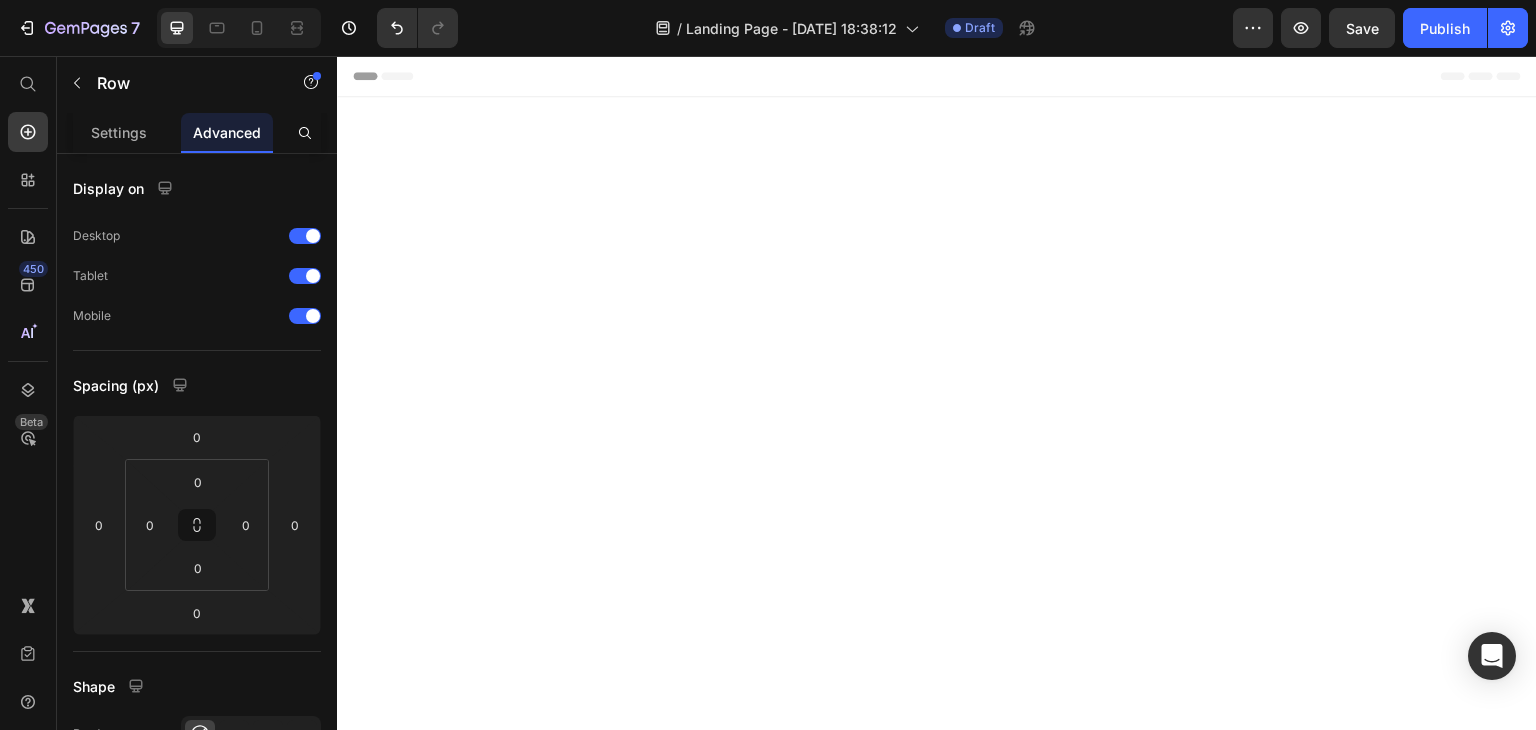 scroll, scrollTop: 9821, scrollLeft: 0, axis: vertical 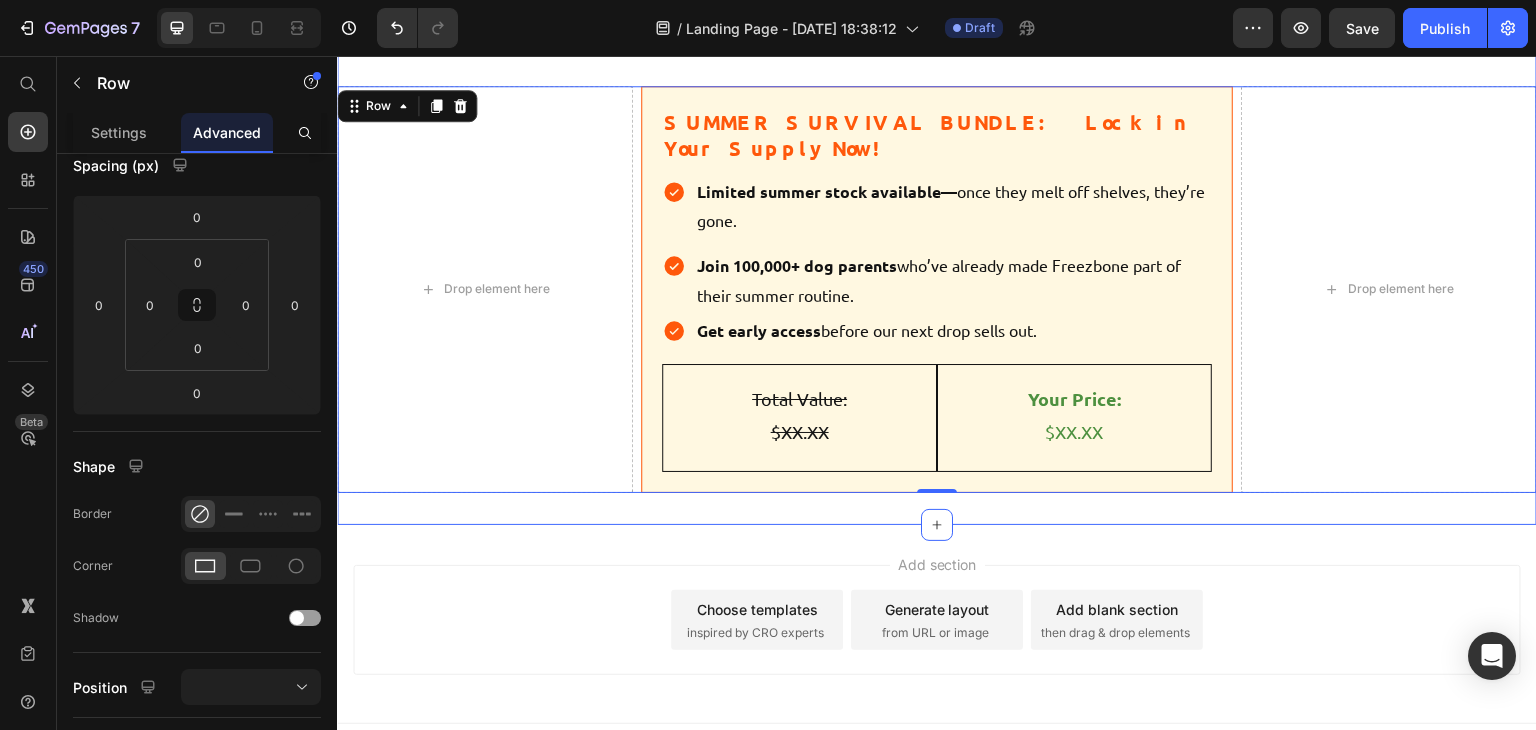 click on "Answers to Your Burning Questions Heading How is this different from just giving my dog ice cubes? Text Block Ice cubes are gone in seconds and can be [MEDICAL_DATA] hazards. Freezbone lasts 30-60 minutes, provides mental stimulation through licking, and lets you add nutritious (hydrating) ingredients. It’s the difference between a snack and a full enrichment experience. Text Block Row My dog destroys EVERYTHING—will this actually survive?   Text Block Freezbone is made from natural rubber that’s tougher than Kongs. But here’s the secret: with frozen treats, dogs instinctively lick rather than chew. The cold temperature protects the toy. We’ve had customers with notorious destroyers using the same Freezbone for years. Text Block Row What can I actually put in it? Text Block Text Block Row Will it really help with summer anxiety? Text Block Text Block Row How do I know what size to get?  Text Block Text Block Row Row
Row
Drop element here Heading Row" at bounding box center (937, -150) 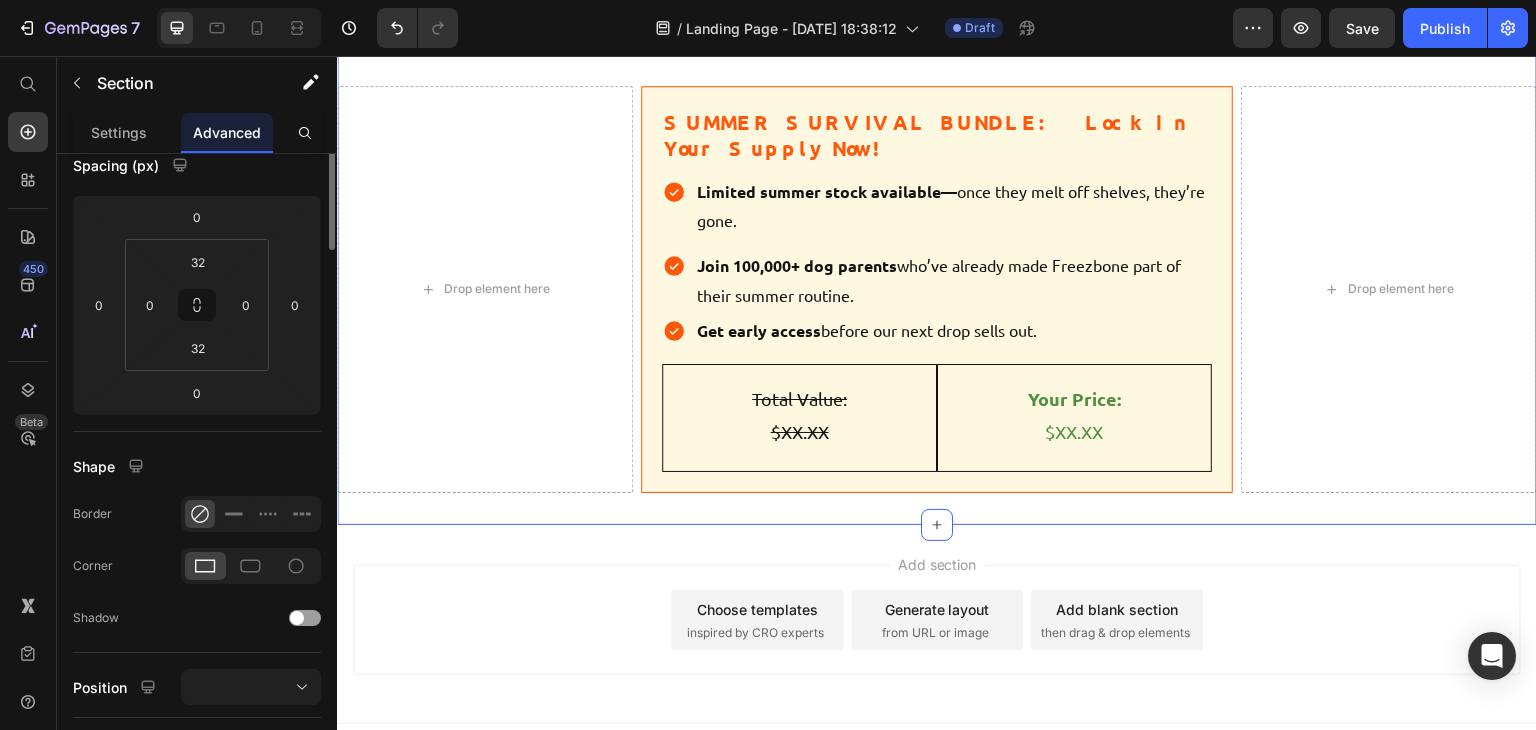 scroll, scrollTop: 0, scrollLeft: 0, axis: both 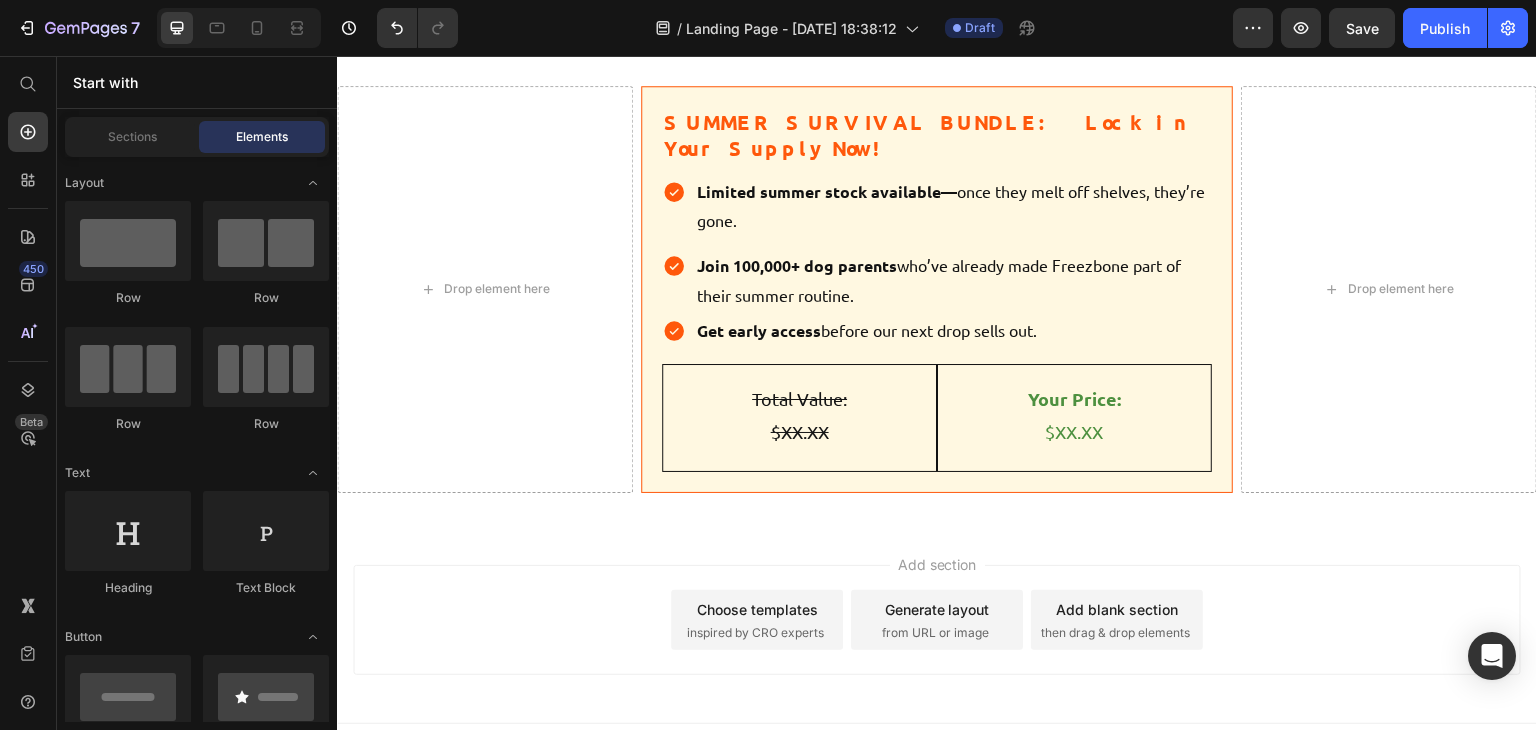 click on "Add section Choose templates inspired by CRO experts Generate layout from URL or image Add blank section then drag & drop elements" at bounding box center (937, 624) 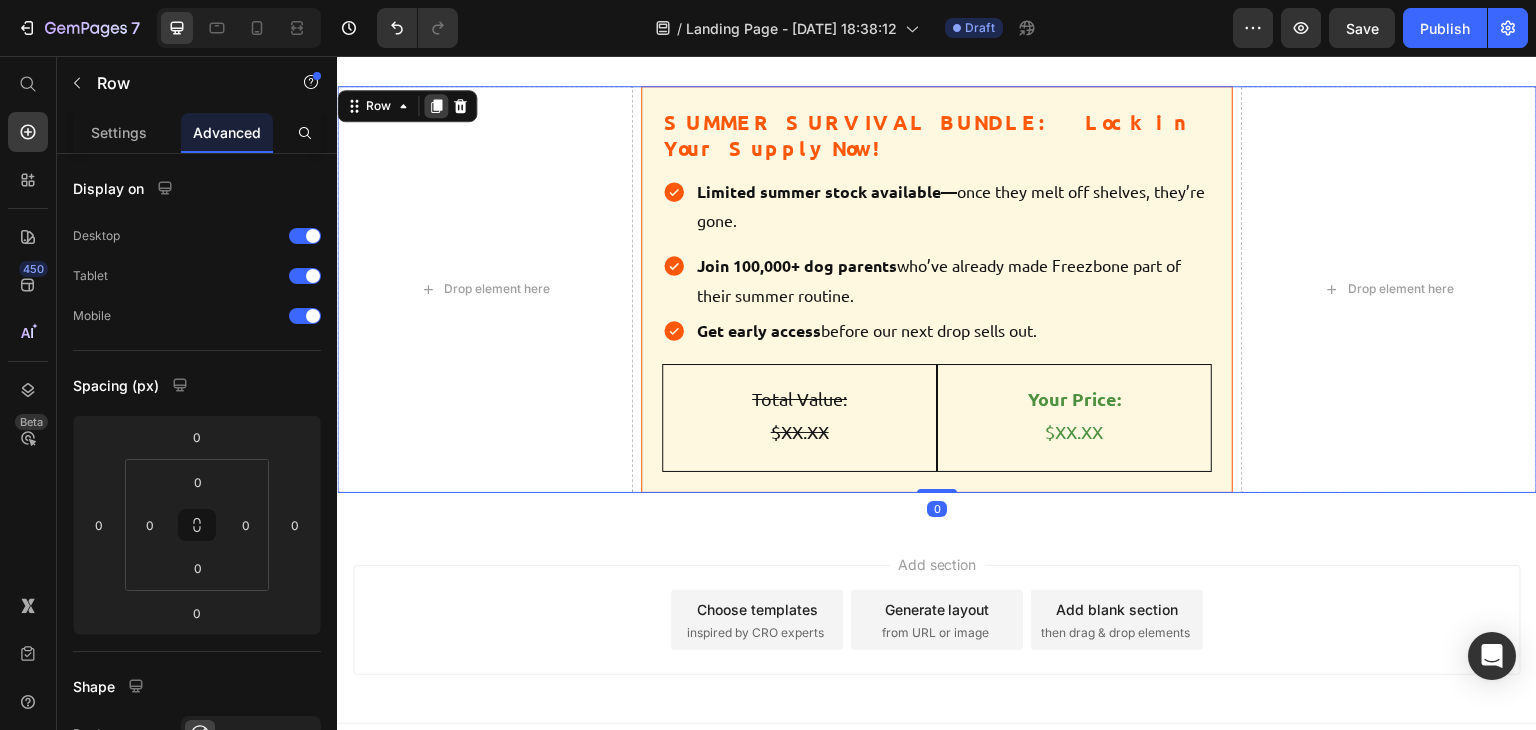 click at bounding box center (436, 106) 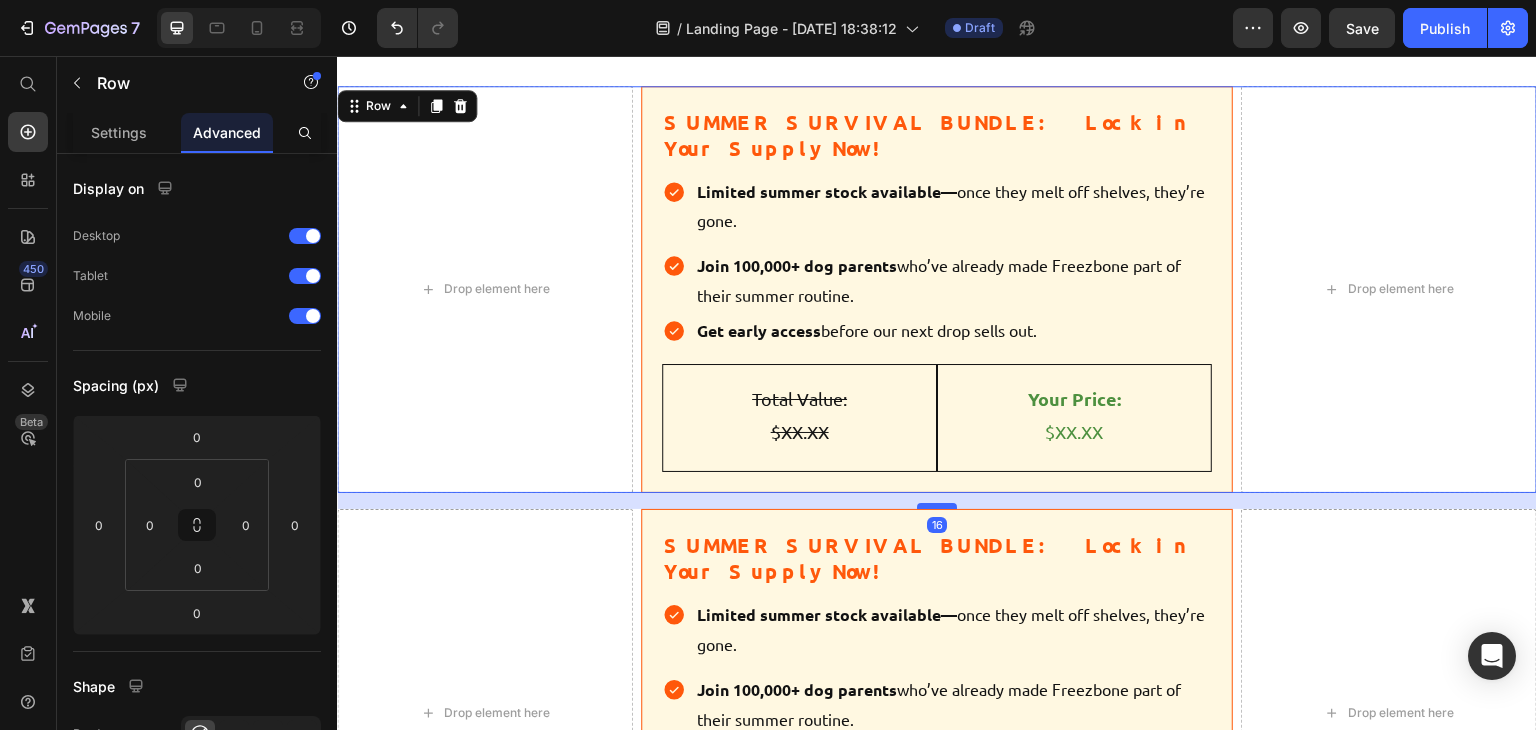drag, startPoint x: 925, startPoint y: 458, endPoint x: 928, endPoint y: 473, distance: 15.297058 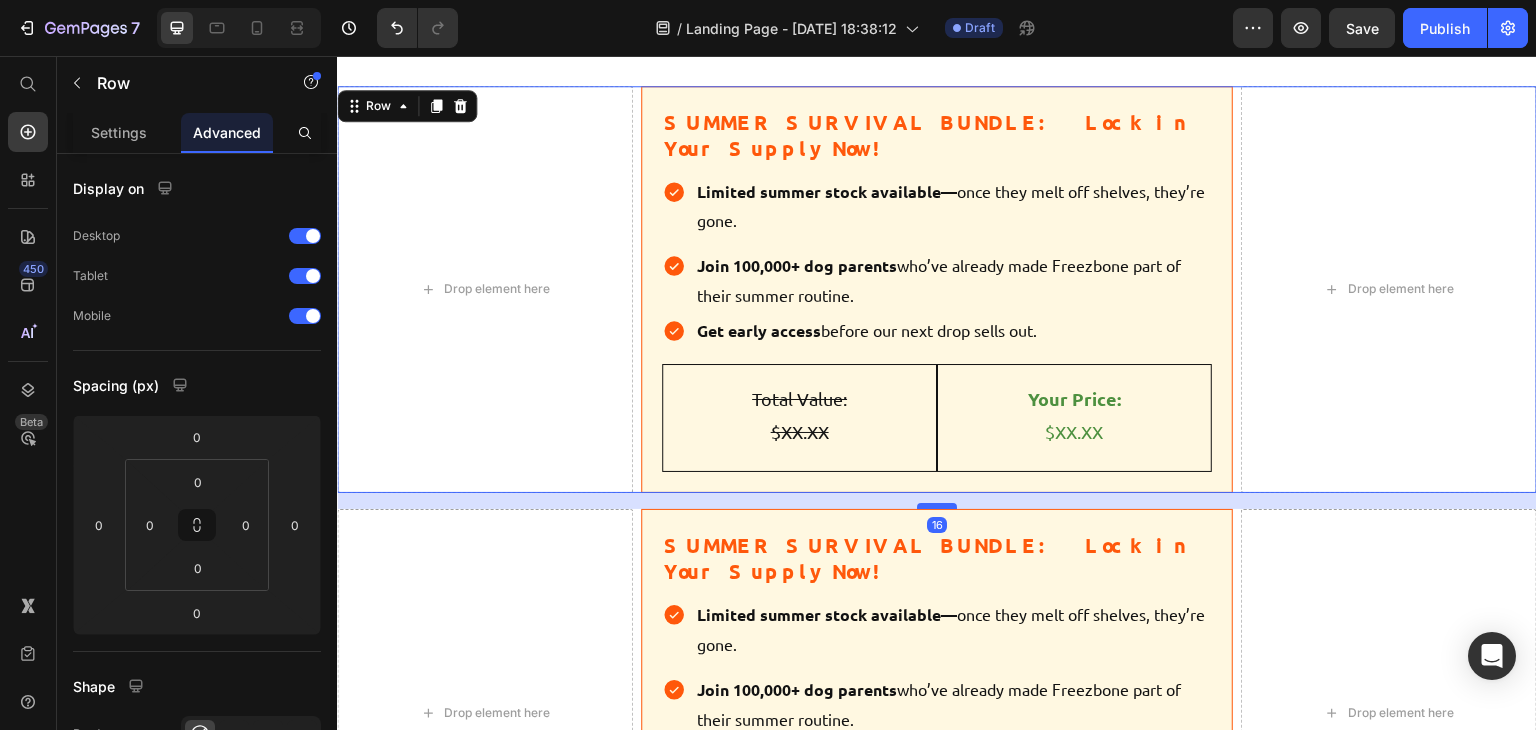 click at bounding box center (937, 506) 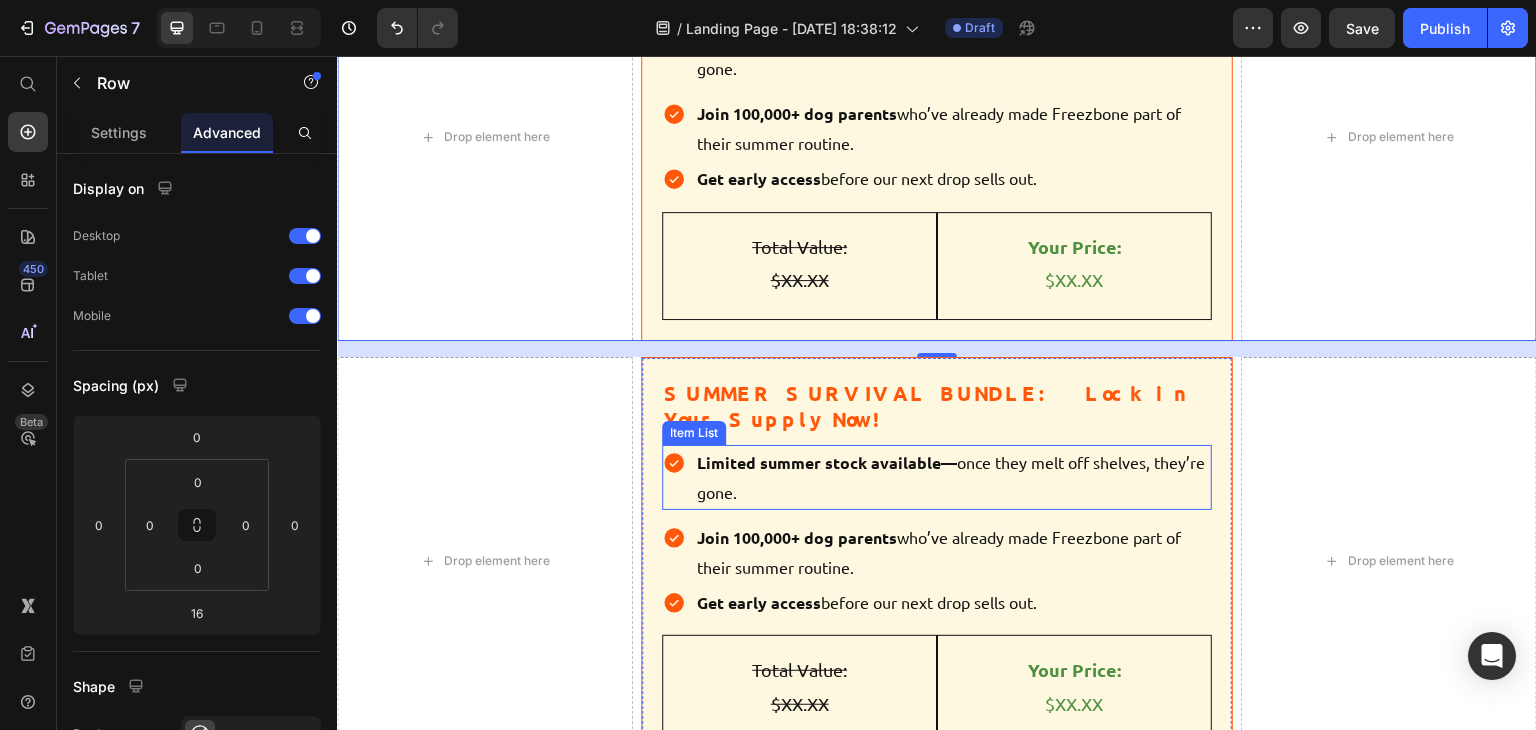 scroll, scrollTop: 9977, scrollLeft: 0, axis: vertical 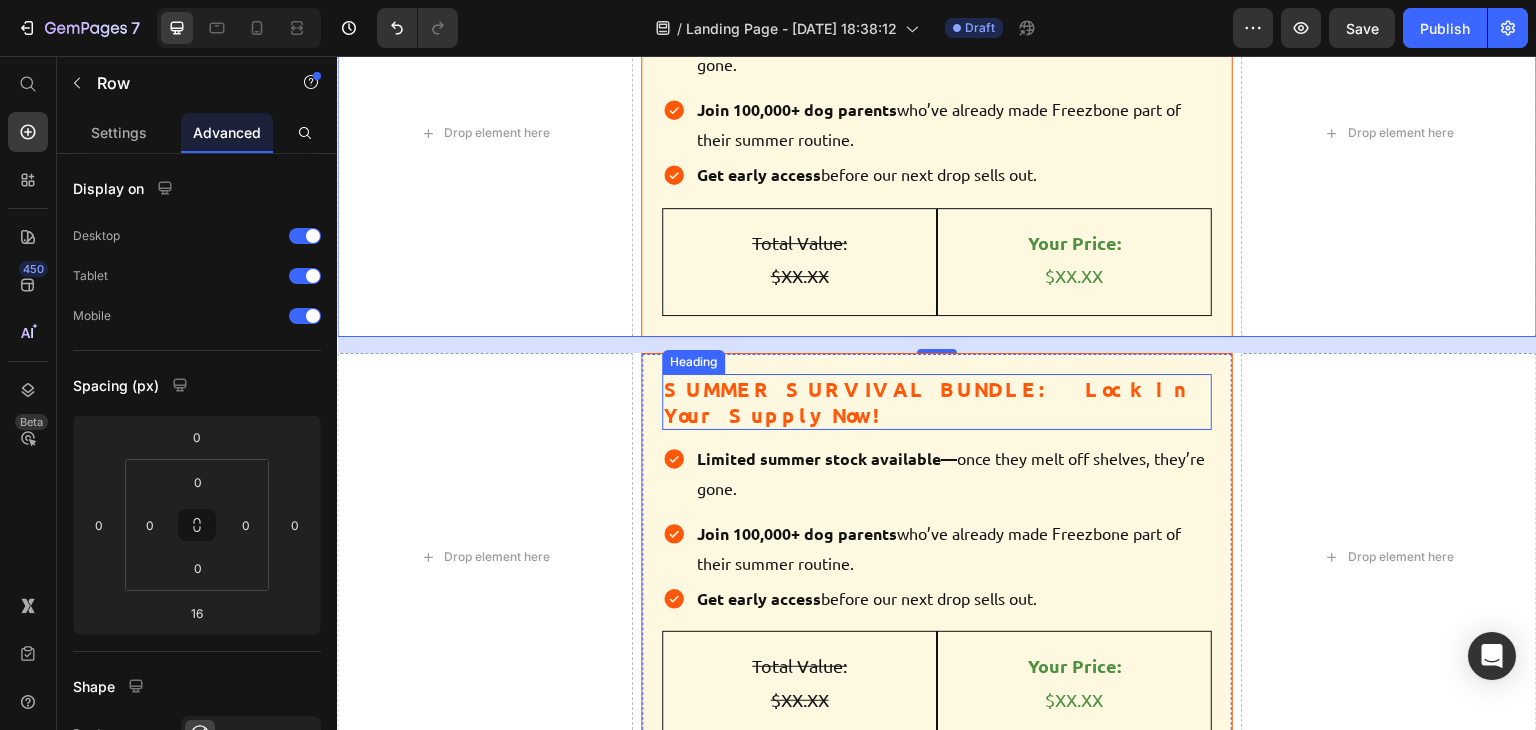click on "SUMMER SURVIVAL BUNDLE: Lock in Your Supply Now! Heading Limited summer stock available— once they melt off shelves, they’re gone.  Item List Join 100,000+ dog parents  who’ve already made Freezbone part of their summer routine. Item List Get early access  before our next drop sells out. Item List Total Value: Text Block $XX.XX Text Block Row Your Price:  Text Block $XX.XX Text Block Row Row Row" at bounding box center [937, 557] 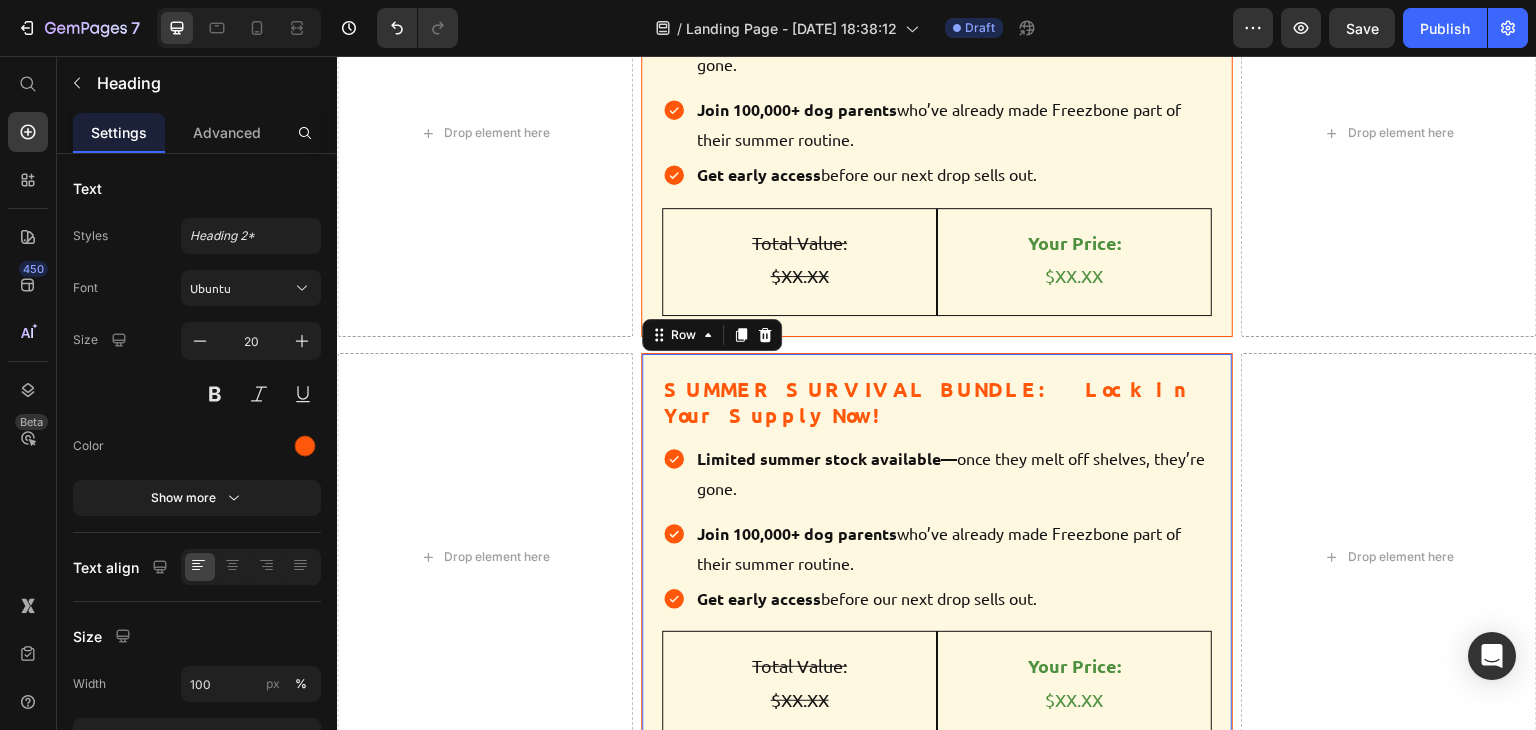click on "SUMMER SURVIVAL BUNDLE: Lock in Your Supply Now! Heading Limited summer stock available— once they melt off shelves, they’re gone.  Item List Join 100,000+ dog parents  who’ve already made Freezbone part of their summer routine. Item List Get early access  before our next drop sells out. Item List Total Value: Text Block $XX.XX Text Block Row Your Price:  Text Block $XX.XX Text Block Row Row Row   0" at bounding box center (937, 557) 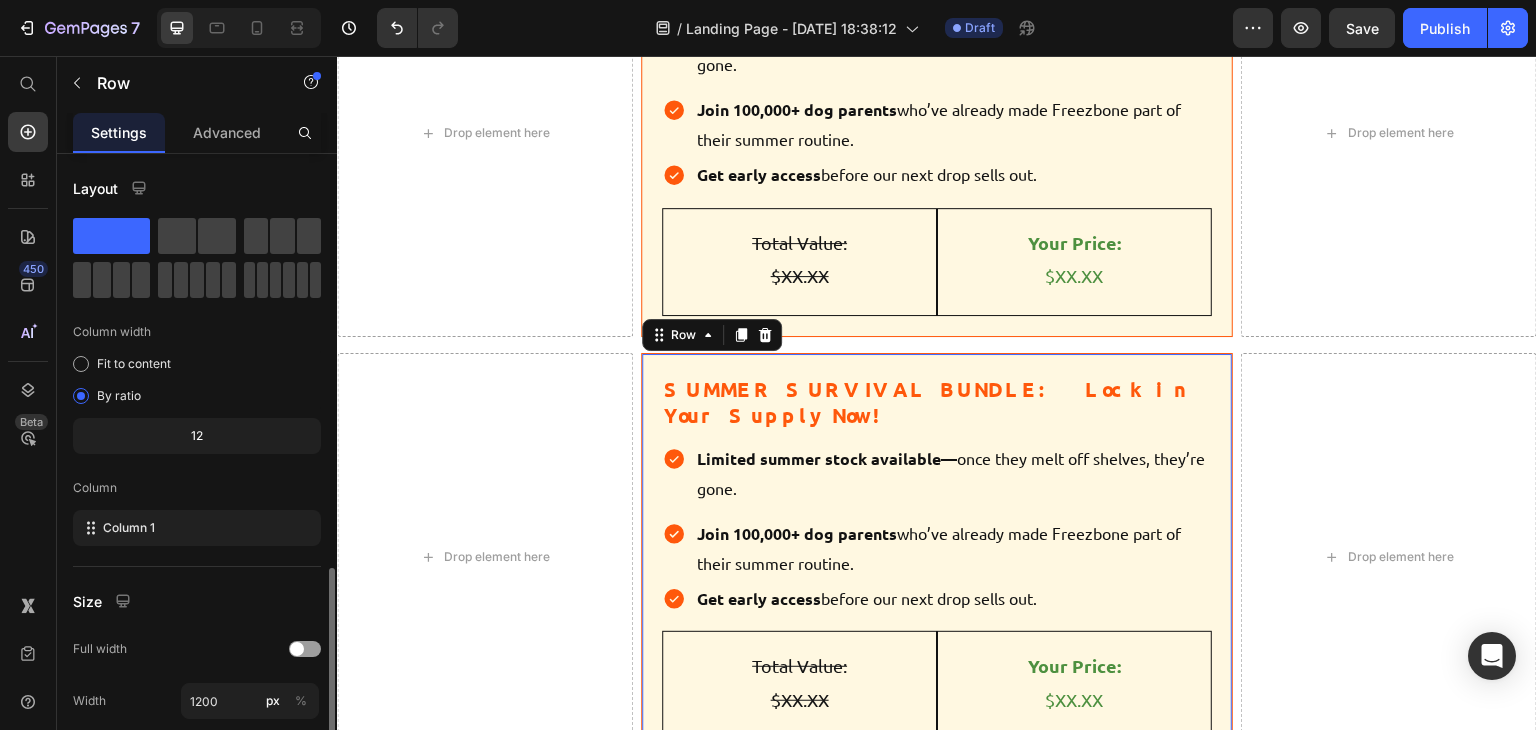 scroll, scrollTop: 277, scrollLeft: 0, axis: vertical 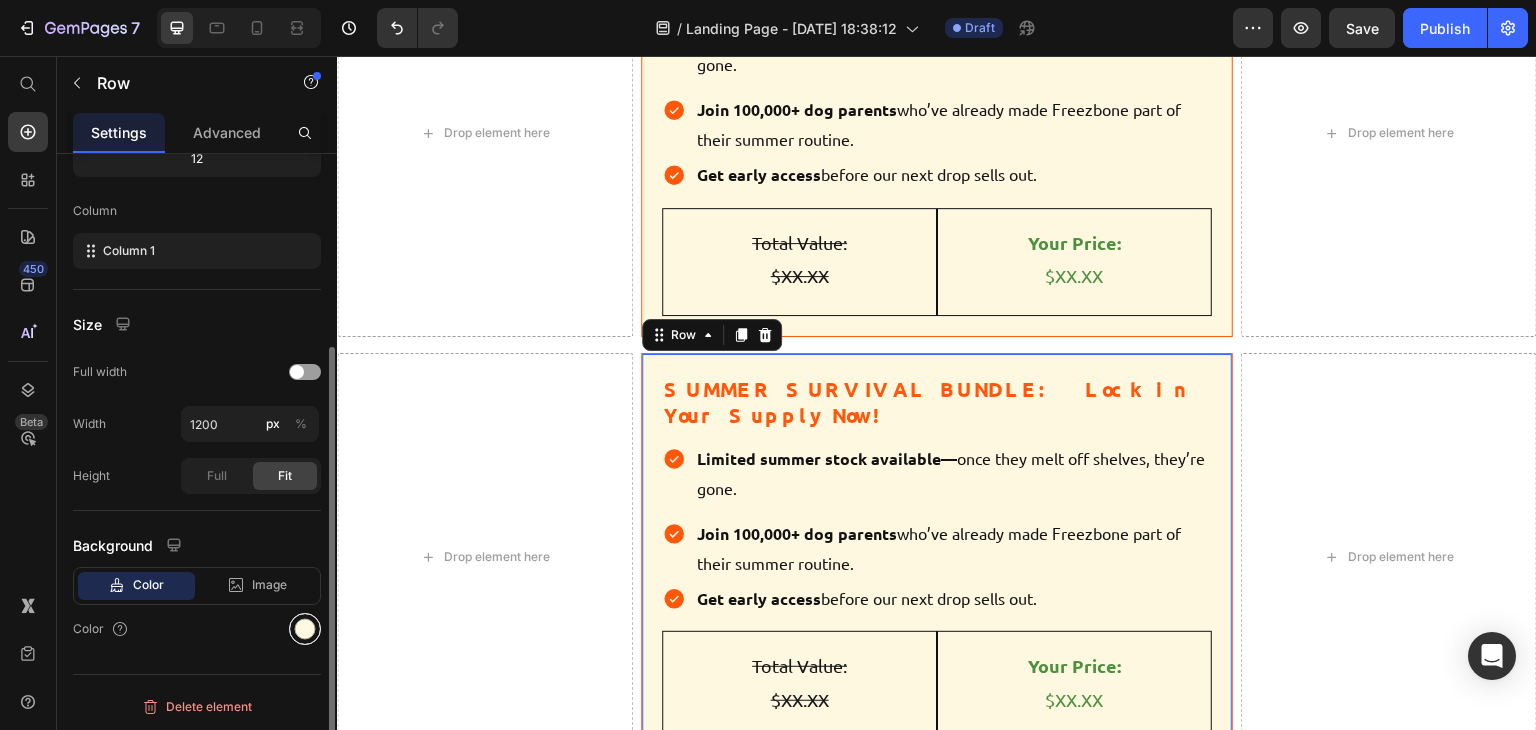 click at bounding box center [305, 629] 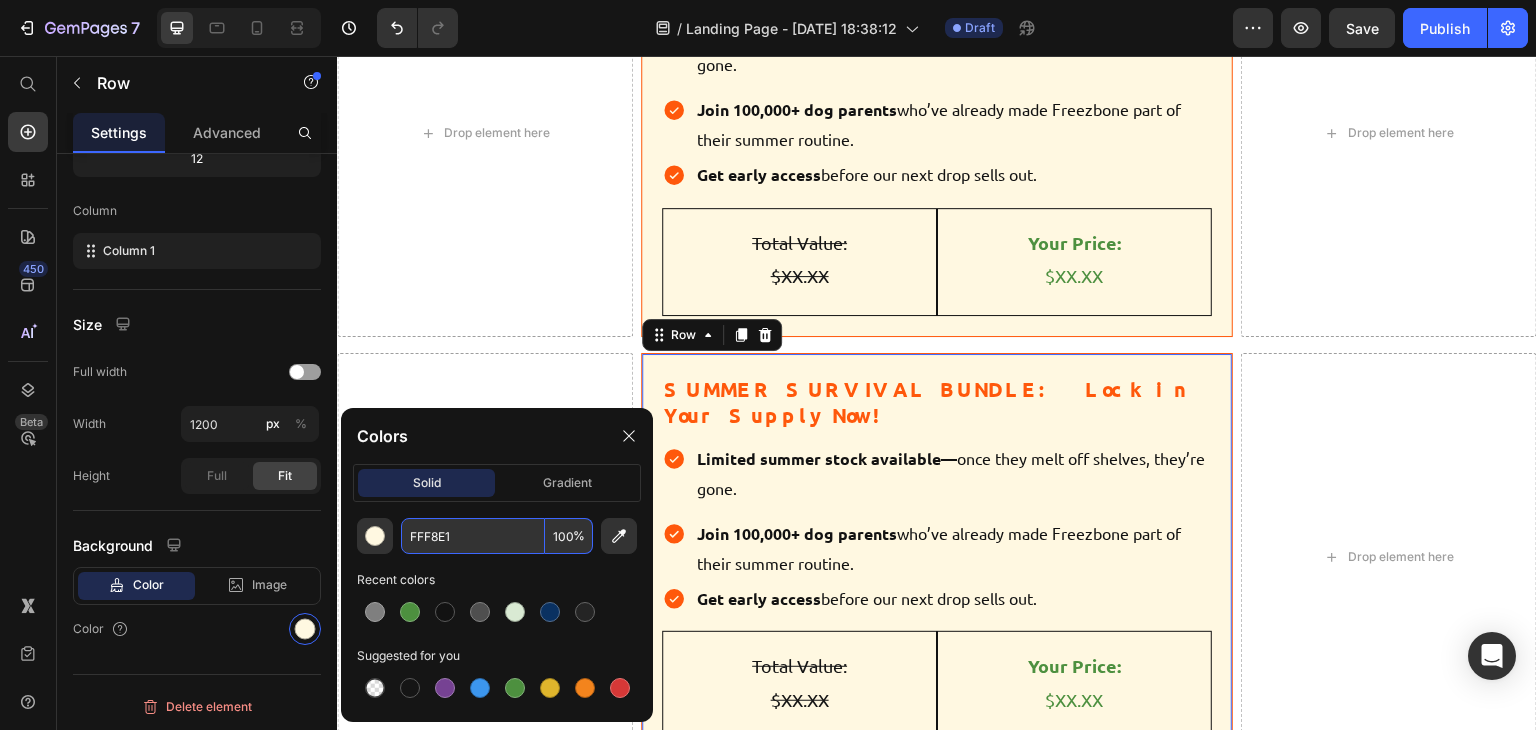click on "FFF8E1" at bounding box center (473, 536) 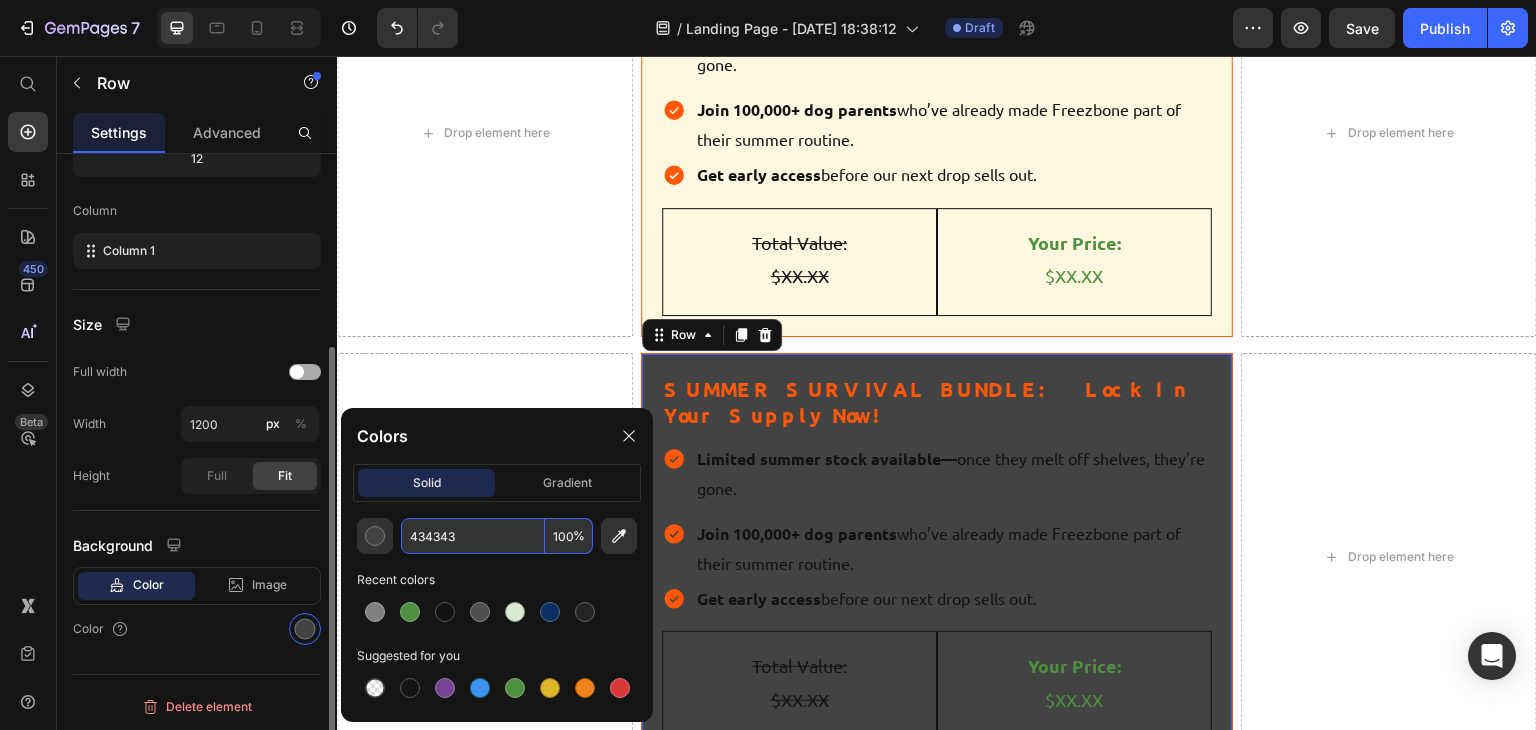 type on "434343" 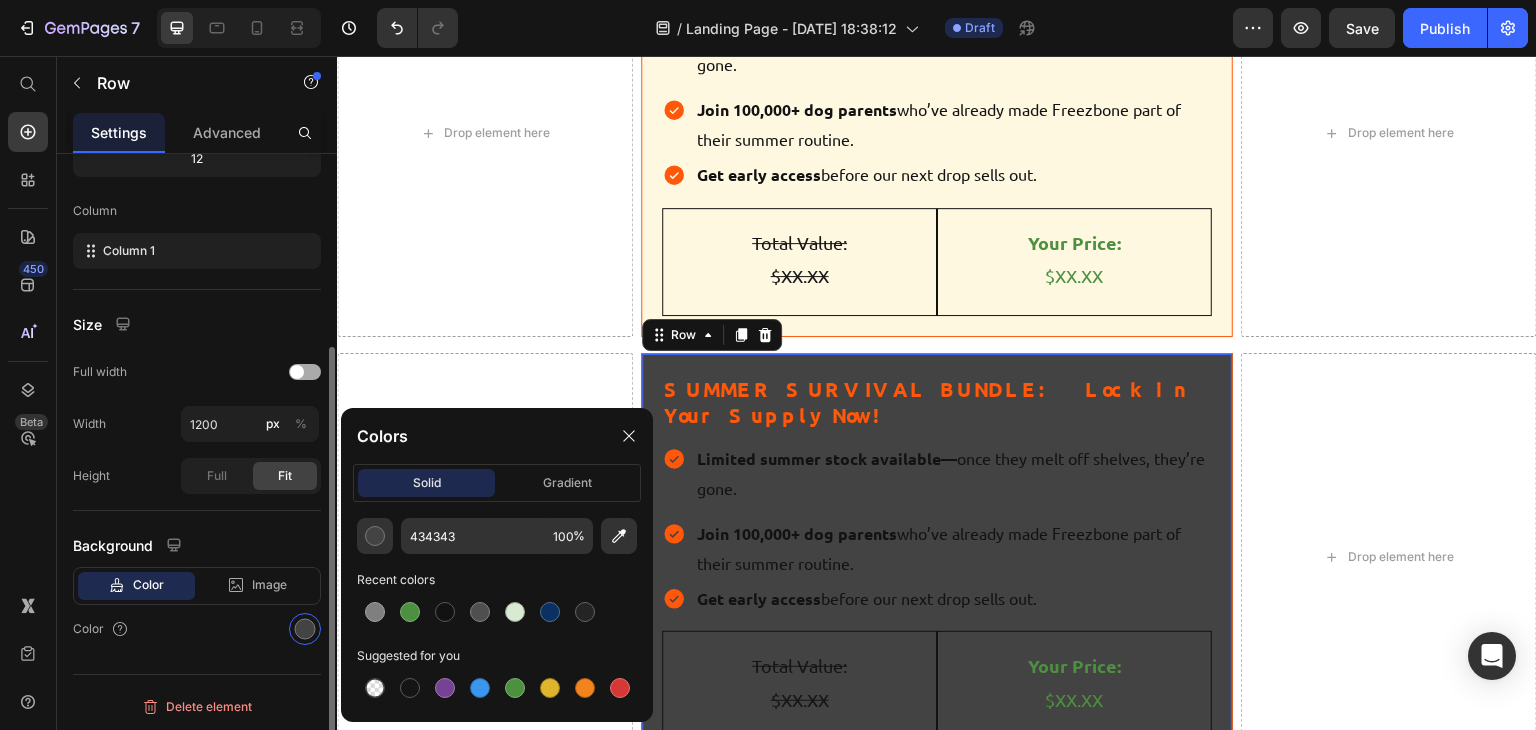 click on "Full width" 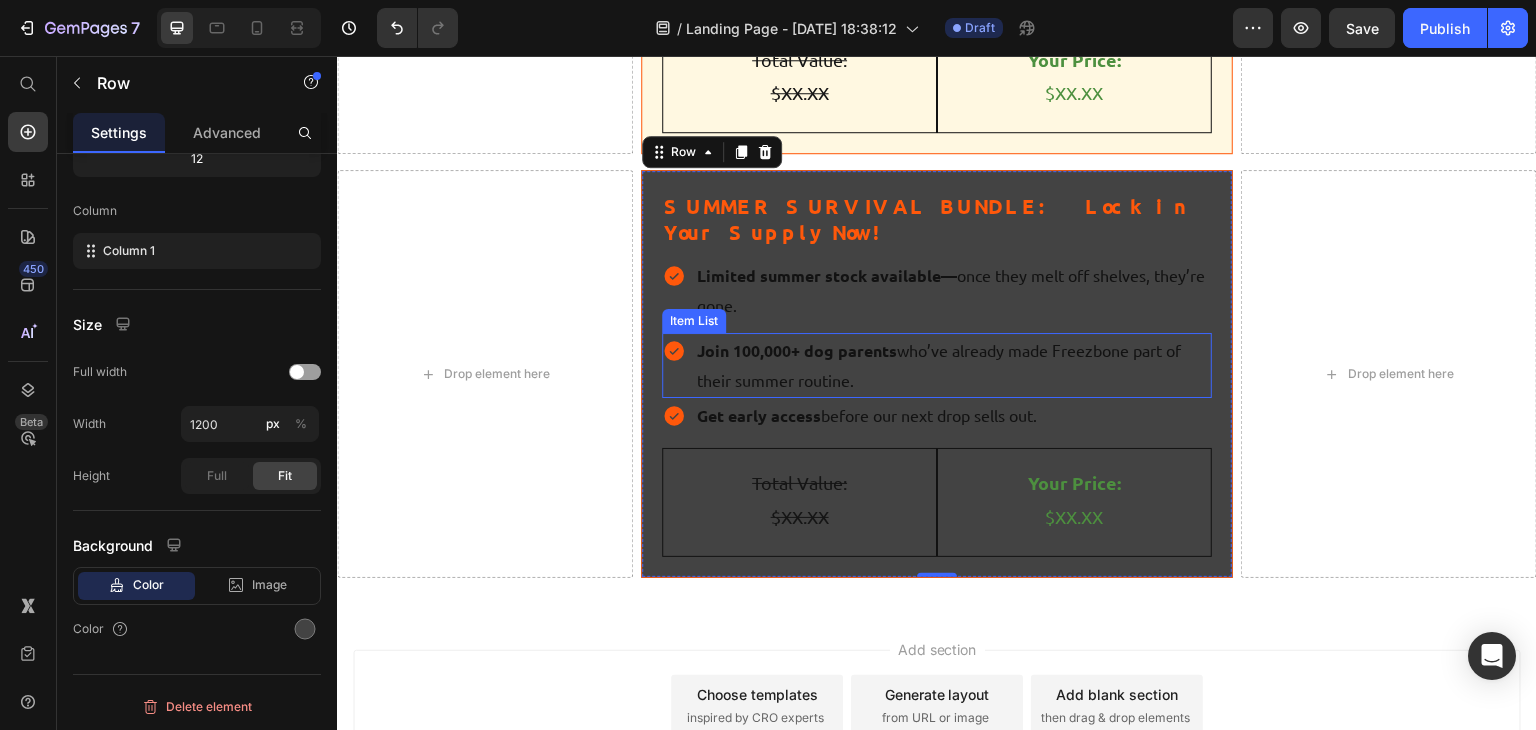 scroll, scrollTop: 10160, scrollLeft: 0, axis: vertical 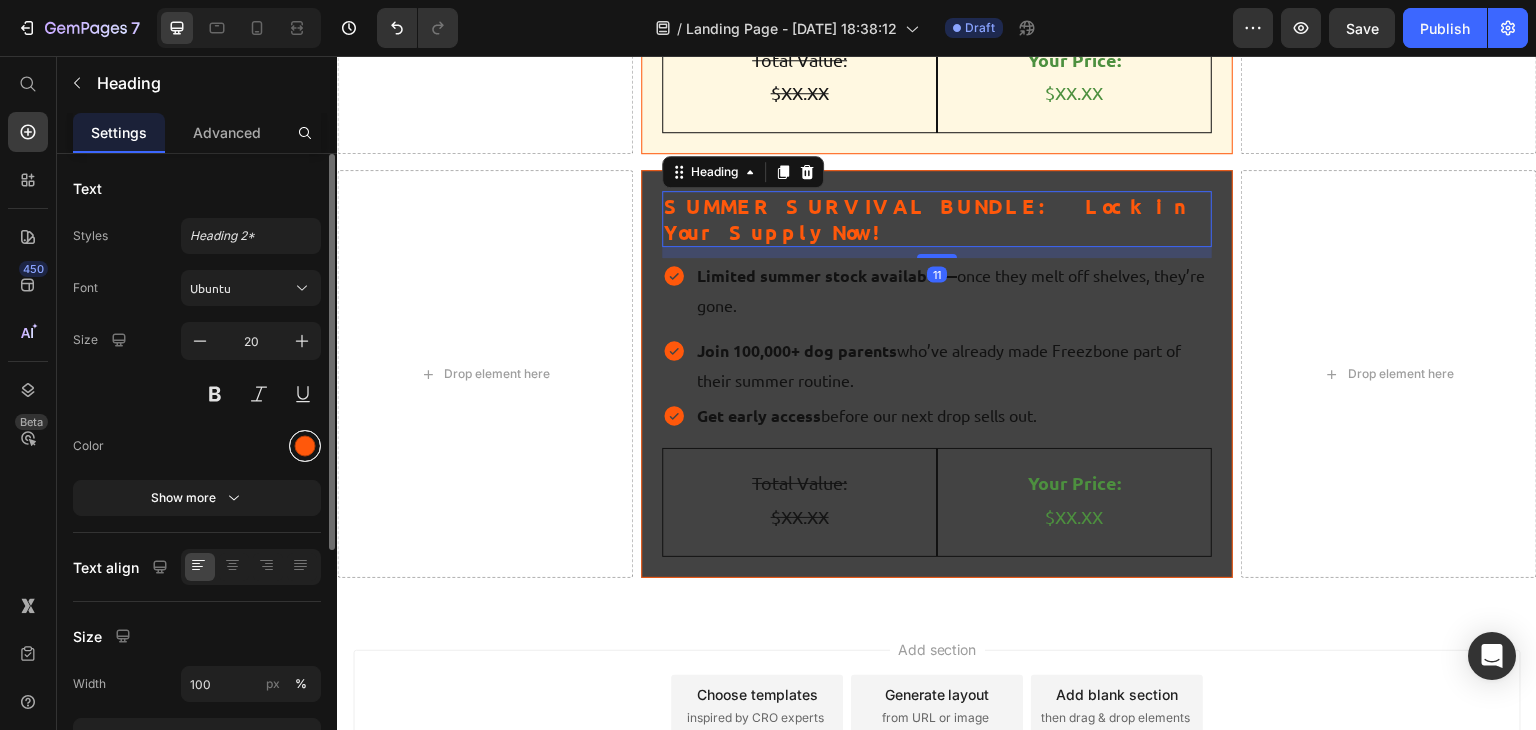 click at bounding box center [305, 446] 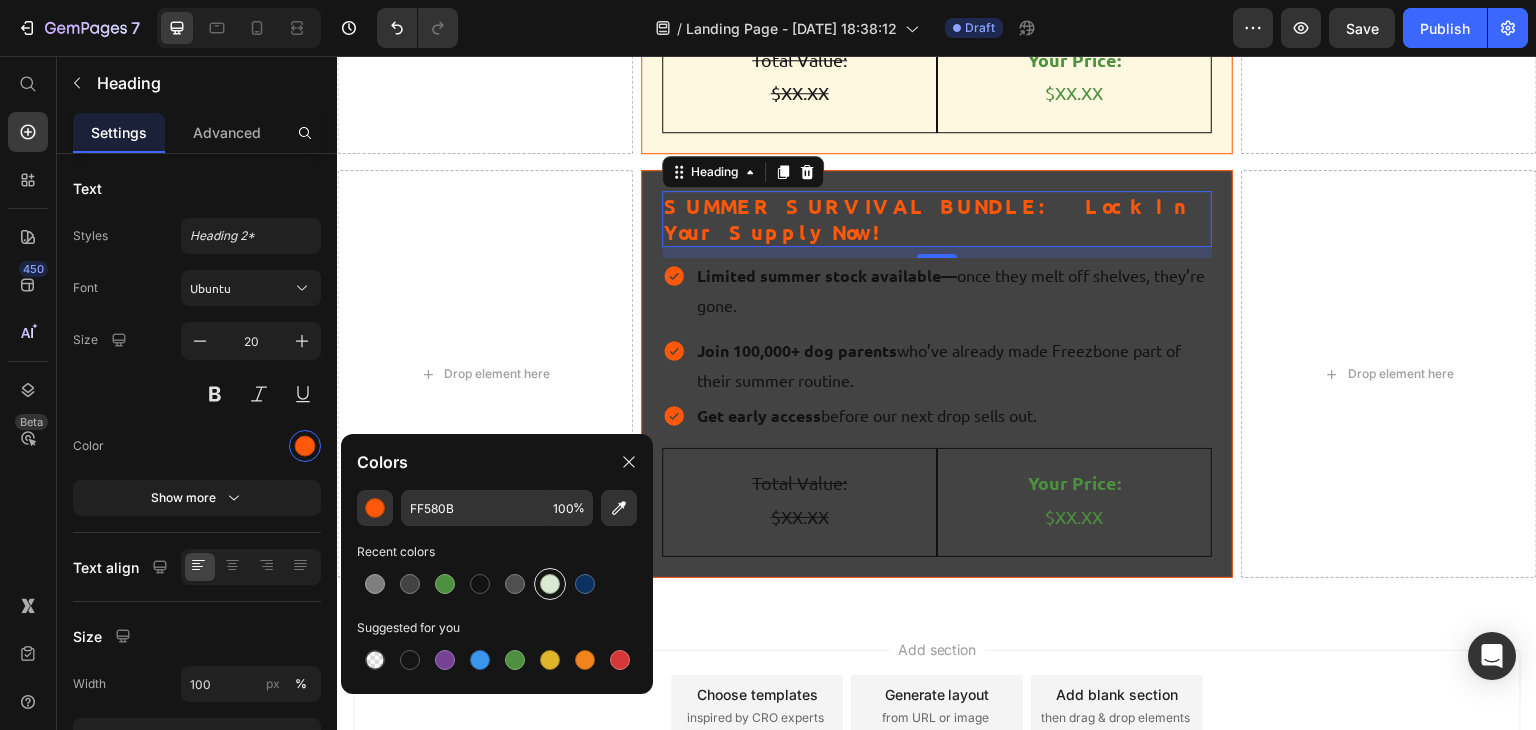 click at bounding box center (550, 584) 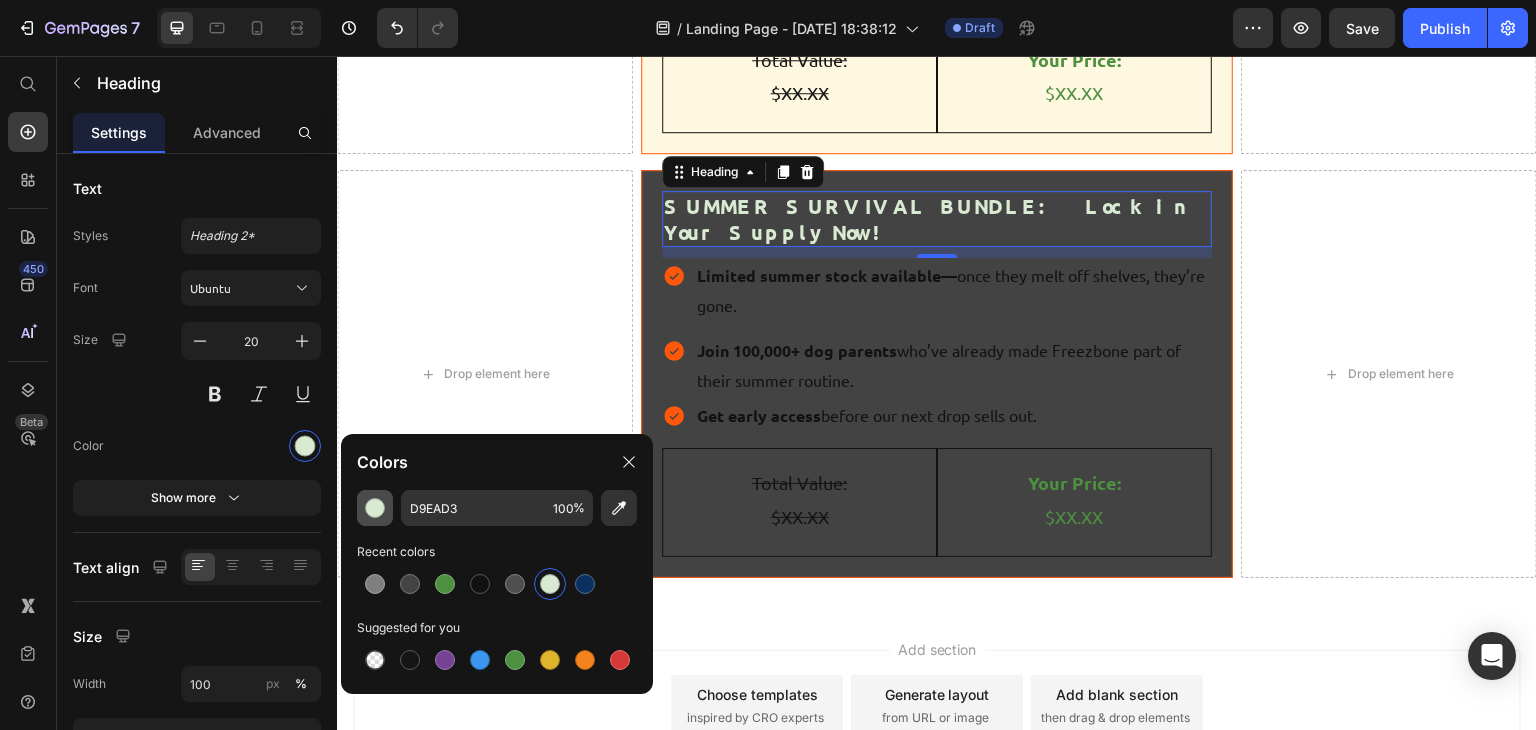 click at bounding box center (375, 508) 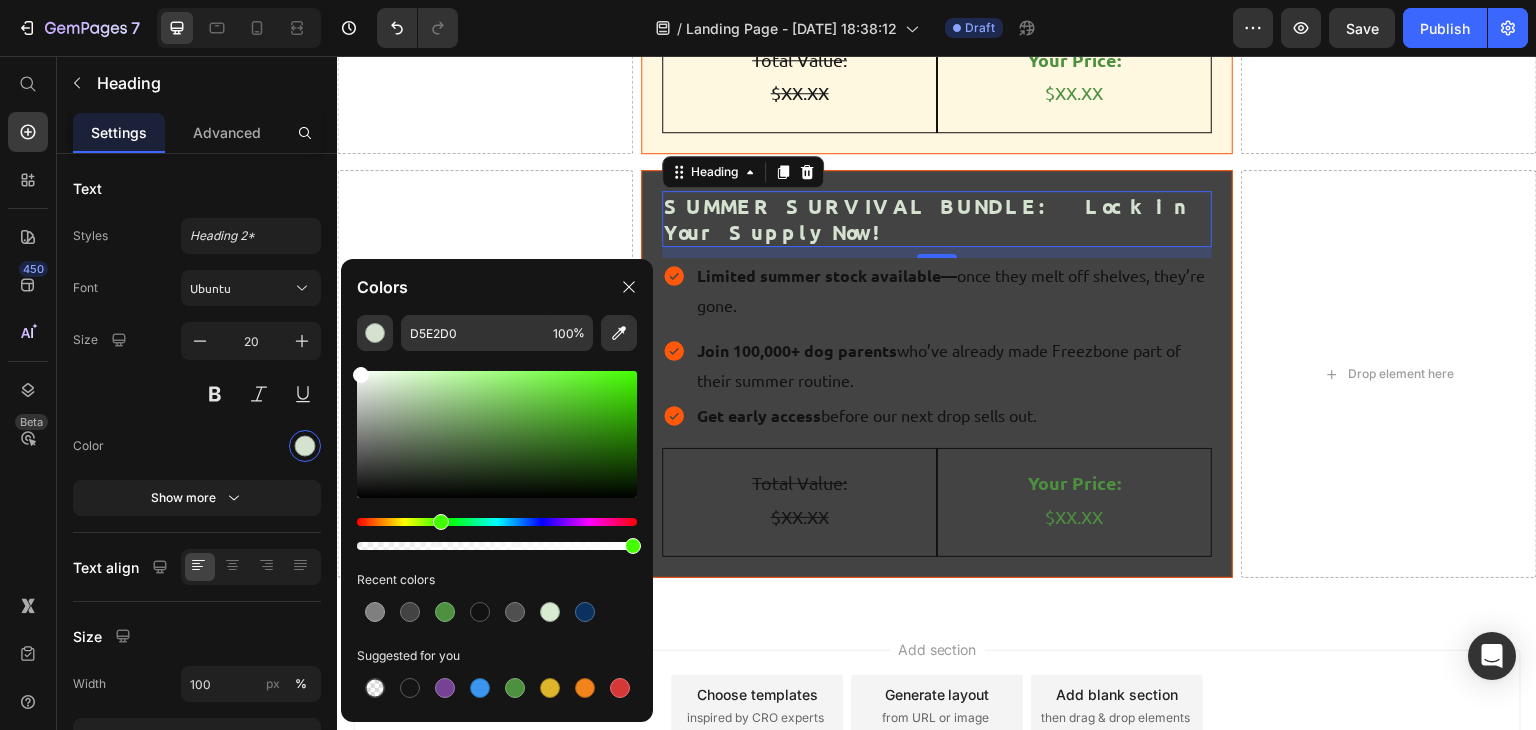 drag, startPoint x: 382, startPoint y: 384, endPoint x: 344, endPoint y: 346, distance: 53.740116 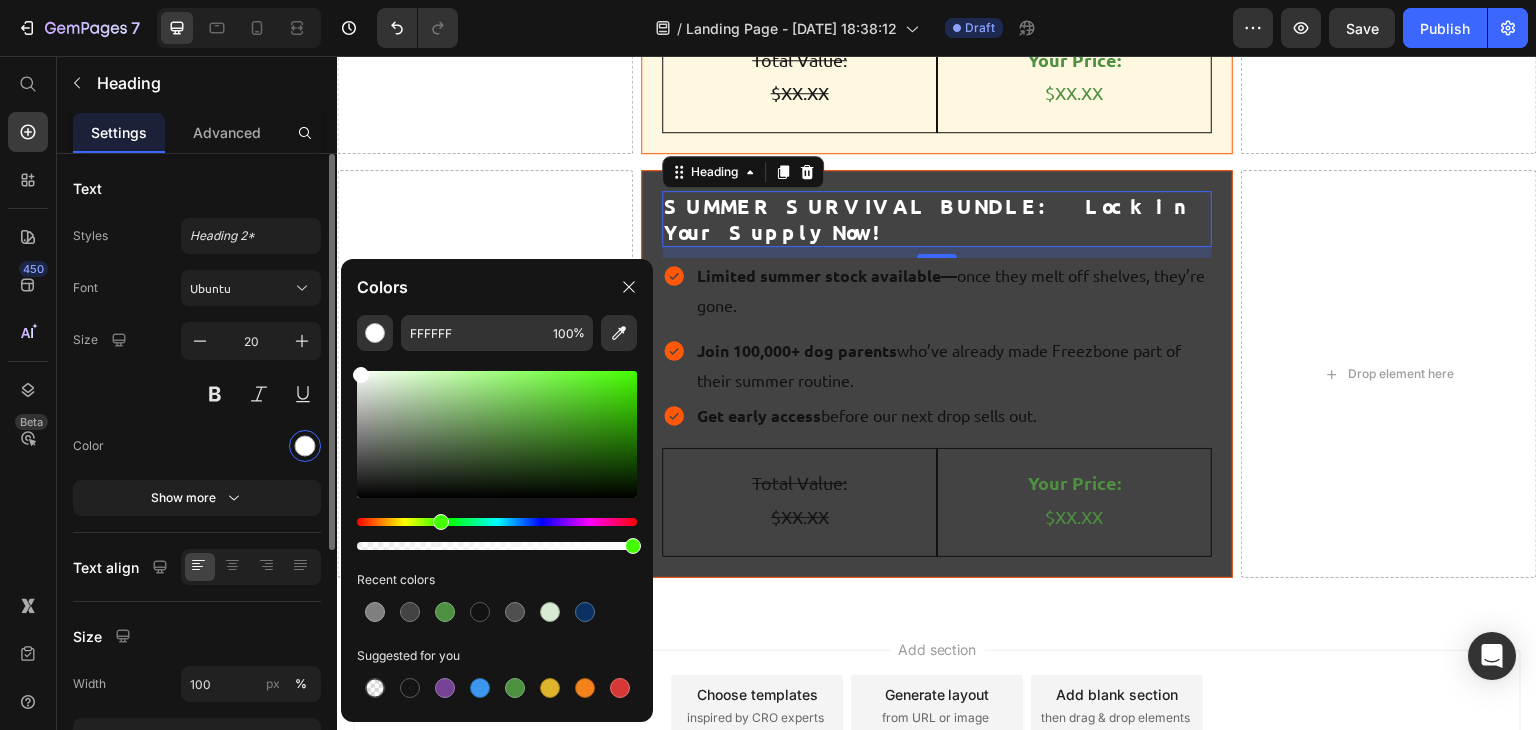 click on "Size 20" at bounding box center (197, 367) 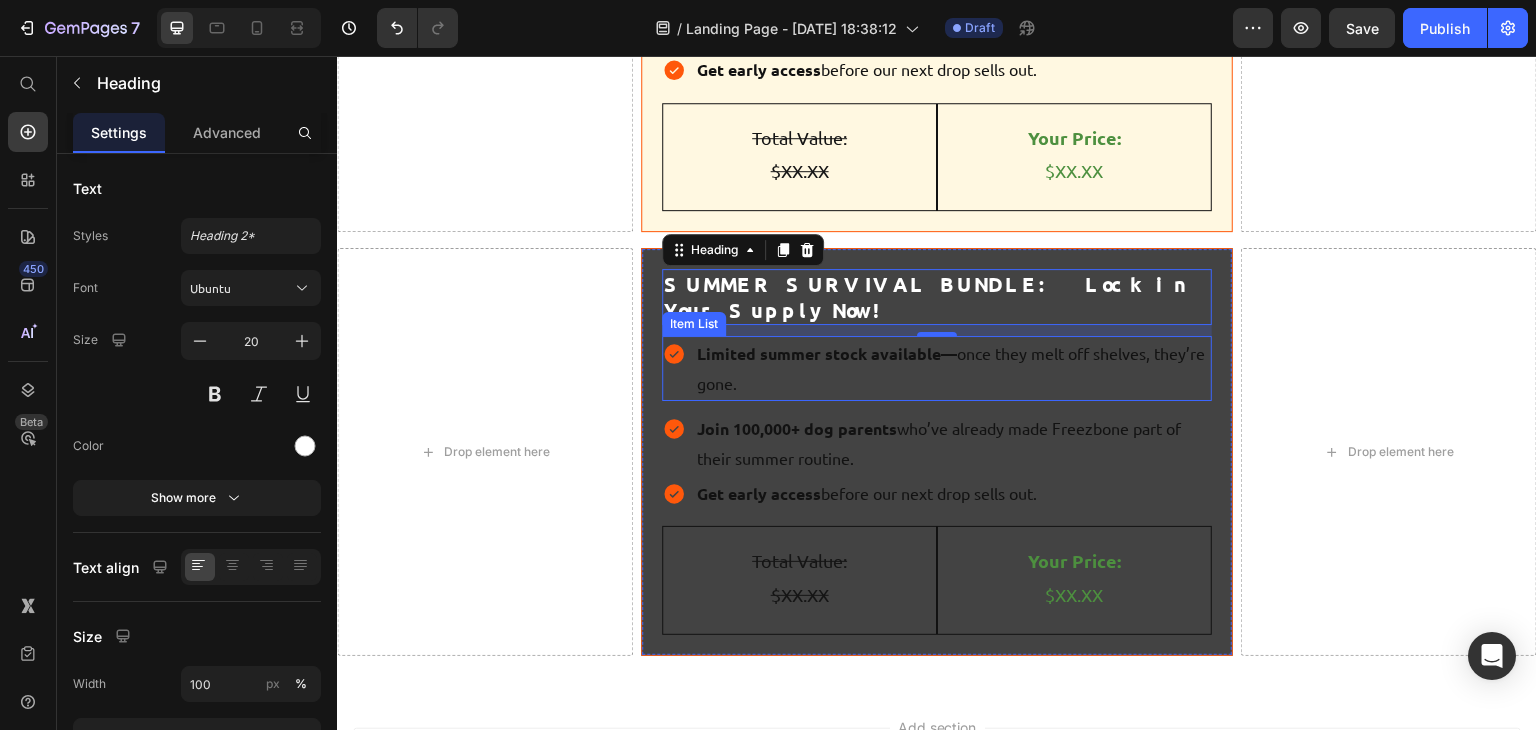 scroll, scrollTop: 10080, scrollLeft: 0, axis: vertical 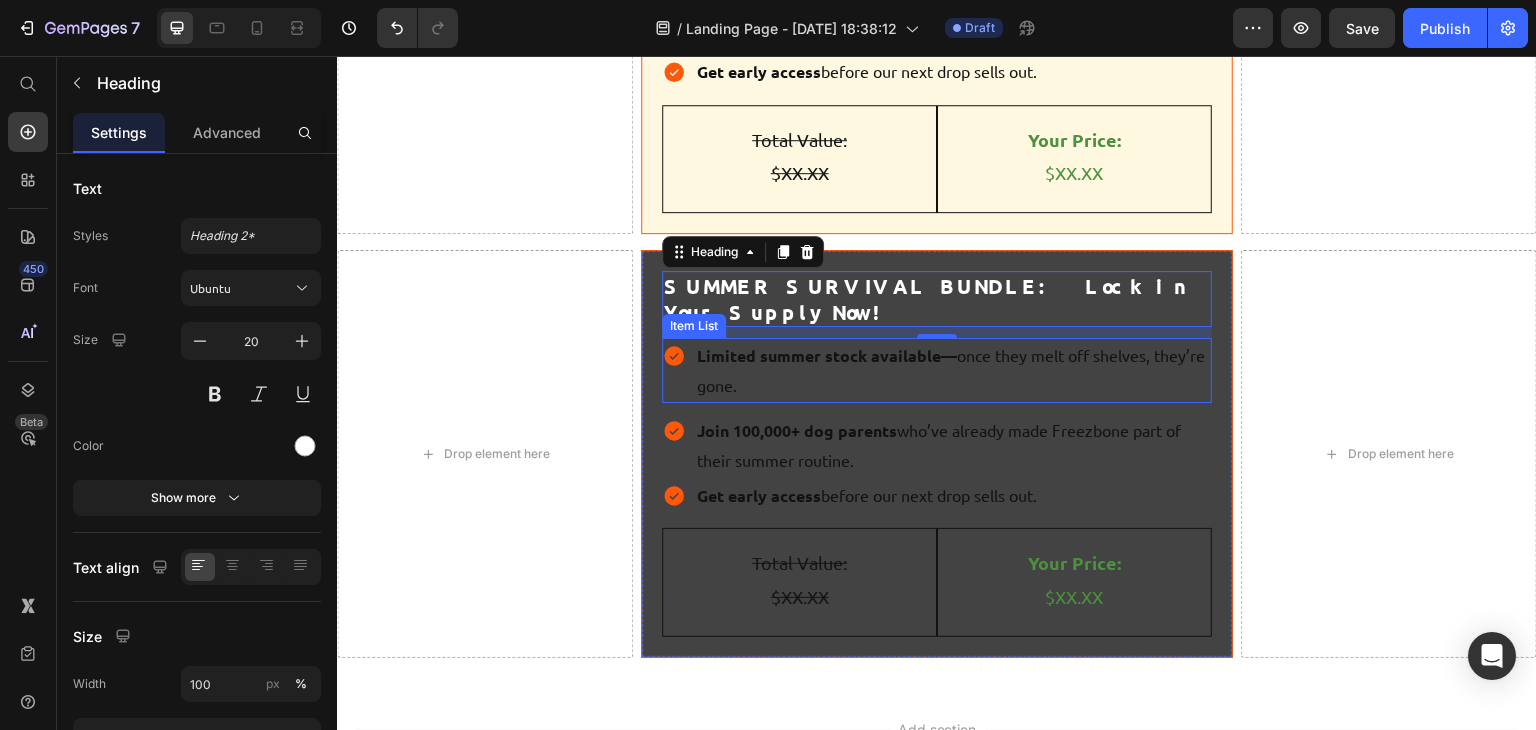 click on "Limited summer stock available— once they melt off shelves, they’re gone." at bounding box center [937, 370] 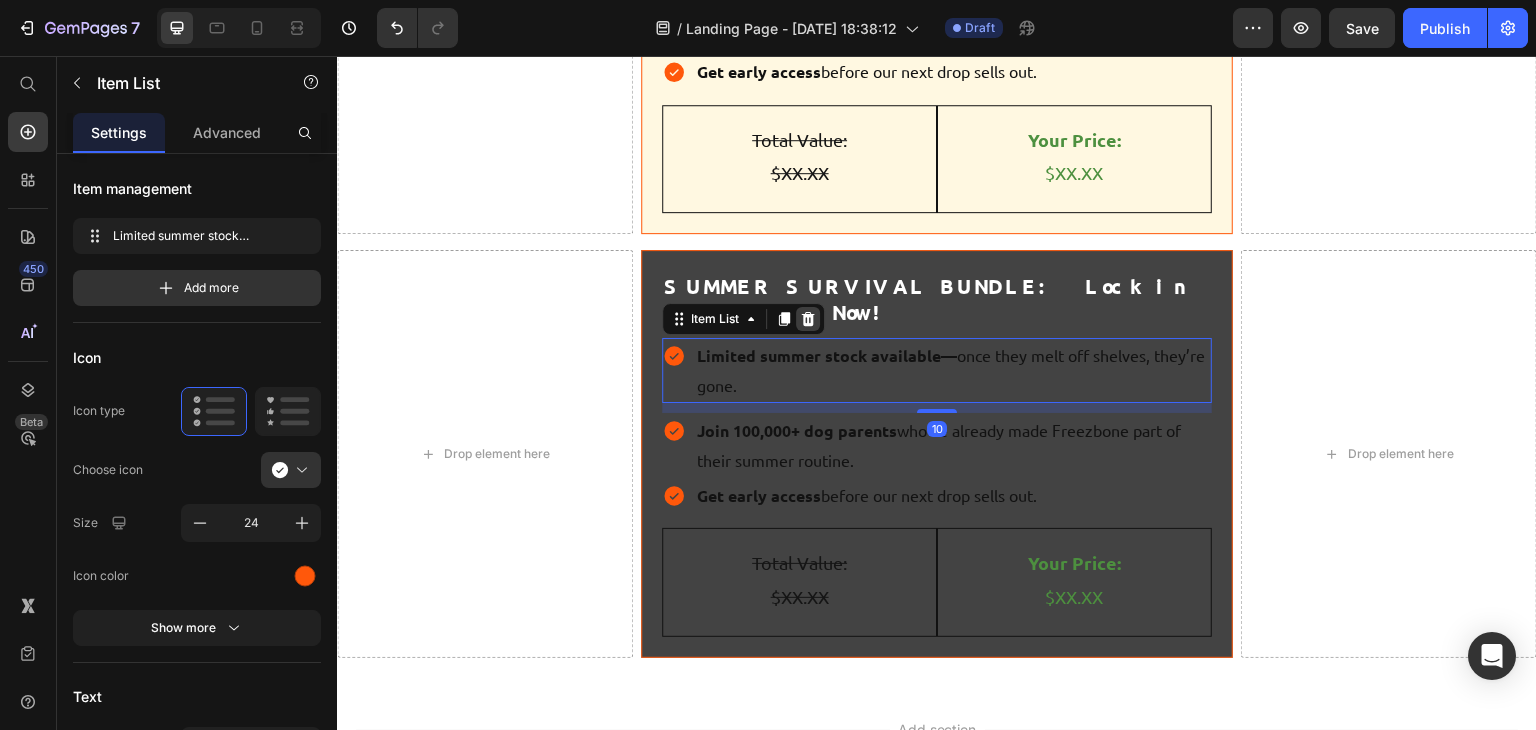 click at bounding box center (808, 319) 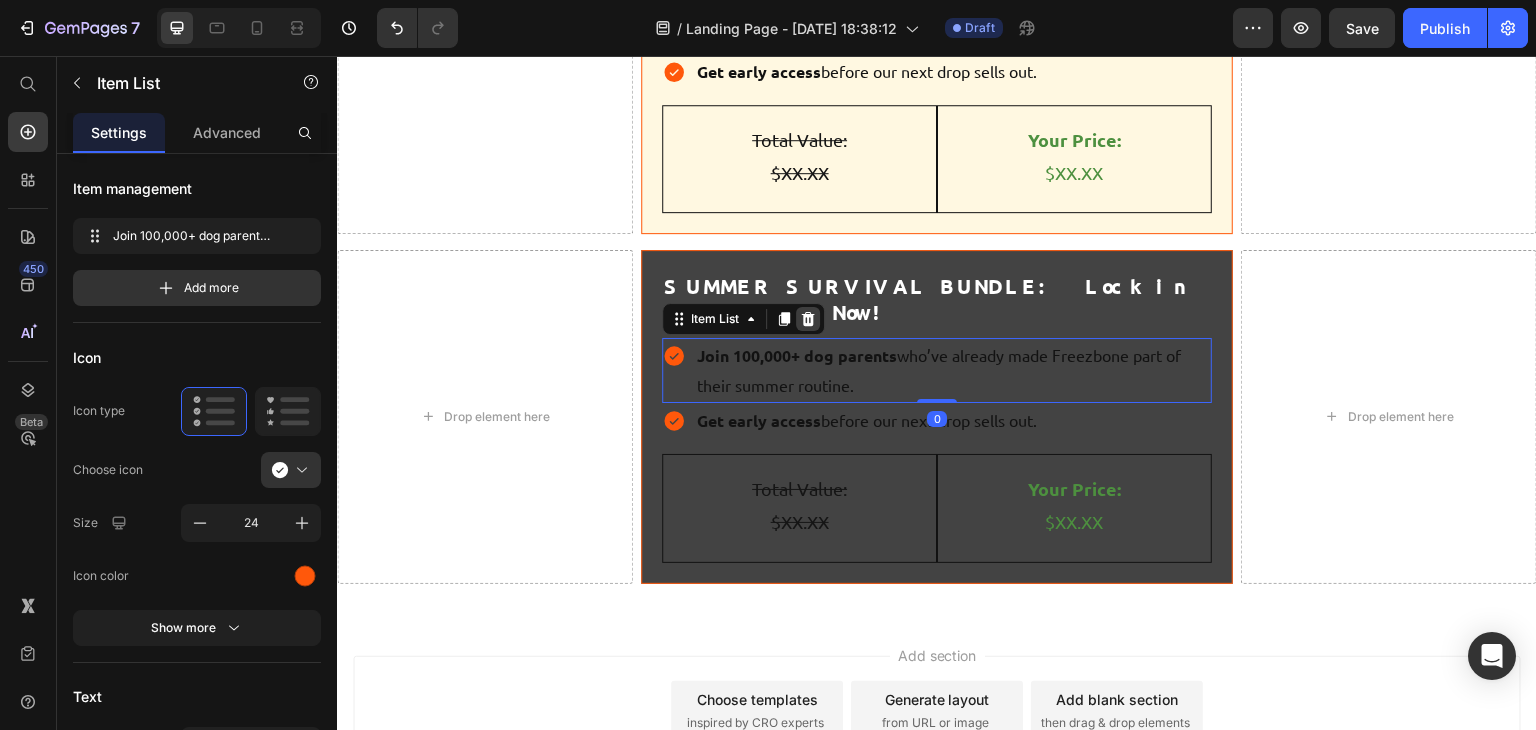 click at bounding box center (808, 319) 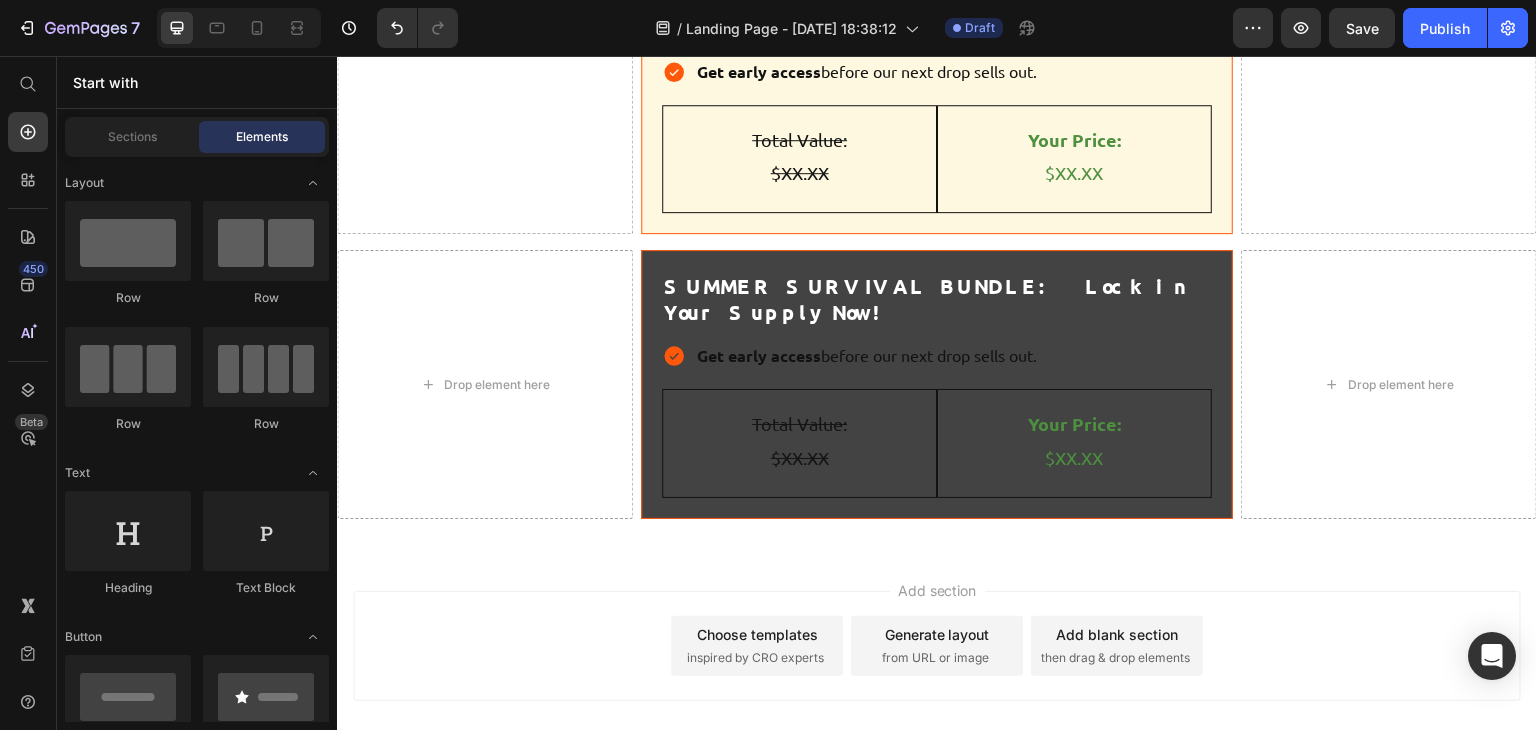 scroll, scrollTop: 10078, scrollLeft: 0, axis: vertical 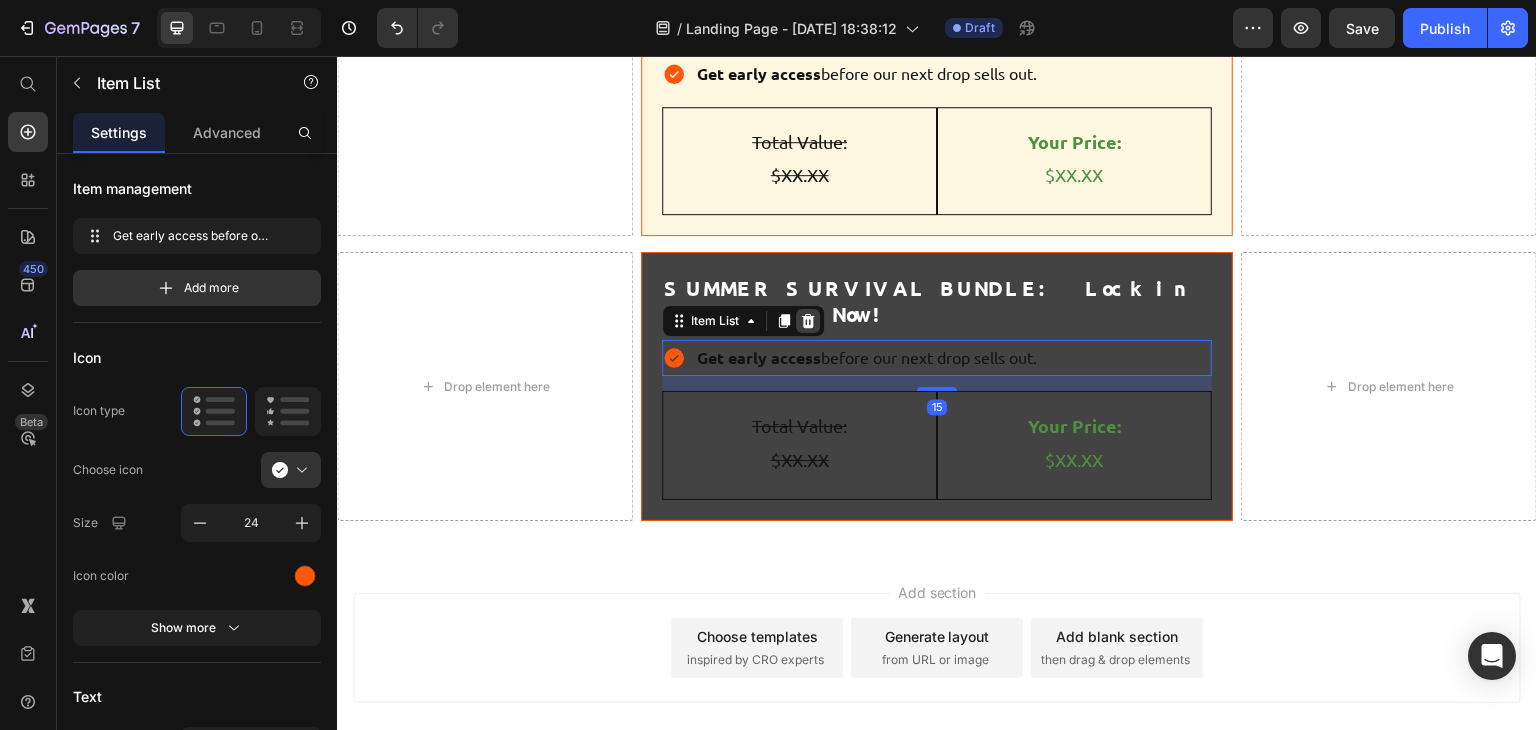 click 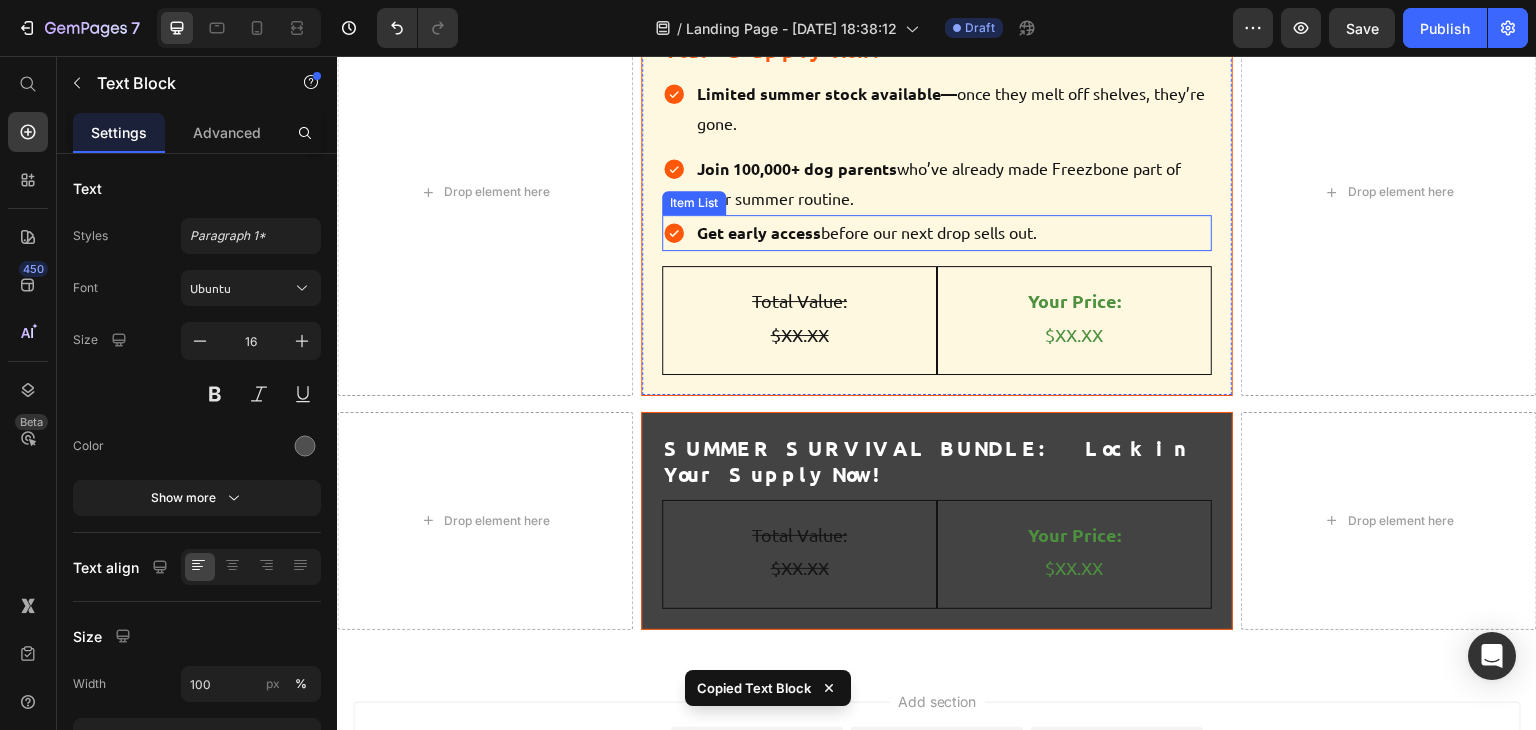 scroll, scrollTop: 9552, scrollLeft: 0, axis: vertical 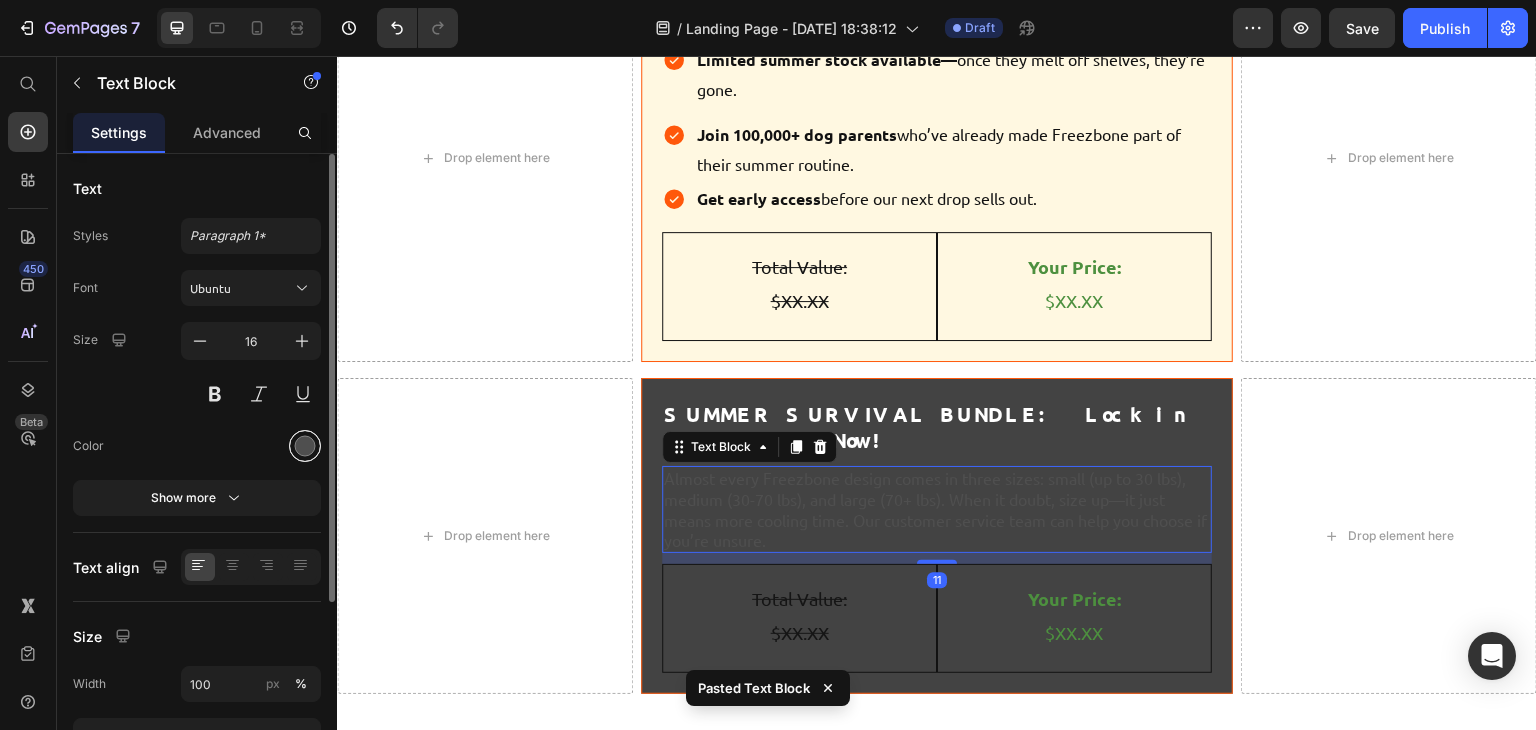 click at bounding box center (305, 446) 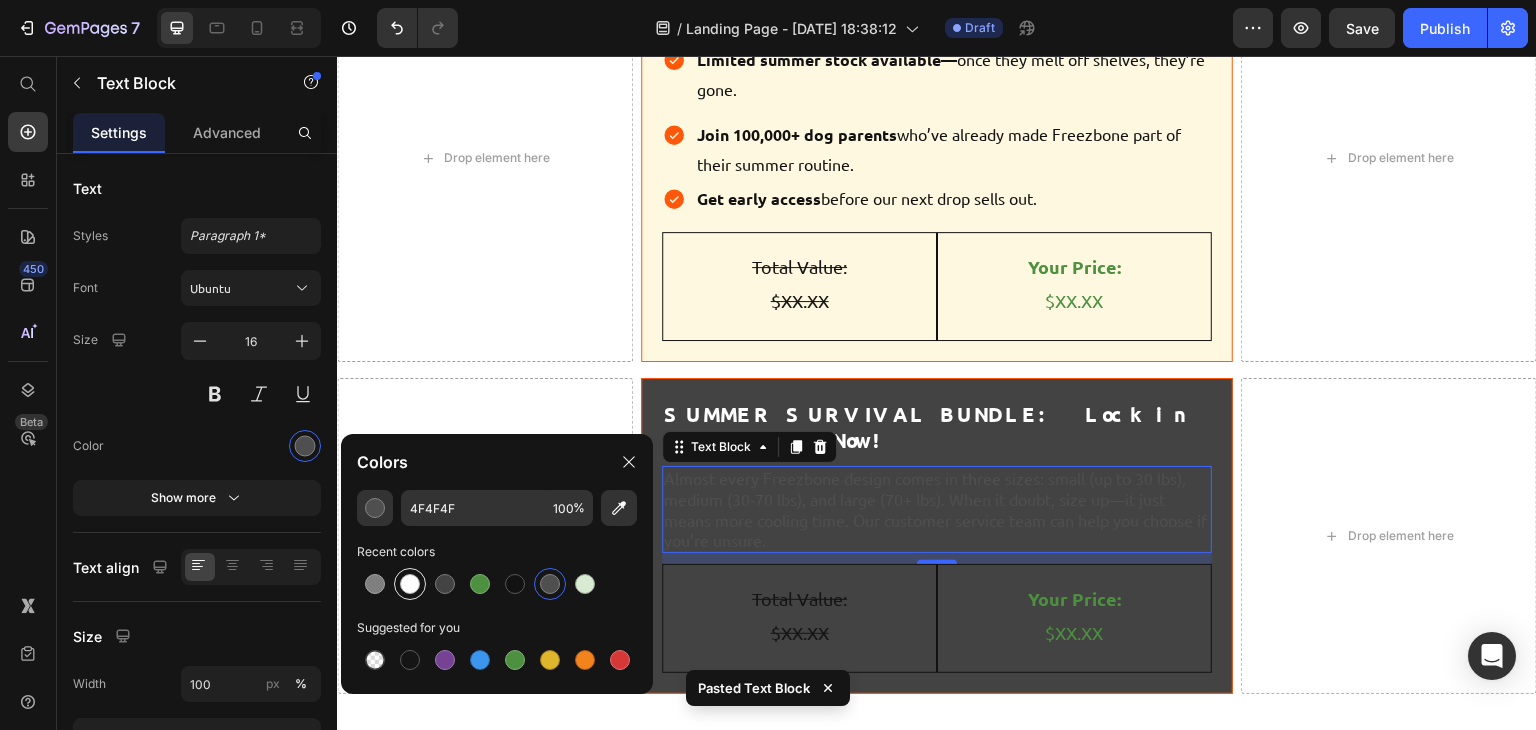 click at bounding box center (410, 584) 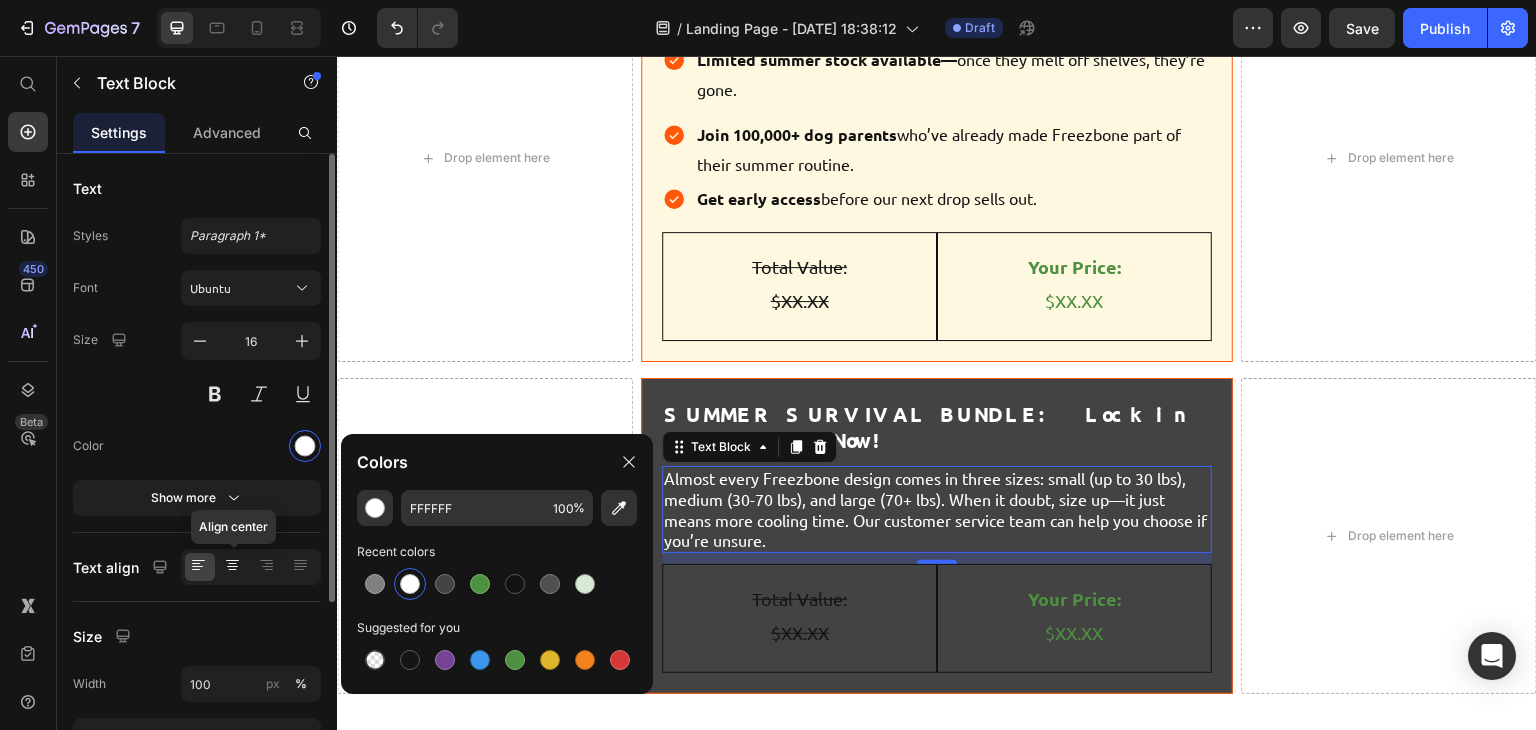 click 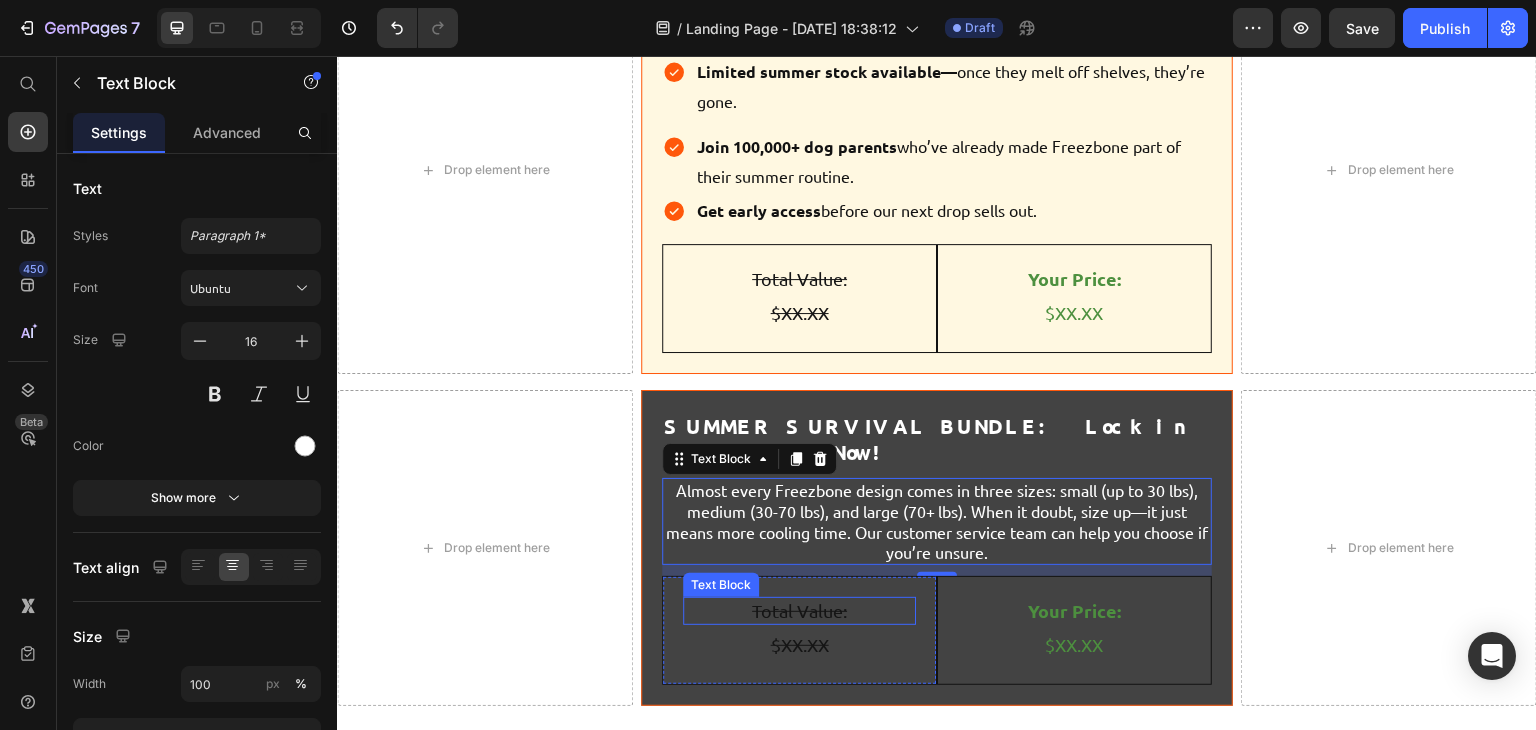 scroll, scrollTop: 9726, scrollLeft: 0, axis: vertical 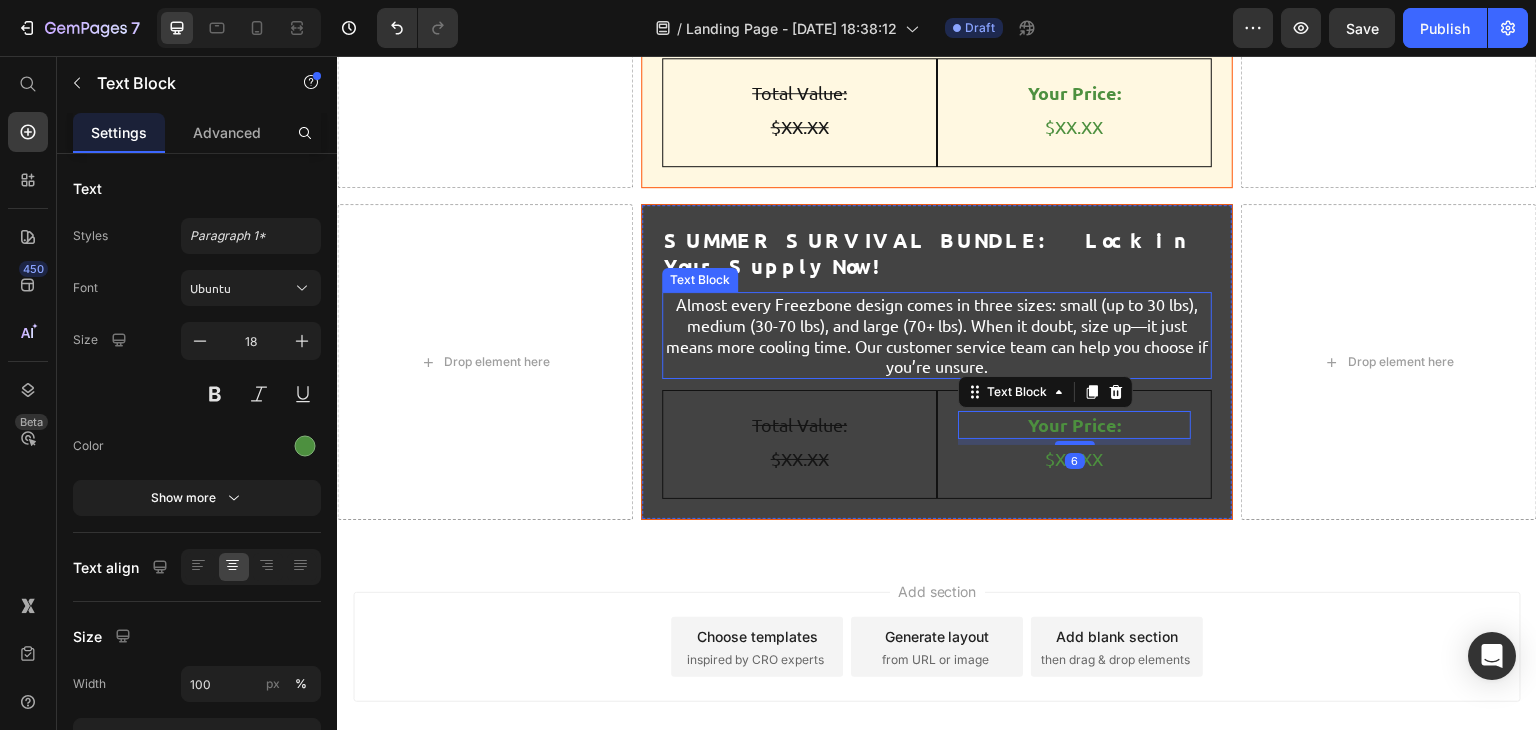 click on "Almost every Freezbone design comes in three sizes: small (up to 30 lbs), medium (30-70 lbs), and large (70+ lbs). When it doubt, size up—it just means more cooling time. Our customer service team can help you choose if you’re unsure." at bounding box center (937, 335) 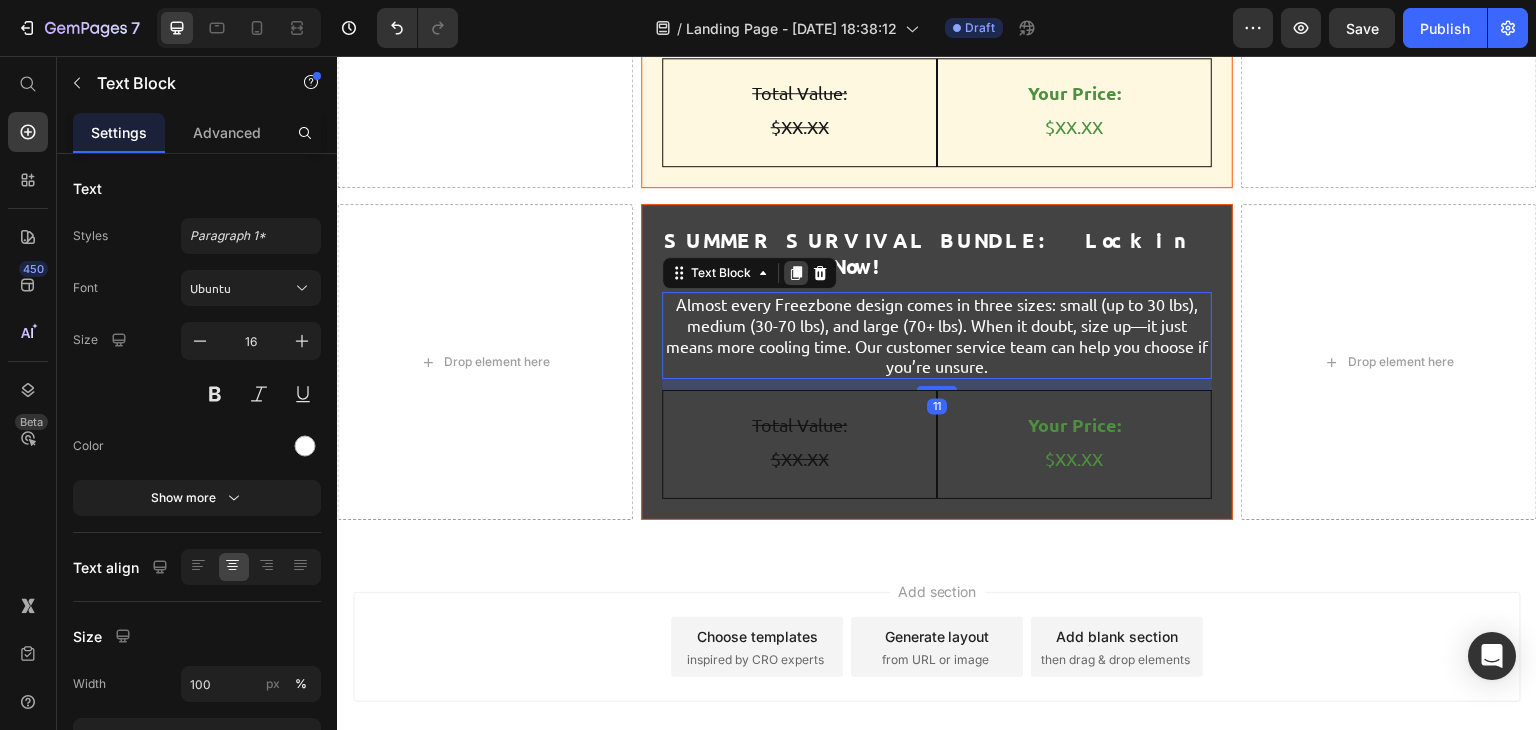 click at bounding box center (796, 273) 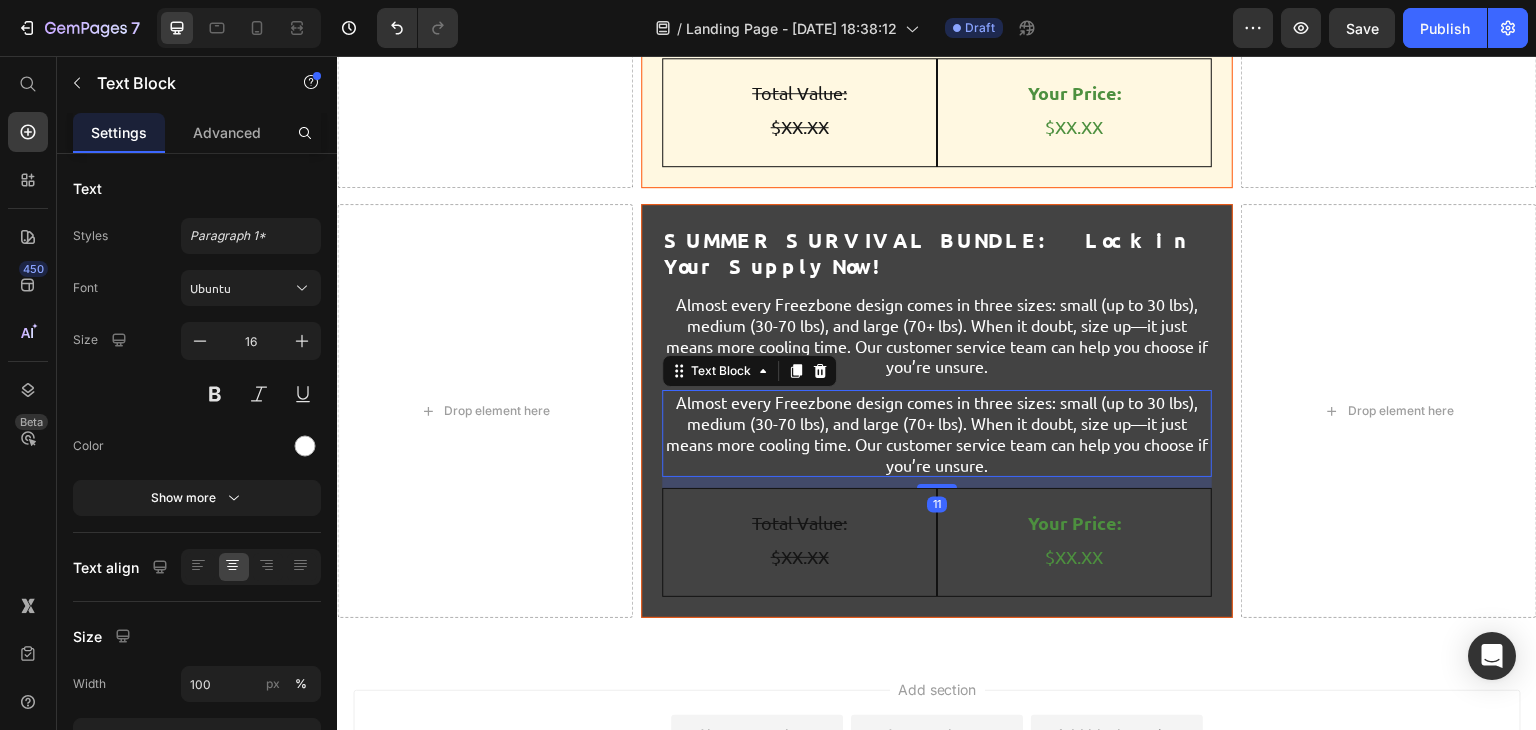 click on "Almost every Freezbone design comes in three sizes: small (up to 30 lbs), medium (30-70 lbs), and large (70+ lbs). When it doubt, size up—it just means more cooling time. Our customer service team can help you choose if you’re unsure." at bounding box center [937, 433] 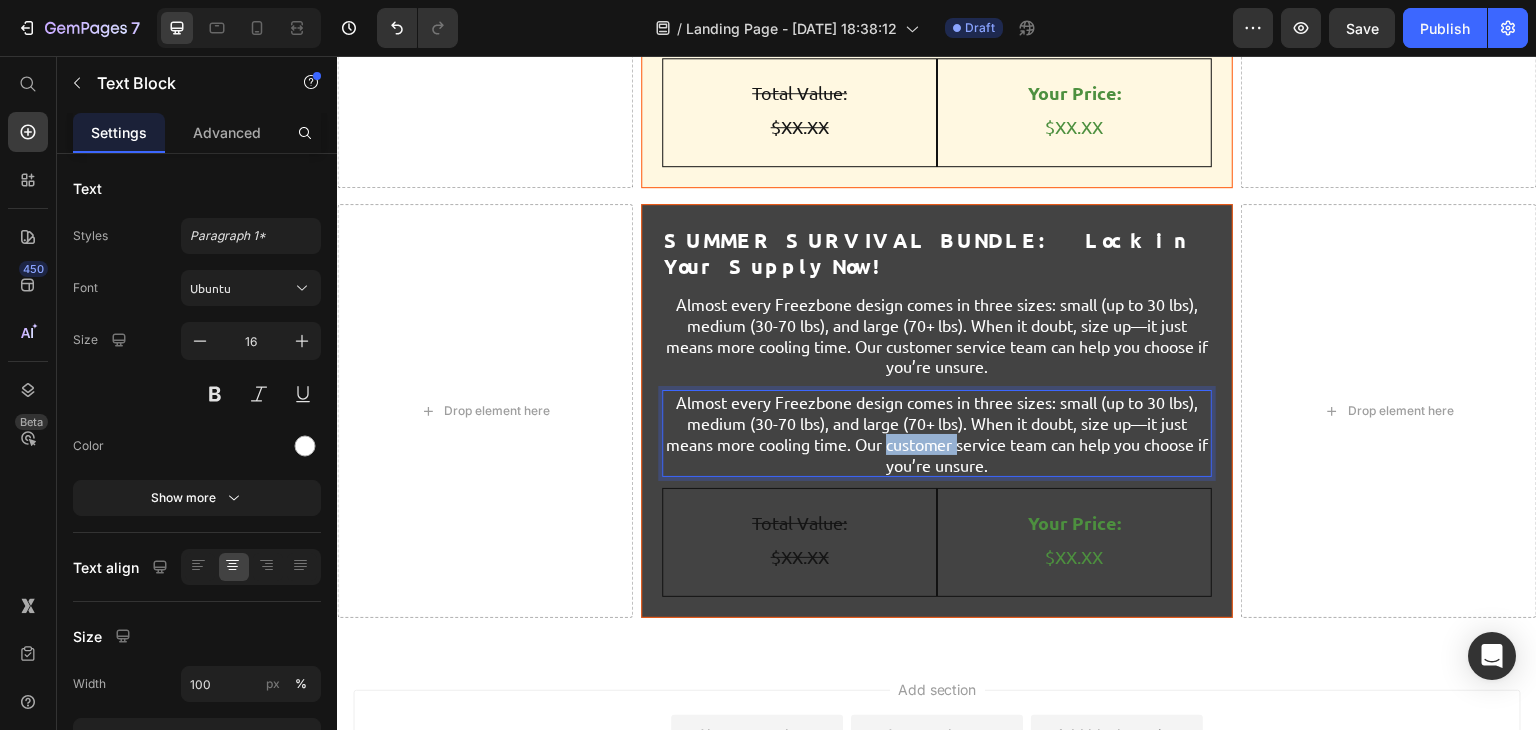 click on "Almost every Freezbone design comes in three sizes: small (up to 30 lbs), medium (30-70 lbs), and large (70+ lbs). When it doubt, size up—it just means more cooling time. Our customer service team can help you choose if you’re unsure." at bounding box center [937, 433] 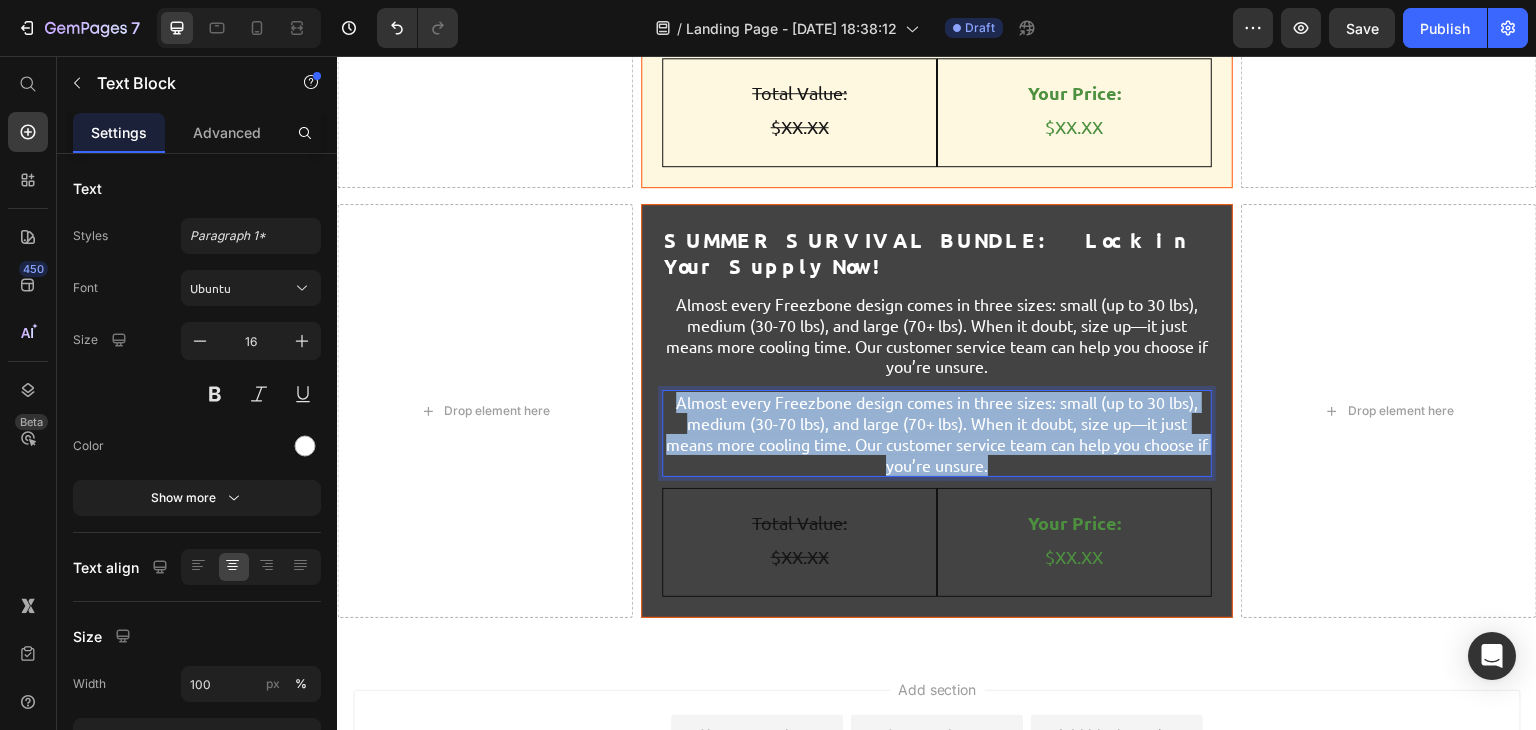 click on "Almost every Freezbone design comes in three sizes: small (up to 30 lbs), medium (30-70 lbs), and large (70+ lbs). When it doubt, size up—it just means more cooling time. Our customer service team can help you choose if you’re unsure." at bounding box center (937, 433) 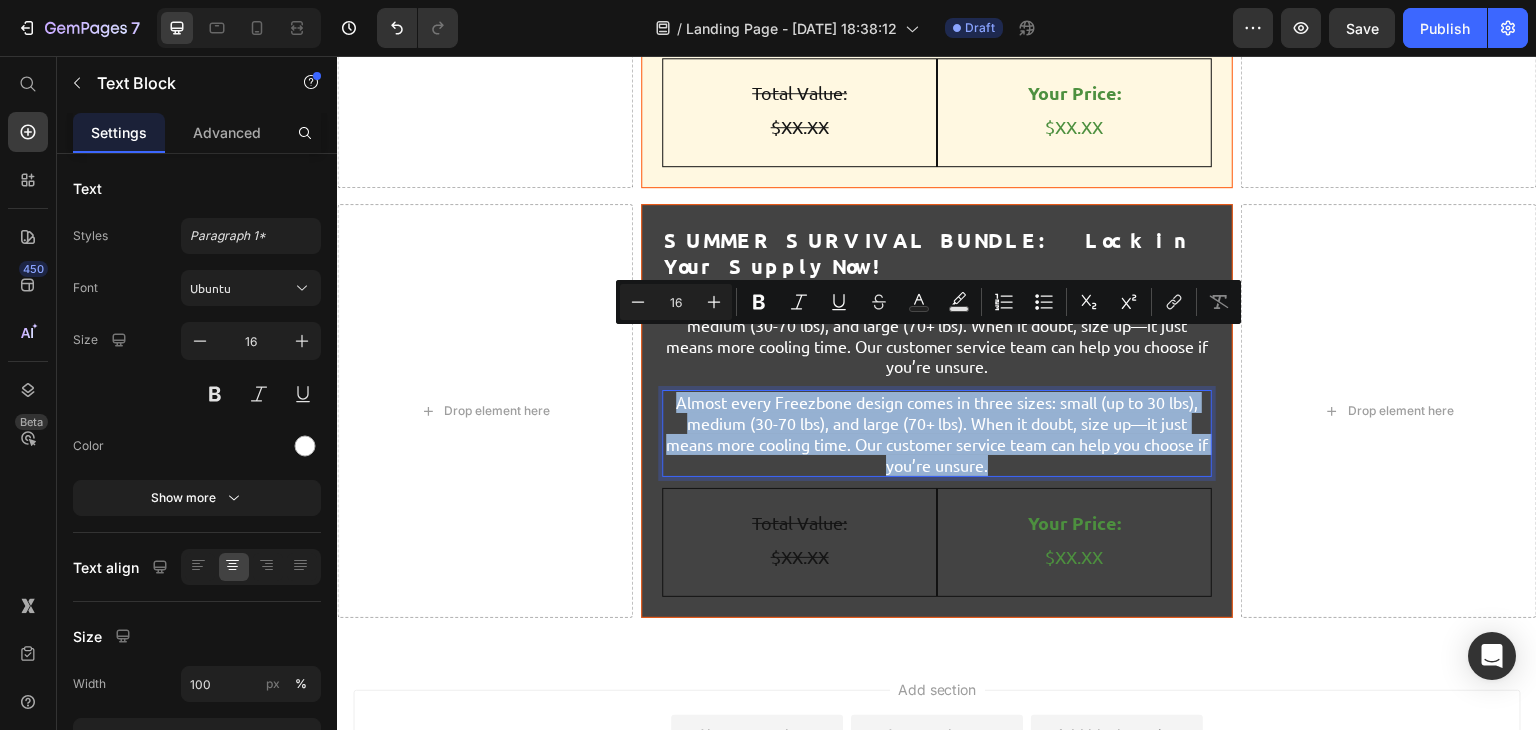 click on "Almost every Freezbone design comes in three sizes: small (up to 30 lbs), medium (30-70 lbs), and large (70+ lbs). When it doubt, size up—it just means more cooling time. Our customer service team can help you choose if you’re unsure." at bounding box center (937, 433) 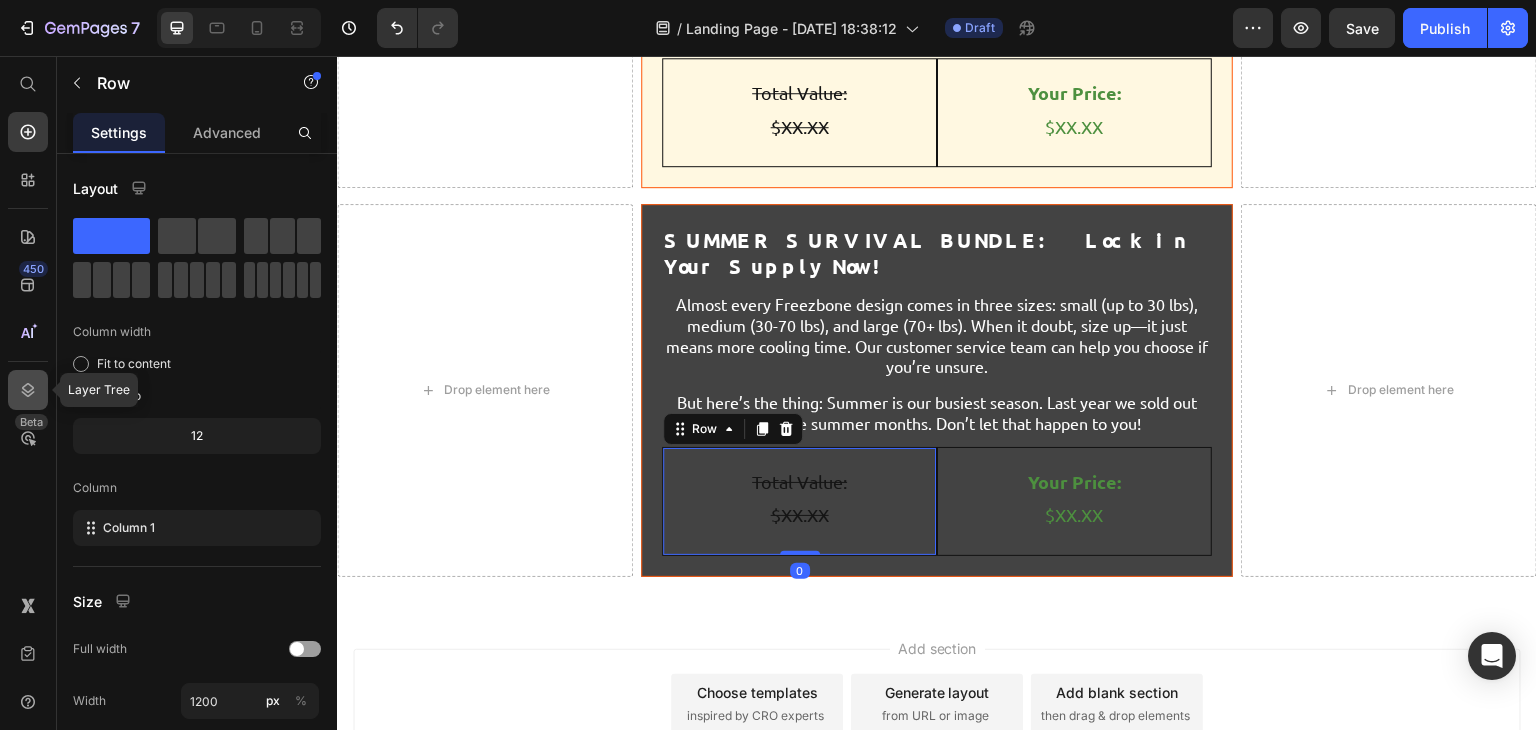 click 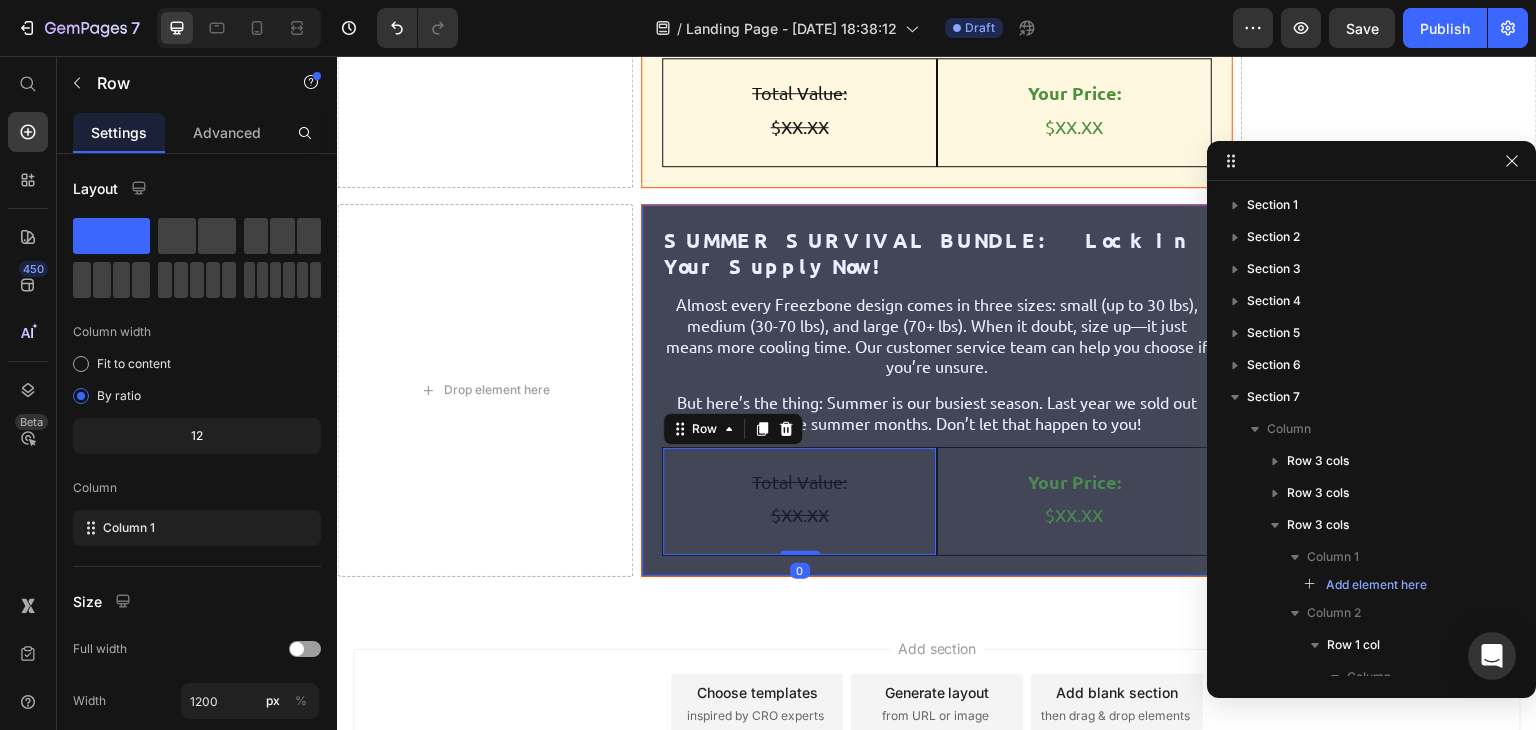 scroll, scrollTop: 328, scrollLeft: 0, axis: vertical 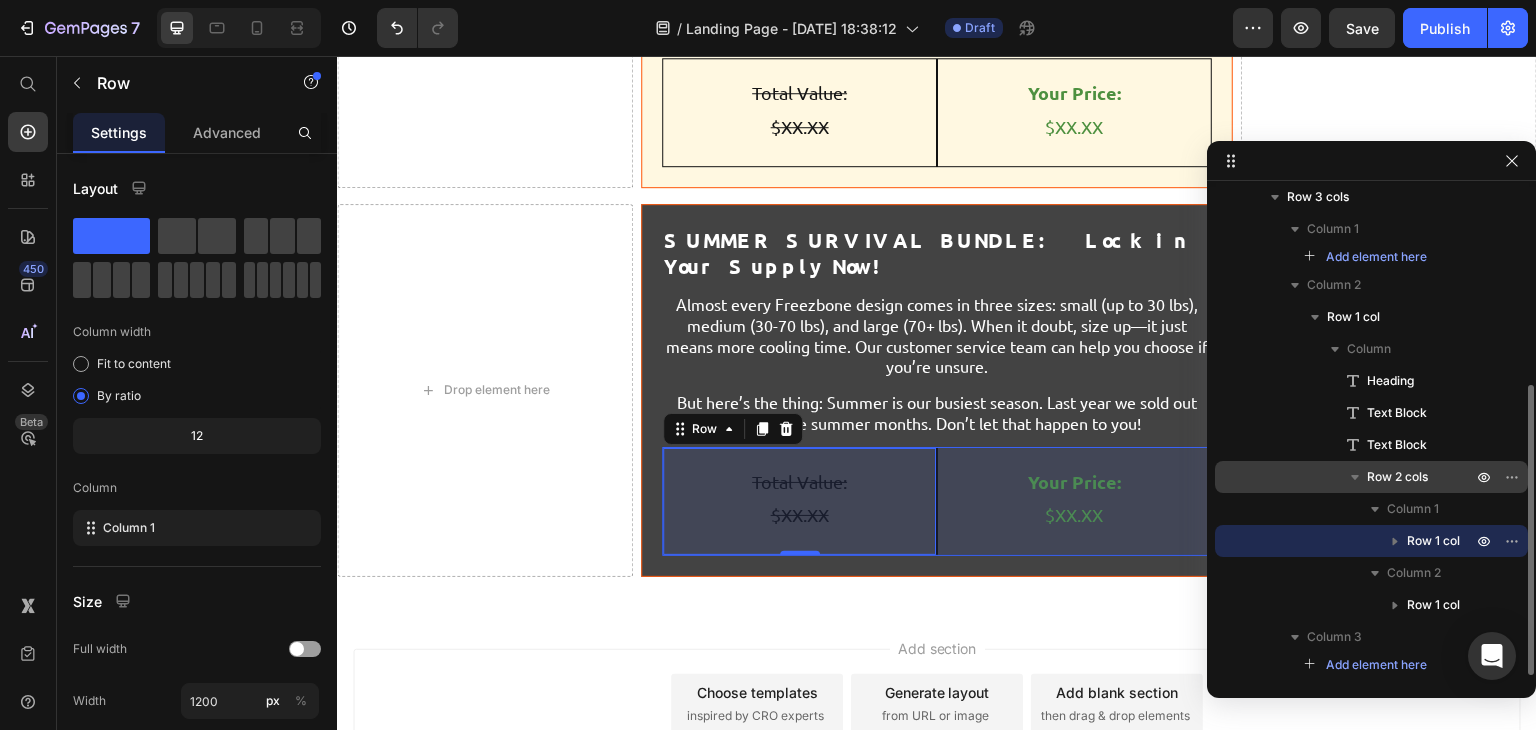 click on "Row 2 cols" at bounding box center [1397, 477] 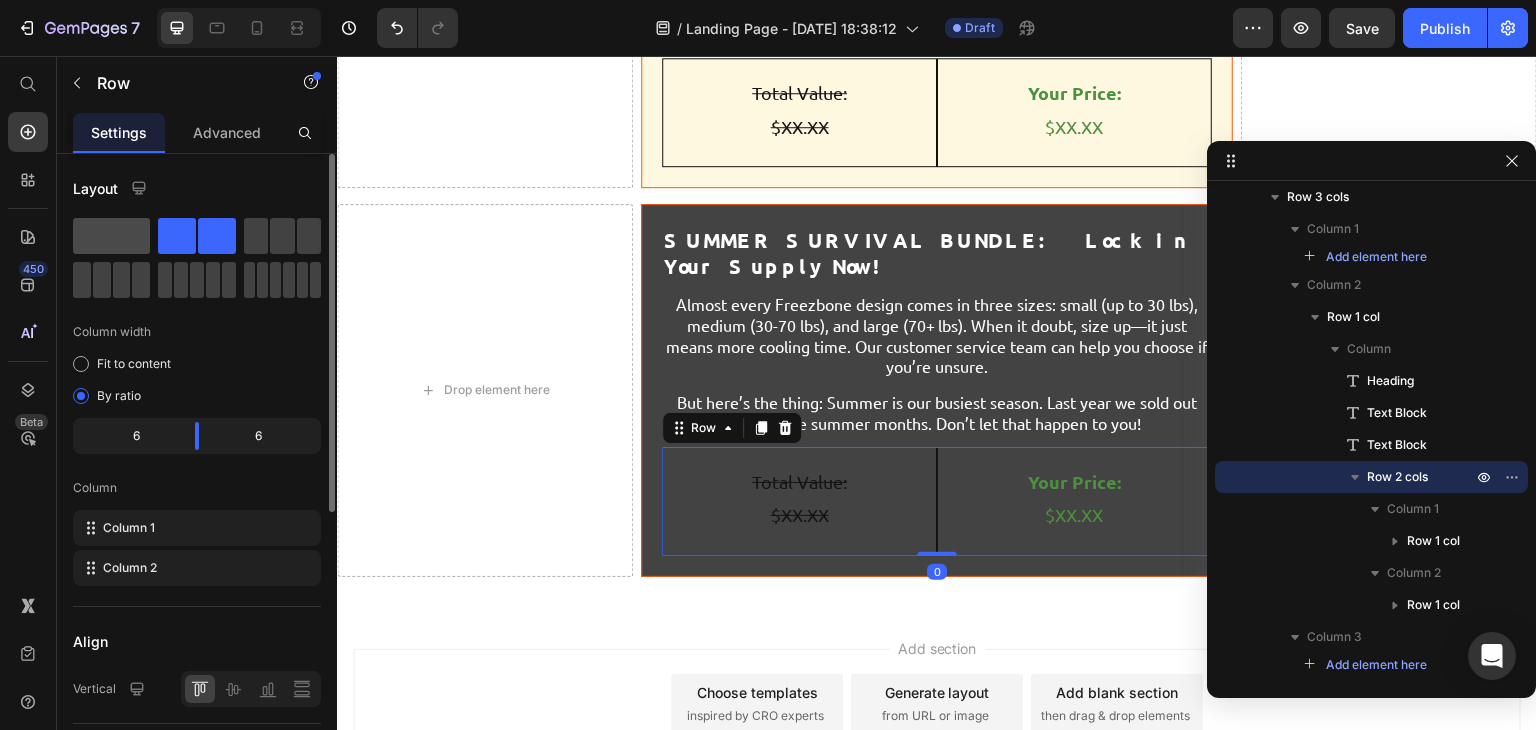 click 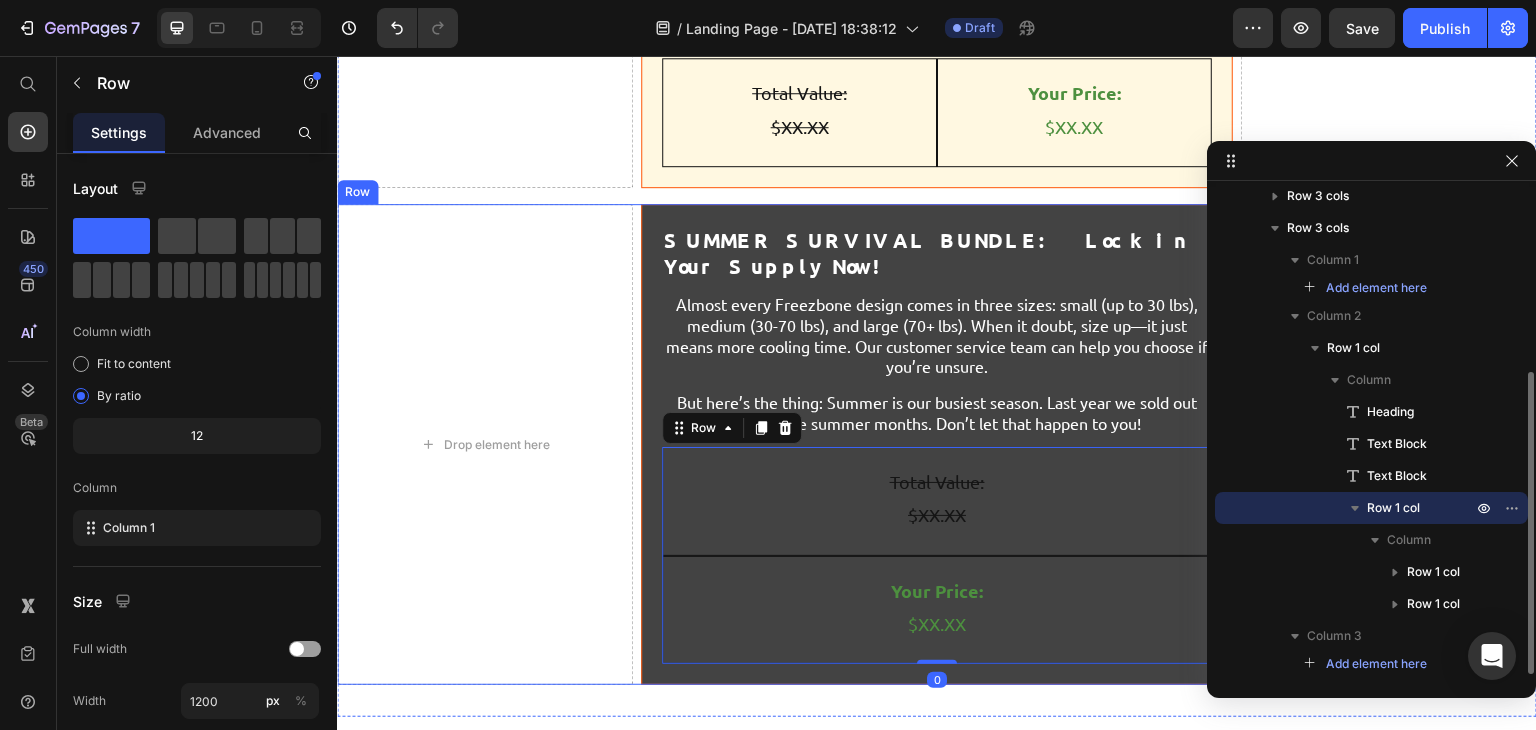 scroll, scrollTop: 296, scrollLeft: 0, axis: vertical 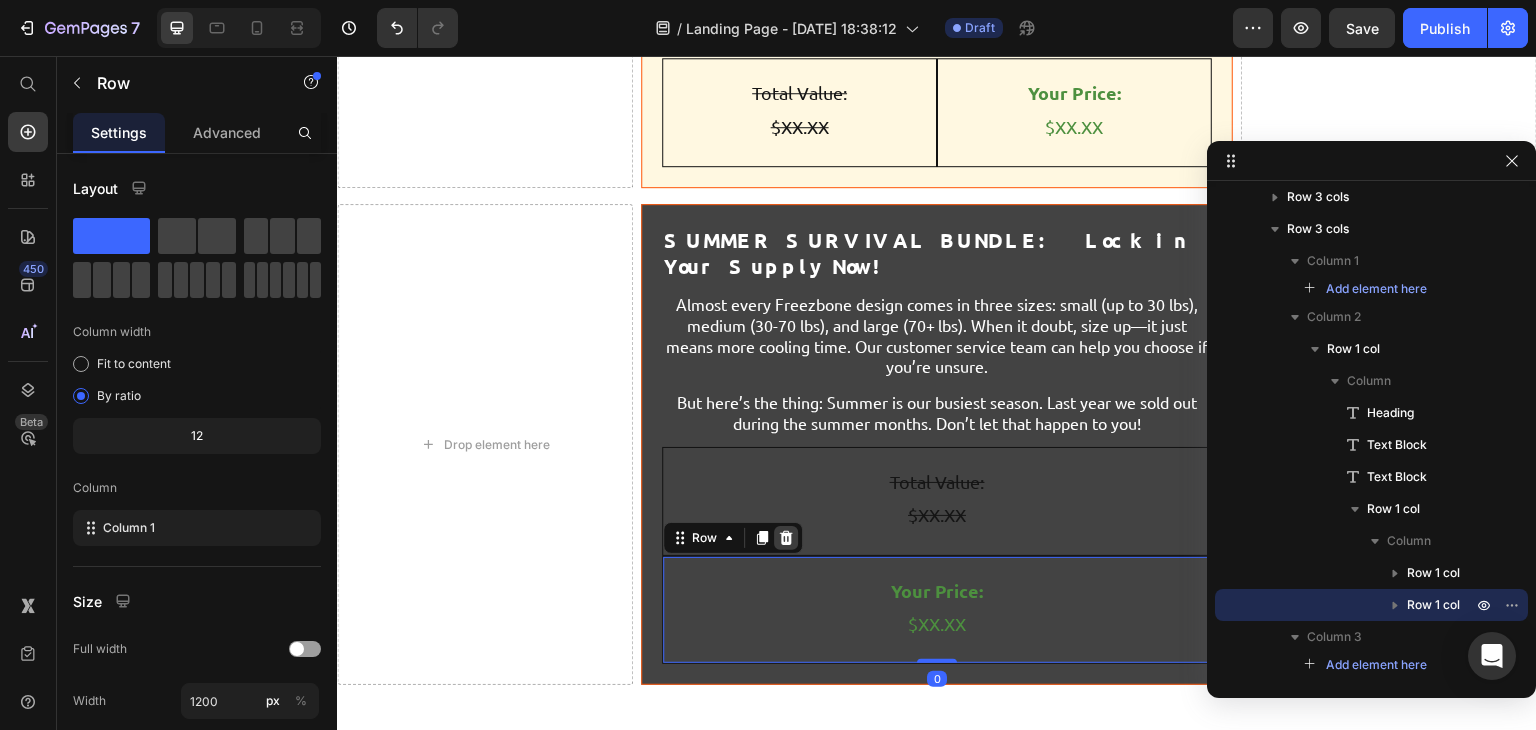 click 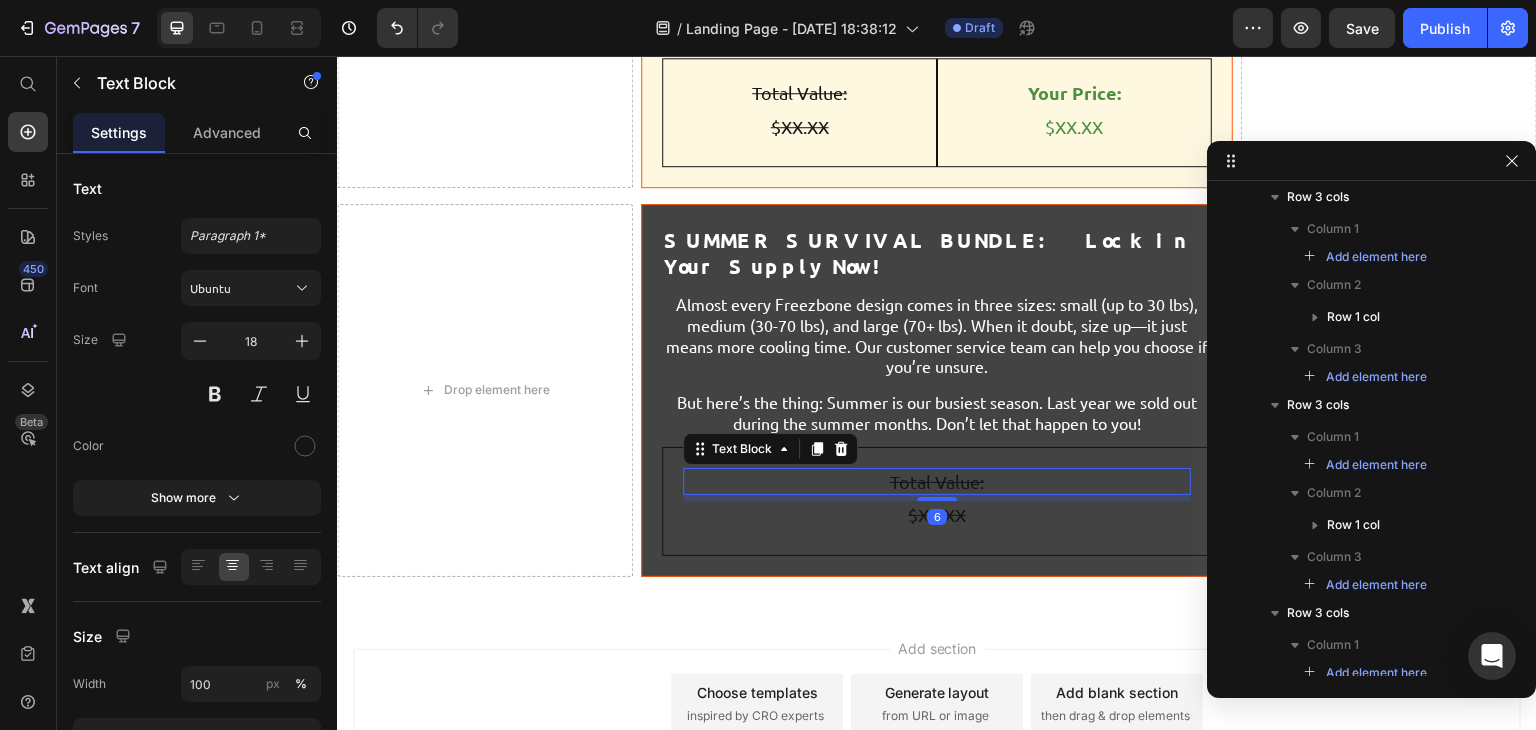 scroll, scrollTop: 712, scrollLeft: 0, axis: vertical 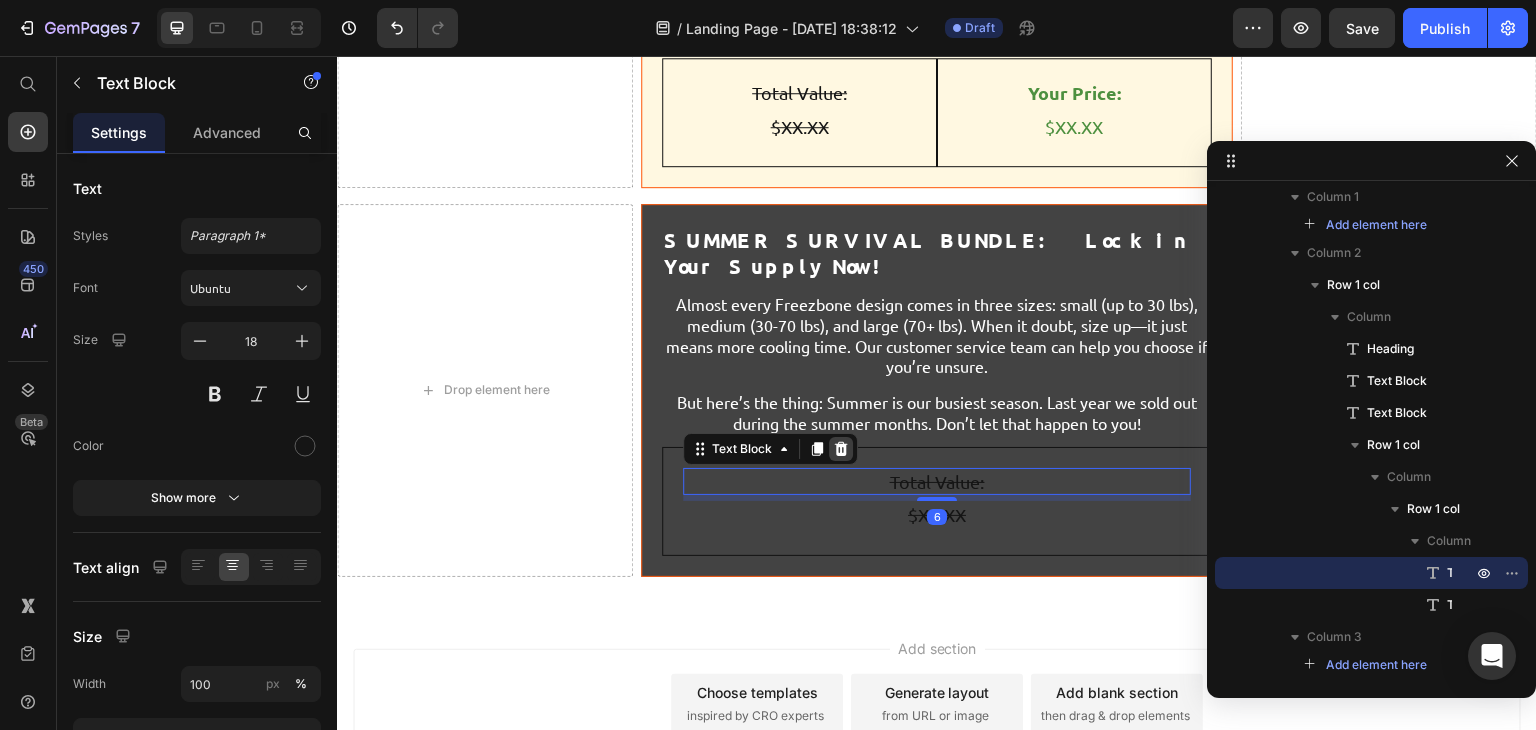 click 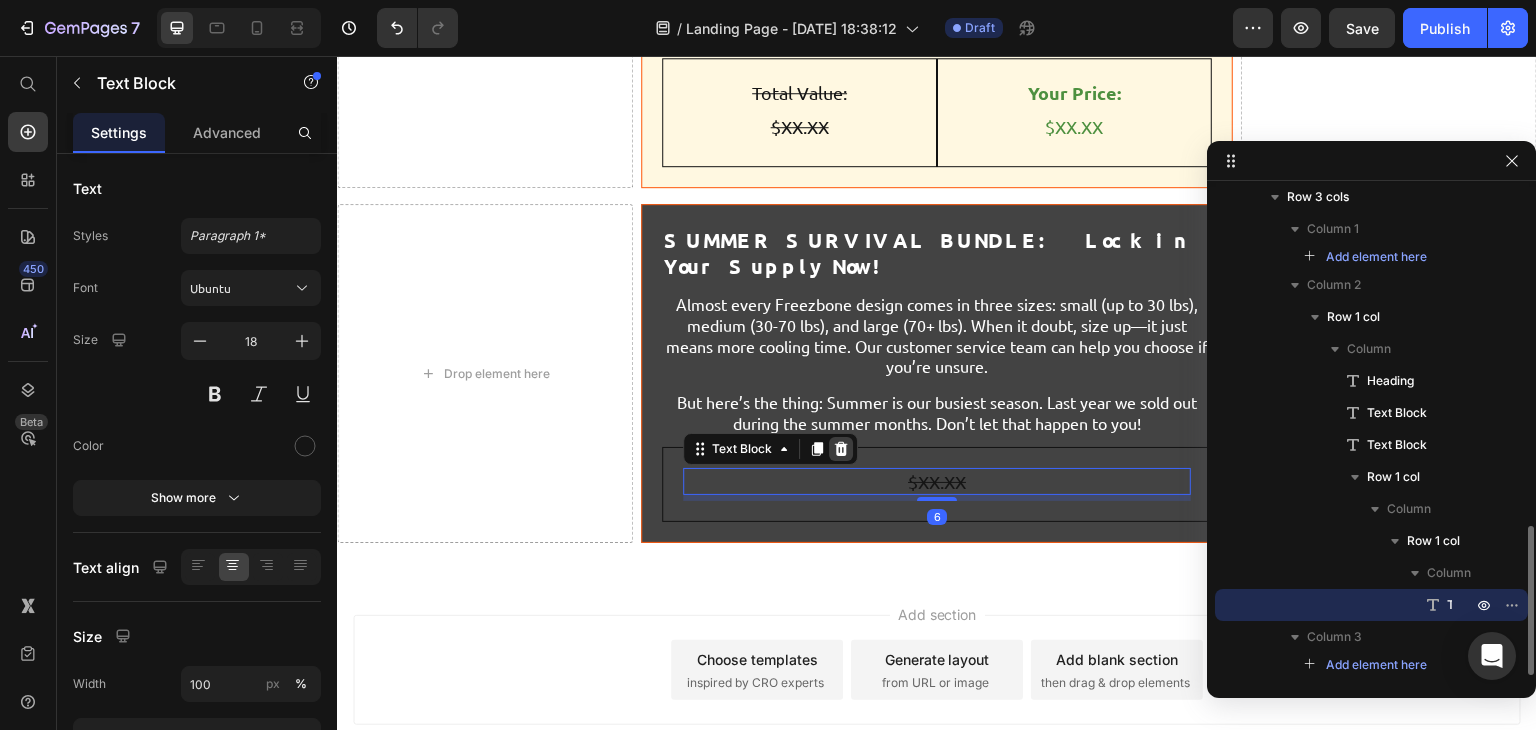 click 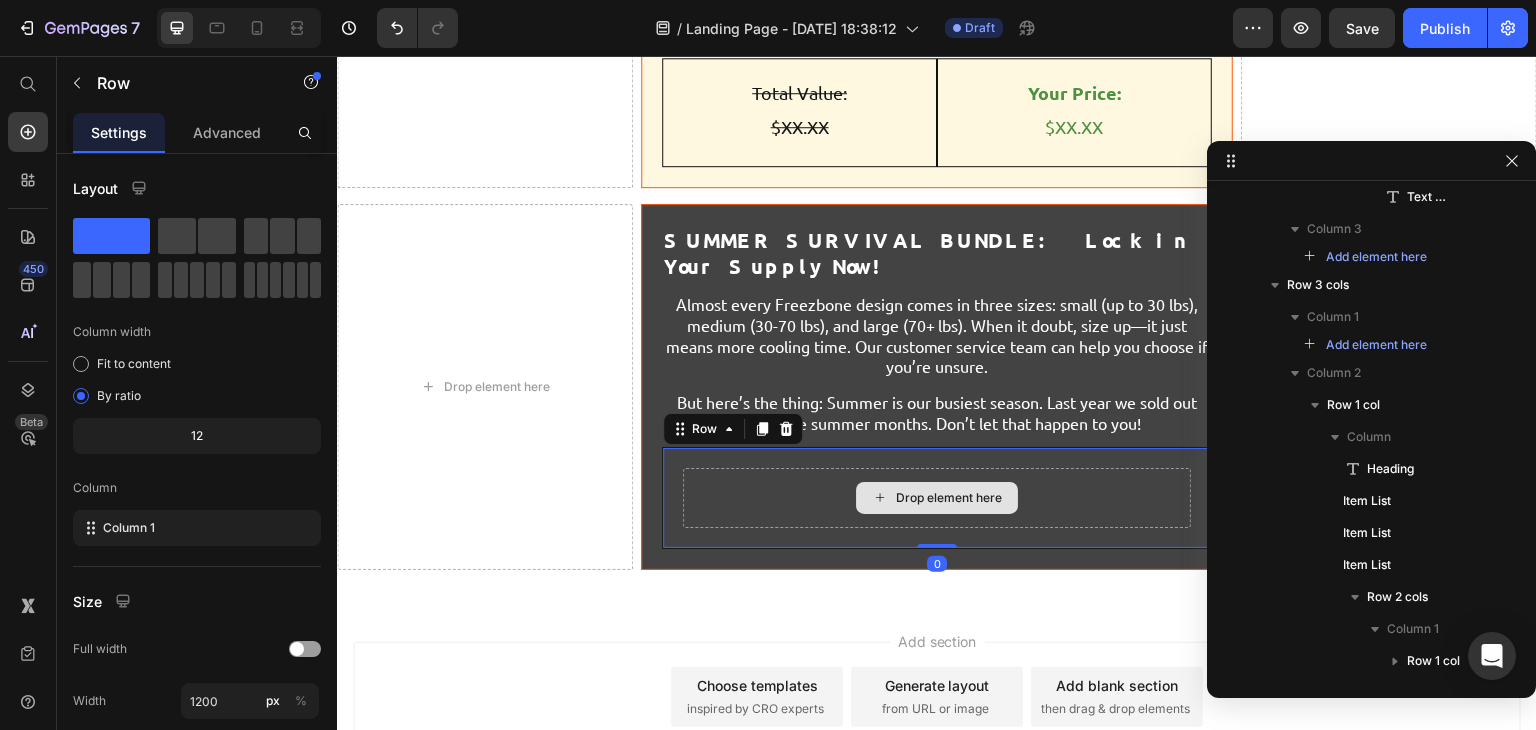 scroll, scrollTop: 1696, scrollLeft: 0, axis: vertical 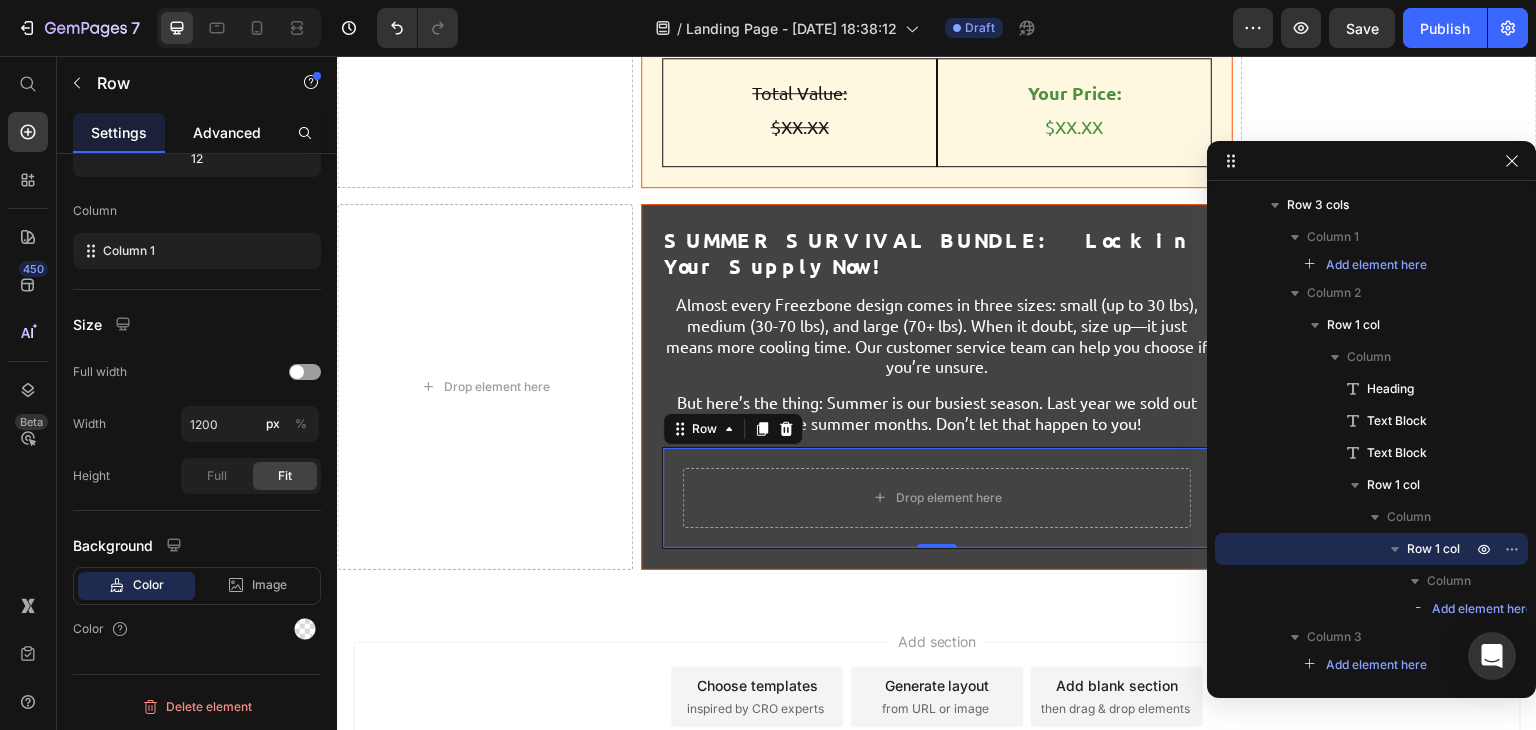 click on "Advanced" at bounding box center [227, 132] 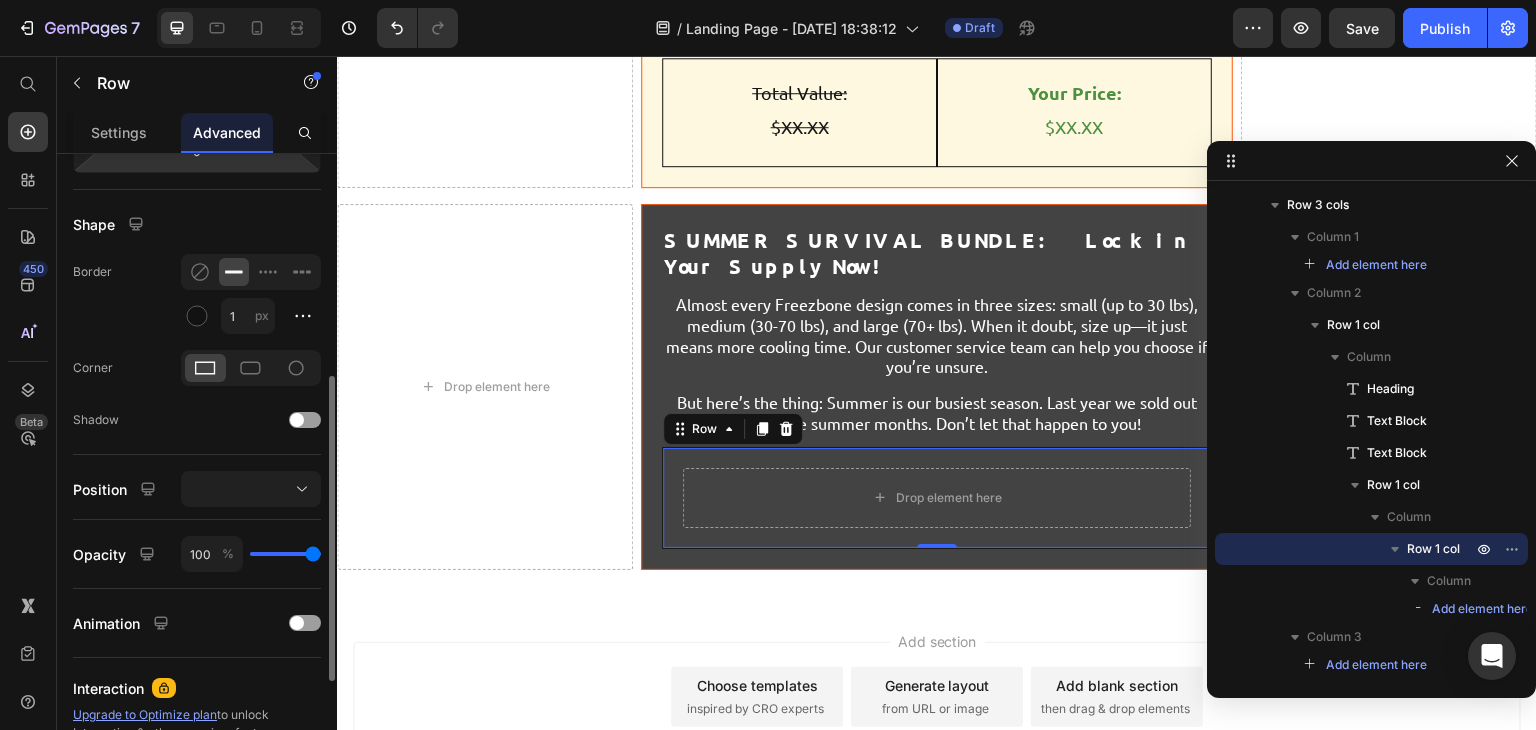 scroll, scrollTop: 461, scrollLeft: 0, axis: vertical 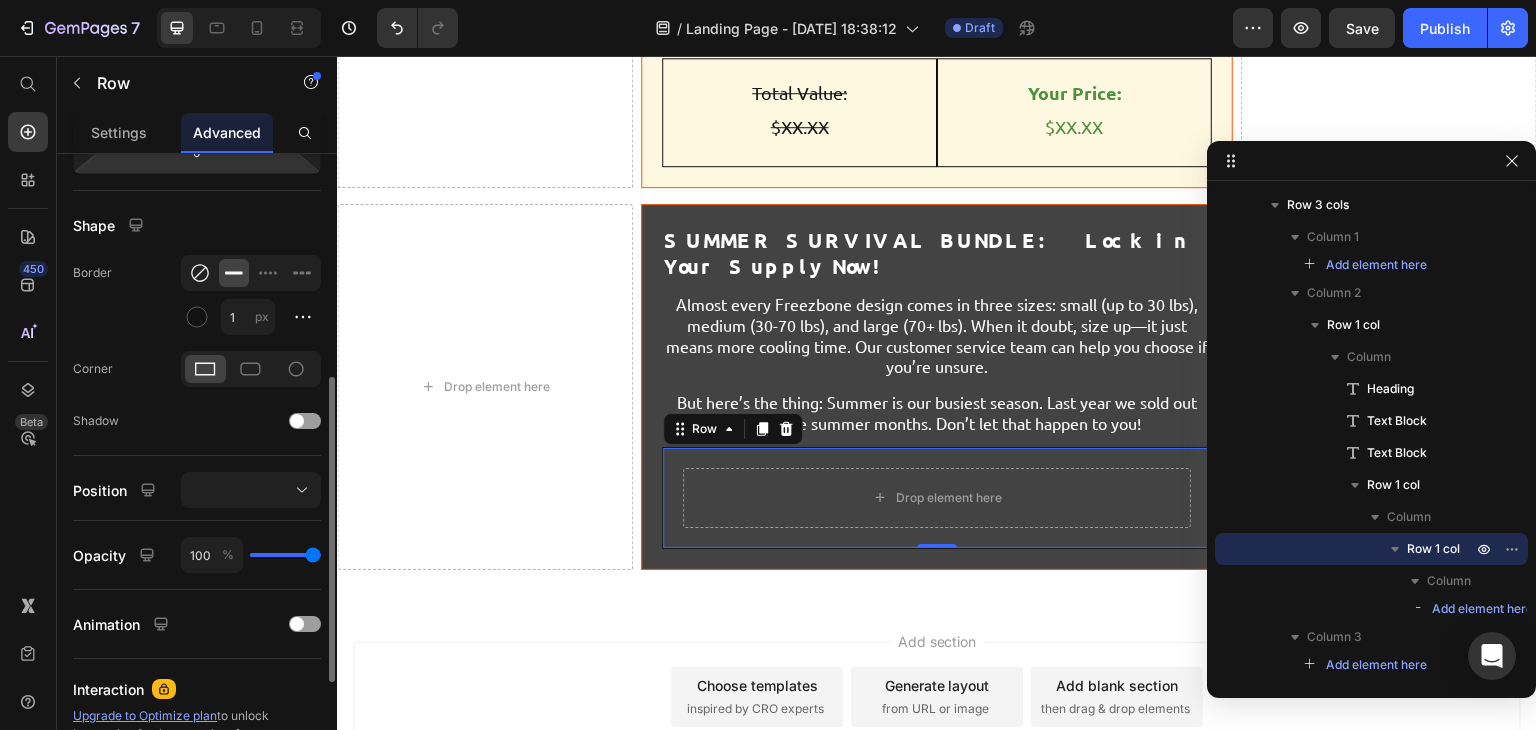 click 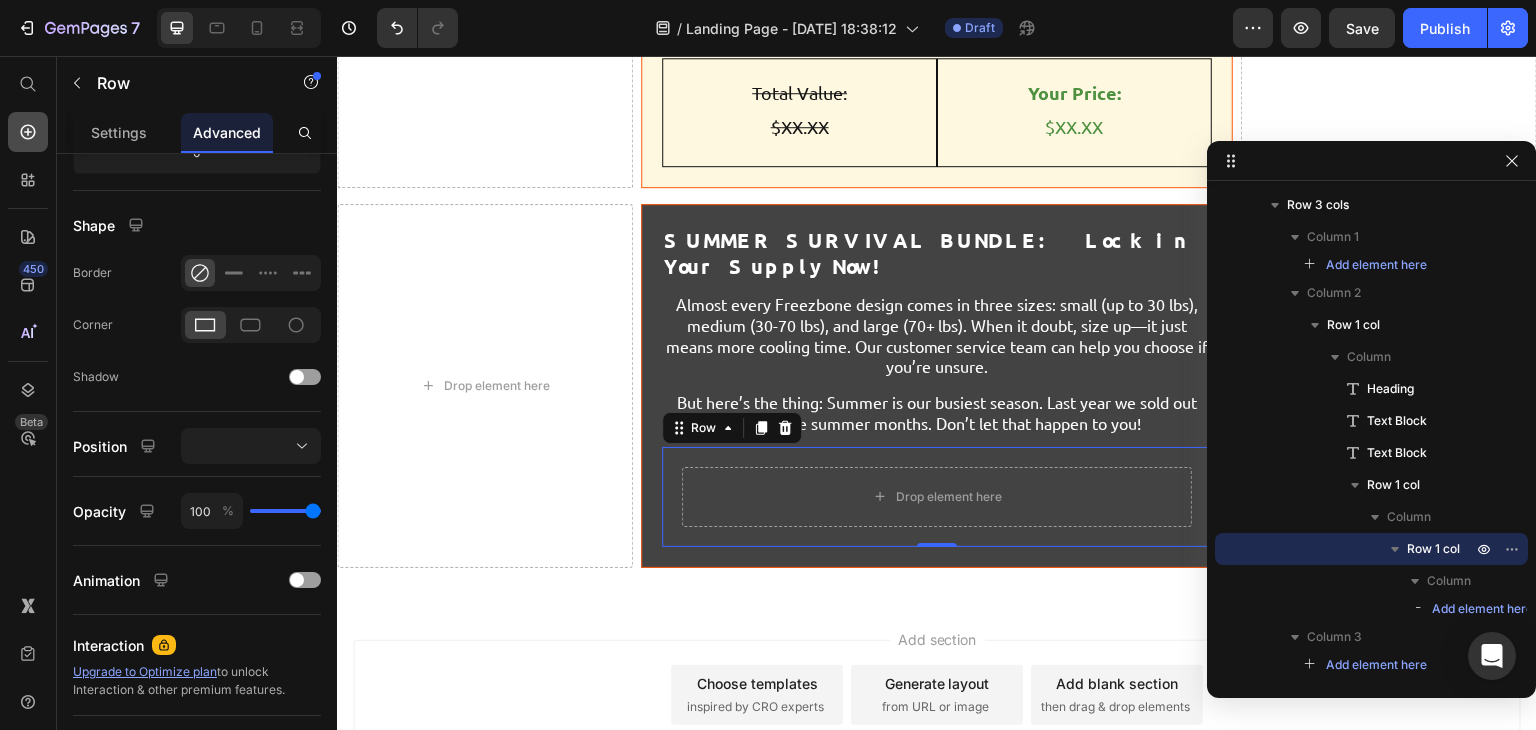 click 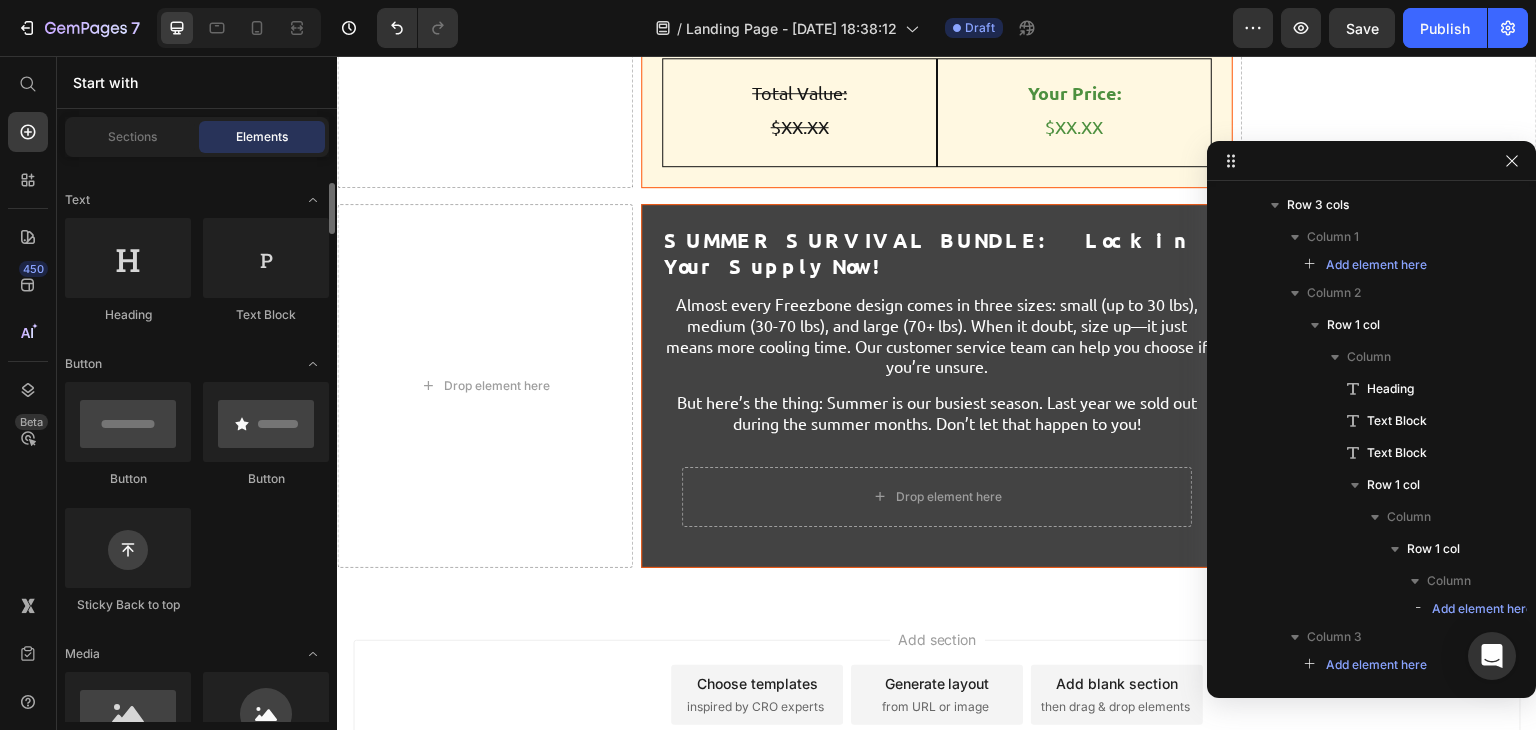 scroll, scrollTop: 274, scrollLeft: 0, axis: vertical 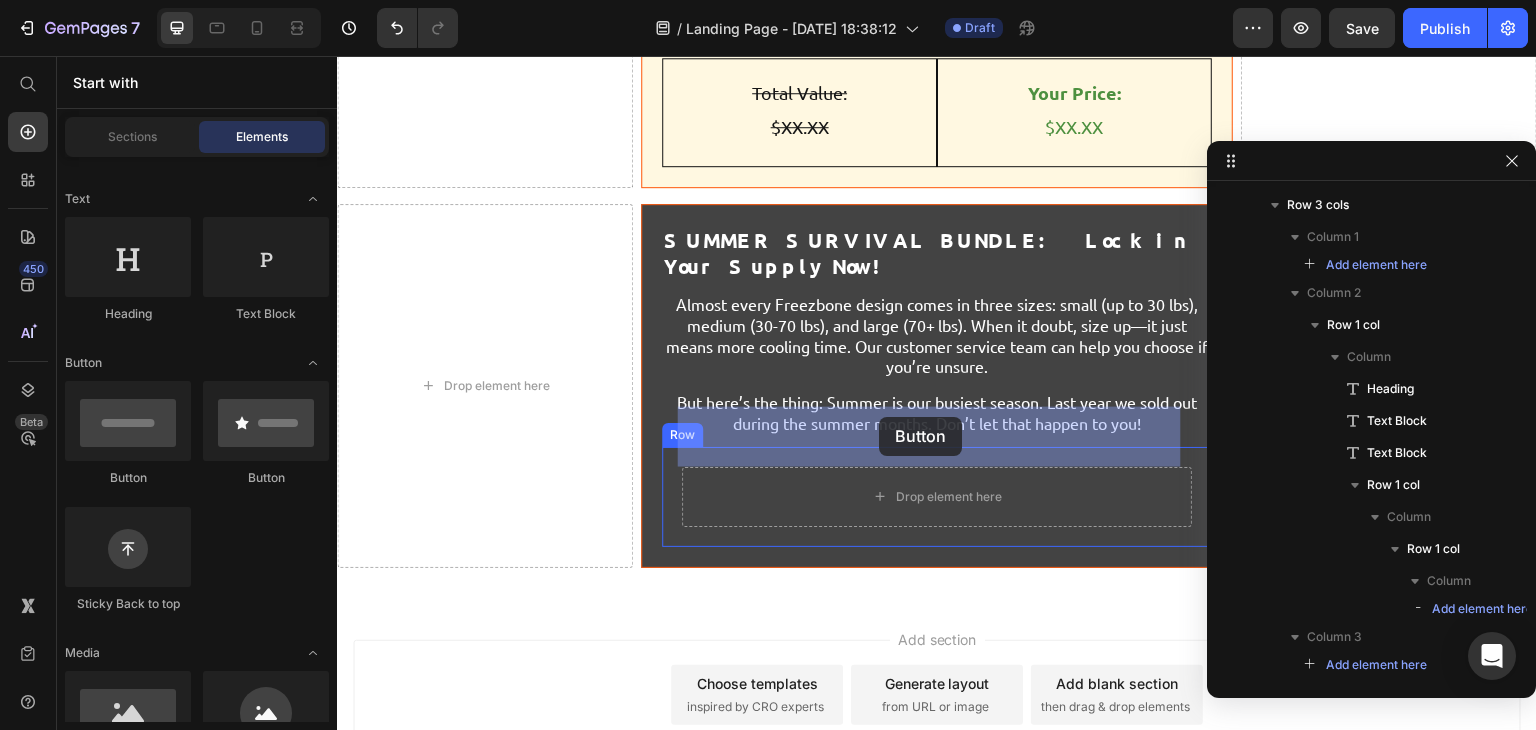 drag, startPoint x: 493, startPoint y: 454, endPoint x: 879, endPoint y: 422, distance: 387.32416 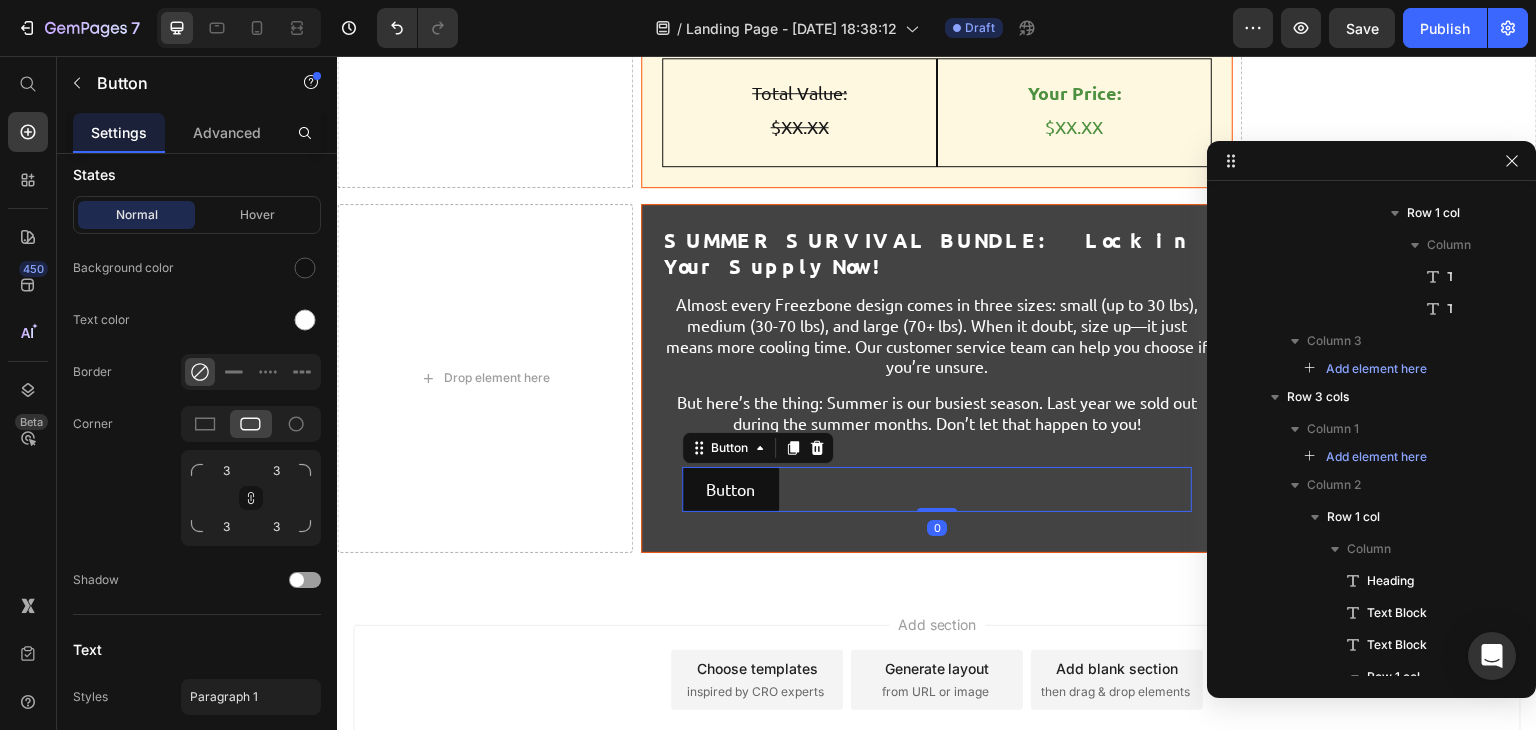 scroll, scrollTop: 1896, scrollLeft: 0, axis: vertical 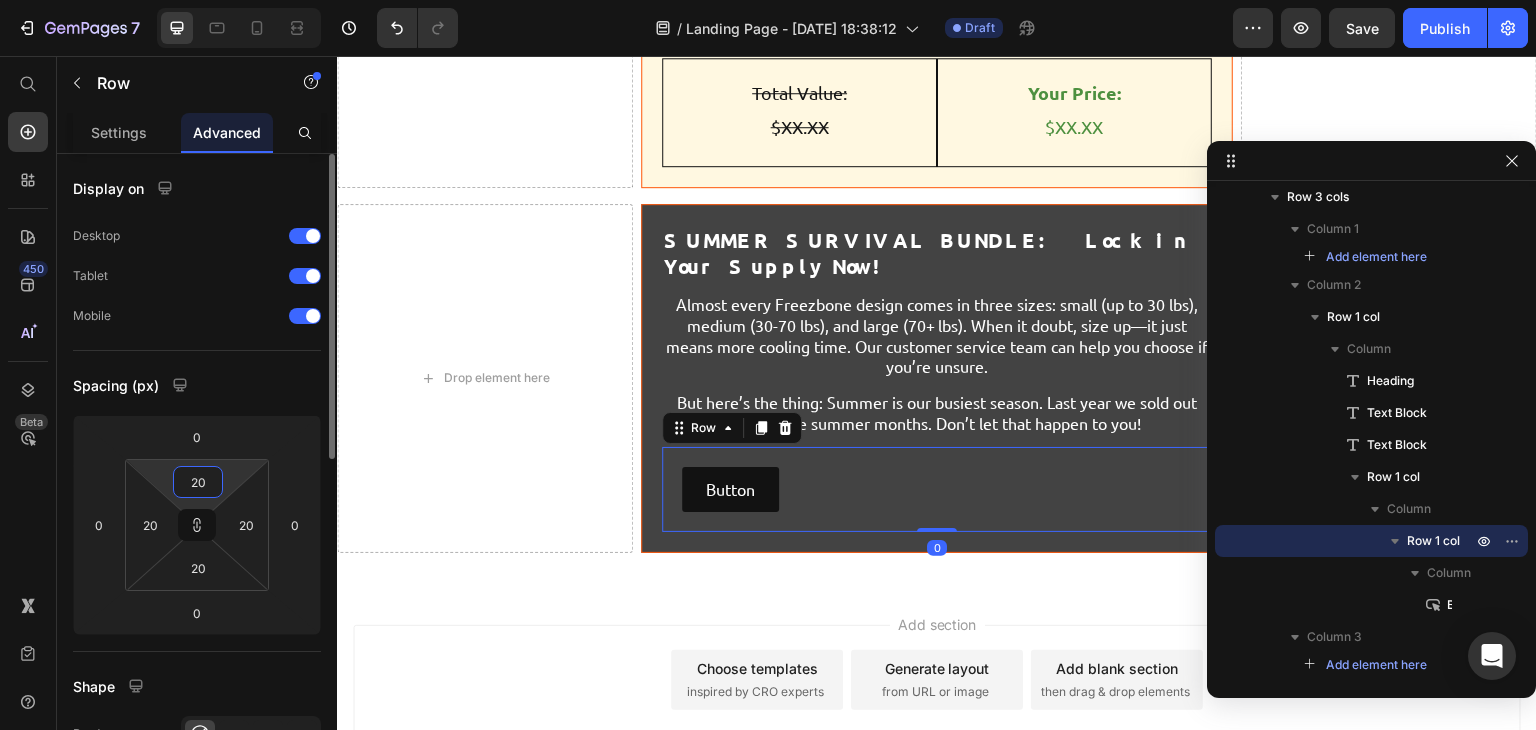 click on "20" at bounding box center (198, 482) 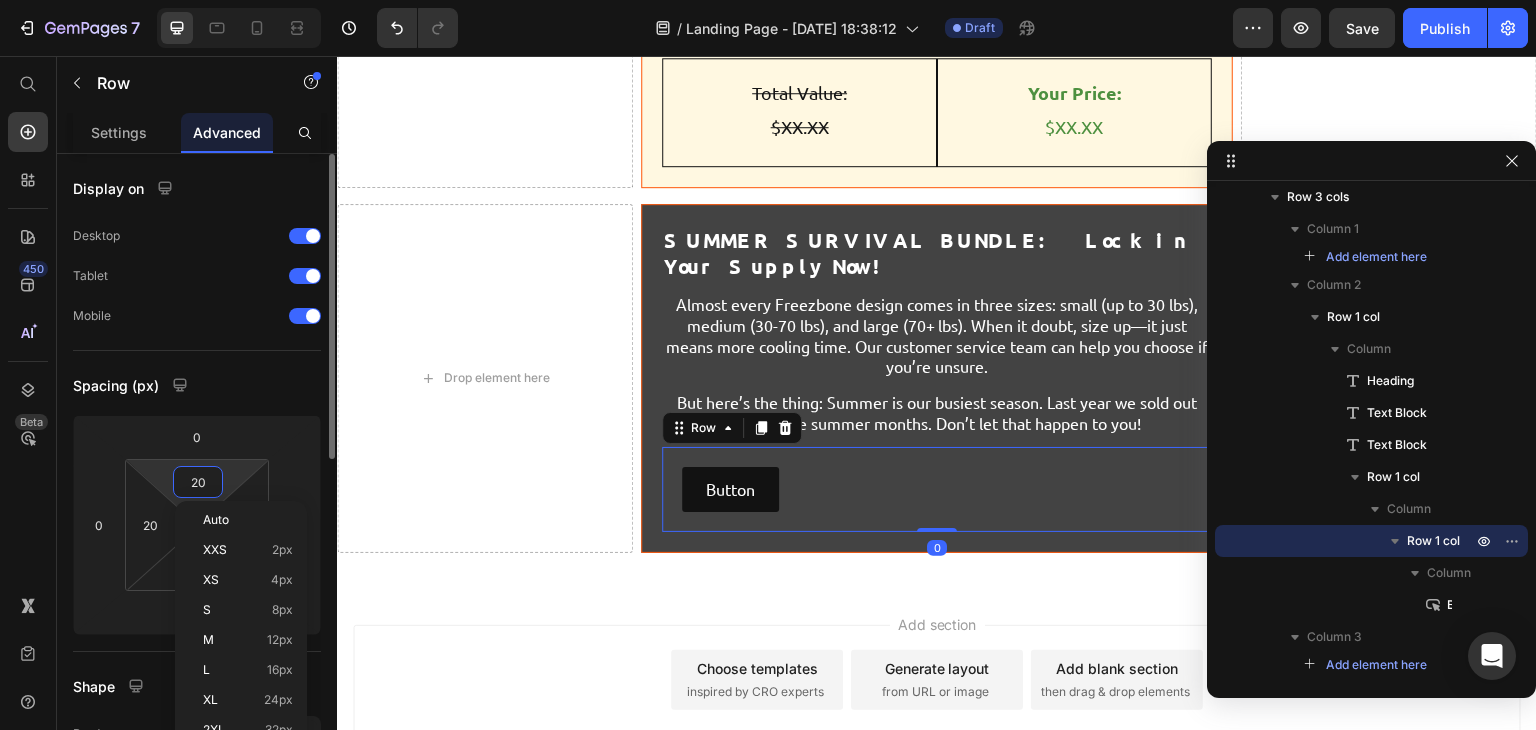 type on "0" 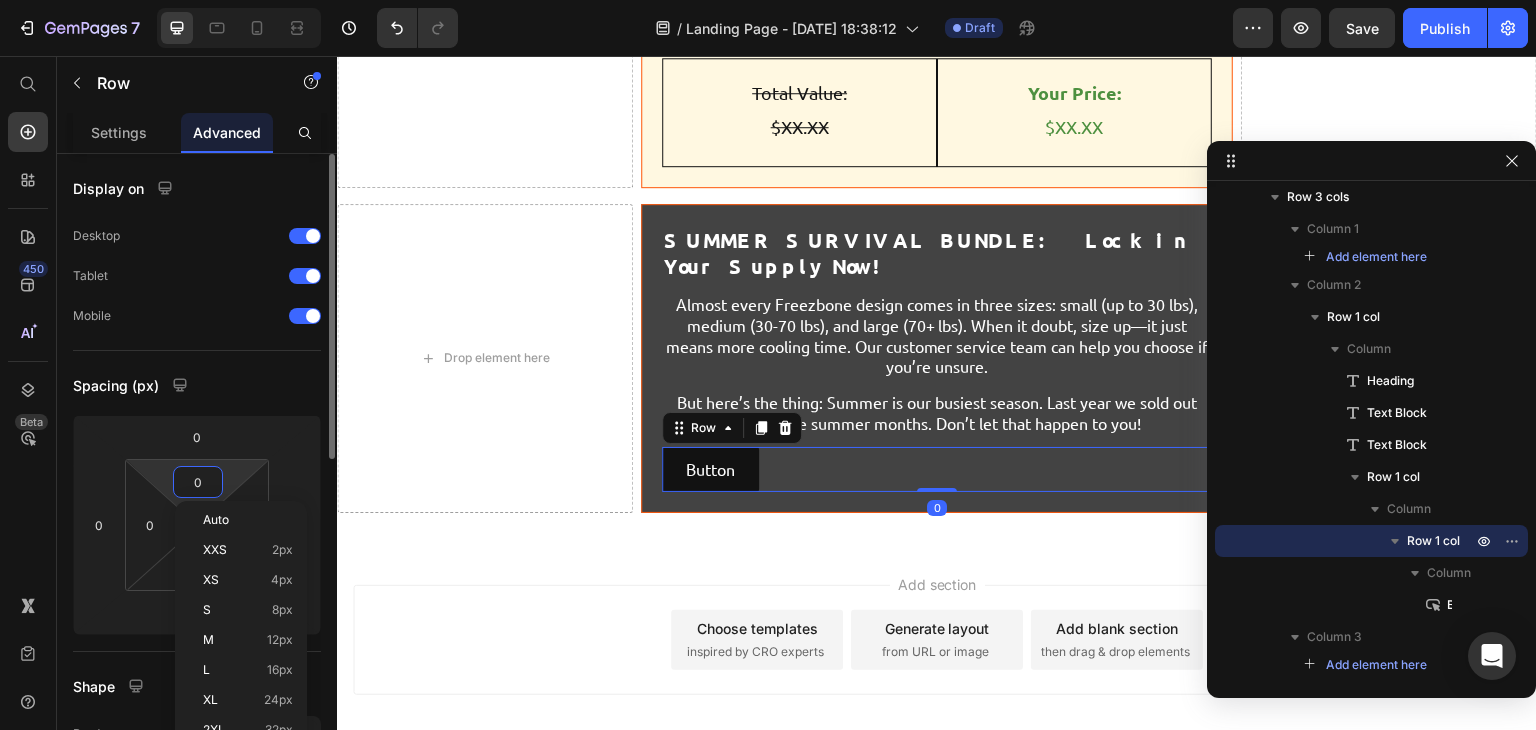 scroll, scrollTop: 9719, scrollLeft: 0, axis: vertical 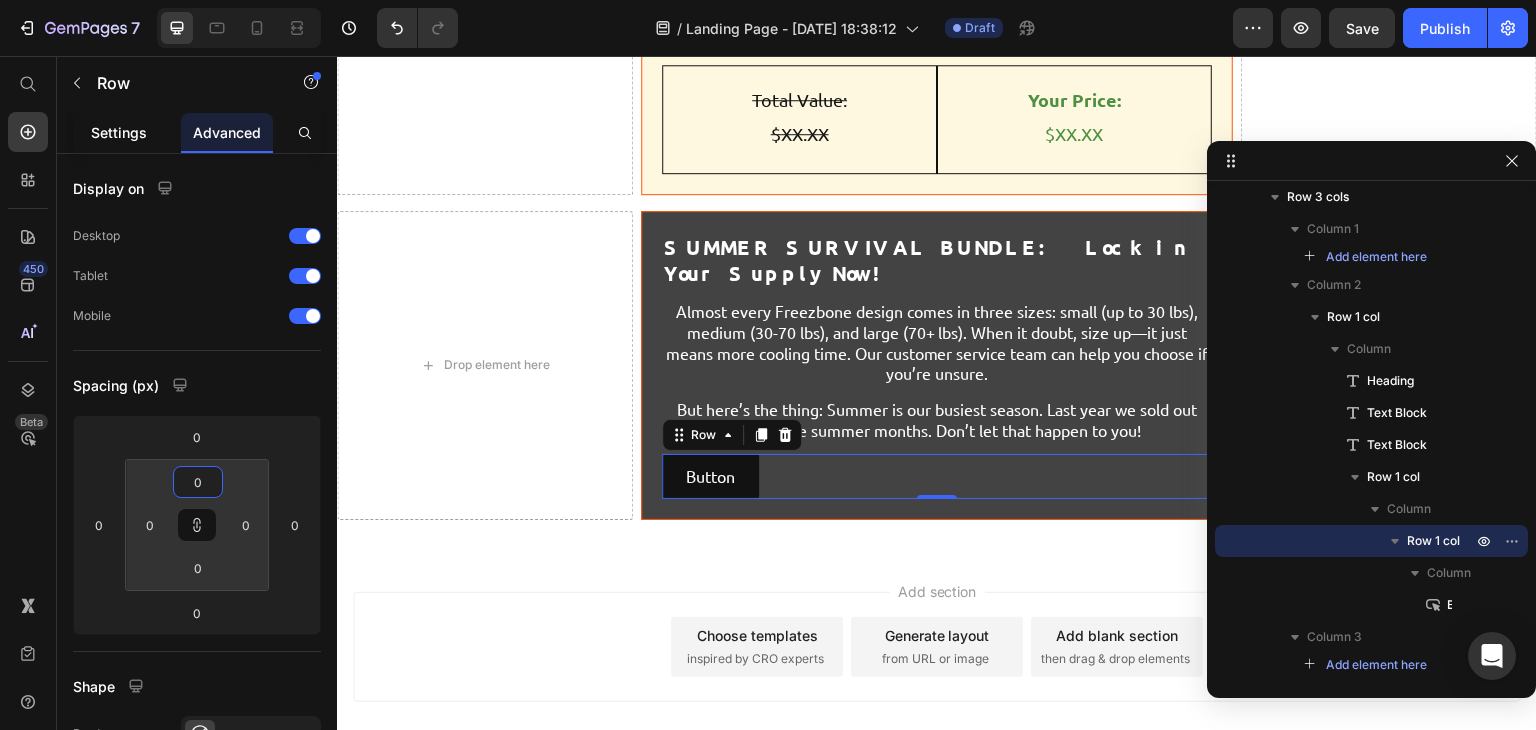 type on "0" 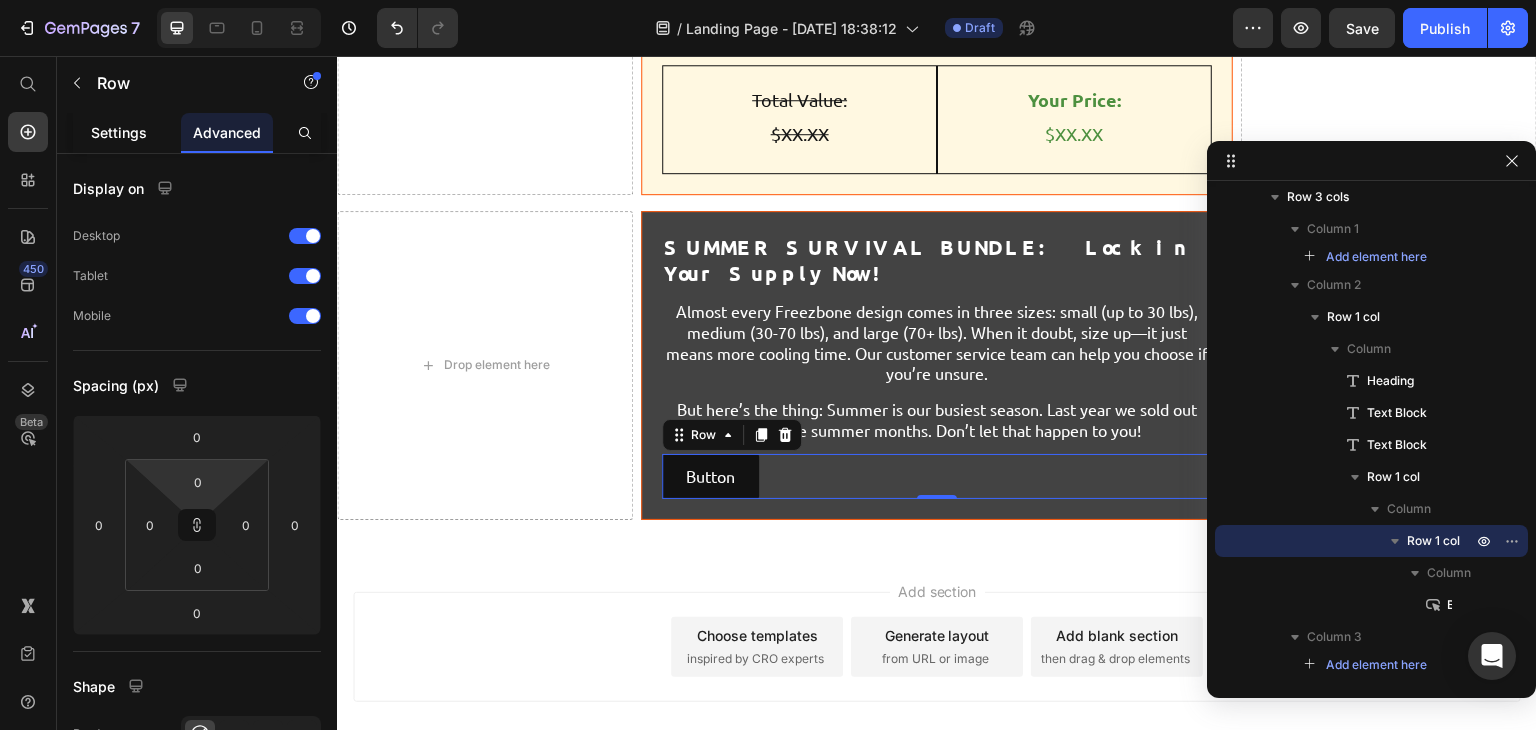 click on "Settings" at bounding box center [119, 132] 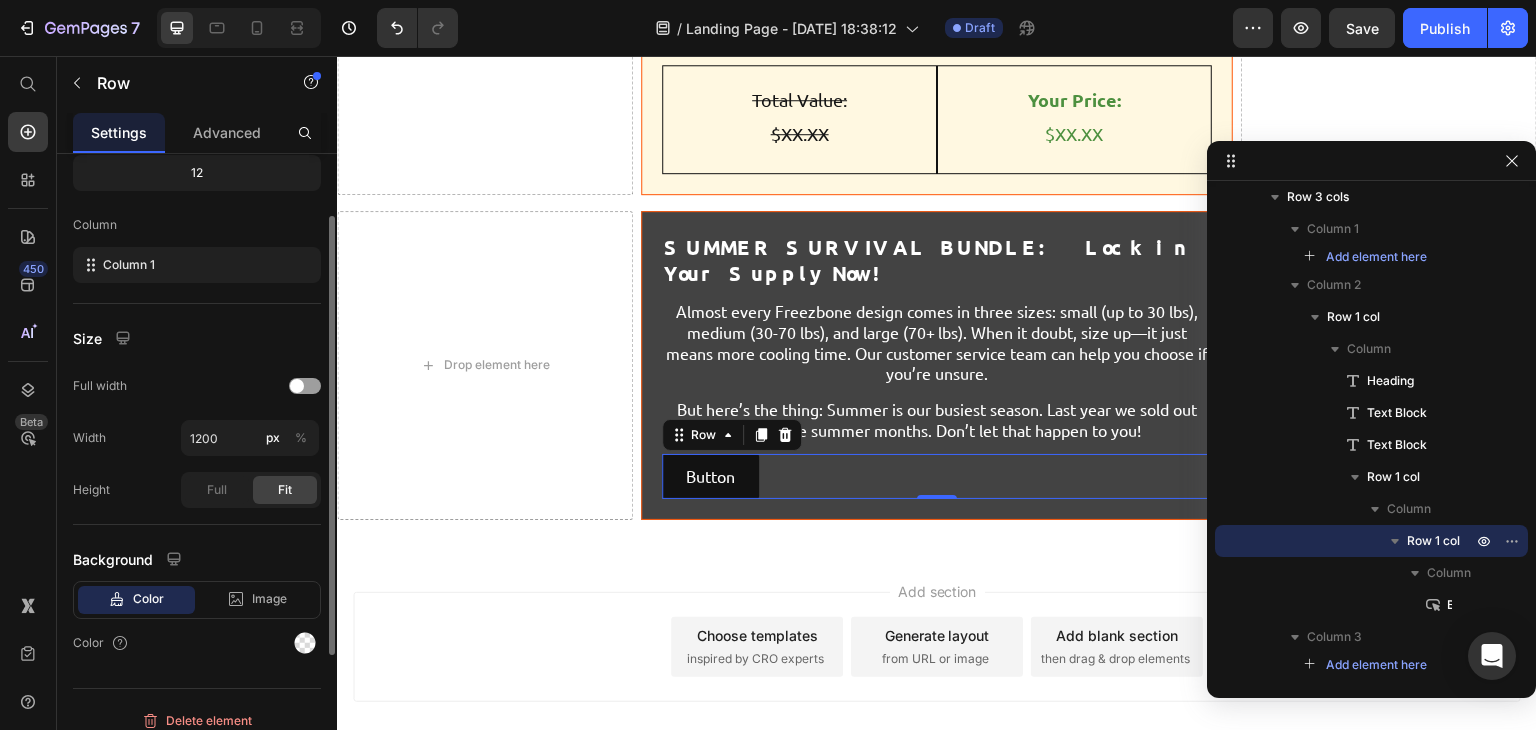 scroll, scrollTop: 277, scrollLeft: 0, axis: vertical 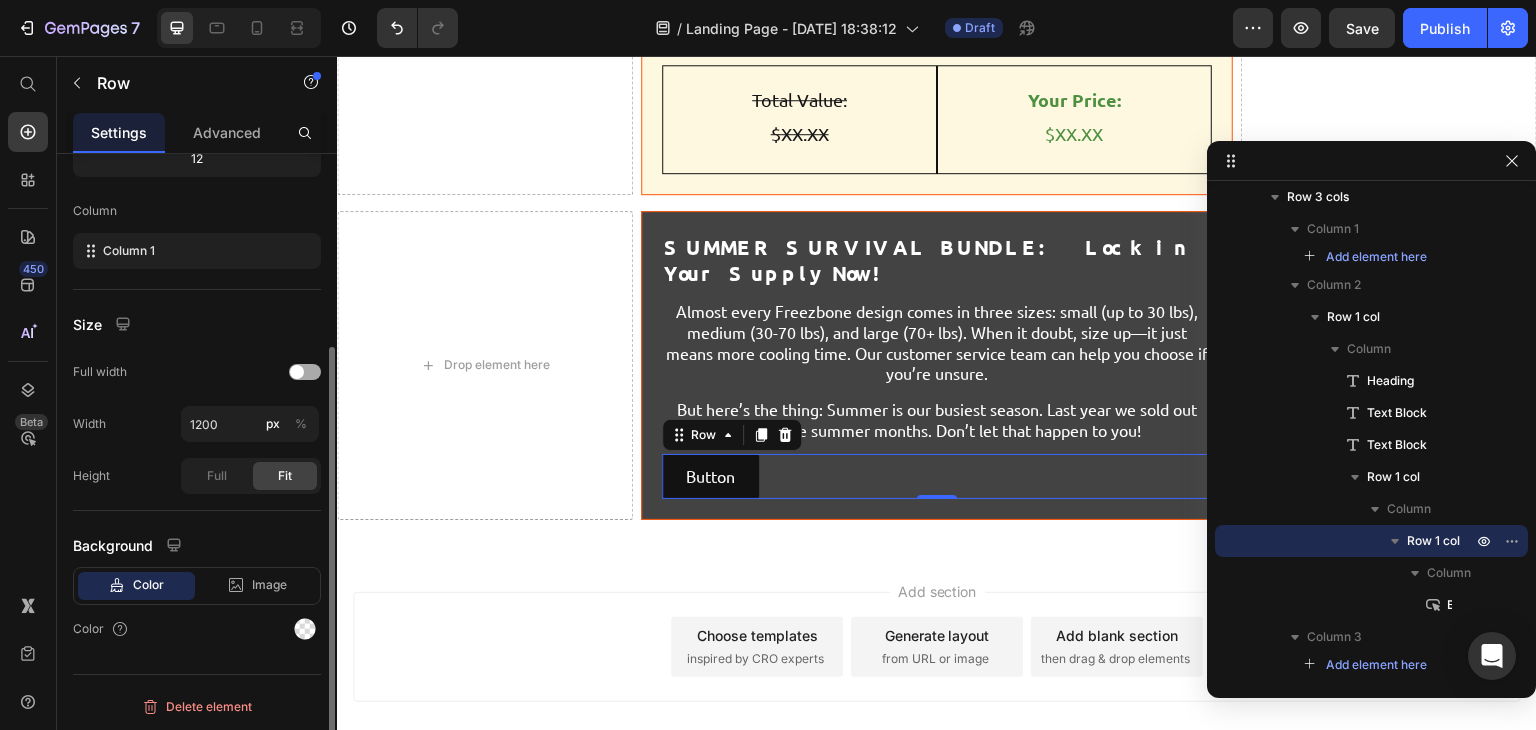 click at bounding box center (305, 372) 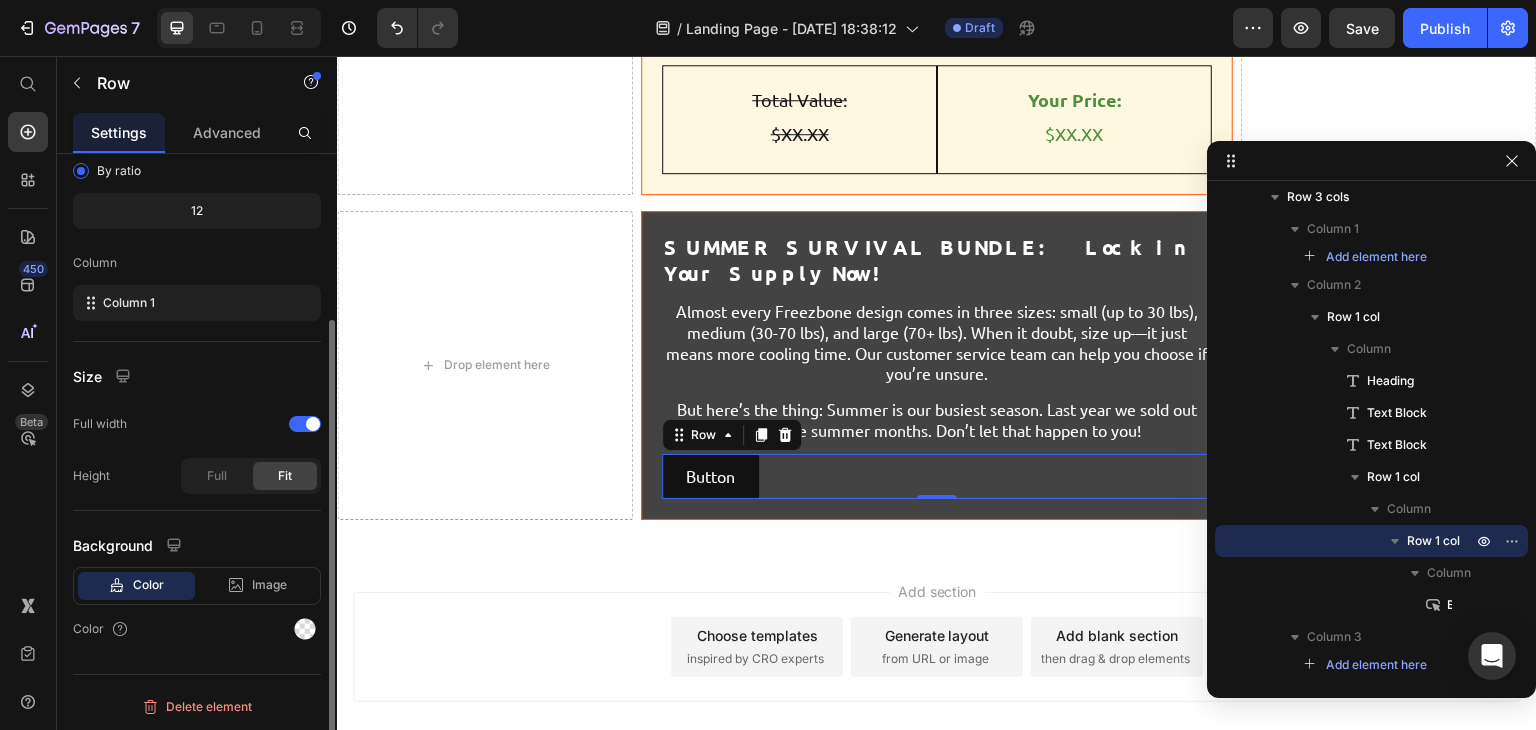 click on "Size" at bounding box center (197, 376) 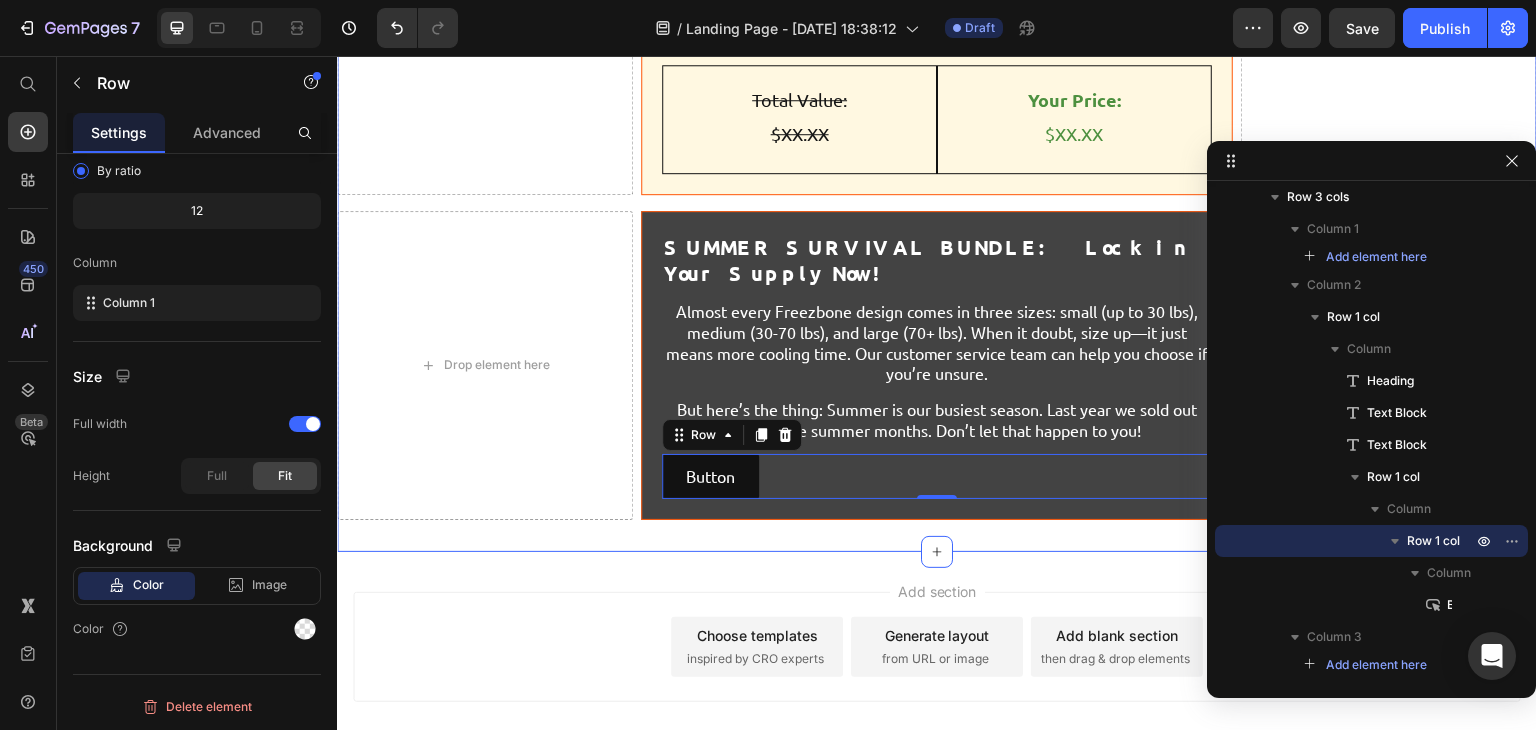 click on "Answers to Your Burning Questions Heading How is this different from just giving my dog ice cubes? Text Block Ice cubes are gone in seconds and can be choking hazards. Freezbone lasts 30-60 minutes, provides mental stimulation through licking, and lets you add nutritious (hydrating) ingredients. It’s the difference between a snack and a full enrichment experience. Text Block Row My dog destroys EVERYTHING—will this actually survive?   Text Block Freezbone is made from natural rubber that’s tougher than Kongs. But here’s the secret: with frozen treats, dogs instinctively lick rather than chew. The cold temperature protects the toy. We’ve had customers with notorious destroyers using the same Freezbone for years. Text Block Row What can I actually put in it? Text Block Text Block Row Will it really help with summer anxiety? Text Block Text Block Row How do I know what size to get?  Text Block Text Block Row Row
Row
Drop element here Heading Row" at bounding box center (937, -285) 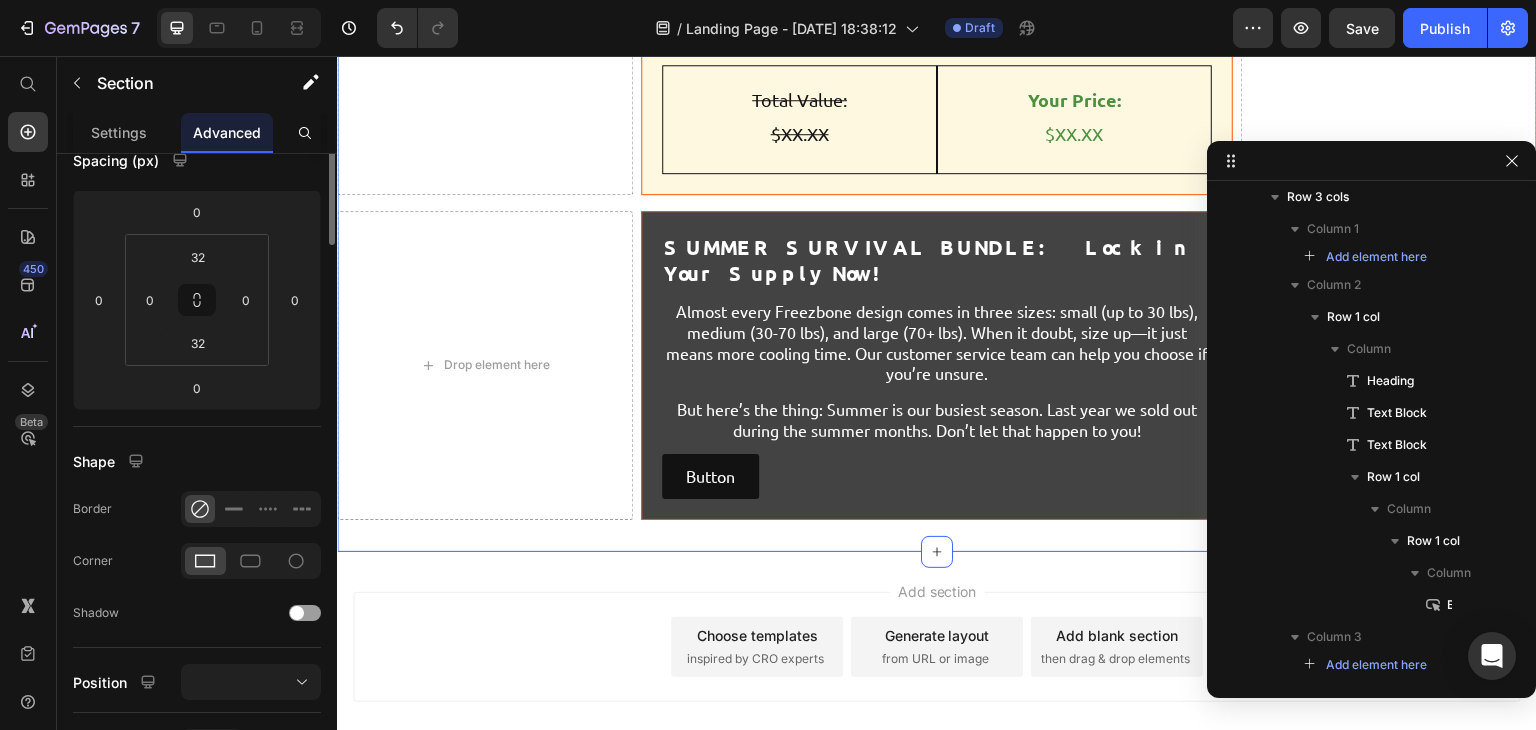 scroll, scrollTop: 6, scrollLeft: 0, axis: vertical 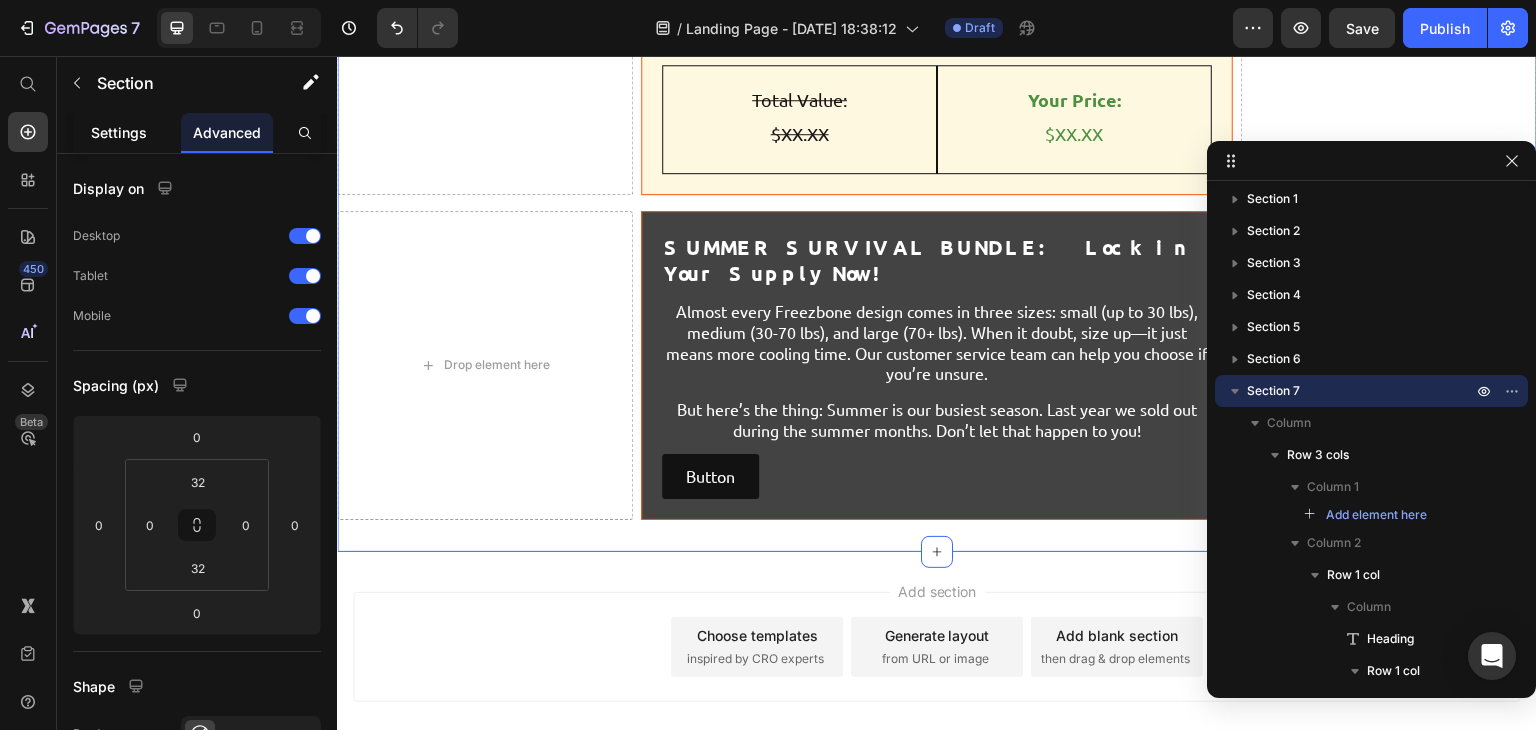 click on "Settings" 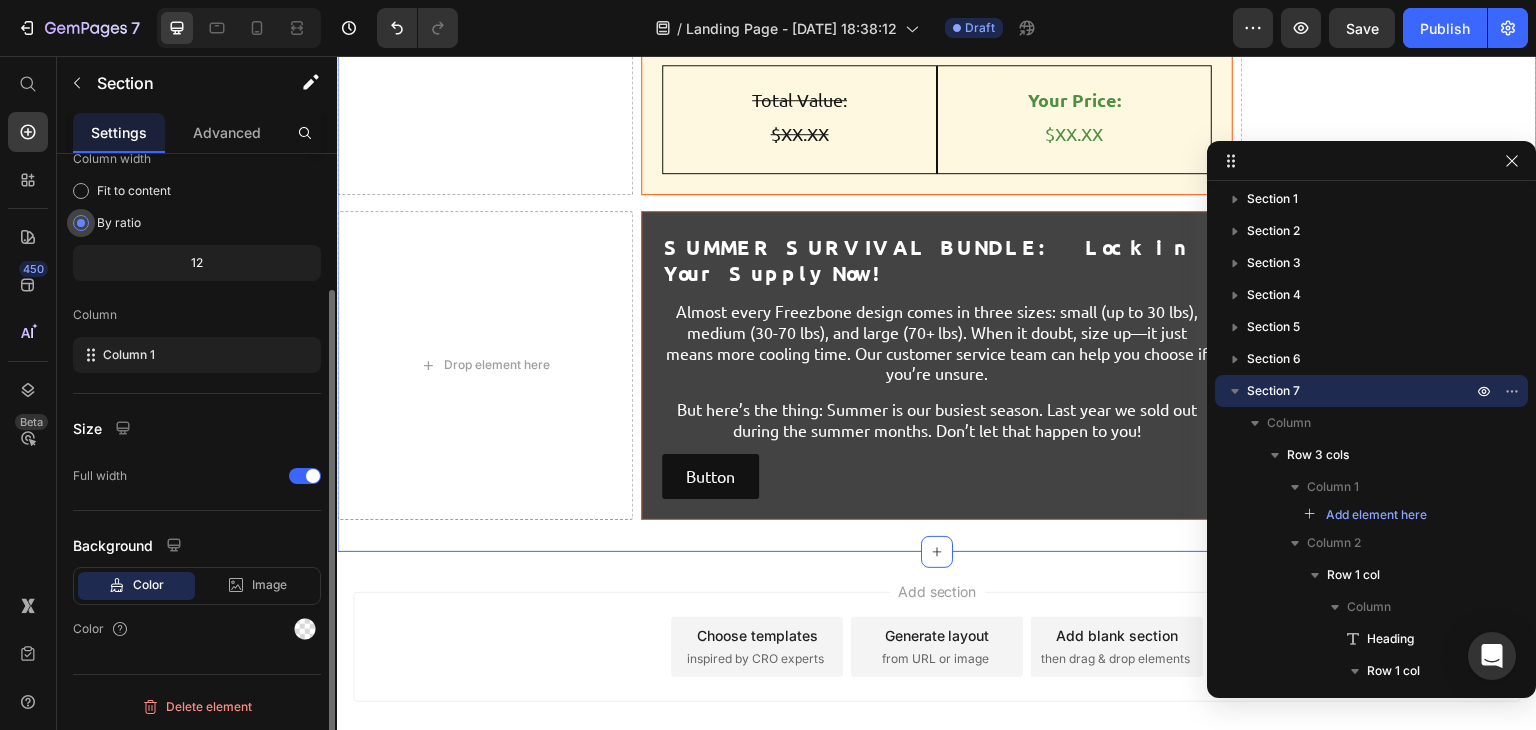 scroll, scrollTop: 0, scrollLeft: 0, axis: both 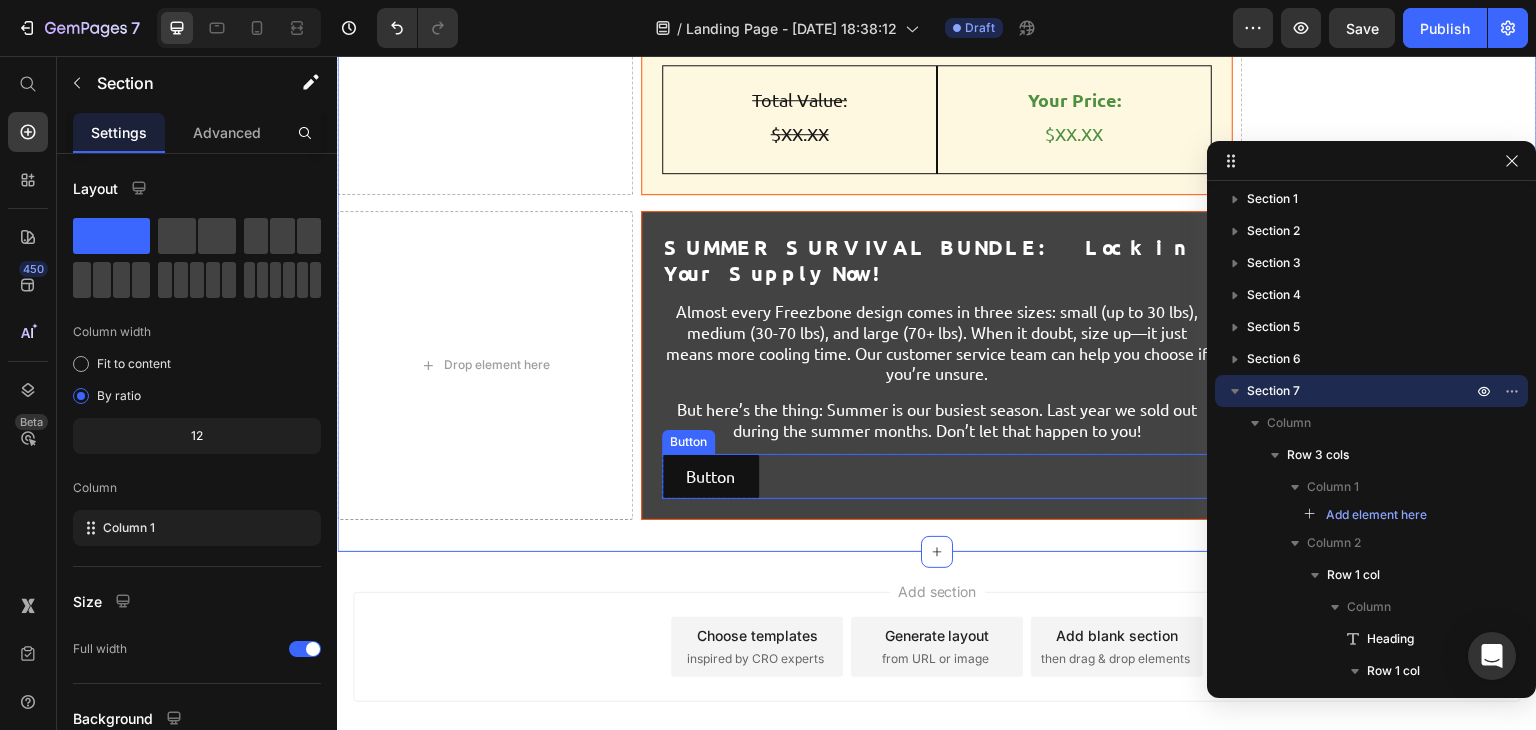 click on "Button Button" at bounding box center [937, 476] 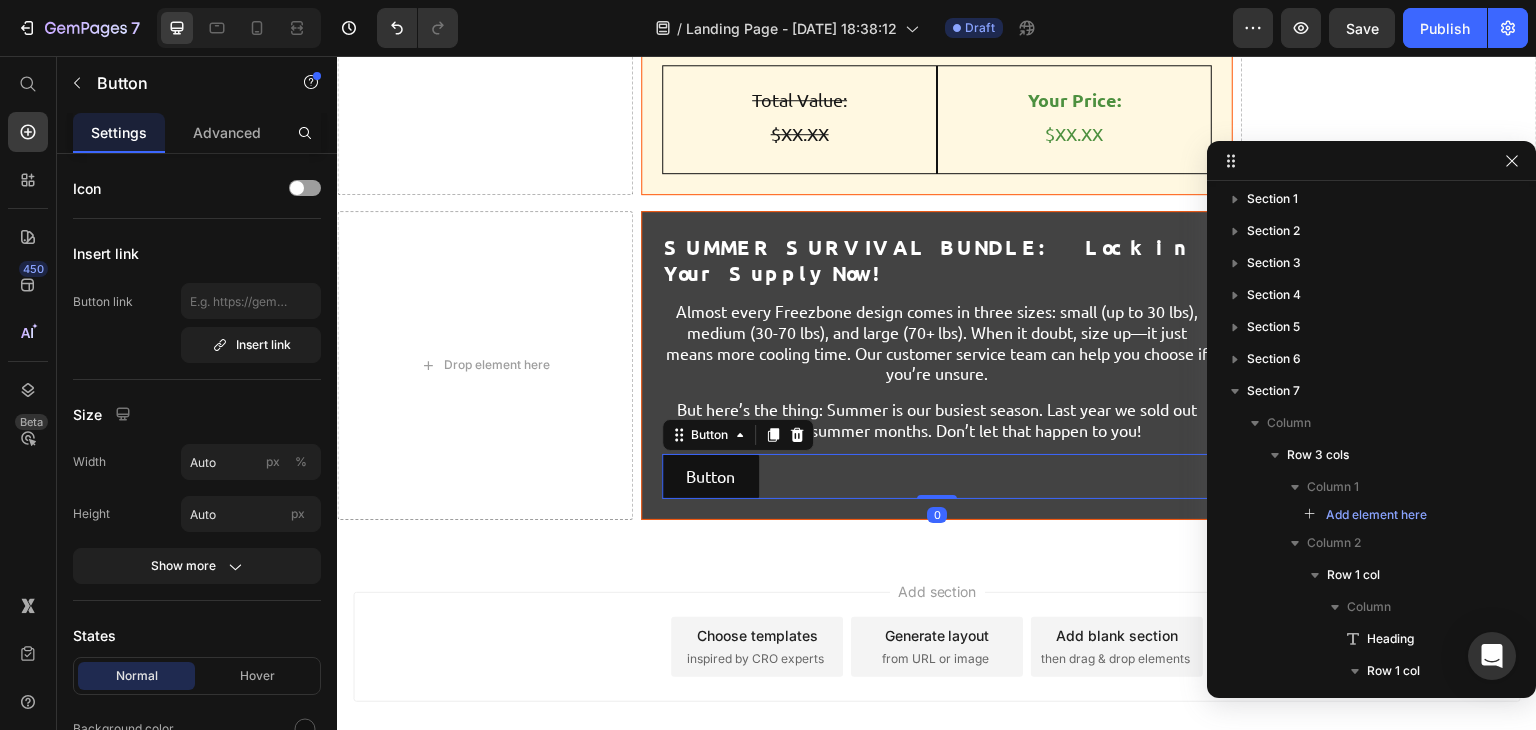 scroll, scrollTop: 1896, scrollLeft: 0, axis: vertical 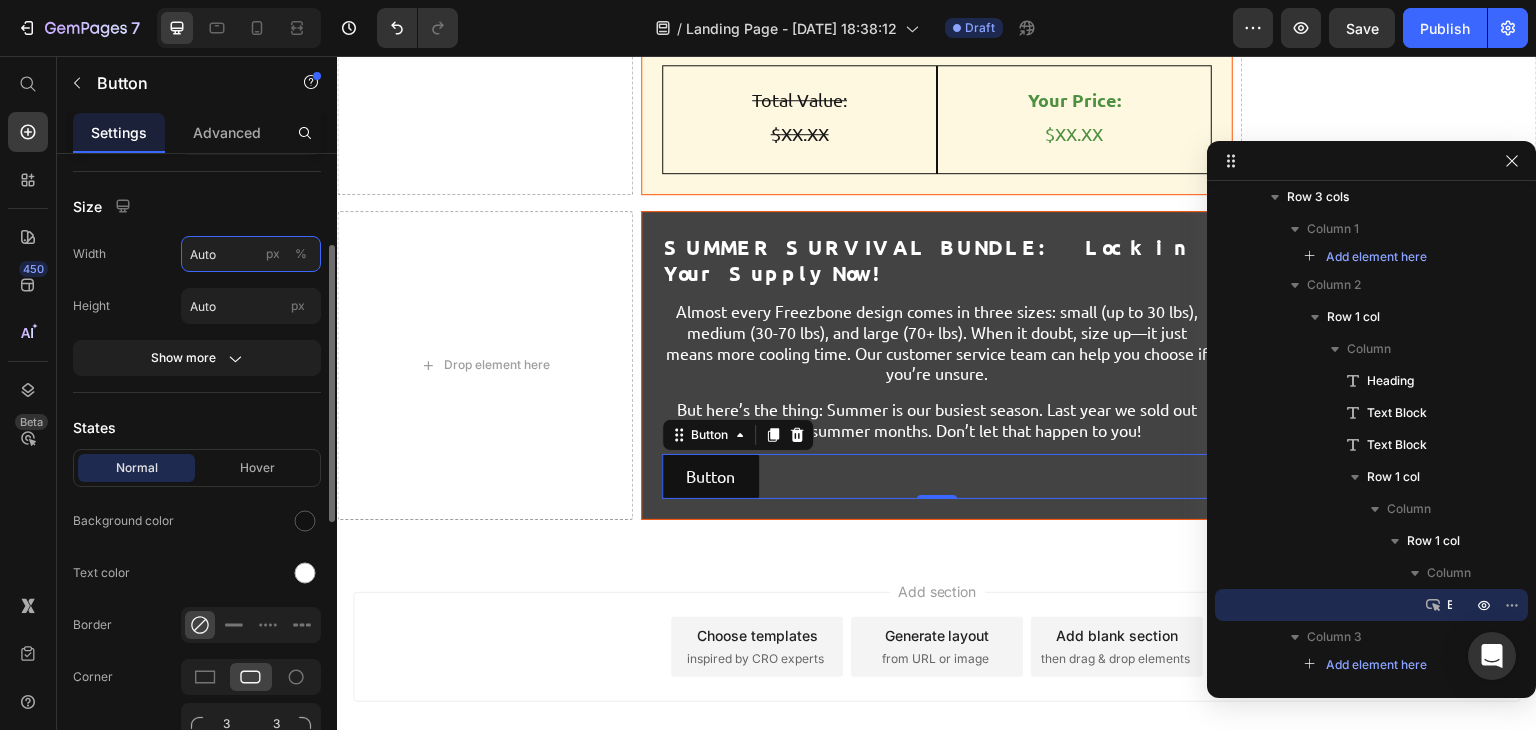 click on "Auto" at bounding box center (251, 254) 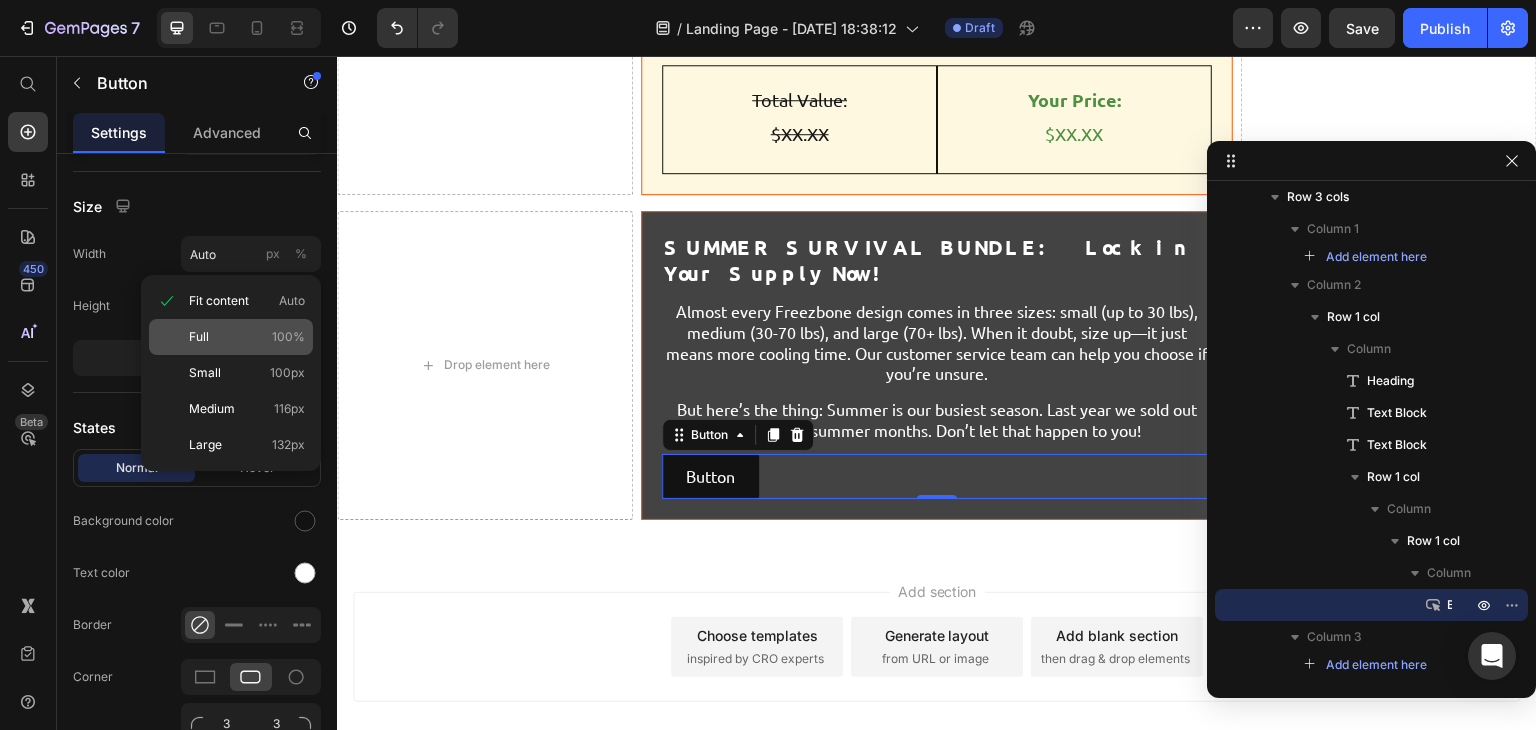 click on "Full 100%" 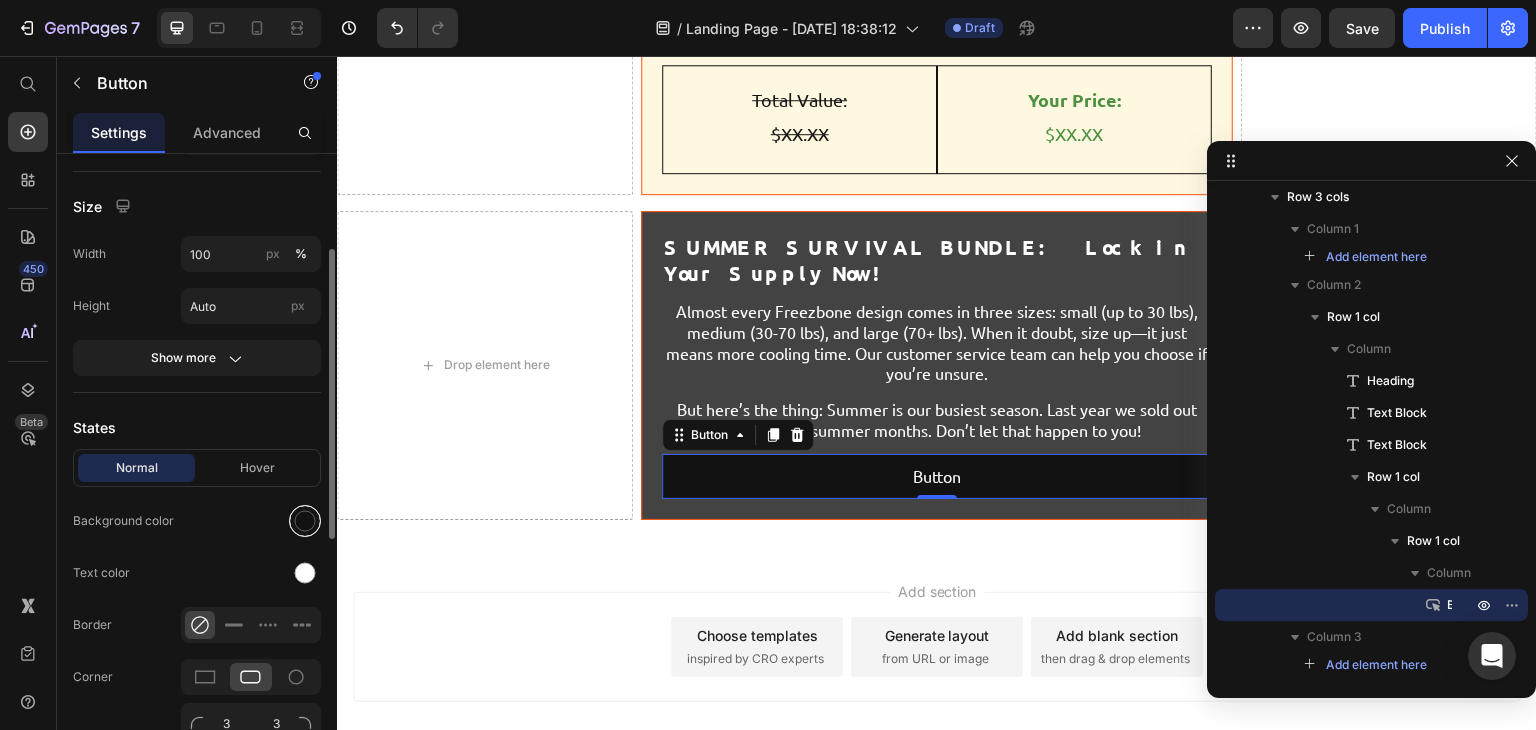 click at bounding box center (305, 521) 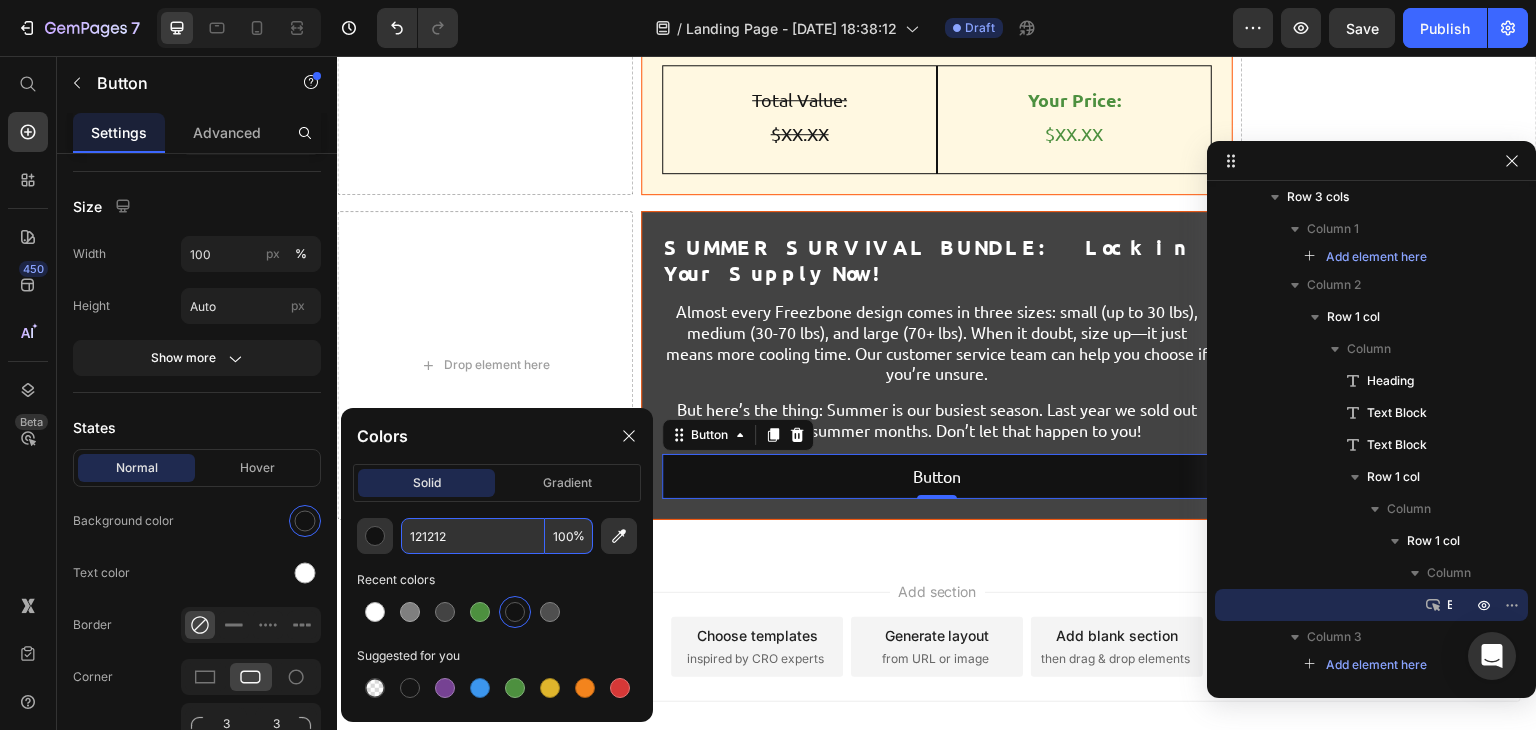 click on "121212" at bounding box center (473, 536) 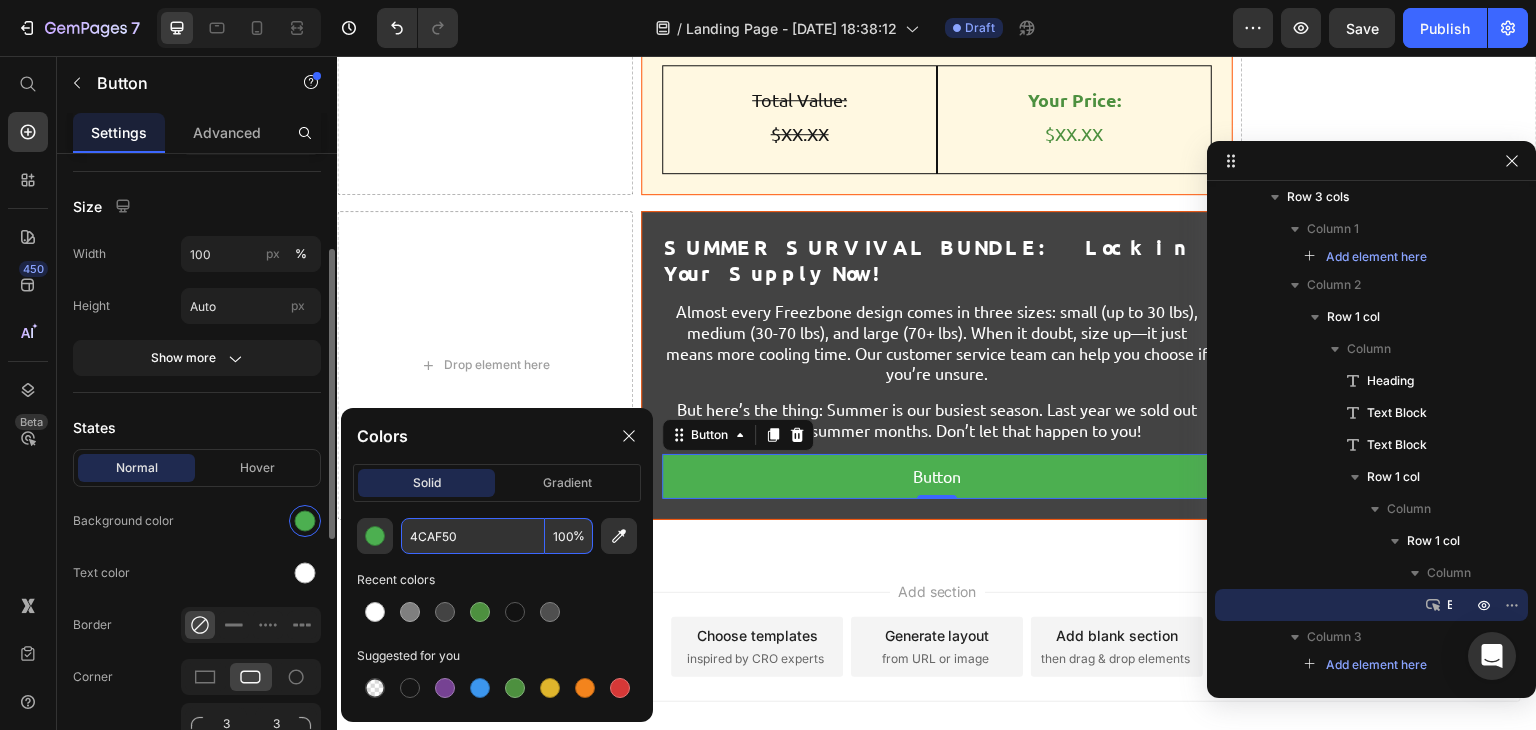 type on "4CAF50" 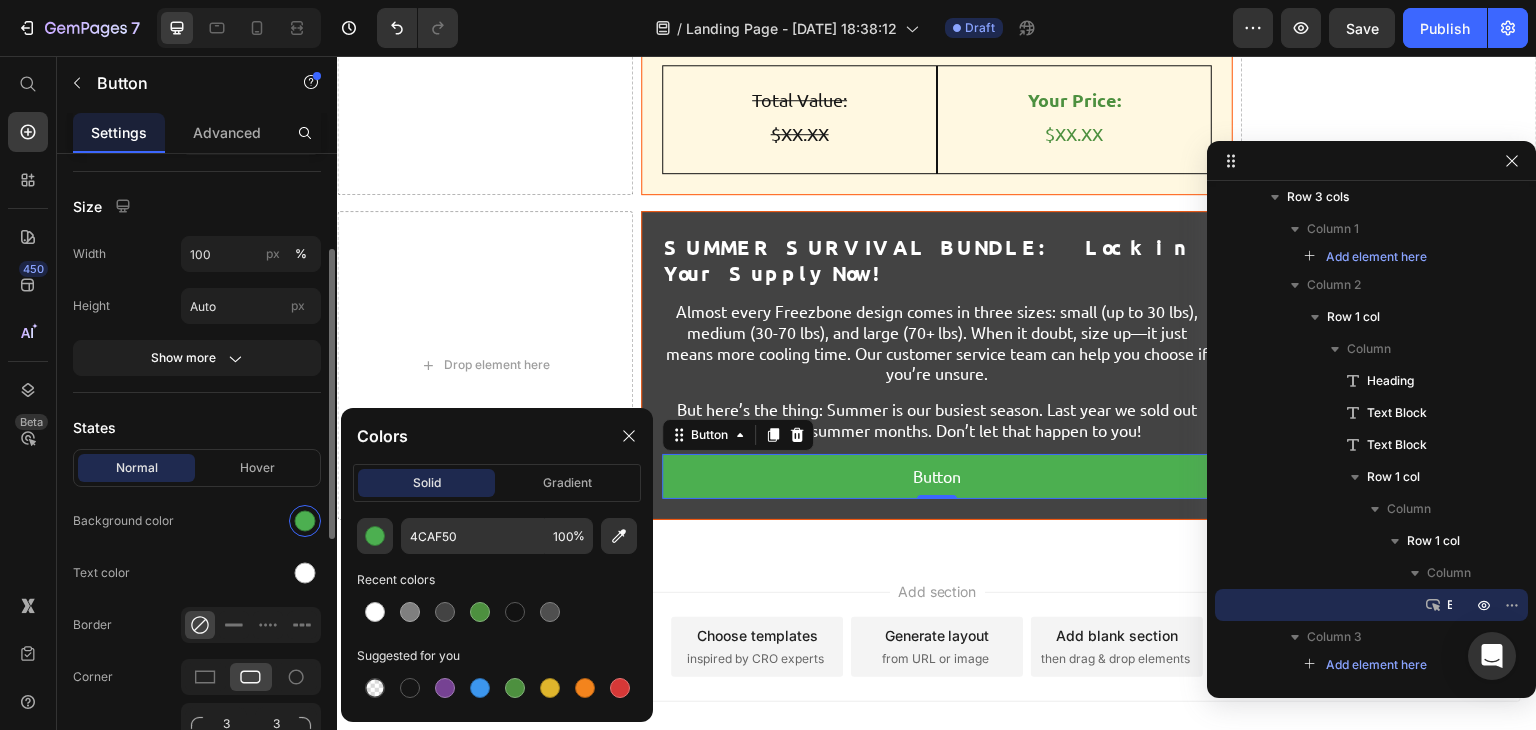 click on "Background color" at bounding box center (123, 521) 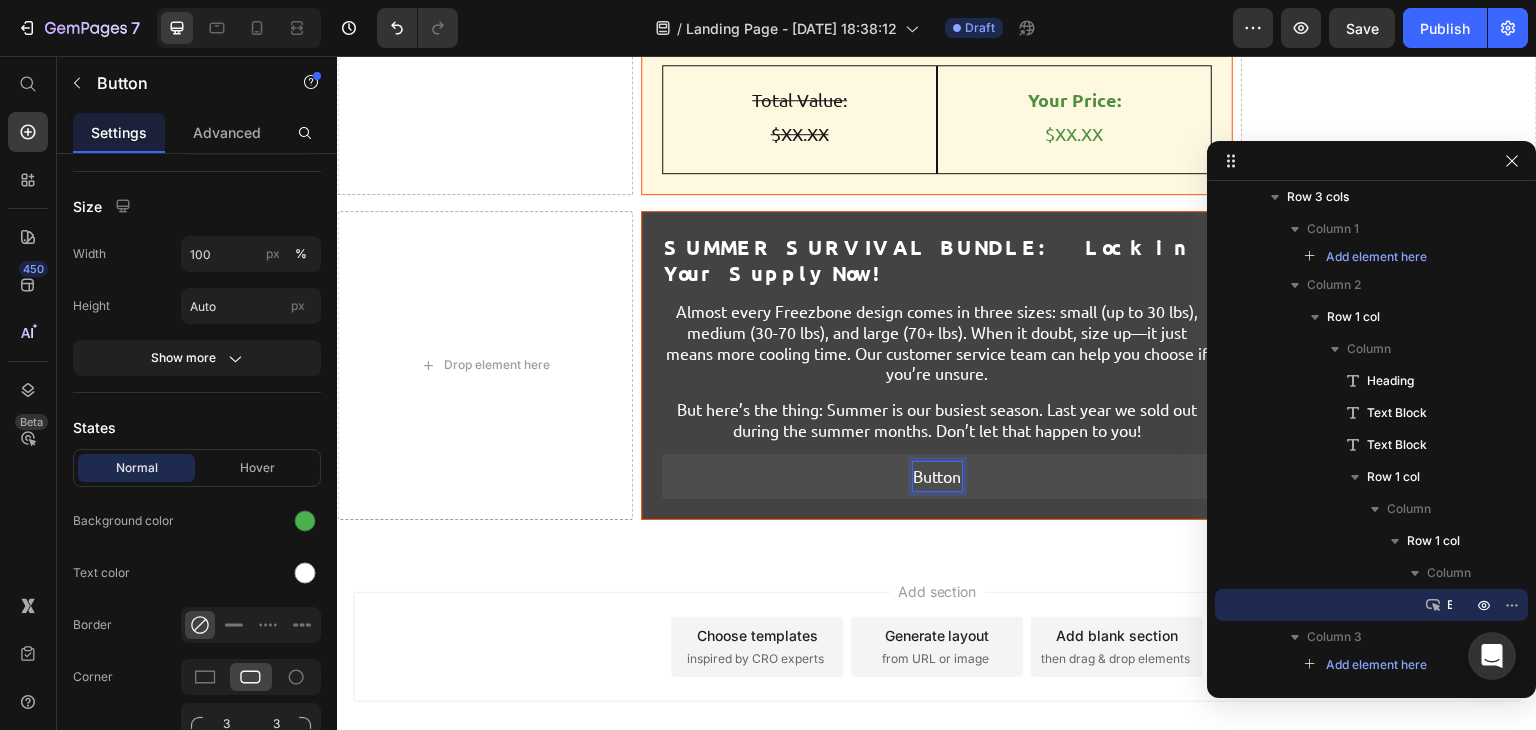 click on "Button" at bounding box center [937, 476] 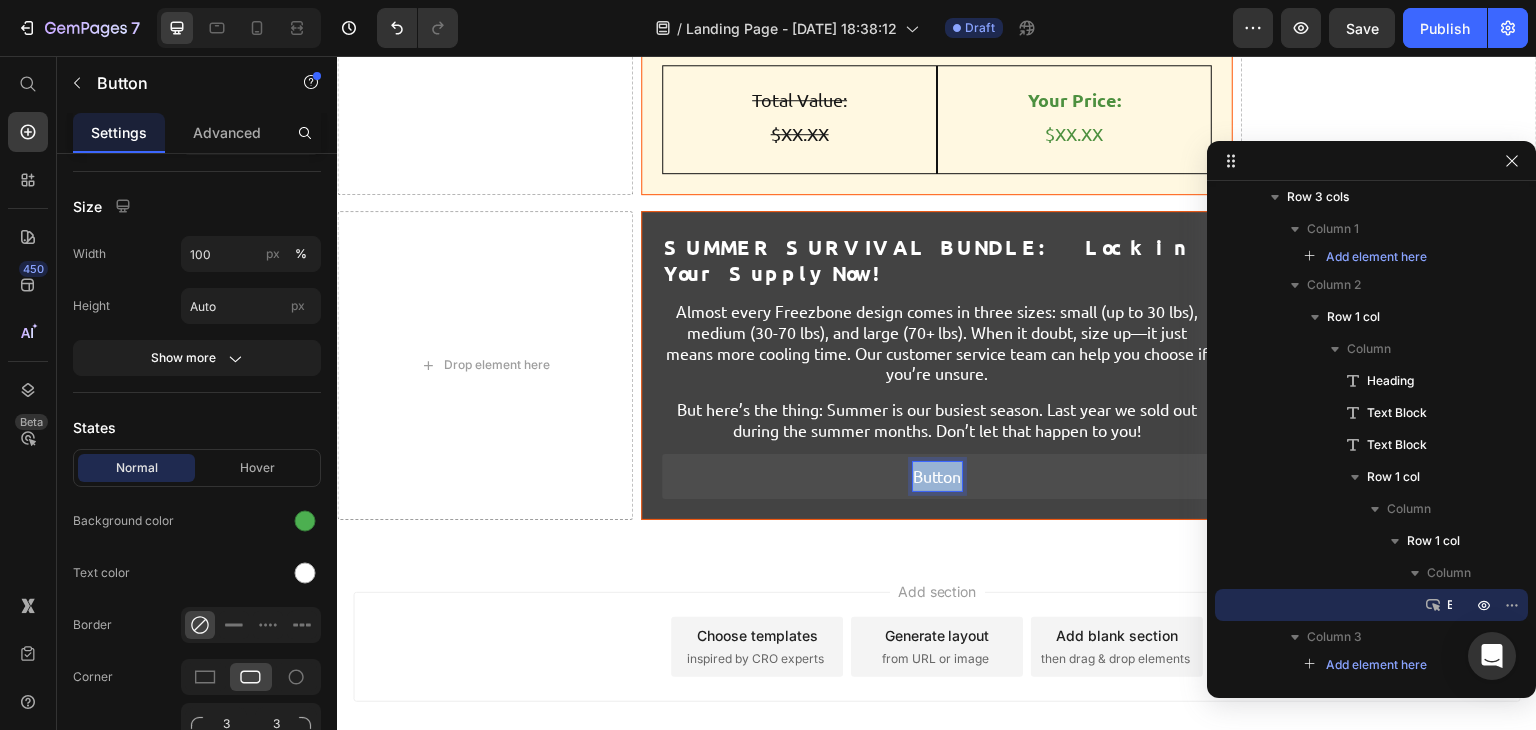 click on "Button" at bounding box center [937, 476] 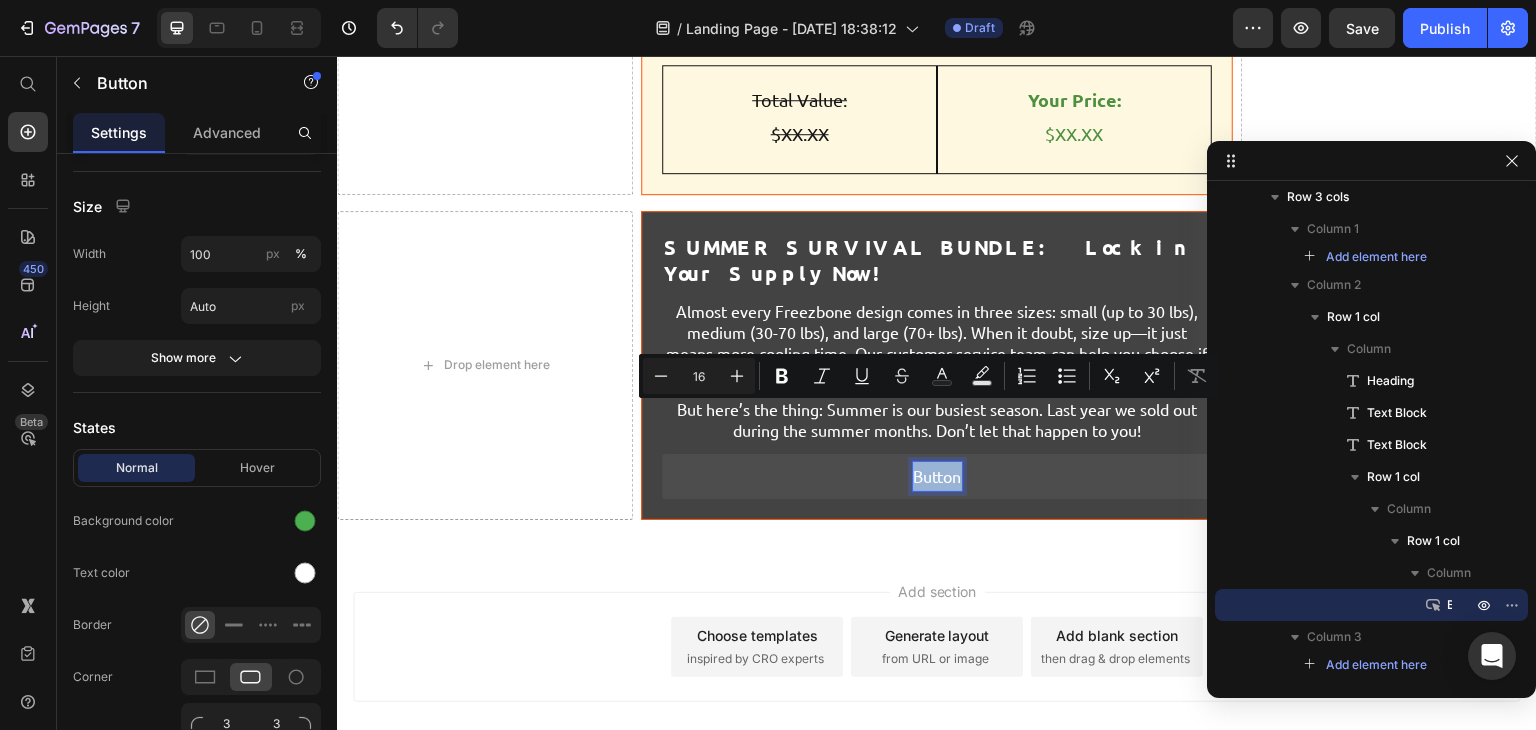 click on "Button" at bounding box center [937, 476] 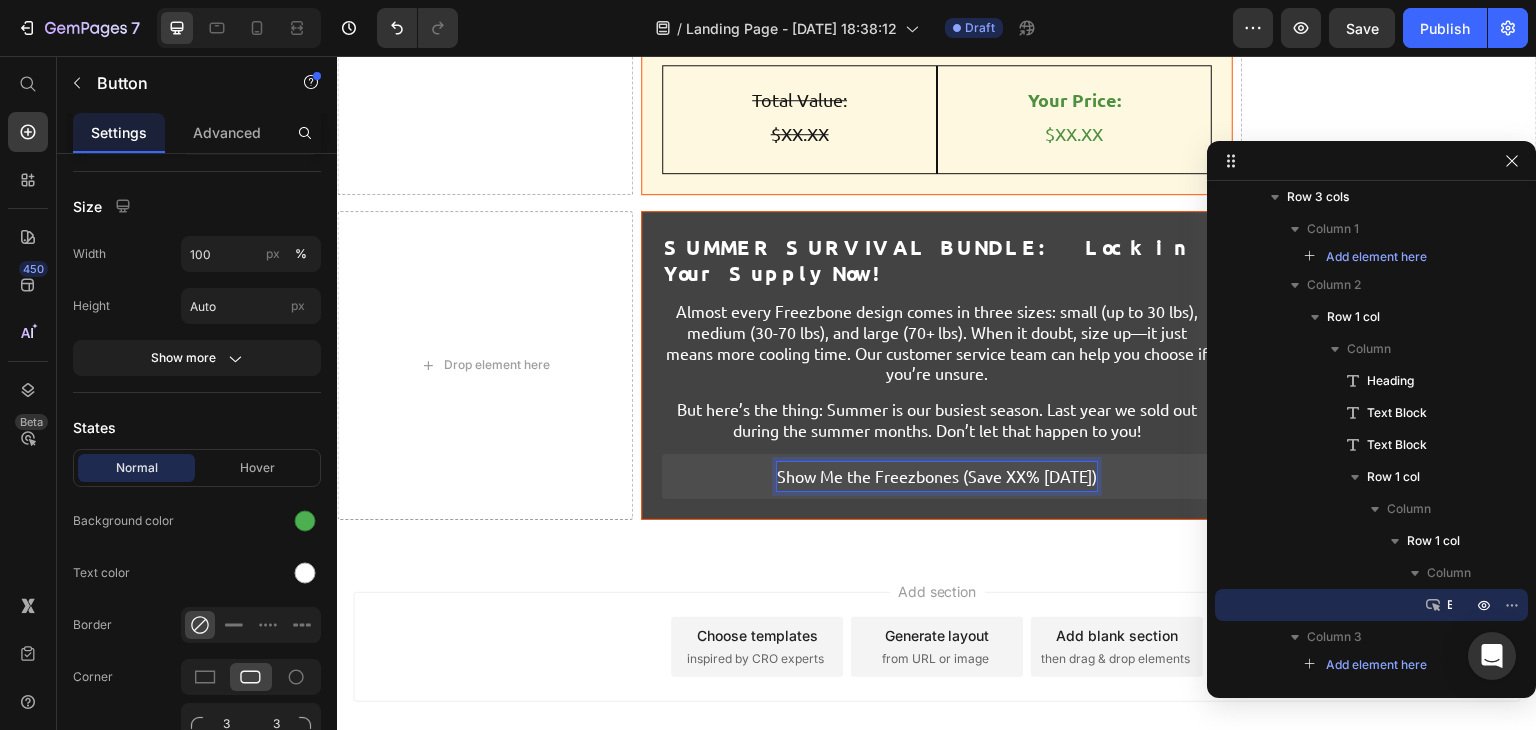 click on "Show Me the Freezbones (Save XX% [DATE])" at bounding box center (937, 476) 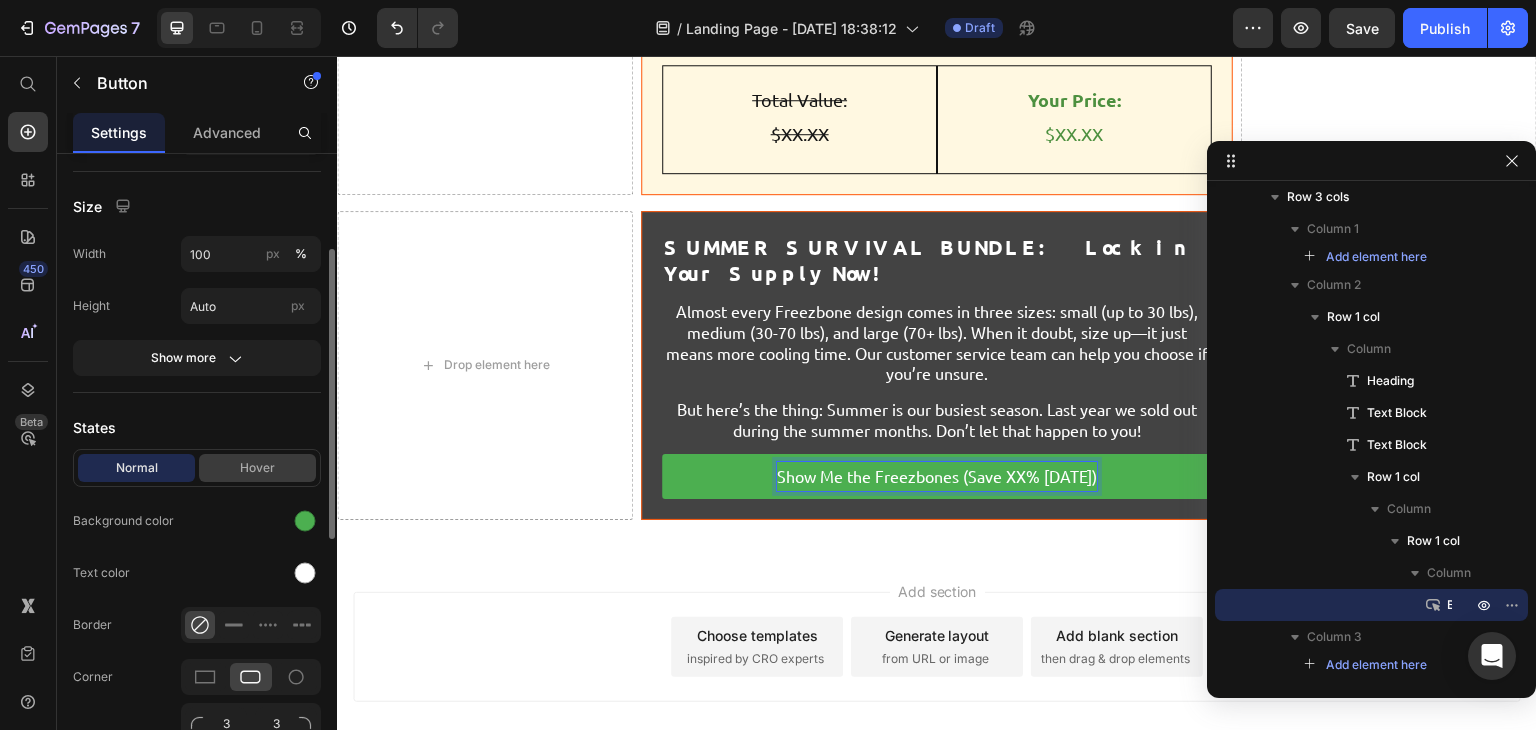 click on "Hover" at bounding box center [257, 468] 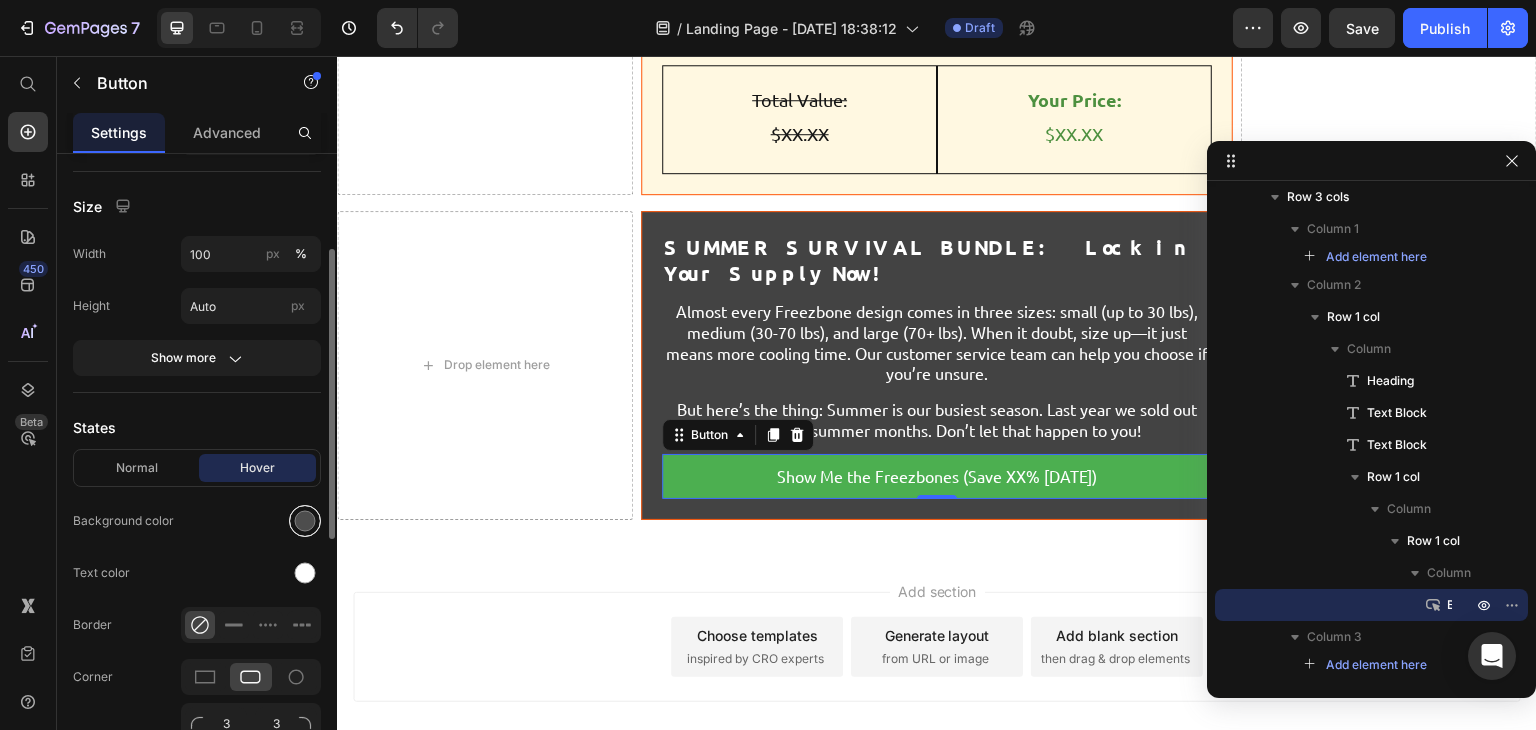 click at bounding box center (305, 521) 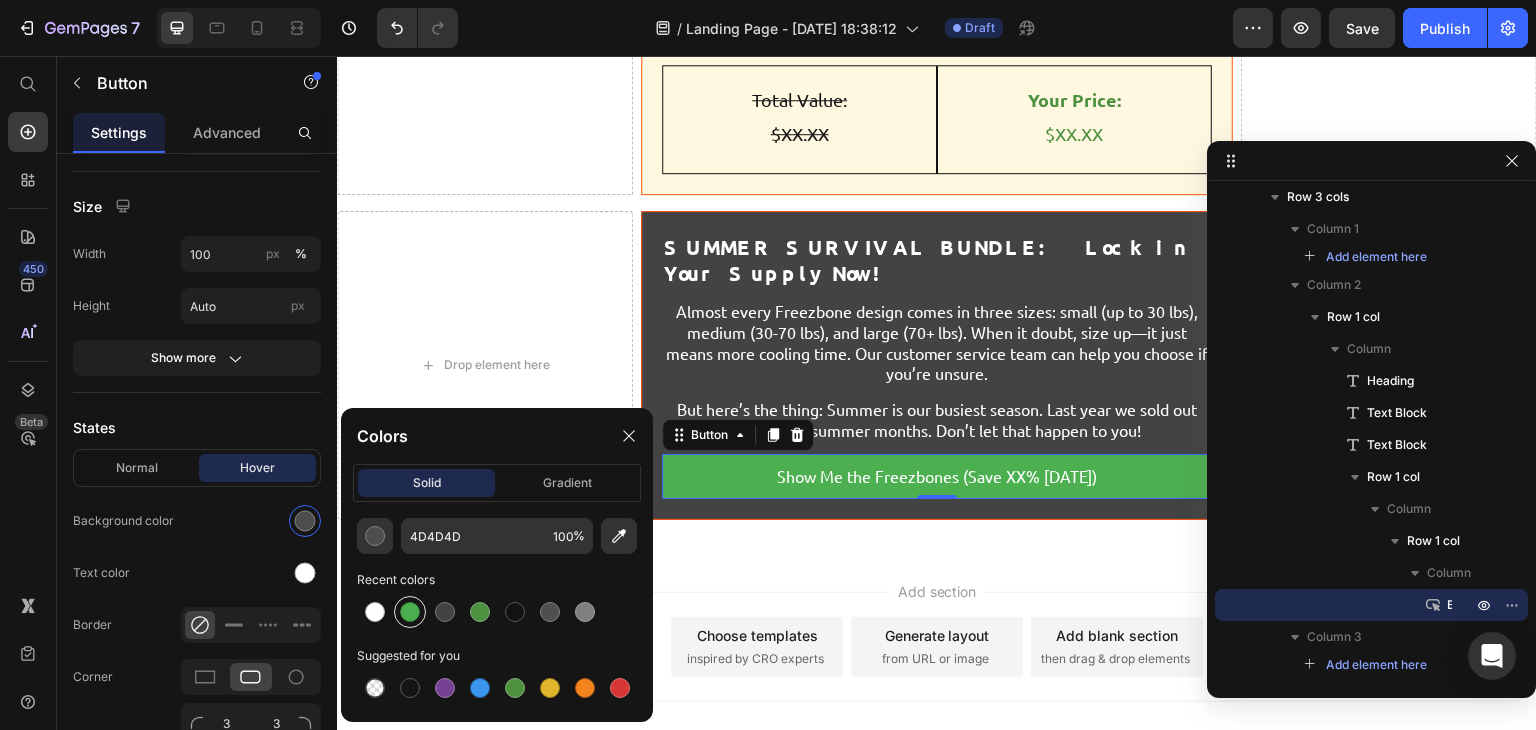 click at bounding box center [410, 612] 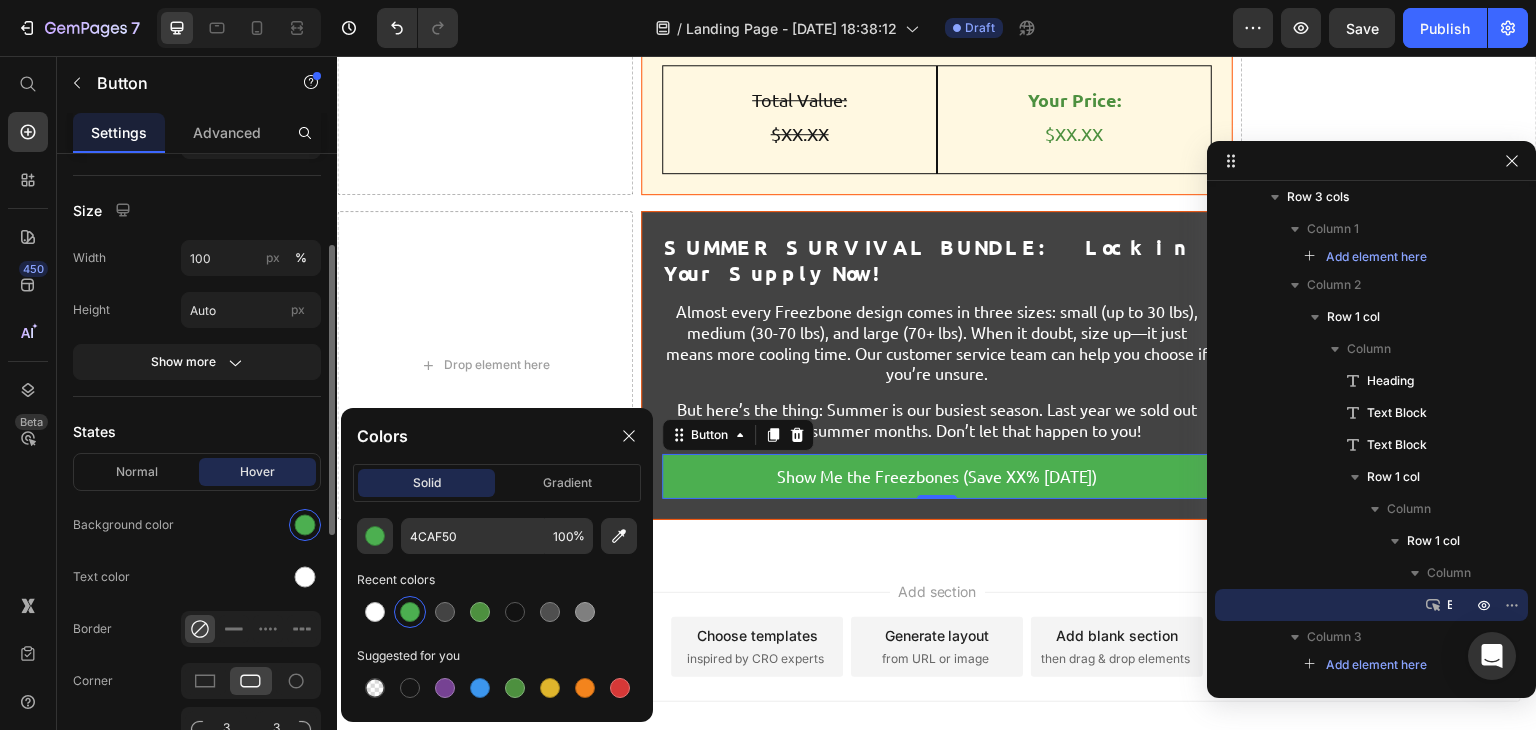 scroll, scrollTop: 200, scrollLeft: 0, axis: vertical 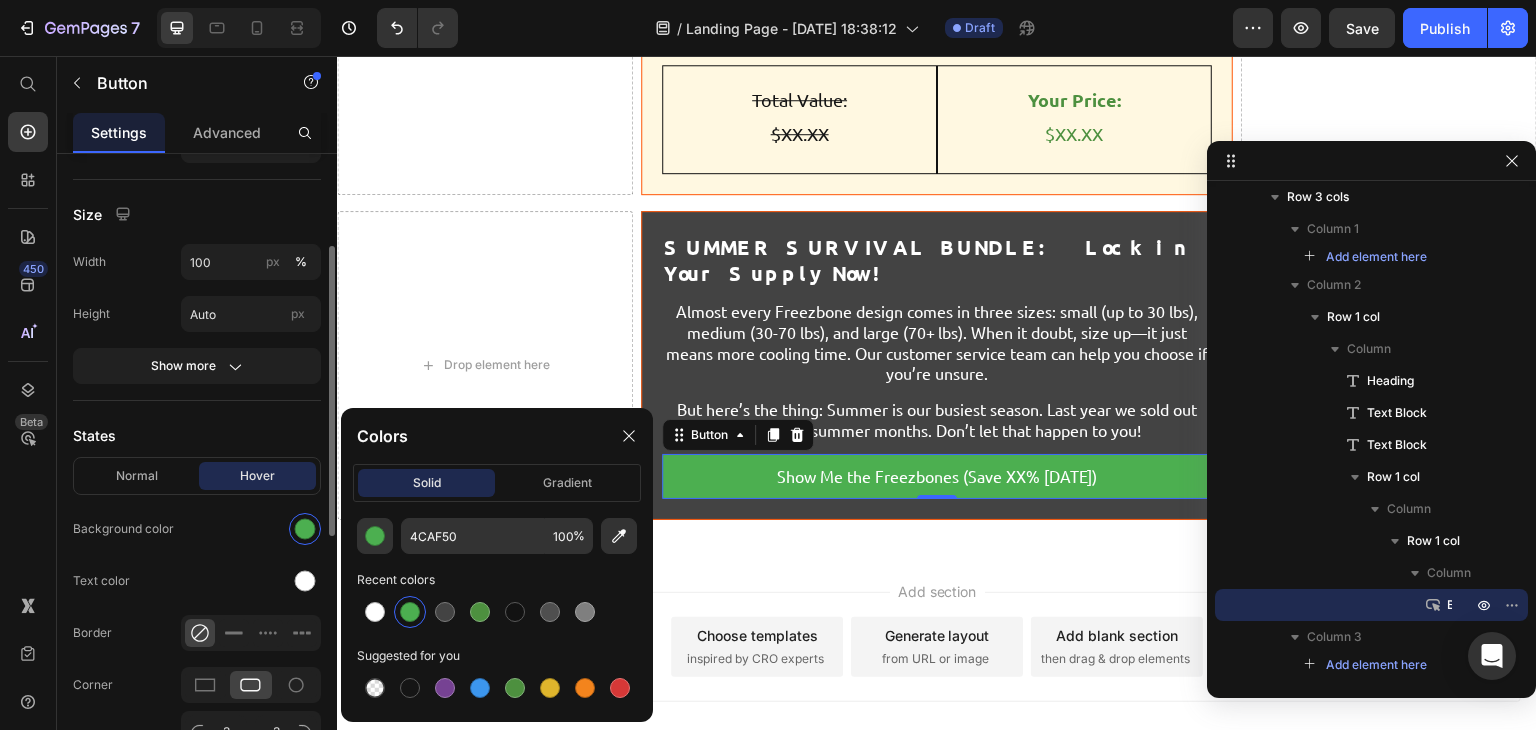 click on "Width 100 px % Height Auto px" 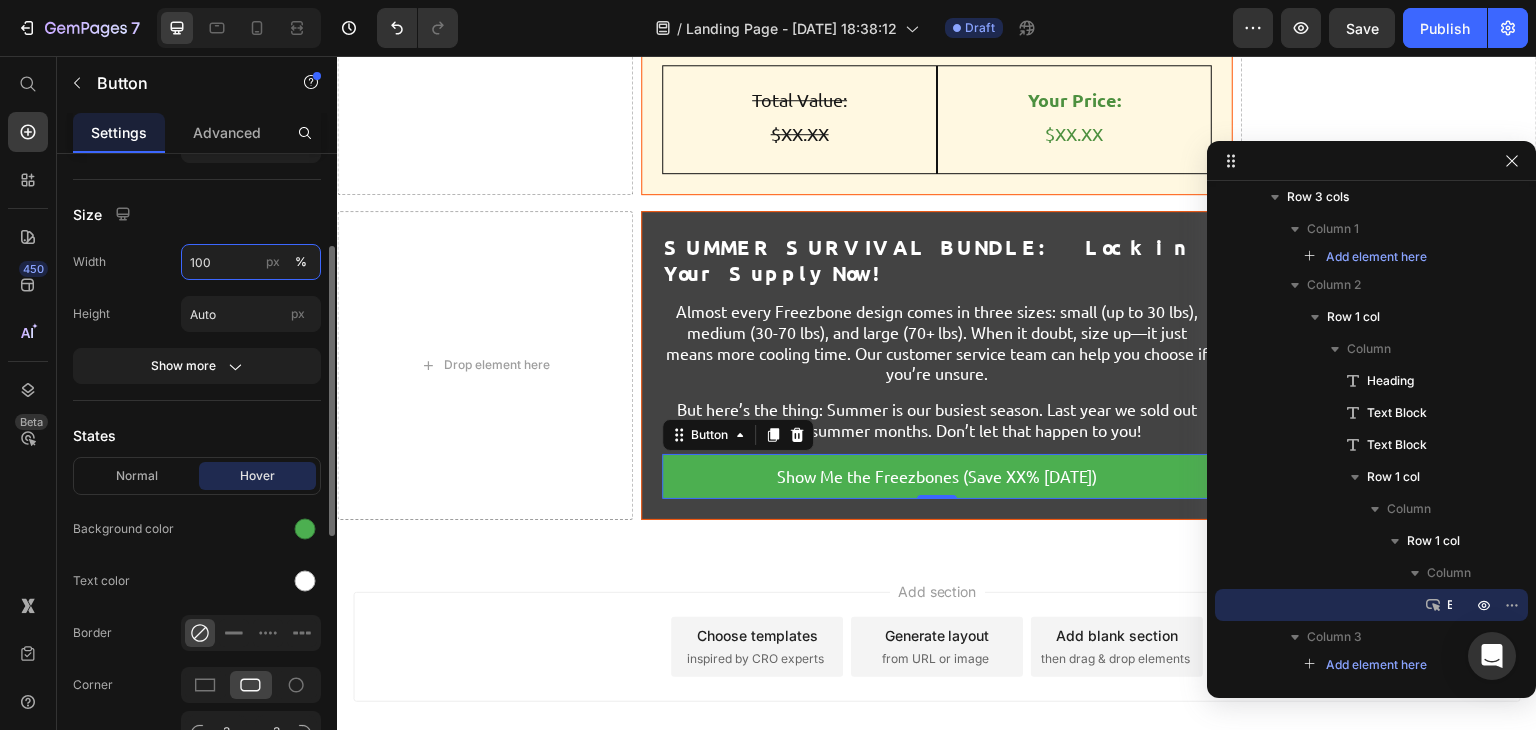 click on "100" at bounding box center [251, 262] 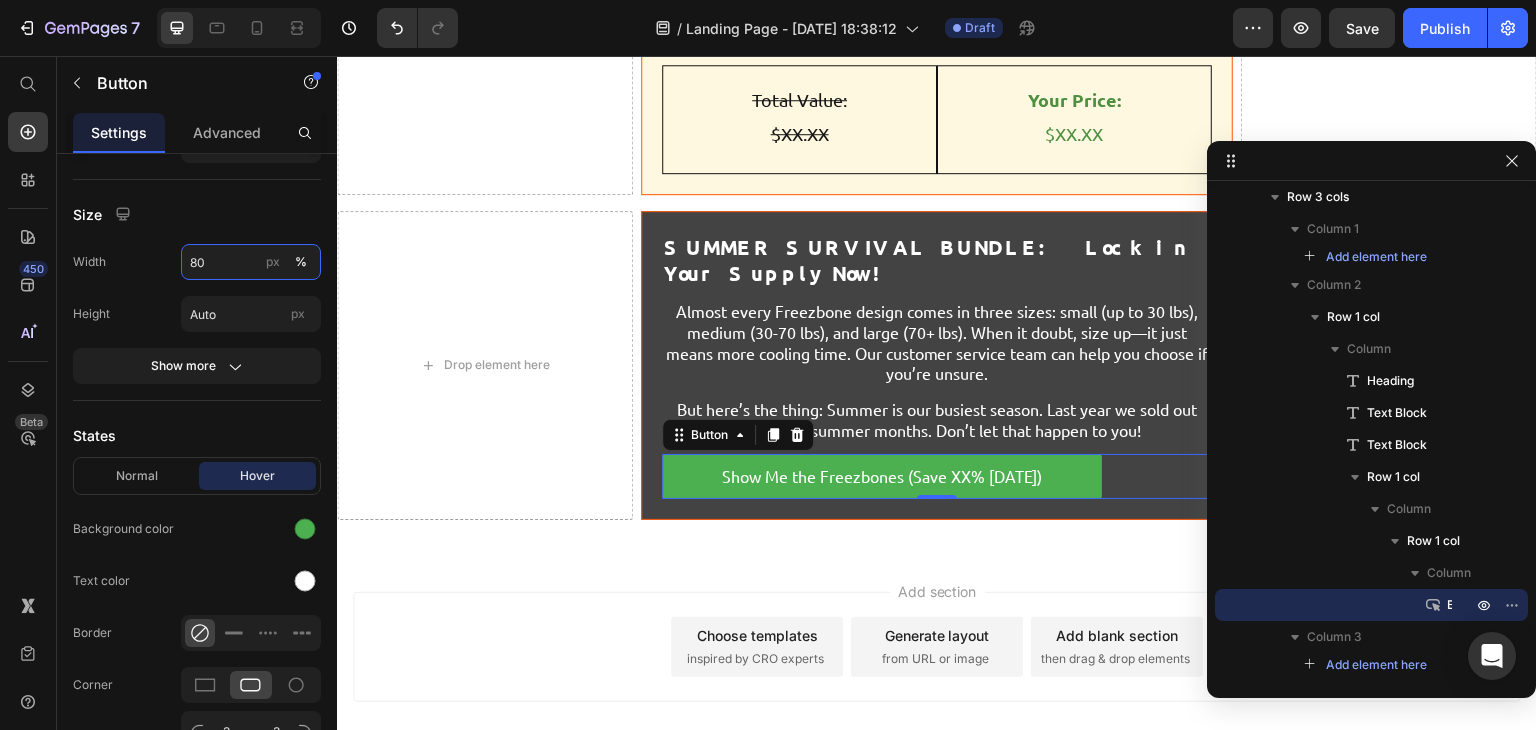 scroll, scrollTop: 810, scrollLeft: 0, axis: vertical 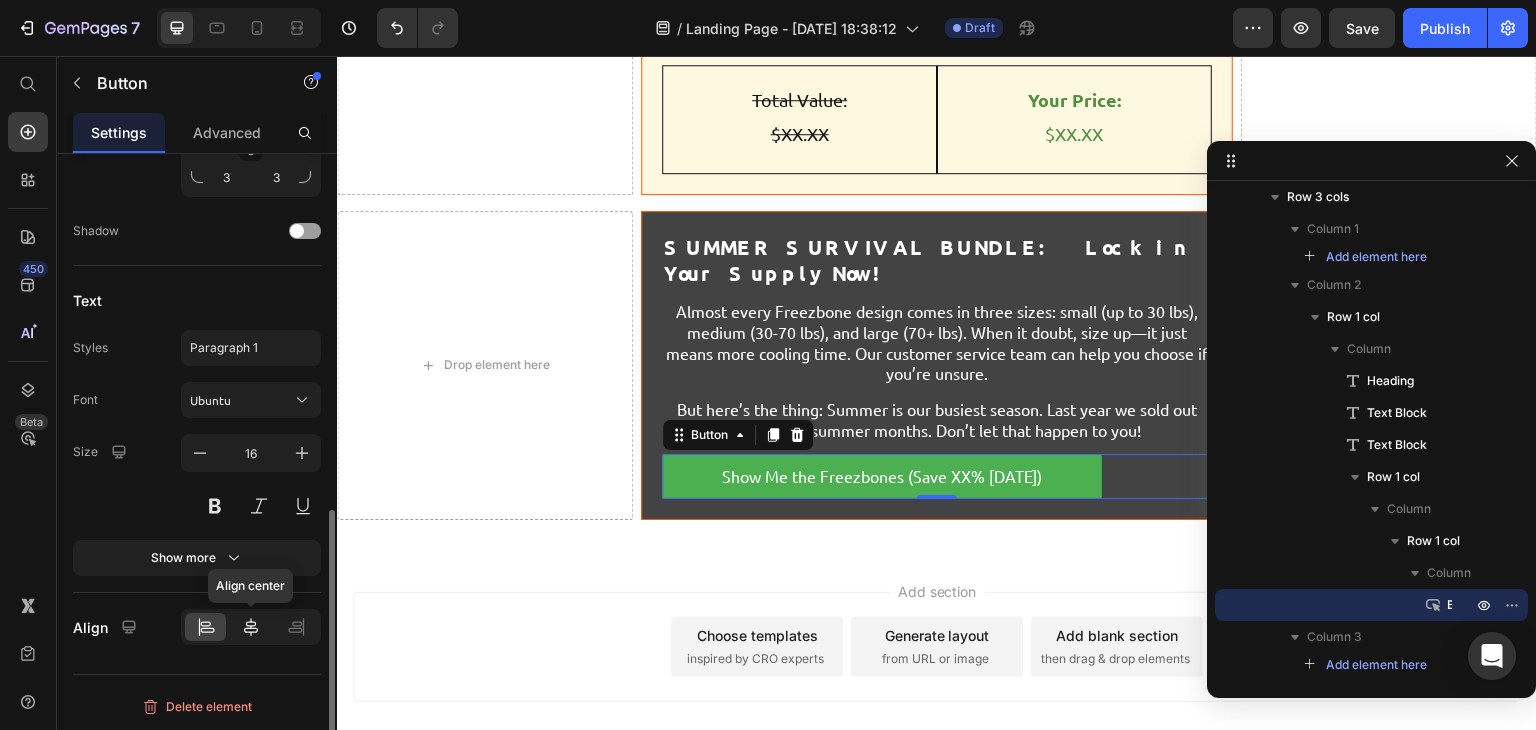 type on "80" 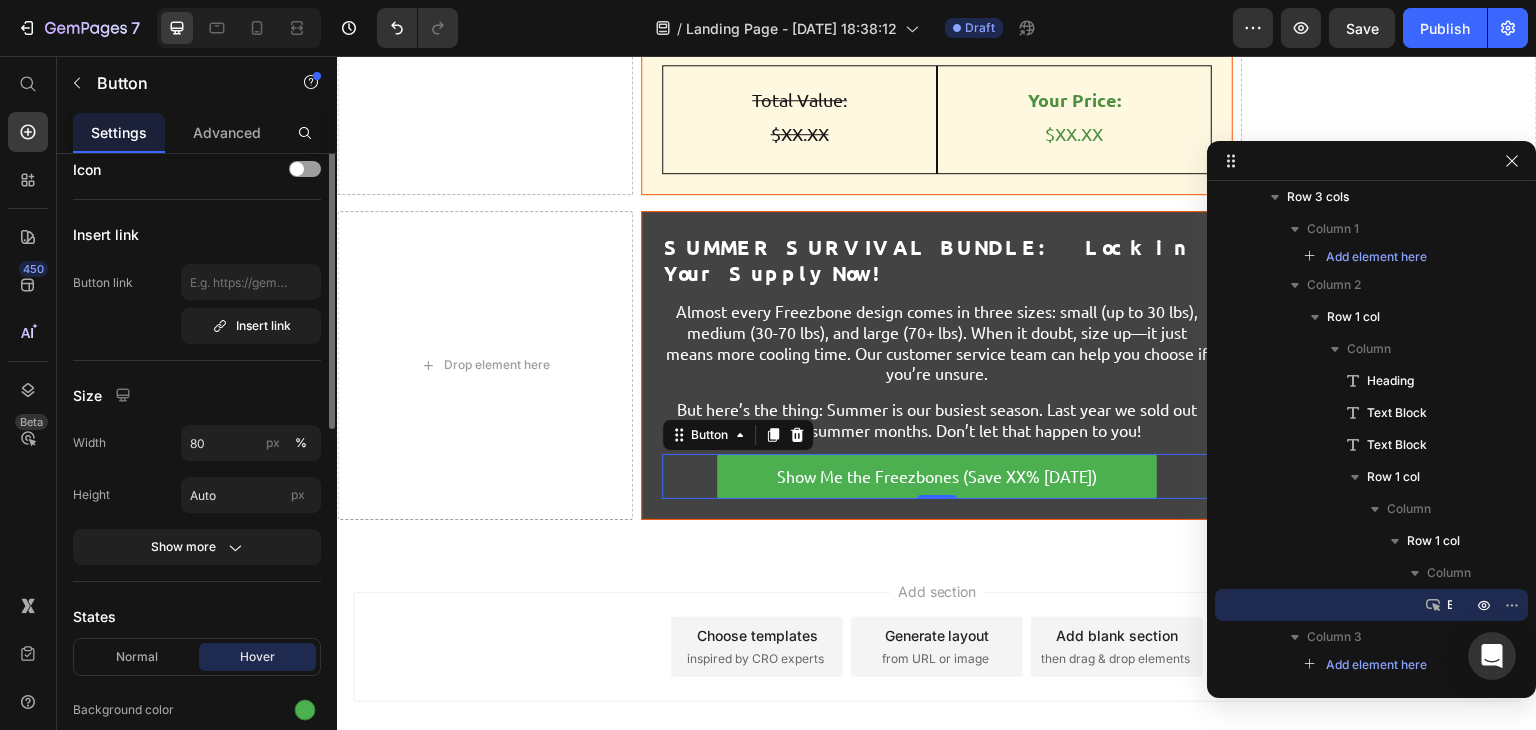 scroll, scrollTop: 0, scrollLeft: 0, axis: both 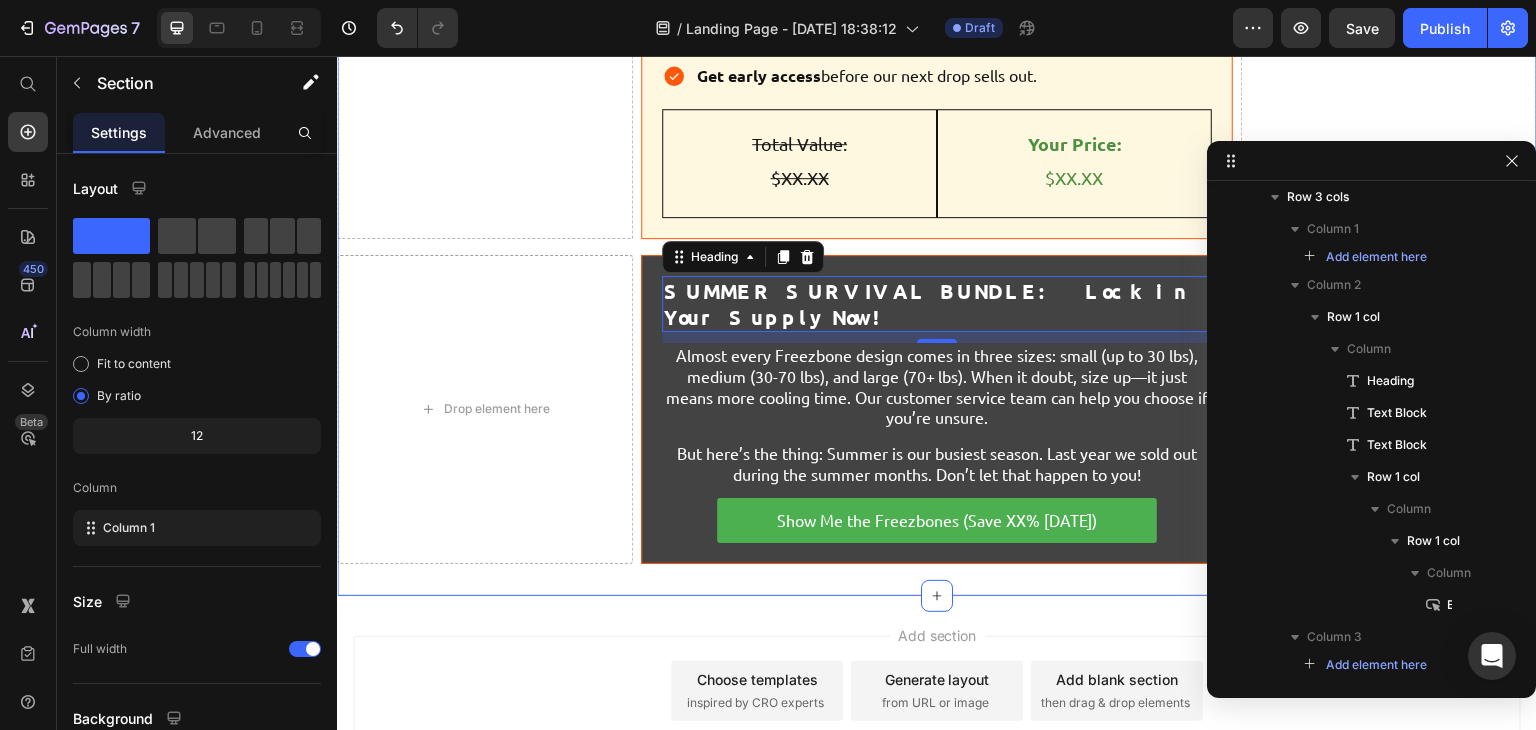 click on "Answers to Your Burning Questions Heading How is this different from just giving my dog ice cubes? Text Block Ice cubes are gone in seconds and can be choking hazards. Freezbone lasts 30-60 minutes, provides mental stimulation through licking, and lets you add nutritious (hydrating) ingredients. It’s the difference between a snack and a full enrichment experience. Text Block Row My dog destroys EVERYTHING—will this actually survive?   Text Block Freezbone is made from natural rubber that’s tougher than Kongs. But here’s the secret: with frozen treats, dogs instinctively lick rather than chew. The cold temperature protects the toy. We’ve had customers with notorious destroyers using the same Freezbone for years. Text Block Row What can I actually put in it? Text Block Text Block Row Will it really help with summer anxiety? Text Block Text Block Row How do I know what size to get?  Text Block Text Block Row Row
Row
Drop element here Heading Row" at bounding box center (937, -241) 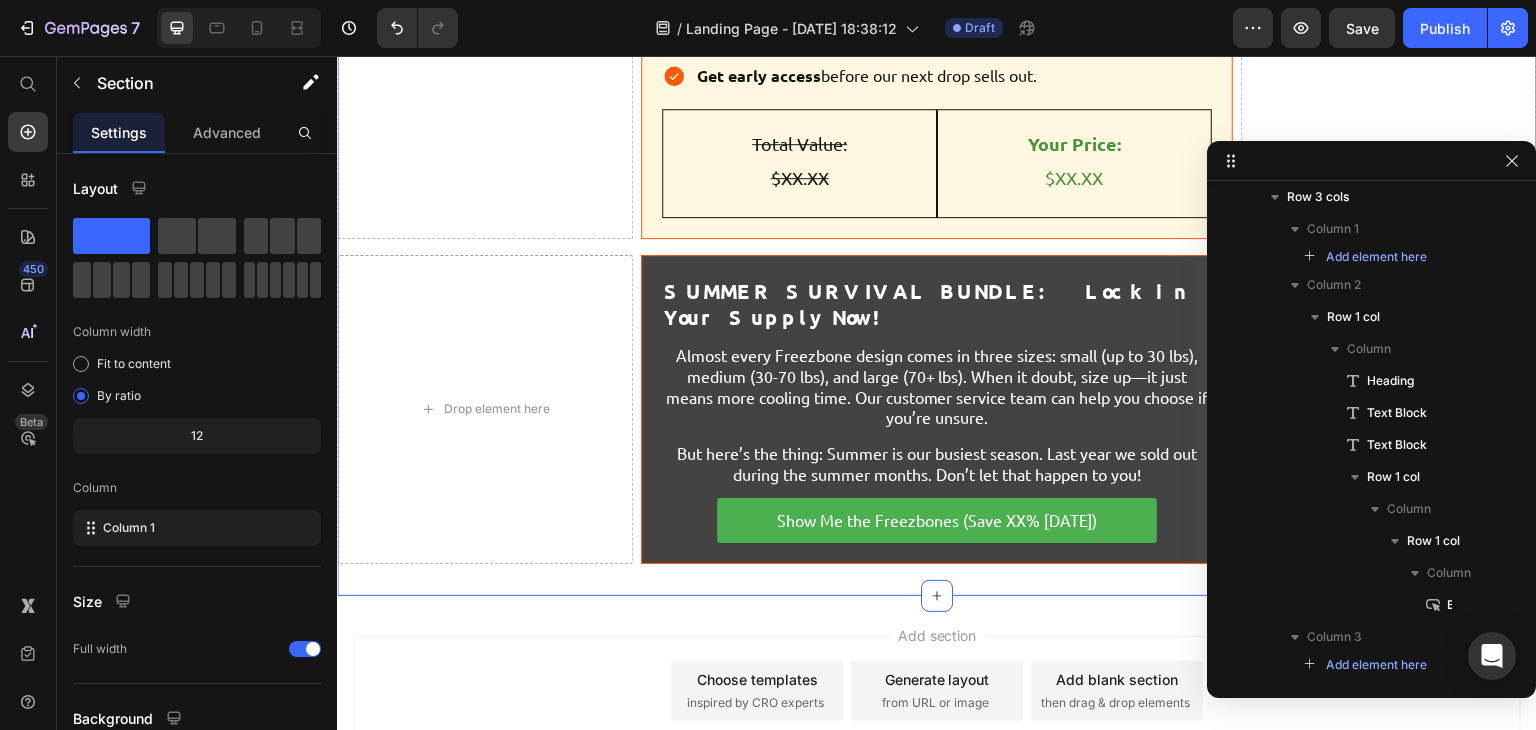 scroll, scrollTop: 6, scrollLeft: 0, axis: vertical 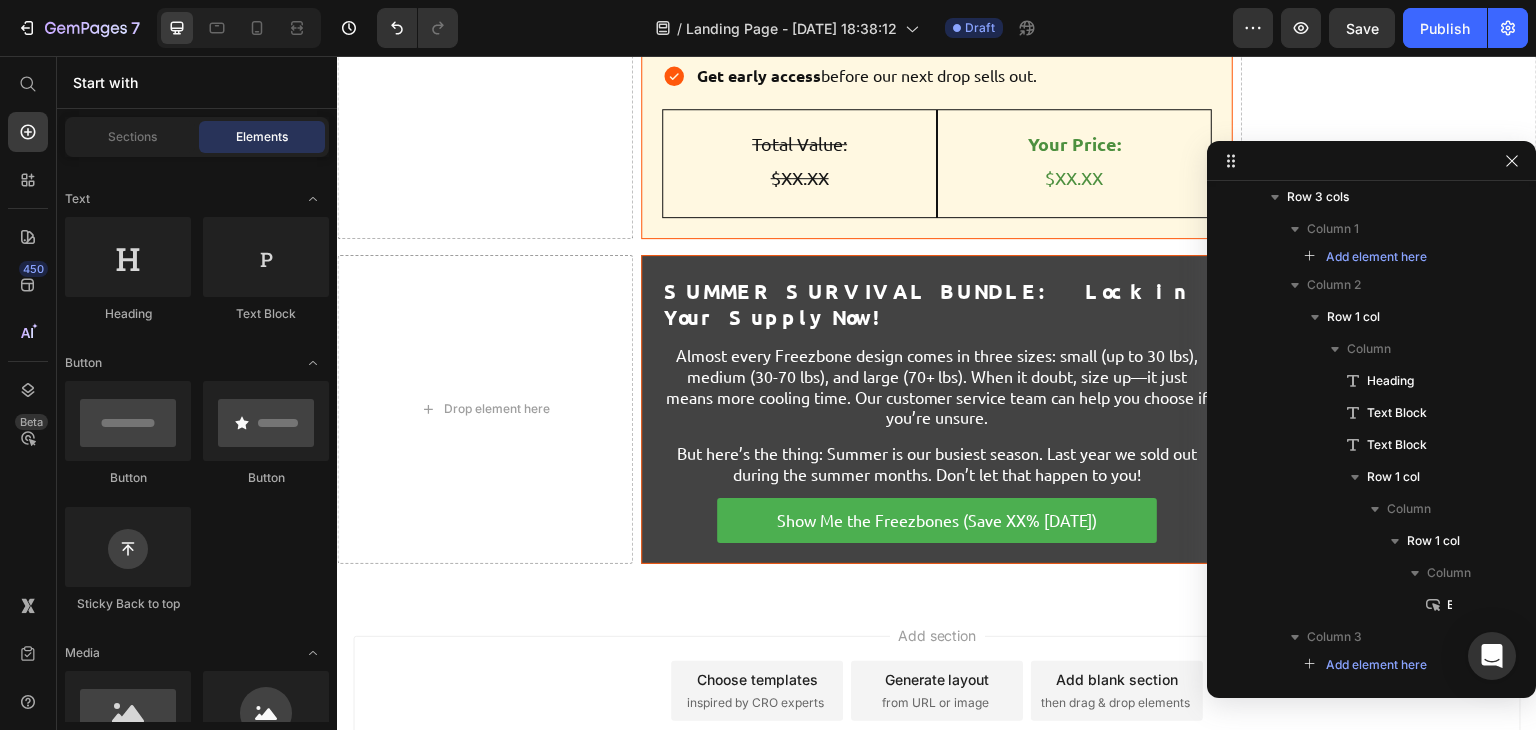 click on "Add section Choose templates inspired by CRO experts Generate layout from URL or image Add blank section then drag & drop elements" at bounding box center [937, 691] 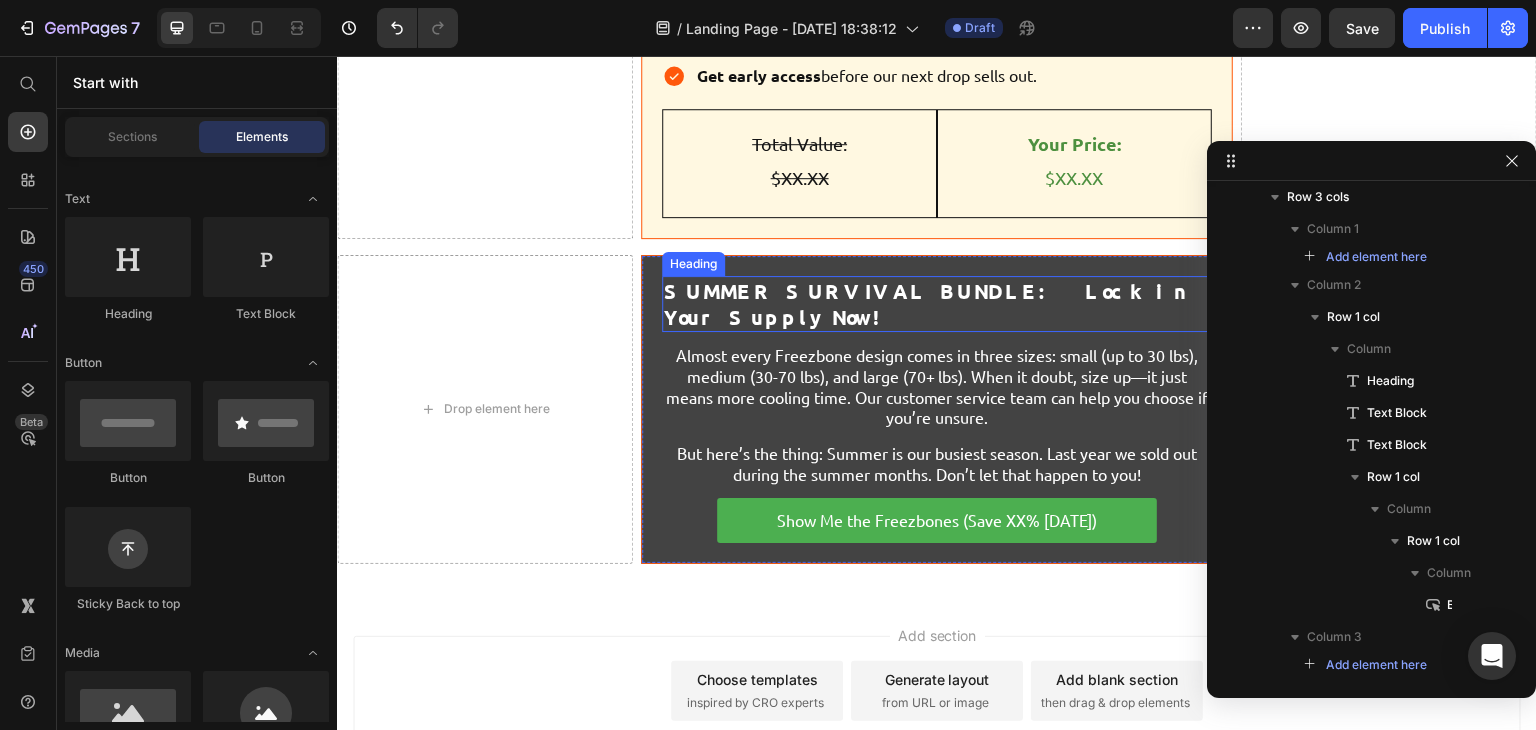 click on "SUMMER SURVIVAL BUNDLE: Lock in Your Supply Now!" at bounding box center [937, 304] 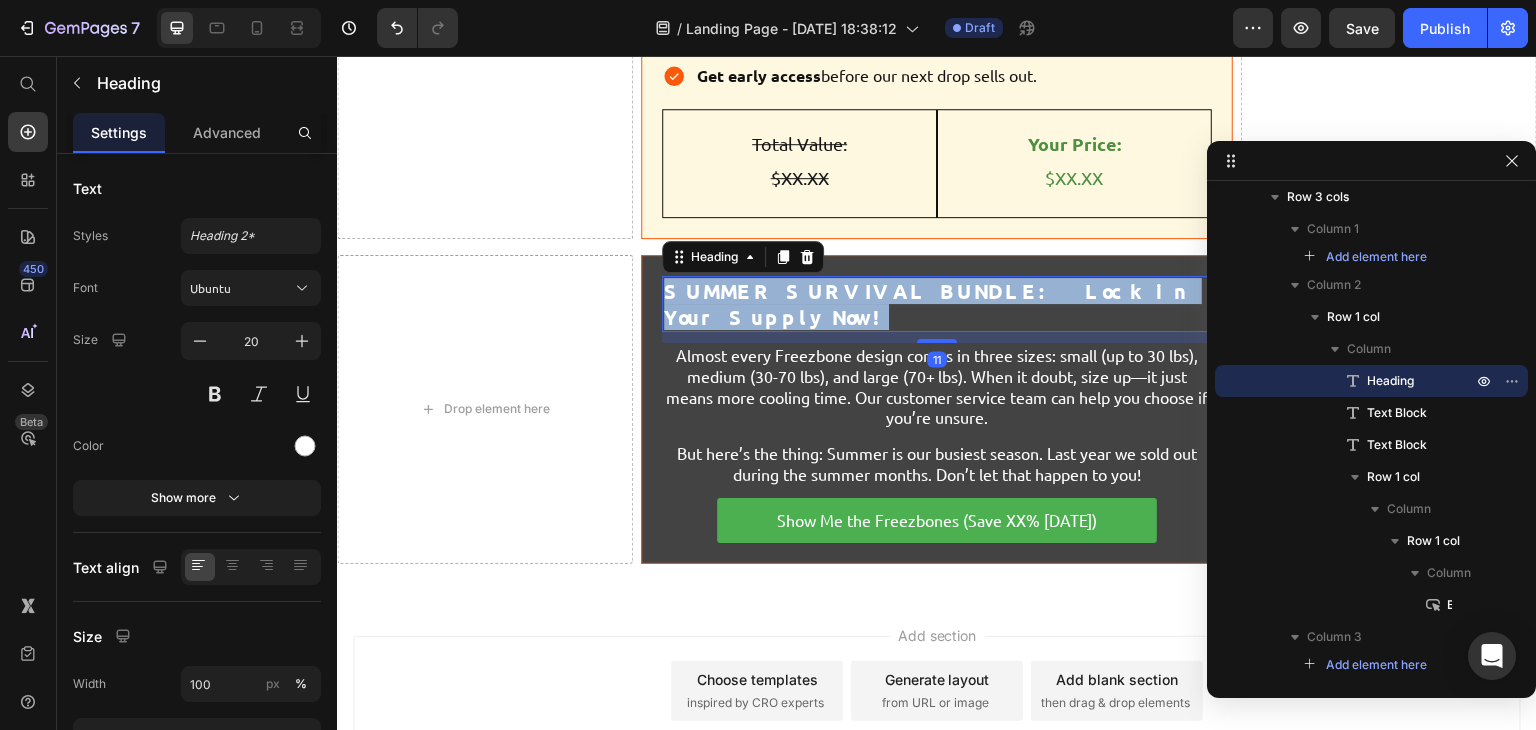 click on "SUMMER SURVIVAL BUNDLE: Lock in Your Supply Now!" at bounding box center (937, 304) 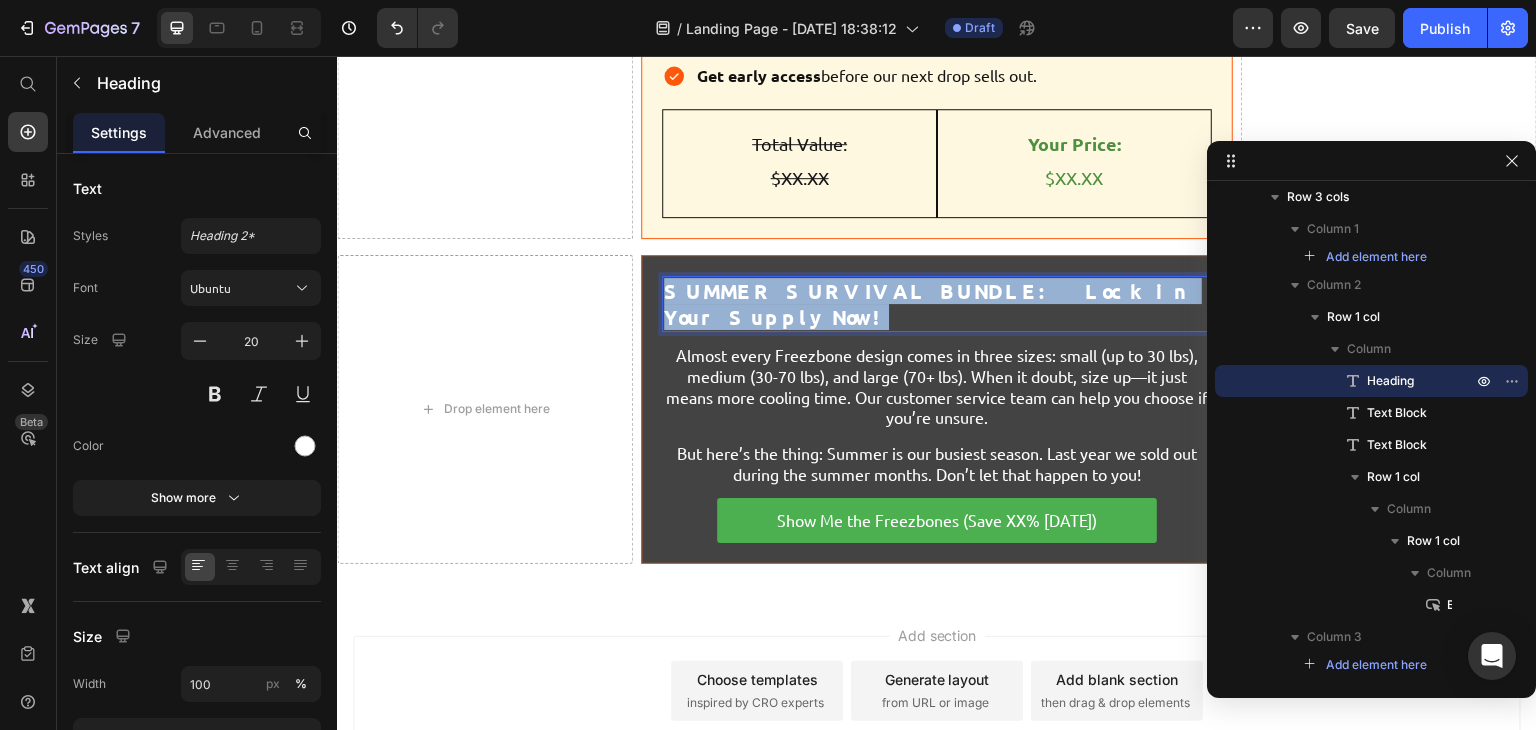 click on "SUMMER SURVIVAL BUNDLE: Lock in Your Supply Now!" at bounding box center [937, 304] 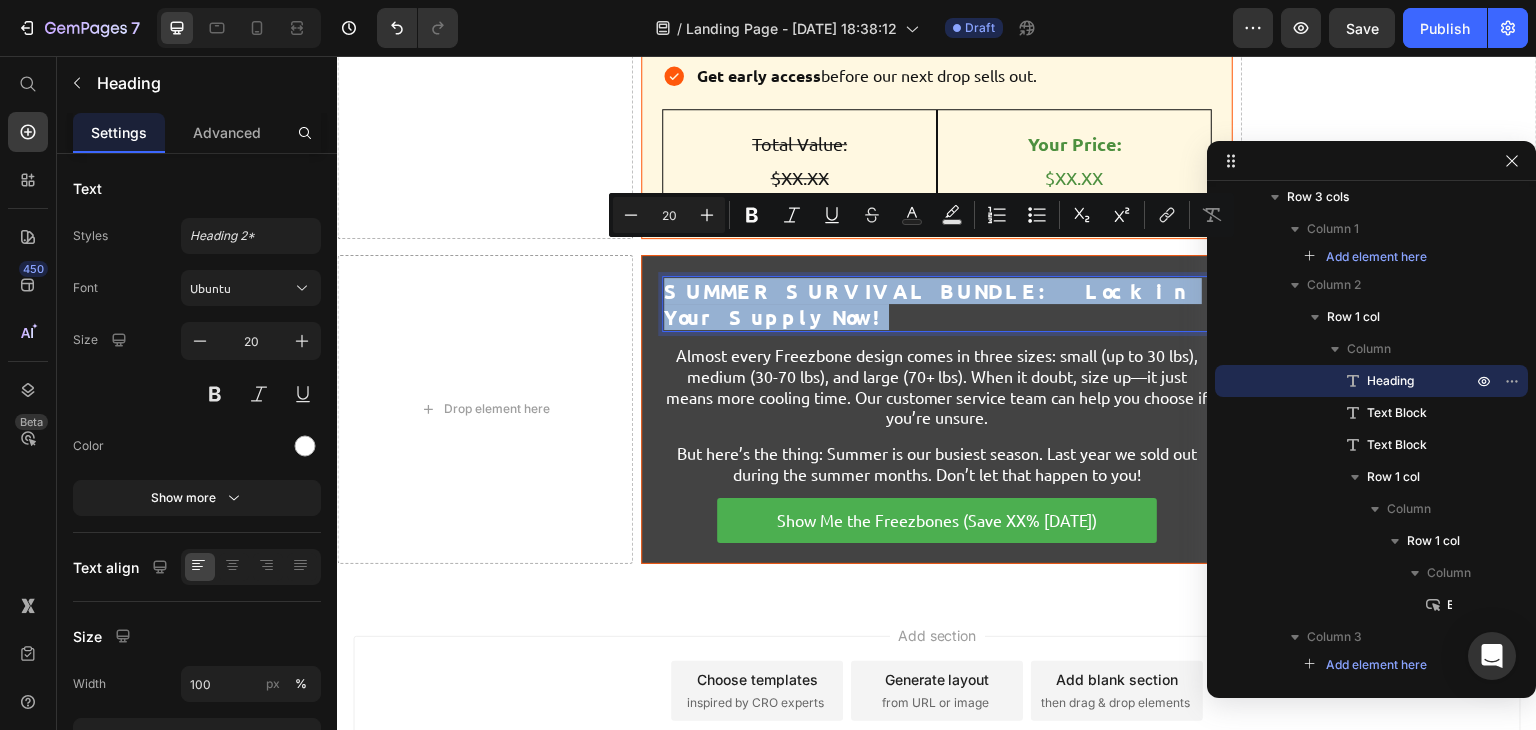 click on "SUMMER SURVIVAL BUNDLE: Lock in Your Supply Now!" at bounding box center [937, 304] 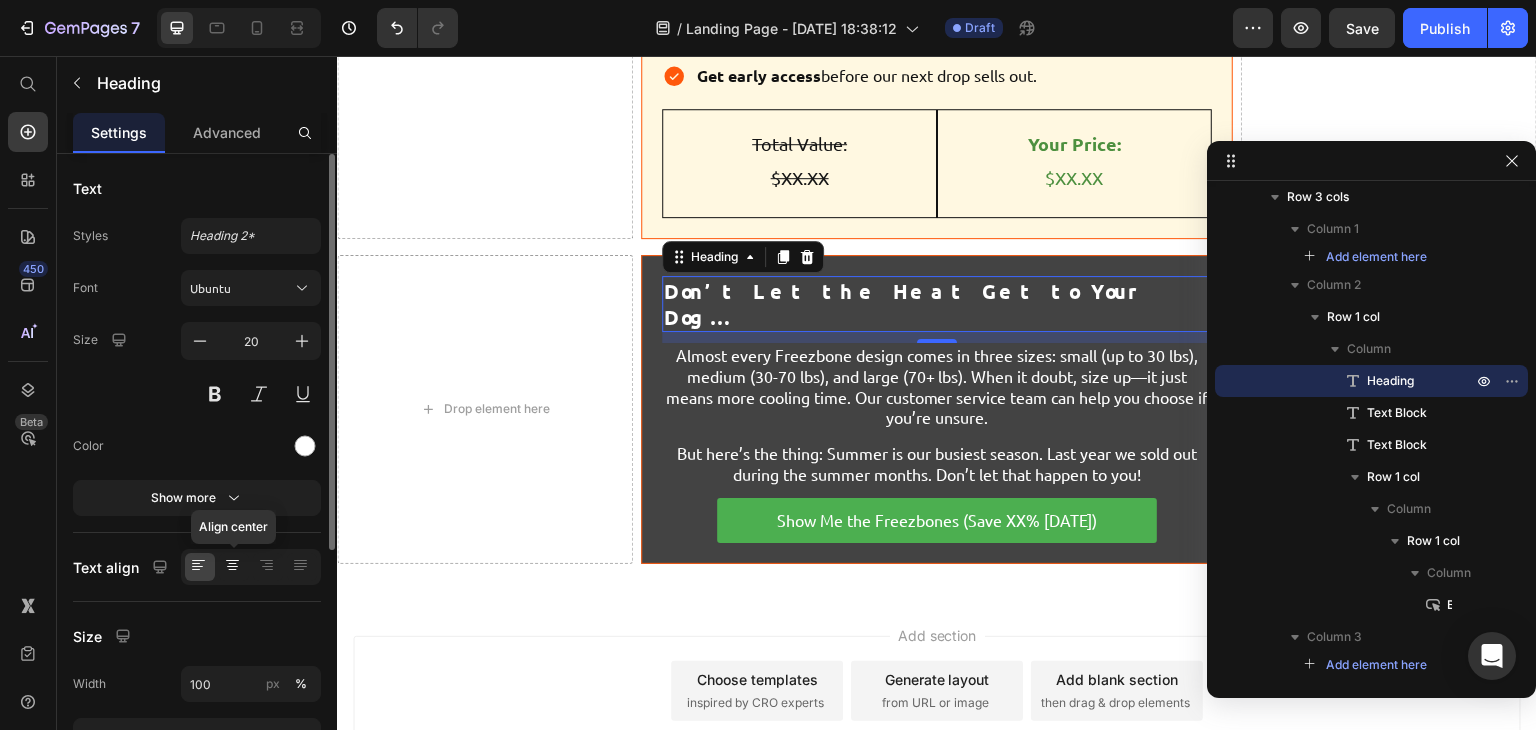 click 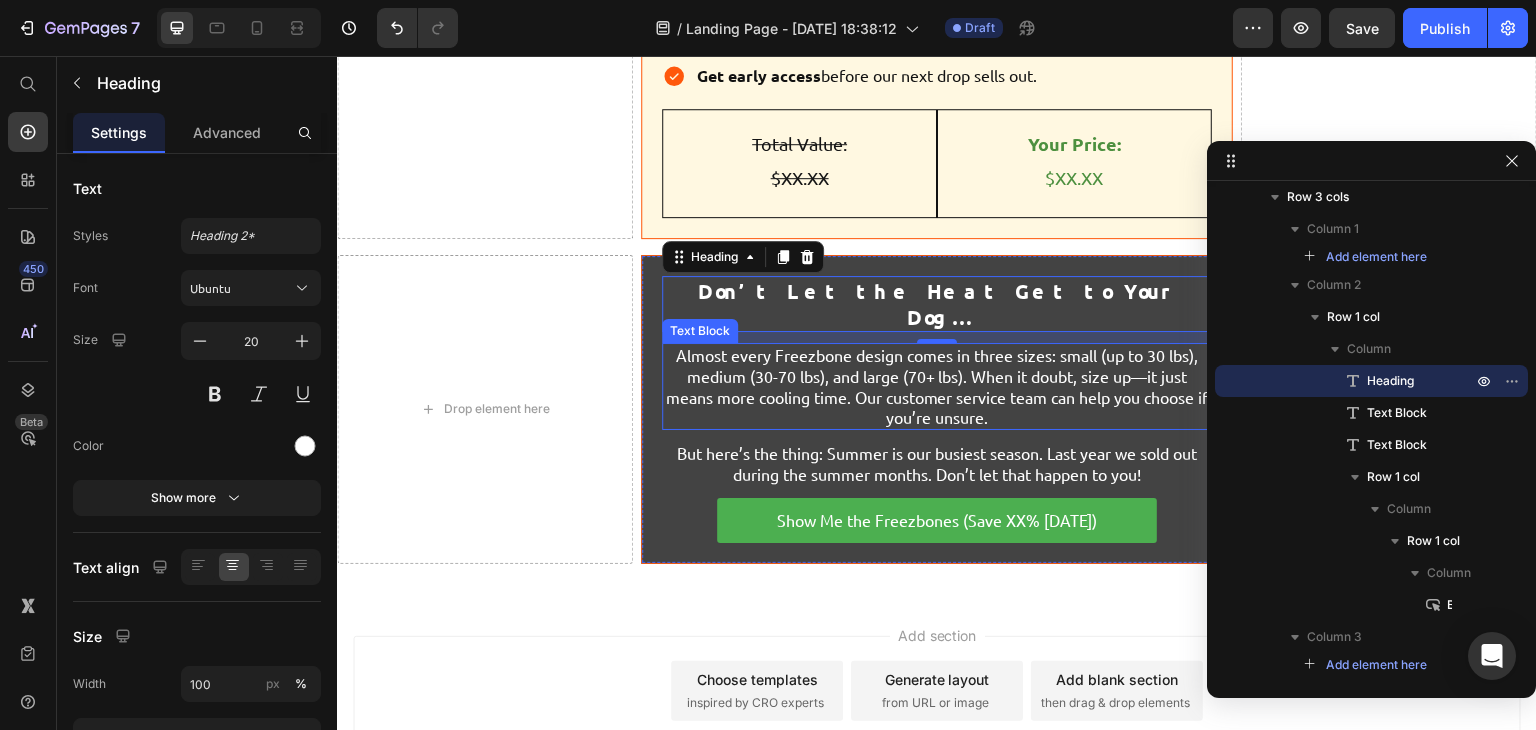 click on "Almost every Freezbone design comes in three sizes: small (up to 30 lbs), medium (30-70 lbs), and large (70+ lbs). When it doubt, size up—it just means more cooling time. Our customer service team can help you choose if you’re unsure." at bounding box center (937, 386) 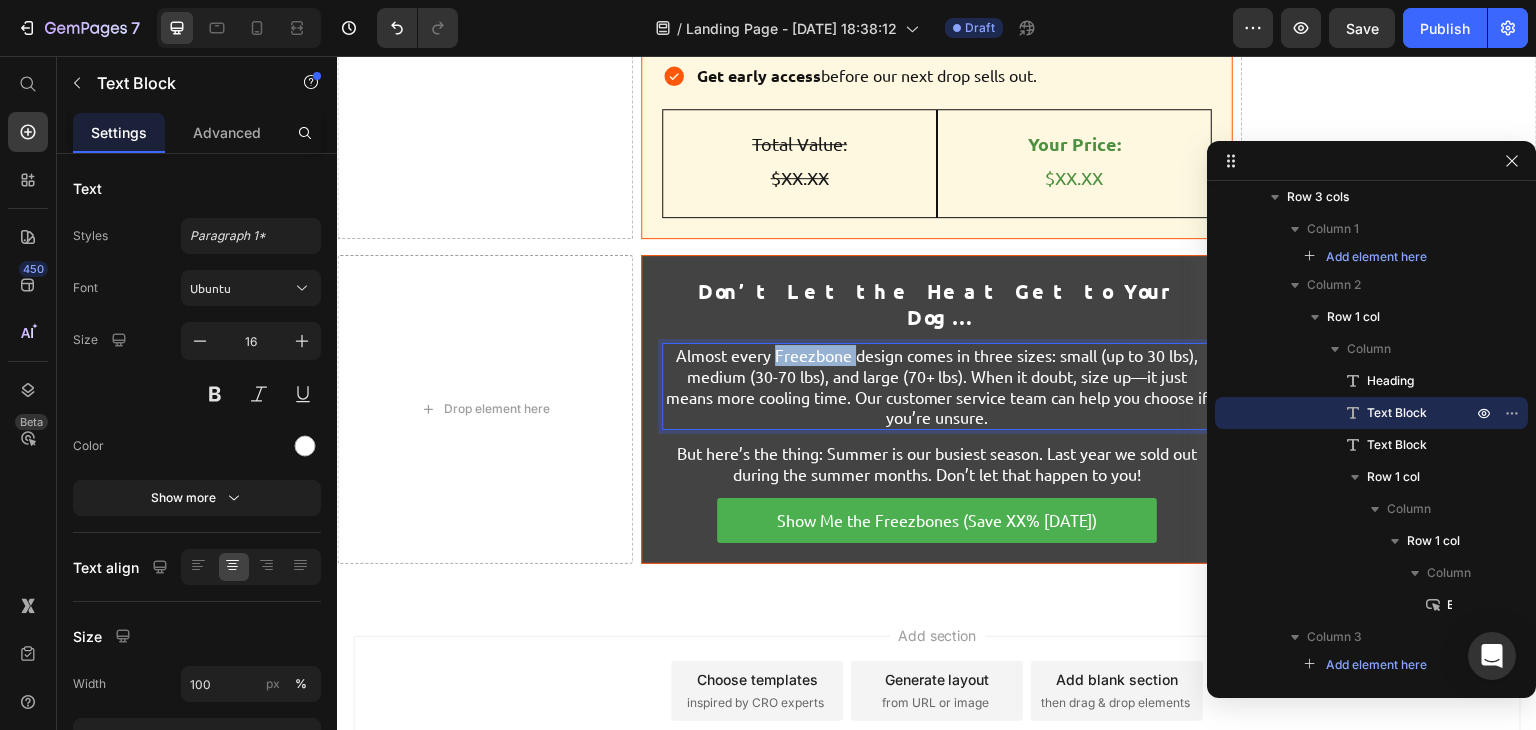 click on "Almost every Freezbone design comes in three sizes: small (up to 30 lbs), medium (30-70 lbs), and large (70+ lbs). When it doubt, size up—it just means more cooling time. Our customer service team can help you choose if you’re unsure." at bounding box center (937, 386) 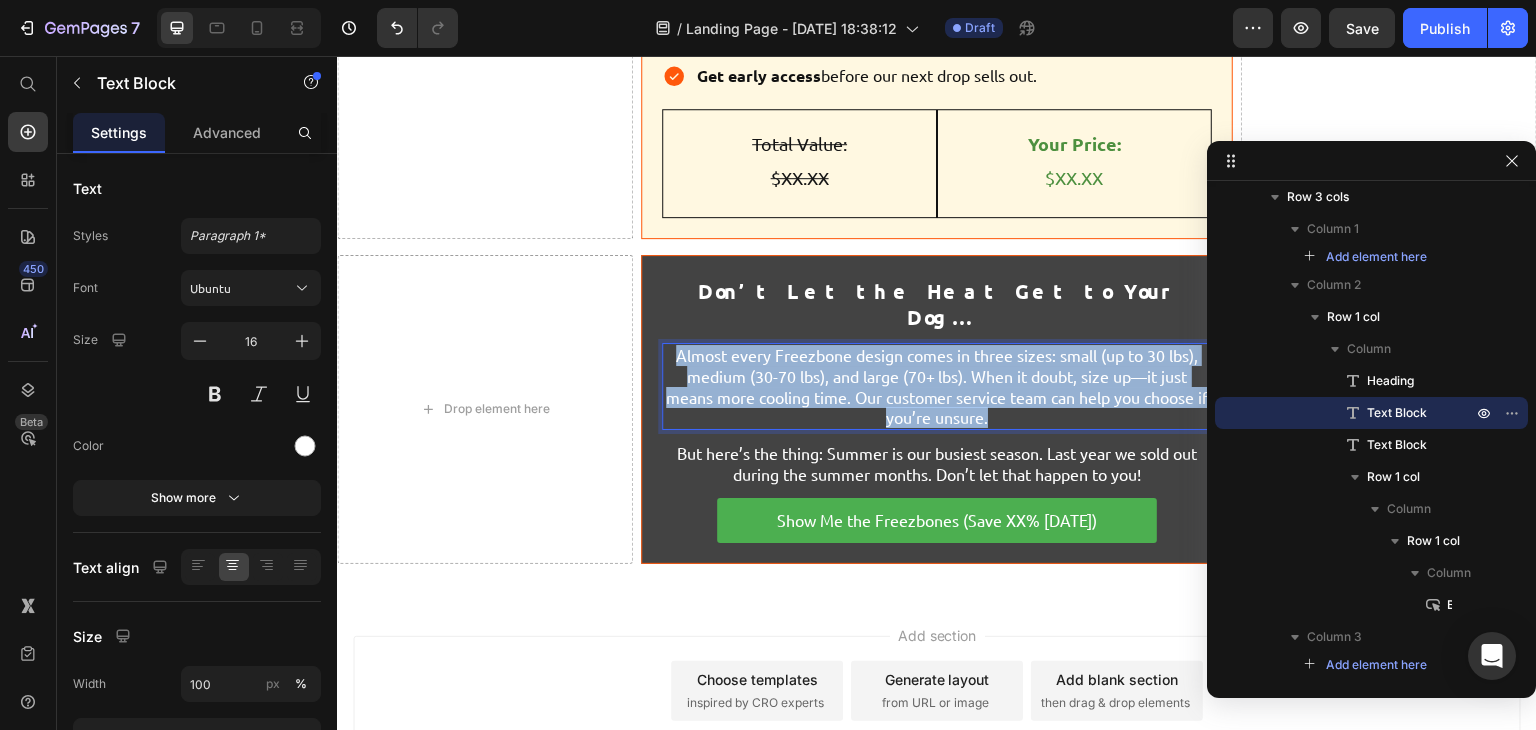 click on "Almost every Freezbone design comes in three sizes: small (up to 30 lbs), medium (30-70 lbs), and large (70+ lbs). When it doubt, size up—it just means more cooling time. Our customer service team can help you choose if you’re unsure." at bounding box center (937, 386) 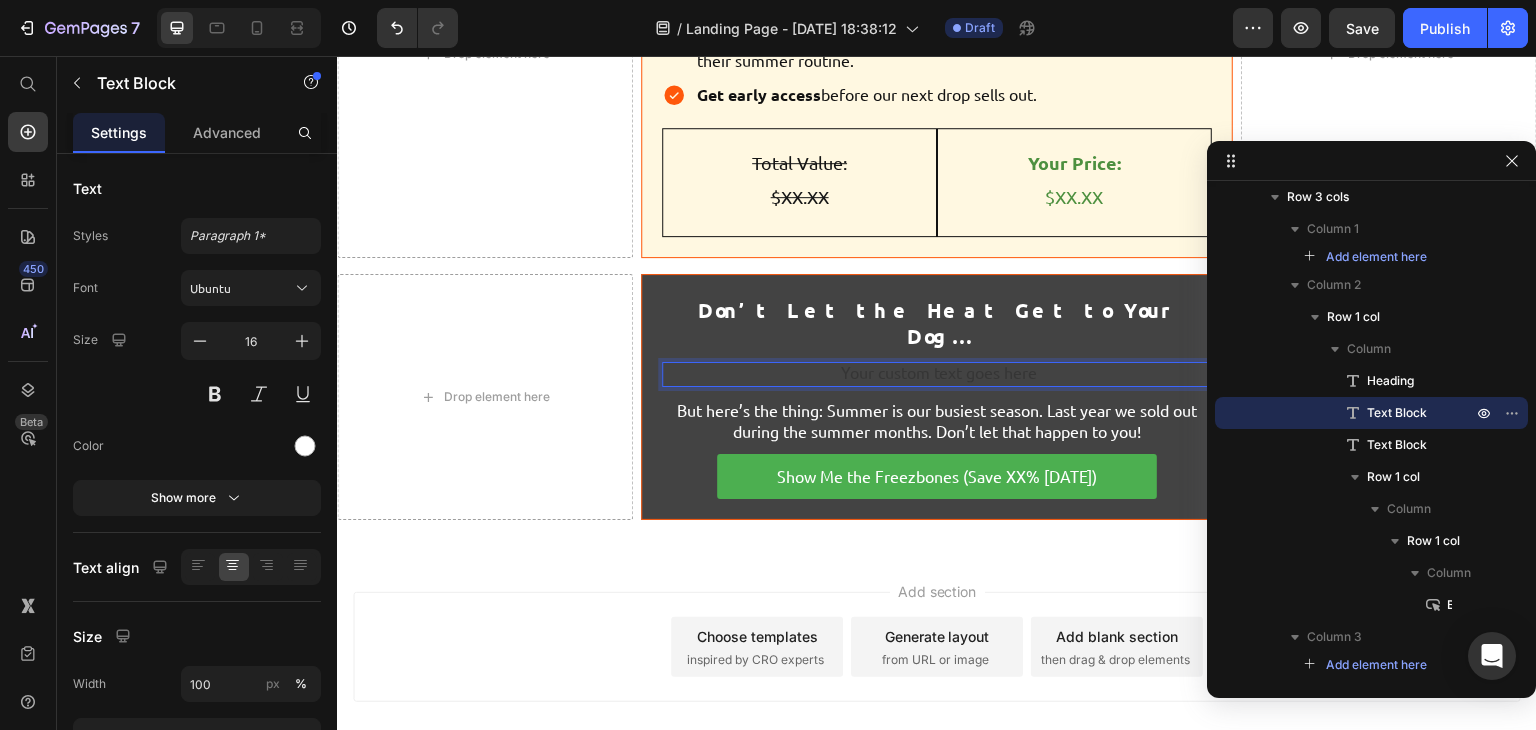 scroll, scrollTop: 9636, scrollLeft: 0, axis: vertical 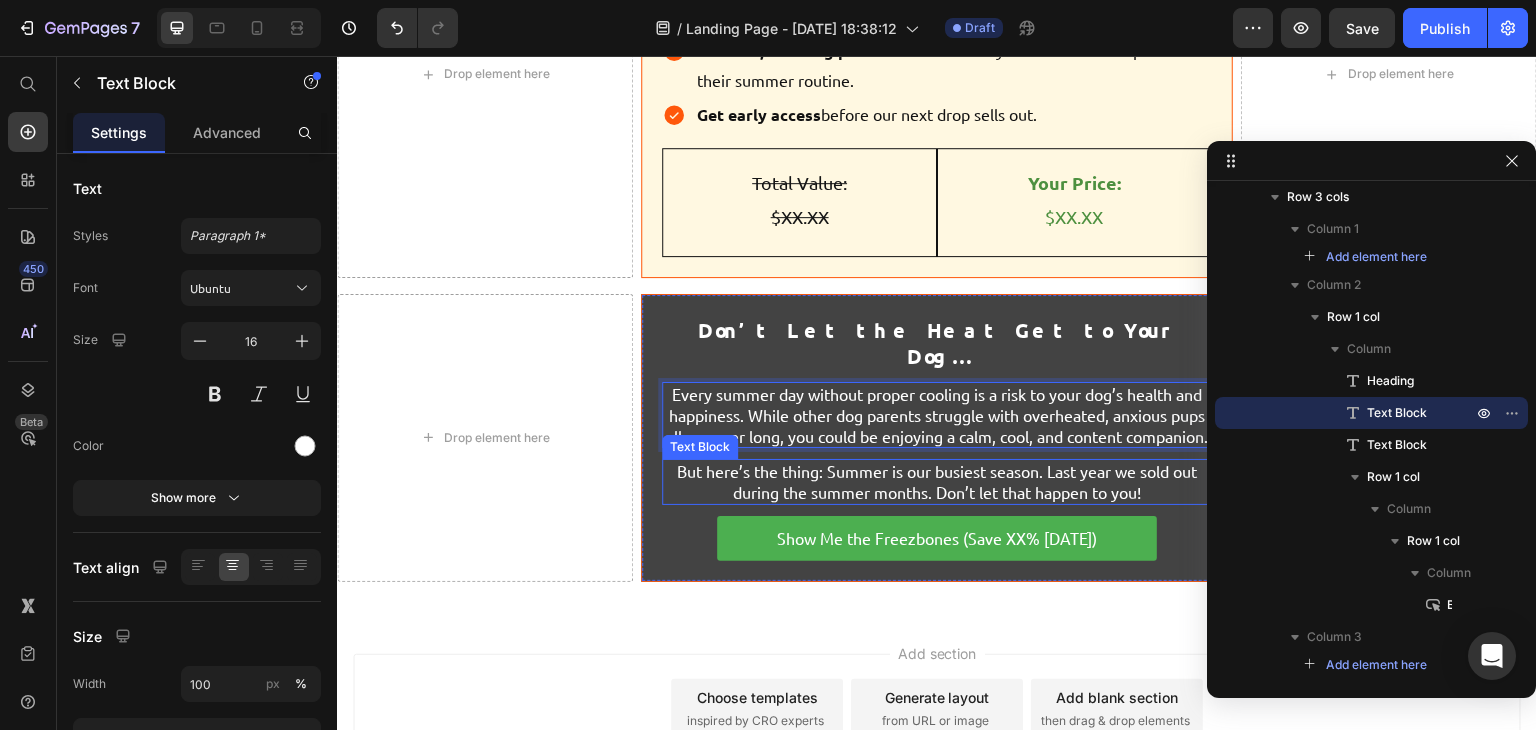 click on "But here’s the thing: Summer is our busiest season. Last year we sold out during the summer months. Don’t let that happen to you!" at bounding box center [937, 482] 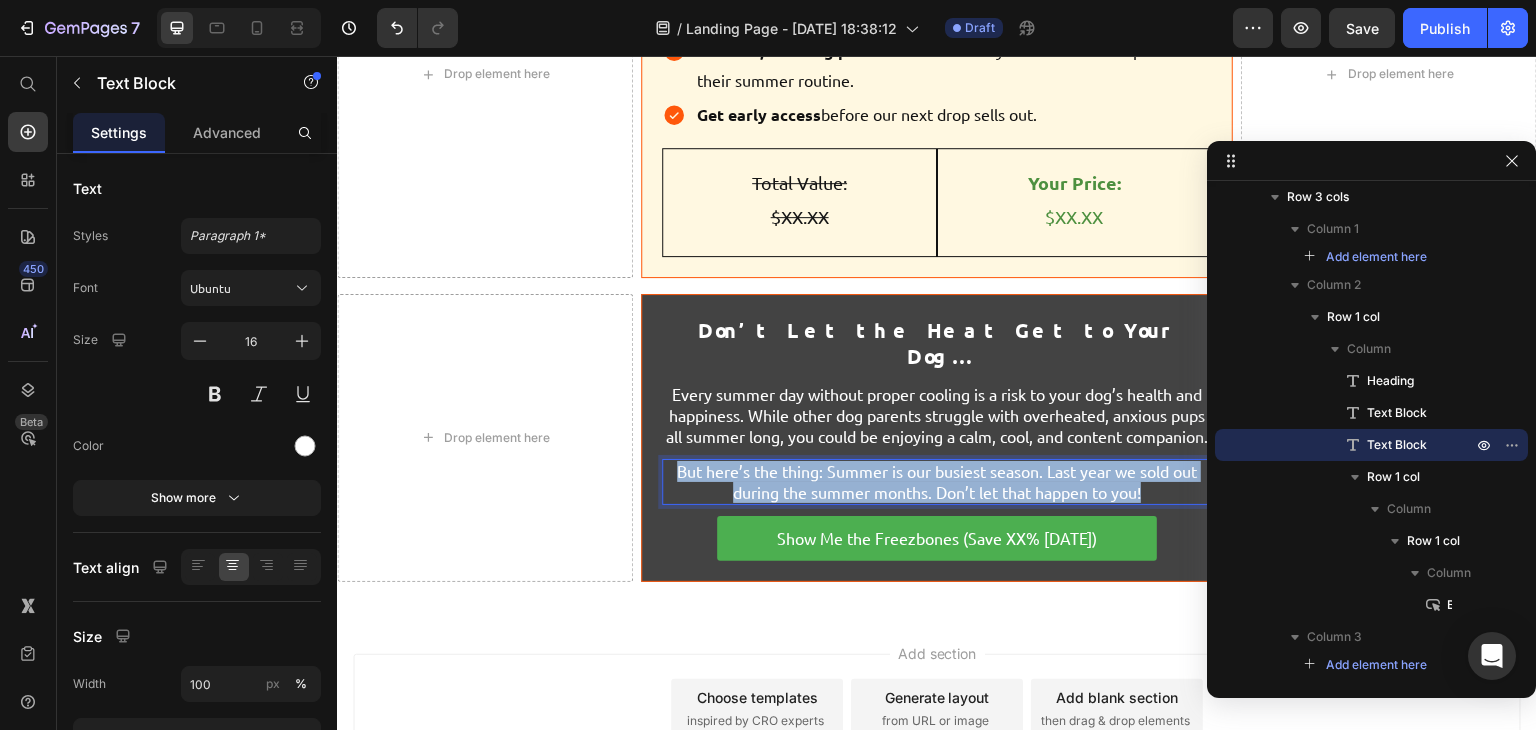 click on "But here’s the thing: Summer is our busiest season. Last year we sold out during the summer months. Don’t let that happen to you!" at bounding box center (937, 482) 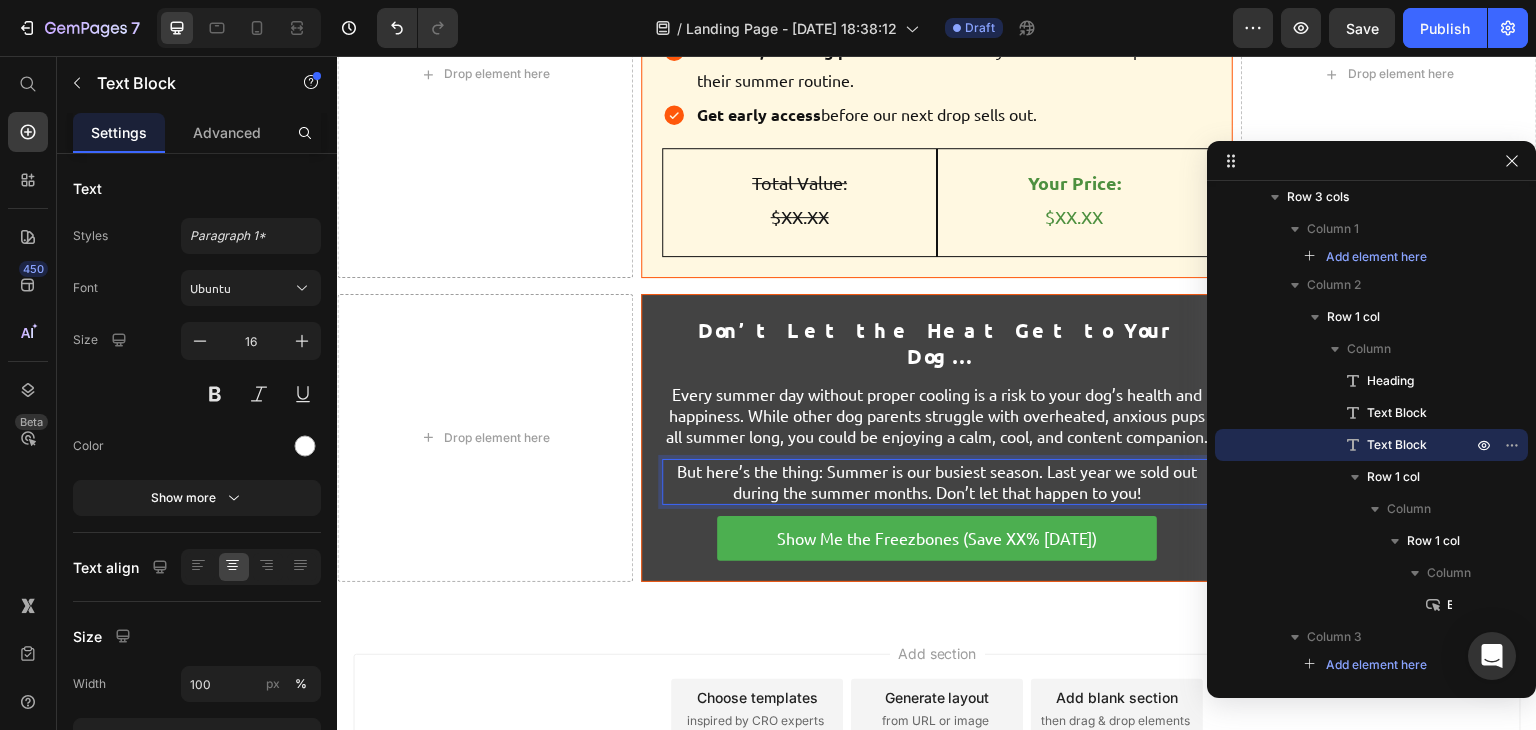 click on "But here’s the thing: Summer is our busiest season. Last year we sold out during the summer months. Don’t let that happen to you!" at bounding box center [937, 482] 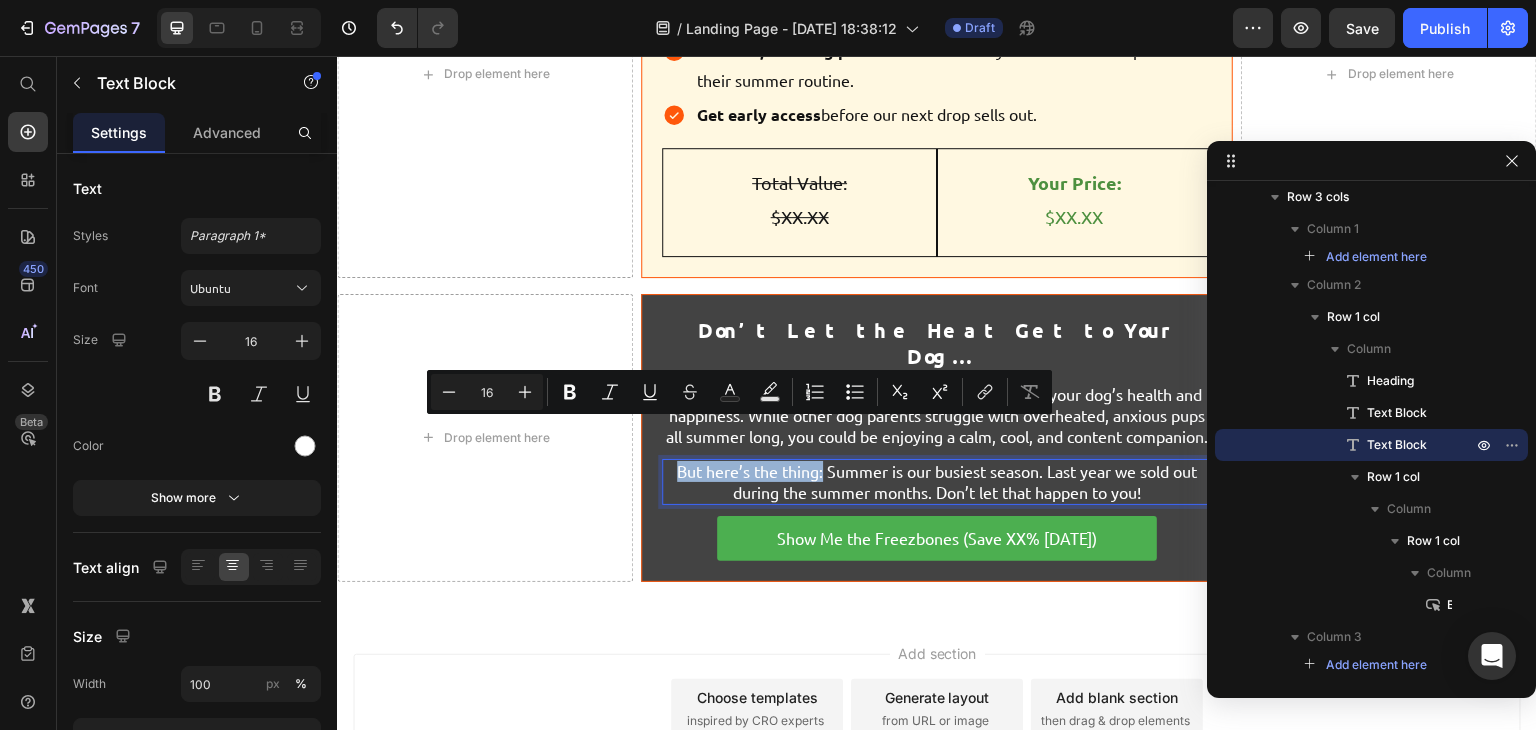 drag, startPoint x: 813, startPoint y: 435, endPoint x: 669, endPoint y: 441, distance: 144.12494 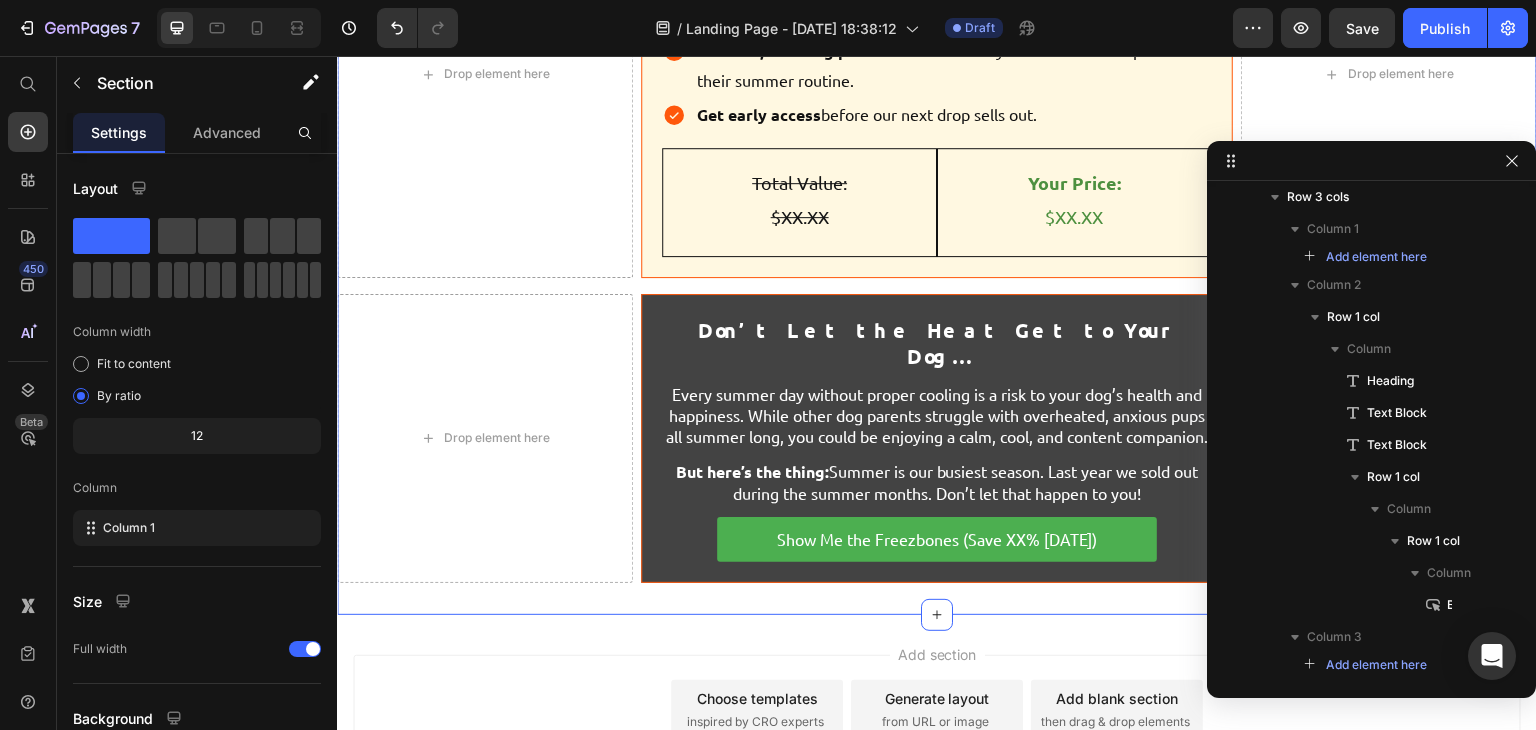 click on "Answers to Your Burning Questions Heading How is this different from just giving my dog ice cubes? Text Block Ice cubes are gone in seconds and can be choking hazards. Freezbone lasts 30-60 minutes, provides mental stimulation through licking, and lets you add nutritious (hydrating) ingredients. It’s the difference between a snack and a full enrichment experience. Text Block Row My dog destroys EVERYTHING—will this actually survive?   Text Block Freezbone is made from natural rubber that’s tougher than Kongs. But here’s the secret: with frozen treats, dogs instinctively lick rather than chew. The cold temperature protects the toy. We’ve had customers with notorious destroyers using the same Freezbone for years. Text Block Row What can I actually put in it? Text Block Text Block Row Will it really help with summer anxiety? Text Block Text Block Row How do I know what size to get?  Text Block Text Block Row Row
Row
Drop element here Heading Row" at bounding box center (937, -212) 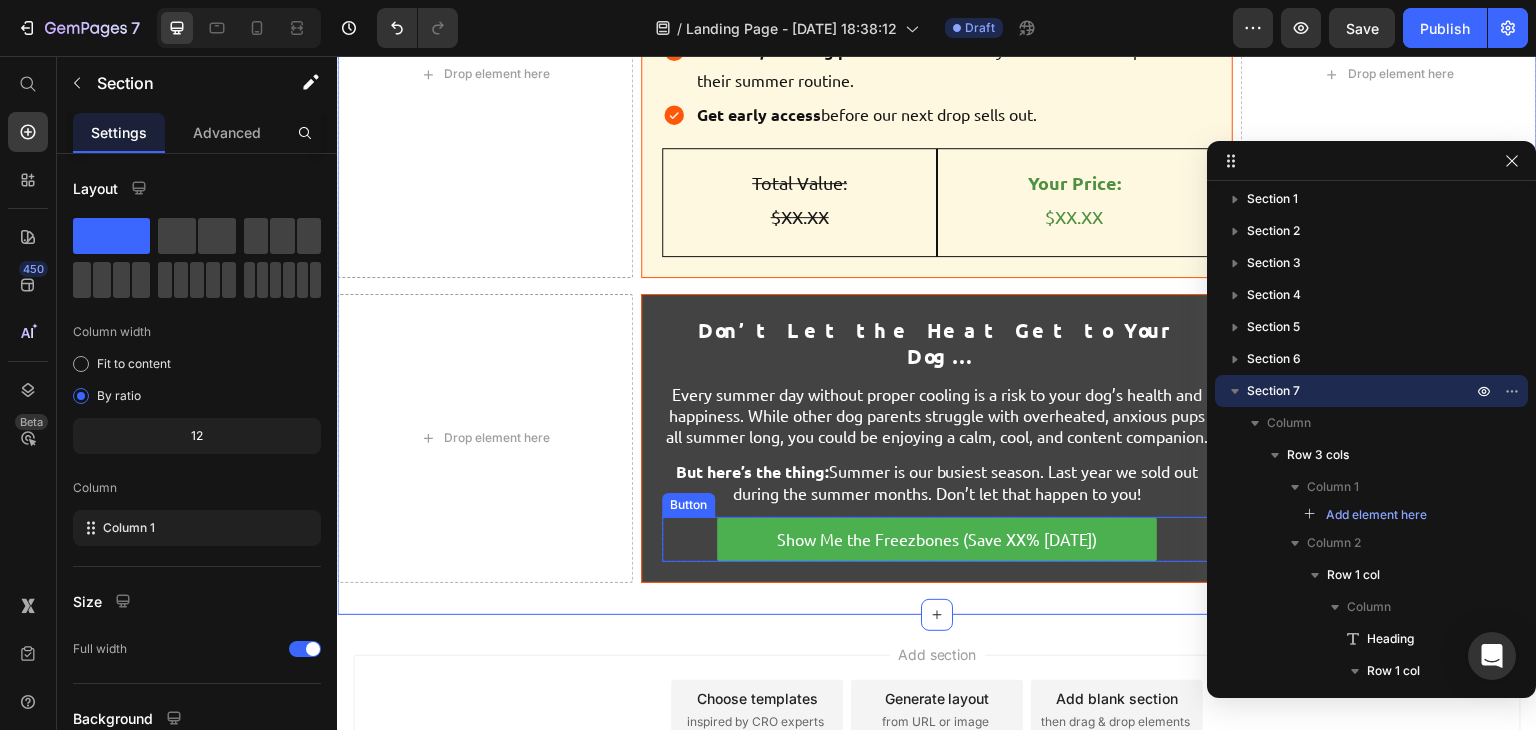 click on "Show Me the Freezbones (Save XX% [DATE])" at bounding box center (937, 539) 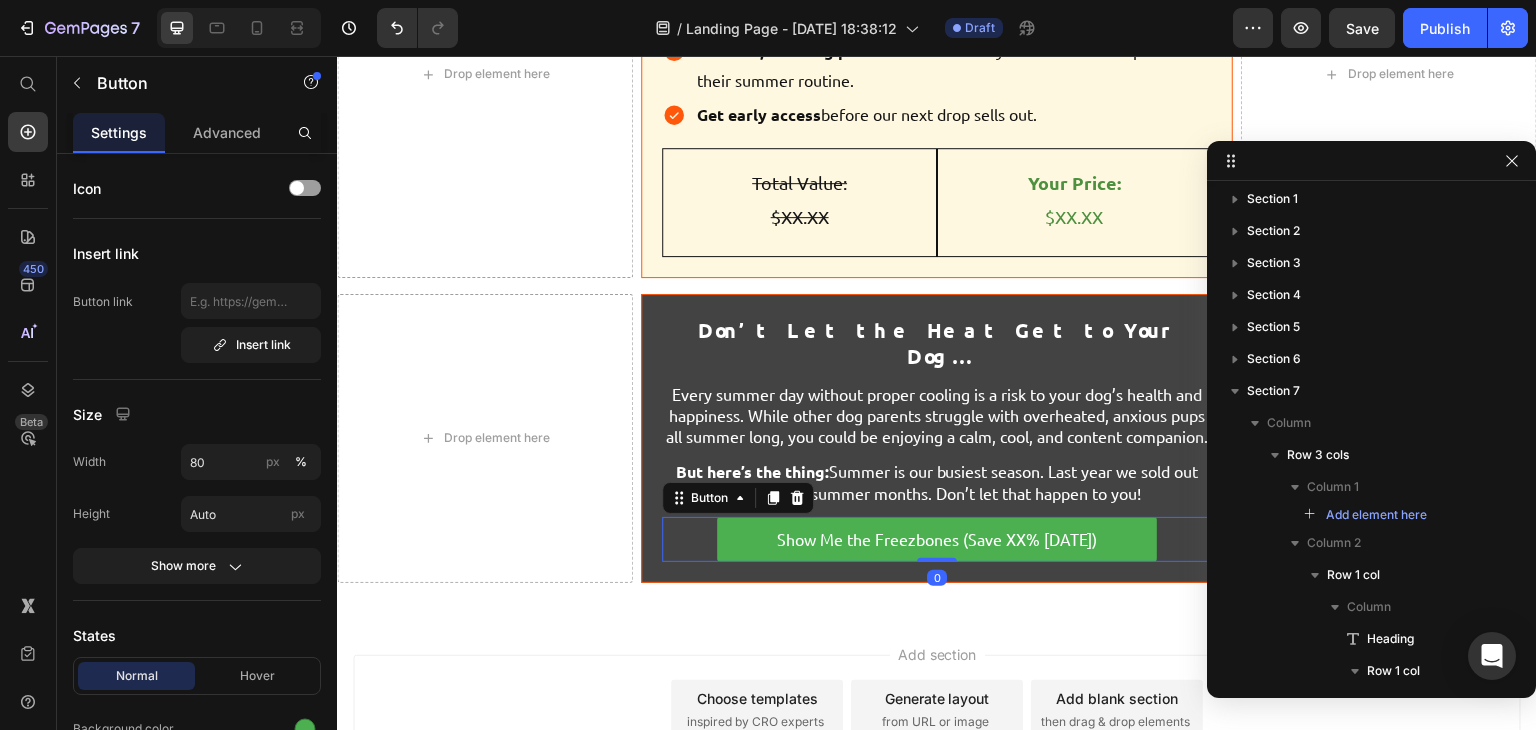 scroll, scrollTop: 1896, scrollLeft: 0, axis: vertical 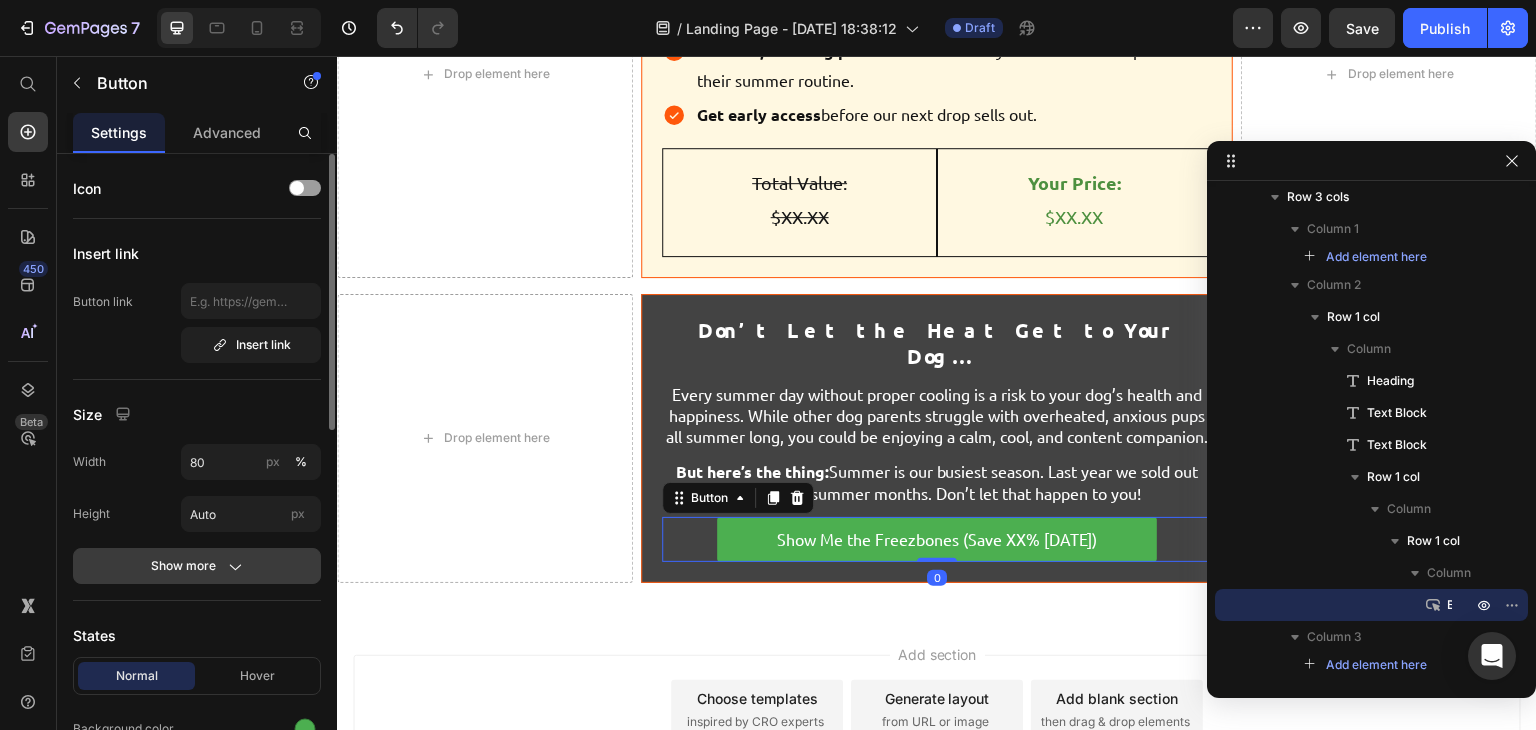 click on "Show more" 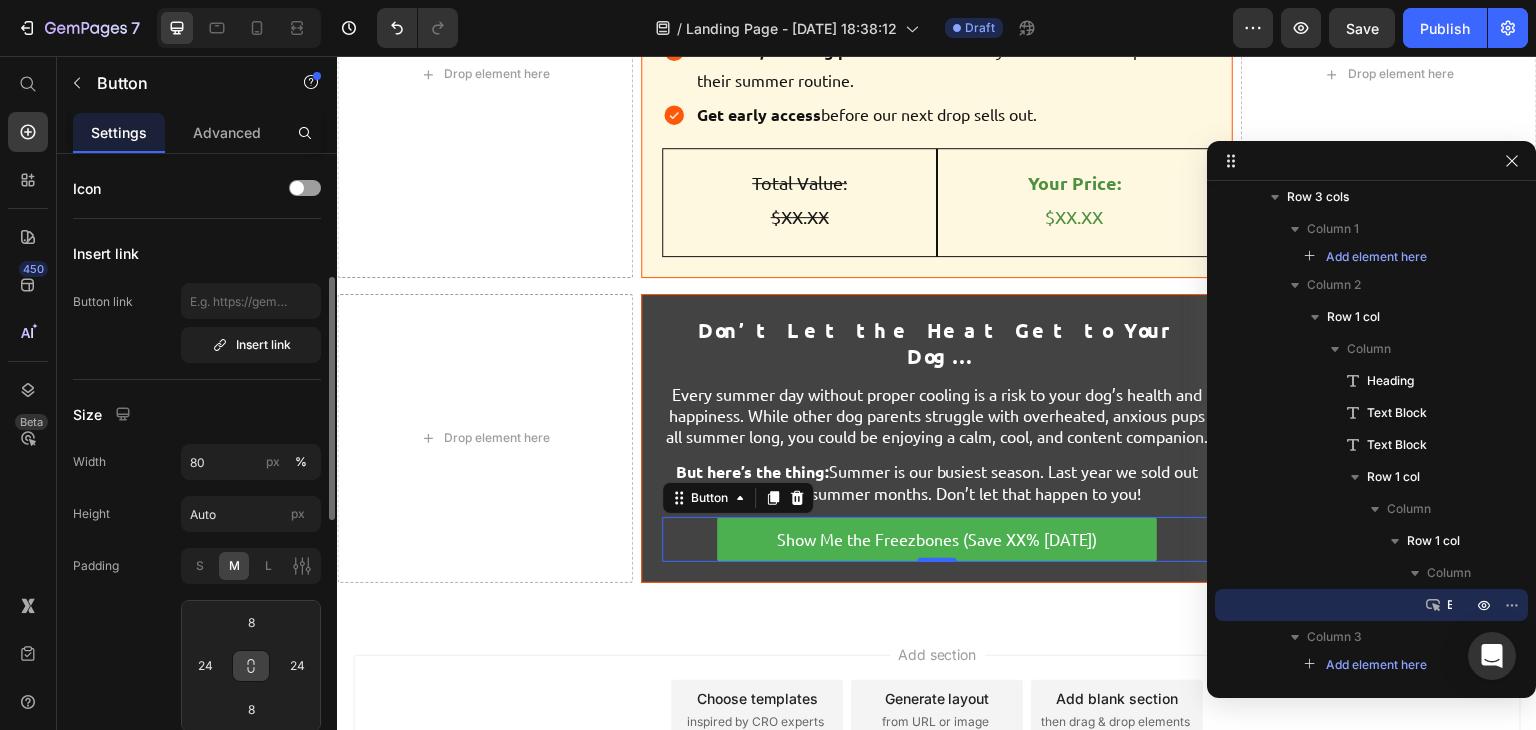 scroll, scrollTop: 90, scrollLeft: 0, axis: vertical 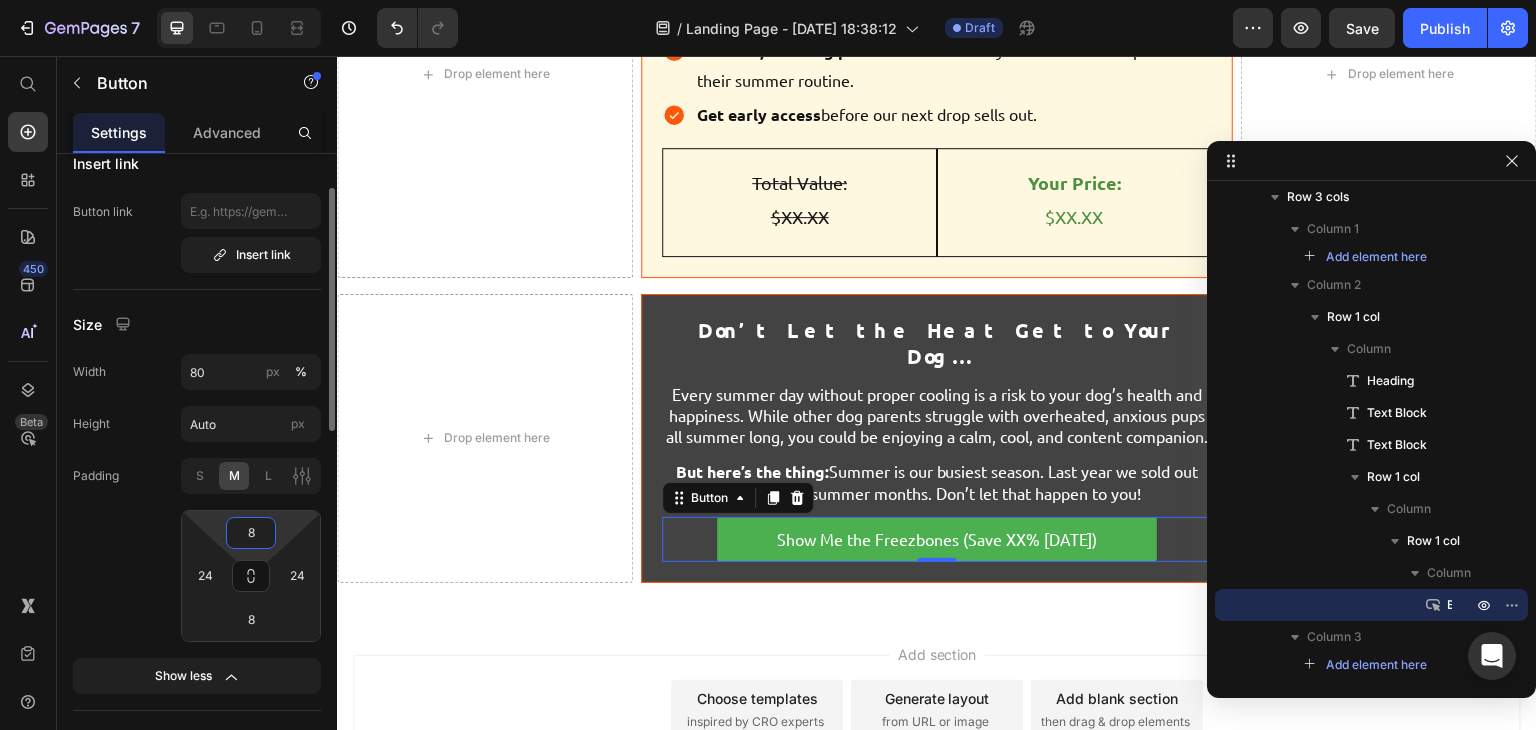 click on "8" at bounding box center (251, 533) 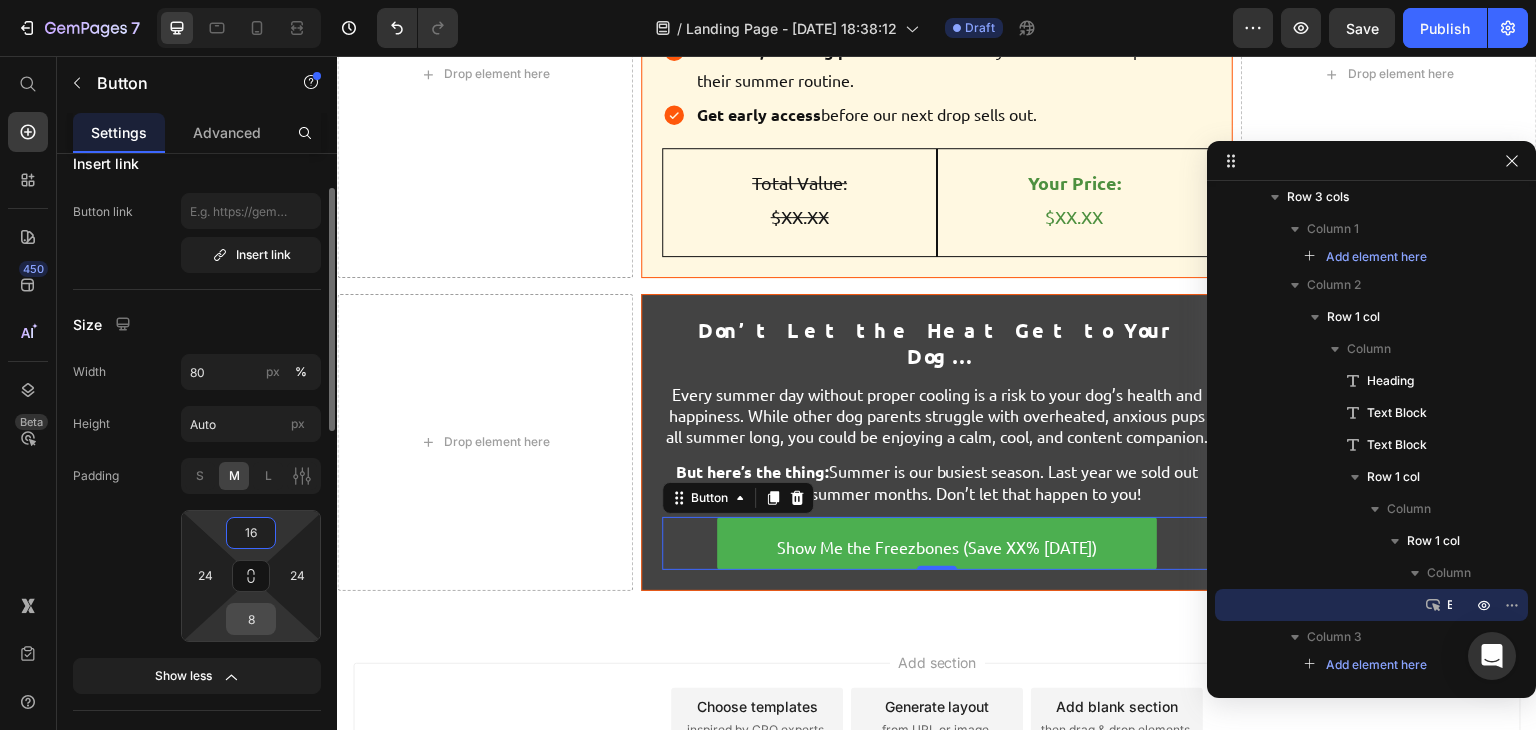 type on "16" 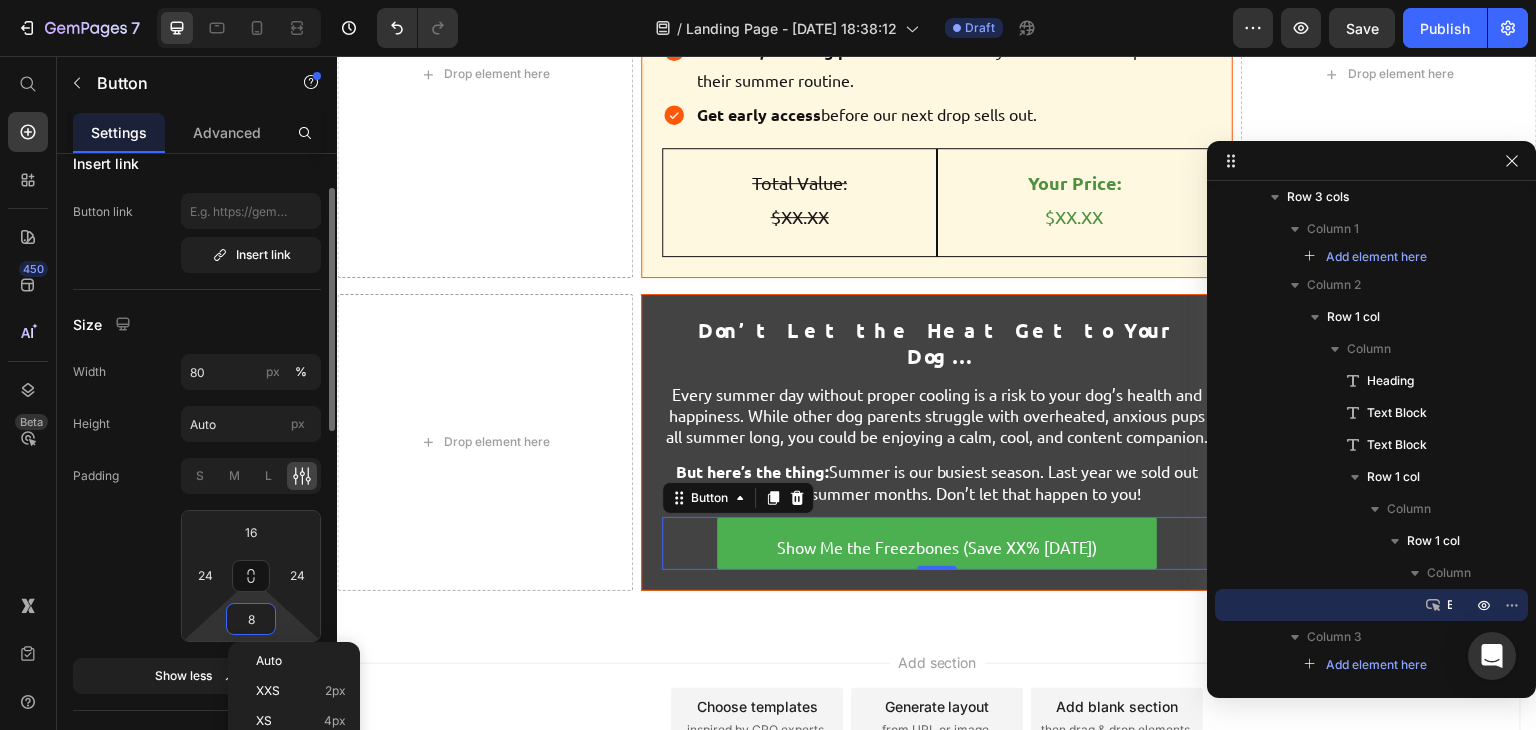 click on "8" at bounding box center (251, 619) 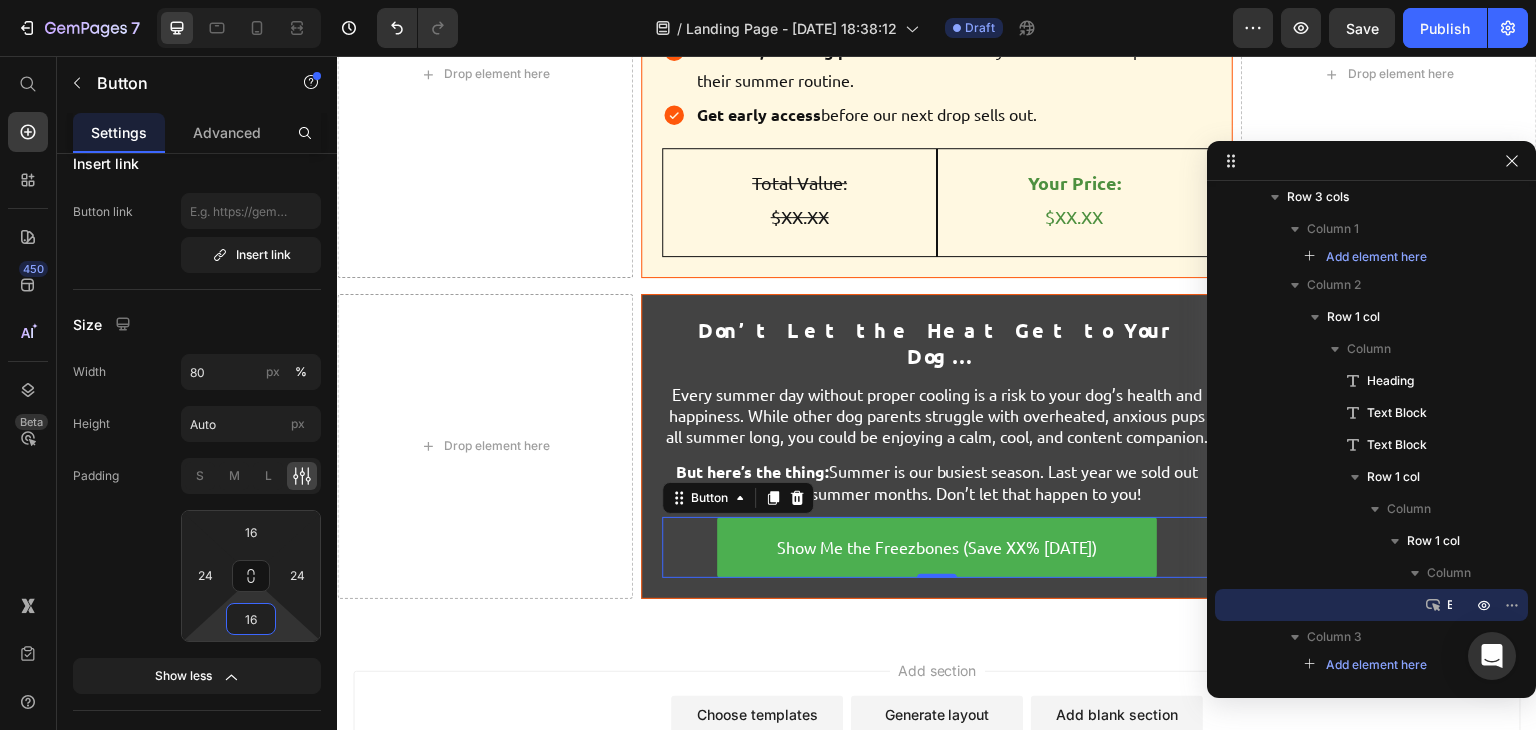 type on "16" 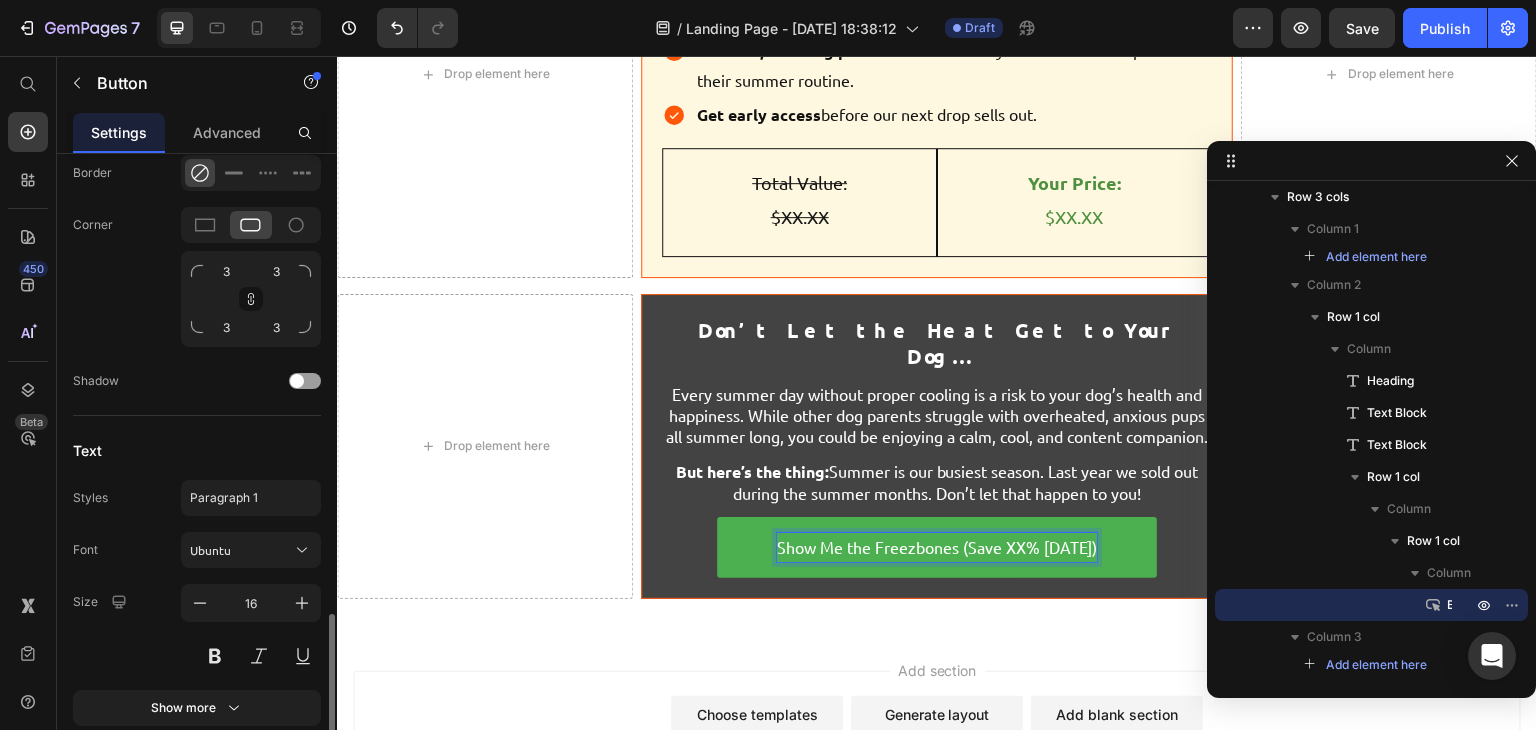 scroll, scrollTop: 976, scrollLeft: 0, axis: vertical 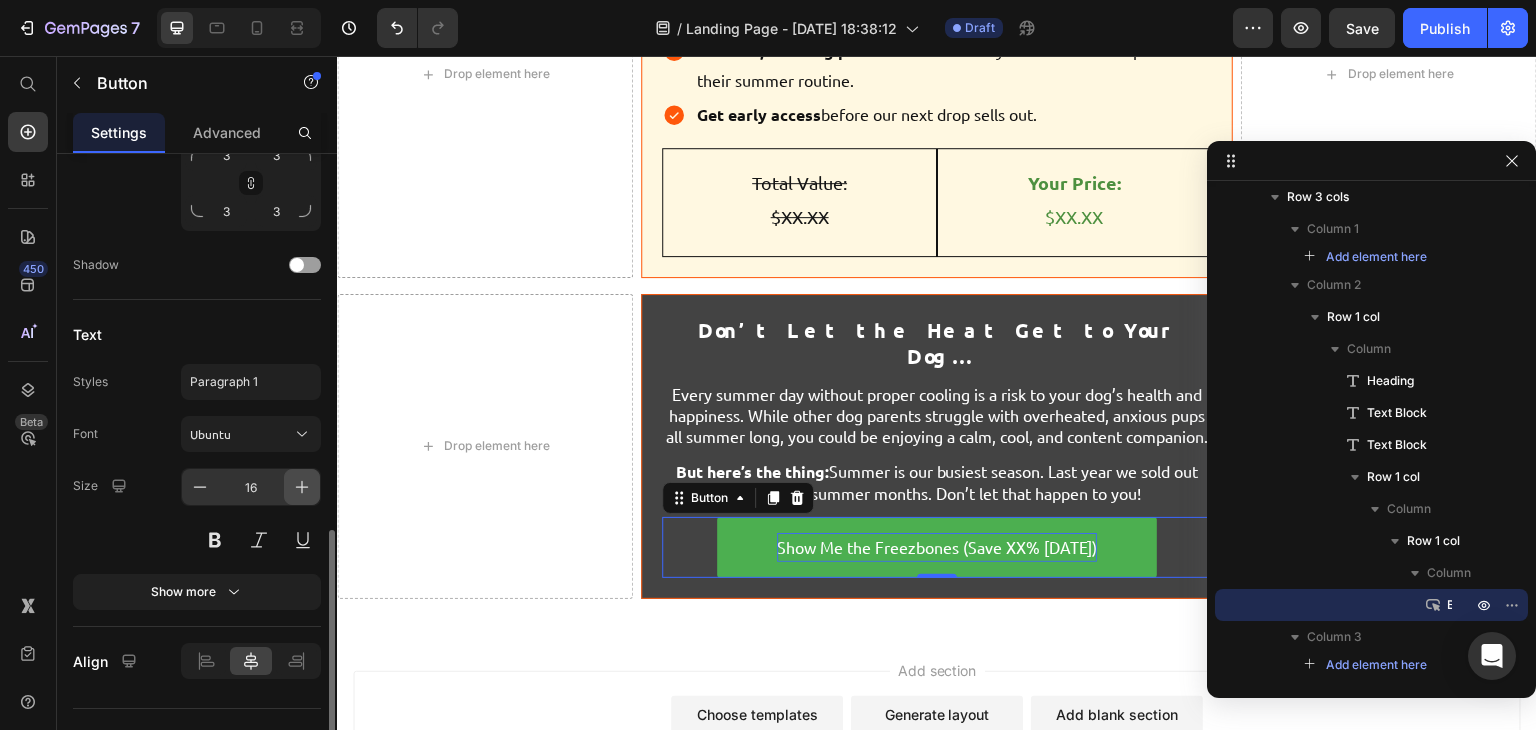 click 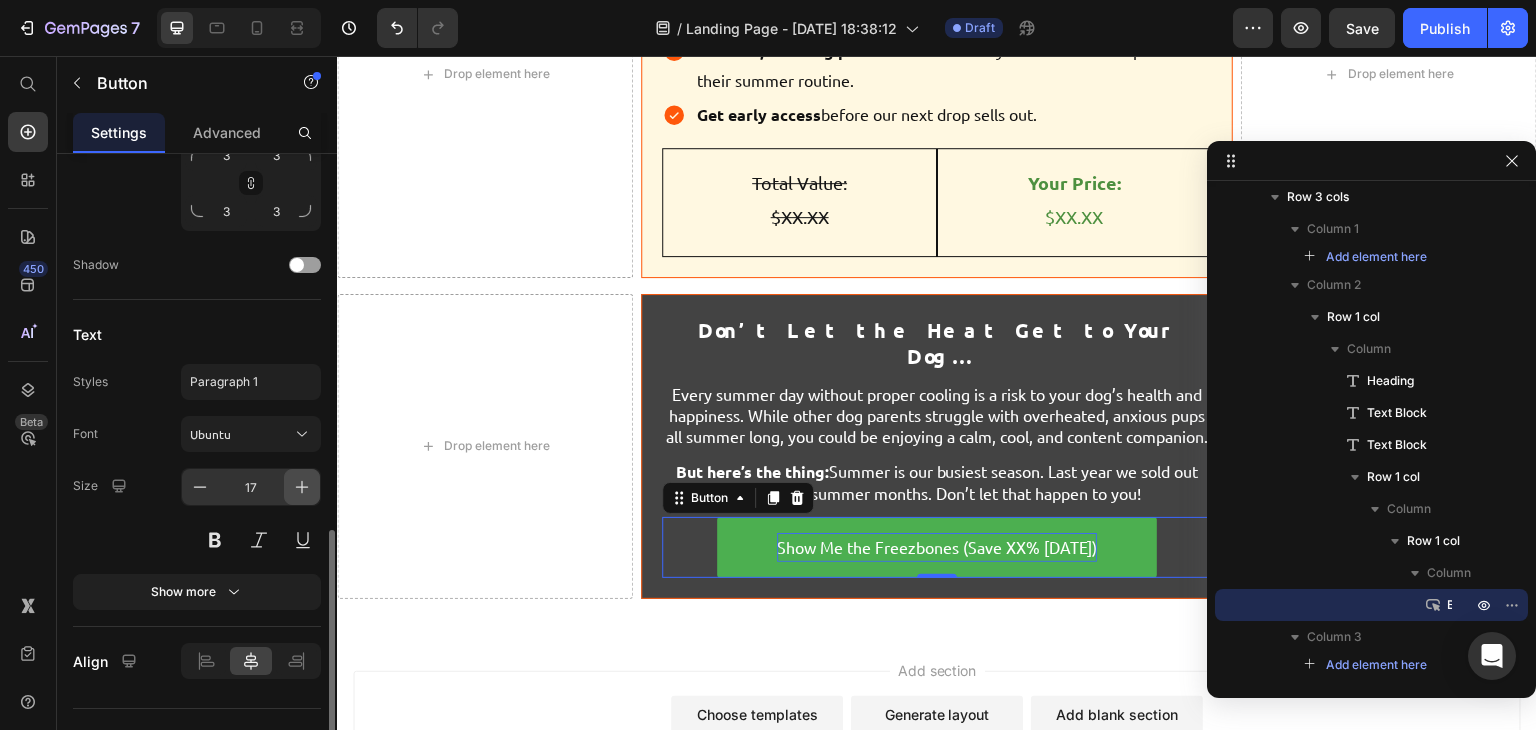 click 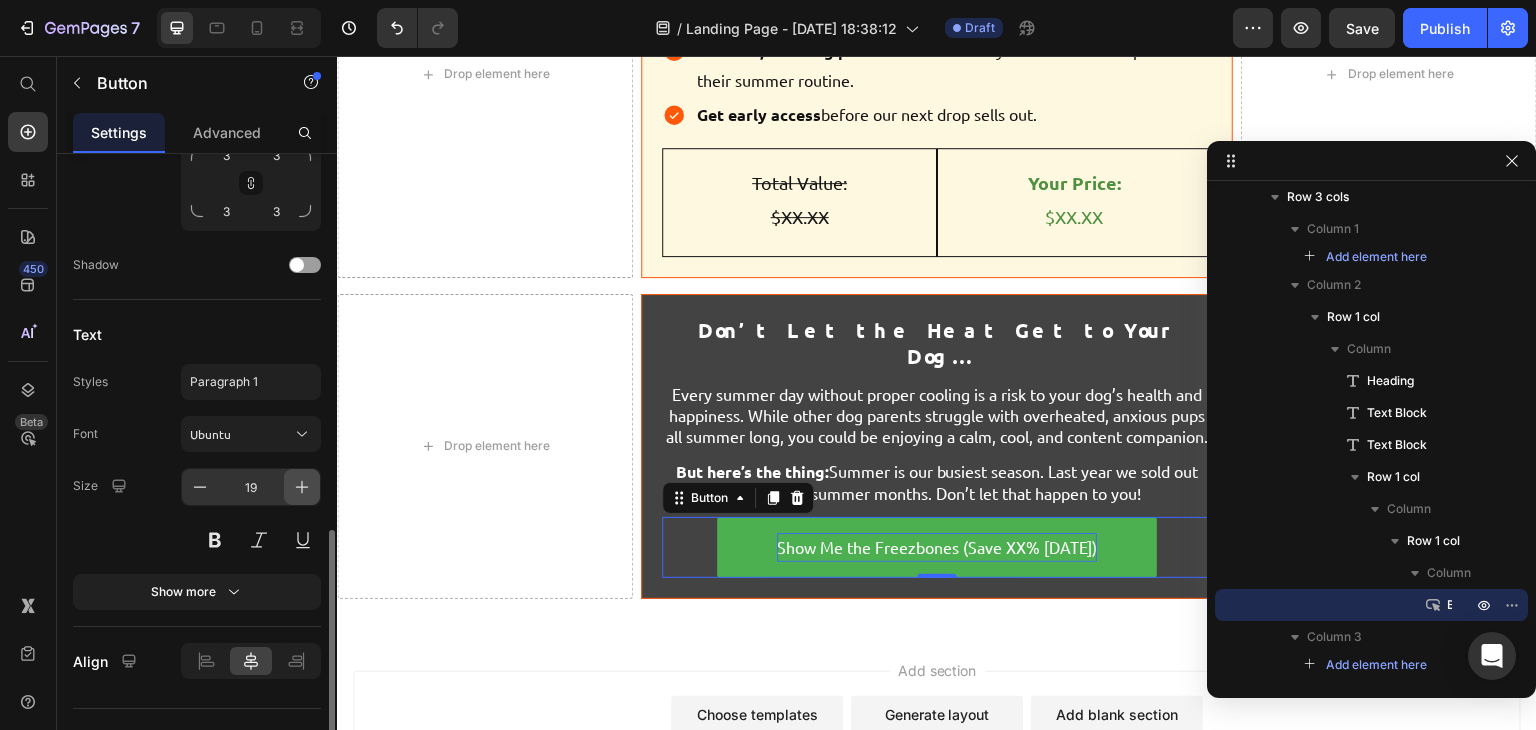 click 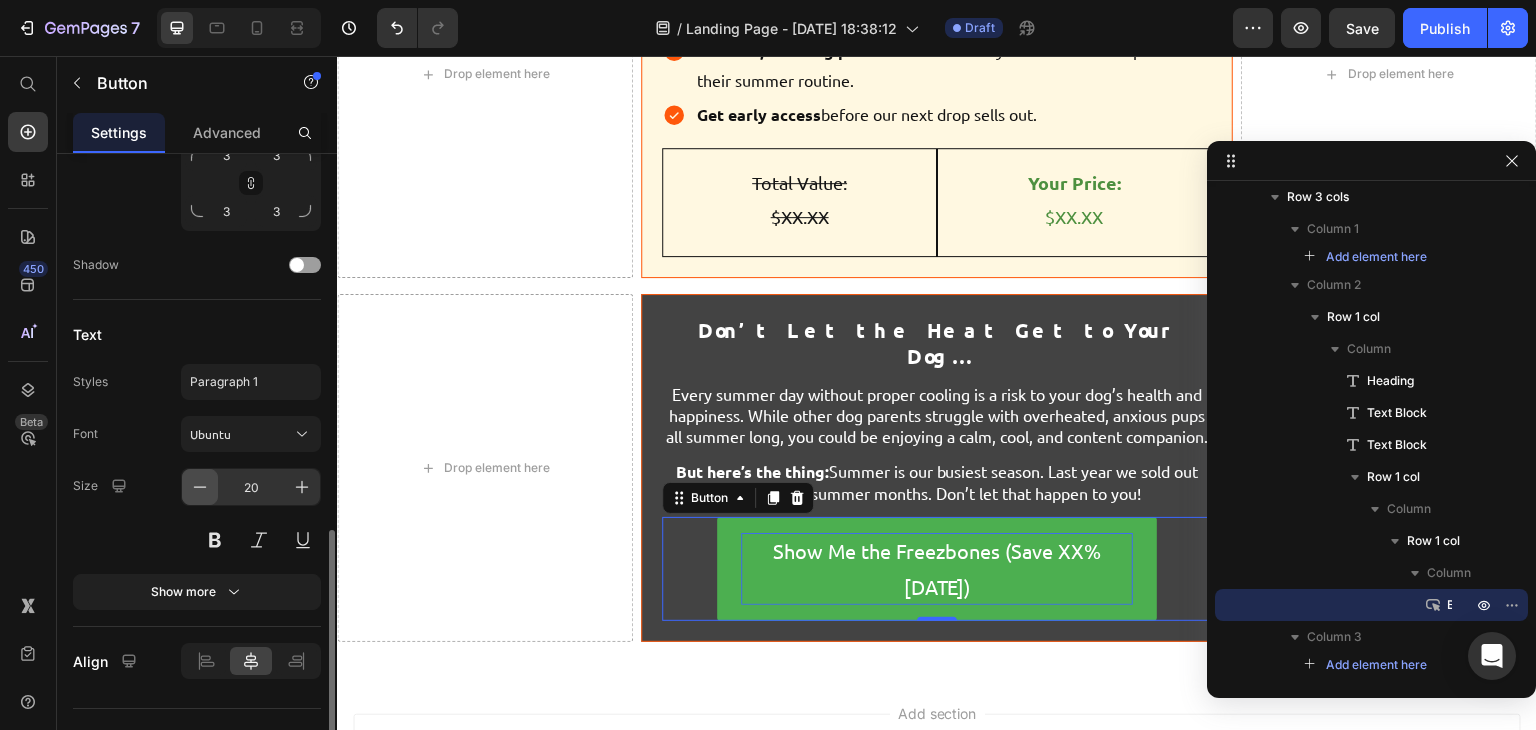 click 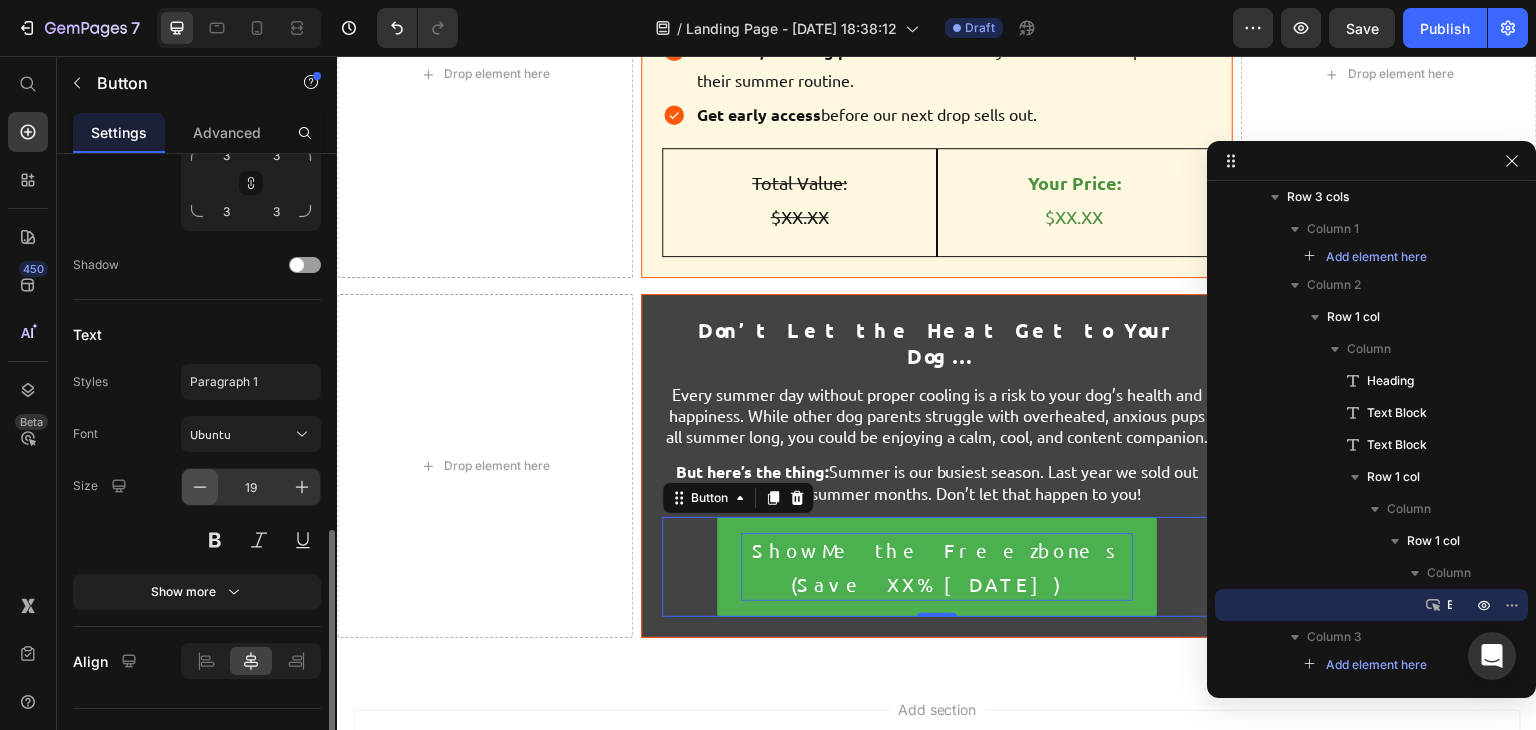 click 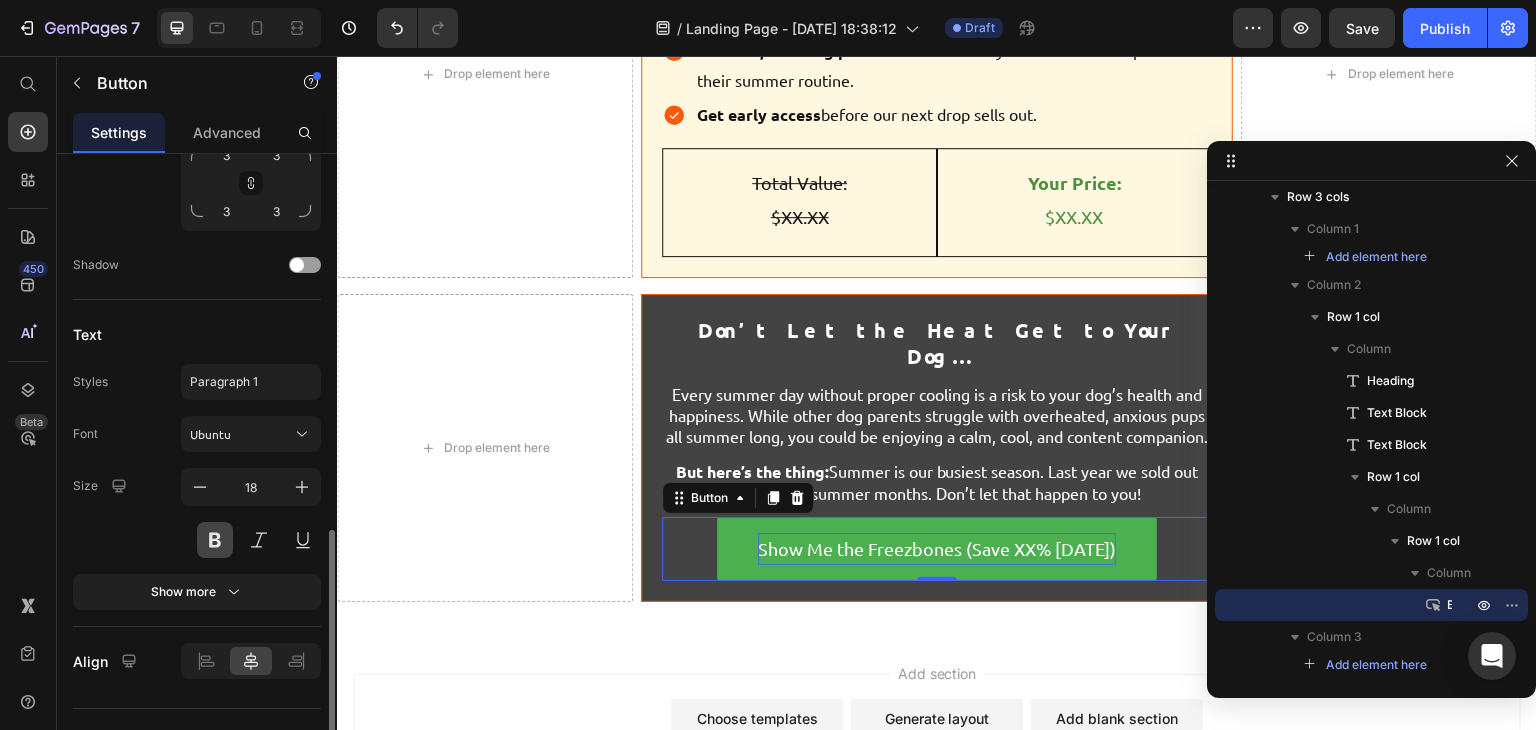 click at bounding box center (215, 540) 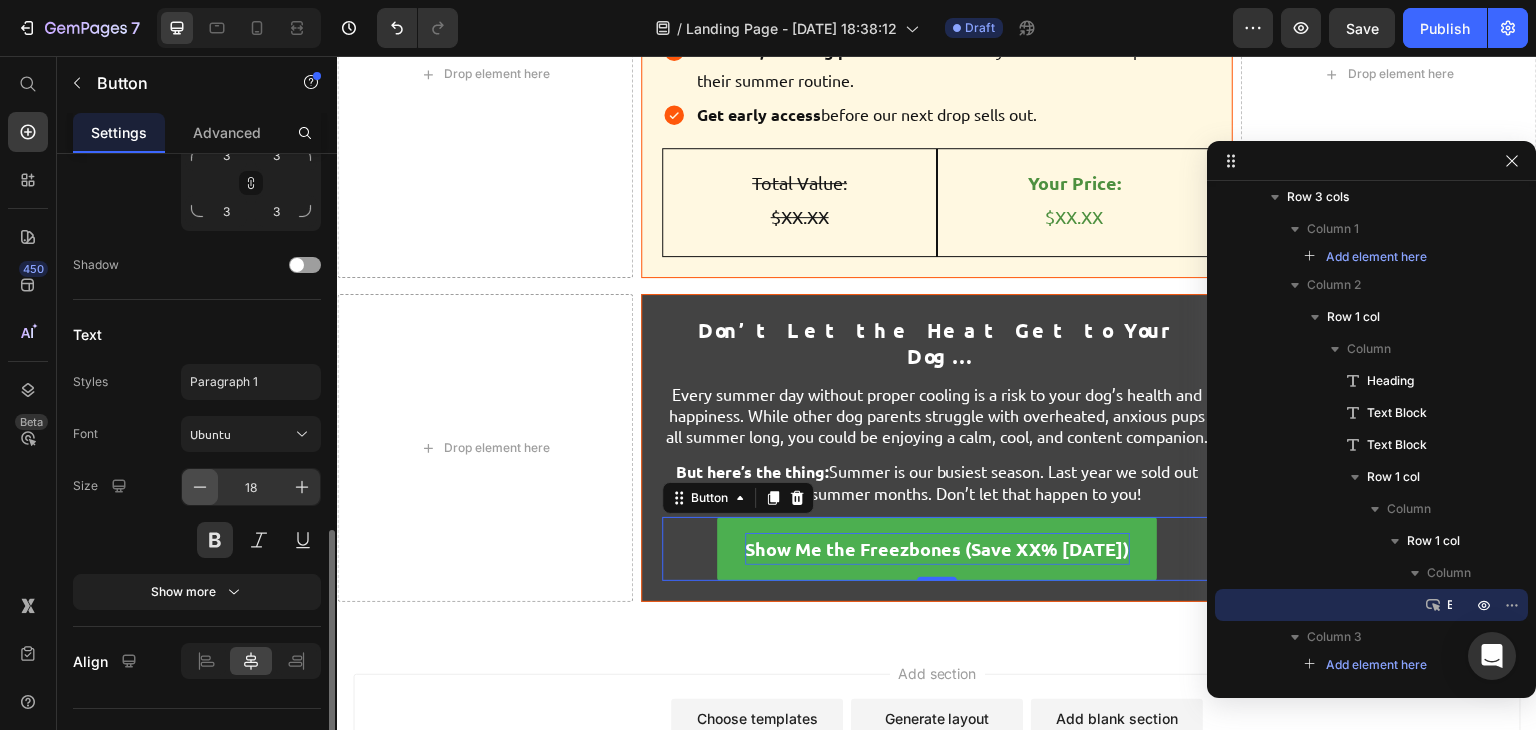 click 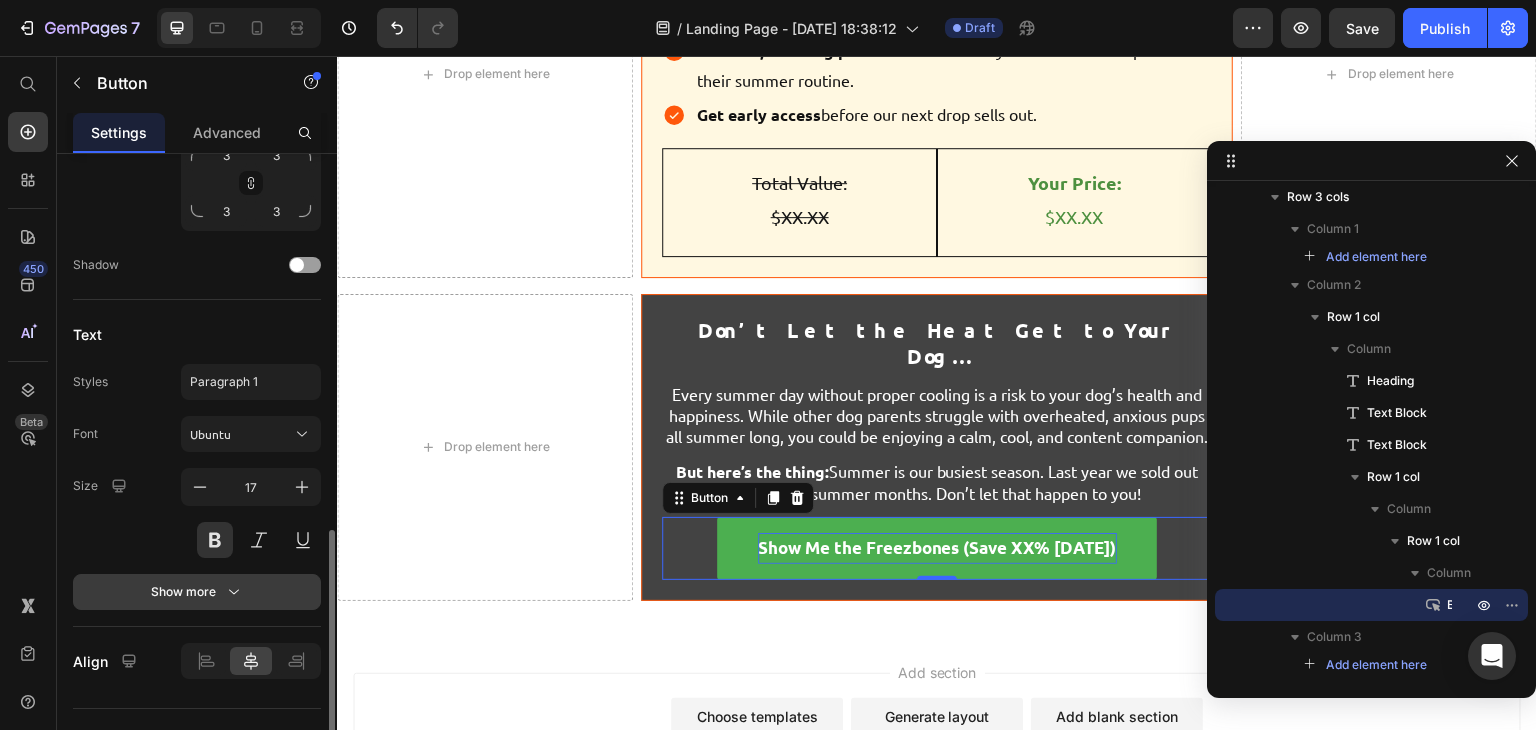click on "Show more" at bounding box center [197, 592] 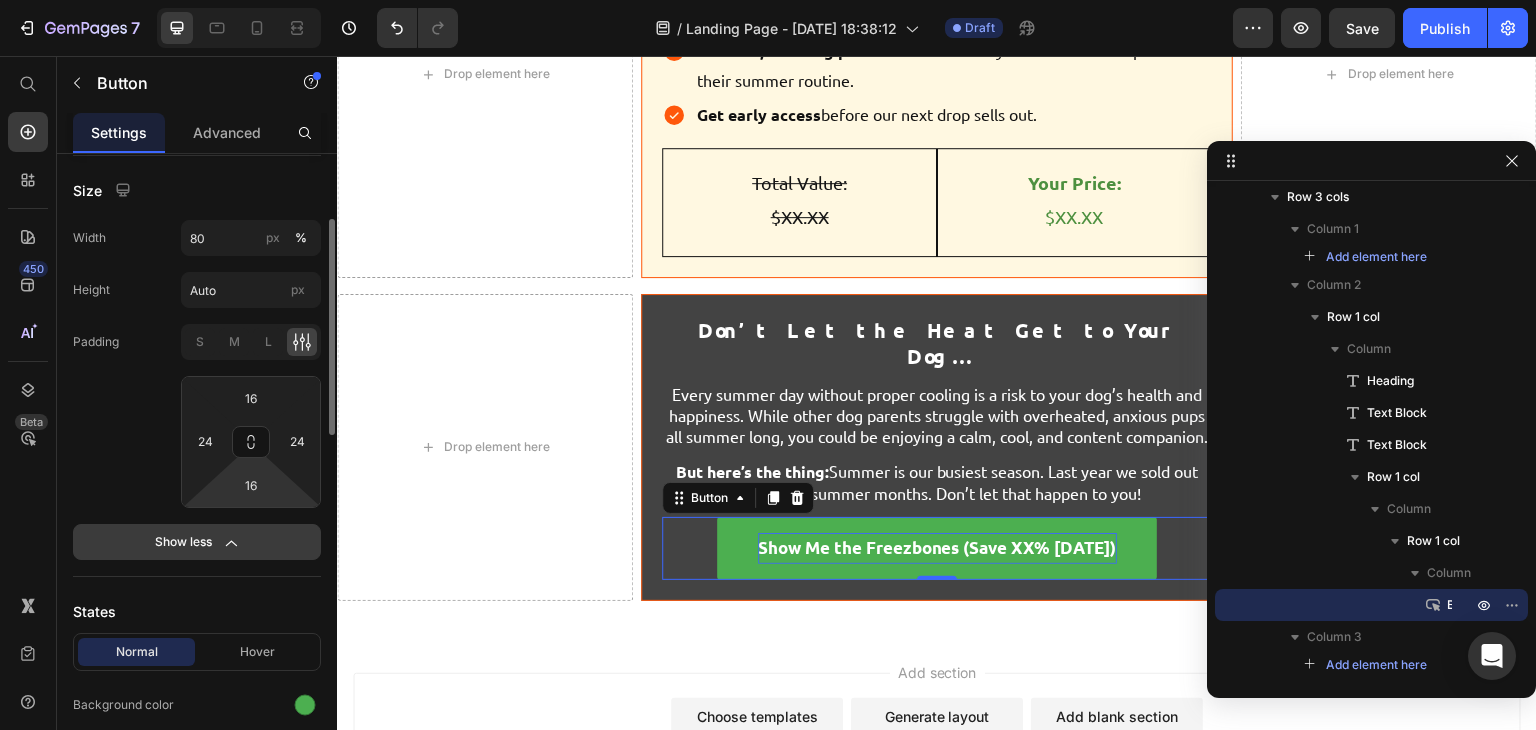 scroll, scrollTop: 213, scrollLeft: 0, axis: vertical 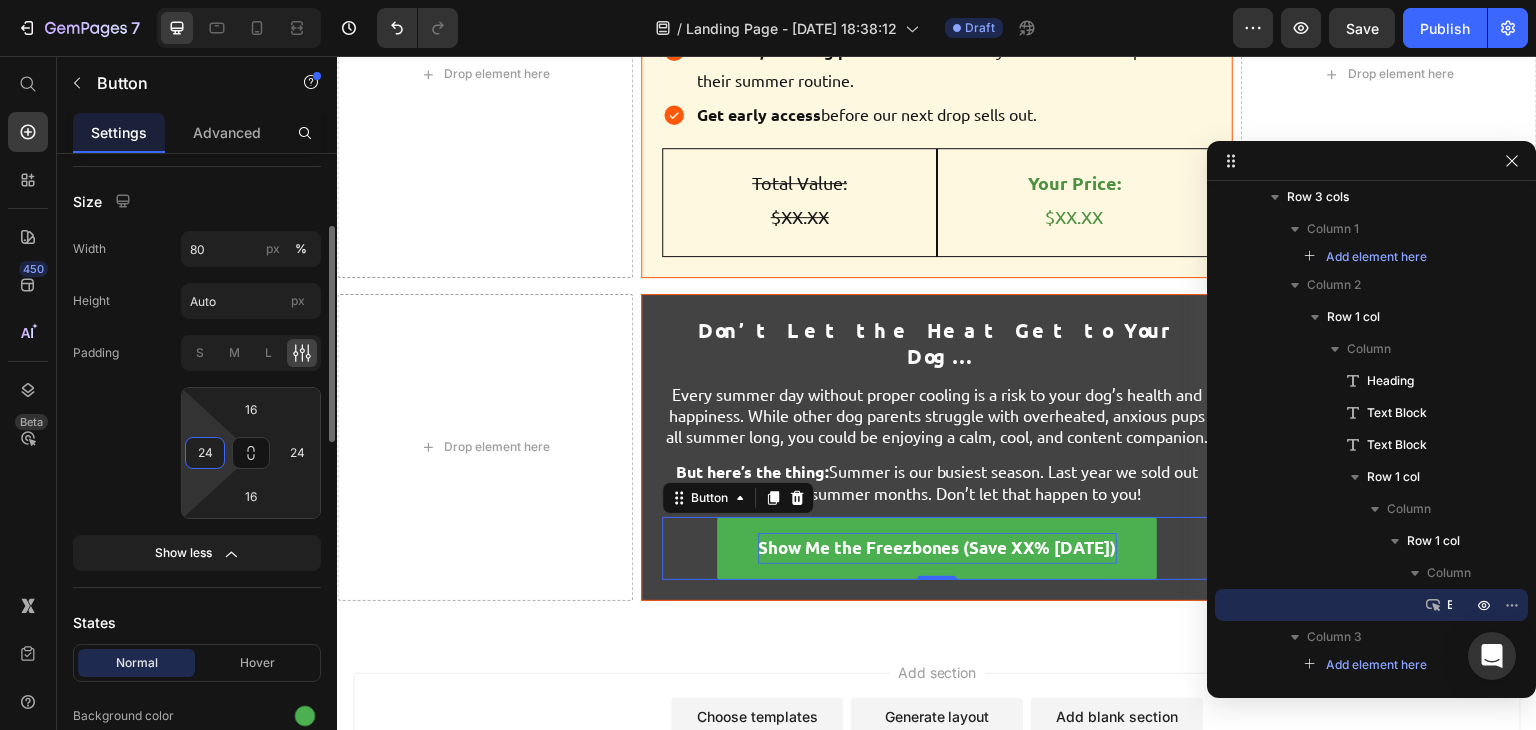 click on "24" at bounding box center (205, 453) 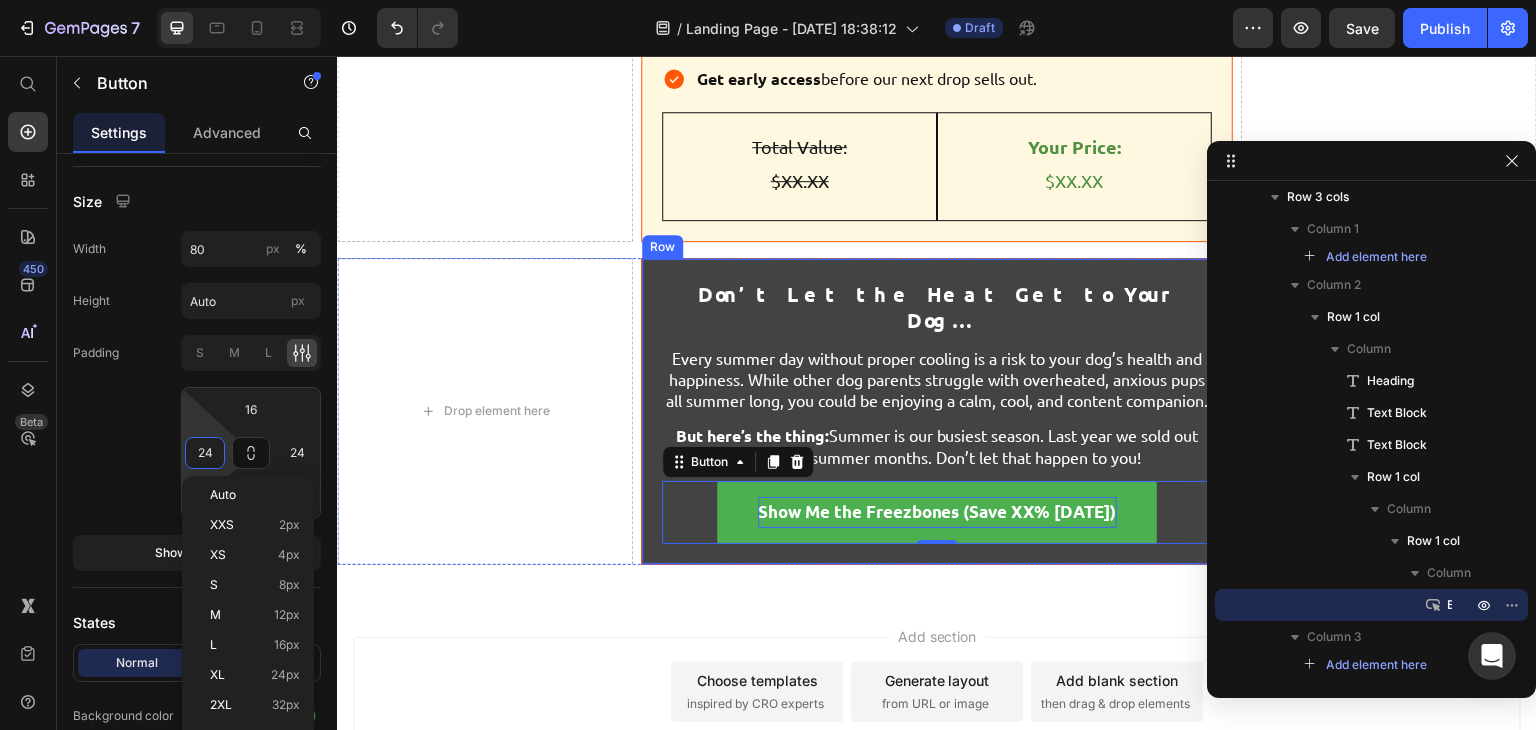 scroll, scrollTop: 9656, scrollLeft: 0, axis: vertical 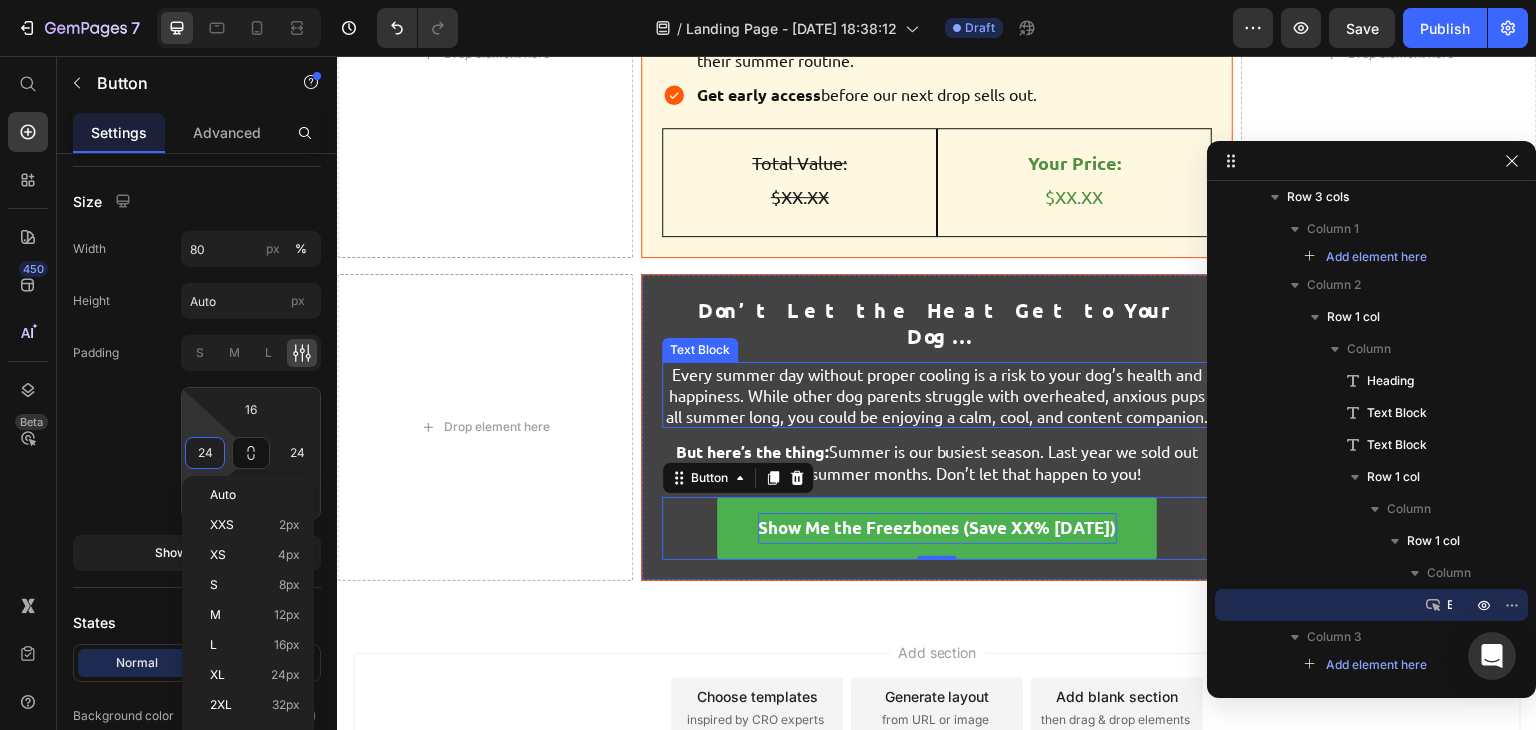 click on "Every summer day without proper cooling is a risk to your dog’s health and happiness. While other dog parents struggle with overheated, anxious pups all summer long, you could be enjoying a calm, cool, and content companion." at bounding box center (937, 395) 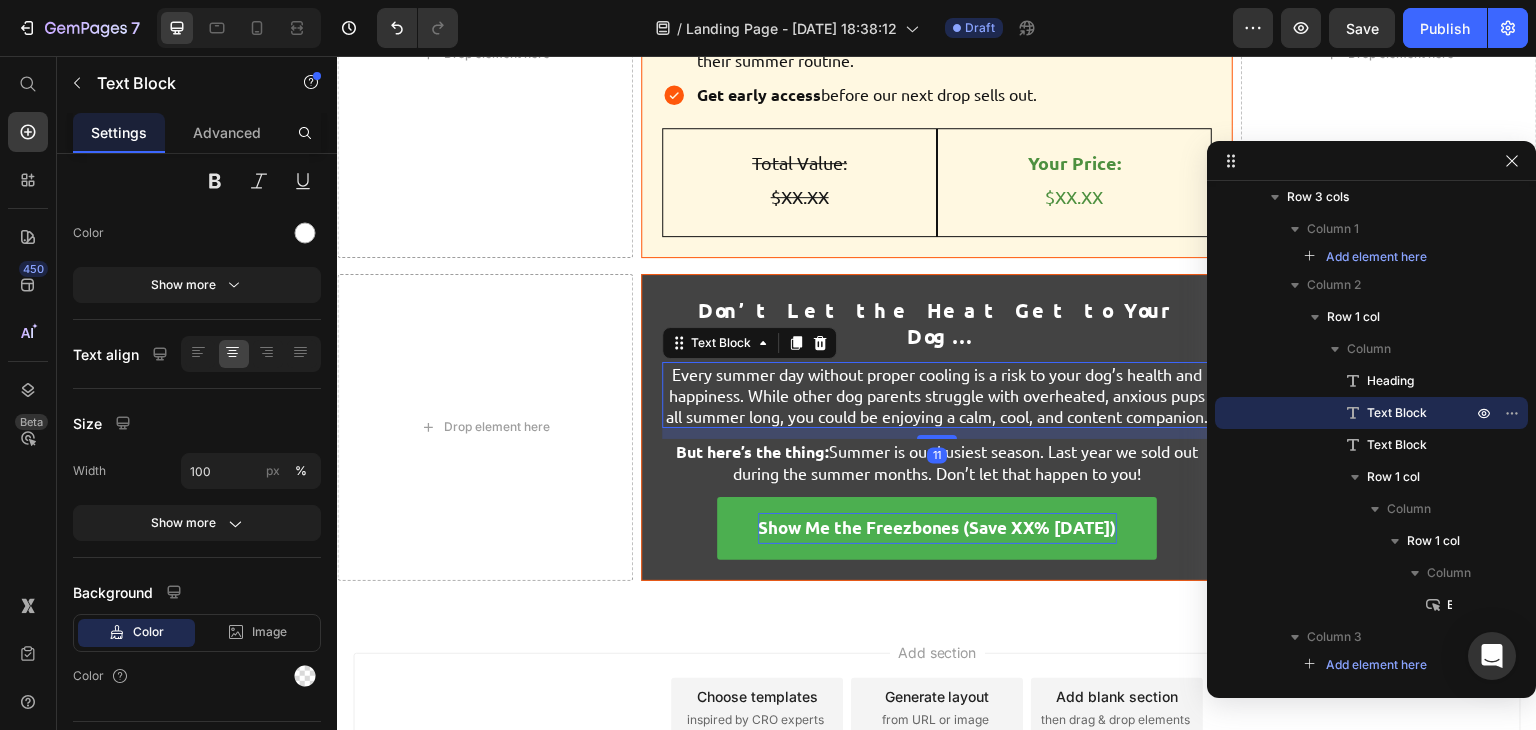 scroll, scrollTop: 0, scrollLeft: 0, axis: both 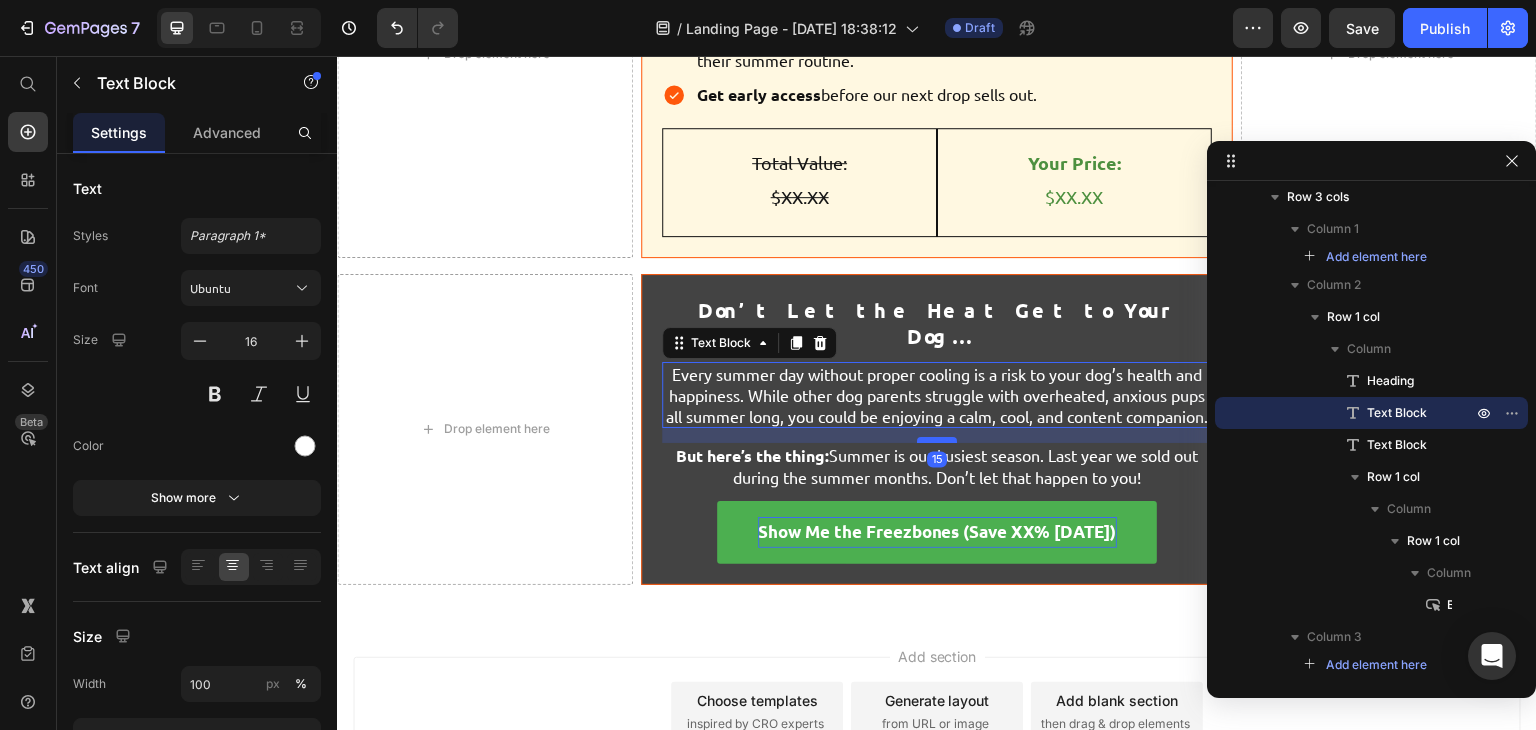 click at bounding box center [937, 440] 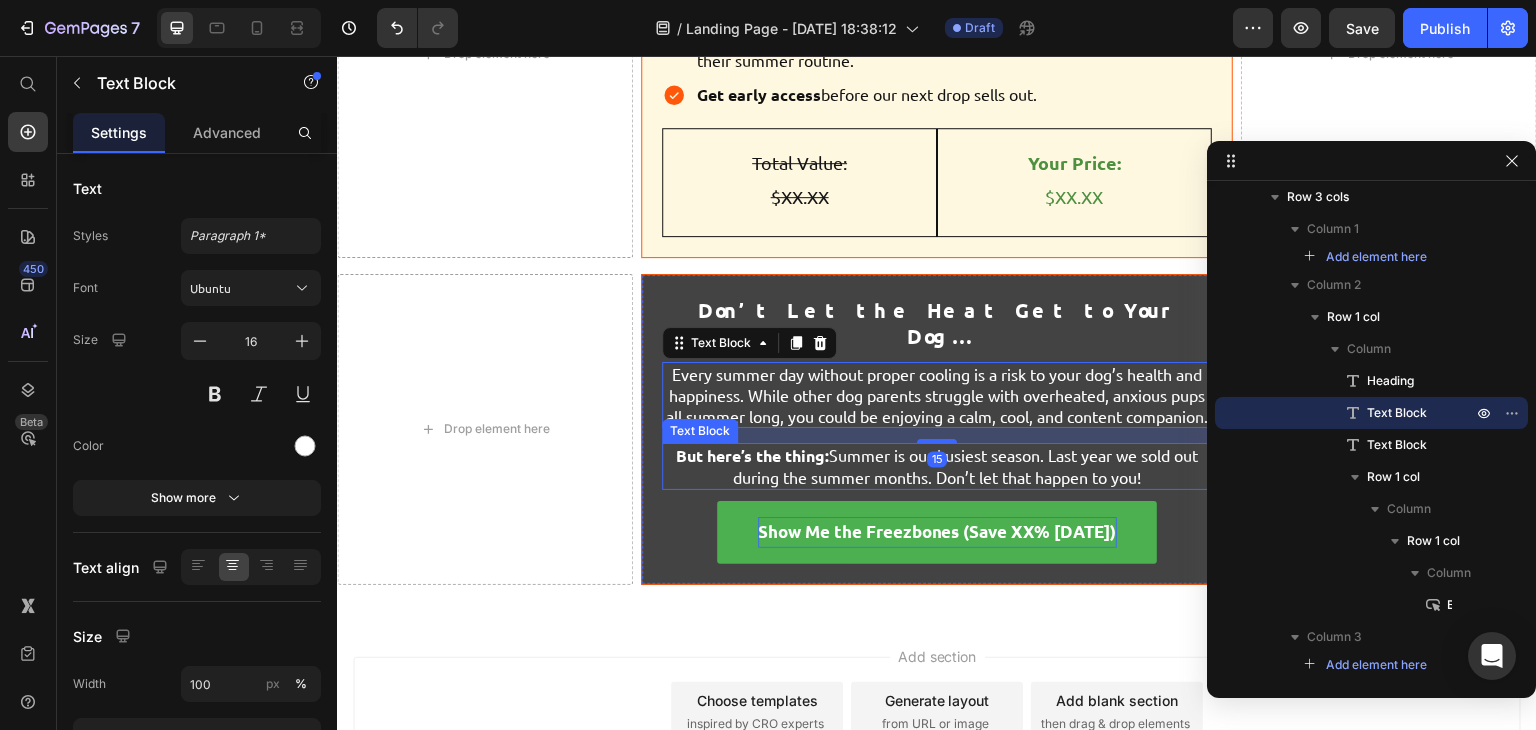 click on "But here’s the thing:  Summer is our busiest season. Last year we sold out during the summer months. Don’t let that happen to you!" at bounding box center (937, 466) 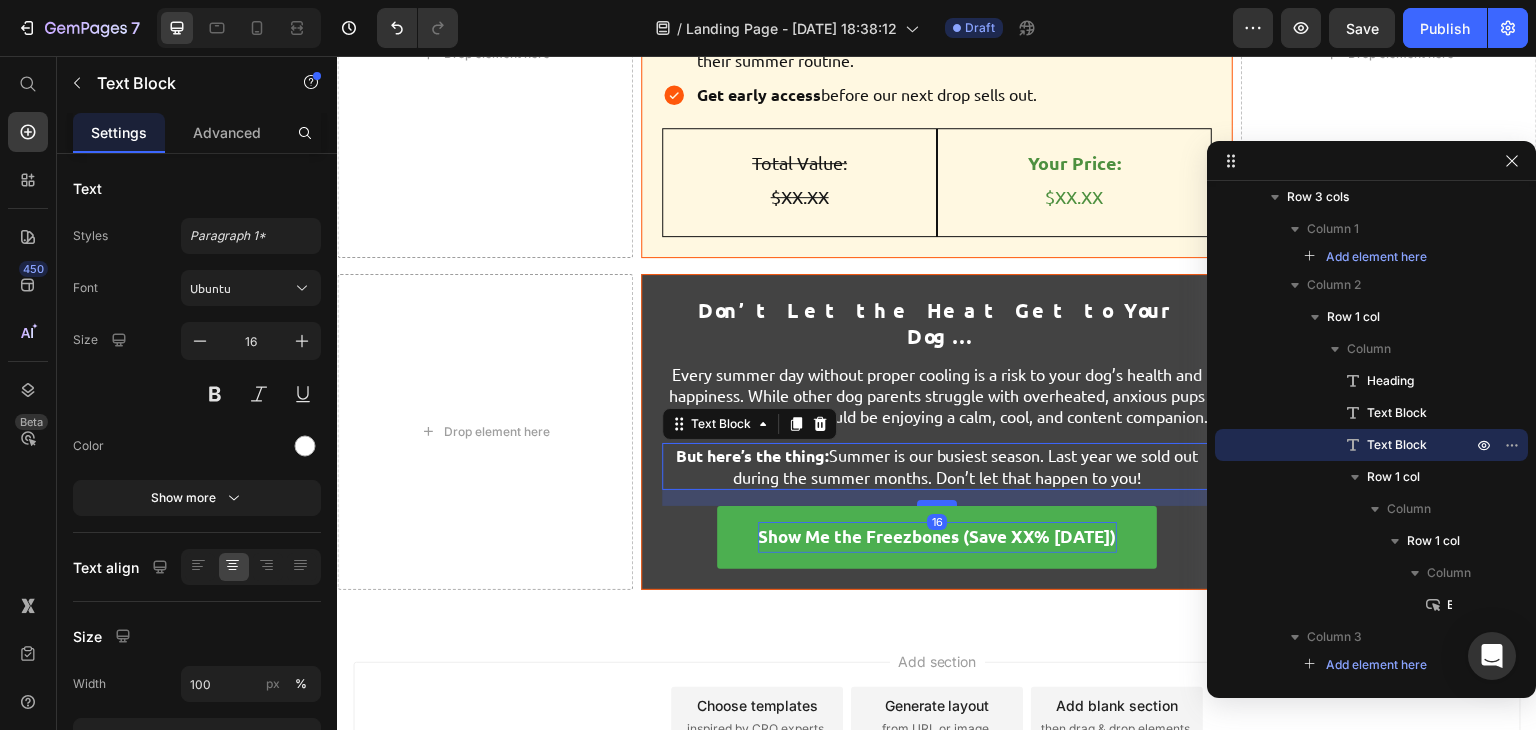 click at bounding box center (937, 503) 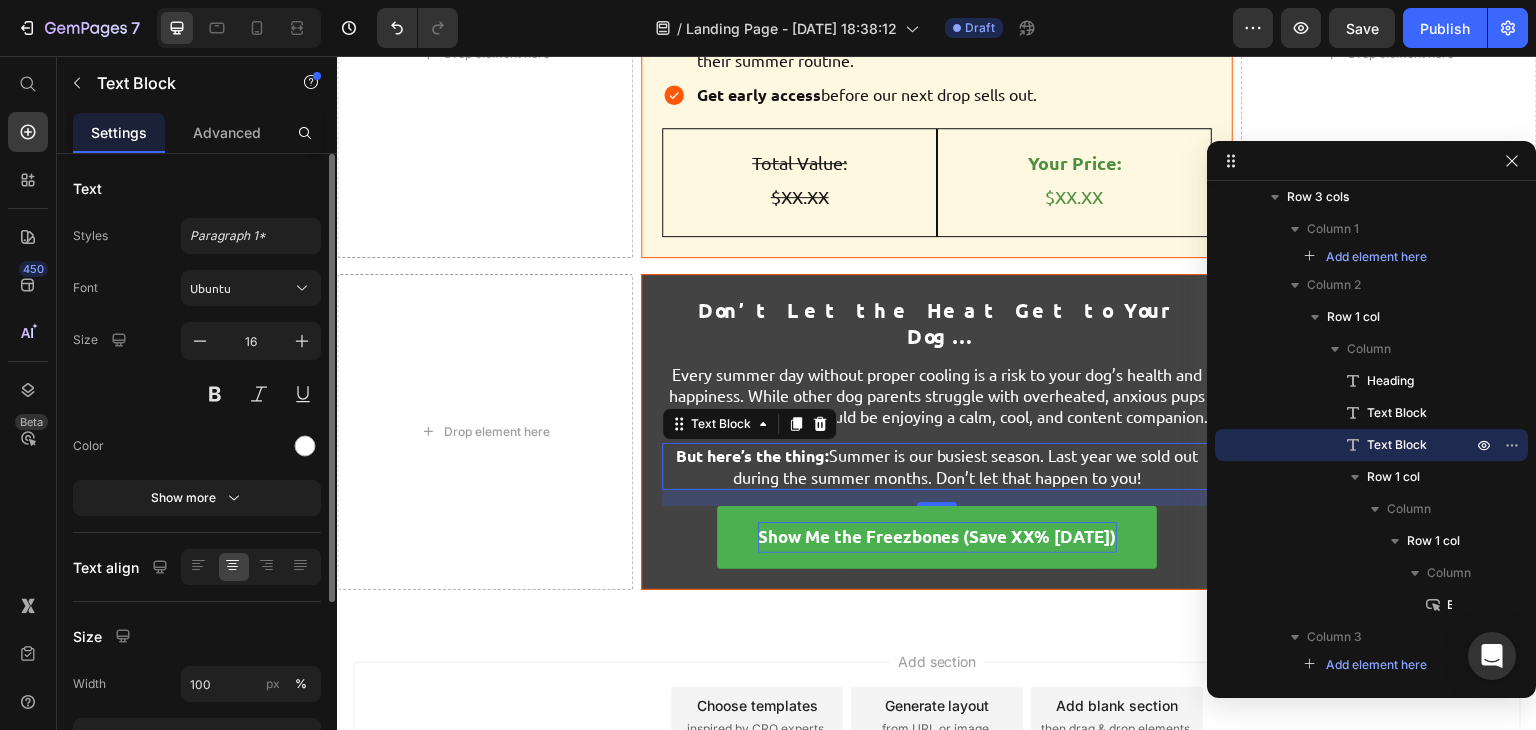 click on "Font Ubuntu Size 16 Color Show more" at bounding box center (197, 393) 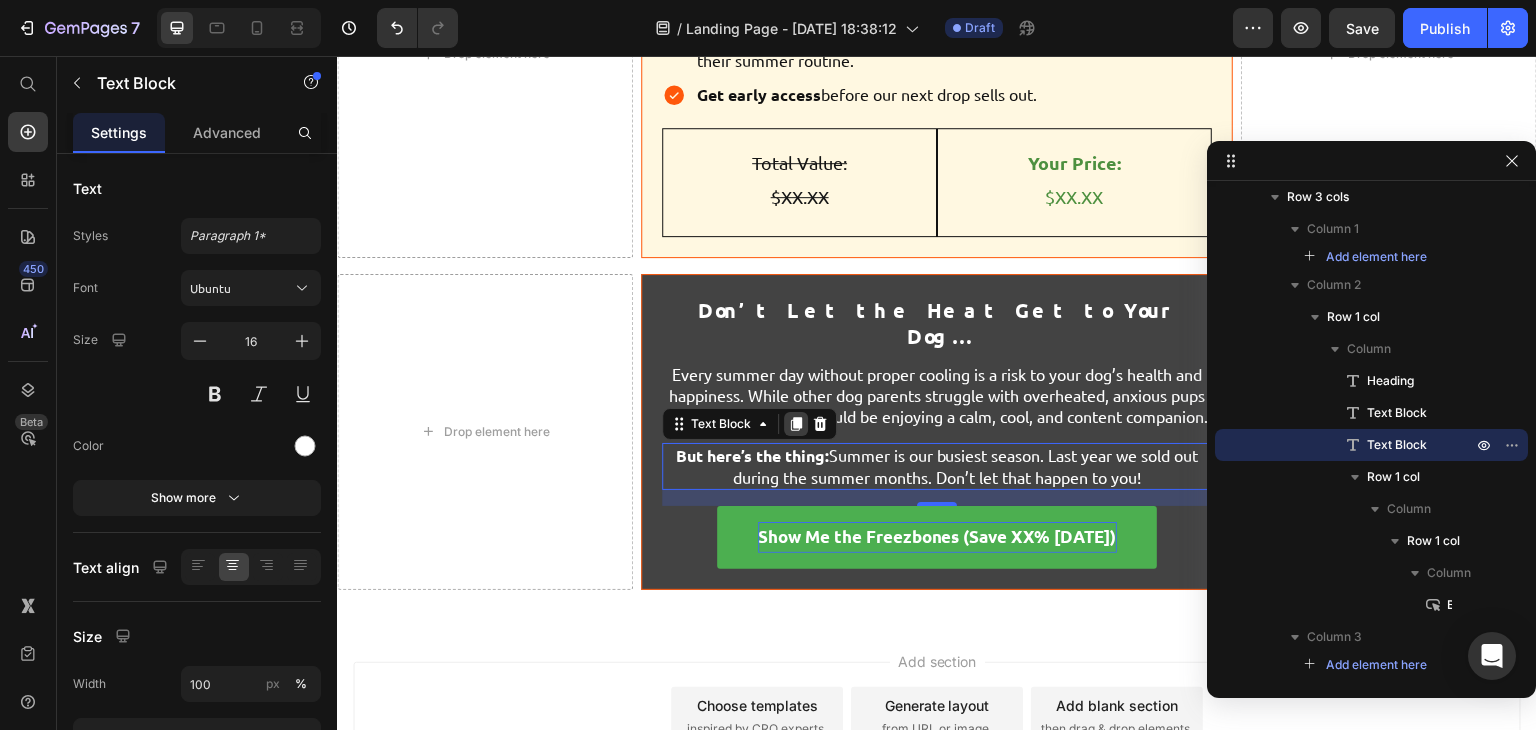 click at bounding box center [796, 424] 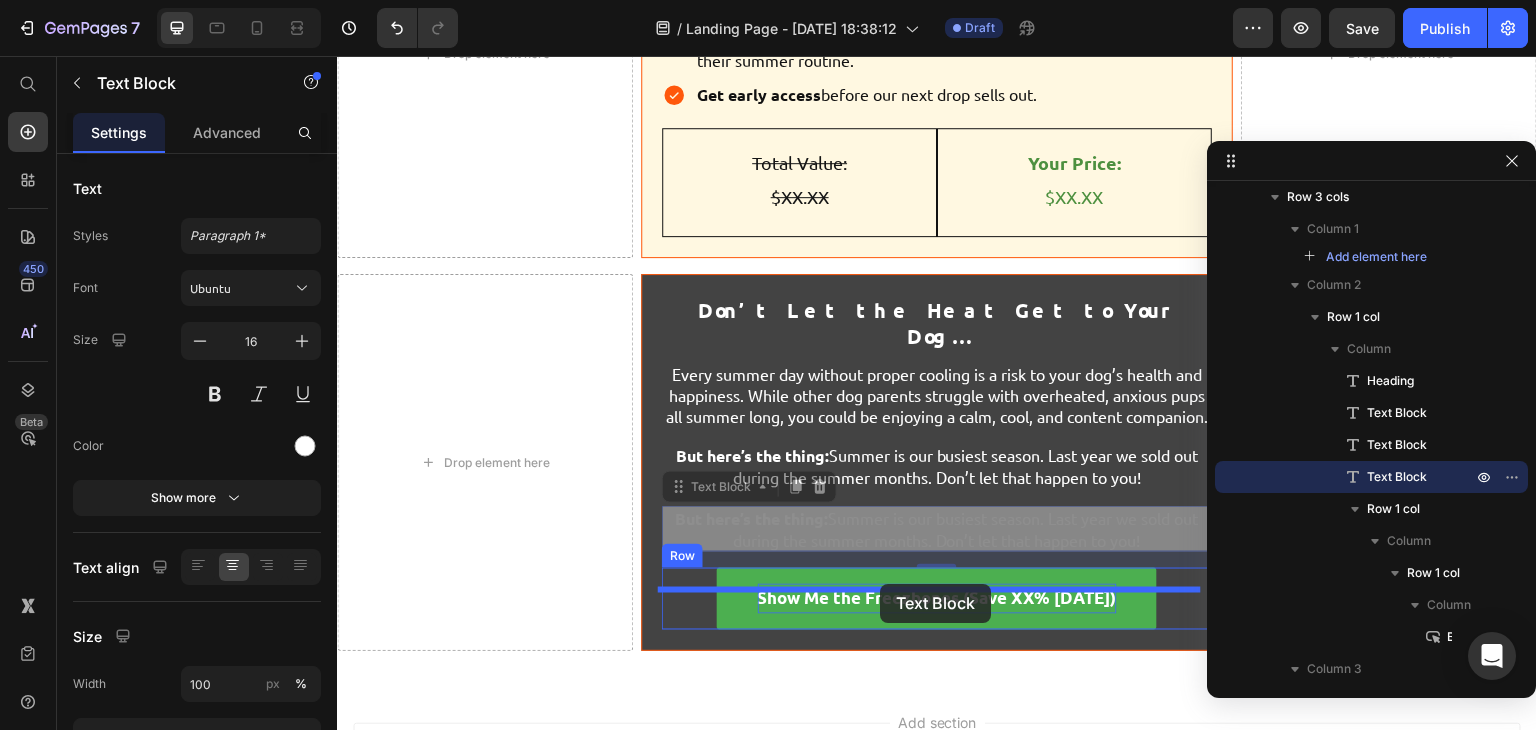 drag, startPoint x: 713, startPoint y: 455, endPoint x: 880, endPoint y: 584, distance: 211.02133 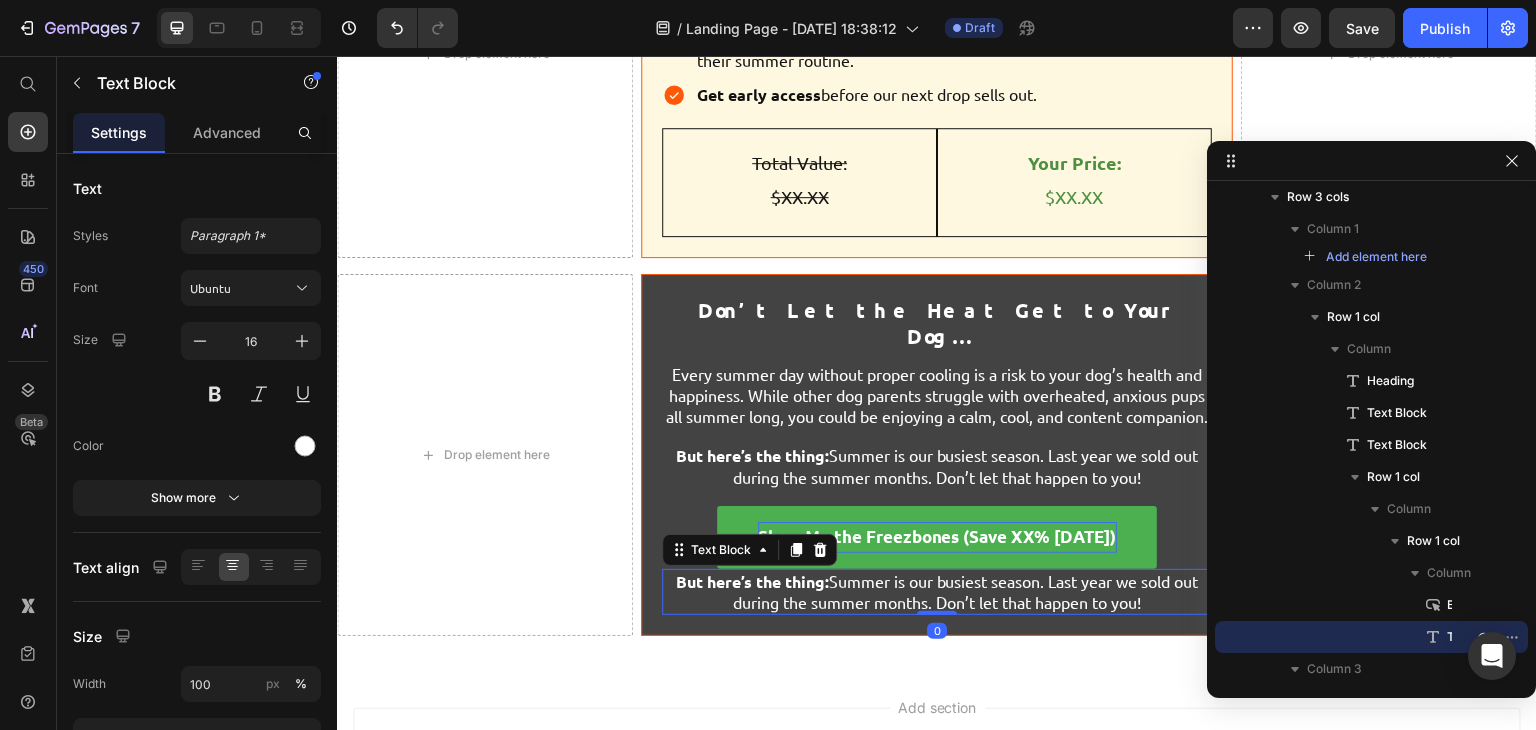 click on "But here’s the thing:  Summer is our busiest season. Last year we sold out during the summer months. Don’t let that happen to you!" at bounding box center (937, 592) 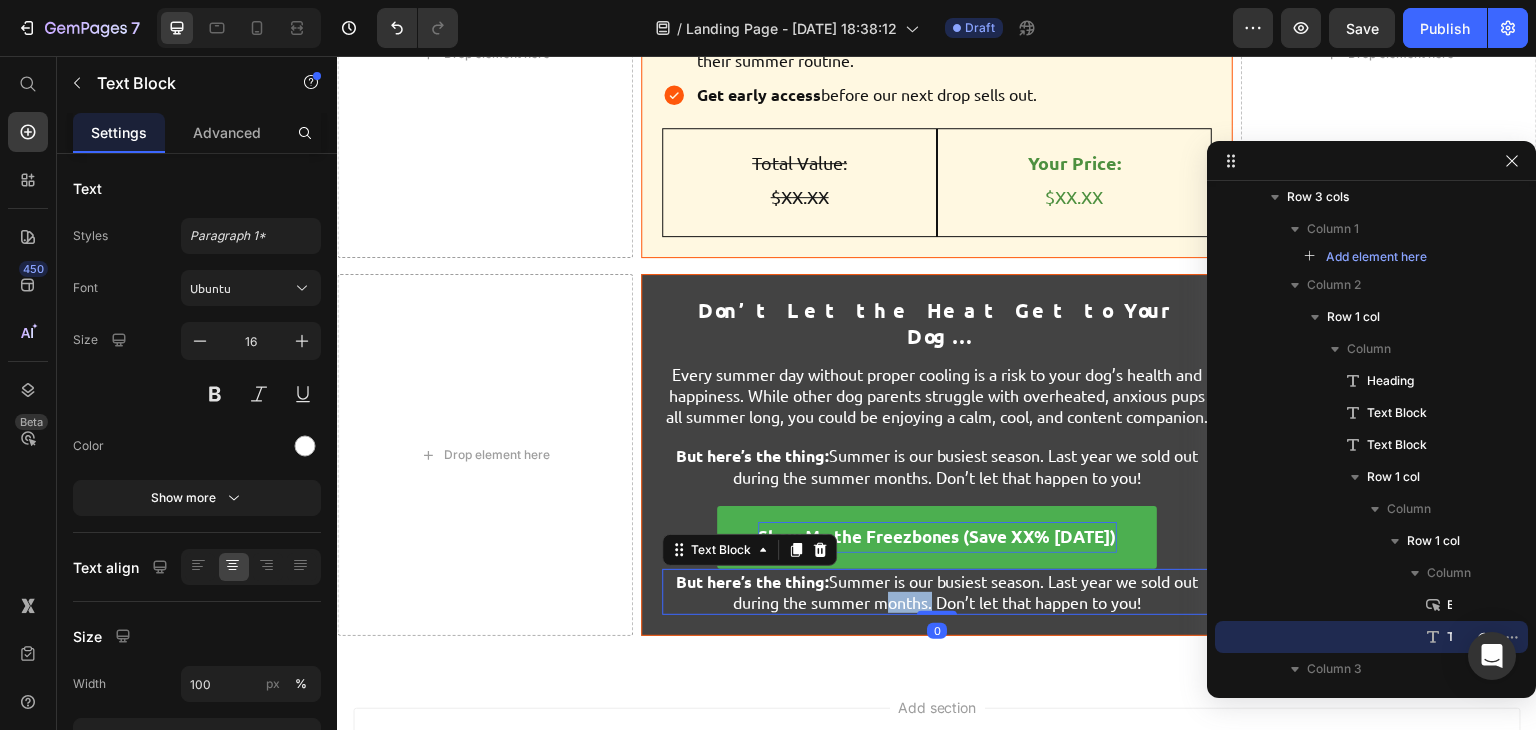 click on "But here’s the thing:  Summer is our busiest season. Last year we sold out during the summer months. Don’t let that happen to you!" at bounding box center (937, 592) 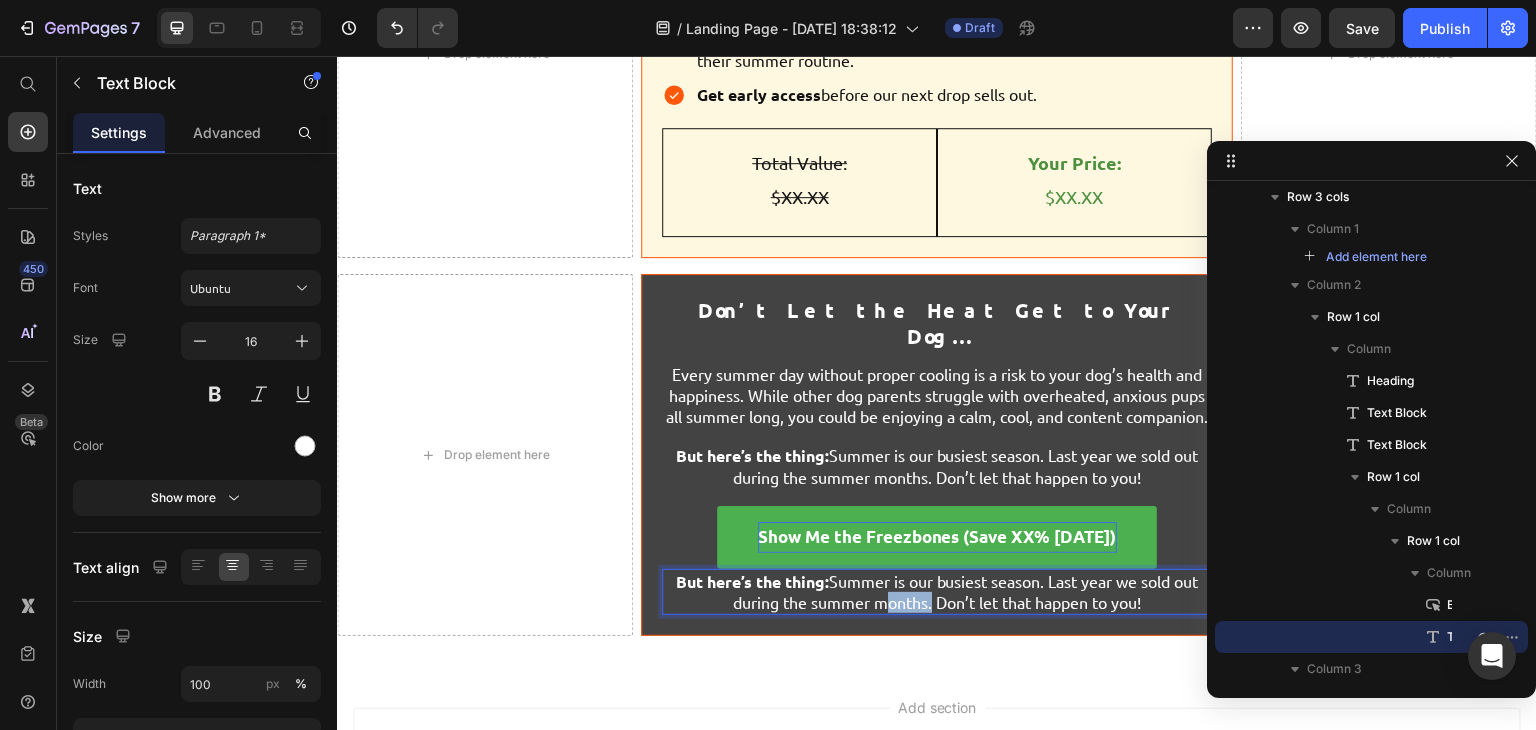 click on "But here’s the thing:  Summer is our busiest season. Last year we sold out during the summer months. Don’t let that happen to you!" at bounding box center [937, 592] 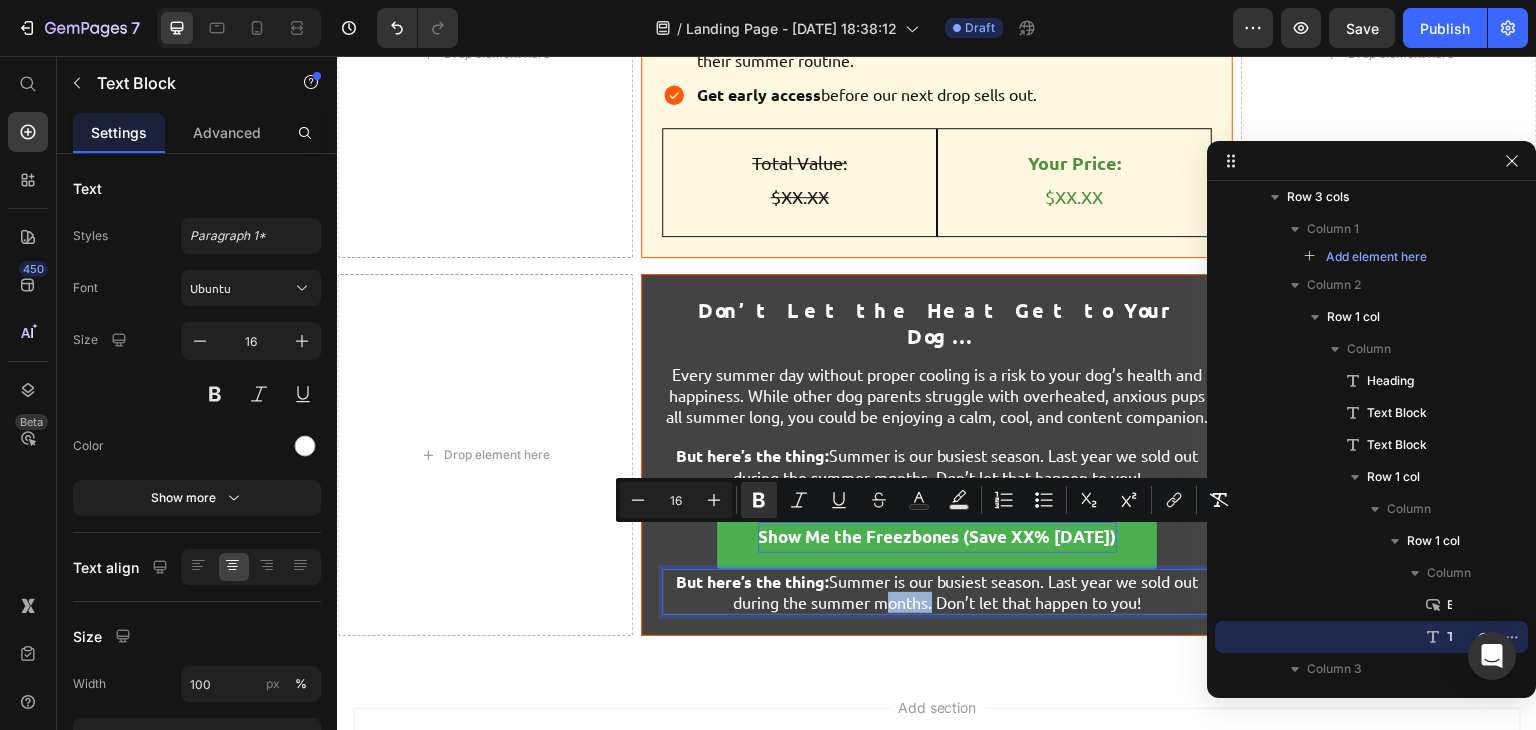 click on "But here’s the thing:  Summer is our busiest season. Last year we sold out during the summer months. Don’t let that happen to you!" at bounding box center [937, 592] 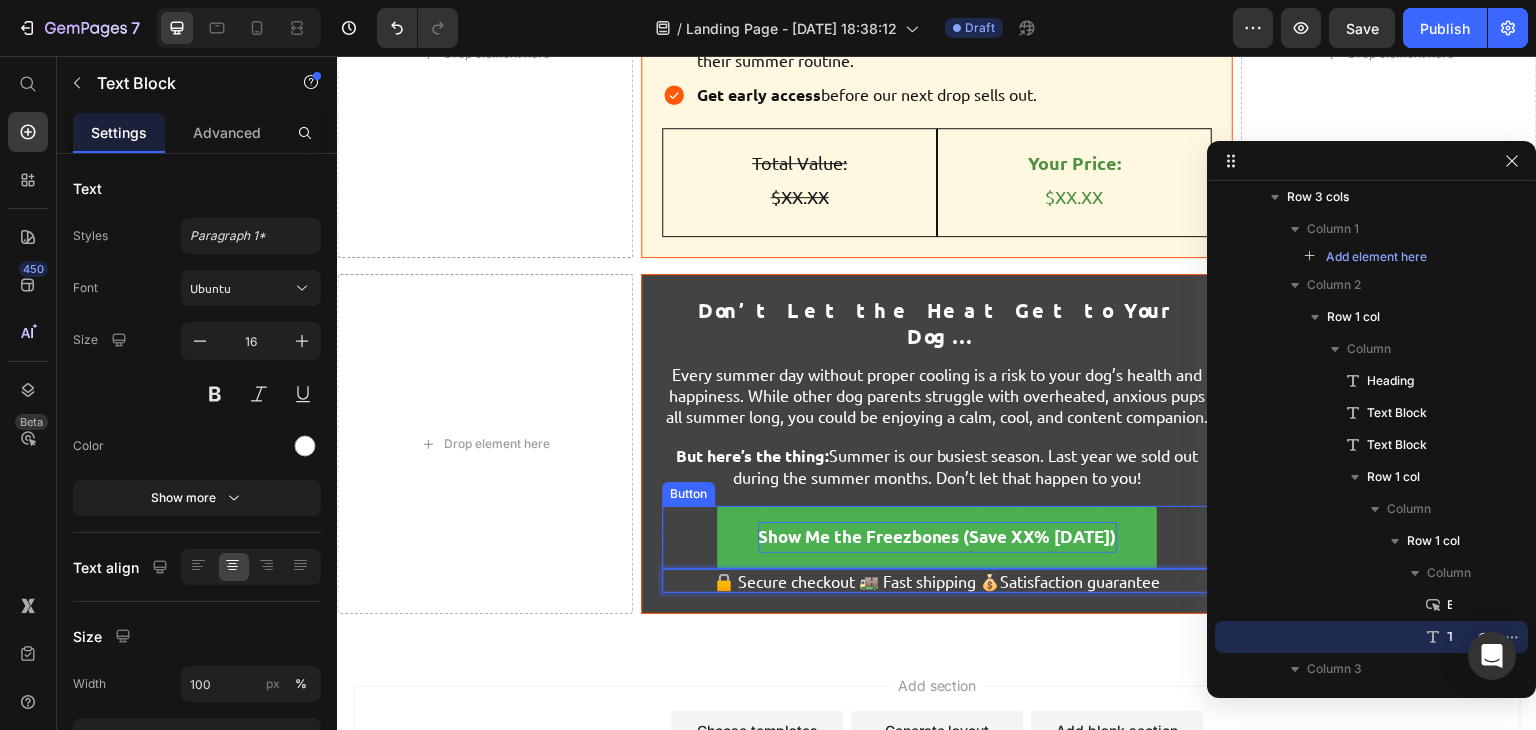 click on "Show Me the Freezbones (Save XX% Today) Button" at bounding box center [937, 537] 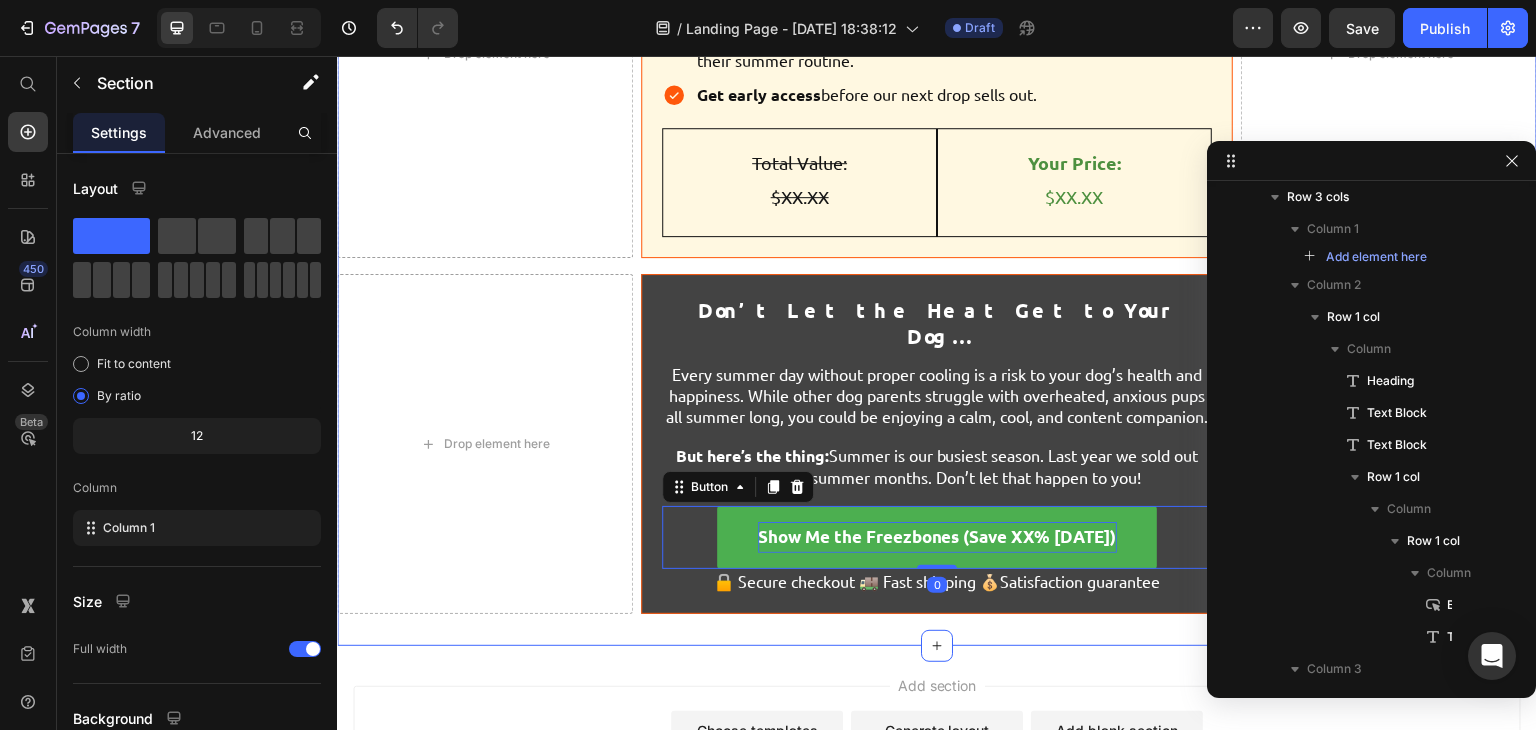 click on "Show Me the Freezbones (Save XX% Today) Button   0" at bounding box center (937, 537) 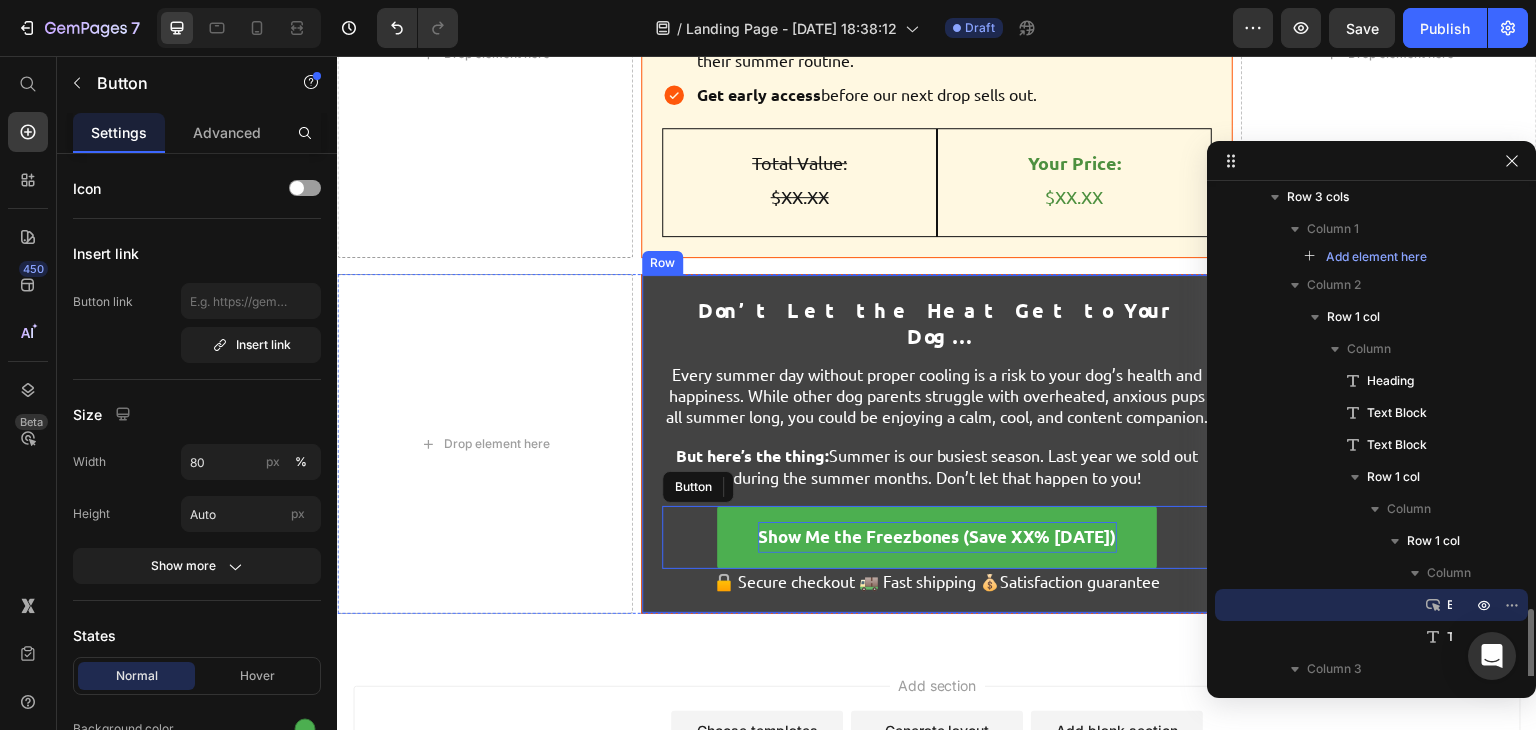 scroll, scrollTop: 1928, scrollLeft: 0, axis: vertical 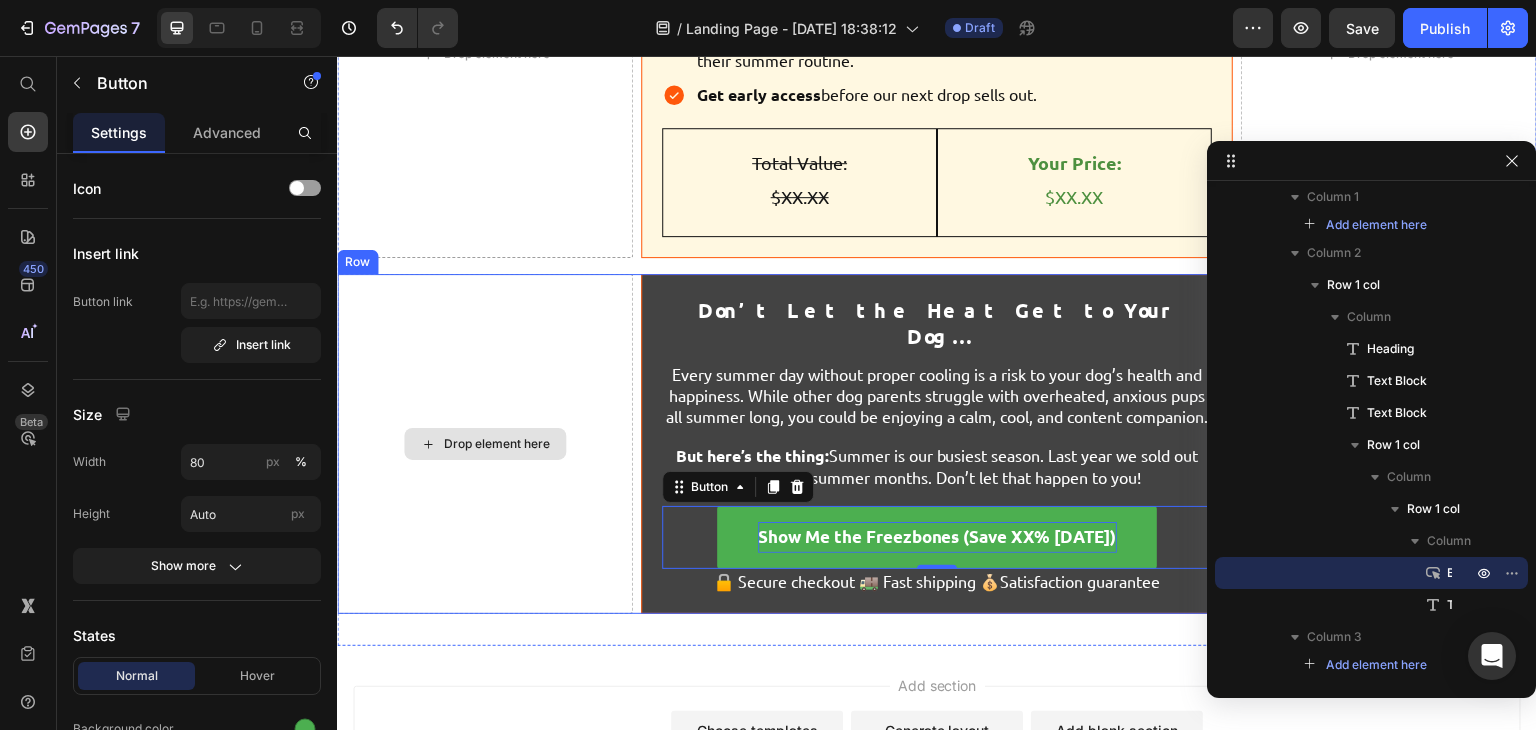 click on "Drop element here" at bounding box center (485, 444) 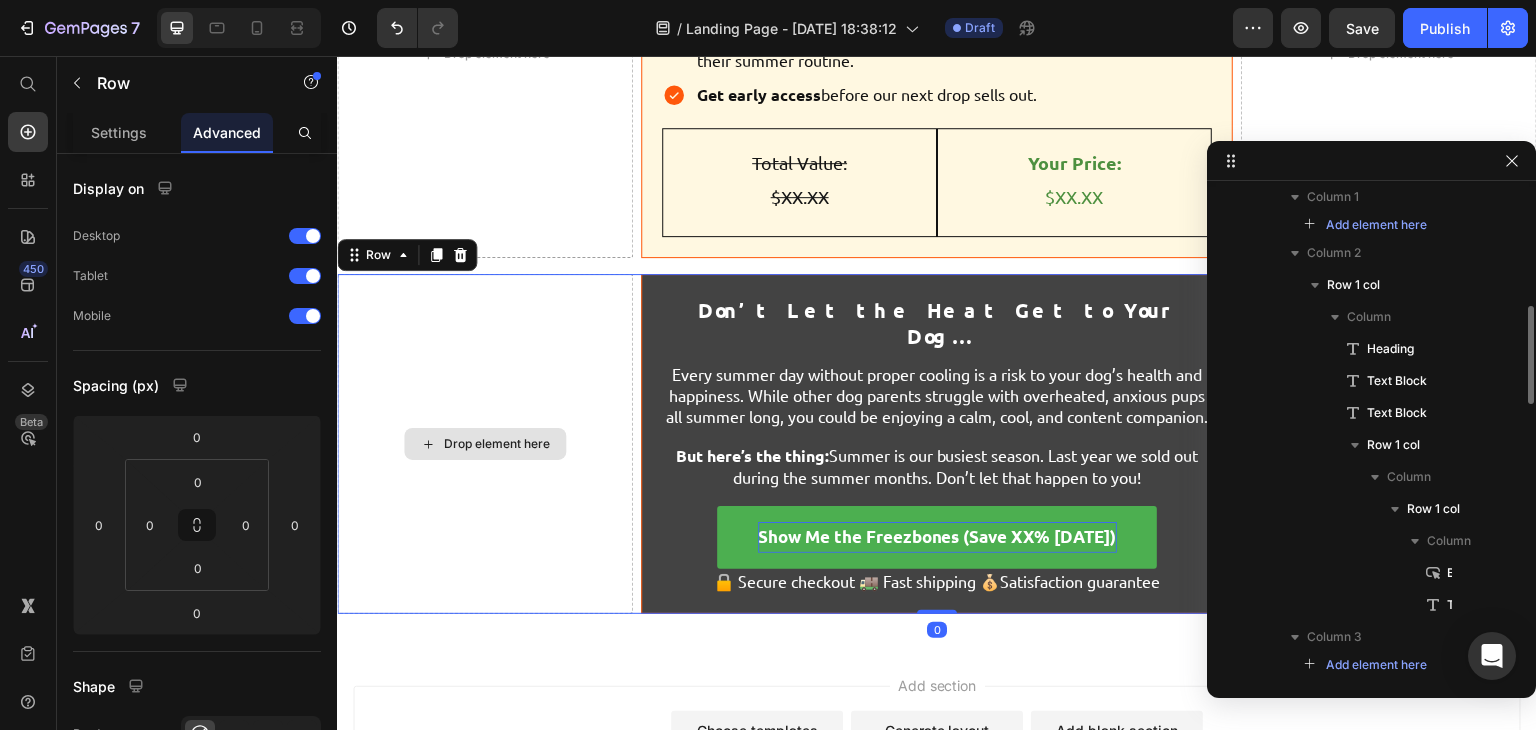 scroll, scrollTop: 1702, scrollLeft: 0, axis: vertical 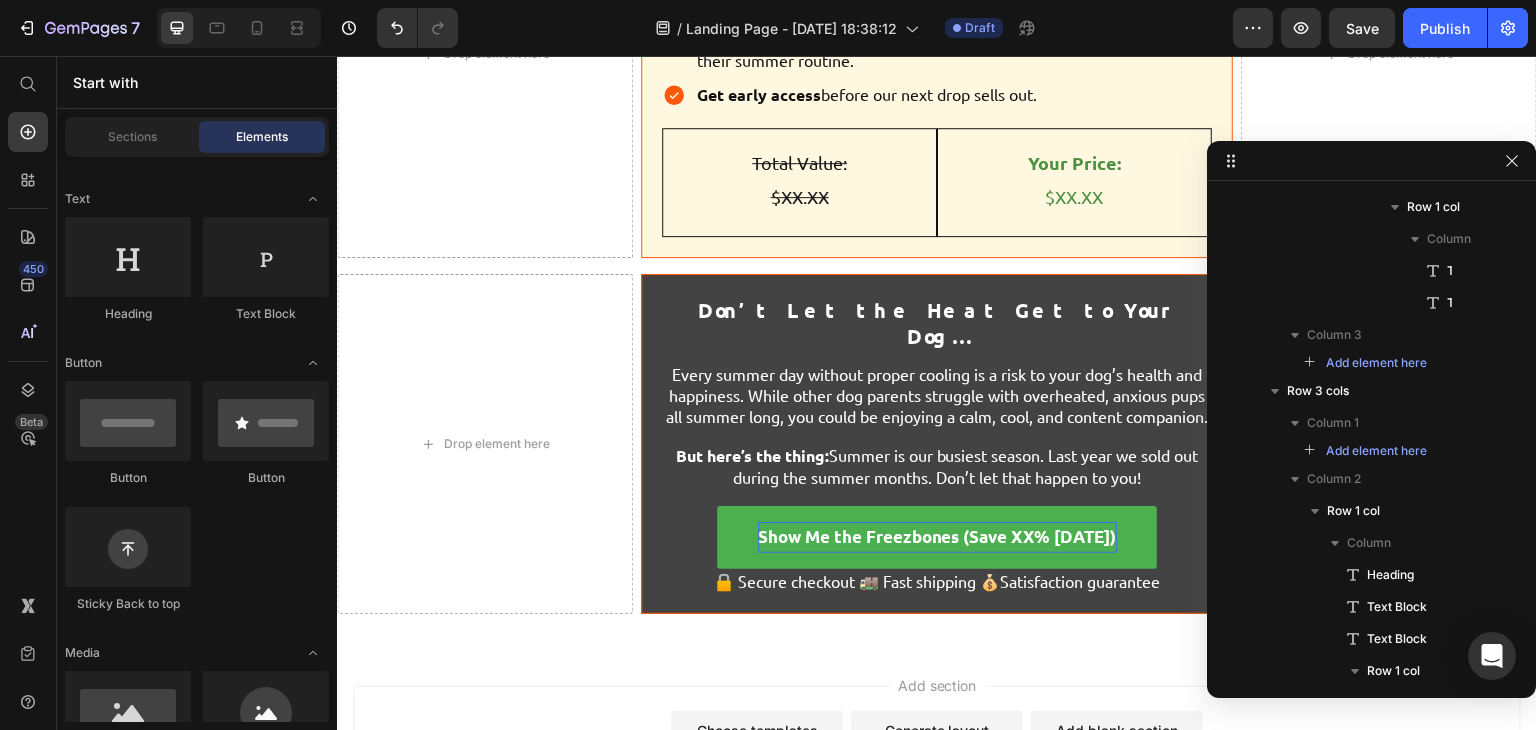 click on "Add section Choose templates inspired by CRO experts Generate layout from URL or image Add blank section then drag & drop elements" at bounding box center (937, 745) 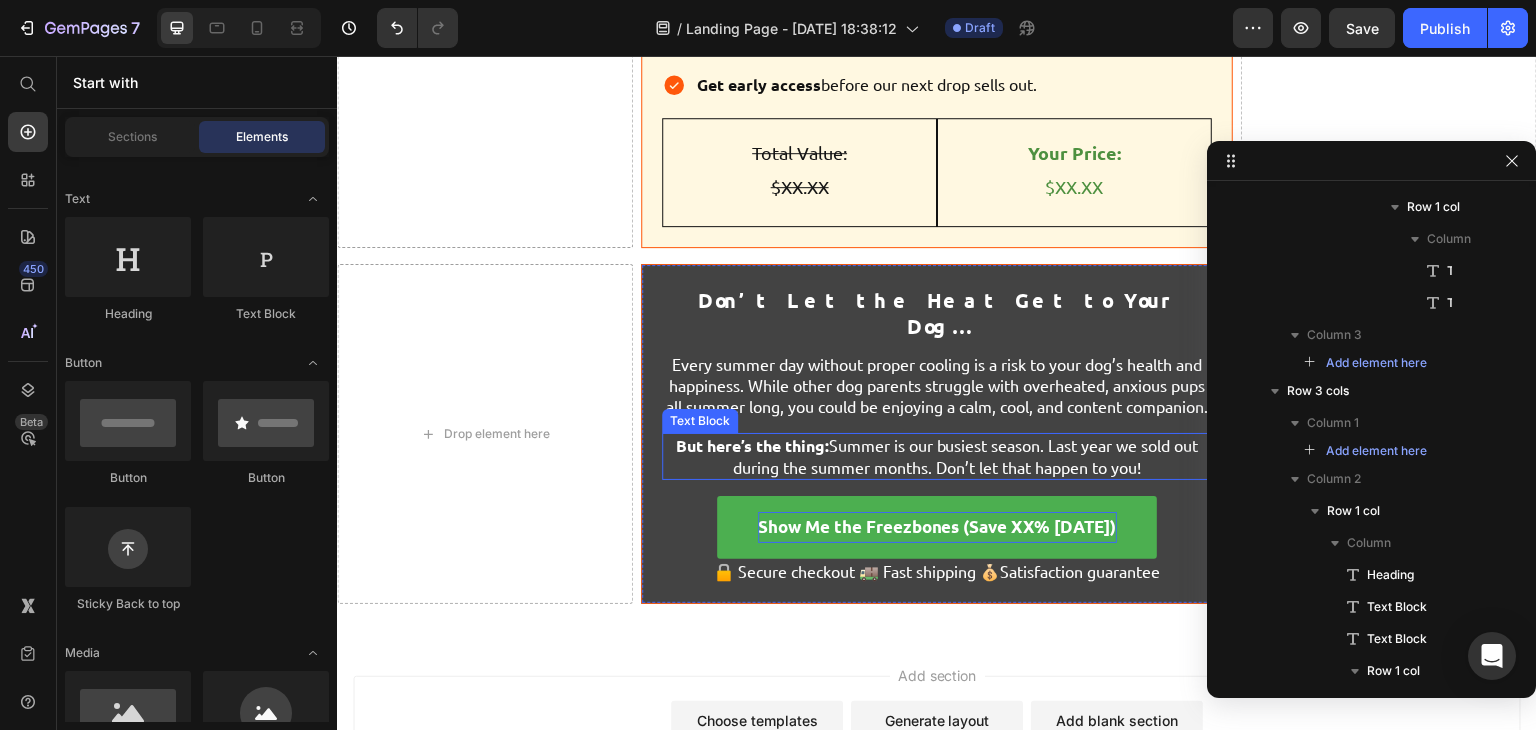 scroll, scrollTop: 9670, scrollLeft: 0, axis: vertical 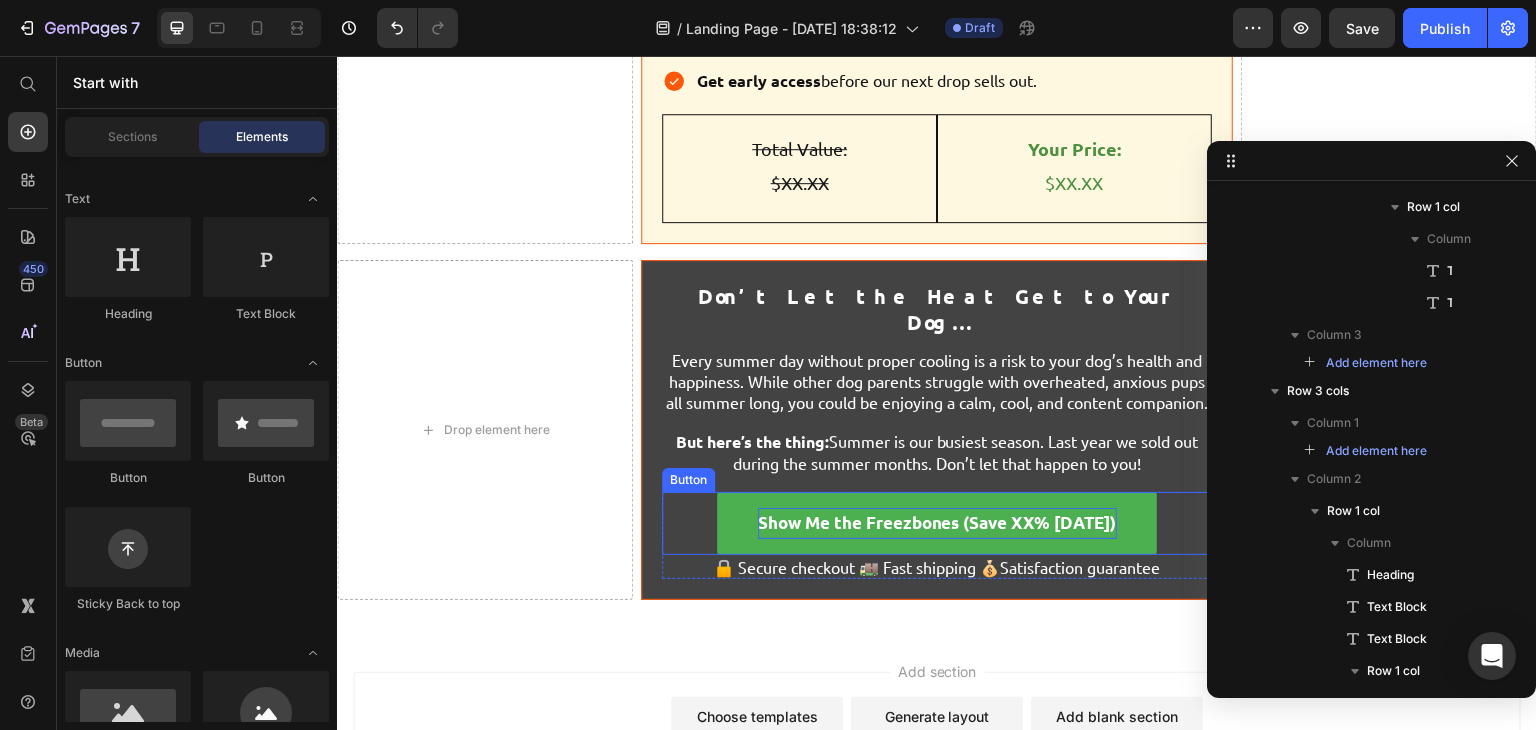 click on "Show Me the Freezbones (Save XX% Today) Button" at bounding box center [937, 523] 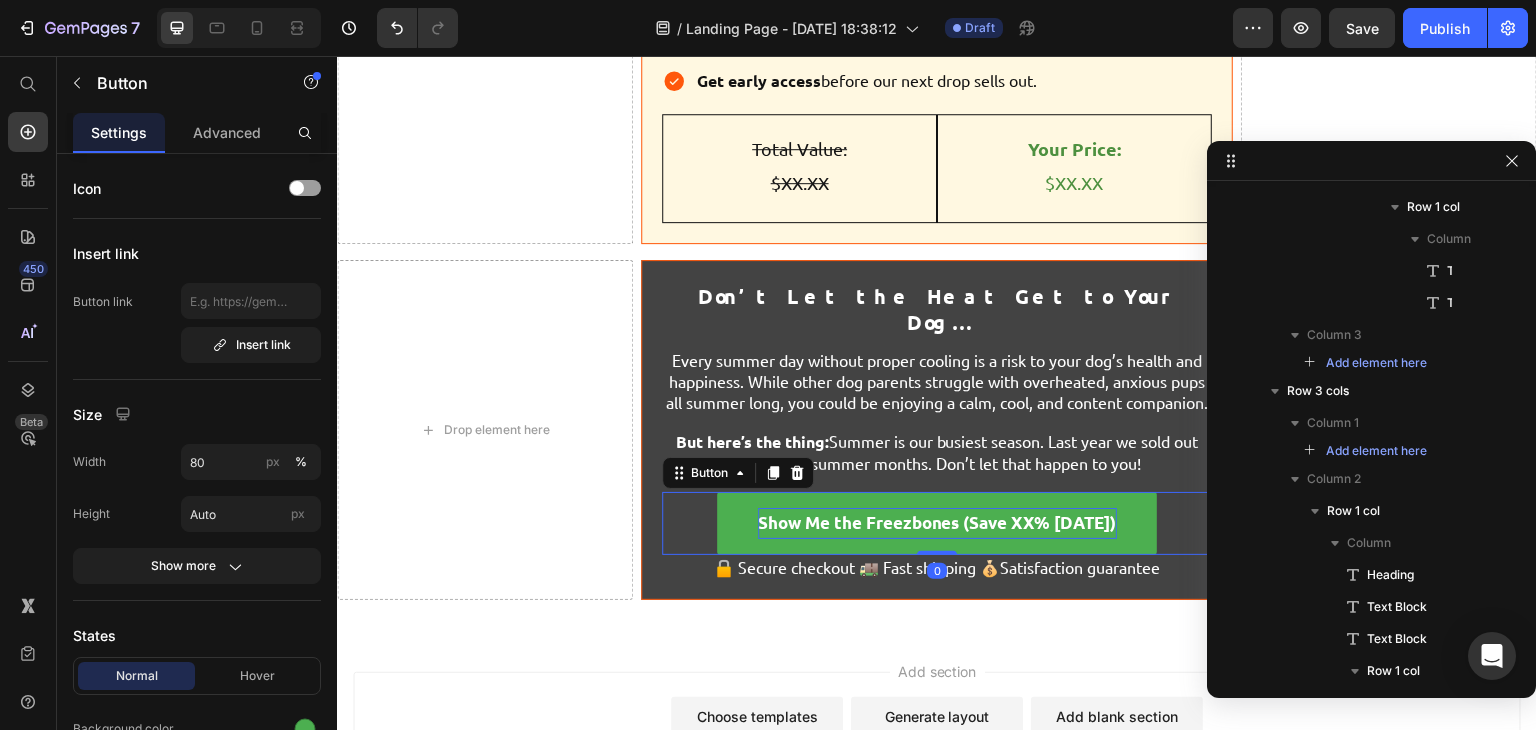 scroll, scrollTop: 1928, scrollLeft: 0, axis: vertical 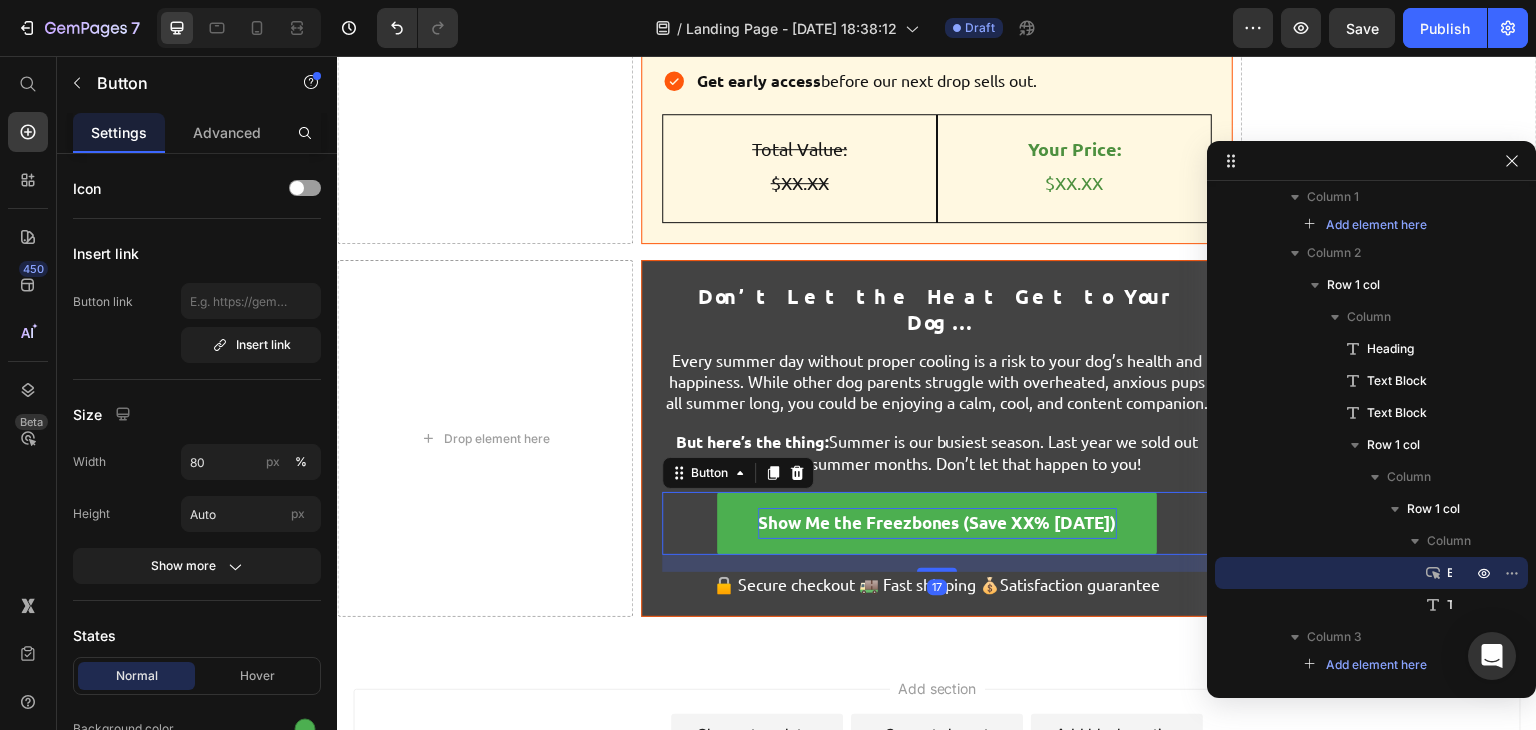 drag, startPoint x: 930, startPoint y: 512, endPoint x: 924, endPoint y: 529, distance: 18.027756 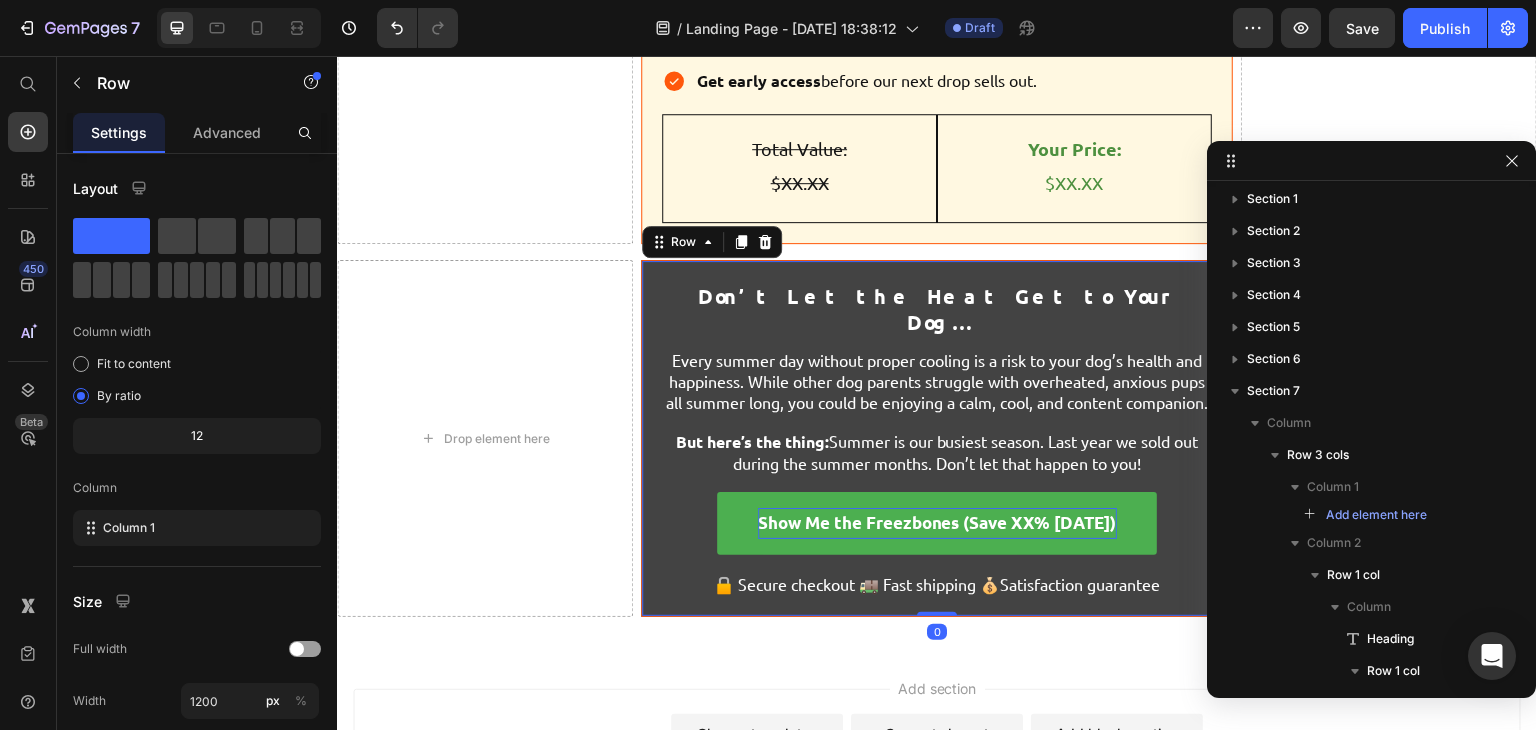 scroll, scrollTop: 1822, scrollLeft: 0, axis: vertical 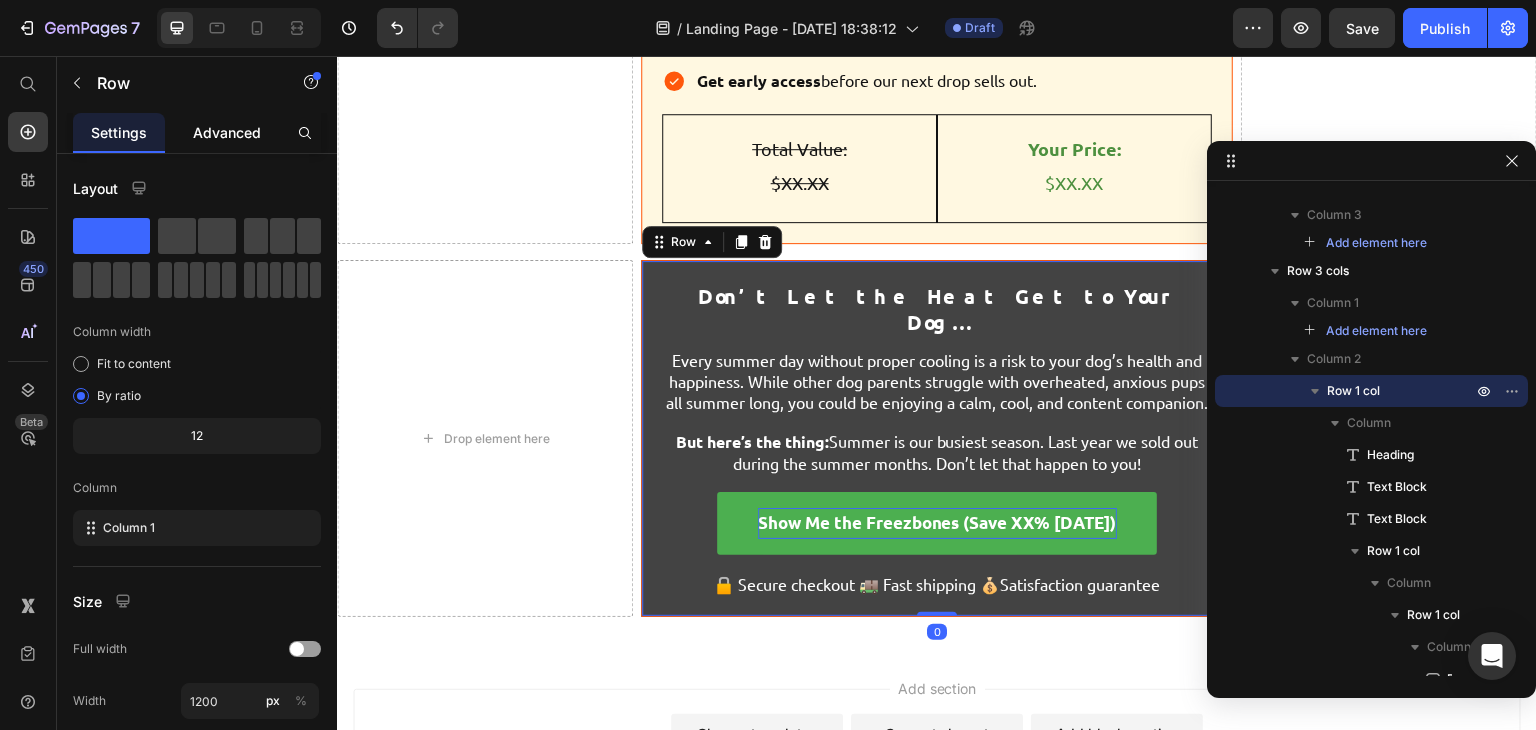 click on "Advanced" at bounding box center [227, 132] 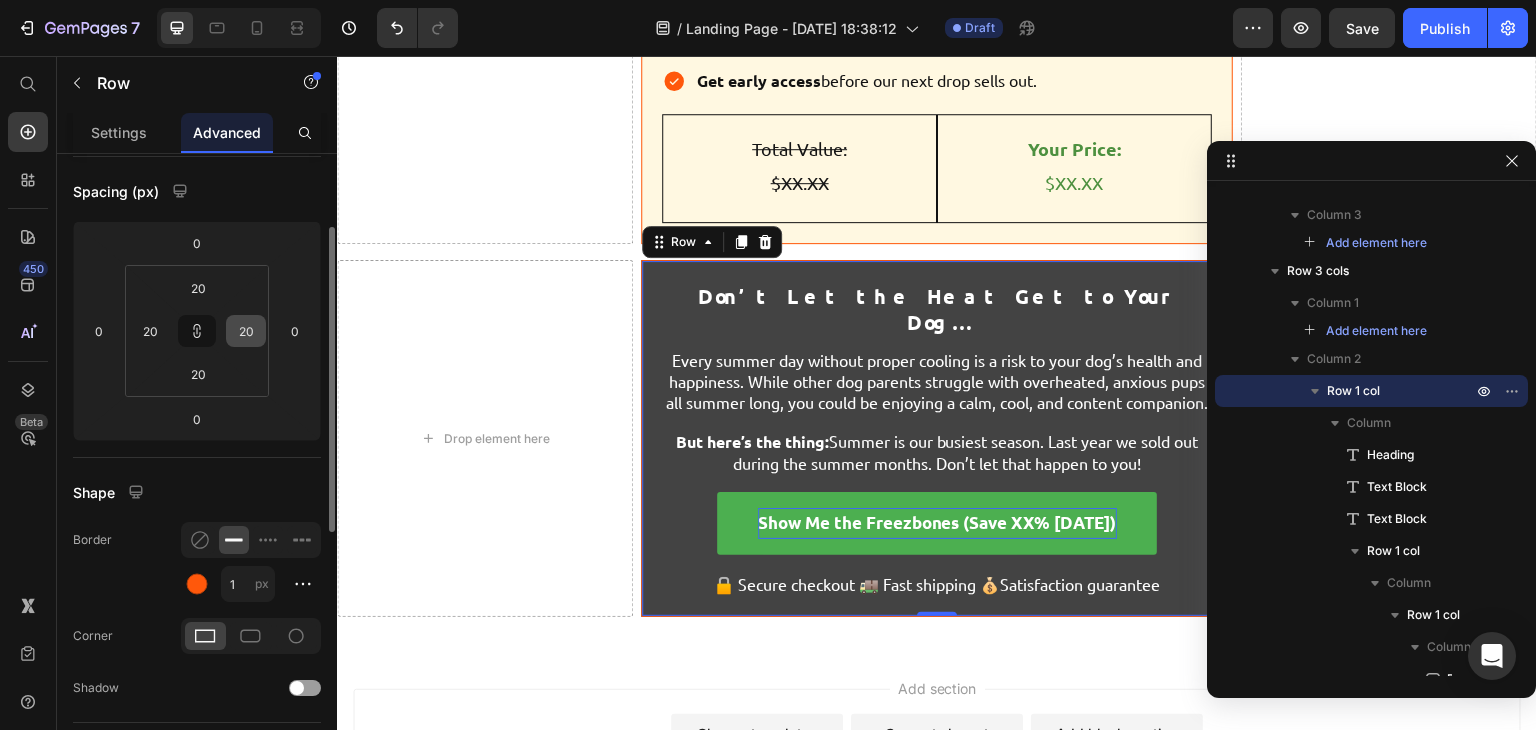 scroll, scrollTop: 199, scrollLeft: 0, axis: vertical 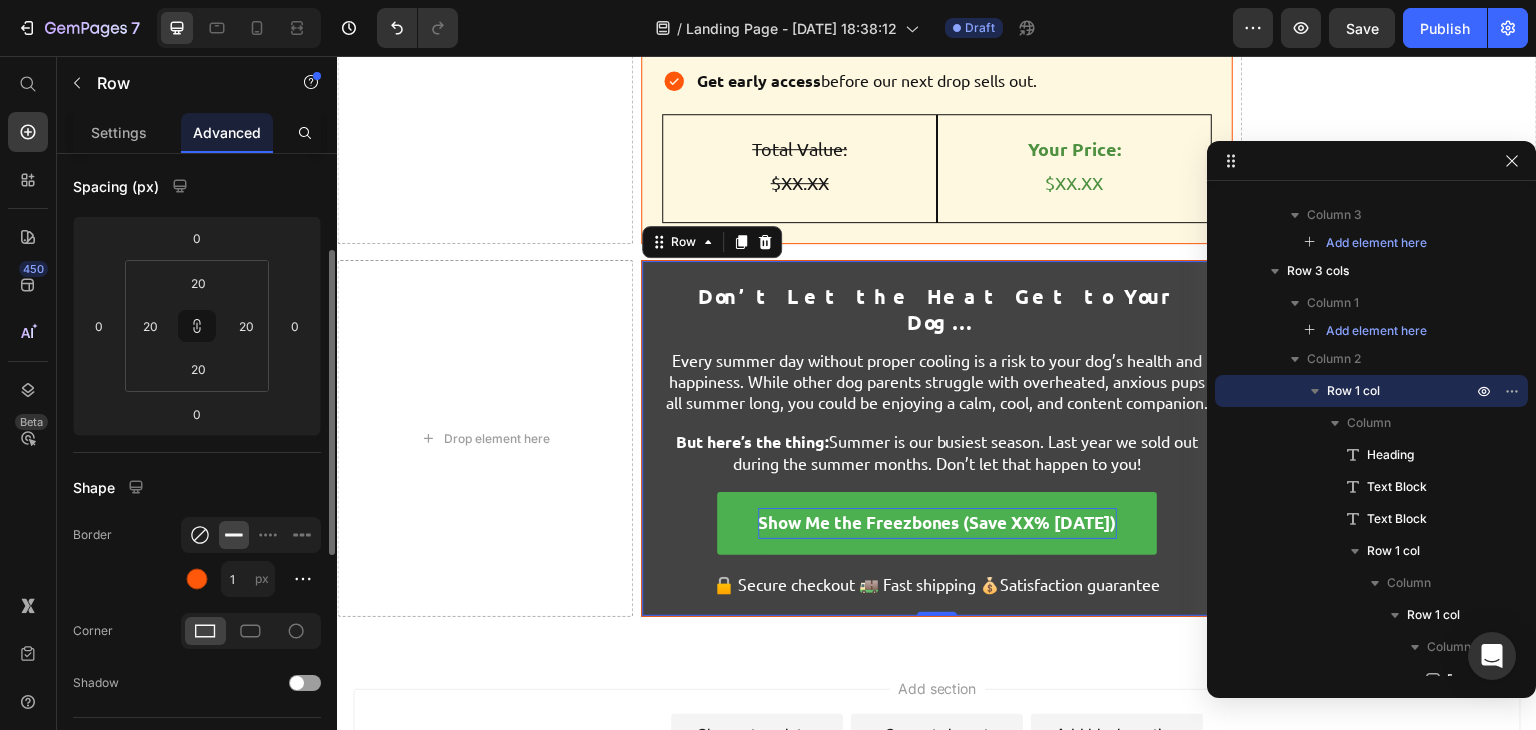 click 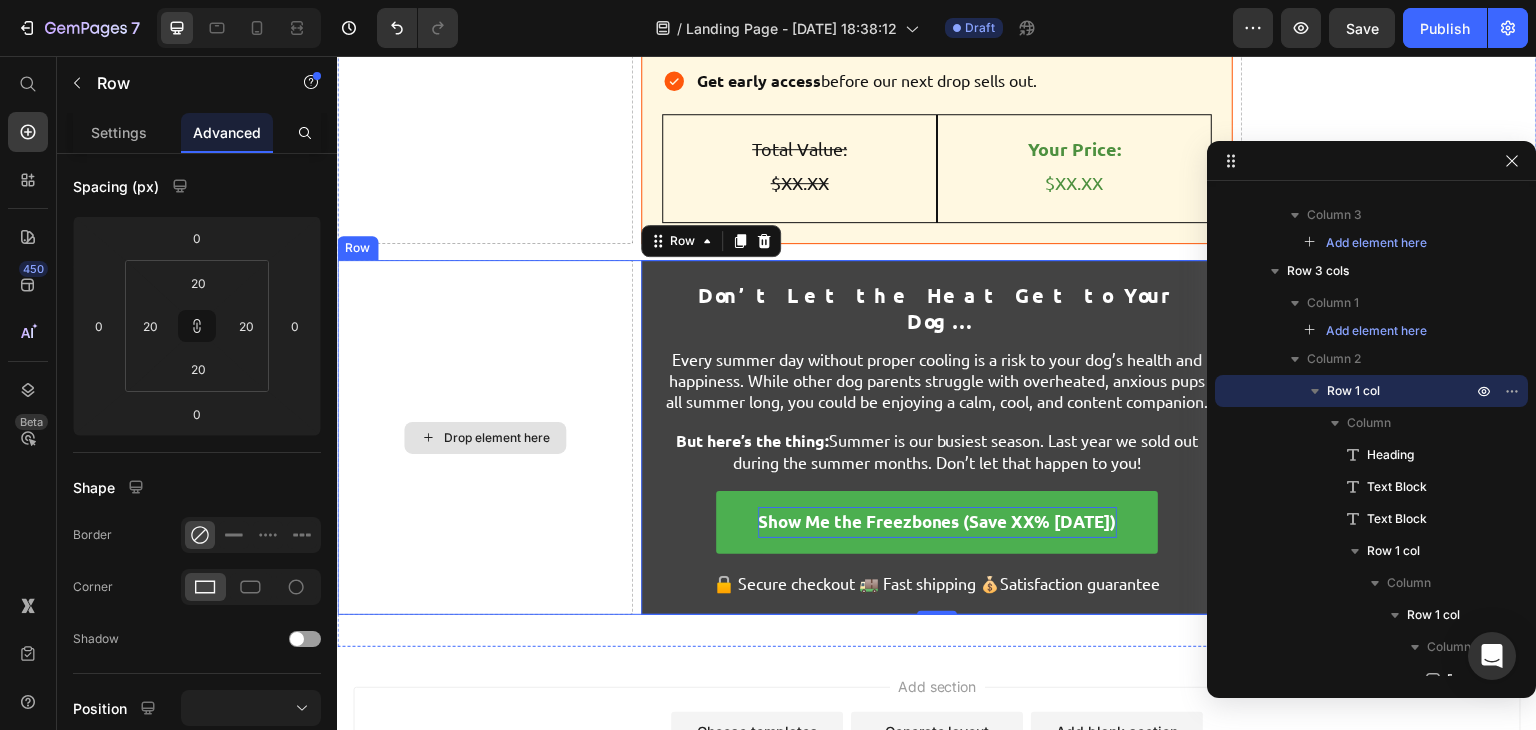 click on "Drop element here" at bounding box center (485, 437) 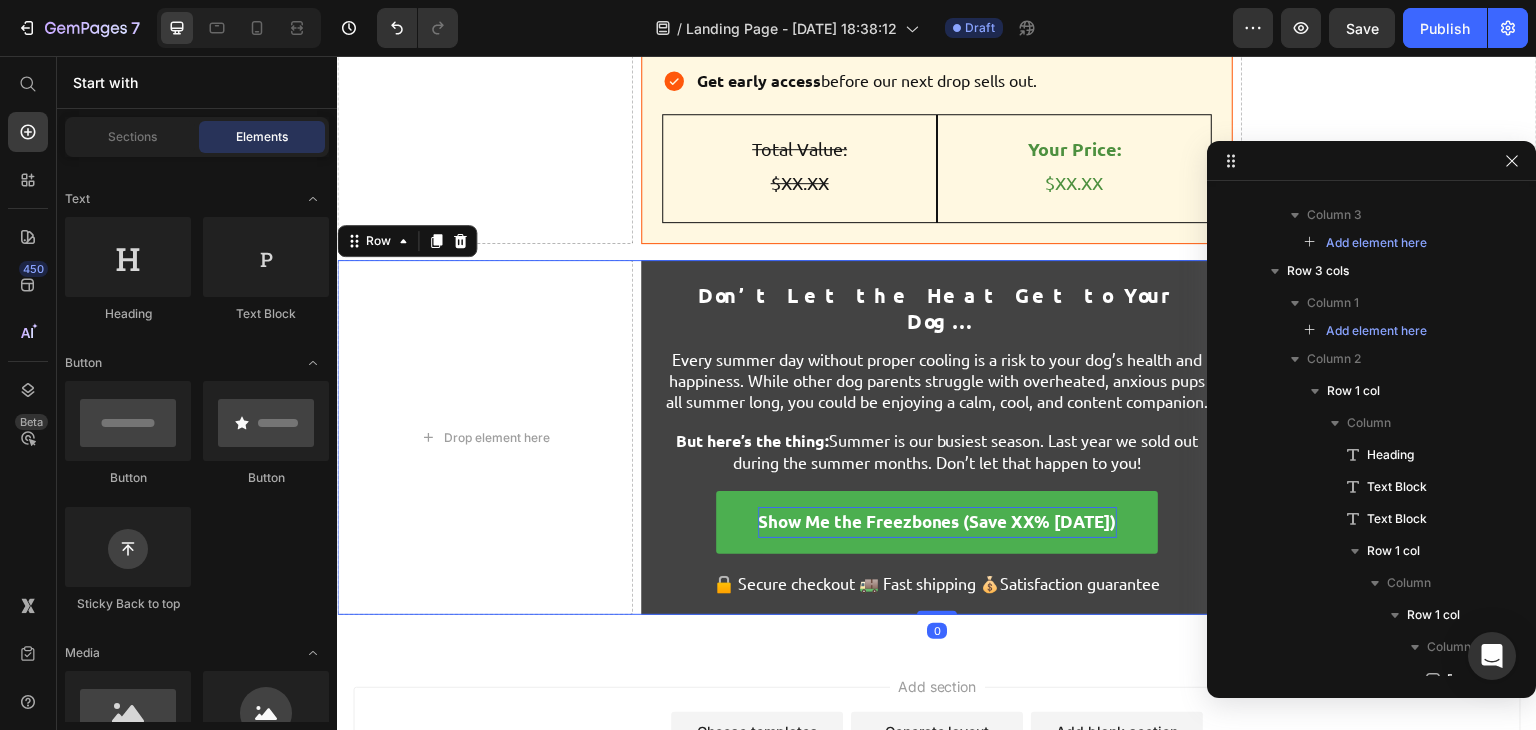 click on "Add section Choose templates inspired by CRO experts Generate layout from URL or image Add blank section then drag & drop elements" at bounding box center [937, 746] 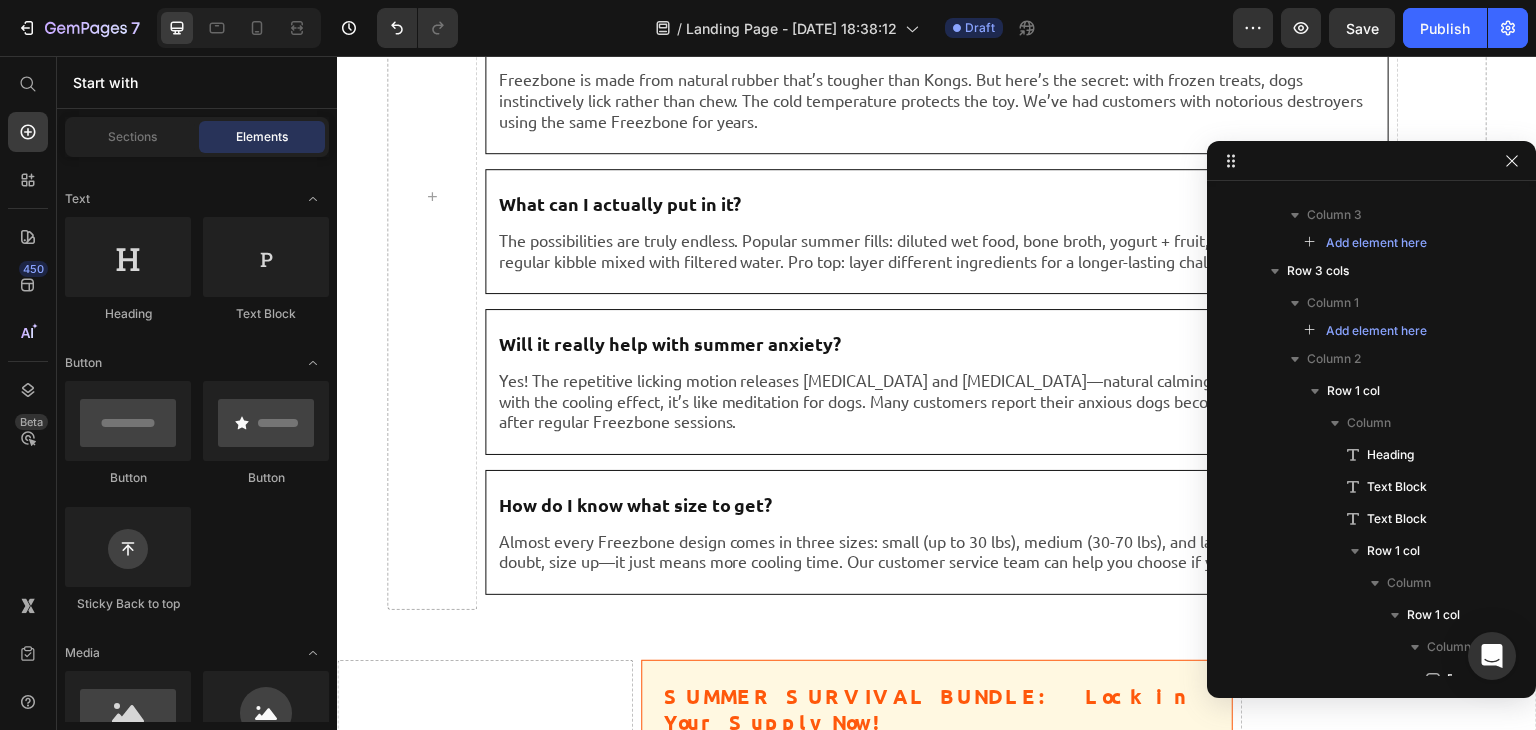 scroll, scrollTop: 8788, scrollLeft: 0, axis: vertical 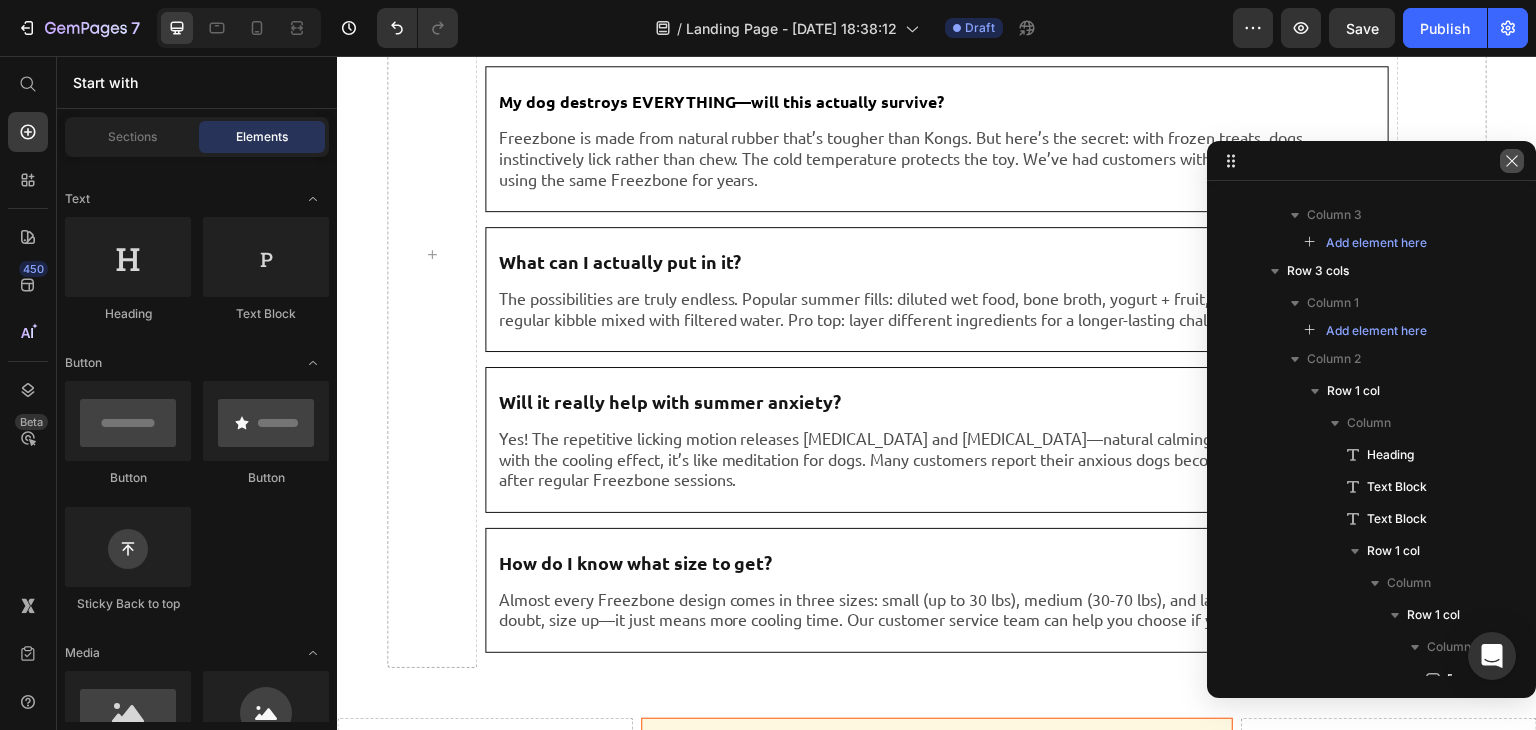 click at bounding box center [1512, 161] 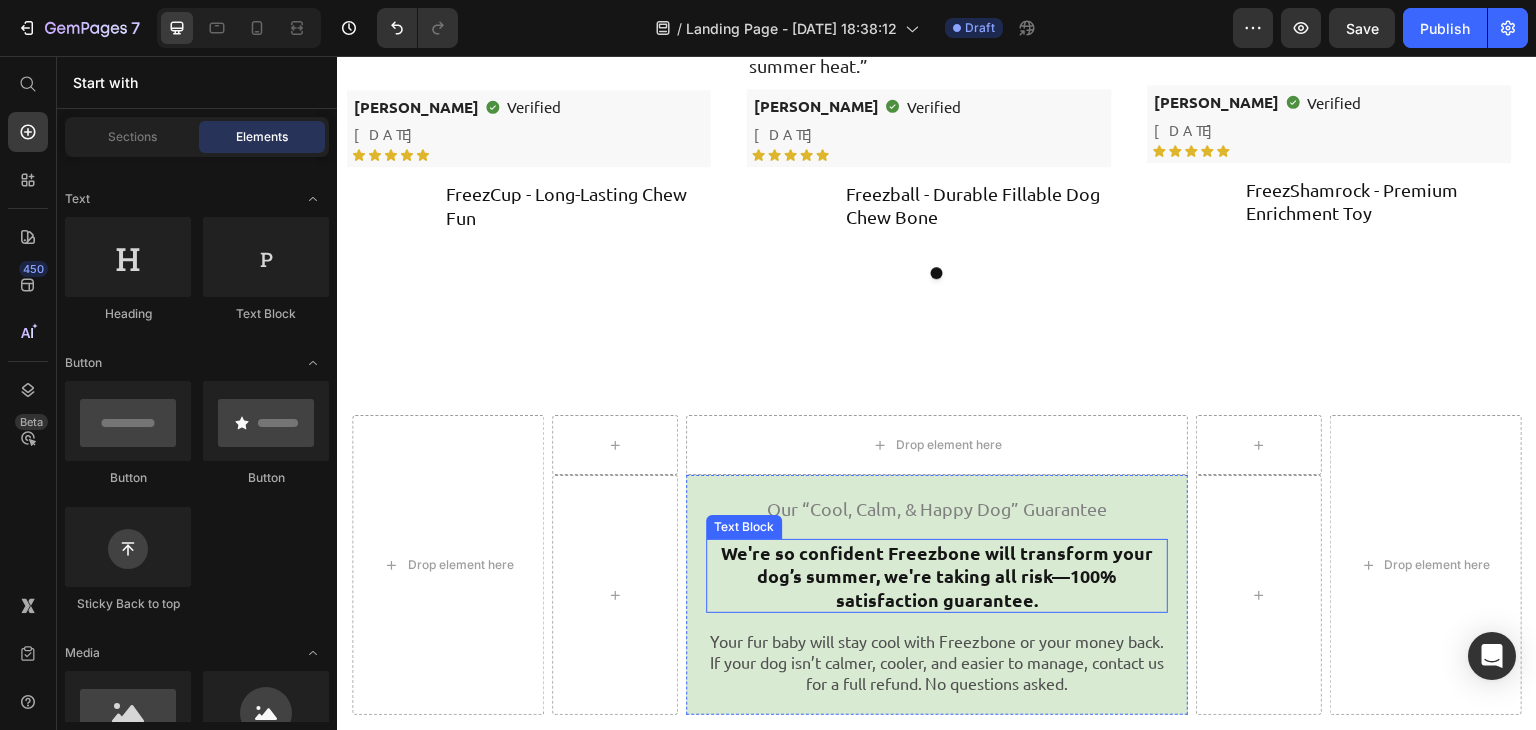 scroll, scrollTop: 7998, scrollLeft: 0, axis: vertical 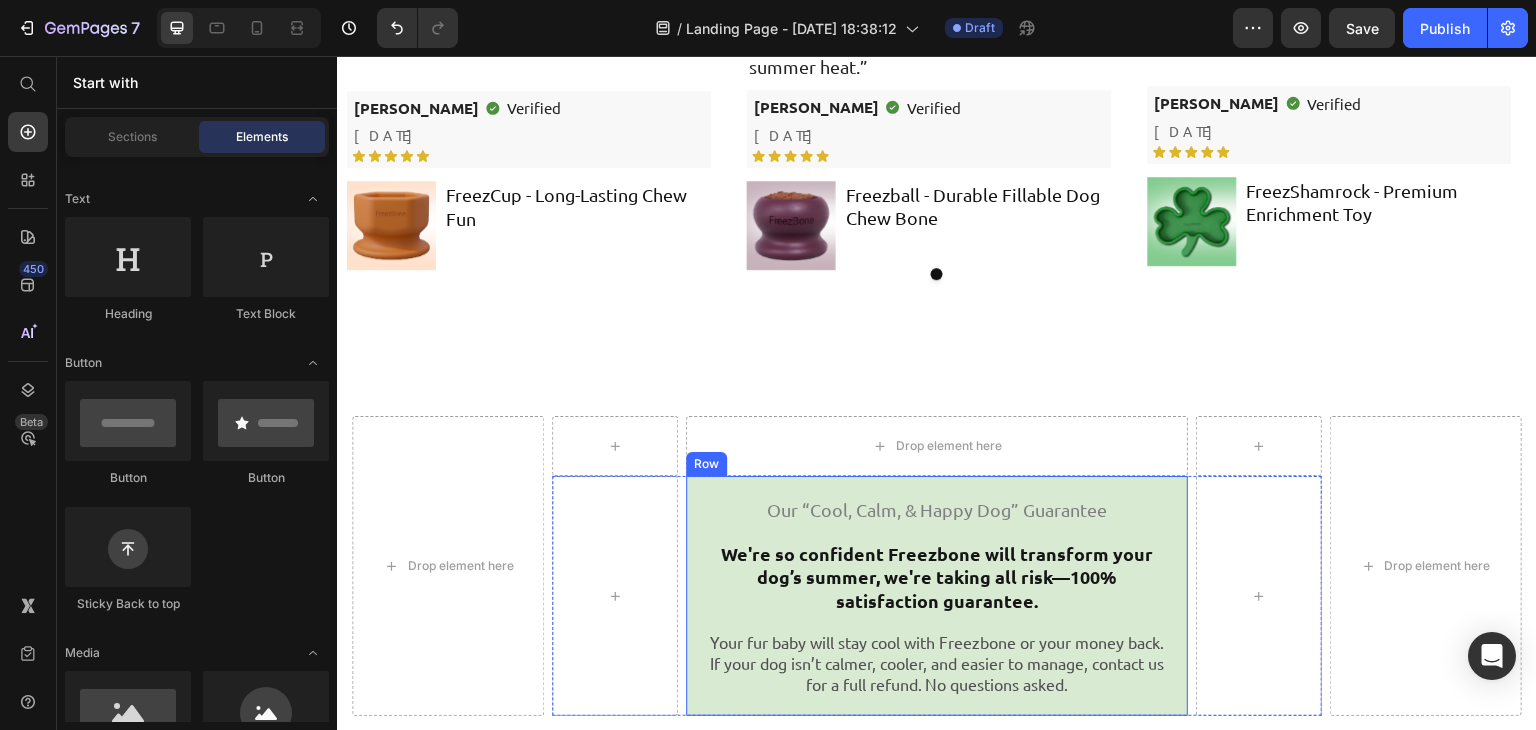 click on "Our “Cool, Calm, & Happy Dog” Guarantee Text Block We're so confident Freezbone will transform your dog’s summer, we're taking all risk—100% satisfaction guarantee. Text Block Your fur baby will stay cool with Freezbone or your money back. If your dog isn’t calmer, cooler, and easier to manage, contact us for a full refund. No questions asked.  Text Block Row" at bounding box center [937, 596] 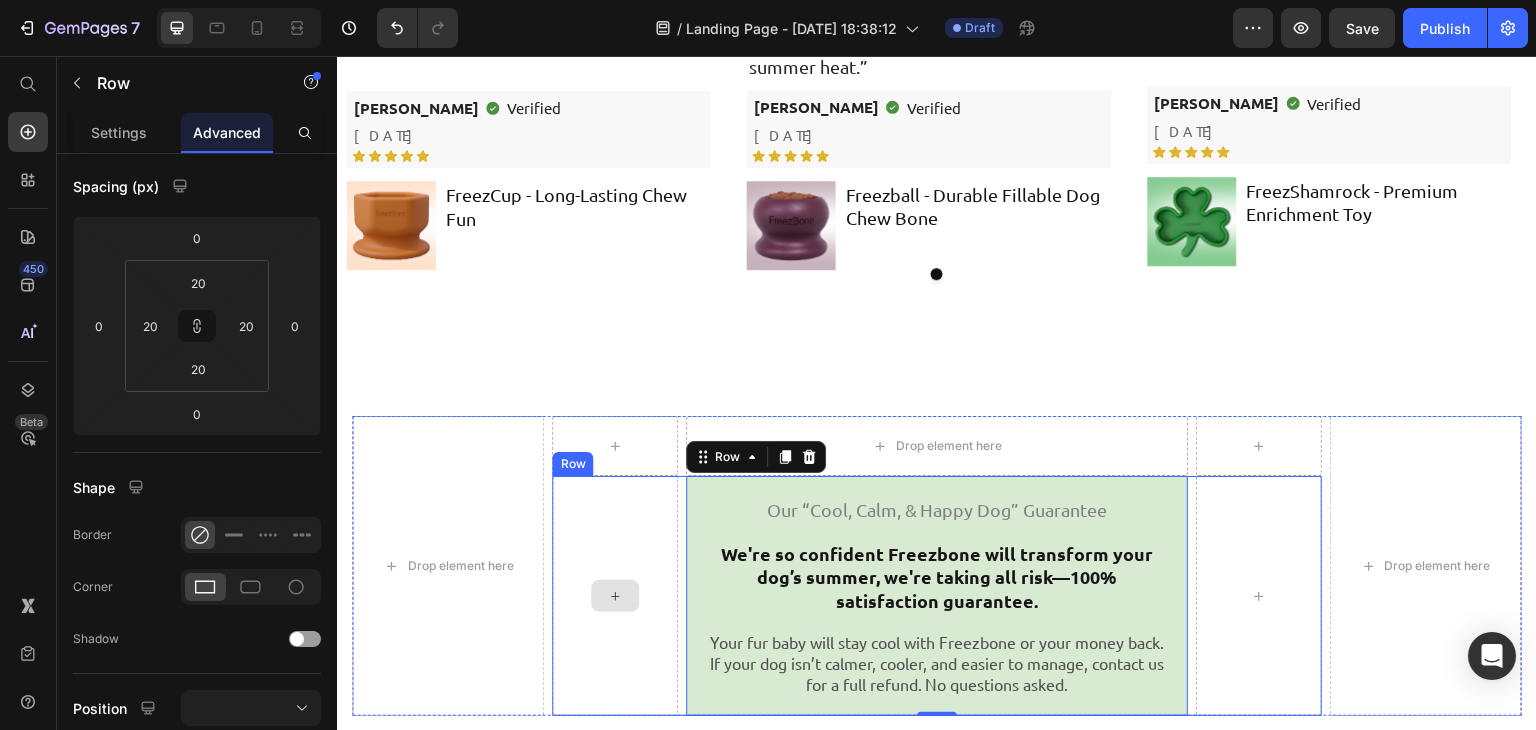 click at bounding box center (615, 596) 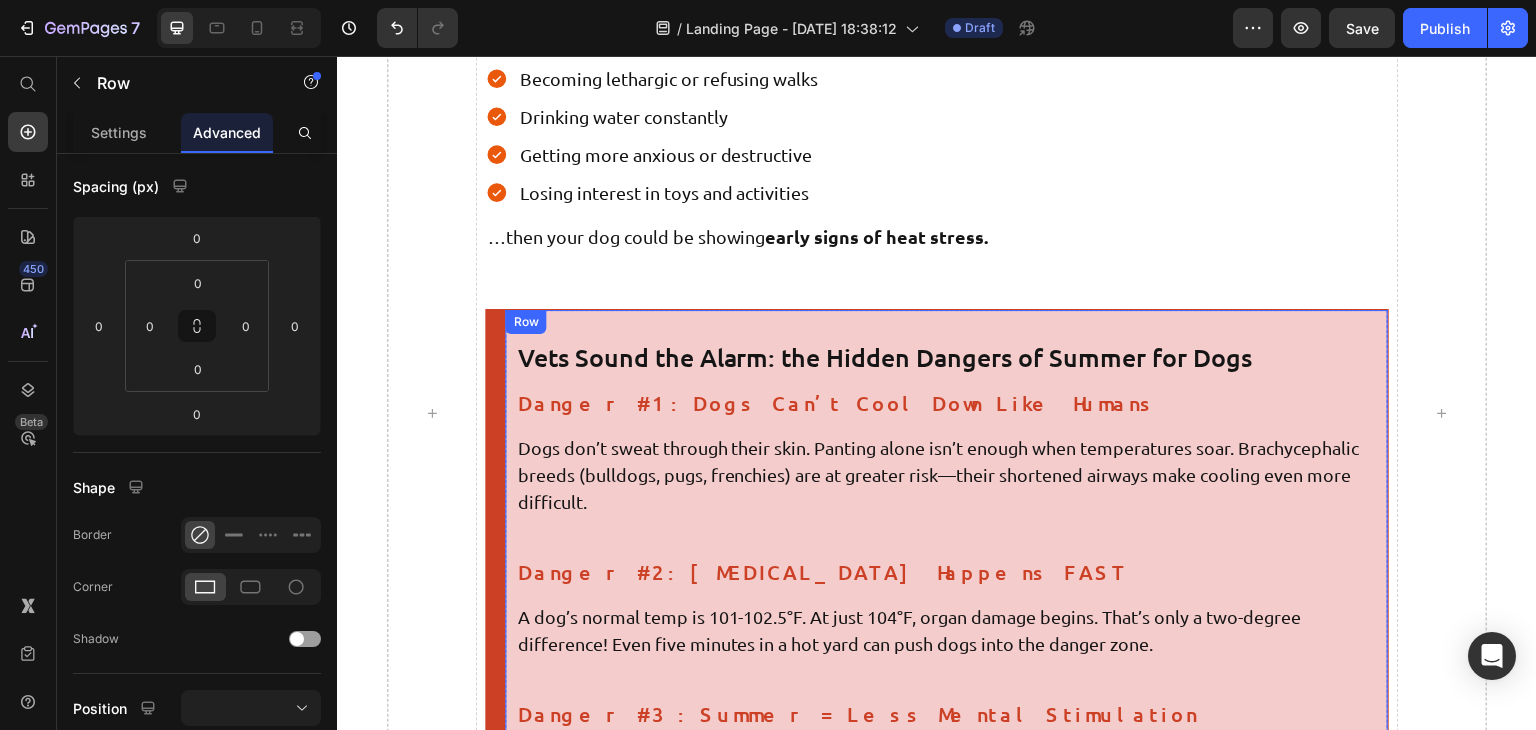 scroll, scrollTop: 1092, scrollLeft: 0, axis: vertical 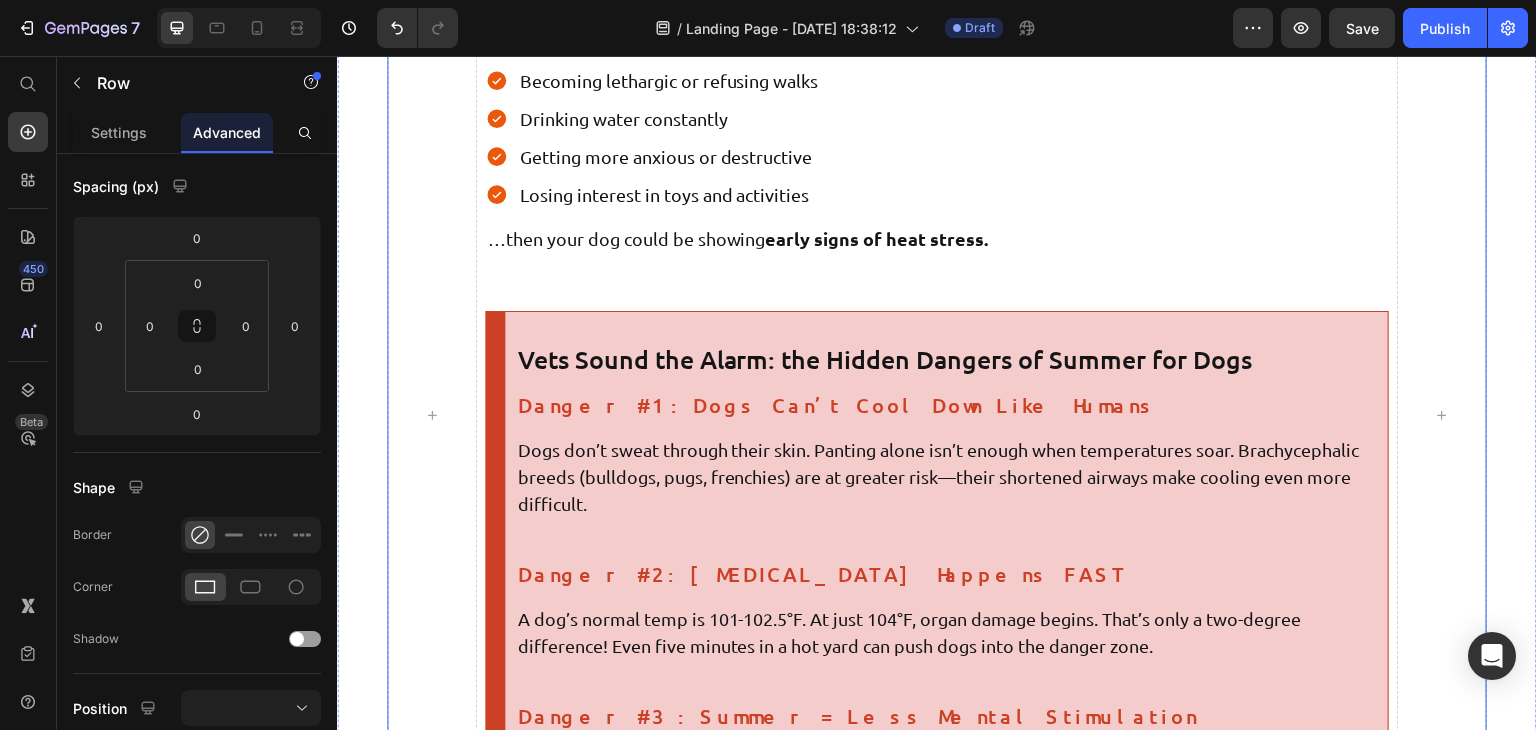 click on "First, the Scary Truth Every Dog Parent Needs to Know About Summer…  Heading Did you know that 85–90°F temperatures can overheat a dog in just minutes? It’s true. And if you’ve noticed your beloved pup:  Text Block Panting excessively (even indoors)  Becoming lethargic or refusing walks  Drinking water constantly  Getting more anxious or destructive  Losing interest in toys and activities Item List …then your dog could be showing  early signs of heat stress.   Text Block Vets Sound the Alarm: the Hidden Dangers of Summer for Dogs Heading Danger #1: Dogs Can’t Cool Down Like Humans Heading Dogs don’t sweat through their skin. Panting alone isn’t enough when temperatures soar. Brachycephalic breeds (bulldogs, pugs, frenchies) are at greater risk—their shortened airways make cooling even more difficult.  Text Block Danger #2: Heatstroke Happens FAST Heading Text Block Danger #3: Summer = Less Mental Stimulation Heading Text Block Danger #4: Dehydration Spirals Heading" at bounding box center [937, 415] 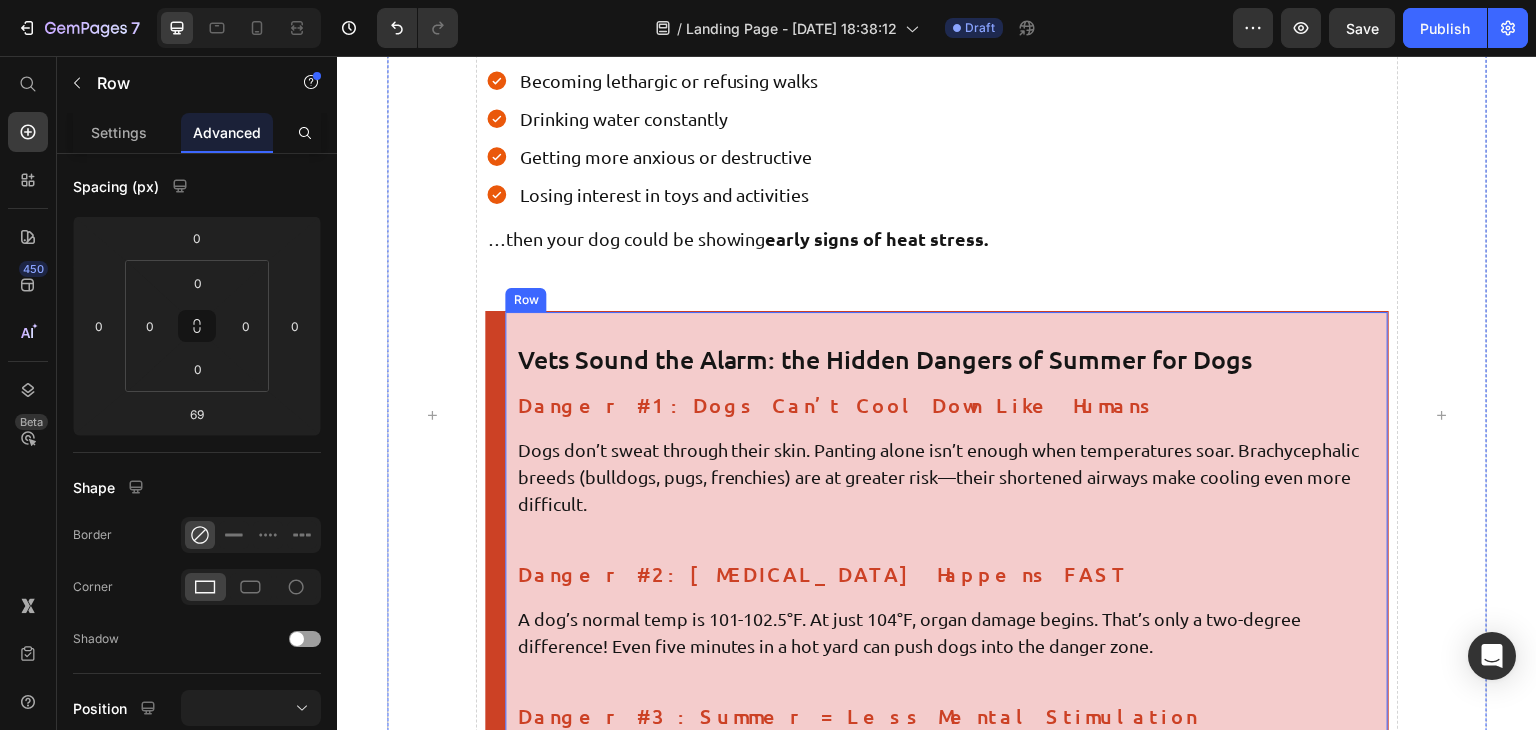 click on "Vets Sound the Alarm: the Hidden Dangers of Summer for Dogs Heading Danger #1: Dogs Can’t Cool Down Like Humans Heading Dogs don’t sweat through their skin. Panting alone isn’t enough when temperatures soar. Brachycephalic breeds (bulldogs, pugs, frenchies) are at greater risk—their shortened airways make cooling even more difficult.  Text Block Danger #2: Heatstroke Happens FAST Heading A dog’s normal temp is 101-102.5°F. At just 104°F, organ damage begins. That’s only a two-degree difference! Even five minutes in a hot yard can push dogs into the danger zone. Text Block Danger #3: Summer = Less Mental Stimulation Heading When it’s too hot for walks, fetch, or park visits, your dog gets BORED. And bored dogs become anxious, destructive dogs. Say hello to chewed furniture, excessive barking, and stress behaviors.  Text Block Danger #4: Dehydration Spirals Heading Text Block Row Row" at bounding box center [936, 643] 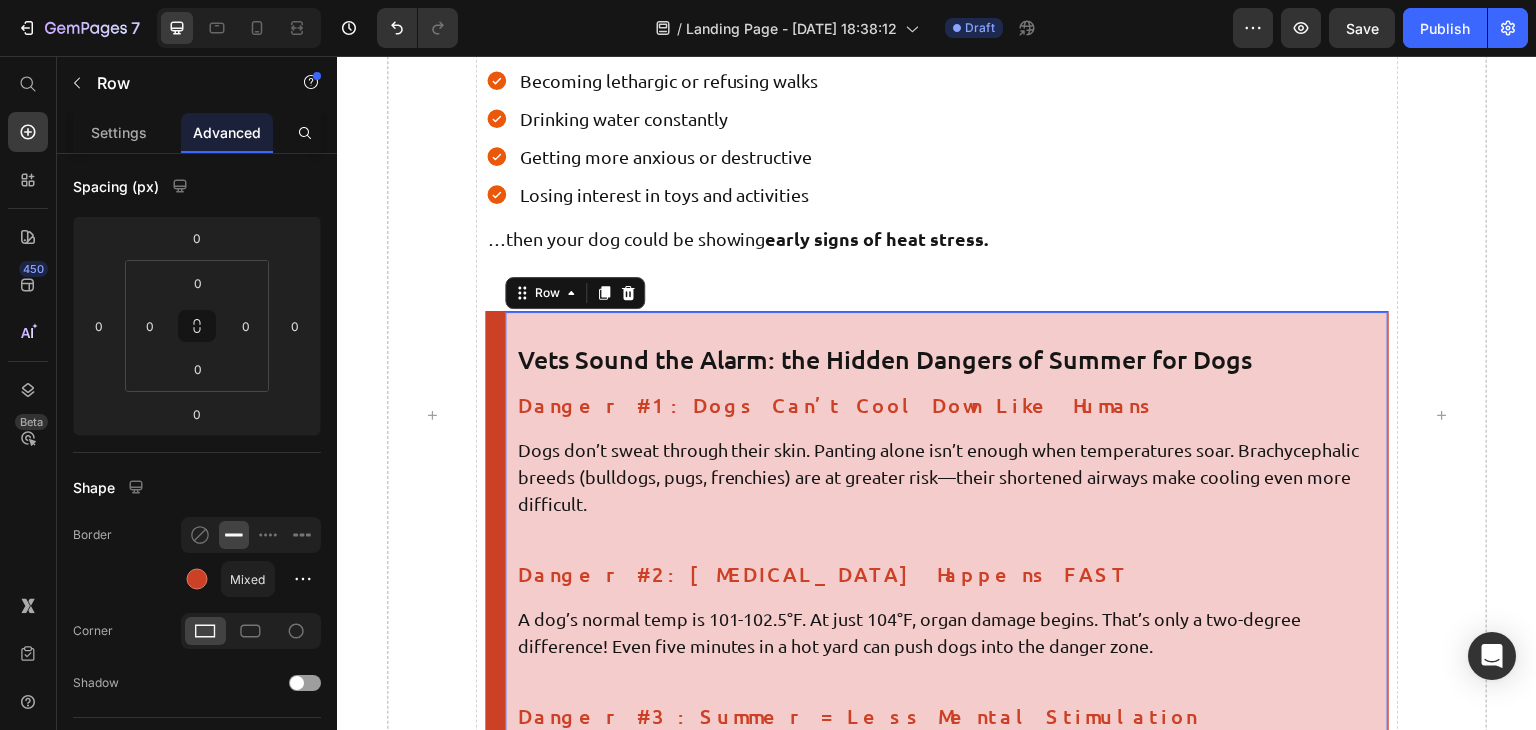 click on "Vets Sound the Alarm: the Hidden Dangers of Summer for Dogs Heading Danger #1: Dogs Can’t Cool Down Like Humans Heading Dogs don’t sweat through their skin. Panting alone isn’t enough when temperatures soar. Brachycephalic breeds (bulldogs, pugs, frenchies) are at greater risk—their shortened airways make cooling even more difficult.  Text Block Danger #2: Heatstroke Happens FAST Heading A dog’s normal temp is 101-102.5°F. At just 104°F, organ damage begins. That’s only a two-degree difference! Even five minutes in a hot yard can push dogs into the danger zone. Text Block Danger #3: Summer = Less Mental Stimulation Heading When it’s too hot for walks, fetch, or park visits, your dog gets BORED. And bored dogs become anxious, destructive dogs. Say hello to chewed furniture, excessive barking, and stress behaviors.  Text Block Danger #4: Dehydration Spirals Heading Text Block Row Row   0" at bounding box center [936, 643] 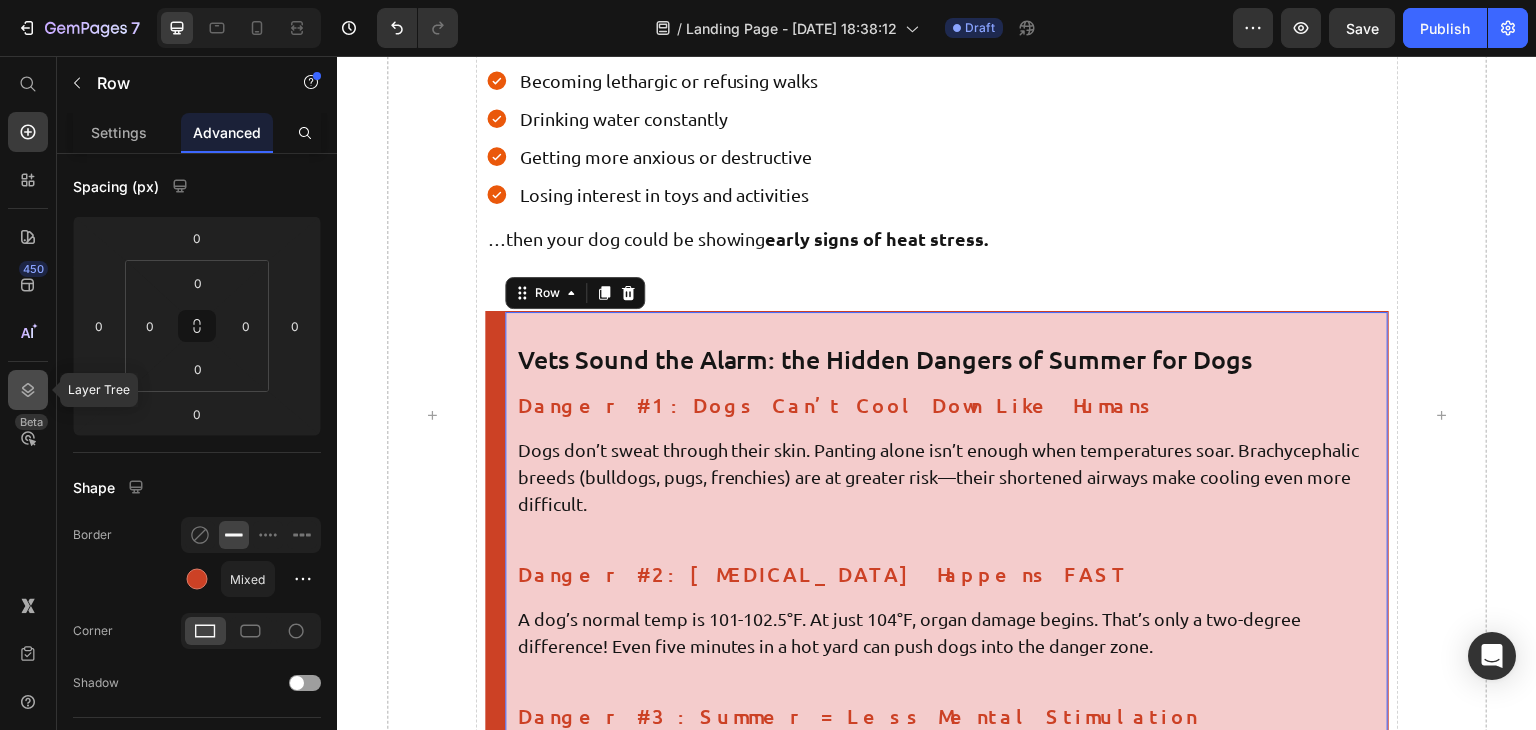 click 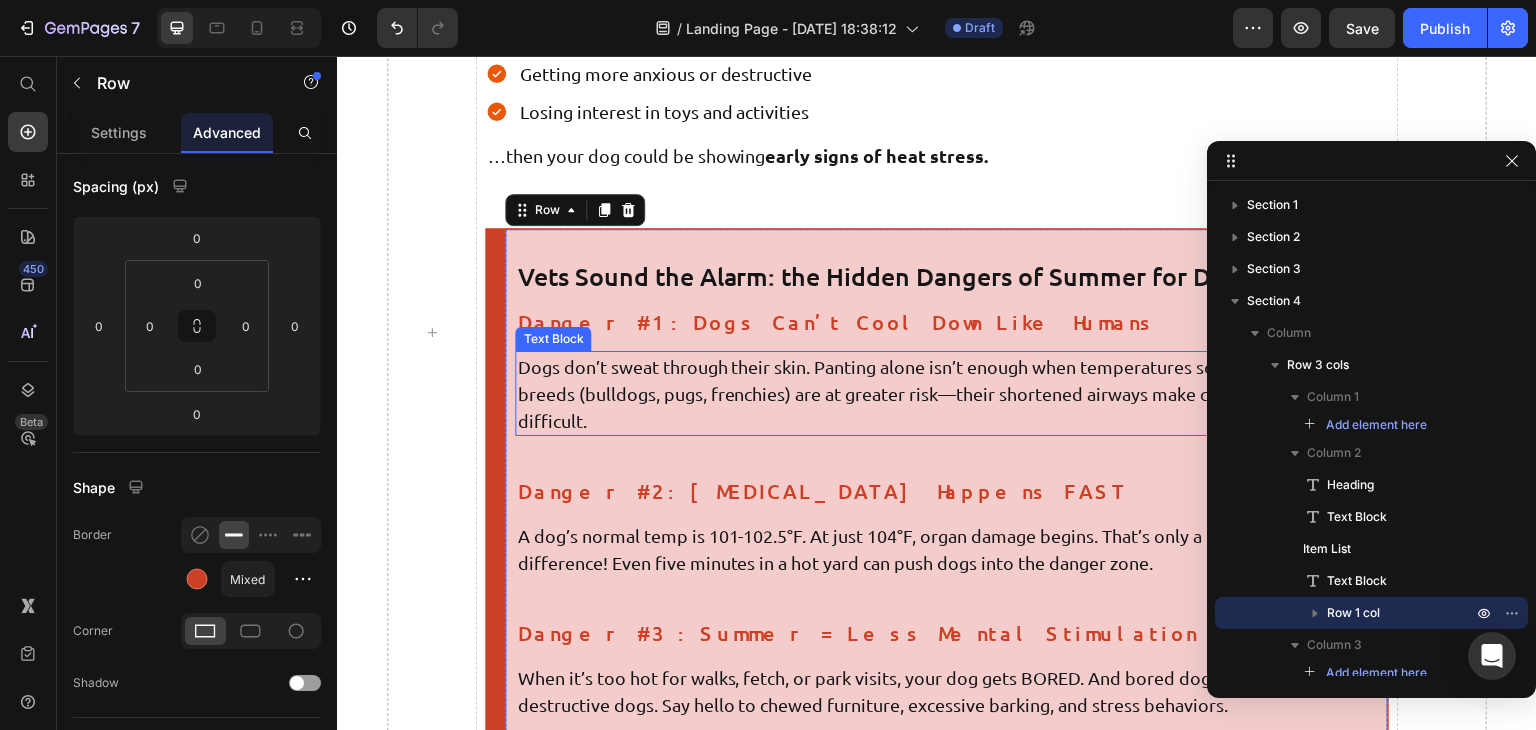 scroll, scrollTop: 1182, scrollLeft: 0, axis: vertical 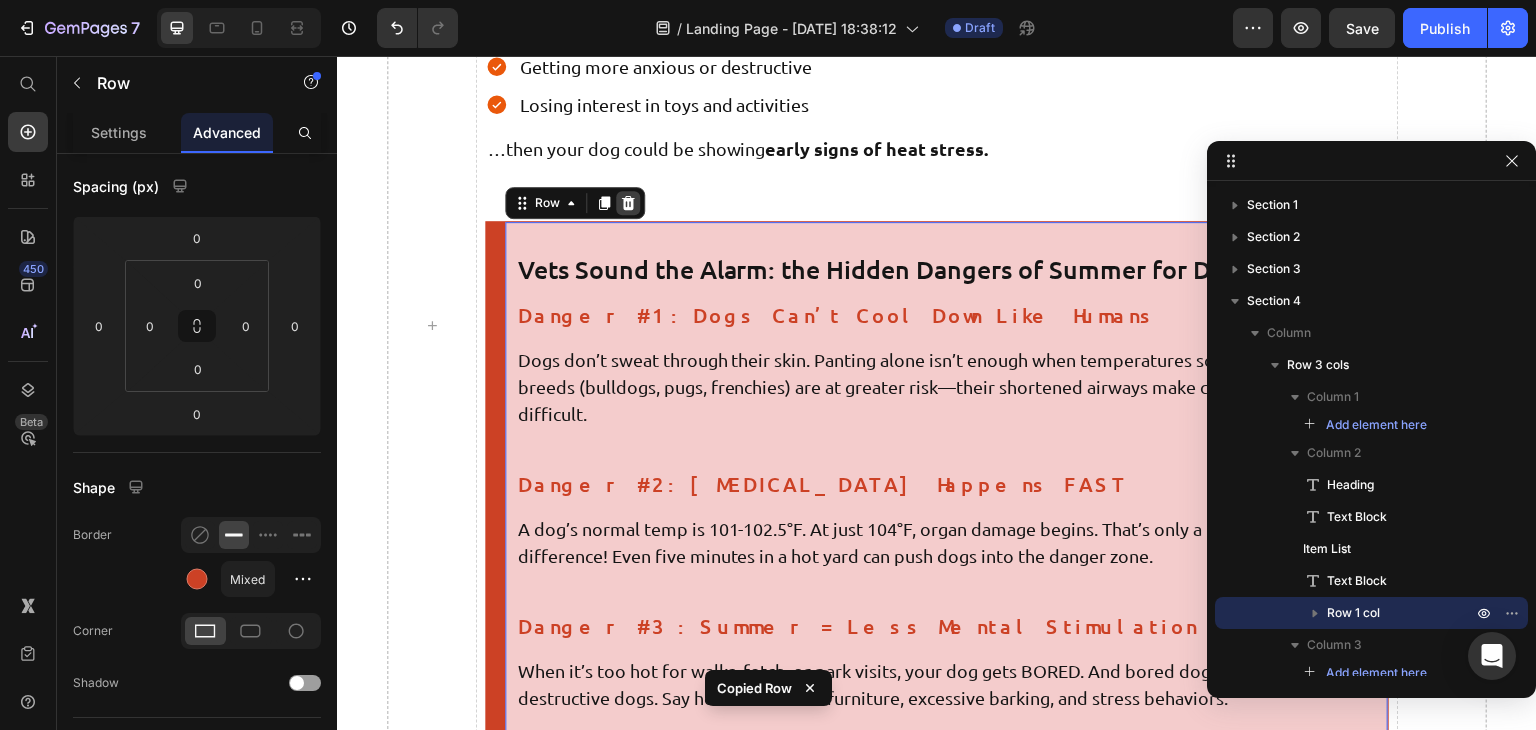 click 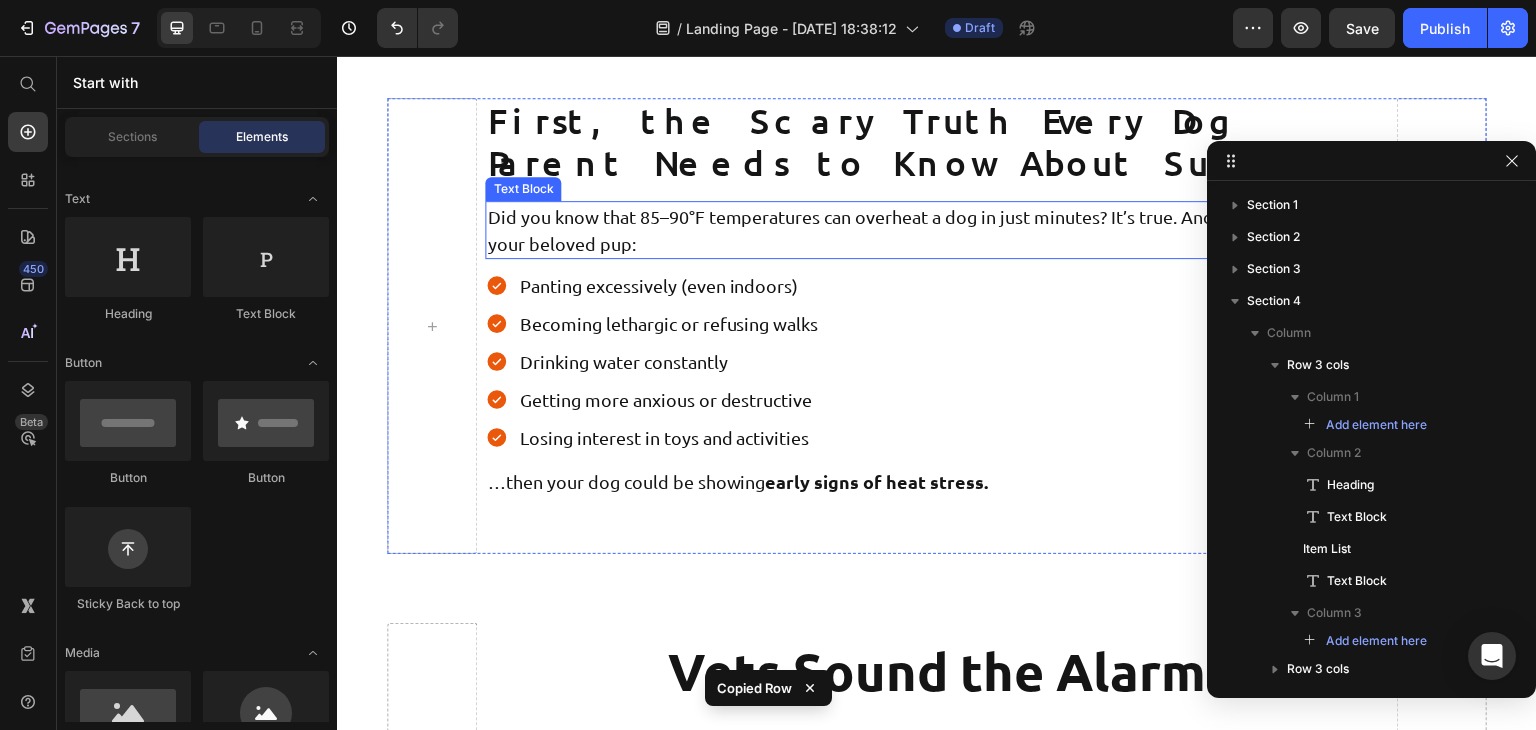 scroll, scrollTop: 965, scrollLeft: 0, axis: vertical 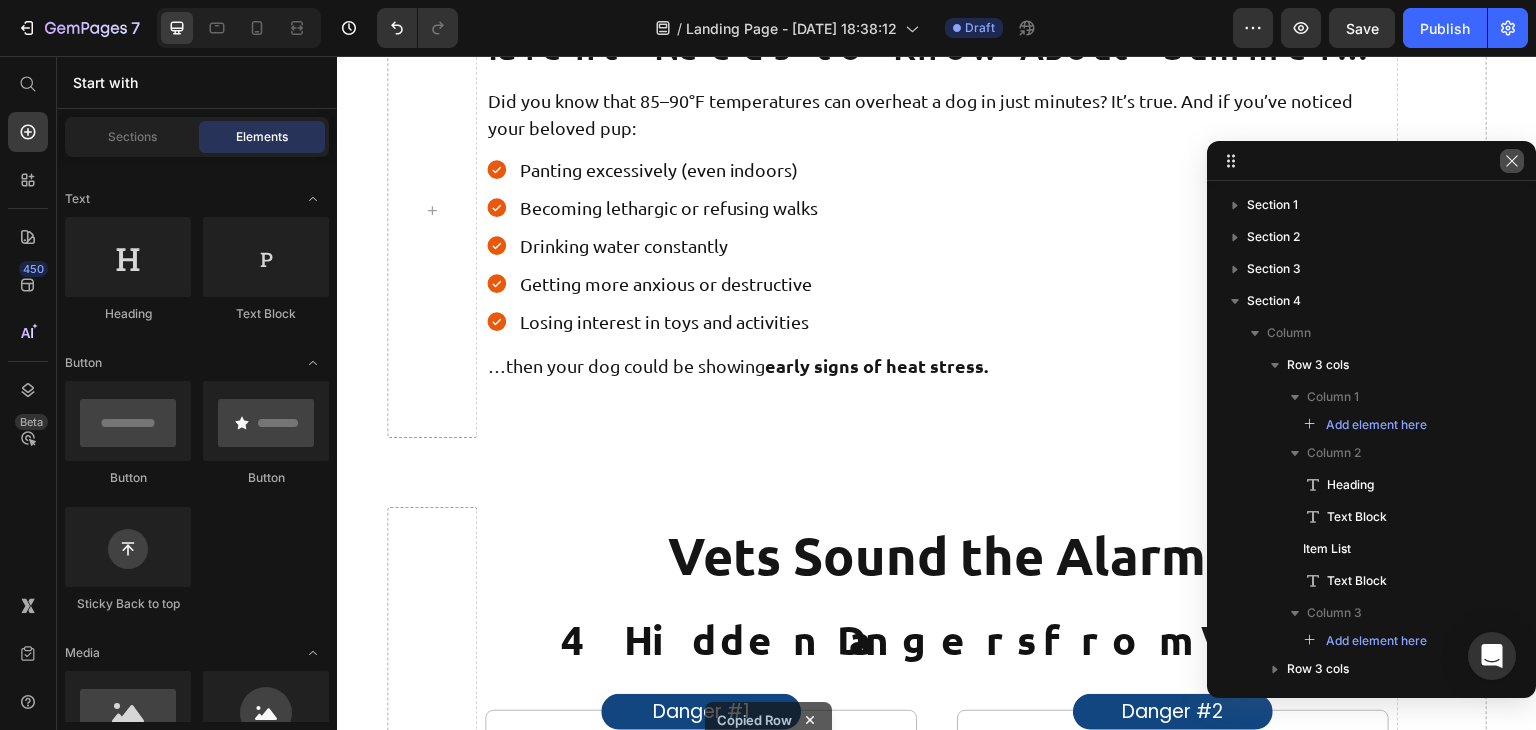 click at bounding box center [1512, 161] 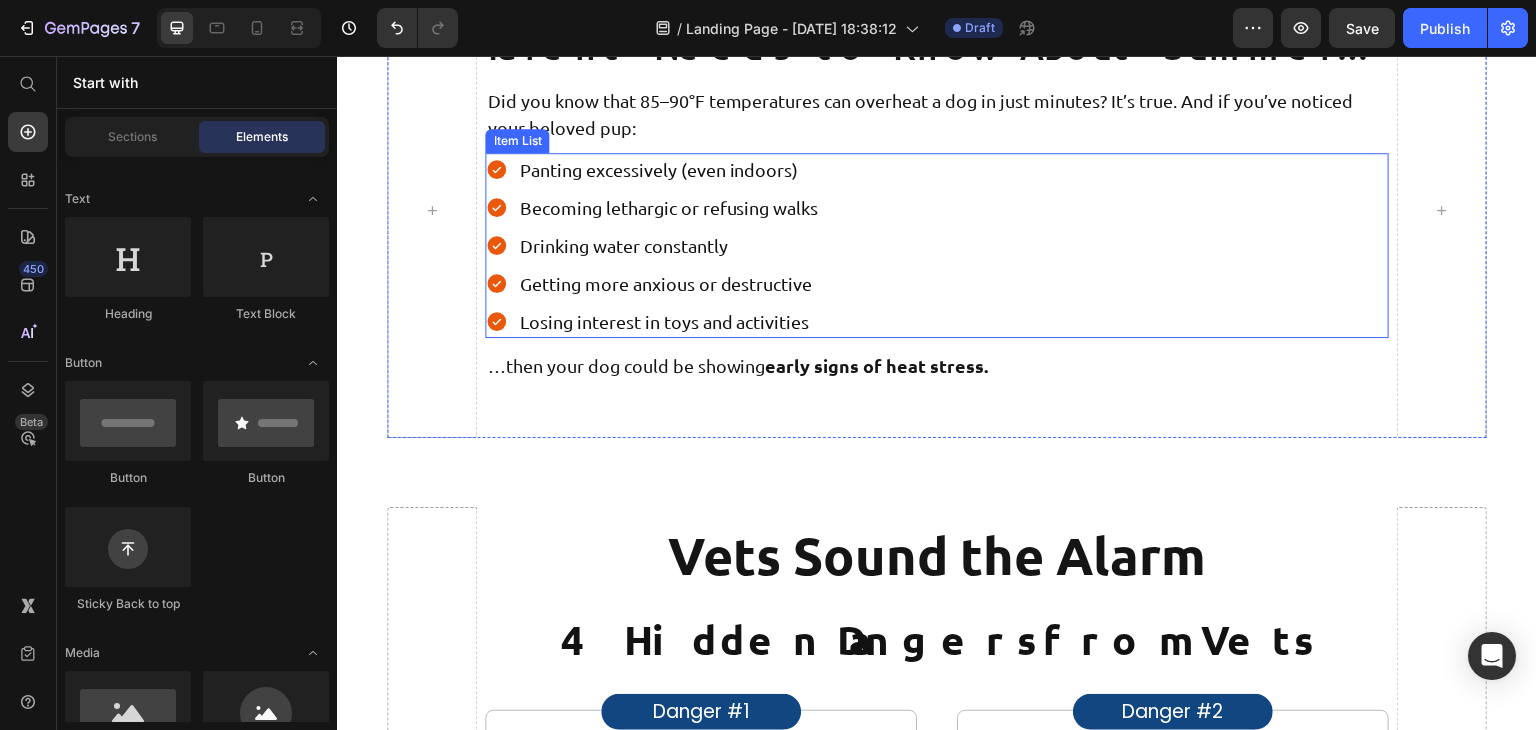 click on "First, the Scary Truth Every Dog Parent Needs to Know About Summer…  Heading Did you know that 85–90°F temperatures can overheat a dog in just minutes? It’s true. And if you’ve noticed your beloved pup:  Text Block Panting excessively (even indoors)  Becoming lethargic or refusing walks  Drinking water constantly  Getting more anxious or destructive  Losing interest in toys and activities Item List …then your dog could be showing  early signs of heat stress.   Text Block" at bounding box center (936, 209) 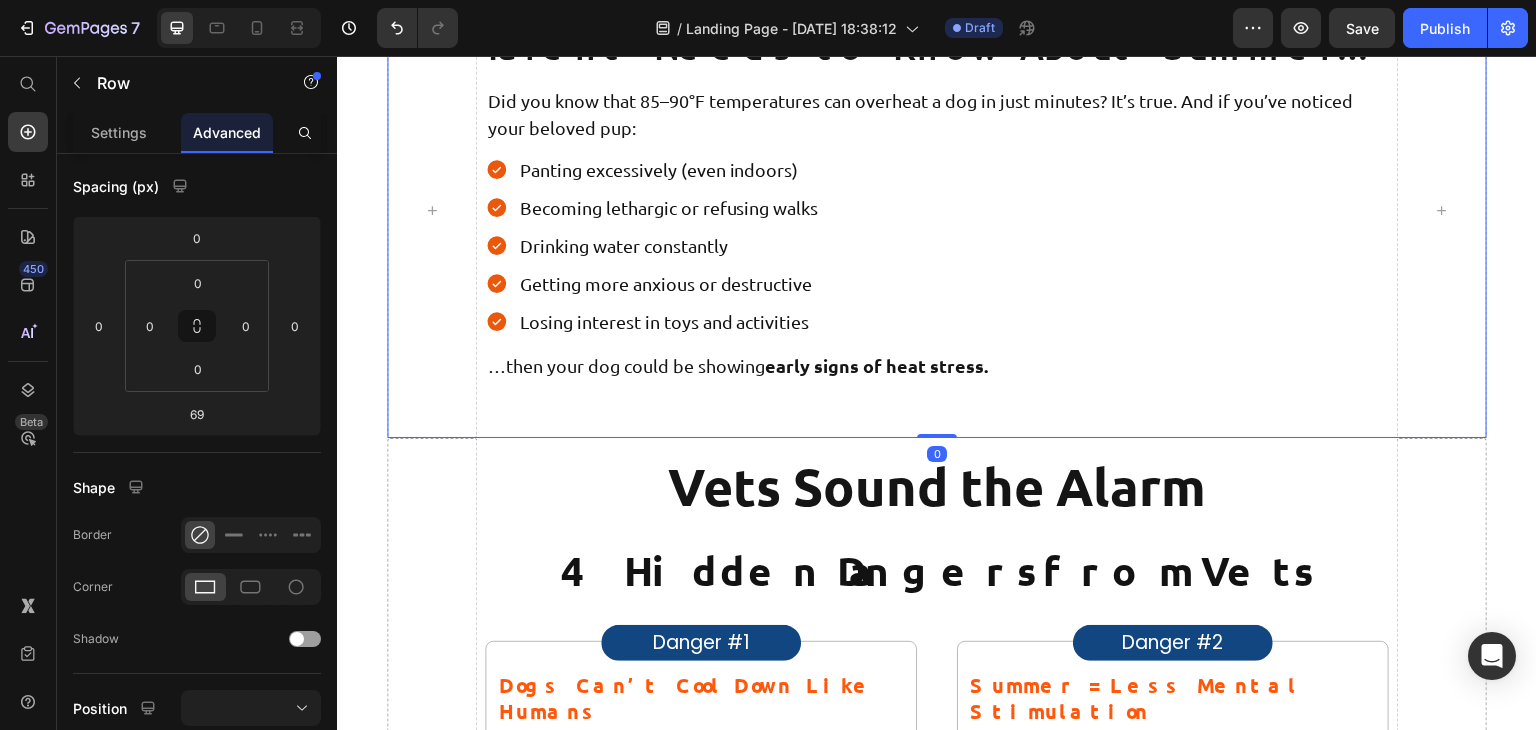drag, startPoint x: 924, startPoint y: 500, endPoint x: 950, endPoint y: 356, distance: 146.3284 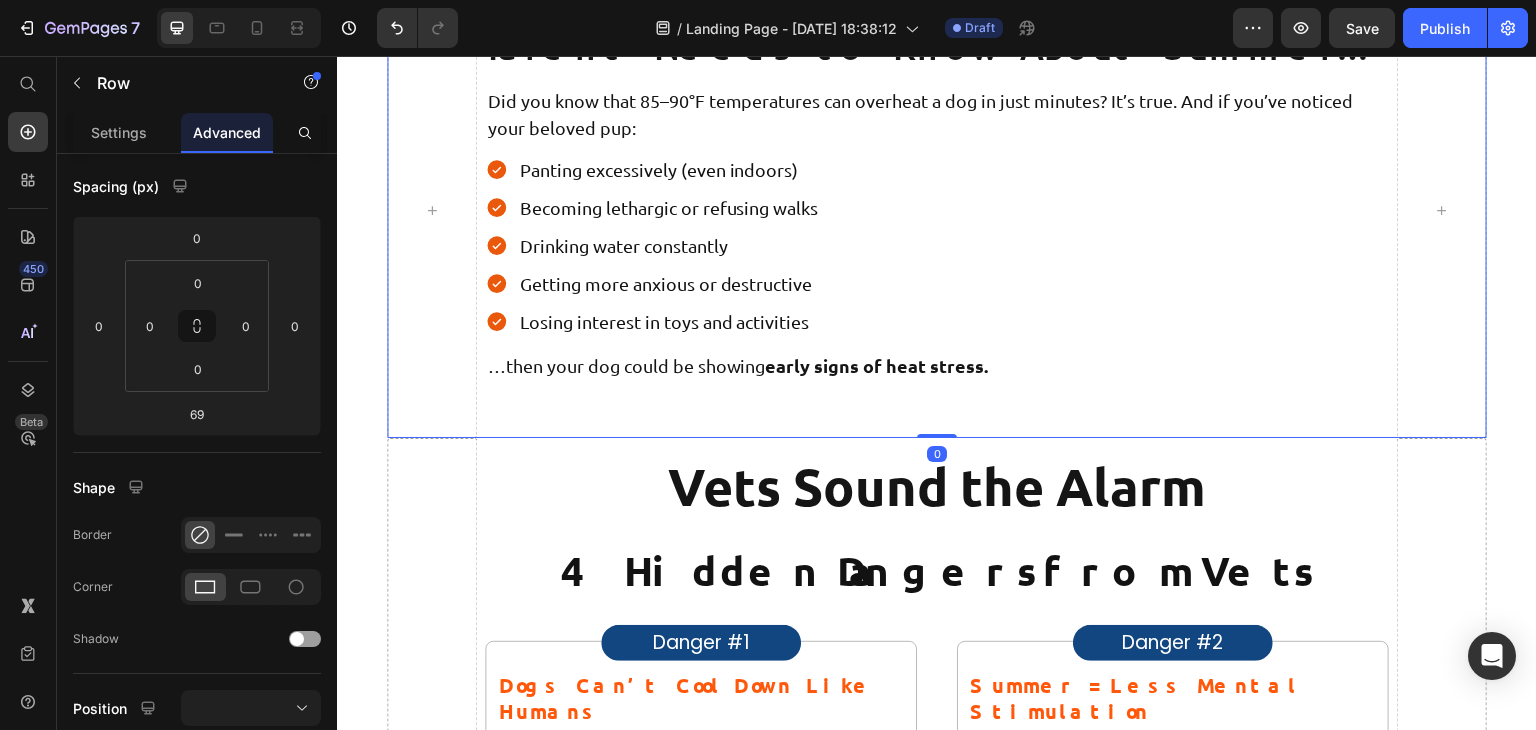 click on "First, the Scary Truth Every Dog Parent Needs to Know About Summer…  Heading Did you know that 85–90°F temperatures can overheat a dog in just minutes? It’s true. And if you’ve noticed your beloved pup:  Text Block Panting excessively (even indoors)  Becoming lethargic or refusing walks  Drinking water constantly  Getting more anxious or destructive  Losing interest in toys and activities Item List …then your dog could be showing  early signs of heat stress.   Text Block
Row   0" at bounding box center (937, 209) 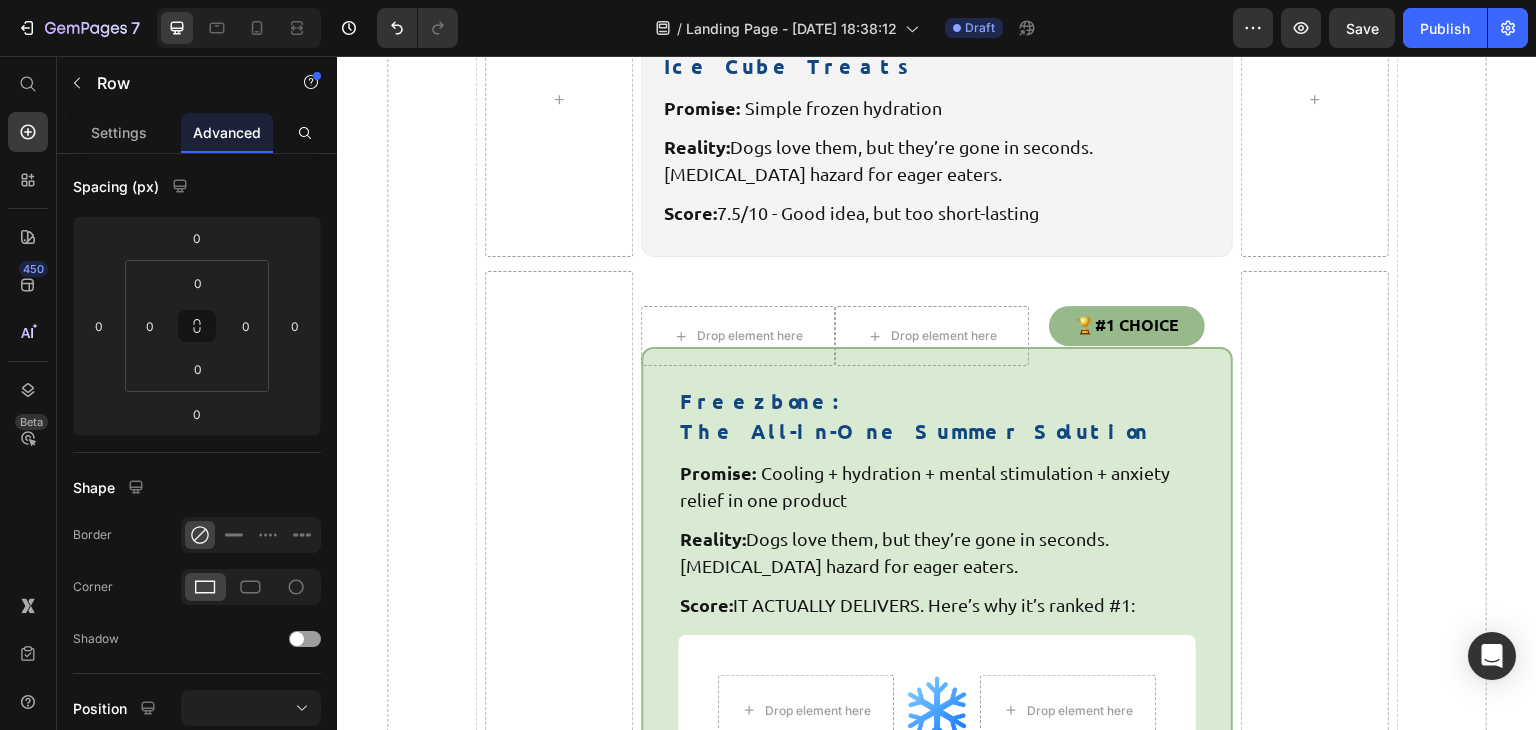 scroll, scrollTop: 5329, scrollLeft: 0, axis: vertical 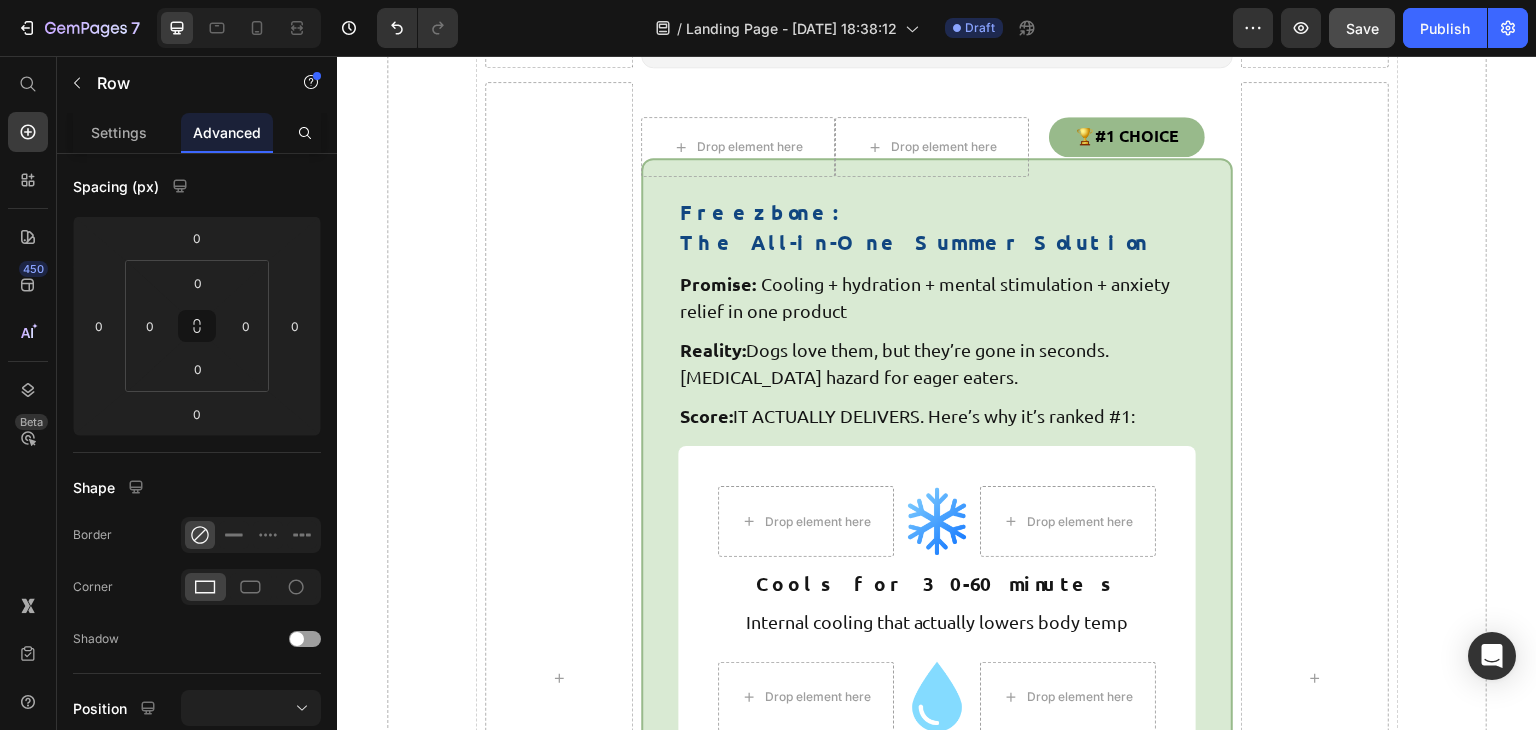 click on "Save" 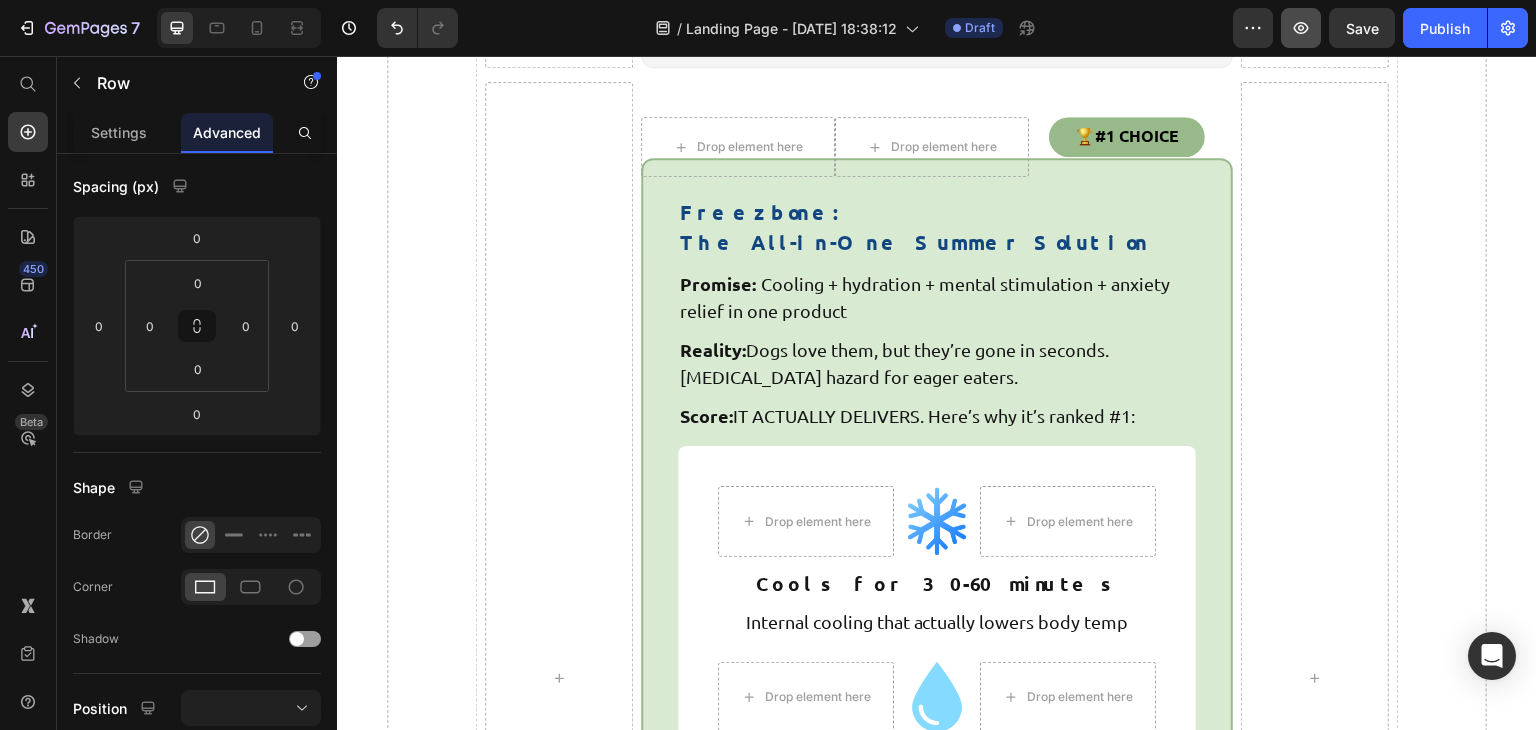 click 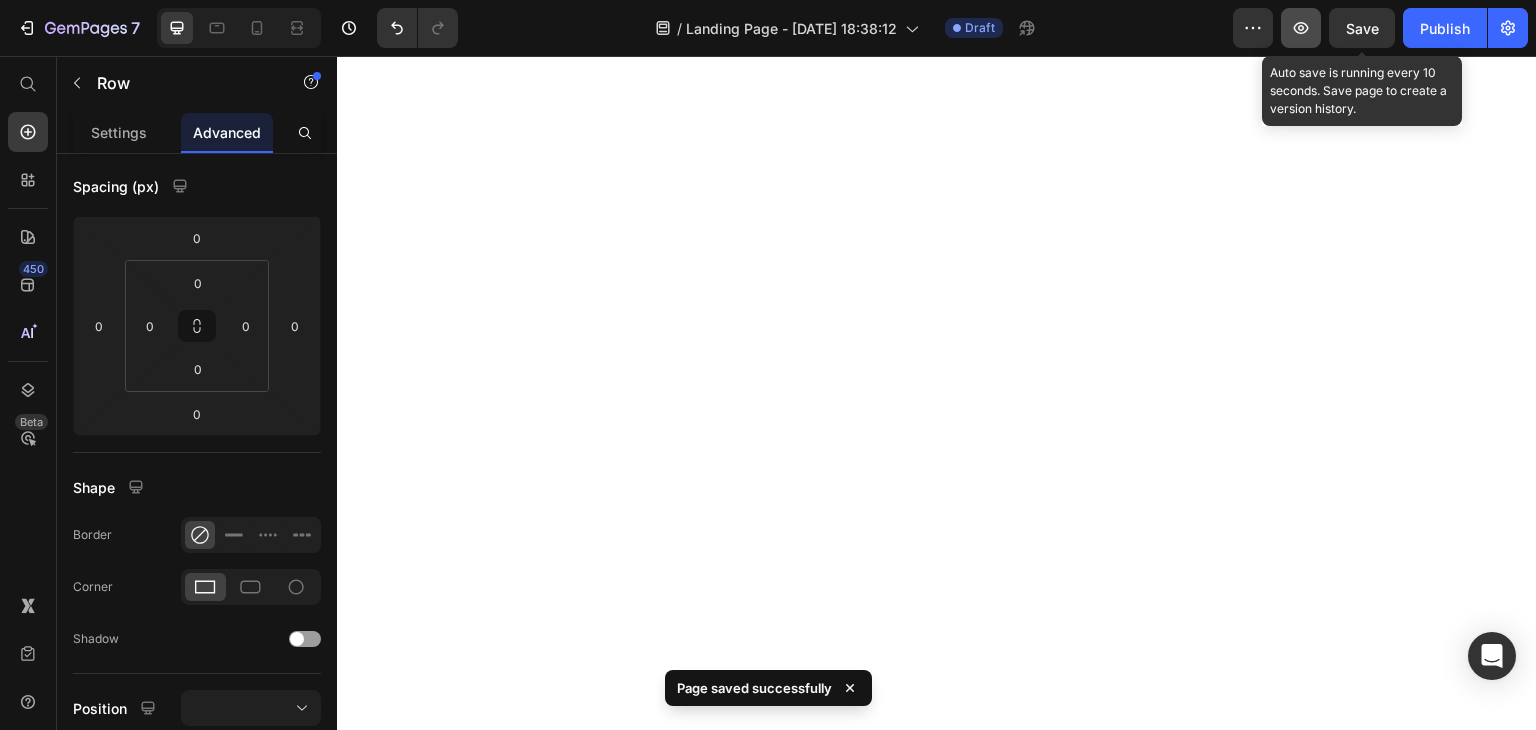 scroll, scrollTop: 7882, scrollLeft: 0, axis: vertical 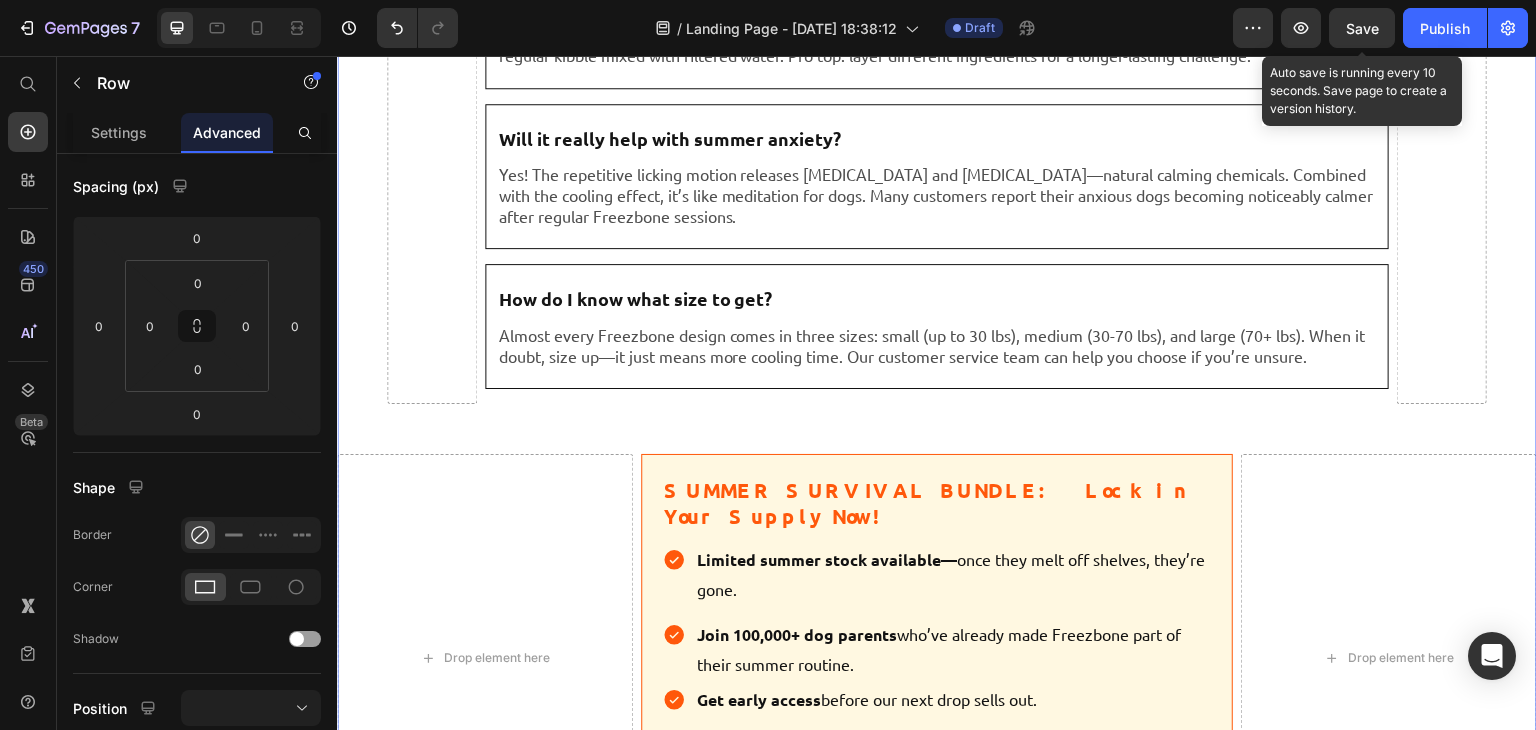 click on "Kathy Lynn D." at bounding box center [416, -1124] 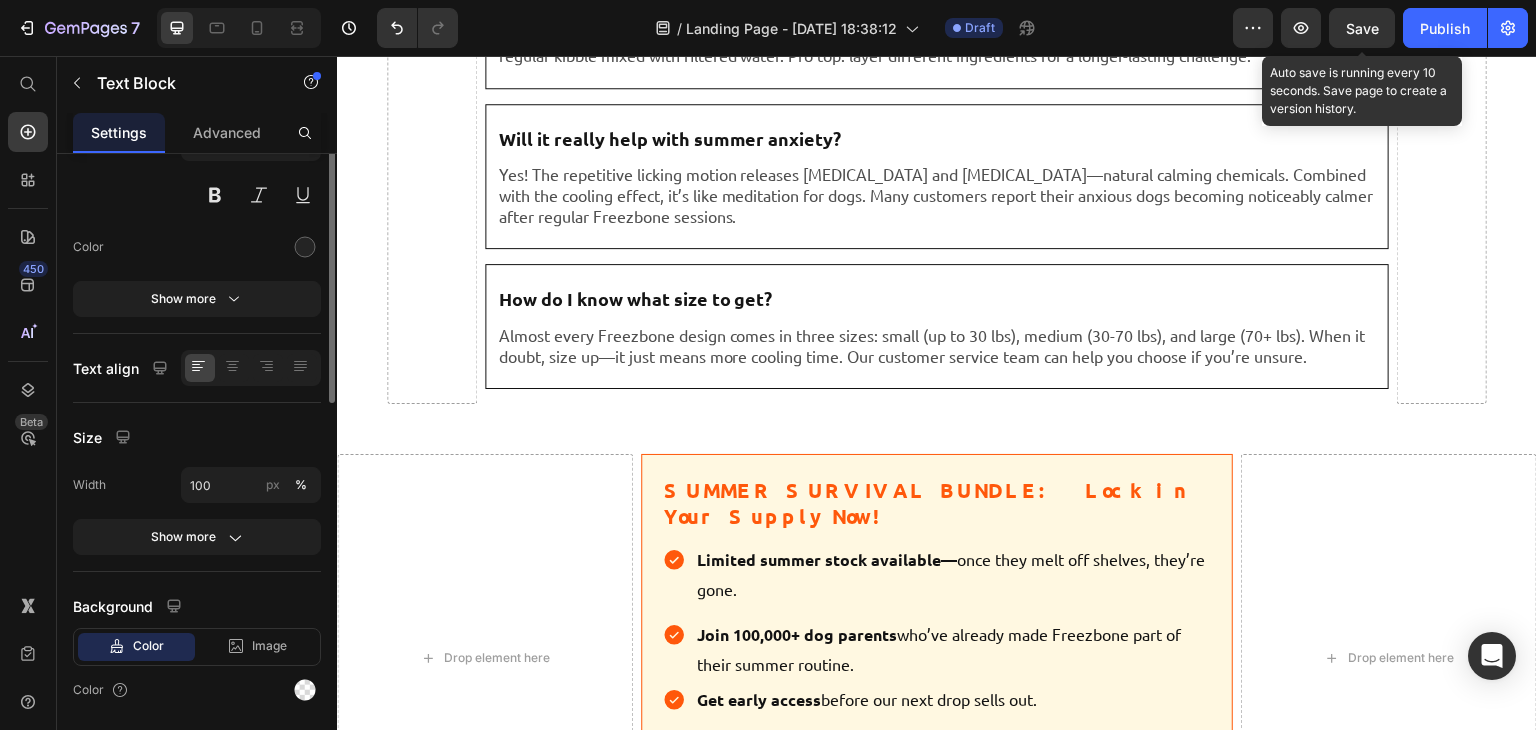 scroll, scrollTop: 0, scrollLeft: 0, axis: both 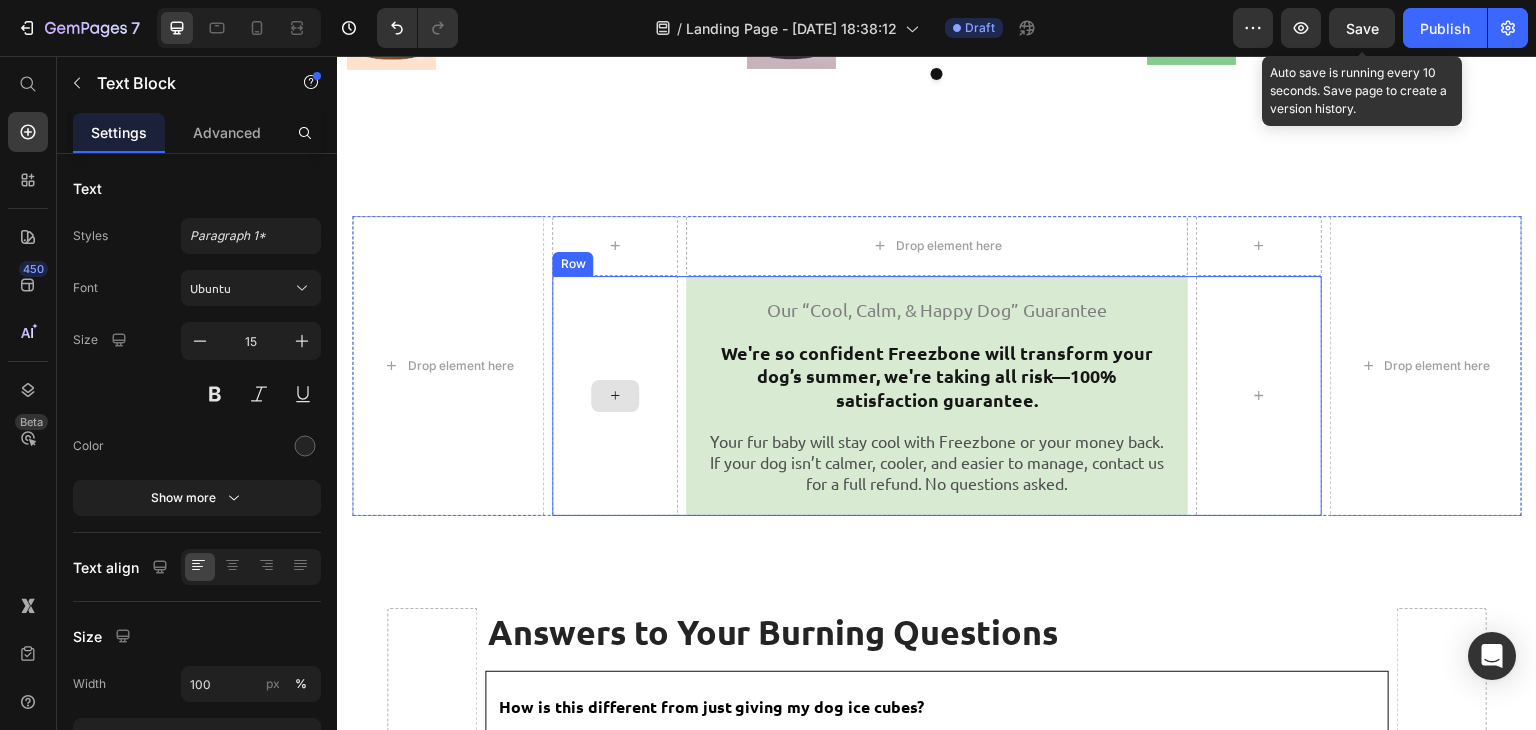 click at bounding box center [615, 396] 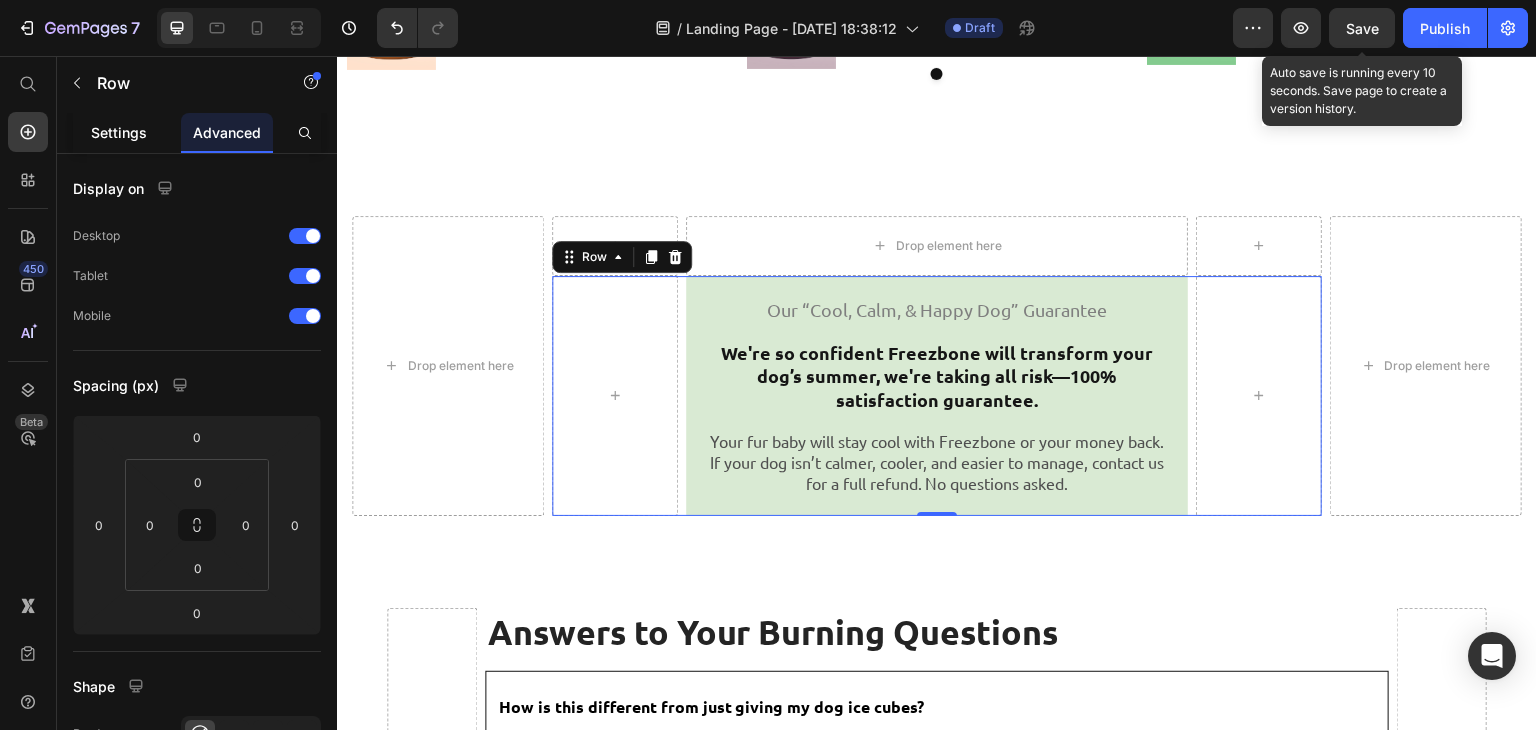 click on "Settings" at bounding box center (119, 132) 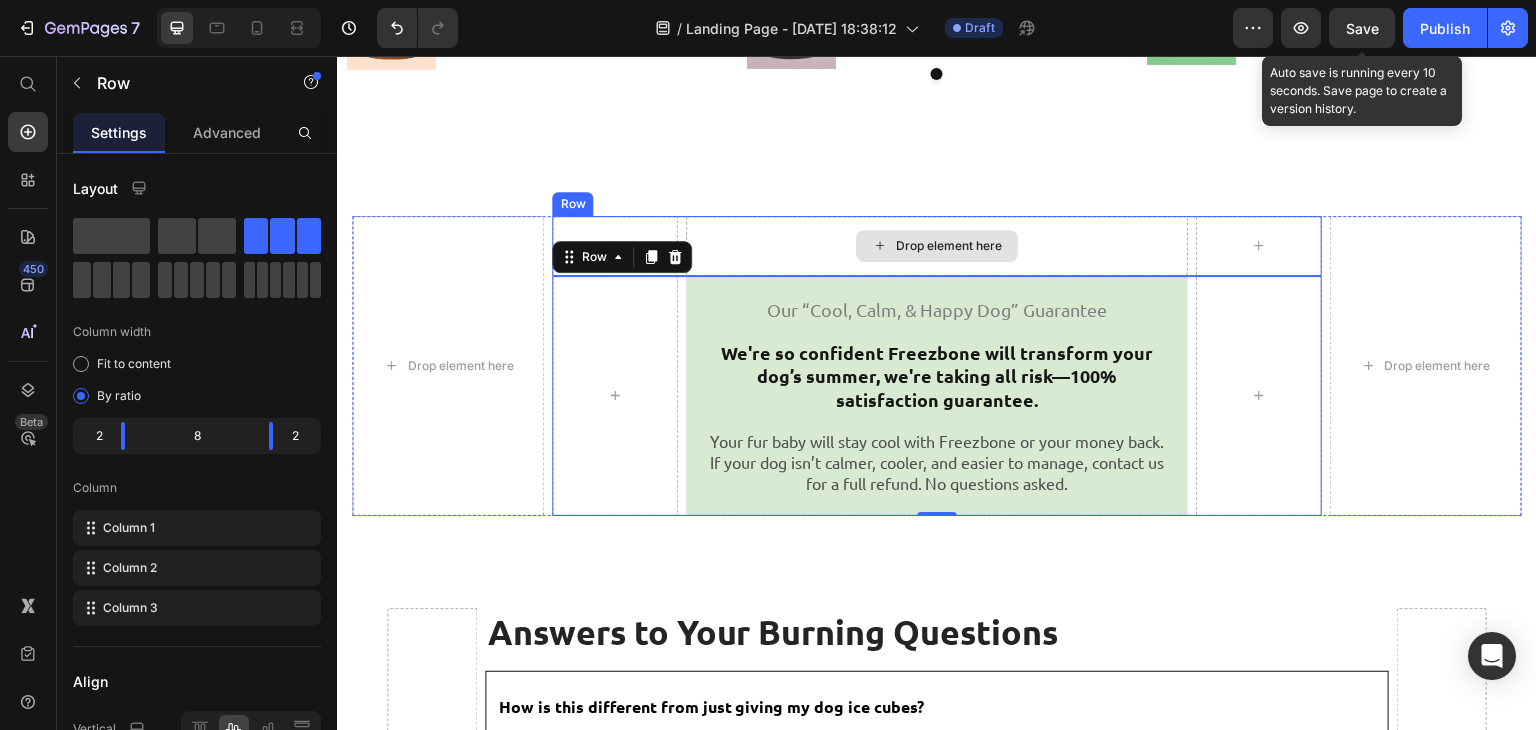 click on "Drop element here" at bounding box center (937, 246) 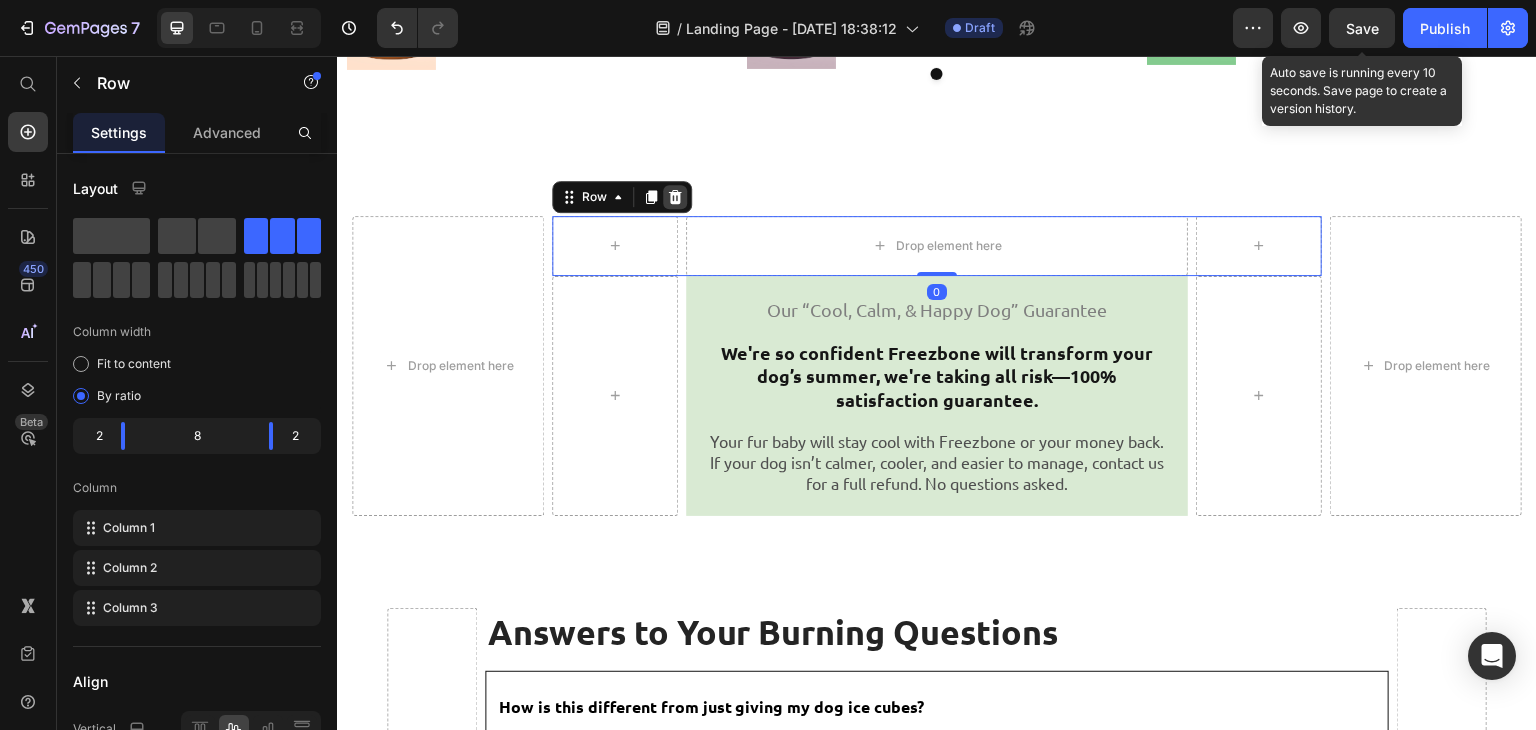 click at bounding box center (675, 197) 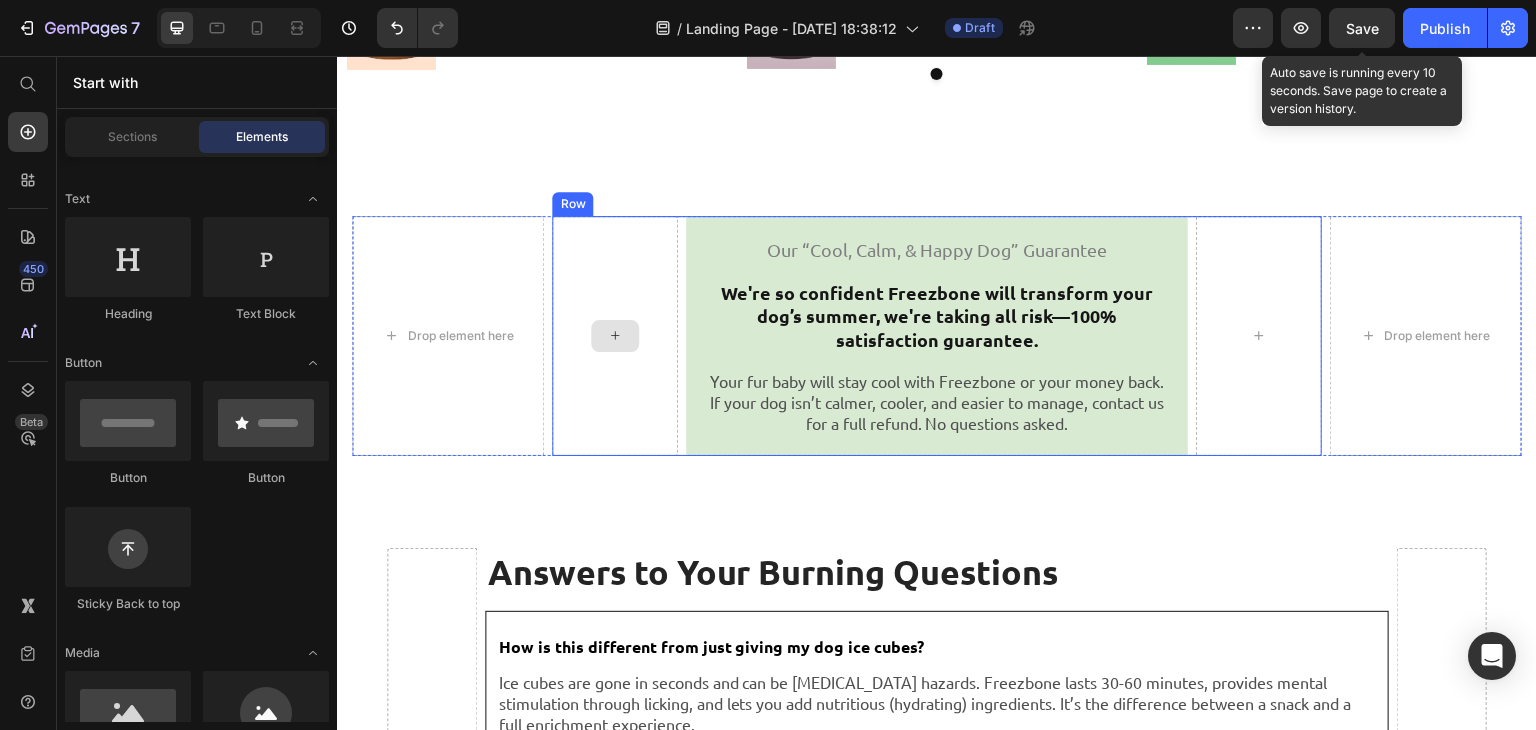 click at bounding box center [615, 336] 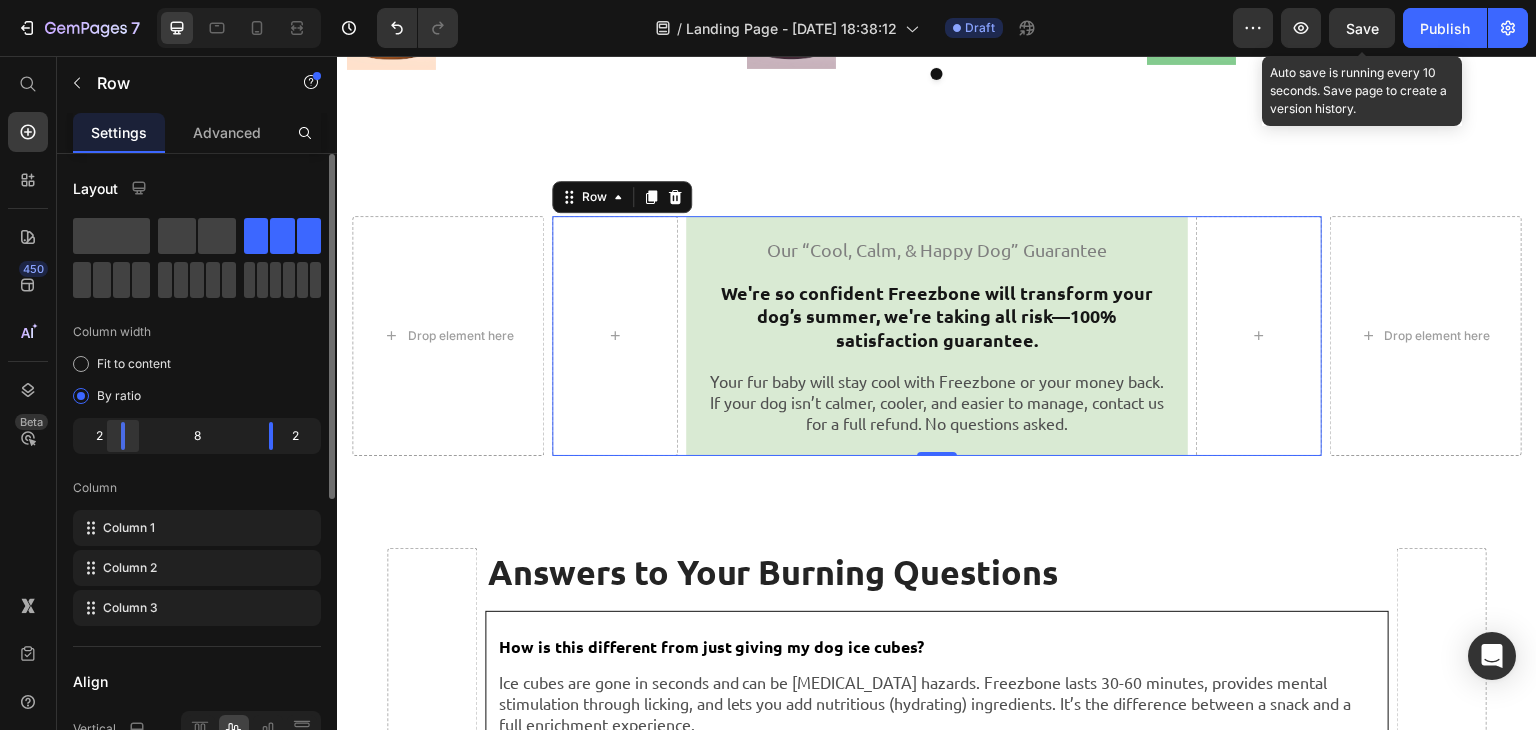 drag, startPoint x: 123, startPoint y: 432, endPoint x: 111, endPoint y: 432, distance: 12 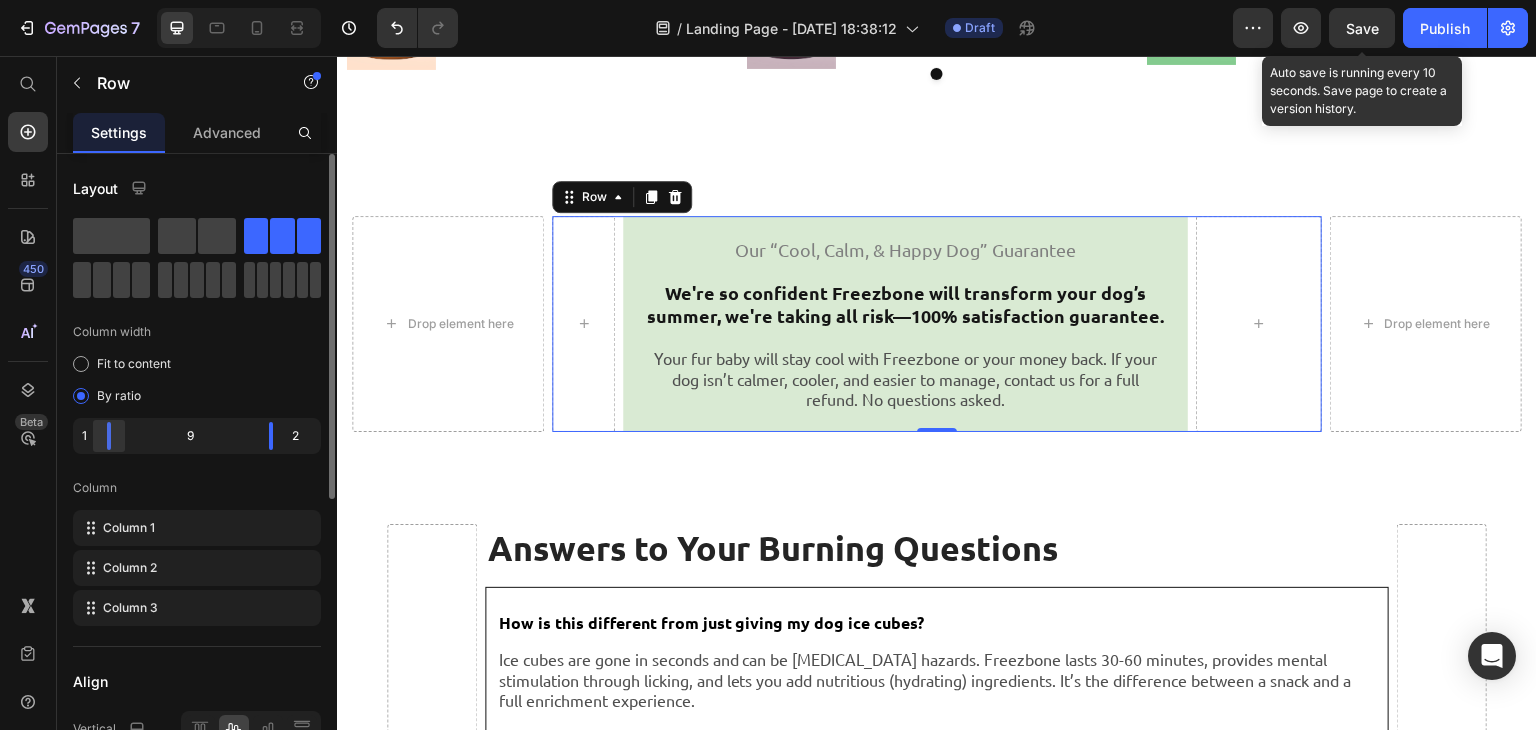 drag, startPoint x: 111, startPoint y: 432, endPoint x: 93, endPoint y: 433, distance: 18.027756 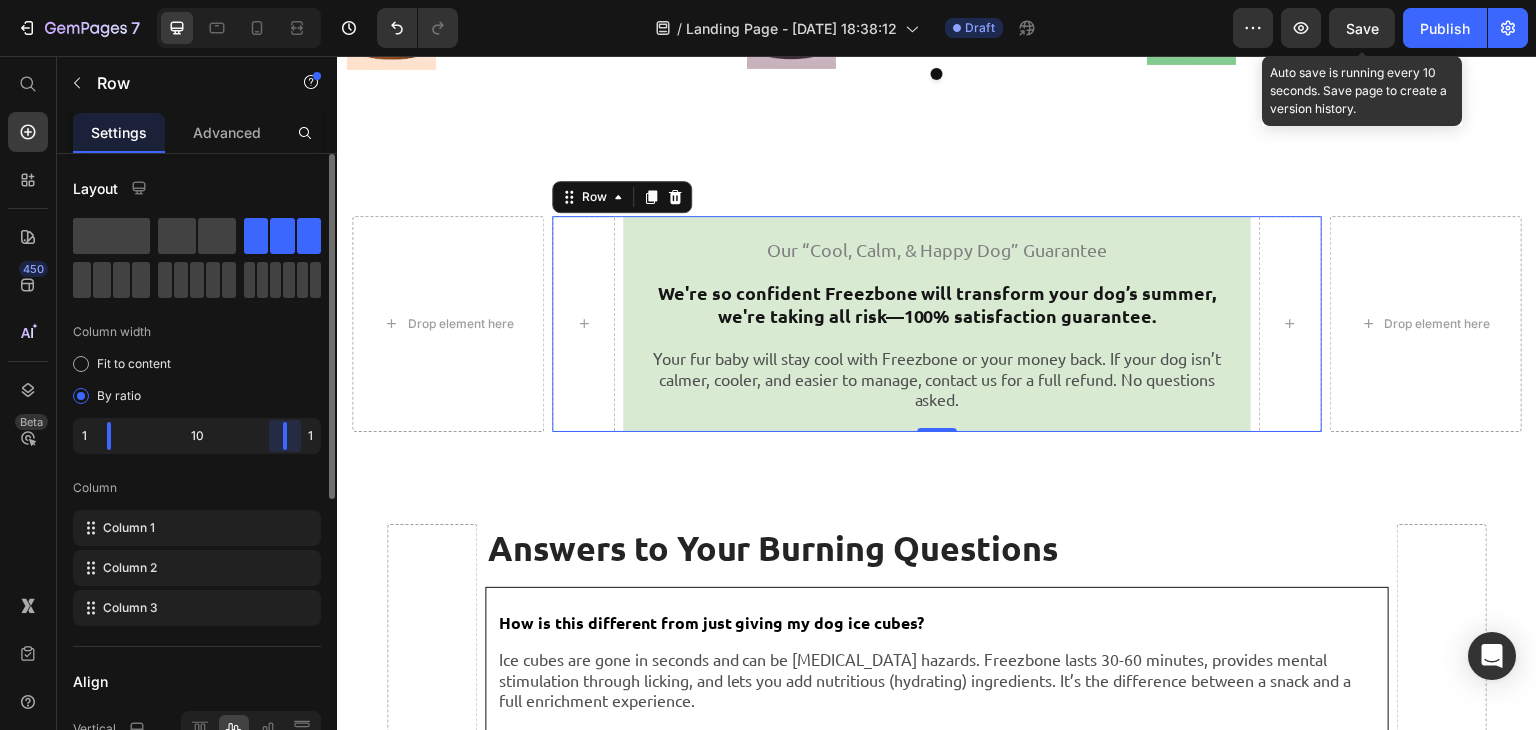drag, startPoint x: 266, startPoint y: 439, endPoint x: 316, endPoint y: 440, distance: 50.01 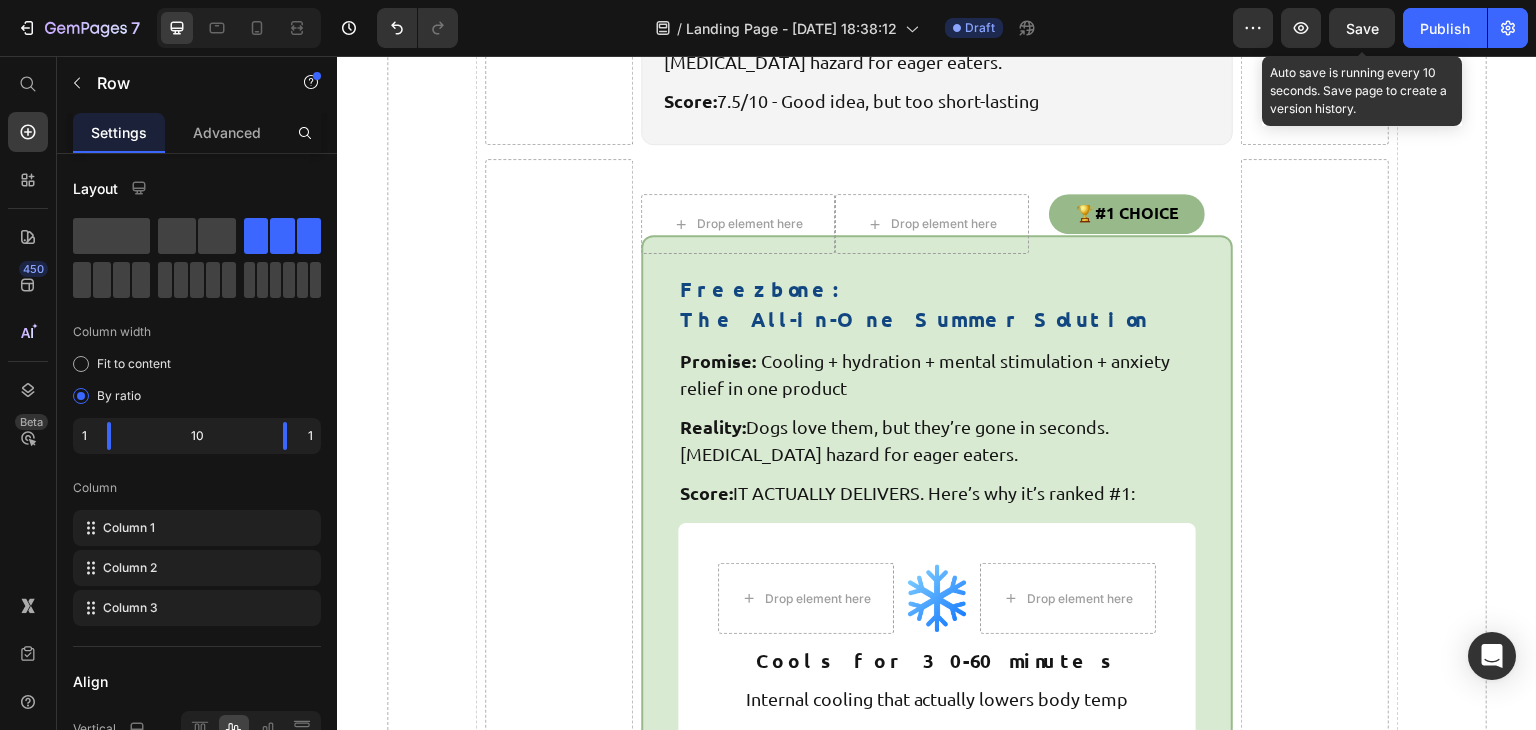 scroll, scrollTop: 5287, scrollLeft: 0, axis: vertical 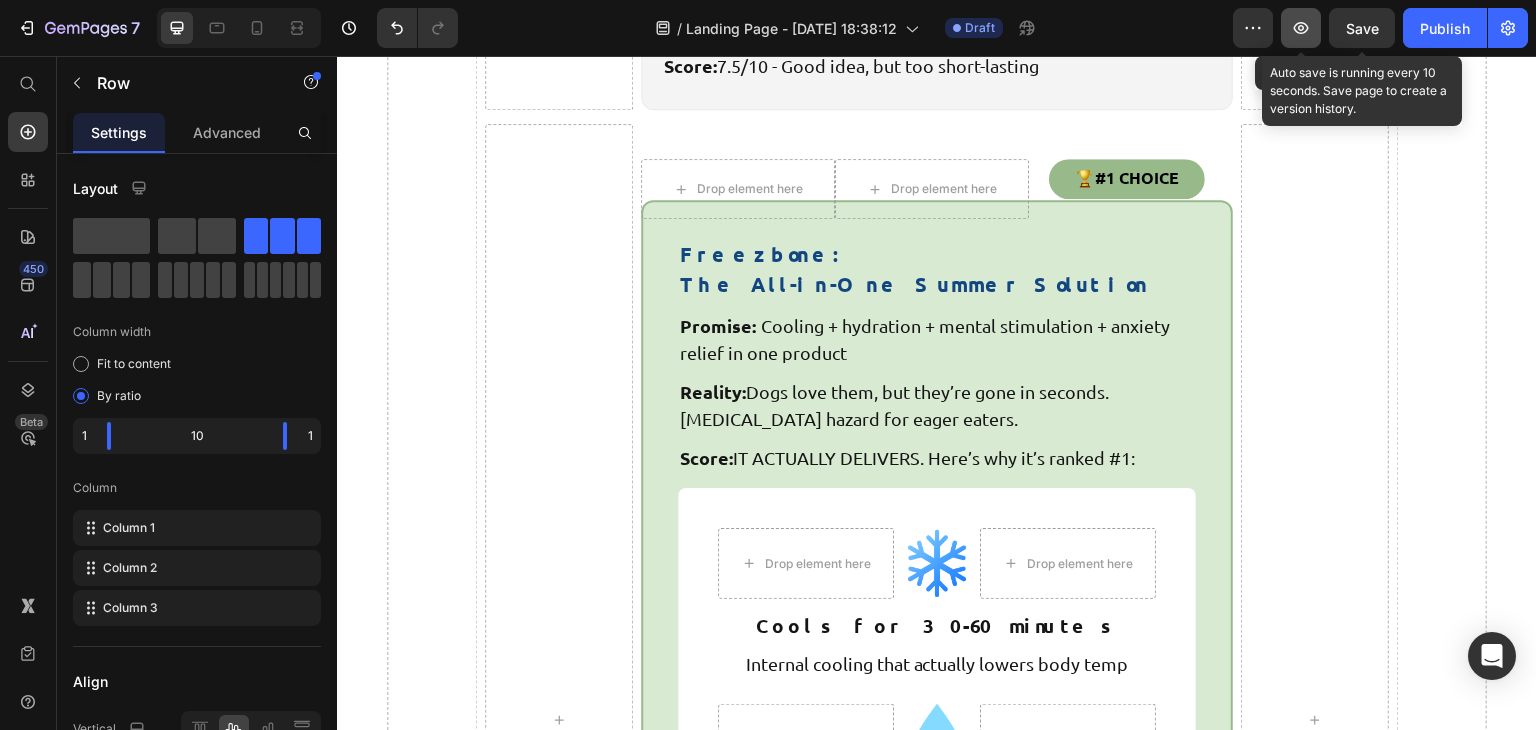 click 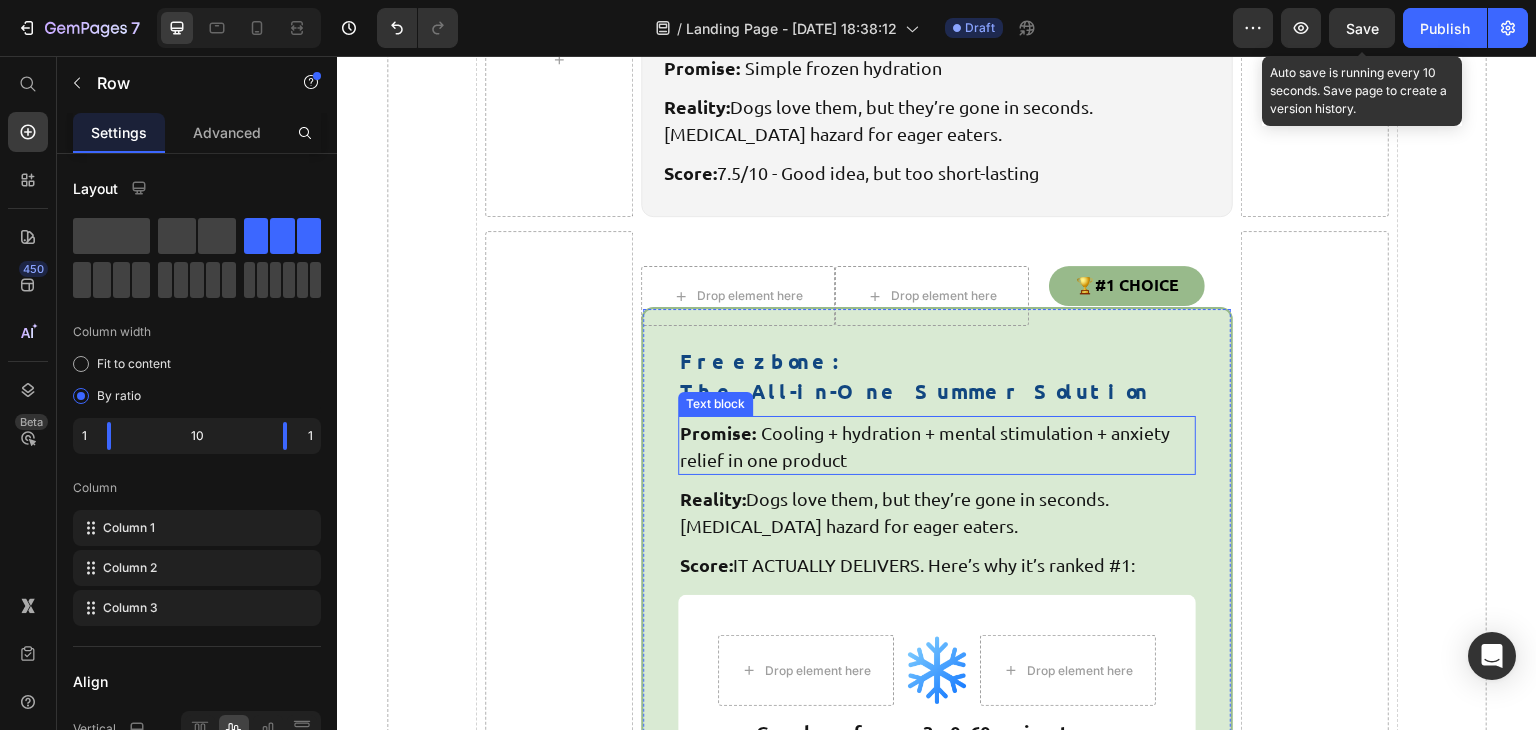 scroll, scrollTop: 5419, scrollLeft: 0, axis: vertical 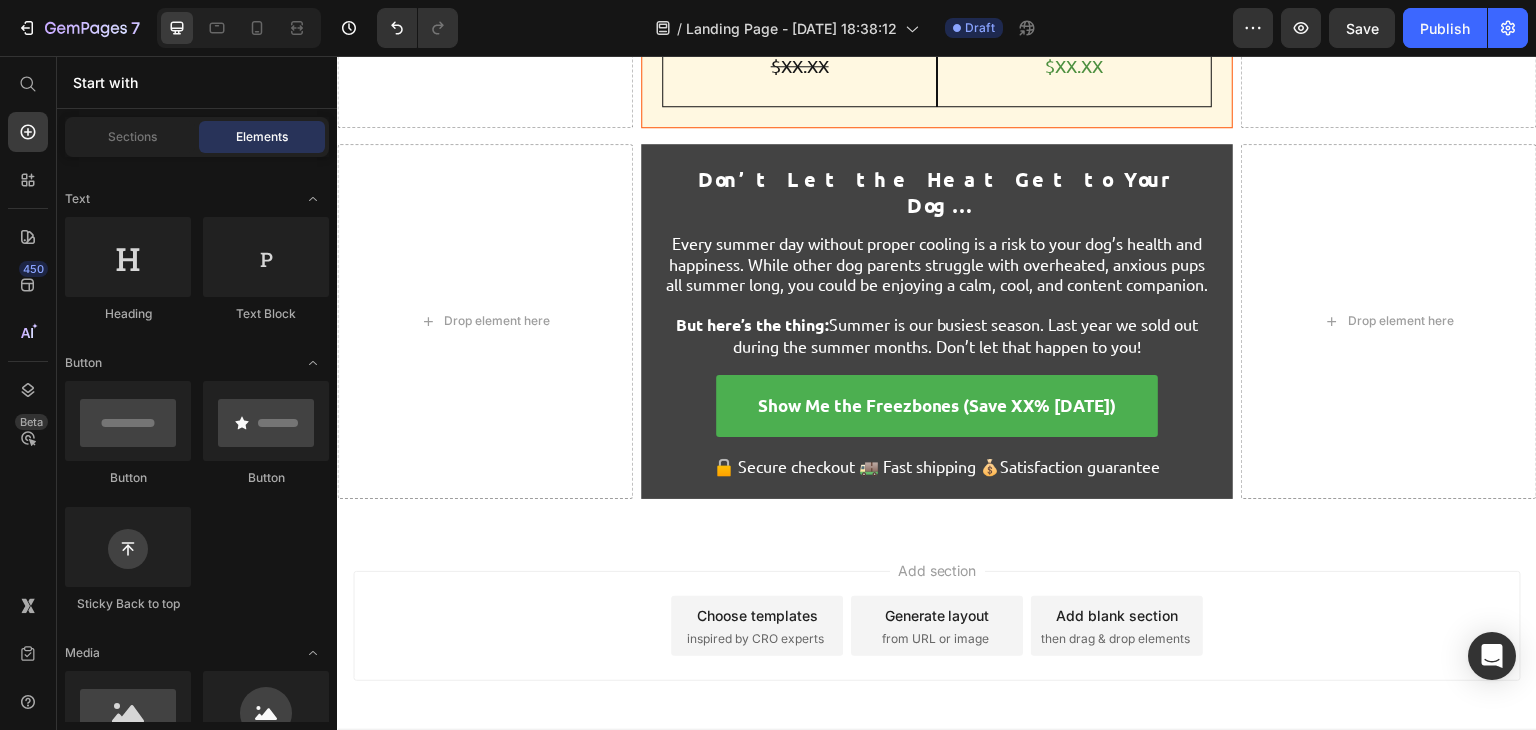 click on "Add section Choose templates inspired by CRO experts Generate layout from URL or image Add blank section then drag & drop elements" at bounding box center (937, 626) 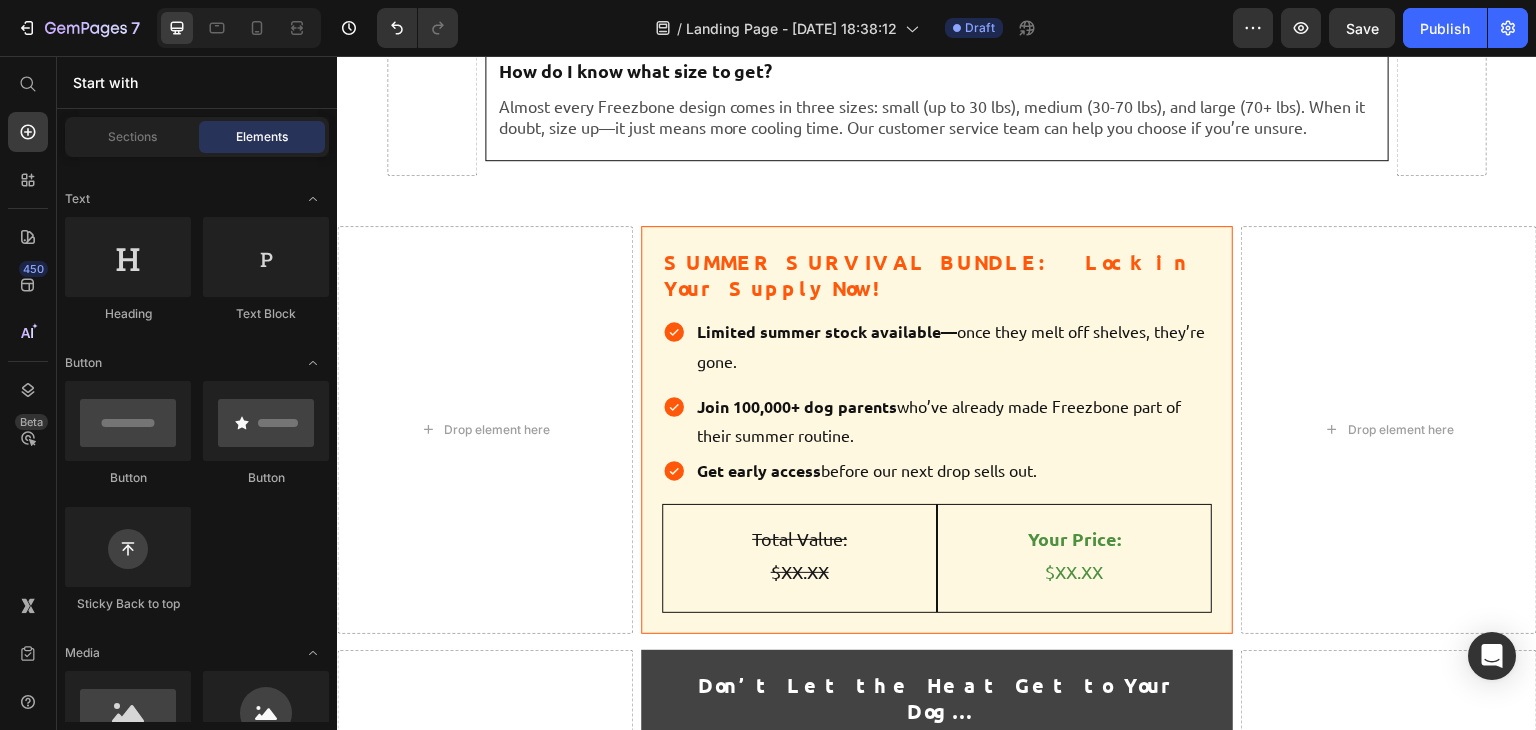 scroll, scrollTop: 8531, scrollLeft: 0, axis: vertical 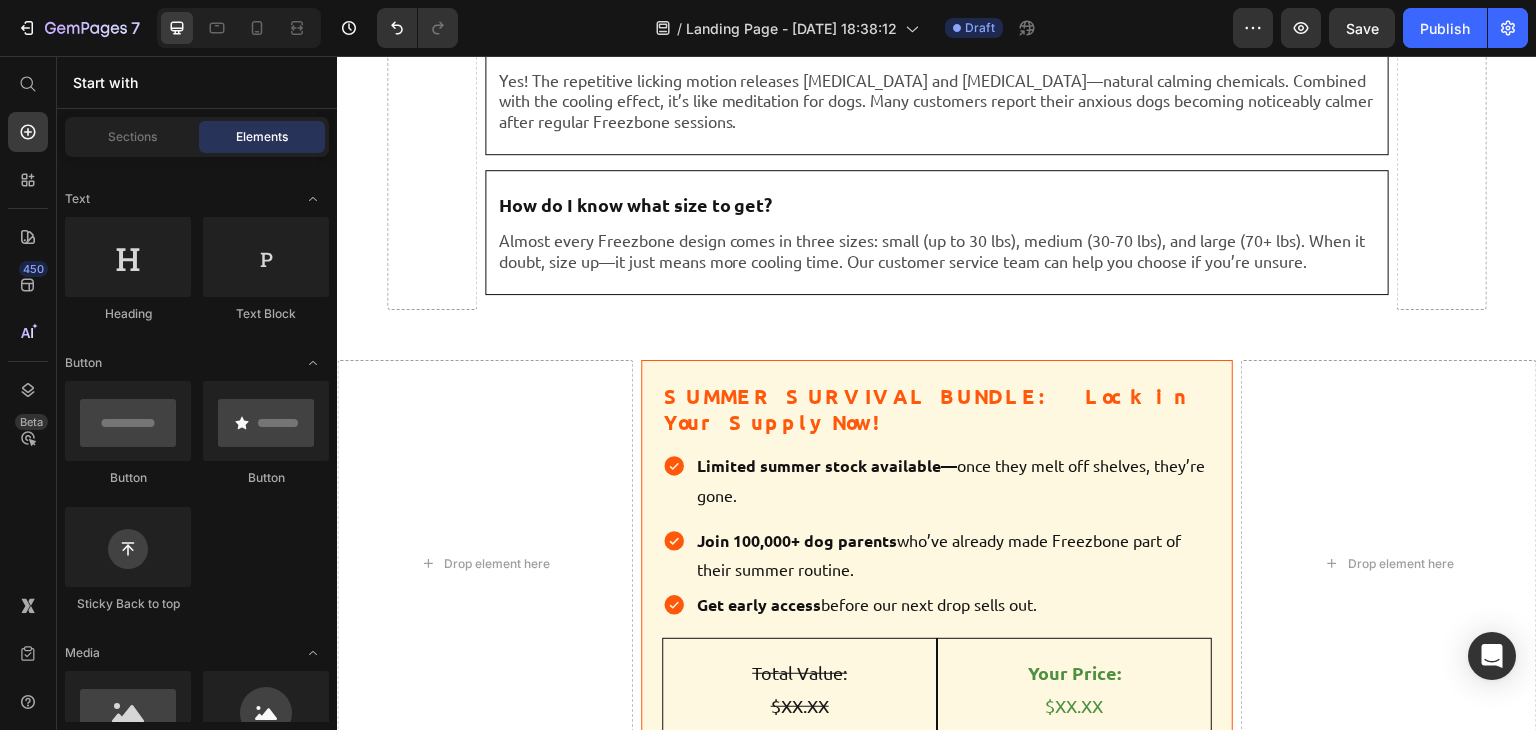 click on "Image “It’s a great meal replacement that takes a little more time to consume and is nice and cool on a hot summer evening.” Text Block Kathy Lynn D. Text Block
Icon Verified Text Block Row 6/24/2025 Text Block Icon Icon Icon Icon Icon Icon List Row Product Images FreezCup - Long-Lasting Chew Fun Product Title Product Row Image "Keeps him occupied, keeps him cool, he gets probiotics and extra fiber, and we both win by not having to go out in this miserable summer heat.”  Text Block Theresa Text Block
Icon Verified Text Block Row 6/24/2025 Text Block Icon Icon Icon Icon Icon Icon List Row Product Images Freezball - Durable Fillable Dog Chew Bone Product Title Product Row Image “My pup loves it. Makes a refreshing cool treat for summer.”  Text Block Andre L. Text Block
Icon Verified Text Block Row 6/24/2025 Text Block Icon Icon Icon Icon Icon Icon List Row Product Images FreezShamrock - Premium Enrichment Toy Product Title Product Row" at bounding box center (937, -1296) 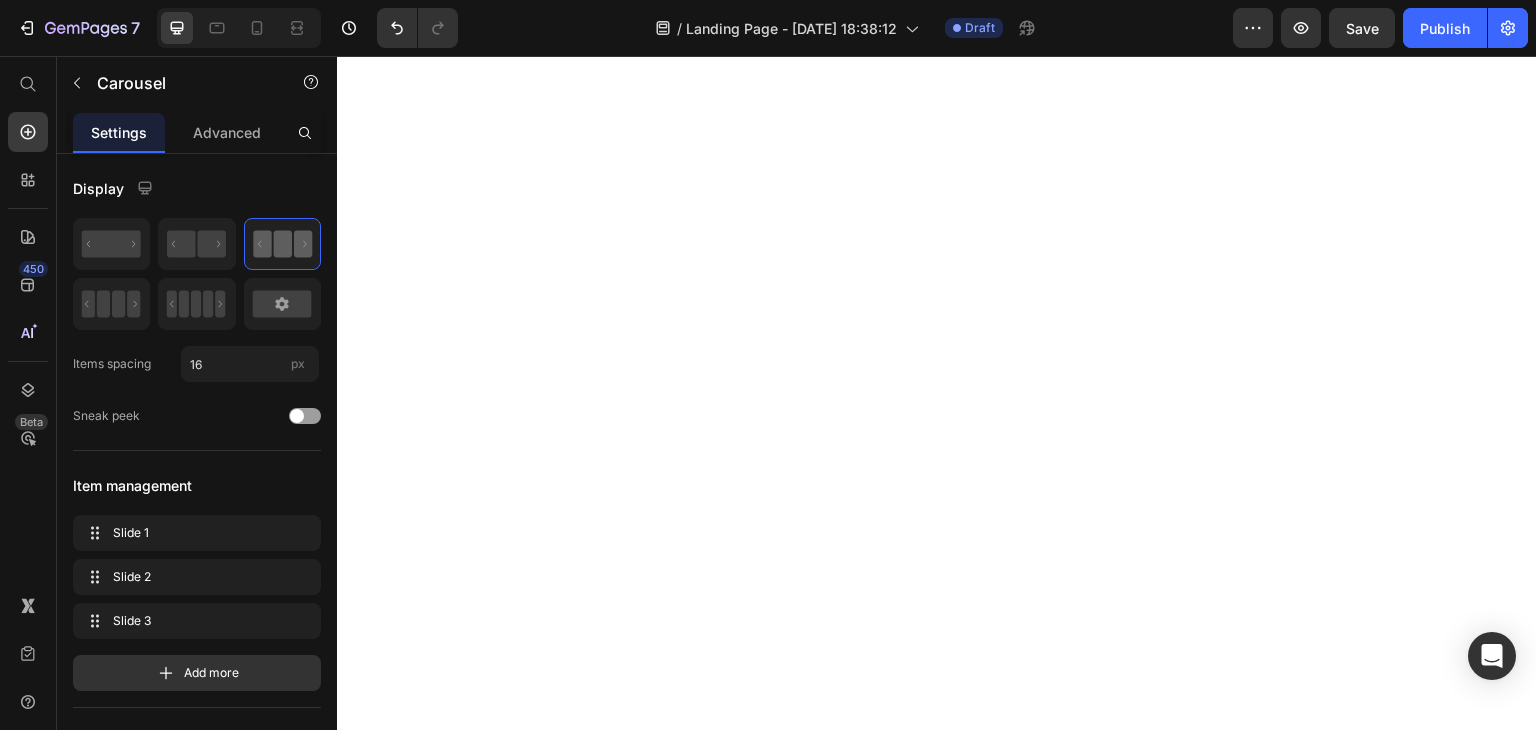 scroll, scrollTop: 7393, scrollLeft: 0, axis: vertical 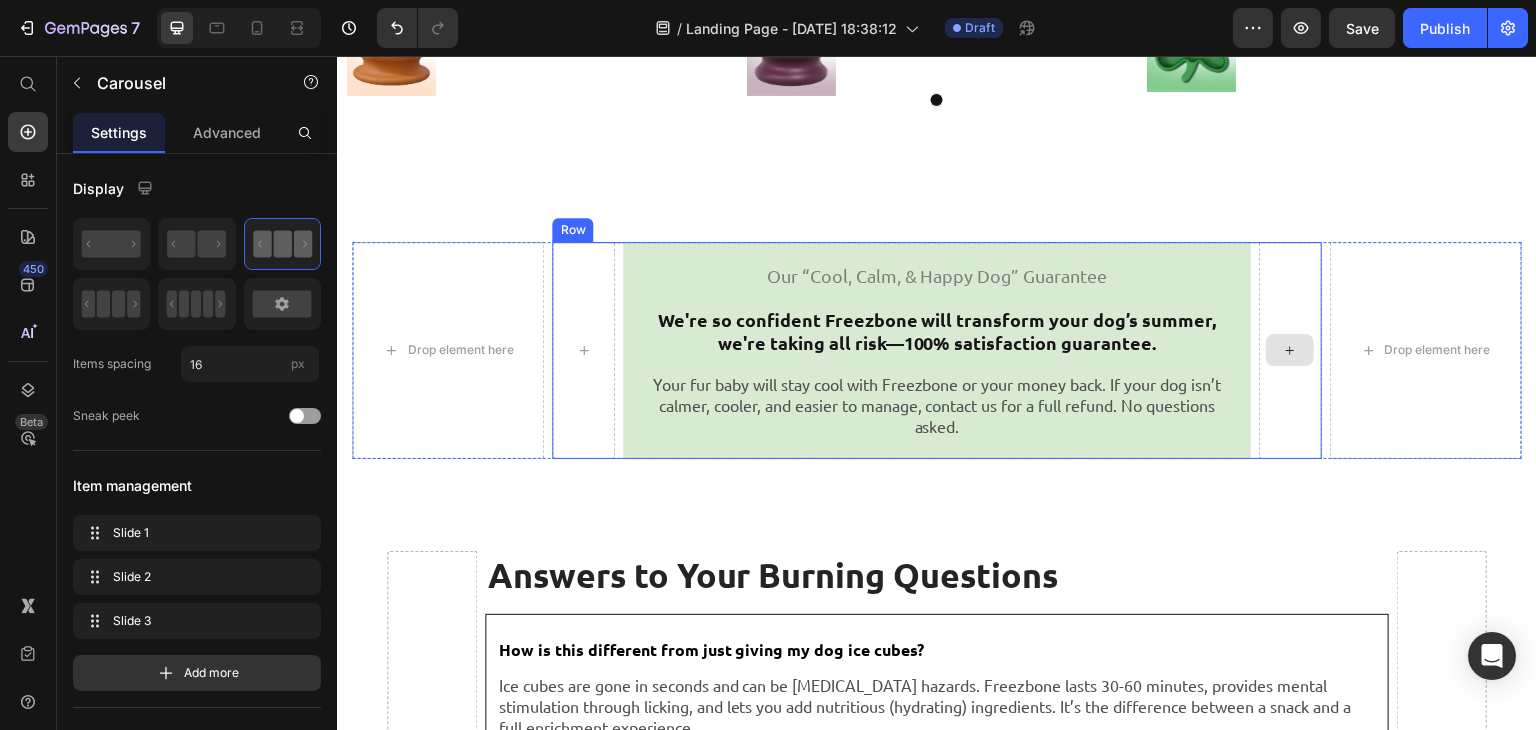 click at bounding box center (1290, 350) 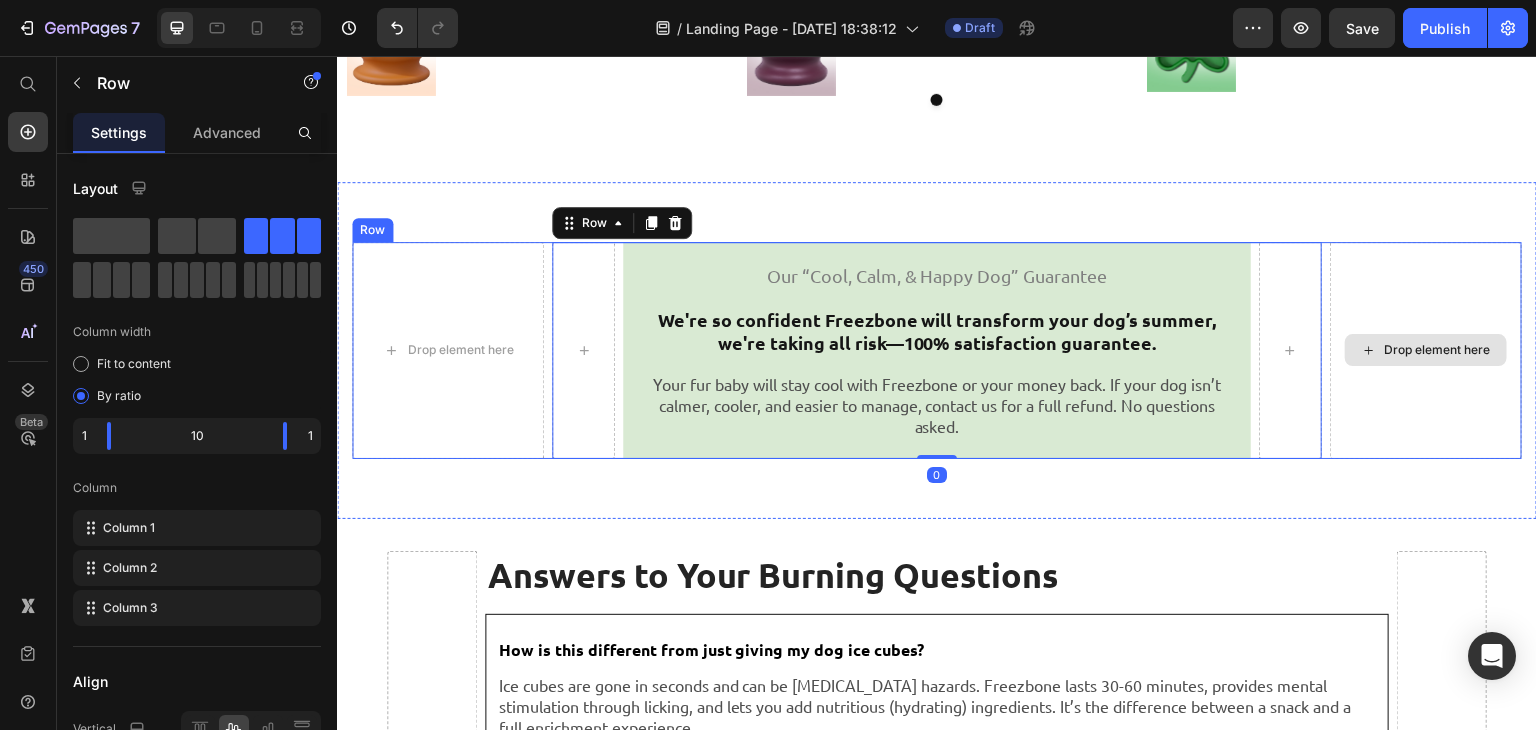 click on "Drop element here" at bounding box center [1426, 350] 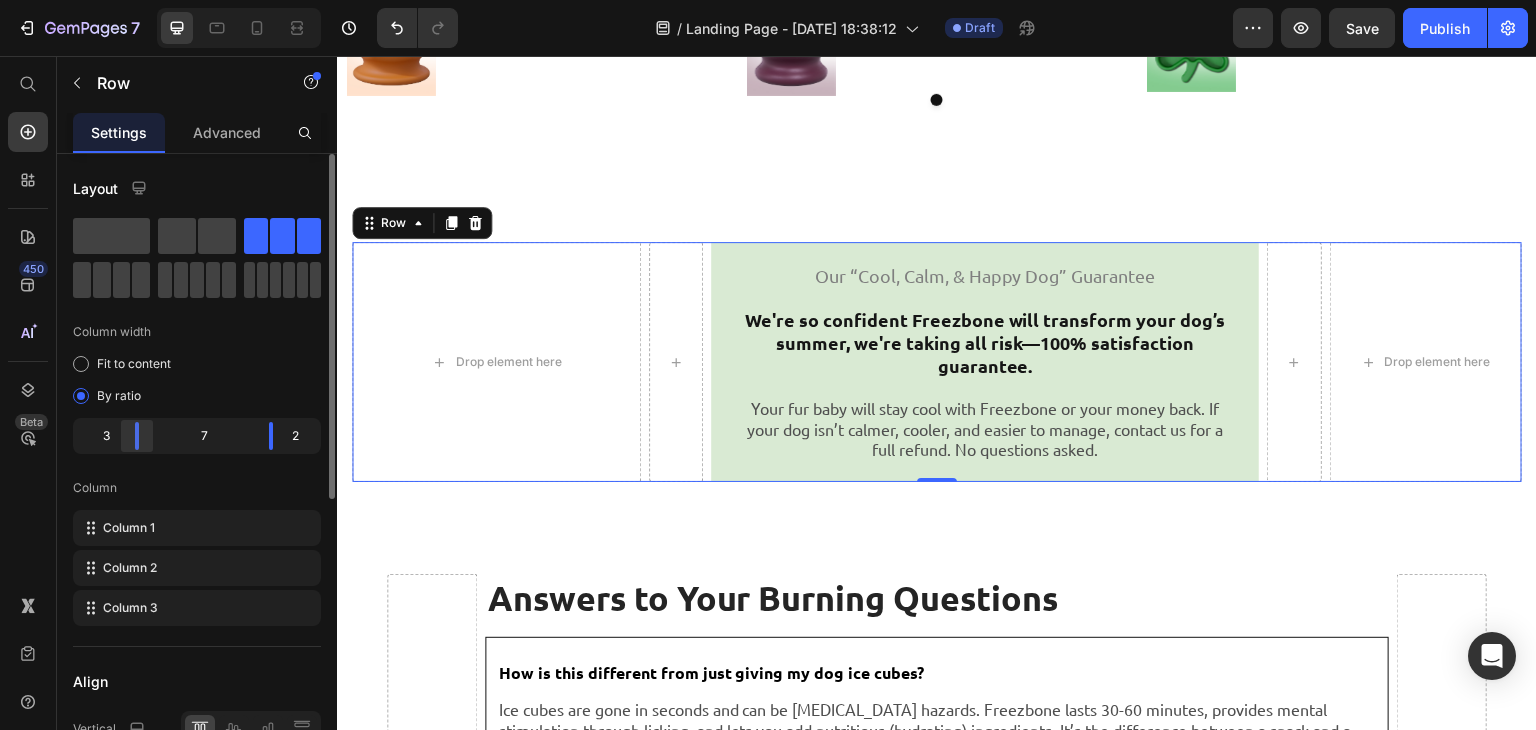 drag, startPoint x: 123, startPoint y: 432, endPoint x: 135, endPoint y: 433, distance: 12.0415945 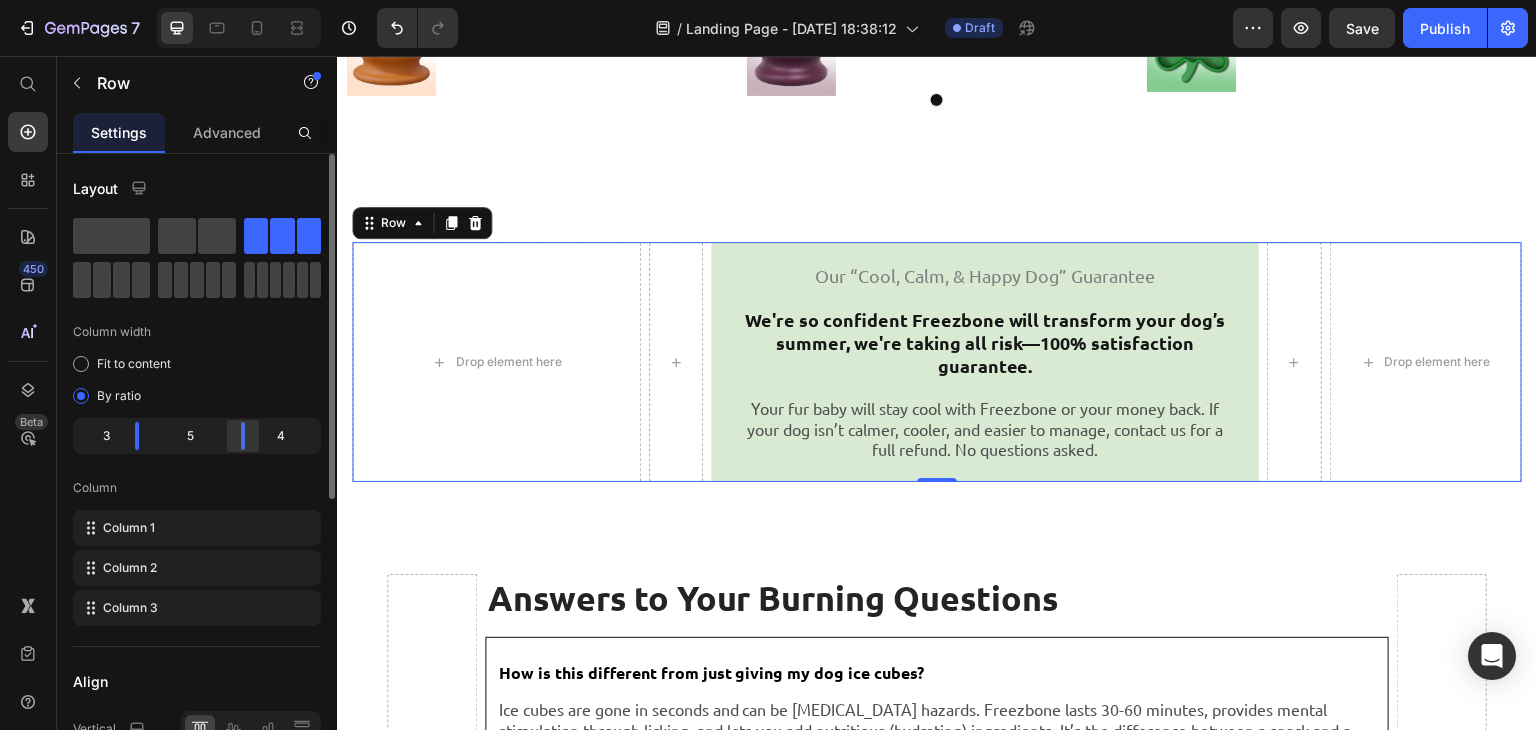 drag, startPoint x: 265, startPoint y: 438, endPoint x: 242, endPoint y: 441, distance: 23.194826 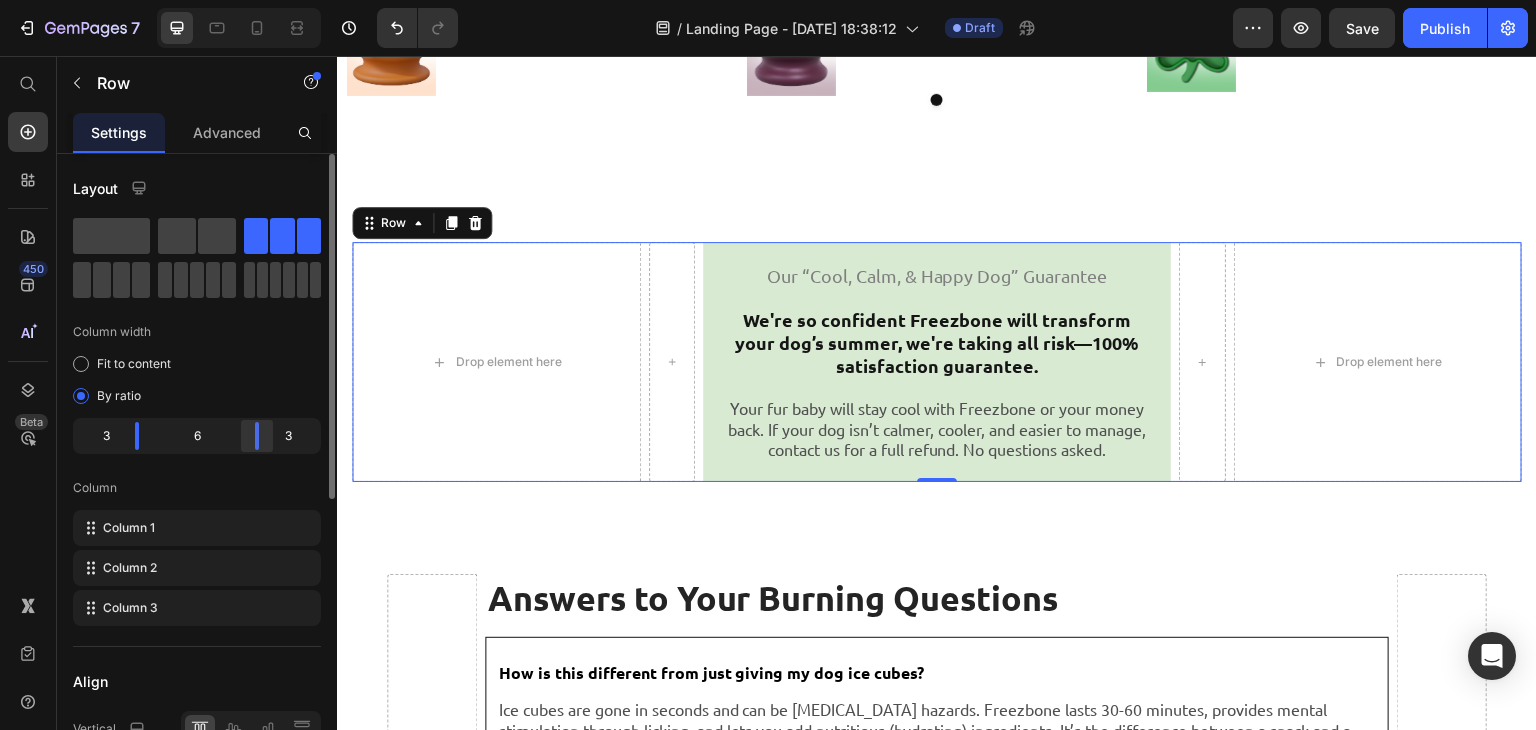 click at bounding box center (257, 436) 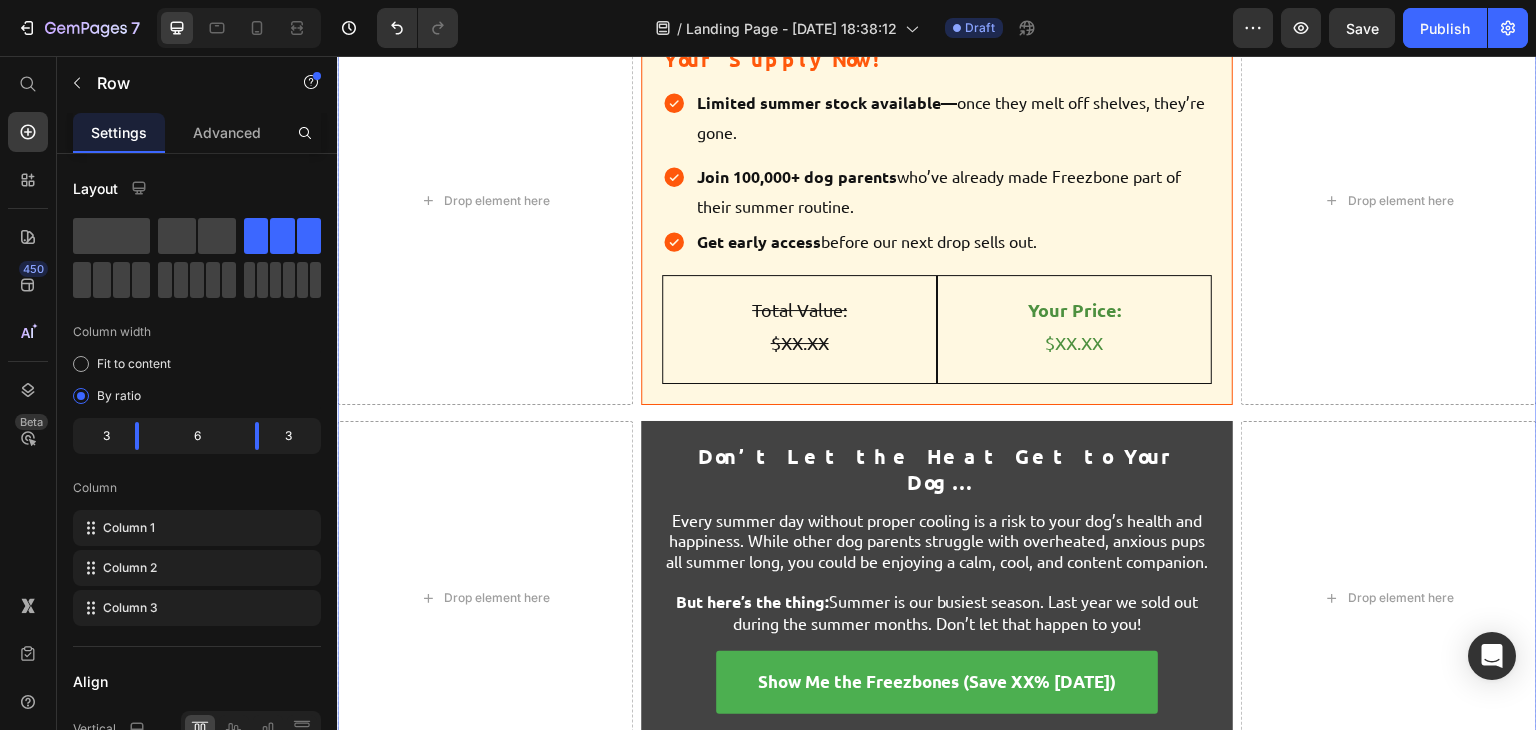 scroll, scrollTop: 8751, scrollLeft: 0, axis: vertical 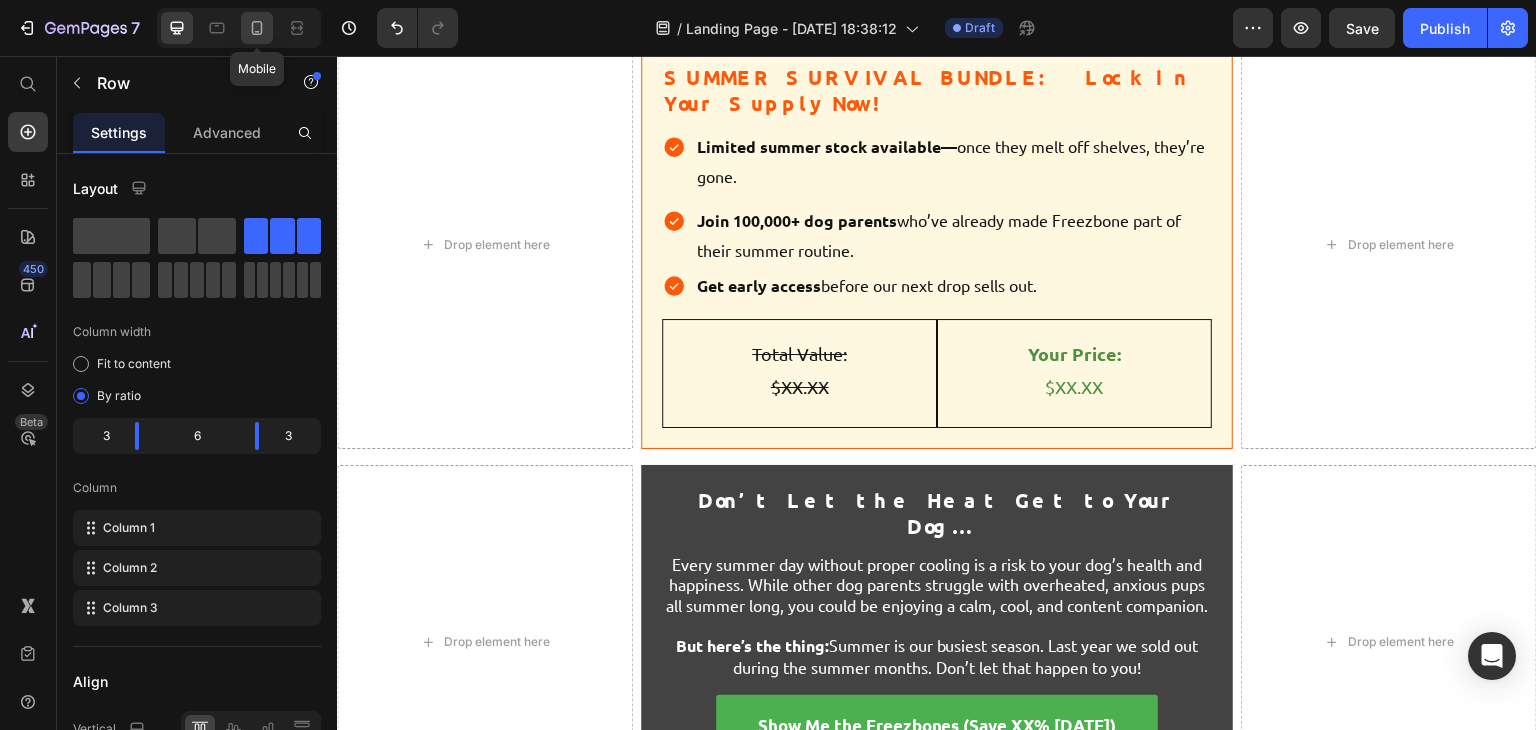 click 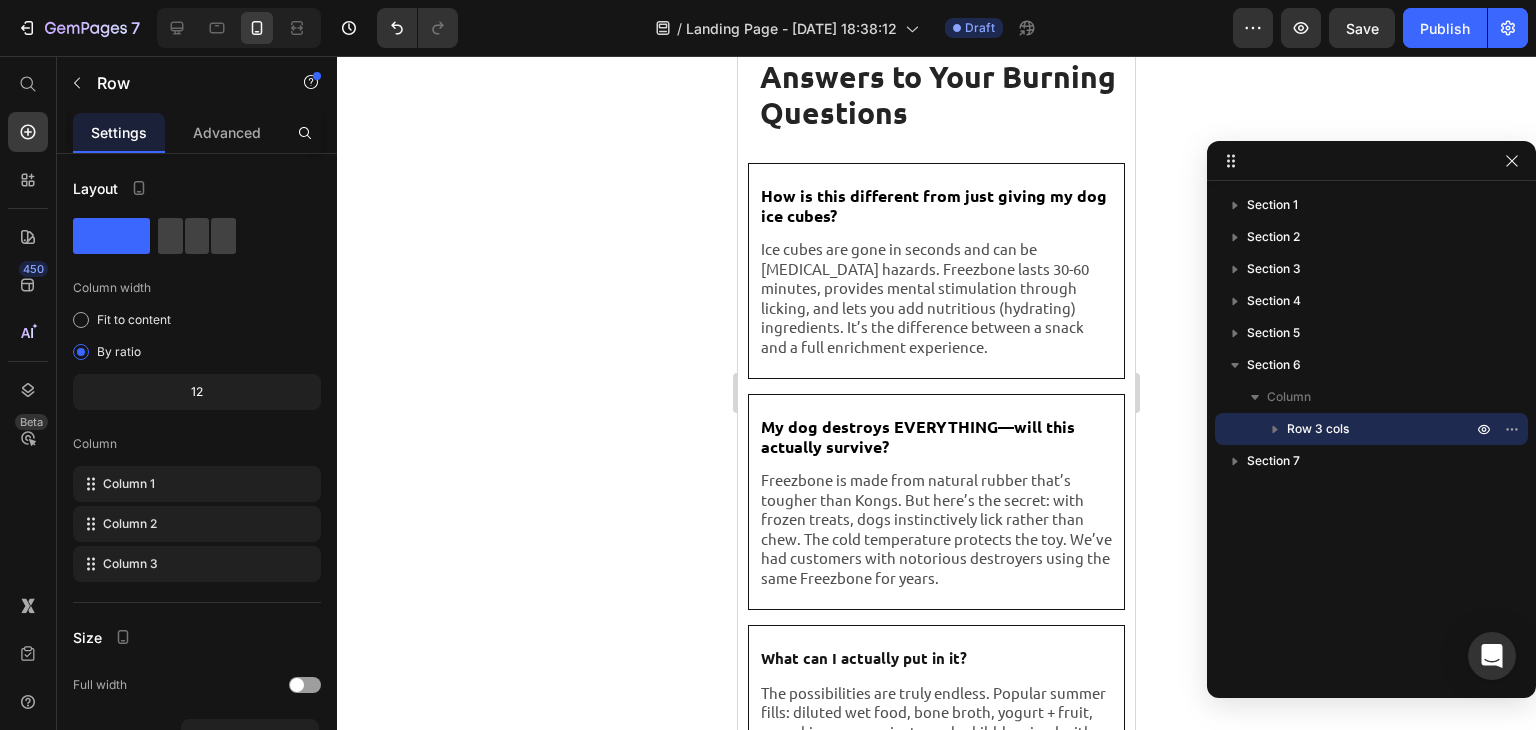 scroll, scrollTop: 7940, scrollLeft: 0, axis: vertical 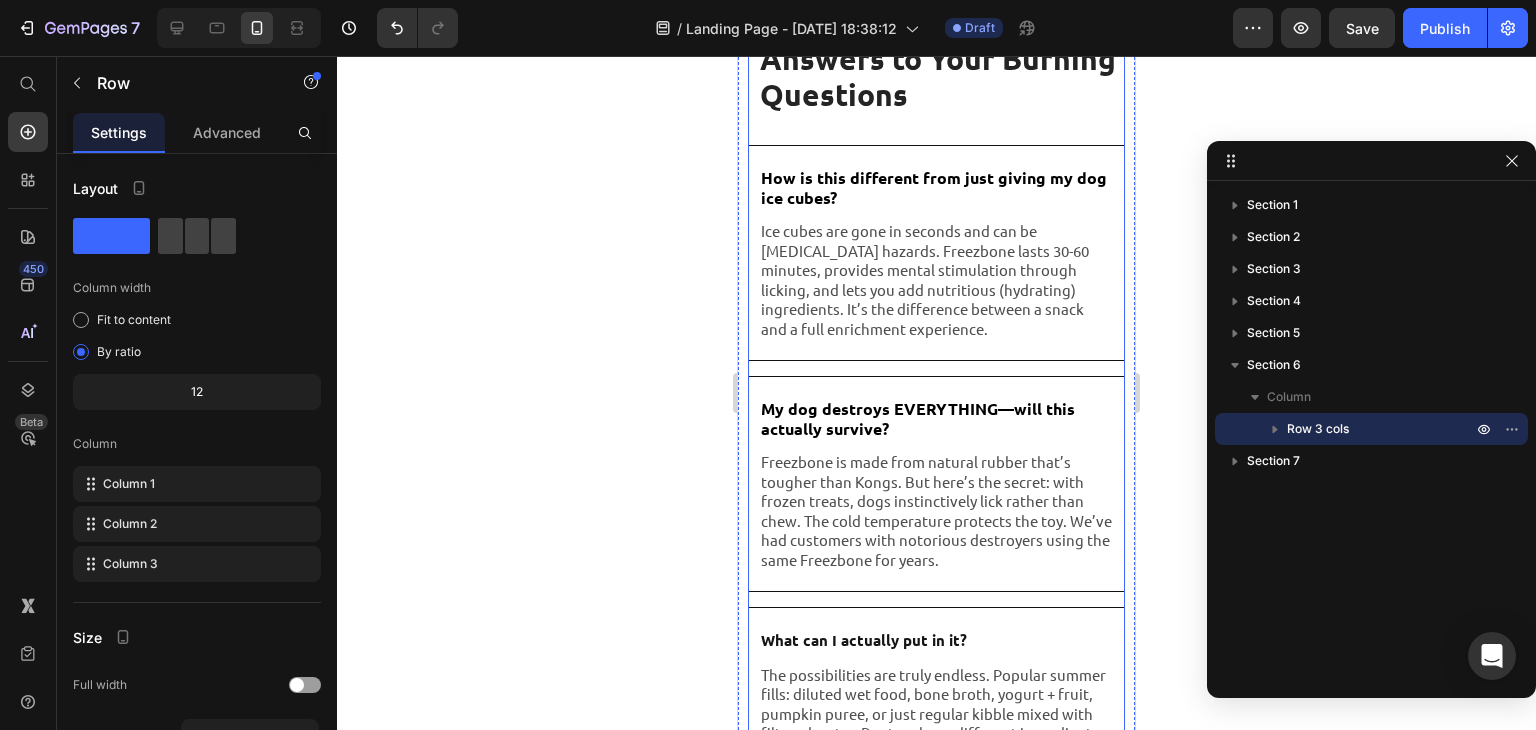 click 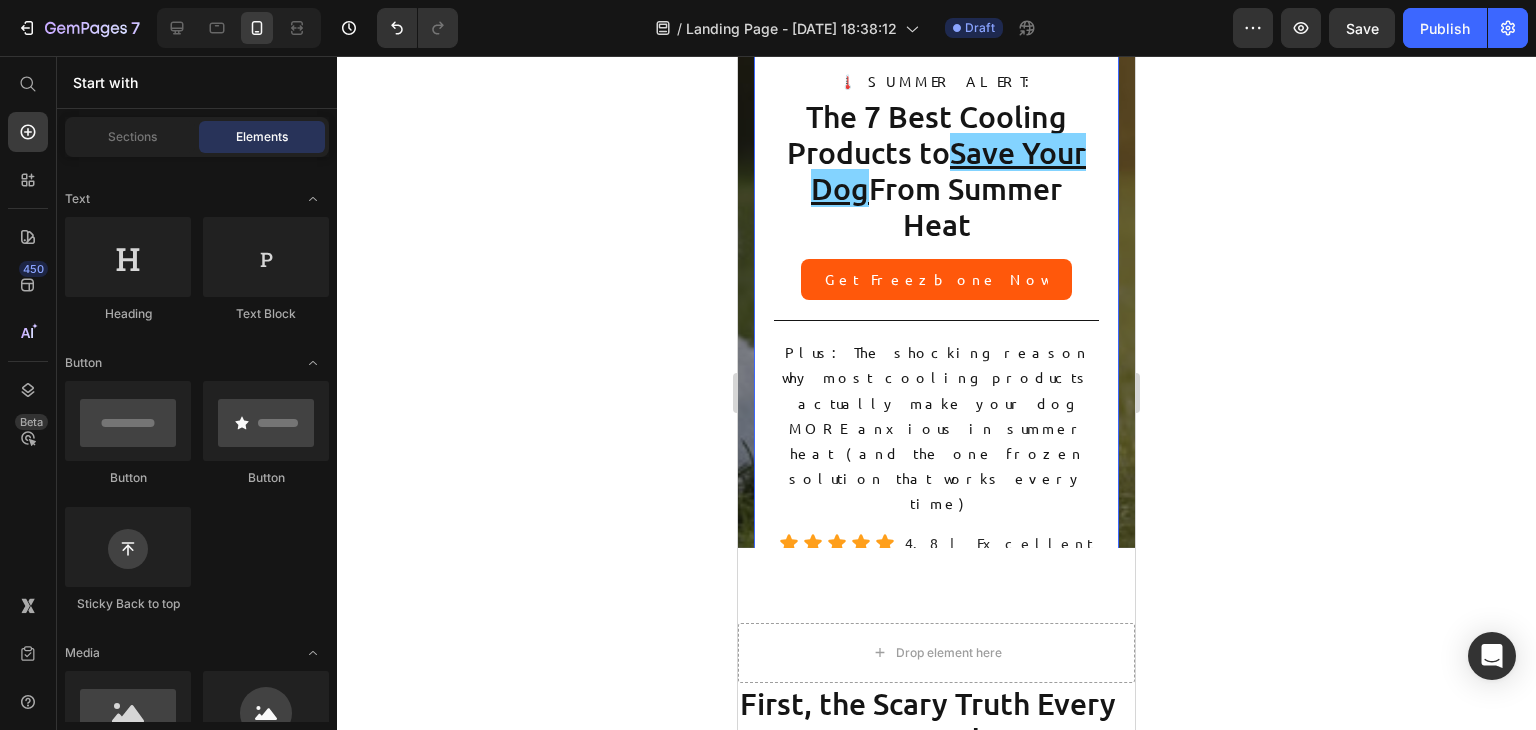scroll, scrollTop: 246, scrollLeft: 0, axis: vertical 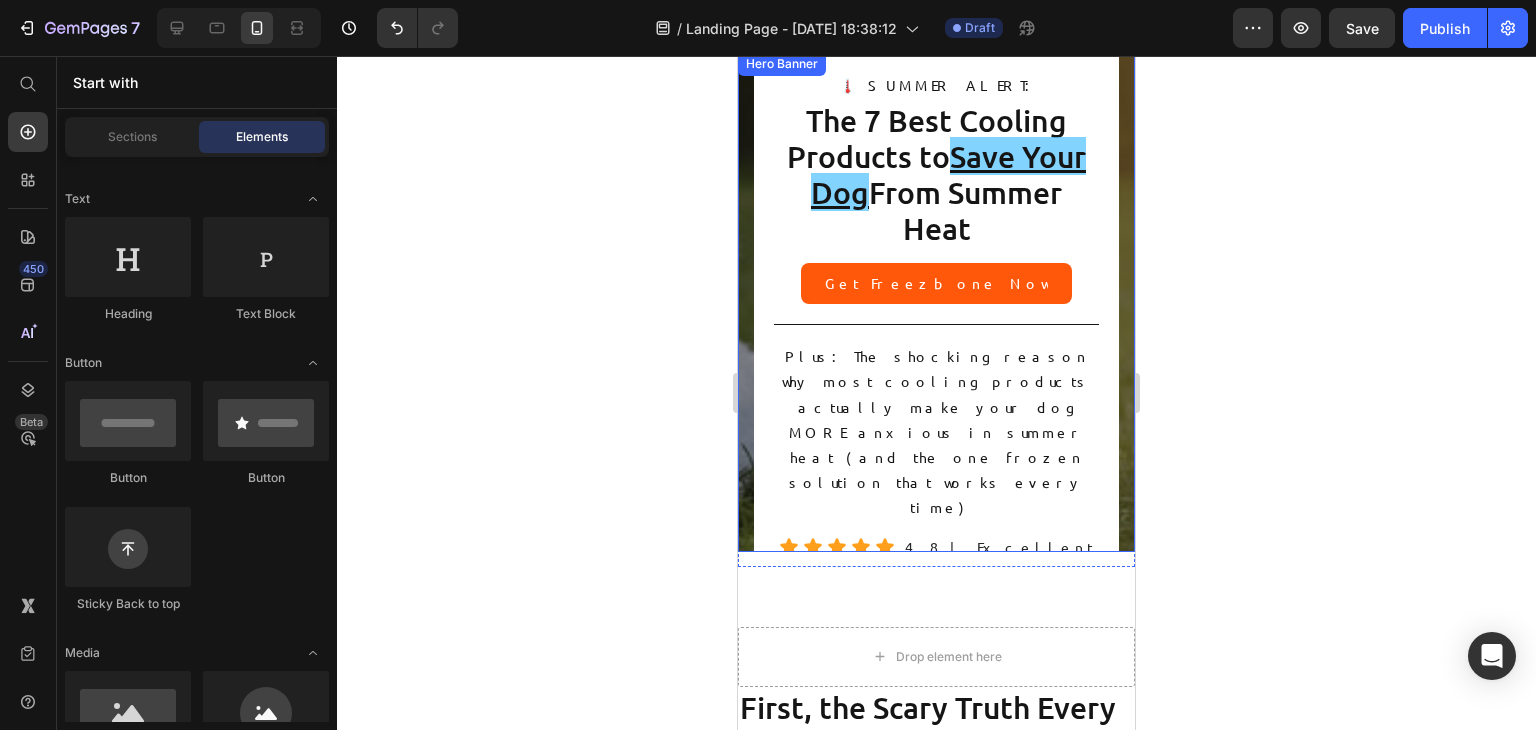 click on "Drop element here
Drop element here 🌡️ SUMMER ALERT: Text Block The 7 Best Cooling Products to  Save Your Dog  From Summer Heat Heading Get Freezbone Now Button                Title Line Plus: The shocking reason why most cooling products actually make your dog MORE anxious in summer heat (and the one frozen solution that works every time) Text Block Icon Icon Icon Icon Icon Icon List 4.8 | Excellent Text Block Row                Title Line Row
Drop element here Row" at bounding box center [936, 302] 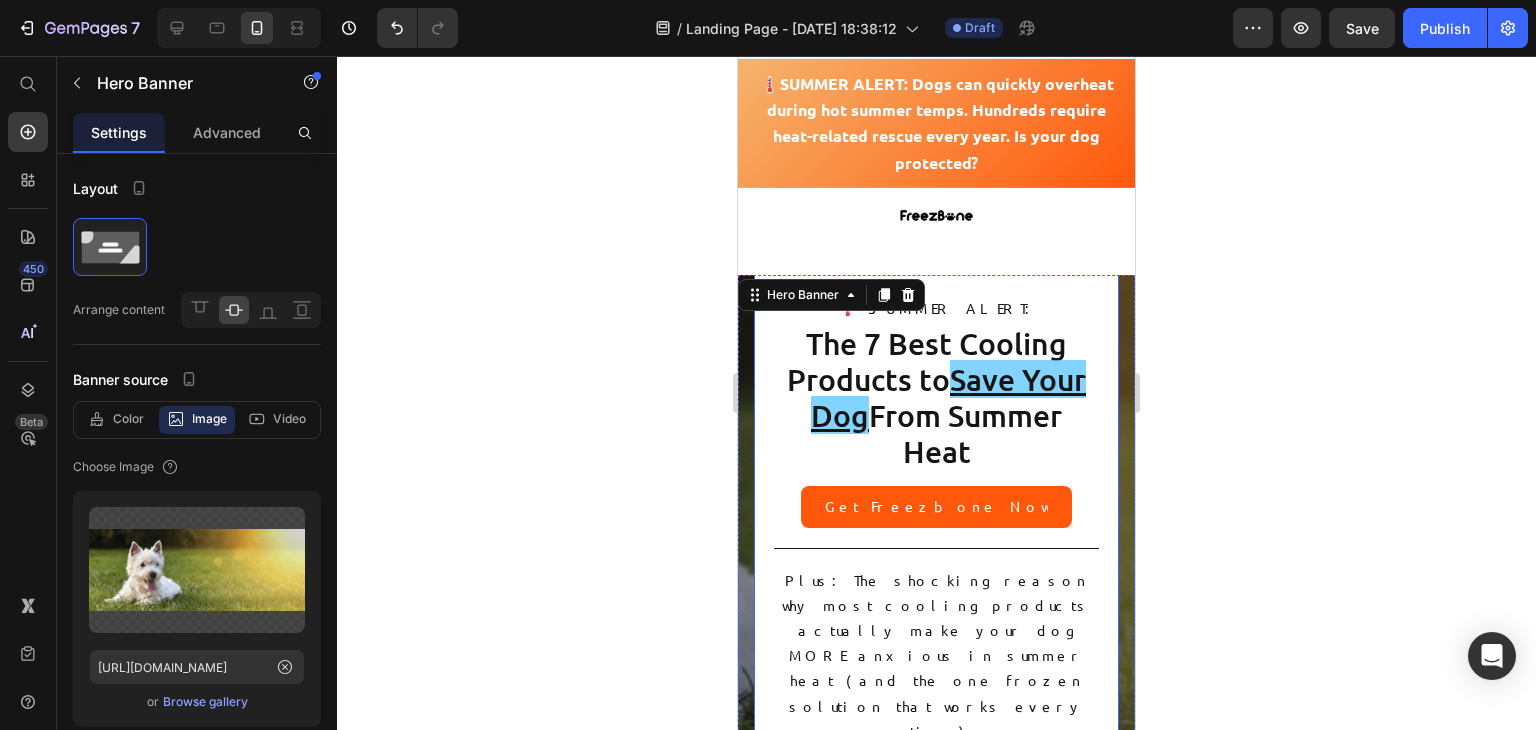 scroll, scrollTop: 0, scrollLeft: 0, axis: both 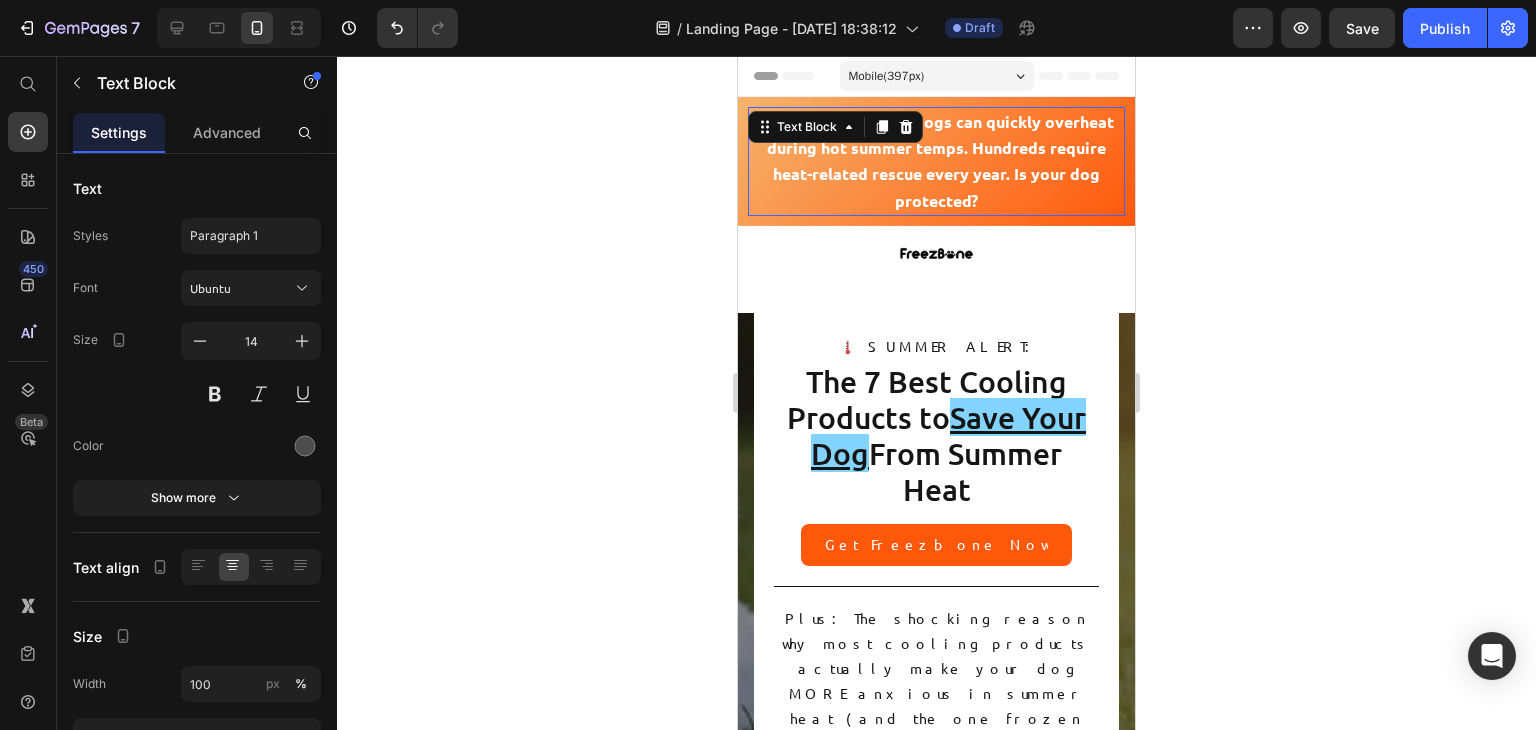 click on "🌡️  SUMMER ALERT: Dogs can quickly overheat during hot summer temps. Hundreds require heat-related rescue every year. Is your dog protected?" at bounding box center [936, 161] 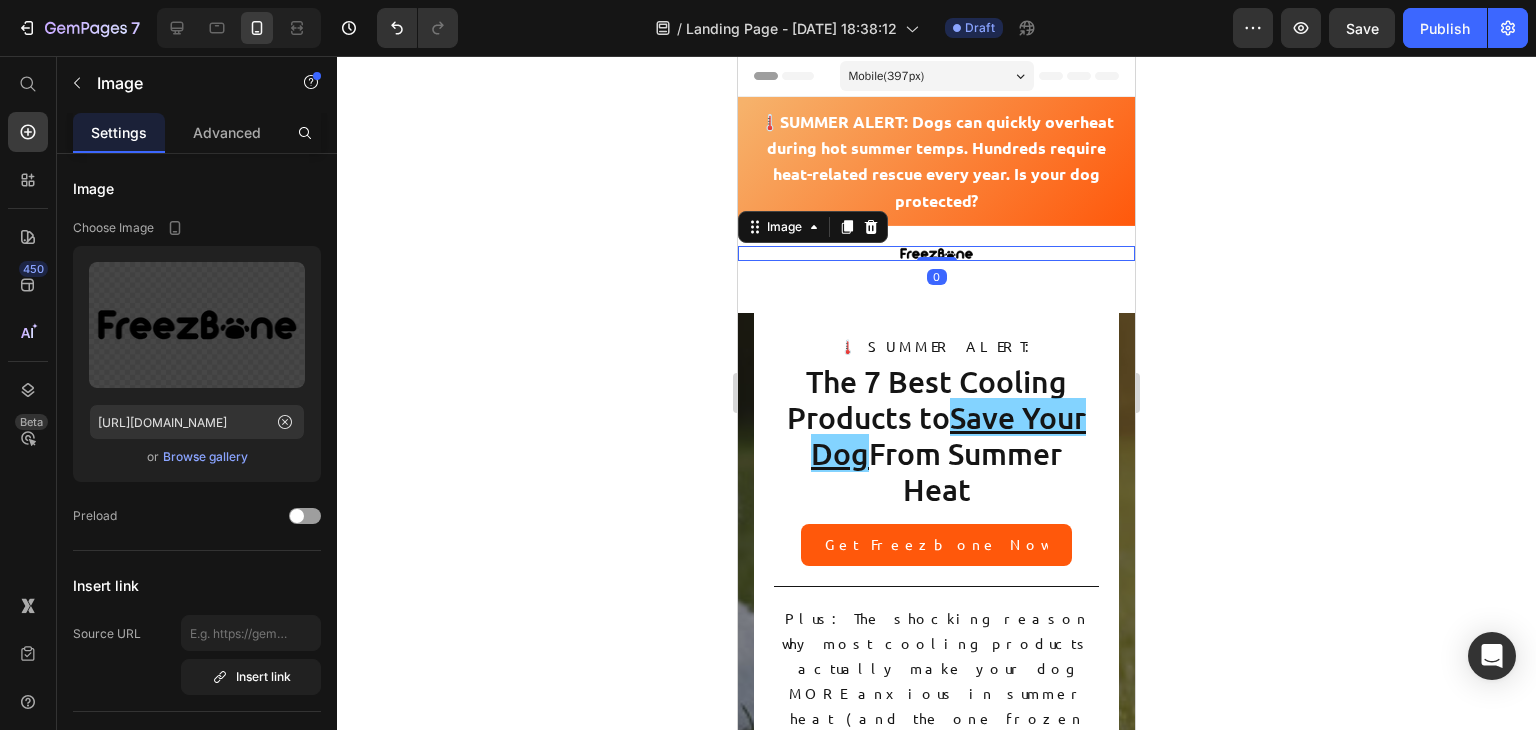 click at bounding box center [936, 253] 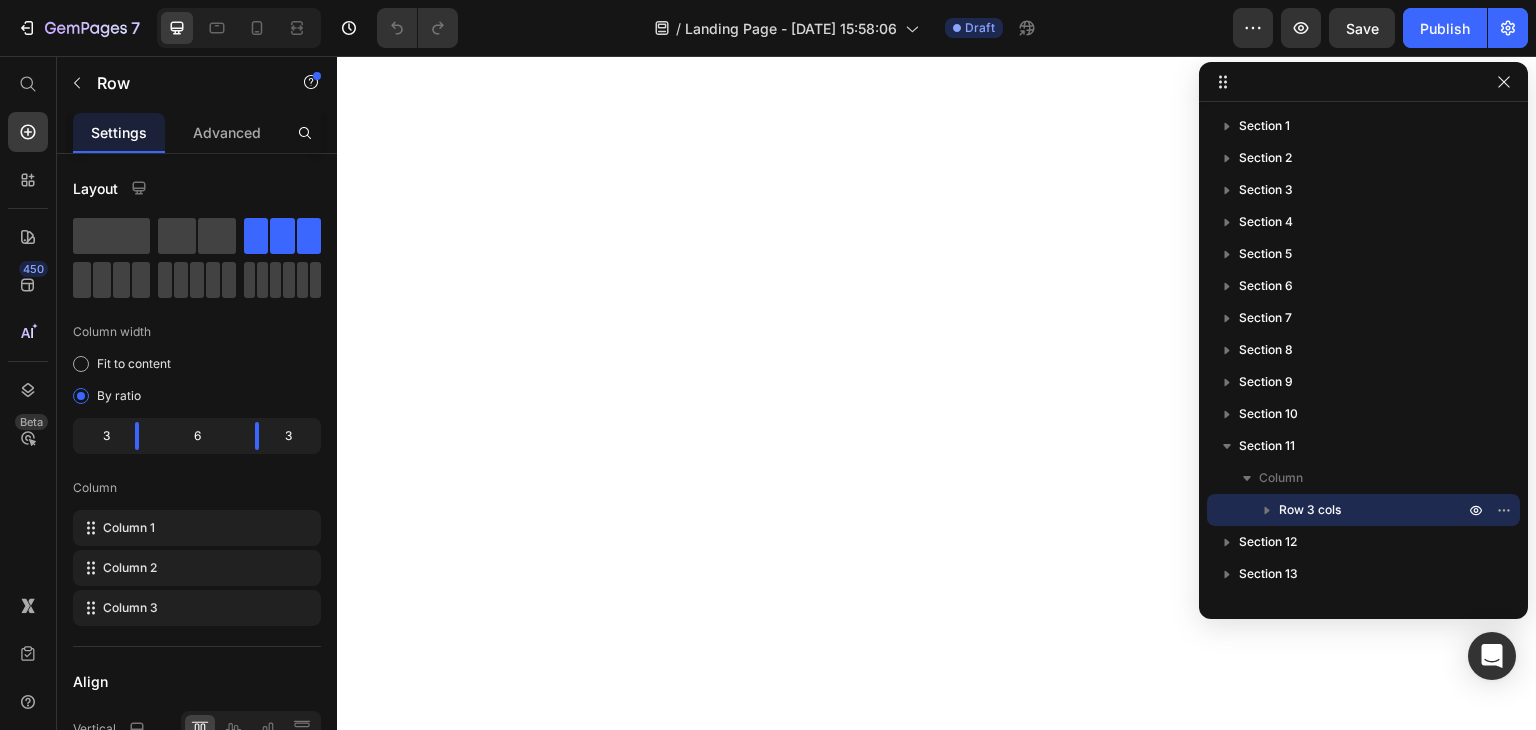 scroll, scrollTop: 0, scrollLeft: 0, axis: both 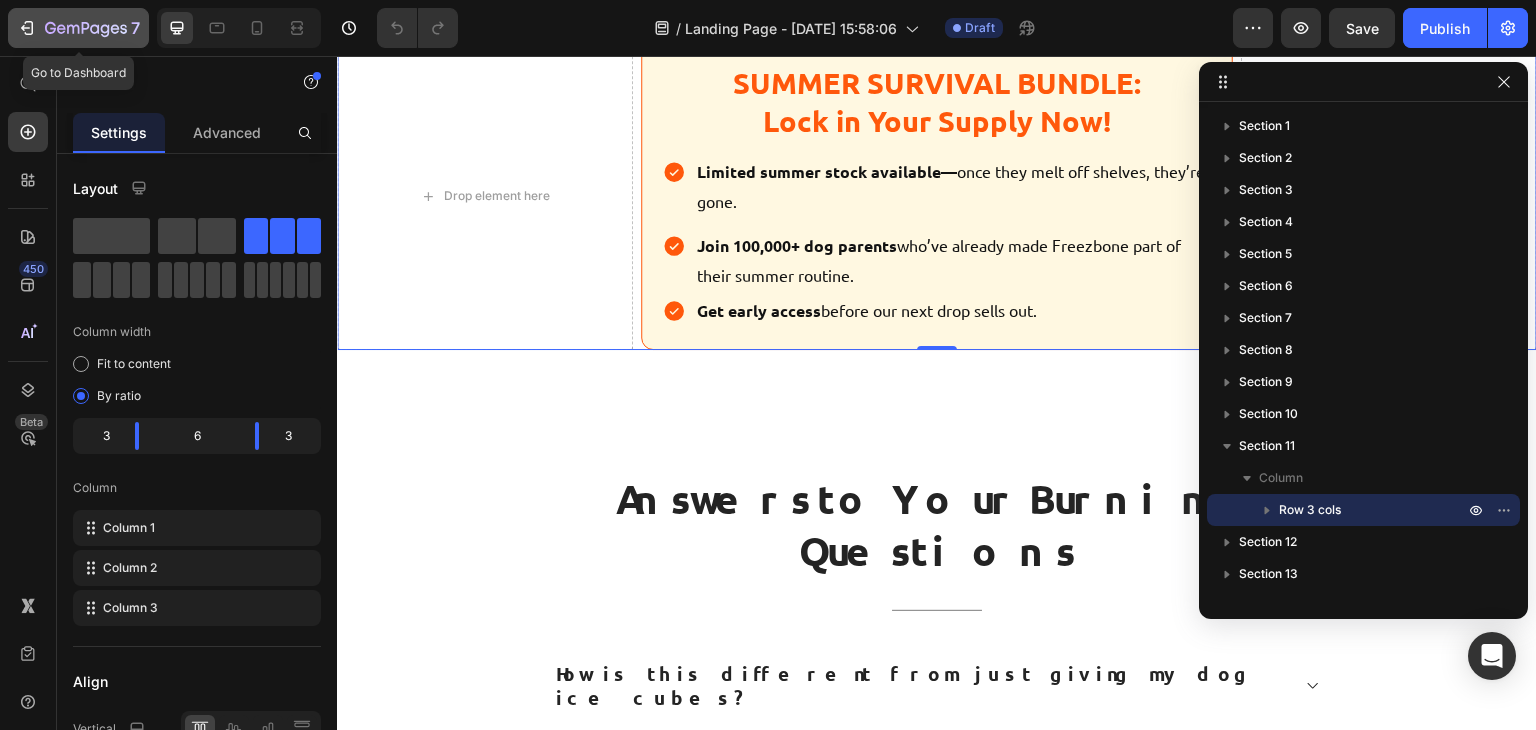 click 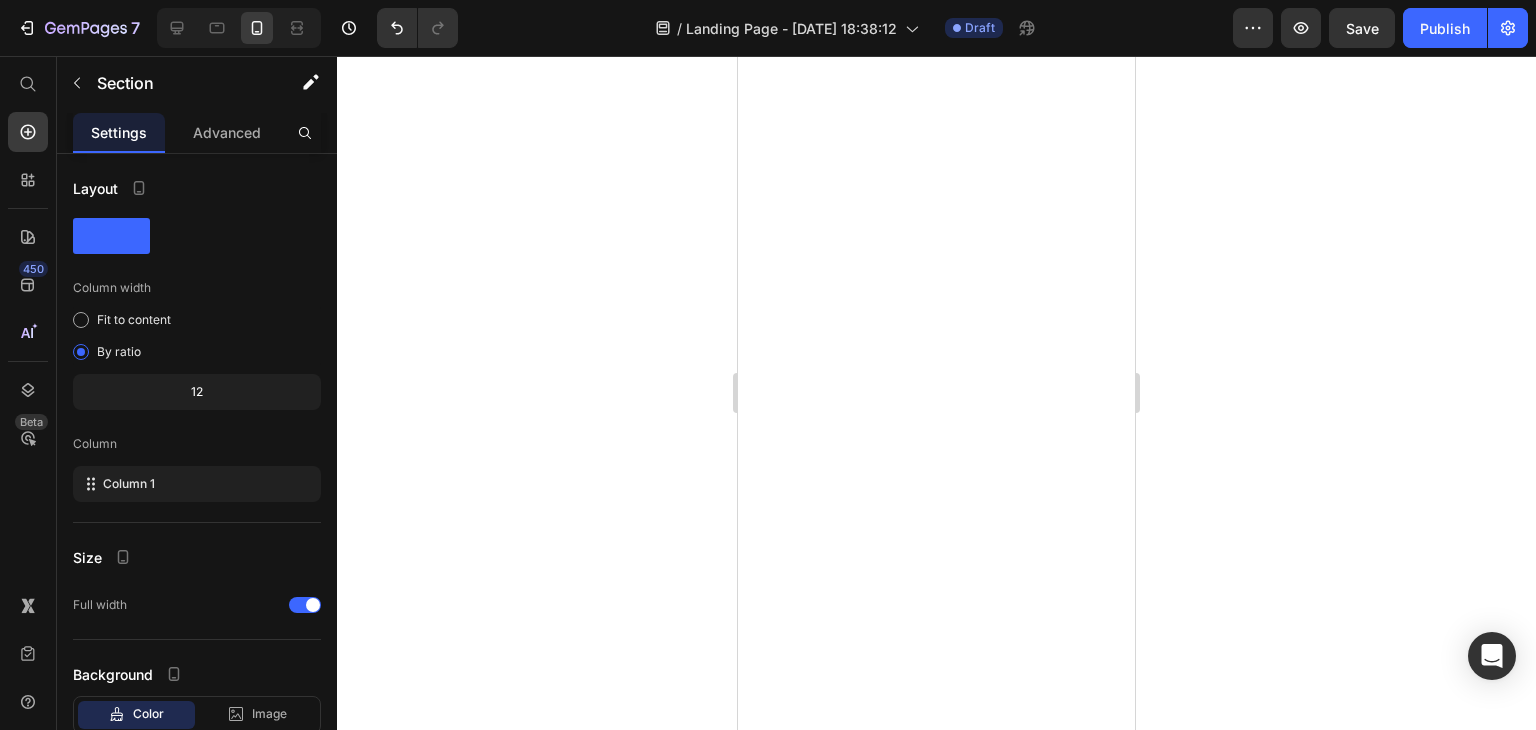 scroll, scrollTop: 0, scrollLeft: 0, axis: both 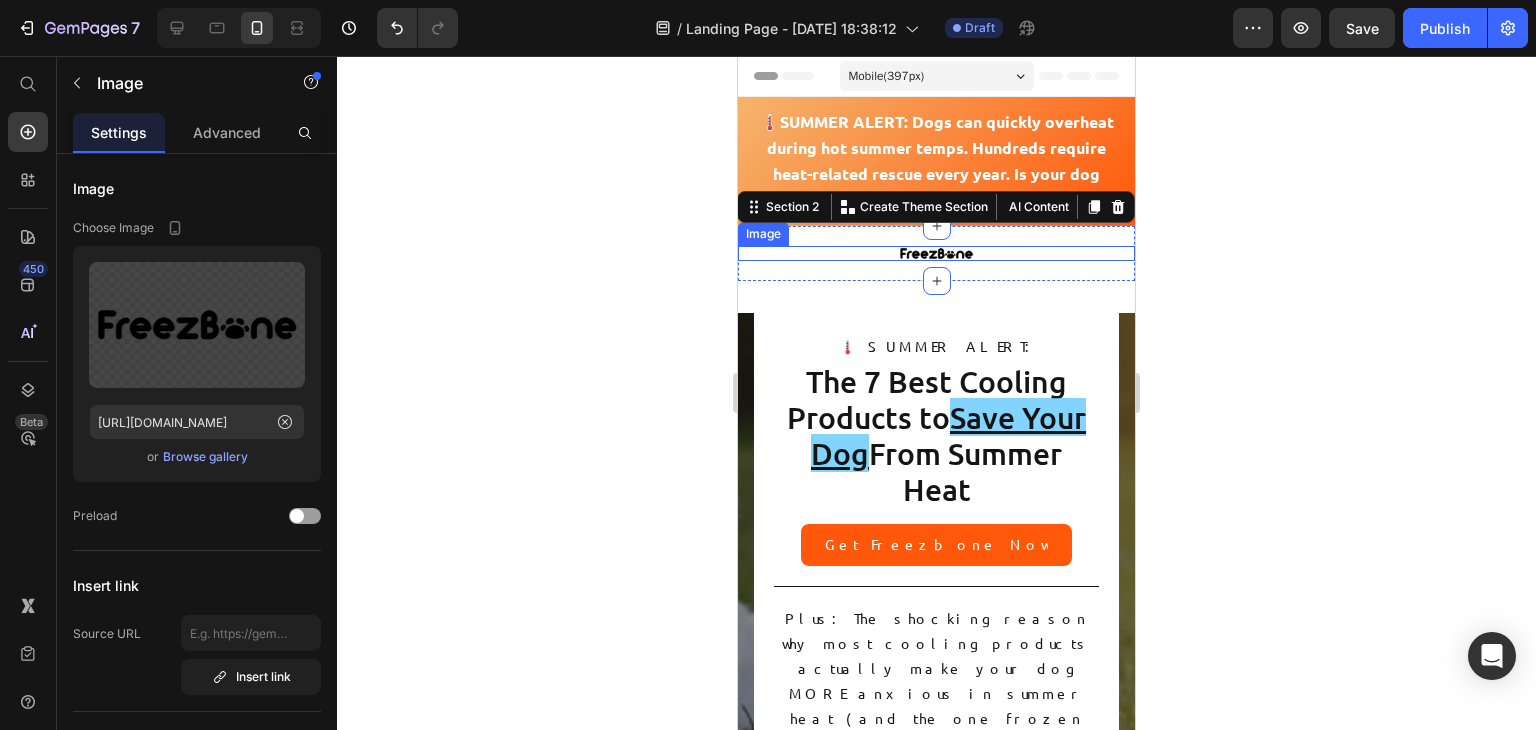 click at bounding box center (936, 253) 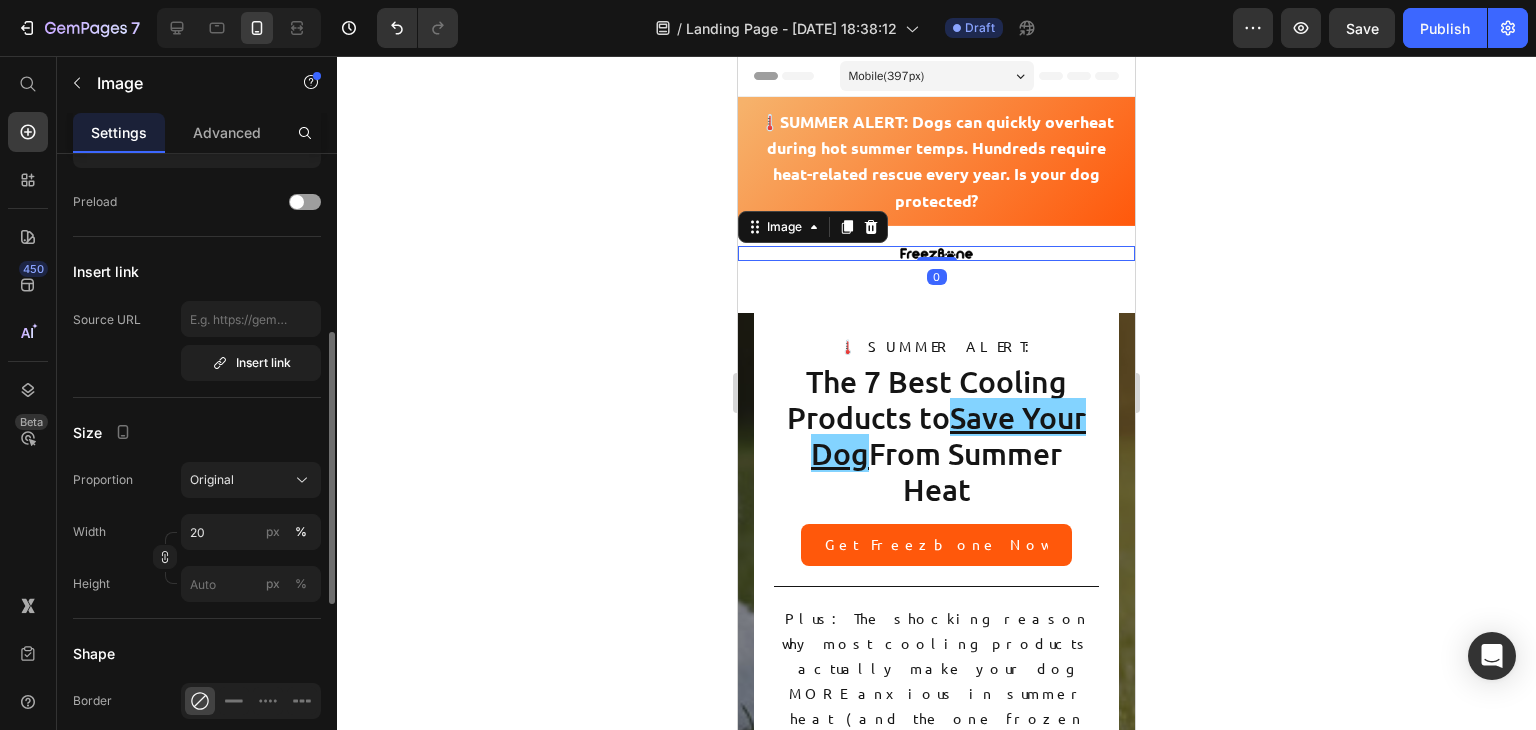 scroll, scrollTop: 353, scrollLeft: 0, axis: vertical 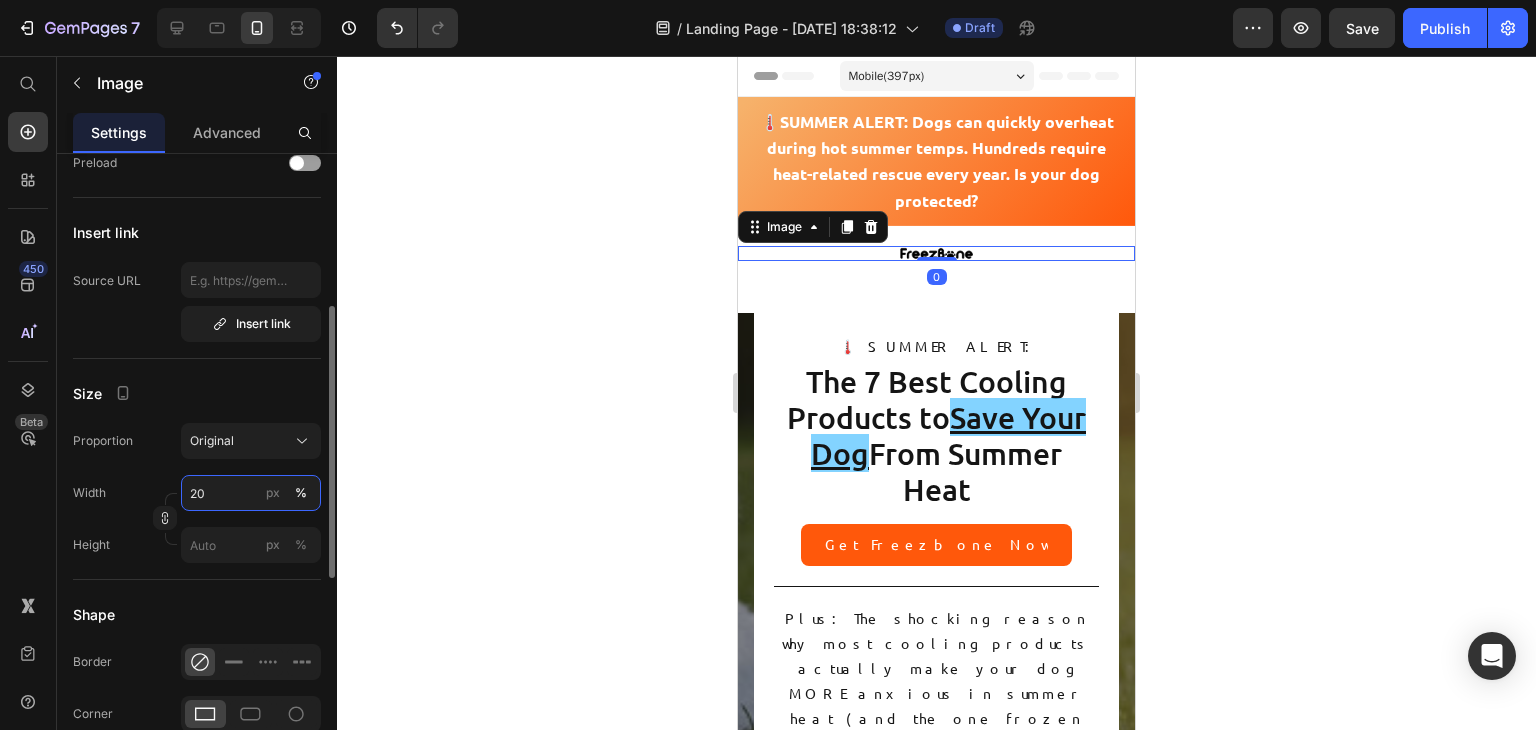 click on "20" at bounding box center (251, 493) 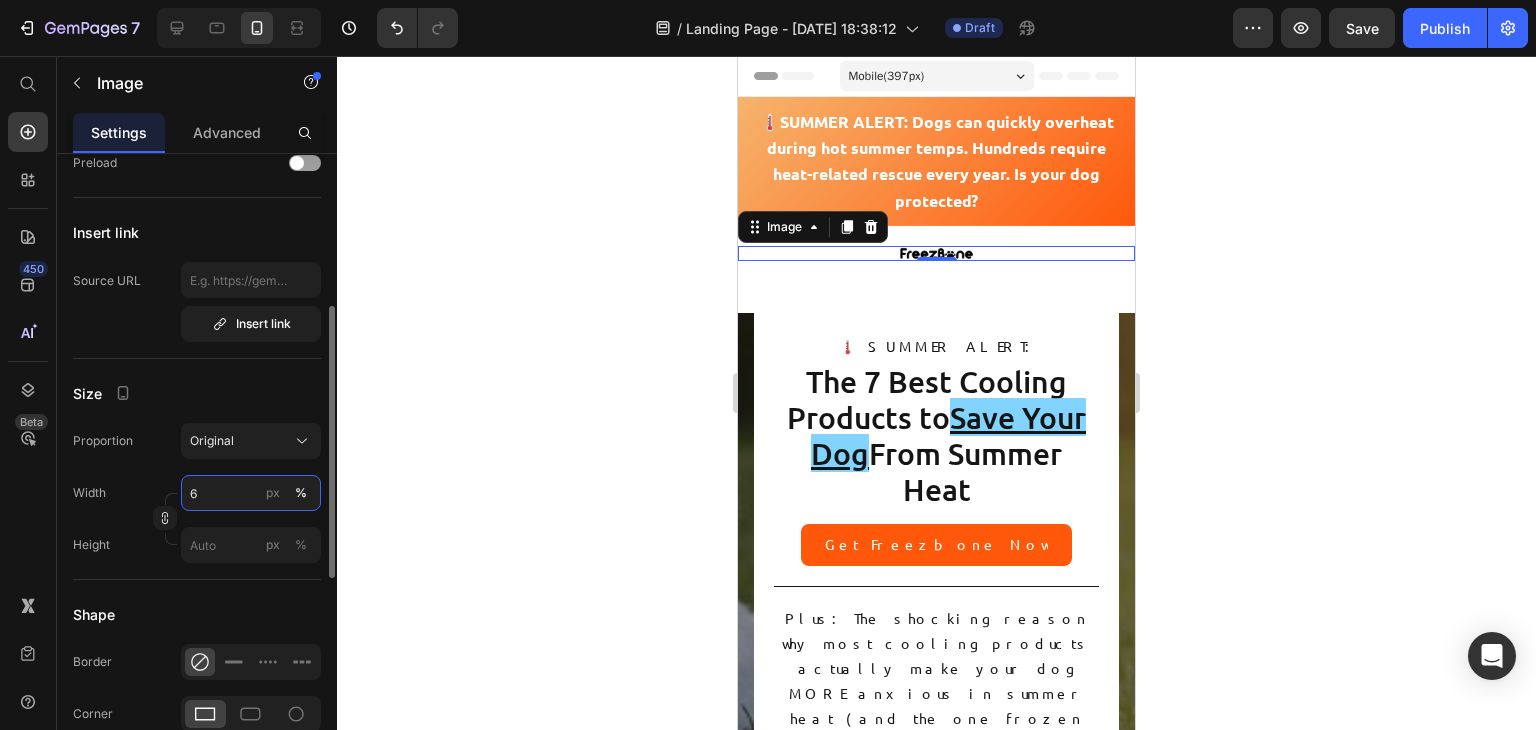 type on "60" 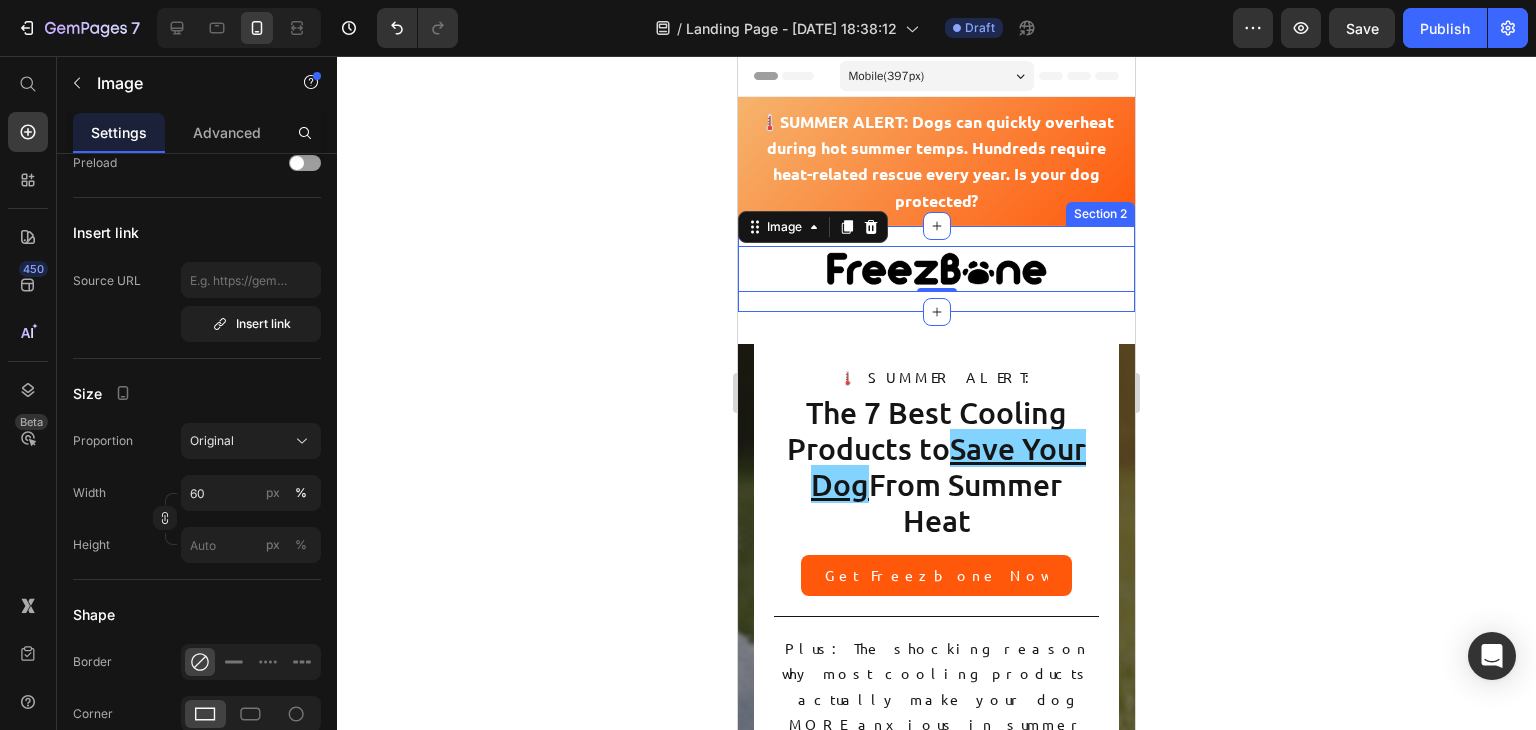 click on "Image   0 Section 2" at bounding box center [936, 269] 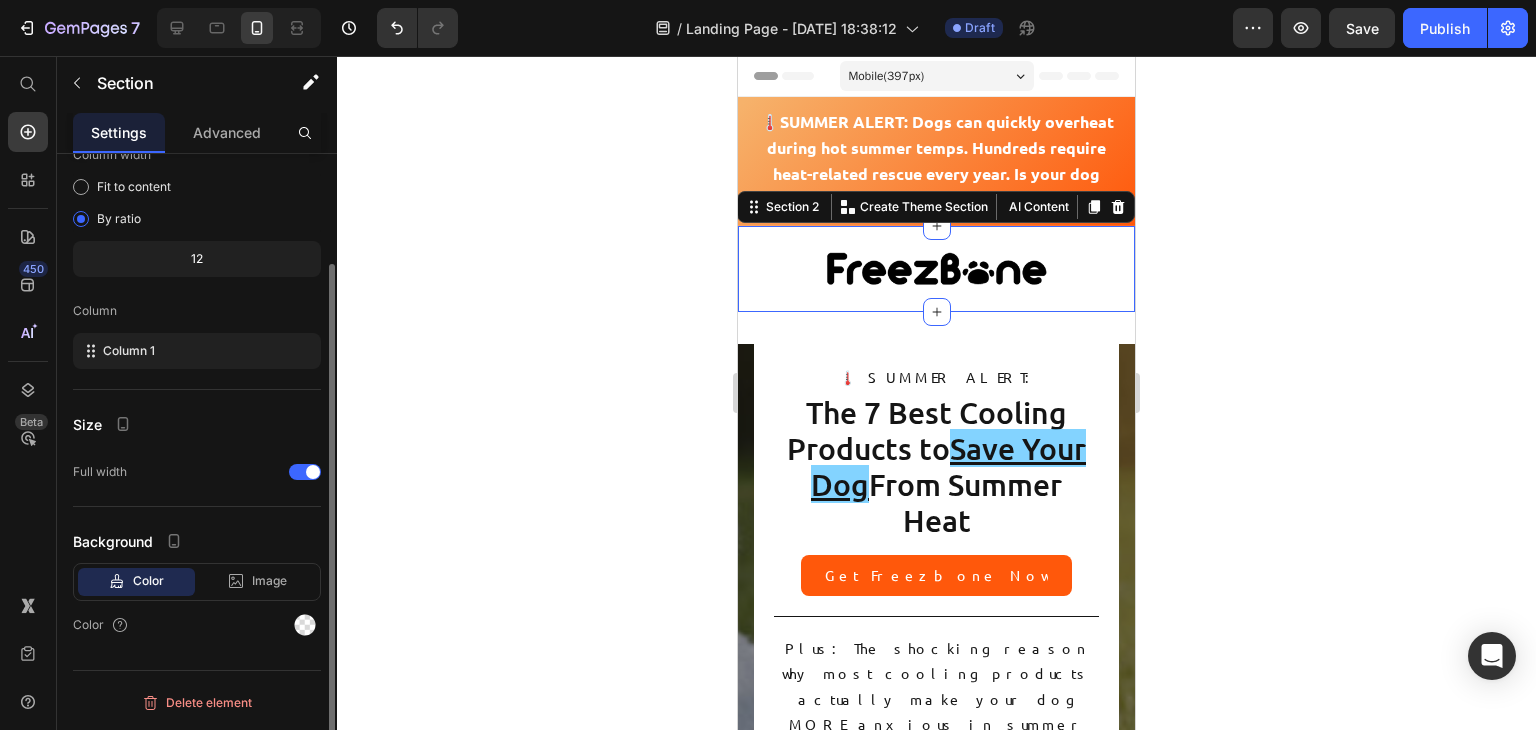 scroll, scrollTop: 0, scrollLeft: 0, axis: both 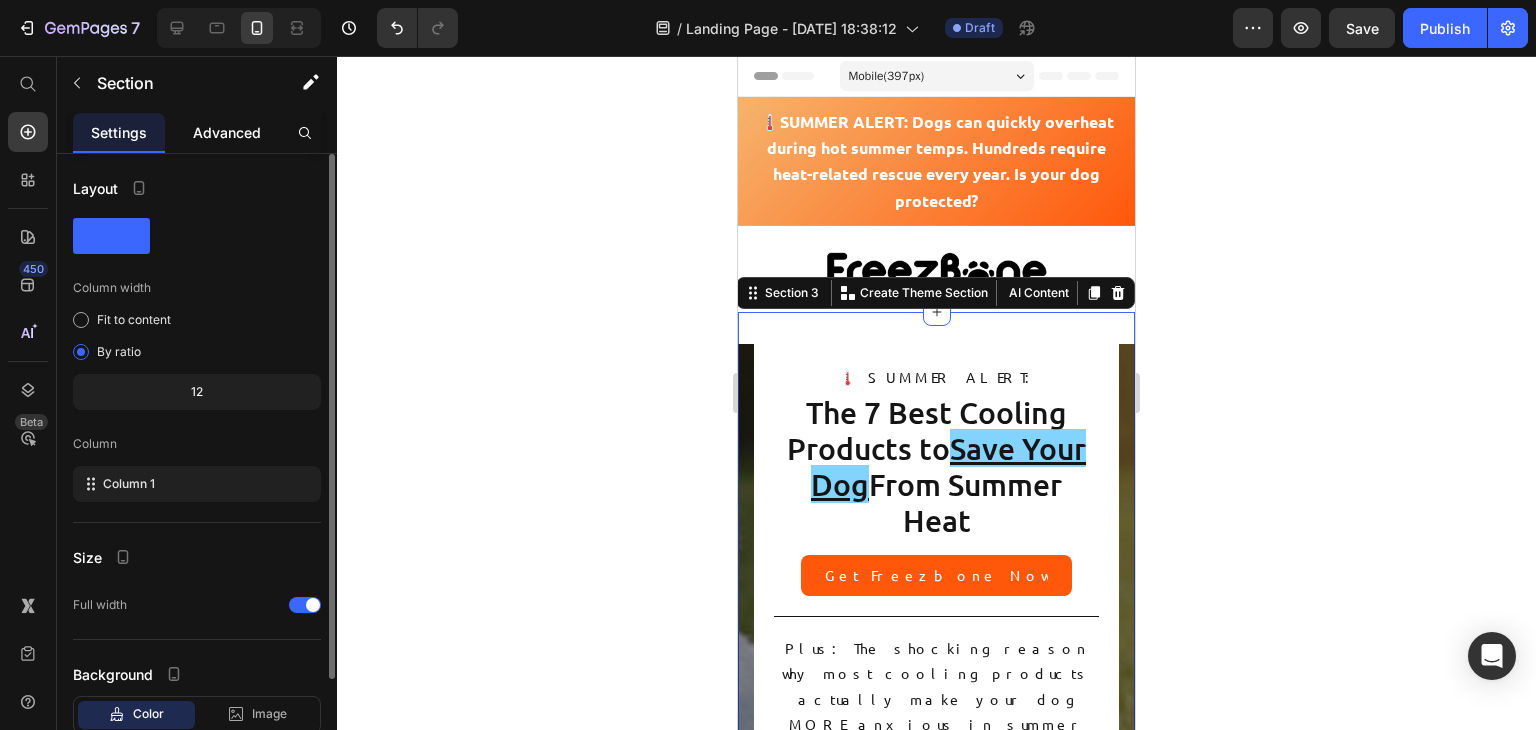click on "Advanced" at bounding box center [227, 132] 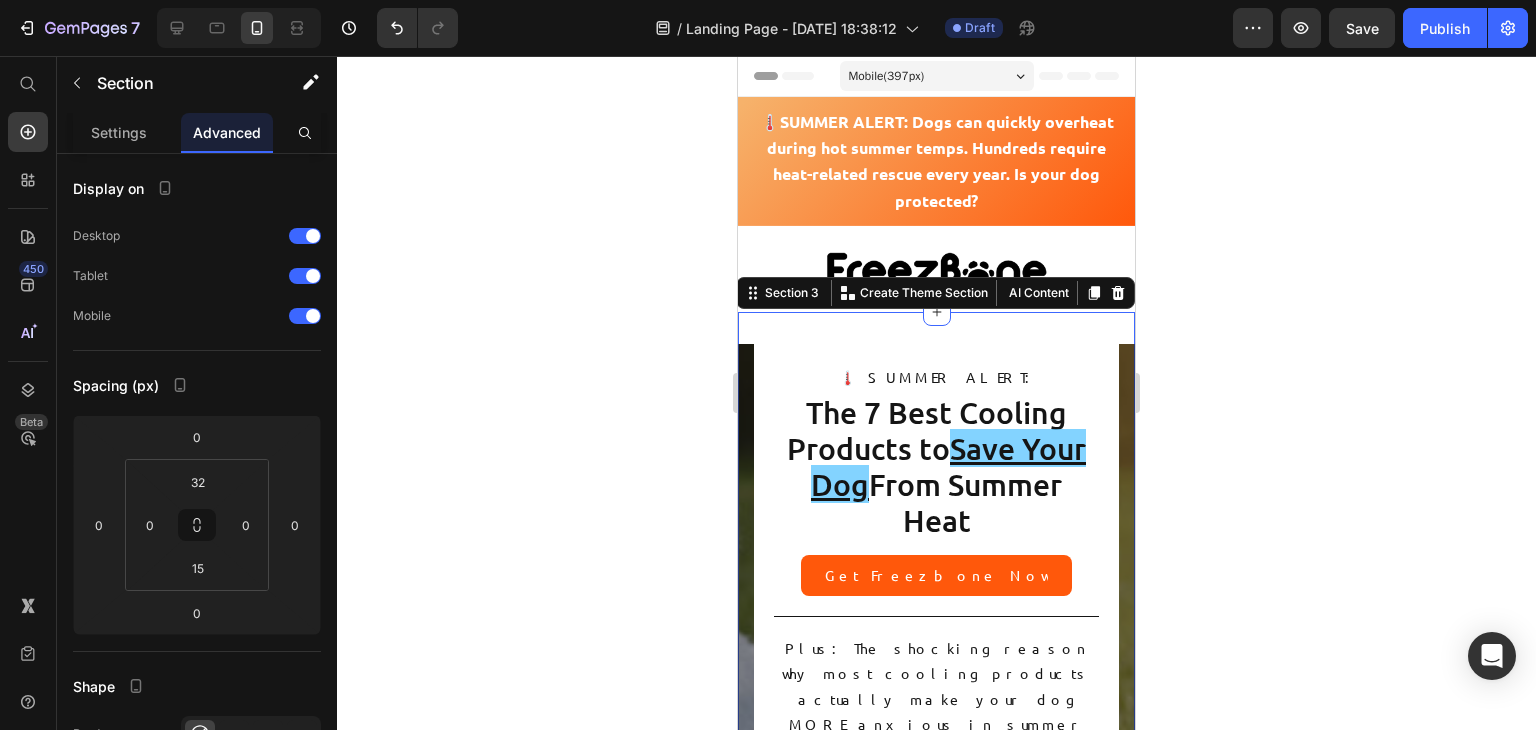click on "Advanced" at bounding box center [227, 132] 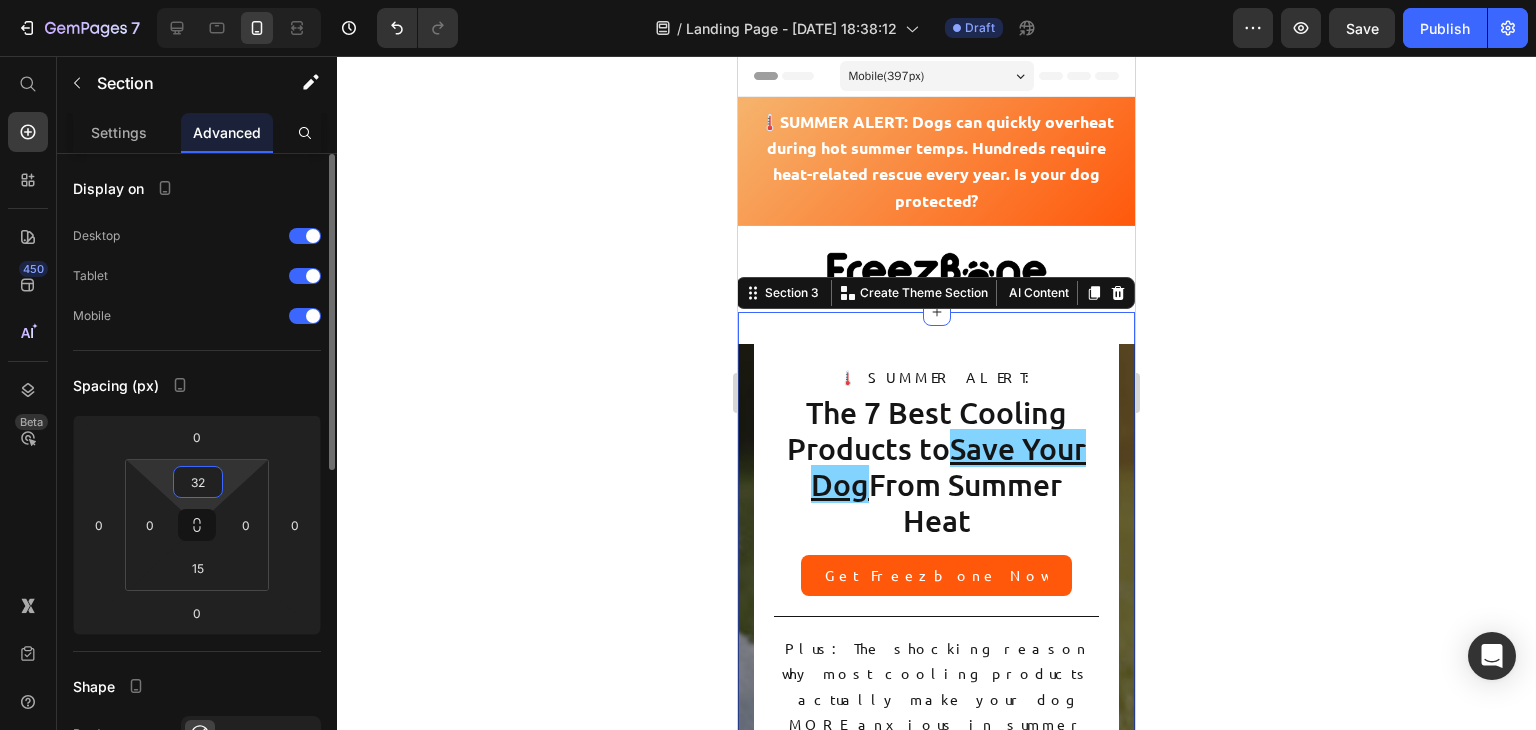 click on "32" at bounding box center (198, 482) 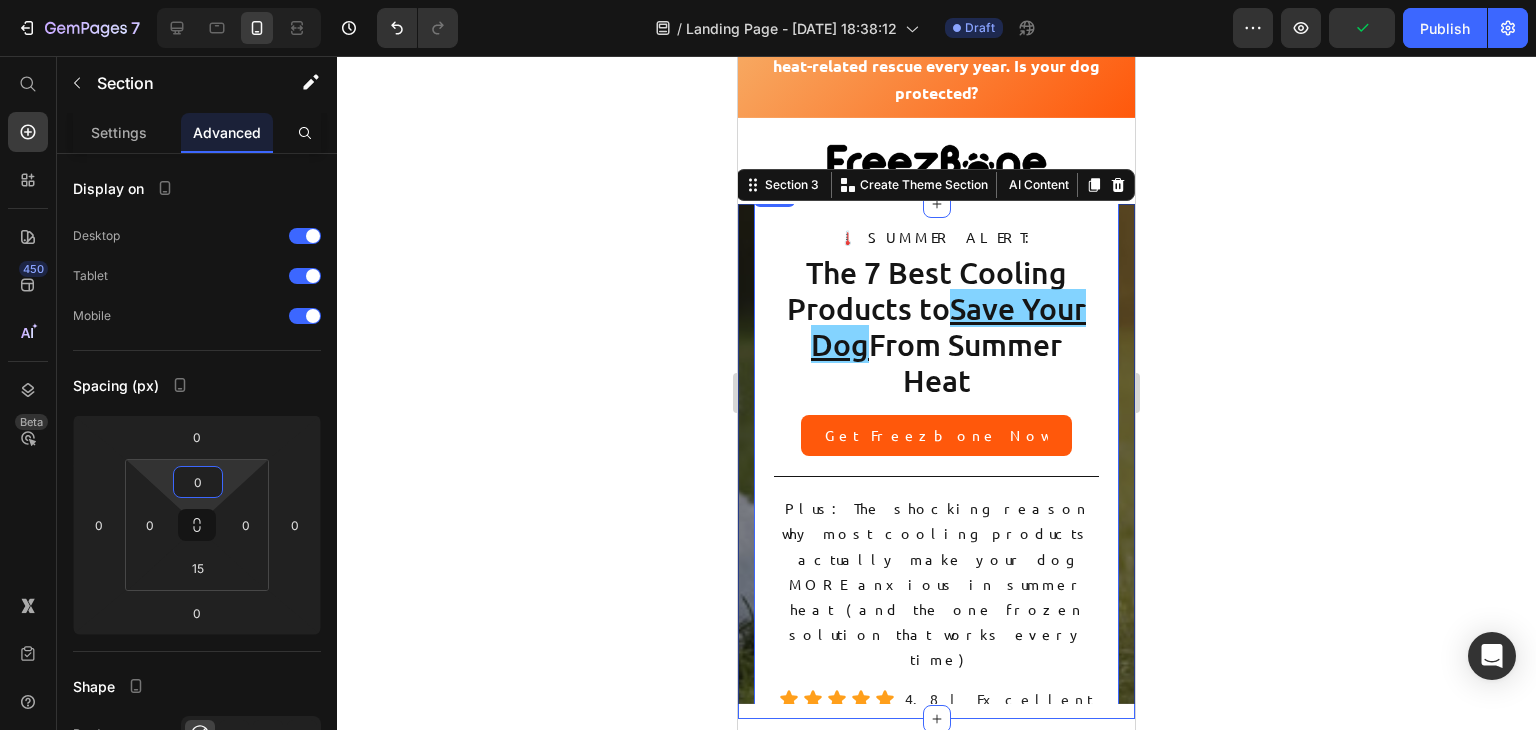 scroll, scrollTop: 104, scrollLeft: 0, axis: vertical 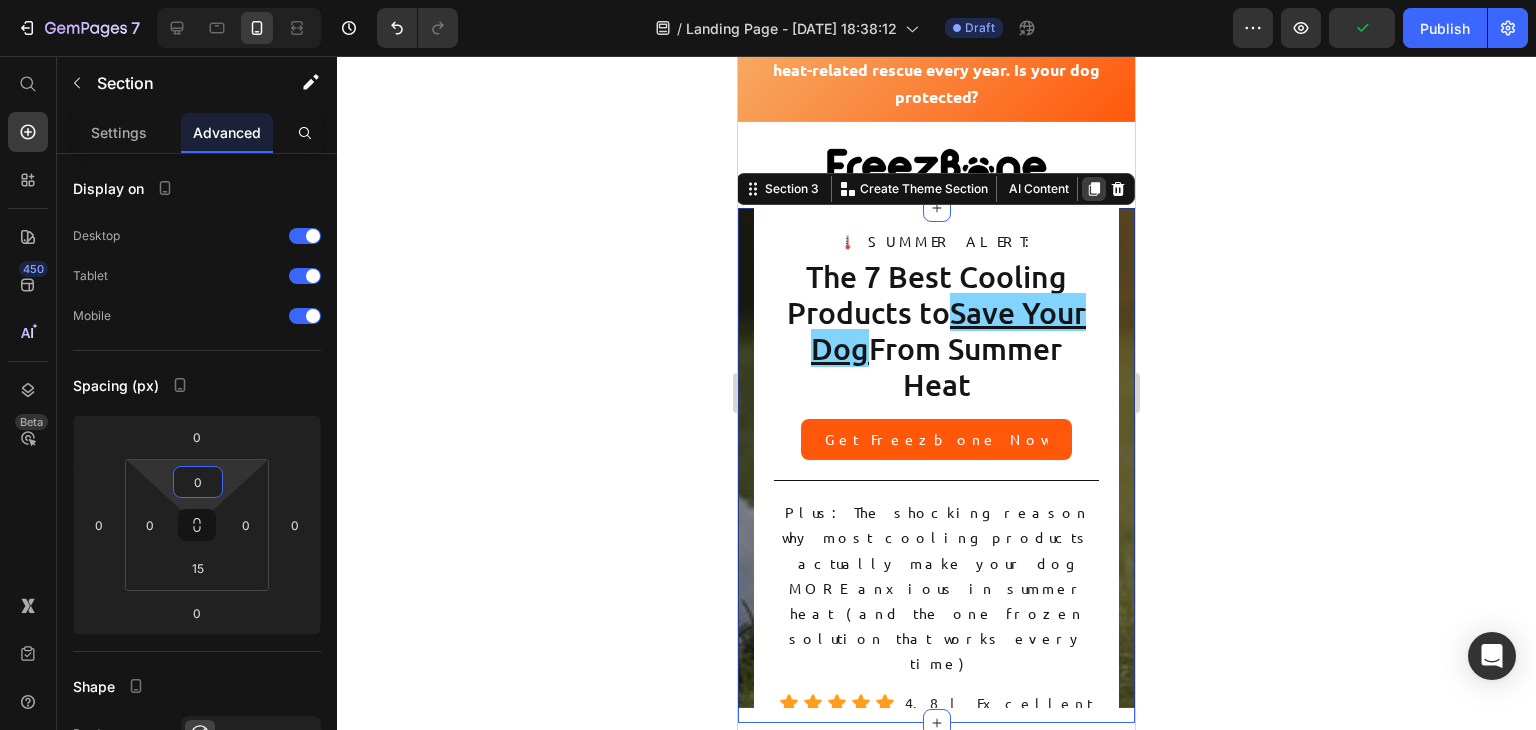 type on "0" 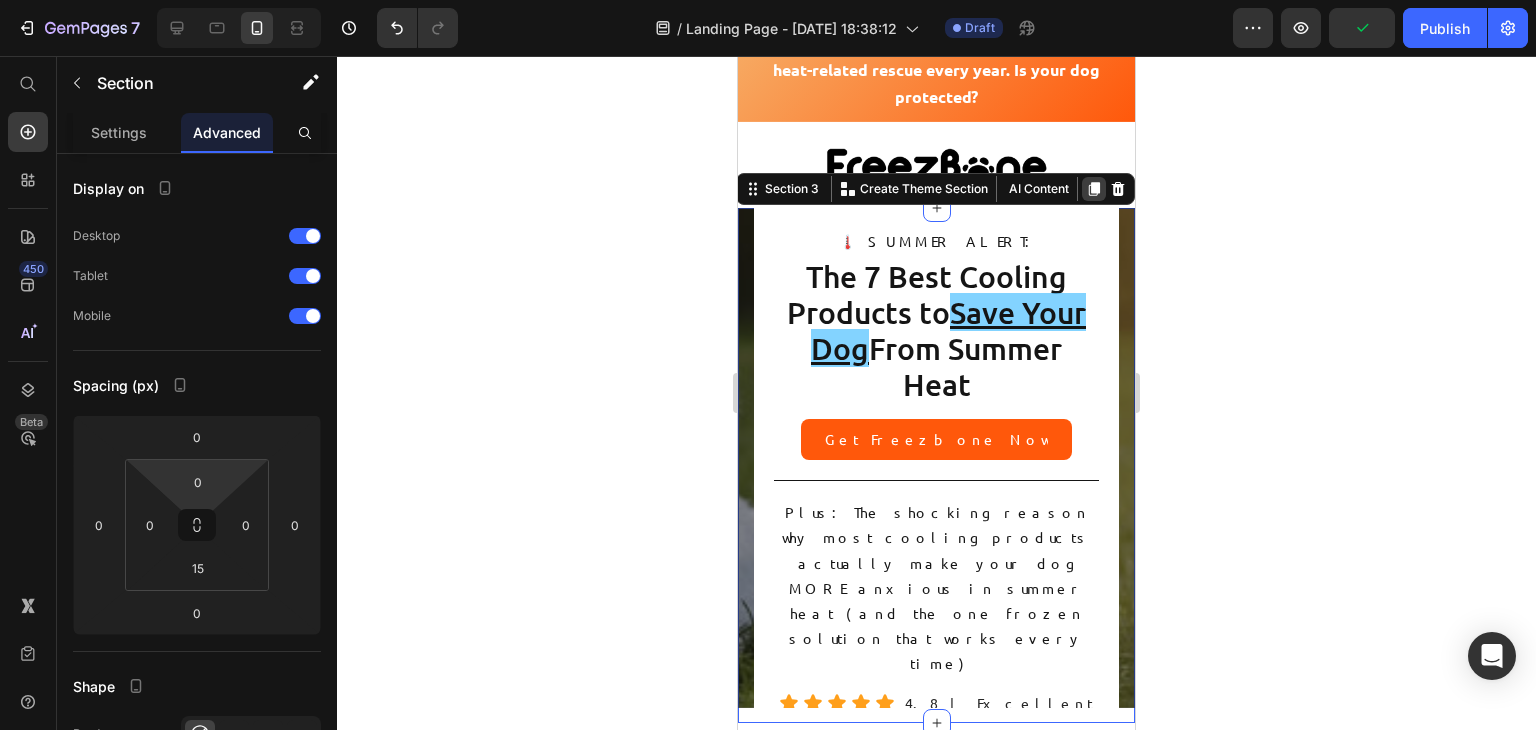 click 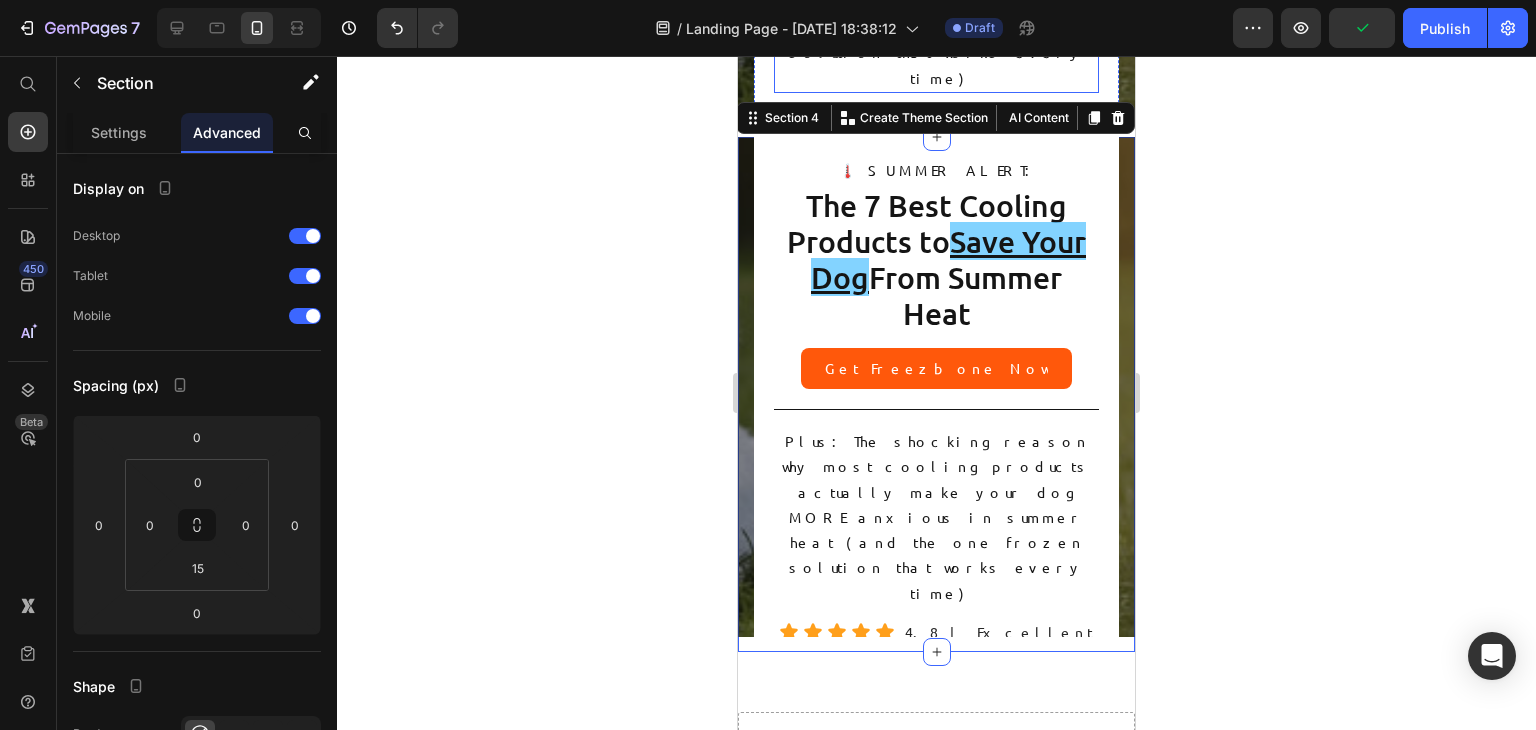 scroll, scrollTop: 697, scrollLeft: 0, axis: vertical 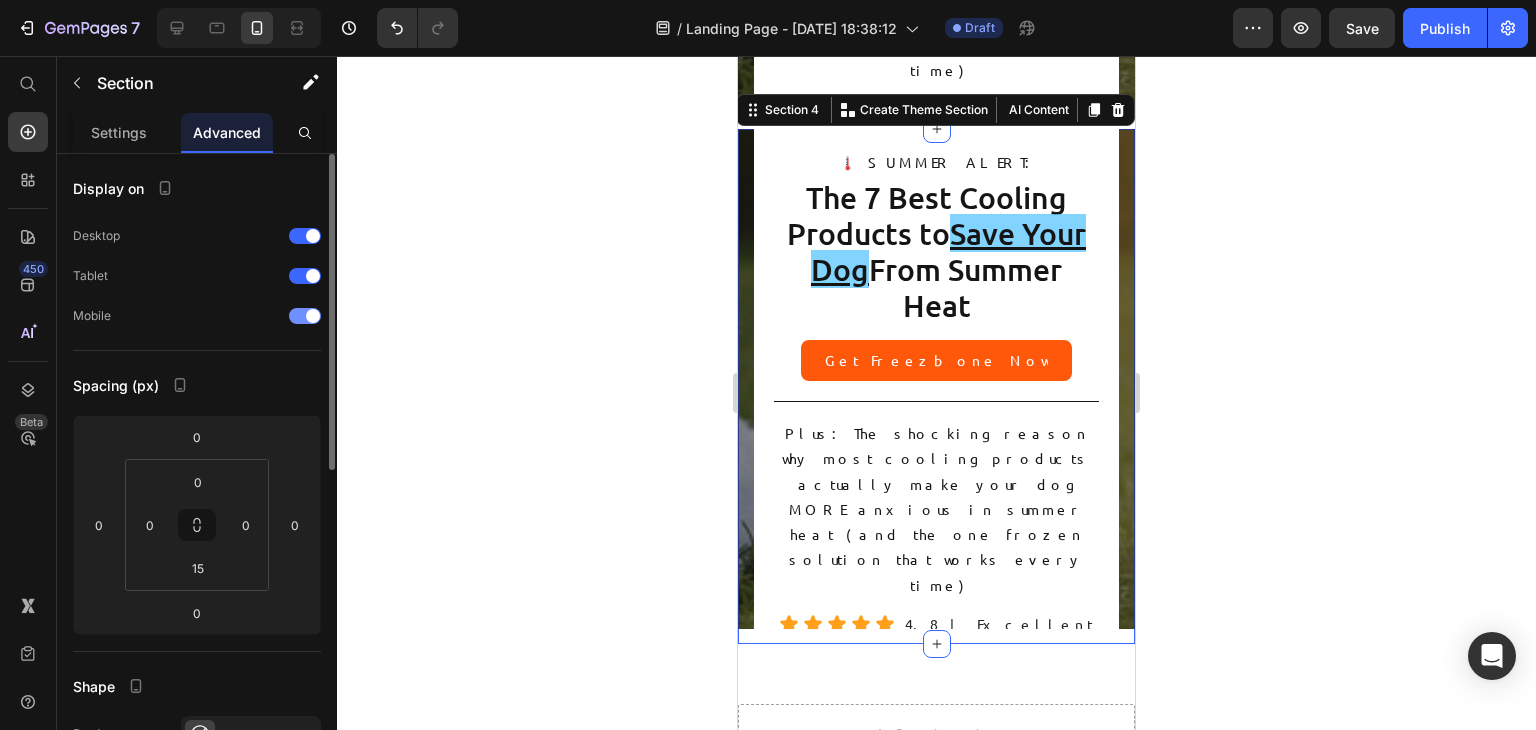 click at bounding box center [305, 316] 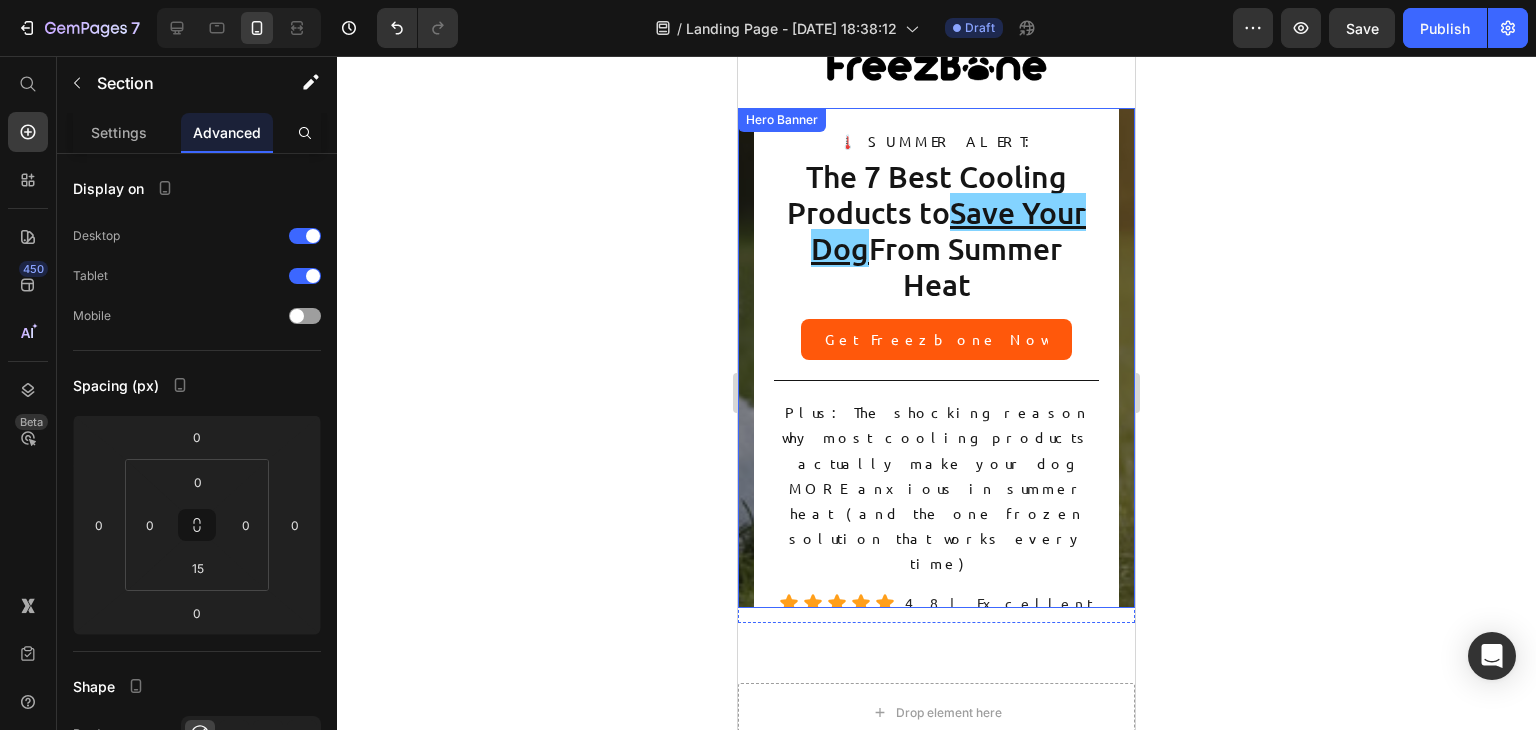 scroll, scrollTop: 0, scrollLeft: 0, axis: both 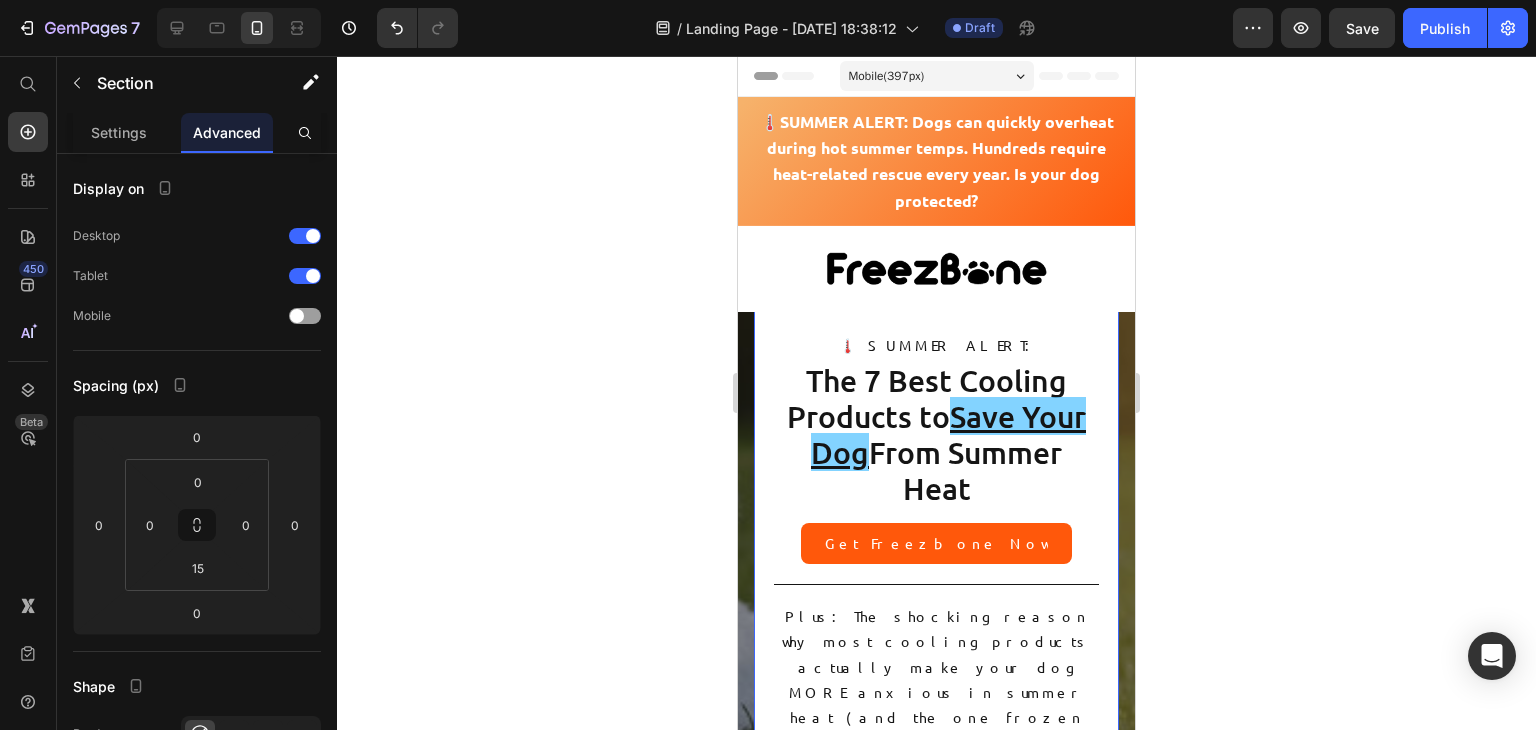 click on "Drop element here
Drop element here 🌡️ SUMMER ALERT: Text Block The 7 Best Cooling Products to  Save Your Dog  From Summer Heat Heading Get Freezbone Now Button                Title Line Plus: The shocking reason why most cooling products actually make your dog MORE anxious in summer heat (and the one frozen solution that works every time) Text Block Icon Icon Icon Icon Icon Icon List 4.8 | Excellent Text Block Row                Title Line Row
Drop element here Row   0" at bounding box center [936, 562] 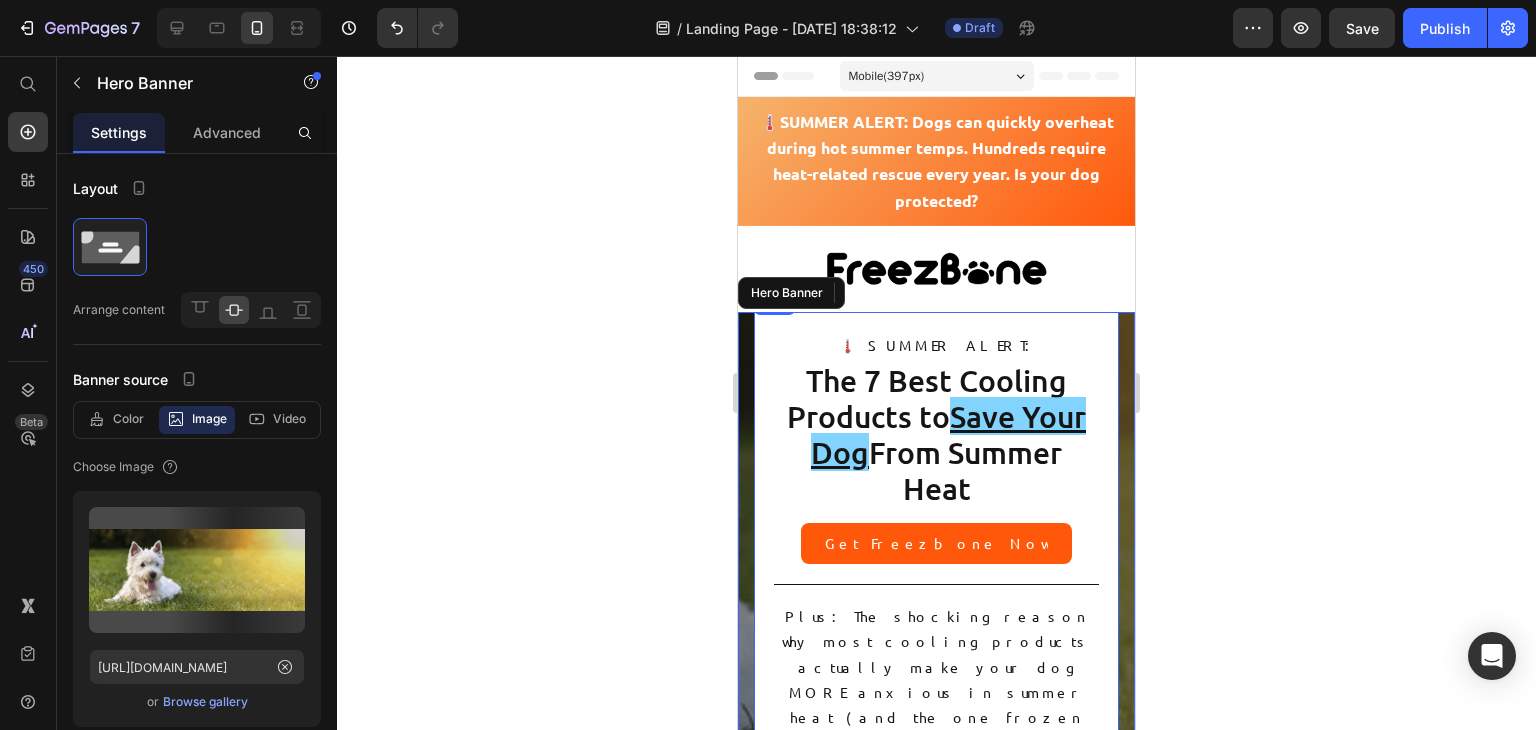 click on "🌡️ SUMMER ALERT: Text Block The 7 Best Cooling Products to  Save Your Dog  From Summer Heat Heading Get Freezbone Now Button                Title Line Plus: The shocking reason why most cooling products actually make your dog MORE anxious in summer heat (and the one frozen solution that works every time) Text Block Icon Icon Icon Icon Icon Icon List 4.8 | Excellent Text Block Row                Title Line Row" at bounding box center (936, 592) 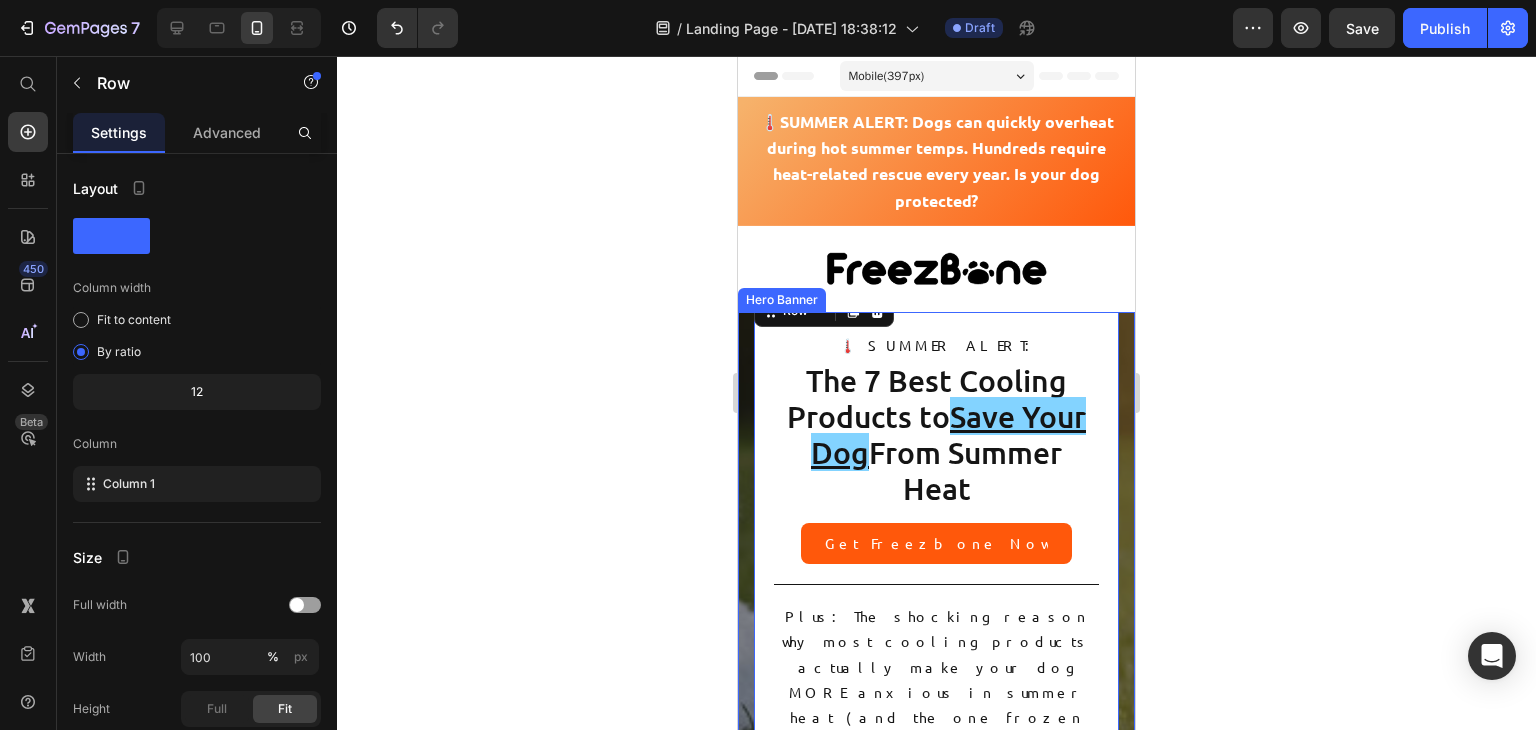 click on "Drop element here
Drop element here 🌡️ SUMMER ALERT: Text Block The 7 Best Cooling Products to  Save Your Dog  From Summer Heat Heading Get Freezbone Now Button                Title Line Plus: The shocking reason why most cooling products actually make your dog MORE anxious in summer heat (and the one frozen solution that works every time) Text Block Icon Icon Icon Icon Icon Icon List 4.8 | Excellent Text Block Row                Title Line Row   0
Drop element here Row" at bounding box center [936, 562] 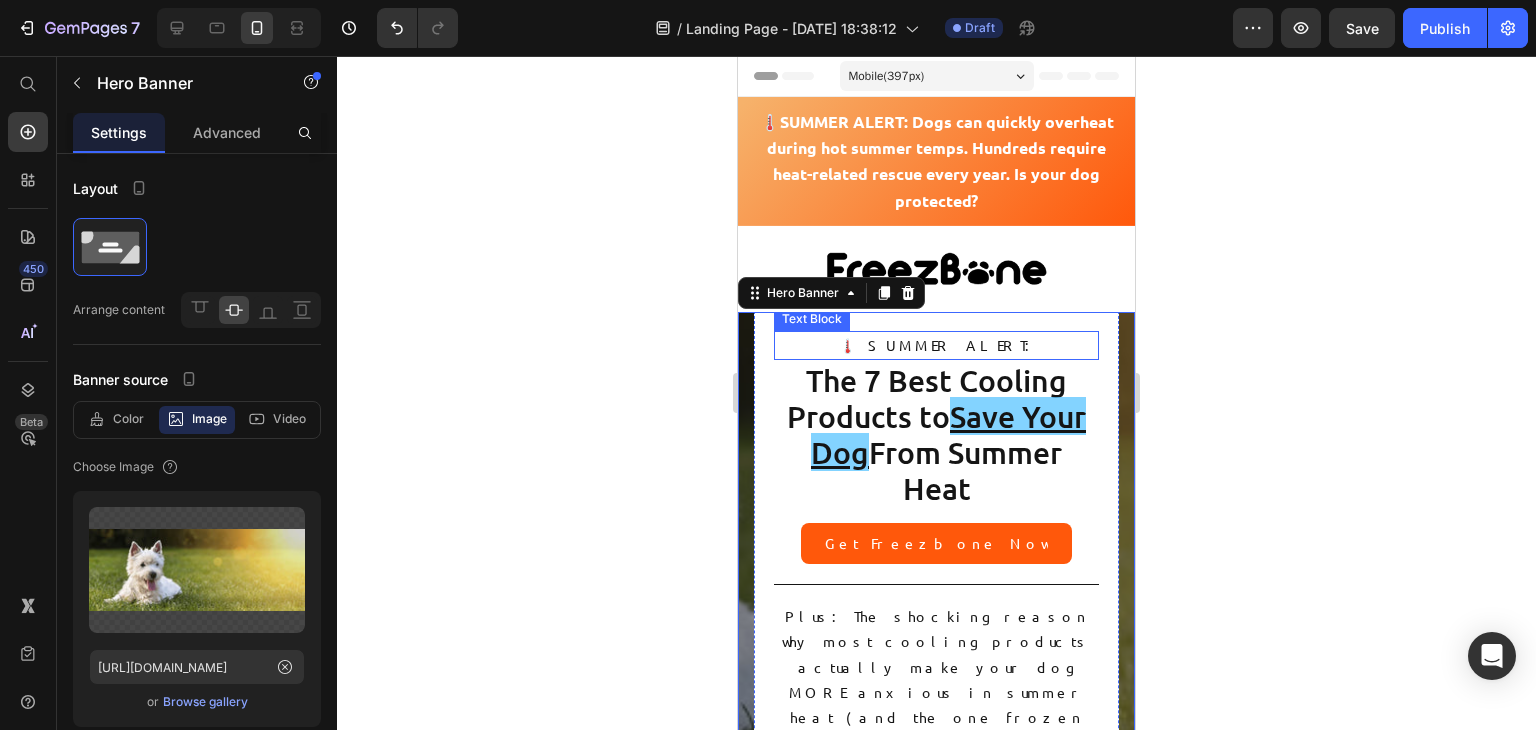 scroll, scrollTop: 0, scrollLeft: 0, axis: both 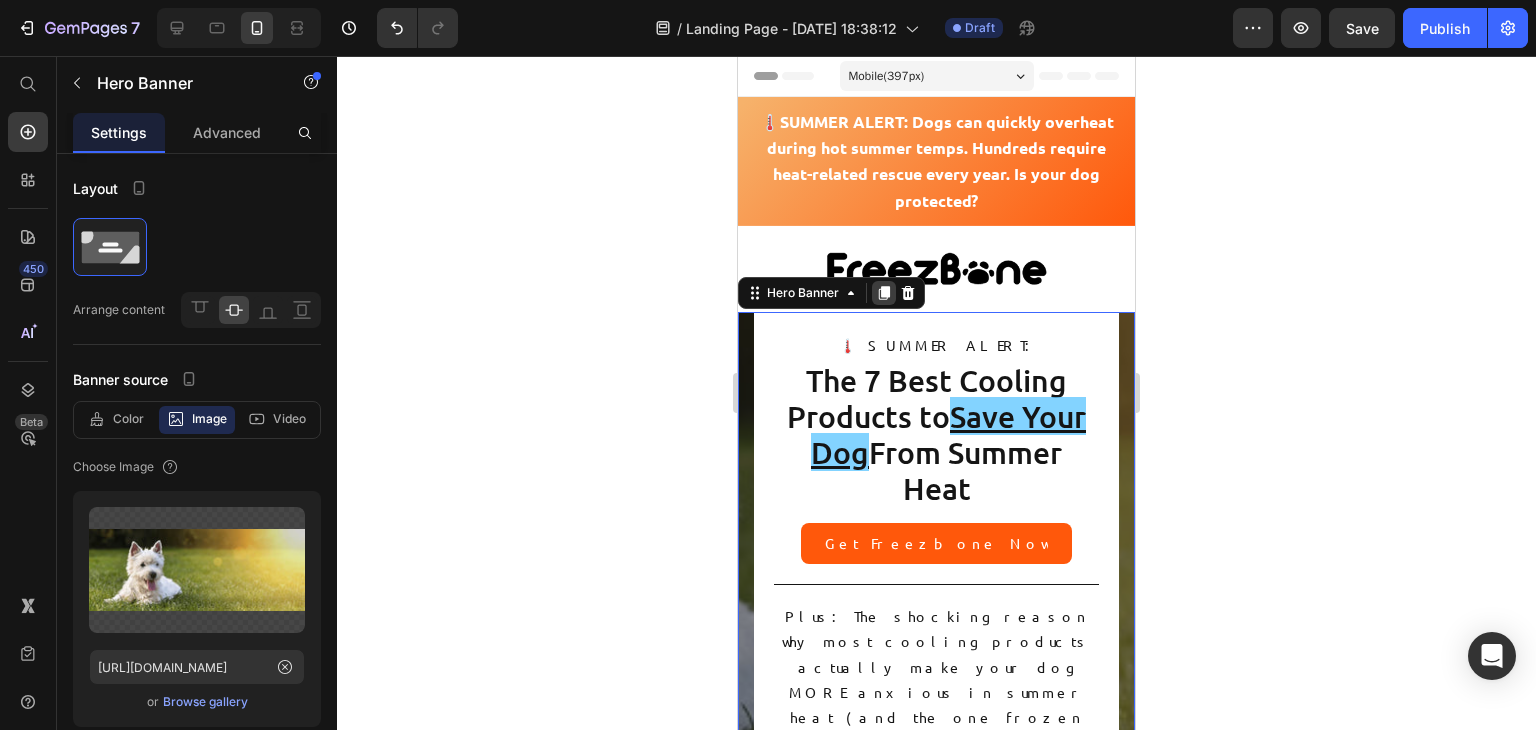 click 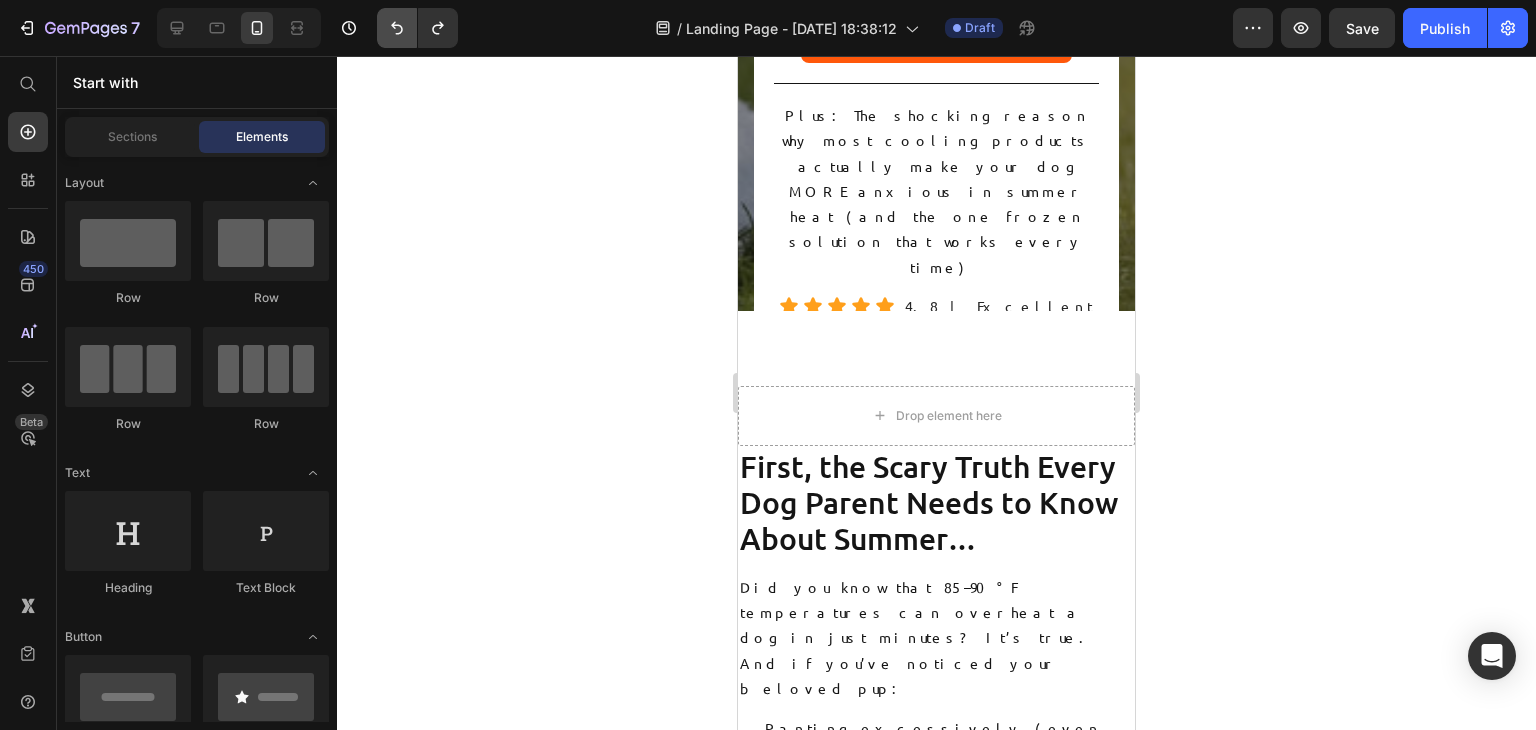 scroll, scrollTop: 683, scrollLeft: 0, axis: vertical 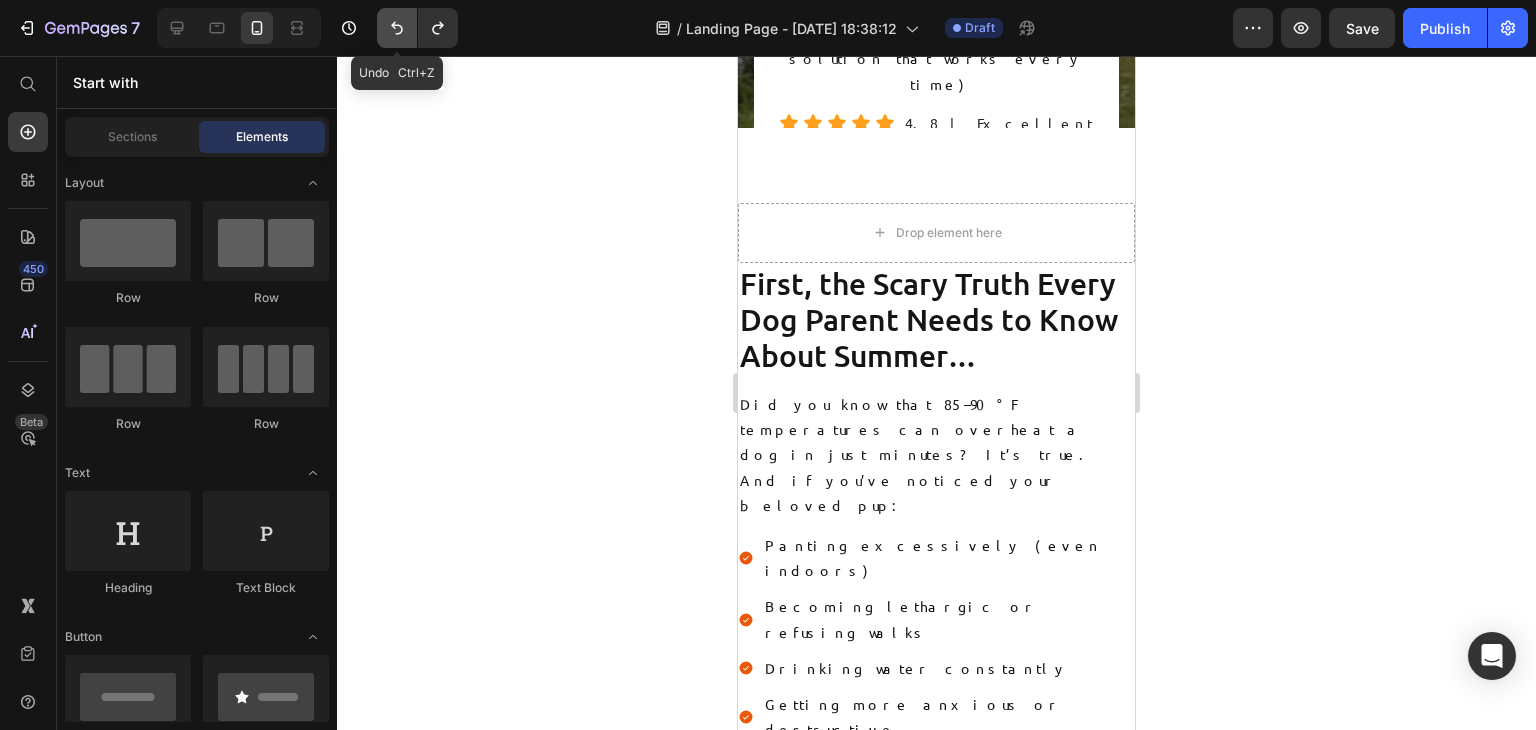 click 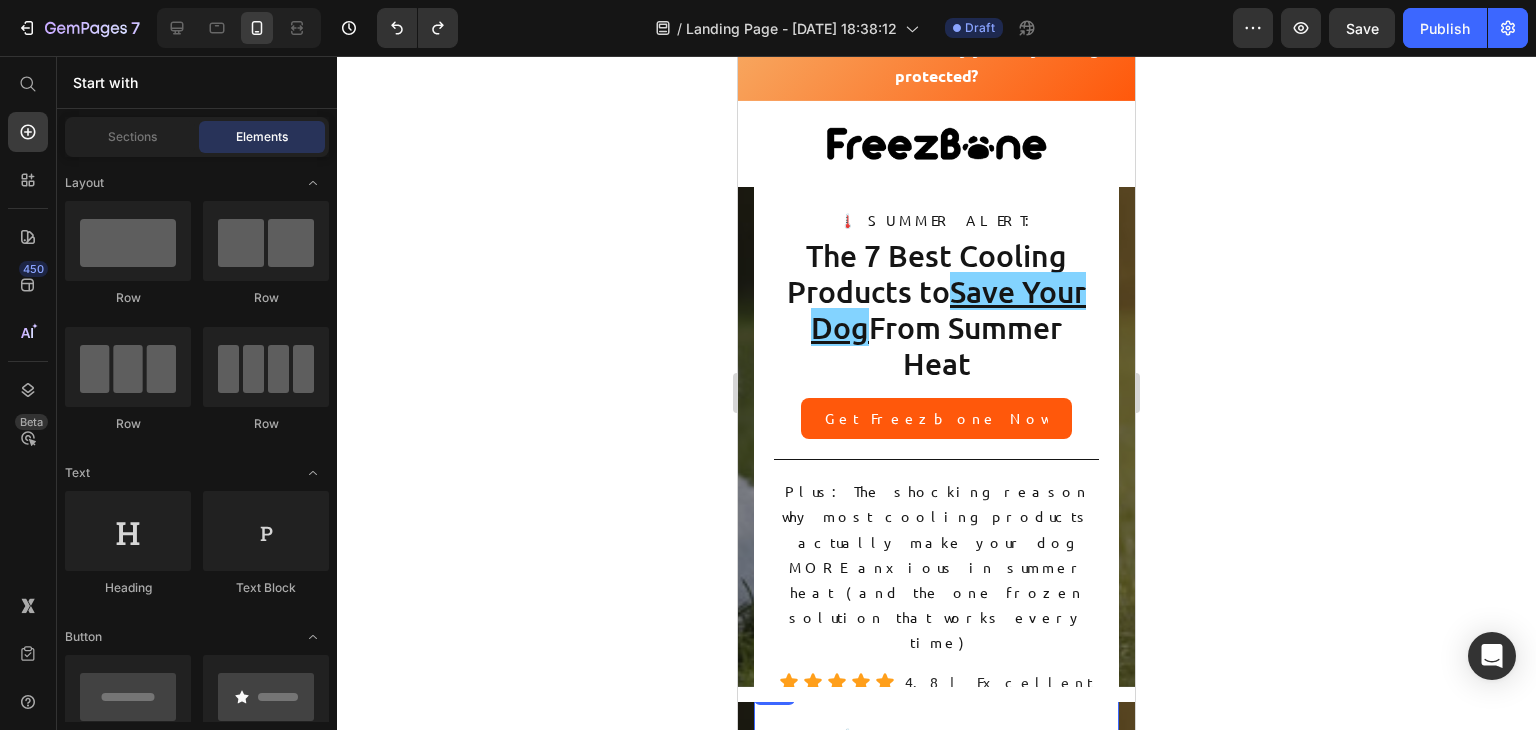 scroll, scrollTop: 0, scrollLeft: 0, axis: both 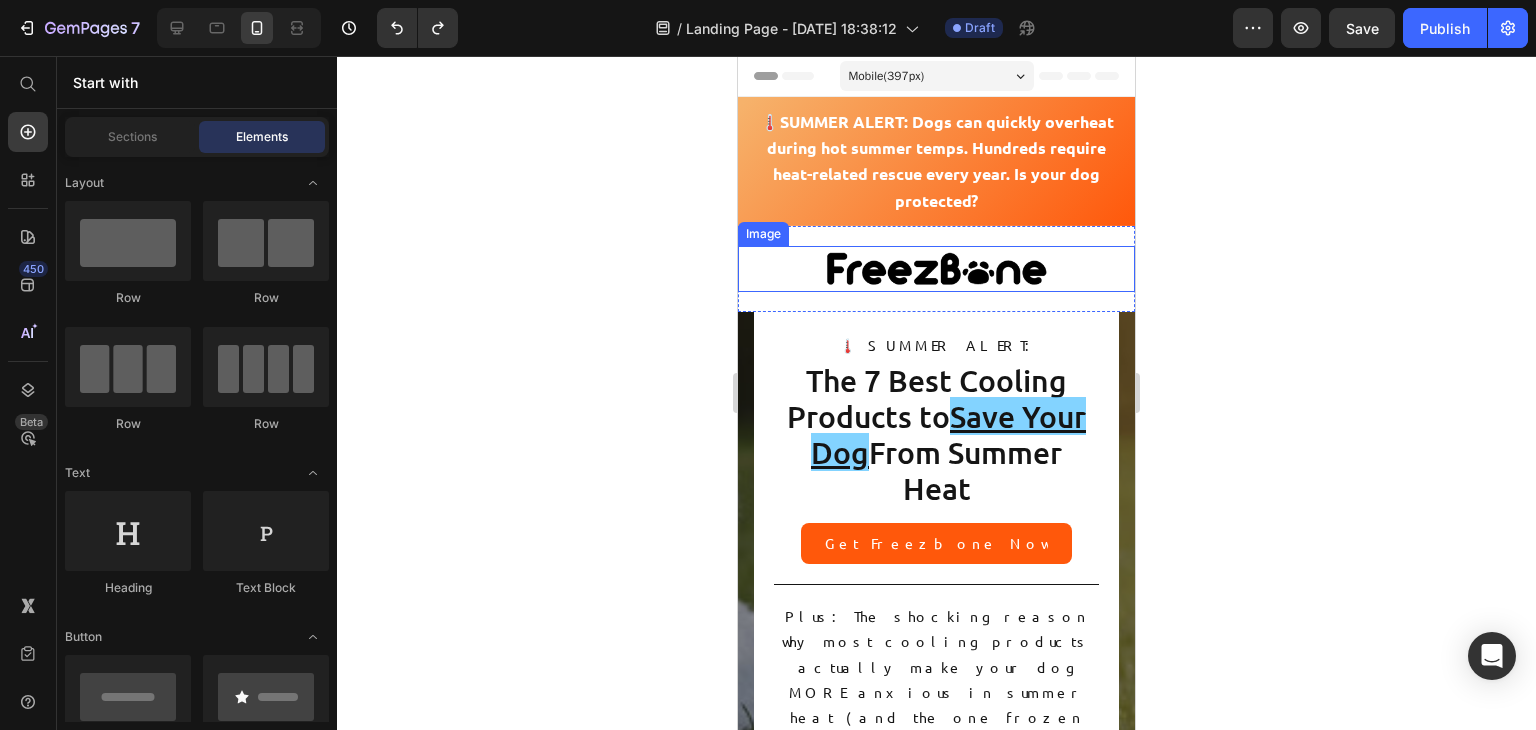type 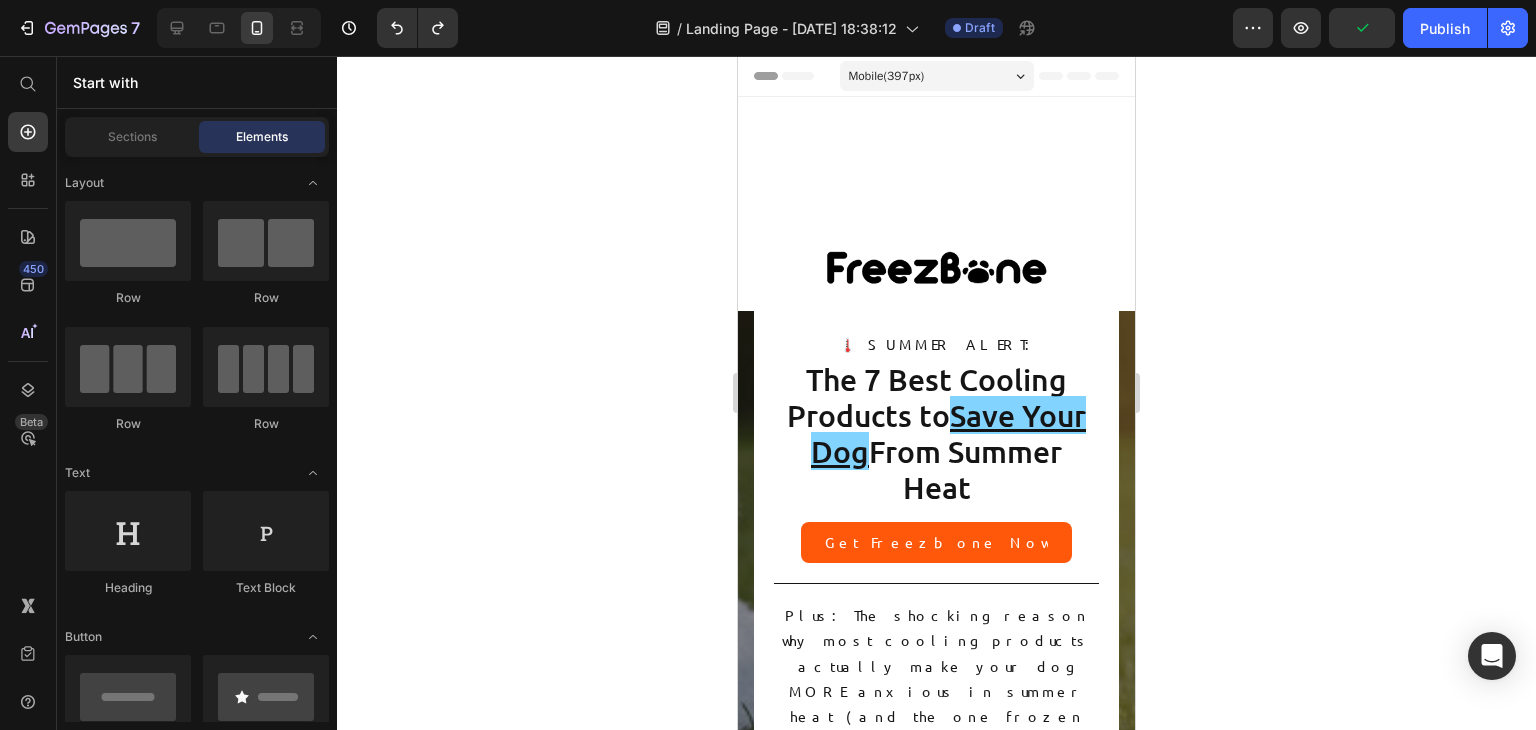 scroll, scrollTop: 671, scrollLeft: 0, axis: vertical 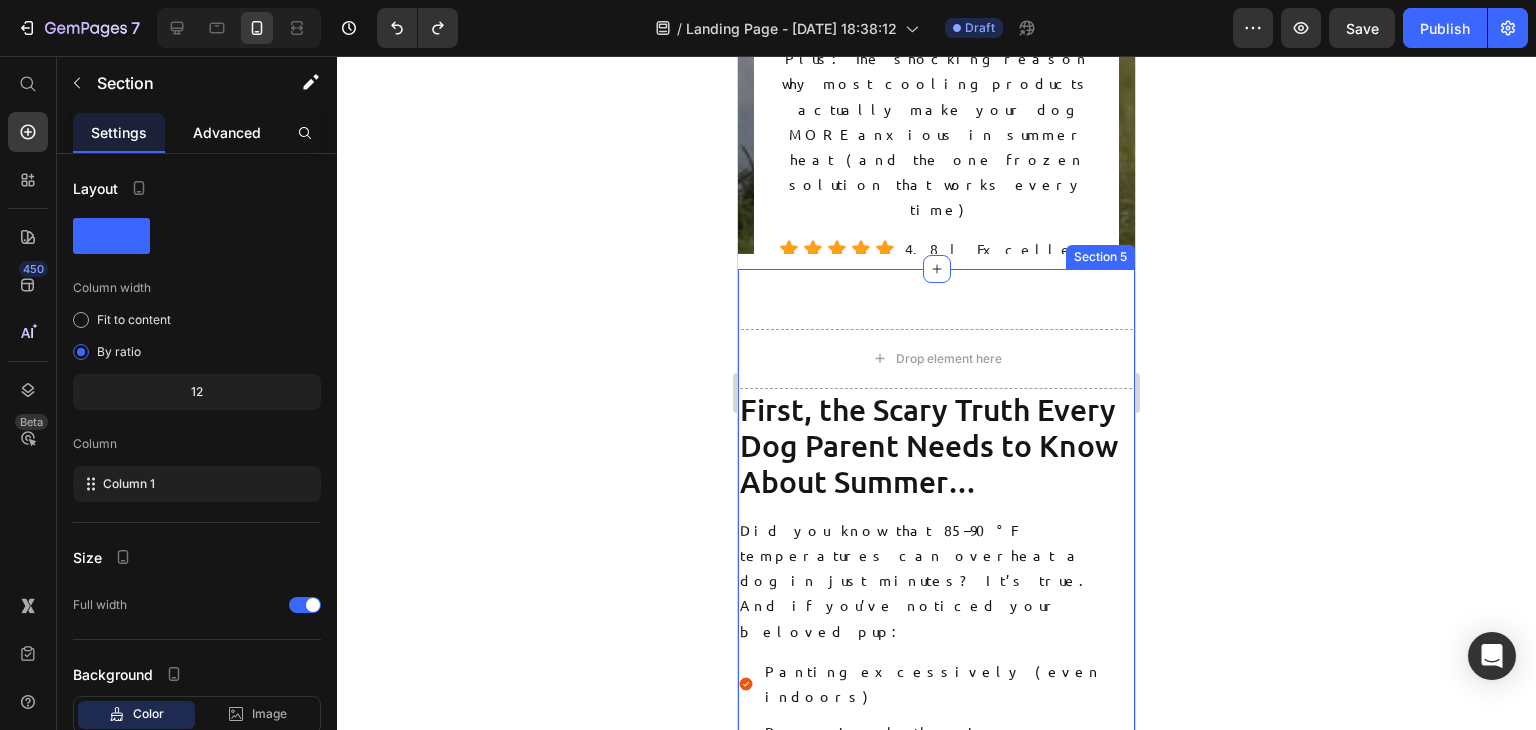 click on "Advanced" at bounding box center (227, 132) 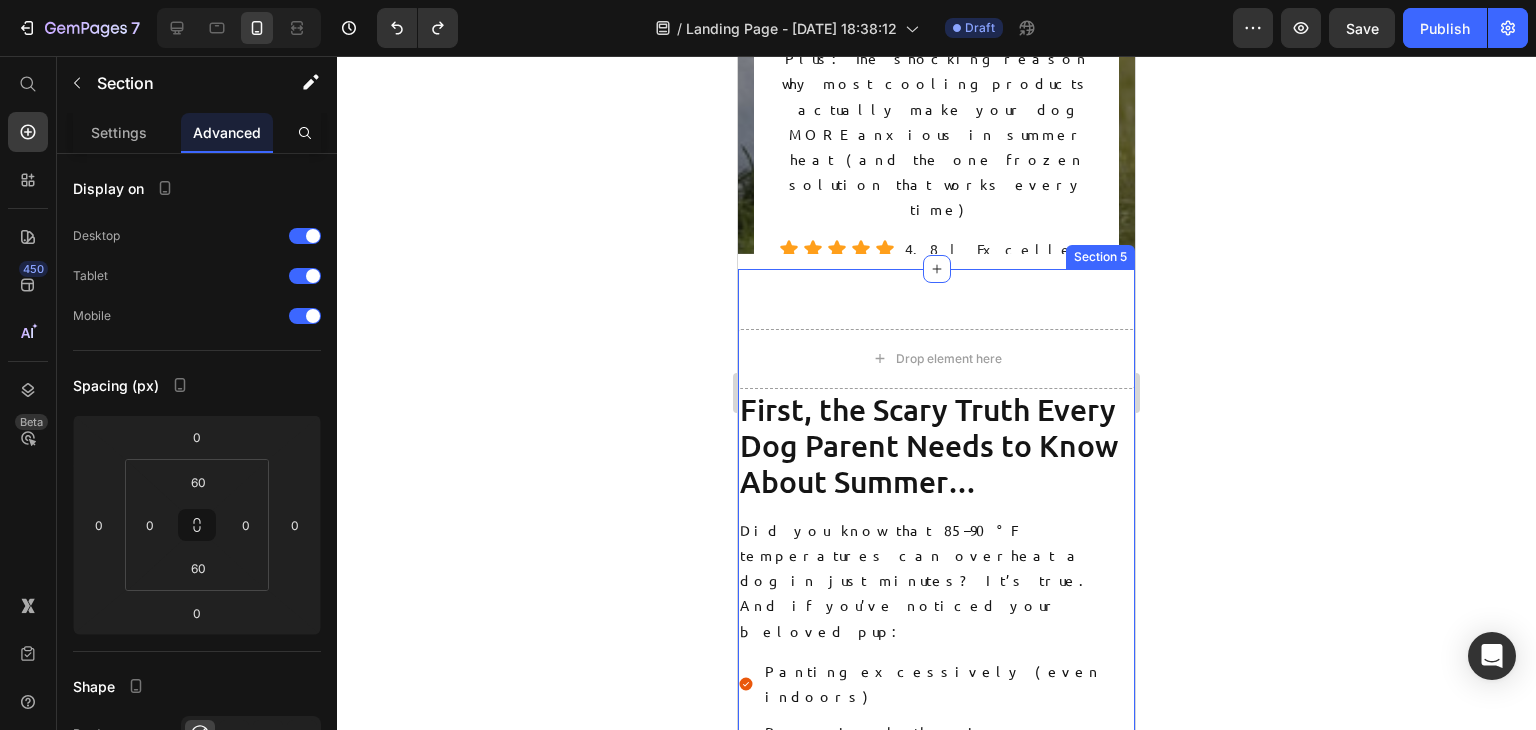 click on "Advanced" 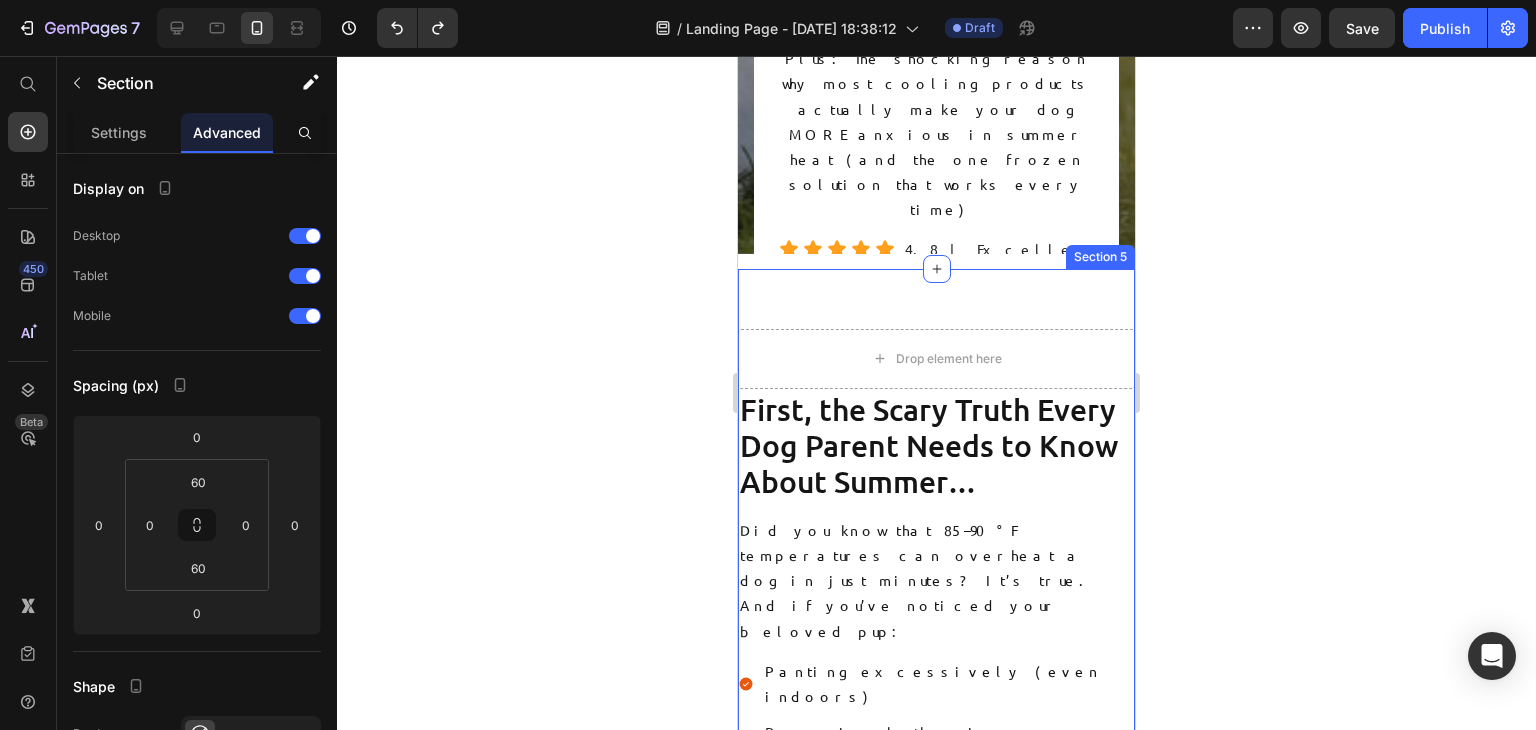 click on "Advanced" at bounding box center [227, 132] 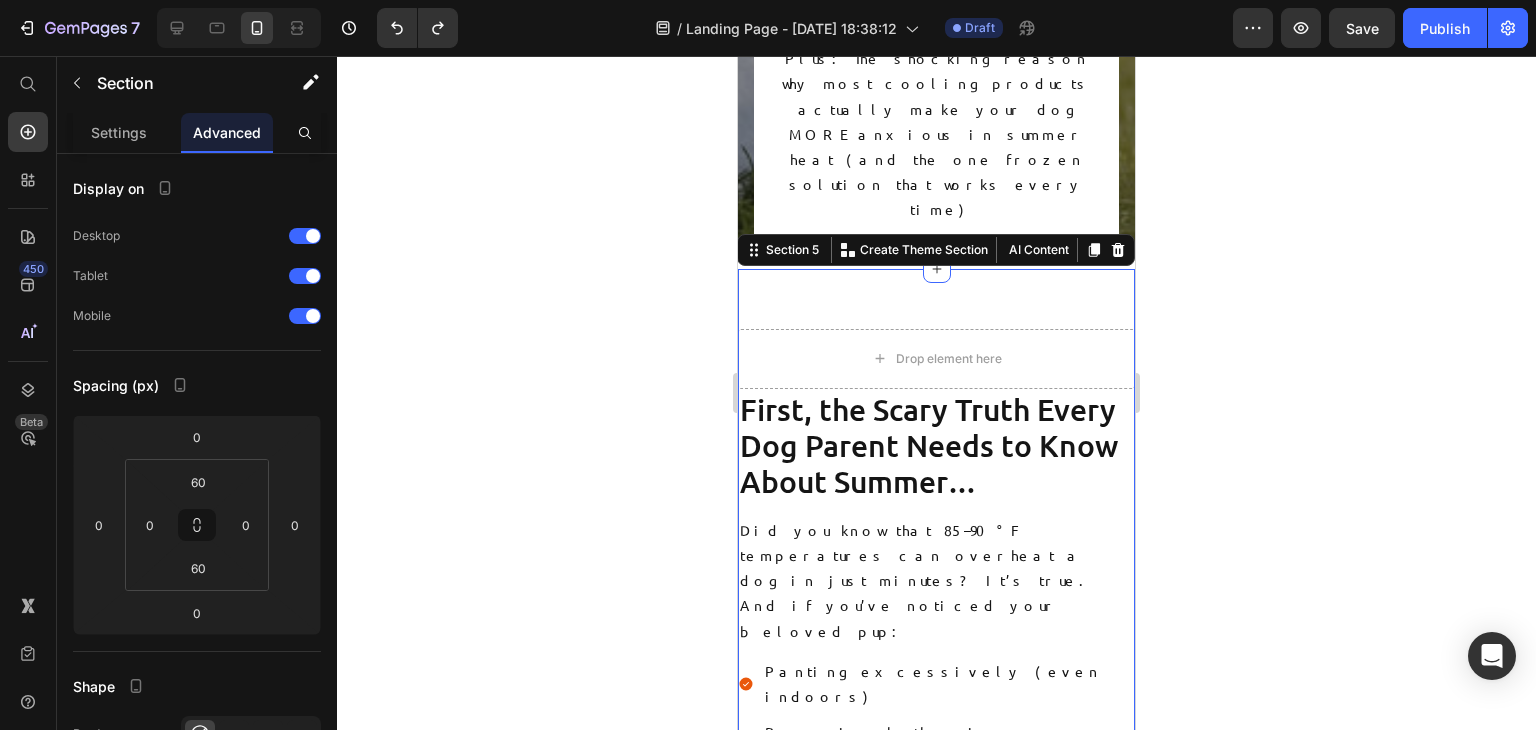 click on "Advanced" at bounding box center [227, 132] 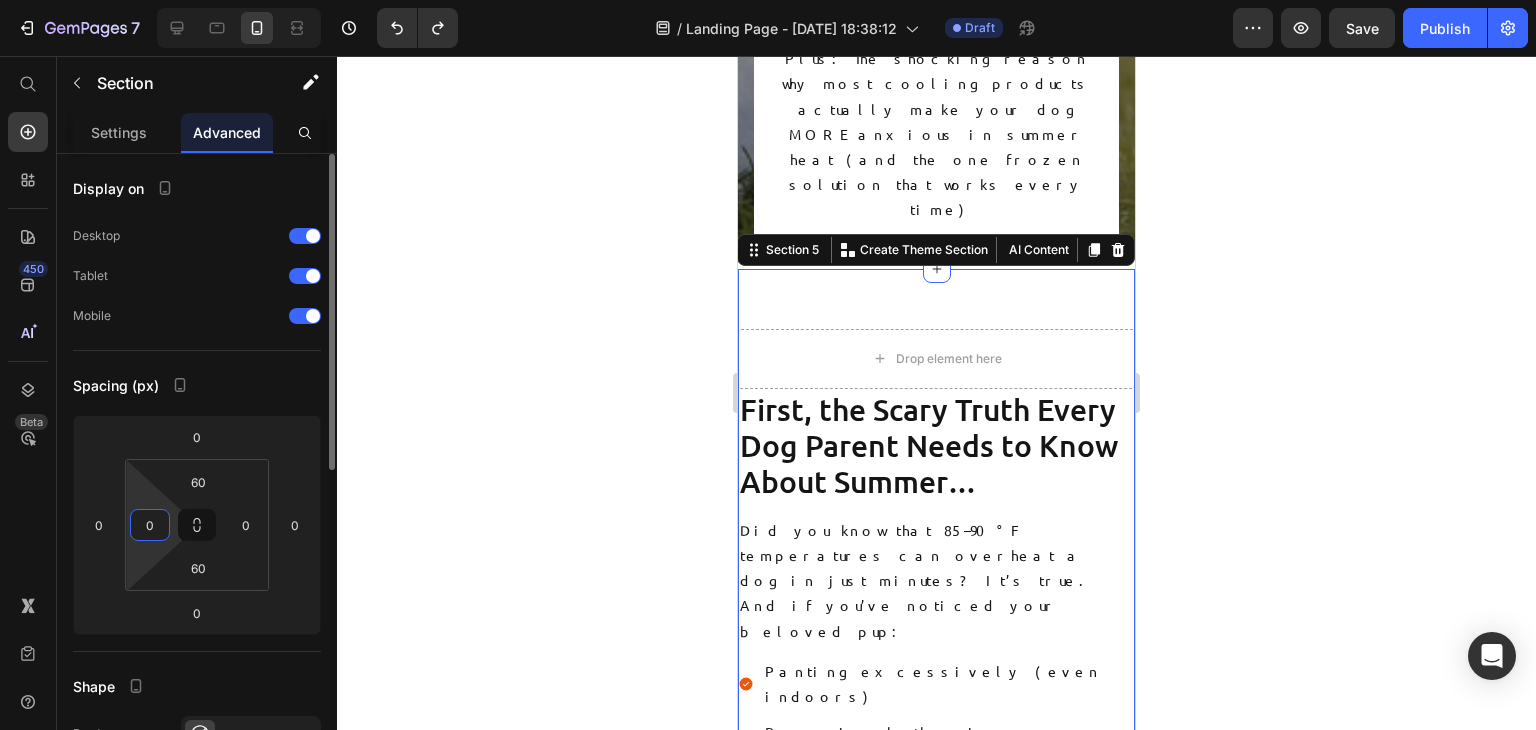 click on "0" at bounding box center (150, 525) 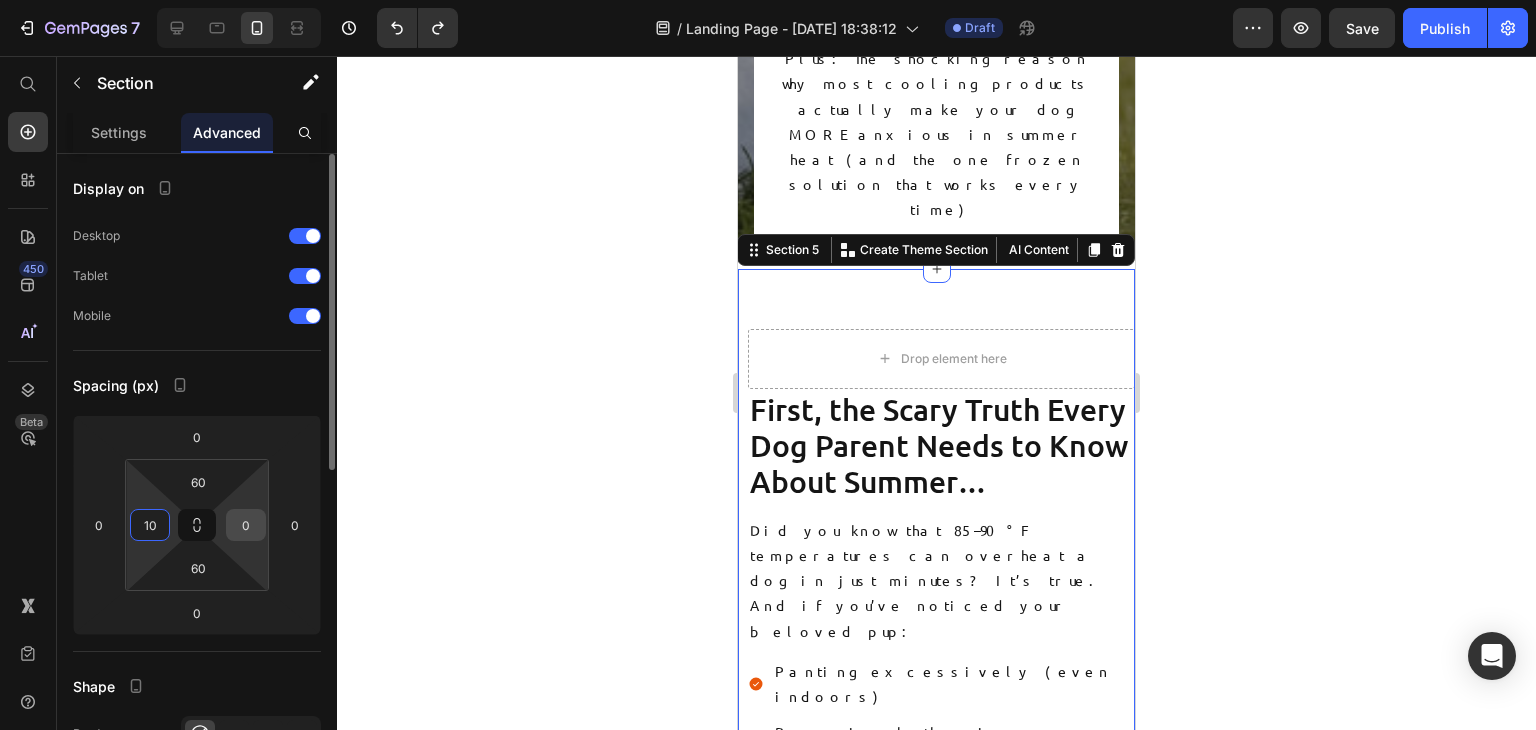 type on "10" 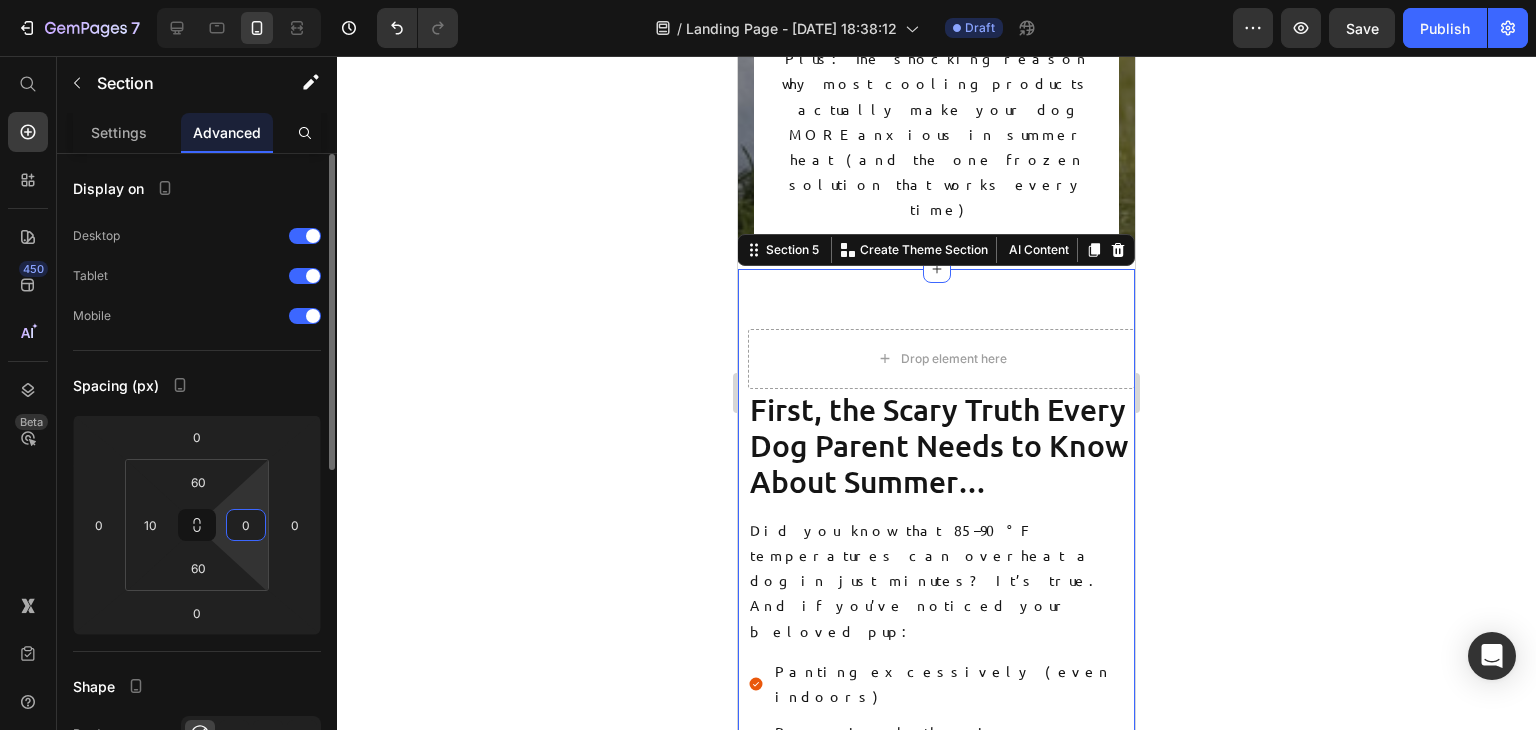 click on "0" at bounding box center (246, 525) 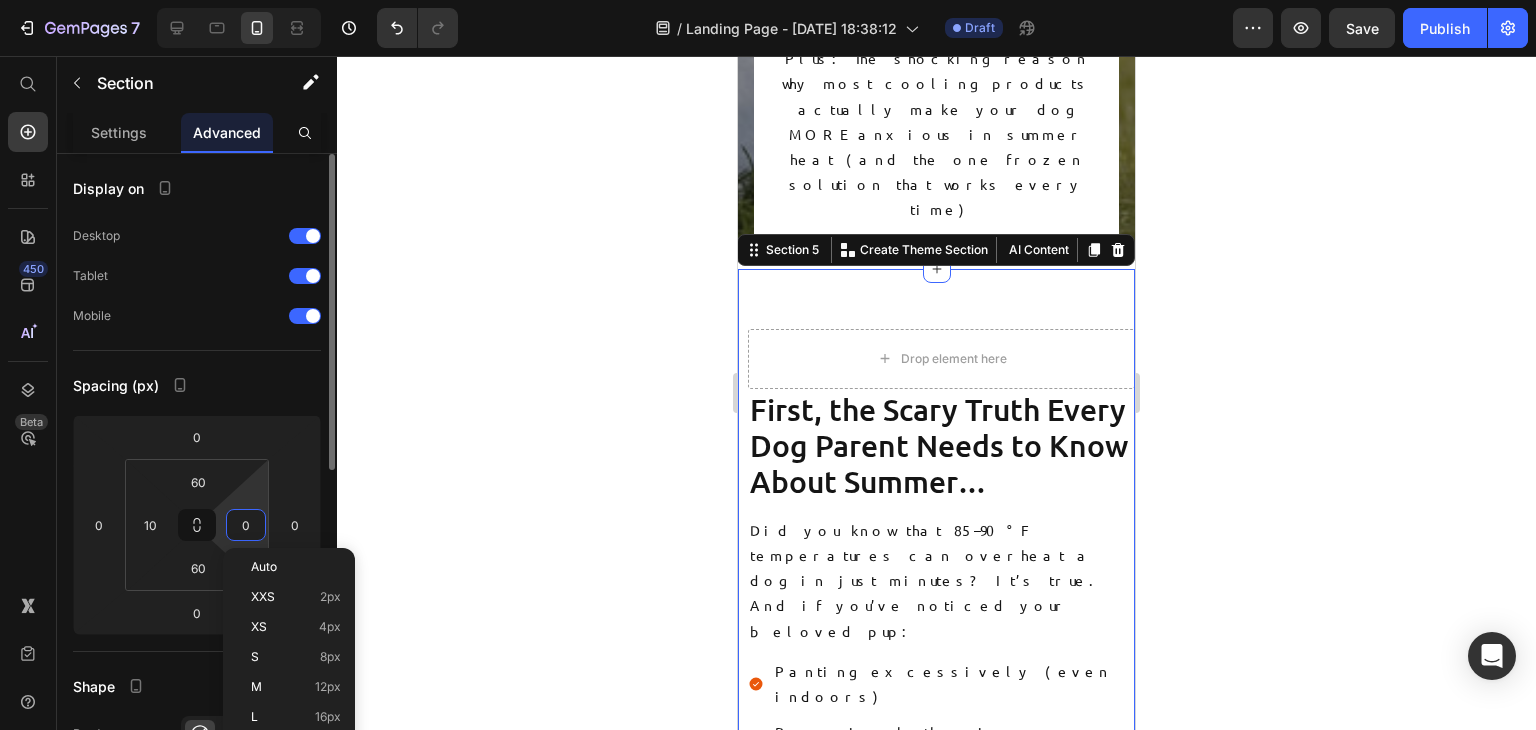 click on "0" at bounding box center [246, 525] 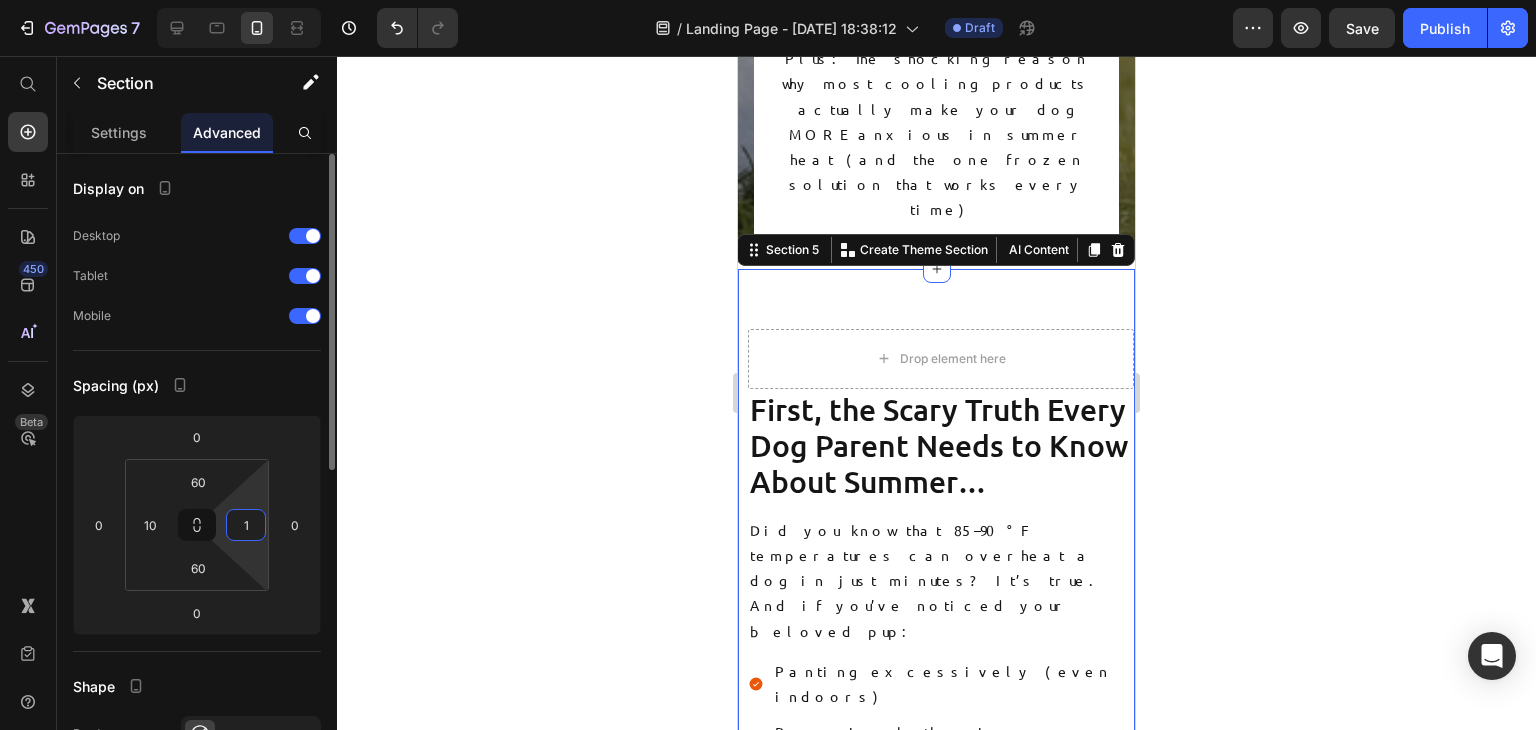 type on "10" 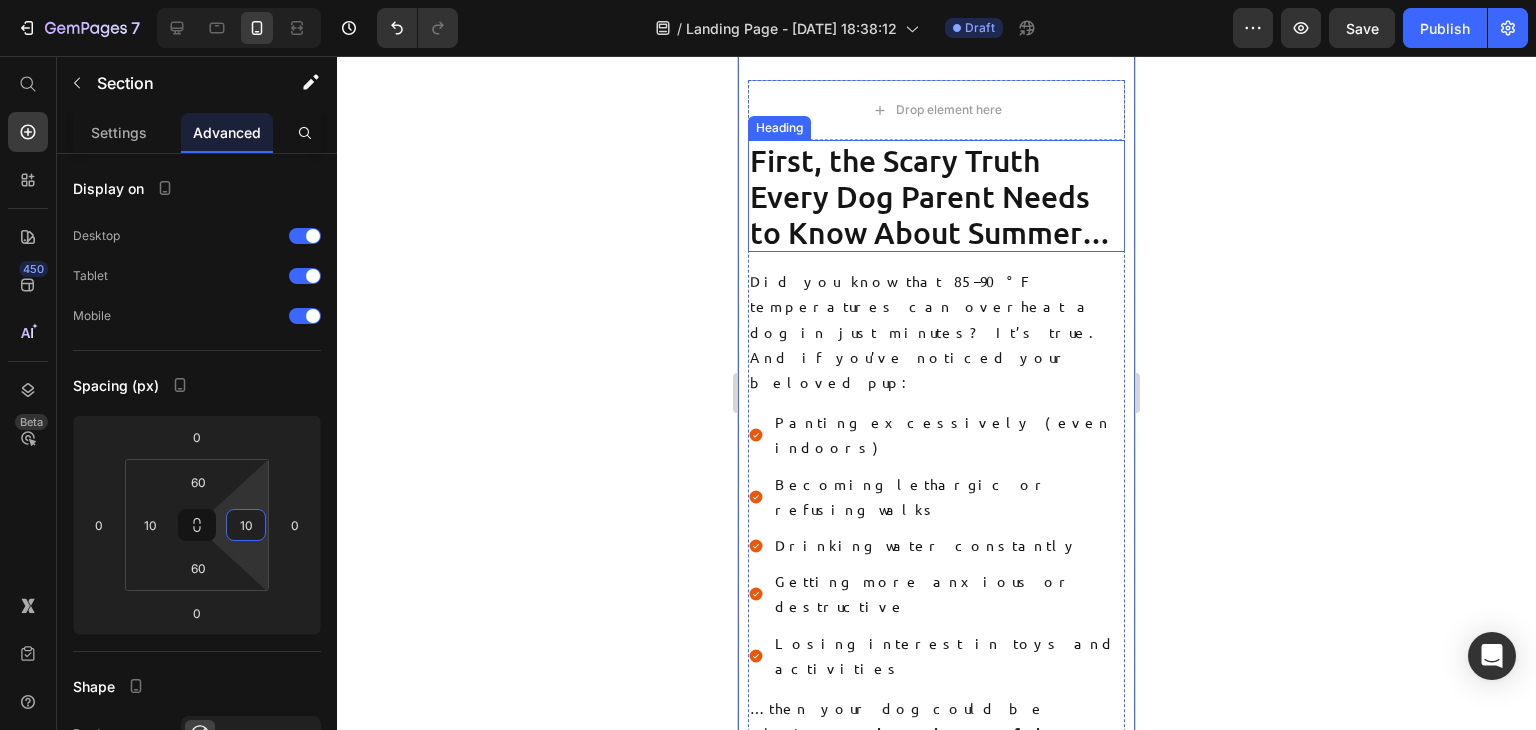 scroll, scrollTop: 806, scrollLeft: 0, axis: vertical 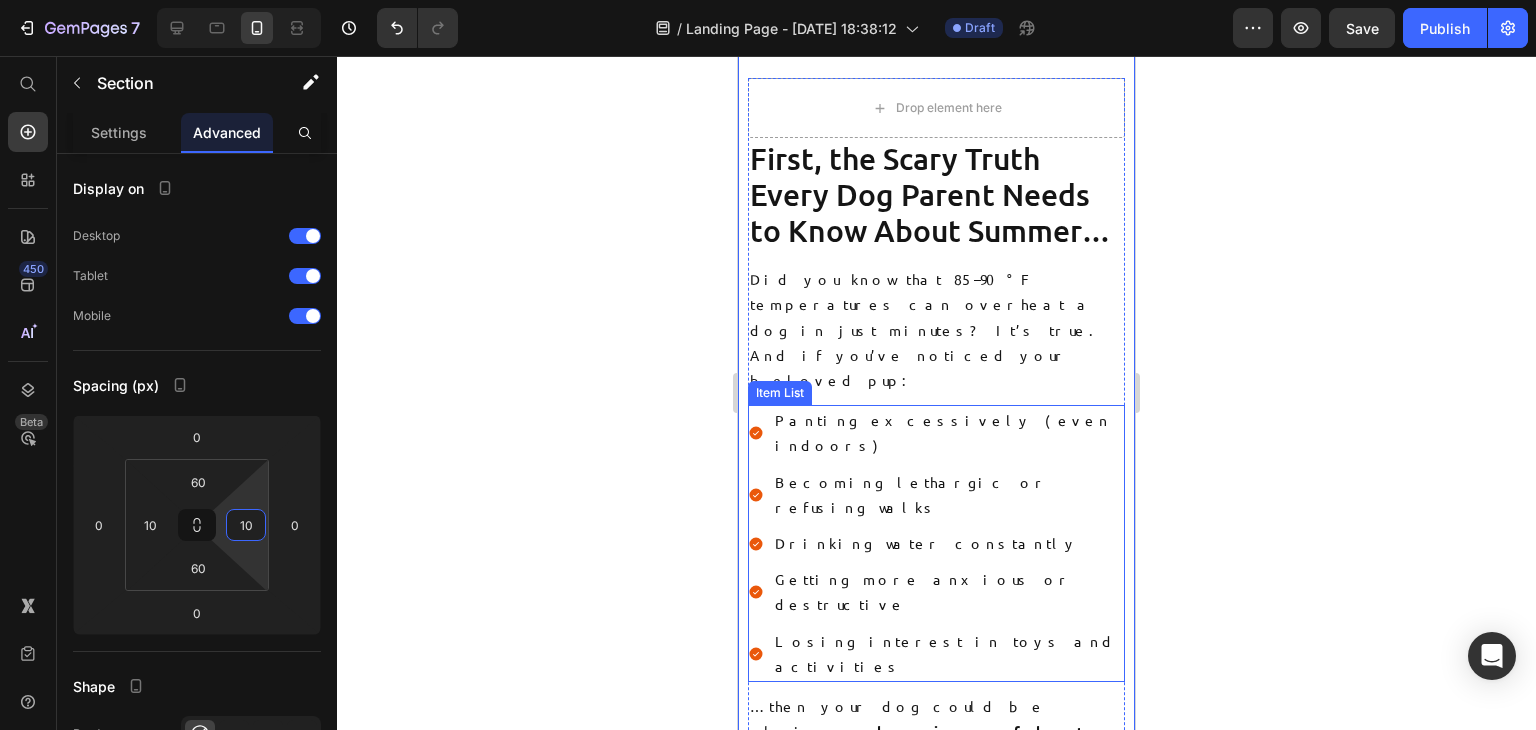 click on "Panting excessively (even indoors)" at bounding box center (936, 433) 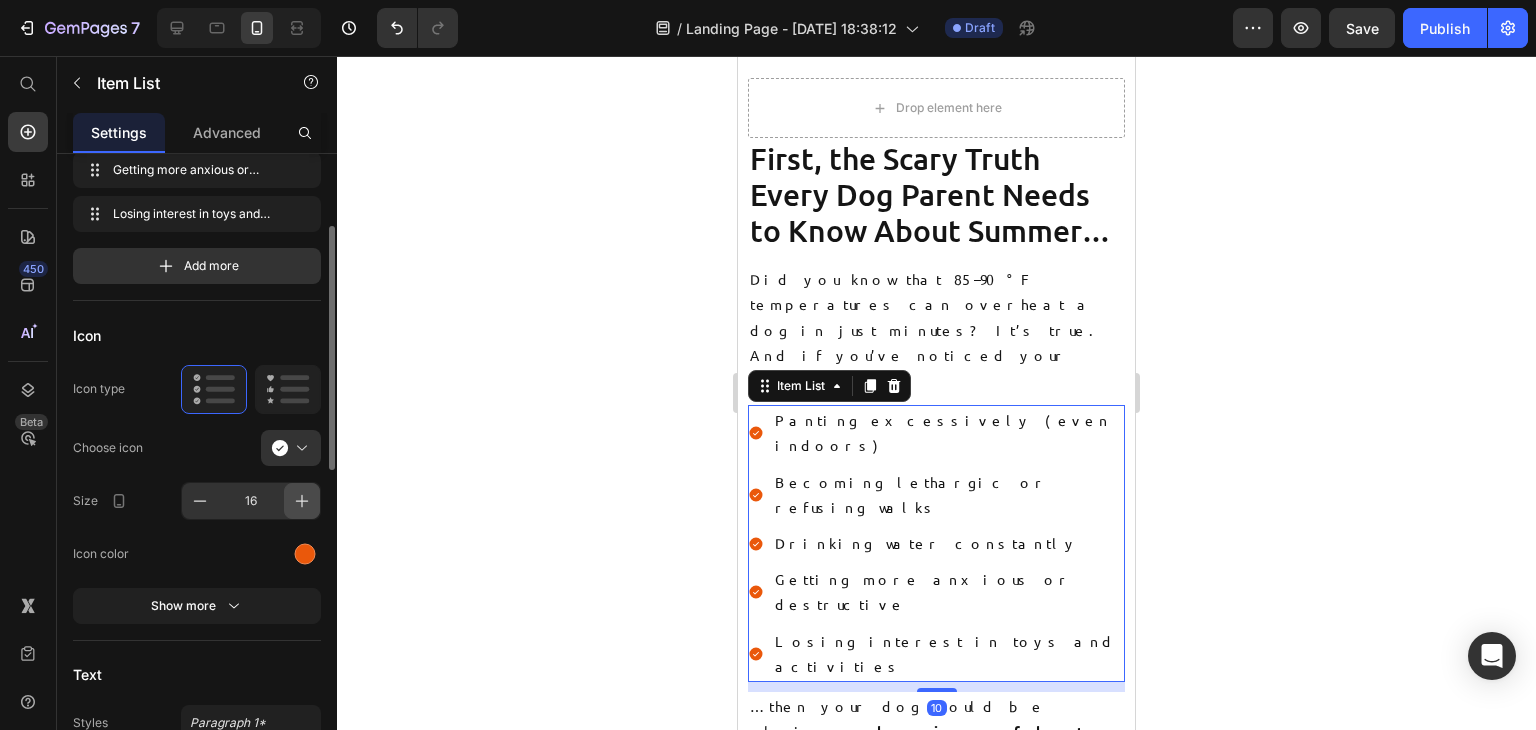 scroll, scrollTop: 197, scrollLeft: 0, axis: vertical 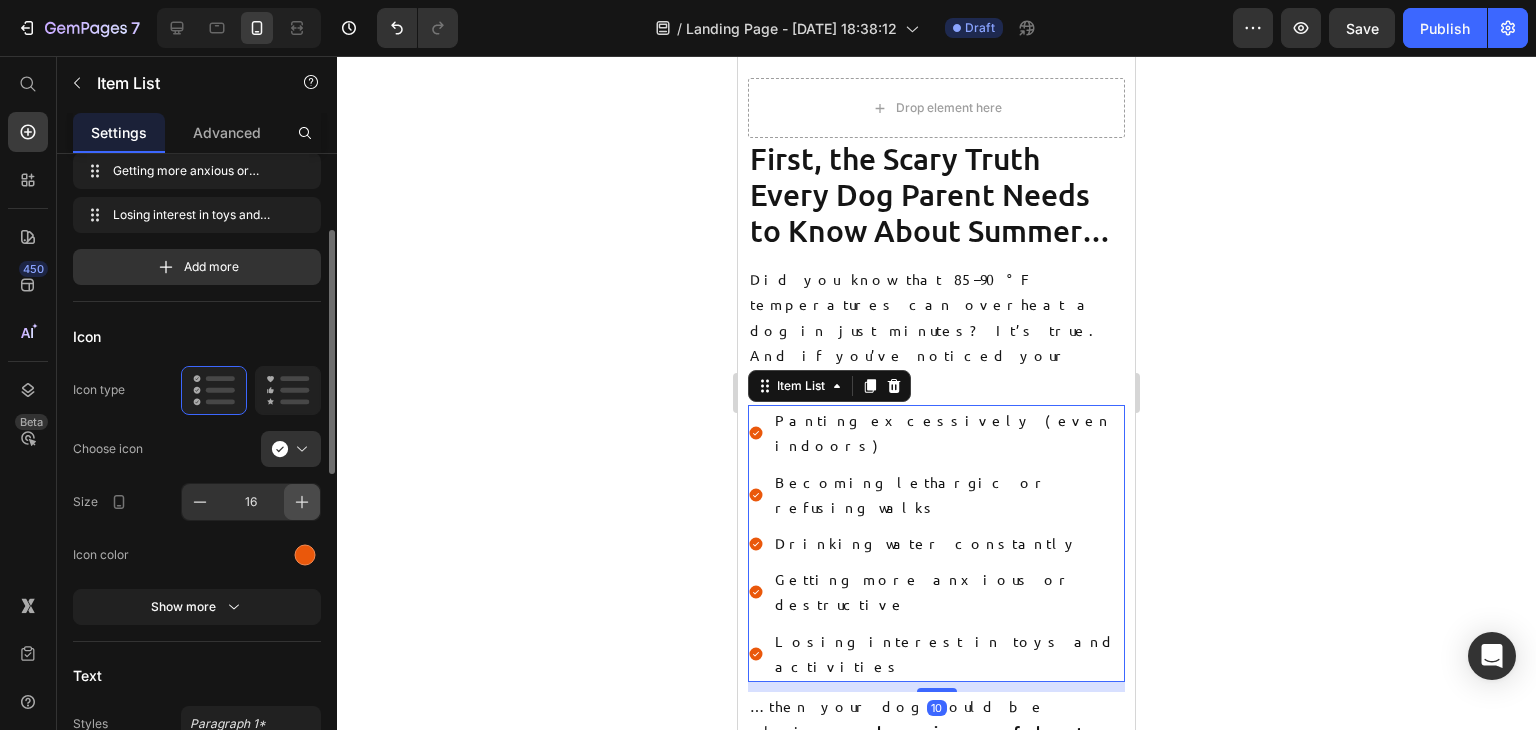 click 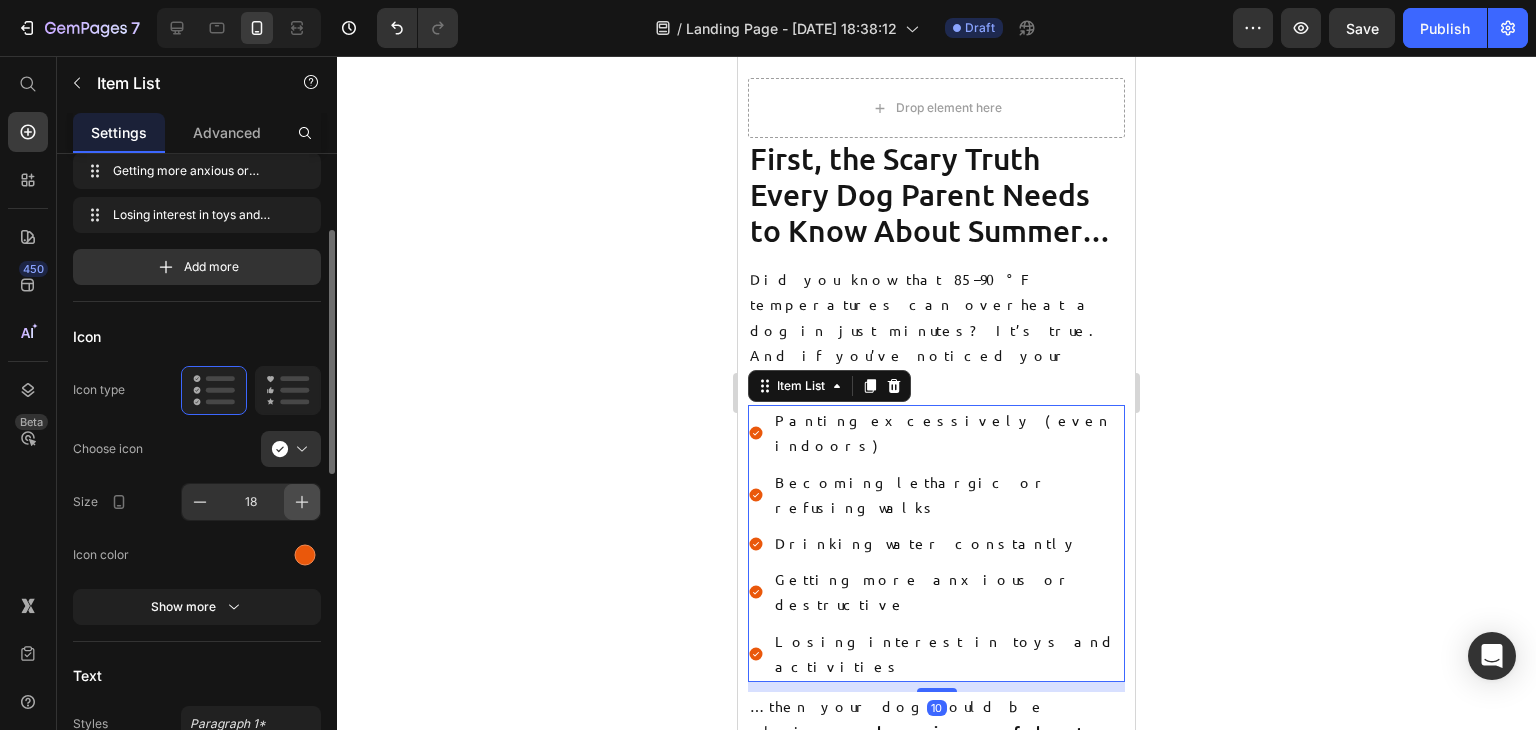 click 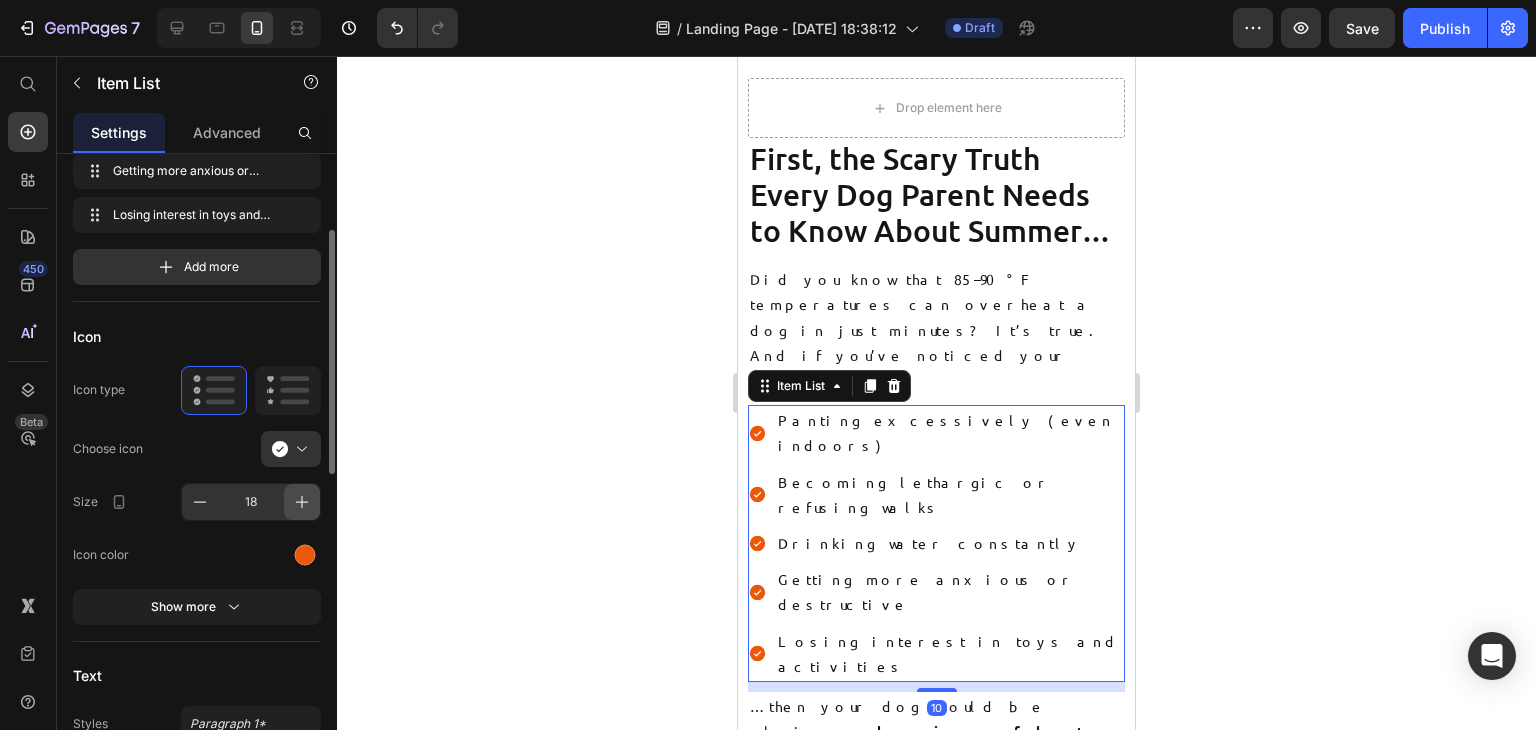 click 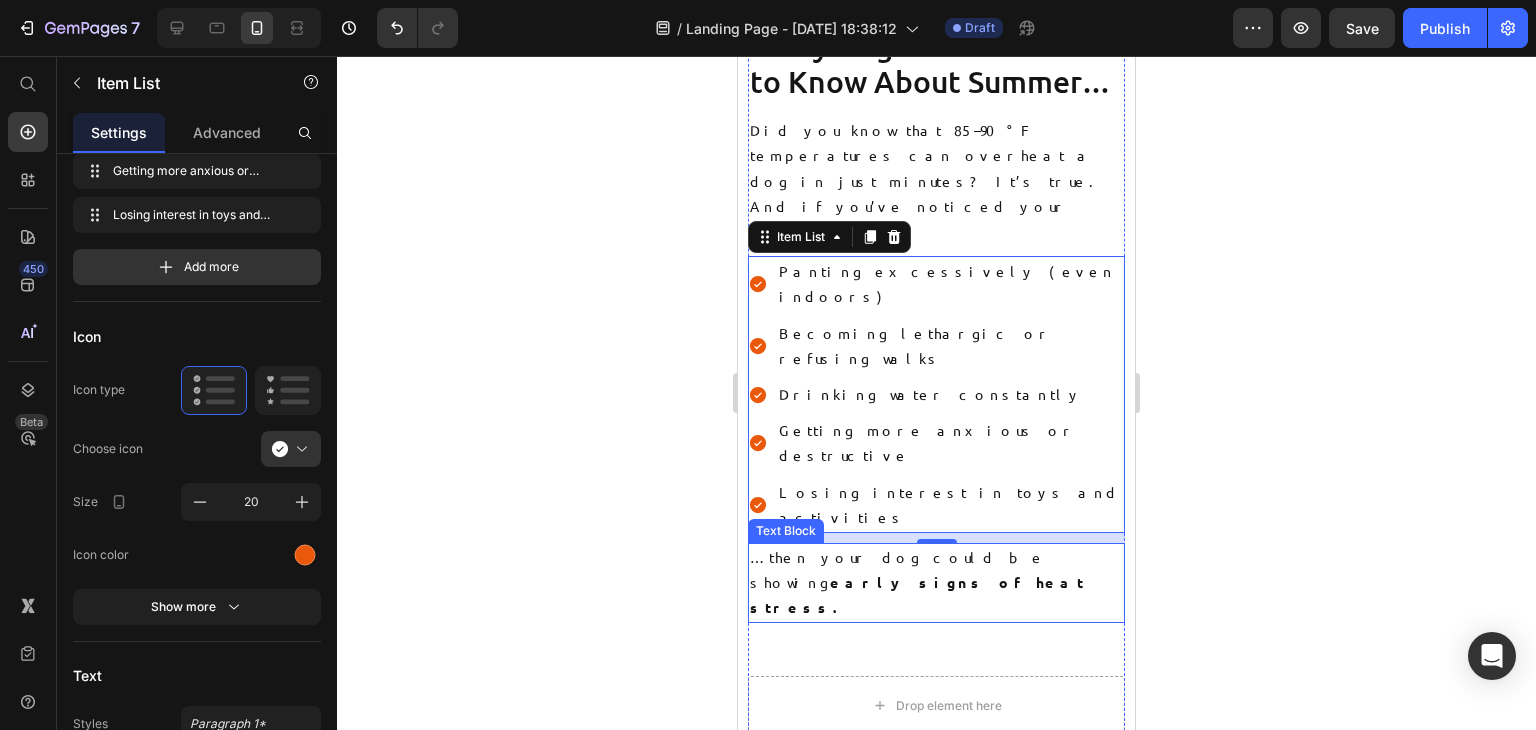 scroll, scrollTop: 959, scrollLeft: 0, axis: vertical 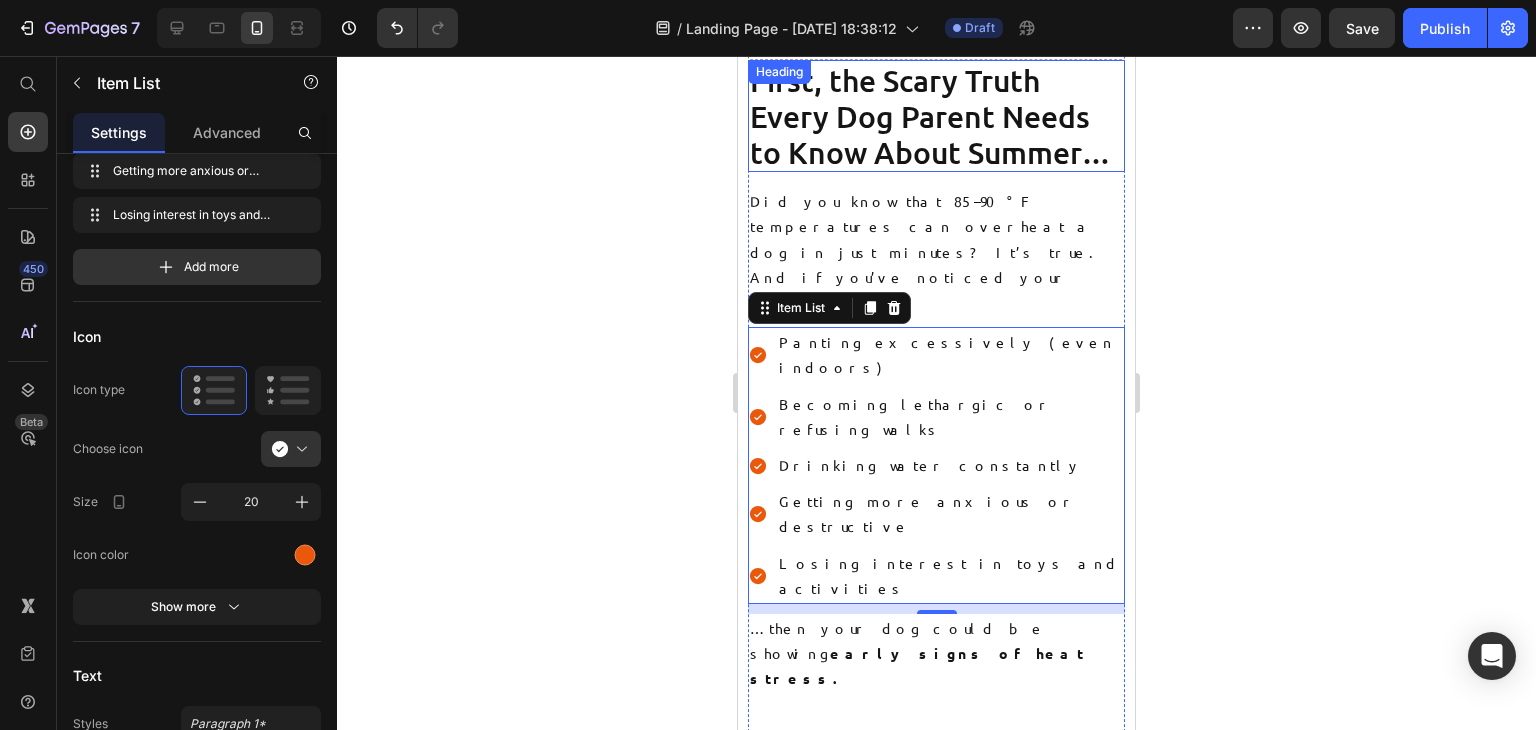click on "First, the Scary Truth Every Dog Parent Needs to Know About Summer…" at bounding box center (936, 116) 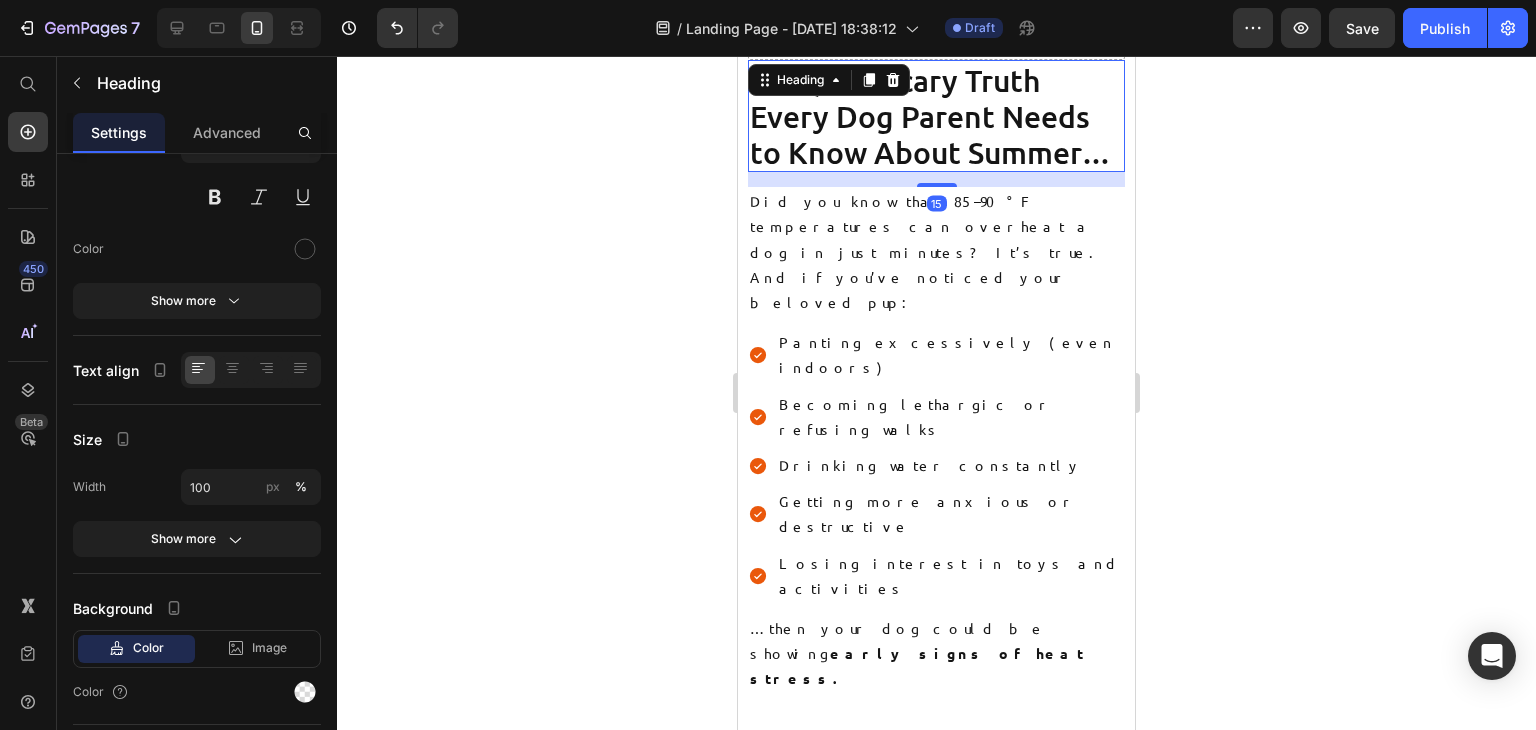 scroll, scrollTop: 0, scrollLeft: 0, axis: both 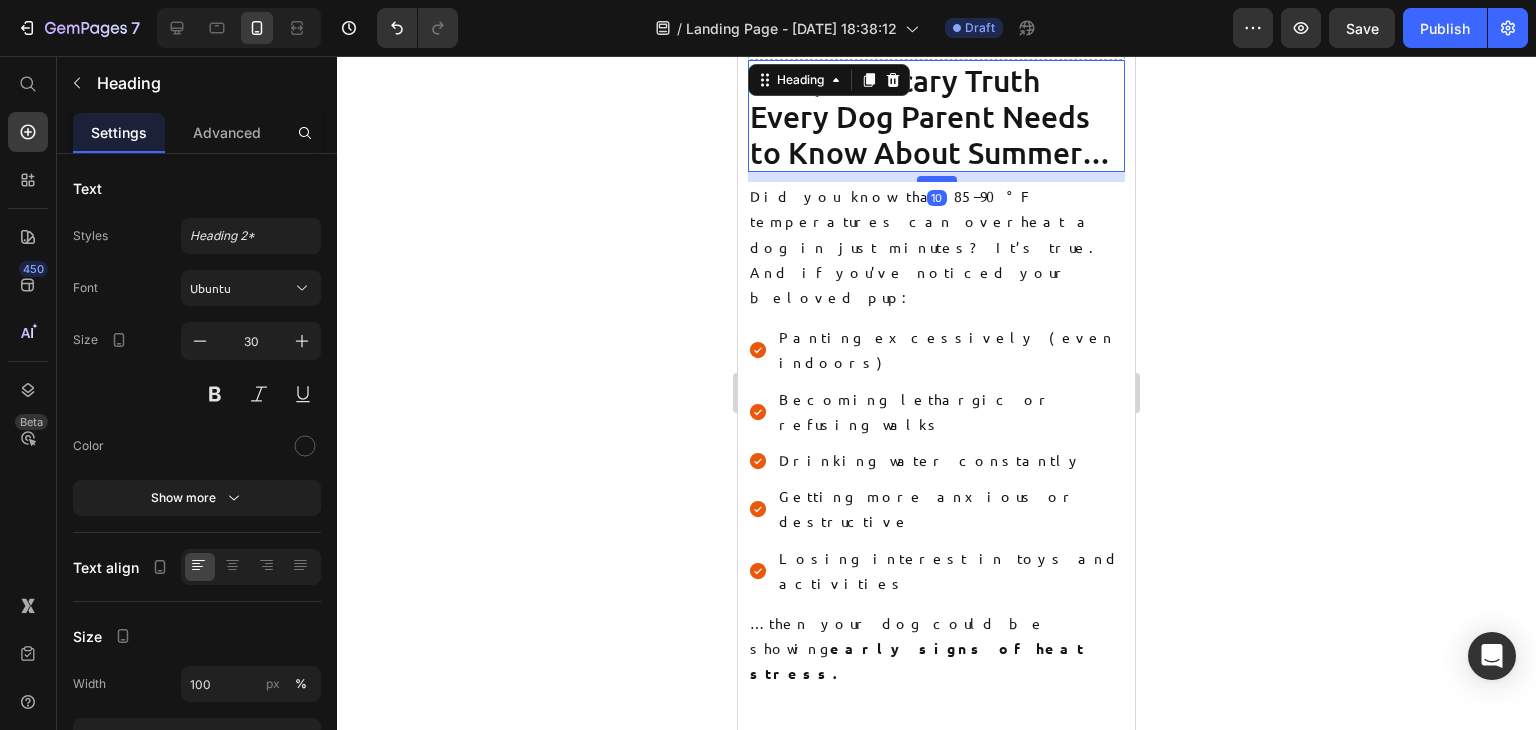 click at bounding box center [937, 179] 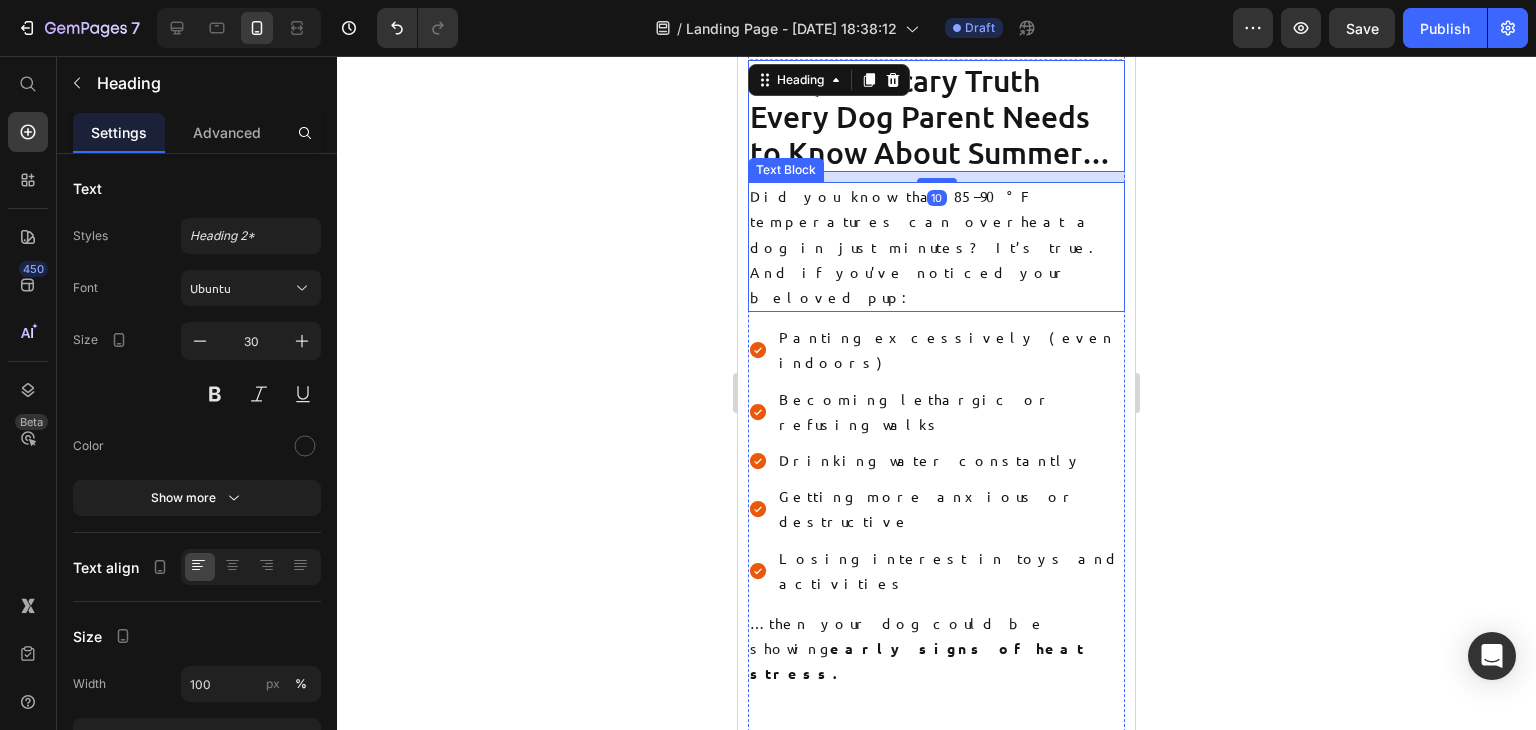 click on "Did you know that 85–90°F temperatures can overheat a dog in just minutes? It’s true. And if you’ve noticed your beloved pup:" at bounding box center [936, 247] 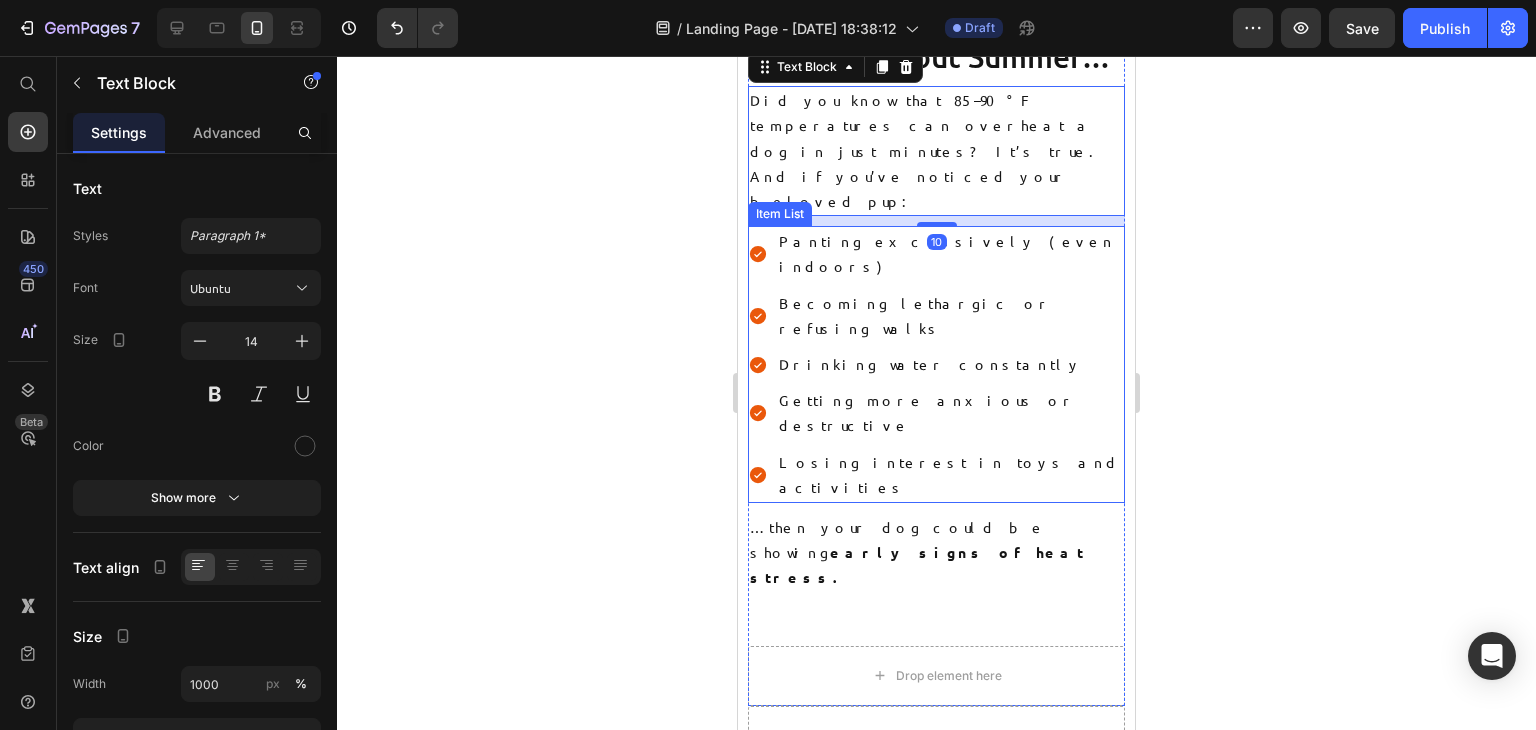 scroll, scrollTop: 988, scrollLeft: 0, axis: vertical 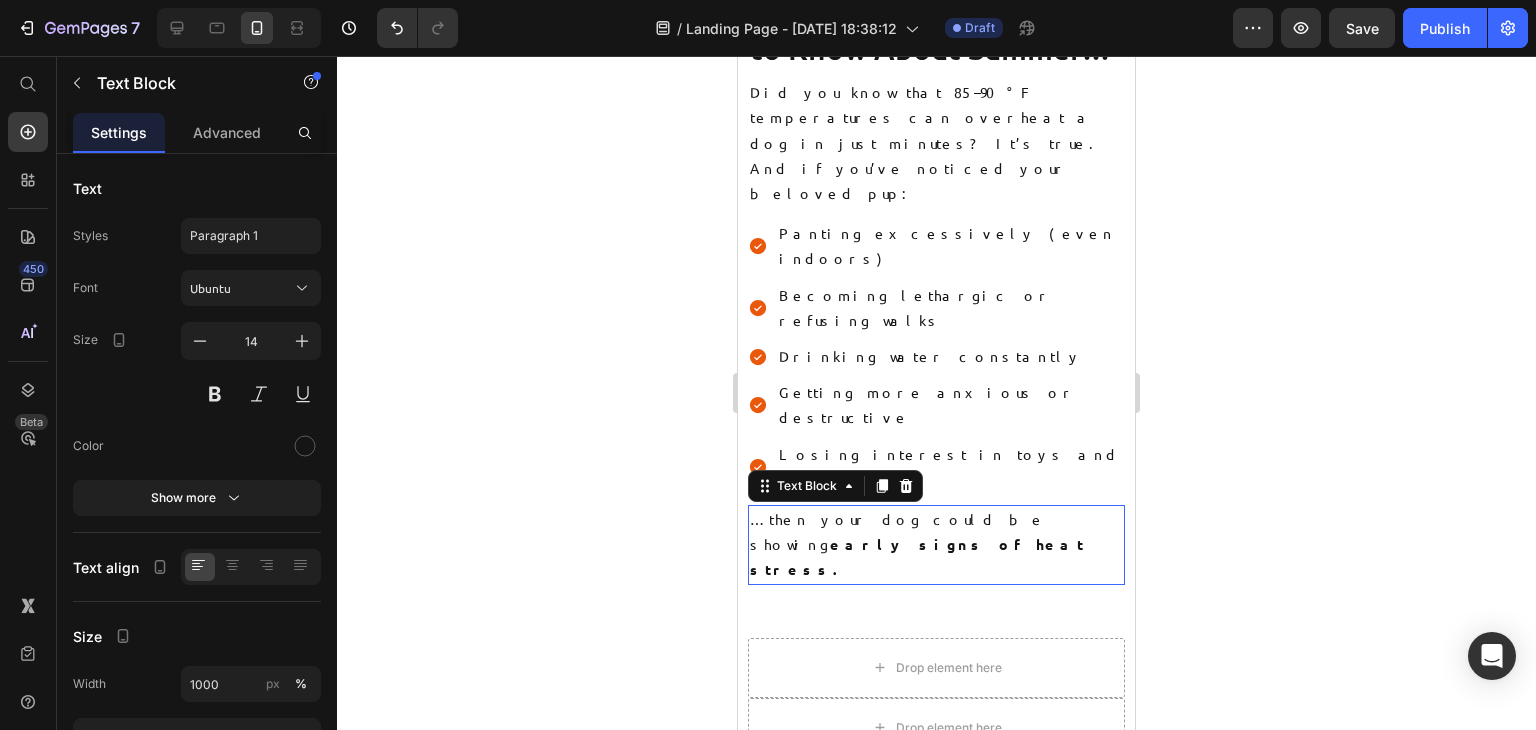 click on "…then your dog could be showing  early signs of heat stress." at bounding box center [936, 545] 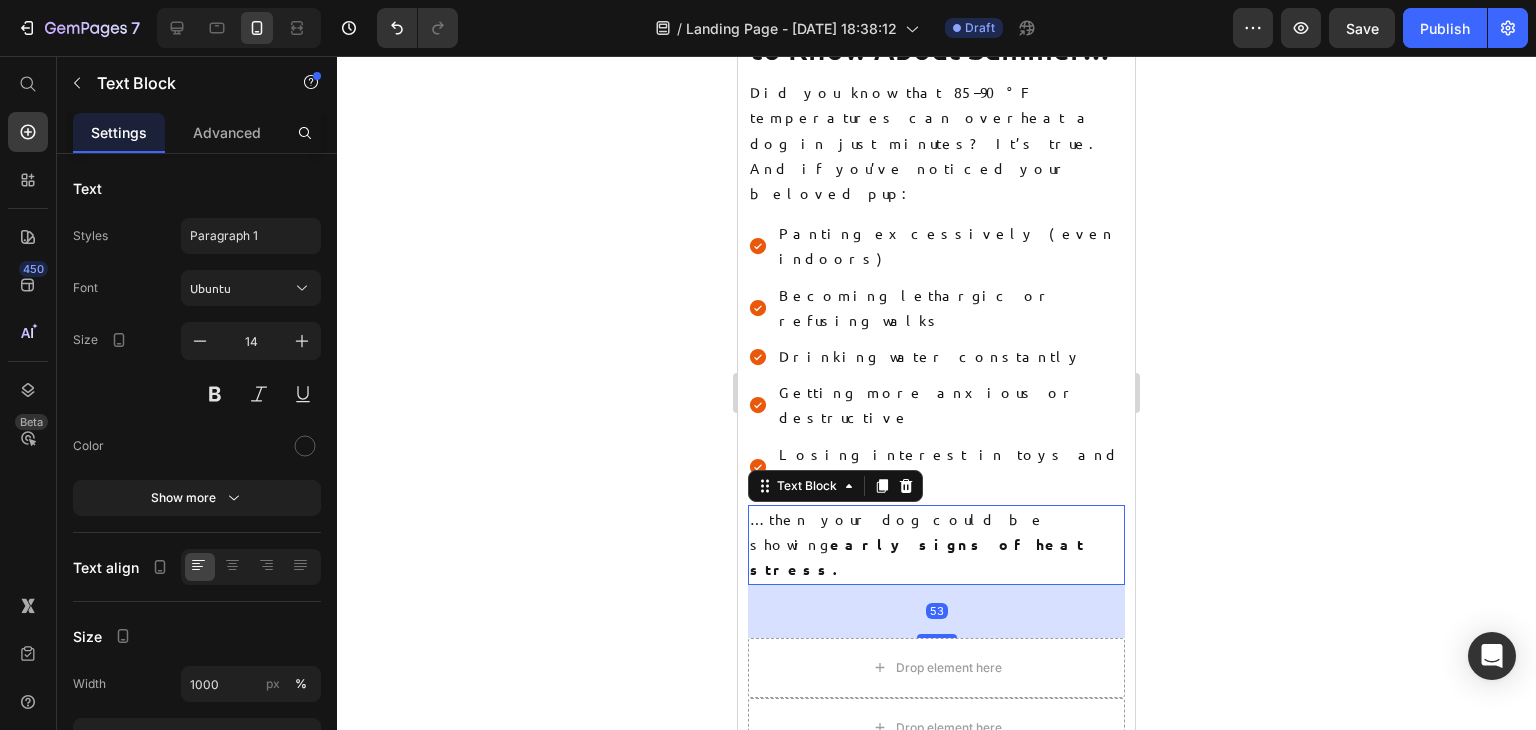 drag, startPoint x: 924, startPoint y: 491, endPoint x: 983, endPoint y: 296, distance: 203.73021 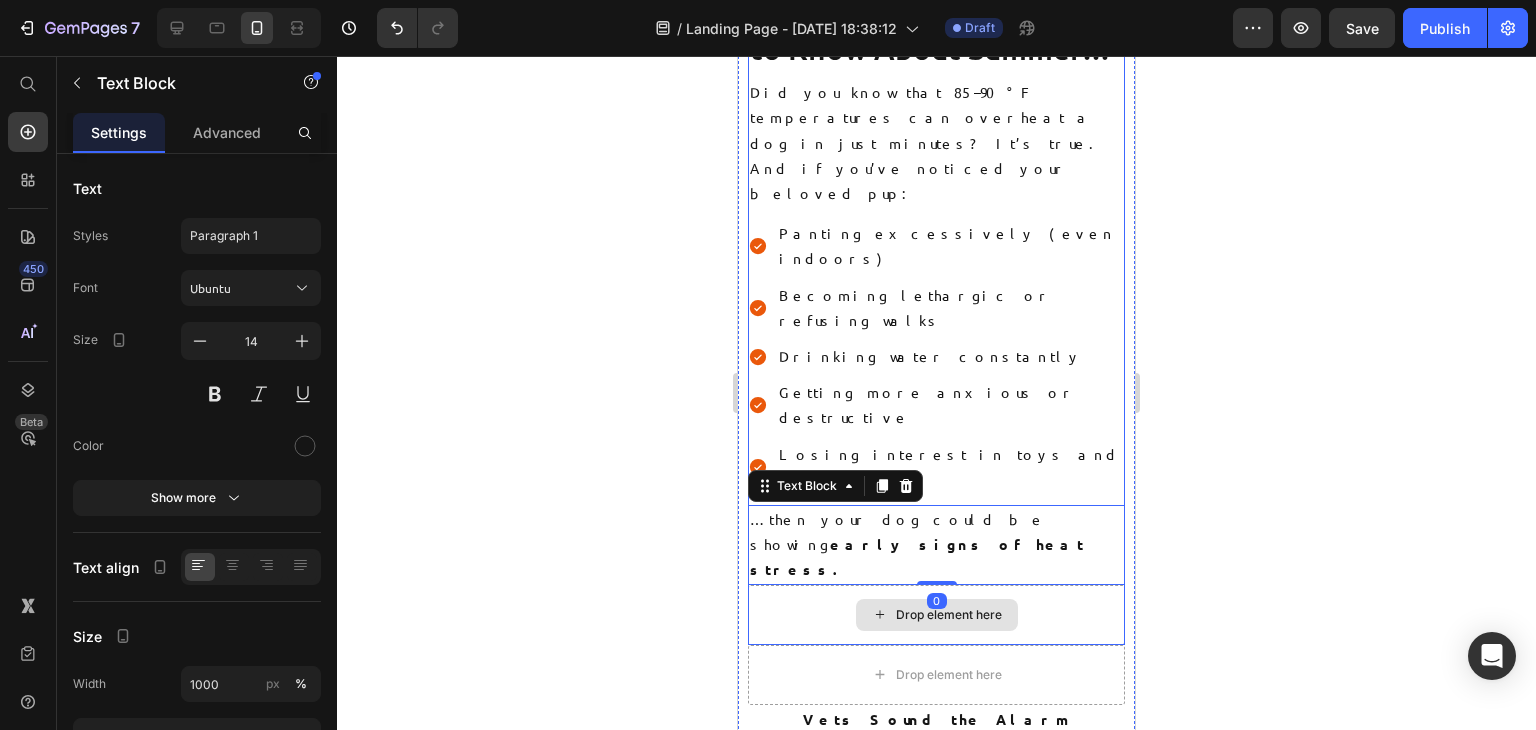 click on "Drop element here" at bounding box center (936, 615) 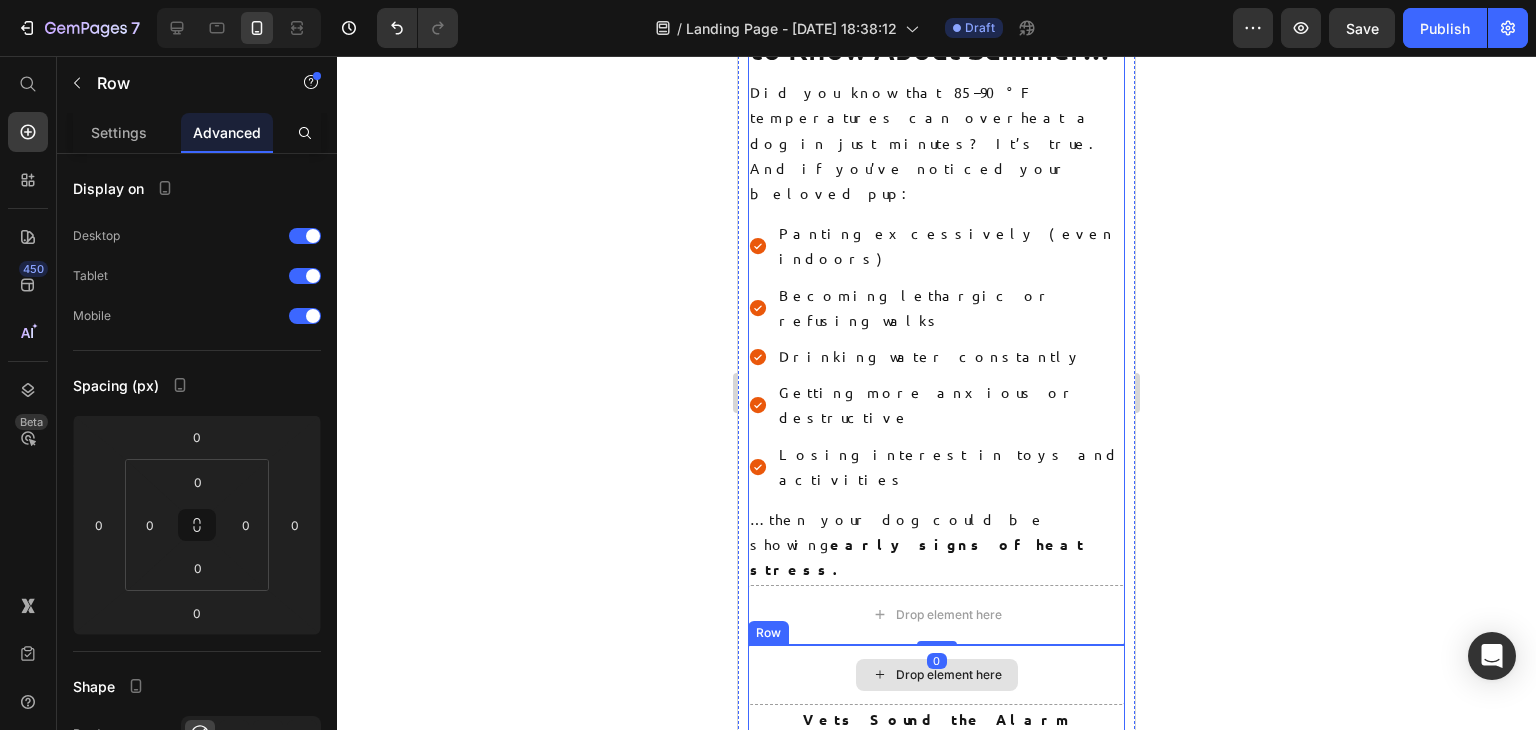 click on "Drop element here" at bounding box center (937, 675) 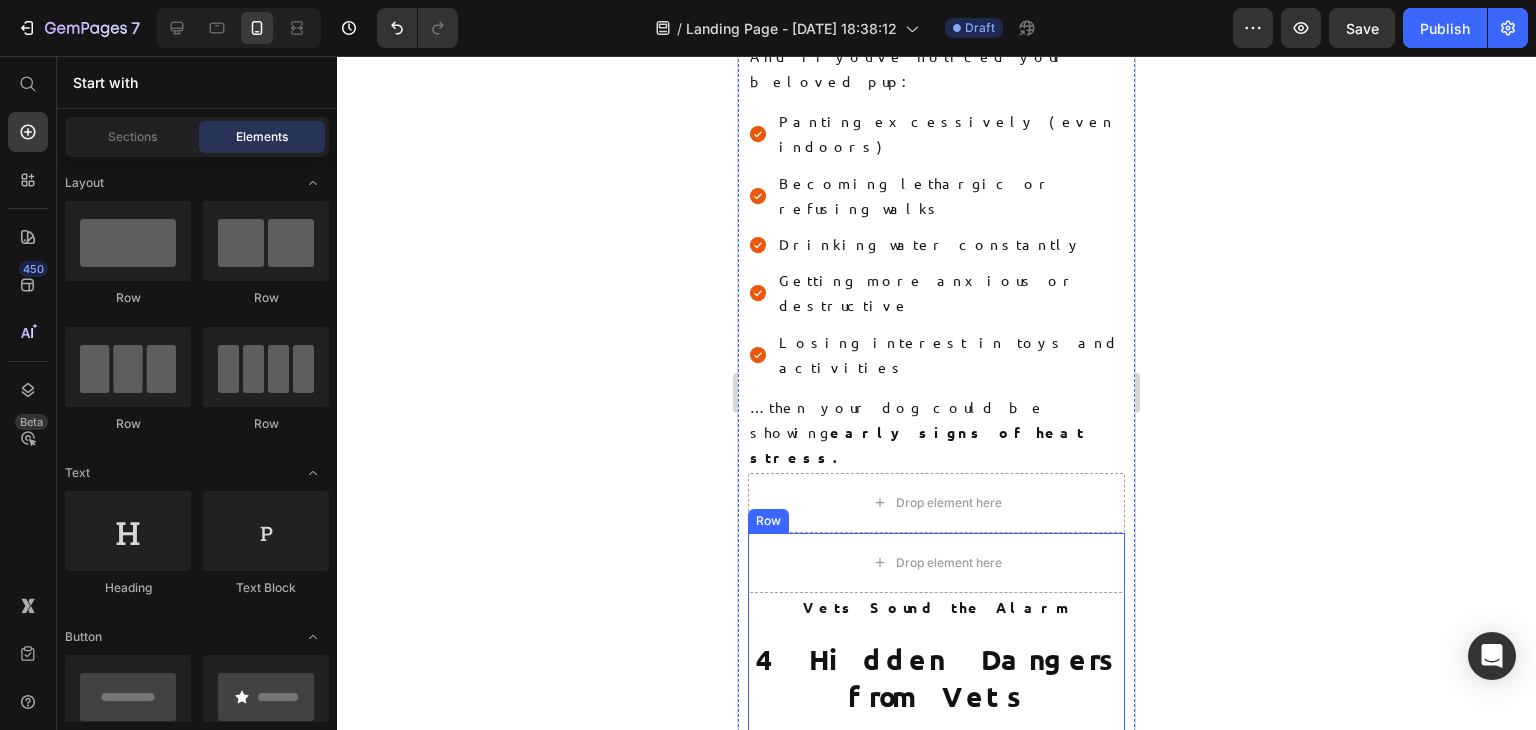 scroll, scrollTop: 1104, scrollLeft: 0, axis: vertical 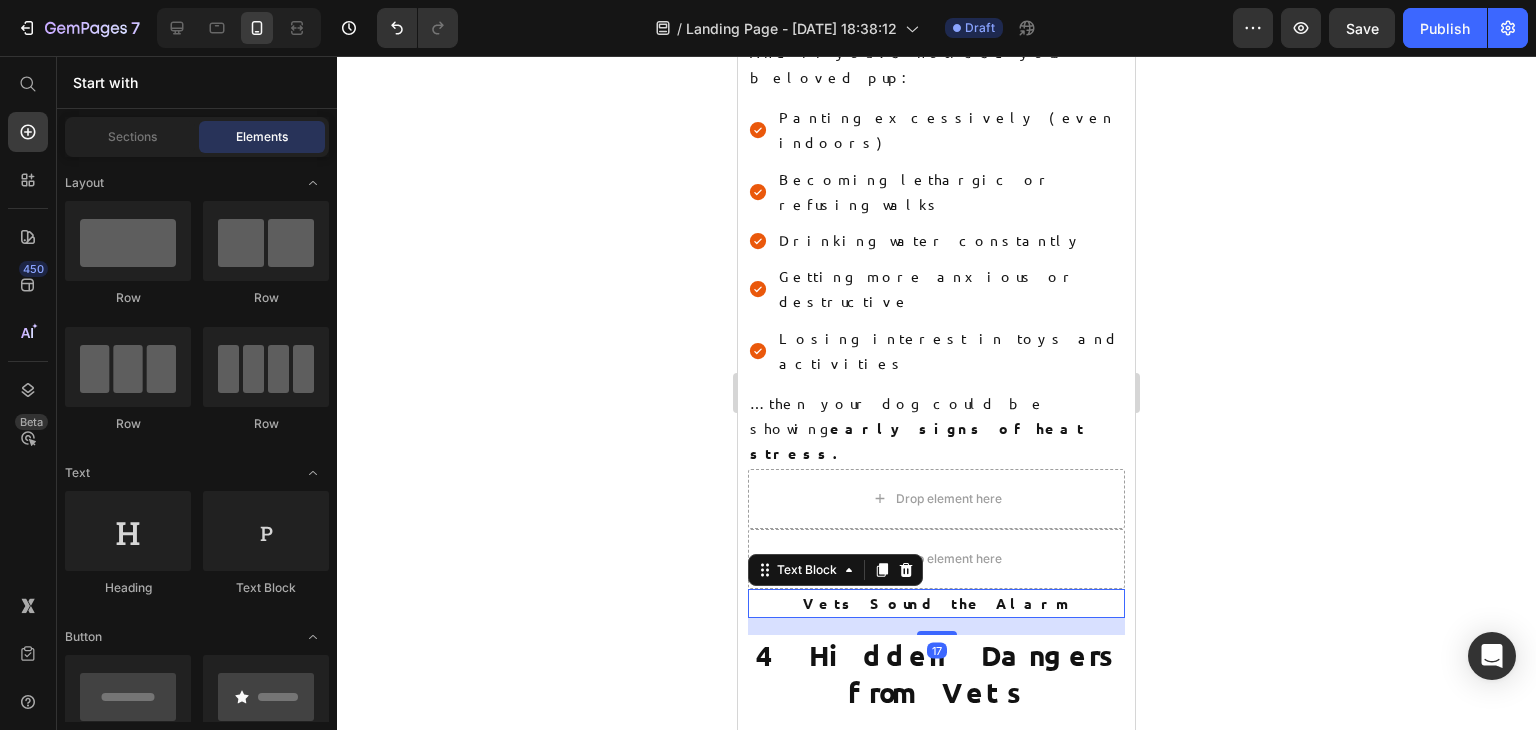 click on "Vets Sound the Alarm" at bounding box center [936, 603] 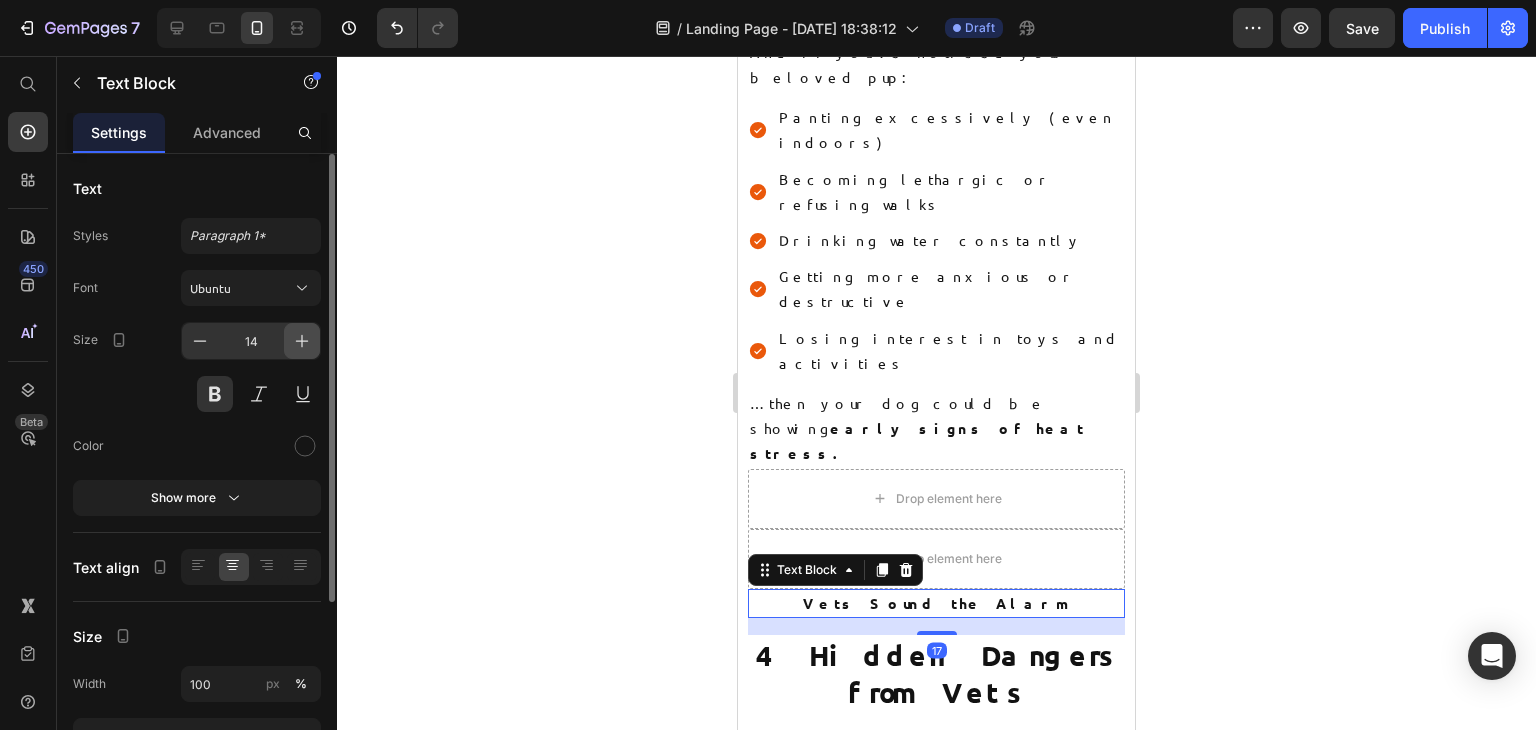 click 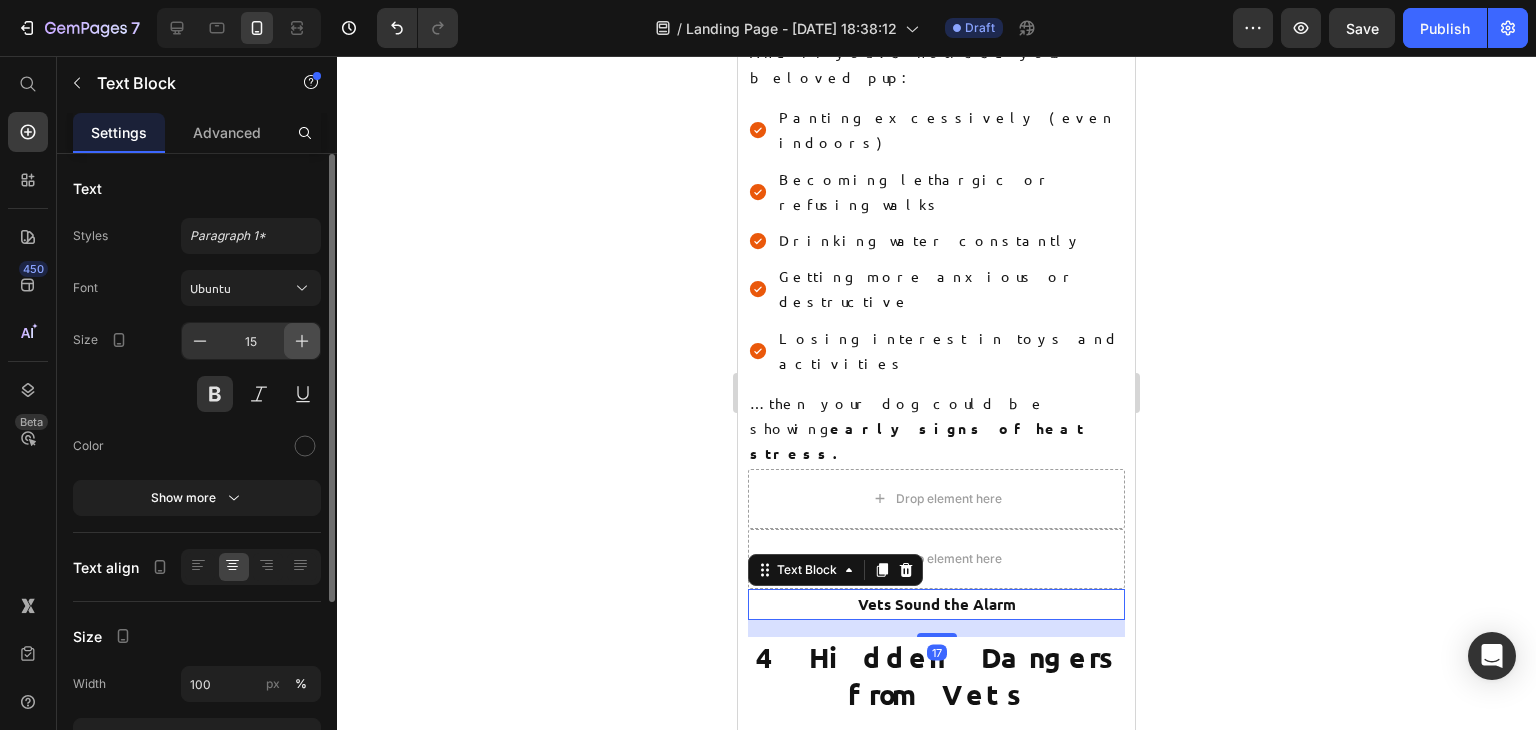 click 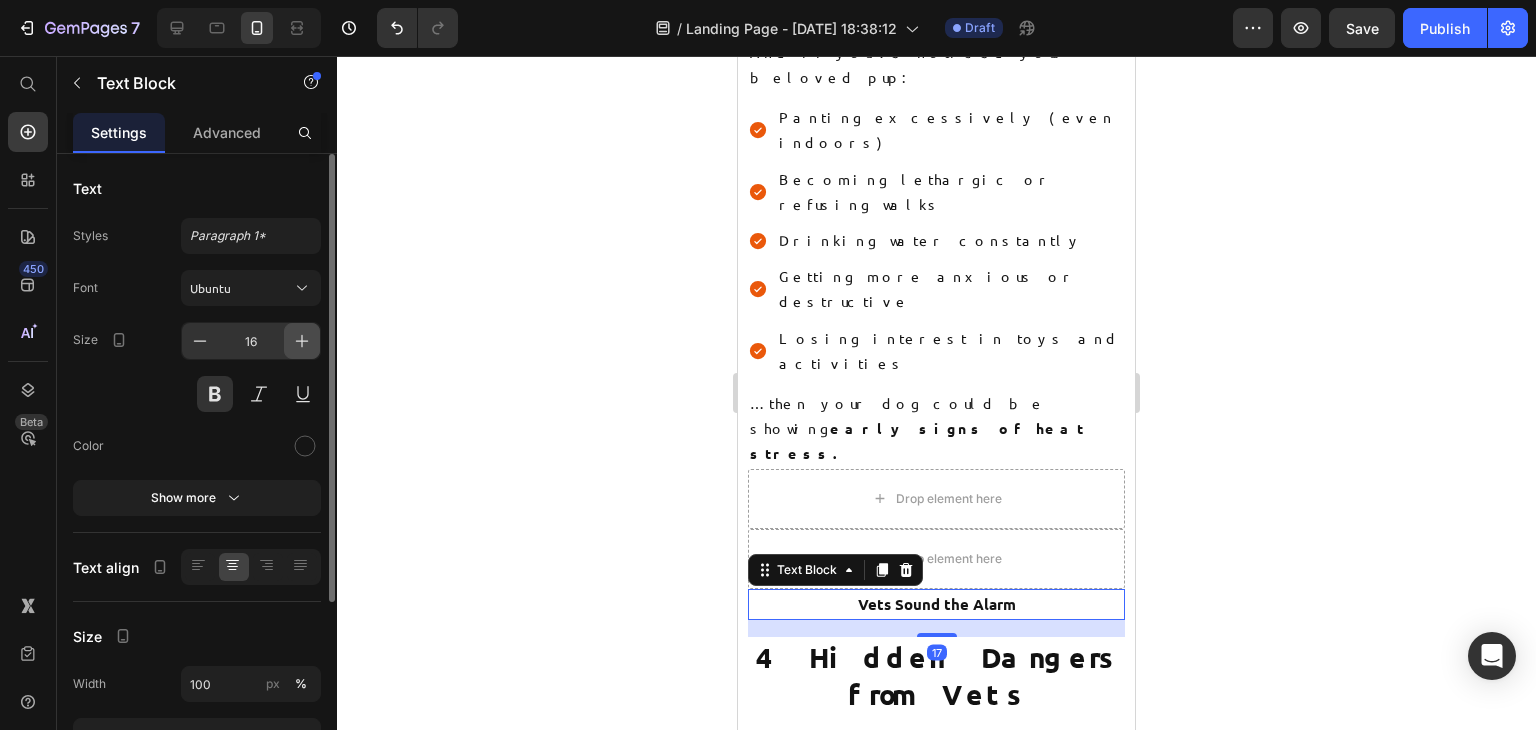 click 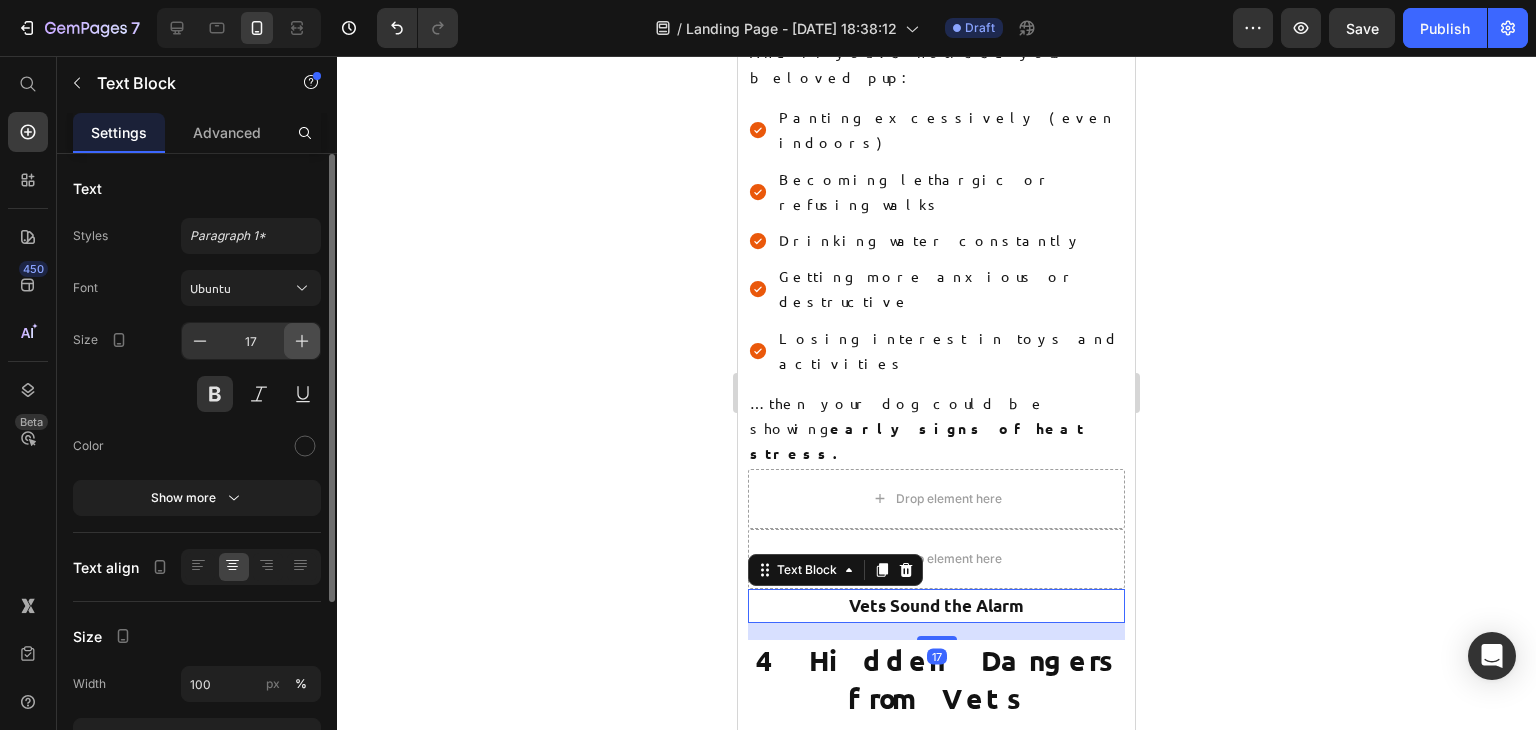 click 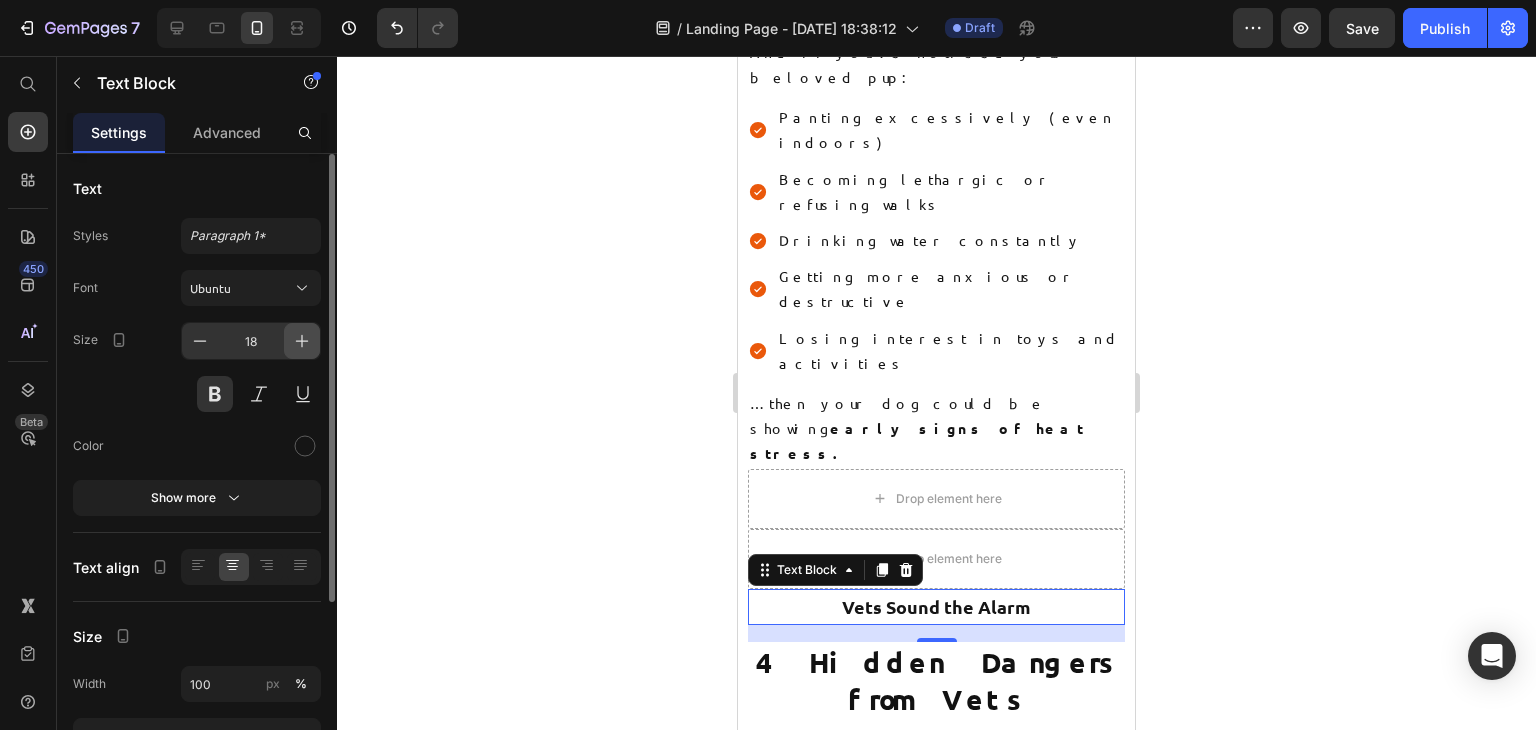 click 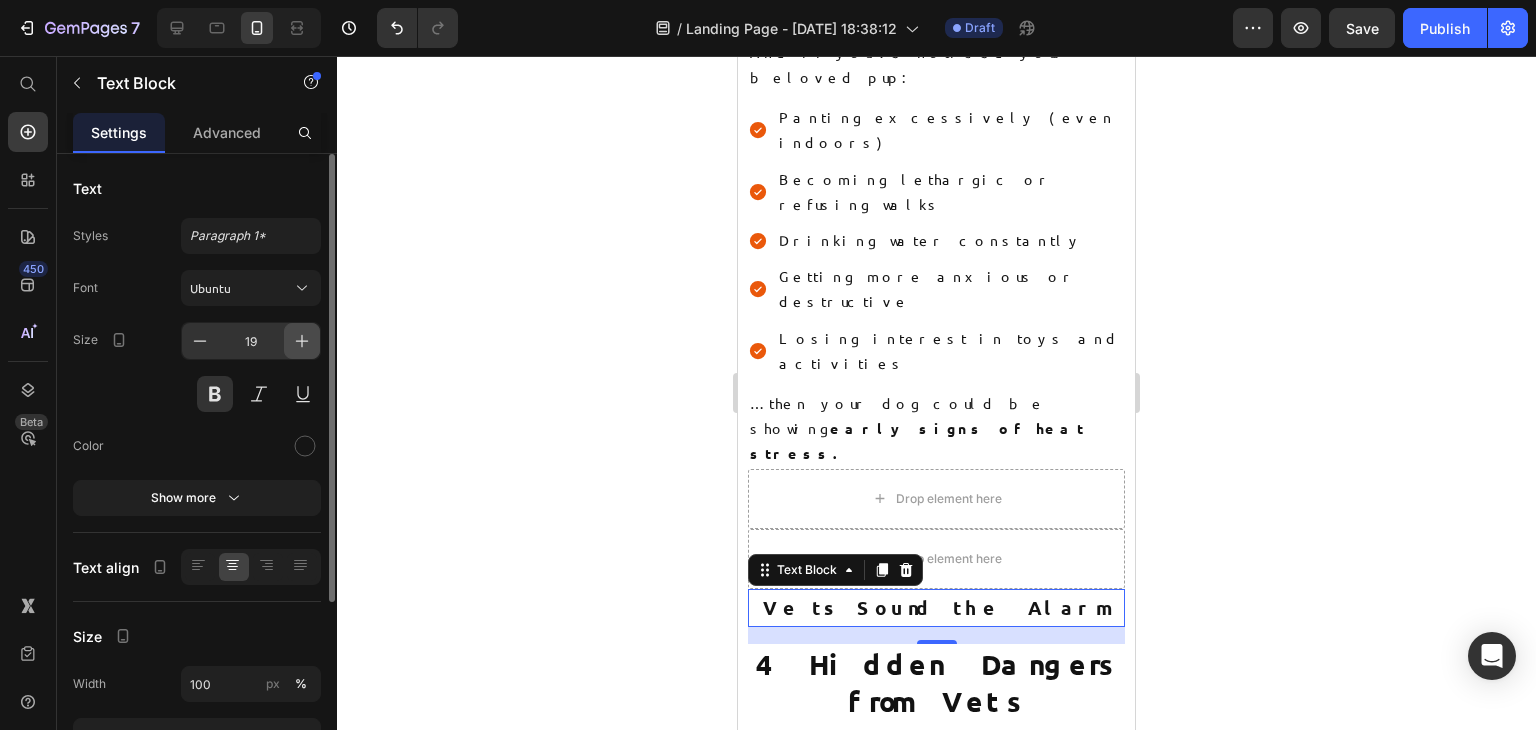 click 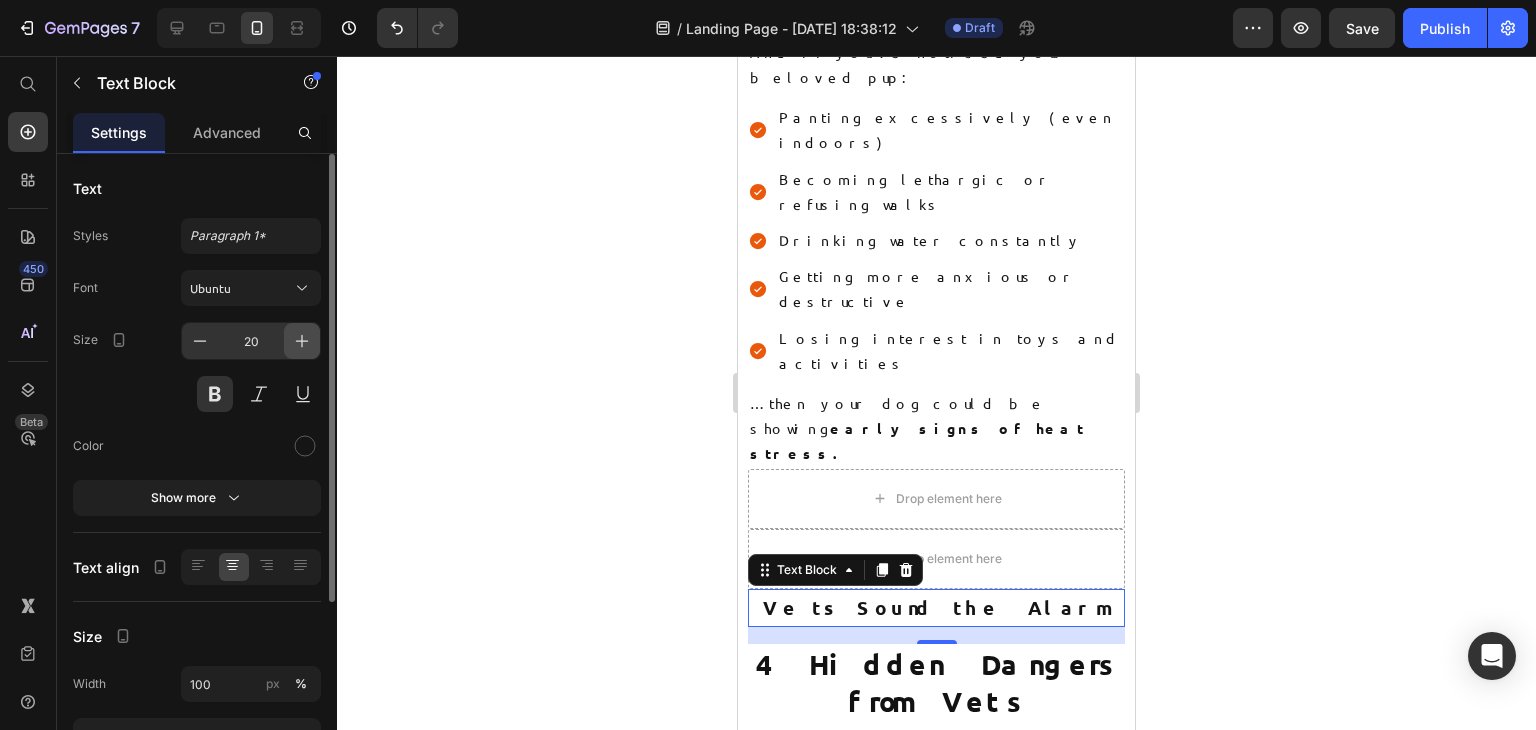 click 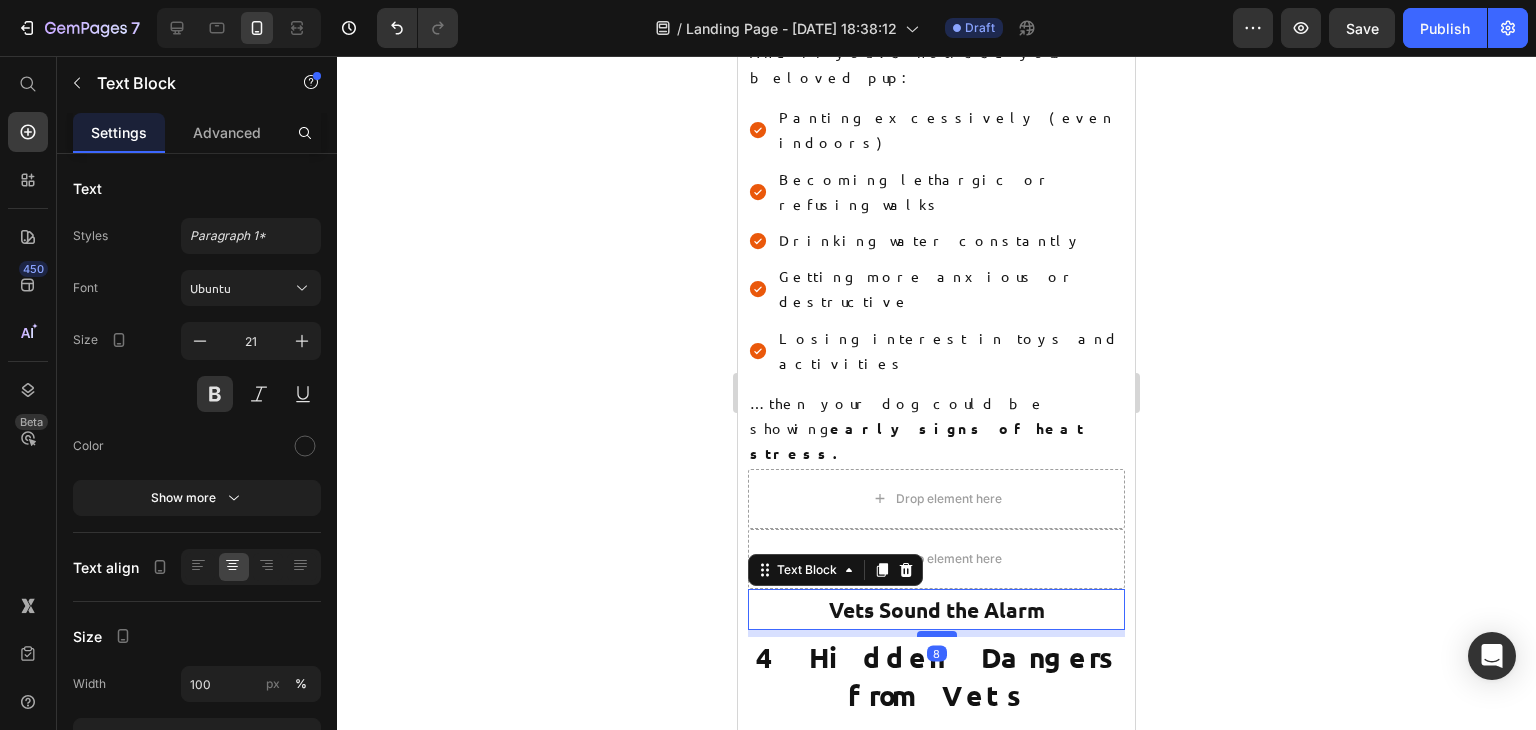 click at bounding box center (937, 634) 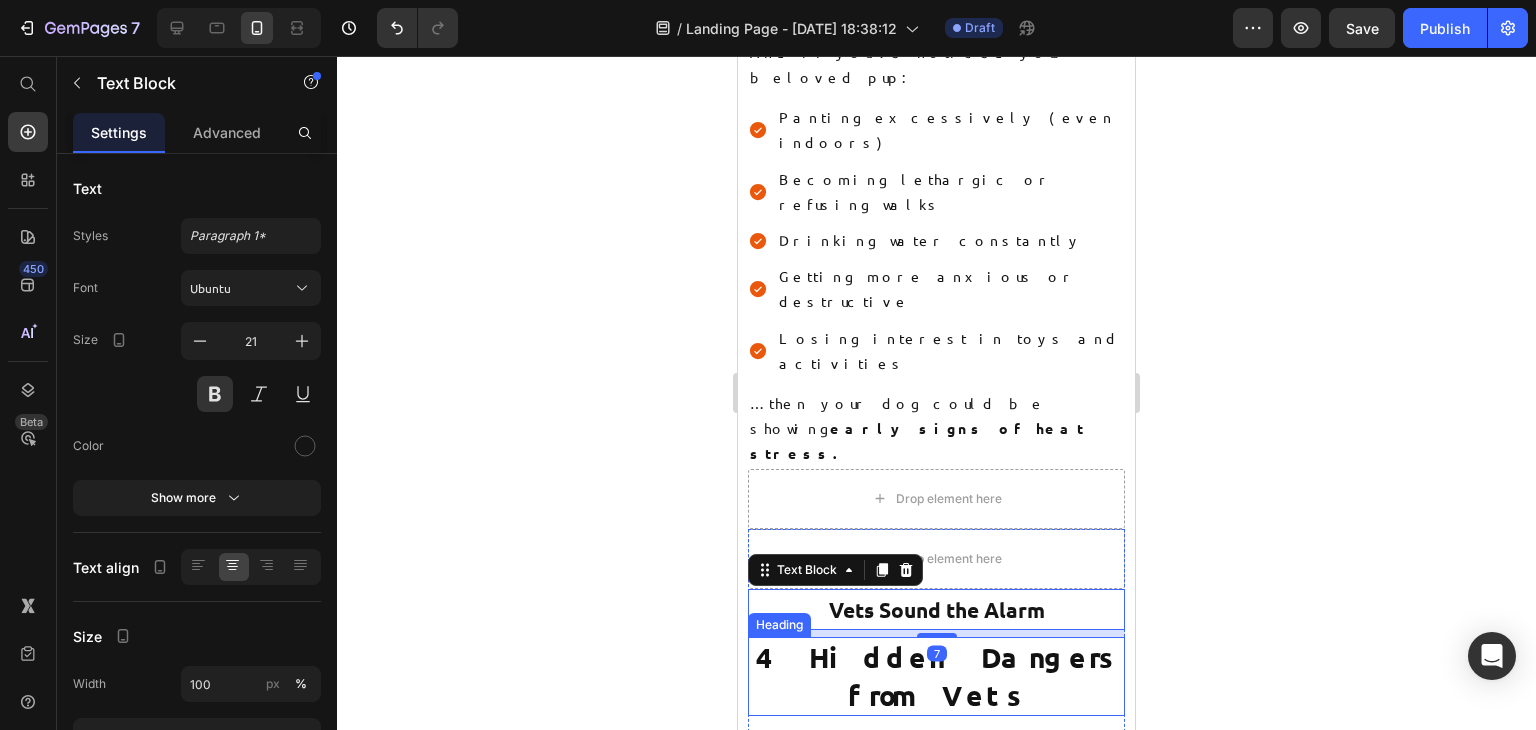 click on "4 Hidden Dangers from Vets" at bounding box center (937, 675) 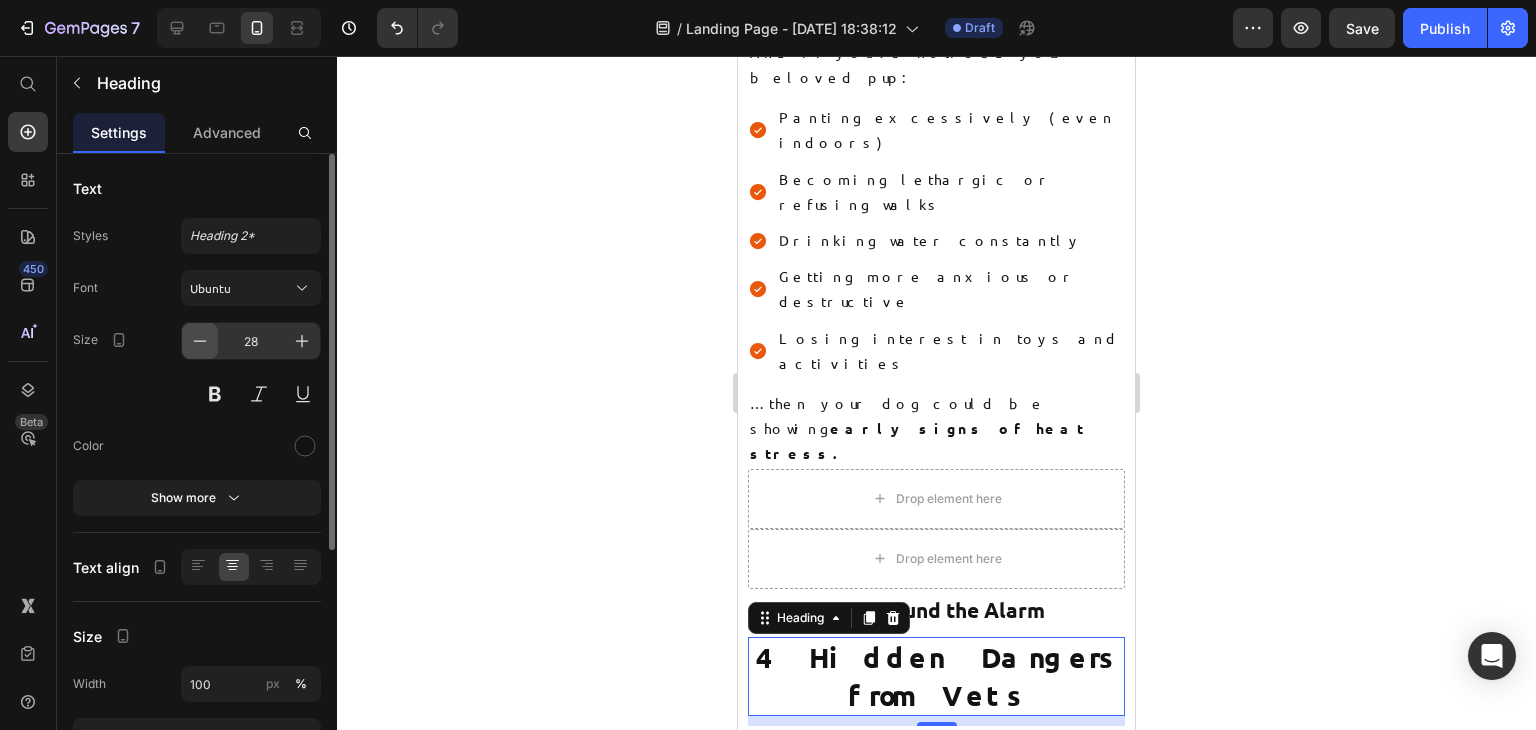 click 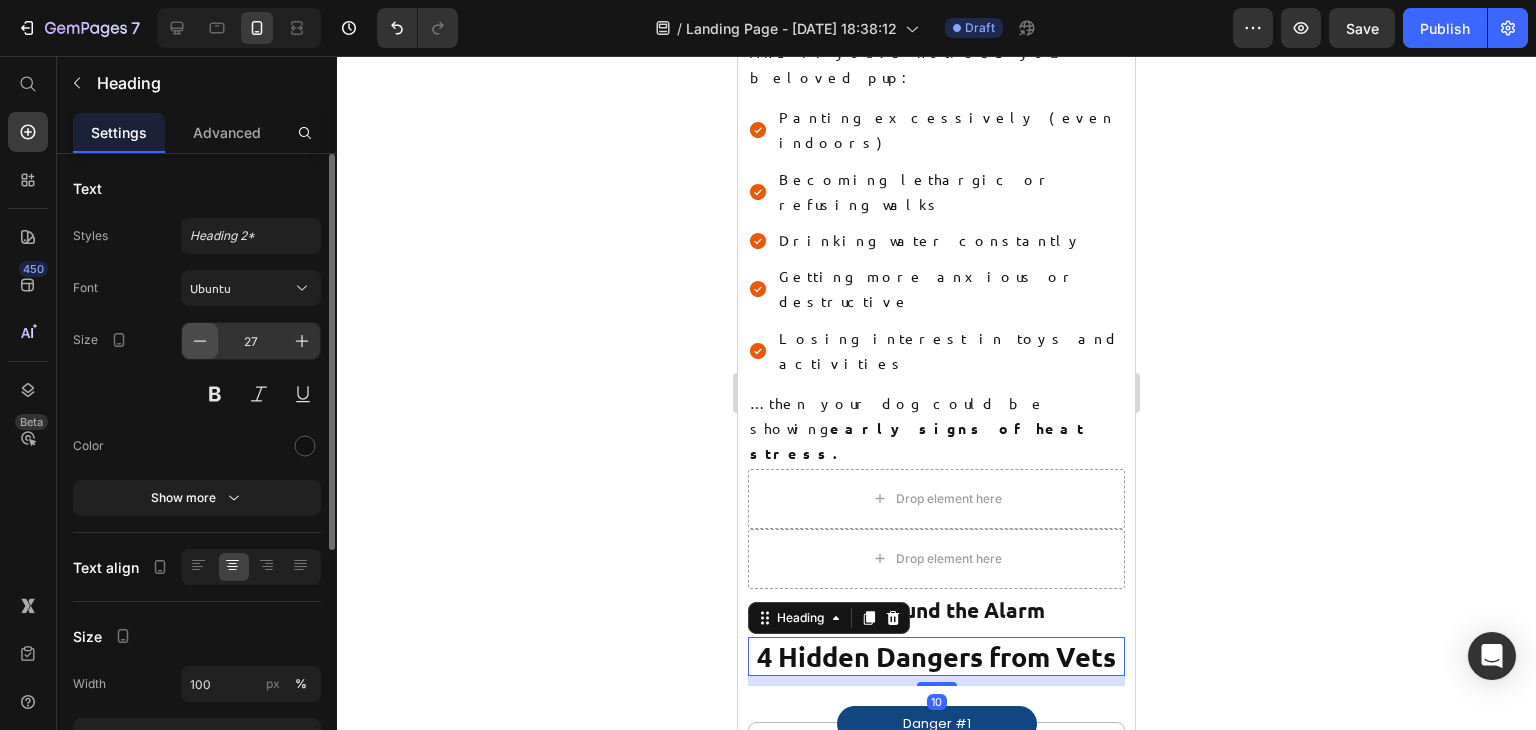 click 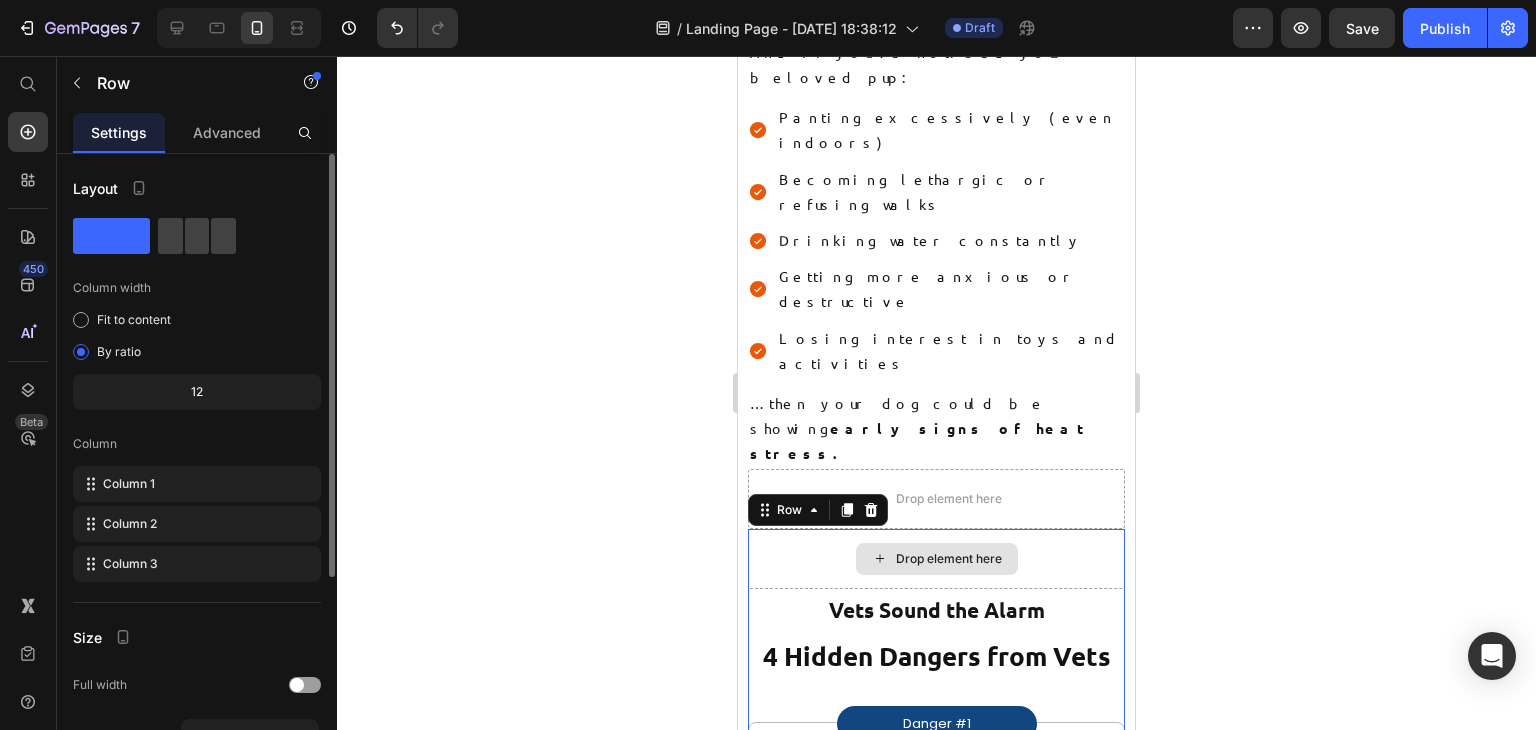 click on "Drop element here" at bounding box center [936, 559] 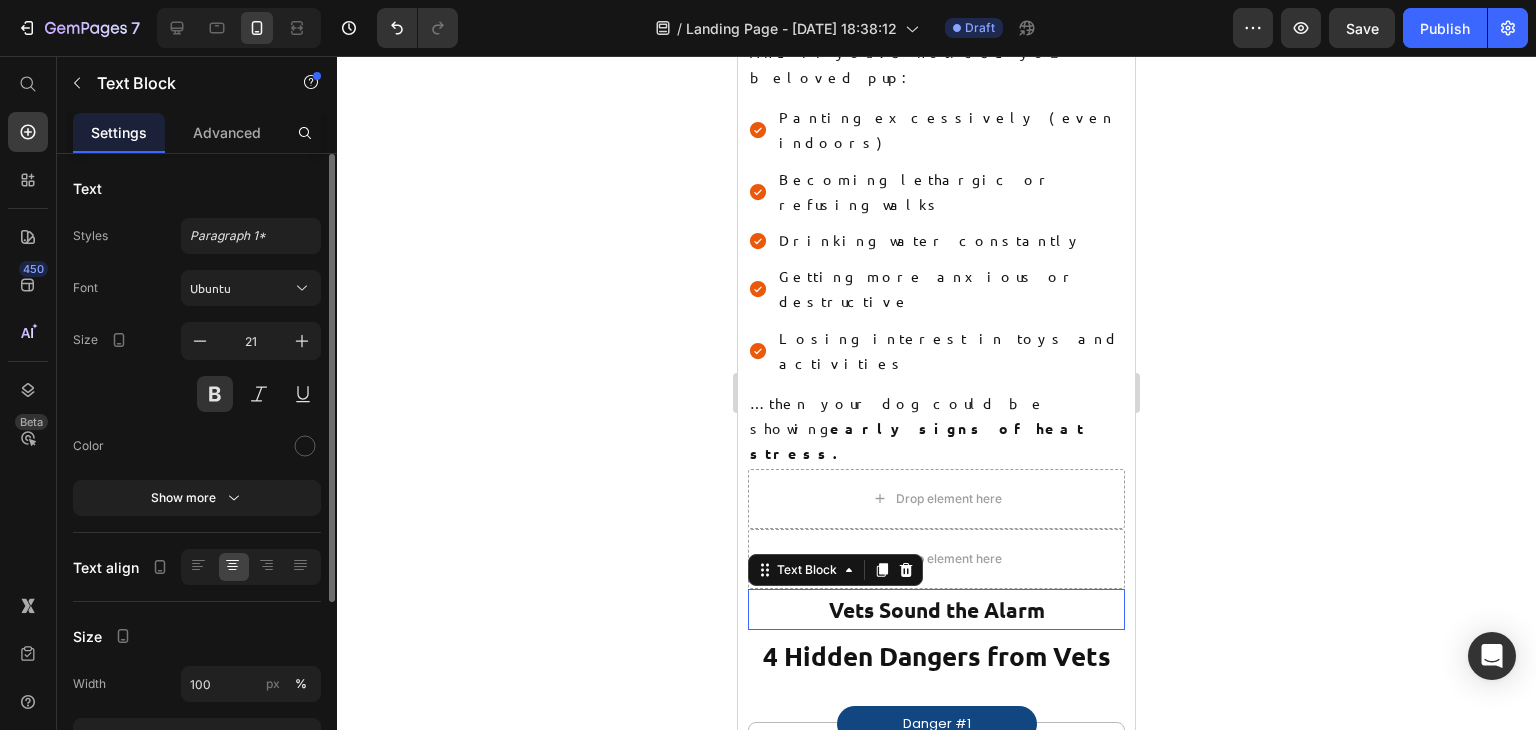 click on "Vets Sound the Alarm" at bounding box center (936, 610) 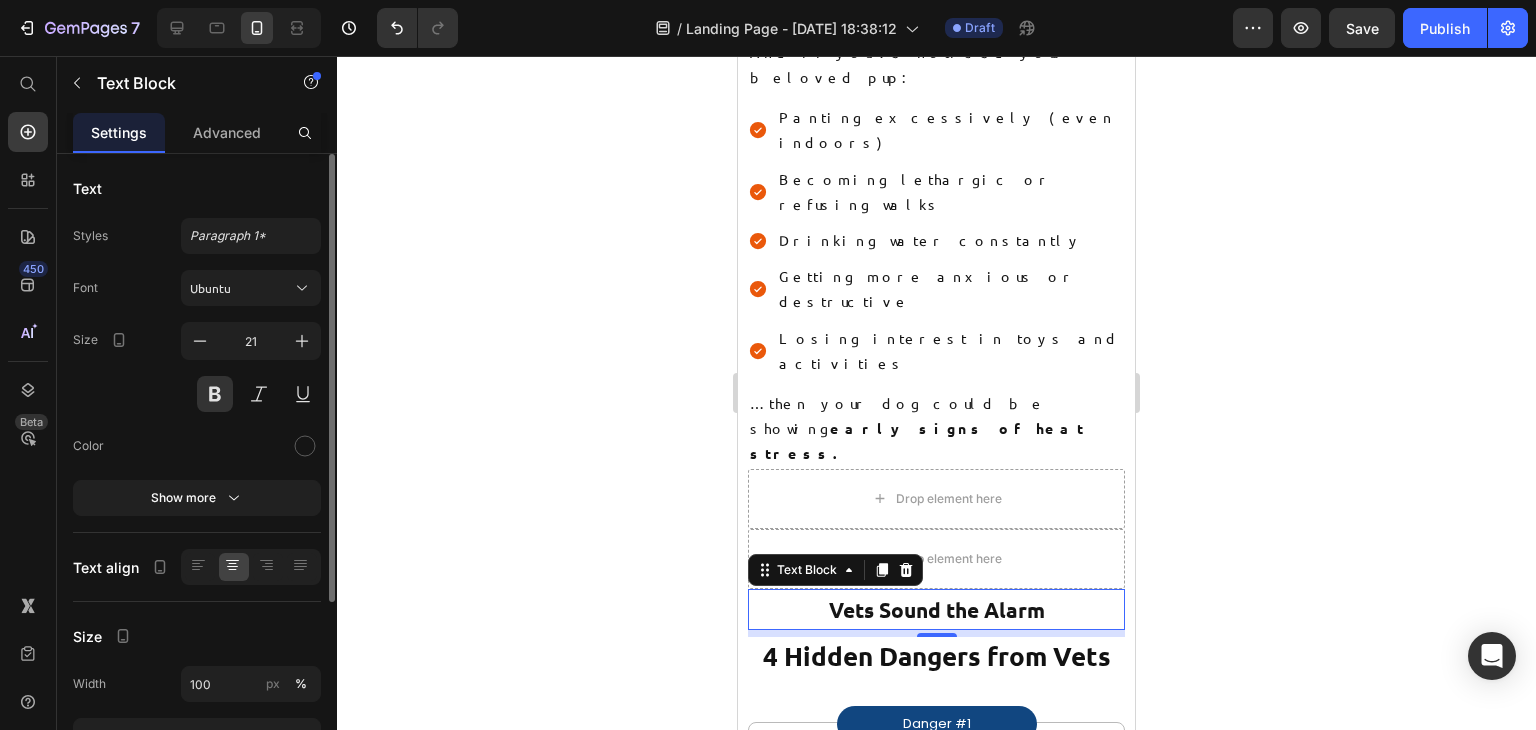 drag, startPoint x: 920, startPoint y: 493, endPoint x: 918, endPoint y: 444, distance: 49.0408 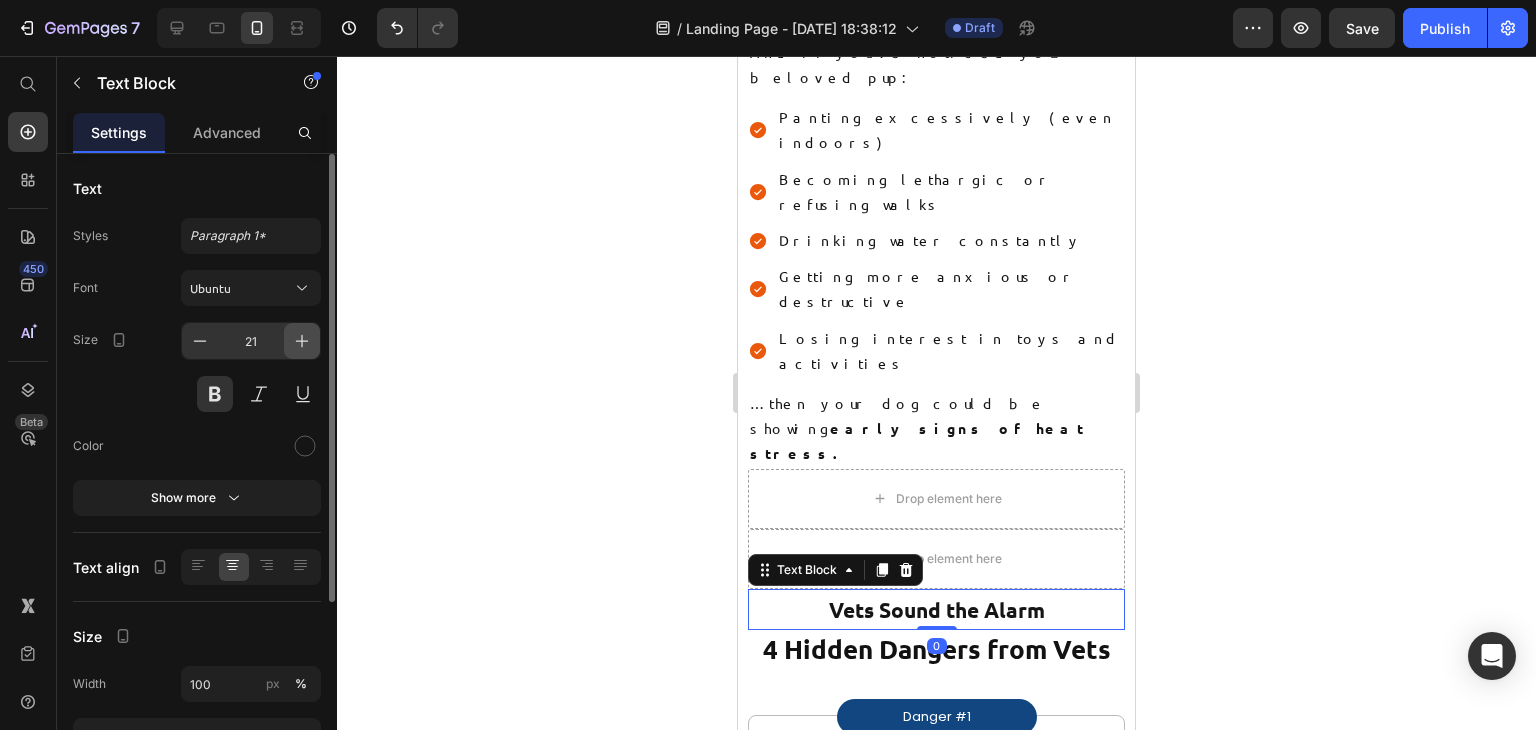 click 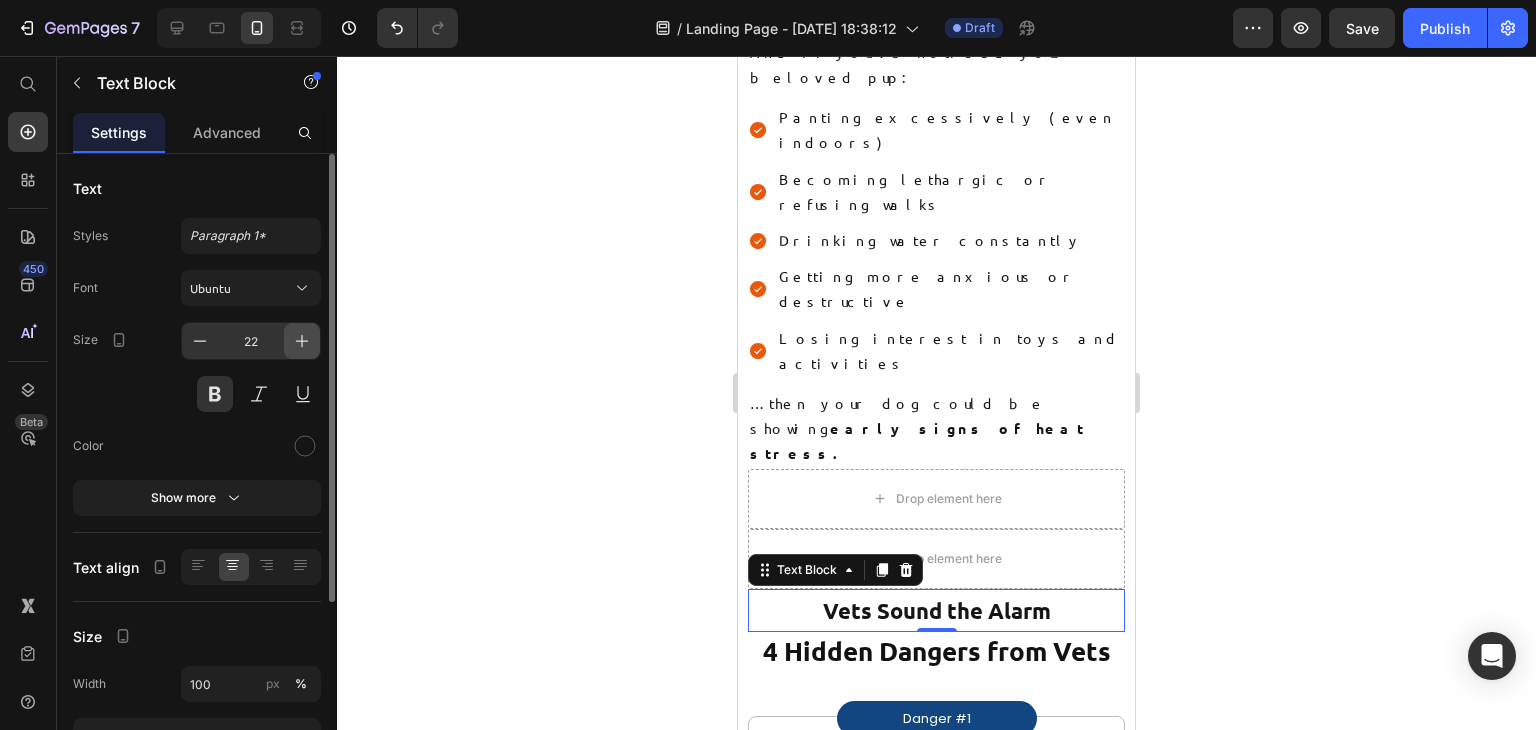click 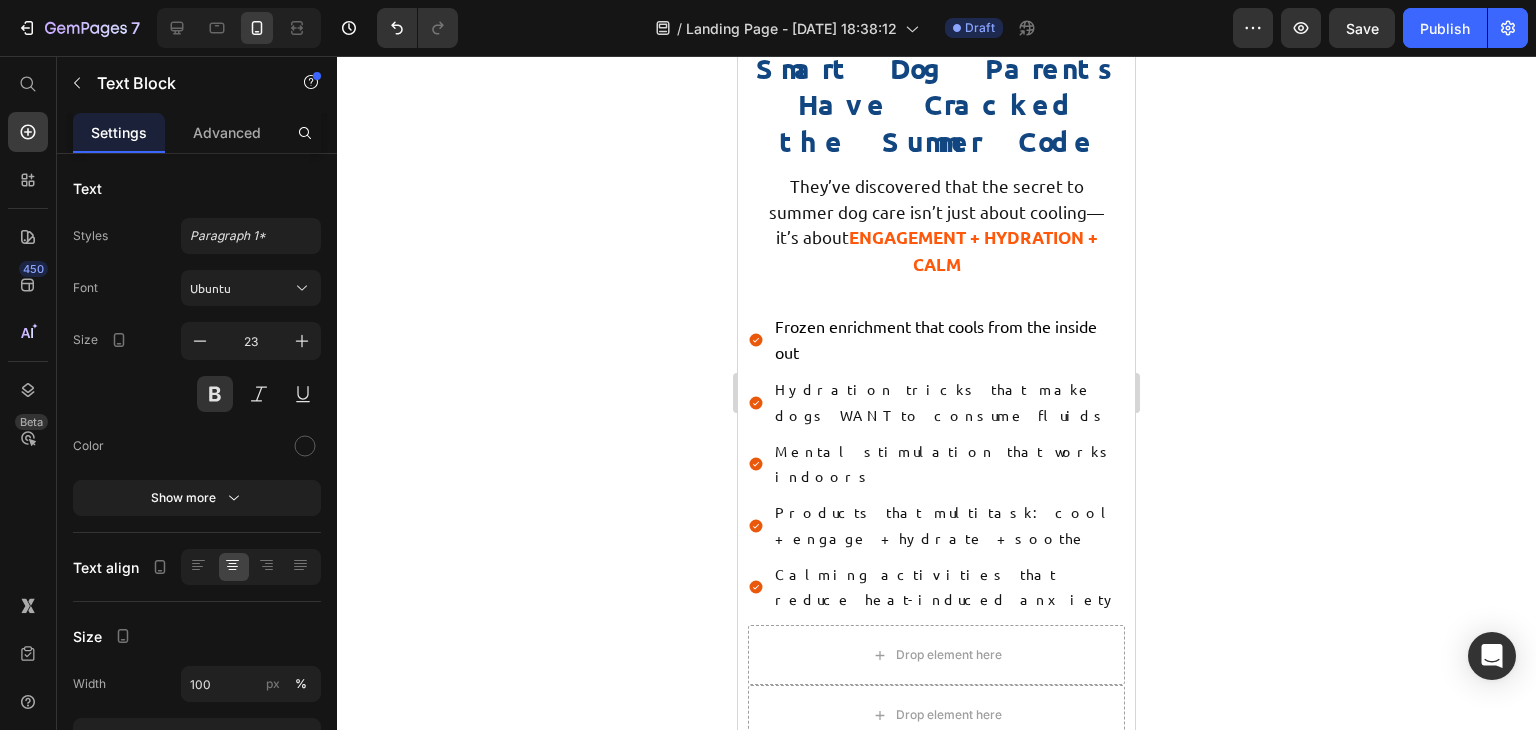 scroll, scrollTop: 3626, scrollLeft: 0, axis: vertical 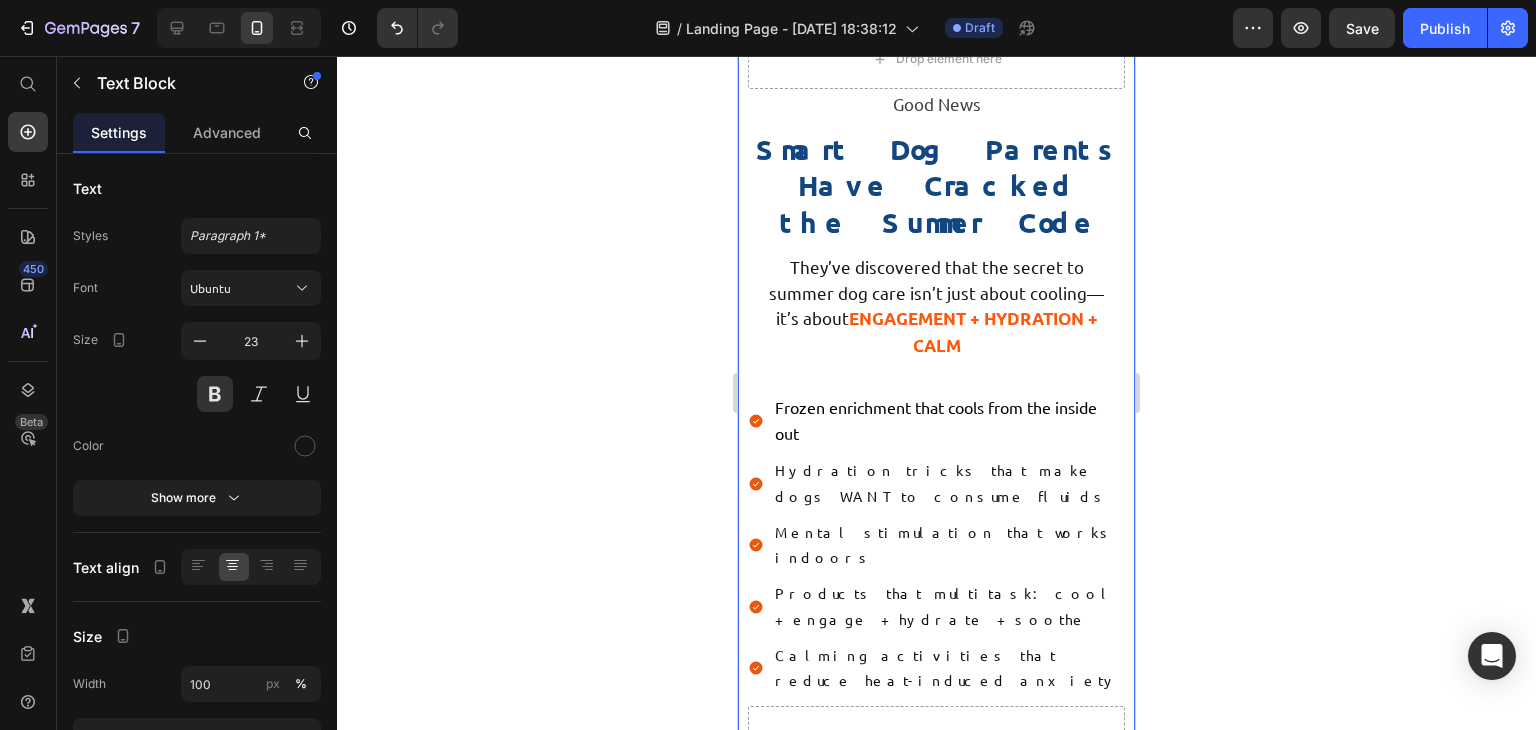 click on "Drop element here First, the Scary Truth Every Dog Parent Needs to Know About Summer…  Heading Did you know that 85–90°F temperatures can overheat a dog in just minutes? It’s true. And if you’ve noticed your beloved pup:  Text Block Panting excessively (even indoors)  Becoming lethargic or refusing walks  Drinking water constantly  Getting more anxious or destructive  Losing interest in toys and activities Item List …then your dog could be showing  early signs of heat stress.   Text Block
Drop element here Row
Drop element here Vets Sound the Alarm Text Block   0 4 Hidden Dangers from Vets Heading Danger #1 Text Block Row Dogs Can’t Cool Down Like Humans Heading Row Dogs don’t sweat through their skin.  Text Block Panting alone isn’t enough when temperatures soar.  Text Block Brachycephalic breeds  (bulldogs, pugs, frenchies)  are at greater risk—their shortened airways make cooling even more difficult.  Text Block Image Row #7" at bounding box center (936, 1472) 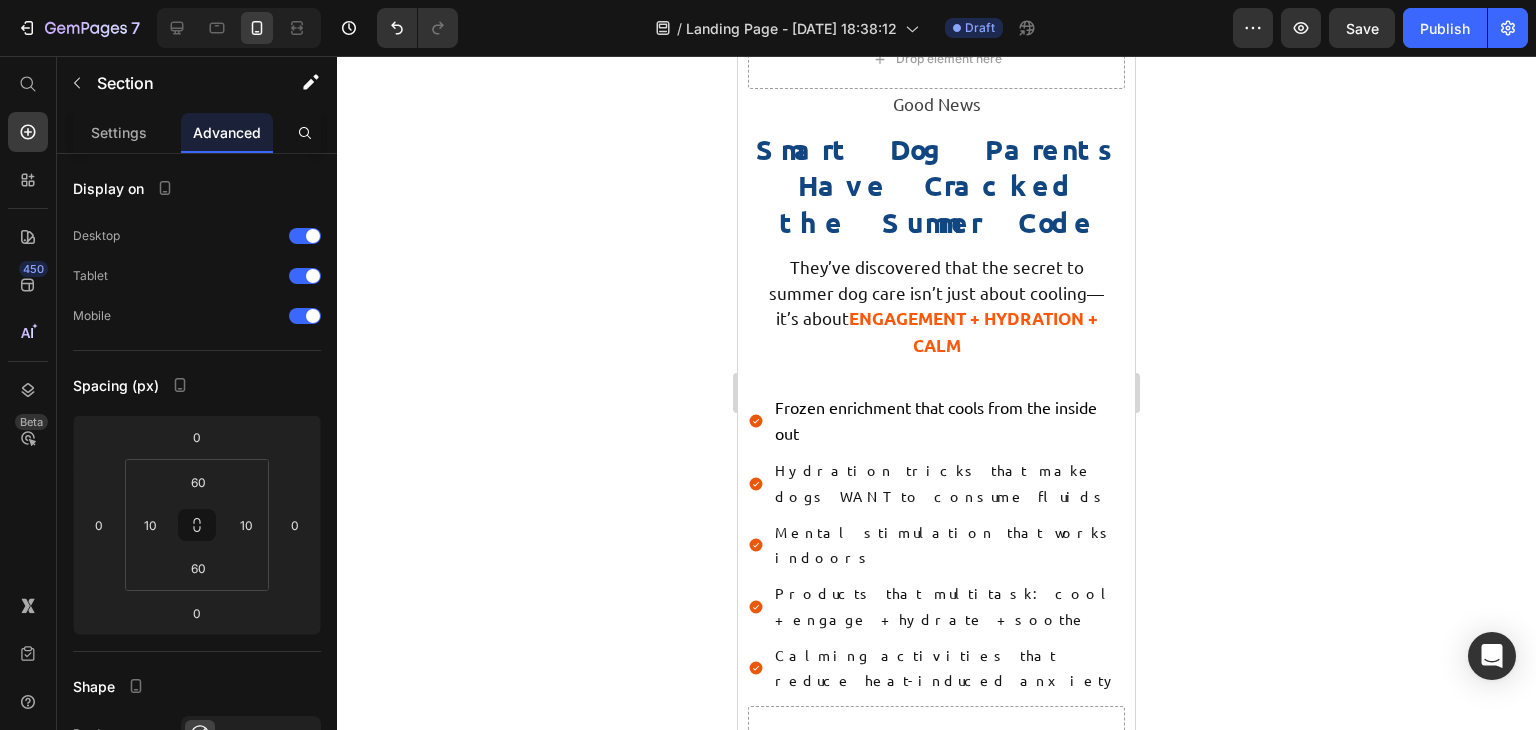 click on "Drop element here" at bounding box center (936, -98) 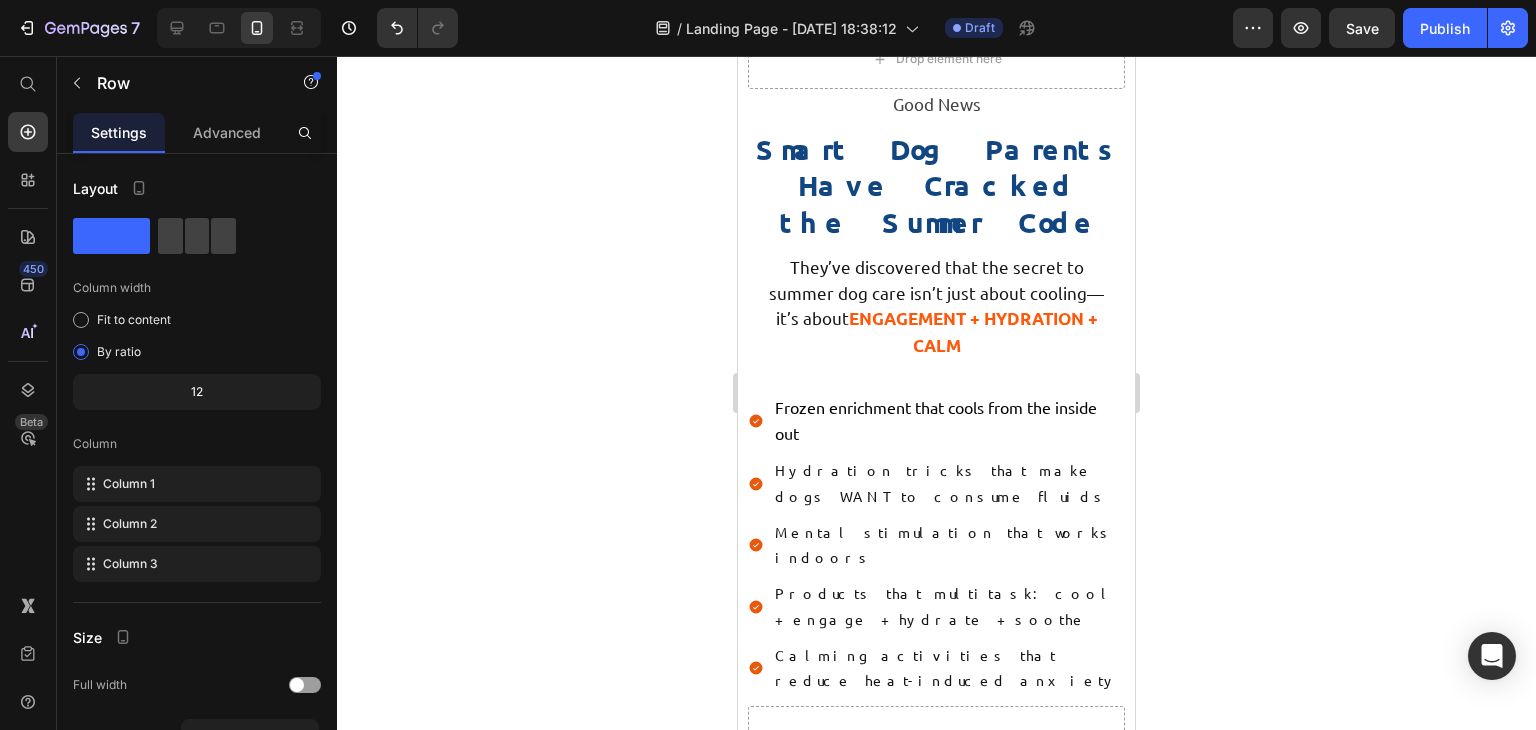 drag, startPoint x: 933, startPoint y: 314, endPoint x: 986, endPoint y: 65, distance: 254.57808 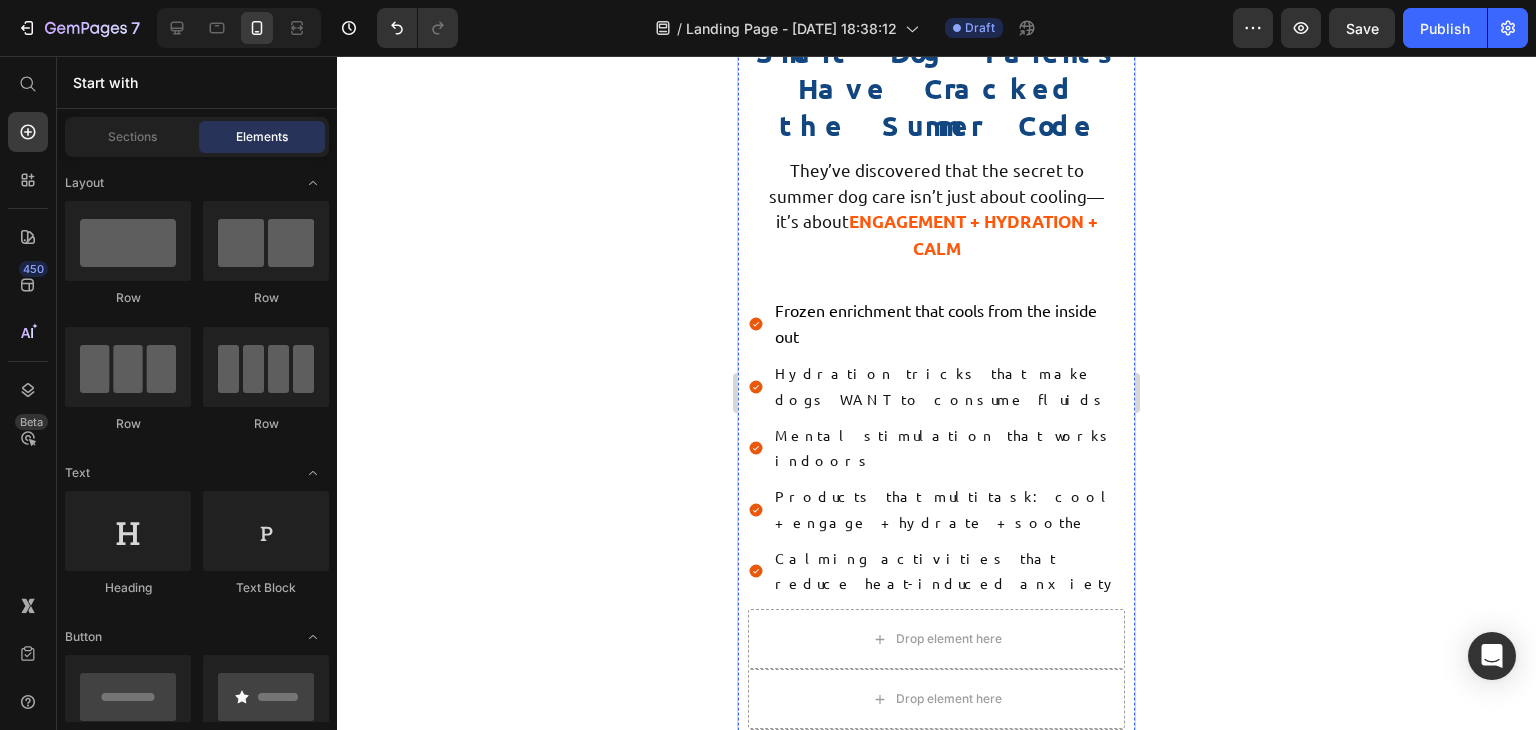 click on "Drop element here" at bounding box center [936, -38] 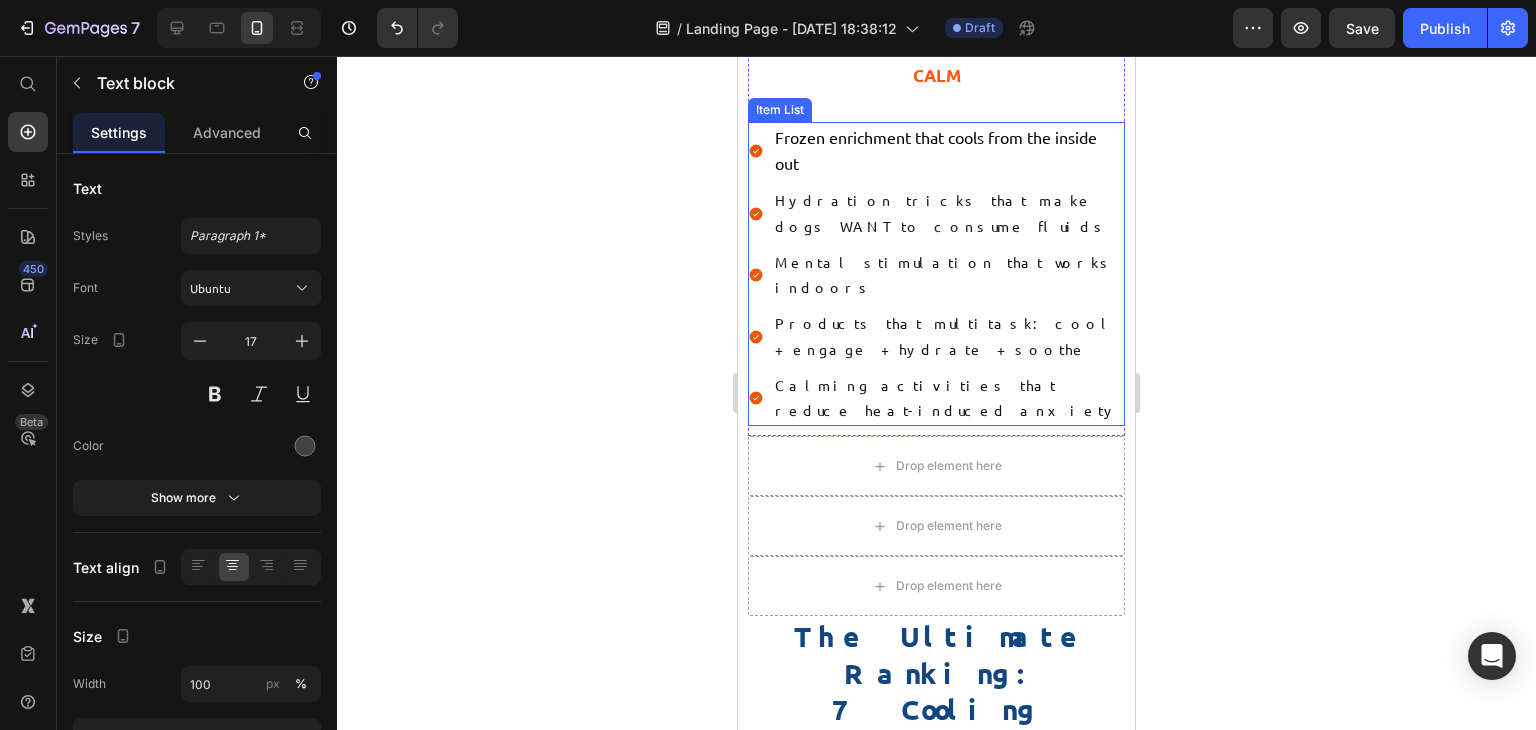 scroll, scrollTop: 3811, scrollLeft: 0, axis: vertical 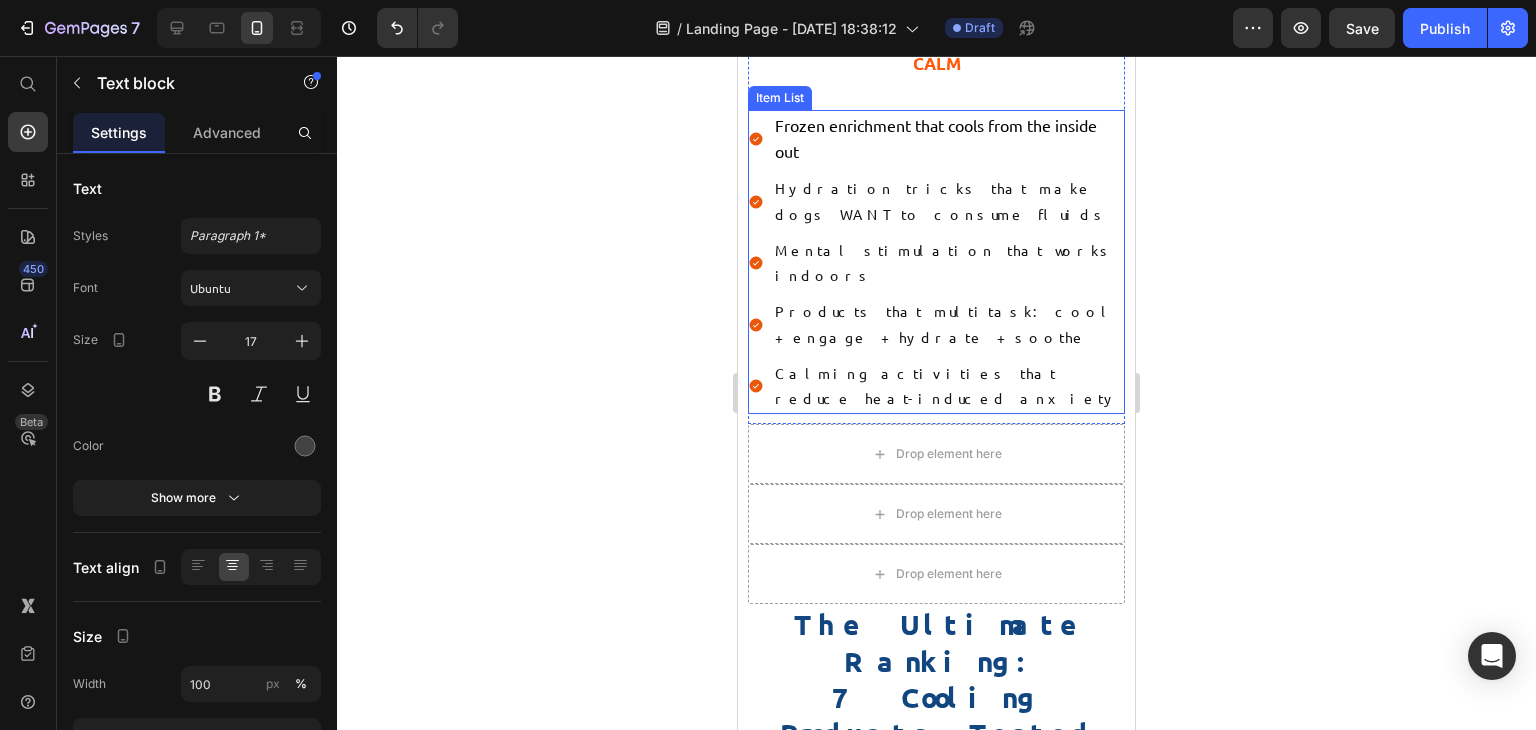 click on "Frozen enrichment that cools from the inside out Hydration tricks that make dogs WANT to consume fluids Mental stimulation that works indoors Products that multitask: cool + engage + hydrate + soothe Calming activities that reduce heat-induced anxiety" at bounding box center [936, 262] 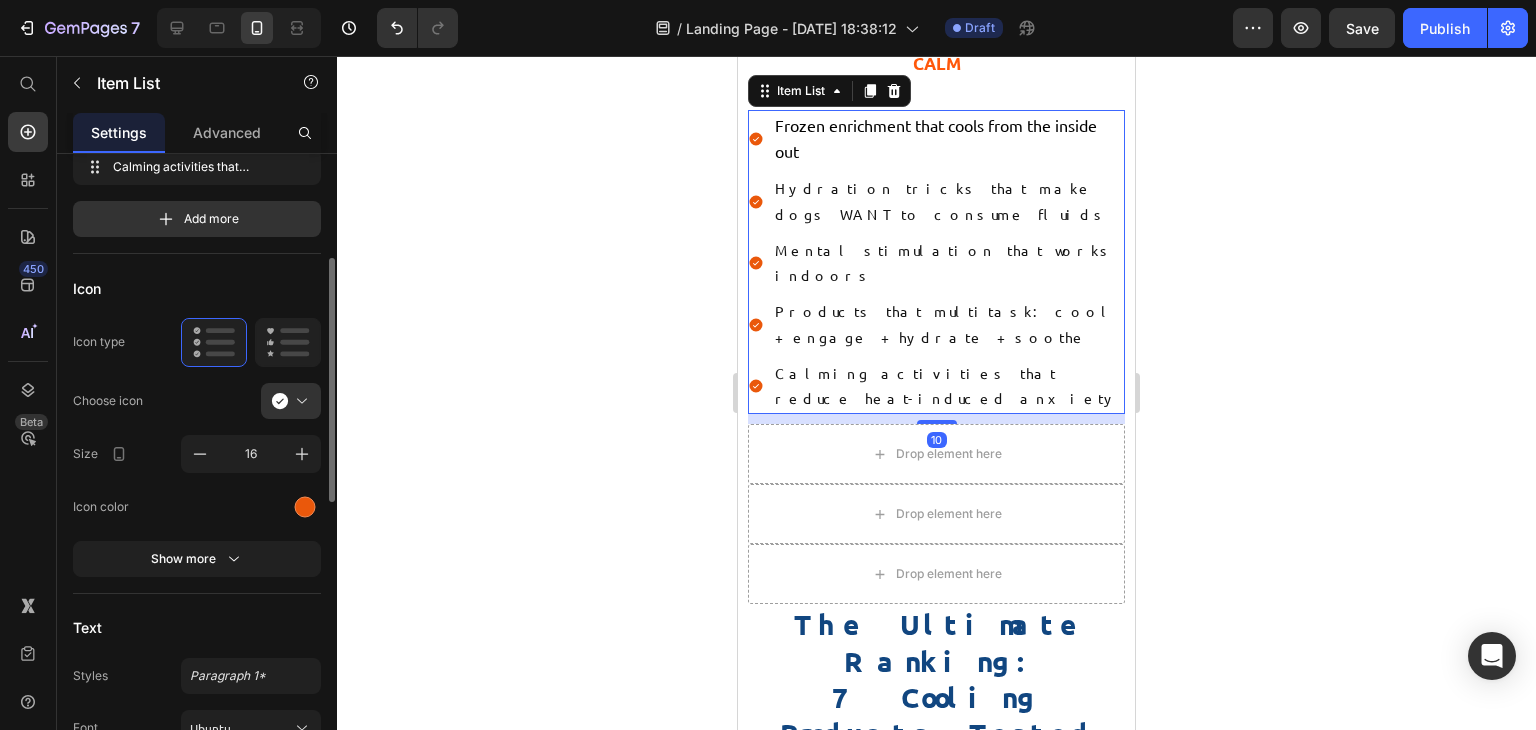 scroll, scrollTop: 264, scrollLeft: 0, axis: vertical 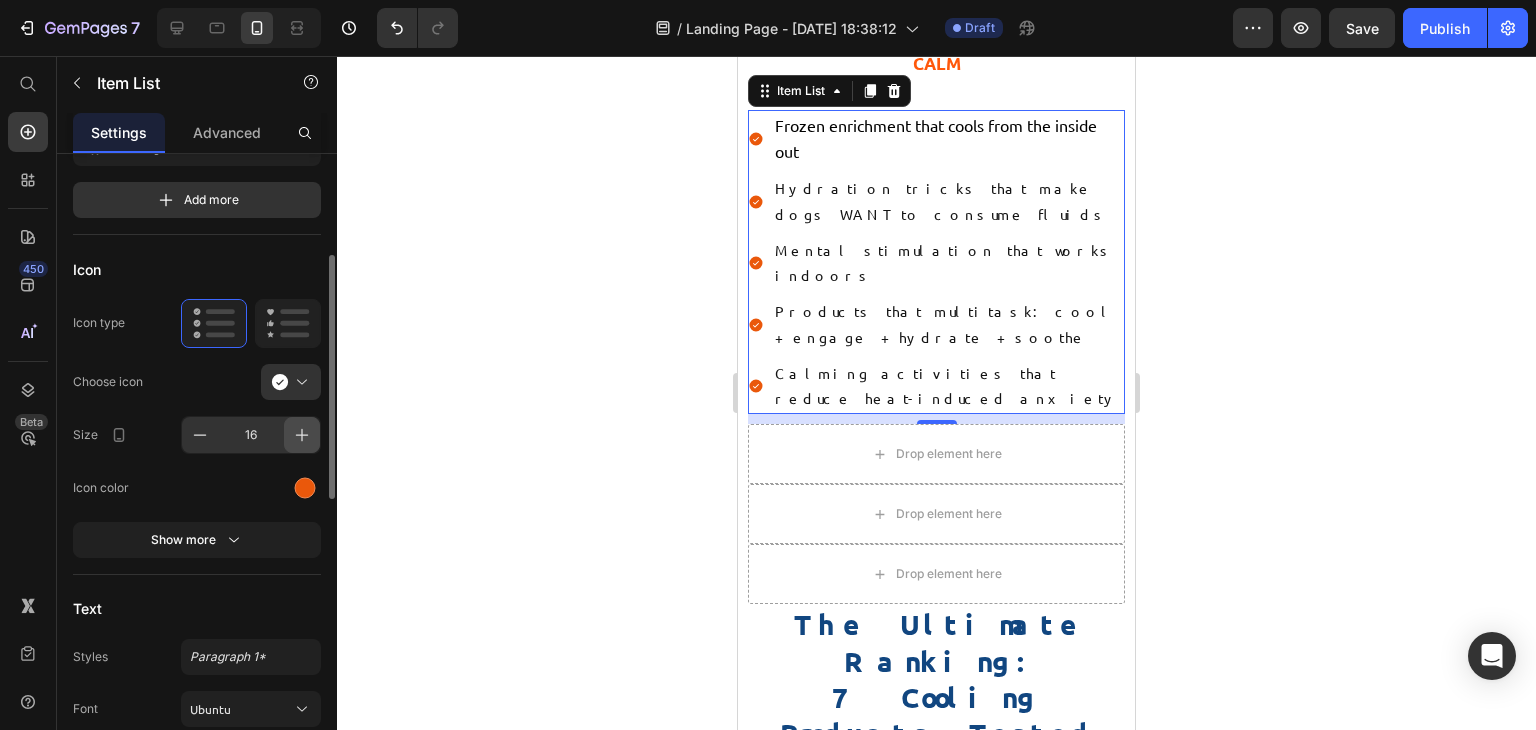 click 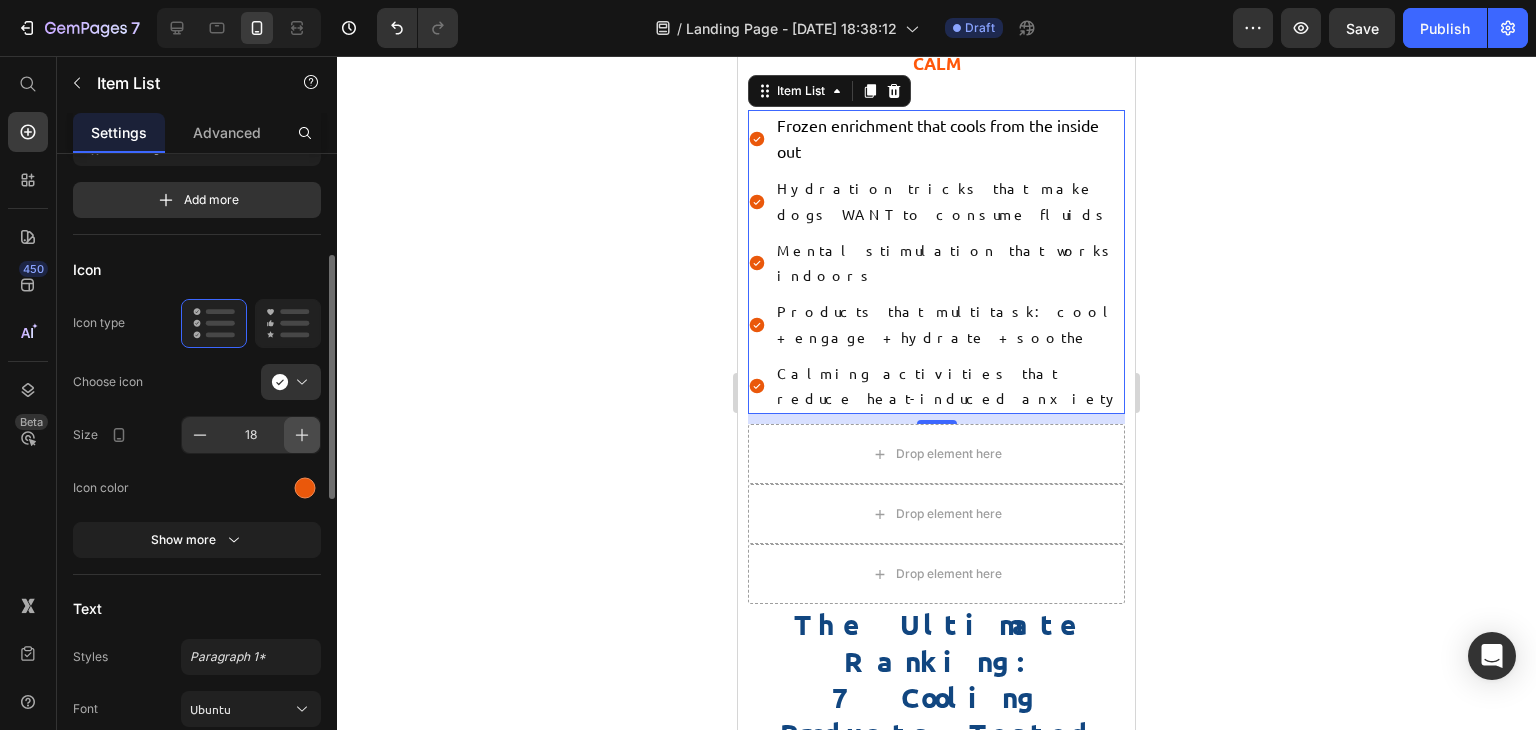 click 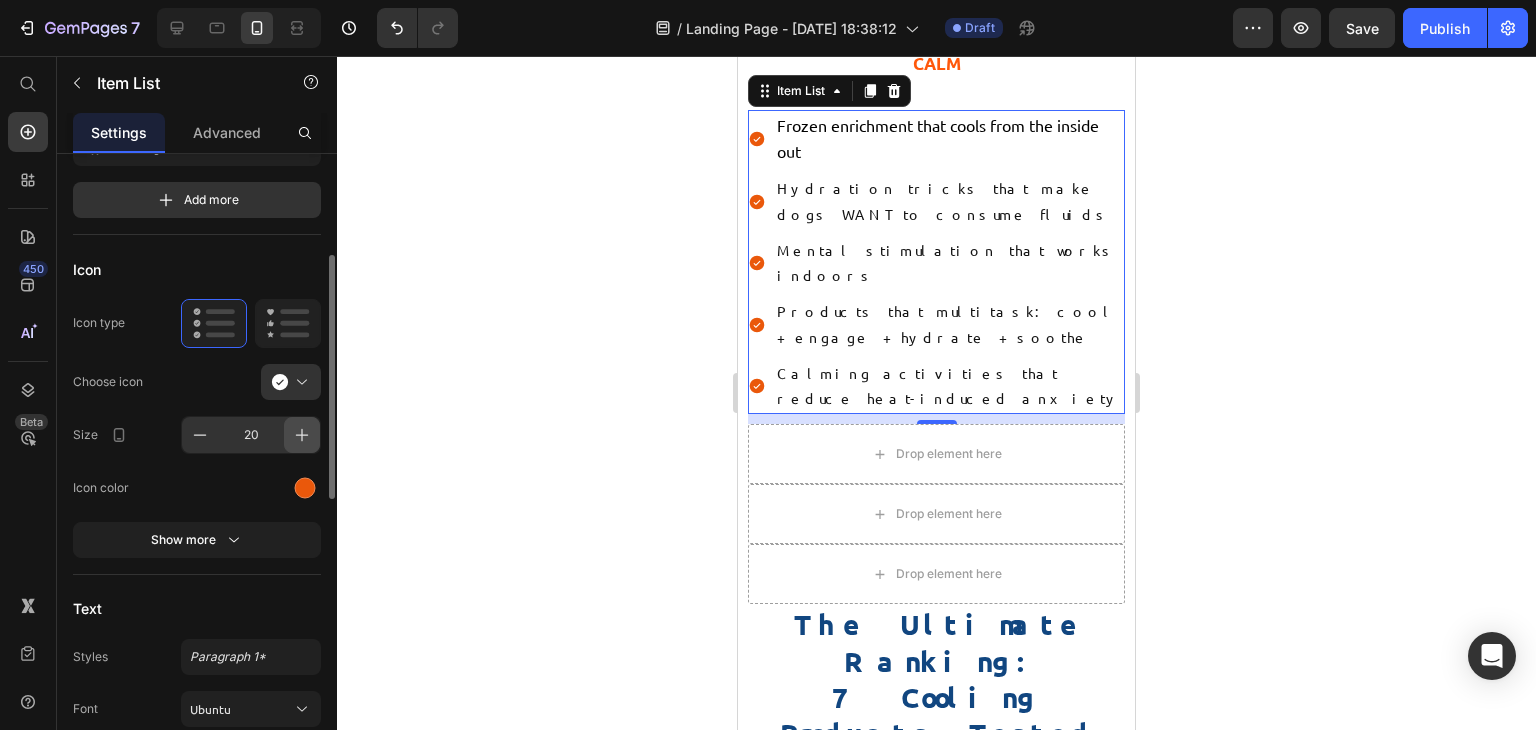 click 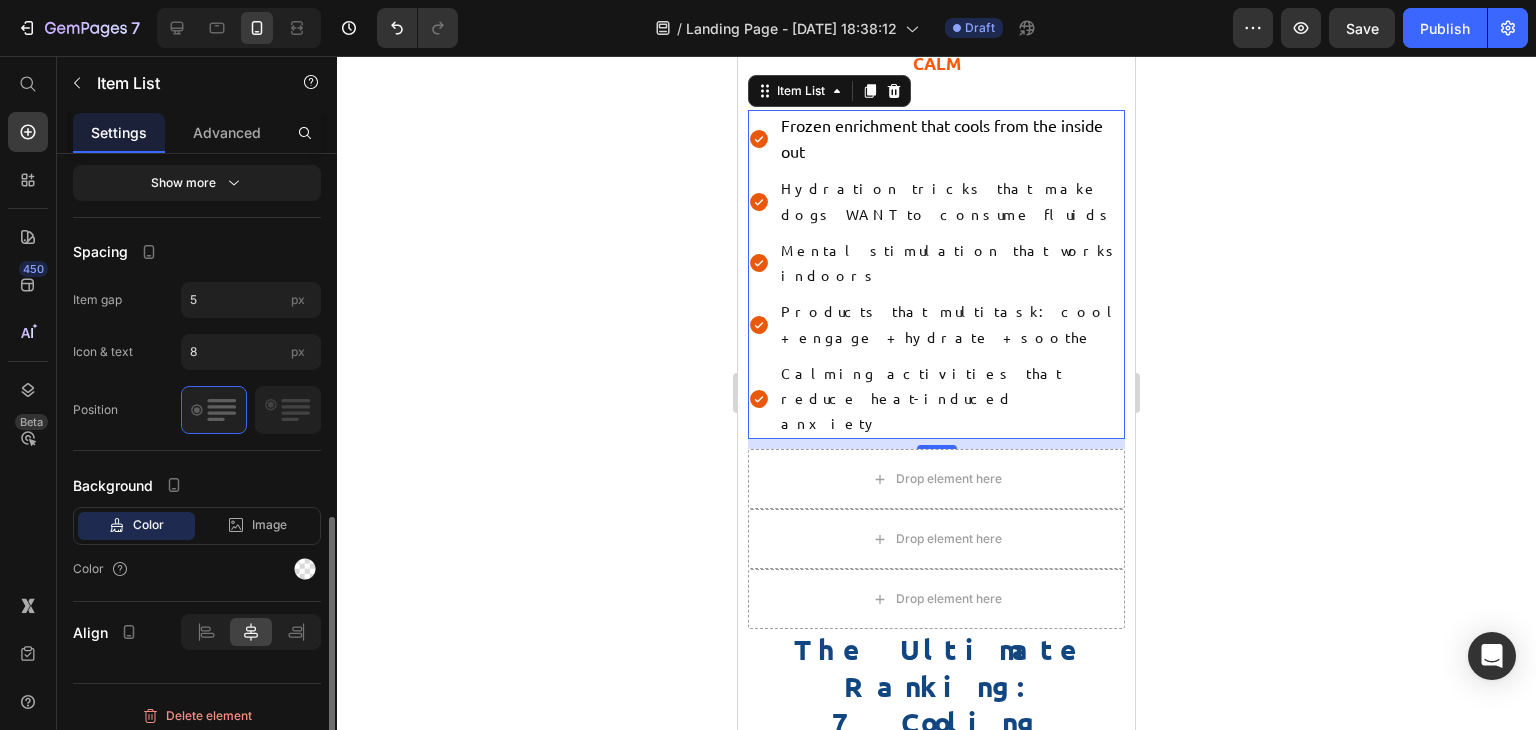 scroll, scrollTop: 1008, scrollLeft: 0, axis: vertical 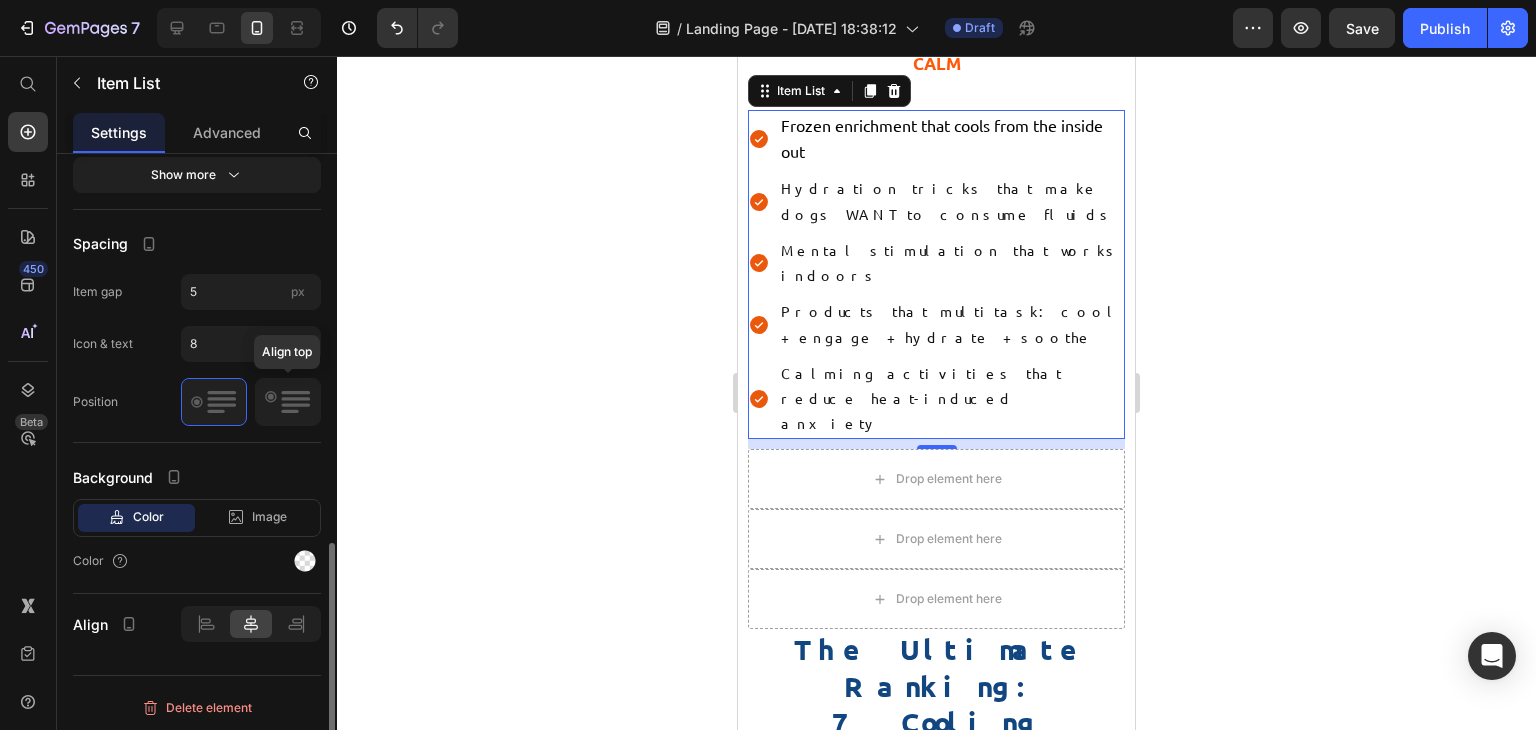 click 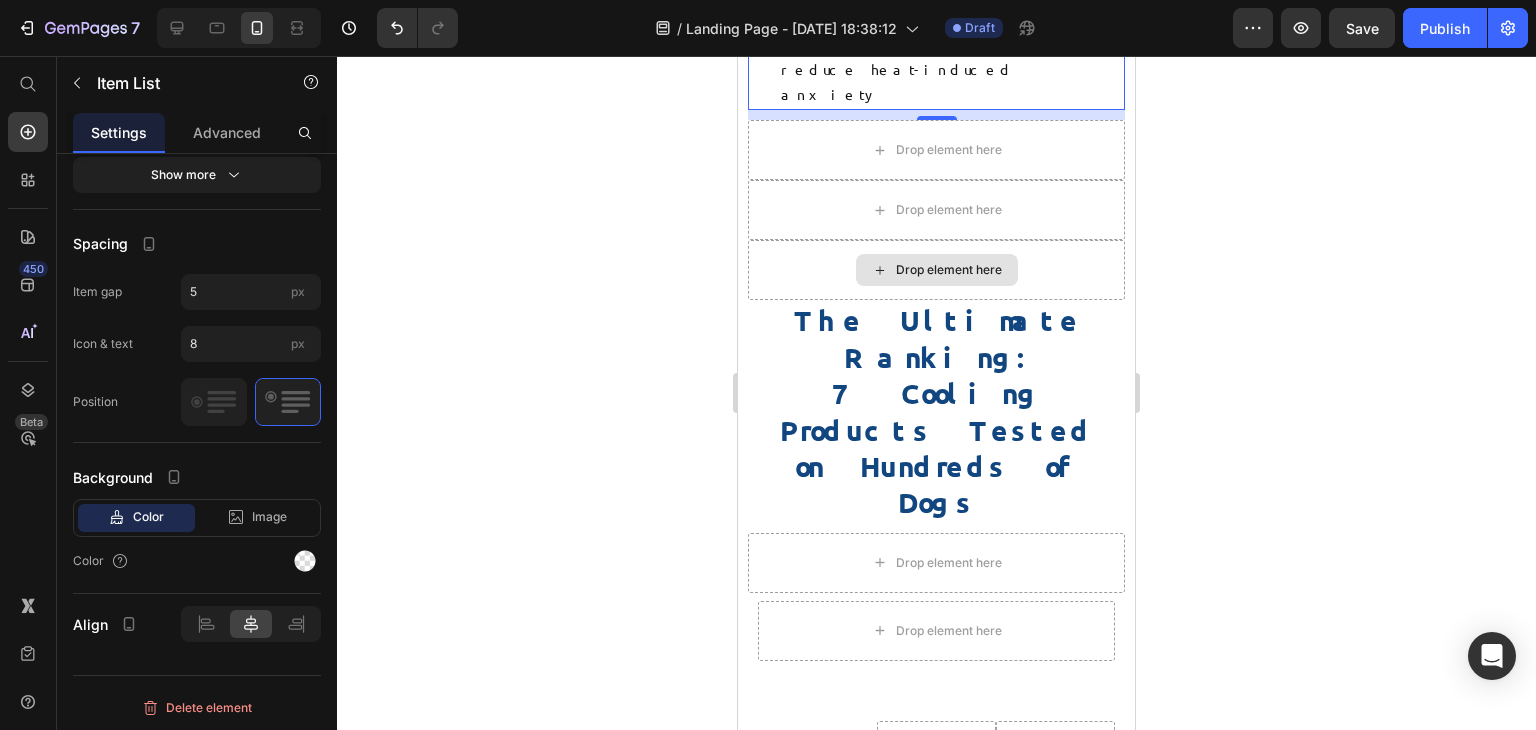 scroll, scrollTop: 4142, scrollLeft: 0, axis: vertical 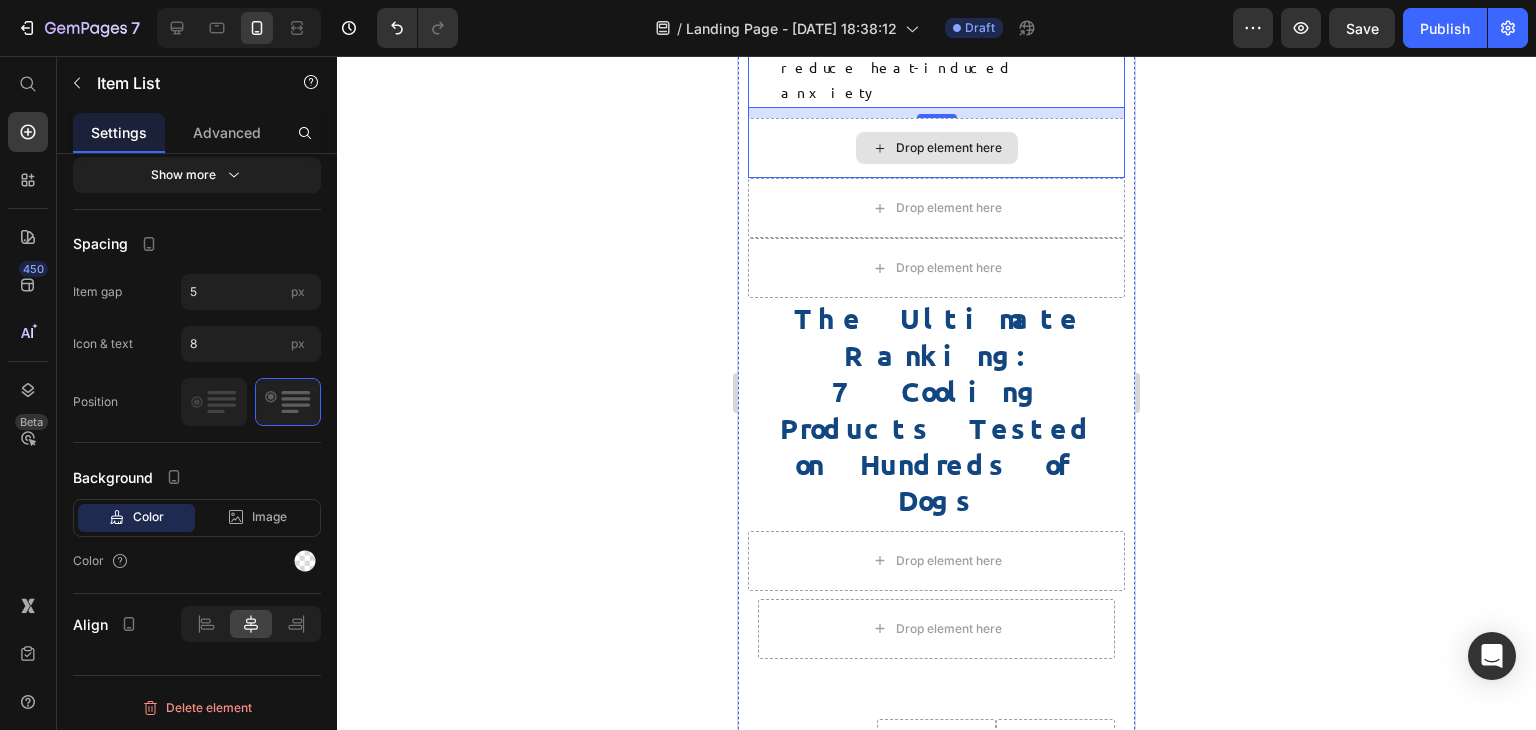 click on "Drop element here" at bounding box center [936, 148] 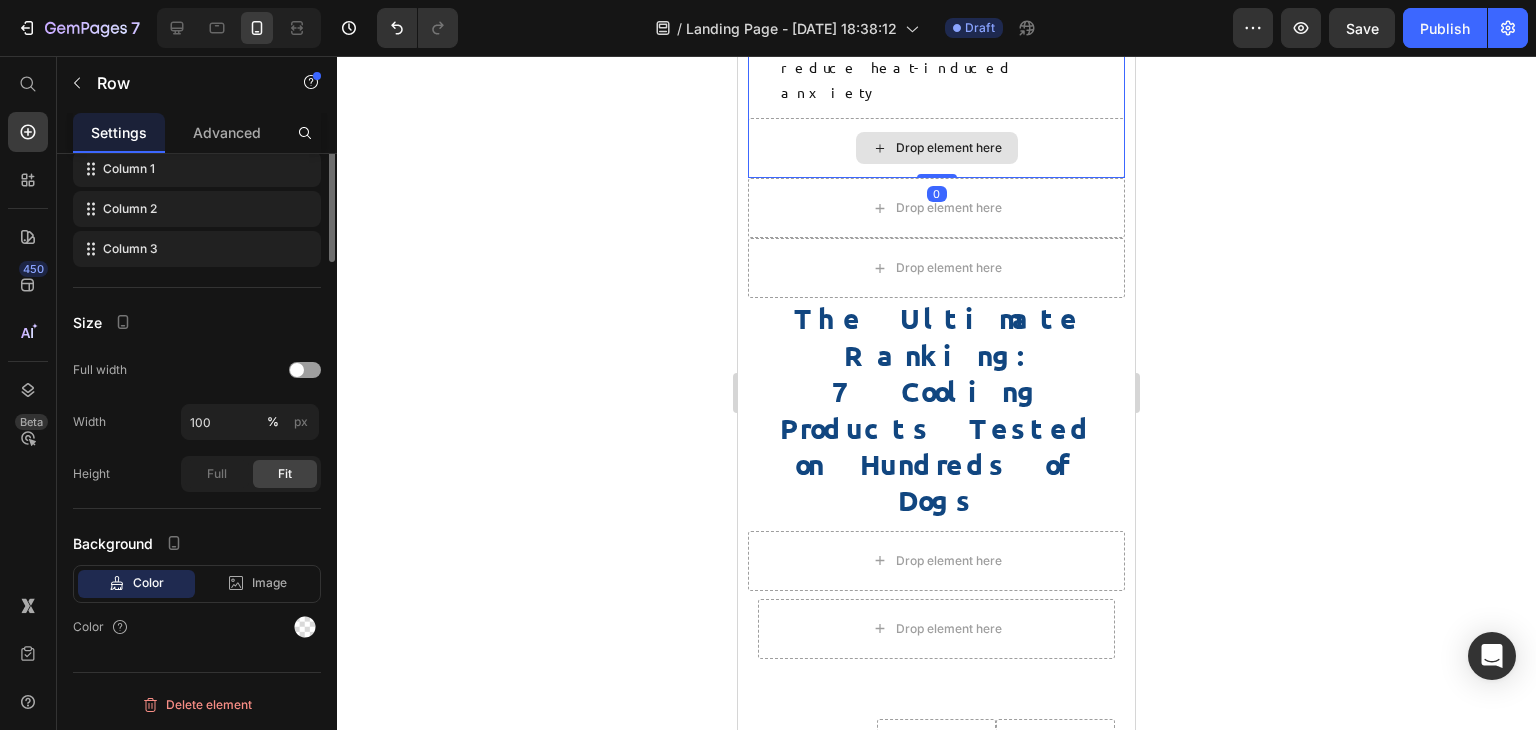 scroll, scrollTop: 0, scrollLeft: 0, axis: both 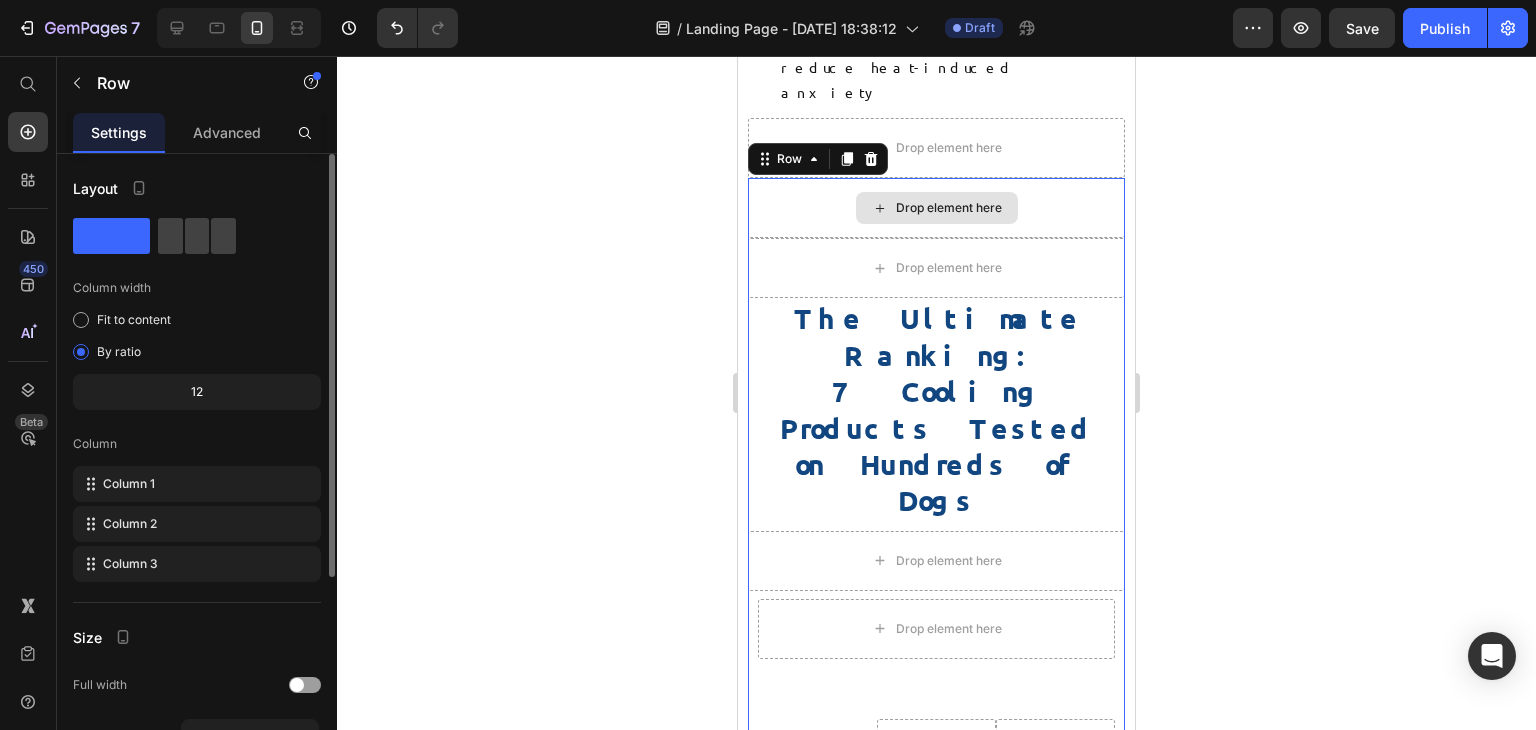 click on "The Ultimate Ranking:  7 Cooling Products Tested on Hundreds of Dogs" at bounding box center (936, 409) 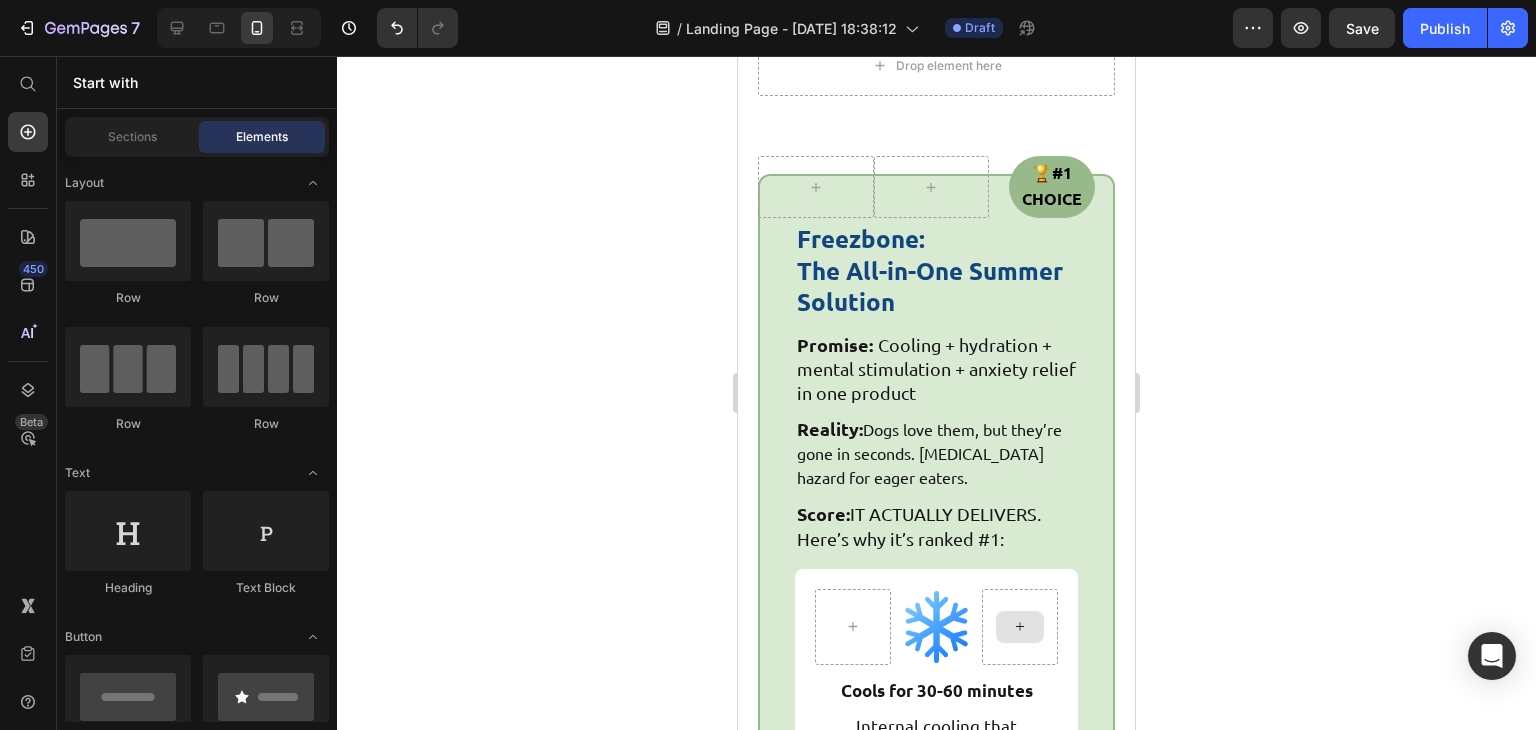 scroll, scrollTop: 7800, scrollLeft: 0, axis: vertical 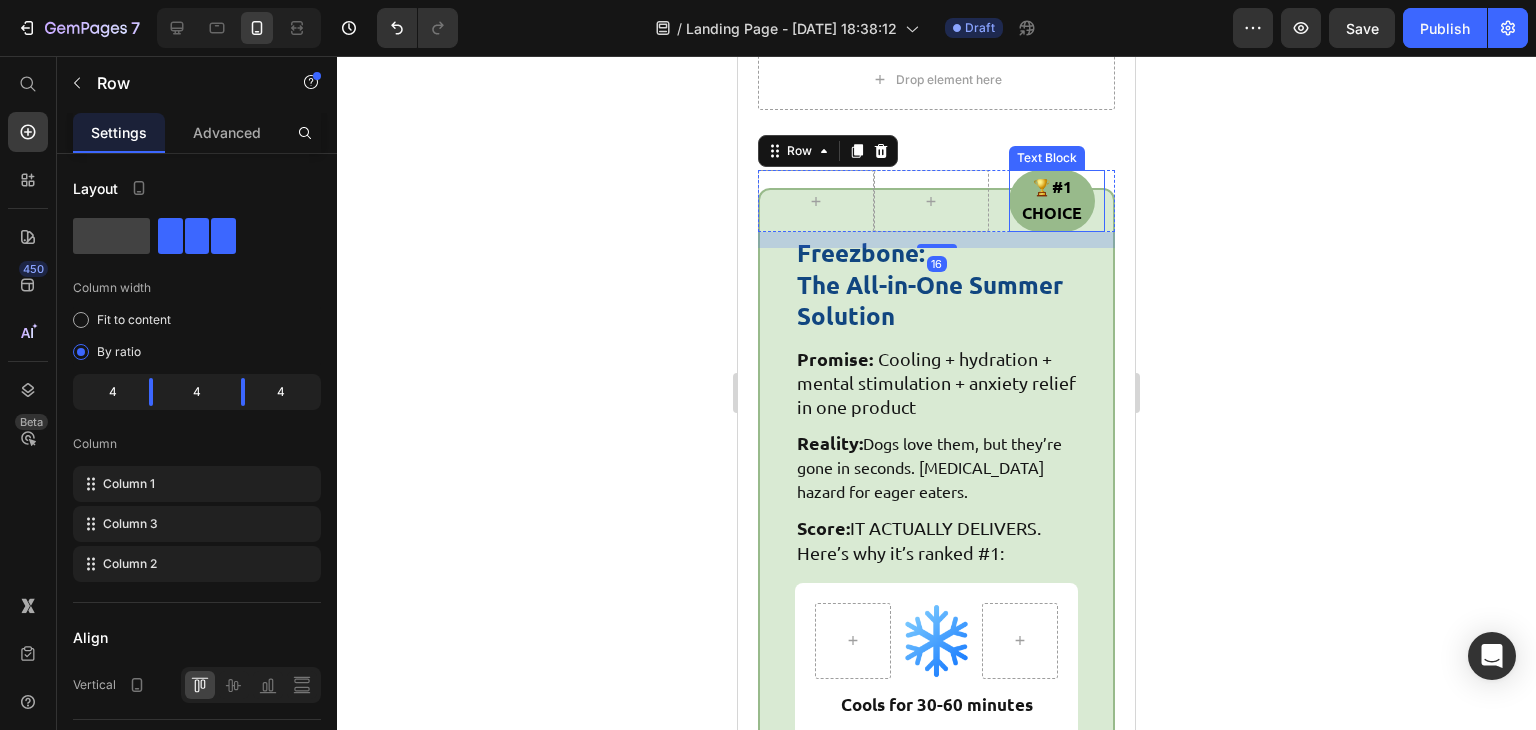 click on "🏆  #1 CHOICE" at bounding box center [1052, 201] 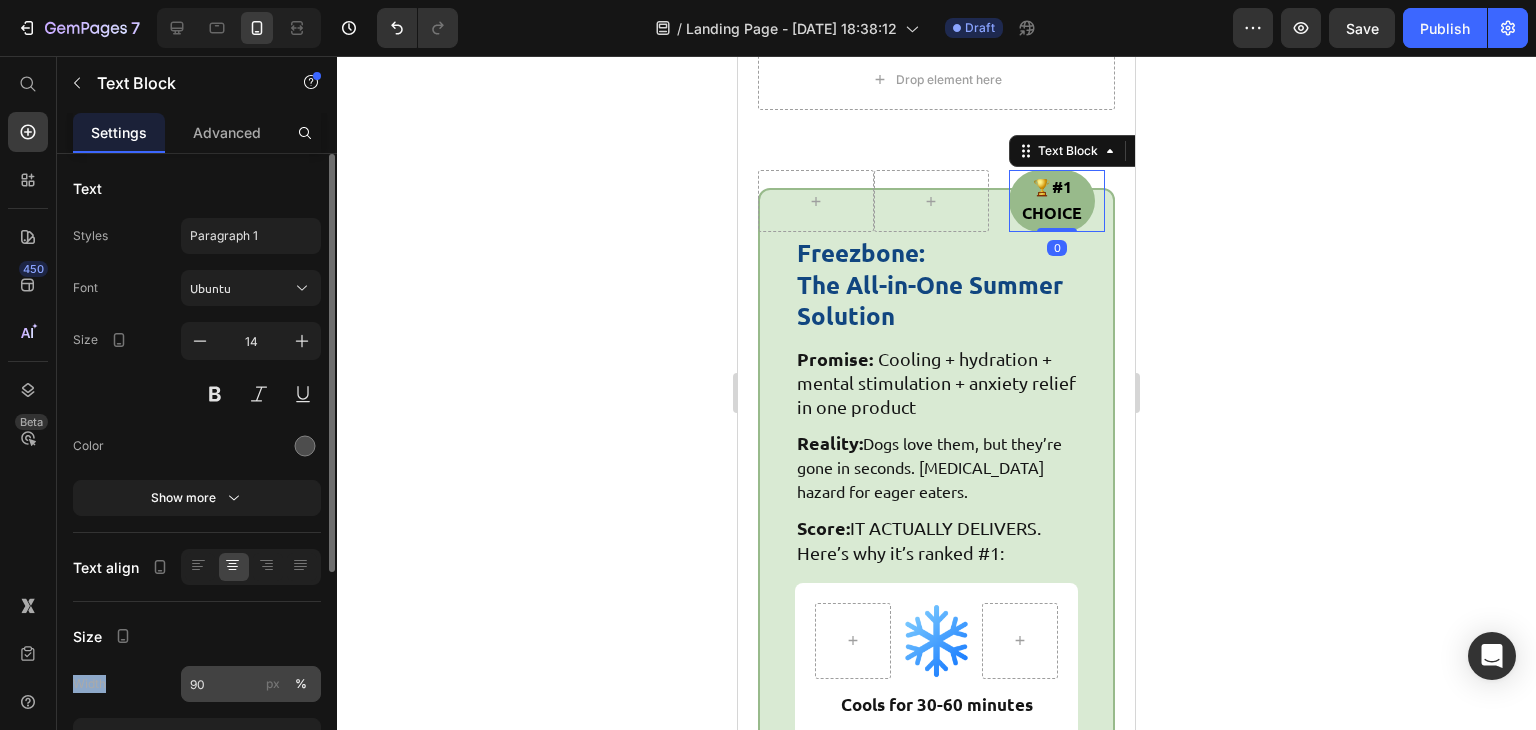drag, startPoint x: 216, startPoint y: 645, endPoint x: 231, endPoint y: 676, distance: 34.43835 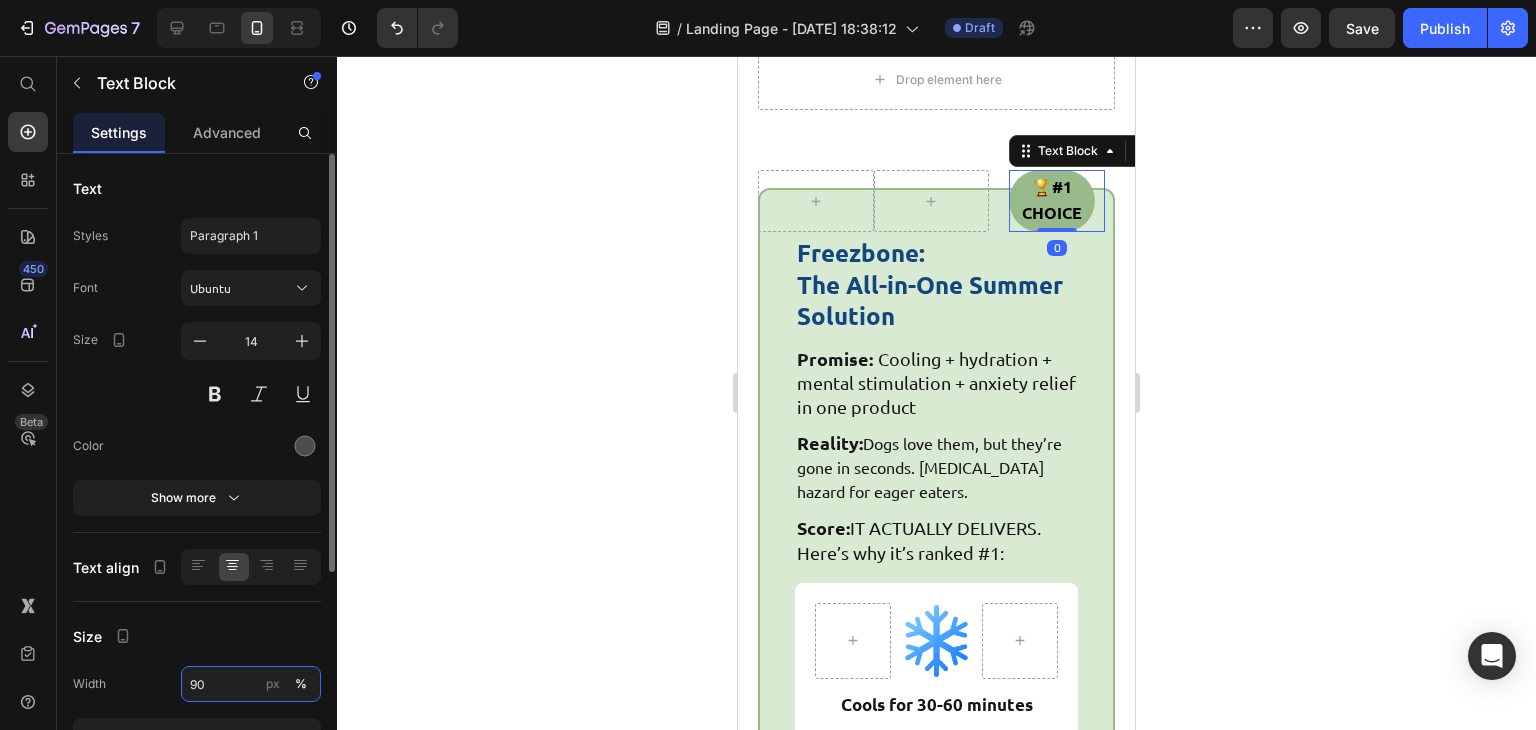 click on "90" at bounding box center (251, 684) 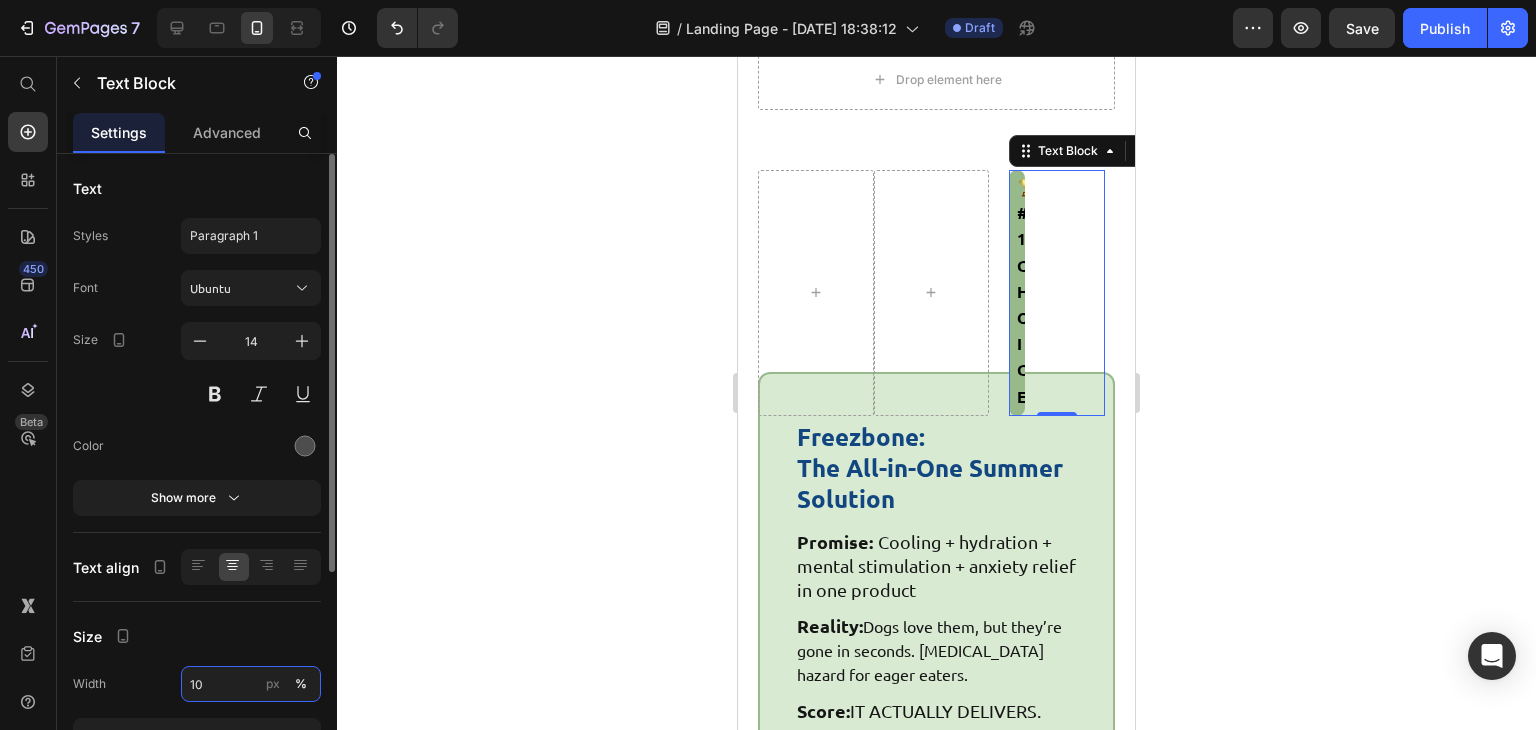 type on "100" 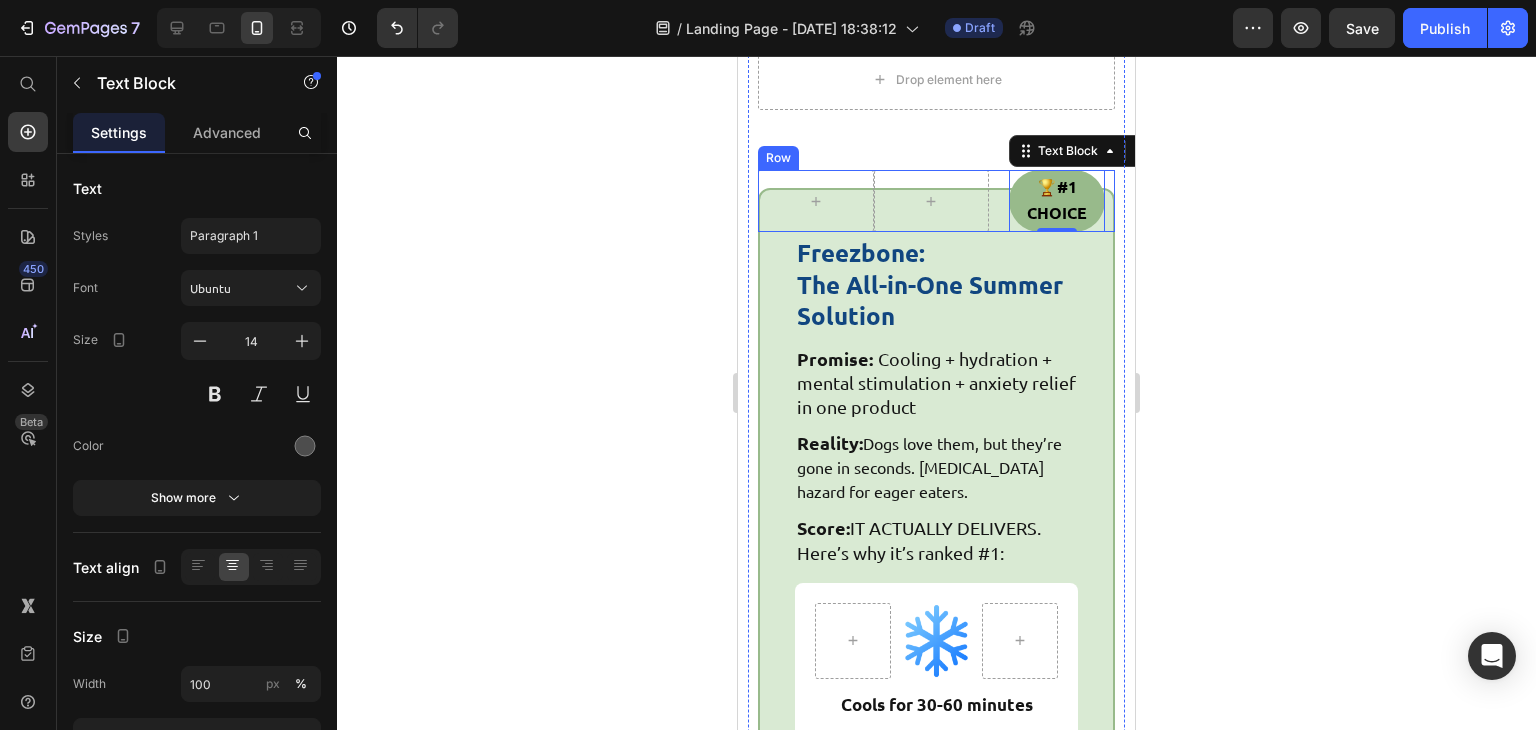 click on "🏆  #1 CHOICE Text Block   0" at bounding box center (1047, 201) 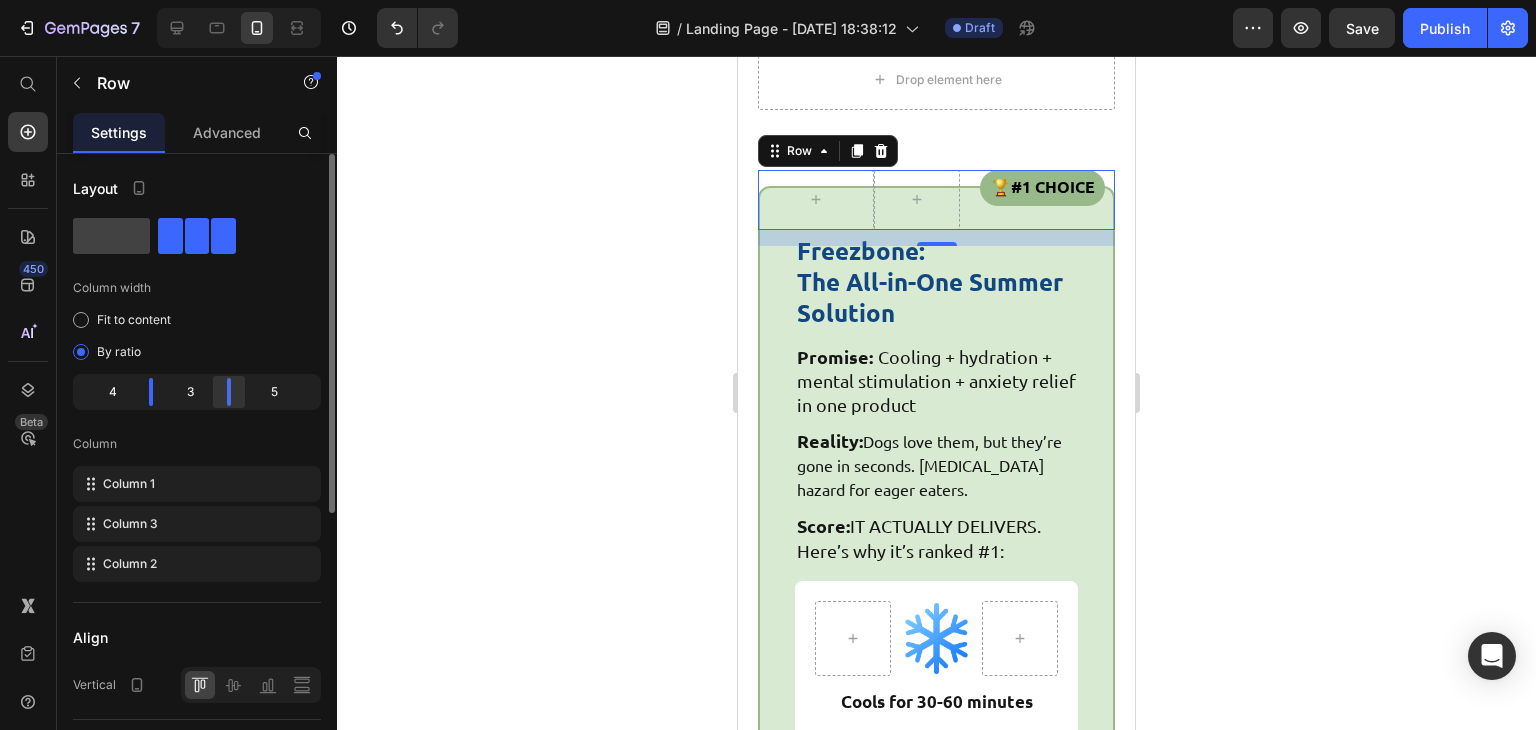 drag, startPoint x: 239, startPoint y: 403, endPoint x: 229, endPoint y: 405, distance: 10.198039 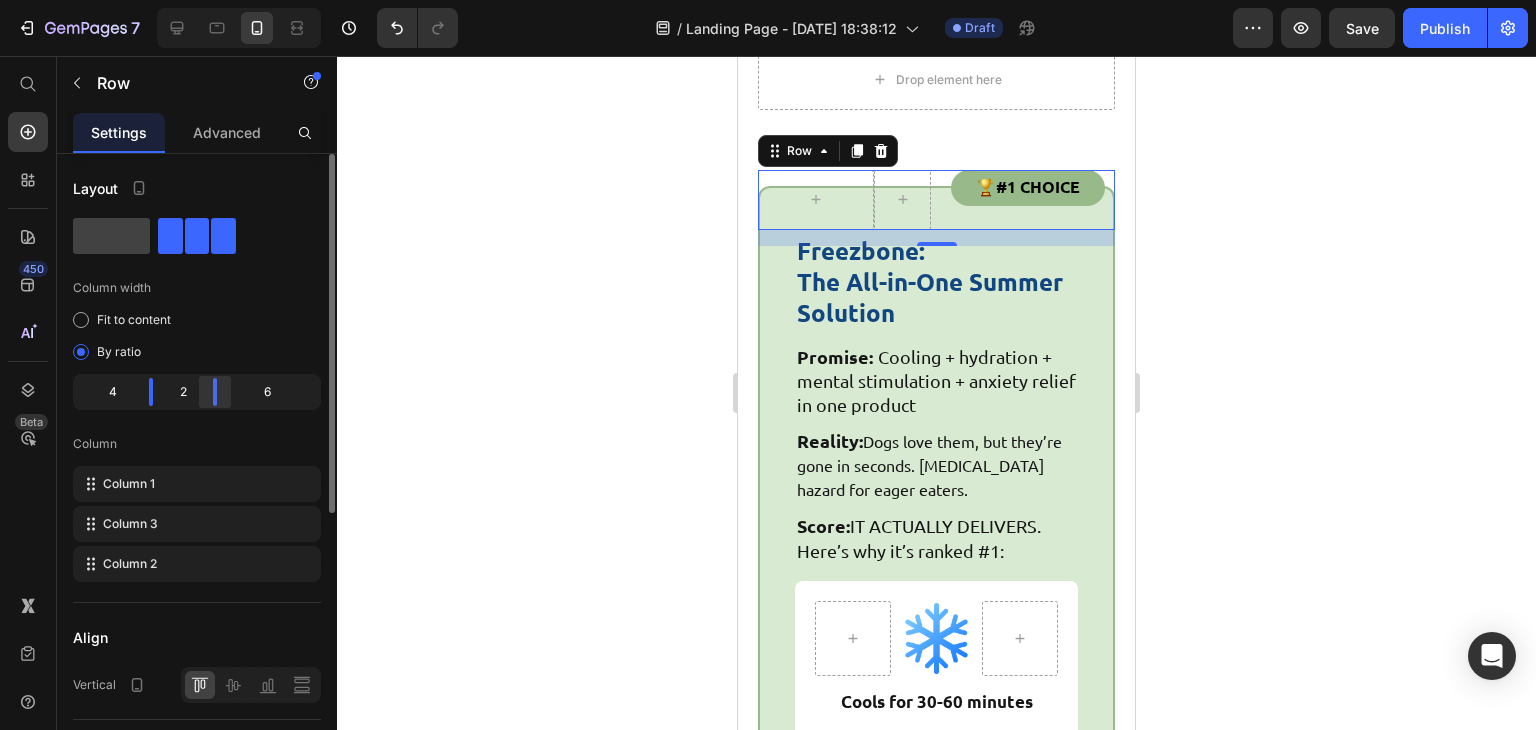 drag, startPoint x: 232, startPoint y: 393, endPoint x: 208, endPoint y: 397, distance: 24.33105 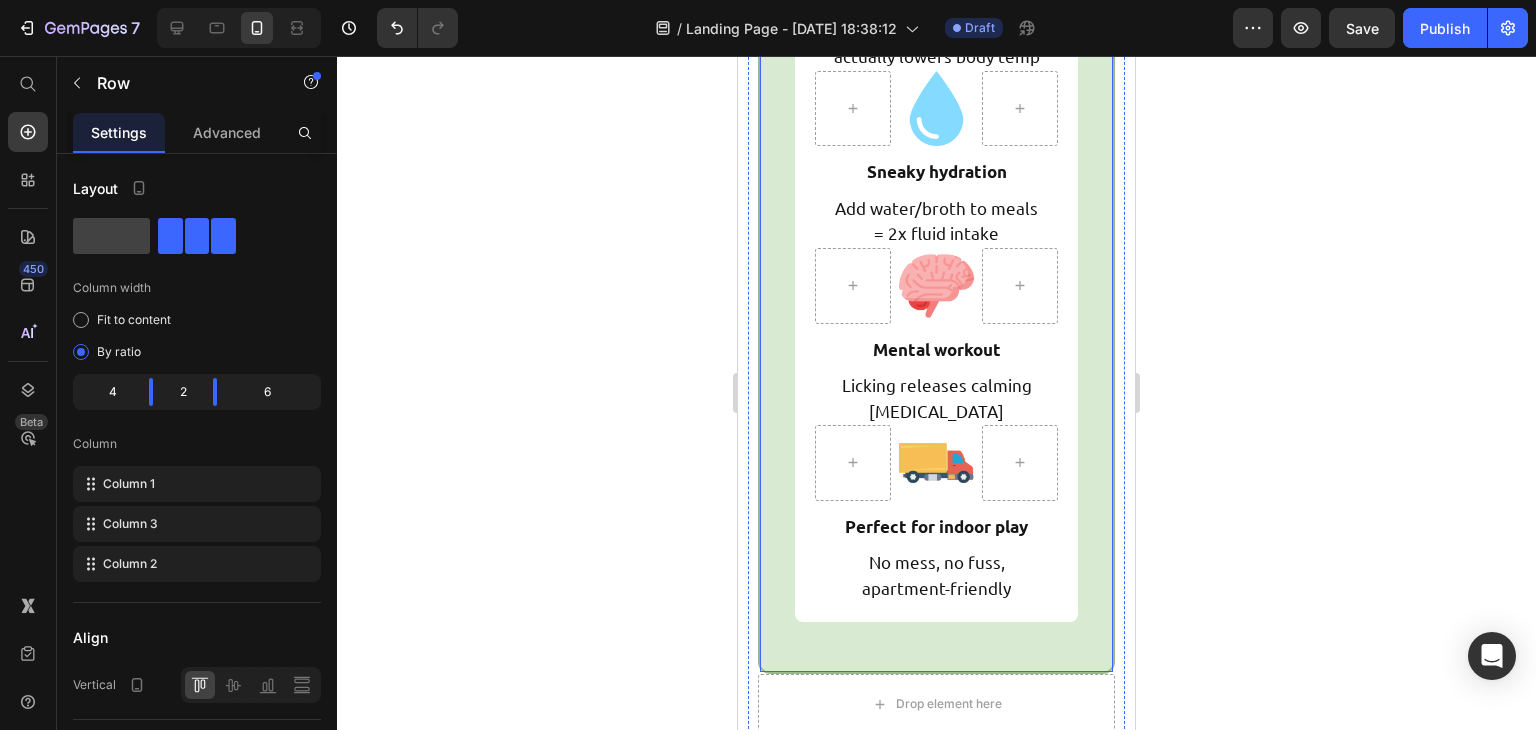 scroll, scrollTop: 8500, scrollLeft: 0, axis: vertical 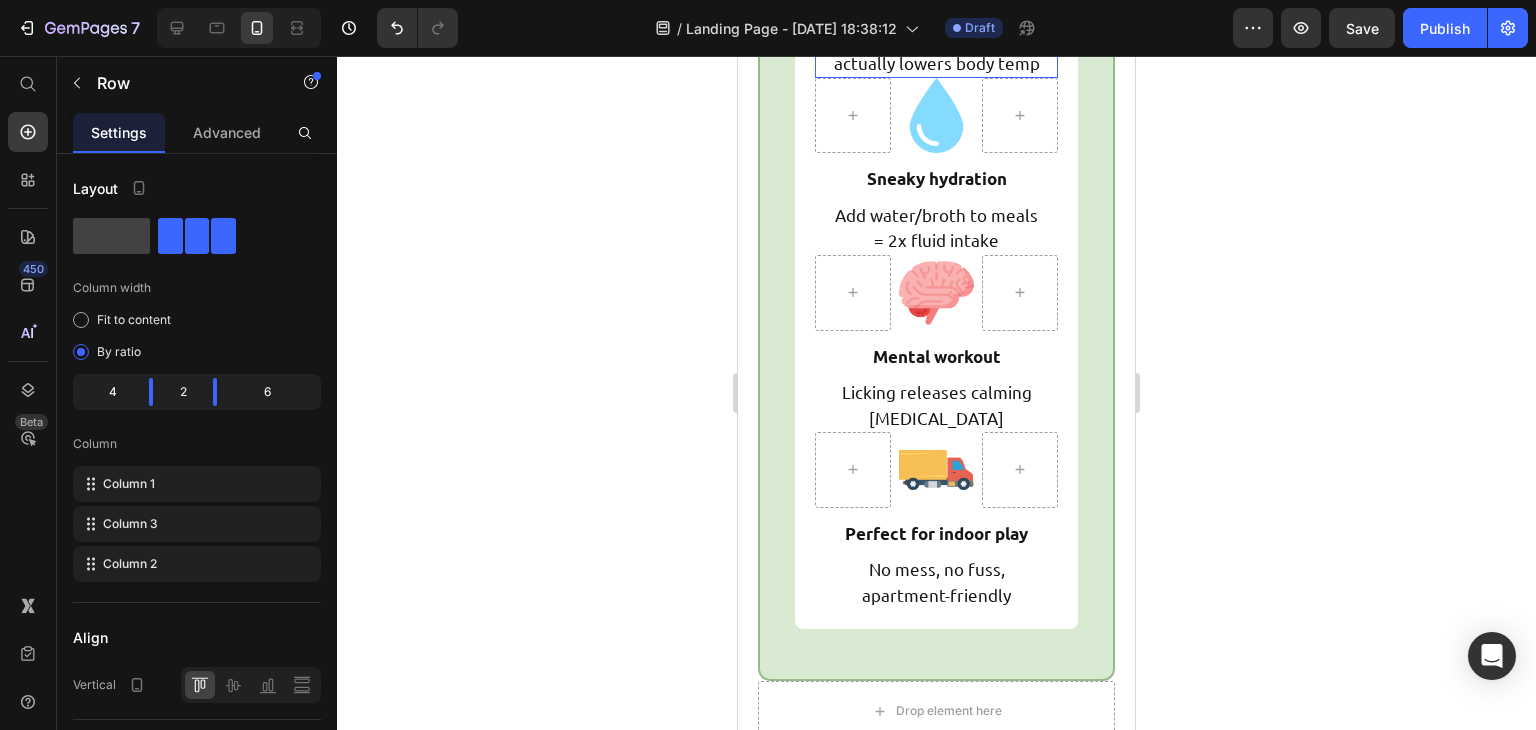 click on "Internal cooling that actually lowers body temp" at bounding box center [936, 50] 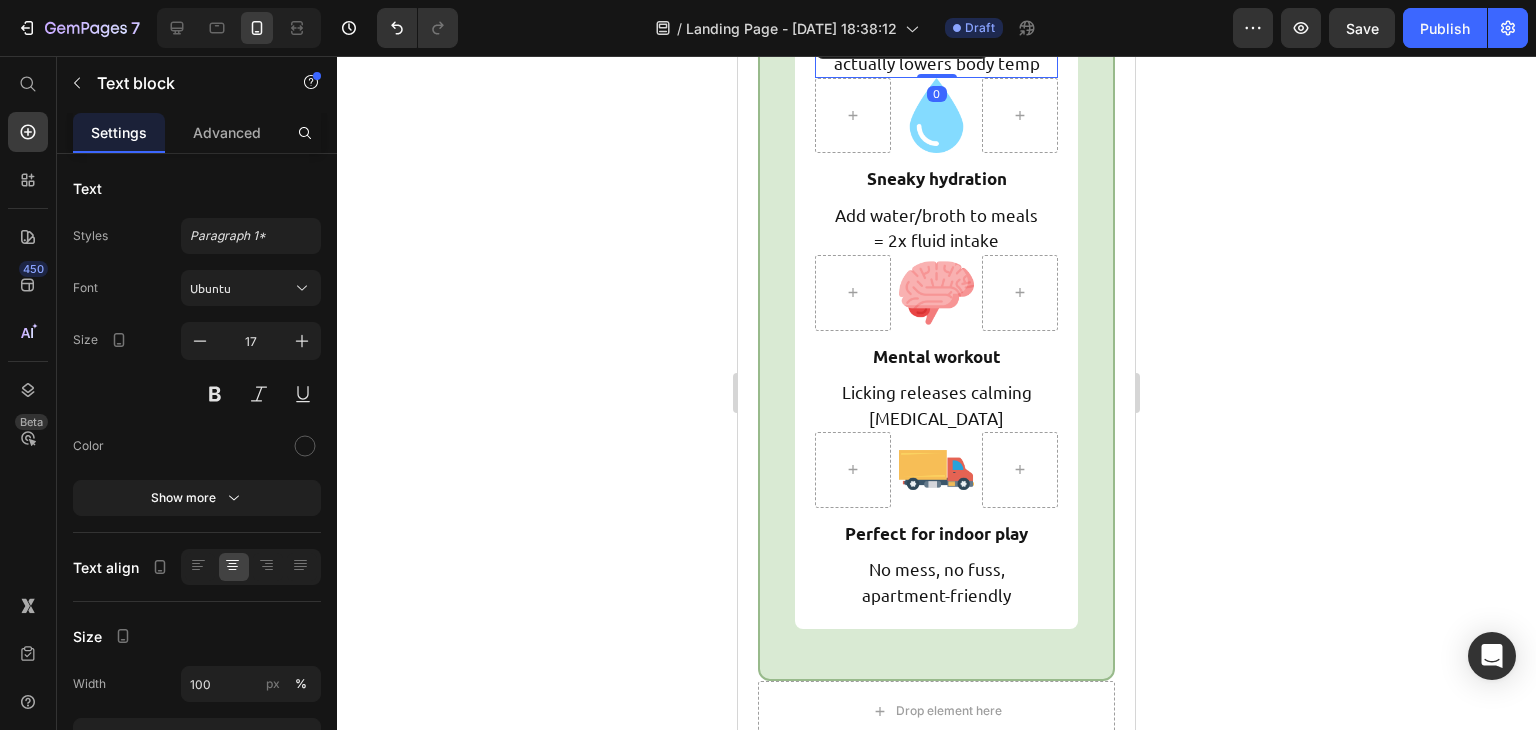 click on "Cools for 30-60 minutes Text block Internal cooling that actually lowers body temp Text block   0" at bounding box center [936, 32] 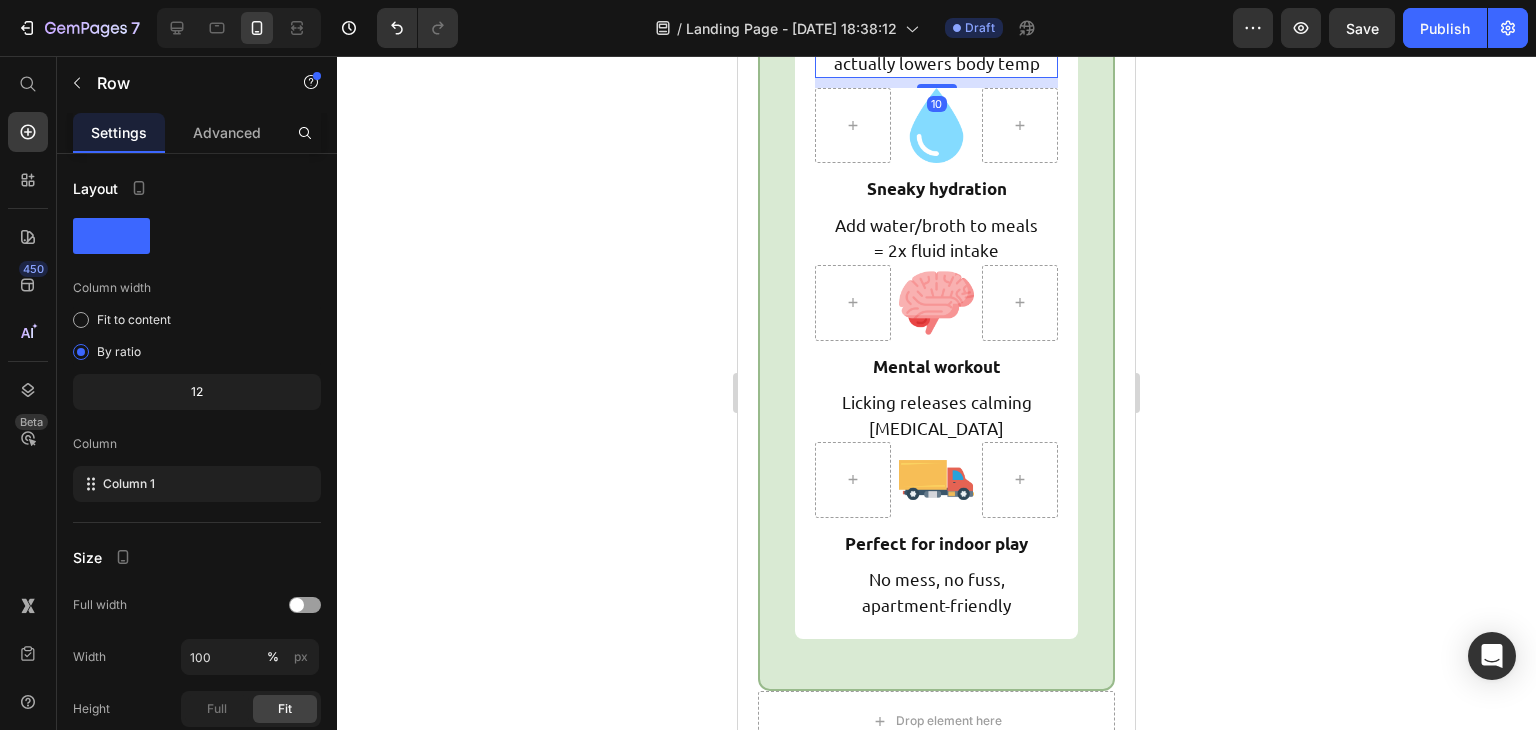 drag, startPoint x: 931, startPoint y: 195, endPoint x: 933, endPoint y: 205, distance: 10.198039 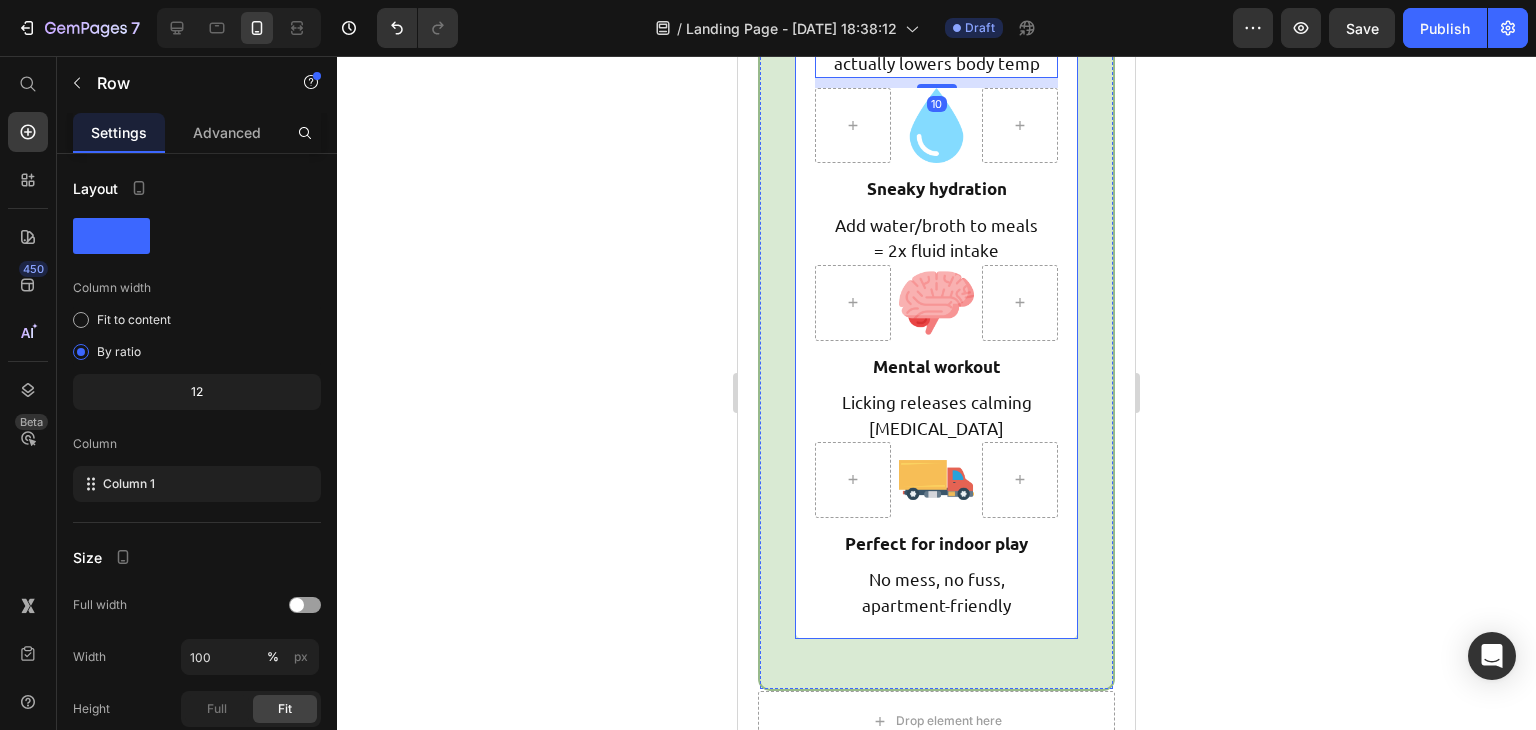 click on "Image
Row Cools for 30-60 minutes Text block Internal cooling that actually lowers body temp Text block Row   10 Row
Image
Row Sneaky hydration Text block  Add water/broth to meals = 2x fluid intake Text block Row Row
Image
Row Mental workout Text block Licking releases calming endorphins Text block Row Row
Image
Row Perfect for indoor play  Text block No mess, no fuss, apartment-friendly Text block Row Row Row" at bounding box center [936, 260] 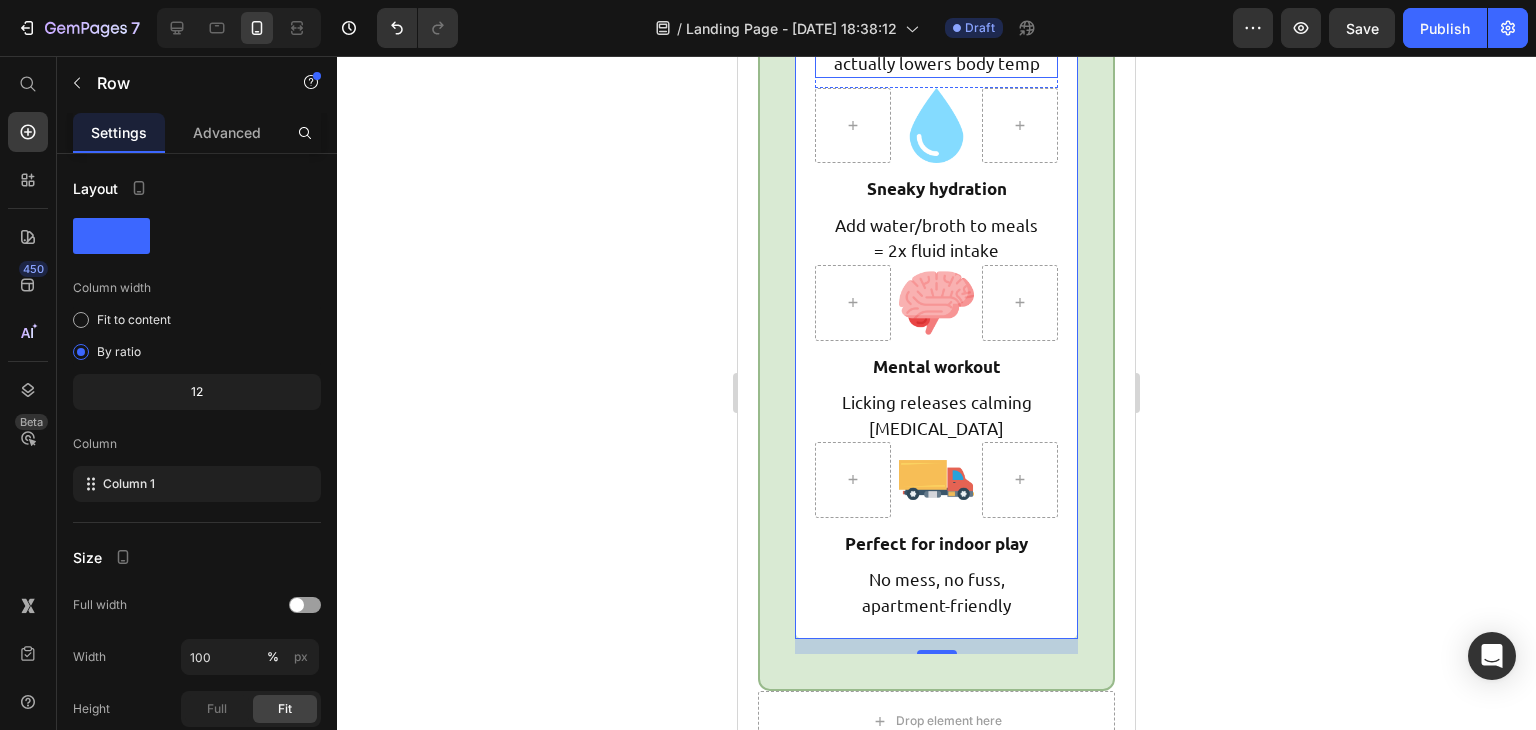 click on "Cools for 30-60 minutes Text block Internal cooling that actually lowers body temp Text block" at bounding box center (936, 32) 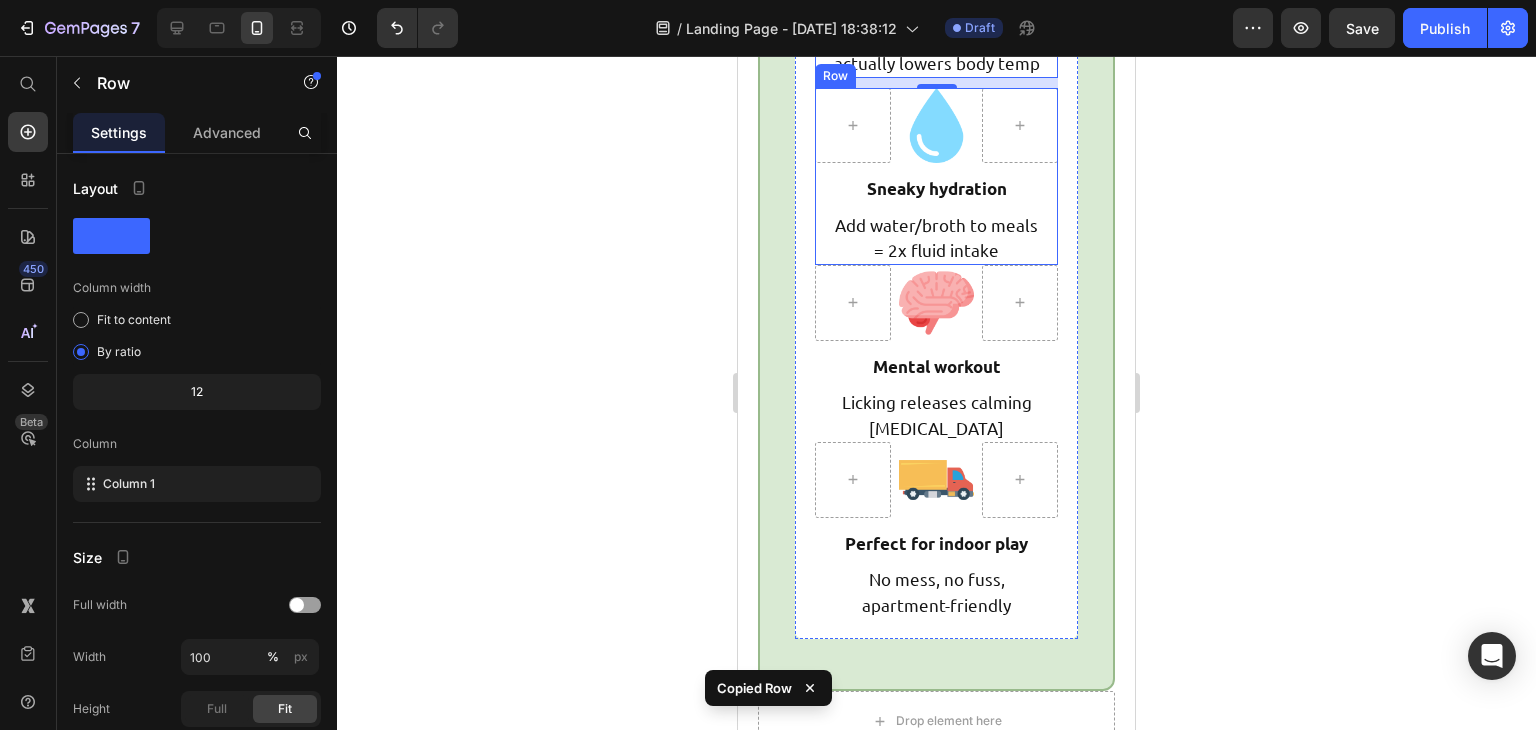 click on "Image
Row Sneaky hydration Text block  Add water/broth to meals = 2x fluid intake Text block Row" at bounding box center (936, 176) 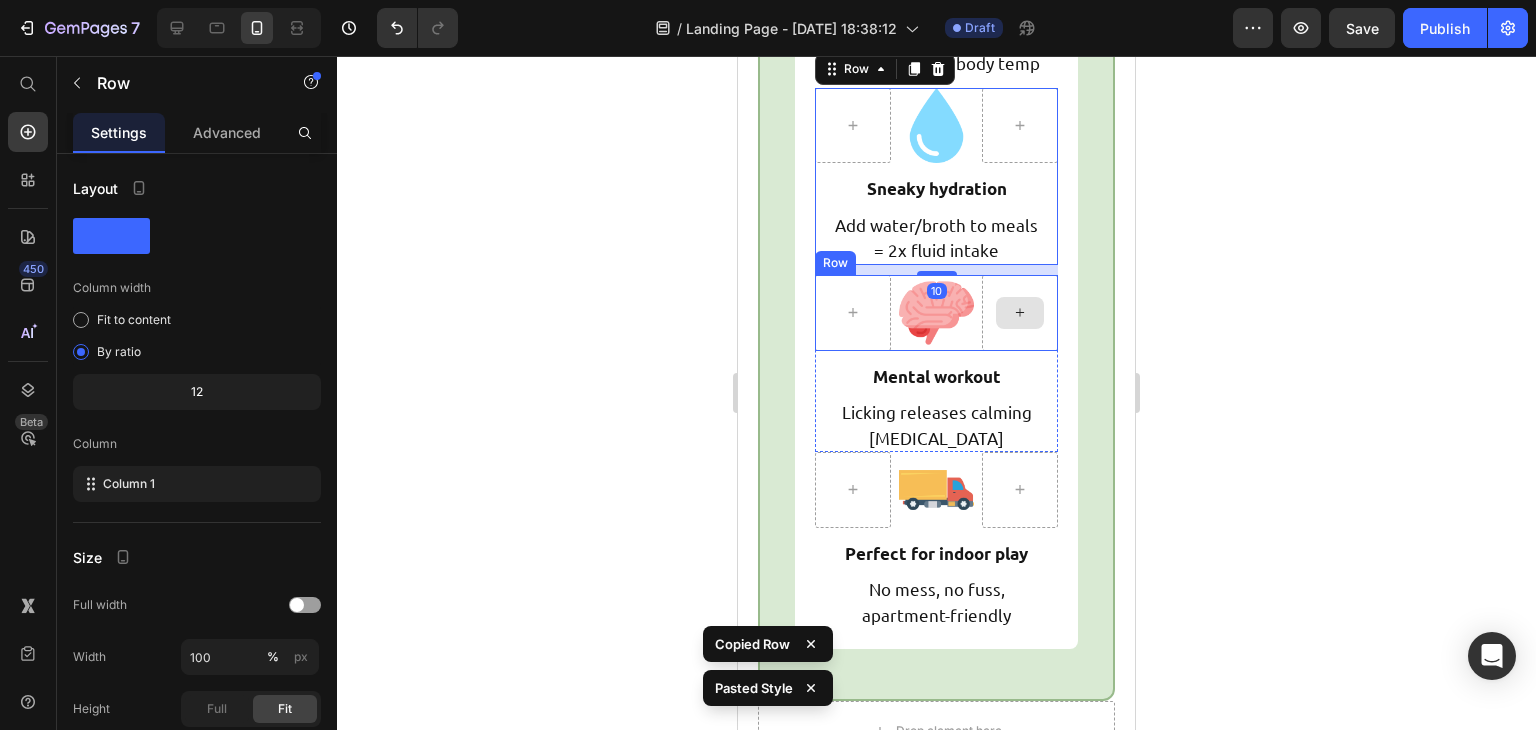 scroll, scrollTop: 8547, scrollLeft: 0, axis: vertical 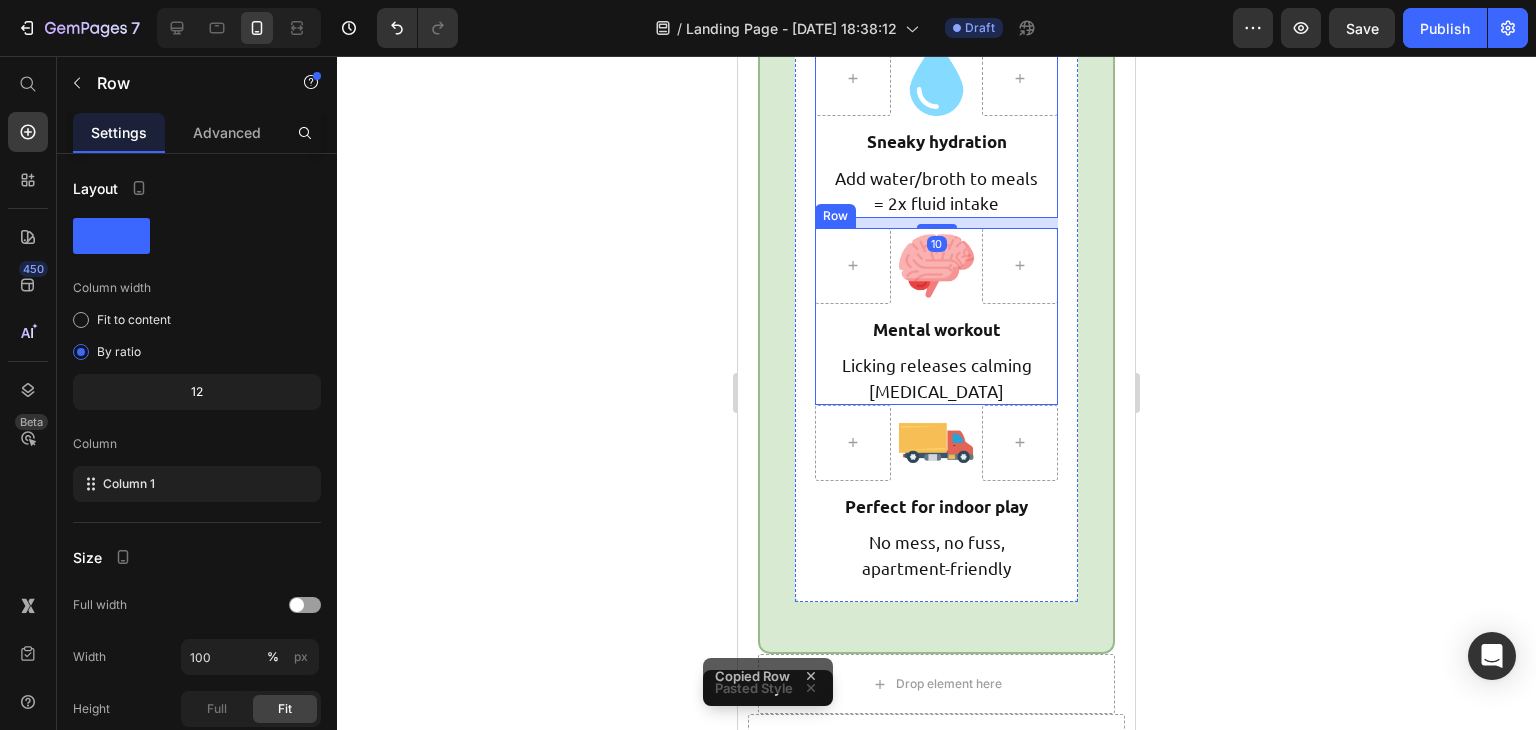click on "Image
Row Mental workout Text block Licking releases calming endorphins Text block Row" at bounding box center [936, 316] 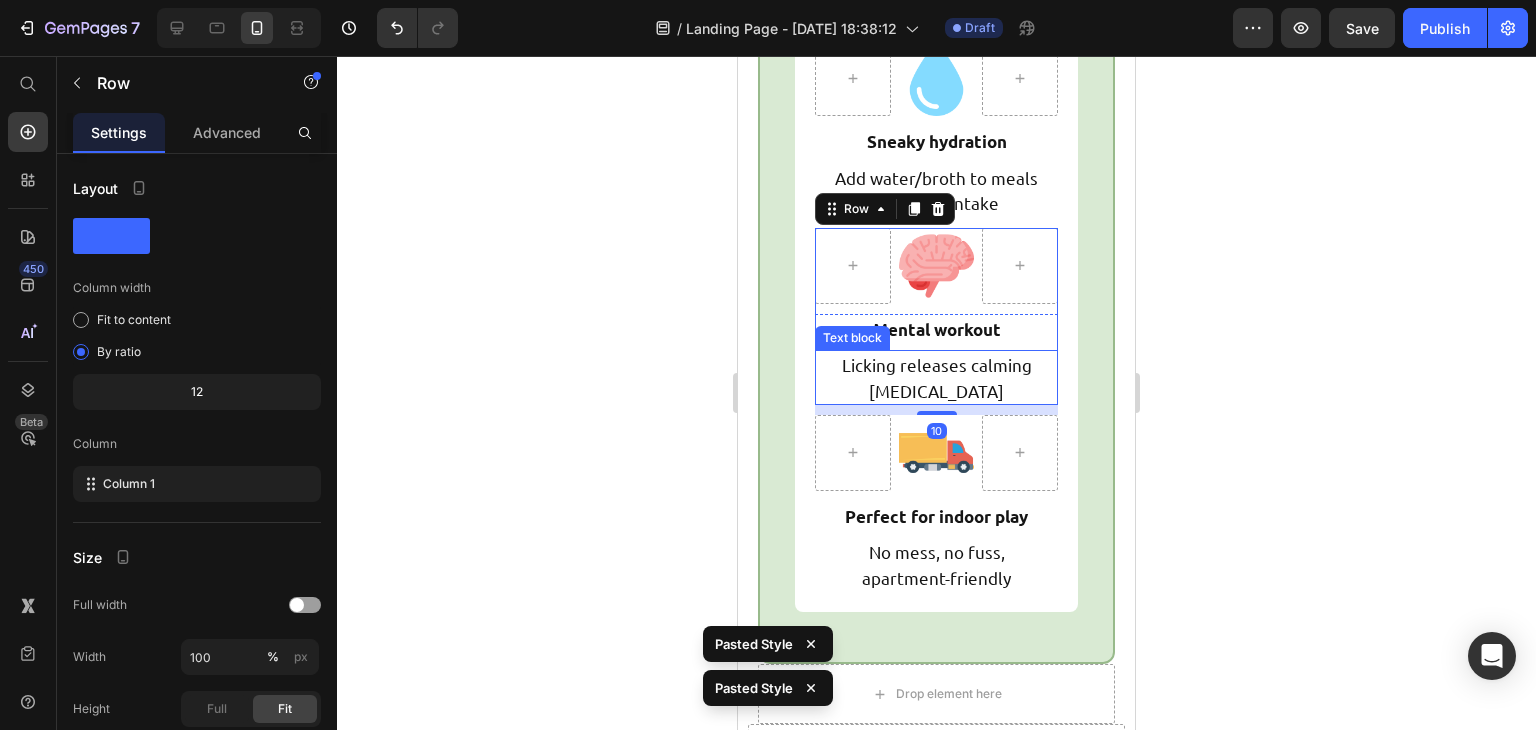 scroll, scrollTop: 8578, scrollLeft: 0, axis: vertical 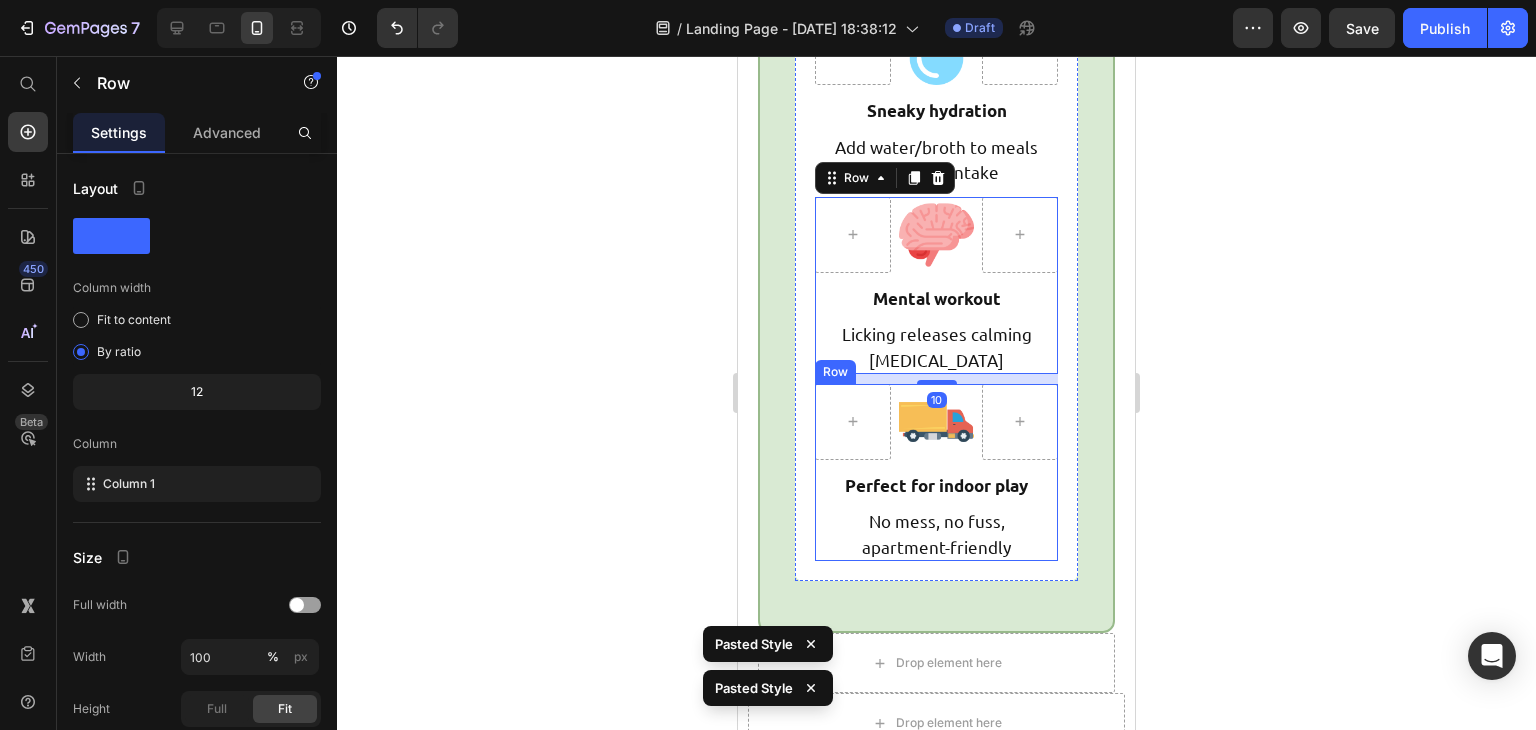 click on "Image
Row Perfect for indoor play  Text block No mess, no fuss, apartment-friendly Text block Row" at bounding box center [936, 472] 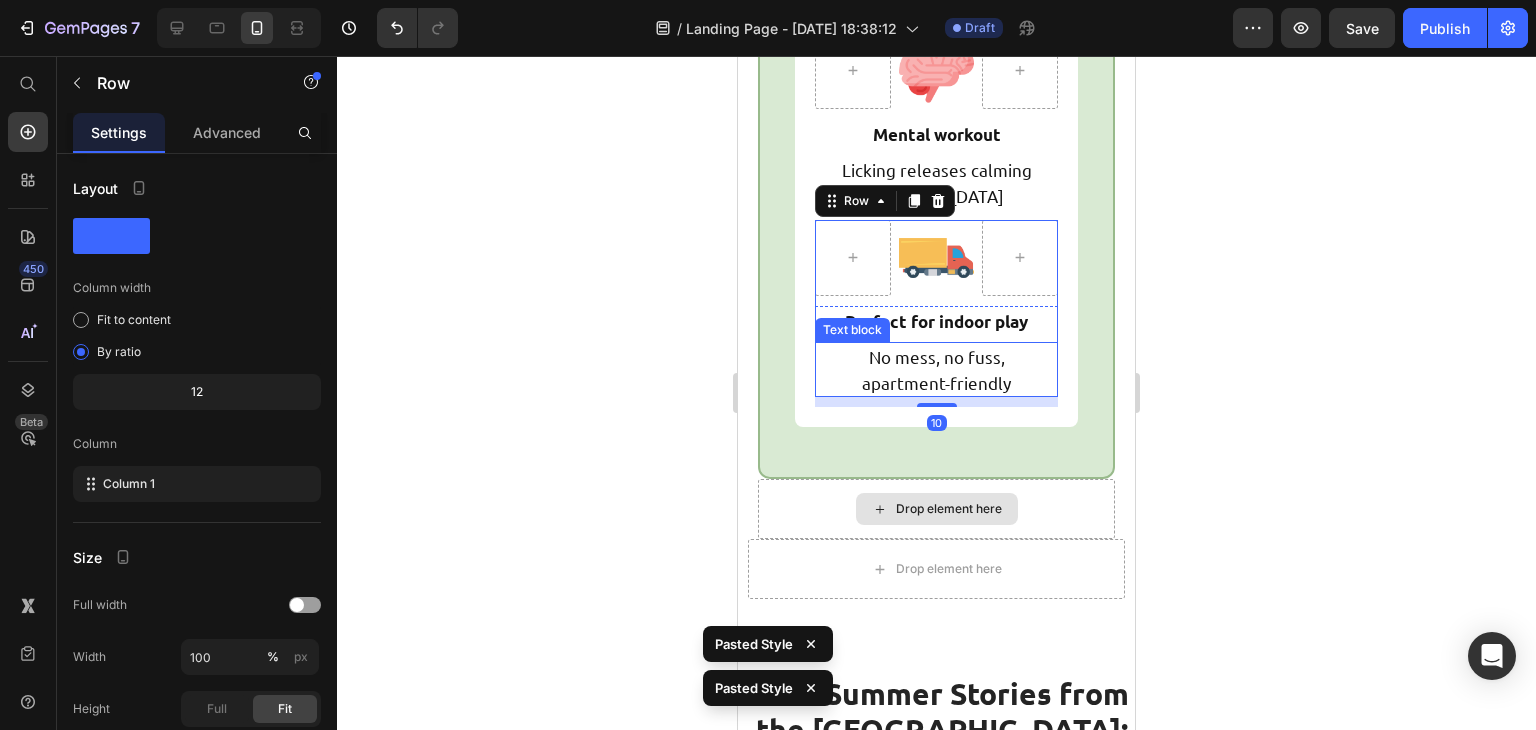 scroll, scrollTop: 8827, scrollLeft: 0, axis: vertical 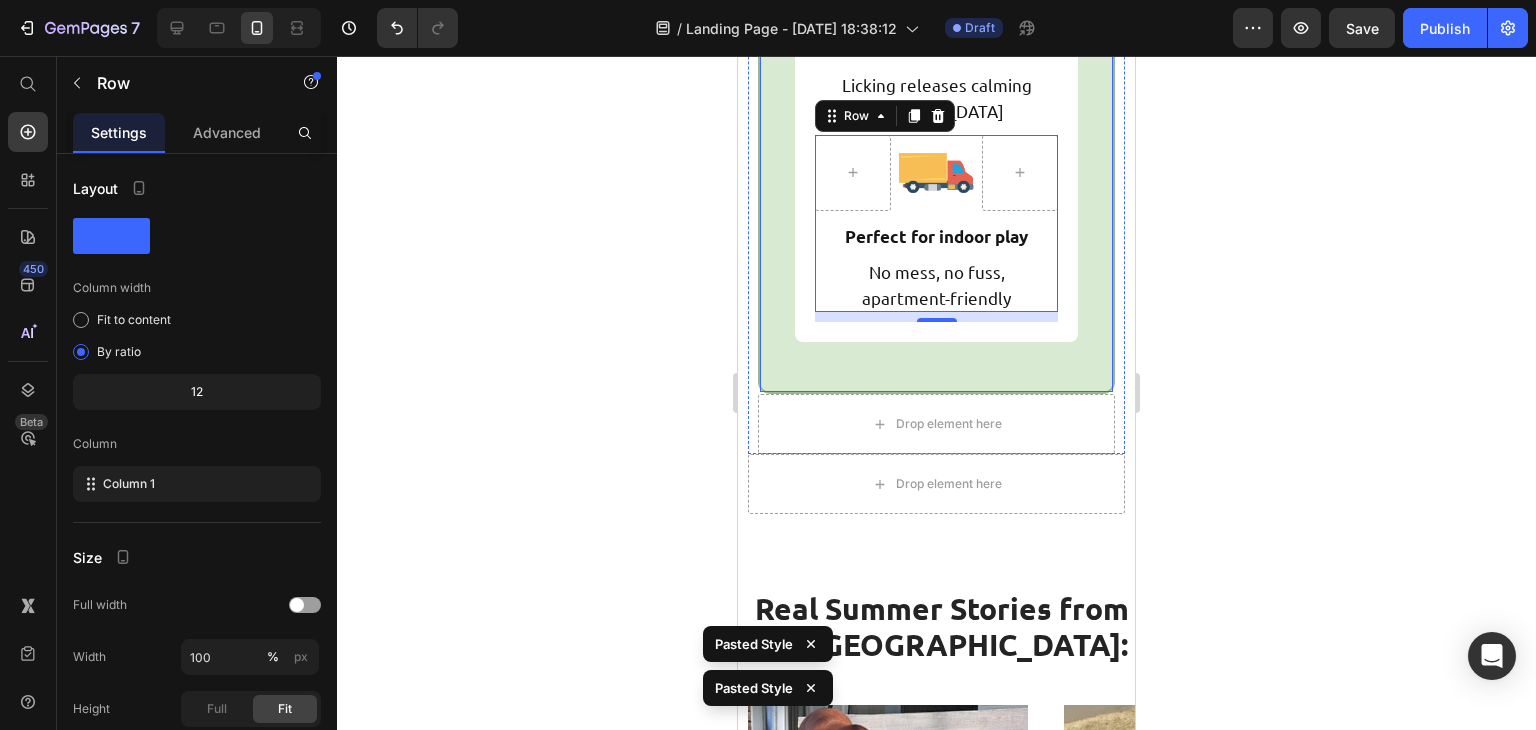 click on "Freezbone:  The All-in-One Summer Solution Heading Promise:   Cooling + hydration + mental stimulation + anxiety relief in one product Text block Reality:  Dogs love them, but they’re gone in seconds. Choking hazard for eager eaters. Text block Score:  IT ACTUALLY DELIVERS. Here’s why it’s ranked #1:  Text block
Image
Row Cools for 30-60 minutes Text block Internal cooling that actually lowers body temp Text block Row Row
Image
Row Sneaky hydration Text block  Add water/broth to meals = 2x fluid intake Text block Row Row
Image
Row Mental workout Text block Licking releases calming endorphins Text block Row Row
Image
Row Perfect for indoor play  Text block No mess, no fuss, apartment-friendly Text block Row Row   10 Row Row" at bounding box center (936, -224) 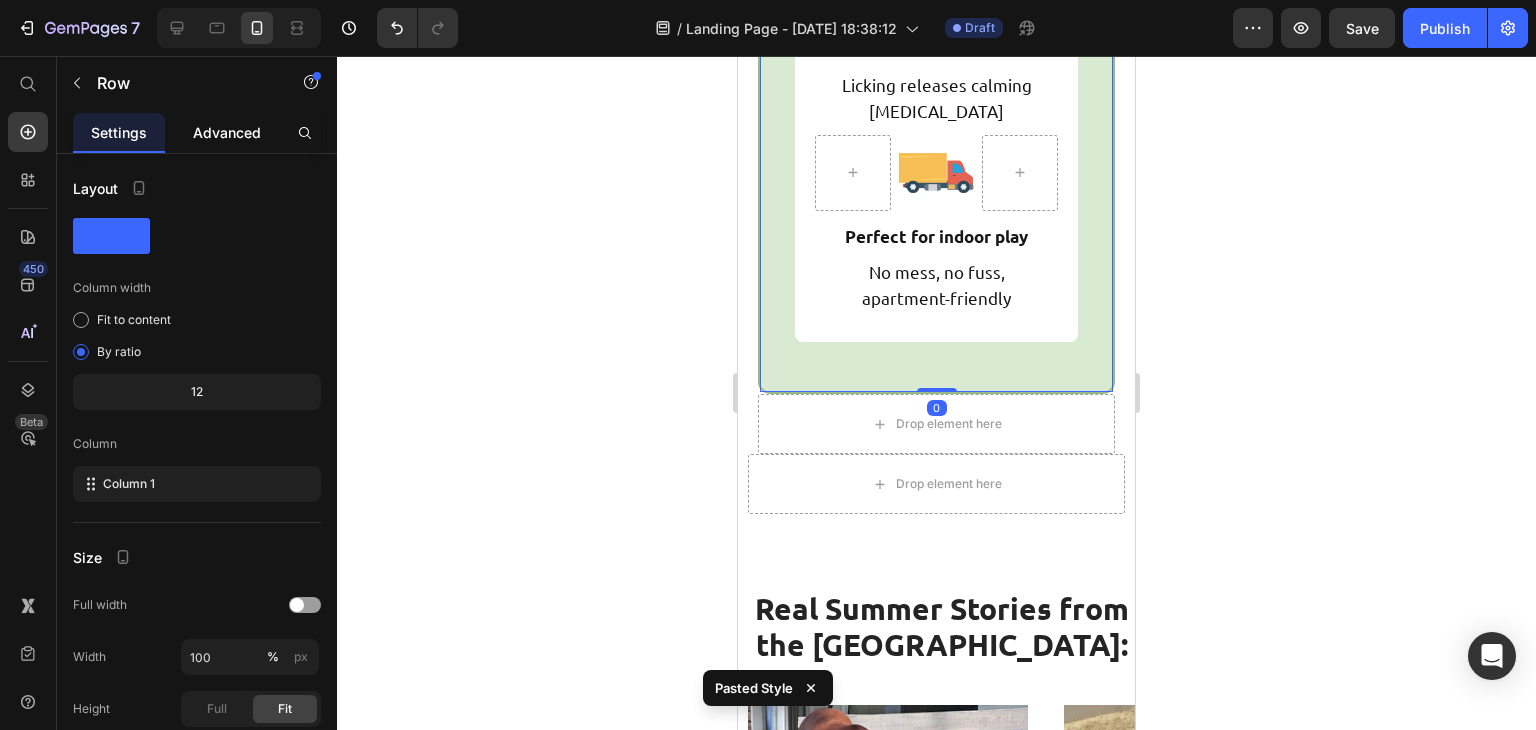 click on "Advanced" at bounding box center (227, 132) 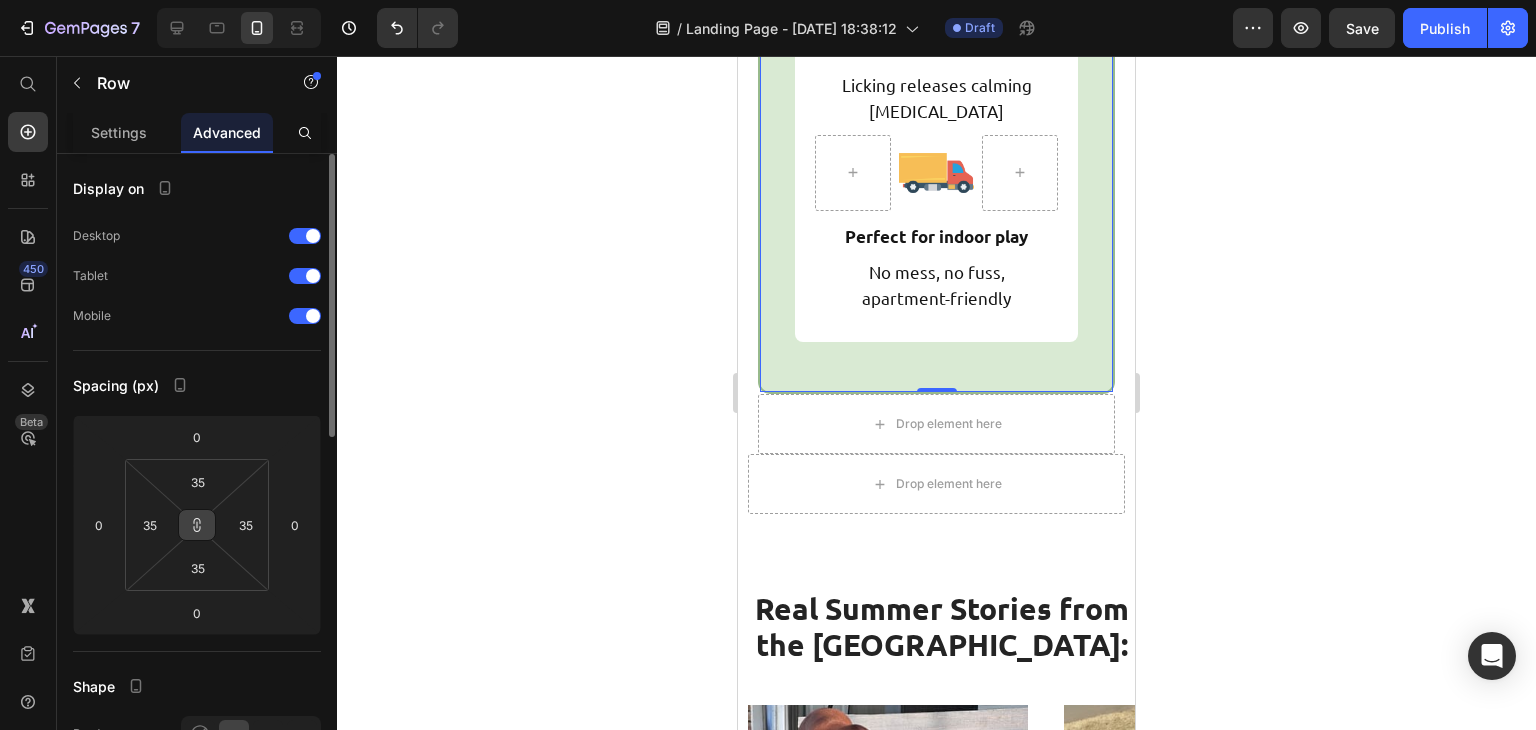 click at bounding box center [197, 525] 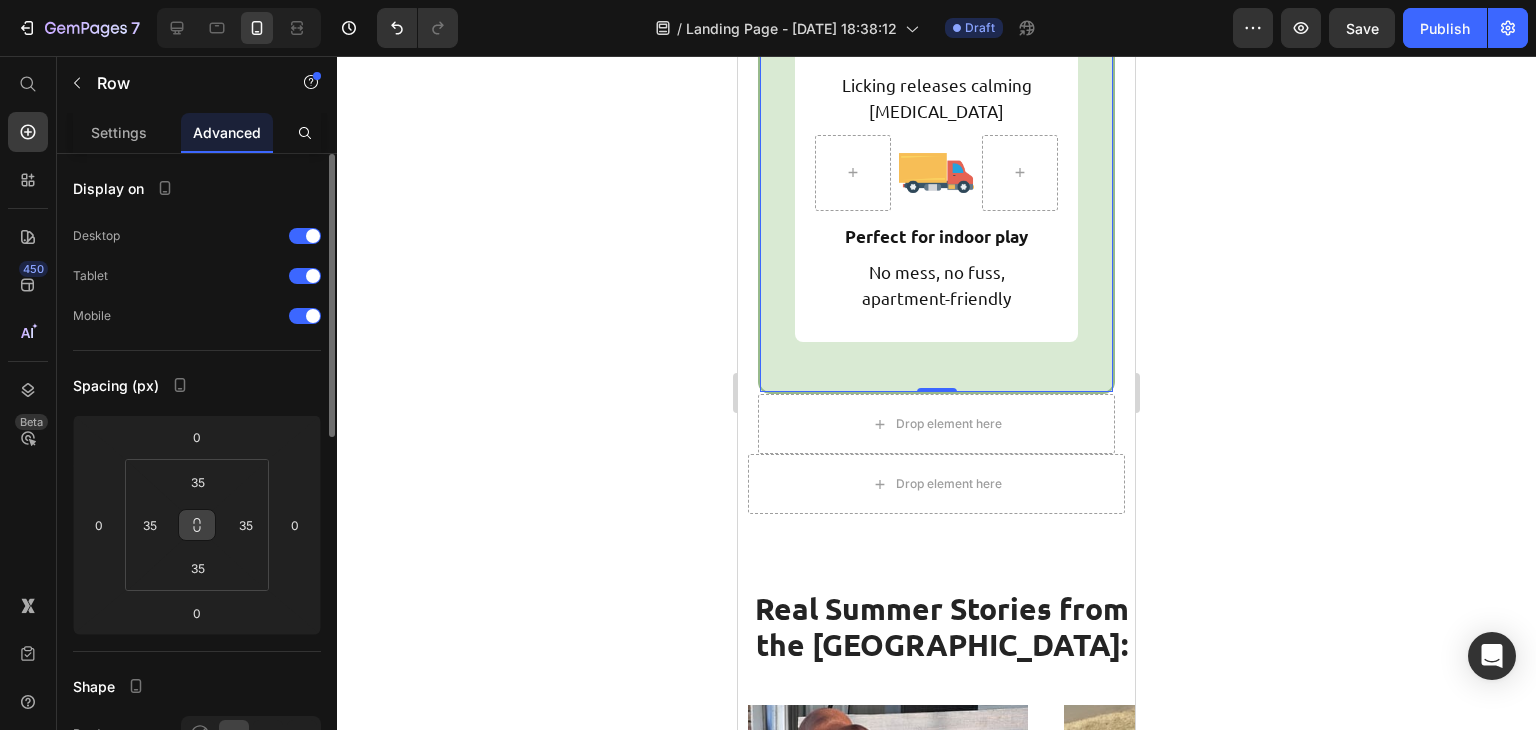 click 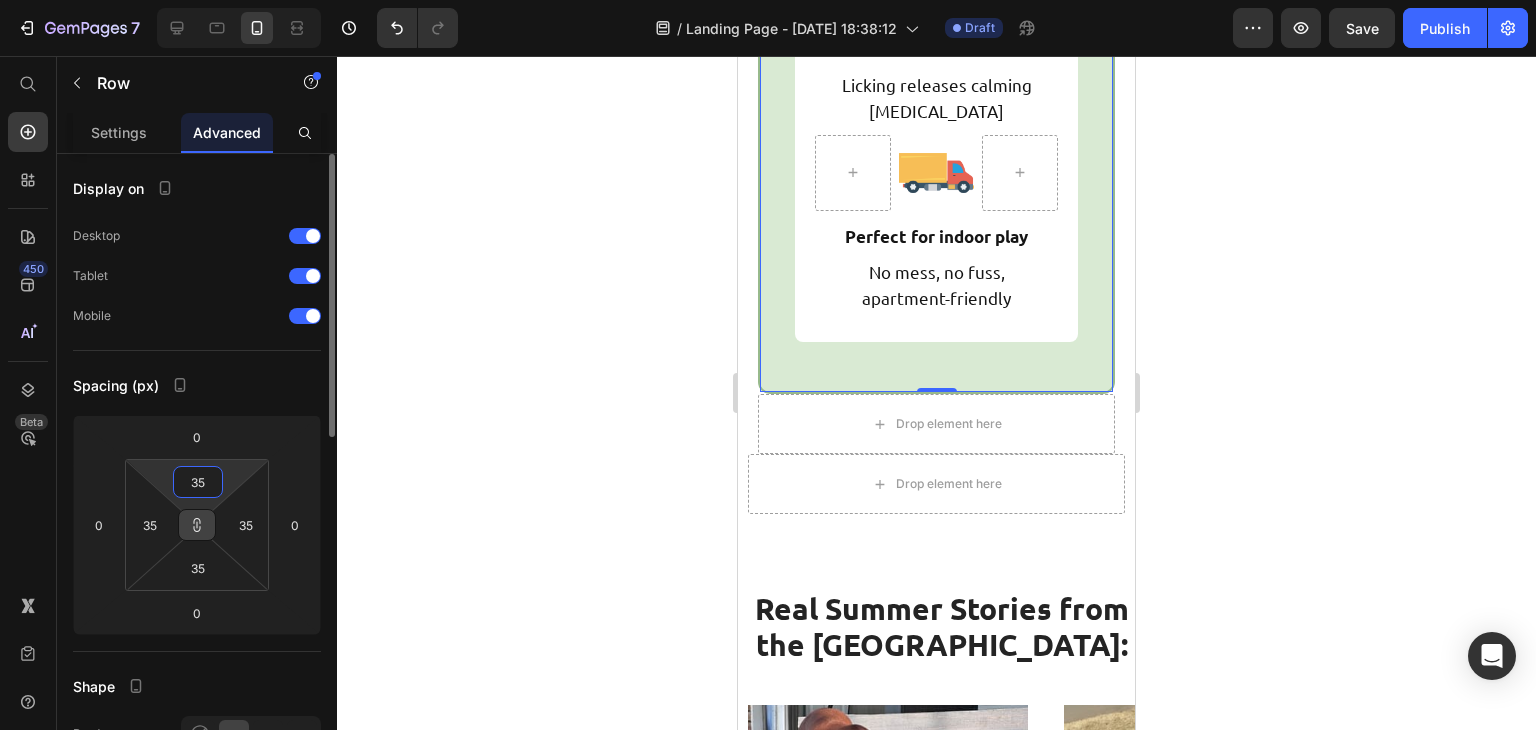 click on "35" at bounding box center (198, 482) 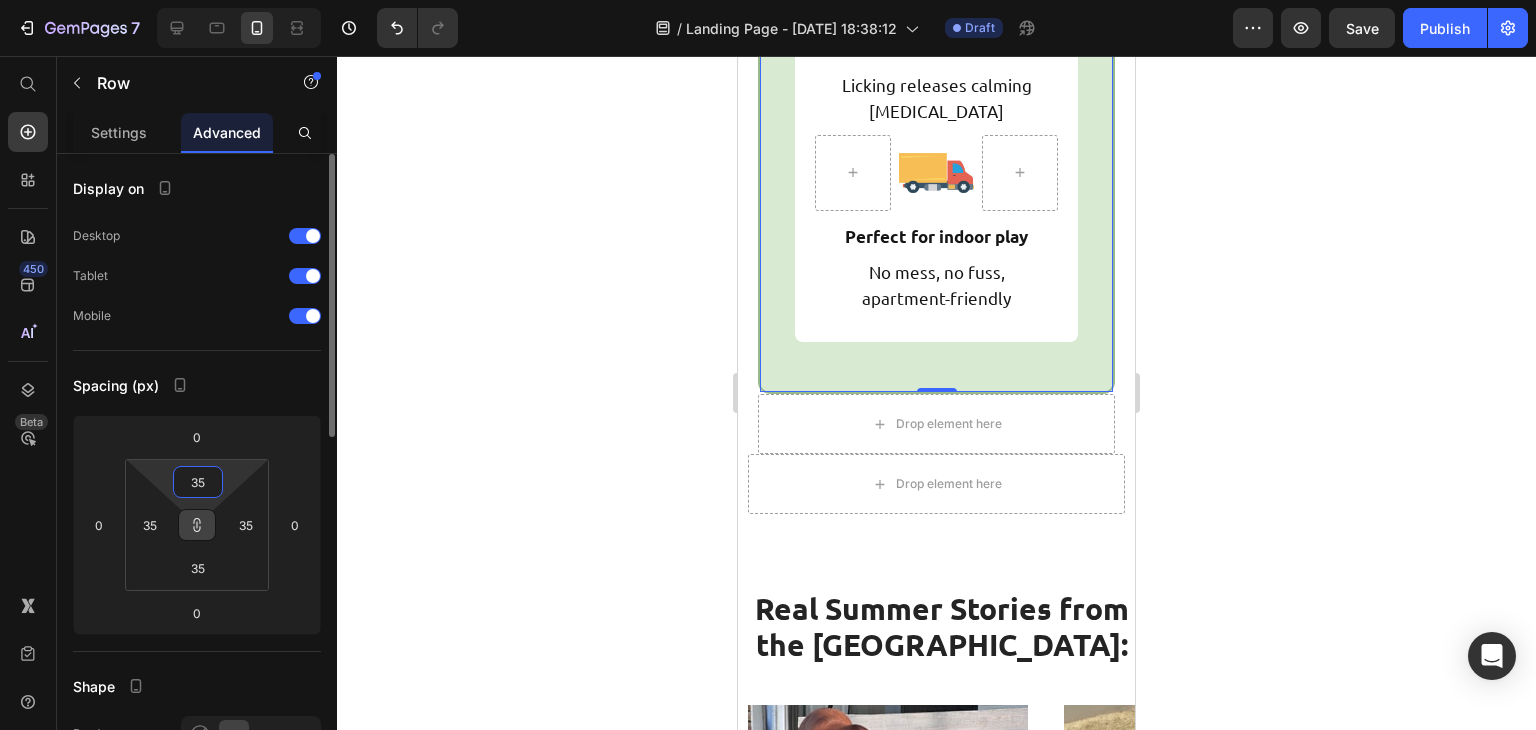 click on "35" at bounding box center [198, 482] 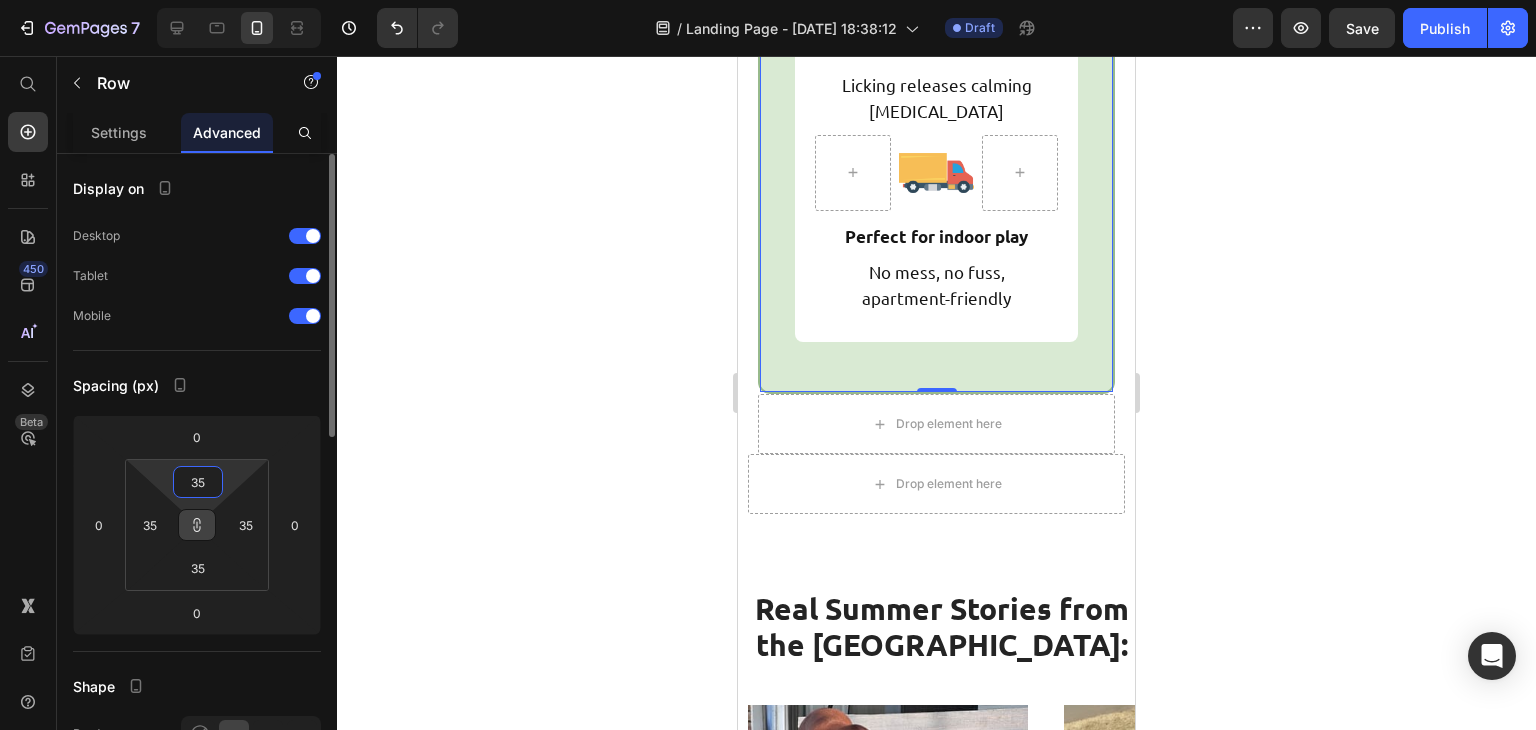type on "3" 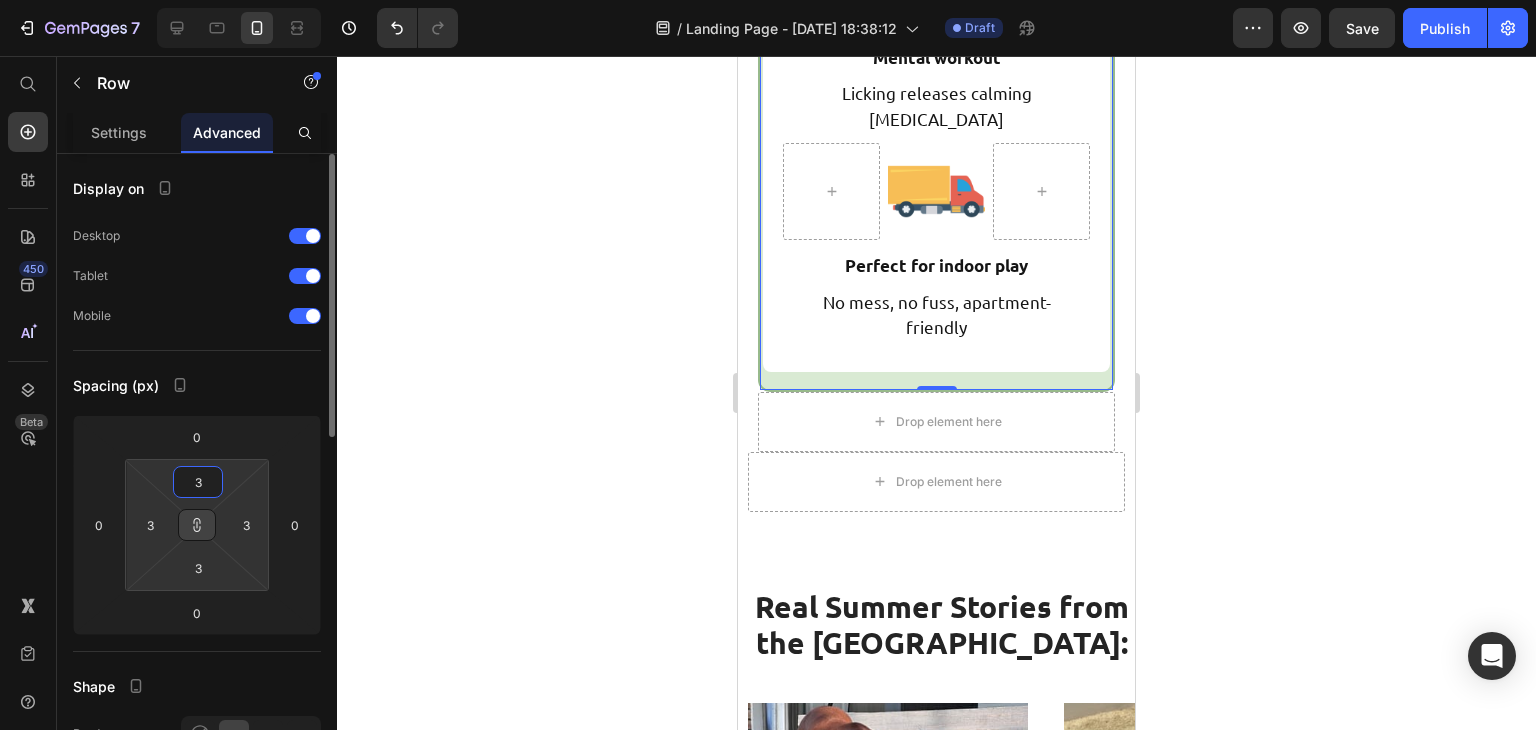 type on "30" 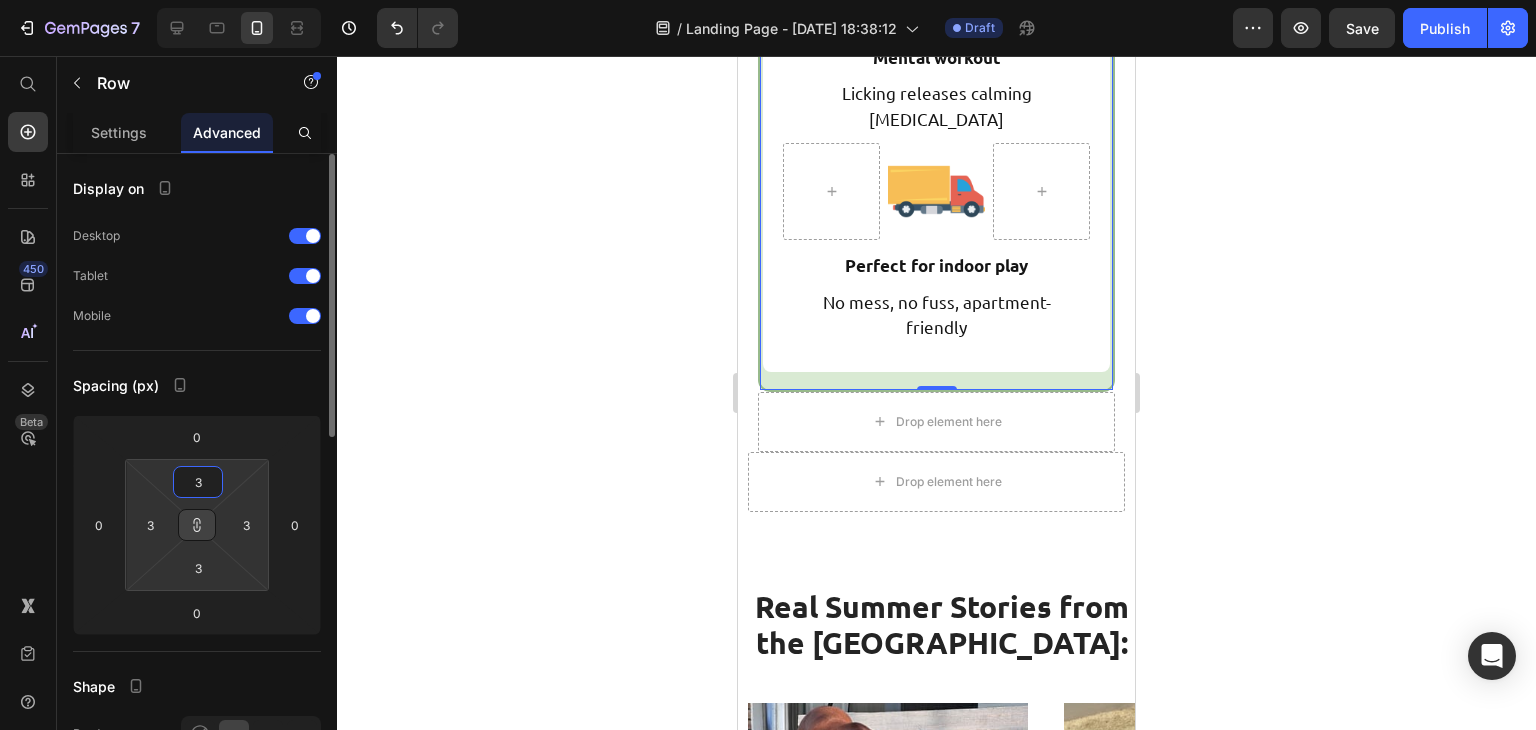 type on "30" 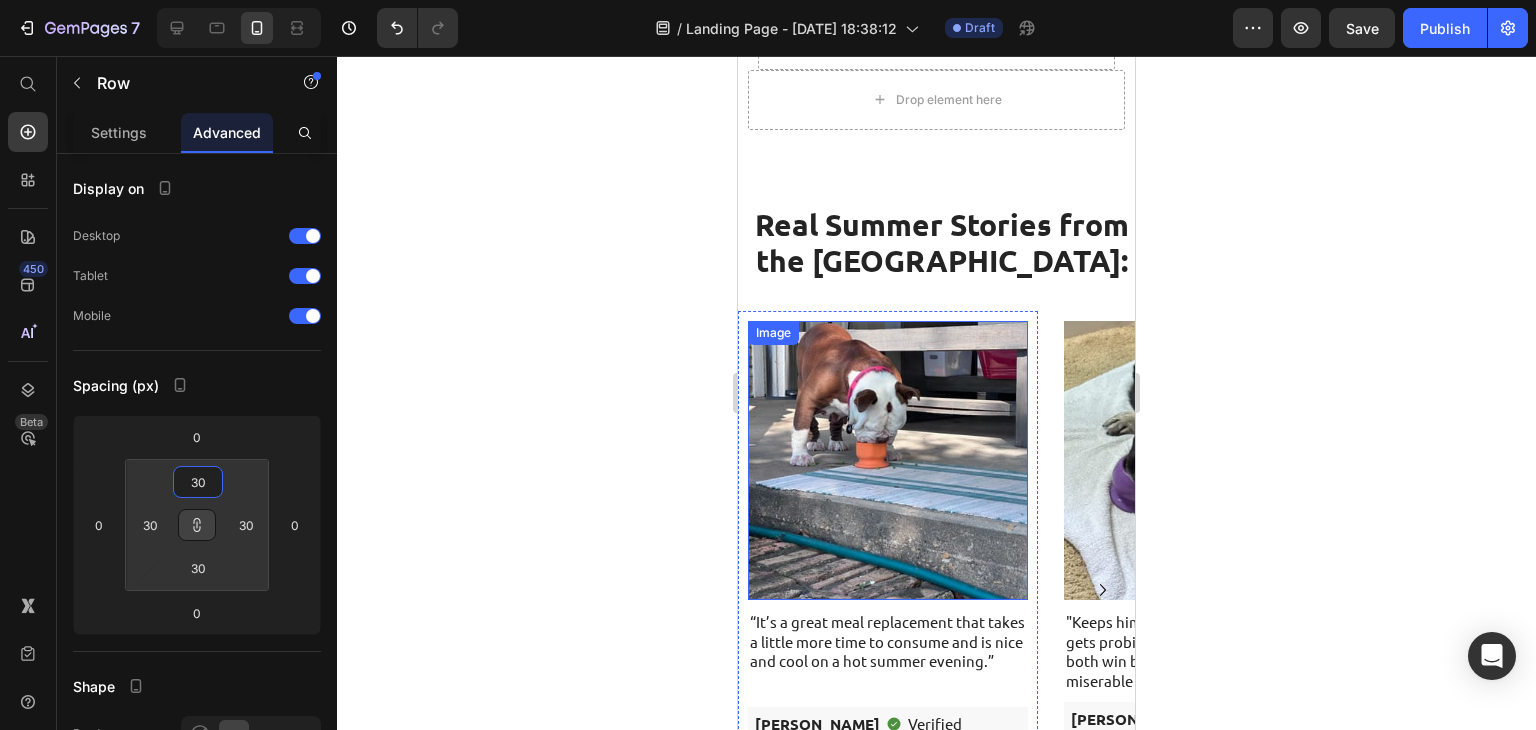 scroll, scrollTop: 9216, scrollLeft: 0, axis: vertical 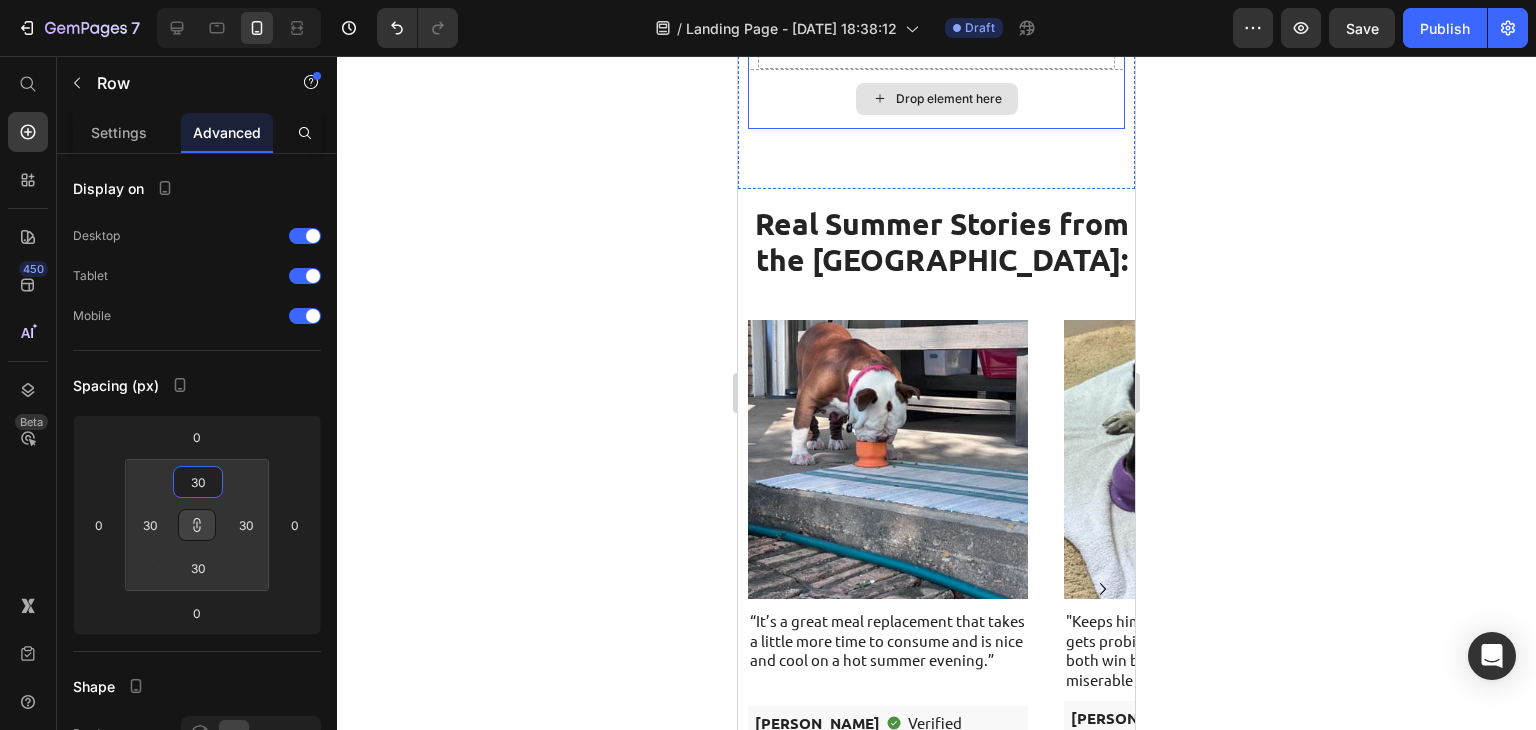 click on "Drop element here" at bounding box center [949, 99] 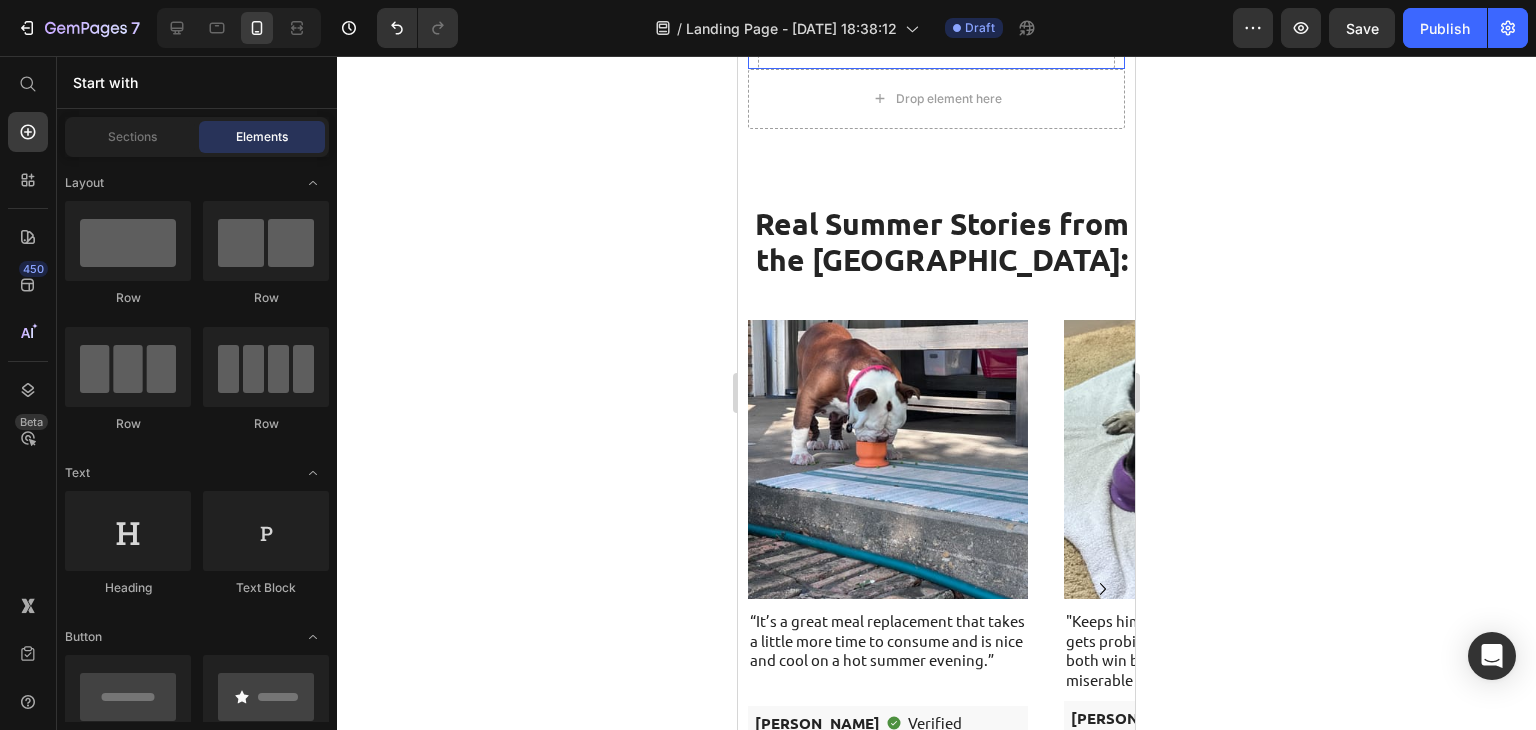 click on "Drop element here" at bounding box center [936, 39] 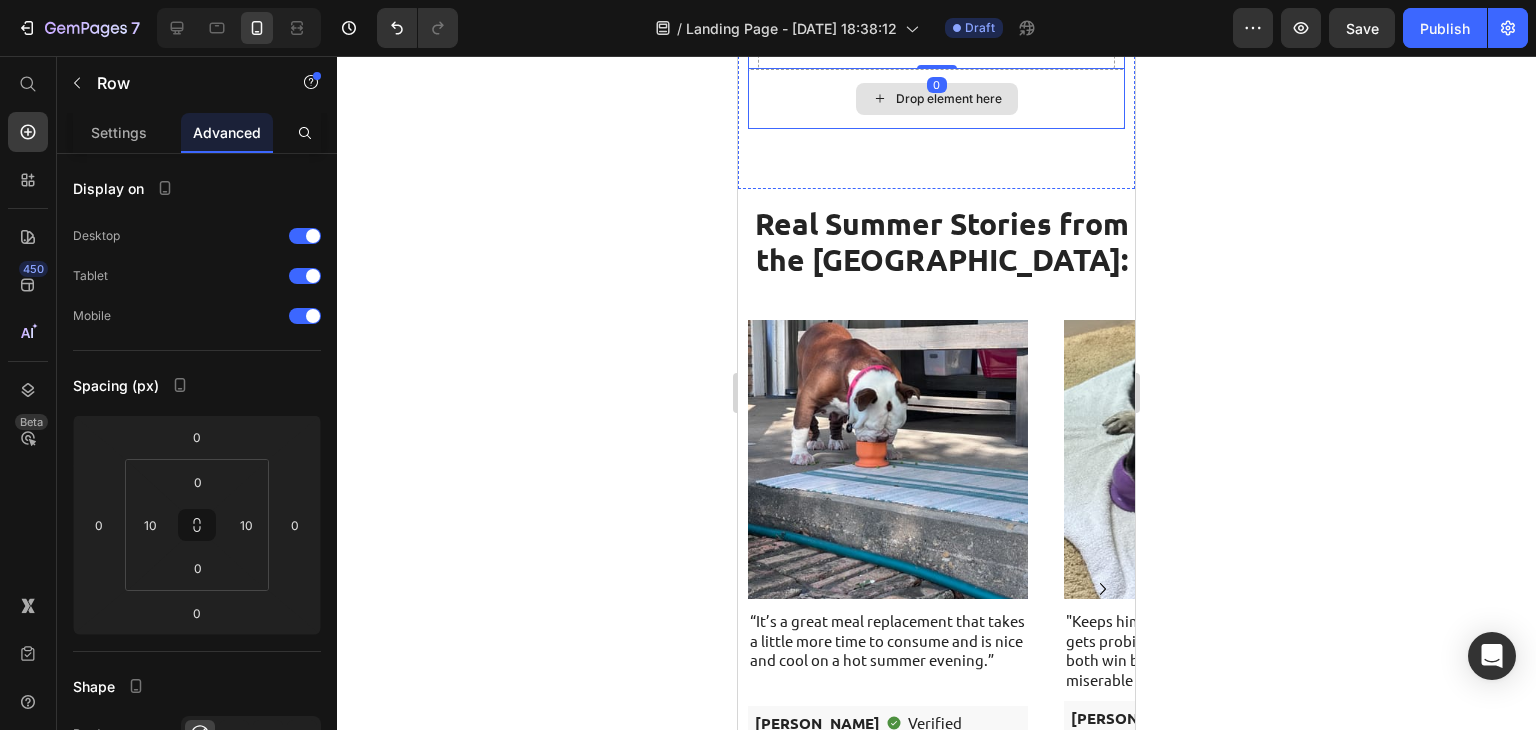 click on "Drop element here" at bounding box center (936, 99) 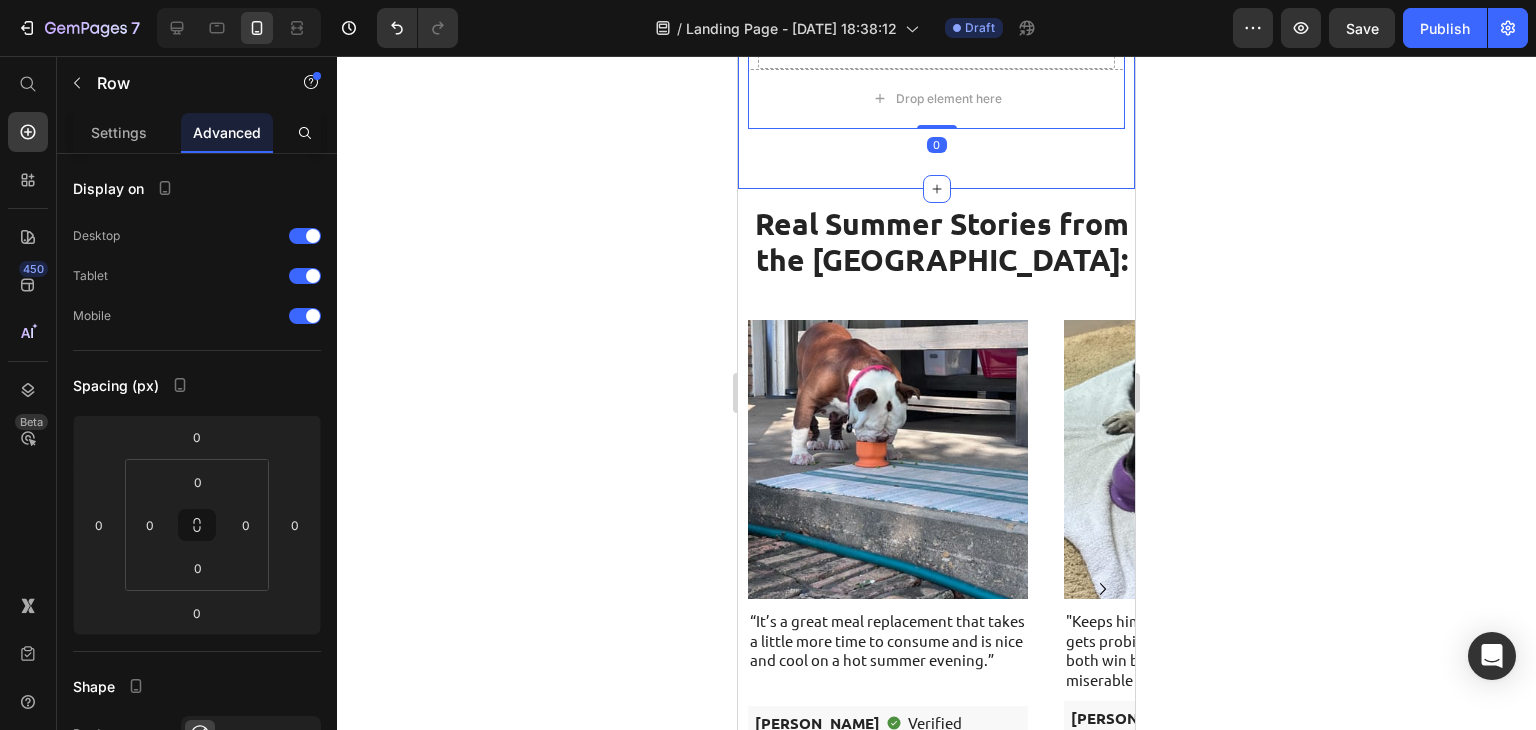 click on "Drop element here First, the Scary Truth Every Dog Parent Needs to Know About Summer…  Heading Did you know that 85–90°F temperatures can overheat a dog in just minutes? It’s true. And if you’ve noticed your beloved pup:  Text Block Panting excessively (even indoors)  Becoming lethargic or refusing walks  Drinking water constantly  Getting more anxious or destructive  Losing interest in toys and activities Item List …then your dog could be showing  early signs of heat stress.   Text Block
Drop element here Row
Drop element here Vets Sound the Alarm Text Block 4 Hidden Dangers from Vets Heading Danger #1 Text Block Row Dogs Can’t Cool Down Like Humans Heading Row Dogs don’t sweat through their skin.  Text Block Panting alone isn’t enough when temperatures soar.  Text Block Brachycephalic breeds  (bulldogs, pugs, frenchies)  are at greater risk—their shortened airways make cooling even more difficult.  Text Block Image Row Row #7" at bounding box center (936, -4102) 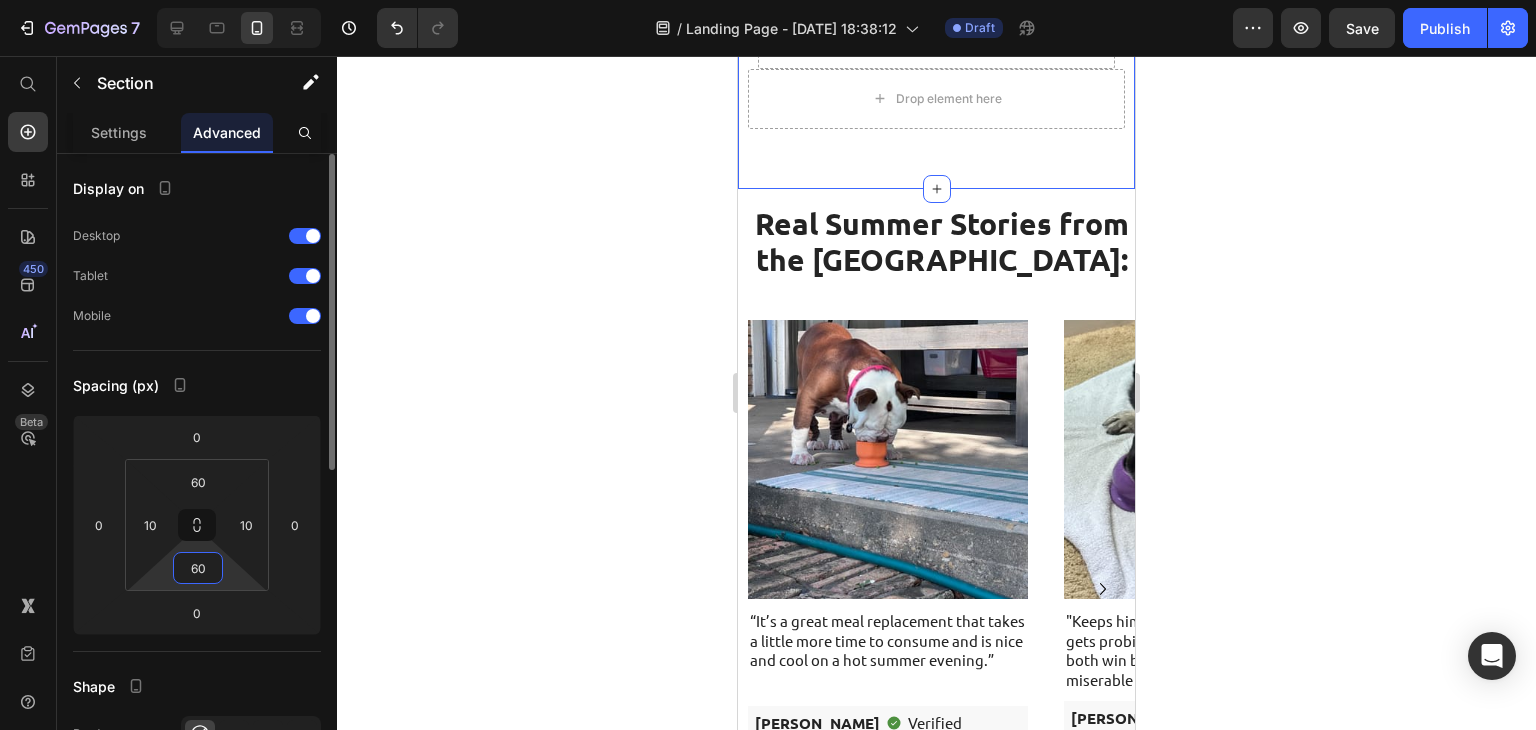 click on "60" at bounding box center (198, 568) 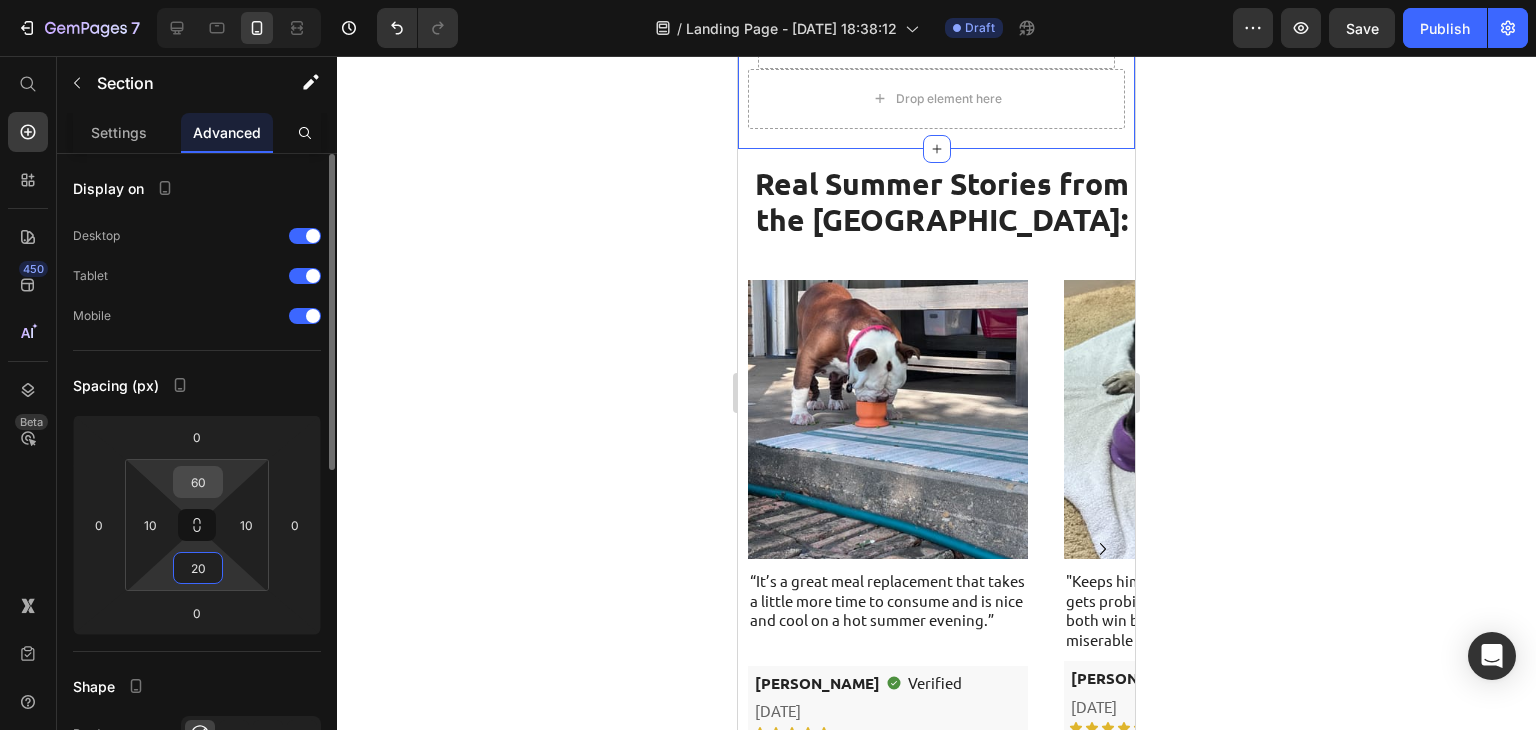 type on "20" 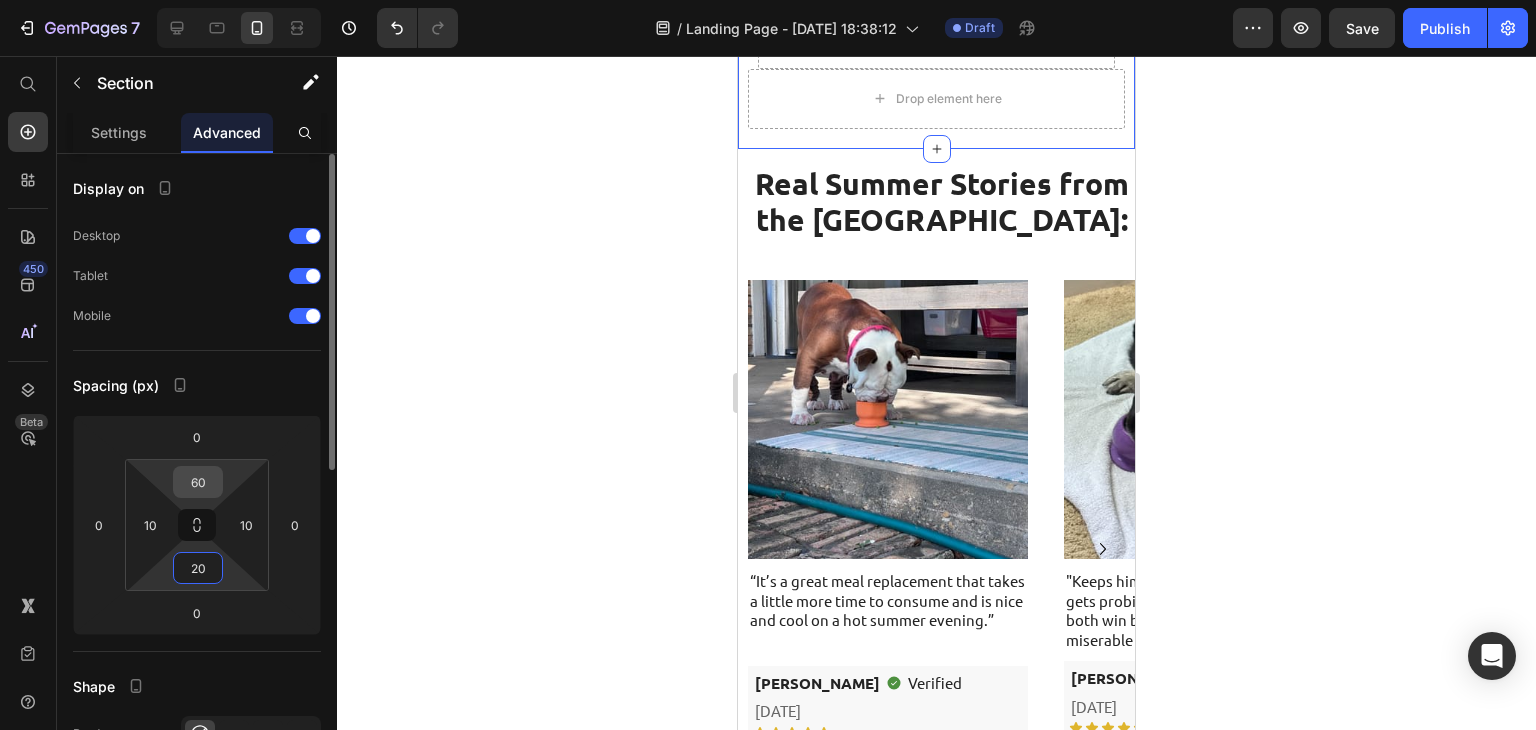 click on "60" at bounding box center (198, 482) 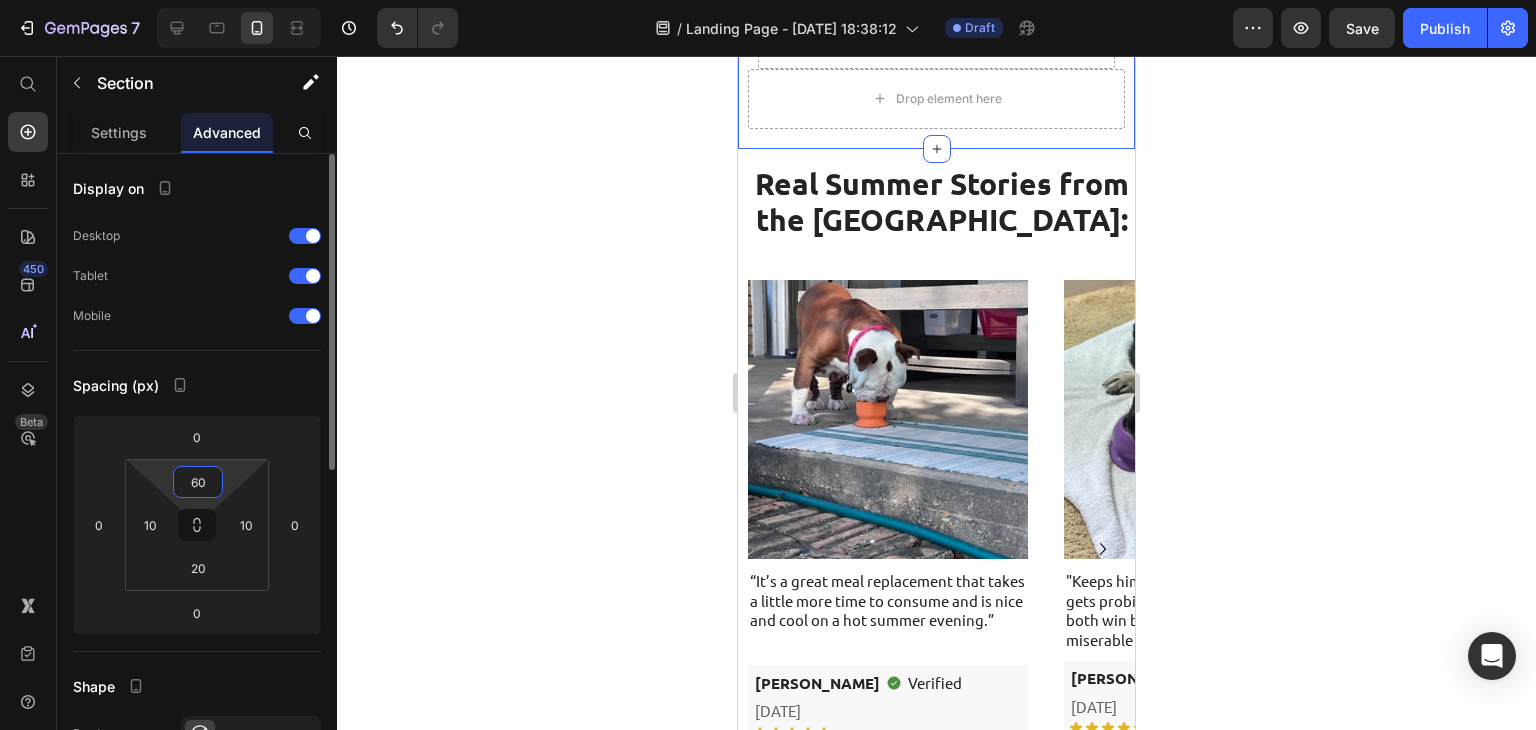 click on "60" at bounding box center [198, 482] 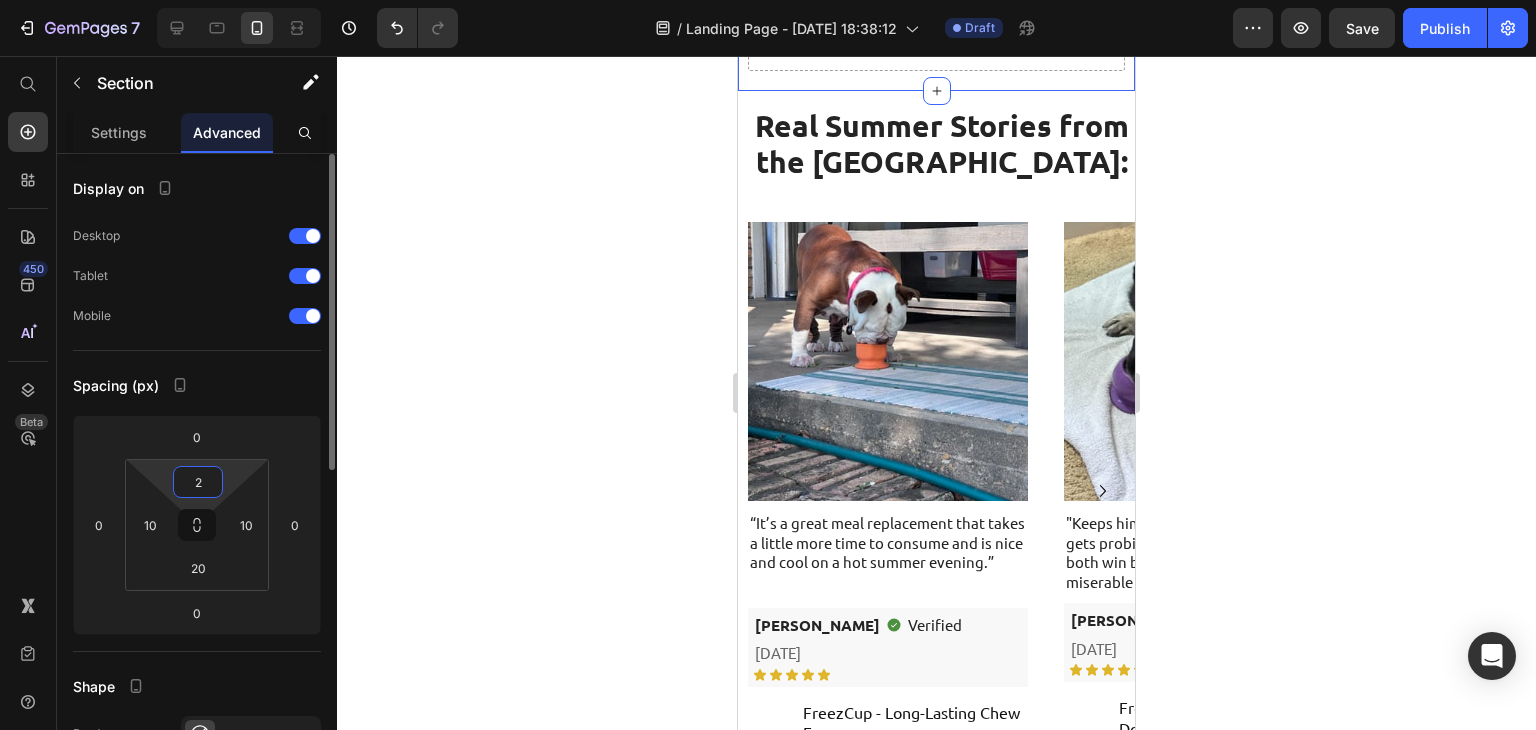 type on "20" 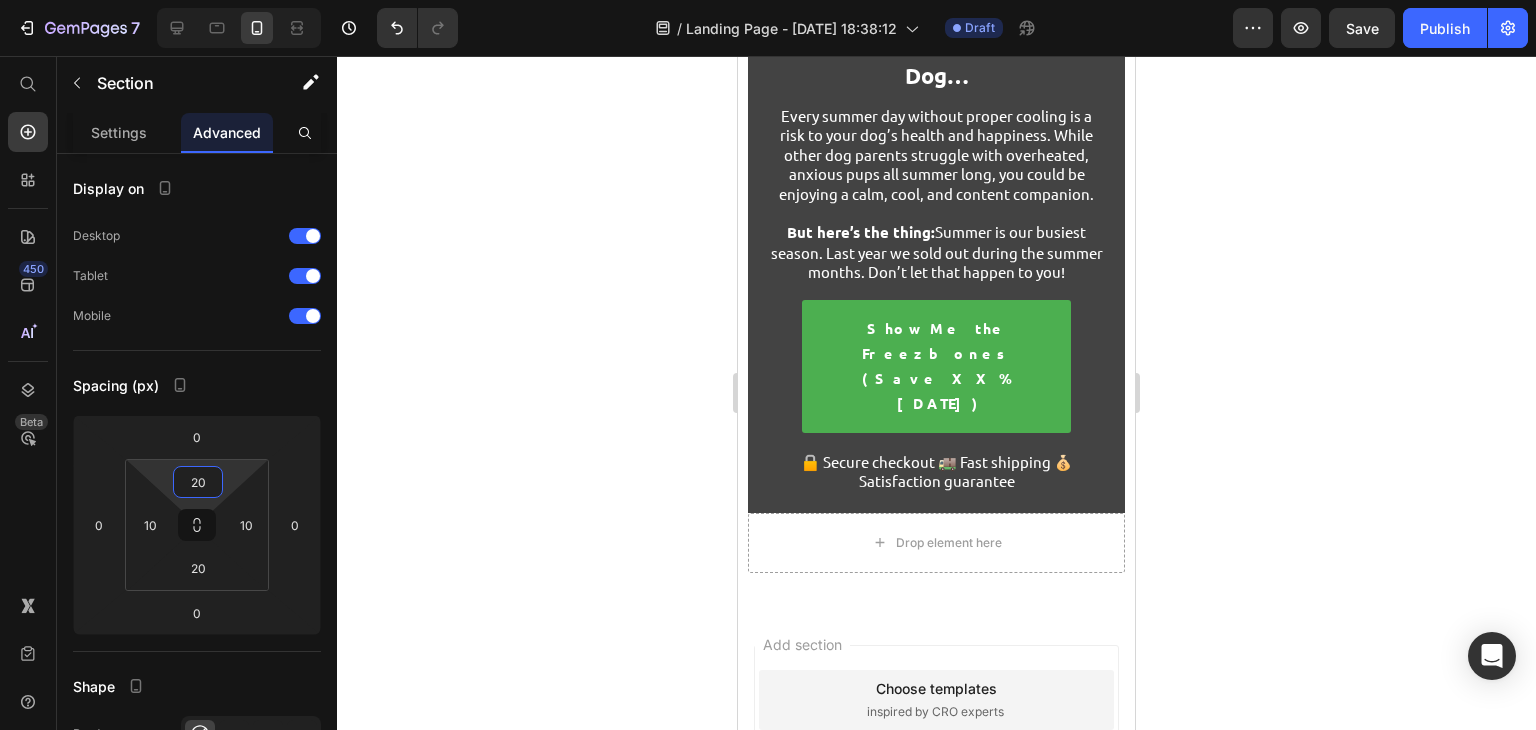 scroll, scrollTop: 12758, scrollLeft: 0, axis: vertical 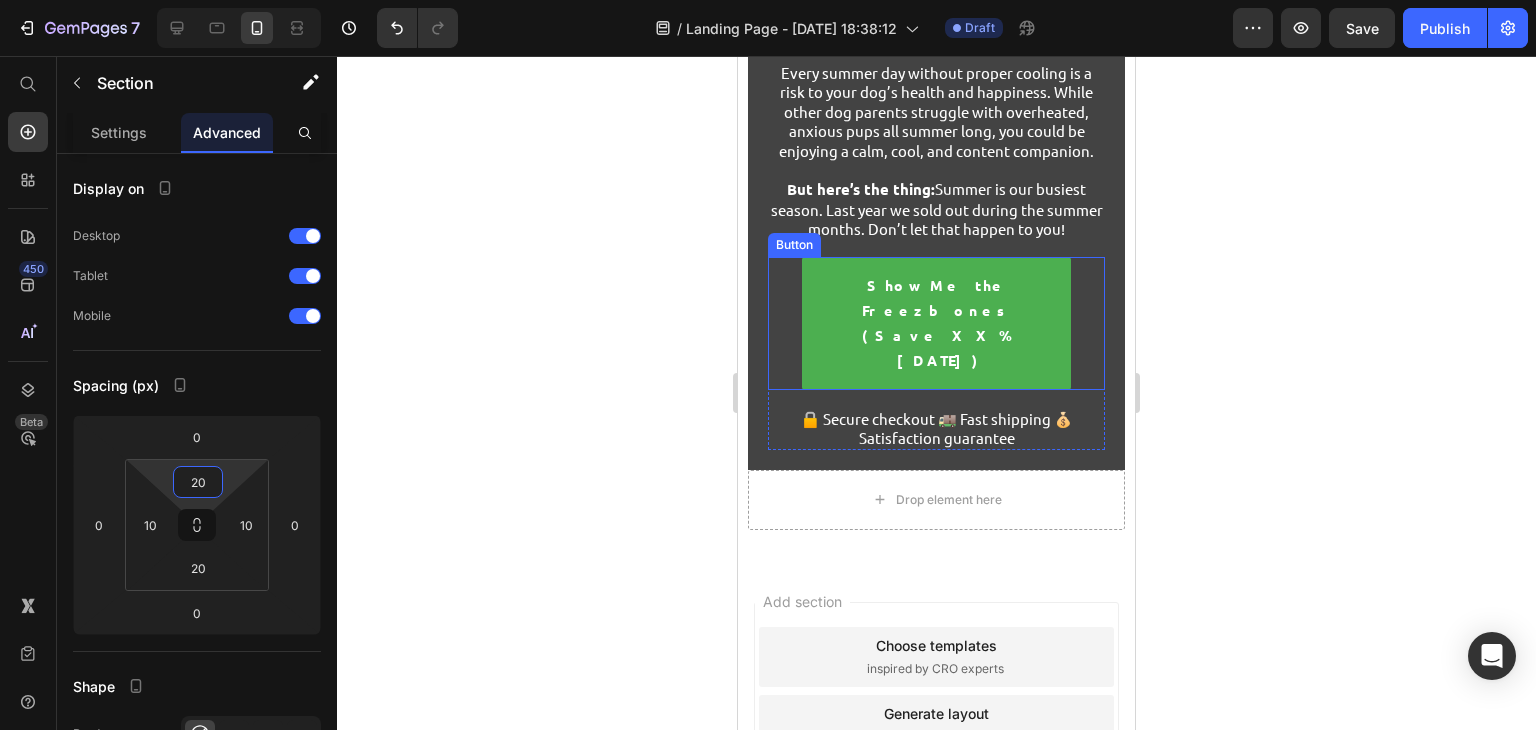 click on "Show Me the Freezbones (Save XX% Today) Button" at bounding box center [936, 323] 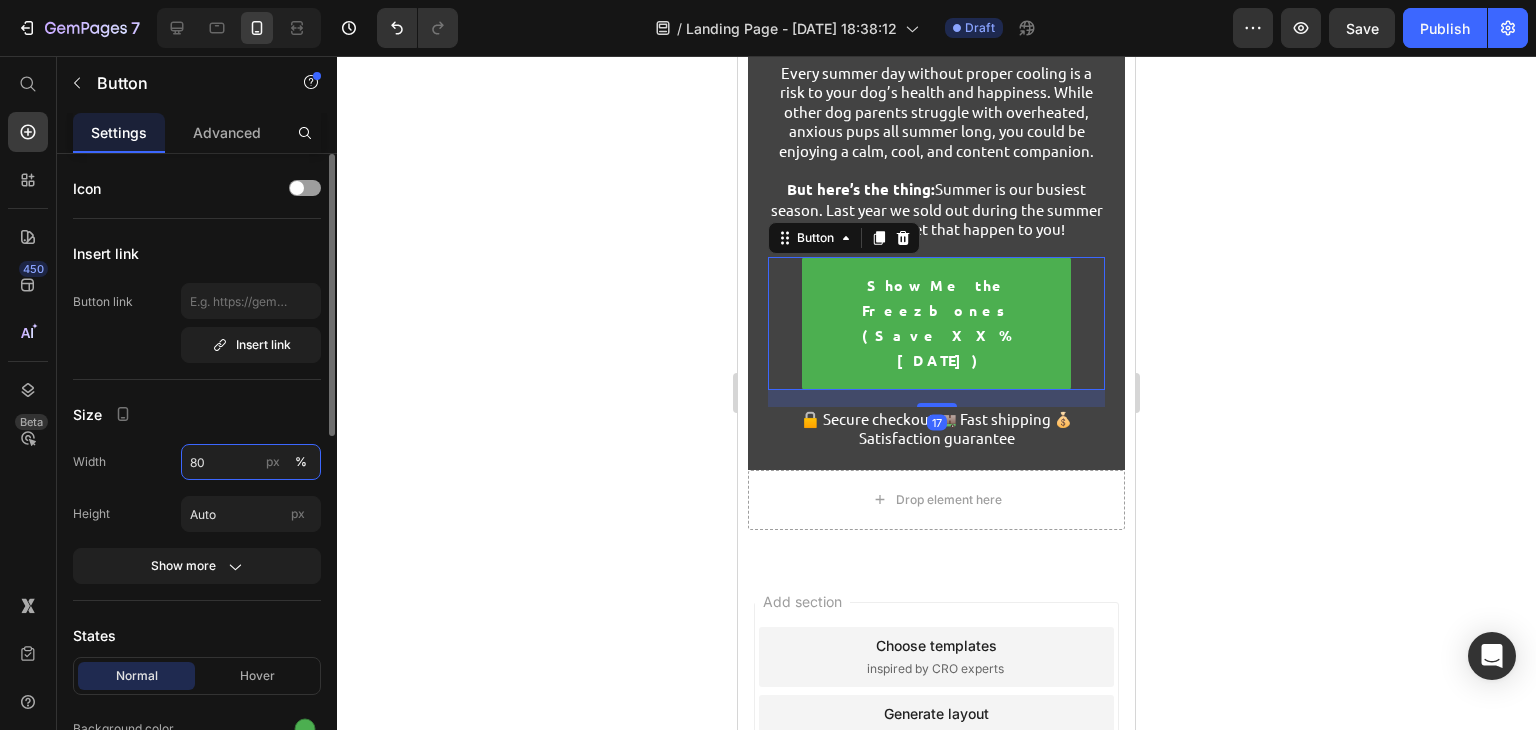 click on "80" at bounding box center [251, 462] 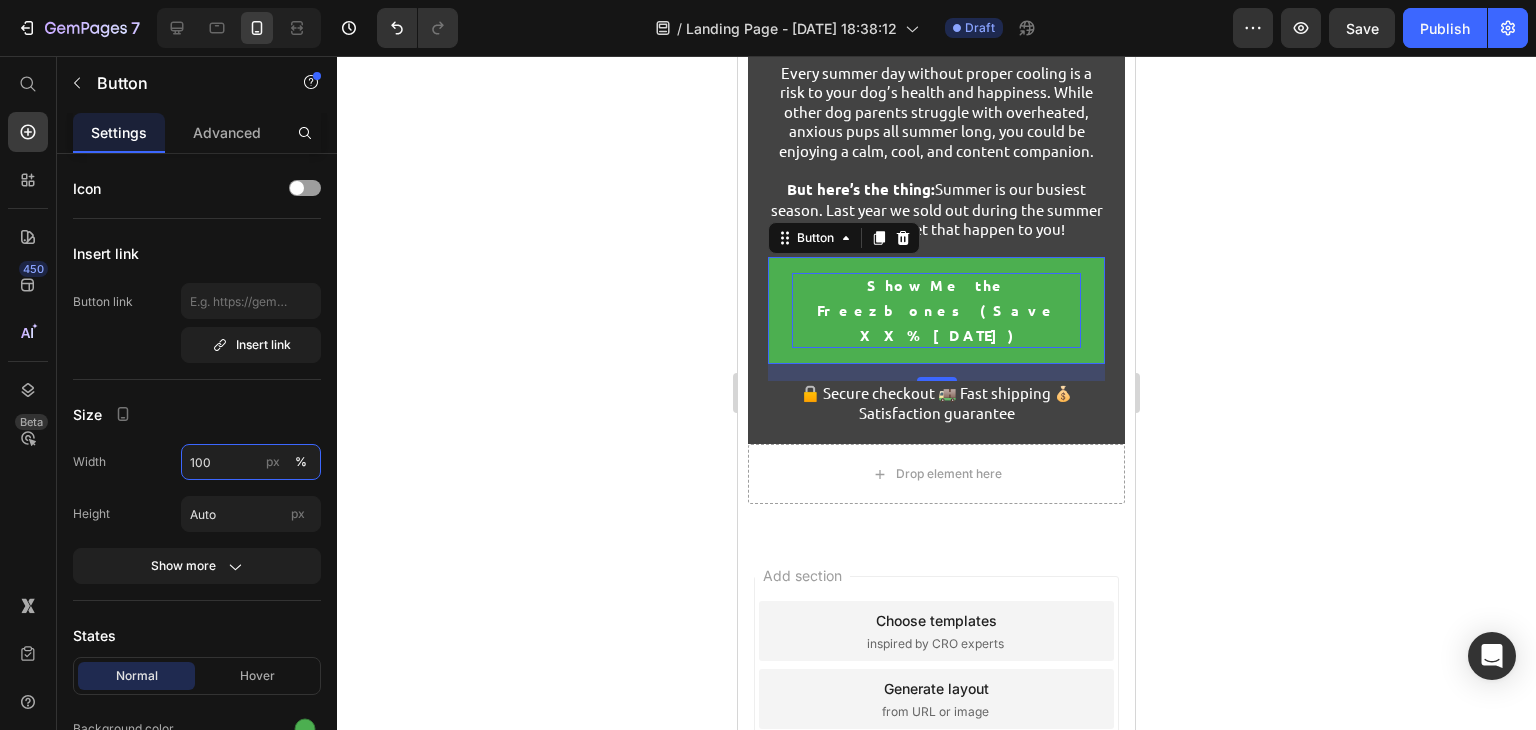 type on "100" 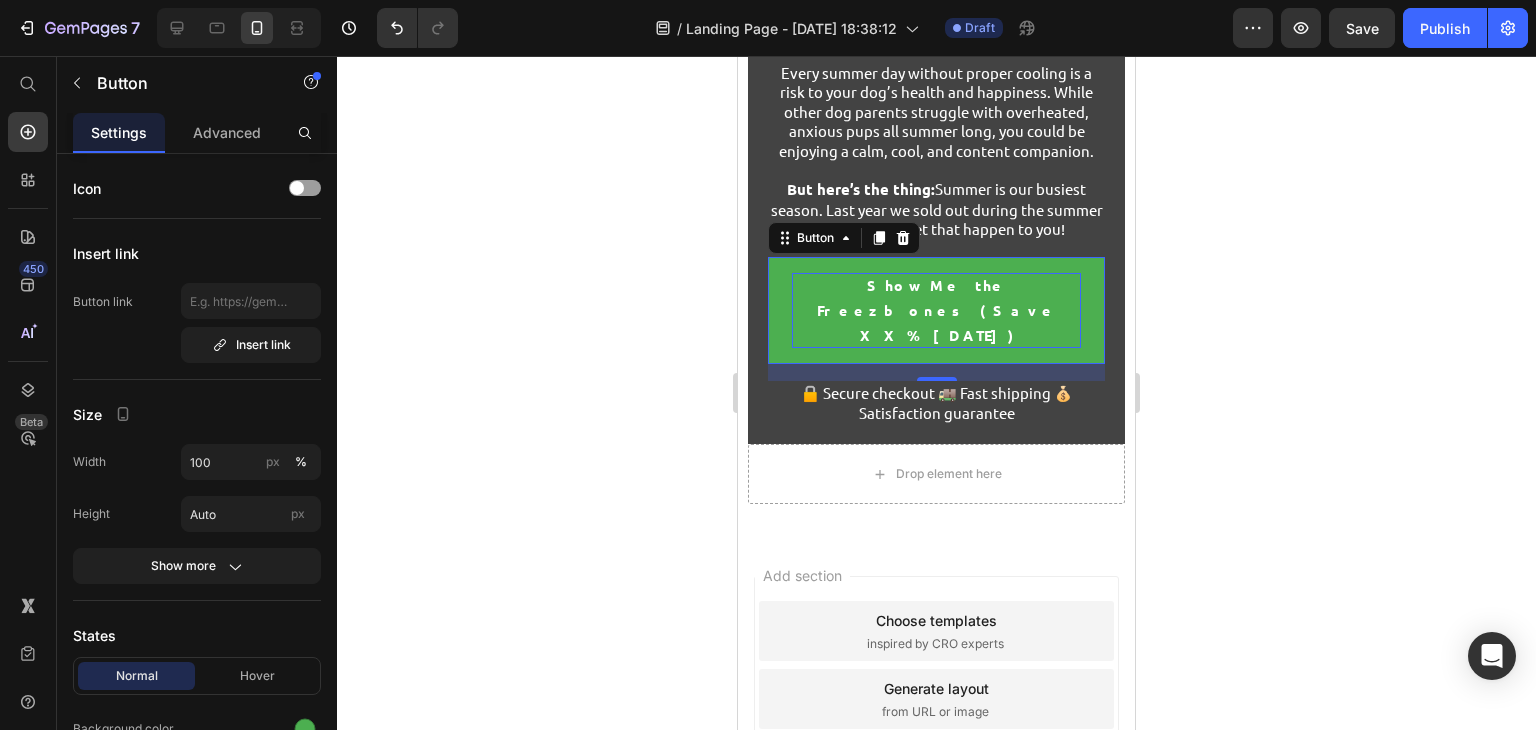 click on "Show Me the Freezbones (Save XX% [DATE])" at bounding box center [936, 311] 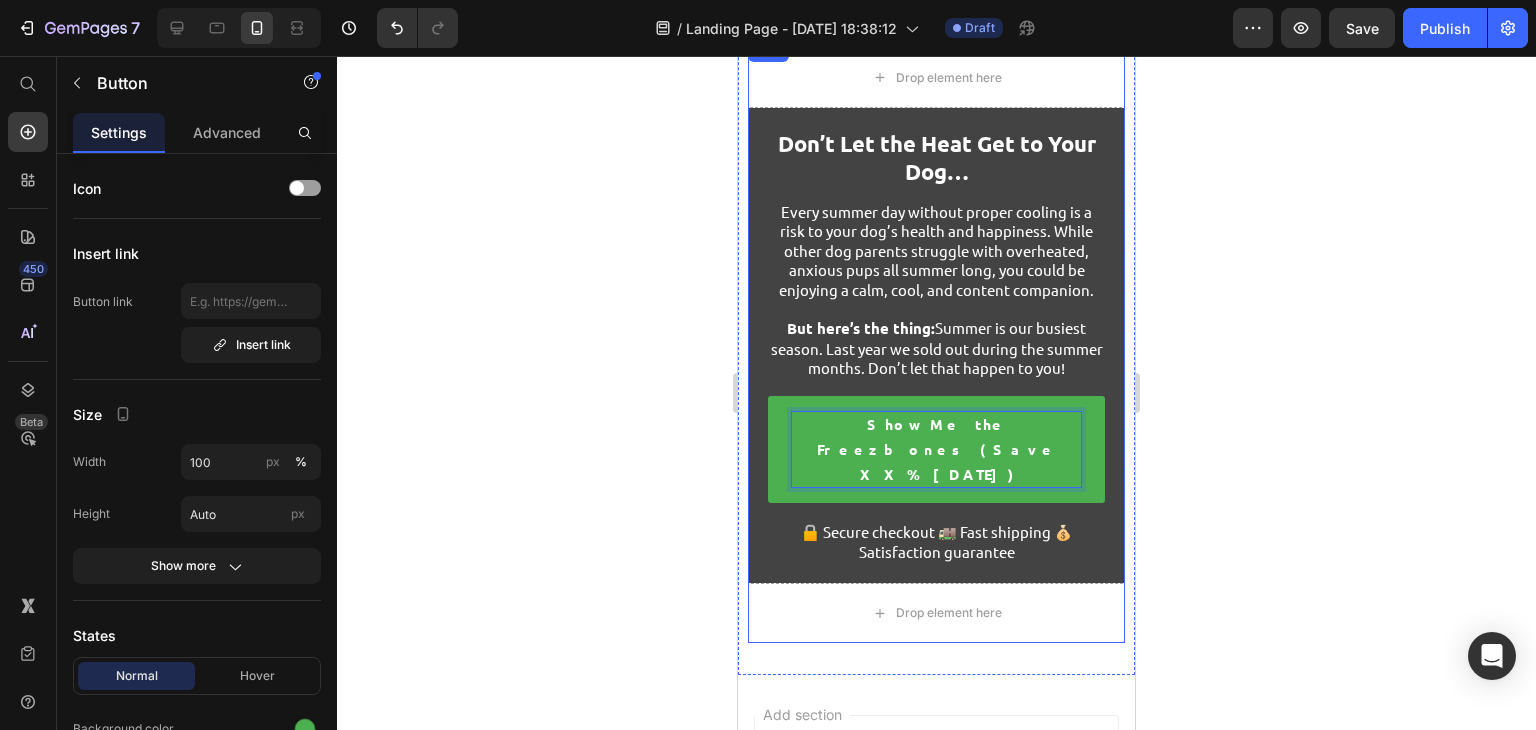 scroll, scrollTop: 12614, scrollLeft: 0, axis: vertical 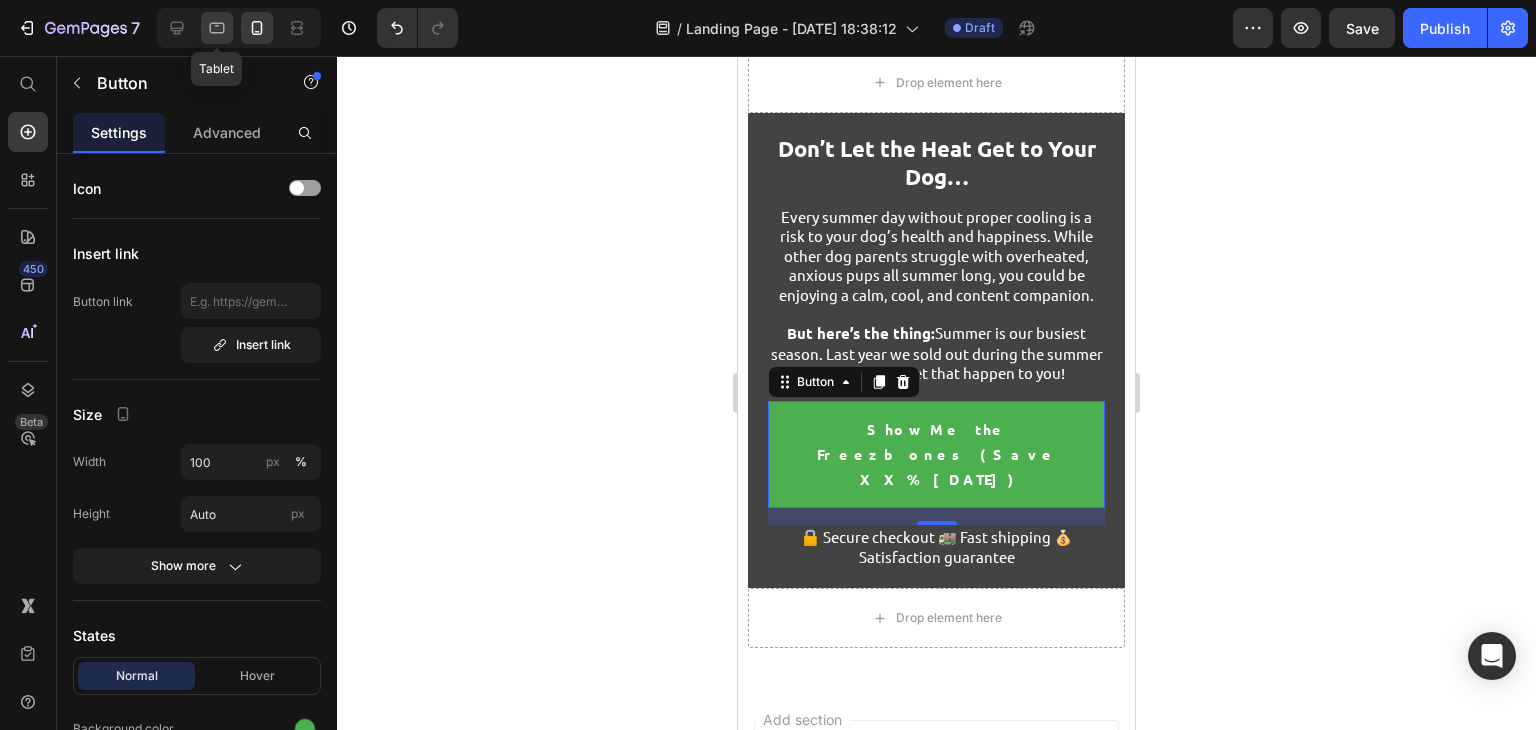 click 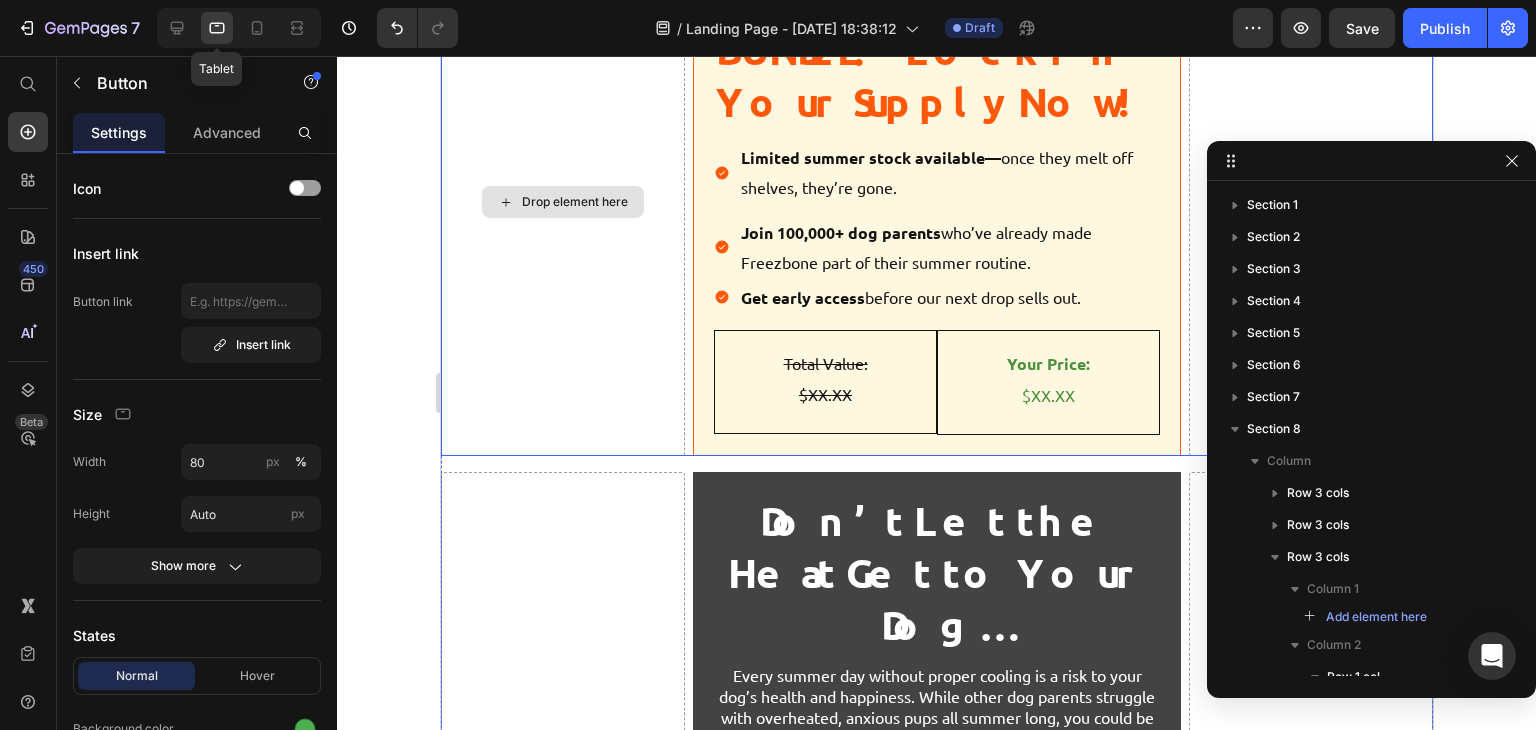 scroll, scrollTop: 392, scrollLeft: 0, axis: vertical 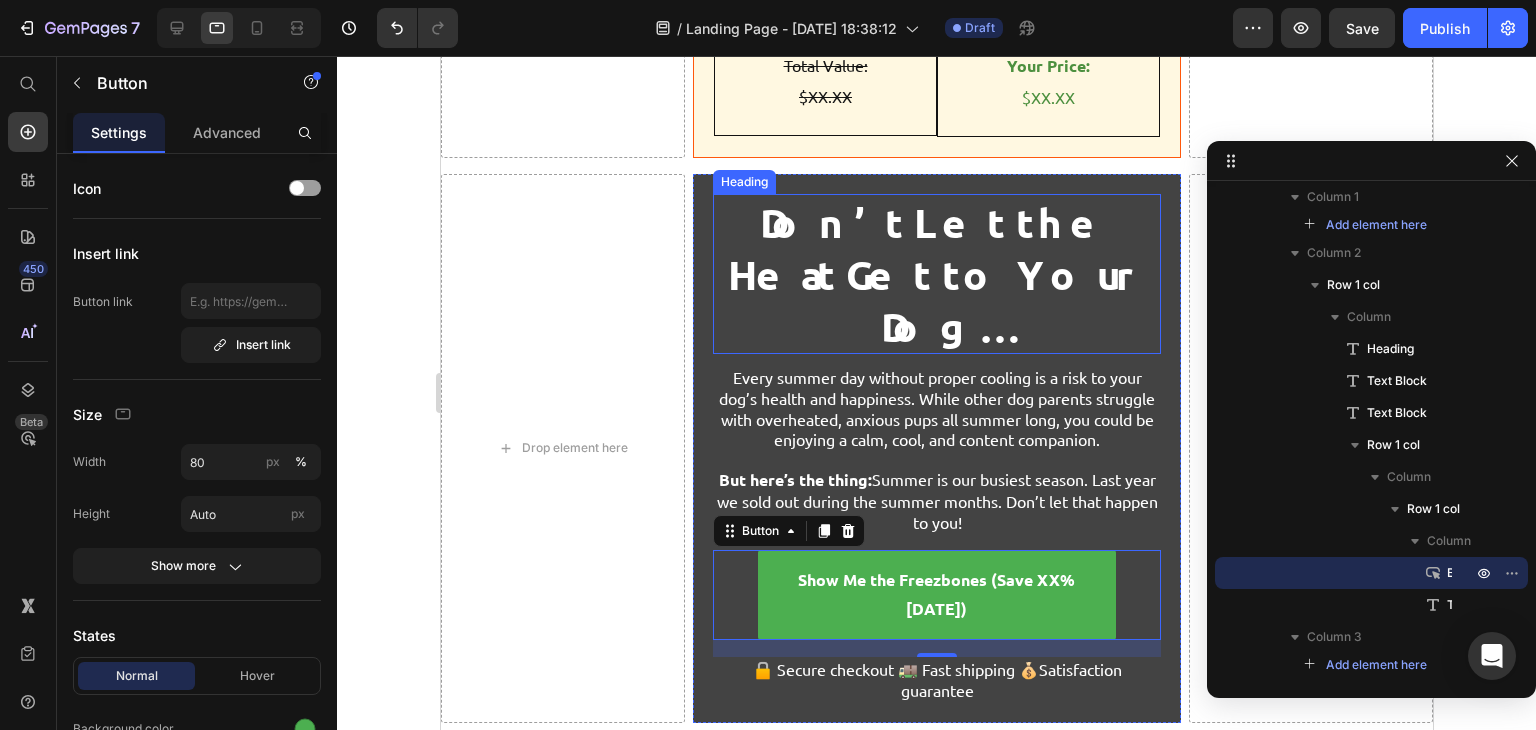 click on "Don’t Let the Heat Get to Your Dog…" at bounding box center (936, 274) 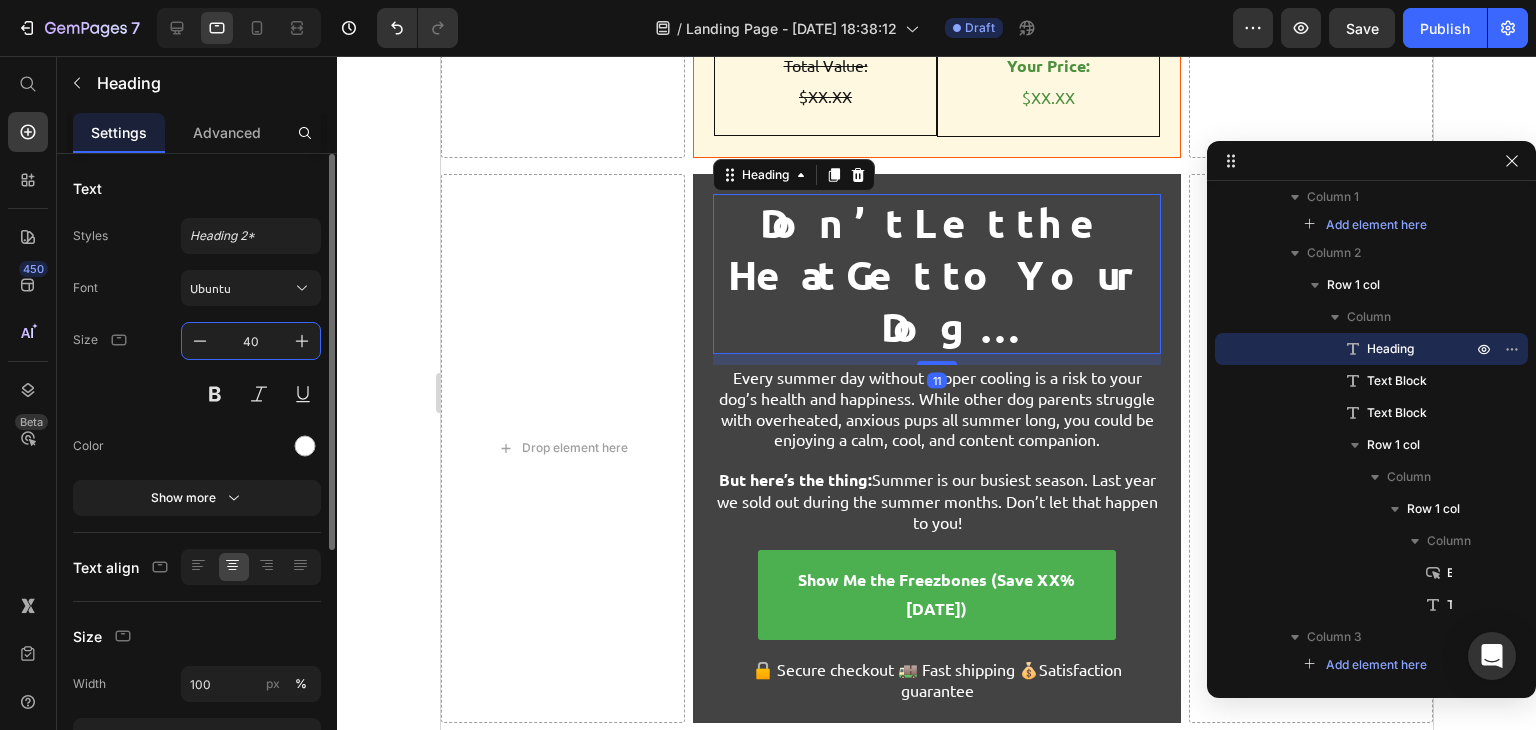 click on "40" at bounding box center (251, 341) 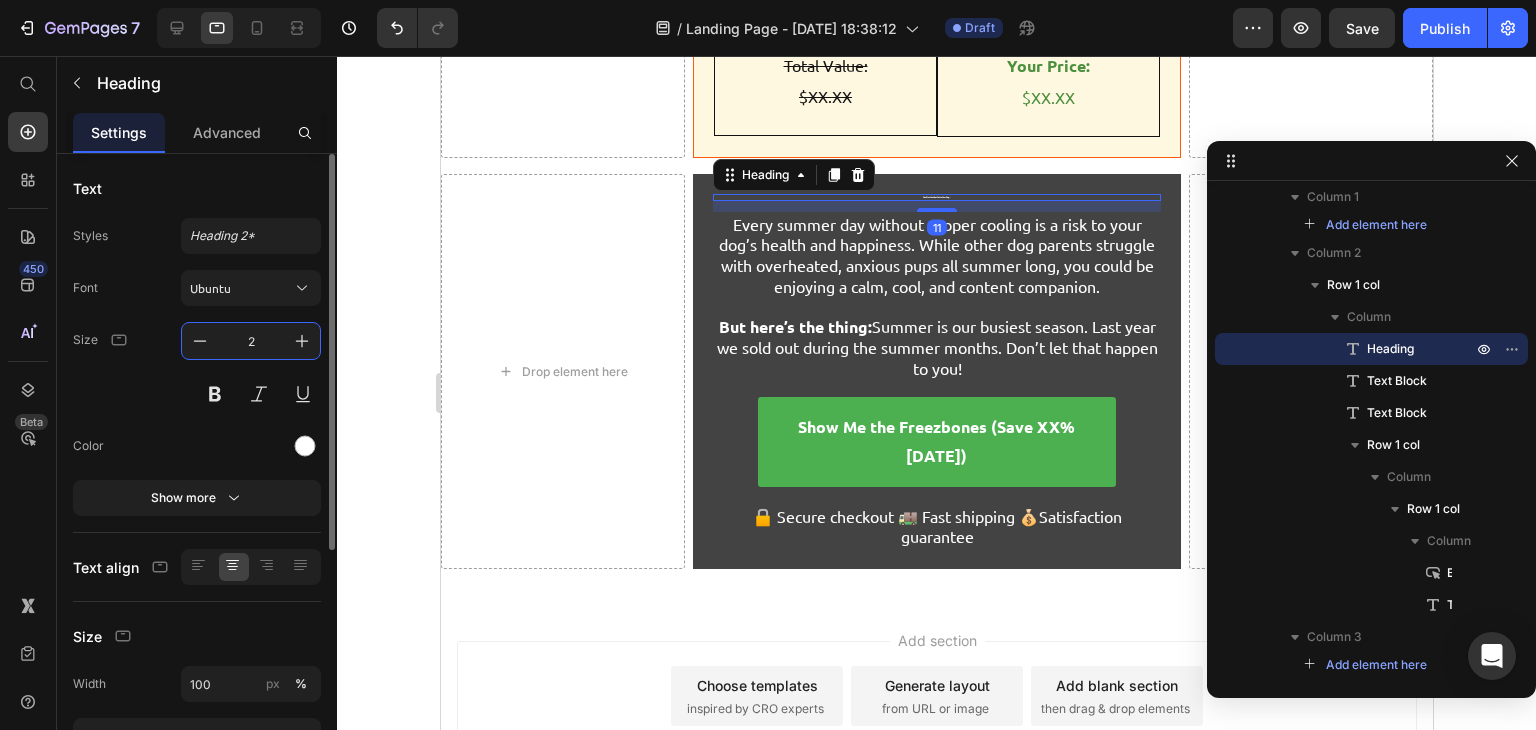 type on "24" 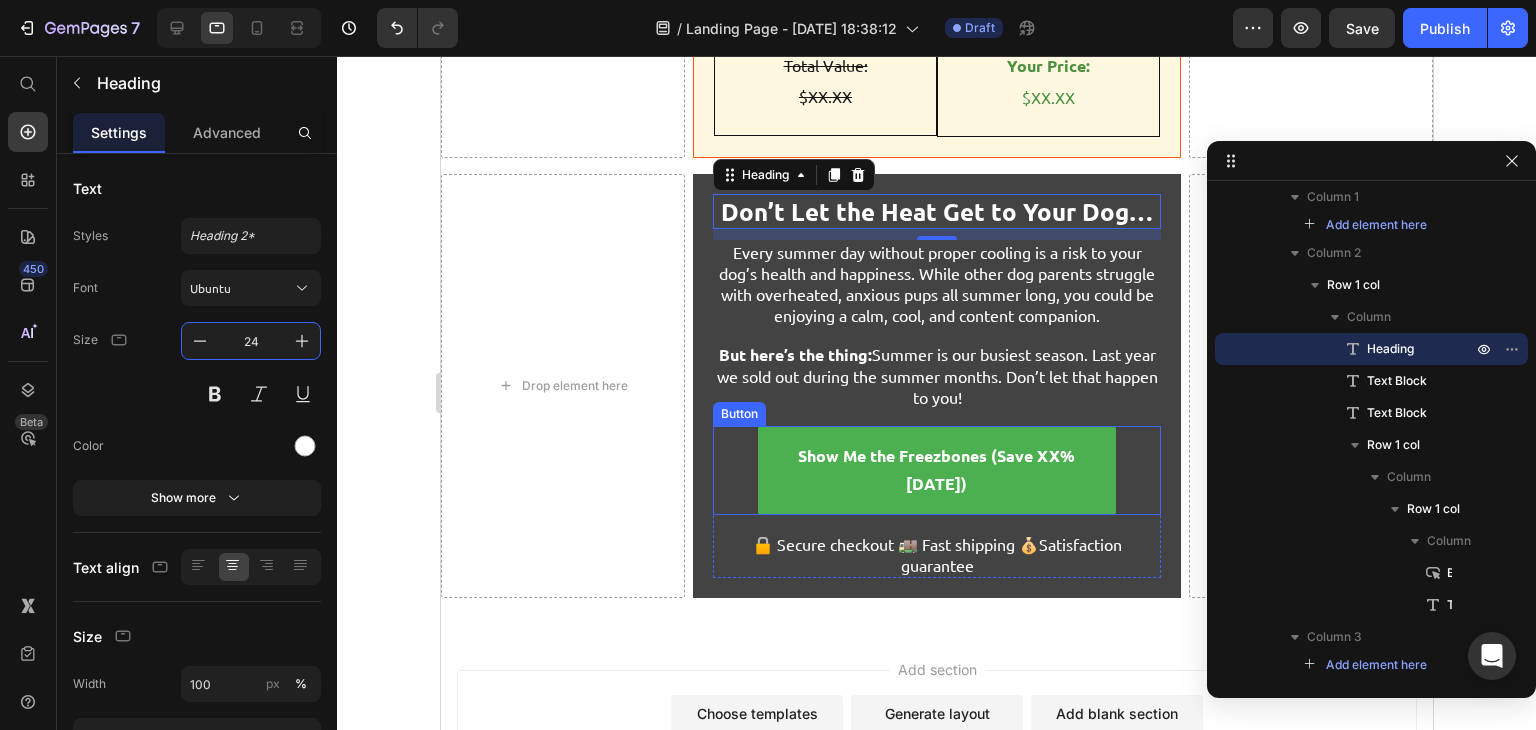 click on "Show Me the Freezbones (Save XX% Today) Button" at bounding box center (936, 471) 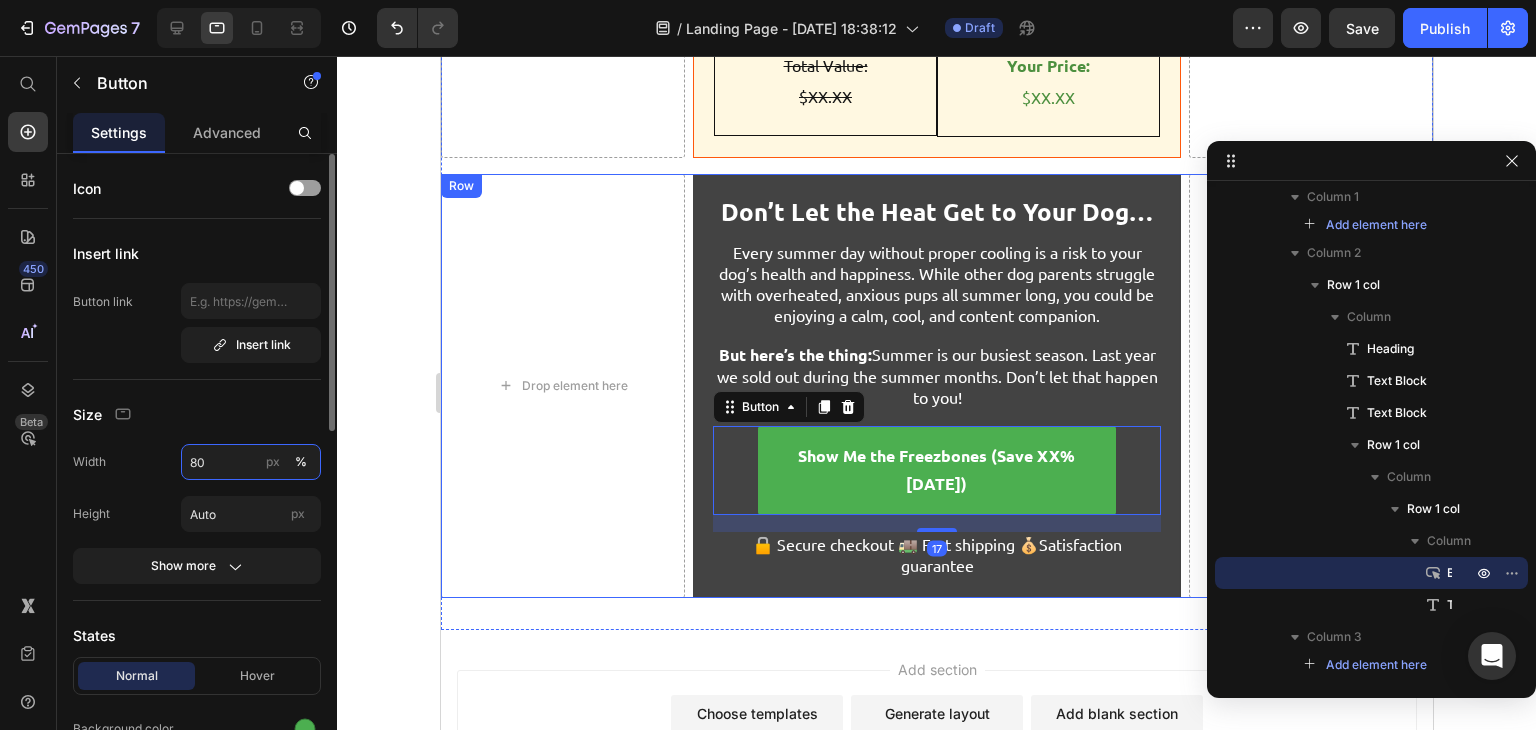 click on "80" at bounding box center [251, 462] 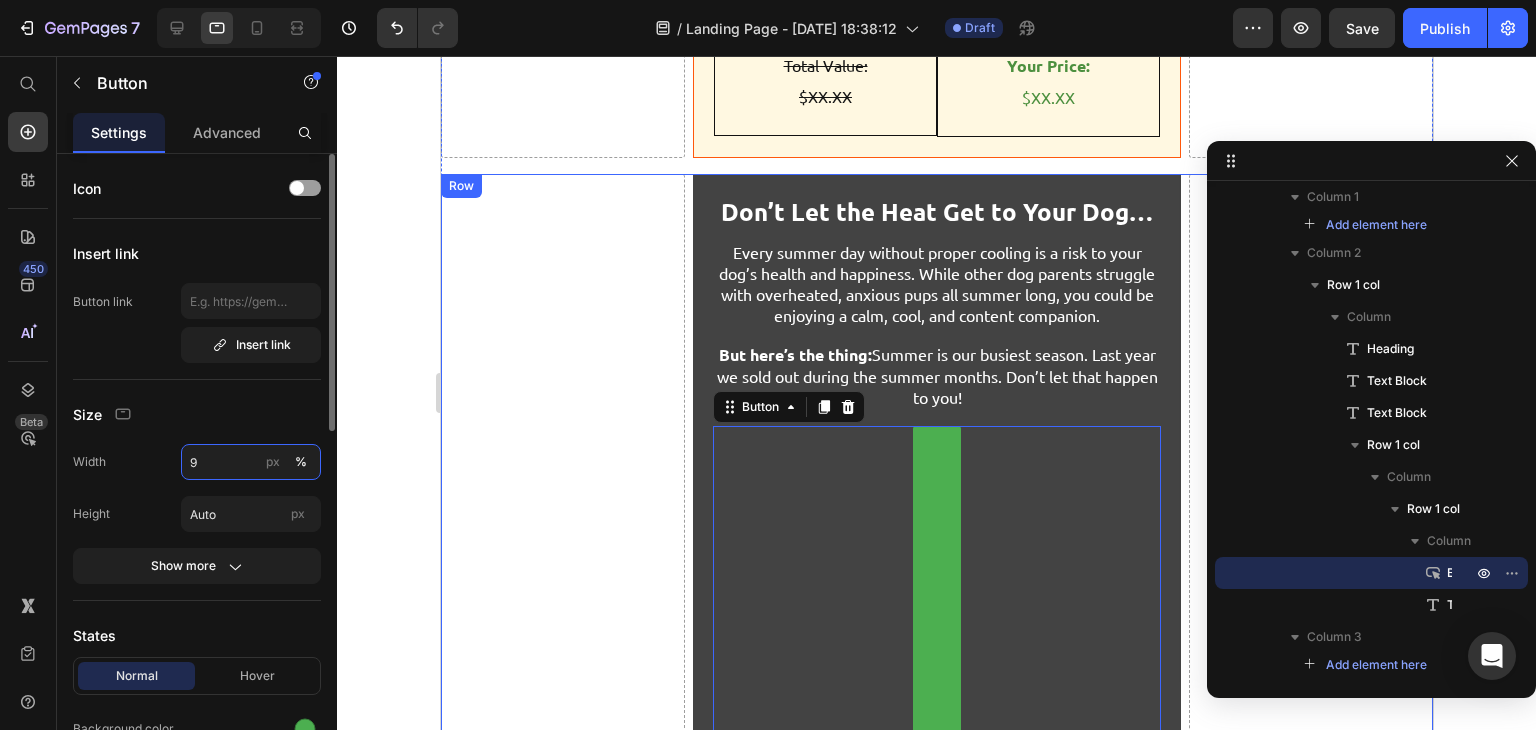 type on "90" 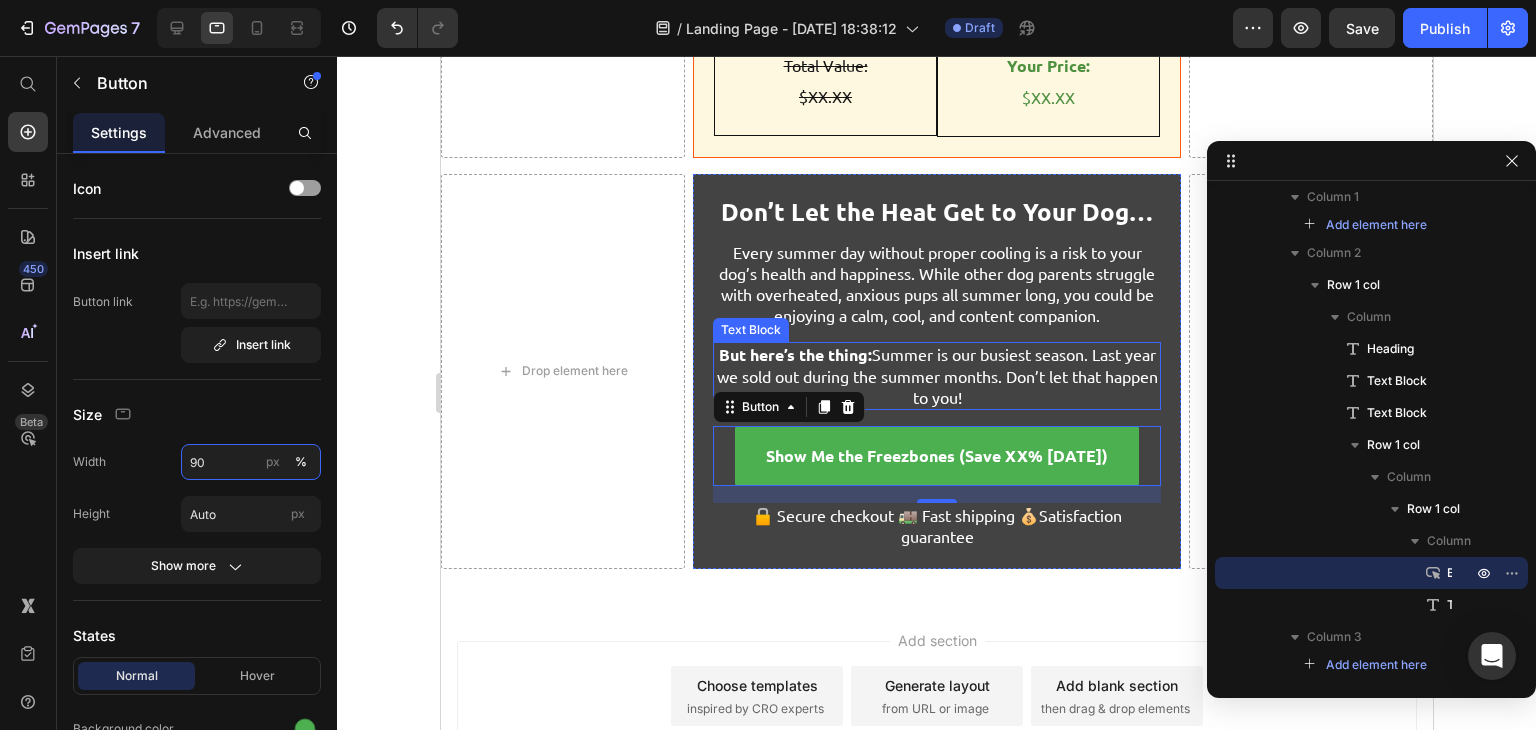 scroll, scrollTop: 12868, scrollLeft: 0, axis: vertical 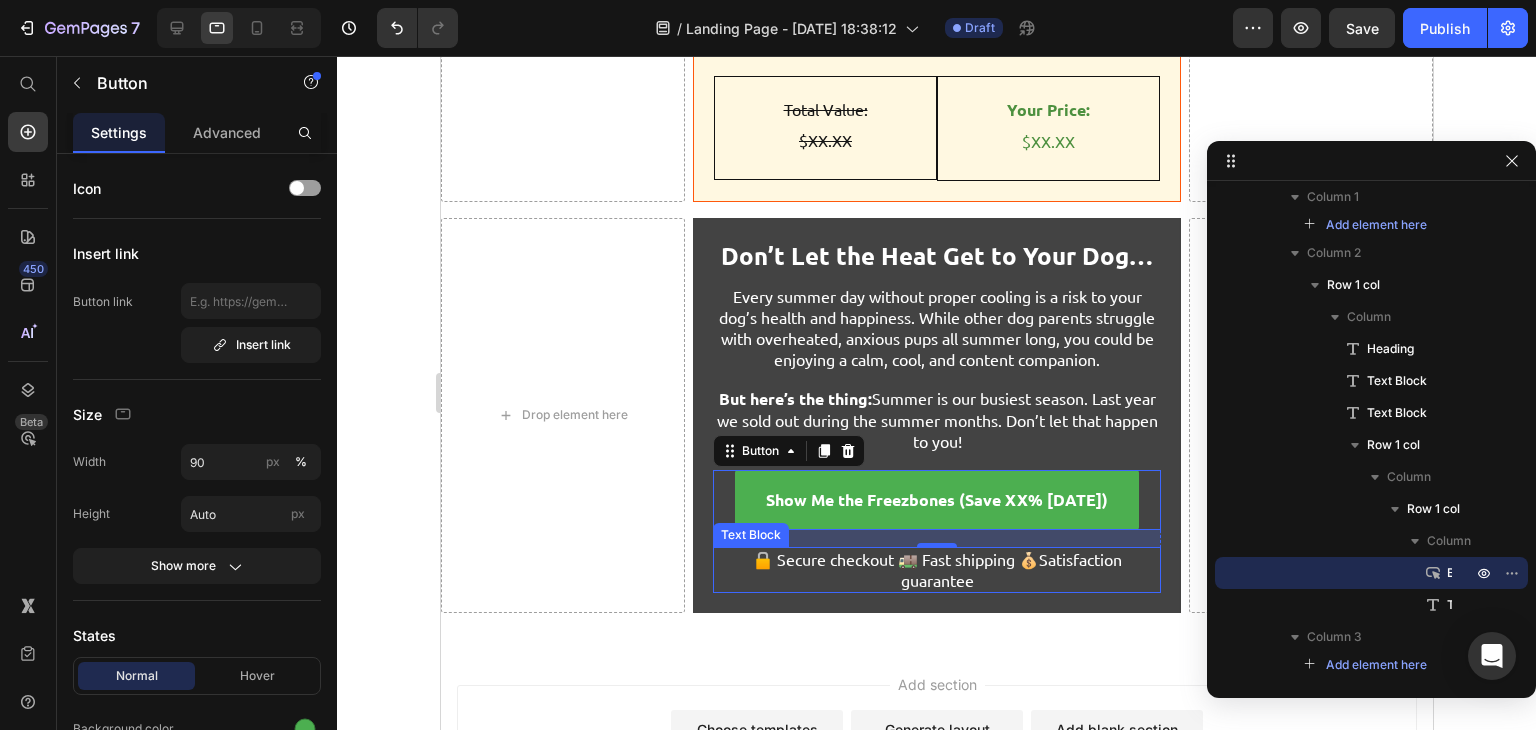 click on "Don’t Let the Heat Get to Your Dog… Heading Every summer day without proper cooling is a risk to your dog’s health and happiness. While other dog parents struggle with overheated, anxious pups all summer long, you could be enjoying a calm, cool, and content companion. Text Block But here’s the thing:  Summer is our busiest season. Last year we sold out during the summer months. Don’t let that happen to you! Text Block Show Me the Freezbones (Save XX% Today) Button   17 🔒 Secure checkout 🚚 Fast shipping 💰Satisfaction guarantee Text Block Row Row Row" at bounding box center [936, 415] 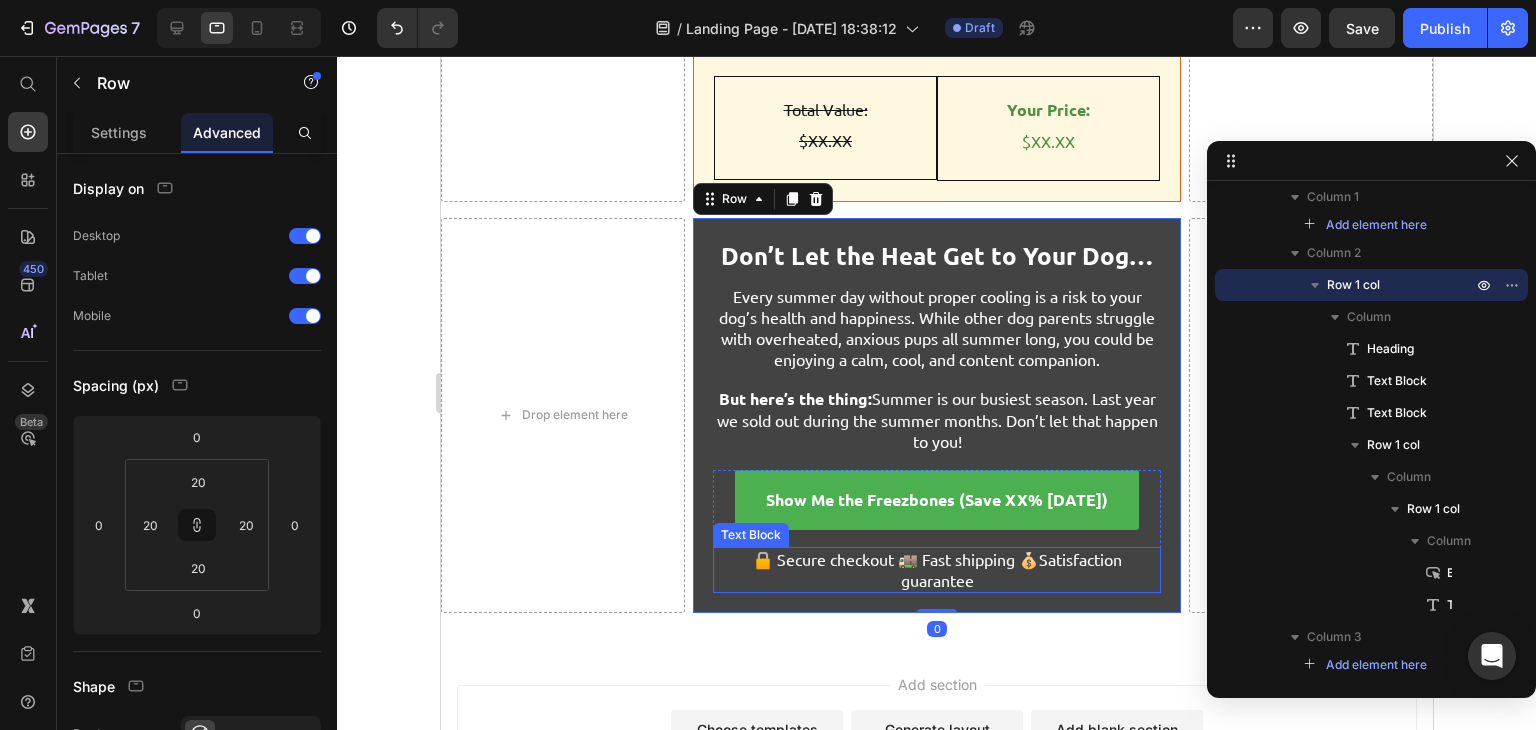 click on "🔒 Secure checkout 🚚 Fast shipping 💰Satisfaction guarantee" at bounding box center (936, 570) 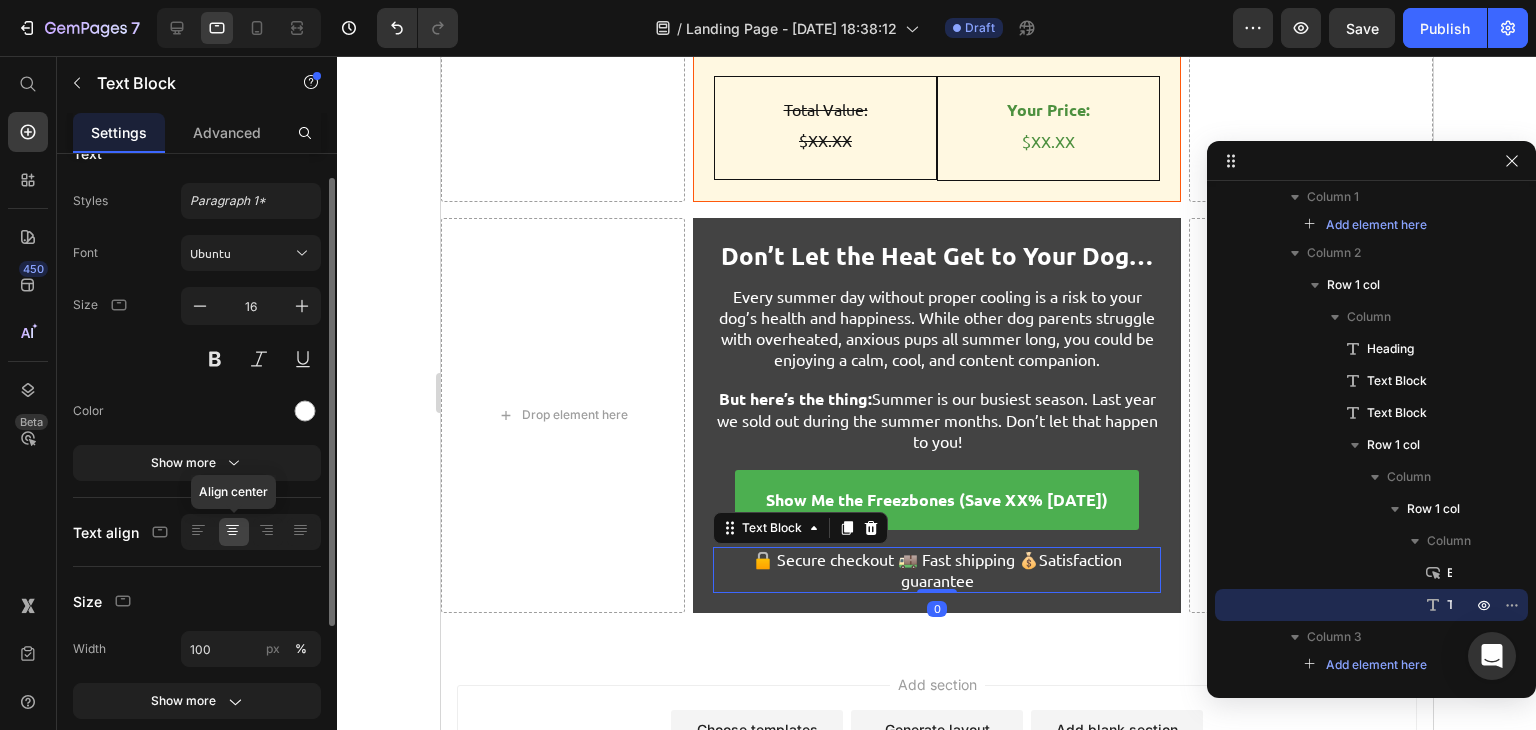 scroll, scrollTop: 36, scrollLeft: 0, axis: vertical 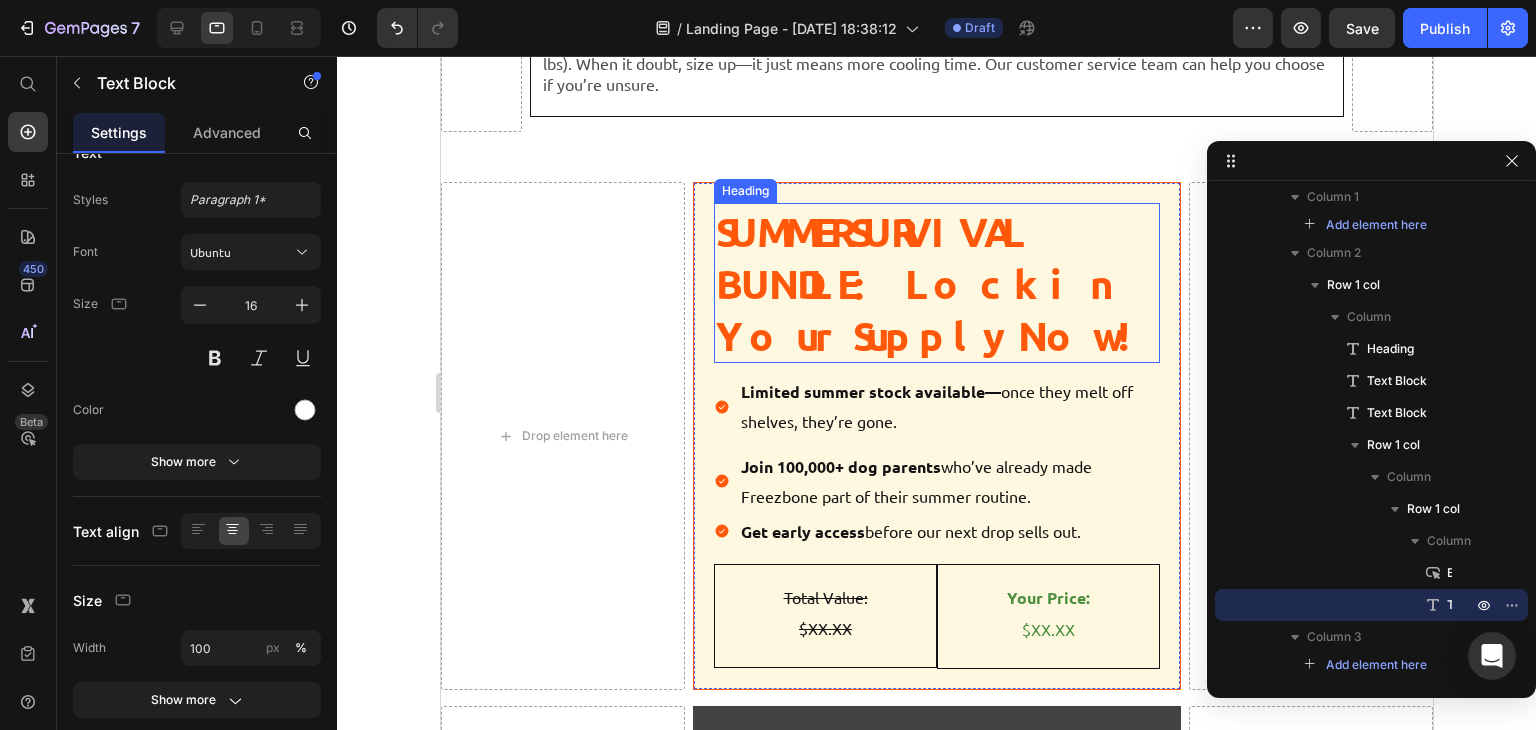 click on "SUMMER SURVIVAL BUNDLE: Lock in Your Supply Now!" at bounding box center (936, 283) 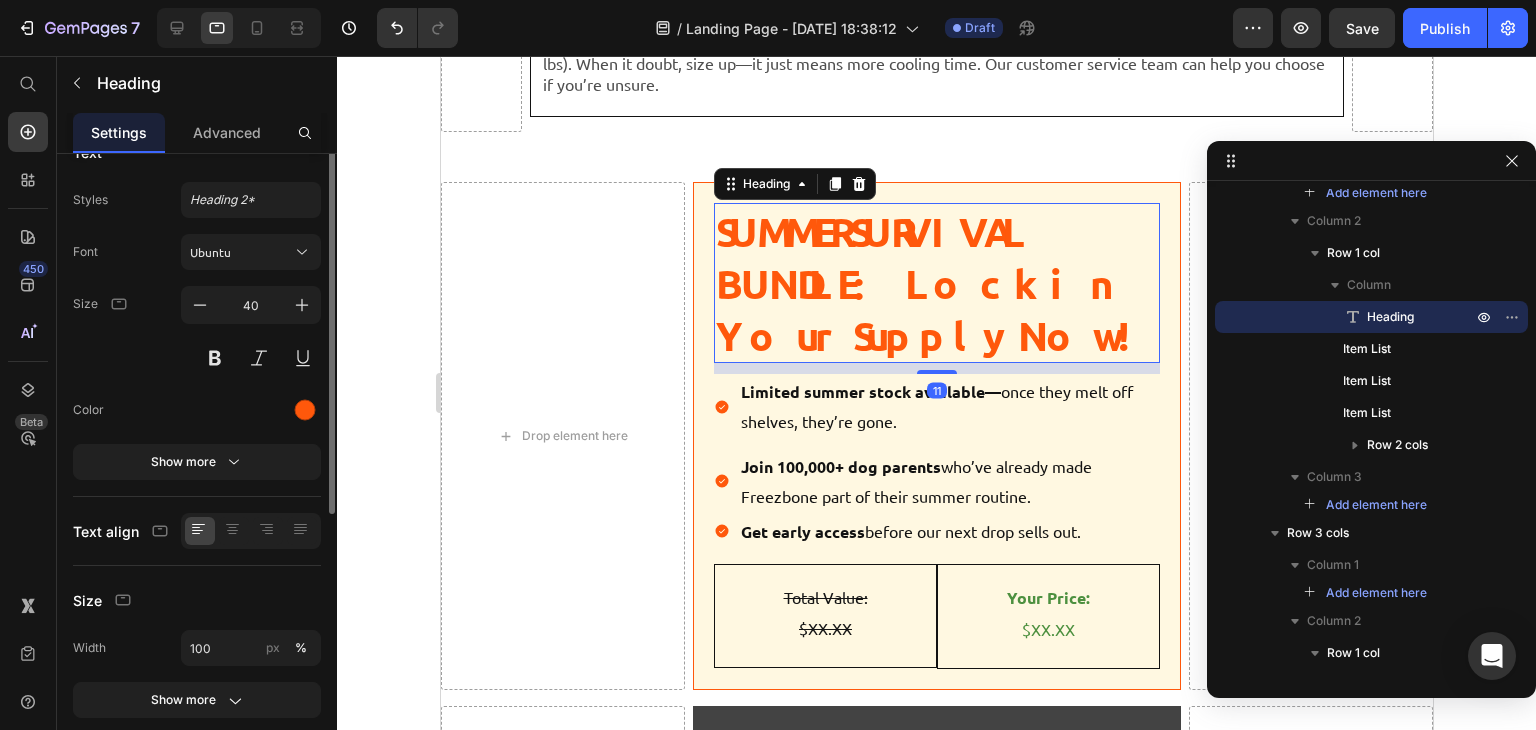 scroll, scrollTop: 0, scrollLeft: 0, axis: both 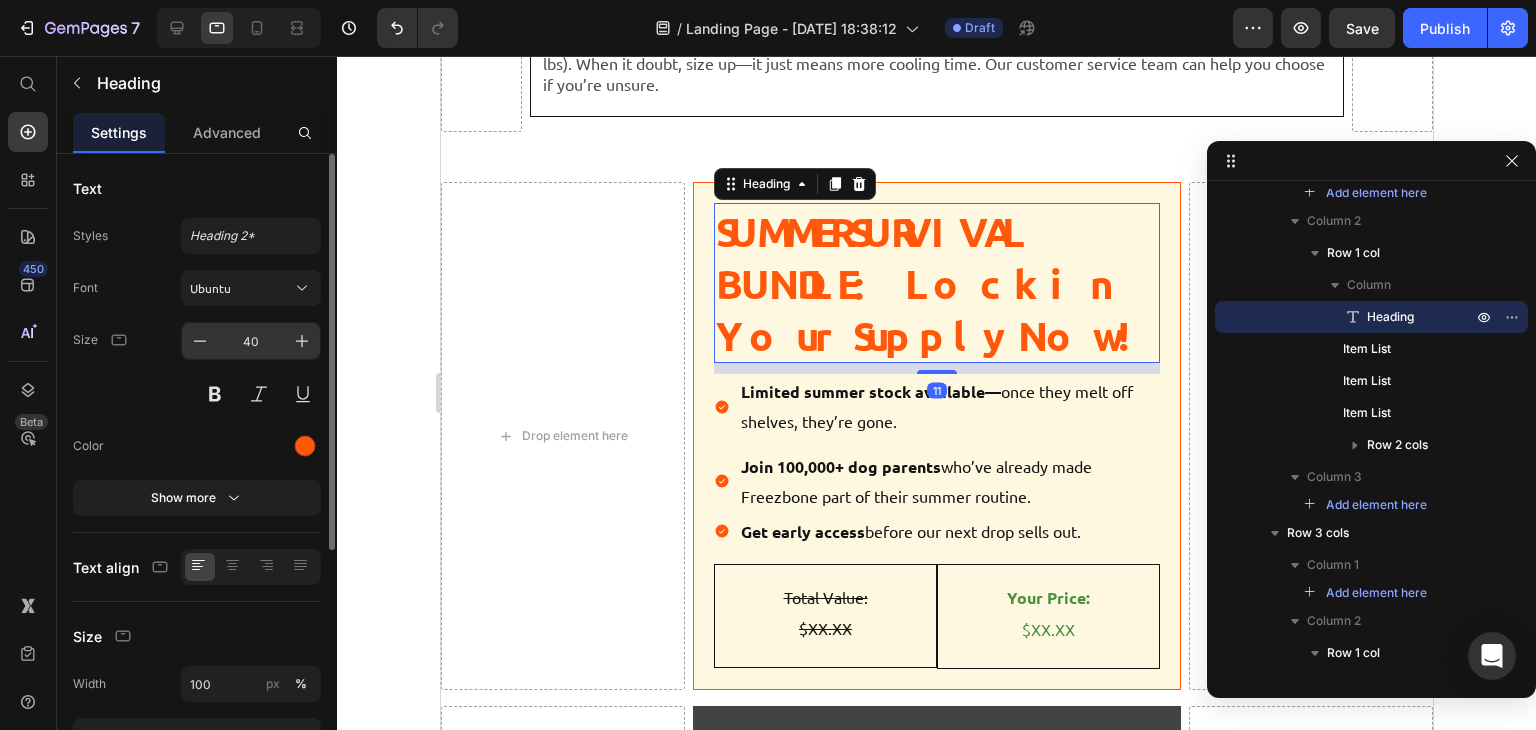 click on "40" at bounding box center (251, 341) 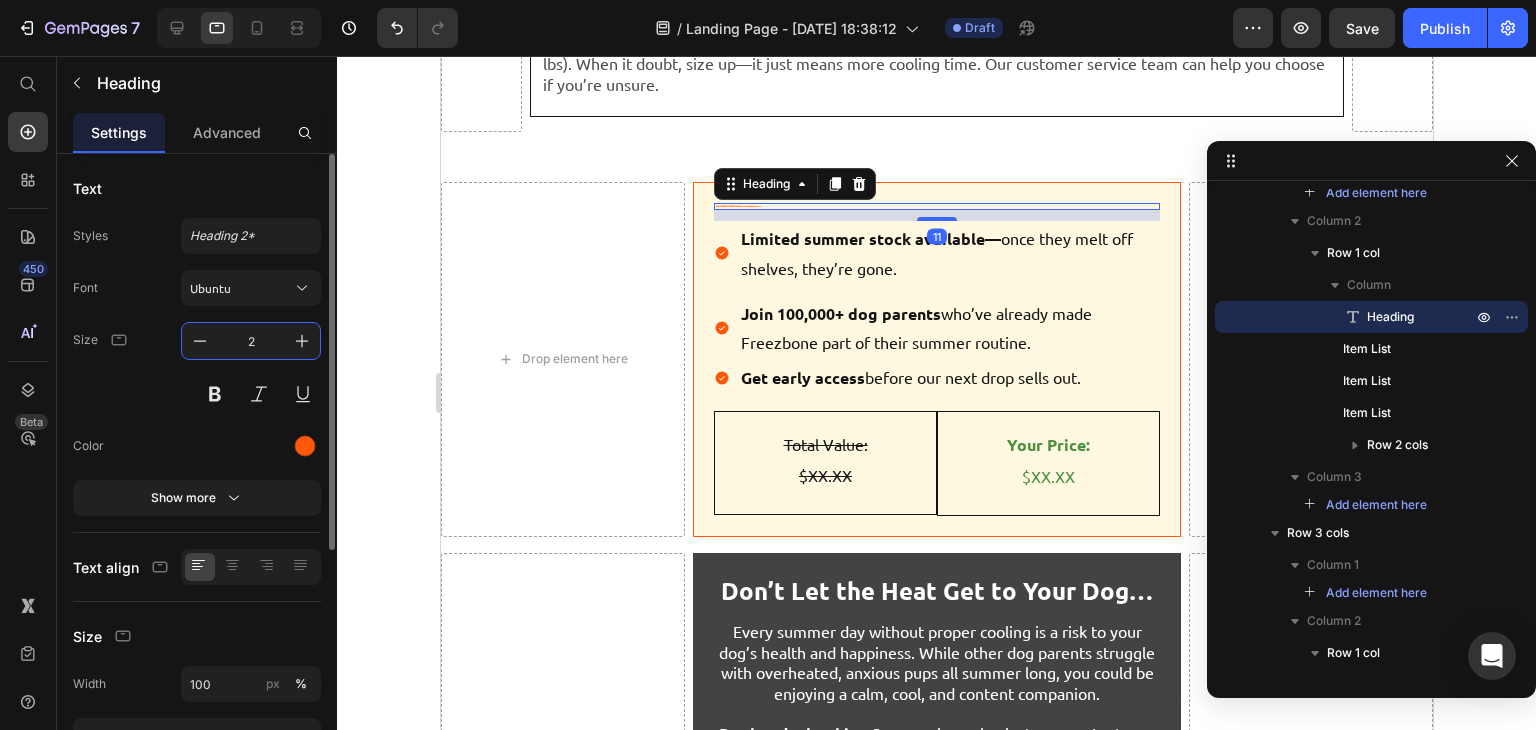type on "24" 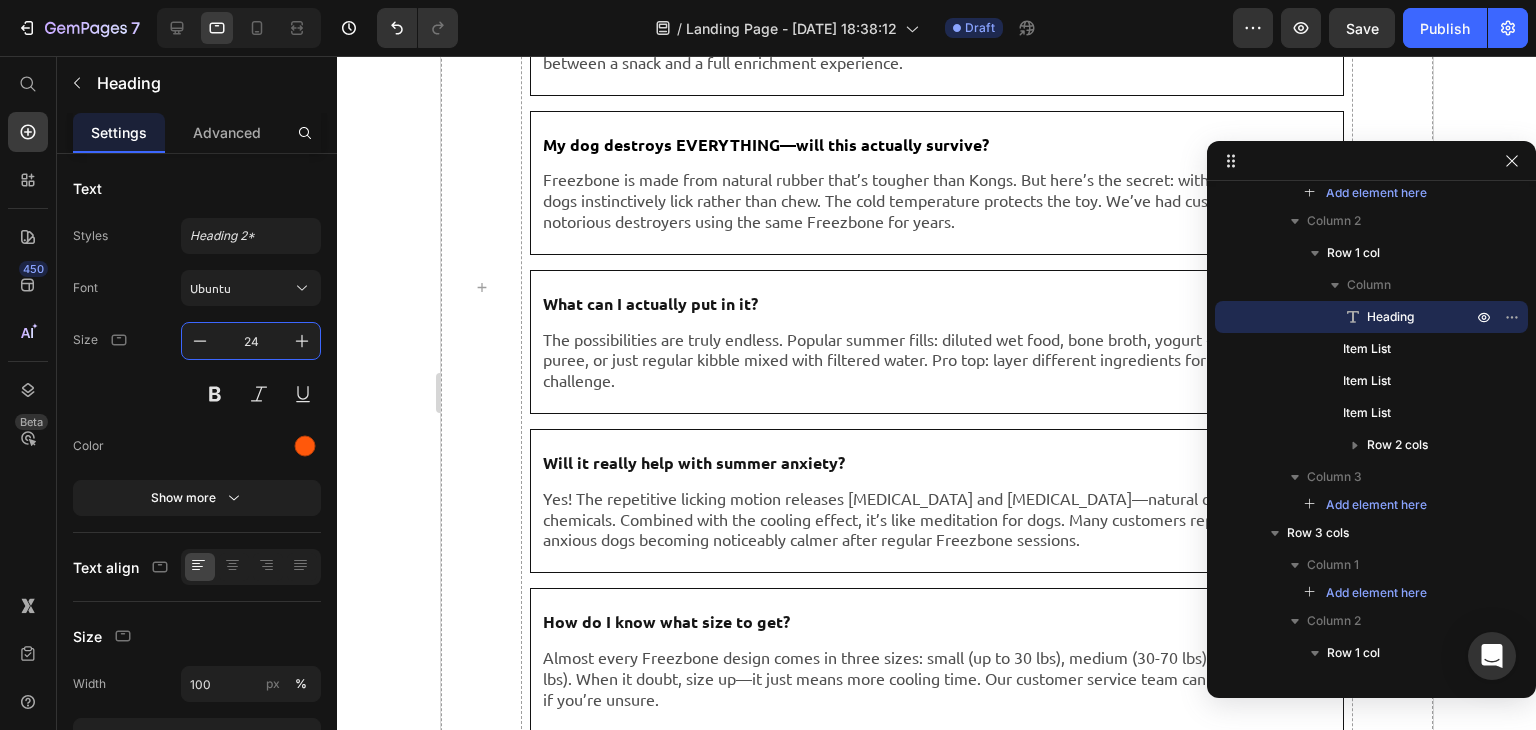scroll, scrollTop: 11496, scrollLeft: 0, axis: vertical 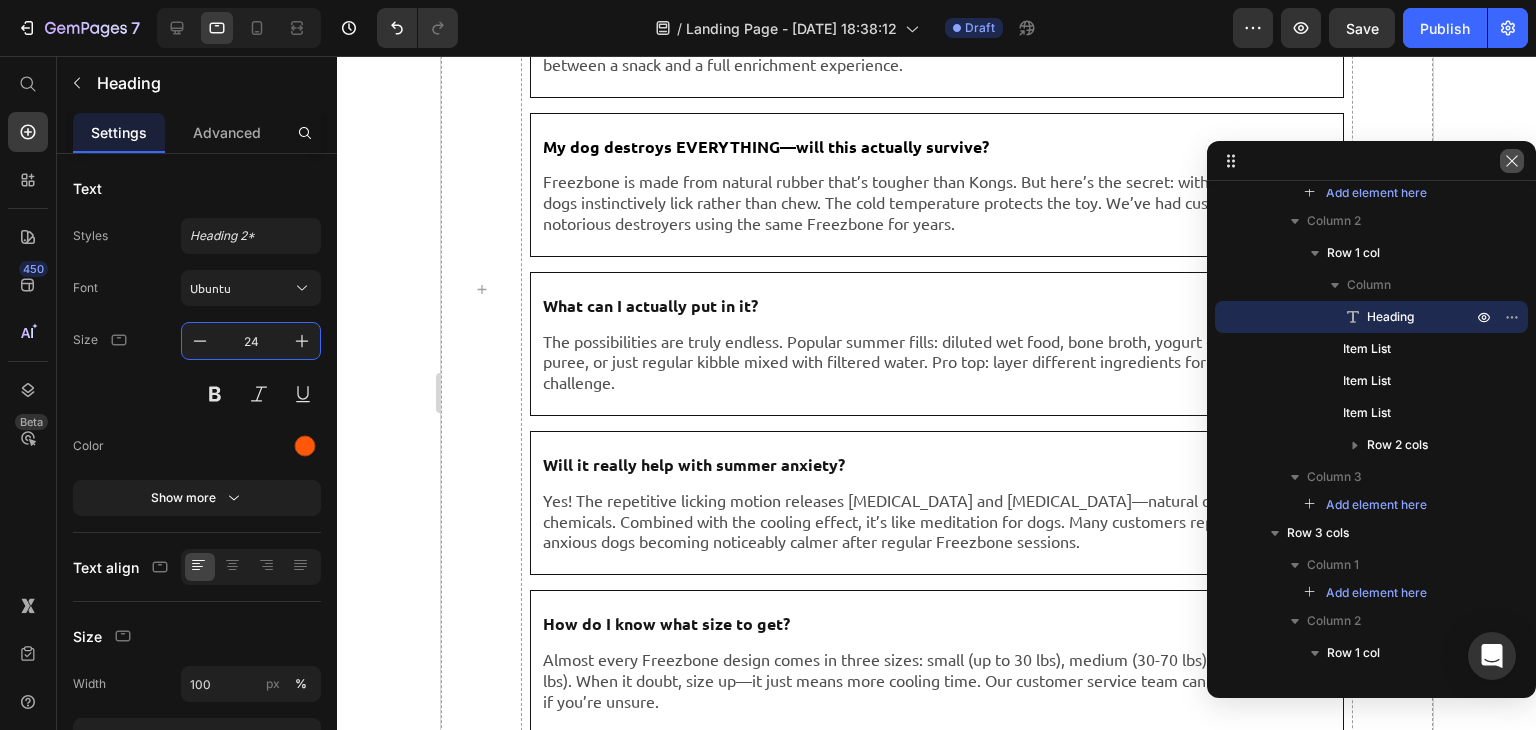 click at bounding box center [1512, 161] 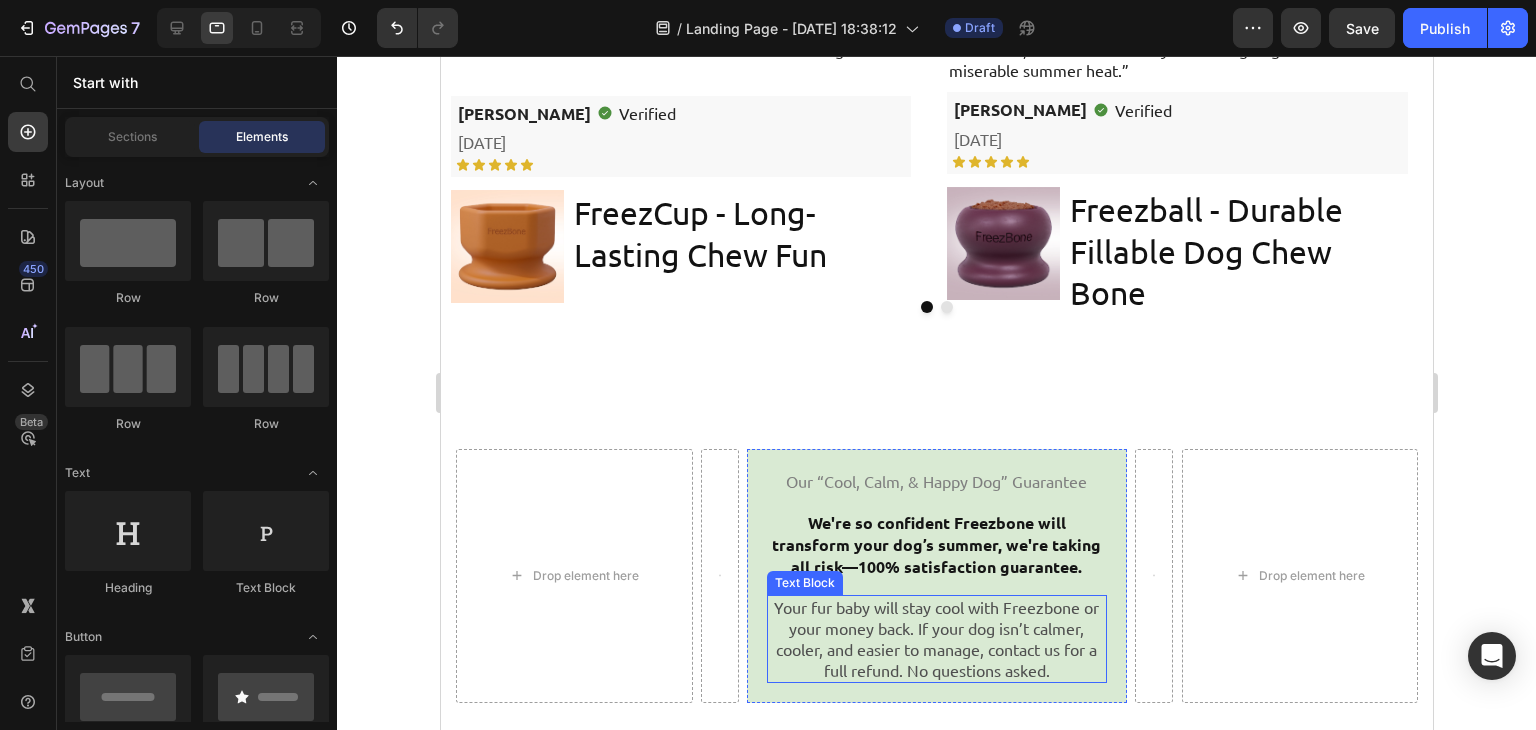 scroll, scrollTop: 10569, scrollLeft: 0, axis: vertical 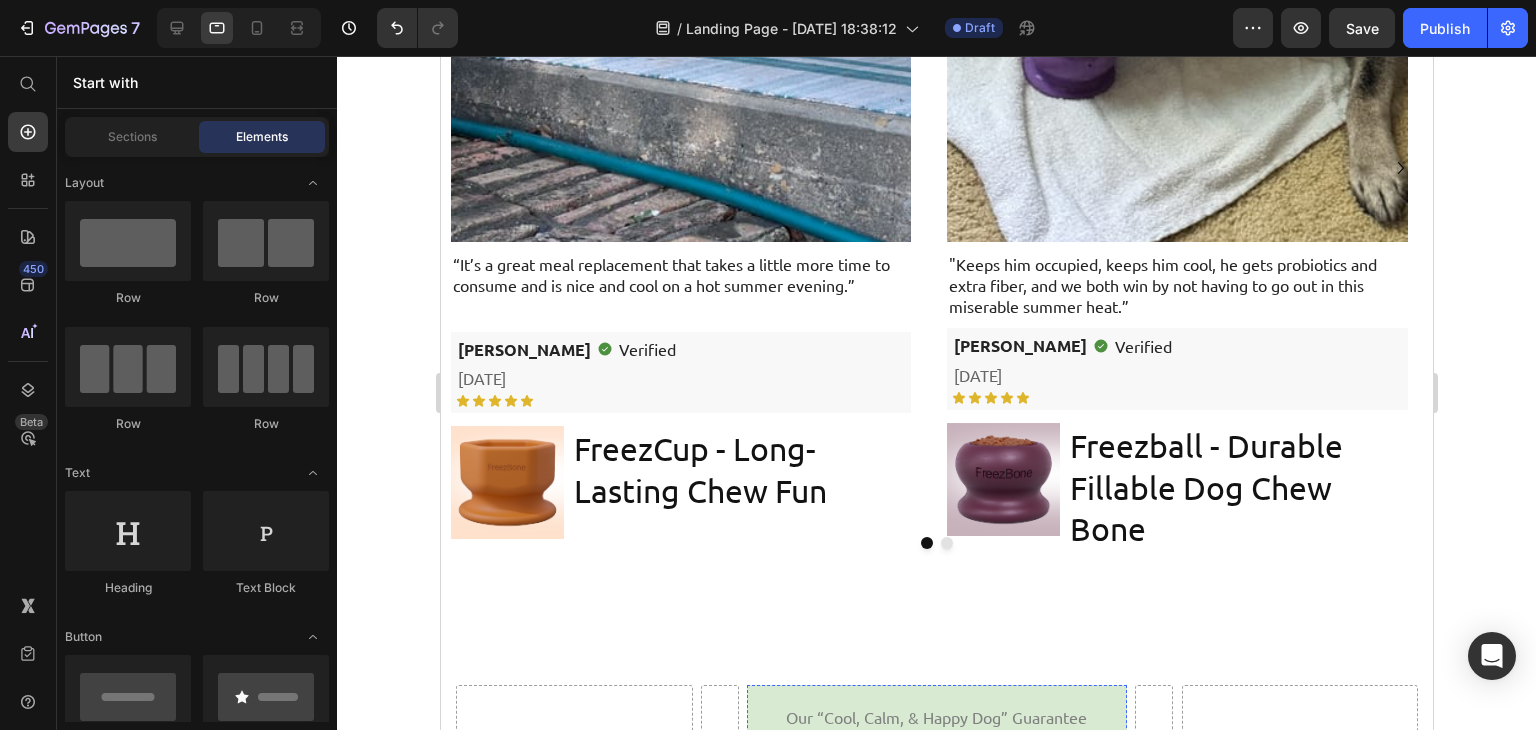 click on "FreezCup - Long-Lasting Chew Fun" at bounding box center [740, 469] 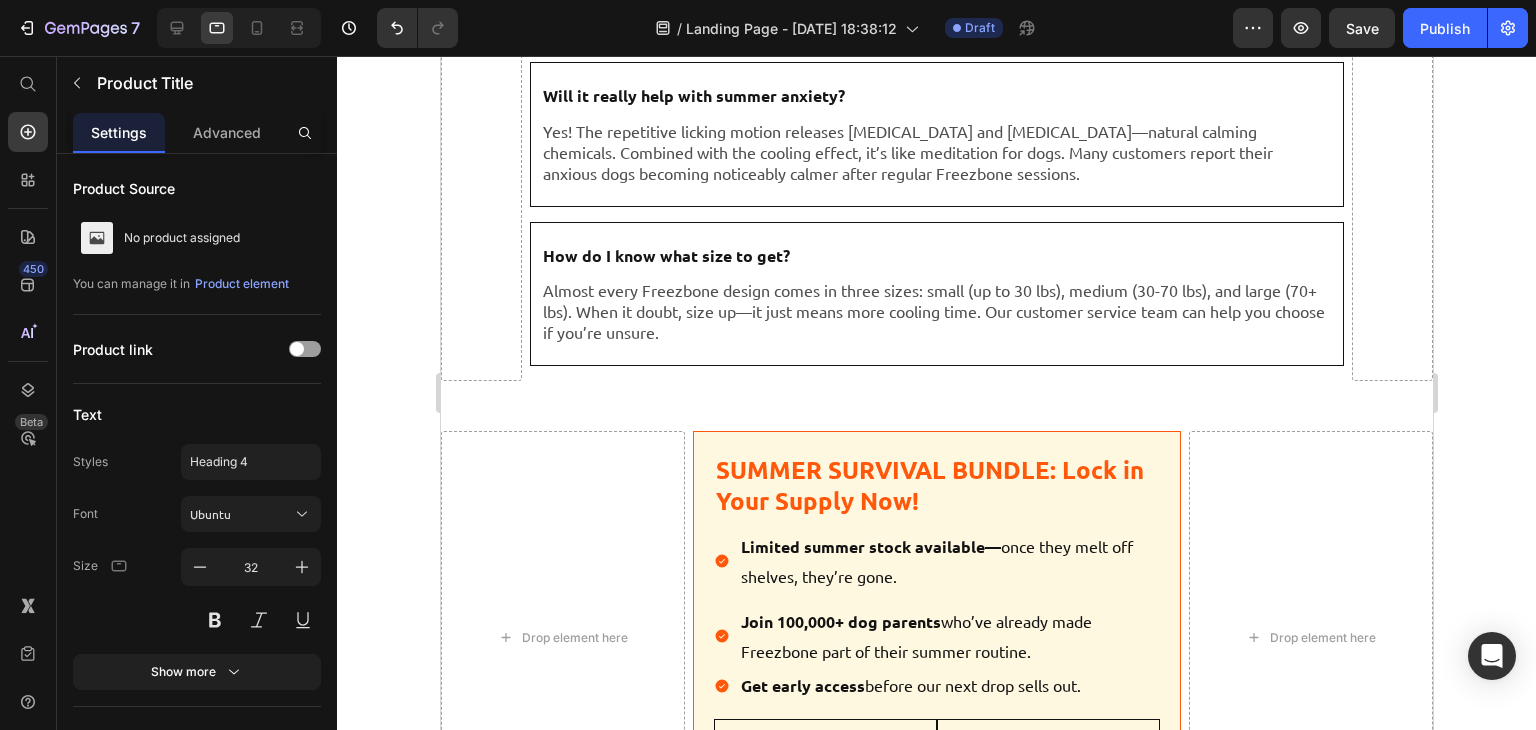 scroll, scrollTop: 8155, scrollLeft: 0, axis: vertical 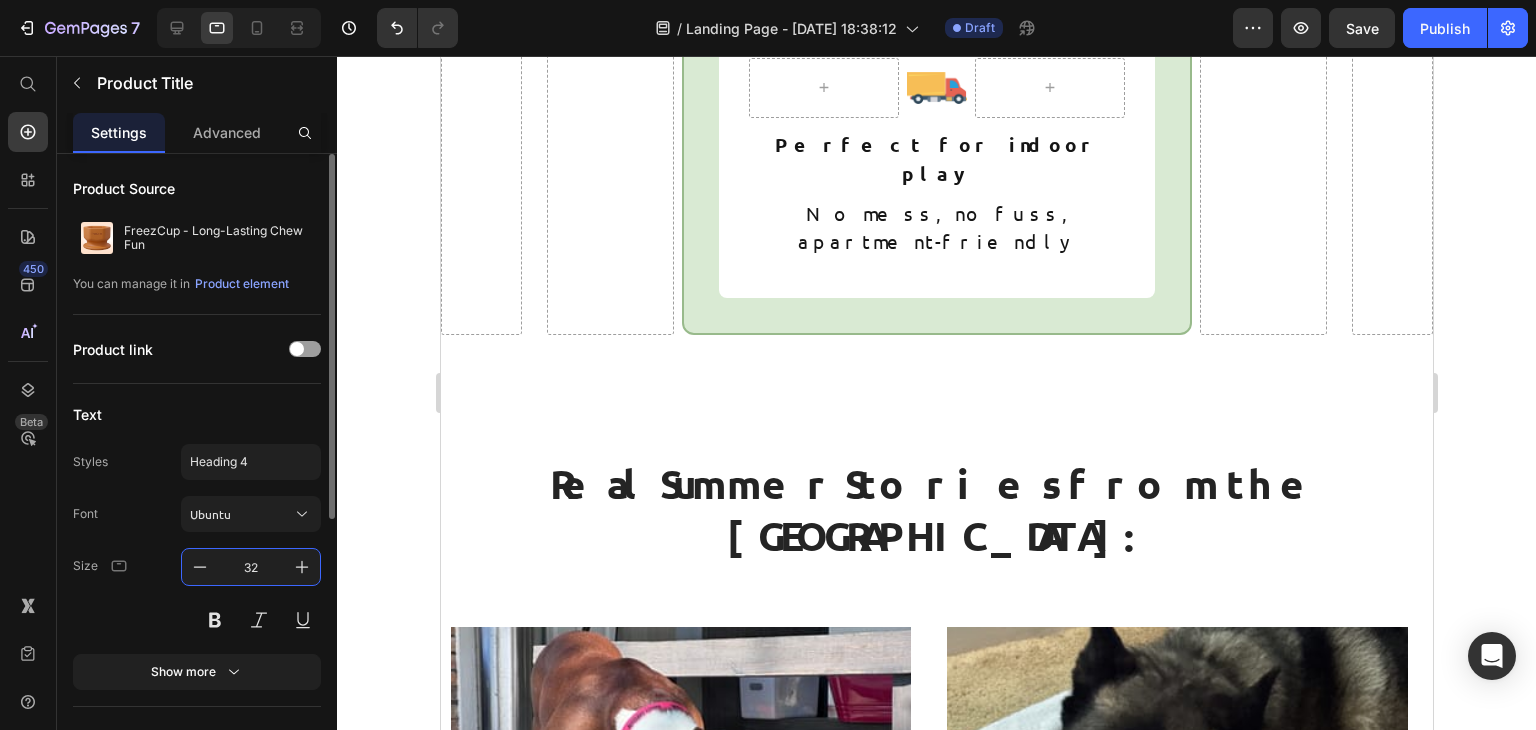 click on "32" at bounding box center (251, 567) 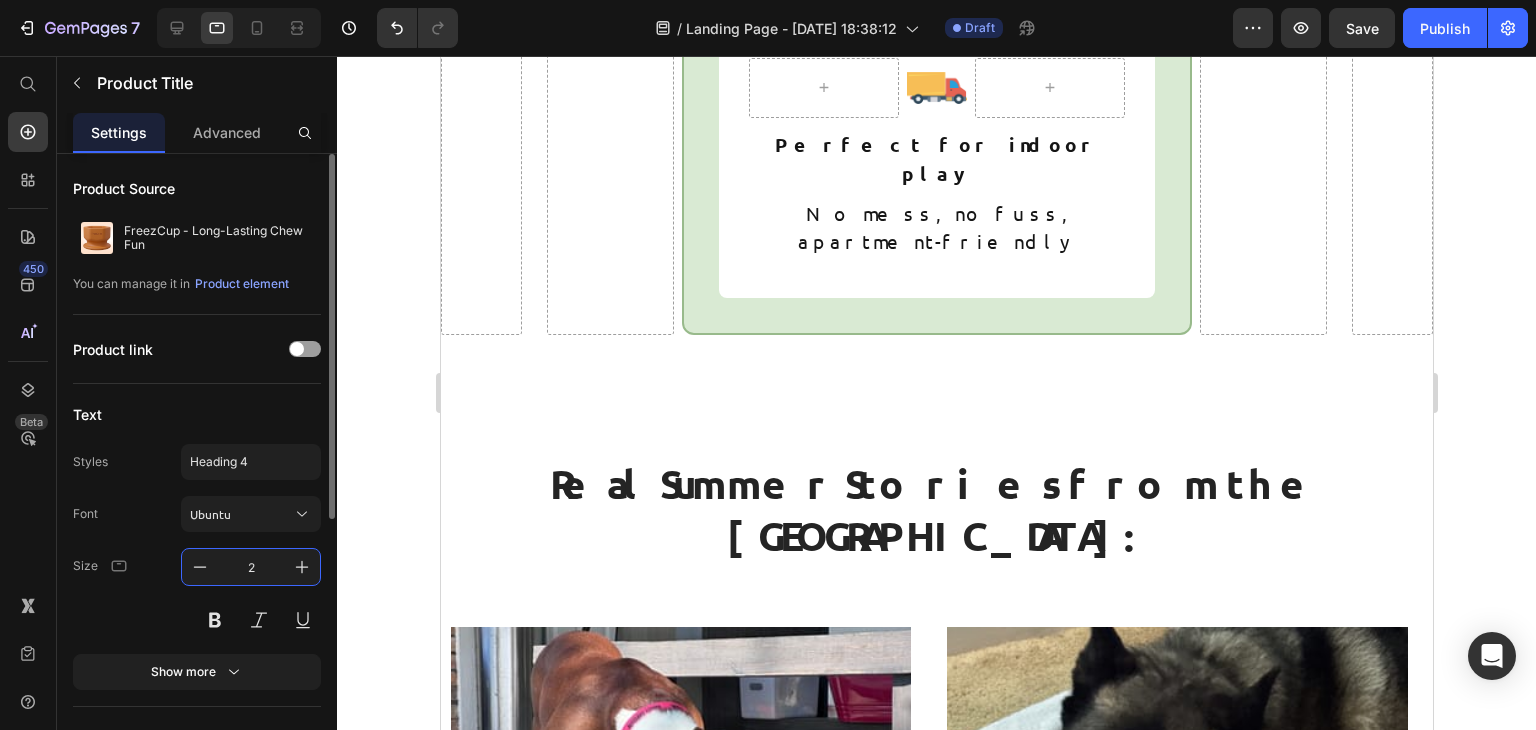 type on "24" 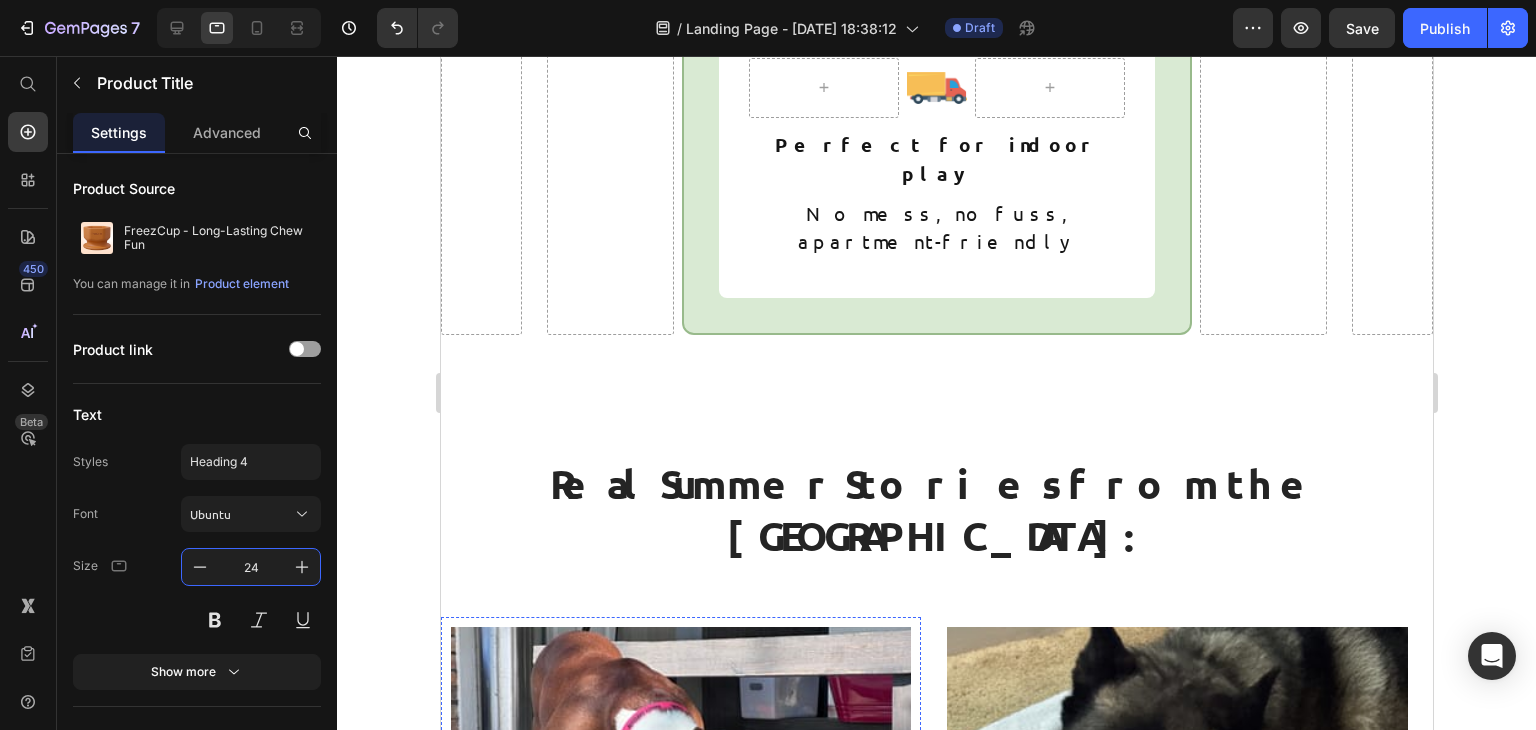 click on "FreezCup - Long-Lasting Chew Fun Product Title   Edit content in Shopify 0" at bounding box center (740, 1335) 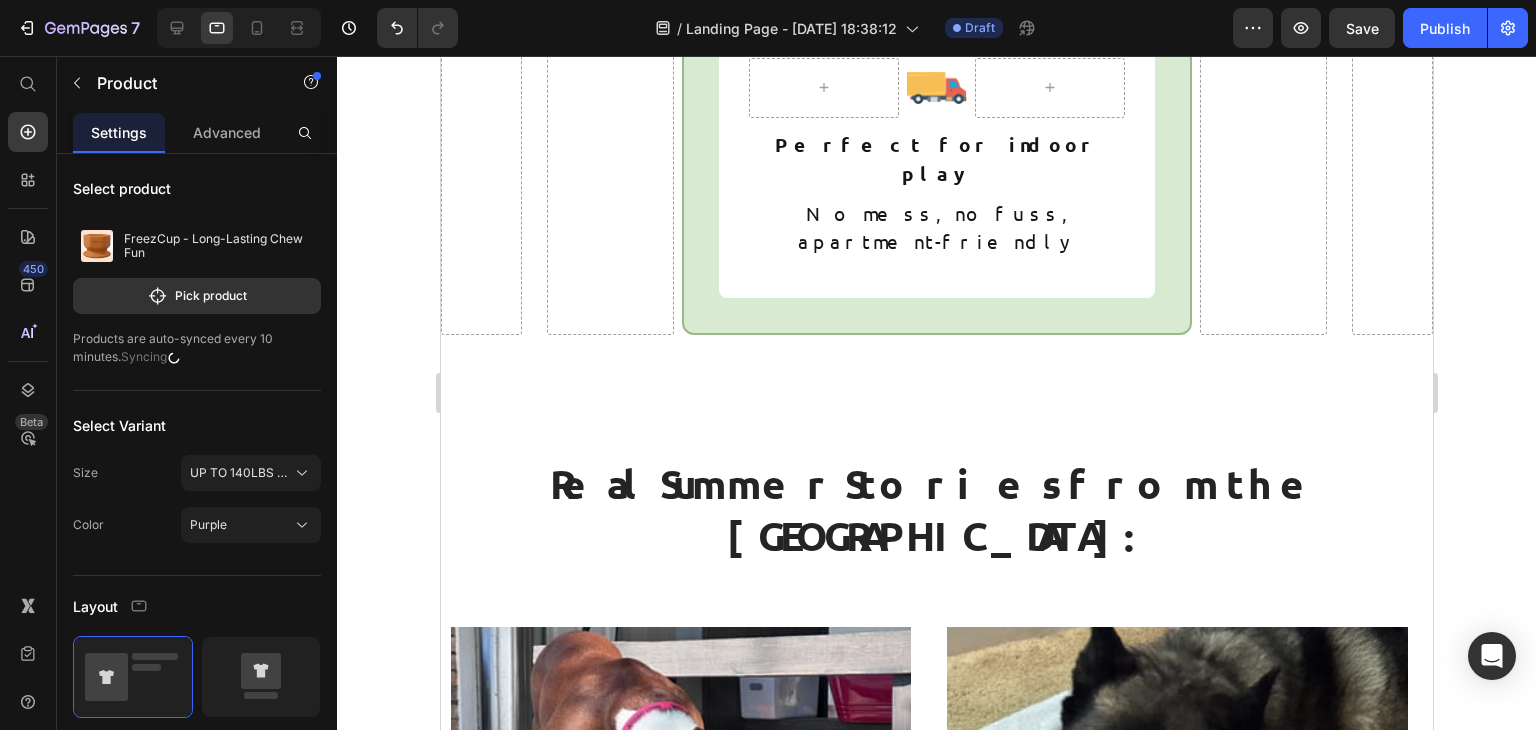 click on "FreezCup - Long-Lasting Chew Fun" at bounding box center [740, 1304] 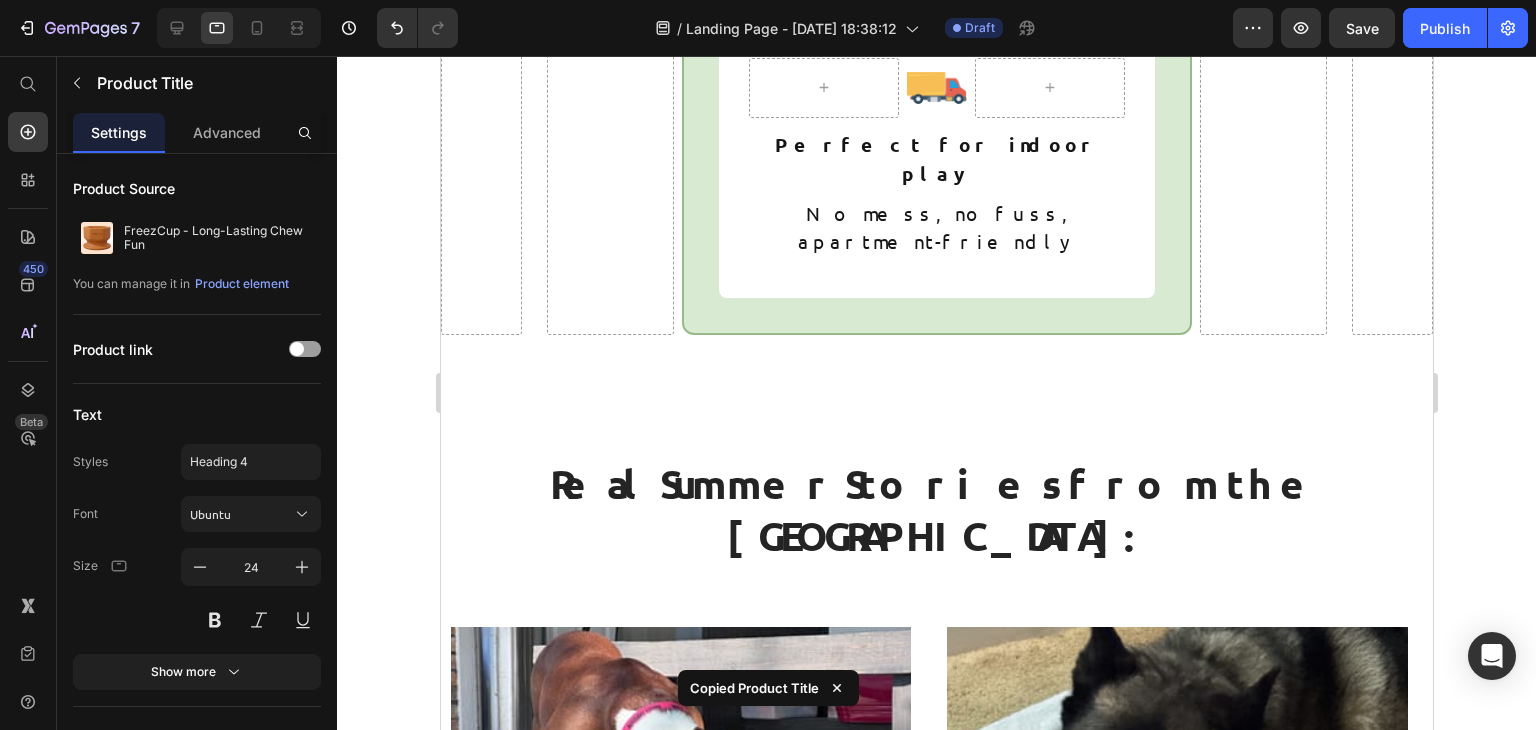 click on "Freezball - Durable Fillable Dog Chew Bone" at bounding box center (1236, 1332) 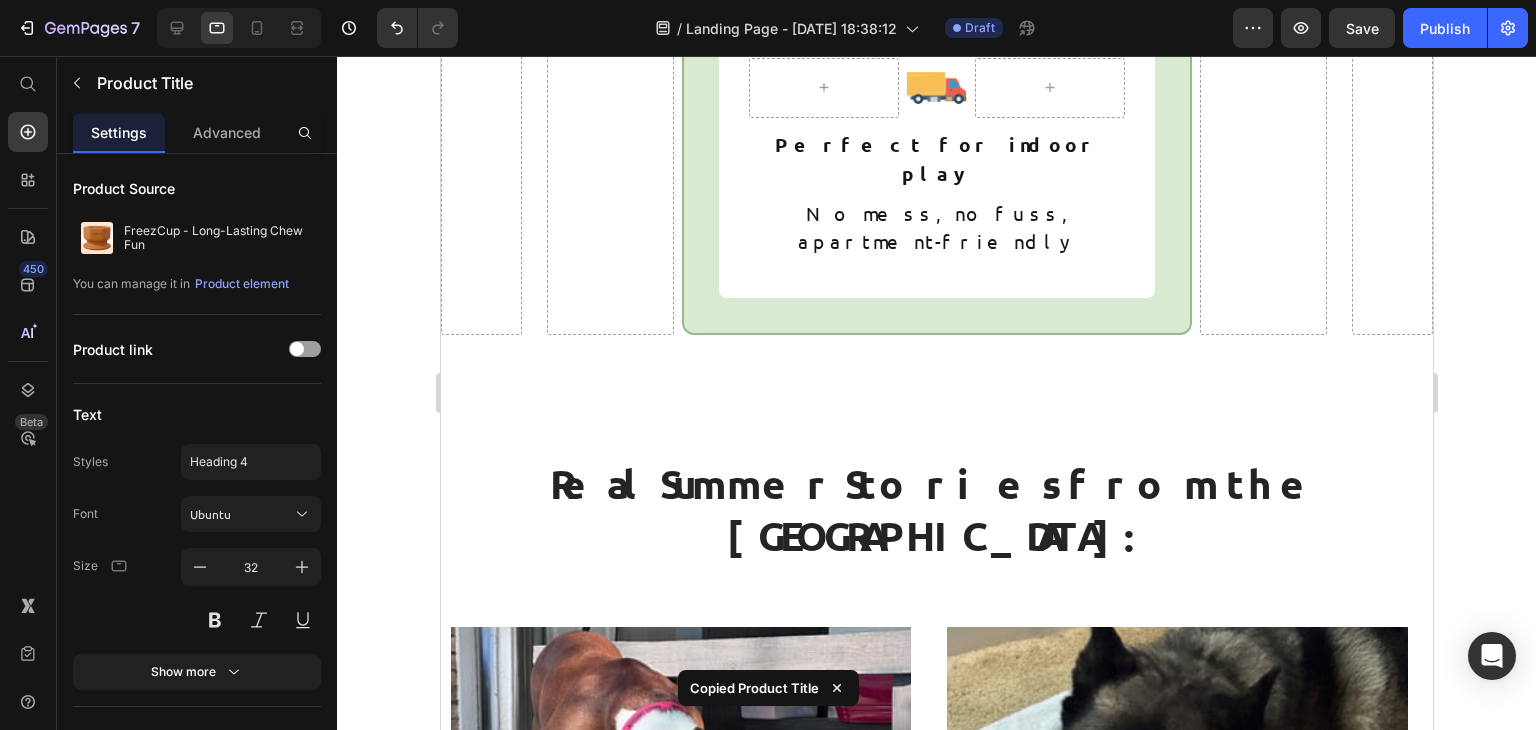 type on "24" 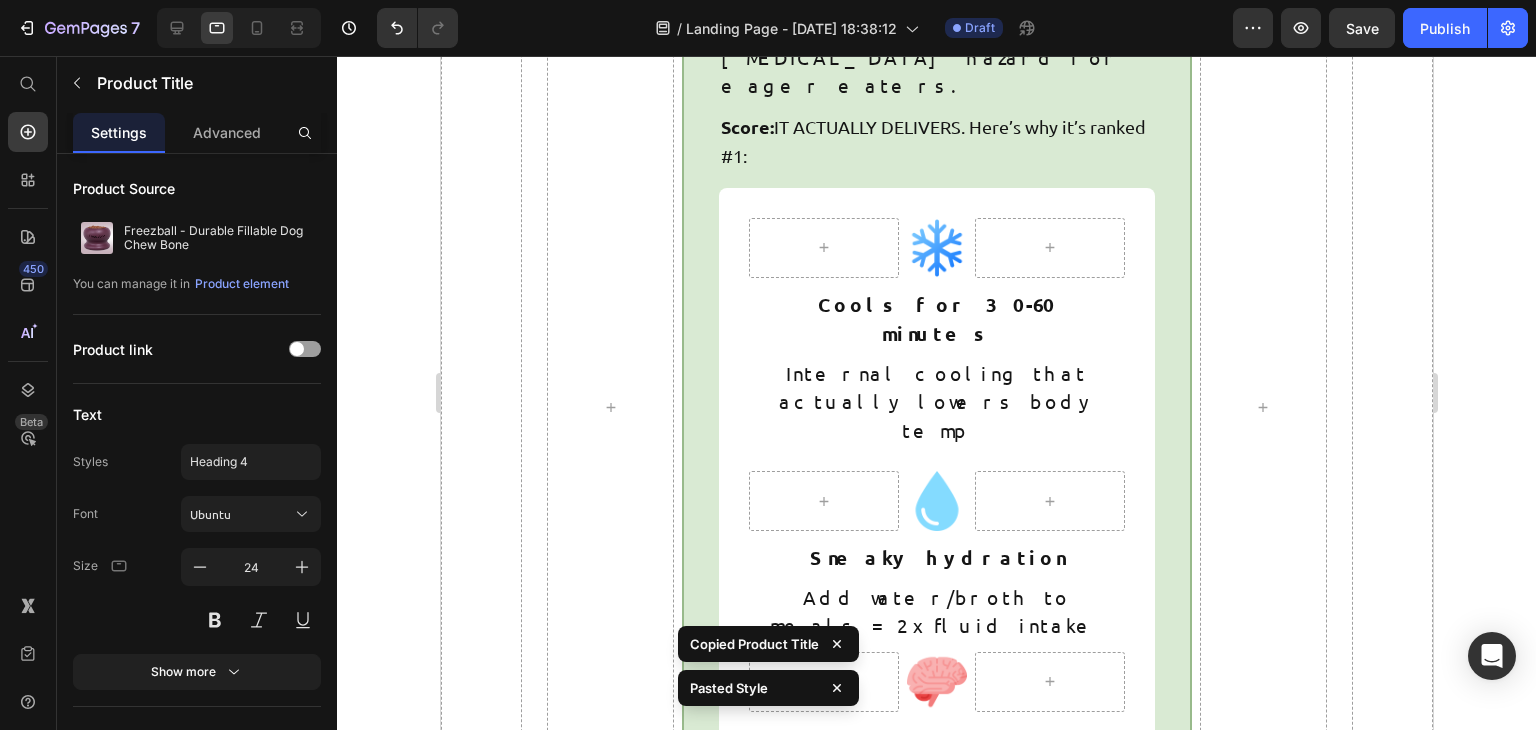 scroll, scrollTop: 7354, scrollLeft: 0, axis: vertical 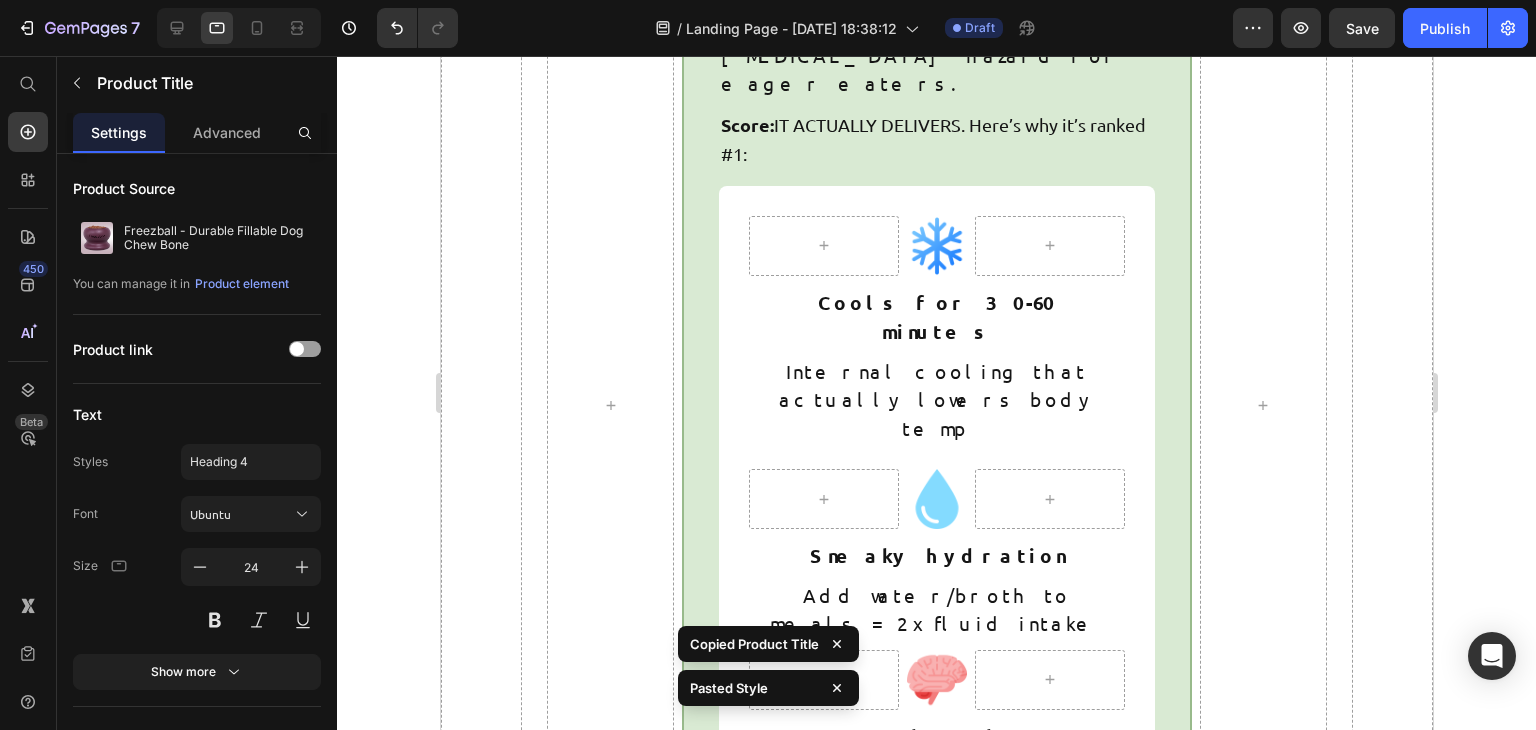 click on "Real Summer Stories from the [GEOGRAPHIC_DATA]:" at bounding box center [936, 1310] 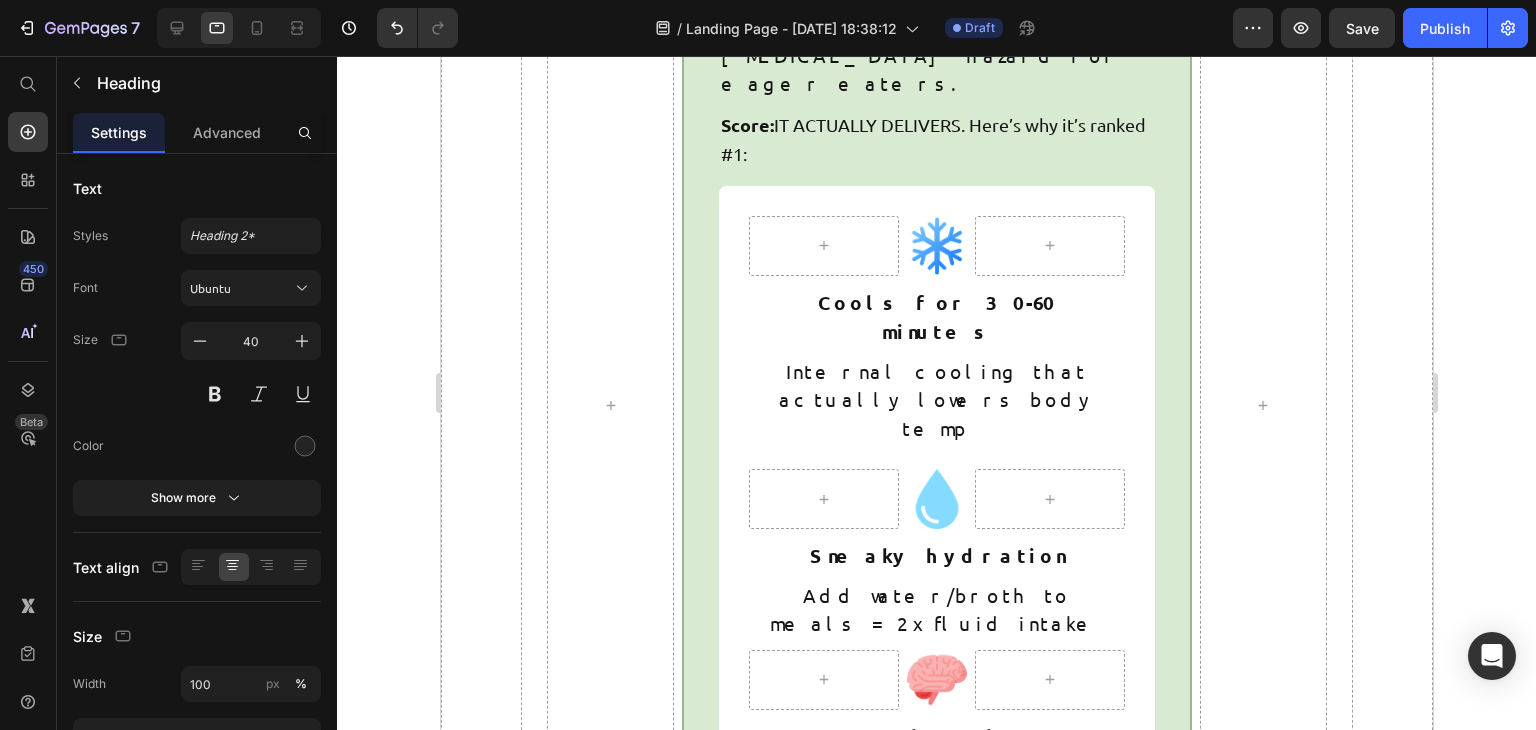 drag, startPoint x: 936, startPoint y: 591, endPoint x: 939, endPoint y: 579, distance: 12.369317 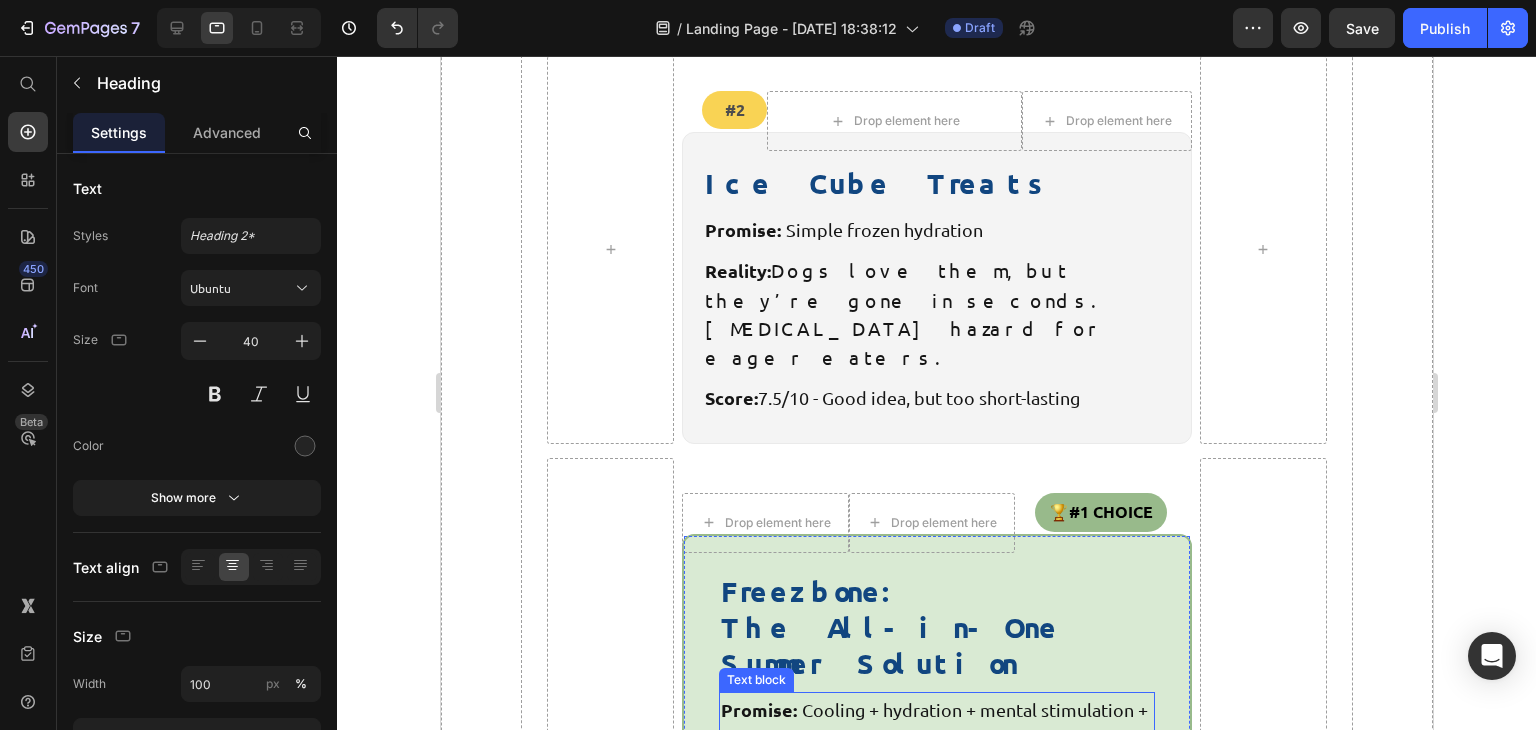 scroll, scrollTop: 6320, scrollLeft: 0, axis: vertical 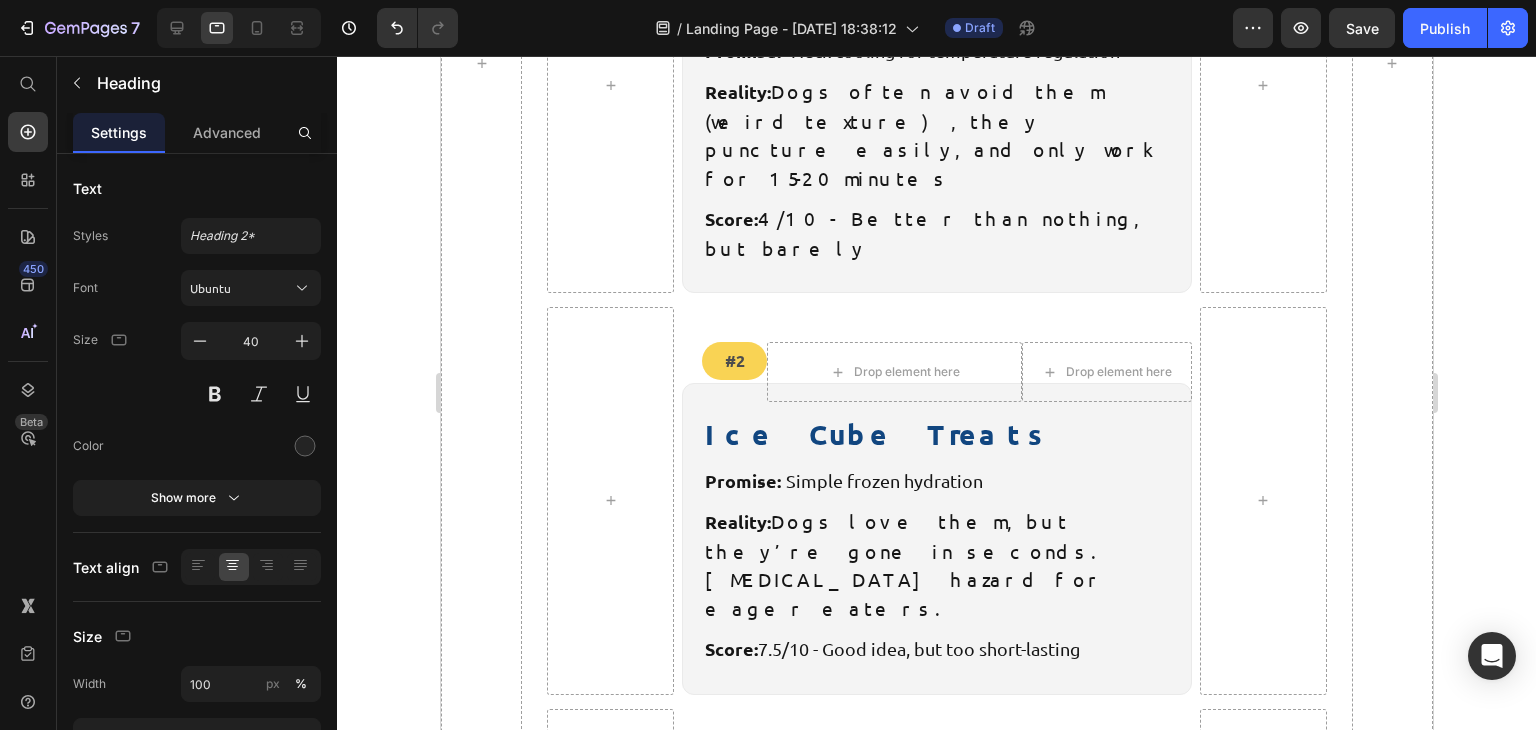 click on "Freezbone:  The All-in-One Summer Solution" at bounding box center [935, 878] 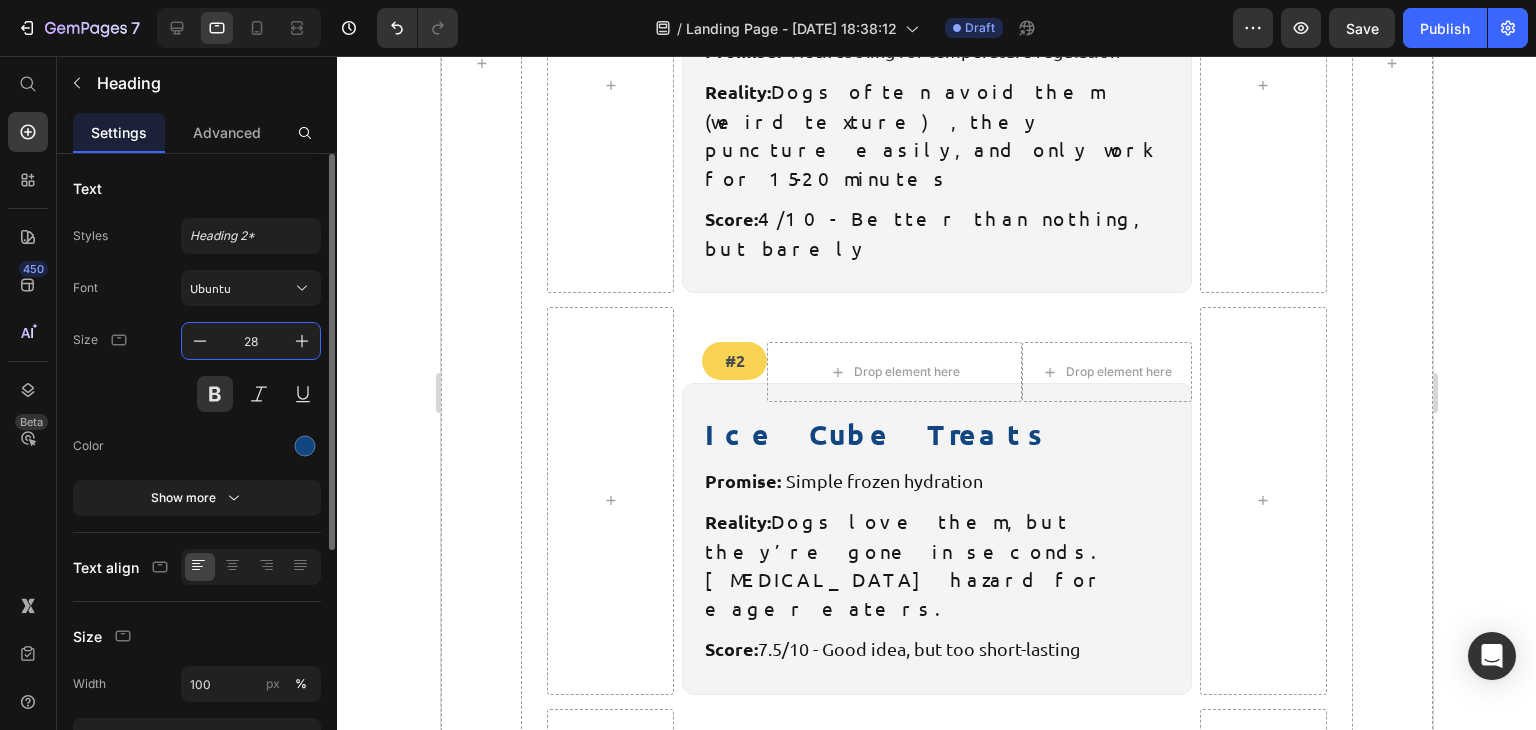 click on "28" at bounding box center (251, 341) 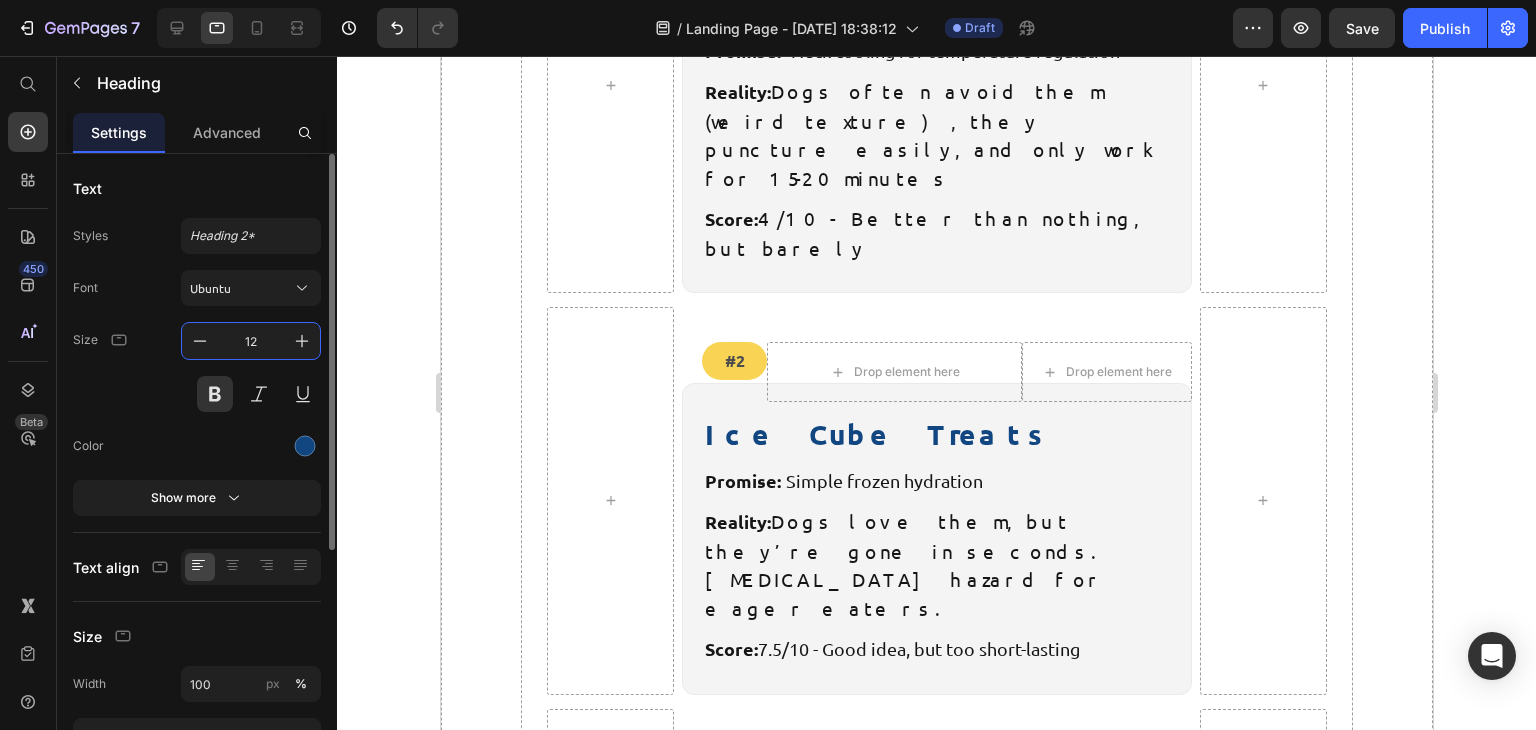 type on "1" 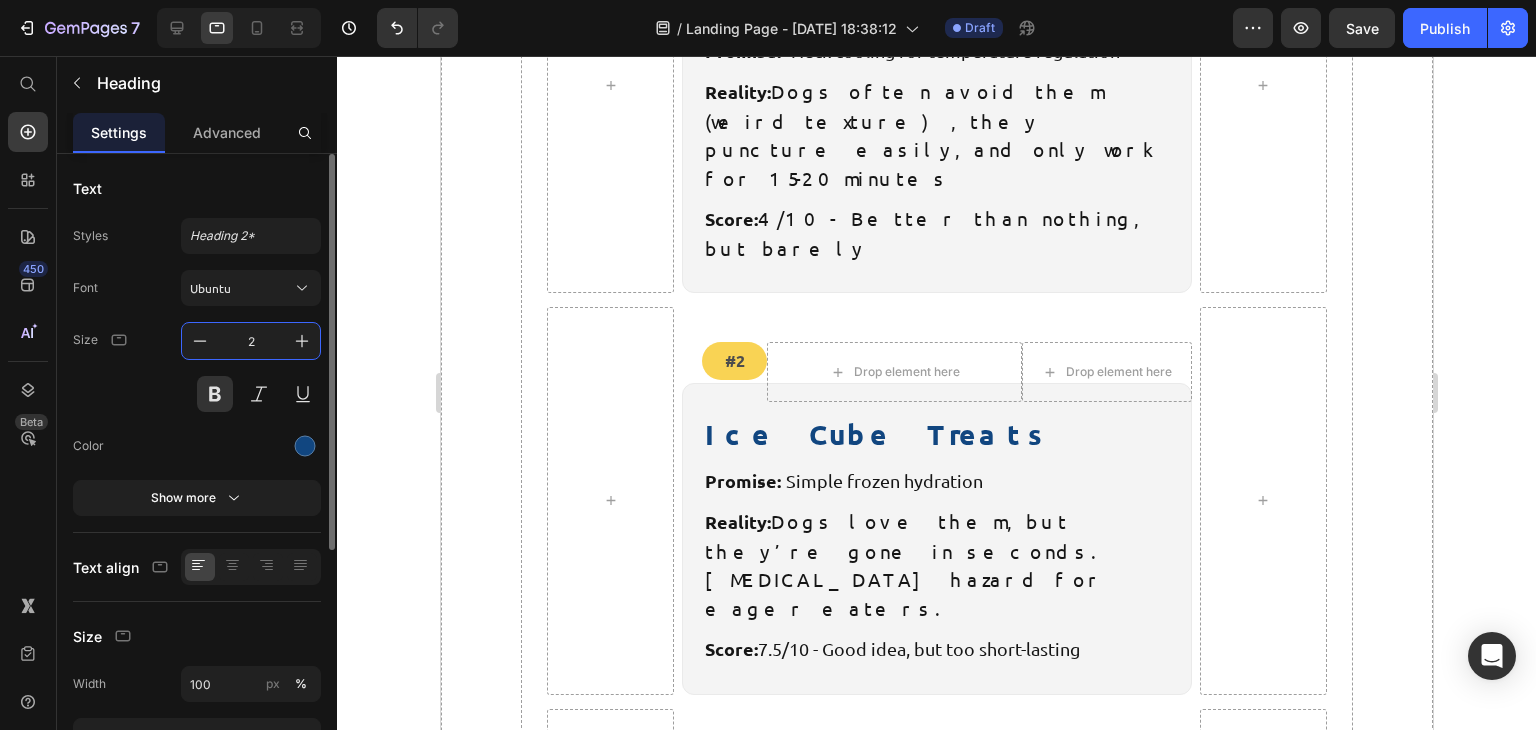 type on "24" 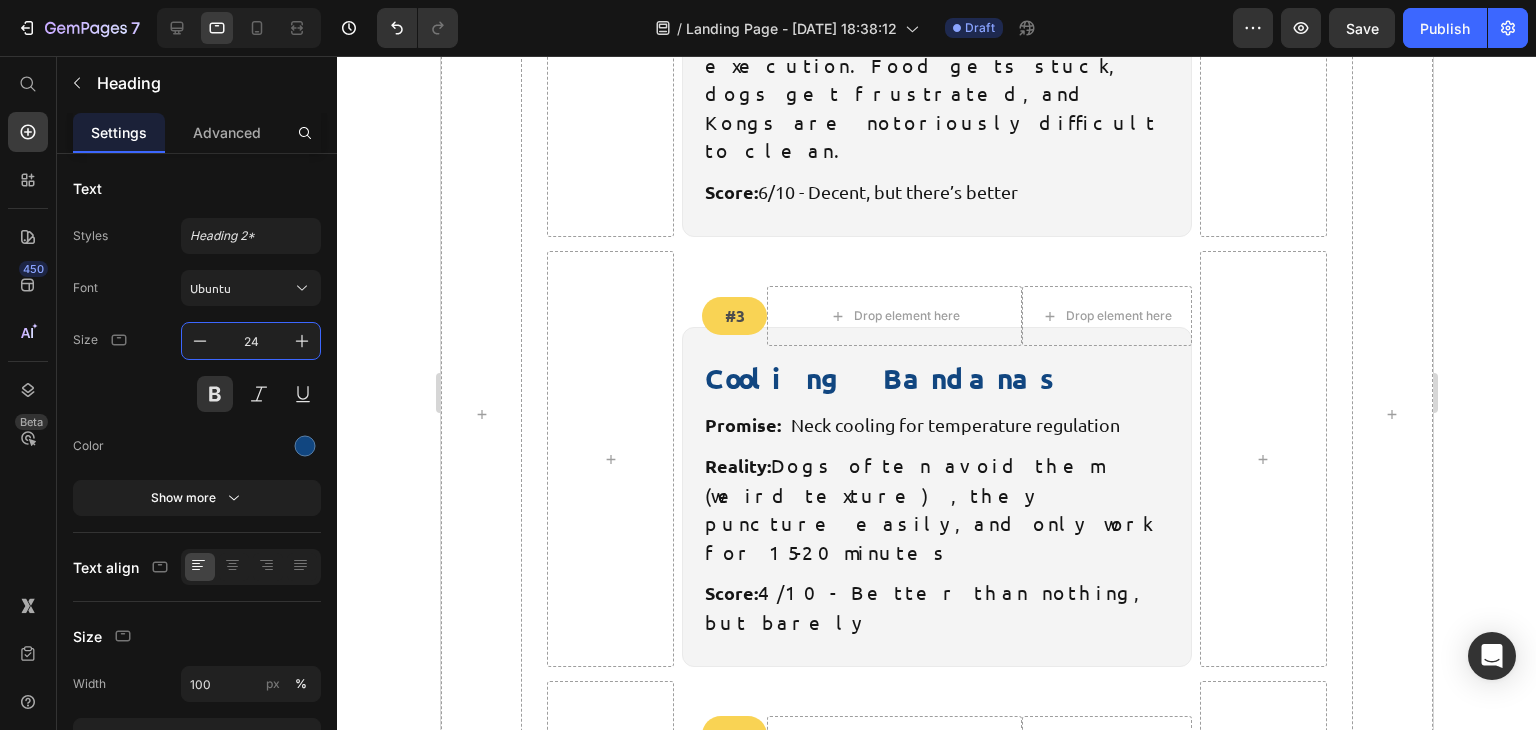 scroll, scrollTop: 5936, scrollLeft: 0, axis: vertical 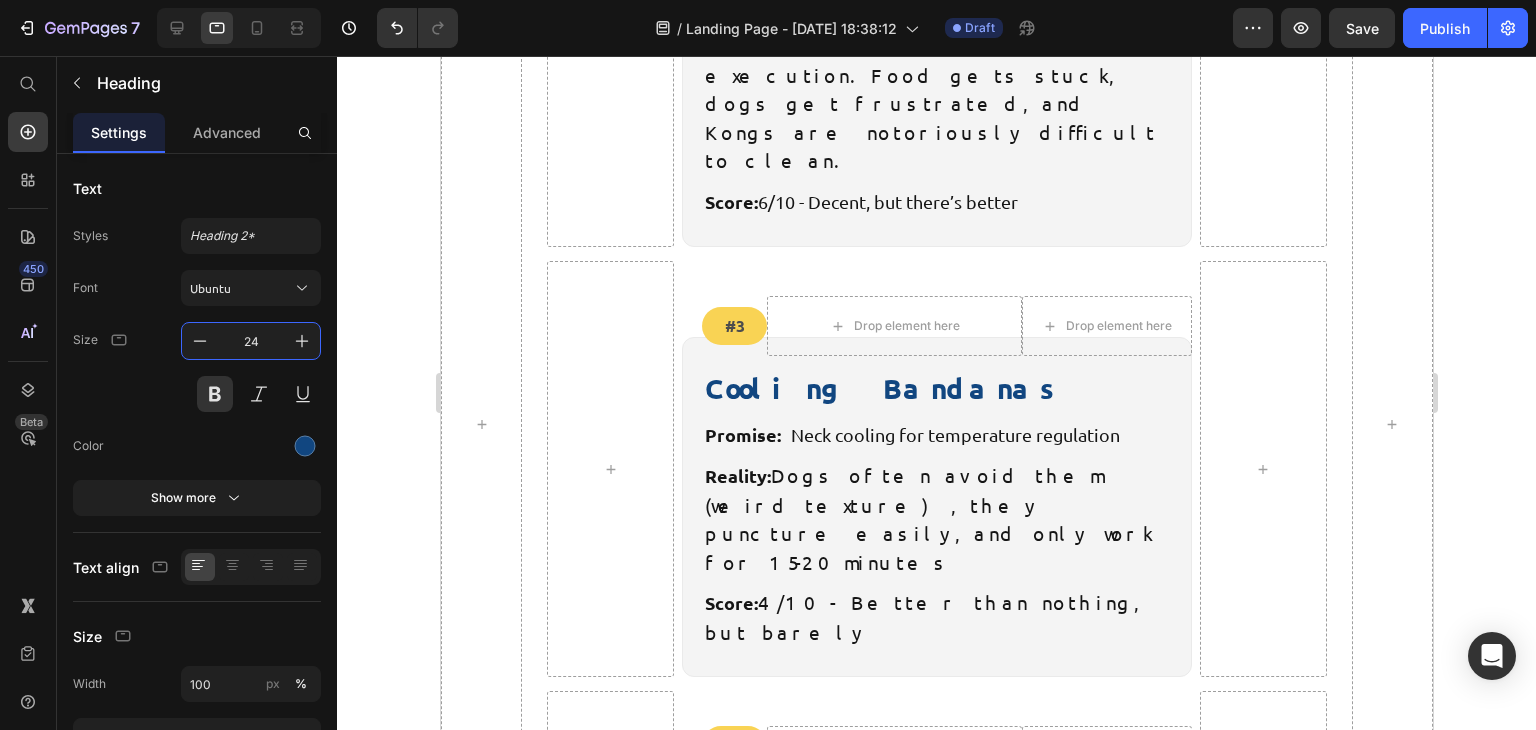 click on "Ice Cube Treats" at bounding box center [935, 818] 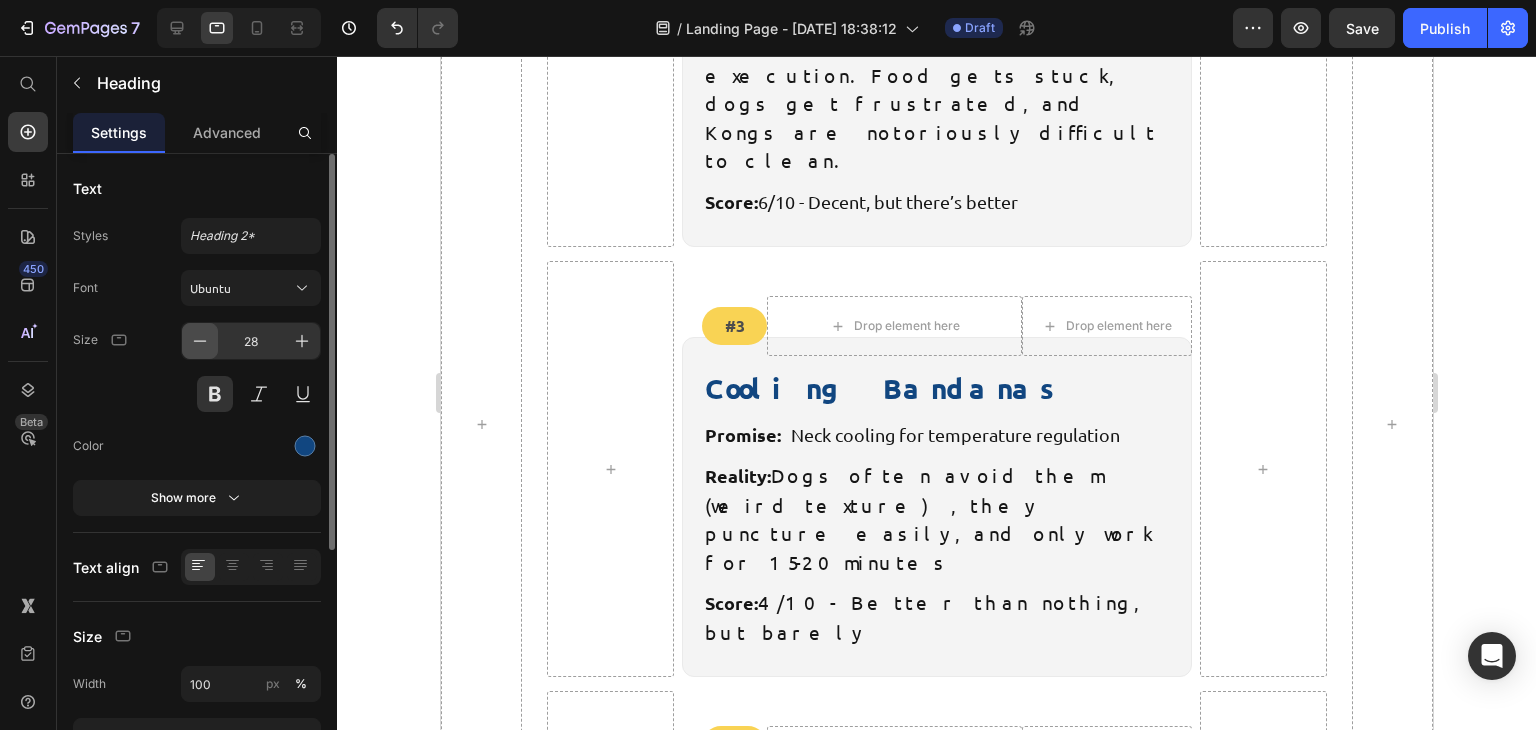 click at bounding box center (200, 341) 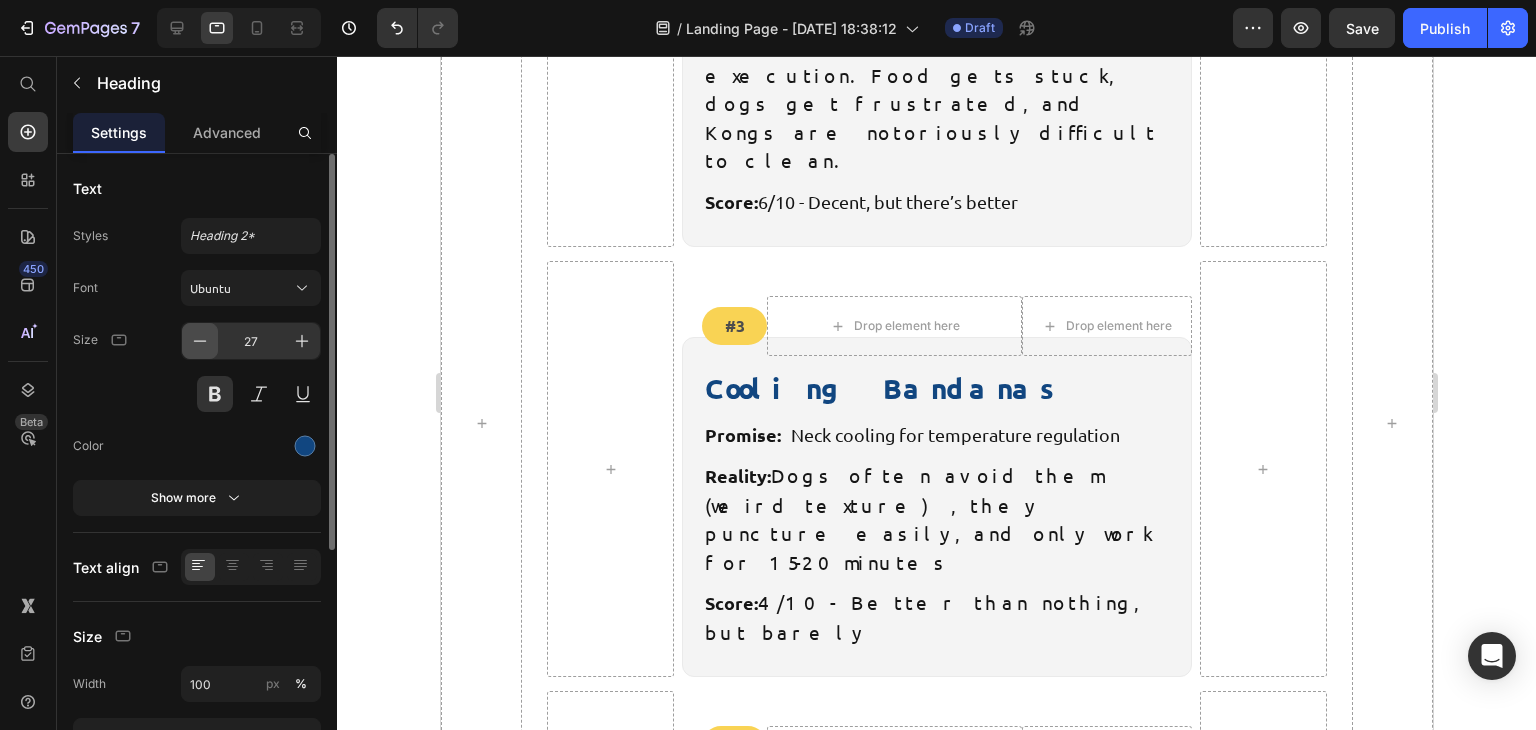 click at bounding box center (200, 341) 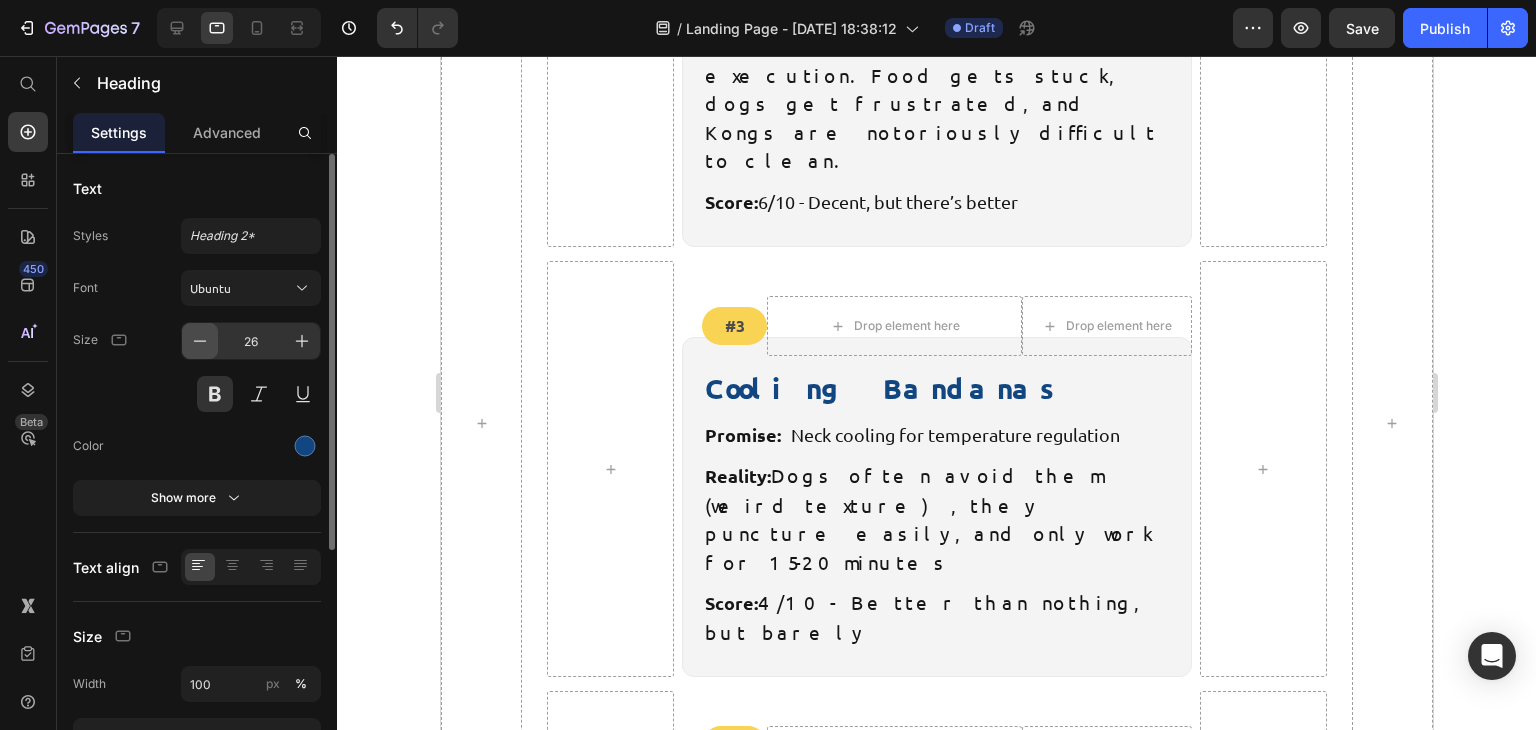 click at bounding box center [200, 341] 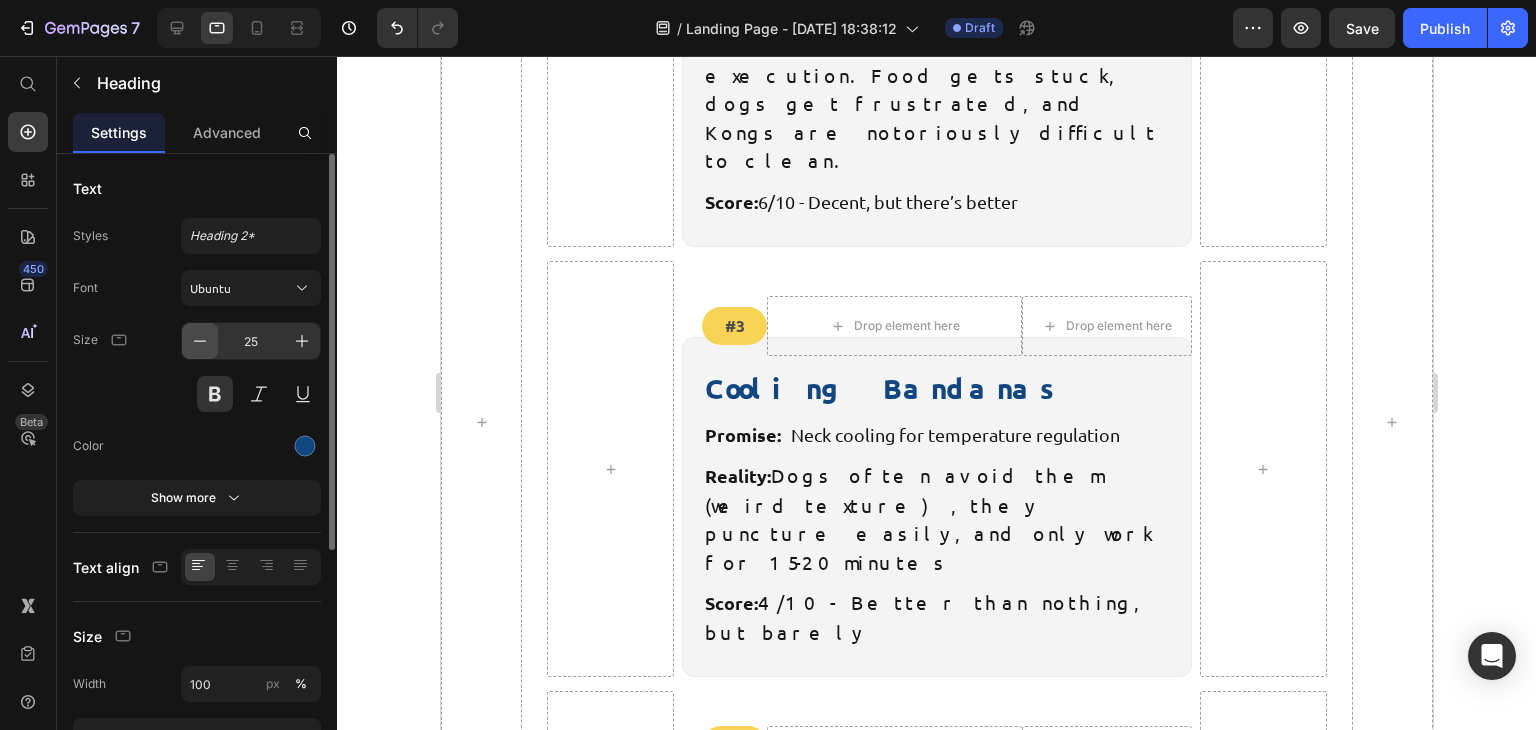 click at bounding box center [200, 341] 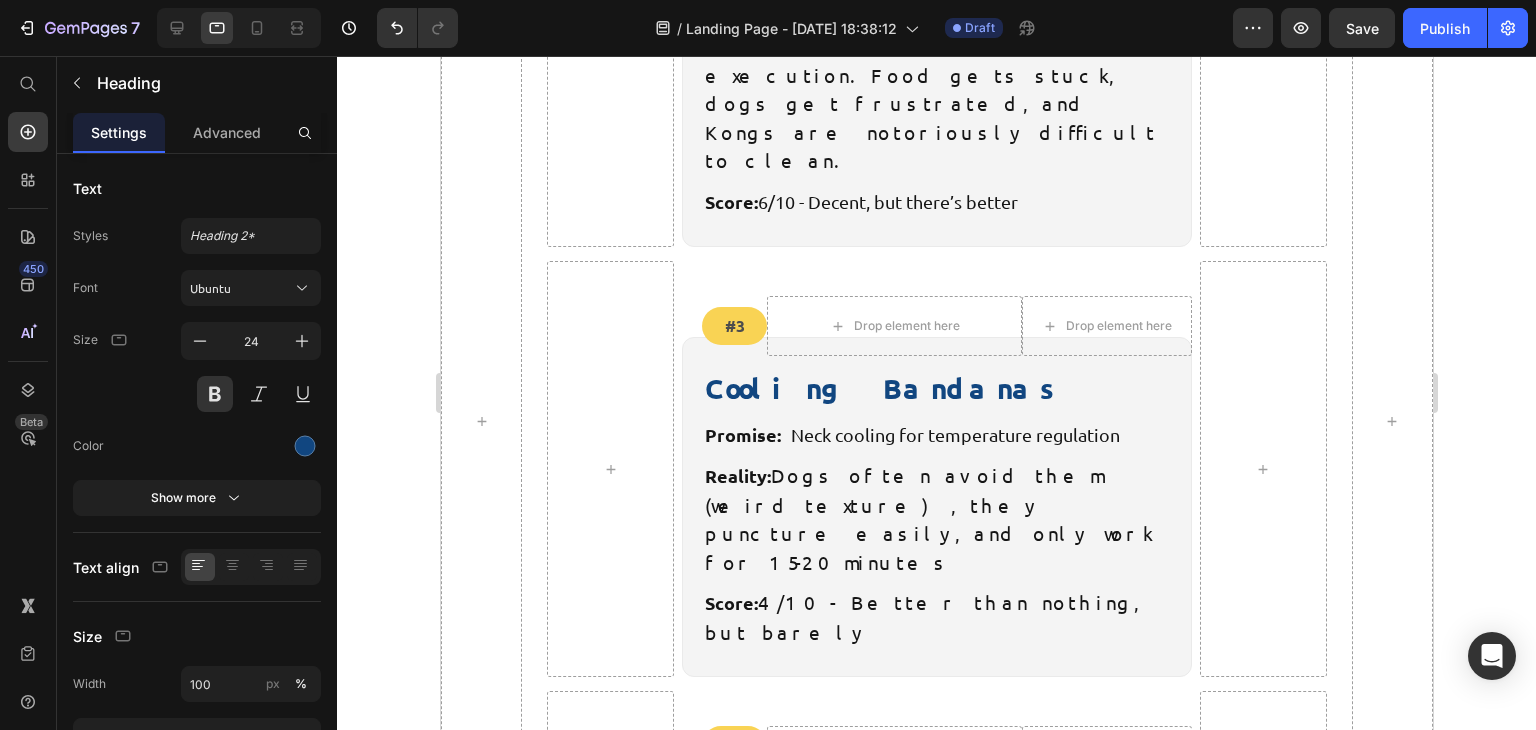 click on "Drop element here #2 Text Block
Drop element here Row Ice Cube Treats Heading   8 Promise:   Simple frozen hydration Text block Reality:  Dogs love them, but they’re gone in seconds. Choking hazard for eager eaters. Text block Score:  7.5/10 - Good idea, but too short-lasting Text block Row" at bounding box center (935, 882) 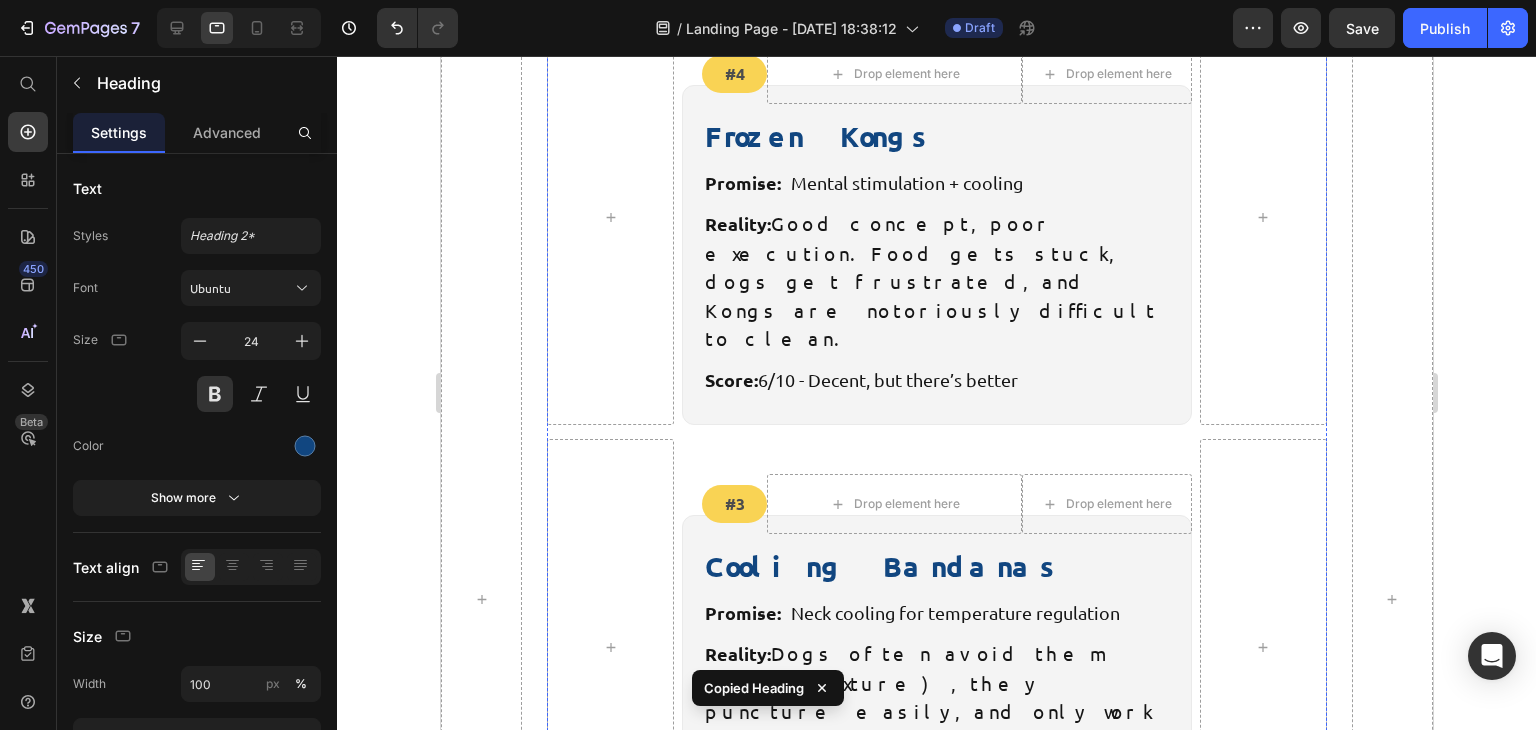 scroll, scrollTop: 5757, scrollLeft: 0, axis: vertical 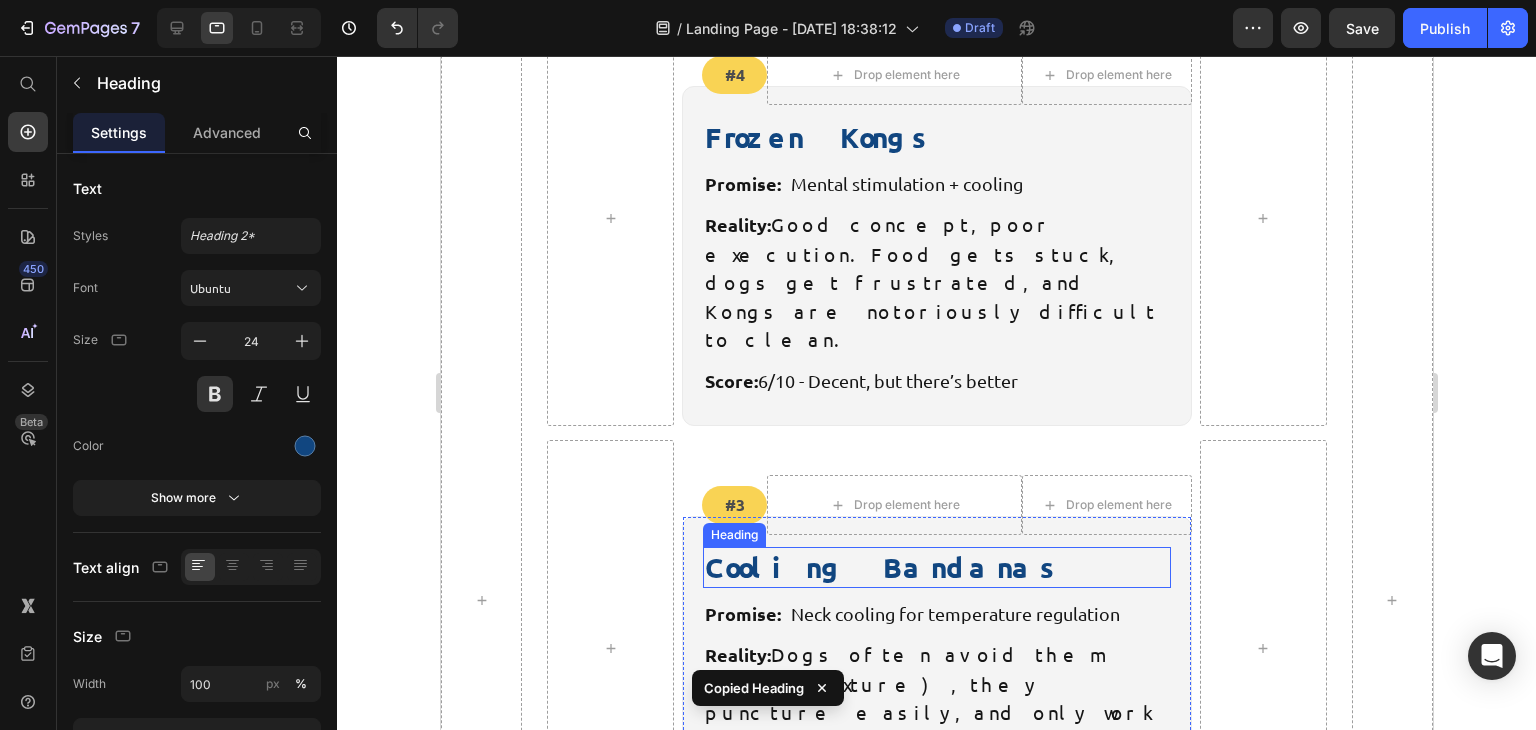 click on "Cooling Bandanas" at bounding box center [935, 567] 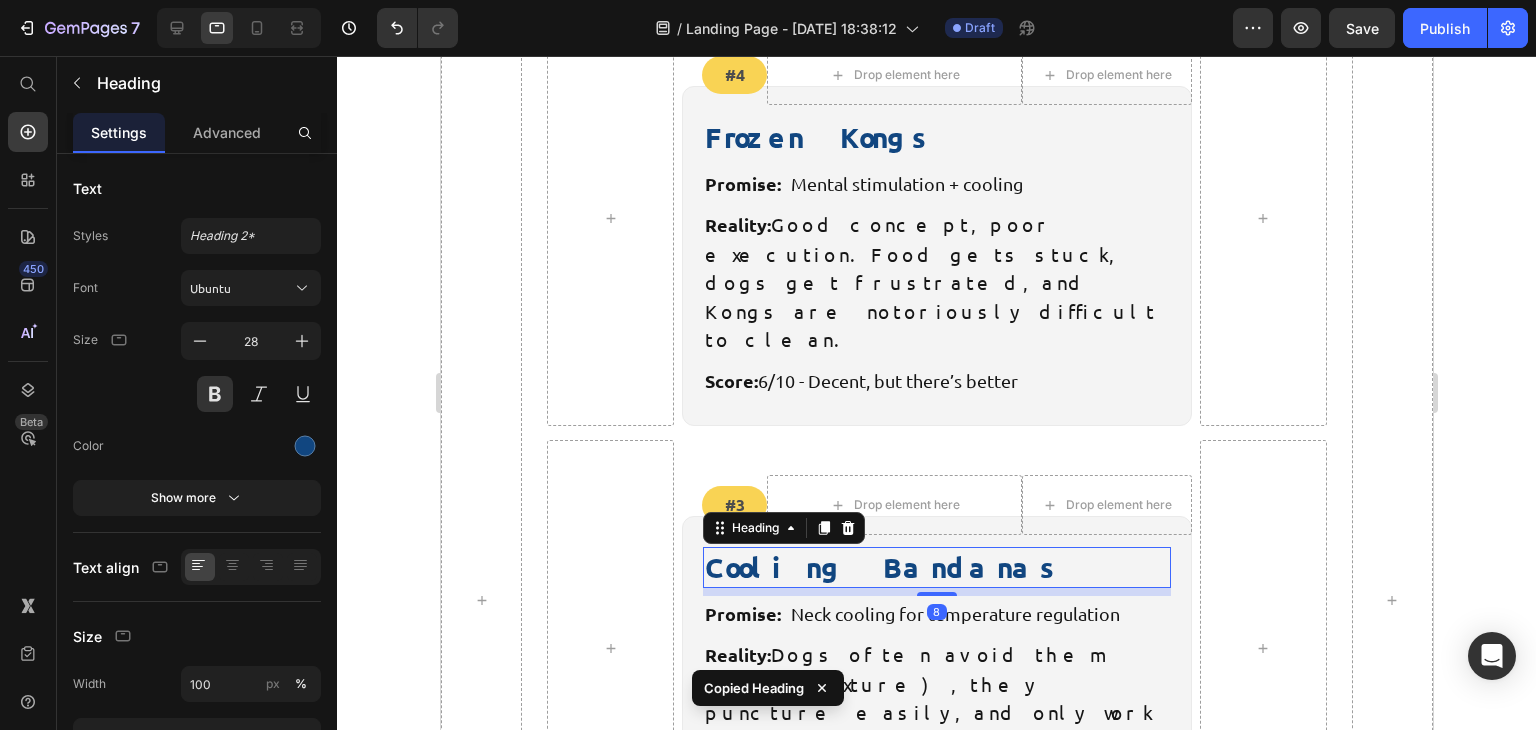 type on "24" 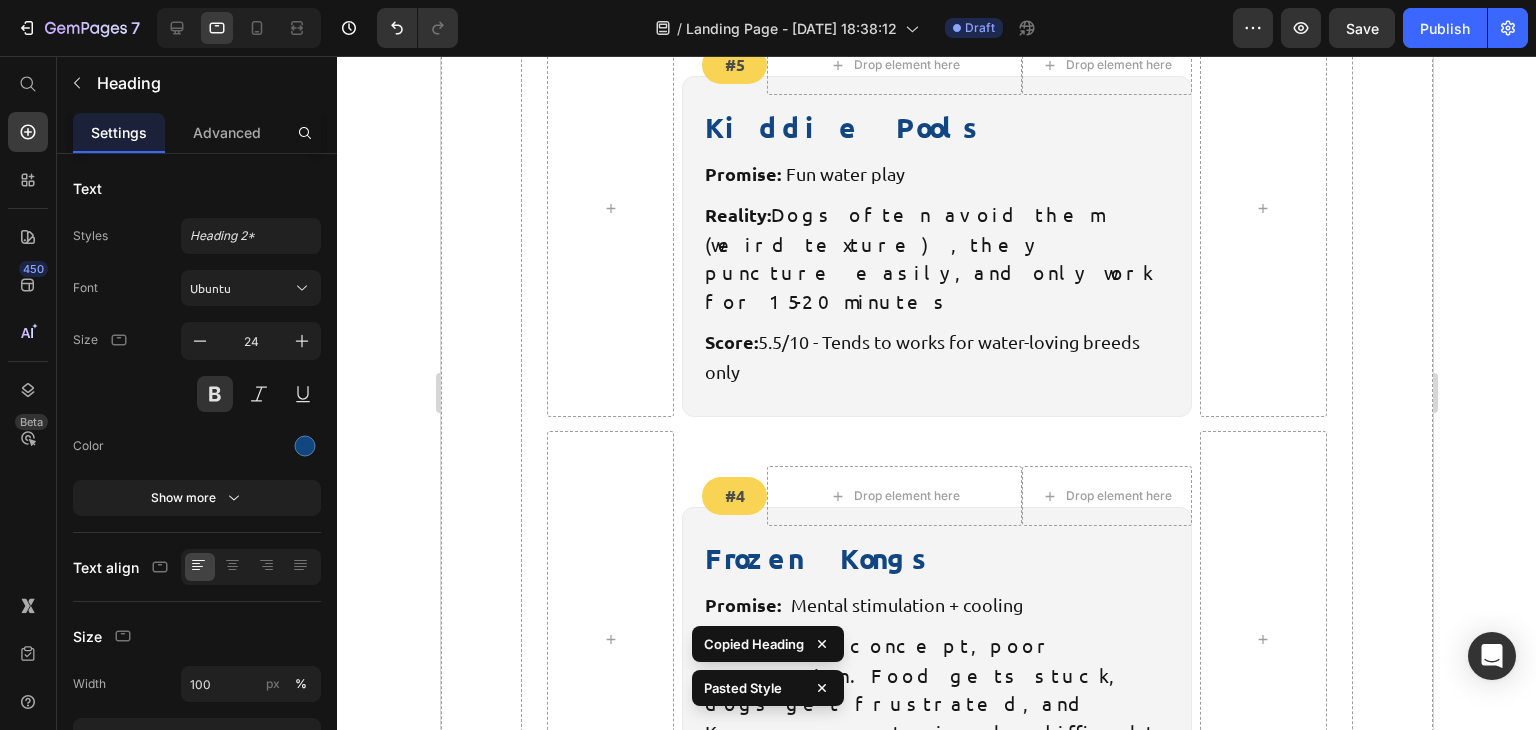 scroll, scrollTop: 5304, scrollLeft: 0, axis: vertical 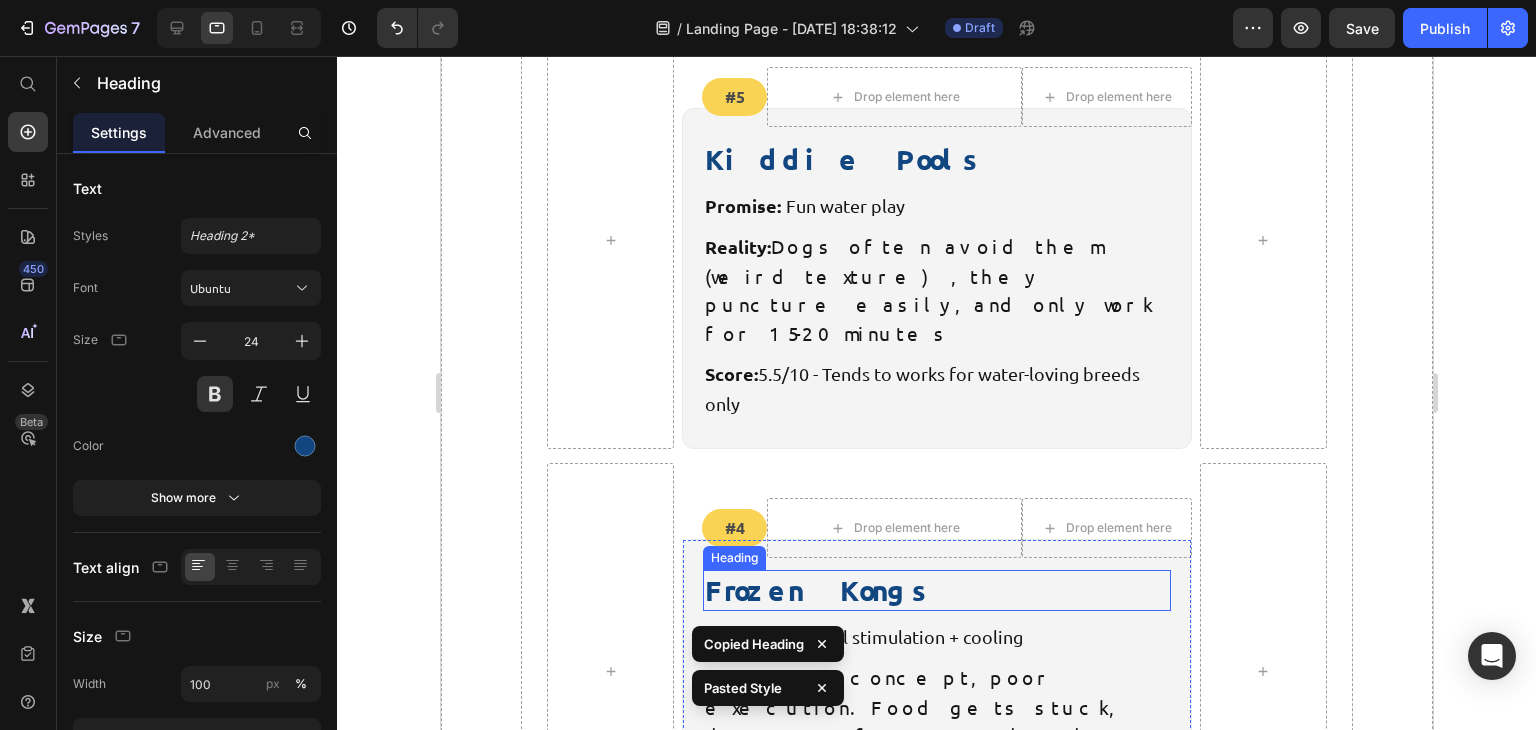 click on "Frozen Kongs" at bounding box center (935, 590) 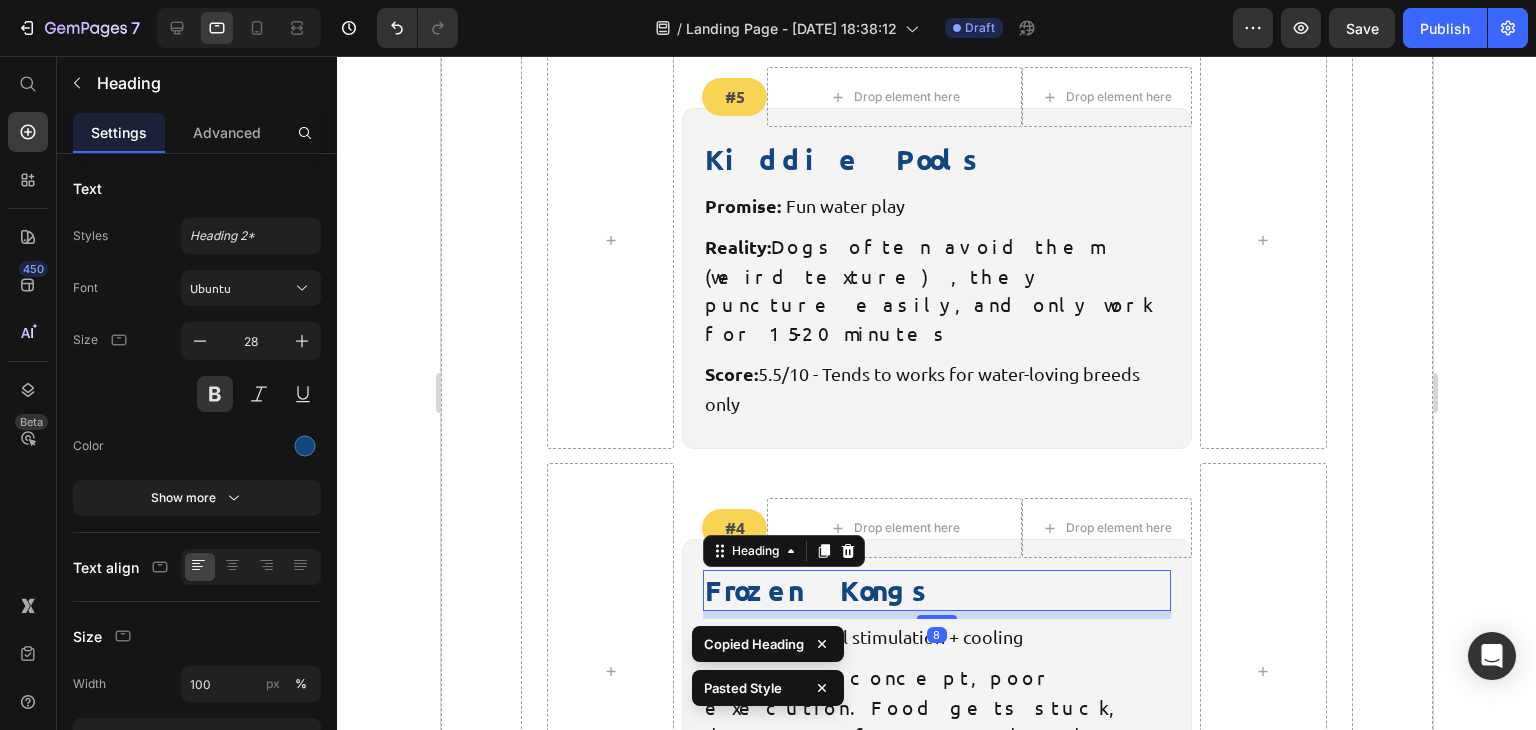 type on "24" 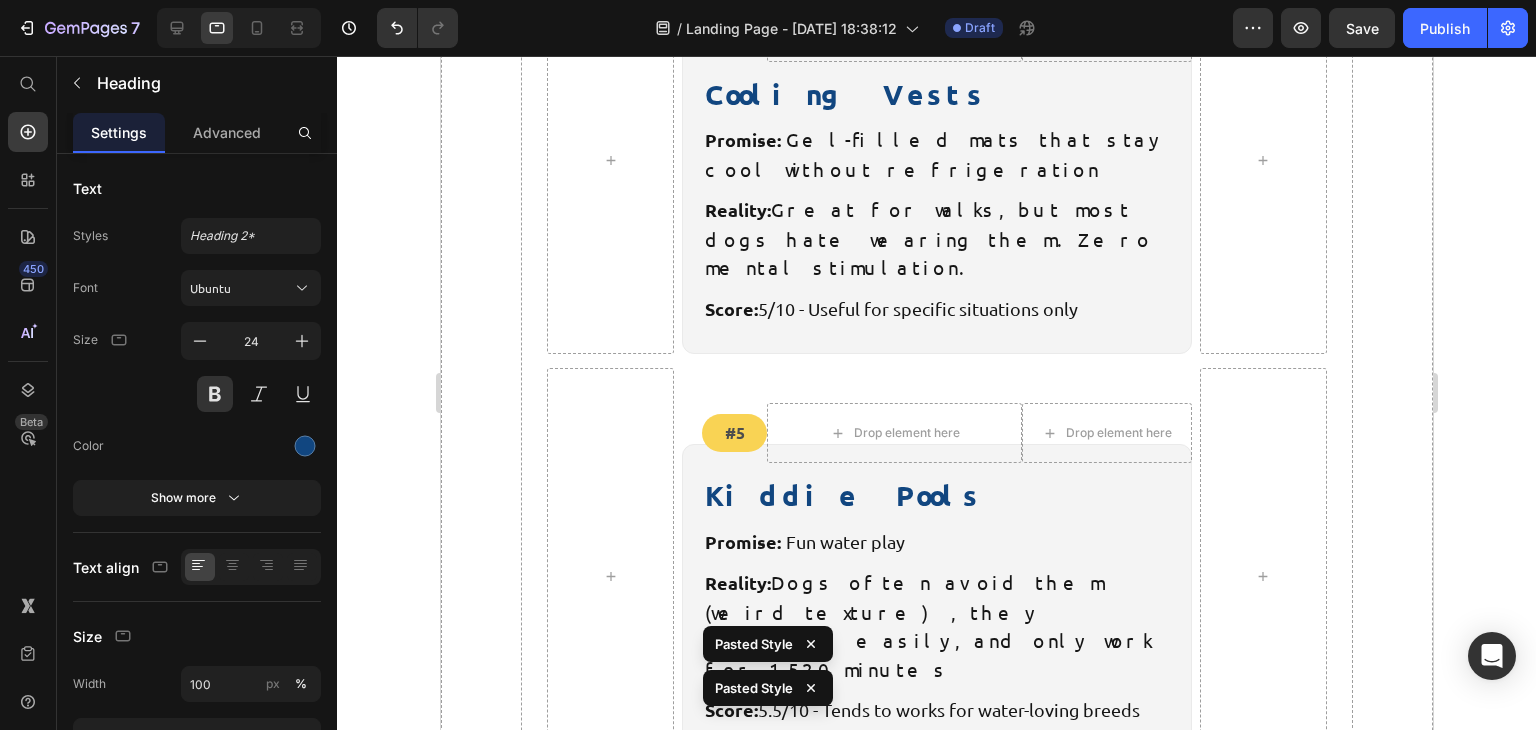 scroll, scrollTop: 4950, scrollLeft: 0, axis: vertical 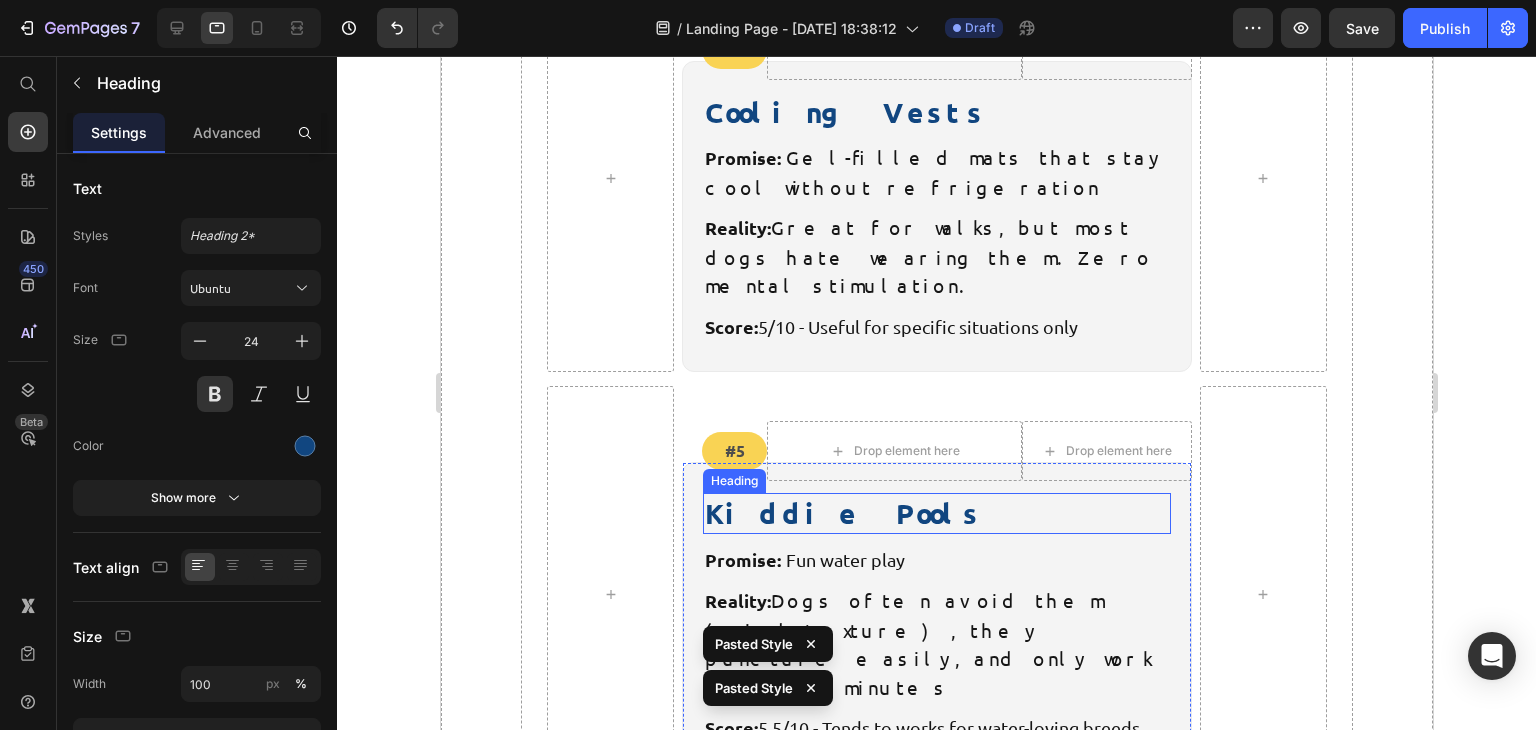 click on "Kiddie Pools" at bounding box center [935, 513] 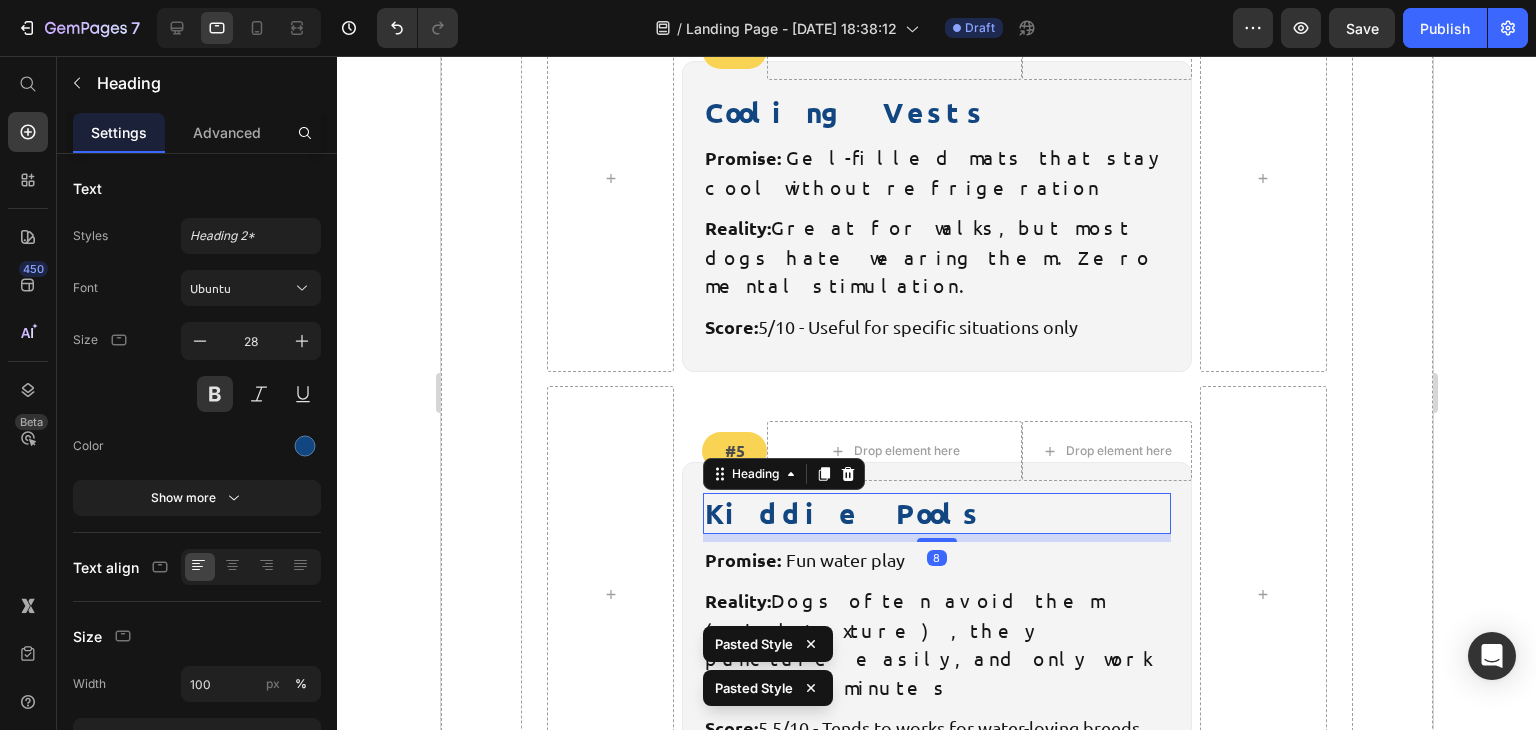 type on "24" 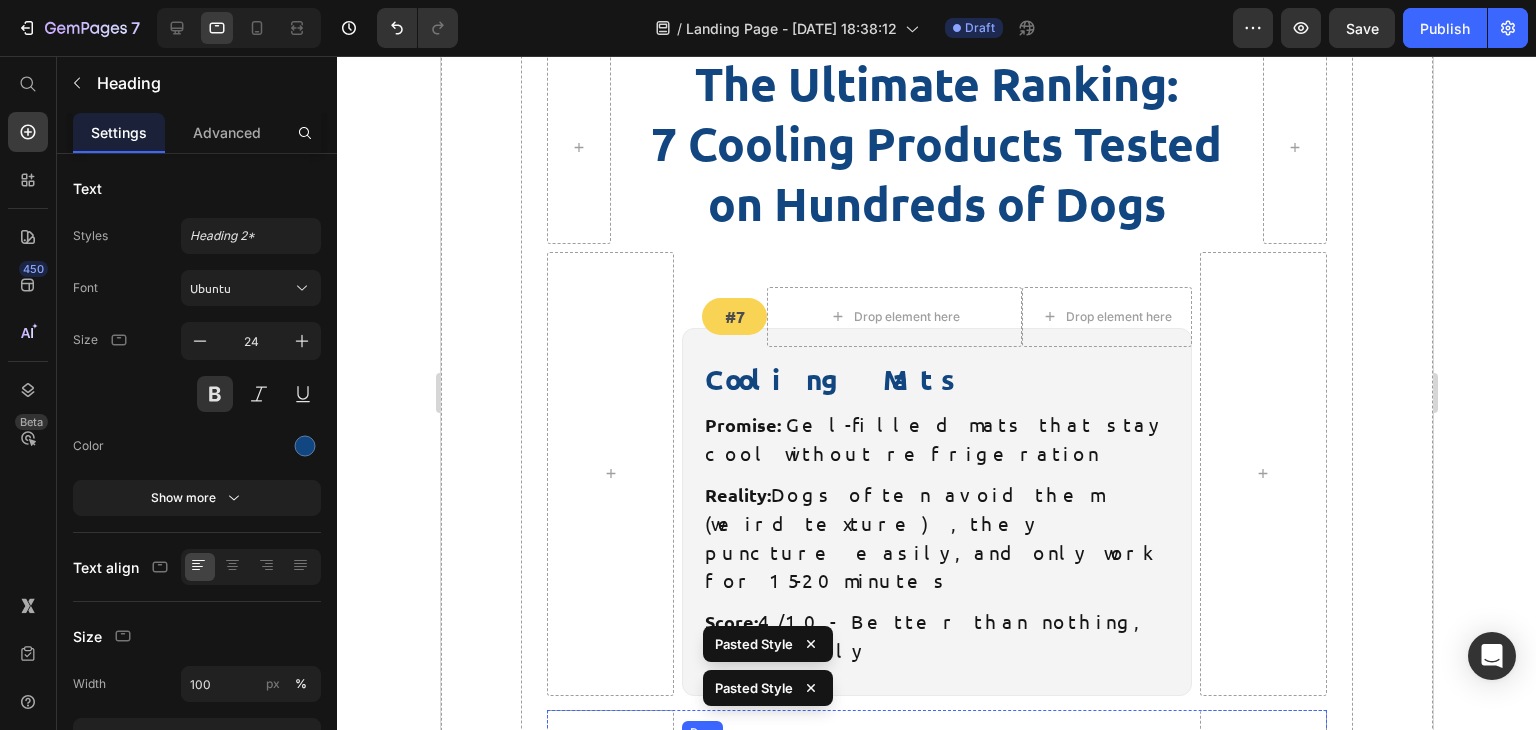 scroll, scrollTop: 4153, scrollLeft: 0, axis: vertical 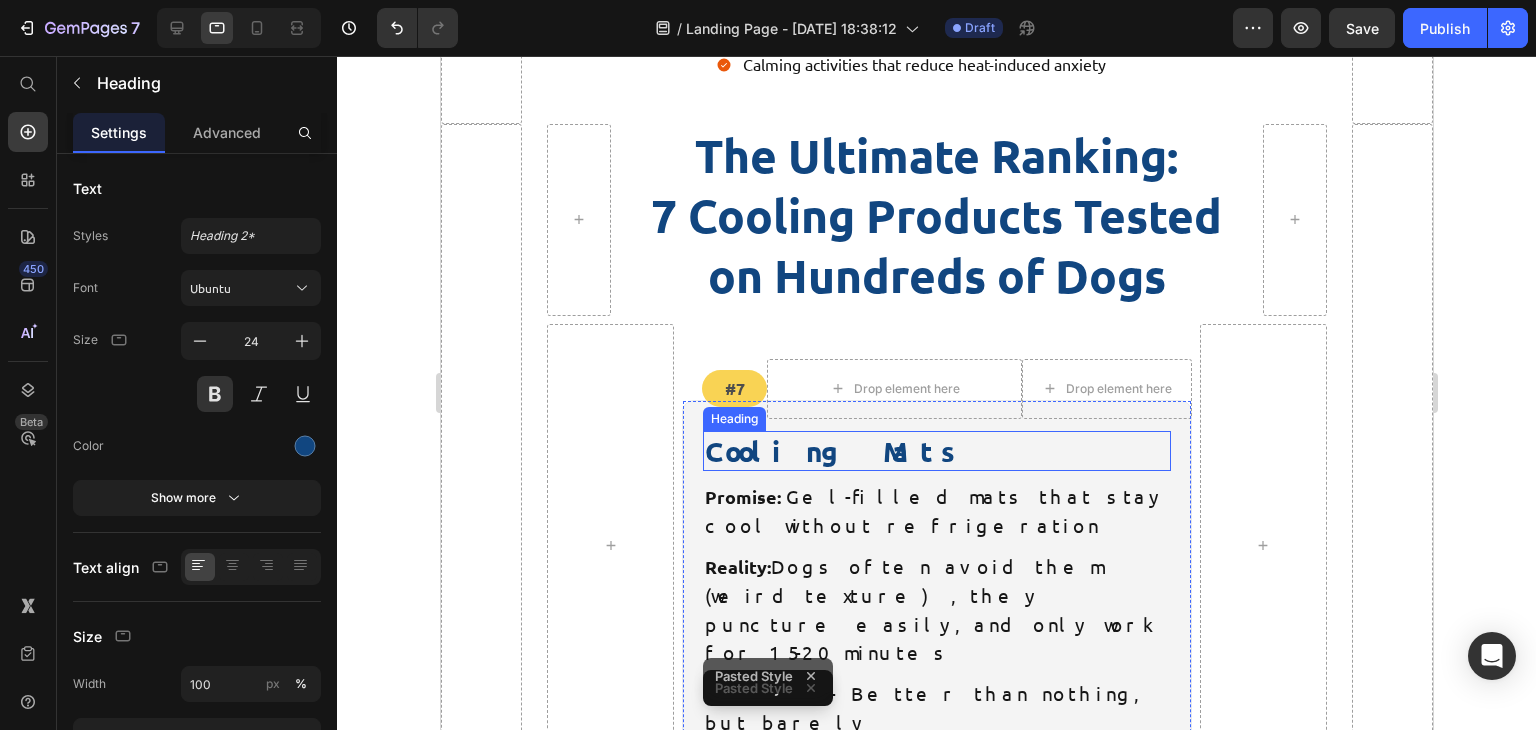 click on "Cooling Mats" at bounding box center (935, 451) 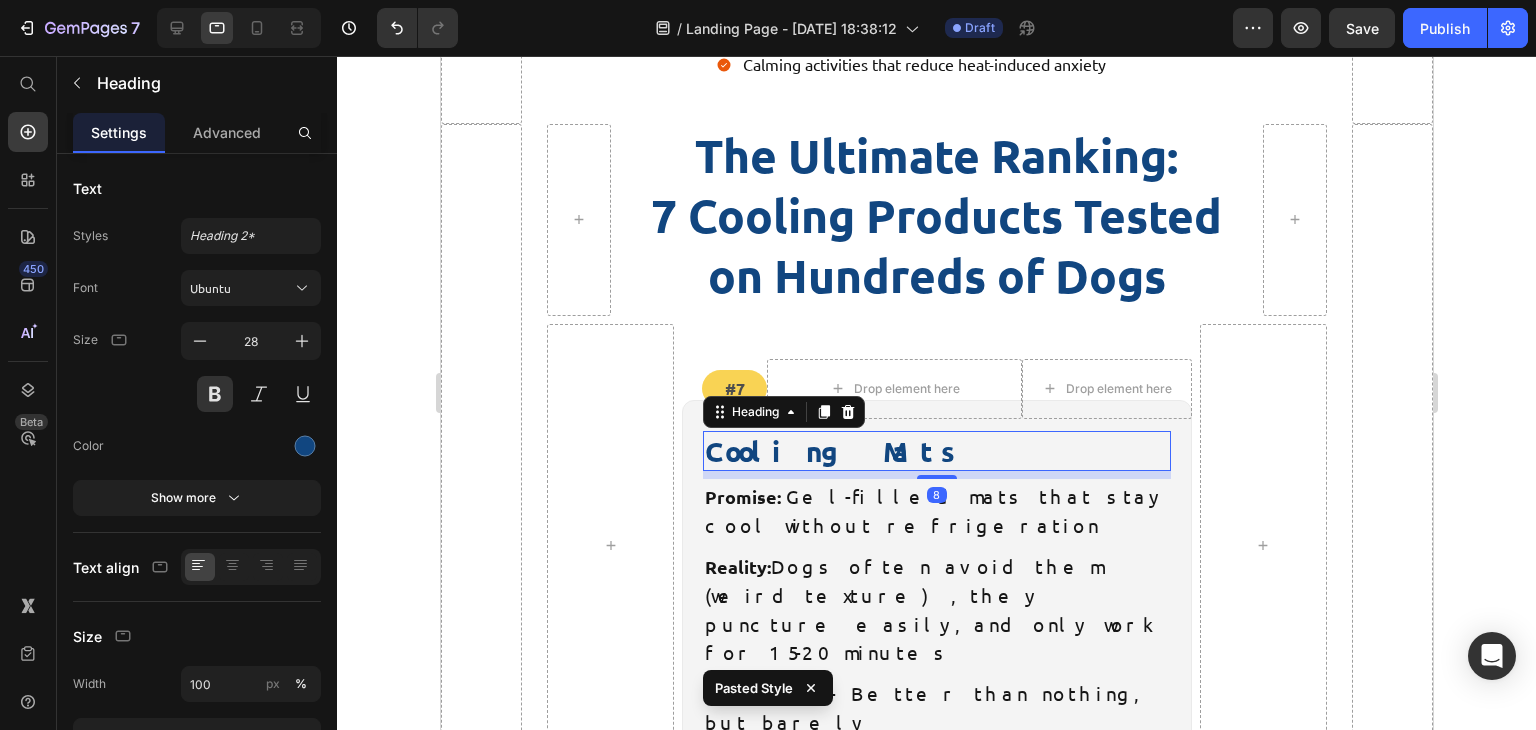 type on "24" 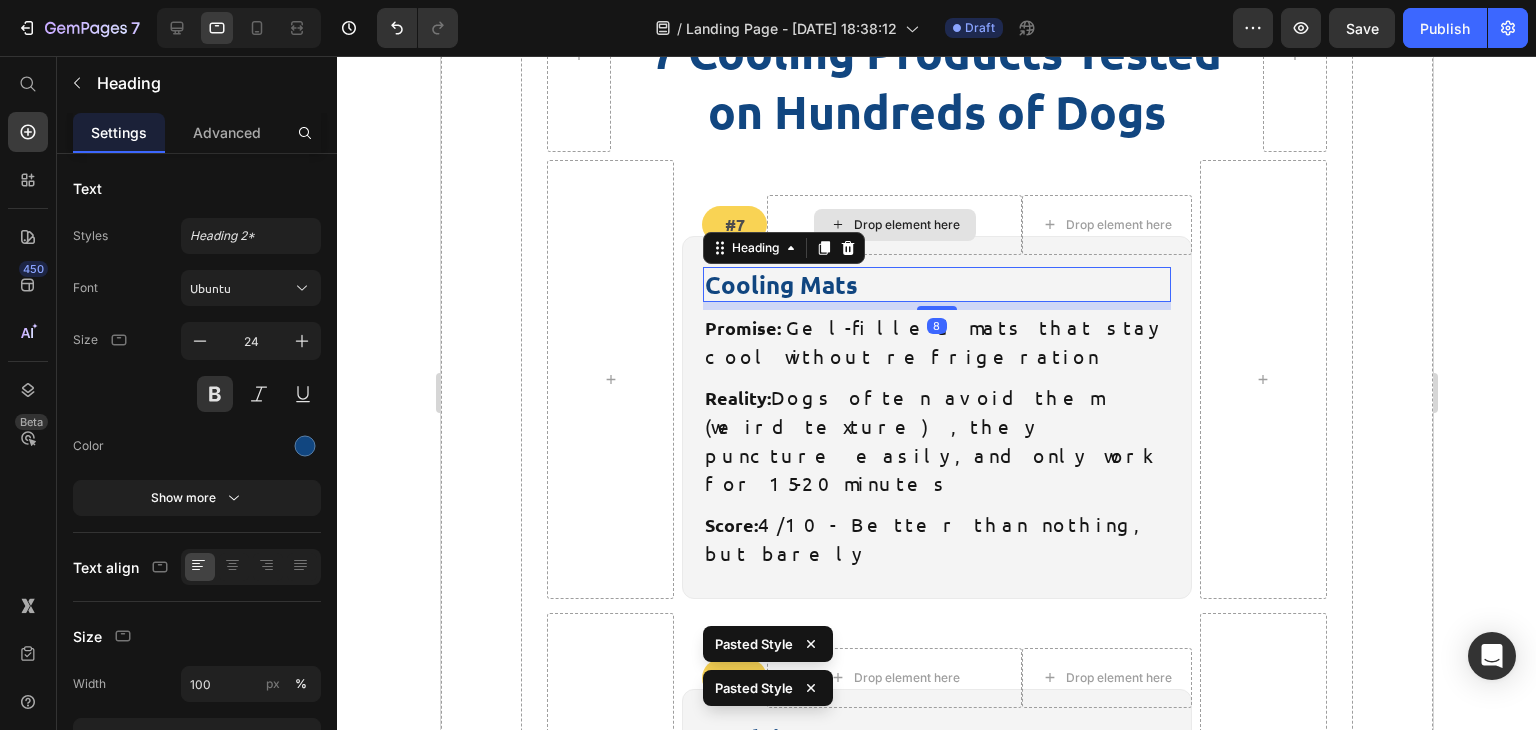 scroll, scrollTop: 4318, scrollLeft: 0, axis: vertical 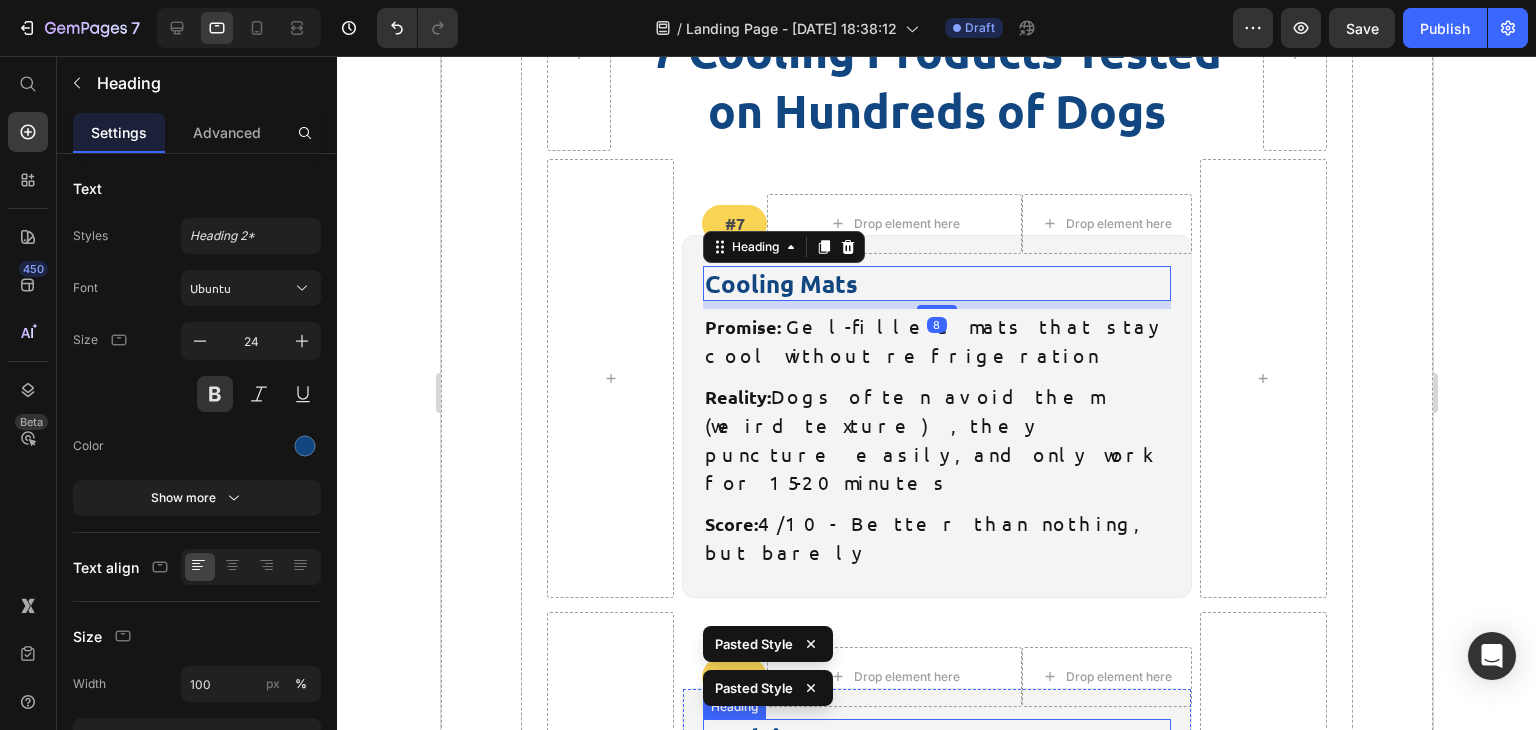click on "Cooling Vests" at bounding box center [935, 739] 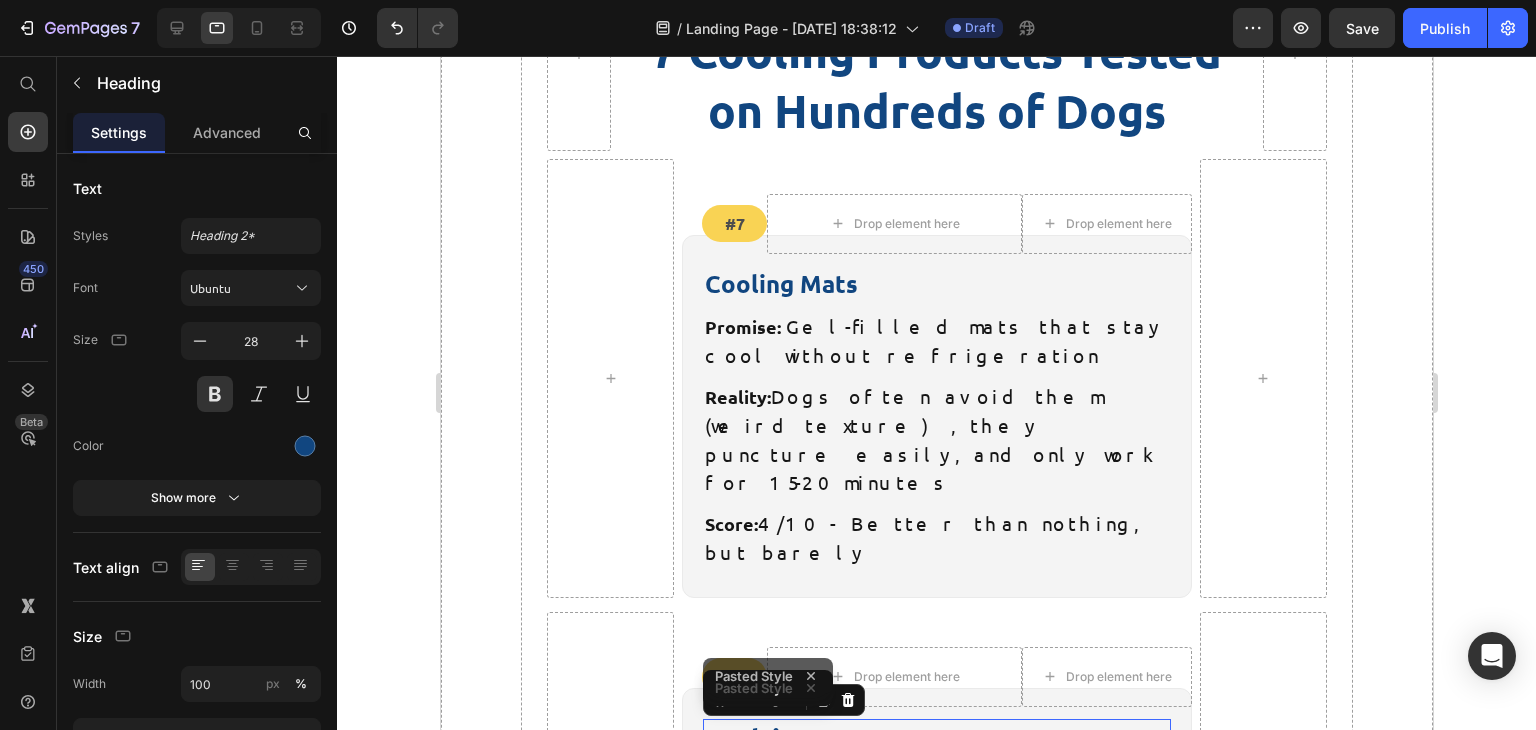type on "24" 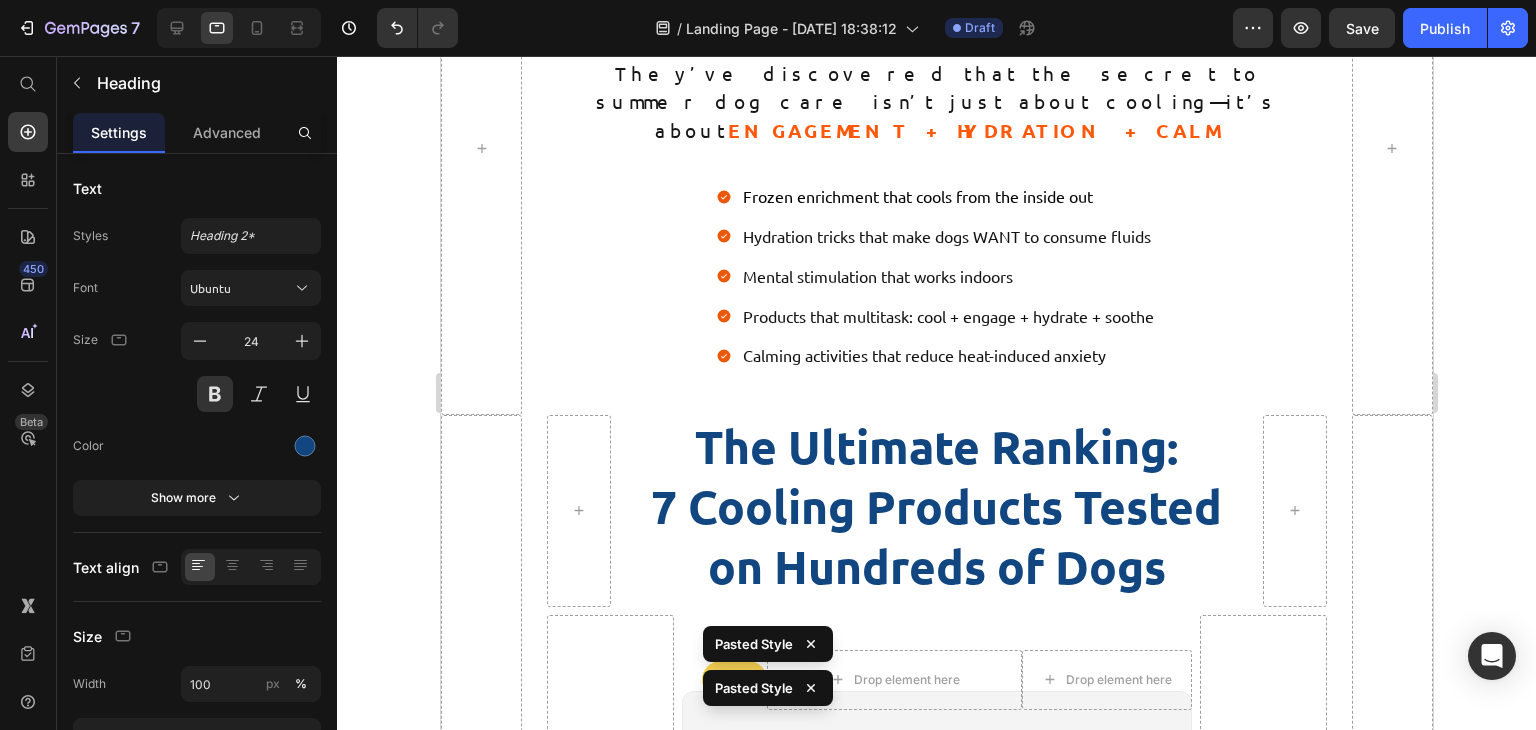 scroll, scrollTop: 3852, scrollLeft: 0, axis: vertical 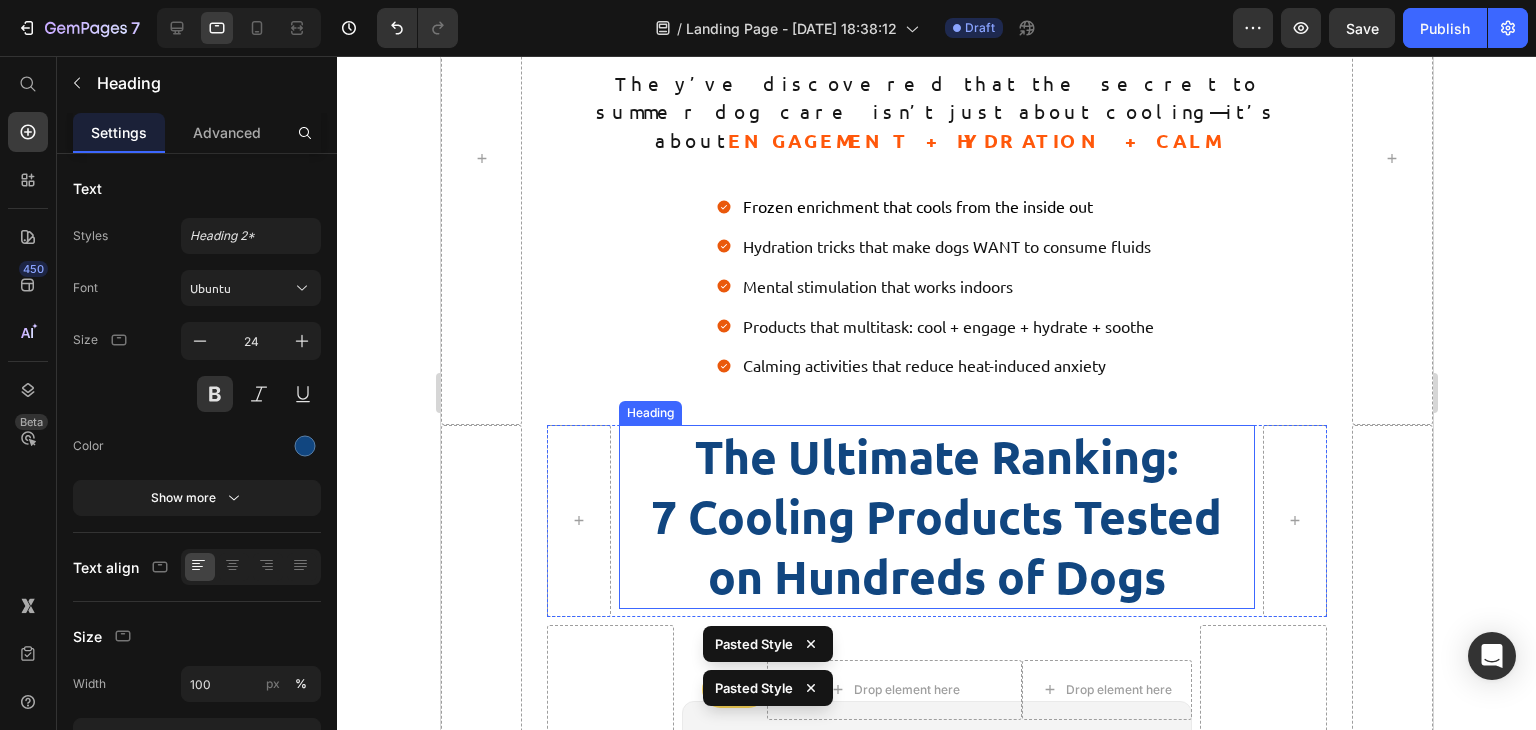 click on "The Ultimate Ranking:  7 Cooling Products Tested on Hundreds of Dogs" at bounding box center (936, 516) 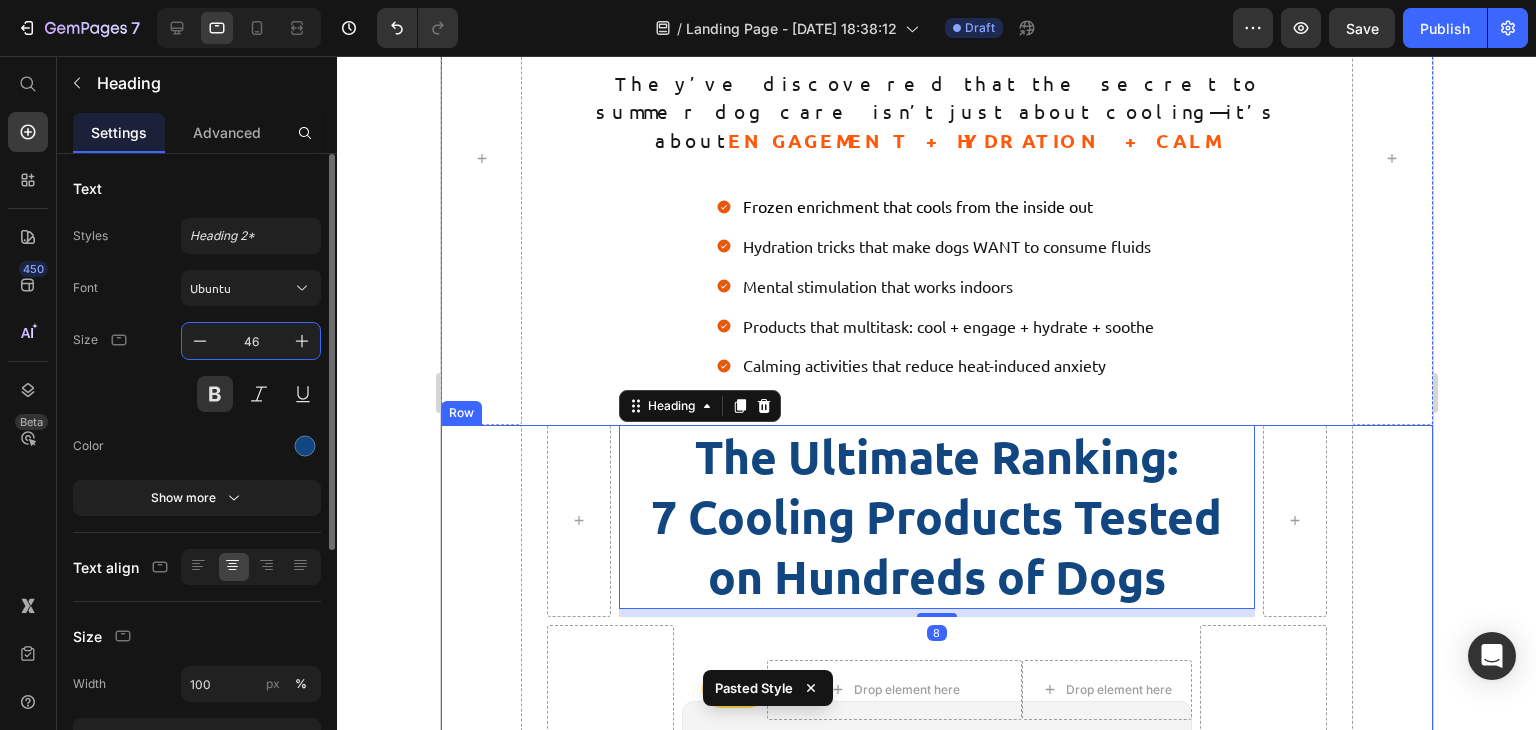 click on "46" at bounding box center (251, 341) 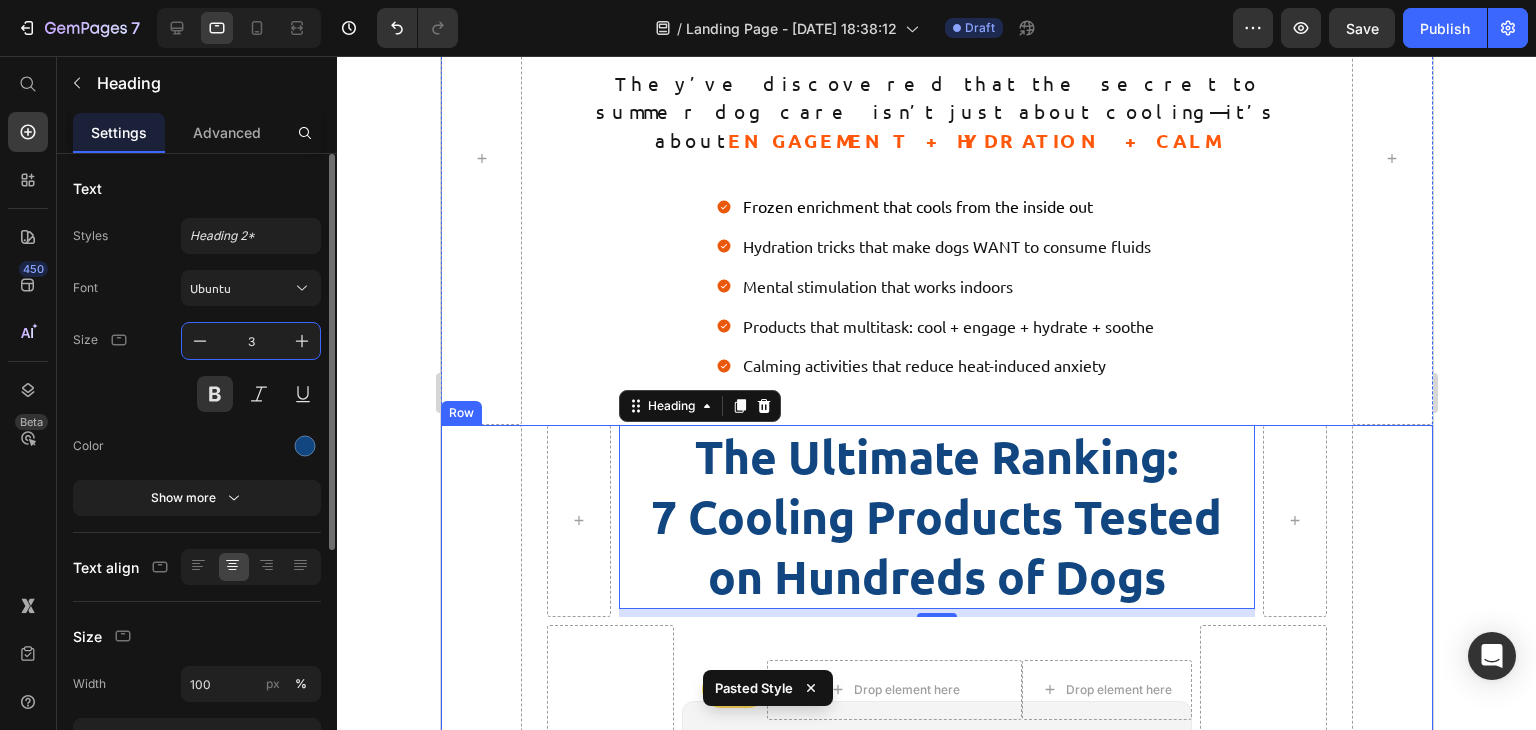 type on "38" 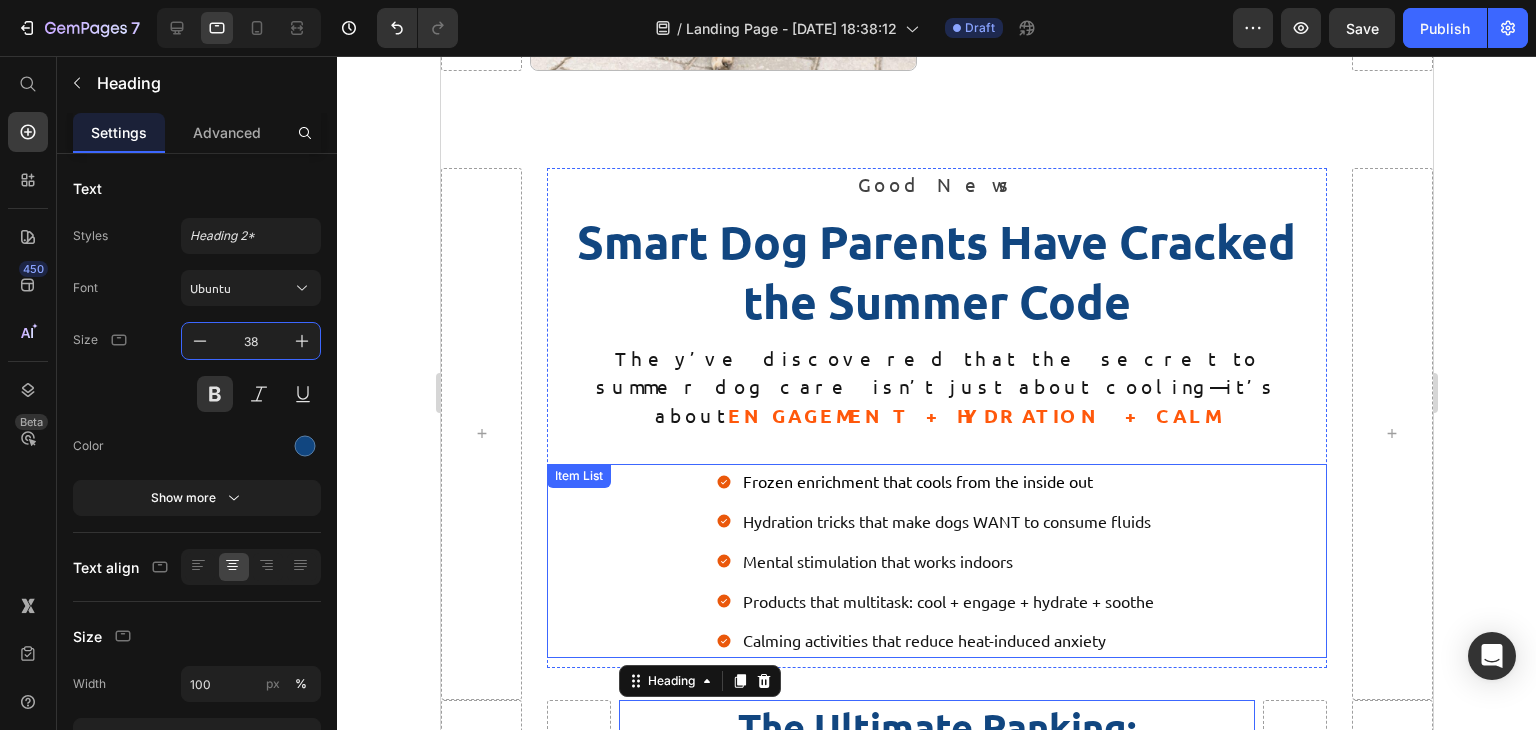 scroll, scrollTop: 3525, scrollLeft: 0, axis: vertical 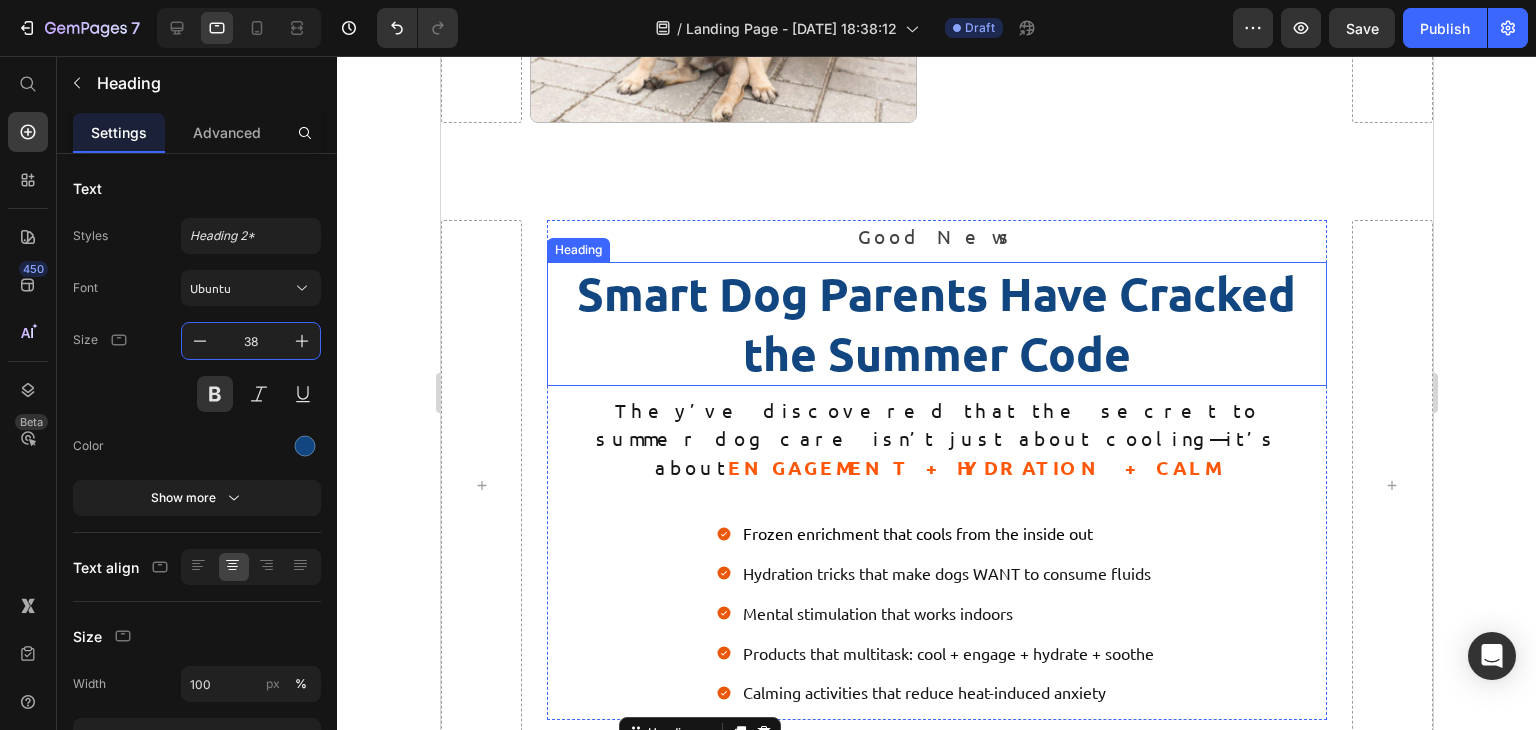 click on "Smart Dog Parents Have Cracked the Summer Code" at bounding box center (936, 324) 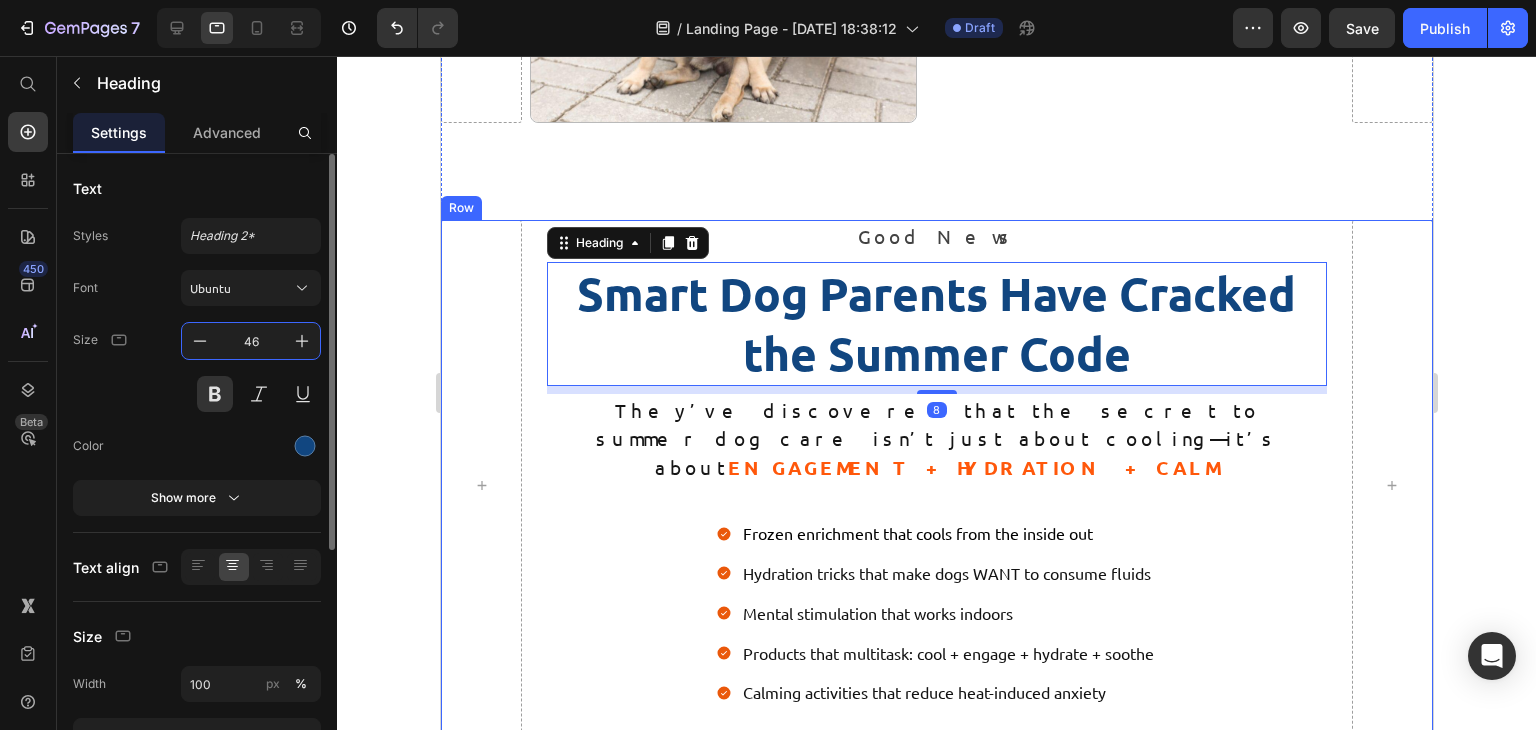click on "46" at bounding box center [251, 341] 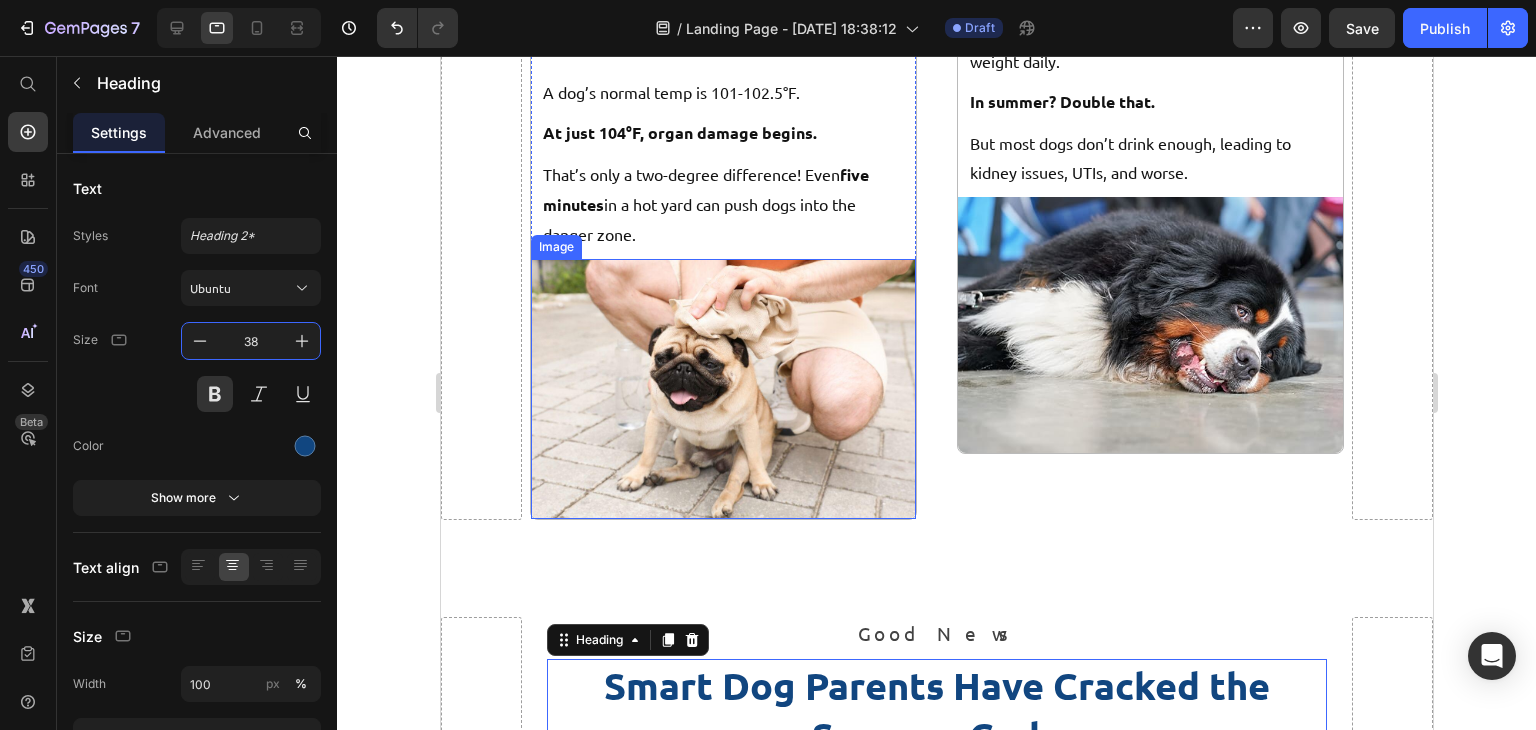 scroll, scrollTop: 3257, scrollLeft: 0, axis: vertical 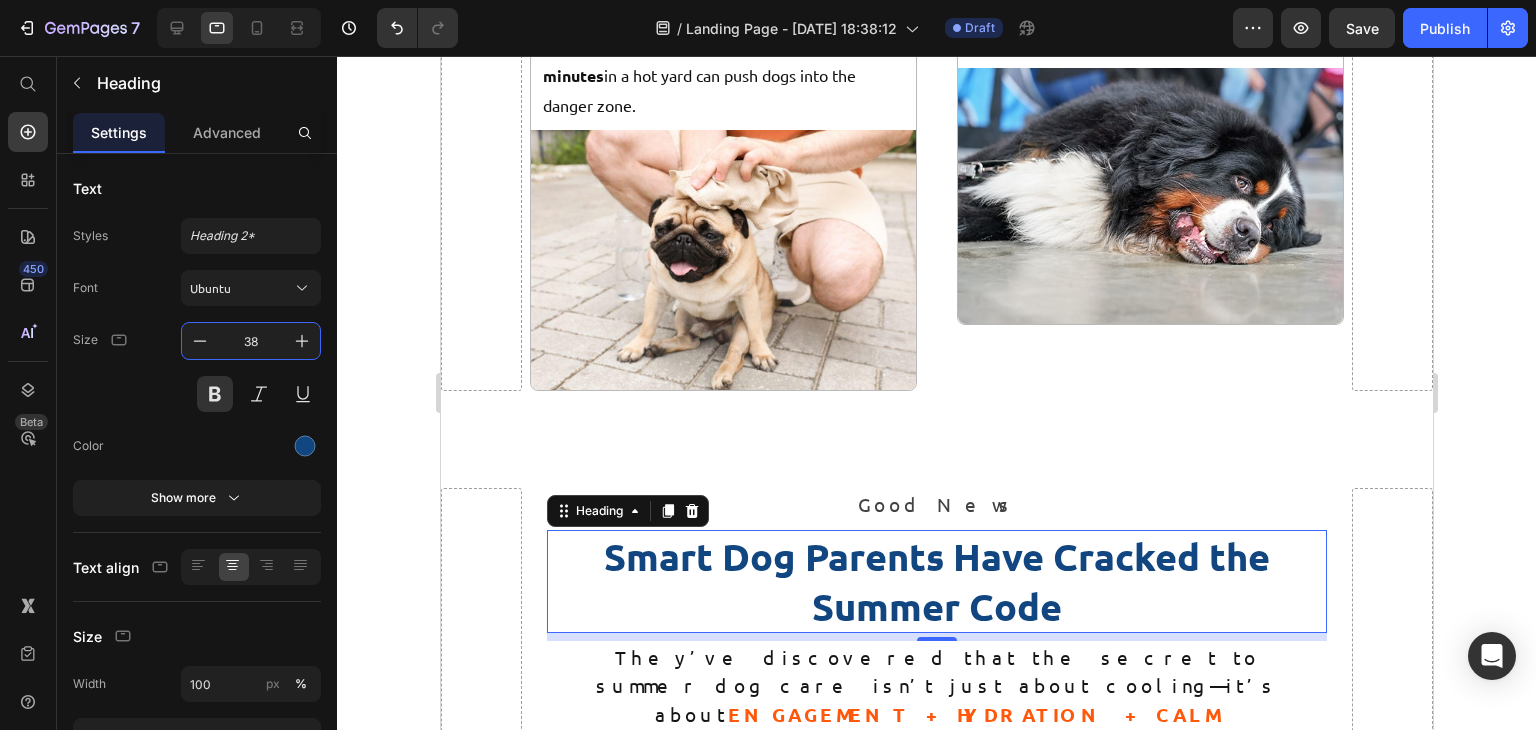 type on "38" 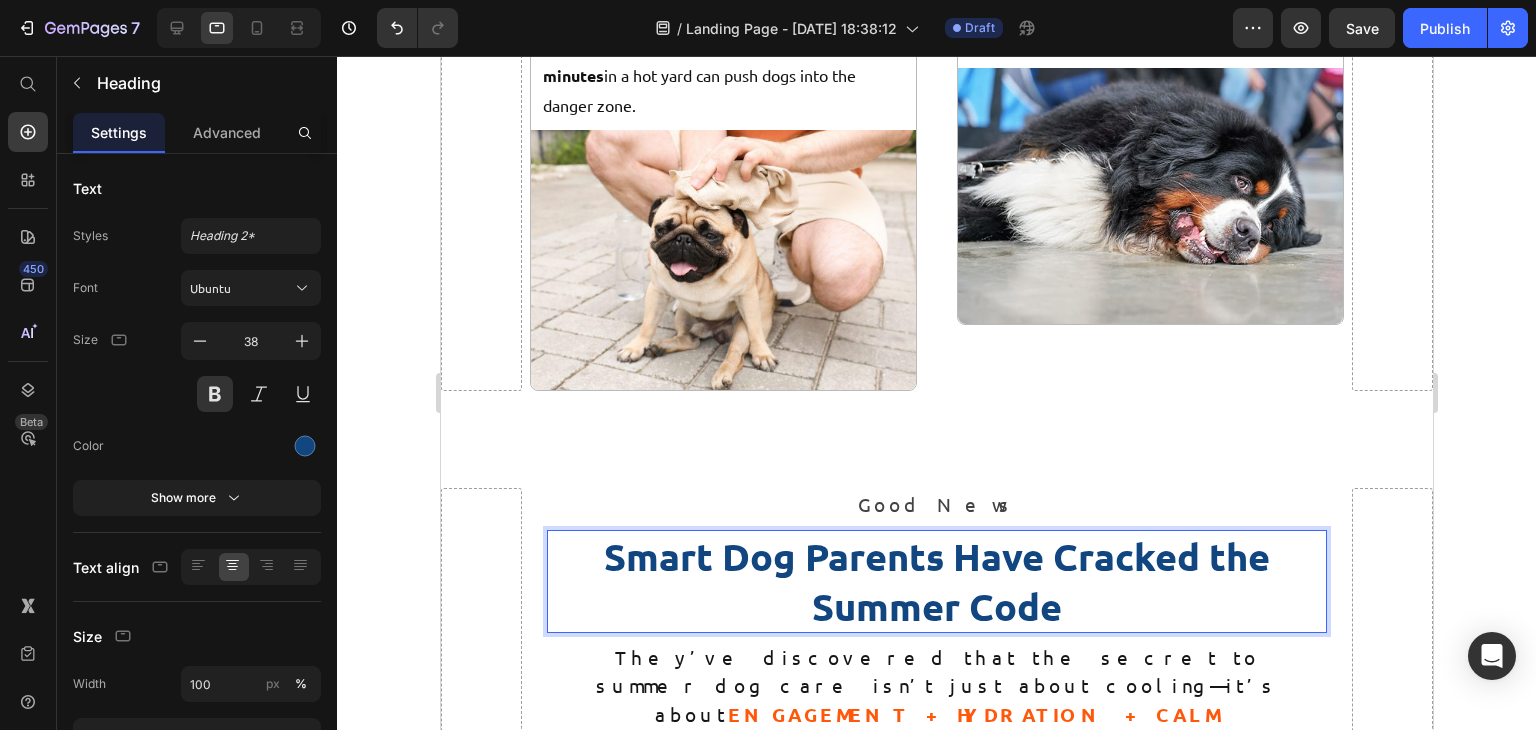 click on "Smart Dog Parents Have Cracked the Summer Code" at bounding box center (936, 581) 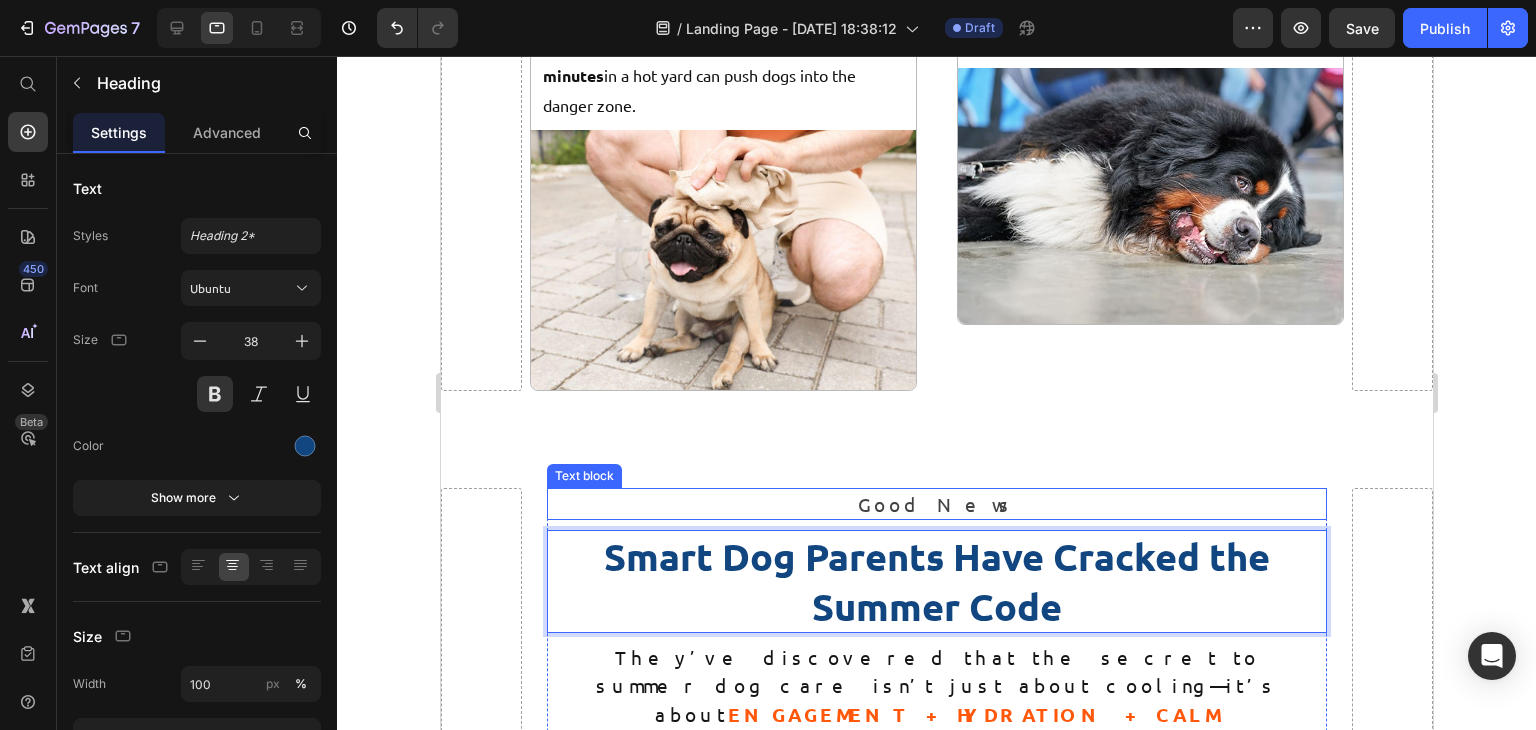 click on "Good News" at bounding box center (936, 504) 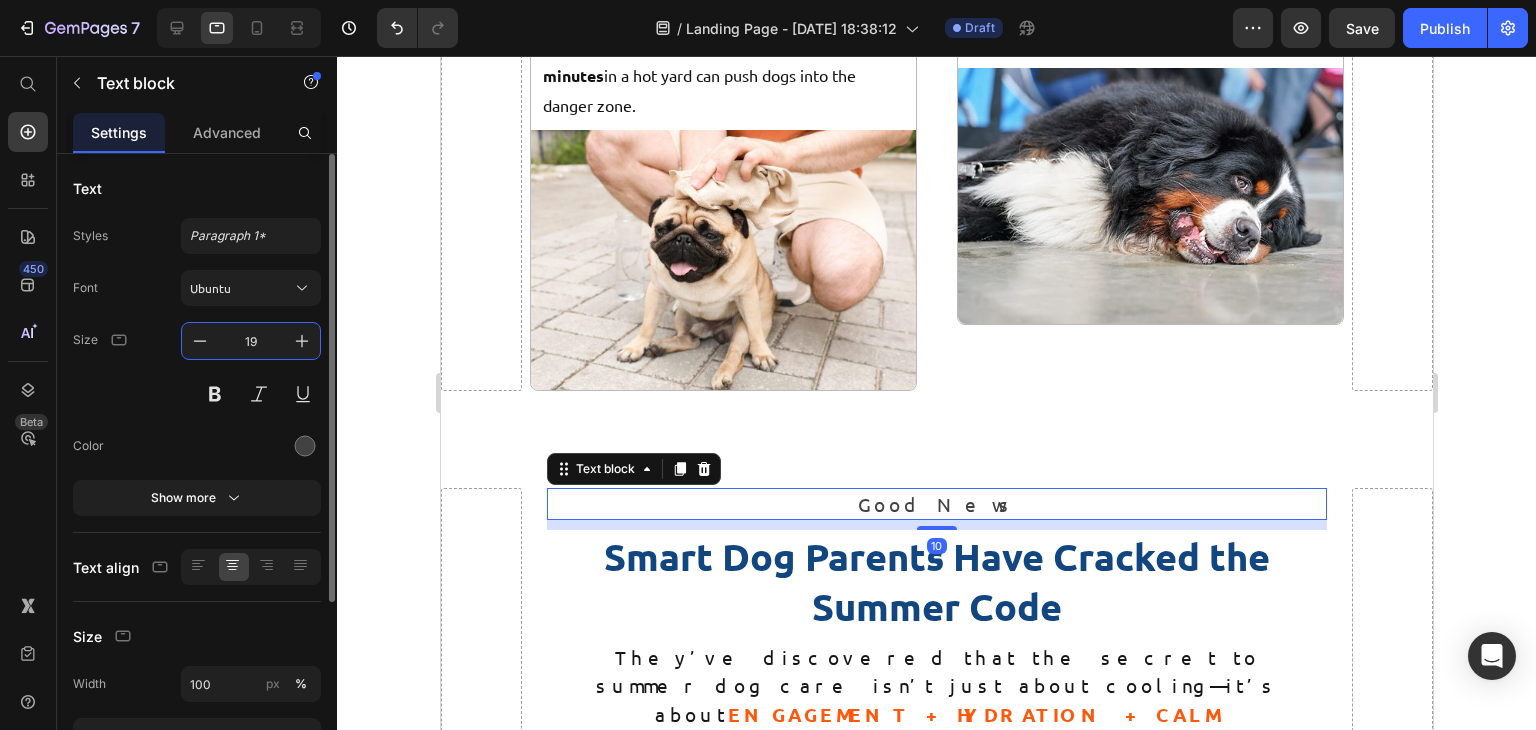click on "19" at bounding box center (251, 341) 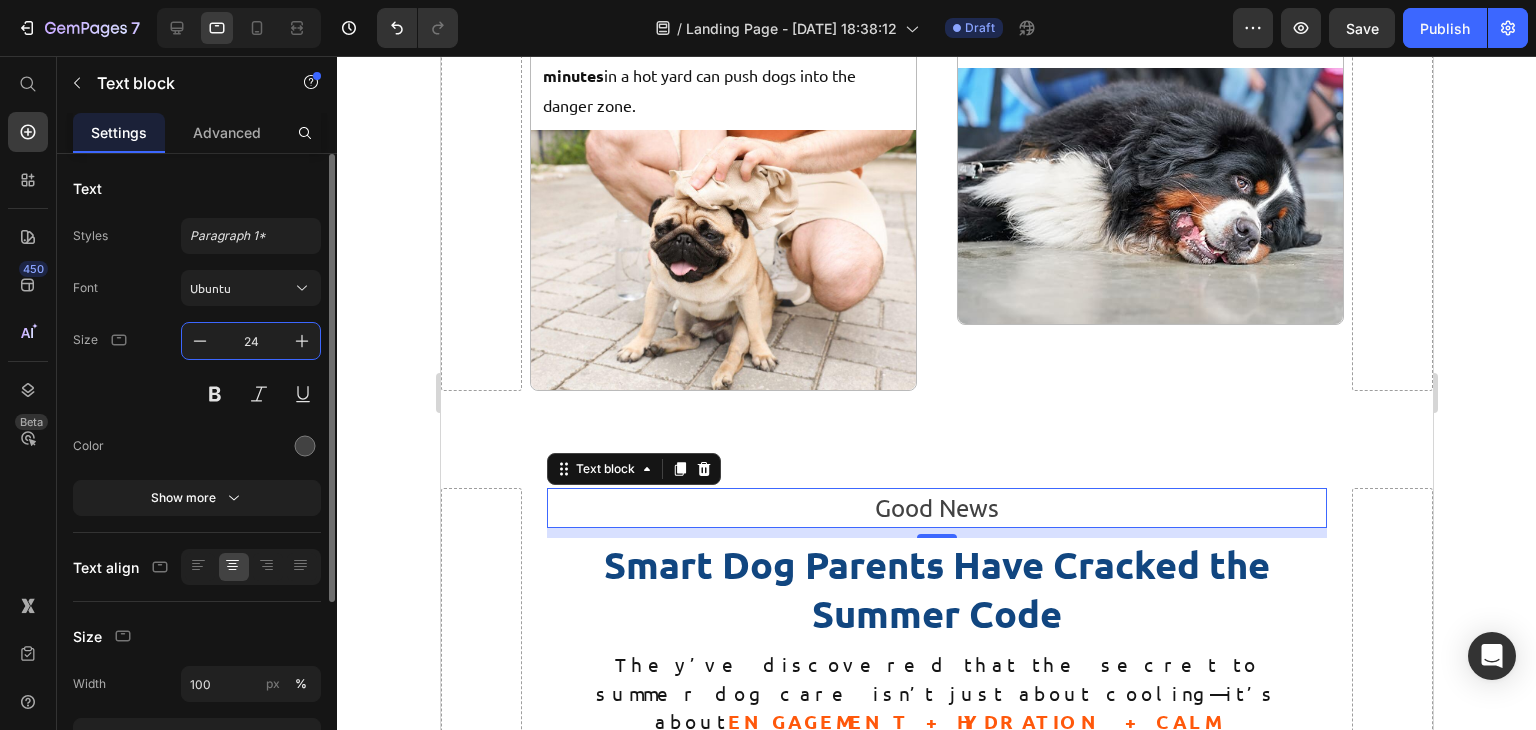 type on "2" 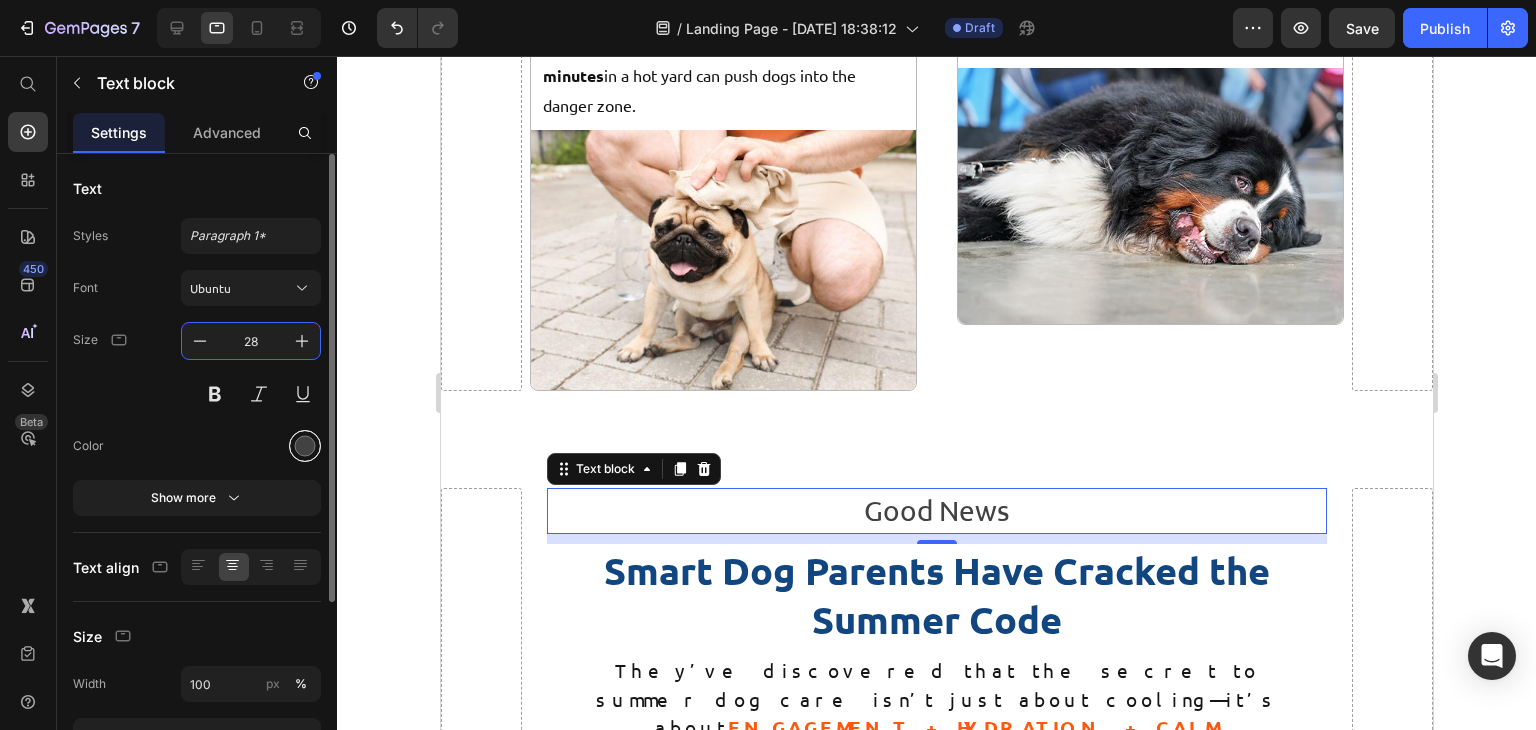 type on "28" 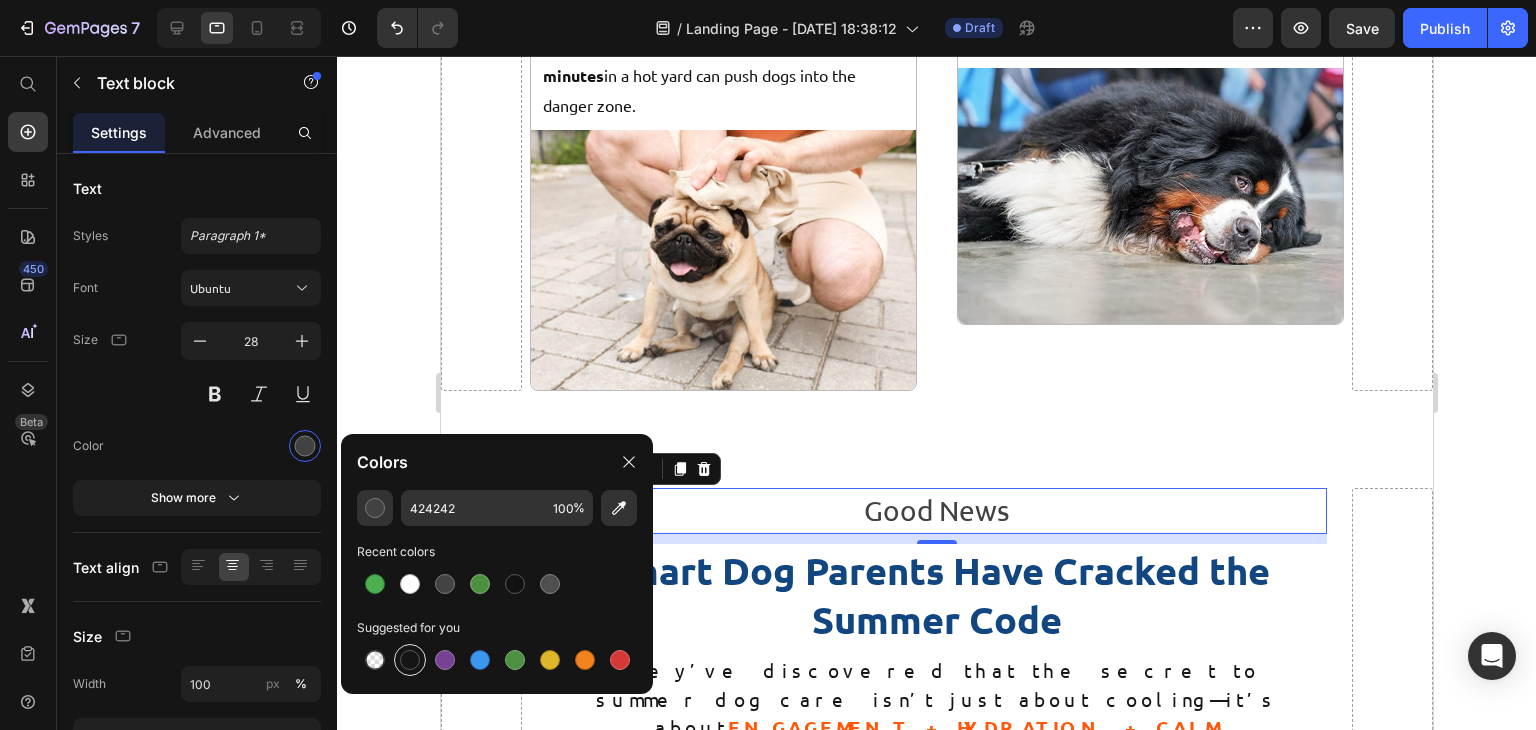 click at bounding box center [410, 660] 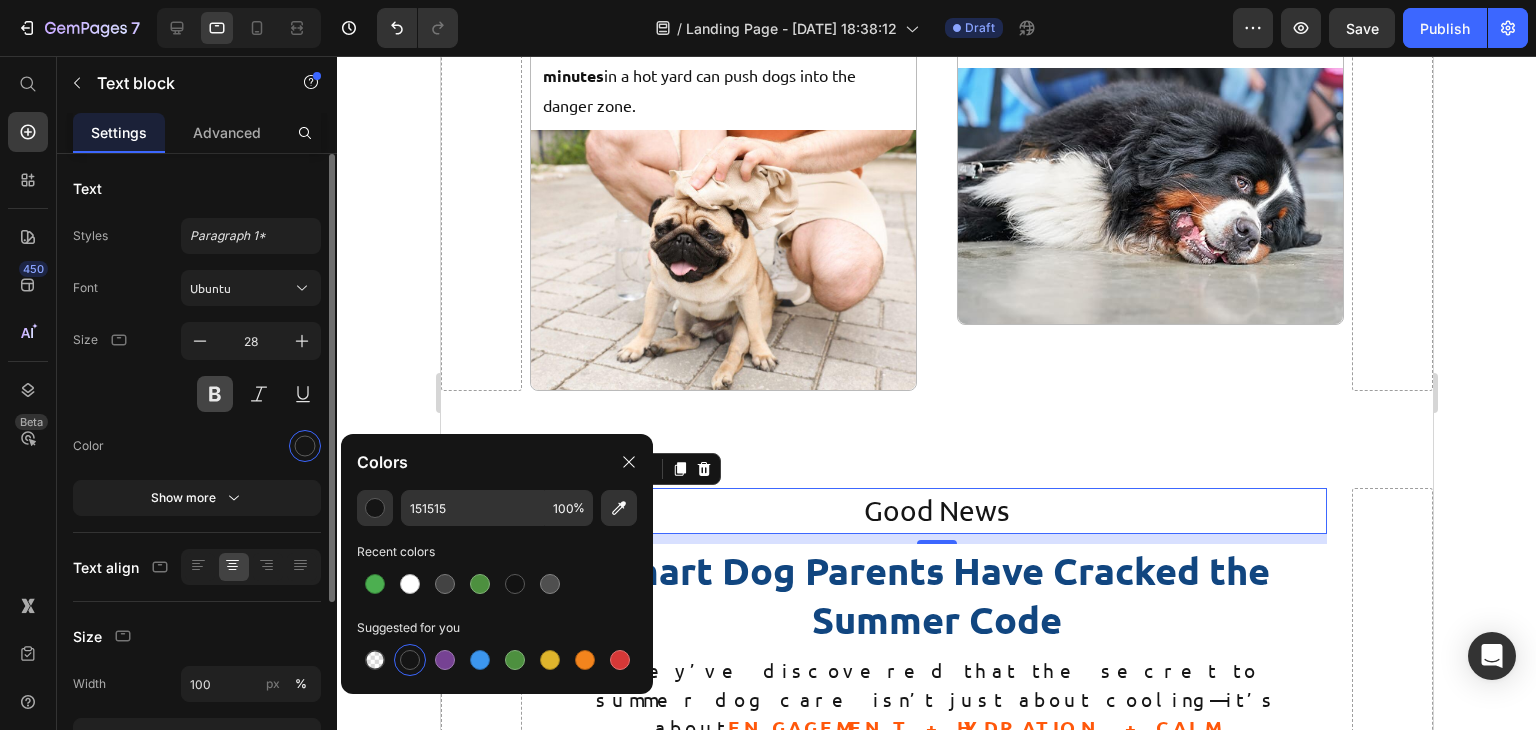 click at bounding box center [215, 394] 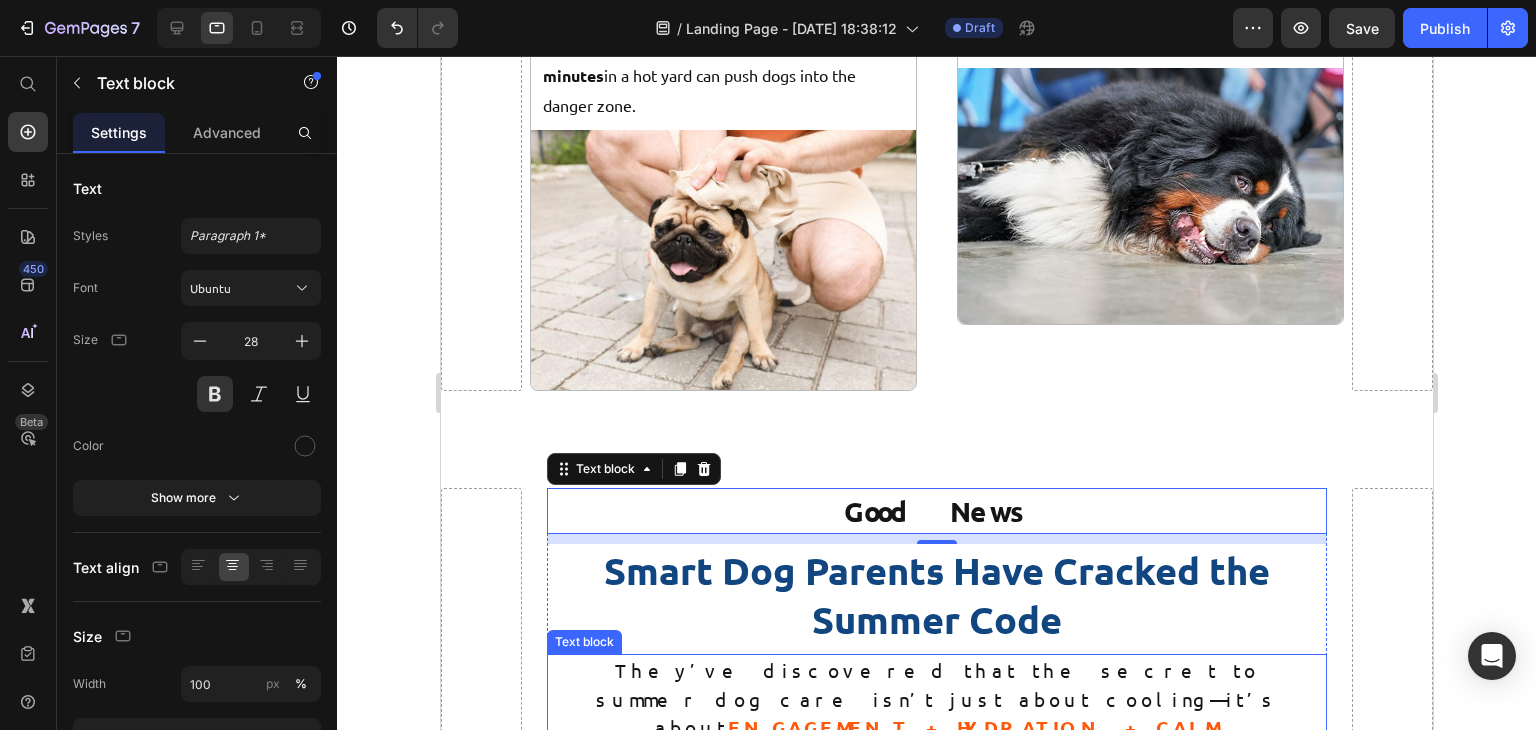 click on "They’ve discovered that the secret to summer dog care isn’t just about cooling—it’s about  ENGAGEMENT + HYDRATION + CALM" at bounding box center (936, 699) 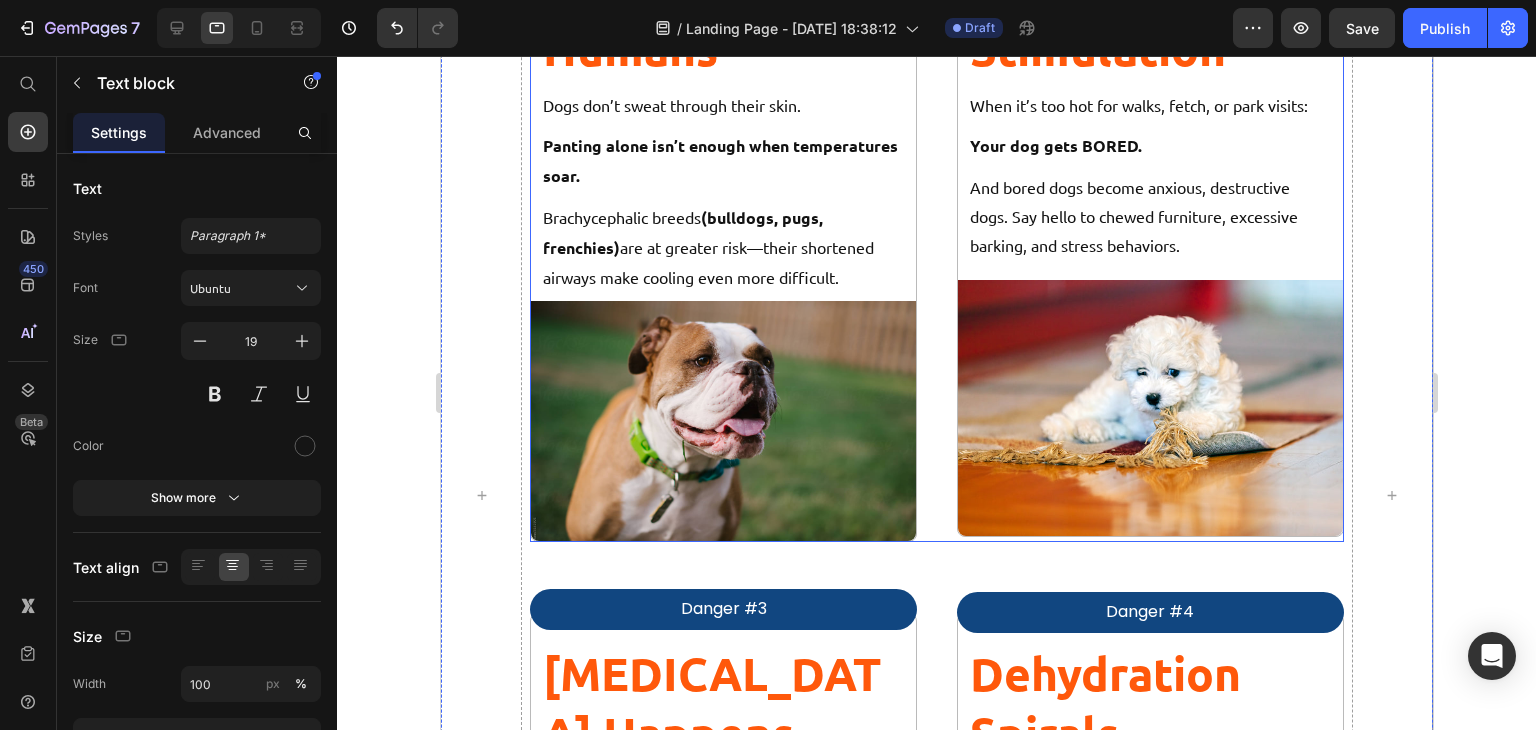 scroll, scrollTop: 2404, scrollLeft: 0, axis: vertical 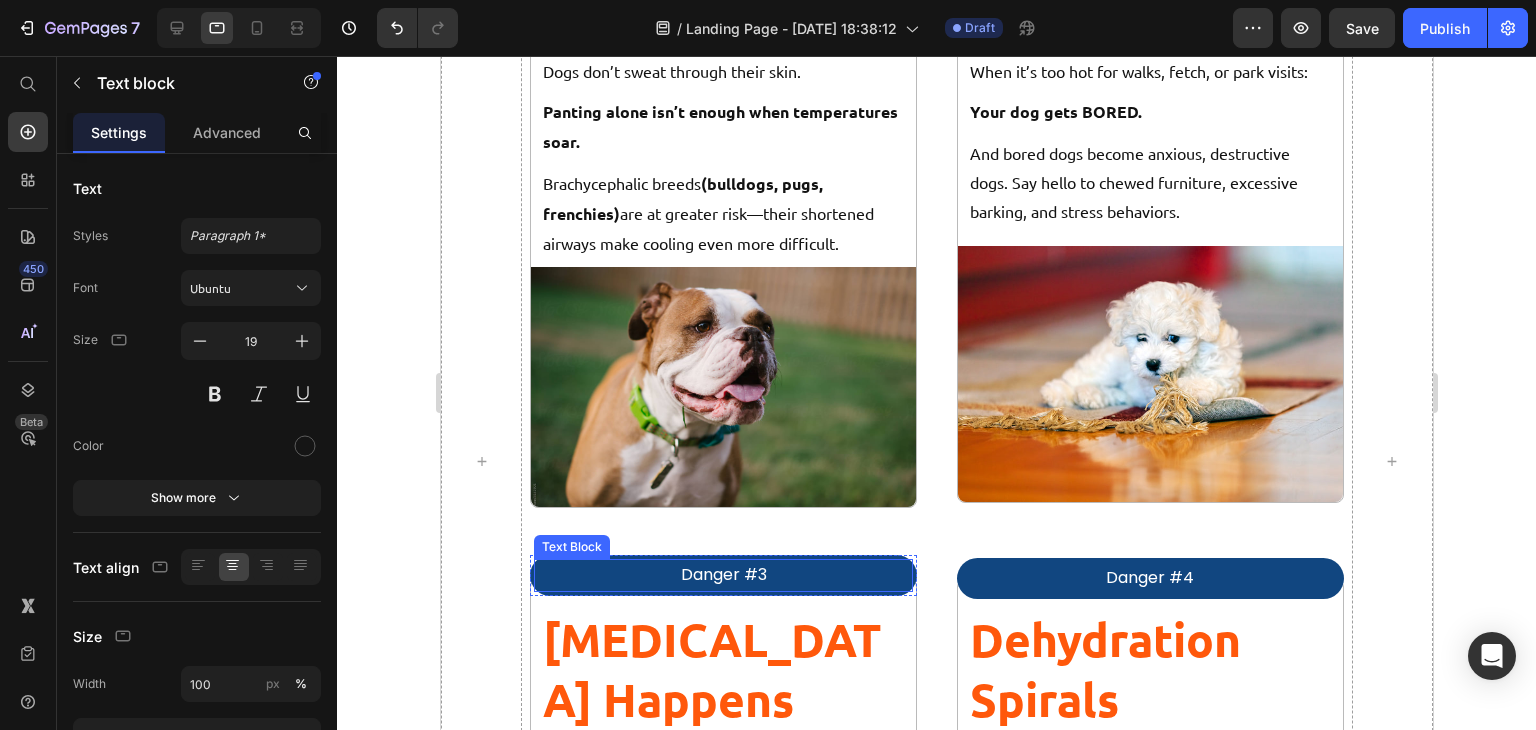 click on "Danger #3" at bounding box center (722, 575) 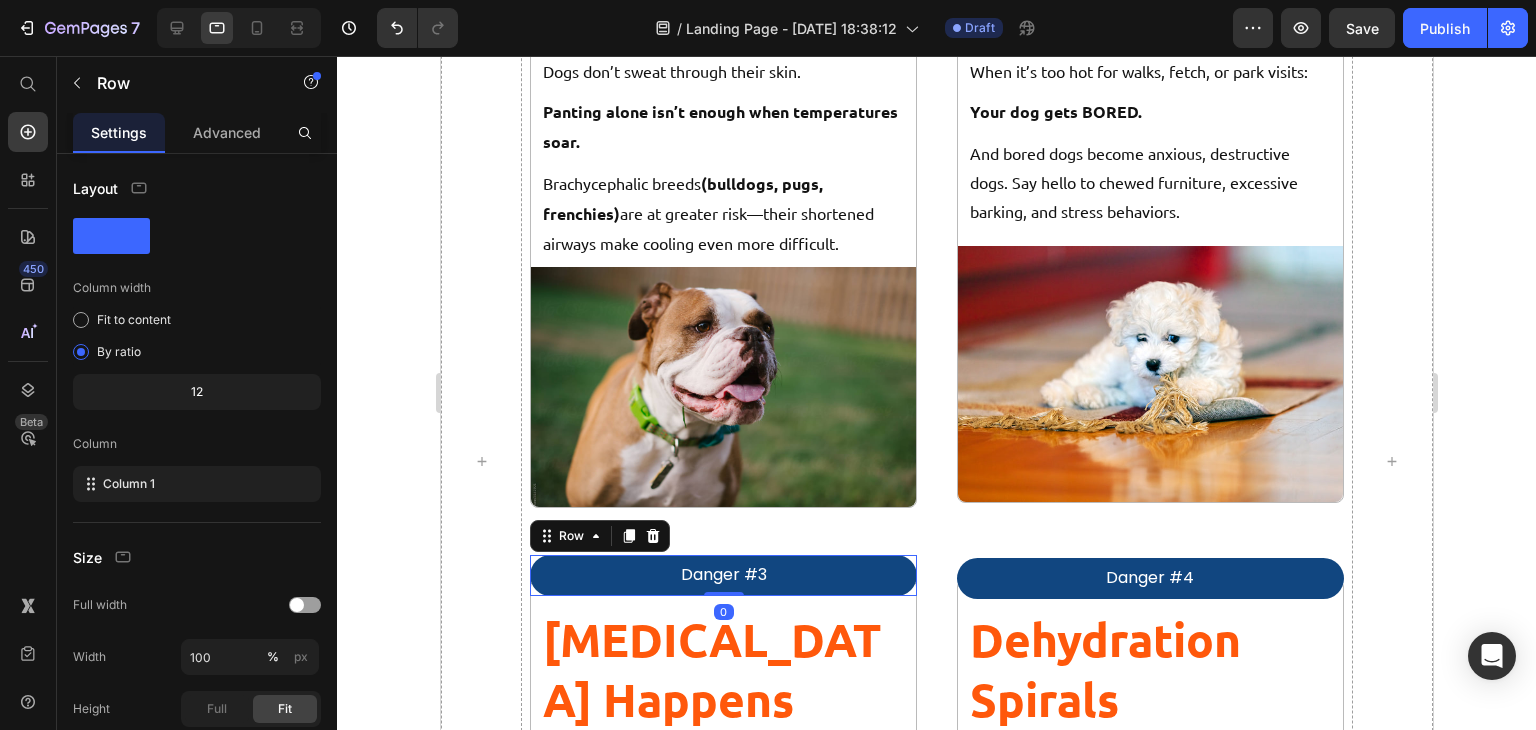 click on "Danger #3 Text Block Row   0" at bounding box center (722, 575) 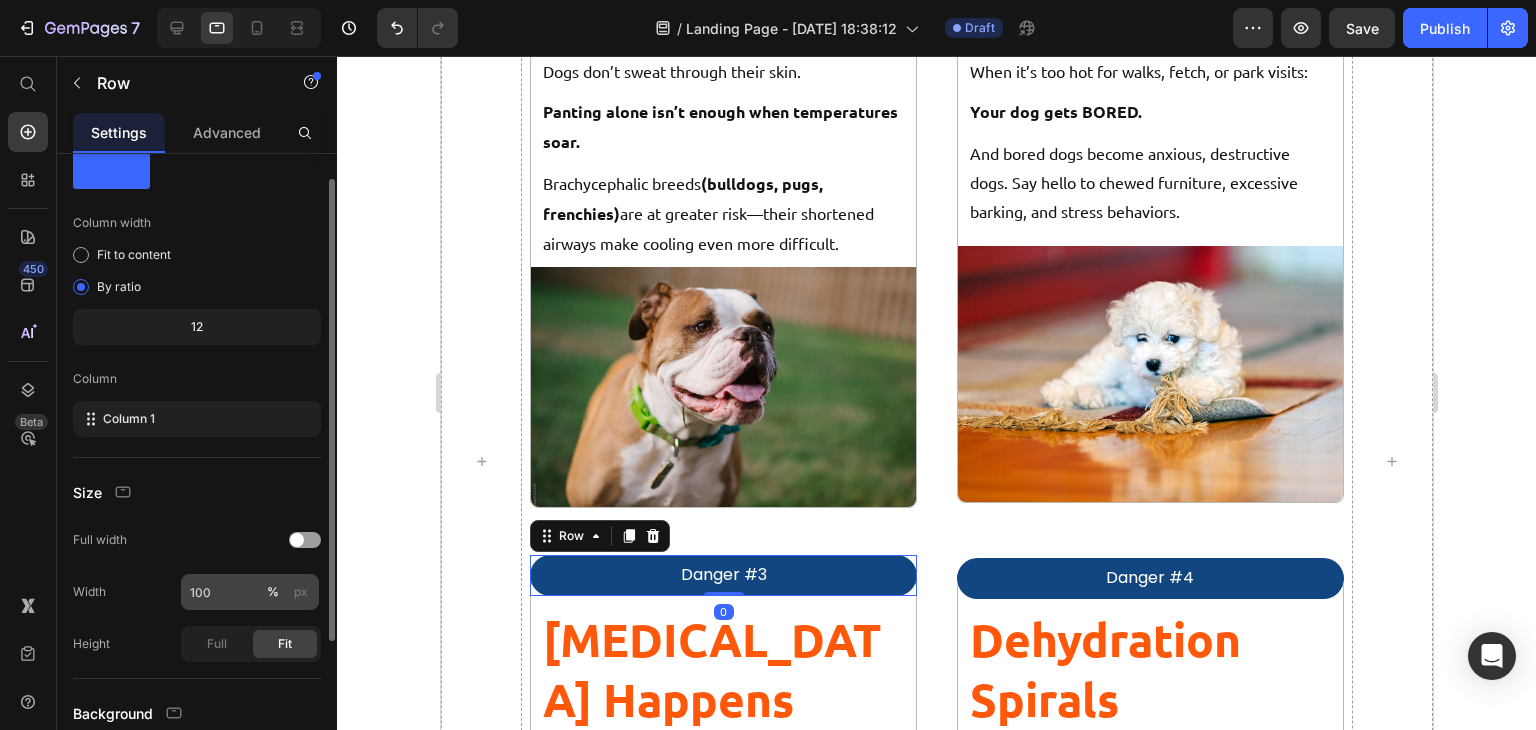 scroll, scrollTop: 71, scrollLeft: 0, axis: vertical 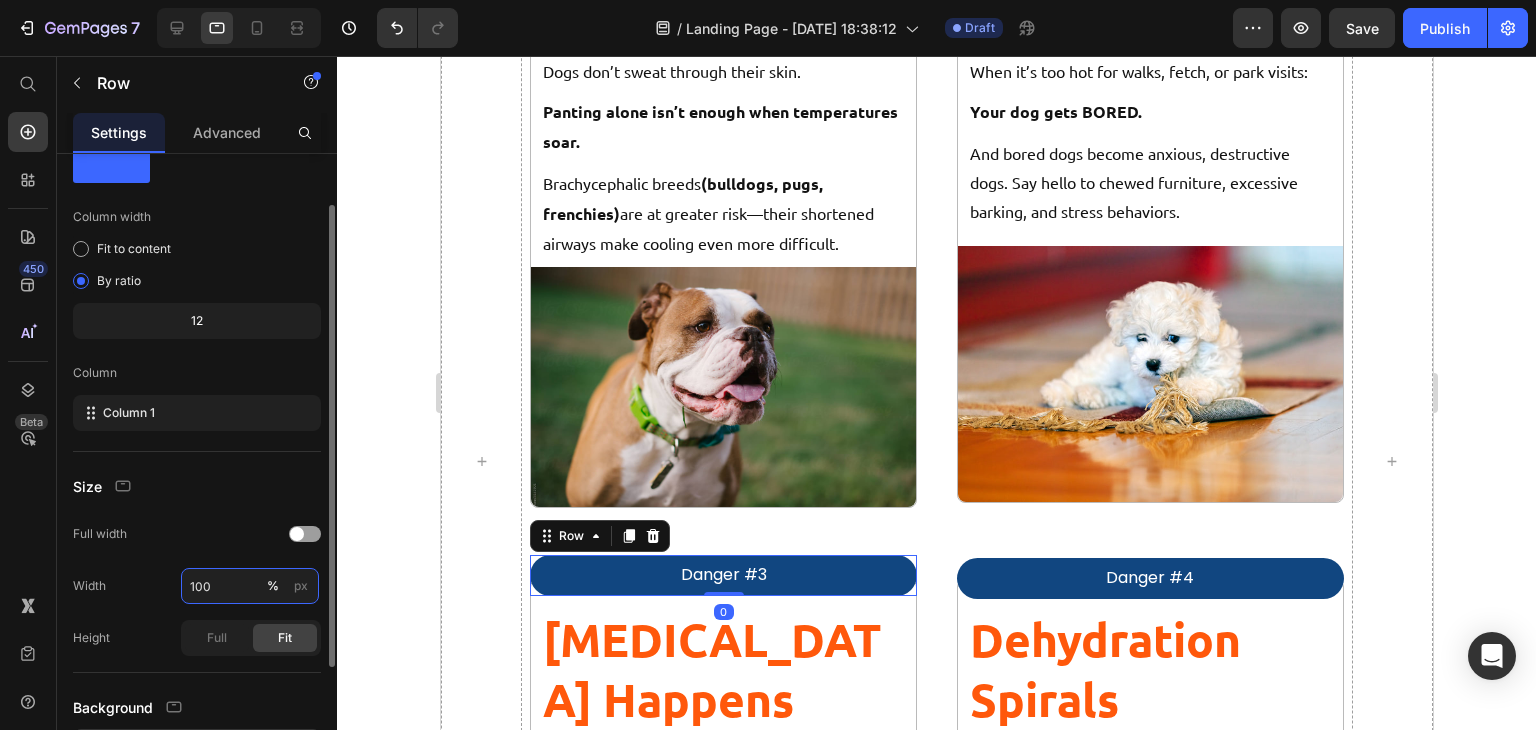 click on "100" at bounding box center [250, 586] 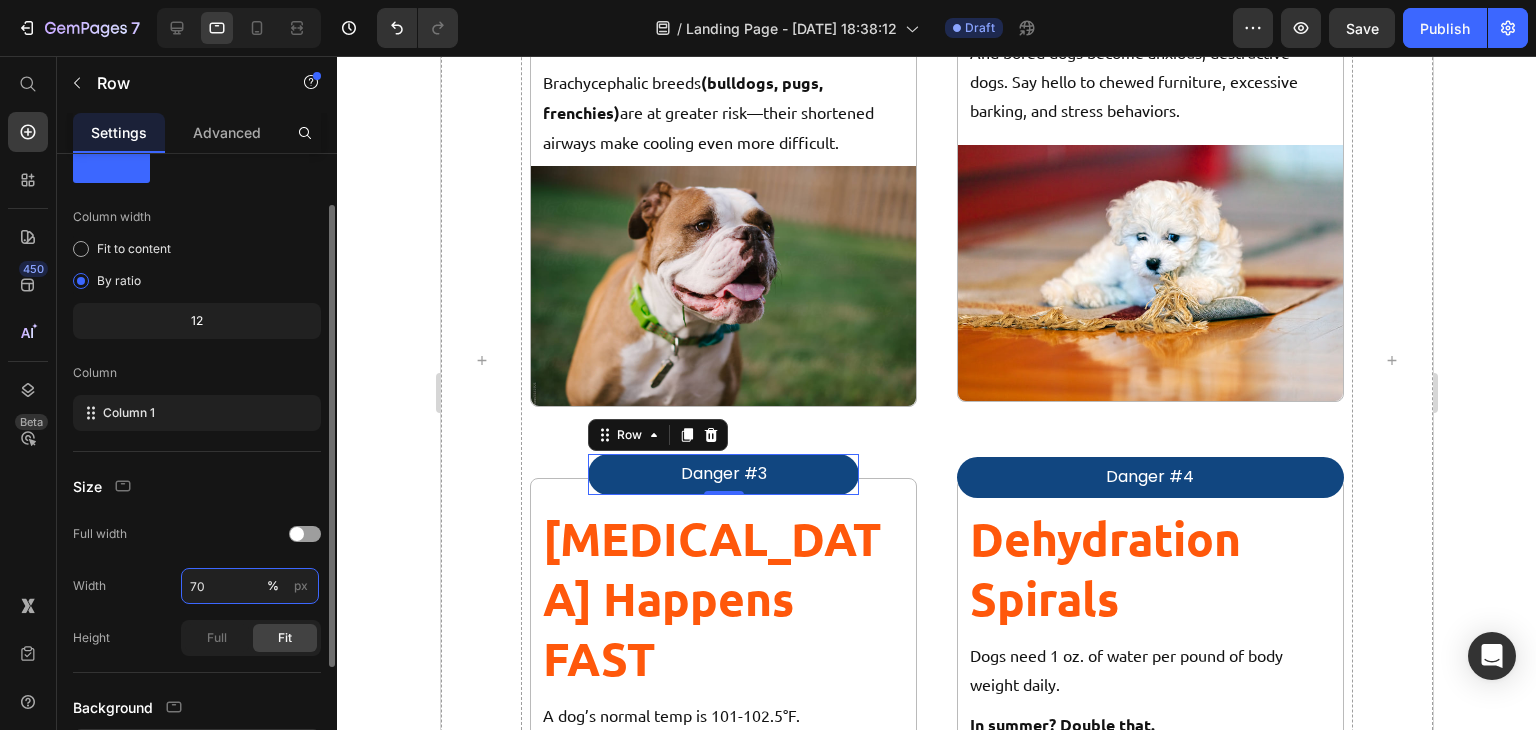 scroll, scrollTop: 2404, scrollLeft: 0, axis: vertical 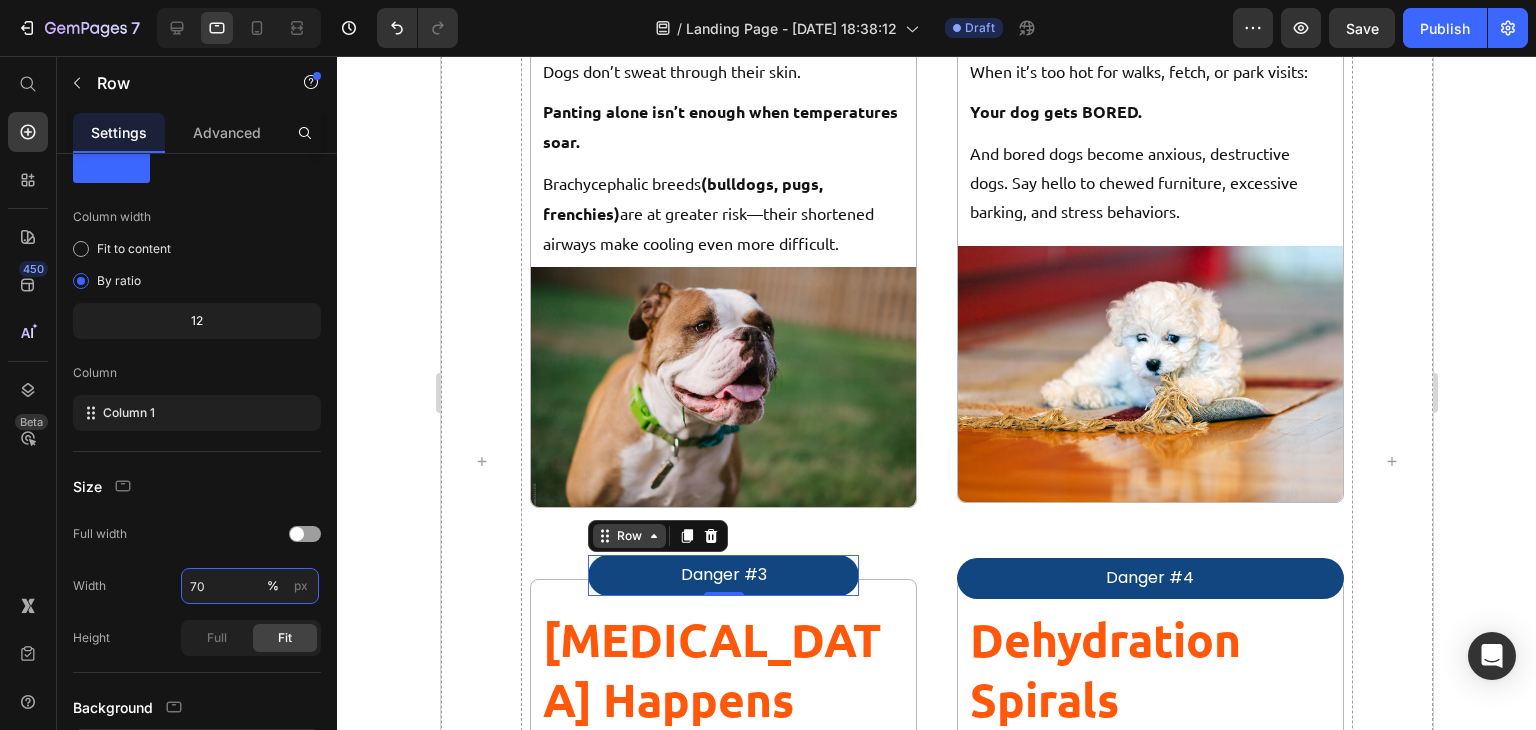 type on "70" 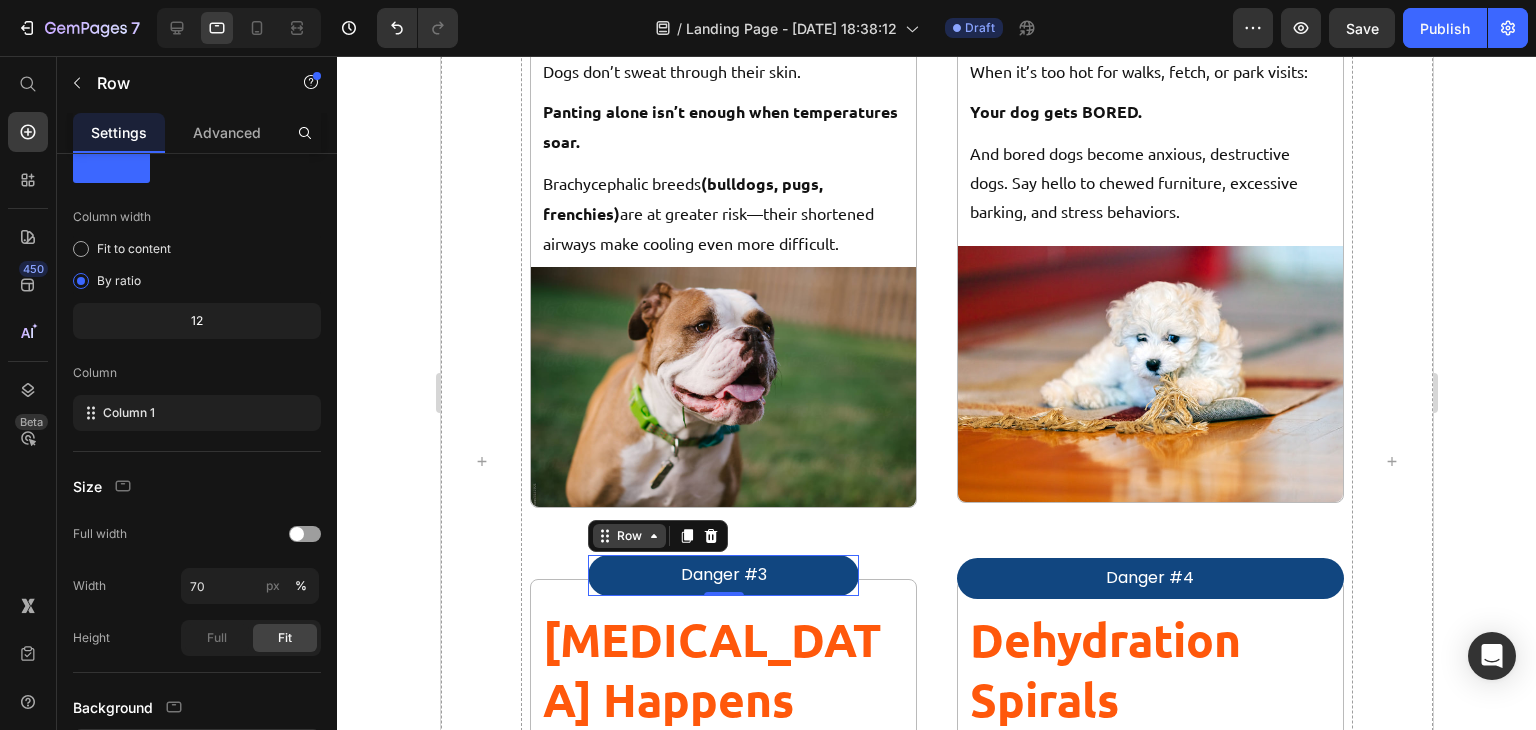 click 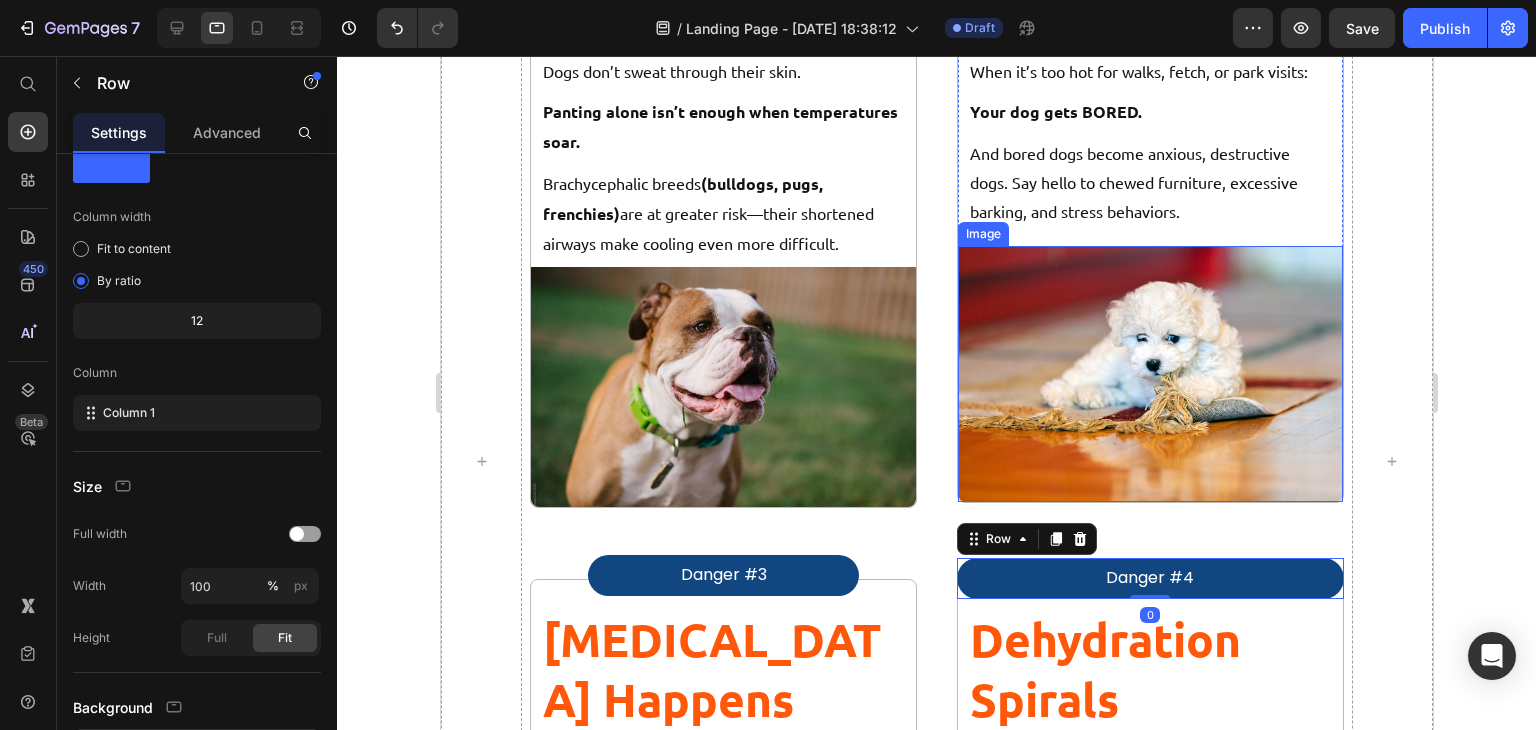 type on "70" 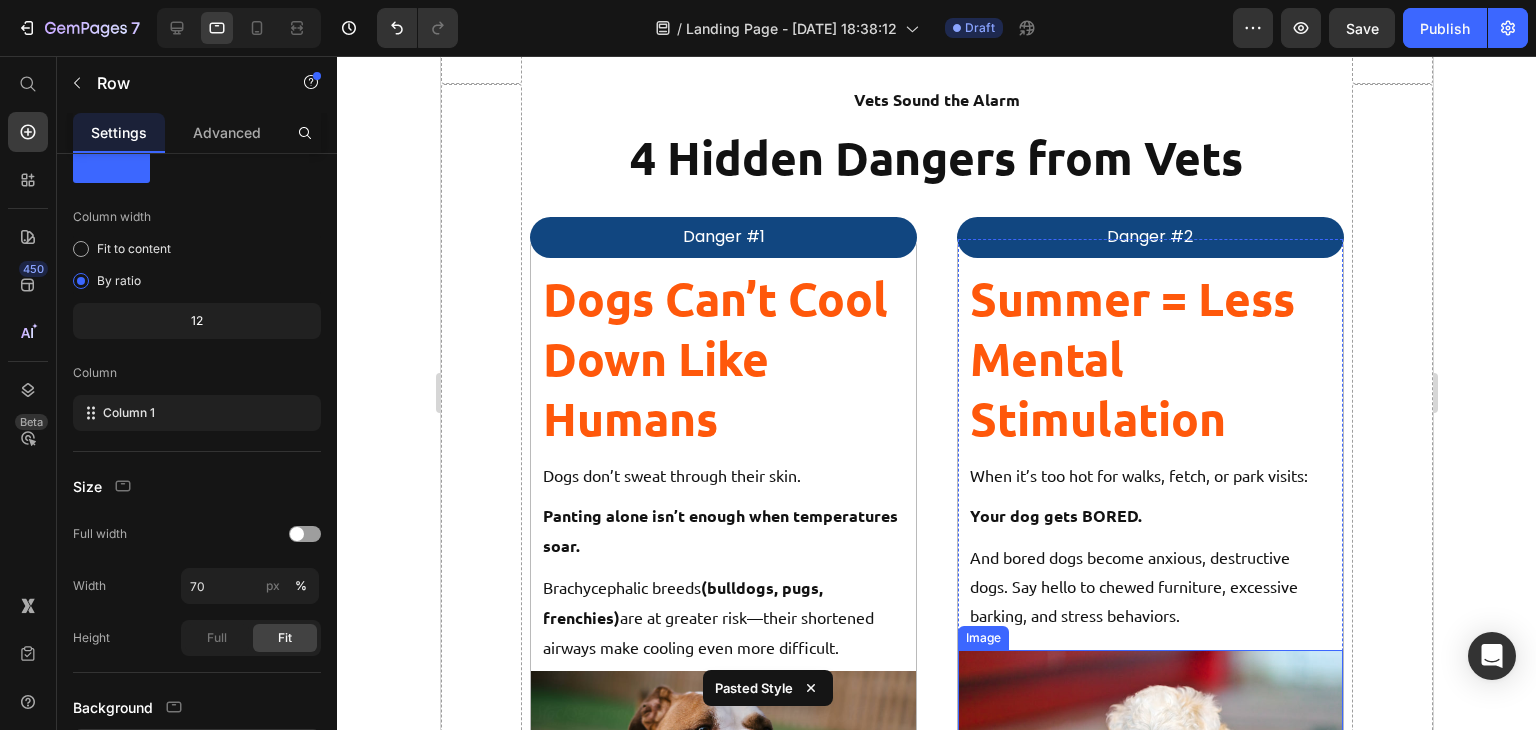 scroll, scrollTop: 1984, scrollLeft: 0, axis: vertical 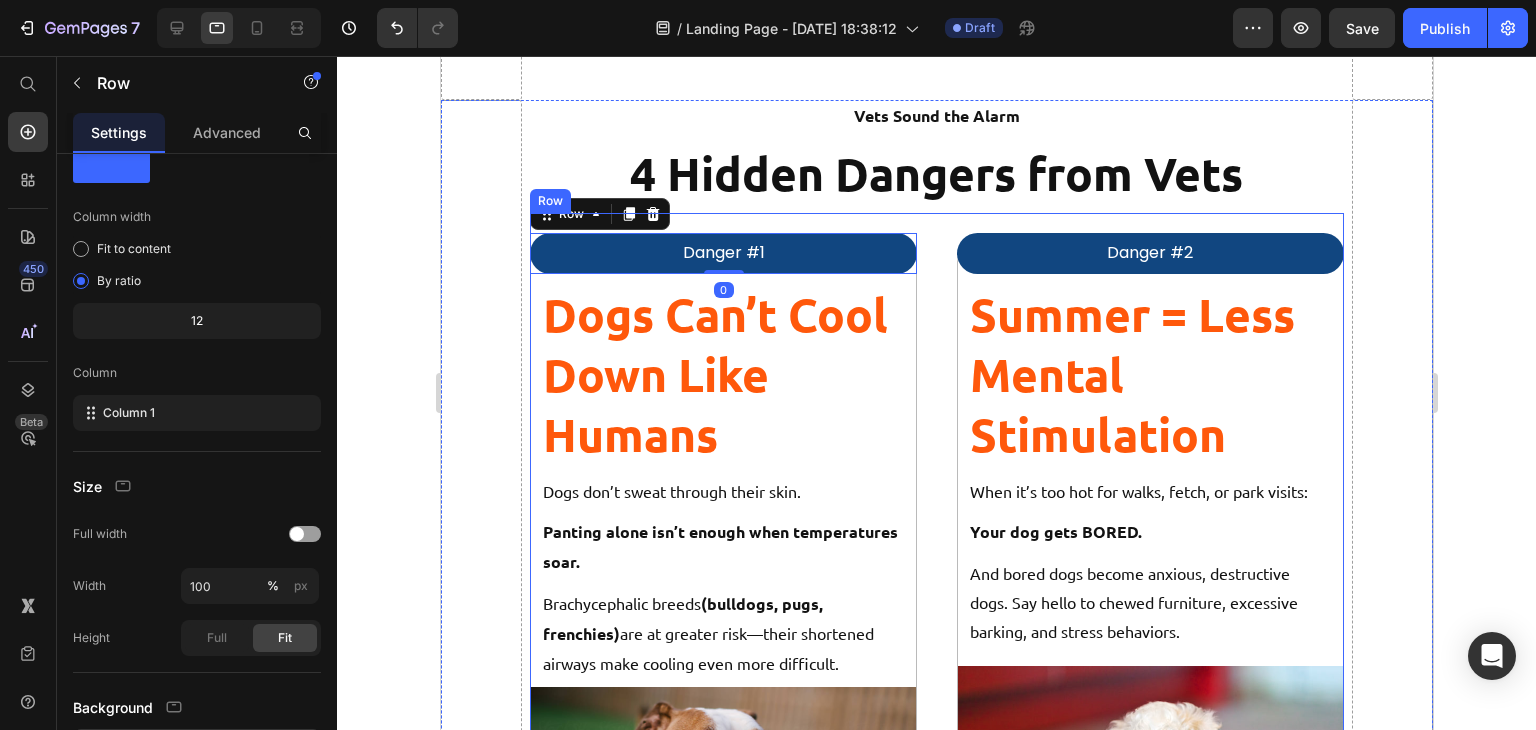 type on "70" 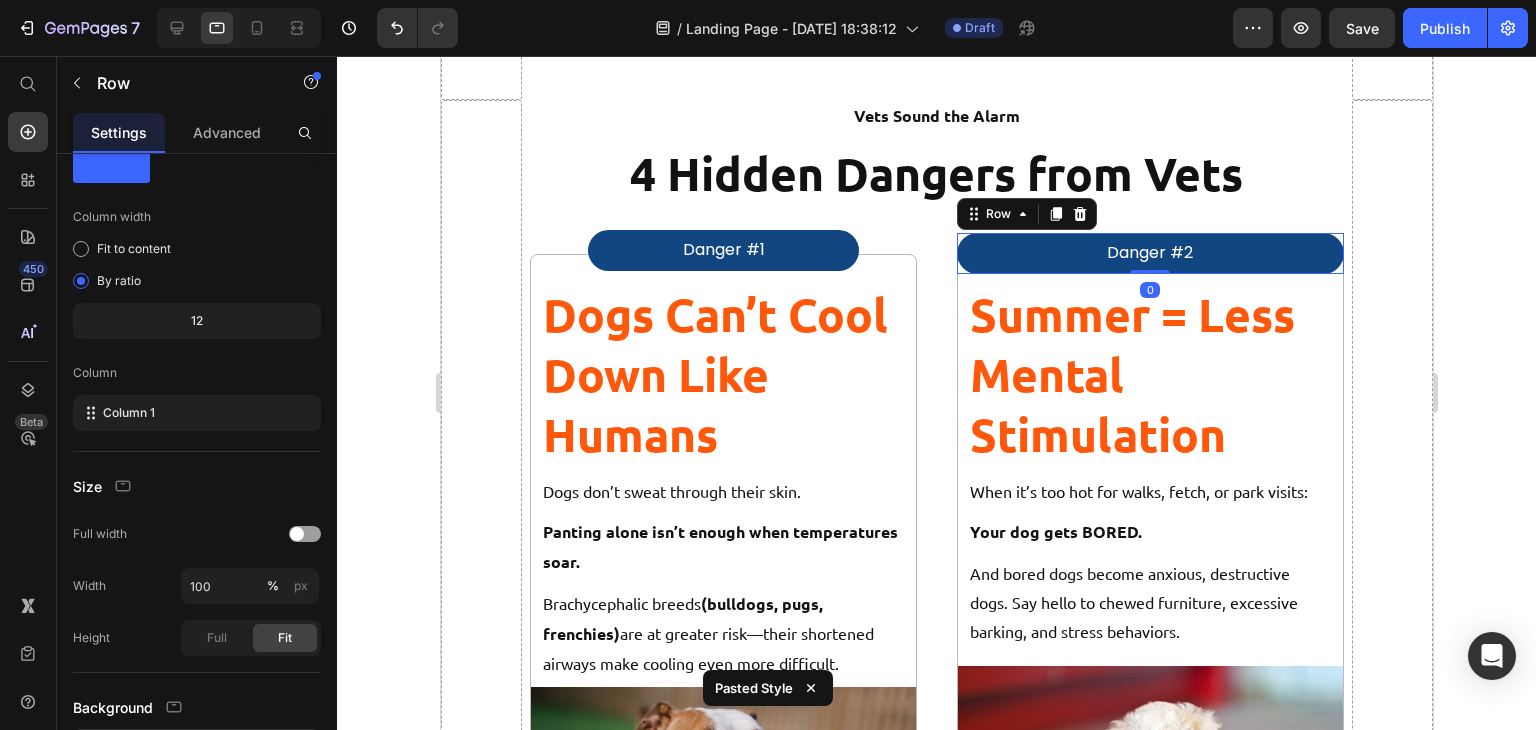type on "70" 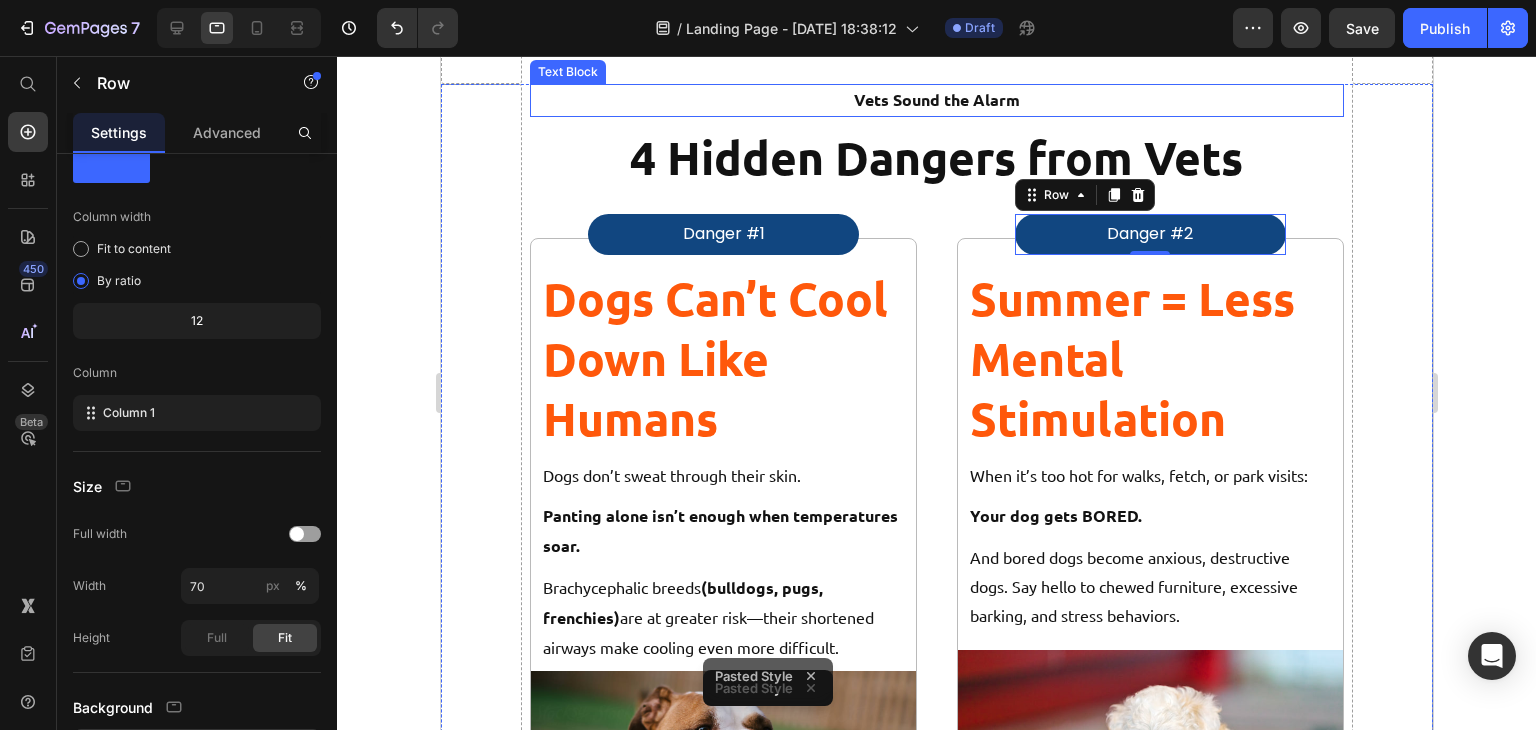 scroll, scrollTop: 2024, scrollLeft: 0, axis: vertical 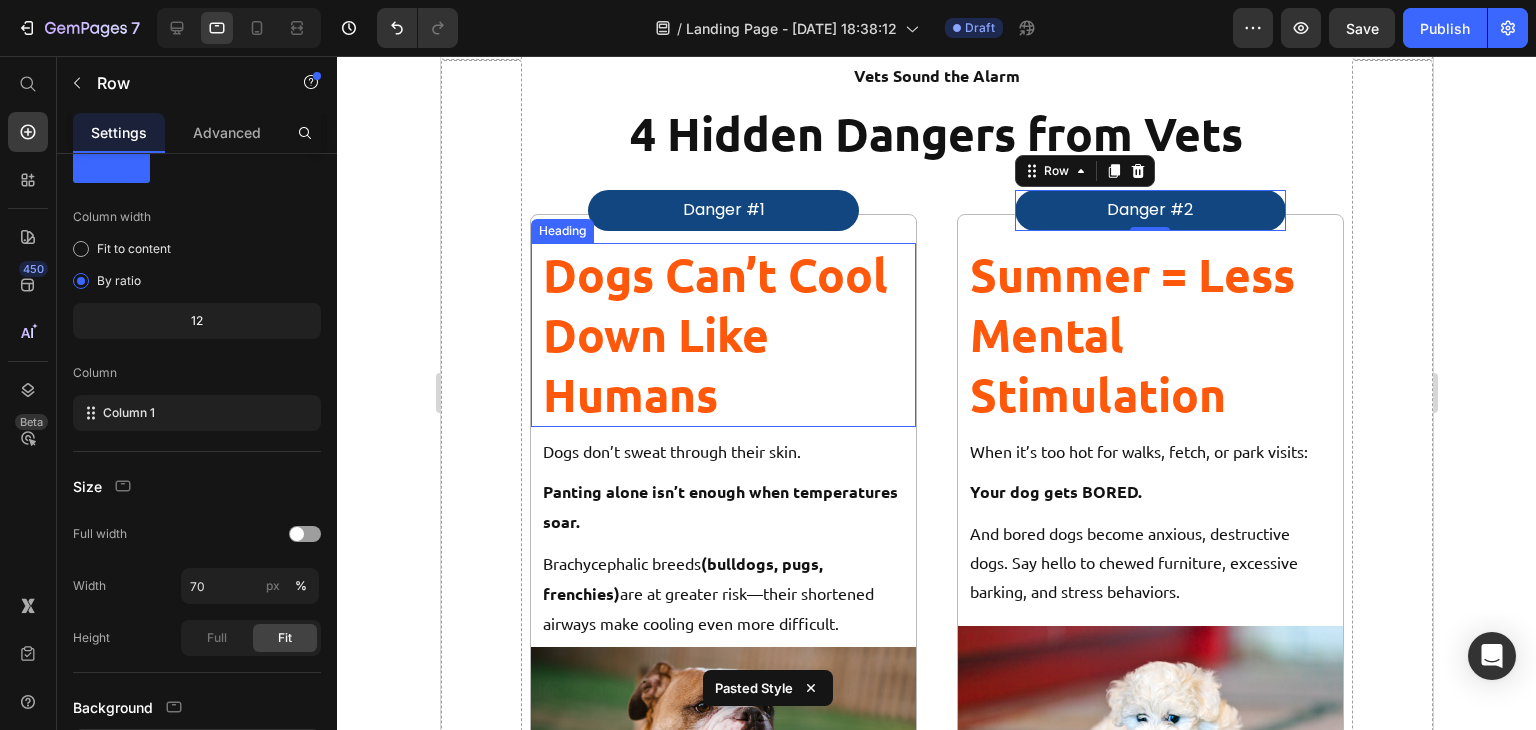 click on "Dogs Can’t Cool Down Like Humans" at bounding box center (722, 334) 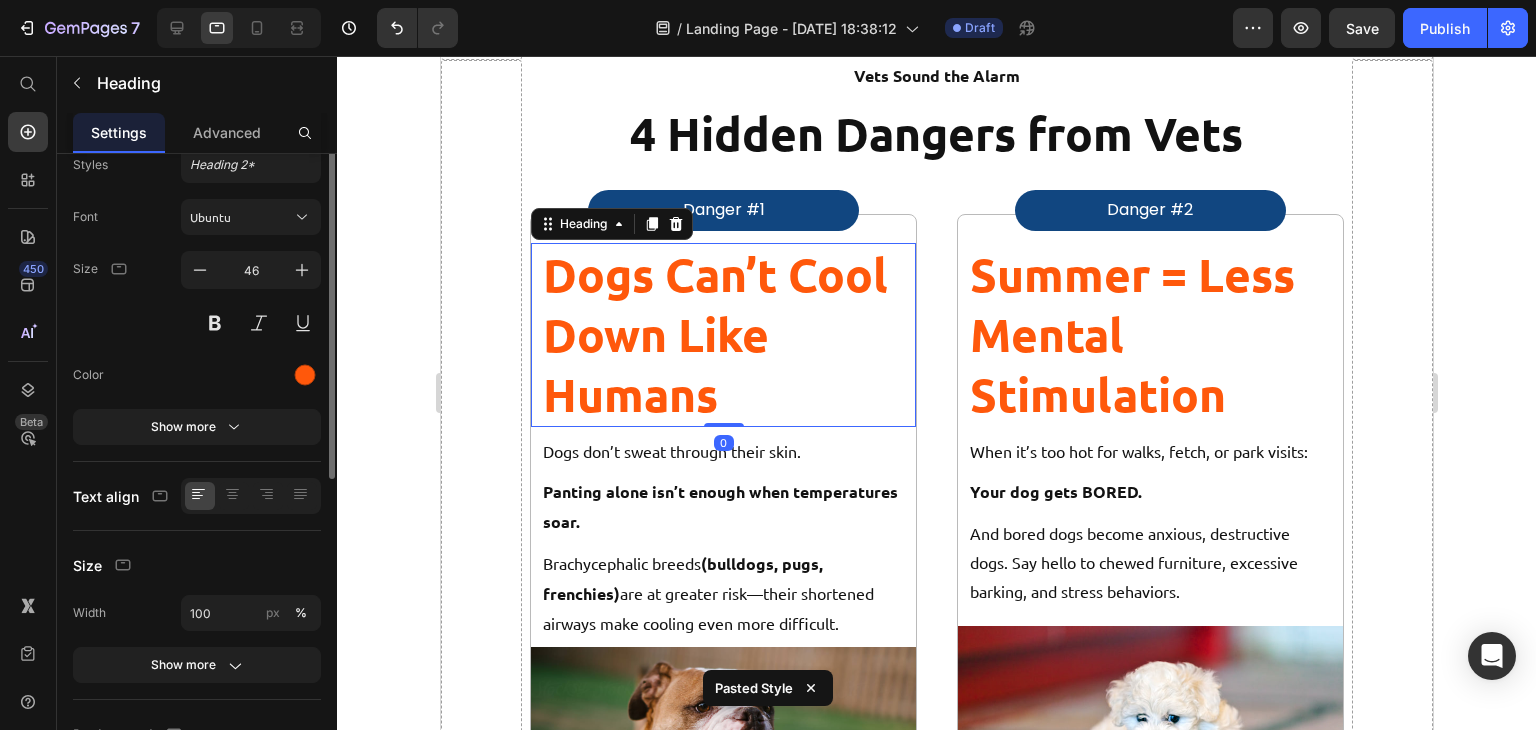 scroll, scrollTop: 0, scrollLeft: 0, axis: both 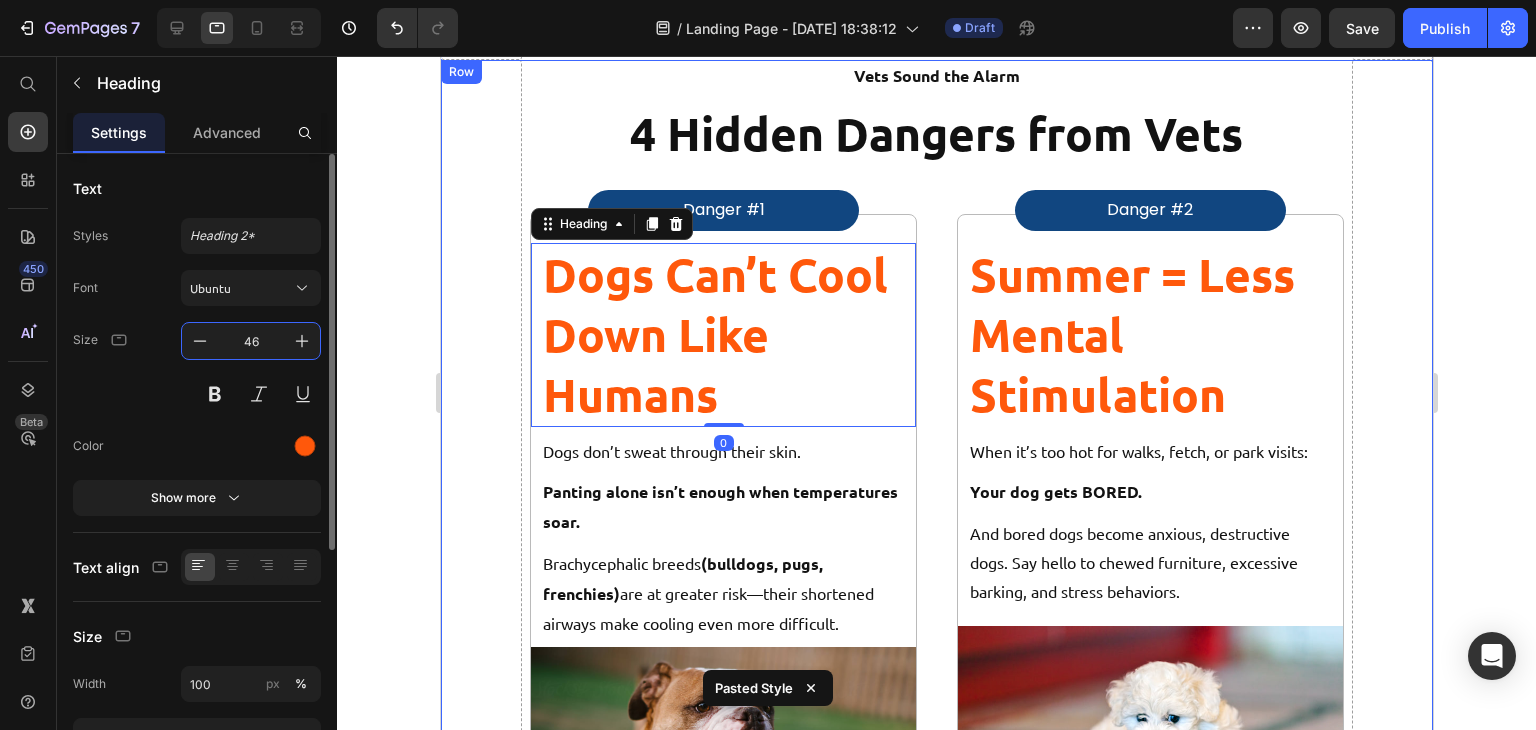 click on "46" at bounding box center [251, 341] 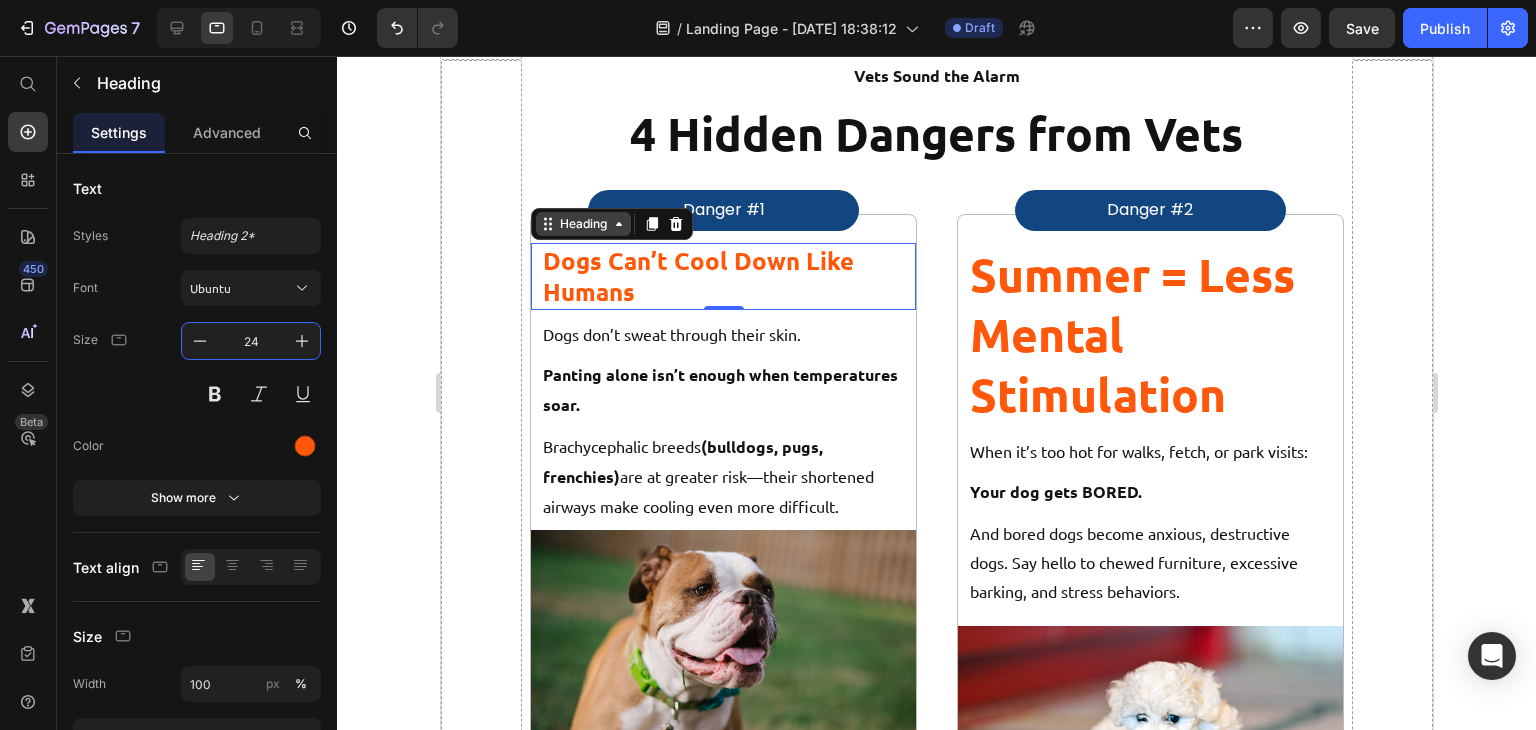 type on "24" 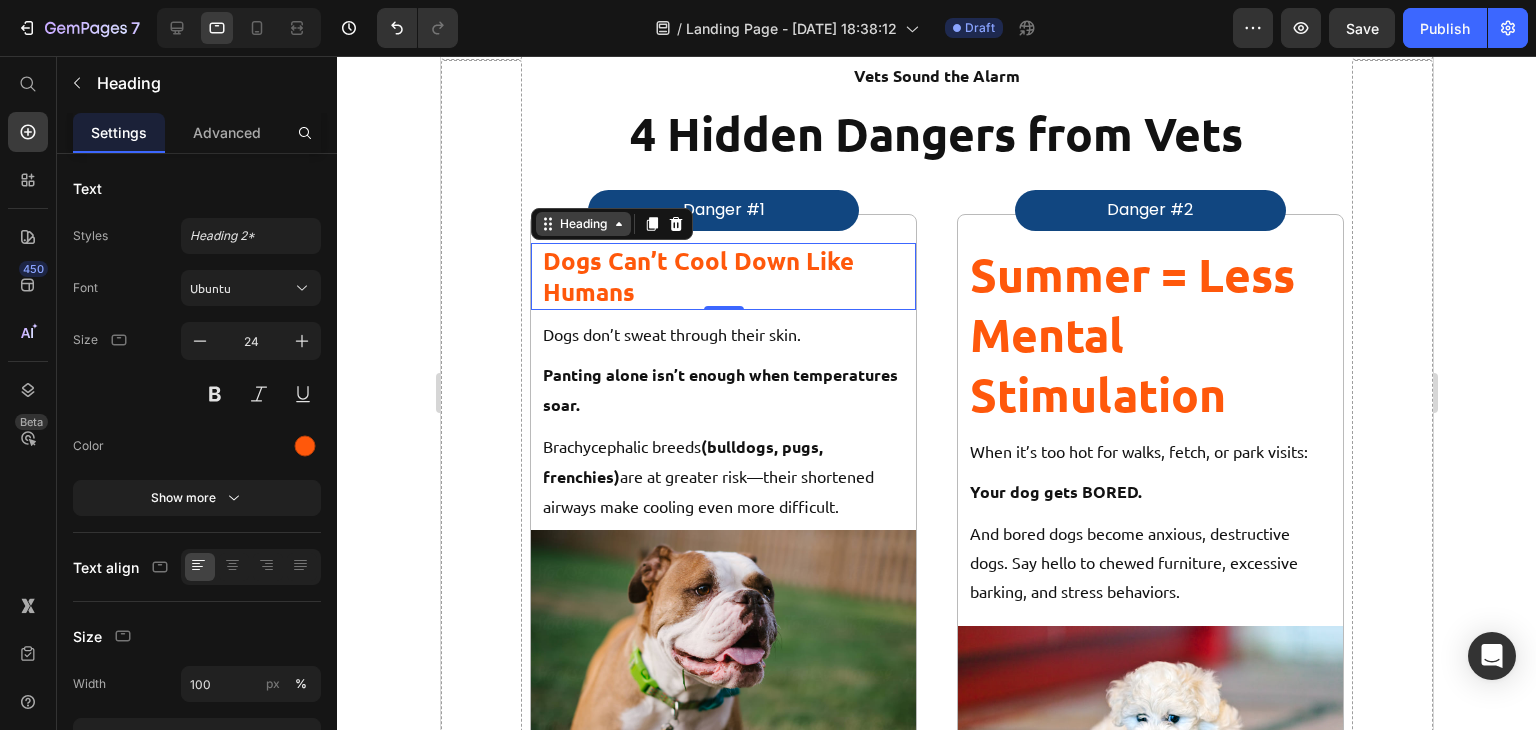 click on "Heading" at bounding box center (582, 224) 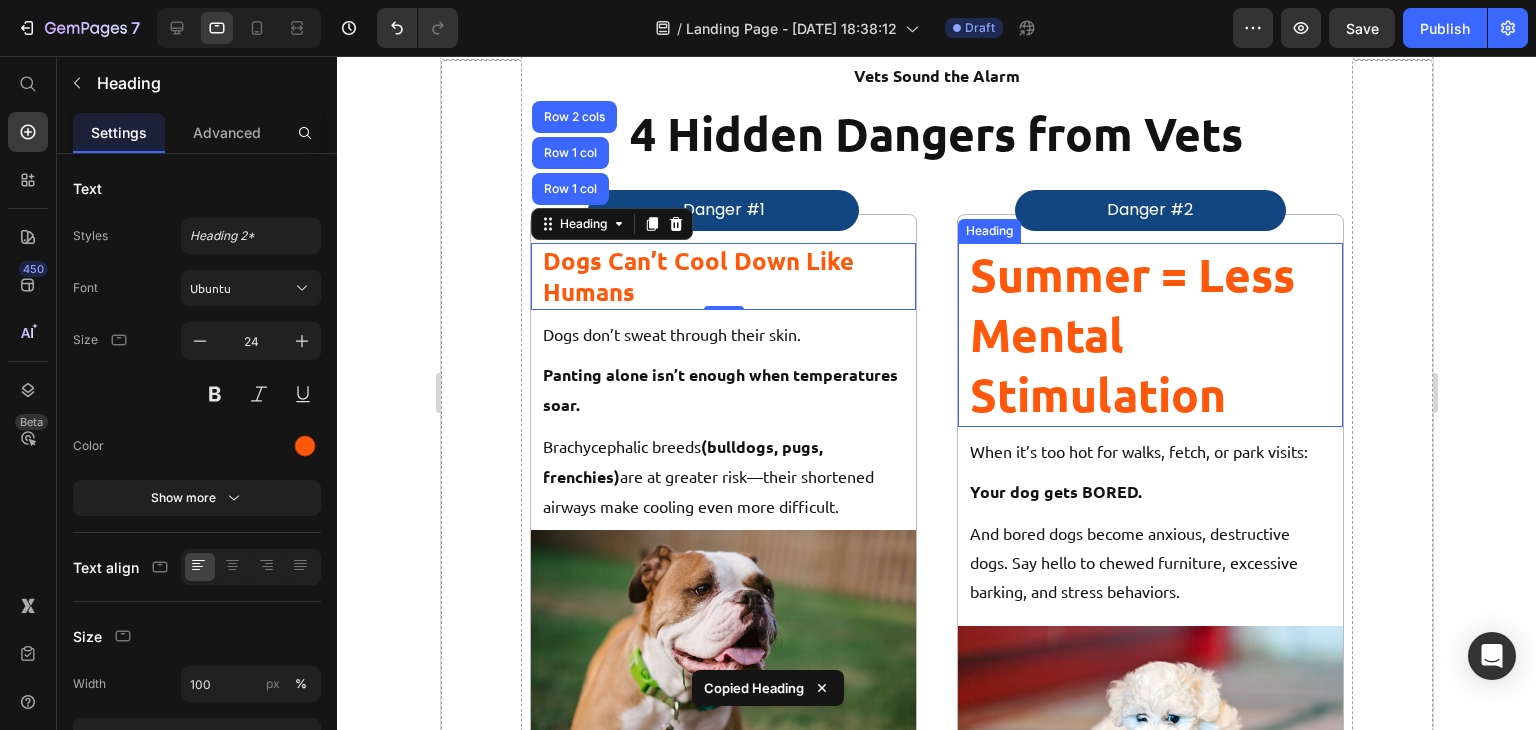 click on "Summer = Less Mental Stimulation" at bounding box center (1131, 334) 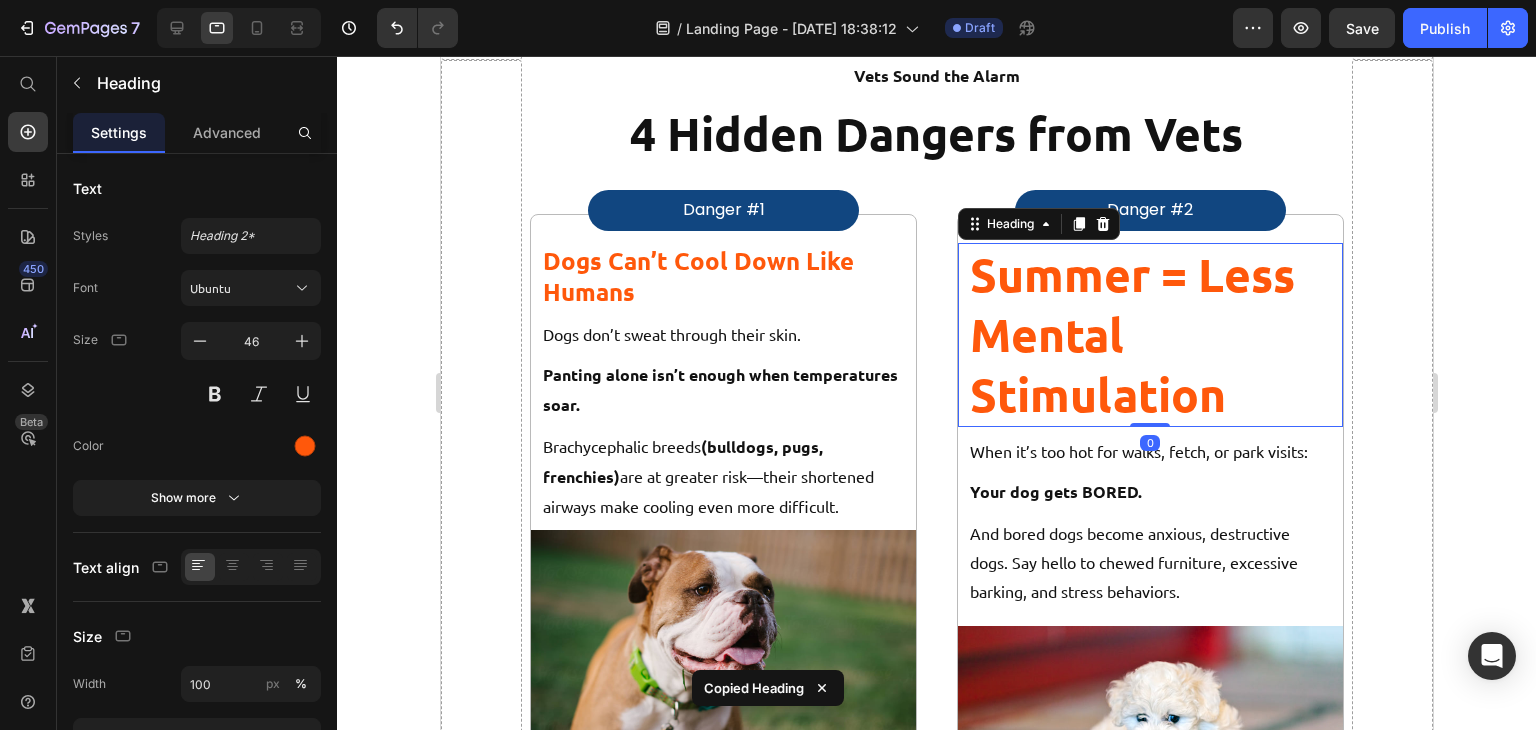 type on "24" 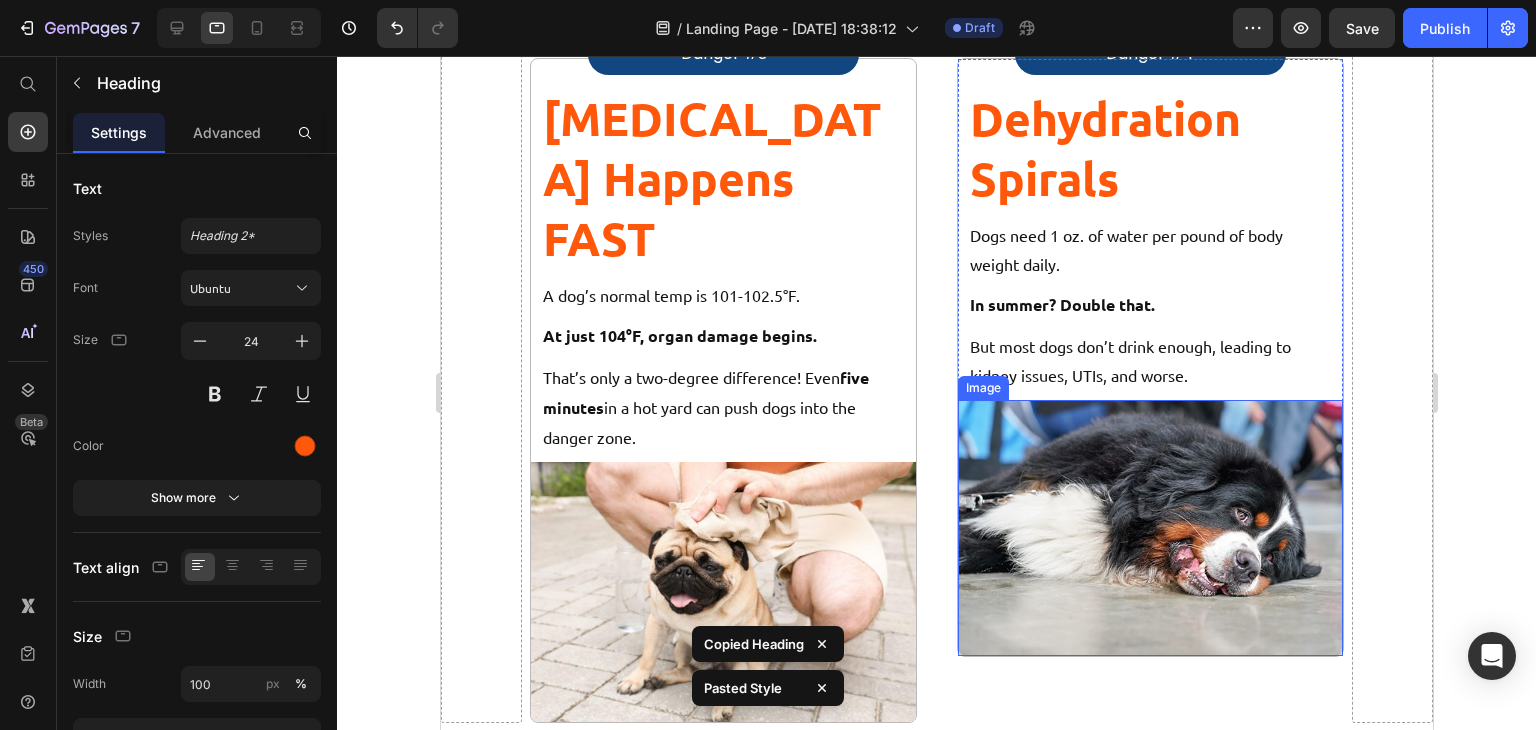 scroll, scrollTop: 2902, scrollLeft: 0, axis: vertical 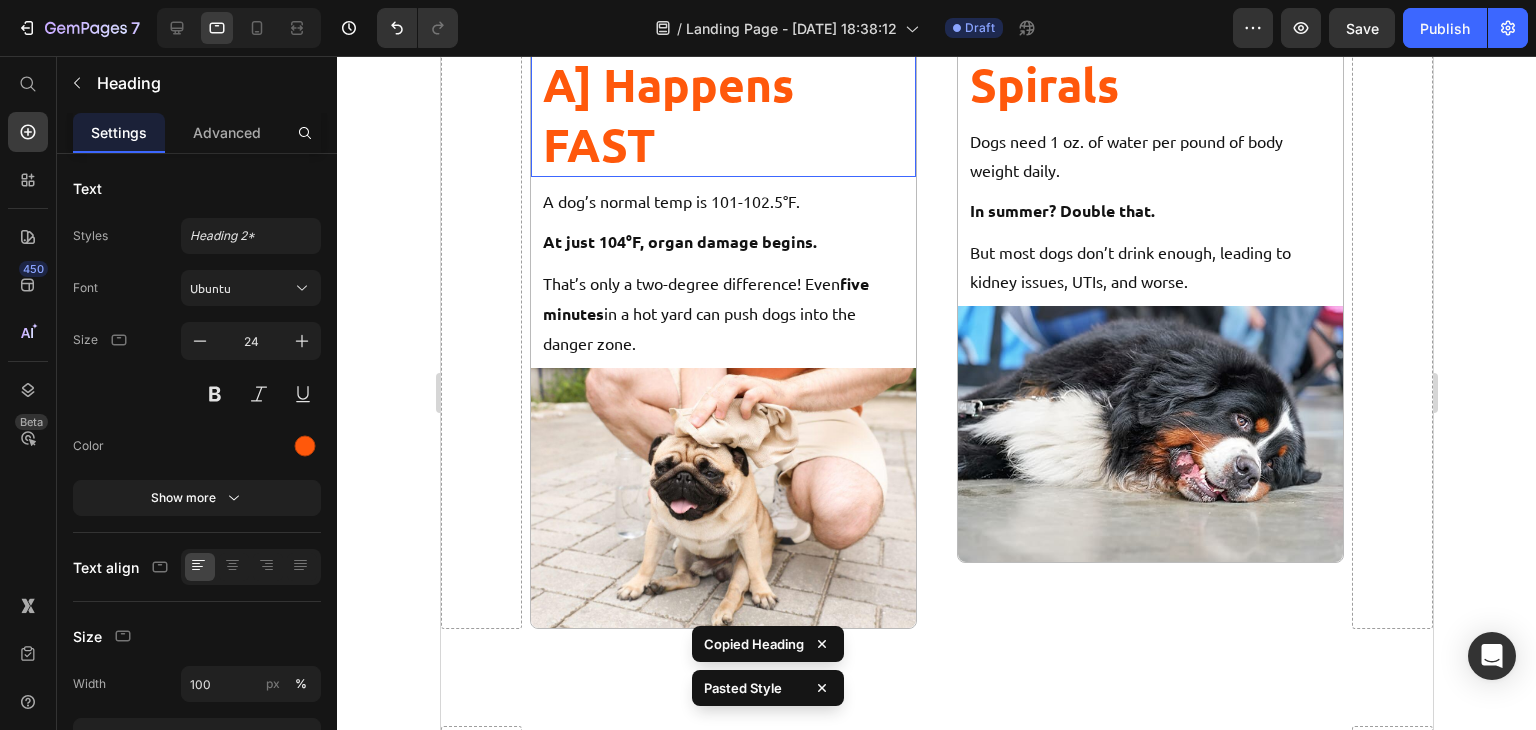 click on "[MEDICAL_DATA] Happens FAST" at bounding box center (711, 84) 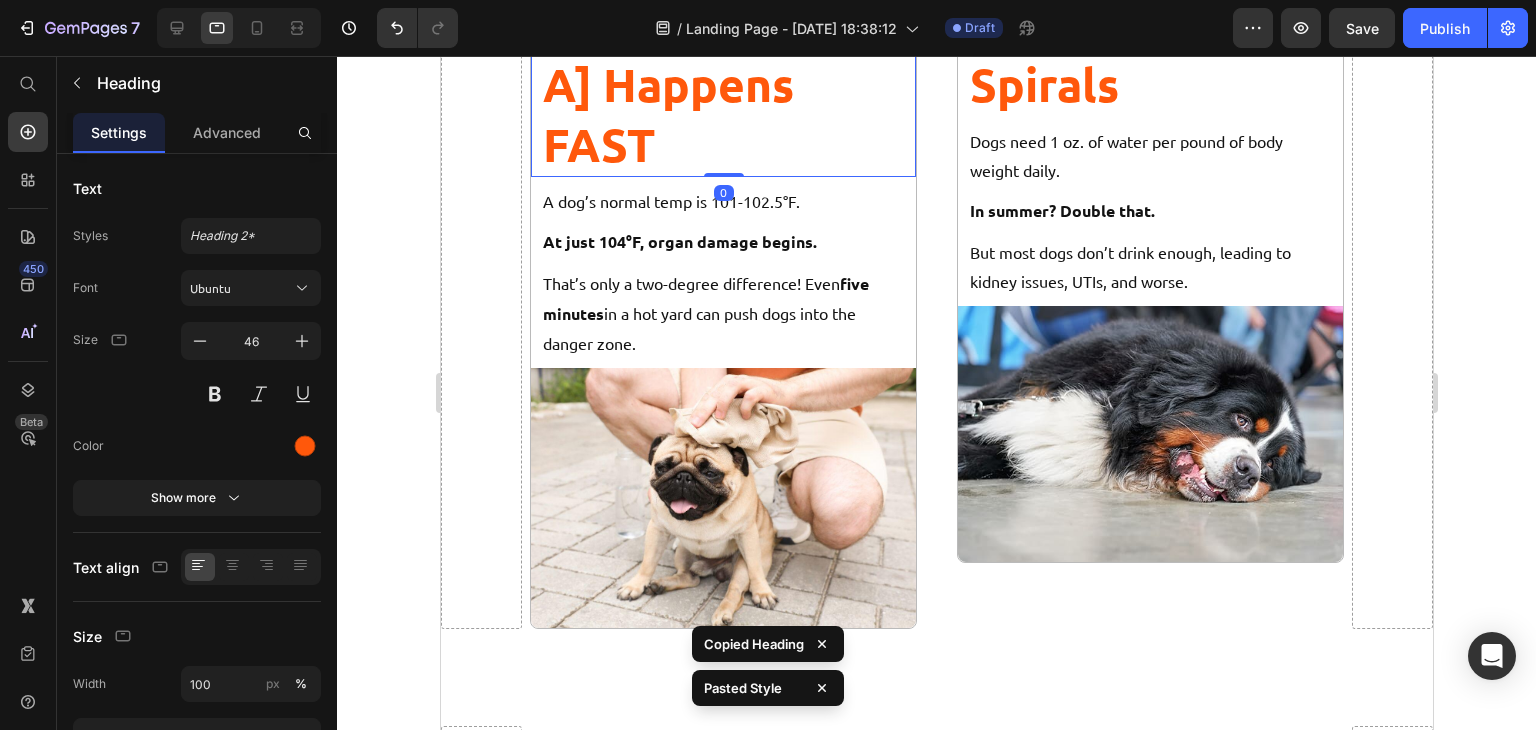 type on "24" 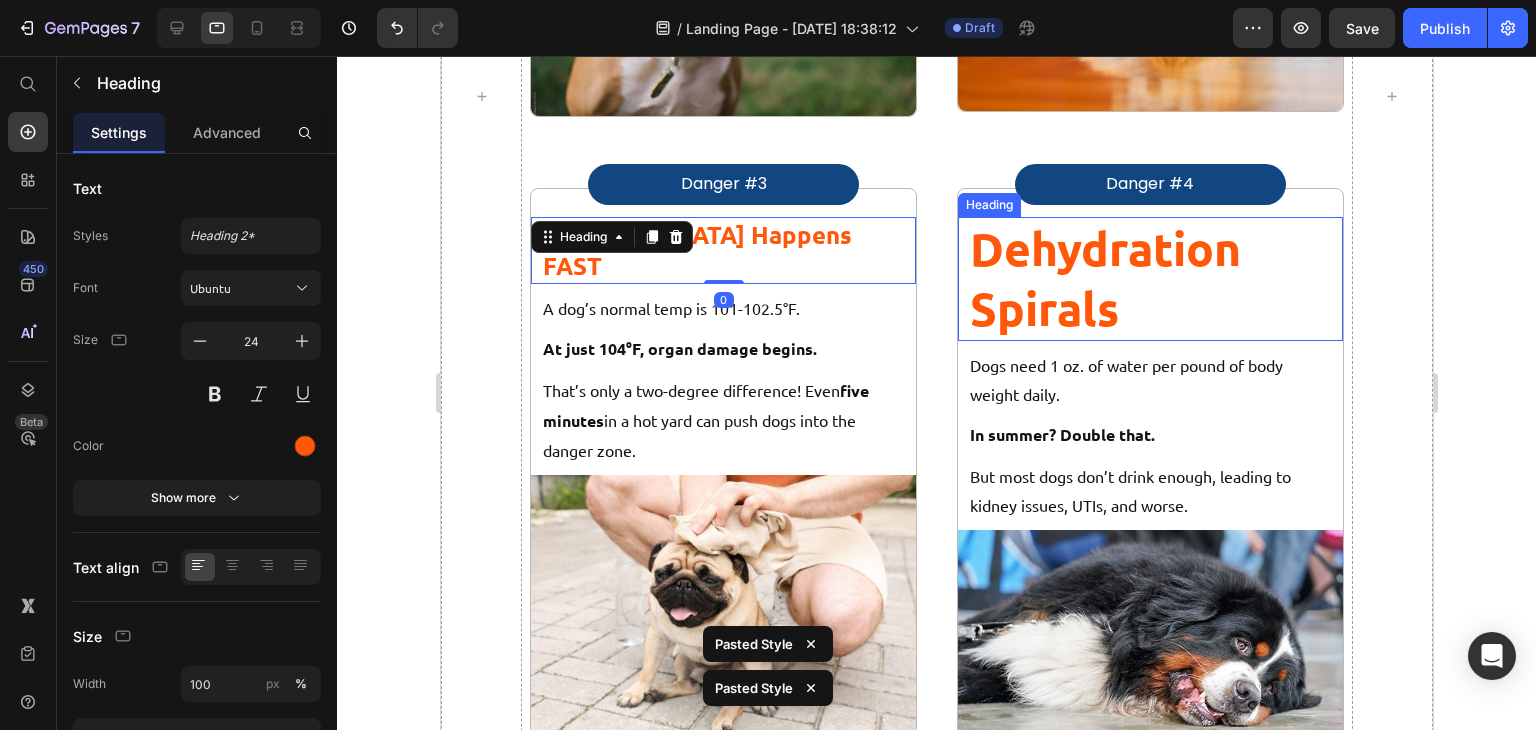click on "Dehydration Spirals" at bounding box center (1104, 278) 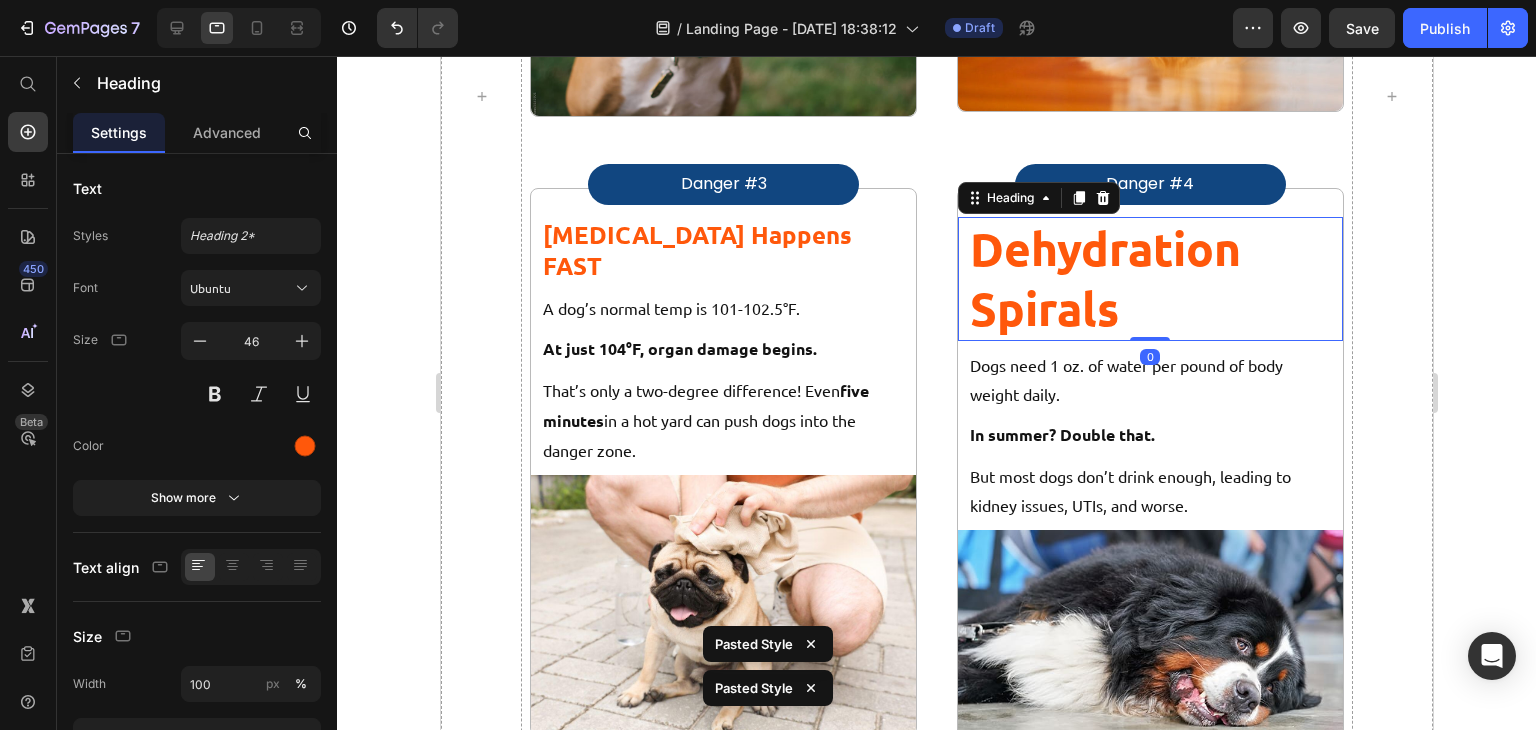 type on "24" 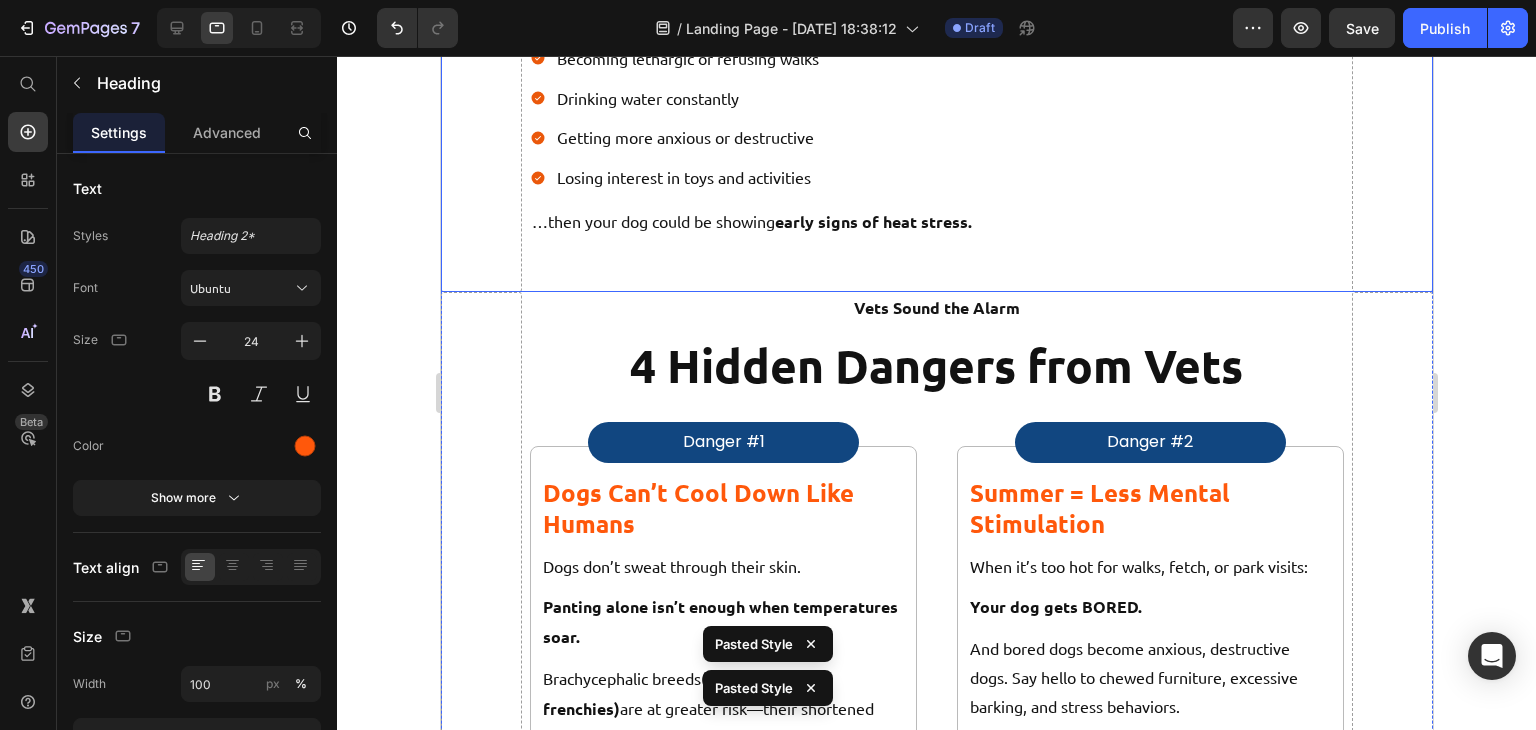 scroll, scrollTop: 1593, scrollLeft: 0, axis: vertical 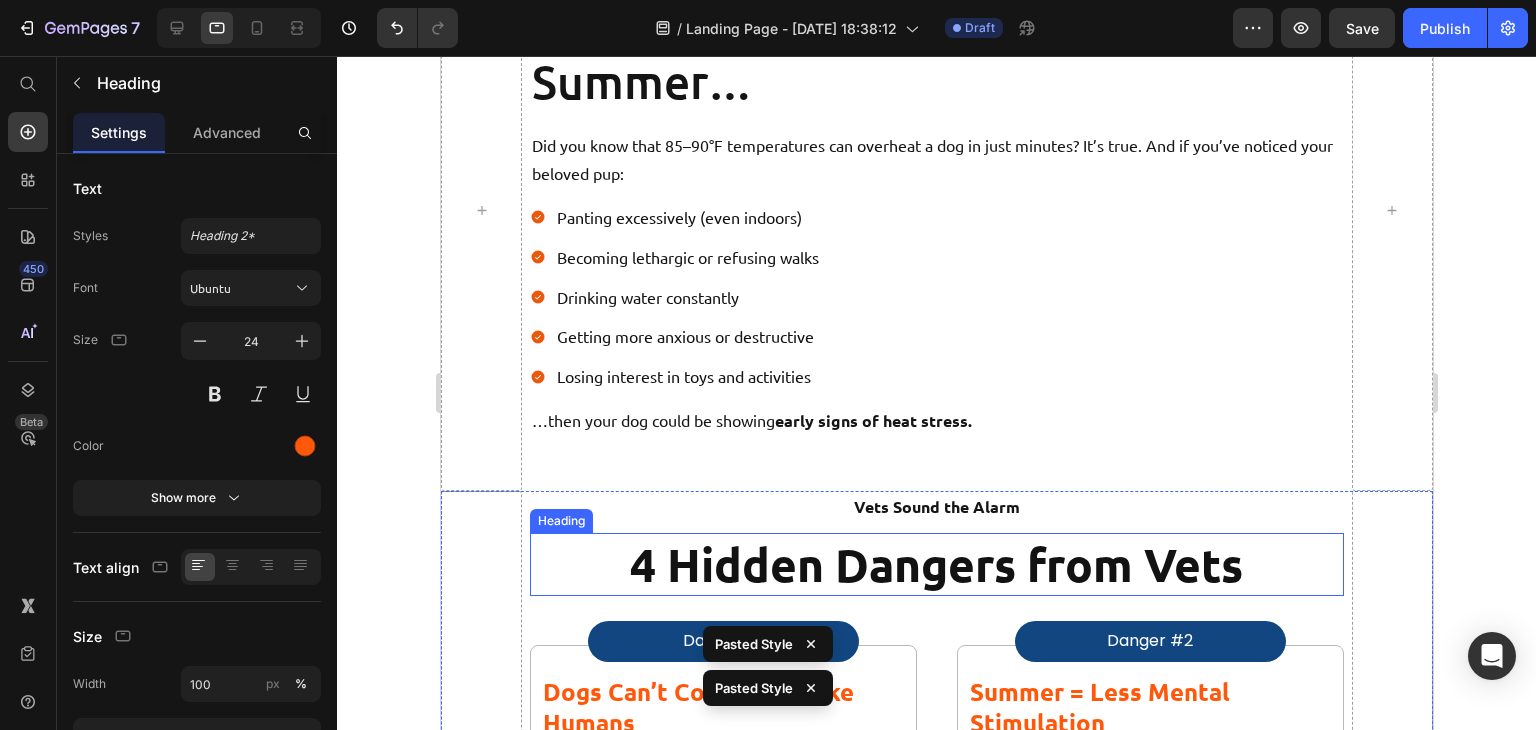 click on "4 Hidden Dangers from Vets" at bounding box center [935, 564] 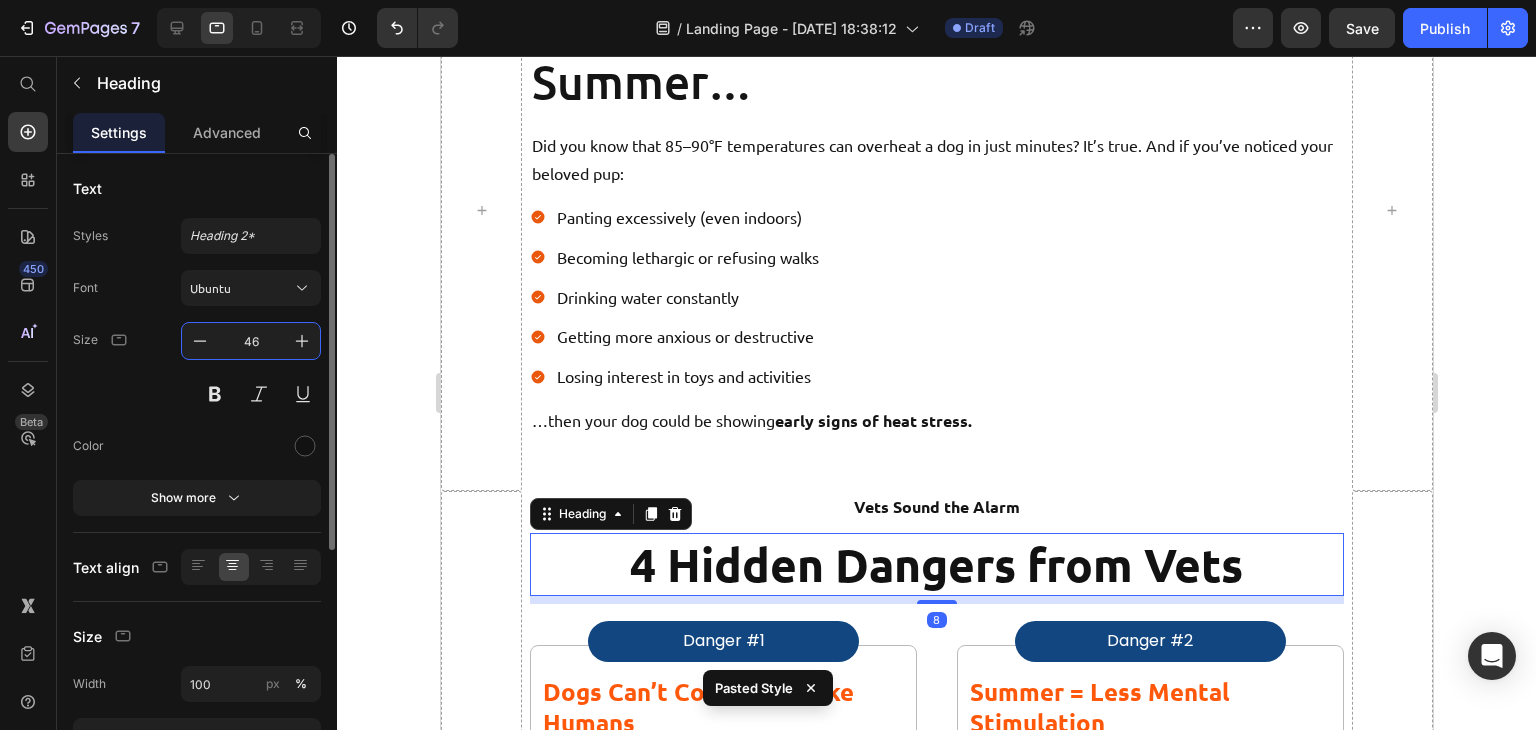click on "46" at bounding box center [251, 341] 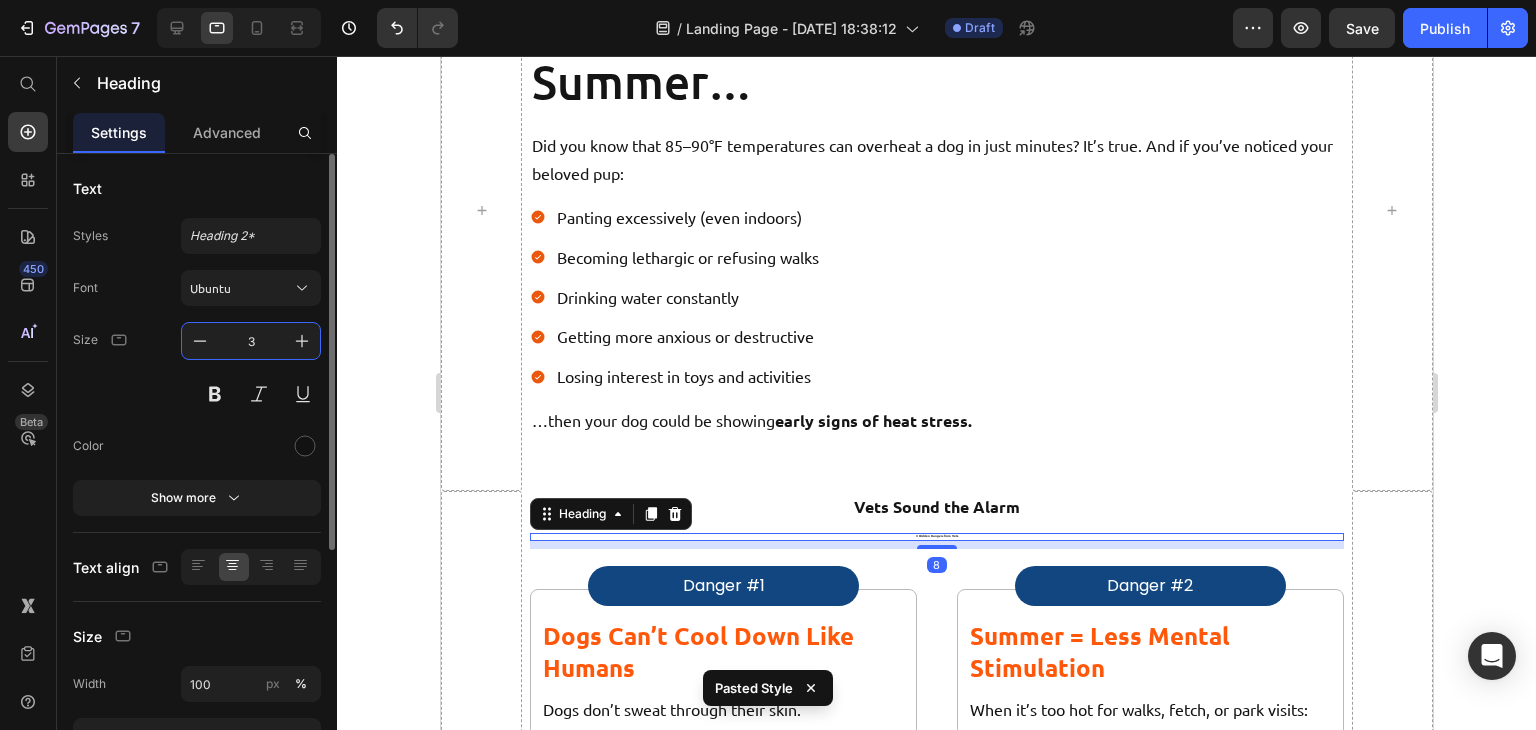 type on "38" 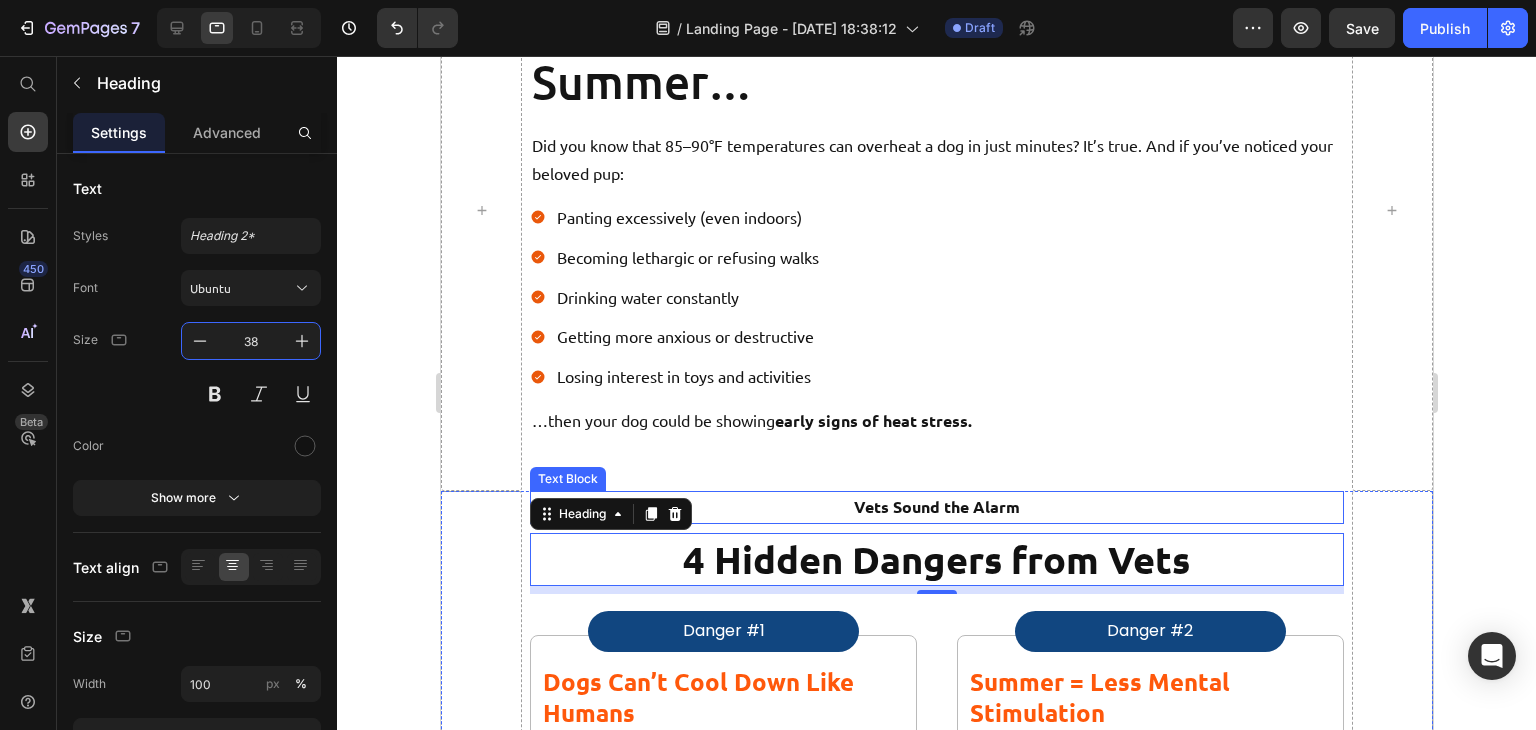 click on "Vets Sound the Alarm" at bounding box center (935, 507) 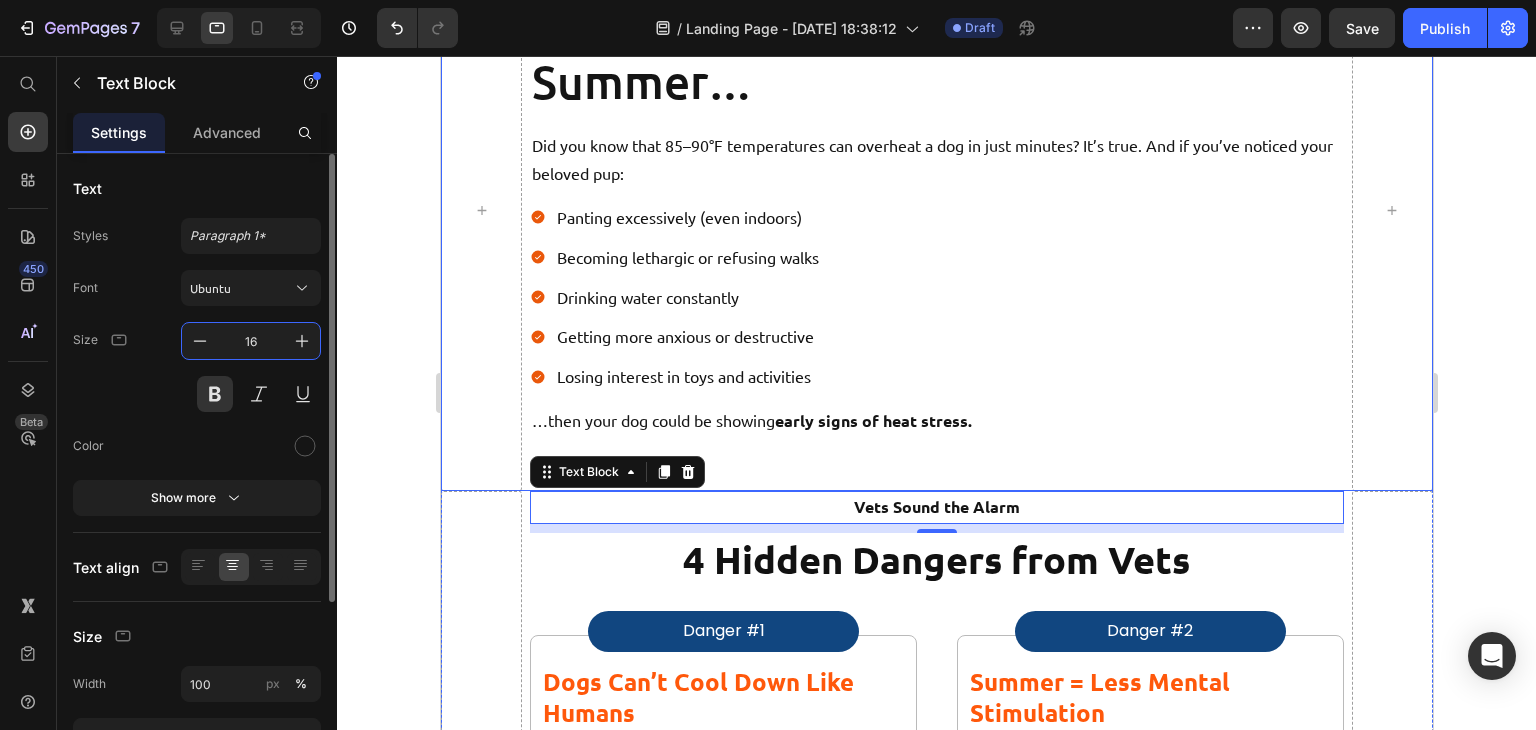 click on "16" at bounding box center [251, 341] 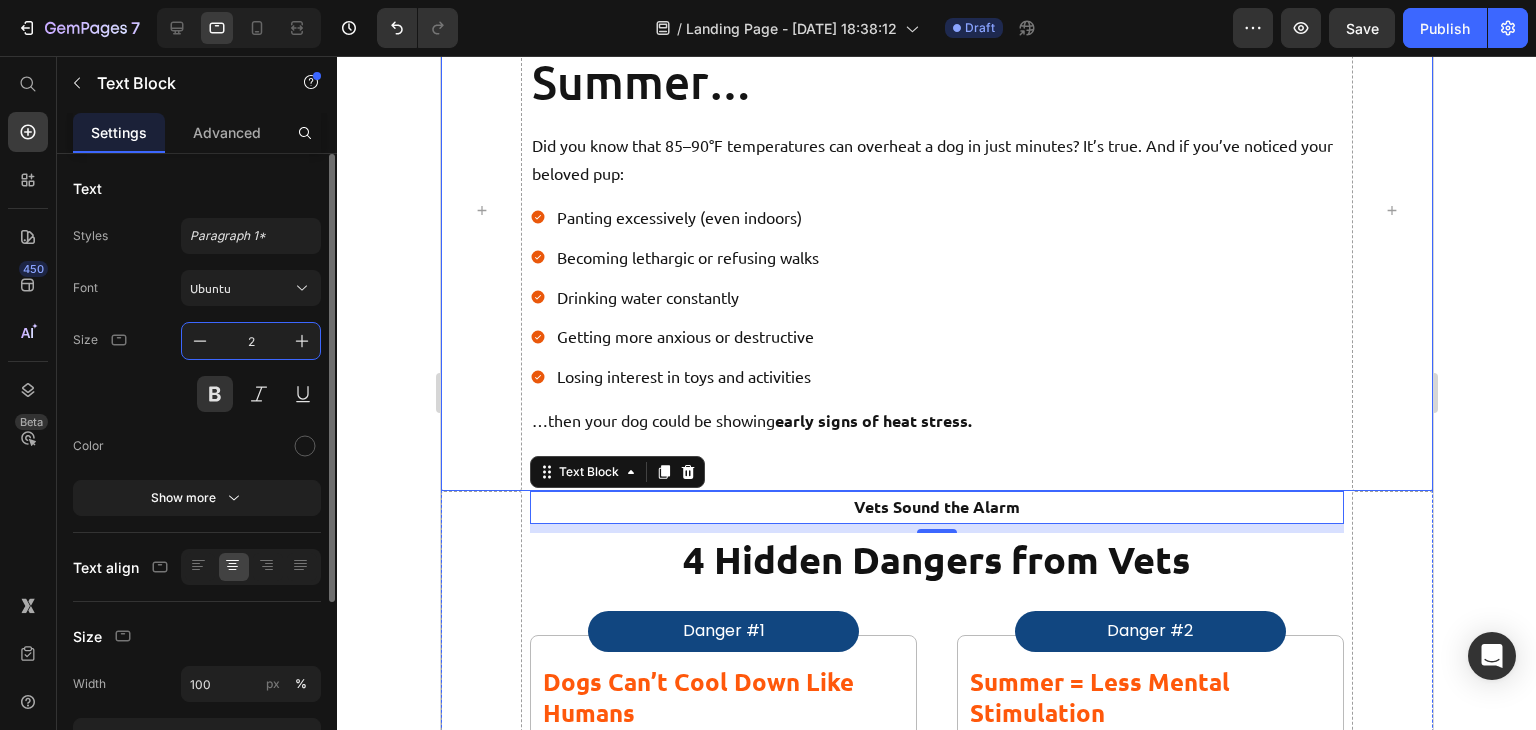 click on "2" at bounding box center (251, 341) 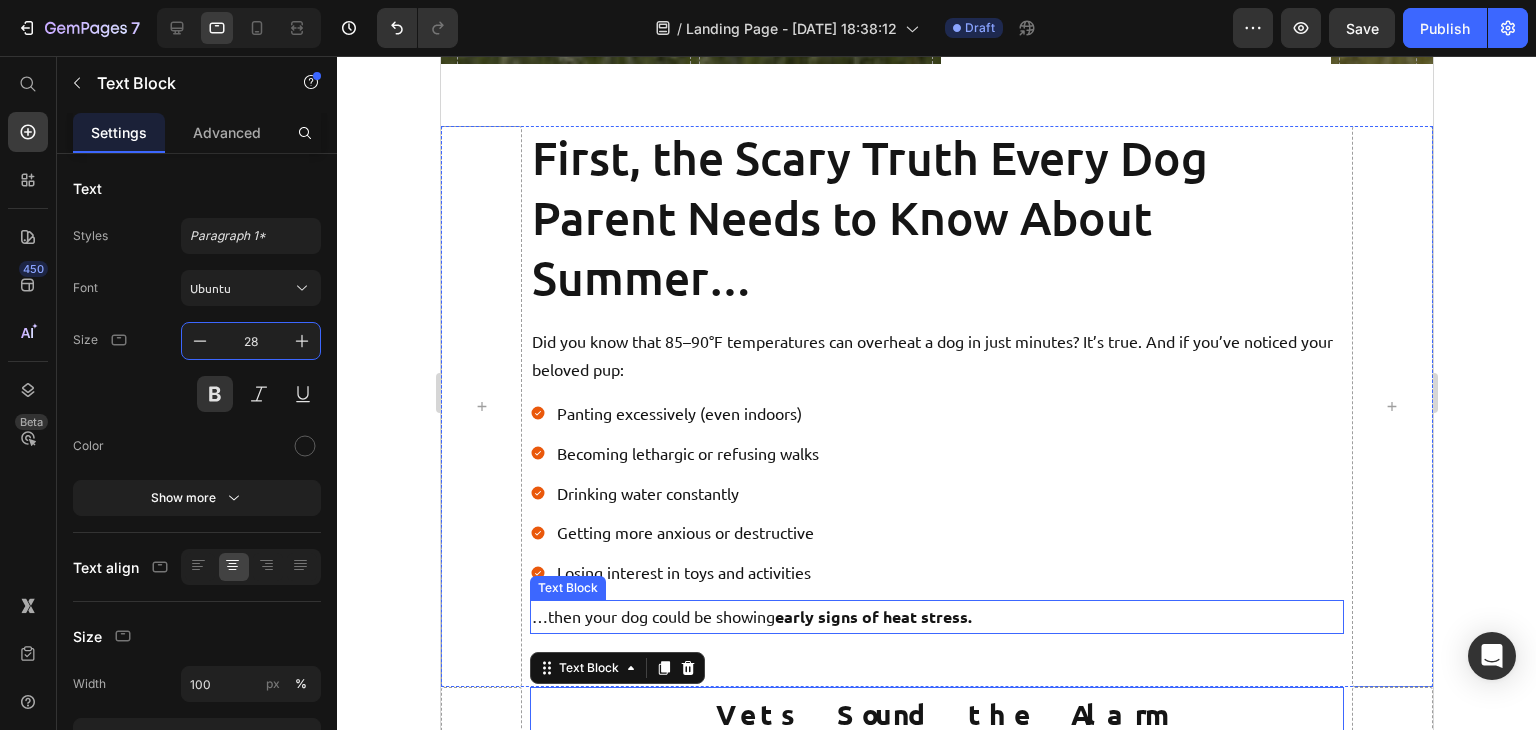 scroll, scrollTop: 1396, scrollLeft: 0, axis: vertical 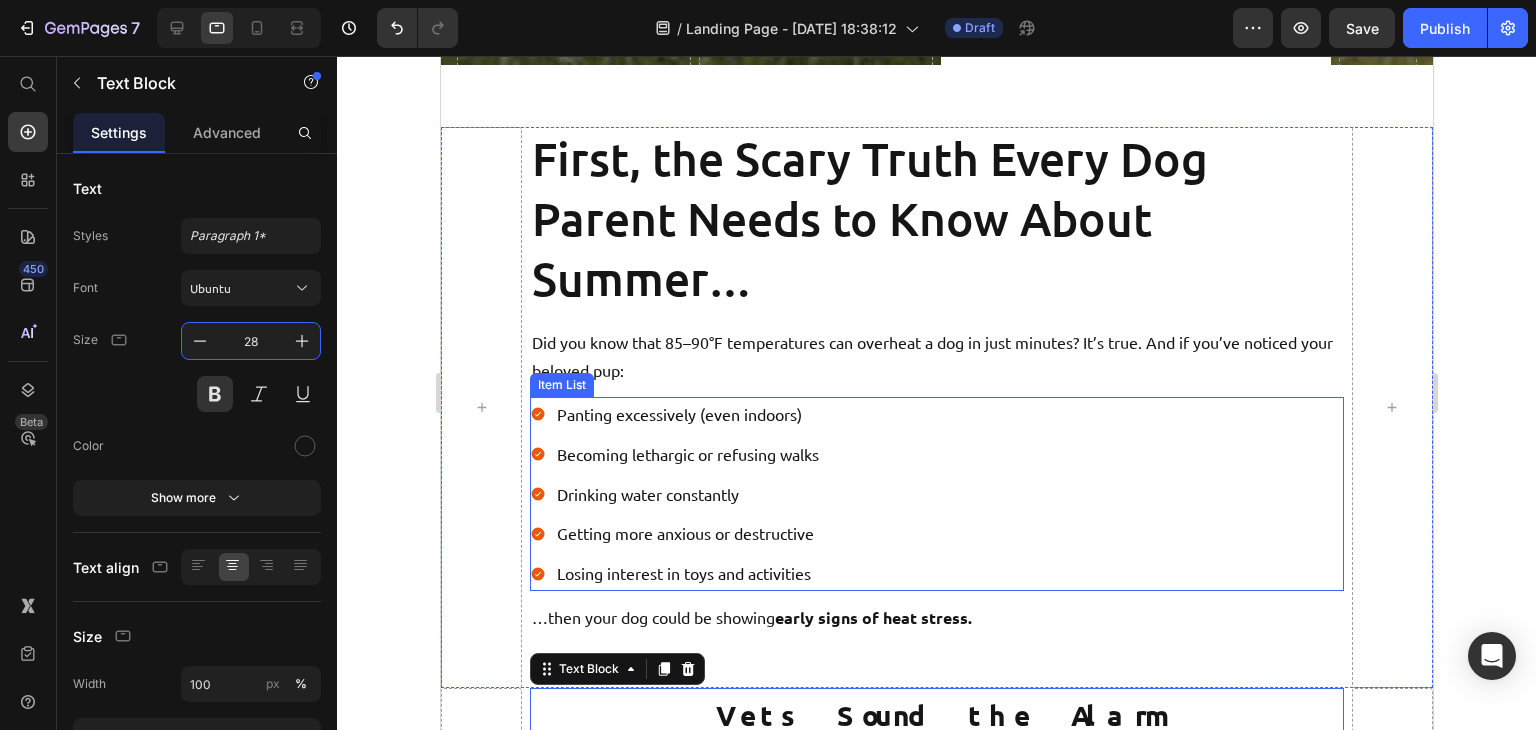 click on "Panting excessively (even indoors)  Becoming lethargic or refusing walks  Drinking water constantly  Getting more anxious or destructive  Losing interest in toys and activities" at bounding box center (935, 494) 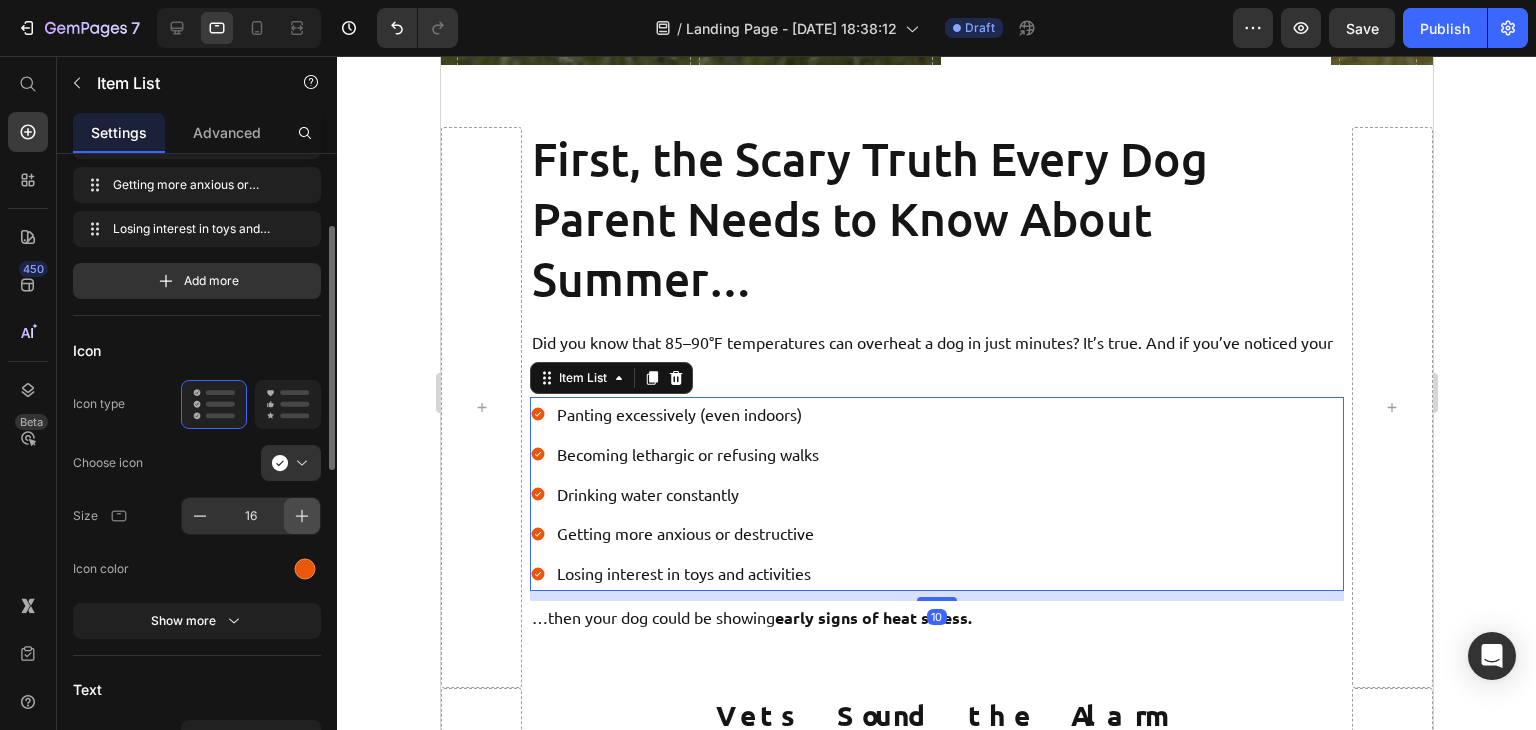 scroll, scrollTop: 184, scrollLeft: 0, axis: vertical 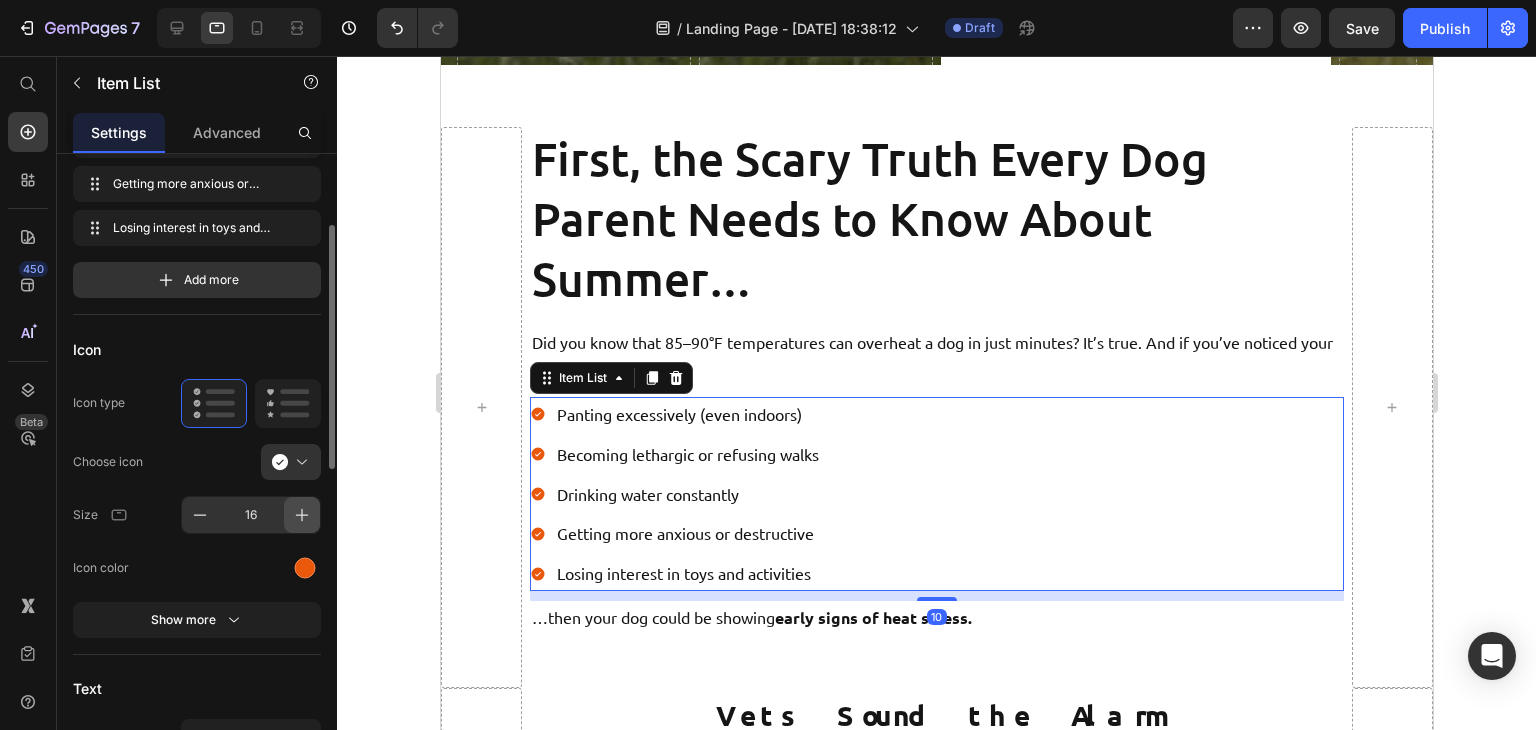 click 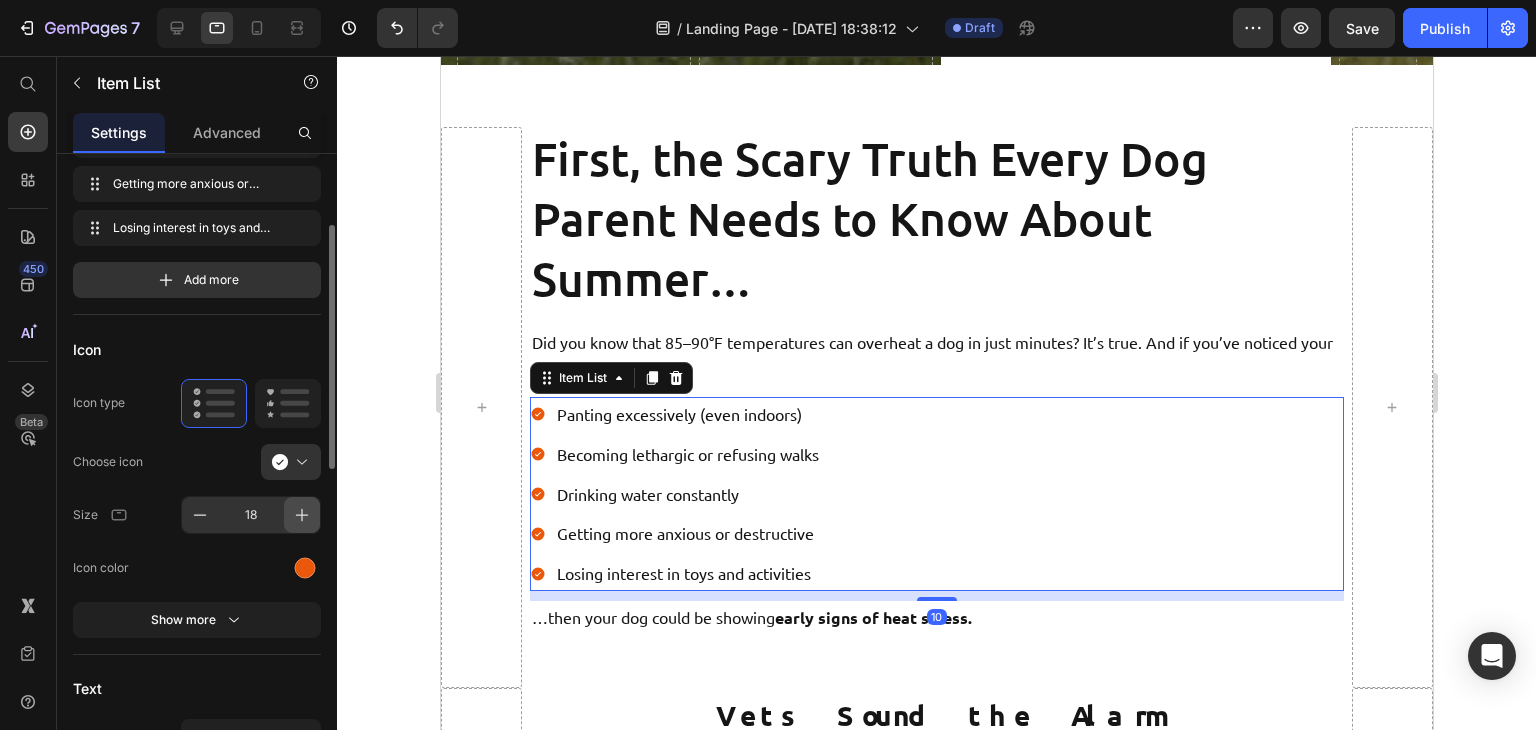 click 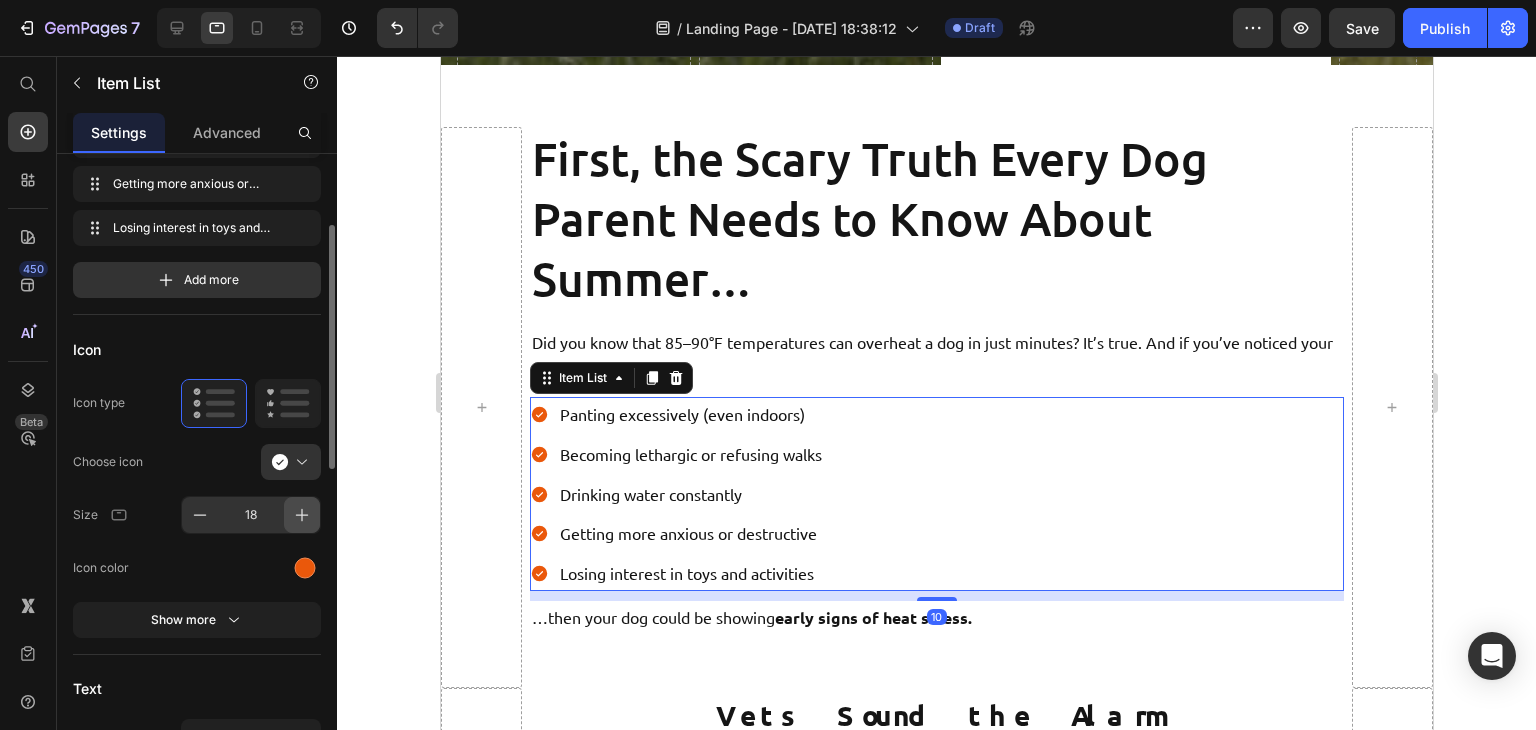 click 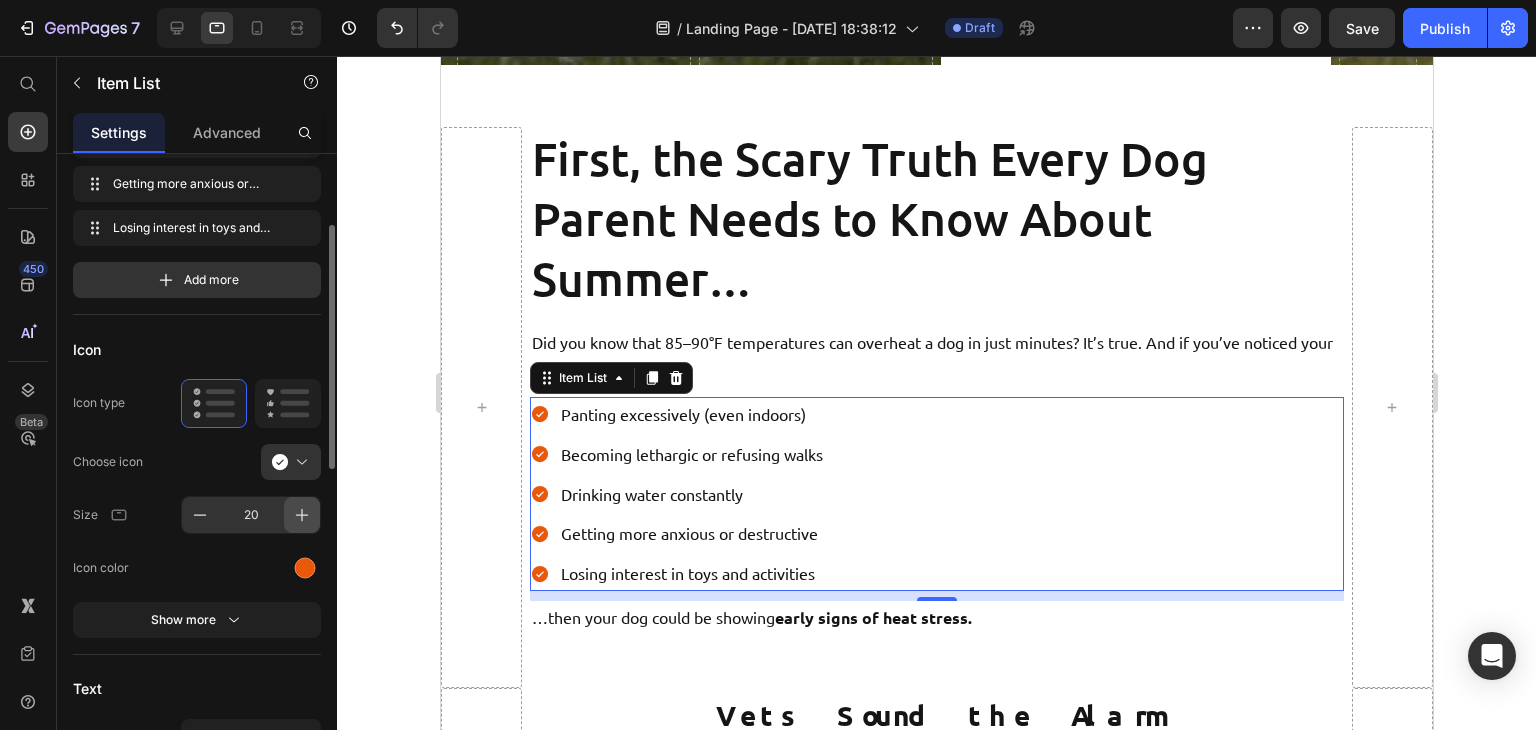 drag, startPoint x: 310, startPoint y: 513, endPoint x: 113, endPoint y: 277, distance: 307.41666 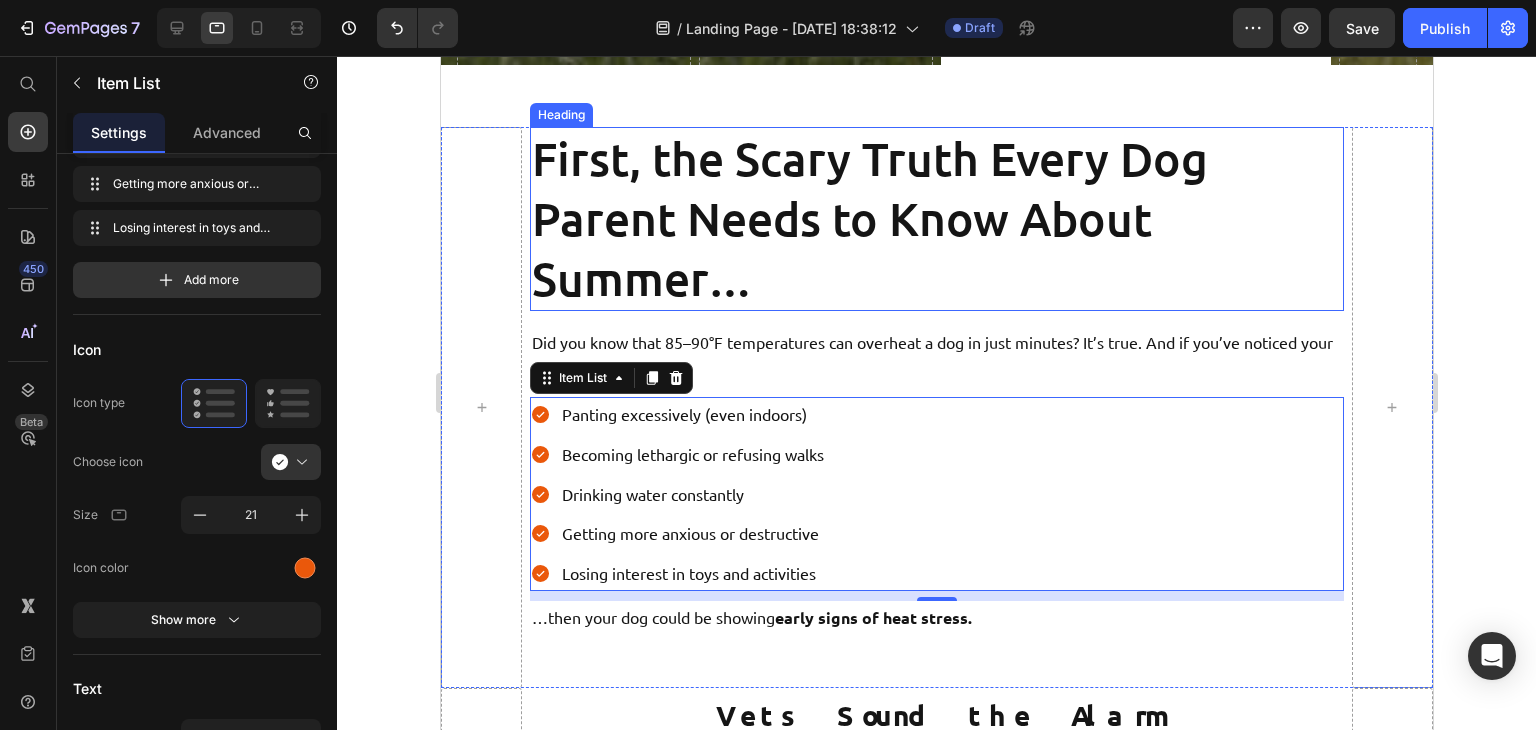 click on "First, the Scary Truth Every Dog Parent Needs to Know About Summer…" at bounding box center (935, 218) 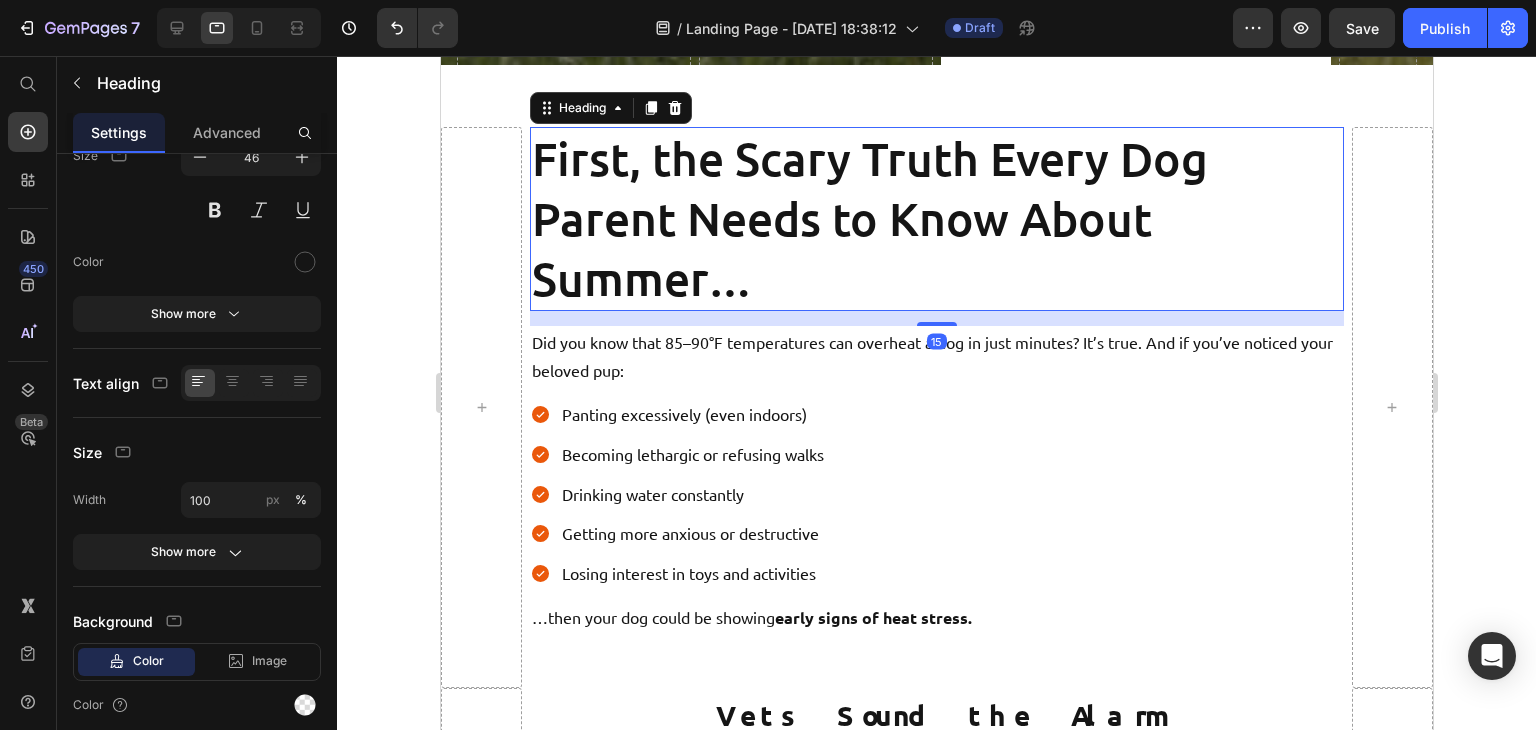 scroll, scrollTop: 0, scrollLeft: 0, axis: both 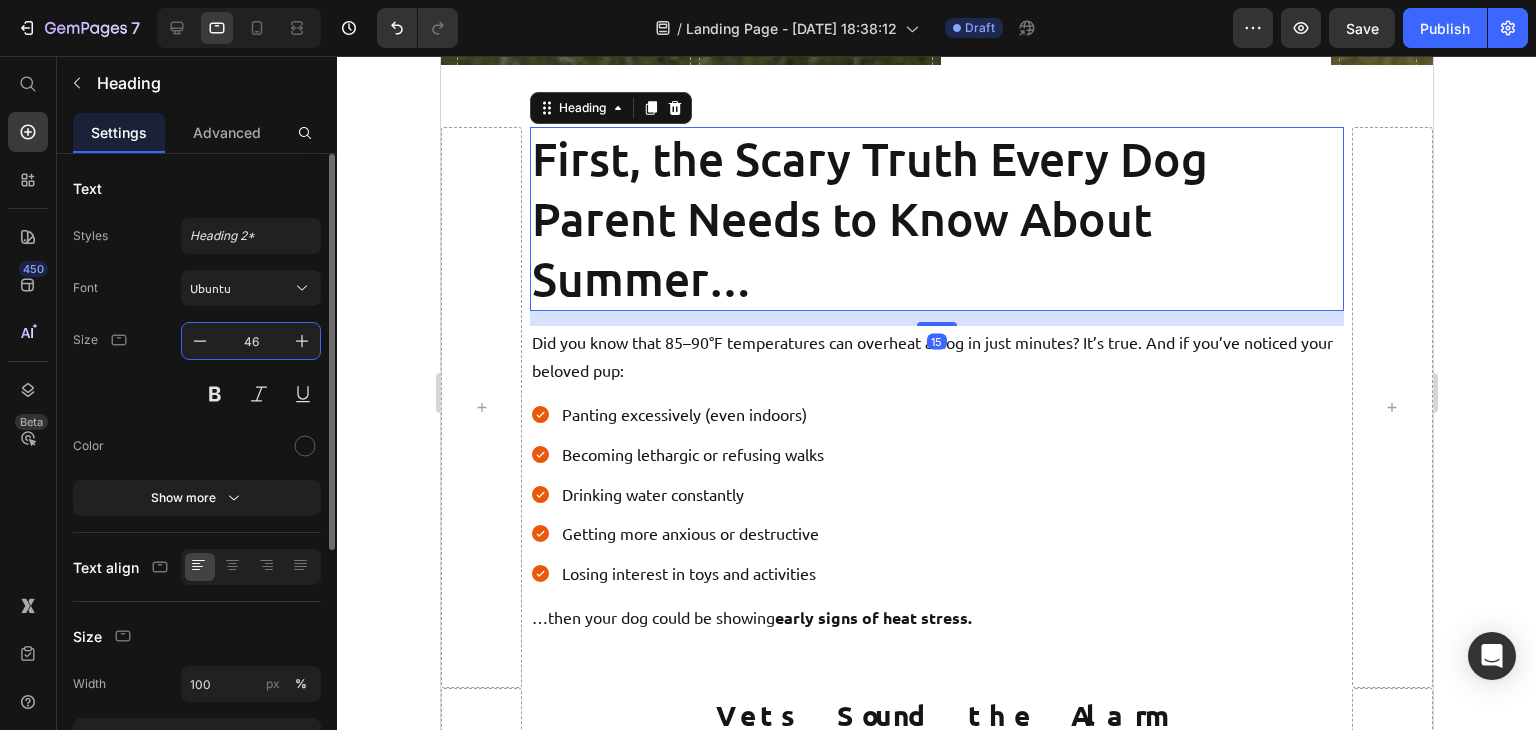 click on "46" at bounding box center (251, 341) 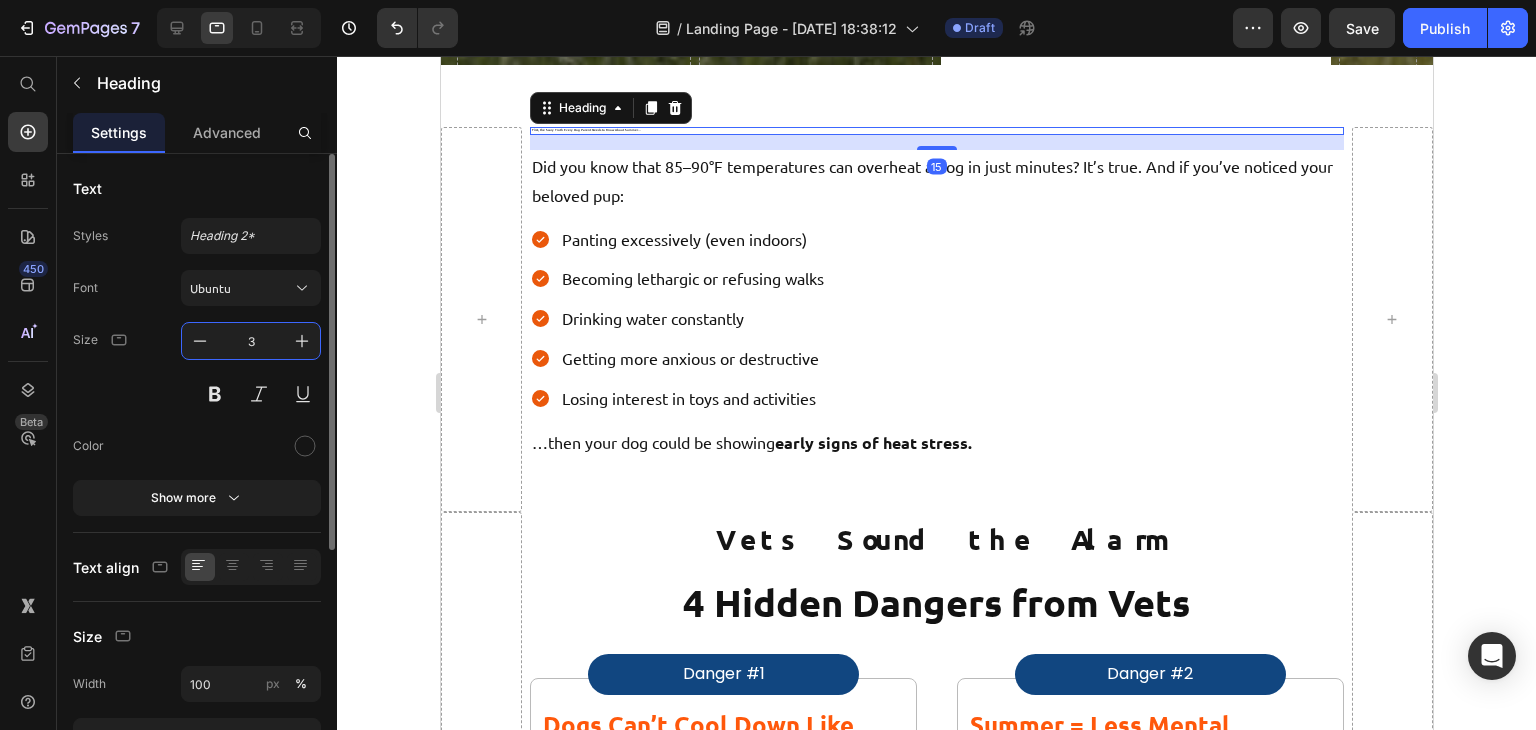 type on "38" 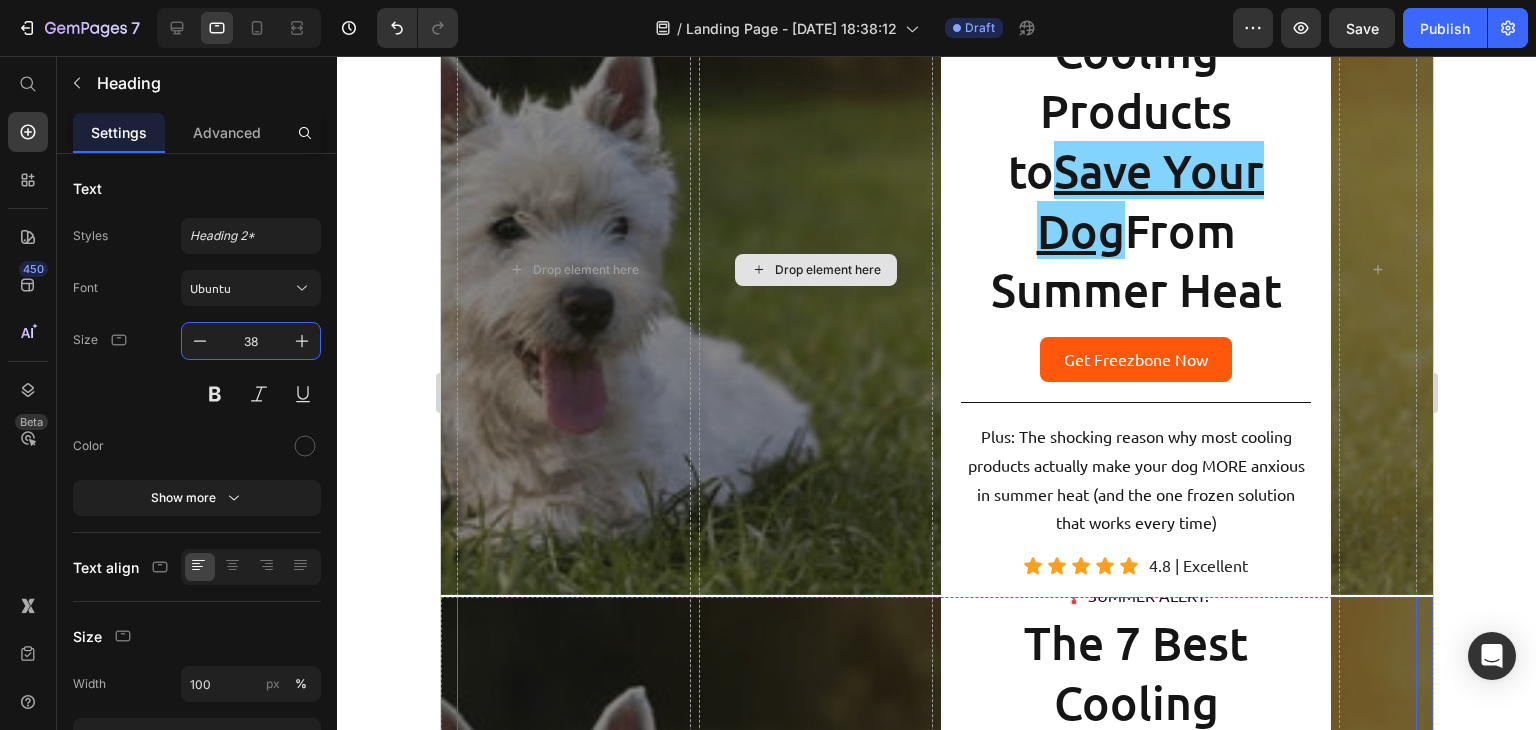 scroll, scrollTop: 259, scrollLeft: 0, axis: vertical 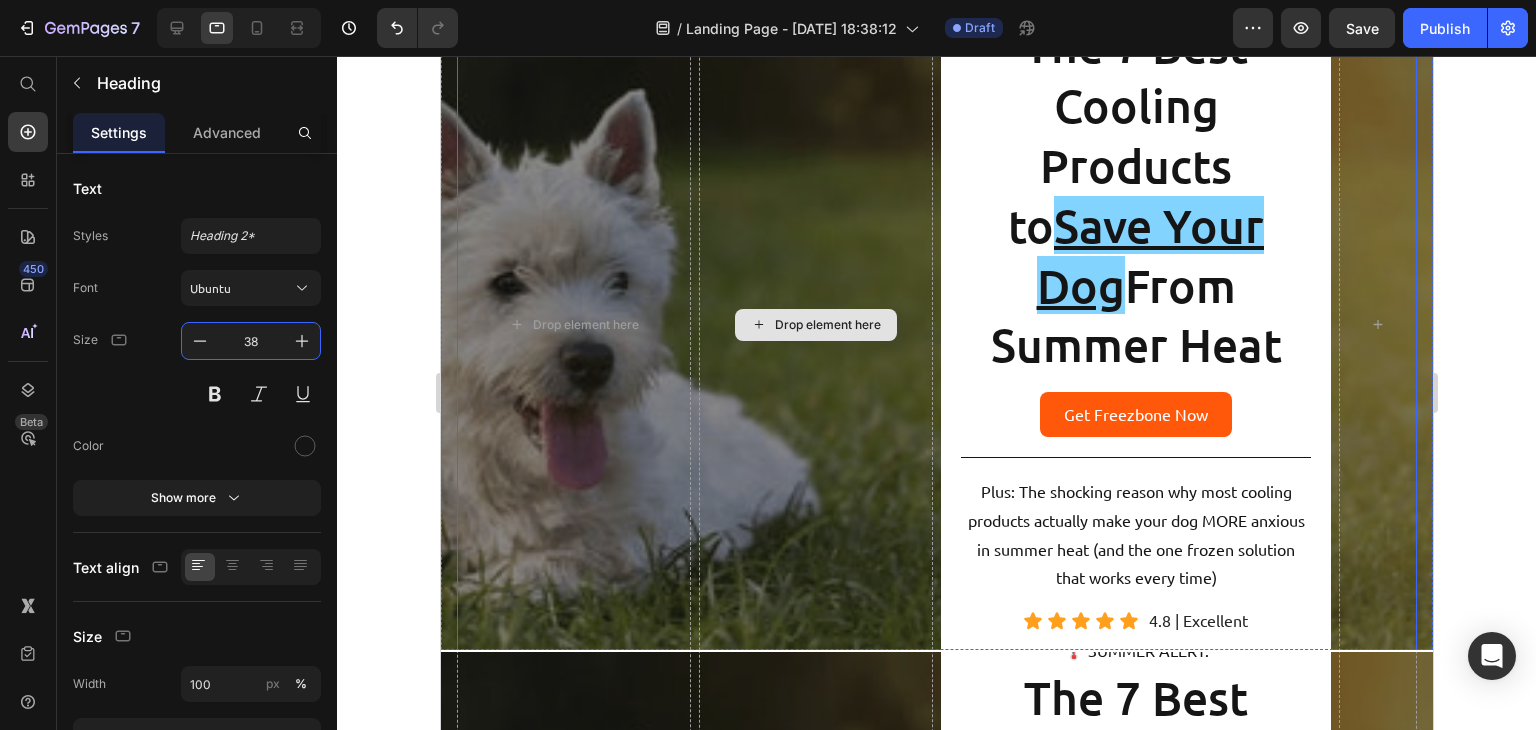 click on "Drop element here" at bounding box center (573, 977) 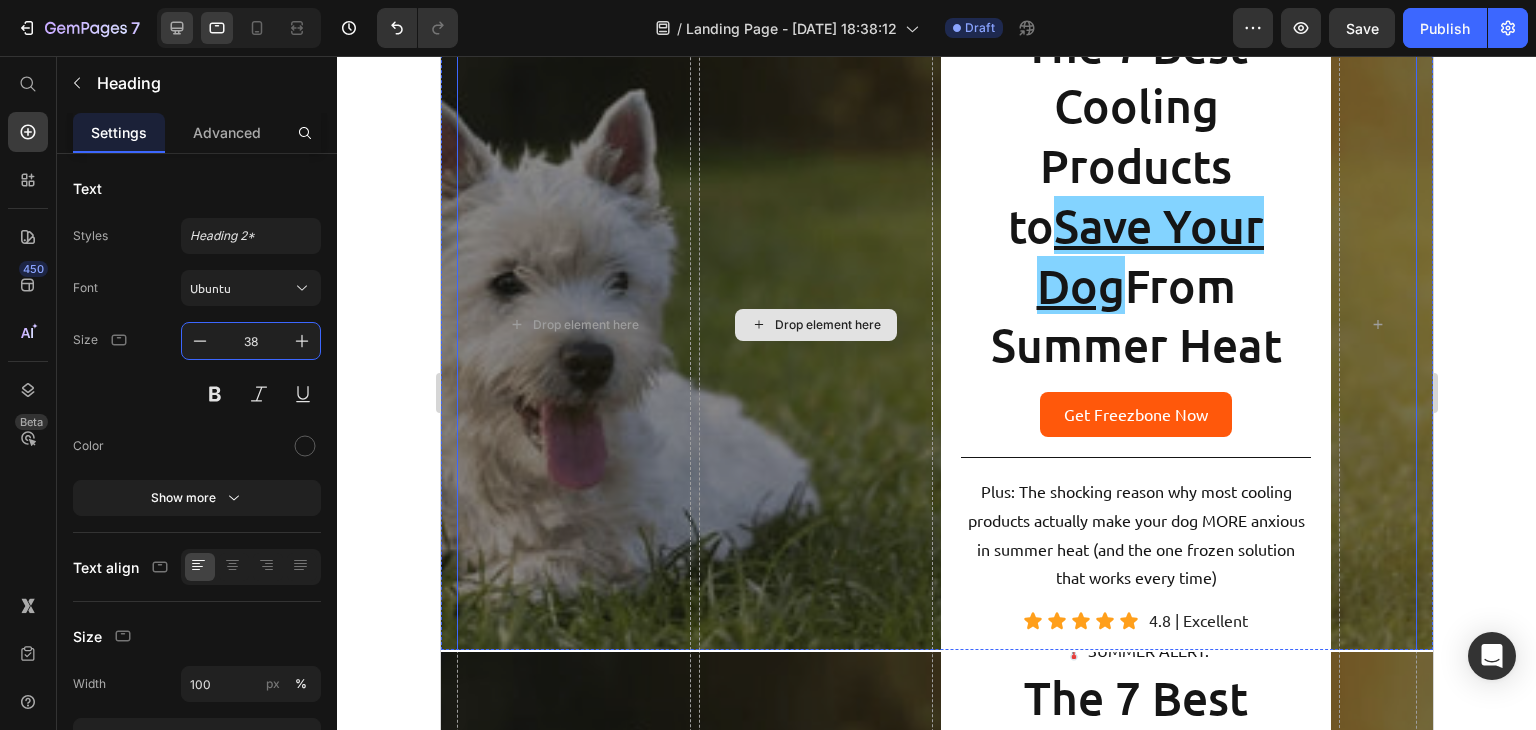 click 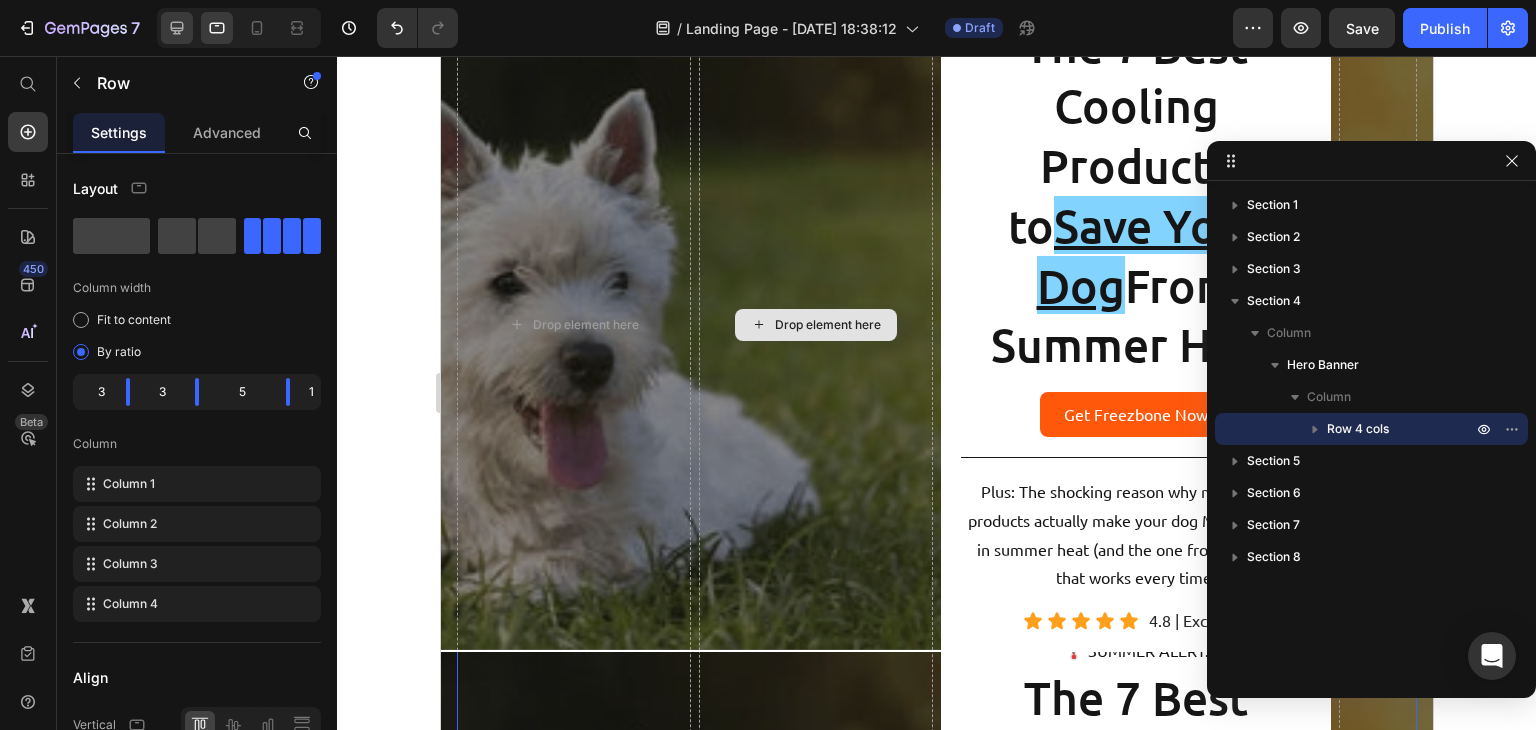 click 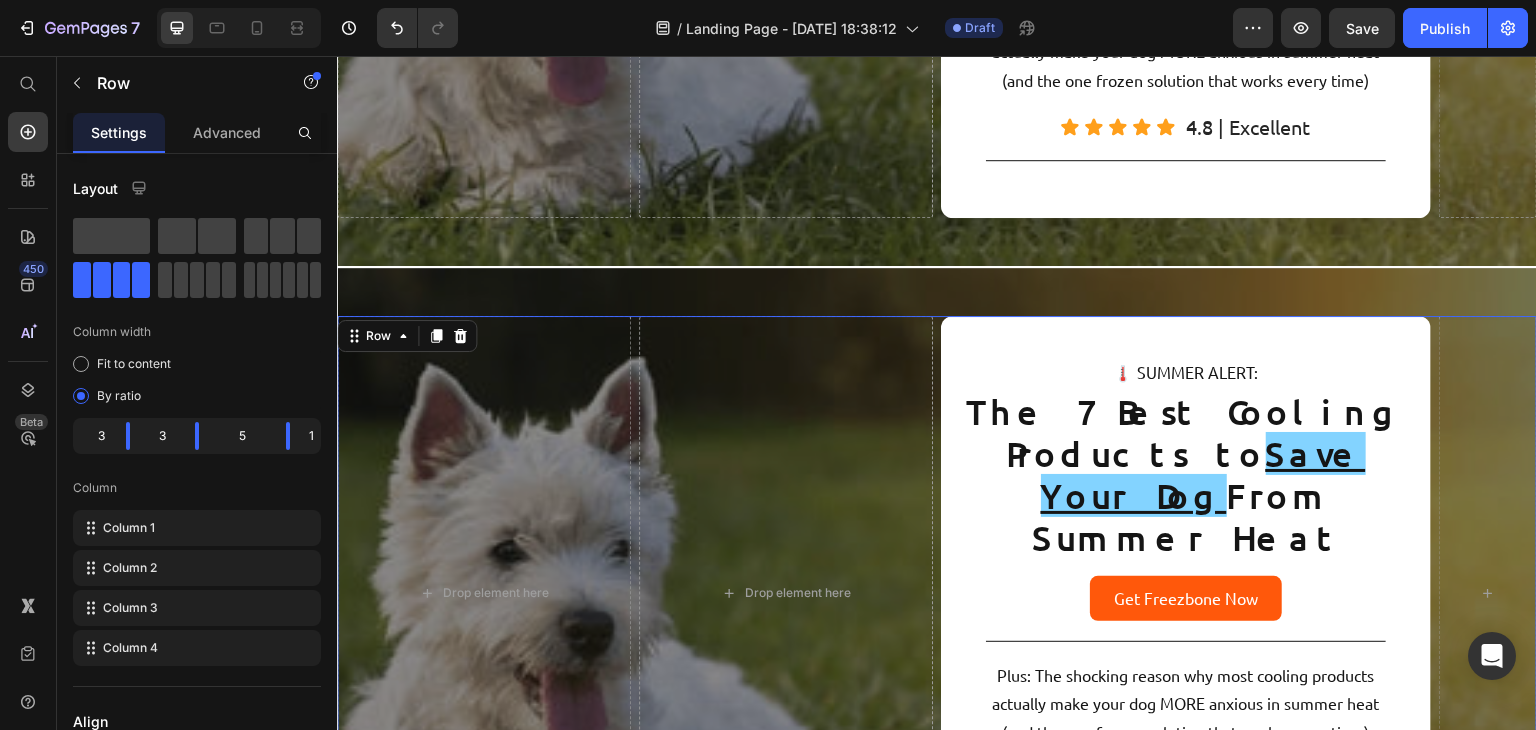 scroll, scrollTop: 620, scrollLeft: 0, axis: vertical 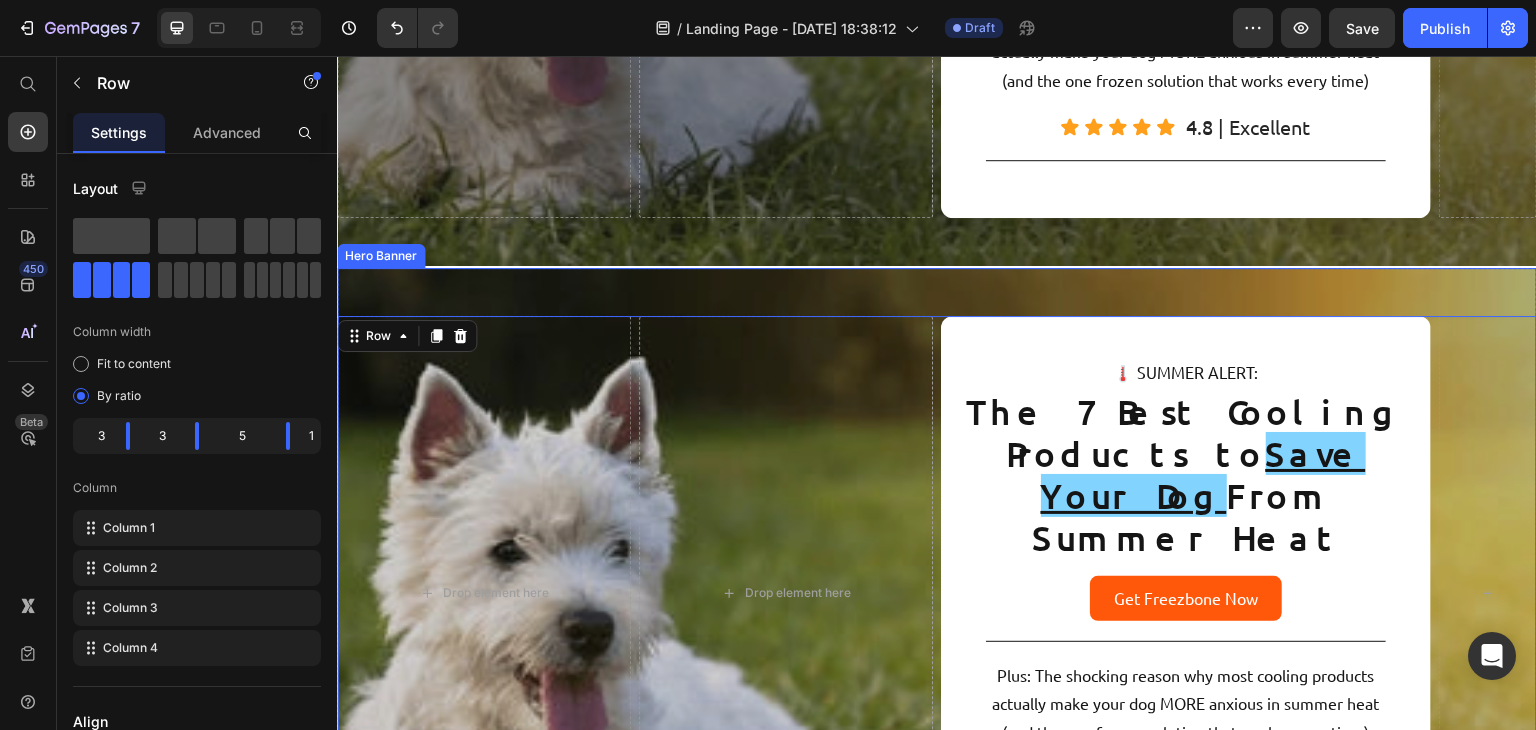 click at bounding box center (937, 593) 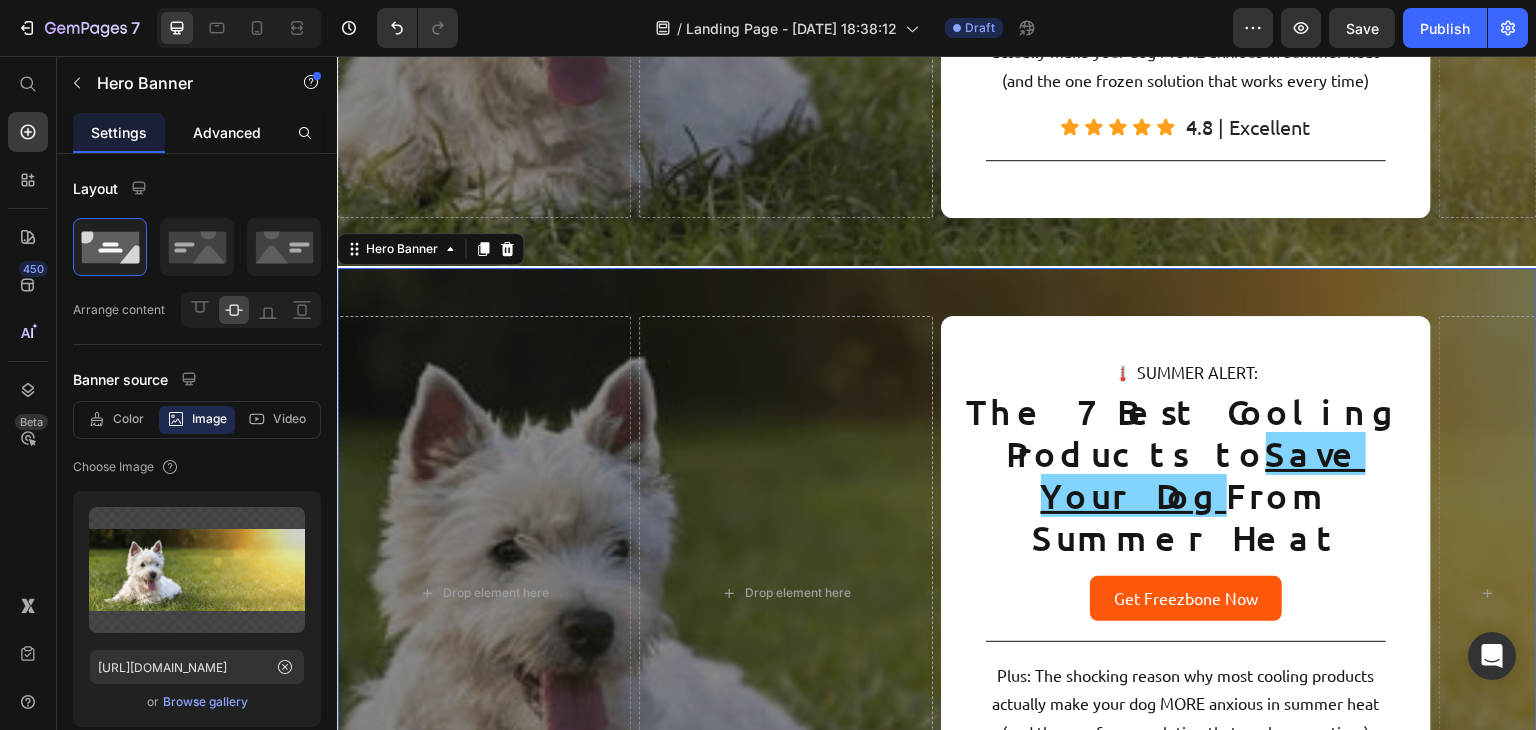 click on "Advanced" at bounding box center [227, 132] 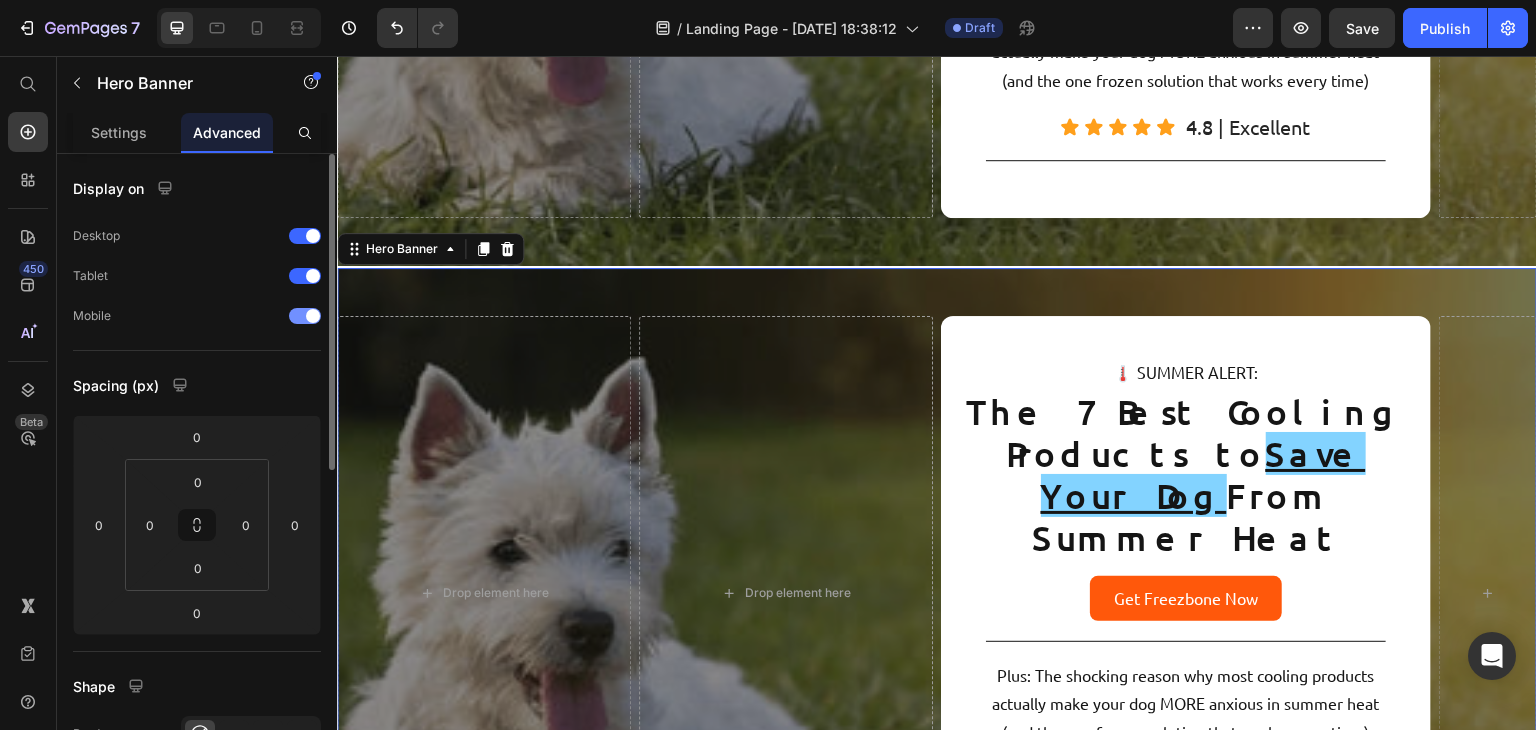 click at bounding box center [313, 316] 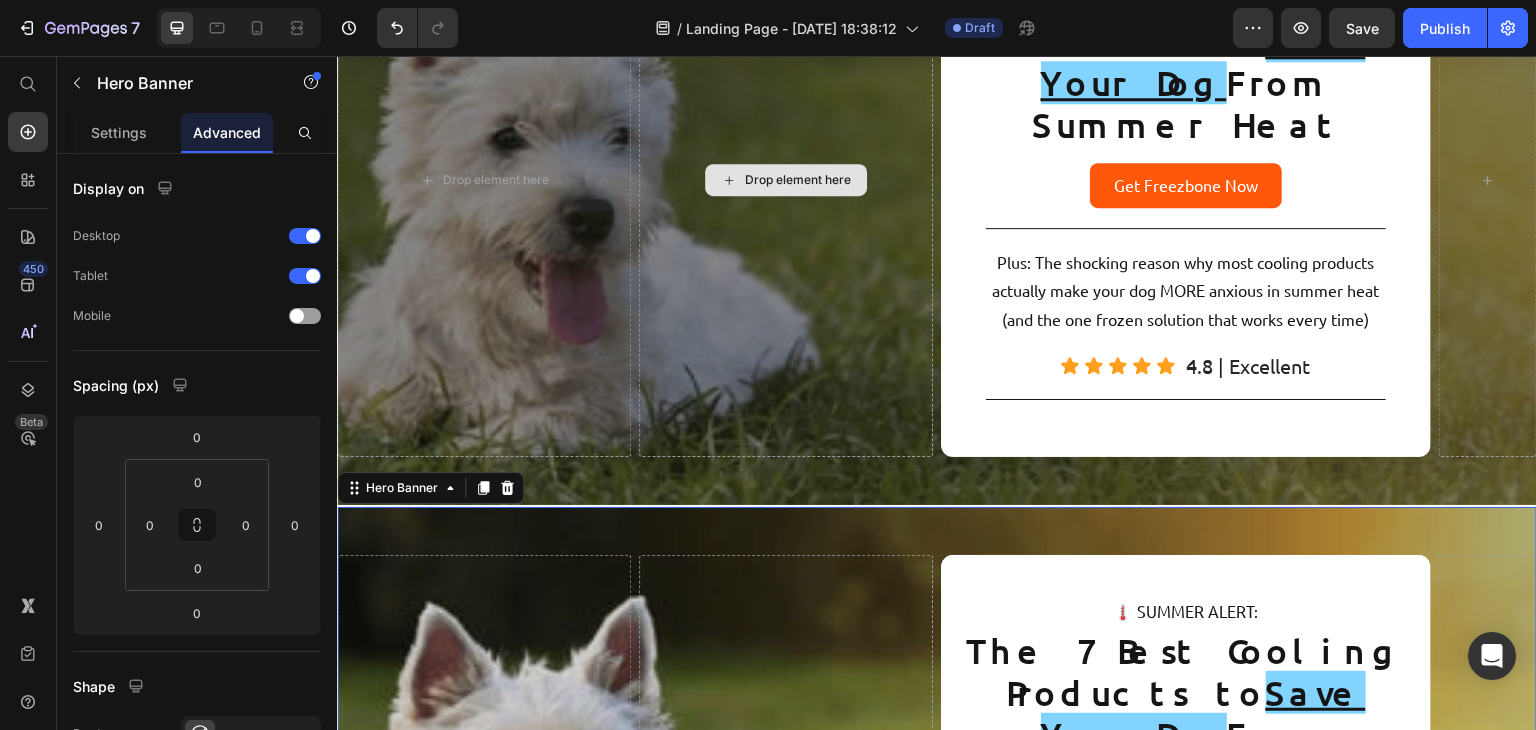 scroll, scrollTop: 380, scrollLeft: 0, axis: vertical 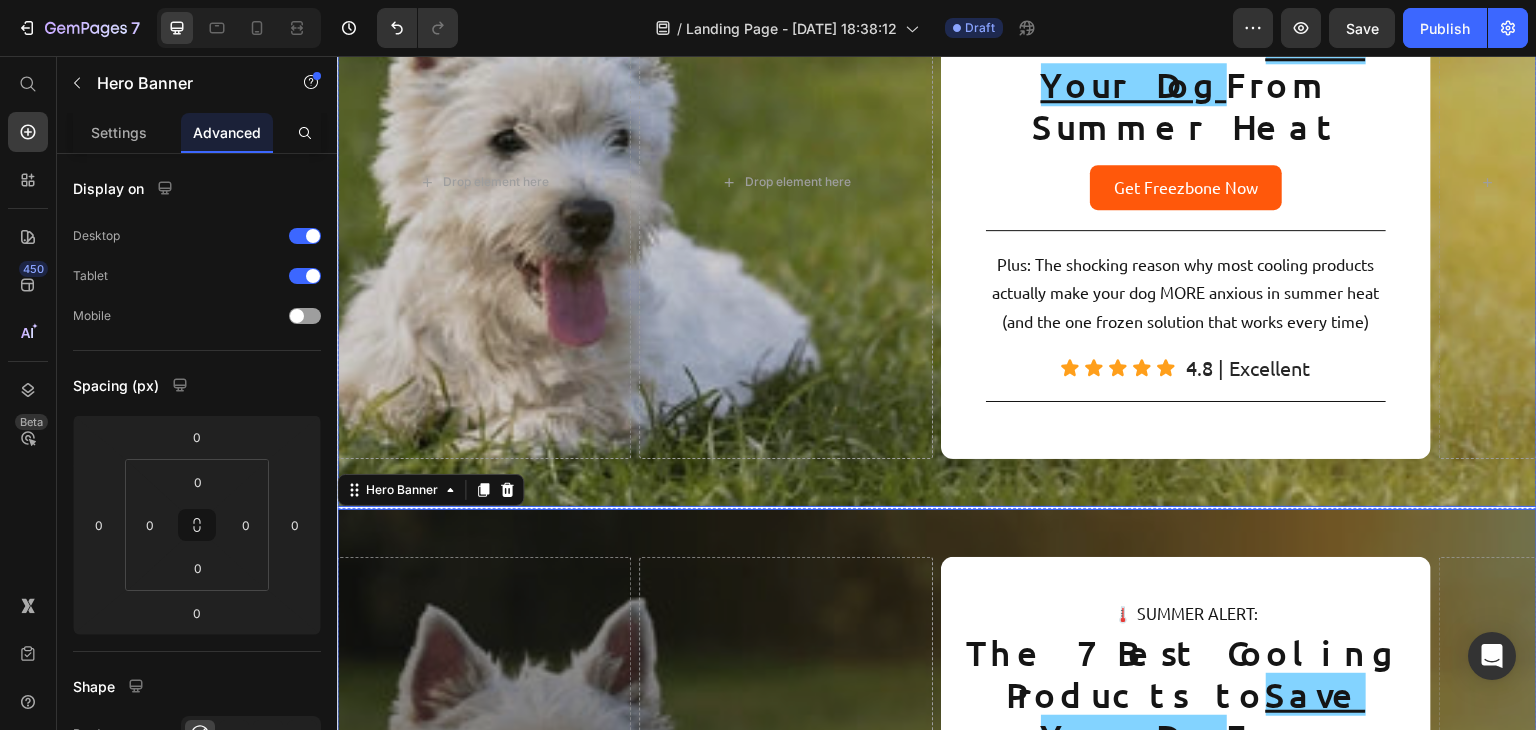 click at bounding box center [937, 182] 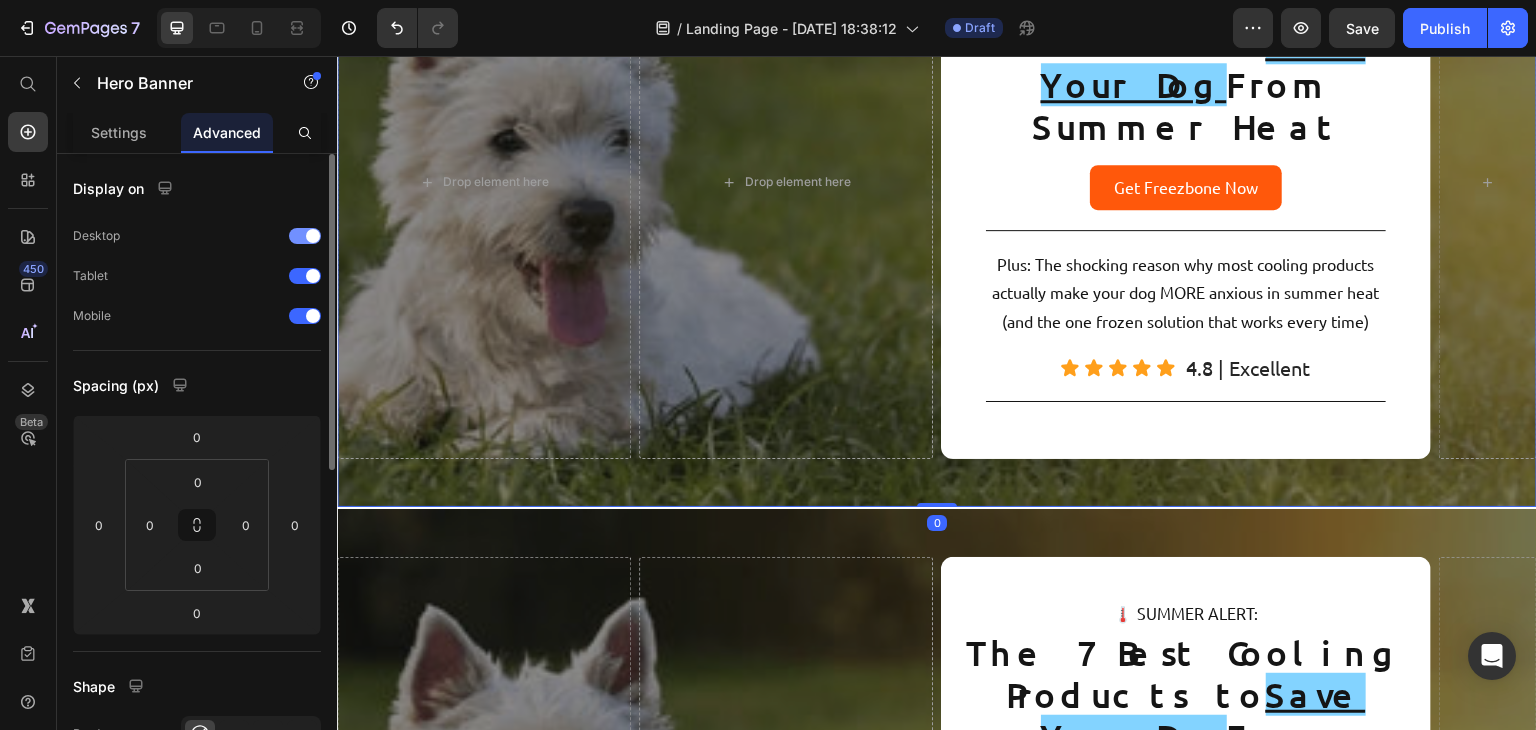 click at bounding box center (305, 236) 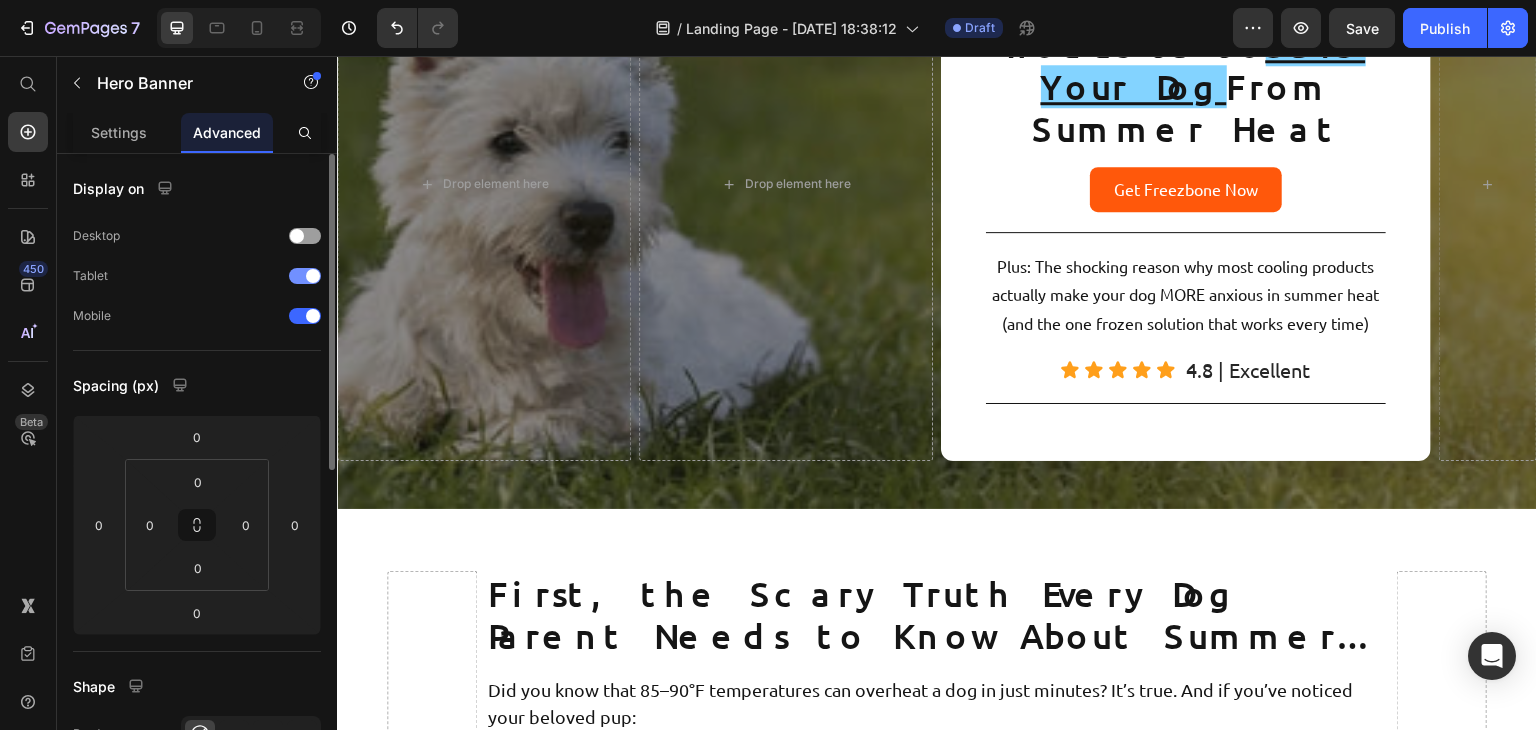 click at bounding box center (313, 276) 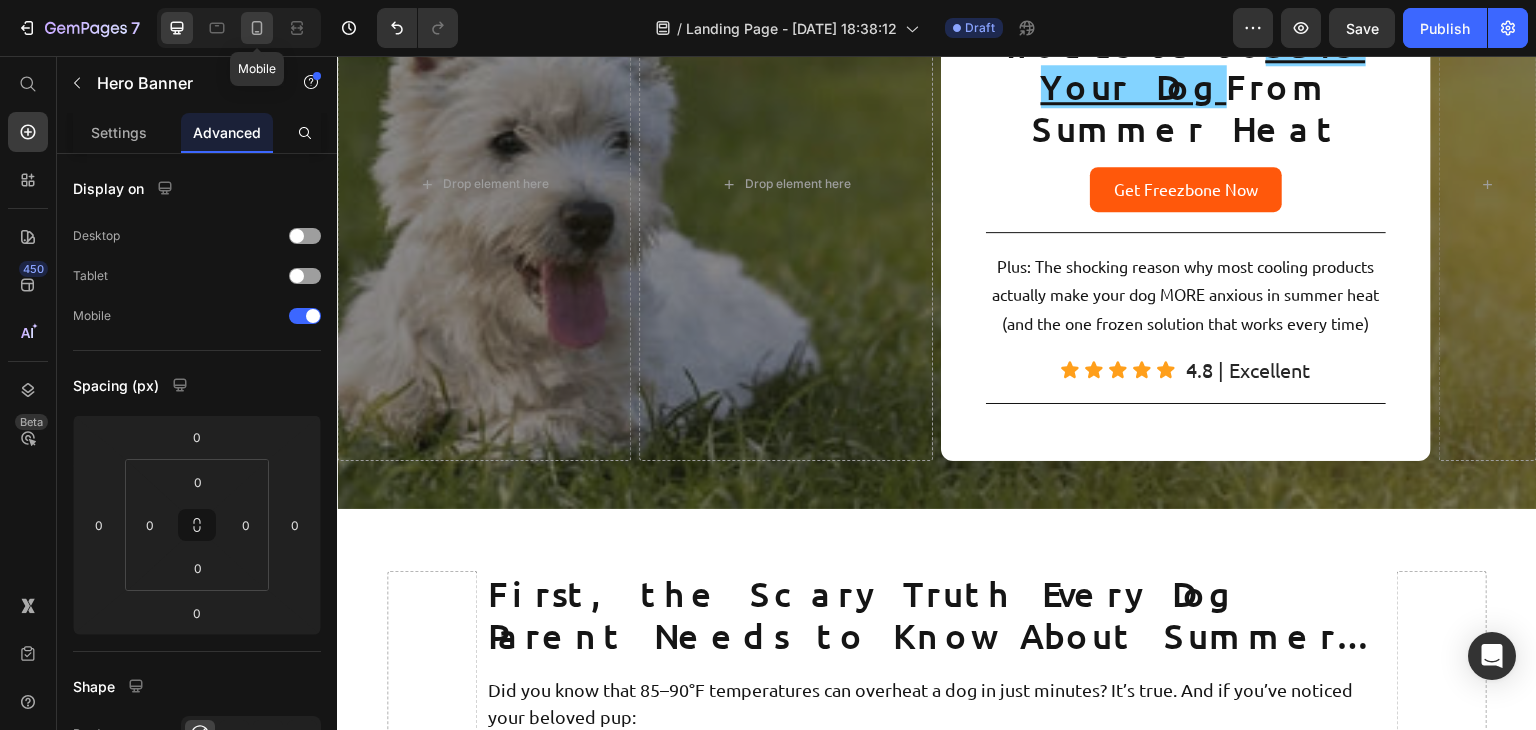 drag, startPoint x: 253, startPoint y: 25, endPoint x: 286, endPoint y: 312, distance: 288.891 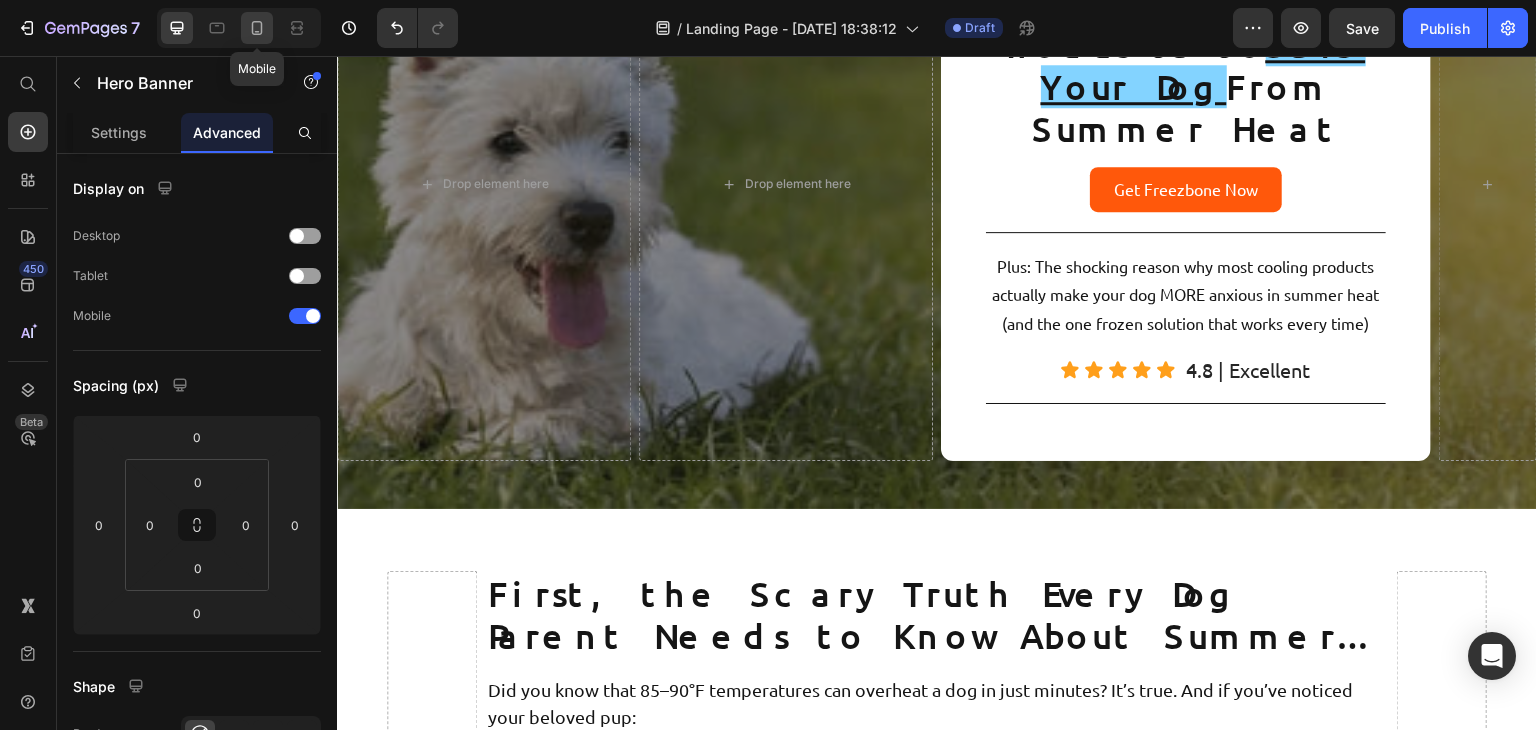 click 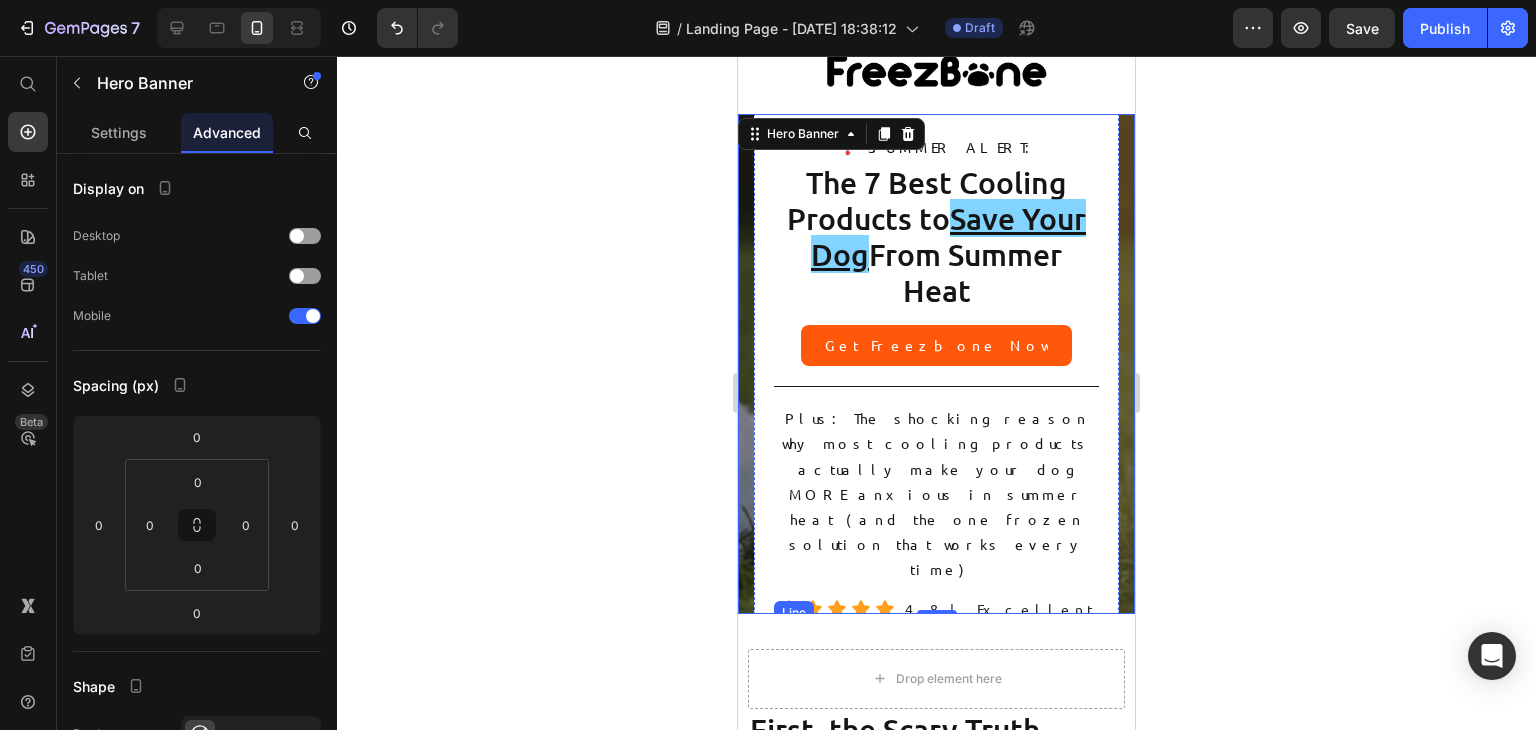 scroll, scrollTop: 192, scrollLeft: 0, axis: vertical 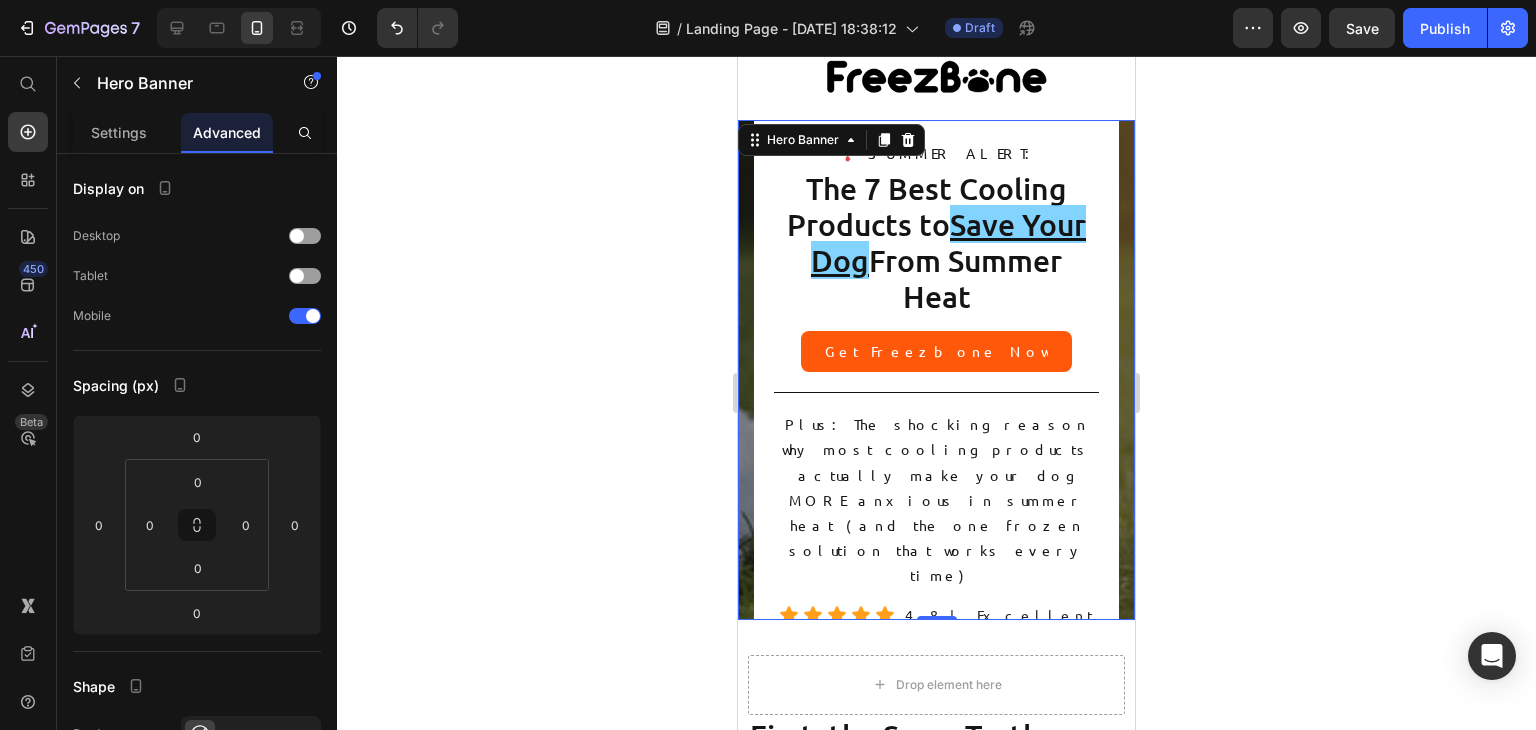 click on "🌡️ SUMMER ALERT: Text Block The 7 Best Cooling Products to  Save Your Dog  From Summer Heat Heading Get Freezbone Now Button                Title Line Plus: The shocking reason why most cooling products actually make your dog MORE anxious in summer heat (and the one frozen solution that works every time) Text Block Icon Icon Icon Icon Icon Icon List 4.8 | Excellent Text Block Row                Title Line Row" at bounding box center (936, 400) 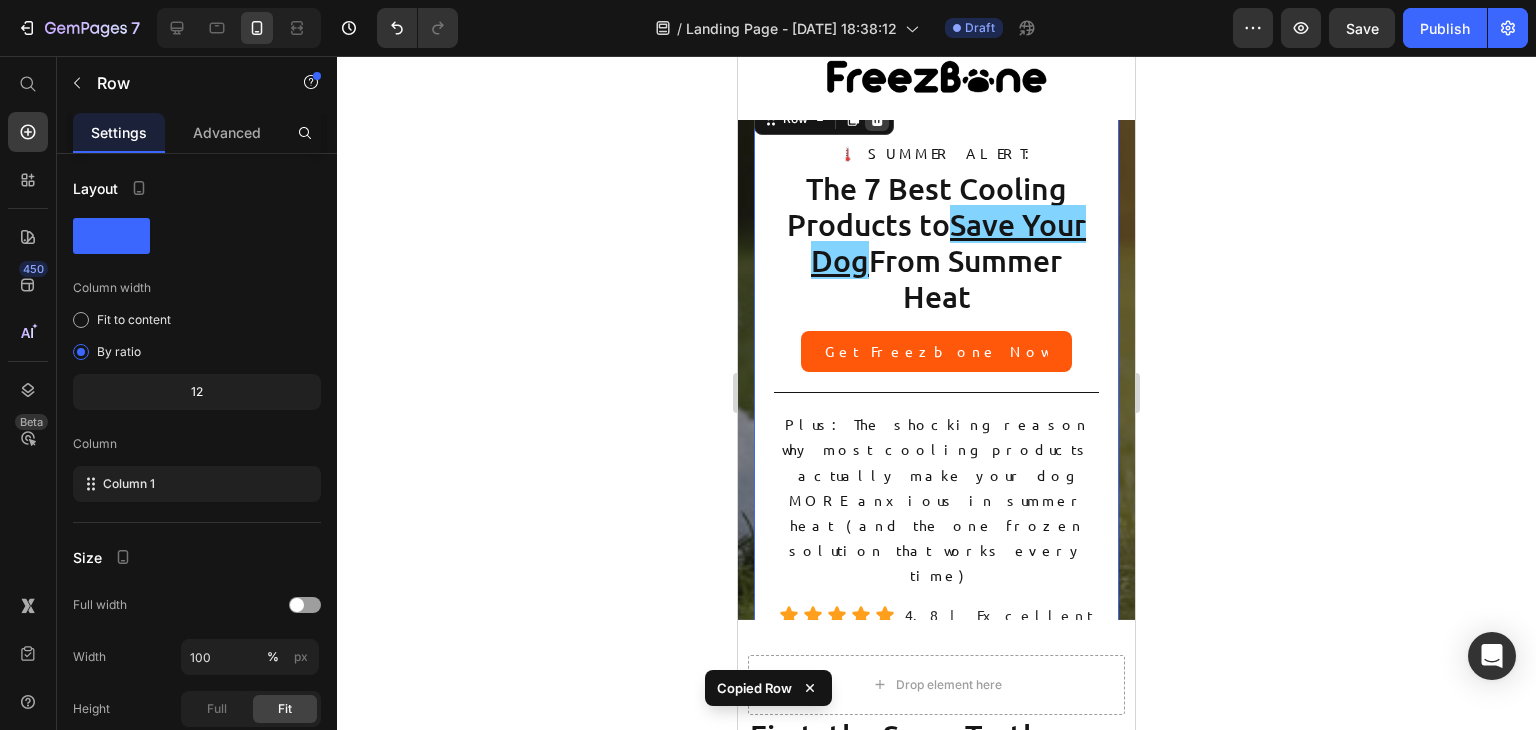 click 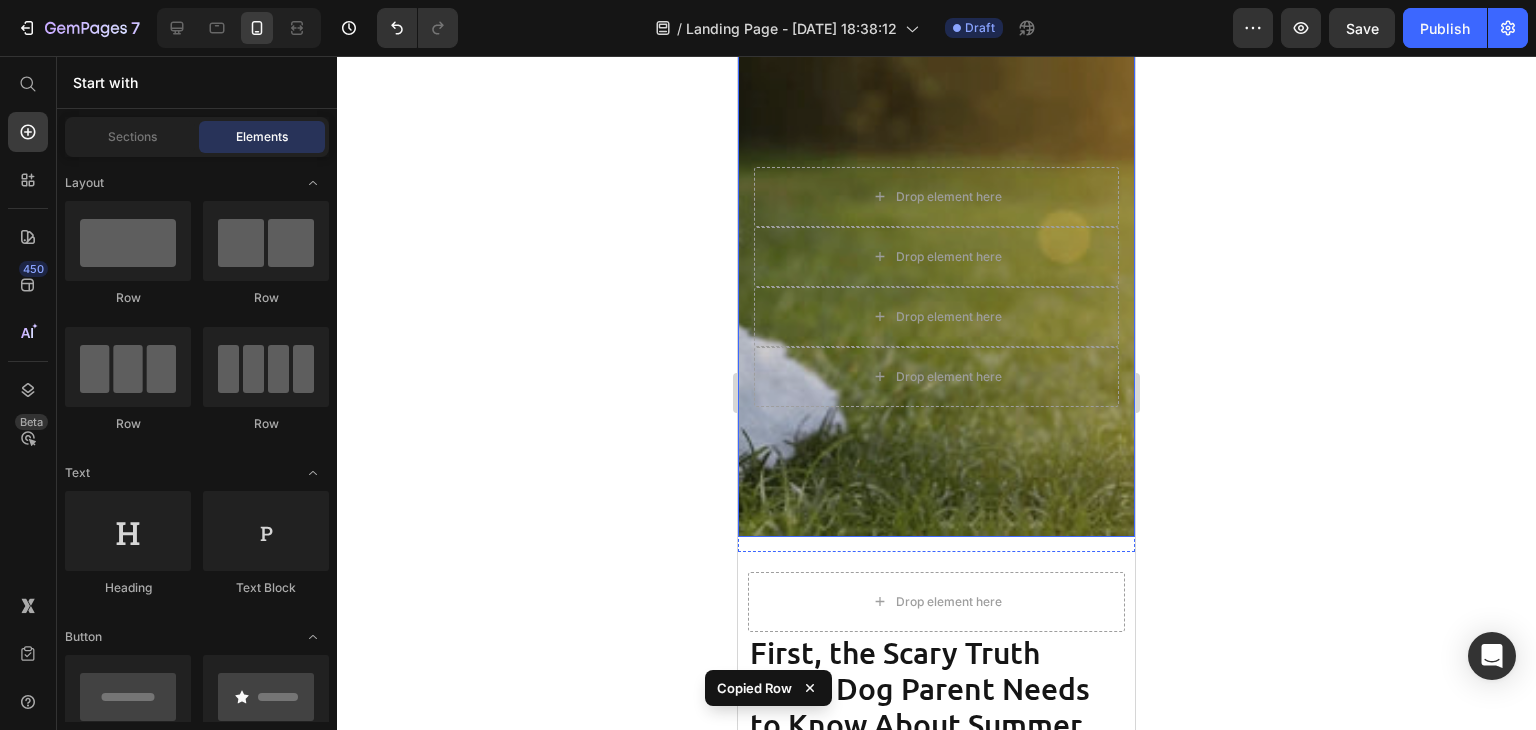 scroll, scrollTop: 276, scrollLeft: 0, axis: vertical 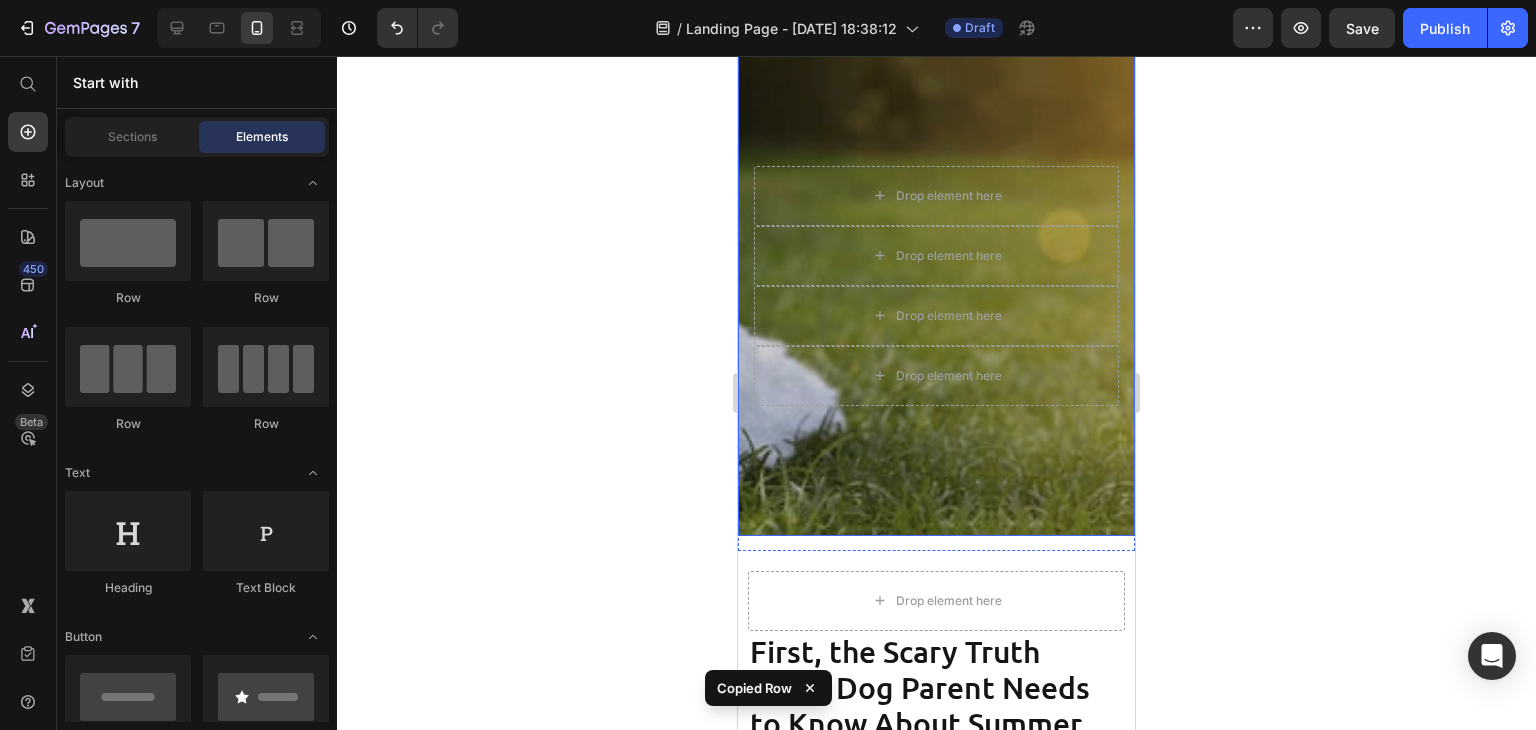 click at bounding box center [936, 286] 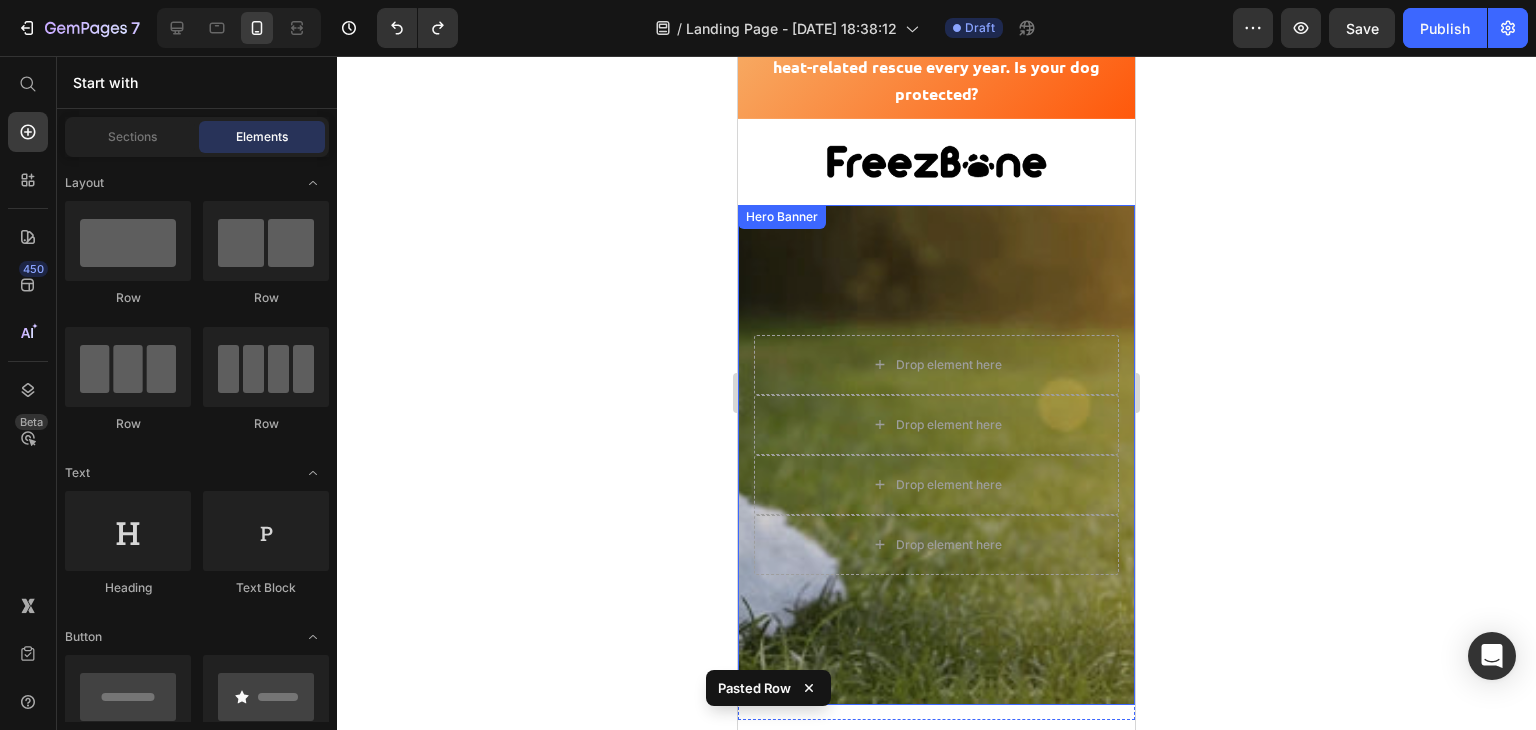 scroll, scrollTop: 96, scrollLeft: 0, axis: vertical 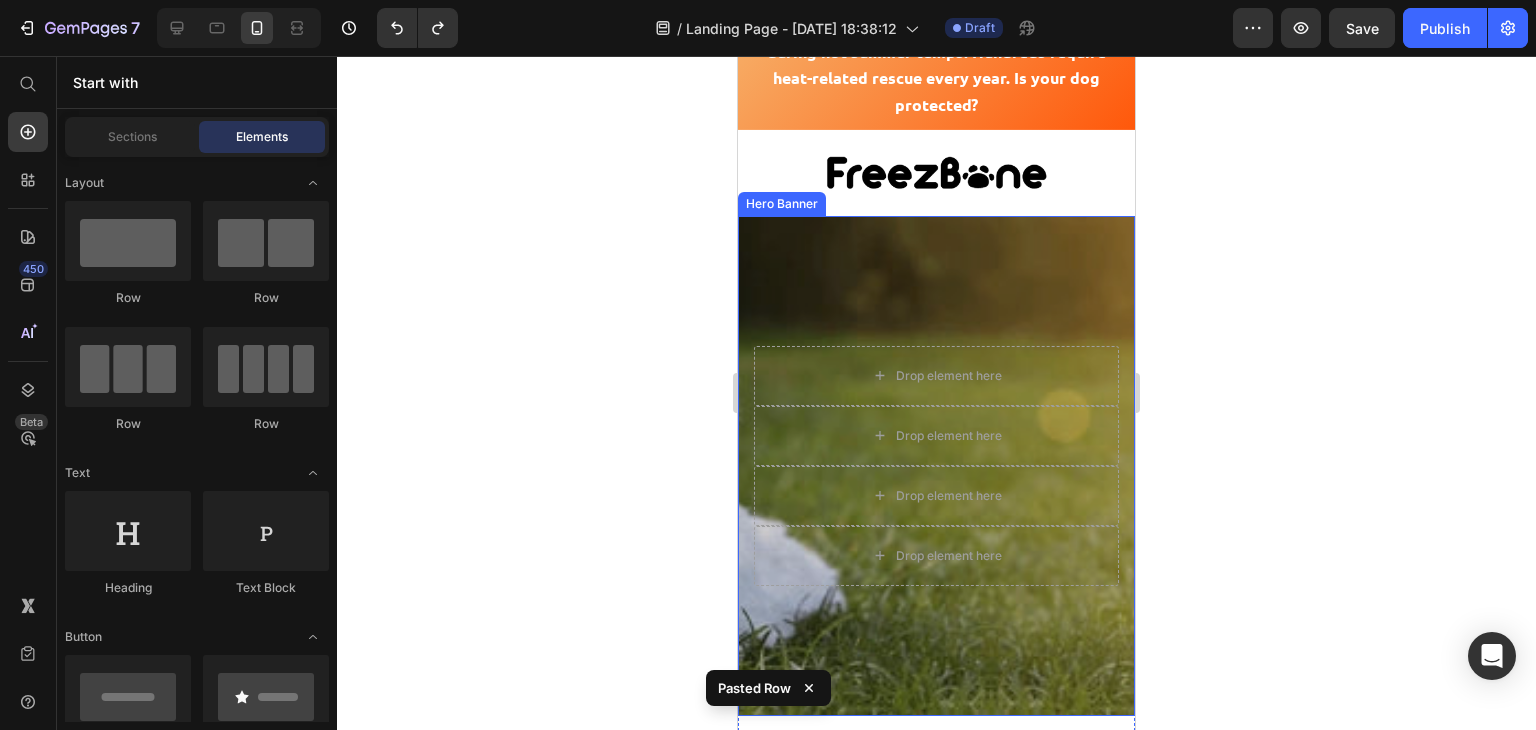 click at bounding box center (936, 466) 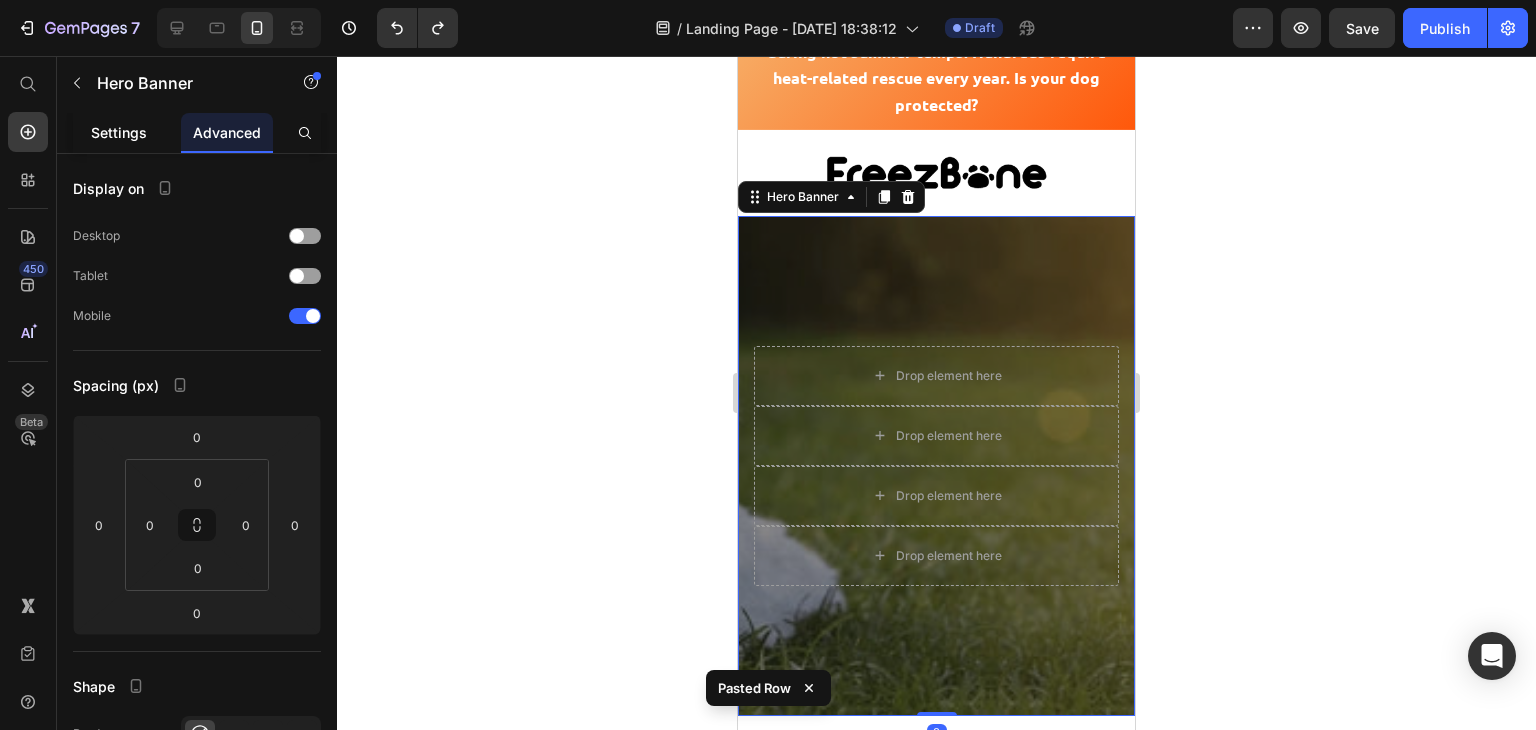 click on "Settings" at bounding box center [119, 132] 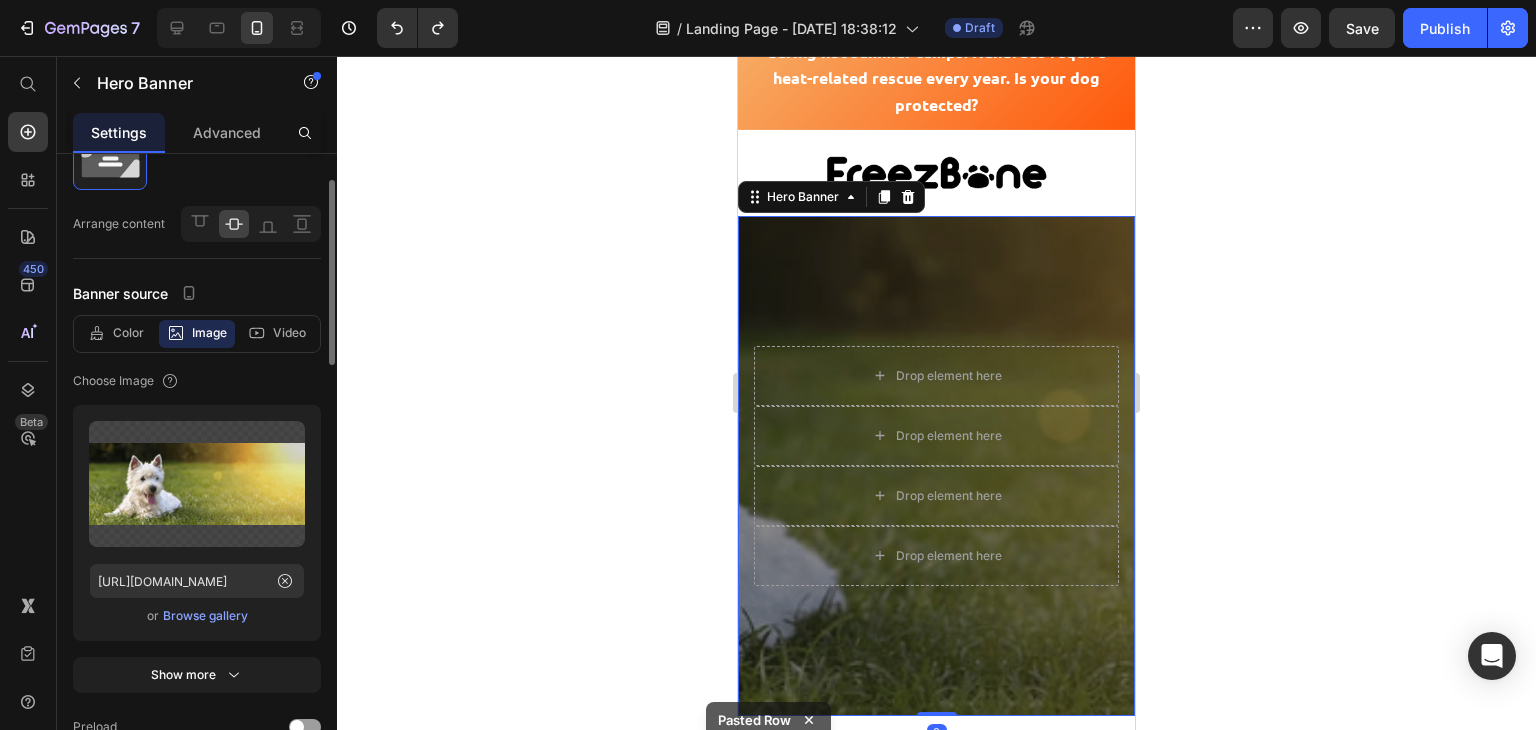 scroll, scrollTop: 87, scrollLeft: 0, axis: vertical 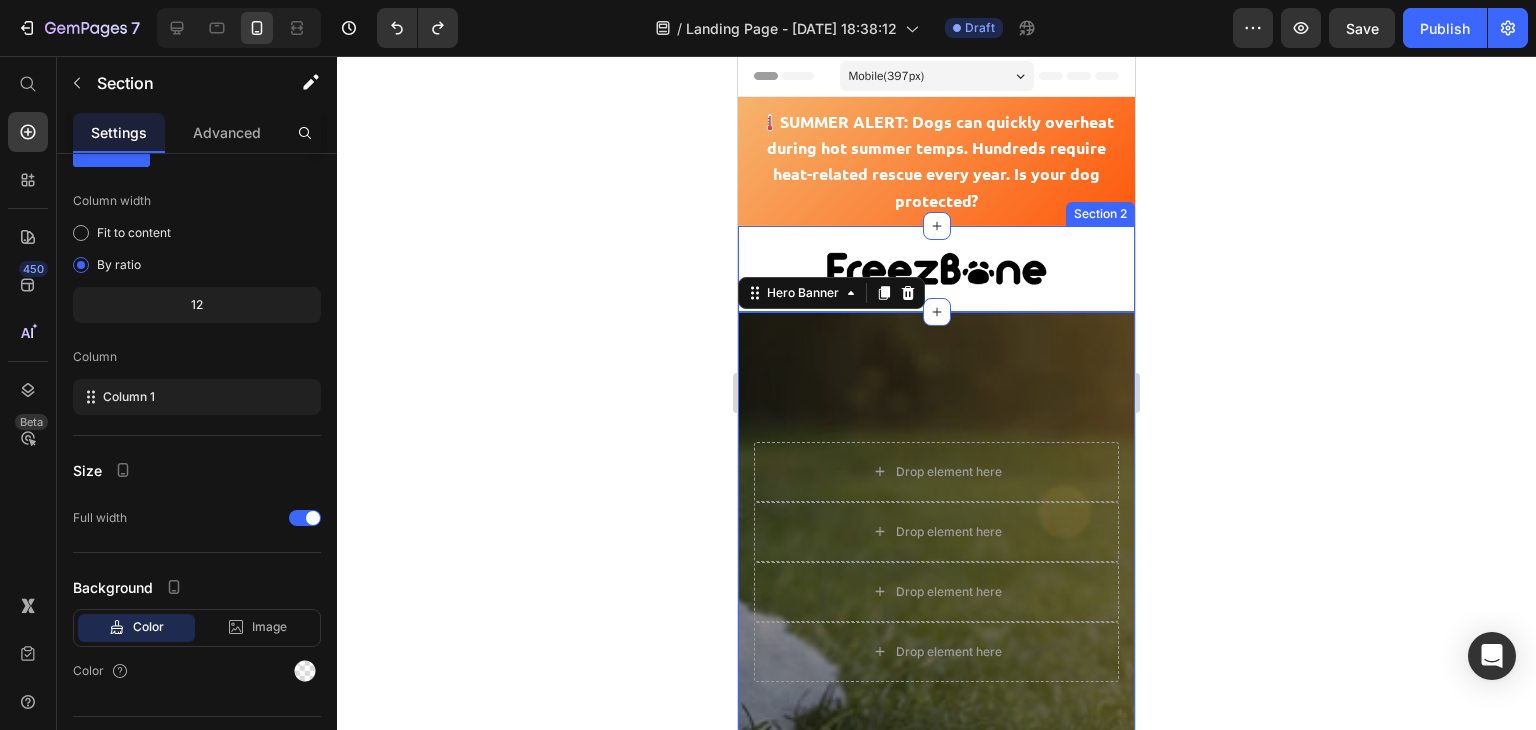 click on "Image Section 2" at bounding box center [936, 269] 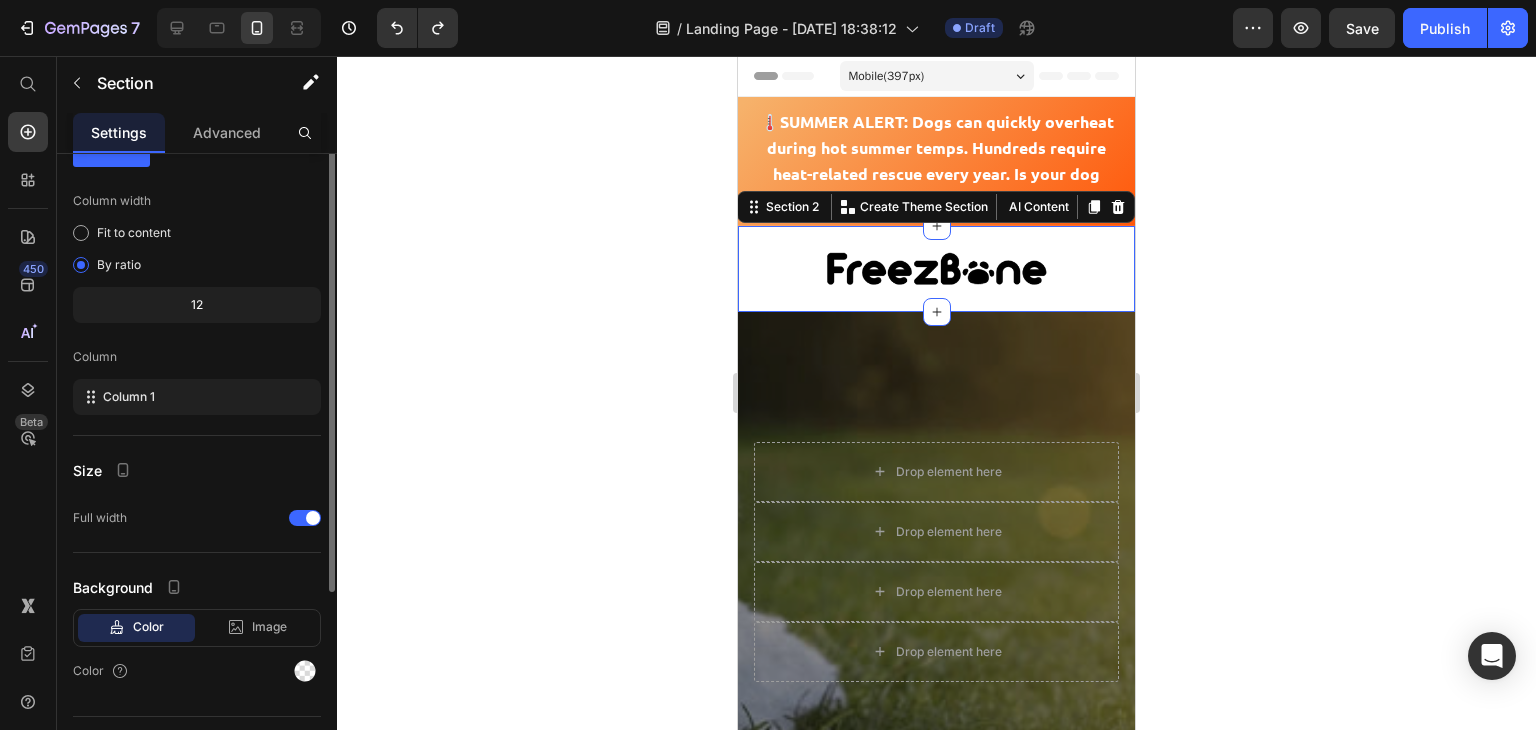 scroll, scrollTop: 0, scrollLeft: 0, axis: both 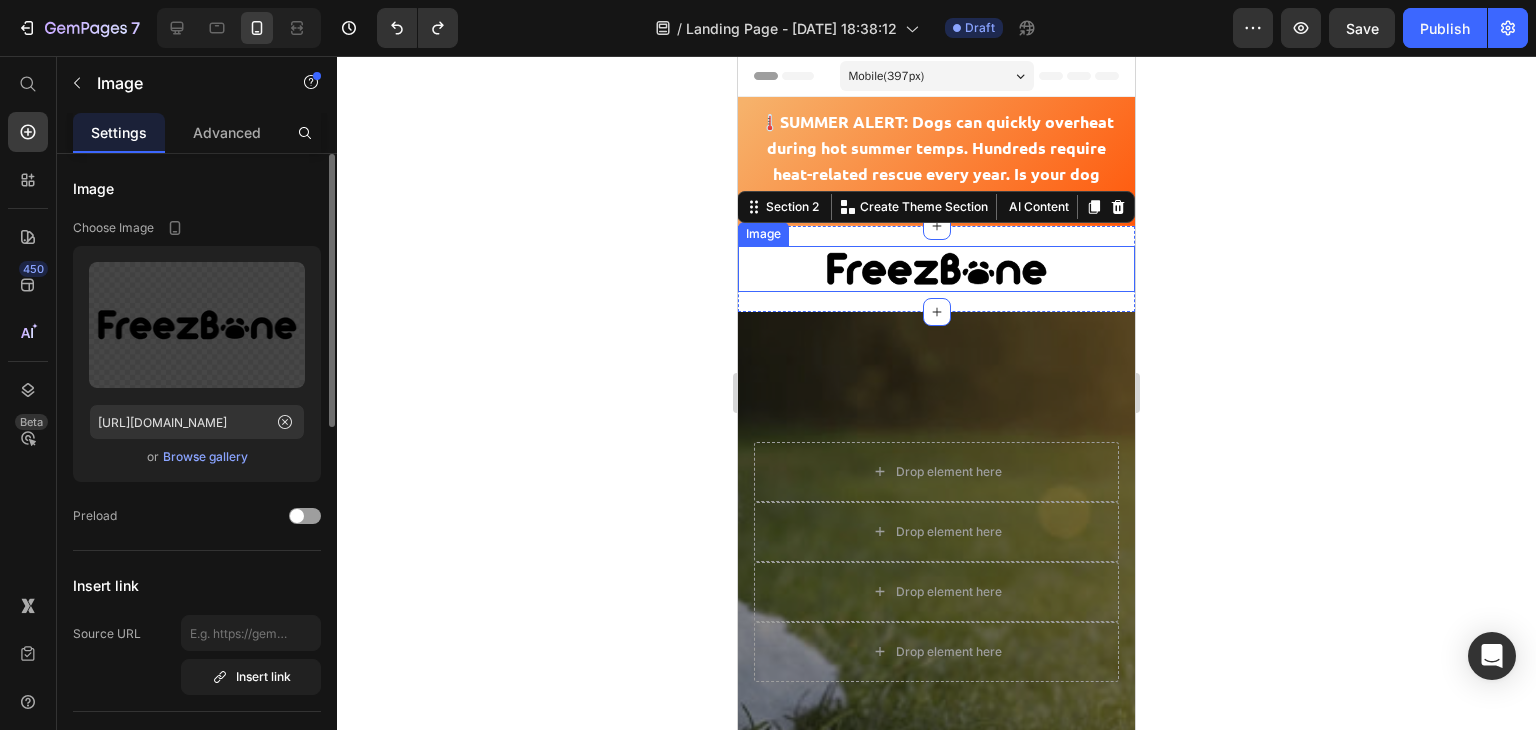 click at bounding box center (936, 269) 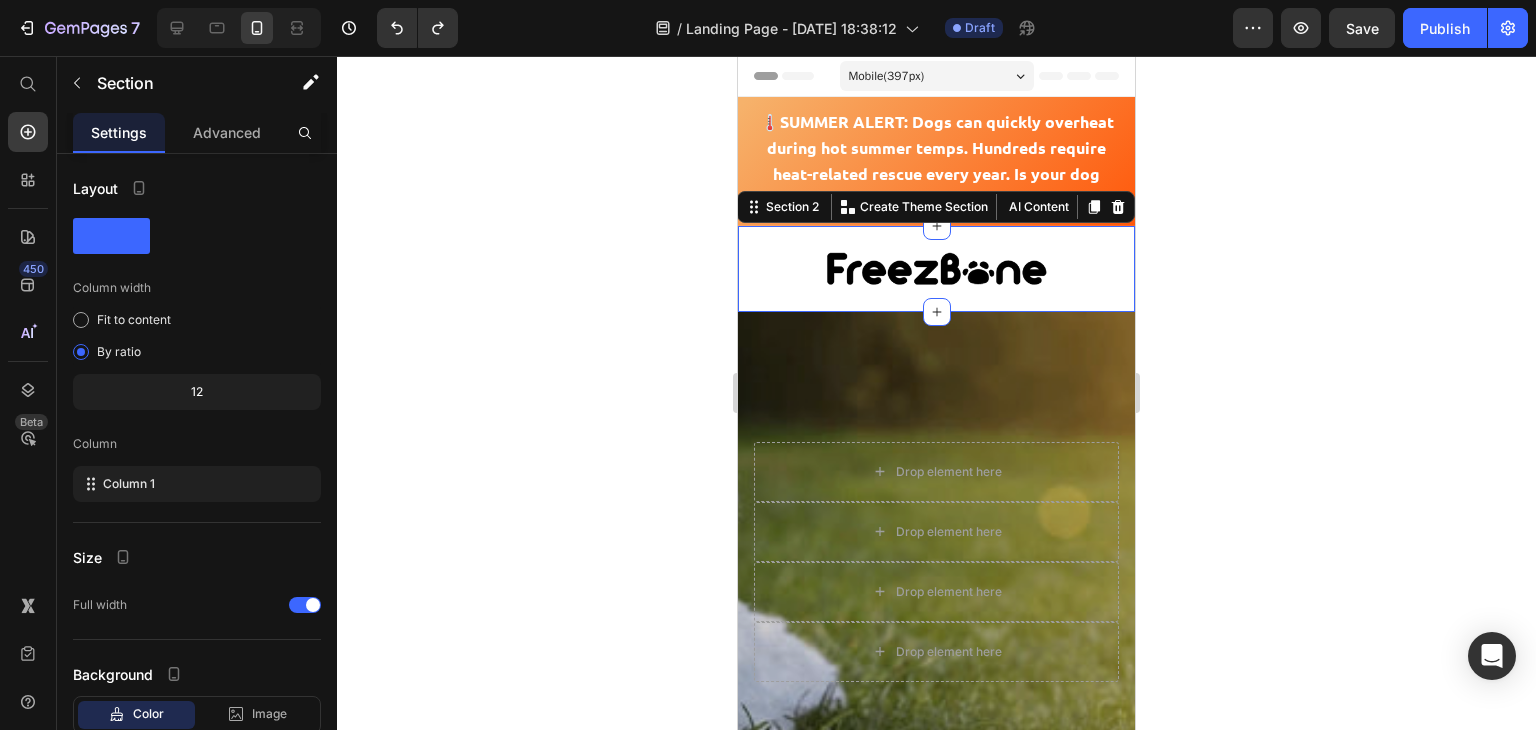 click at bounding box center (936, 562) 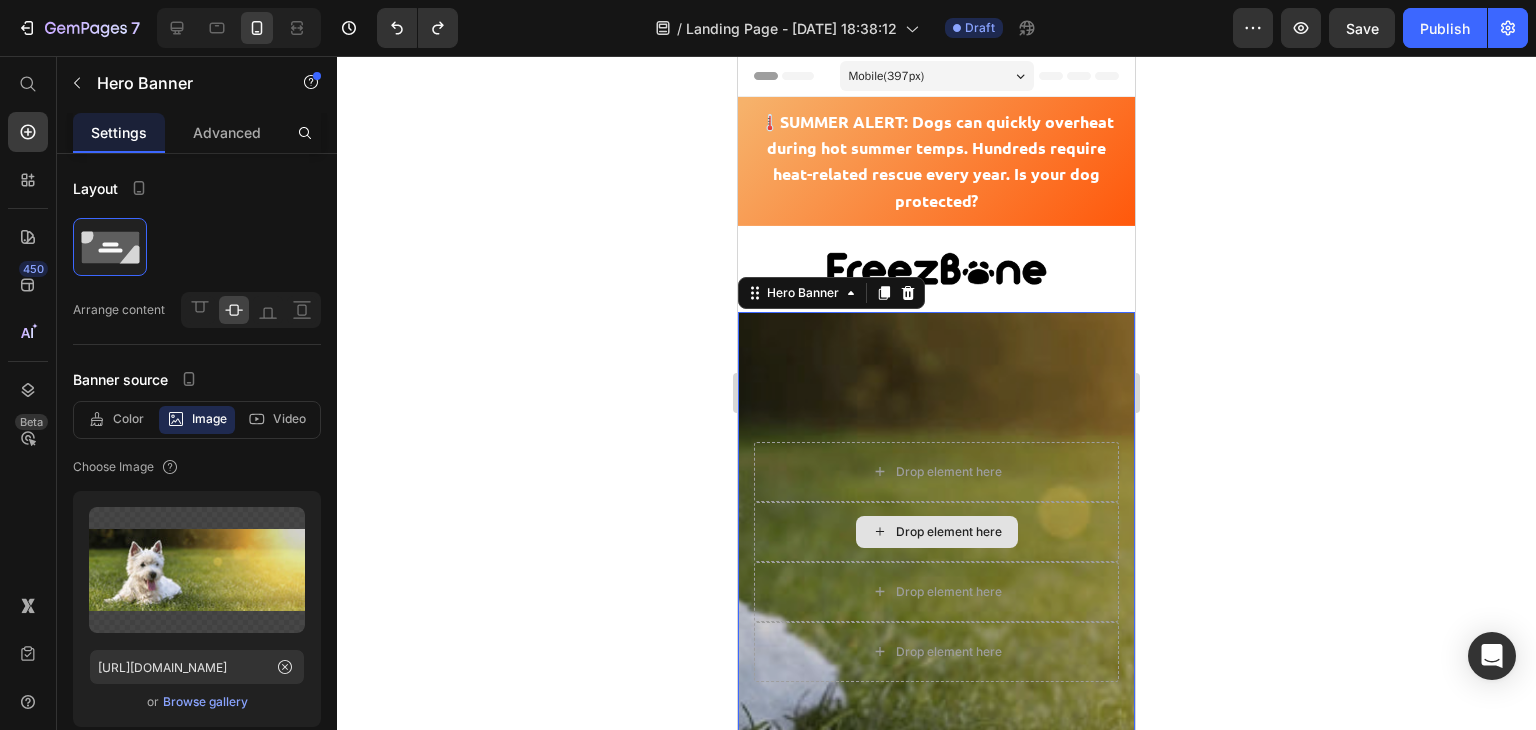 scroll, scrollTop: 120, scrollLeft: 0, axis: vertical 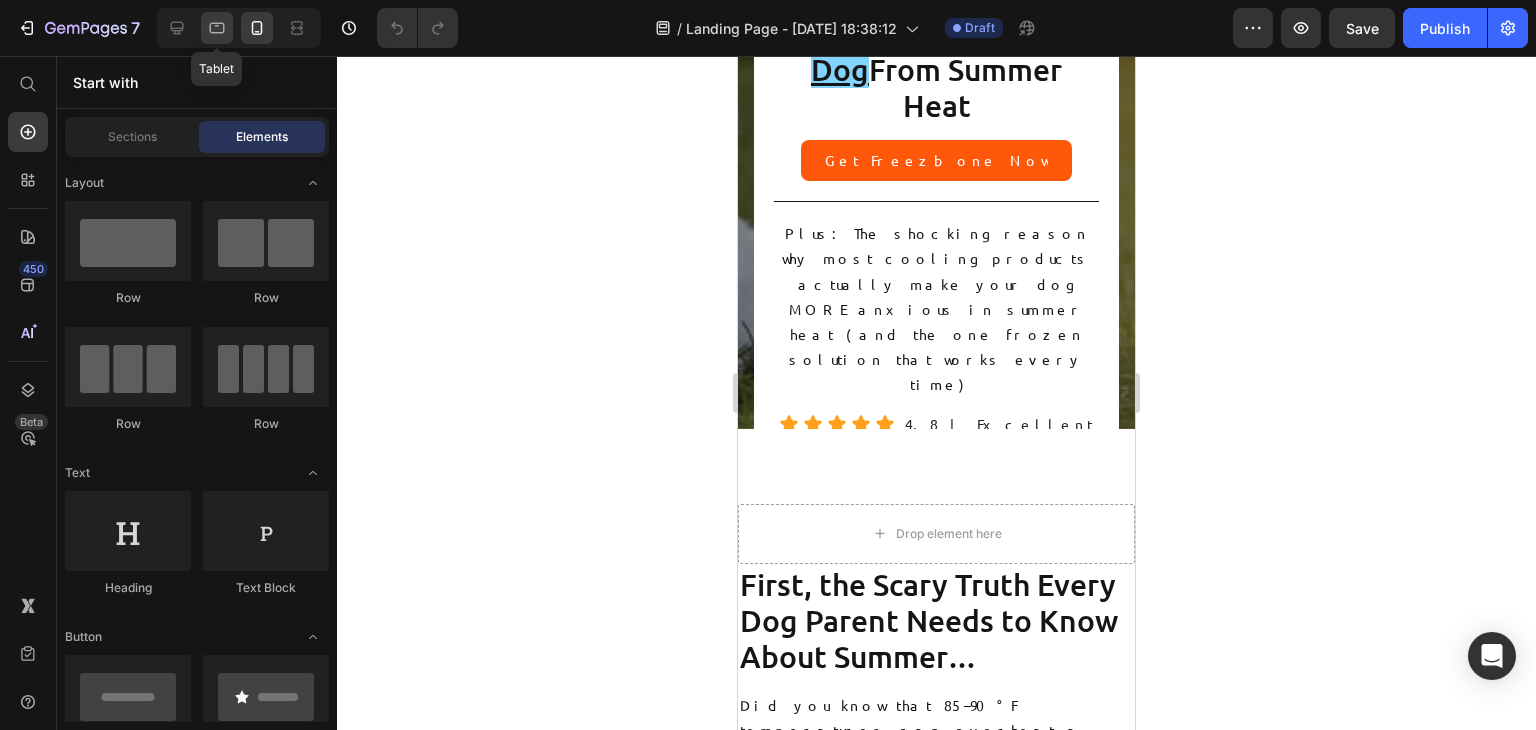 click 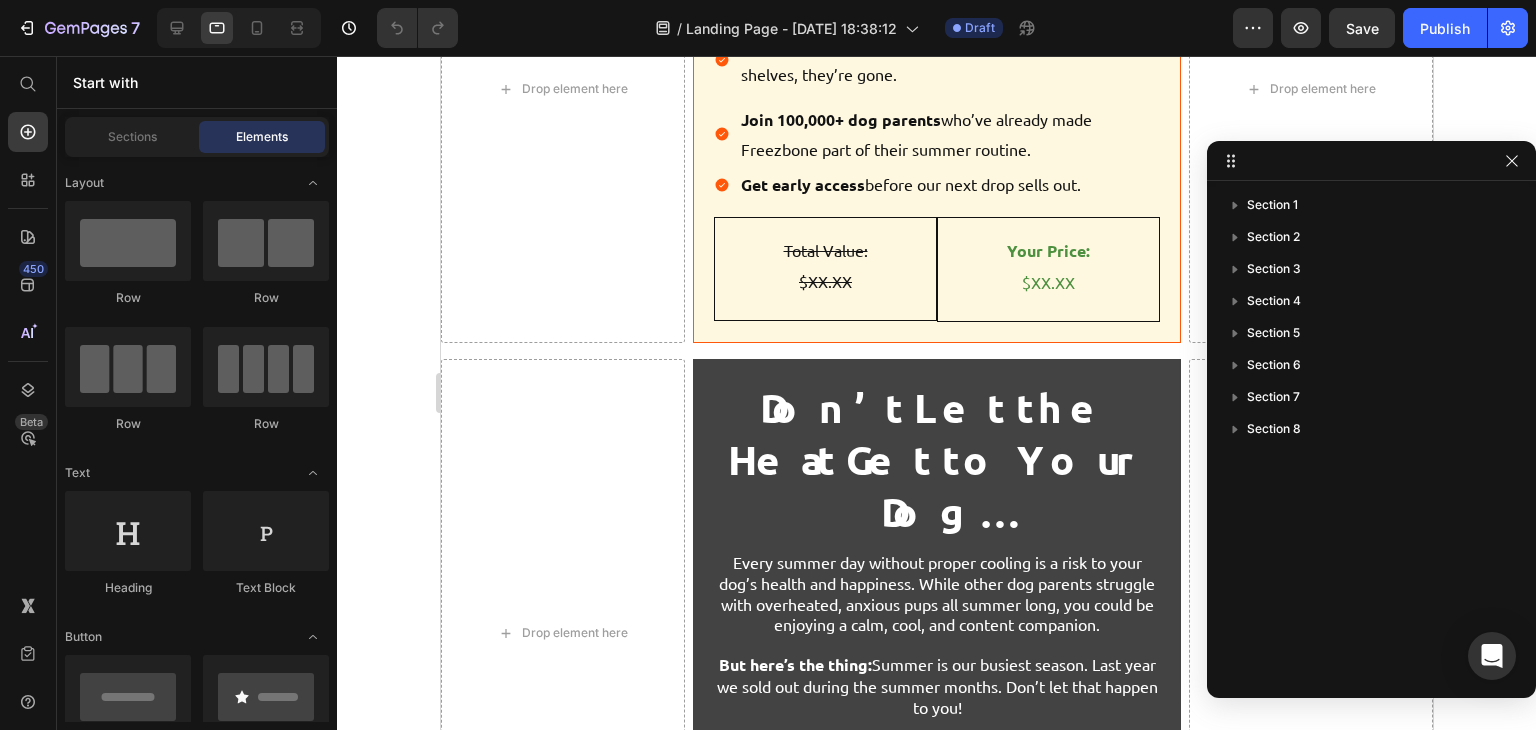 scroll, scrollTop: 10476, scrollLeft: 0, axis: vertical 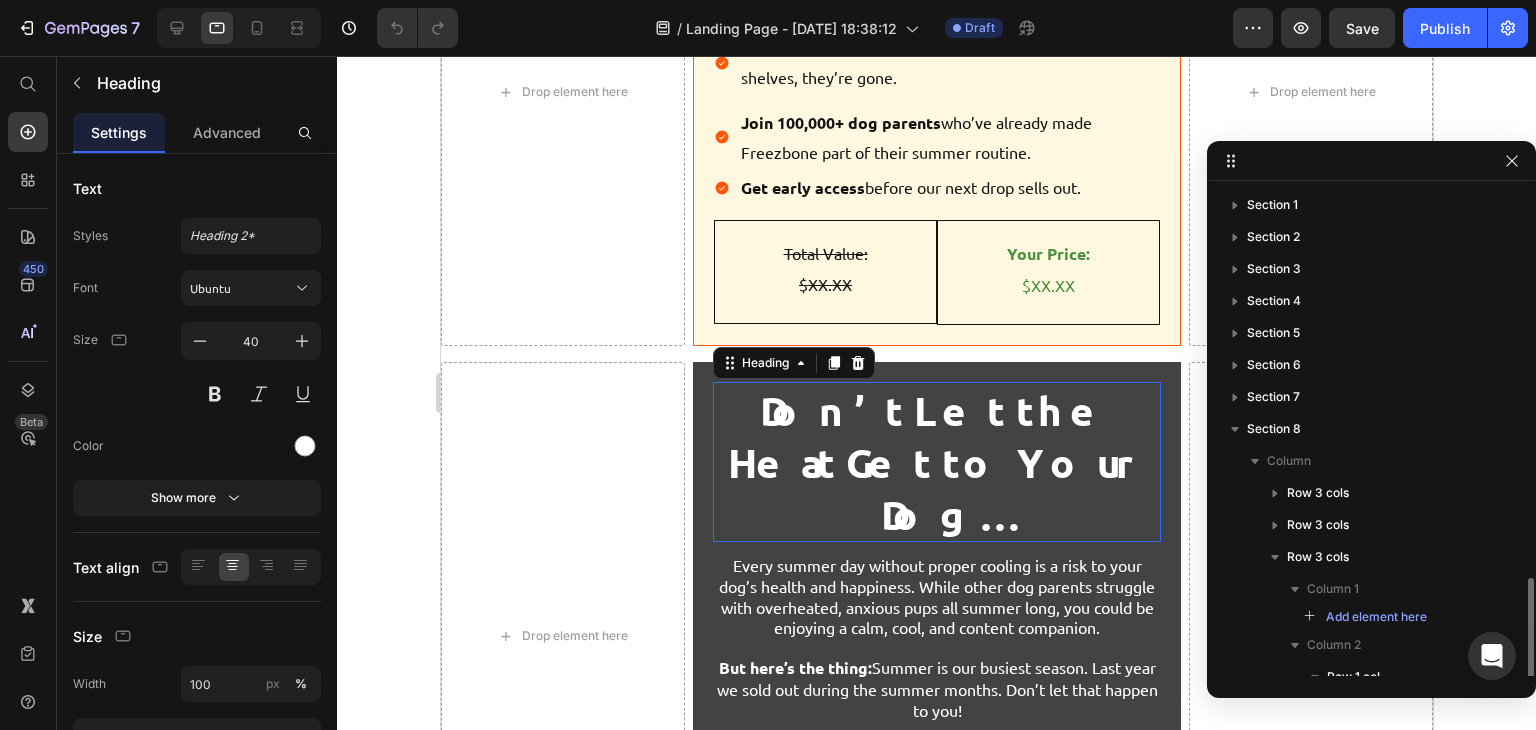 click on "Don’t Let the Heat Get to Your Dog…" at bounding box center (936, 462) 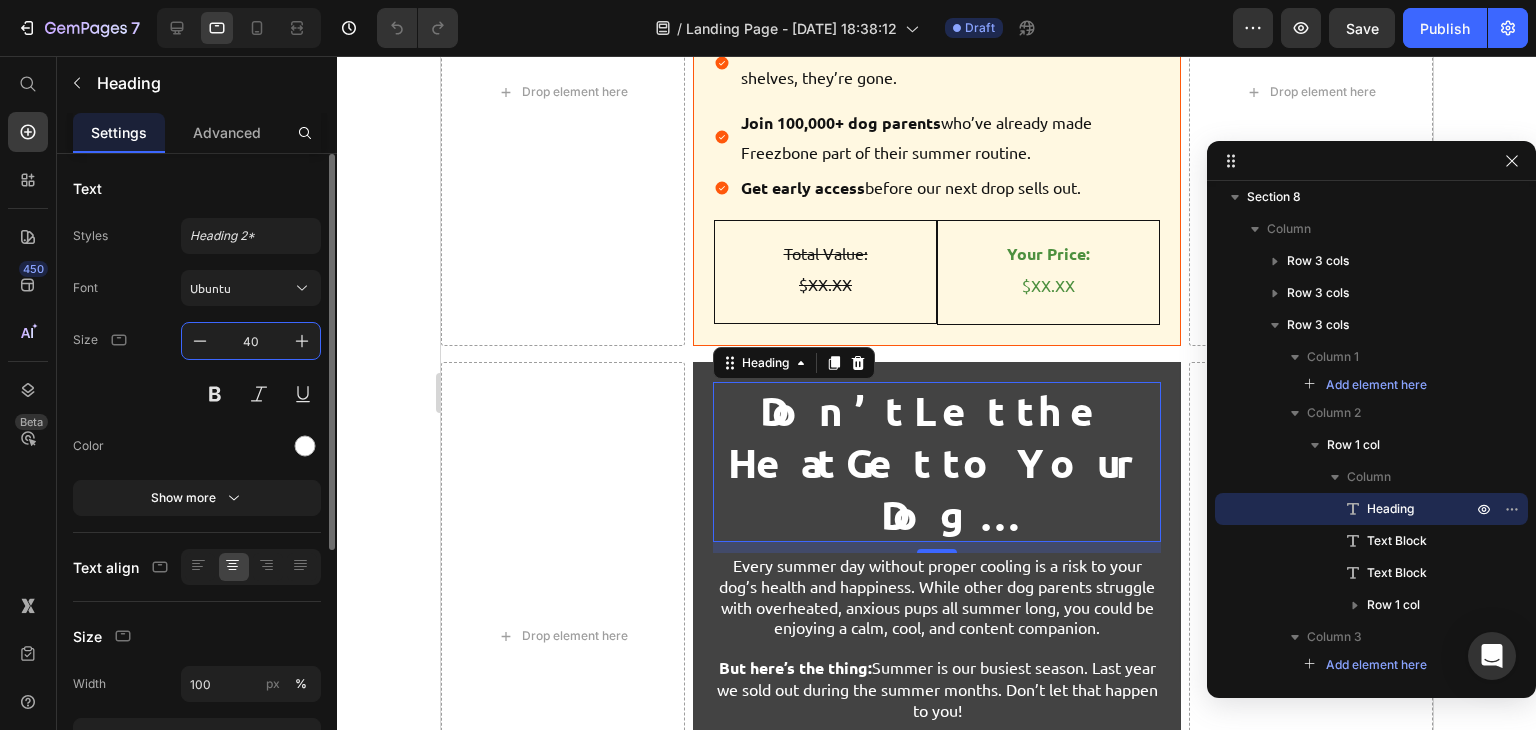 click on "40" at bounding box center (251, 341) 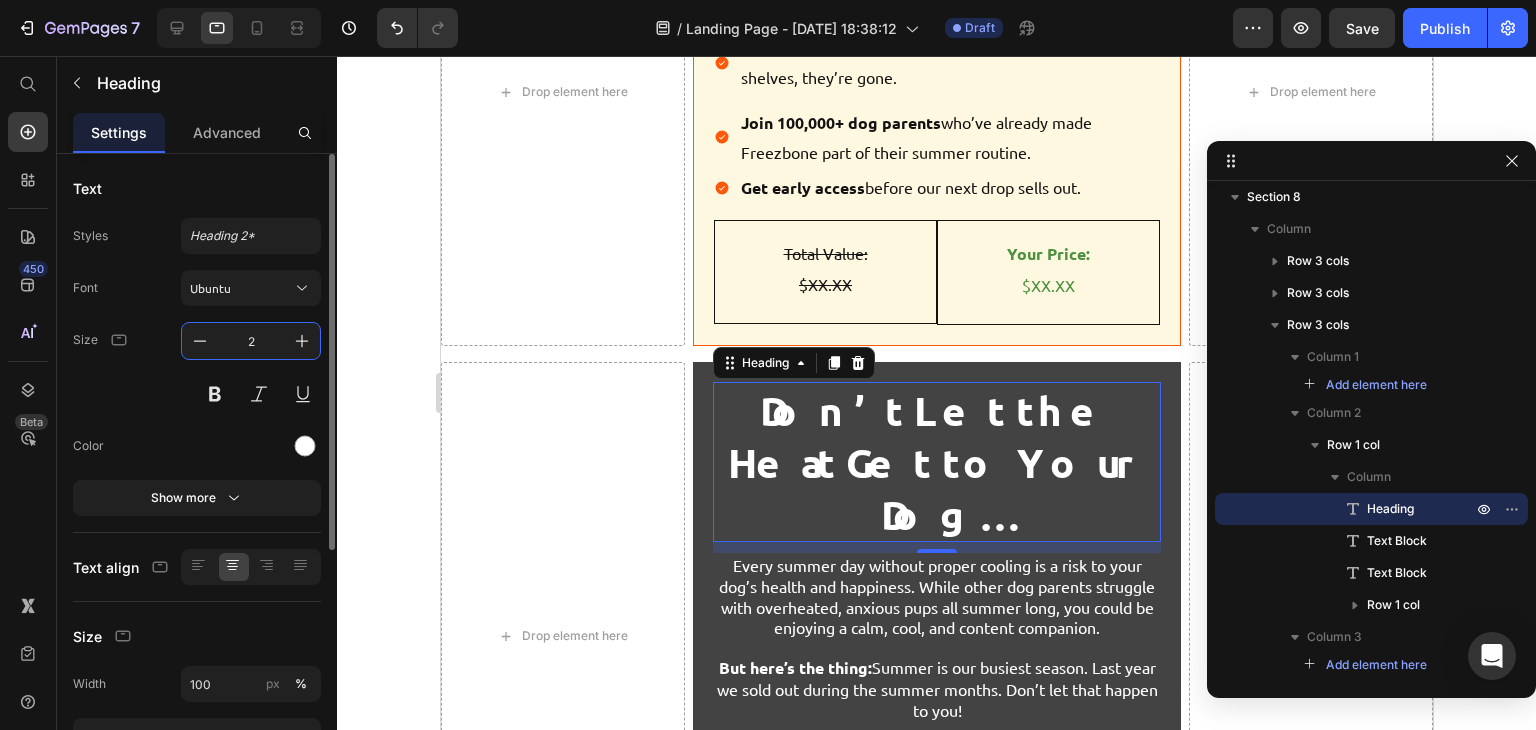 type on "24" 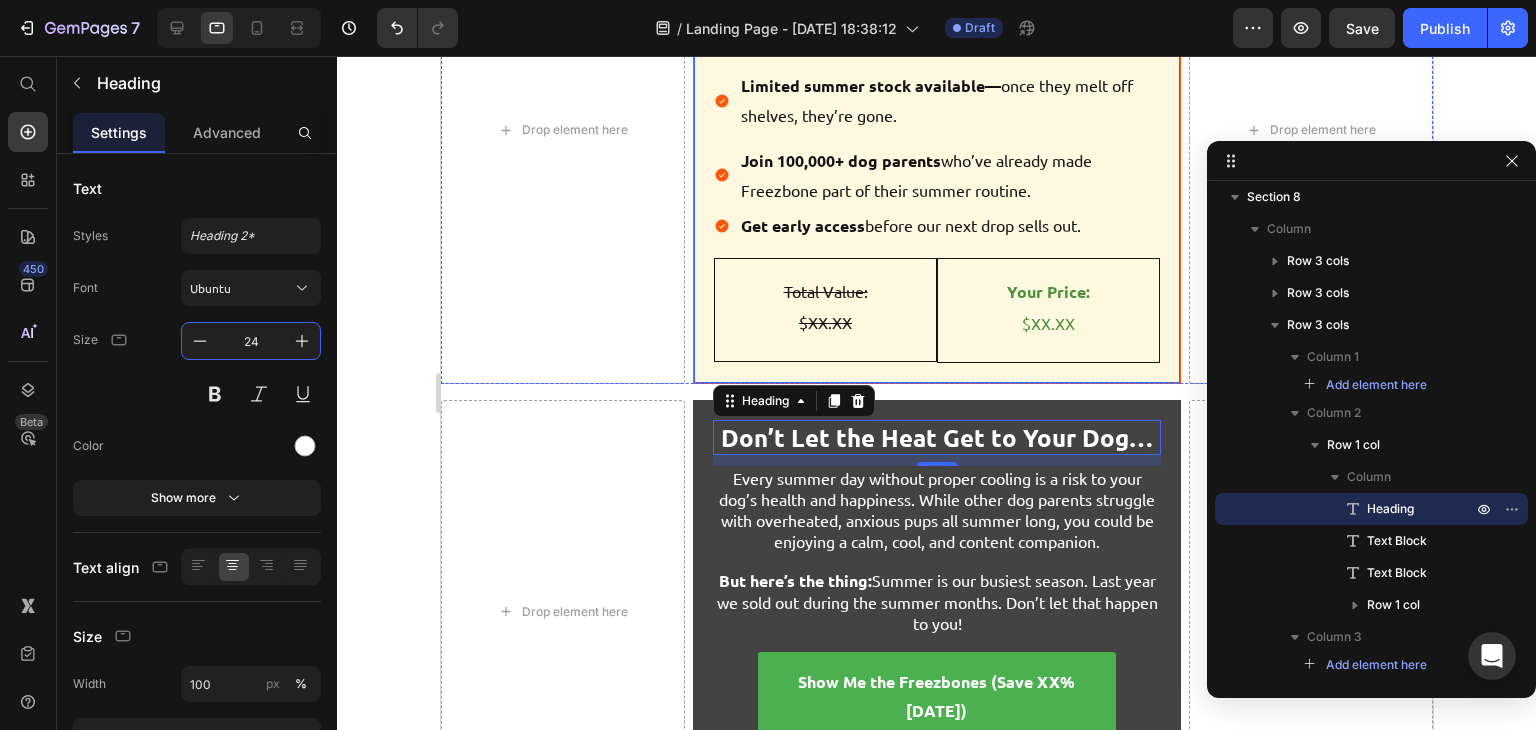 scroll, scrollTop: 10436, scrollLeft: 0, axis: vertical 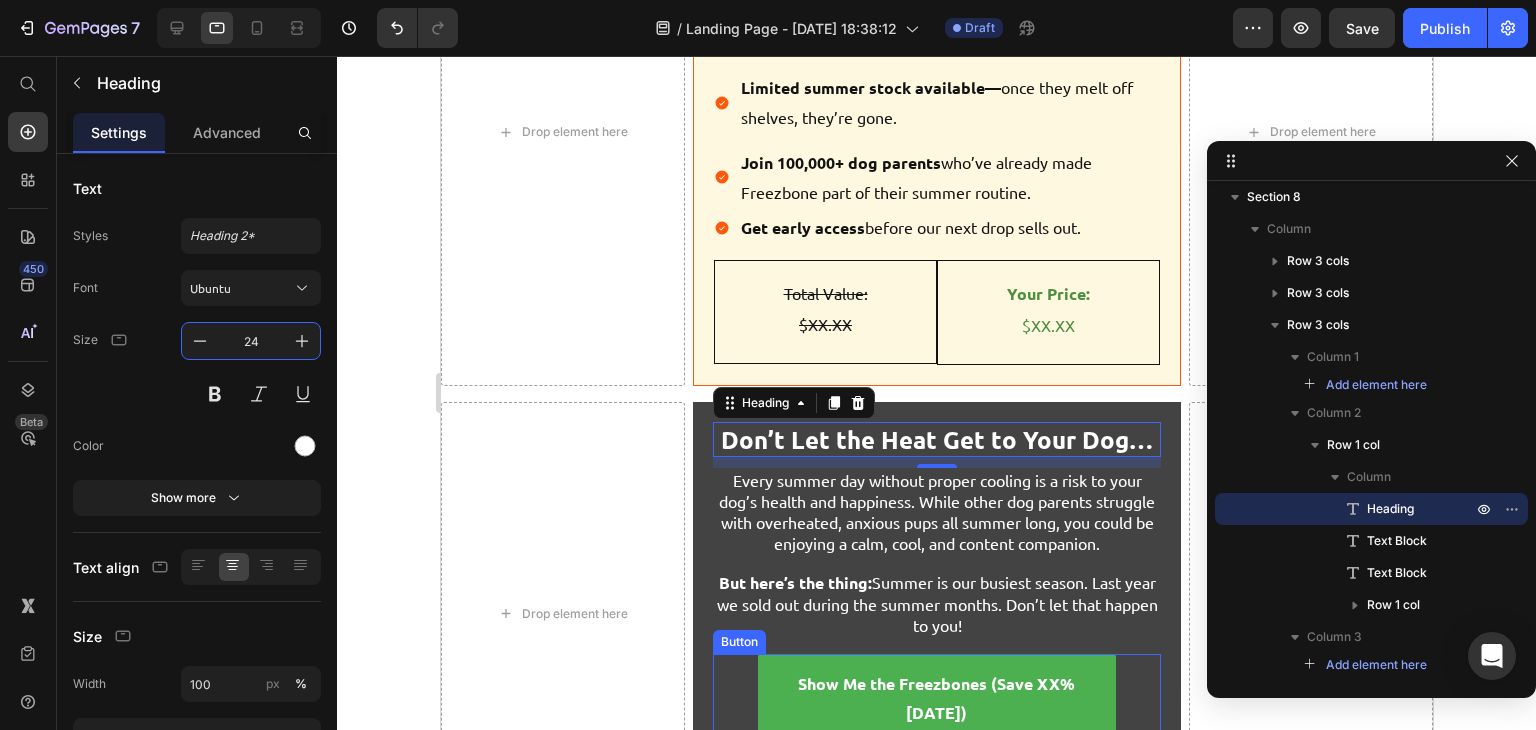 click on "Show Me the Freezbones (Save XX% [DATE])" at bounding box center [936, 699] 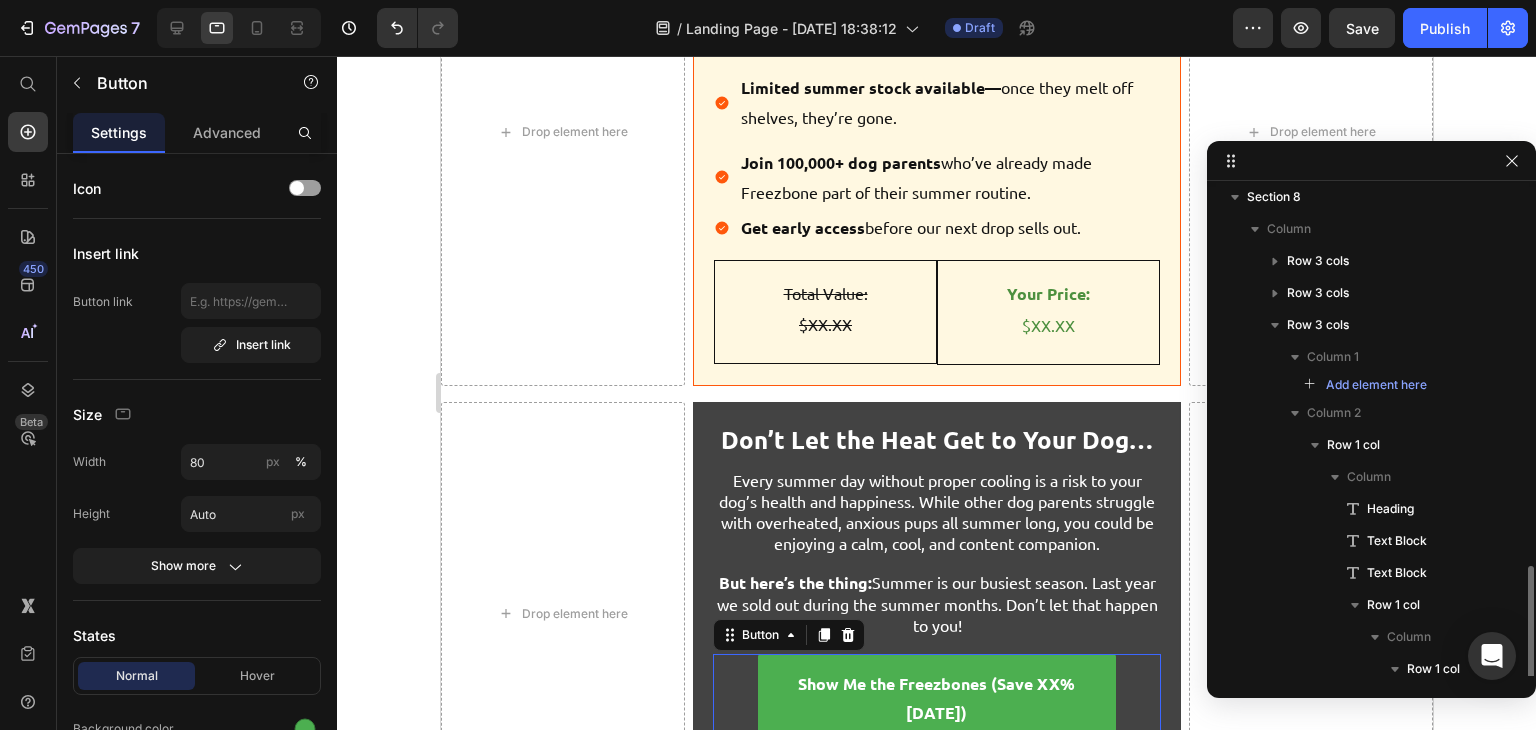 scroll, scrollTop: 392, scrollLeft: 0, axis: vertical 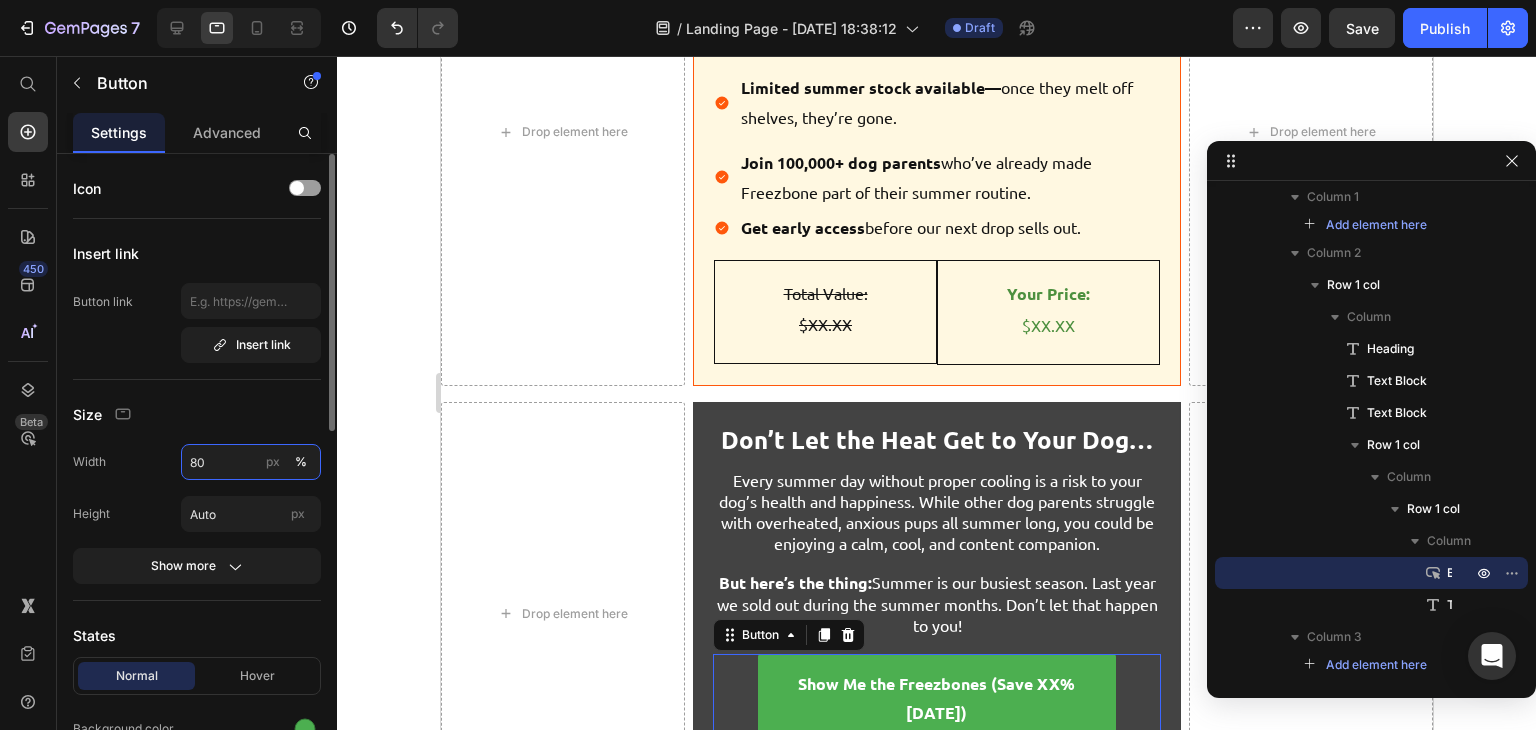 click on "80" at bounding box center (251, 462) 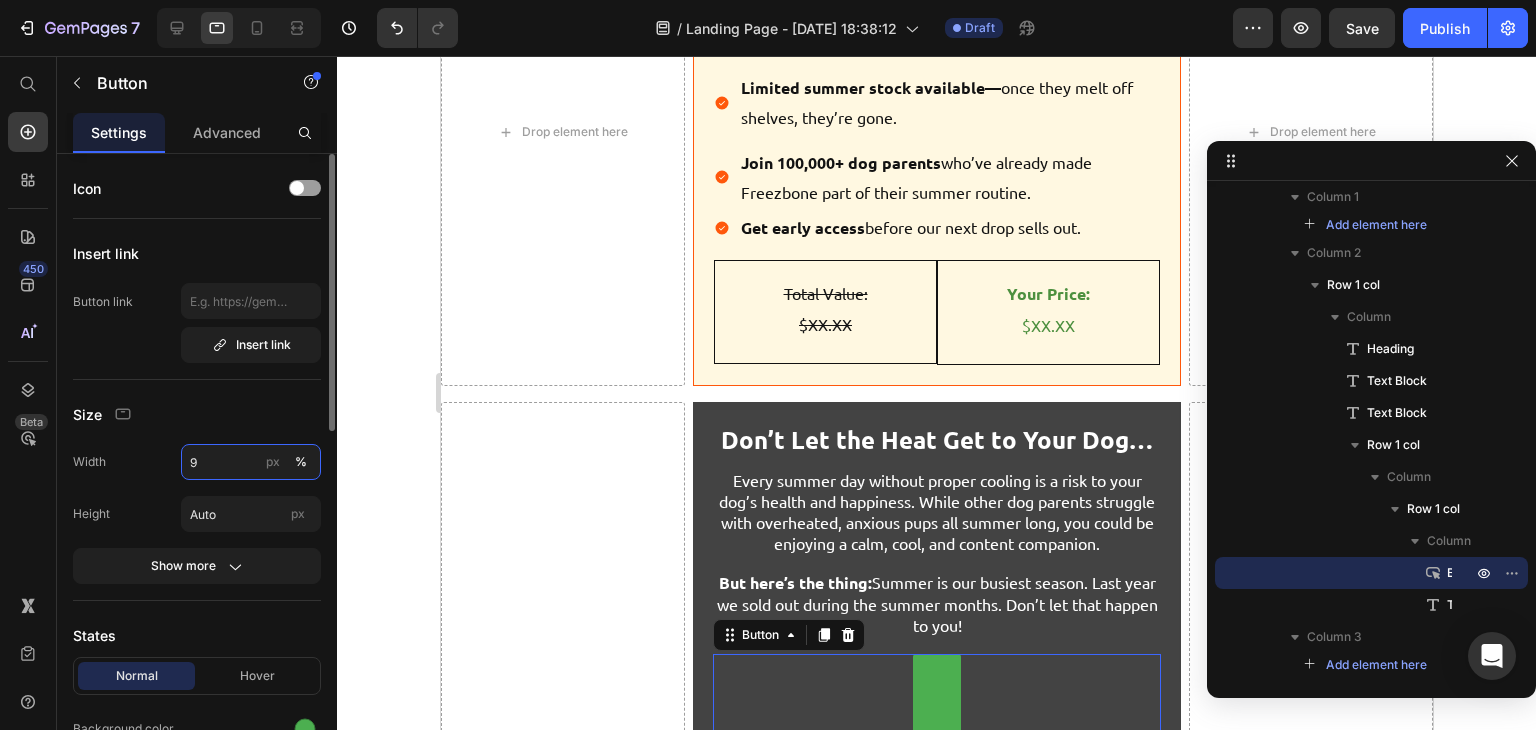 type on "90" 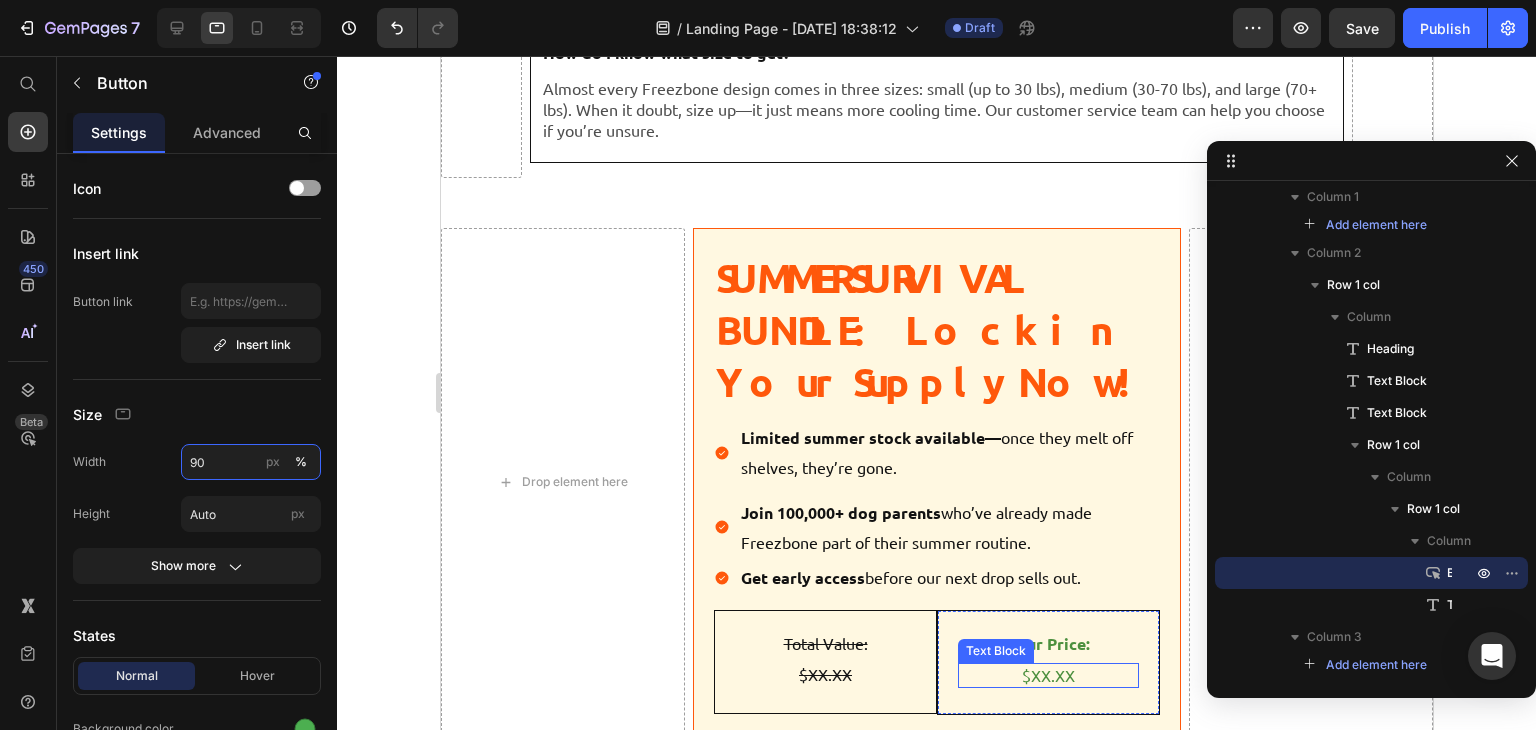 scroll, scrollTop: 10083, scrollLeft: 0, axis: vertical 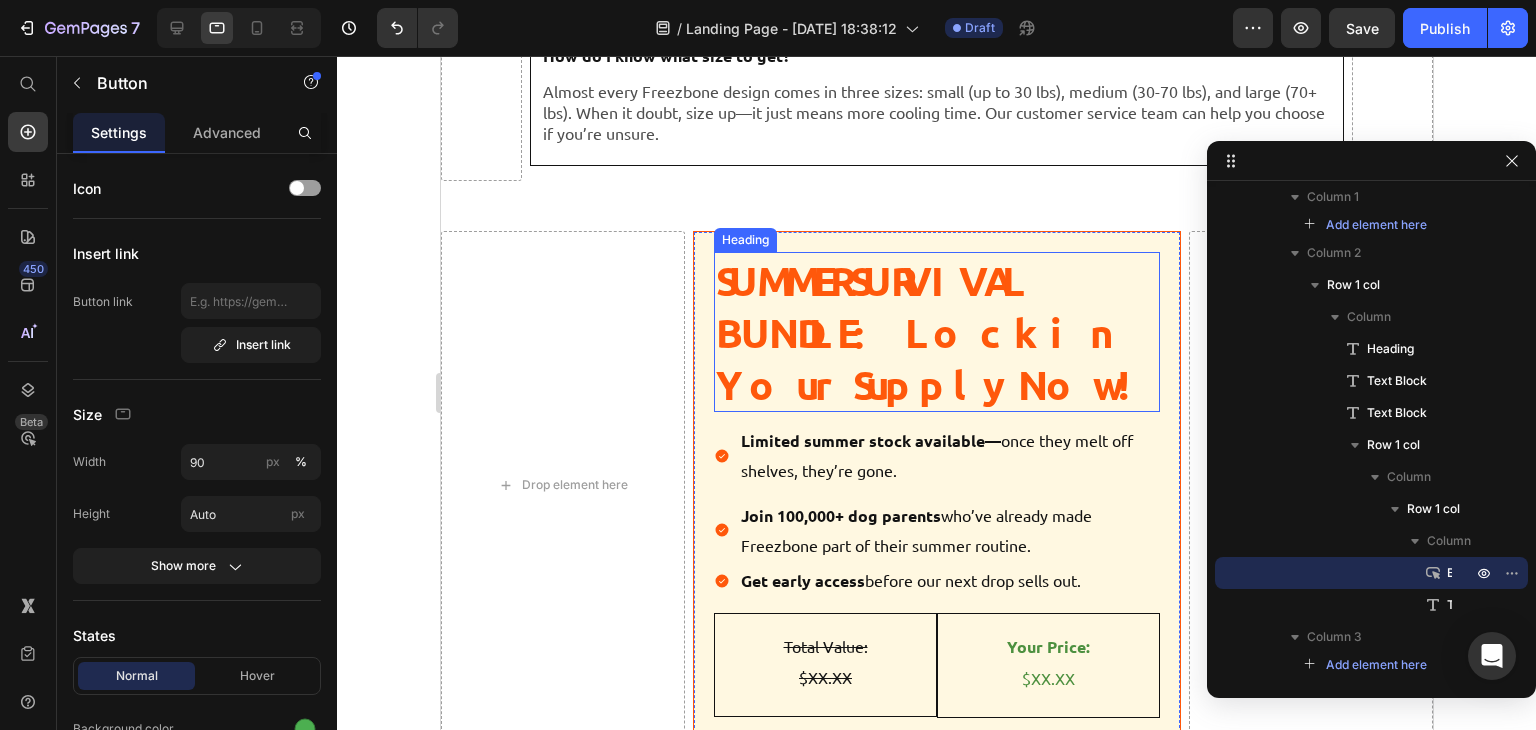 click on "SUMMER SURVIVAL BUNDLE: Lock in Your Supply Now!" at bounding box center [936, 332] 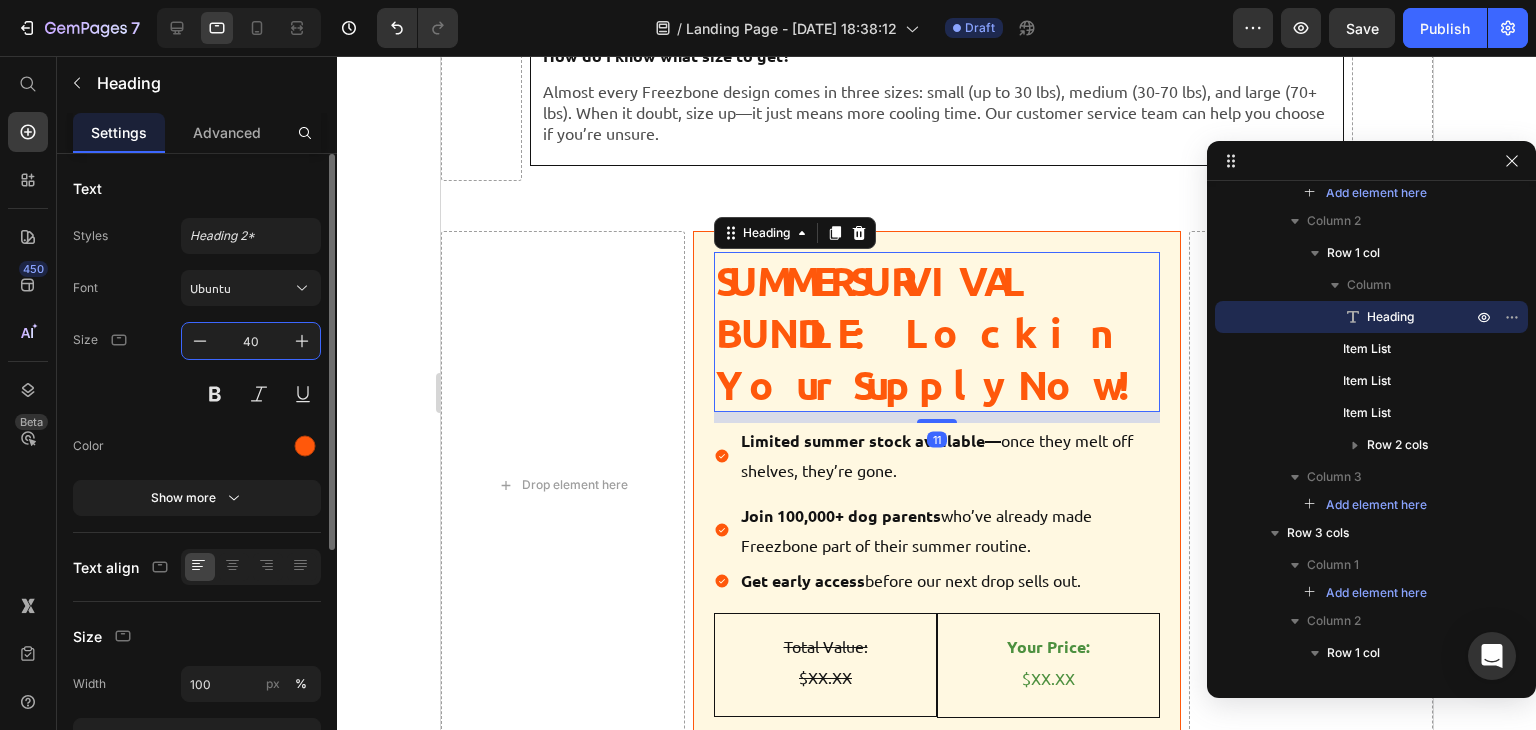 click on "40" at bounding box center [251, 341] 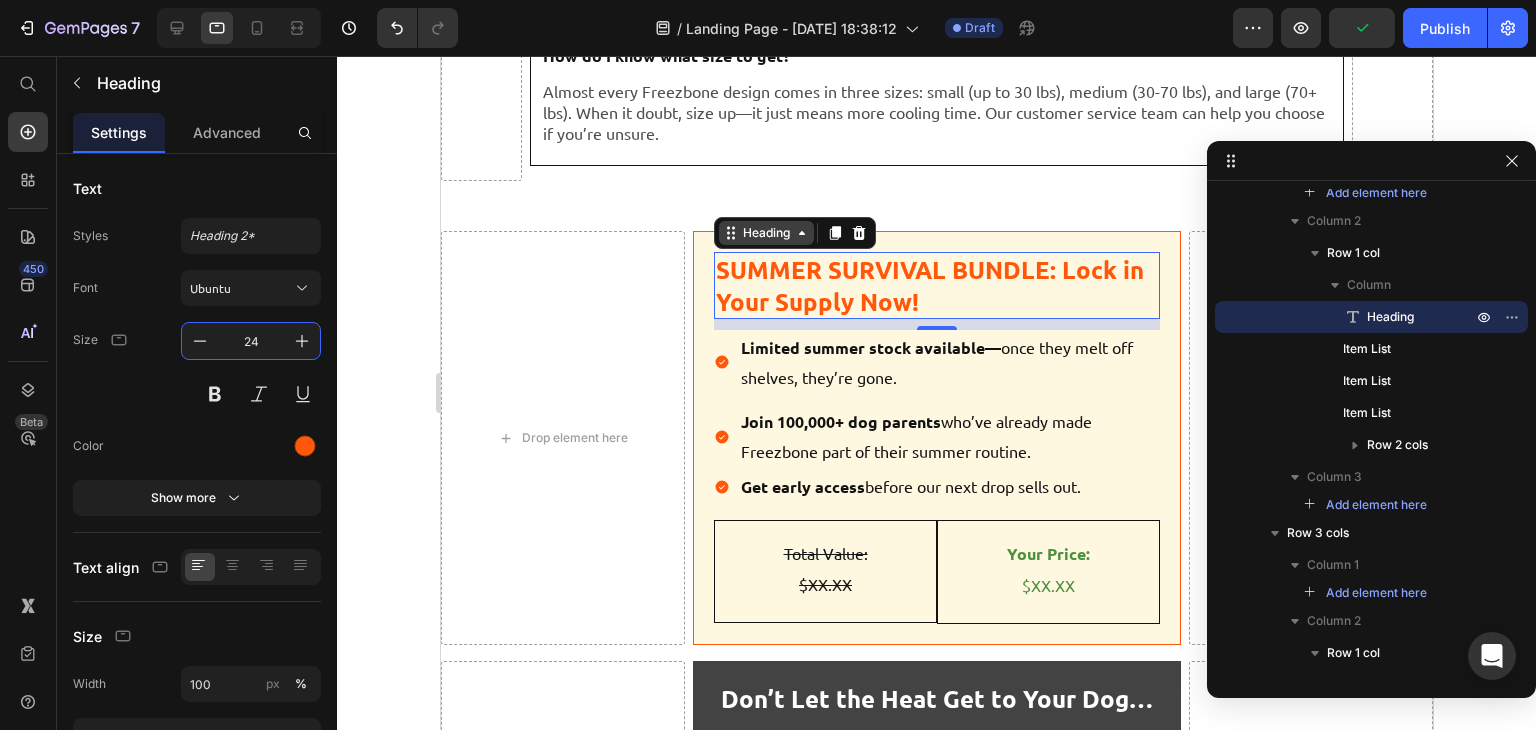 type on "24" 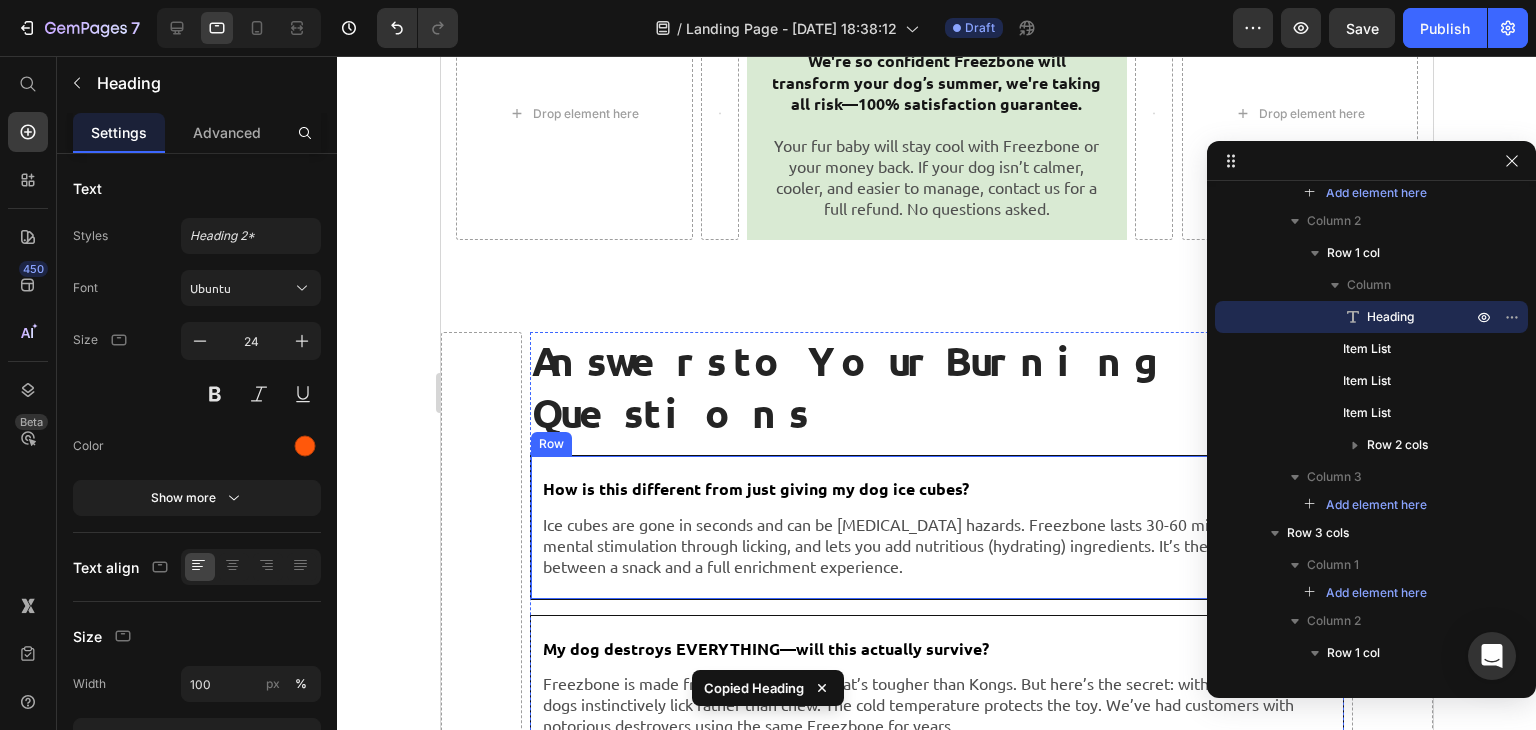 scroll, scrollTop: 9065, scrollLeft: 0, axis: vertical 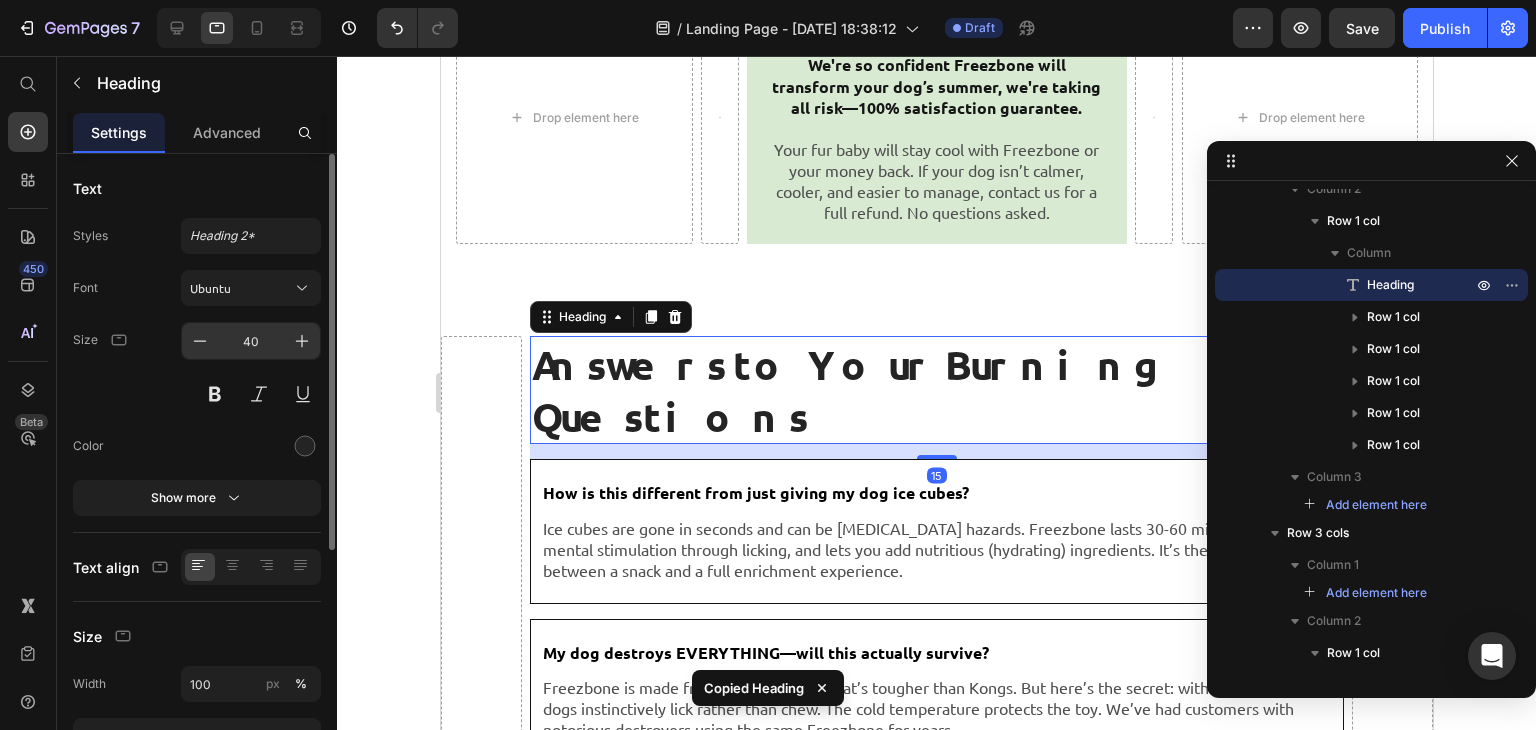click on "40" at bounding box center (251, 341) 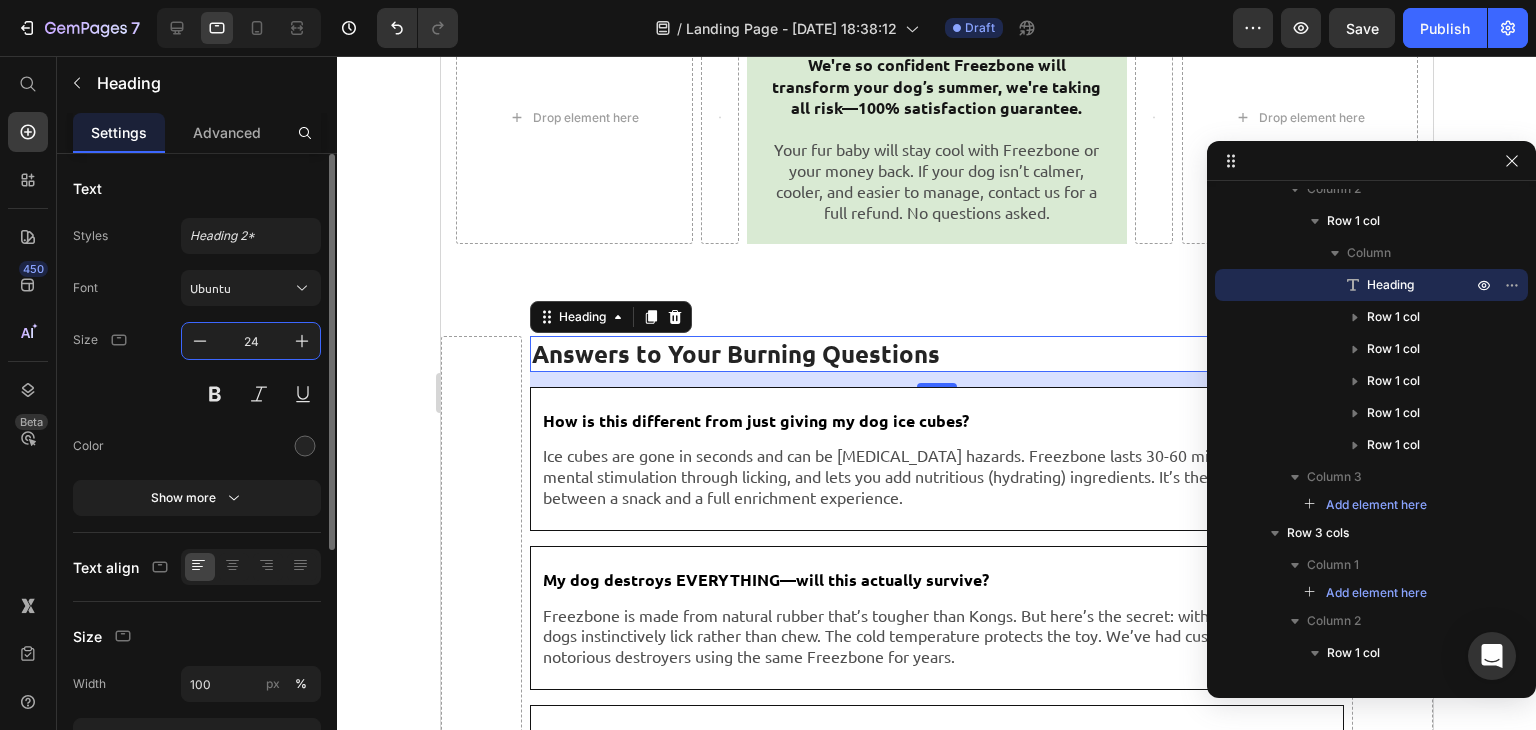 type on "2" 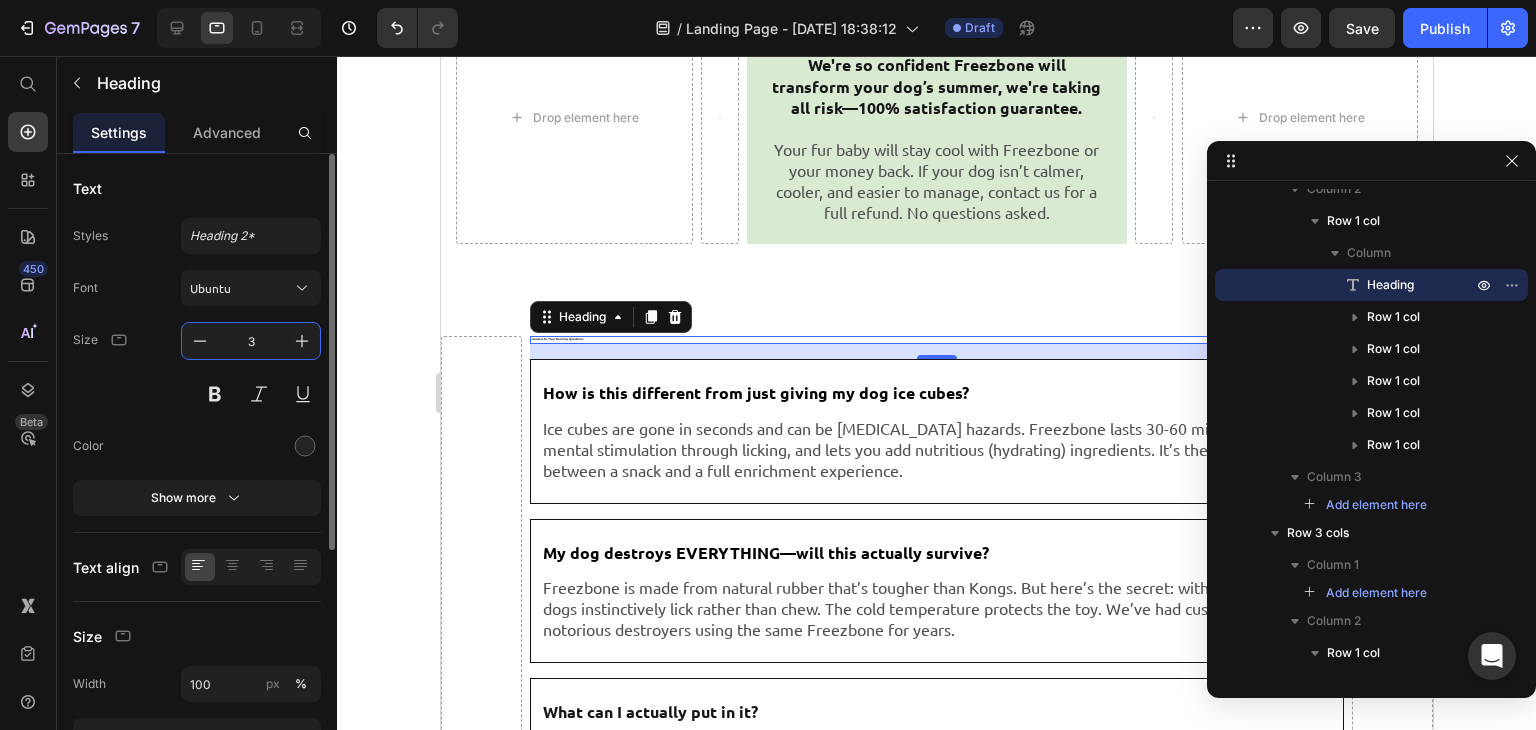 type on "32" 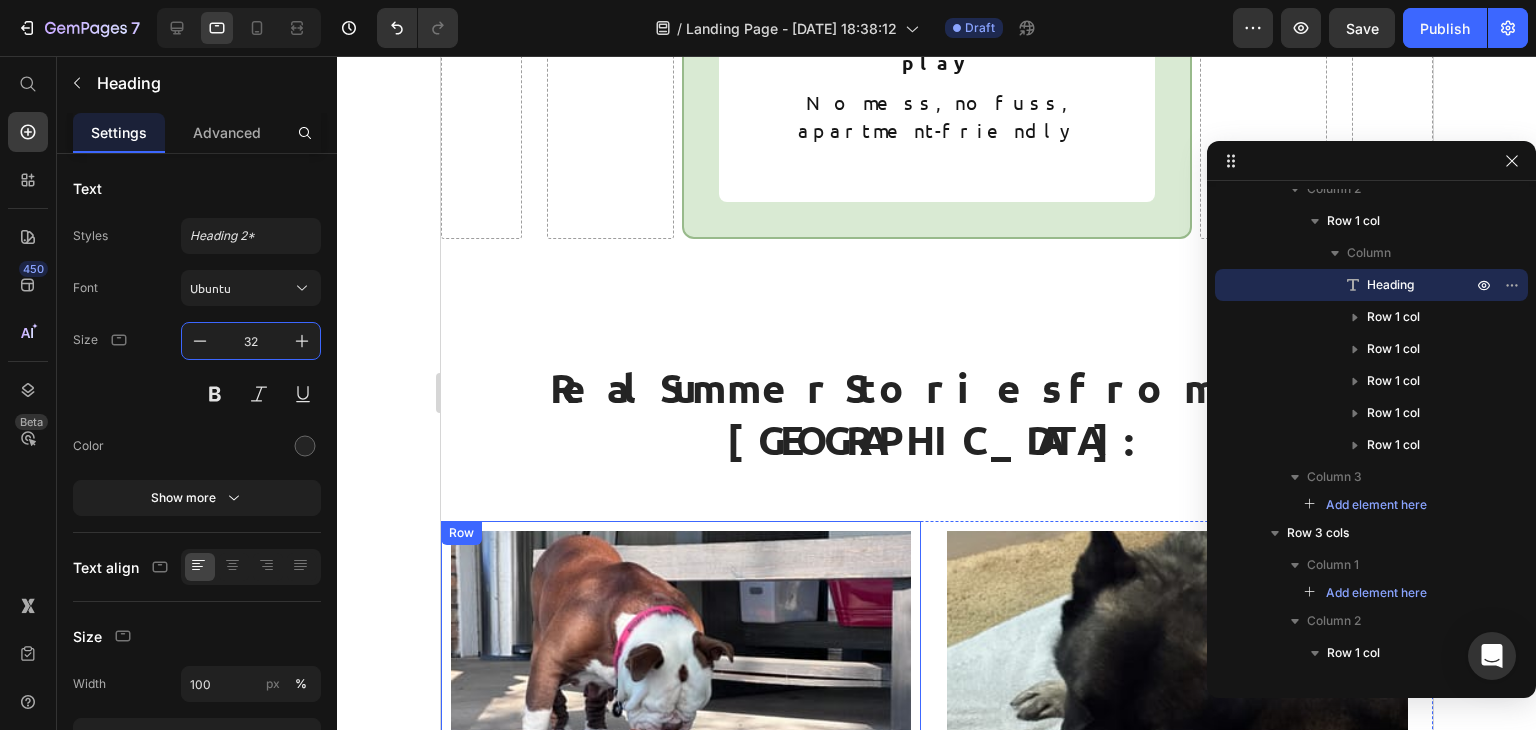 scroll, scrollTop: 8213, scrollLeft: 0, axis: vertical 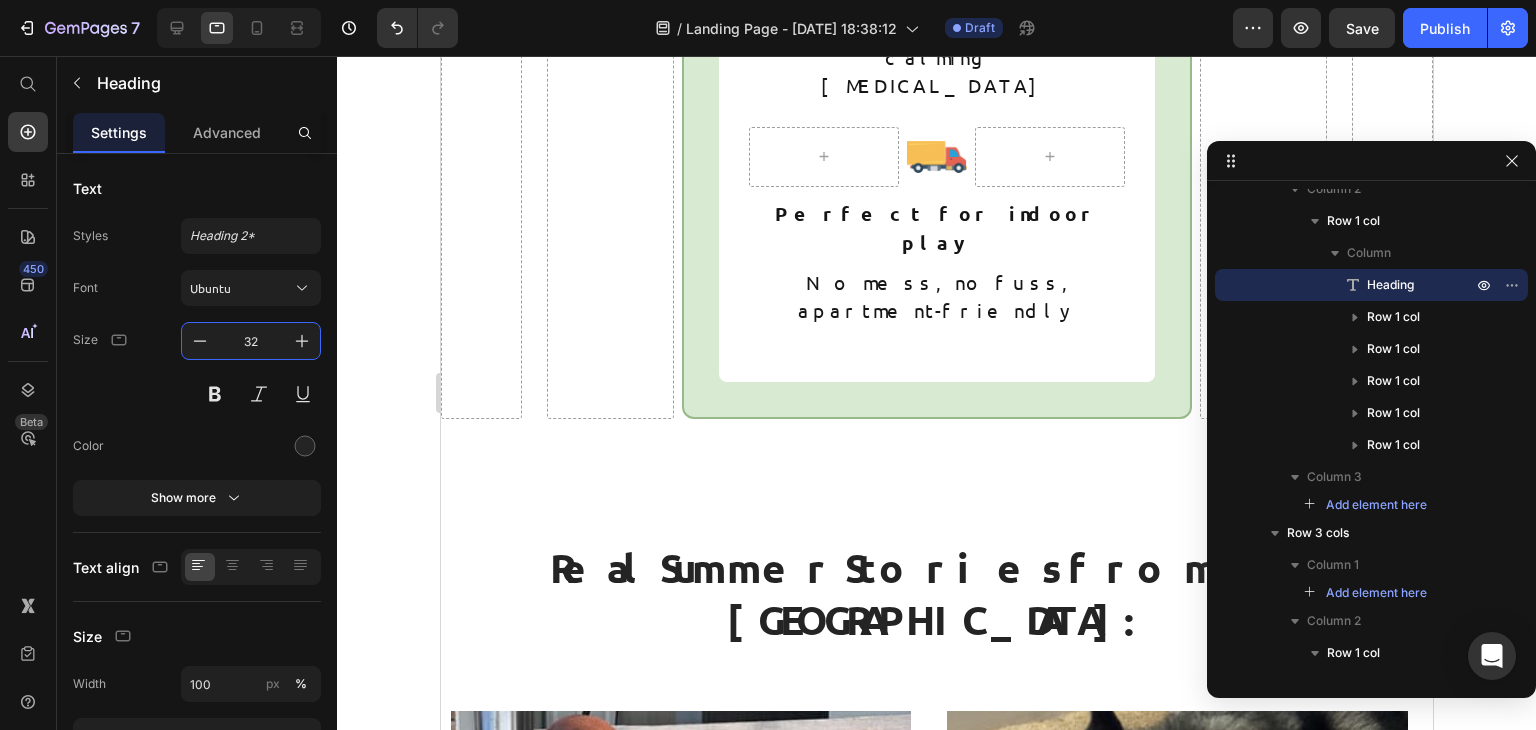 click on "FreezCup - Long-Lasting Chew Fun" at bounding box center [740, 1398] 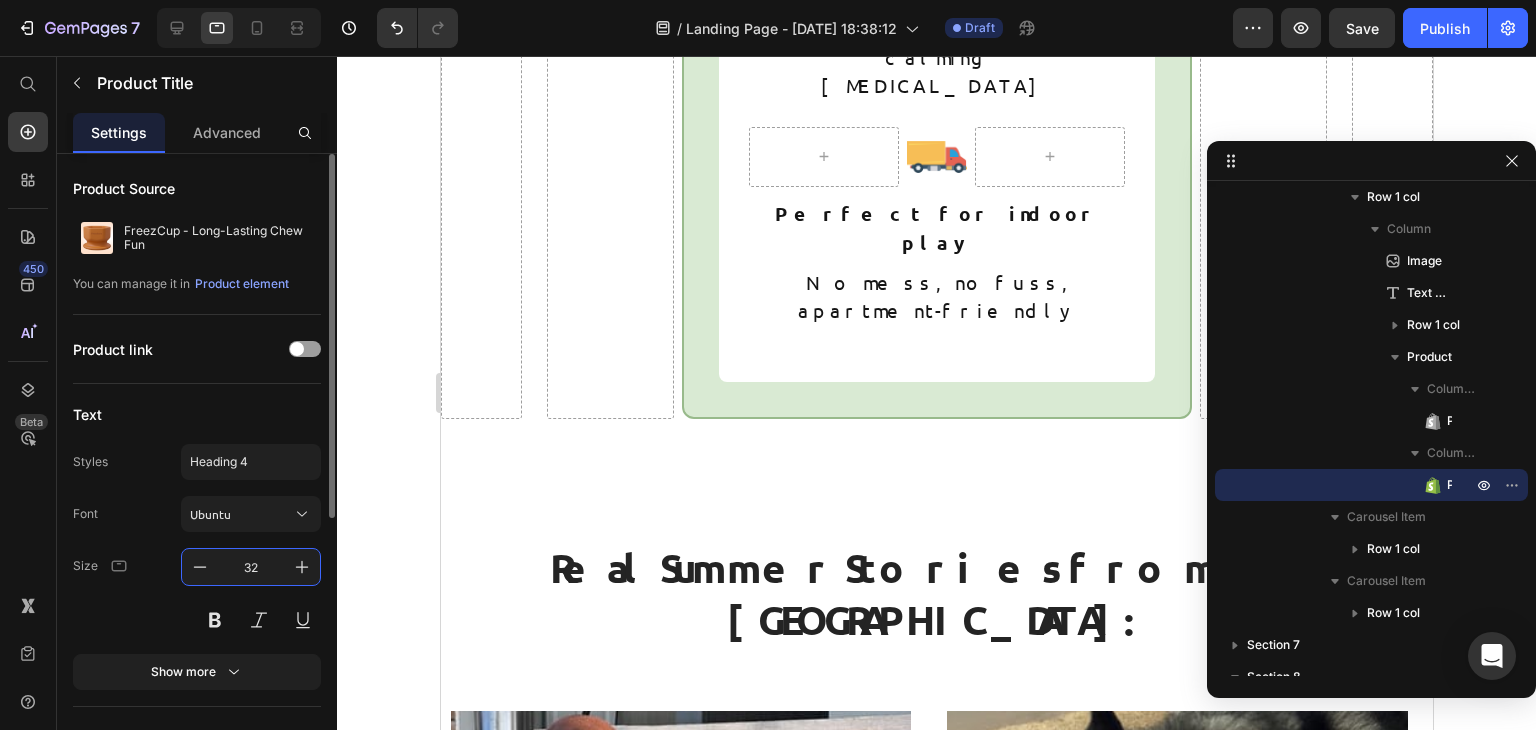 click on "32" at bounding box center [251, 567] 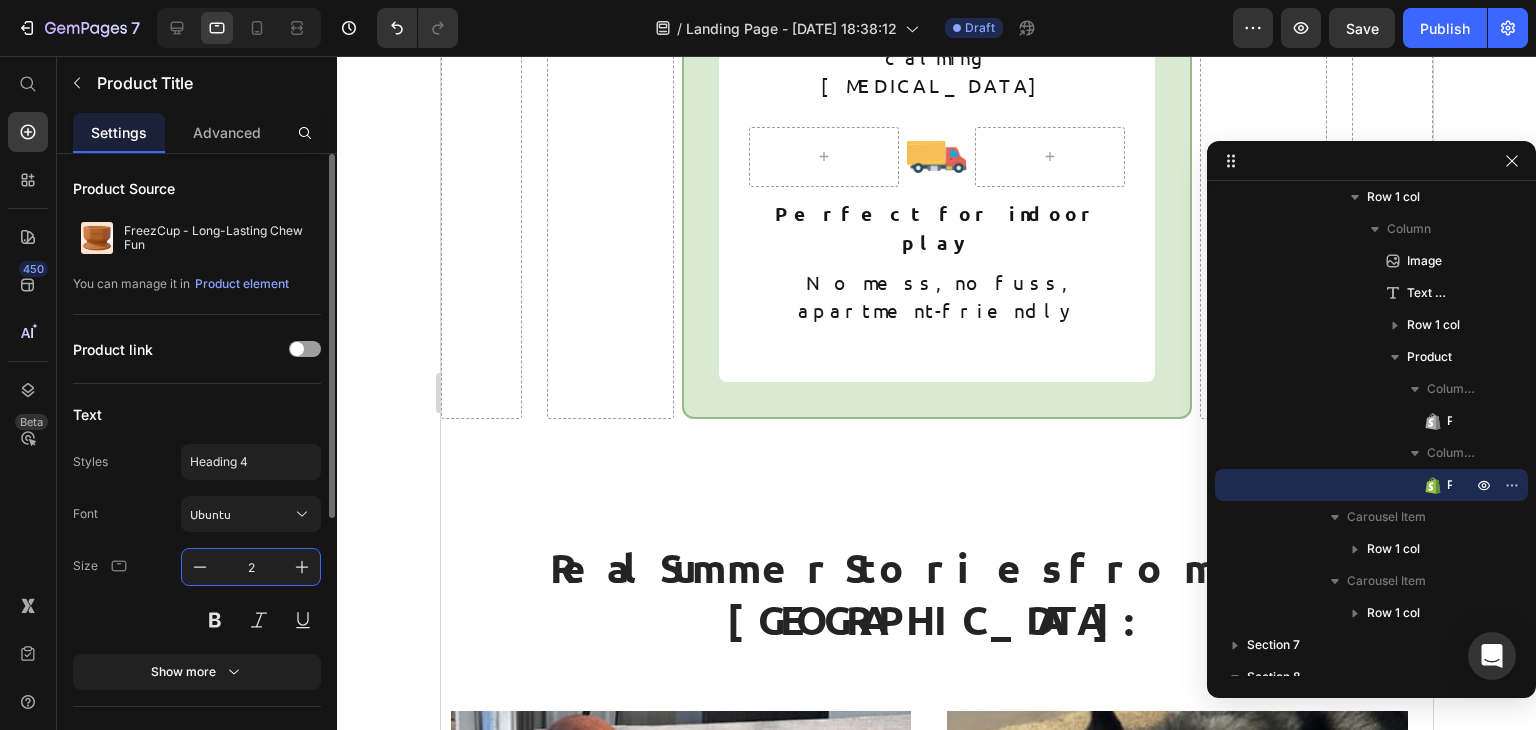 type on "24" 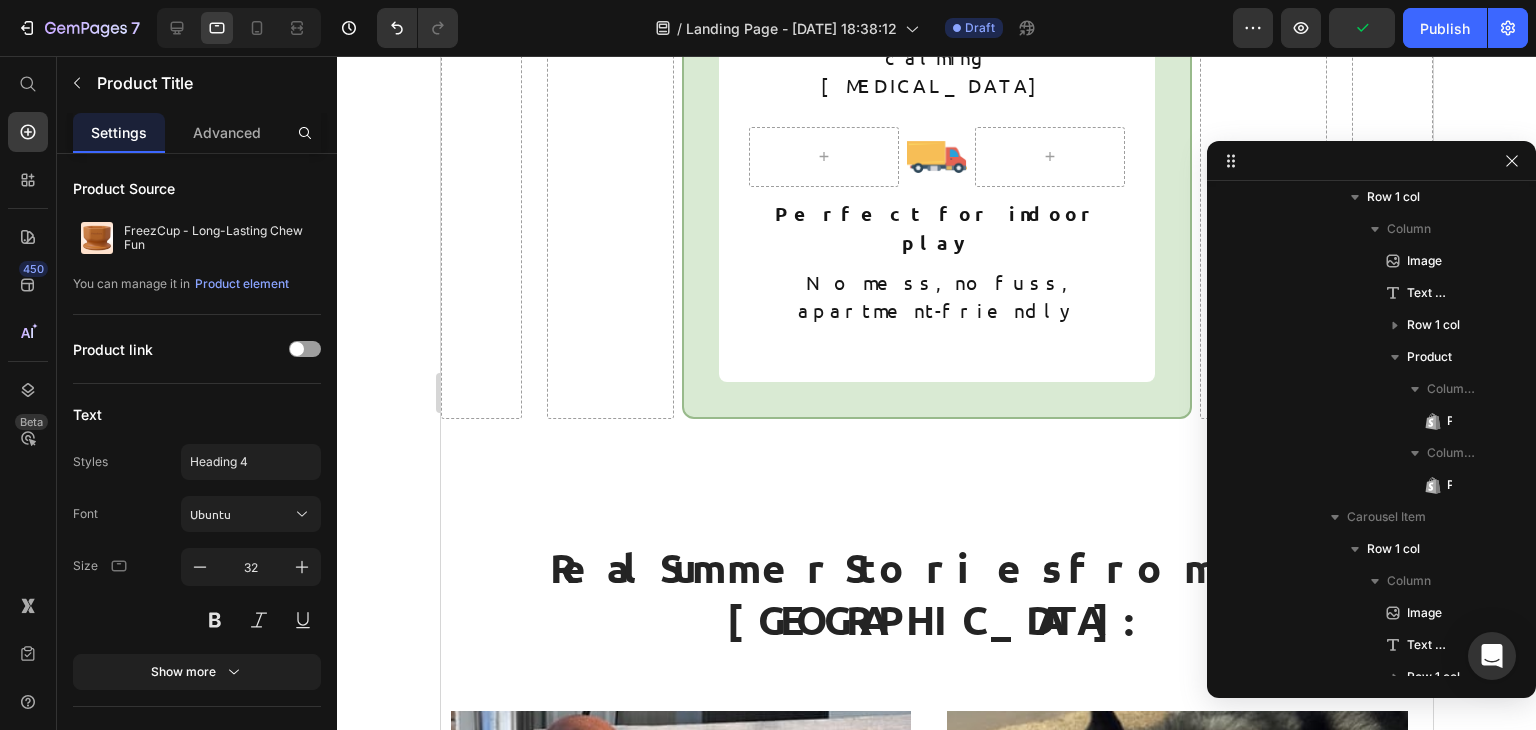 scroll, scrollTop: 838, scrollLeft: 0, axis: vertical 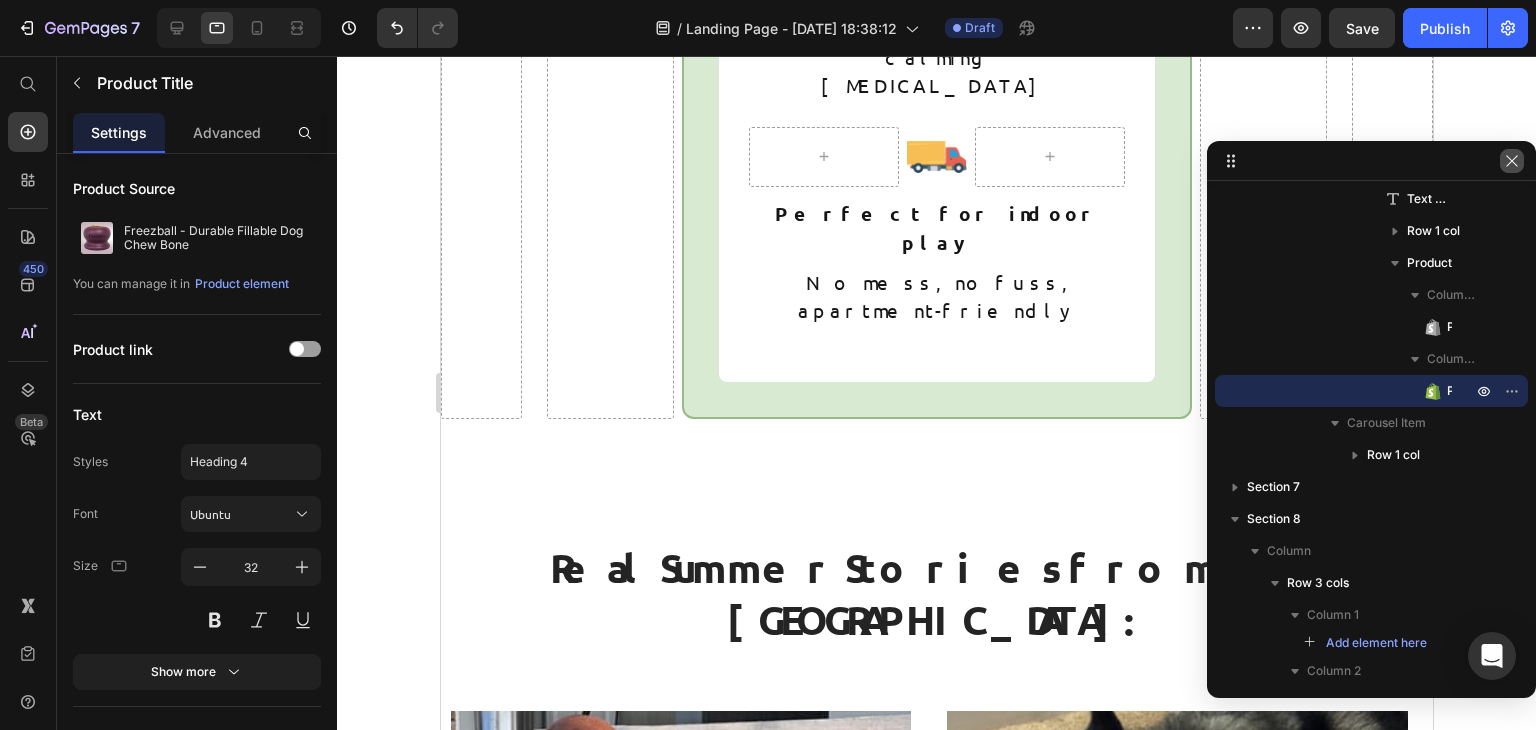 drag, startPoint x: 1508, startPoint y: 165, endPoint x: 870, endPoint y: 254, distance: 644.1778 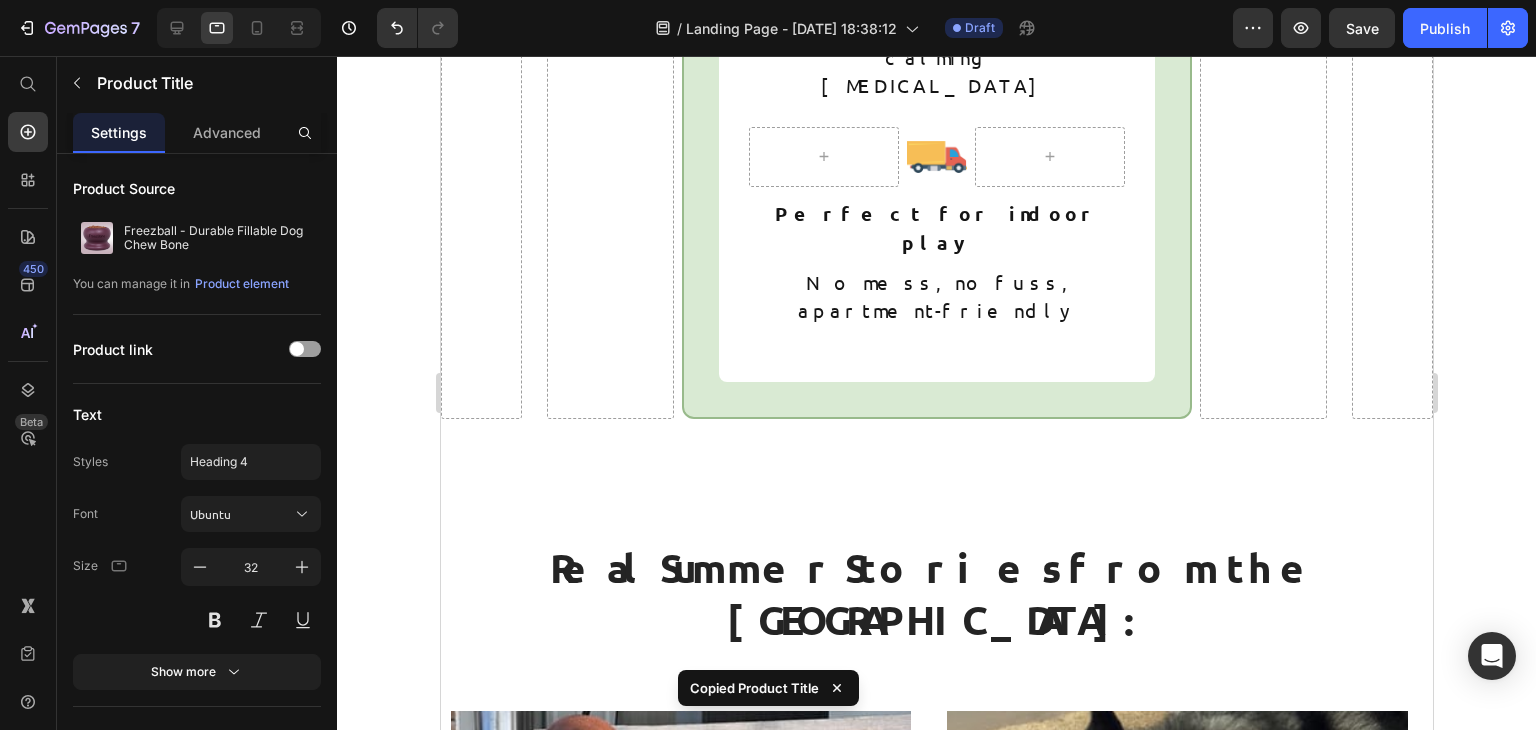 type on "24" 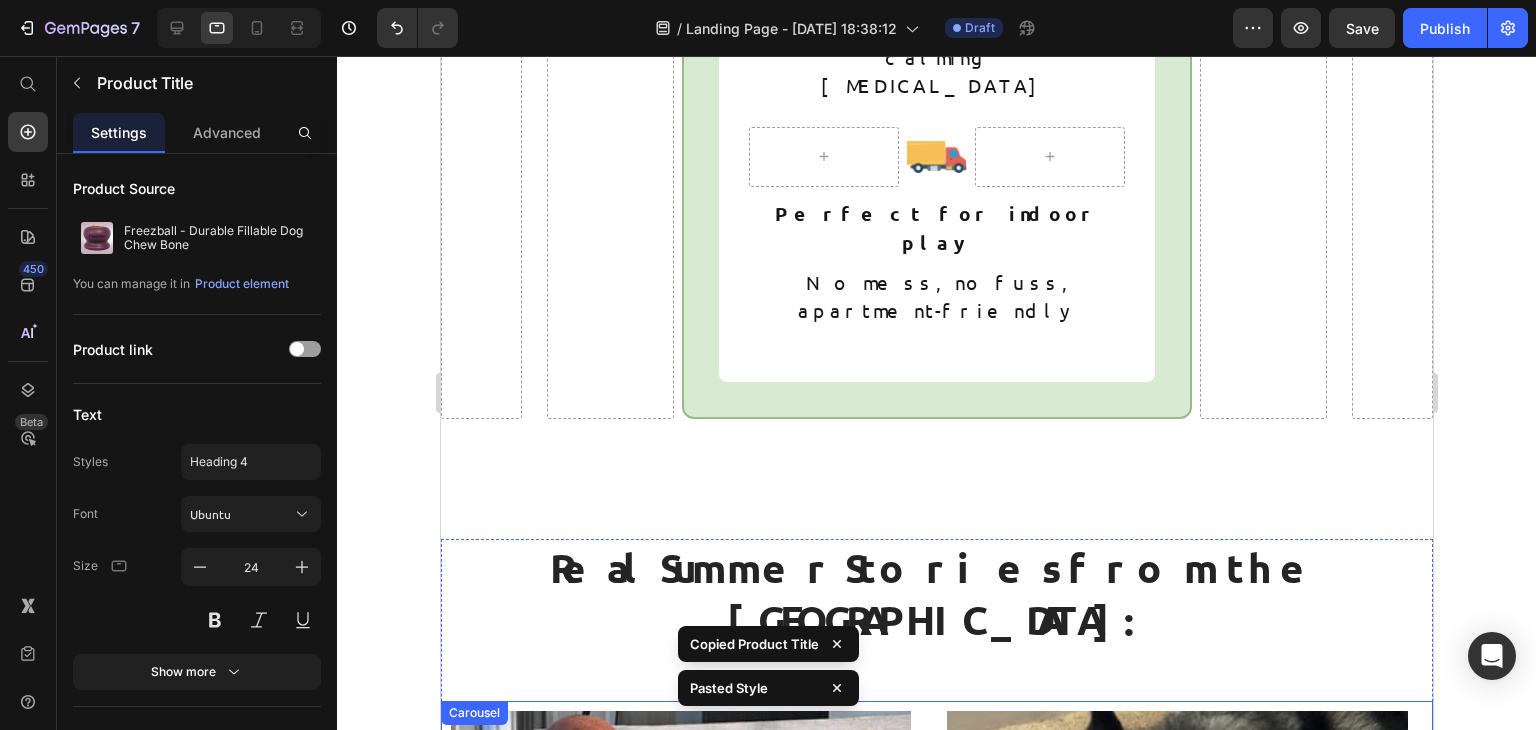 click at bounding box center (946, 1473) 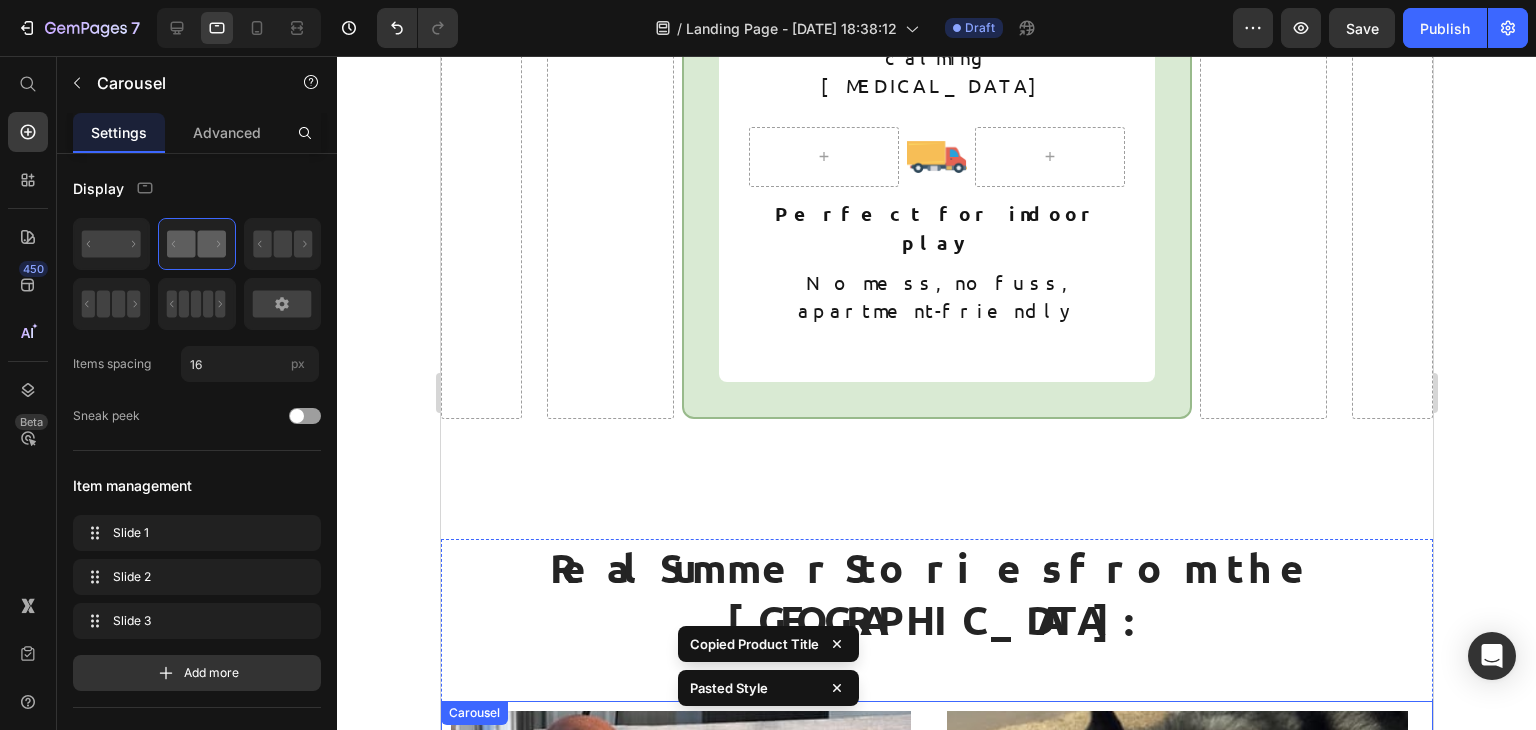 click at bounding box center [946, 1473] 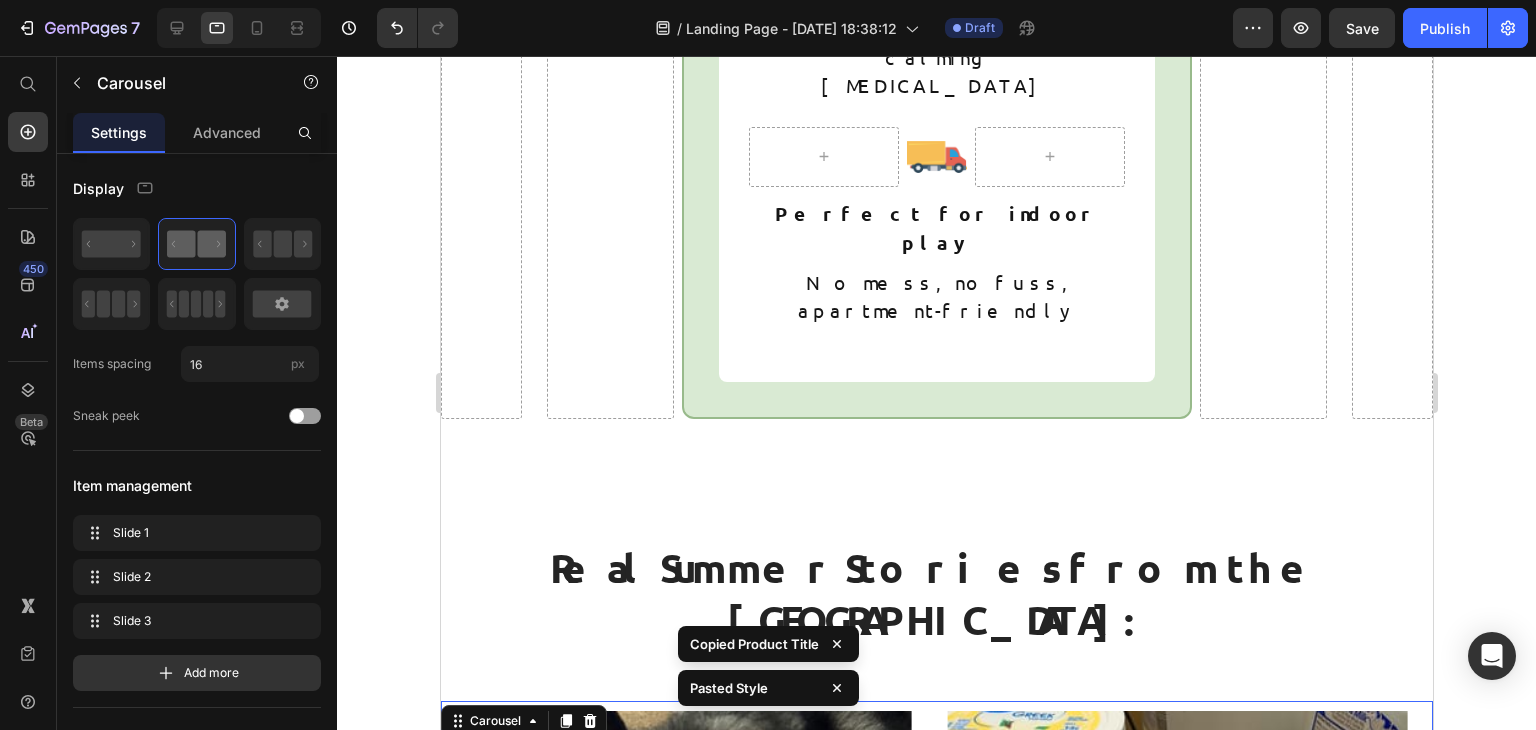 click on "FreezShamrock - Premium Enrichment Toy" at bounding box center [1236, 1418] 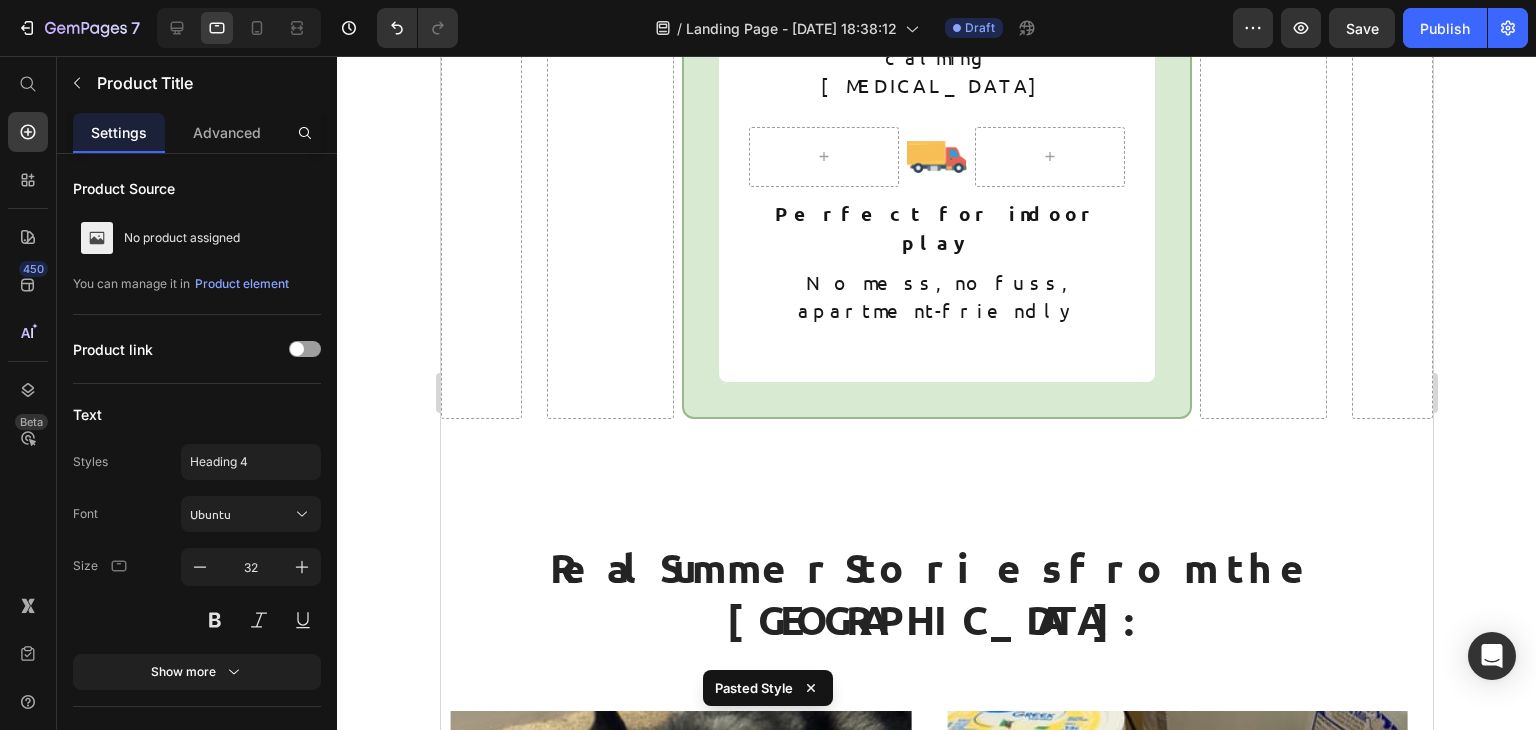 type on "24" 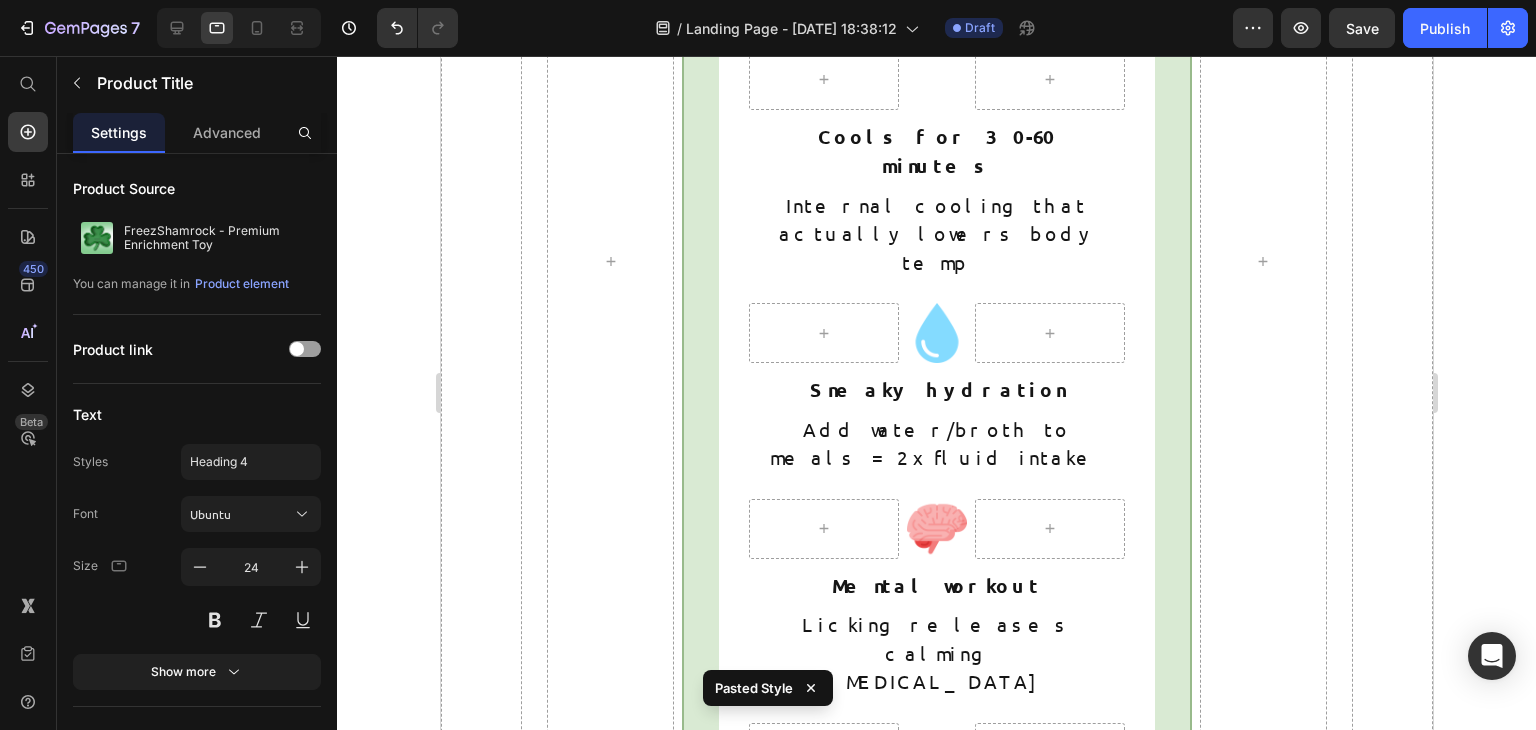 scroll, scrollTop: 7596, scrollLeft: 0, axis: vertical 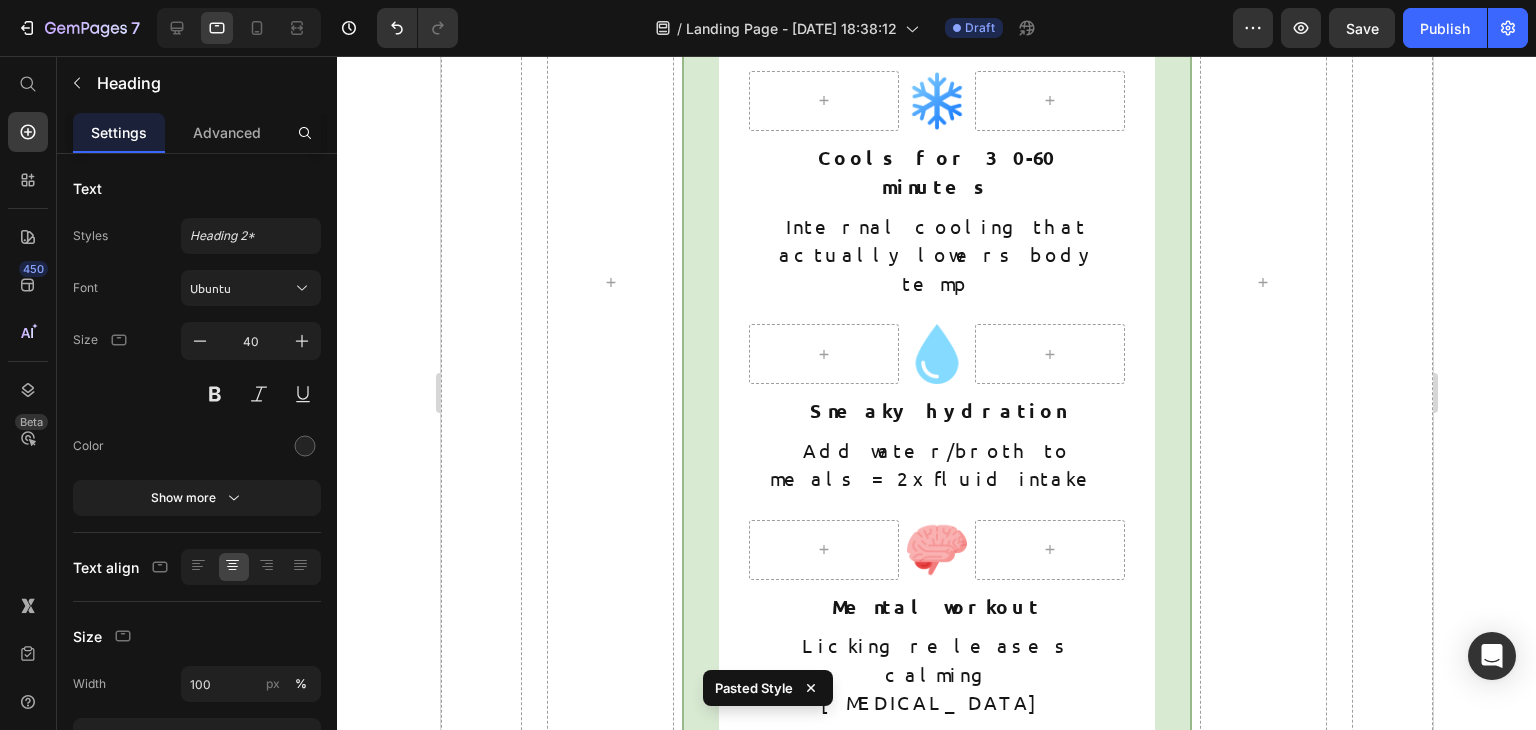 drag, startPoint x: 925, startPoint y: 492, endPoint x: 925, endPoint y: 479, distance: 13 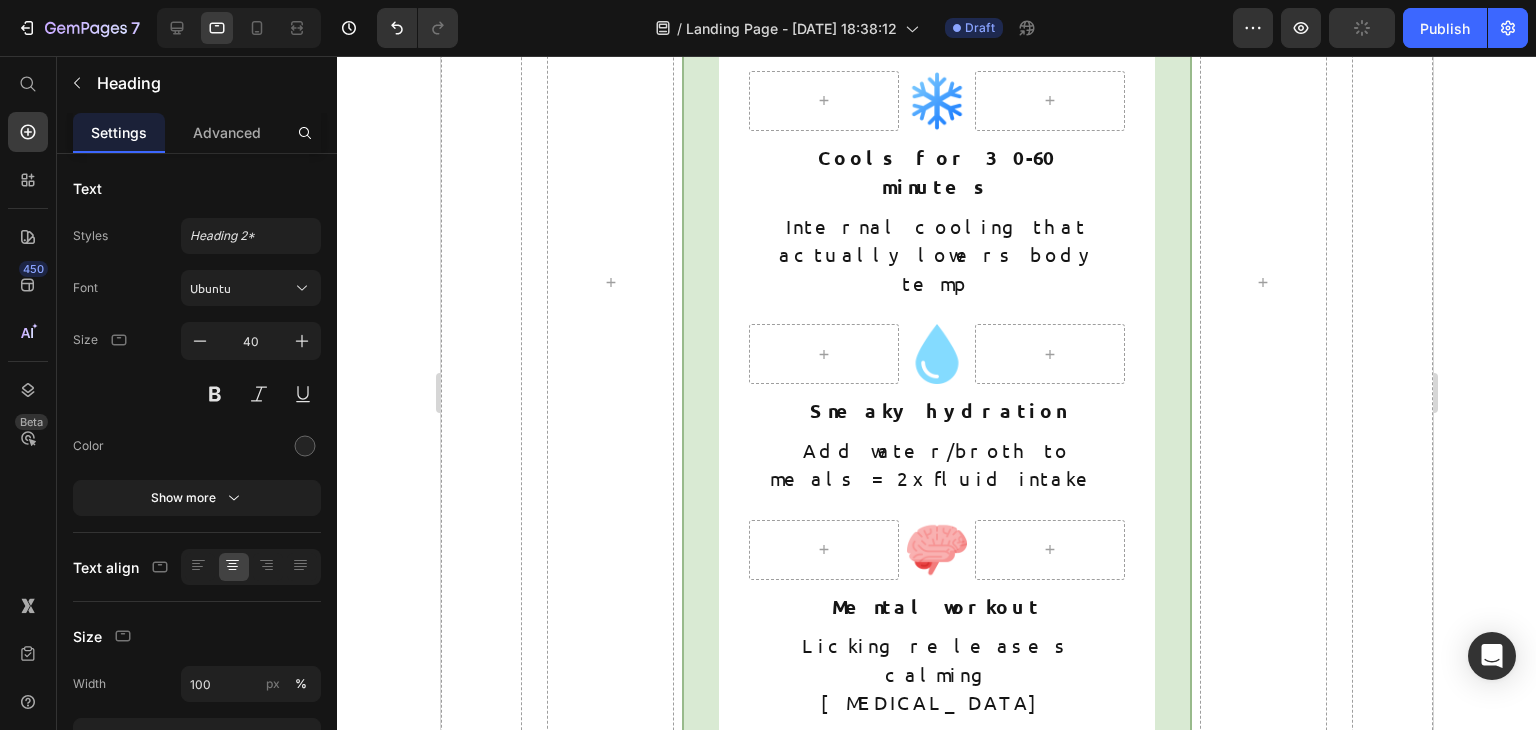 click at bounding box center (936, 1296) 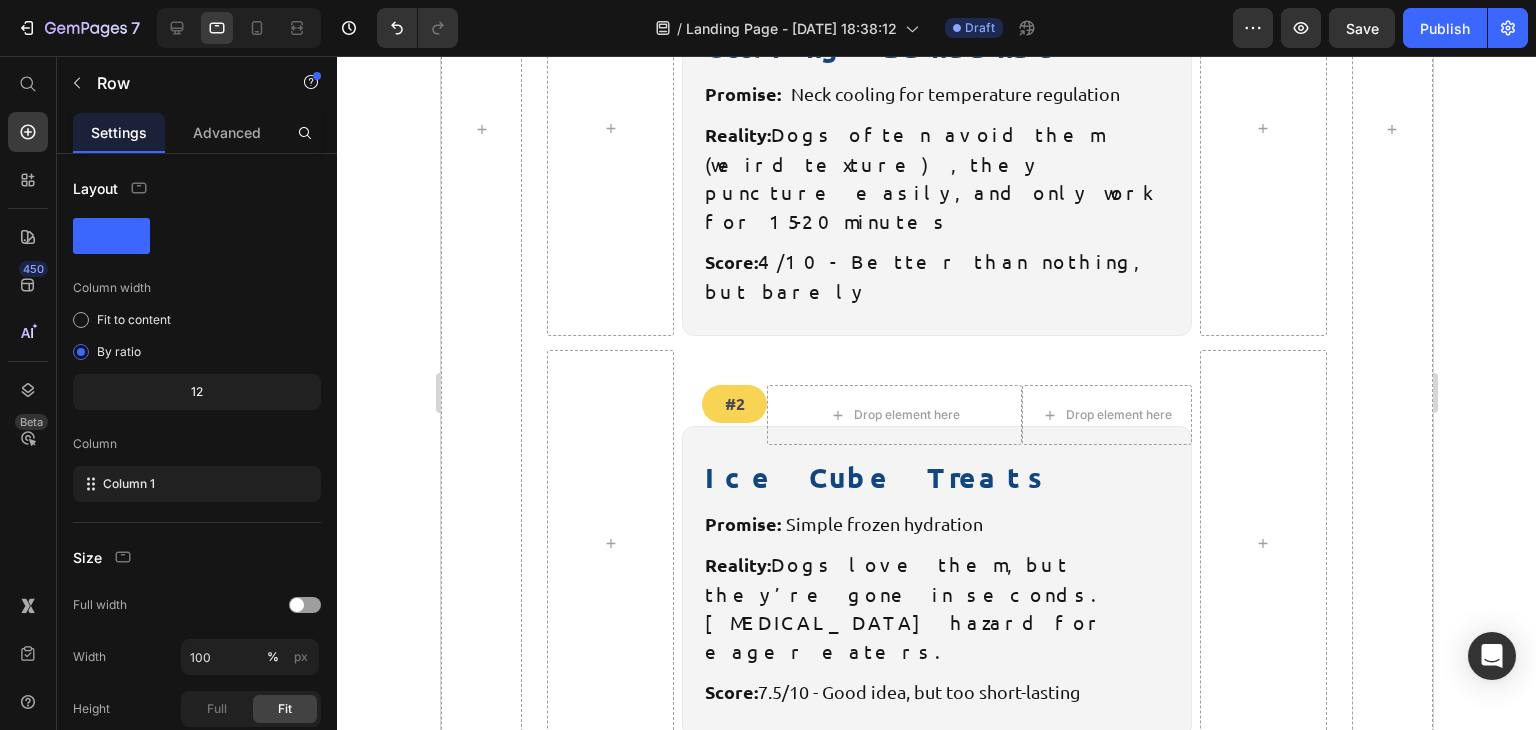 scroll, scrollTop: 6352, scrollLeft: 0, axis: vertical 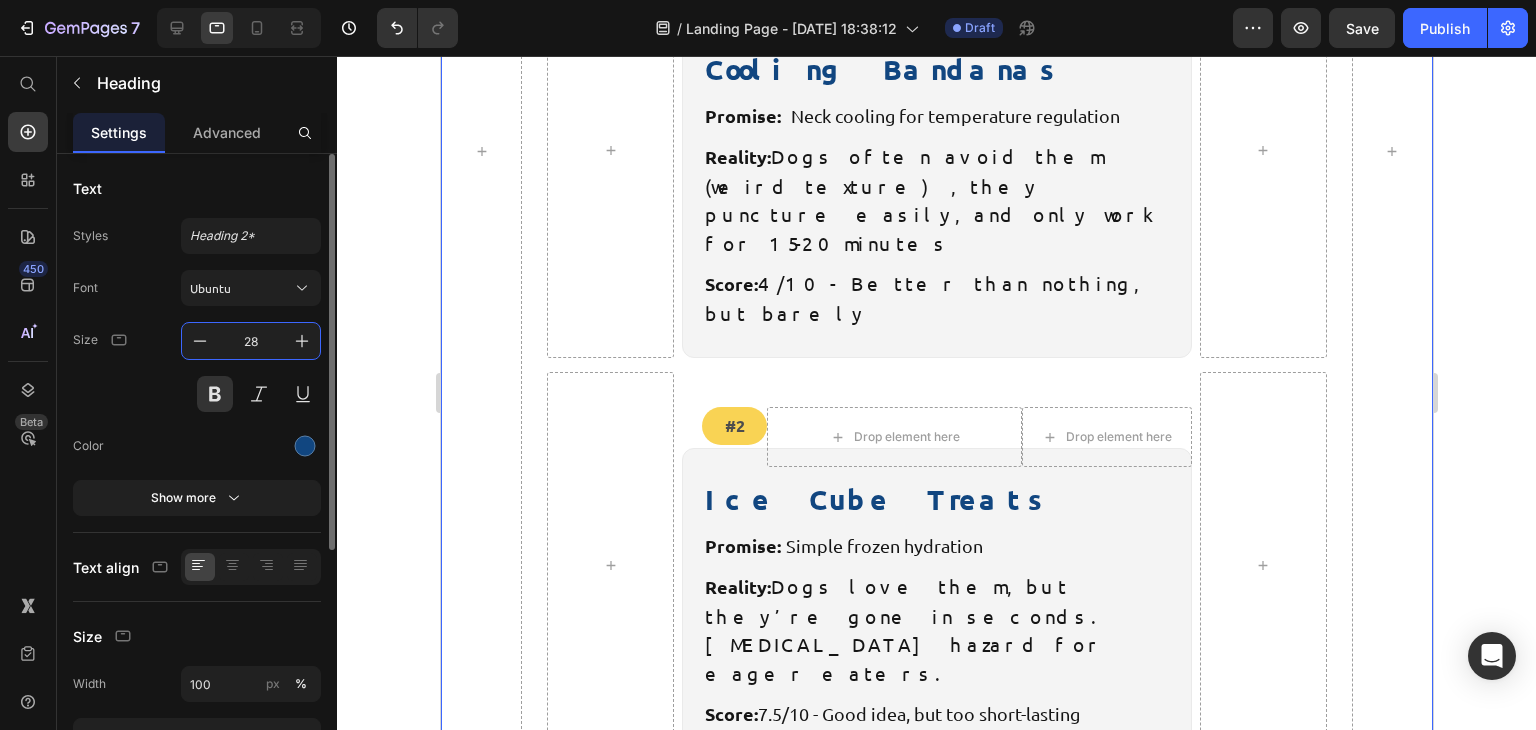 click on "28" at bounding box center (251, 341) 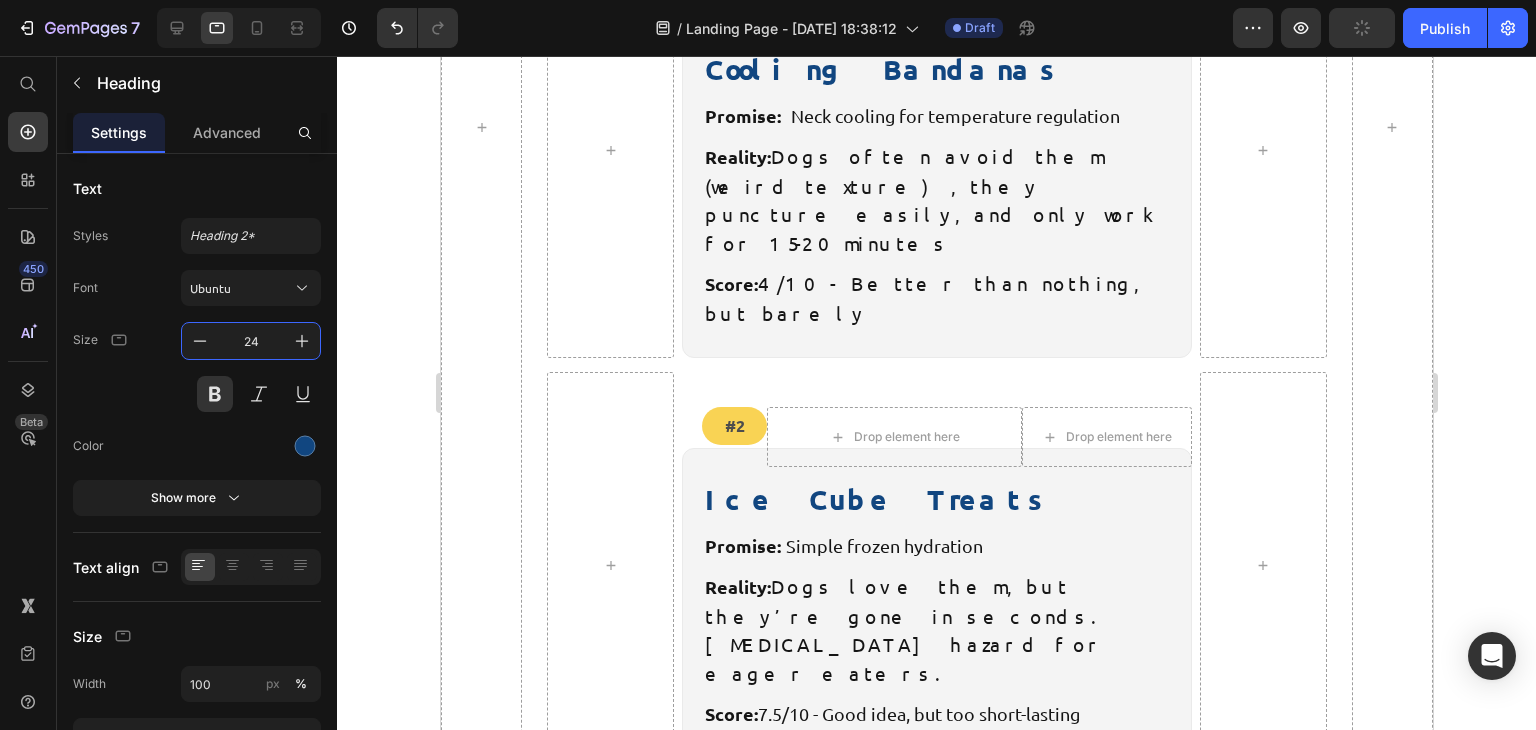 type on "24" 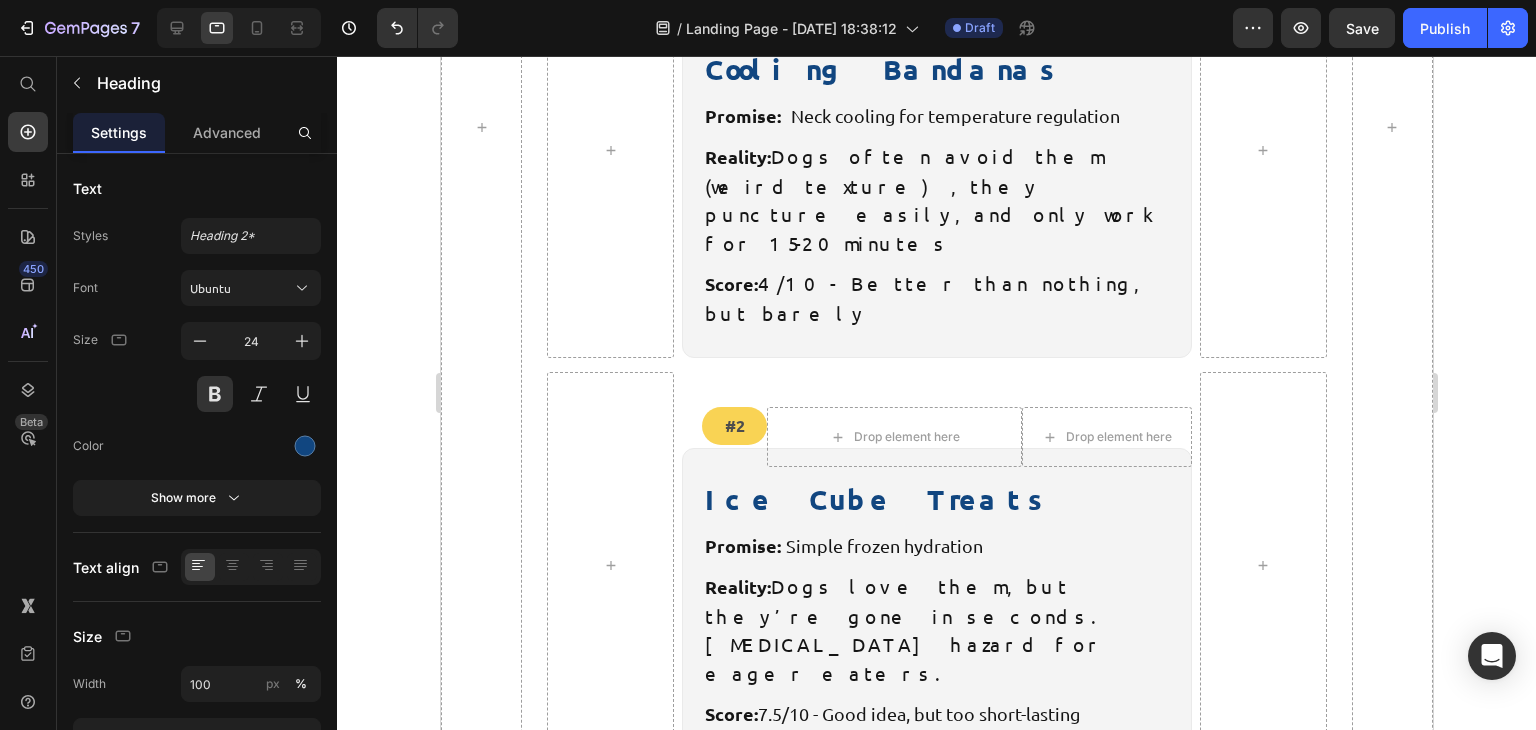 click on "Drop element here 🏆  #1 CHOICE Text Block
Drop element here Row Freezbone:  The All-in-One Summer Solution Heading   8 Promise:   Cooling + hydration + mental stimulation + anxiety relief in one product Text block Reality:  Dogs love them, but they’re gone in seconds. Choking hazard for eager eaters. Text block Score:  IT ACTUALLY DELIVERS. Here’s why it’s ranked #1:  Text block
Image
Row Cools for 30-60 minutes Text block Internal cooling that actually lowers body temp Text block Row Row
Image
Row Sneaky hydration Text block  Add water/broth to meals = 2x fluid intake Text block Row Row
Image
Row Mental workout Text block Licking releases calming endorphins Text block Row Row
Image
Row Perfect for indoor play  Text block No mess, no fuss, apartment-friendly Text block Row Row Row Row" at bounding box center (935, 1503) 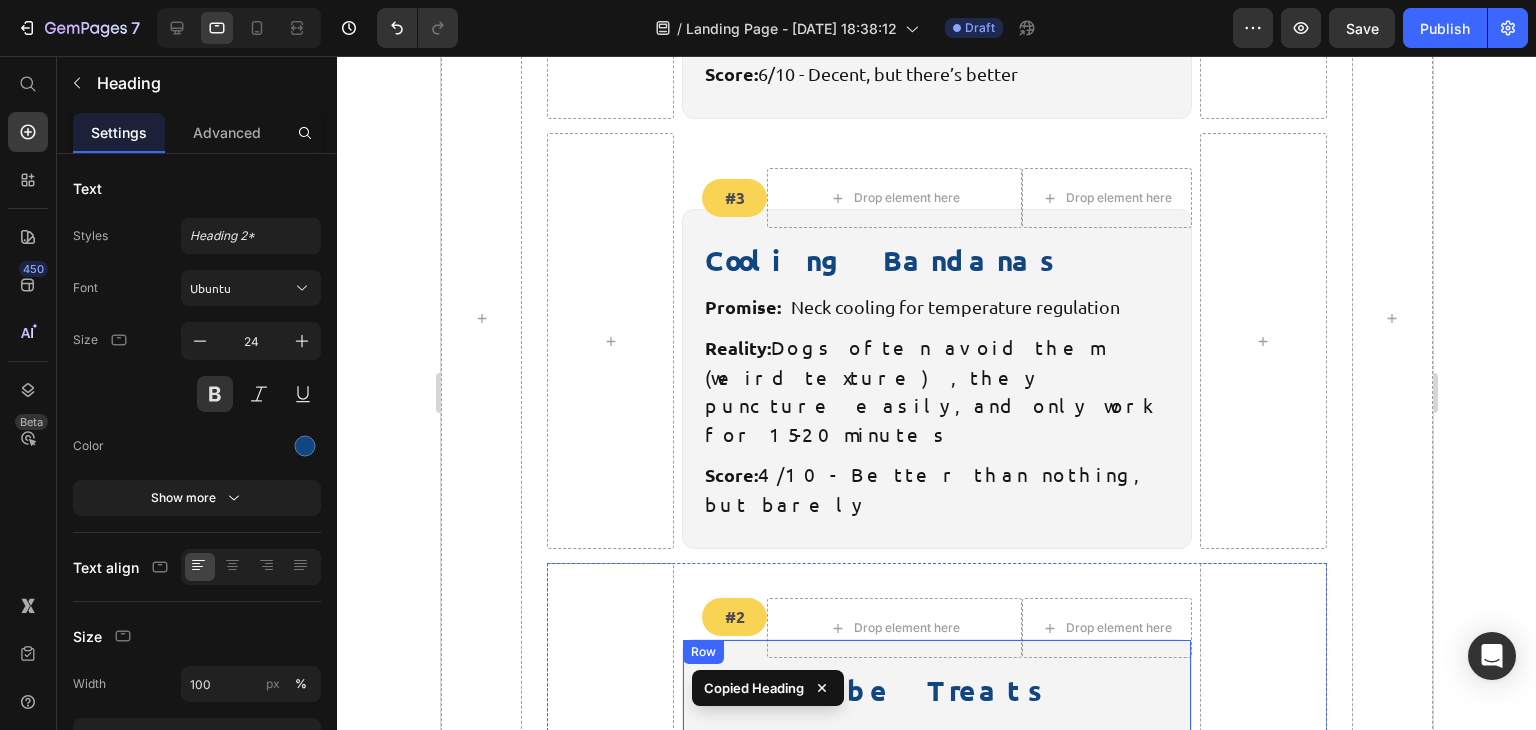 scroll, scrollTop: 6146, scrollLeft: 0, axis: vertical 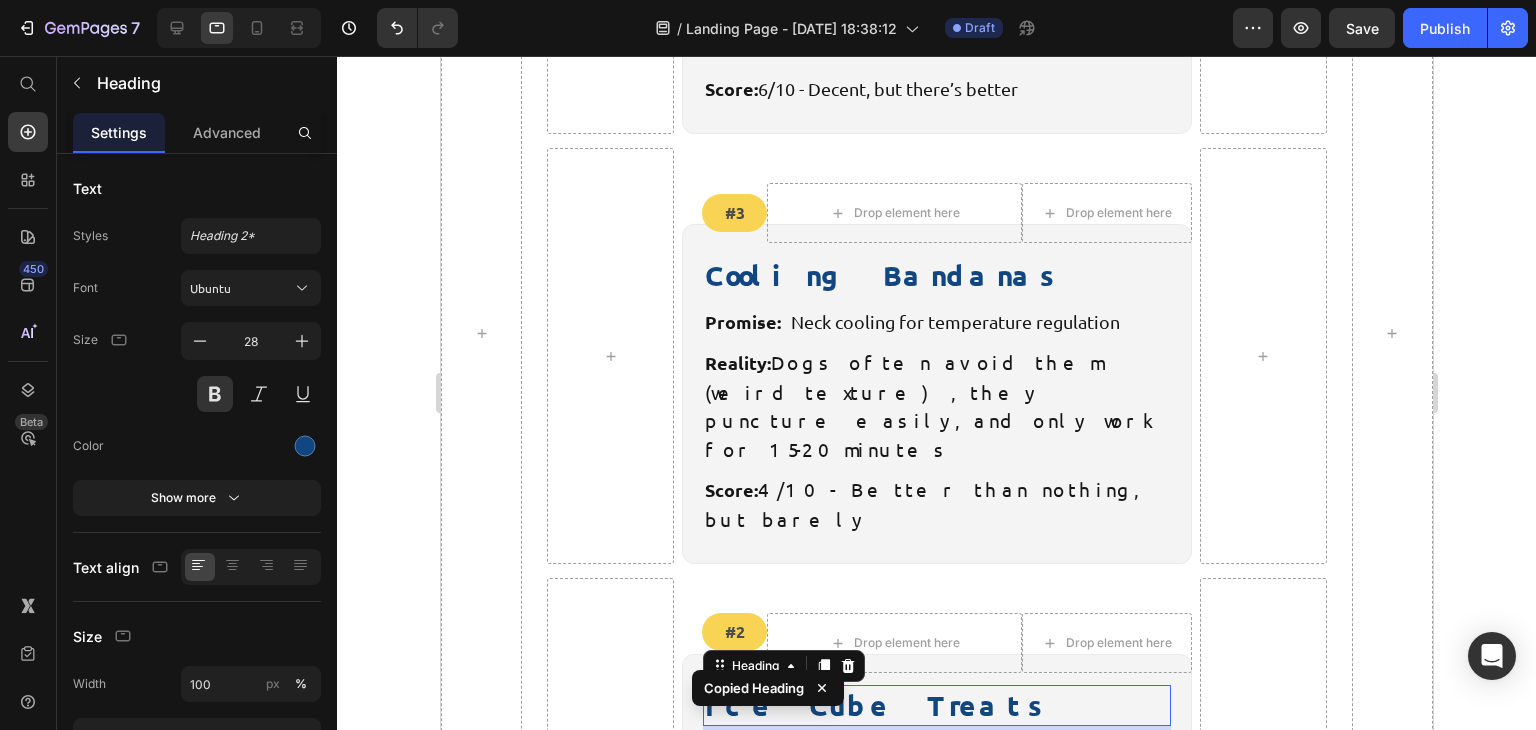 type on "24" 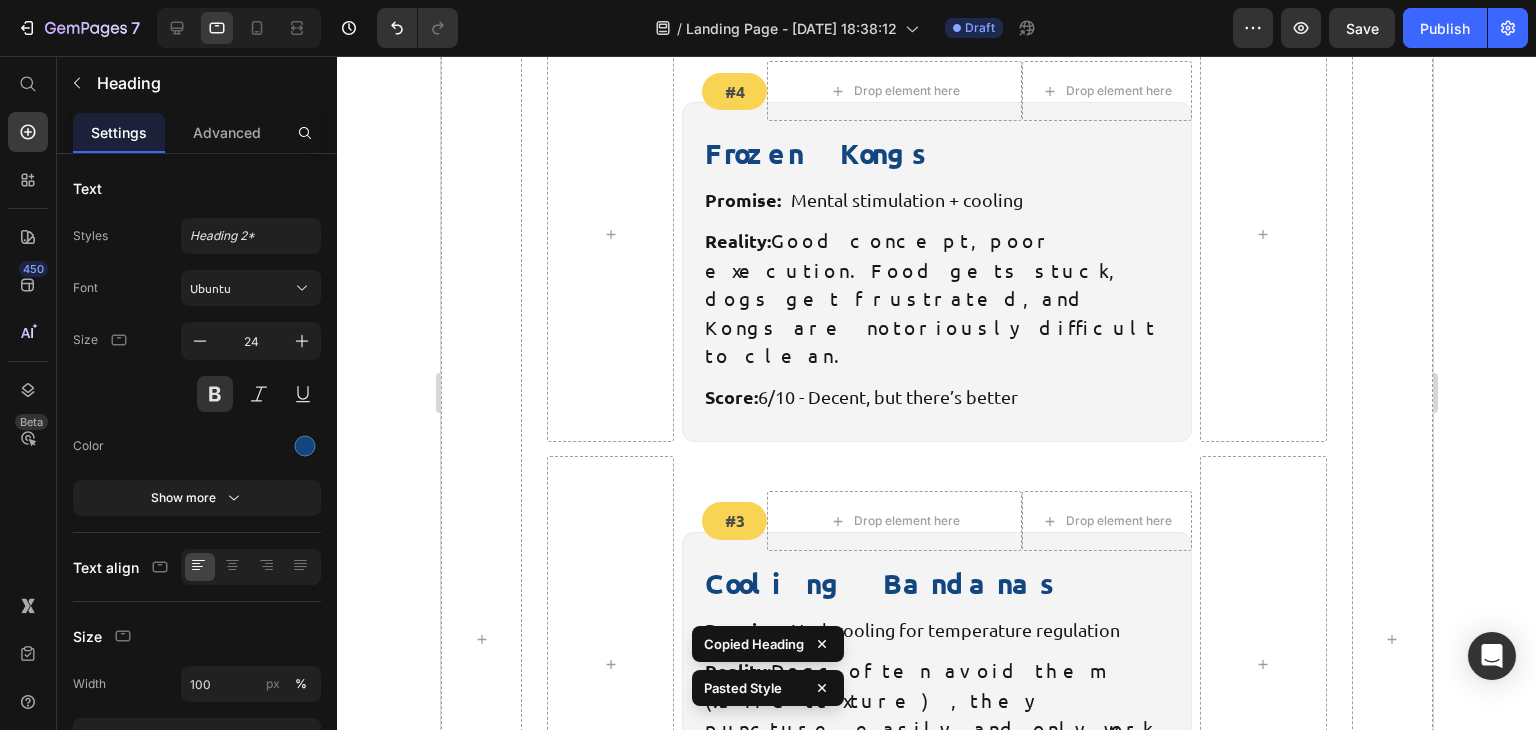 scroll, scrollTop: 5830, scrollLeft: 0, axis: vertical 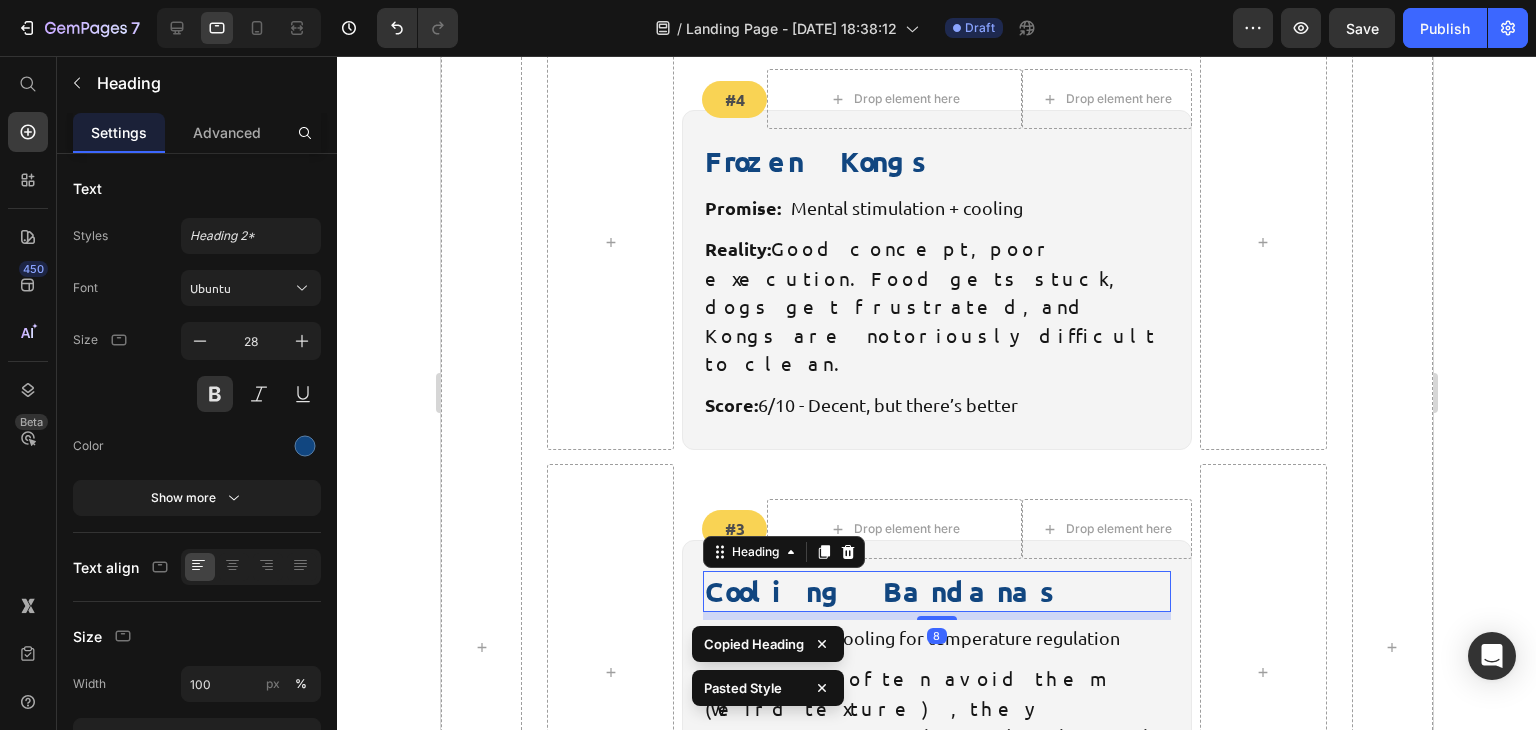 type on "24" 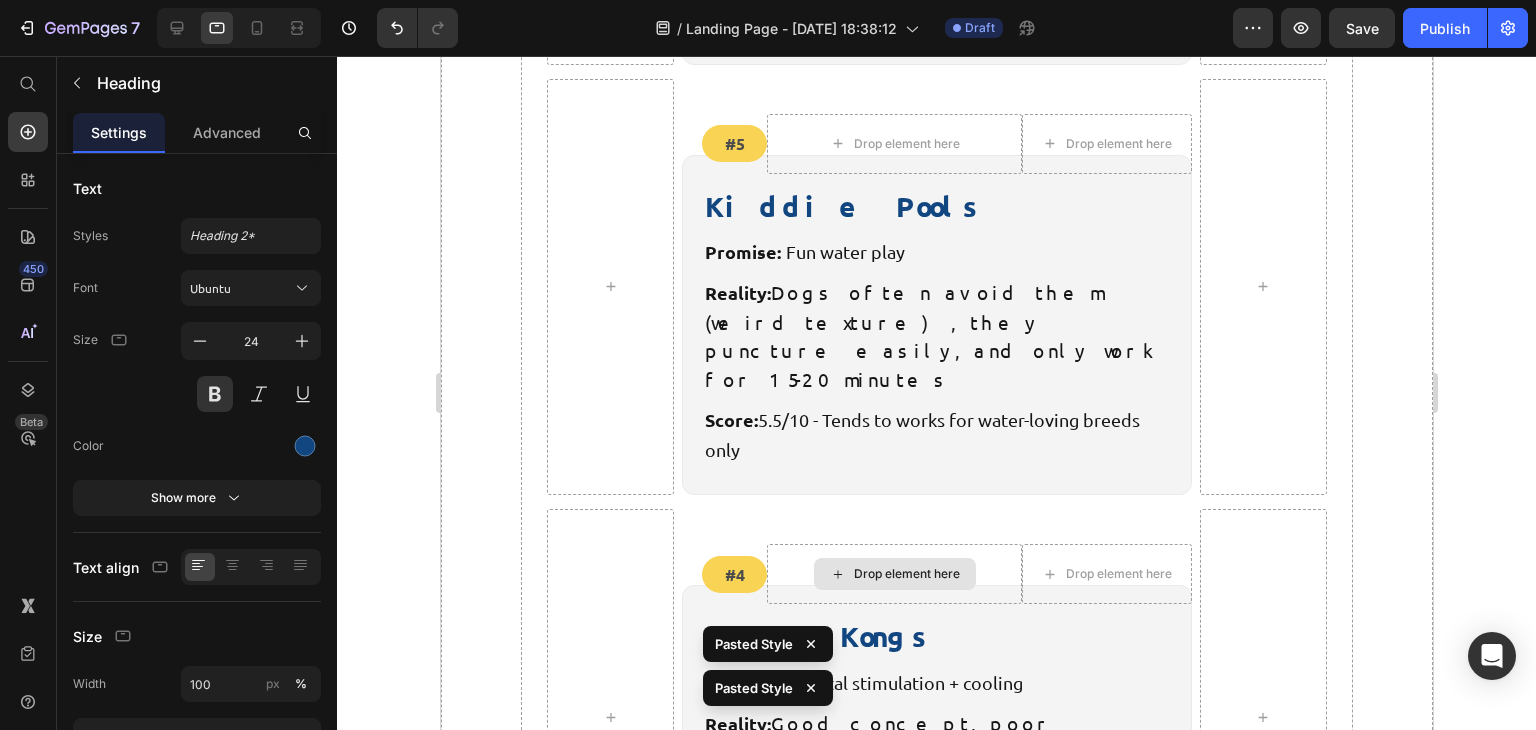 scroll, scrollTop: 5352, scrollLeft: 0, axis: vertical 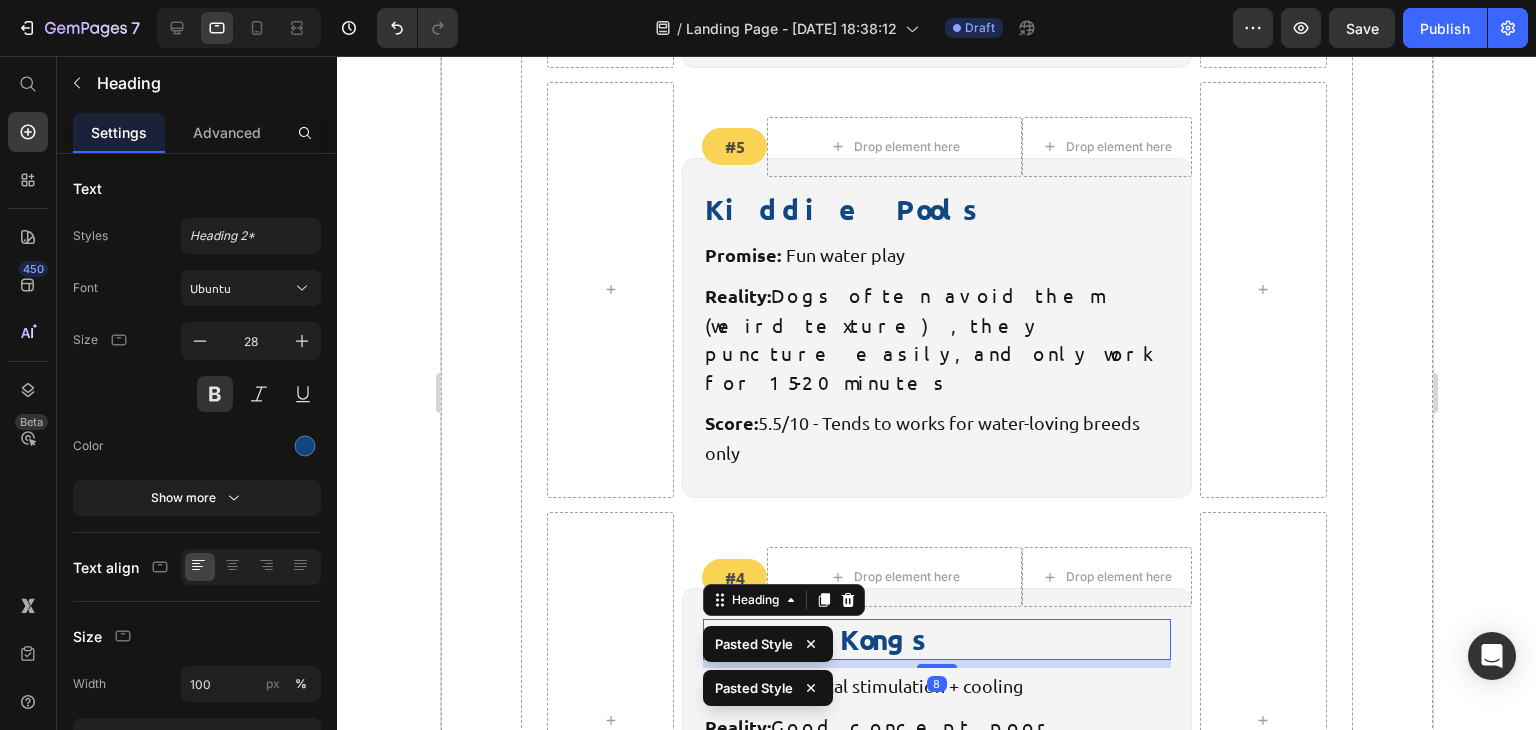 type on "24" 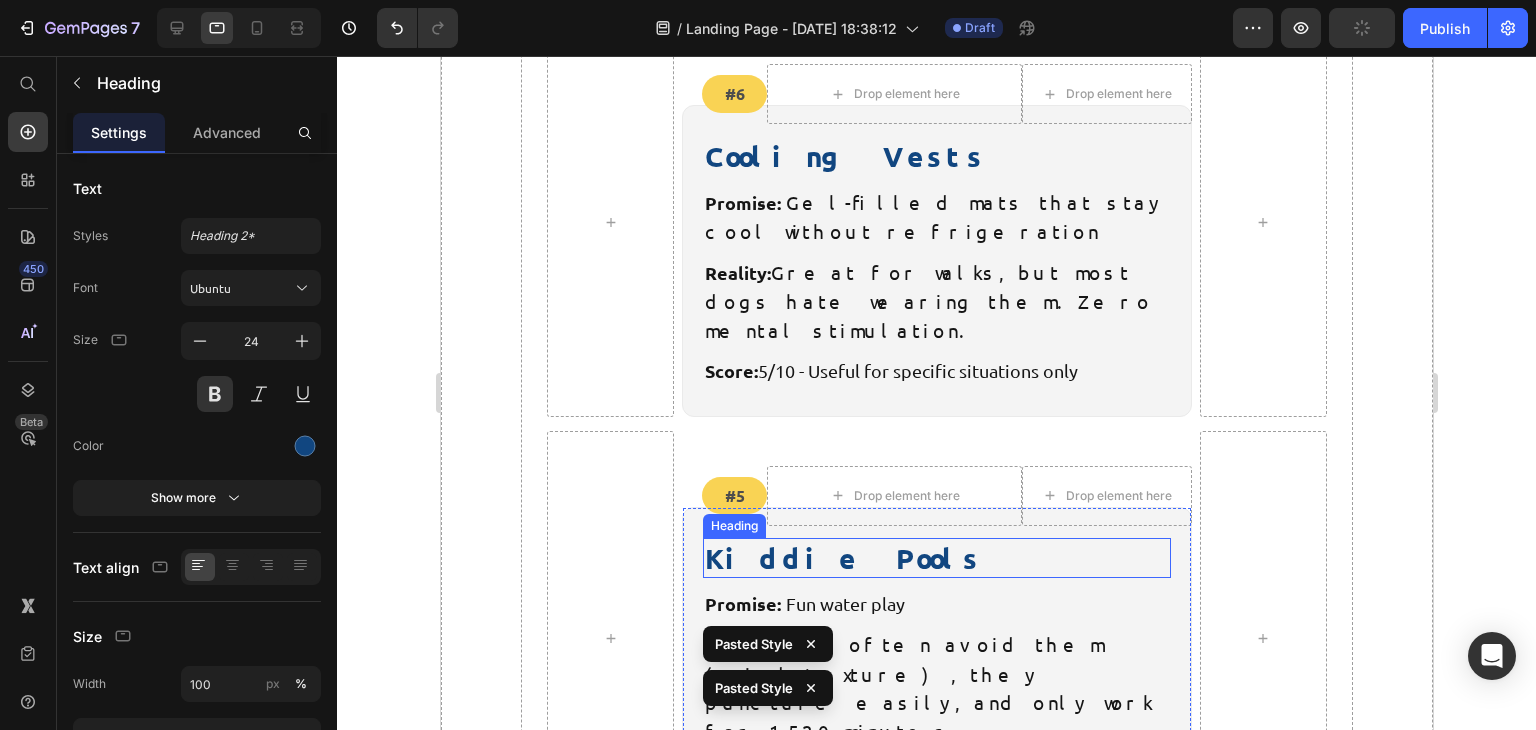 scroll, scrollTop: 5001, scrollLeft: 0, axis: vertical 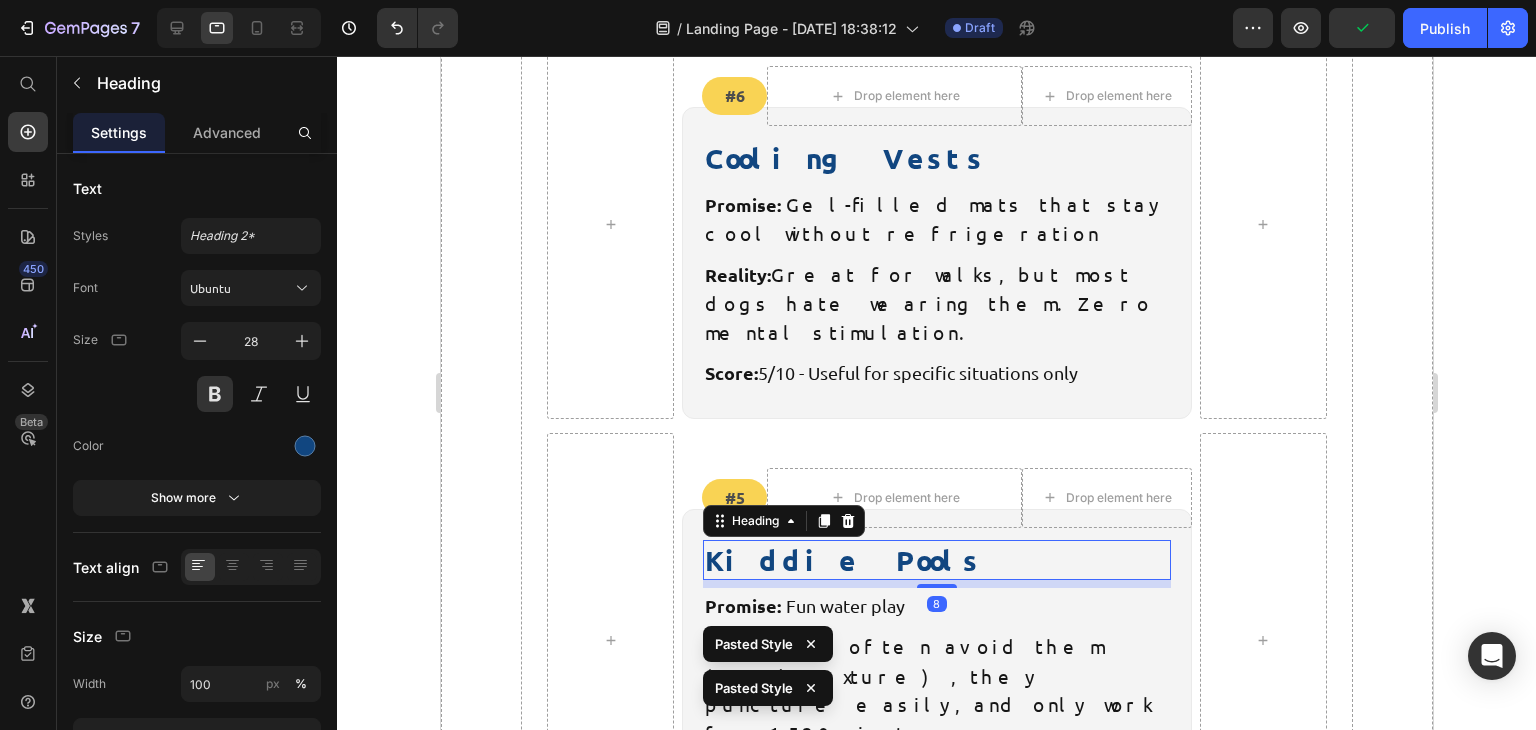 type on "24" 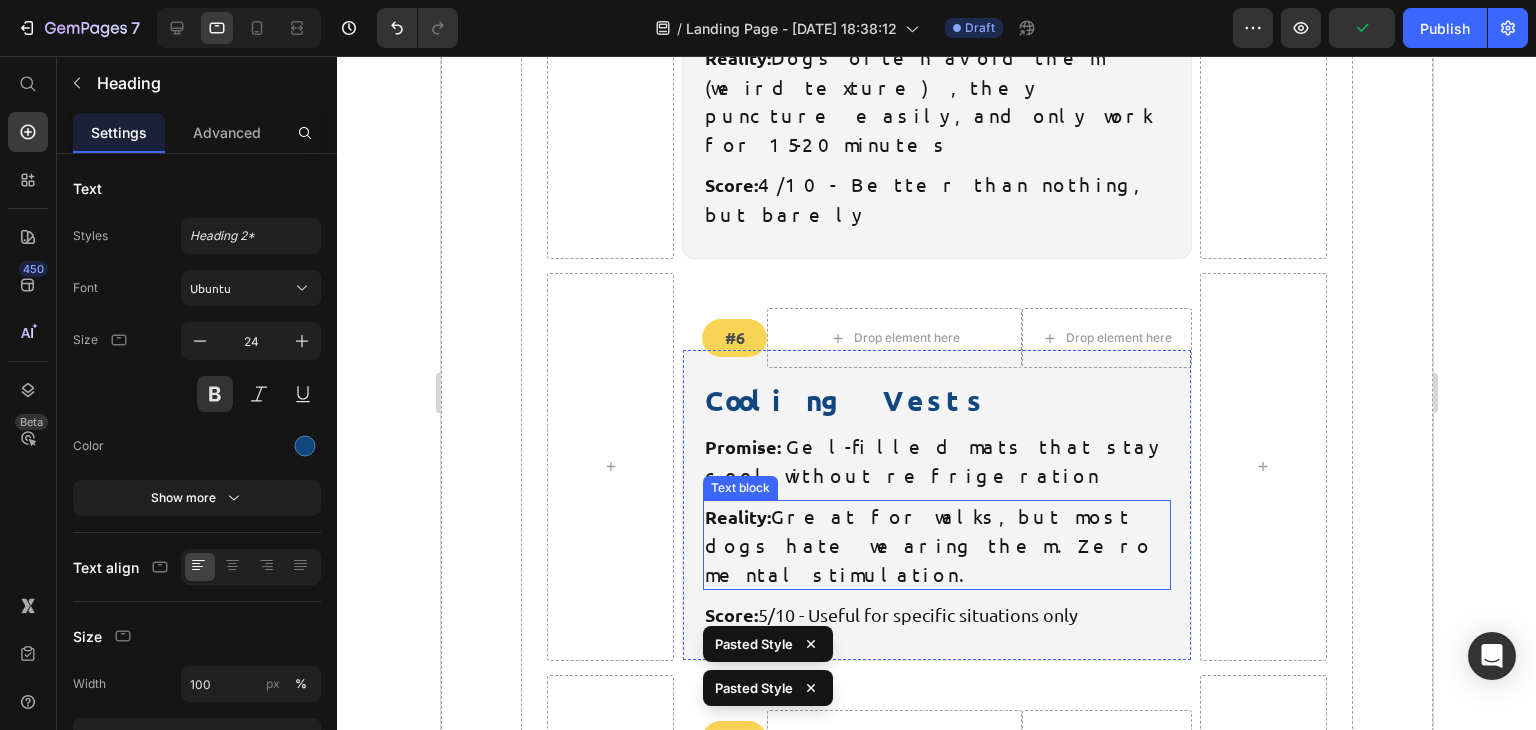 scroll, scrollTop: 4757, scrollLeft: 0, axis: vertical 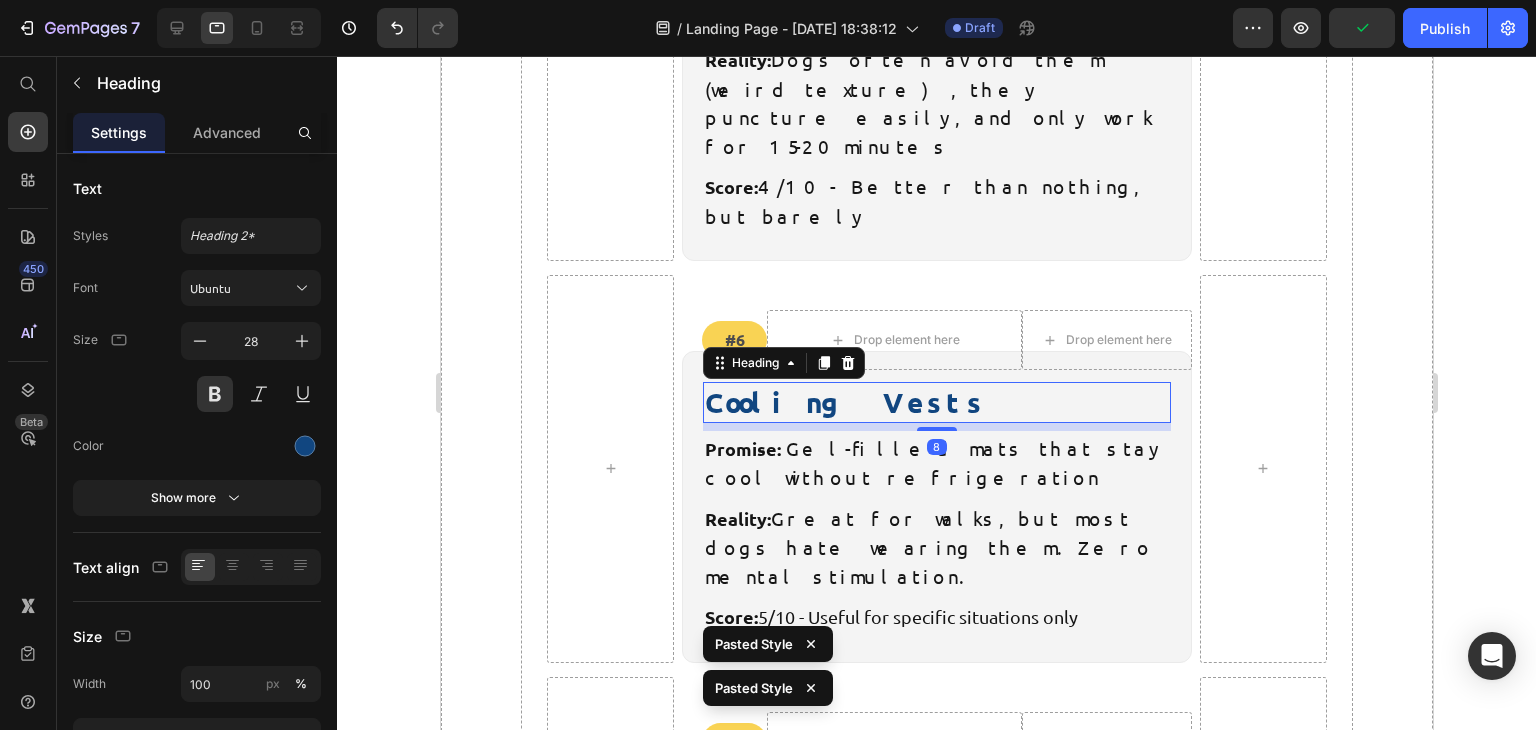 type on "24" 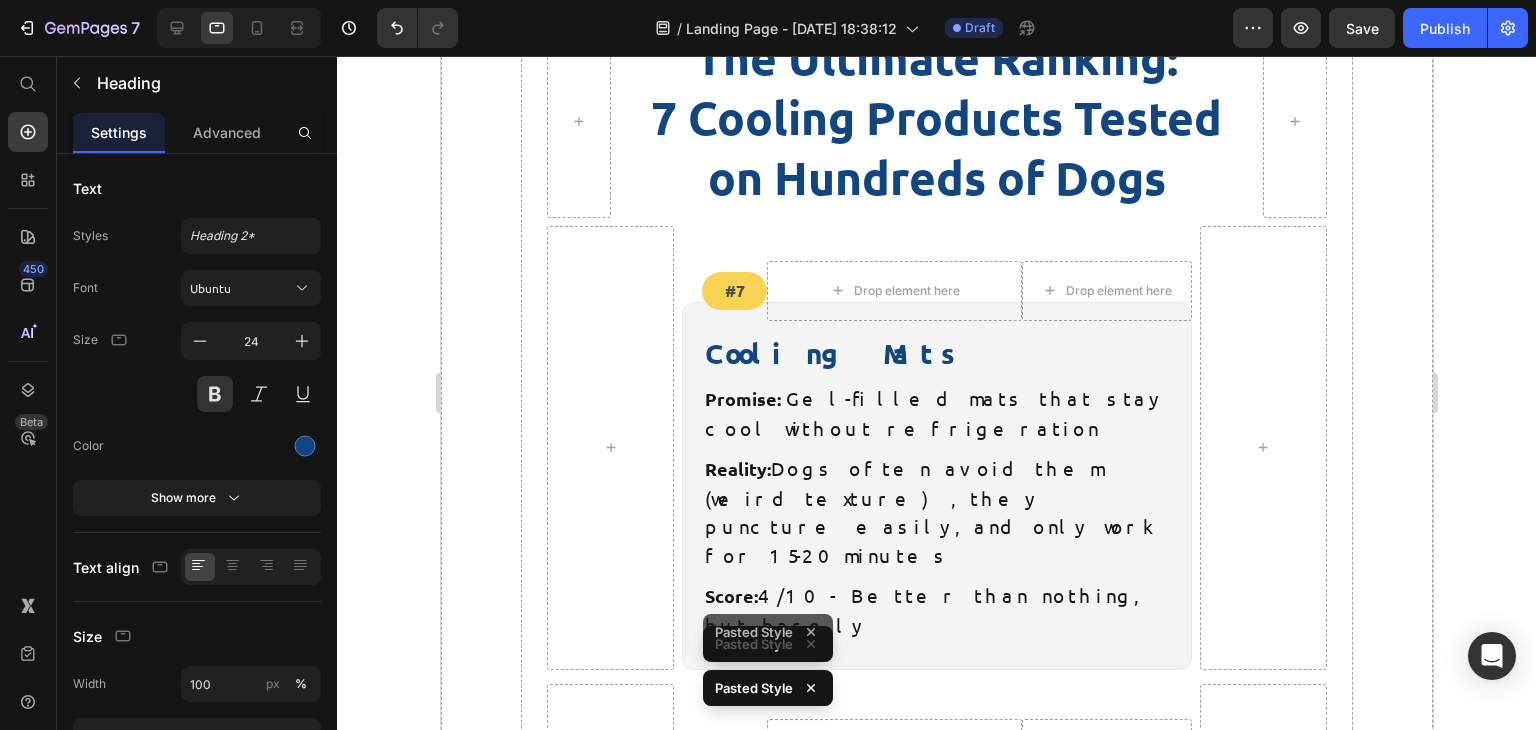 scroll, scrollTop: 4340, scrollLeft: 0, axis: vertical 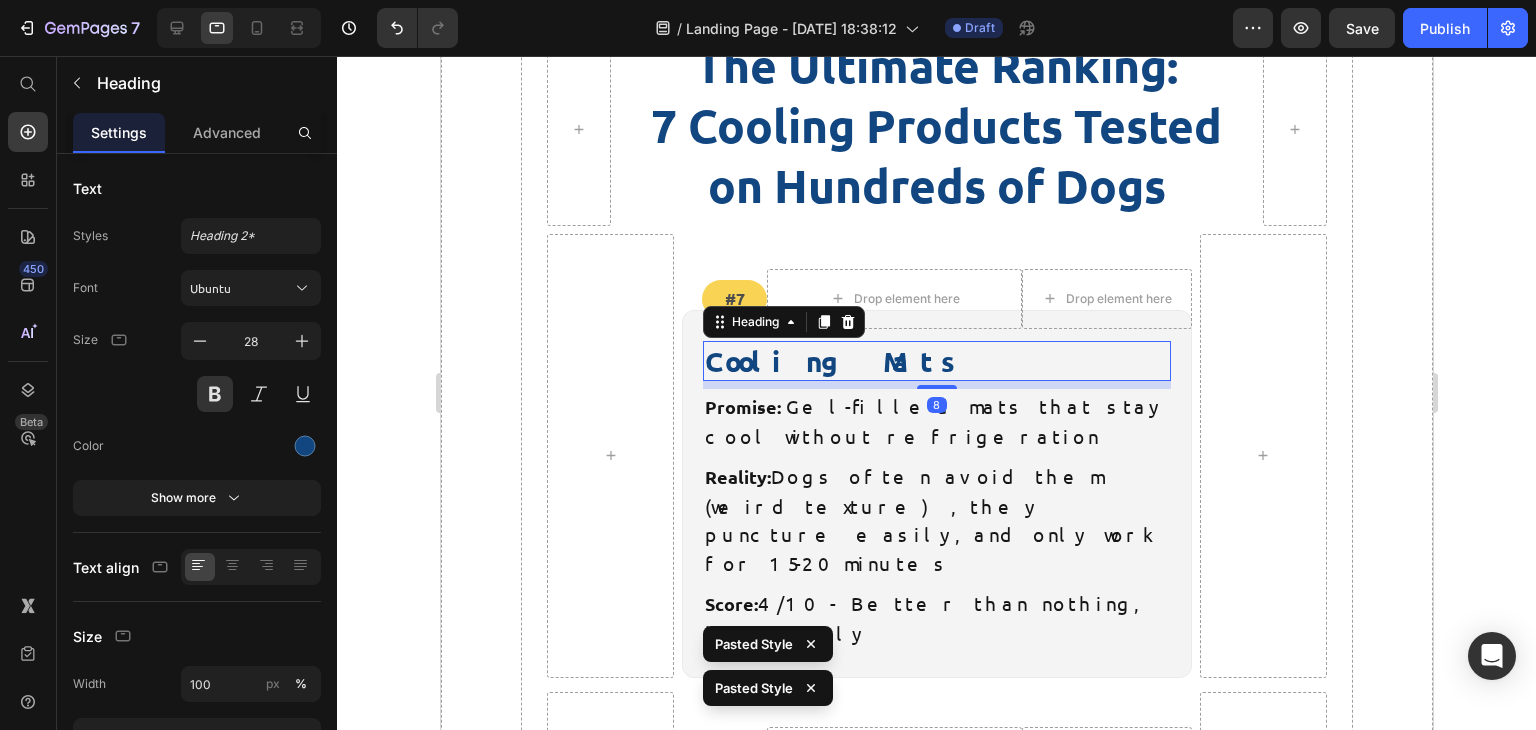 type on "24" 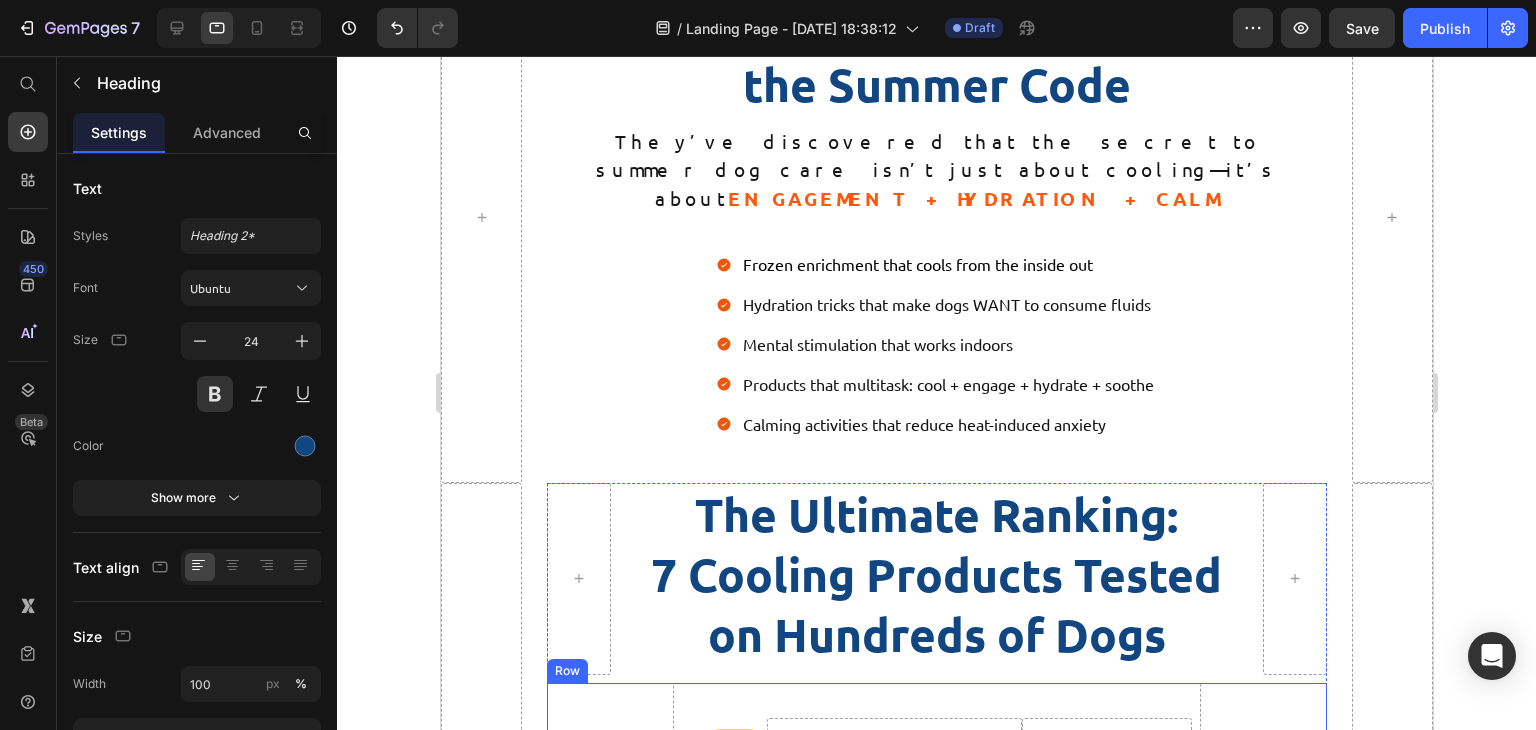 scroll, scrollTop: 3904, scrollLeft: 0, axis: vertical 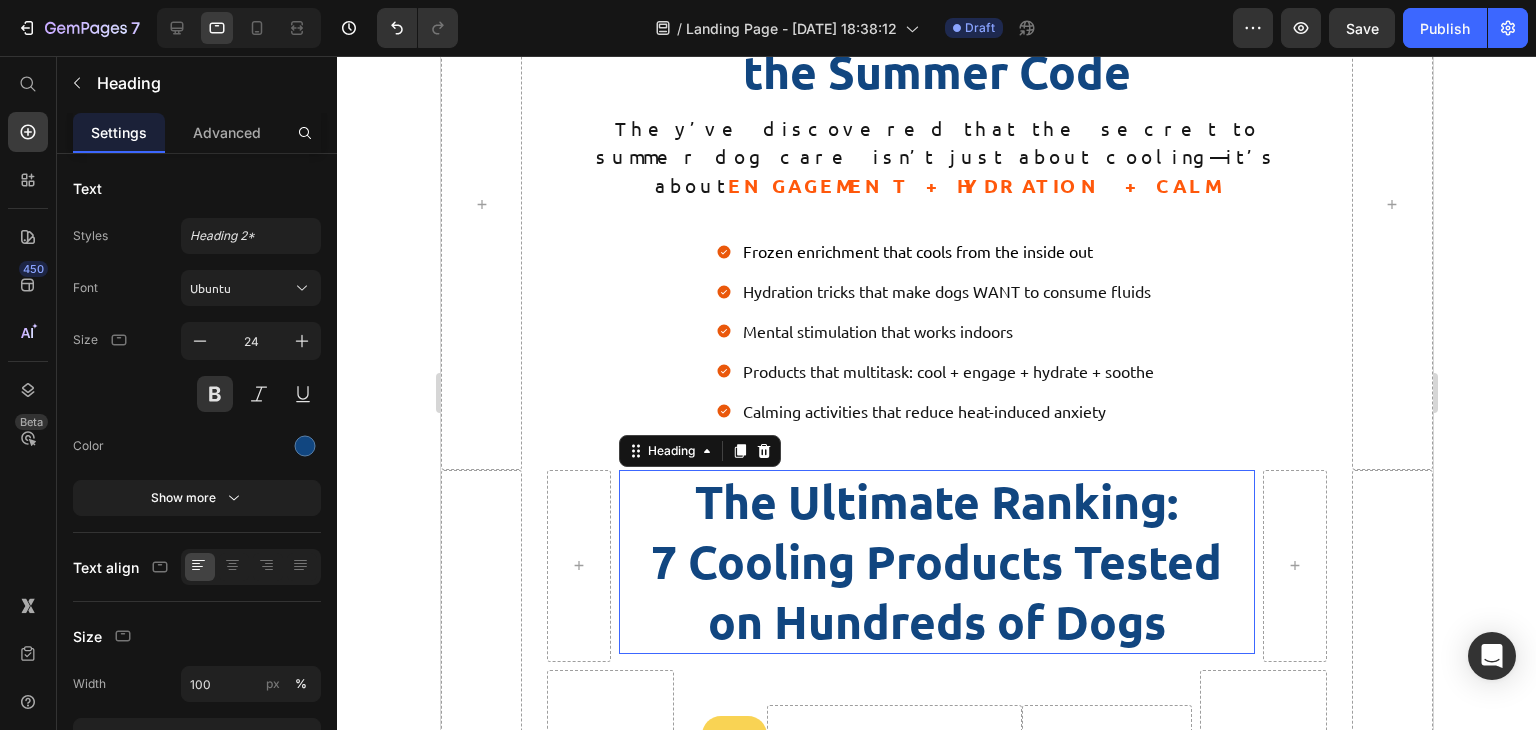 click on "The Ultimate Ranking:  7 Cooling Products Tested on Hundreds of Dogs" at bounding box center [936, 561] 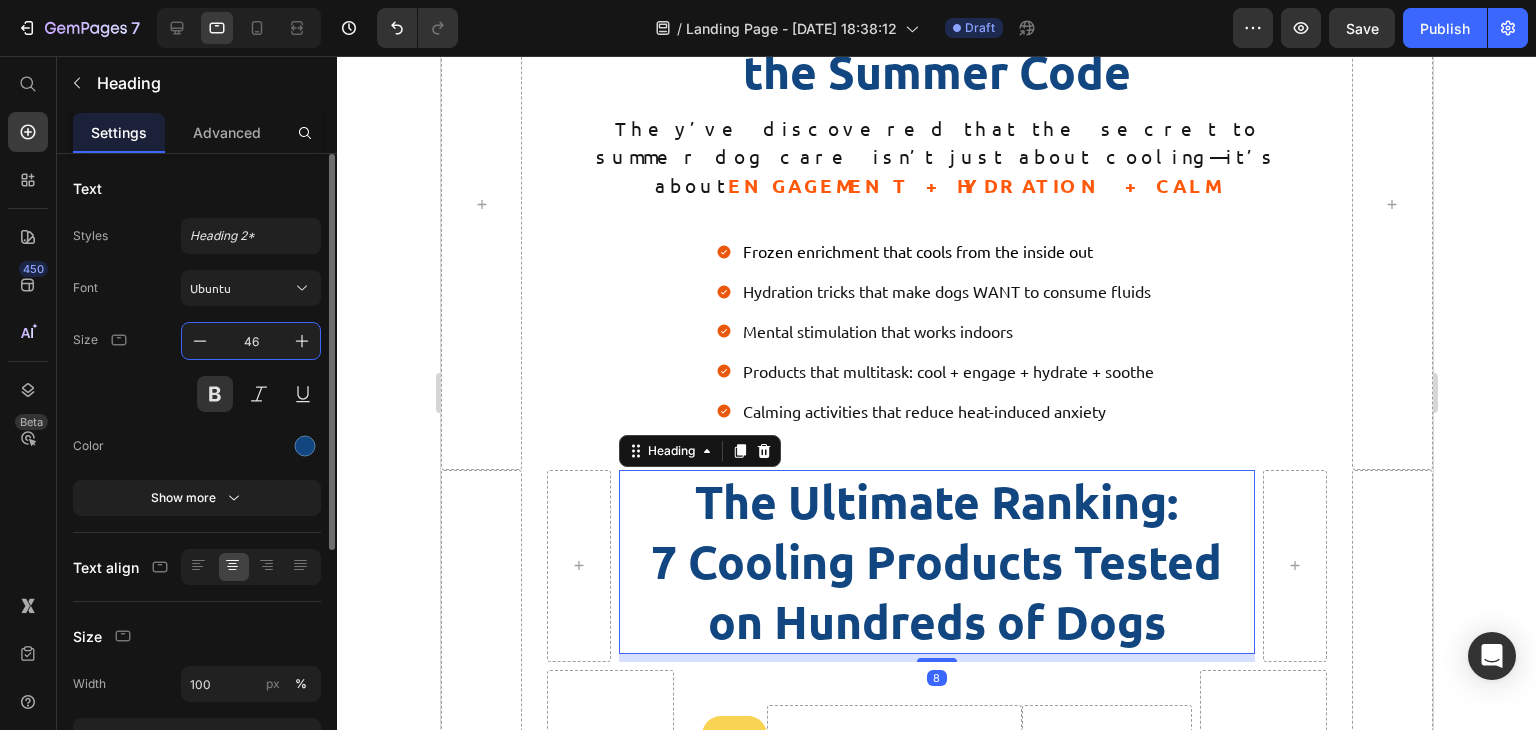 click on "46" at bounding box center [251, 341] 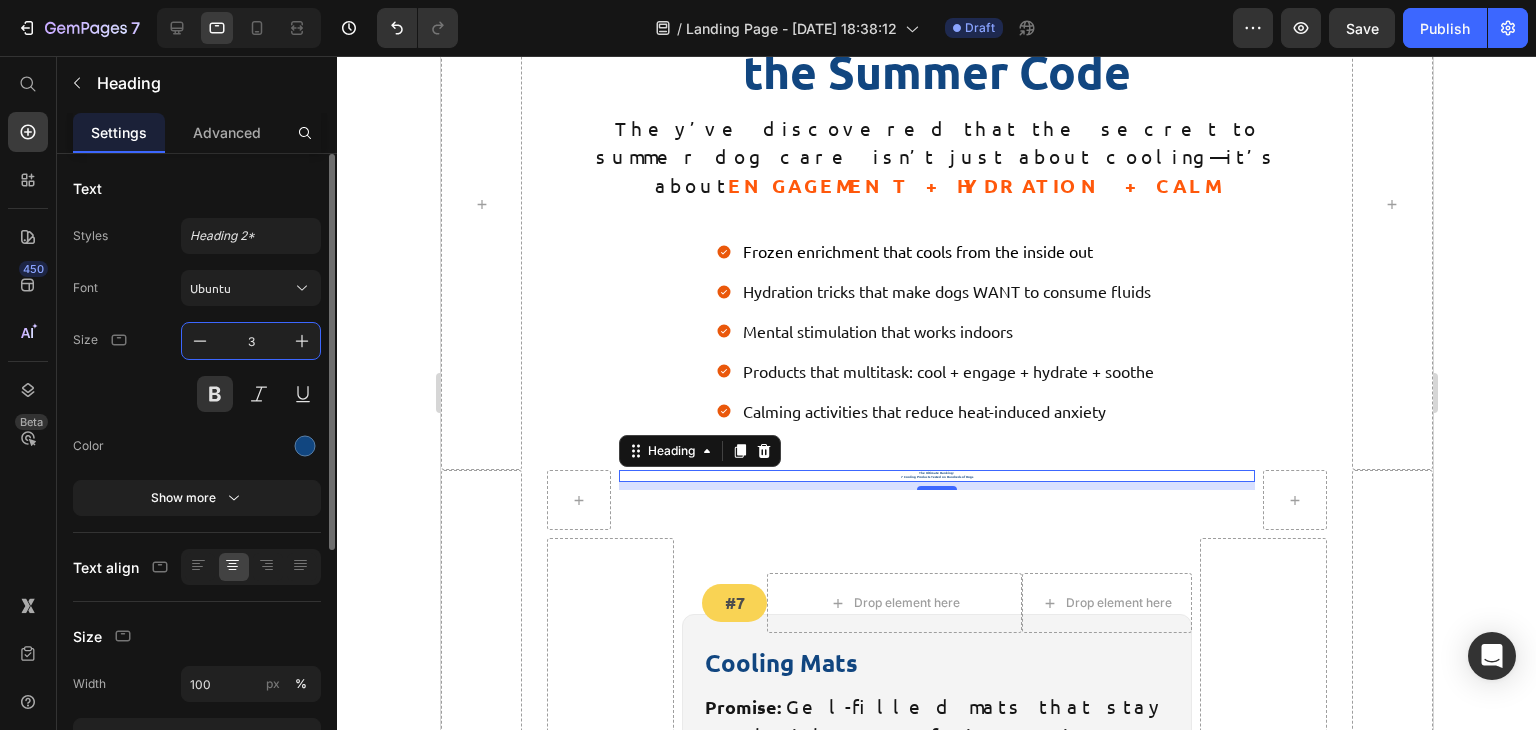 type on "38" 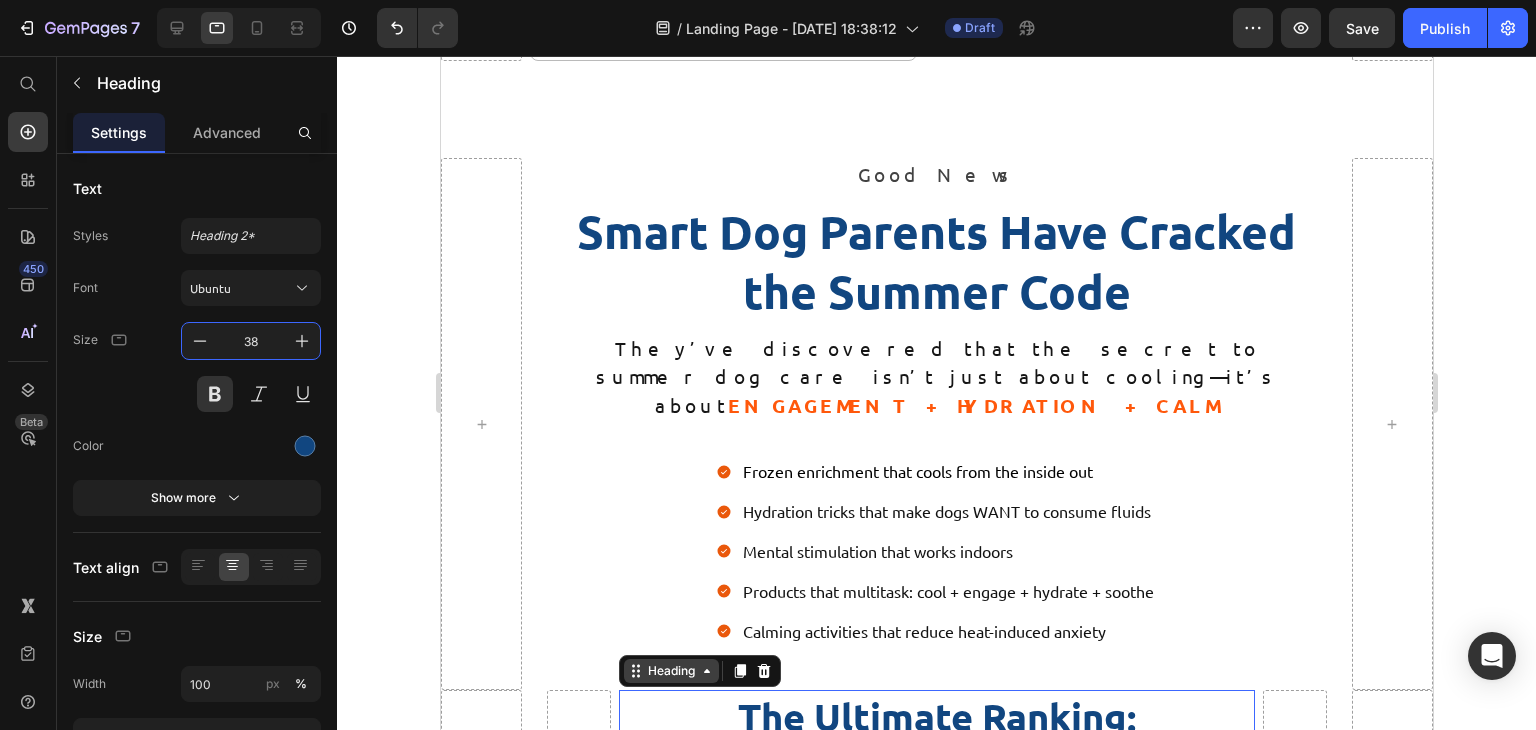 scroll, scrollTop: 3664, scrollLeft: 0, axis: vertical 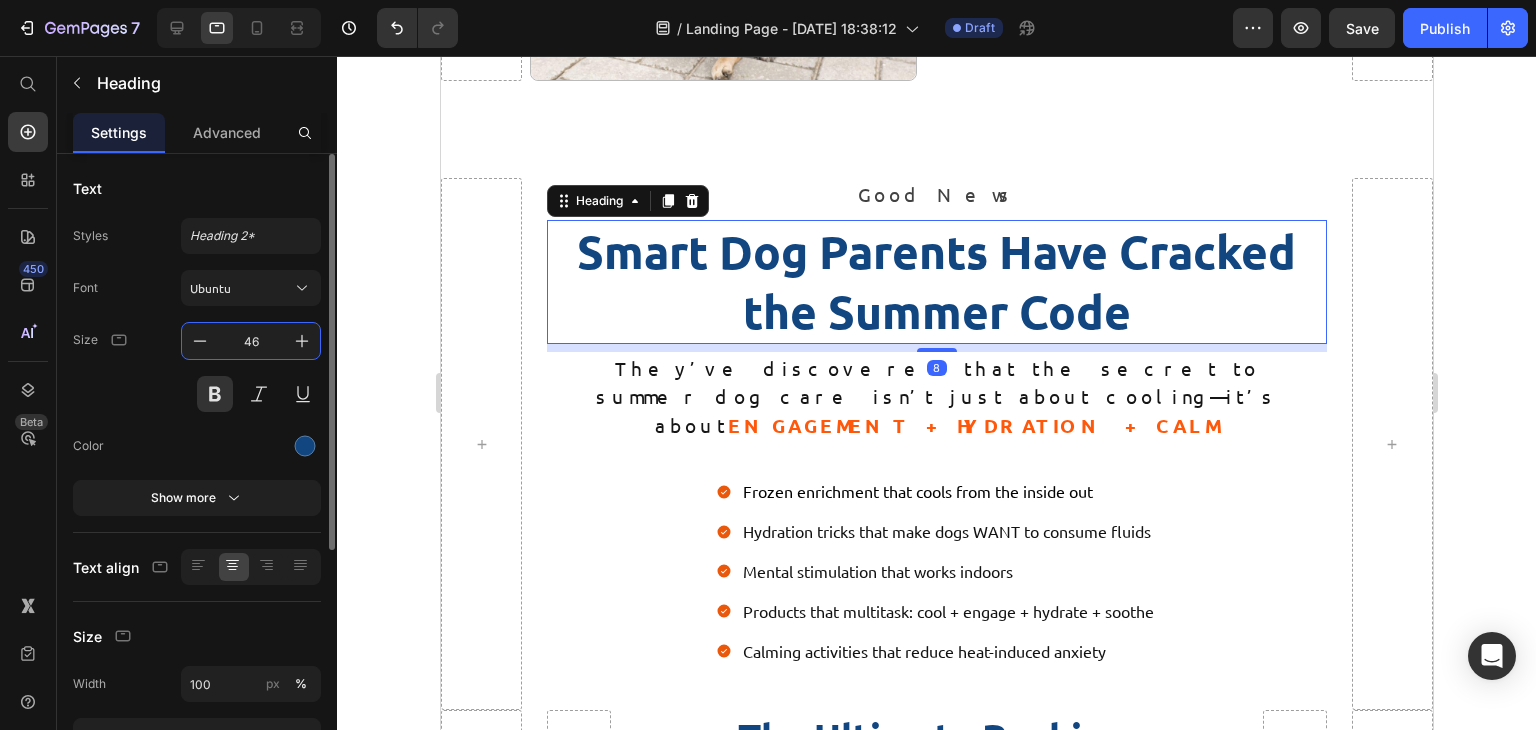click on "46" at bounding box center [251, 341] 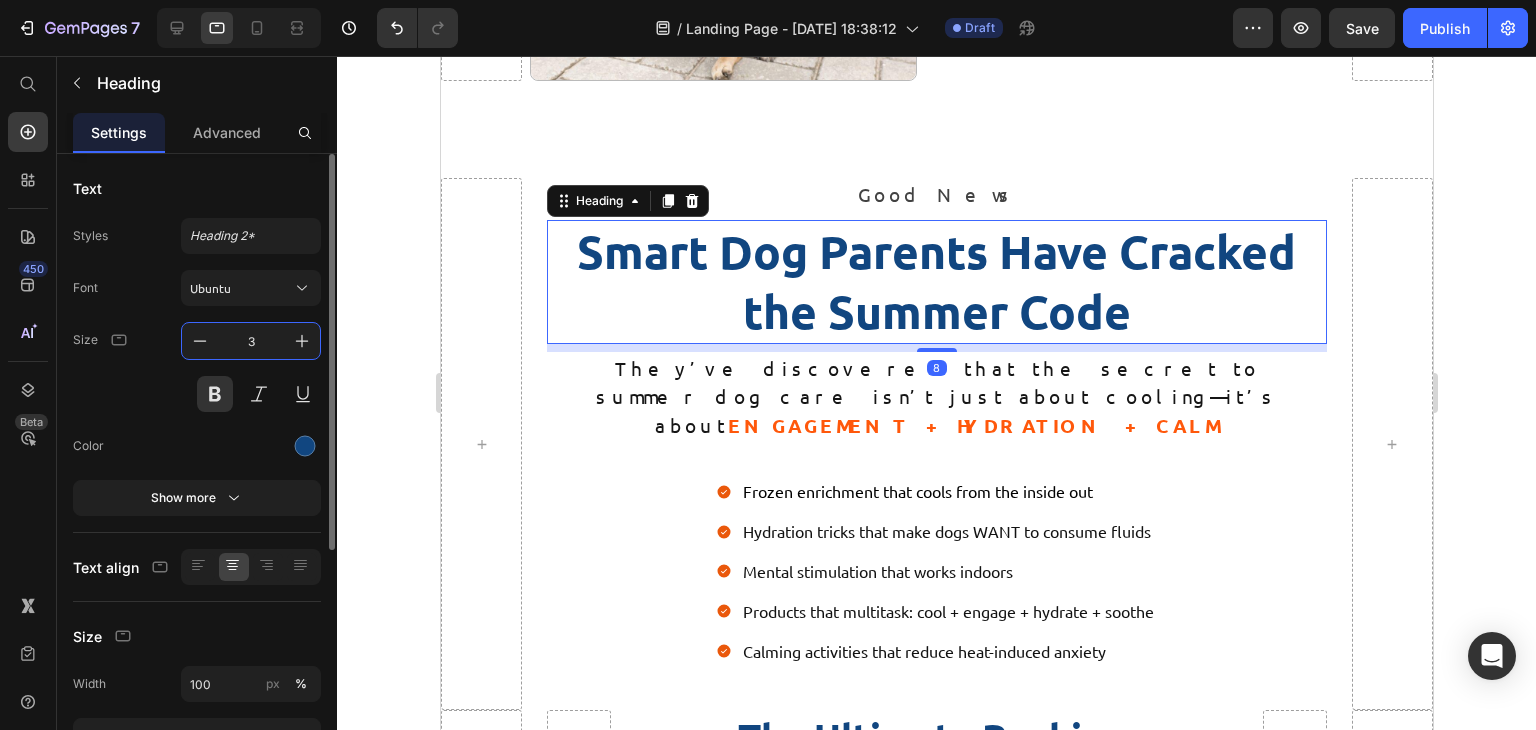 type on "38" 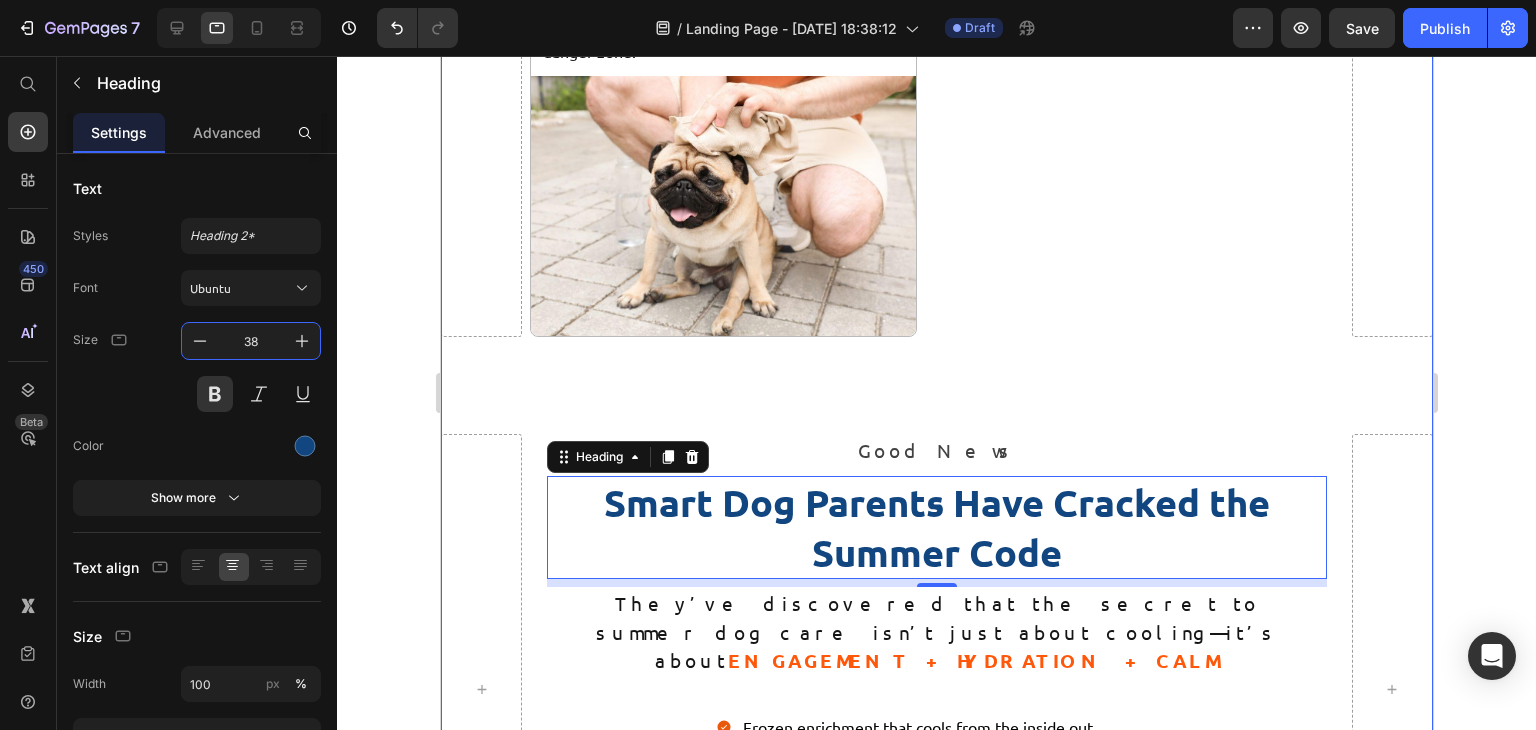 scroll, scrollTop: 3405, scrollLeft: 0, axis: vertical 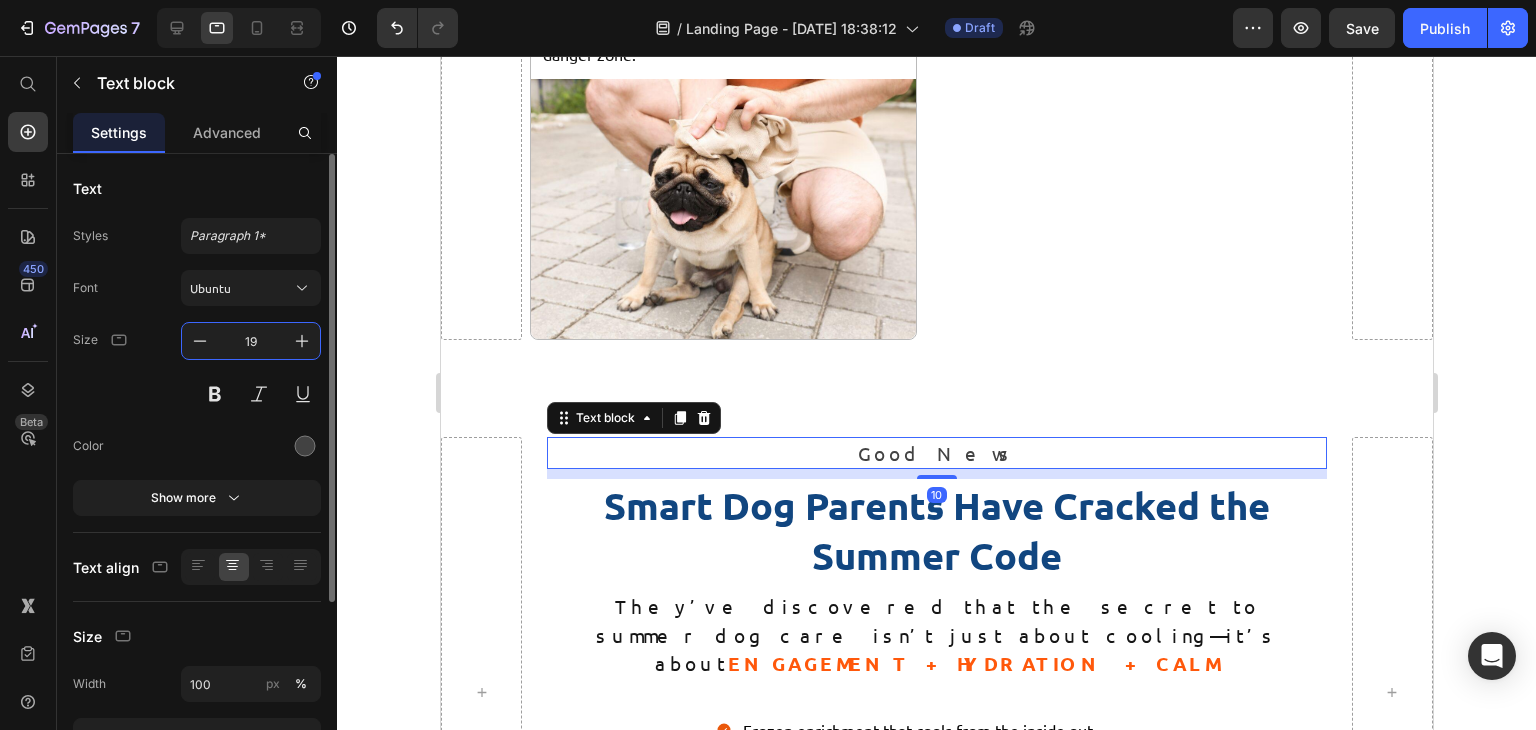 click on "19" at bounding box center (251, 341) 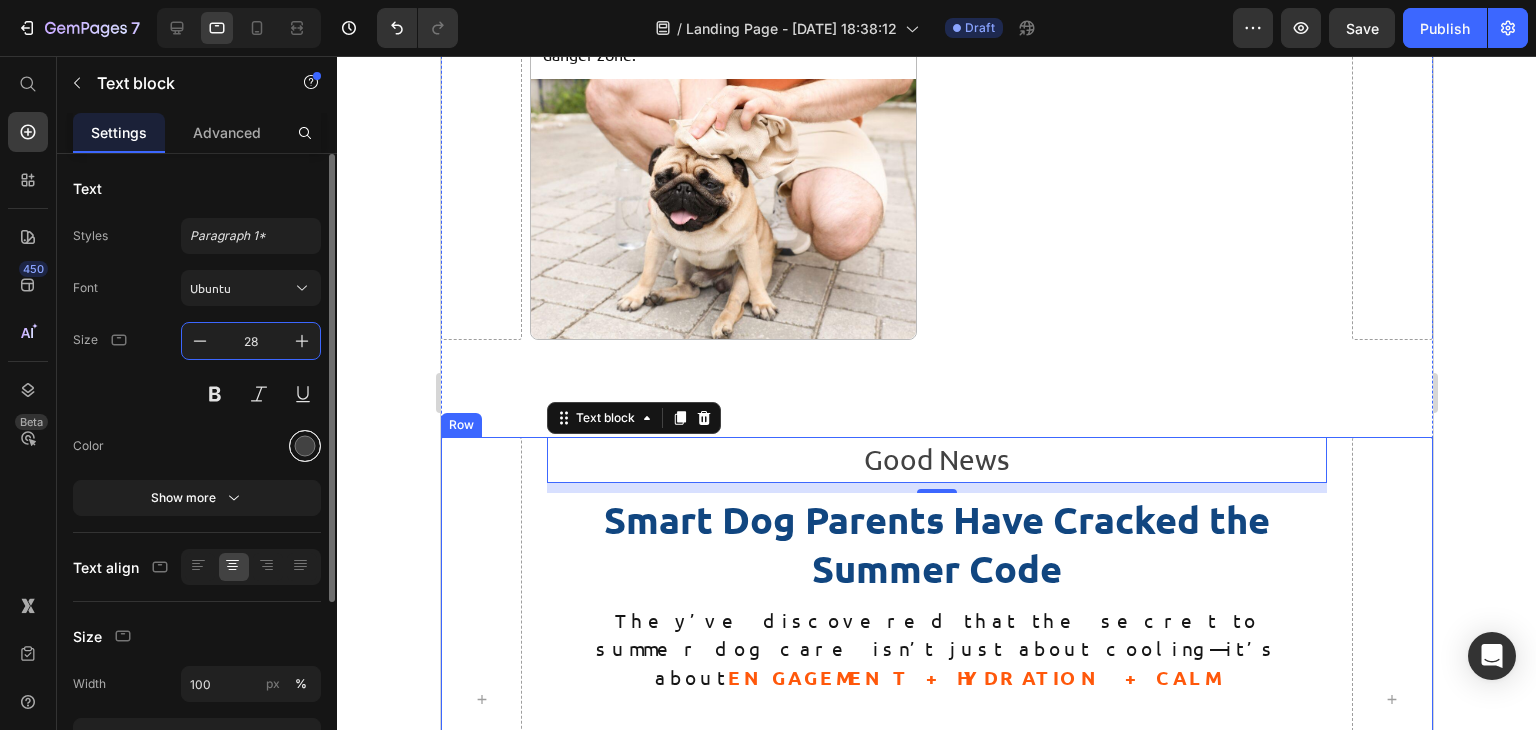 type on "28" 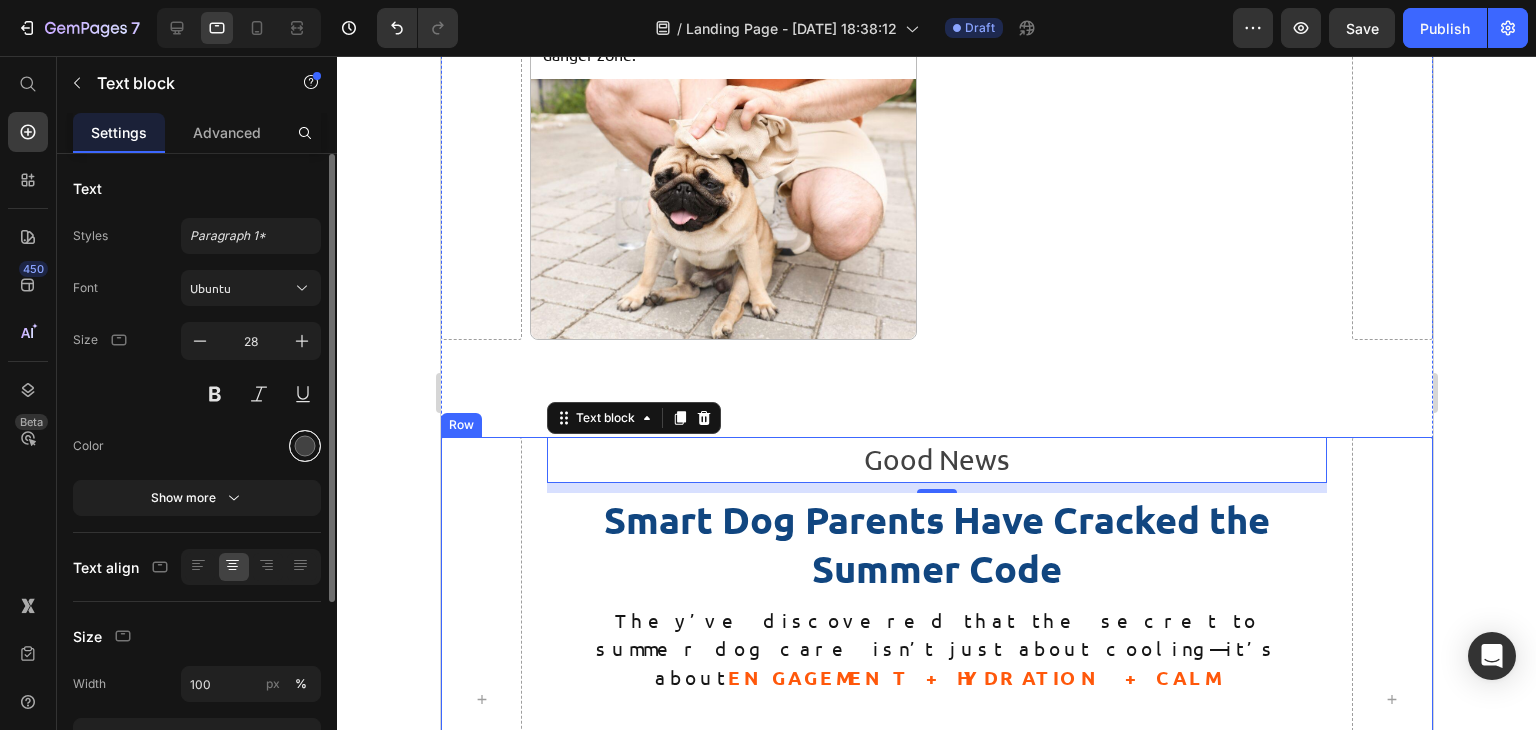 click at bounding box center (305, 446) 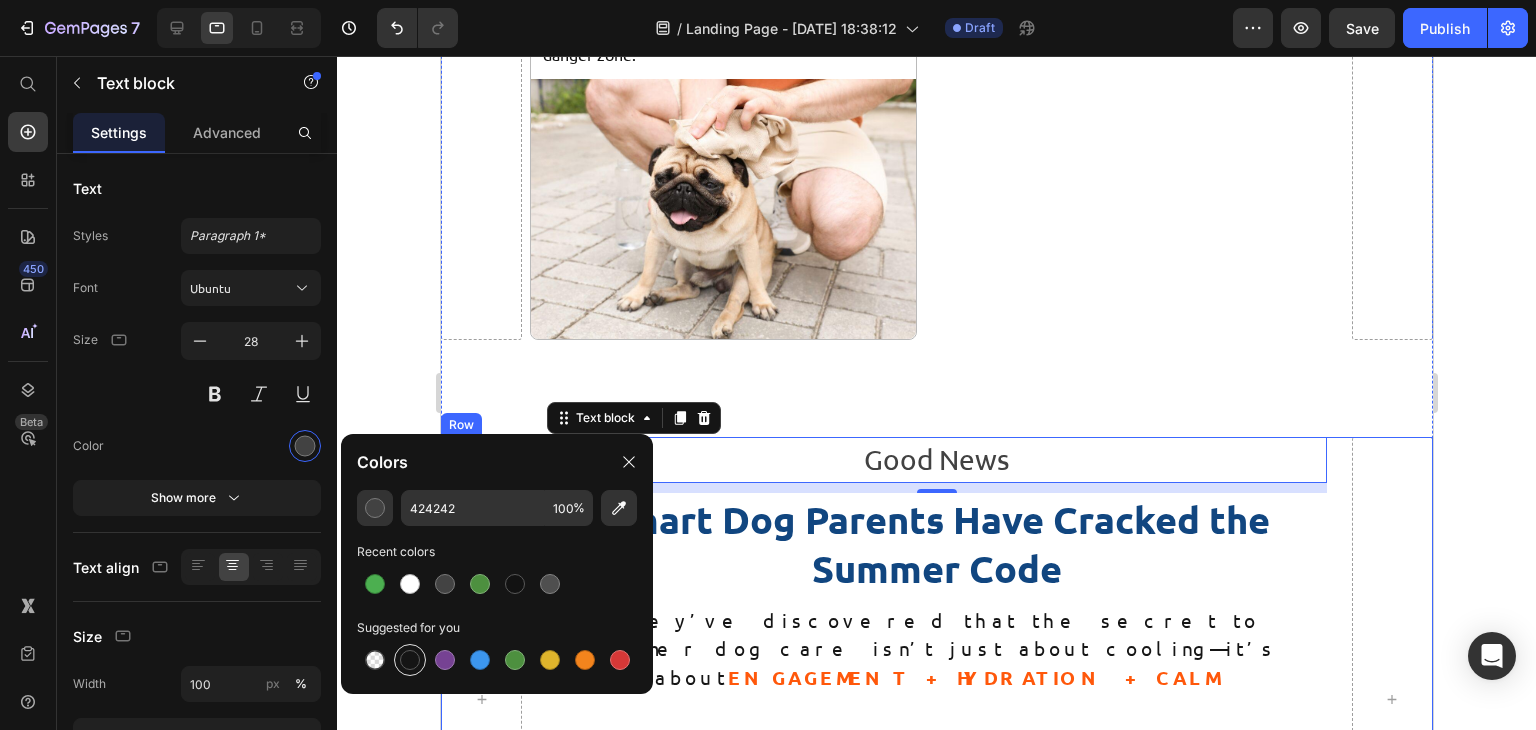 click at bounding box center (410, 660) 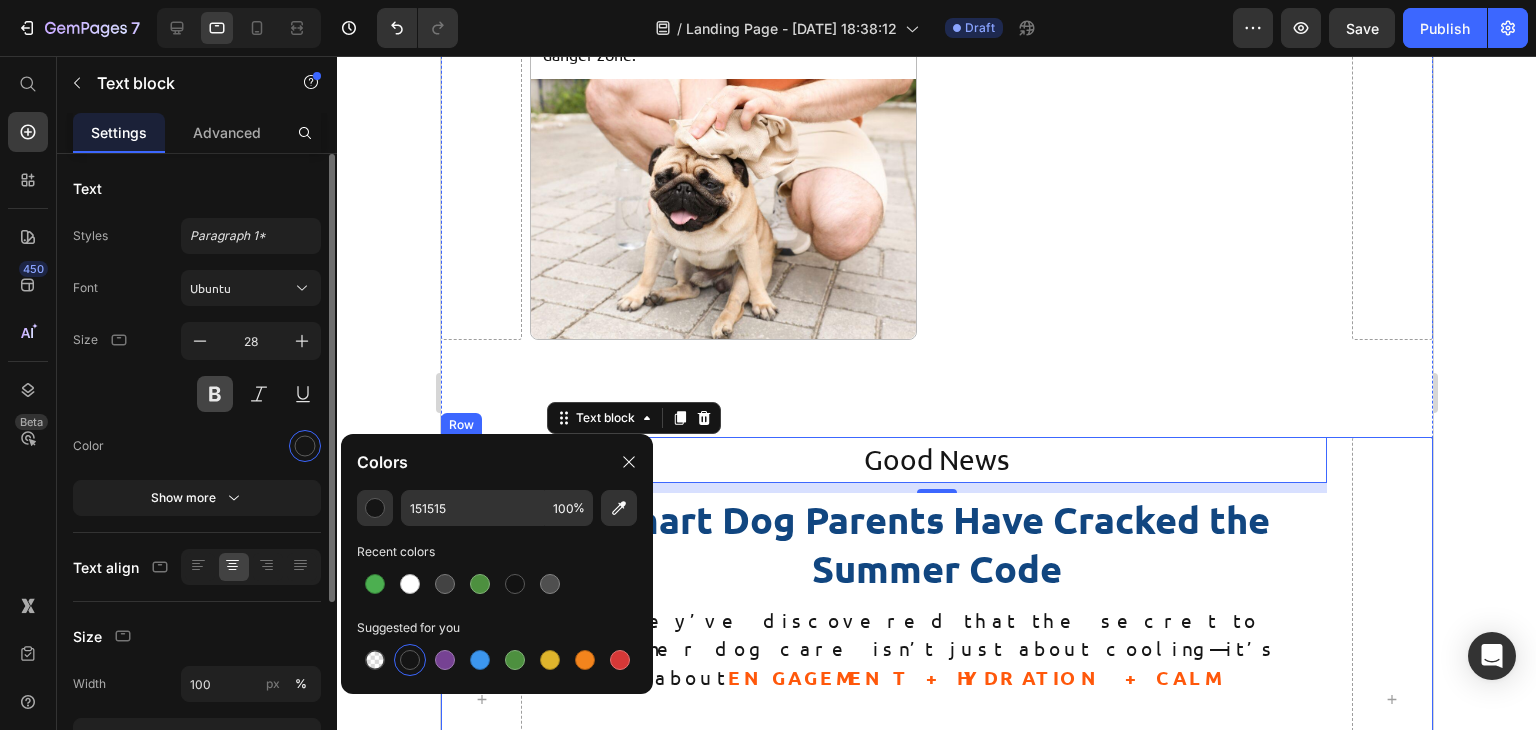 click at bounding box center [215, 394] 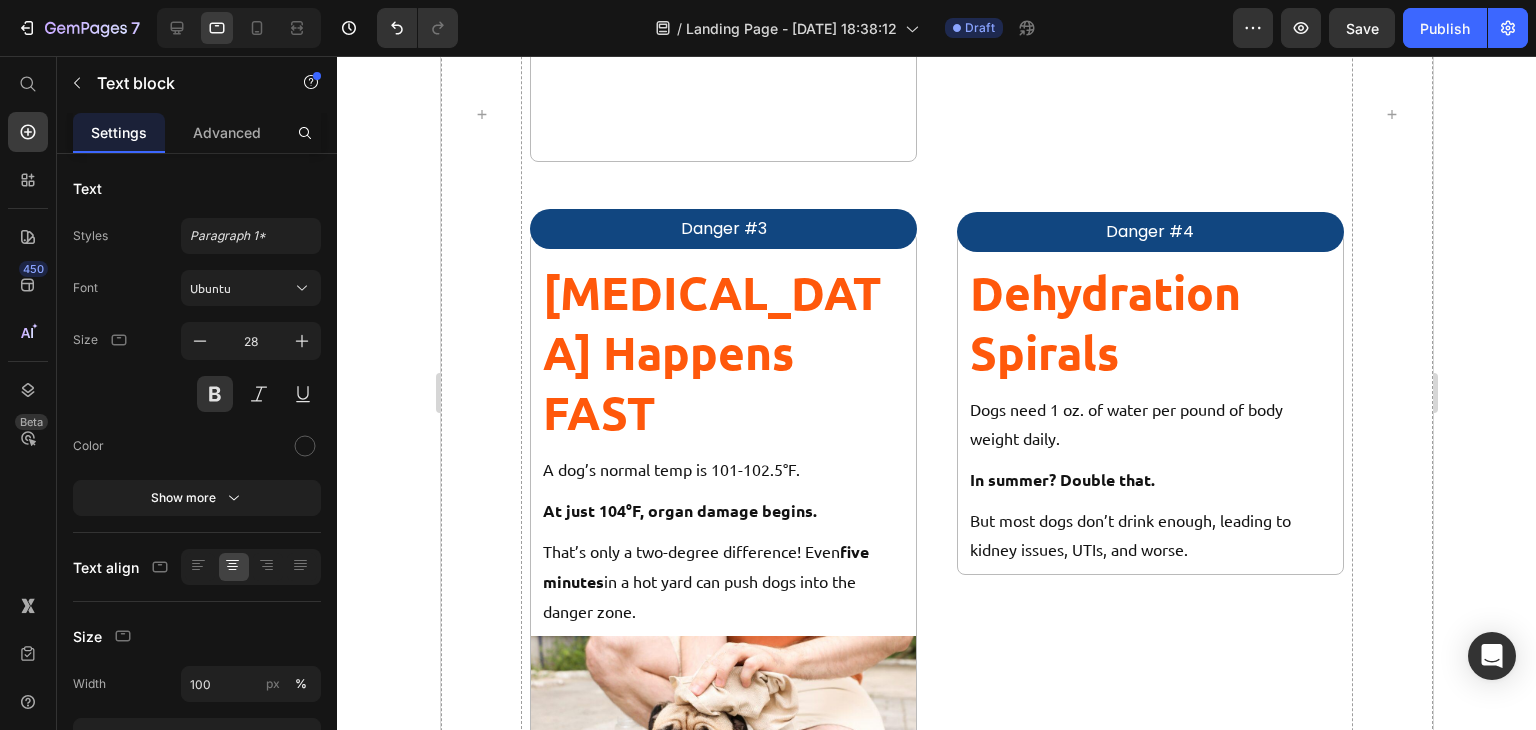 scroll, scrollTop: 2843, scrollLeft: 0, axis: vertical 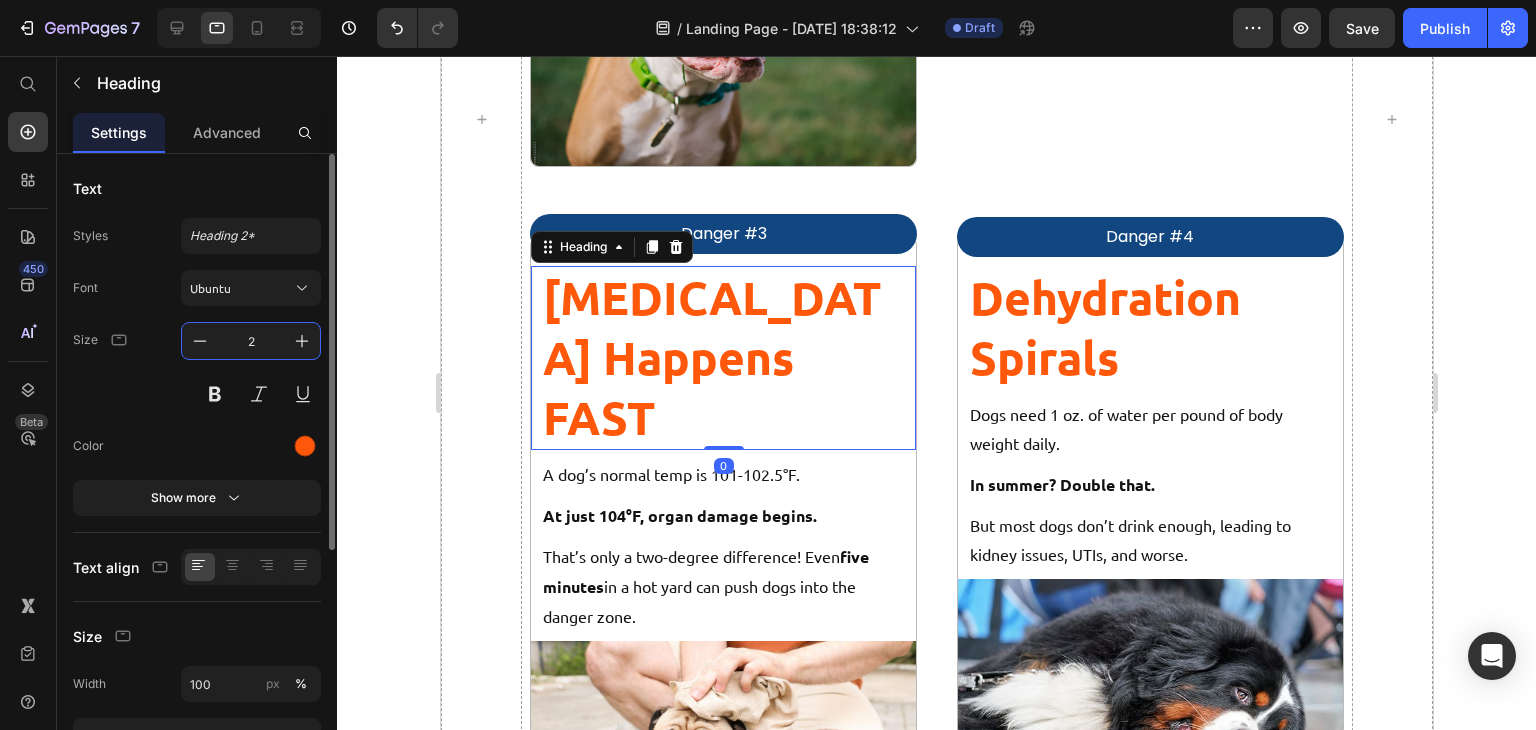 click on "2" at bounding box center (251, 341) 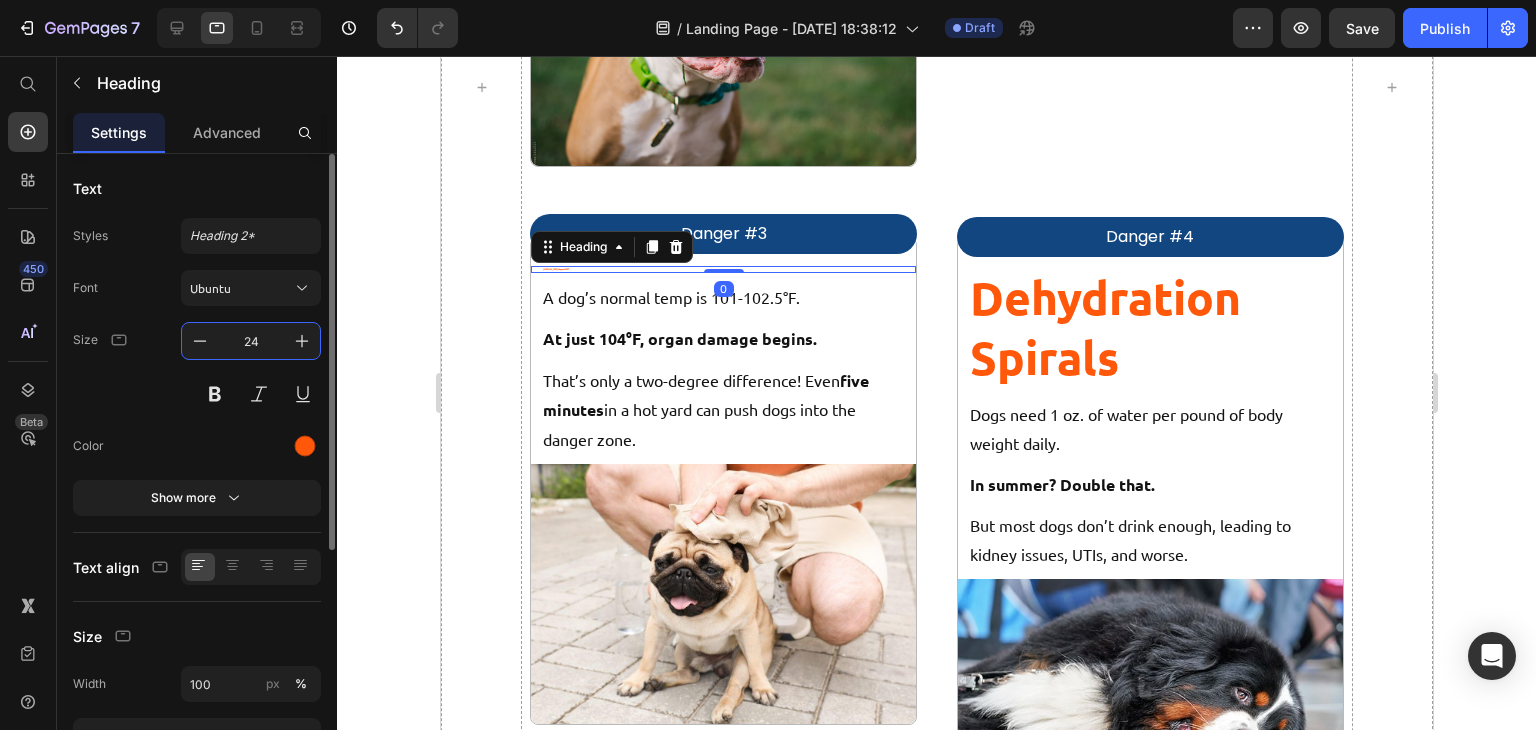 scroll, scrollTop: 2840, scrollLeft: 0, axis: vertical 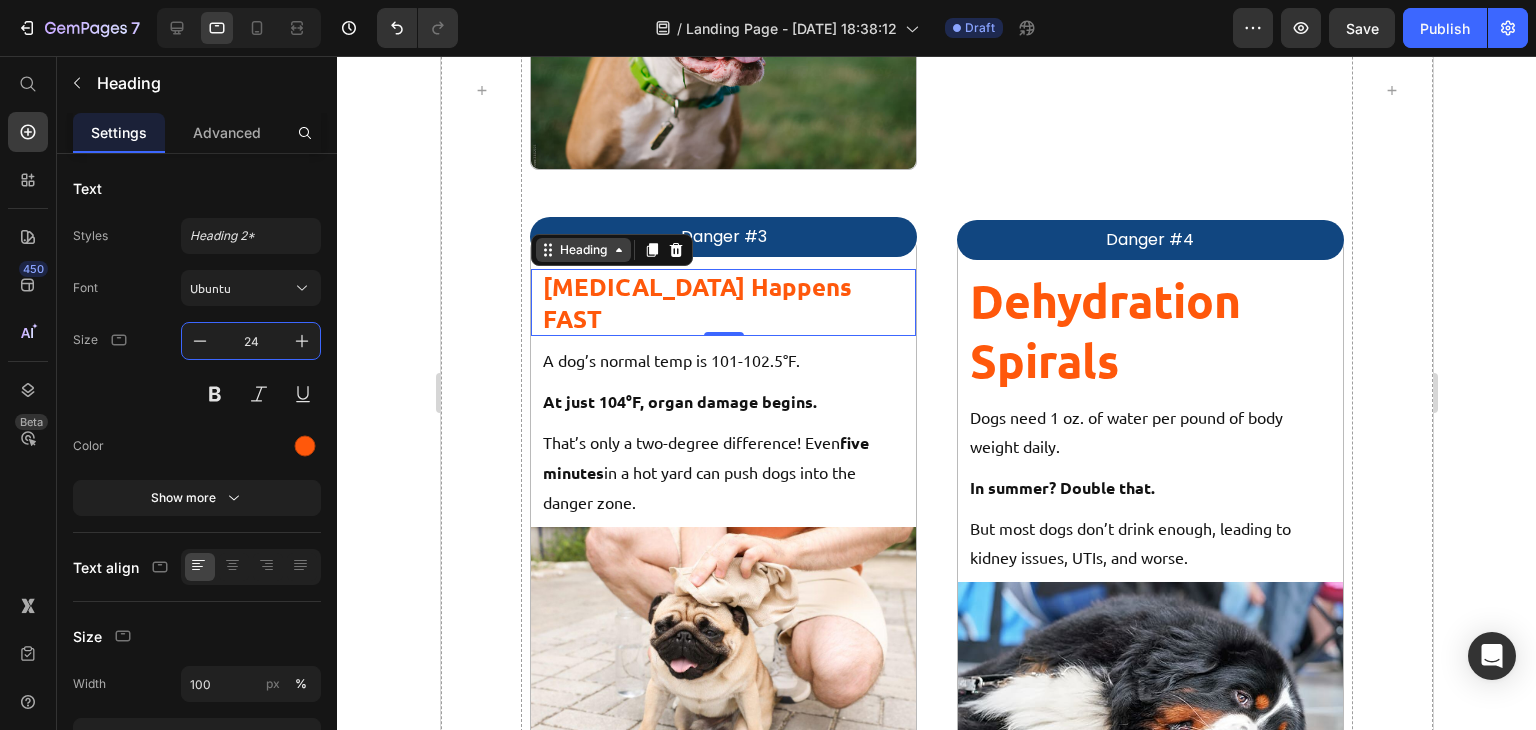 type on "24" 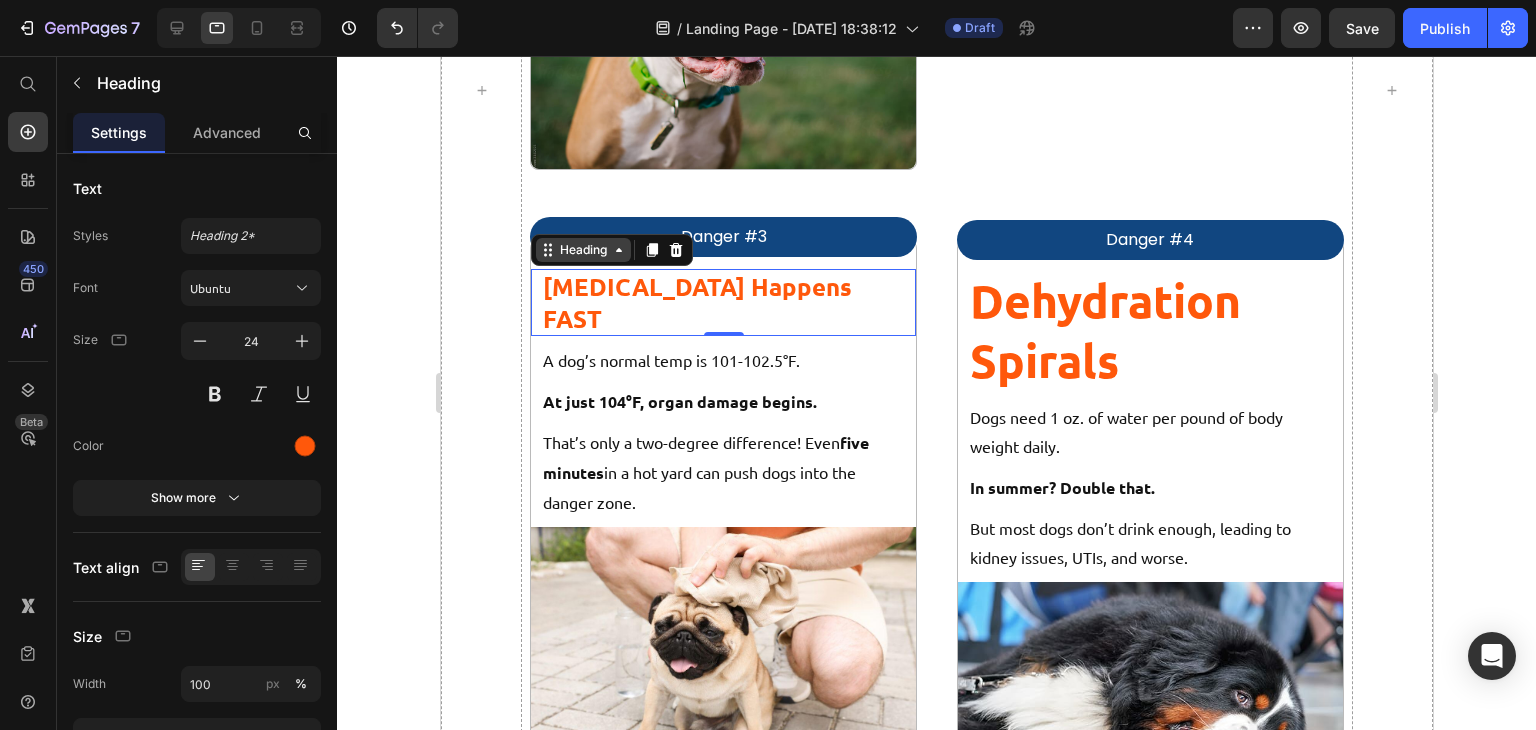 click on "Danger #3 Text Block Row Heatstroke Happens FAST Heading   0 Row A dog’s normal temp is 101-102.5°F.  Text Block At just 104°F, organ damage begins.  Text Block That’s only a two-degree difference! Even  five minutes  in a hot yard can push dogs into the danger zone. Text Block Image Row" at bounding box center [722, 520] 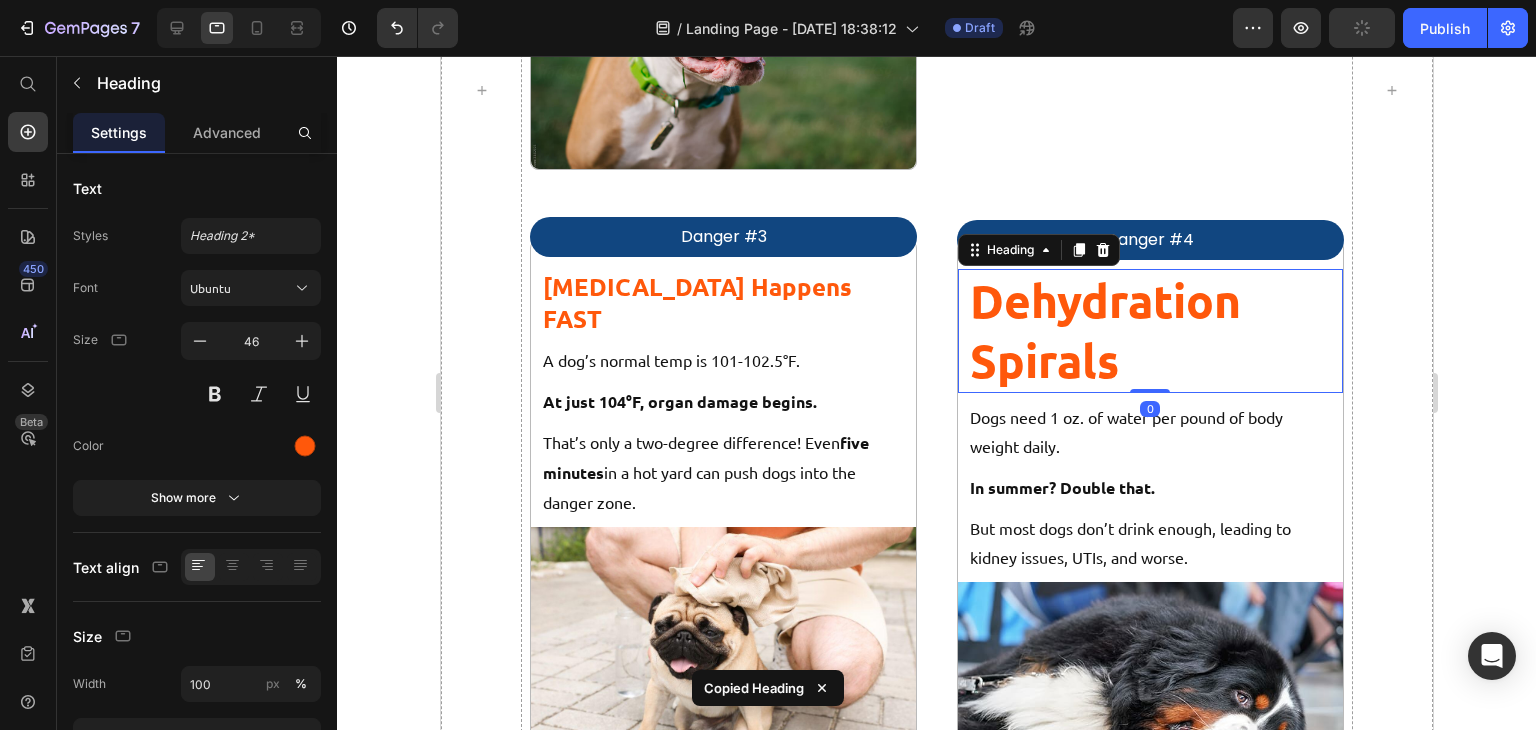 type on "24" 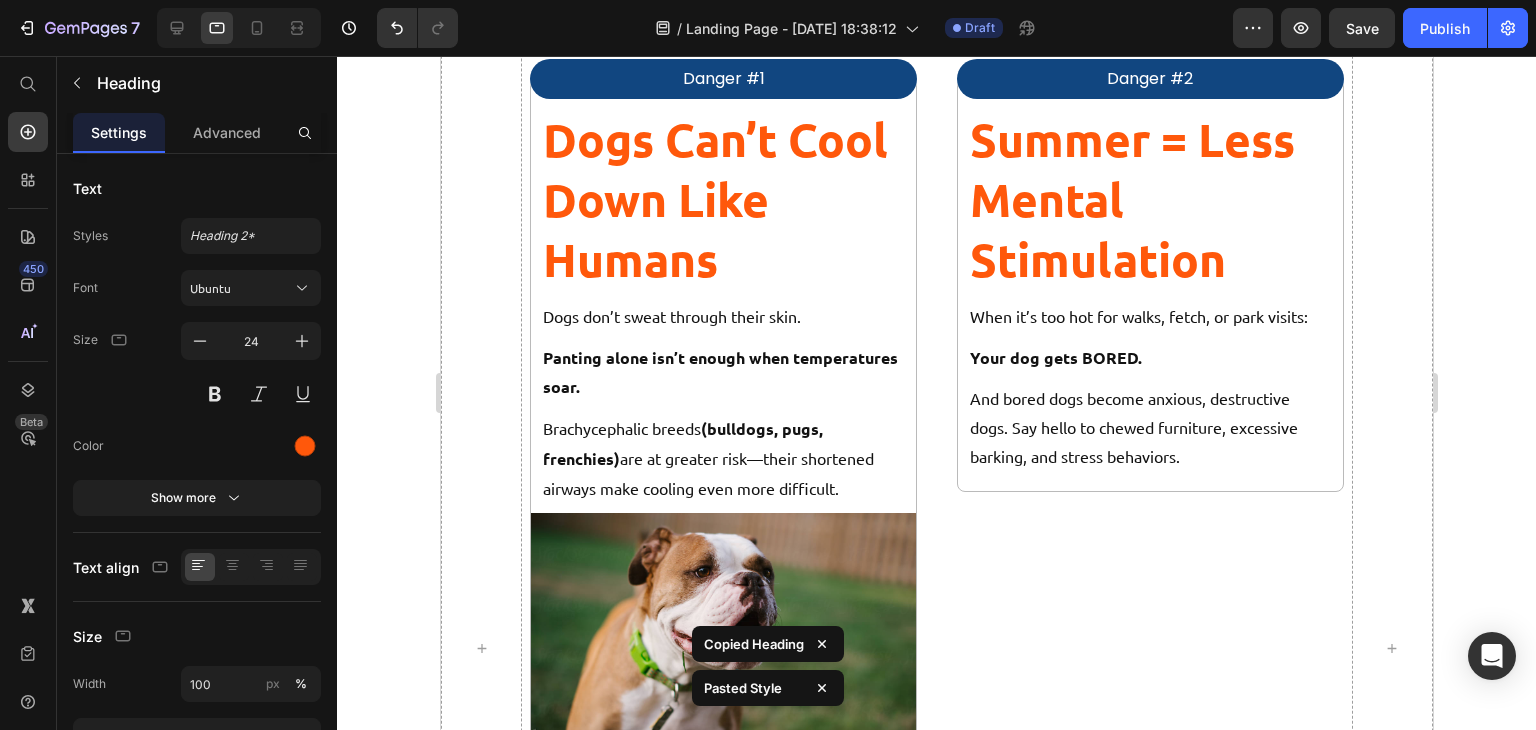 scroll, scrollTop: 2244, scrollLeft: 0, axis: vertical 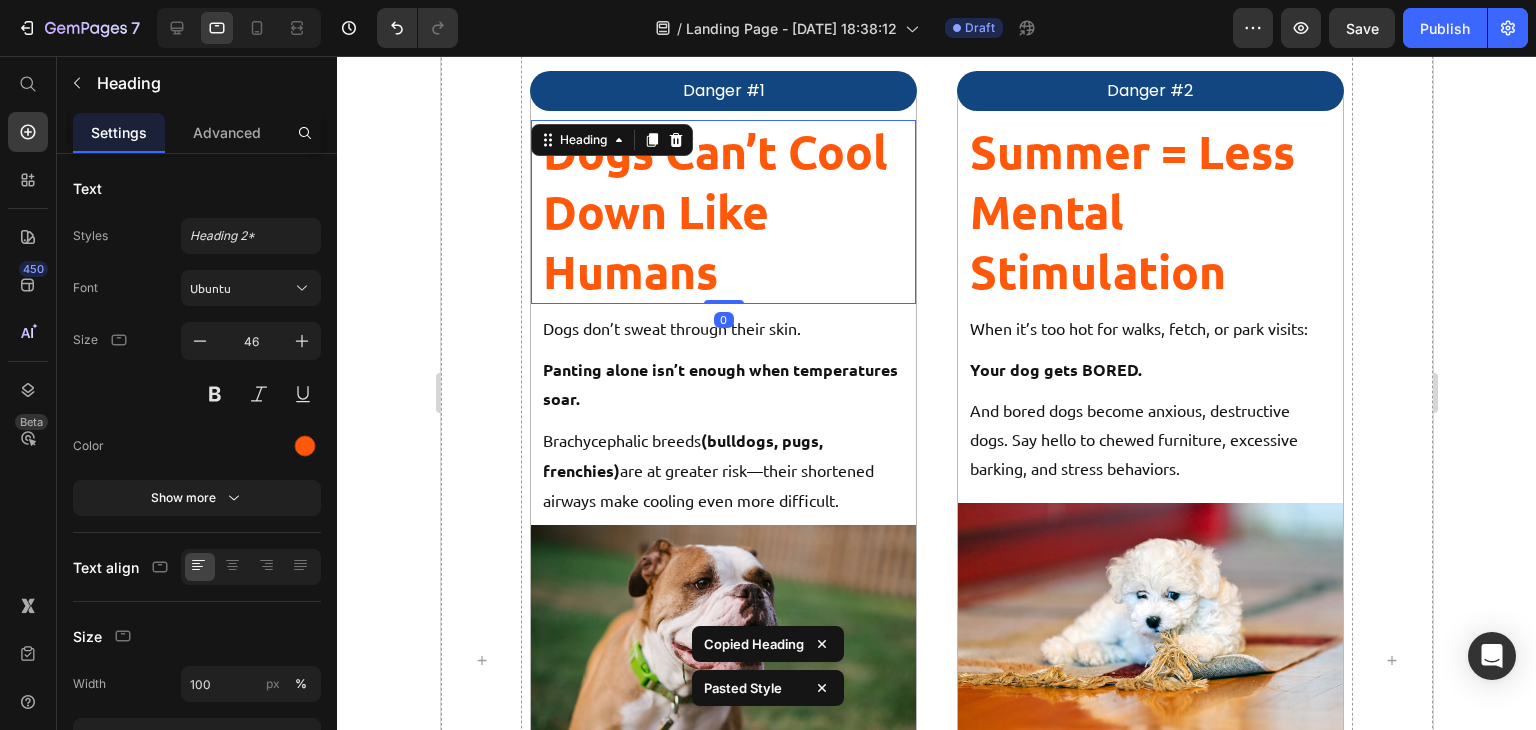 type on "24" 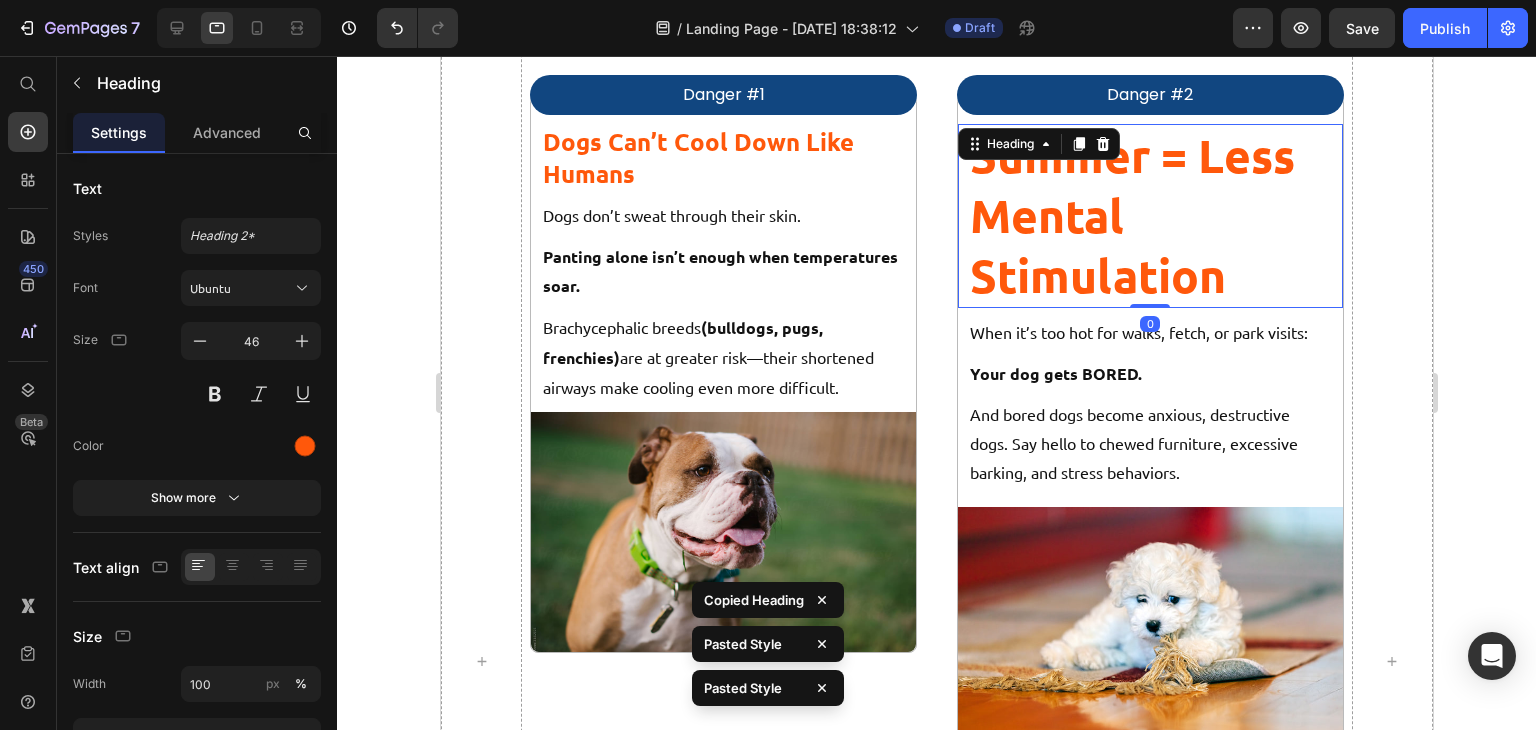 type on "24" 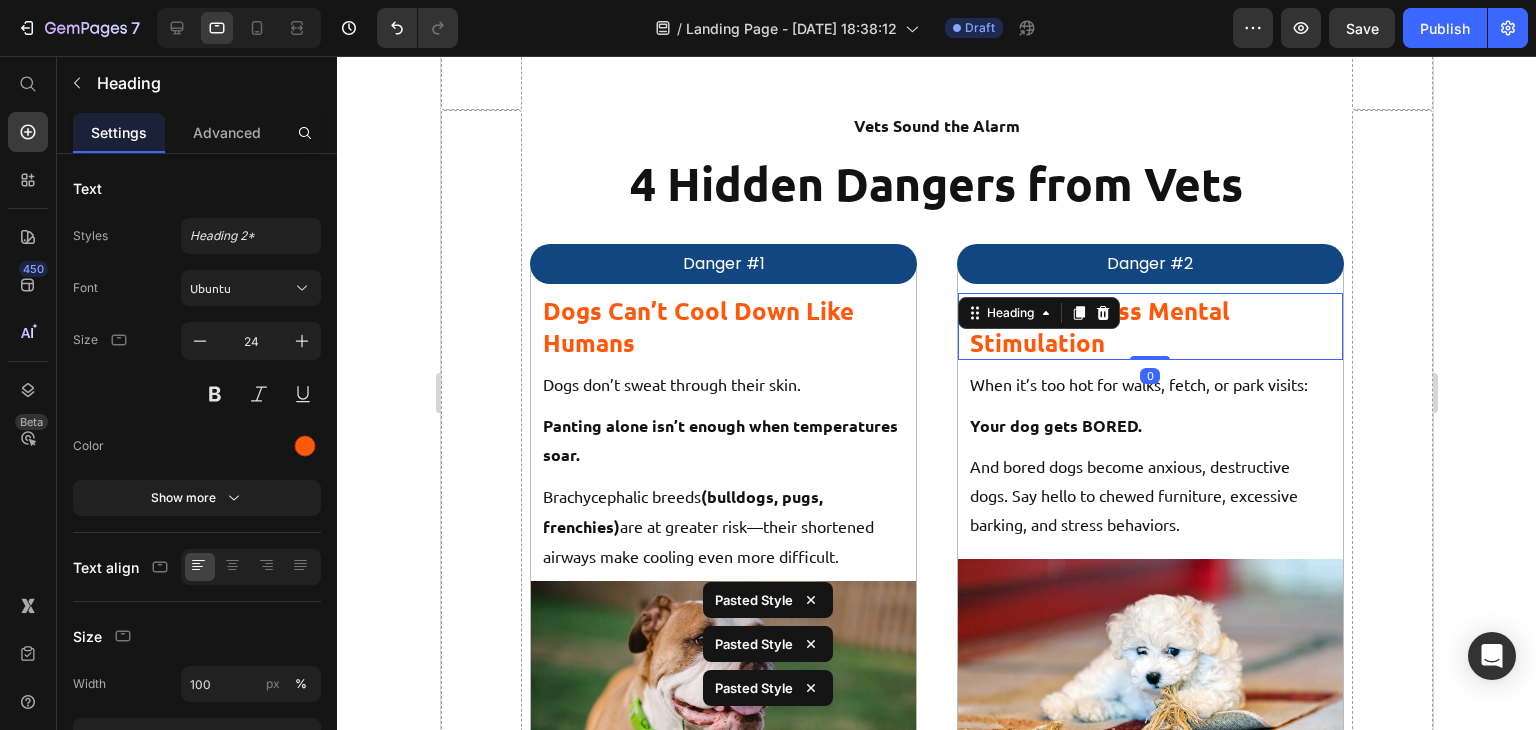 scroll, scrollTop: 2065, scrollLeft: 0, axis: vertical 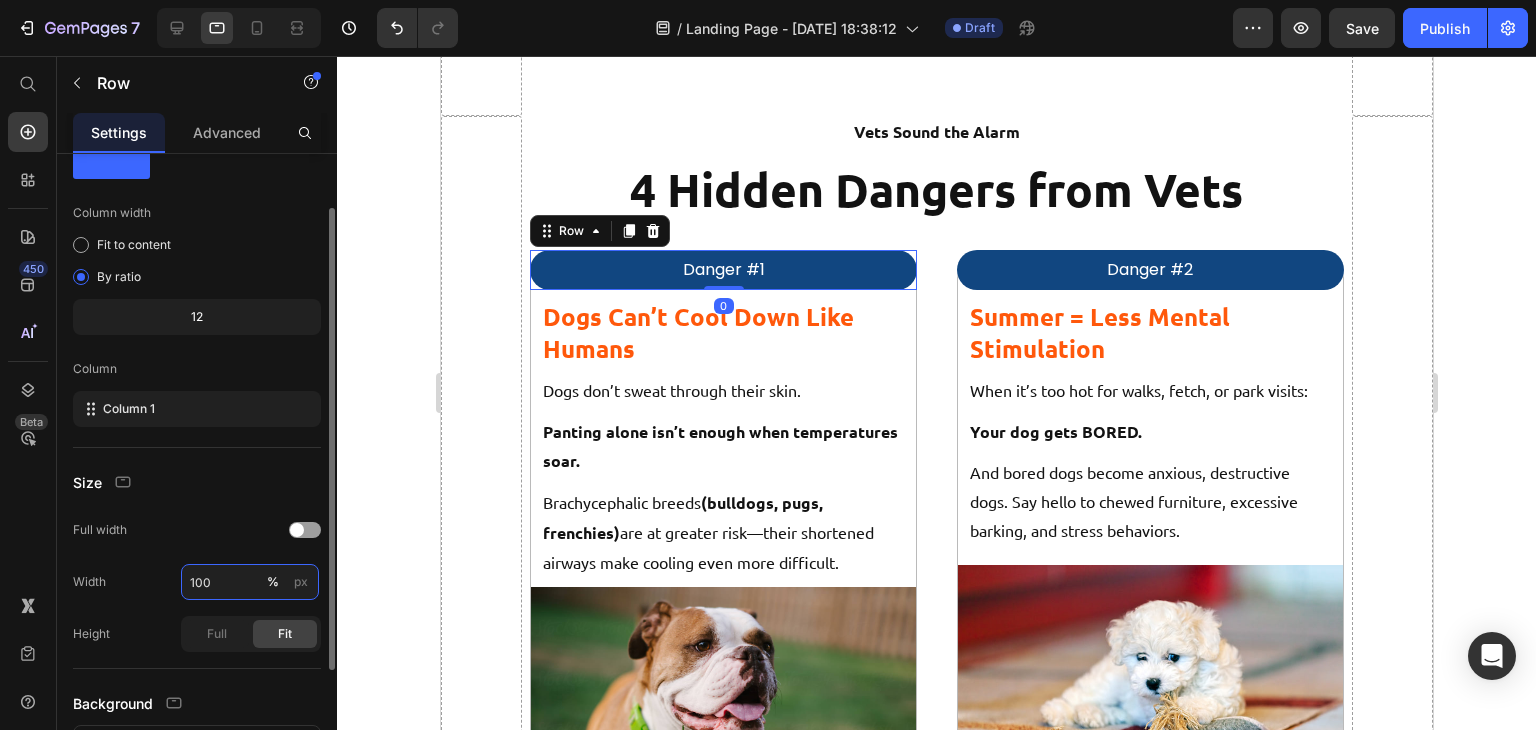 click on "100" at bounding box center [250, 582] 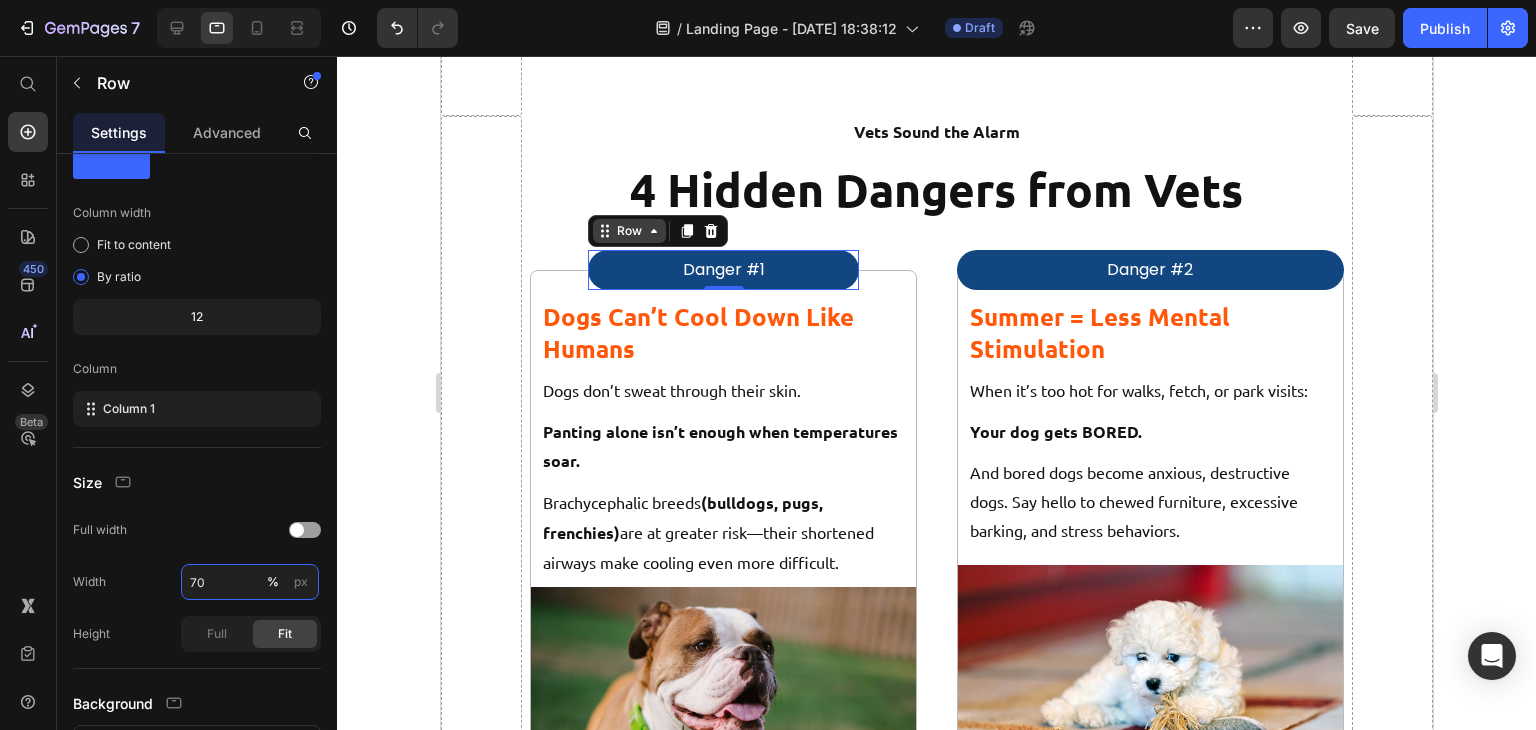 type on "70" 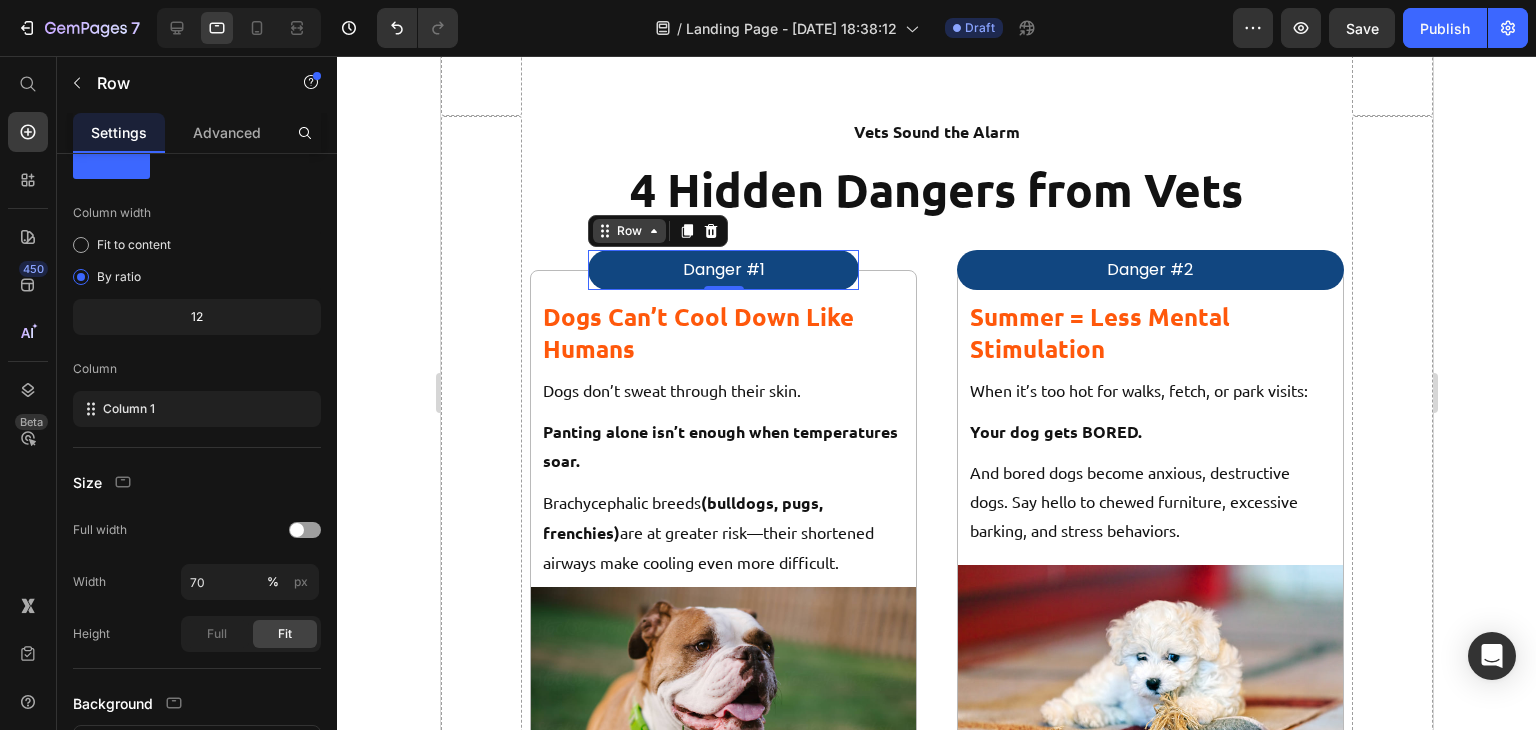 click on "Row" at bounding box center [628, 231] 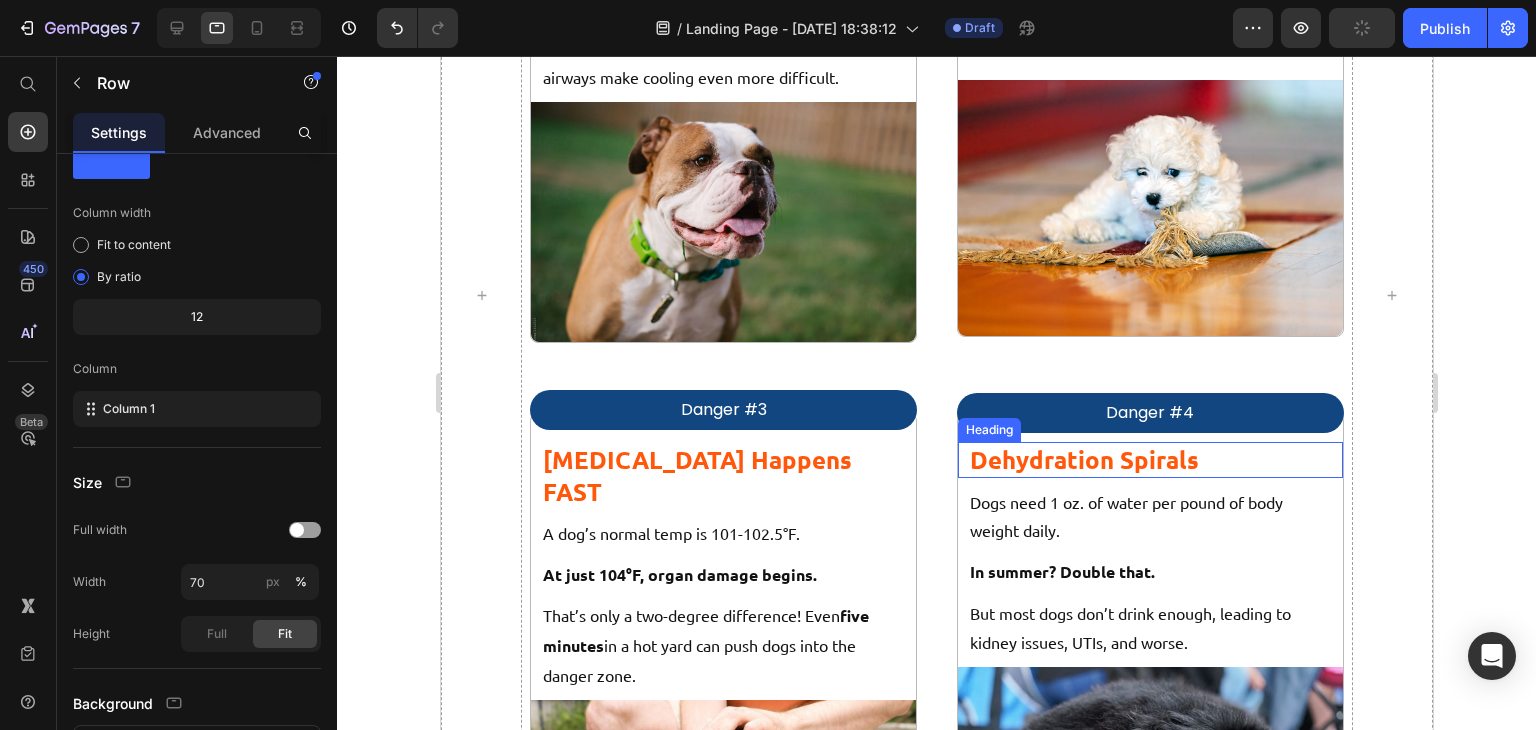 scroll, scrollTop: 2557, scrollLeft: 0, axis: vertical 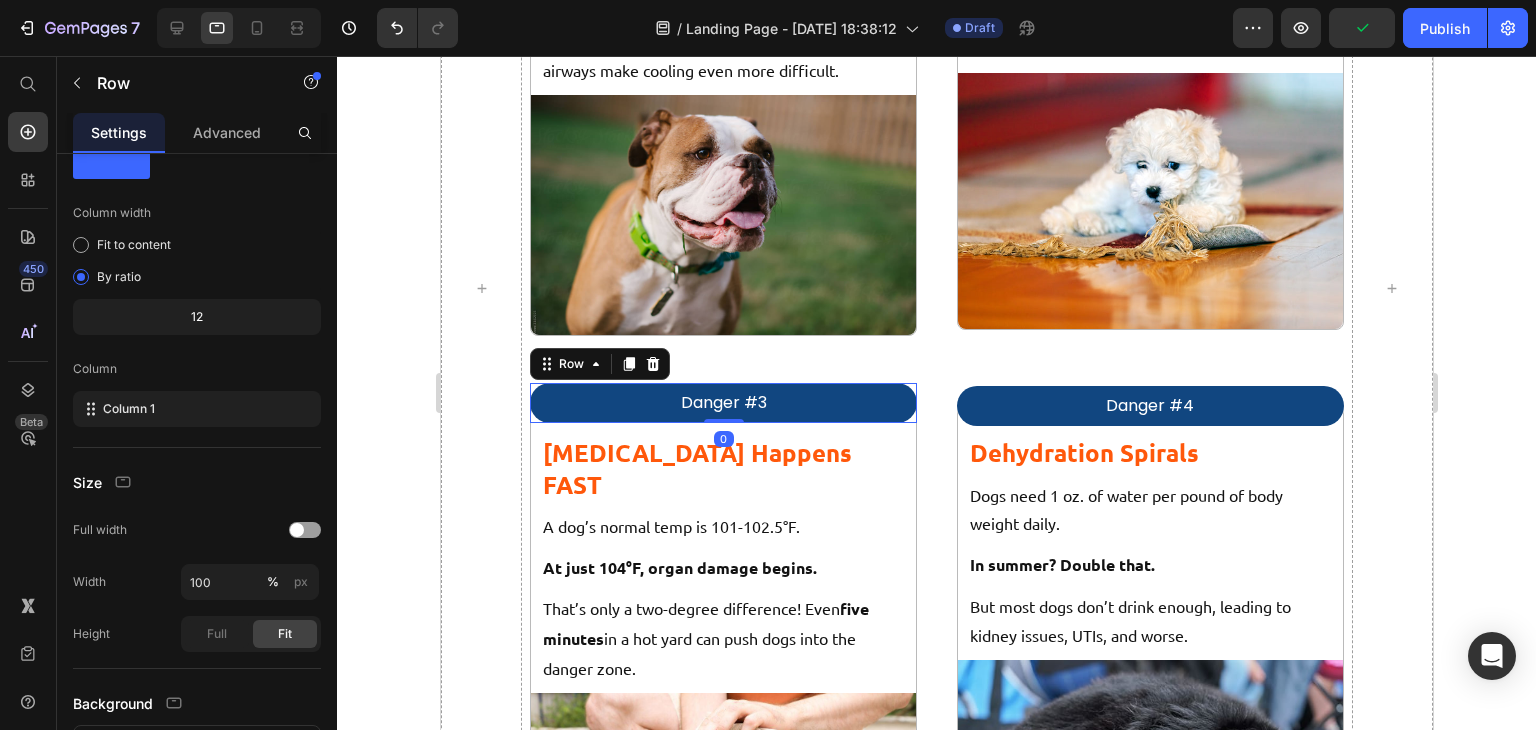 type on "70" 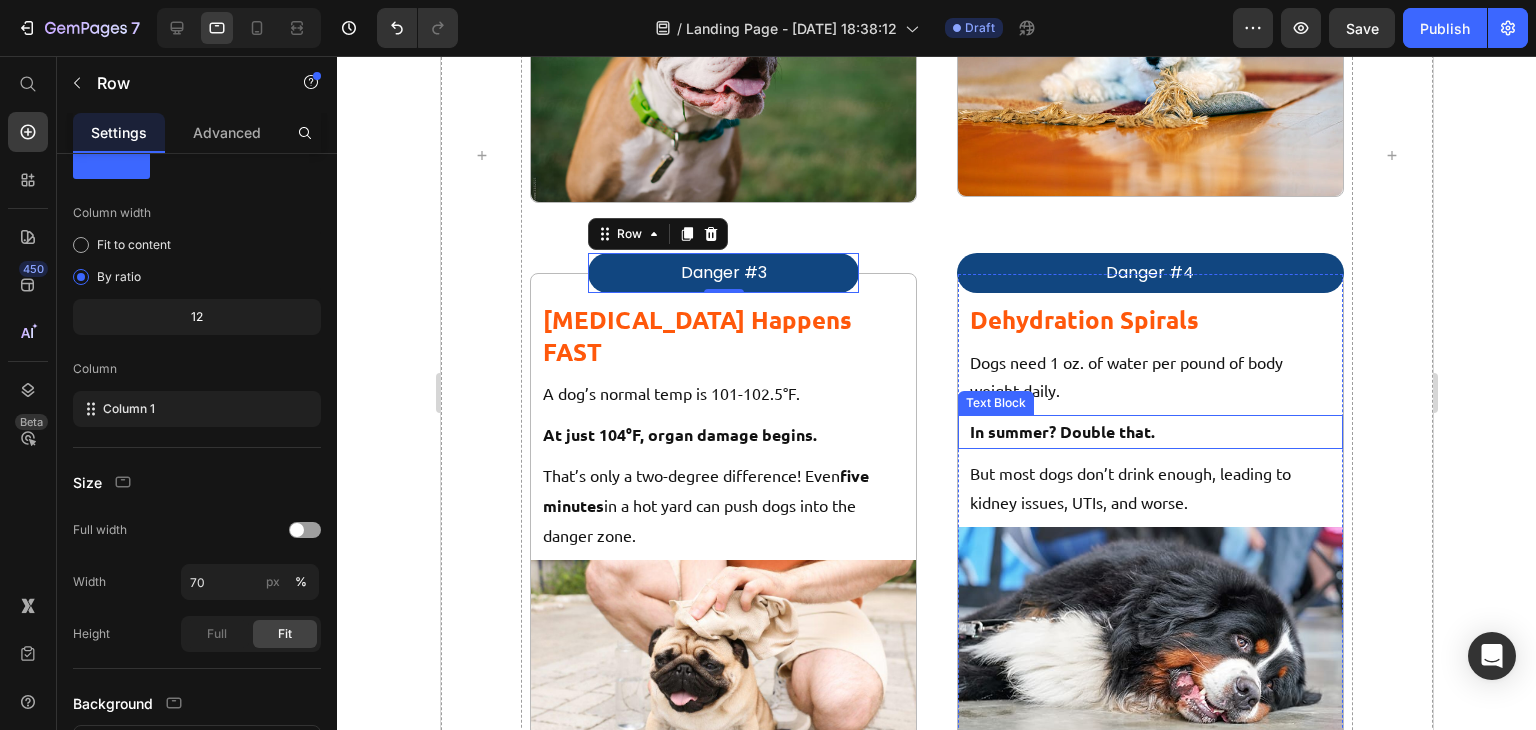 scroll, scrollTop: 2645, scrollLeft: 0, axis: vertical 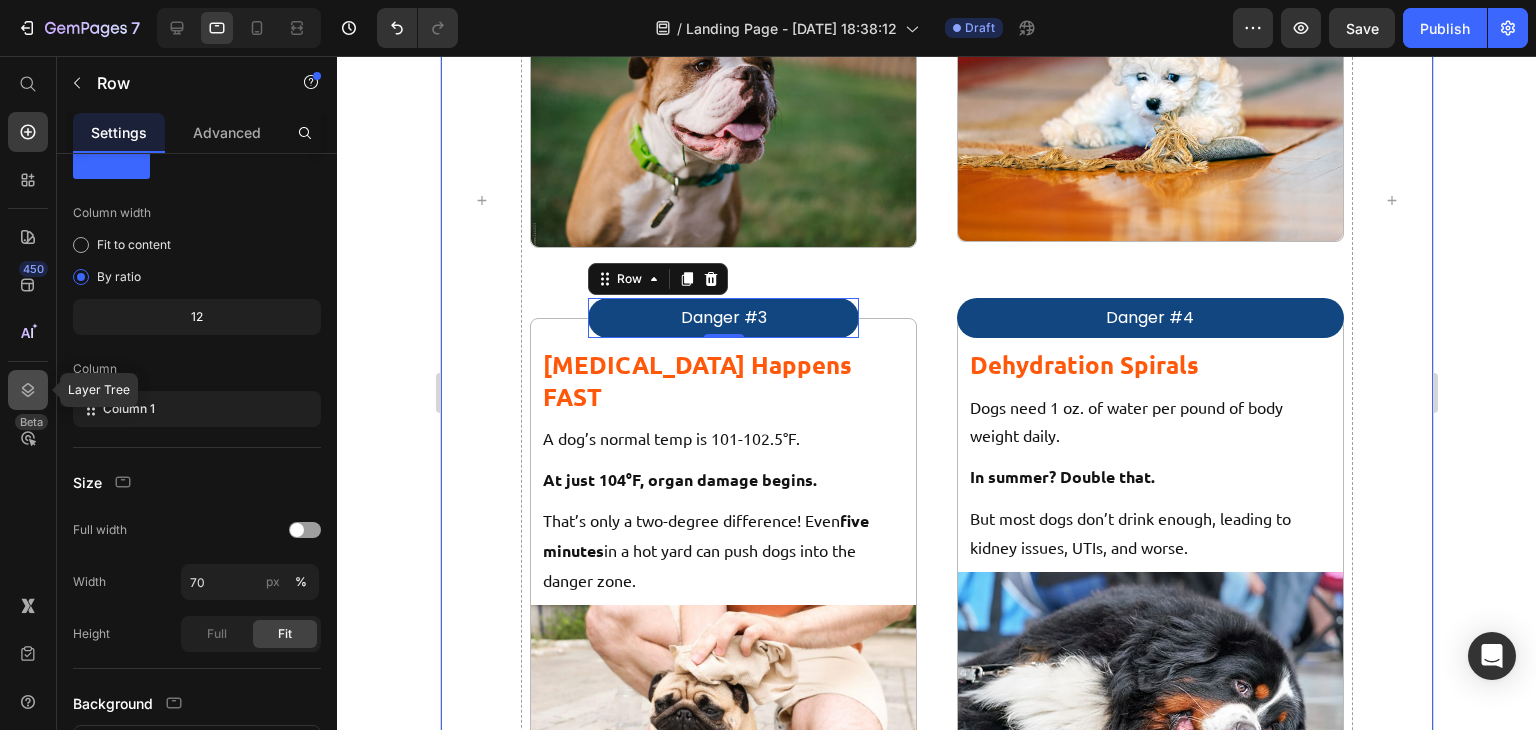click 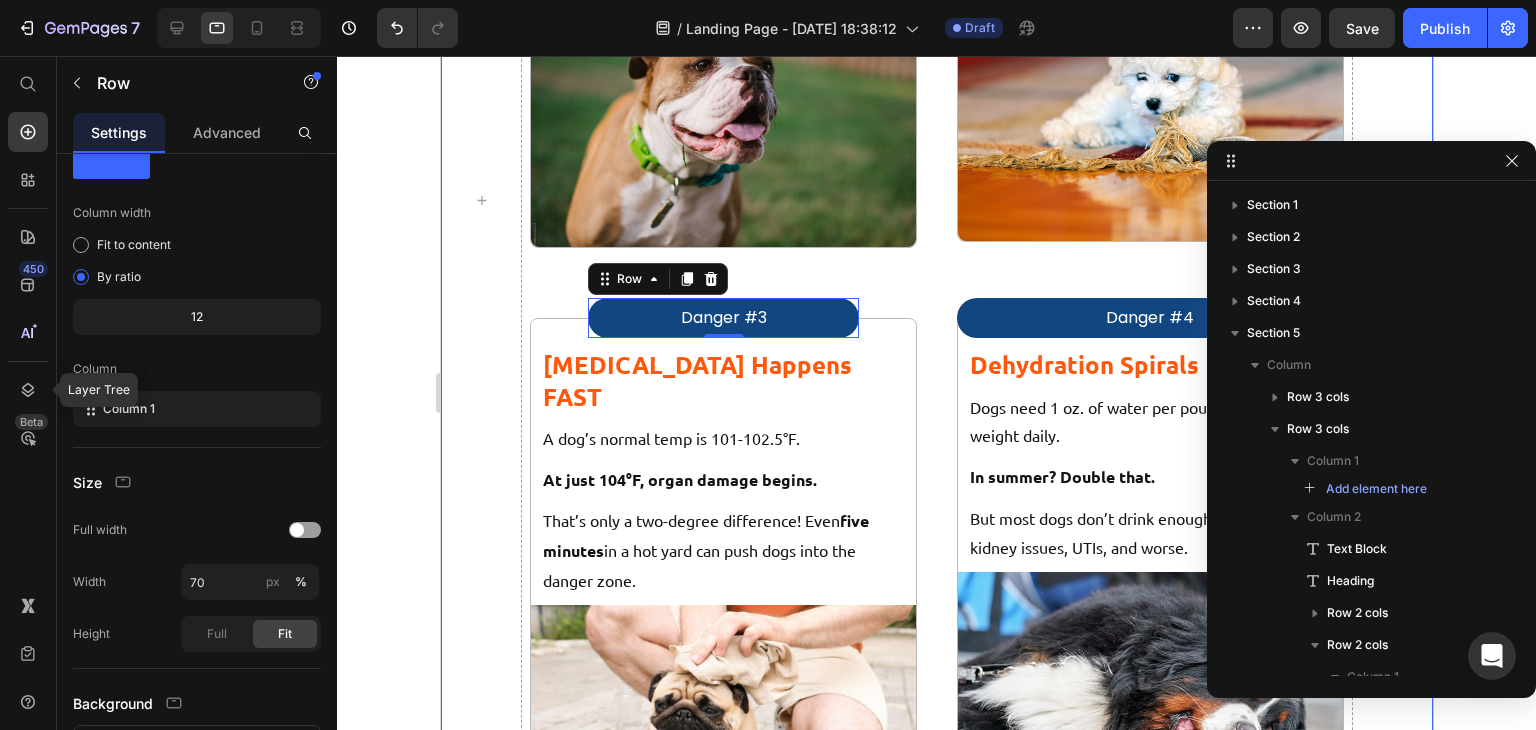 scroll, scrollTop: 318, scrollLeft: 0, axis: vertical 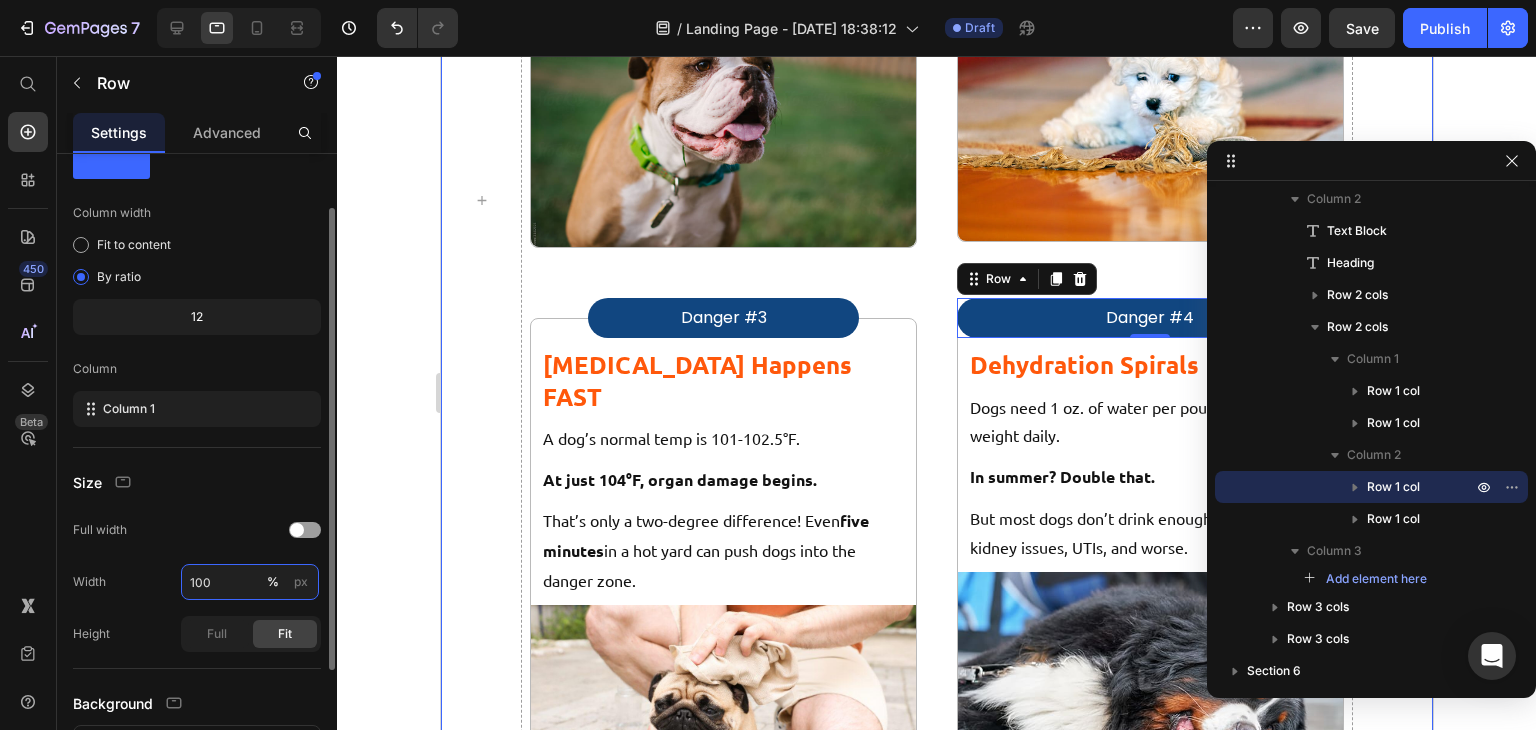 click on "100" at bounding box center (250, 582) 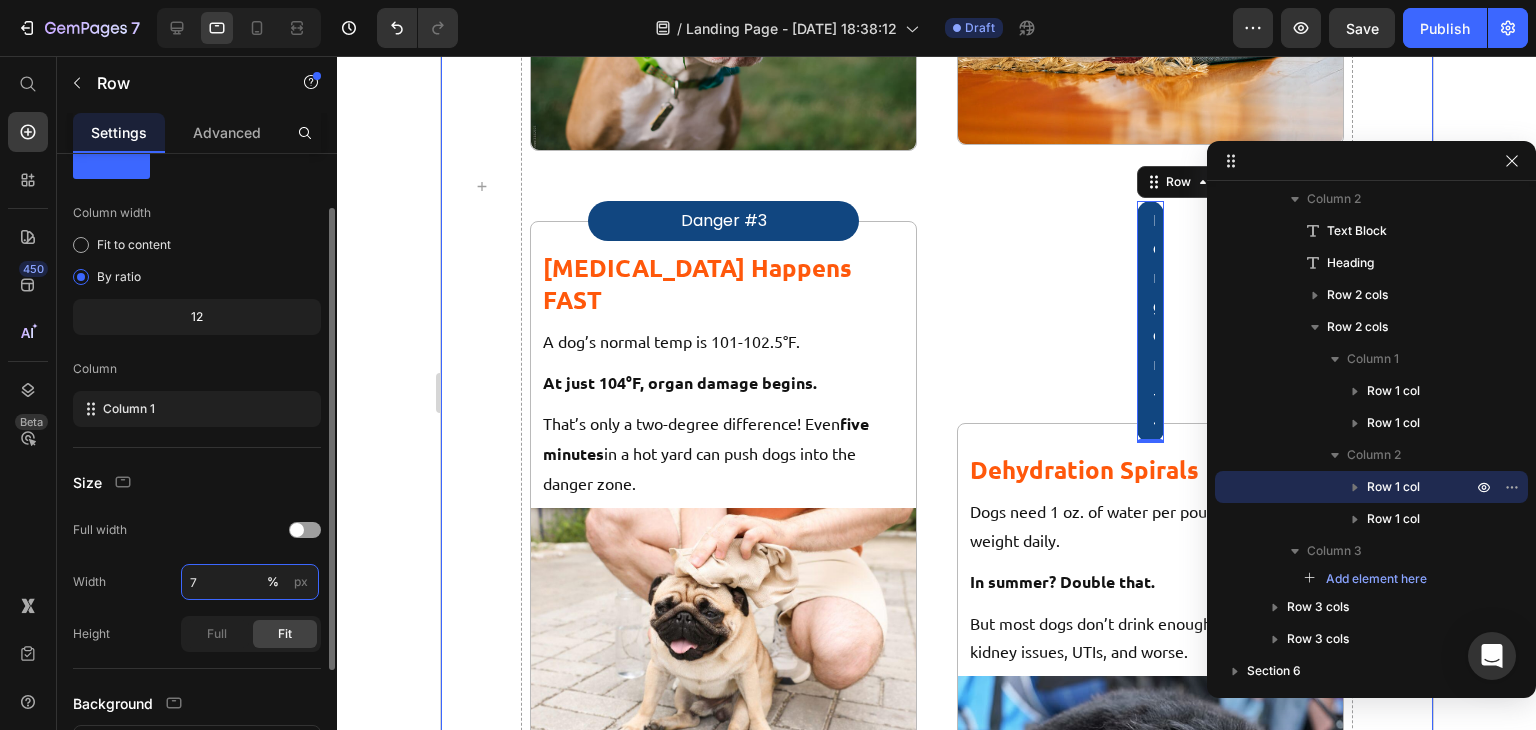 type on "70" 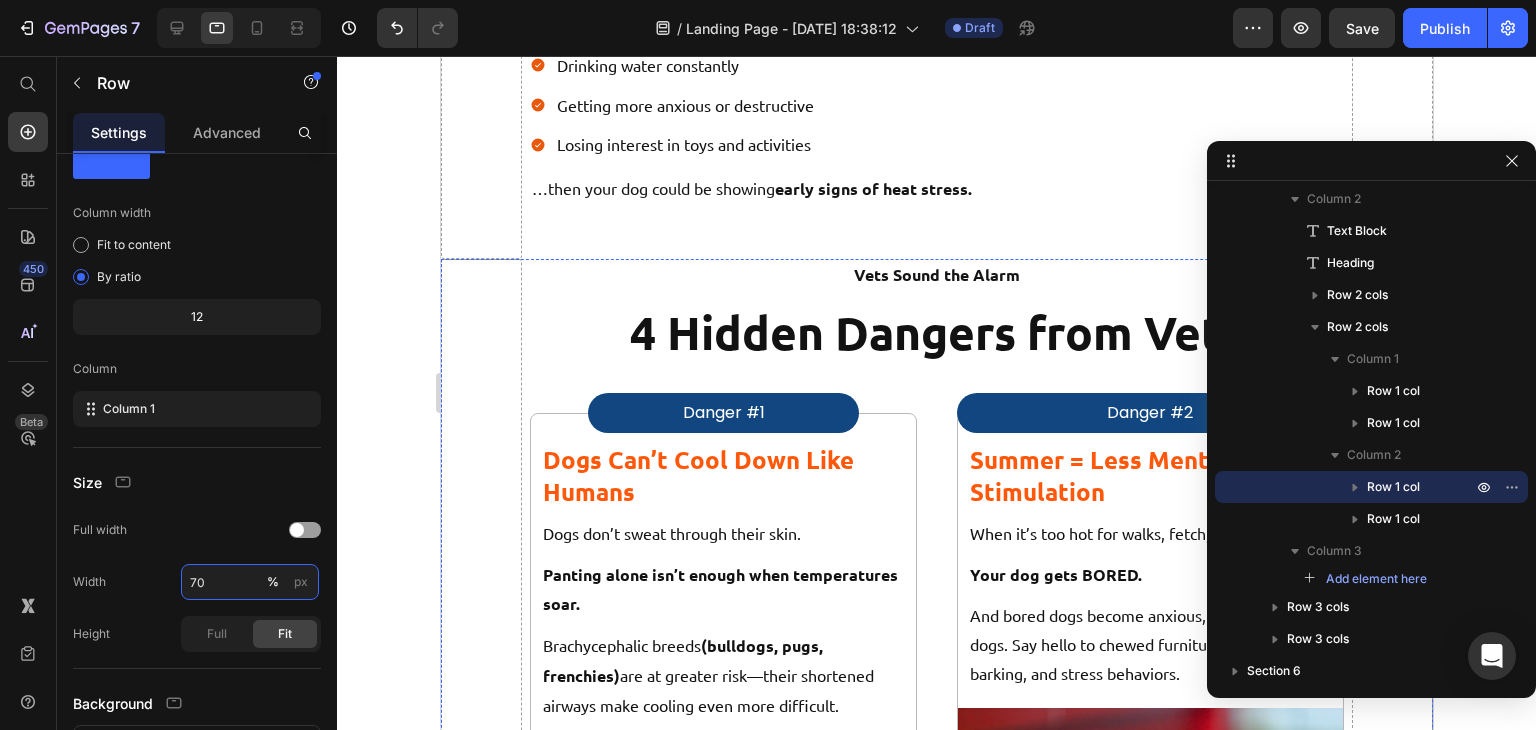 scroll, scrollTop: 1909, scrollLeft: 0, axis: vertical 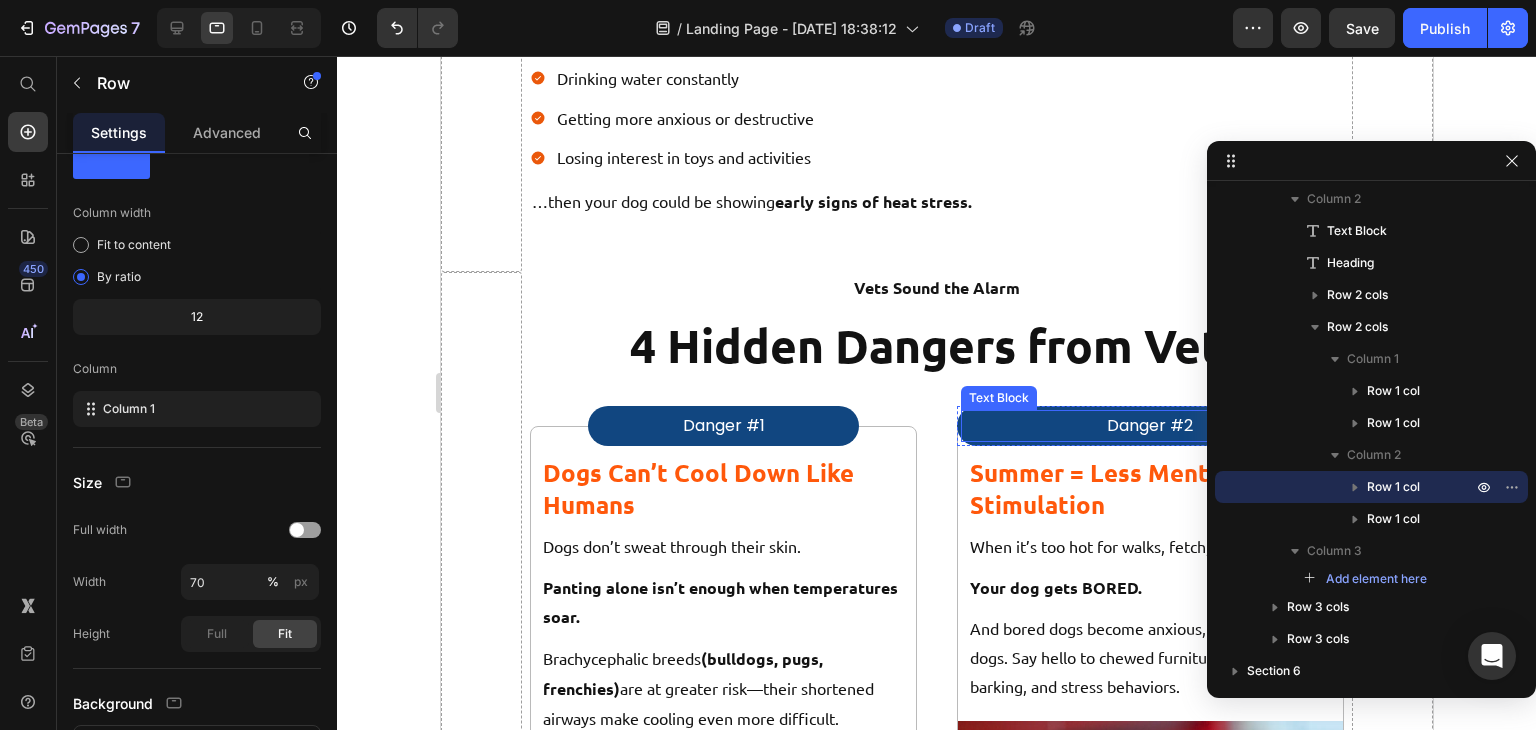 click on "Danger #2 Text Block" at bounding box center (1149, 426) 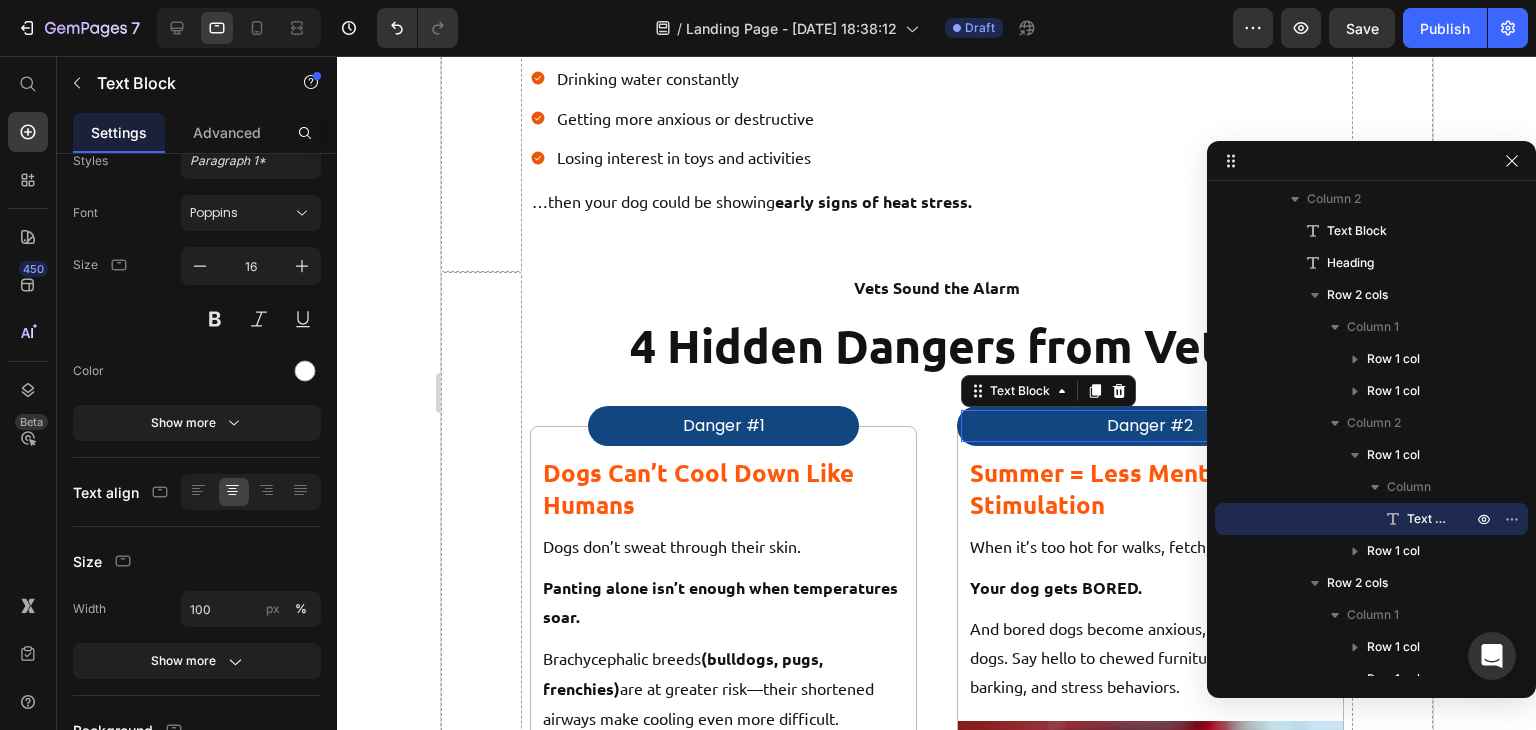 scroll, scrollTop: 0, scrollLeft: 0, axis: both 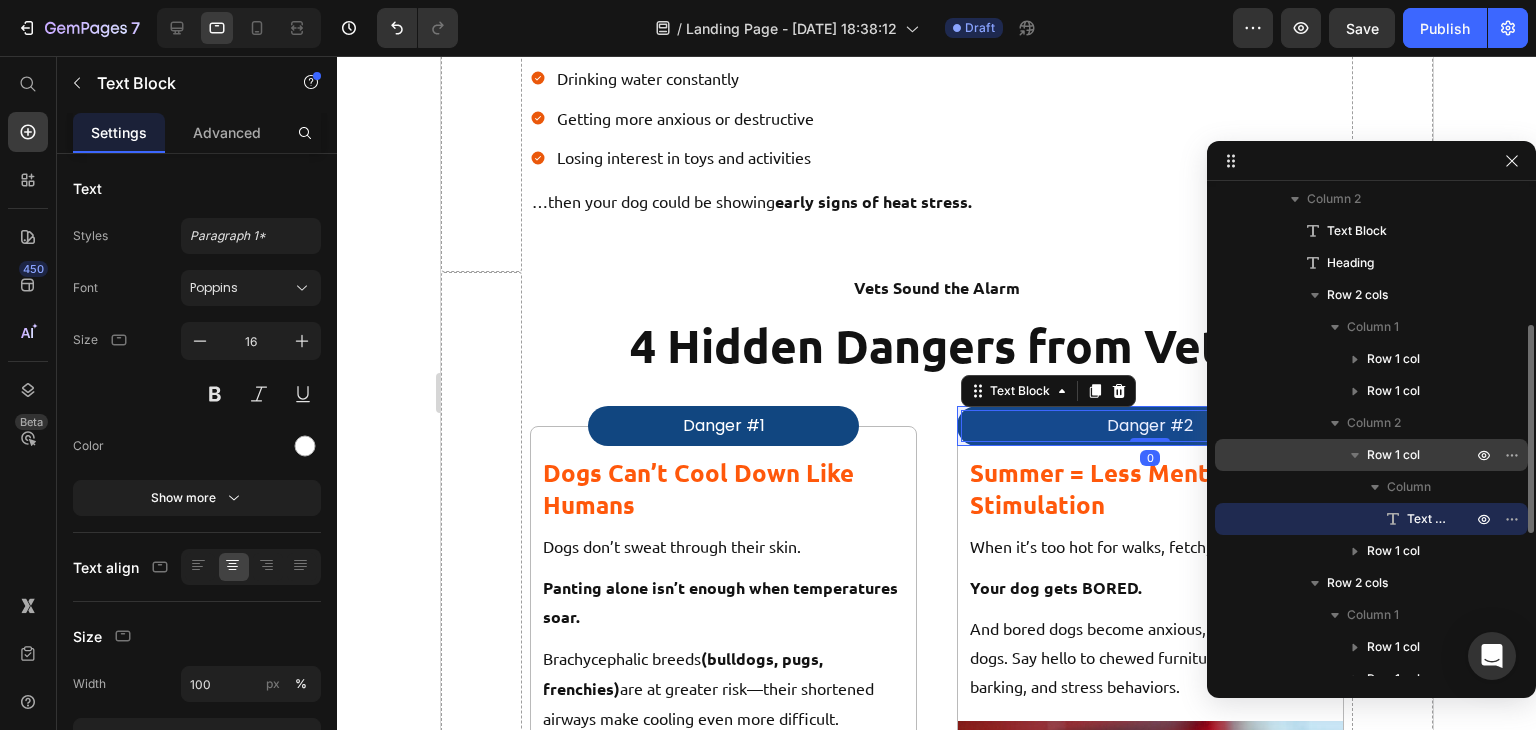 click on "Row 1 col" at bounding box center [1371, 455] 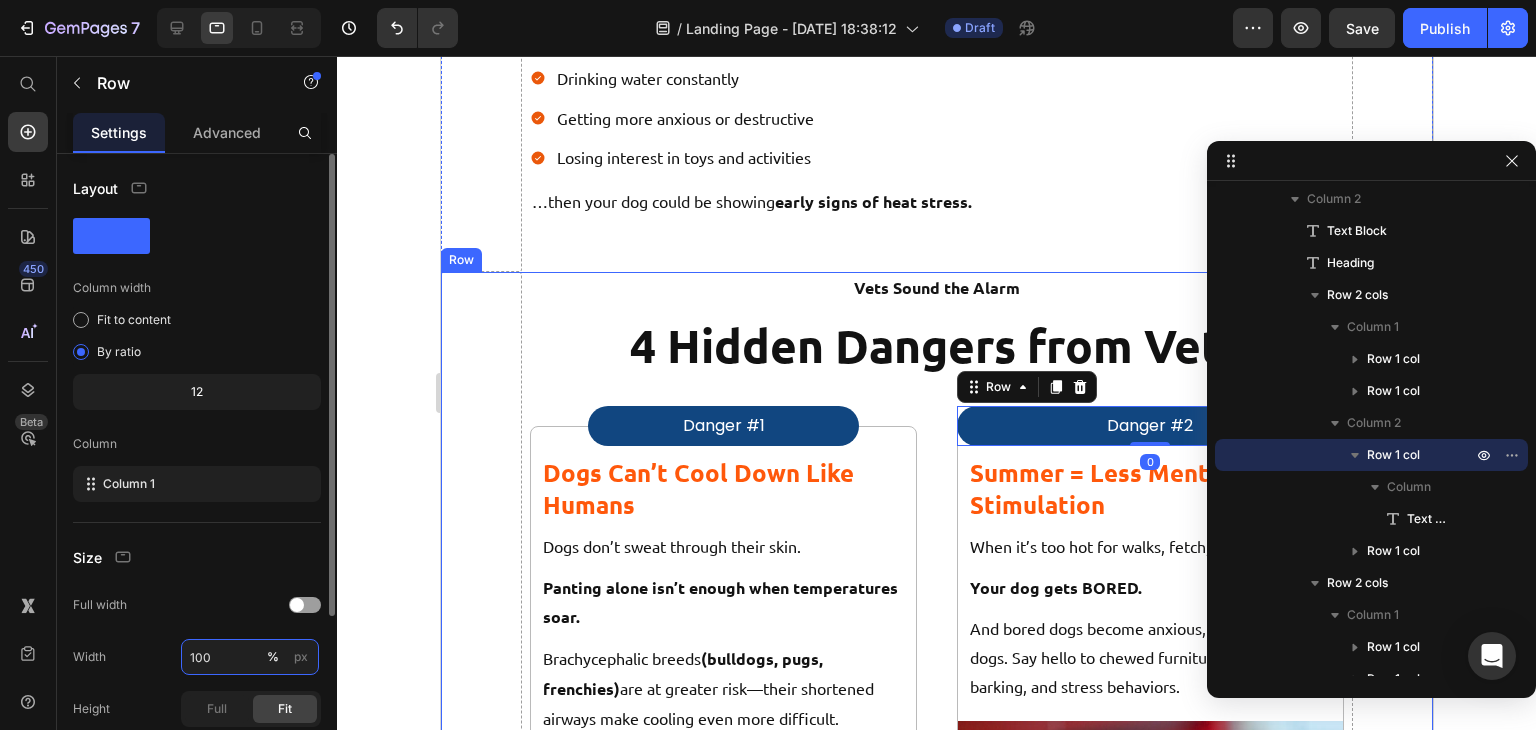 click on "100" at bounding box center (250, 657) 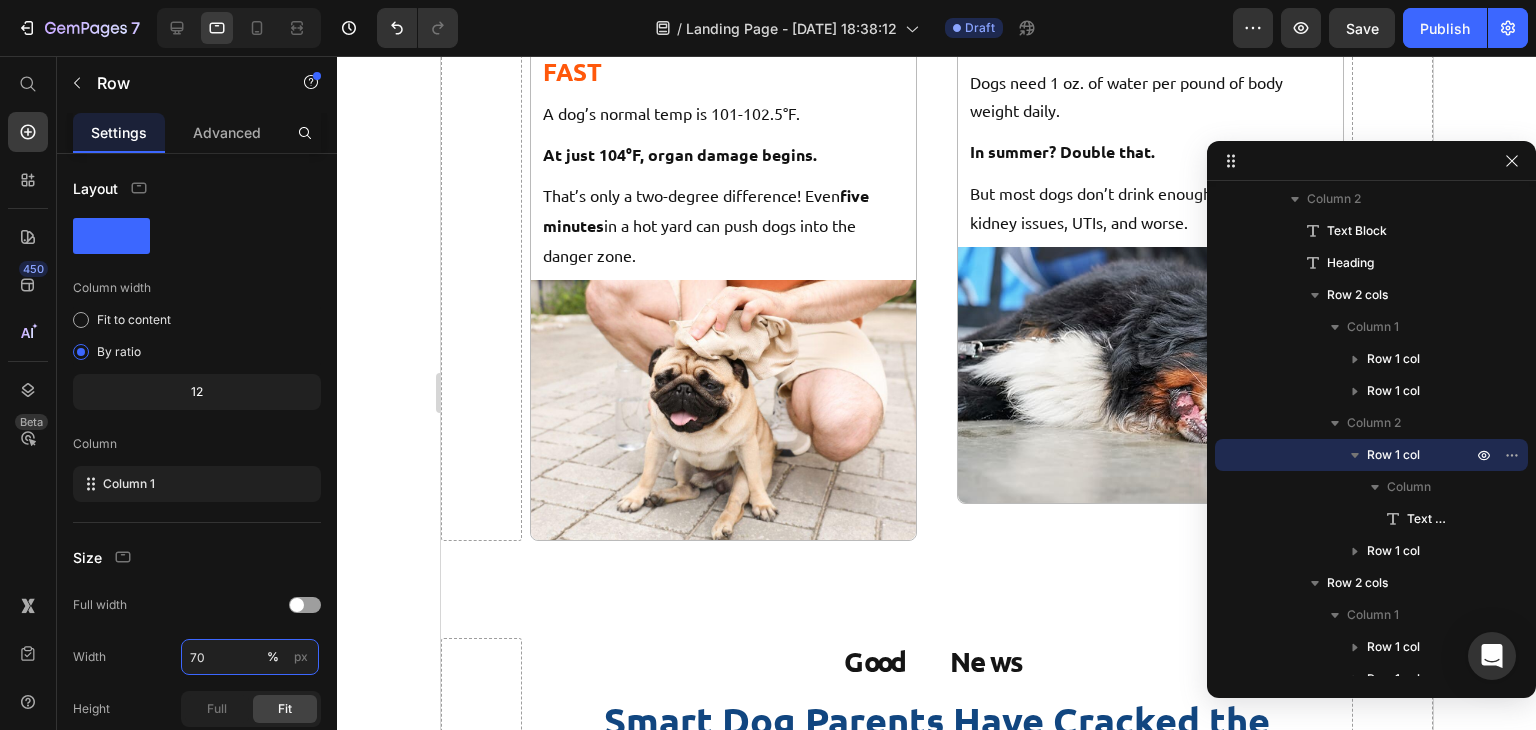 scroll, scrollTop: 2971, scrollLeft: 0, axis: vertical 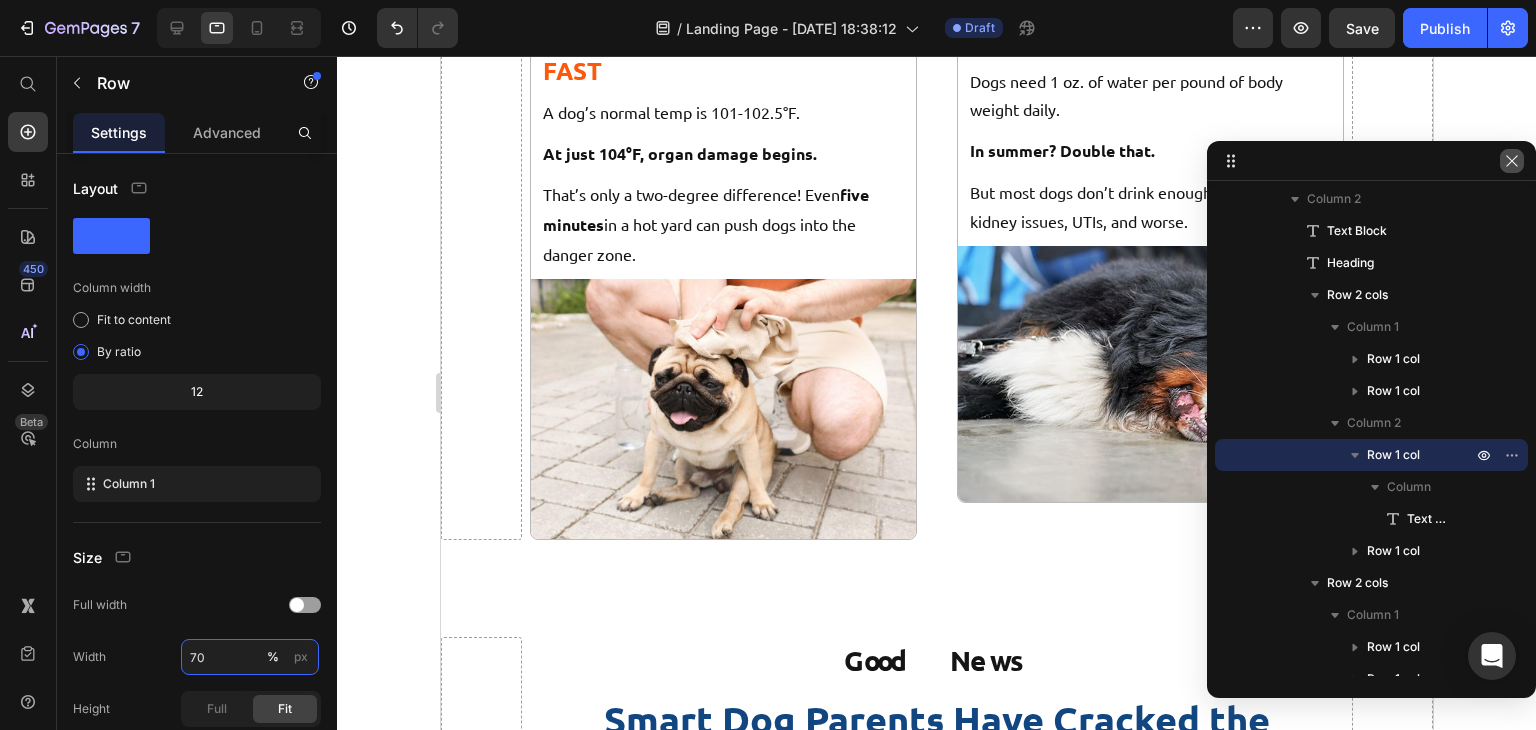 type on "70" 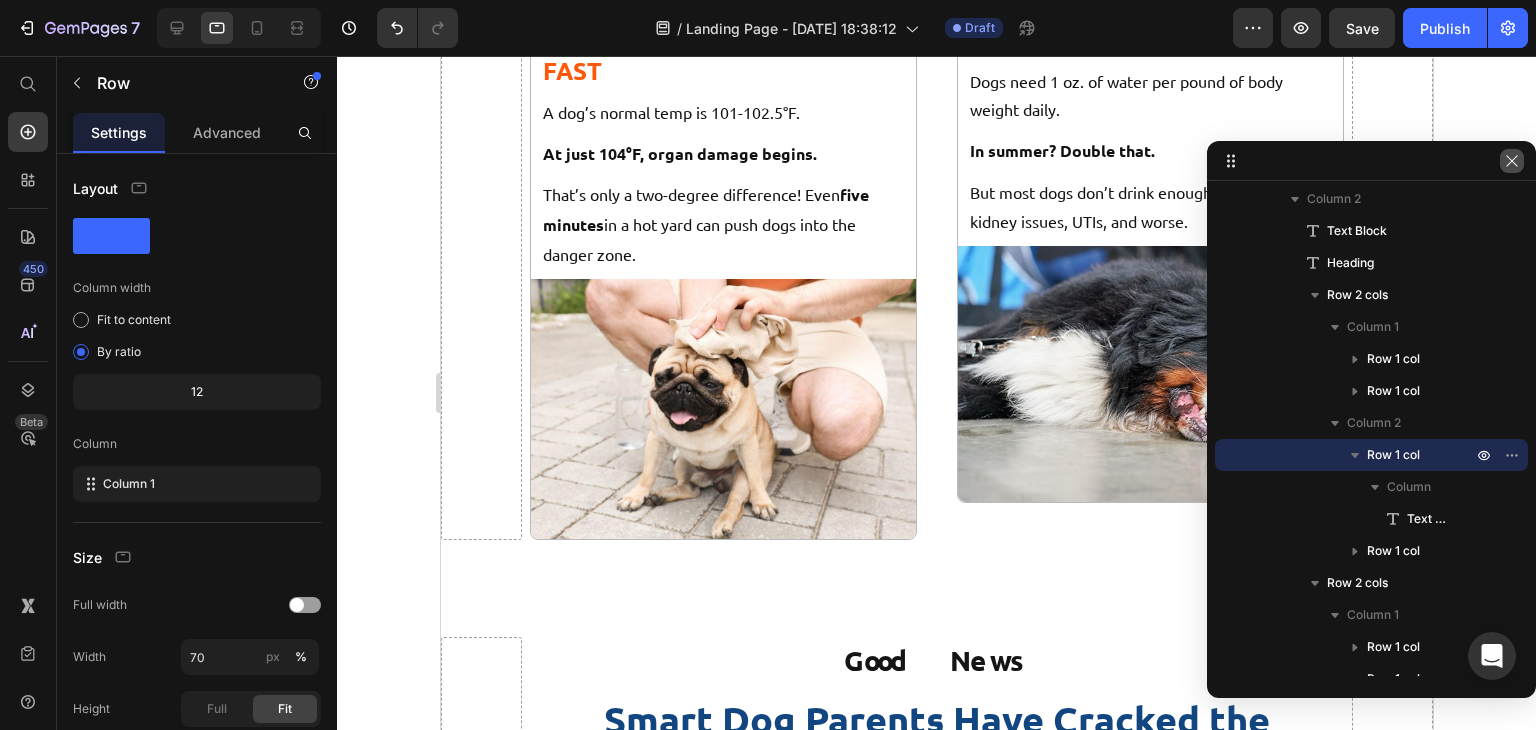 click 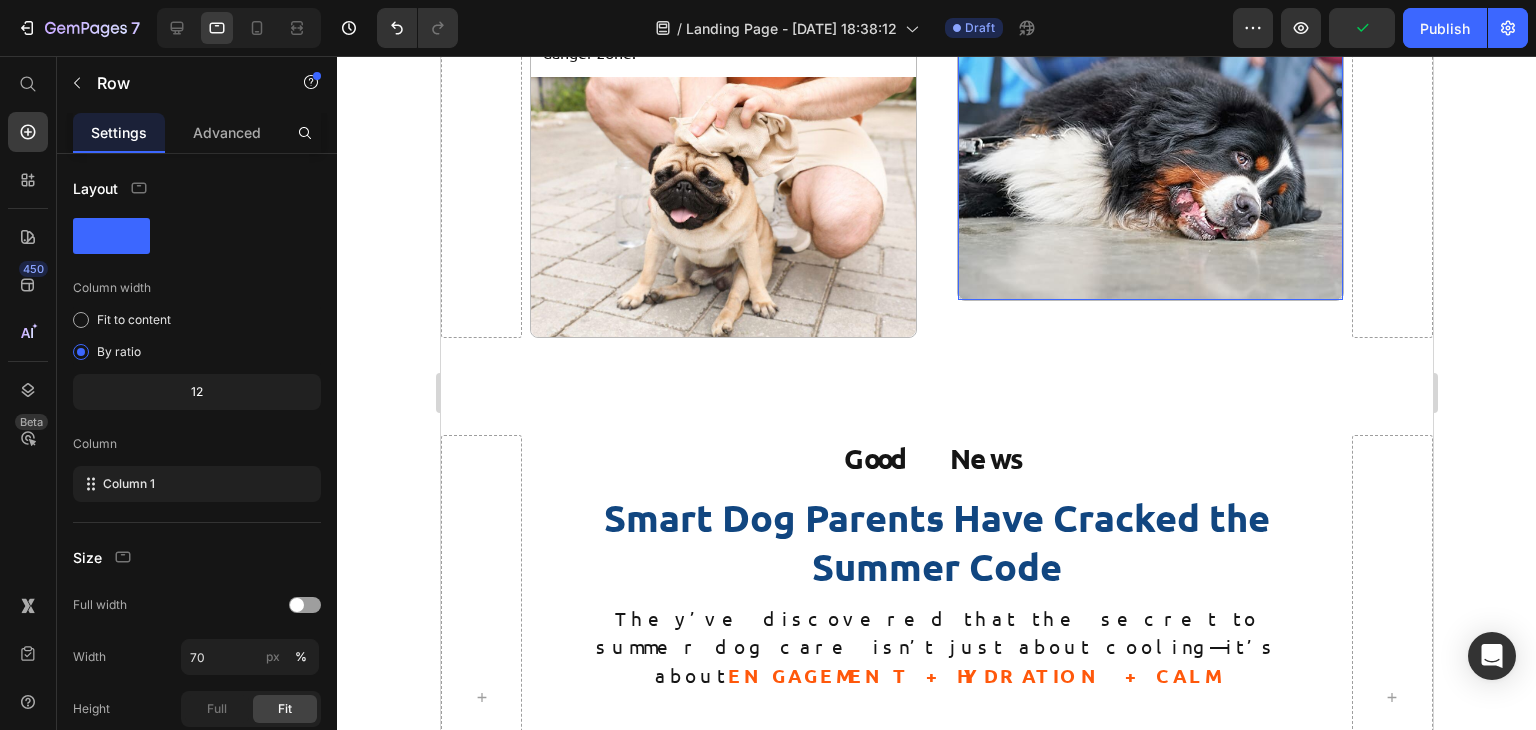 scroll, scrollTop: 3157, scrollLeft: 0, axis: vertical 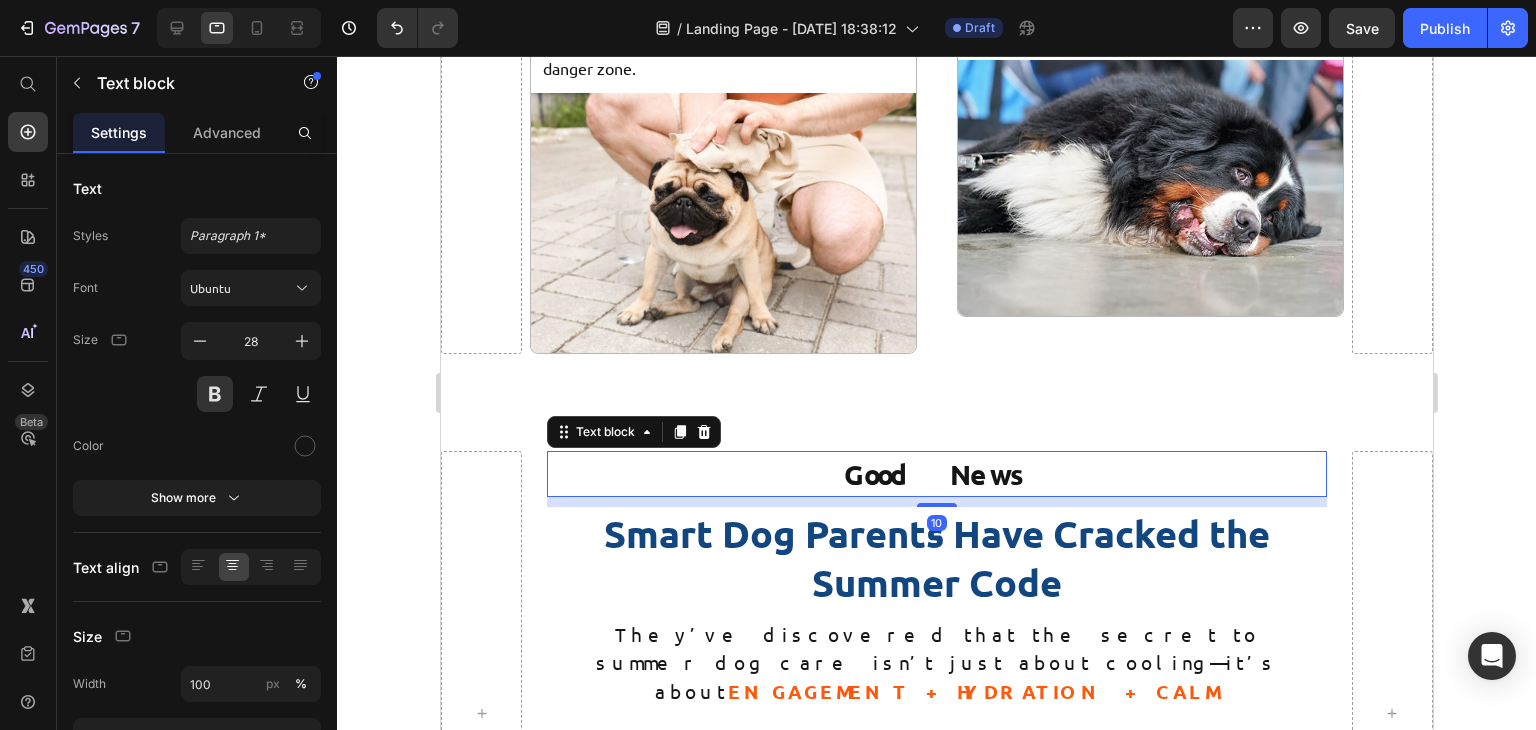 drag, startPoint x: 927, startPoint y: 461, endPoint x: 945, endPoint y: 383, distance: 80.04999 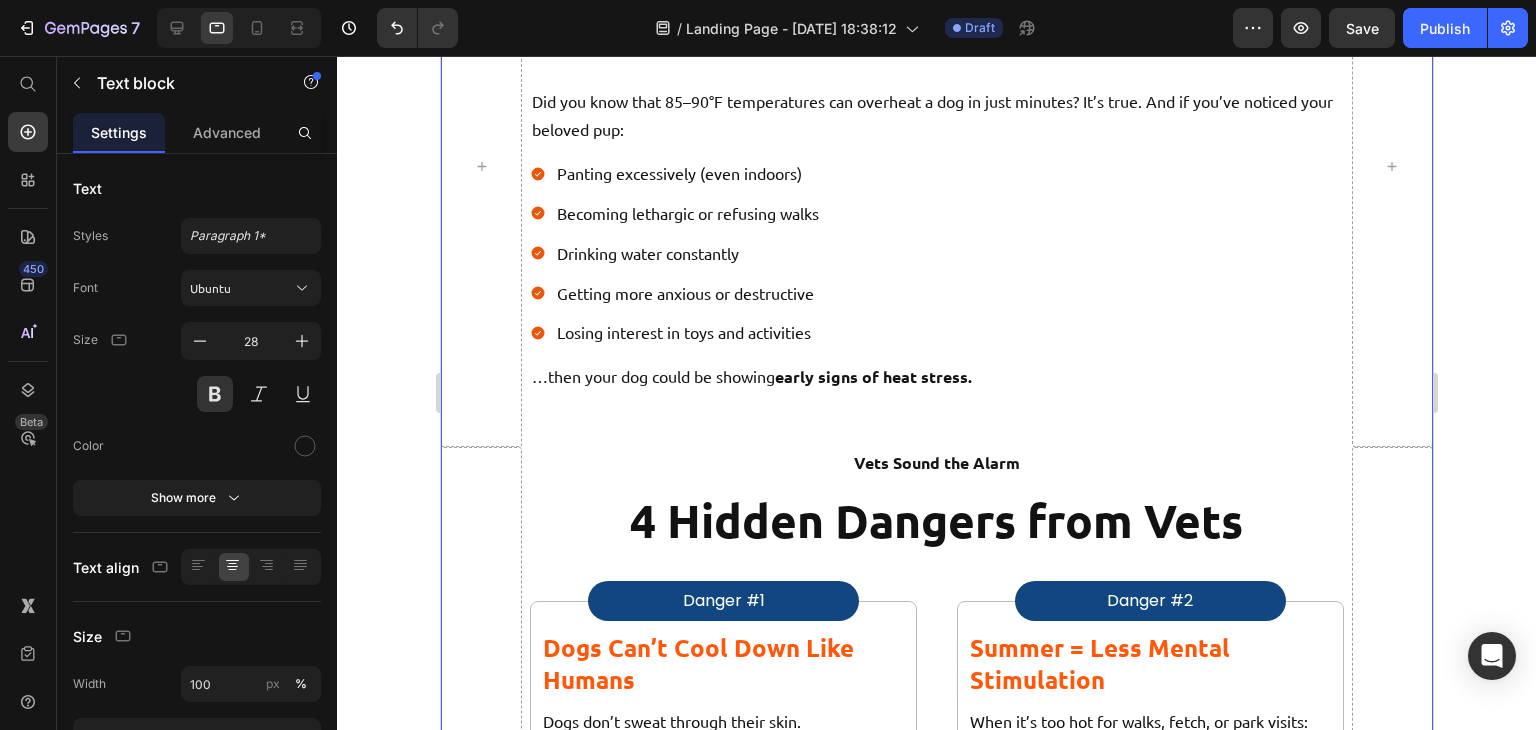 scroll, scrollTop: 1721, scrollLeft: 0, axis: vertical 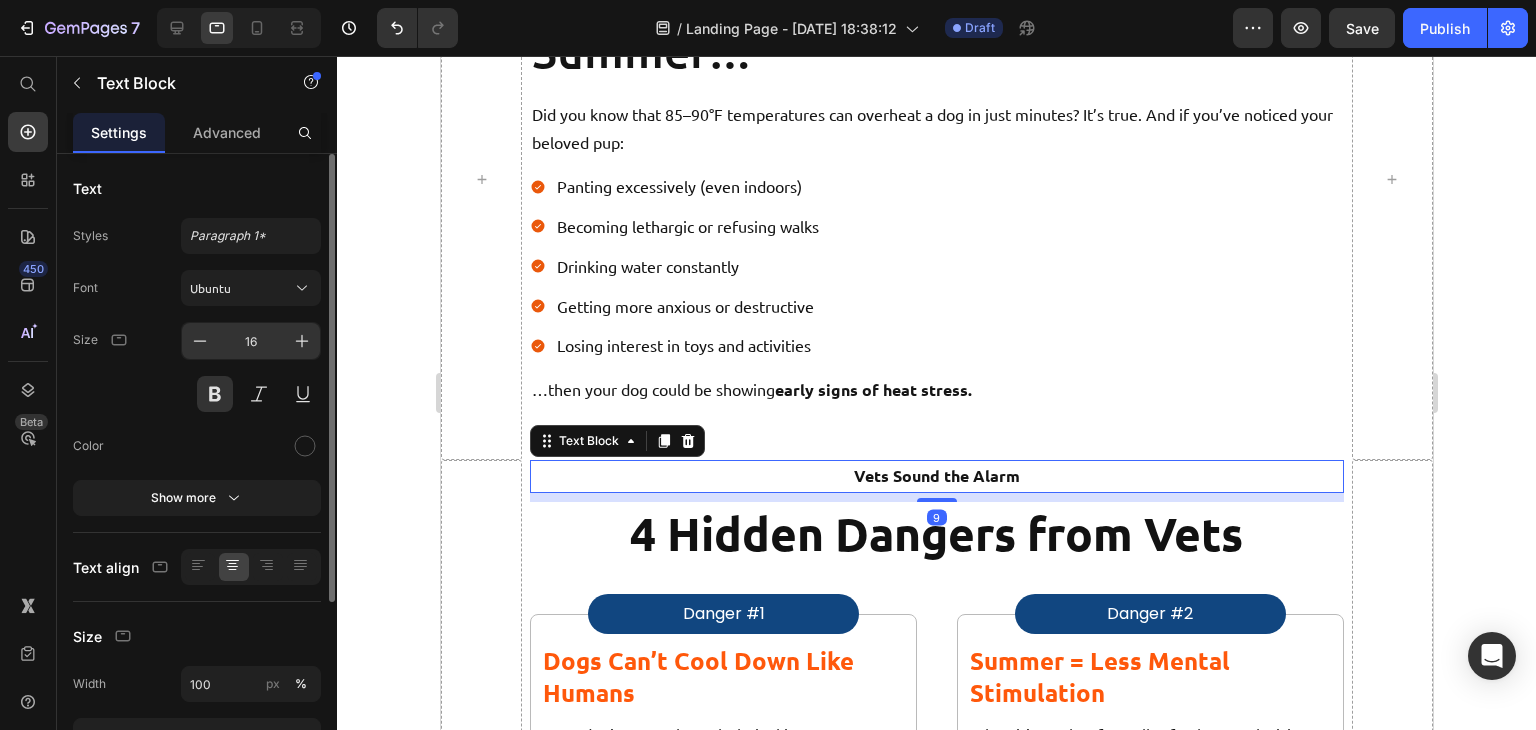 click on "16" at bounding box center [251, 341] 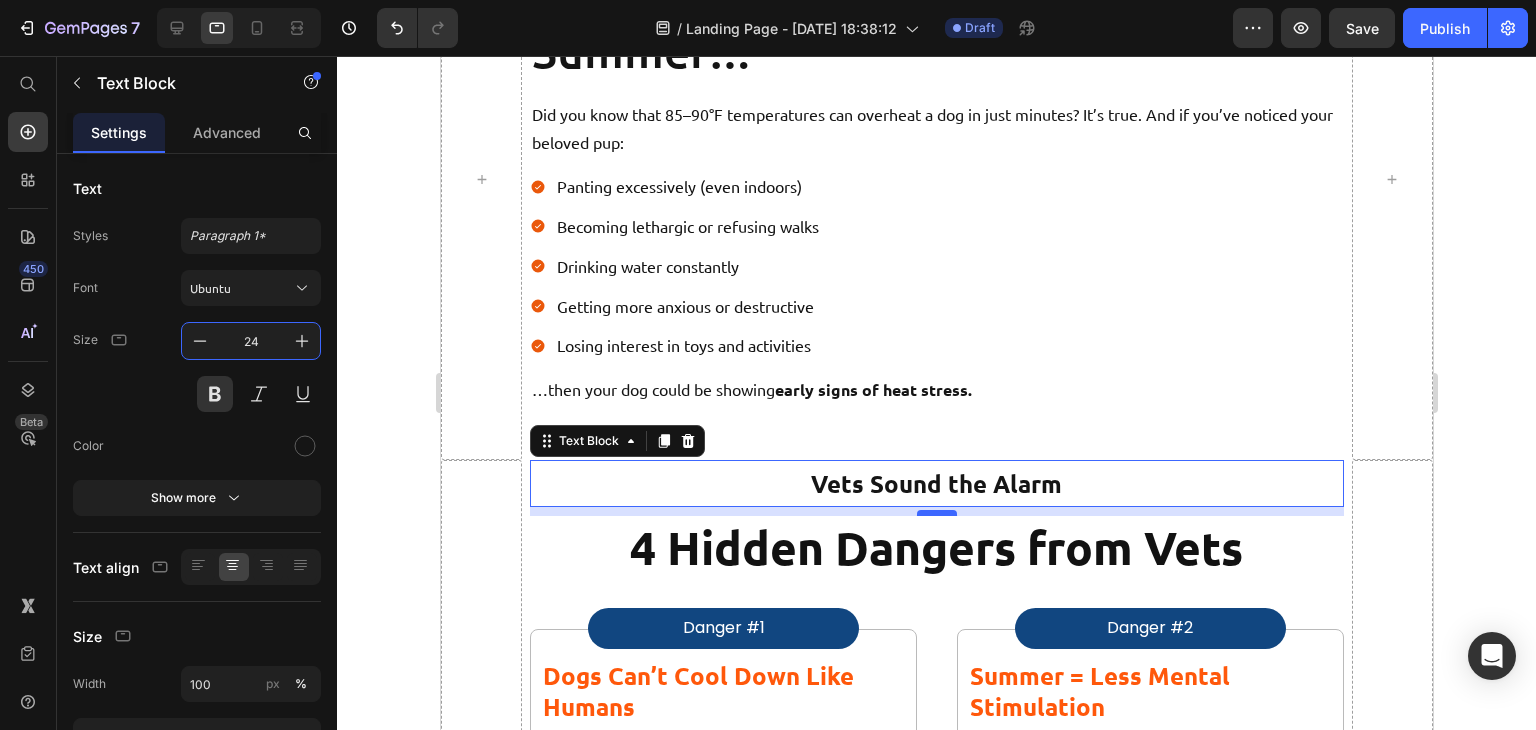 type on "24" 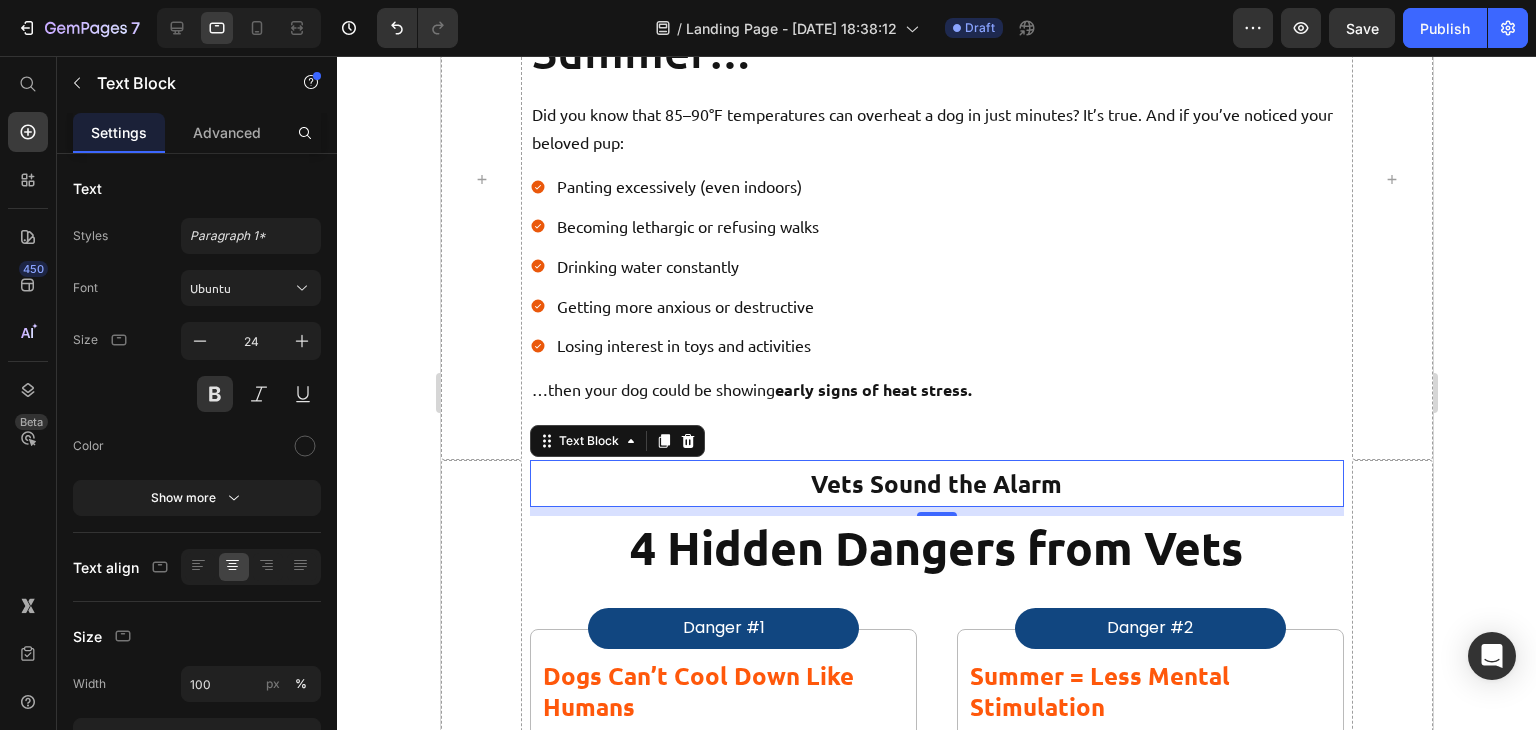 drag, startPoint x: 925, startPoint y: 509, endPoint x: 929, endPoint y: 465, distance: 44.181442 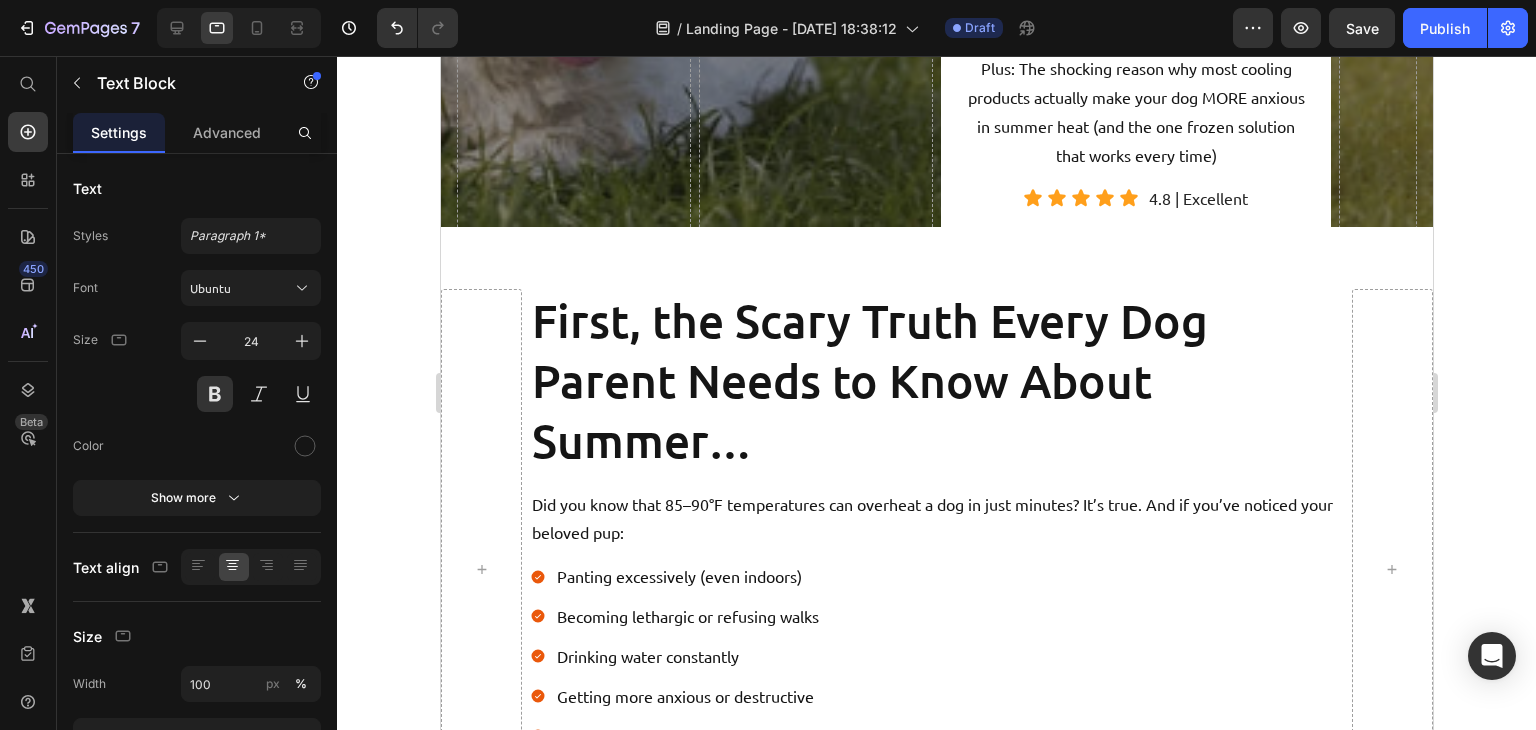 scroll, scrollTop: 1332, scrollLeft: 0, axis: vertical 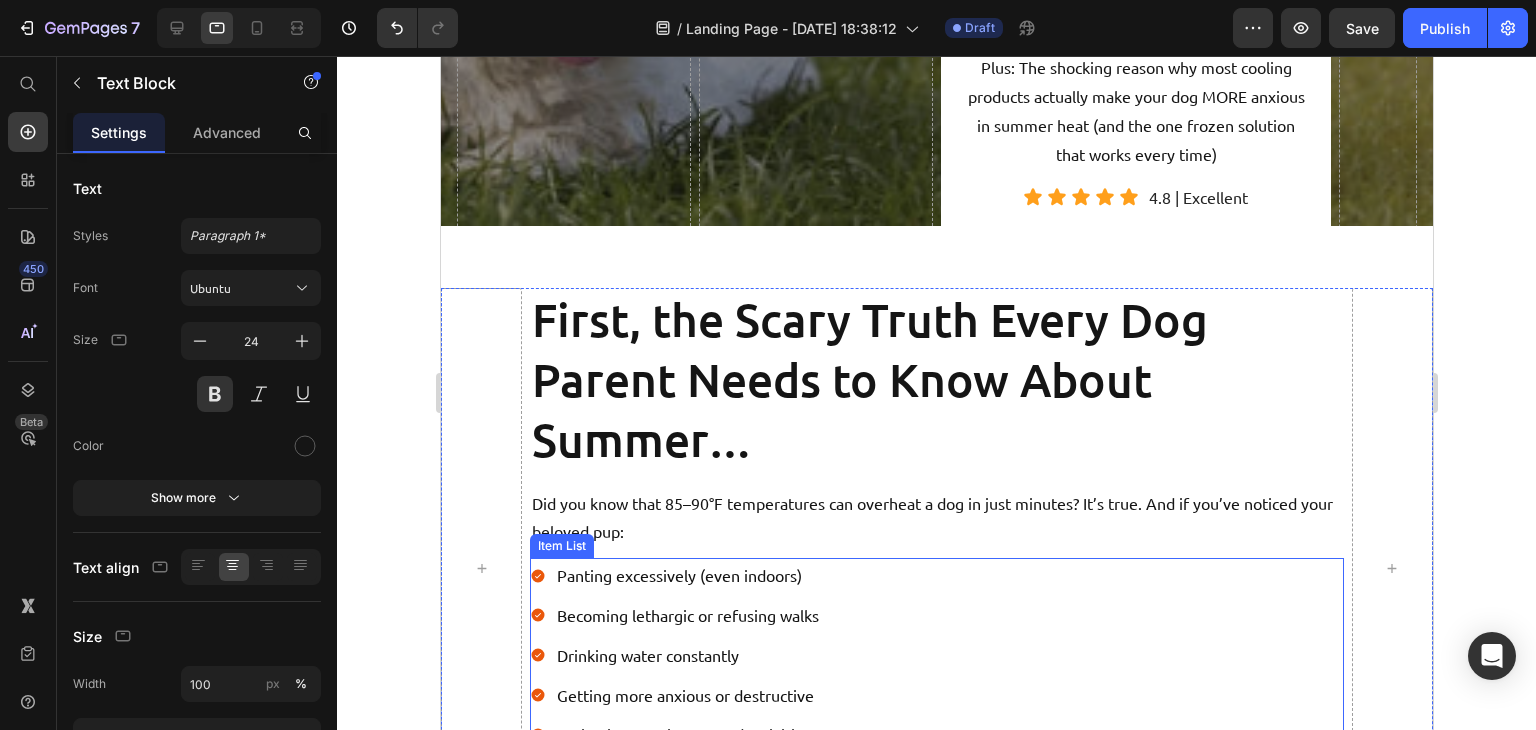 click on "Panting excessively (even indoors)  Becoming lethargic or refusing walks  Drinking water constantly  Getting more anxious or destructive  Losing interest in toys and activities" at bounding box center [935, 655] 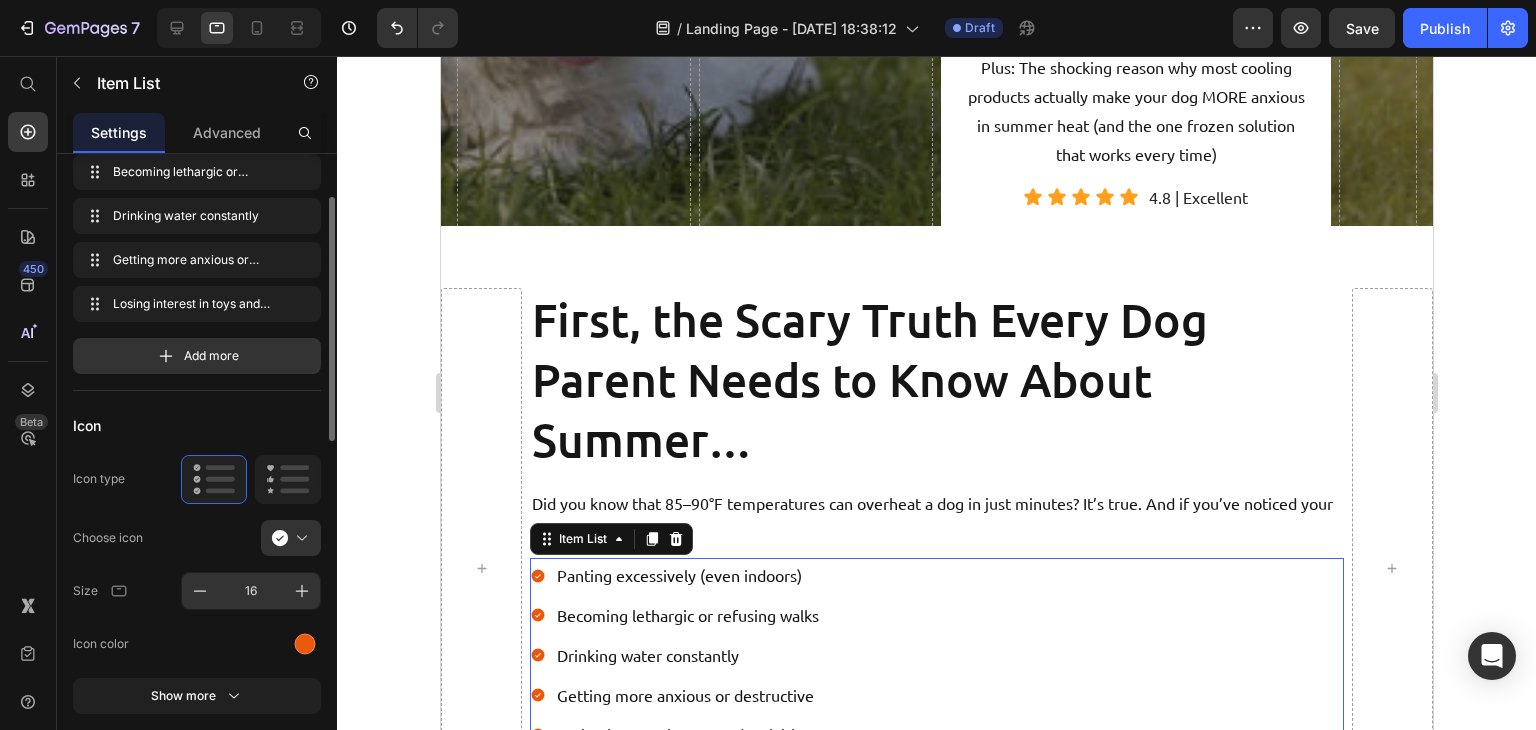 scroll, scrollTop: 109, scrollLeft: 0, axis: vertical 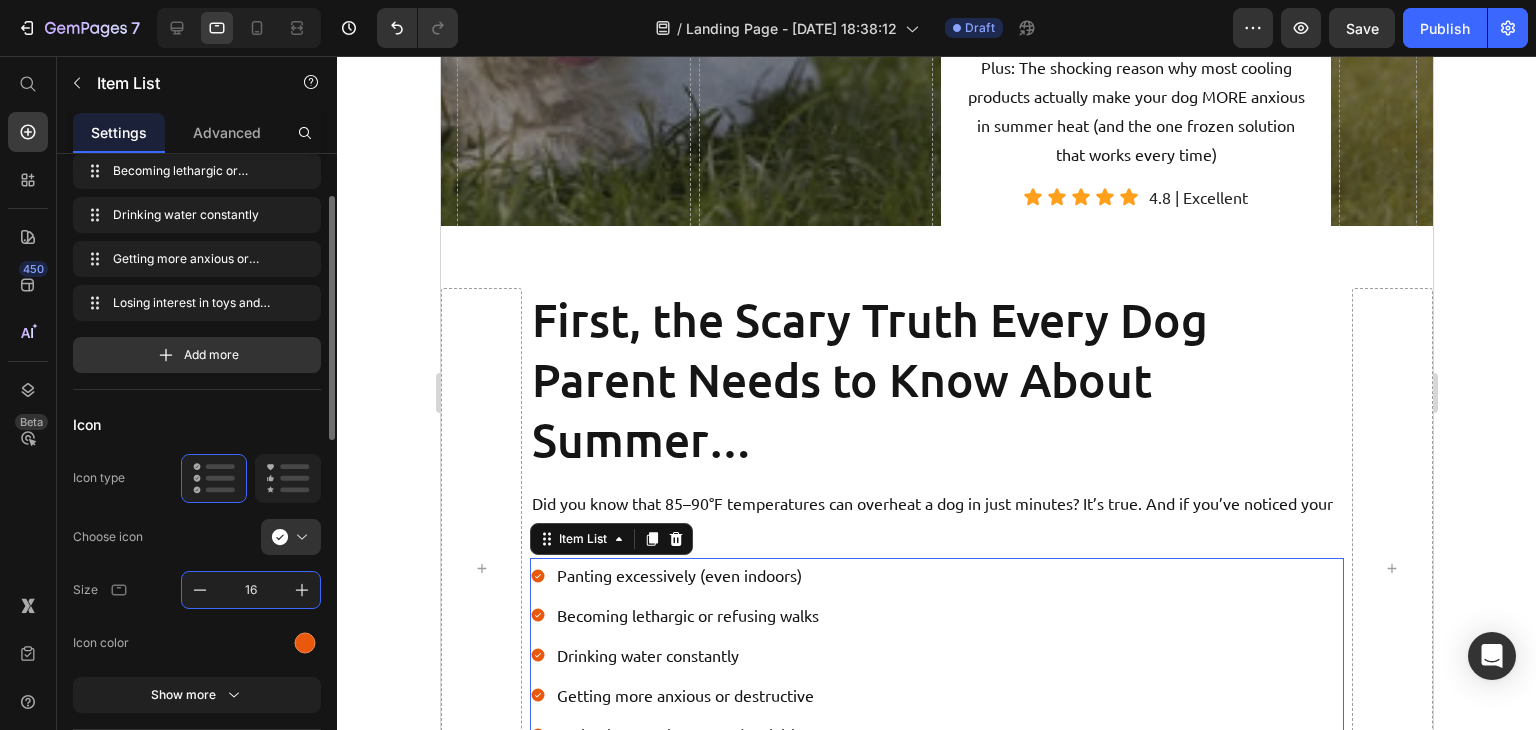 click on "16" at bounding box center (251, 590) 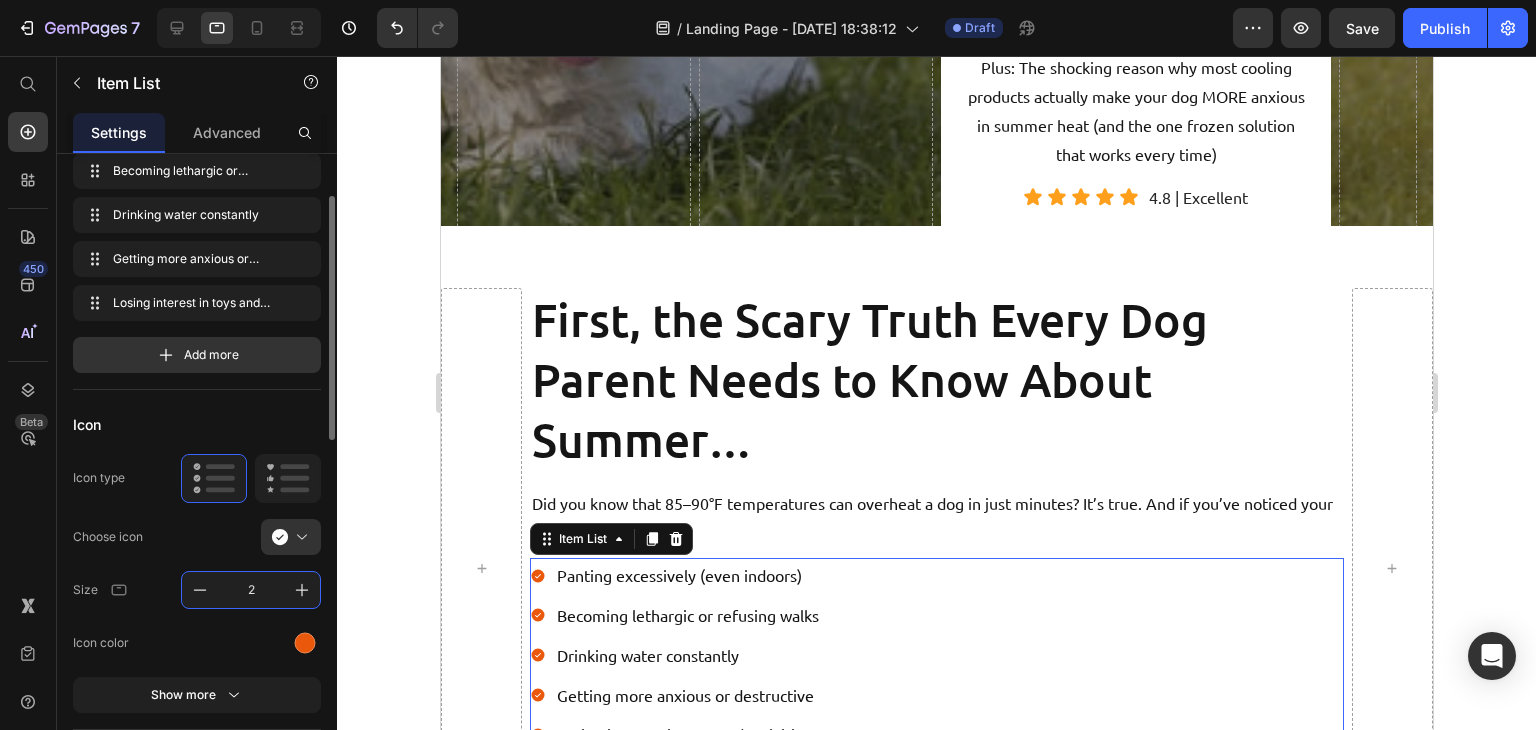 click on "2" at bounding box center [251, 590] 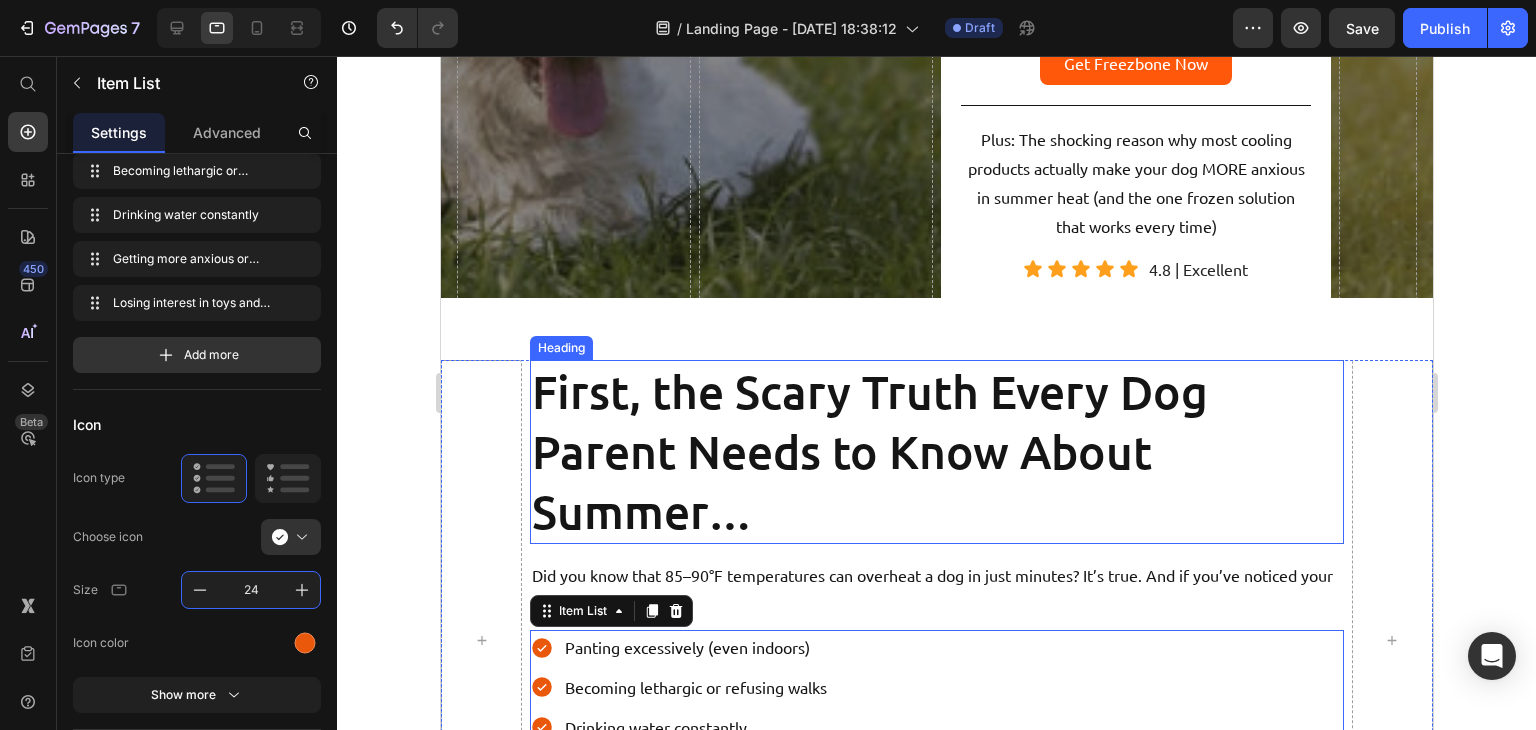 scroll, scrollTop: 1257, scrollLeft: 0, axis: vertical 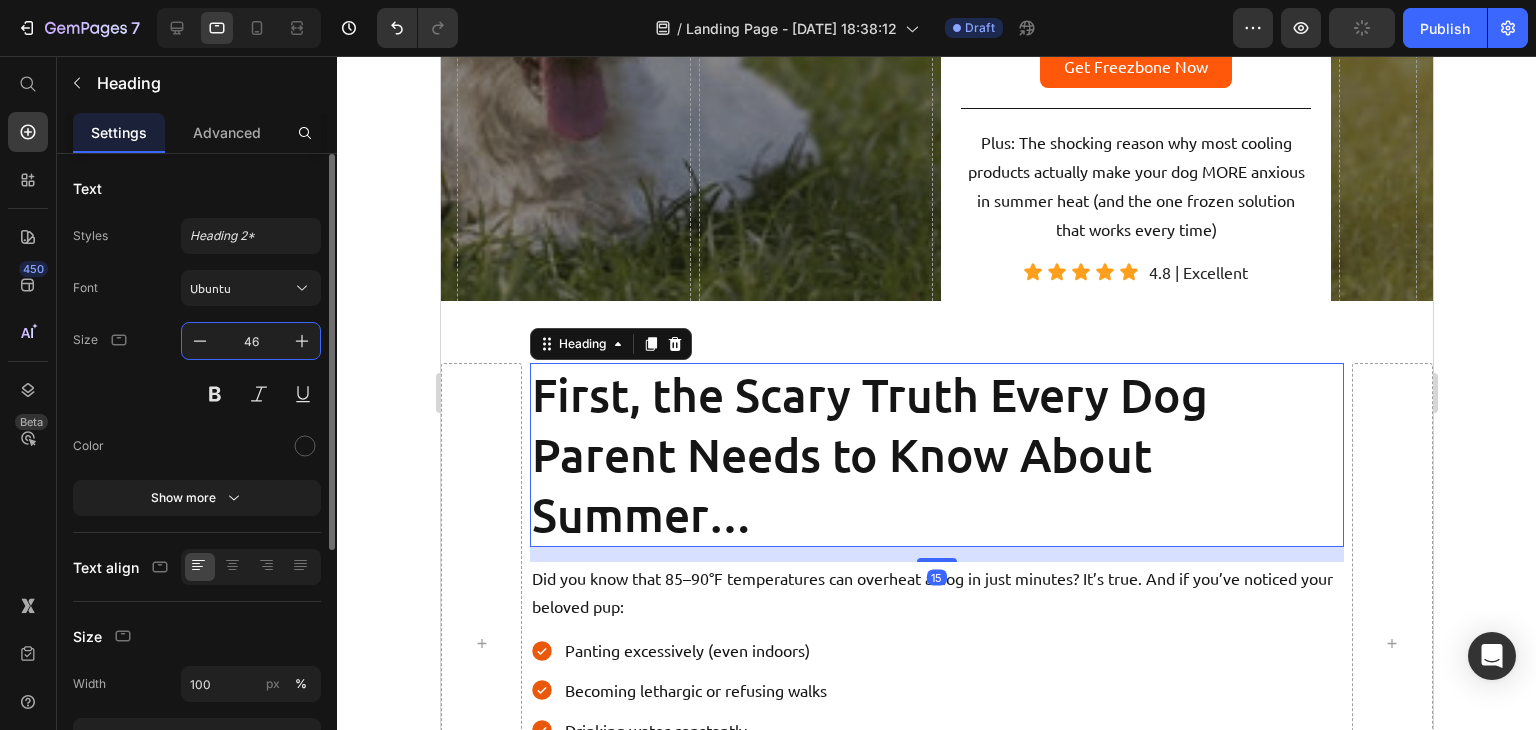 click on "46" at bounding box center (251, 341) 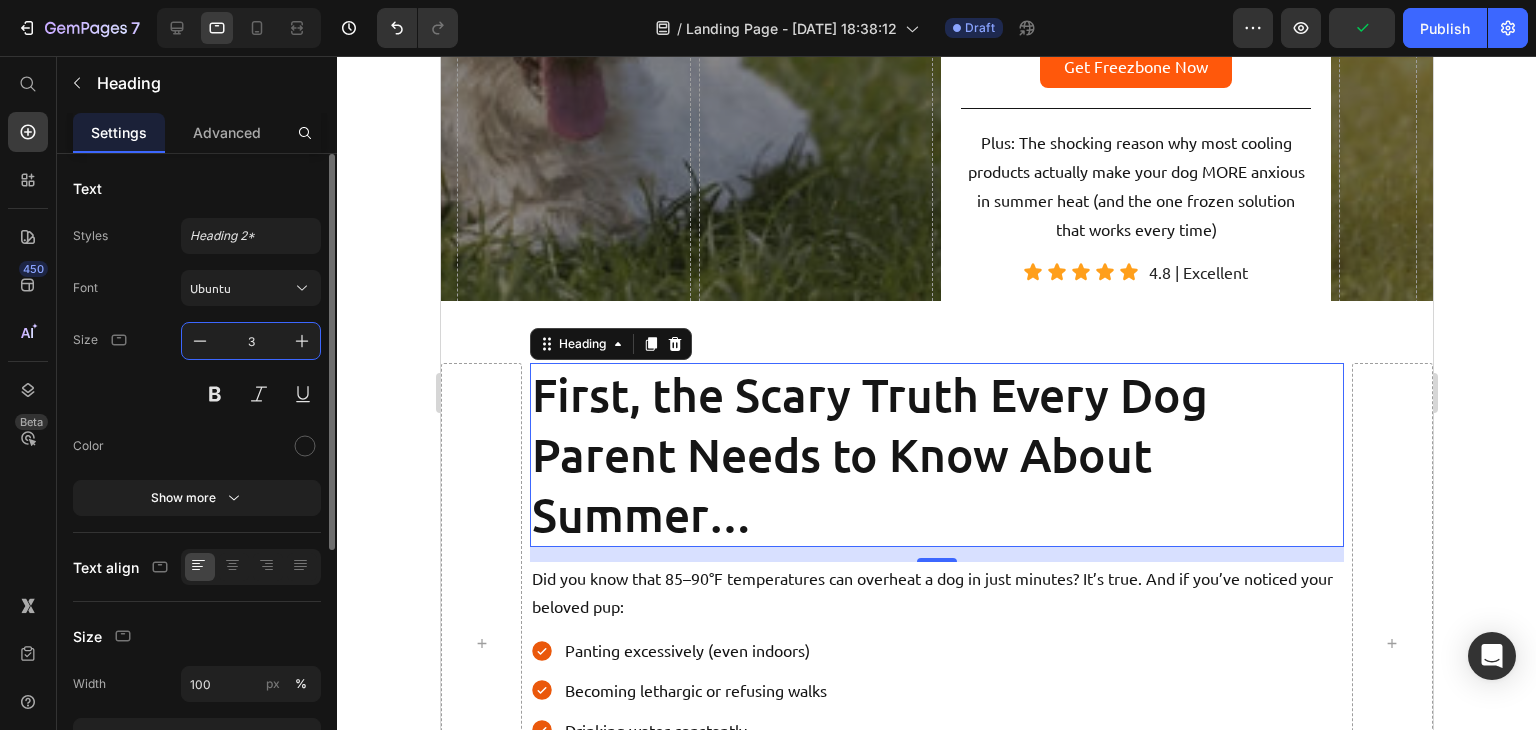 type on "32" 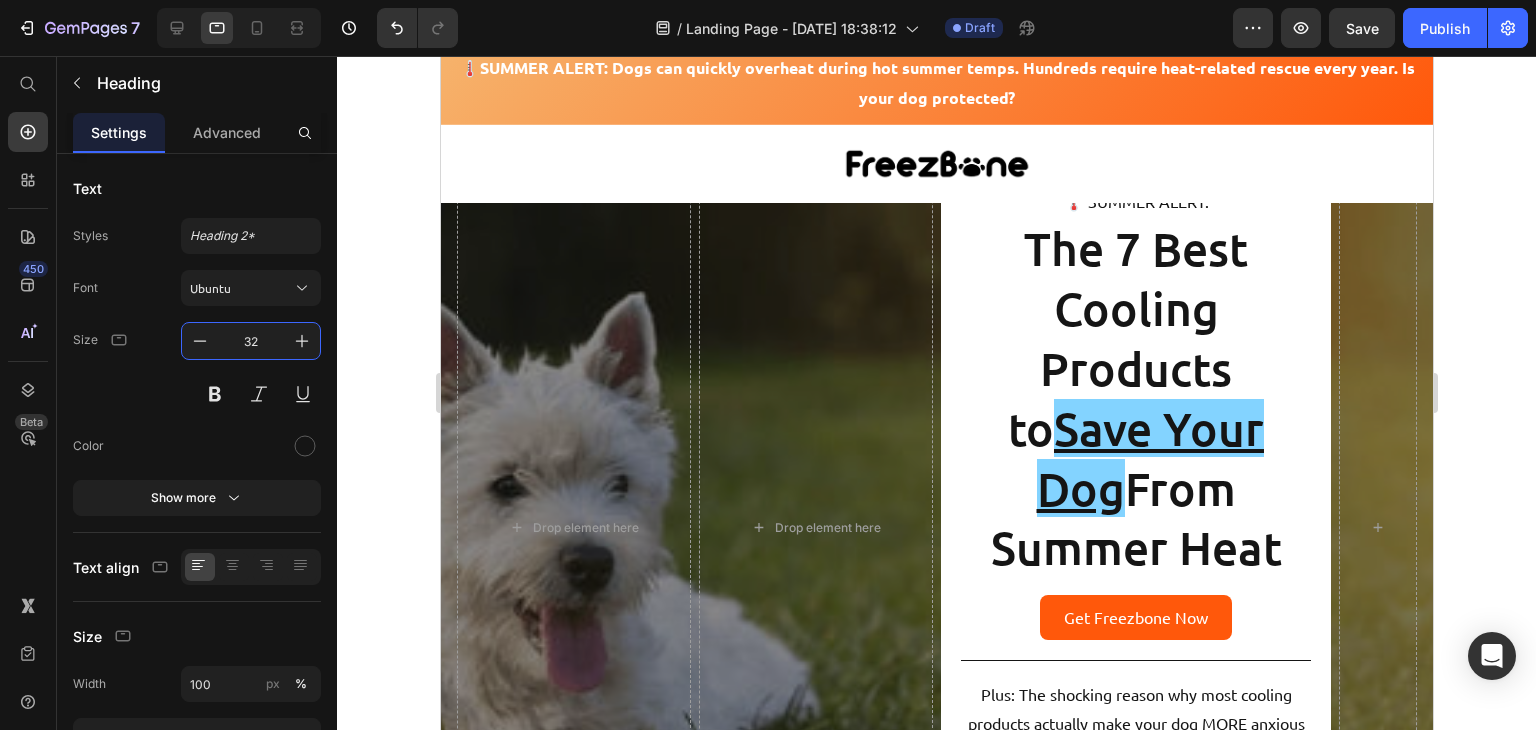 scroll, scrollTop: 45, scrollLeft: 0, axis: vertical 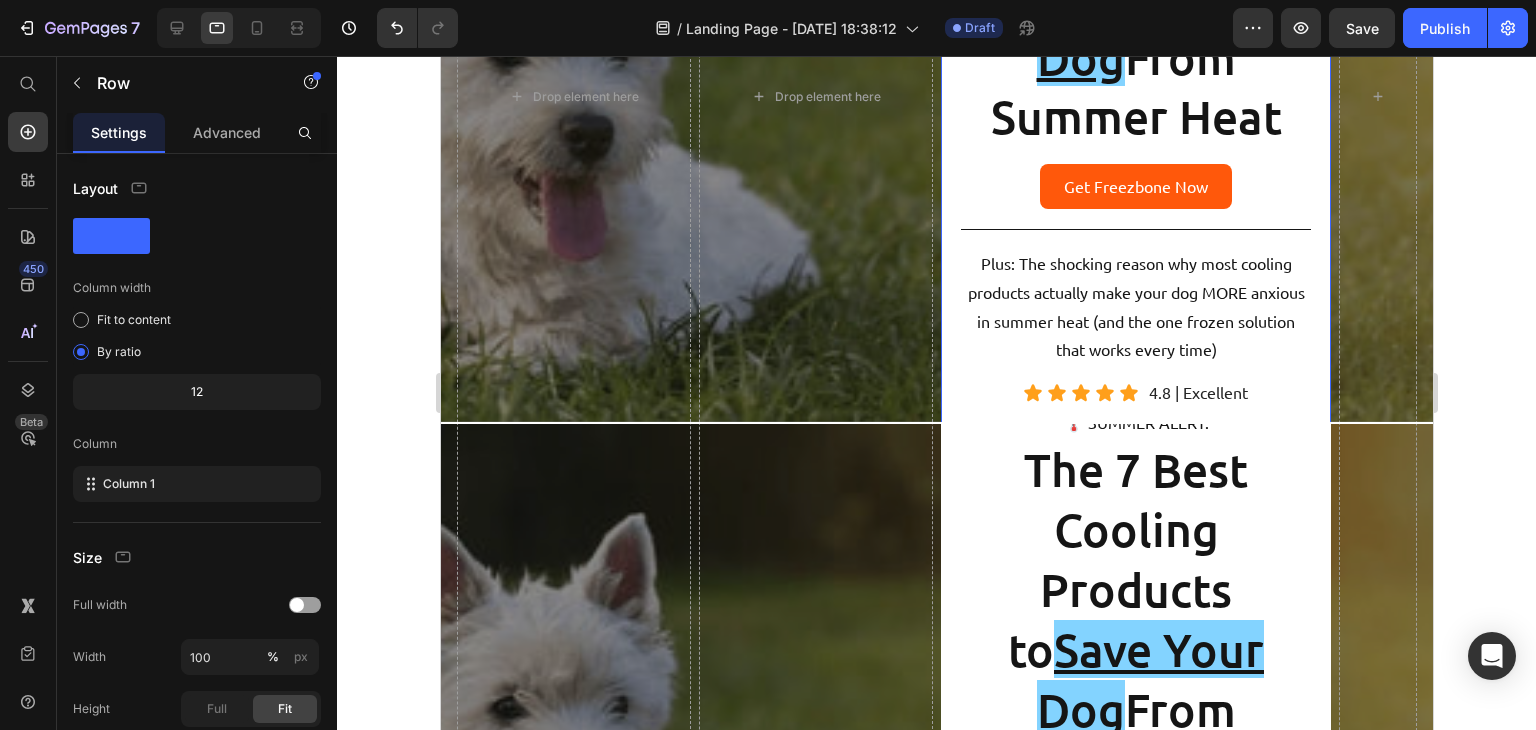 click at bounding box center [239, 28] 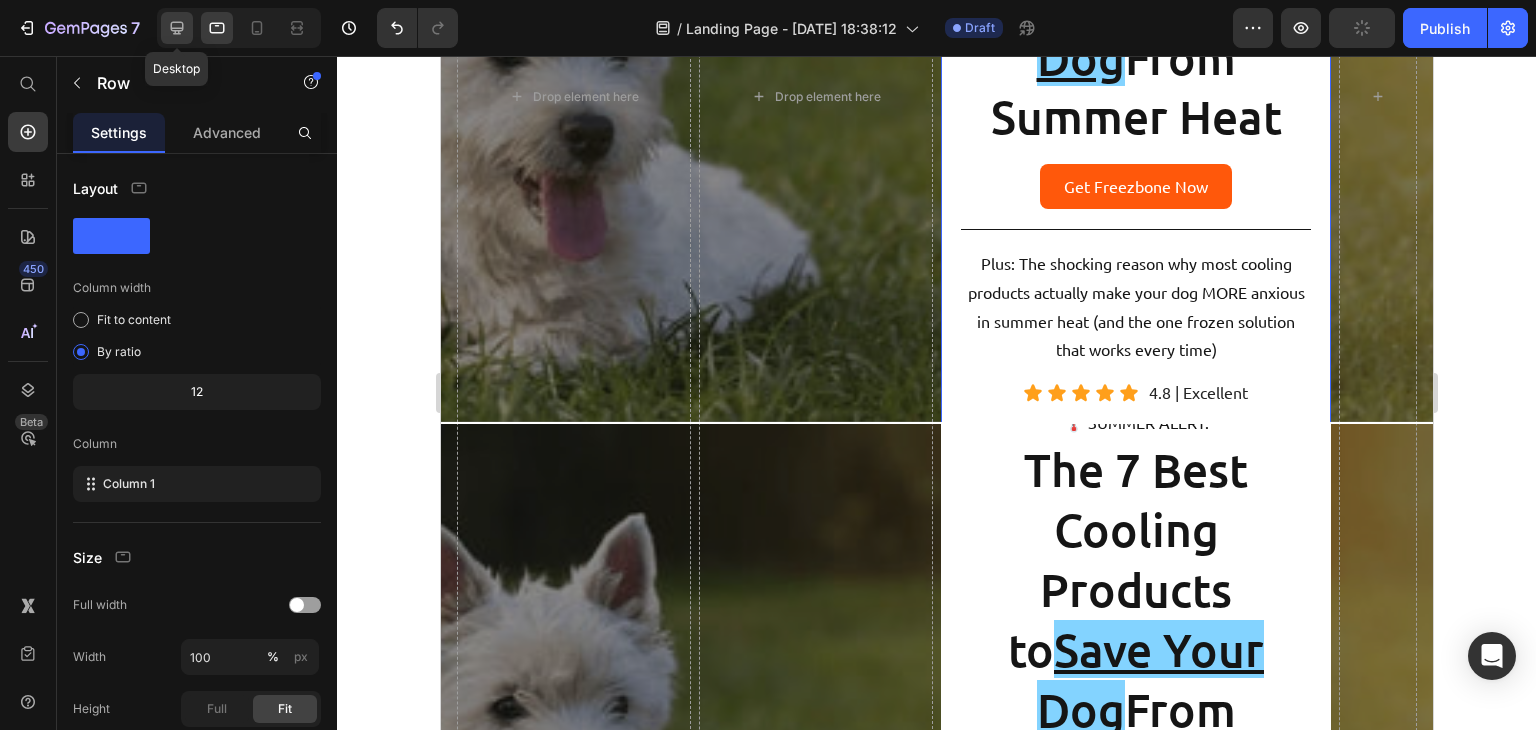 click 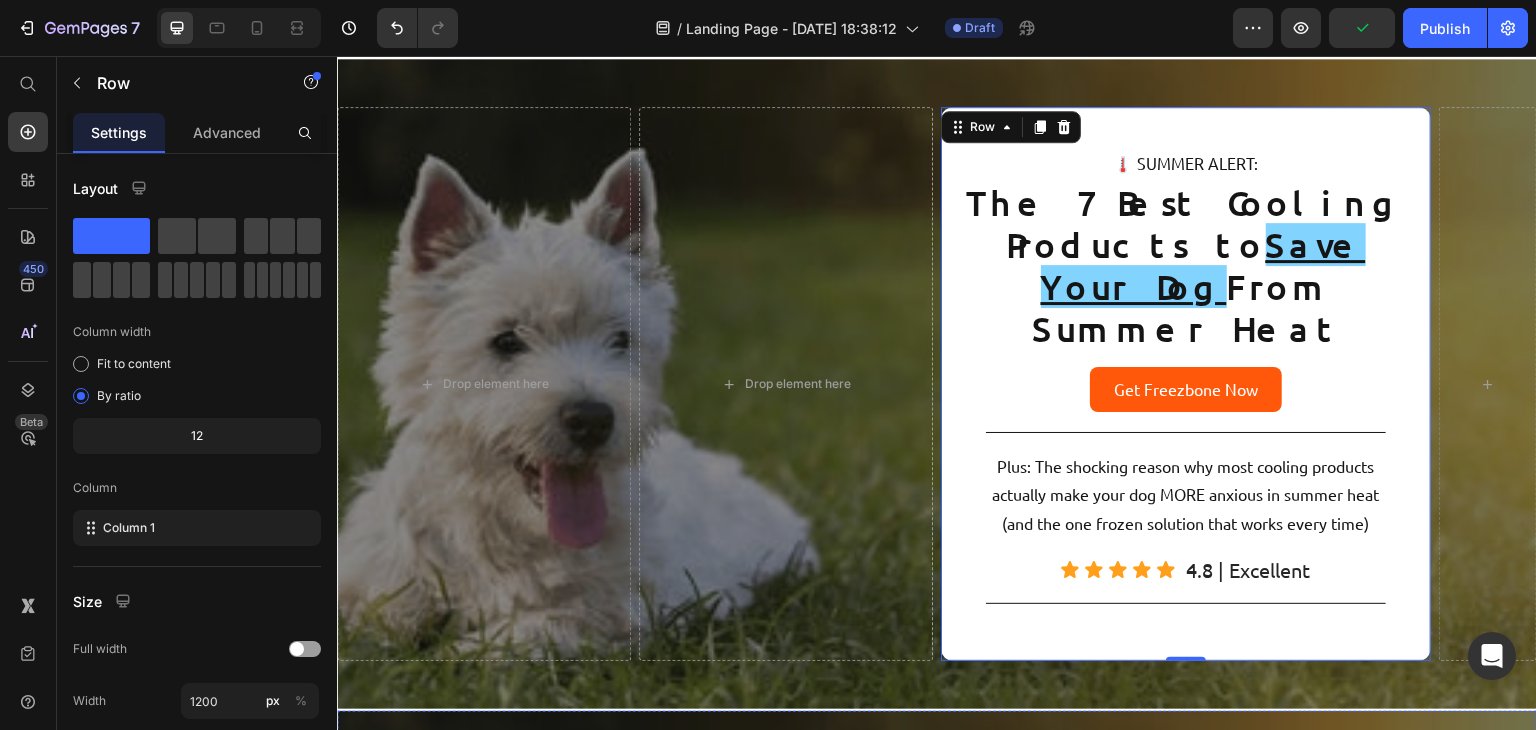 scroll, scrollTop: 518, scrollLeft: 0, axis: vertical 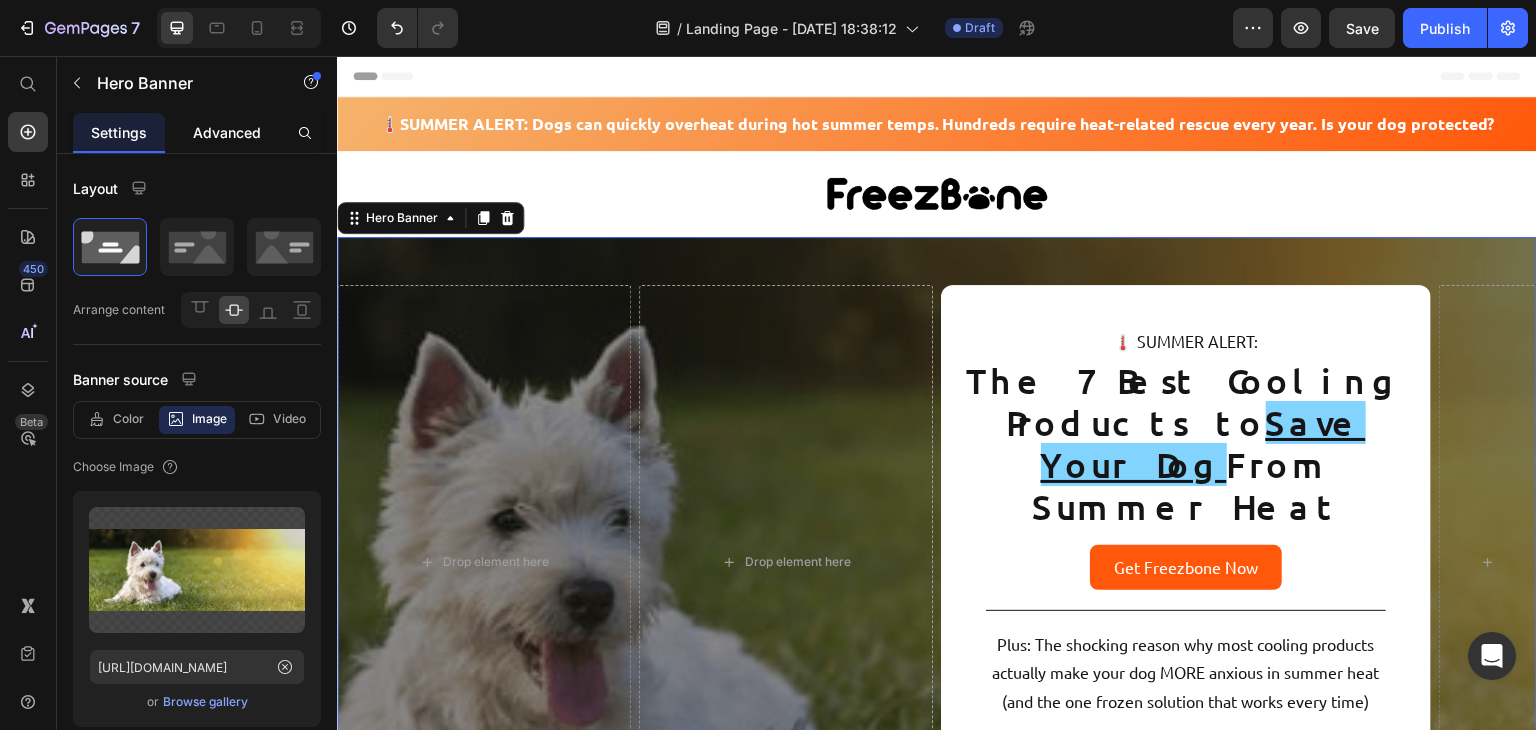 click on "Advanced" 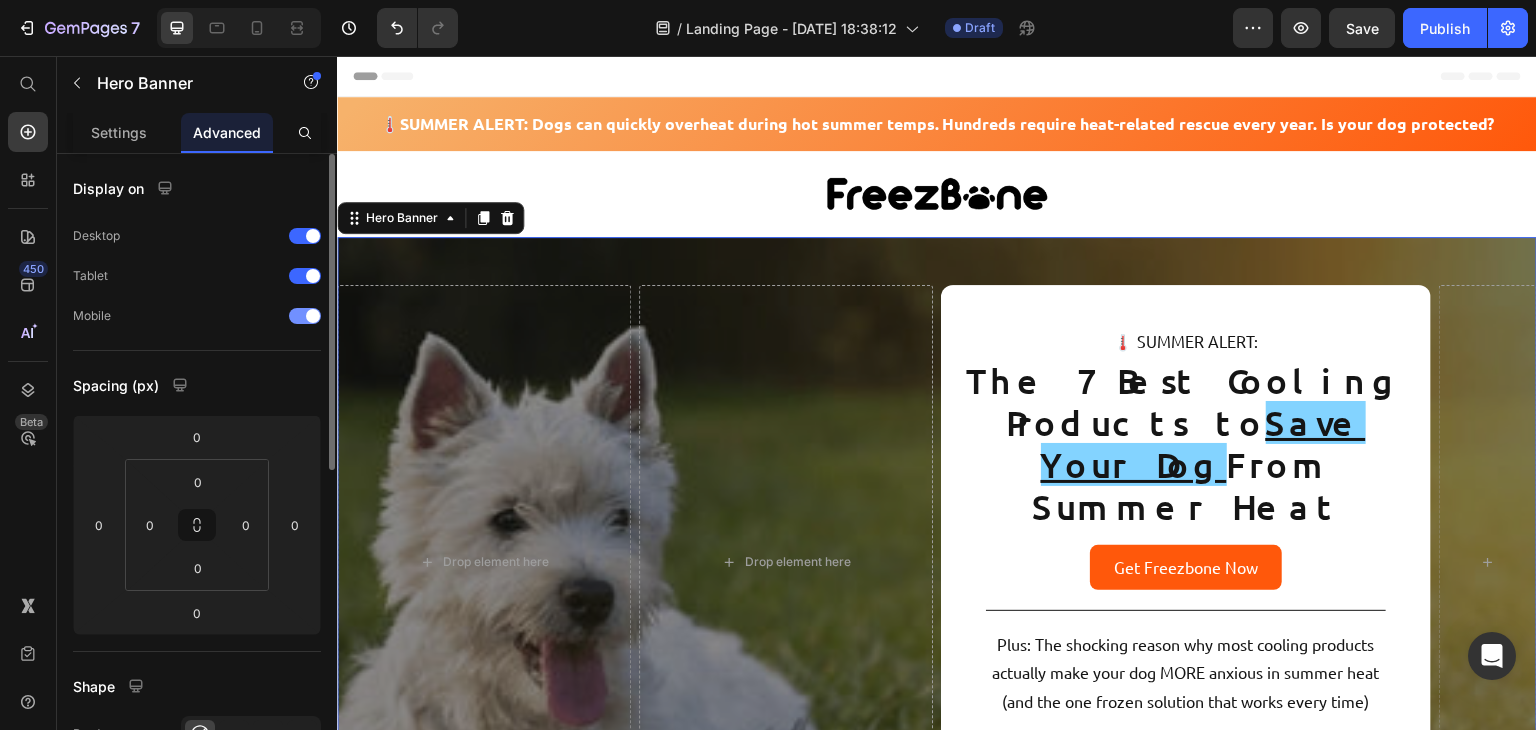 click at bounding box center (313, 316) 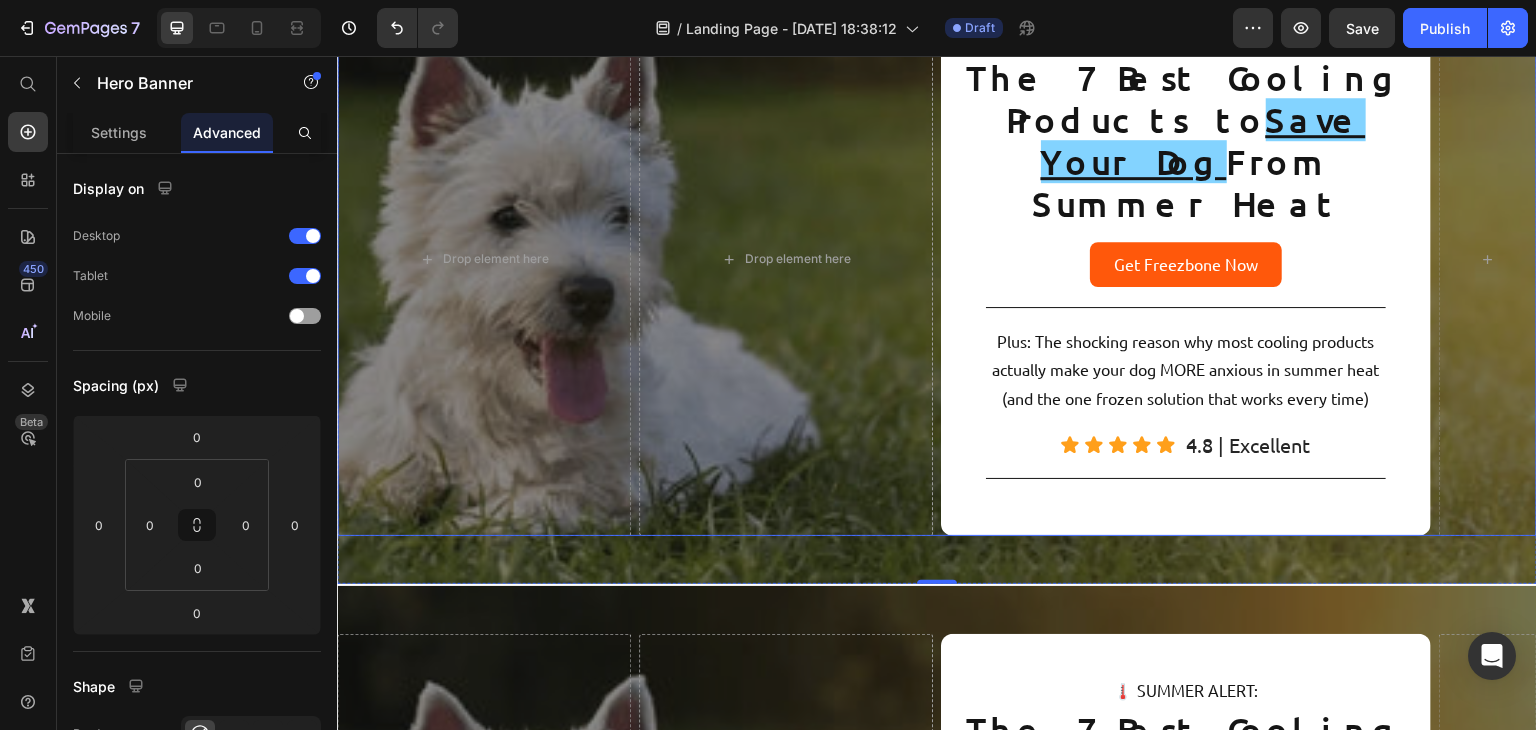 scroll, scrollTop: 596, scrollLeft: 0, axis: vertical 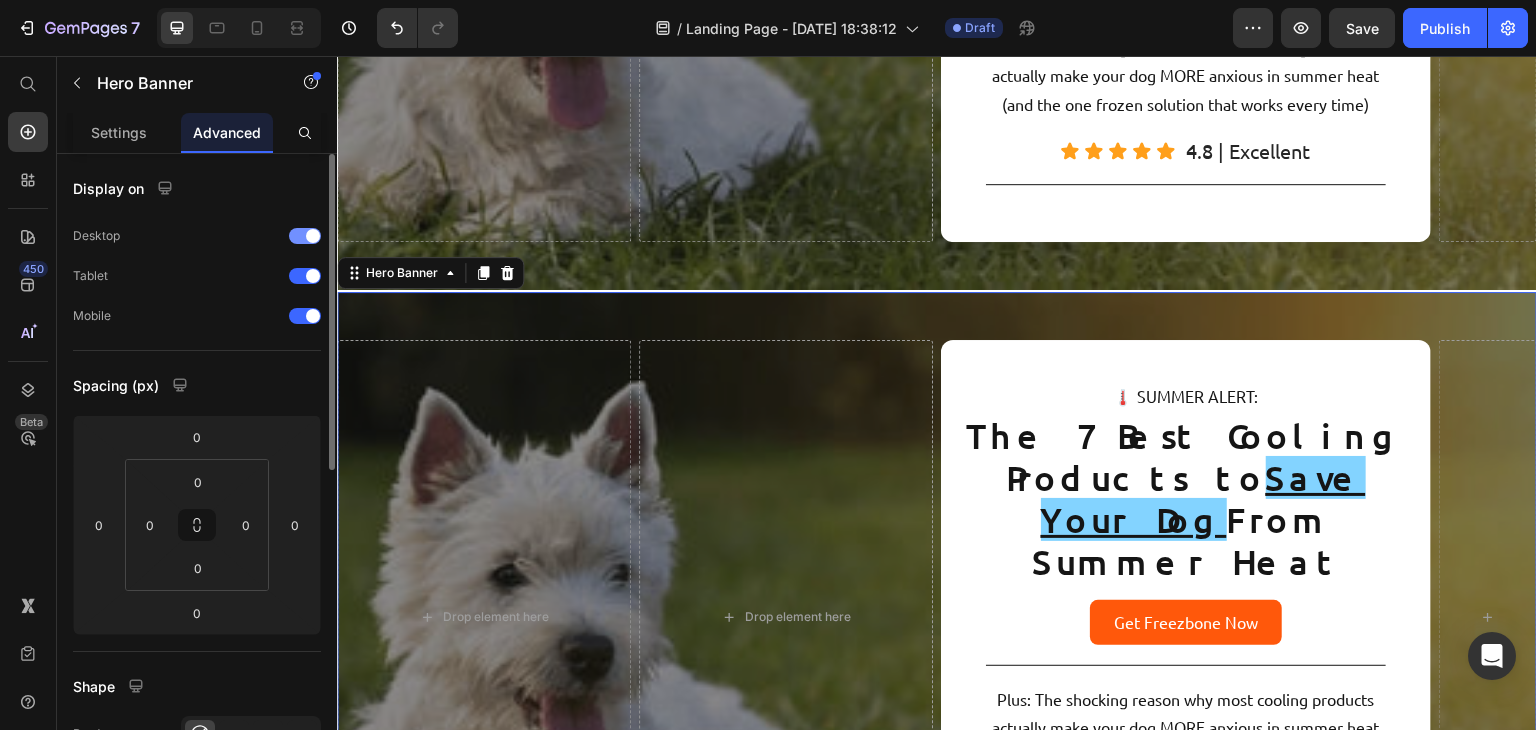 click at bounding box center [313, 236] 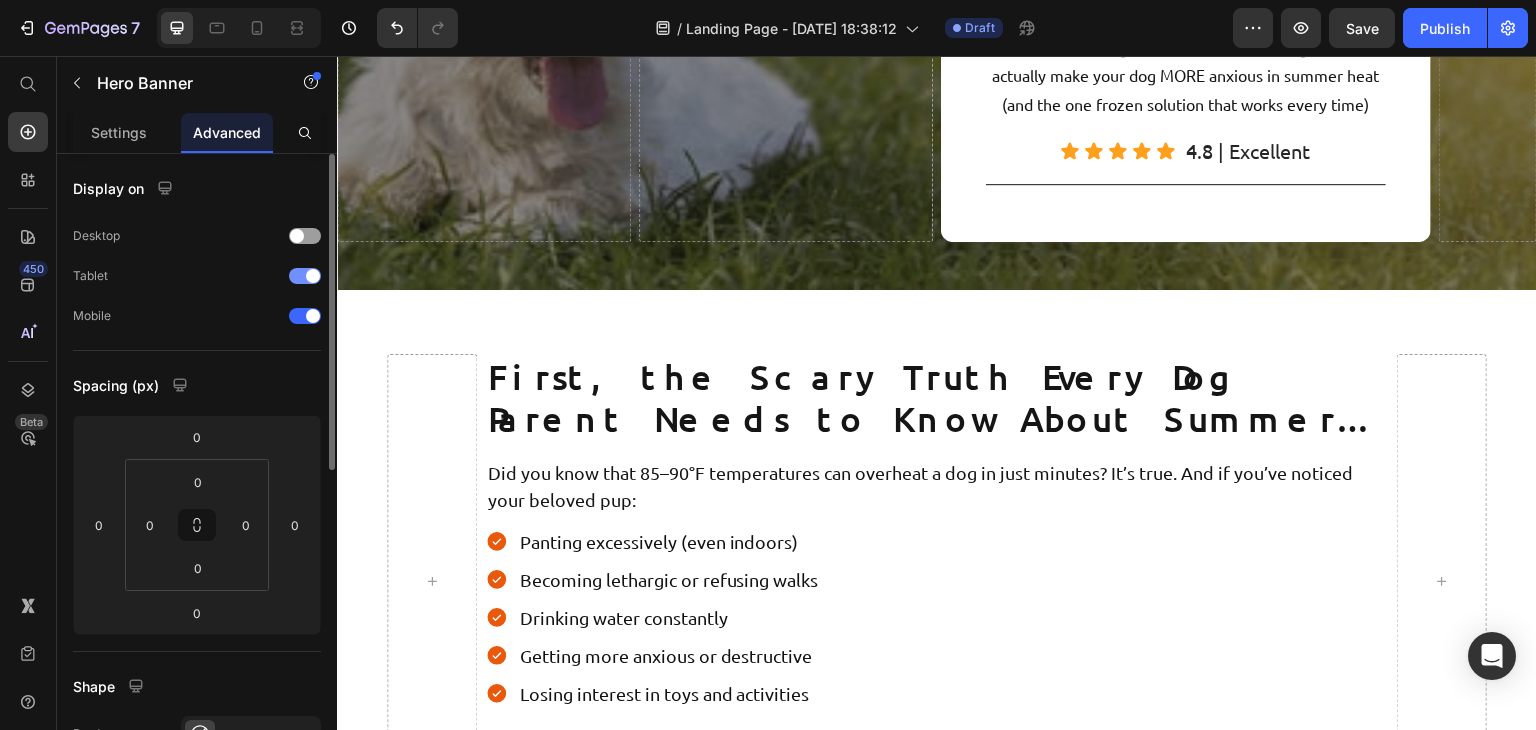 click at bounding box center (305, 276) 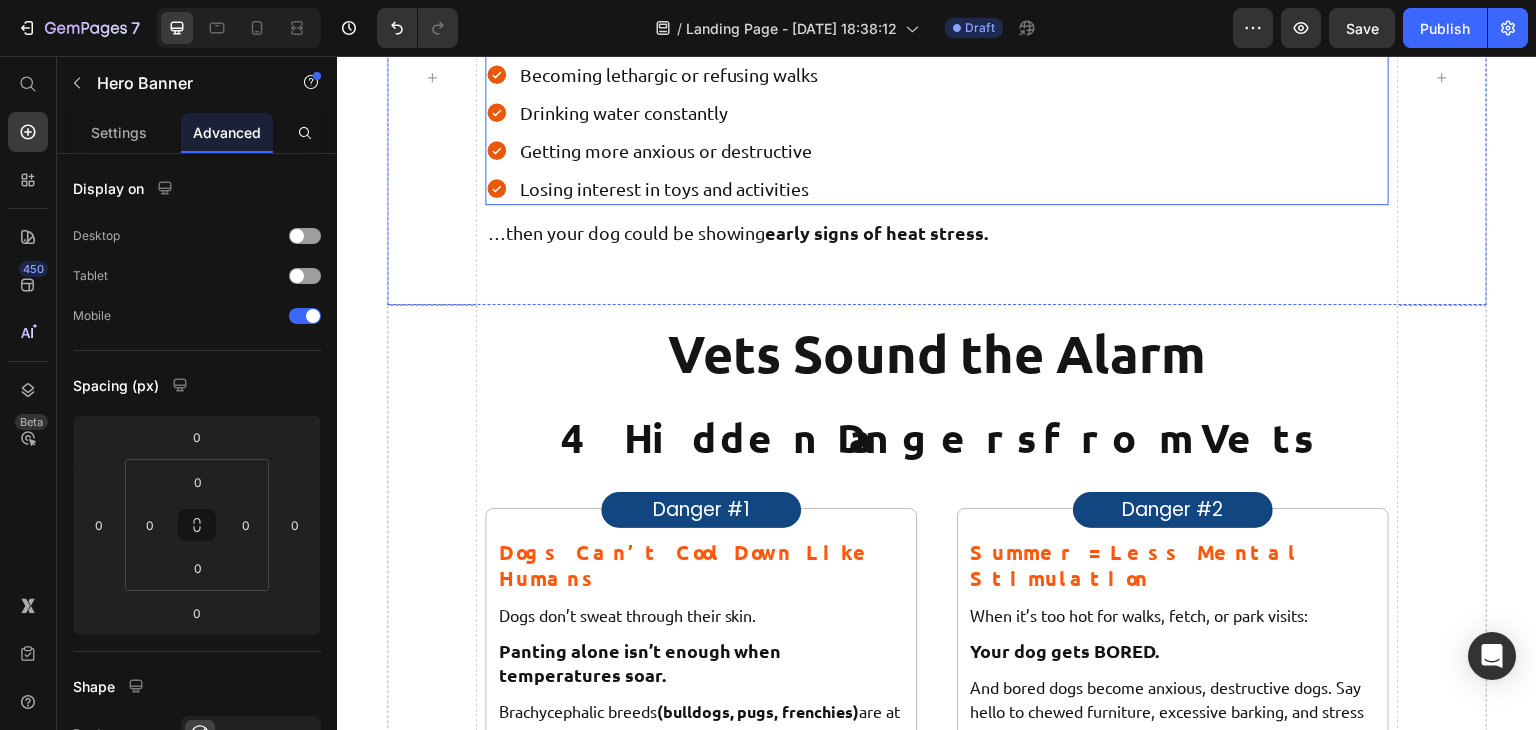 scroll, scrollTop: 1104, scrollLeft: 0, axis: vertical 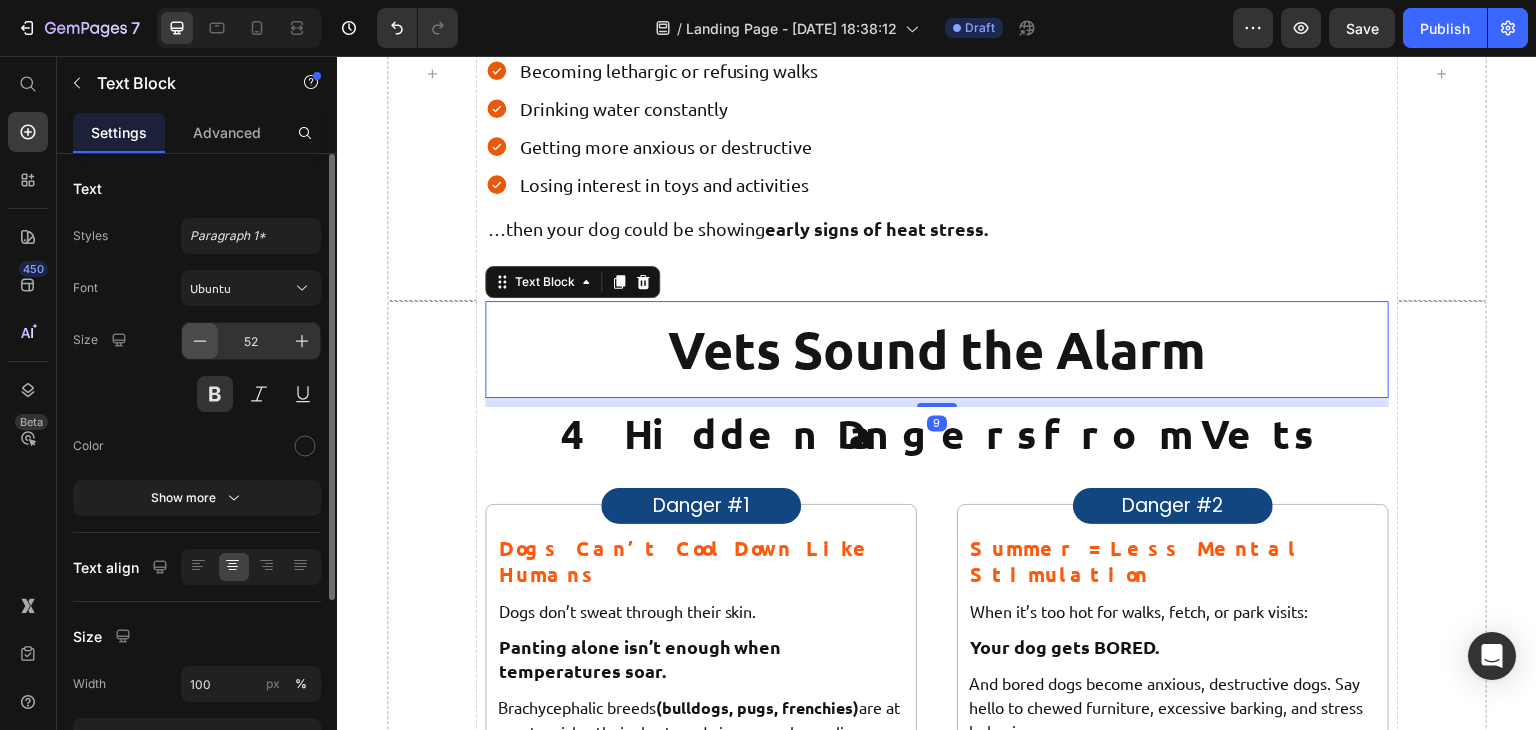 click at bounding box center (200, 341) 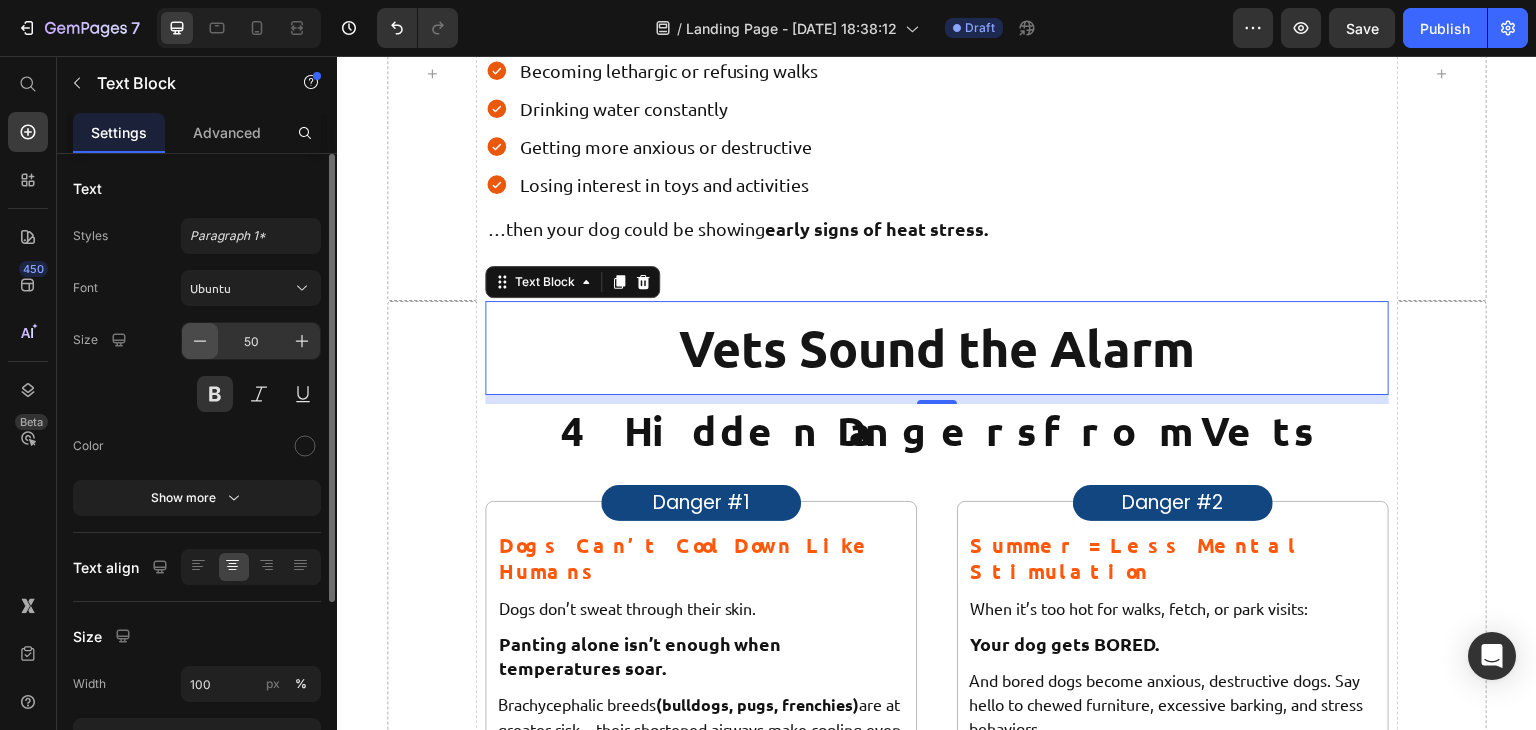 click at bounding box center (200, 341) 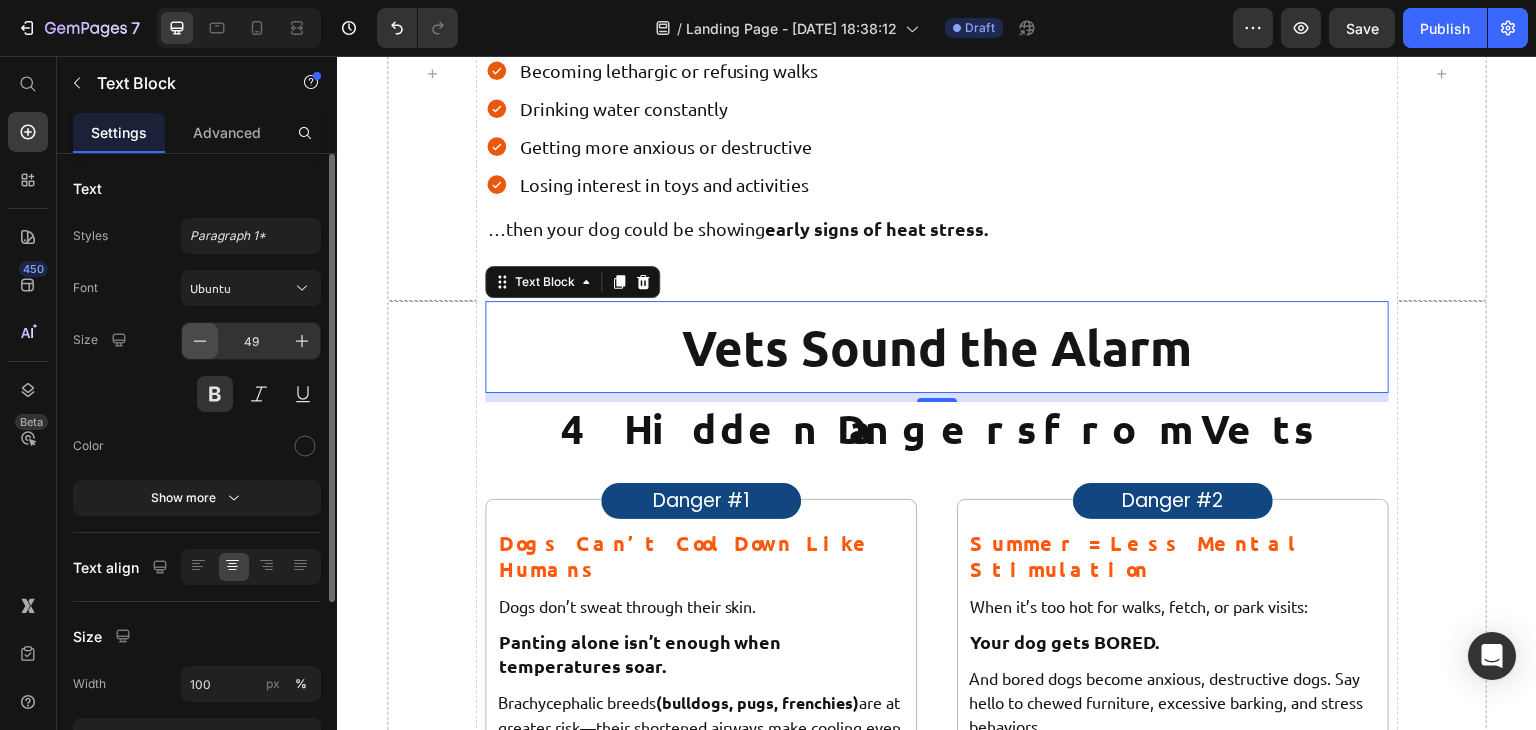 click at bounding box center (200, 341) 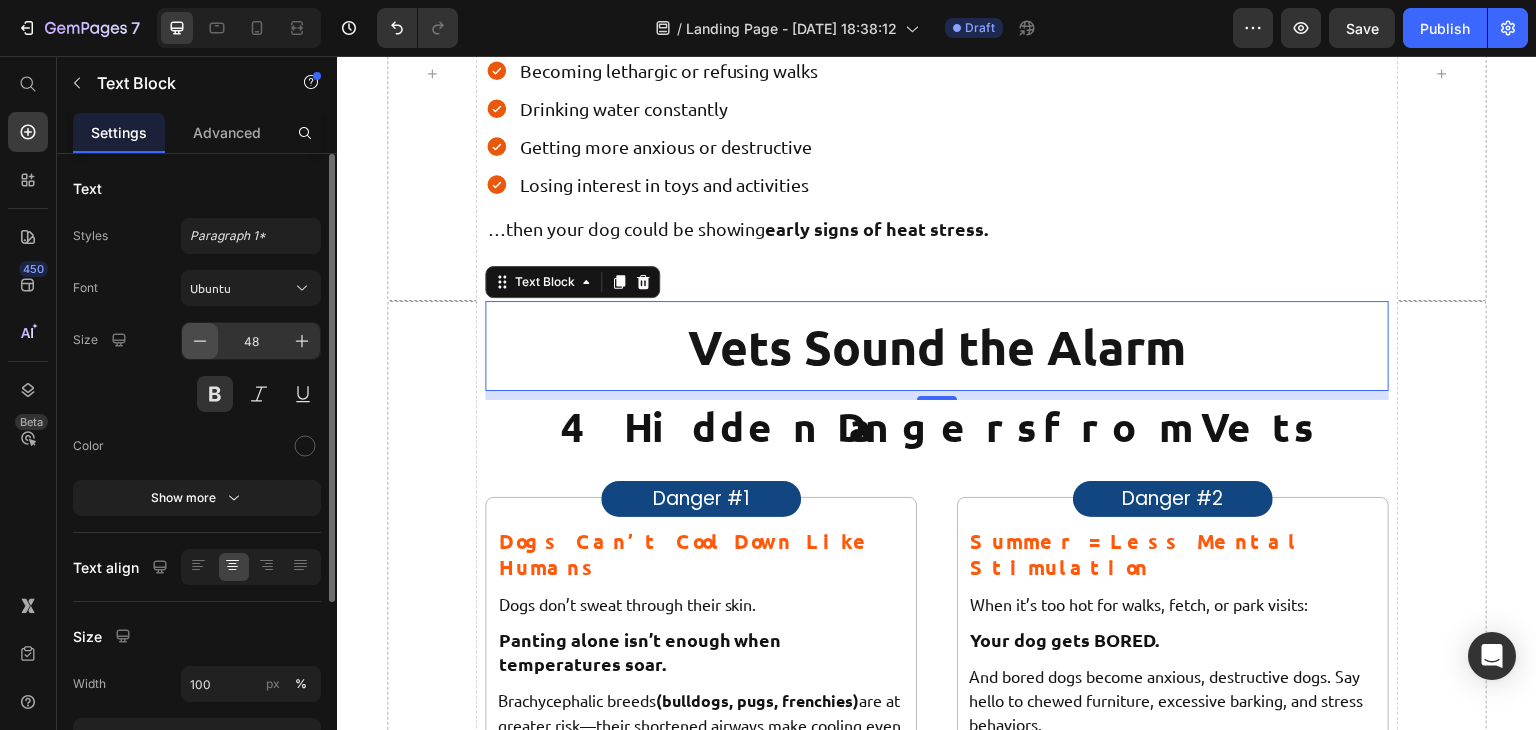 click at bounding box center [200, 341] 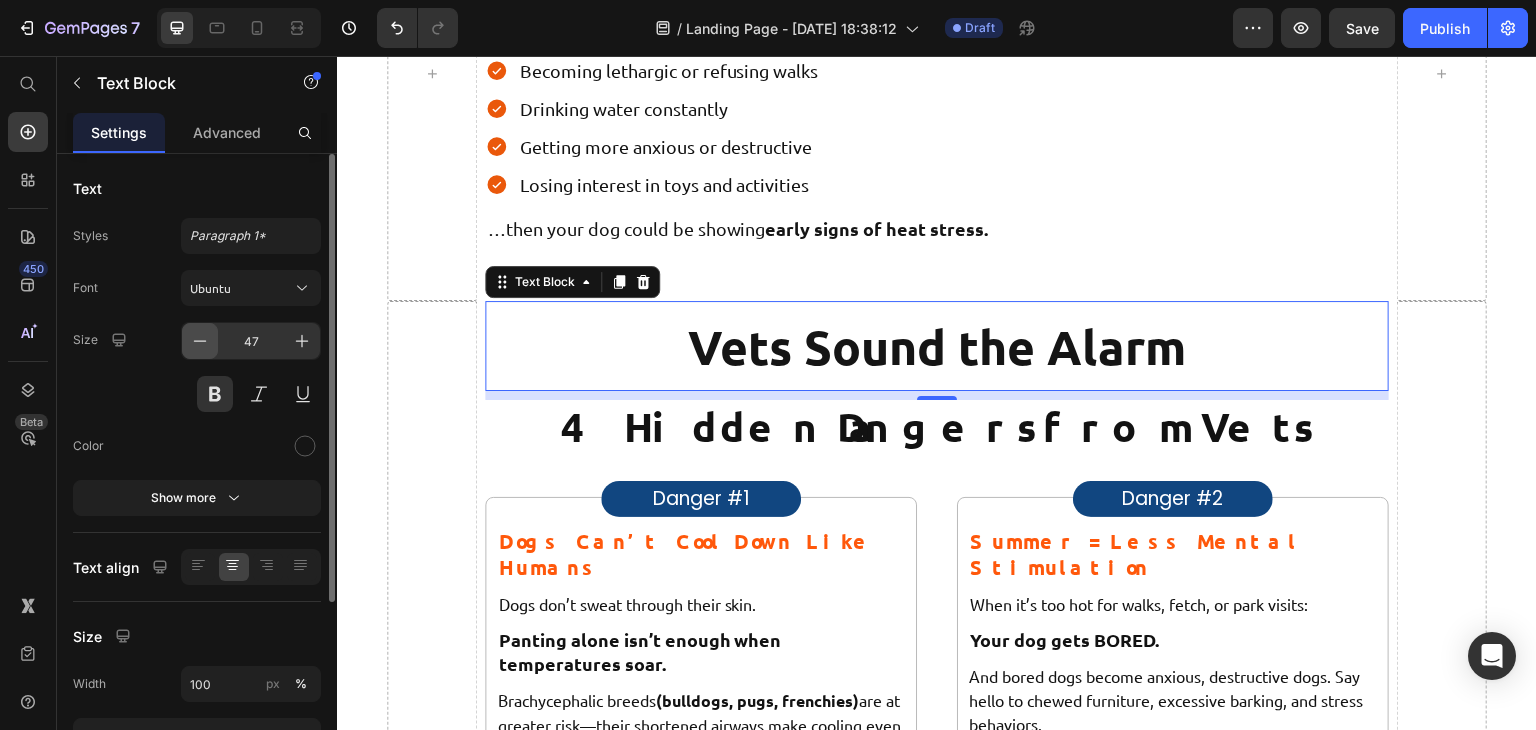 click at bounding box center (200, 341) 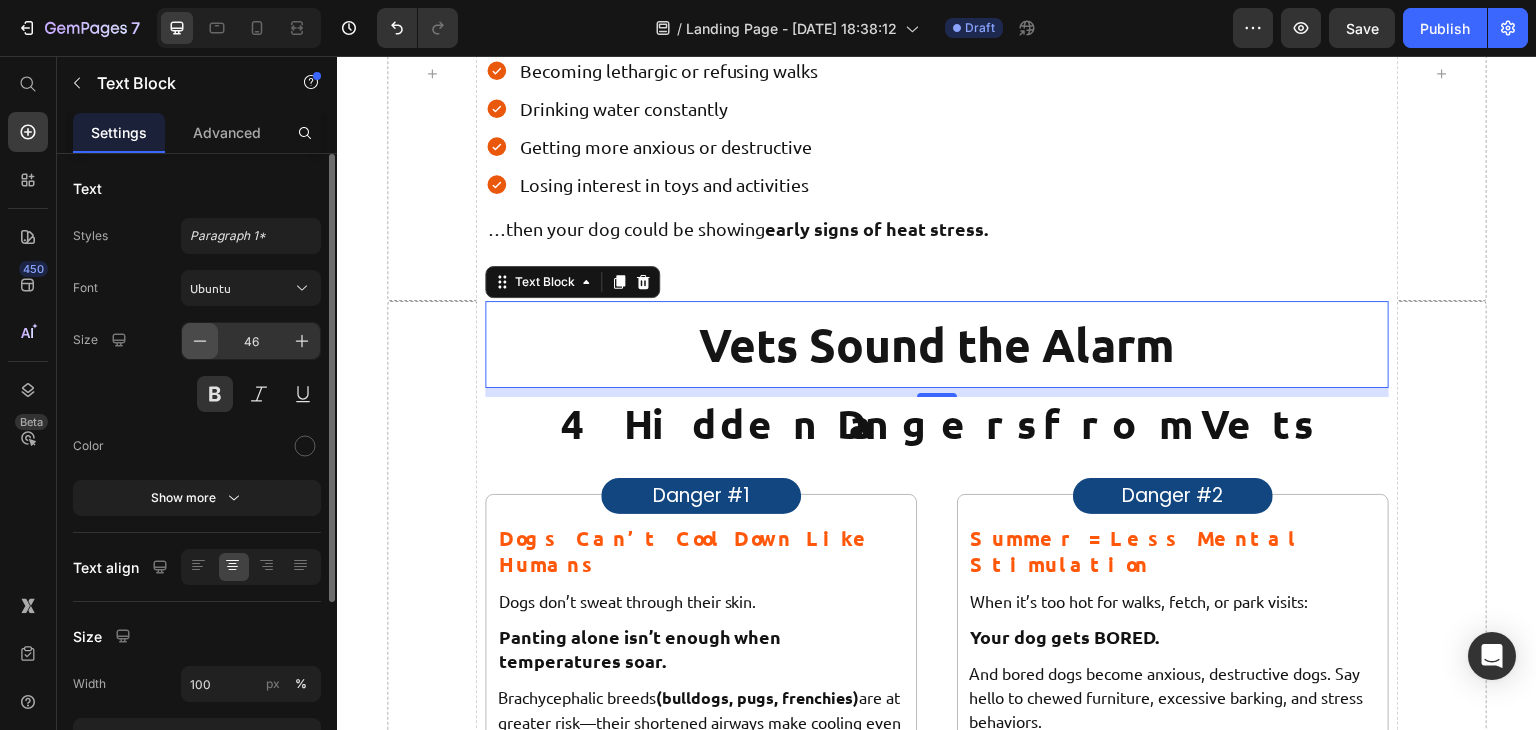 click at bounding box center [200, 341] 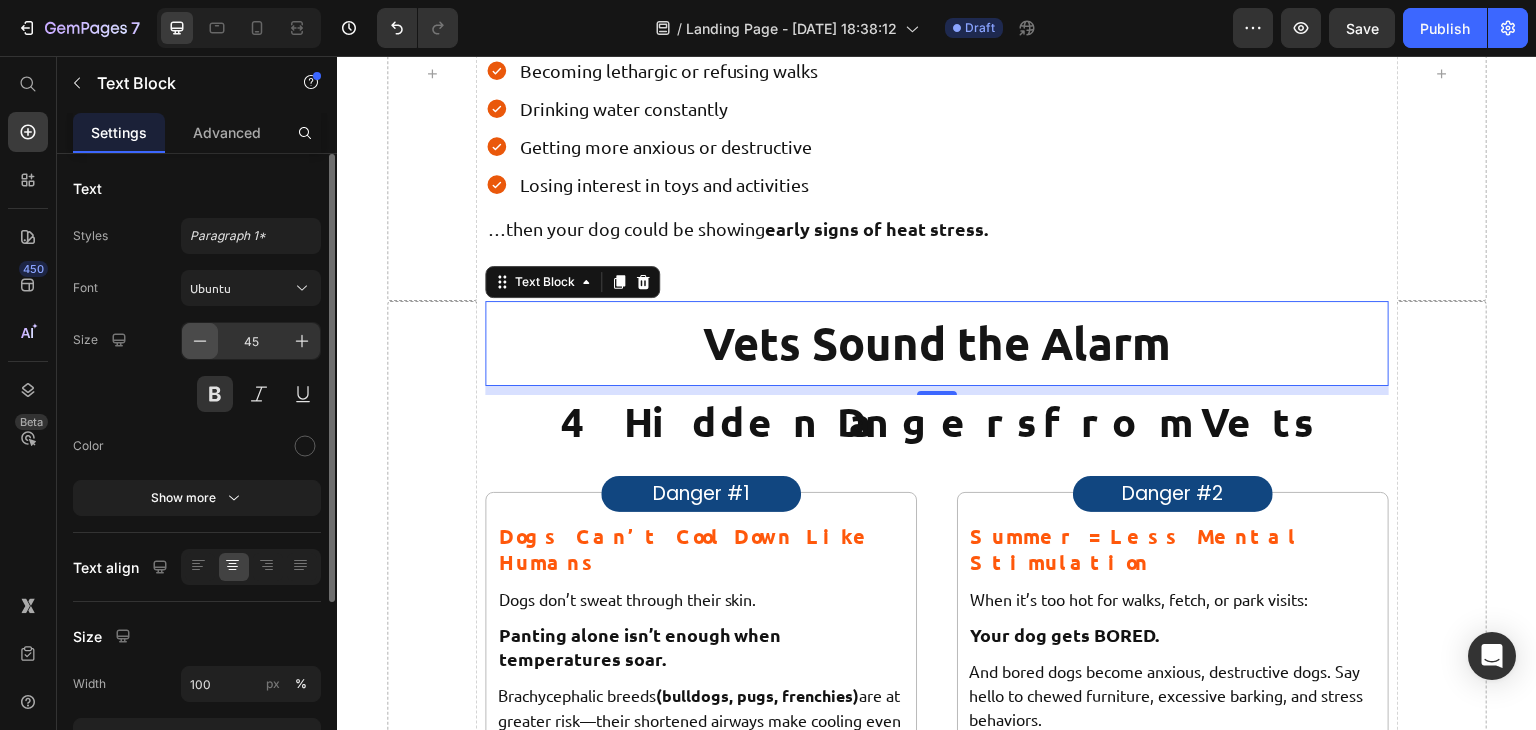 click at bounding box center [200, 341] 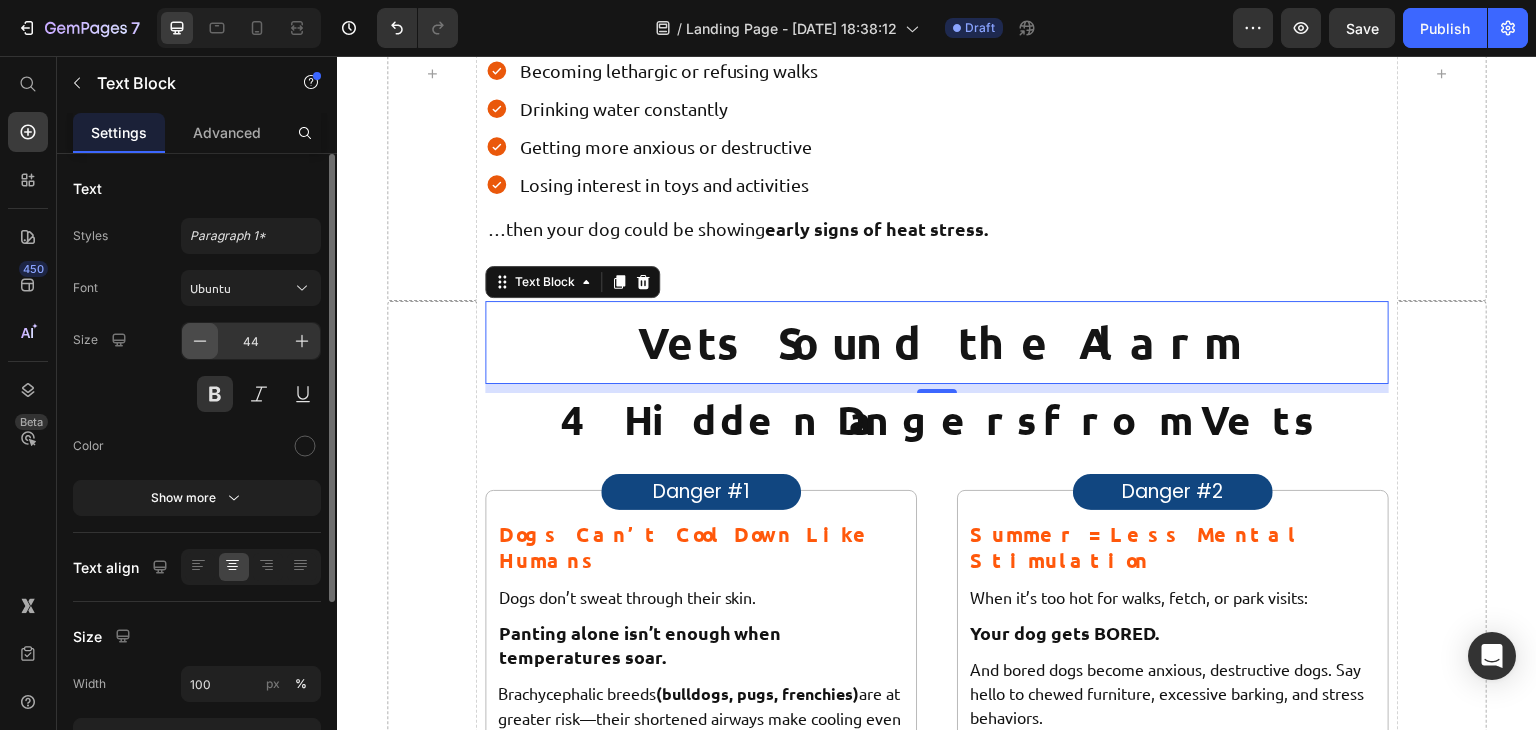 click at bounding box center [200, 341] 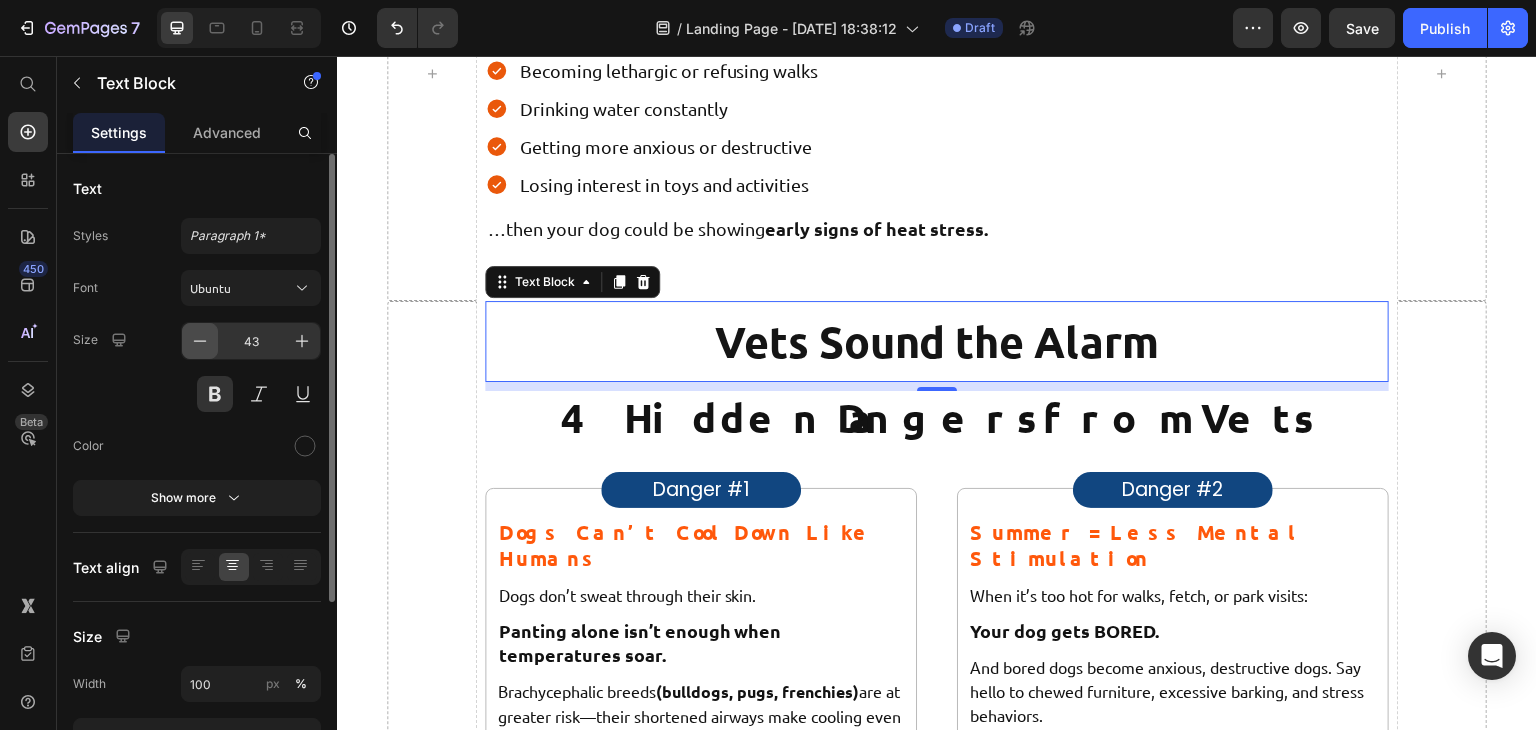 click at bounding box center (200, 341) 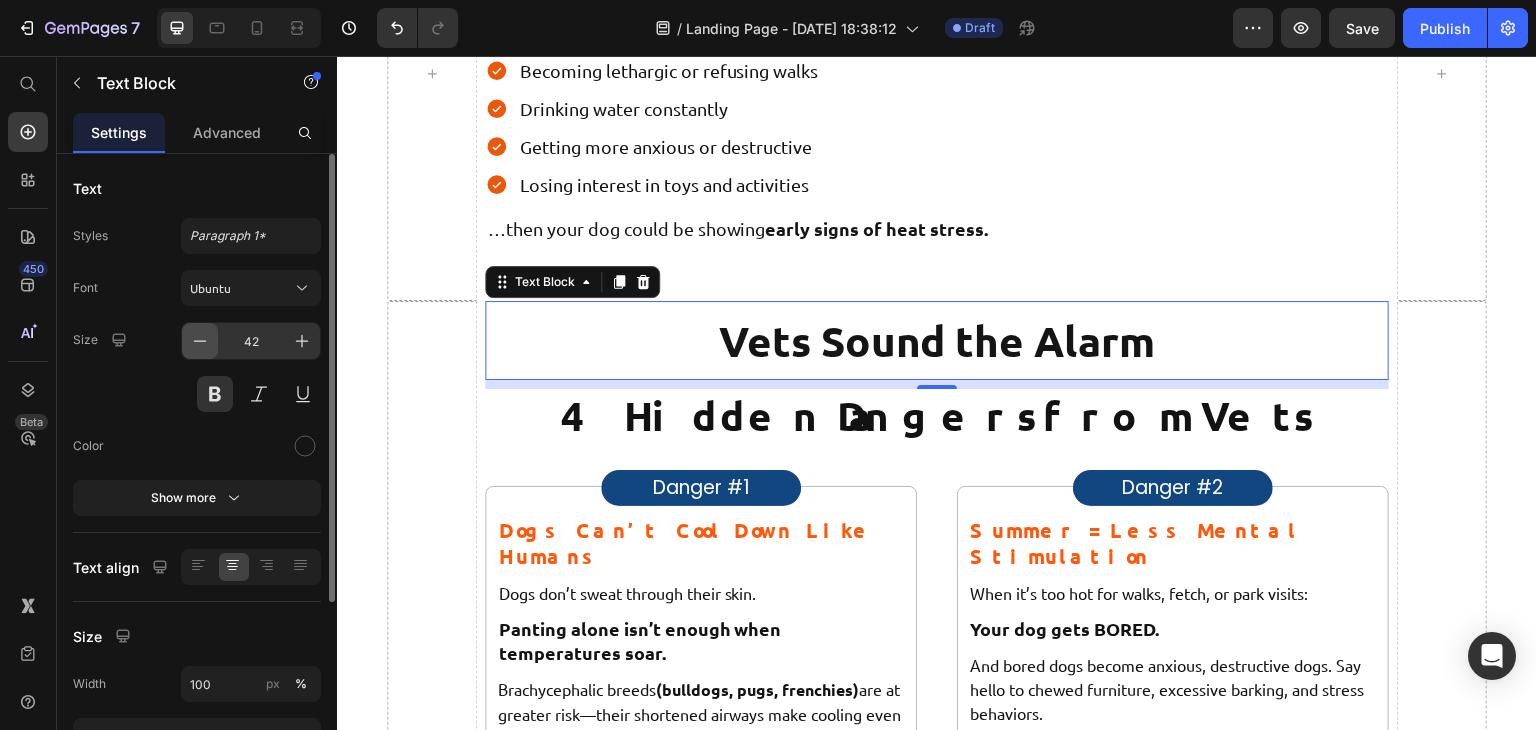 click at bounding box center (200, 341) 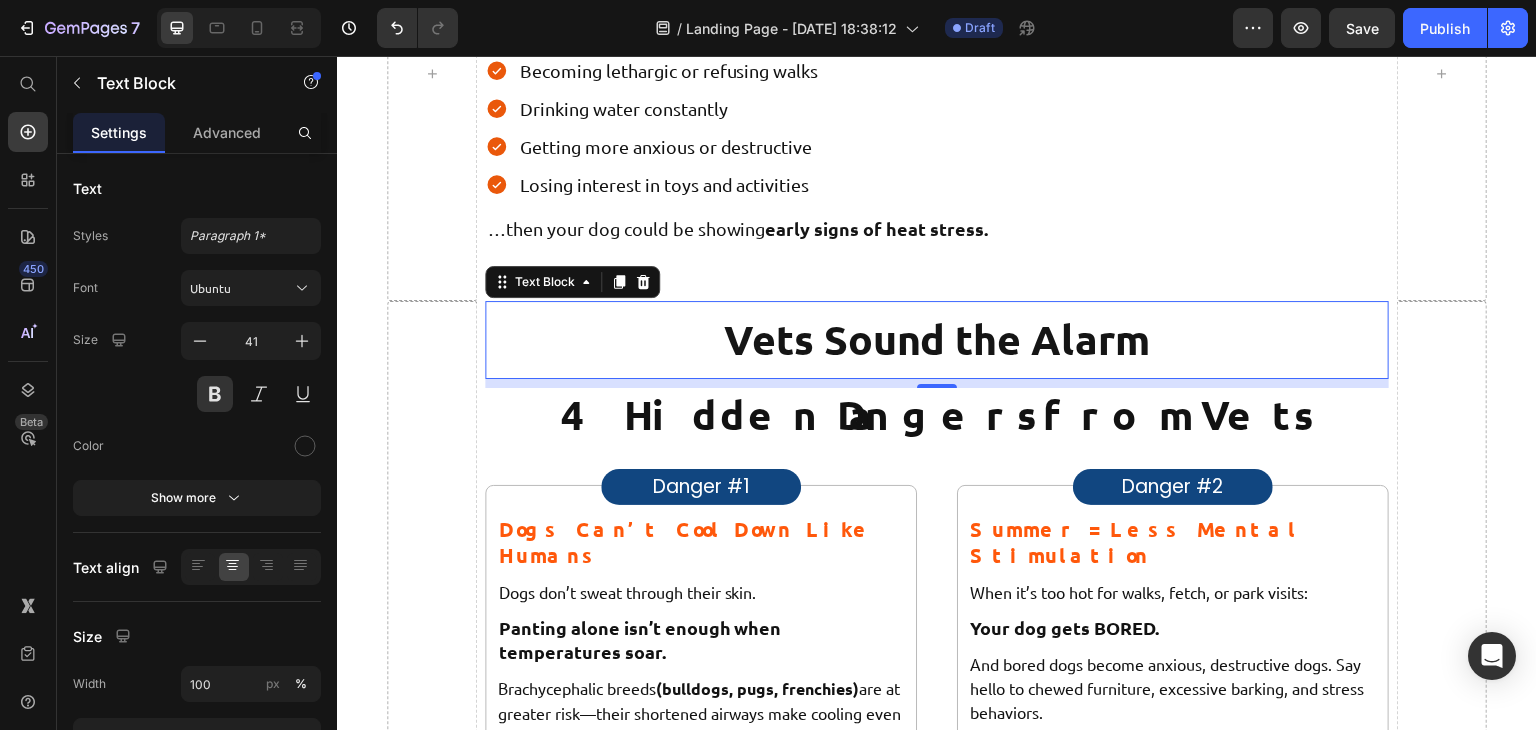 drag, startPoint x: 937, startPoint y: 382, endPoint x: 960, endPoint y: 283, distance: 101.636604 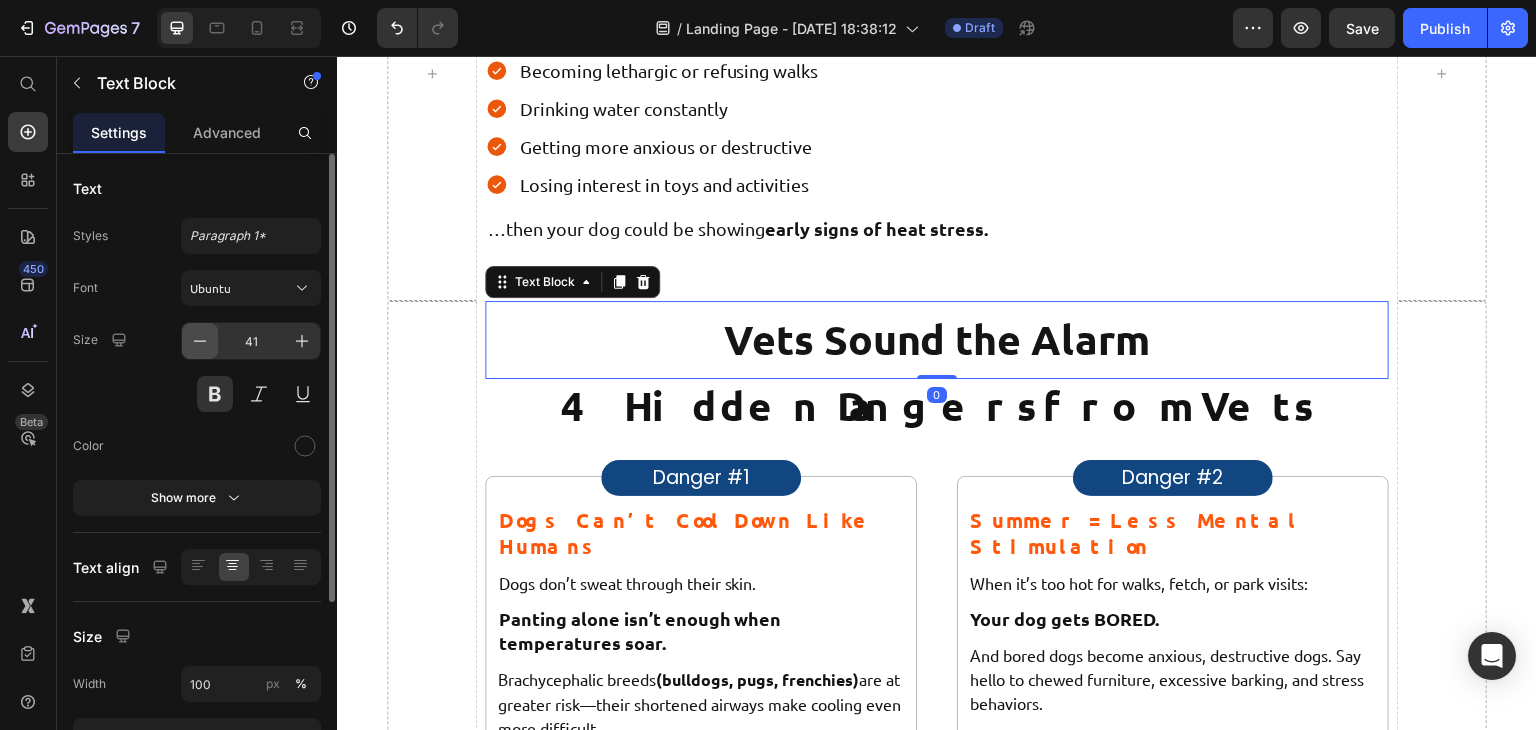 click 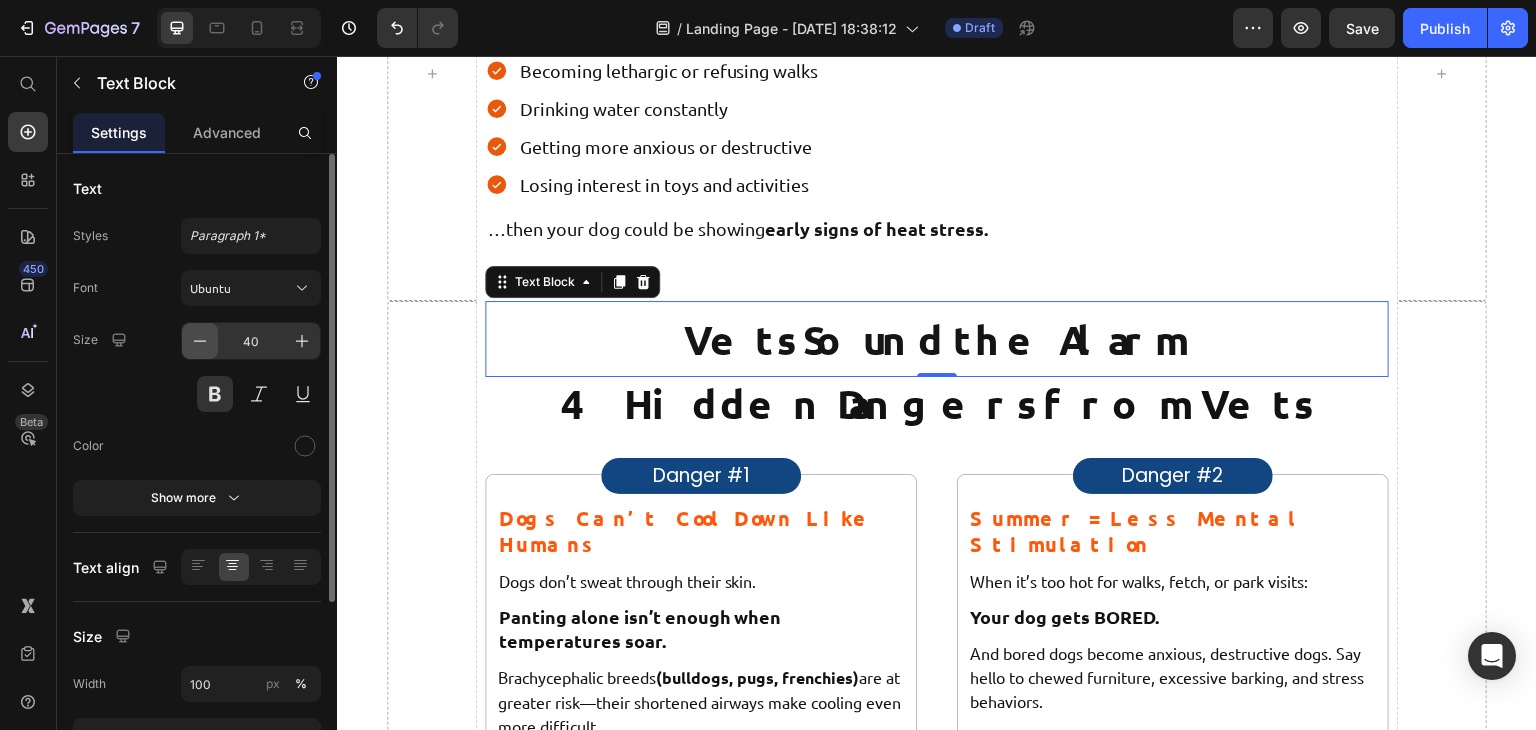 click 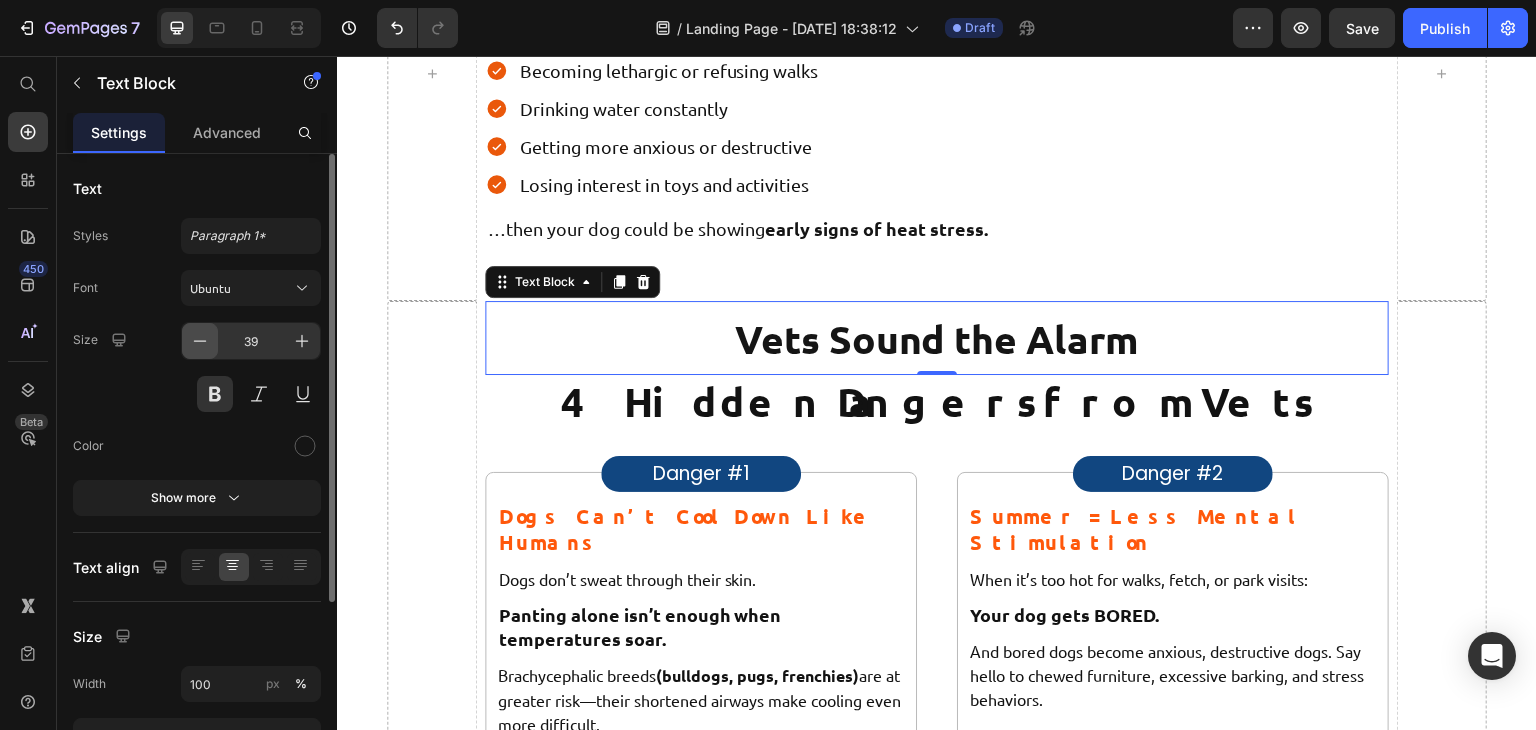 click 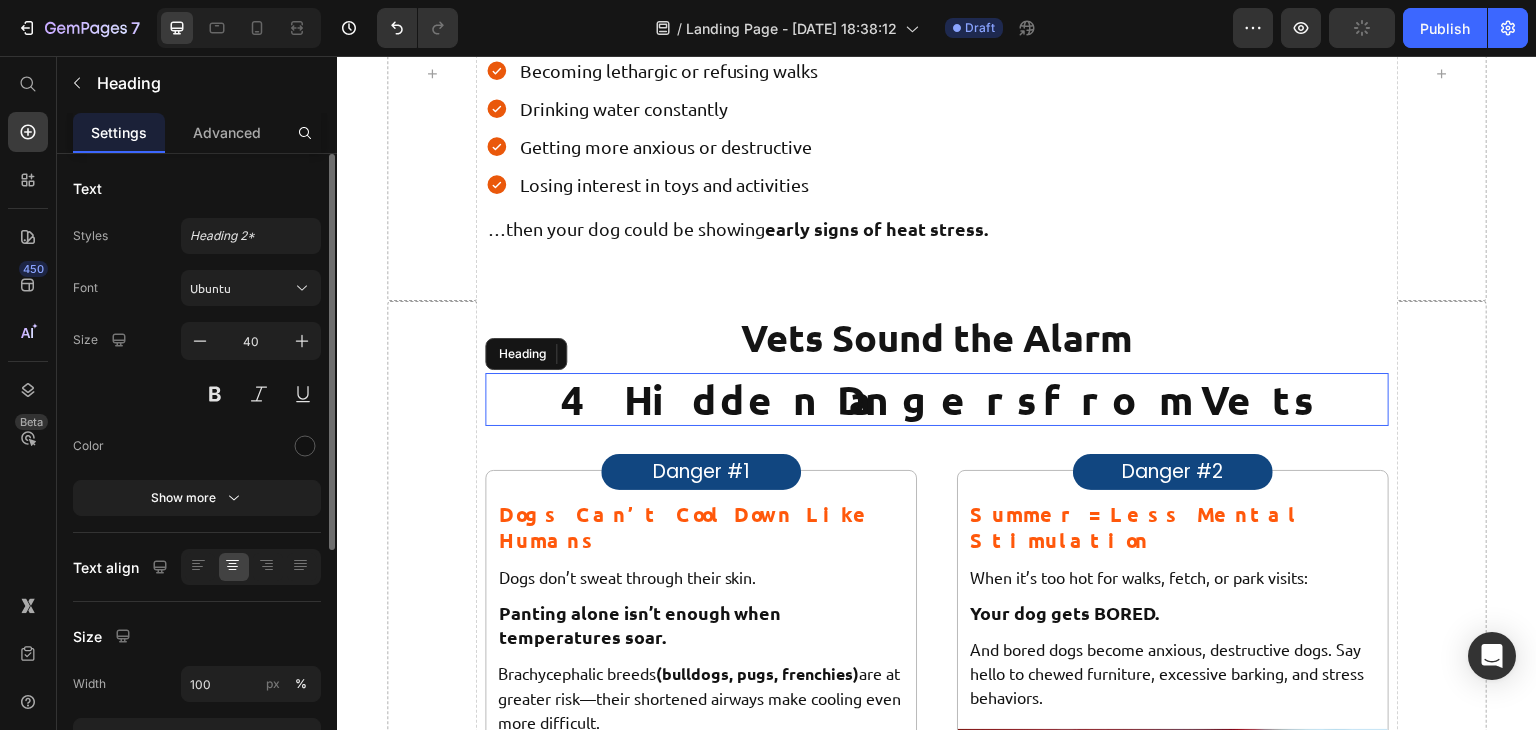 click on "4 Hidden Dangers from Vets" at bounding box center (936, 399) 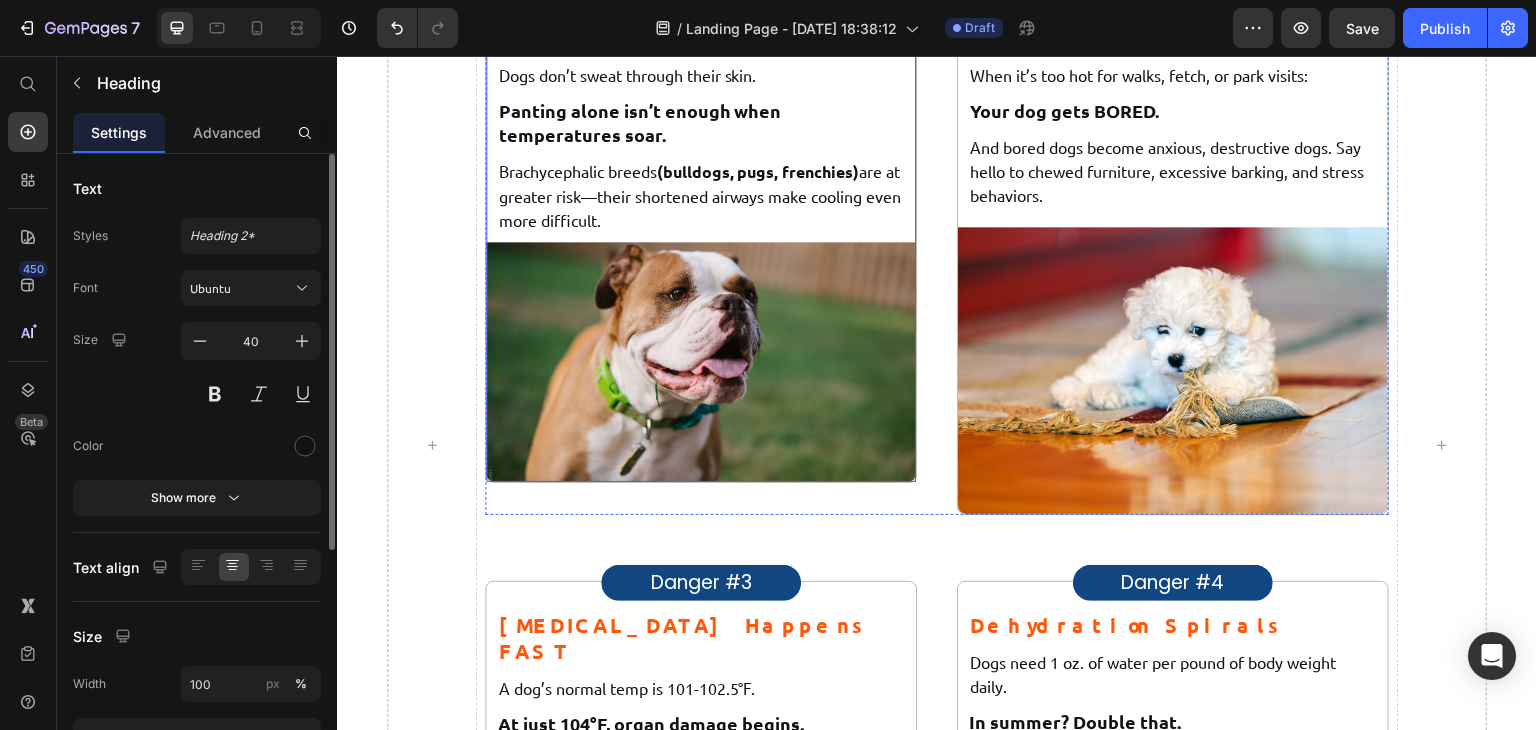 scroll, scrollTop: 1600, scrollLeft: 0, axis: vertical 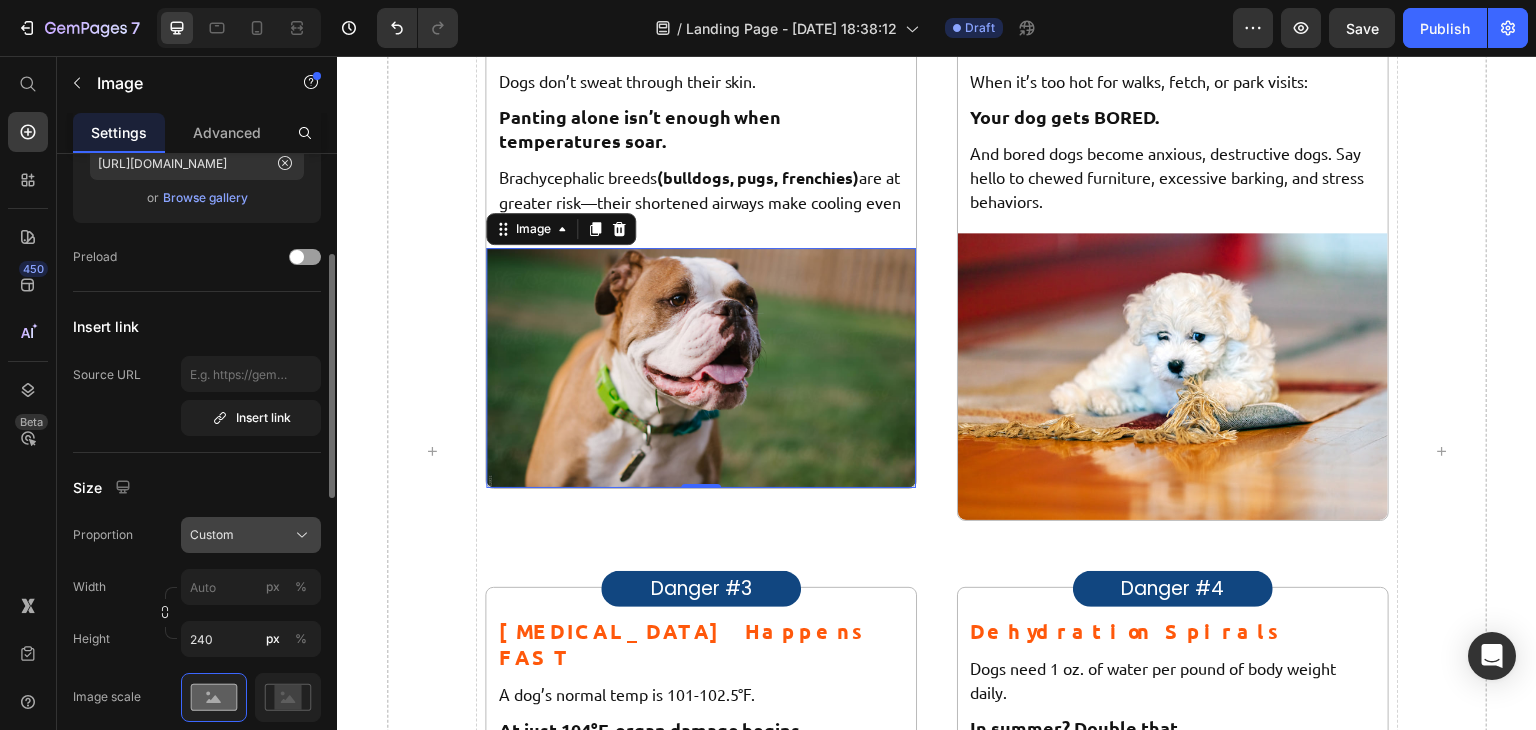 click on "Custom" at bounding box center (251, 535) 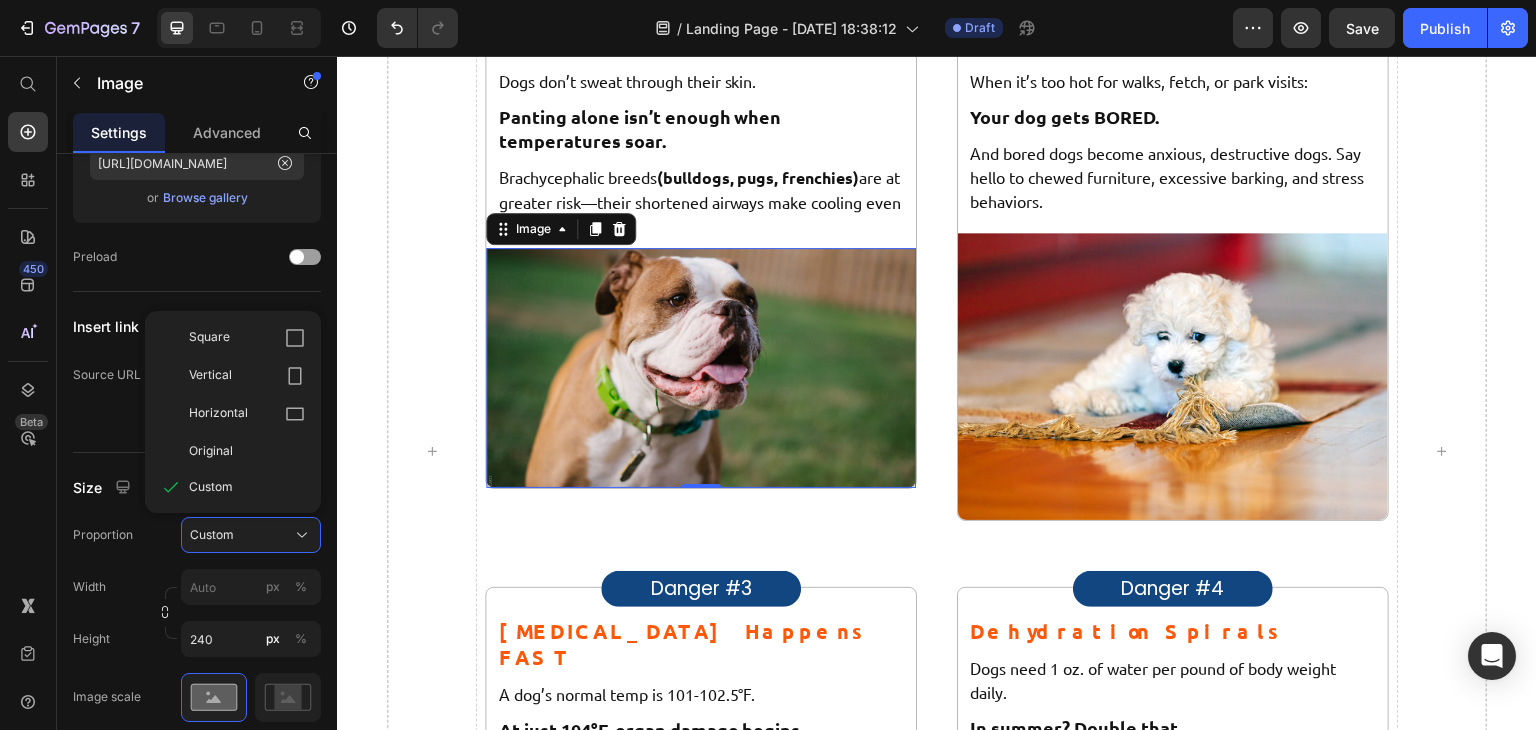 scroll, scrollTop: 1630, scrollLeft: 0, axis: vertical 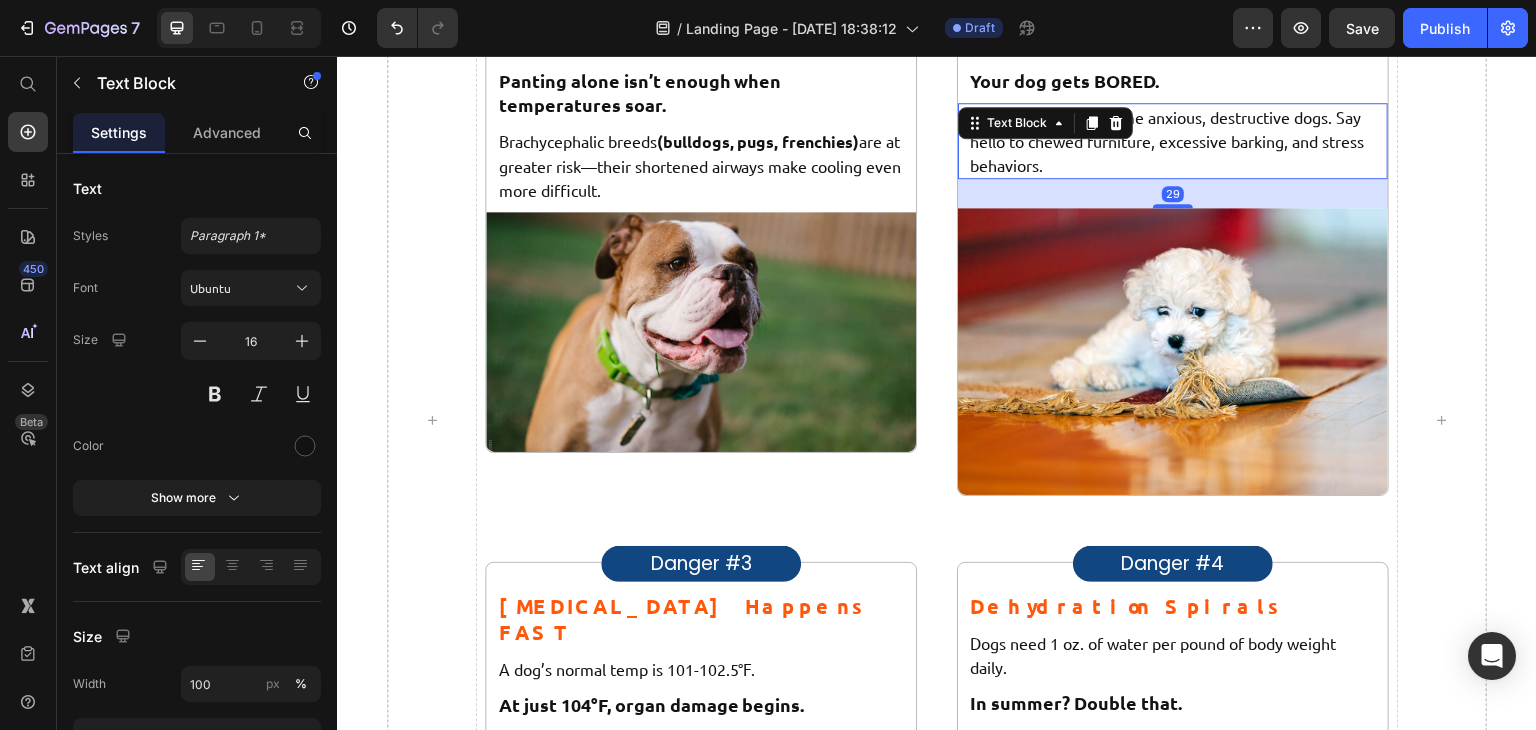 drag, startPoint x: 1155, startPoint y: 173, endPoint x: 1159, endPoint y: 184, distance: 11.7046995 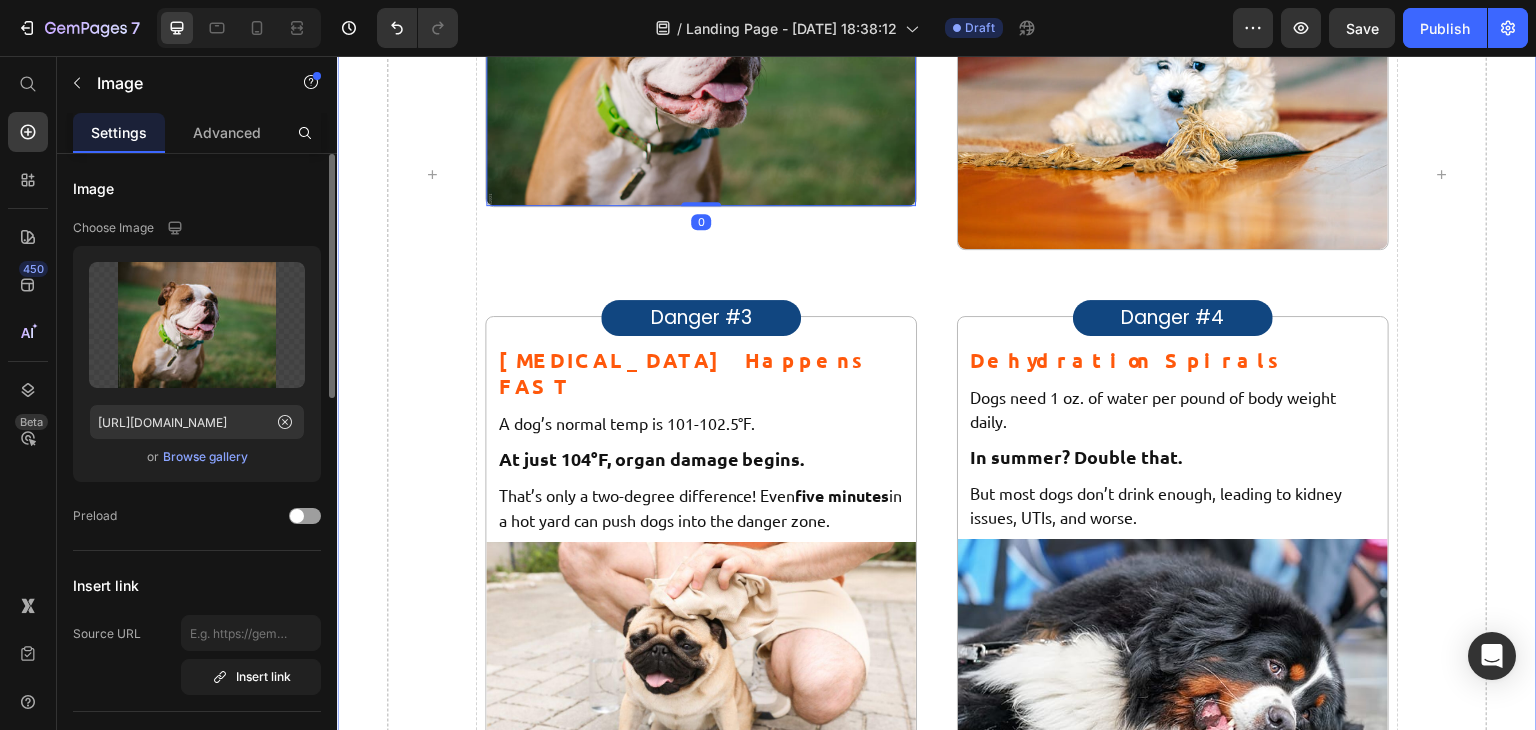 scroll, scrollTop: 1897, scrollLeft: 0, axis: vertical 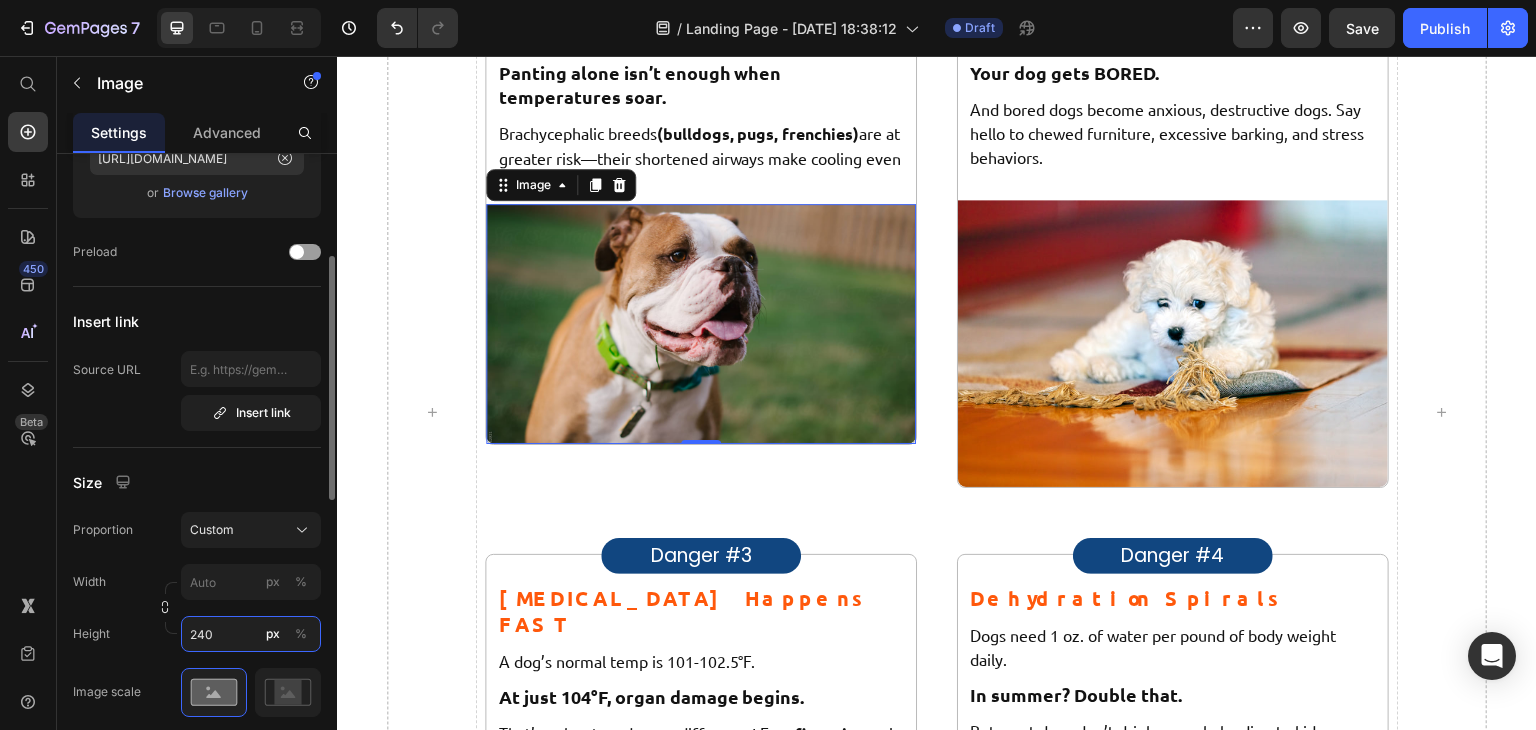click on "240" at bounding box center [251, 634] 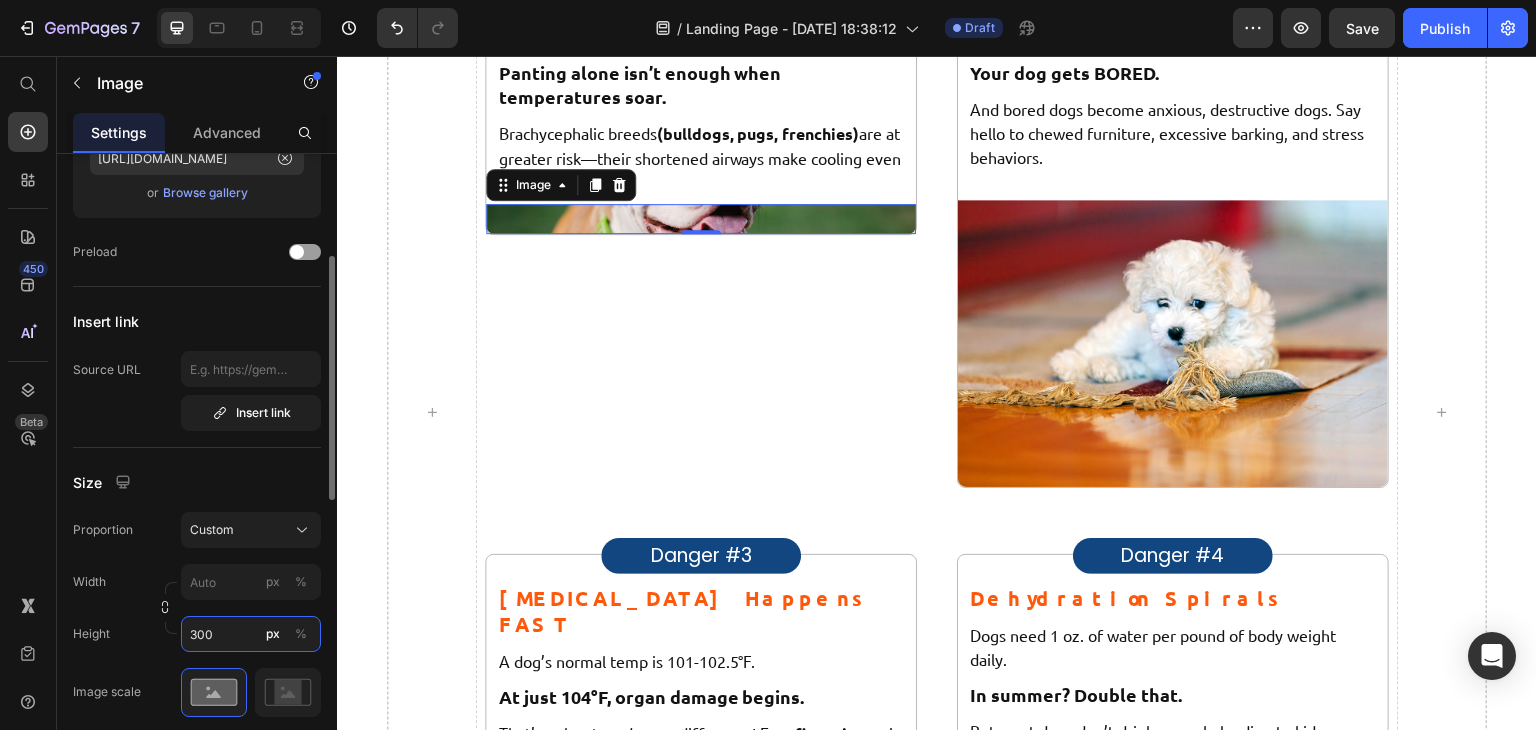 scroll, scrollTop: 1652, scrollLeft: 0, axis: vertical 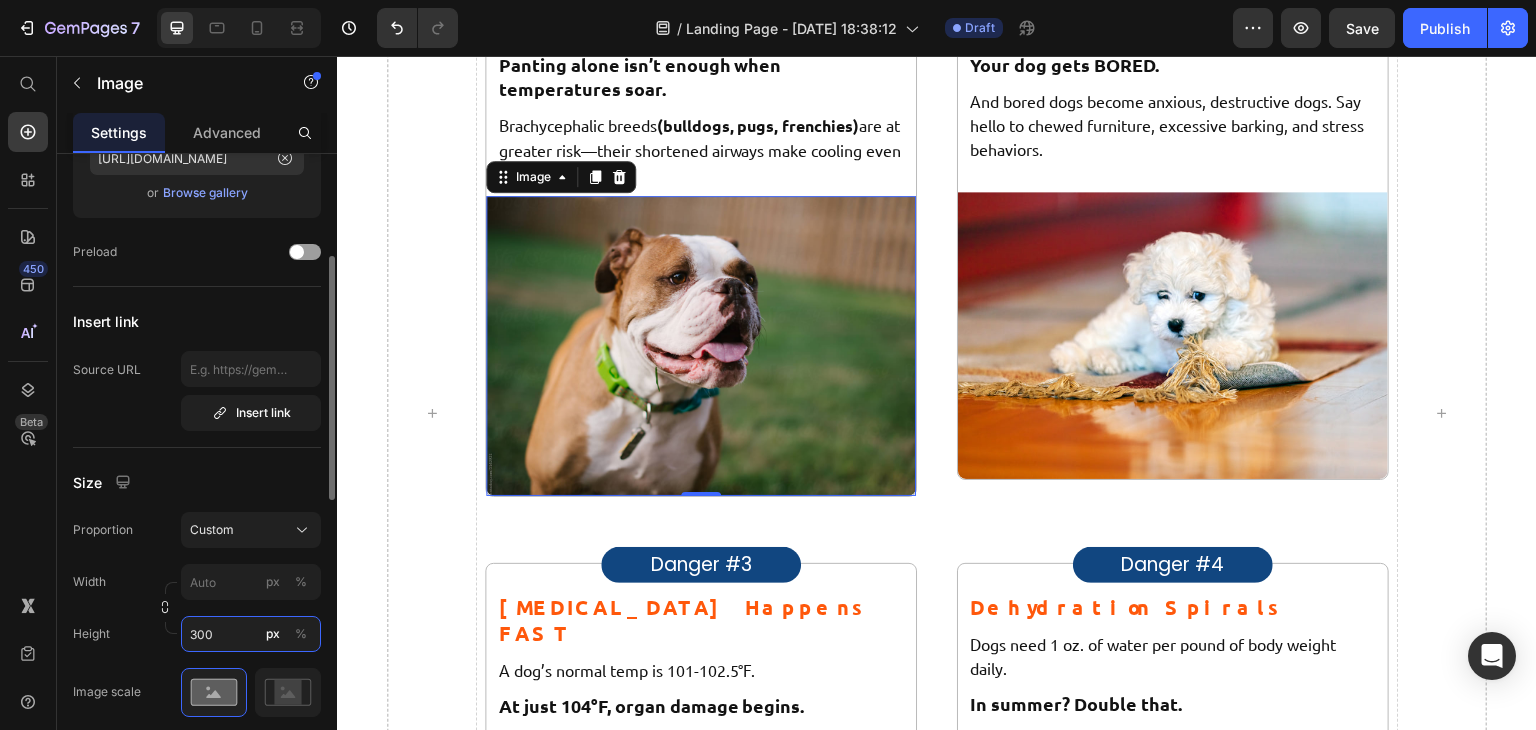click on "300" at bounding box center [251, 634] 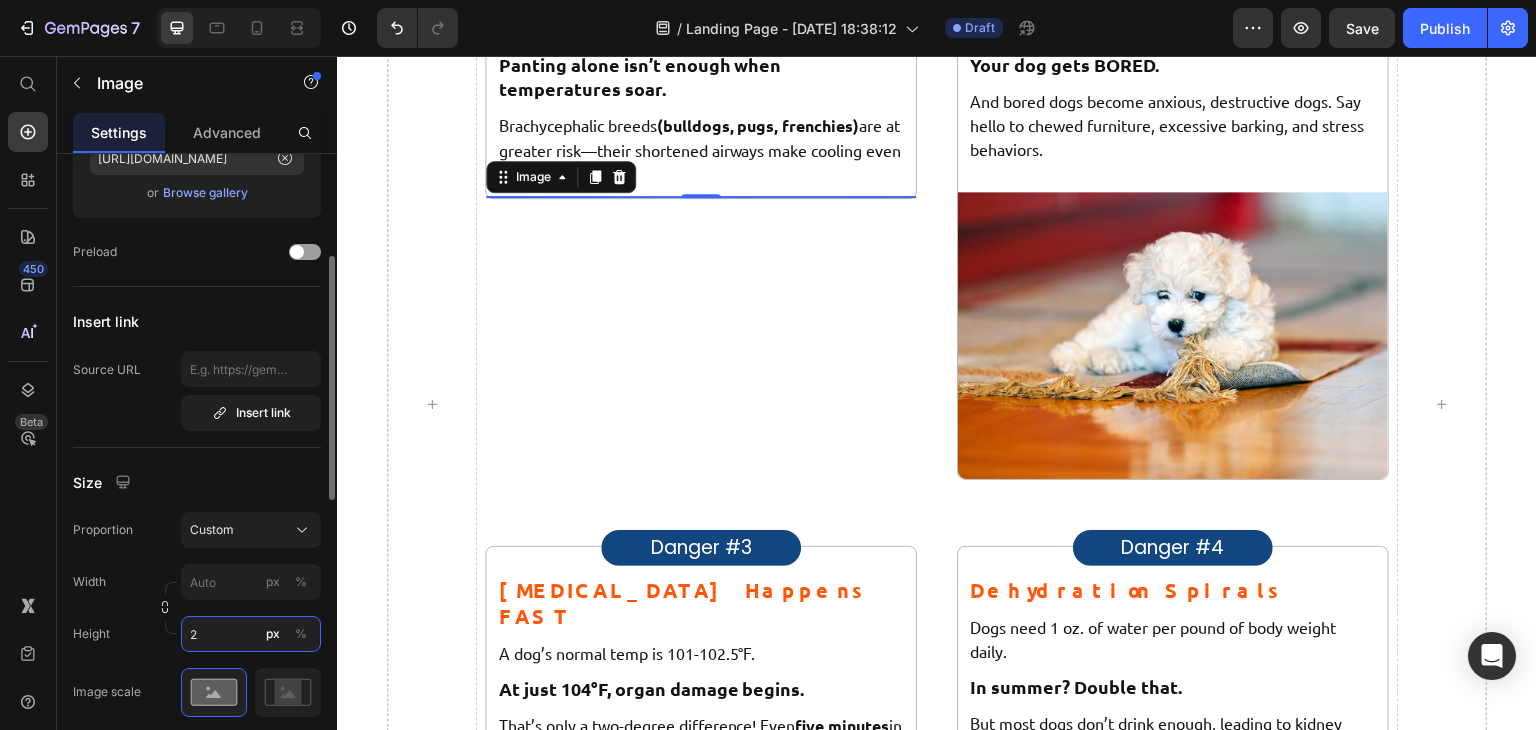scroll, scrollTop: 1644, scrollLeft: 0, axis: vertical 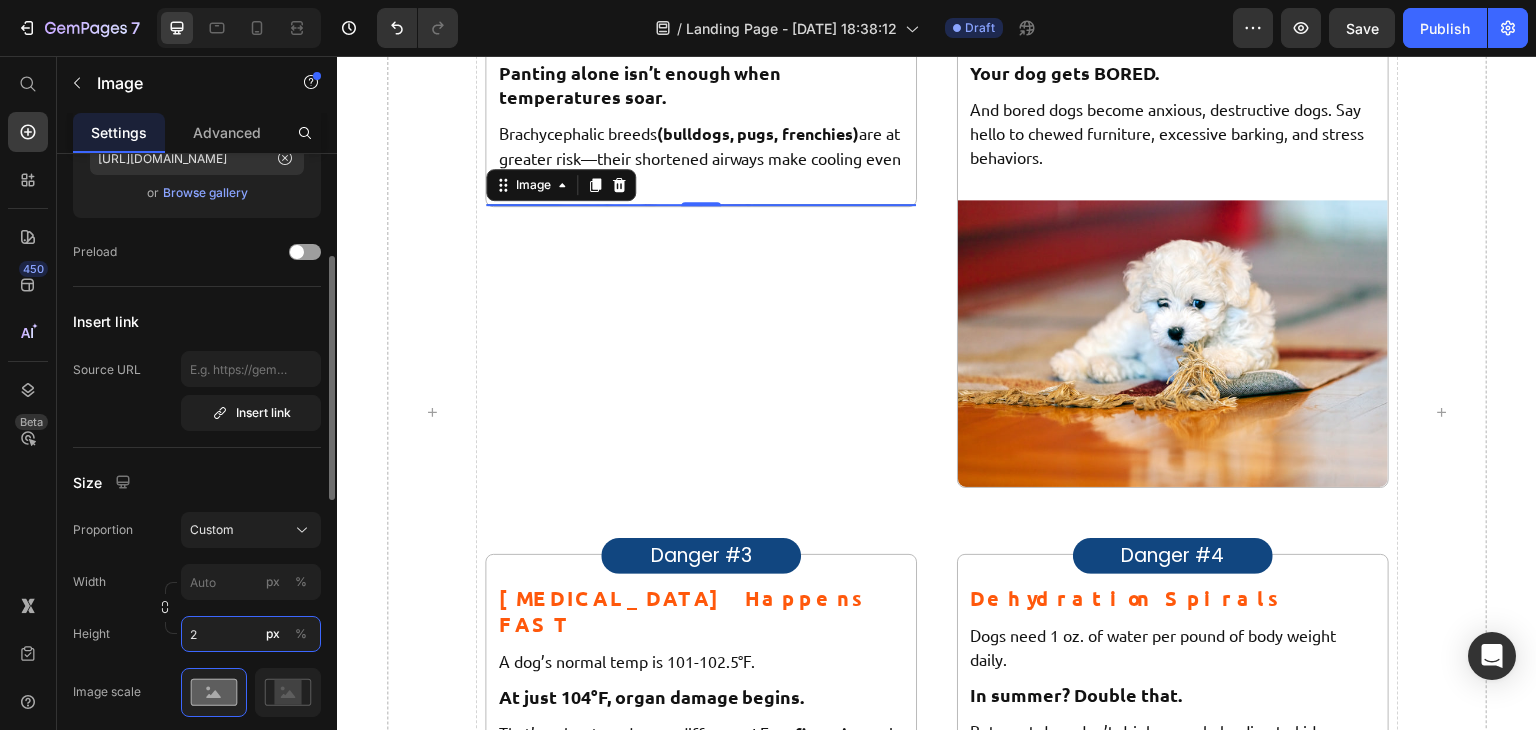 click on "2" at bounding box center [251, 634] 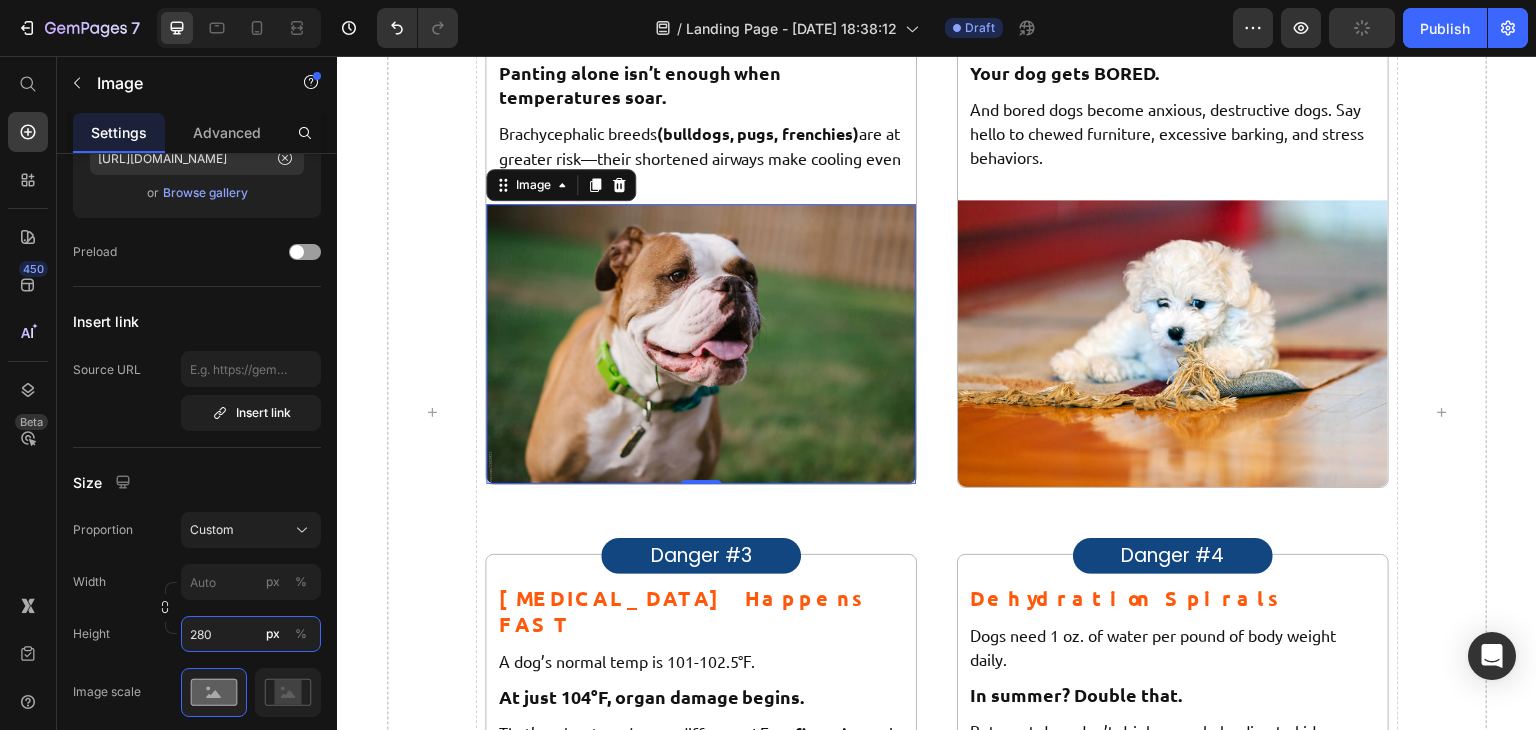 type on "240" 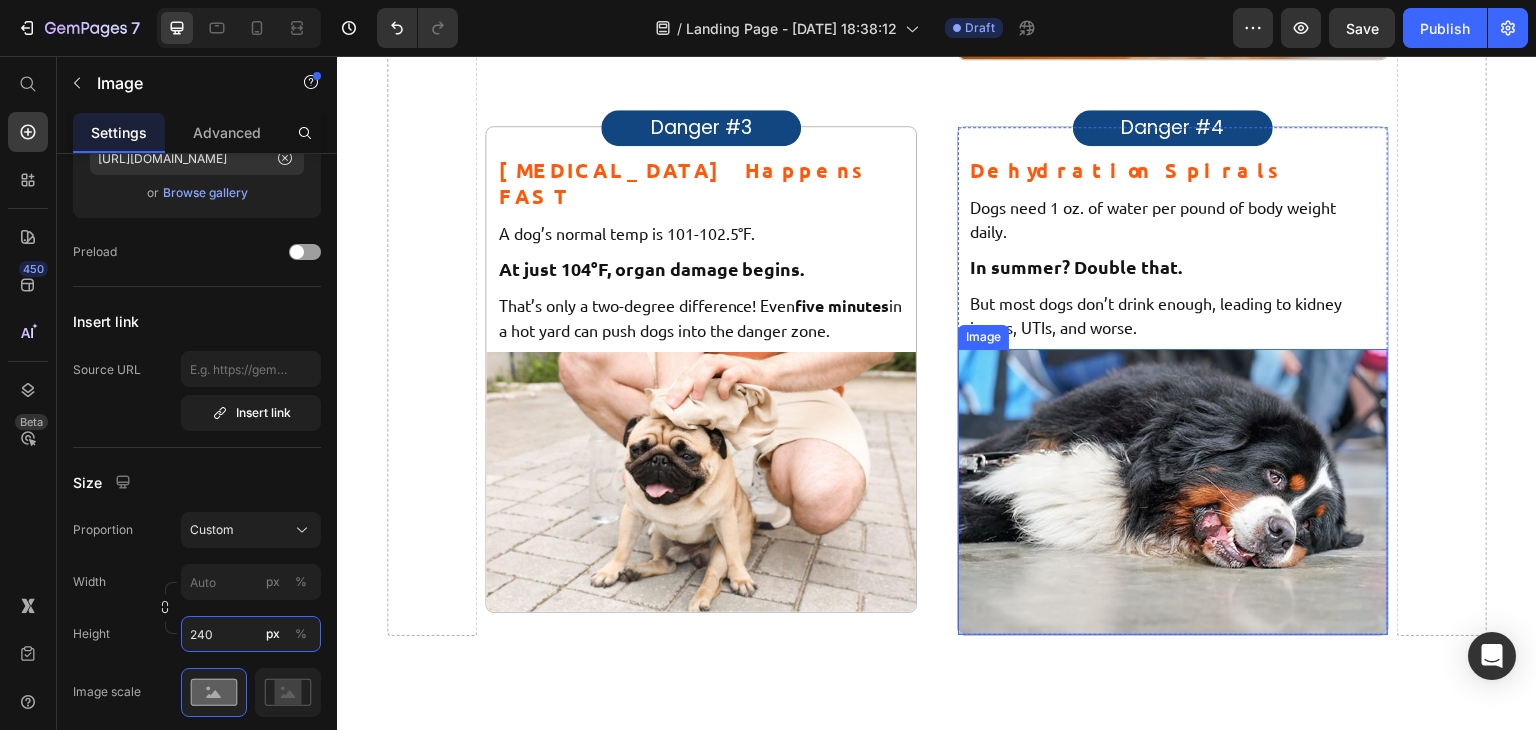scroll, scrollTop: 2070, scrollLeft: 0, axis: vertical 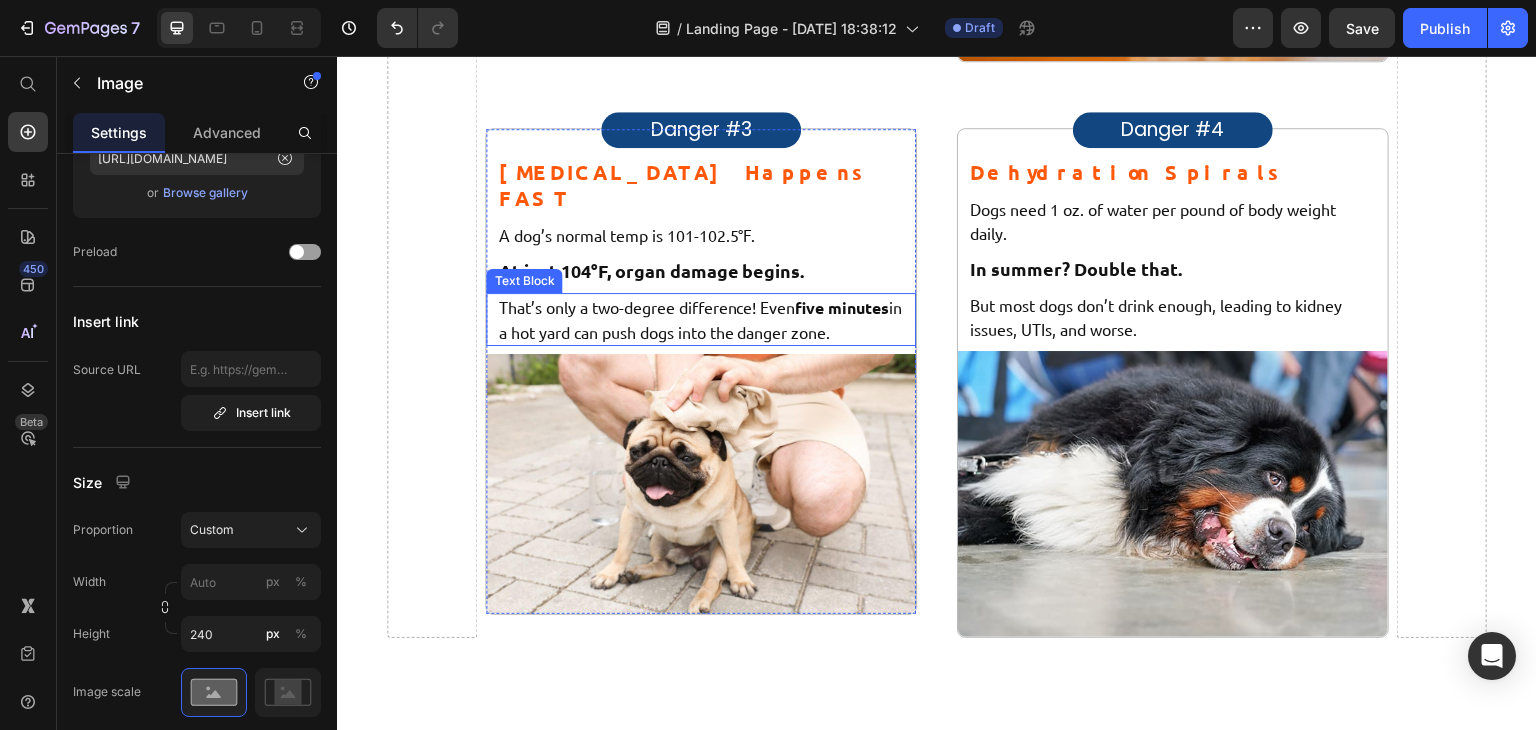 click on "five minutes" at bounding box center [842, 307] 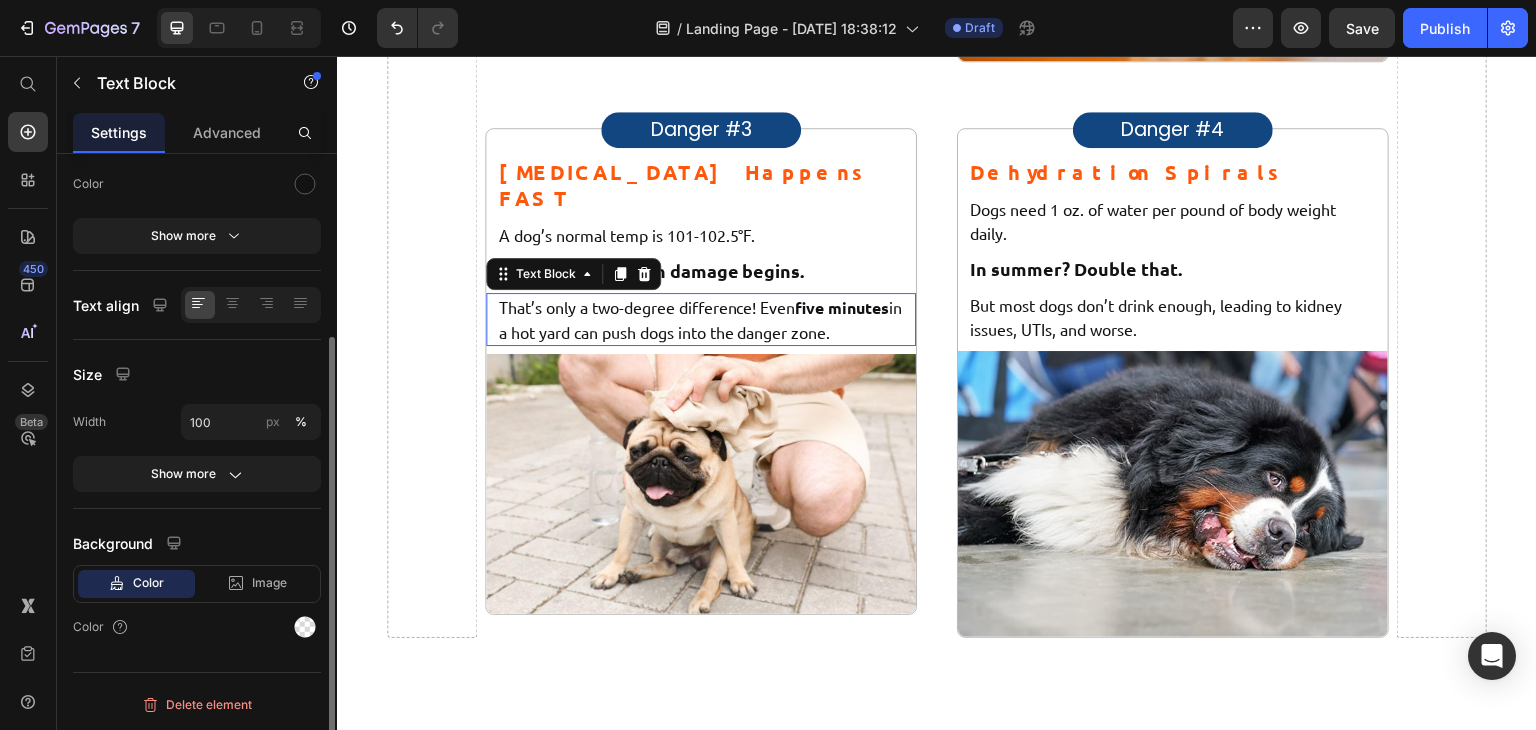 scroll, scrollTop: 0, scrollLeft: 0, axis: both 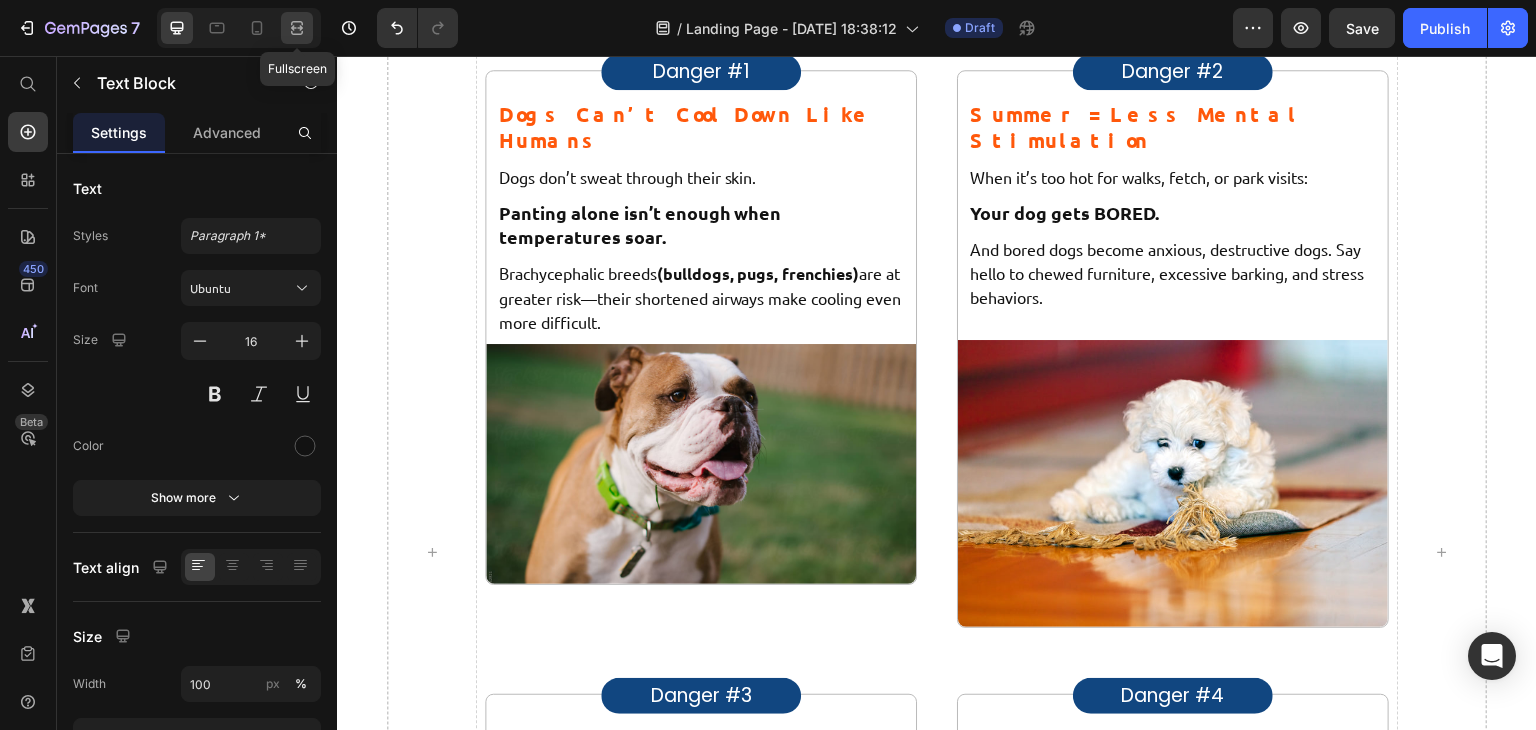 click 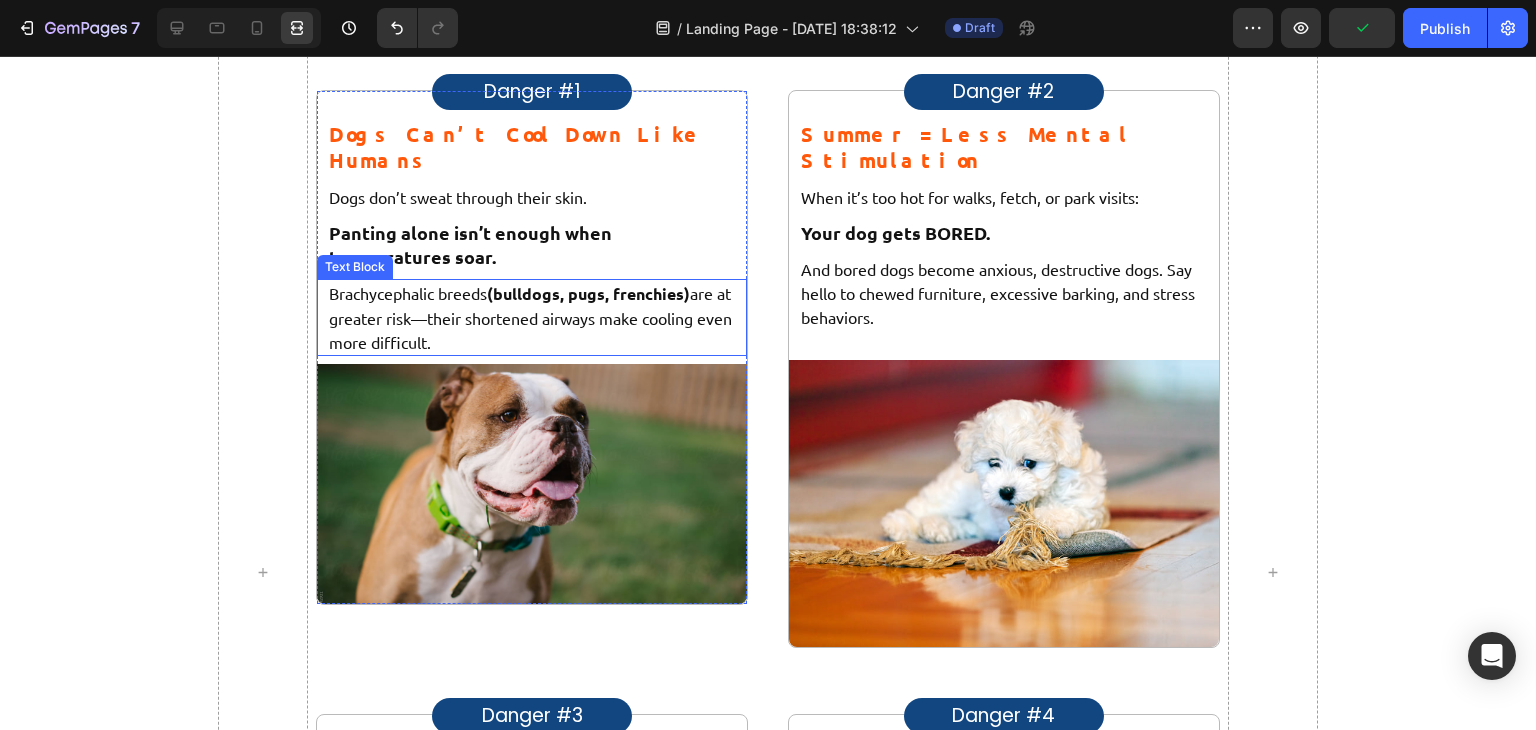 scroll, scrollTop: 1480, scrollLeft: 0, axis: vertical 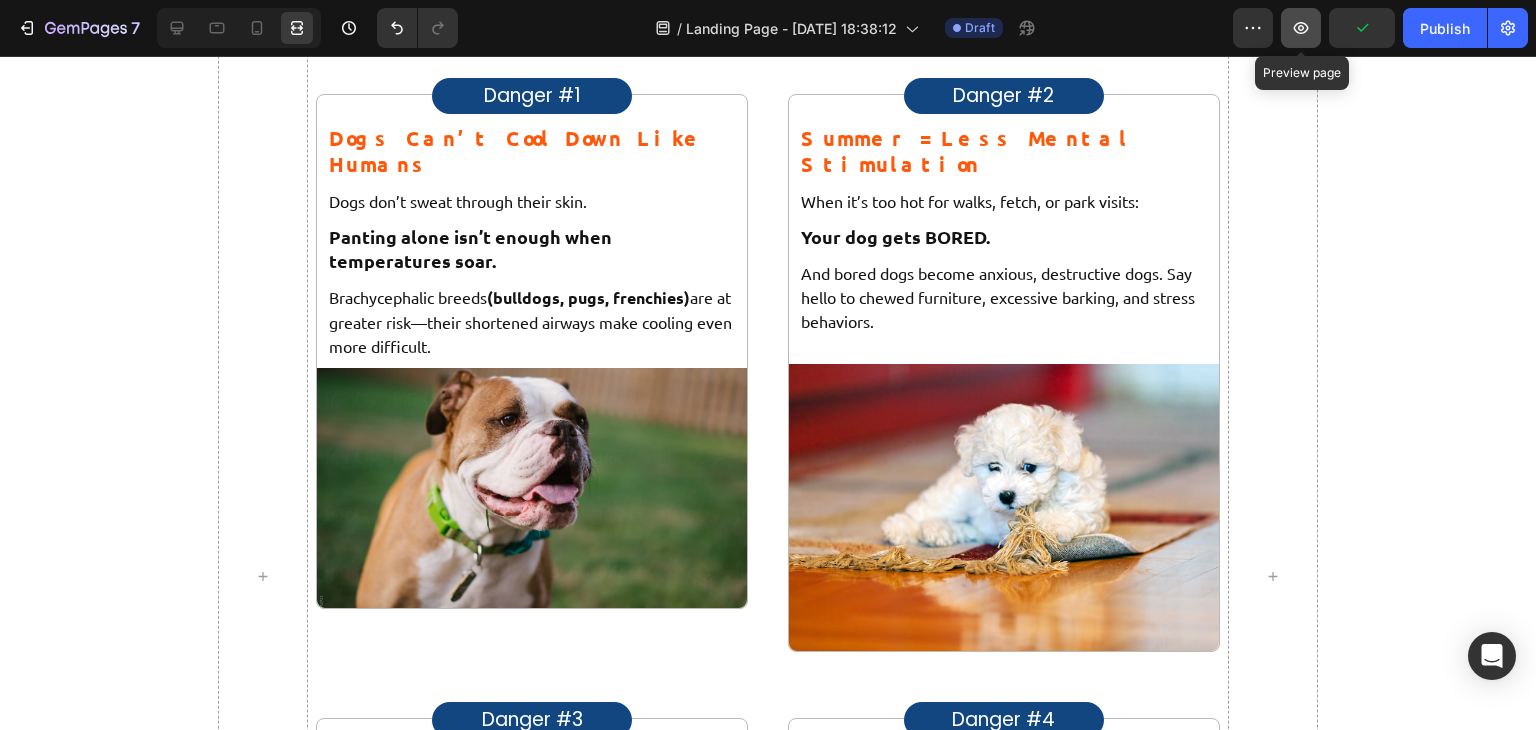 click 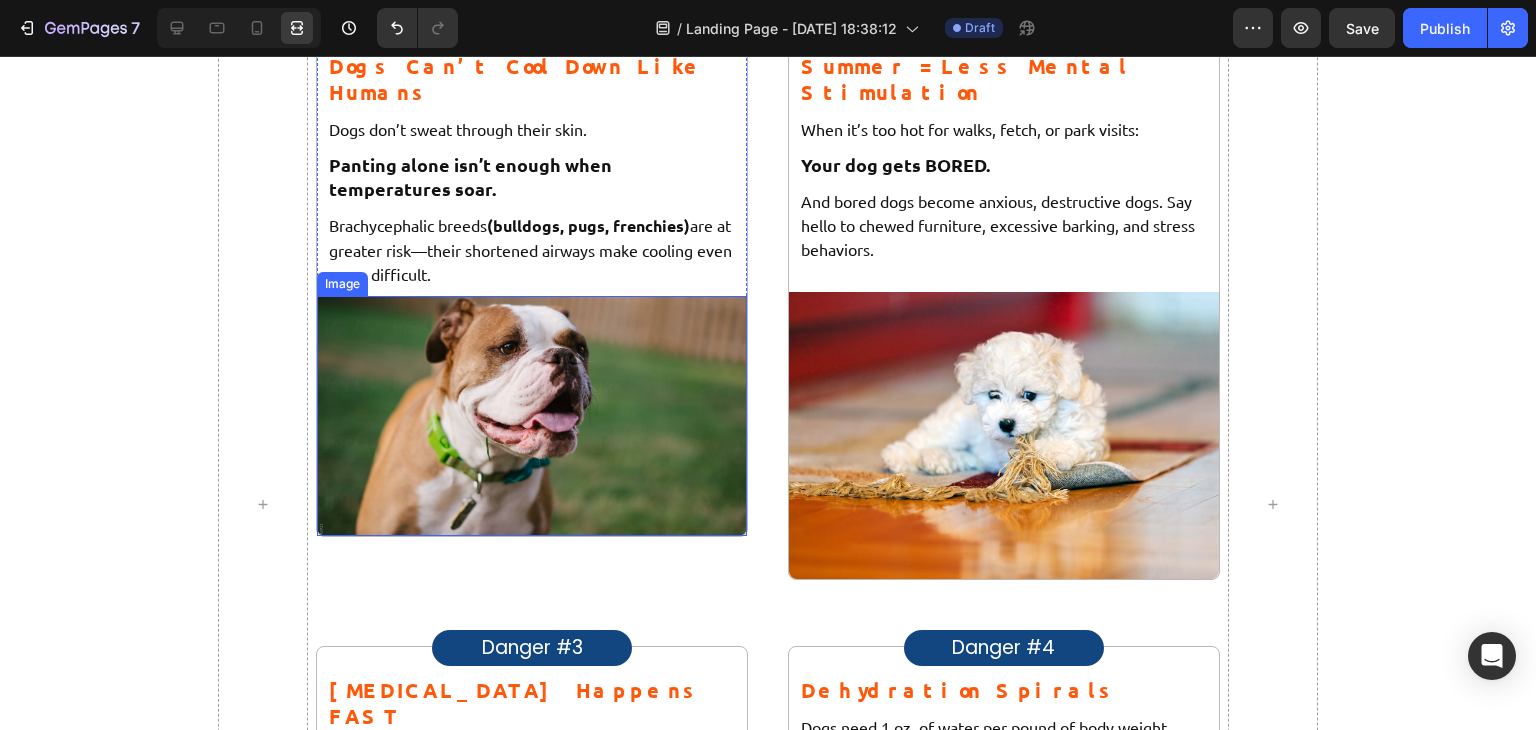 scroll, scrollTop: 1565, scrollLeft: 0, axis: vertical 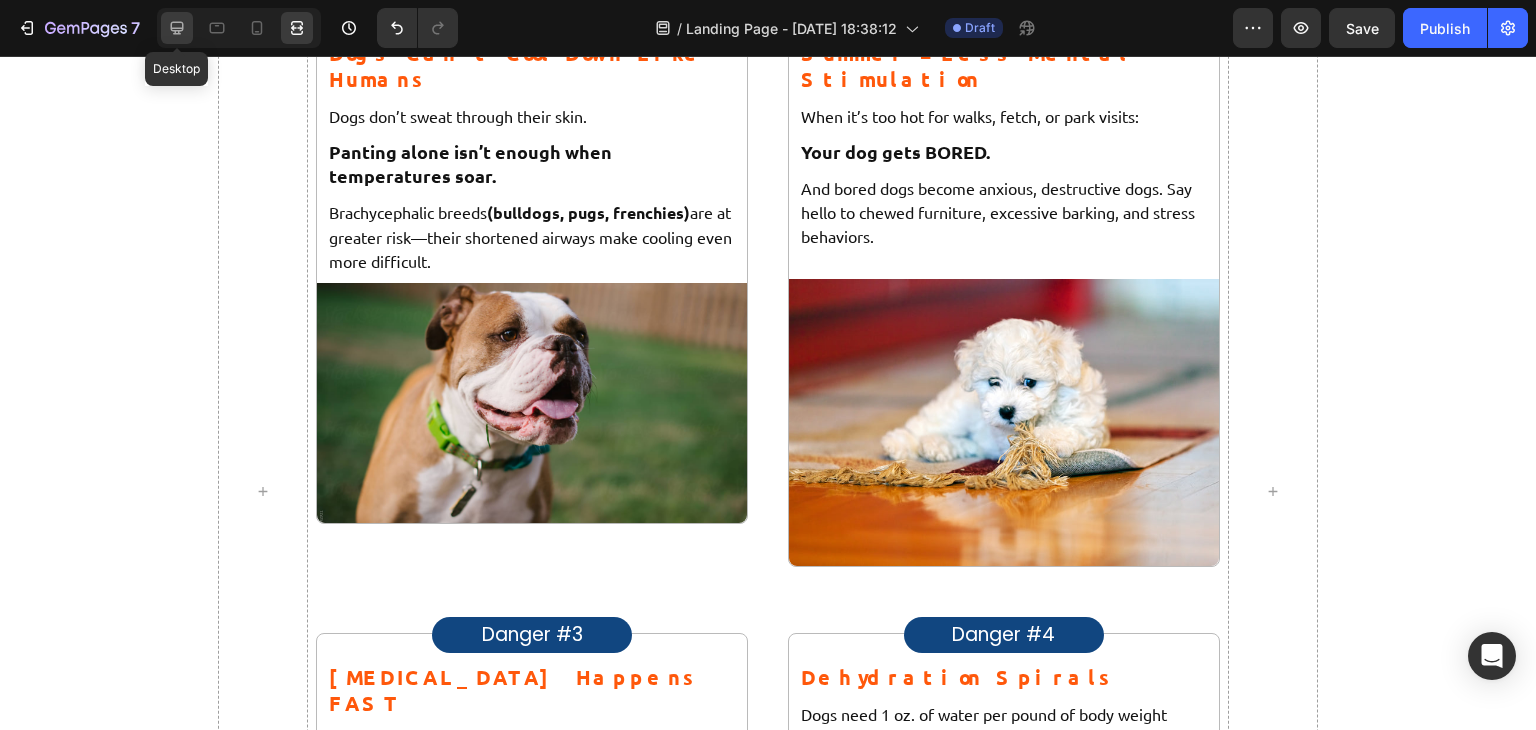click 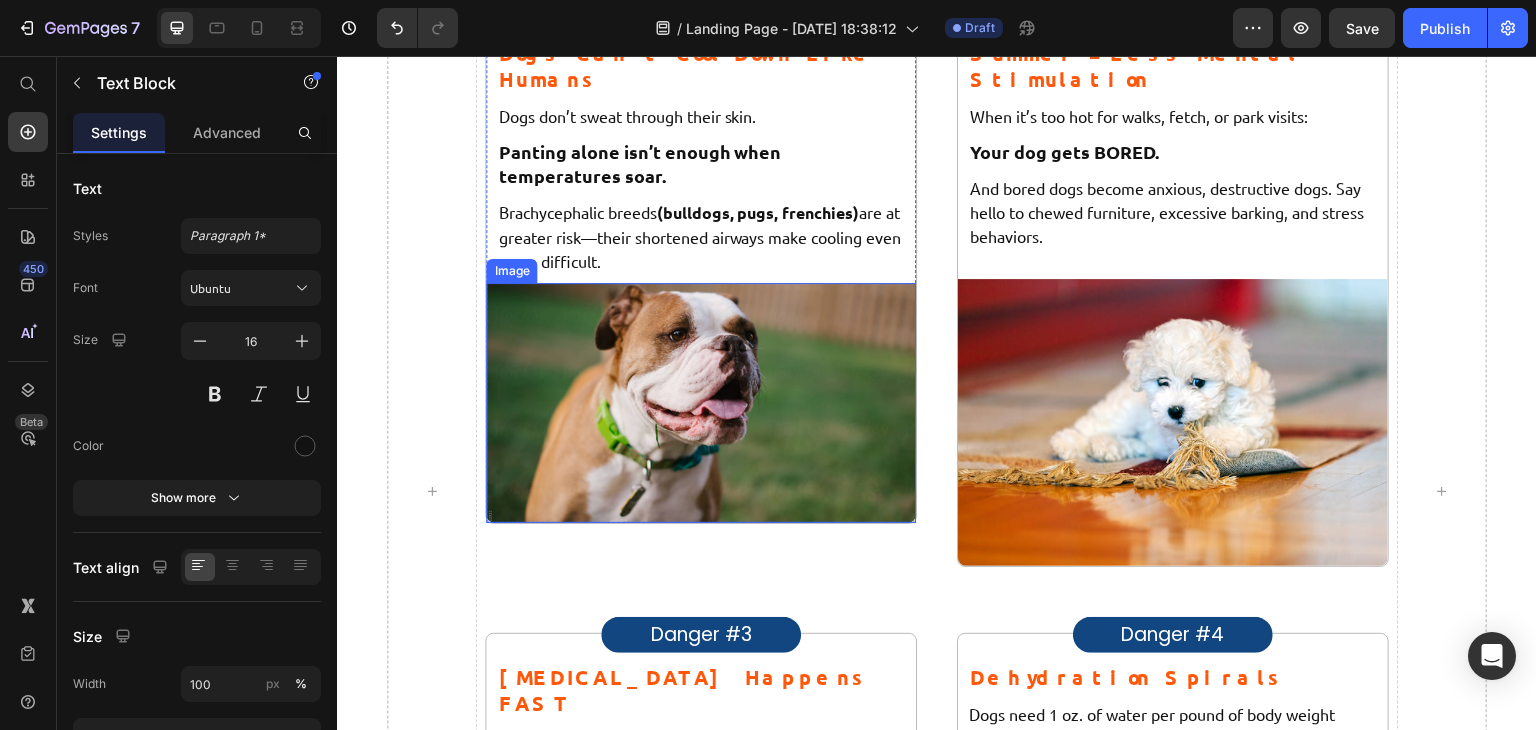 click at bounding box center (701, 403) 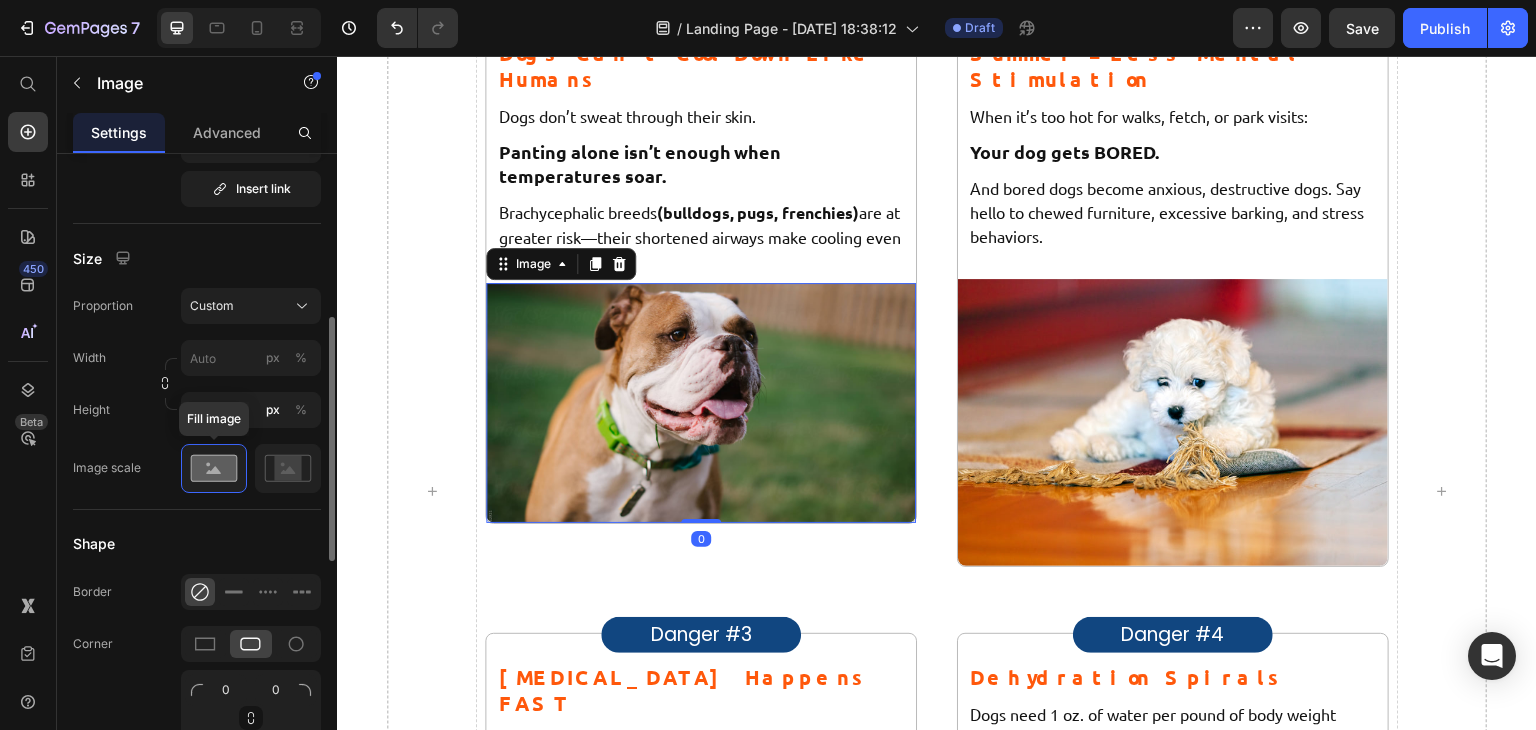 scroll, scrollTop: 489, scrollLeft: 0, axis: vertical 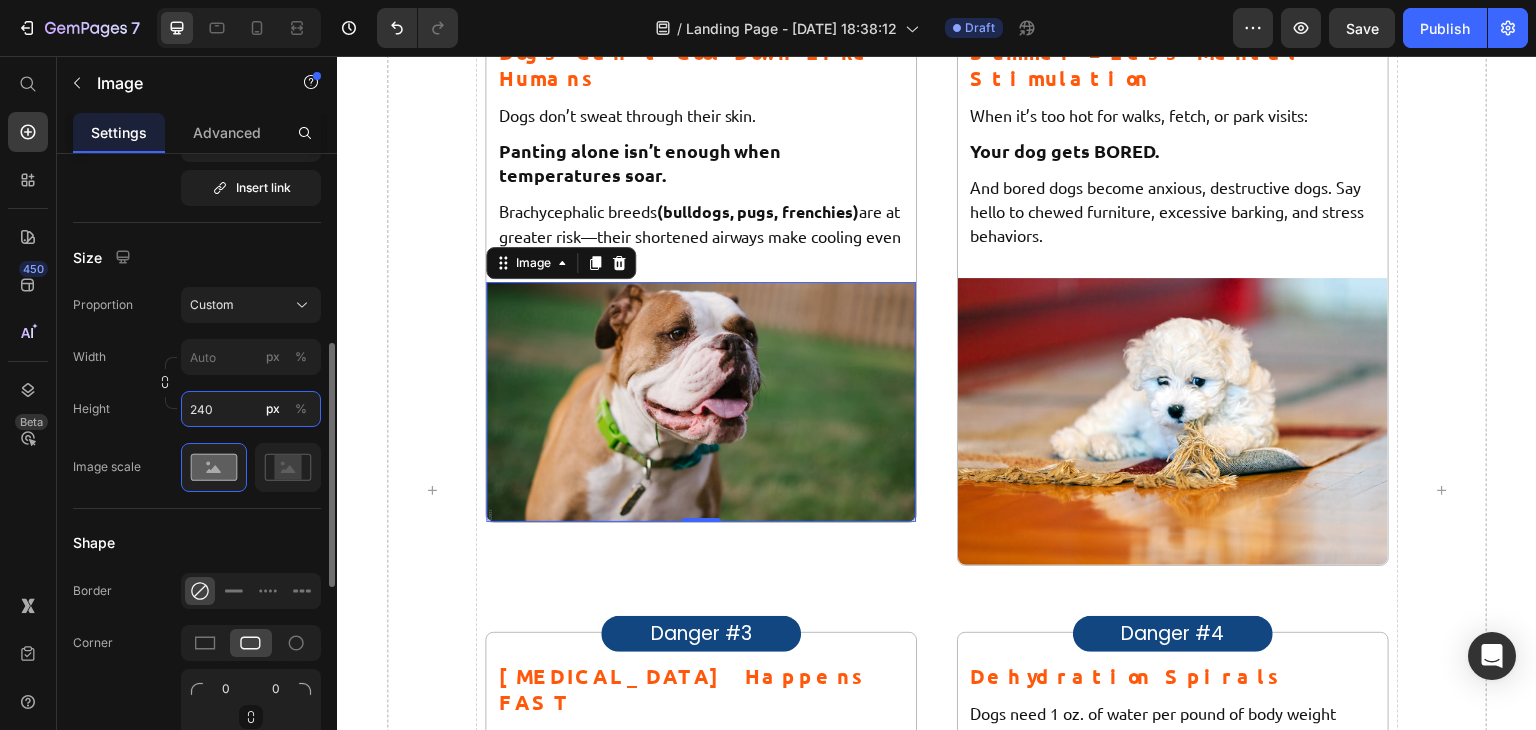 click on "240" at bounding box center [251, 409] 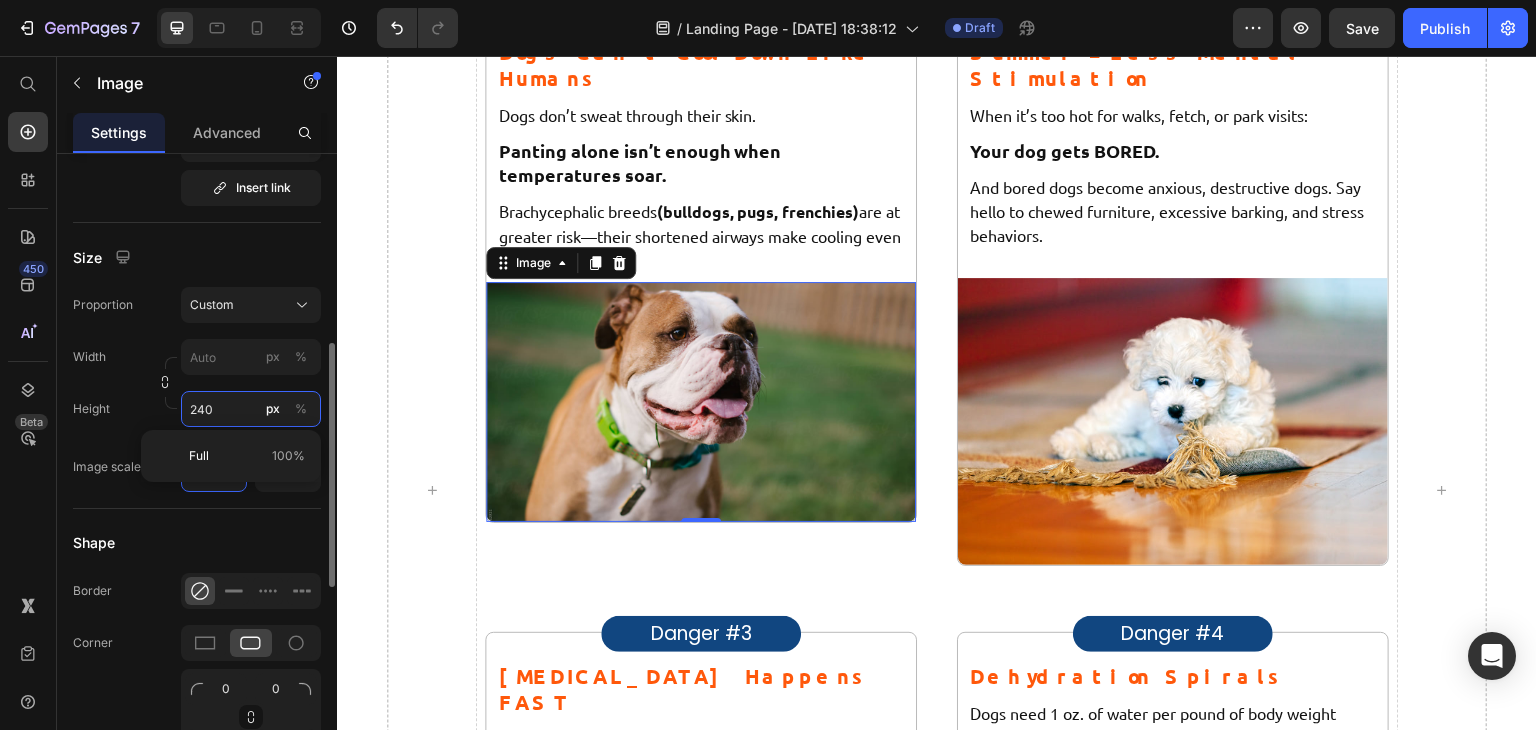 click on "240" at bounding box center (251, 409) 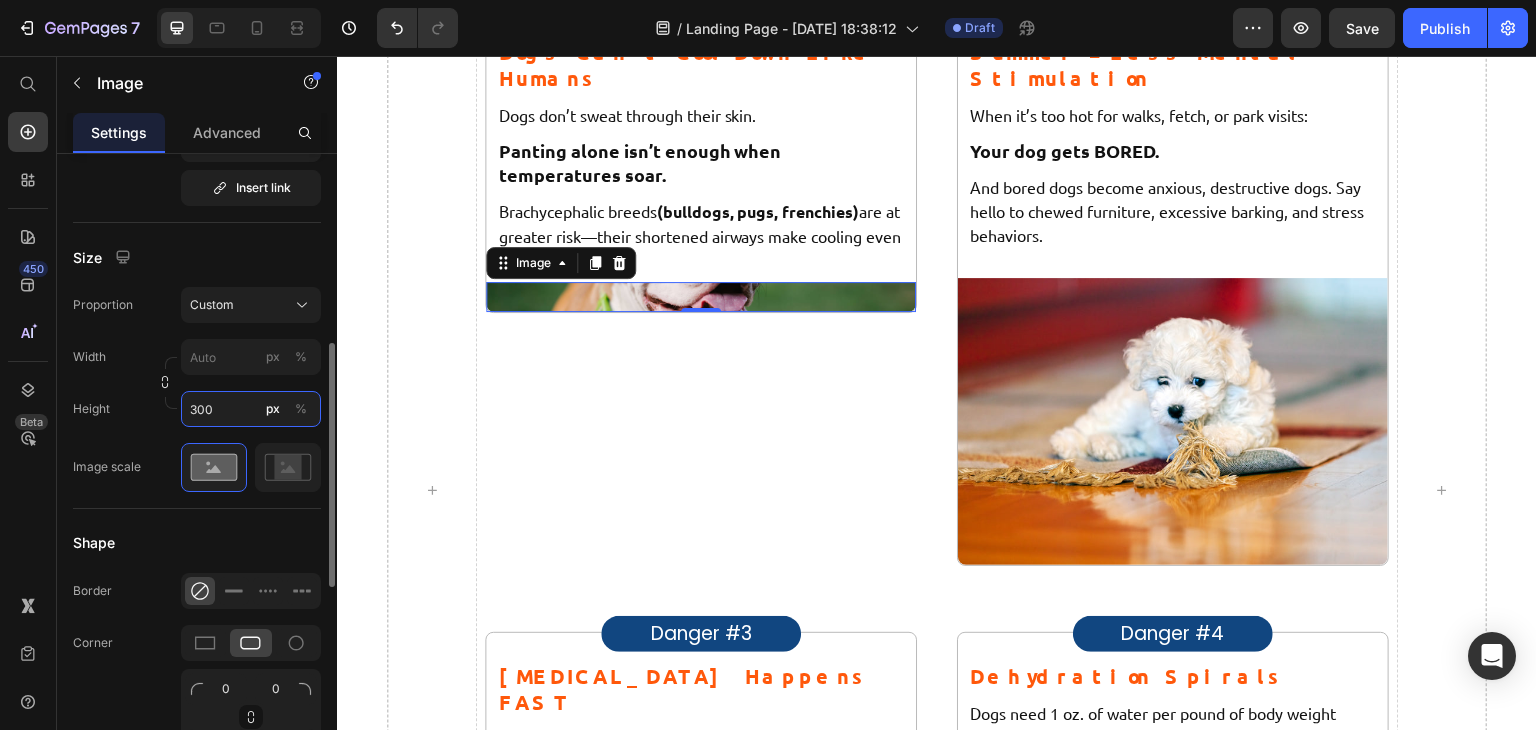 scroll, scrollTop: 1574, scrollLeft: 0, axis: vertical 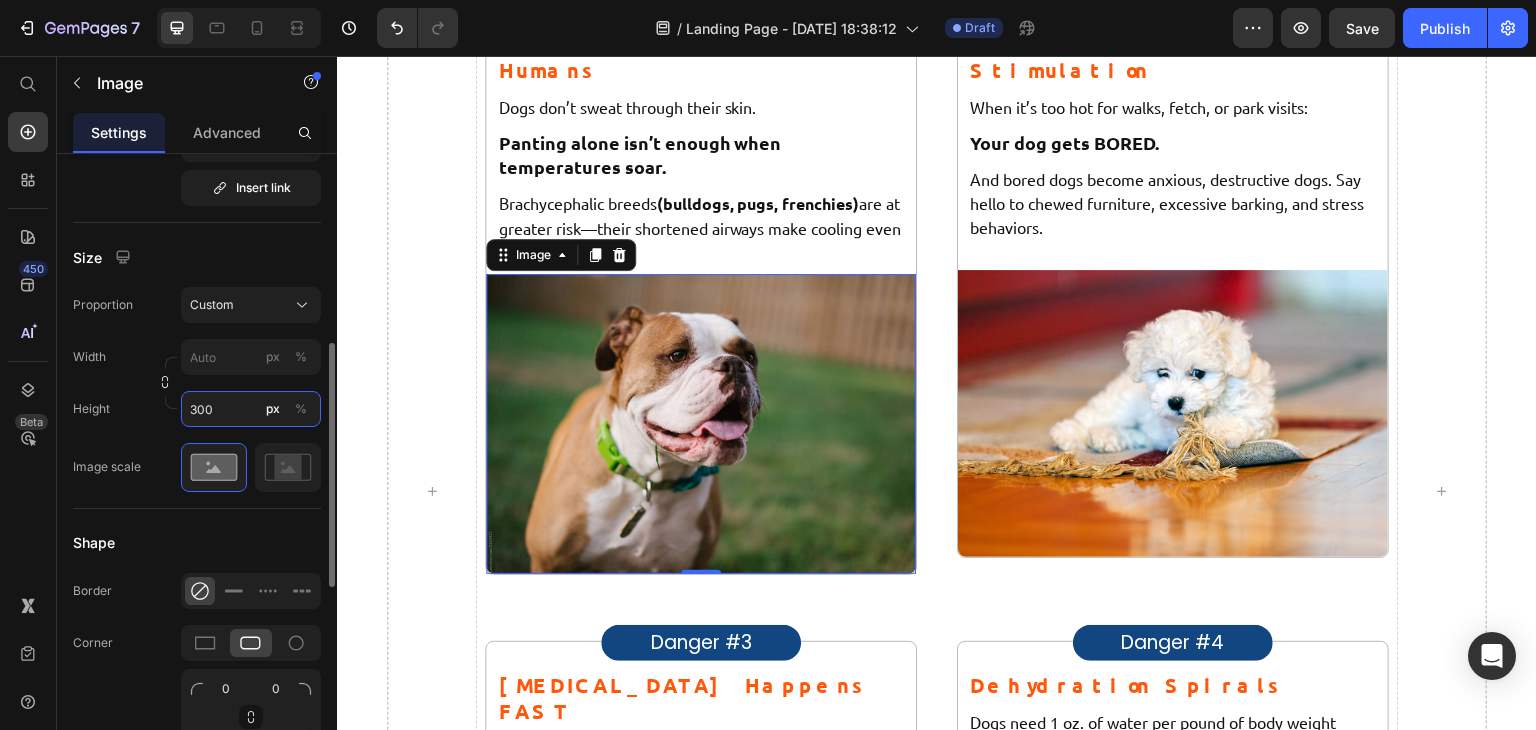 click on "300" at bounding box center (251, 409) 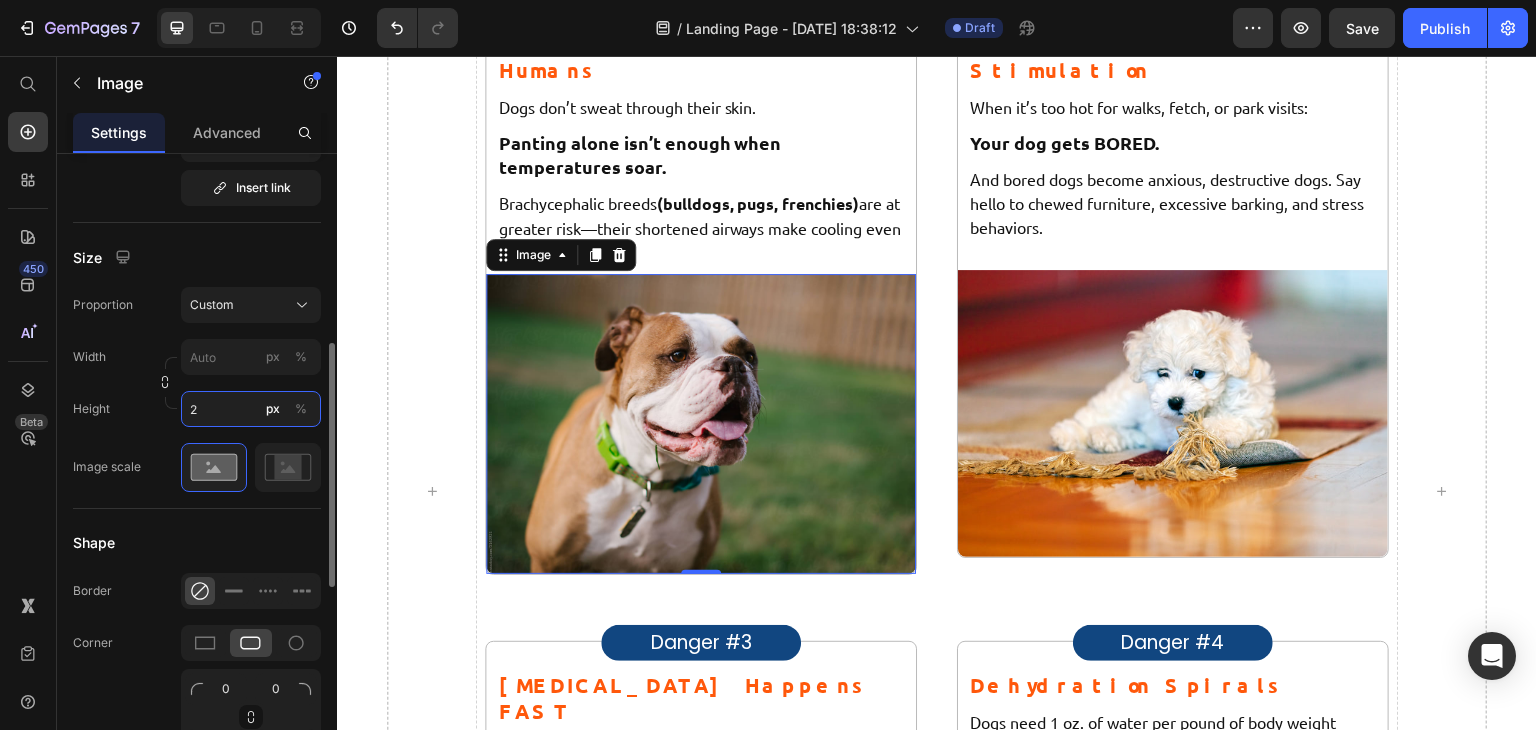 click on "2" at bounding box center (251, 409) 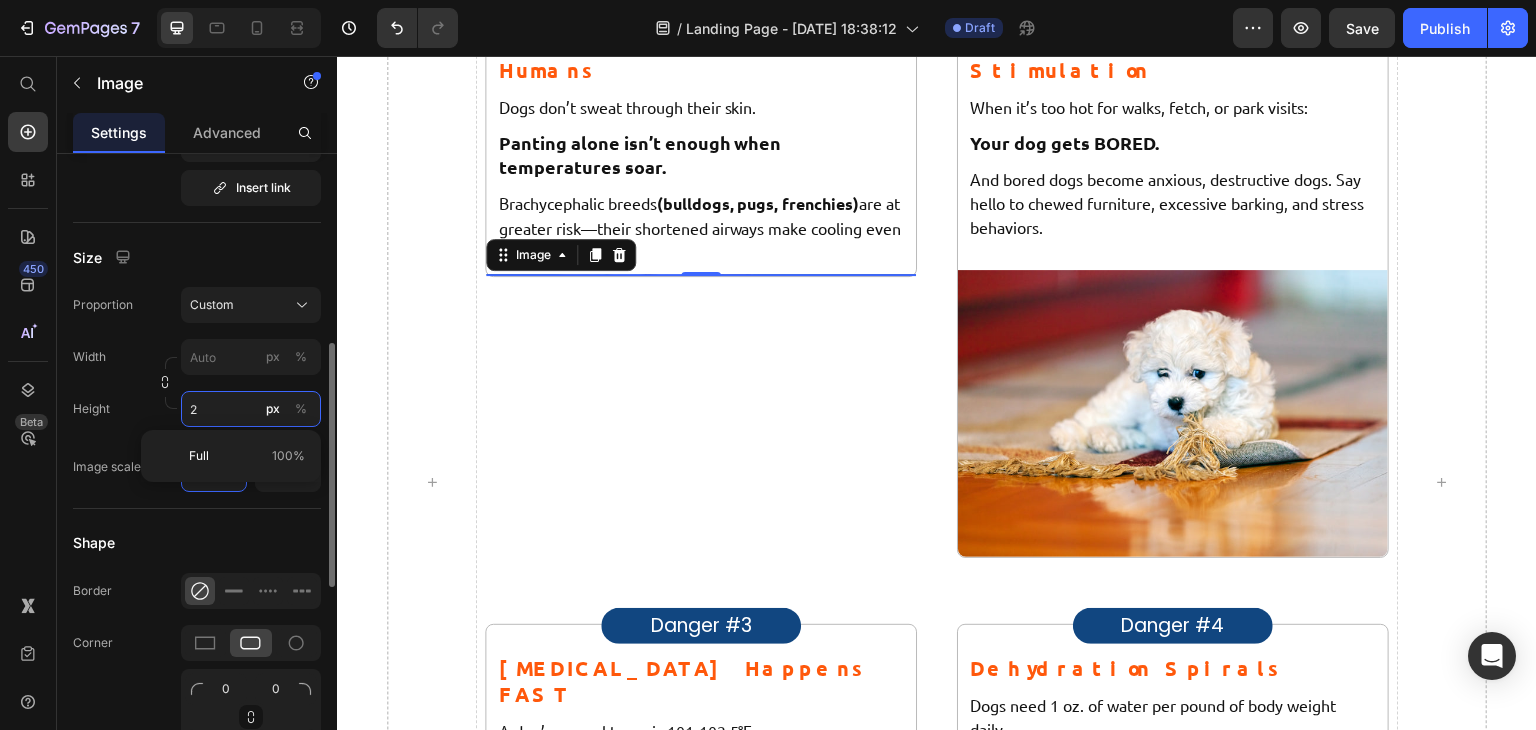 scroll, scrollTop: 1566, scrollLeft: 0, axis: vertical 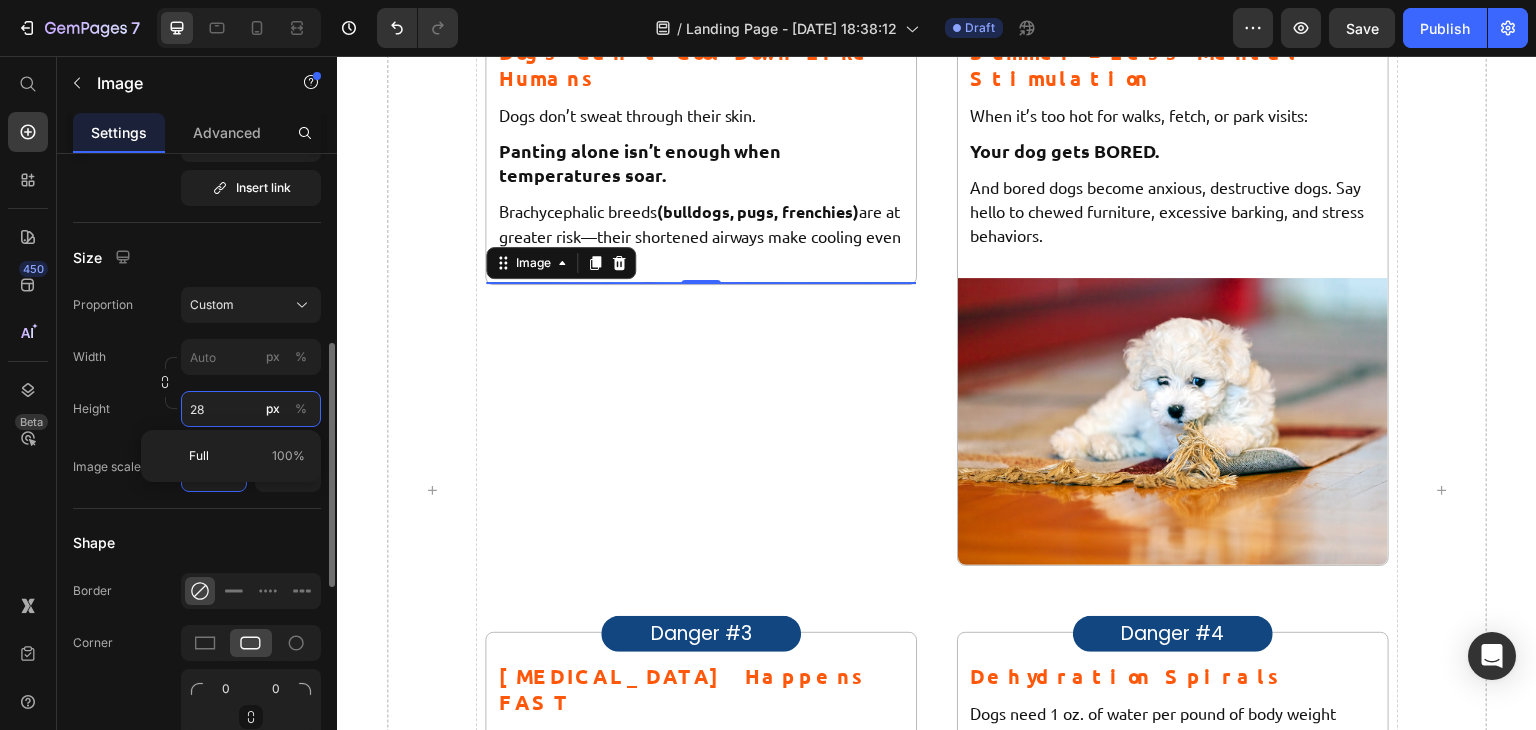 type on "280" 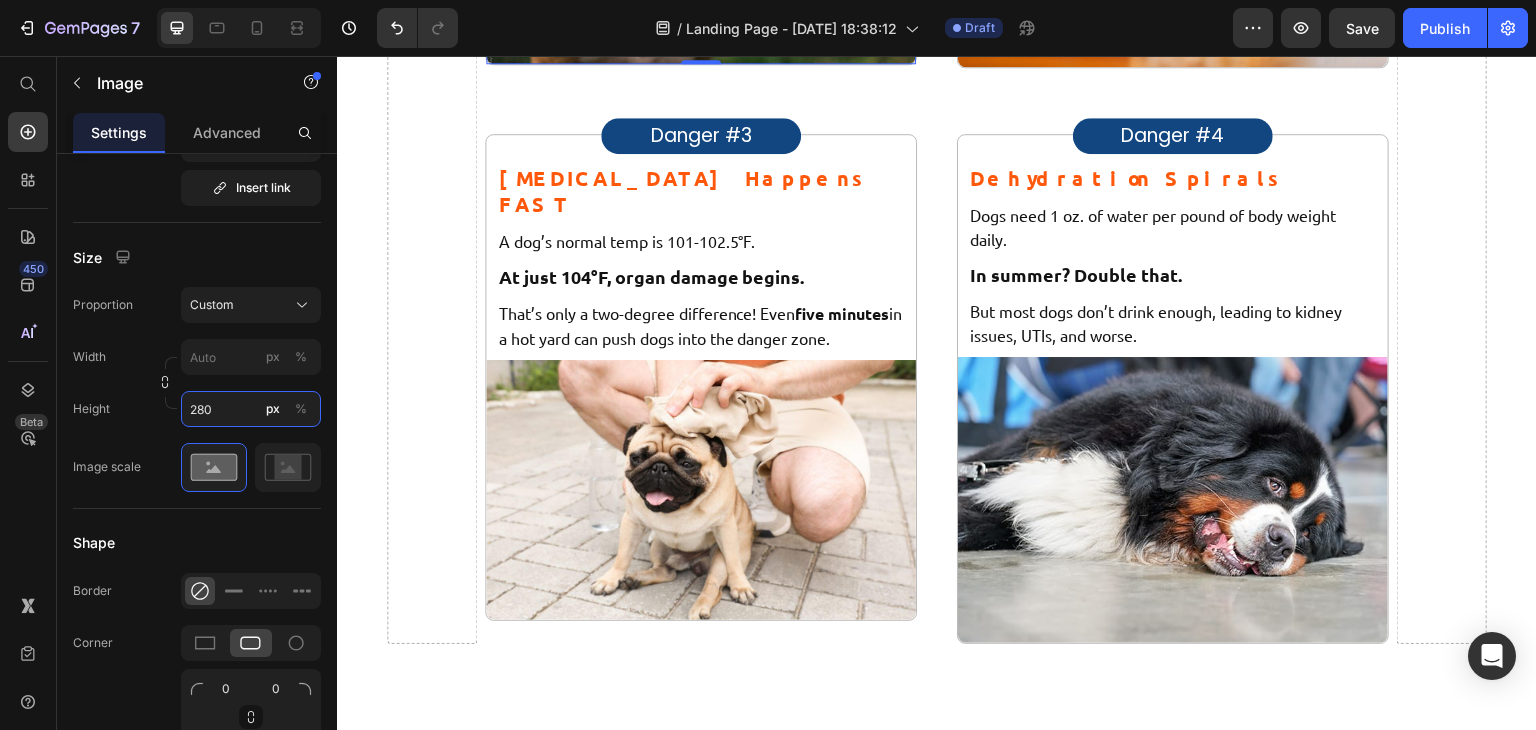 scroll, scrollTop: 2069, scrollLeft: 0, axis: vertical 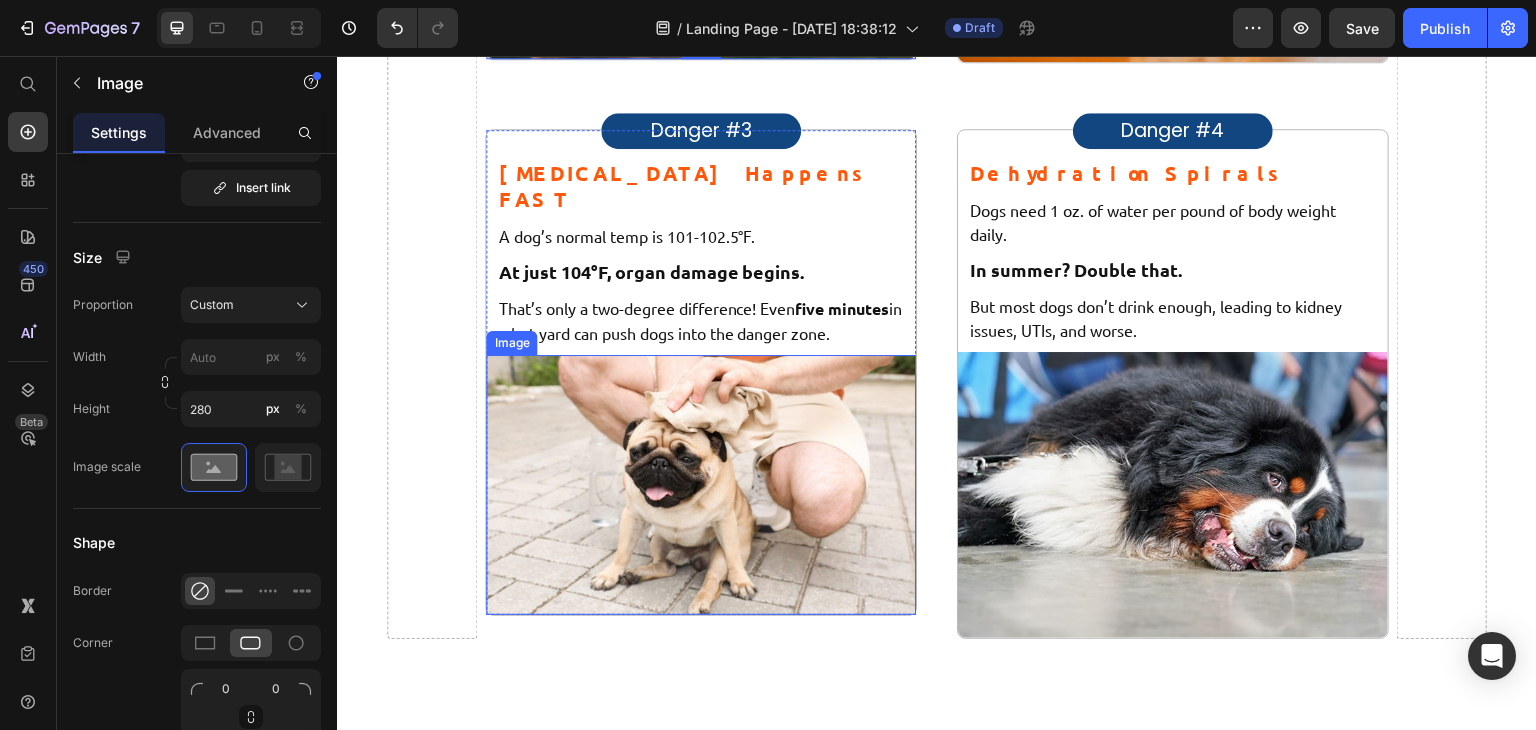 click at bounding box center [701, 485] 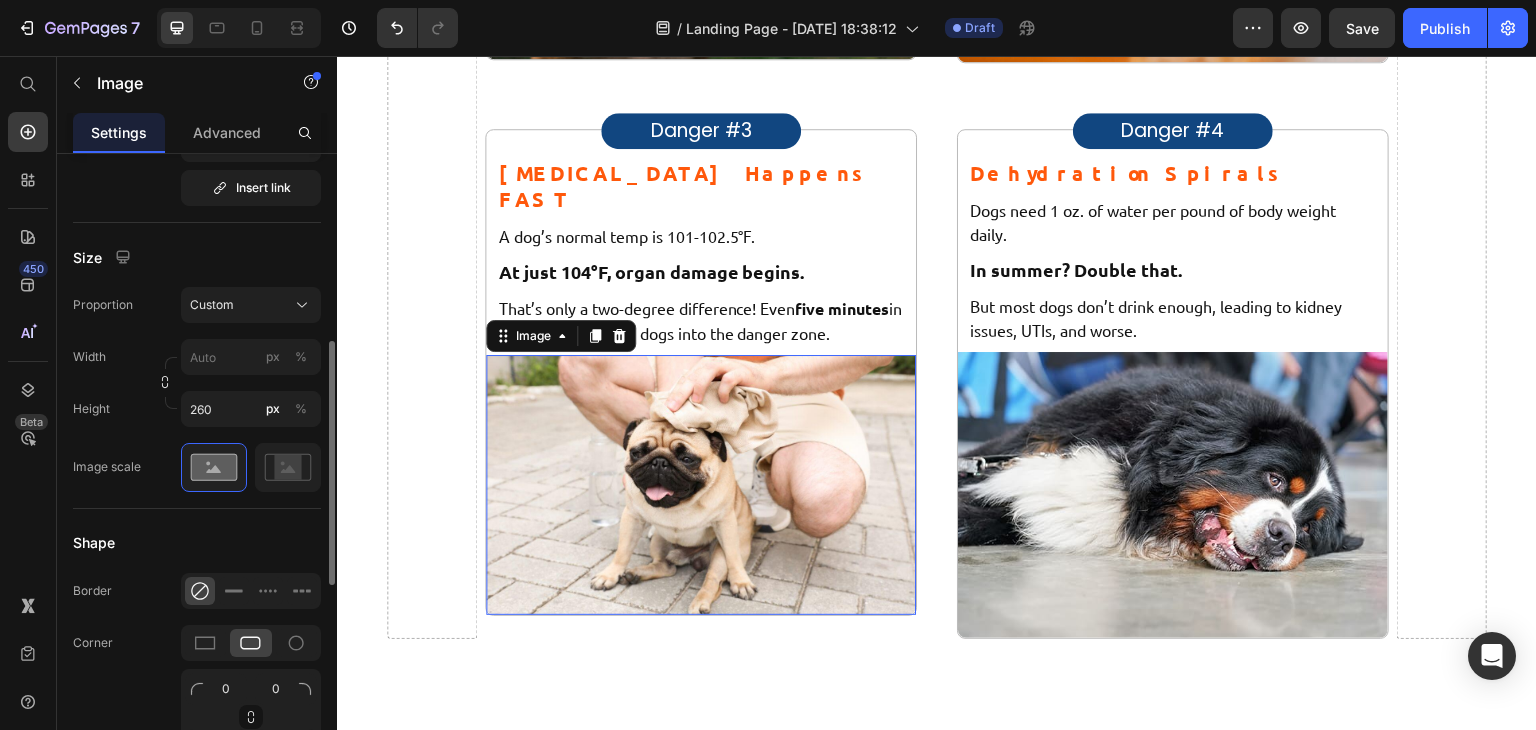 scroll, scrollTop: 488, scrollLeft: 0, axis: vertical 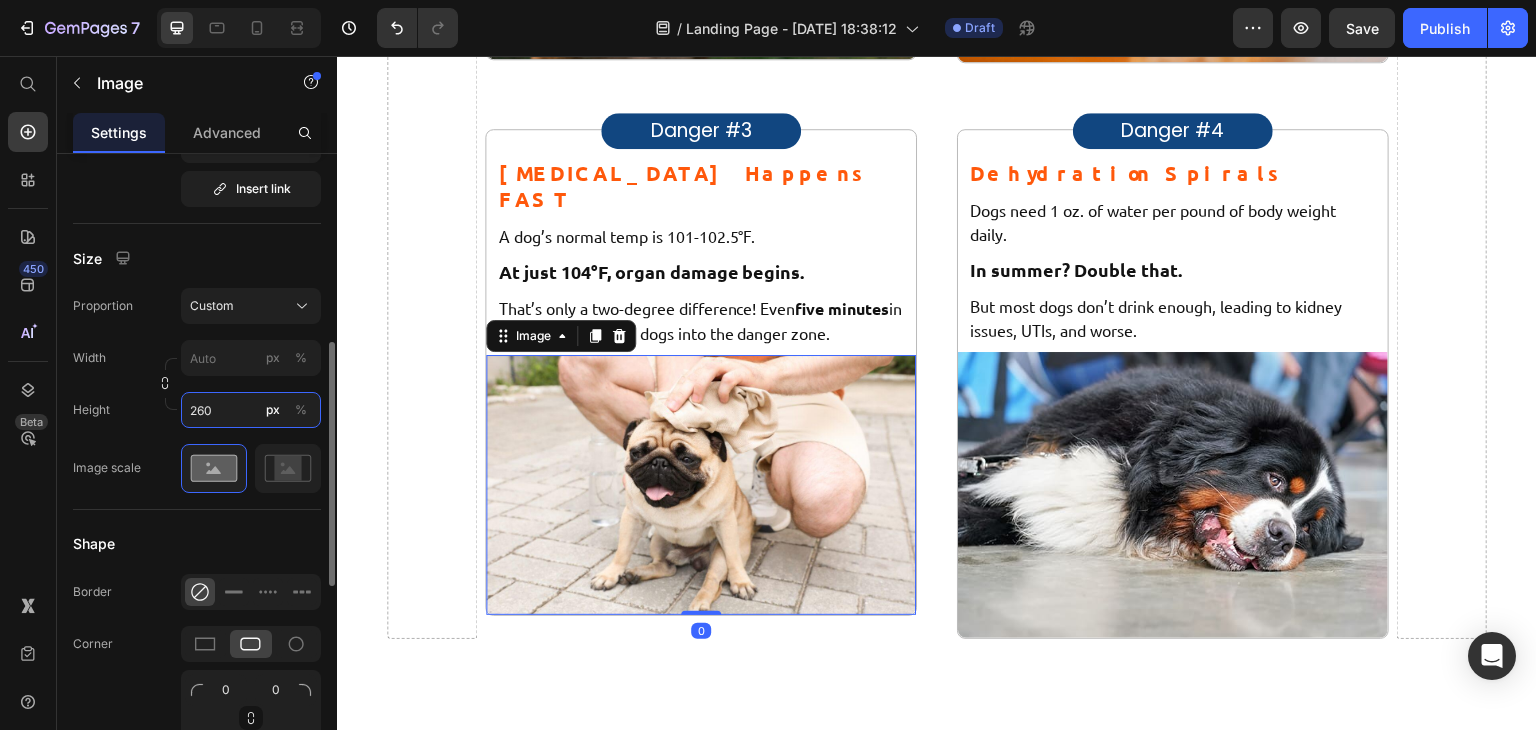 click on "260" at bounding box center [251, 410] 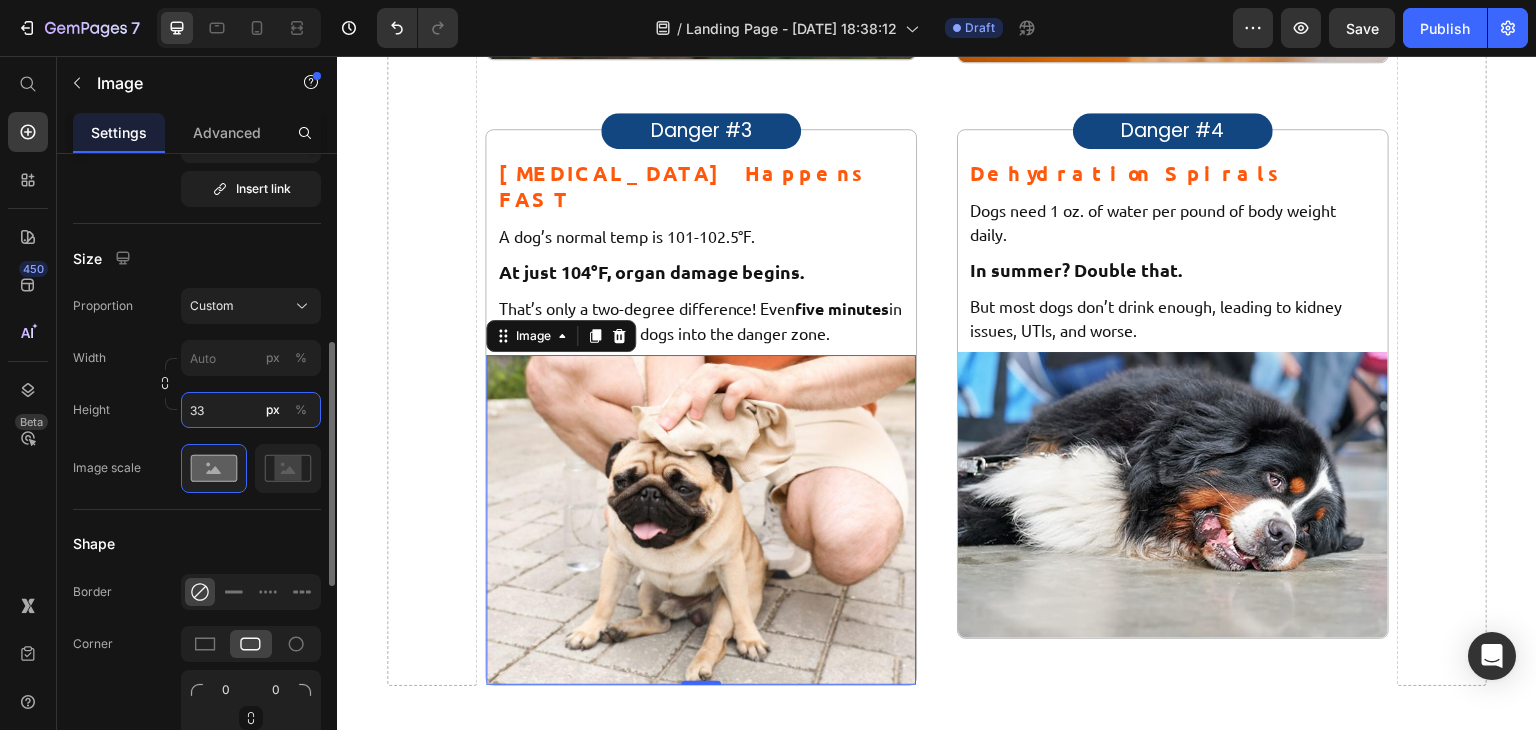 type on "3" 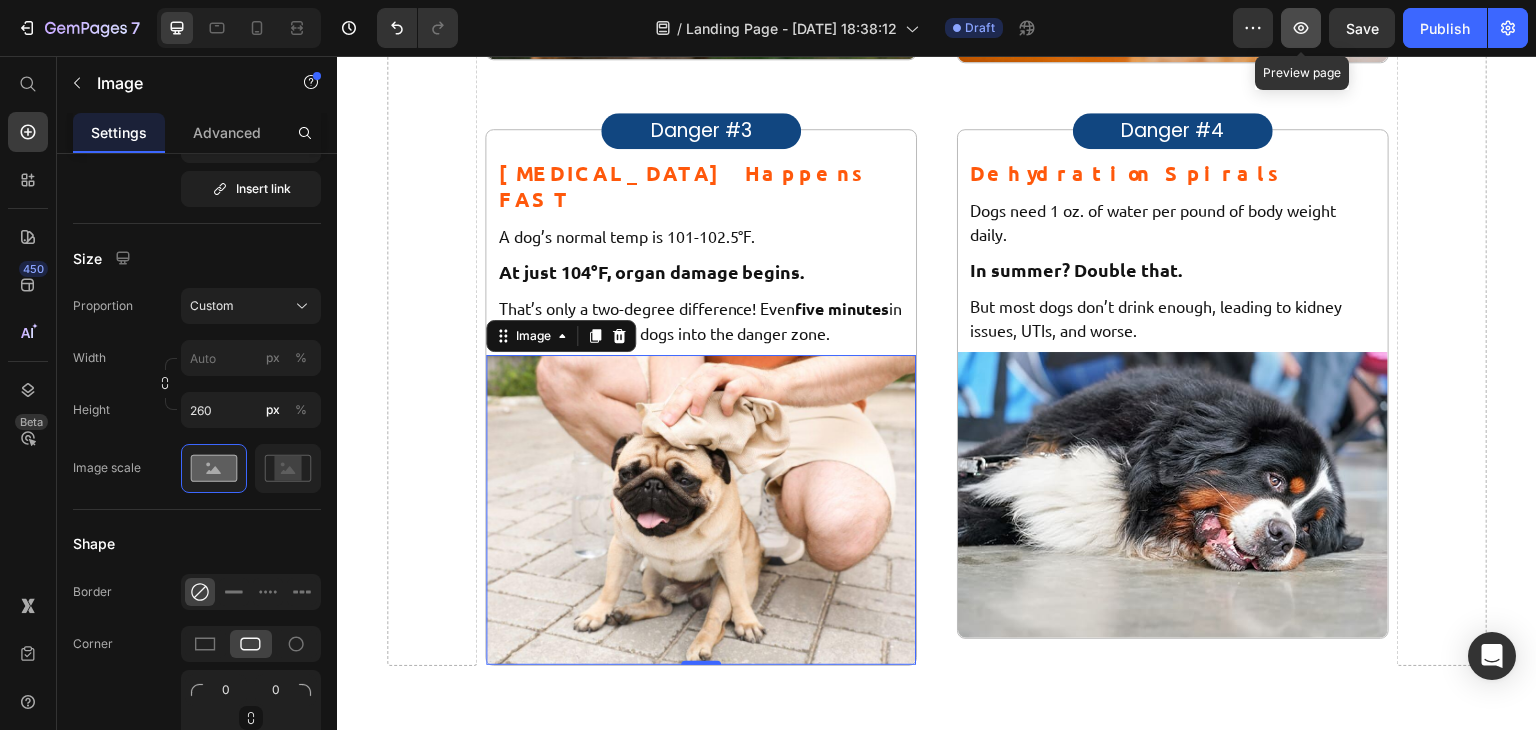 click 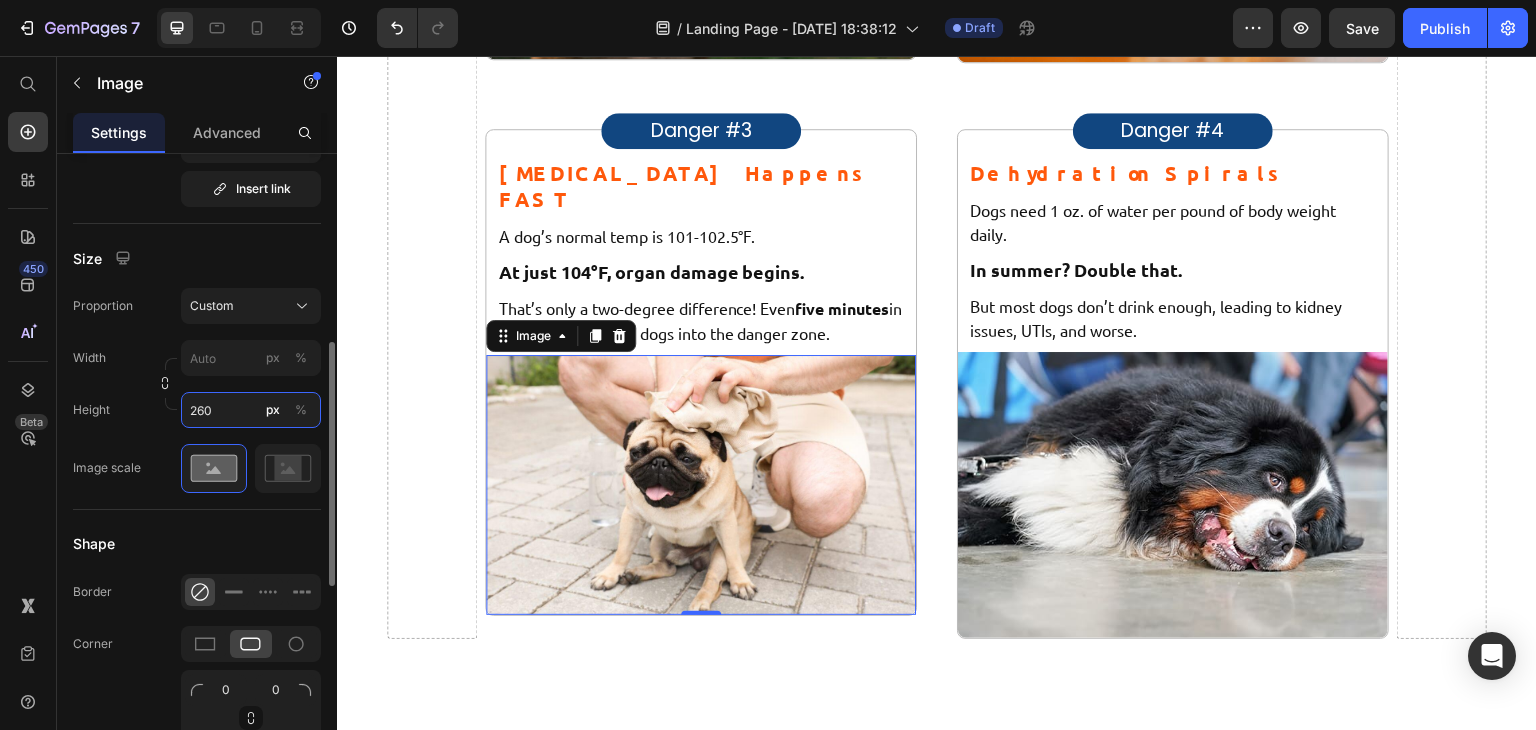 click on "260" at bounding box center (251, 410) 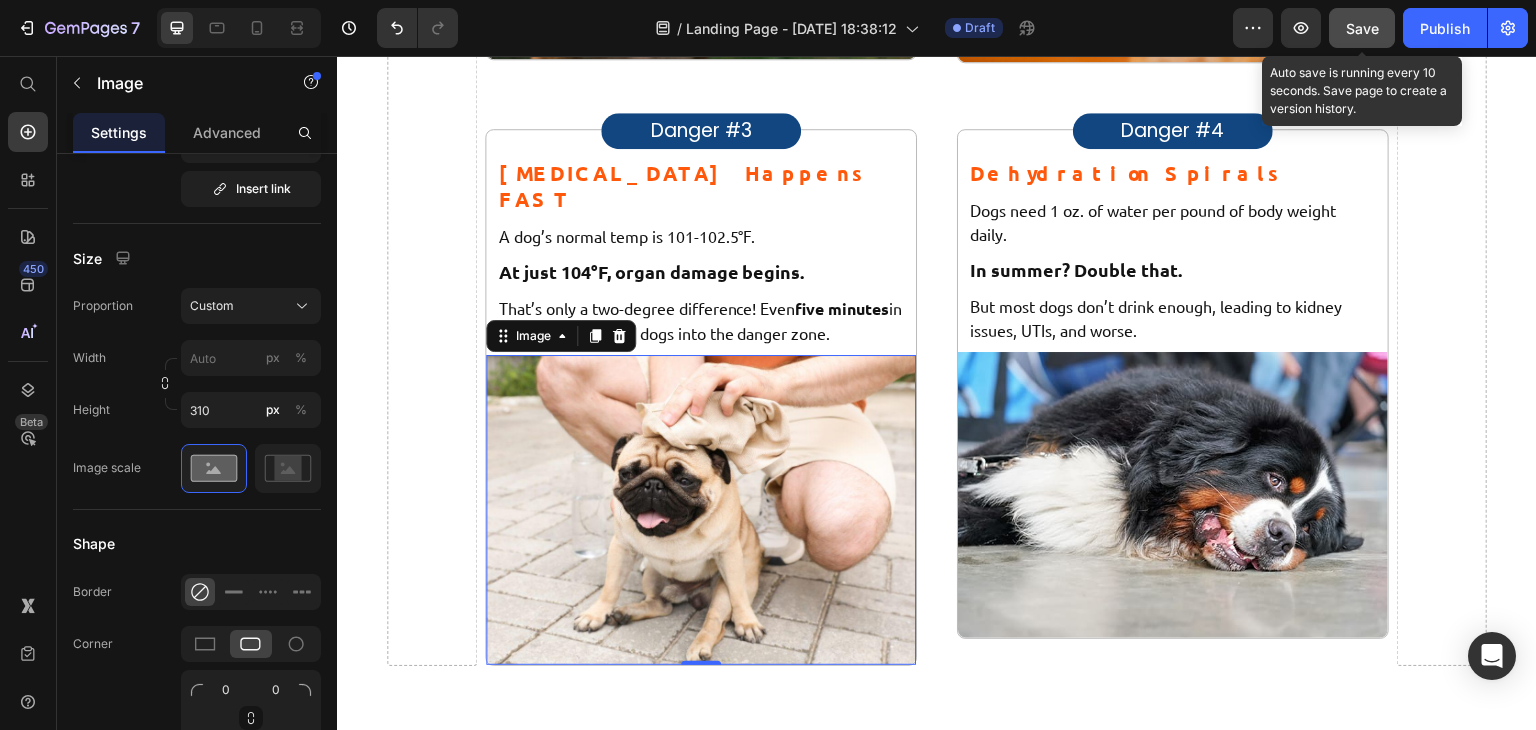 click on "Save" at bounding box center (1362, 28) 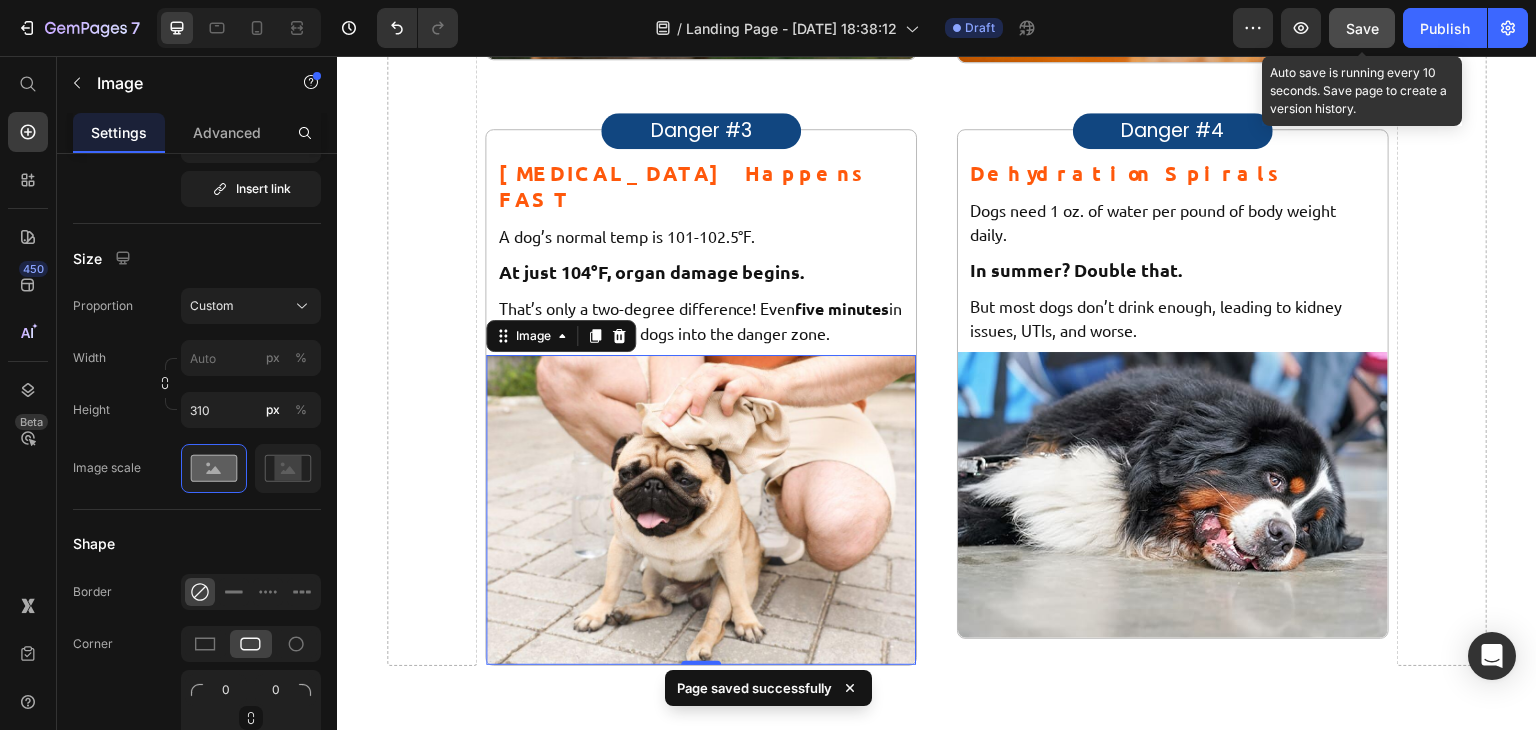 click on "Save" 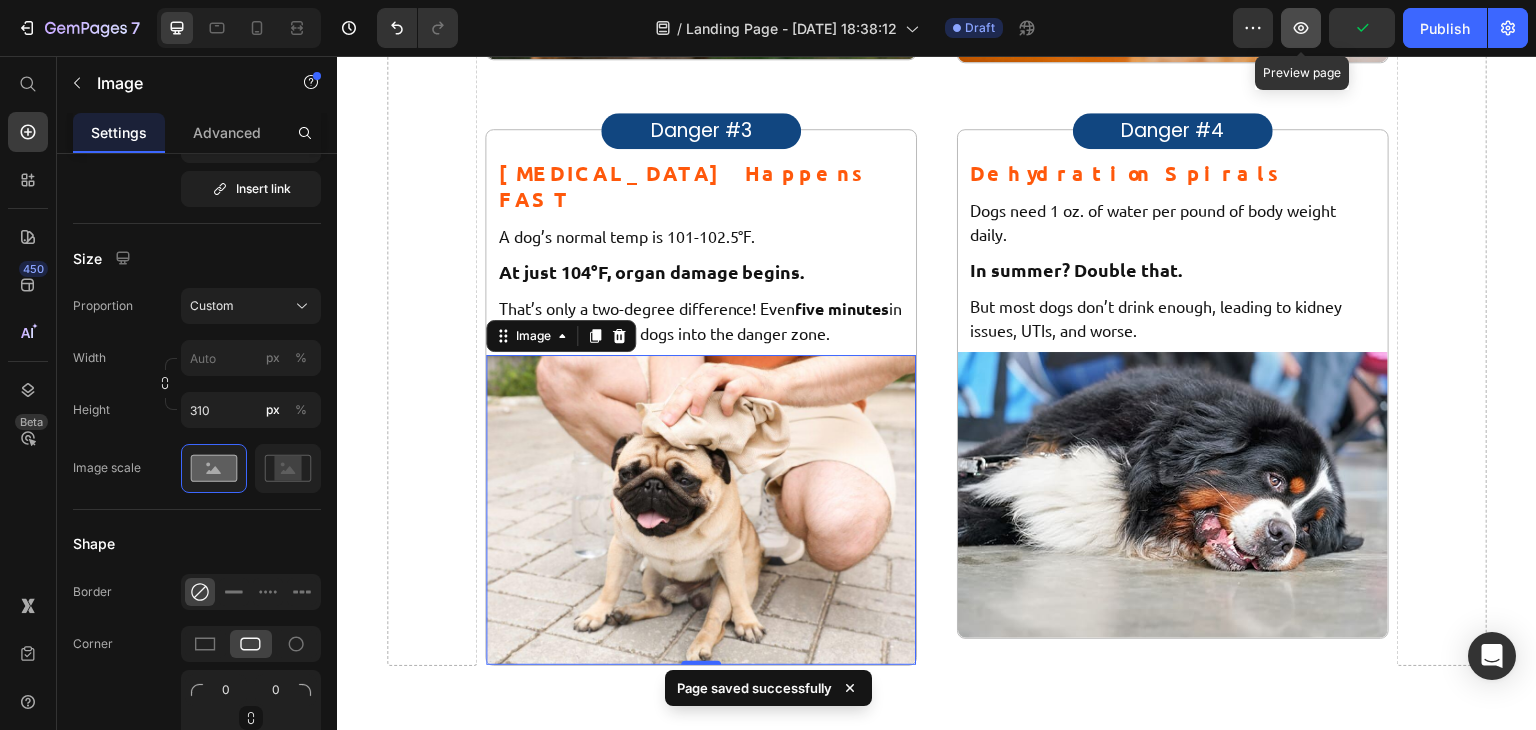 click 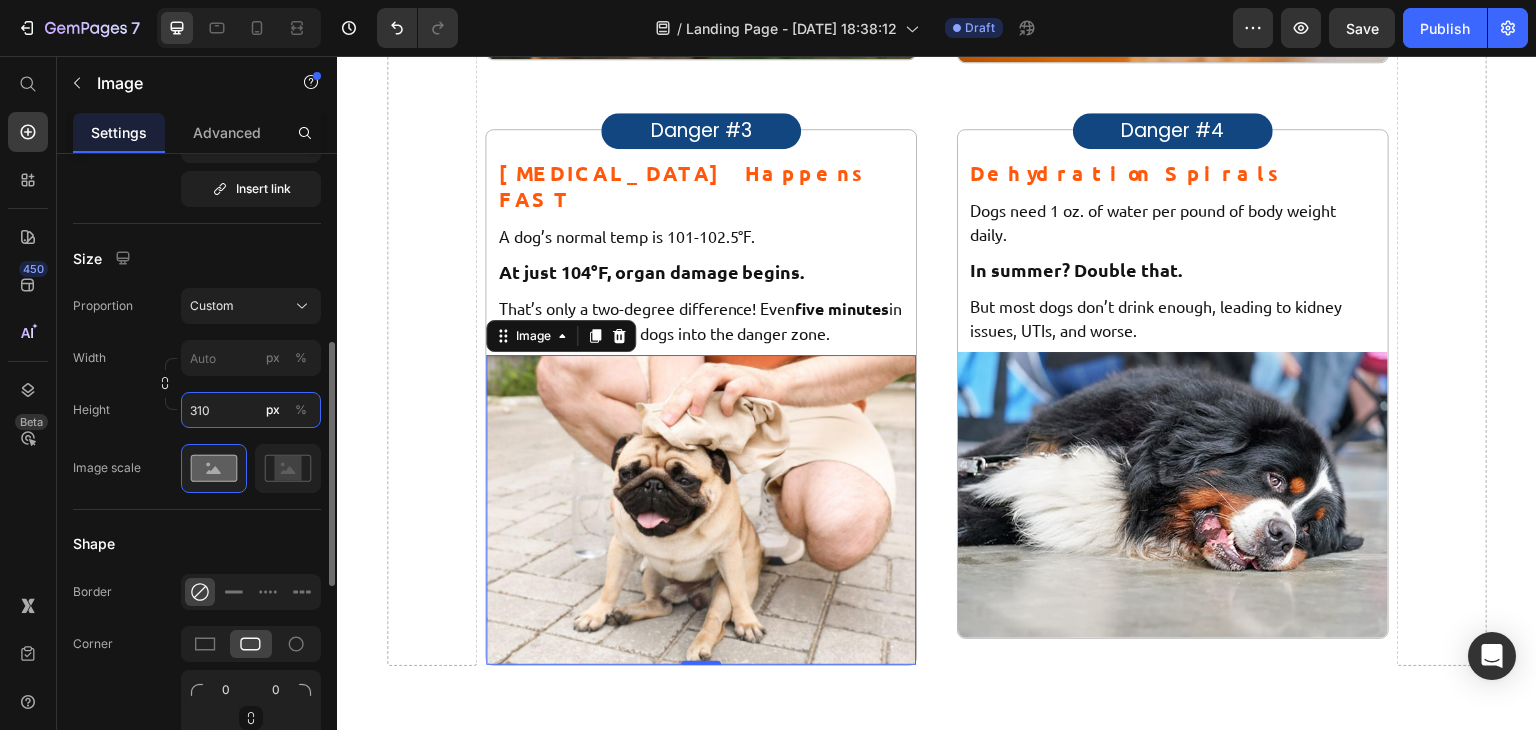 click on "310" at bounding box center (251, 410) 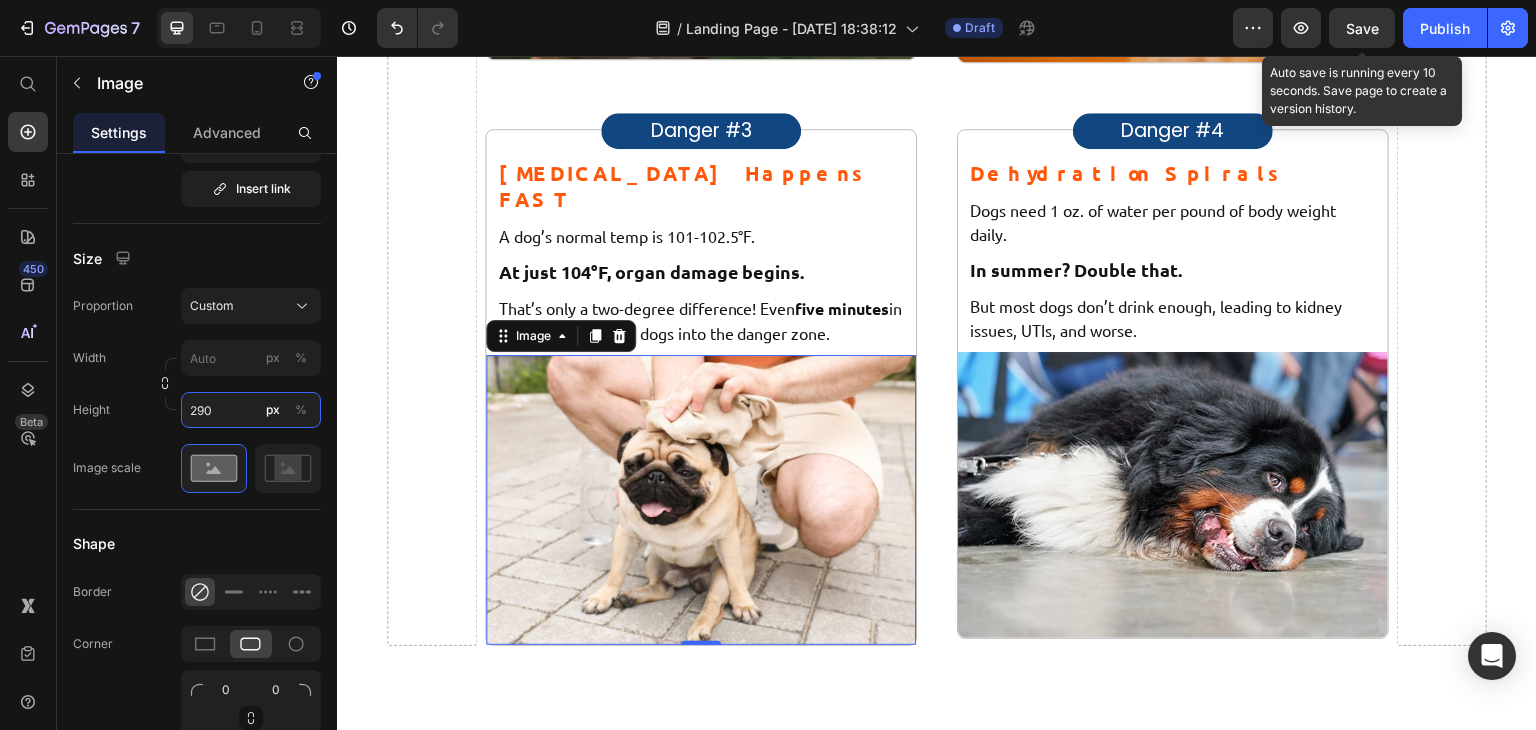 type on "290" 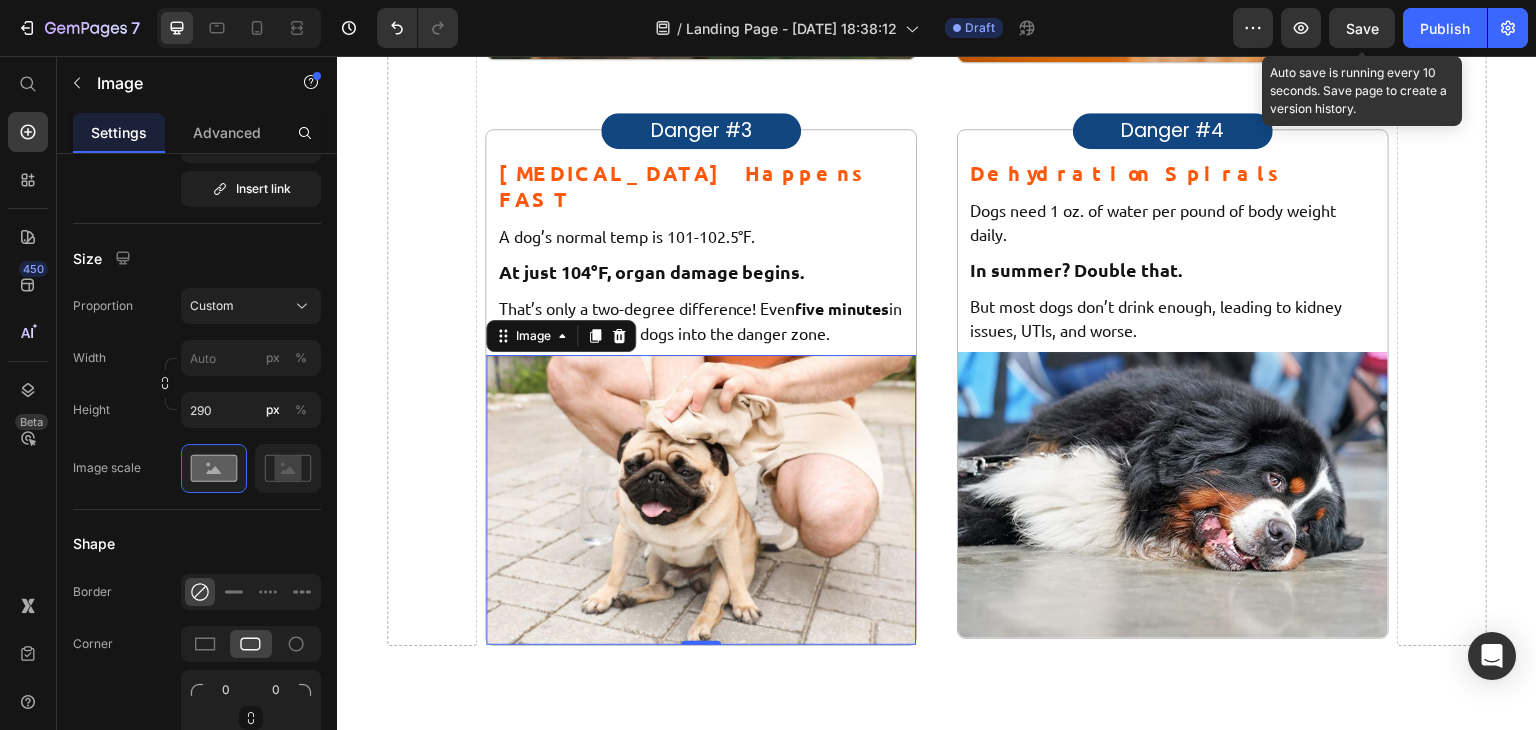 click on "Save" 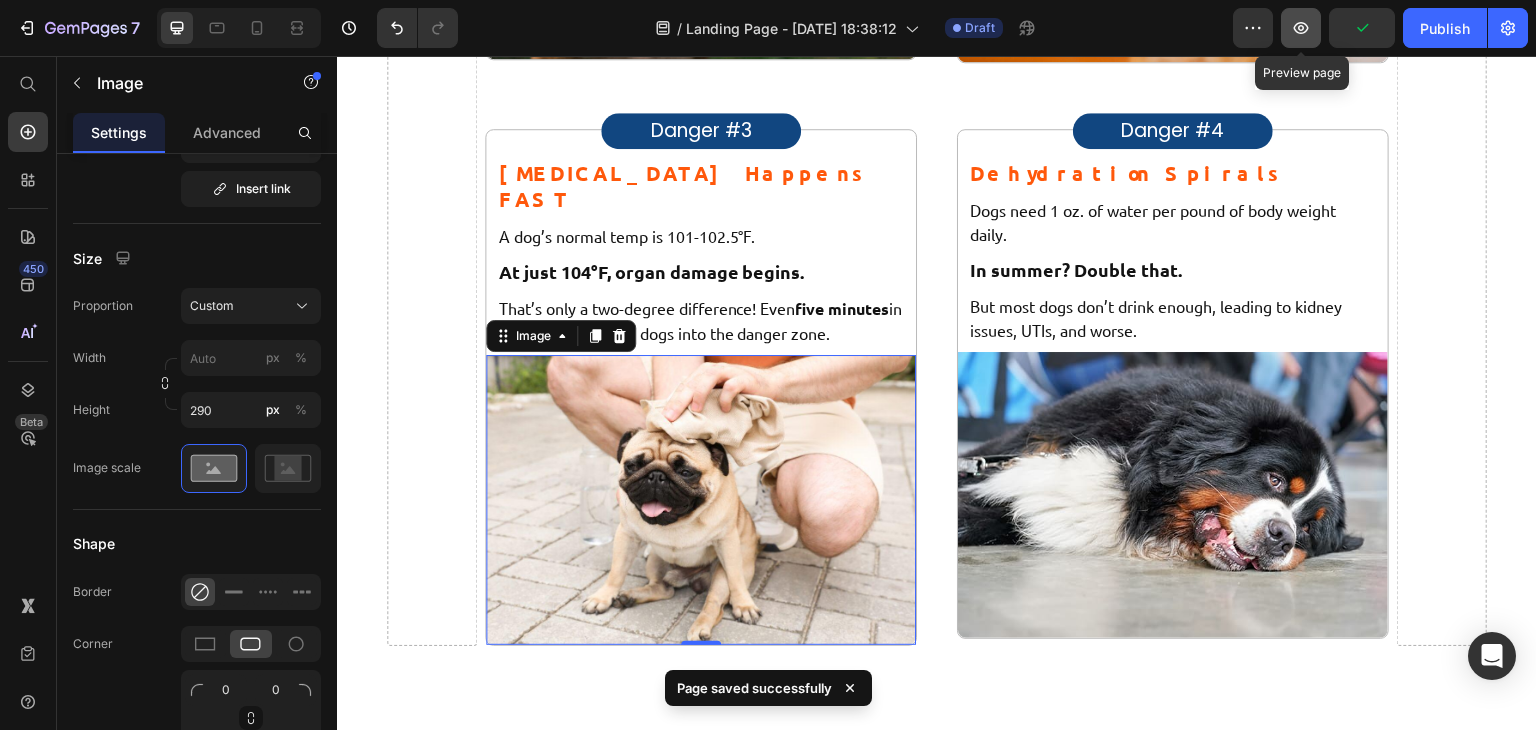 click 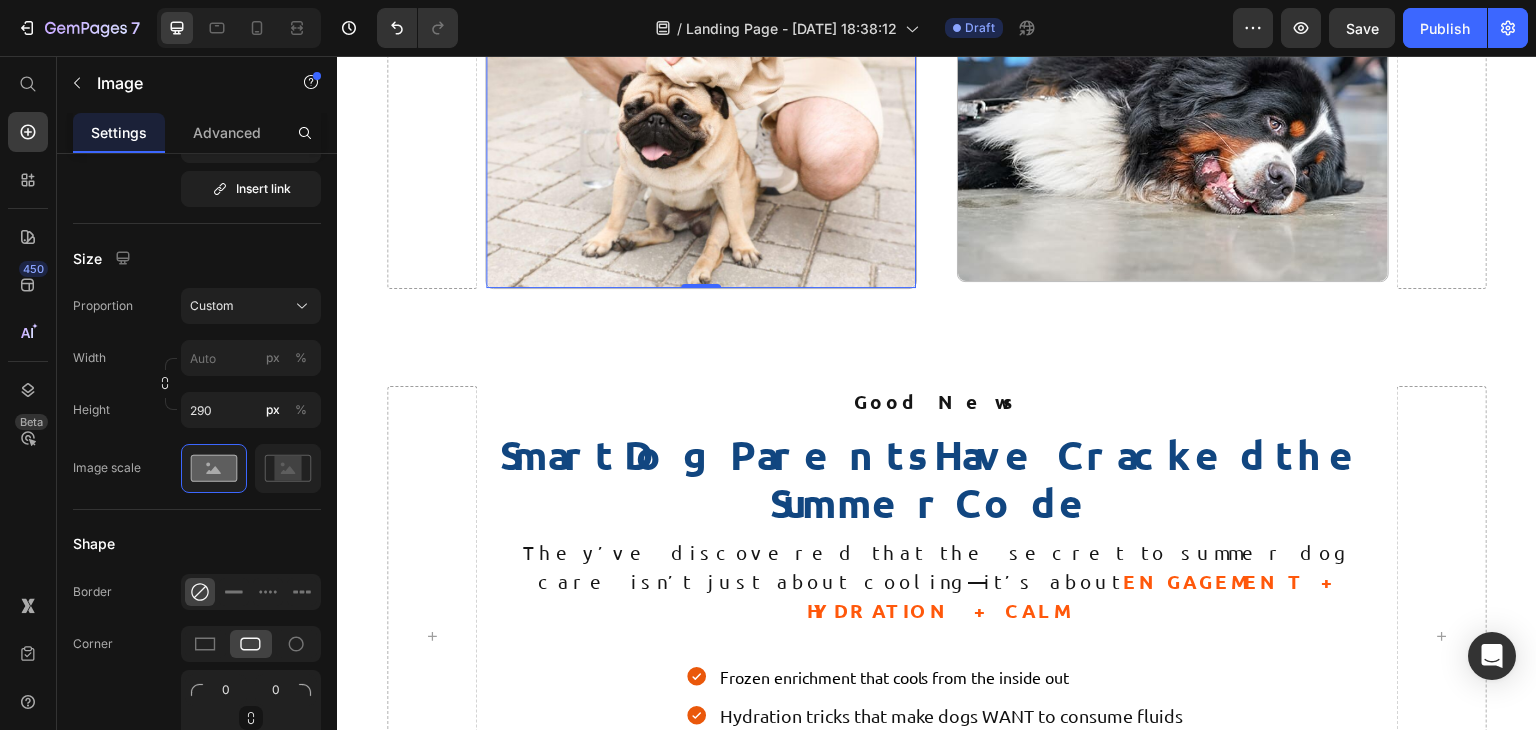 scroll, scrollTop: 2425, scrollLeft: 0, axis: vertical 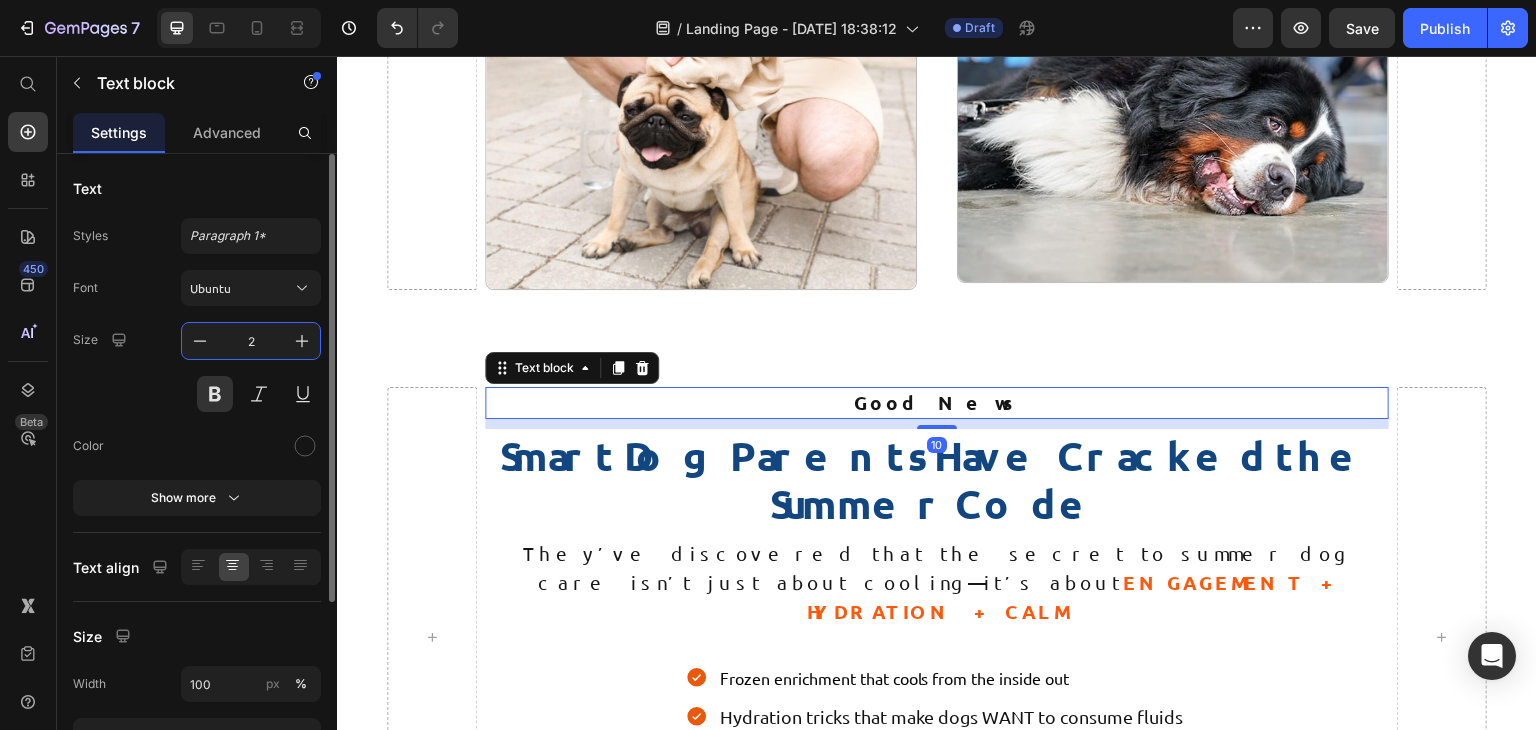 click on "2" at bounding box center (251, 341) 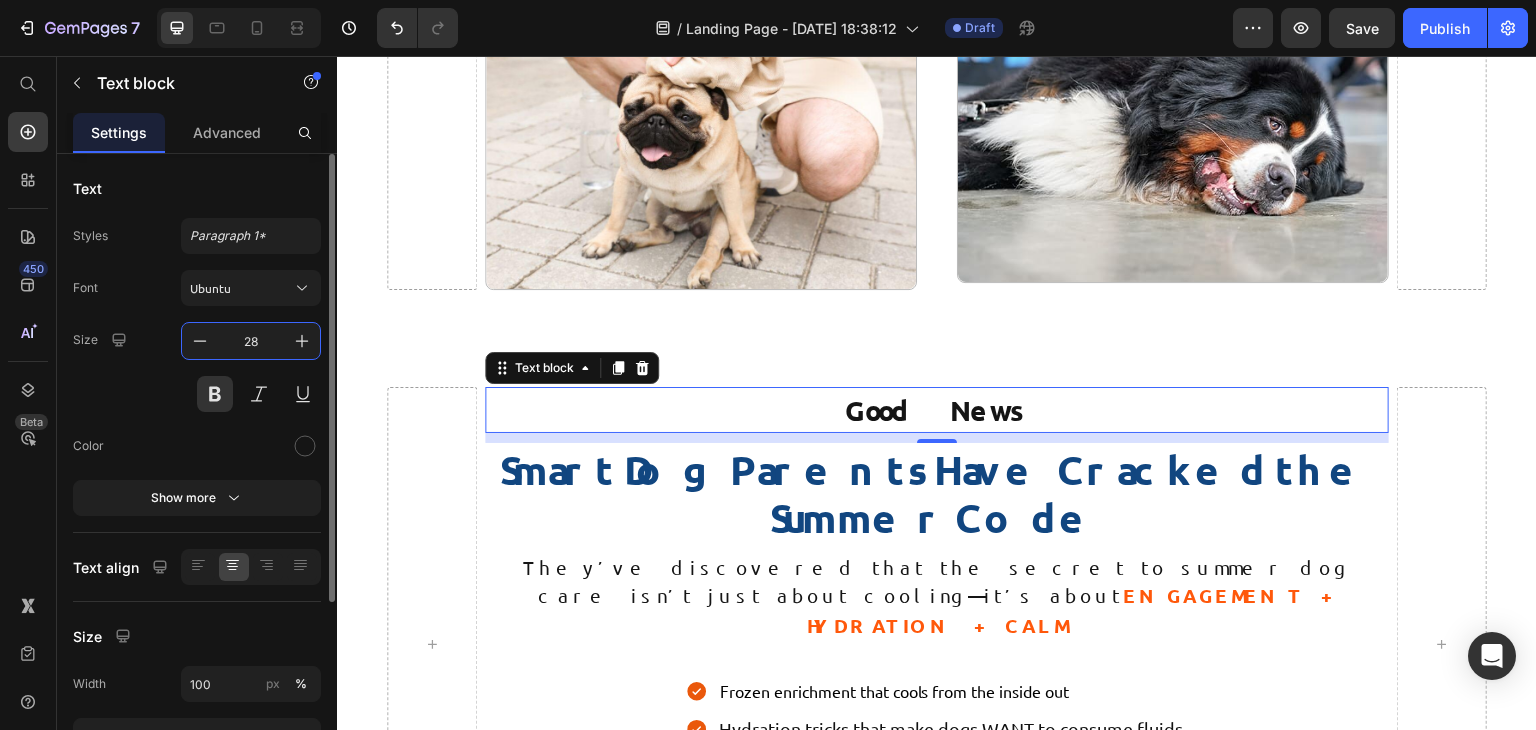click on "28" at bounding box center [251, 341] 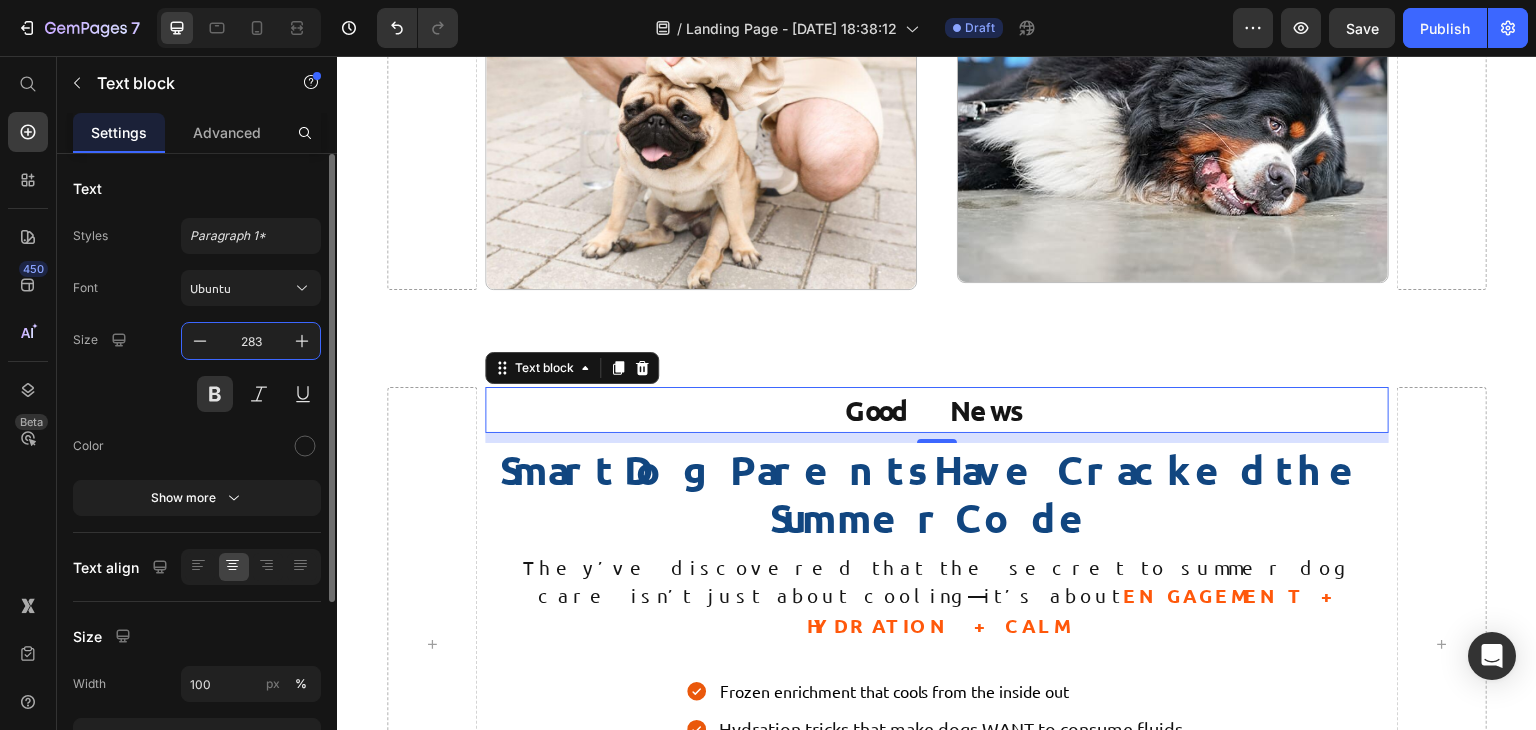 click on "283" at bounding box center (251, 341) 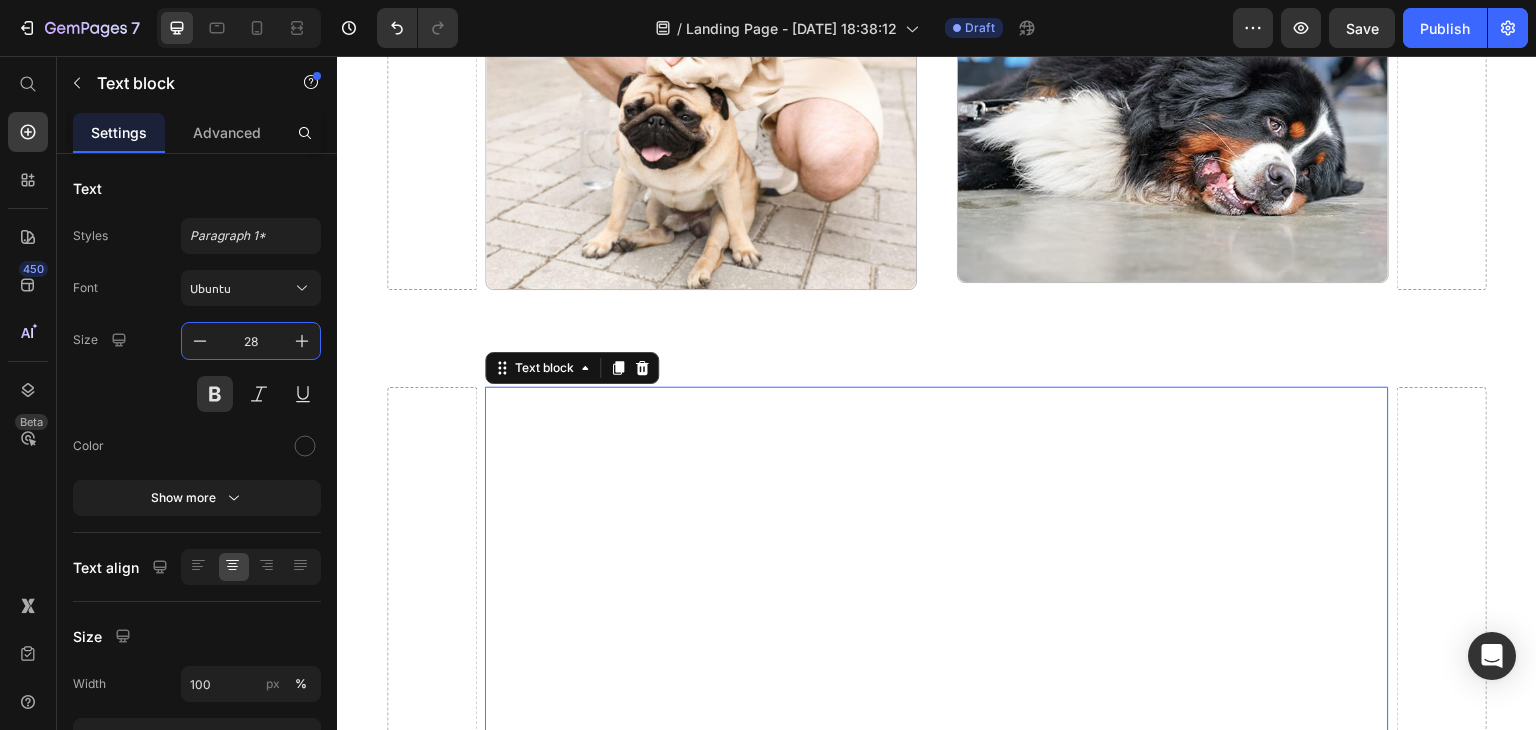 type on "2" 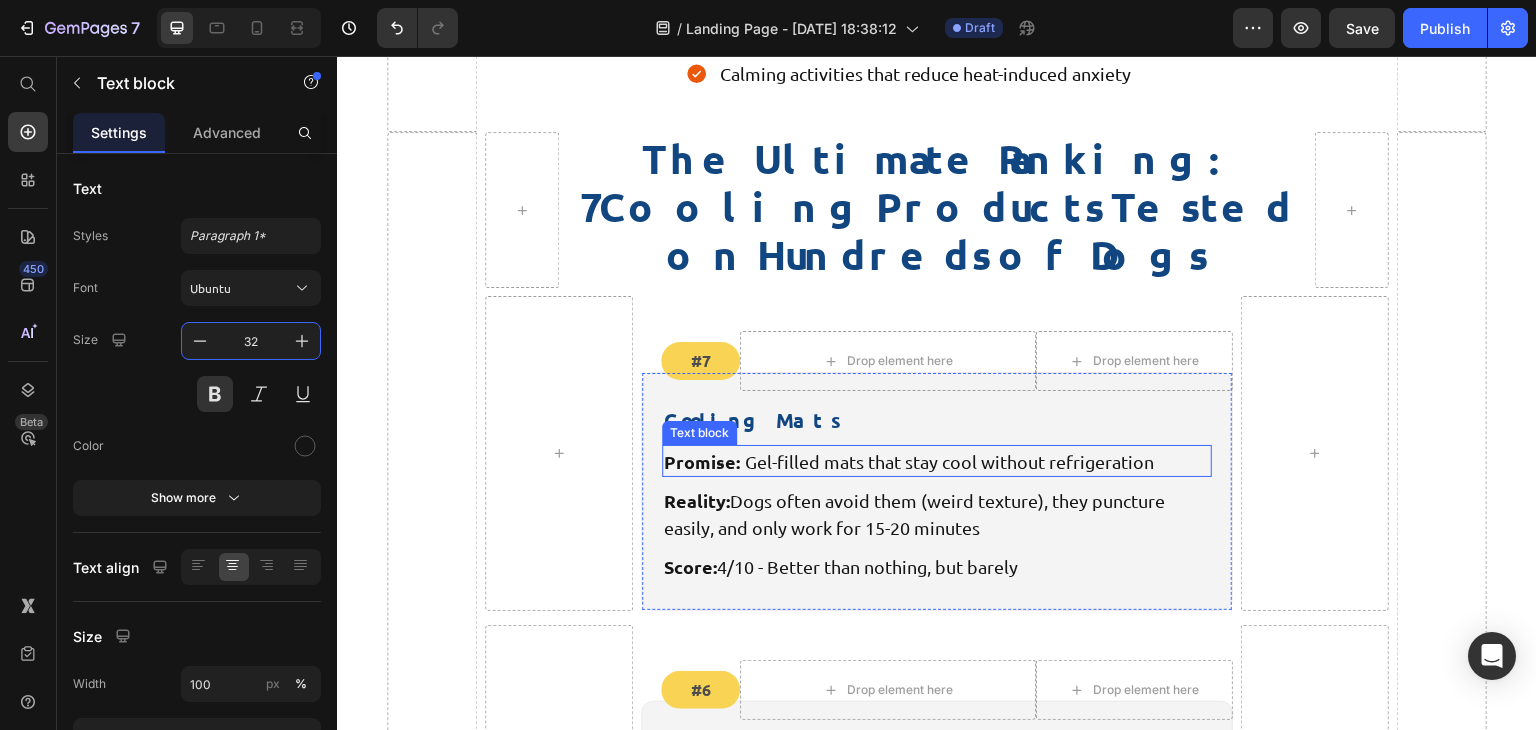 scroll, scrollTop: 3188, scrollLeft: 0, axis: vertical 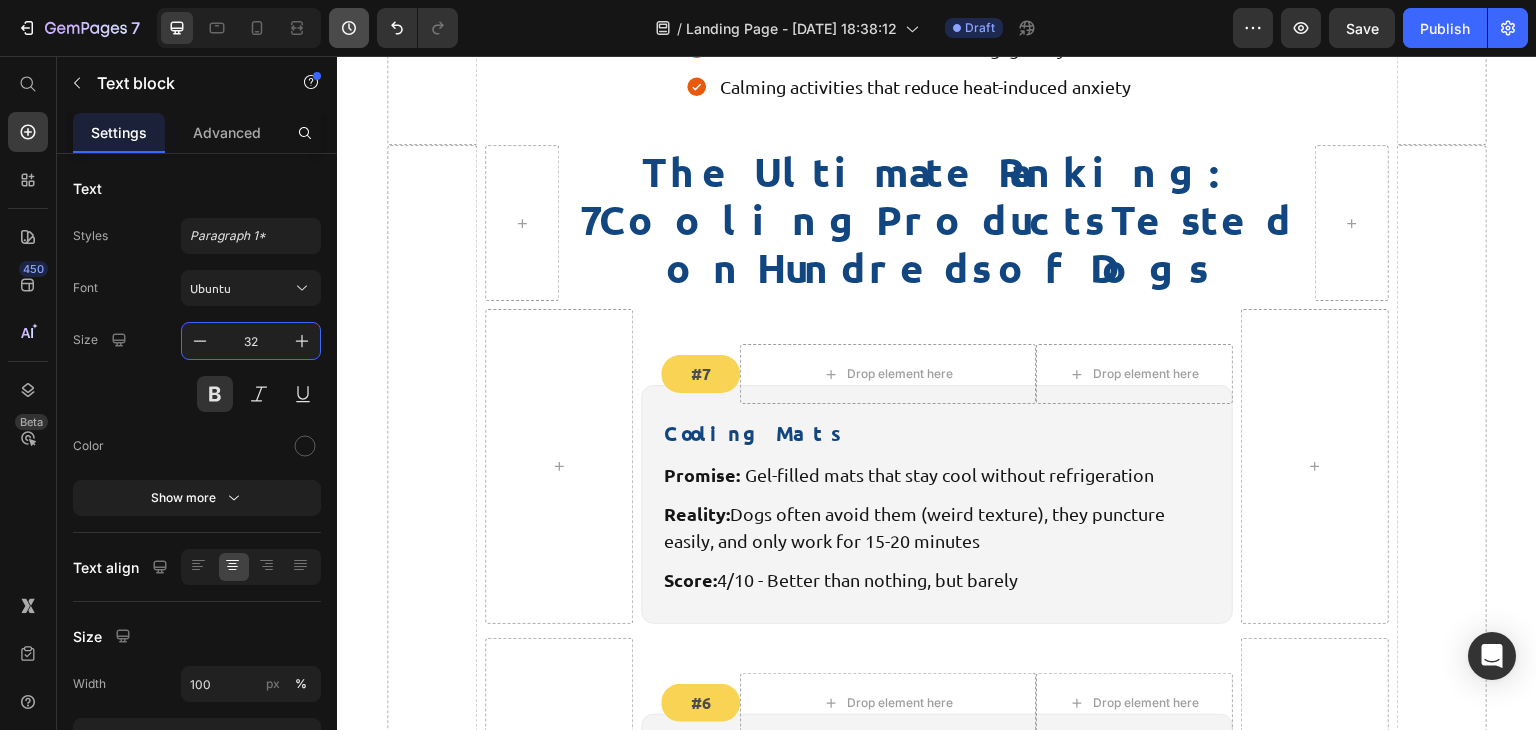 type on "32" 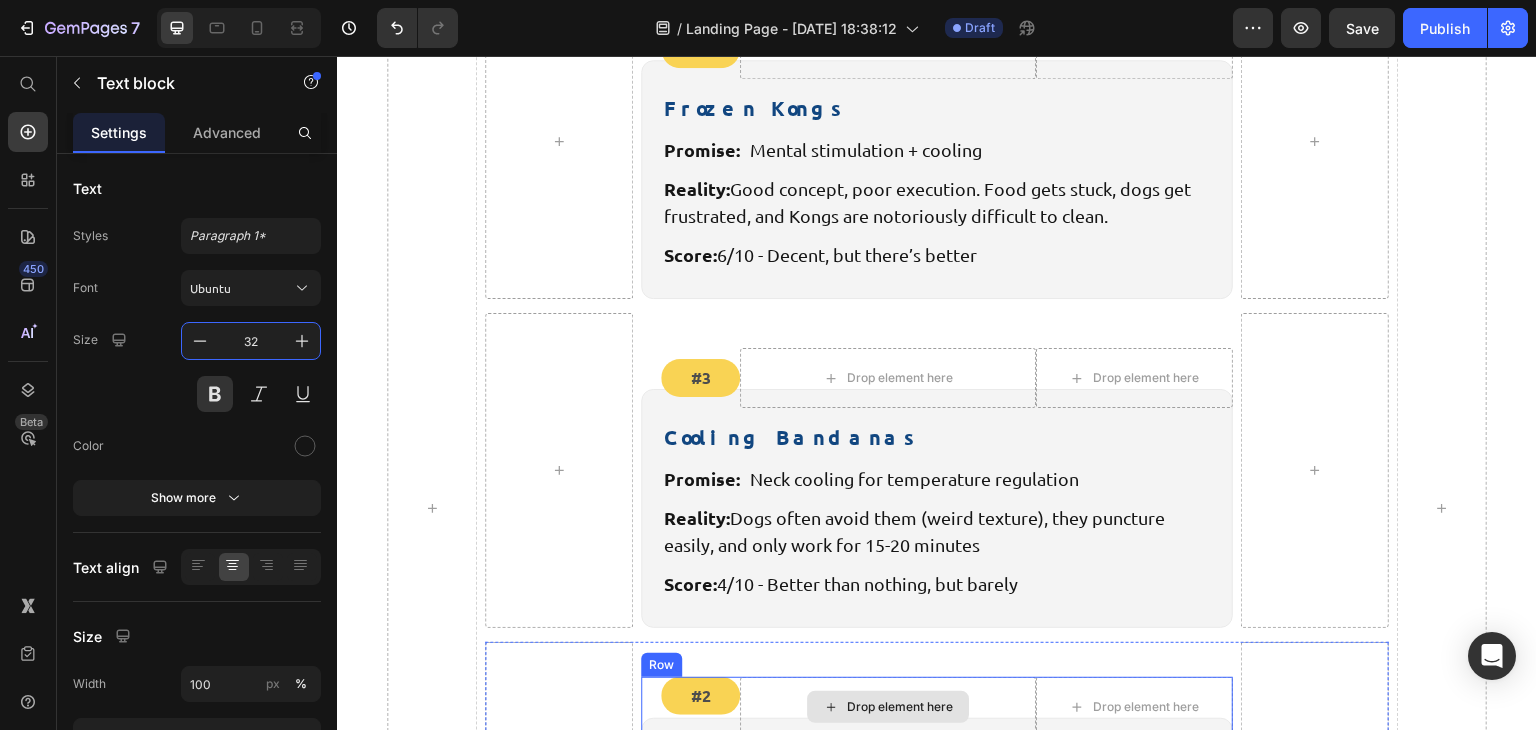 scroll, scrollTop: 4506, scrollLeft: 0, axis: vertical 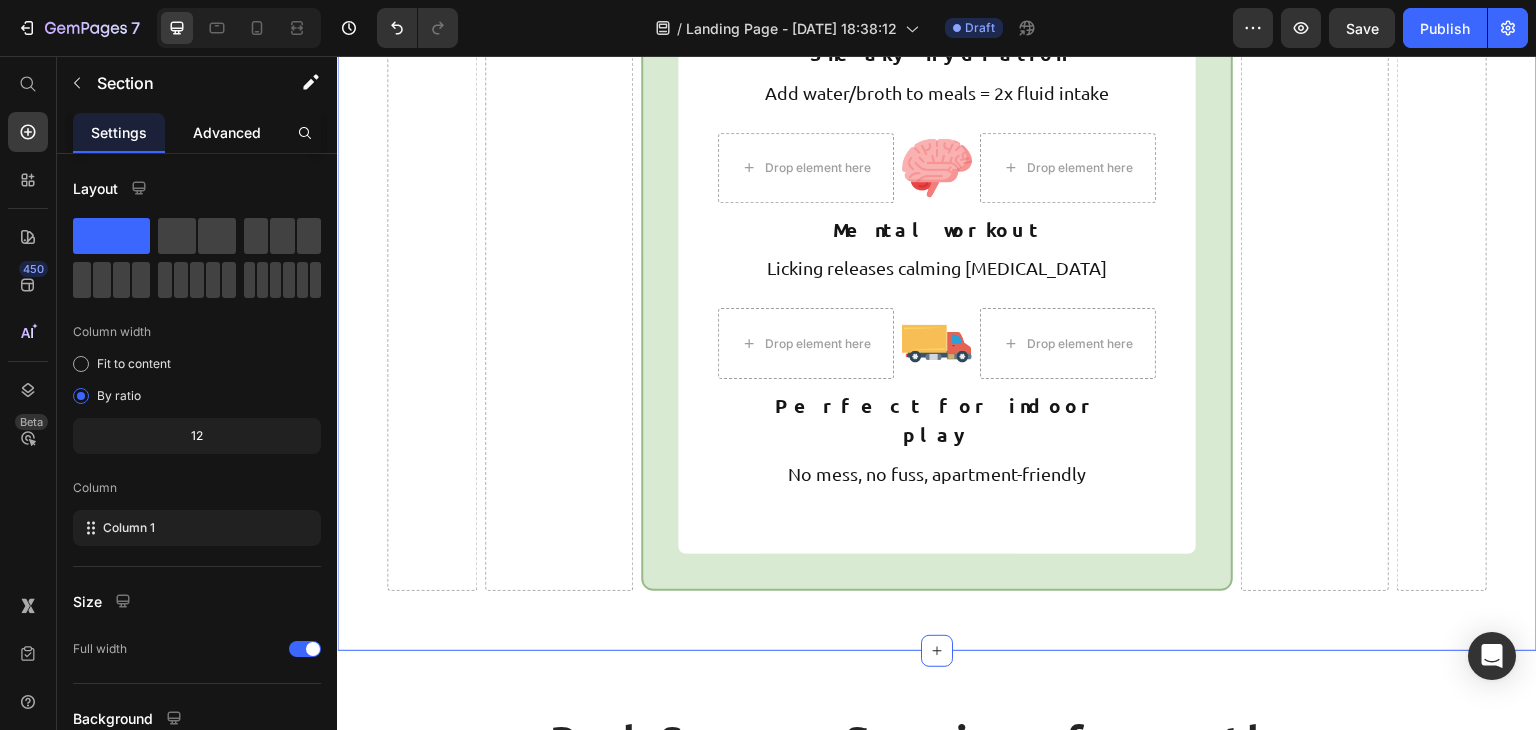 click on "Advanced" at bounding box center [227, 132] 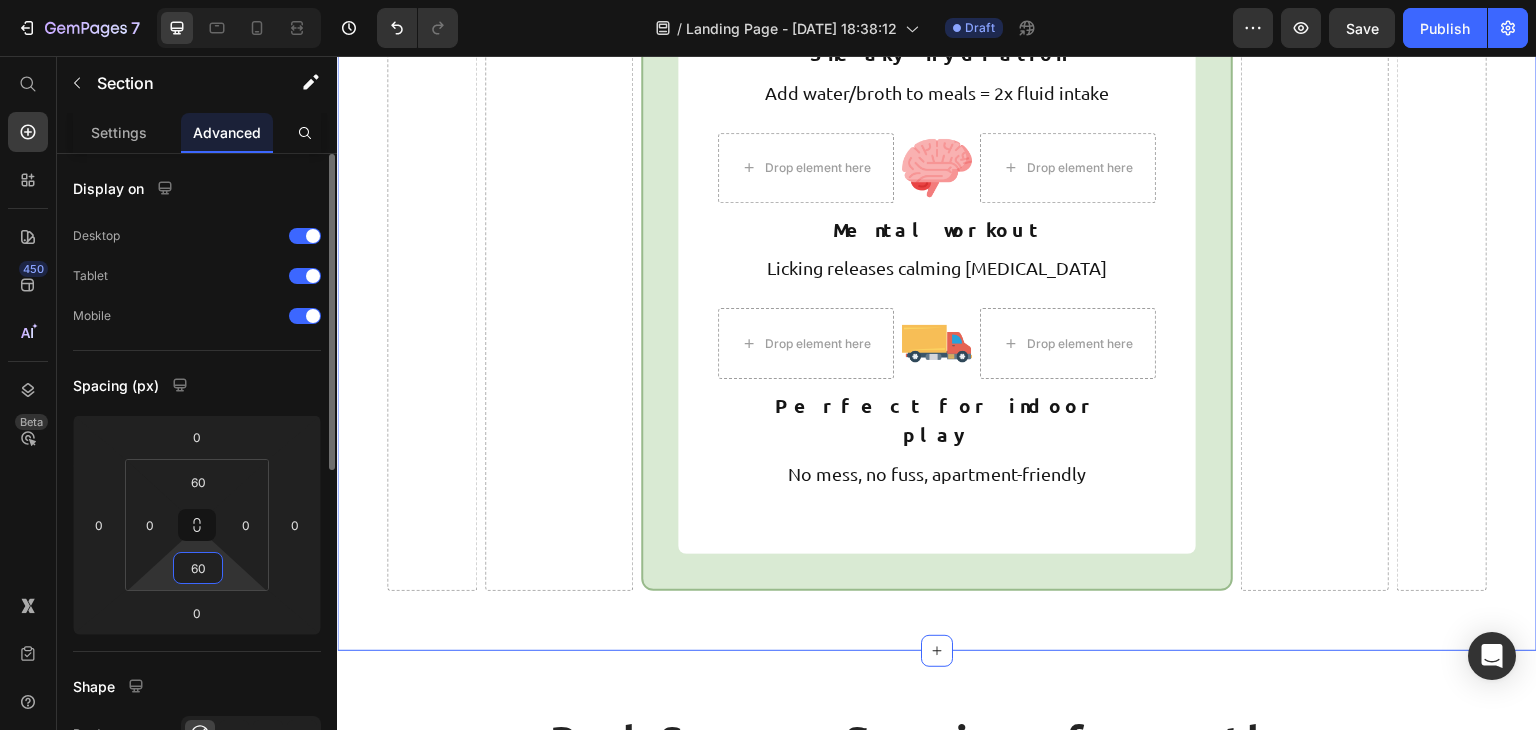click on "60" at bounding box center [198, 568] 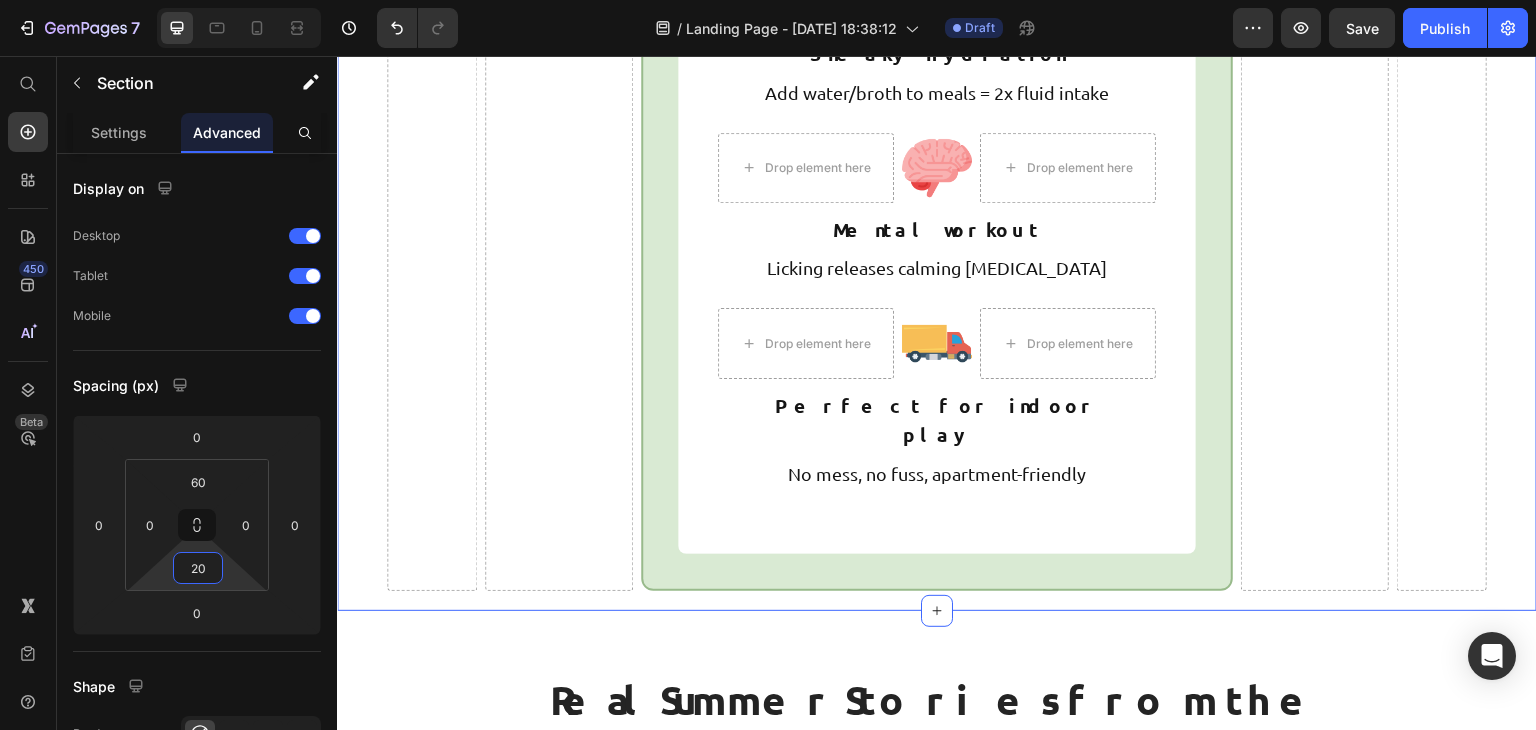 type on "20" 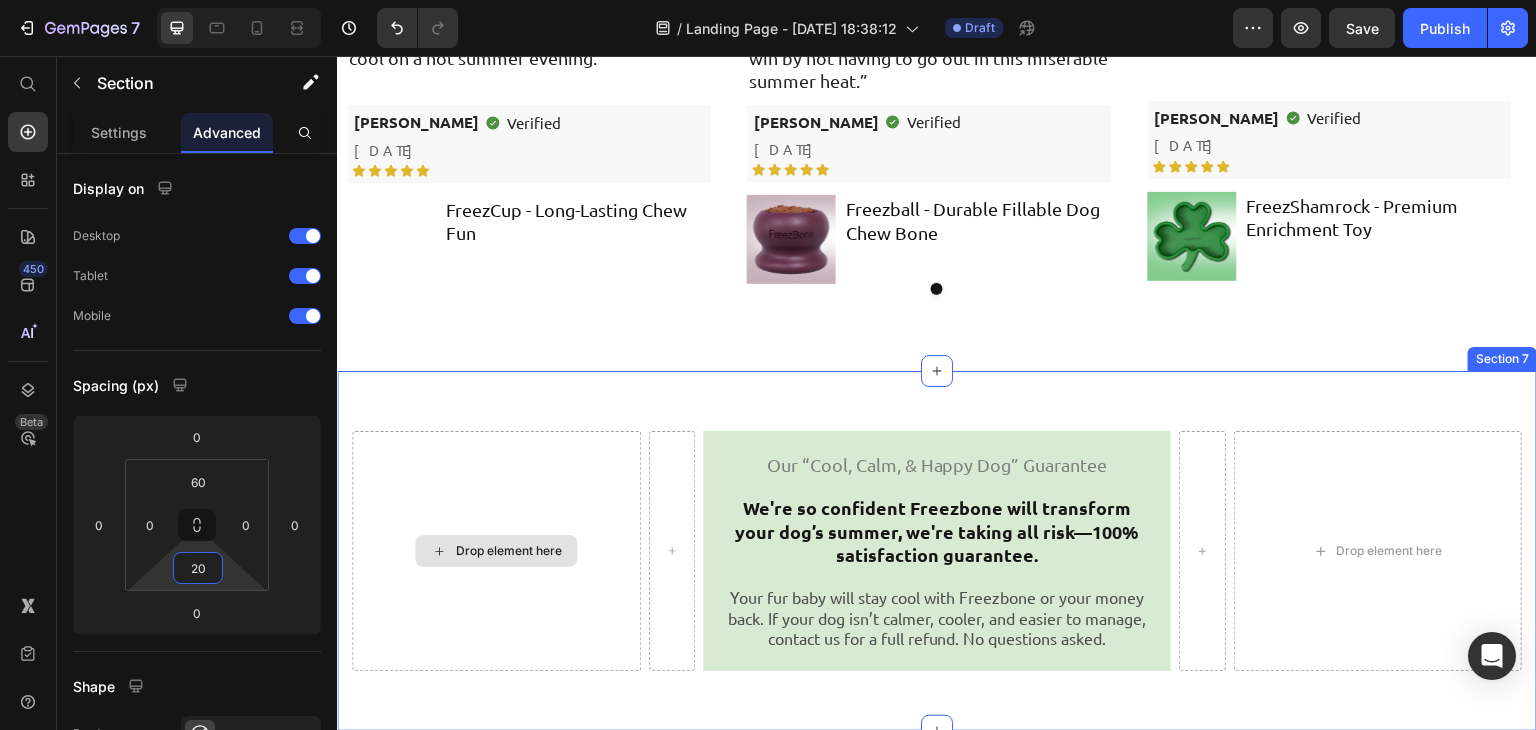 scroll, scrollTop: 7212, scrollLeft: 0, axis: vertical 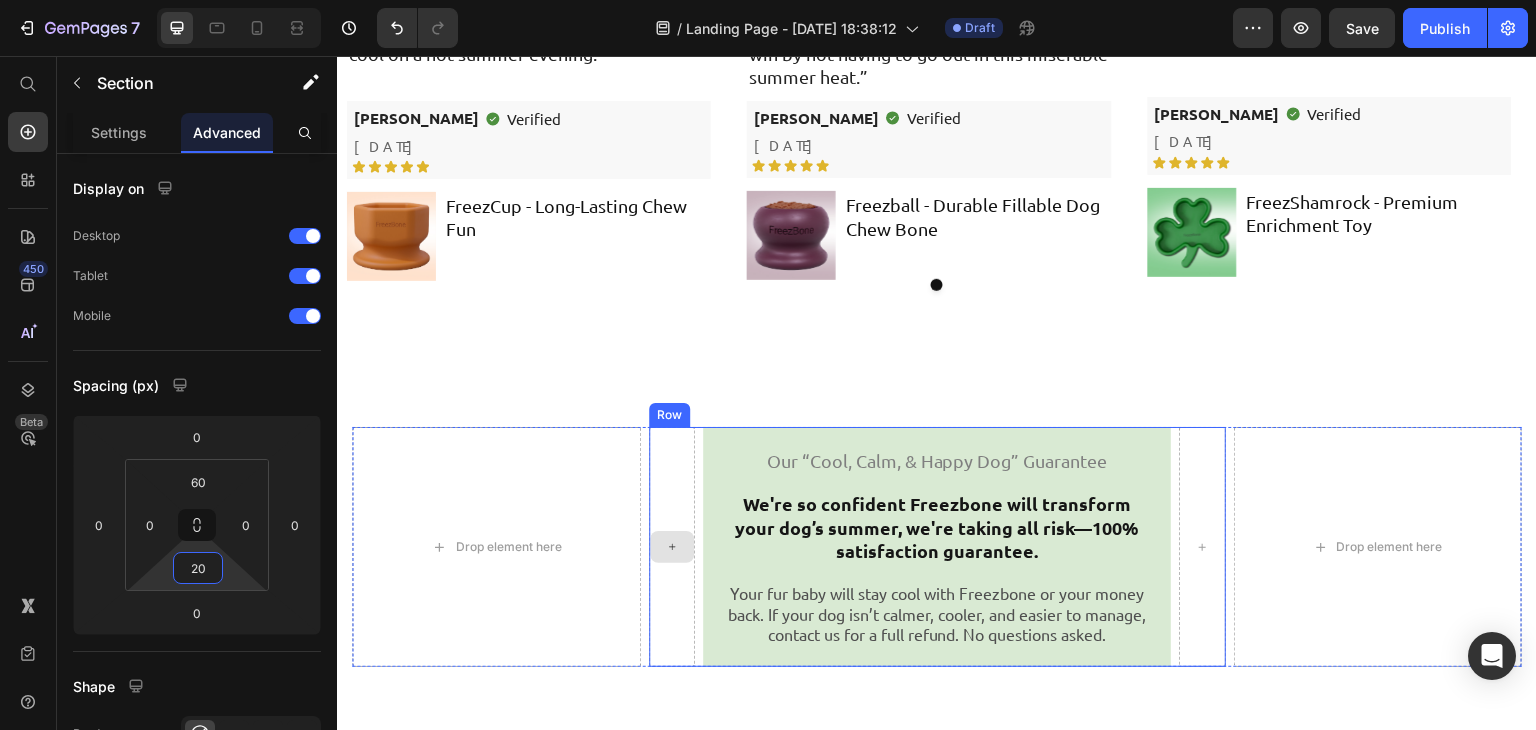 click at bounding box center (672, 547) 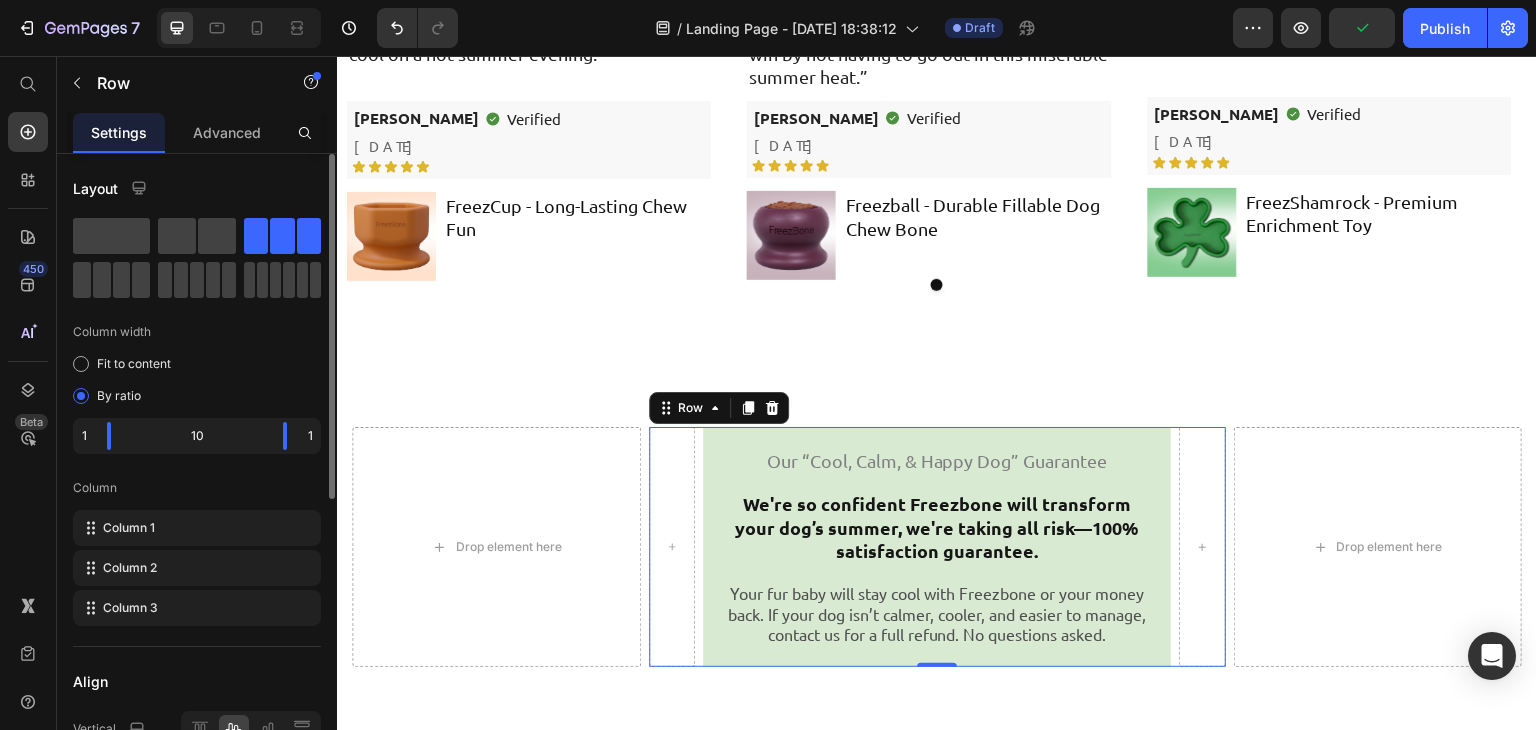scroll, scrollTop: 0, scrollLeft: 0, axis: both 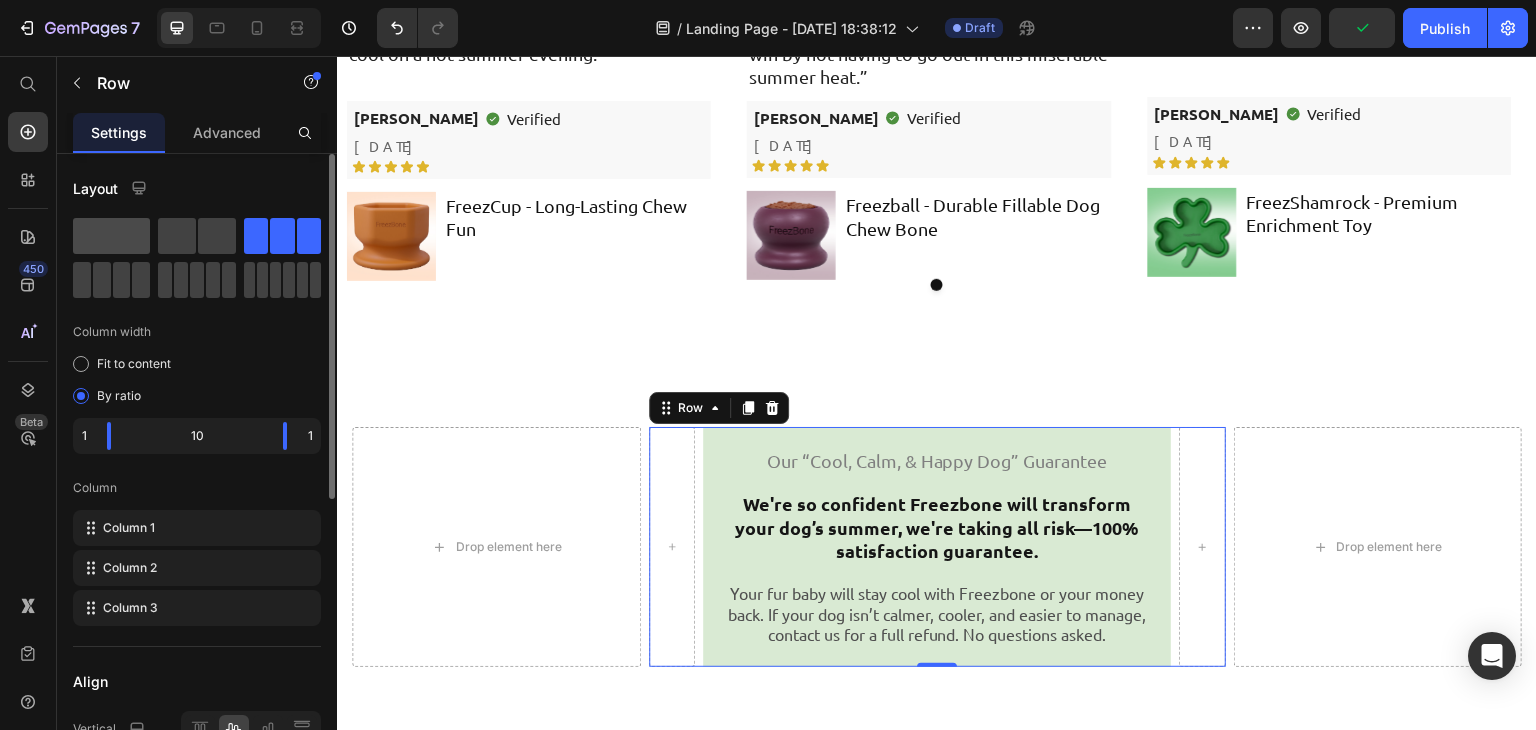 click 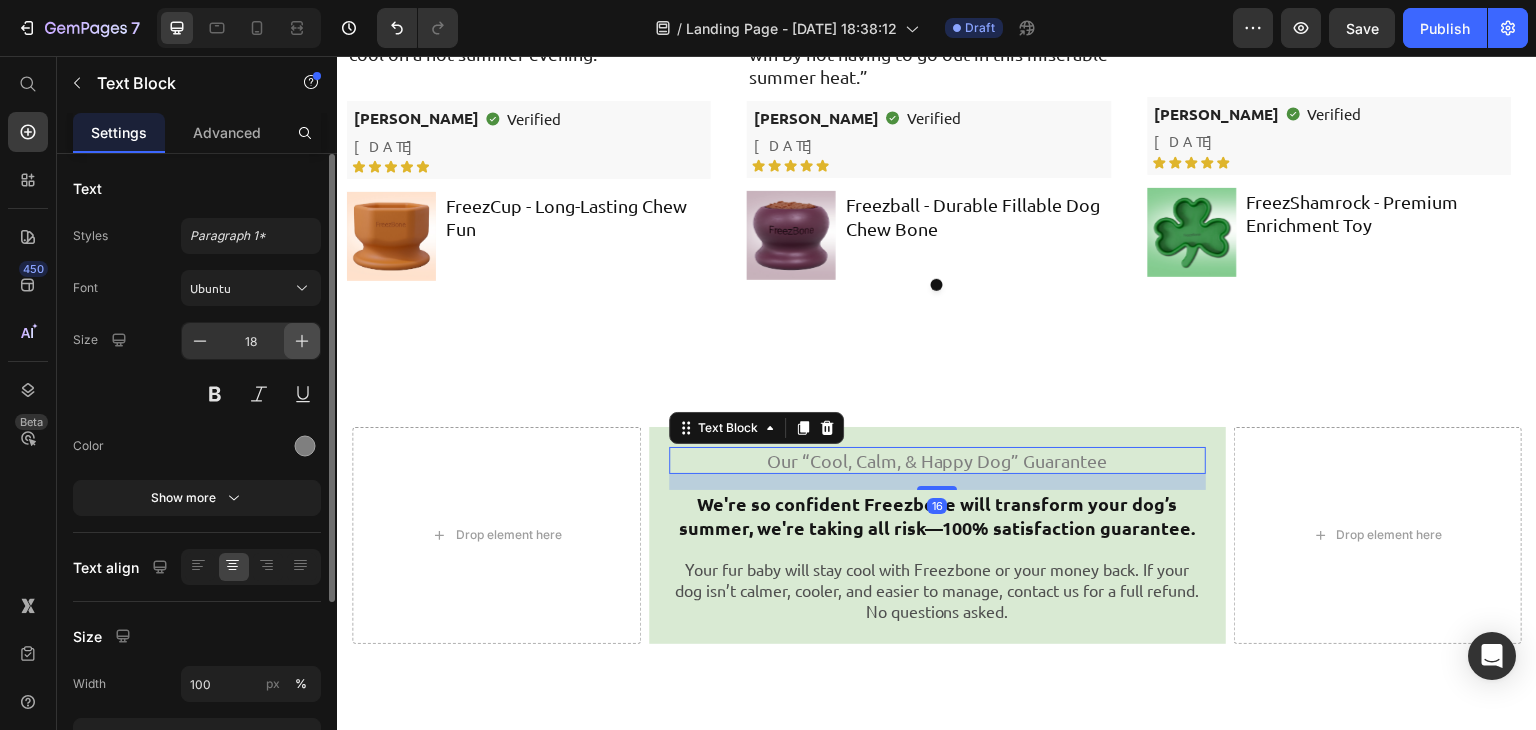 scroll, scrollTop: 0, scrollLeft: 0, axis: both 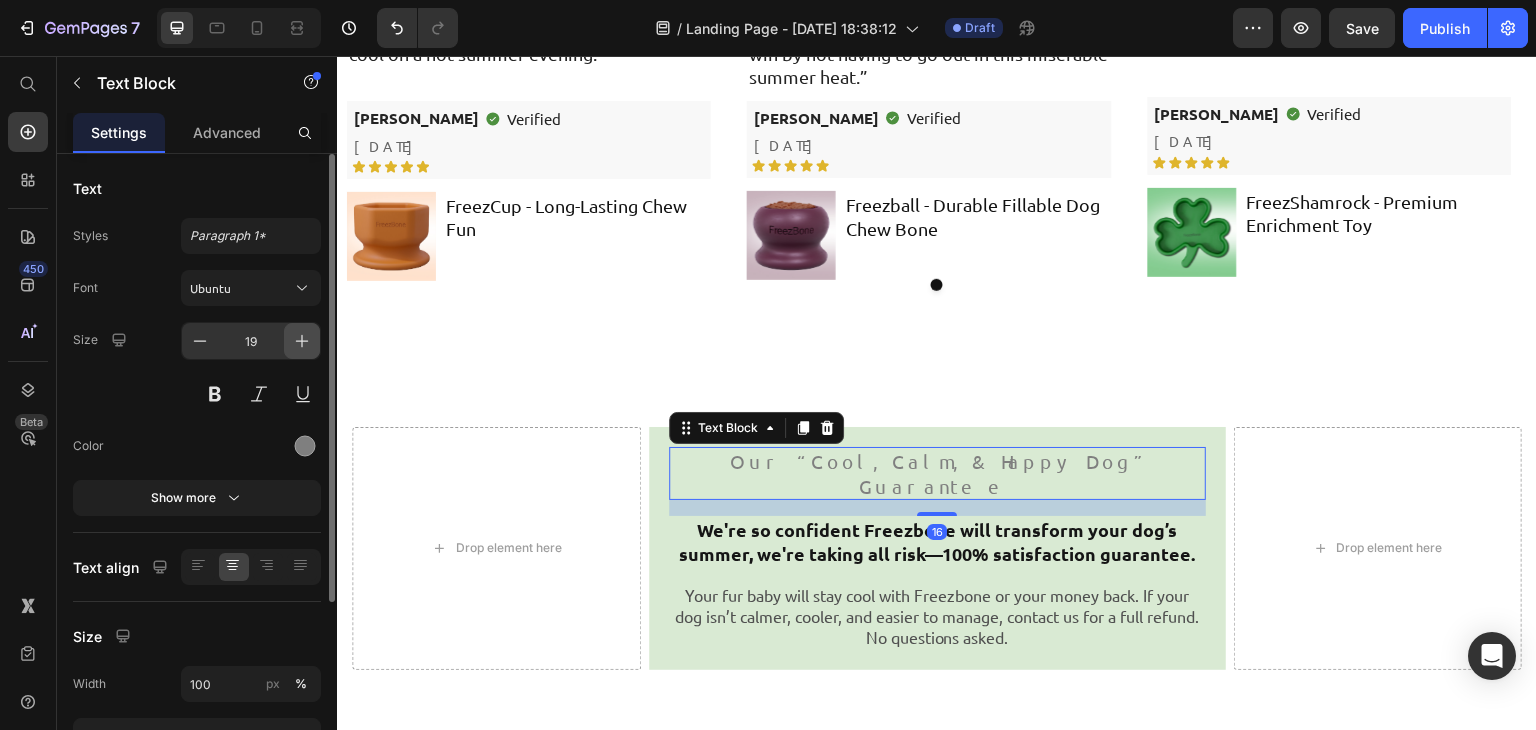 click at bounding box center [302, 341] 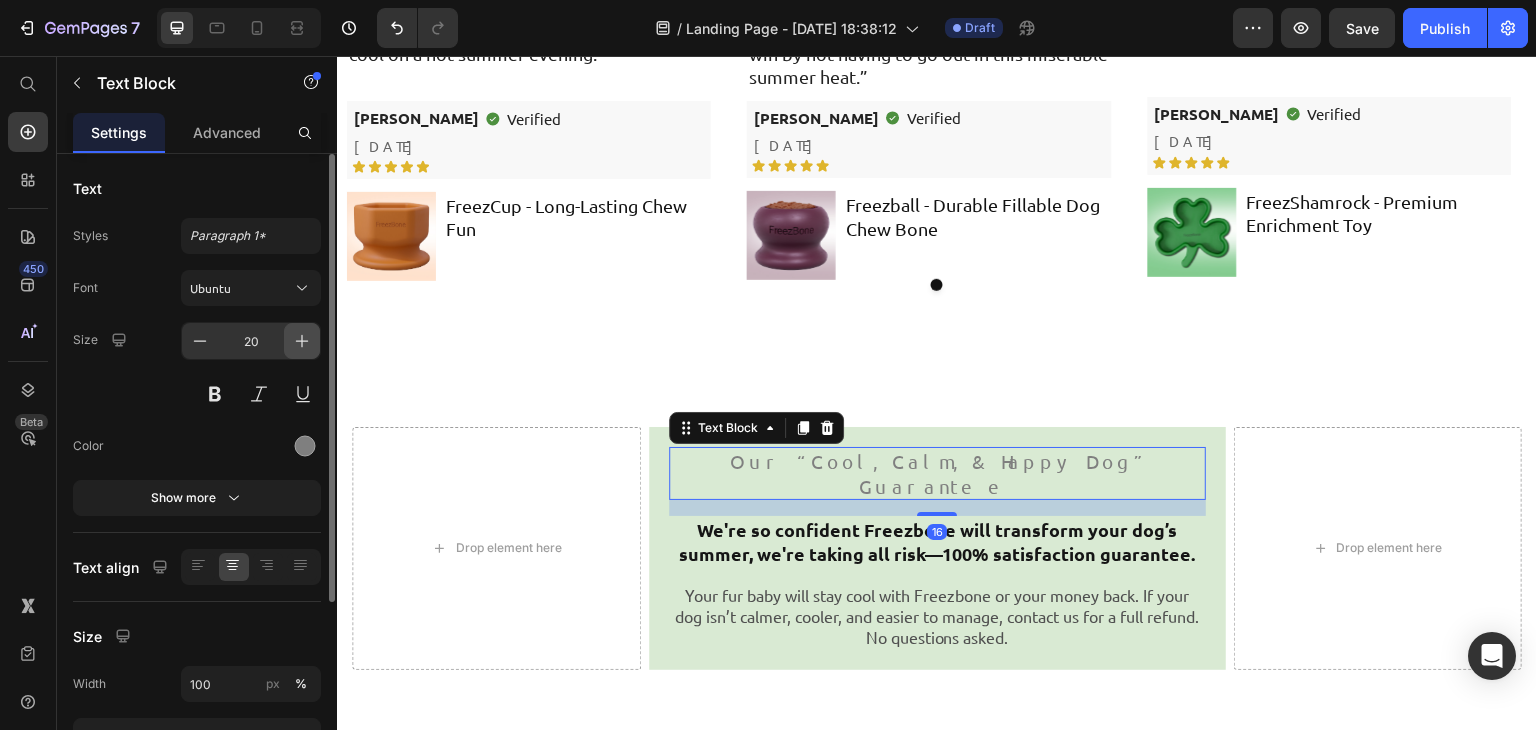 click at bounding box center (302, 341) 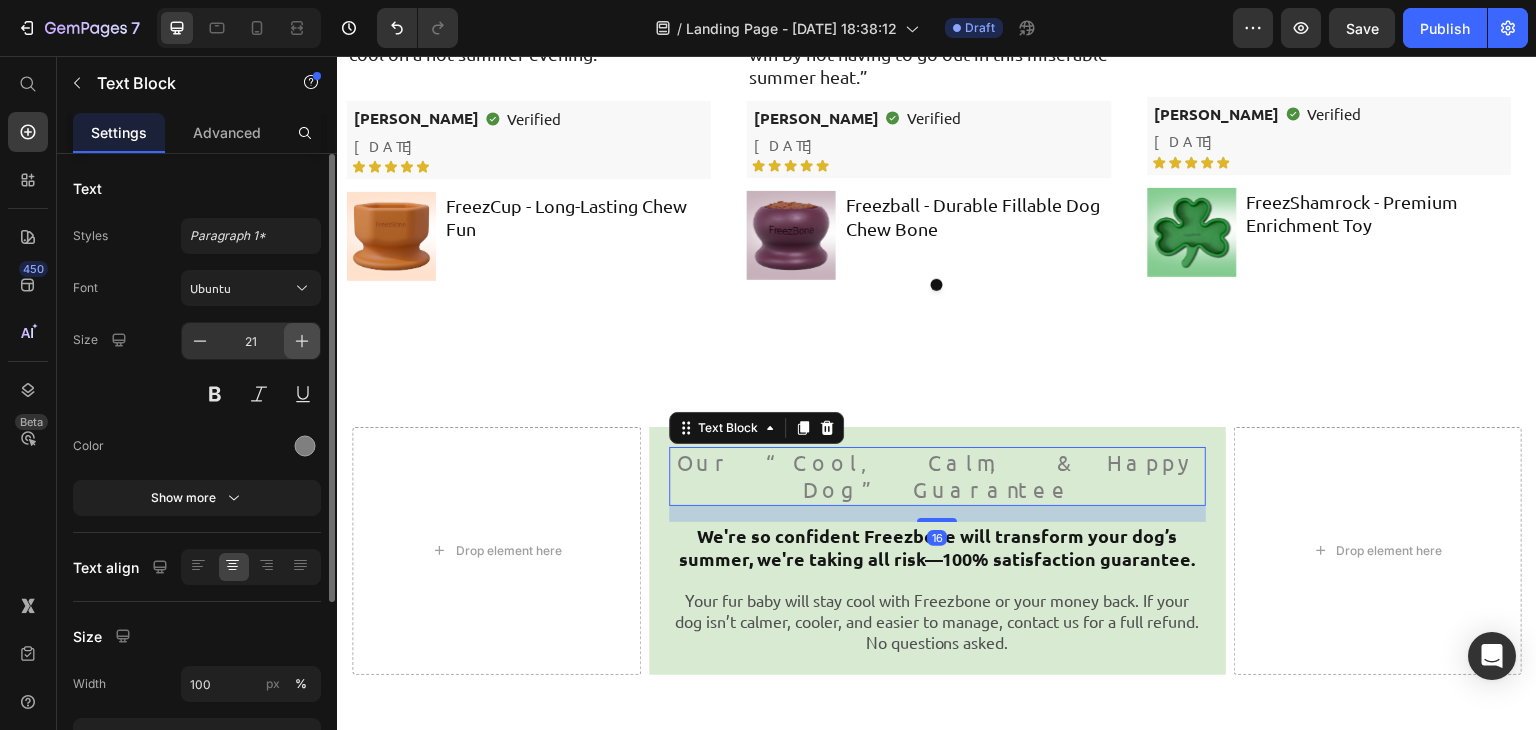 click at bounding box center [302, 341] 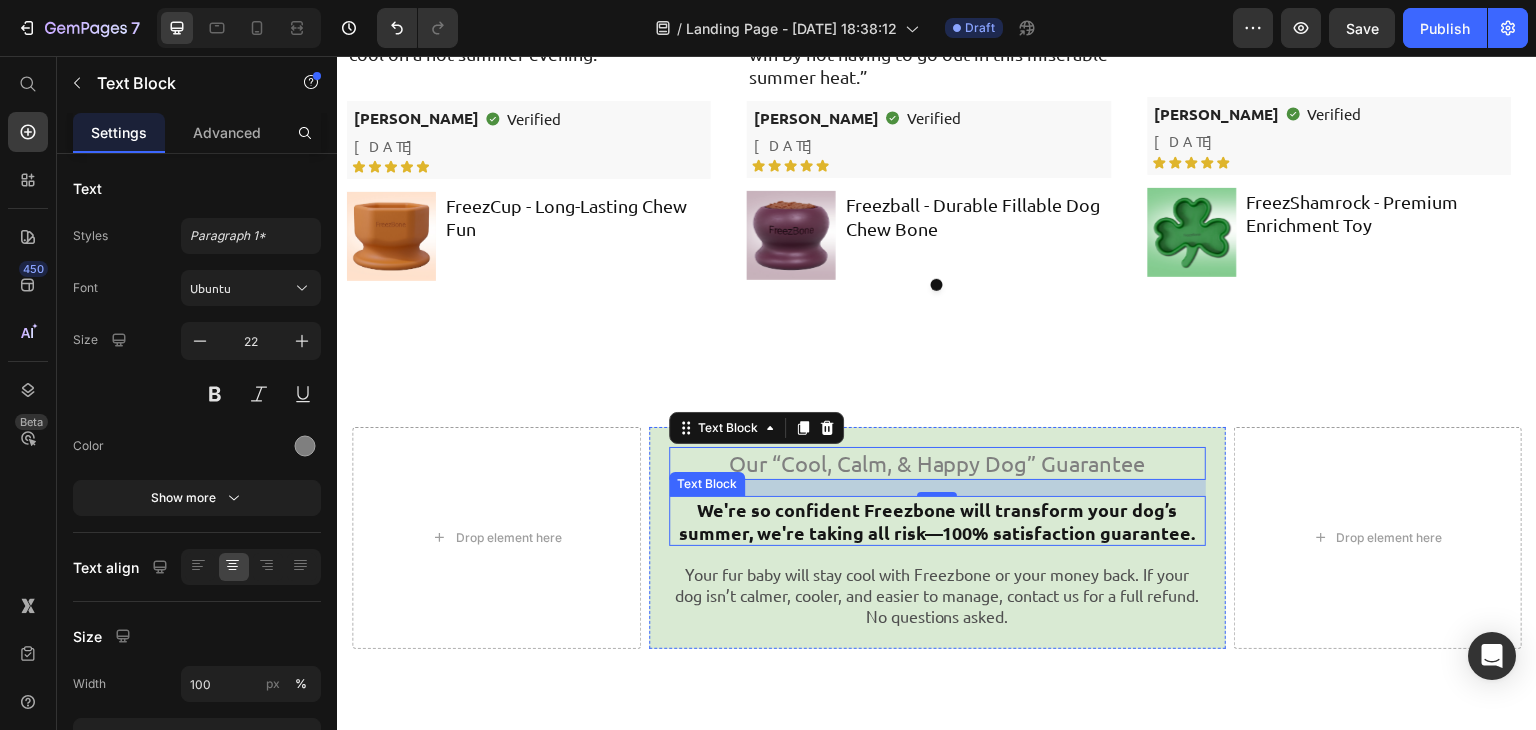 click on "We're so confident Freezbone will transform your dog’s summer, we're taking all risk—100% satisfaction guarantee." at bounding box center [937, 521] 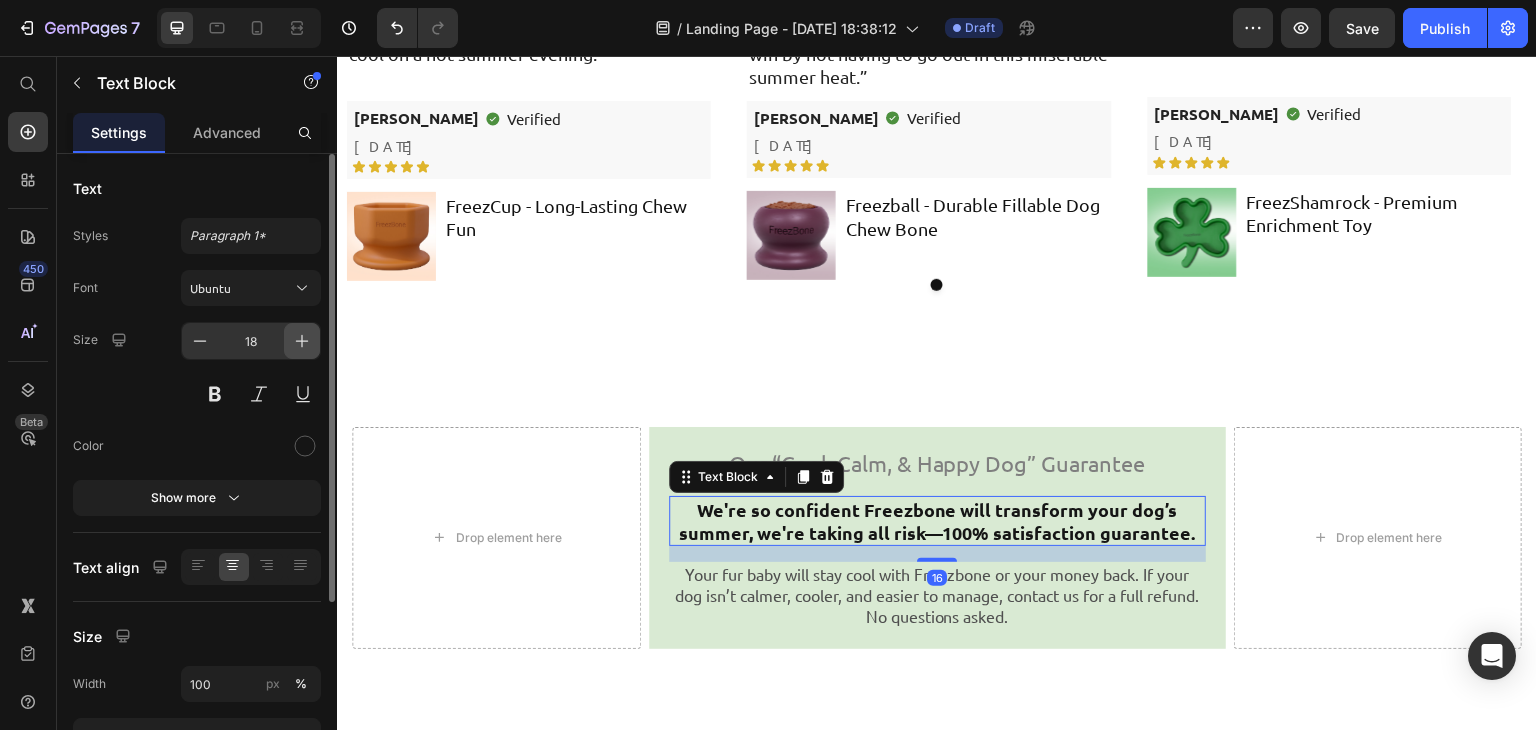 click at bounding box center [302, 341] 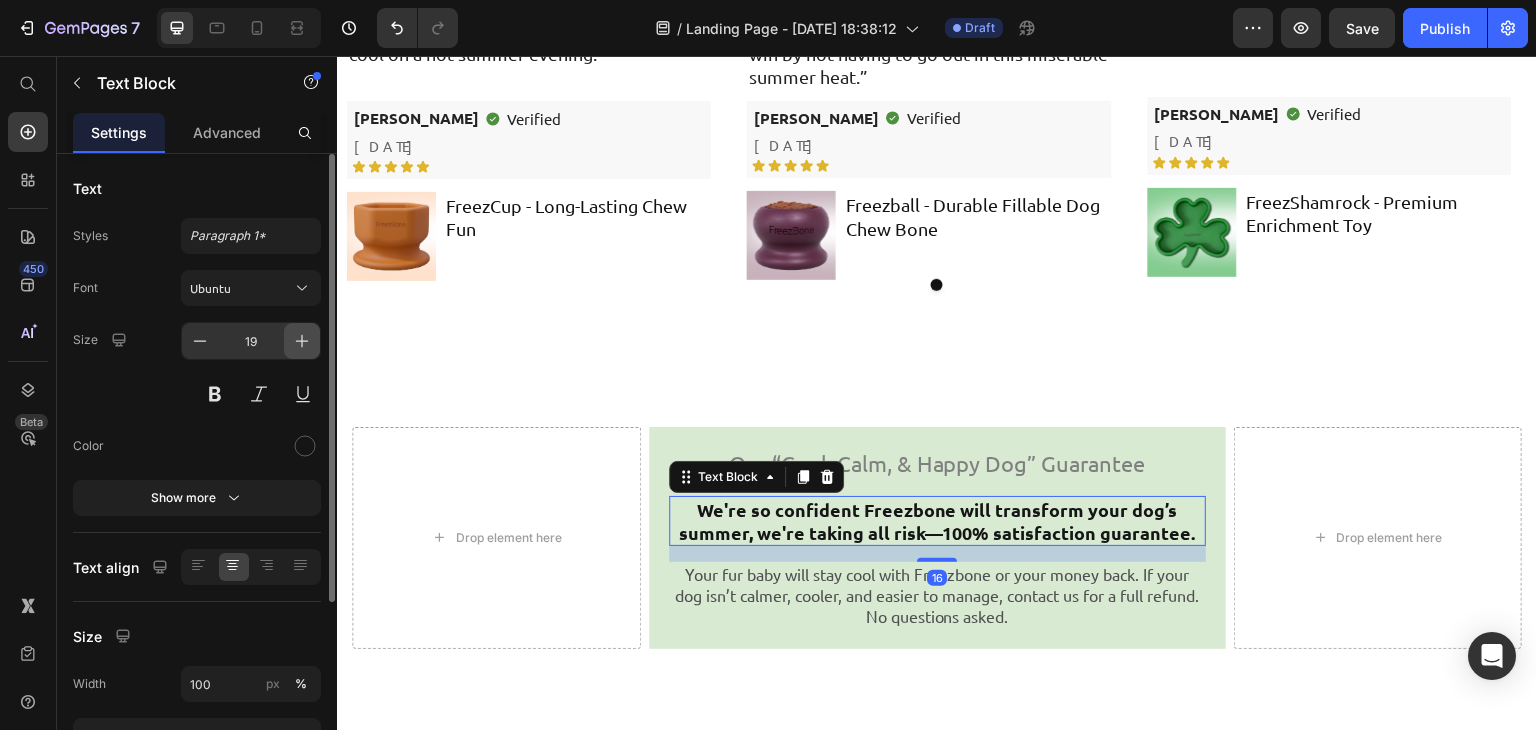 click at bounding box center [302, 341] 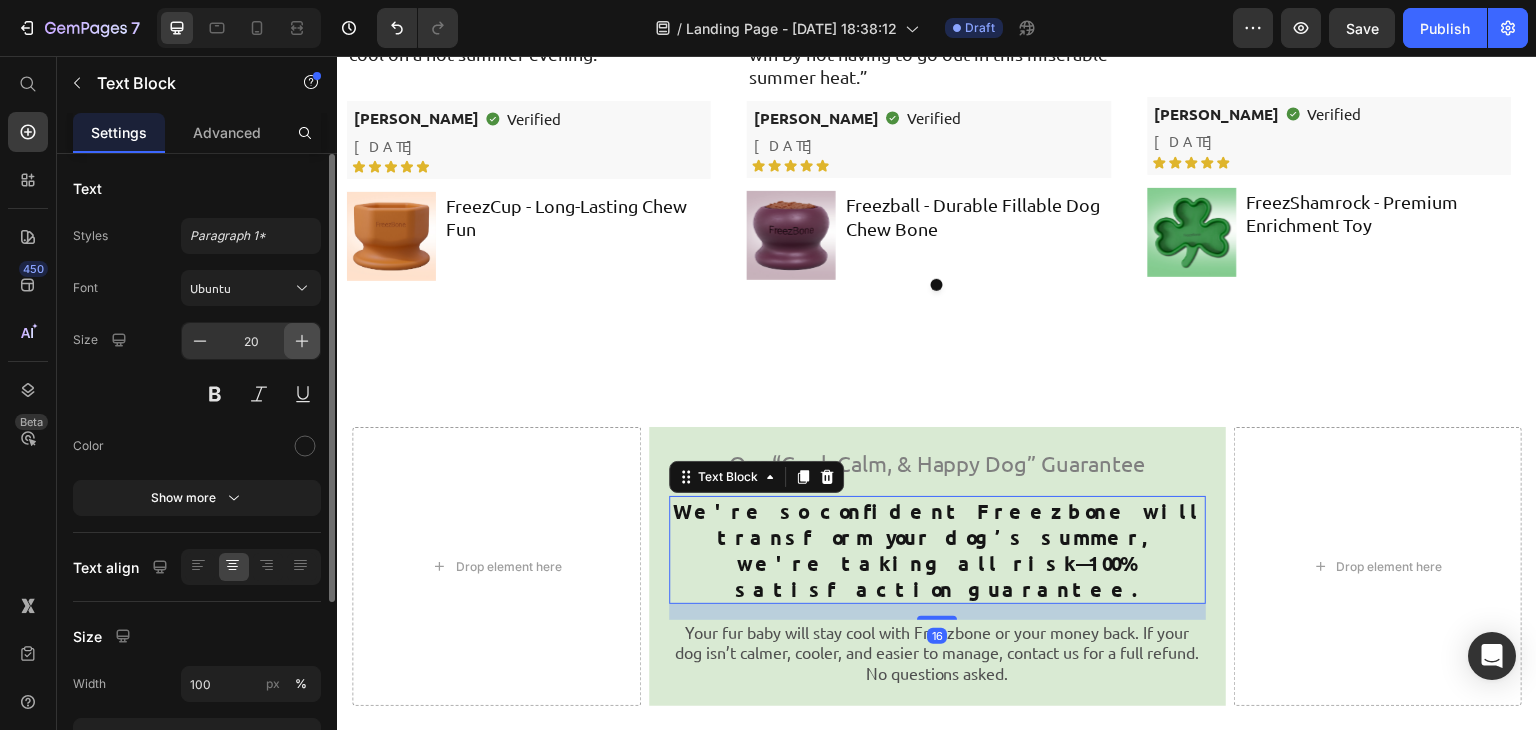 click at bounding box center [302, 341] 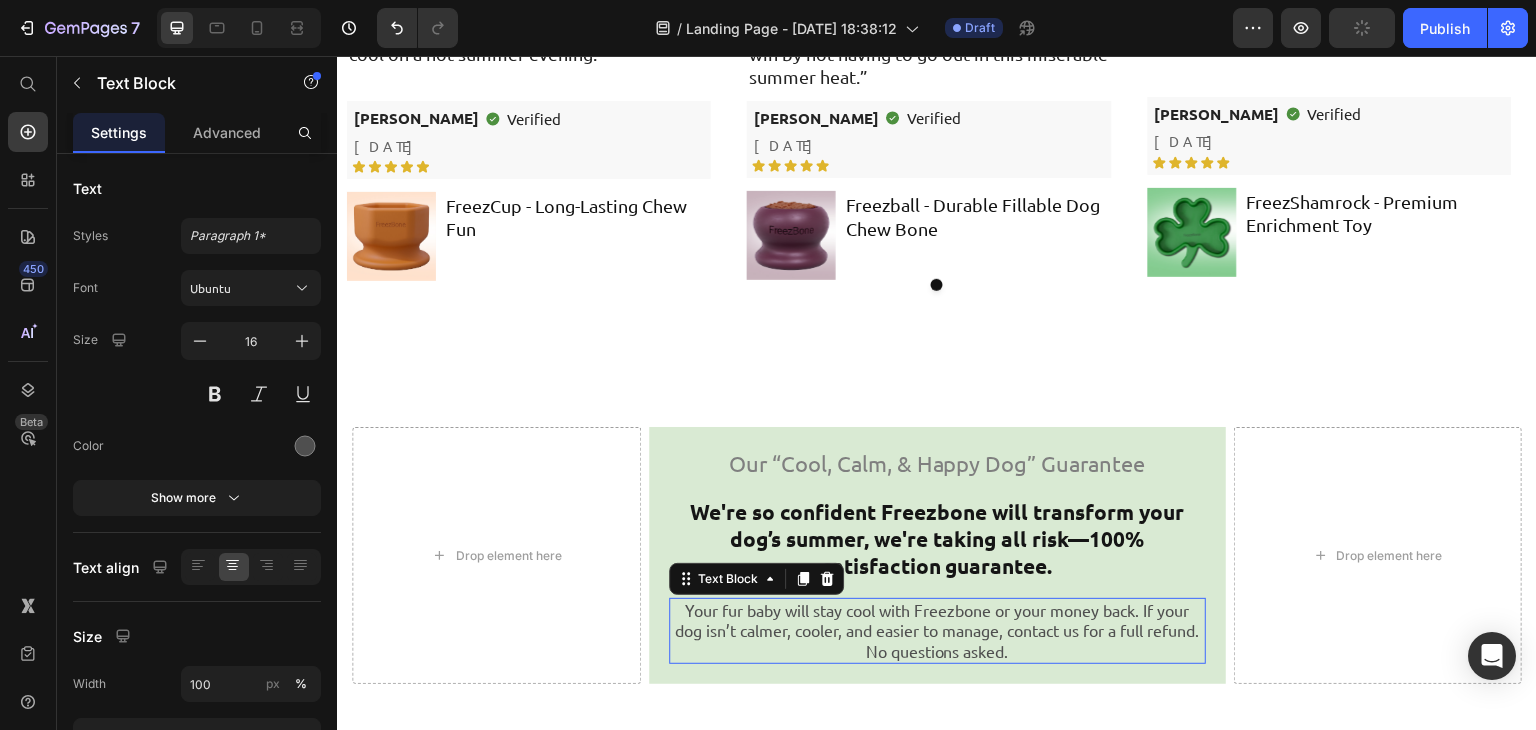 click on "Your fur baby will stay cool with Freezbone or your money back. If your dog isn’t calmer, cooler, and easier to manage, contact us for a full refund. No questions asked." at bounding box center [937, 631] 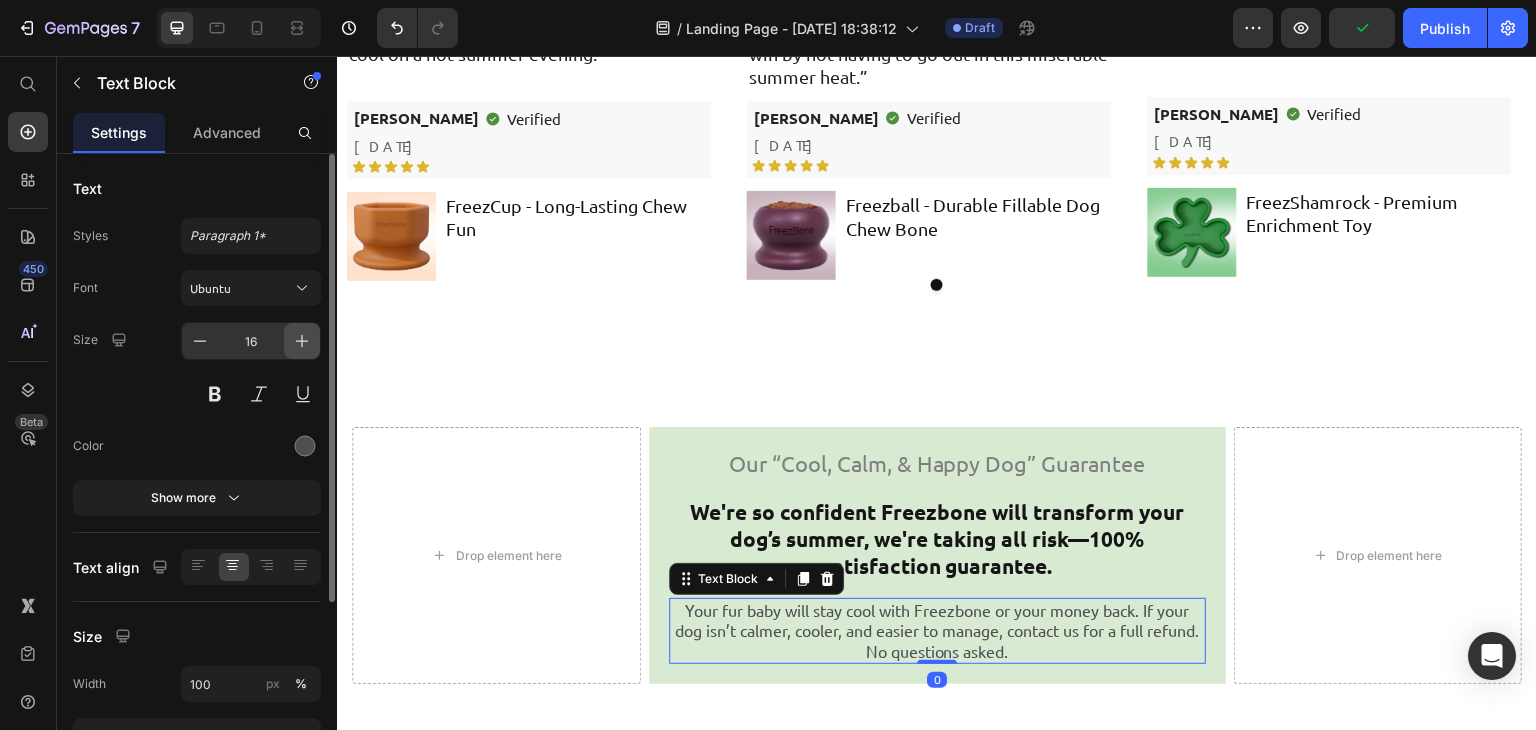 click 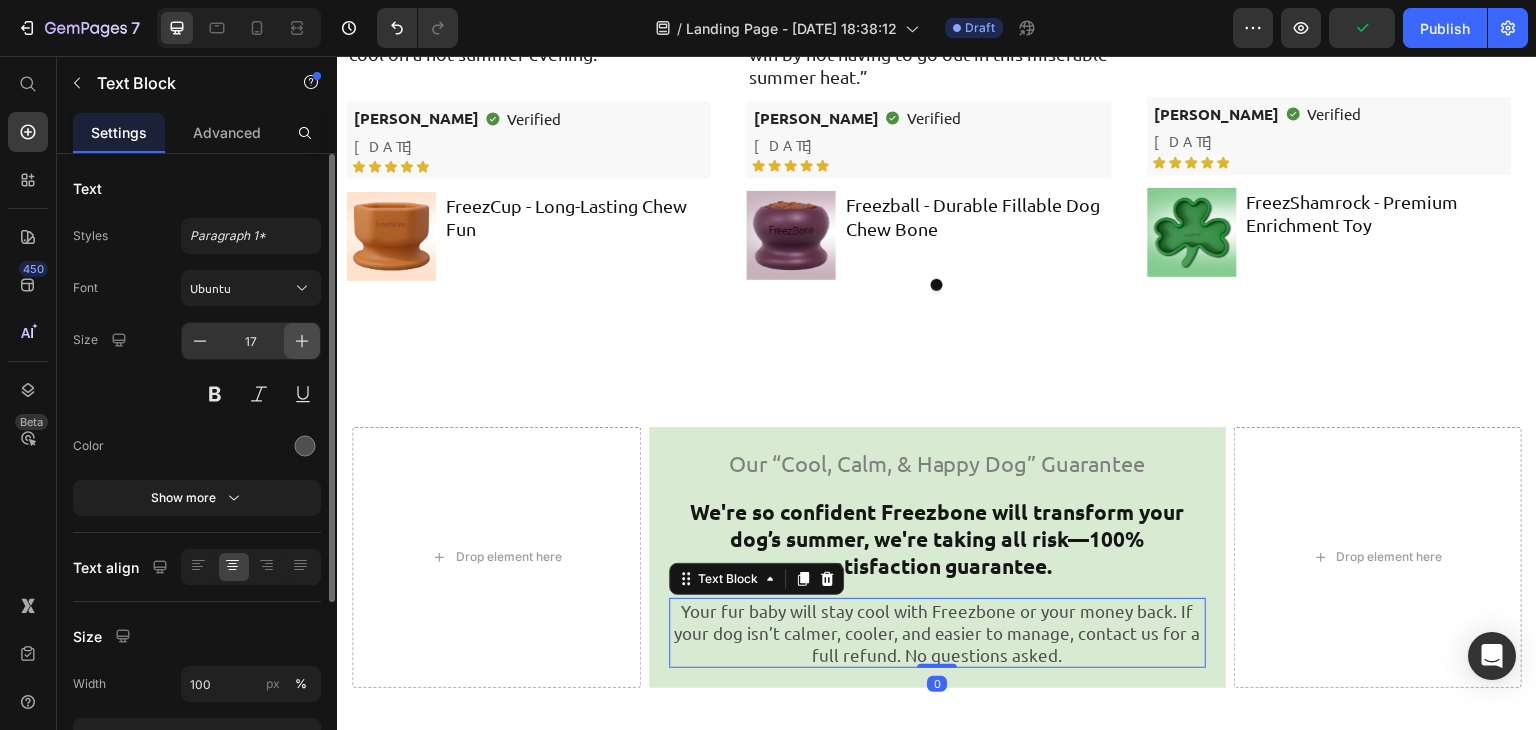 click 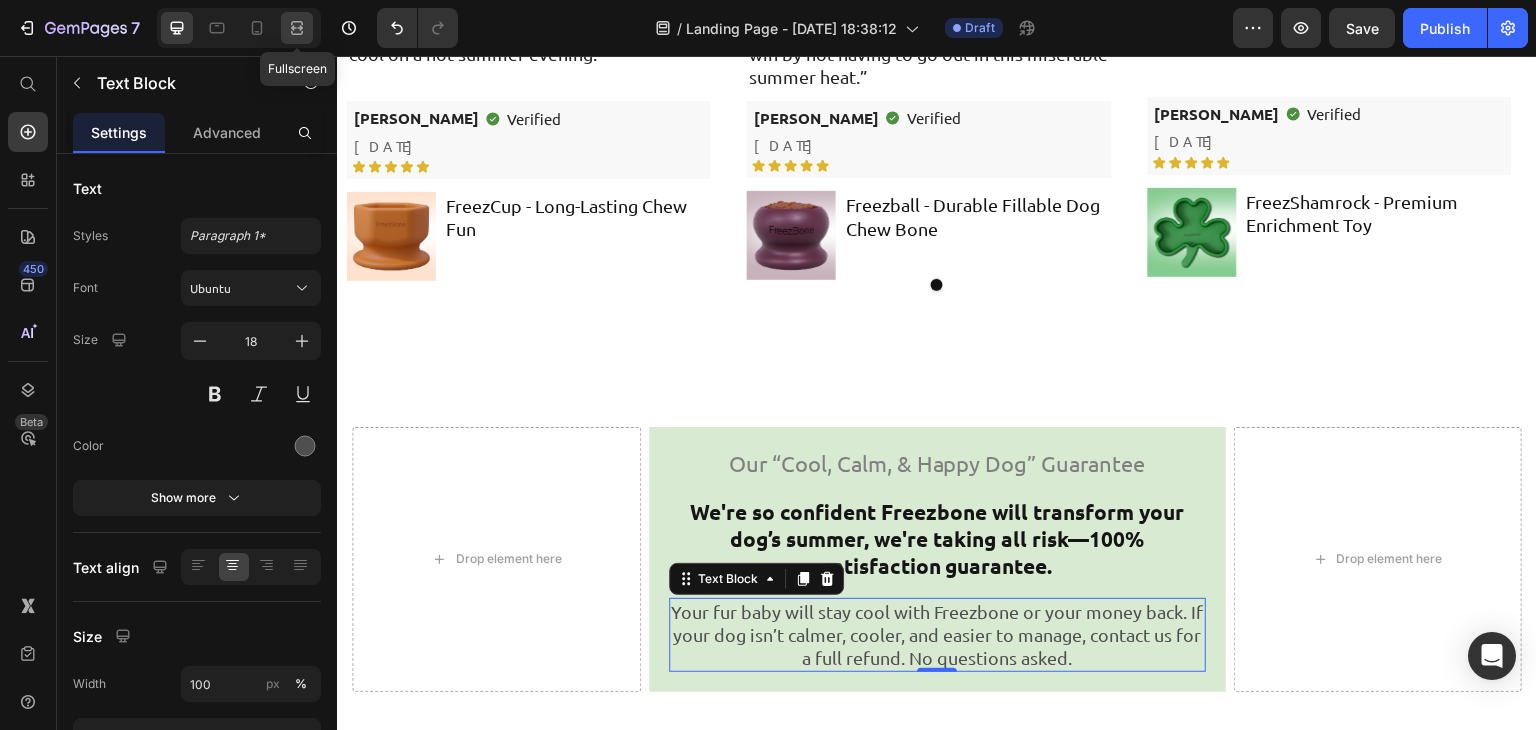 click 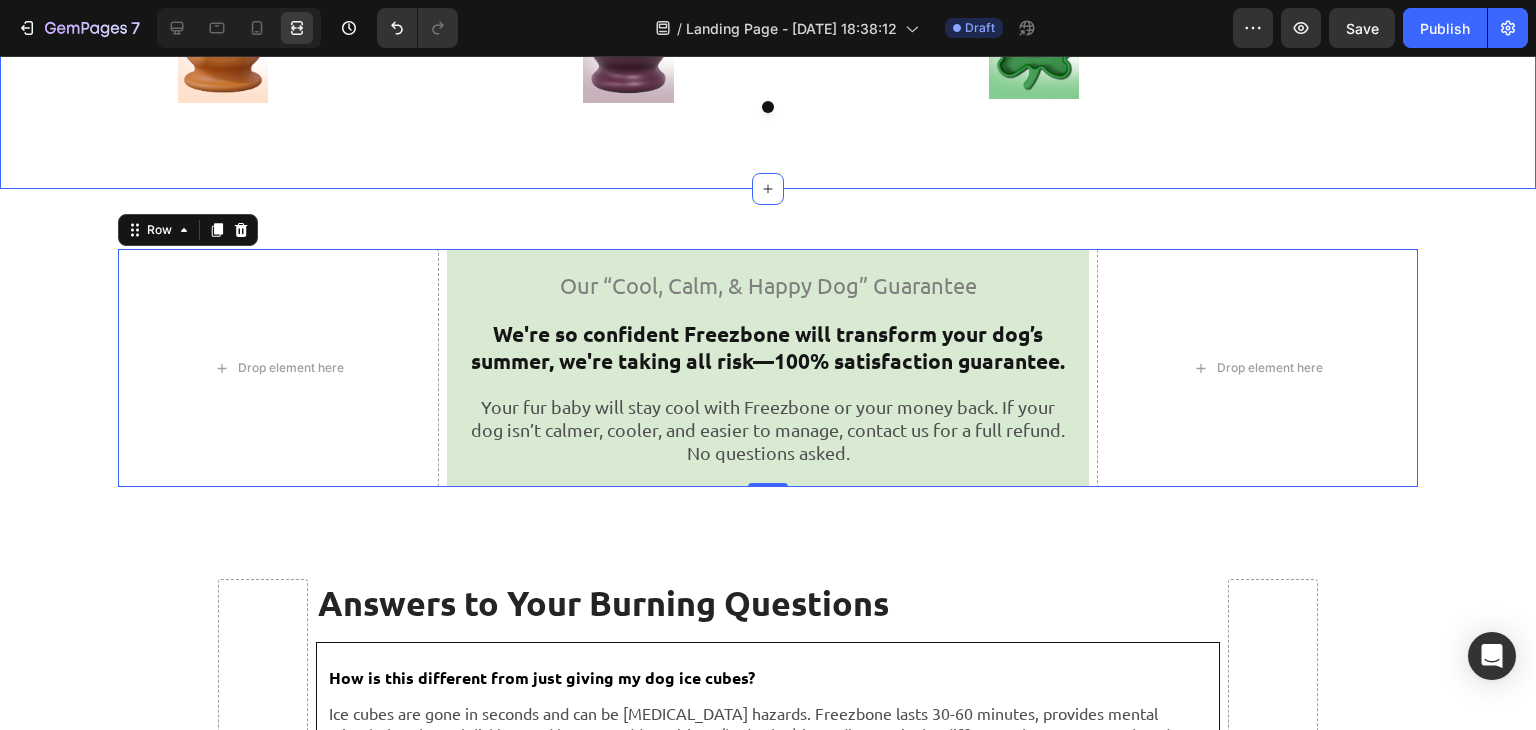 scroll, scrollTop: 7353, scrollLeft: 0, axis: vertical 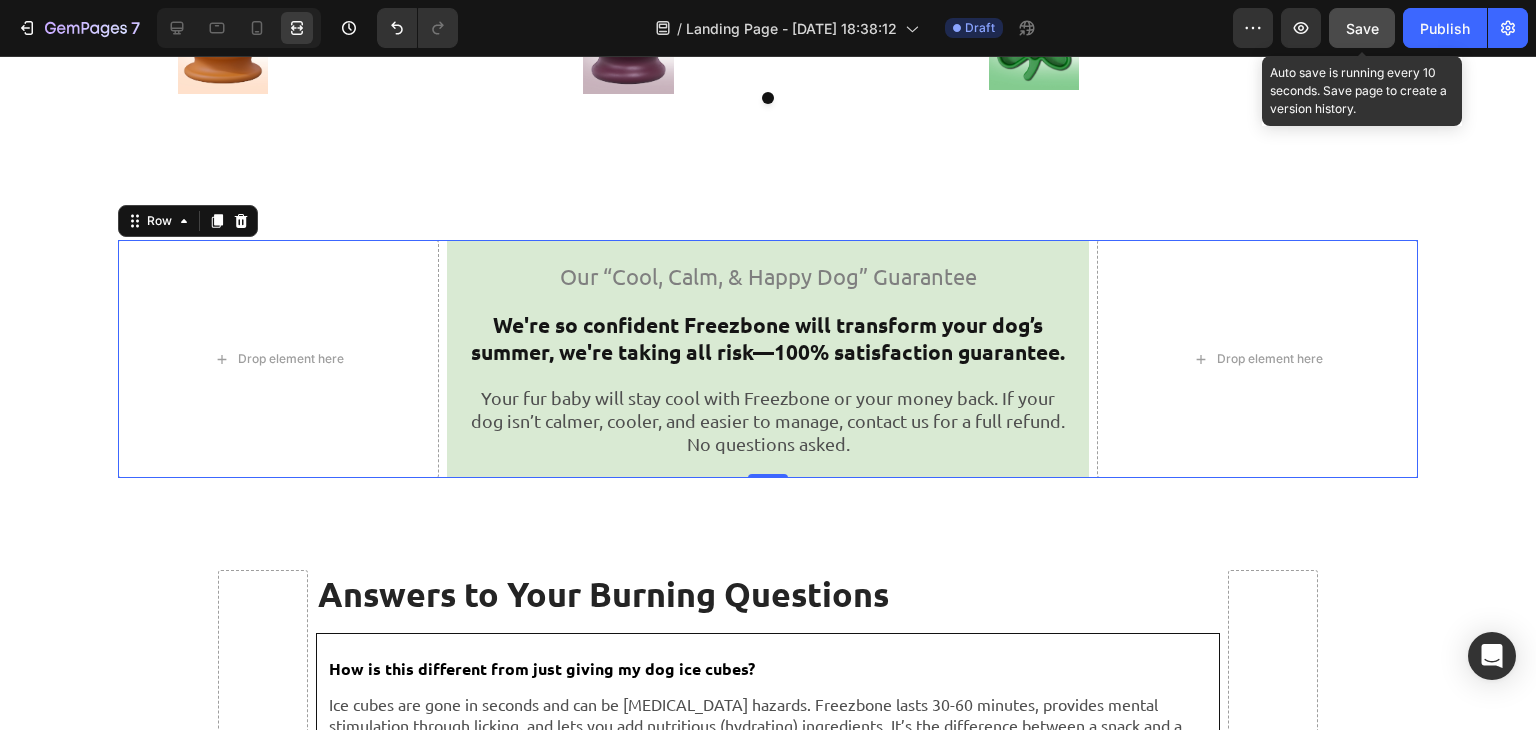 click on "Save" 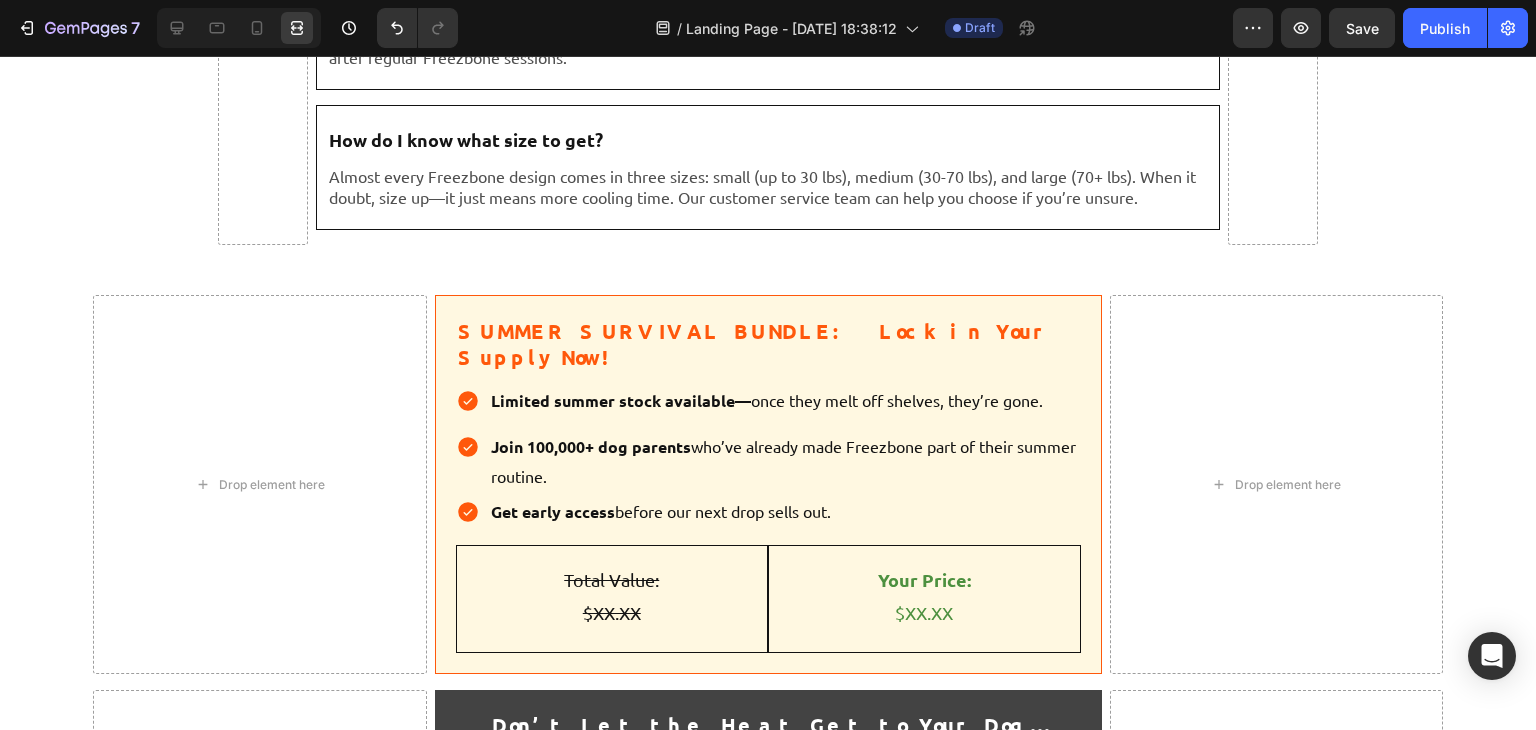 scroll, scrollTop: 8489, scrollLeft: 0, axis: vertical 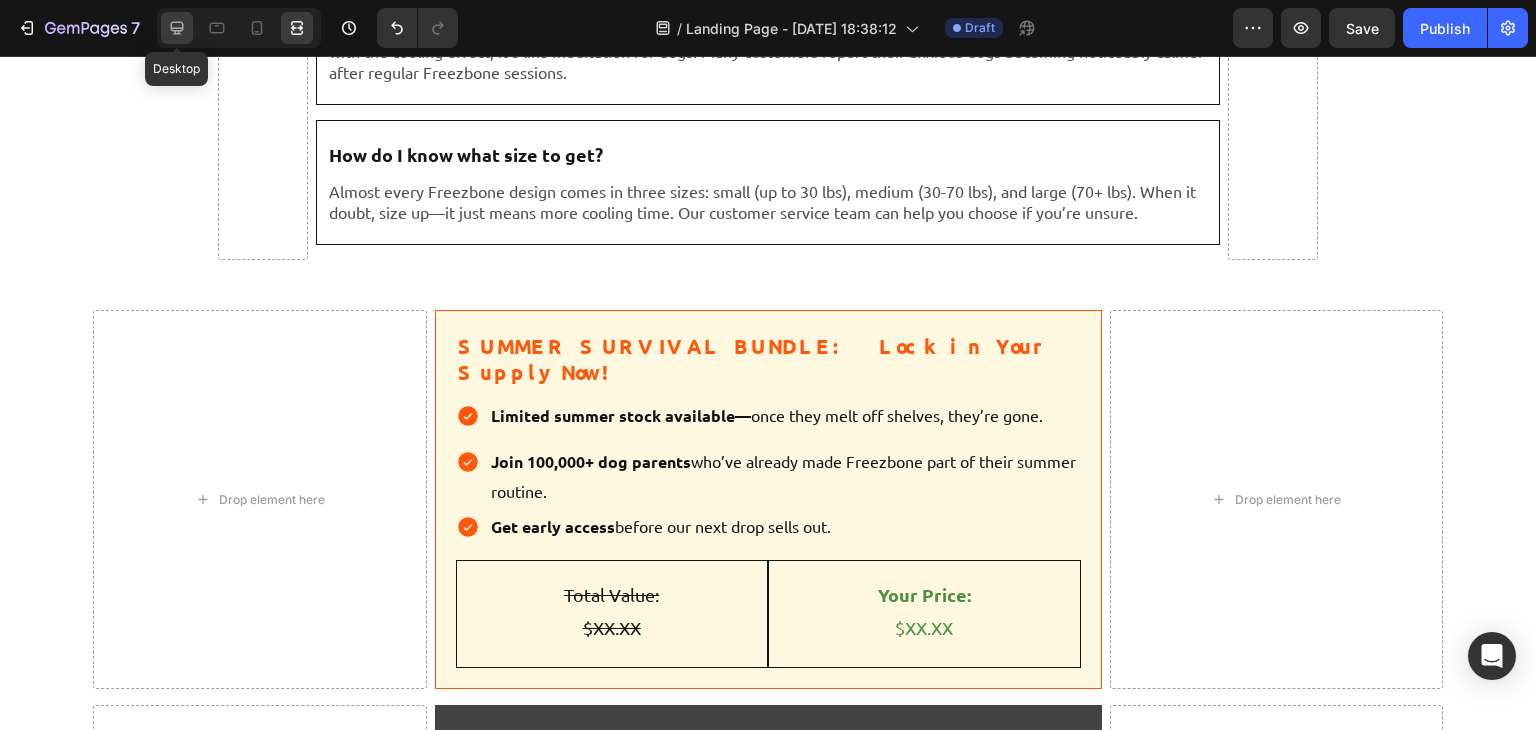 click 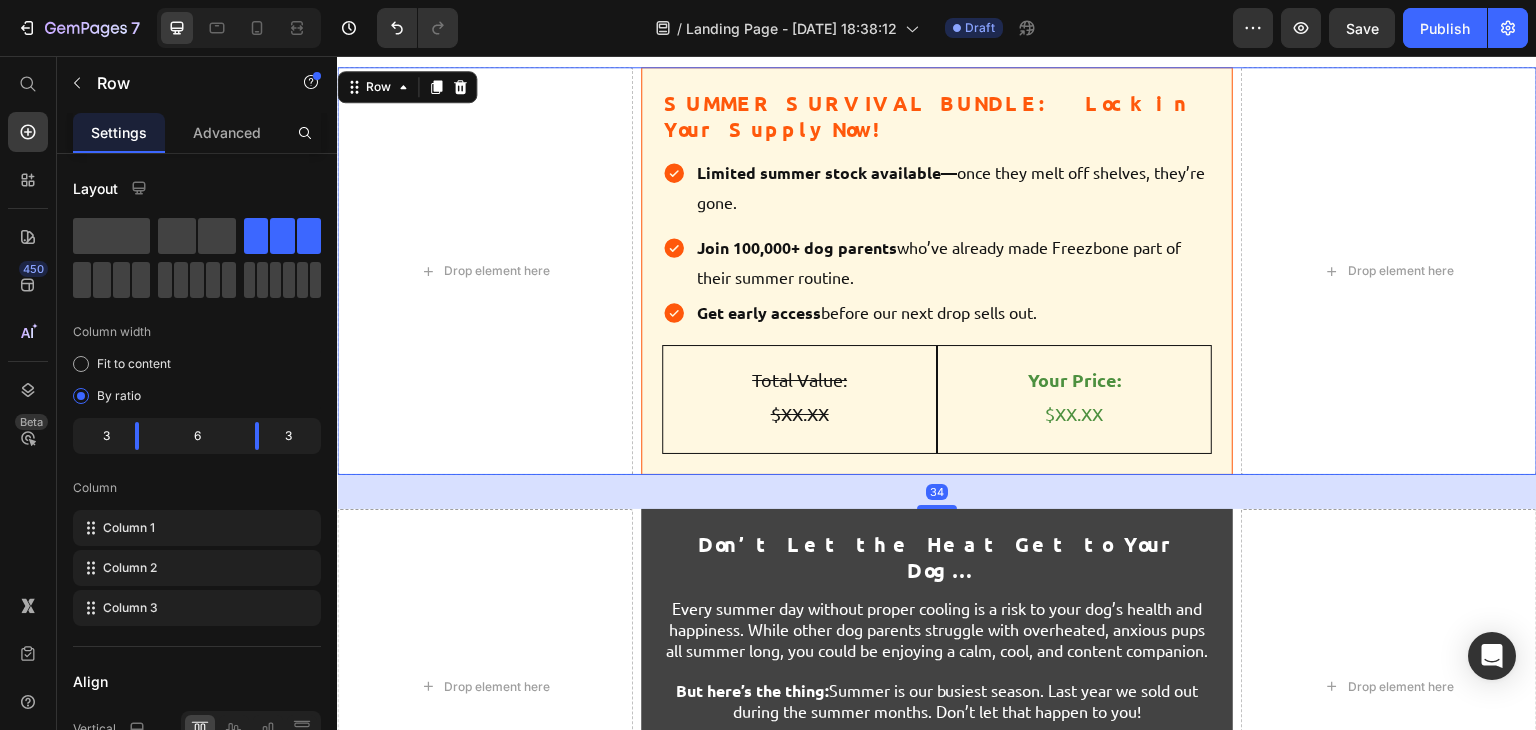 scroll, scrollTop: 8732, scrollLeft: 0, axis: vertical 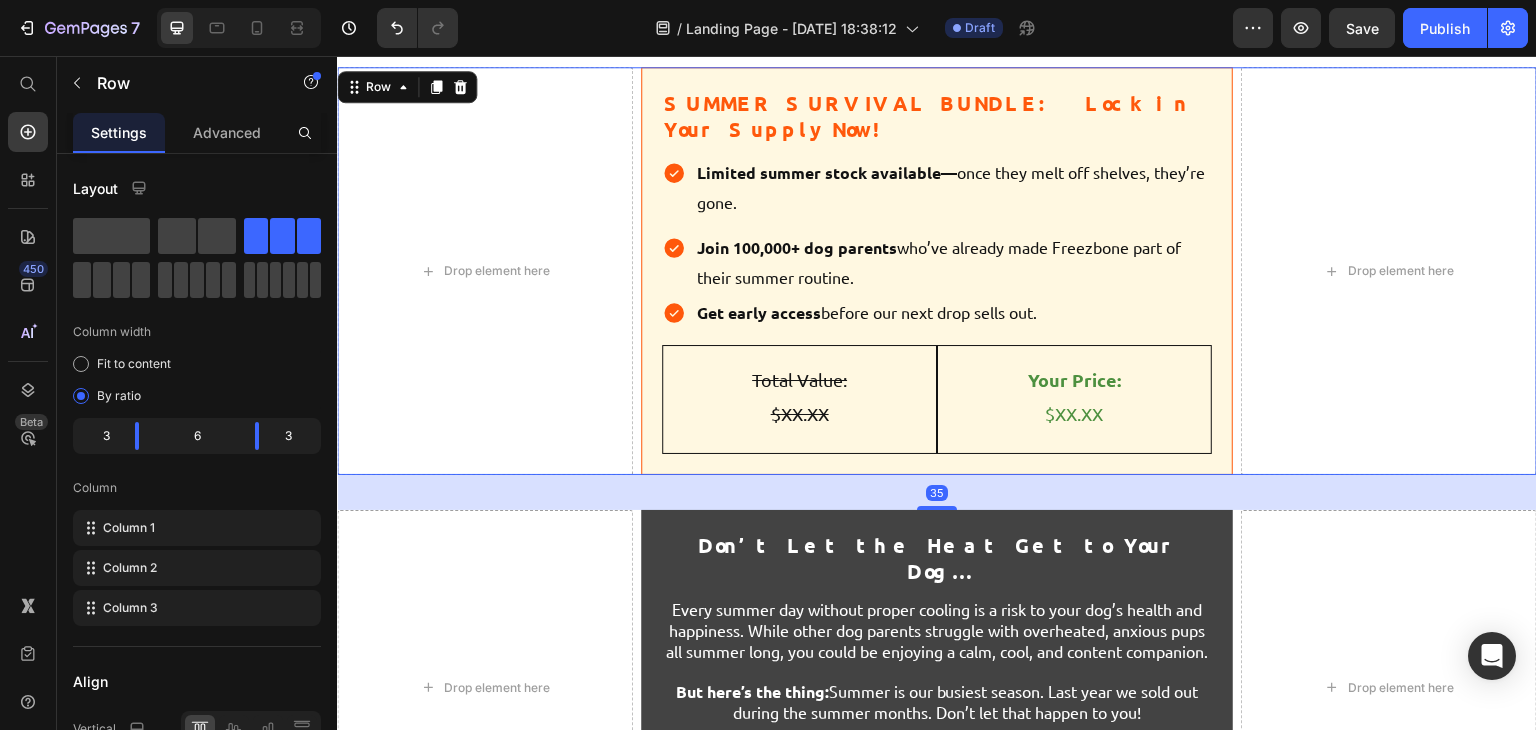 drag, startPoint x: 930, startPoint y: 474, endPoint x: 938, endPoint y: 493, distance: 20.615528 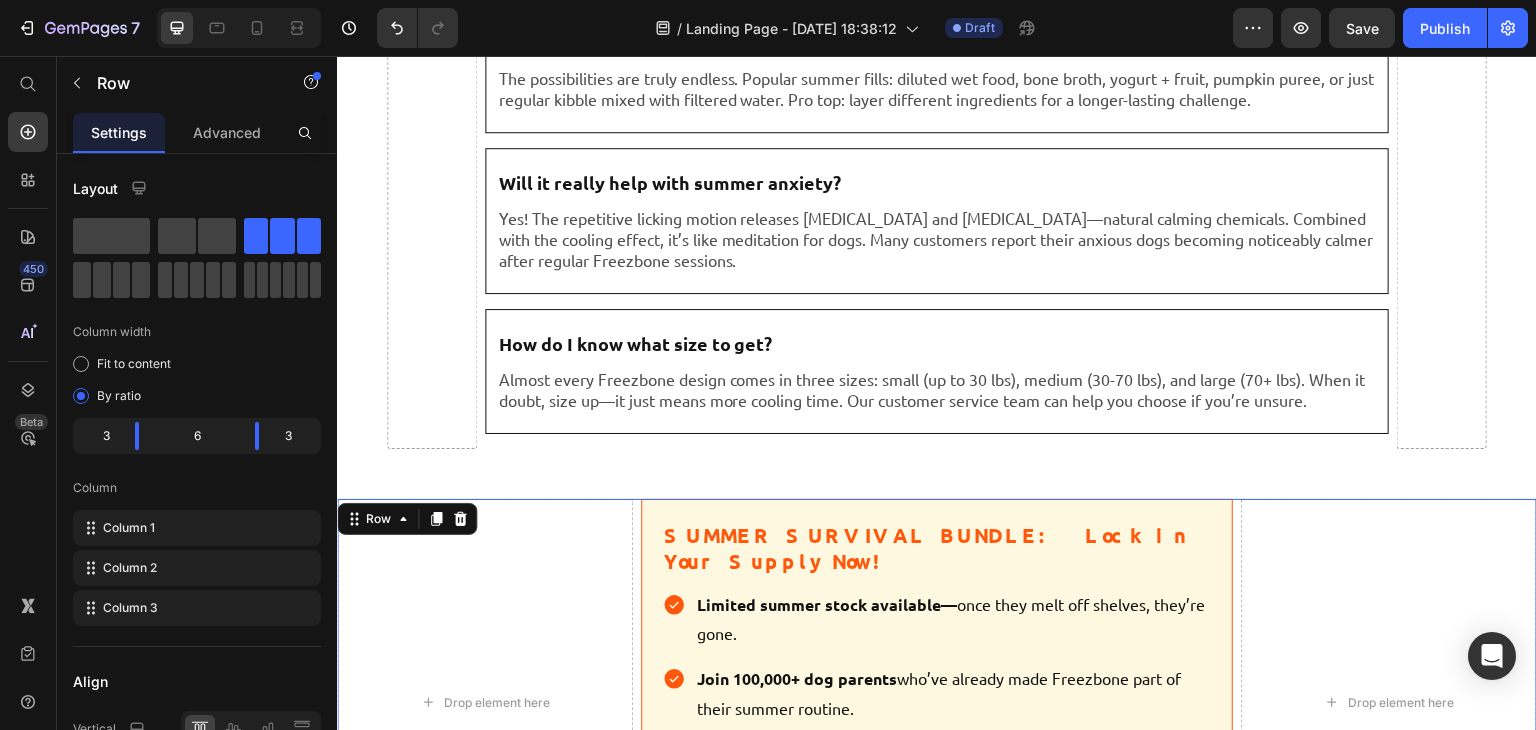 scroll, scrollTop: 8314, scrollLeft: 0, axis: vertical 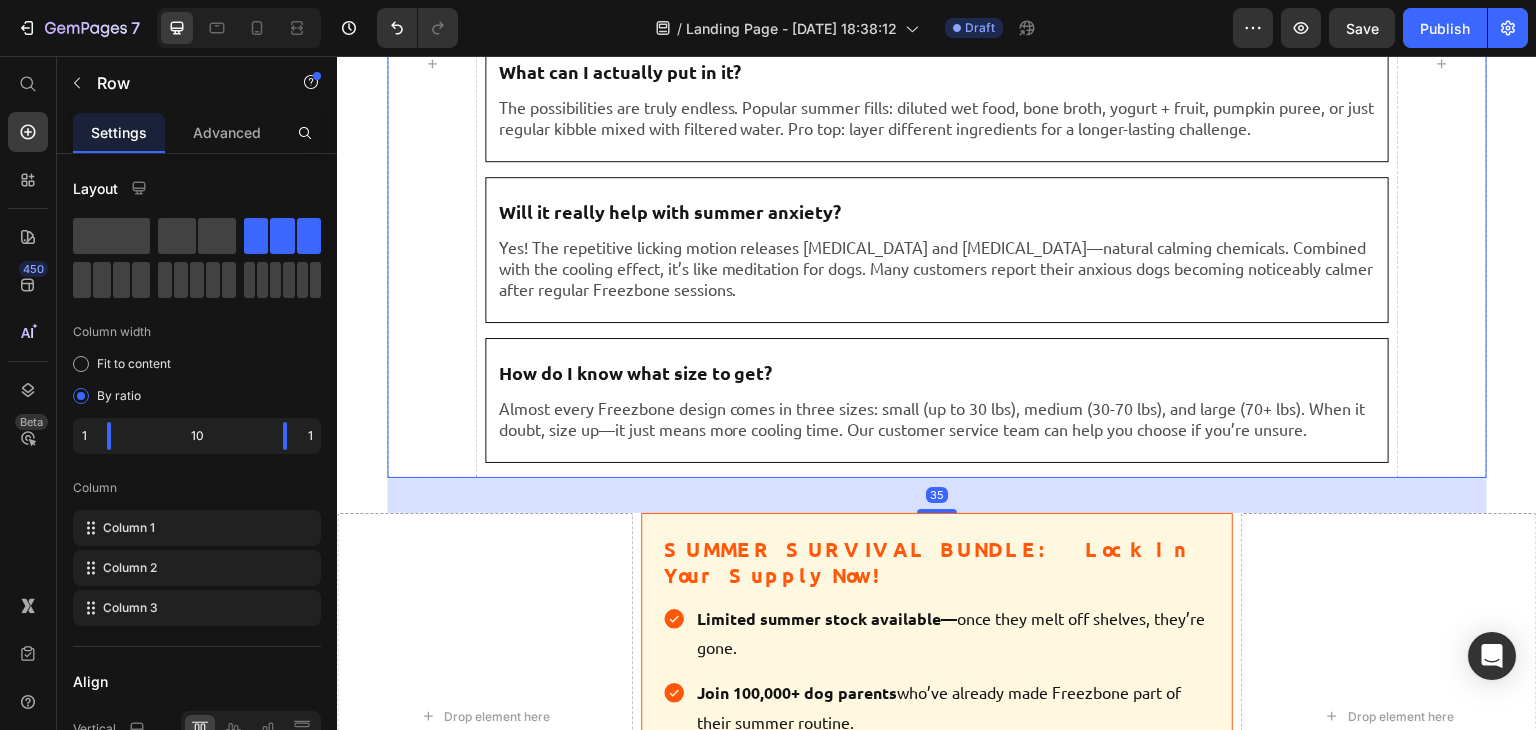 drag, startPoint x: 936, startPoint y: 507, endPoint x: 938, endPoint y: 492, distance: 15.132746 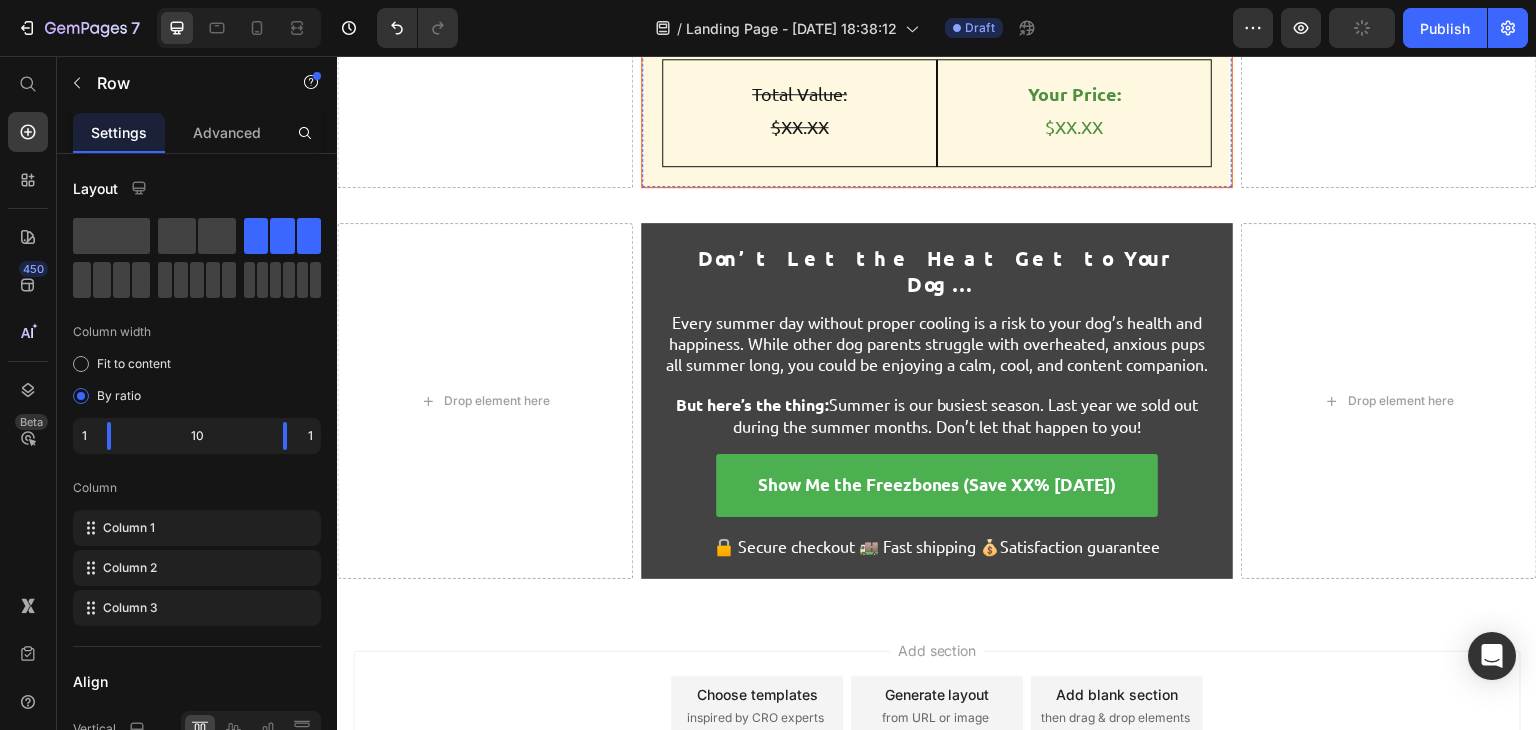 scroll, scrollTop: 9028, scrollLeft: 0, axis: vertical 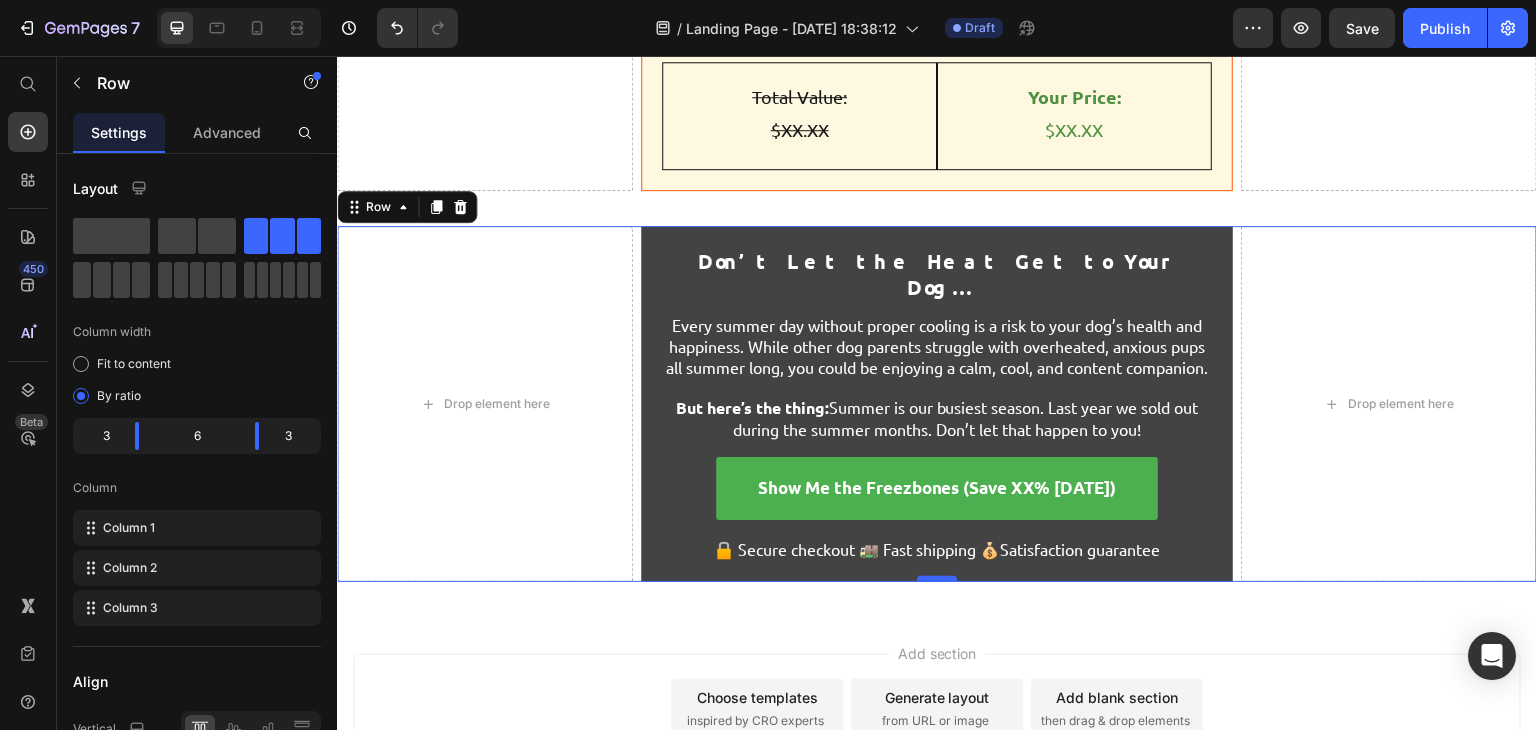 click at bounding box center [937, 579] 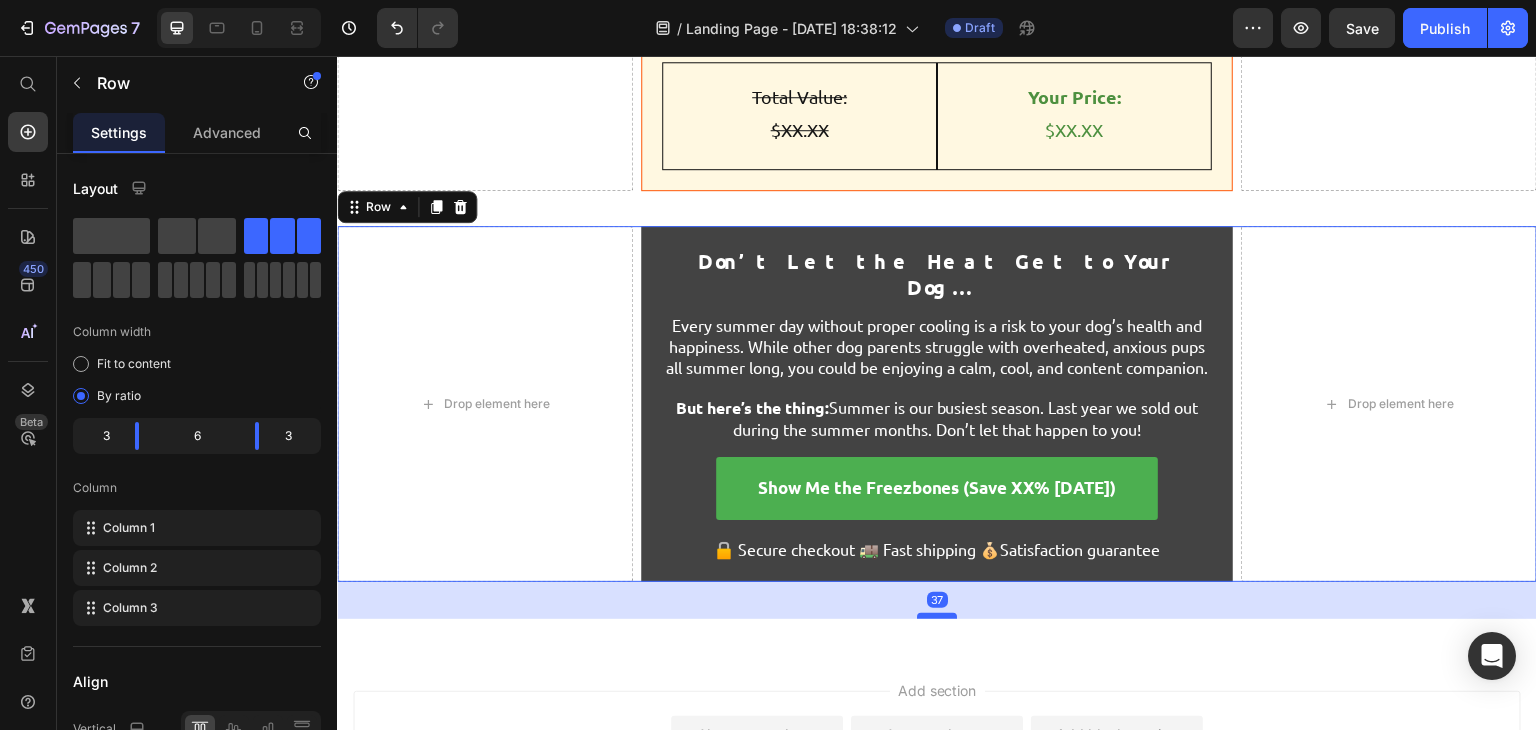 drag, startPoint x: 931, startPoint y: 536, endPoint x: 941, endPoint y: 573, distance: 38.327538 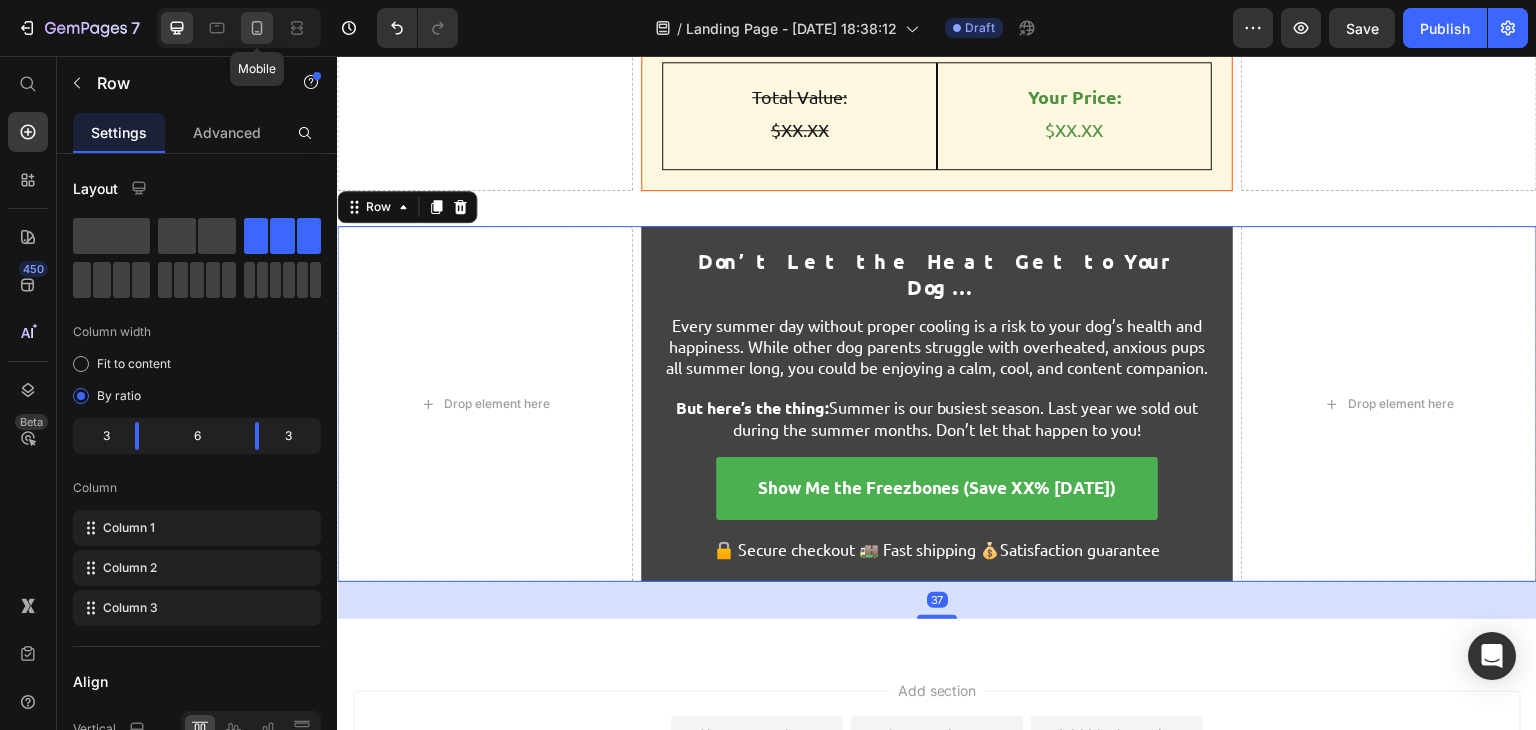 click 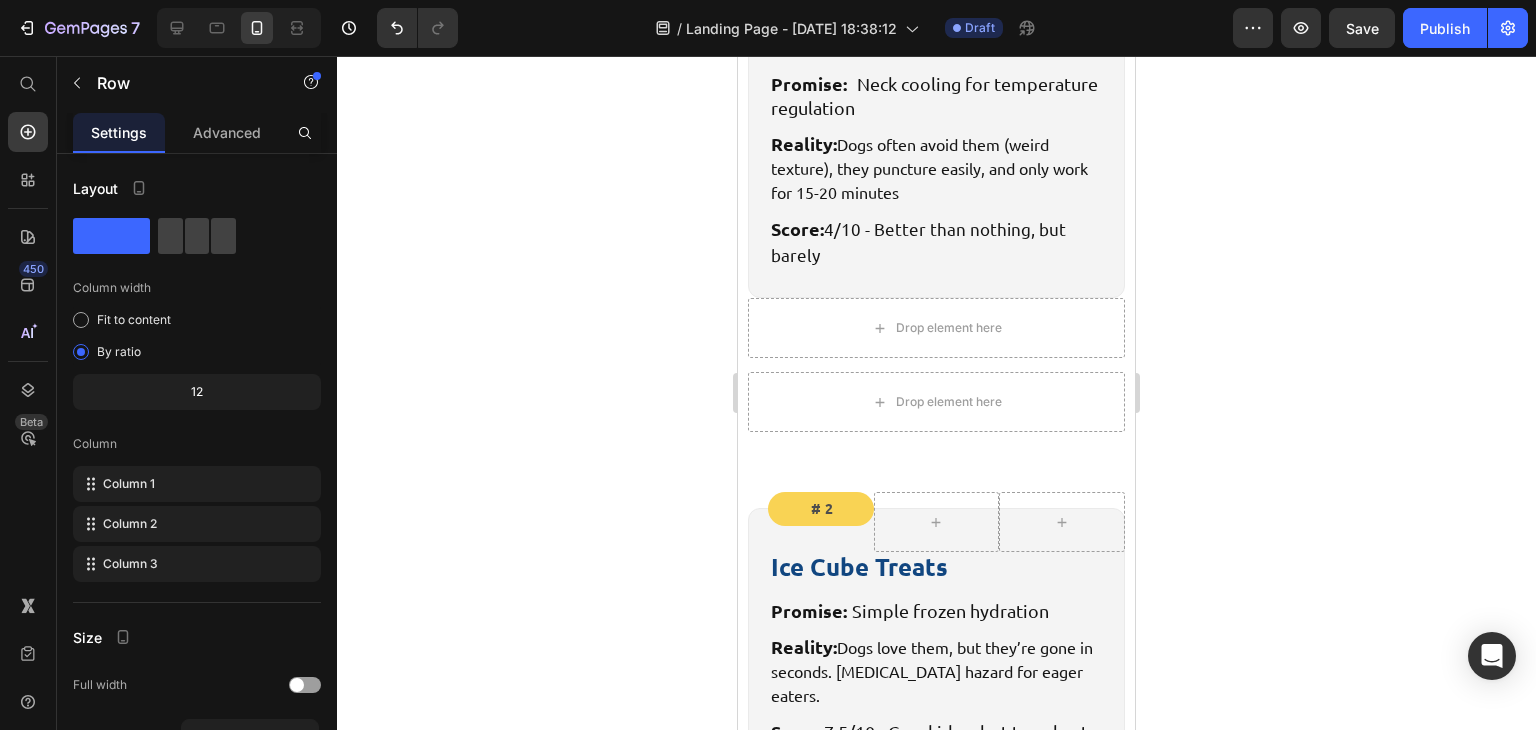 scroll, scrollTop: 7520, scrollLeft: 0, axis: vertical 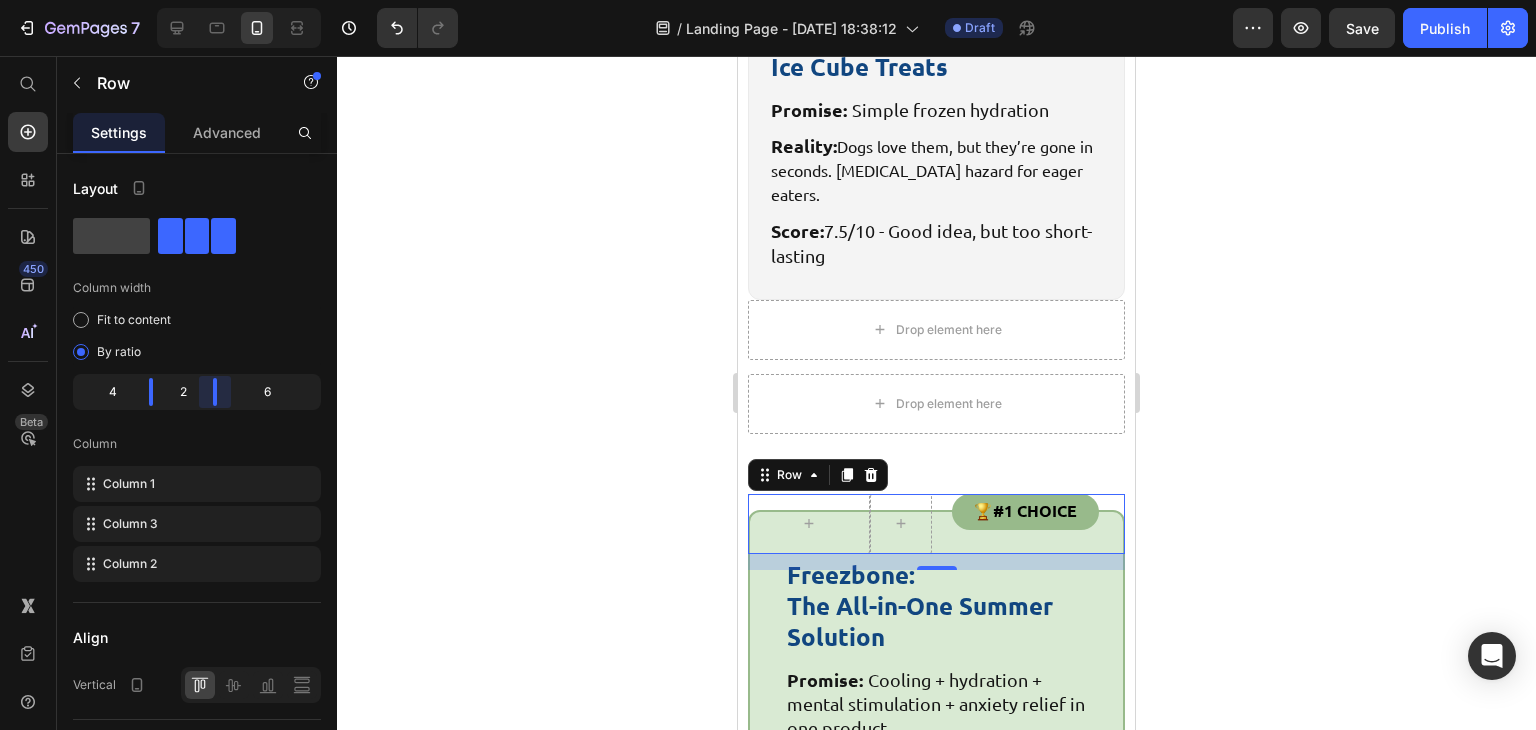click on "7  Version history  /  Landing Page - [DATE] 18:38:12 Draft Preview  Save   Publish  450 Beta Start with Sections Elements Hero Section Product Detail Brands Trusted Badges Guarantee Product Breakdown How to use Testimonials Compare Bundle FAQs Social Proof Brand Story Product List Collection Blog List Contact Sticky Add to Cart Custom Footer Browse Library 450 Layout
Row
Row
Row
Row Text
Heading
Text Block Button
Button
Button
Sticky Back to top Media
Image" at bounding box center (768, 0) 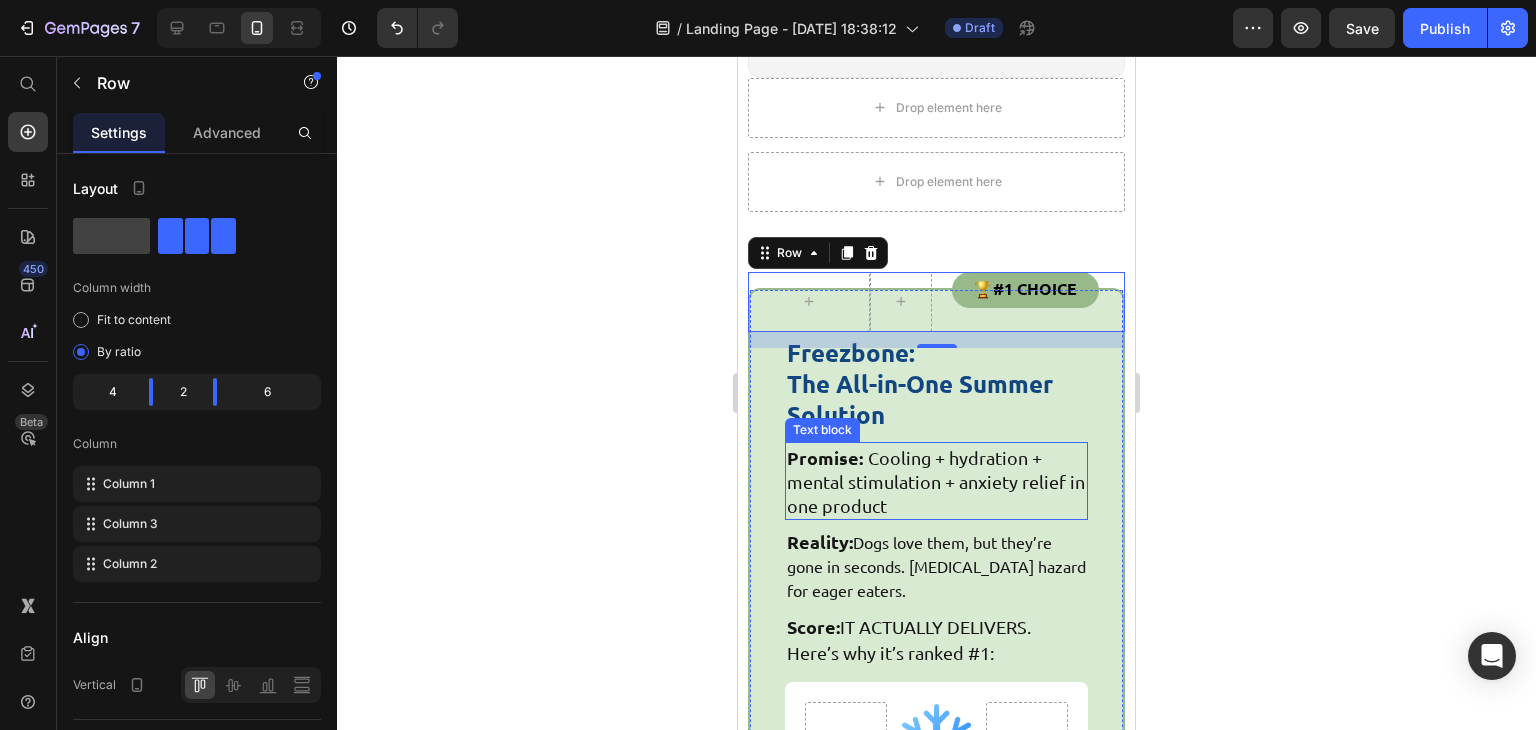 scroll, scrollTop: 7748, scrollLeft: 0, axis: vertical 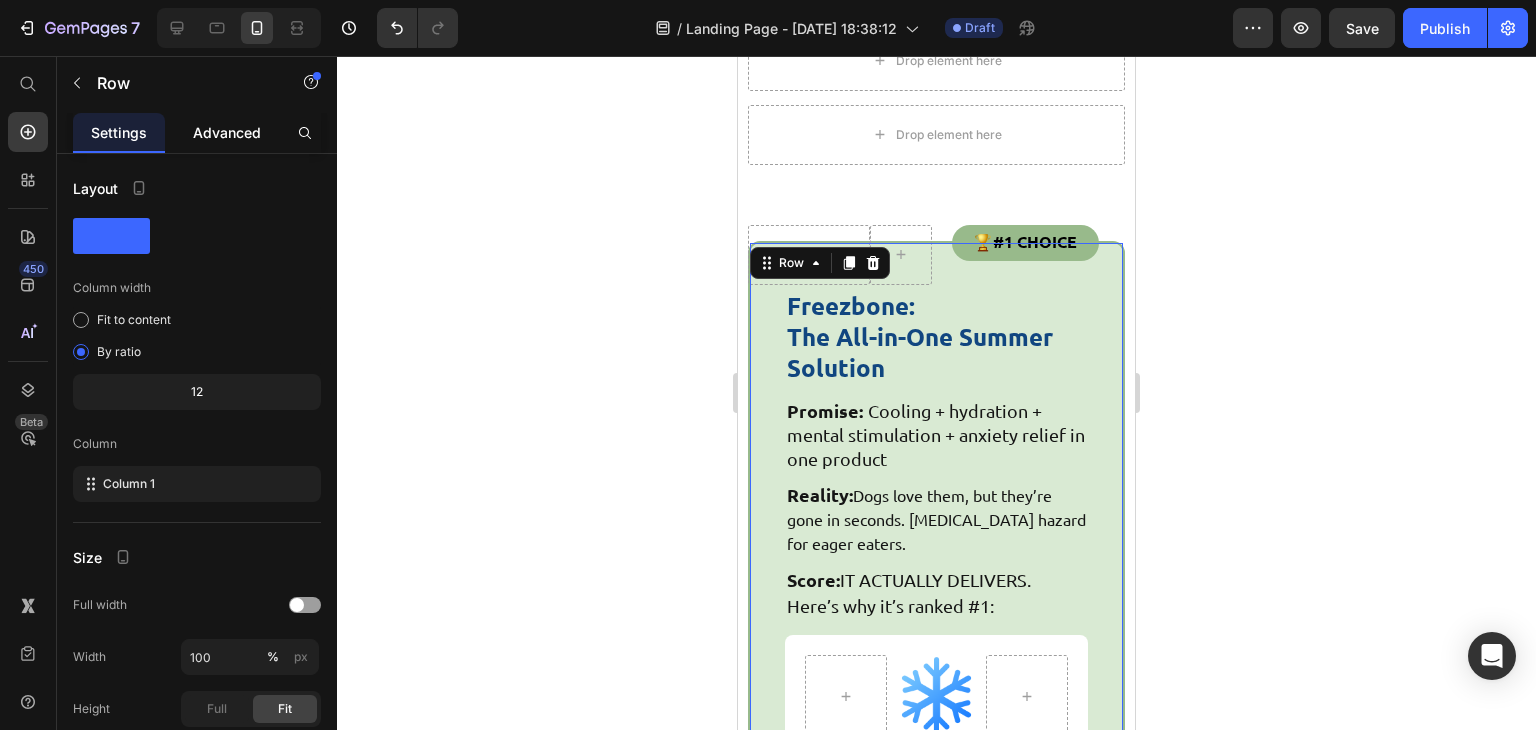 click on "Advanced" at bounding box center (227, 132) 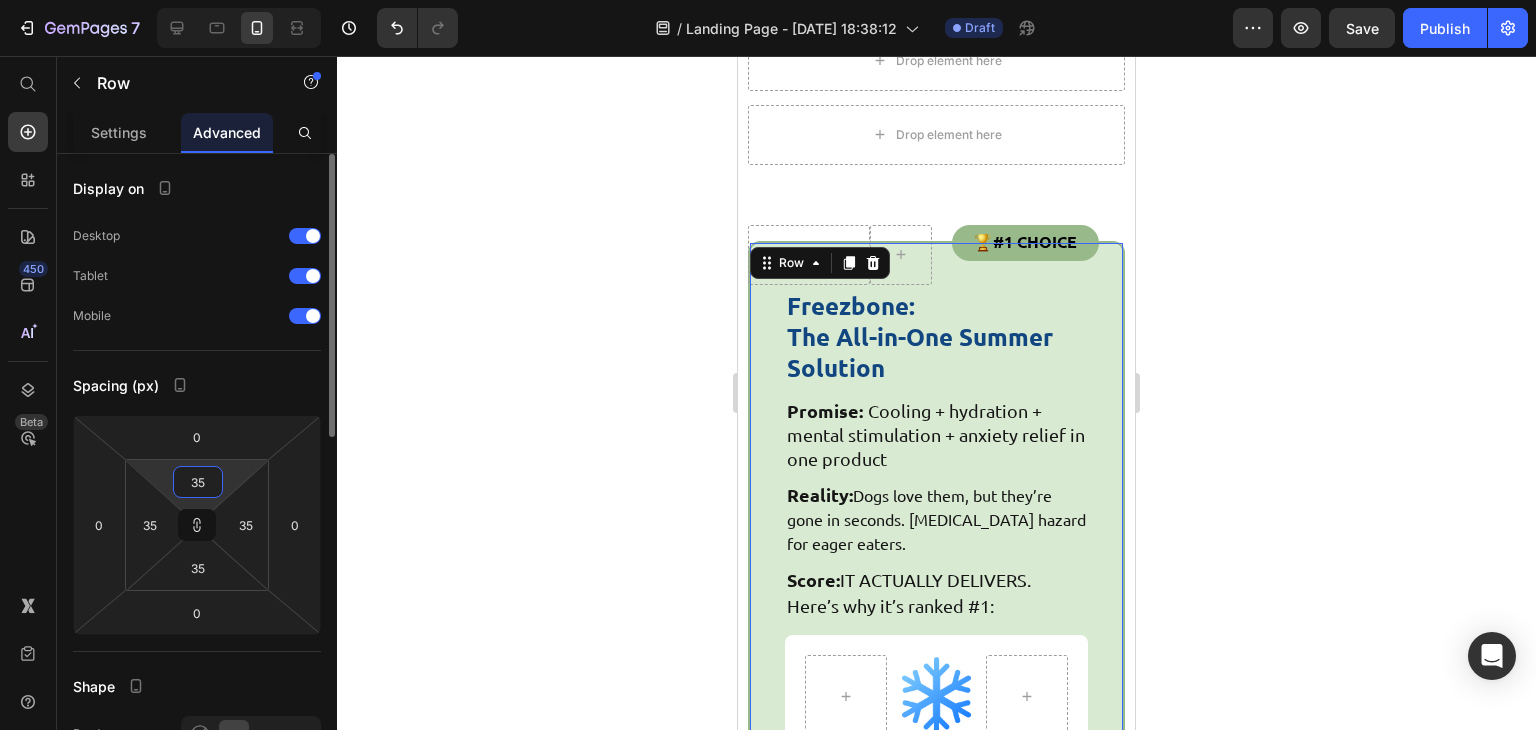 click on "35" at bounding box center (198, 482) 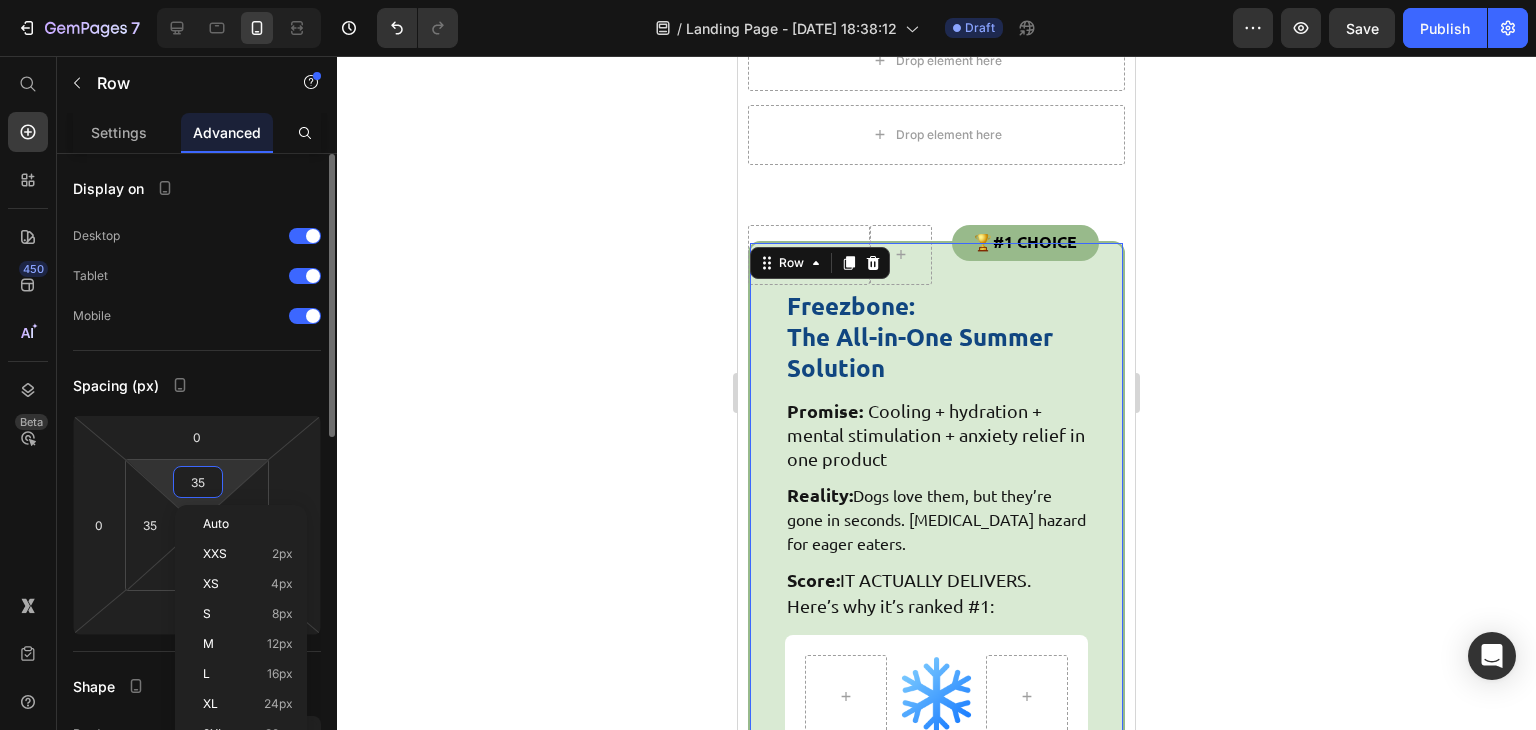 type on "2" 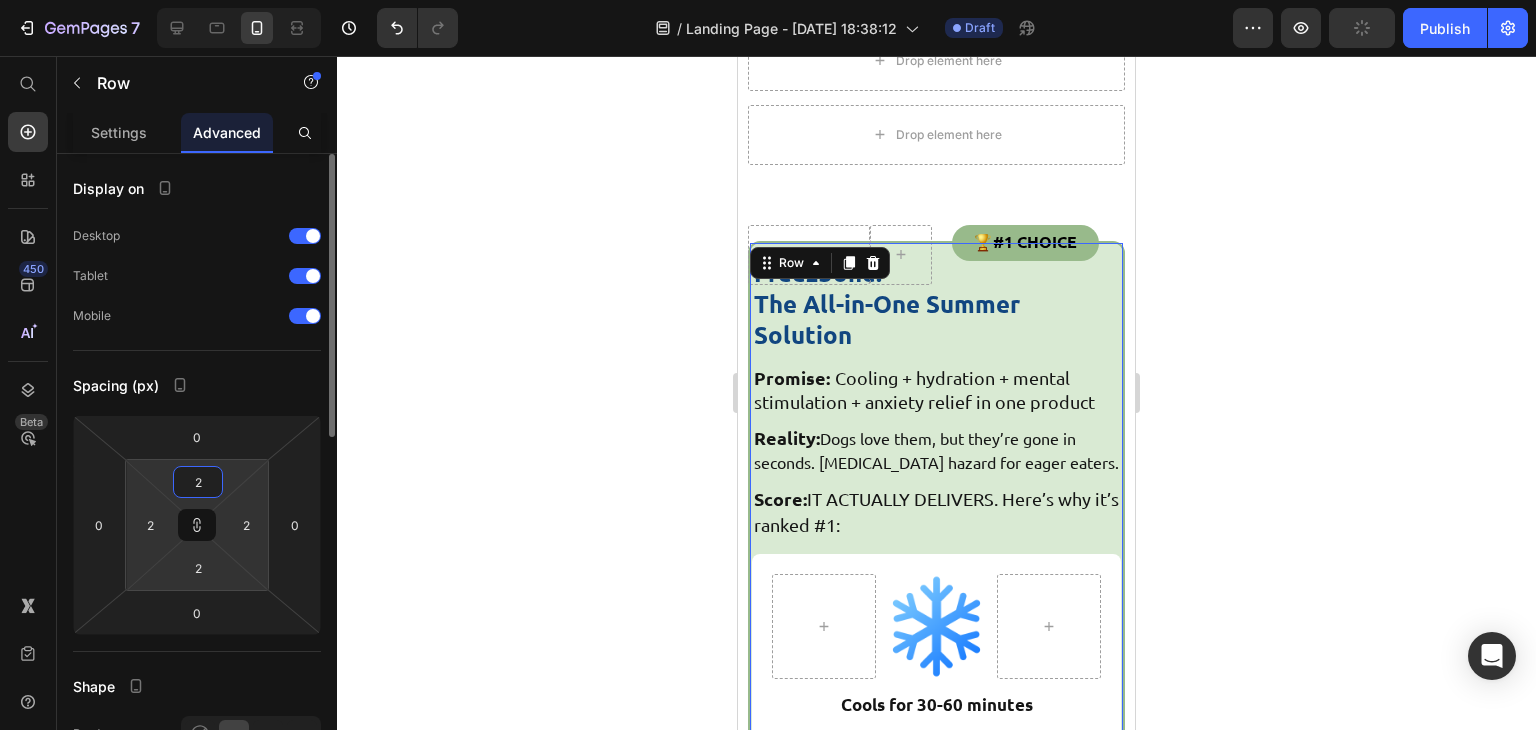 type on "25" 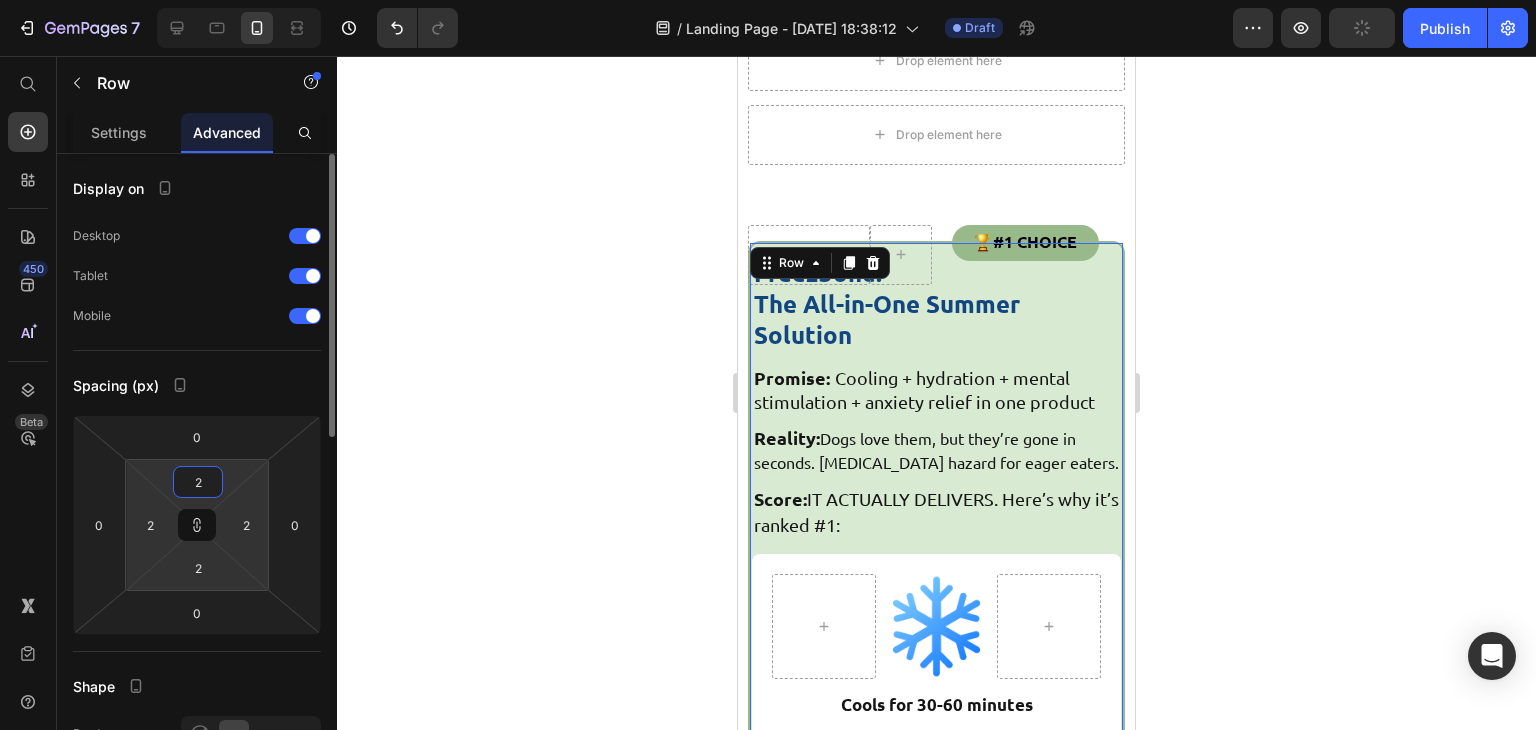 type on "25" 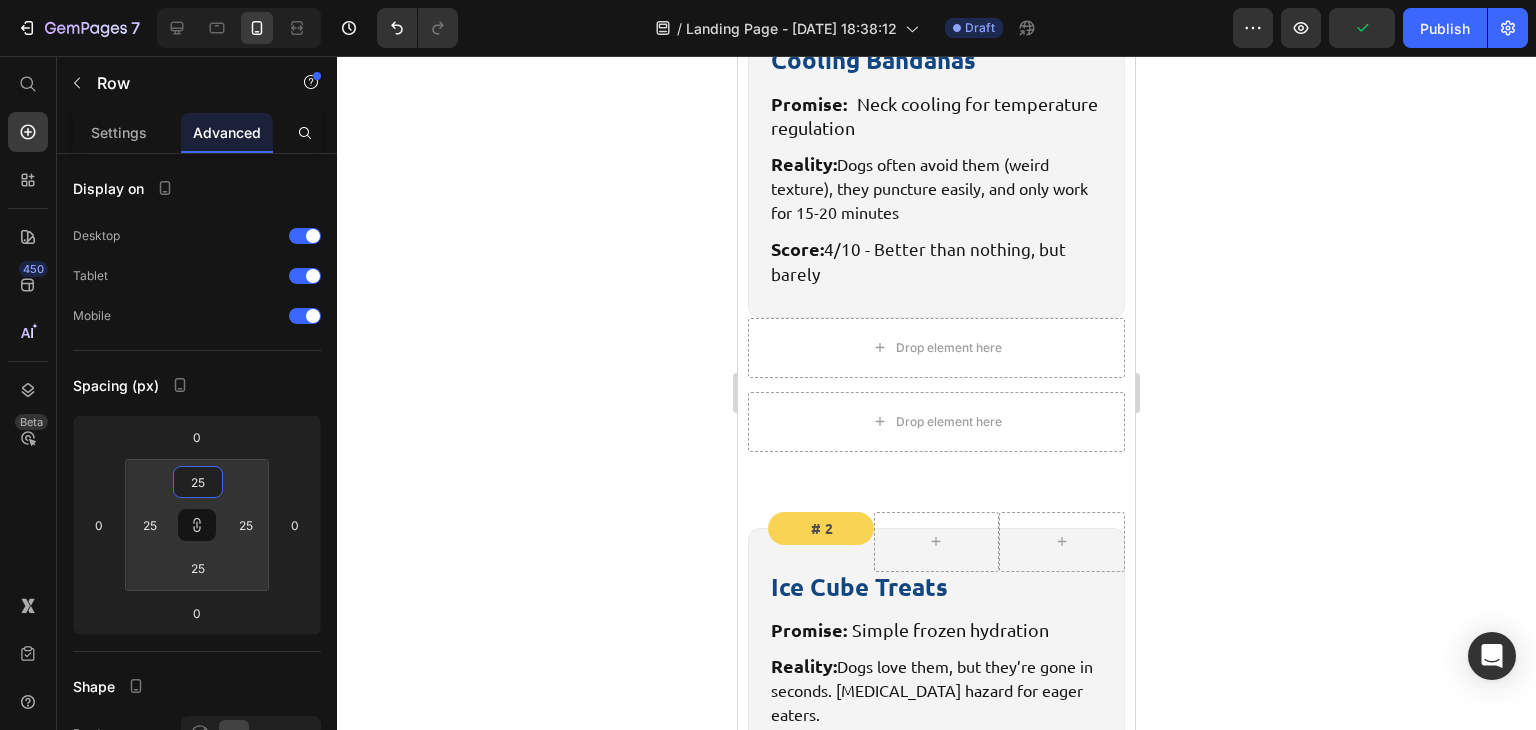 scroll, scrollTop: 6998, scrollLeft: 0, axis: vertical 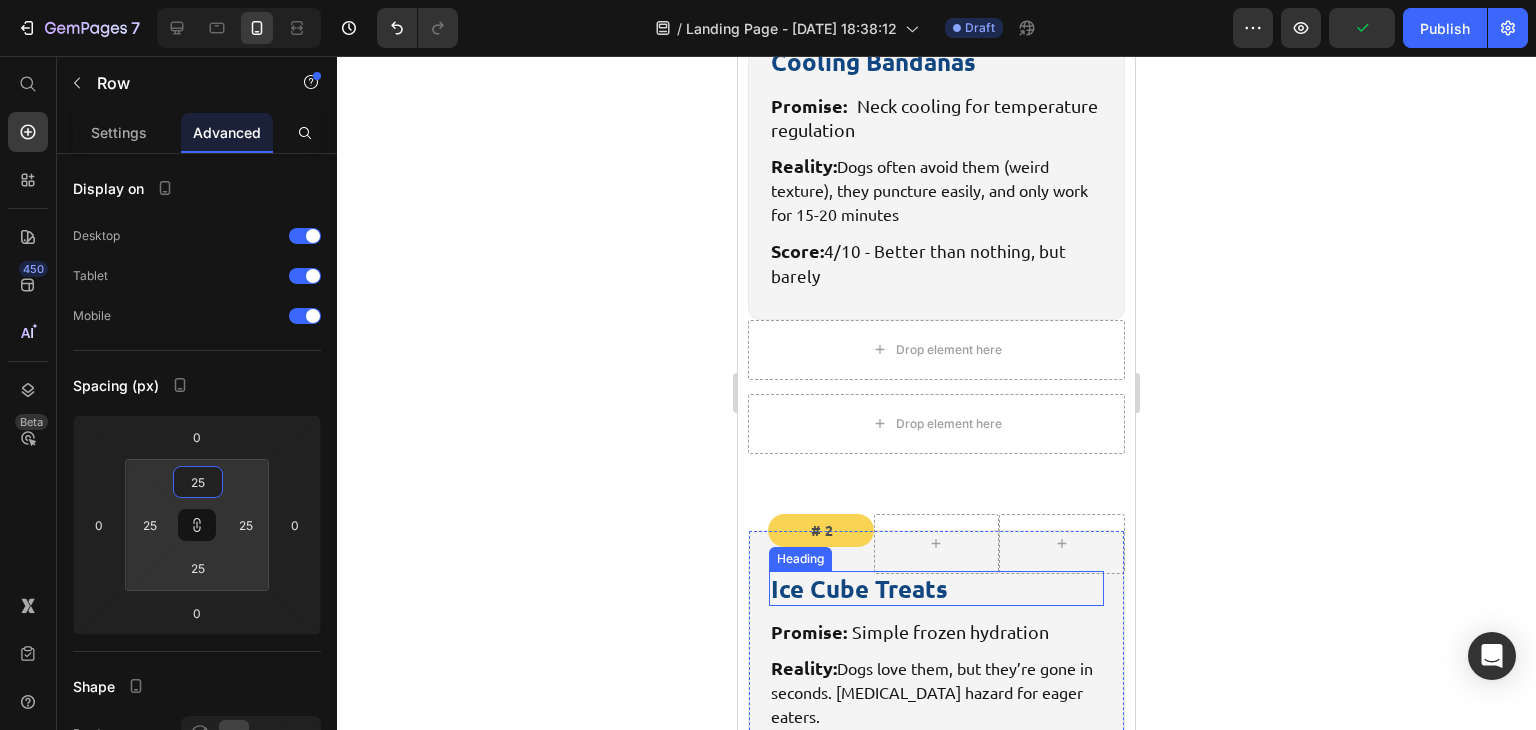 click on "Ice Cube Treats" at bounding box center [936, 588] 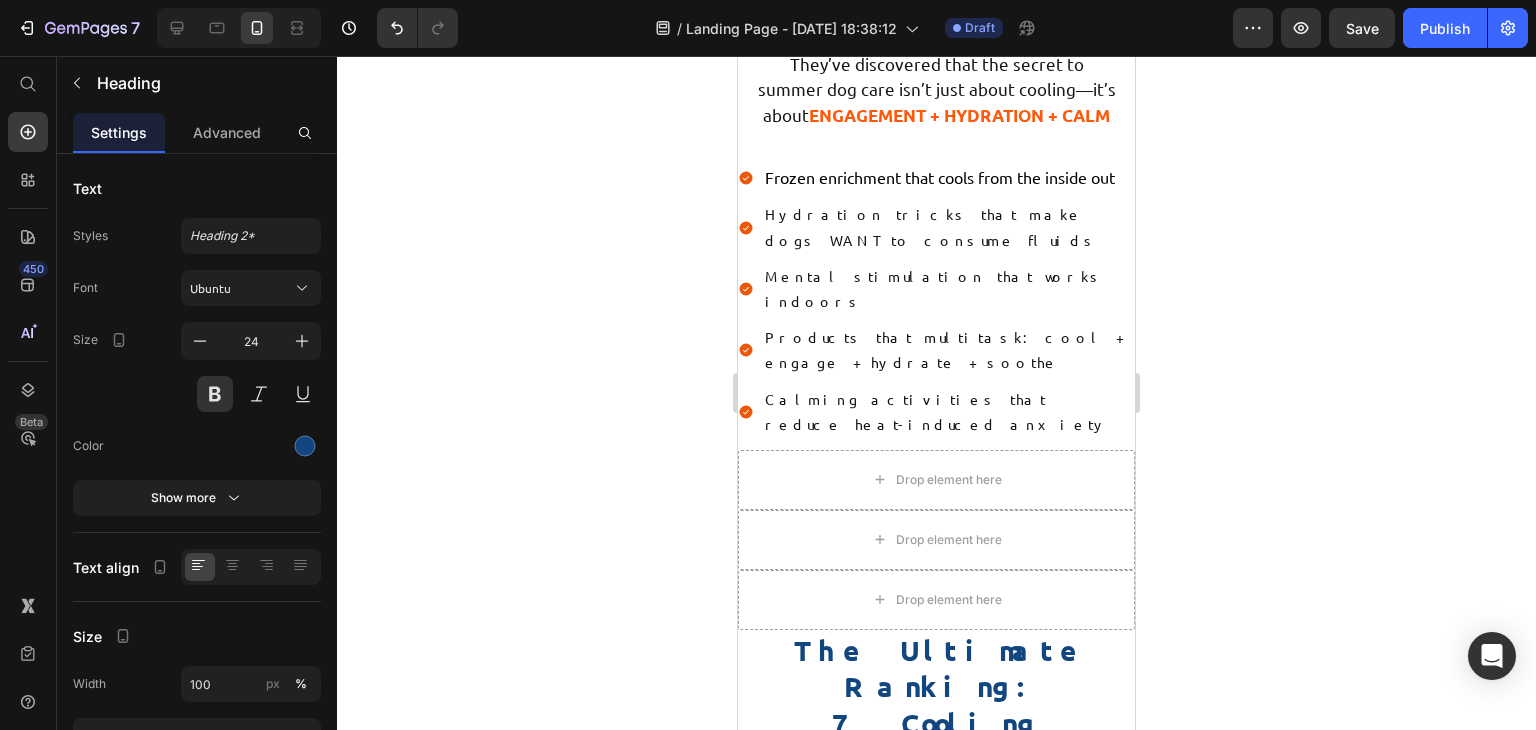 scroll, scrollTop: 3972, scrollLeft: 0, axis: vertical 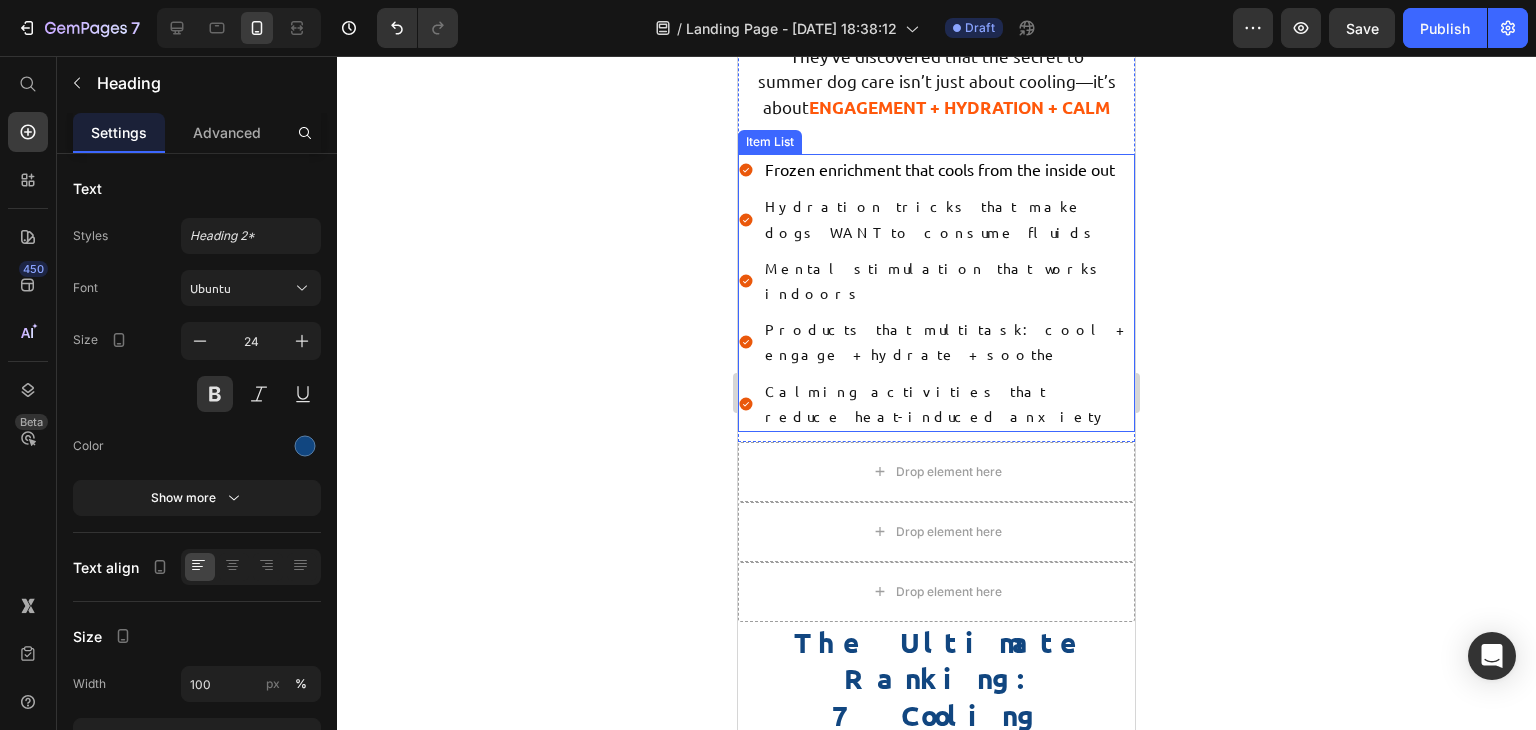 click on "Hydration tricks that make dogs WANT to consume fluids" at bounding box center (936, 219) 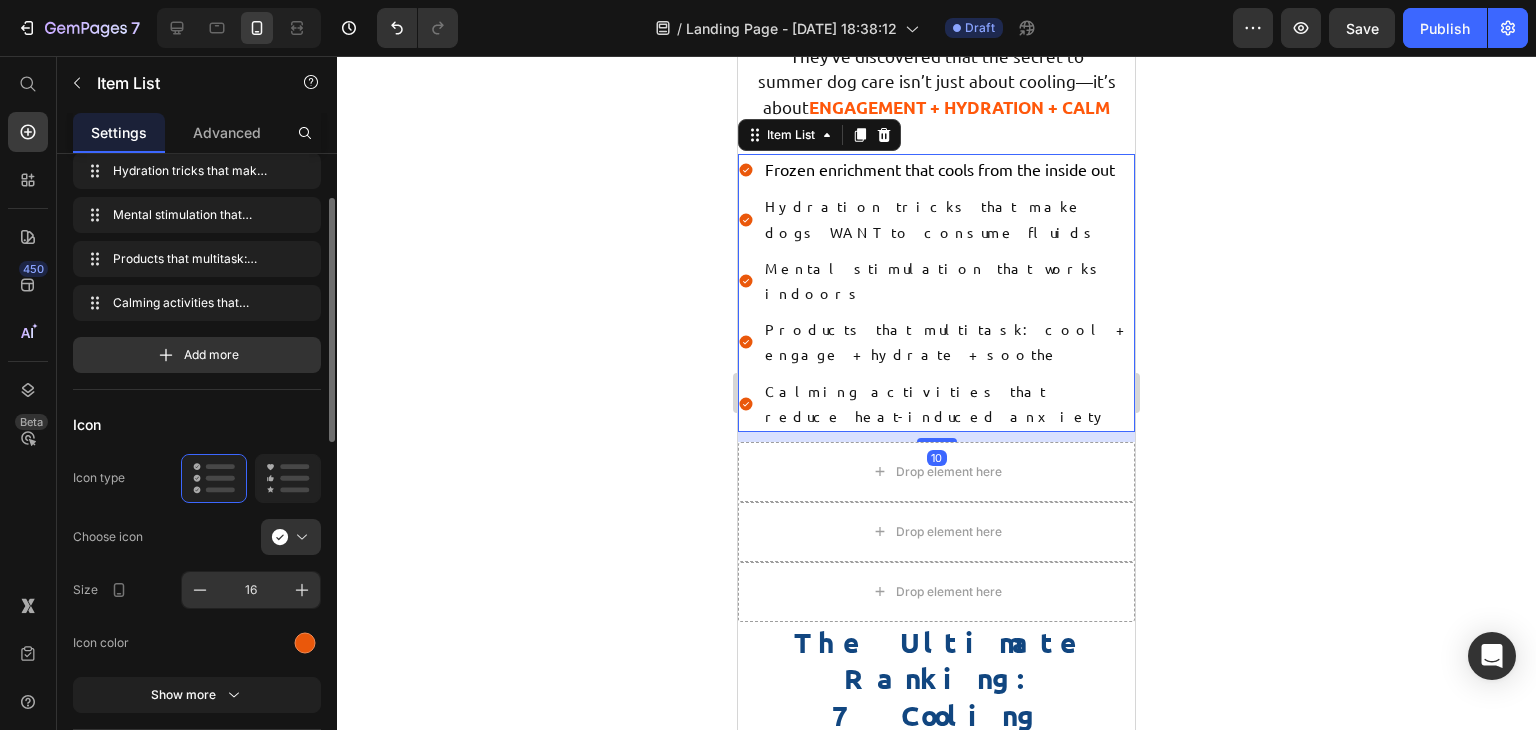 scroll, scrollTop: 111, scrollLeft: 0, axis: vertical 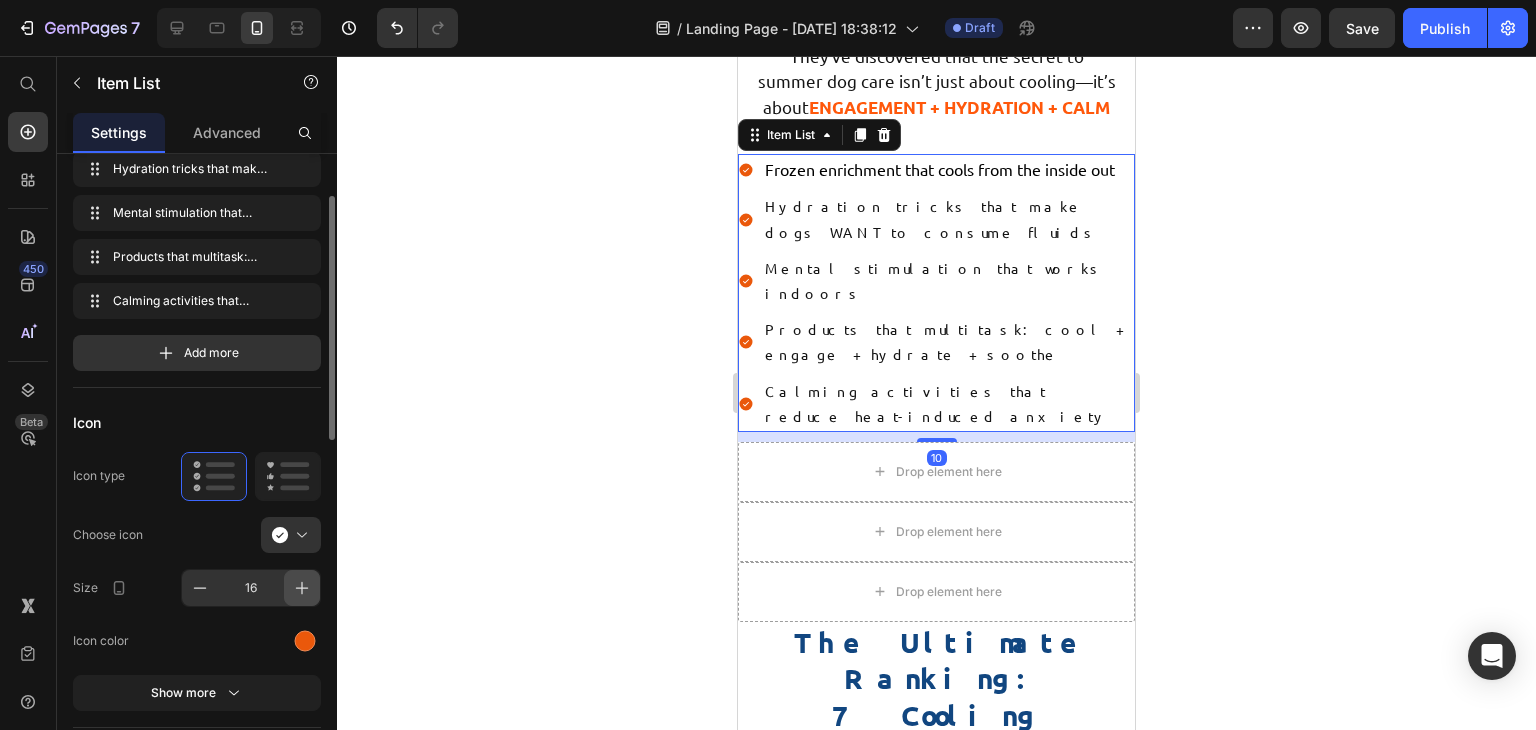 click at bounding box center (302, 588) 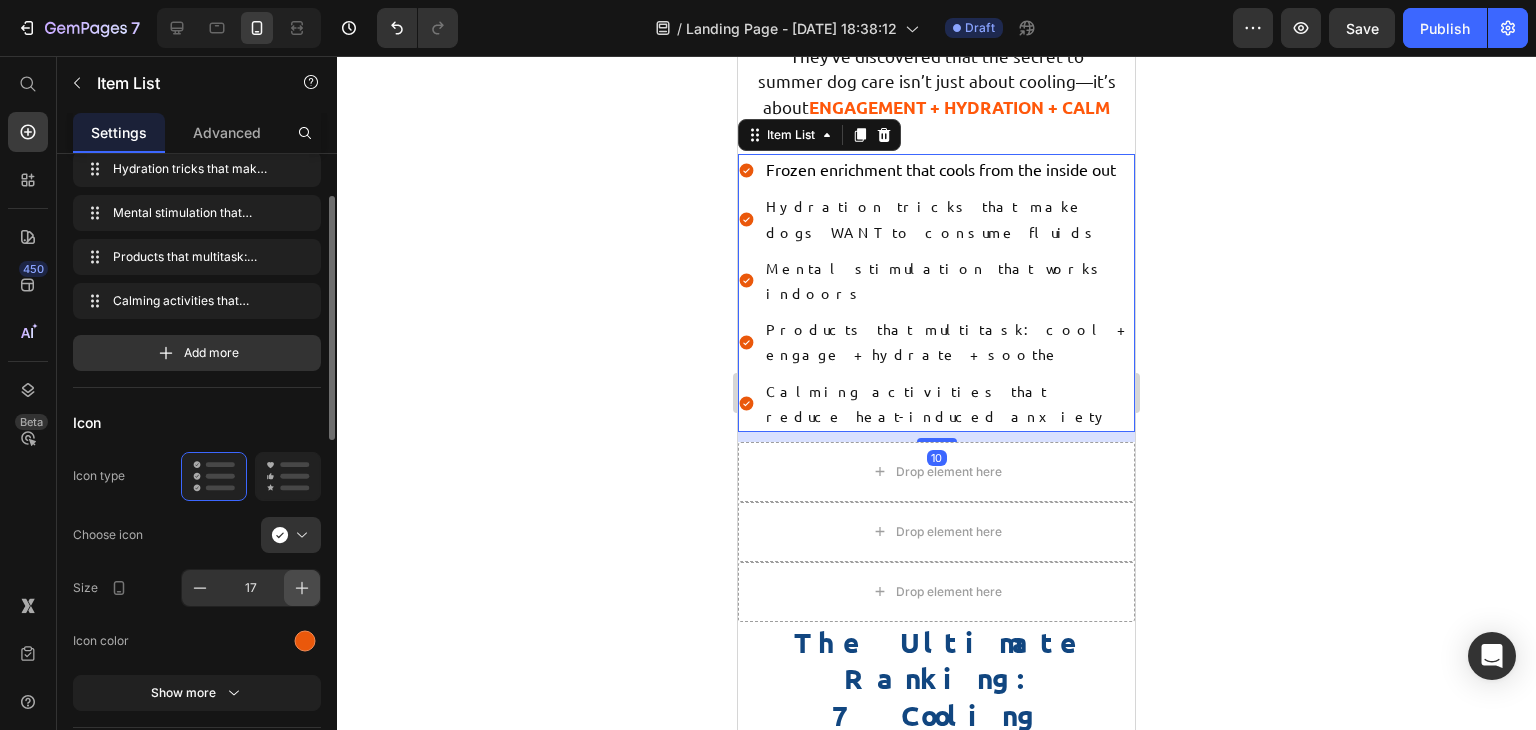click at bounding box center (302, 588) 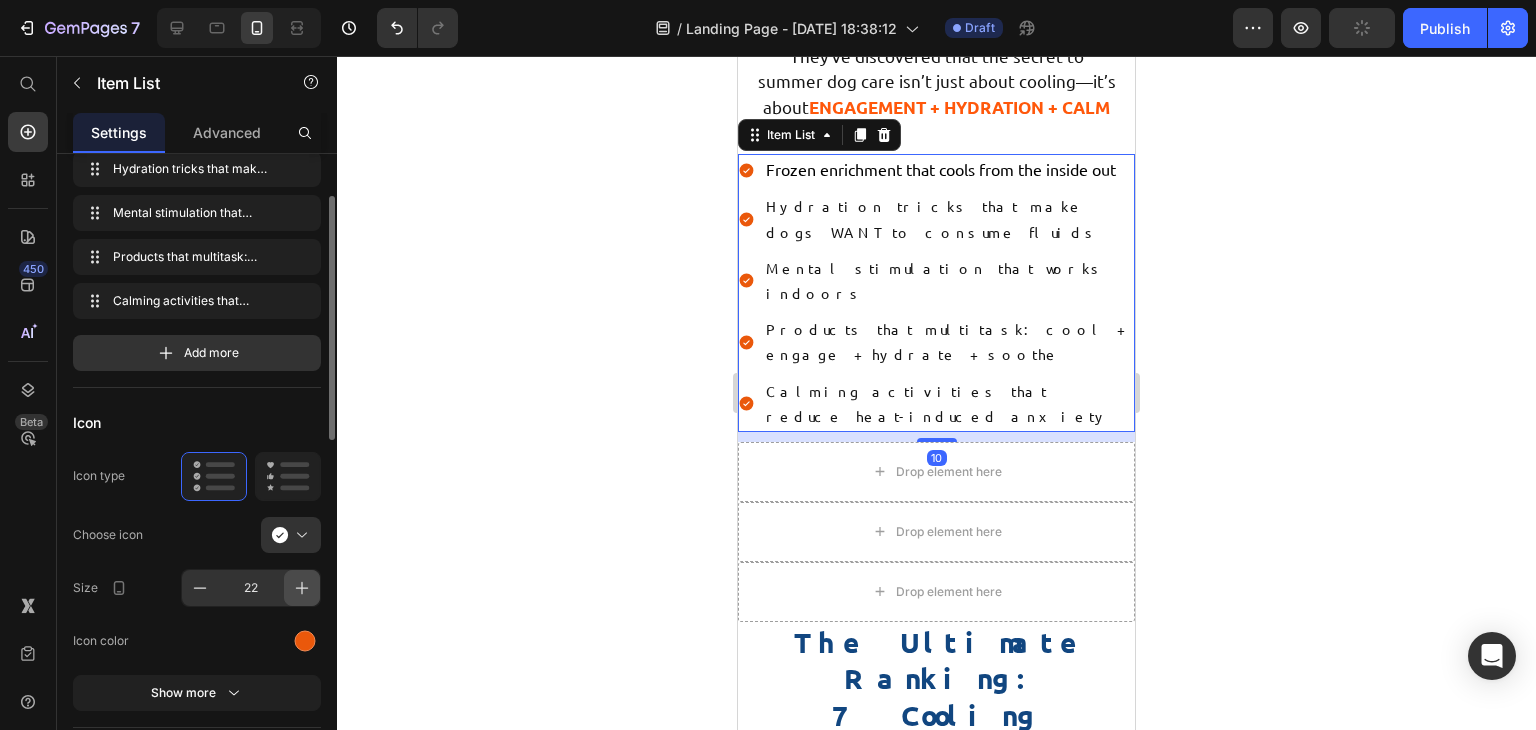 click at bounding box center [302, 588] 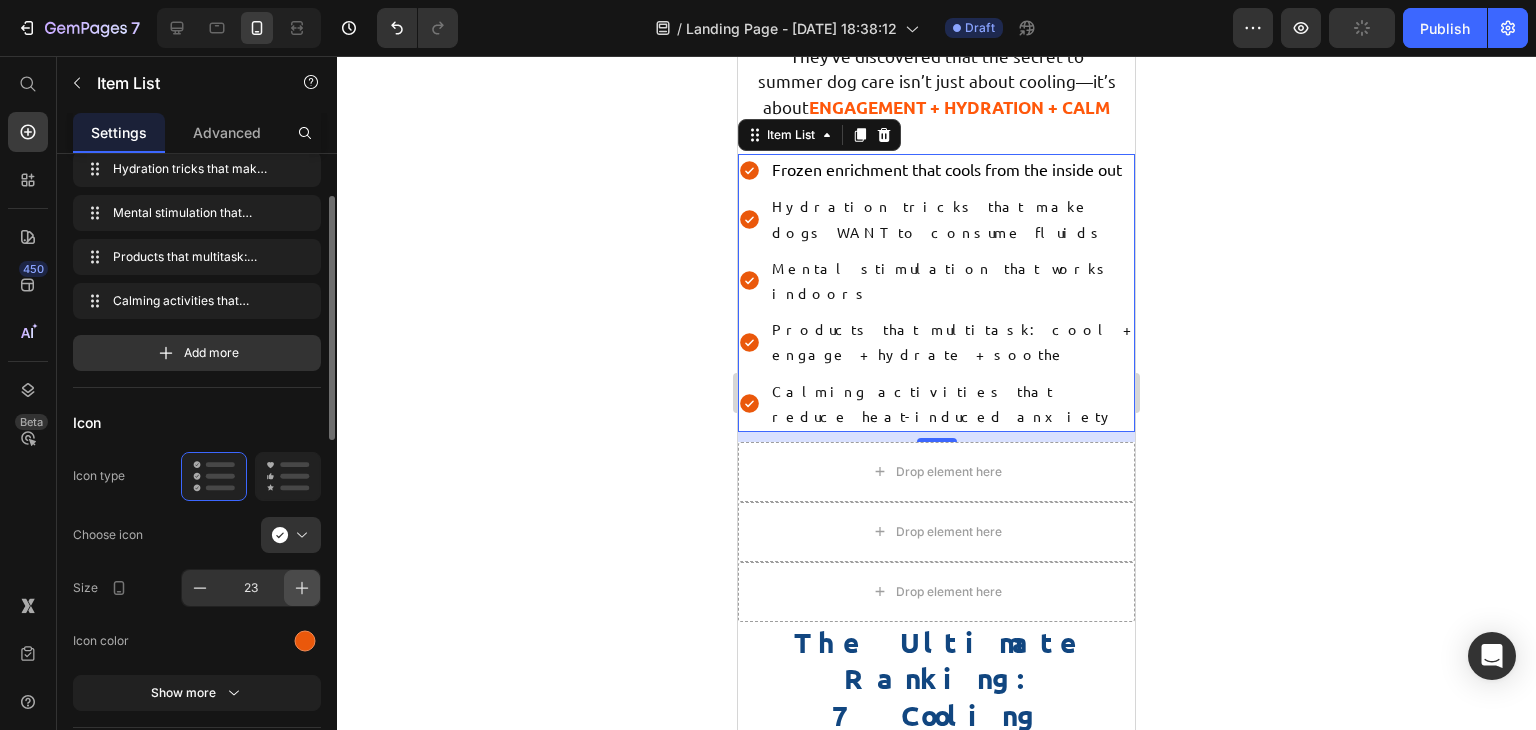 click at bounding box center [302, 588] 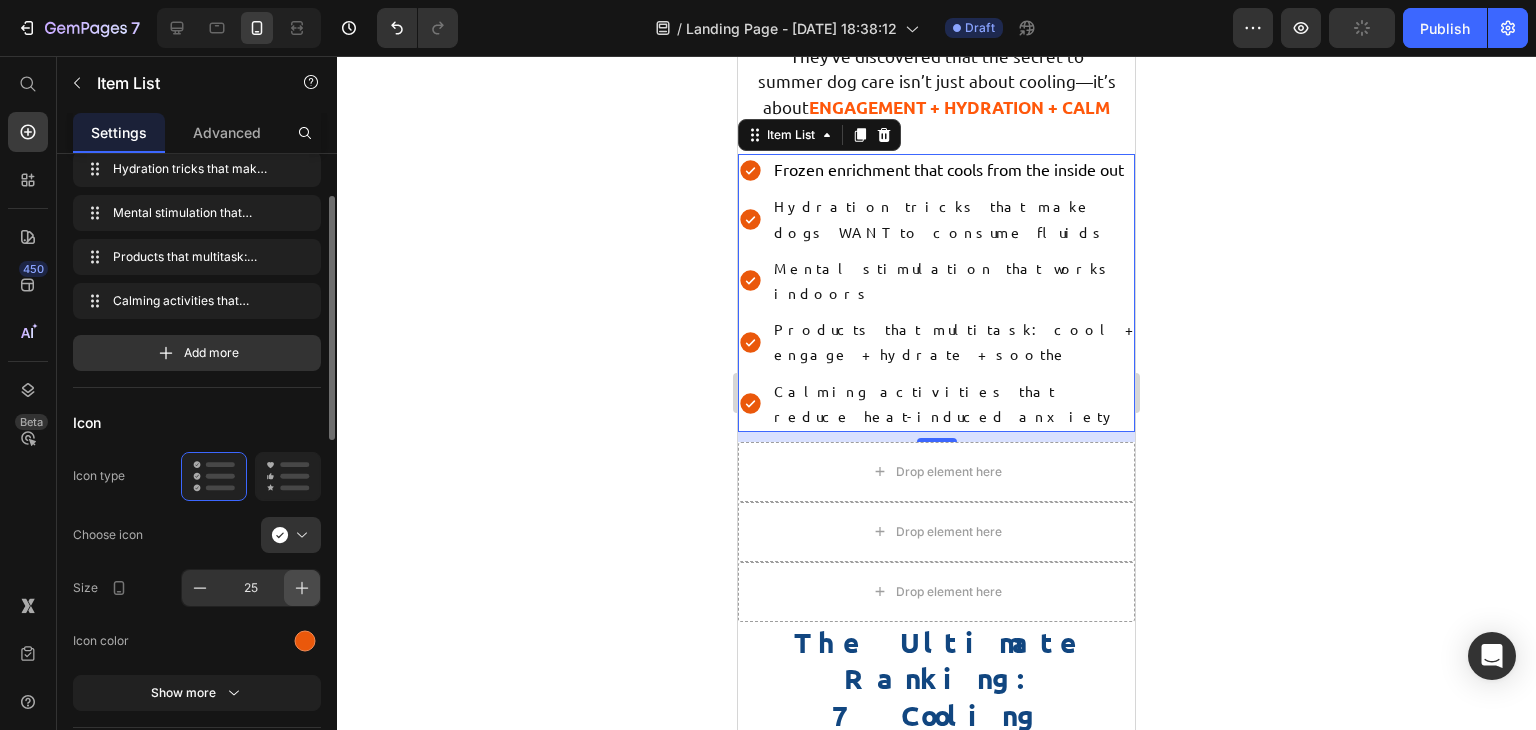 click at bounding box center (302, 588) 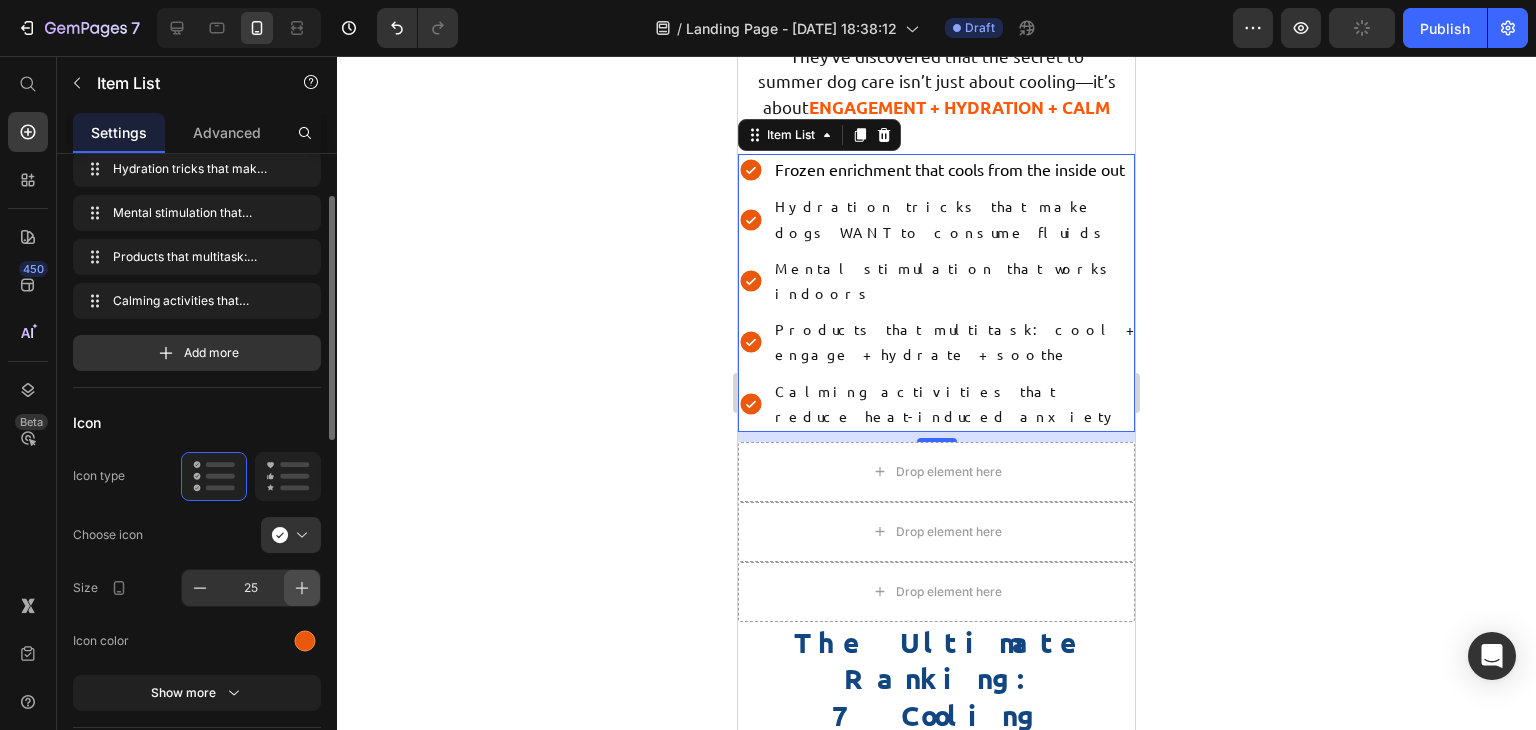 type on "26" 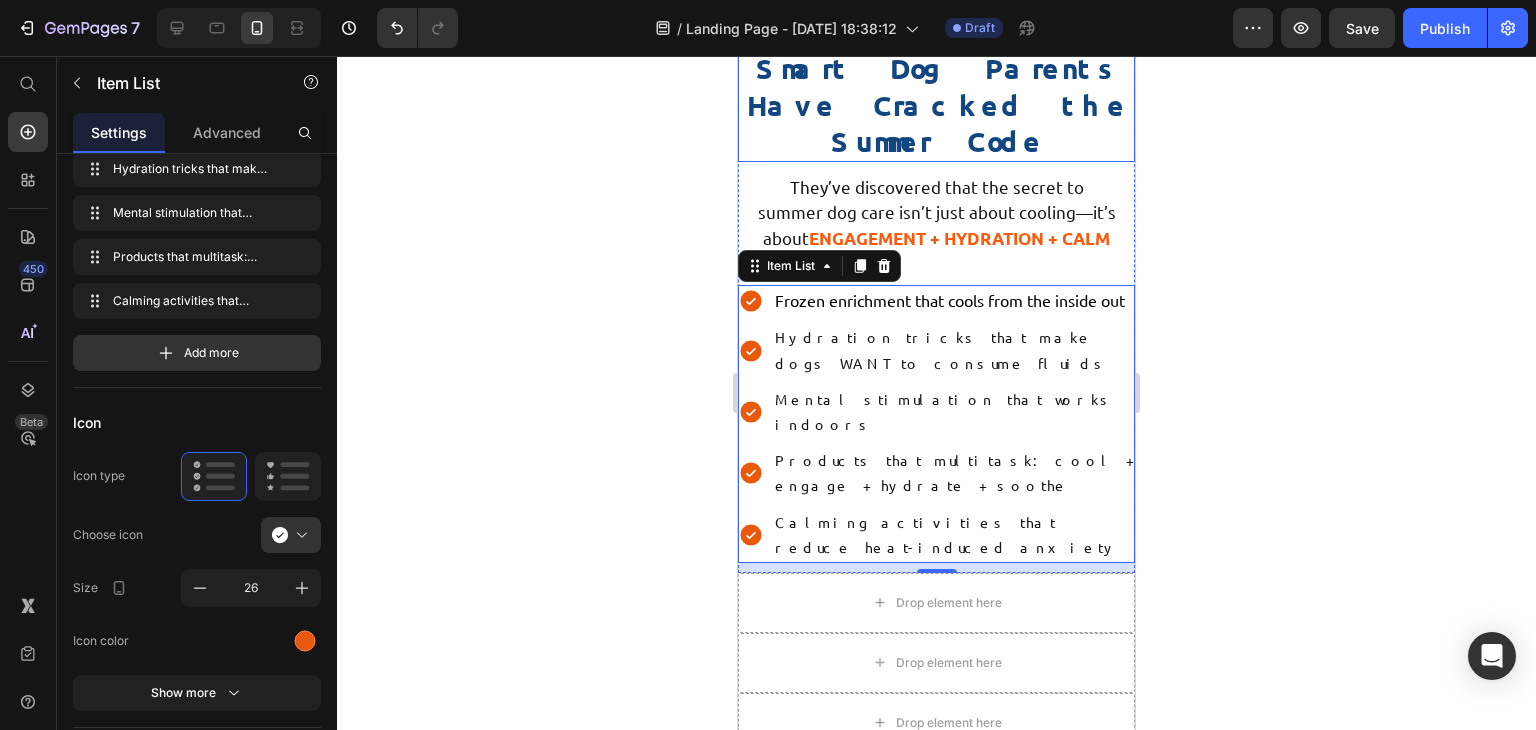 scroll, scrollTop: 3840, scrollLeft: 0, axis: vertical 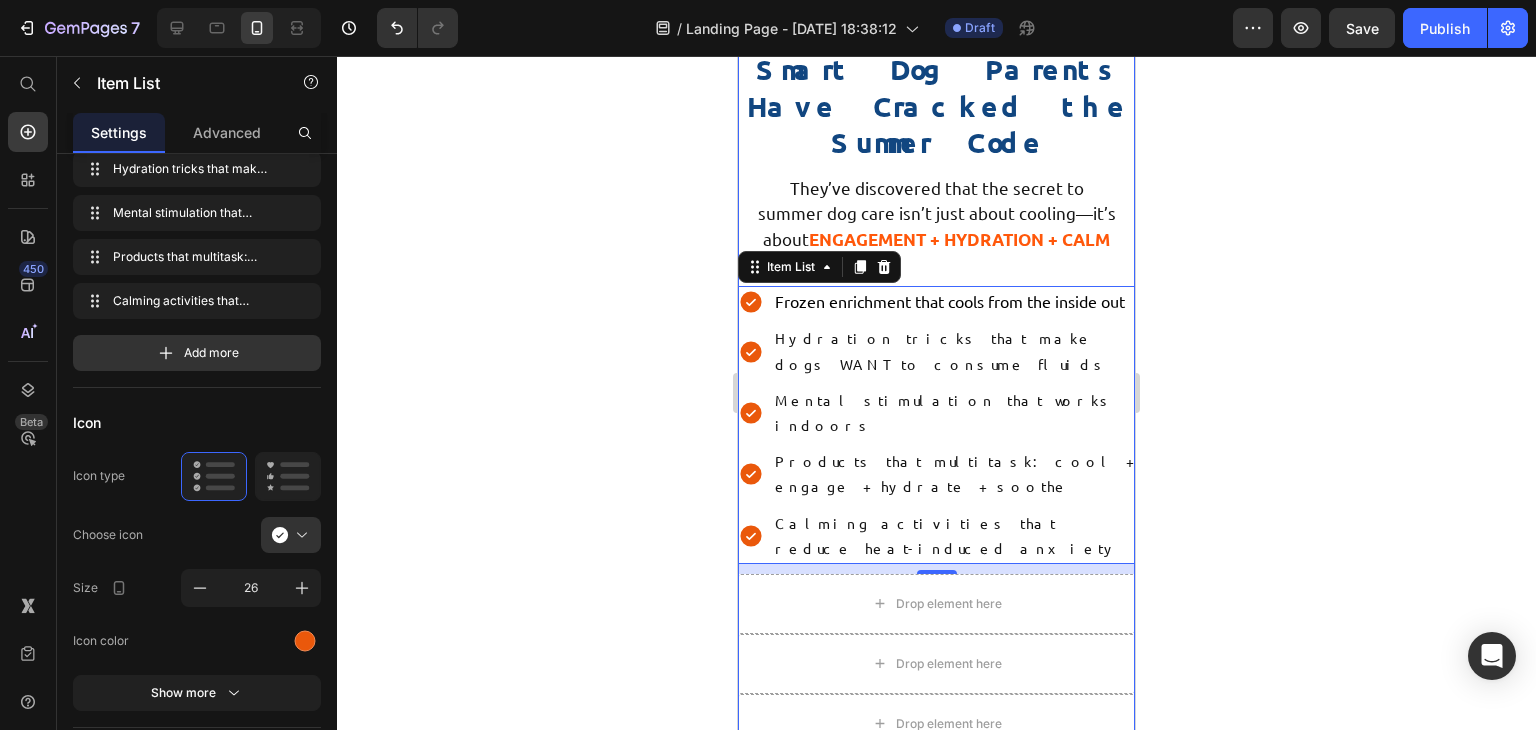 click on "Drop element here First, the Scary Truth Every Dog Parent Needs to Know About Summer…  Heading Did you know that 85–90°F temperatures can overheat a dog in just minutes? It’s true. And if you’ve noticed your beloved pup:  Text Block Panting excessively (even indoors)  Becoming lethargic or refusing walks  Drinking water constantly  Getting more anxious or destructive  Losing interest in toys and activities Item List …then your dog could be showing  early signs of heat stress.   Text Block
Drop element here Row
Drop element here Vets Sound the Alarm Text Block 4 Hidden Dangers from Vets Heading Danger #1 Text Block Row Dogs Can’t Cool Down Like Humans Heading Row Dogs don’t sweat through their skin.  Text Block Panting alone isn’t enough when temperatures soar.  Text Block Brachycephalic breeds  (bulldogs, pugs, frenchies)  are at greater risk—their shortened airways make cooling even more difficult.  Text Block Image Row Row" at bounding box center [936, 1300] 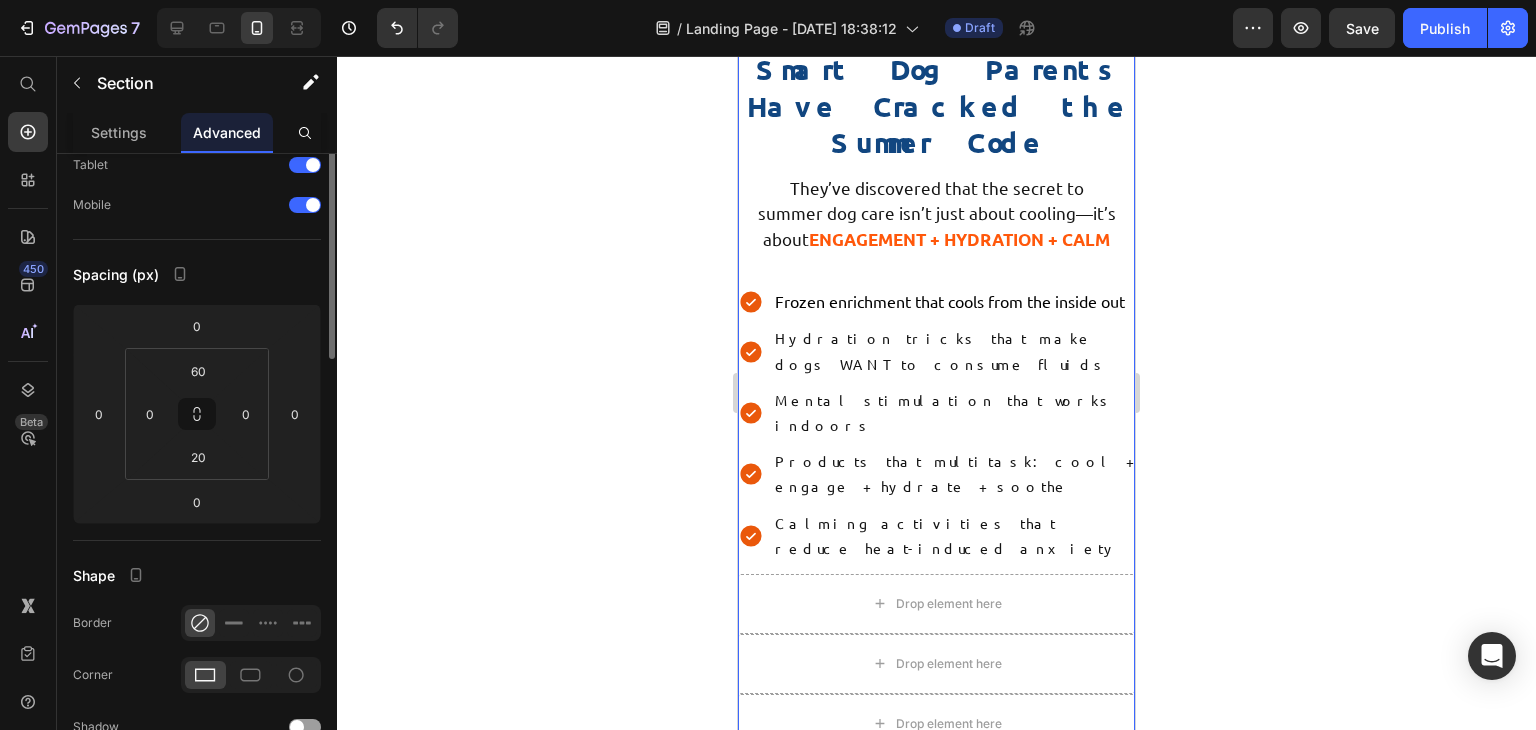 scroll, scrollTop: 0, scrollLeft: 0, axis: both 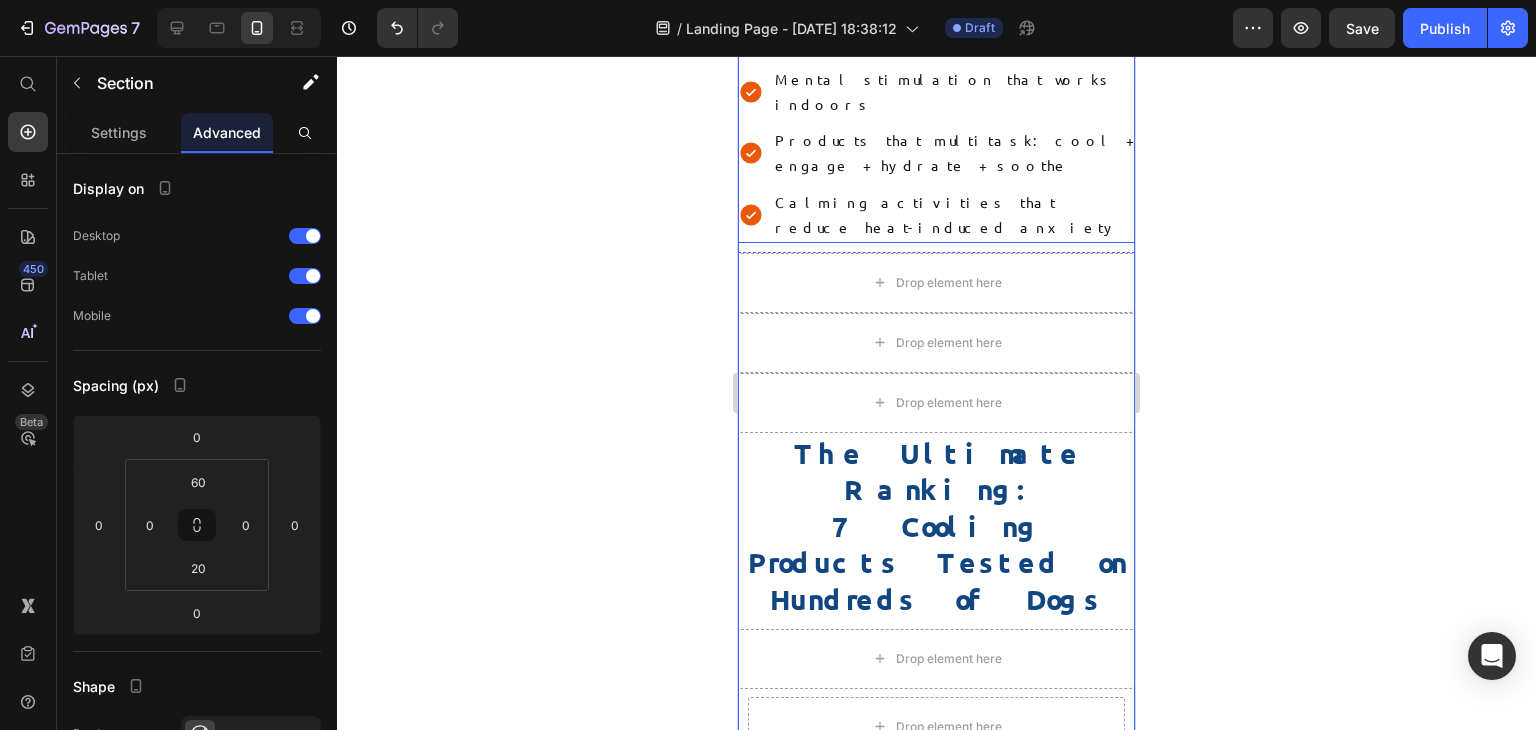 click on "Hydration tricks that make dogs WANT to consume fluids" at bounding box center (936, 30) 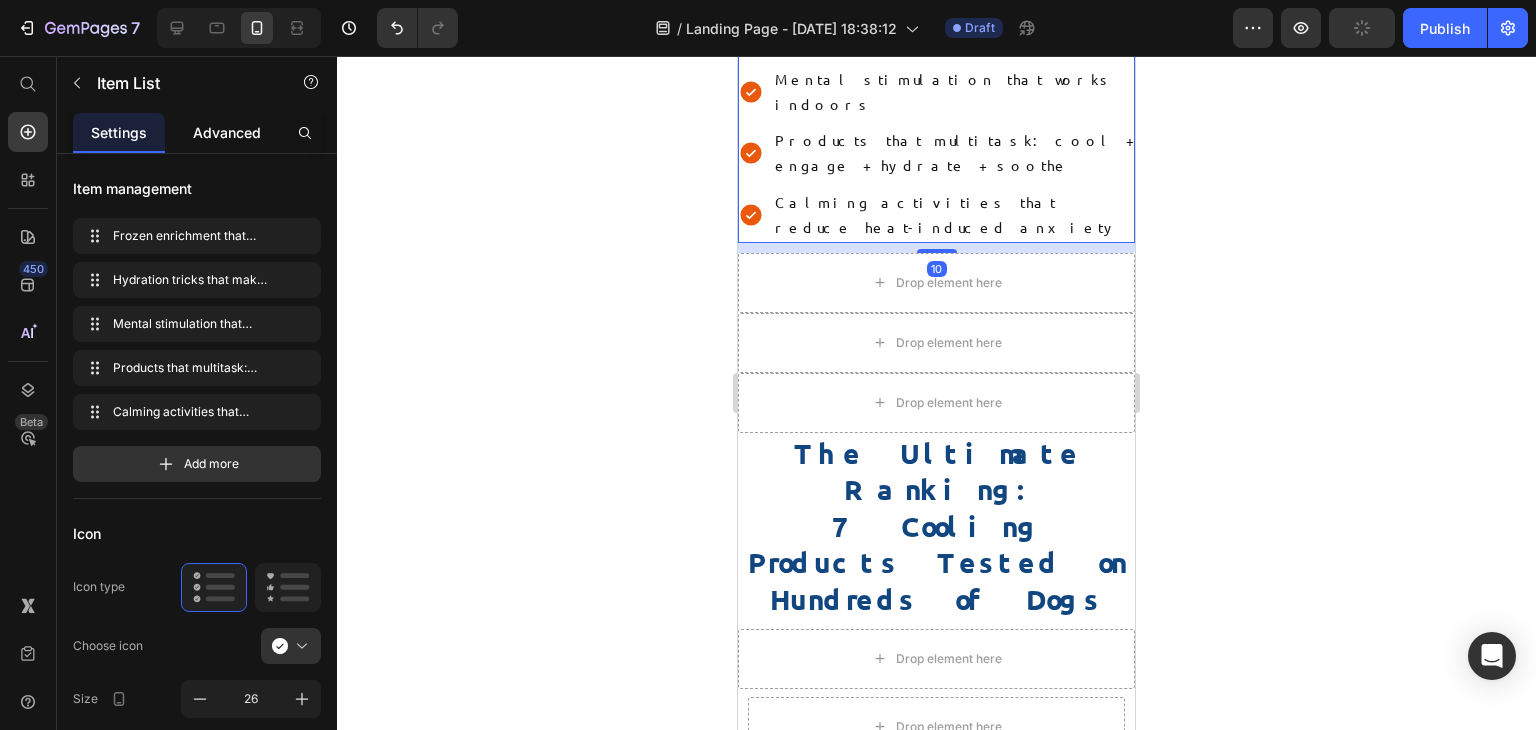 click on "Advanced" at bounding box center (227, 132) 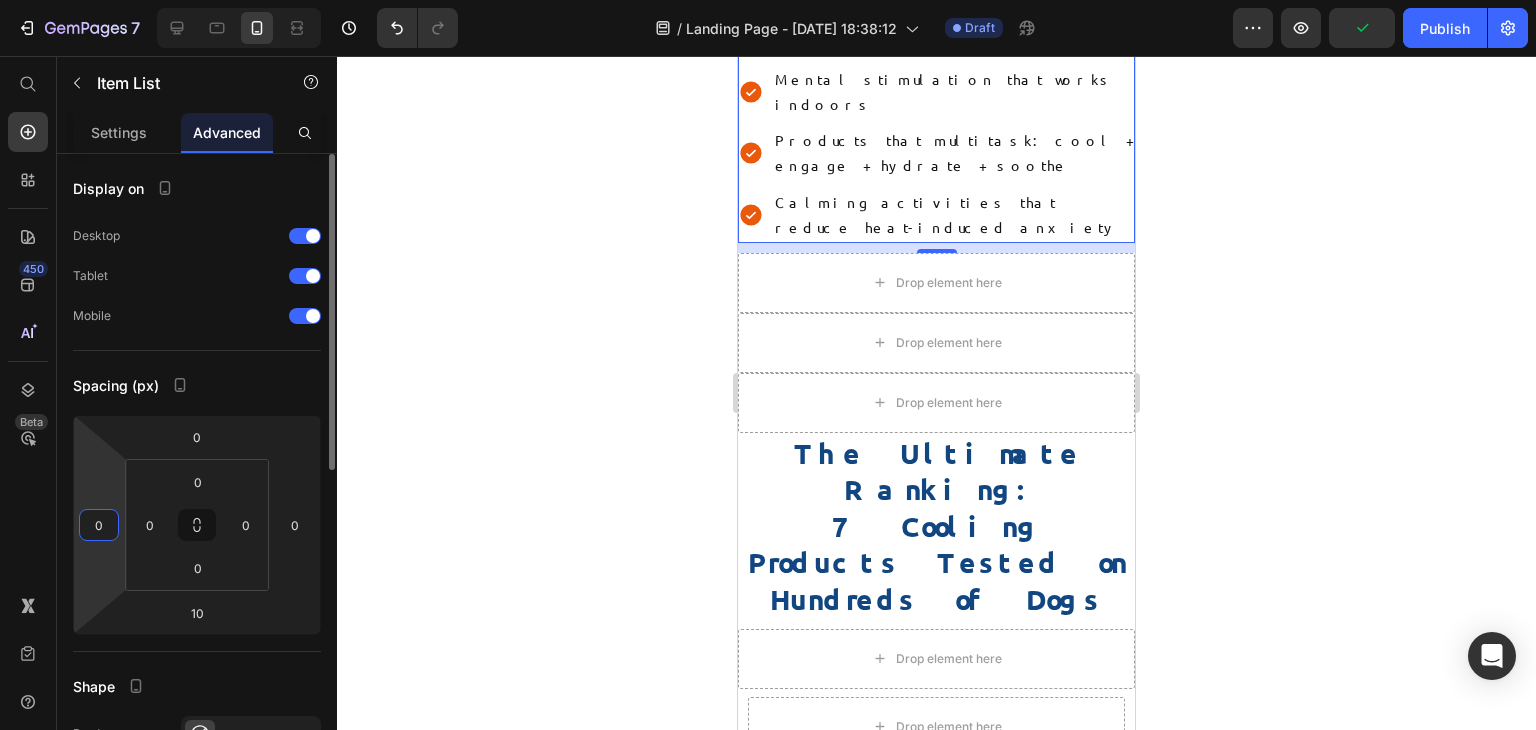 click on "0" at bounding box center (99, 525) 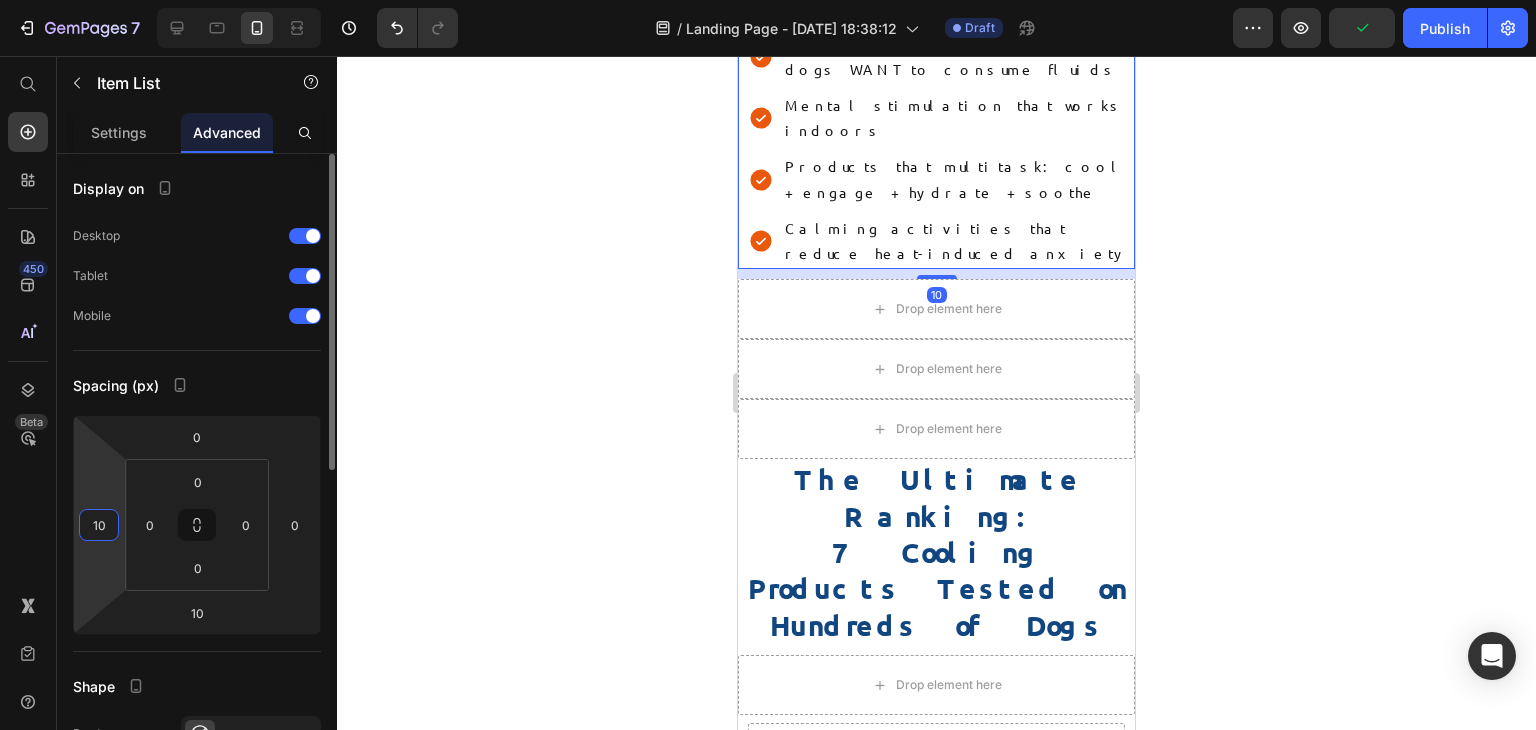 type on "1" 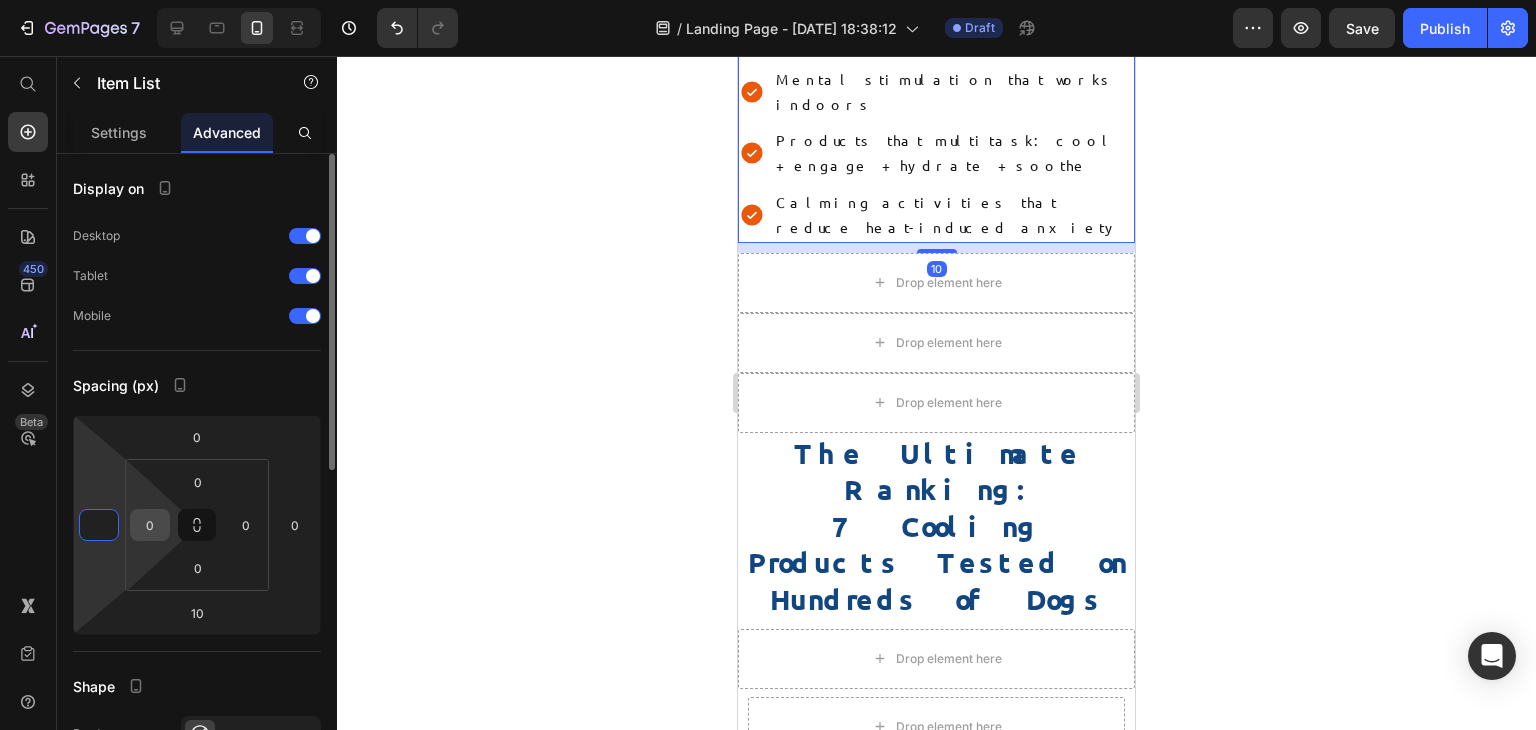 click on "0" at bounding box center [150, 525] 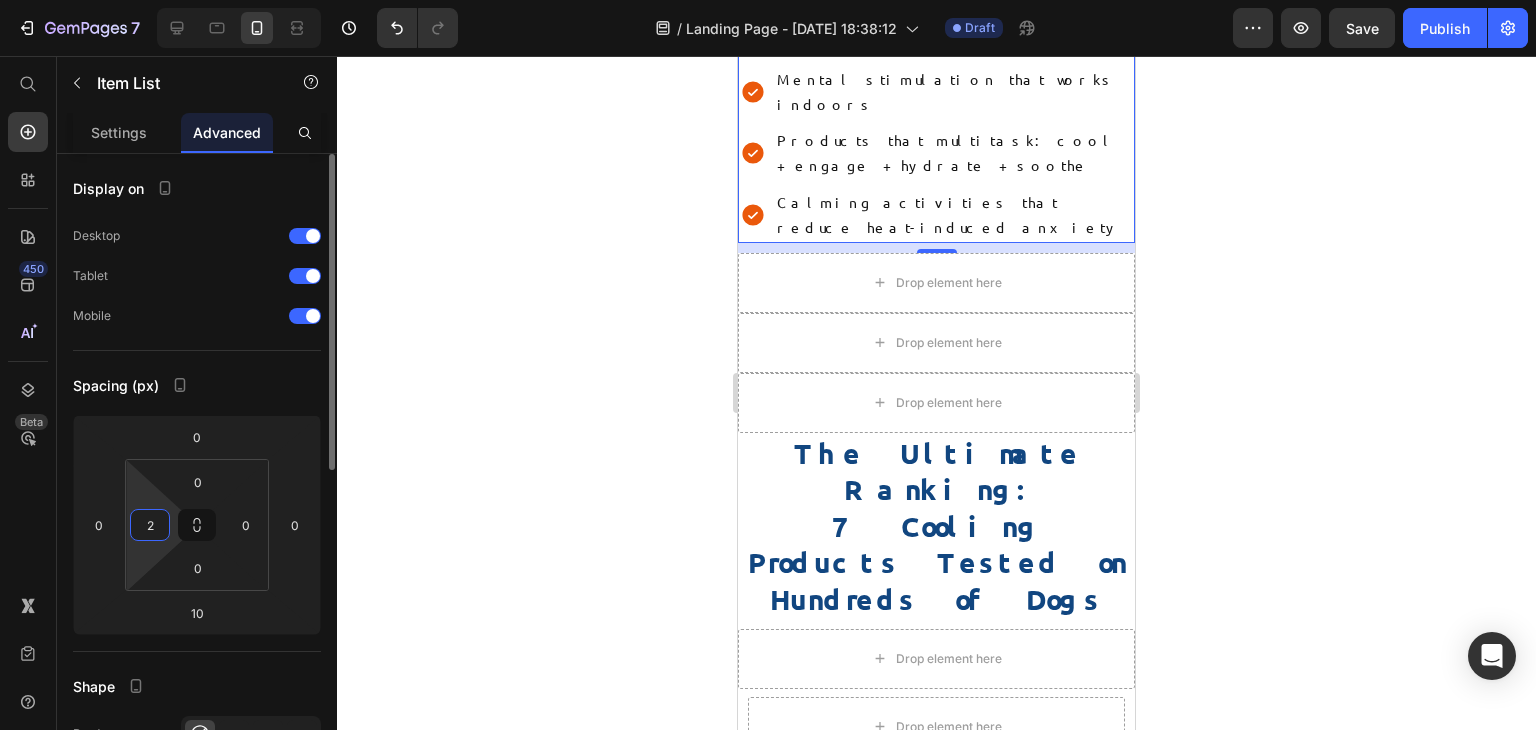 click on "2" at bounding box center [150, 525] 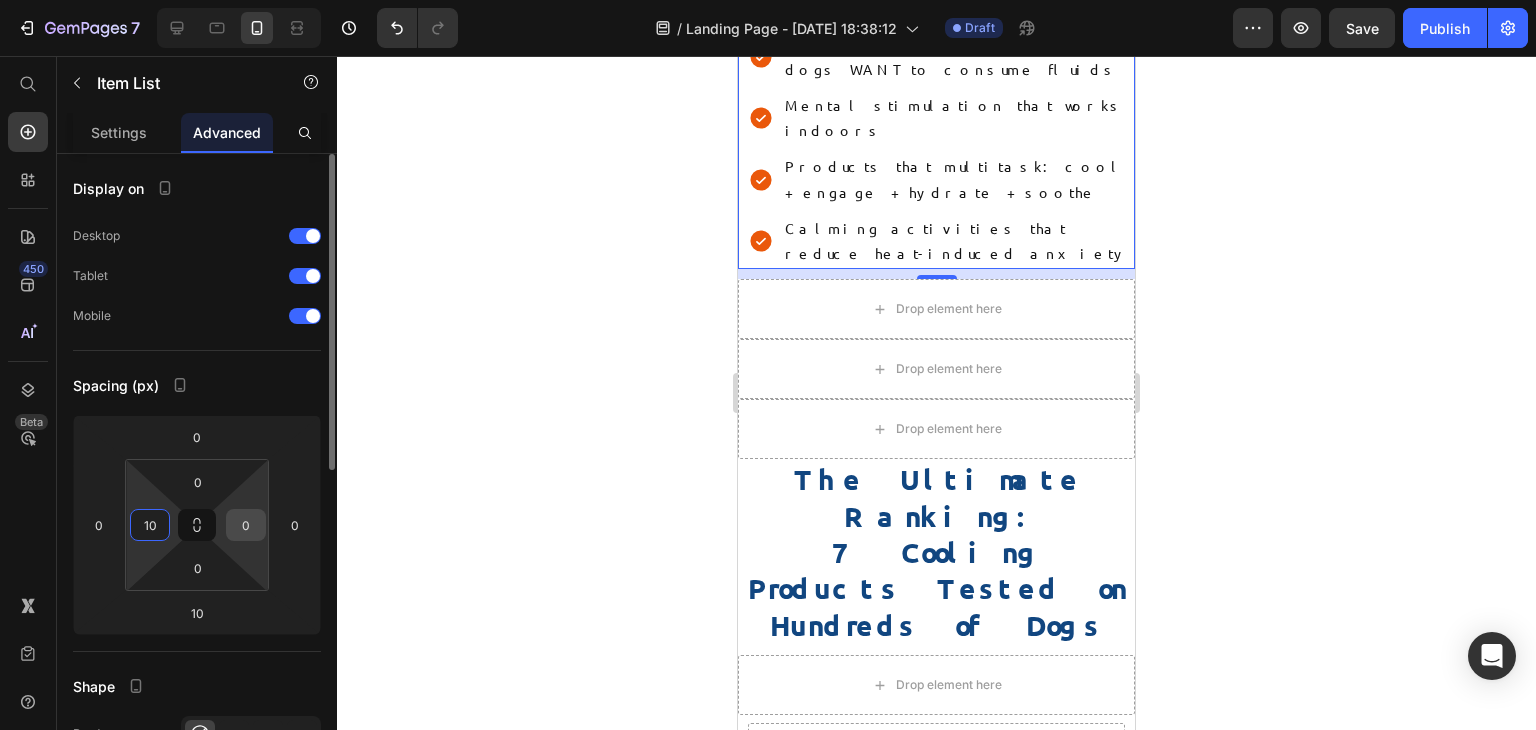 type on "10" 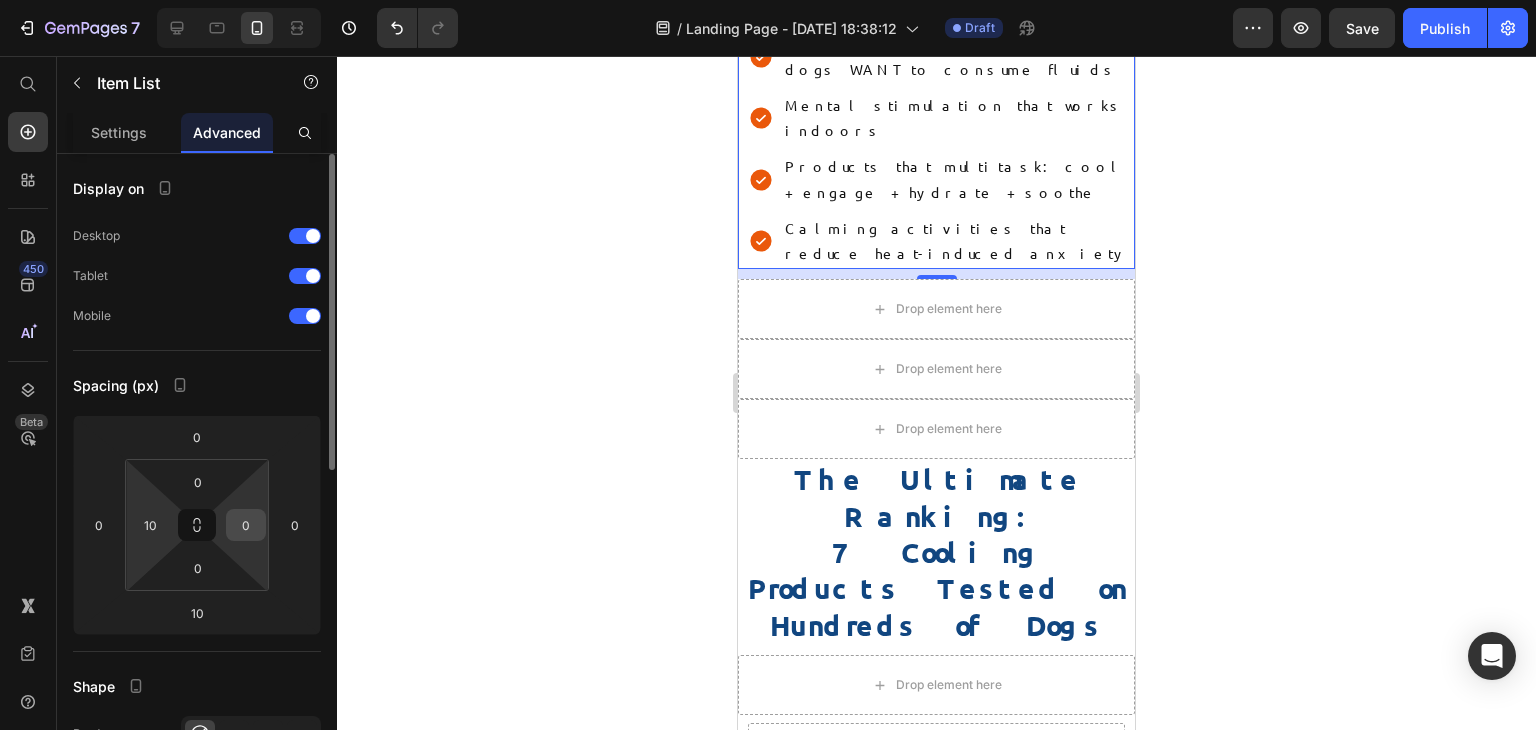 drag, startPoint x: 264, startPoint y: 533, endPoint x: 247, endPoint y: 519, distance: 22.022715 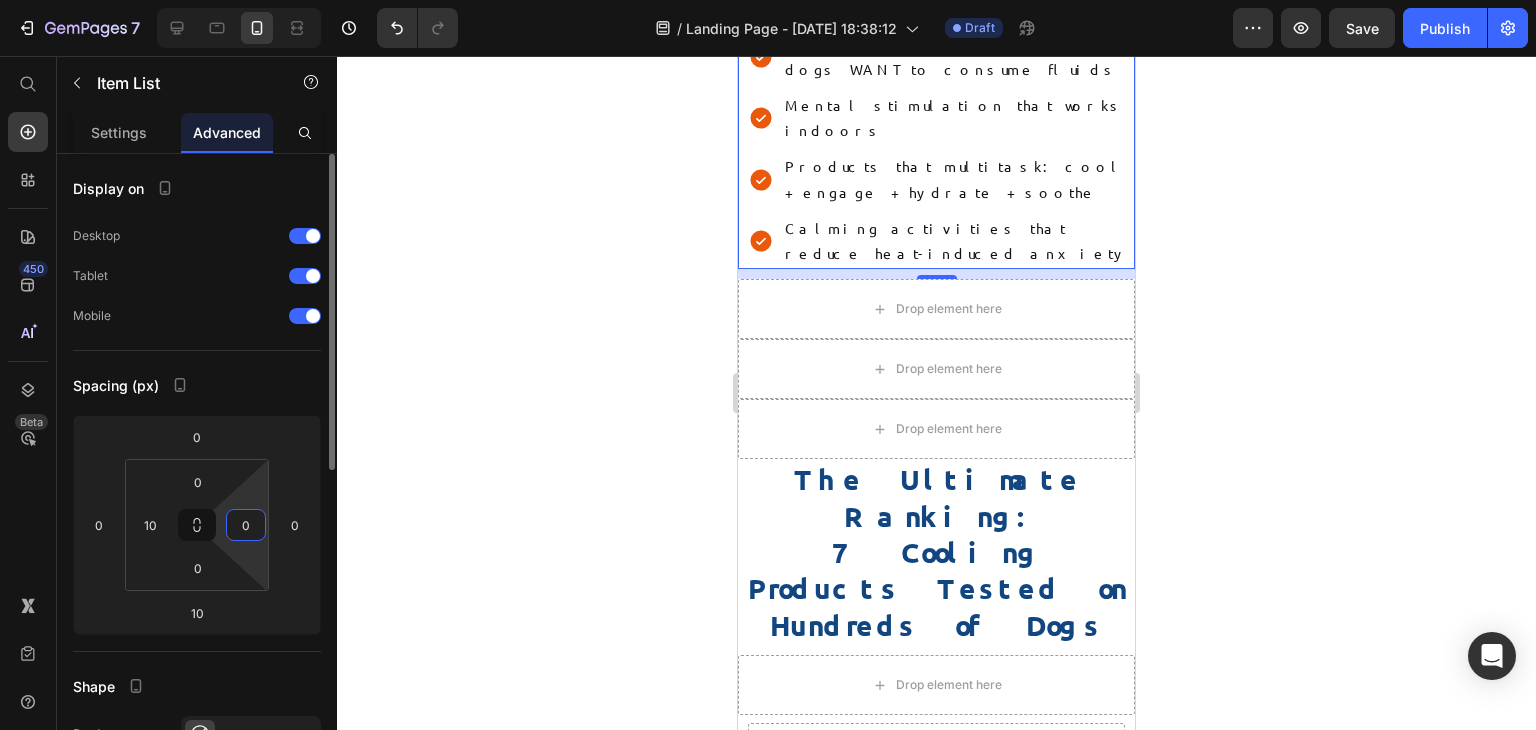 click on "0" at bounding box center [246, 525] 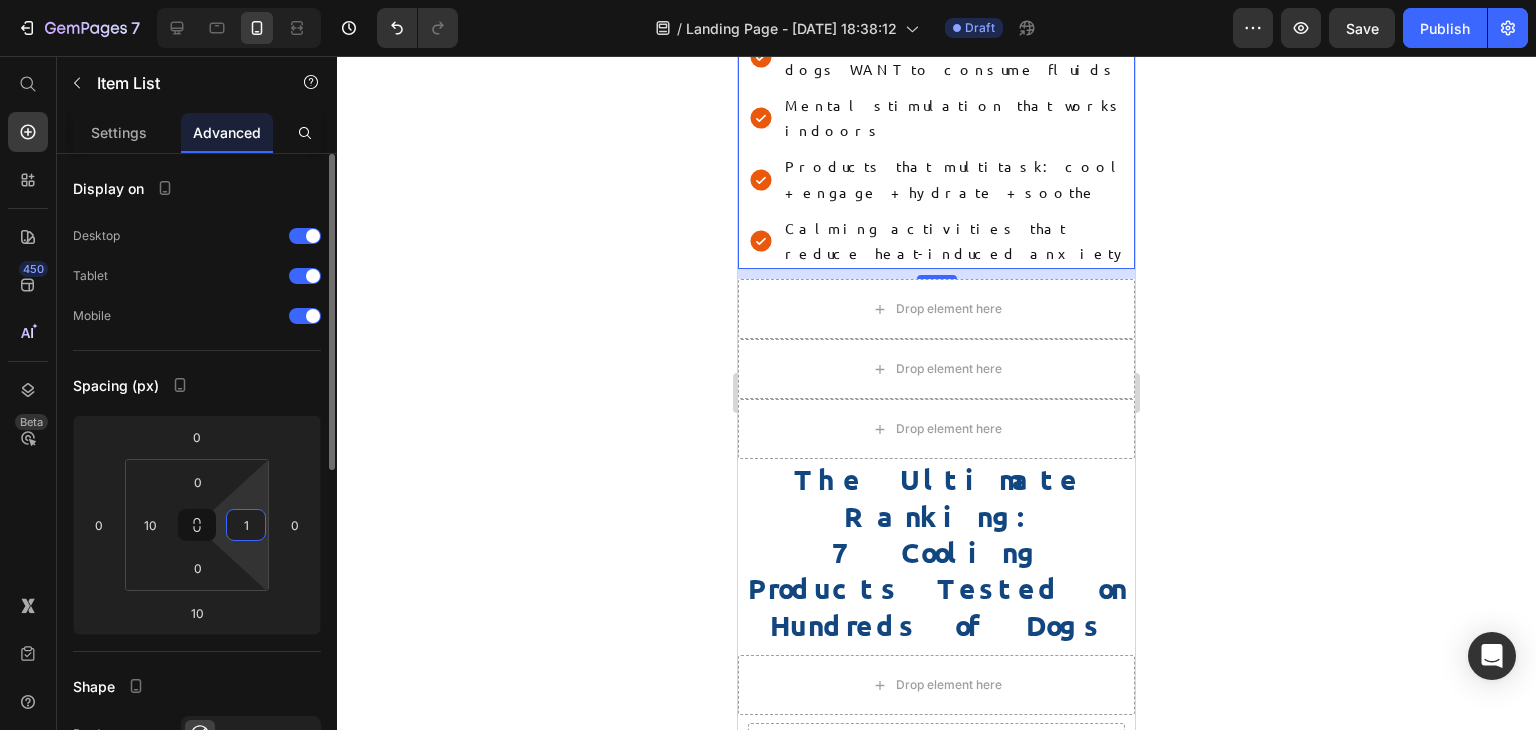 click on "1" at bounding box center (246, 525) 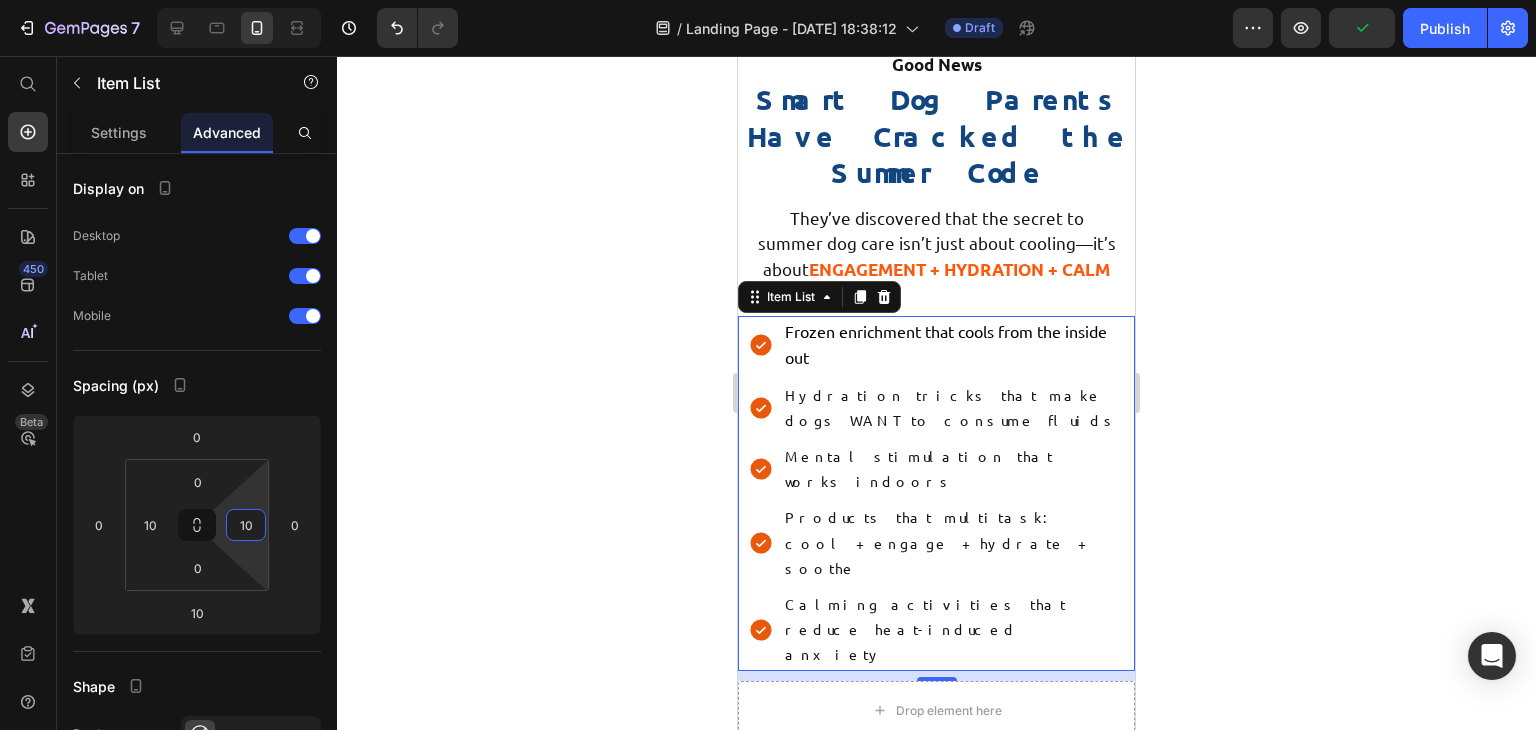 scroll, scrollTop: 3824, scrollLeft: 0, axis: vertical 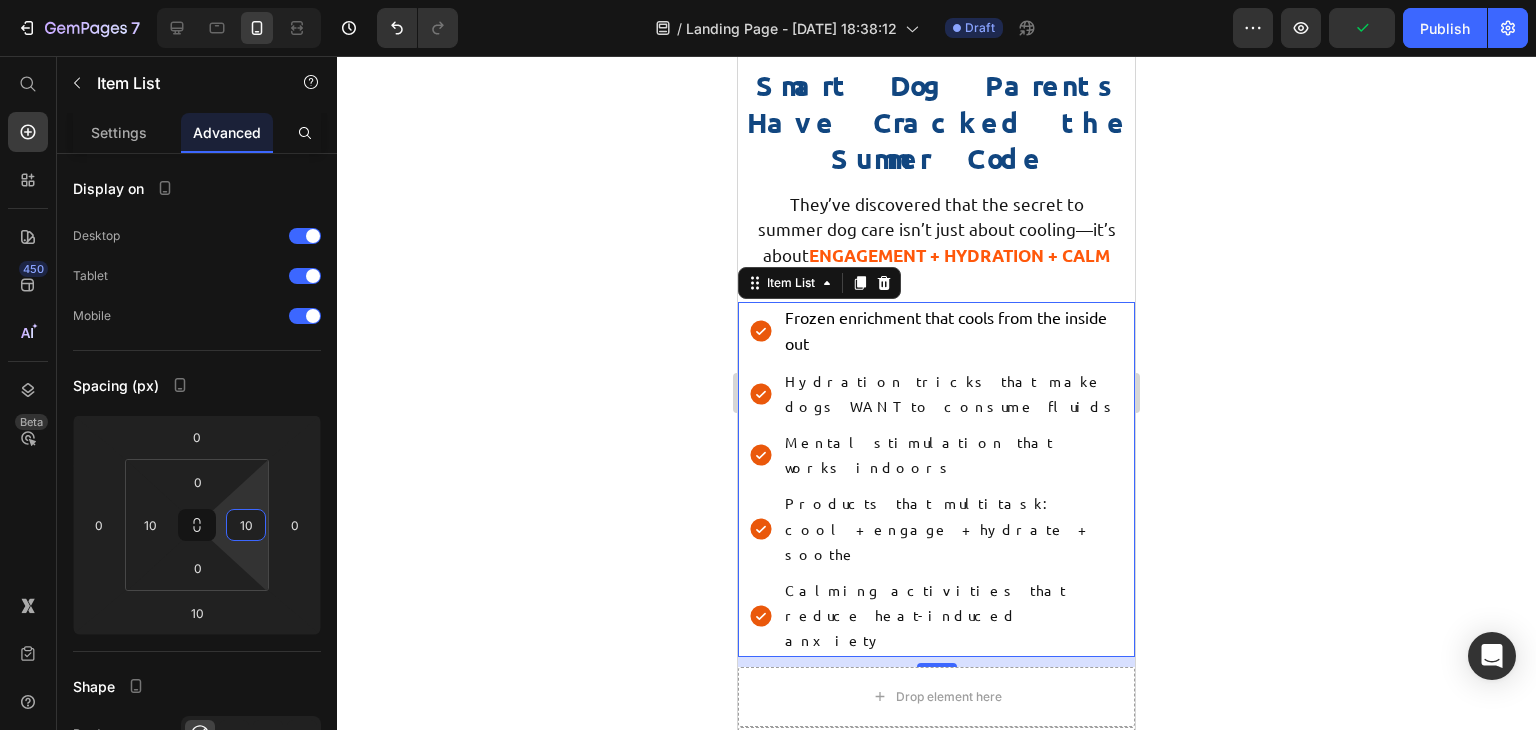 type on "0" 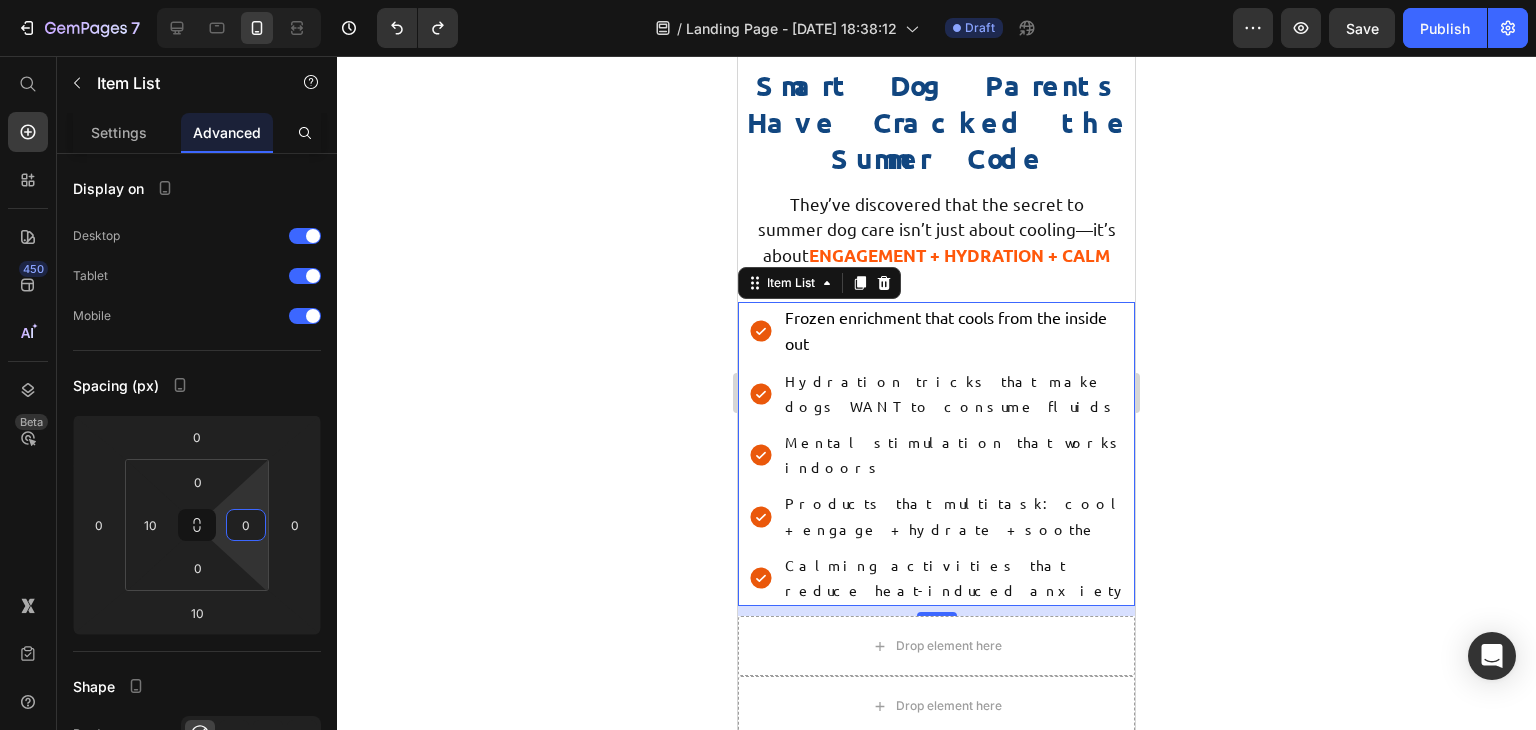 type on "0" 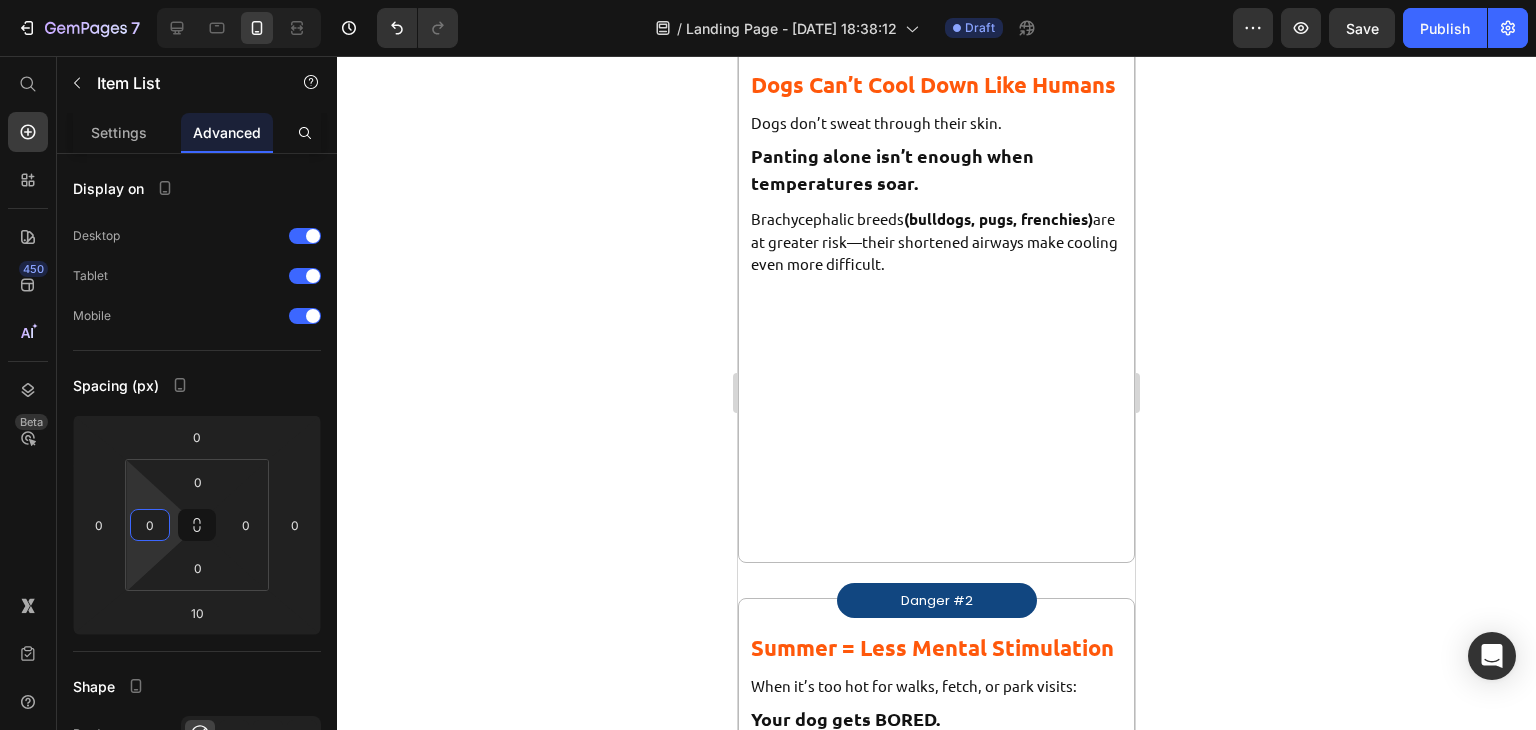 scroll, scrollTop: 1954, scrollLeft: 0, axis: vertical 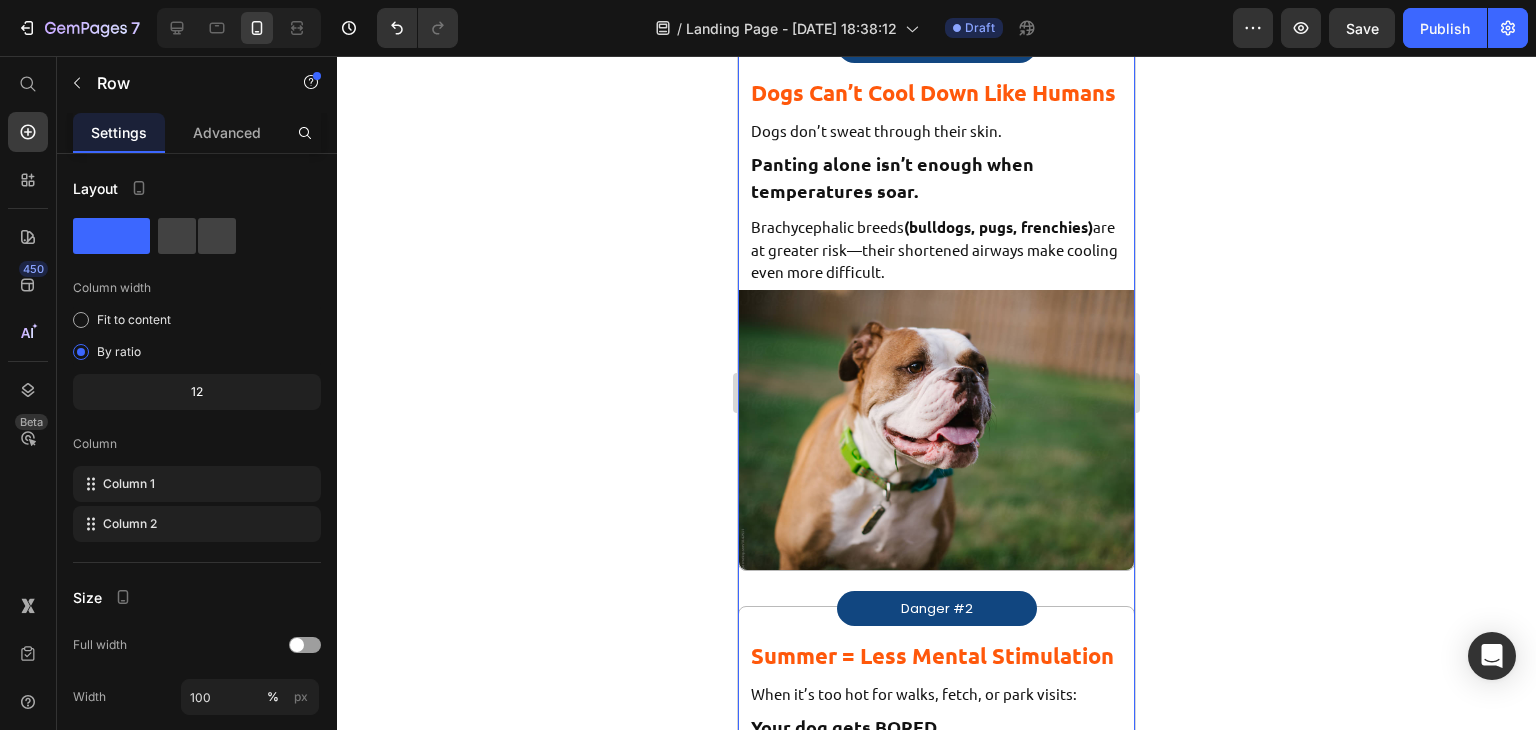 click on "Danger #2 Text Block Row Summer = Less Mental Stimulation Heading Row When it’s too hot for walks, fetch, or park visits:  Text Block Your dog gets BORED.  Text Block And bored dogs become anxious, destructive dogs. Say hello to chewed furniture, excessive barking, and stress behaviors.  Text Block Image Row" at bounding box center [936, 699] 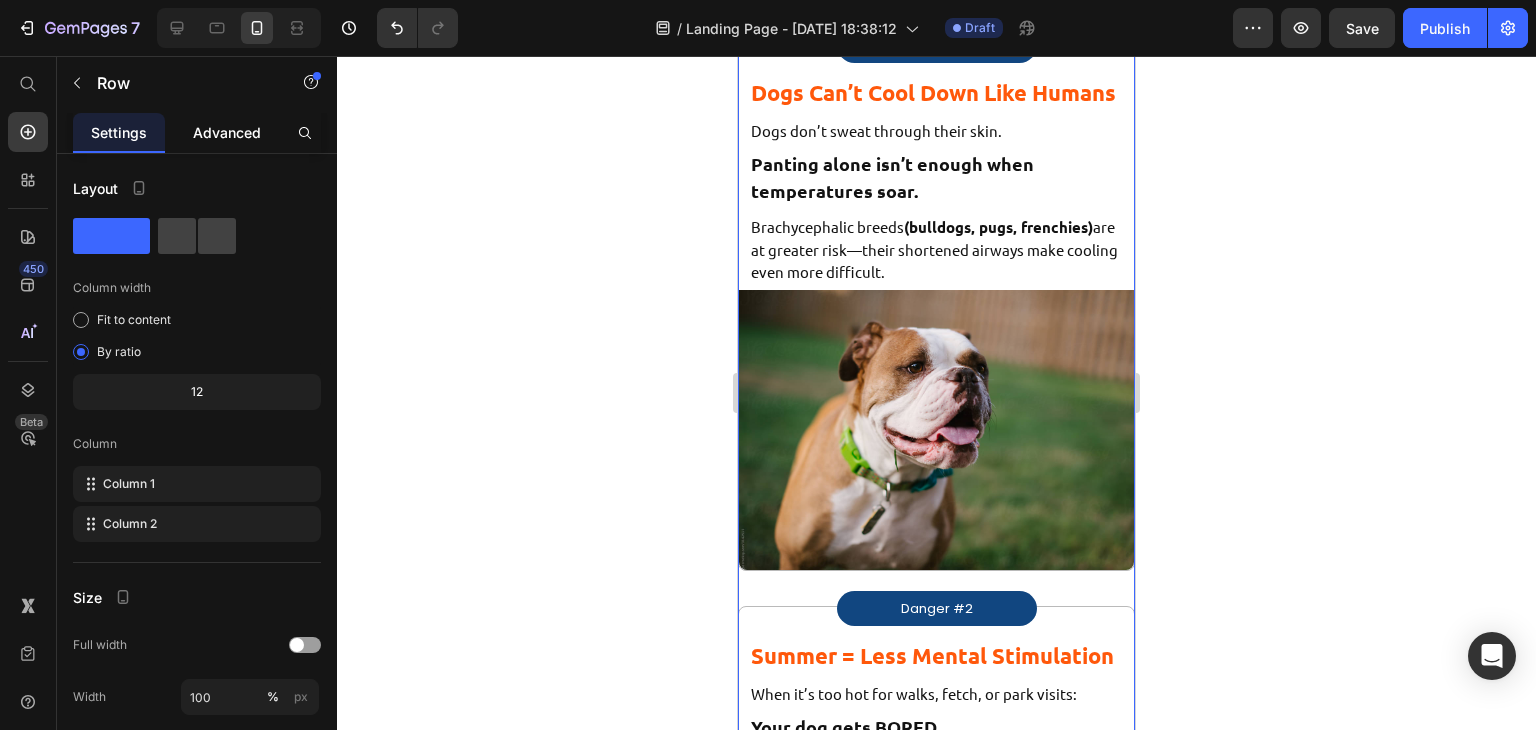 click on "Advanced" 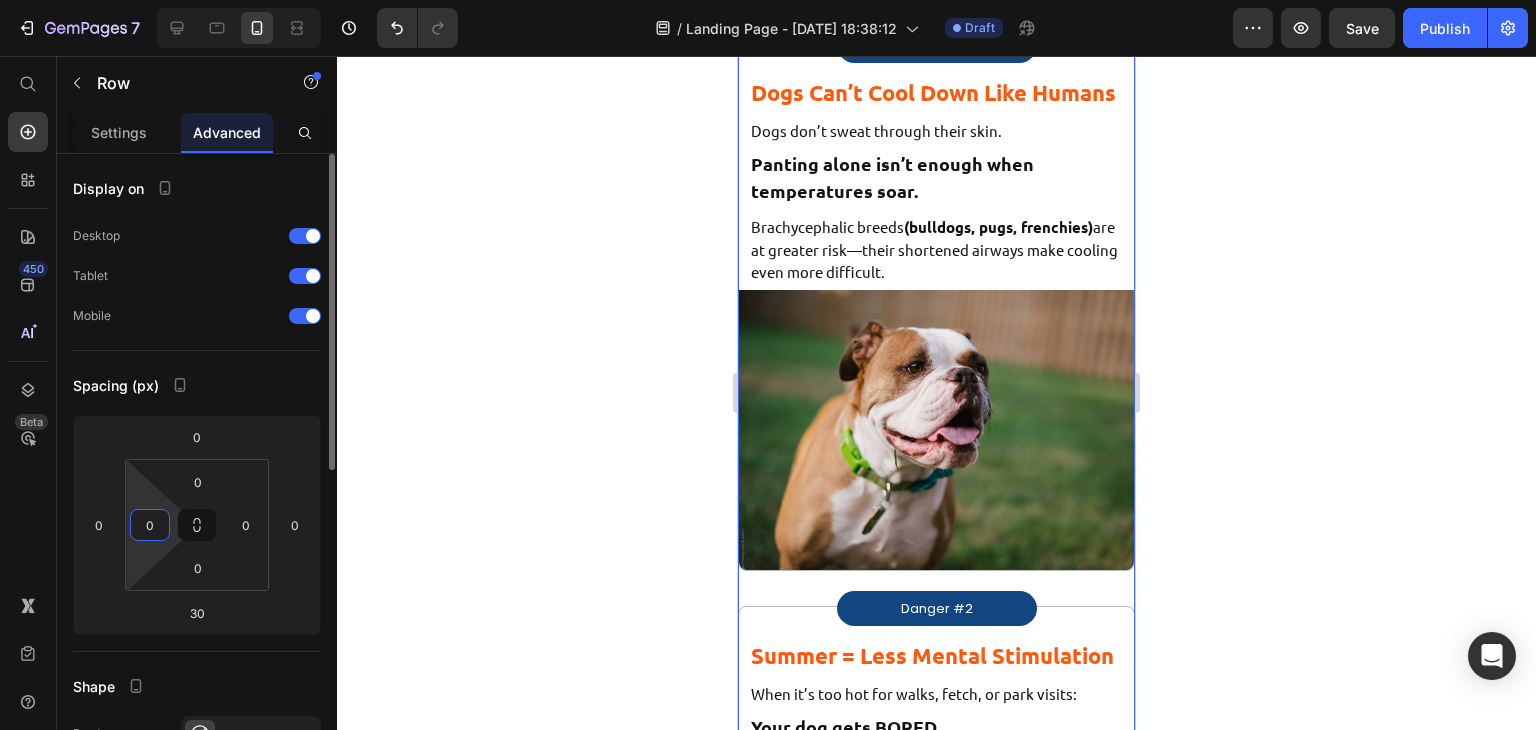 click on "0" at bounding box center (150, 525) 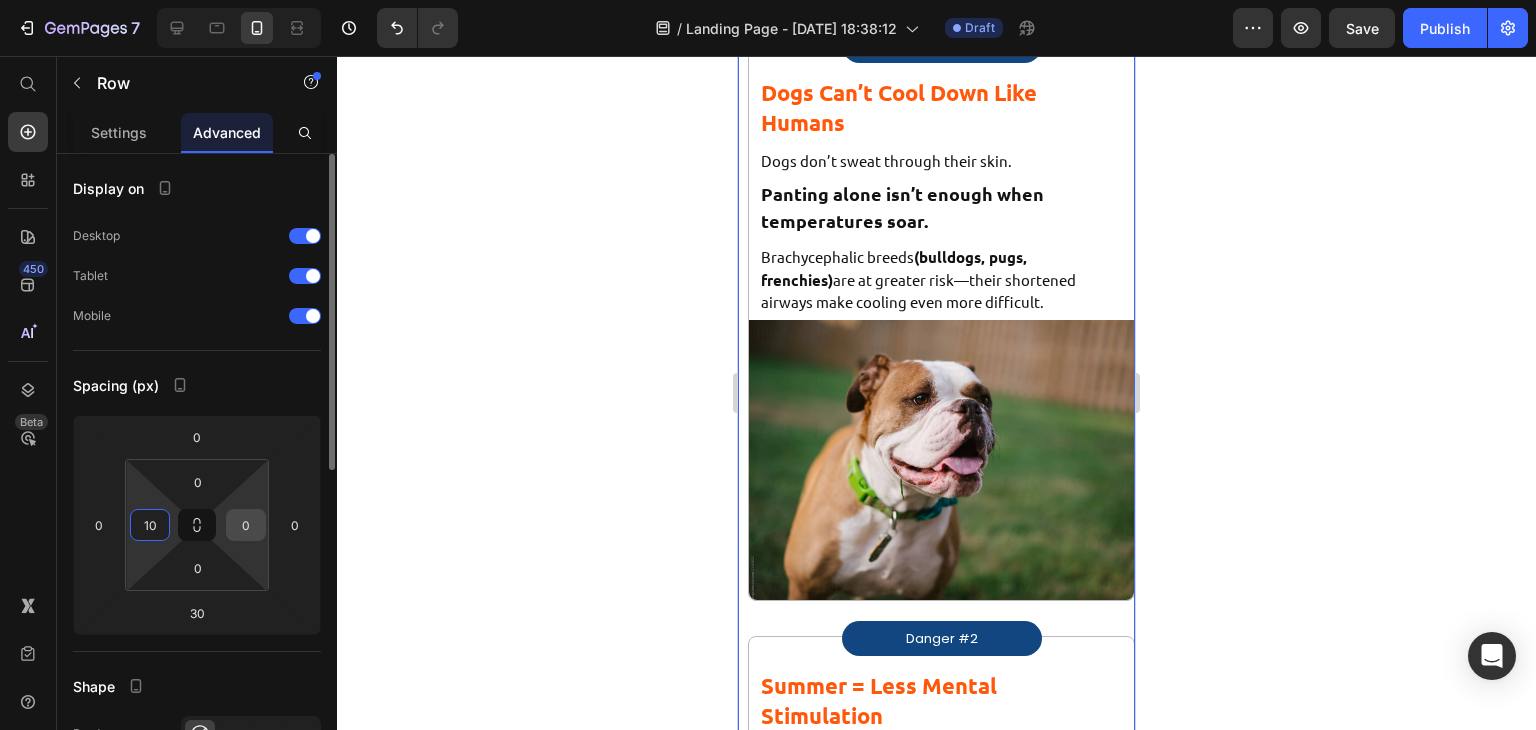 type on "10" 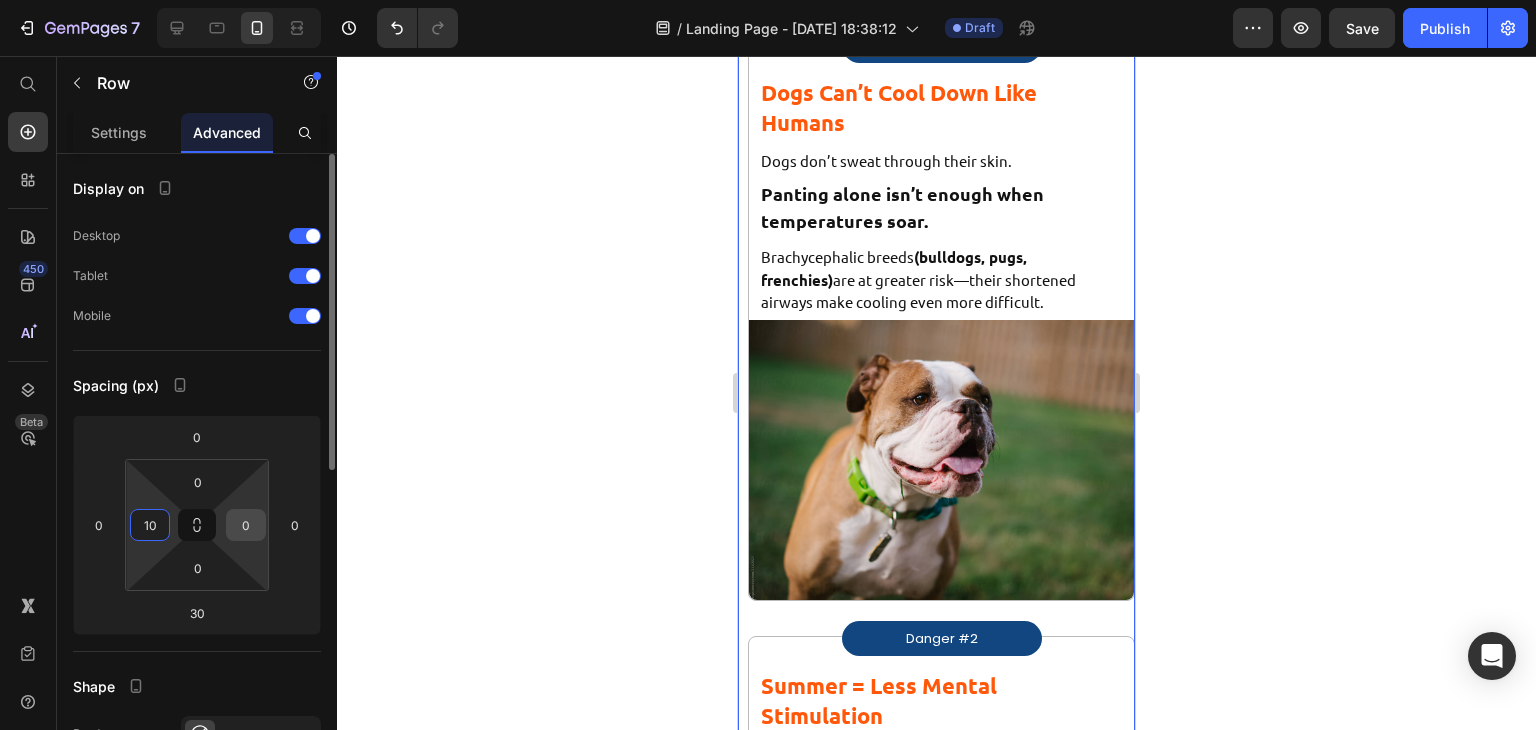click on "0" at bounding box center (246, 525) 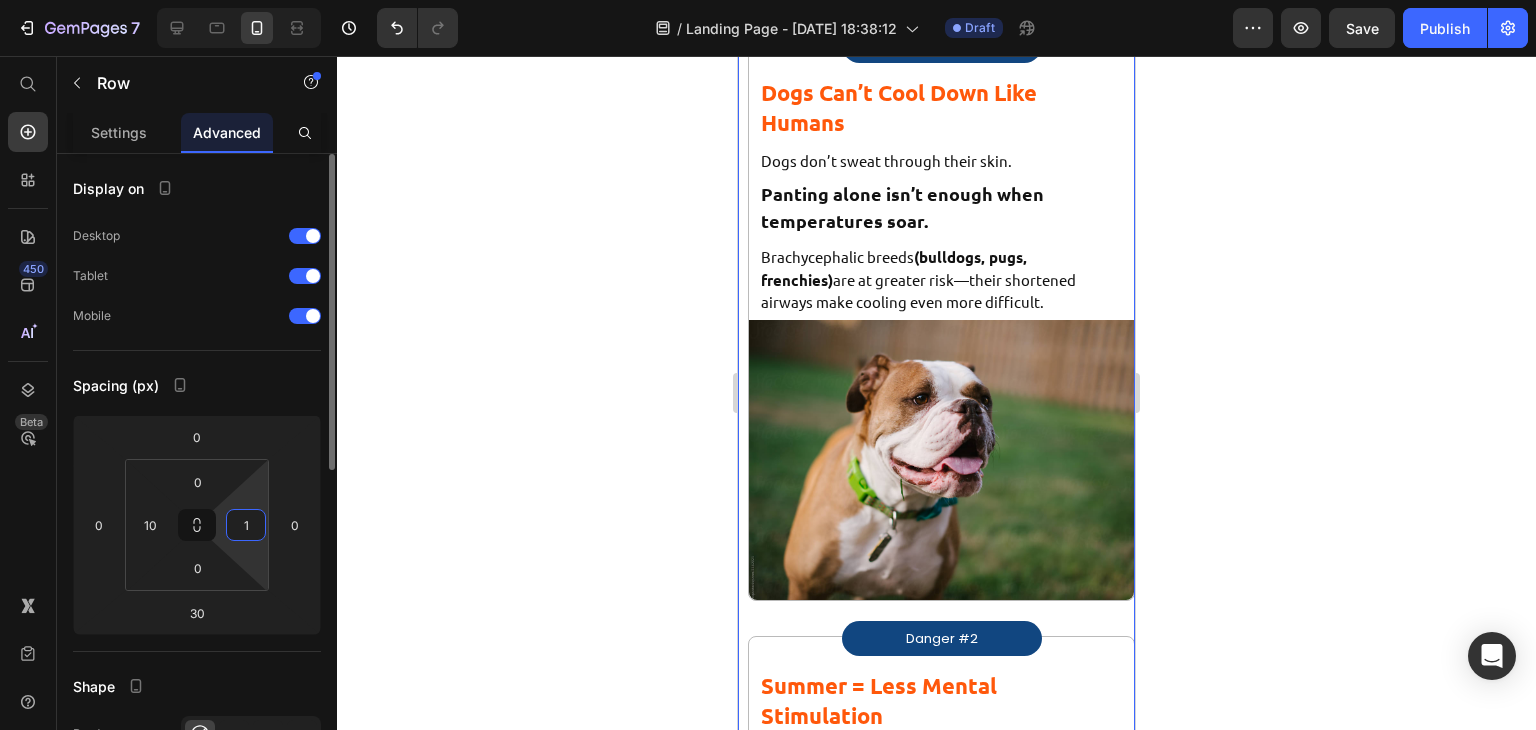 click on "1" at bounding box center [246, 525] 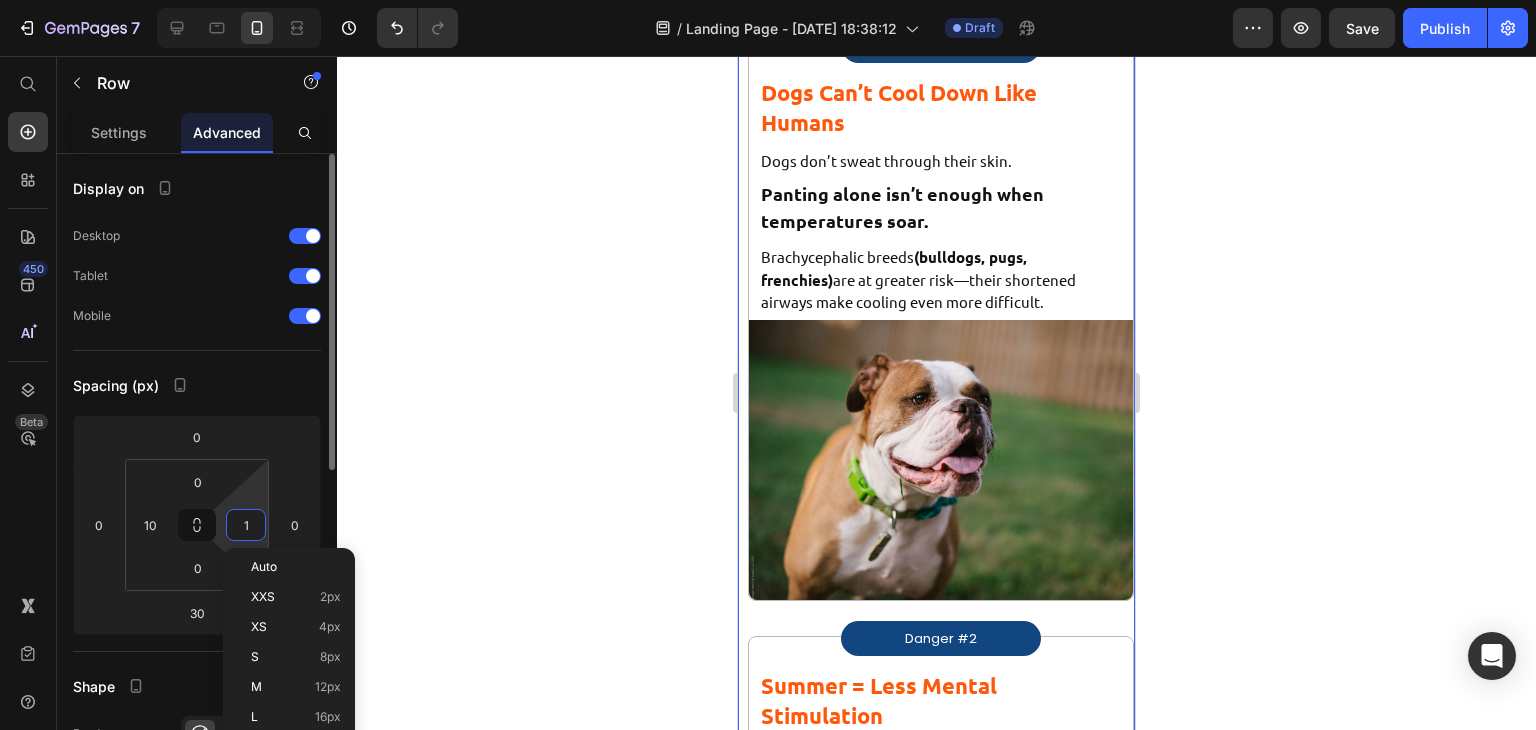 type on "10" 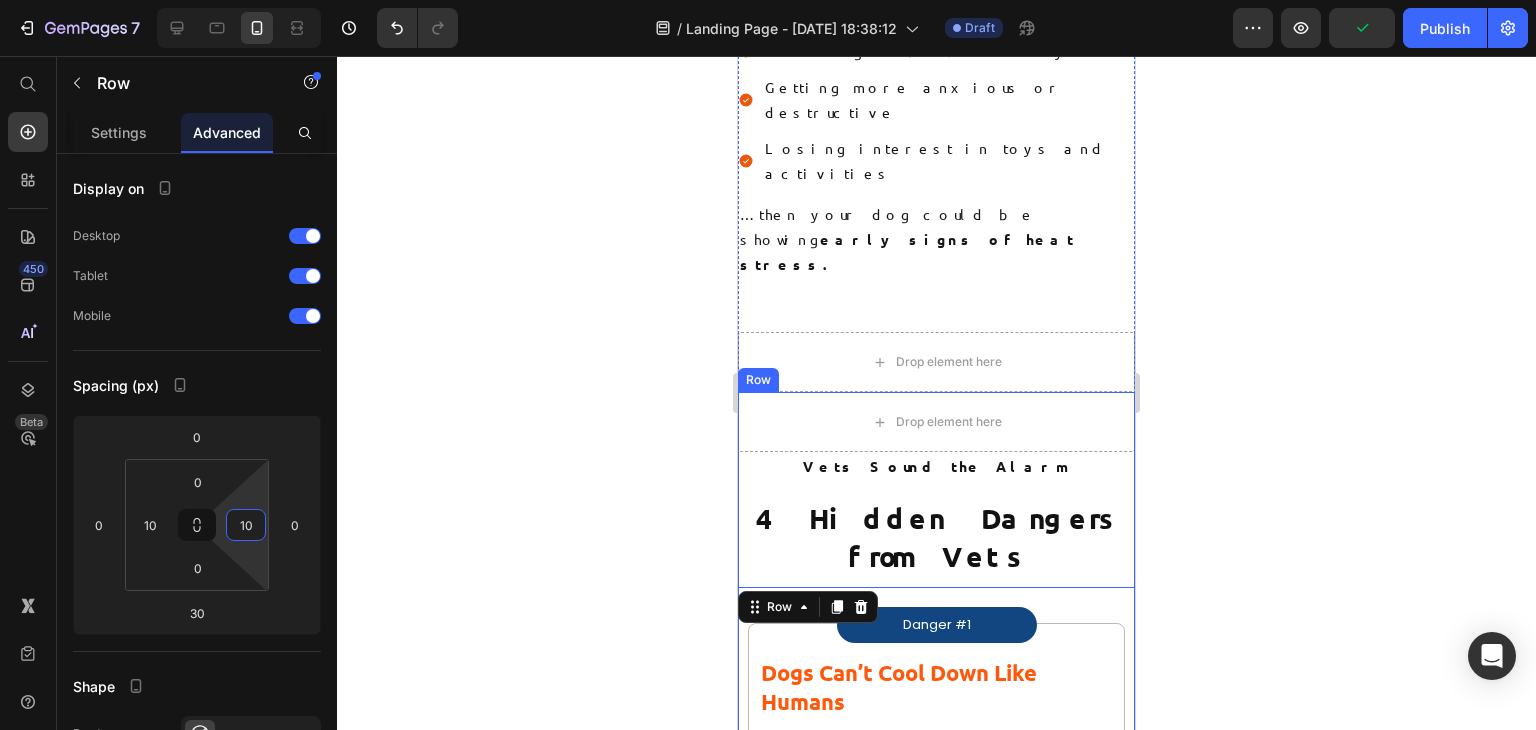 scroll, scrollTop: 646, scrollLeft: 0, axis: vertical 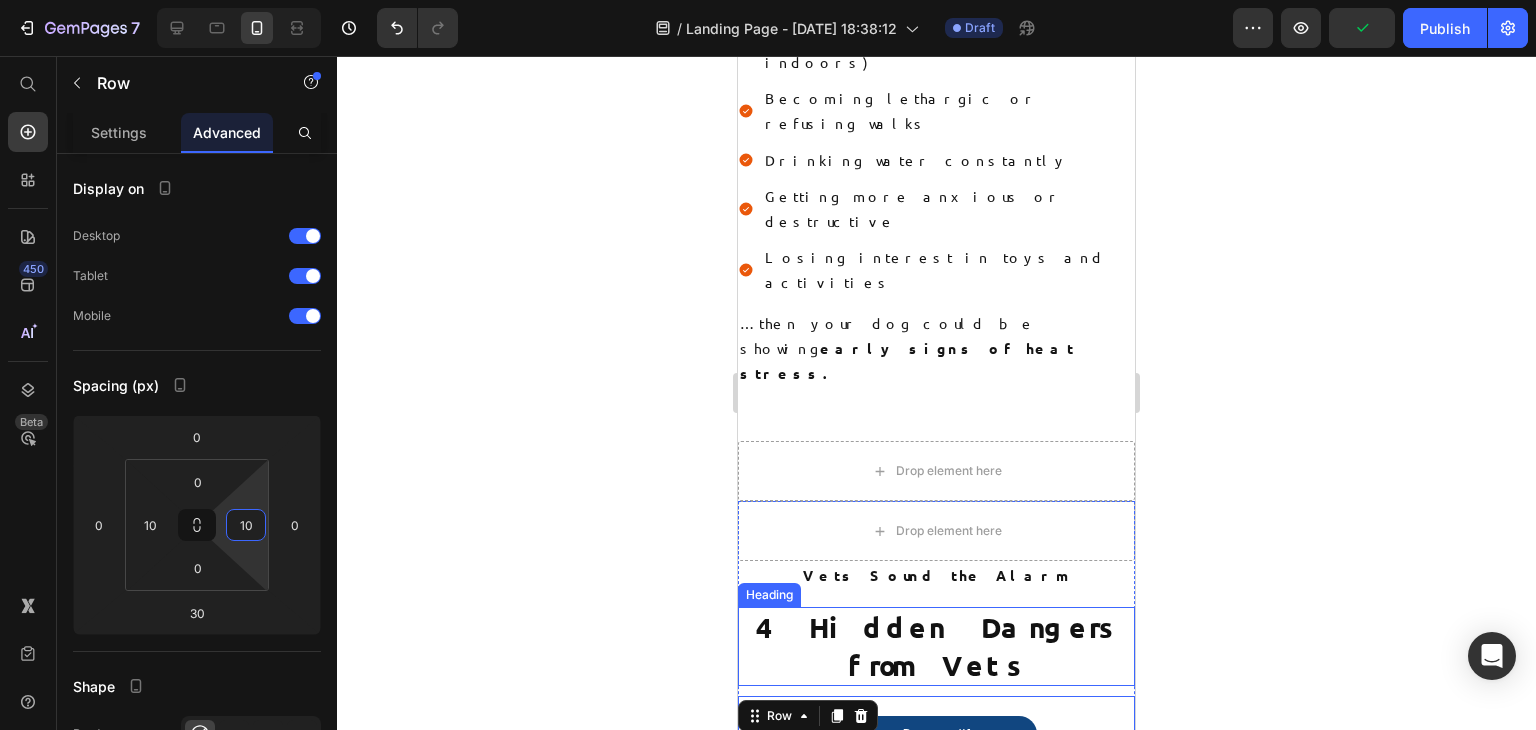 click on "4 Hidden Dangers from Vets" at bounding box center [936, 646] 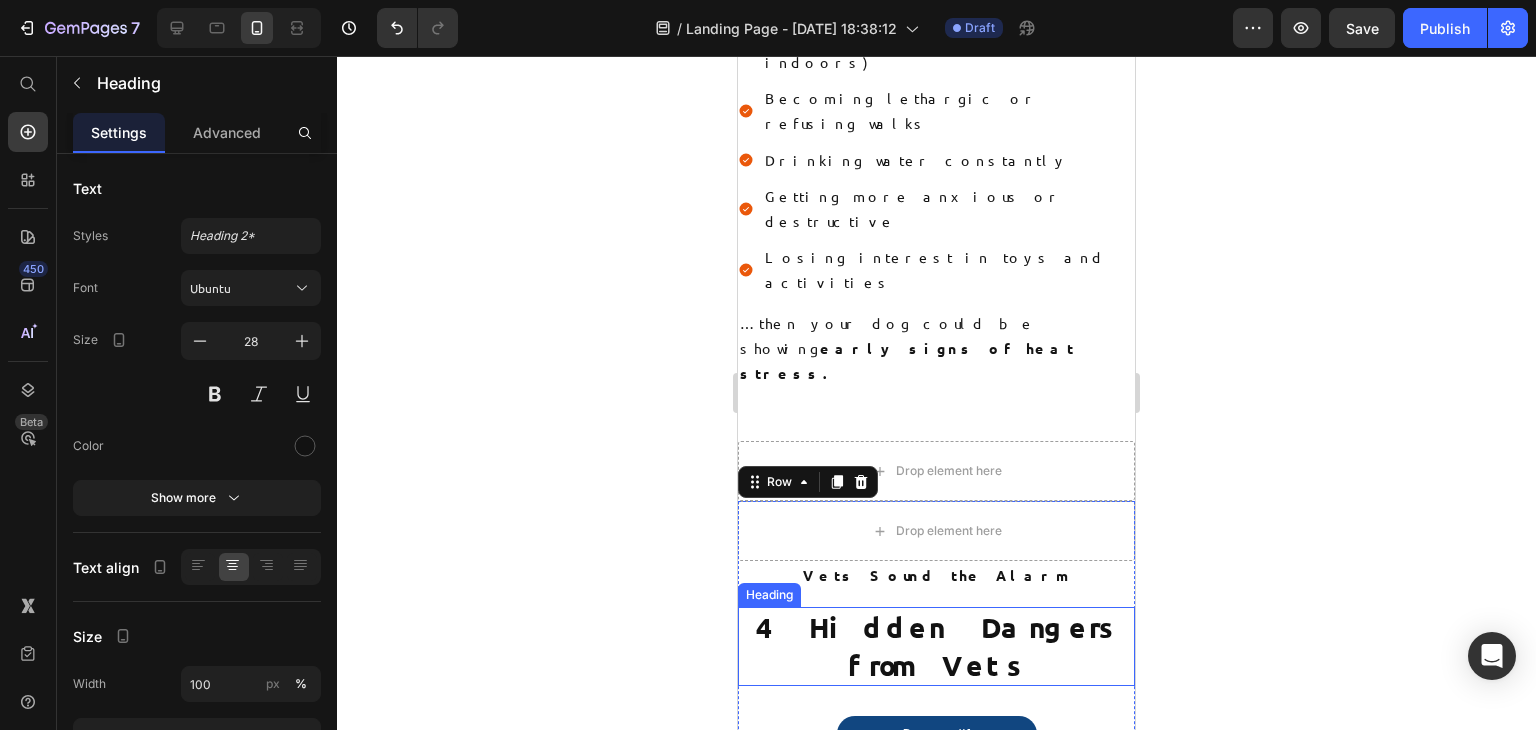 click on "4 Hidden Dangers from Vets" at bounding box center (937, 645) 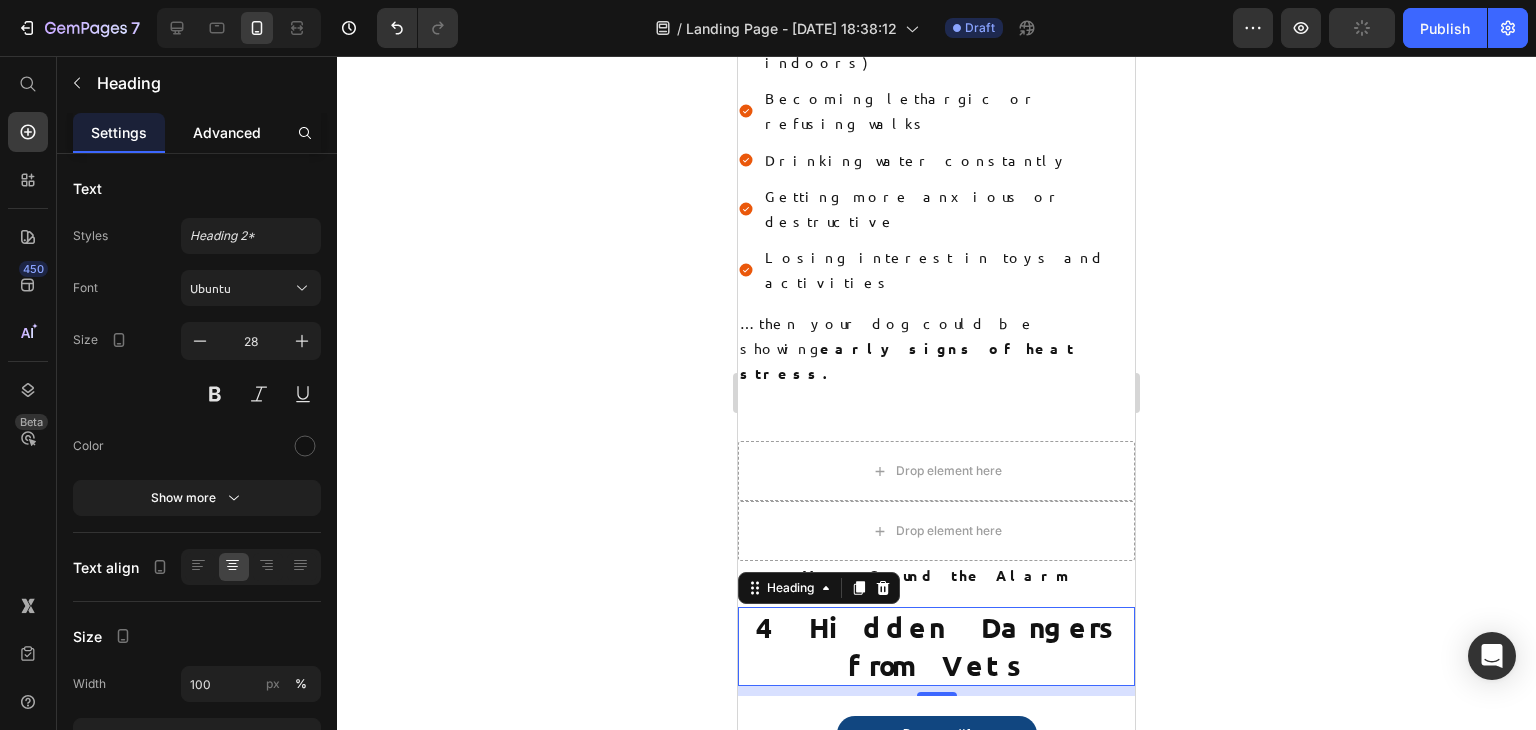click on "Advanced" at bounding box center (227, 132) 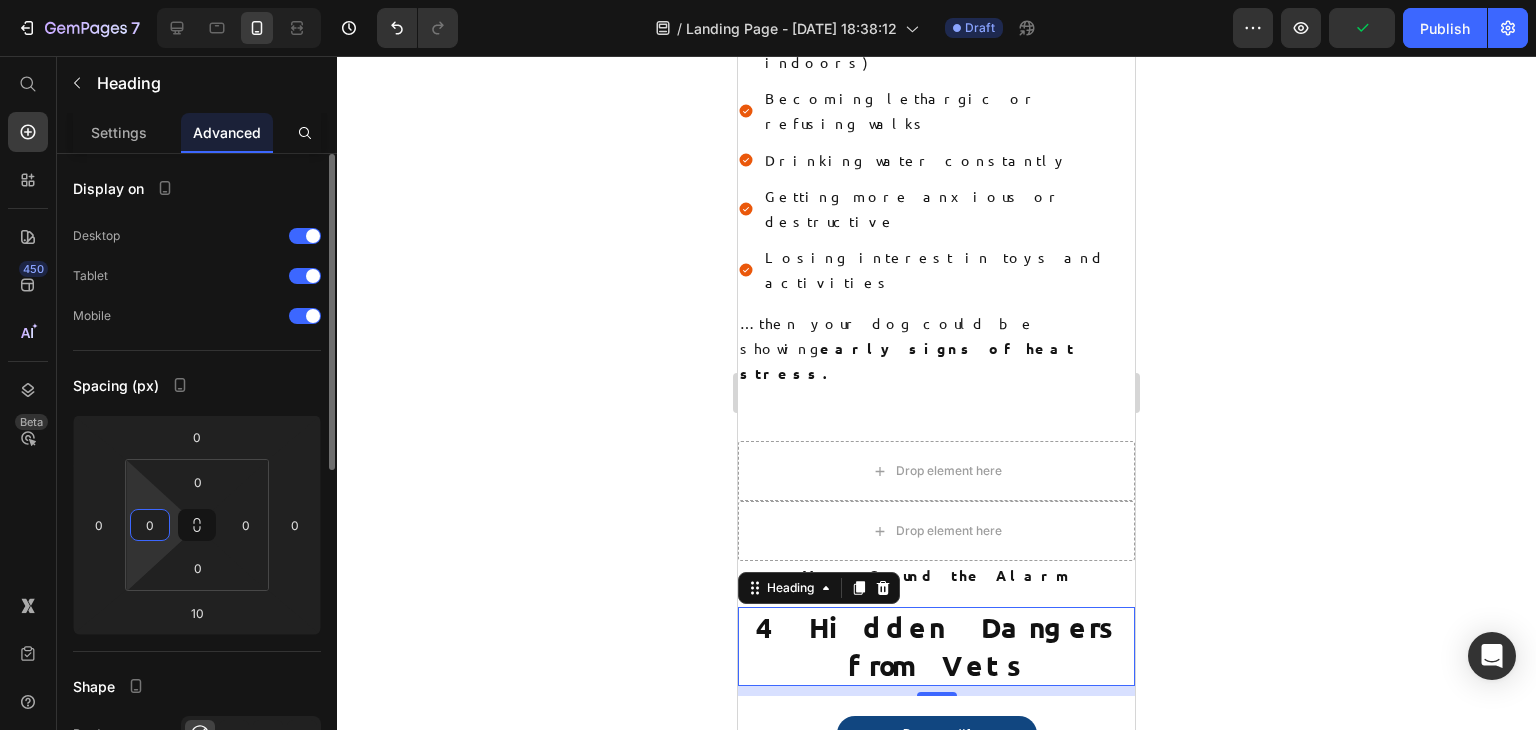 click on "7  Version history  /  Landing Page - [DATE] 18:38:12 Draft Preview  Publish  450 Beta Start with Sections Elements Hero Section Product Detail Brands Trusted Badges Guarantee Product Breakdown How to use Testimonials Compare Bundle FAQs Social Proof Brand Story Product List Collection Blog List Contact Sticky Add to Cart Custom Footer Browse Library 450 Layout
Row
Row
Row
Row Text
Heading
Text Block Button
Button
Button
Sticky Back to top Media
Image" at bounding box center (768, 0) 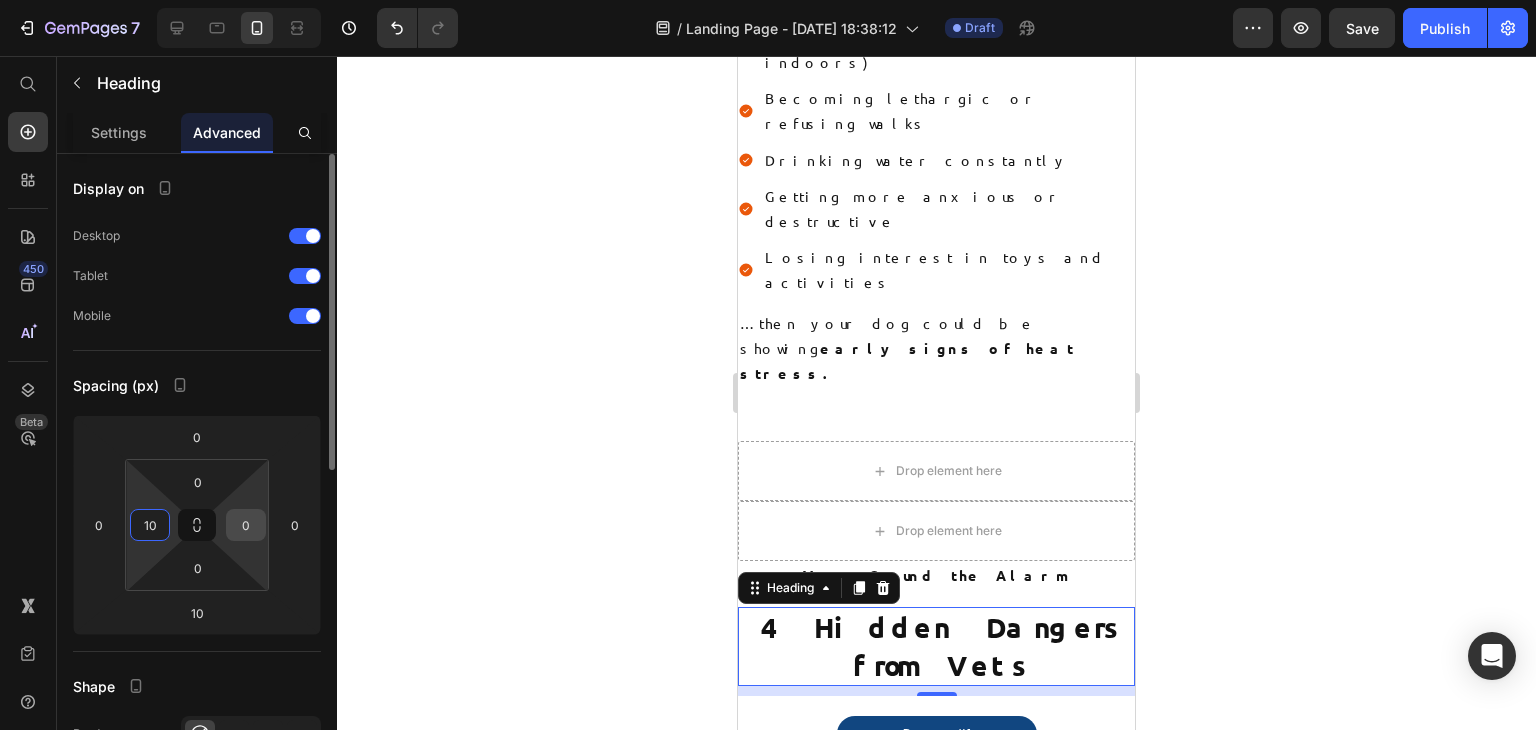 type on "10" 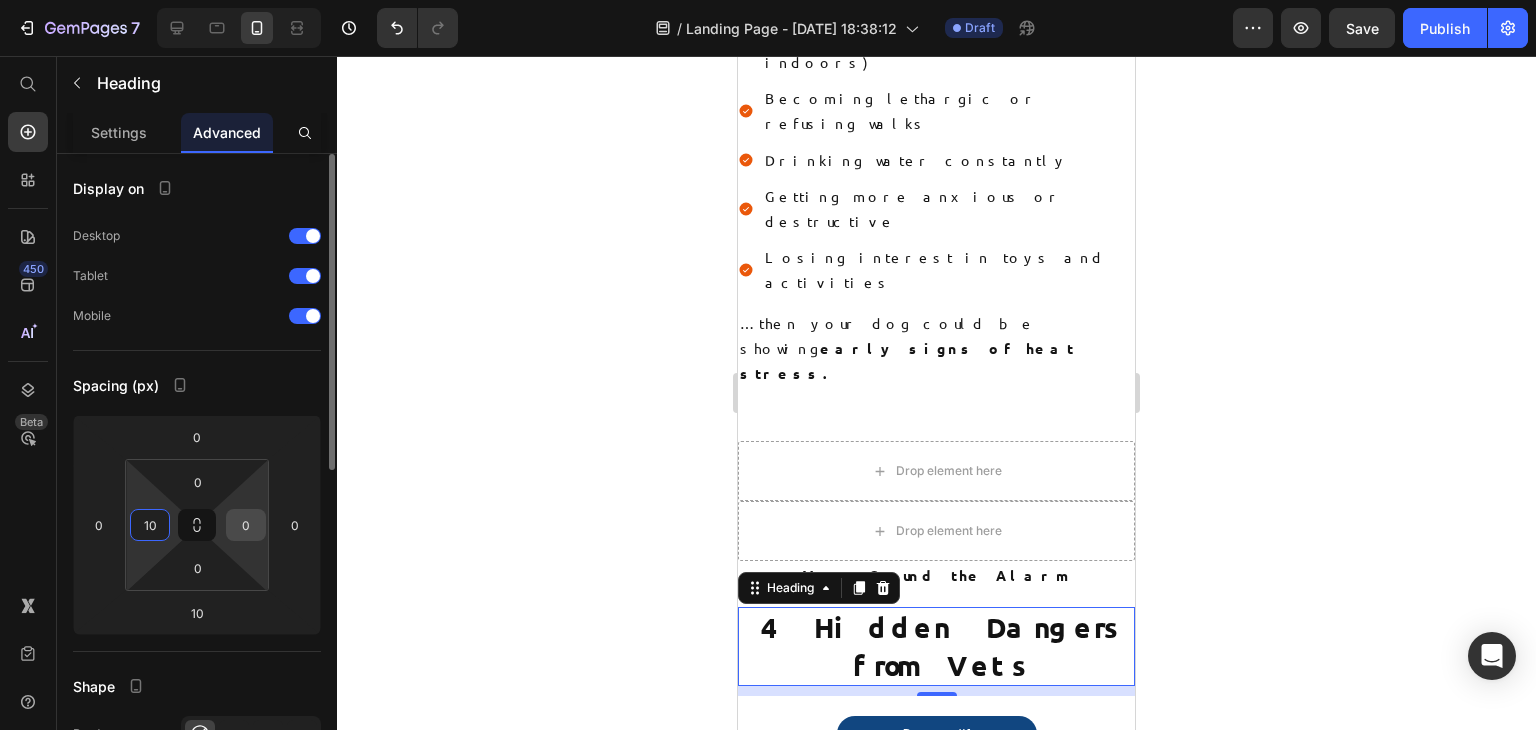 click on "0" at bounding box center [246, 525] 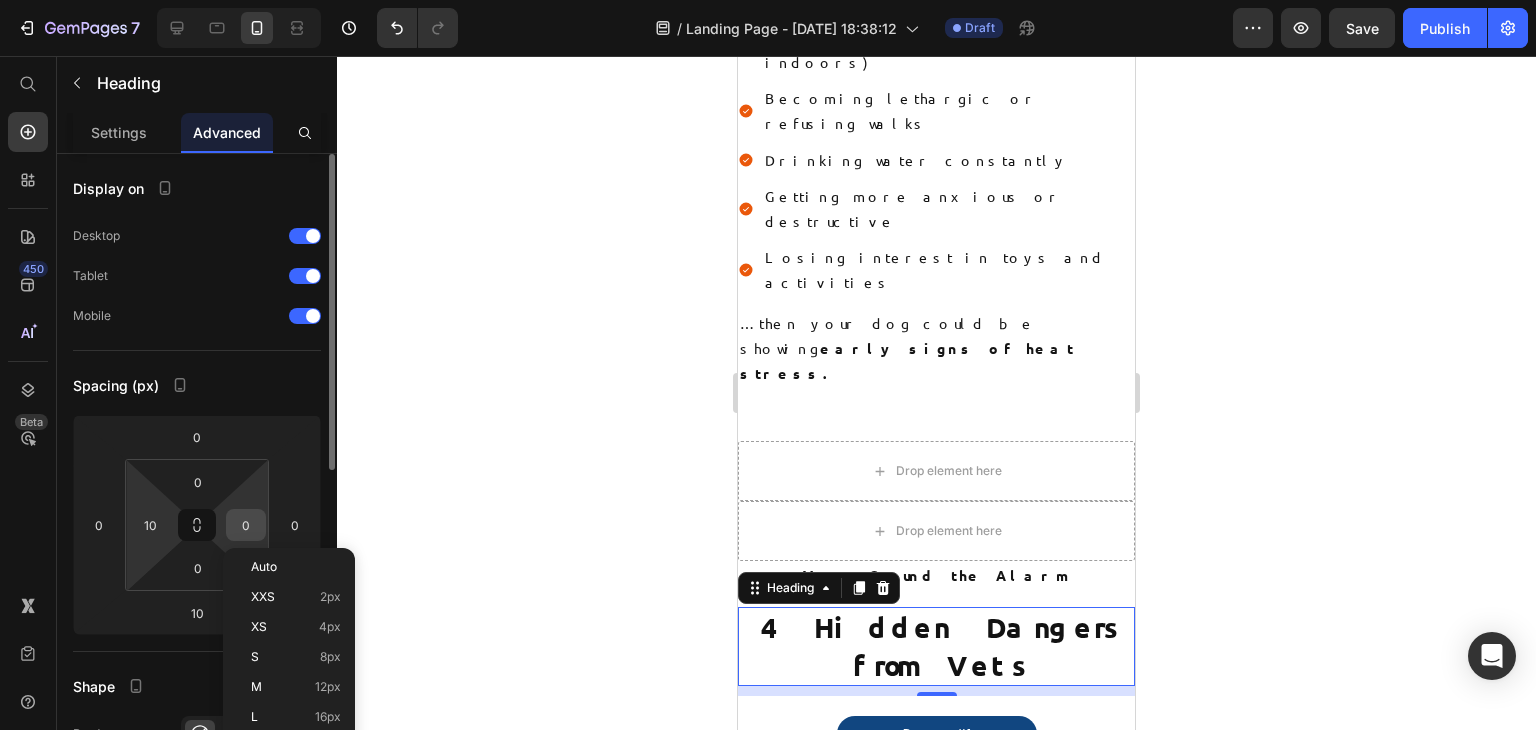 click on "0" at bounding box center (246, 525) 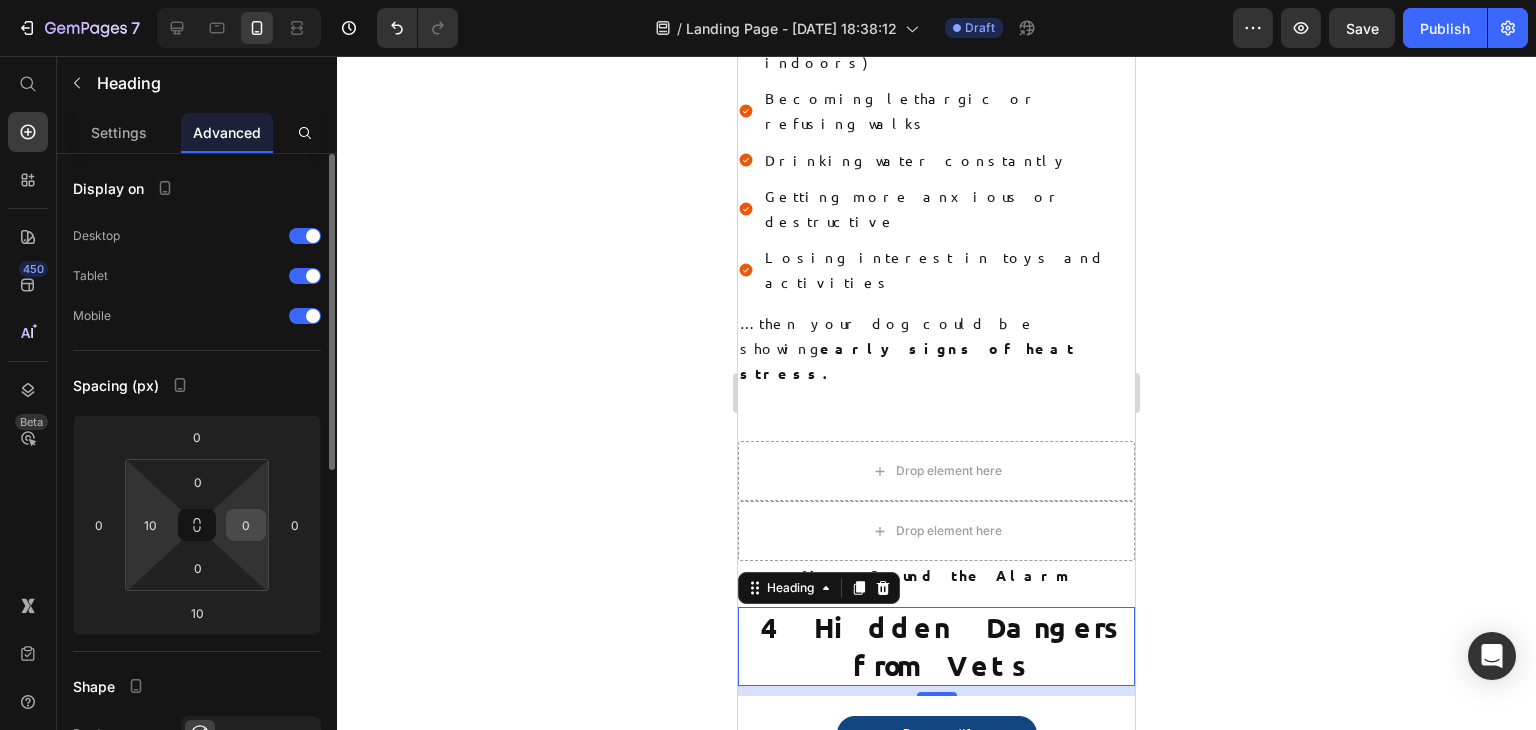 click on "0" at bounding box center (246, 525) 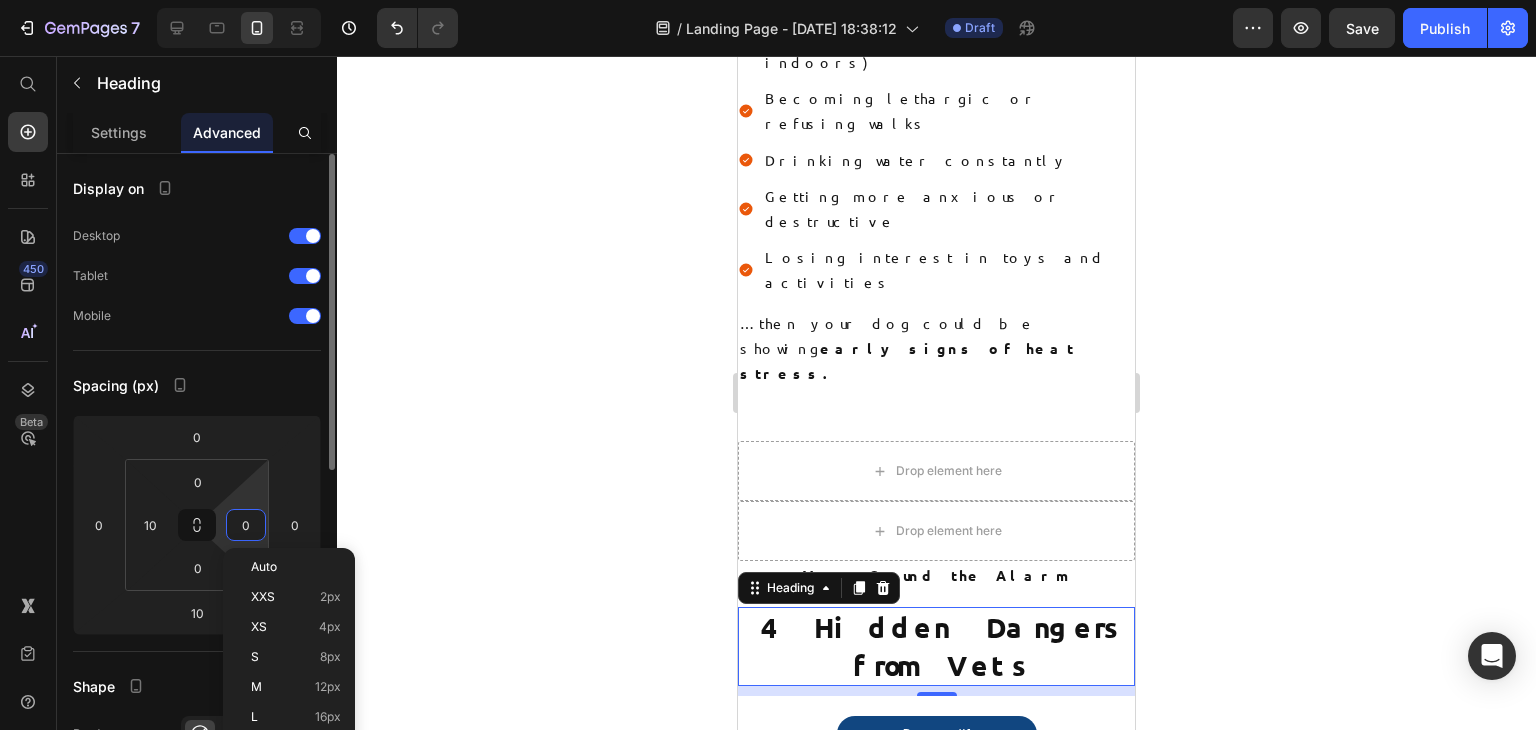 click on "0" at bounding box center [246, 525] 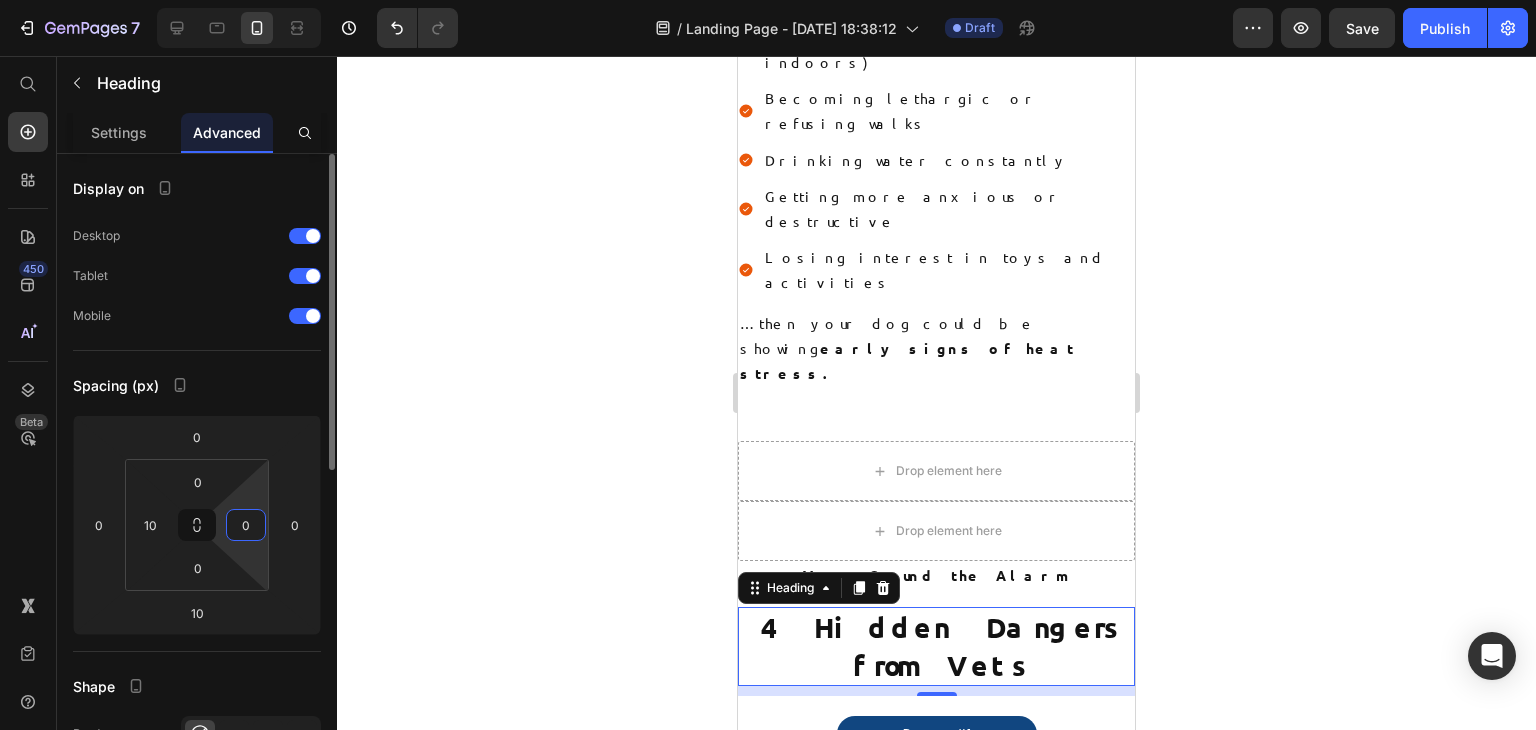 click on "0" at bounding box center (246, 525) 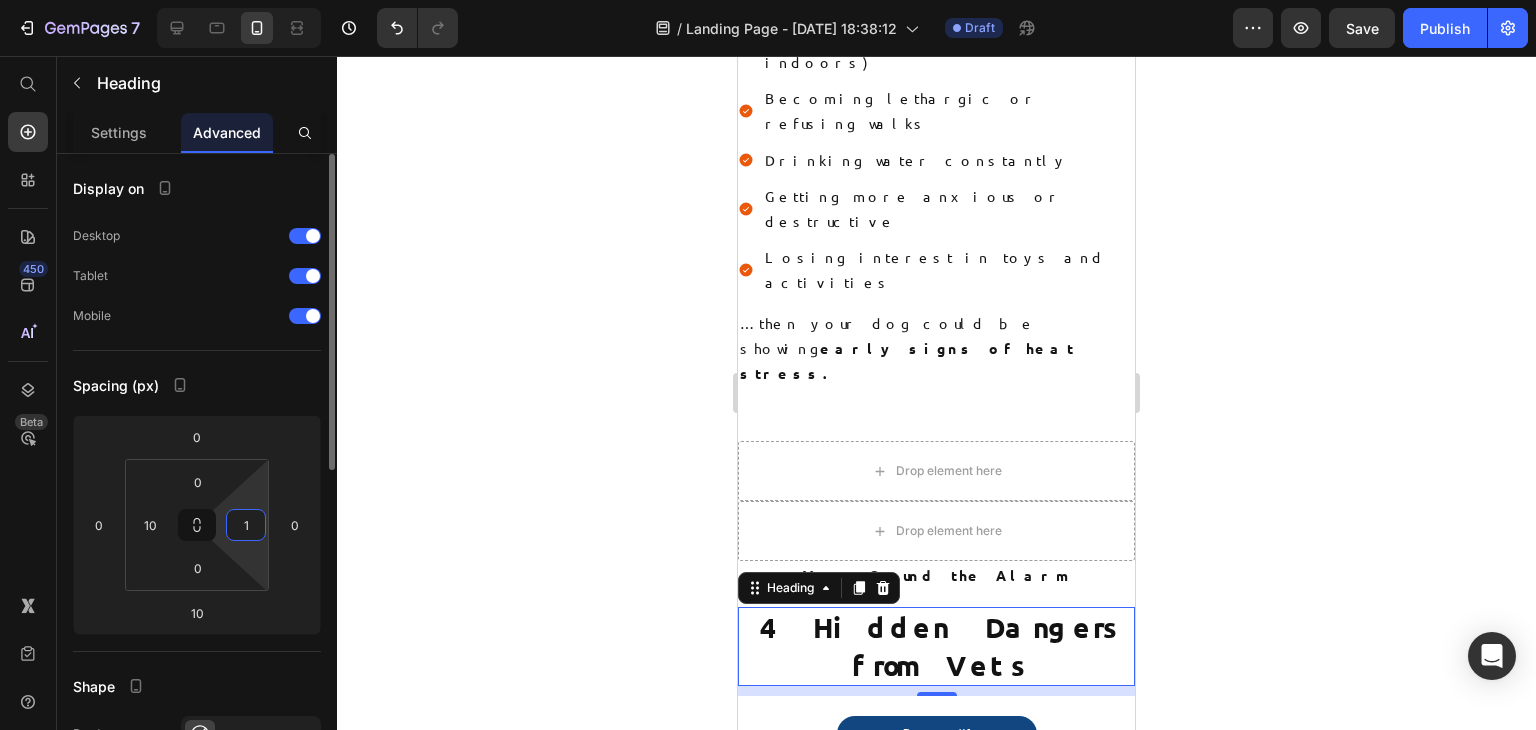 type on "10" 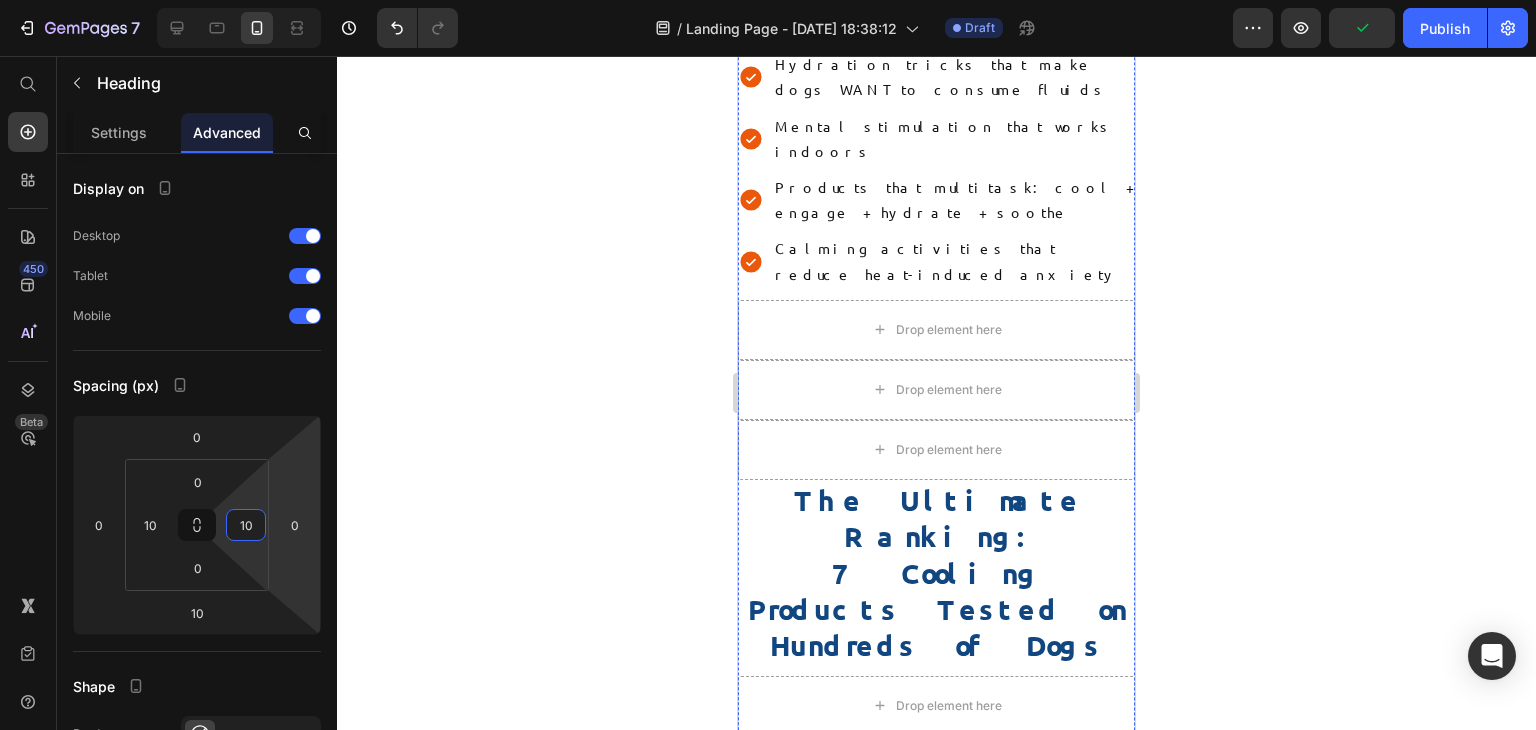 scroll, scrollTop: 3612, scrollLeft: 0, axis: vertical 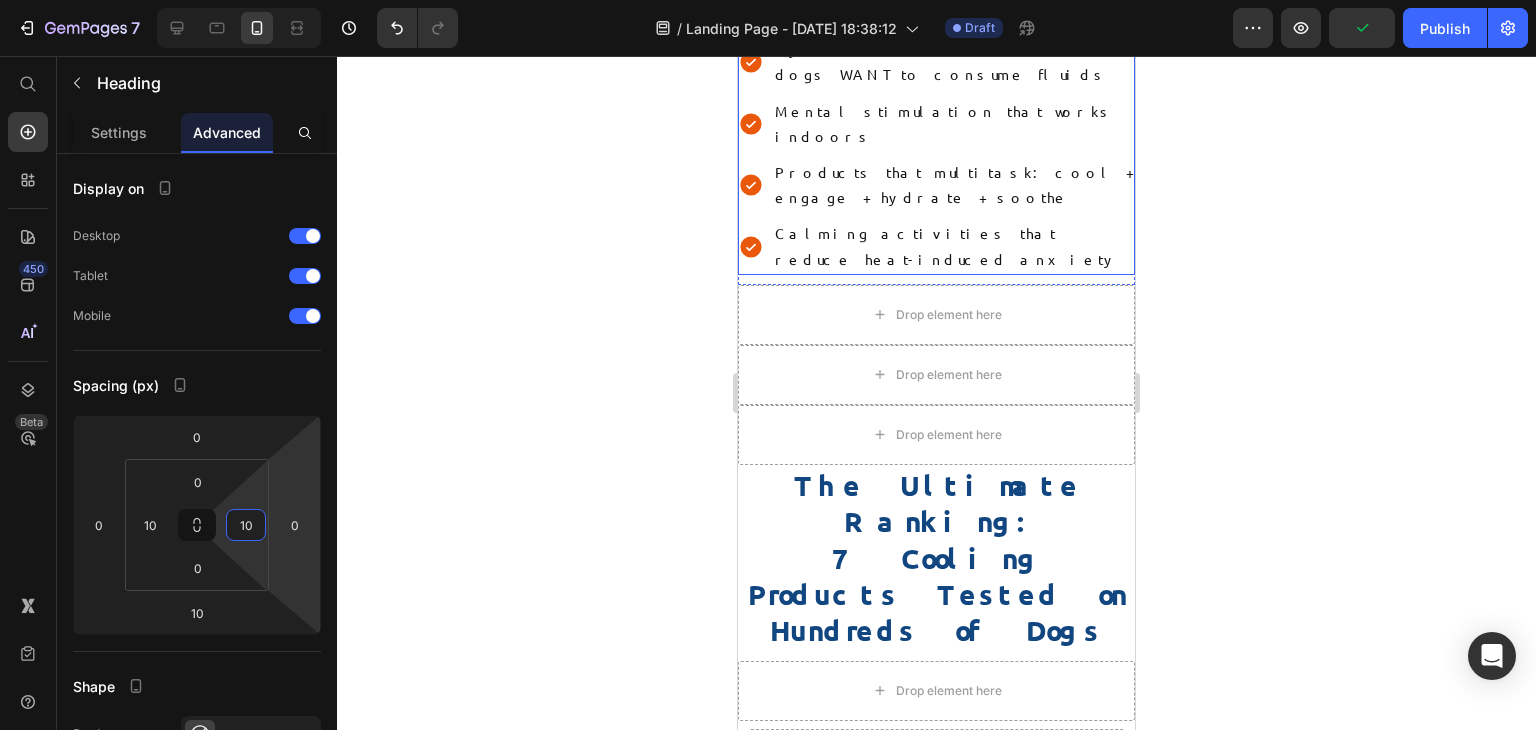 click on "Frozen enrichment that cools from the inside out Hydration tricks that make dogs WANT to consume fluids Mental stimulation that works indoors Products that multitask: cool + engage + hydrate + soothe Calming activities that reduce heat-induced anxiety" at bounding box center (936, 136) 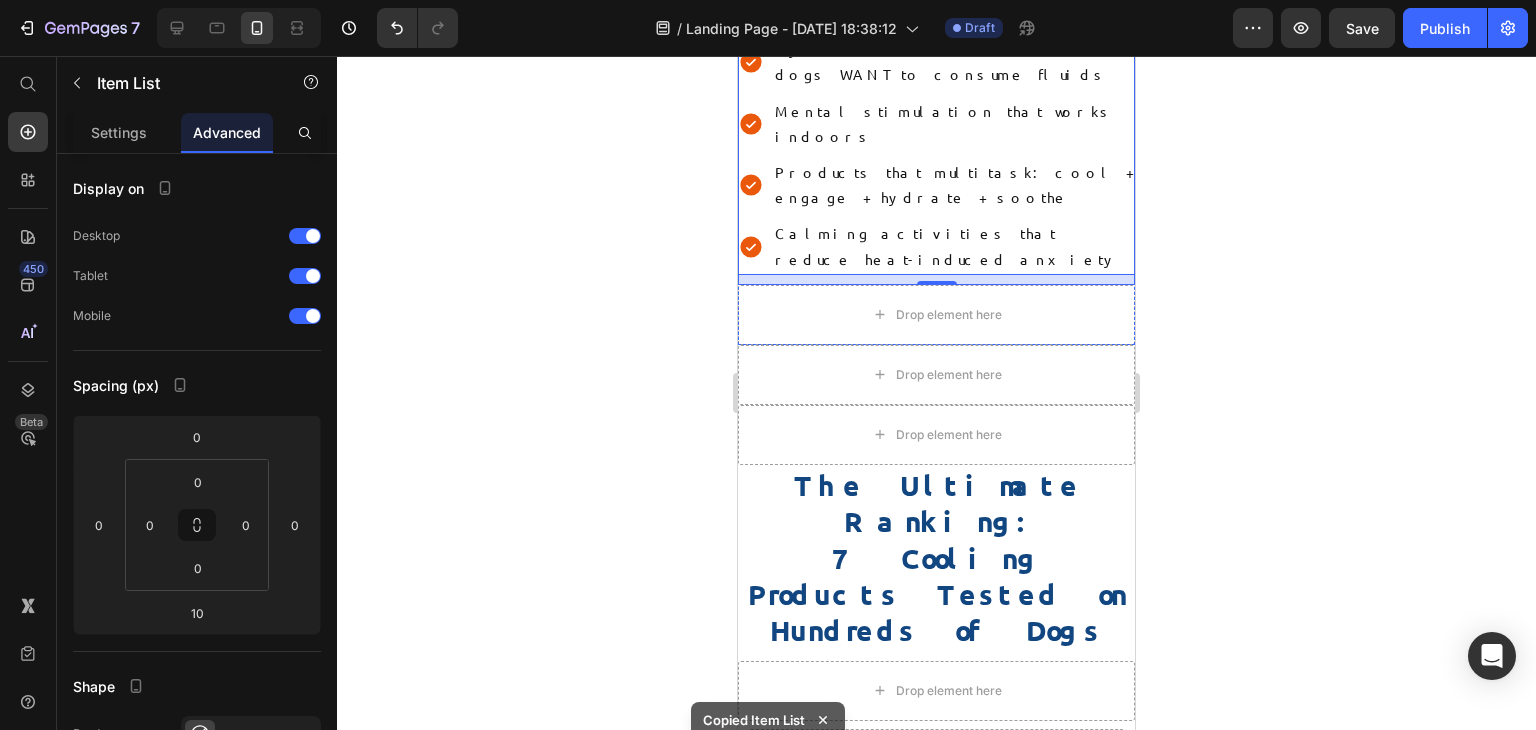 click on "Good News Text block Smart Dog Parents Have Cracked the Summer Code Heading They’ve discovered that the secret to summer dog care isn’t just about cooling—it’s about  ENGAGEMENT + HYDRATION + CALM Text block Frozen enrichment that cools from the inside out Hydration tricks that make dogs WANT to consume fluids Mental stimulation that works indoors Products that multitask: cool + engage + hydrate + soothe Calming activities that reduce heat-induced anxiety Item List   10" at bounding box center (936, 8) 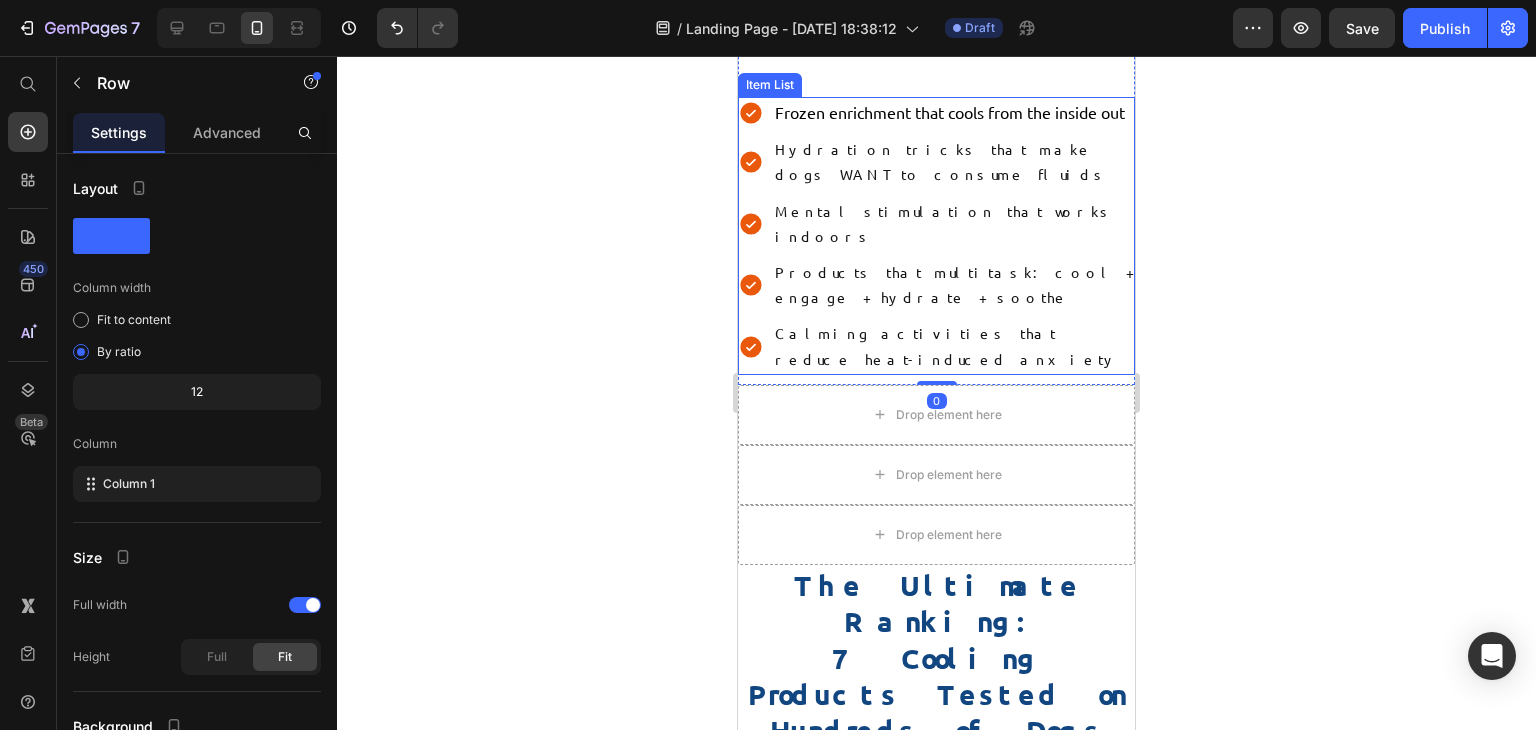 scroll, scrollTop: 3512, scrollLeft: 0, axis: vertical 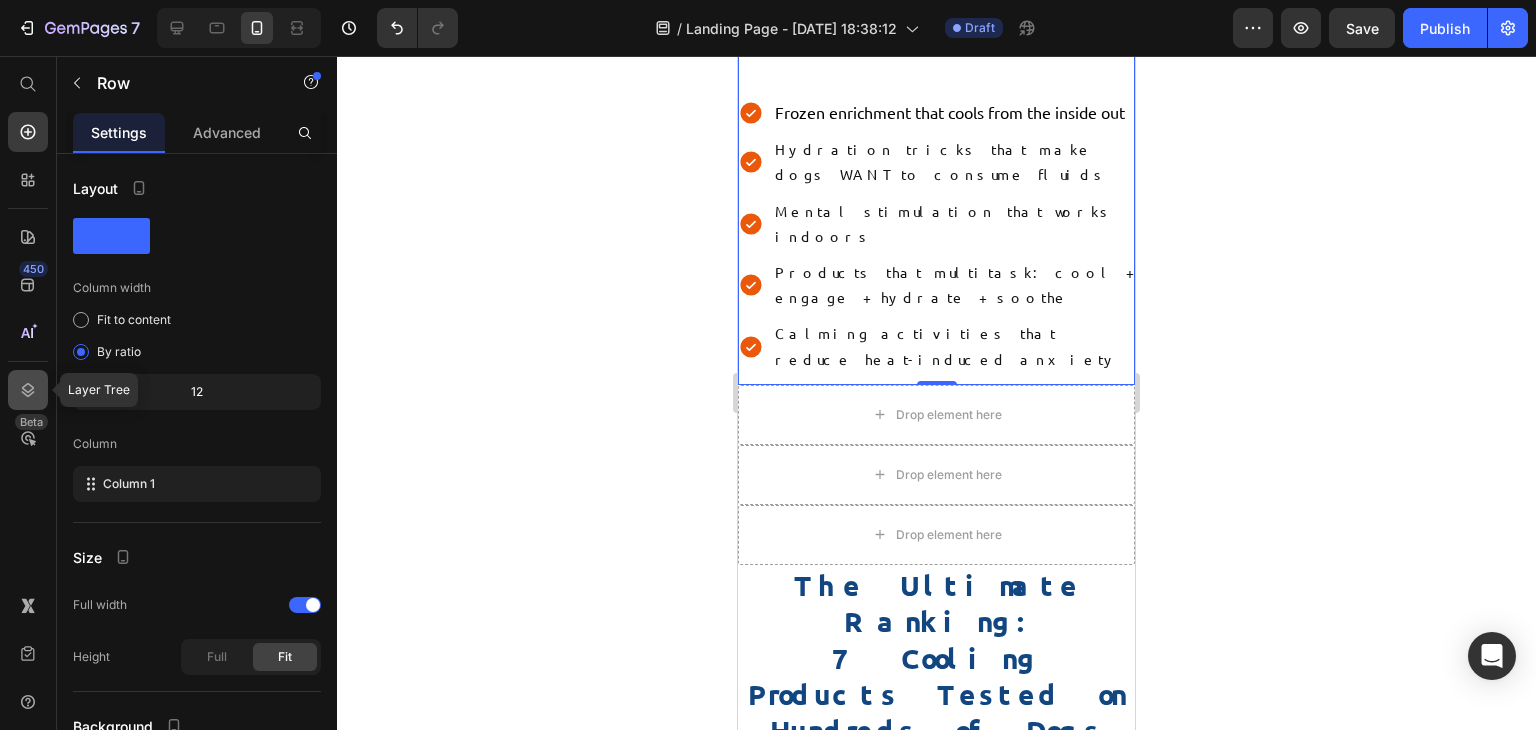 click 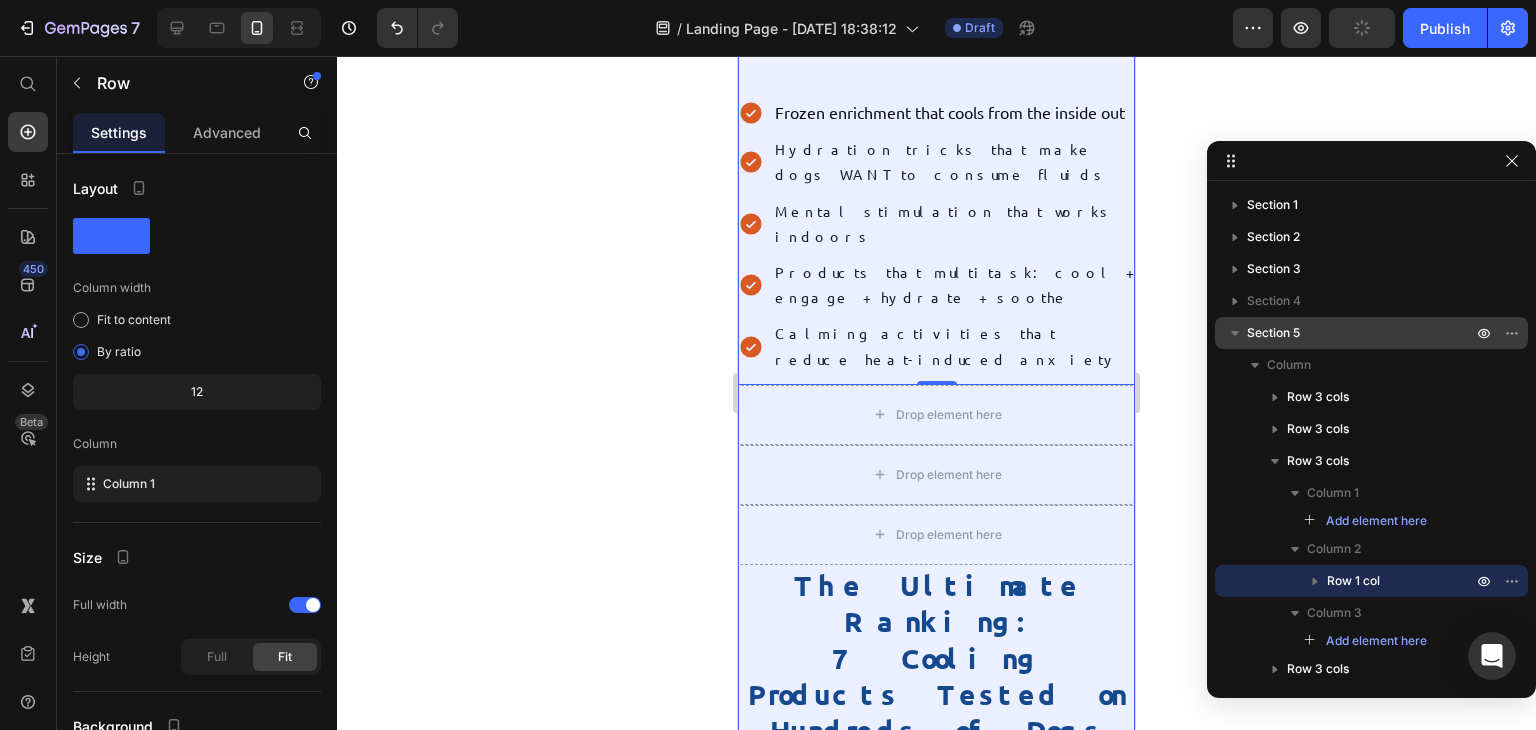 click on "Section 5" at bounding box center [1273, 333] 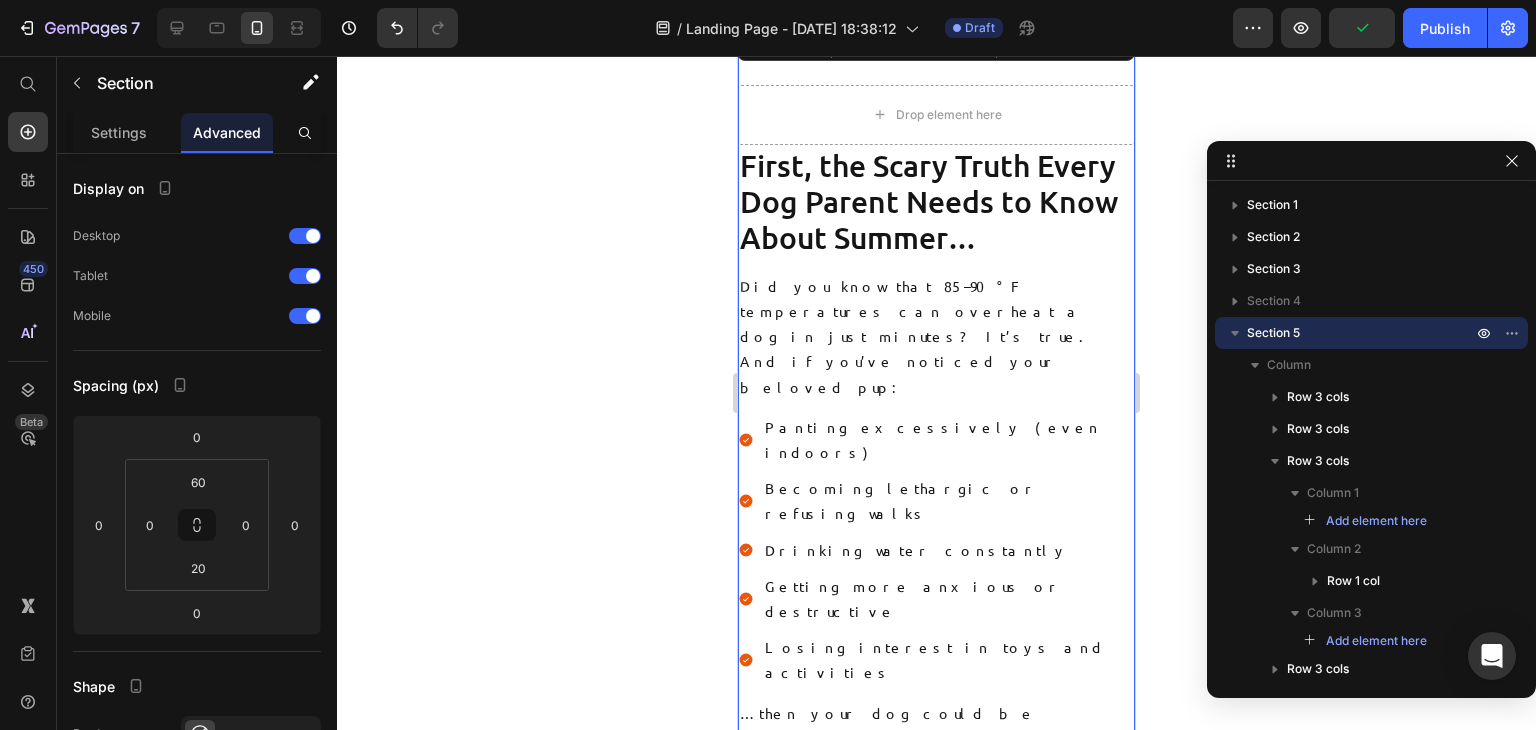 scroll, scrollTop: 197, scrollLeft: 0, axis: vertical 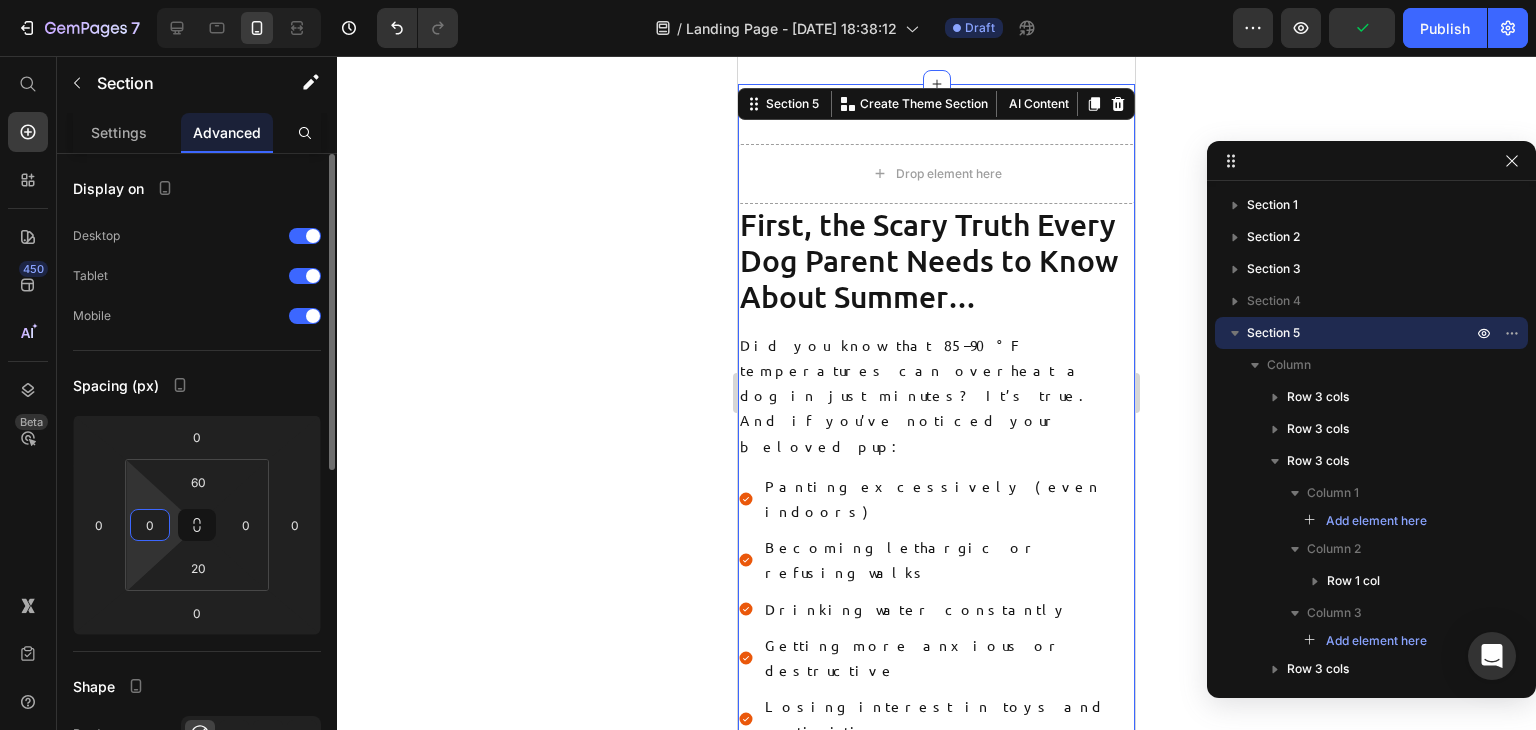 click on "0" at bounding box center (150, 525) 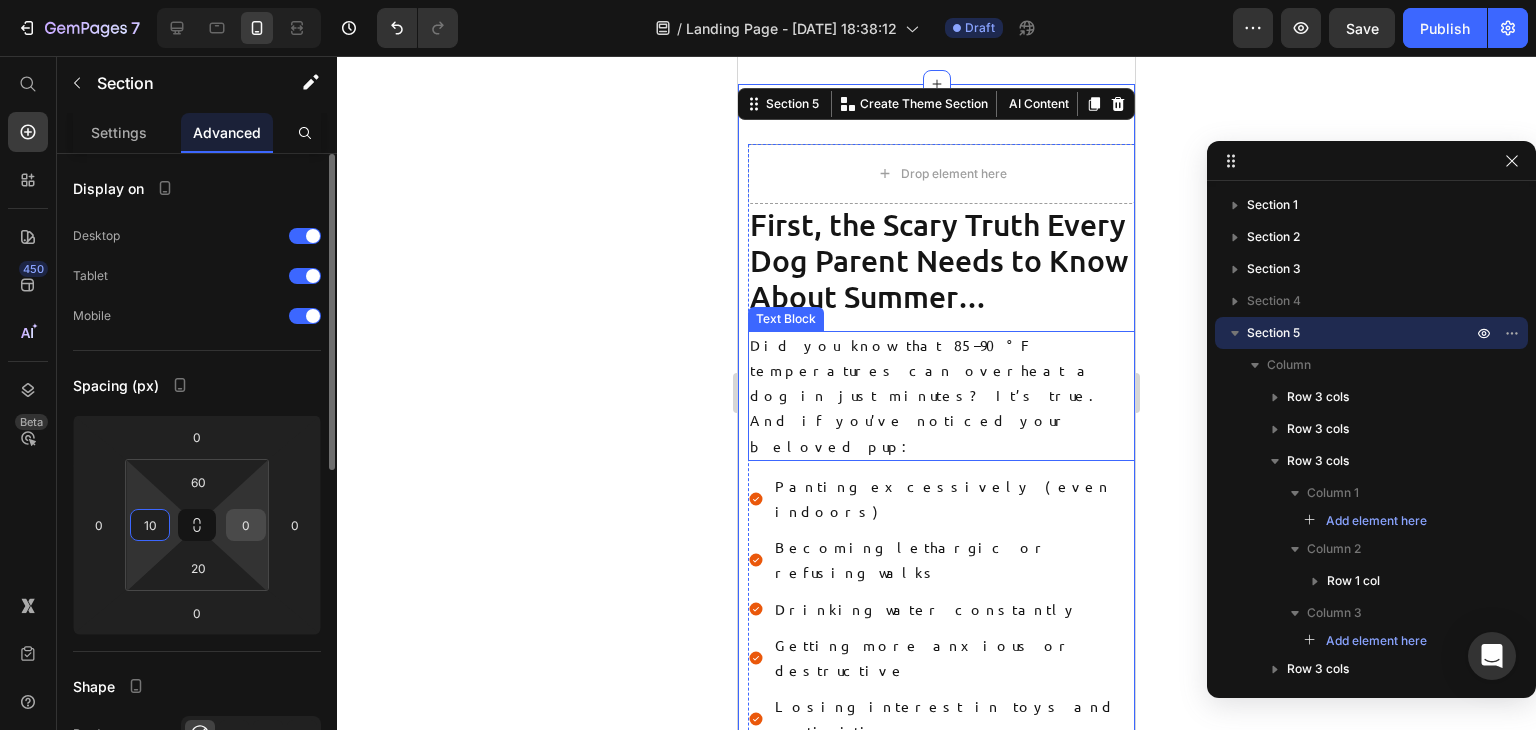 type on "10" 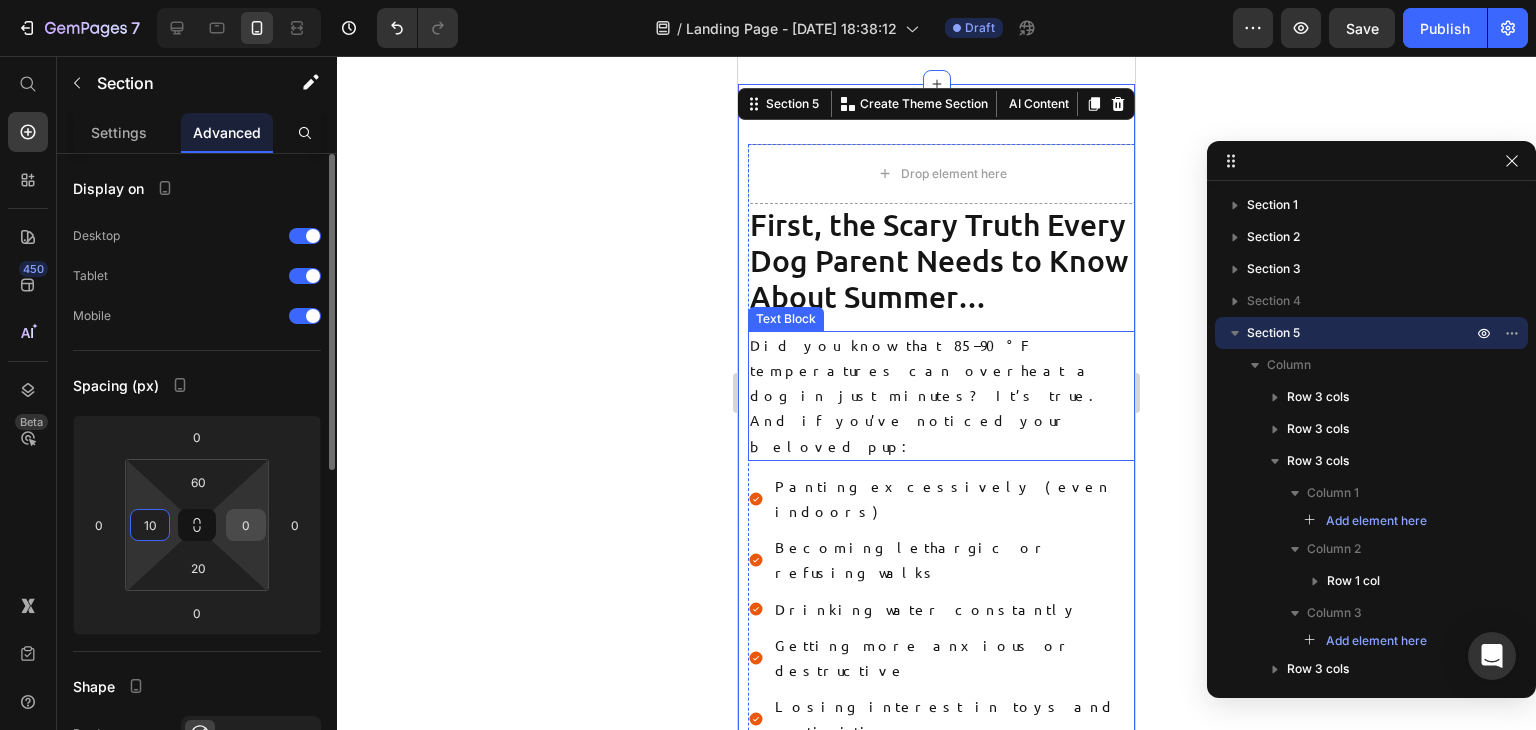 click on "0" at bounding box center [246, 525] 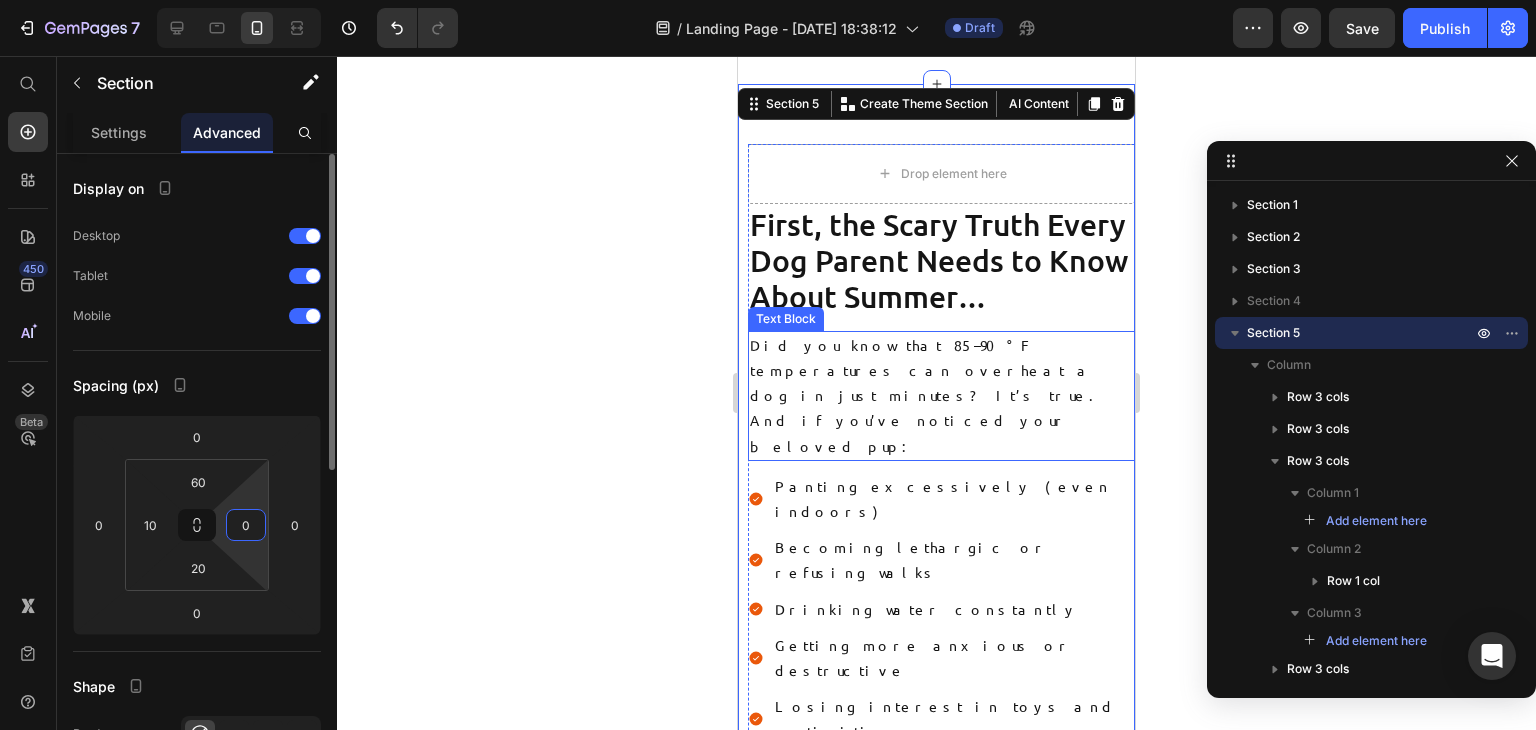 click on "0" at bounding box center (246, 525) 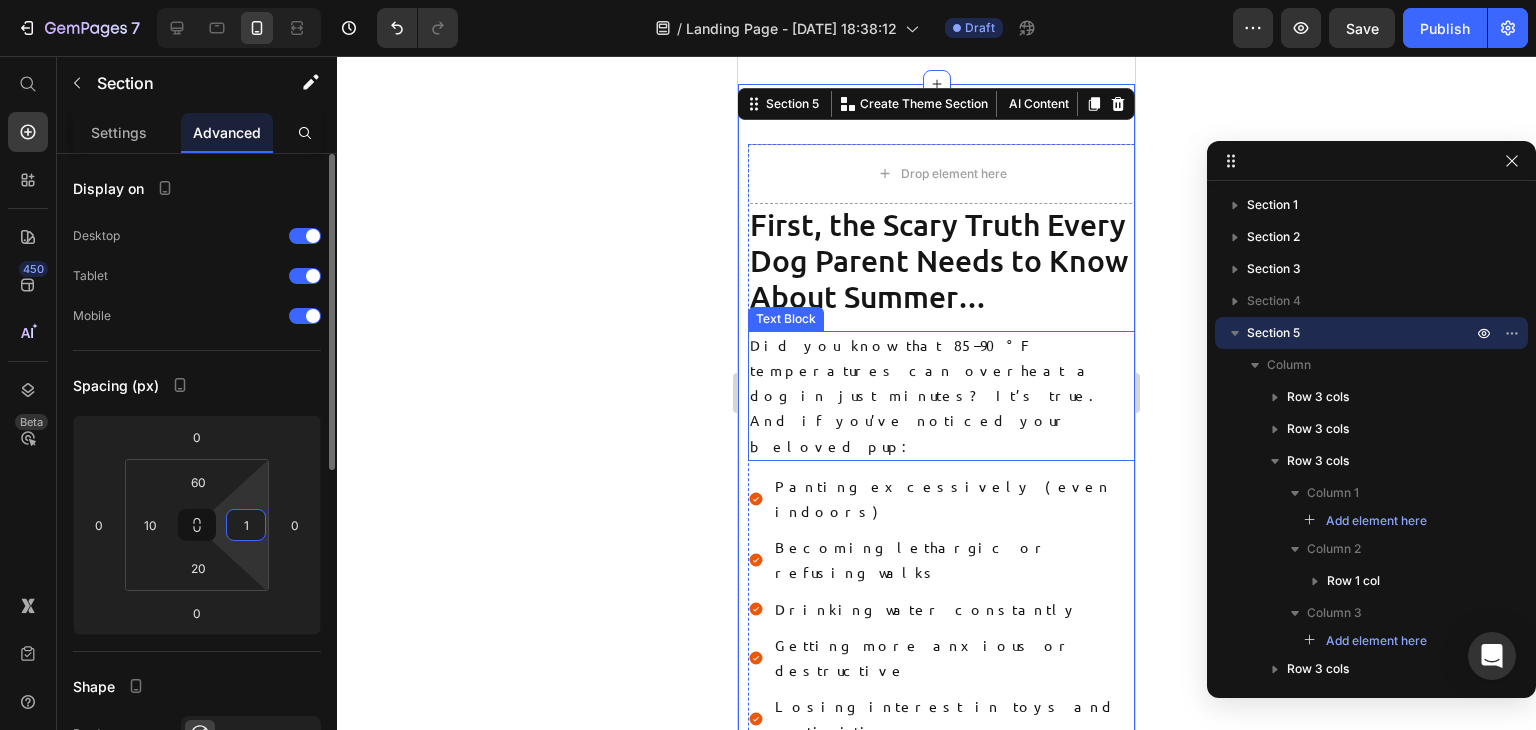 type on "10" 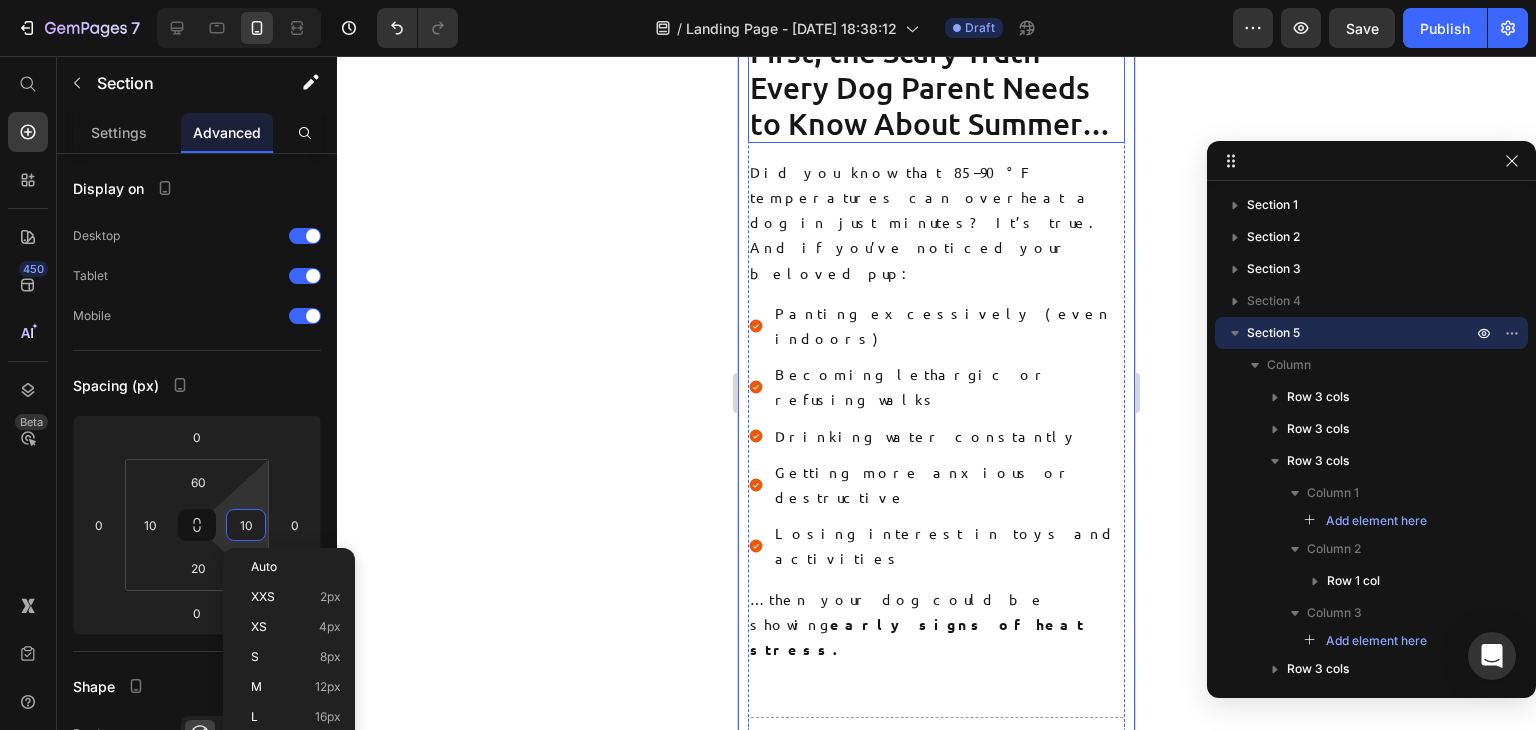 scroll, scrollTop: 376, scrollLeft: 0, axis: vertical 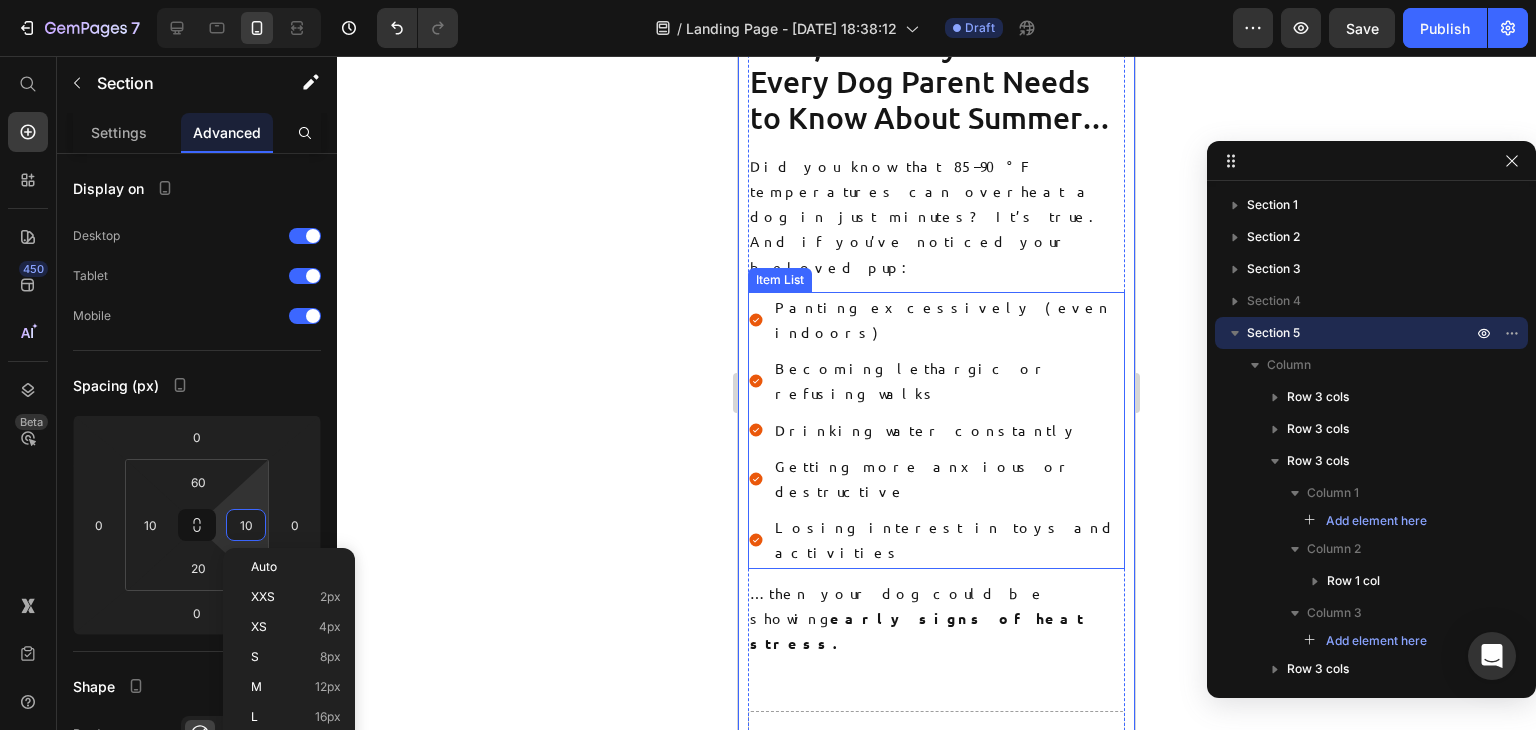 click on "Becoming lethargic or refusing walks" at bounding box center (936, 381) 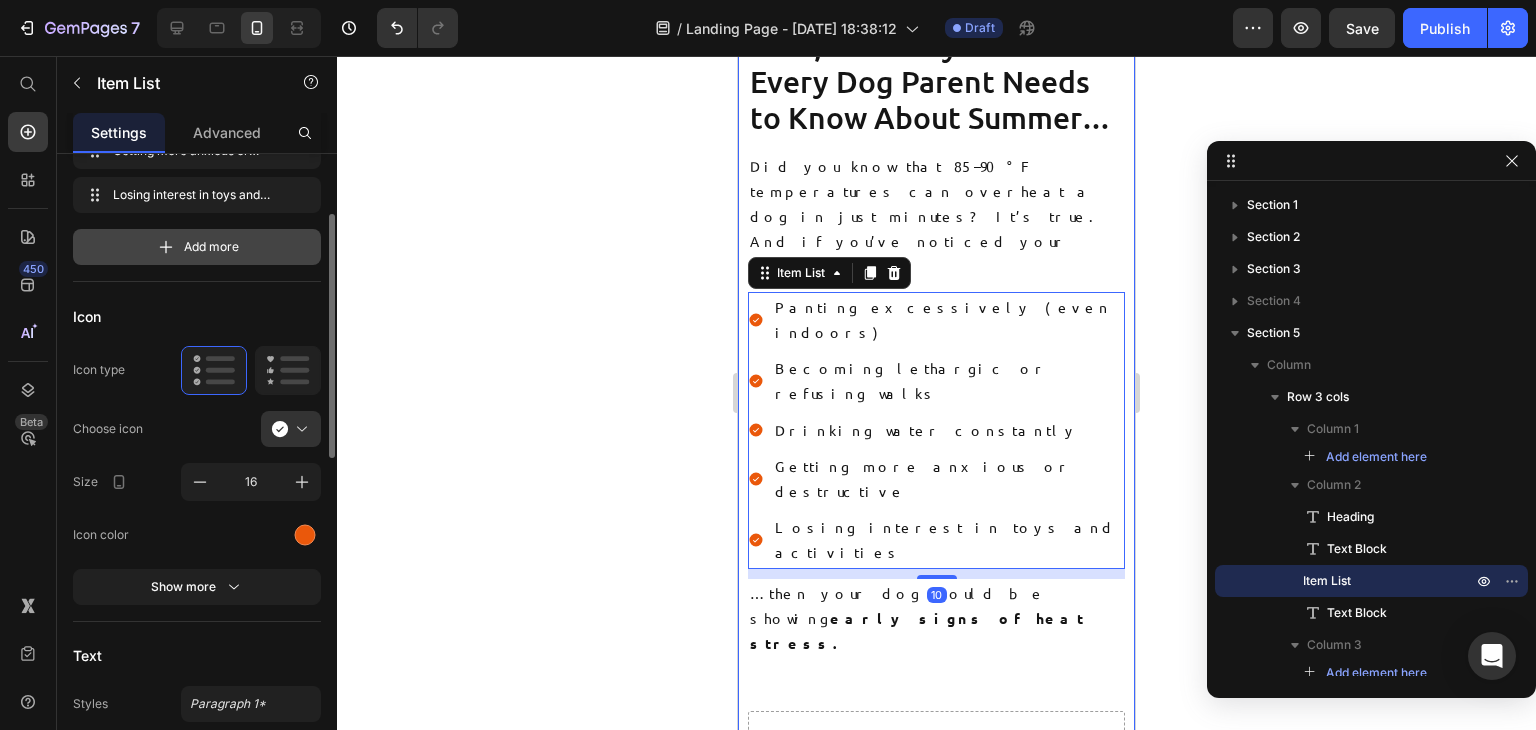 scroll, scrollTop: 220, scrollLeft: 0, axis: vertical 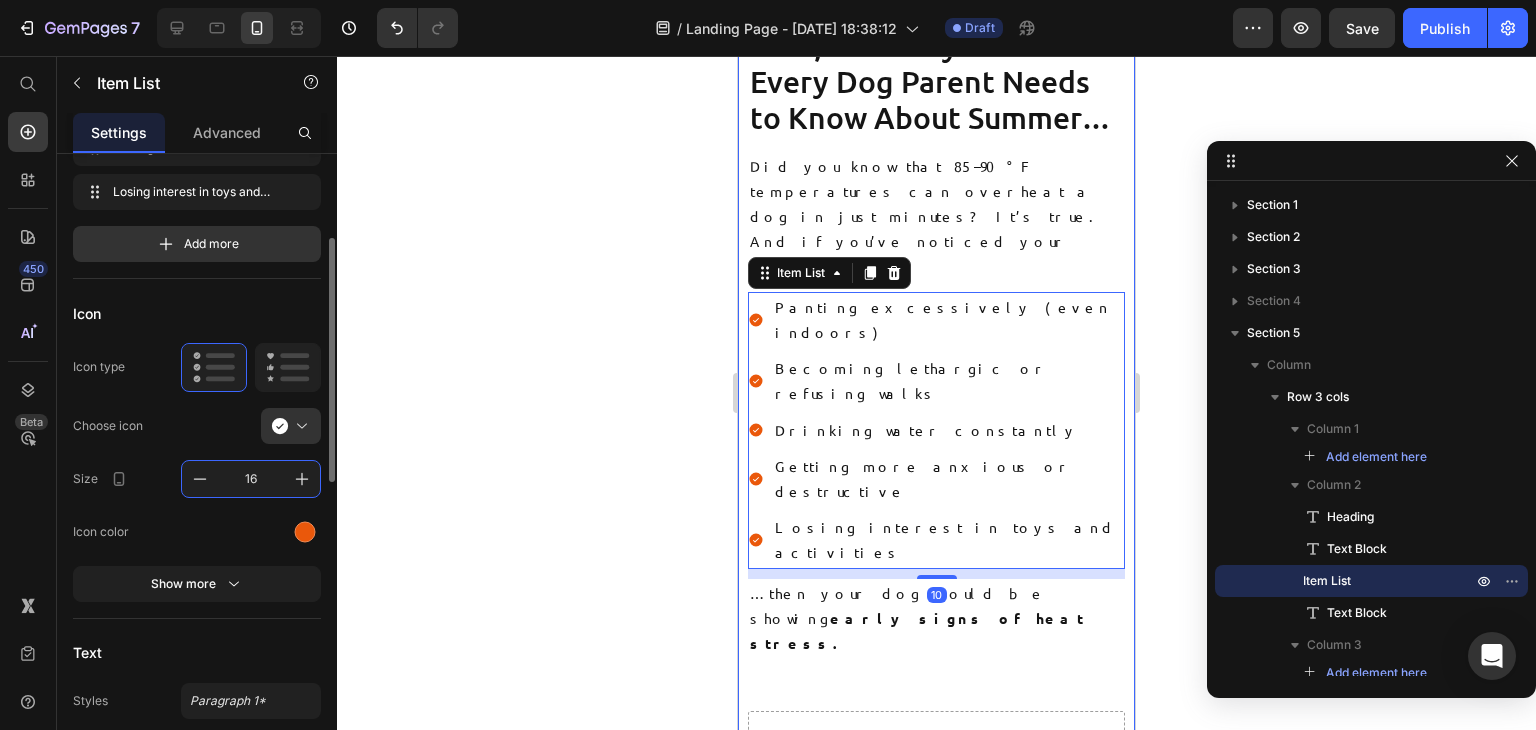 click on "16" at bounding box center [251, 479] 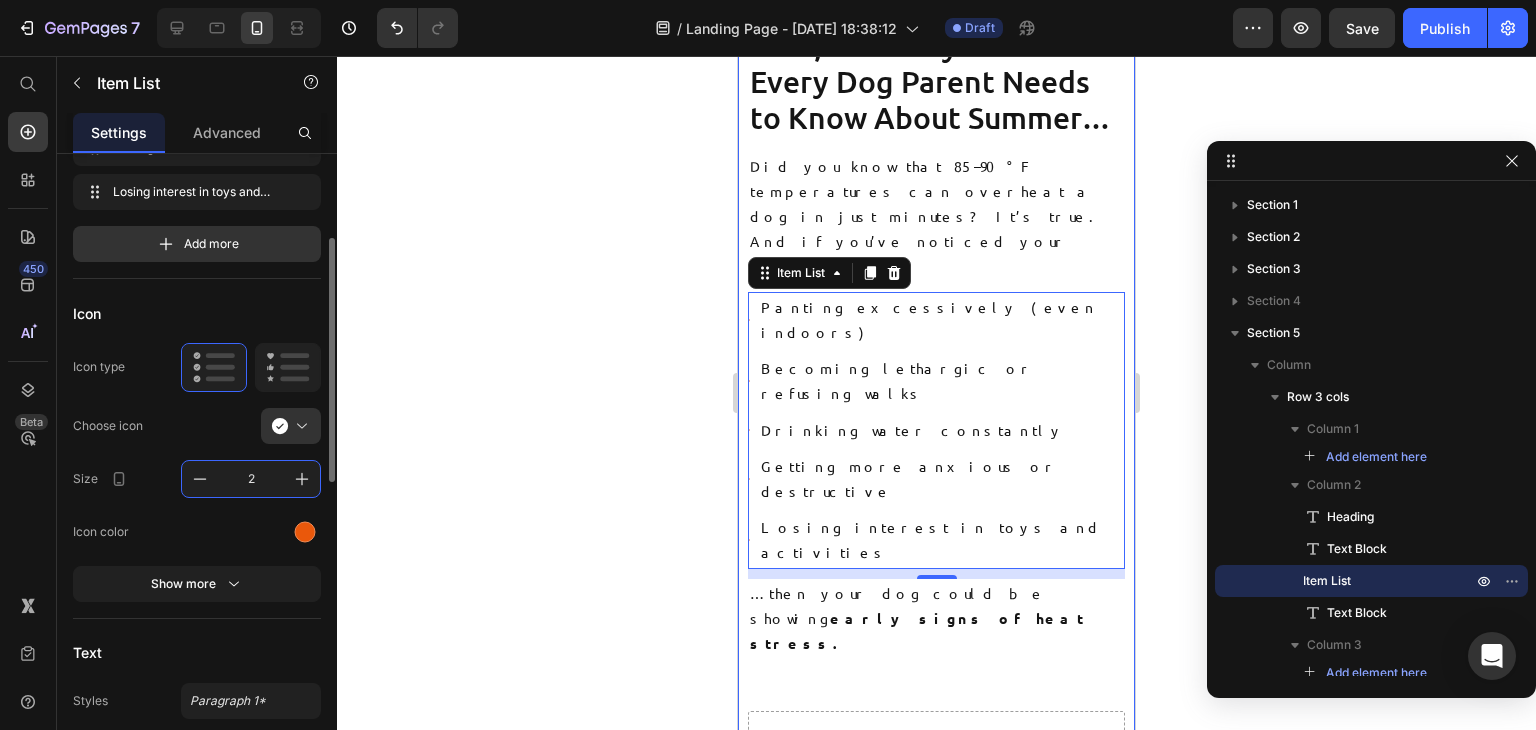 type on "24" 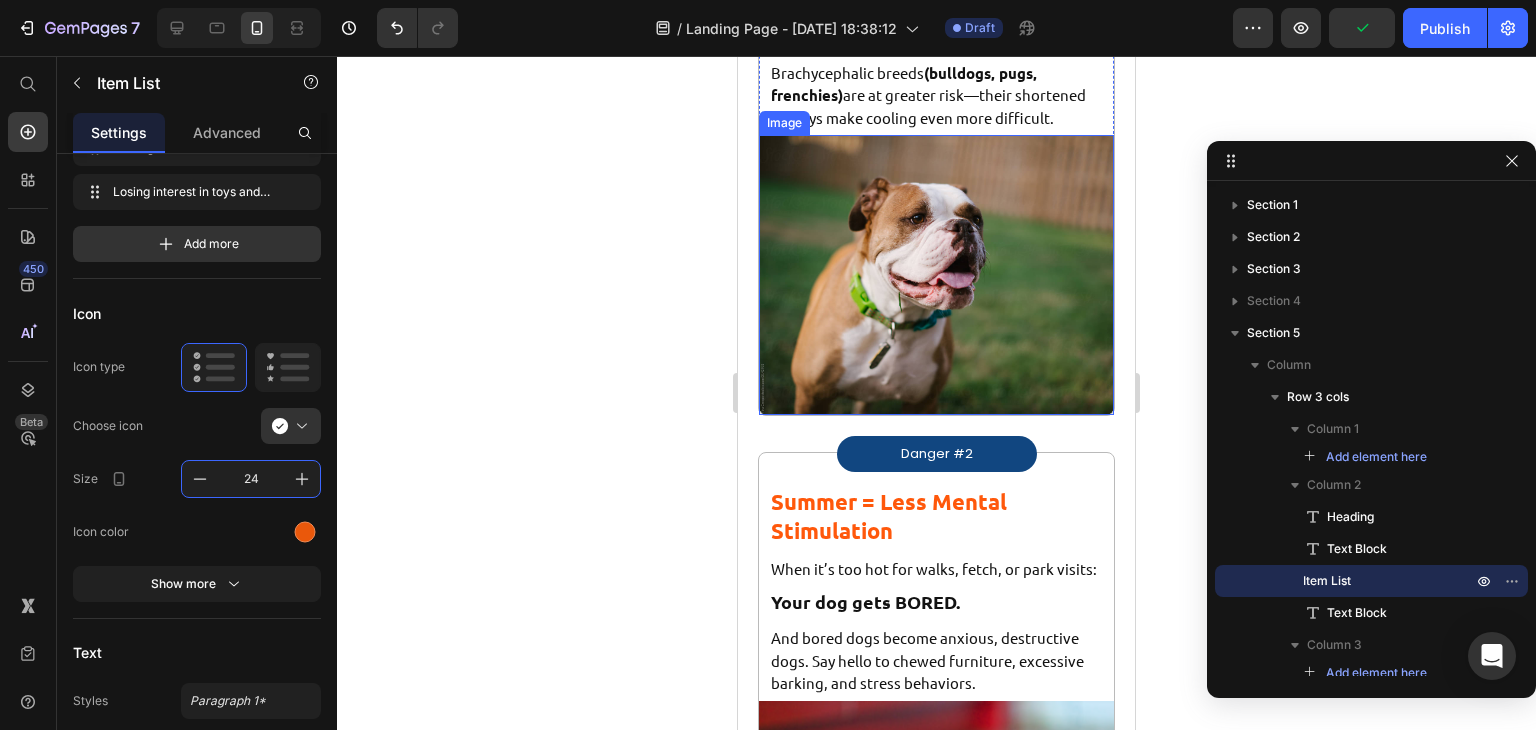 scroll, scrollTop: 1540, scrollLeft: 0, axis: vertical 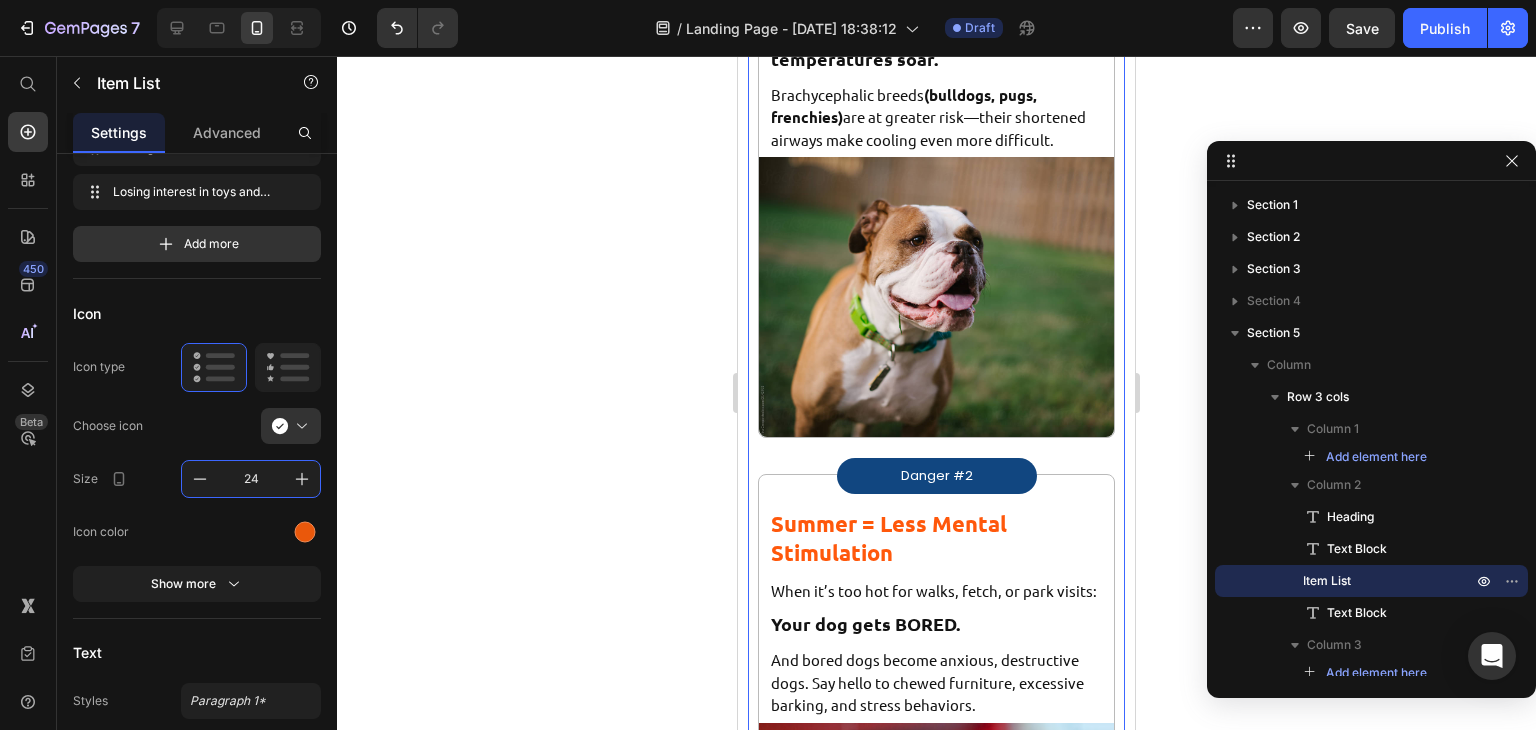 click on "Danger #2 Text Block Row Summer = Less Mental Stimulation Heading Row When it’s too hot for walks, fetch, or park visits:  Text Block Your dog gets BORED.  Text Block And bored dogs become anxious, destructive dogs. Say hello to chewed furniture, excessive barking, and stress behaviors.  Text Block Image Row" at bounding box center (936, 699) 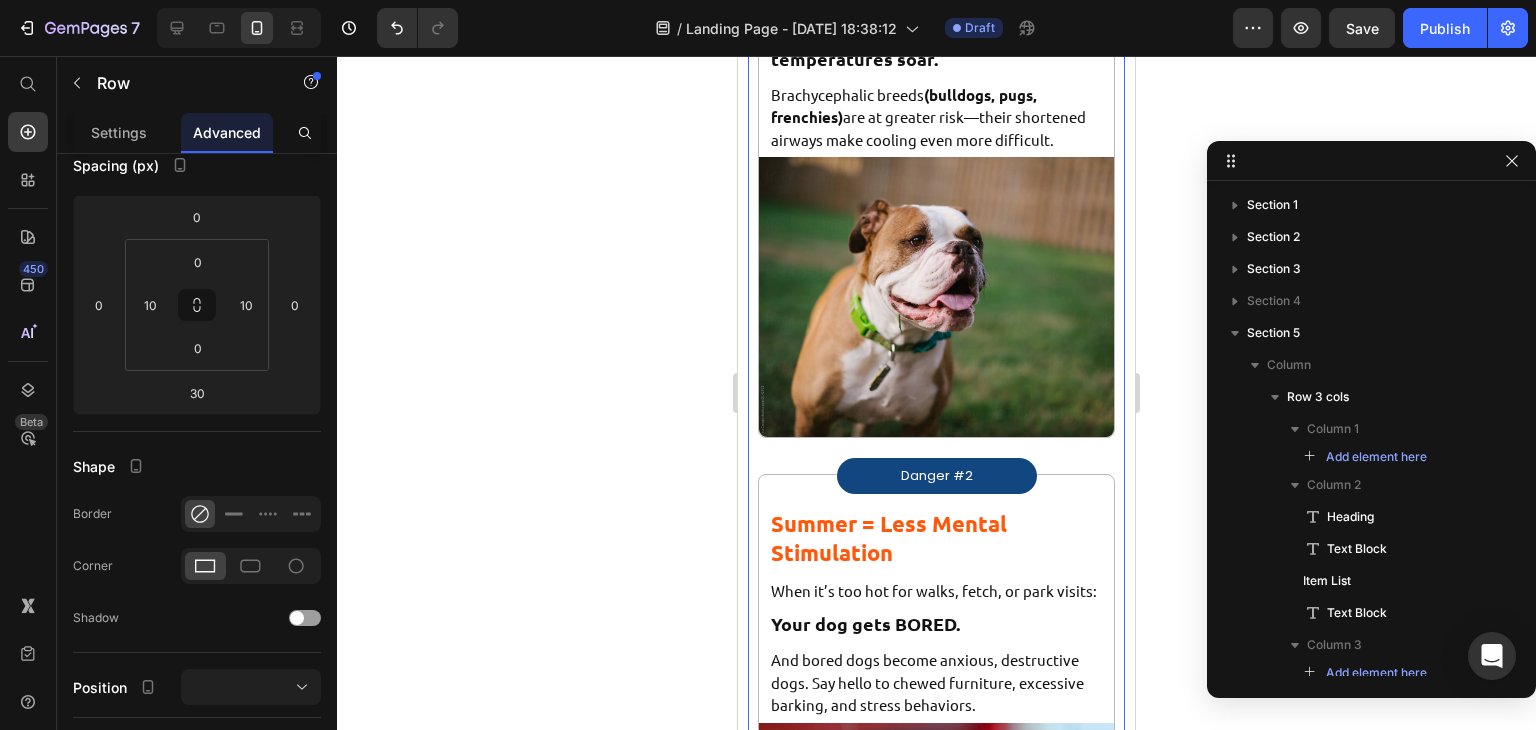scroll, scrollTop: 494, scrollLeft: 0, axis: vertical 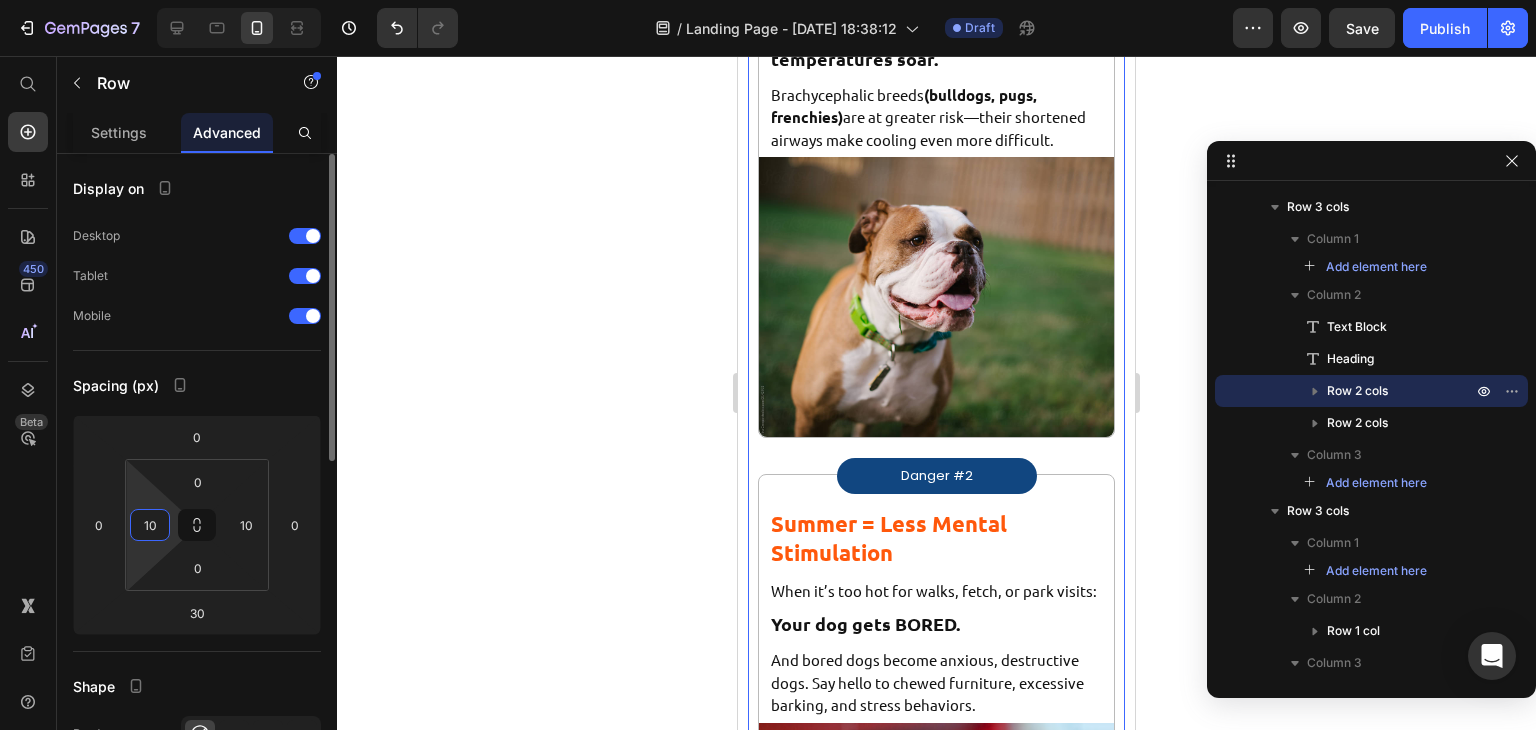 click on "10" at bounding box center (150, 525) 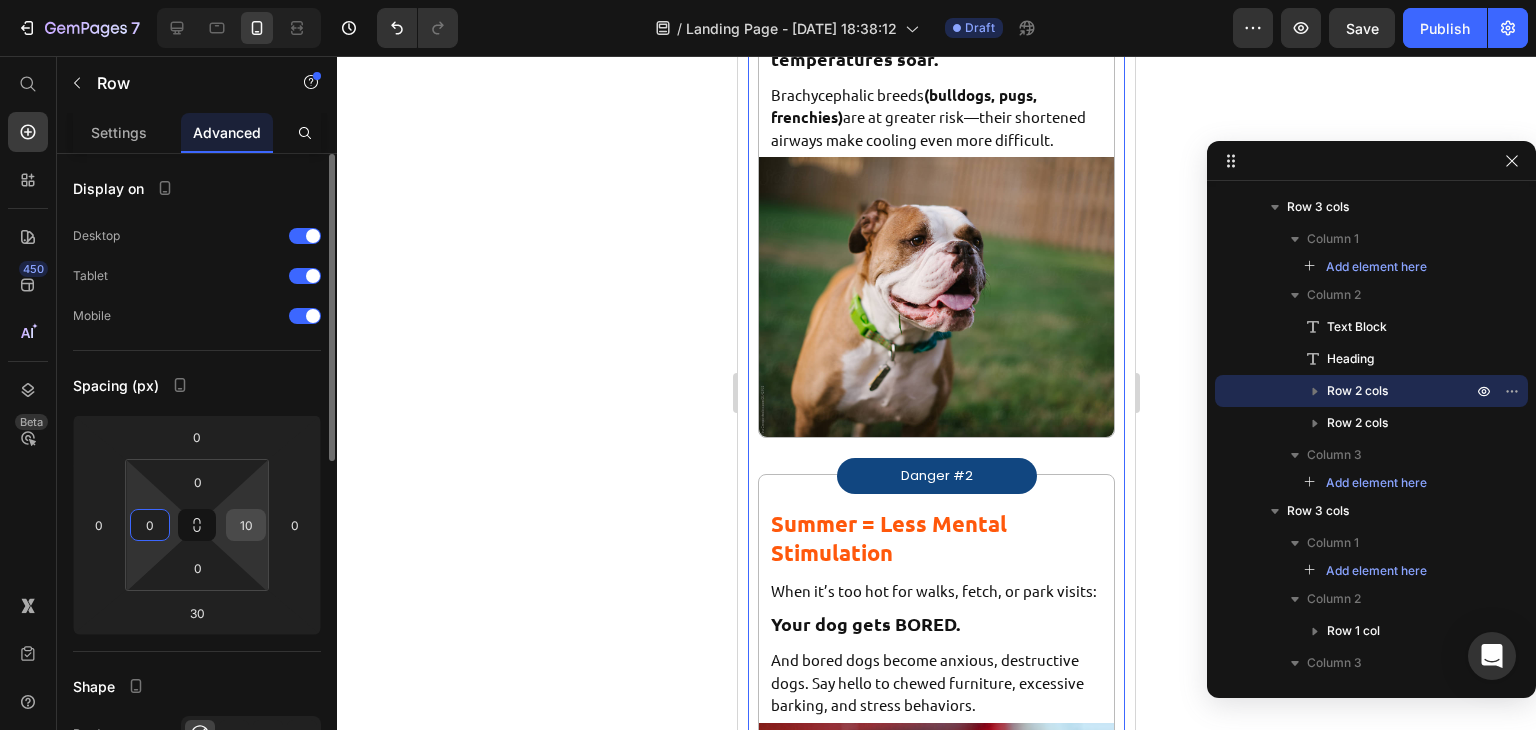 type on "0" 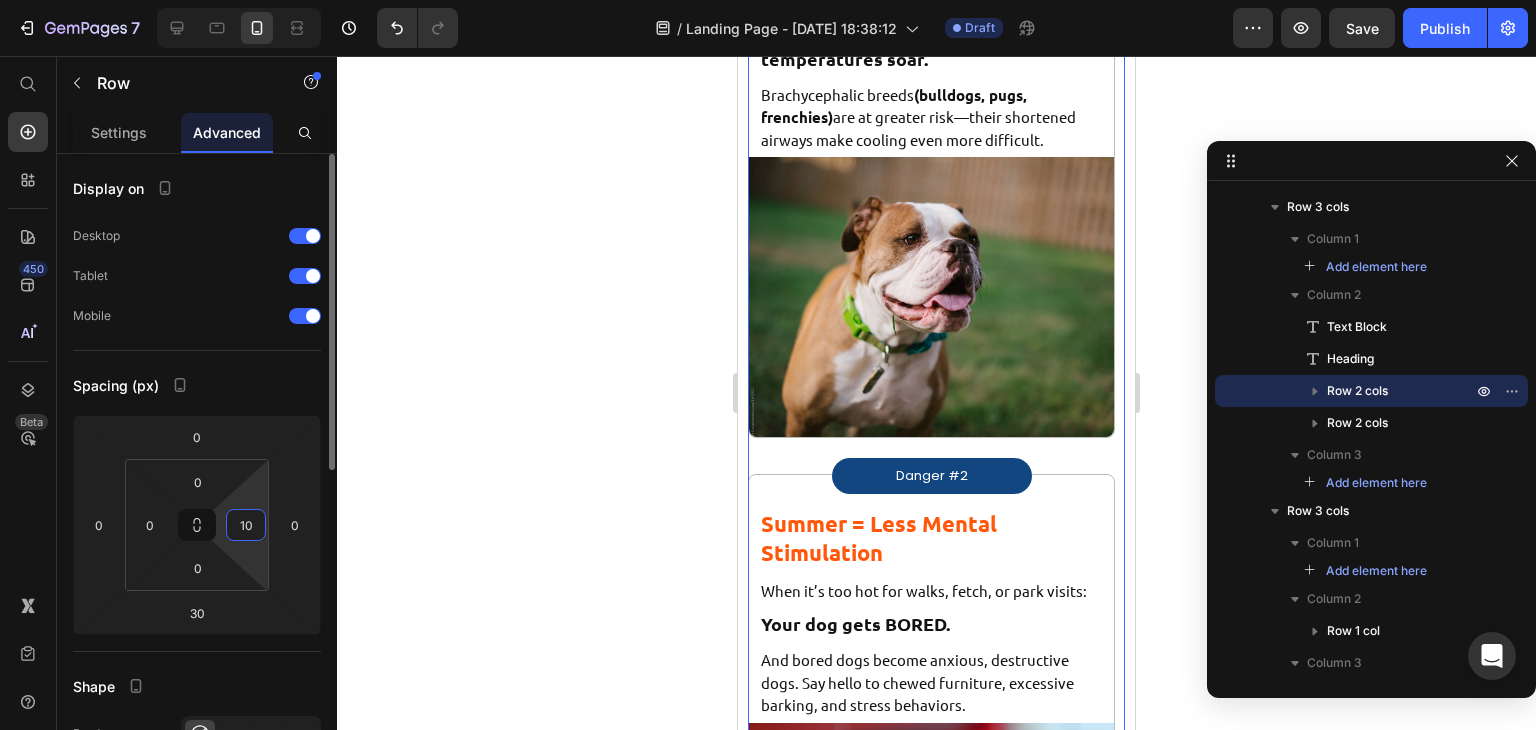 click on "10" at bounding box center (246, 525) 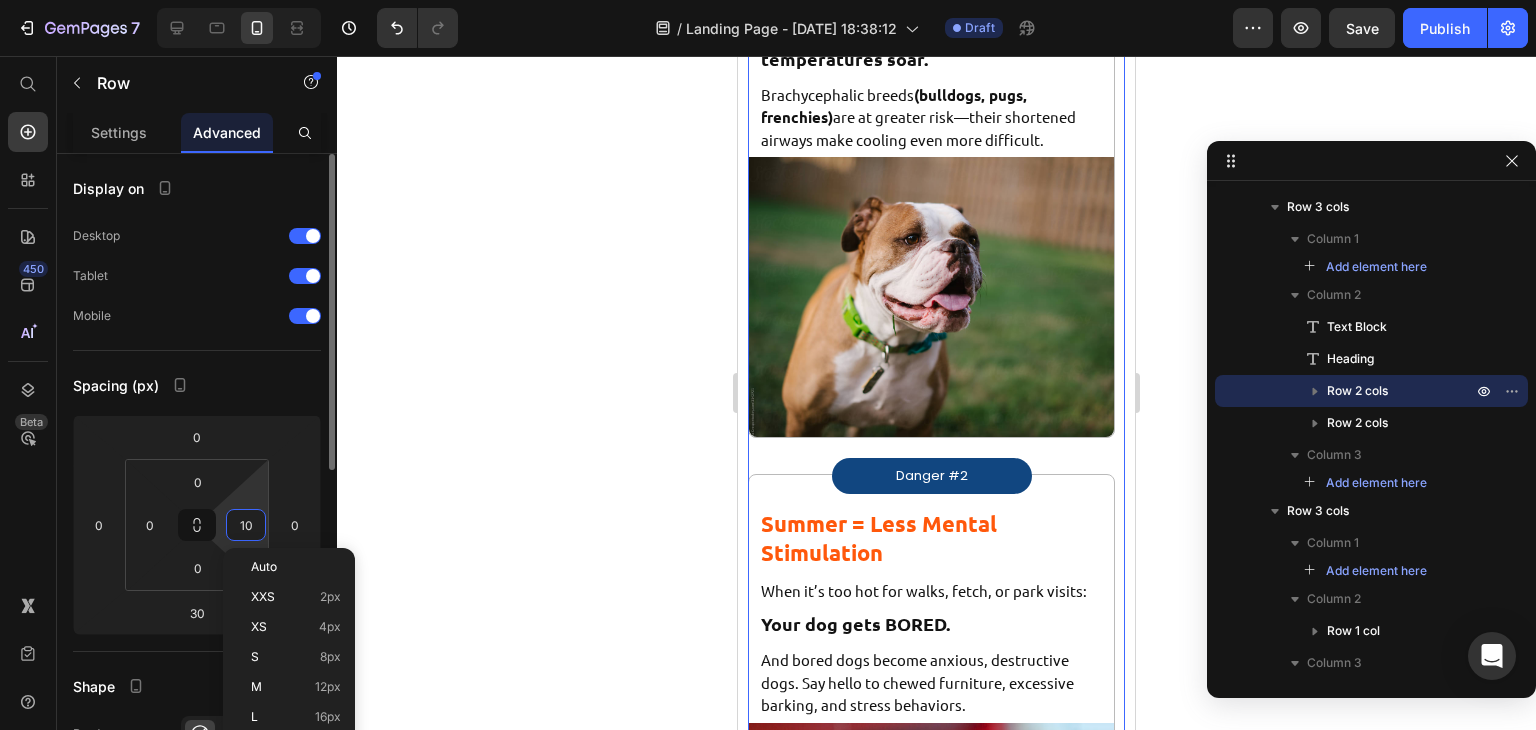 type on "0" 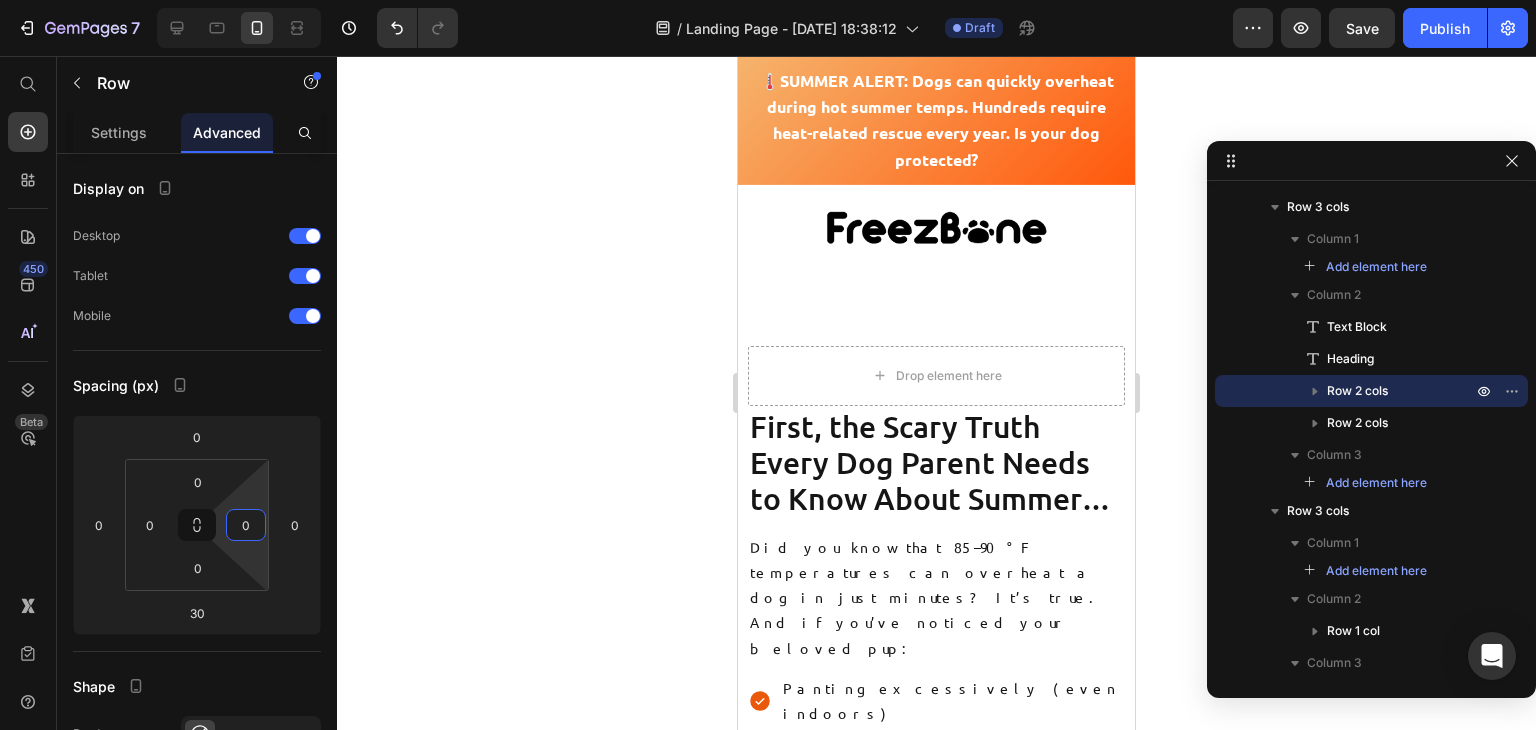 scroll, scrollTop: 0, scrollLeft: 0, axis: both 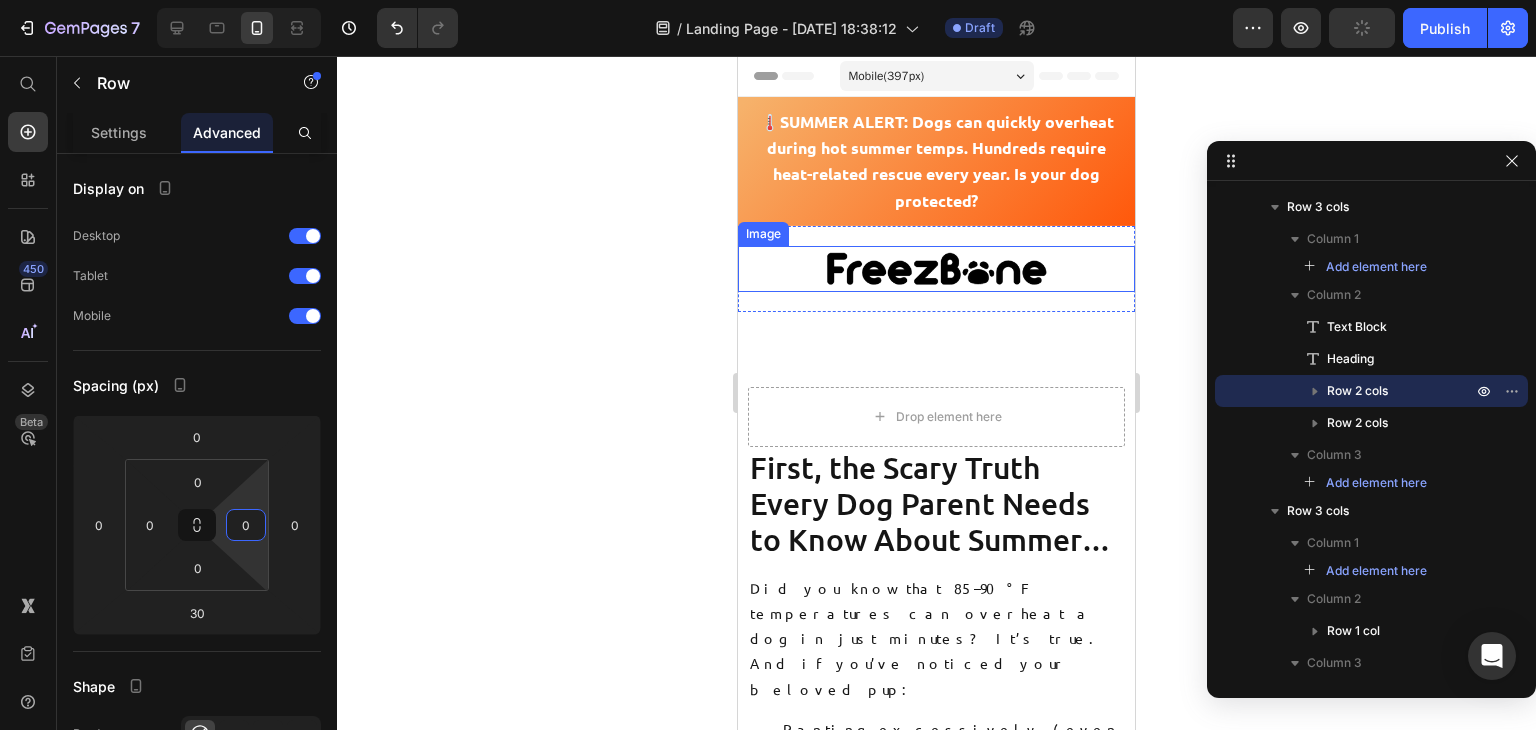 click at bounding box center (936, 269) 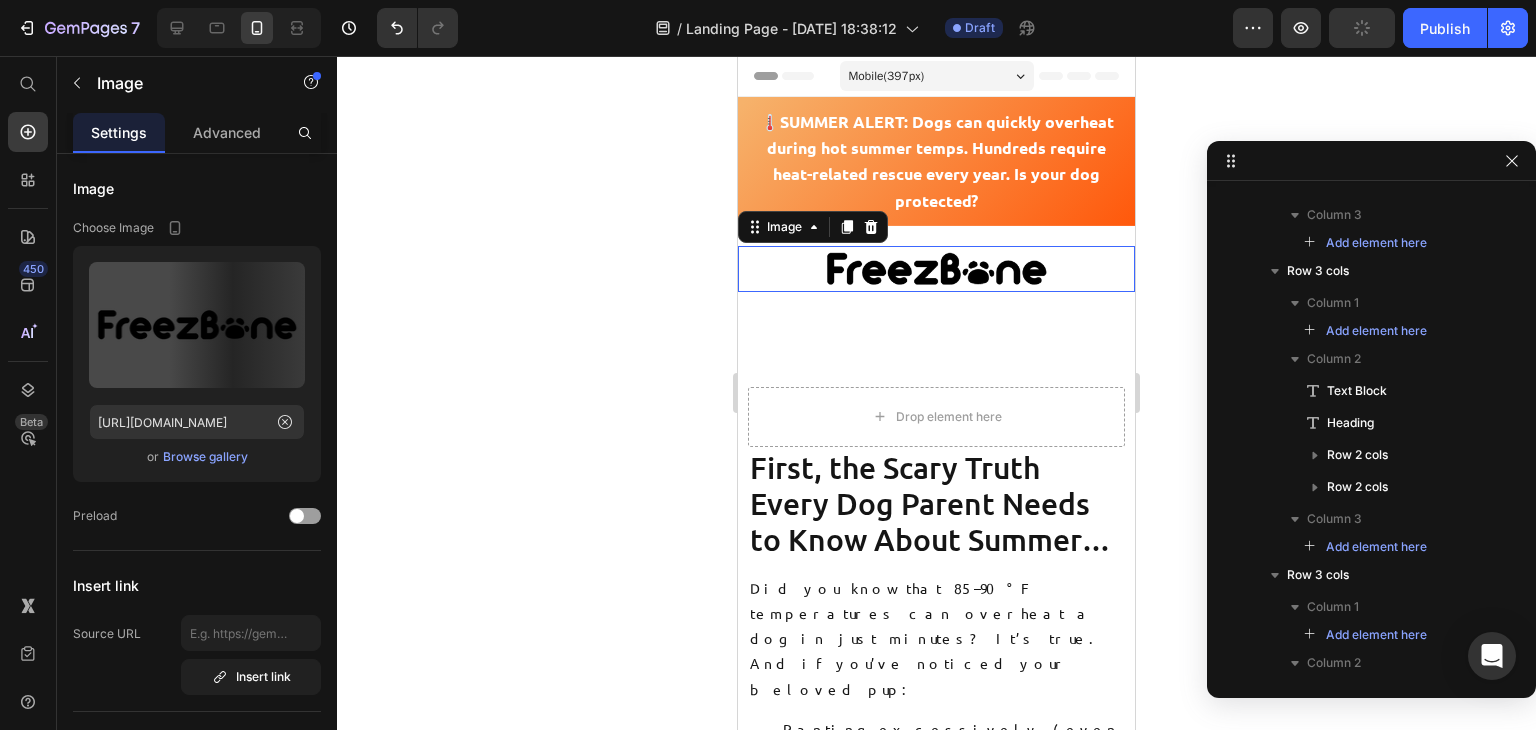scroll, scrollTop: 0, scrollLeft: 0, axis: both 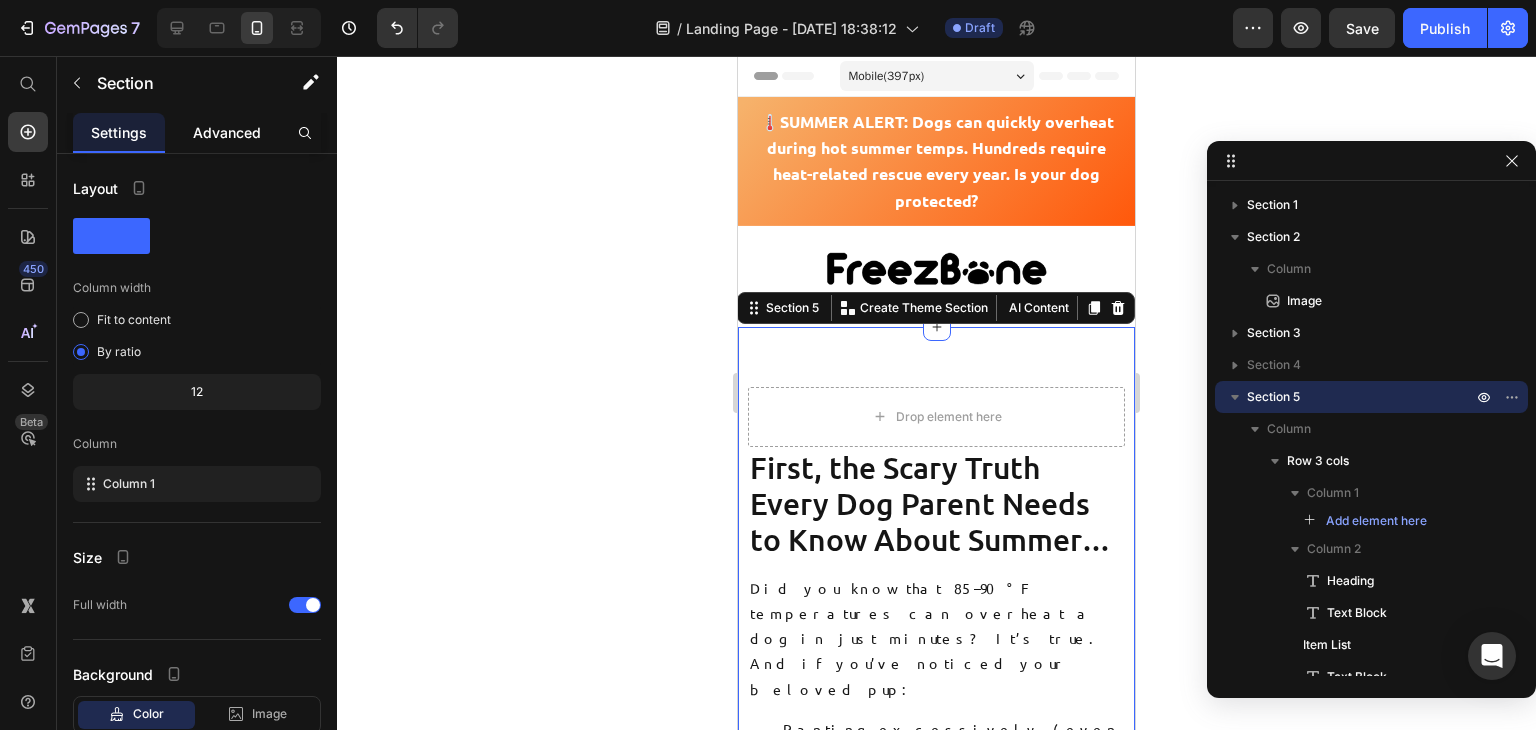 click on "Advanced" at bounding box center (227, 132) 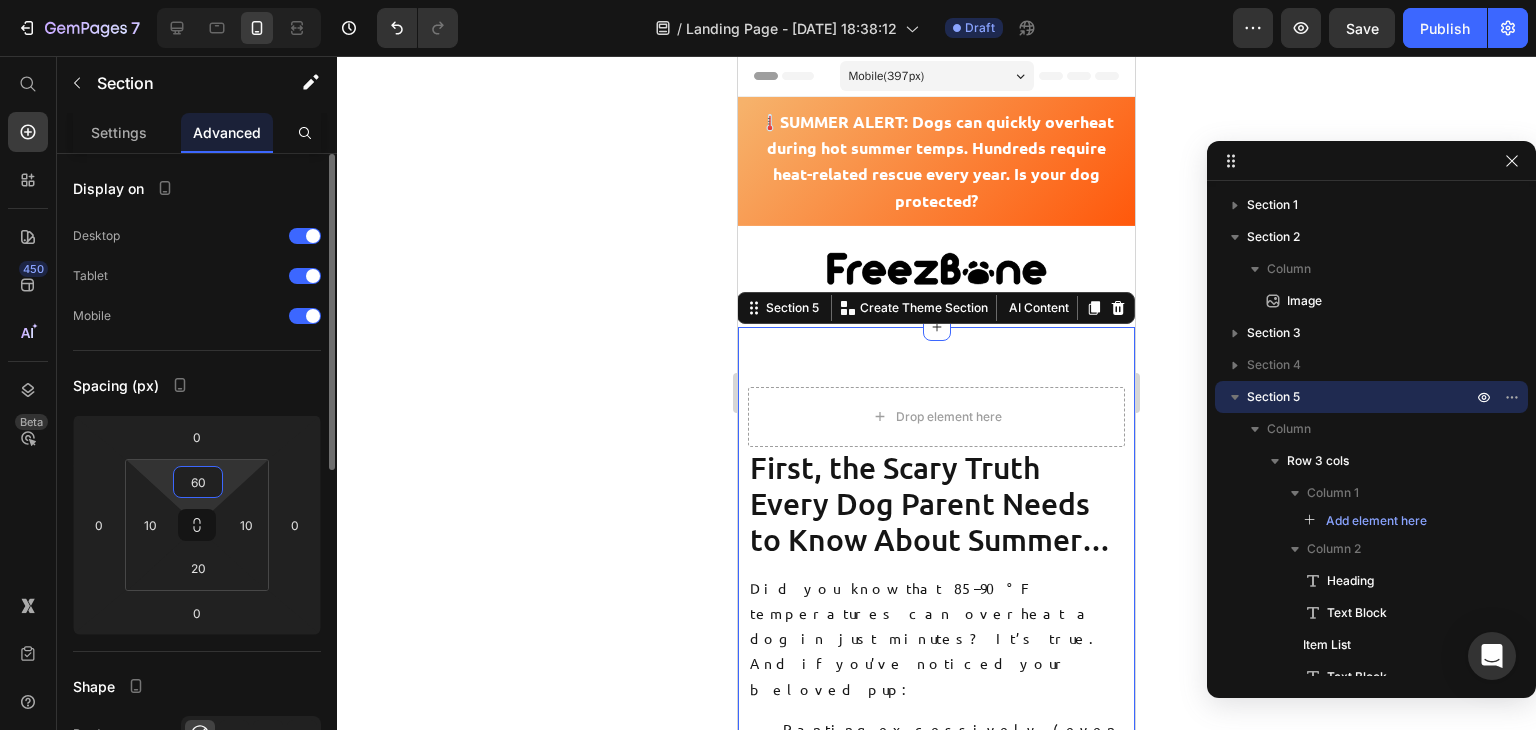 click on "60" at bounding box center [198, 482] 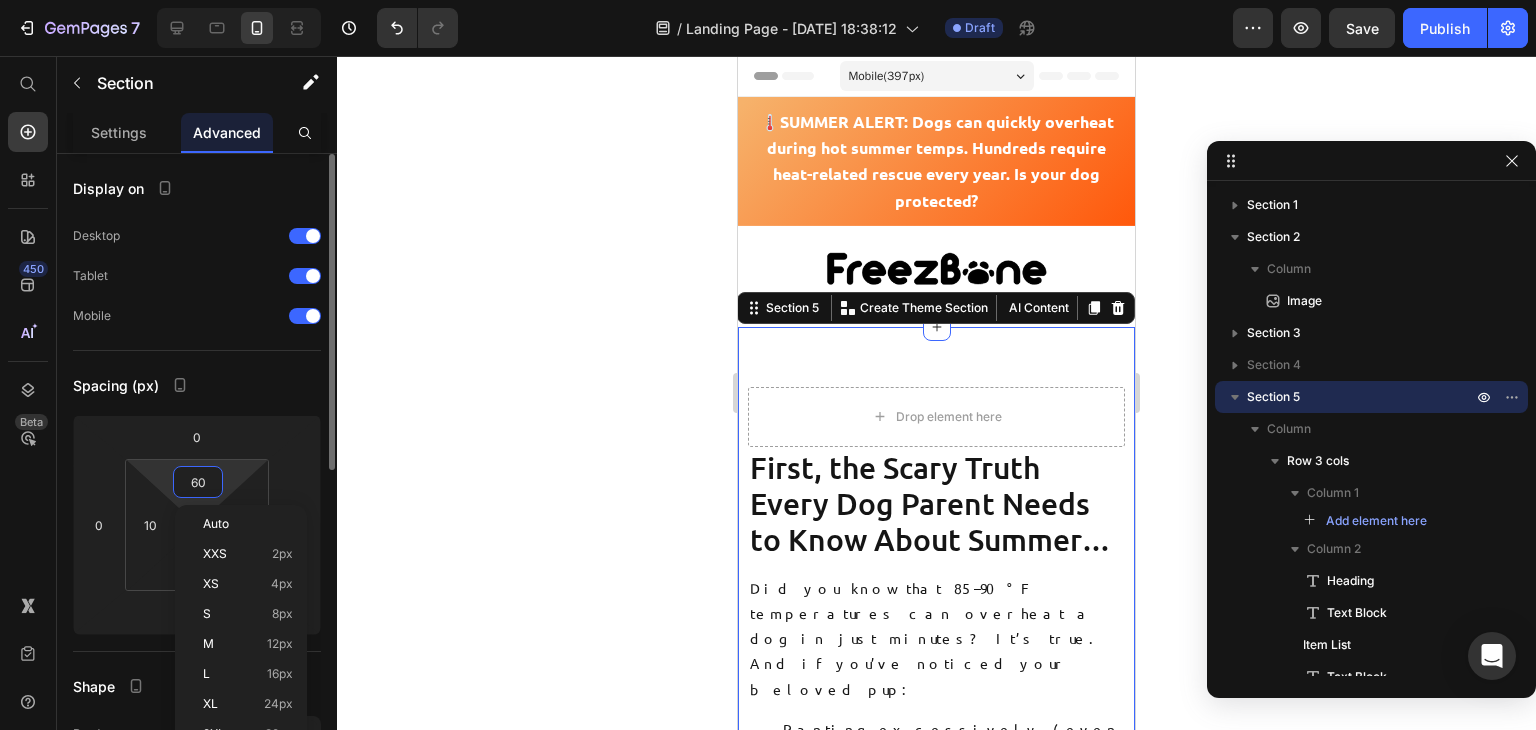 type on "0" 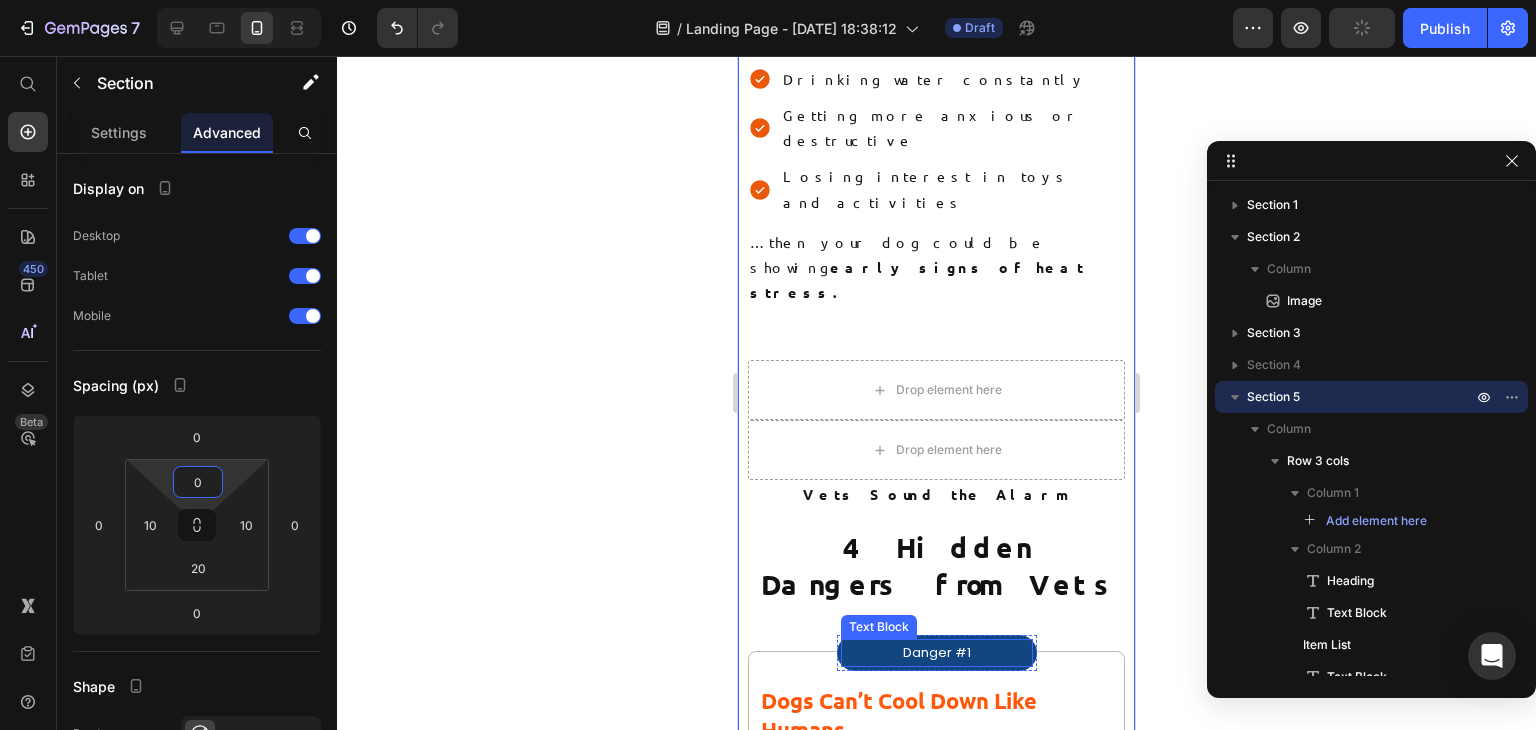 scroll, scrollTop: 695, scrollLeft: 0, axis: vertical 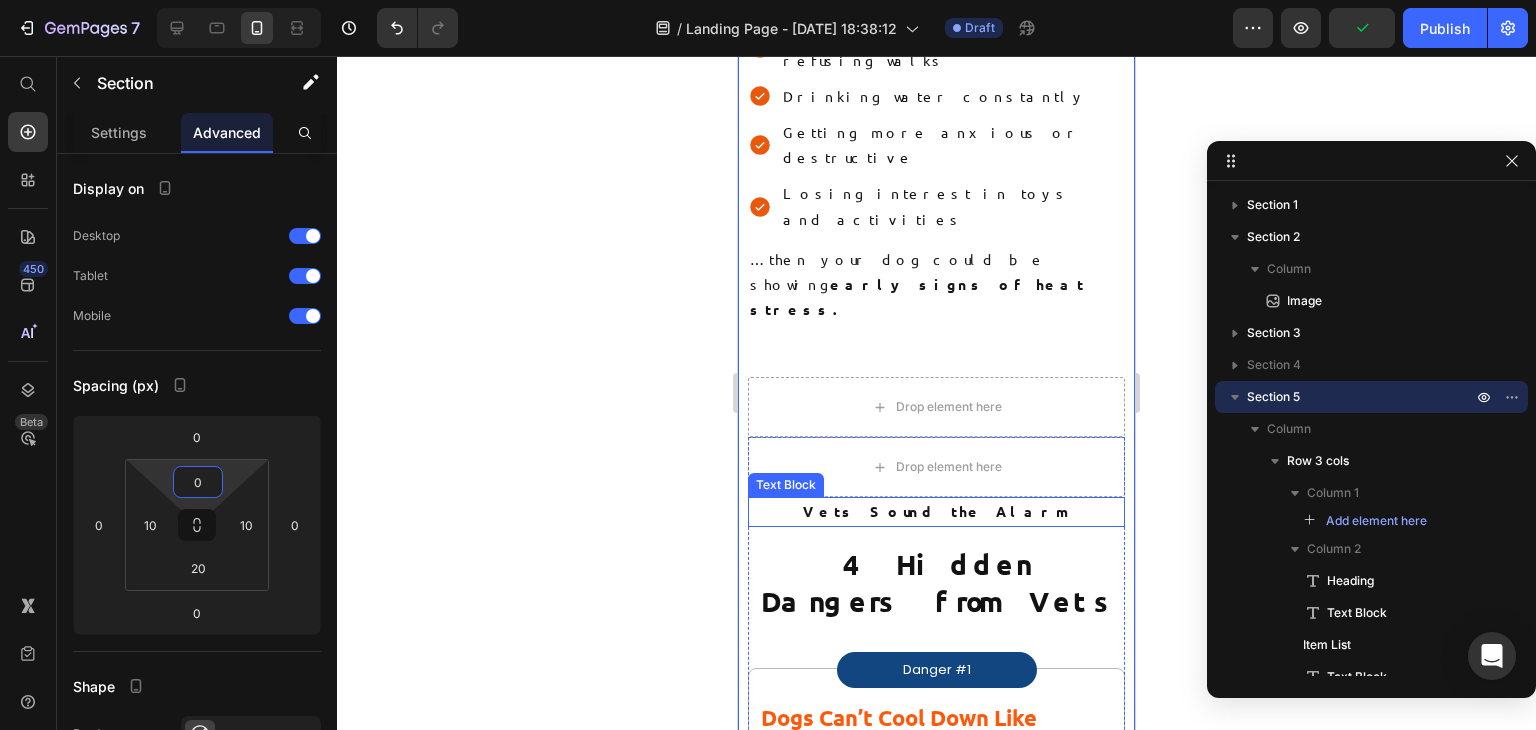 click on "Vets Sound the Alarm" at bounding box center [936, 511] 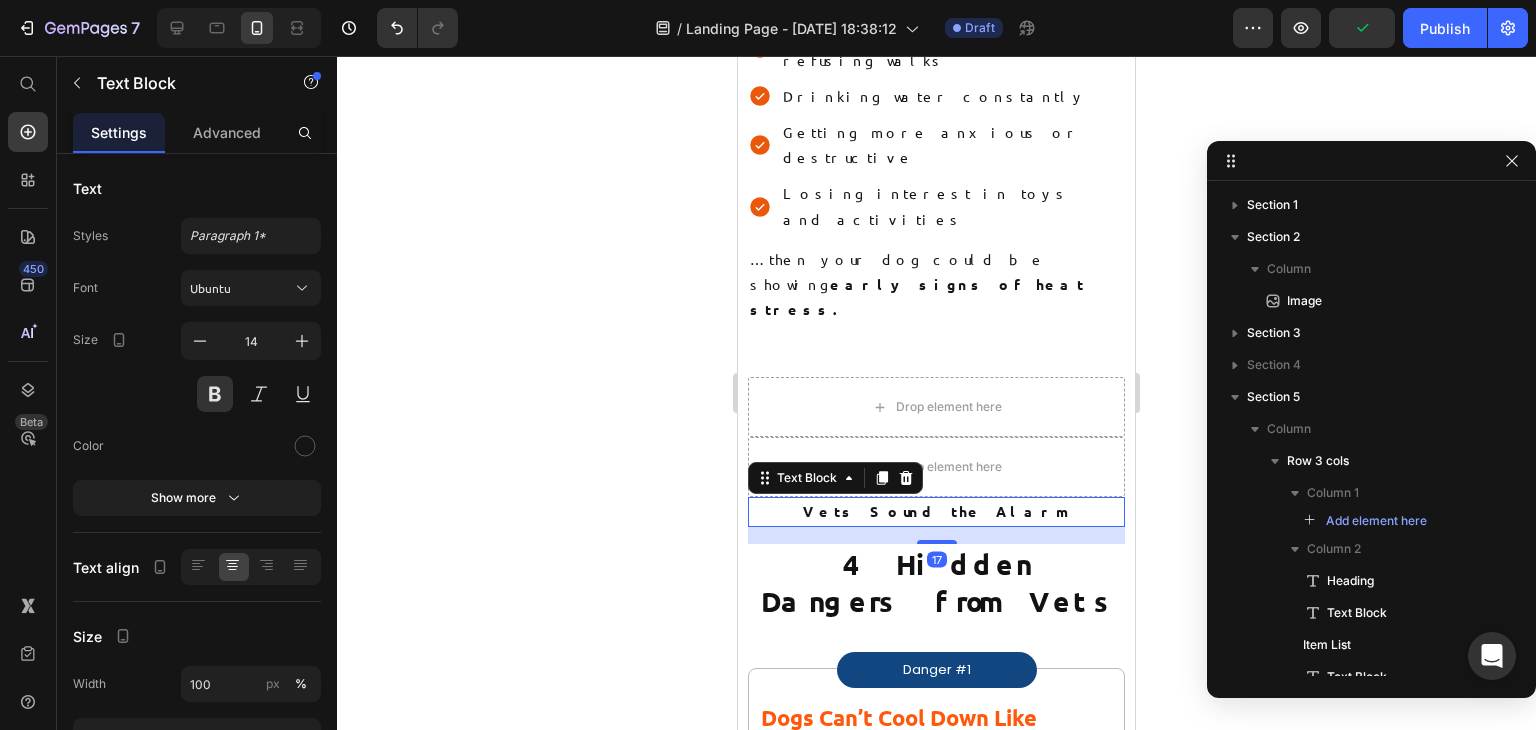 scroll, scrollTop: 494, scrollLeft: 0, axis: vertical 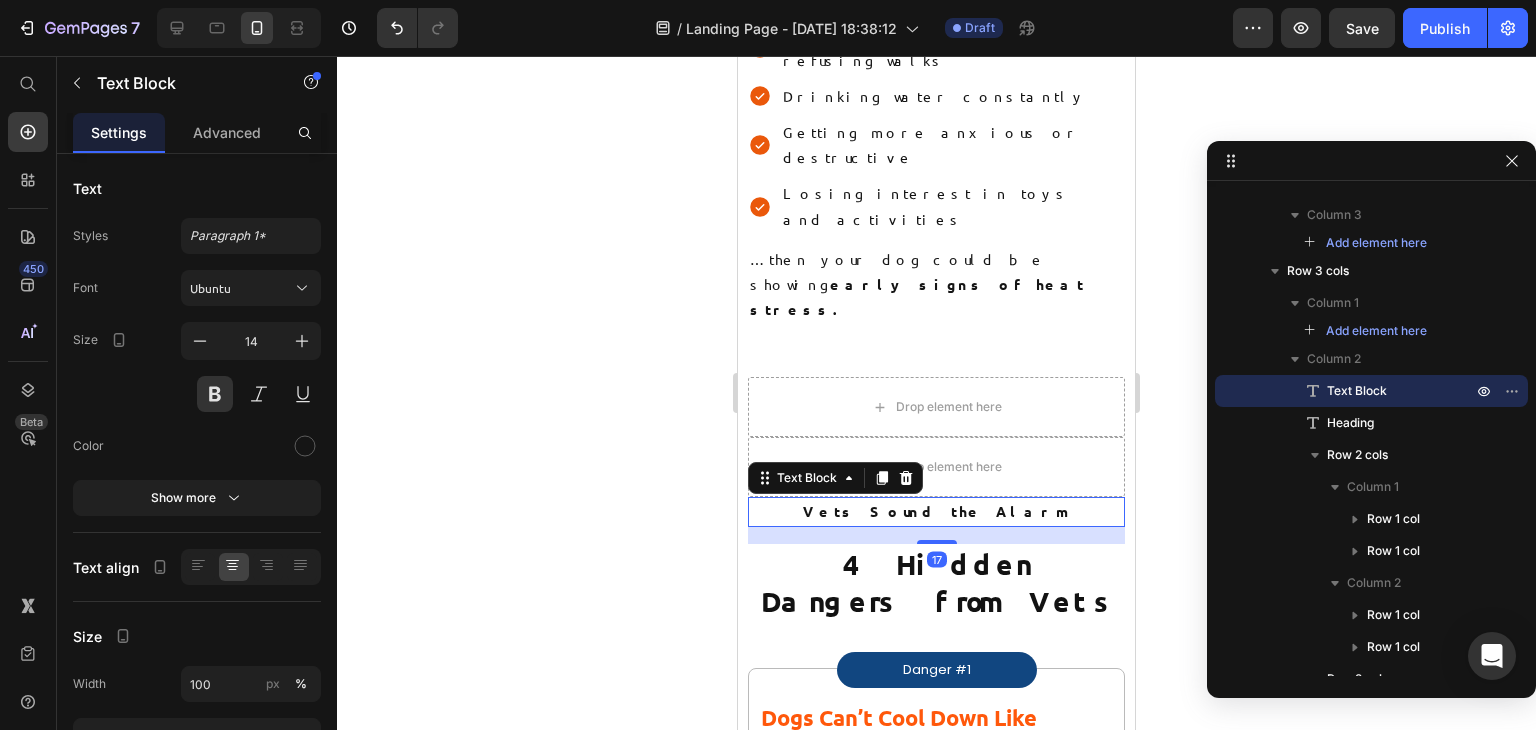 drag, startPoint x: 920, startPoint y: 397, endPoint x: 937, endPoint y: 334, distance: 65.25335 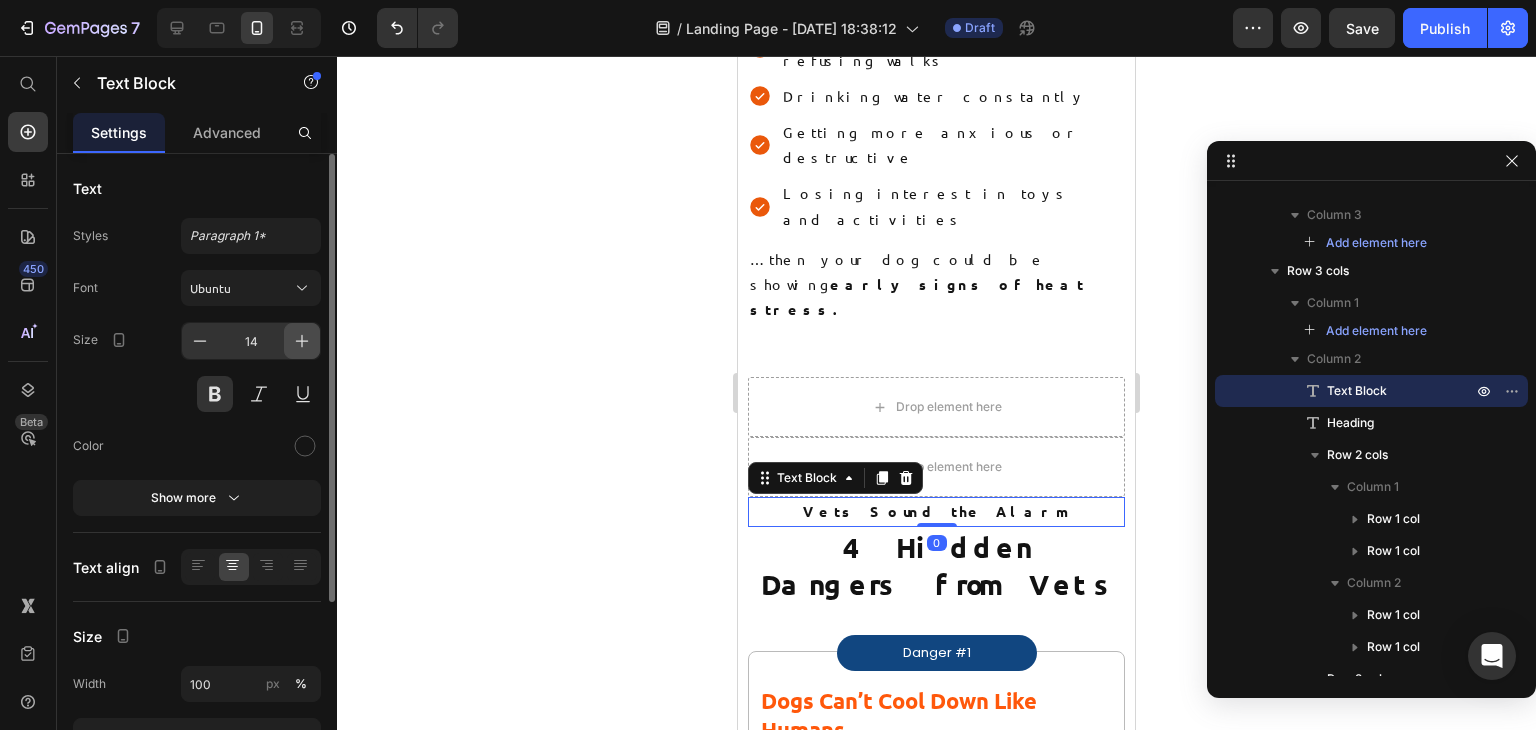 click 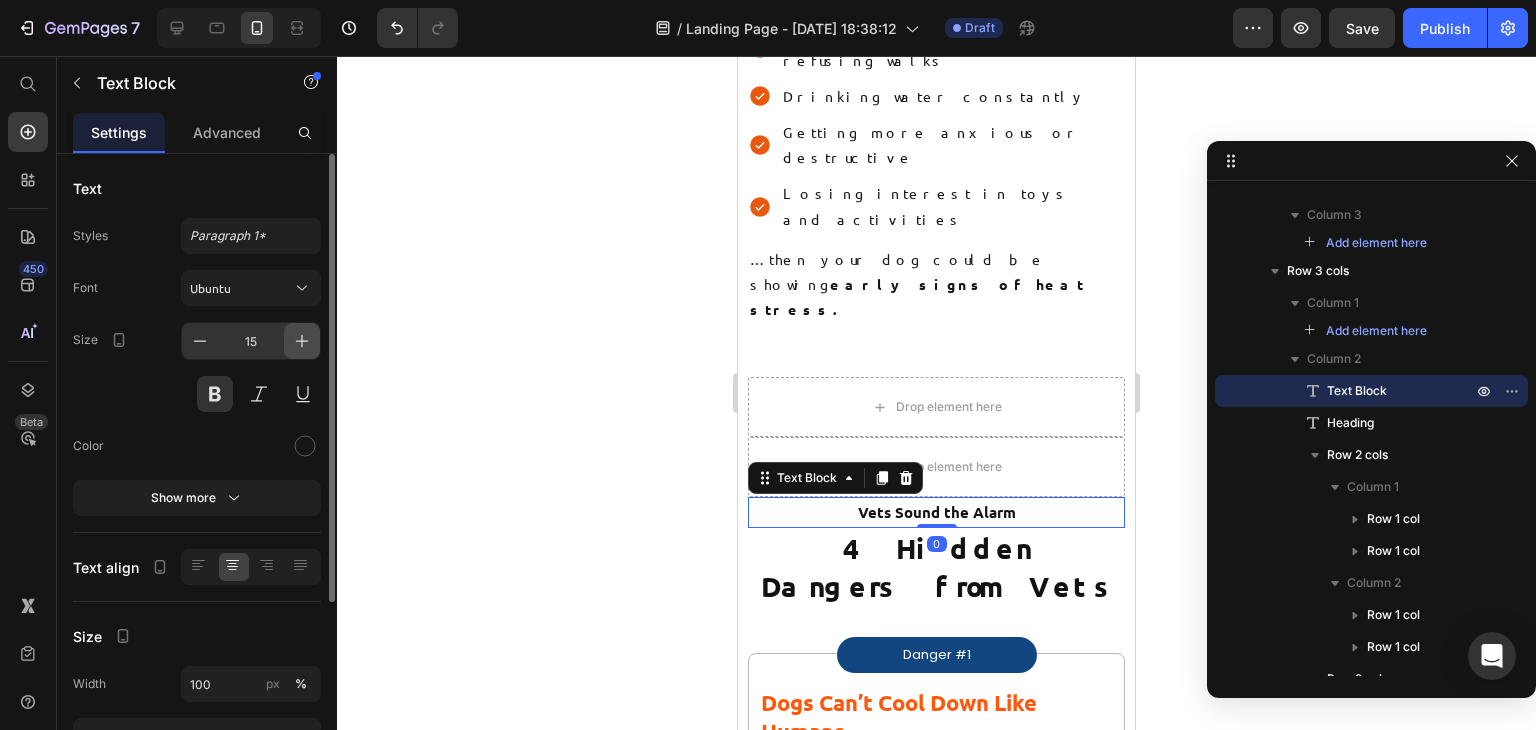 click 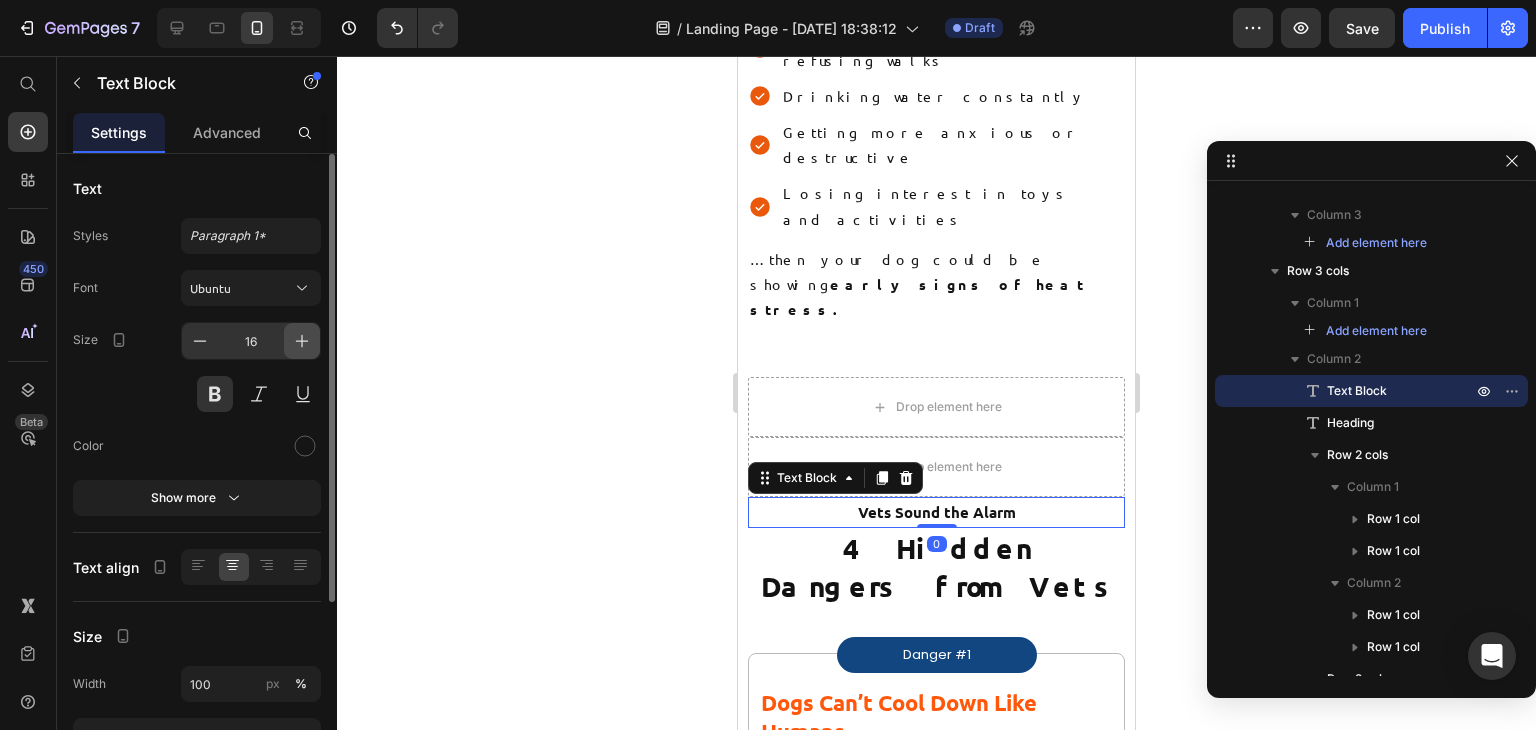 click 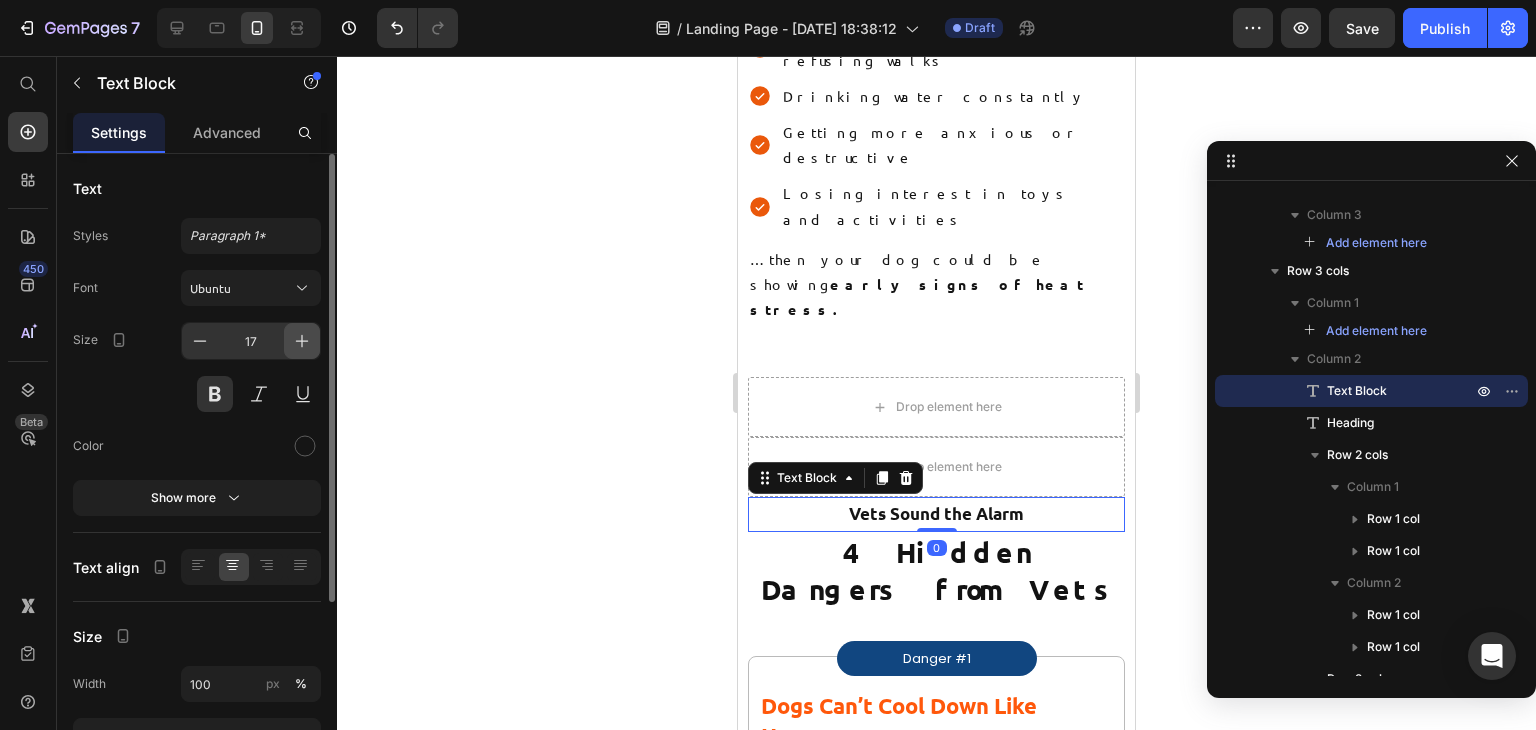 click 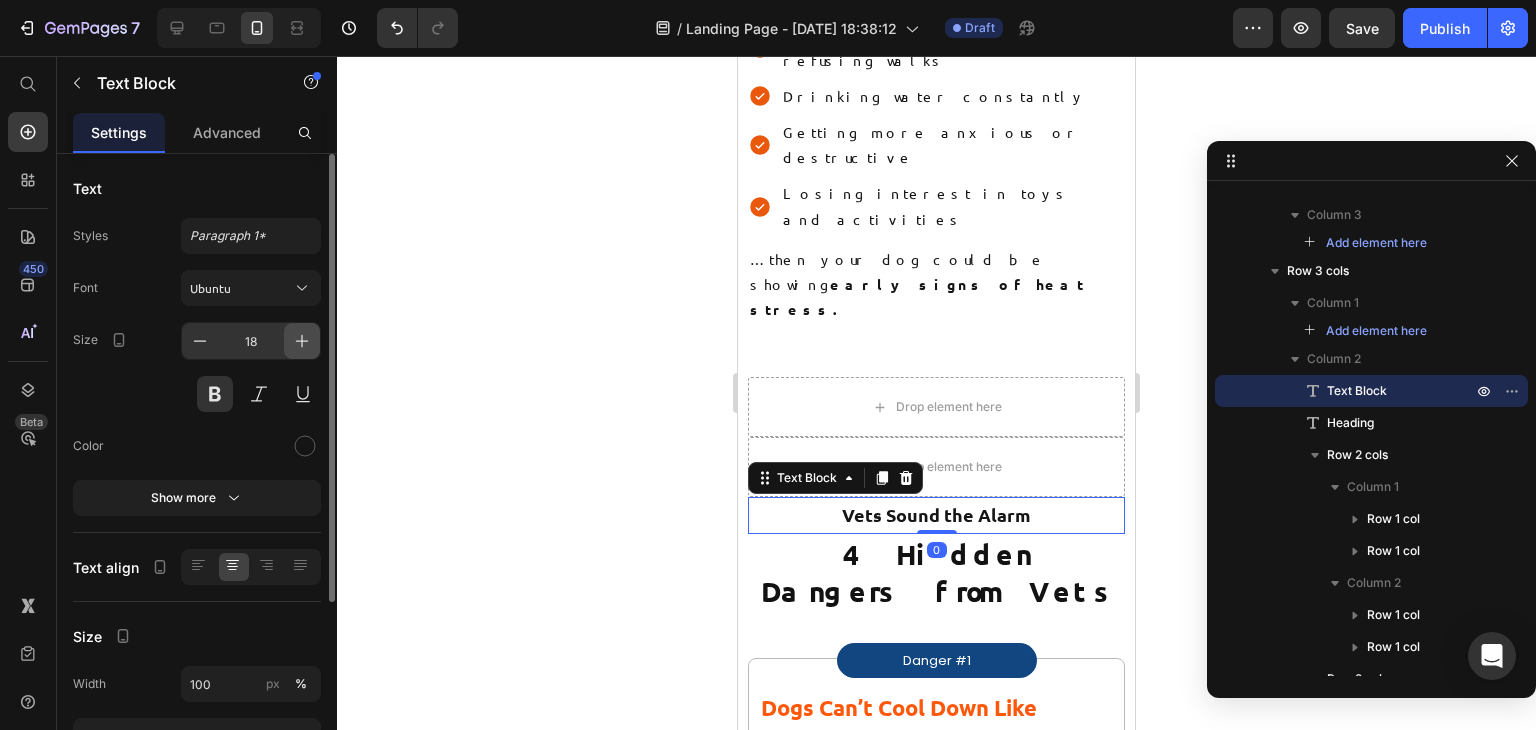 click 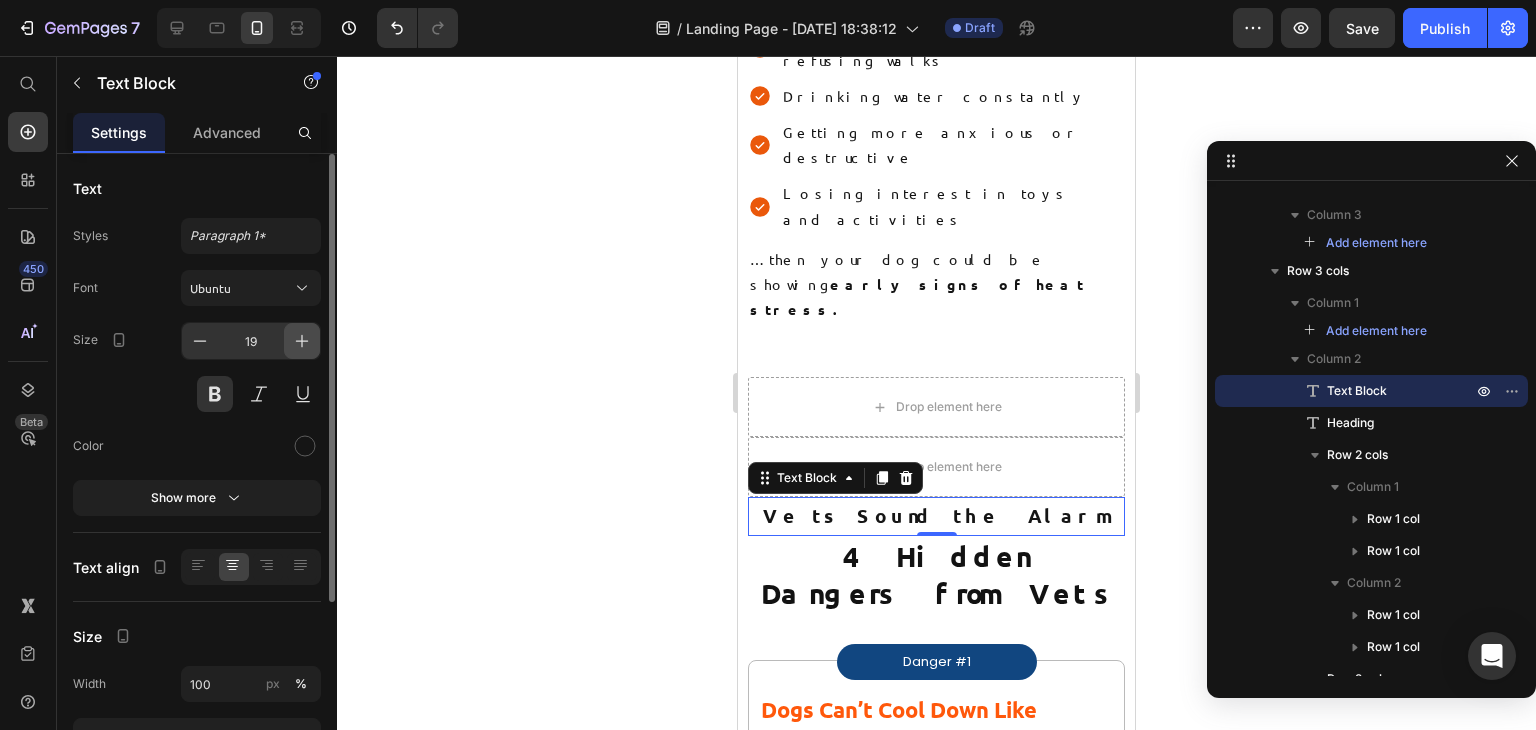 click 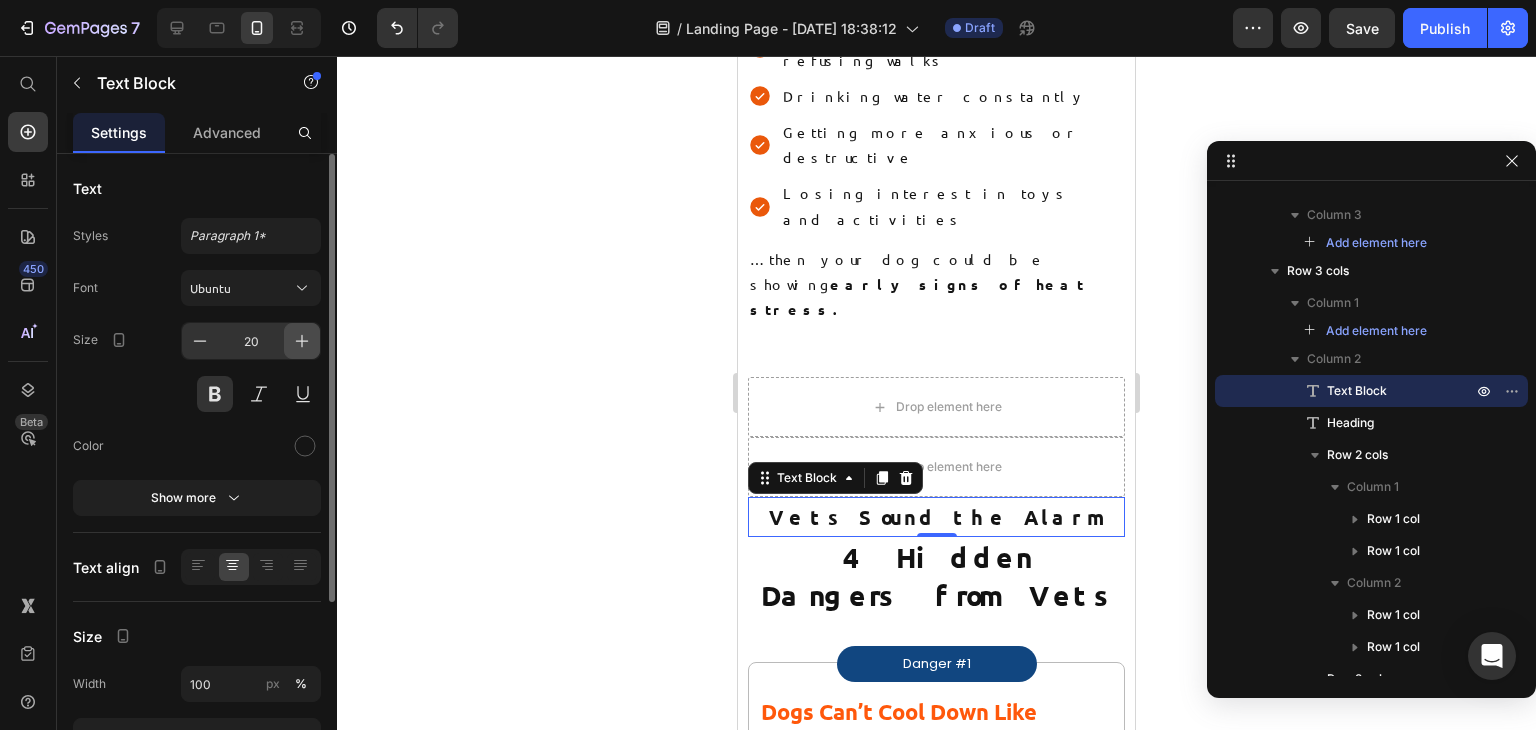 click 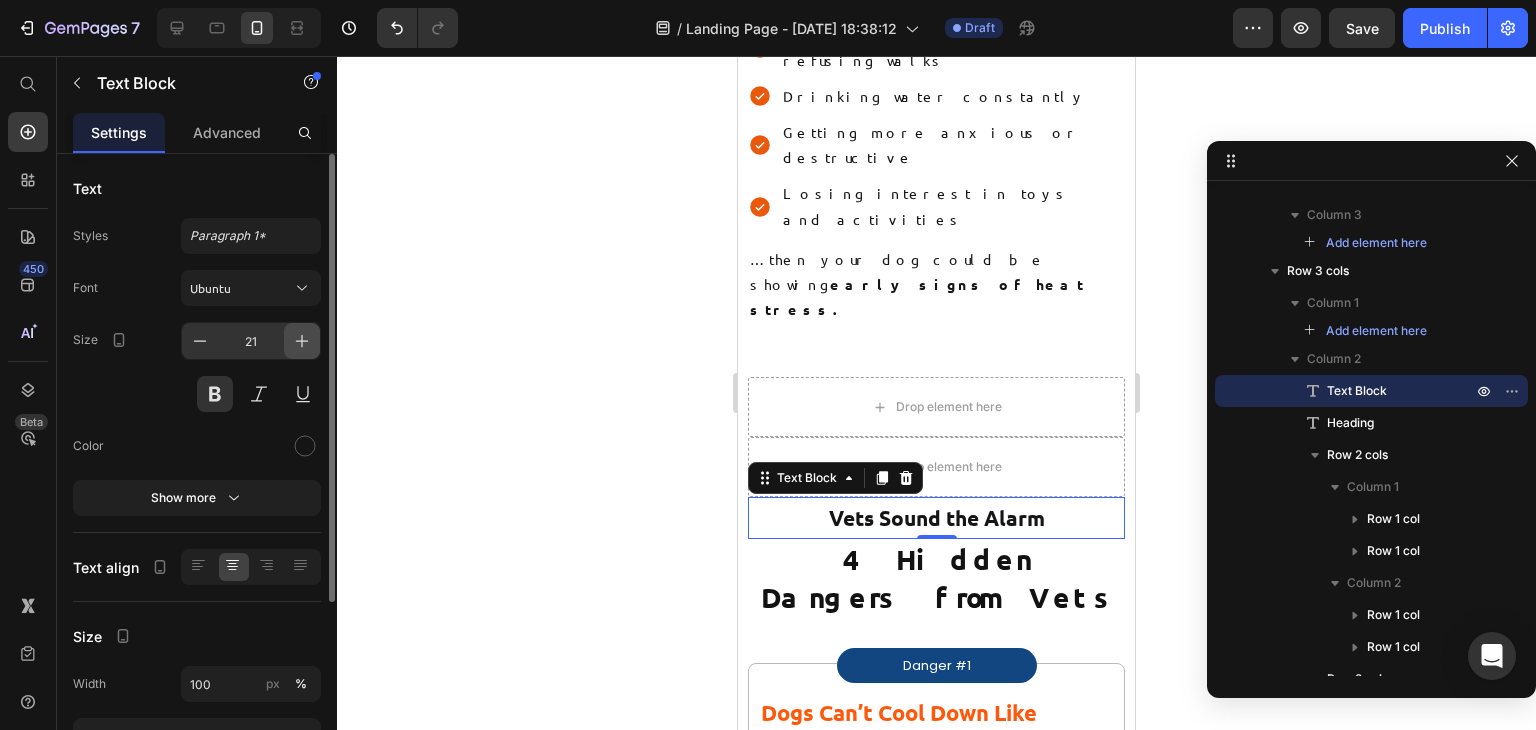 click 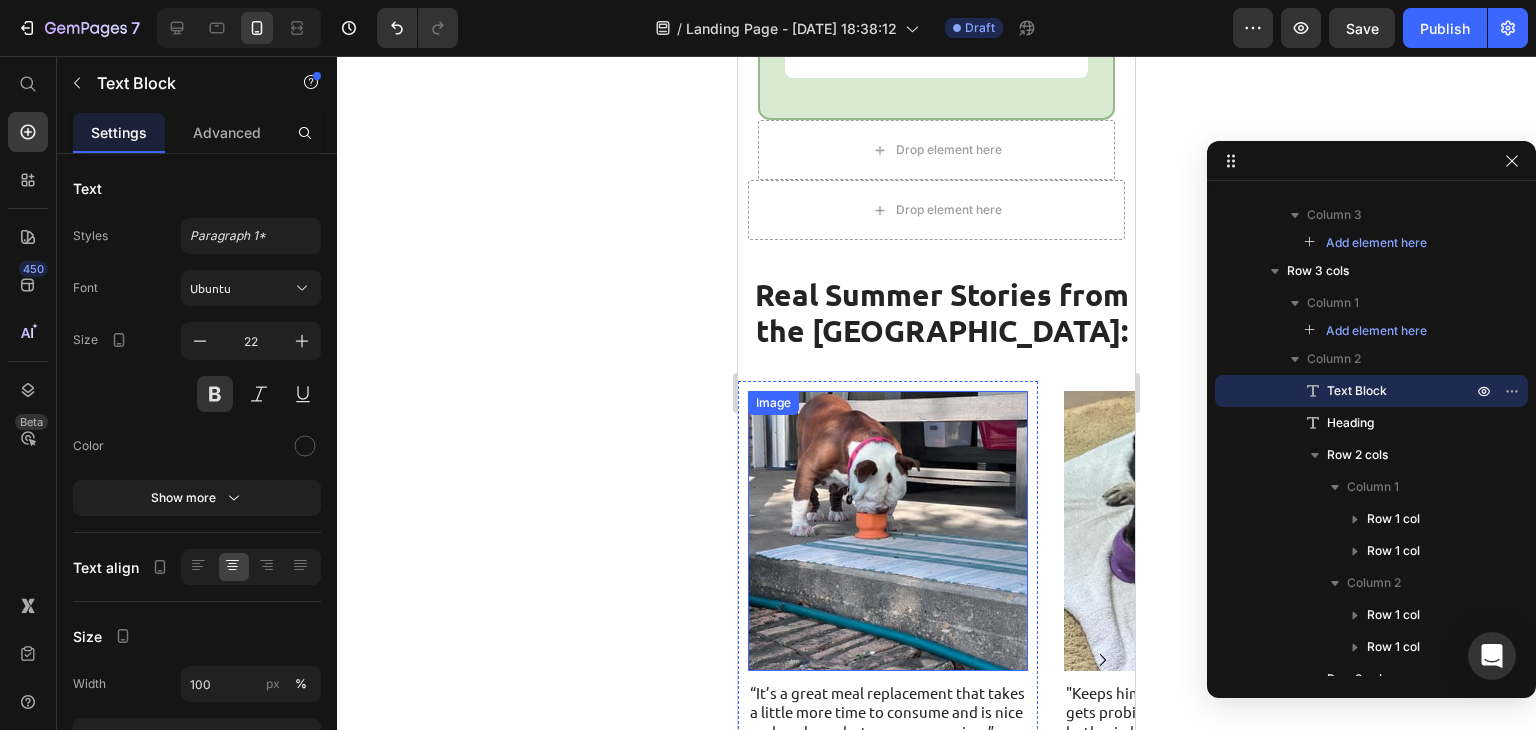 scroll, scrollTop: 8948, scrollLeft: 0, axis: vertical 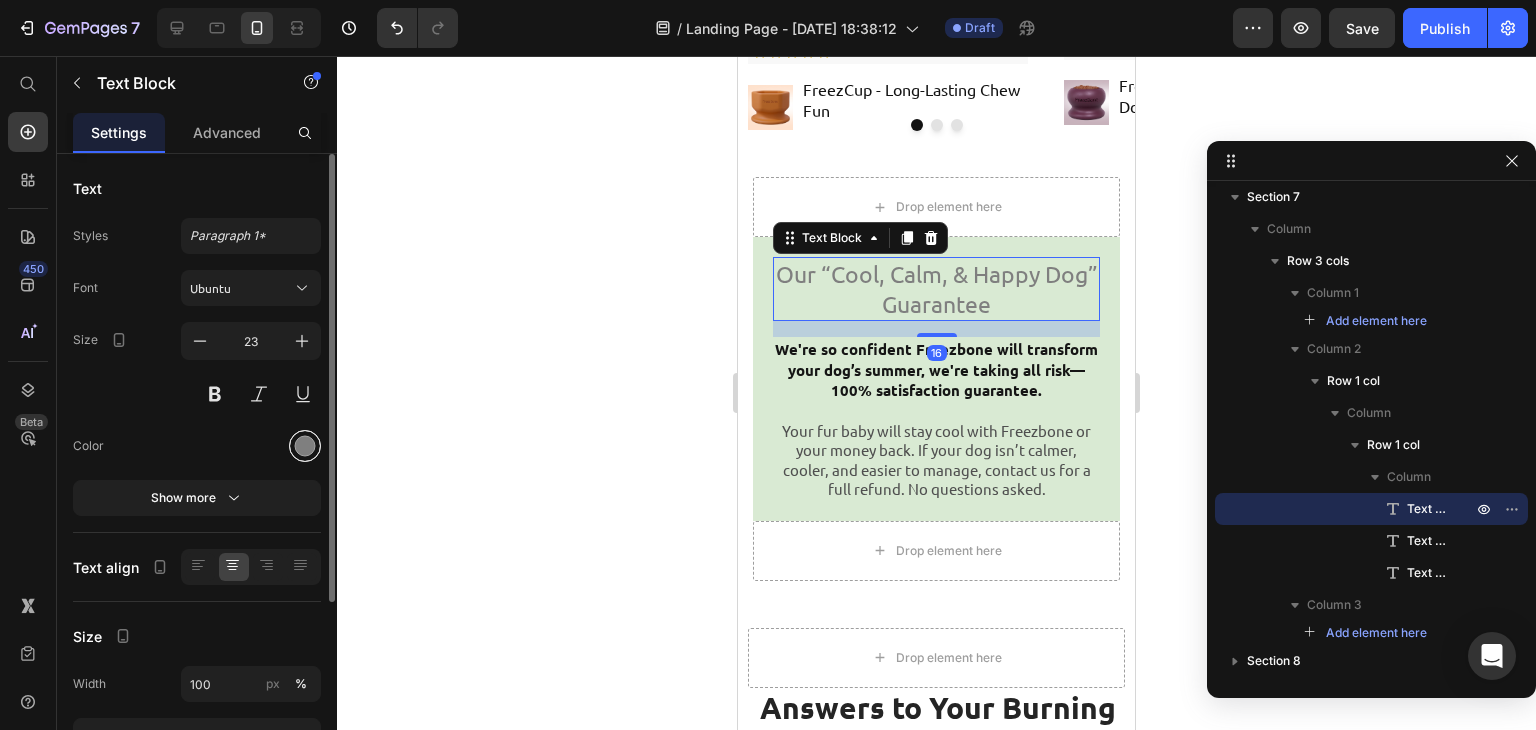 click at bounding box center [305, 446] 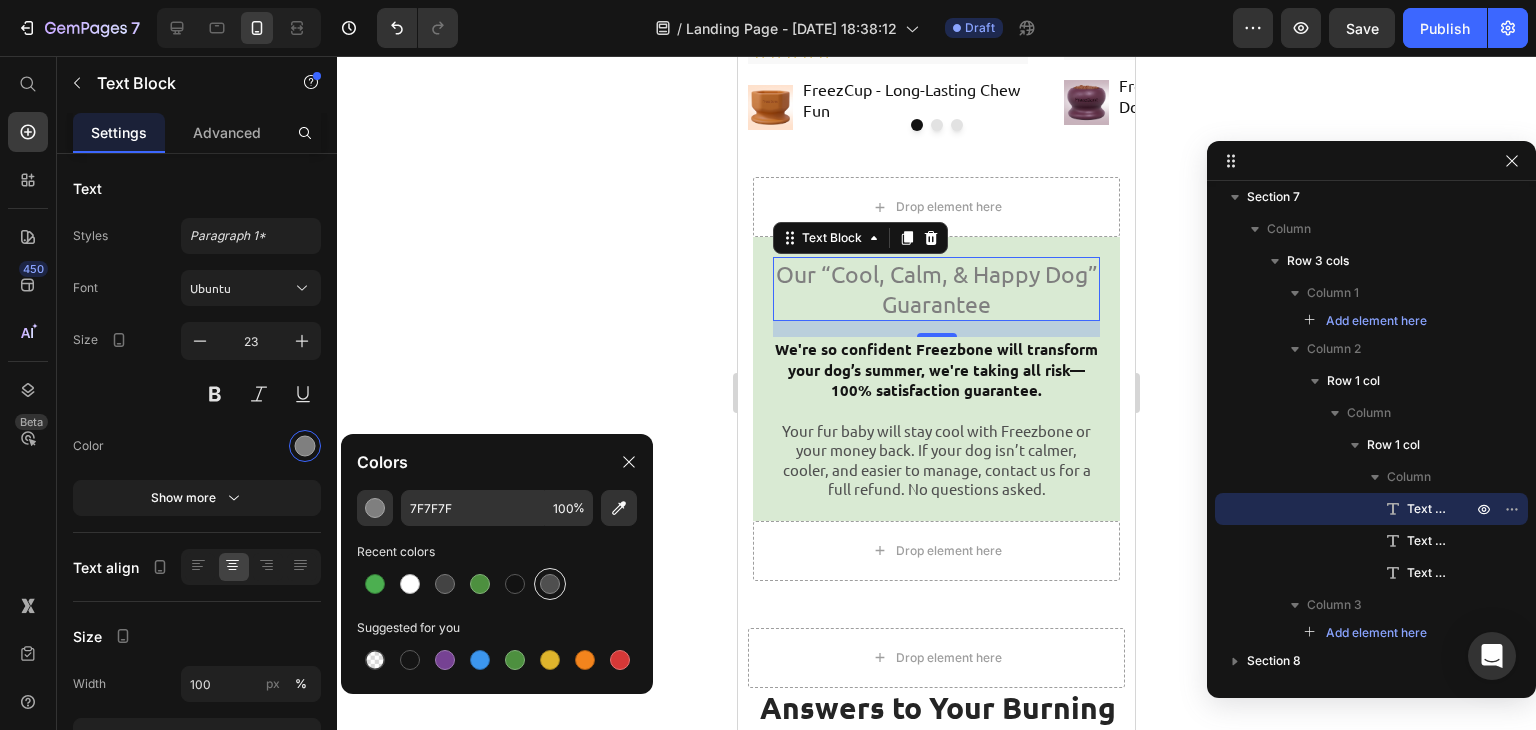 click at bounding box center (550, 584) 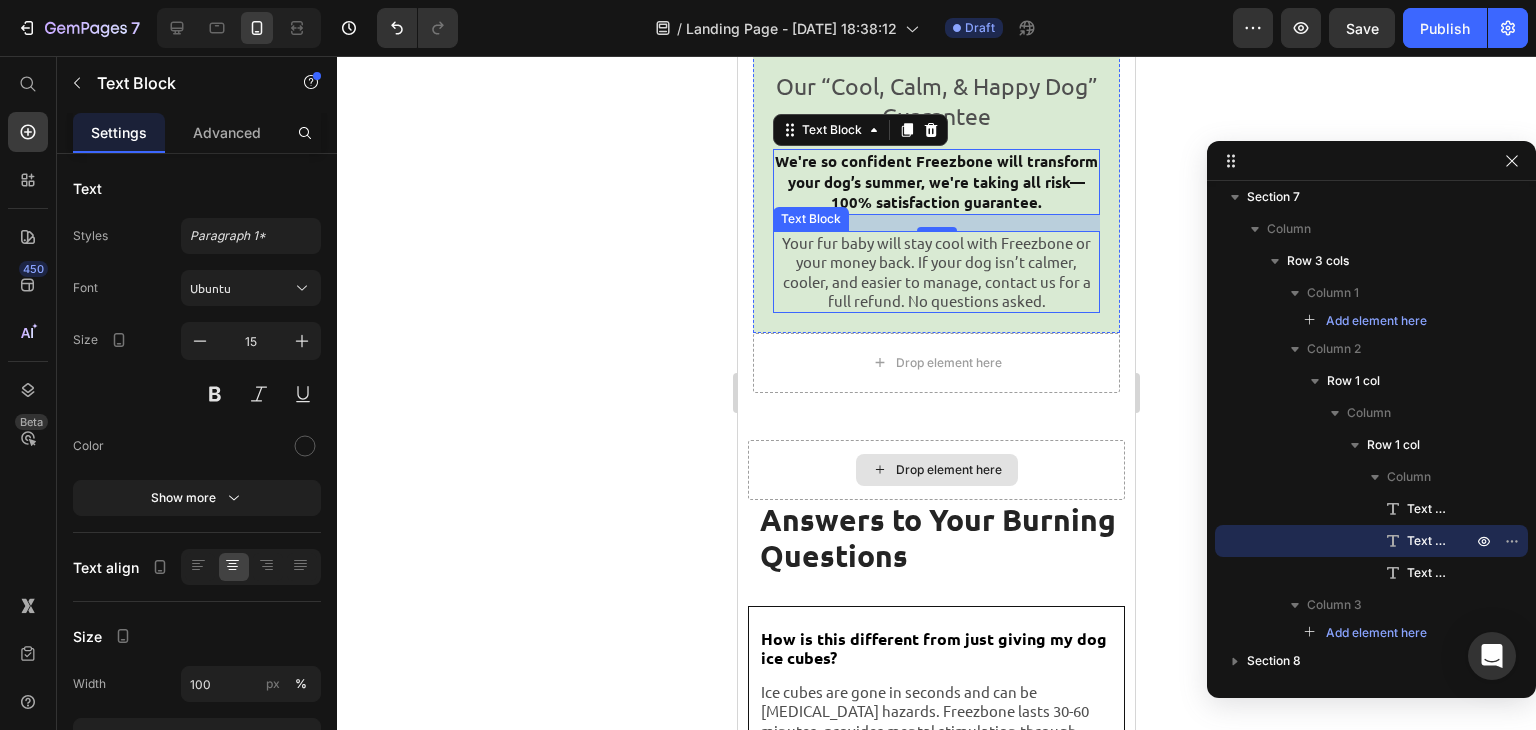 scroll, scrollTop: 9860, scrollLeft: 0, axis: vertical 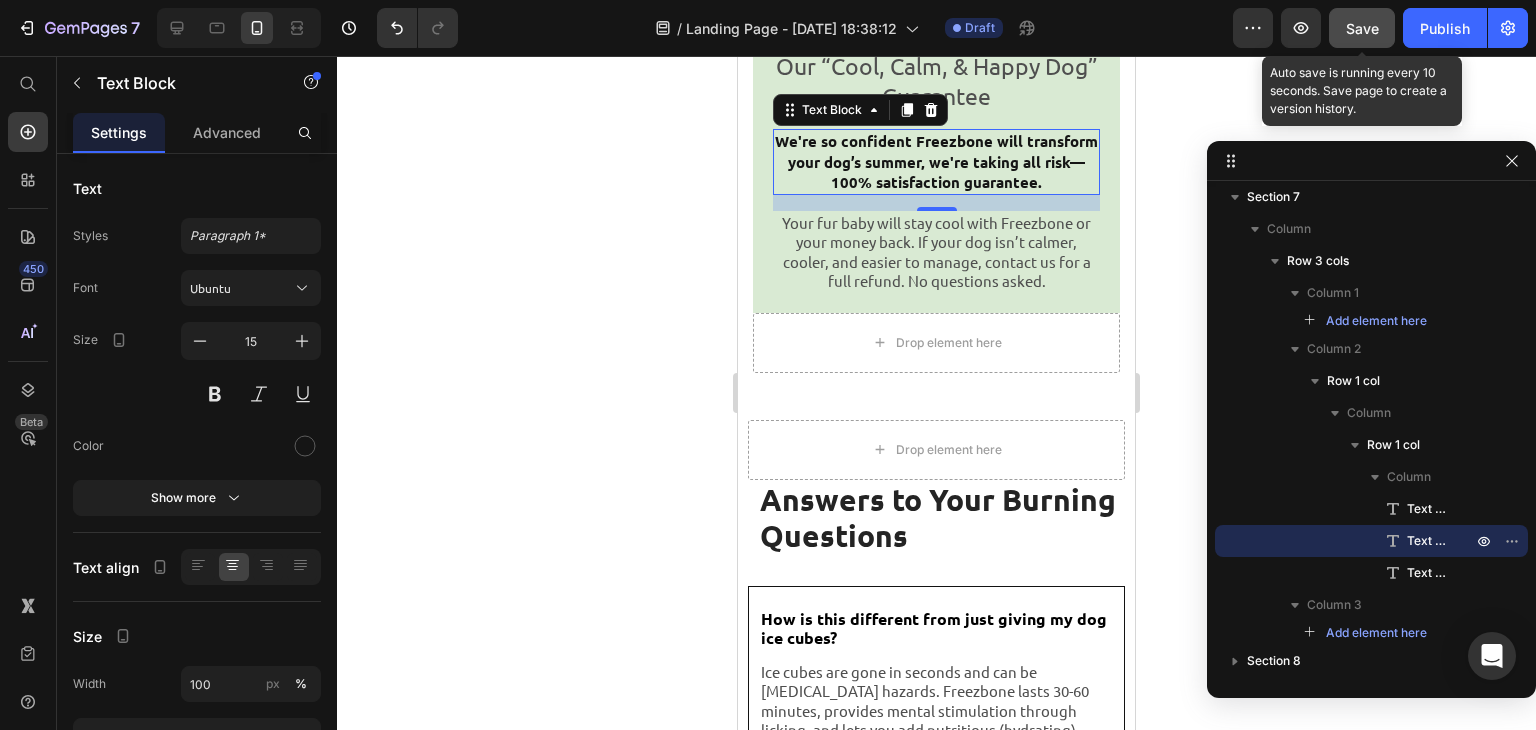 click on "Save" at bounding box center (1362, 28) 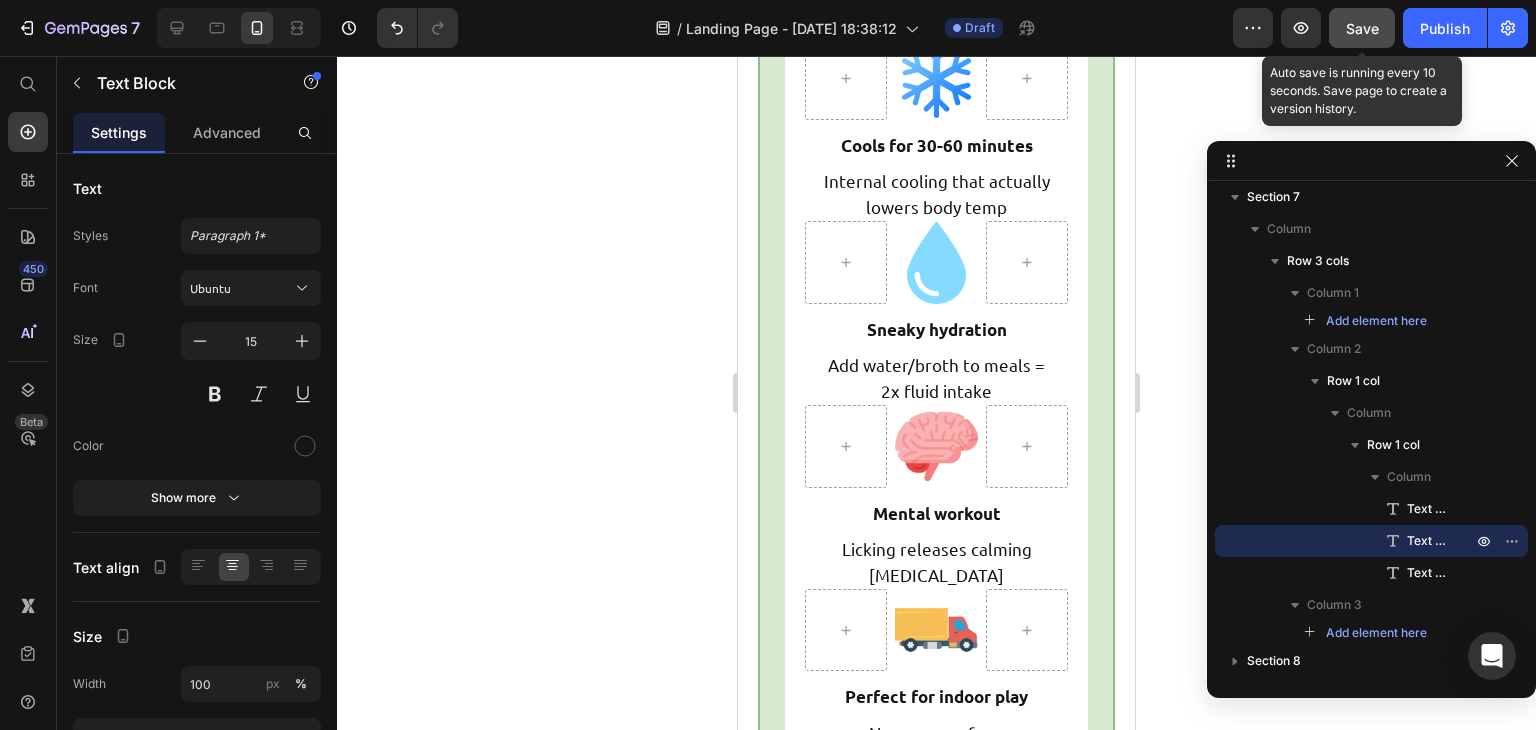 scroll, scrollTop: 8279, scrollLeft: 0, axis: vertical 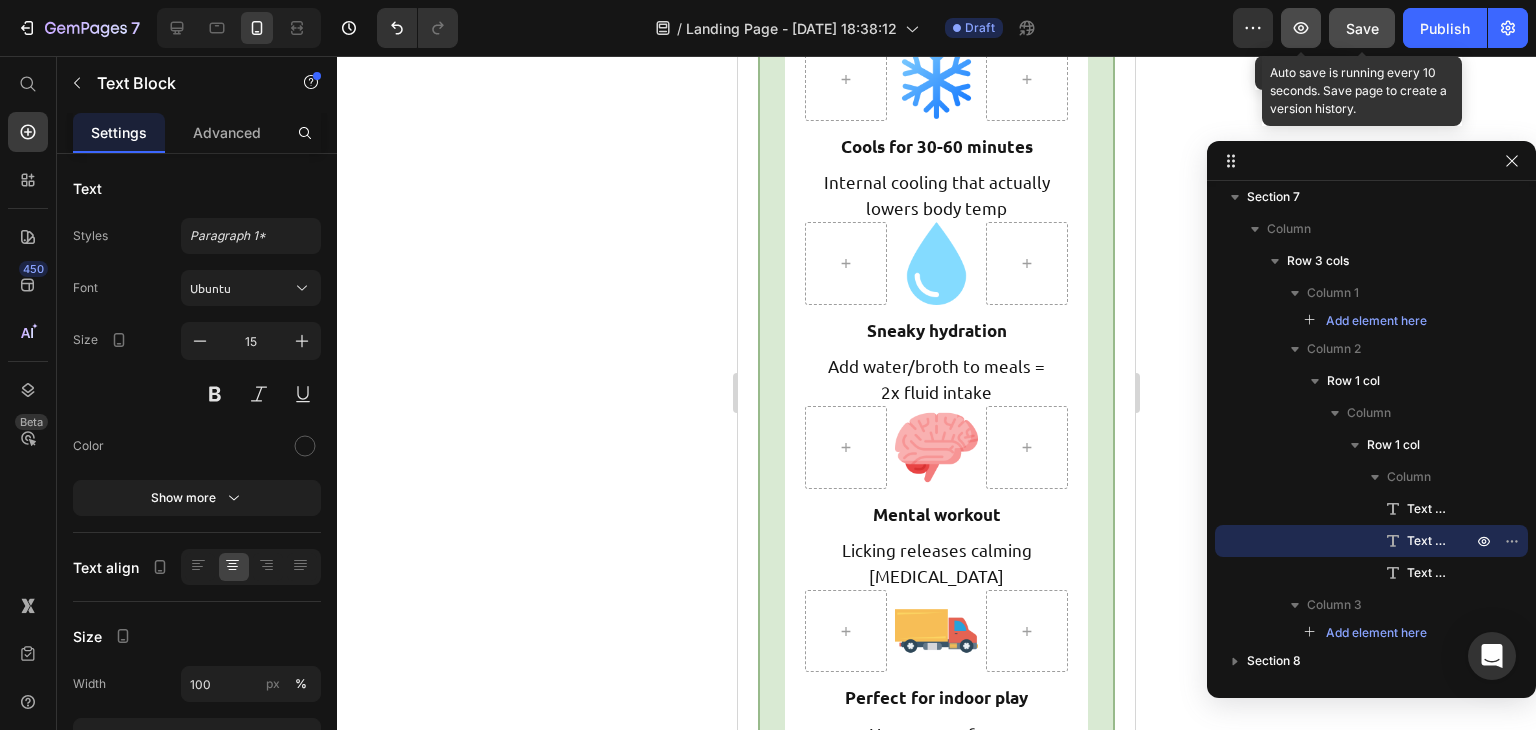 click 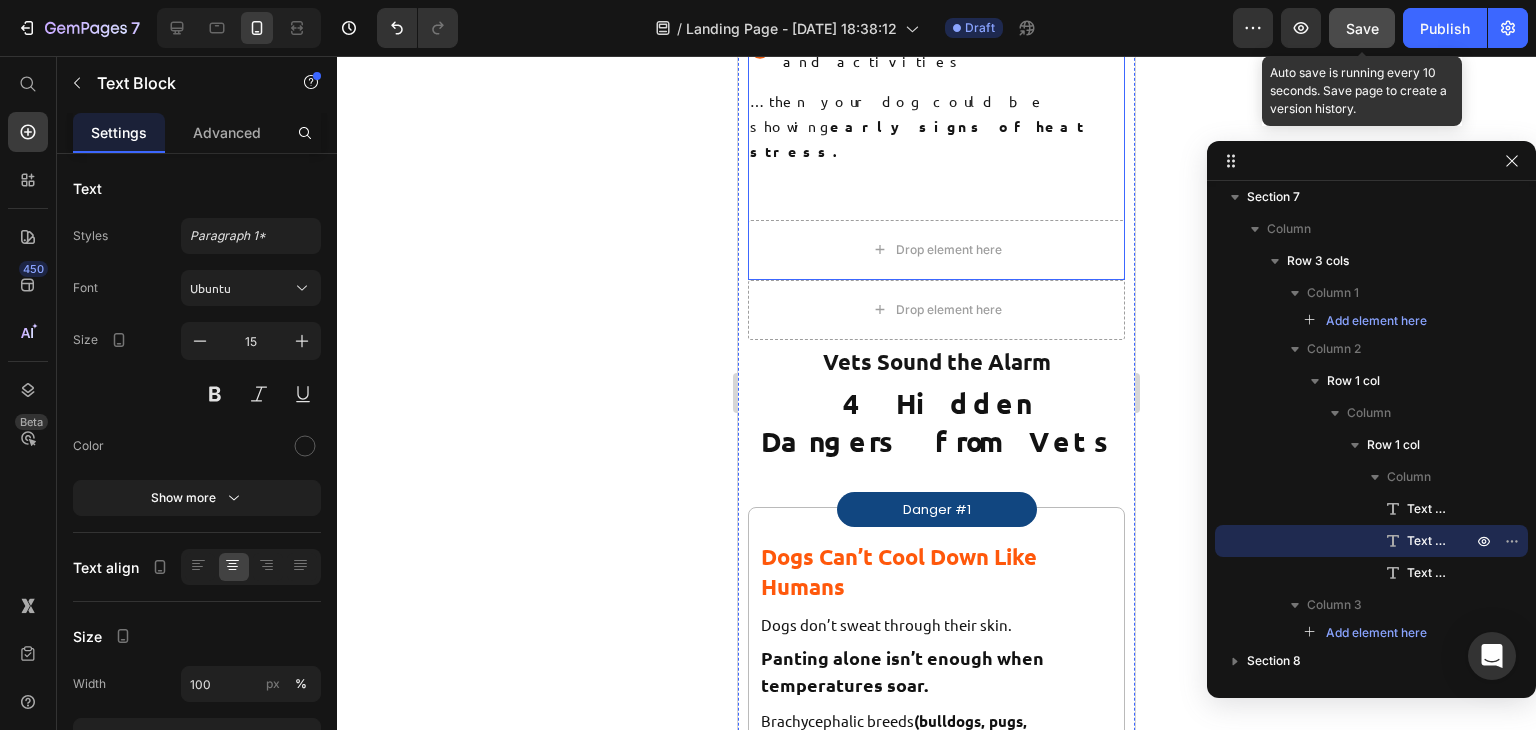 scroll, scrollTop: 848, scrollLeft: 0, axis: vertical 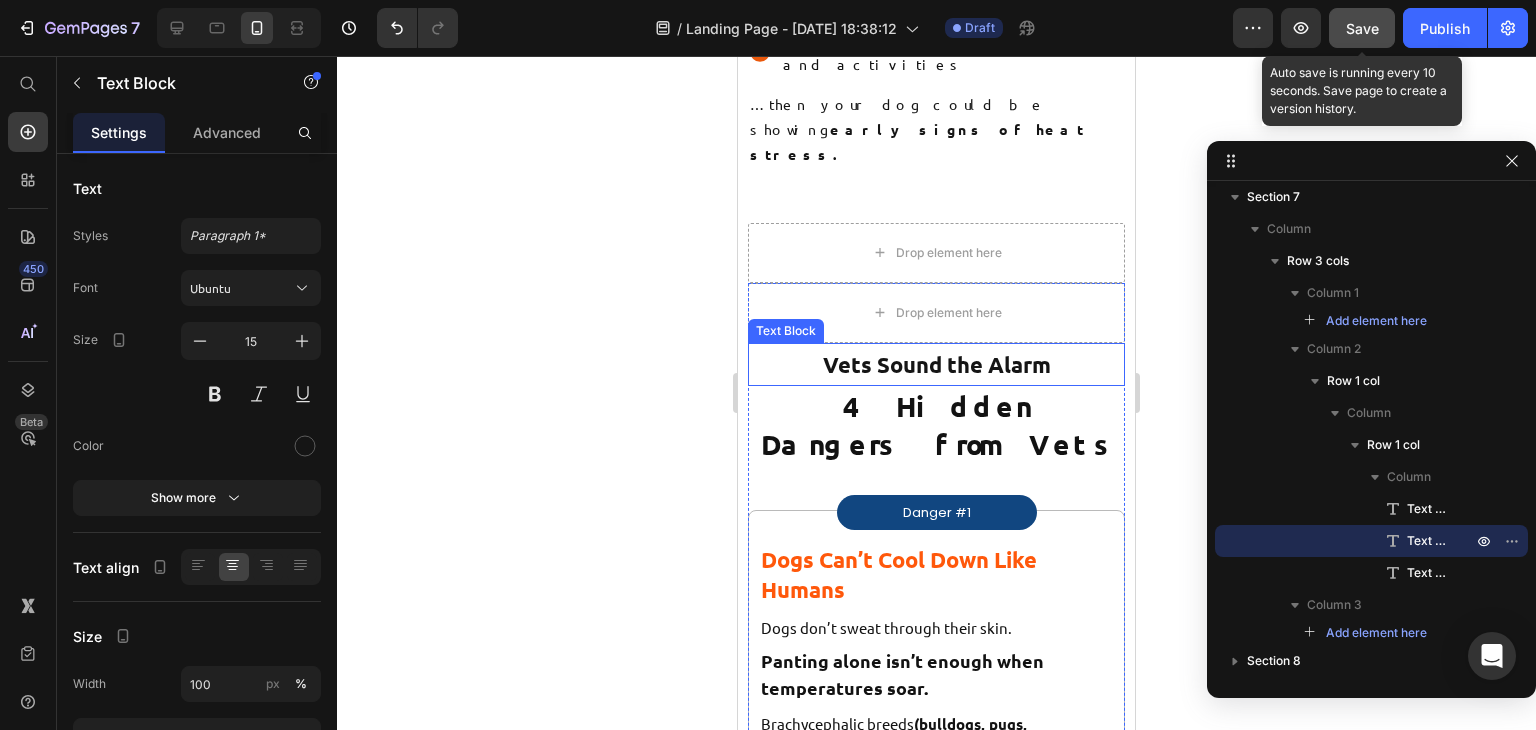 click on "Vets Sound the Alarm" at bounding box center [936, 365] 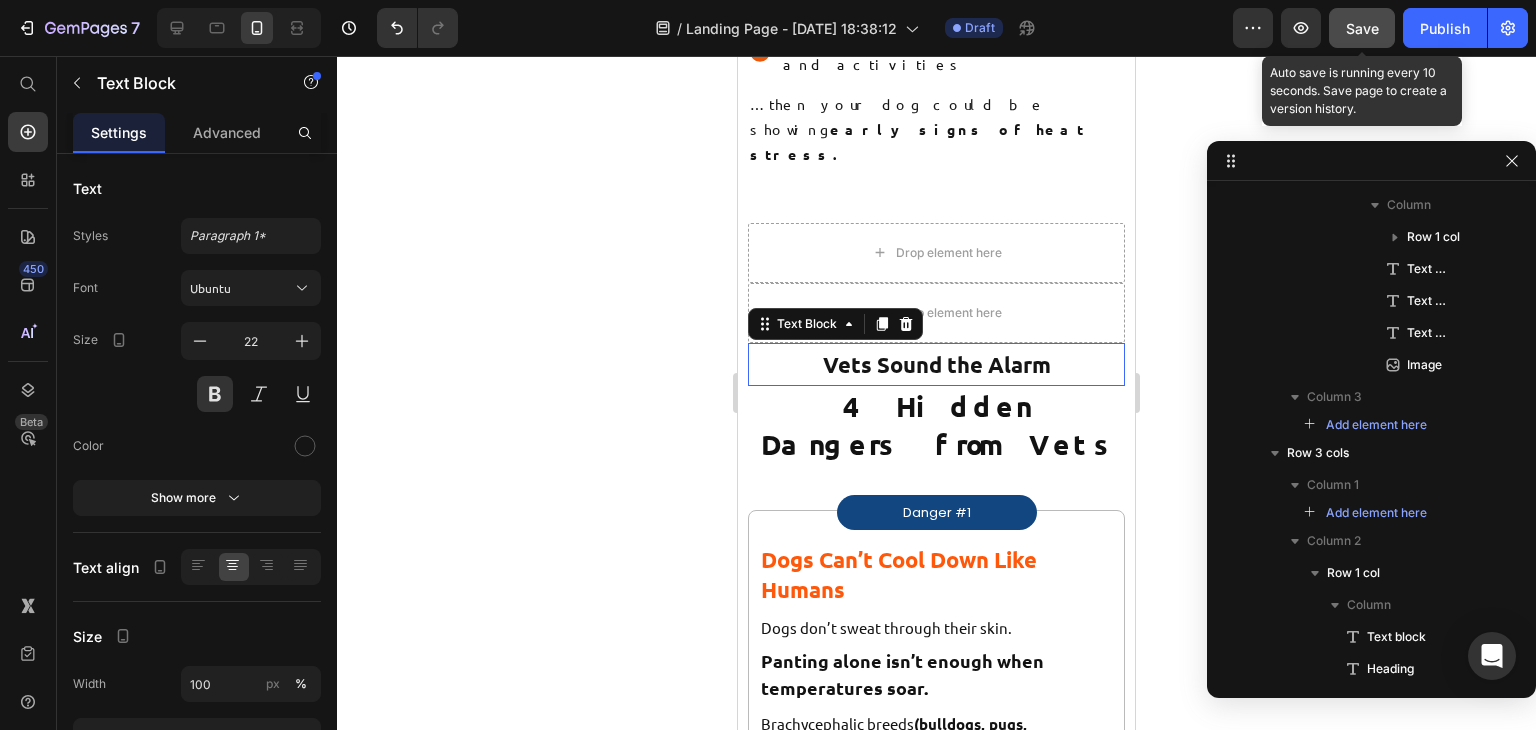 scroll, scrollTop: 494, scrollLeft: 0, axis: vertical 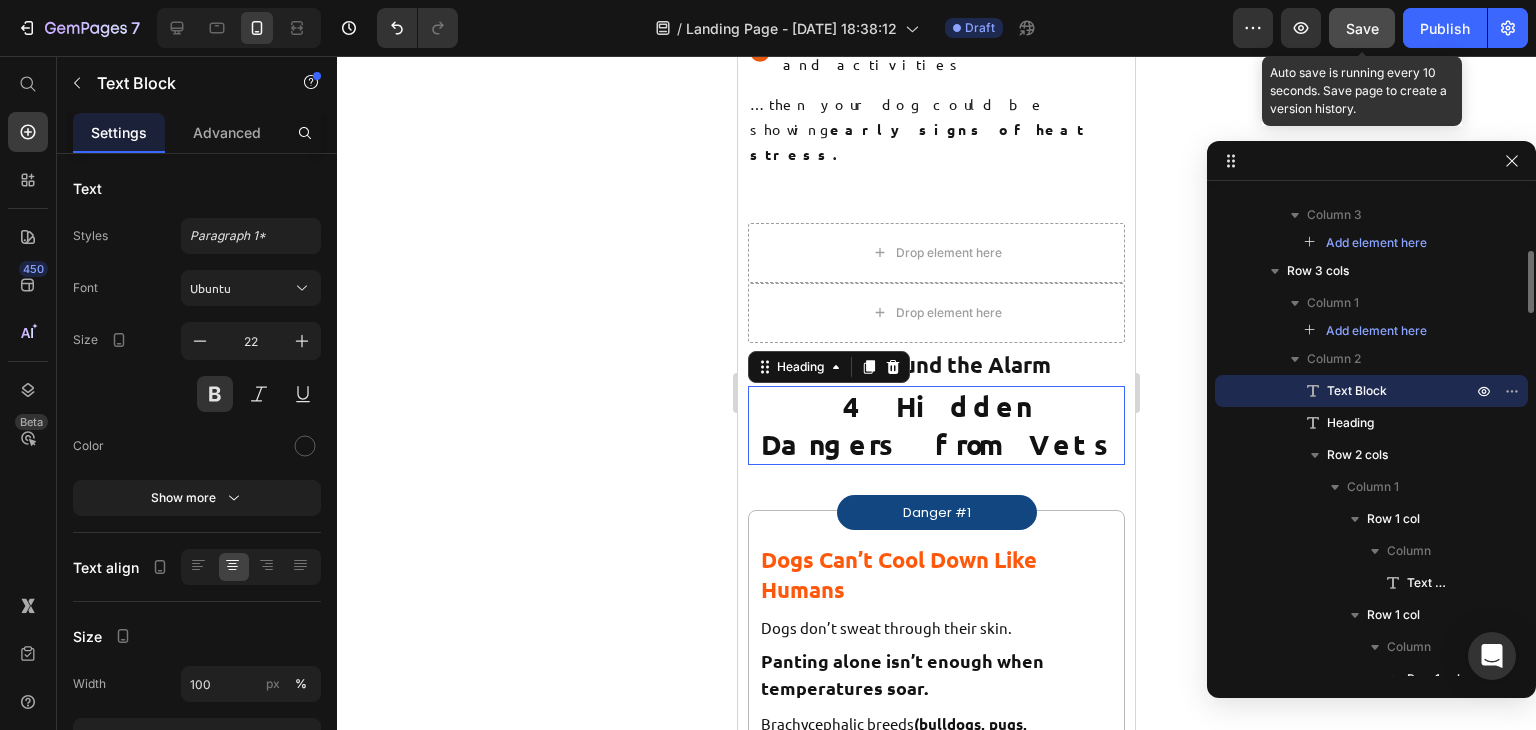 click on "4 Hidden Dangers from Vets" at bounding box center [937, 424] 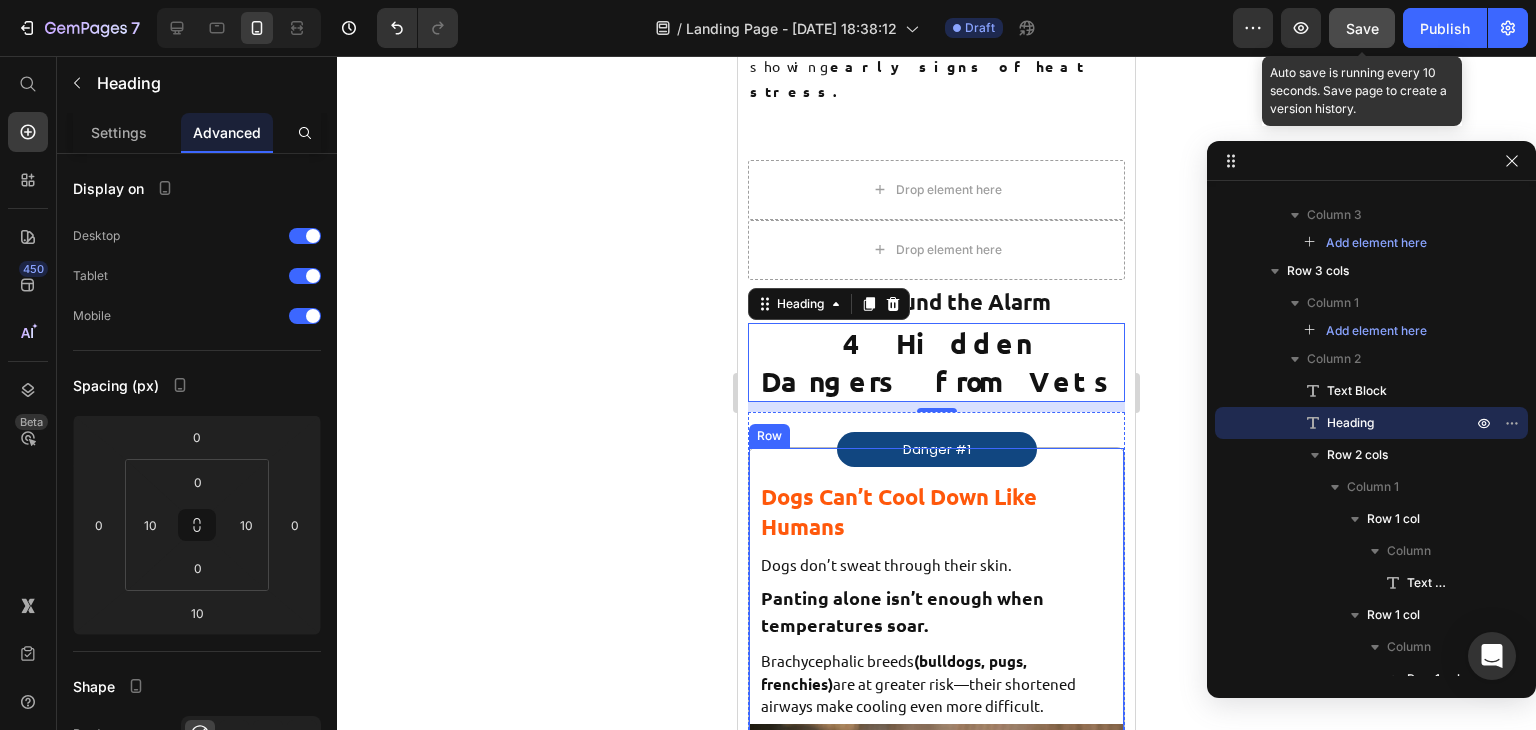 scroll, scrollTop: 910, scrollLeft: 0, axis: vertical 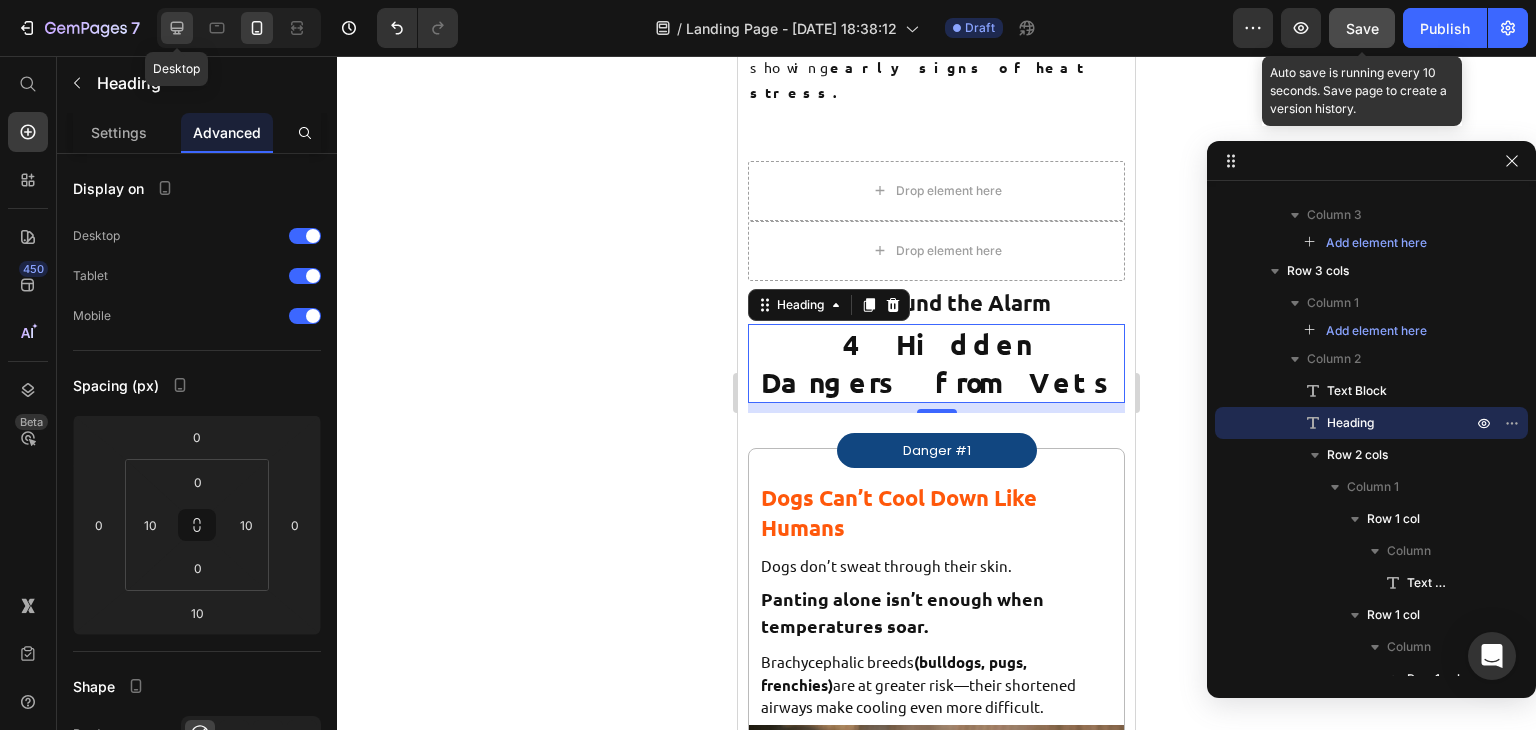 click 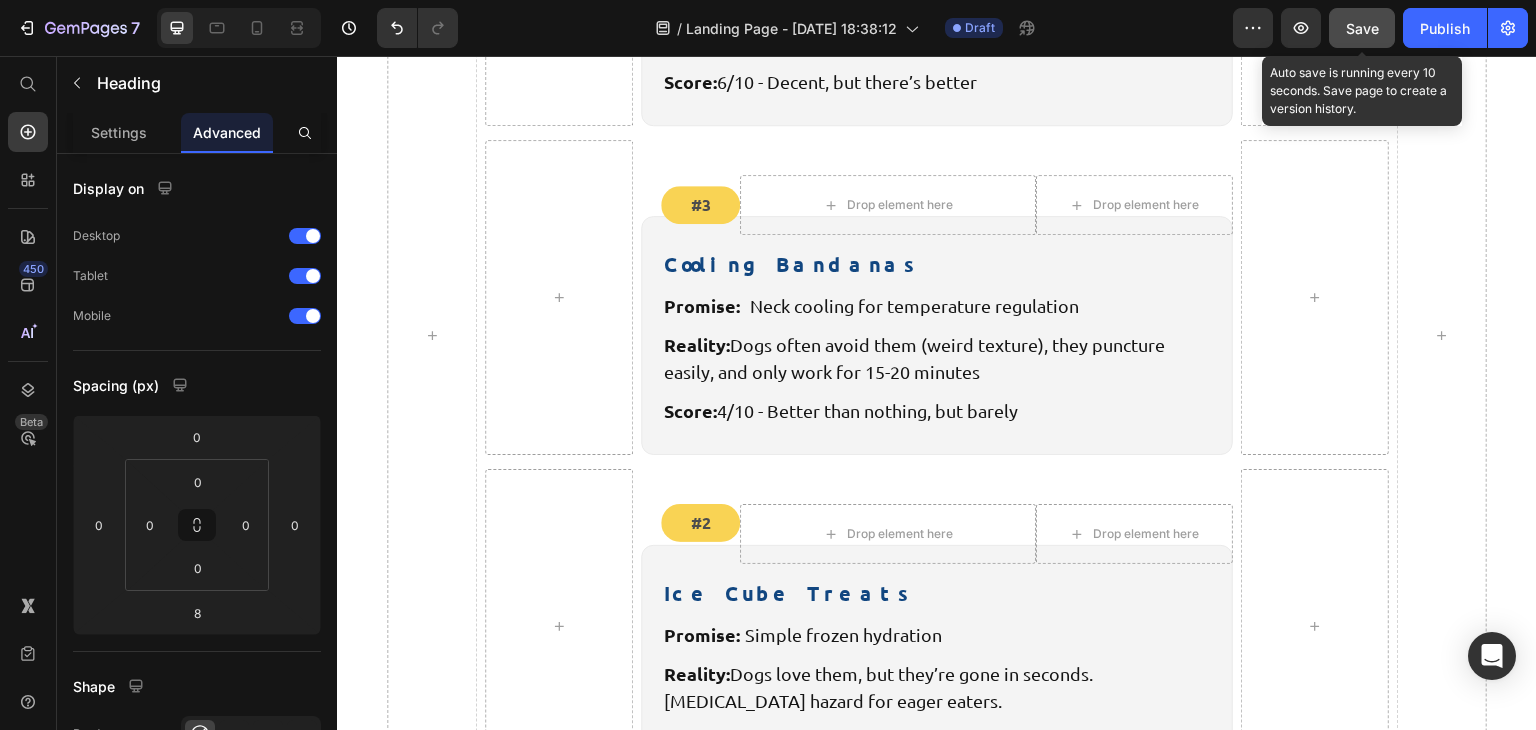 scroll, scrollTop: 4672, scrollLeft: 0, axis: vertical 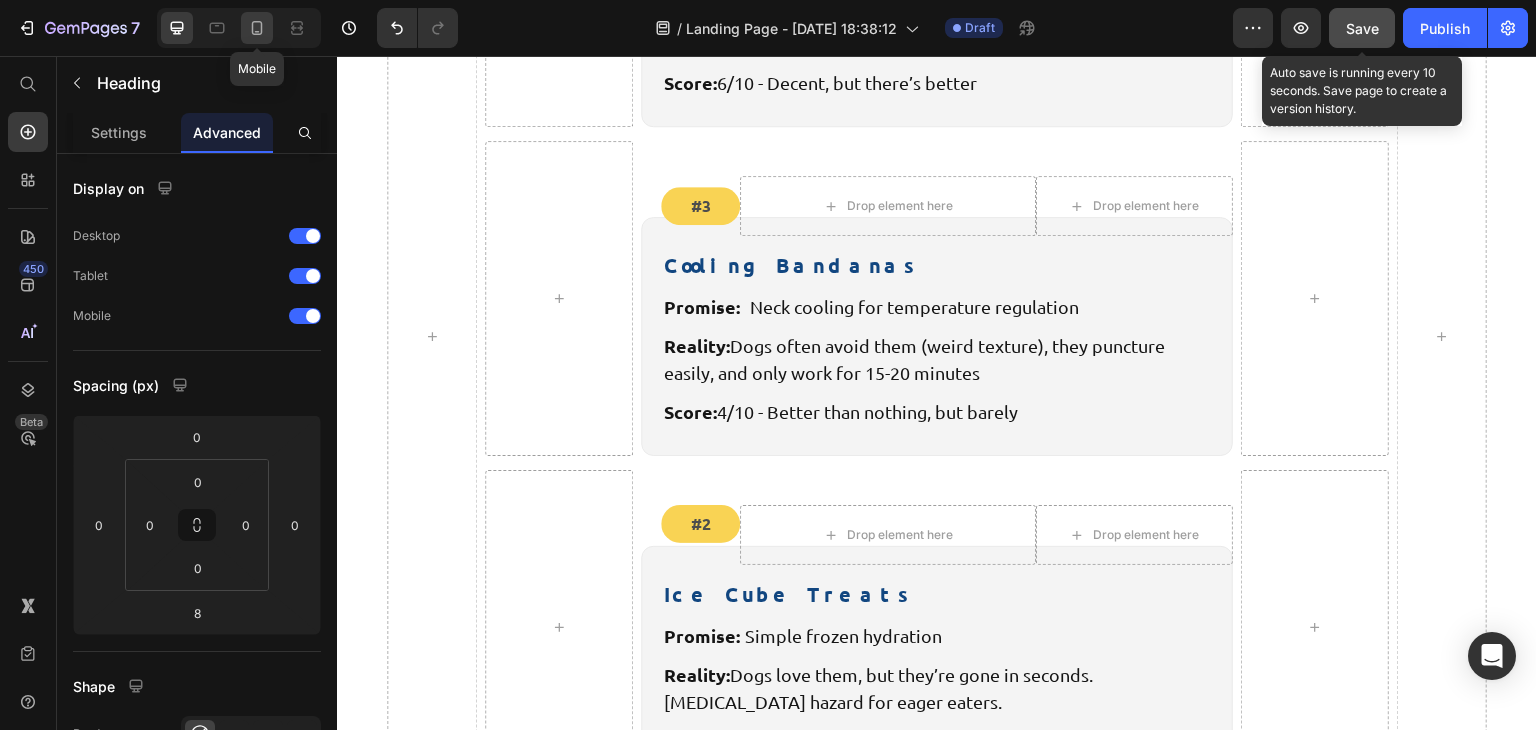 click 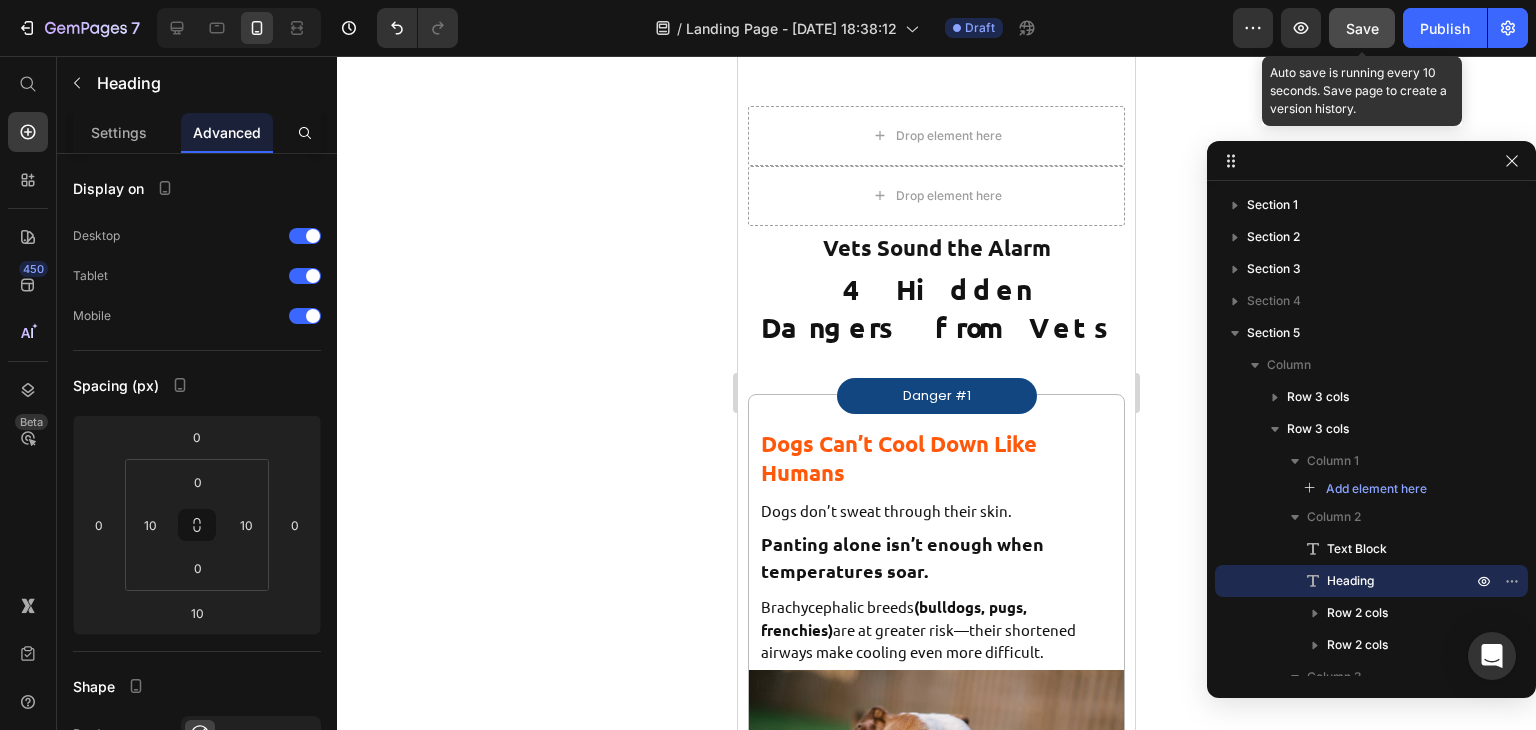 scroll, scrollTop: 0, scrollLeft: 0, axis: both 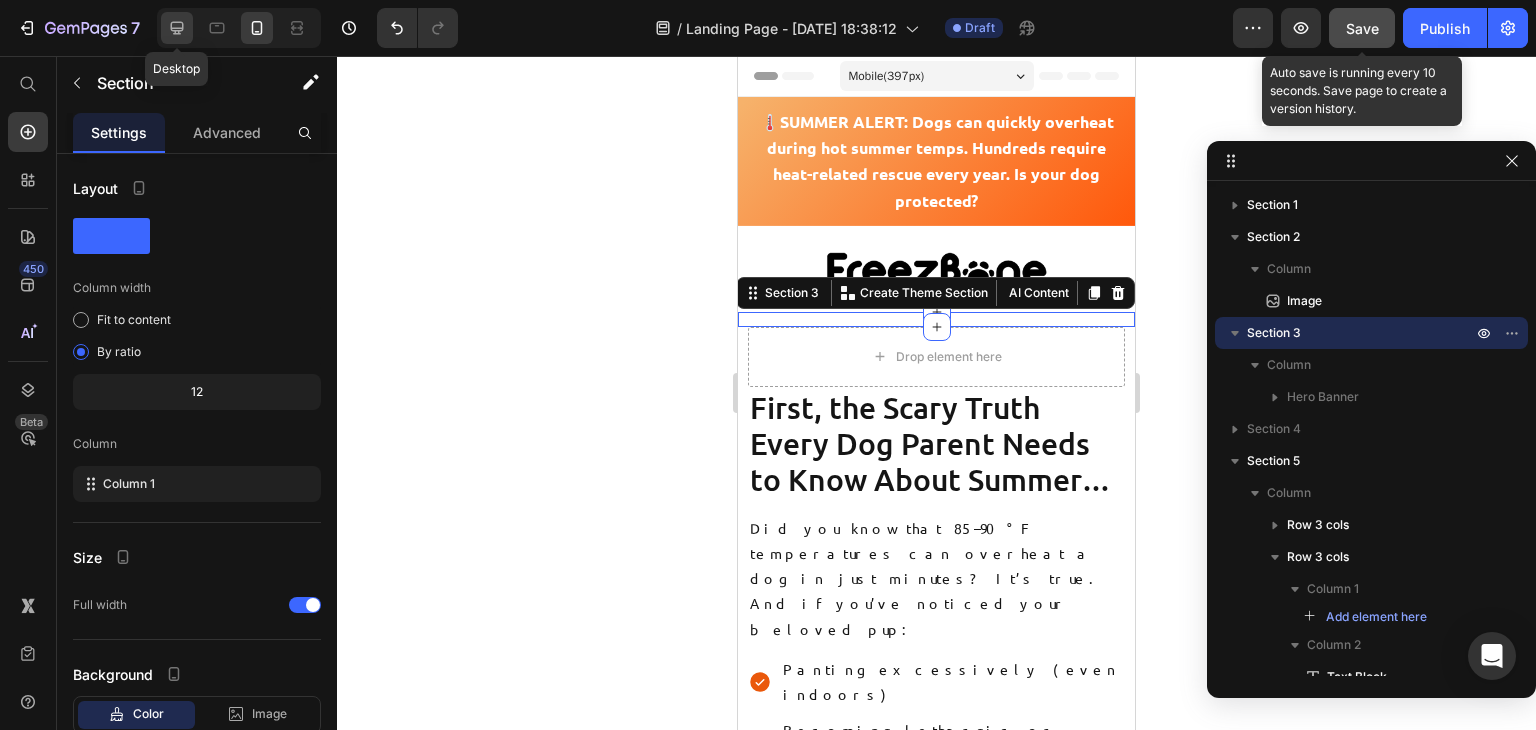 click 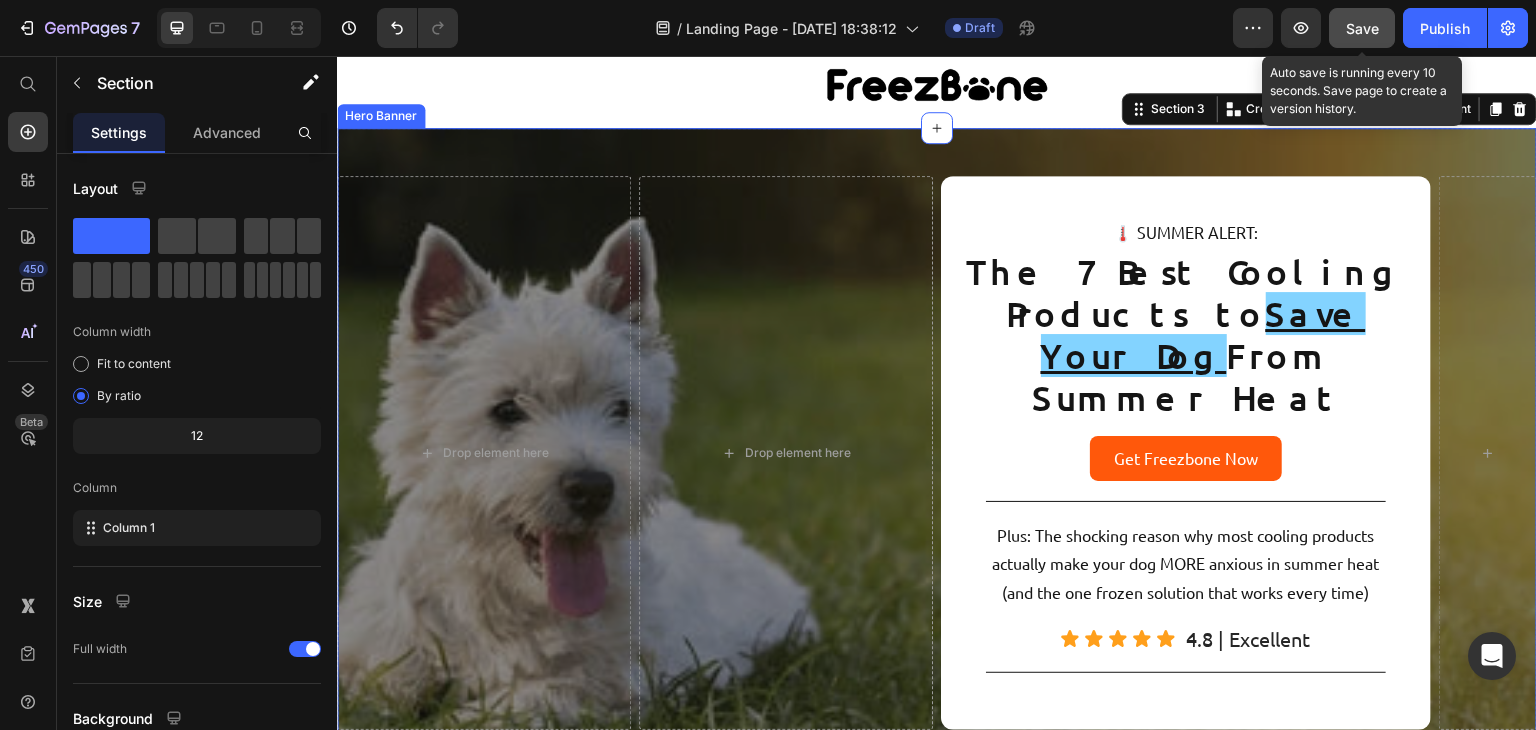 scroll, scrollTop: 0, scrollLeft: 0, axis: both 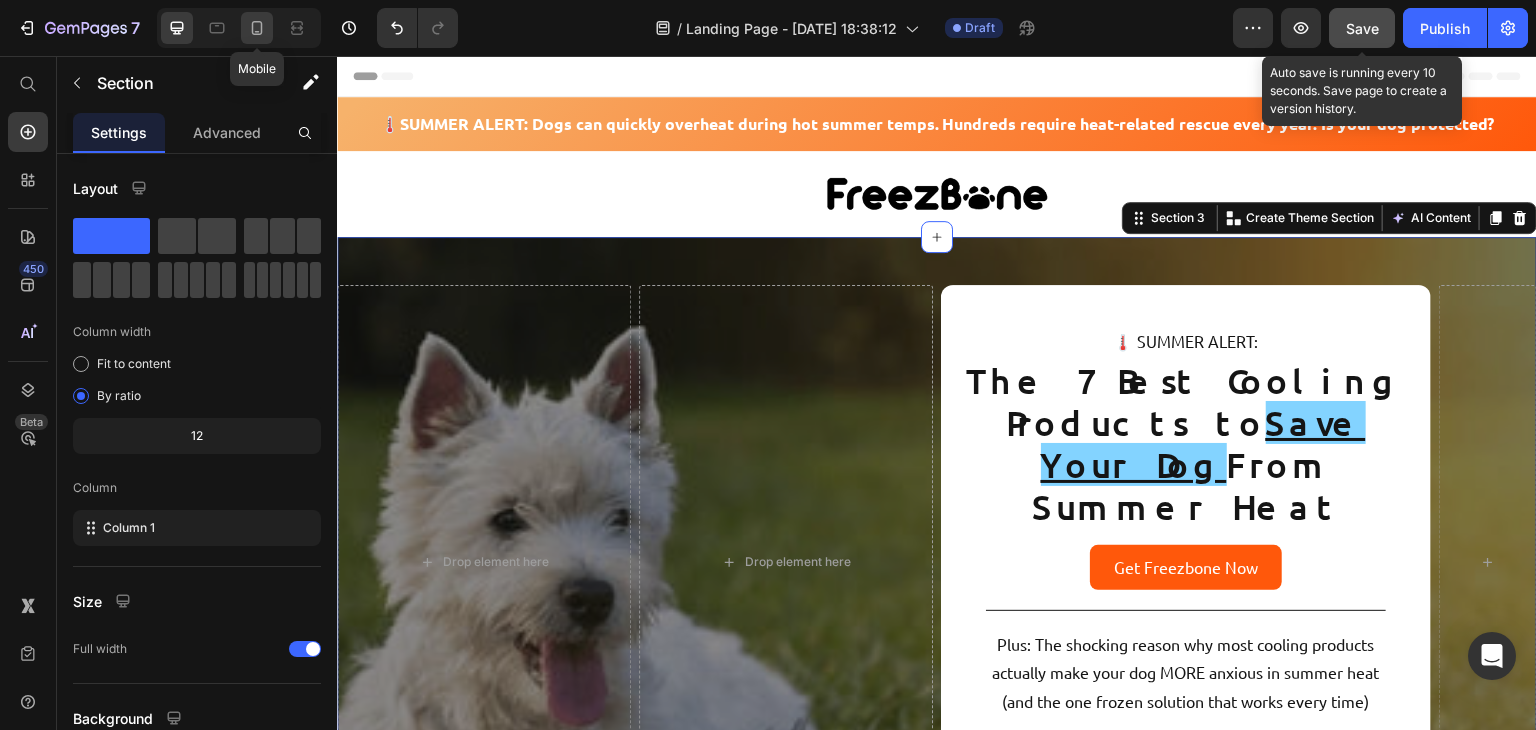 click 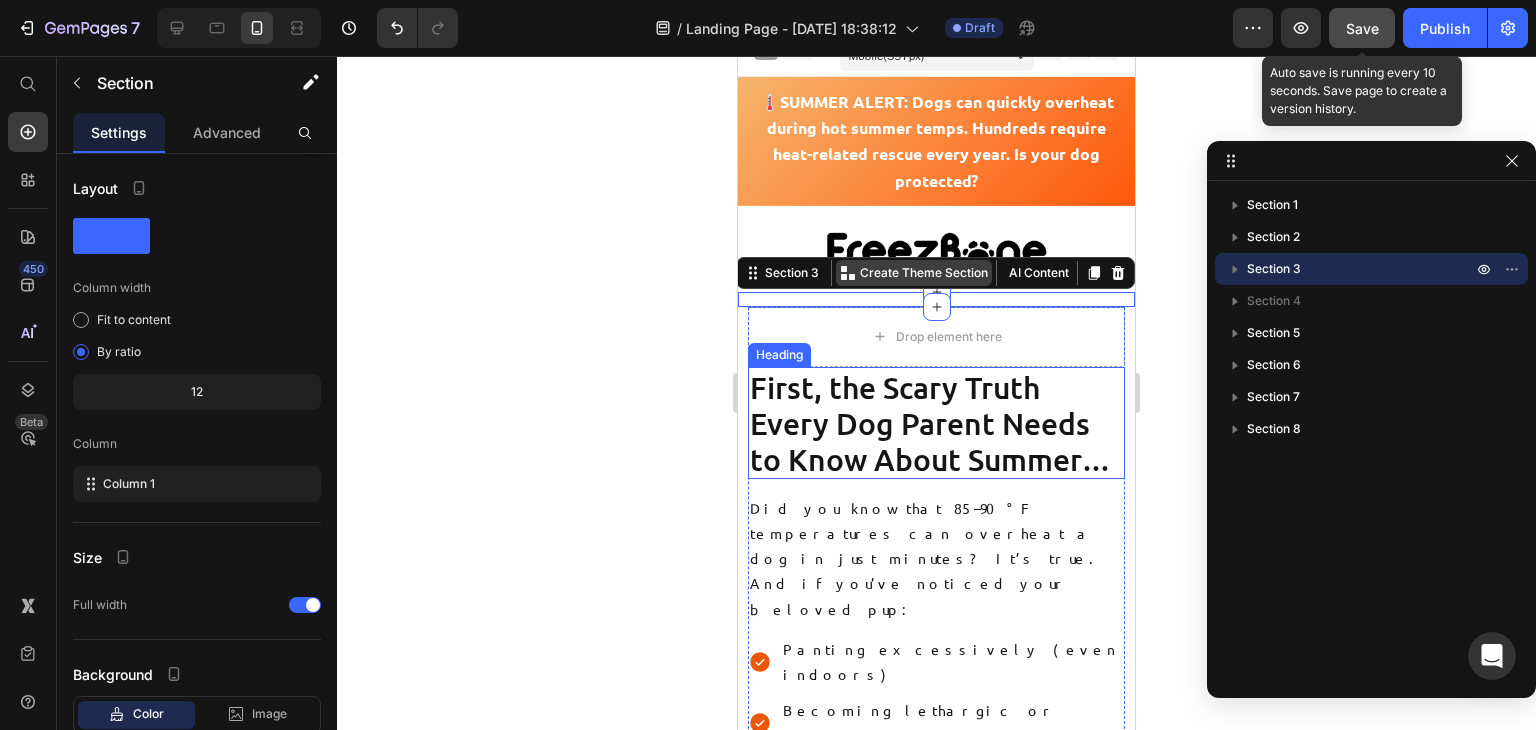 scroll, scrollTop: 19, scrollLeft: 0, axis: vertical 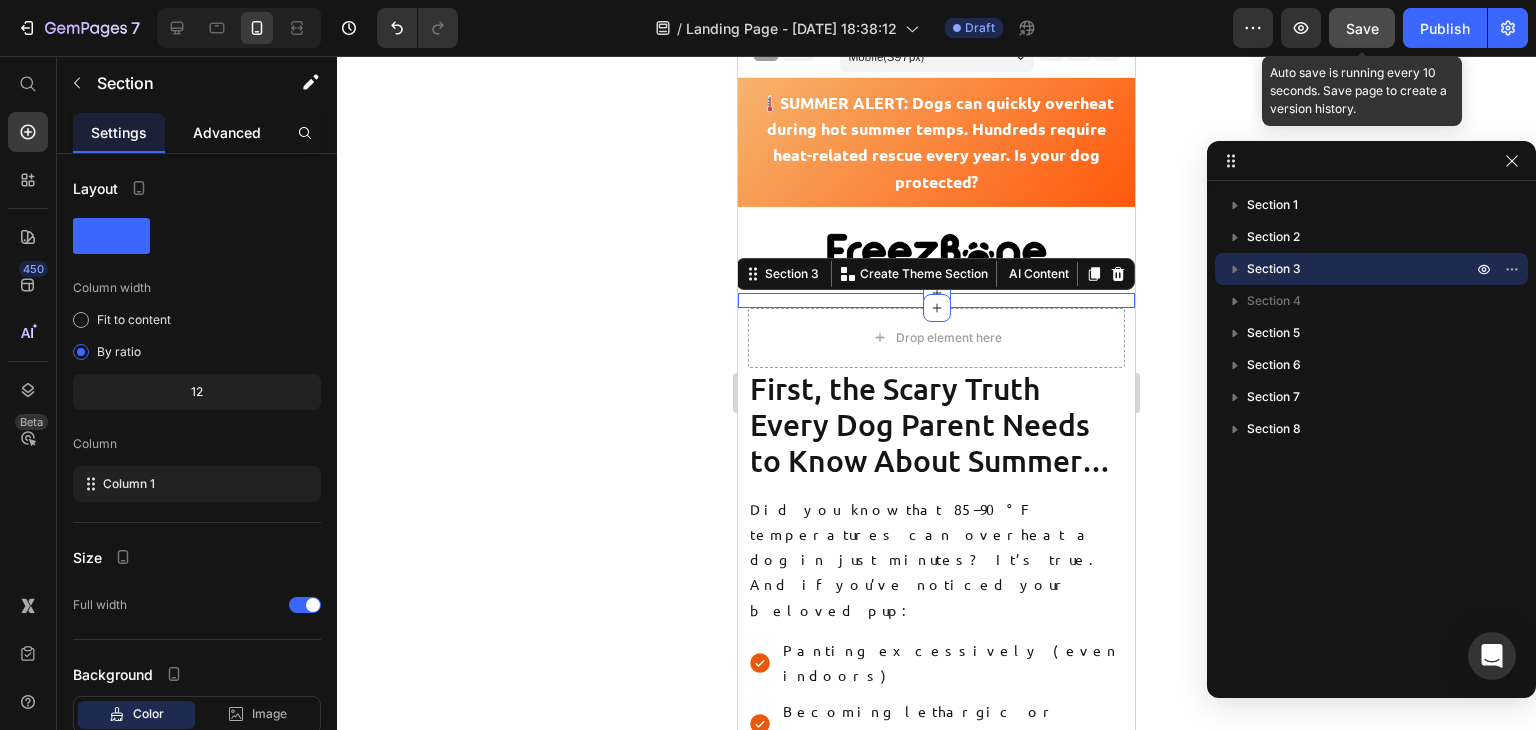 click on "Advanced" at bounding box center (227, 132) 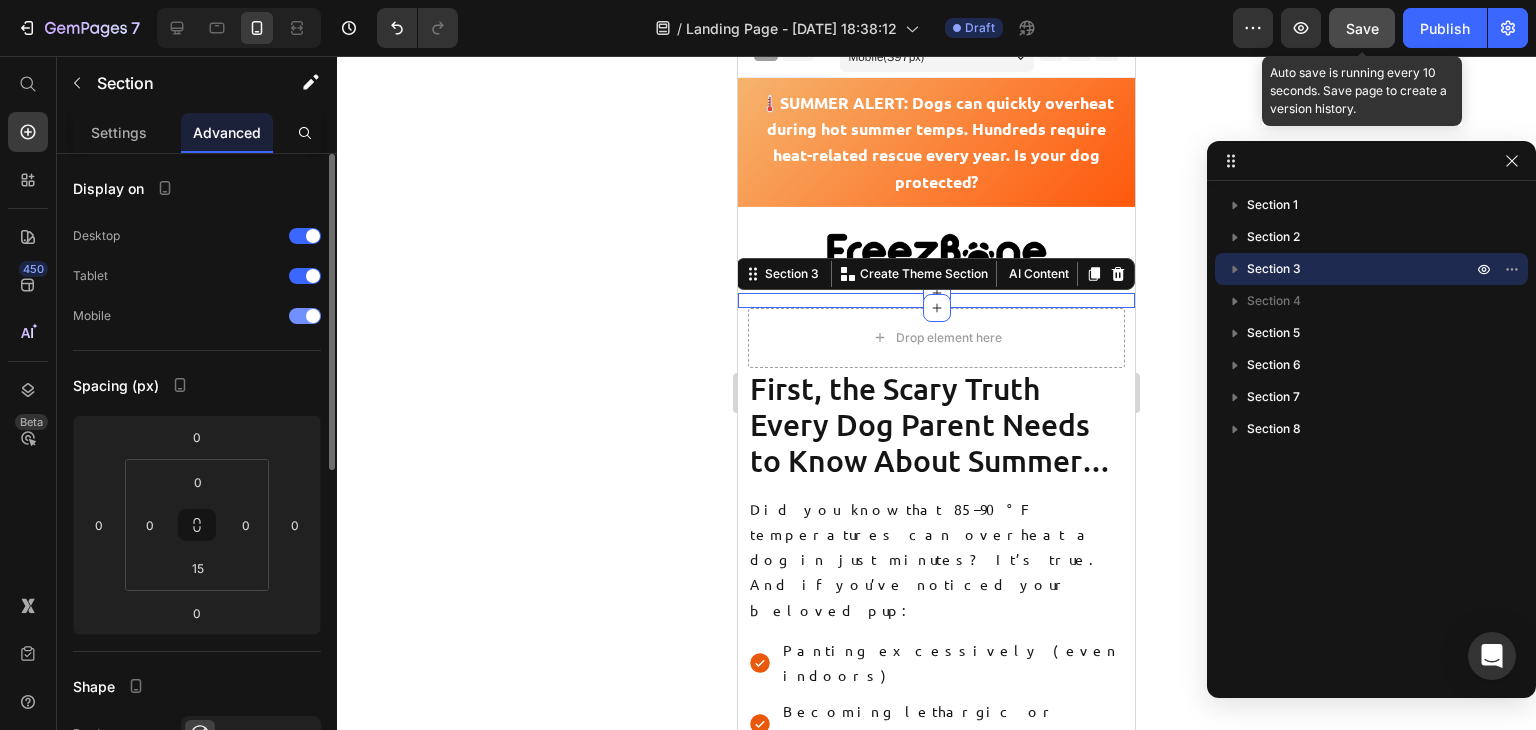 click at bounding box center [313, 316] 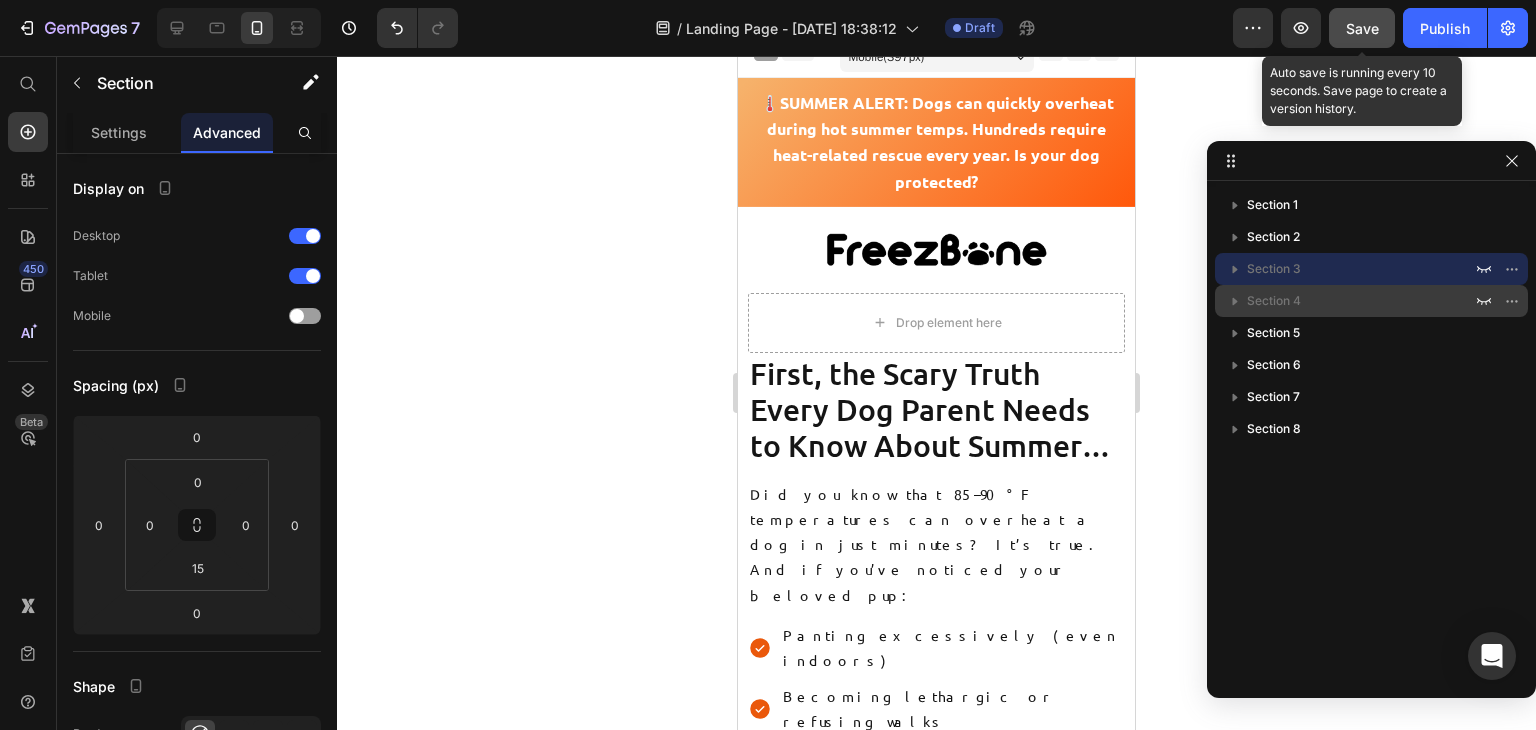 click on "Section 4" at bounding box center (1361, 301) 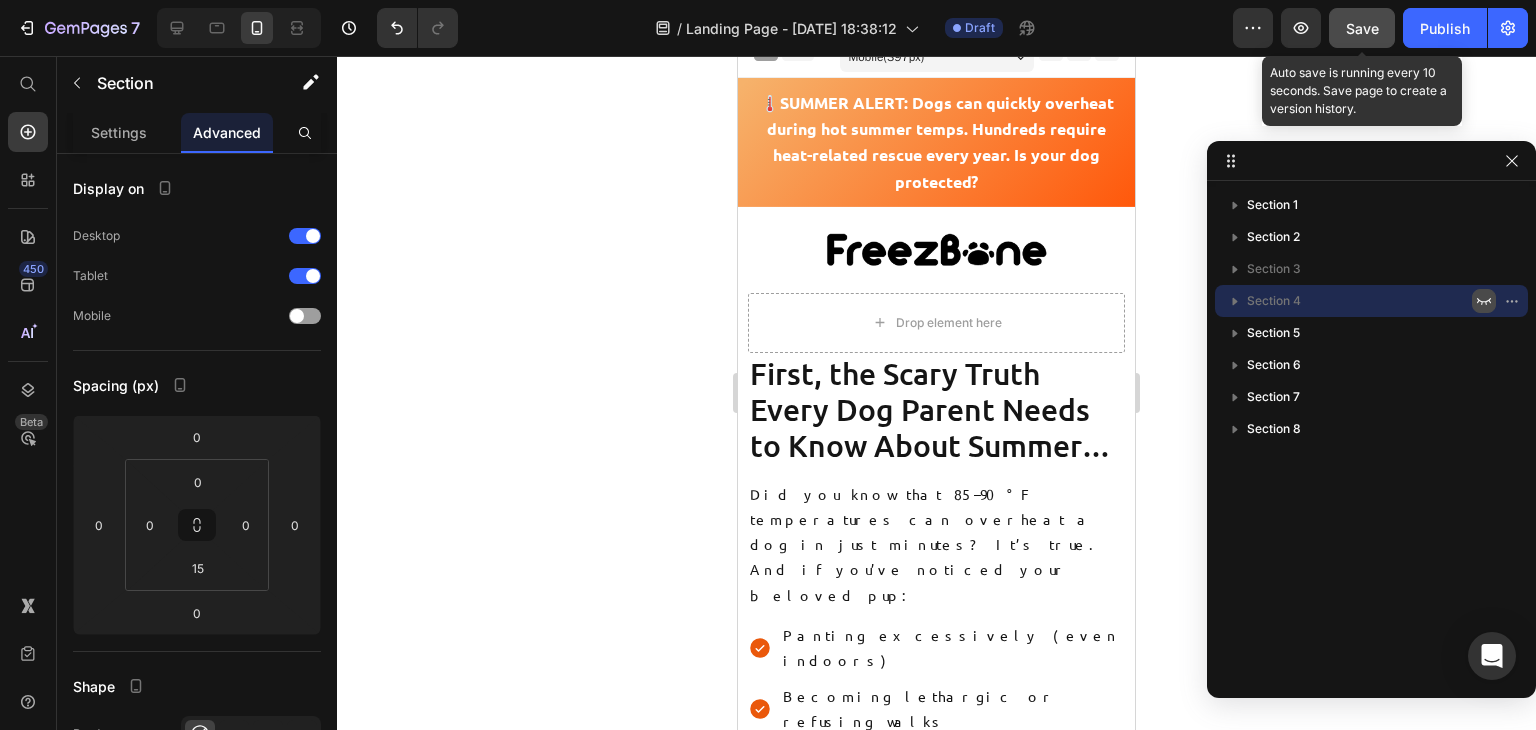 click 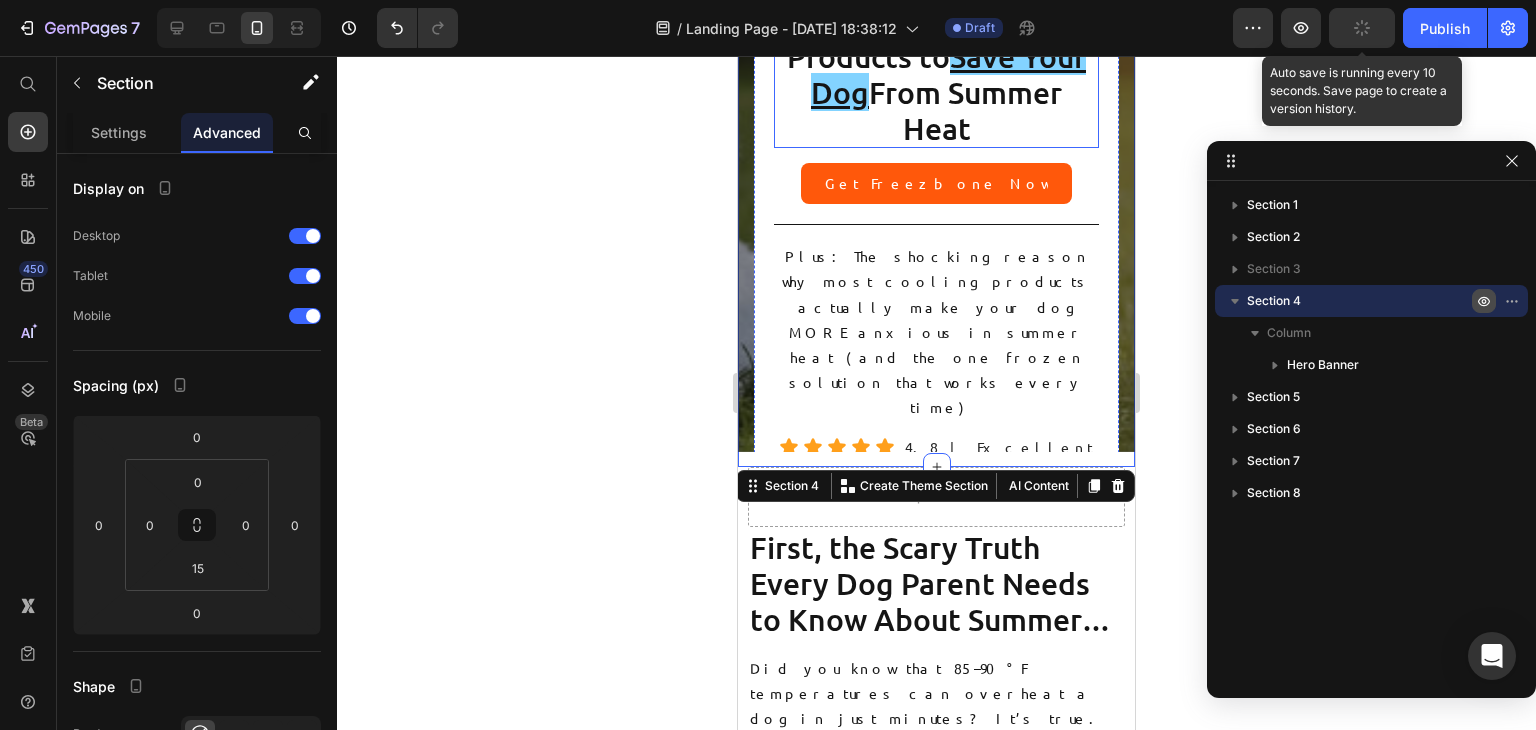 scroll, scrollTop: 561, scrollLeft: 0, axis: vertical 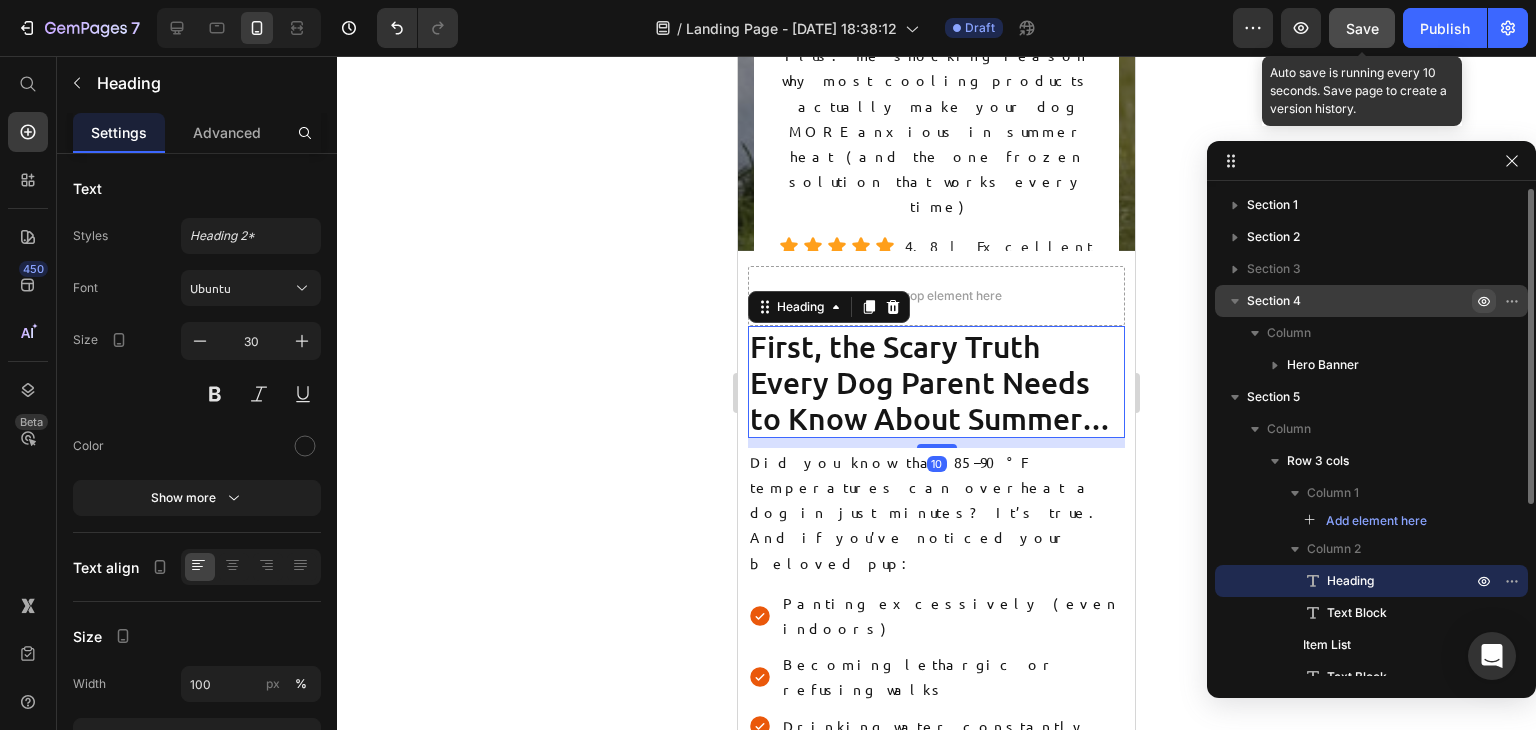 click on "10" at bounding box center [936, 438] 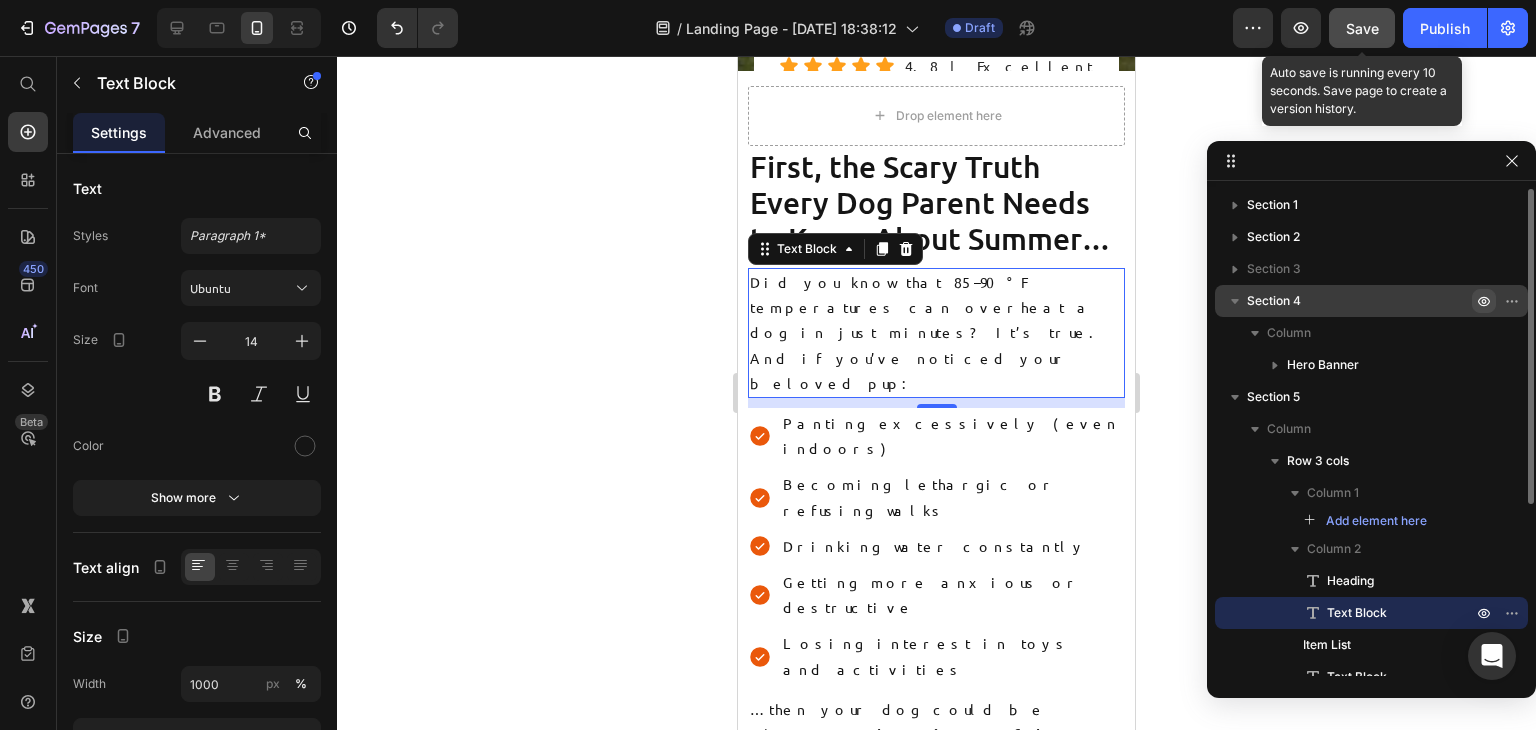 scroll, scrollTop: 742, scrollLeft: 0, axis: vertical 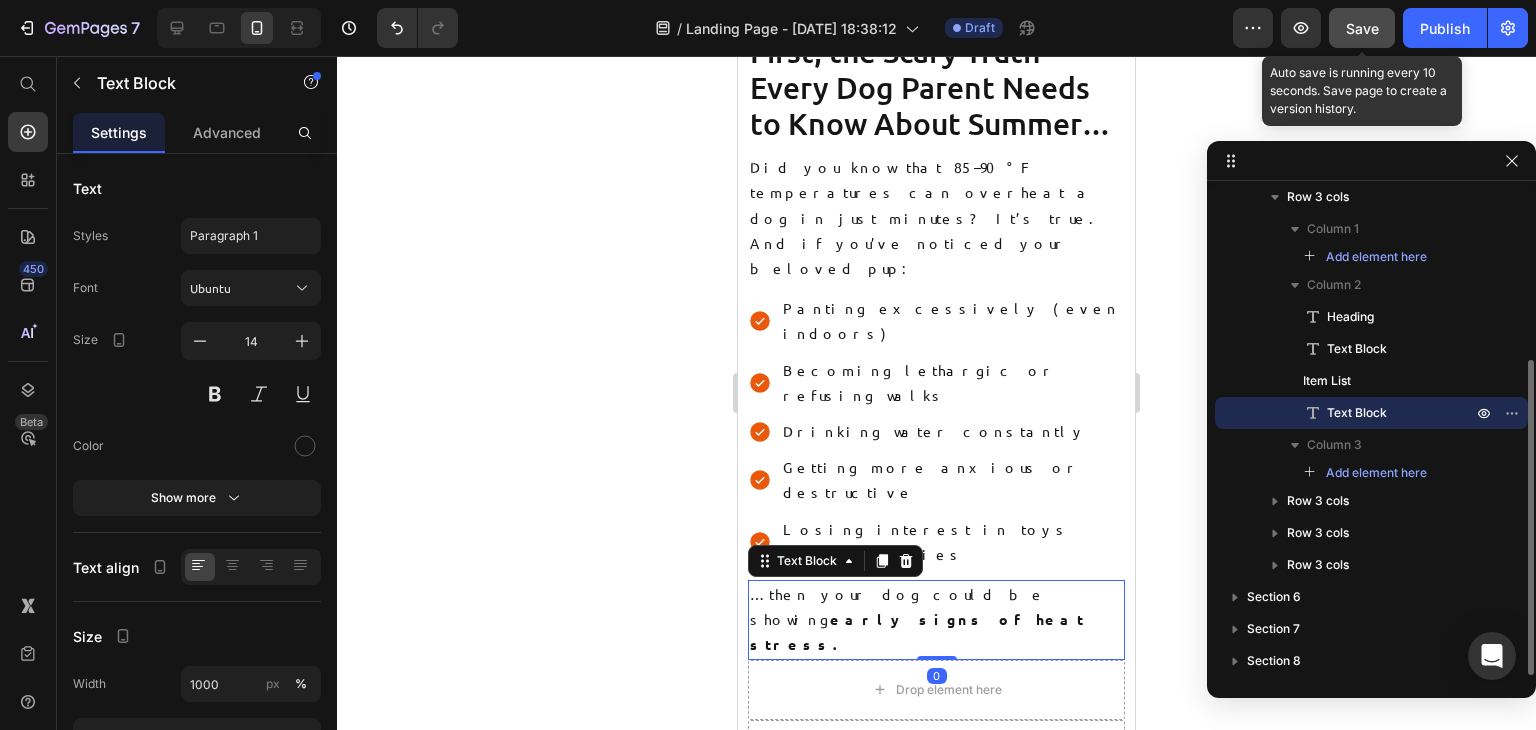 drag, startPoint x: 920, startPoint y: 567, endPoint x: 912, endPoint y: 505, distance: 62.514 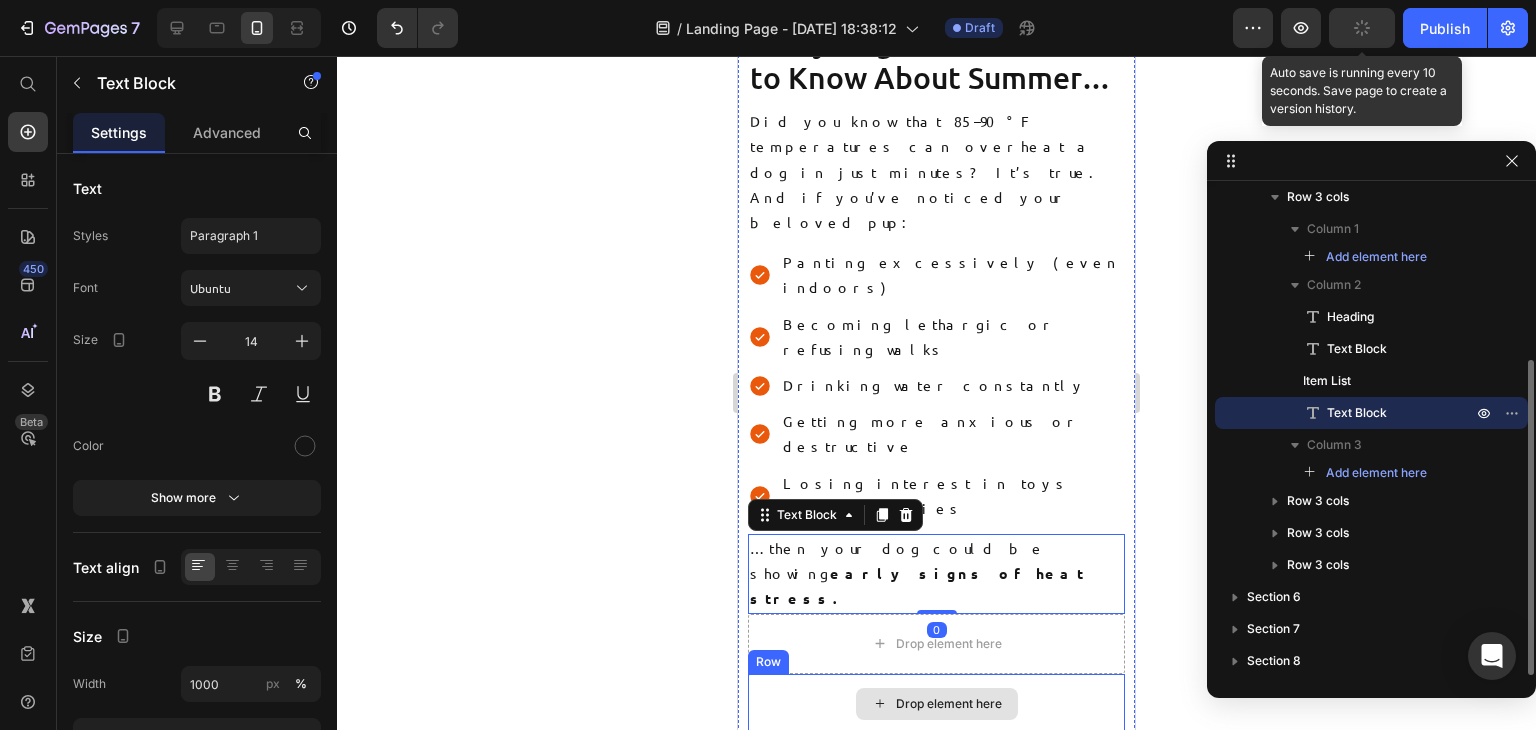 scroll, scrollTop: 903, scrollLeft: 0, axis: vertical 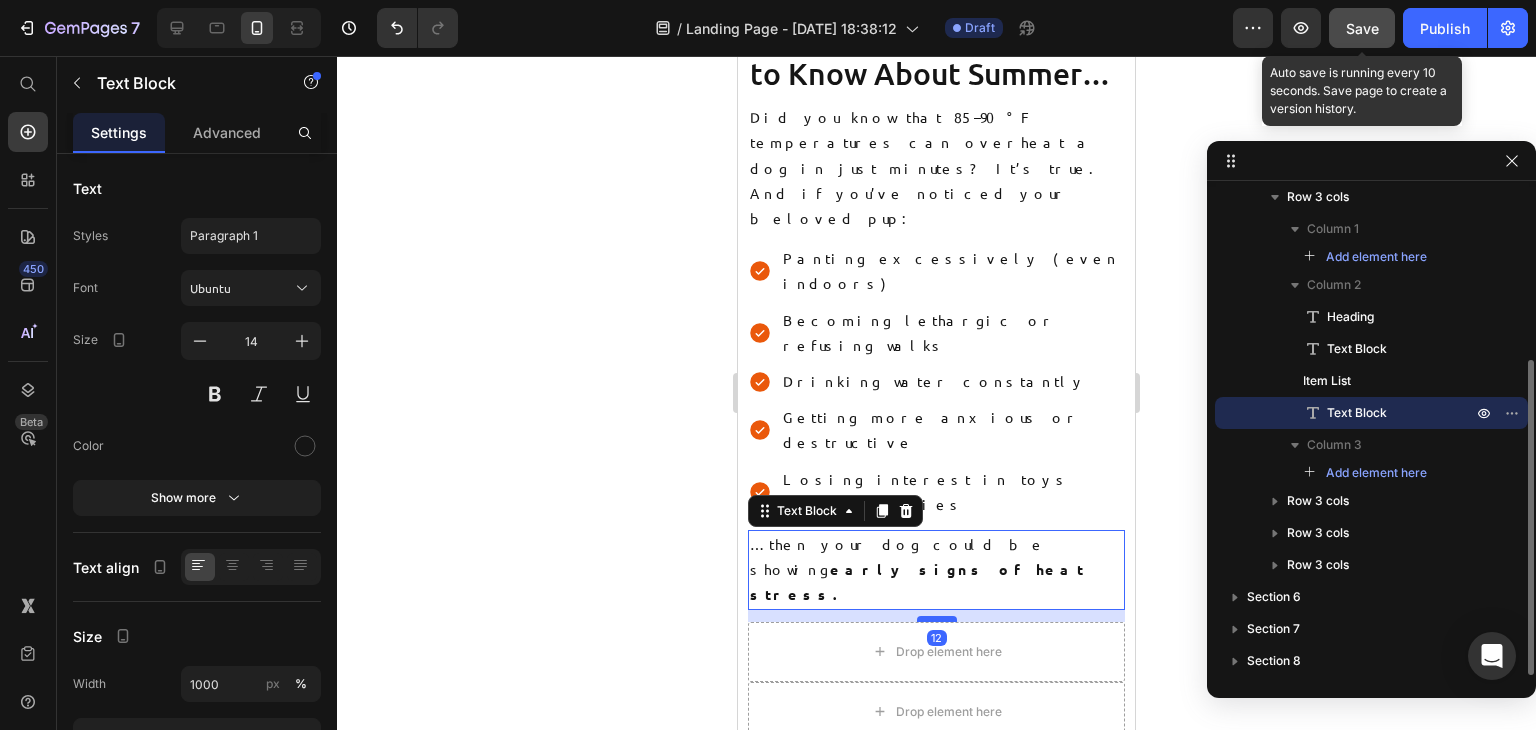 drag, startPoint x: 927, startPoint y: 464, endPoint x: 914, endPoint y: 476, distance: 17.691807 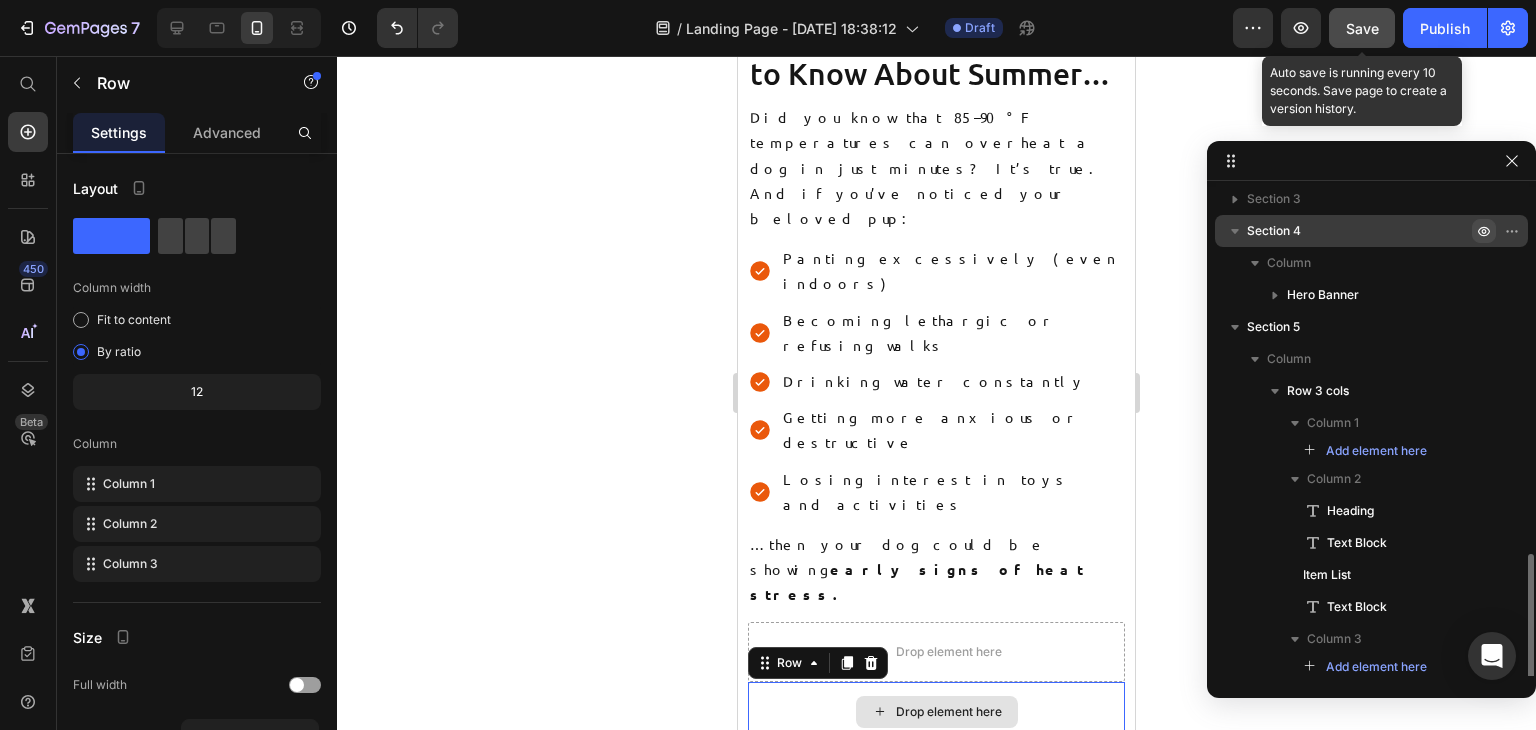 click on "Drop element here" at bounding box center [936, 712] 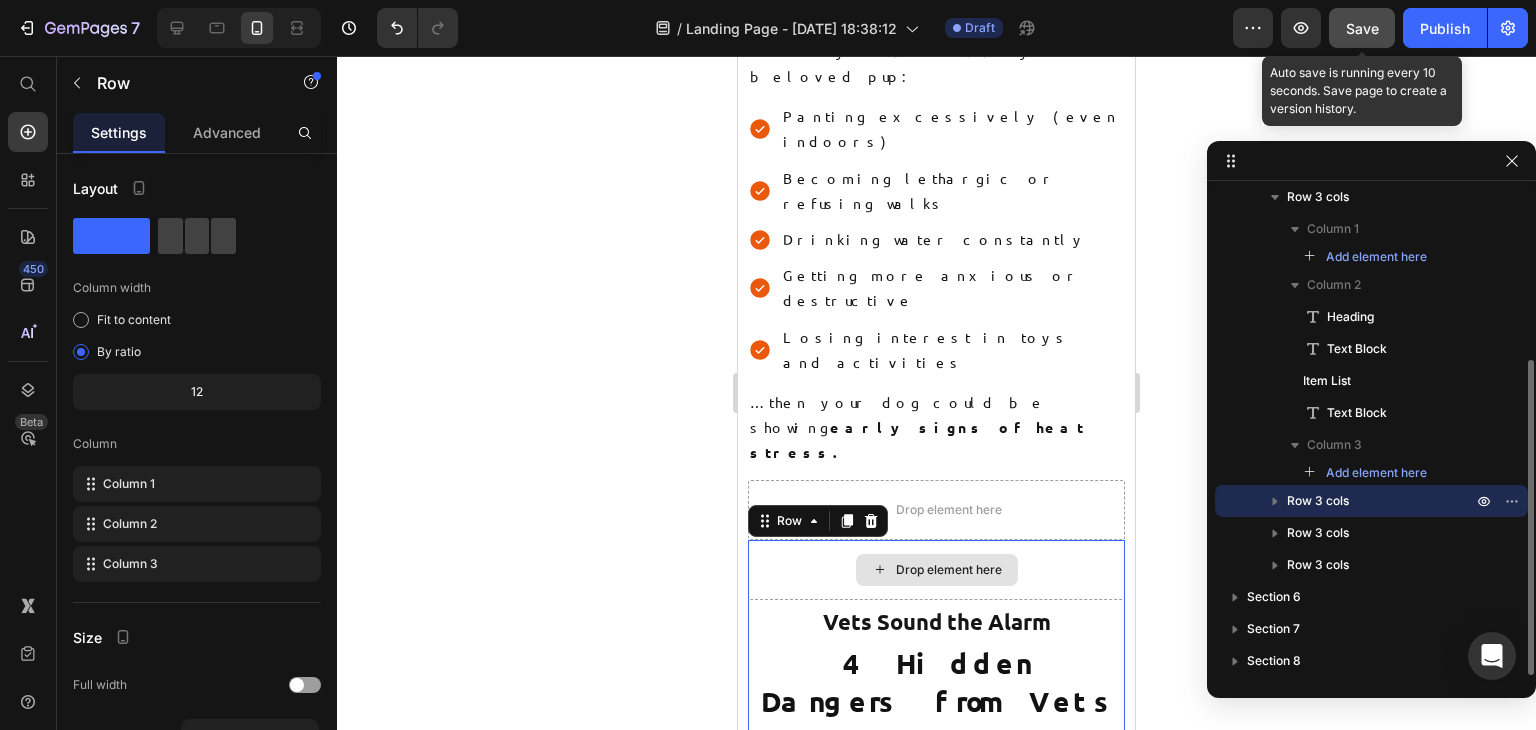 scroll, scrollTop: 1050, scrollLeft: 0, axis: vertical 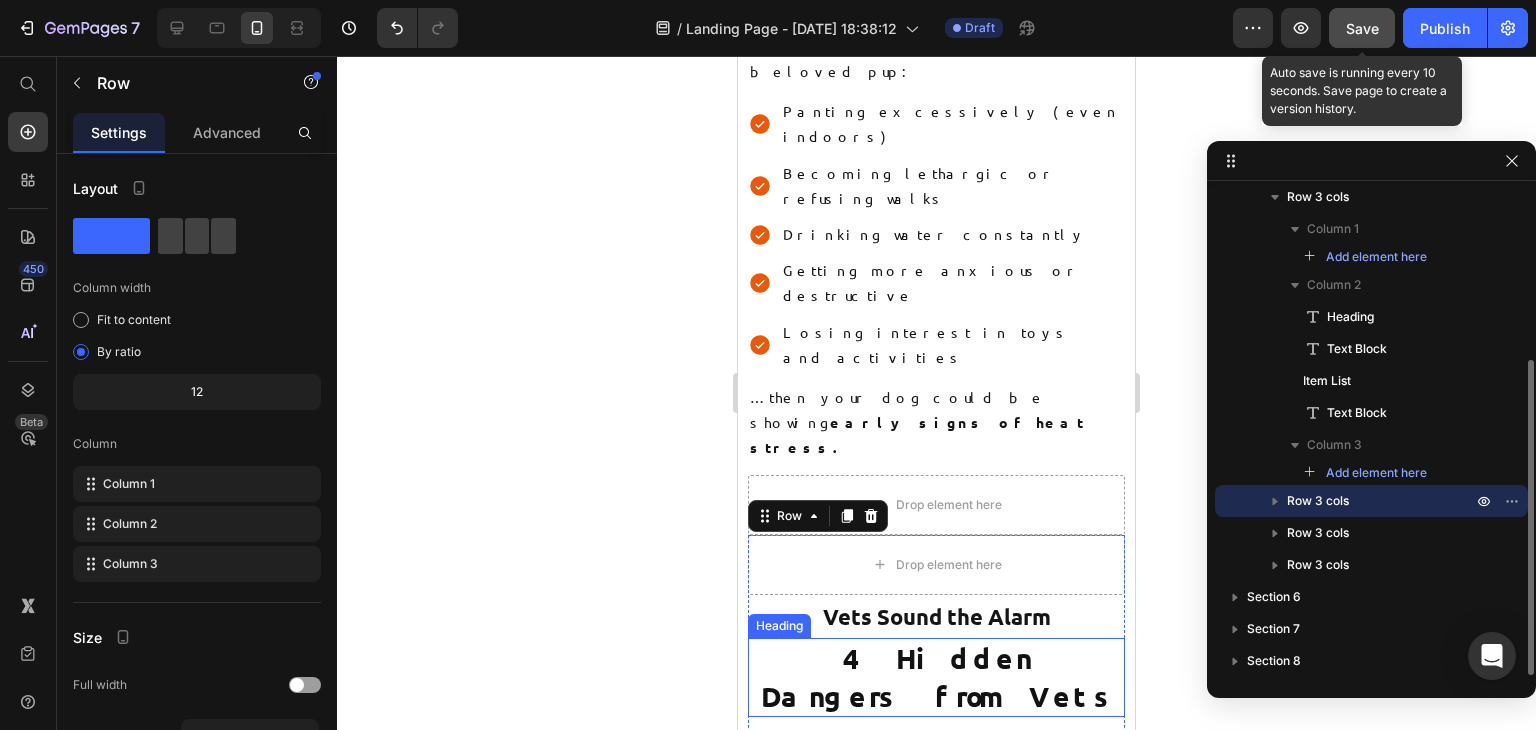 click on "4 Hidden Dangers from Vets" at bounding box center (936, 677) 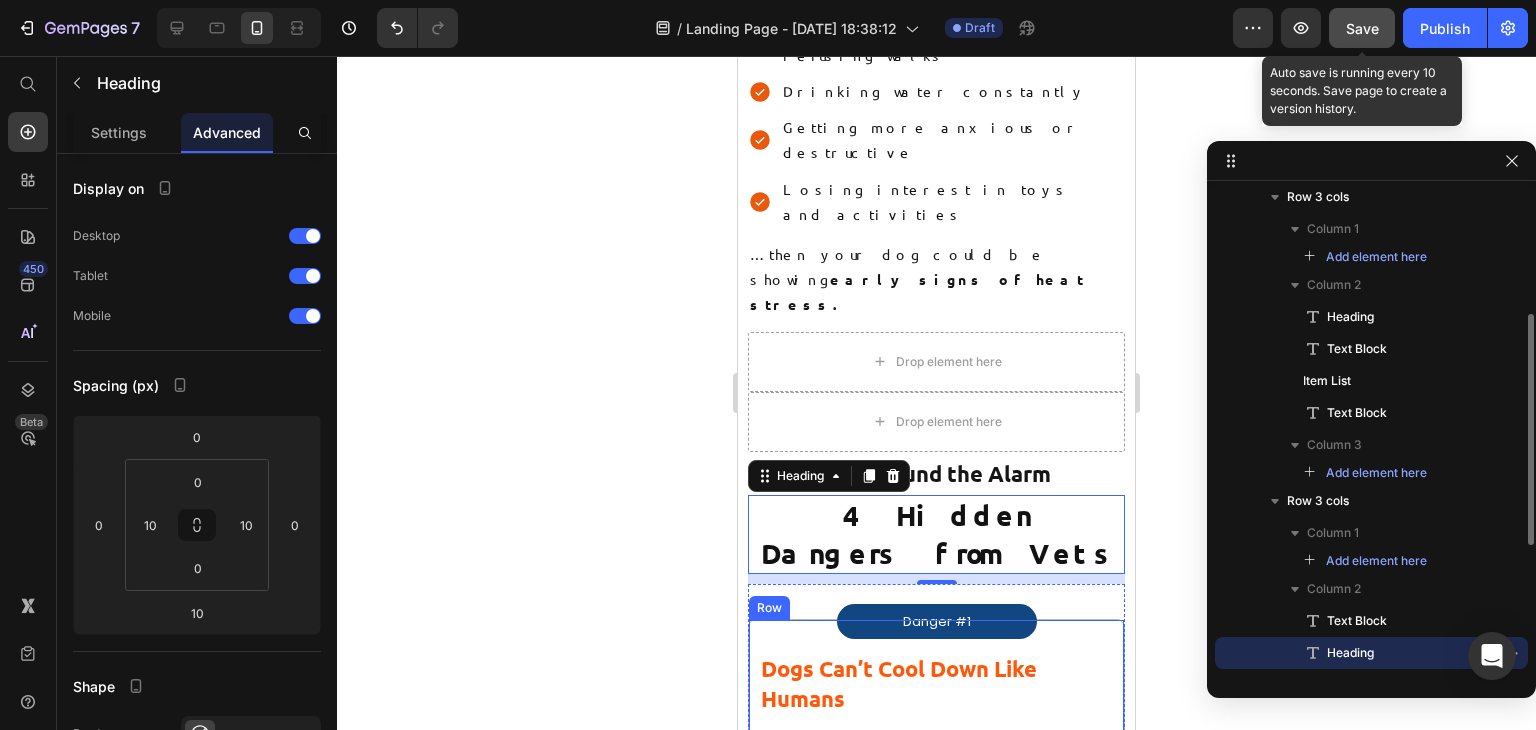 scroll, scrollTop: 1202, scrollLeft: 0, axis: vertical 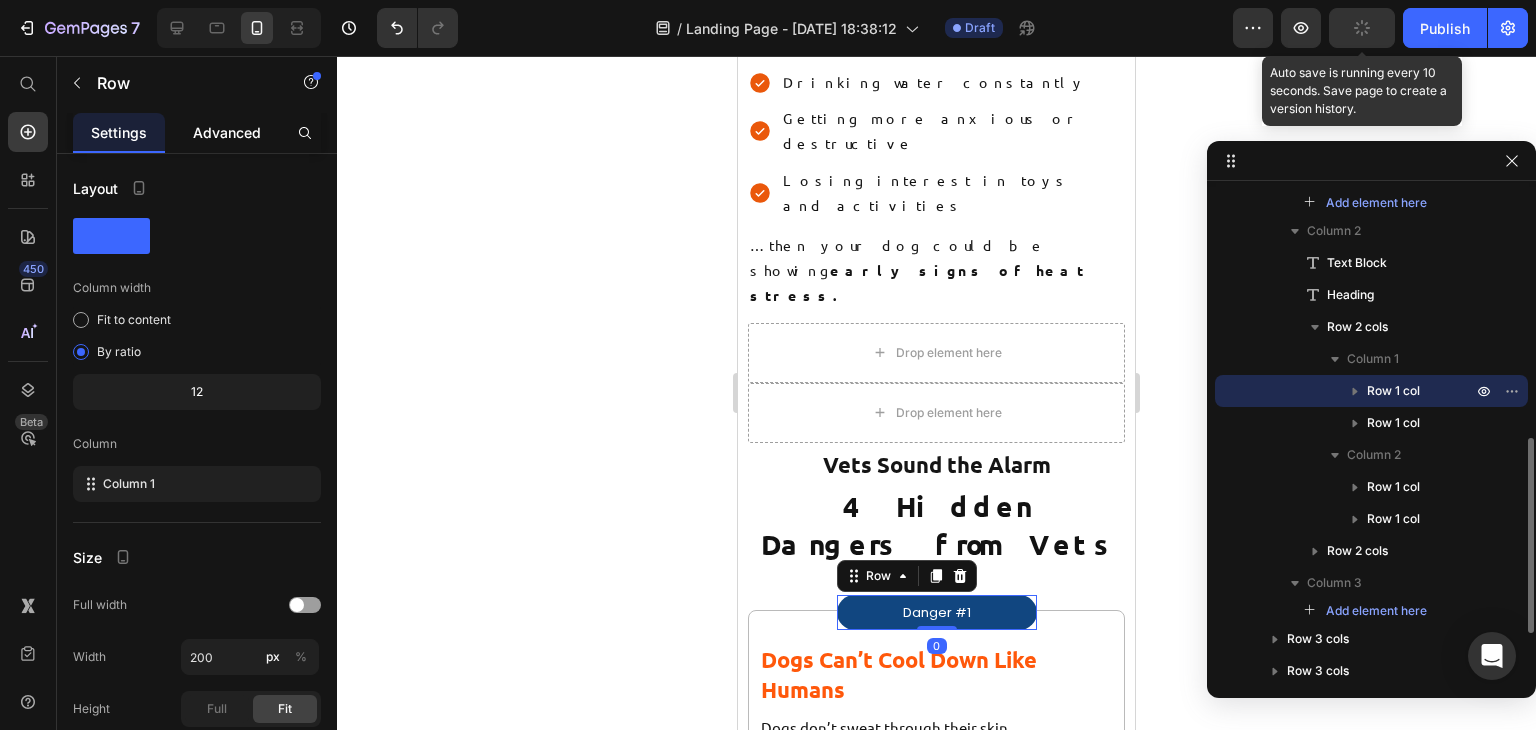 click on "Advanced" at bounding box center [227, 132] 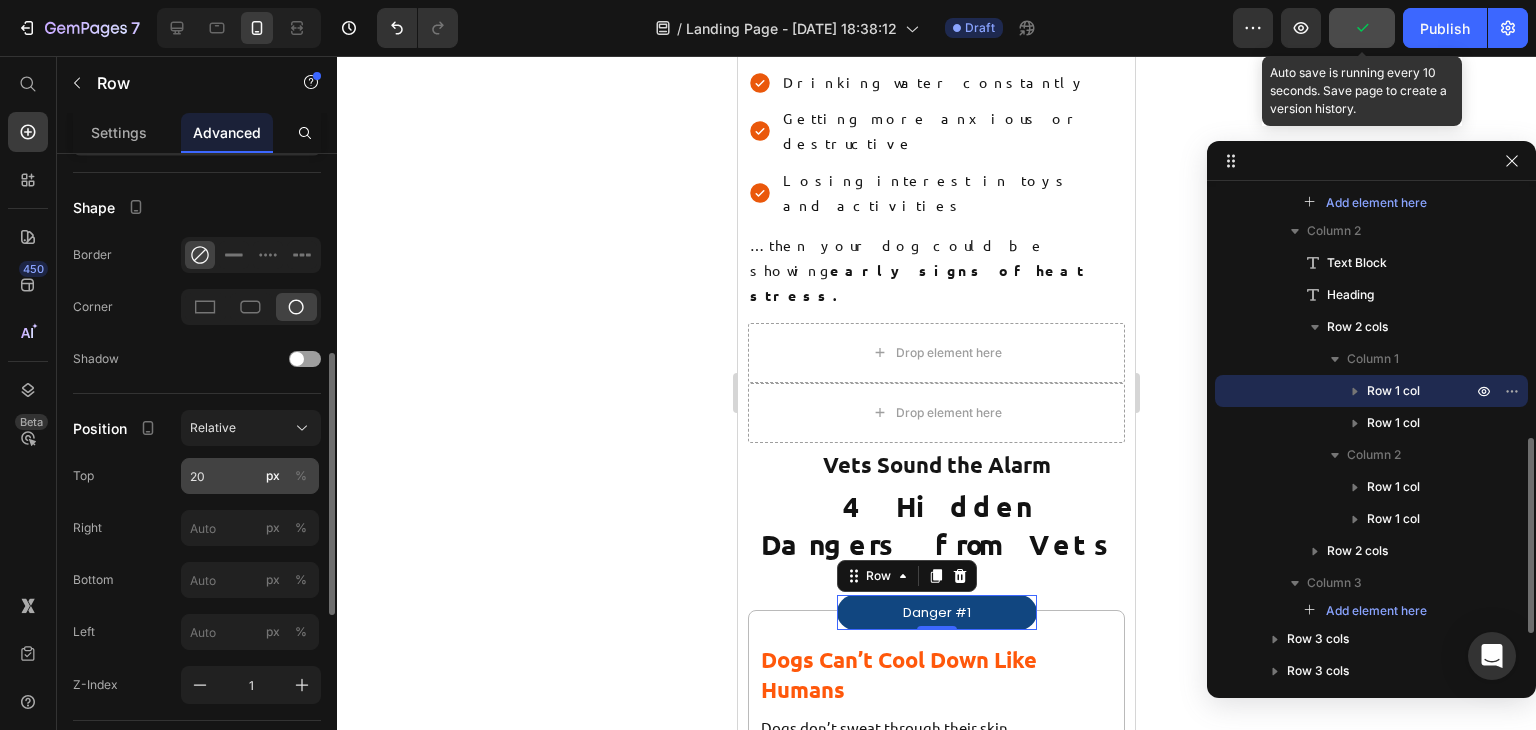 scroll, scrollTop: 480, scrollLeft: 0, axis: vertical 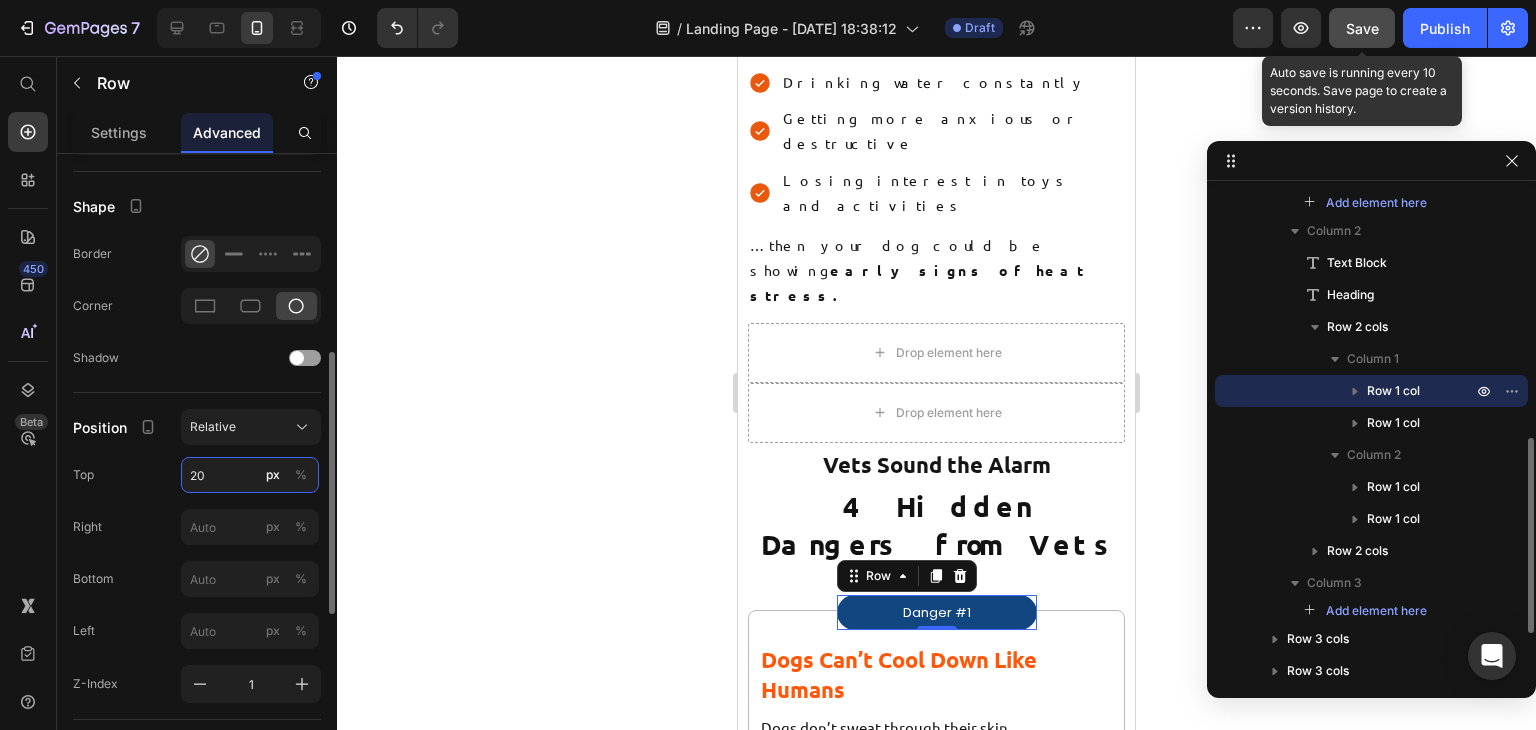 click on "20" at bounding box center [250, 475] 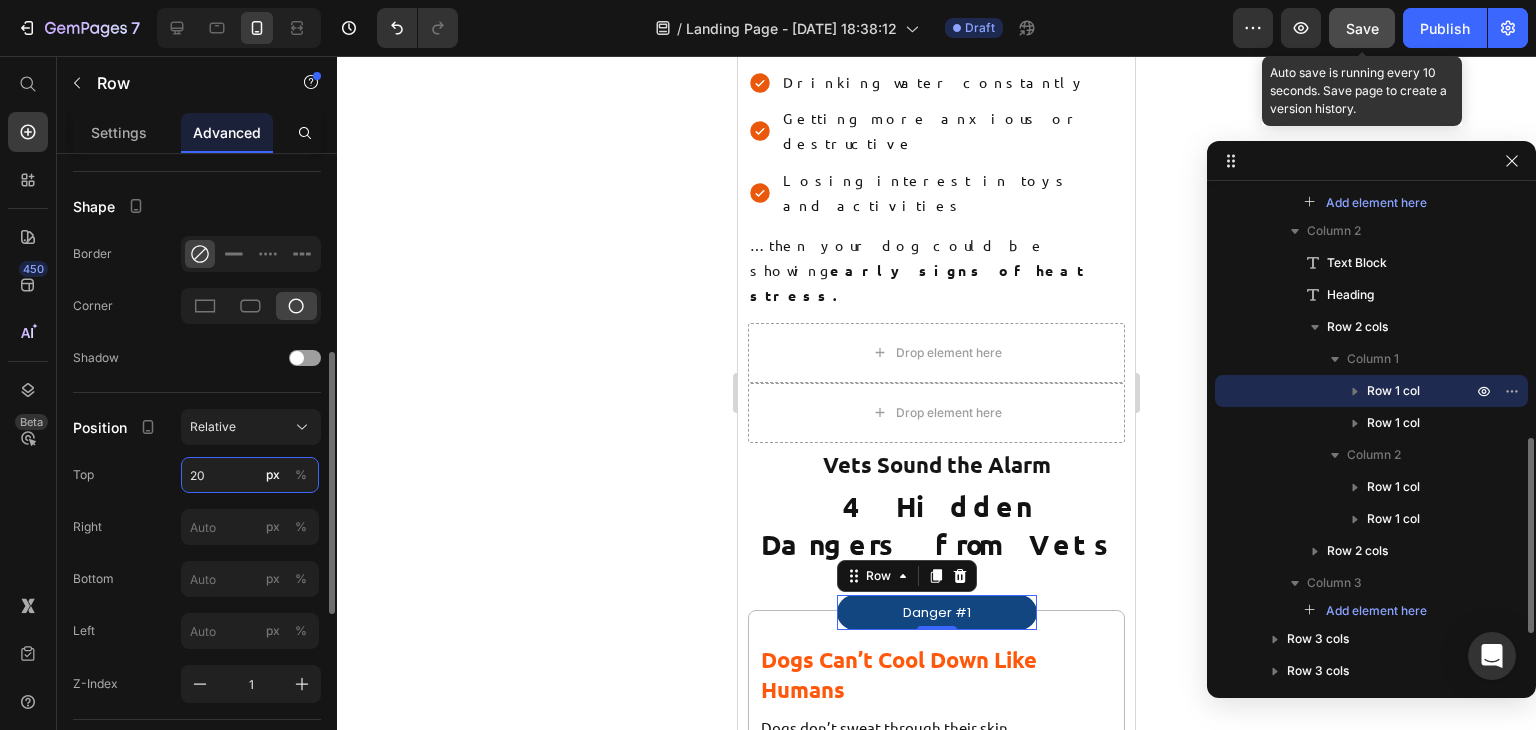 type on "q" 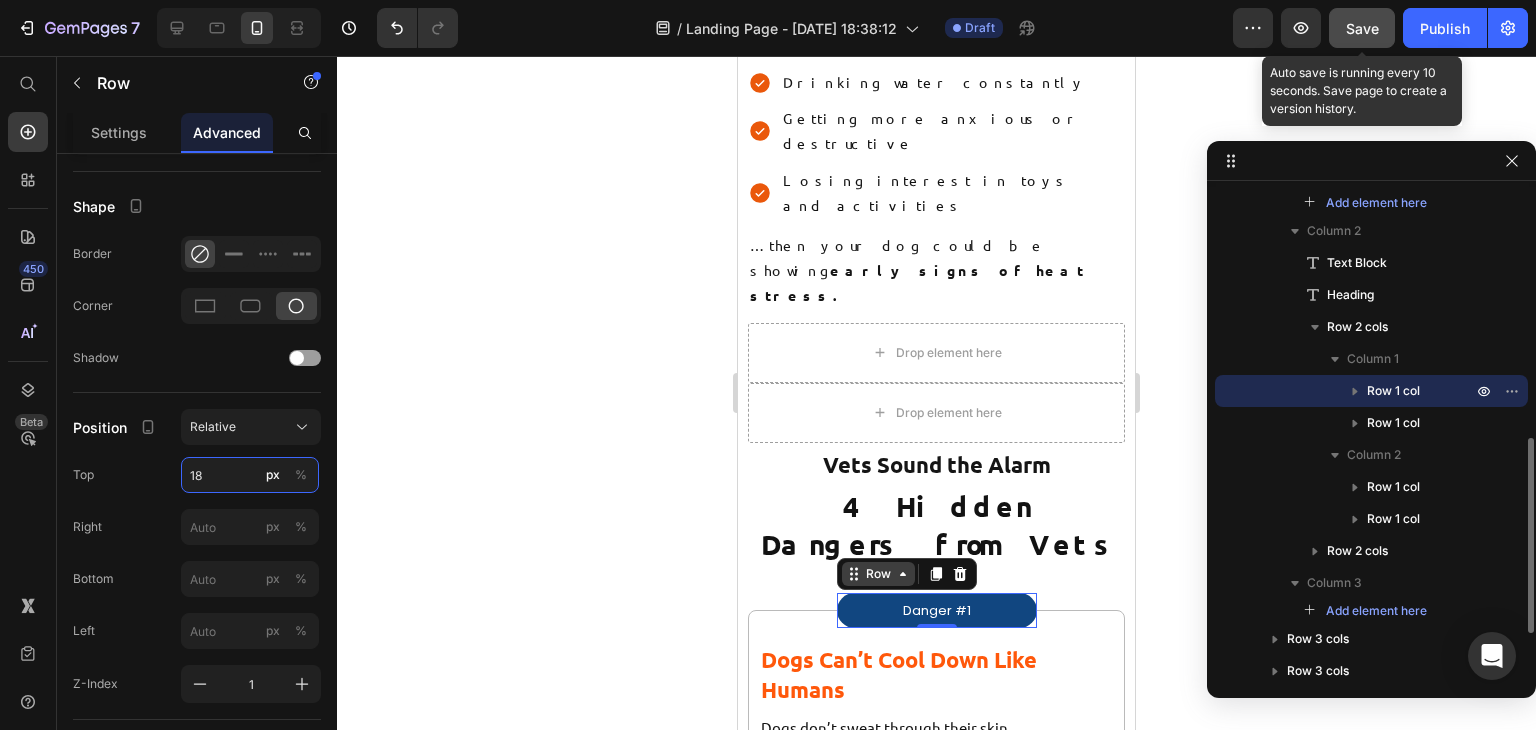 type on "18" 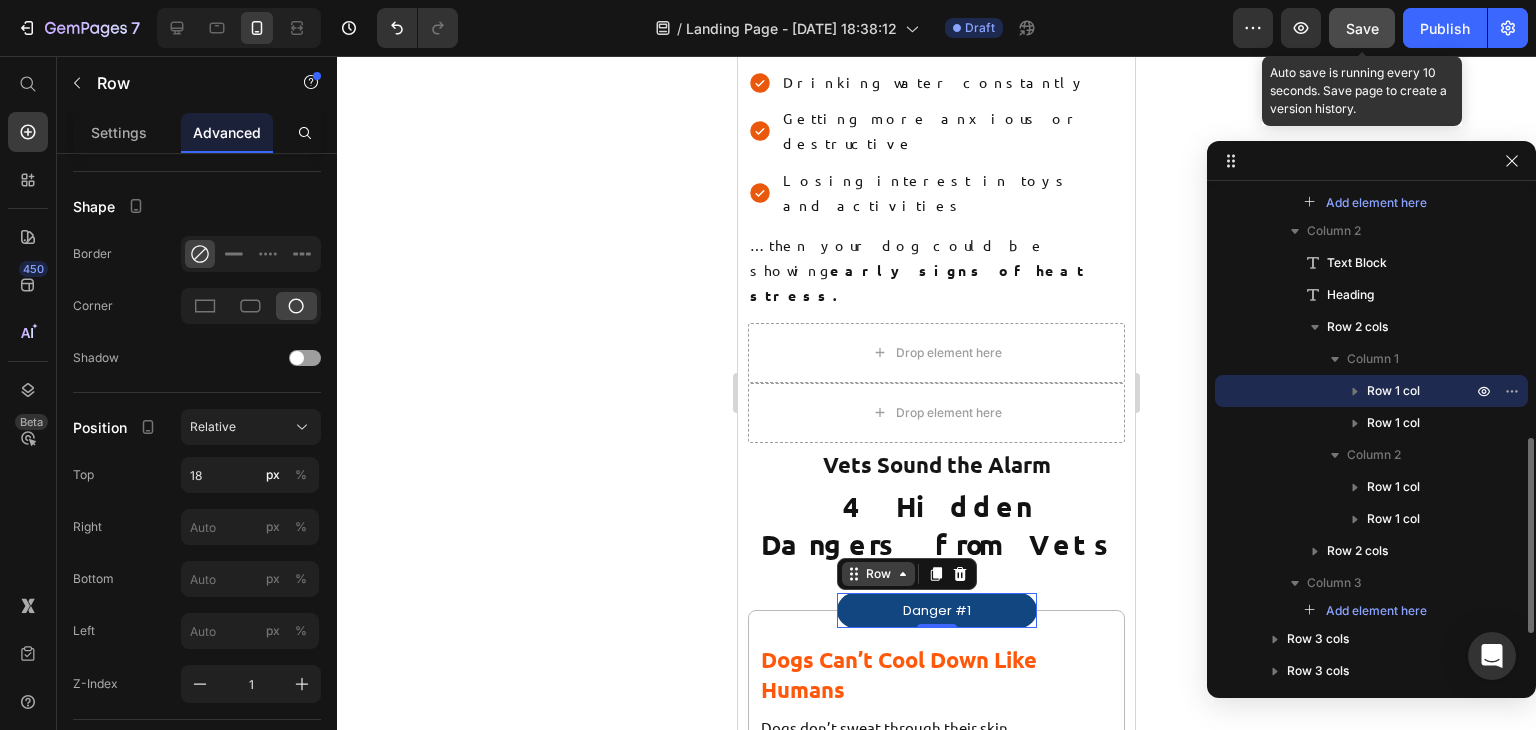 click on "Row" at bounding box center [878, 574] 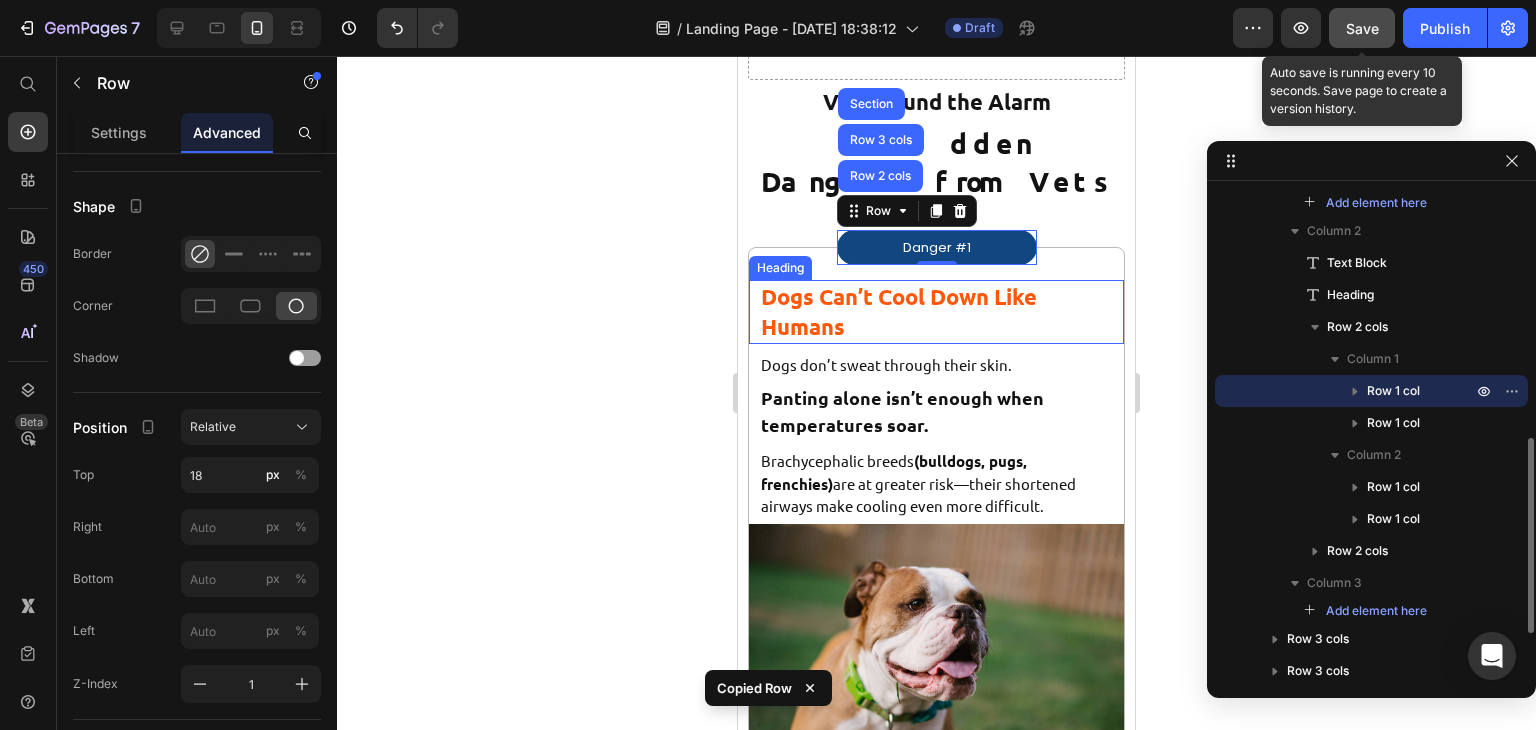 scroll, scrollTop: 1777, scrollLeft: 0, axis: vertical 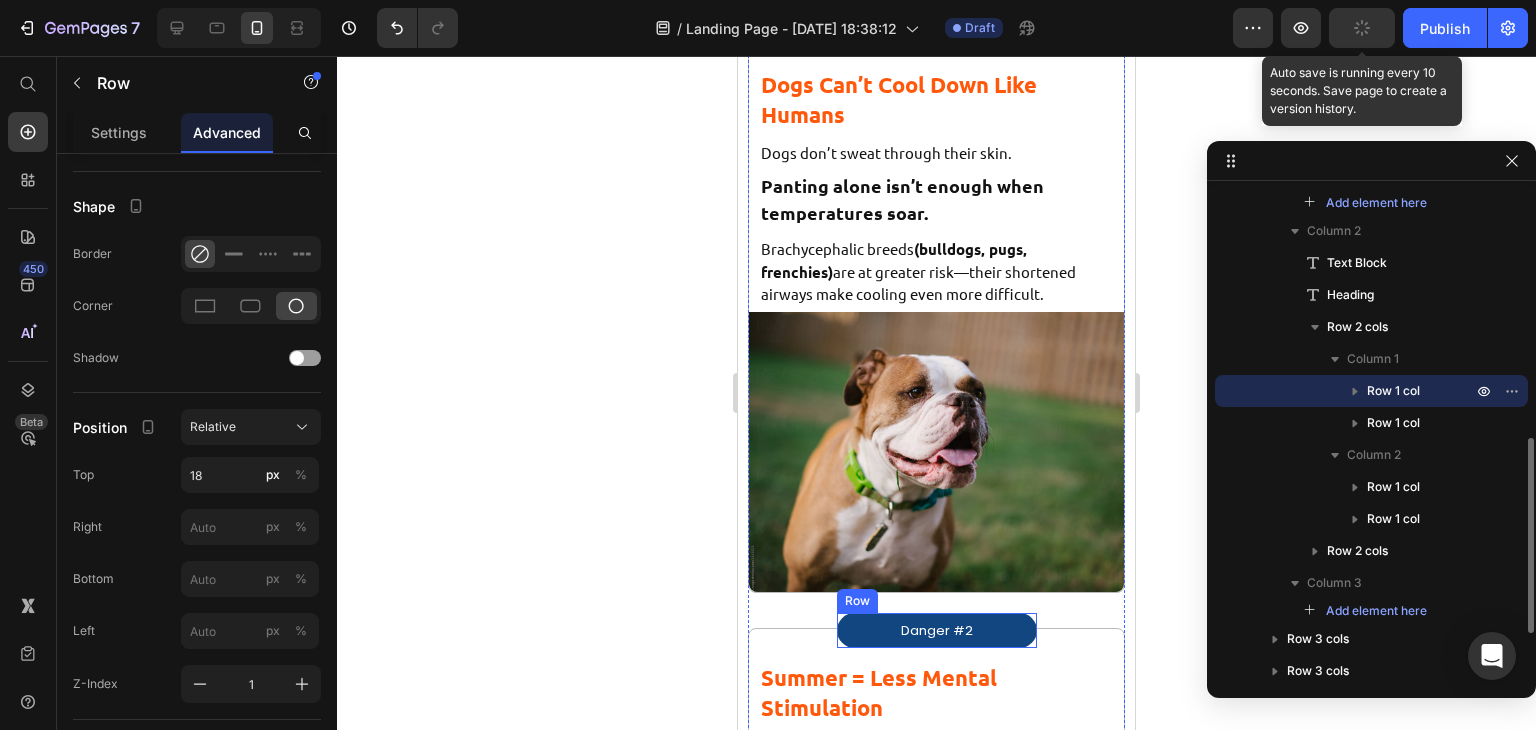 click on "Danger #2 Text Block Row" at bounding box center (937, 630) 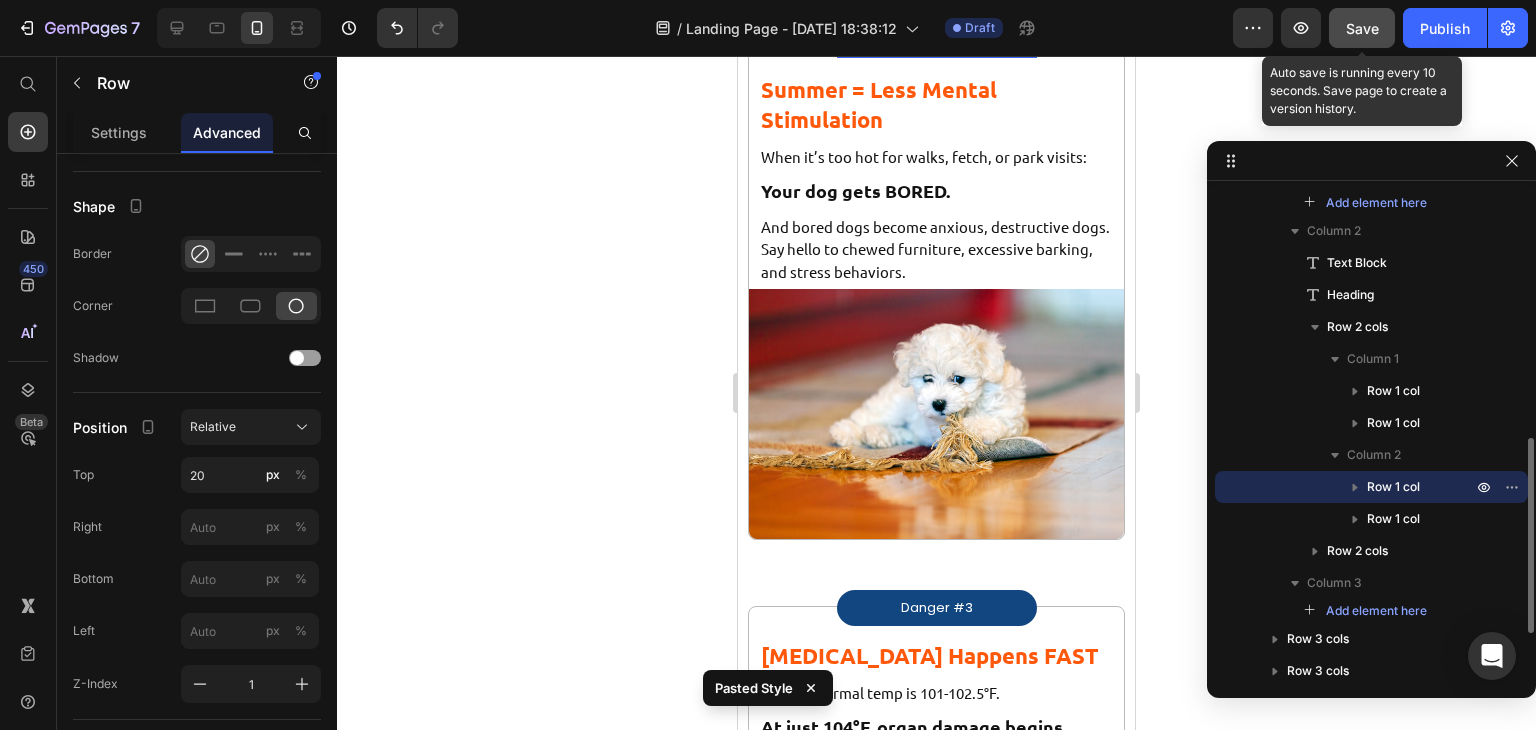 scroll, scrollTop: 2374, scrollLeft: 0, axis: vertical 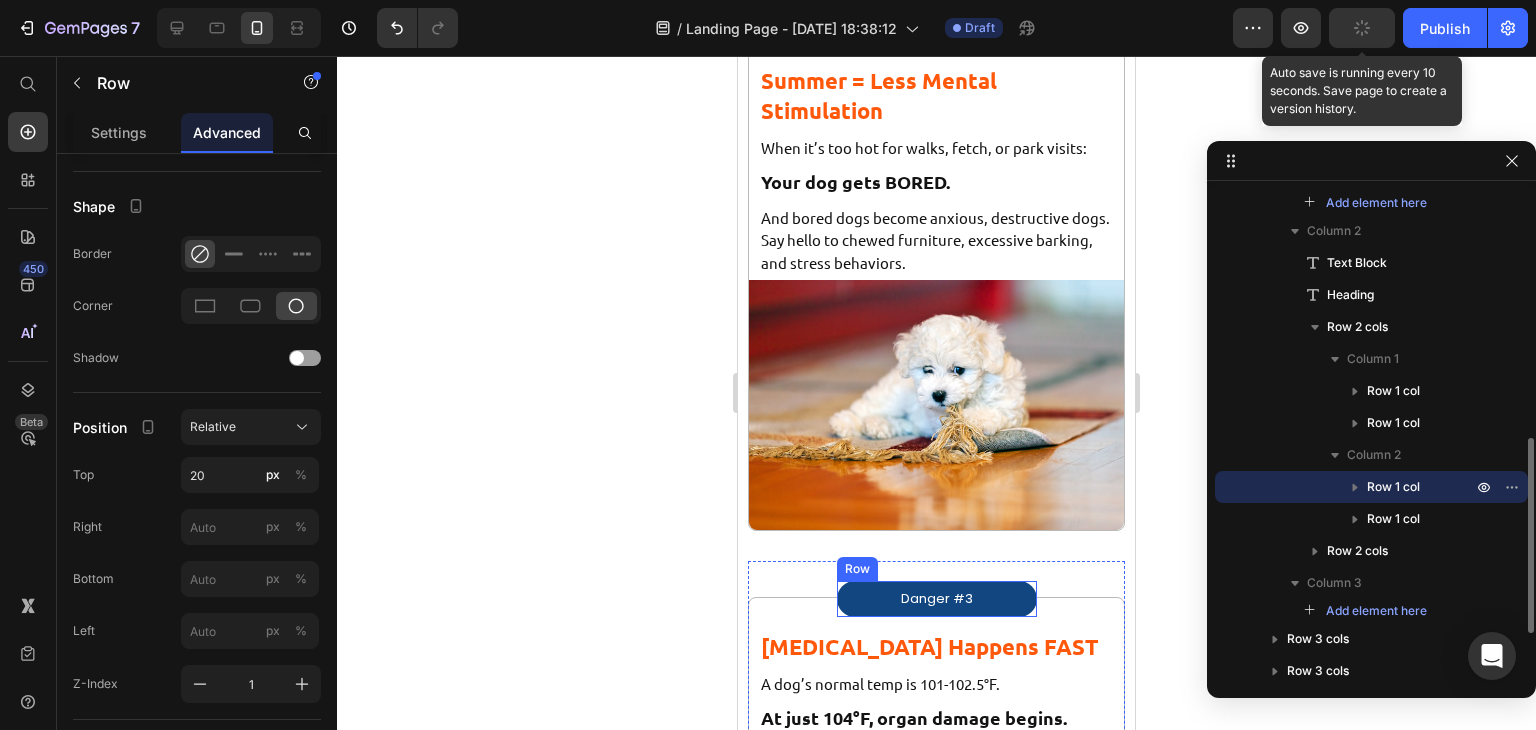 click on "Danger #3 Text Block Row" at bounding box center (937, 598) 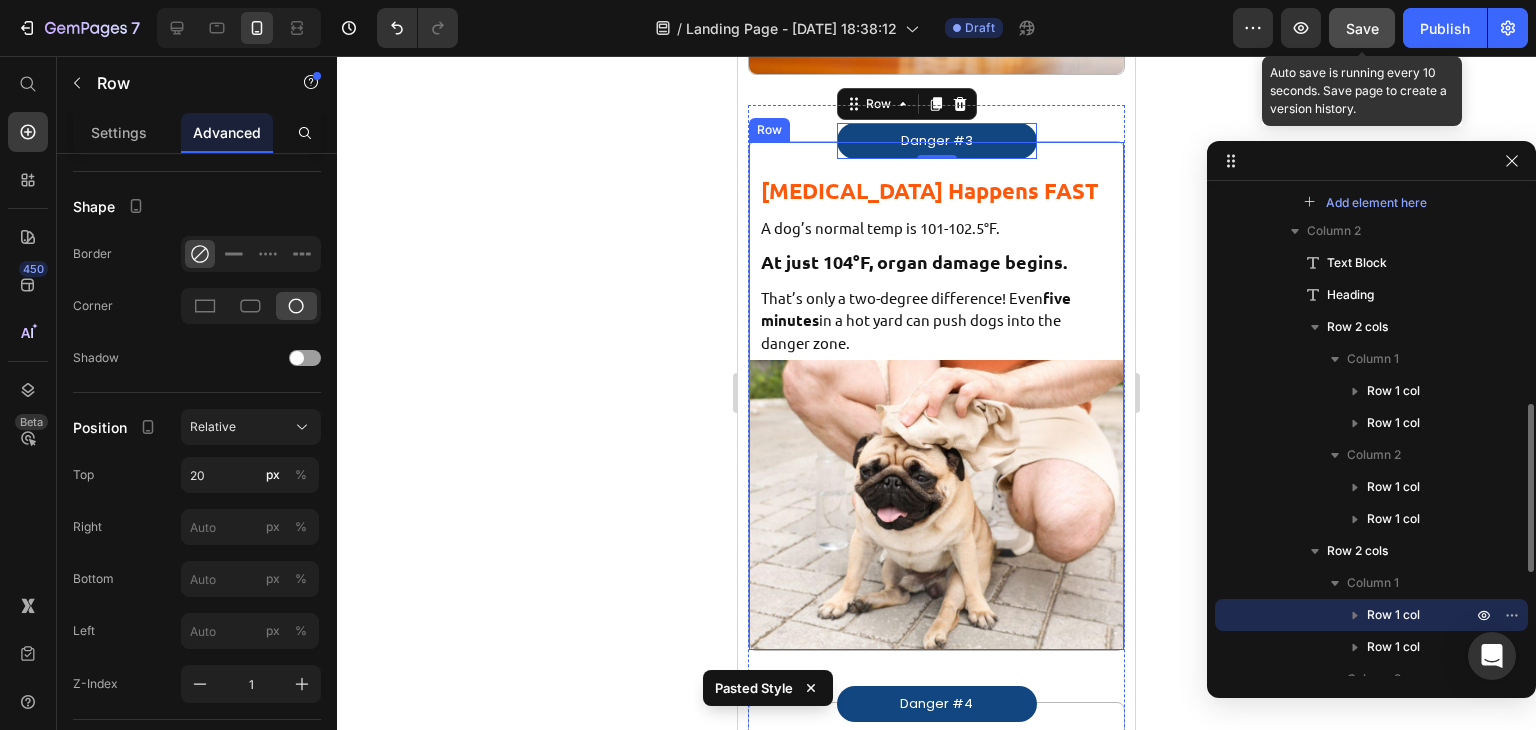 scroll, scrollTop: 2833, scrollLeft: 0, axis: vertical 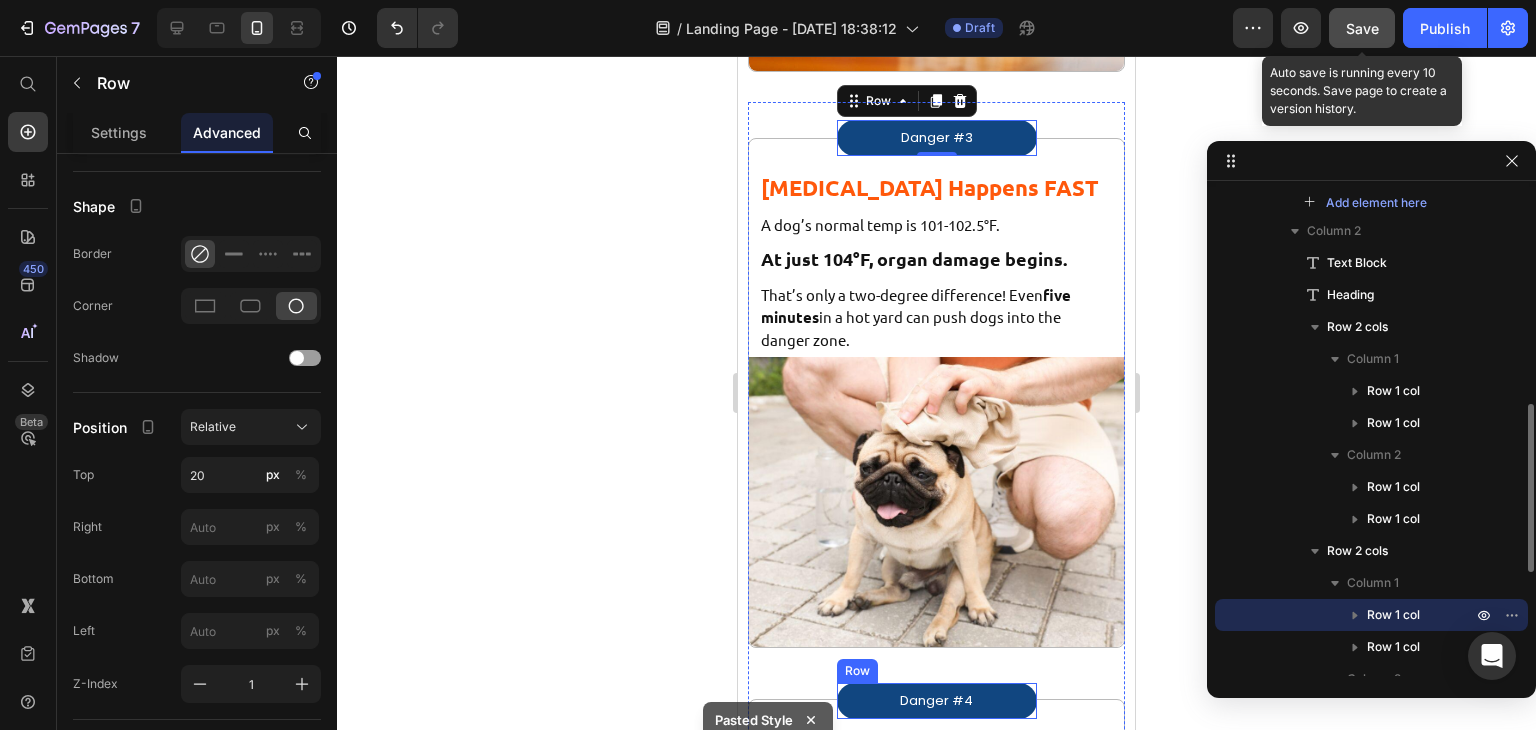 click on "Danger #4 Text Block Row" at bounding box center [937, 700] 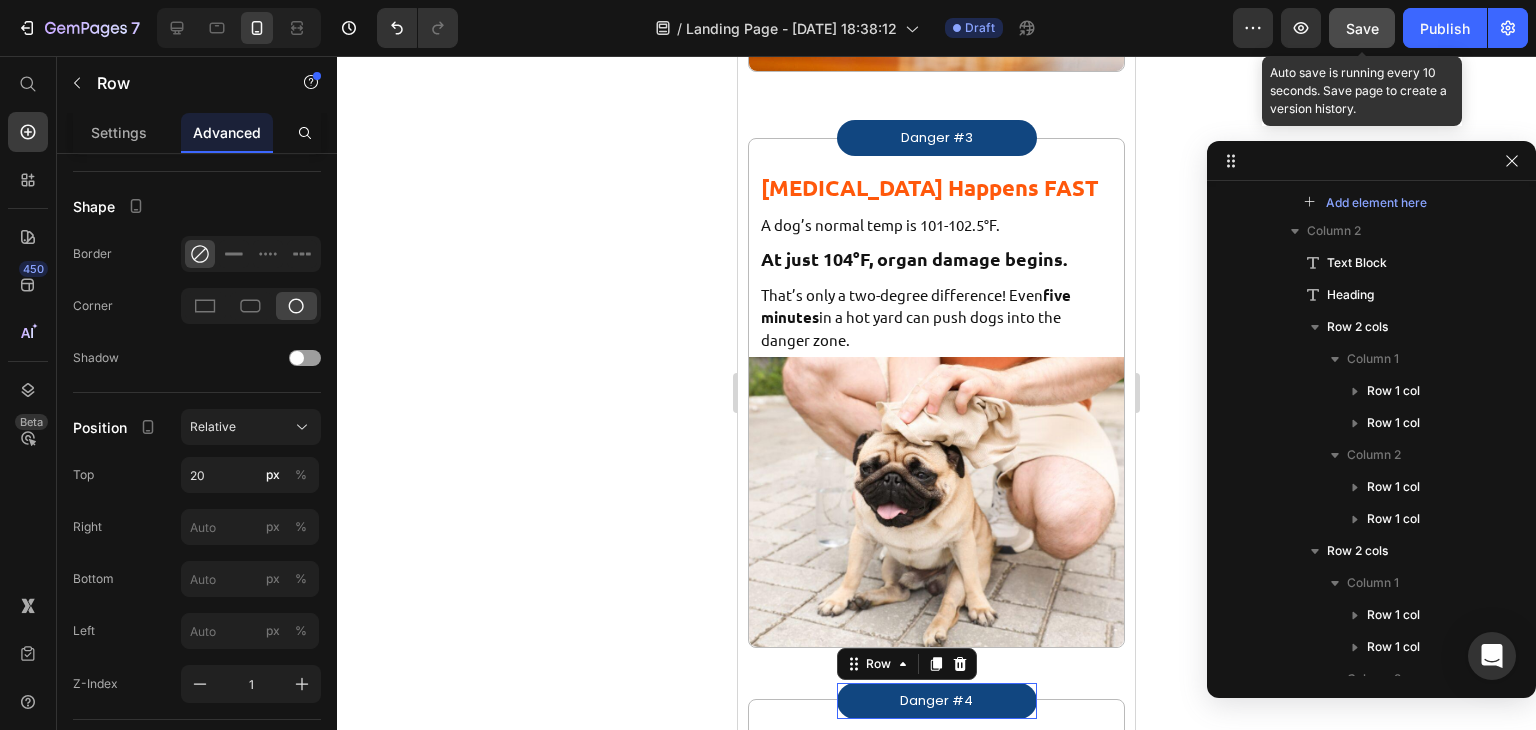 scroll, scrollTop: 920, scrollLeft: 0, axis: vertical 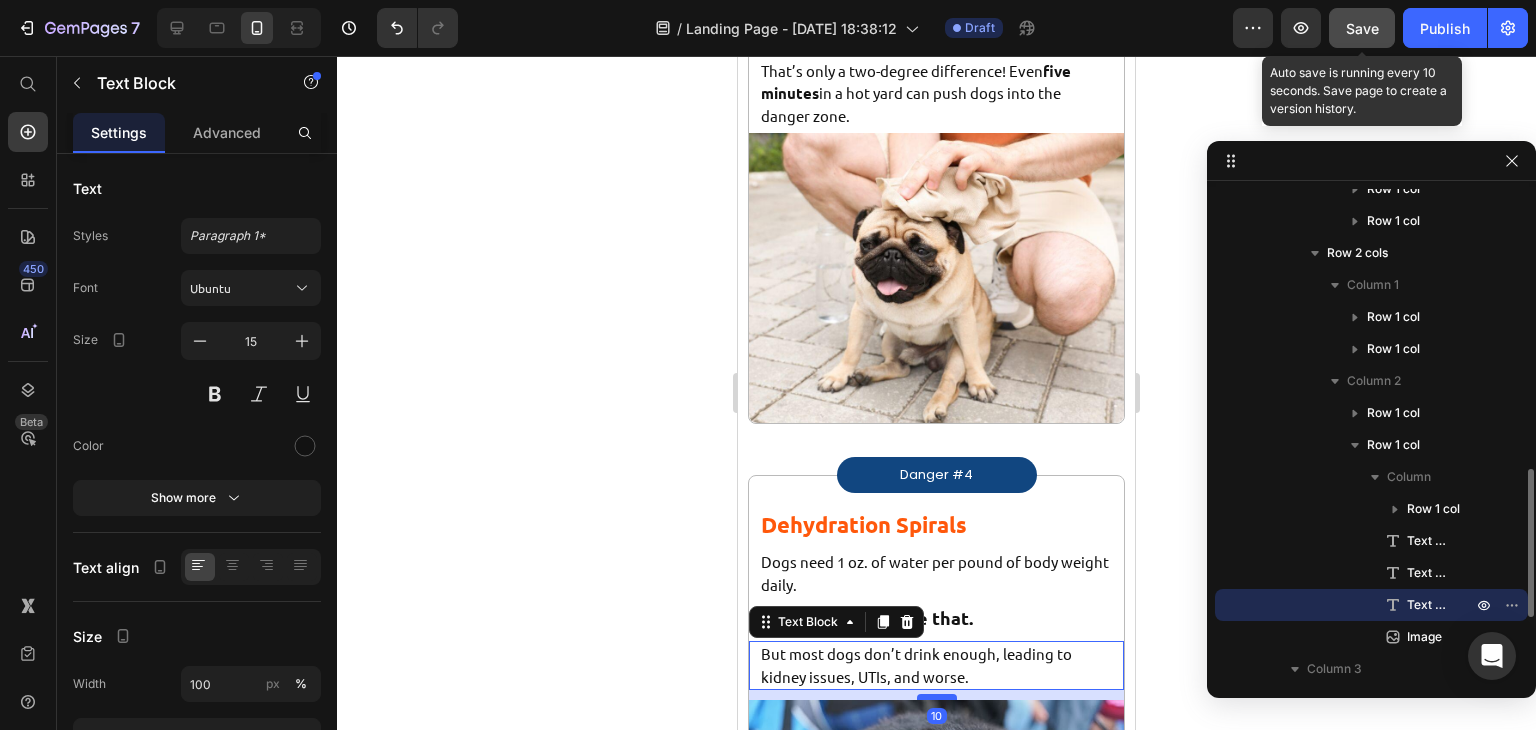 click at bounding box center (937, 697) 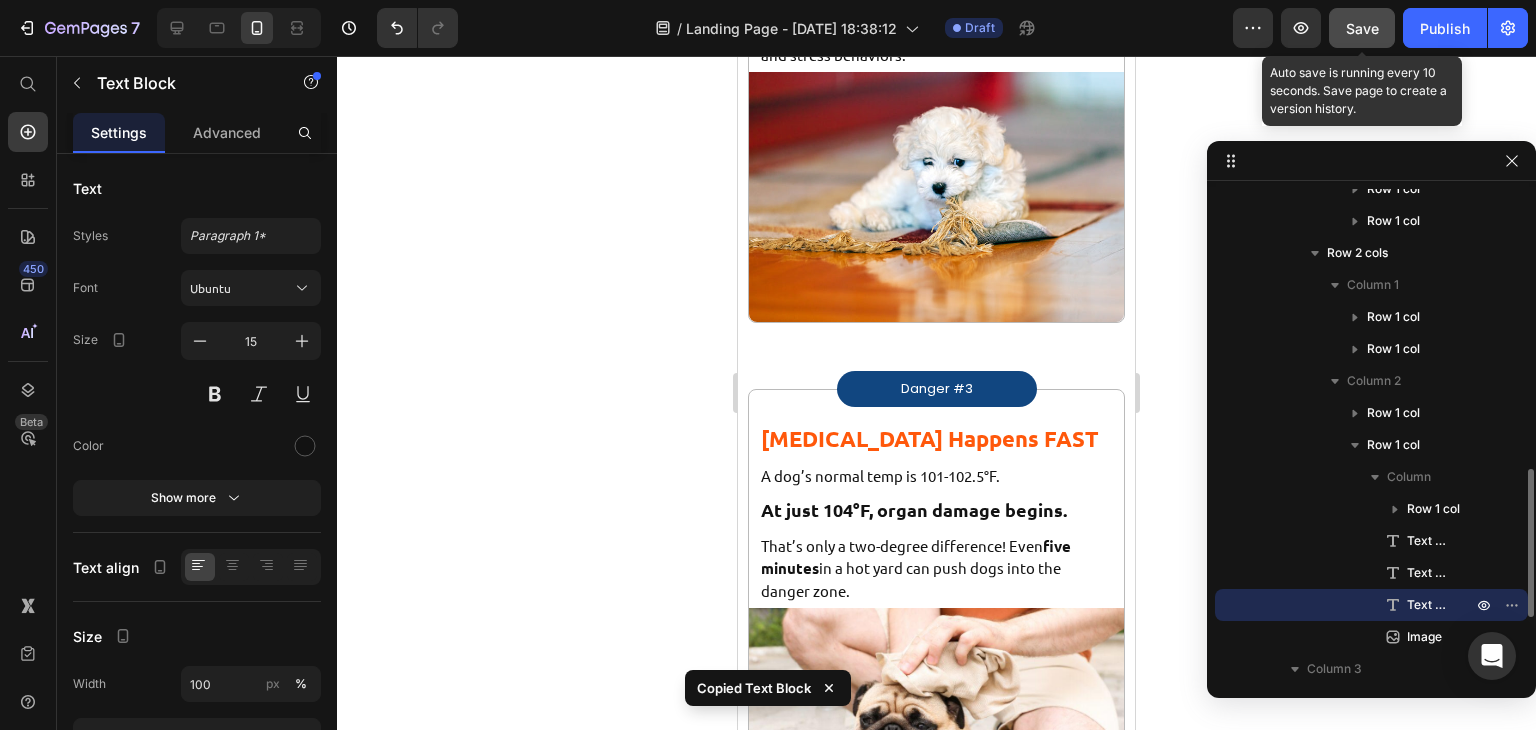 scroll, scrollTop: 2581, scrollLeft: 0, axis: vertical 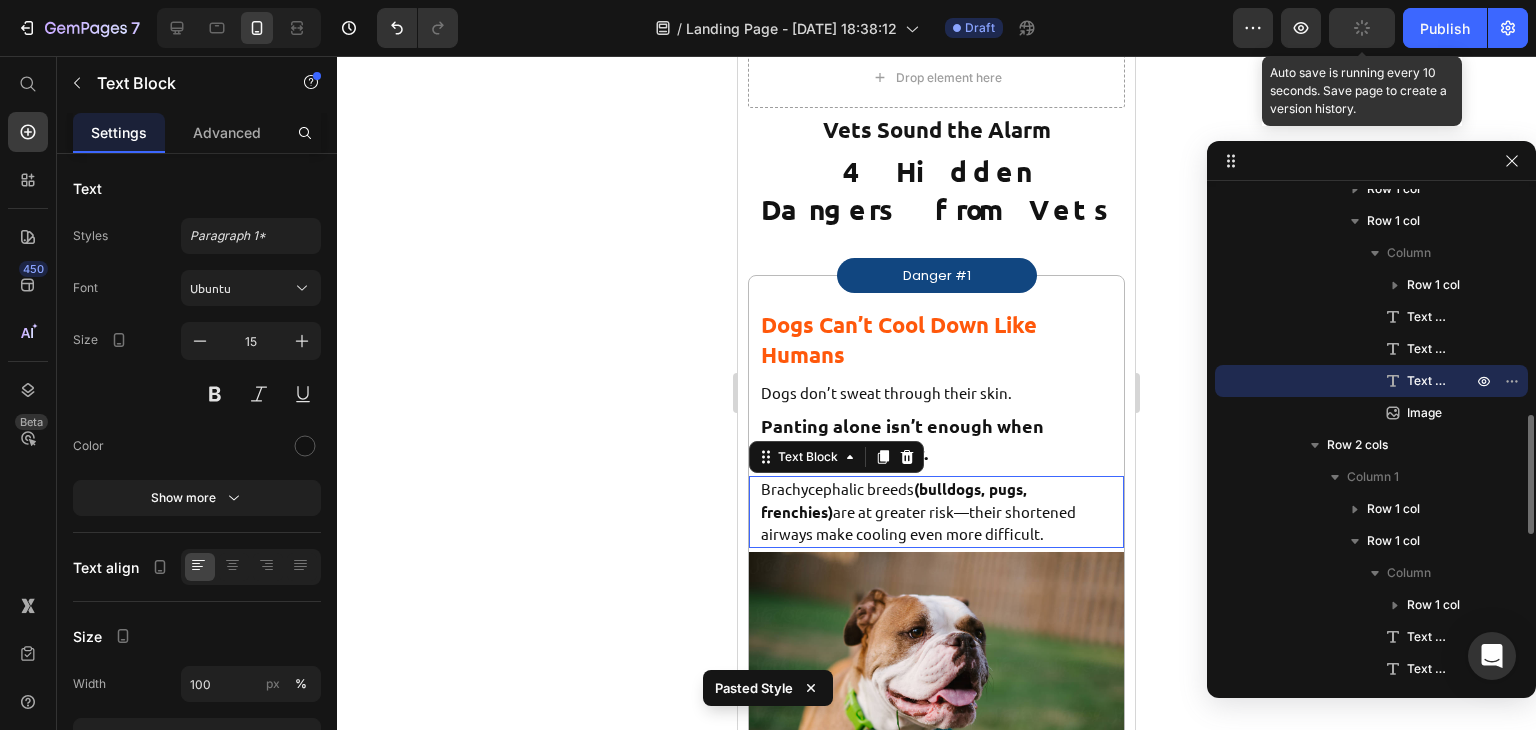 click on "Brachycephalic breeds  (bulldogs, pugs, frenchies)  are at greater risk—their shortened airways make cooling even more difficult." at bounding box center (936, 512) 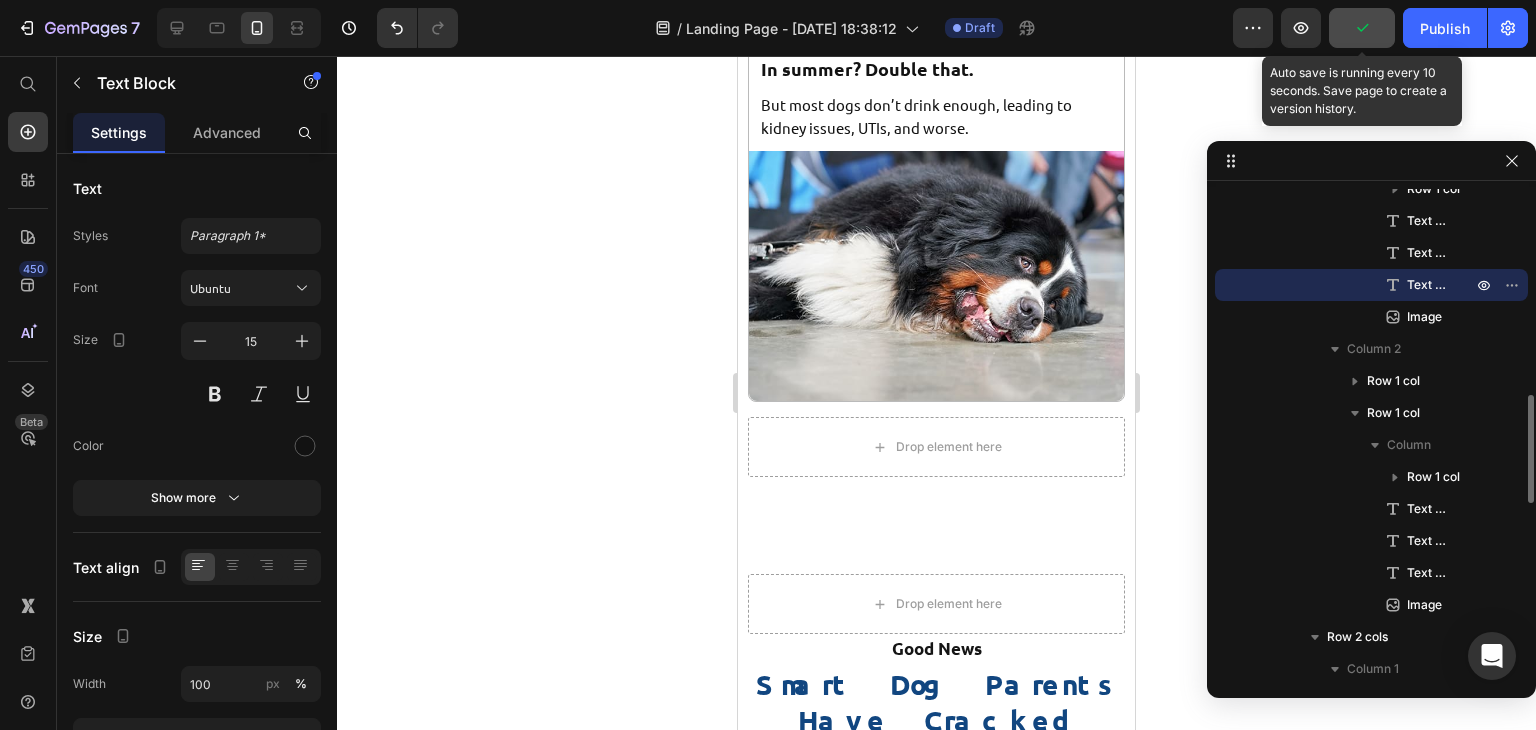 scroll, scrollTop: 3590, scrollLeft: 0, axis: vertical 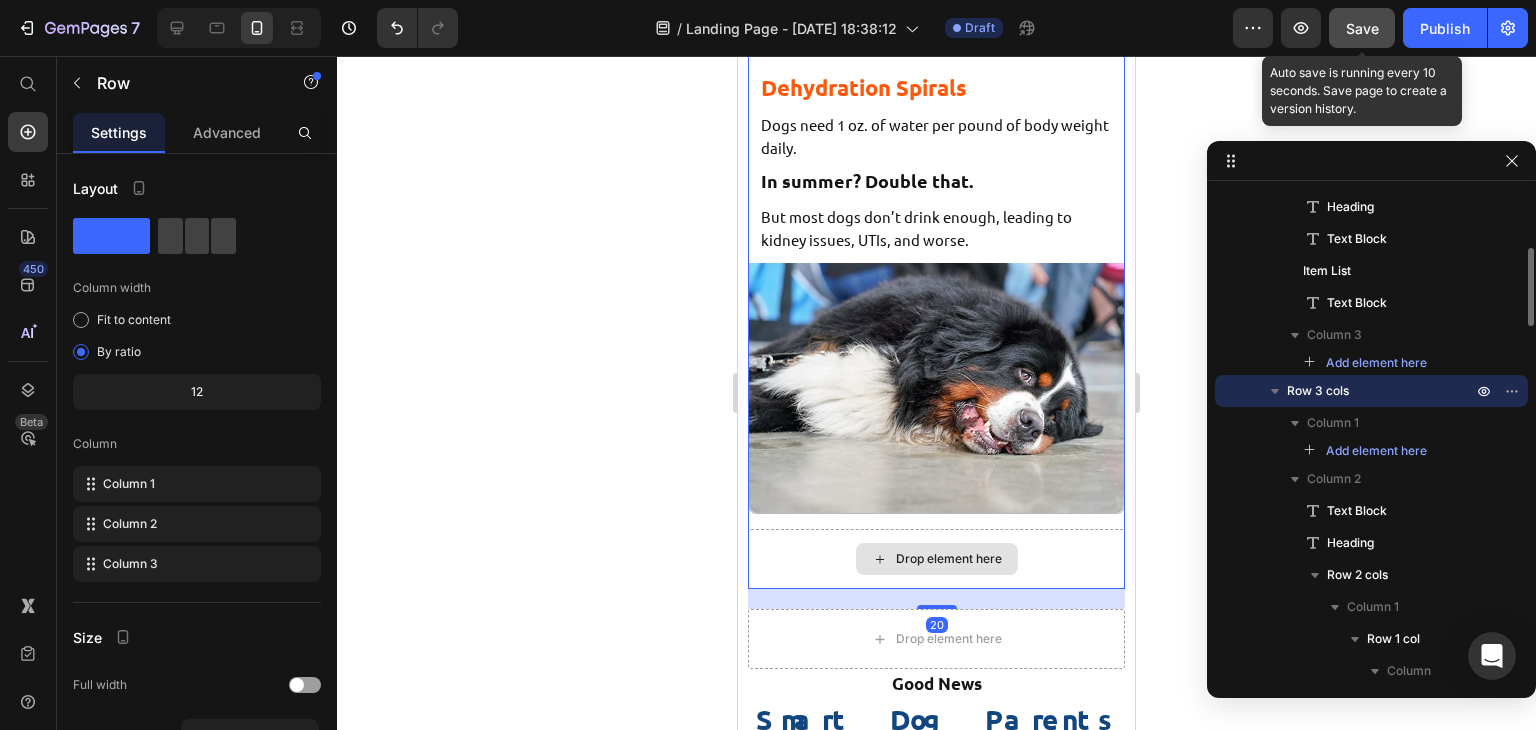 drag, startPoint x: 932, startPoint y: 433, endPoint x: 940, endPoint y: 356, distance: 77.41447 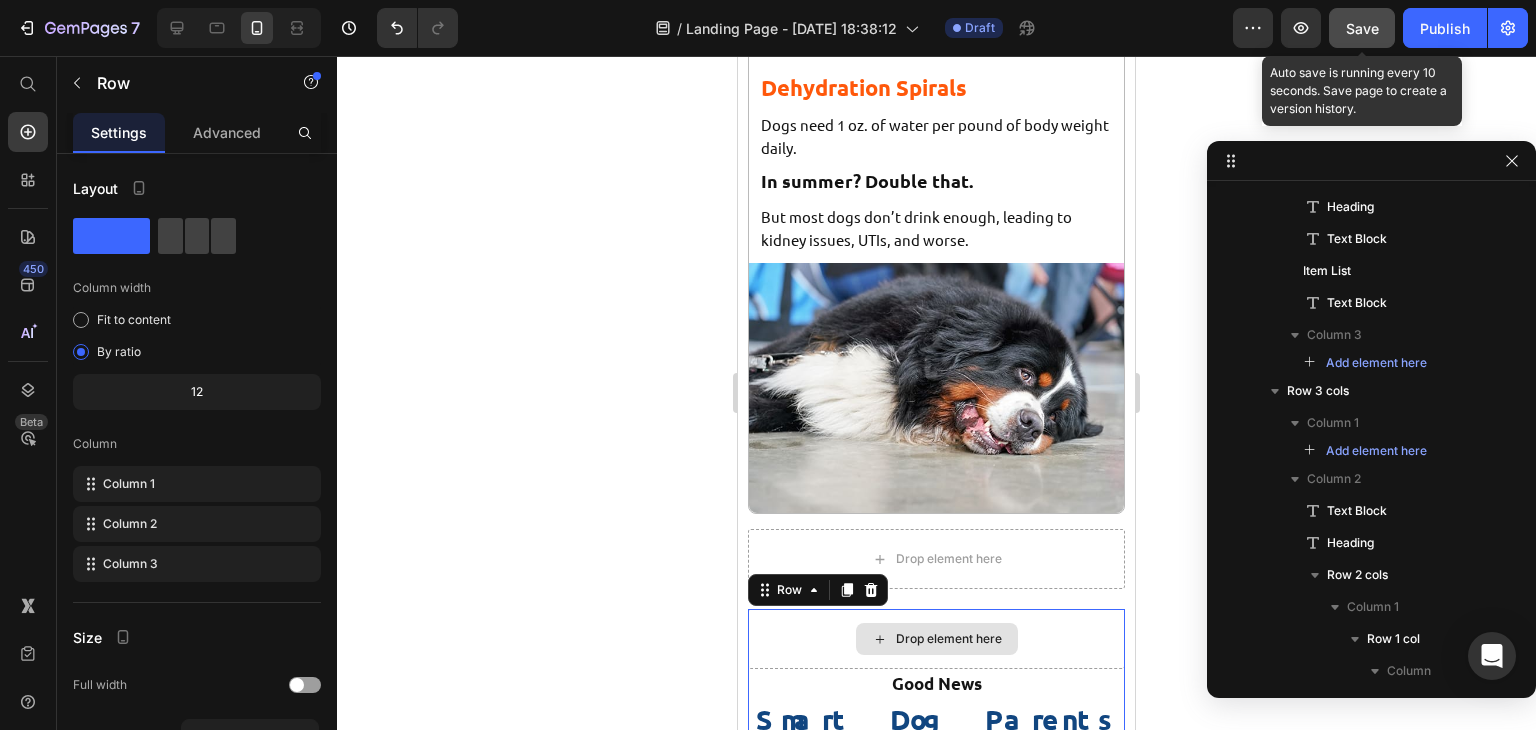 scroll, scrollTop: 2342, scrollLeft: 0, axis: vertical 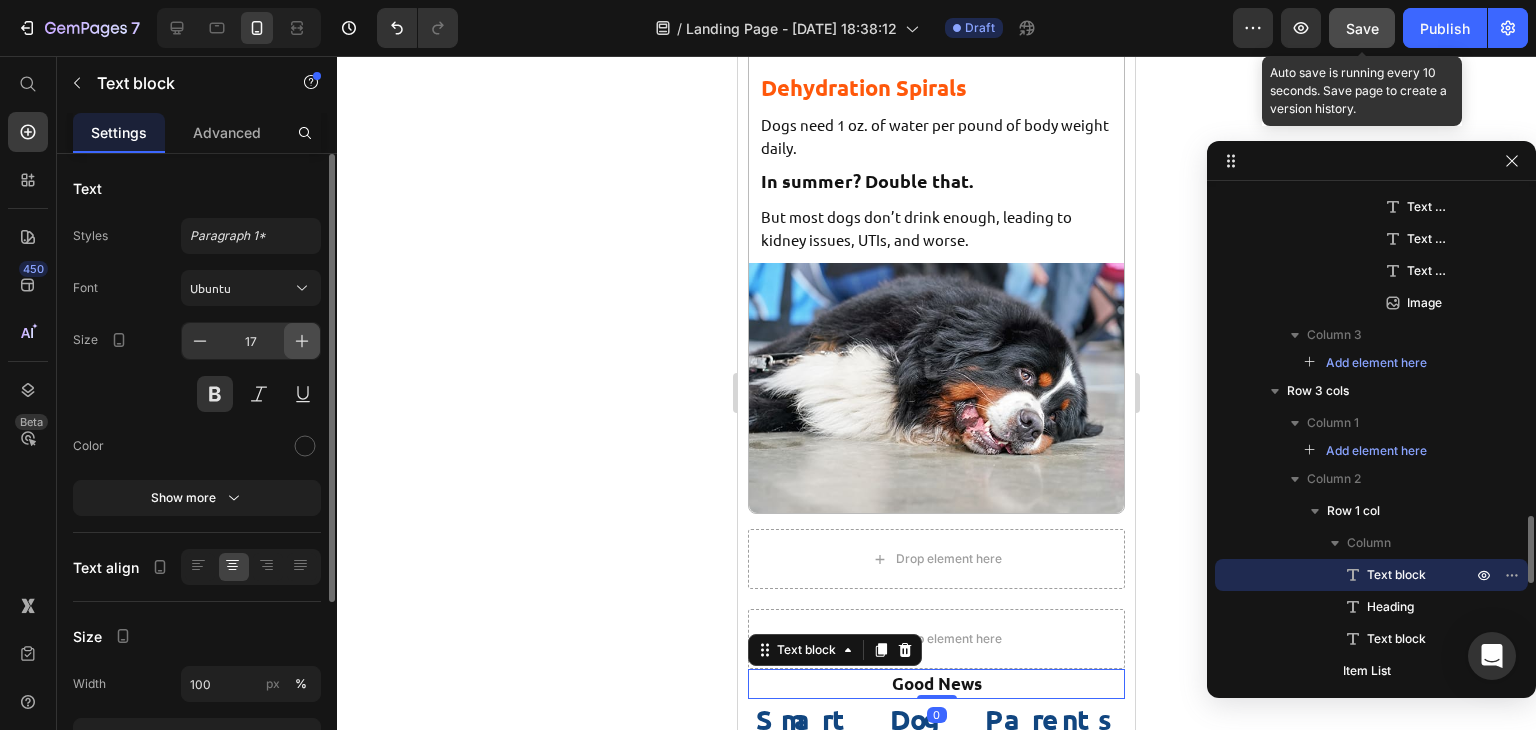 click 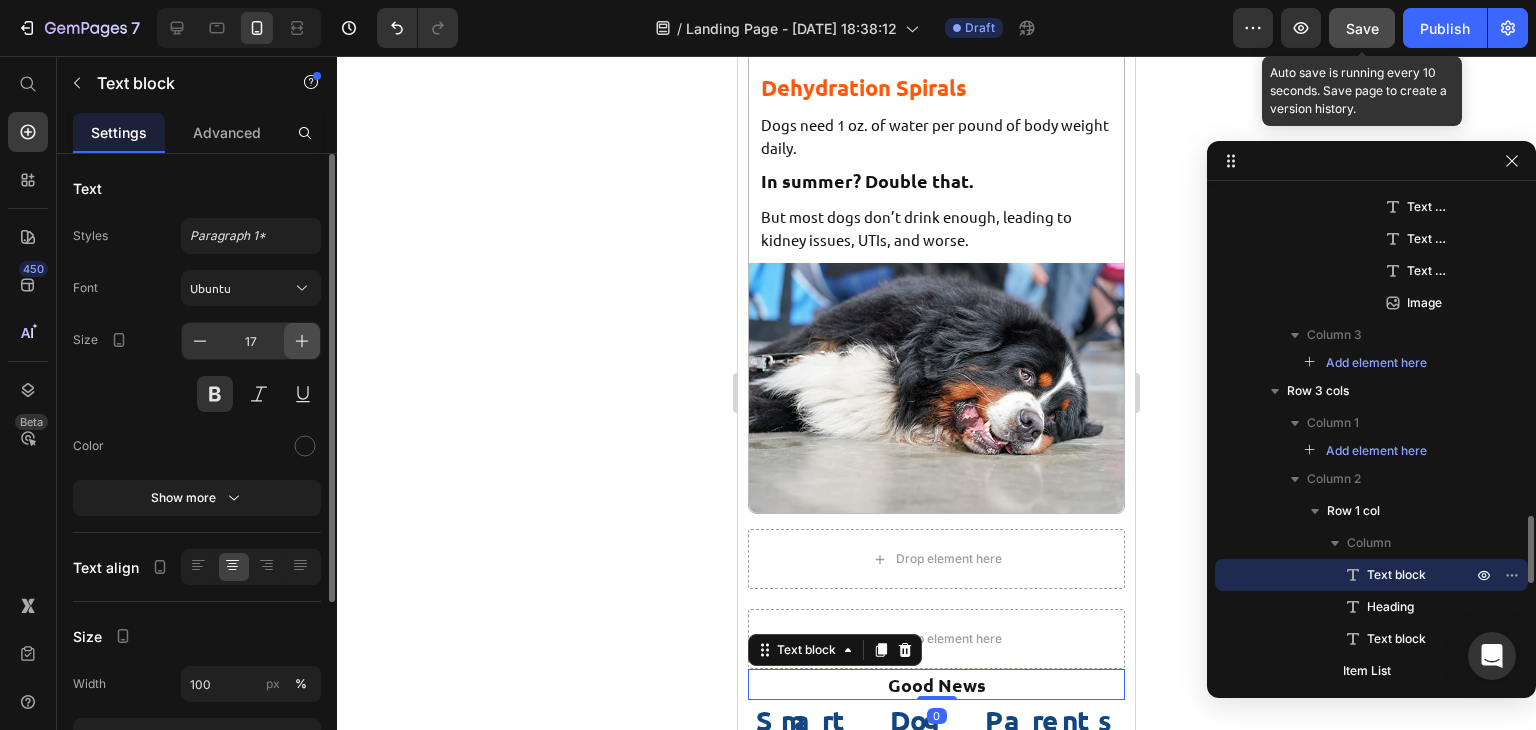 click 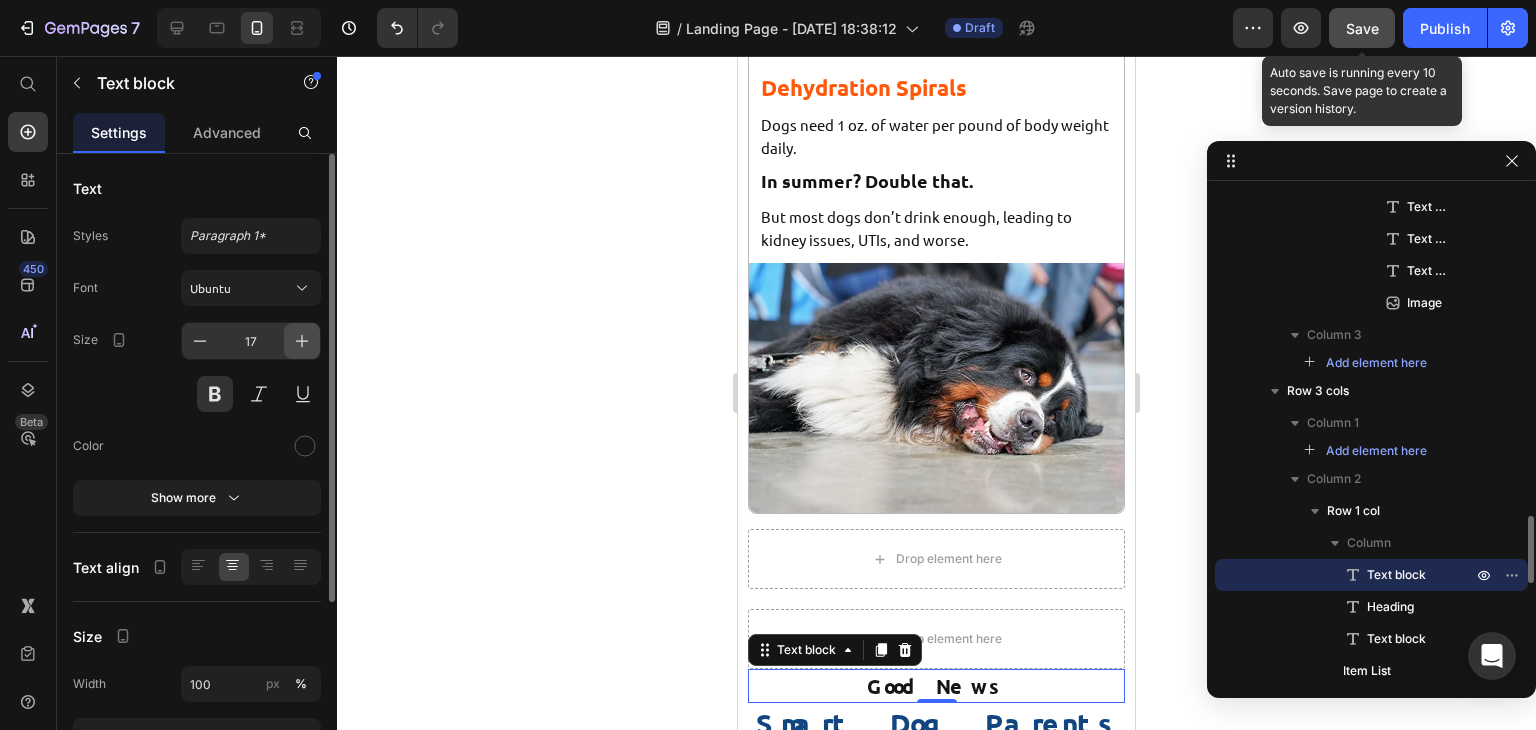 click 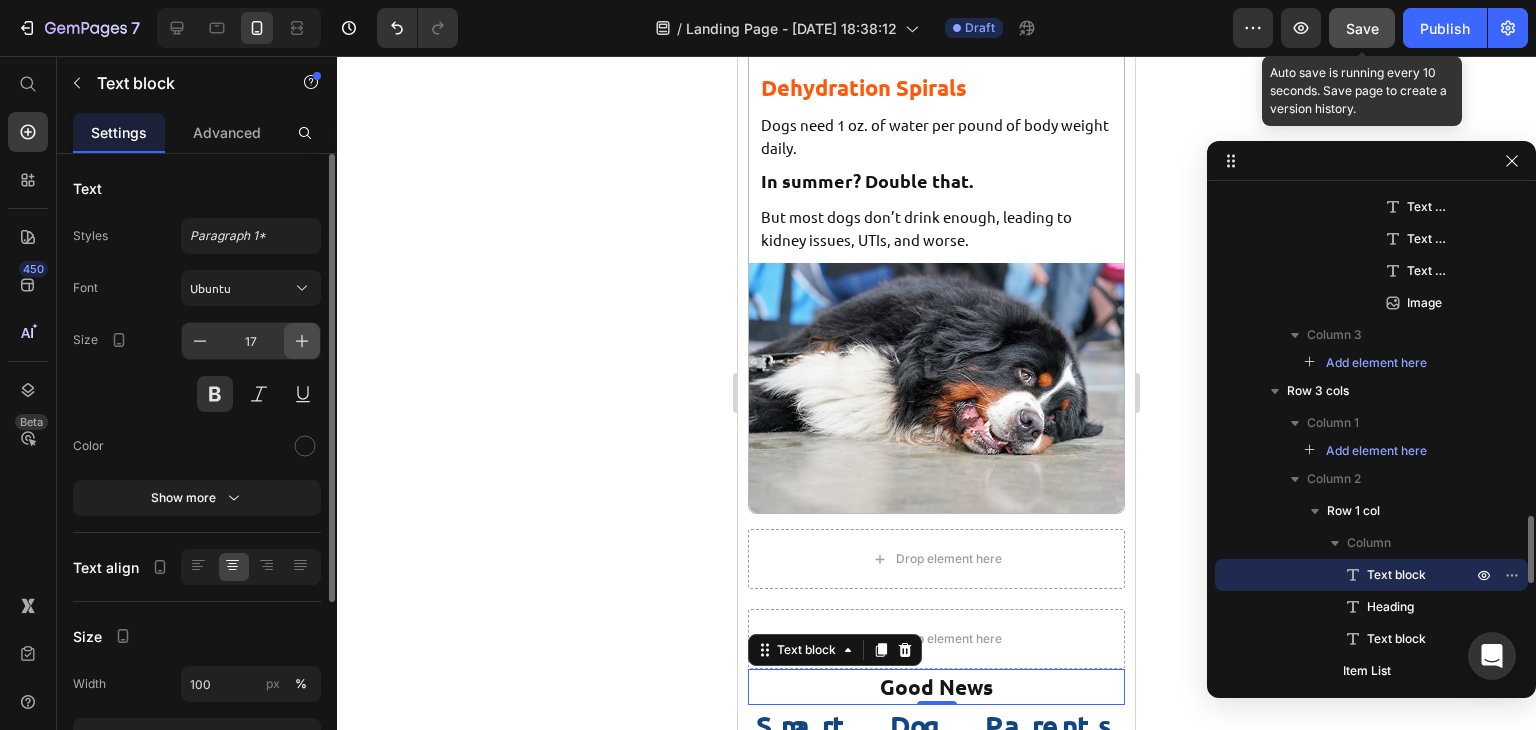 click 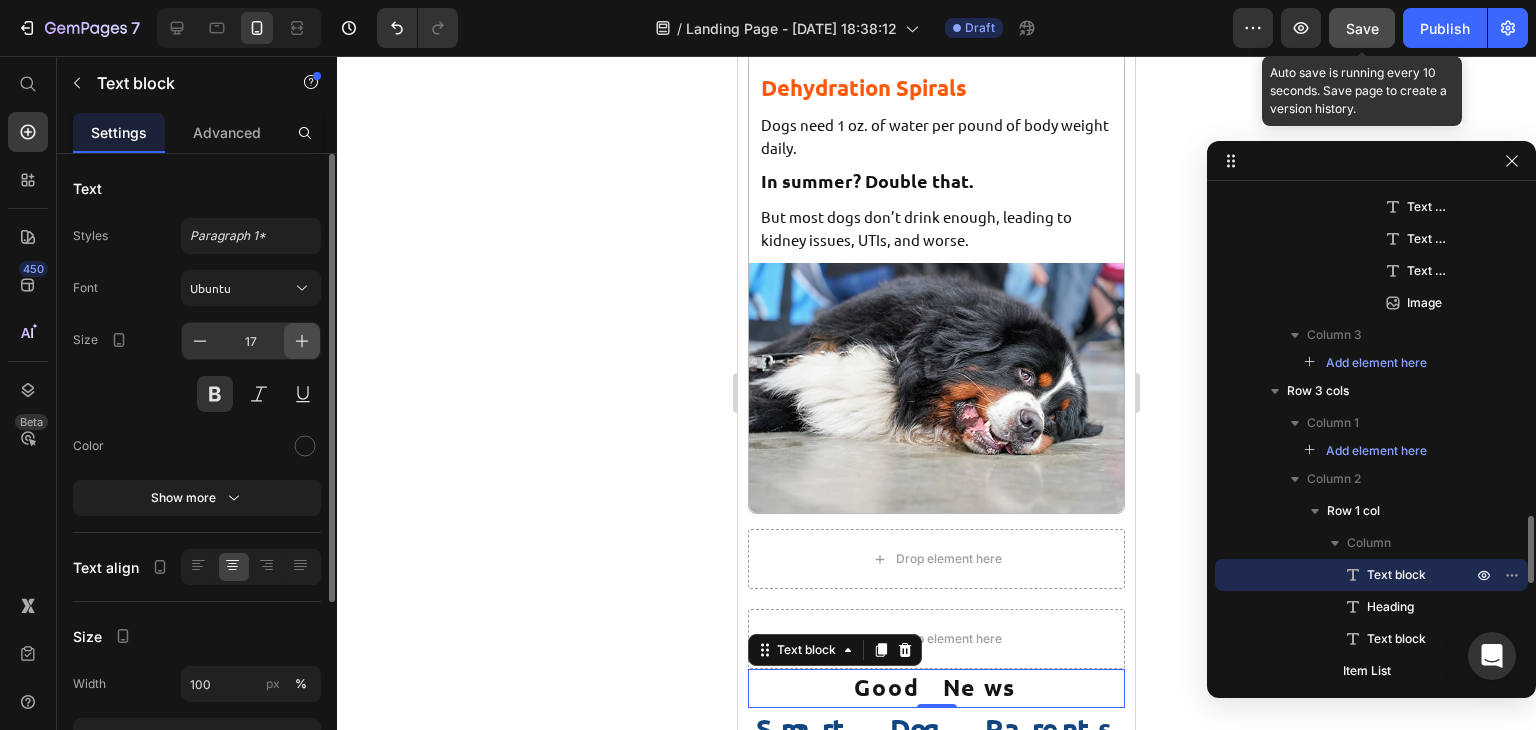 click 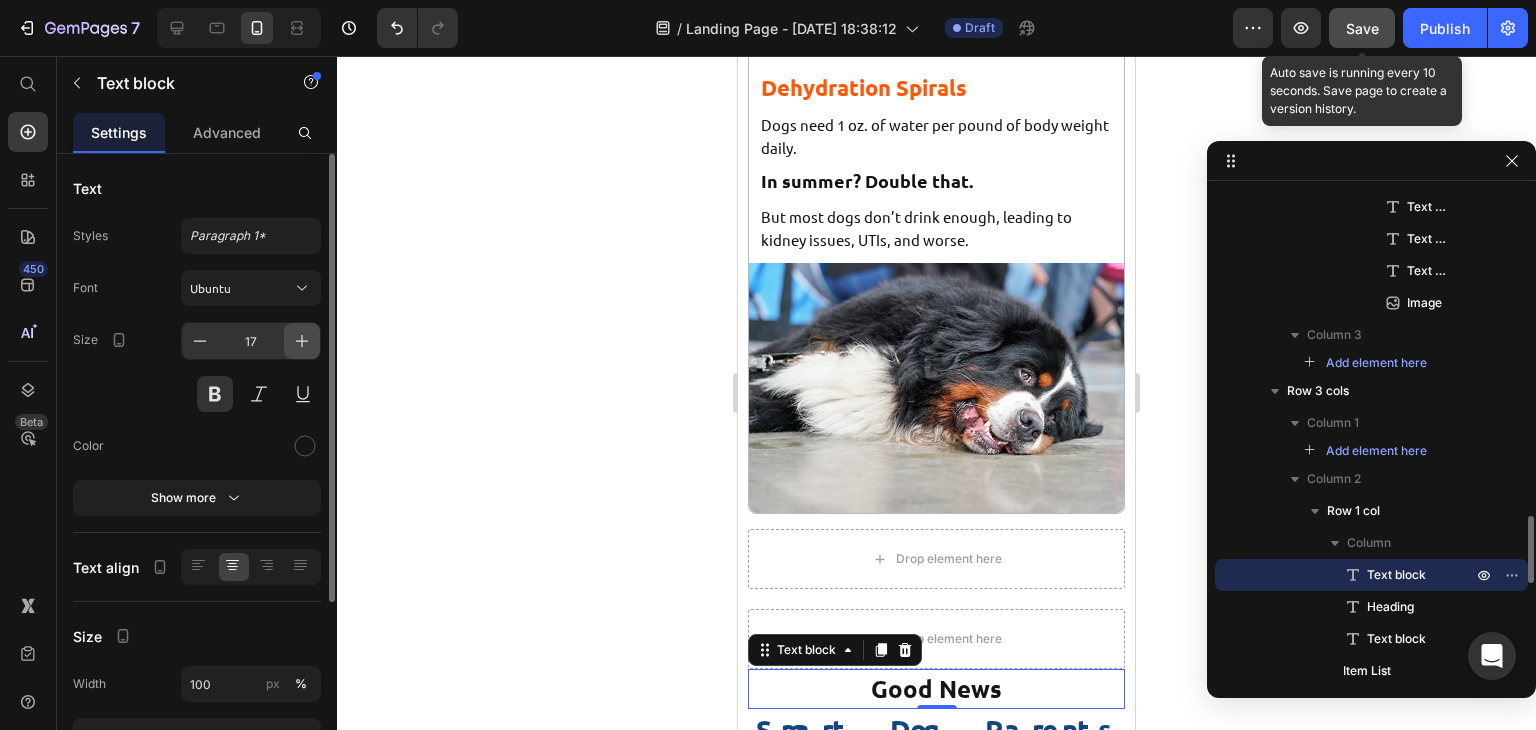 click 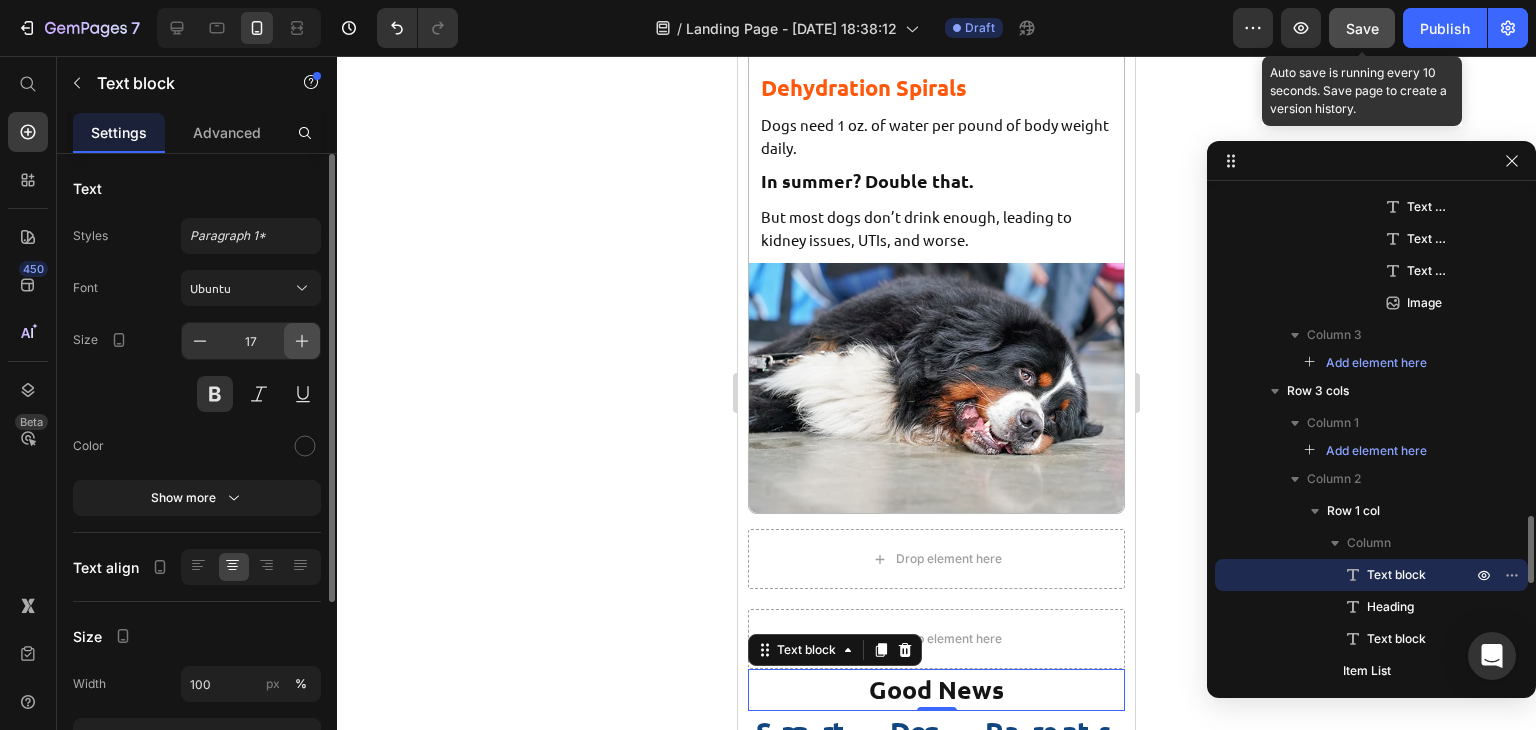 click 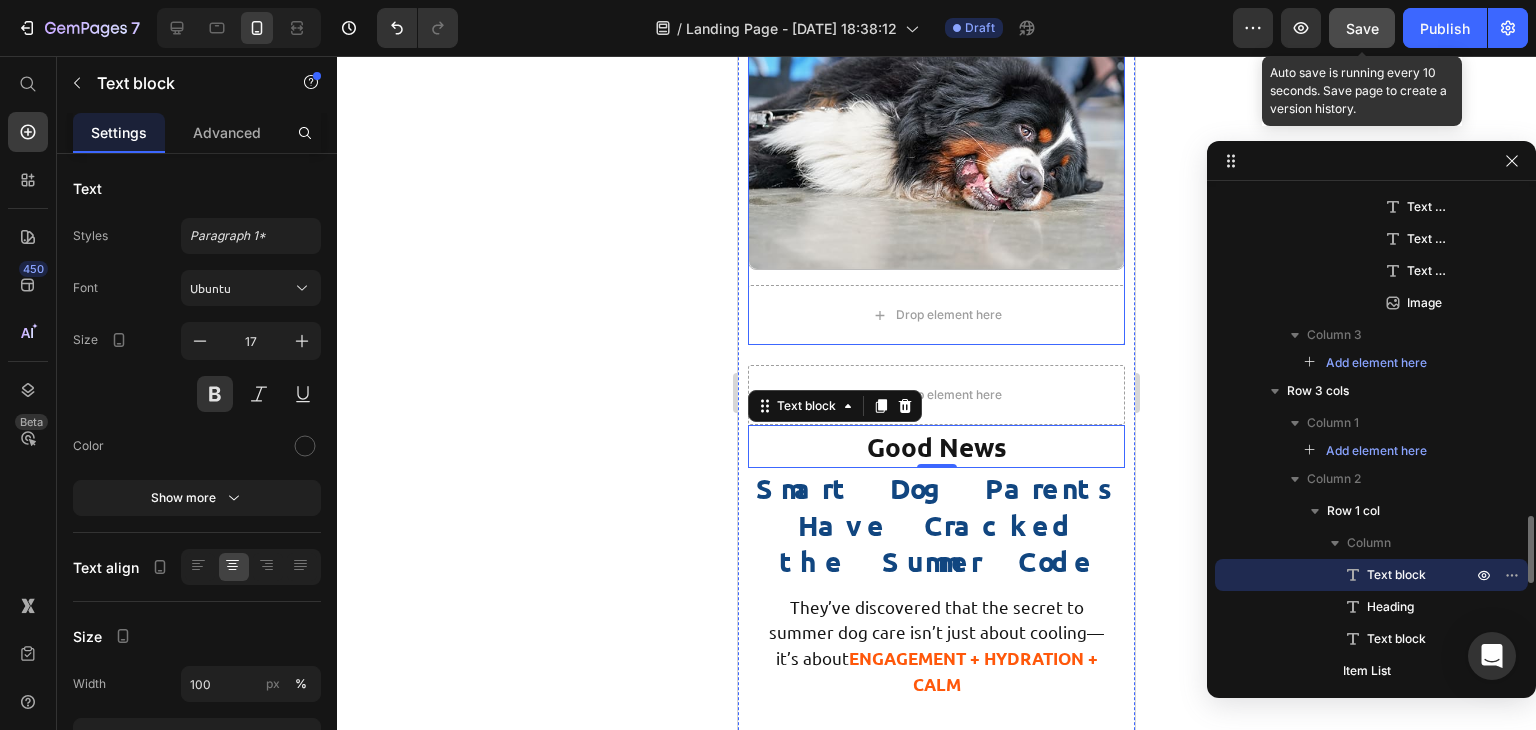 scroll, scrollTop: 3770, scrollLeft: 0, axis: vertical 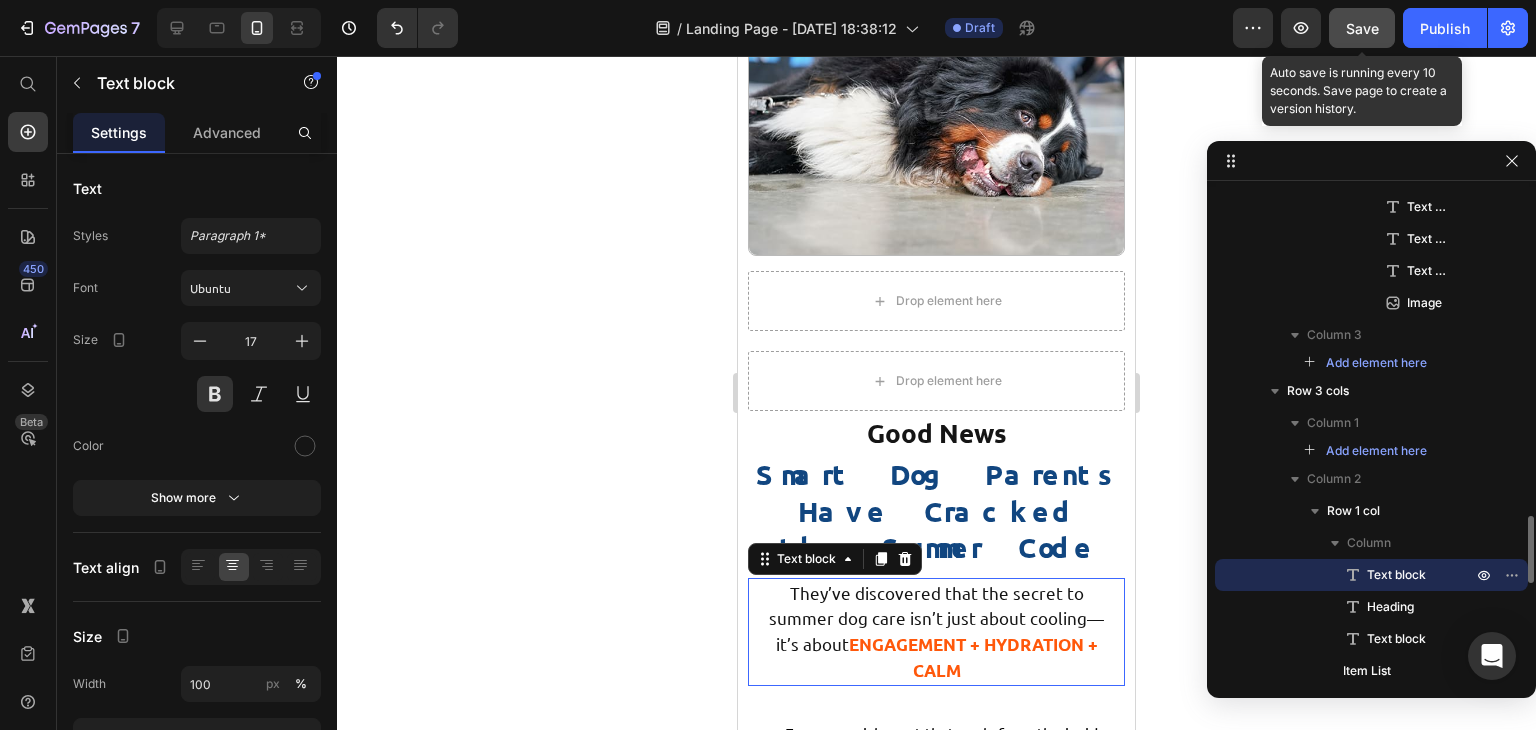 click on "They’ve discovered that the secret to summer dog care isn’t just about cooling—it’s about  ENGAGEMENT + HYDRATION + CALM" at bounding box center [936, 632] 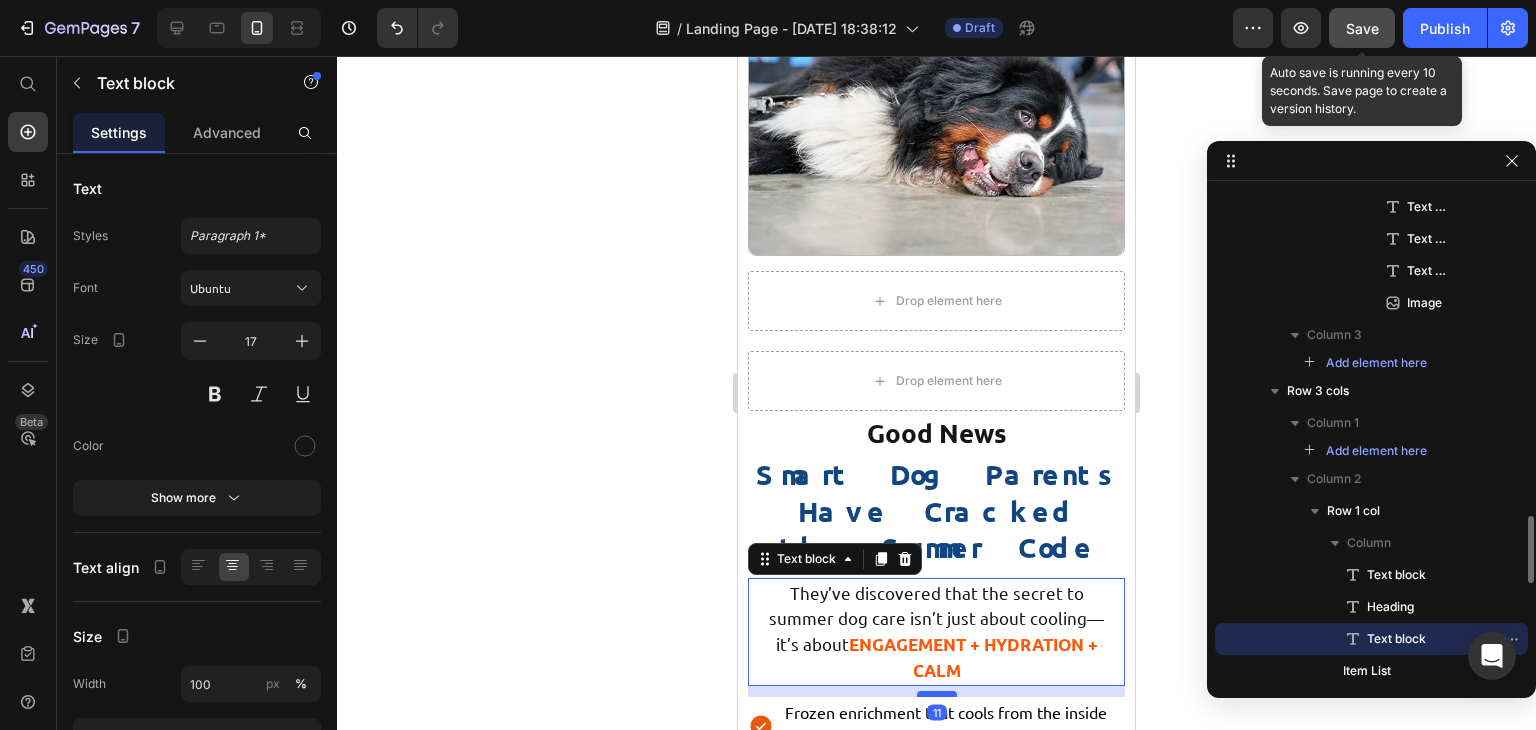 drag, startPoint x: 934, startPoint y: 502, endPoint x: 933, endPoint y: 481, distance: 21.023796 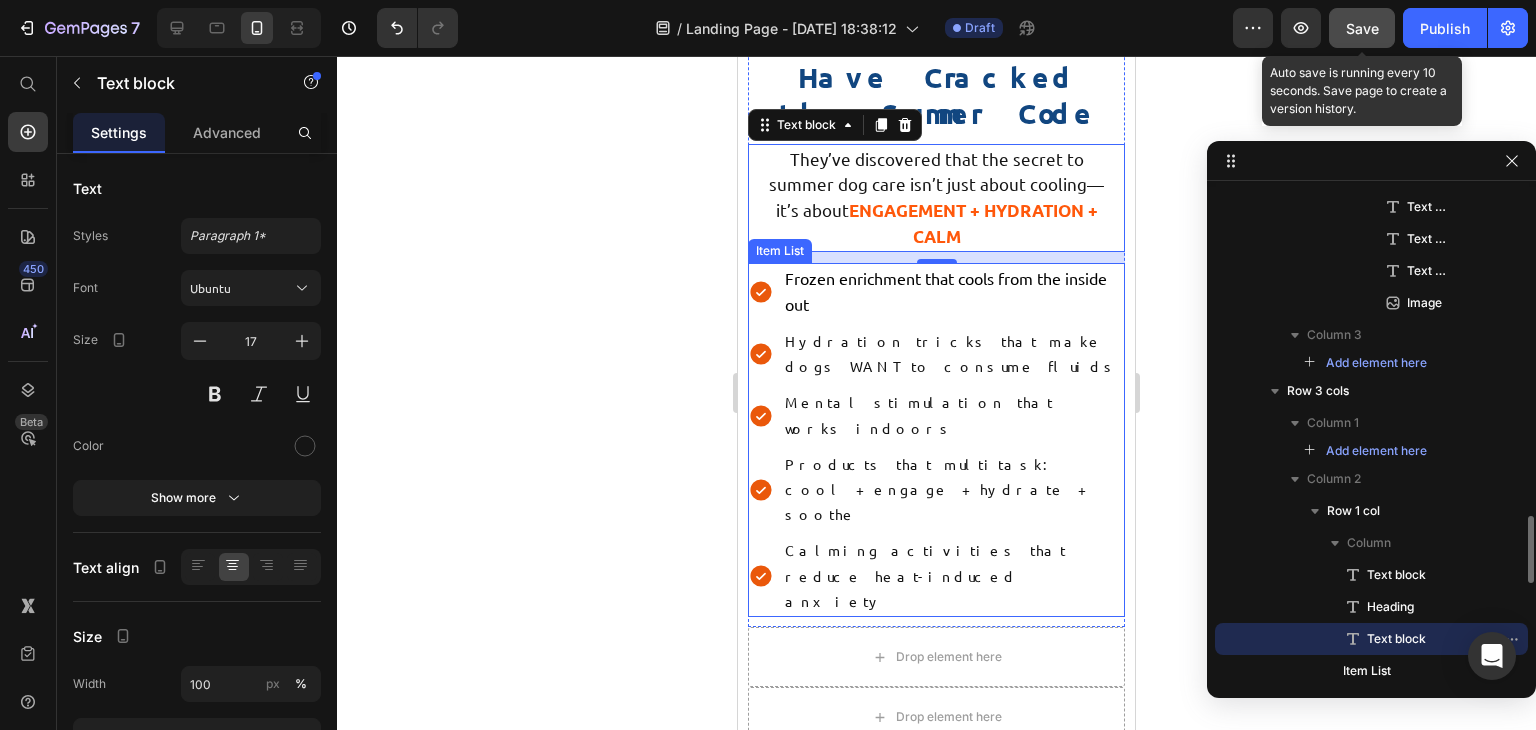 scroll, scrollTop: 4204, scrollLeft: 0, axis: vertical 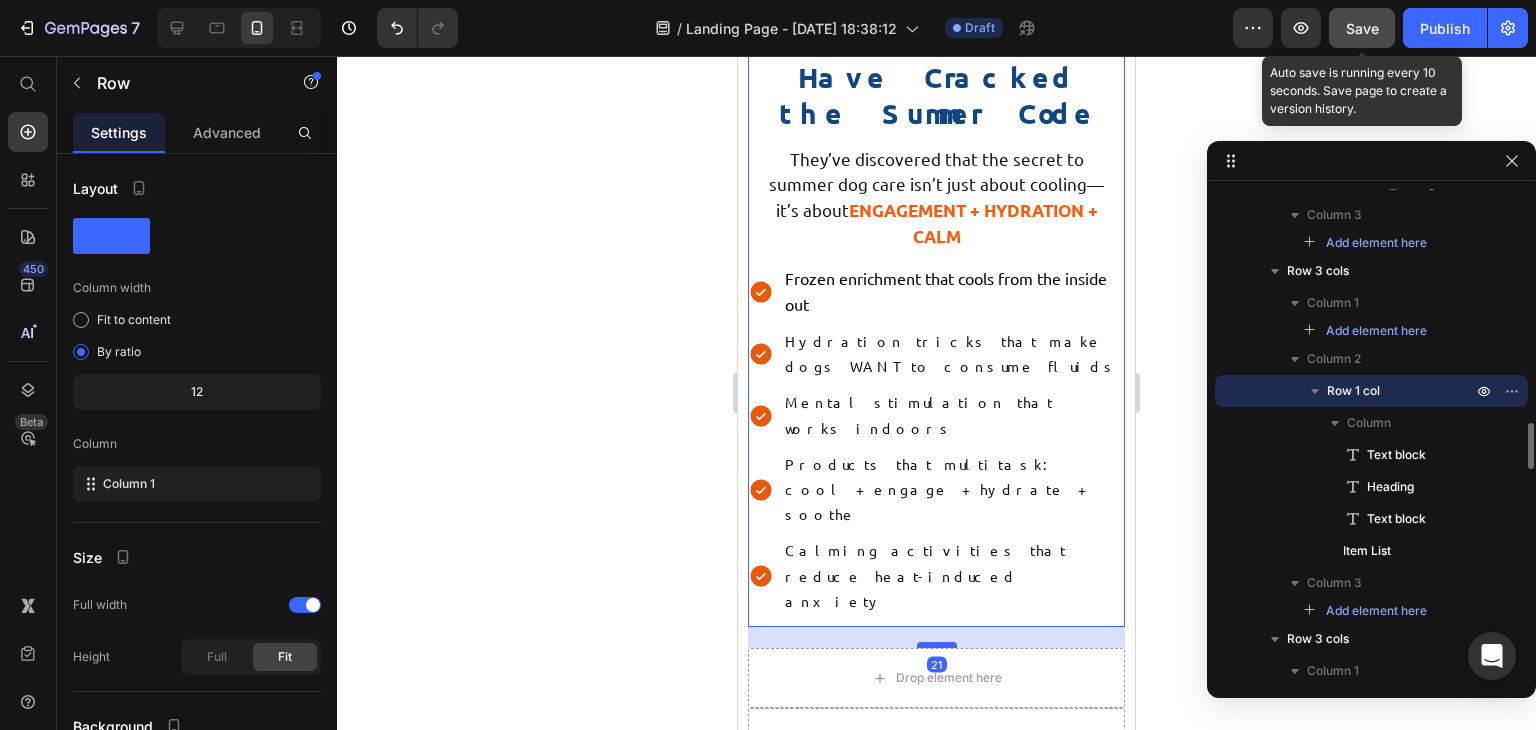 drag, startPoint x: 932, startPoint y: 334, endPoint x: 918, endPoint y: 350, distance: 21.260292 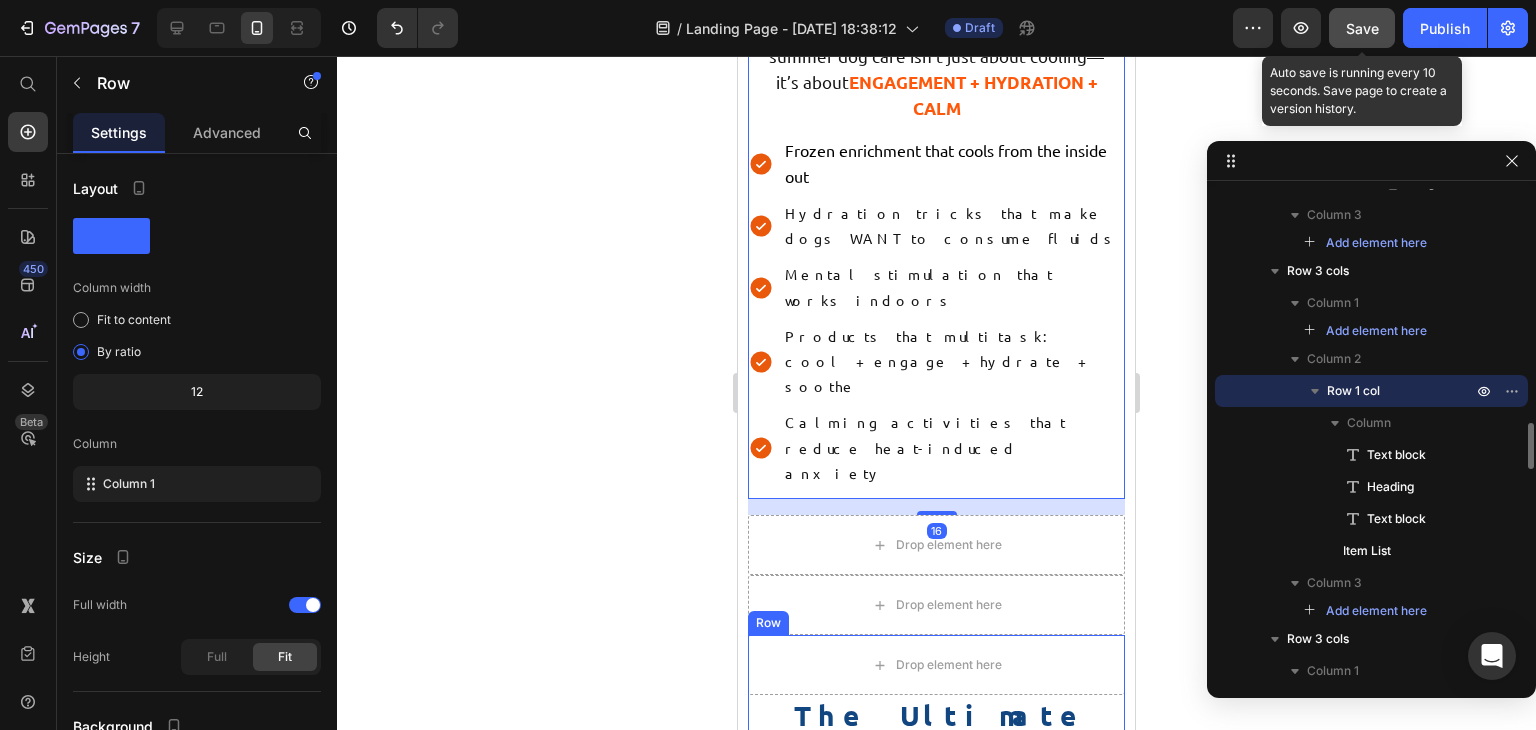 scroll, scrollTop: 4332, scrollLeft: 0, axis: vertical 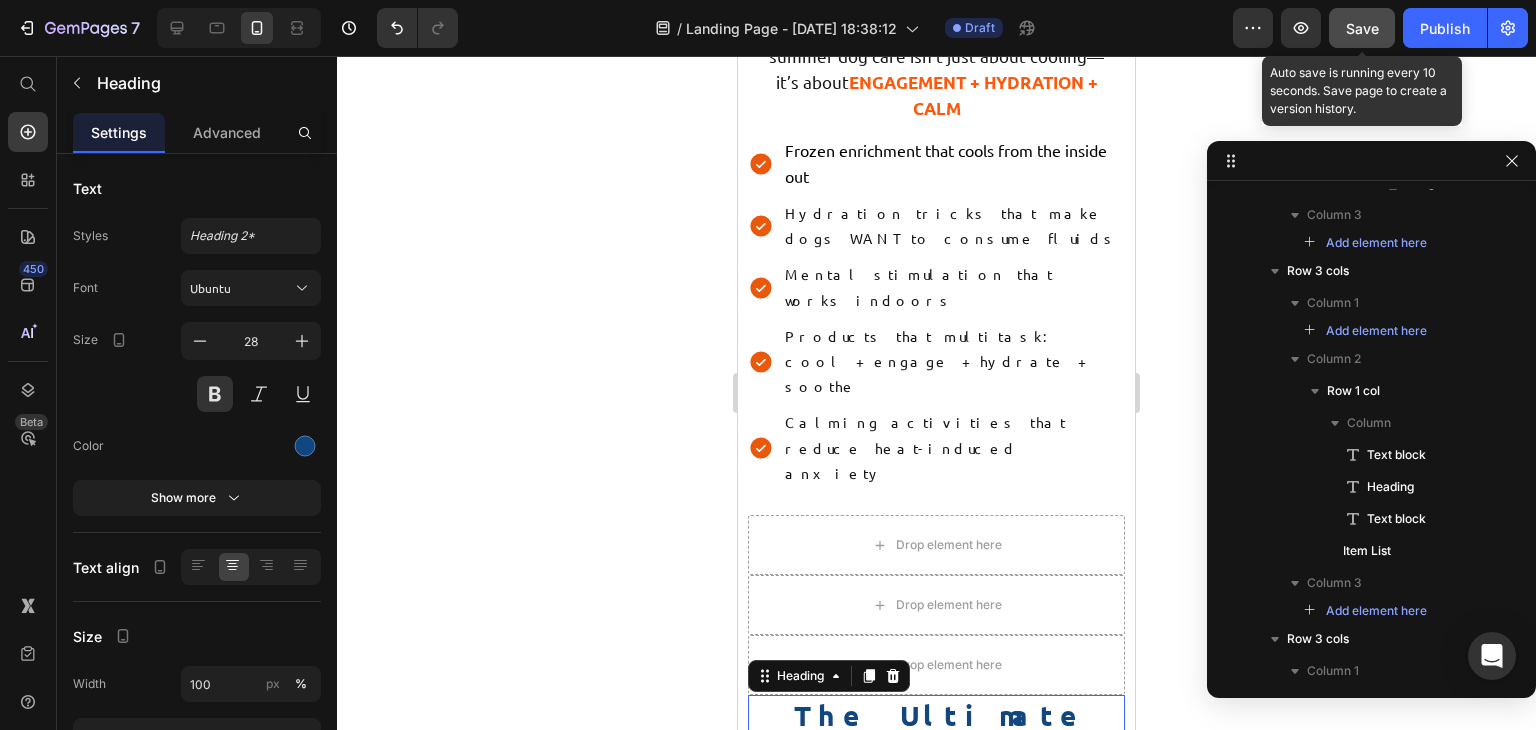 click on "The Ultimate Ranking:  7 Cooling Products Tested on Hundreds of Dogs" at bounding box center (936, 806) 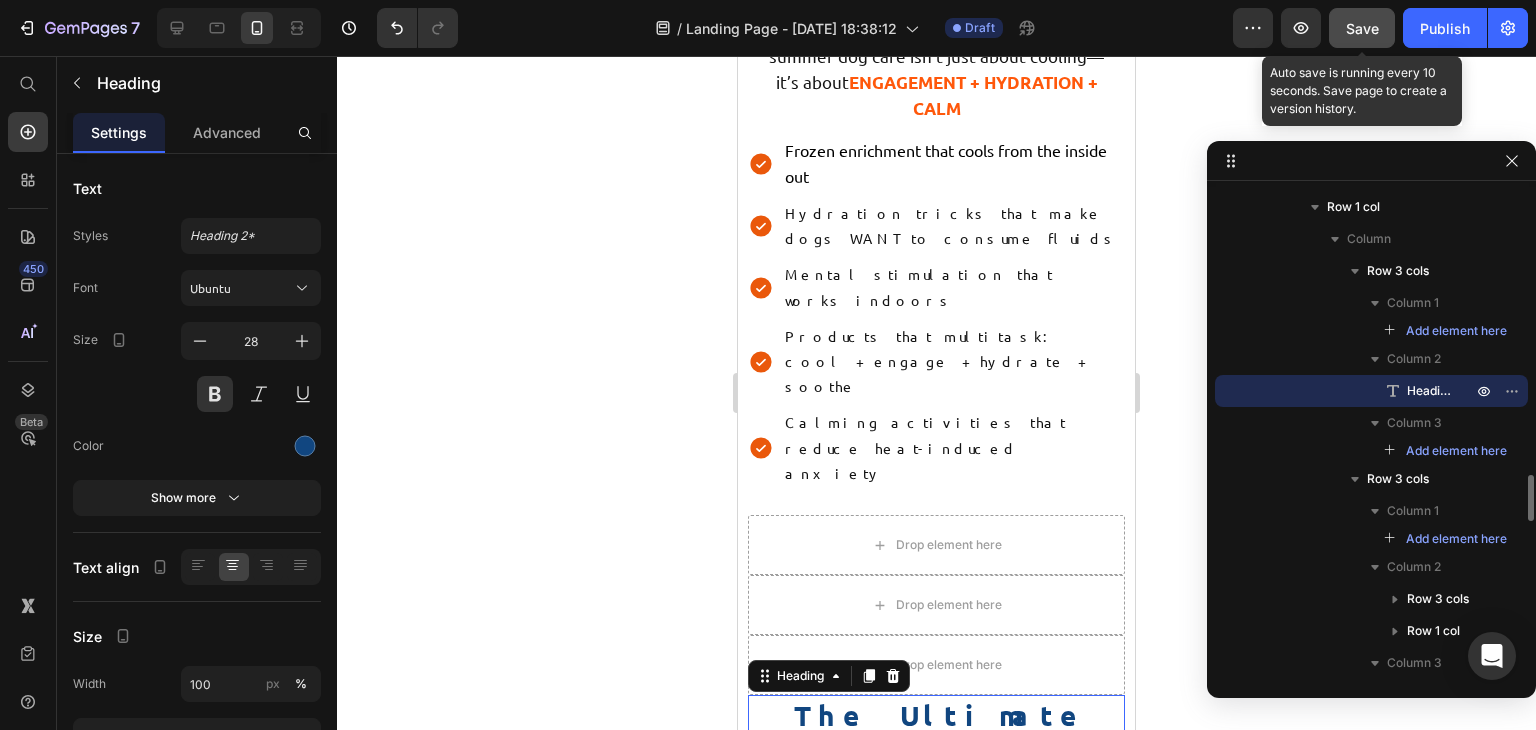drag, startPoint x: 926, startPoint y: 528, endPoint x: 925, endPoint y: 494, distance: 34.0147 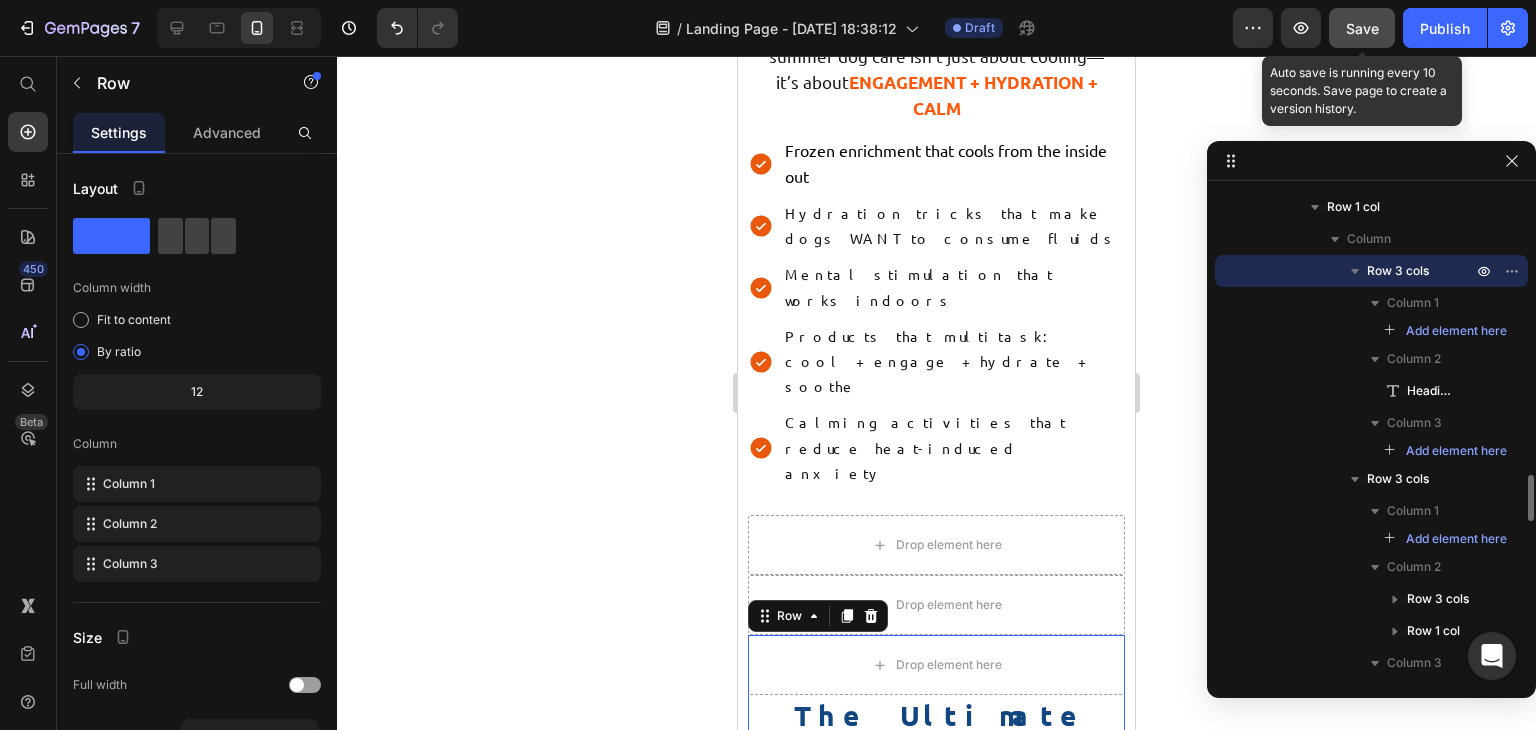 drag, startPoint x: 926, startPoint y: 582, endPoint x: 912, endPoint y: 495, distance: 88.11924 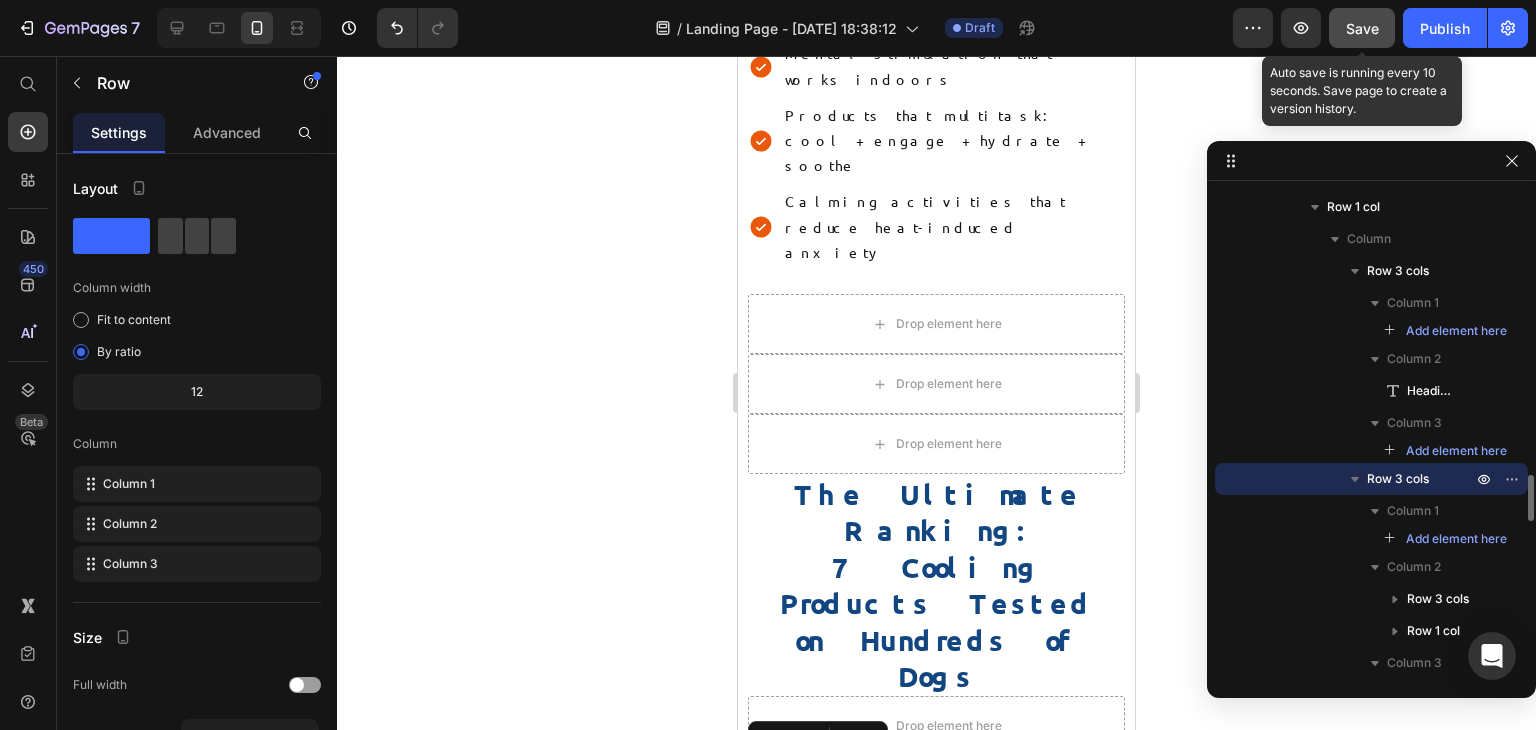 scroll, scrollTop: 4564, scrollLeft: 0, axis: vertical 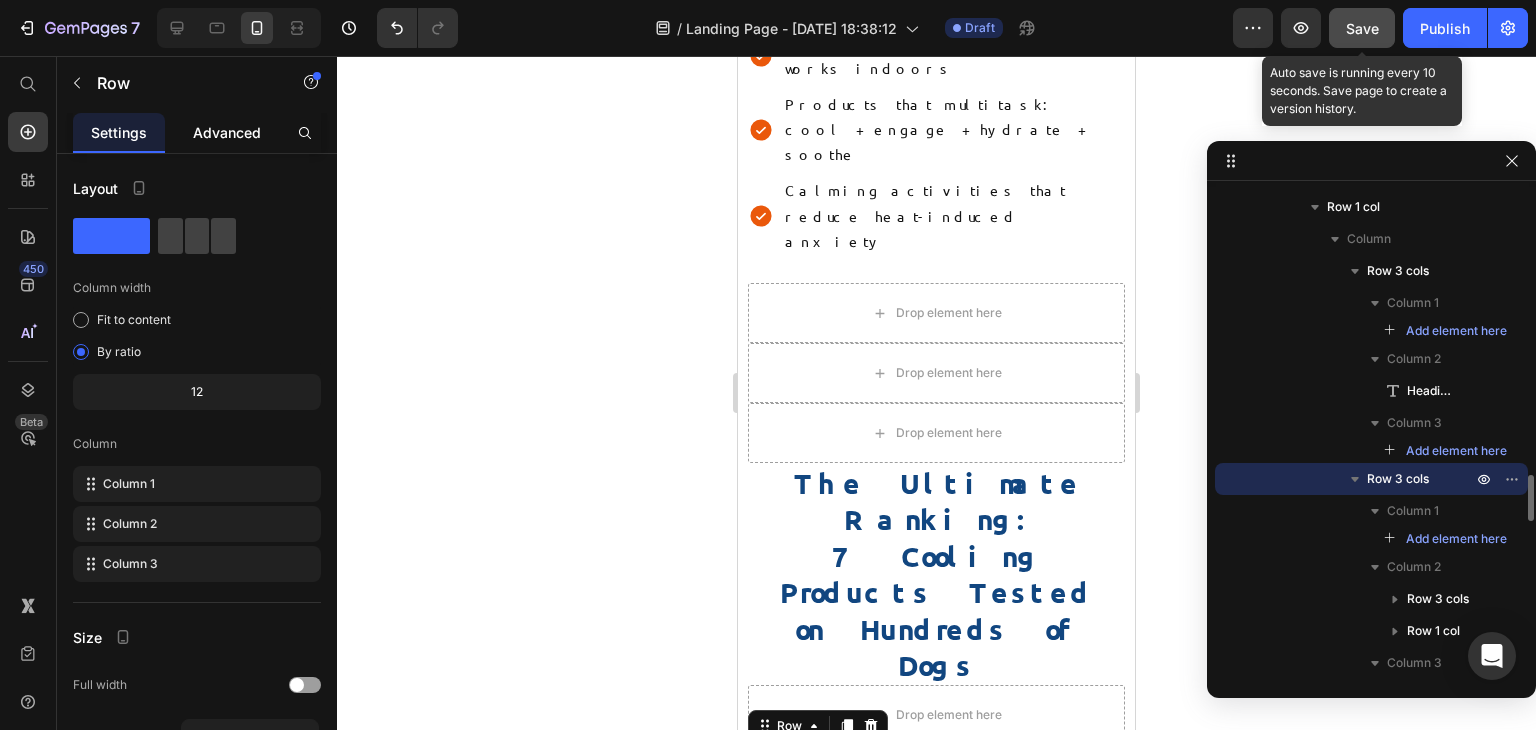 click on "Advanced" at bounding box center (227, 132) 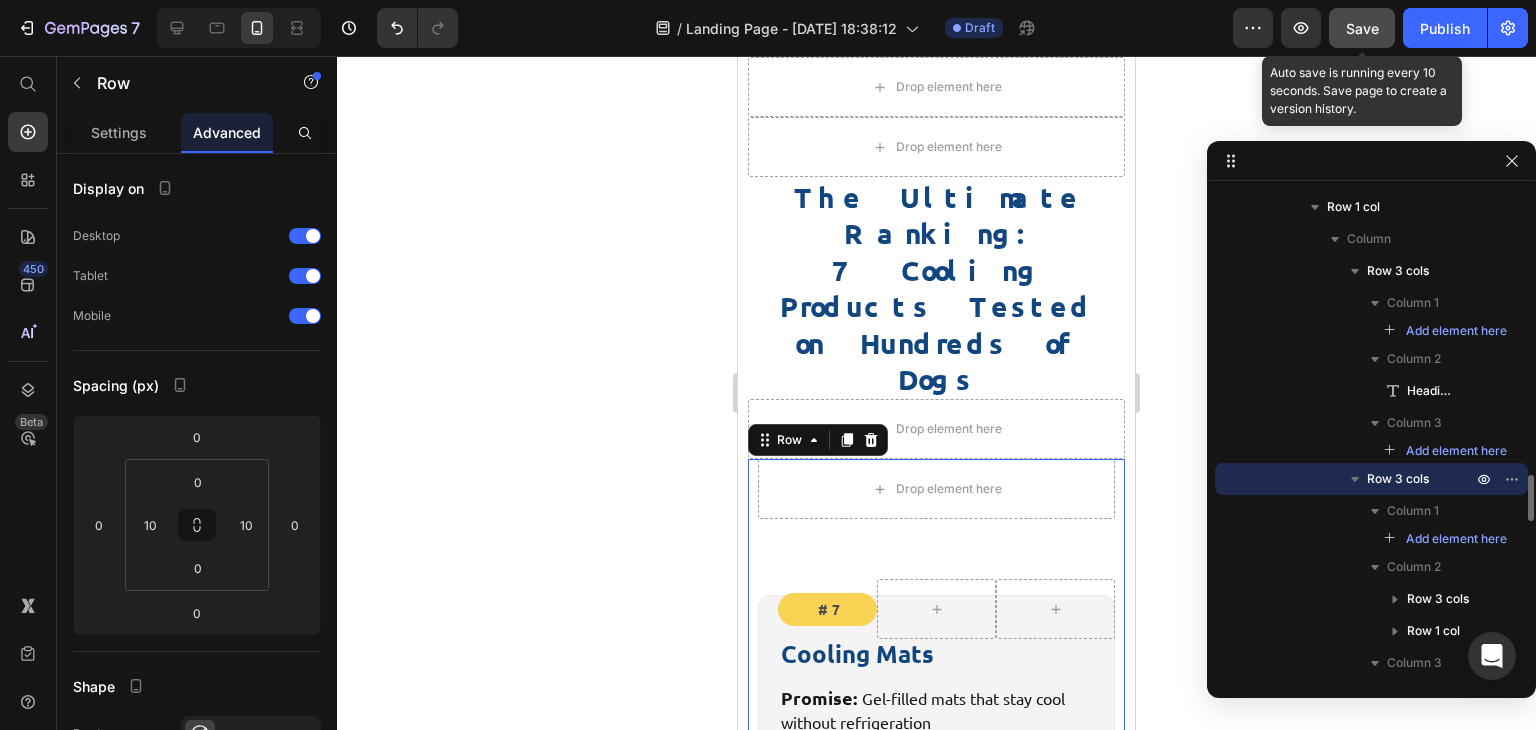 scroll, scrollTop: 5042, scrollLeft: 0, axis: vertical 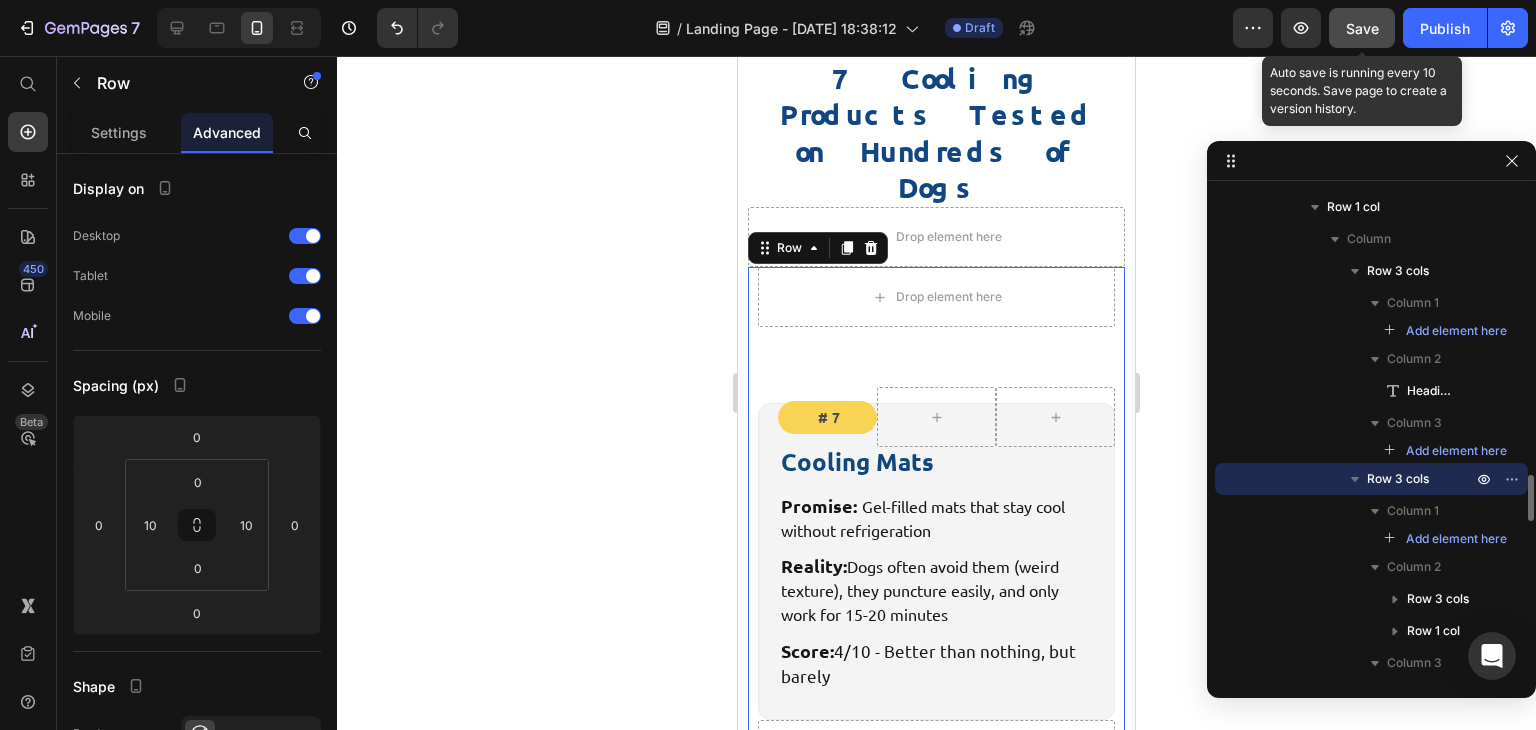 click at bounding box center (936, 944) 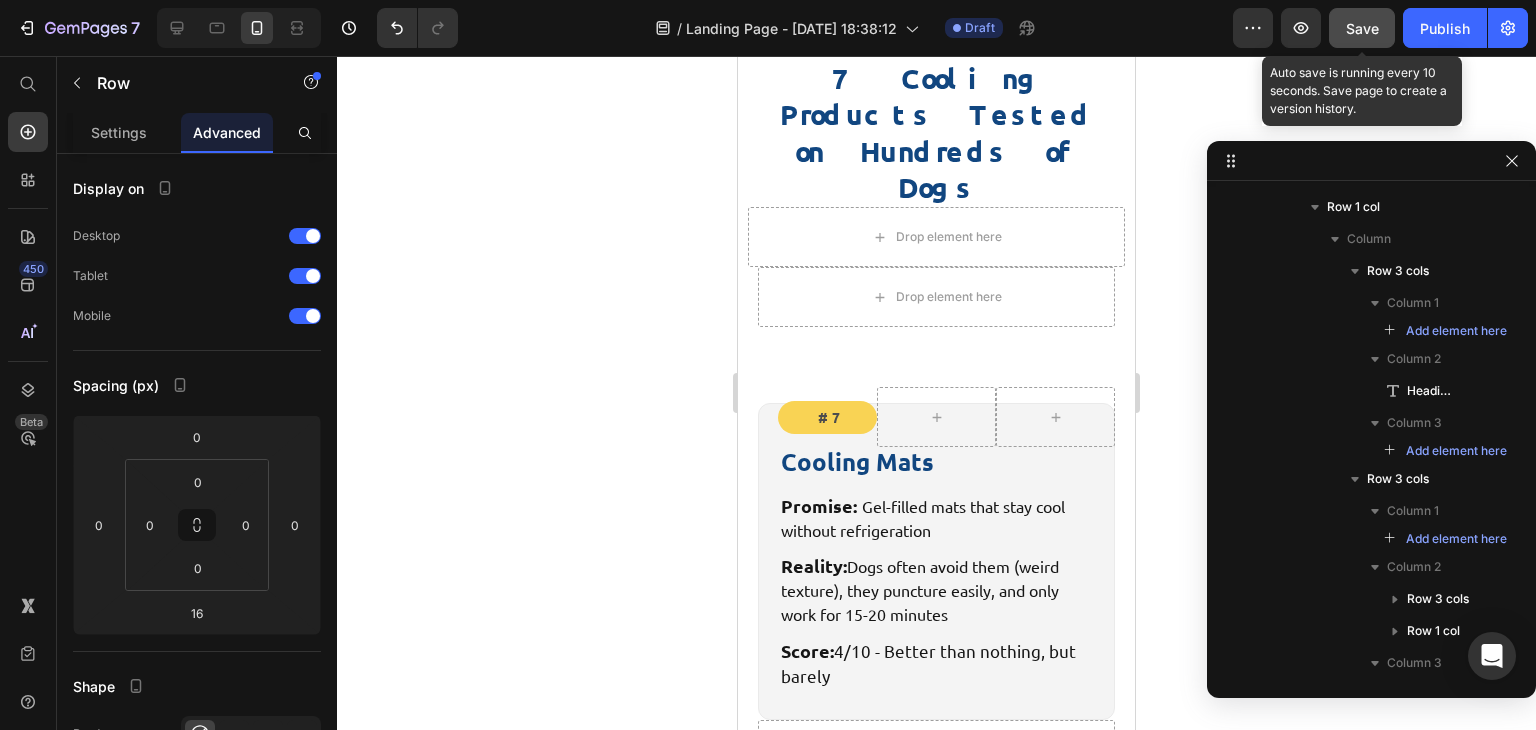 scroll, scrollTop: 3462, scrollLeft: 0, axis: vertical 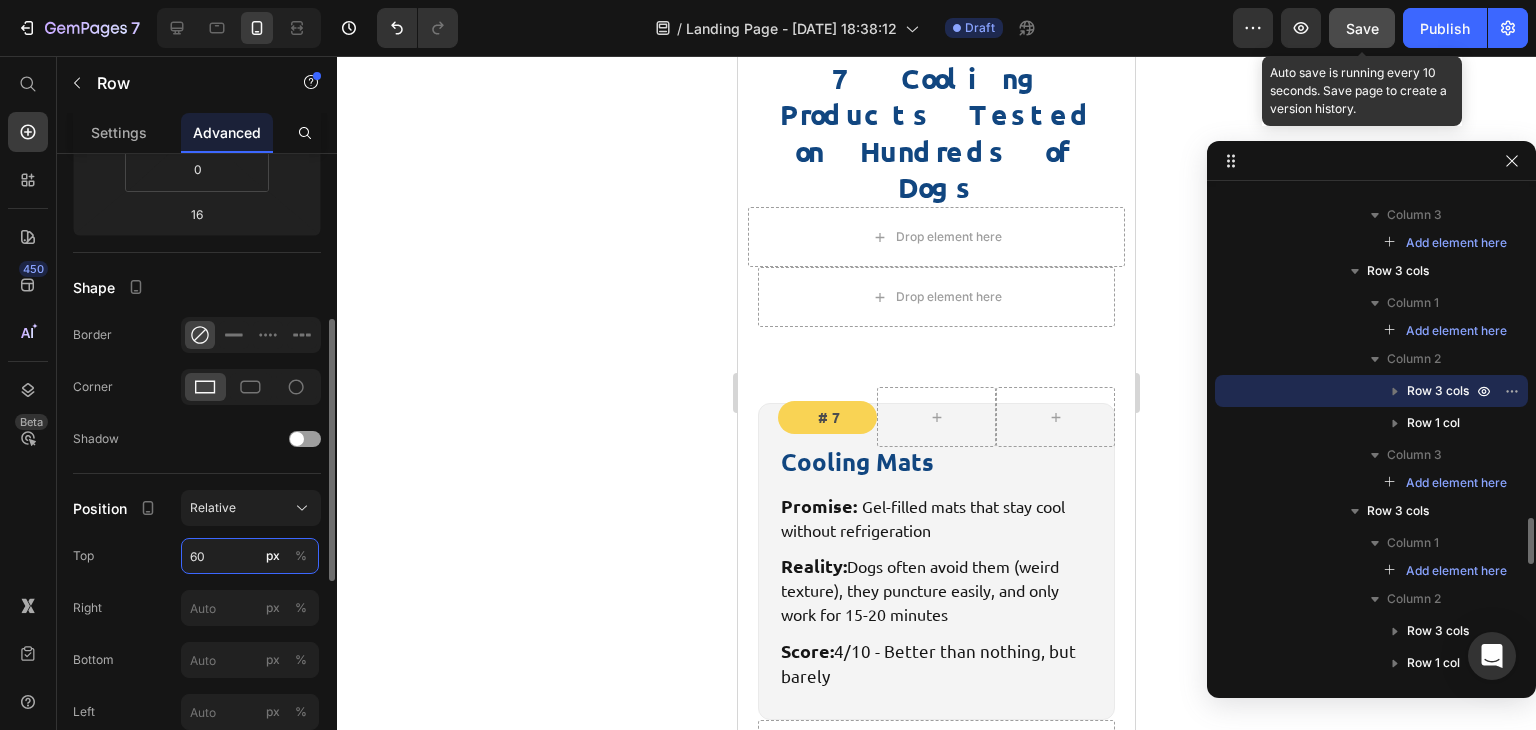 click on "60" at bounding box center [250, 556] 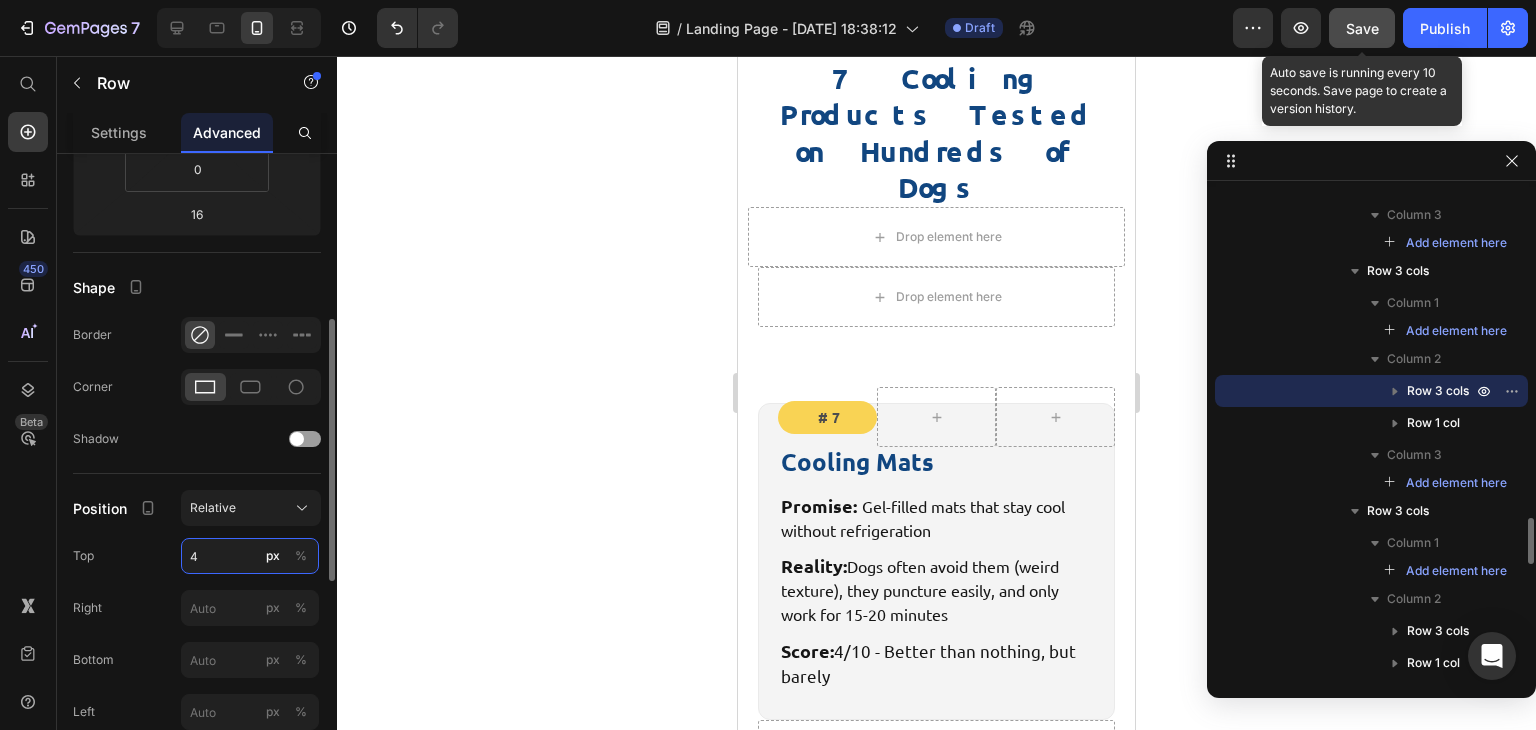 type on "40" 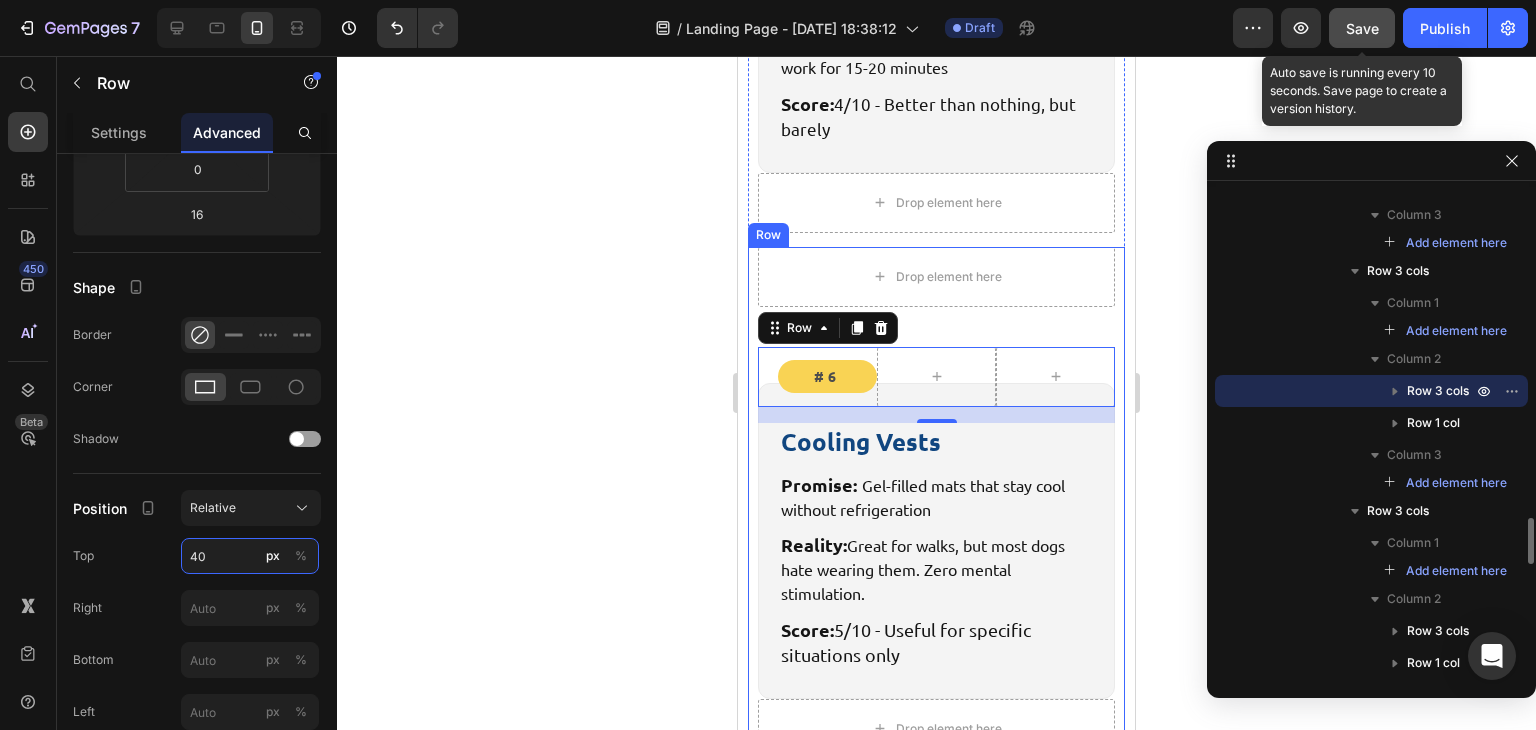 scroll, scrollTop: 5590, scrollLeft: 0, axis: vertical 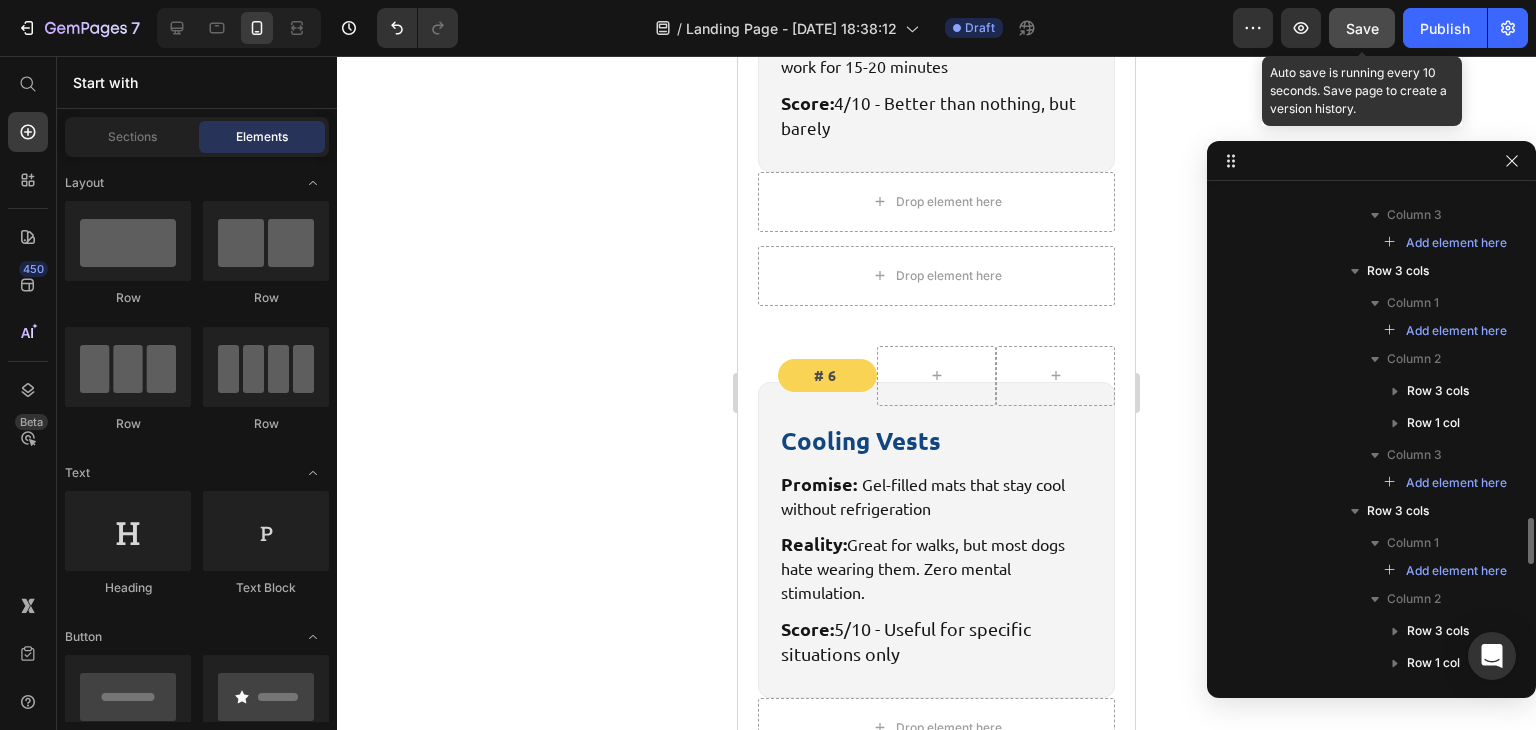 click 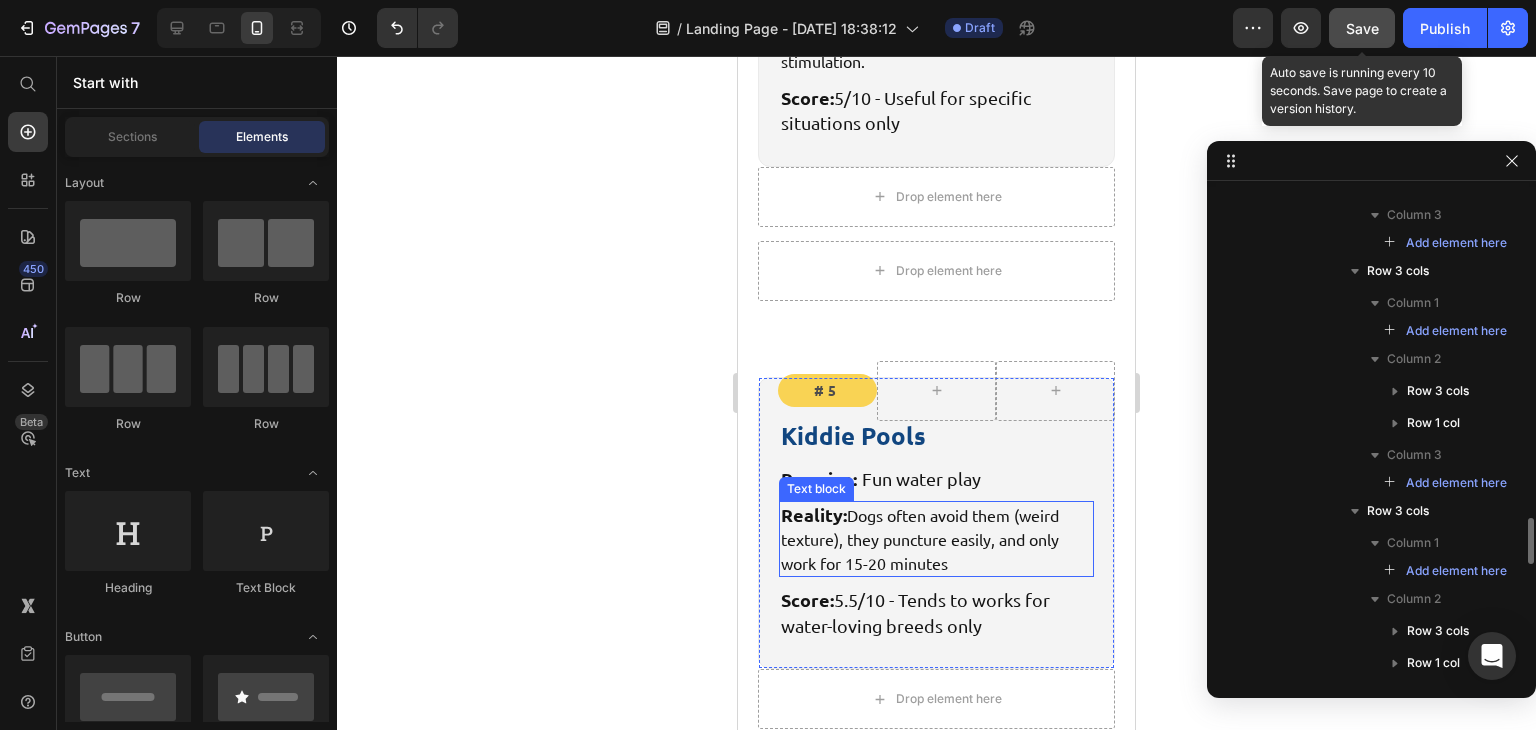 scroll, scrollTop: 6128, scrollLeft: 0, axis: vertical 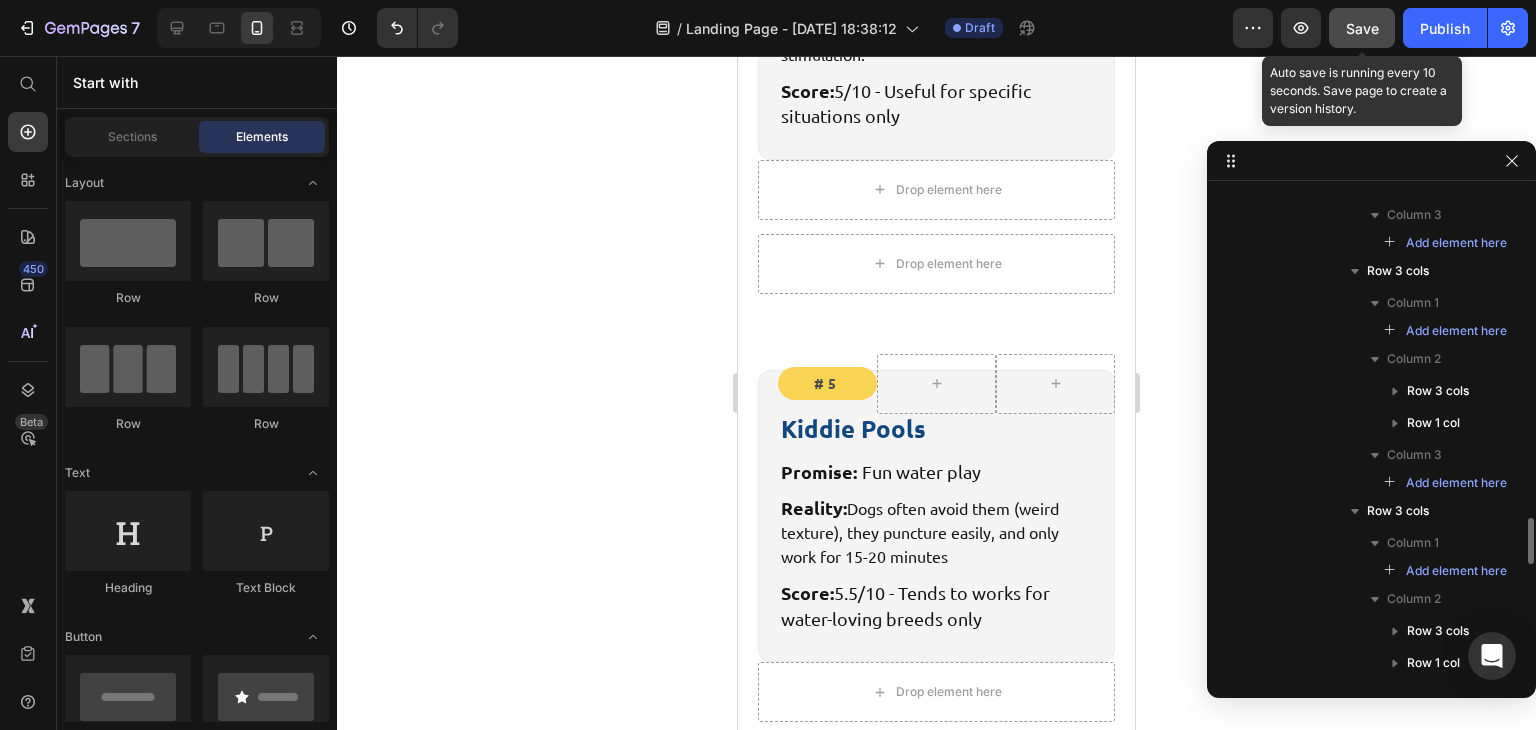 click at bounding box center (936, 886) 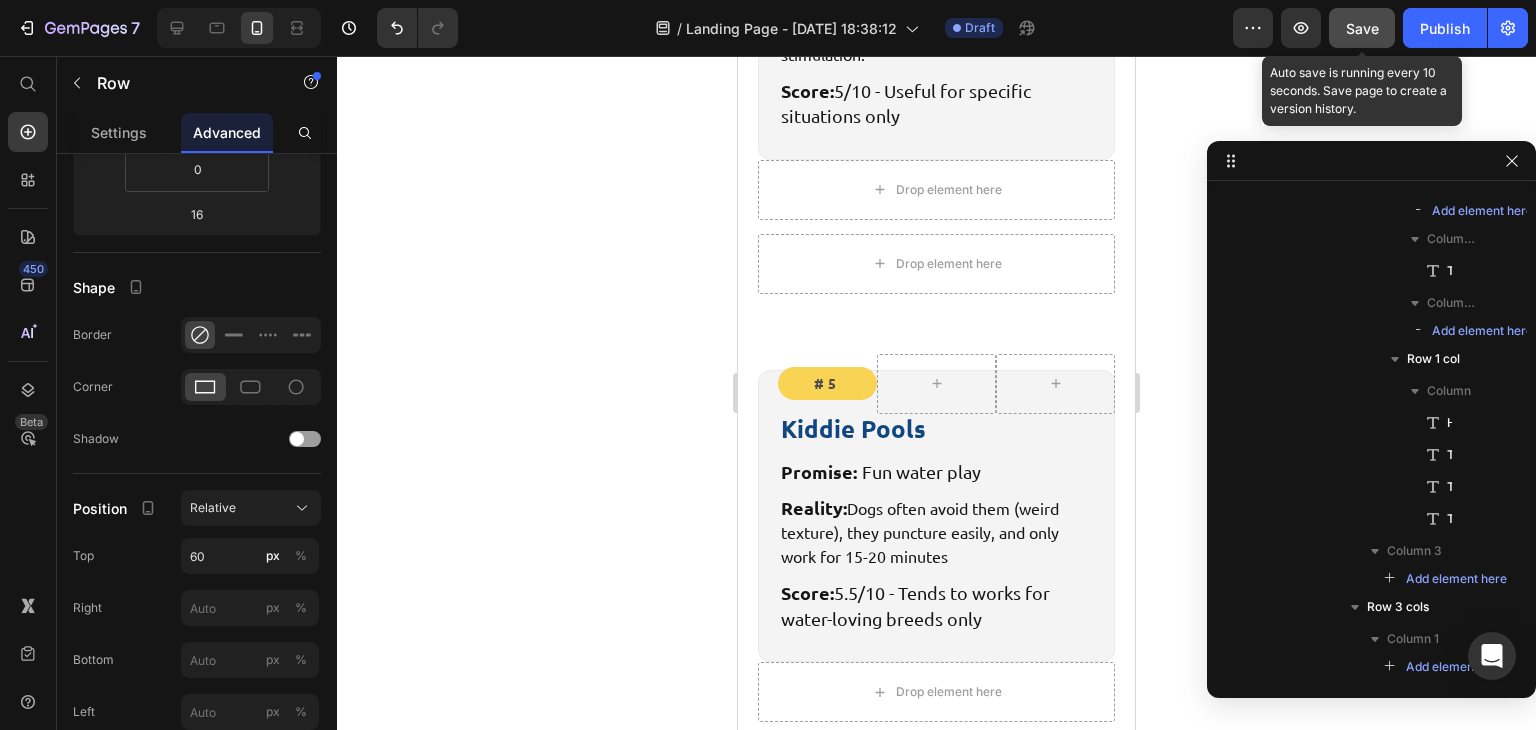scroll, scrollTop: 4950, scrollLeft: 0, axis: vertical 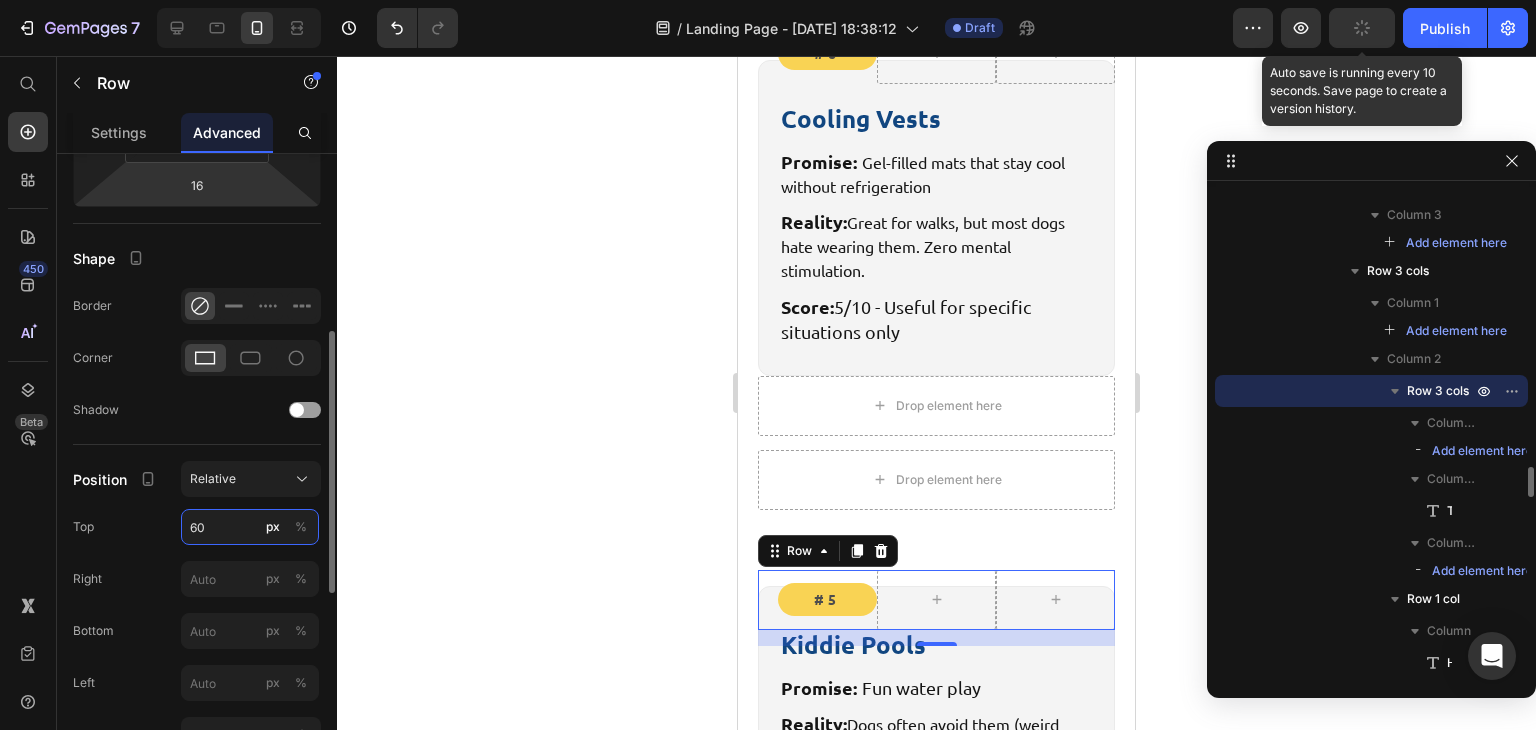 click on "60" at bounding box center [250, 527] 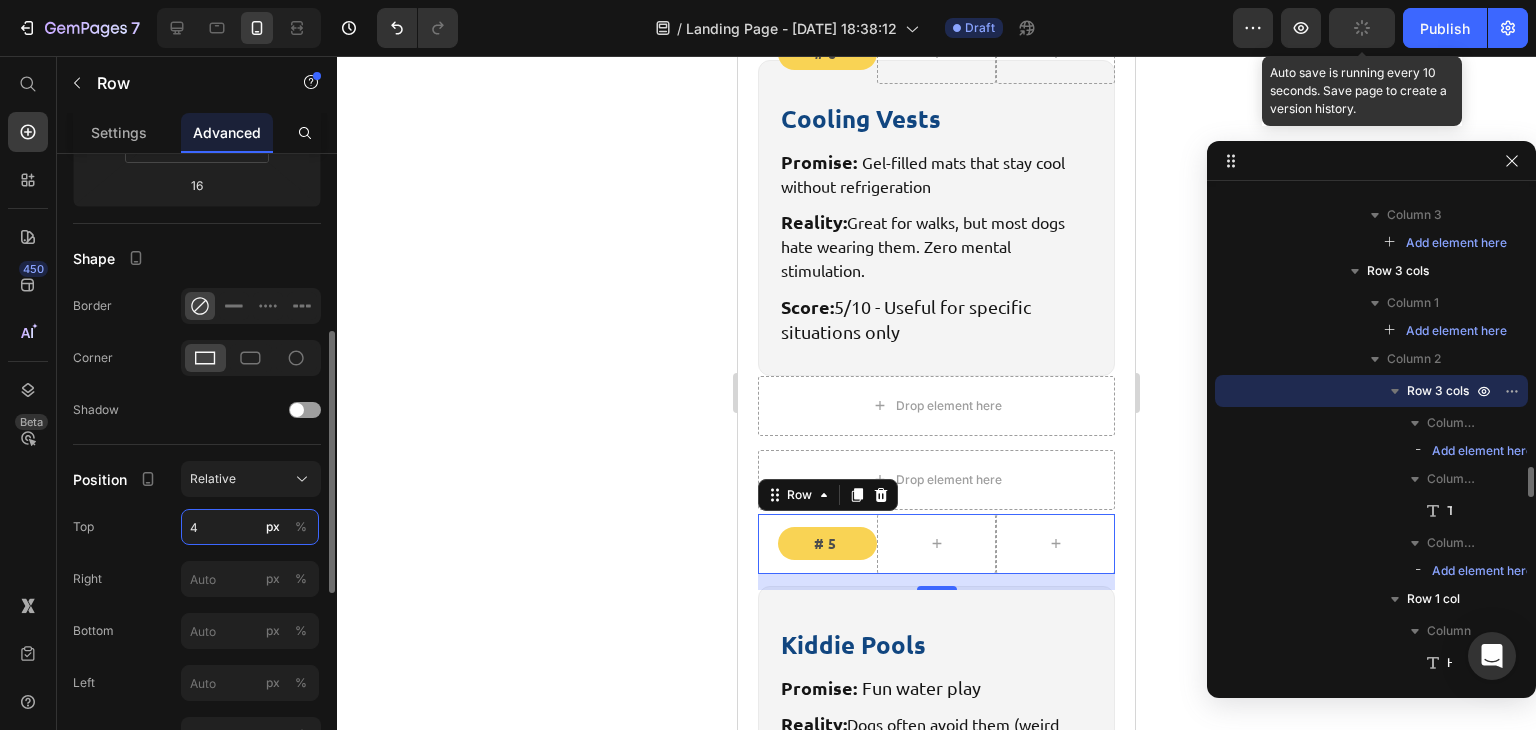 type on "40" 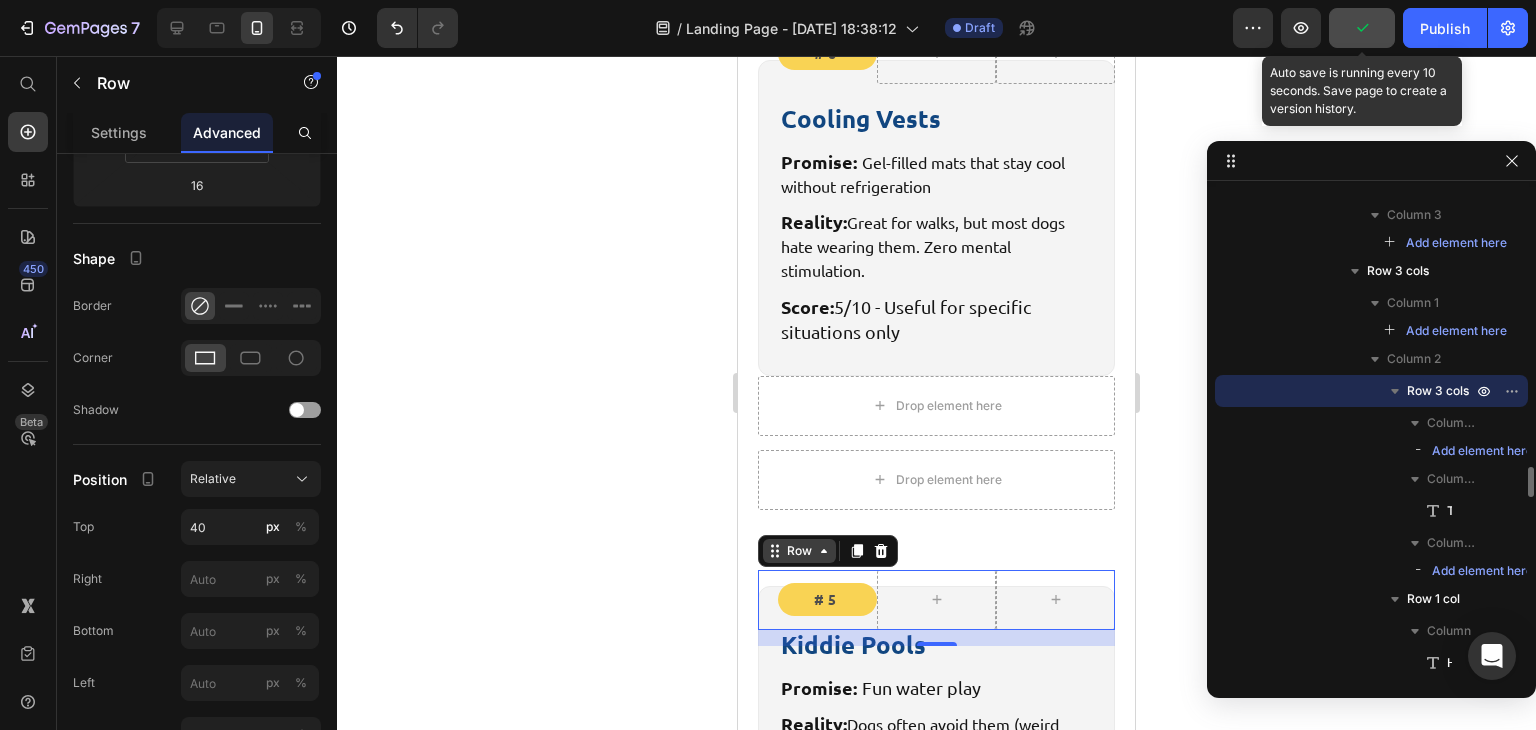 click on "#5 Text Block
Row   16 Kiddie Pools Heading Promise:   Fun water play Text block Reality:  Dogs often avoid them (weird texture), they puncture easily, and only work for 15-20 minutes Text block Score:  5.5/10 - Tends to works for water-loving breeds only Text block Row" at bounding box center [936, 694] 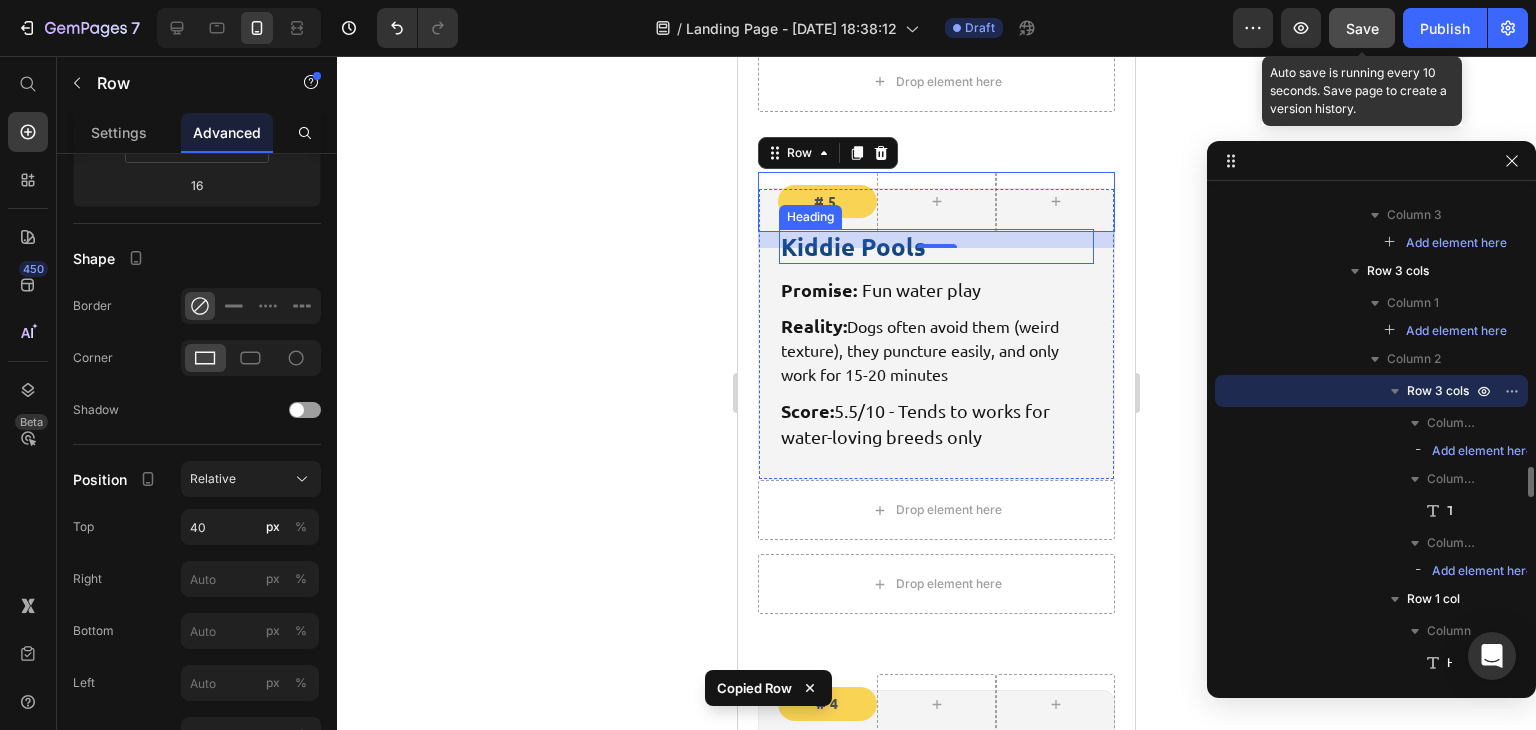 scroll, scrollTop: 6321, scrollLeft: 0, axis: vertical 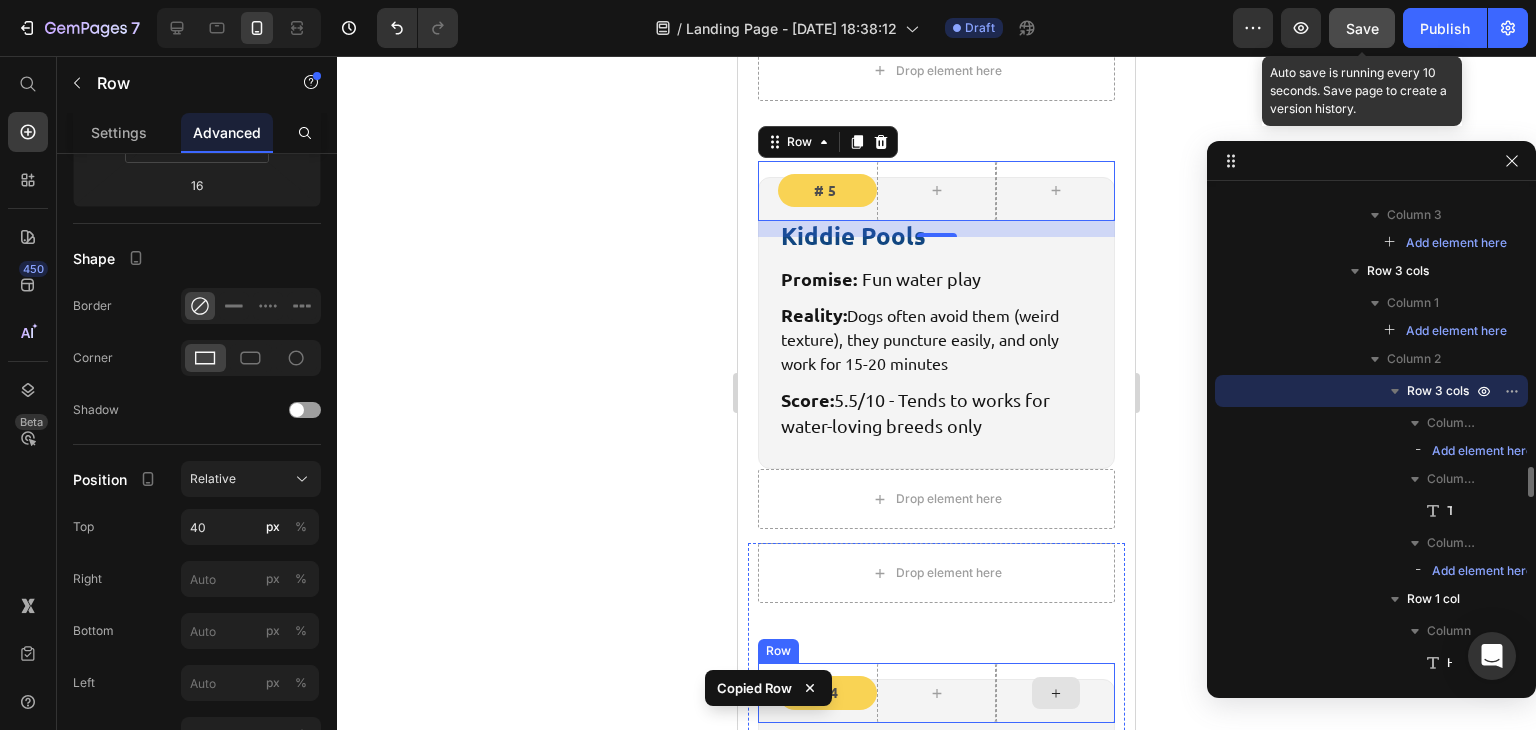 click at bounding box center [1055, 693] 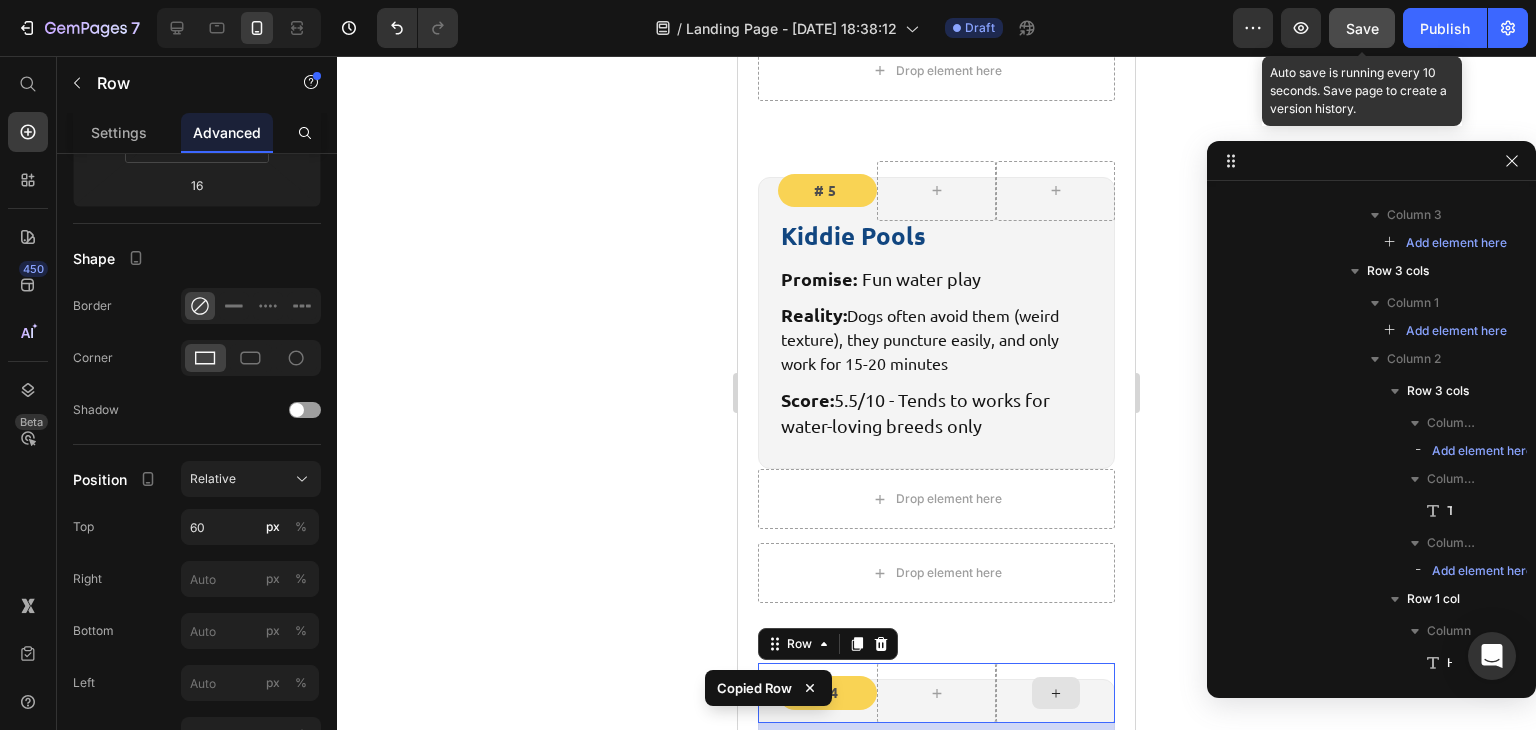 scroll, scrollTop: 428, scrollLeft: 0, axis: vertical 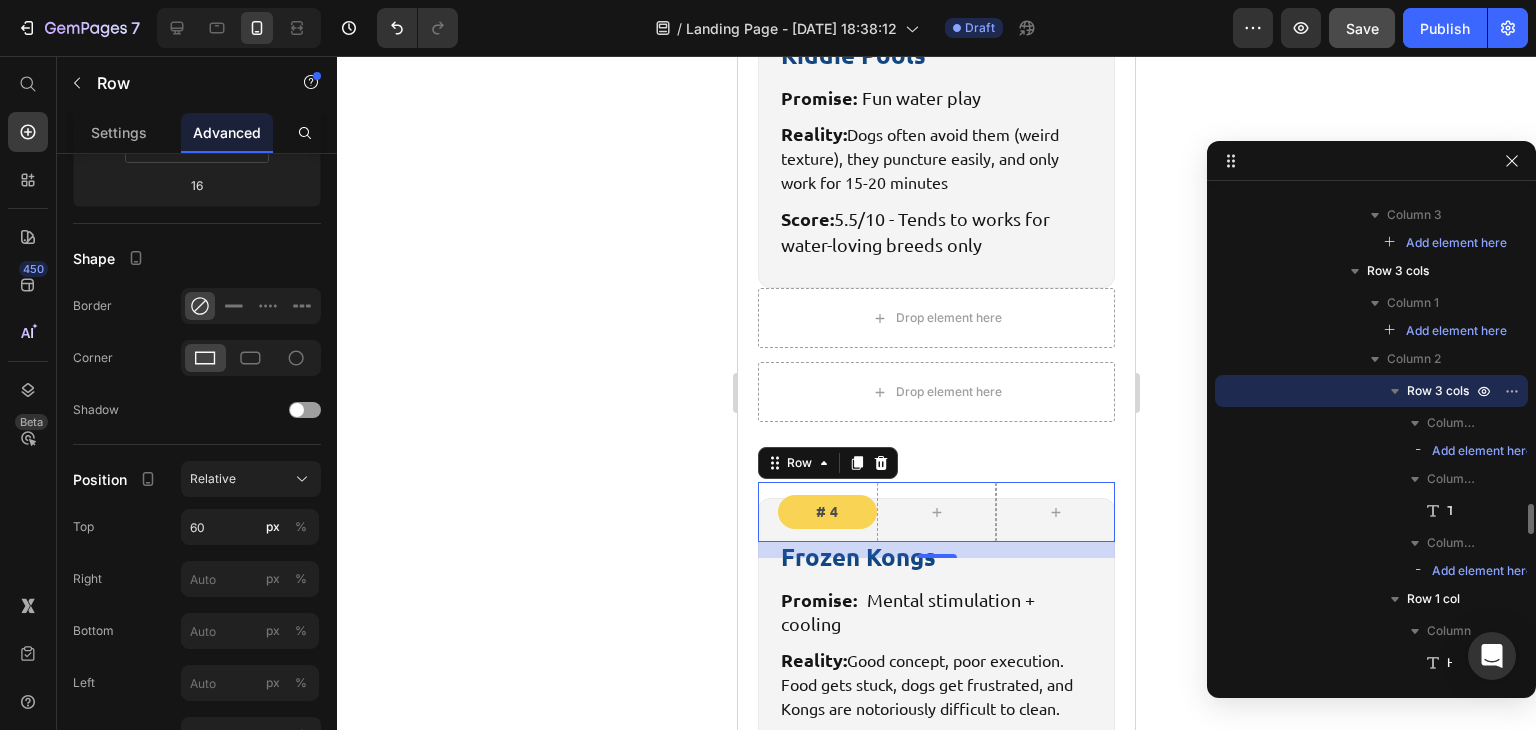 click 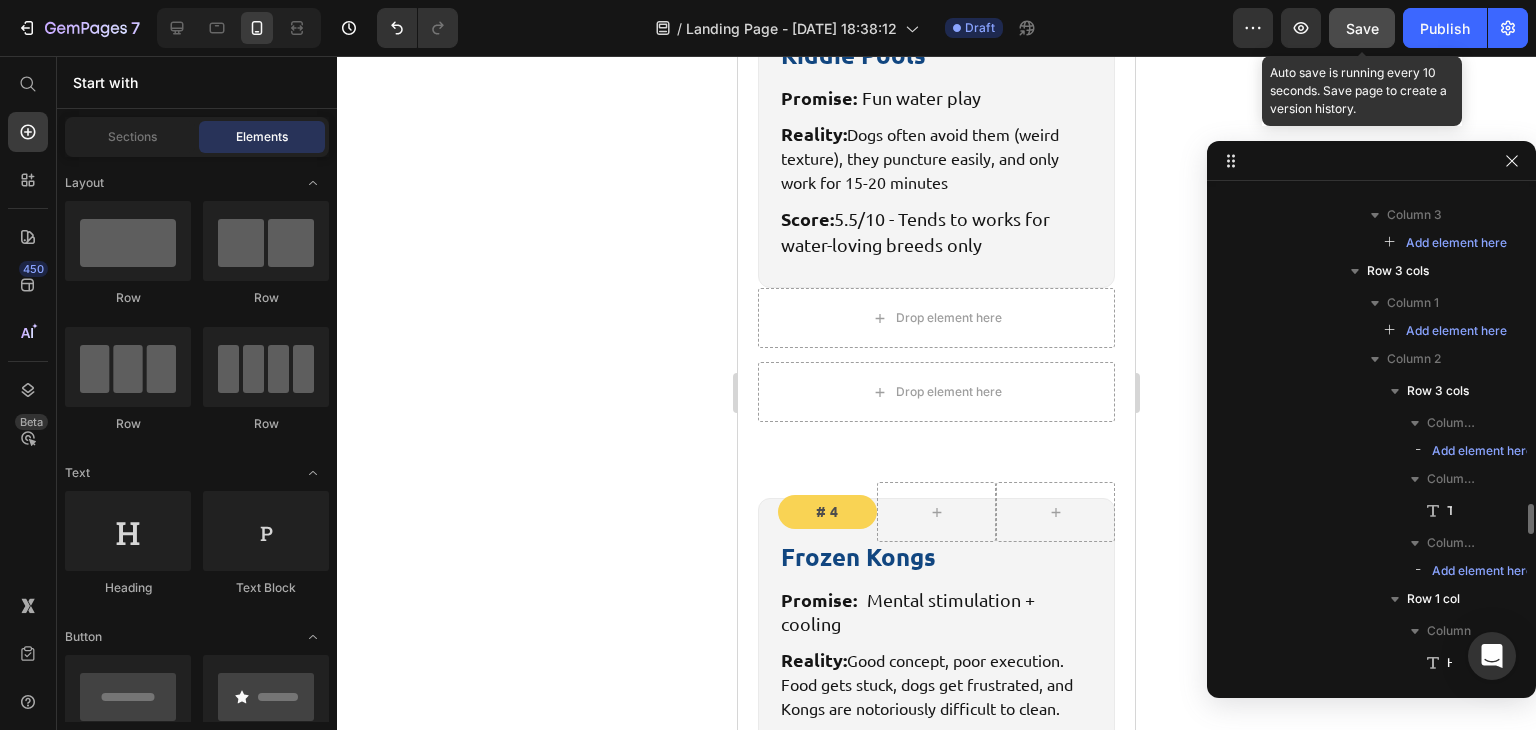 click on "Save" 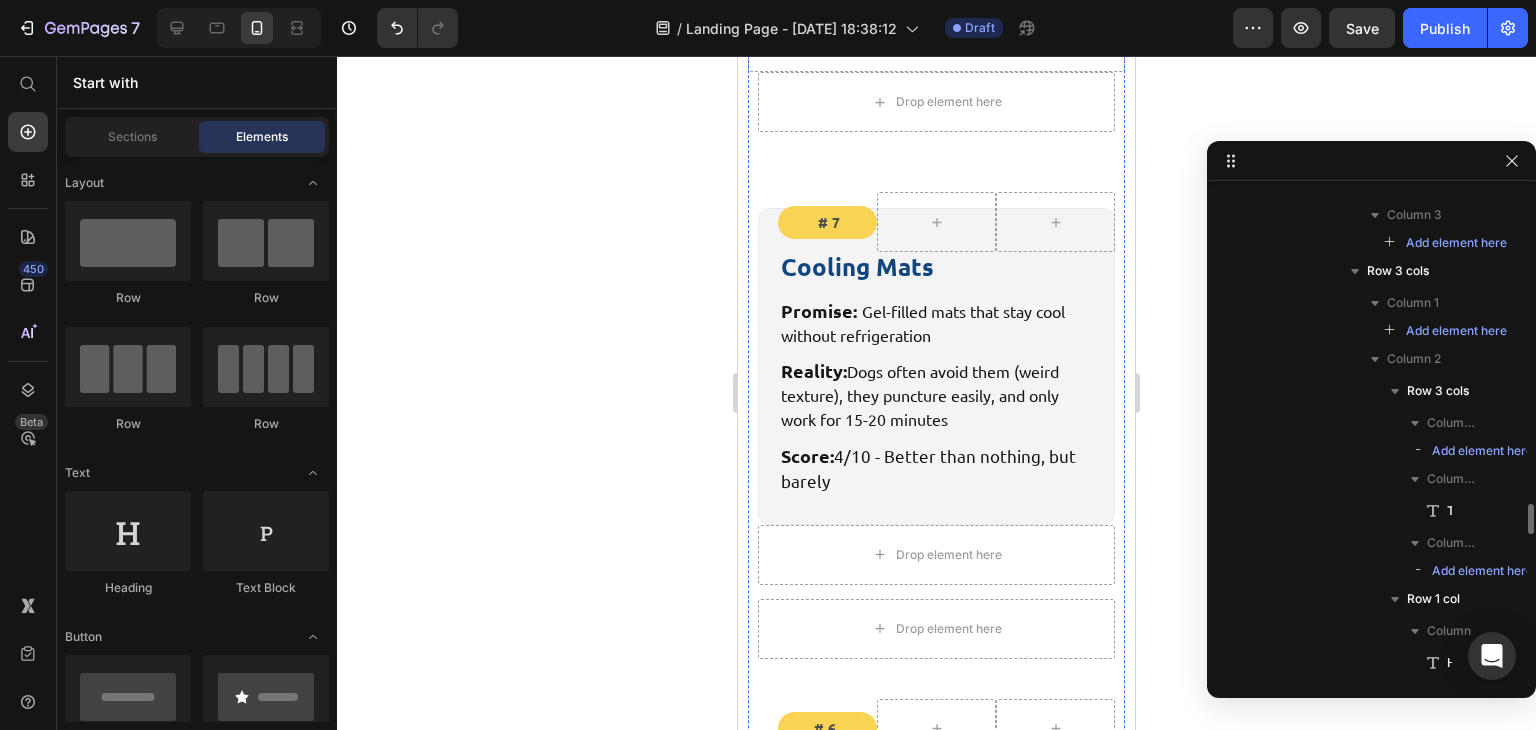 scroll, scrollTop: 5230, scrollLeft: 0, axis: vertical 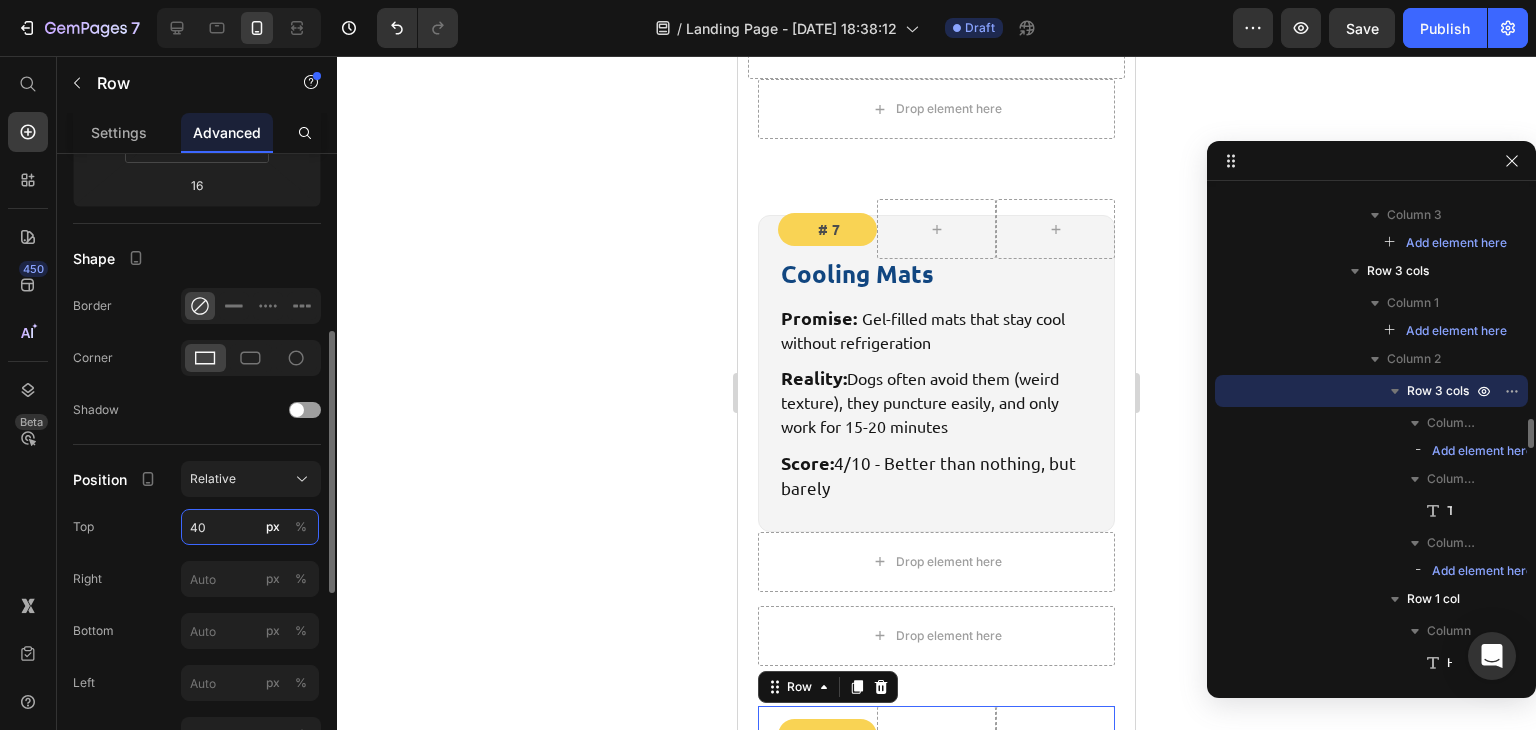 click on "40" at bounding box center (250, 527) 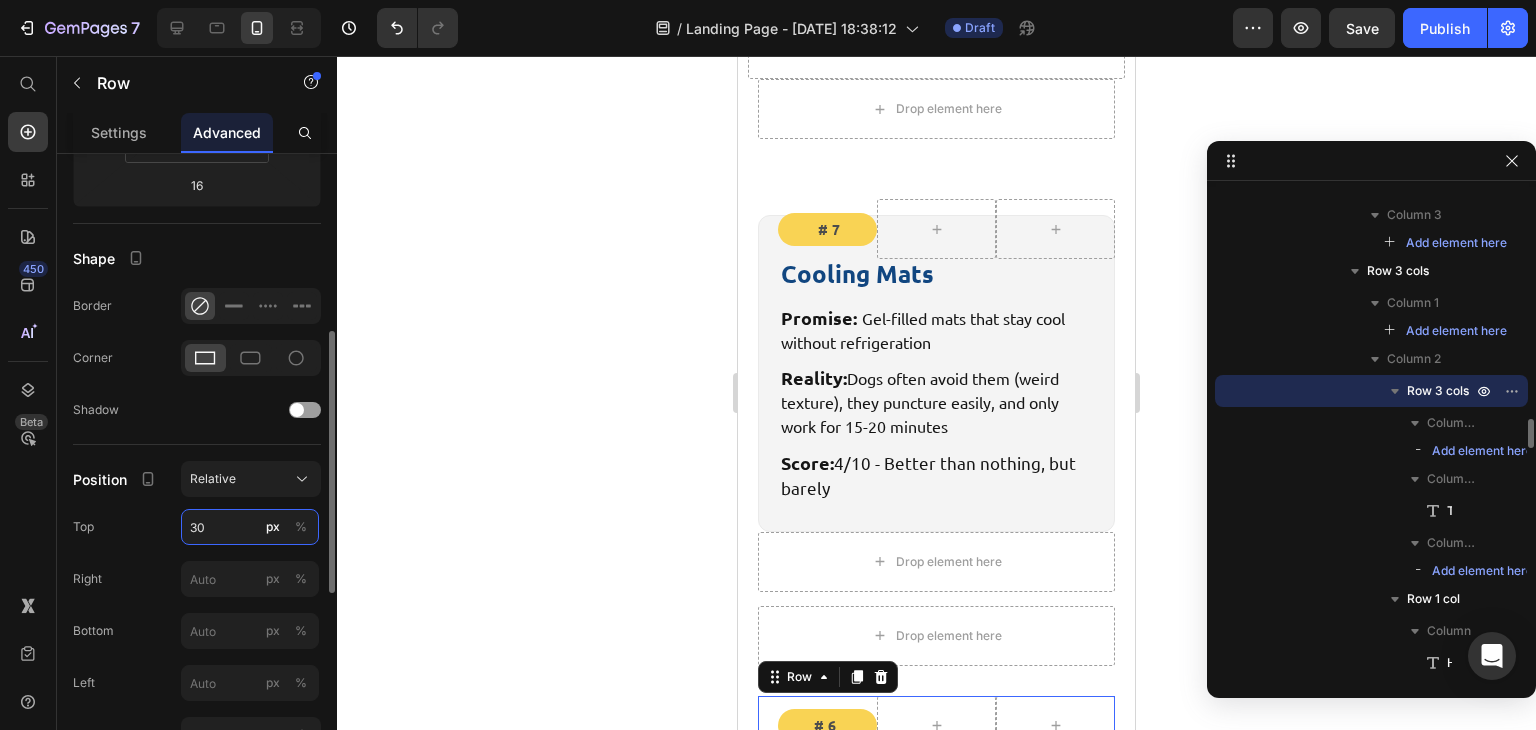 paste on "Copy element from Gempages!" 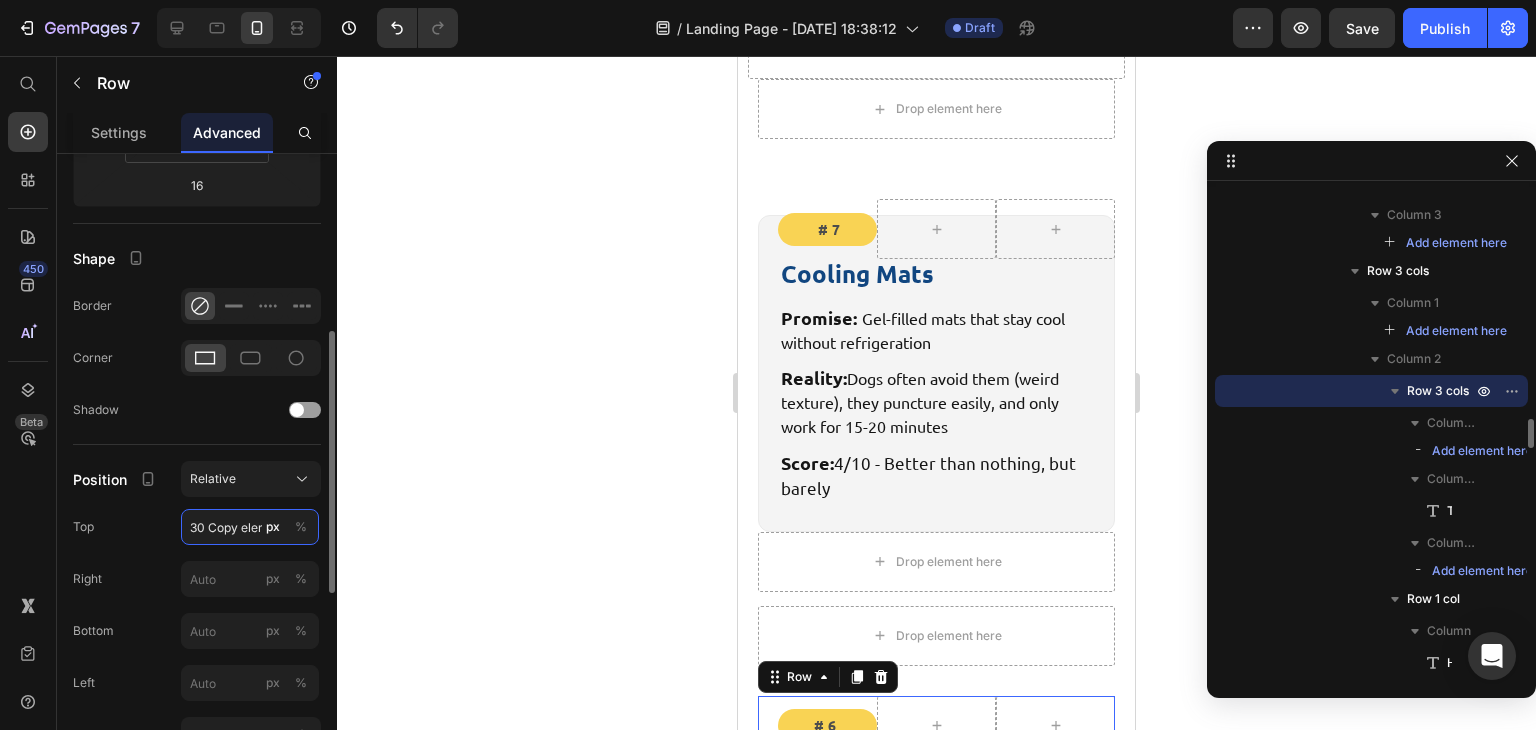 scroll, scrollTop: 0, scrollLeft: 122, axis: horizontal 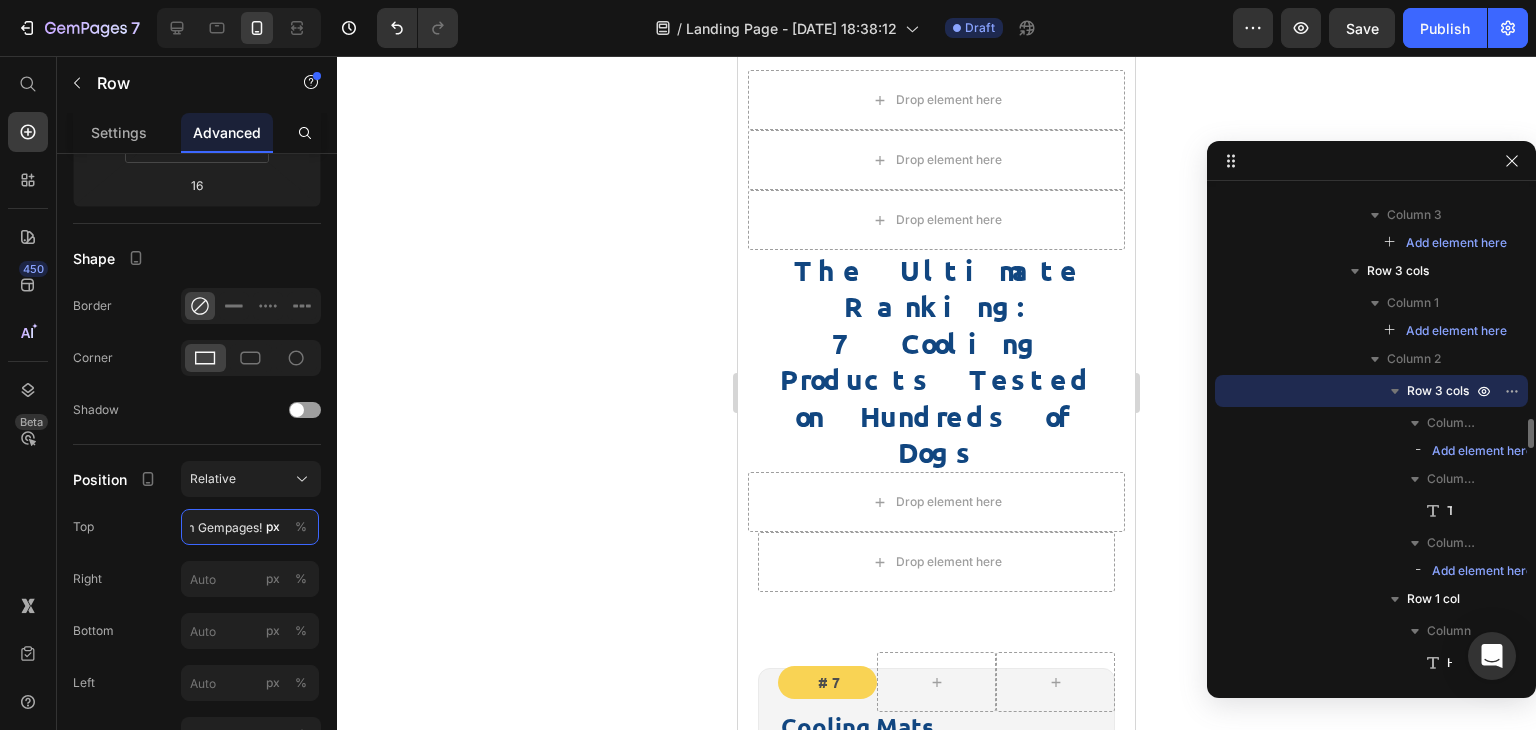 type on "40" 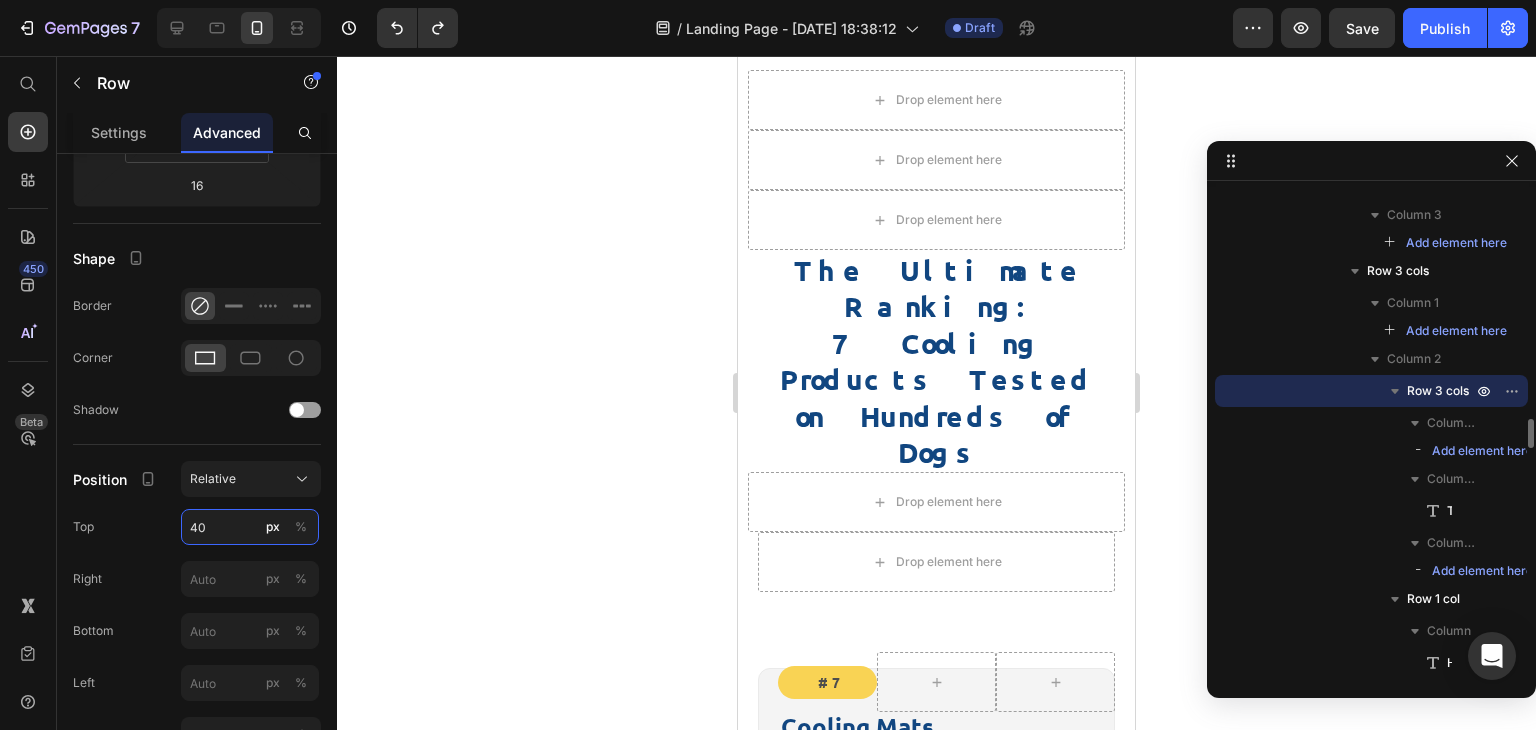 scroll, scrollTop: 0, scrollLeft: 0, axis: both 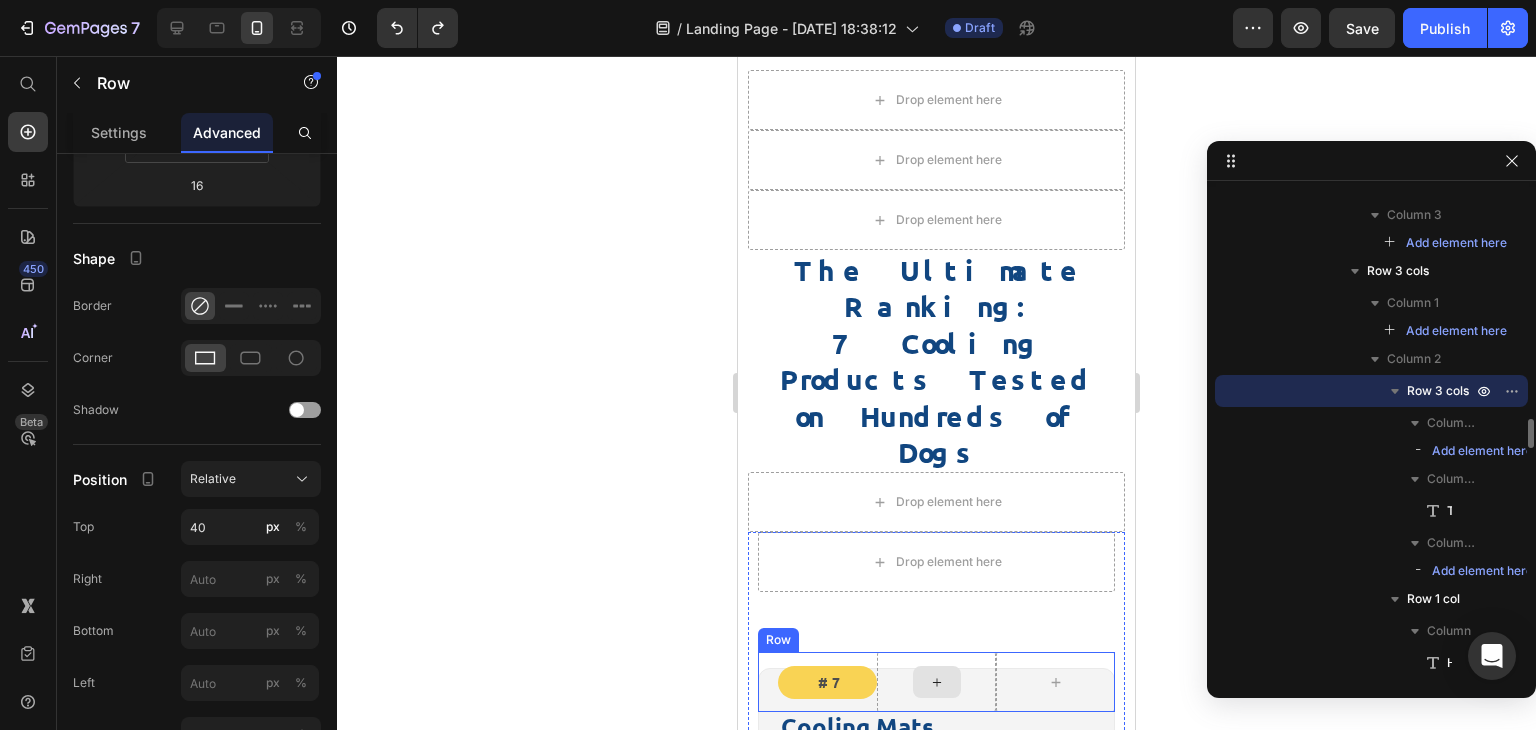 click at bounding box center (936, 682) 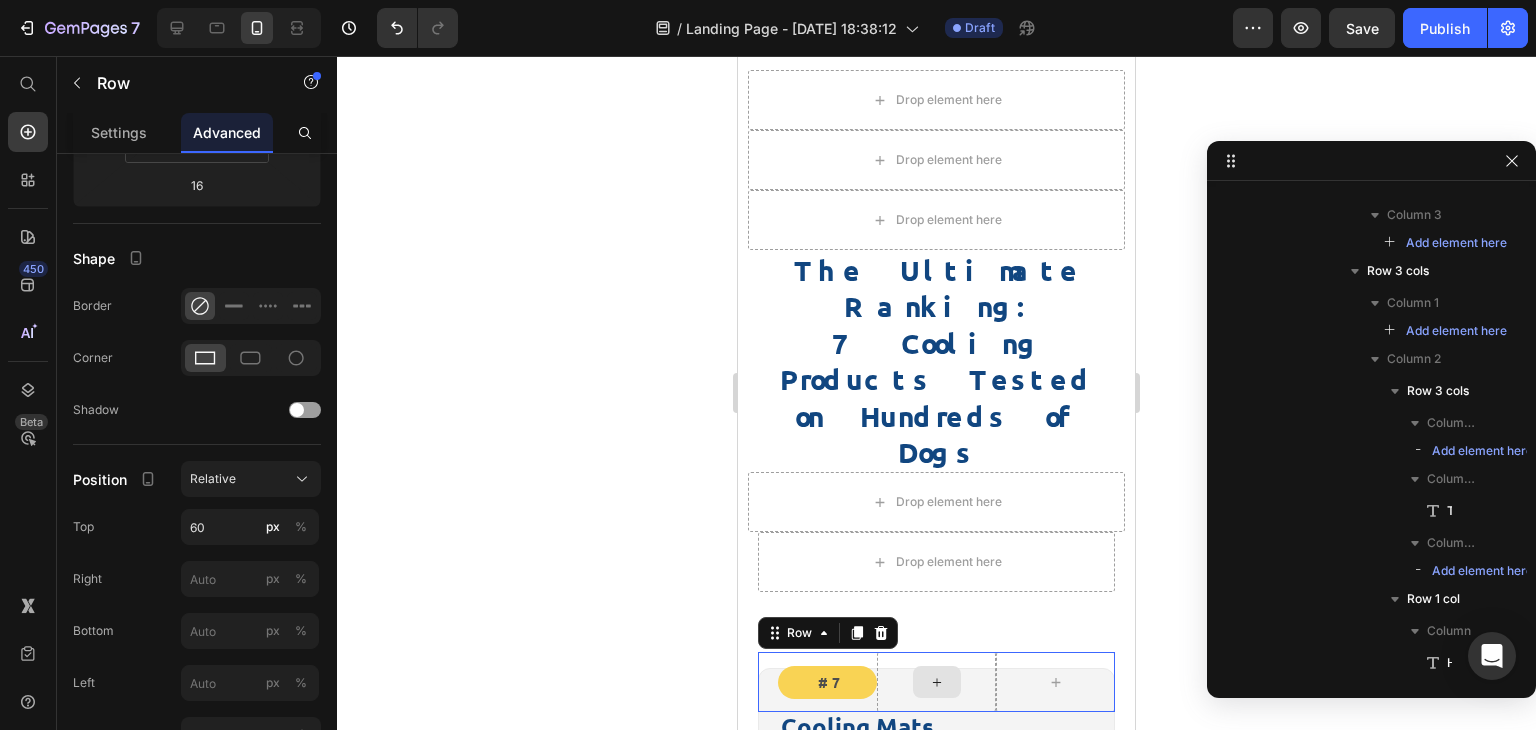 scroll, scrollTop: 3222, scrollLeft: 0, axis: vertical 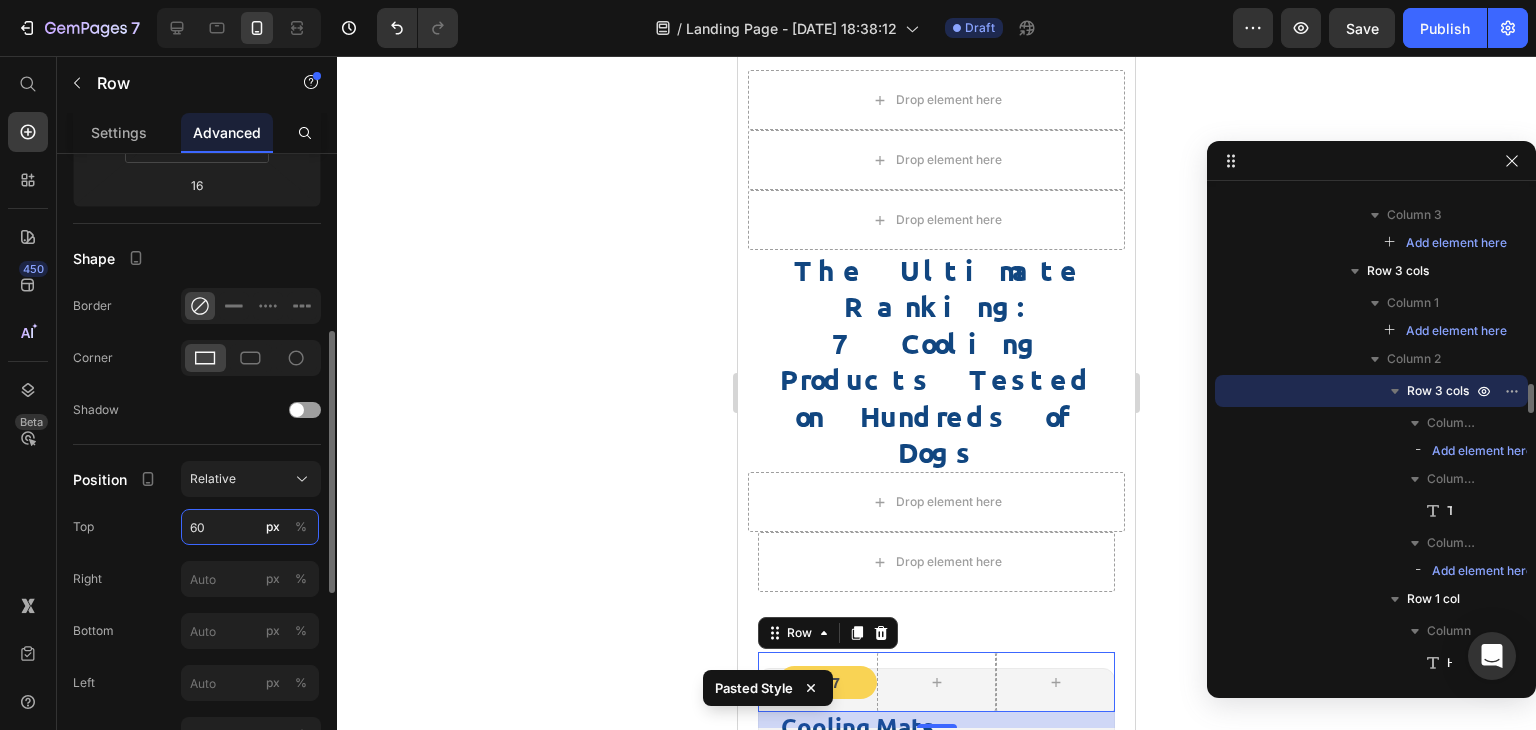 click on "60" at bounding box center [250, 527] 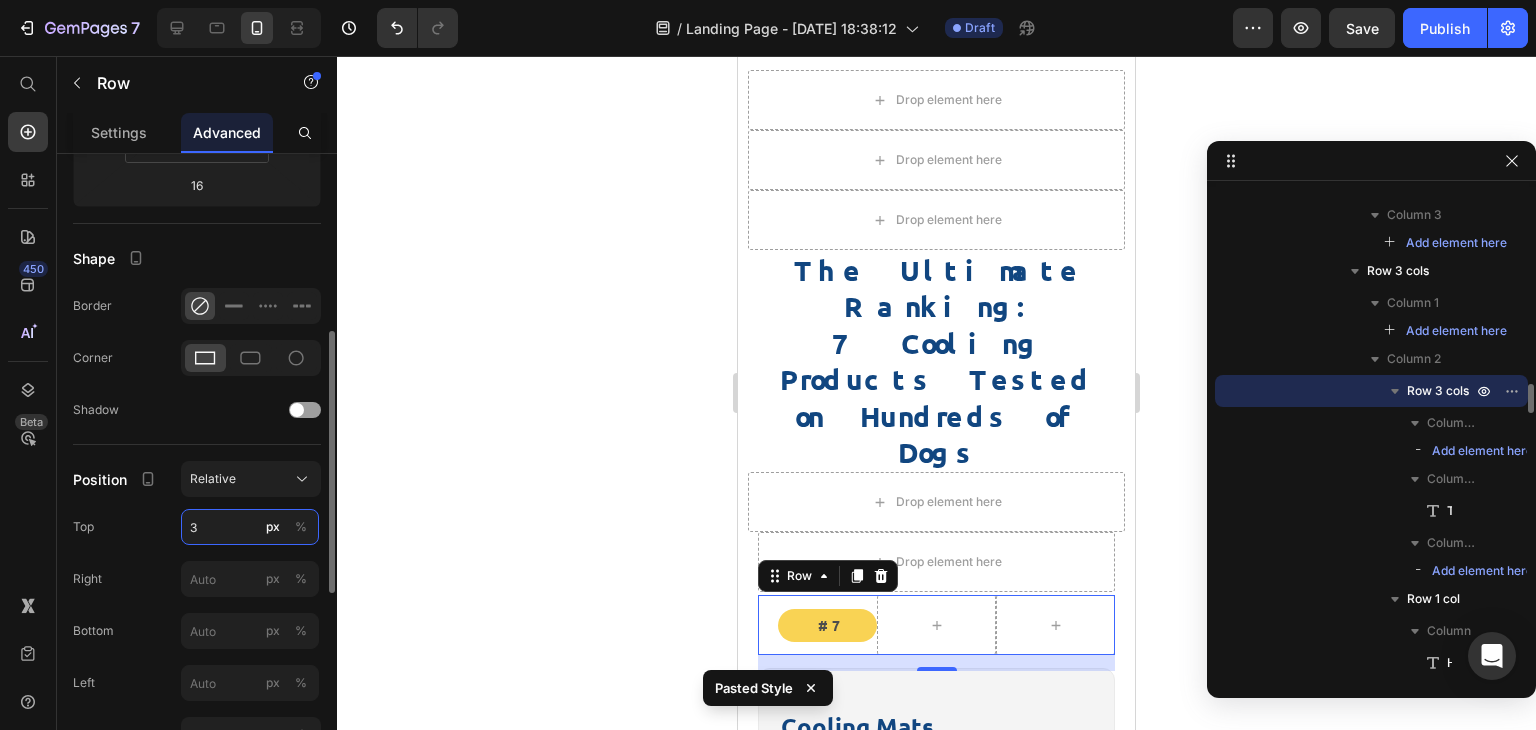 type on "30" 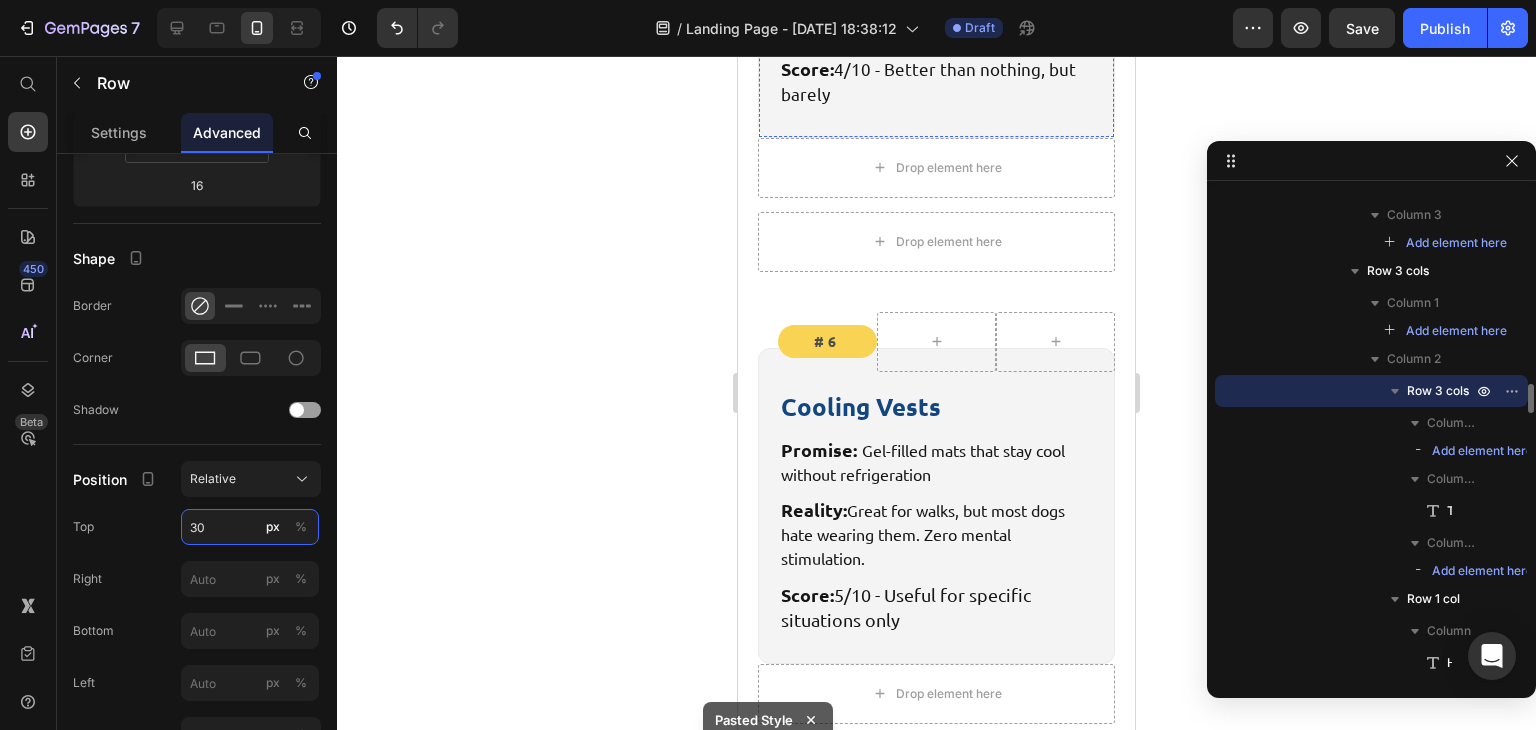 scroll, scrollTop: 5626, scrollLeft: 0, axis: vertical 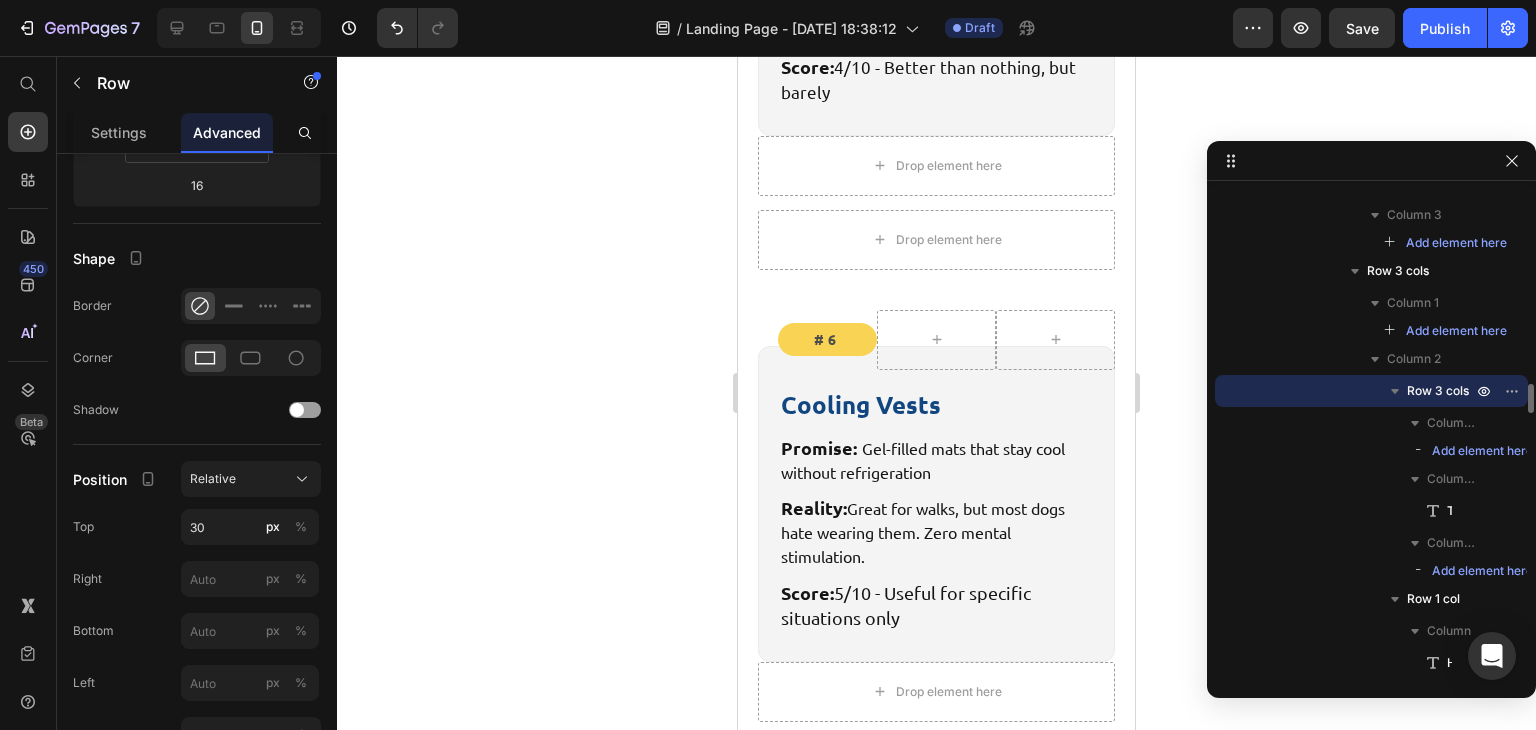 click at bounding box center (936, 886) 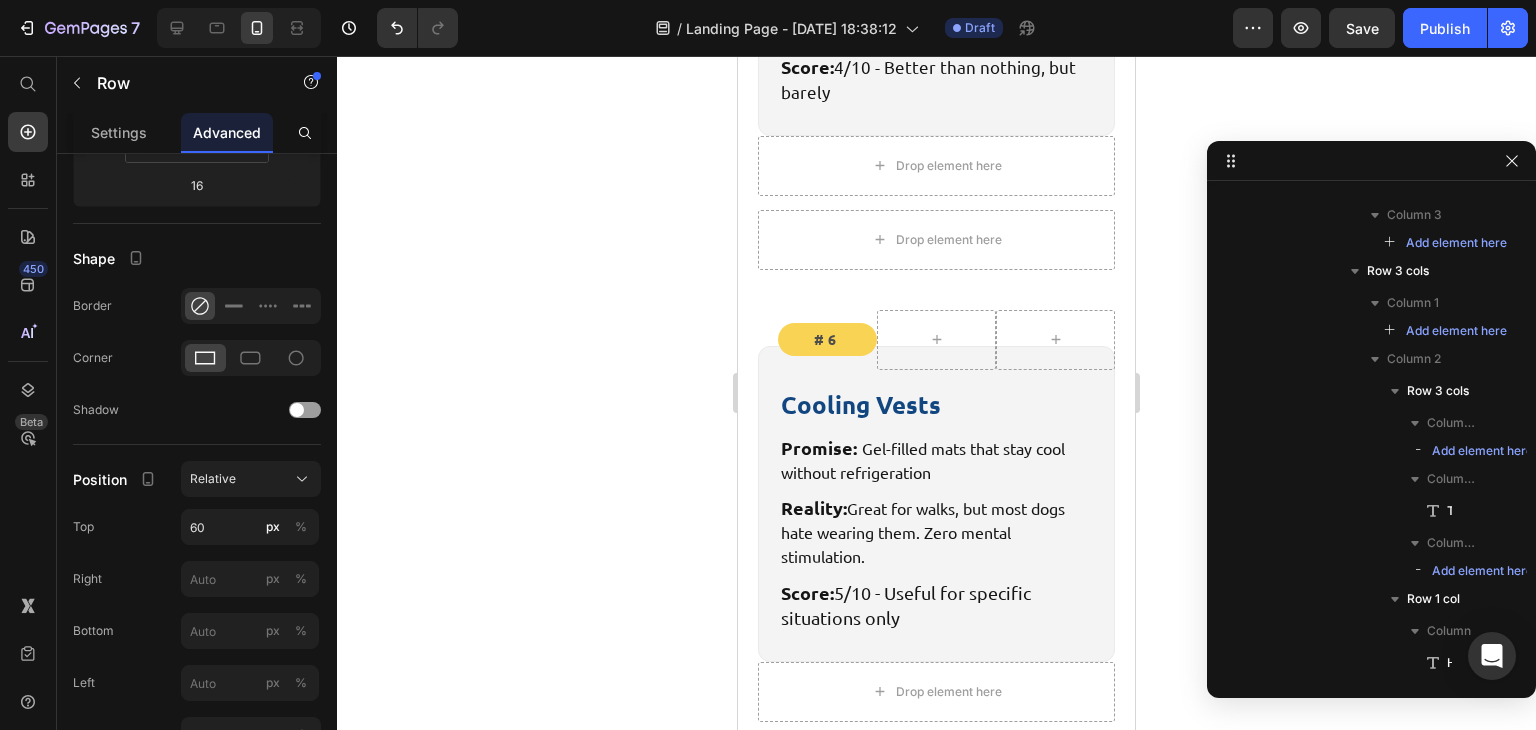 scroll, scrollTop: 4374, scrollLeft: 0, axis: vertical 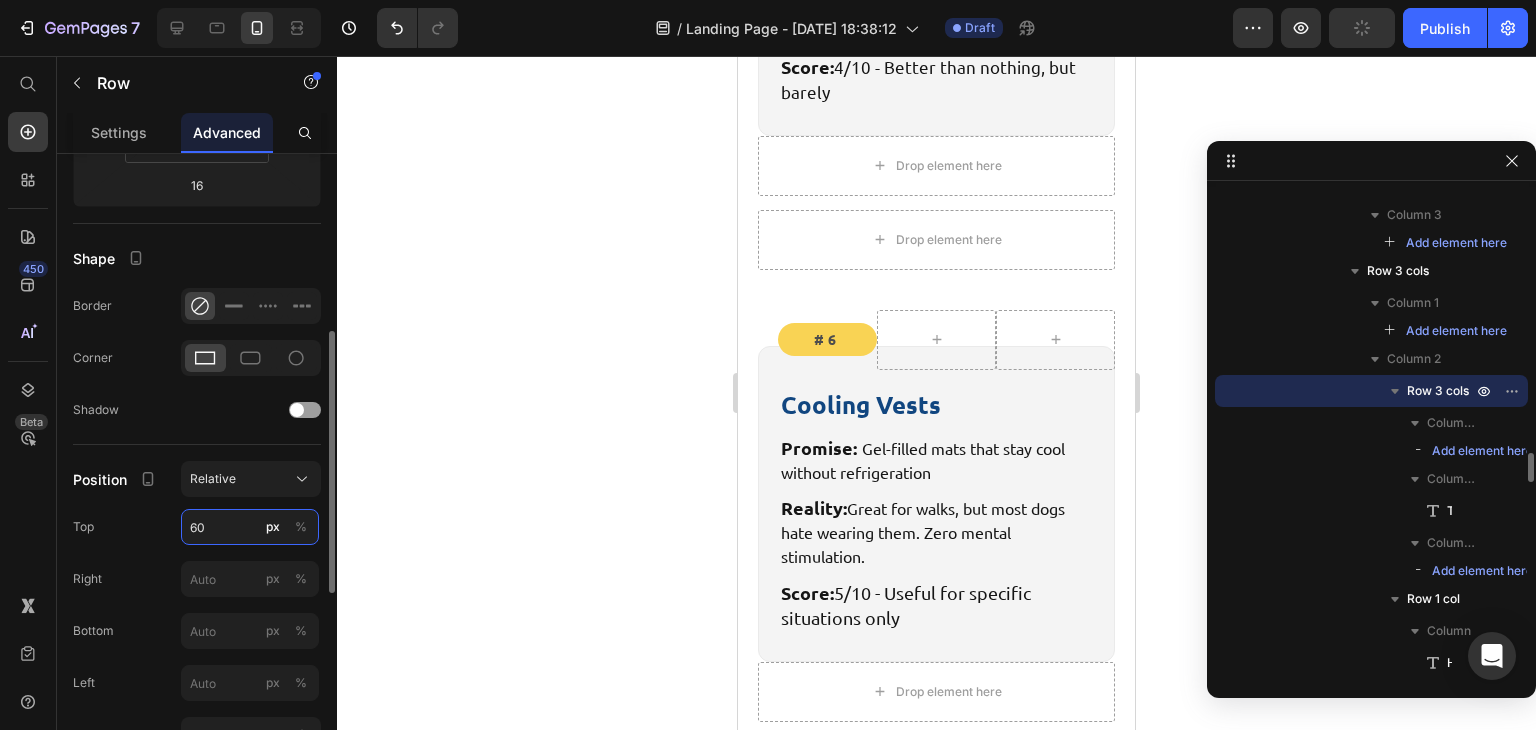 click on "60" at bounding box center [250, 527] 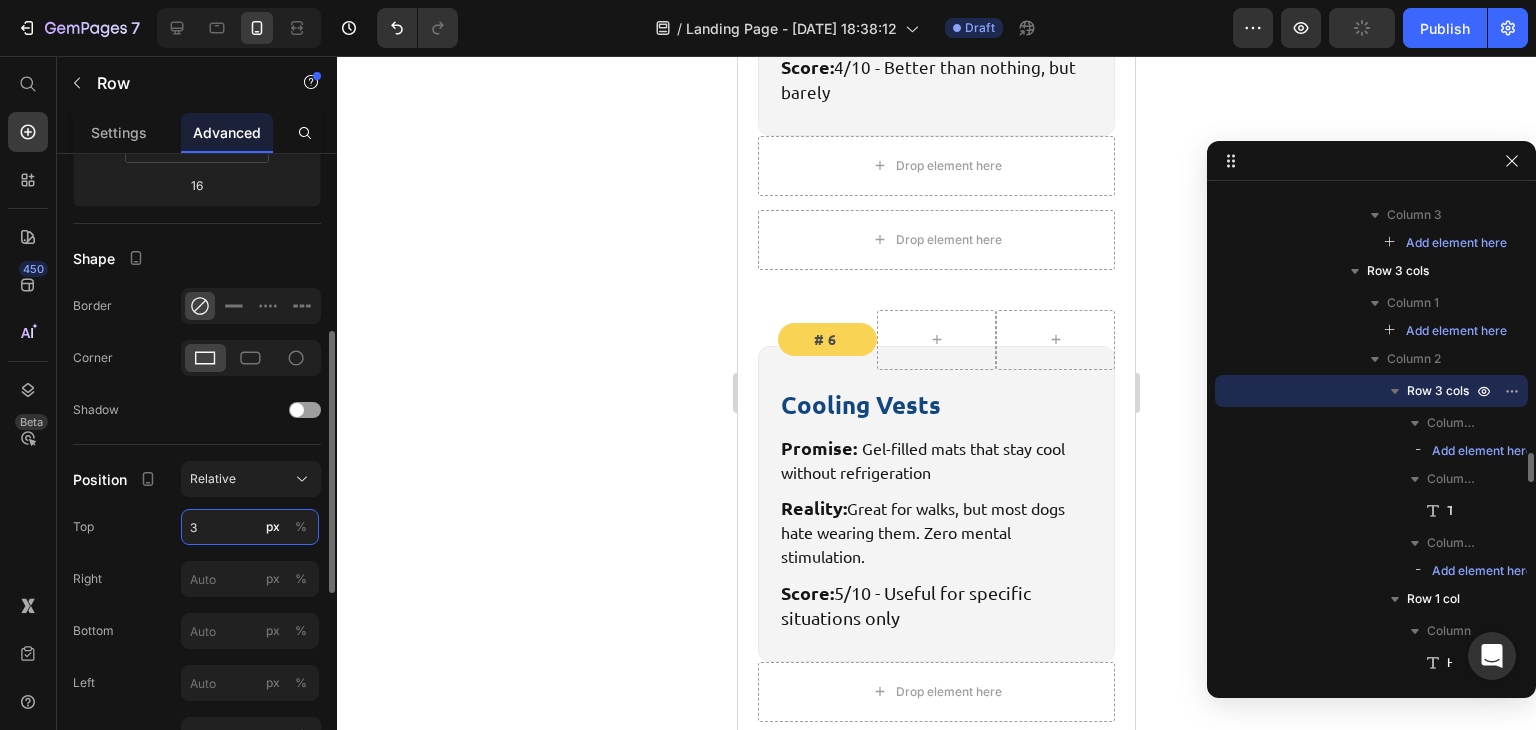 type on "30" 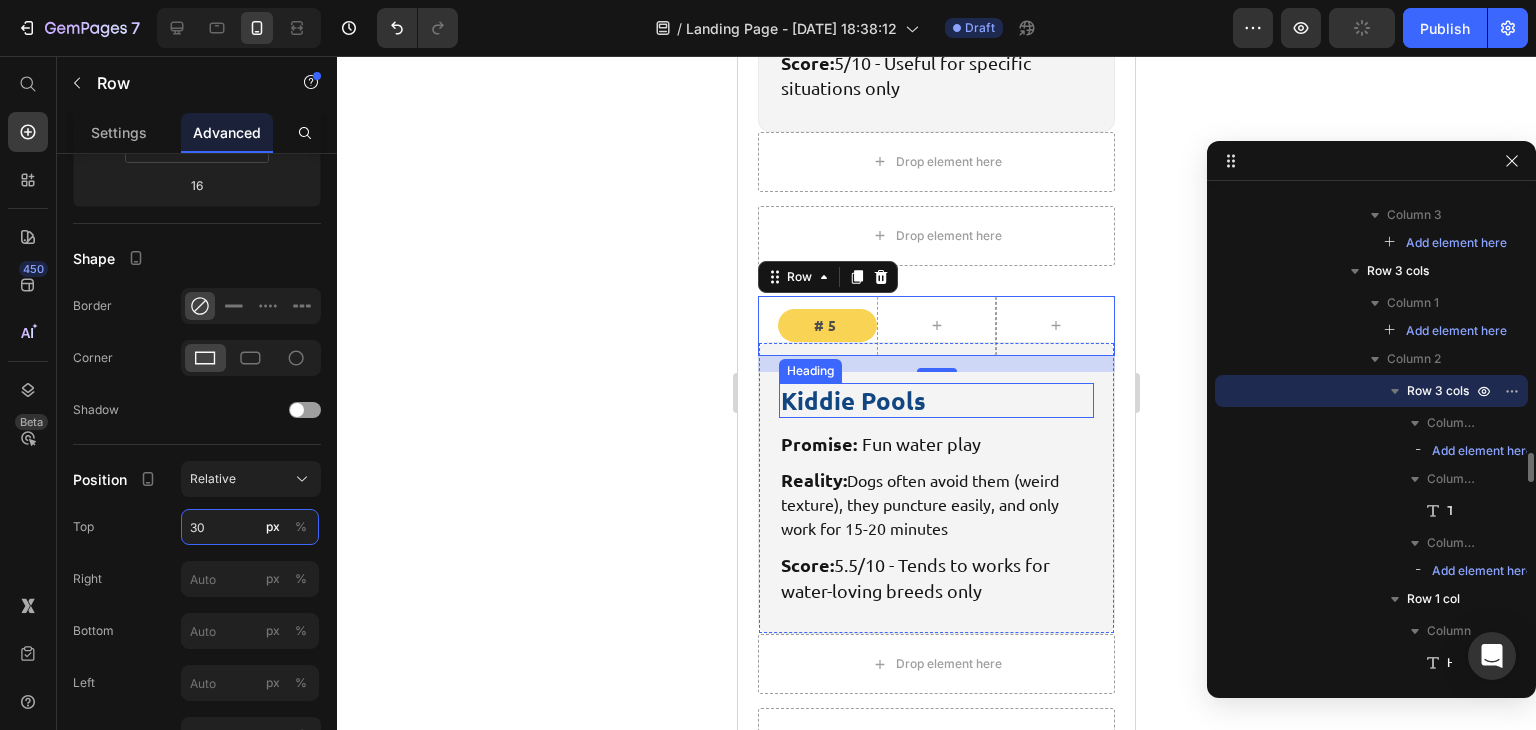 scroll, scrollTop: 6164, scrollLeft: 0, axis: vertical 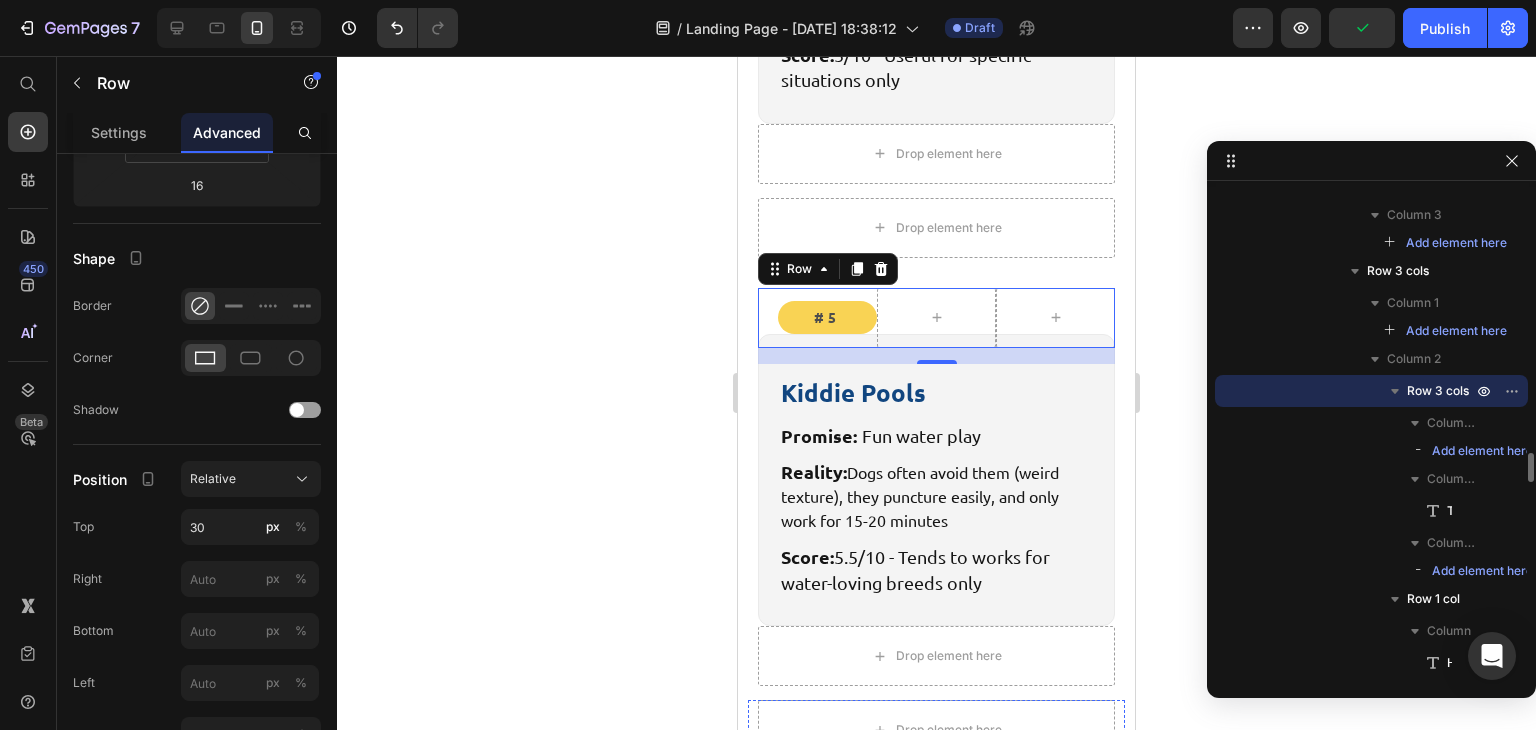 click at bounding box center [936, 850] 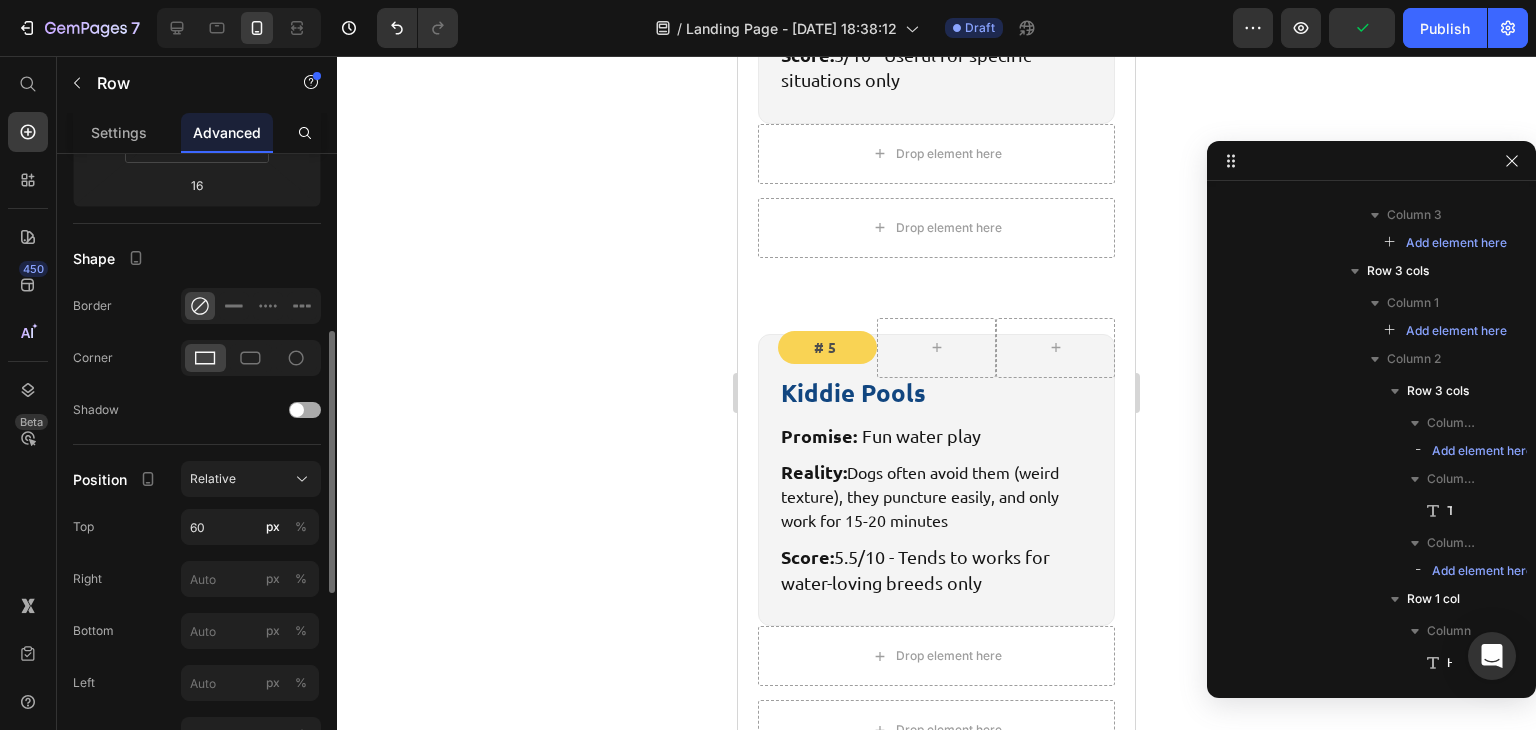 scroll, scrollTop: 4950, scrollLeft: 0, axis: vertical 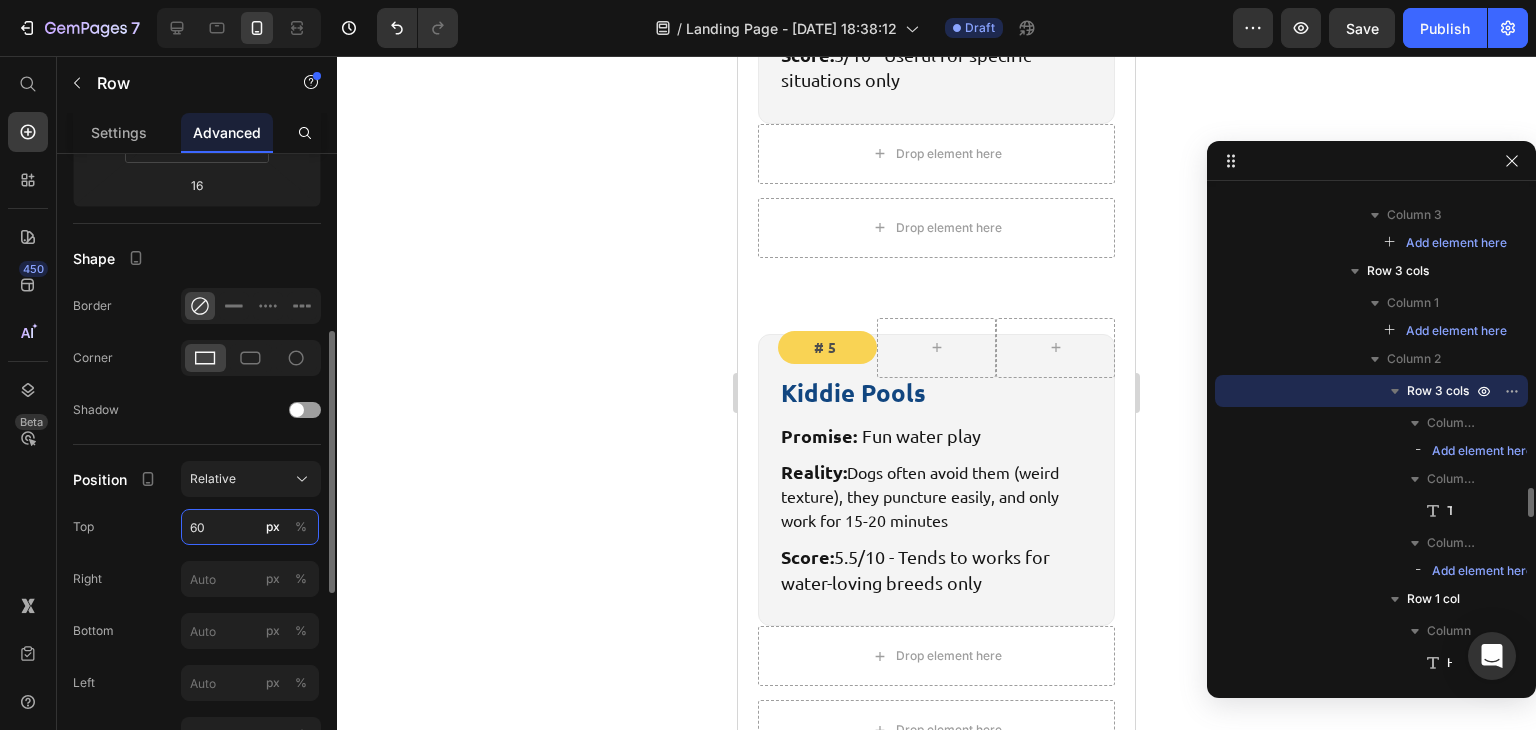 click on "60" at bounding box center (250, 527) 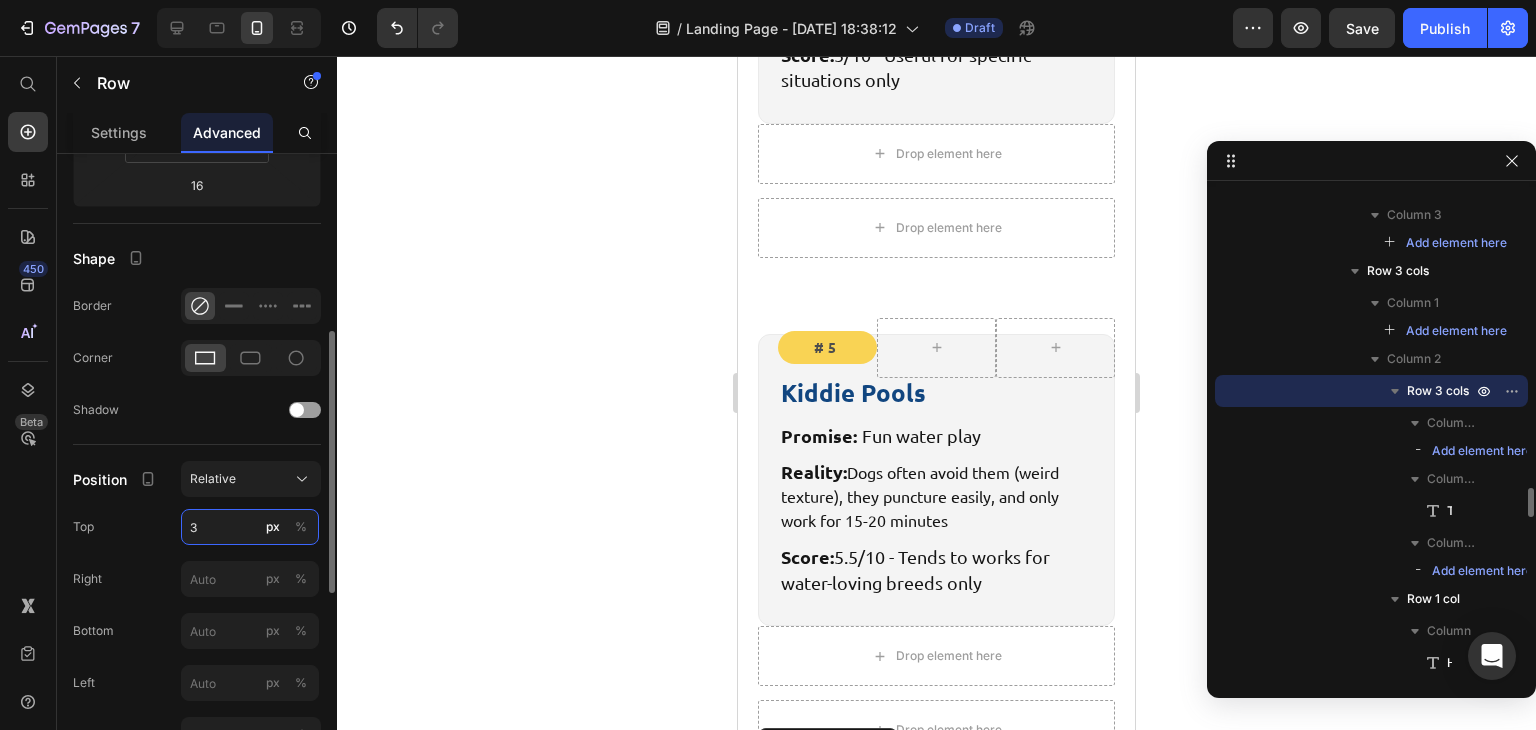 type on "30" 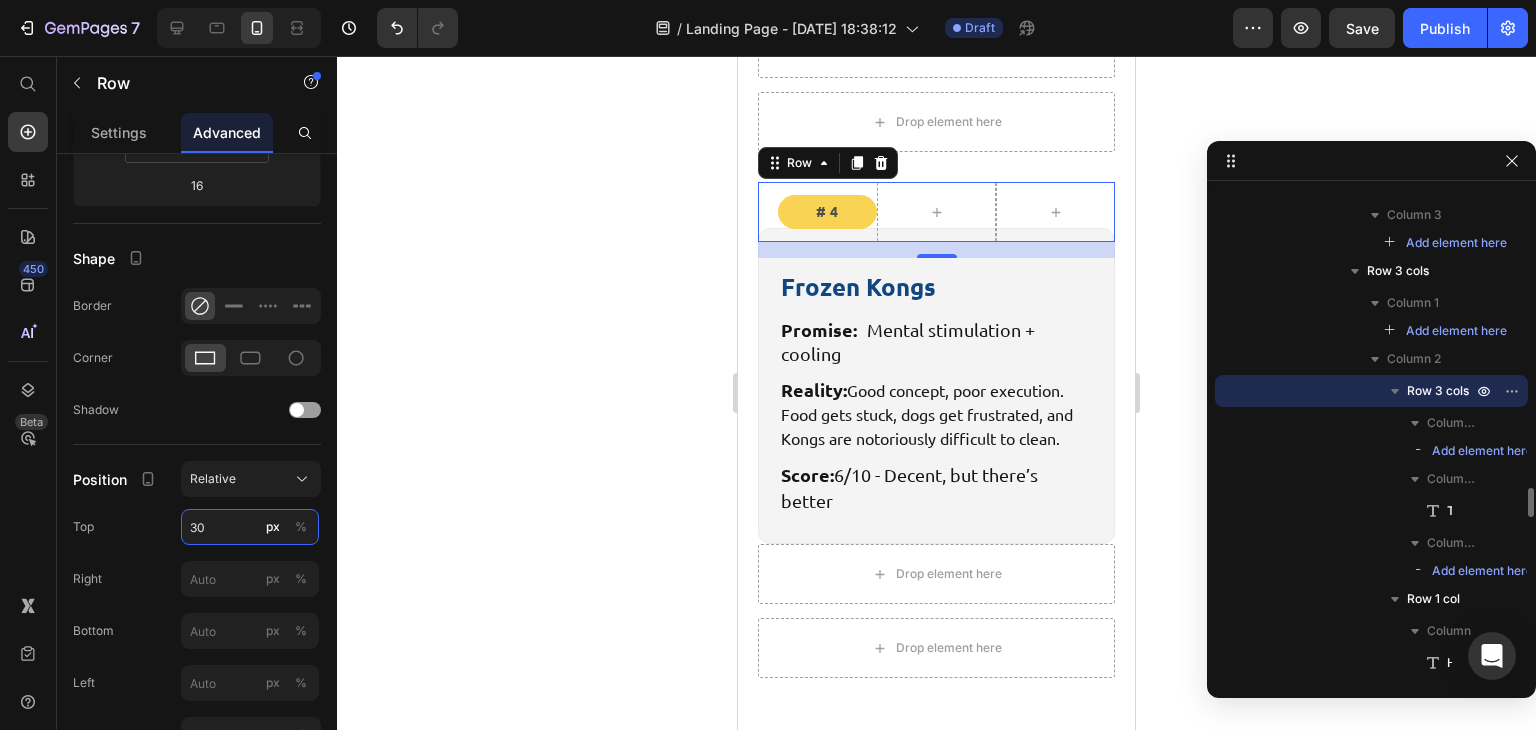 scroll, scrollTop: 6773, scrollLeft: 0, axis: vertical 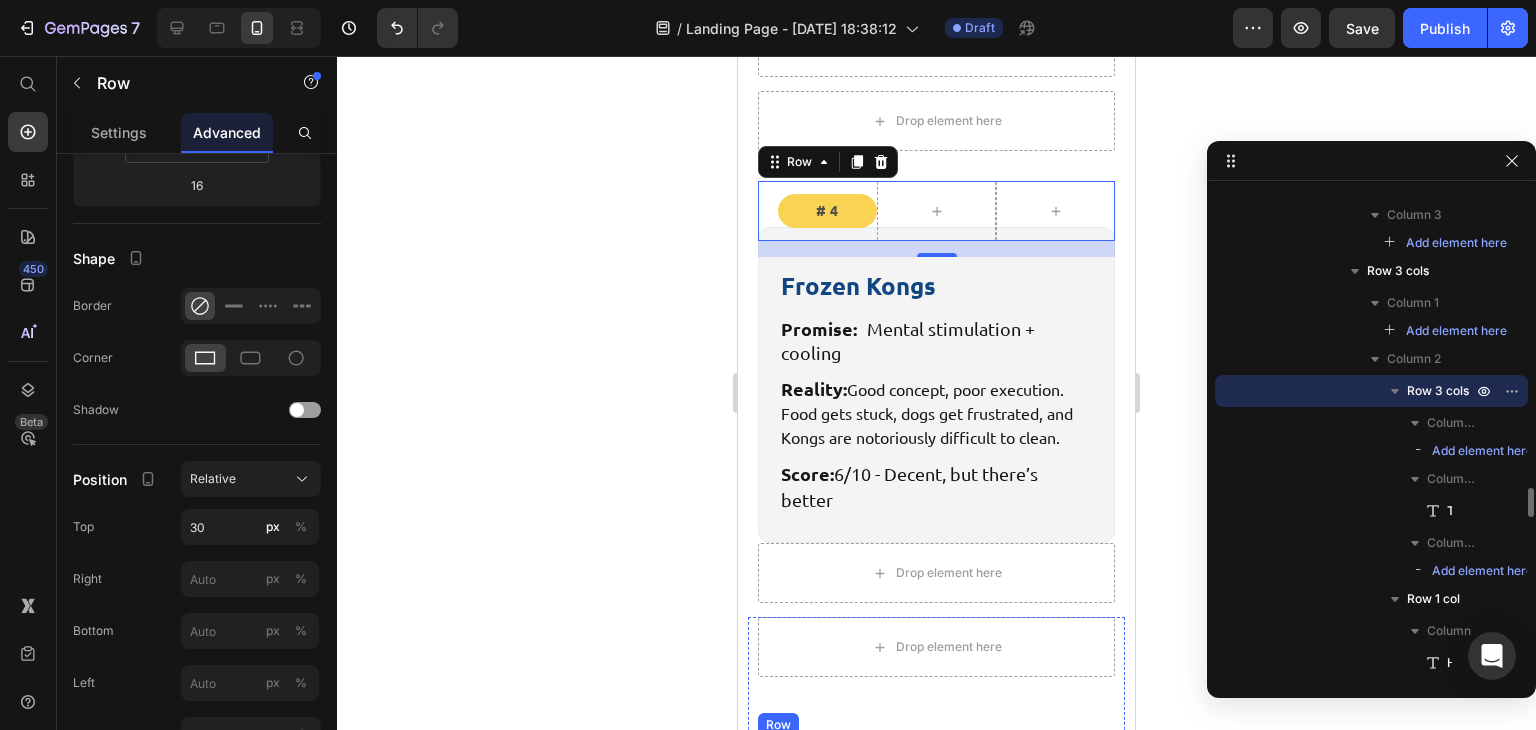 click at bounding box center (936, 767) 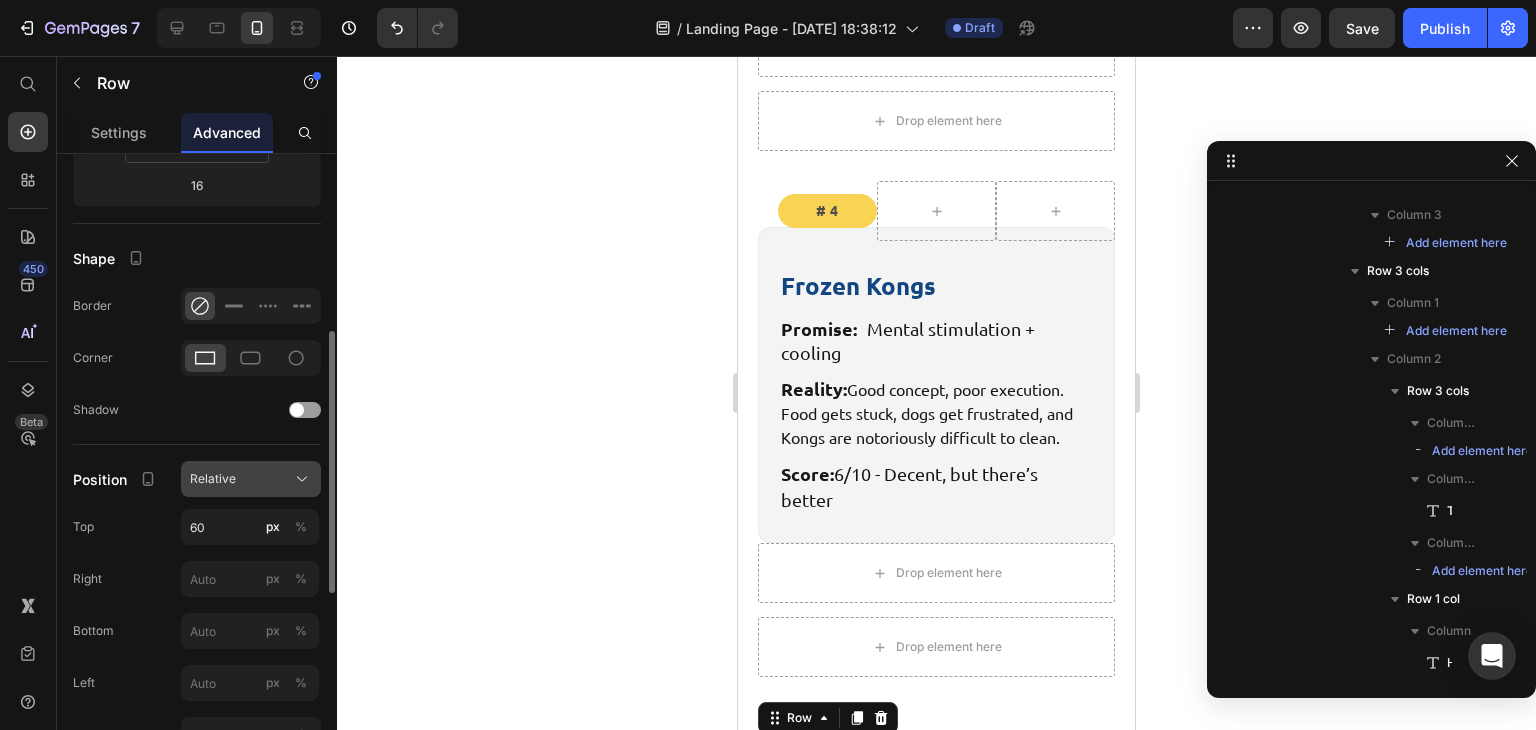 scroll, scrollTop: 5526, scrollLeft: 0, axis: vertical 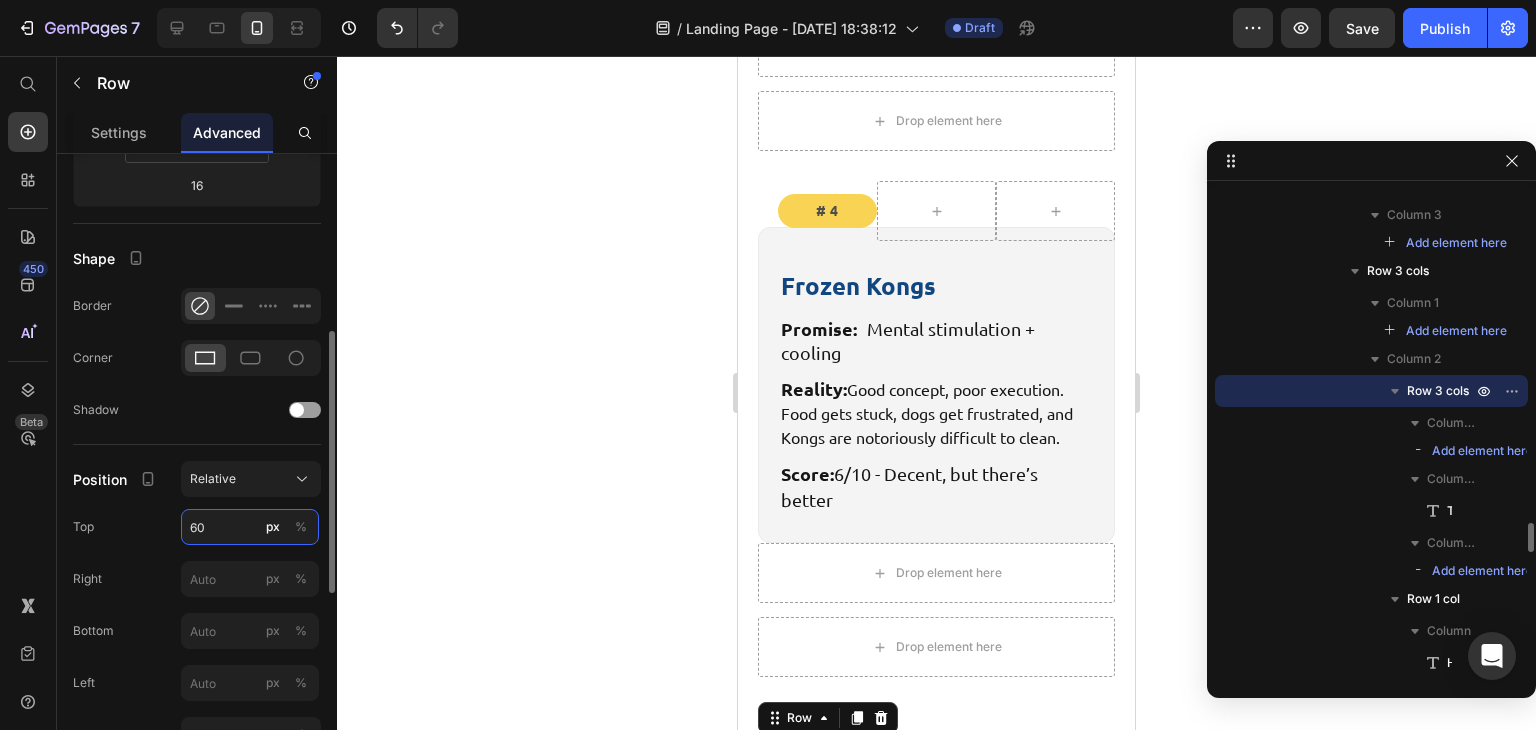 click on "60" at bounding box center [250, 527] 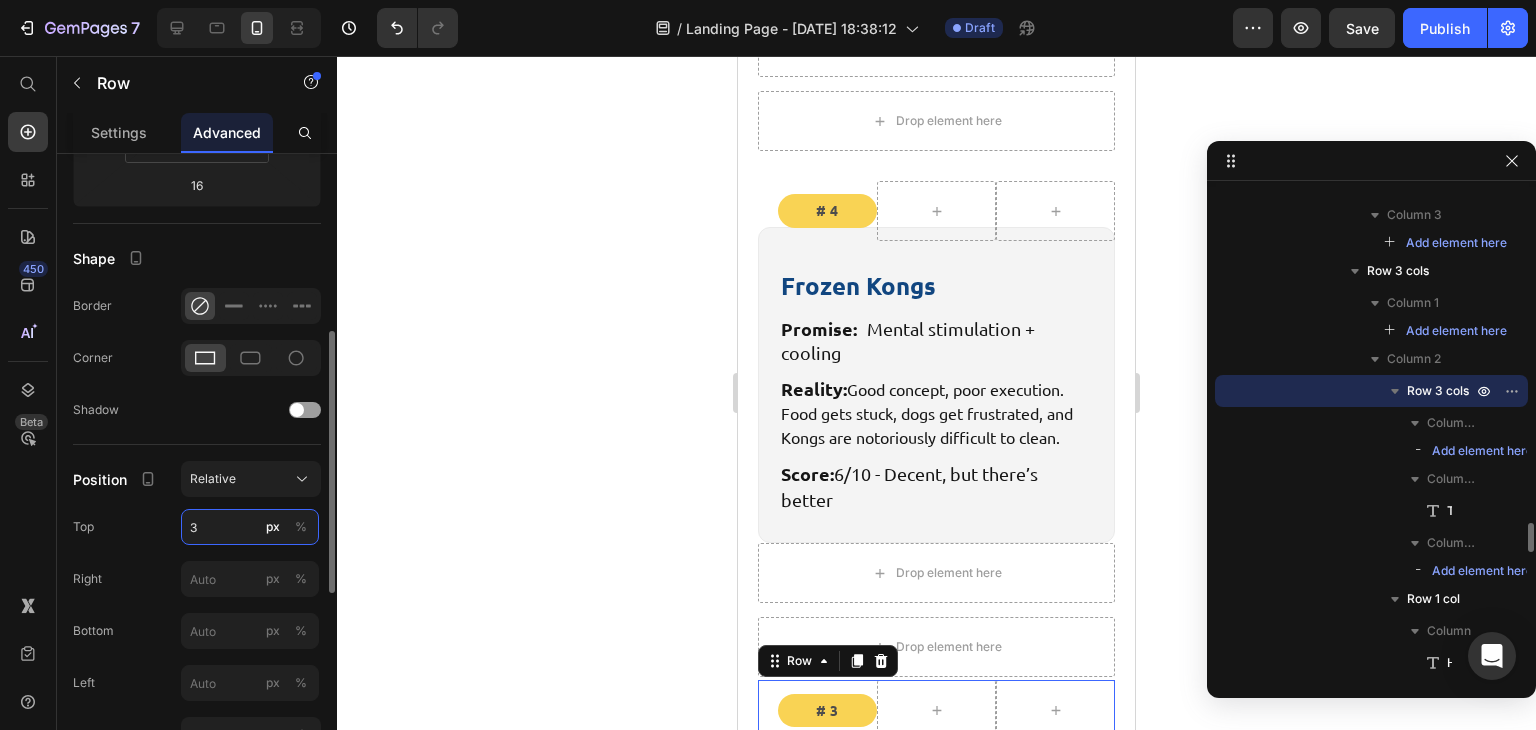 type on "30" 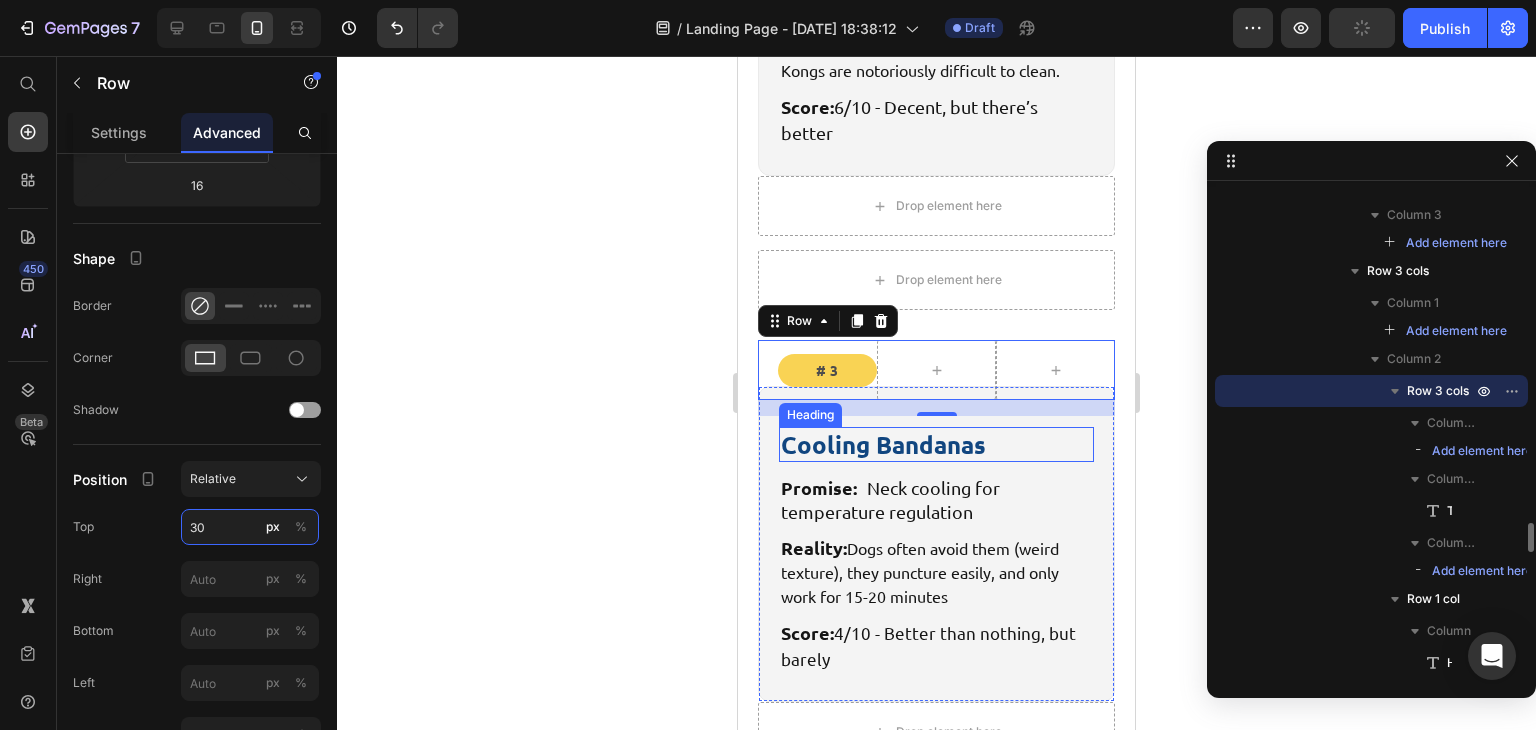 scroll, scrollTop: 7260, scrollLeft: 0, axis: vertical 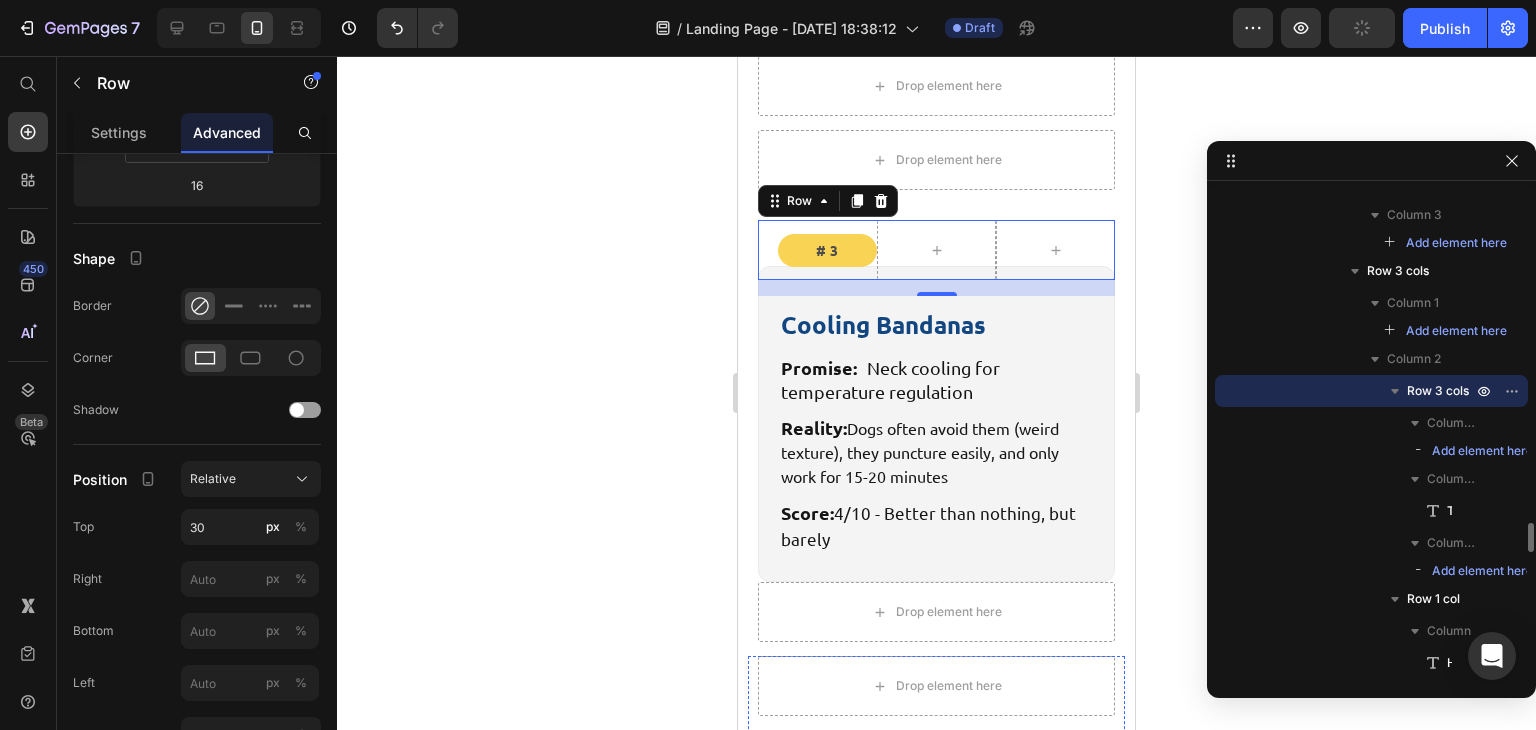 click on "#2 Text Block" at bounding box center [817, 806] 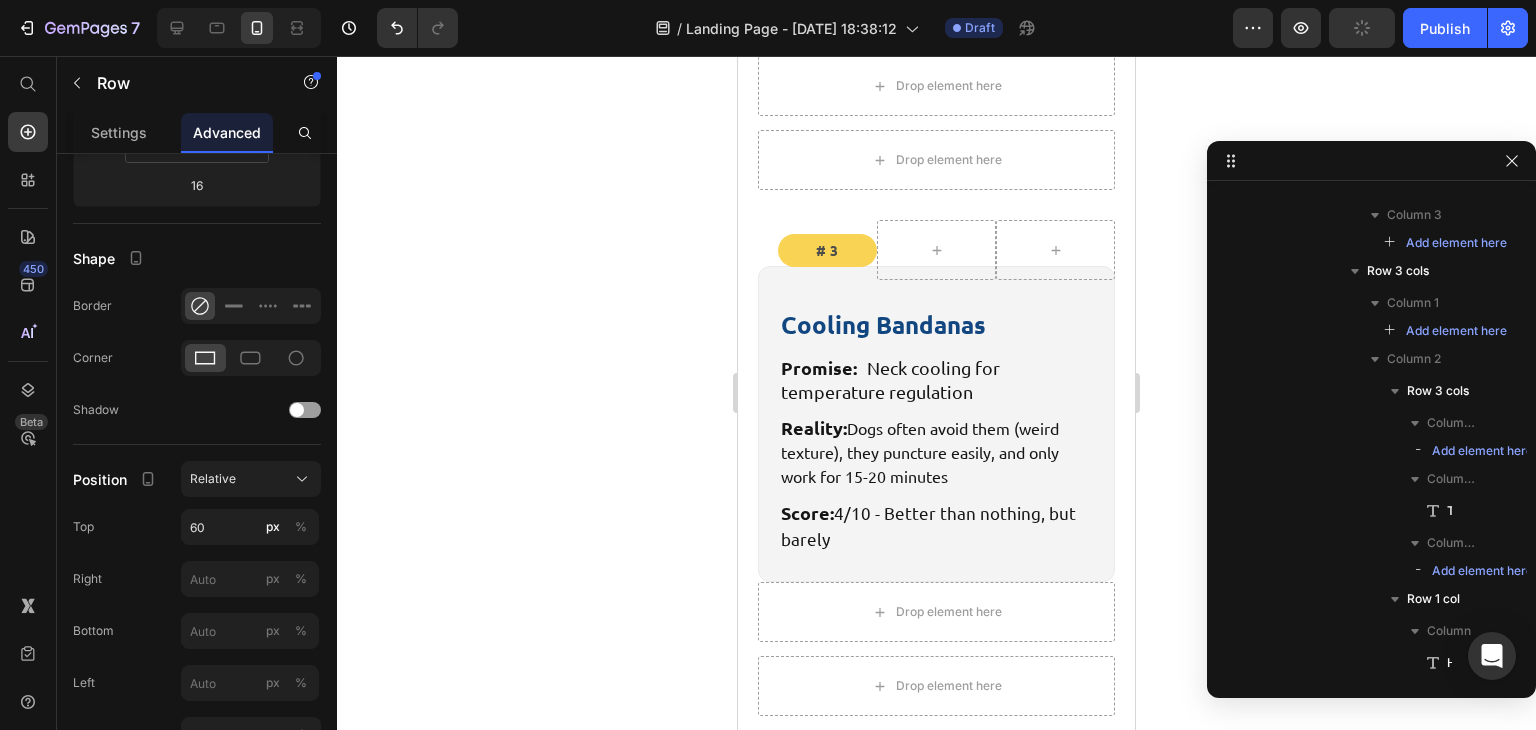 scroll, scrollTop: 6102, scrollLeft: 0, axis: vertical 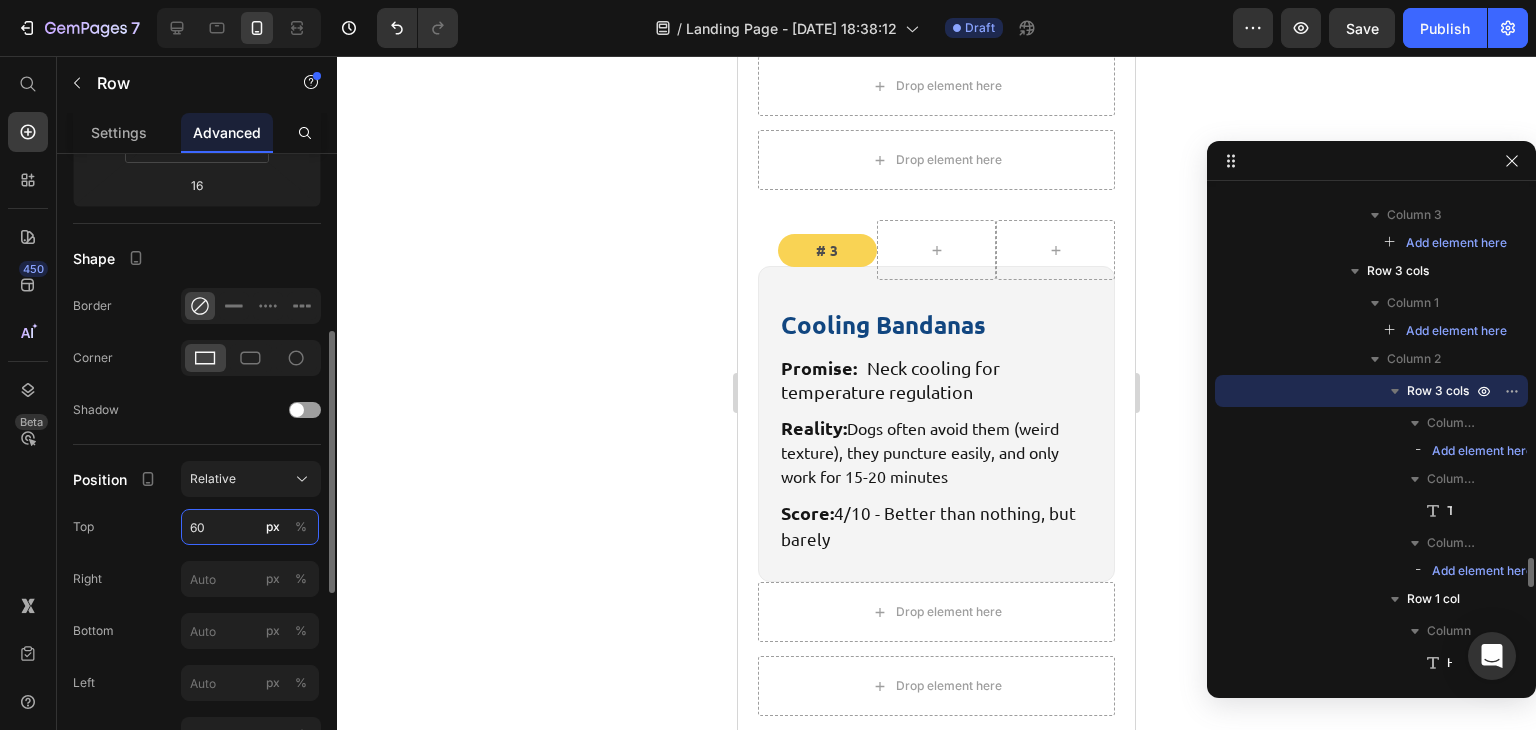 click on "60" at bounding box center [250, 527] 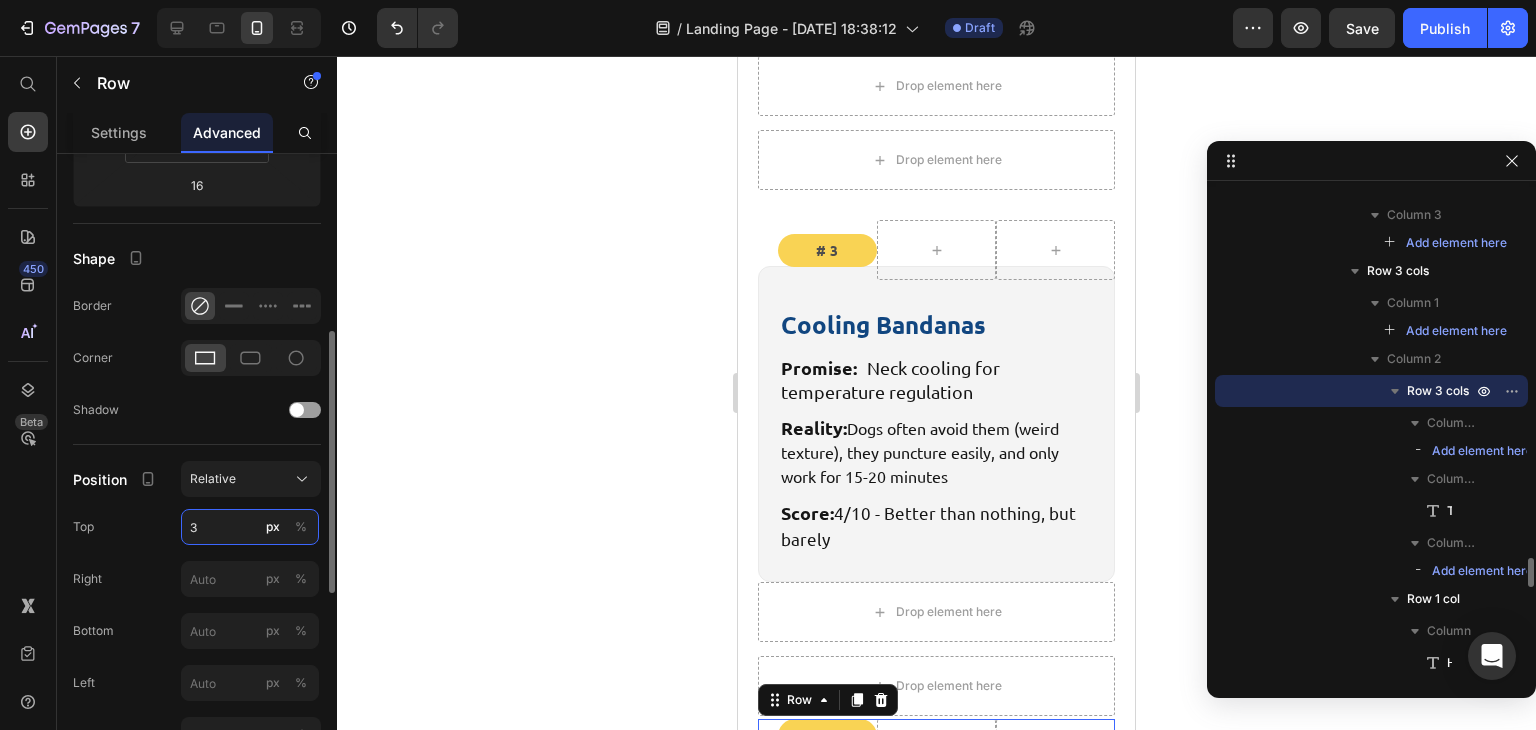 type on "30" 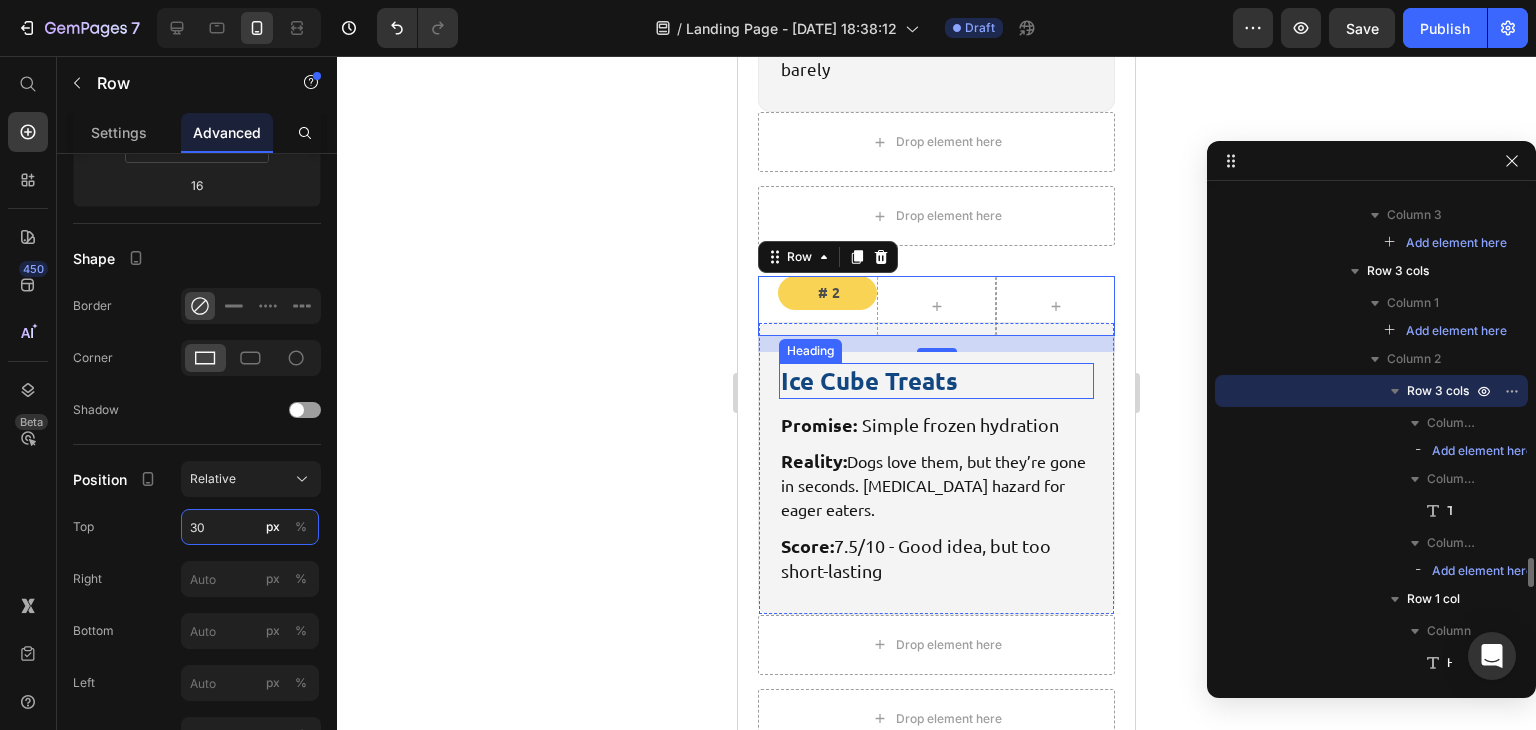scroll, scrollTop: 7840, scrollLeft: 0, axis: vertical 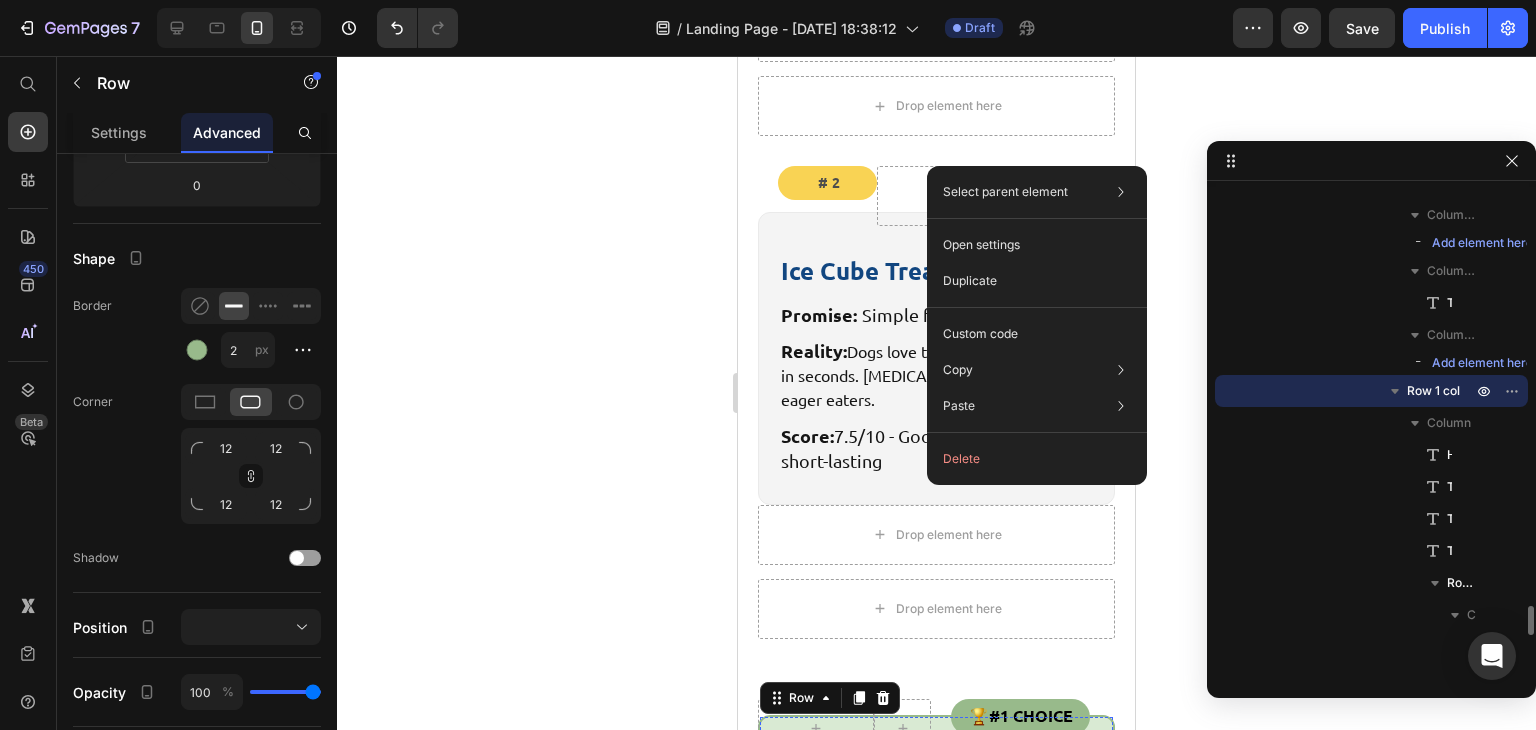 click on "Promise:   Cooling + hydration + mental stimulation + anxiety relief in one product" at bounding box center (936, 898) 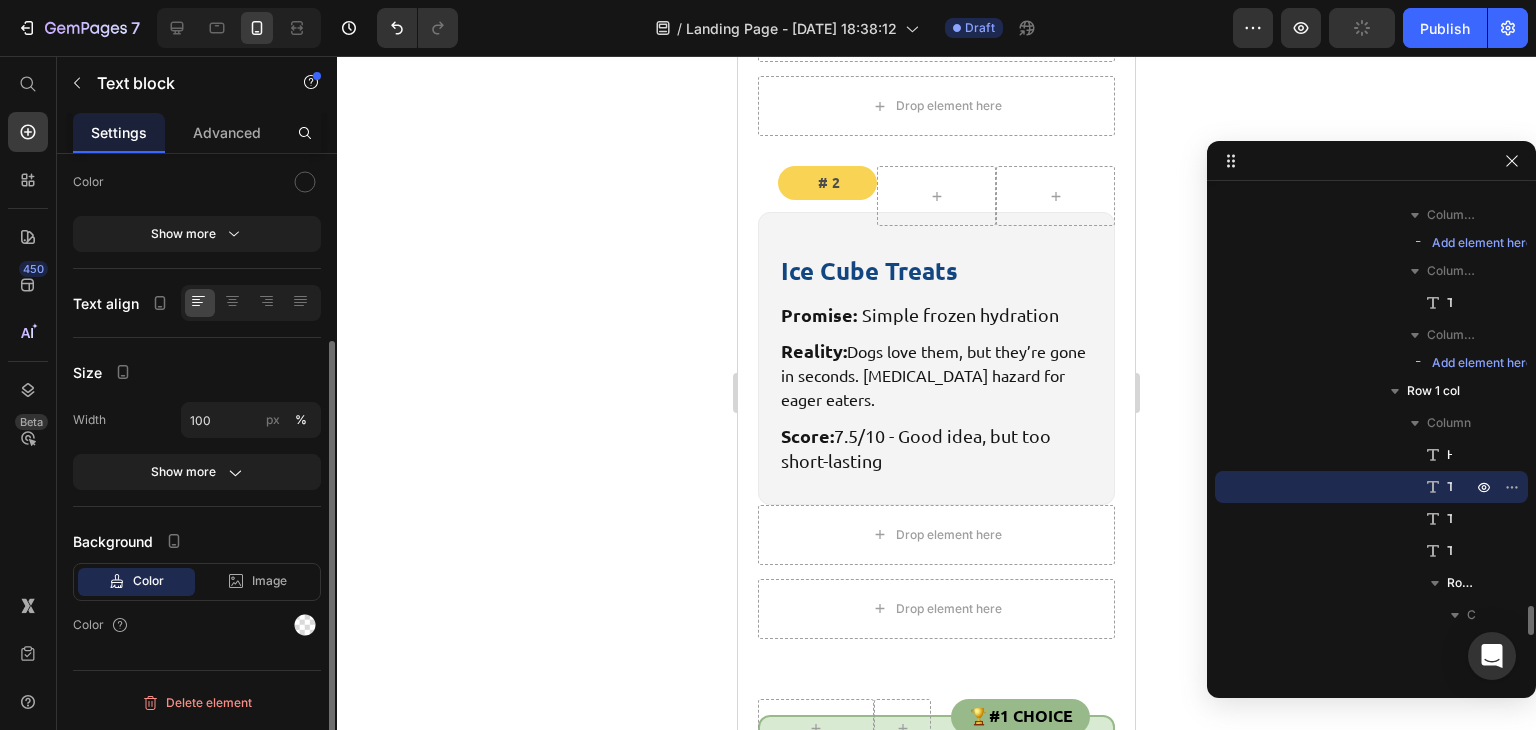 scroll, scrollTop: 0, scrollLeft: 0, axis: both 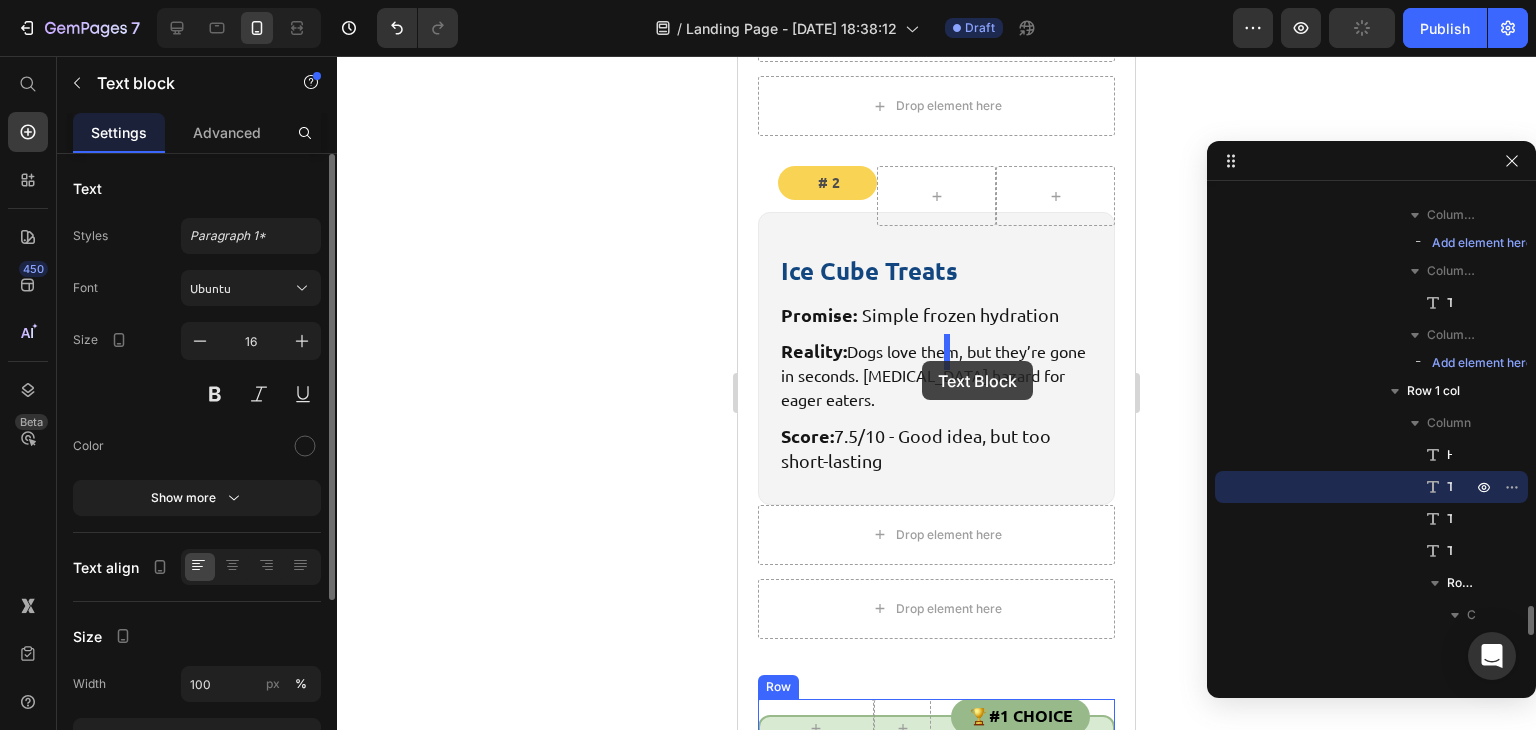 drag, startPoint x: 820, startPoint y: 569, endPoint x: 938, endPoint y: 367, distance: 233.94017 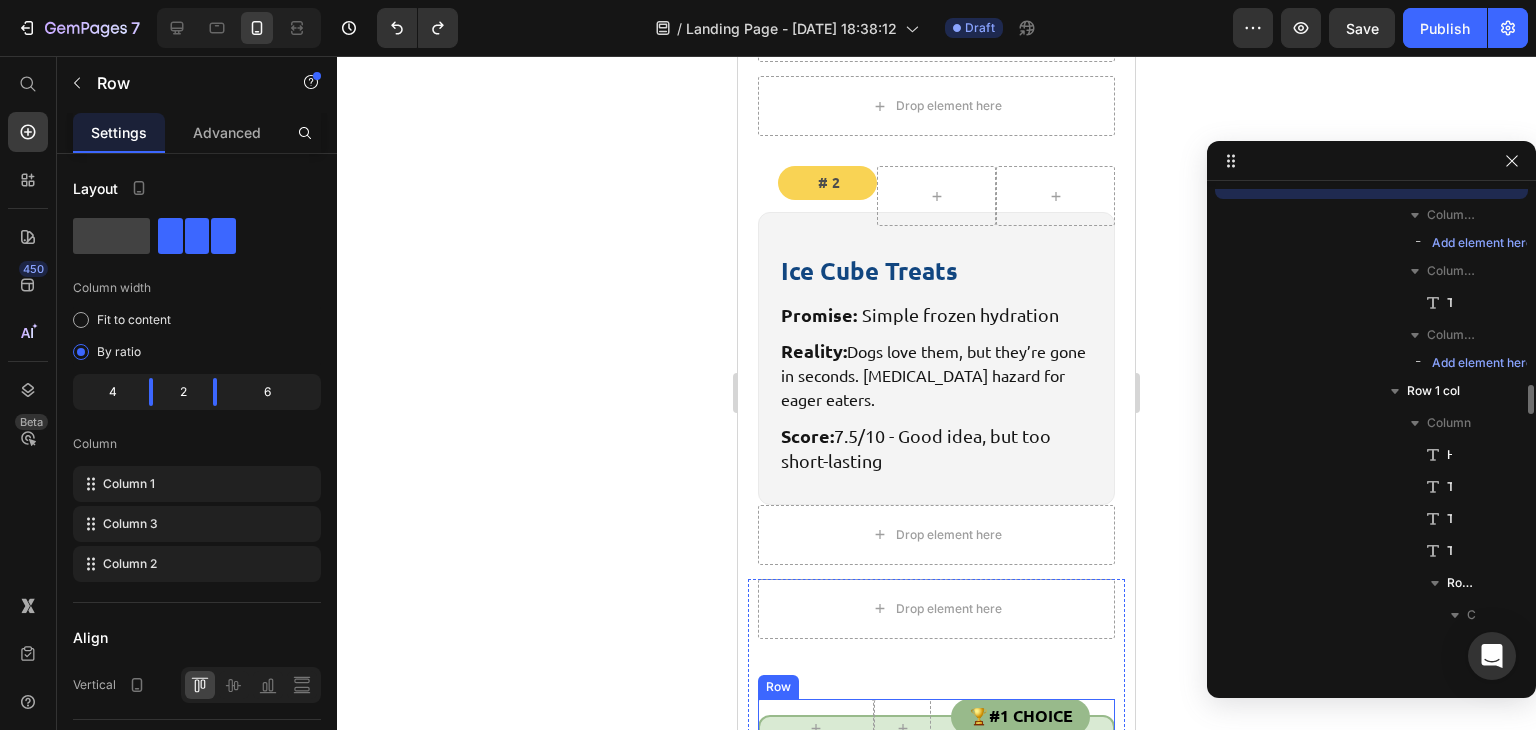 scroll, scrollTop: 6678, scrollLeft: 0, axis: vertical 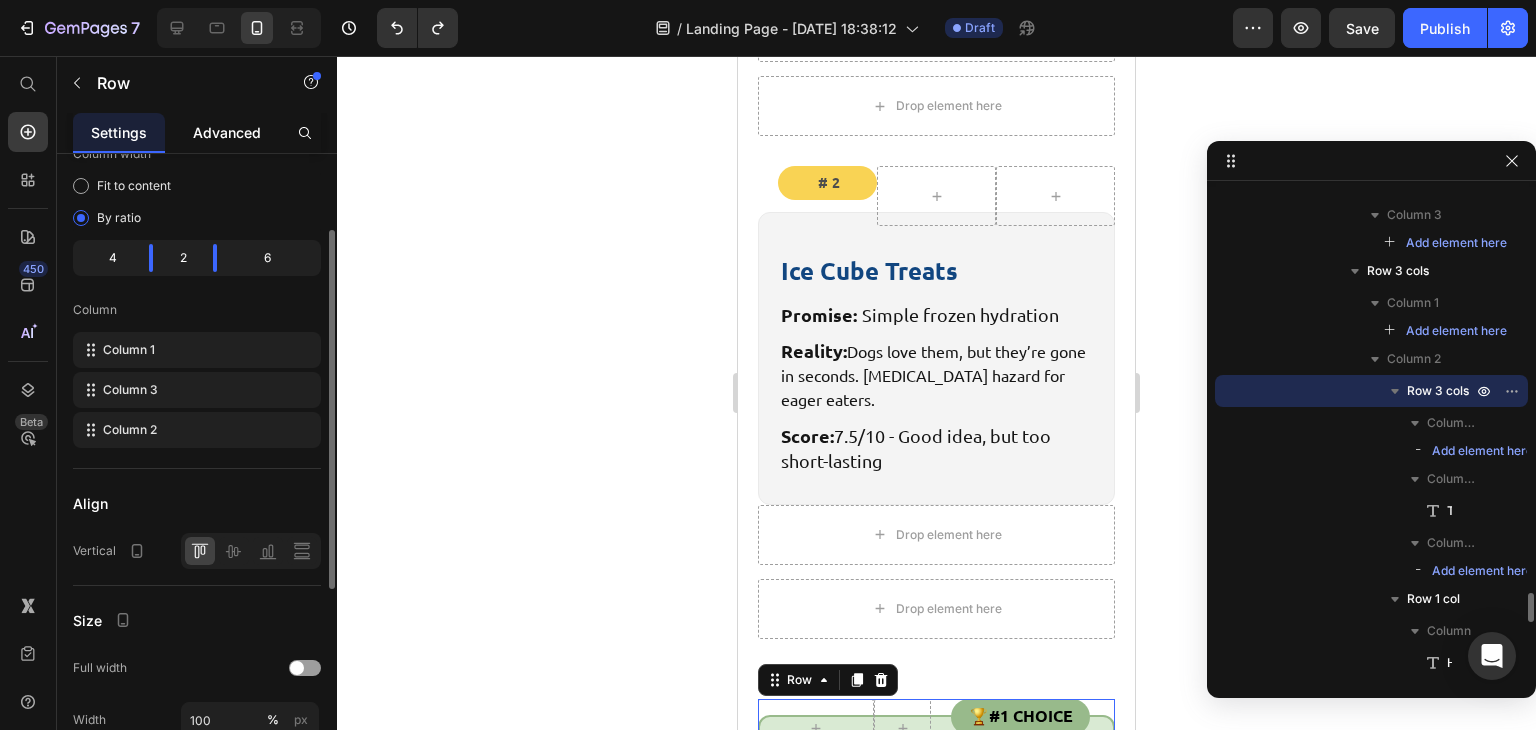 click on "Advanced" at bounding box center (227, 132) 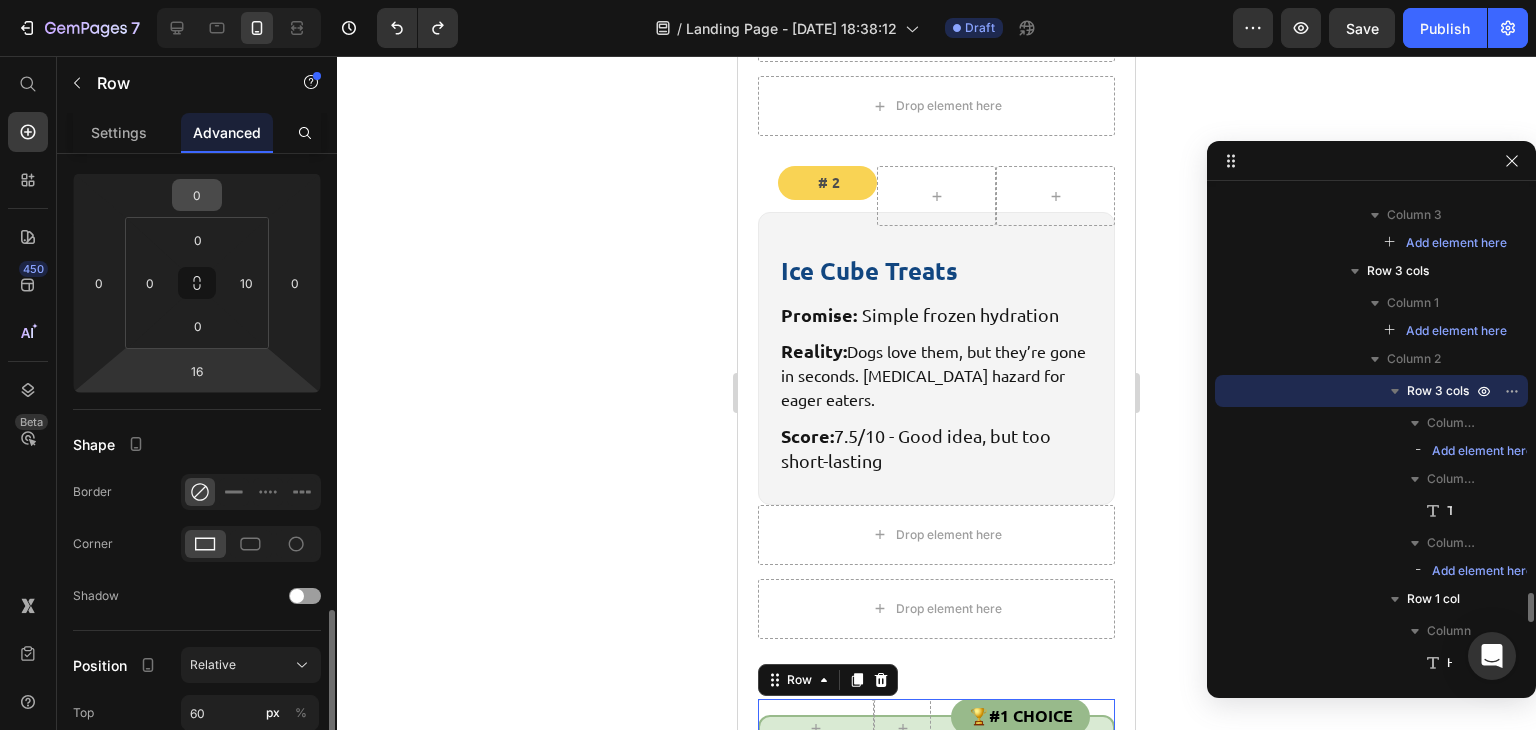 scroll, scrollTop: 502, scrollLeft: 0, axis: vertical 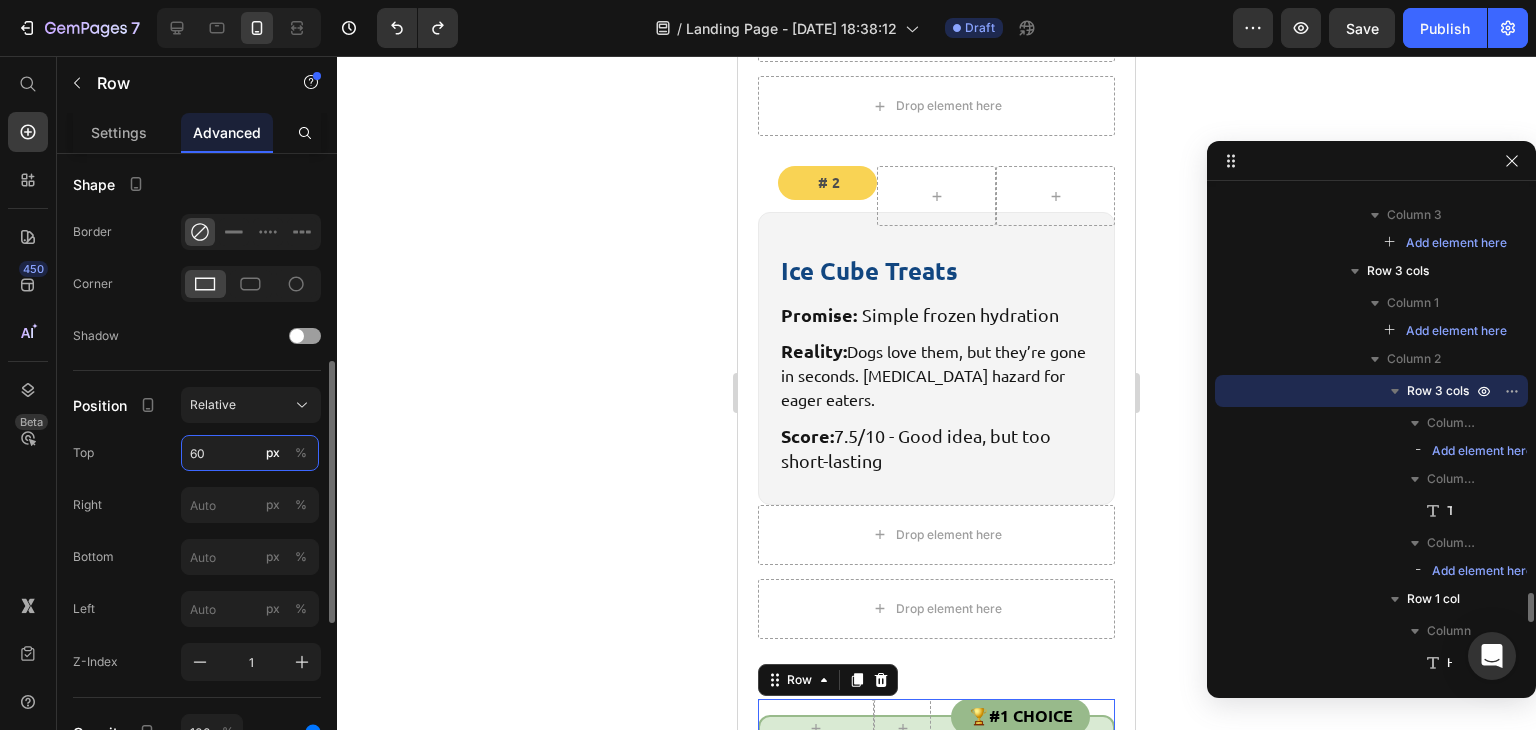 click on "60" at bounding box center (250, 453) 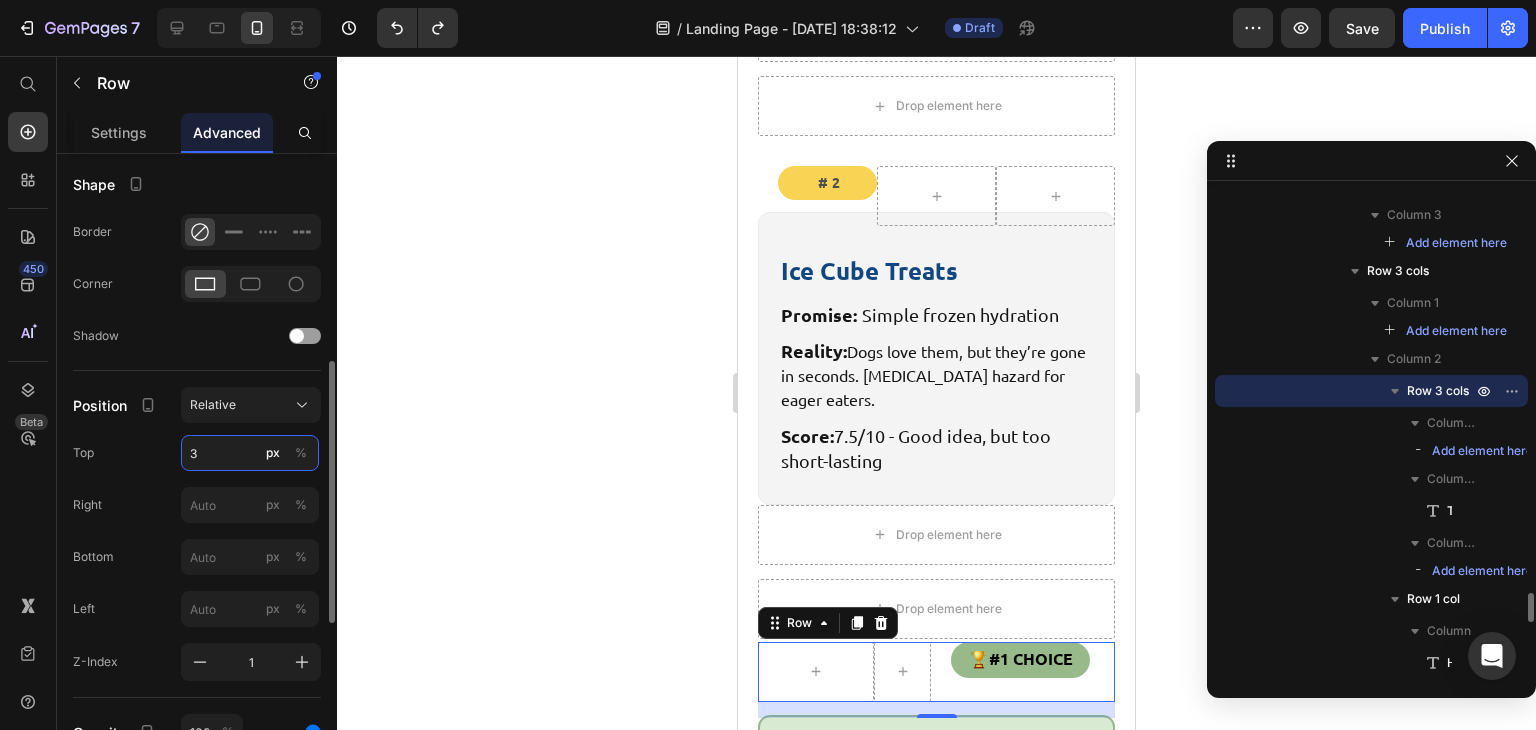 type on "30" 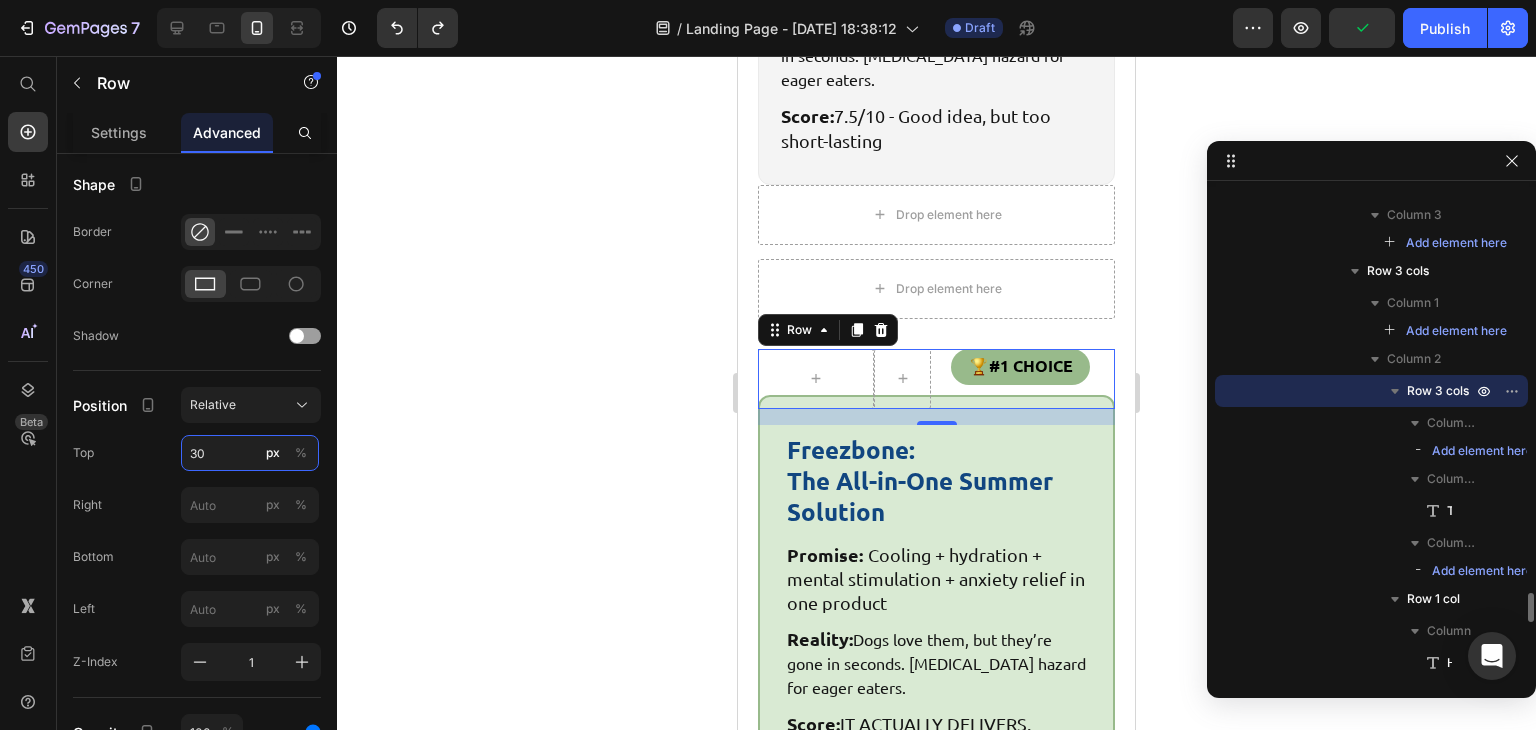 scroll, scrollTop: 8525, scrollLeft: 0, axis: vertical 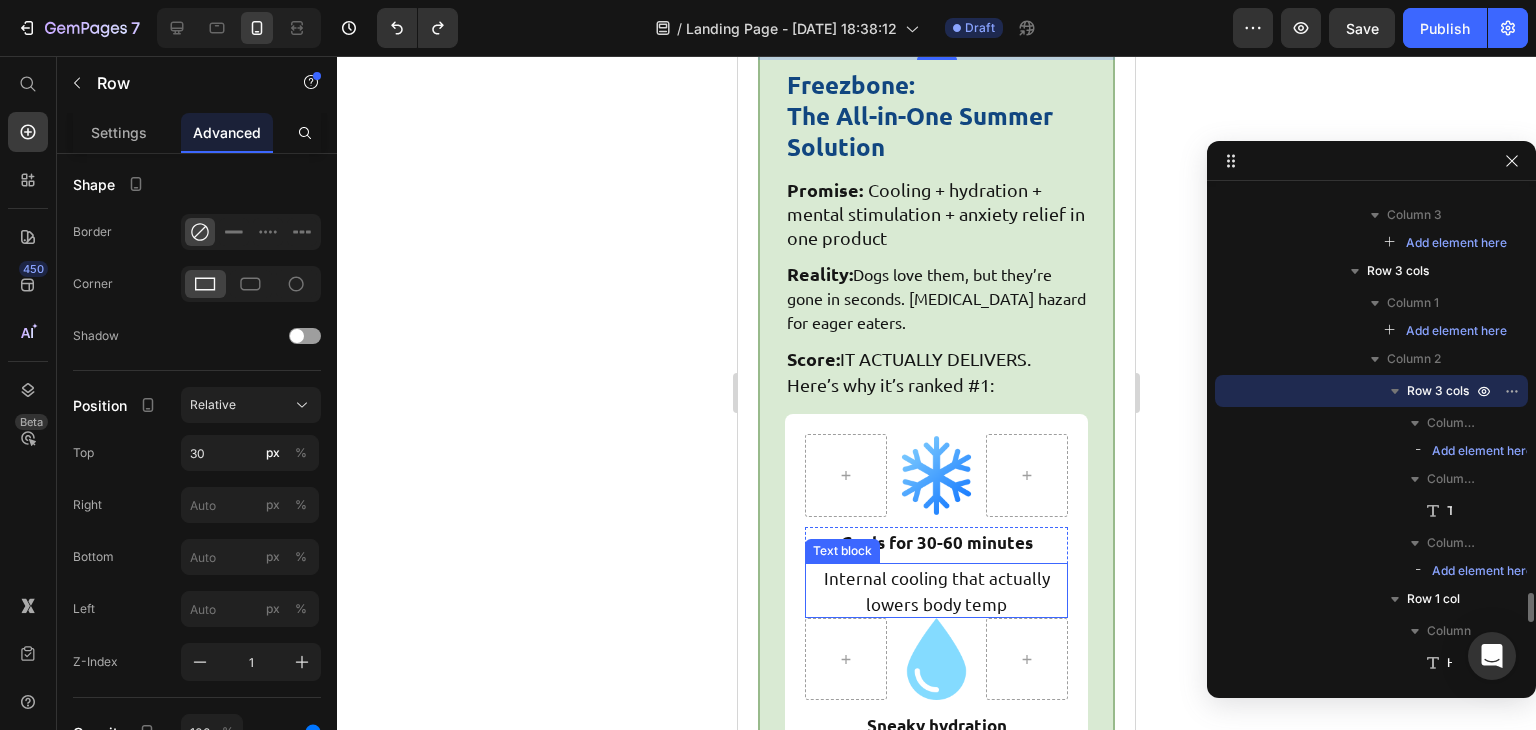 click on "Internal cooling that actually lowers body temp" at bounding box center [936, 590] 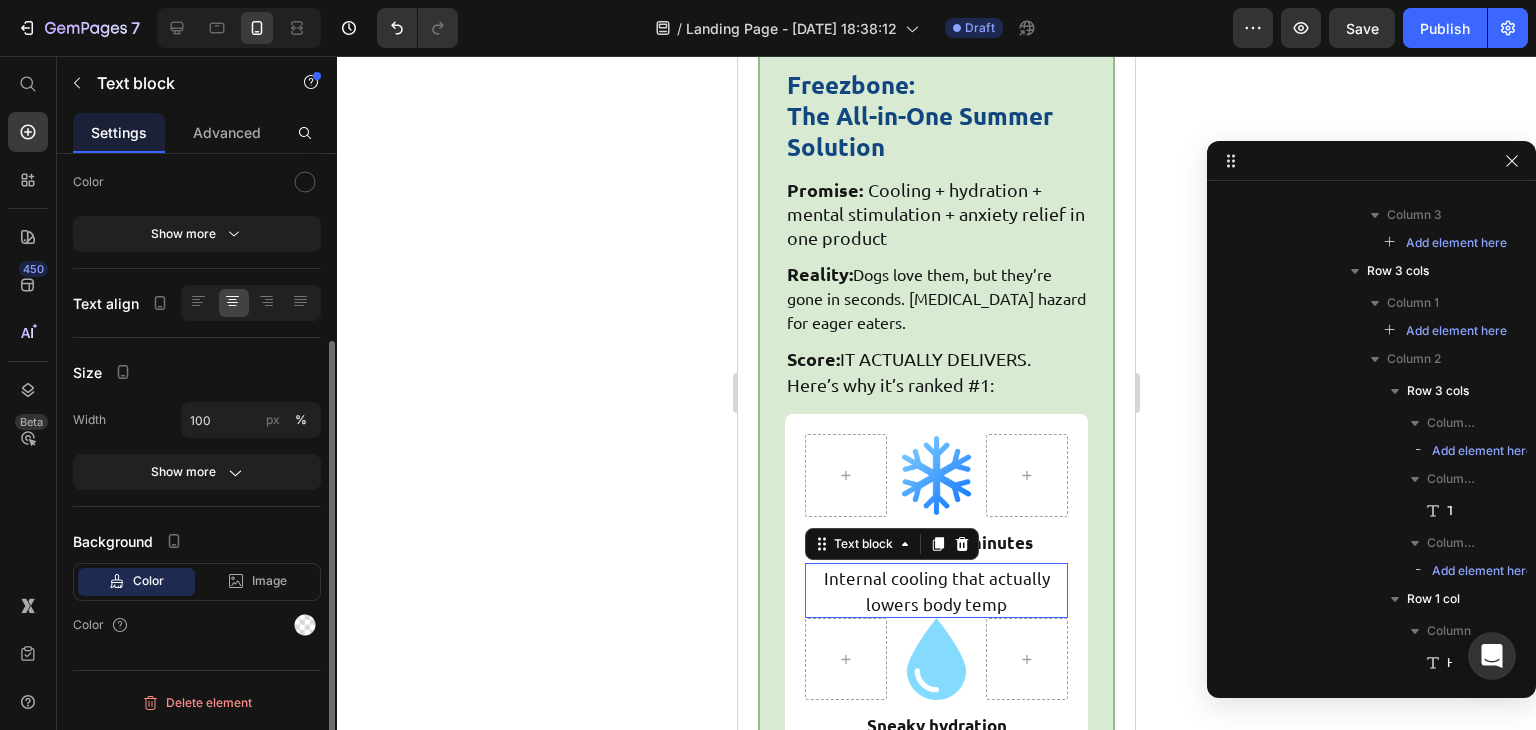 scroll, scrollTop: 7334, scrollLeft: 0, axis: vertical 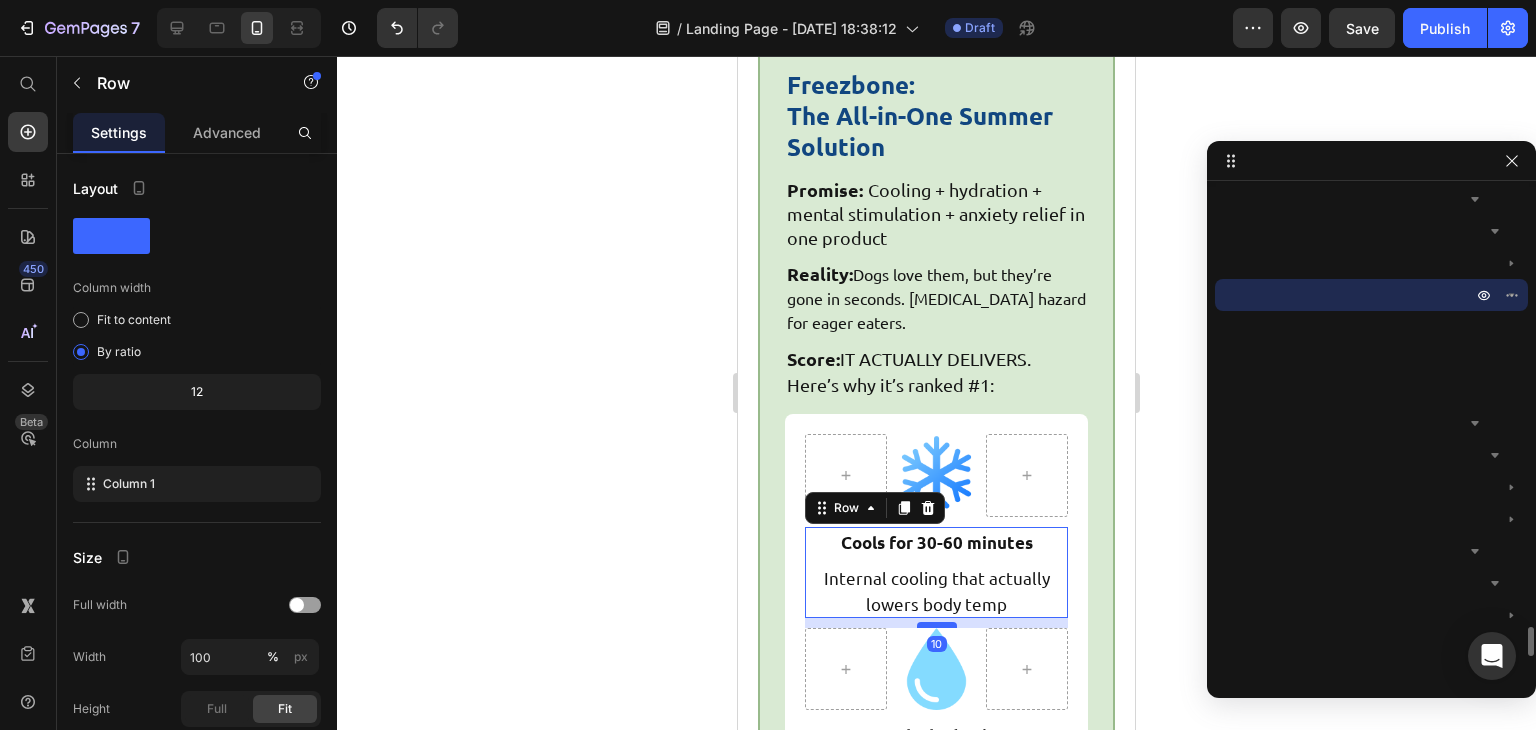 click at bounding box center [937, 625] 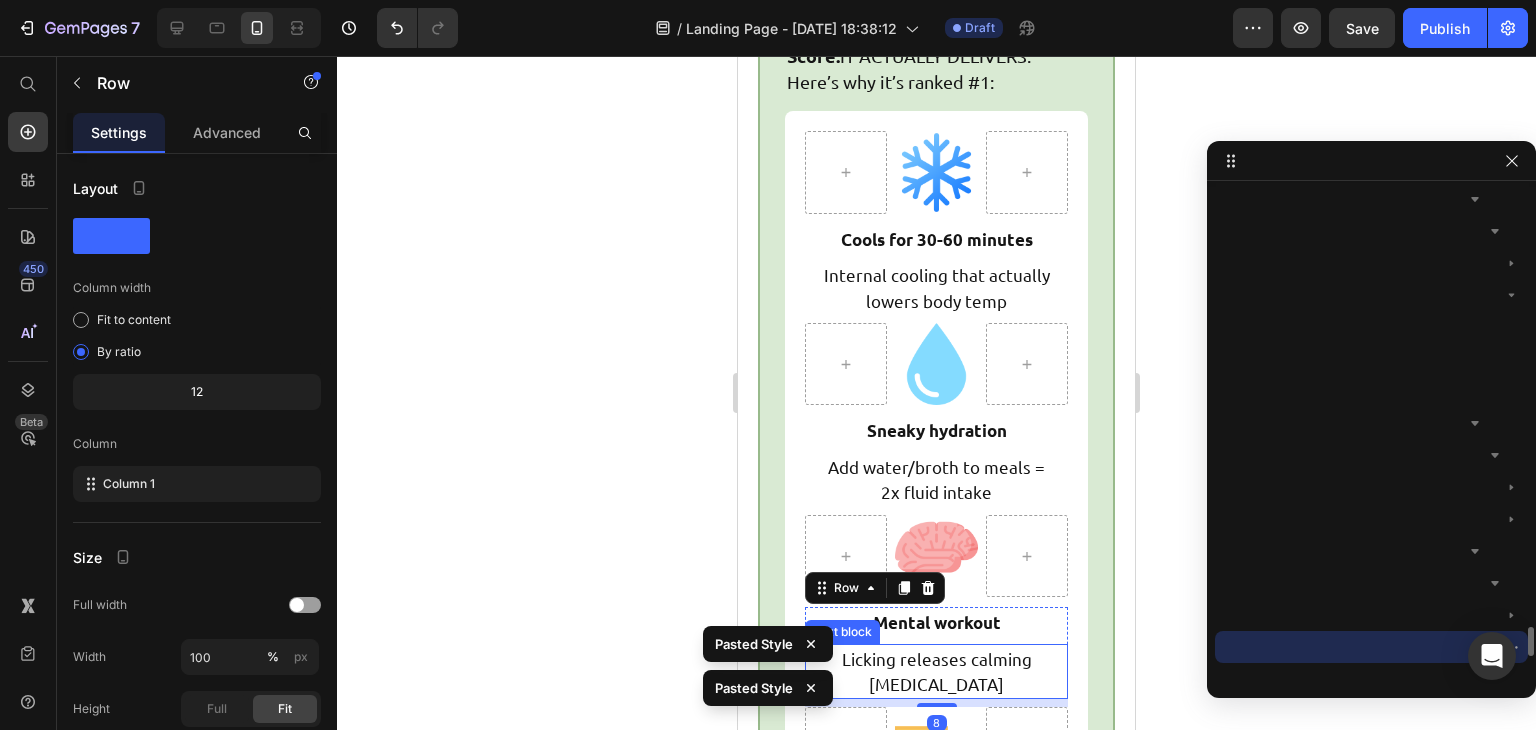 scroll, scrollTop: 8836, scrollLeft: 0, axis: vertical 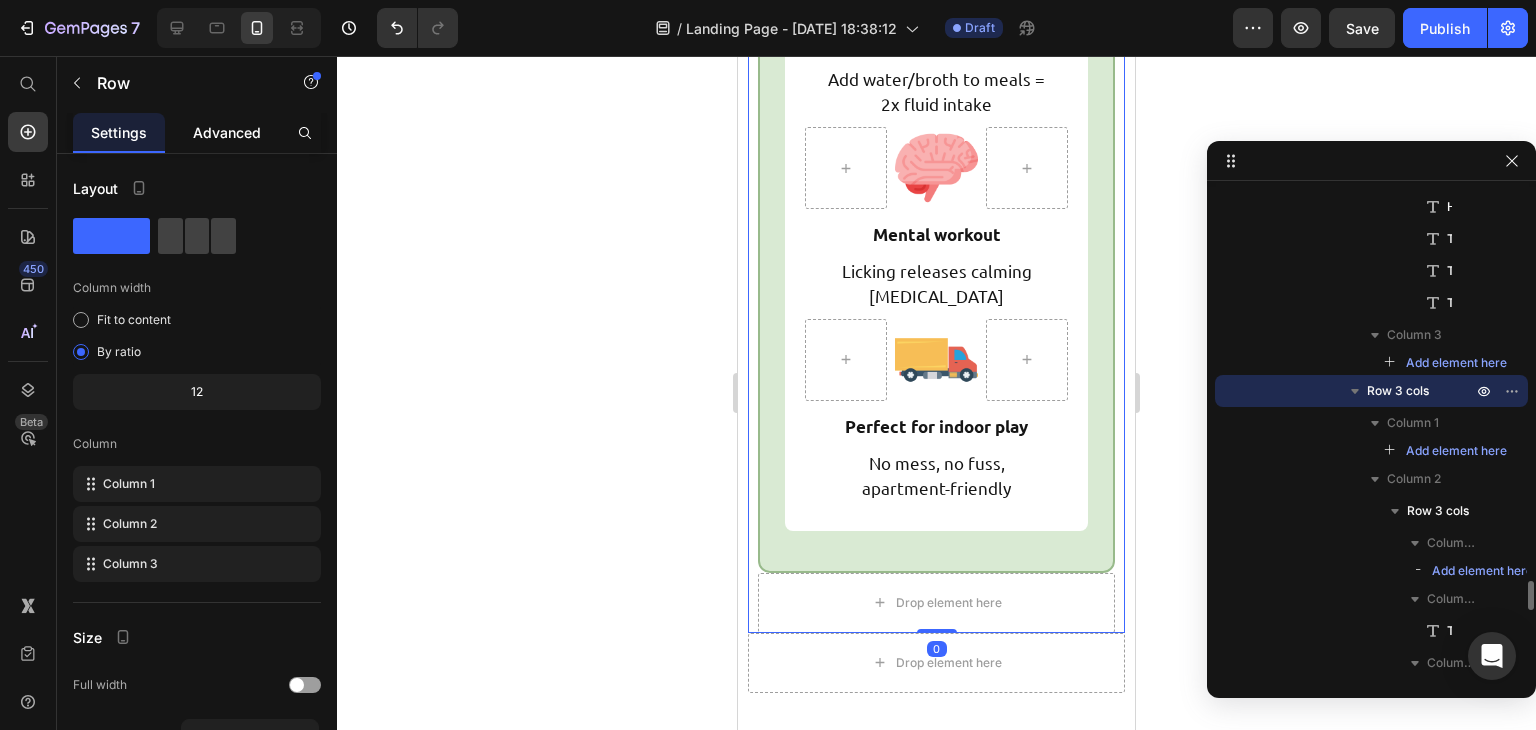 click on "Advanced" at bounding box center (227, 132) 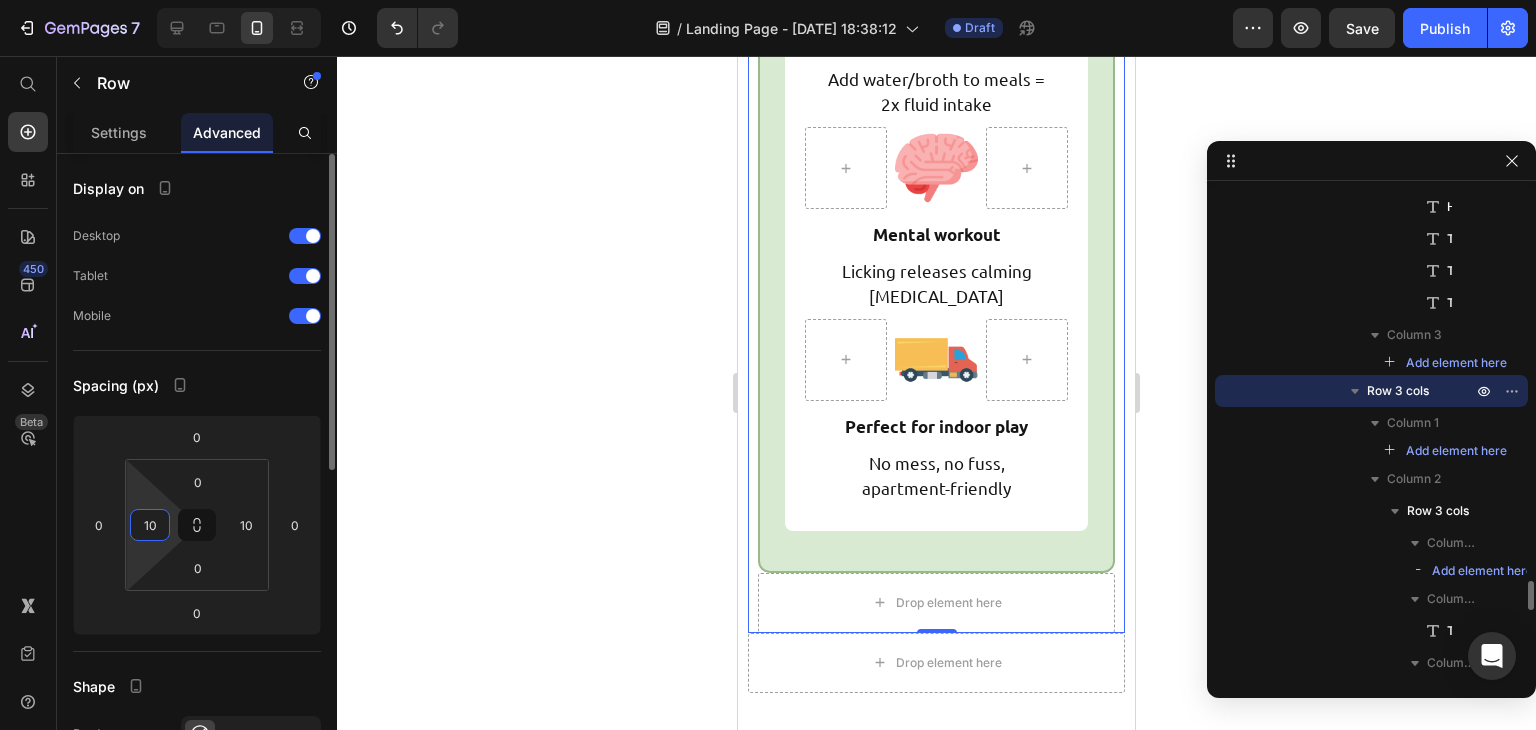 click on "10" at bounding box center (150, 525) 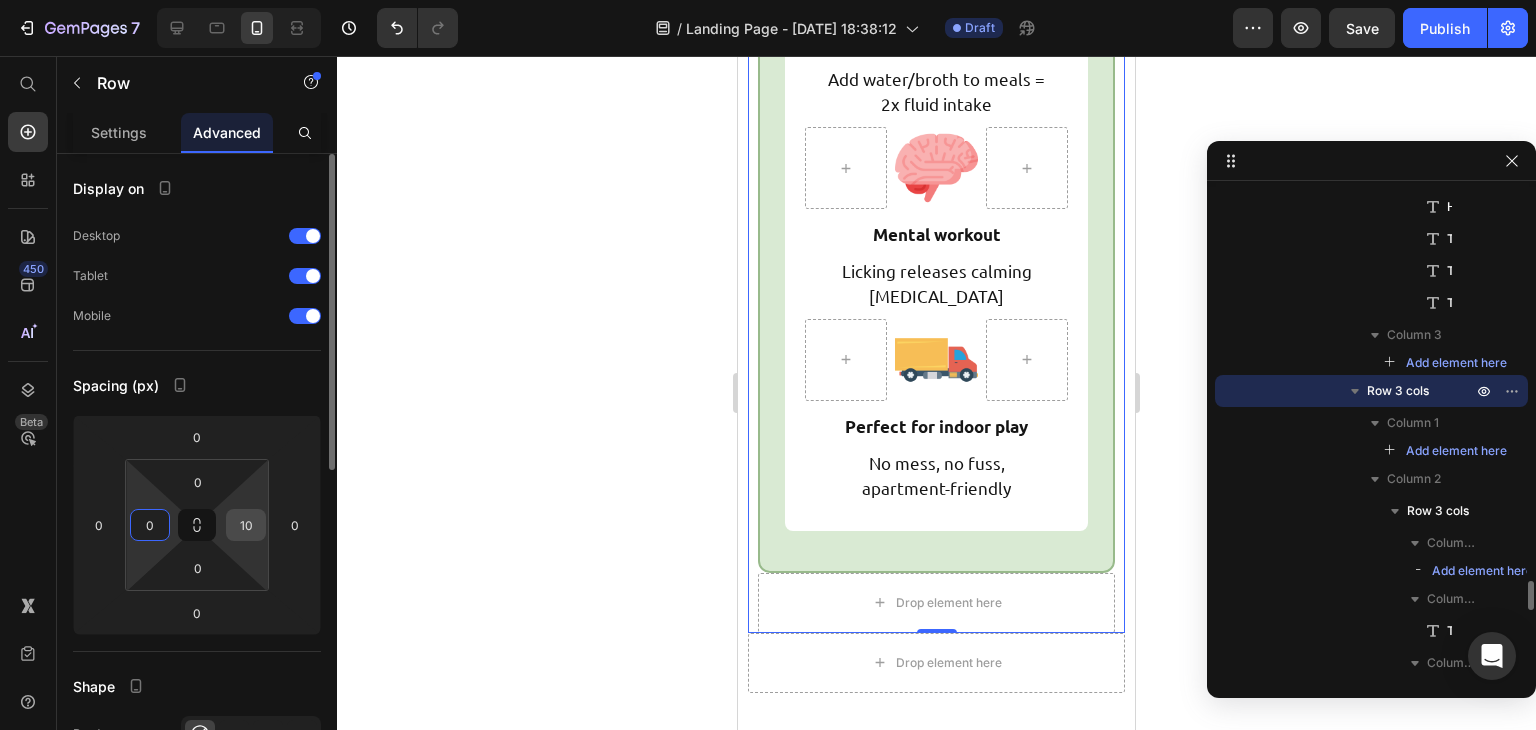 type on "0" 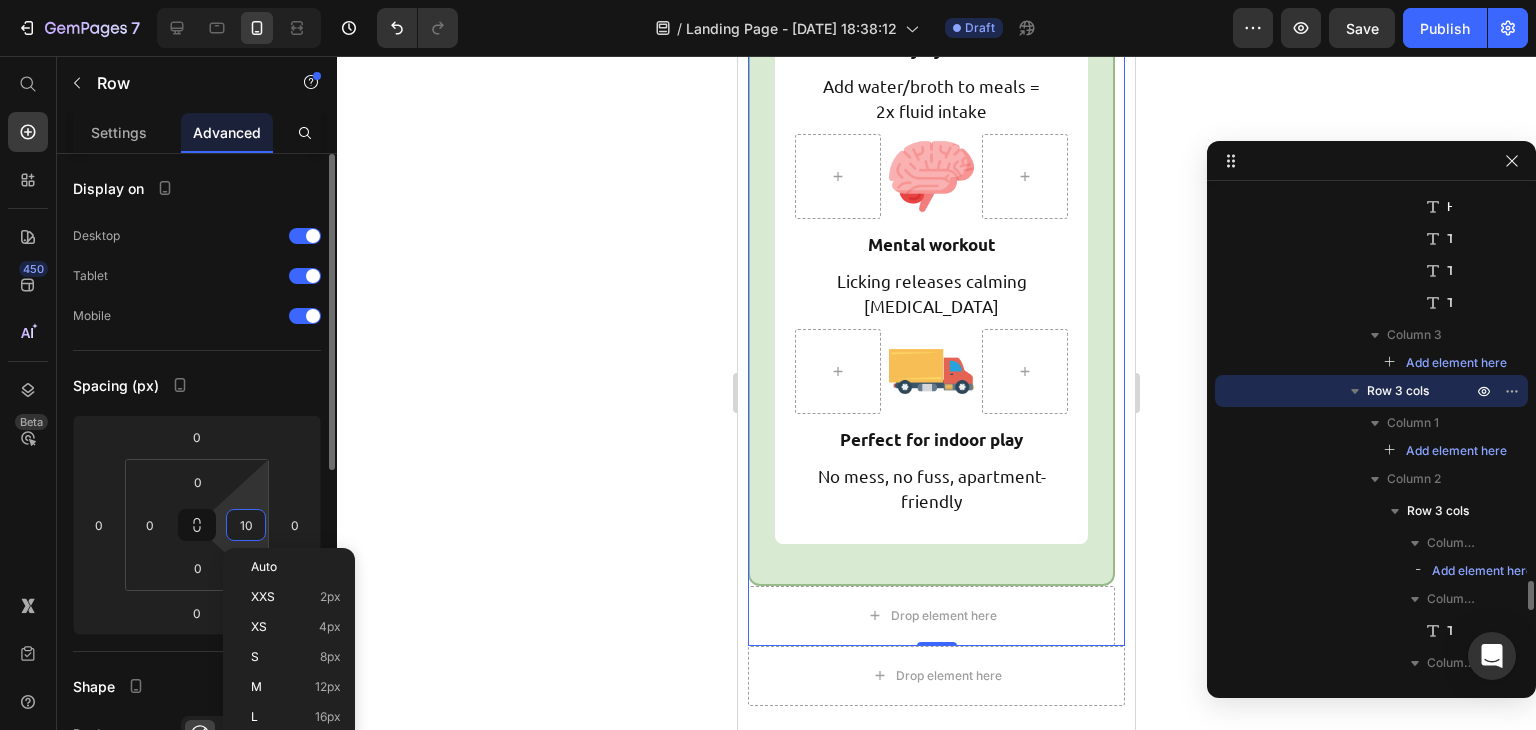 type on "0" 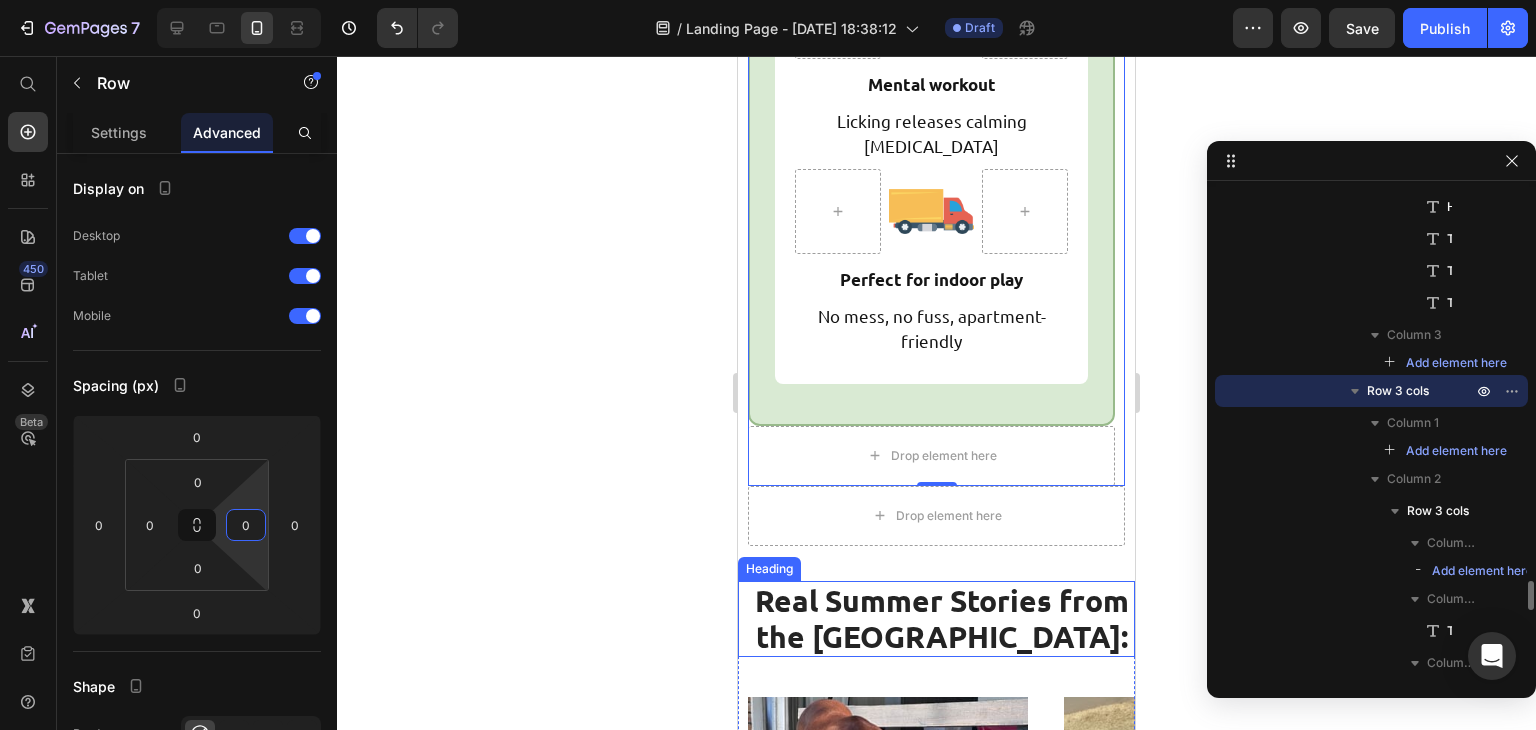 scroll, scrollTop: 9376, scrollLeft: 0, axis: vertical 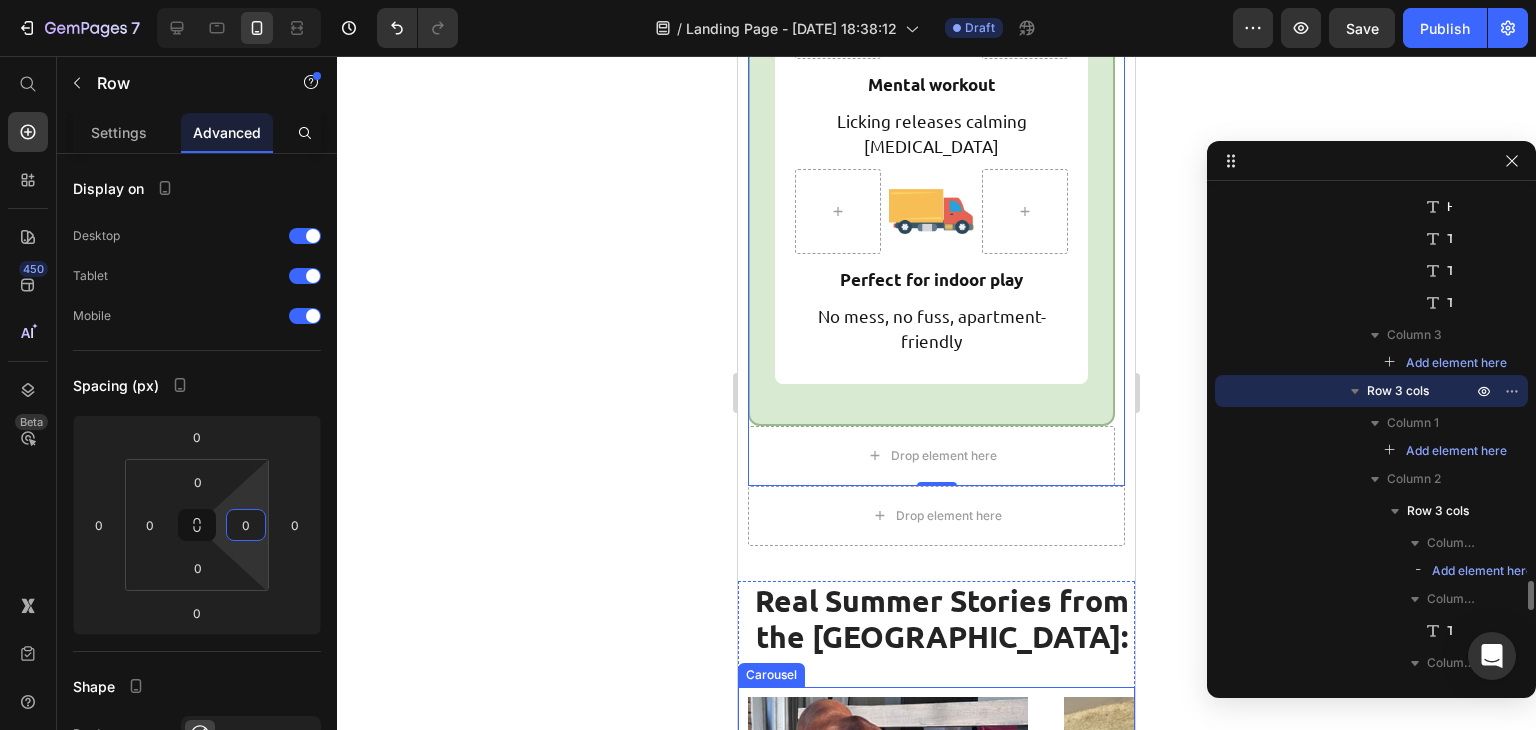 click on "Image “It’s a great meal replacement that takes a little more time to consume and is nice and cool on a hot summer evening.” Text Block Kathy Lynn D. Text Block
Icon Verified Text Block Row 6/24/2025 Text Block Icon Icon Icon Icon Icon Icon List Row Product Images FreezCup - Long-Lasting Chew Fun Product Title Product Row Image "Keeps him occupied, keeps him cool, he gets probiotics and extra fiber, and we both win by not having to go out in this miserable summer heat.”  Text Block Theresa Text Block
Icon Verified Text Block Row 6/24/2025 Text Block Icon Icon Icon Icon Icon Icon List Row Product Images Freezball - Durable Fillable Dog Chew Bone Product Title Product Row Image “My pup loves it. Makes a refreshing cool treat for summer.”  Text Block Andre L. Text Block
Icon Verified Text Block Row 6/24/2025 Text Block Icon Icon Icon Icon Icon Icon List Row Product Images FreezShamrock - Premium Enrichment Toy Product Title Product Row" at bounding box center (936, 966) 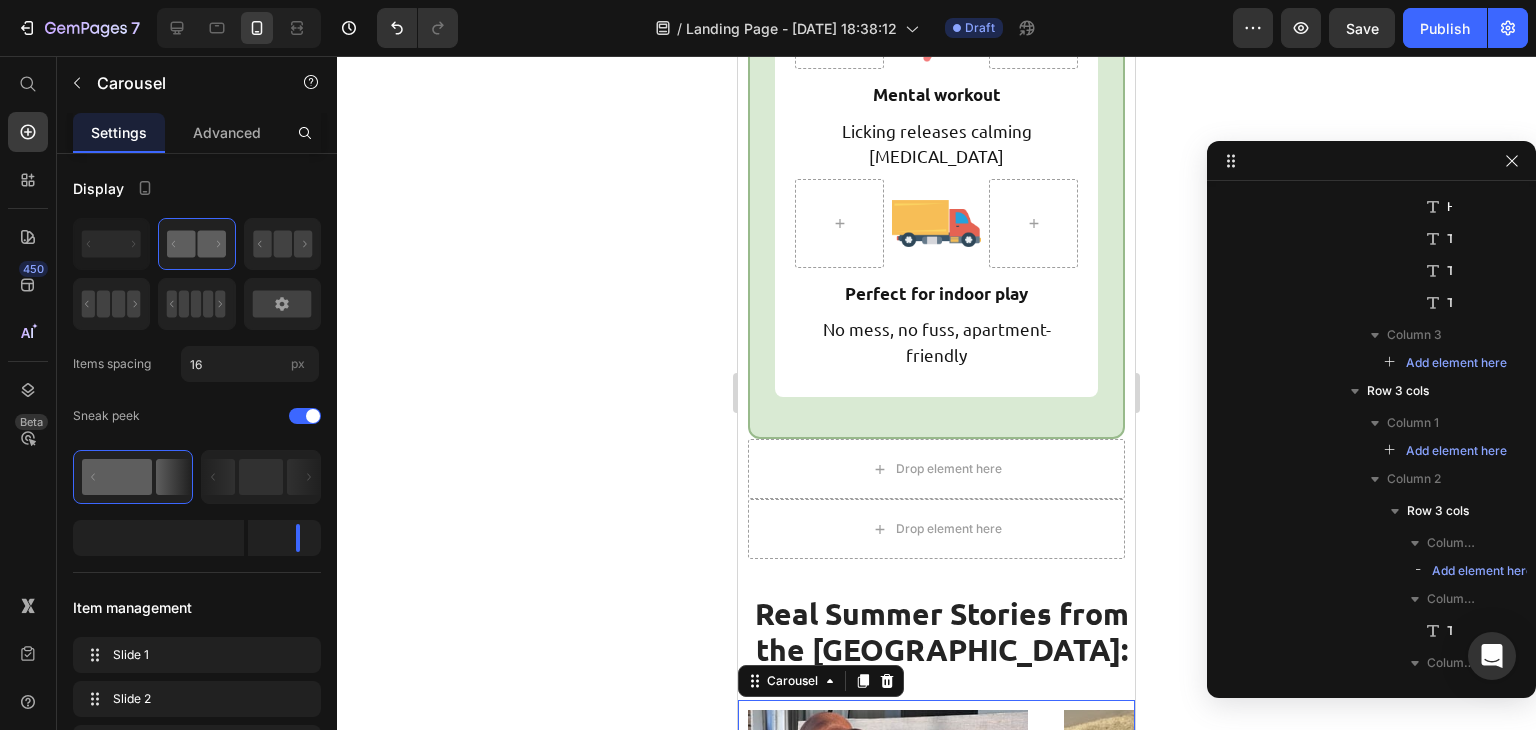 scroll, scrollTop: 7816, scrollLeft: 0, axis: vertical 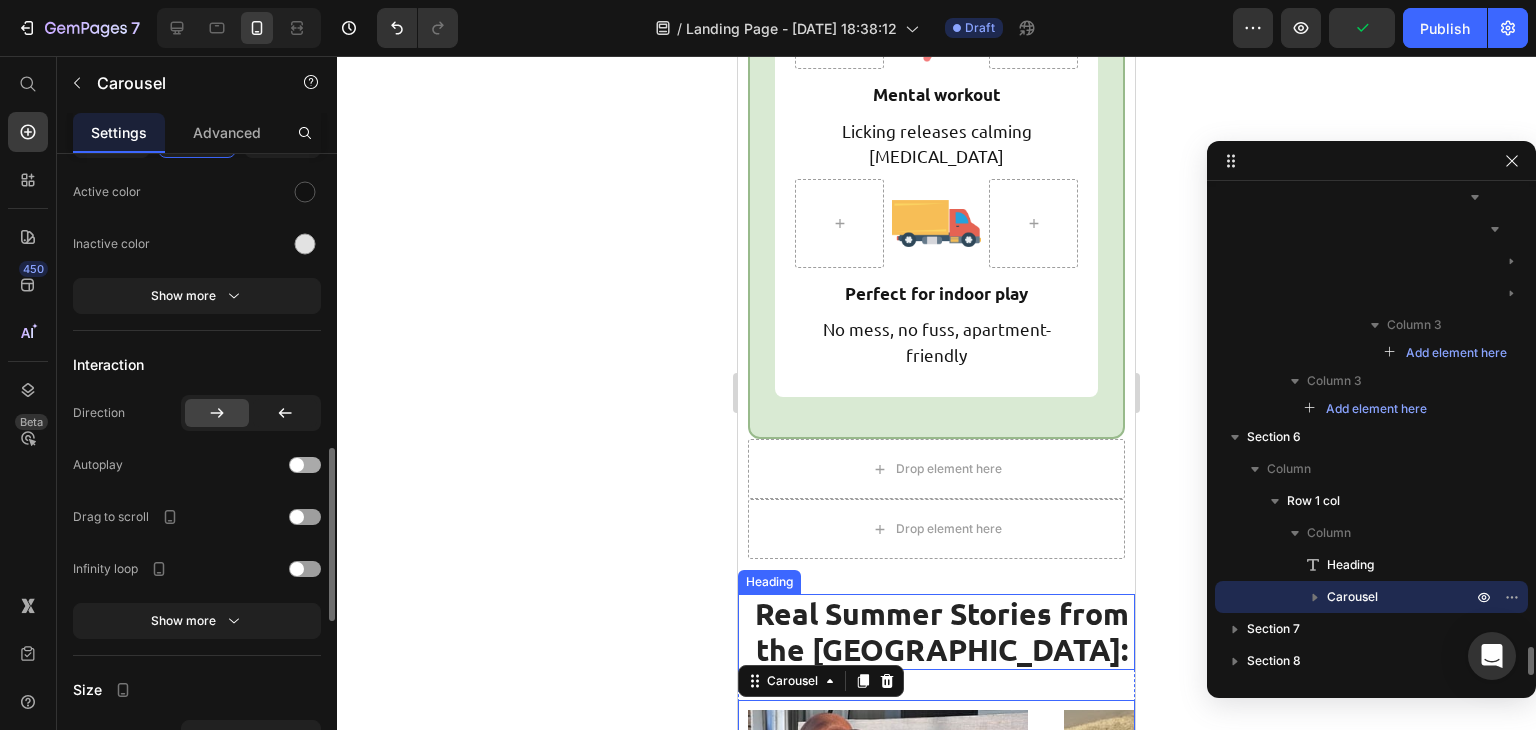 click at bounding box center (305, 465) 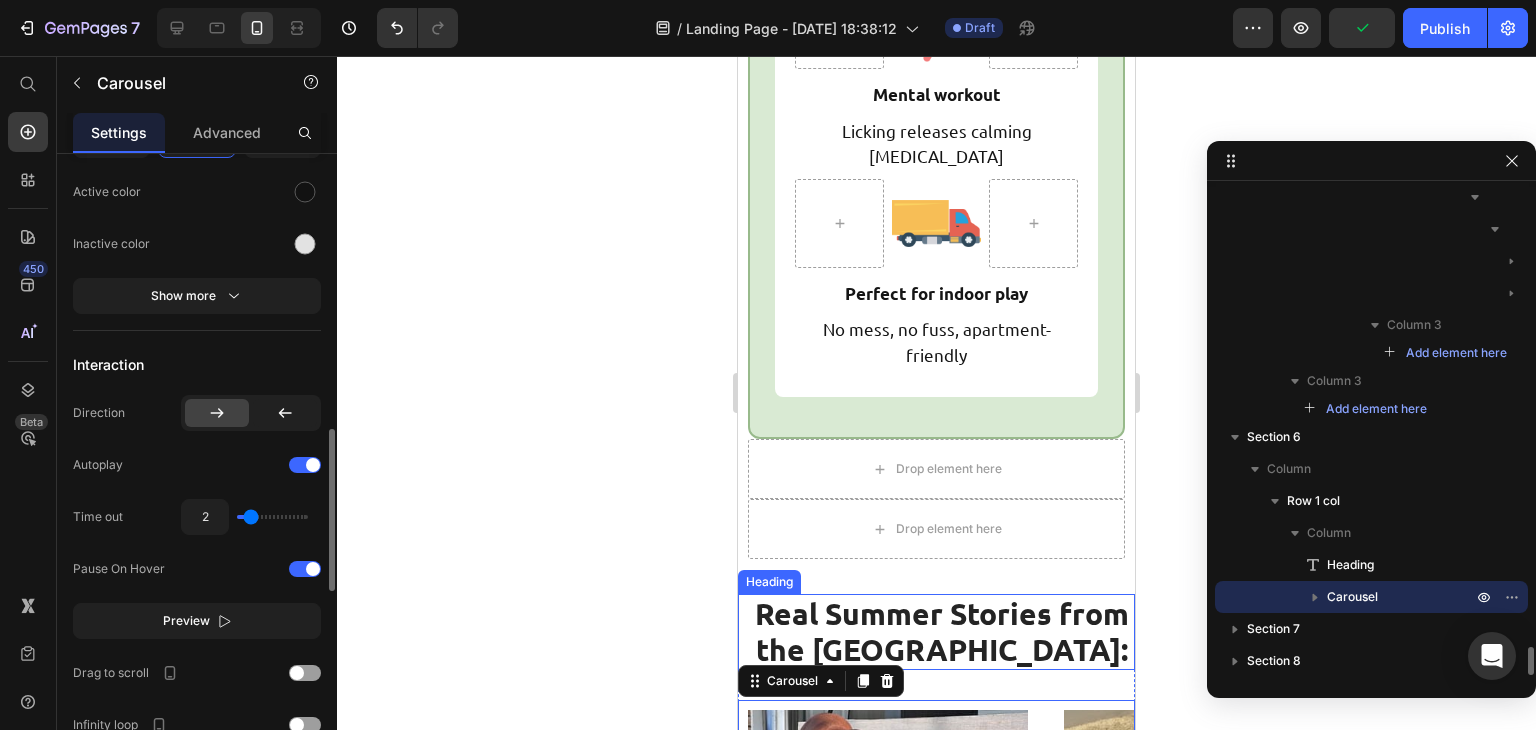 drag, startPoint x: 303, startPoint y: 508, endPoint x: 304, endPoint y: 592, distance: 84.00595 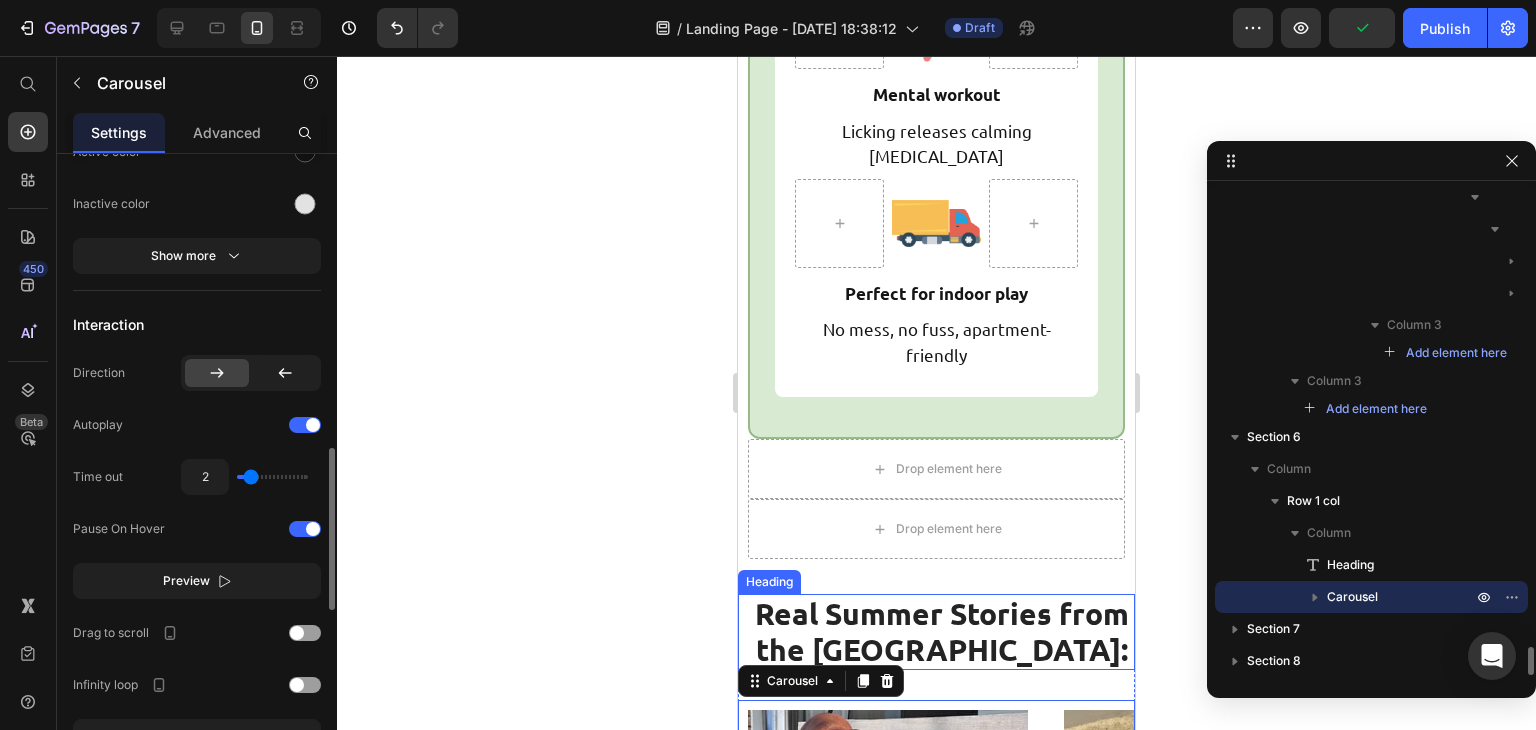 scroll, scrollTop: 1120, scrollLeft: 0, axis: vertical 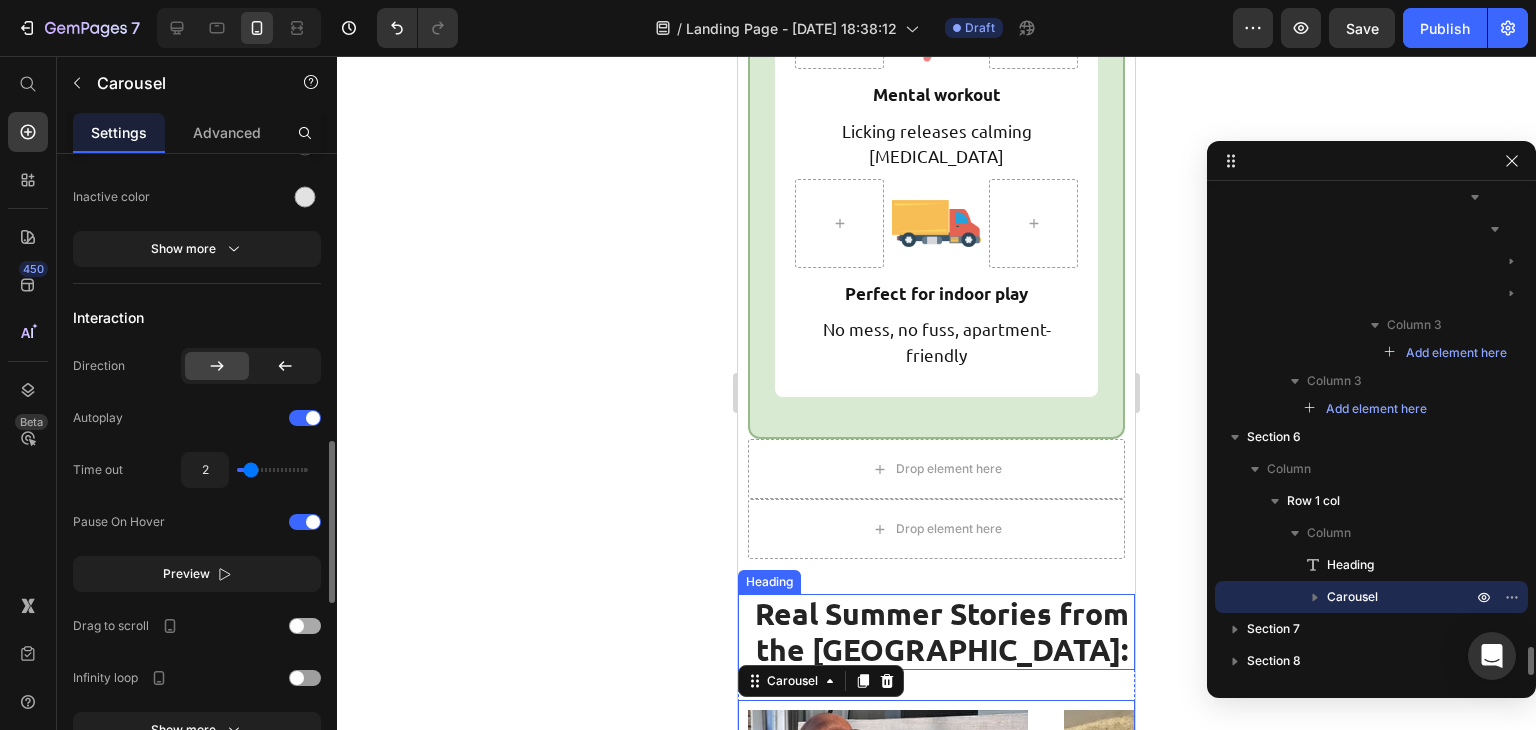 click at bounding box center [297, 626] 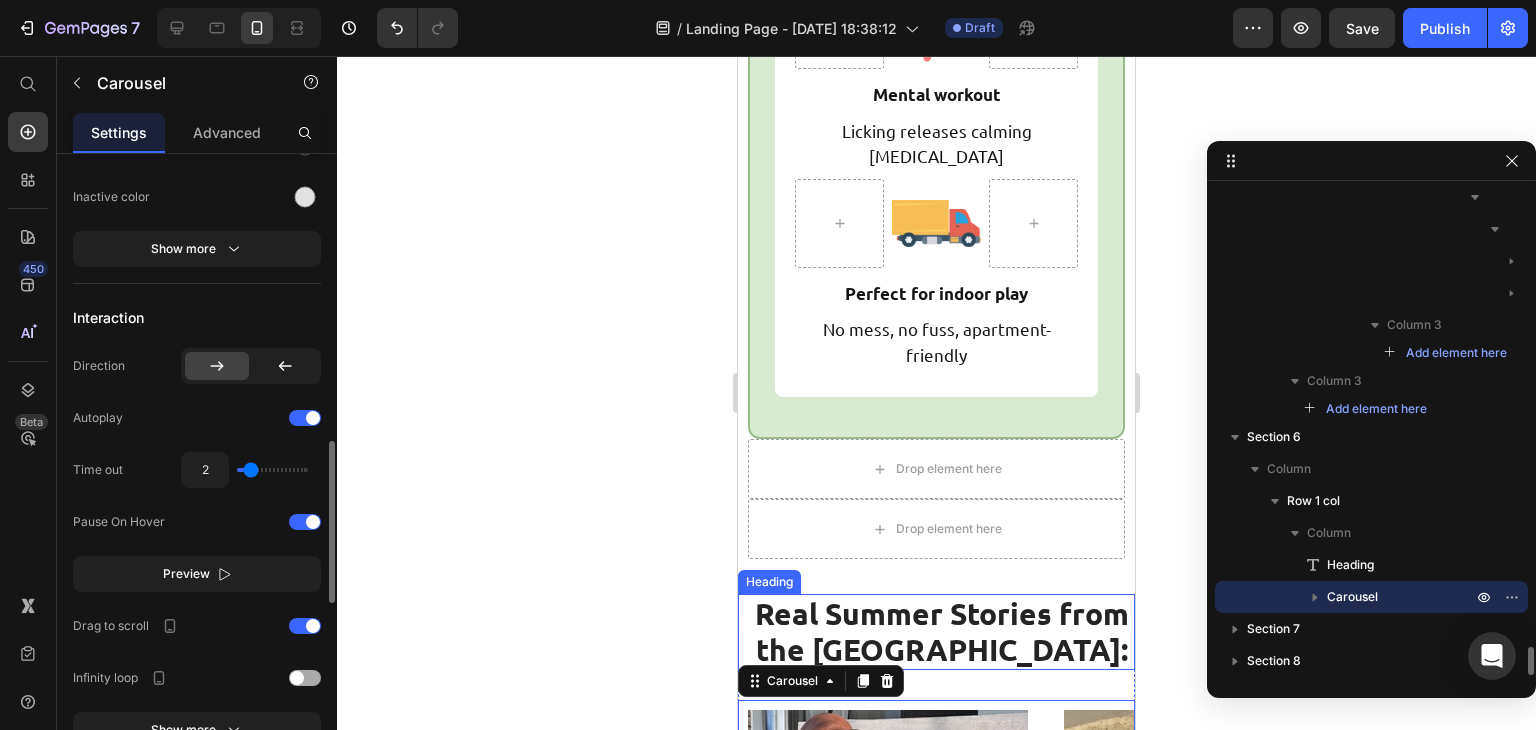 click at bounding box center [305, 678] 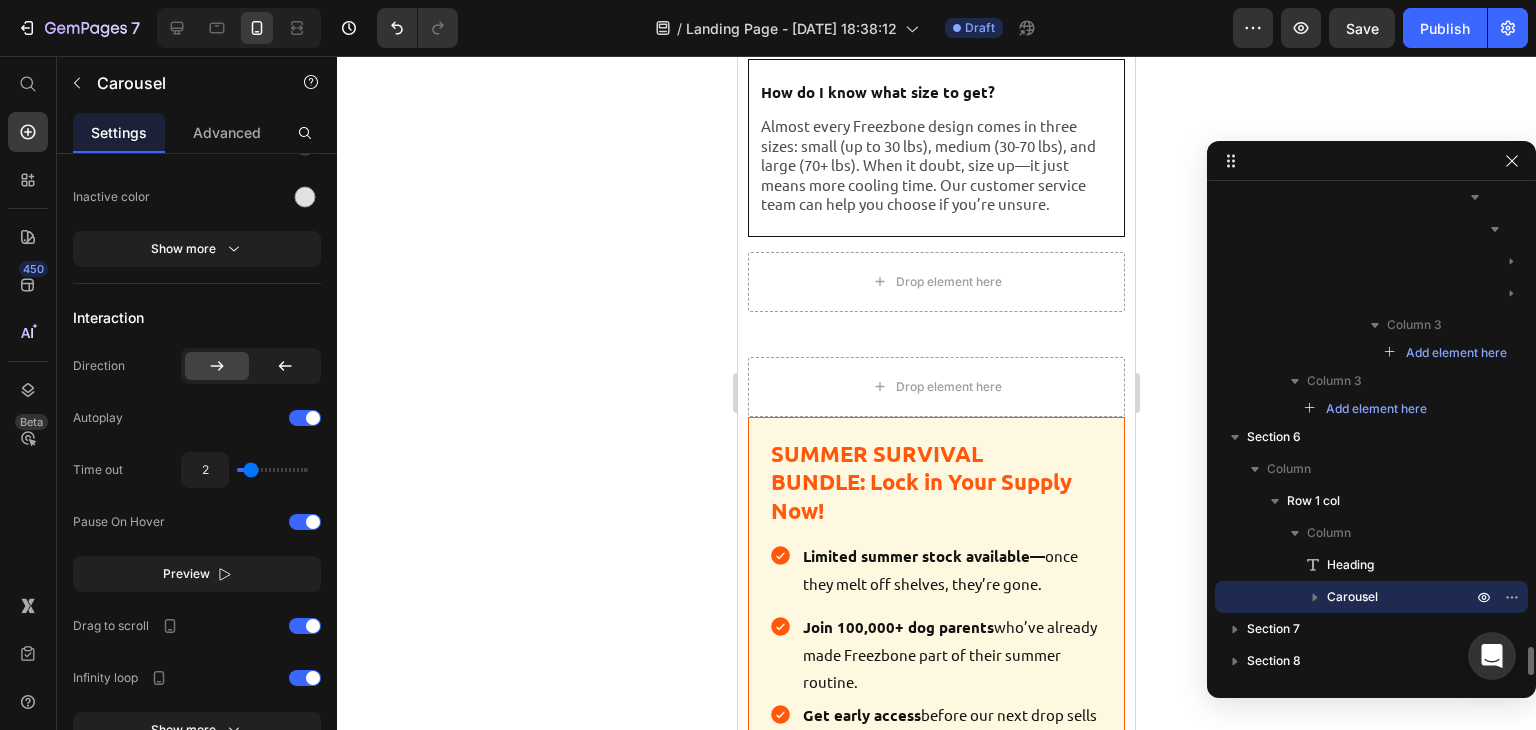 scroll, scrollTop: 11746, scrollLeft: 0, axis: vertical 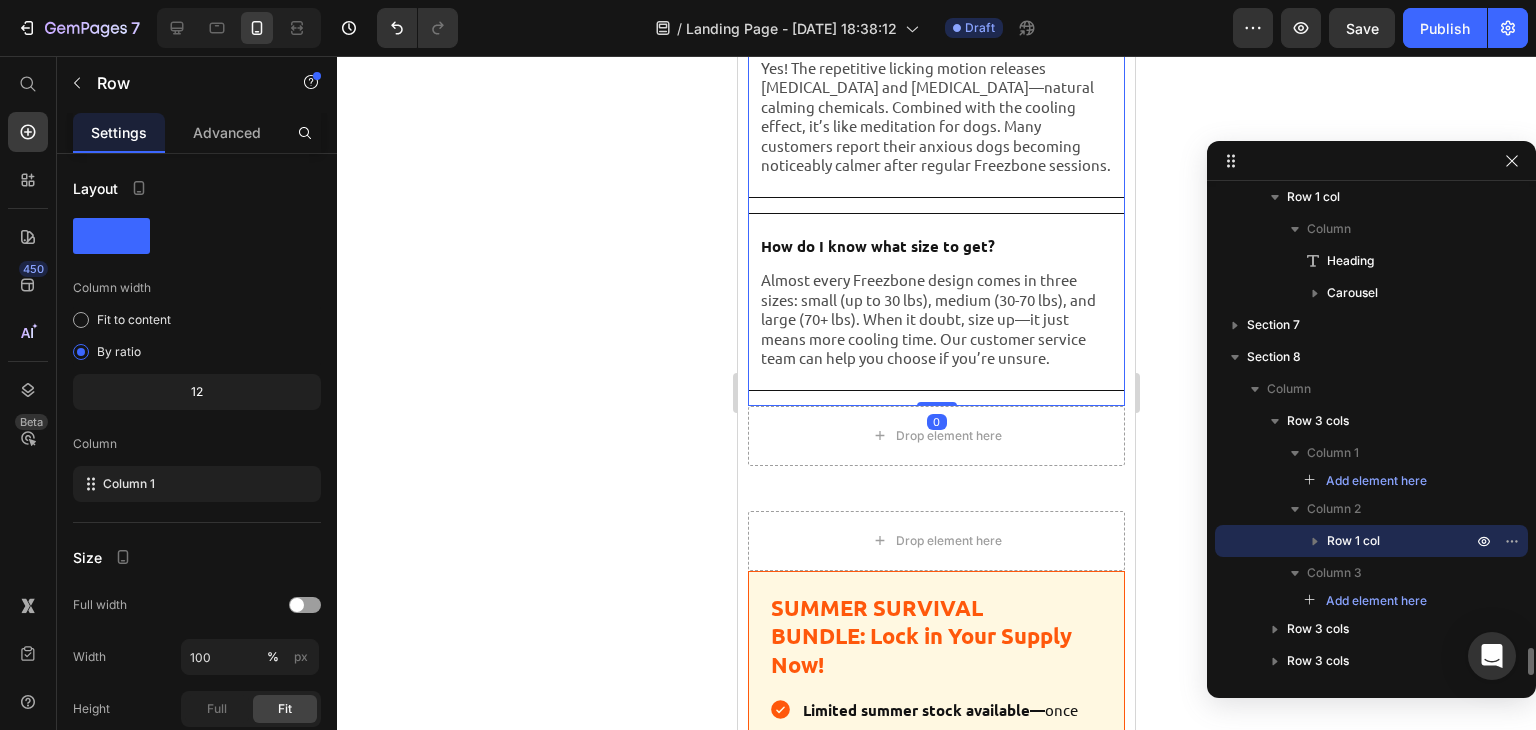 click on "Answers to Your Burning Questions Heading How is this different from just giving my dog ice cubes? Text Block Ice cubes are gone in seconds and can be choking hazards. Freezbone lasts 30-60 minutes, provides mental stimulation through licking, and lets you add nutritious (hydrating) ingredients. It’s the difference between a snack and a full enrichment experience. Text Block Row My dog destroys EVERYTHING—will this actually survive?   Text Block Freezbone is made from natural rubber that’s tougher than Kongs. But here’s the secret: with frozen treats, dogs instinctively lick rather than chew. The cold temperature protects the toy. We’ve had customers with notorious destroyers using the same Freezbone for years. Text Block Row What can I actually put in it? Text Block Text Block Row Will it really help with summer anxiety? Text Block Text Block Row How do I know what size to get?  Text Block Text Block Row" at bounding box center [936, -178] 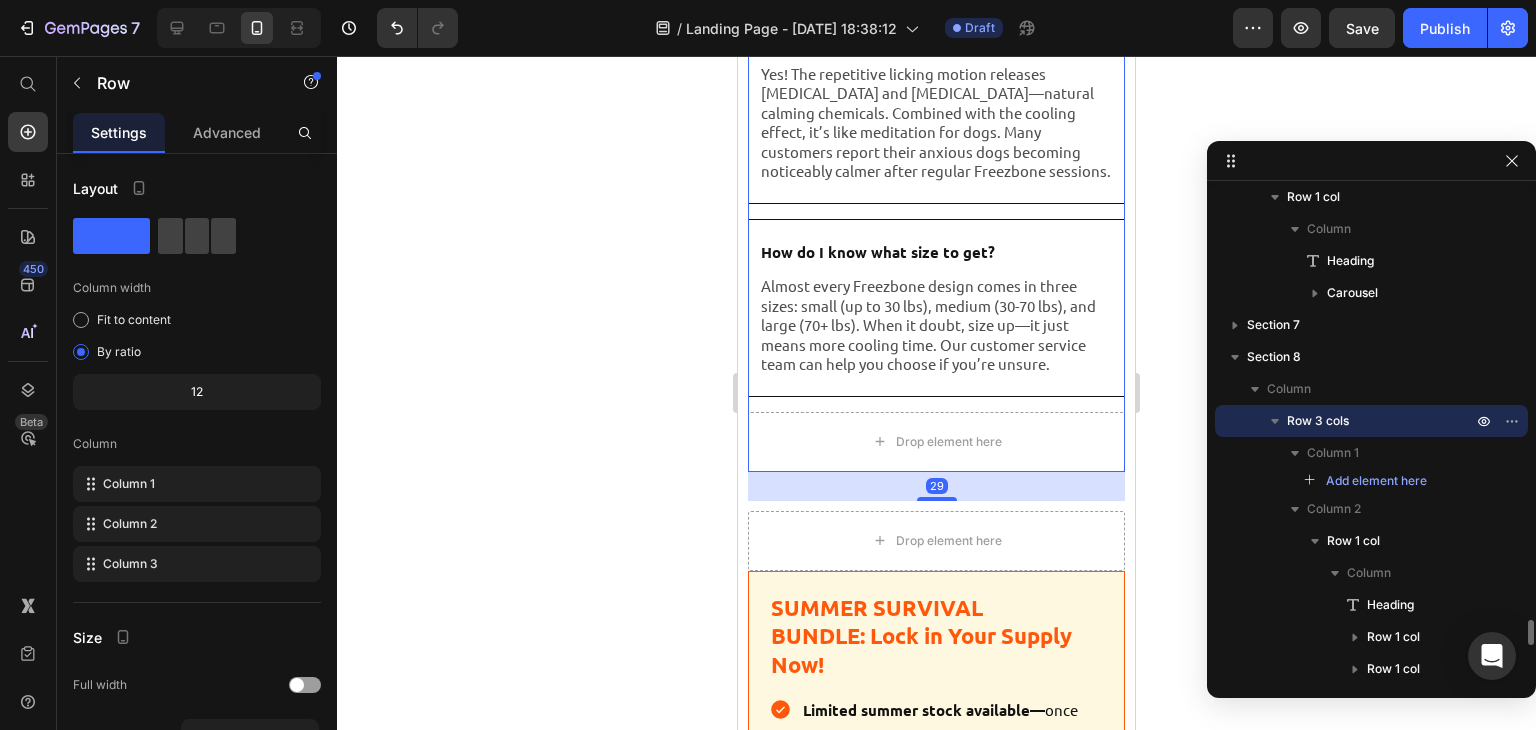 scroll, scrollTop: 11558, scrollLeft: 0, axis: vertical 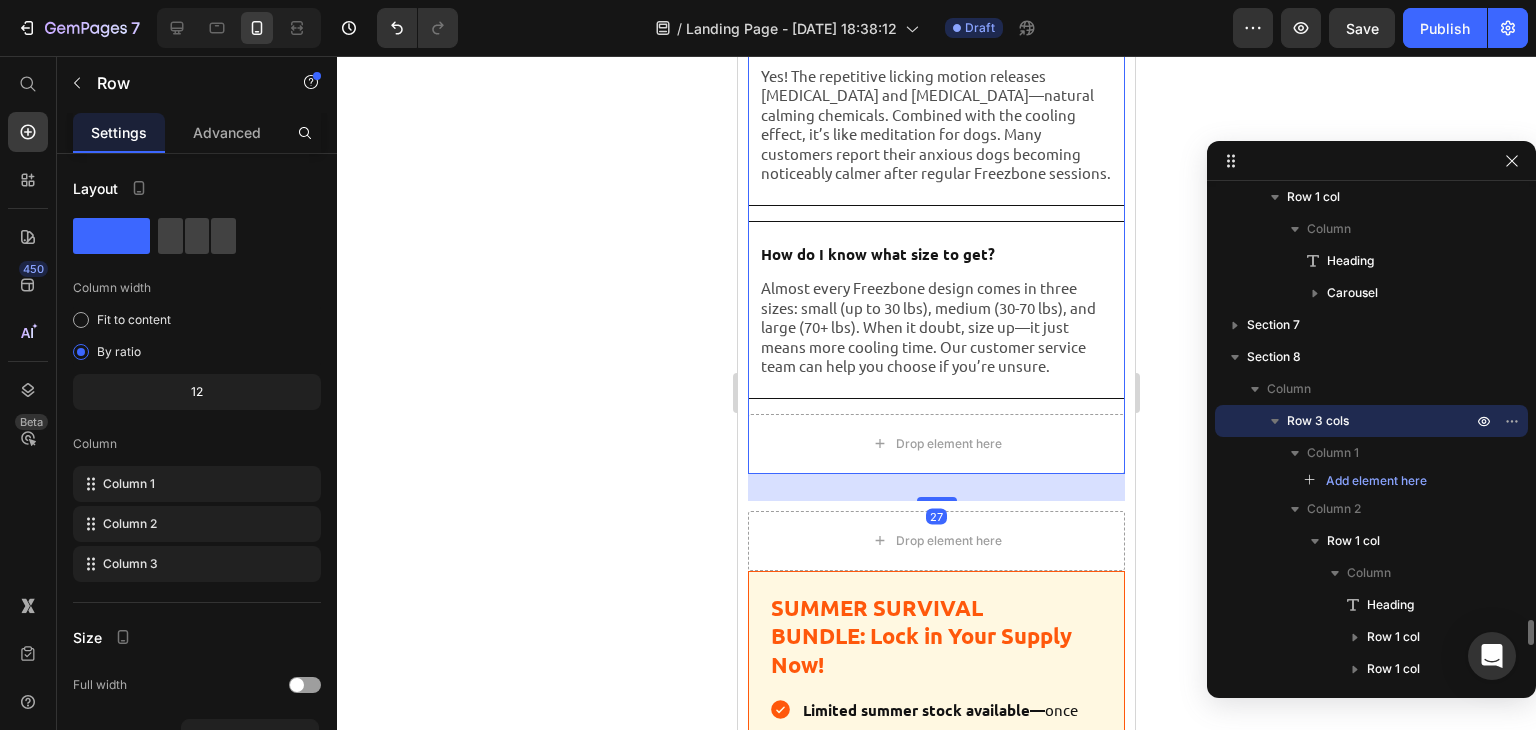 click on "27" at bounding box center [936, 474] 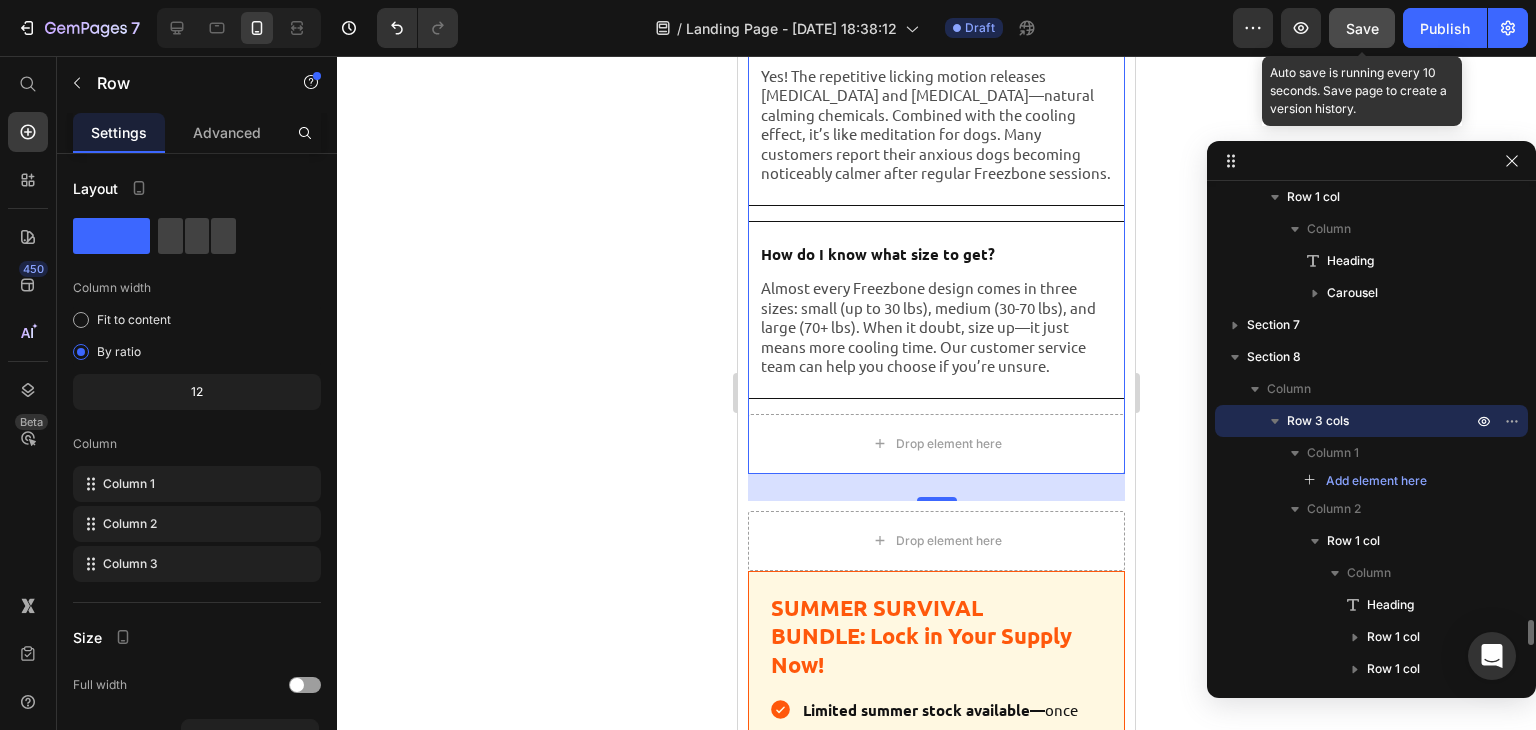 click on "Save" 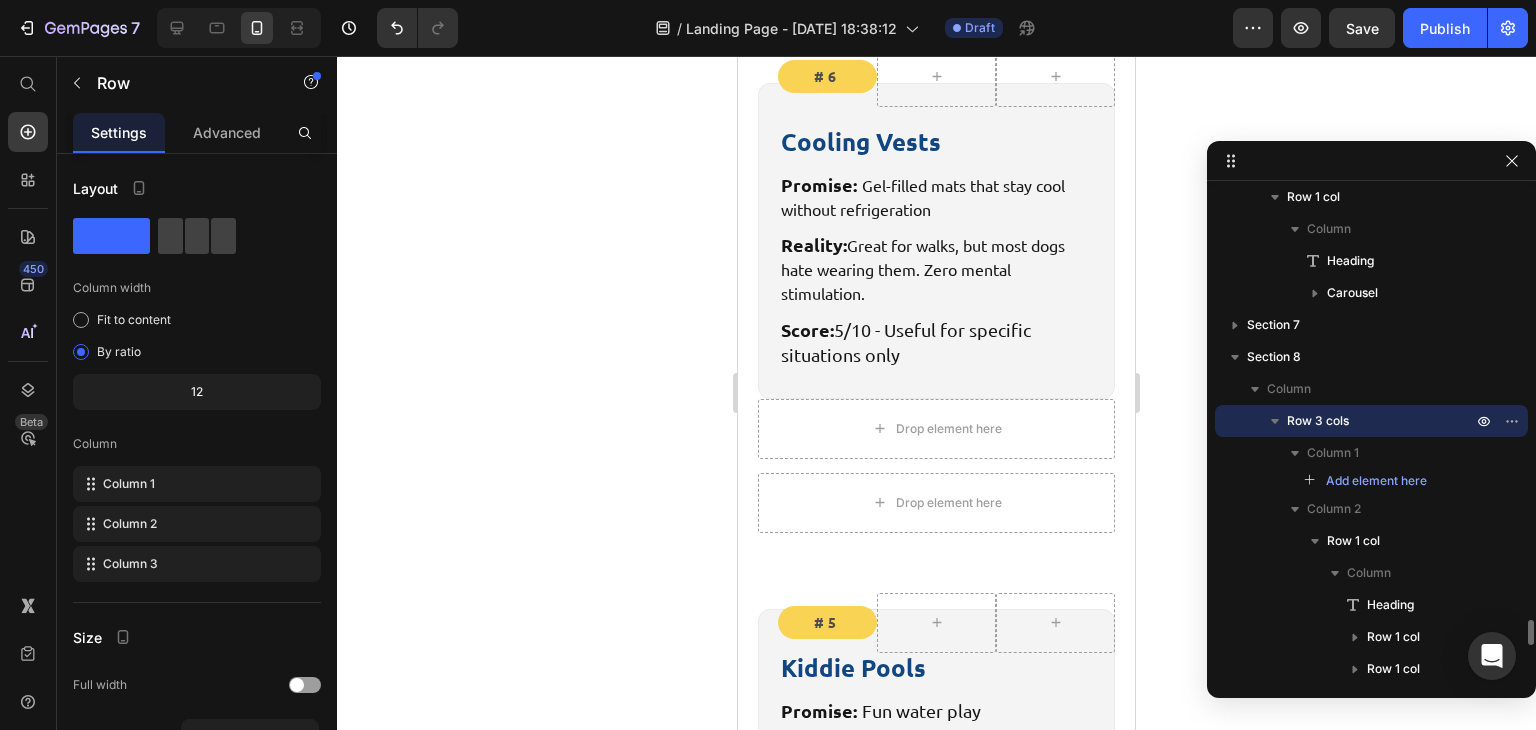 scroll, scrollTop: 5884, scrollLeft: 0, axis: vertical 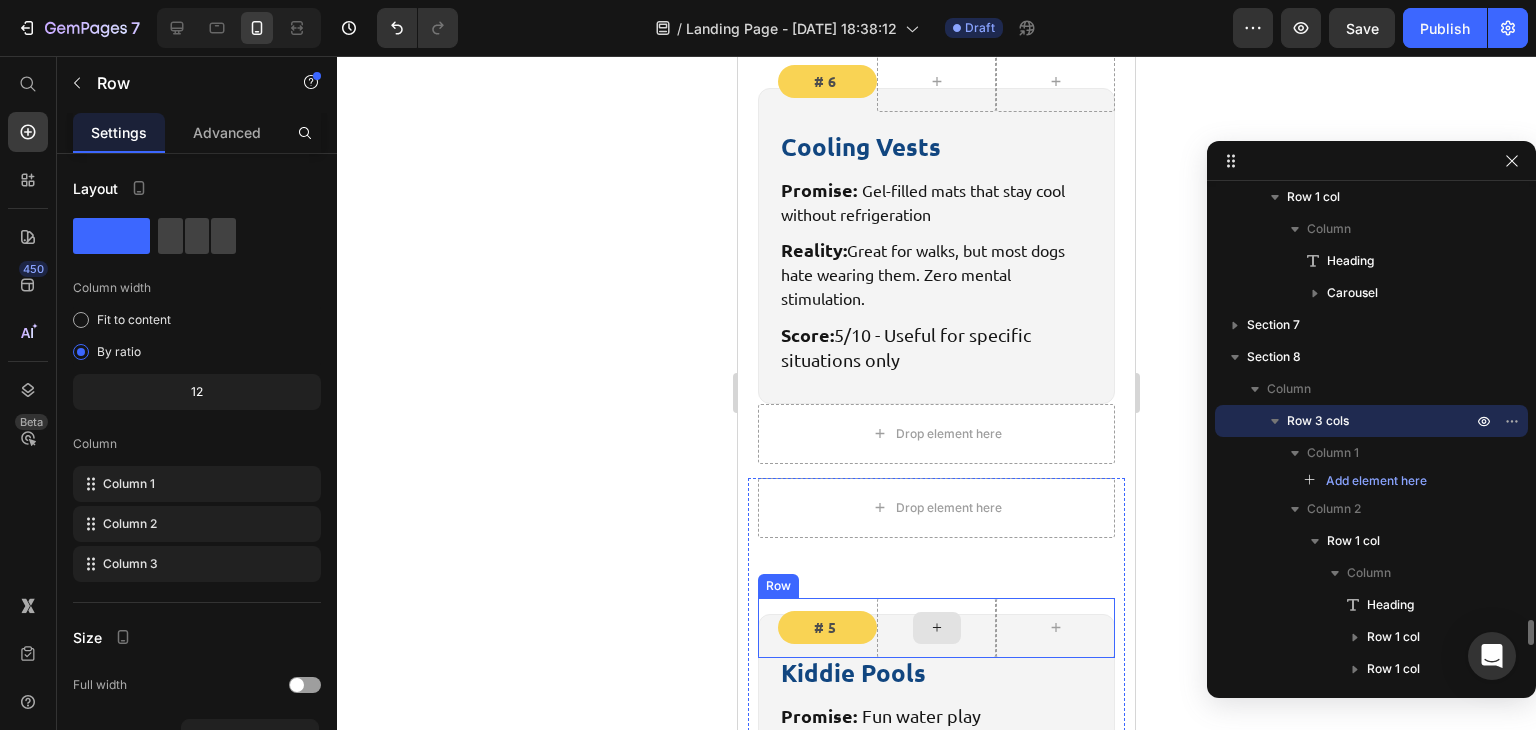 click at bounding box center (936, 628) 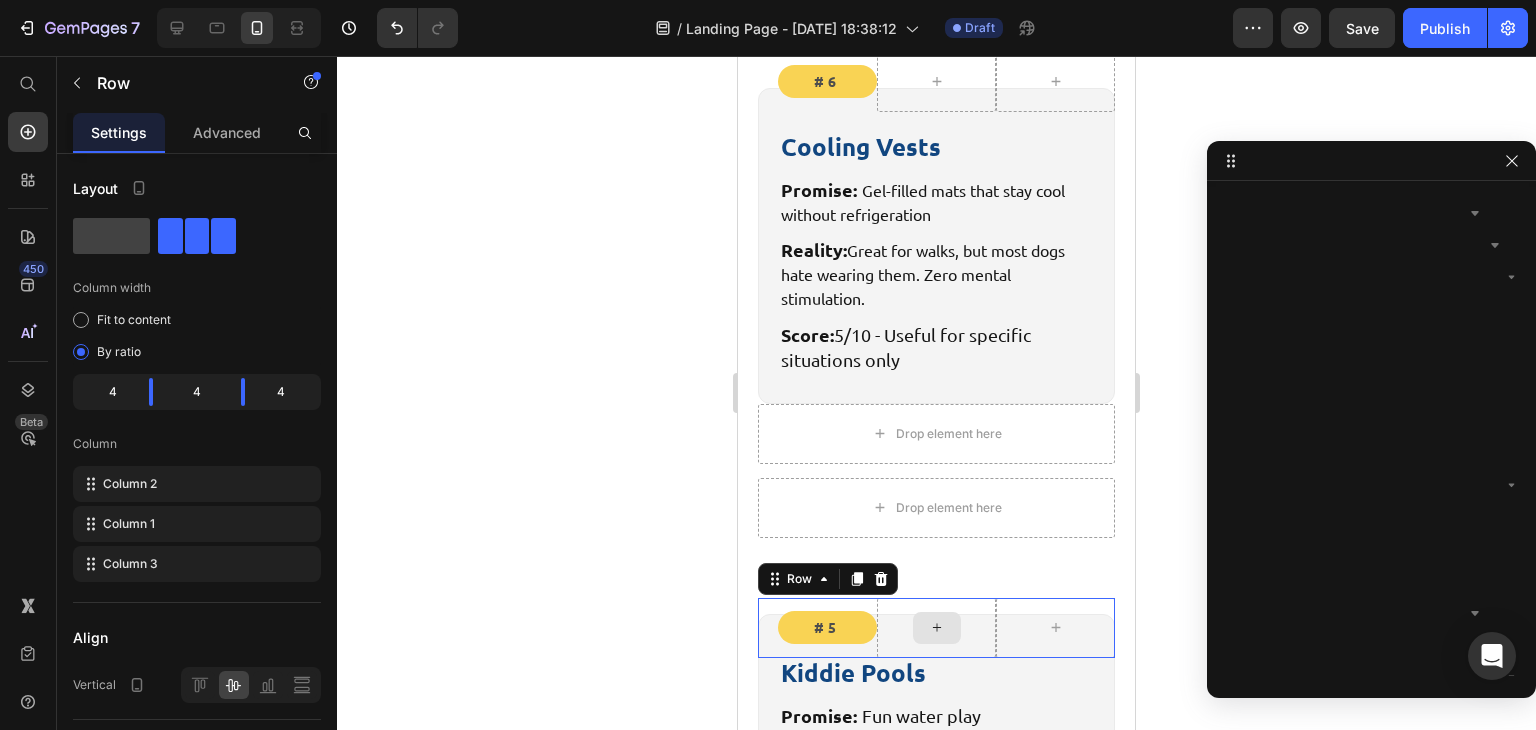 scroll, scrollTop: 4374, scrollLeft: 0, axis: vertical 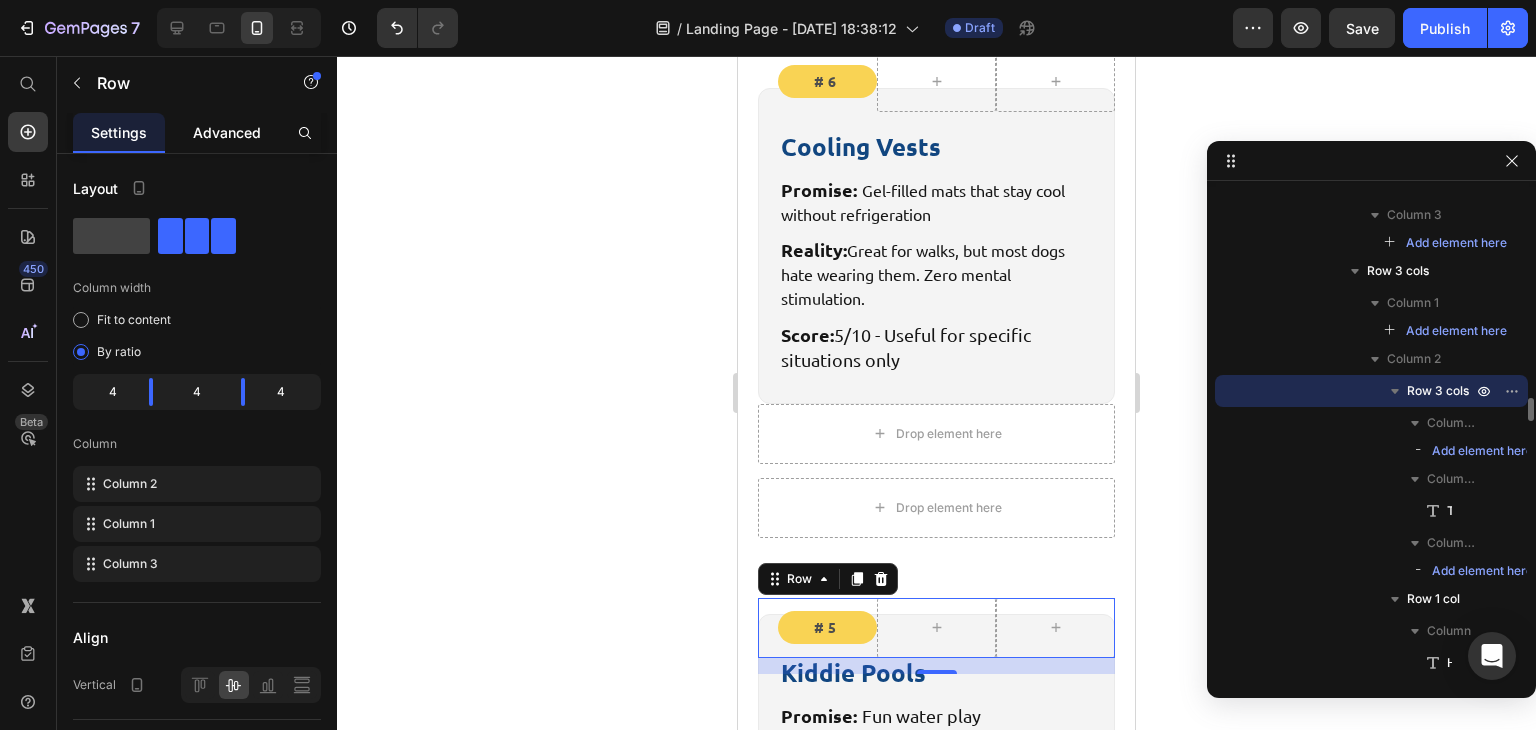 click on "Advanced" at bounding box center (227, 132) 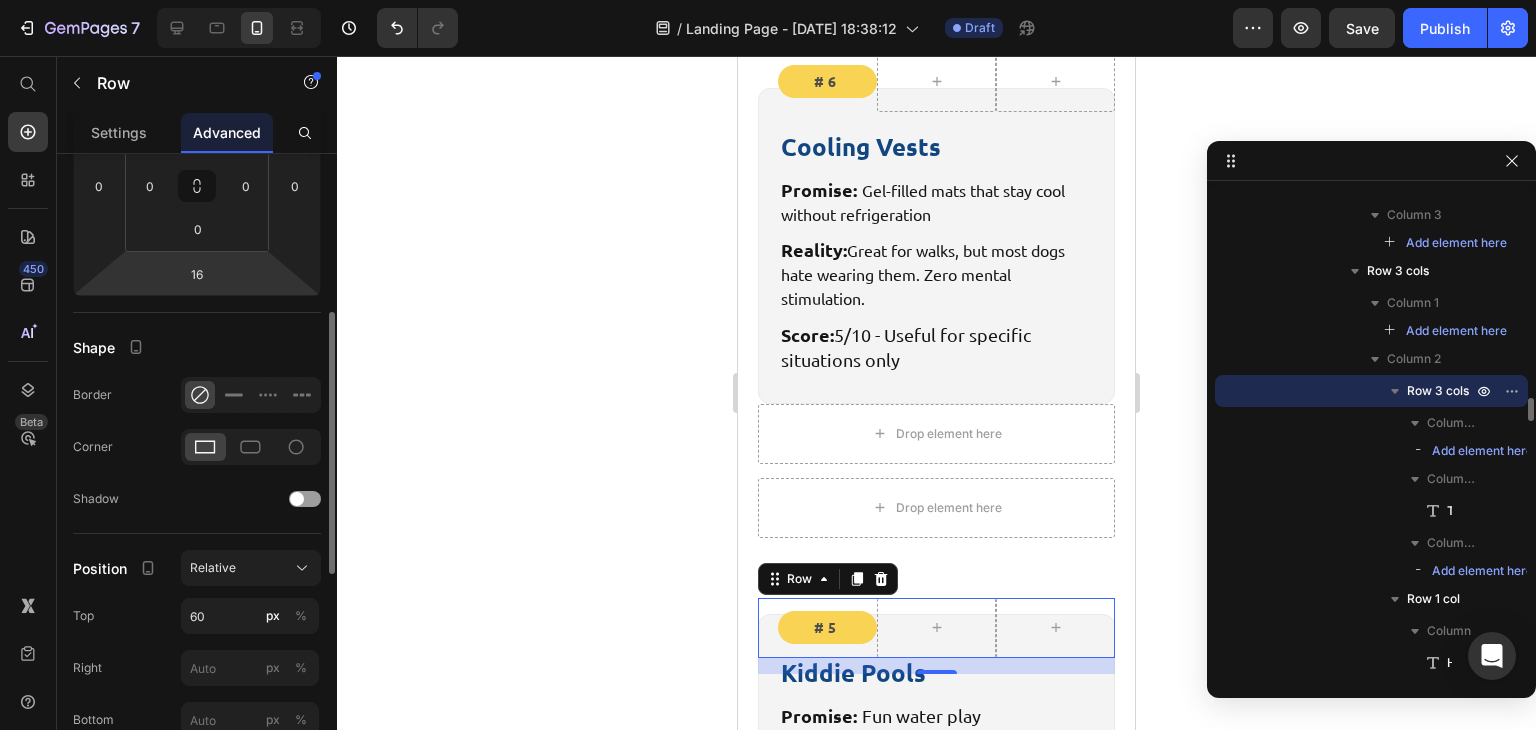 scroll, scrollTop: 354, scrollLeft: 0, axis: vertical 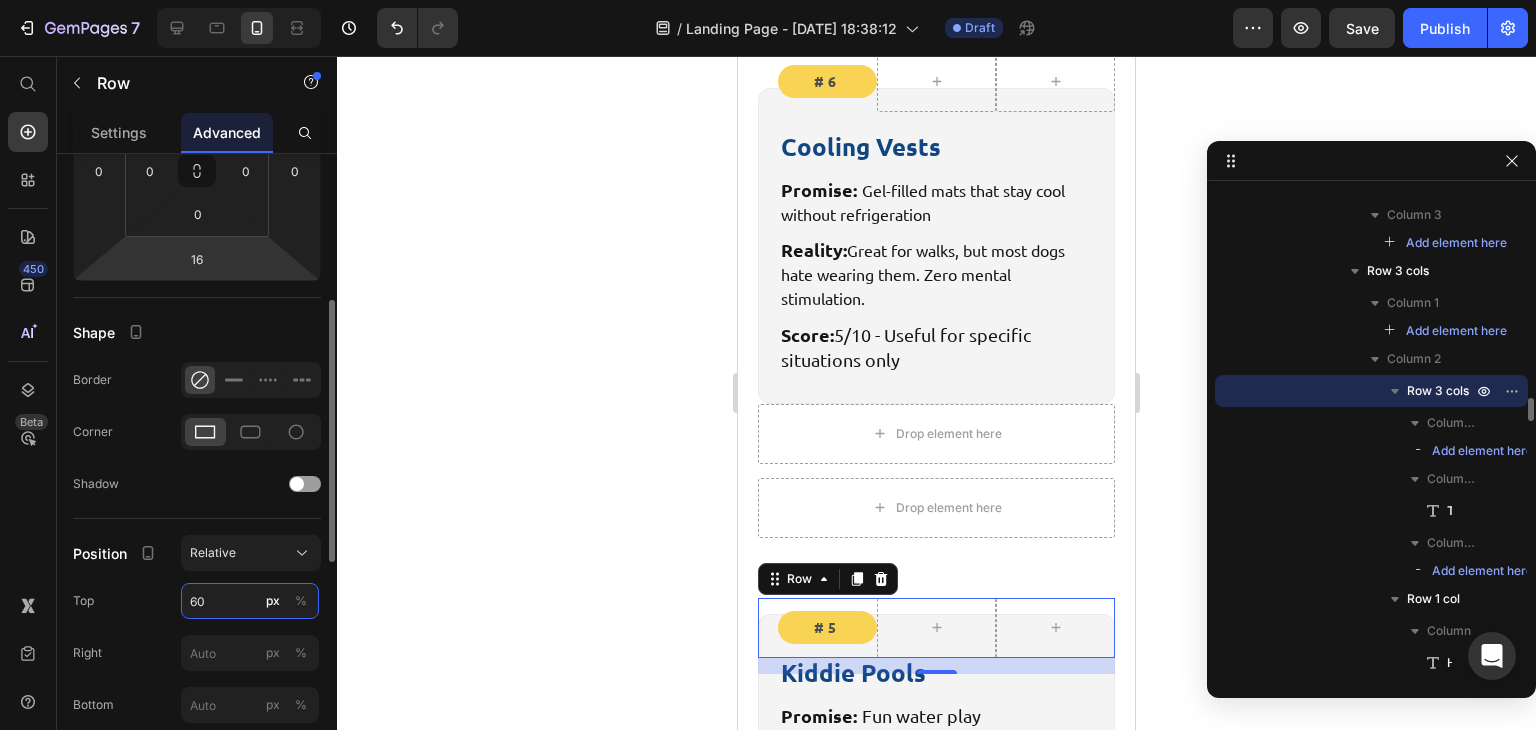 click on "60" at bounding box center (250, 601) 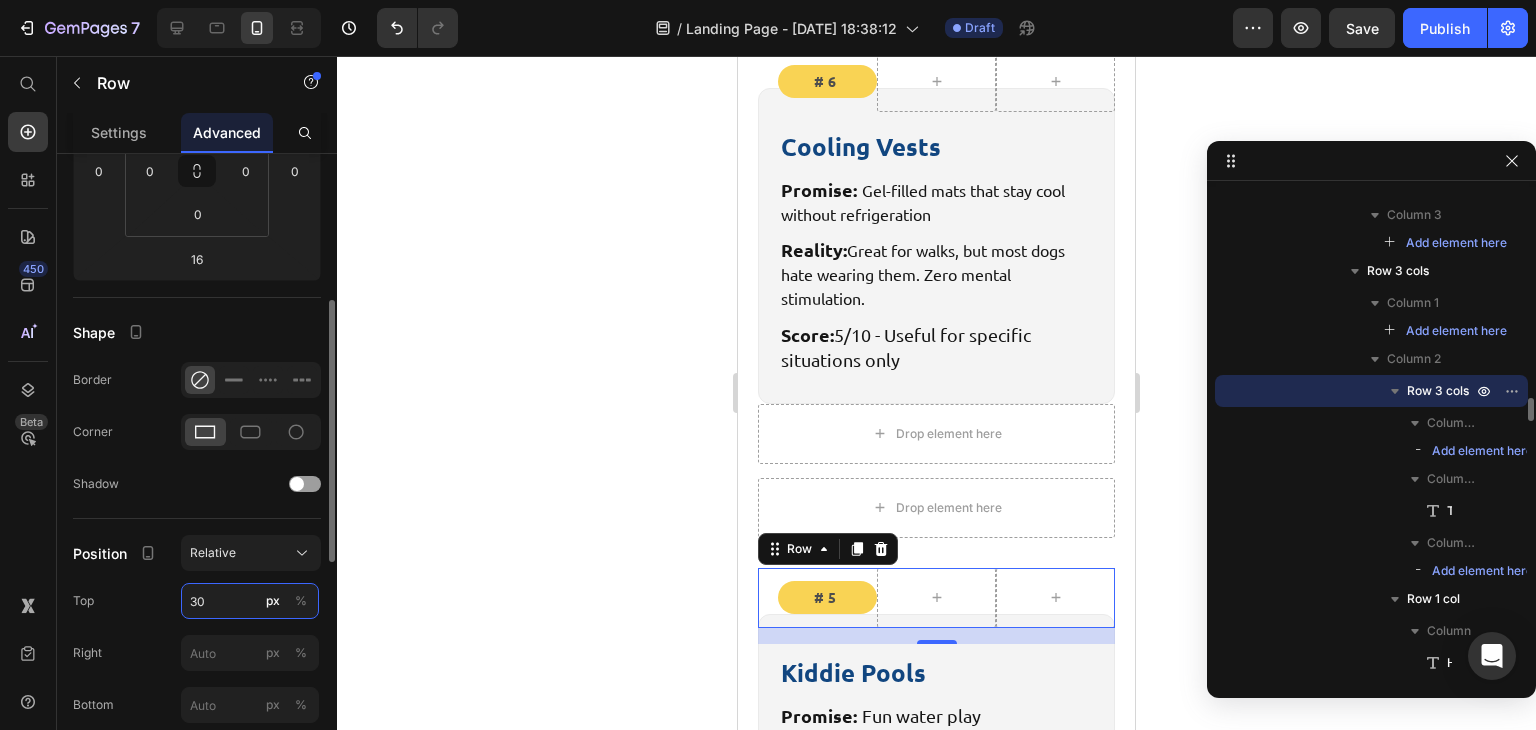 click on "30" at bounding box center (250, 601) 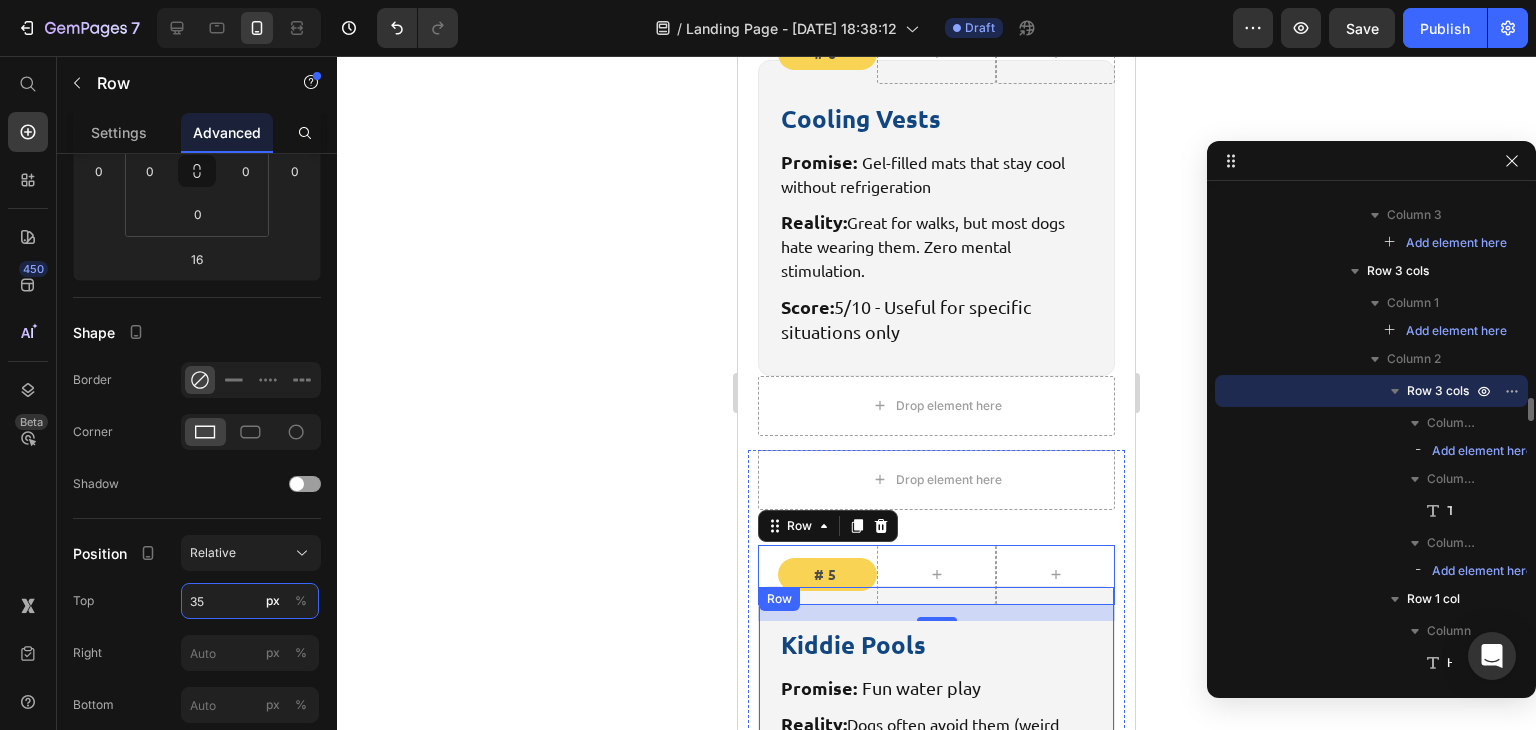 scroll, scrollTop: 5910, scrollLeft: 0, axis: vertical 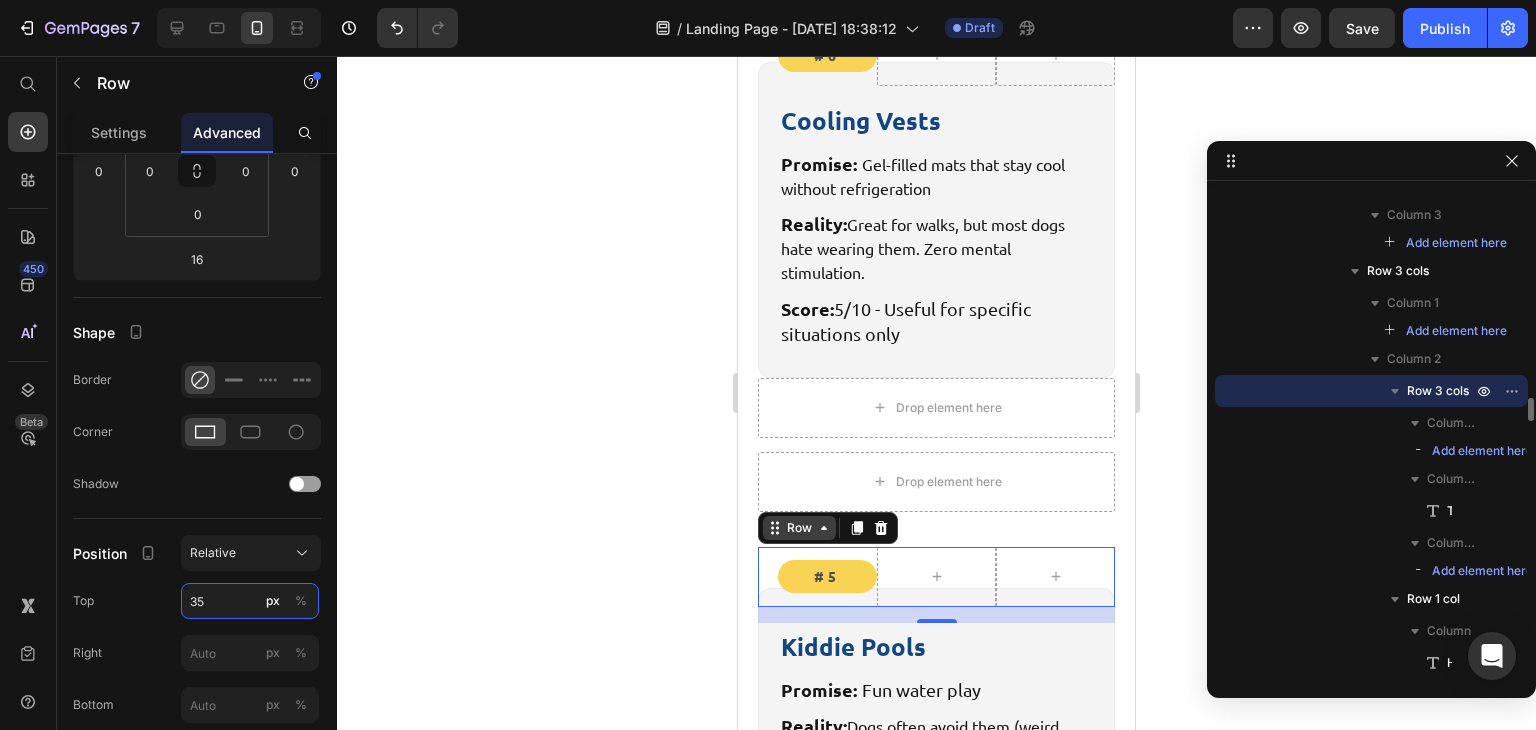 type on "35" 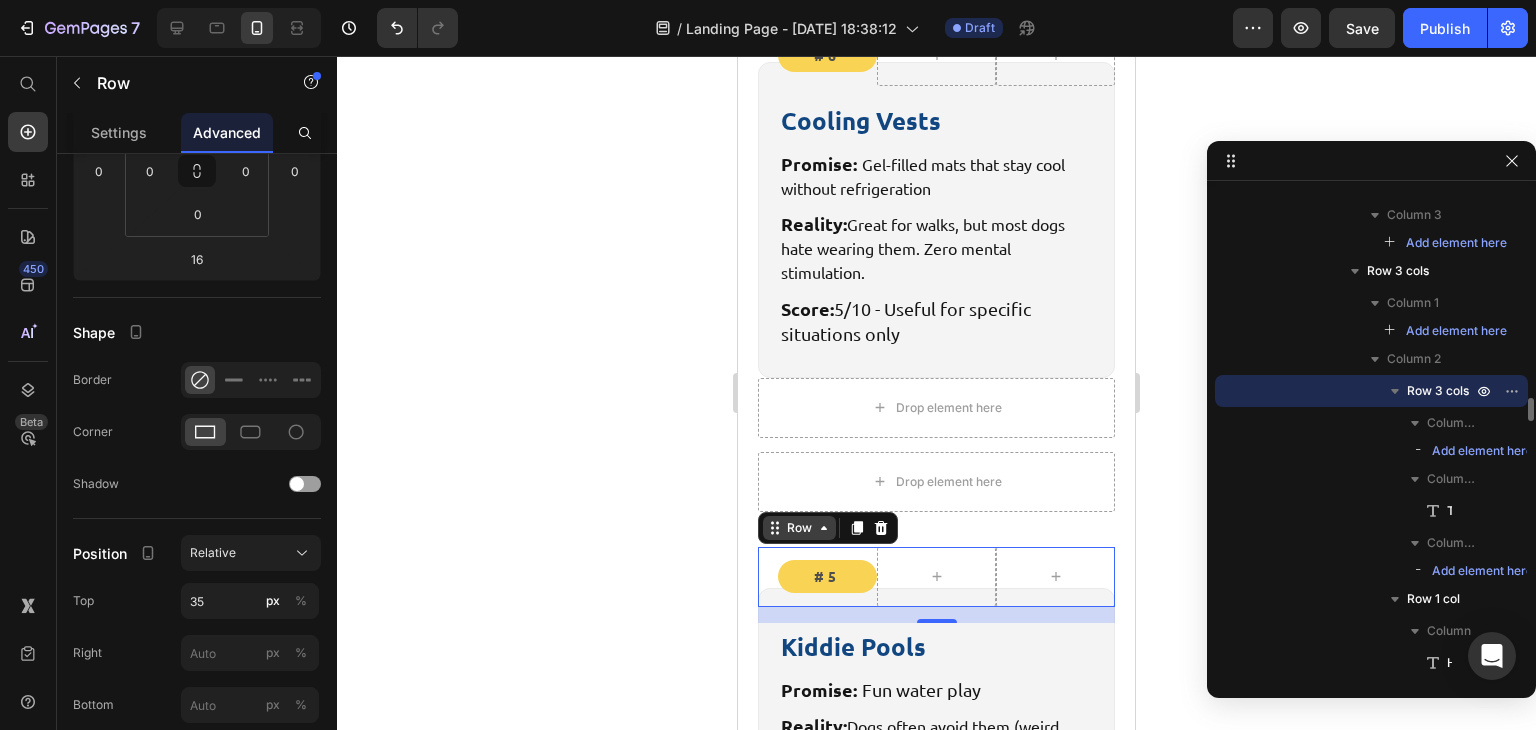 click on "Row" at bounding box center (799, 528) 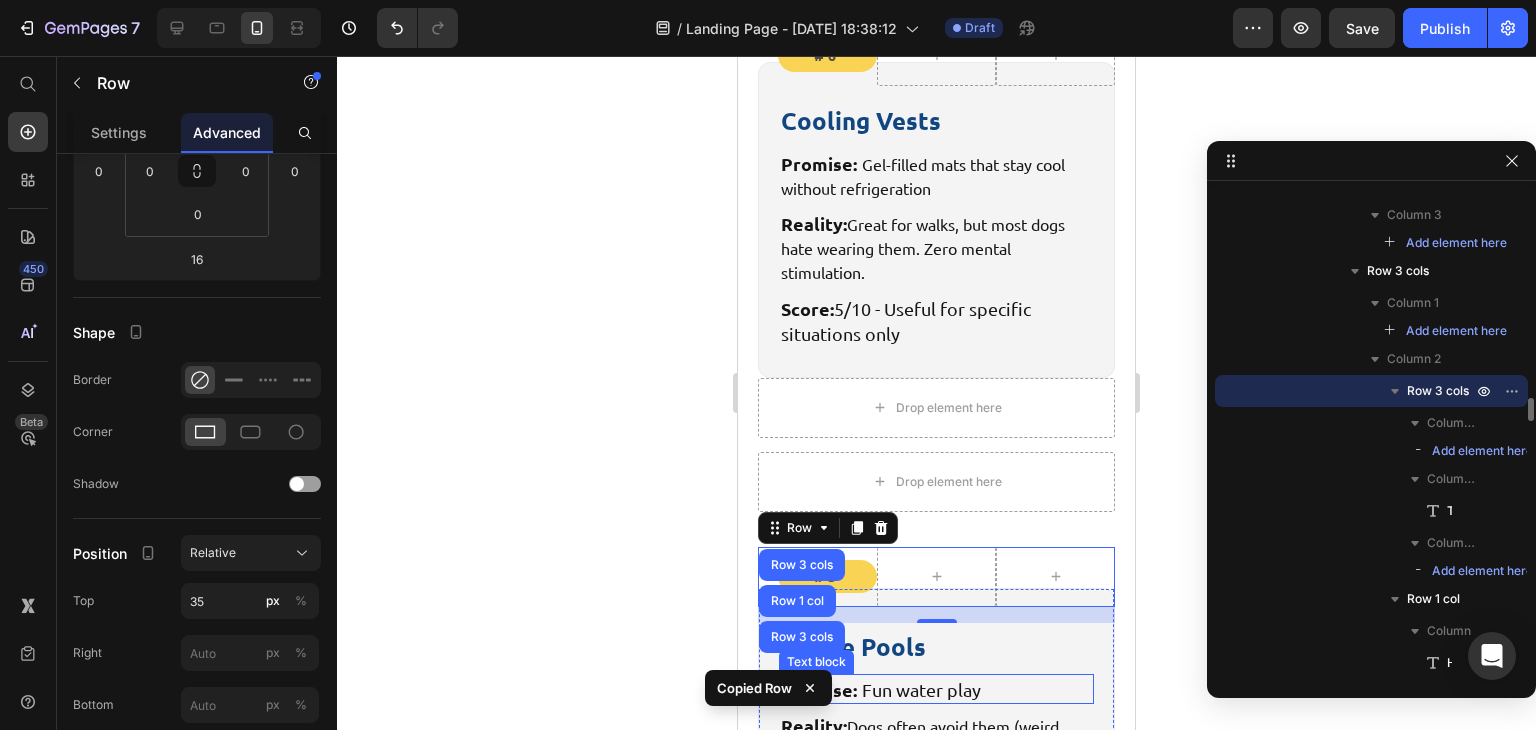 scroll, scrollTop: 6166, scrollLeft: 0, axis: vertical 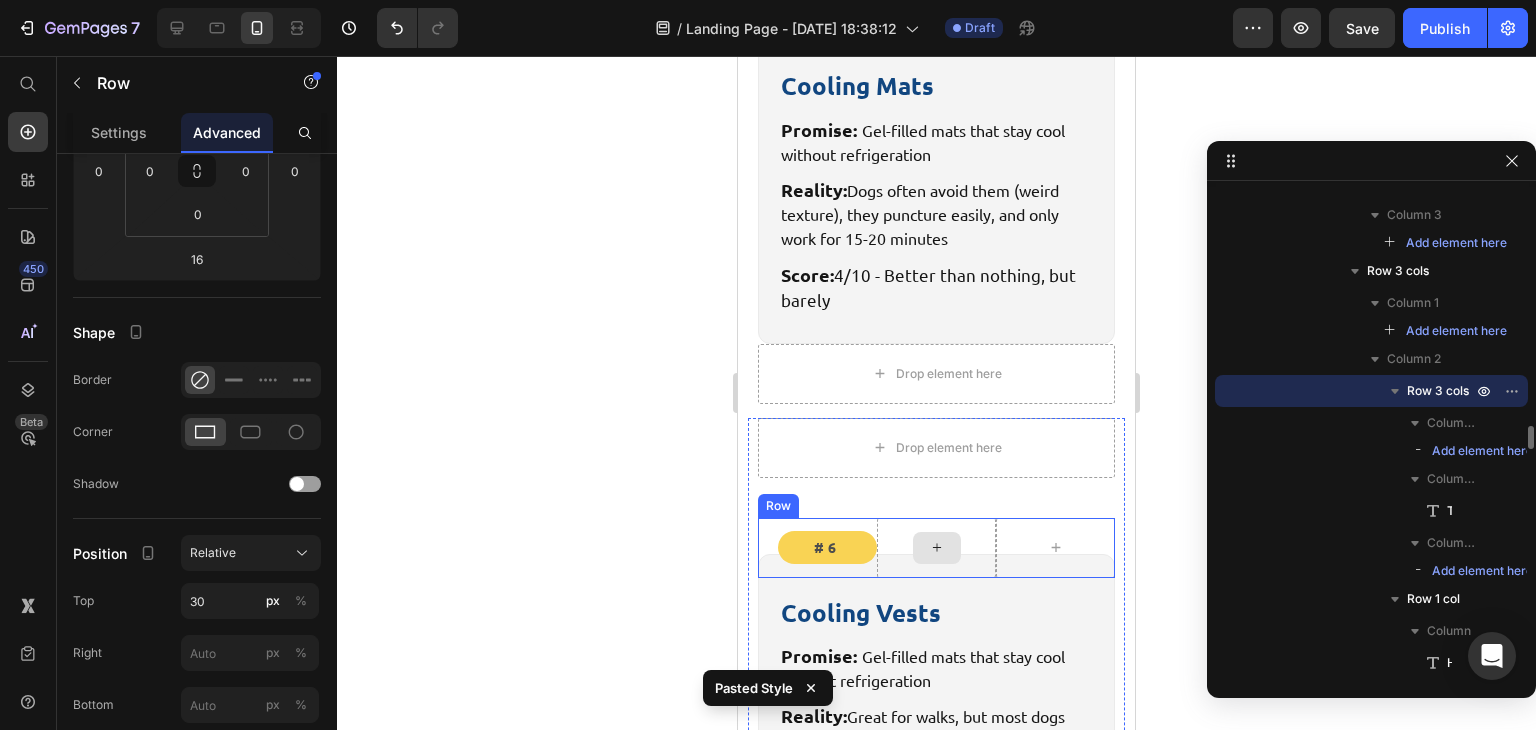 click at bounding box center (936, 548) 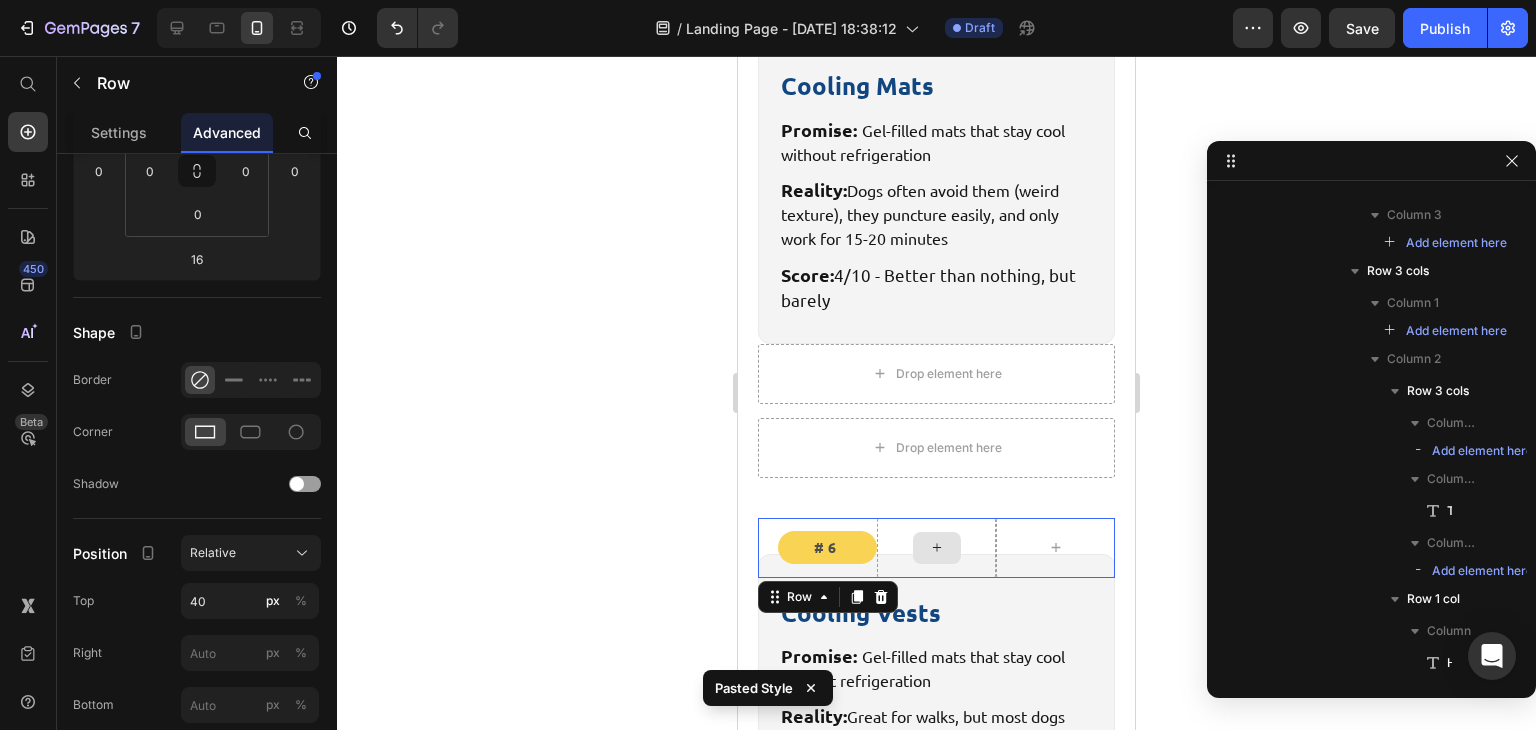 scroll, scrollTop: 3798, scrollLeft: 0, axis: vertical 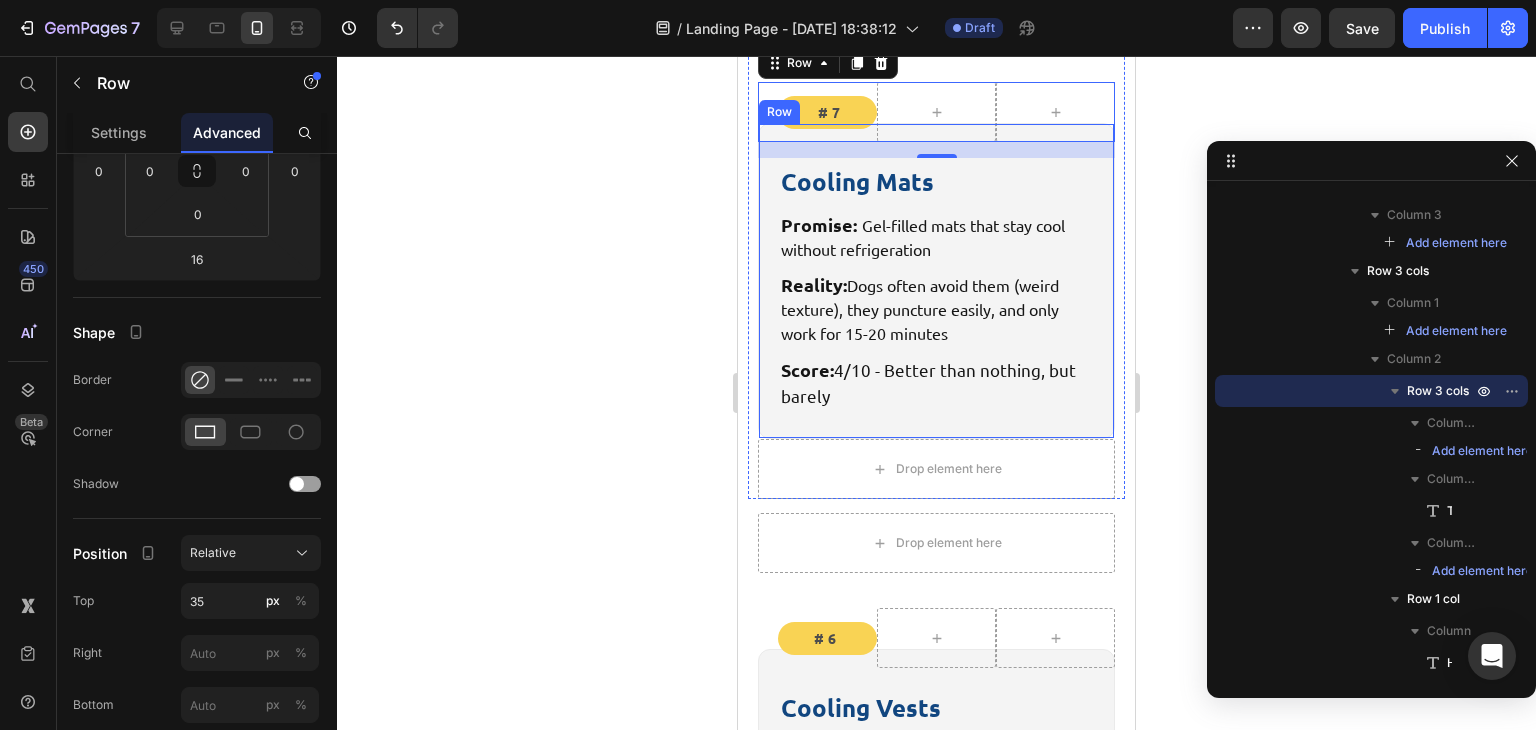 click on "Cooling Mats Heading Promise:   Gel-filled mats that stay cool without refrigeration Text block Reality:  Dogs often avoid them (weird texture), they puncture easily, and only work for 15-20 minutes Text block Score:  4/10 - Better than nothing, but barely Text block Row" at bounding box center [936, 281] 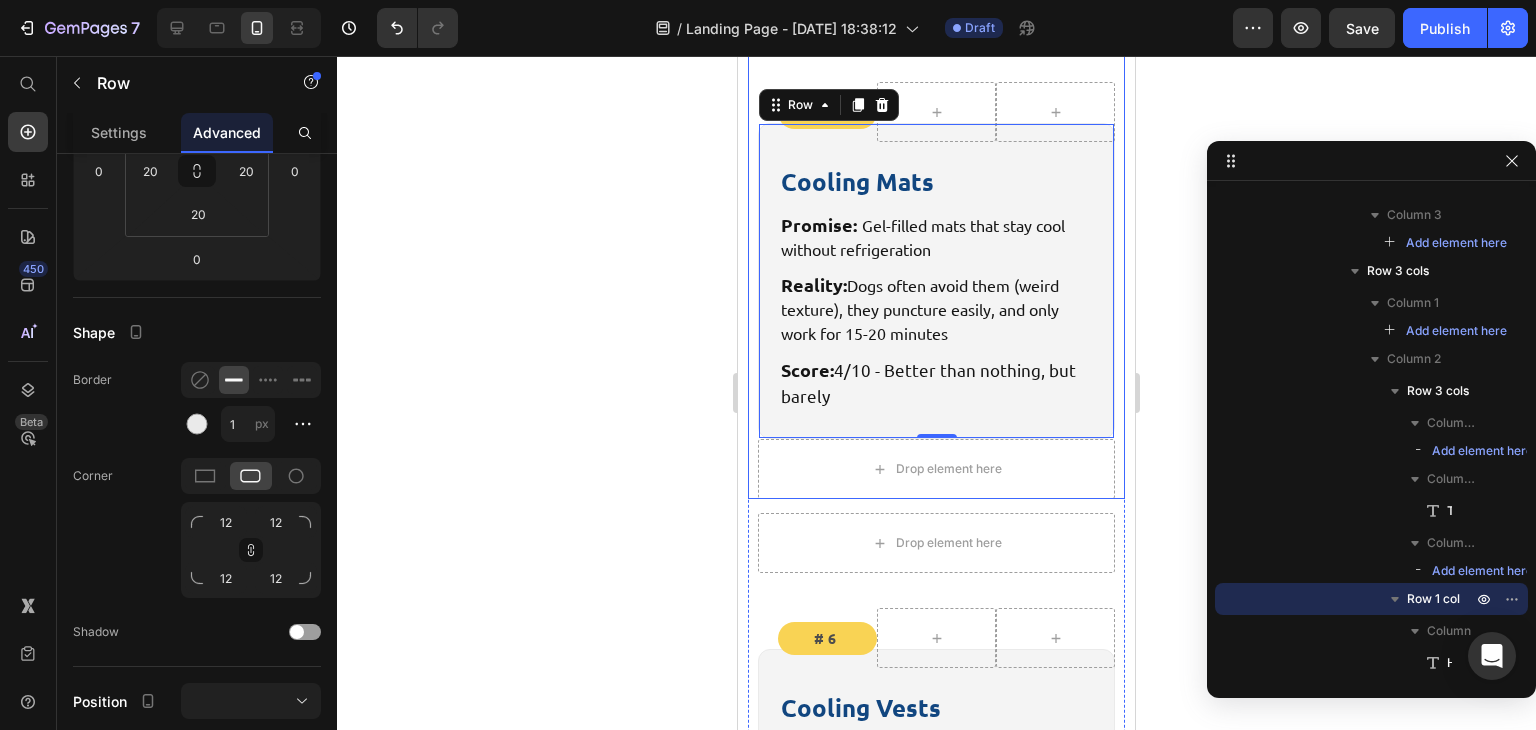 click on "Drop element here
#7 Text Block
Row Cooling Mats Heading Promise:   Gel-filled mats that stay cool without refrigeration Text block Reality:  Dogs often avoid them (weird texture), they puncture easily, and only work for 15-20 minutes Text block Score:  4/10 - Better than nothing, but barely Text block Row   0
Drop element here Row" at bounding box center [936, 243] 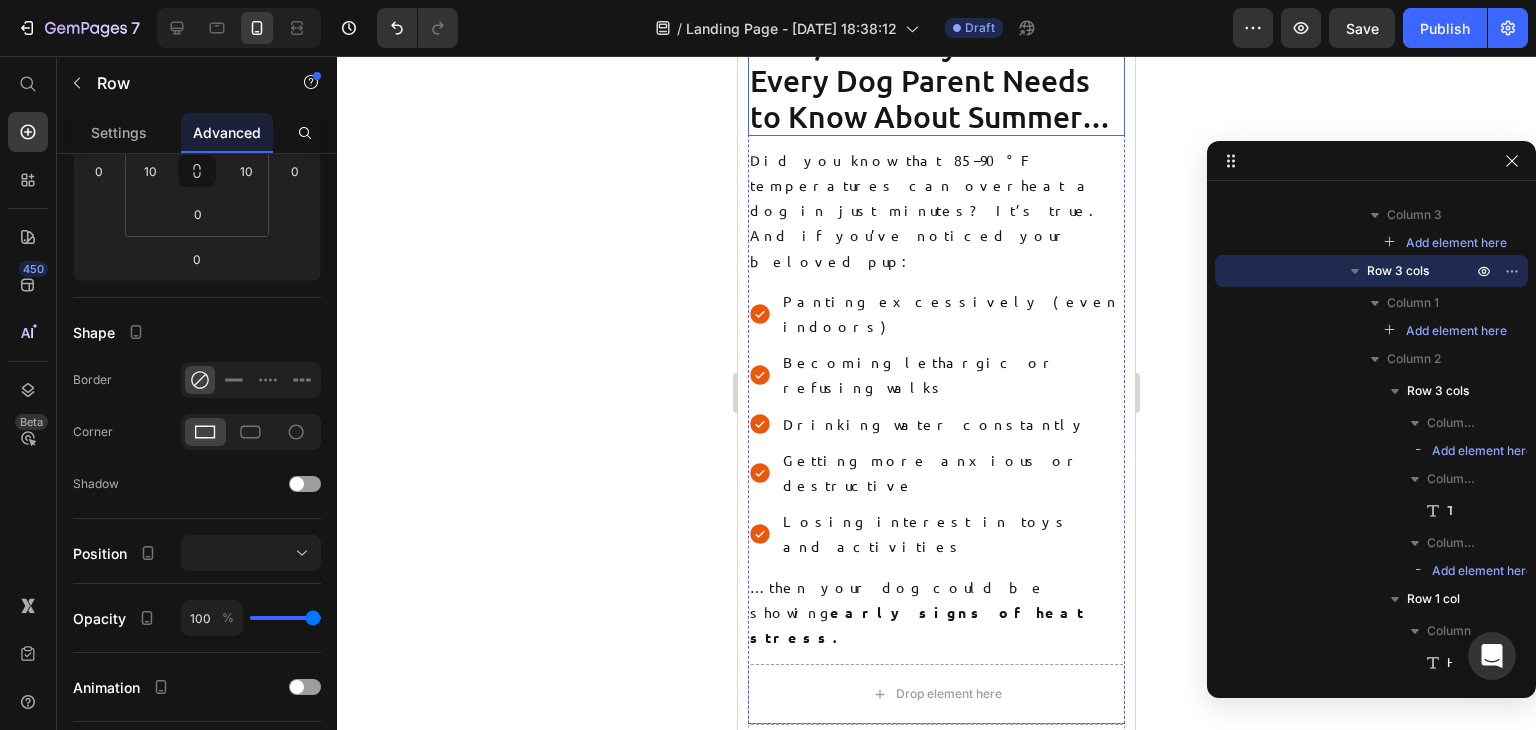 scroll, scrollTop: 0, scrollLeft: 0, axis: both 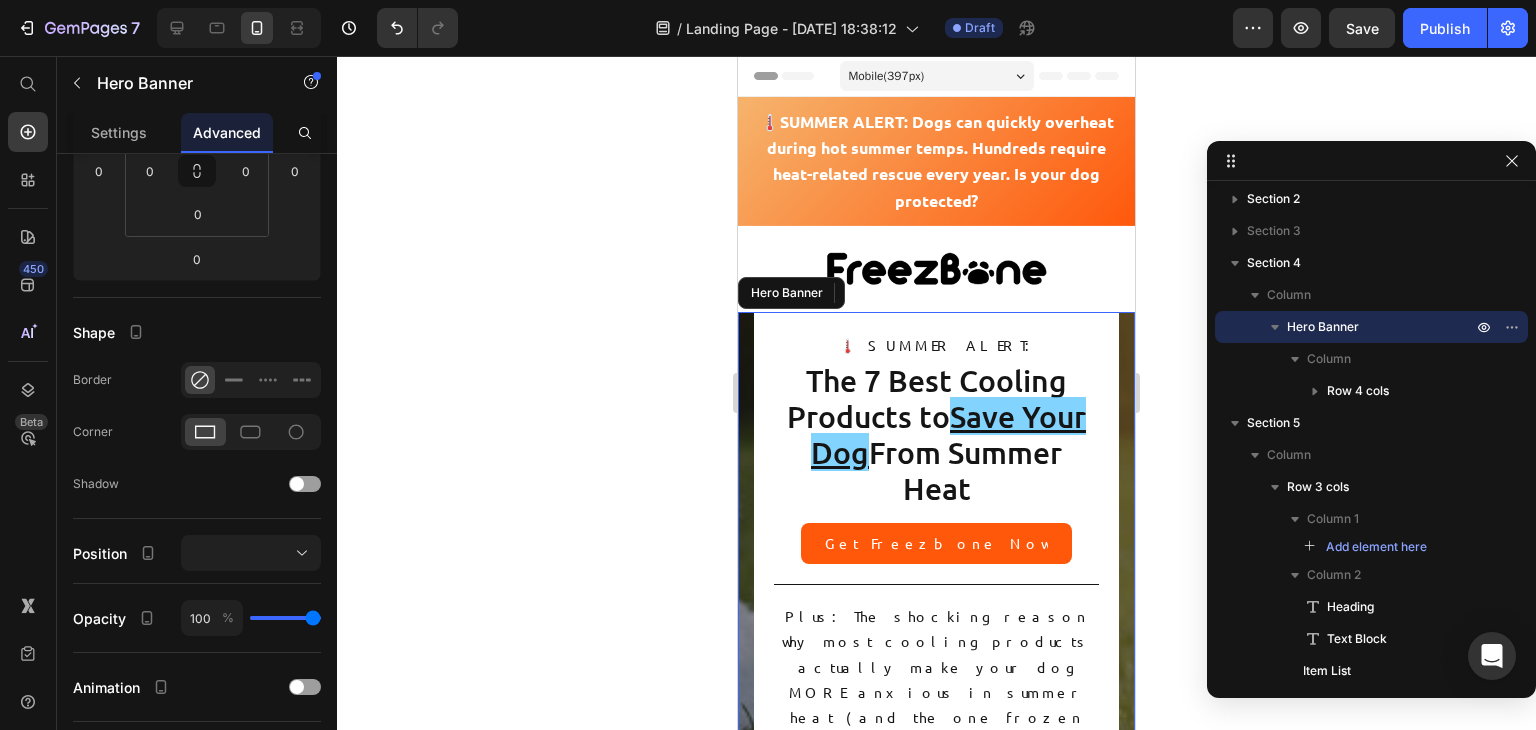 click on "Drop element here
Drop element here 🌡️ SUMMER ALERT: Text Block The 7 Best Cooling Products to  Save Your Dog  From Summer Heat Heading Get Freezbone Now Button                Title Line Plus: The shocking reason why most cooling products actually make your dog MORE anxious in summer heat (and the one frozen solution that works every time) Text Block Icon Icon Icon Icon Icon Icon List 4.8 | Excellent Text Block Row                Title Line Row
Drop element here Row   0" at bounding box center (936, 562) 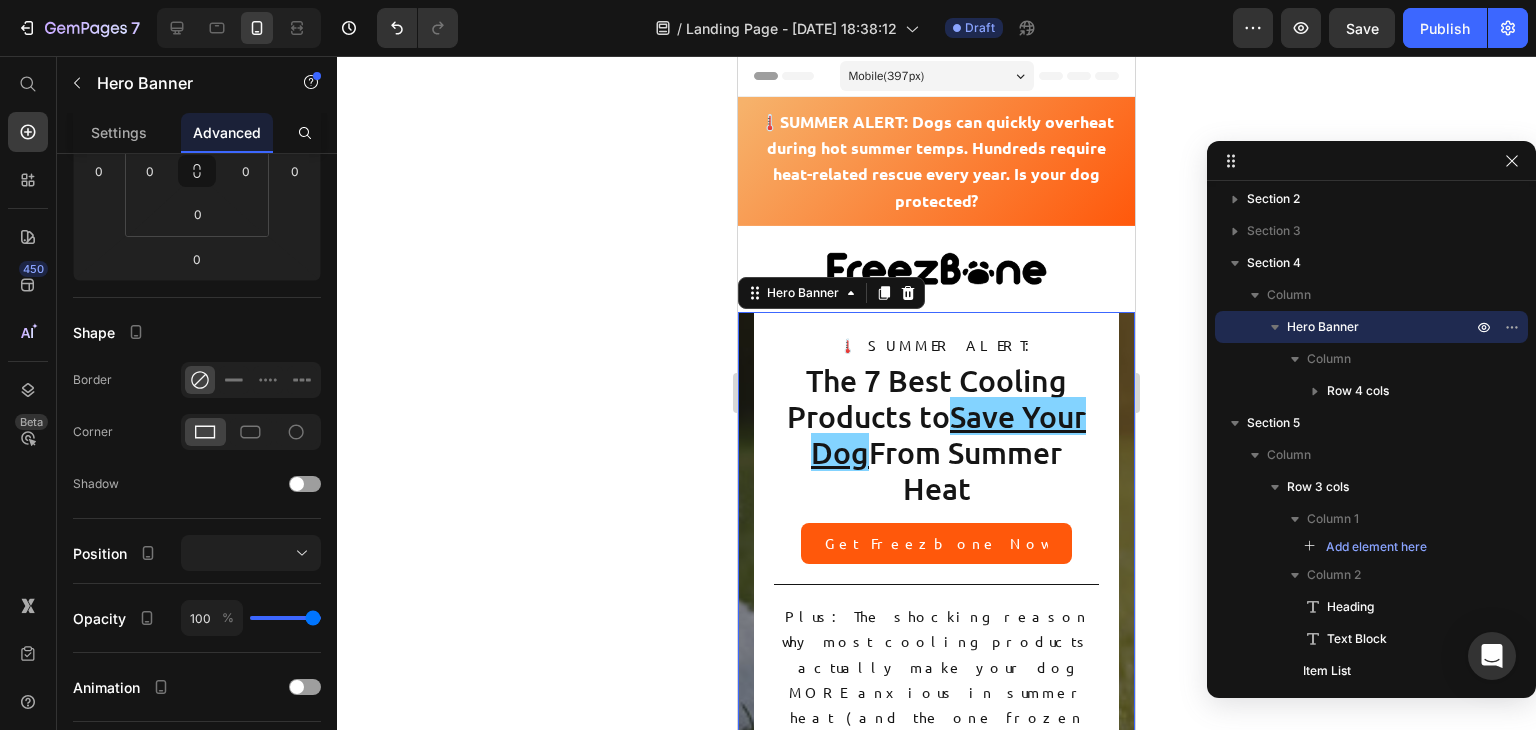 scroll, scrollTop: 0, scrollLeft: 0, axis: both 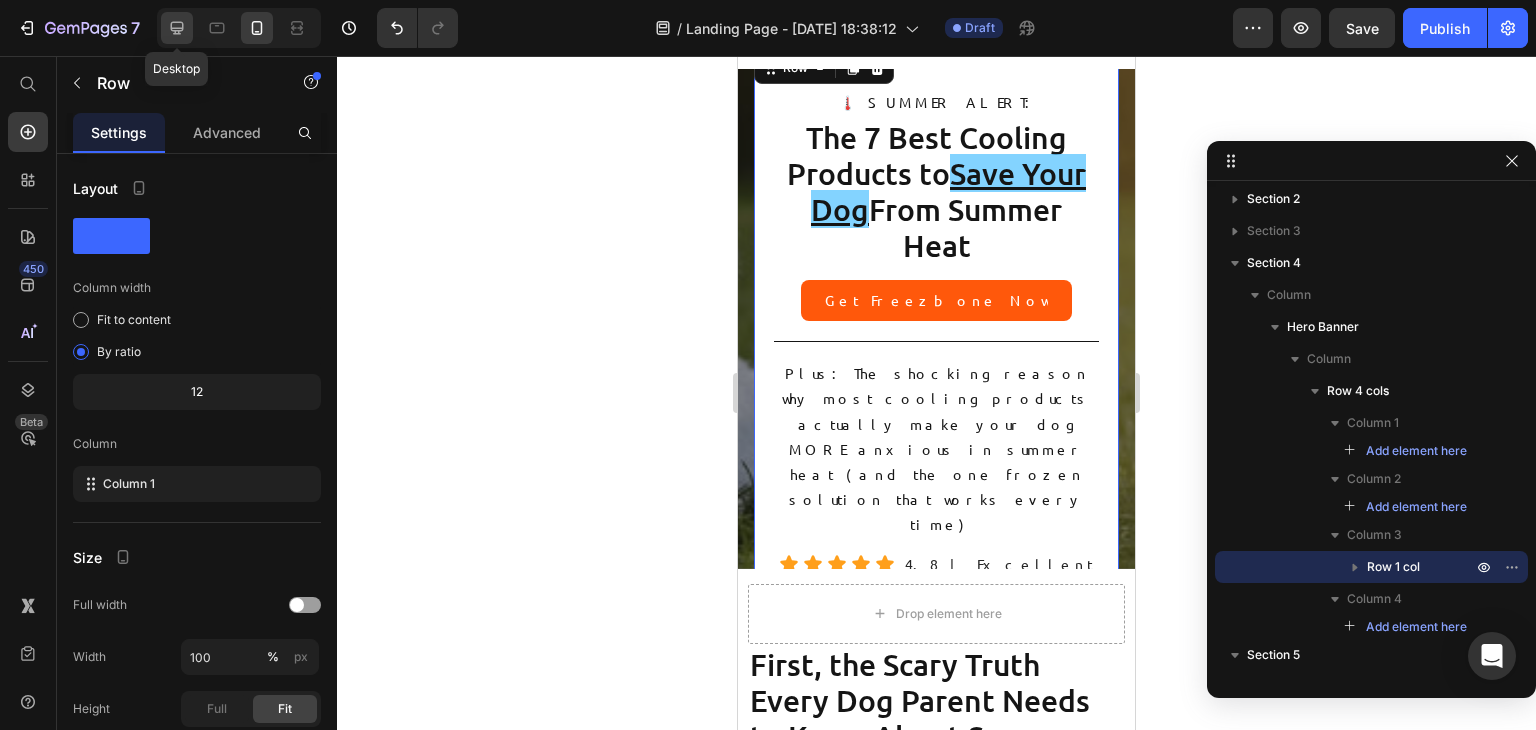 click 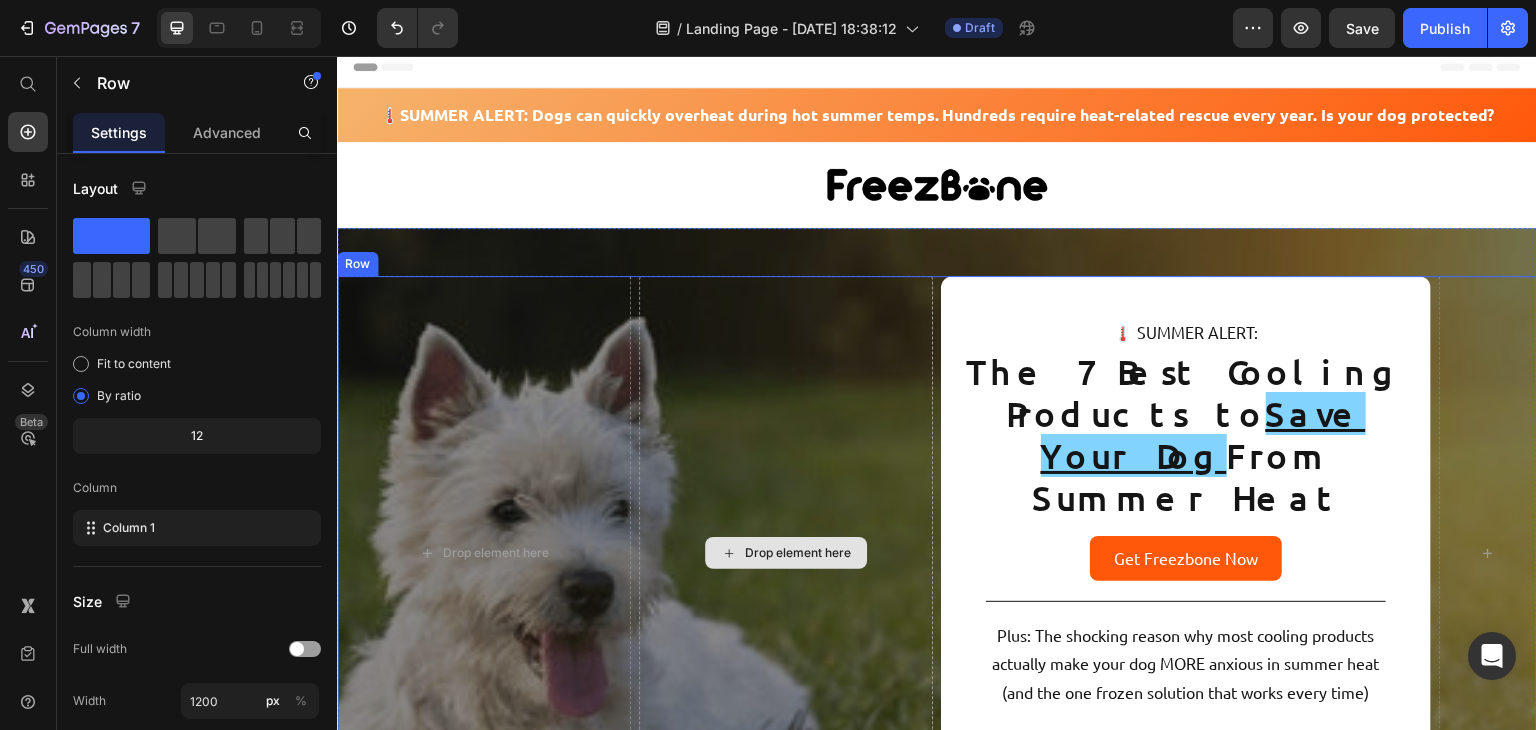scroll, scrollTop: 7, scrollLeft: 0, axis: vertical 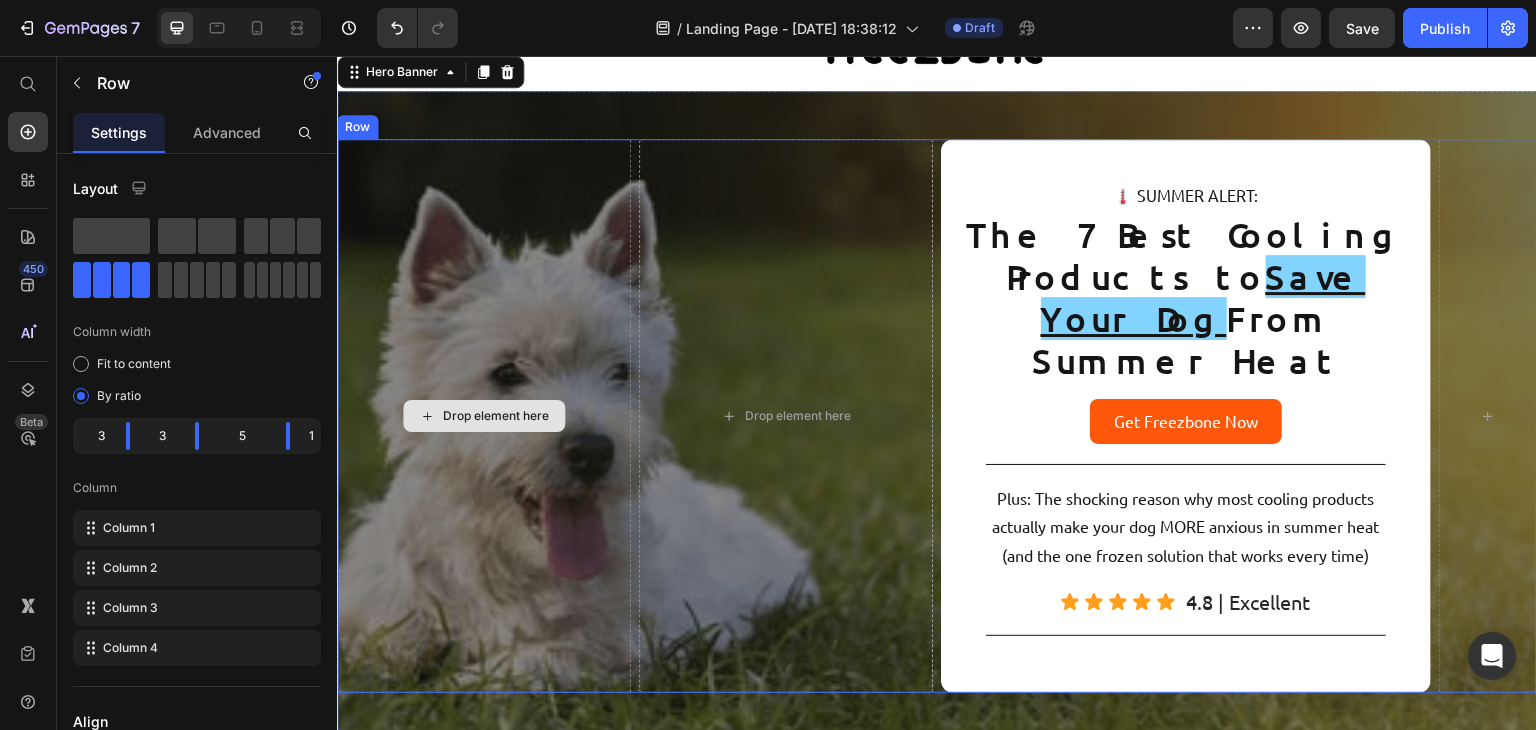 click on "Drop element here" at bounding box center (484, 416) 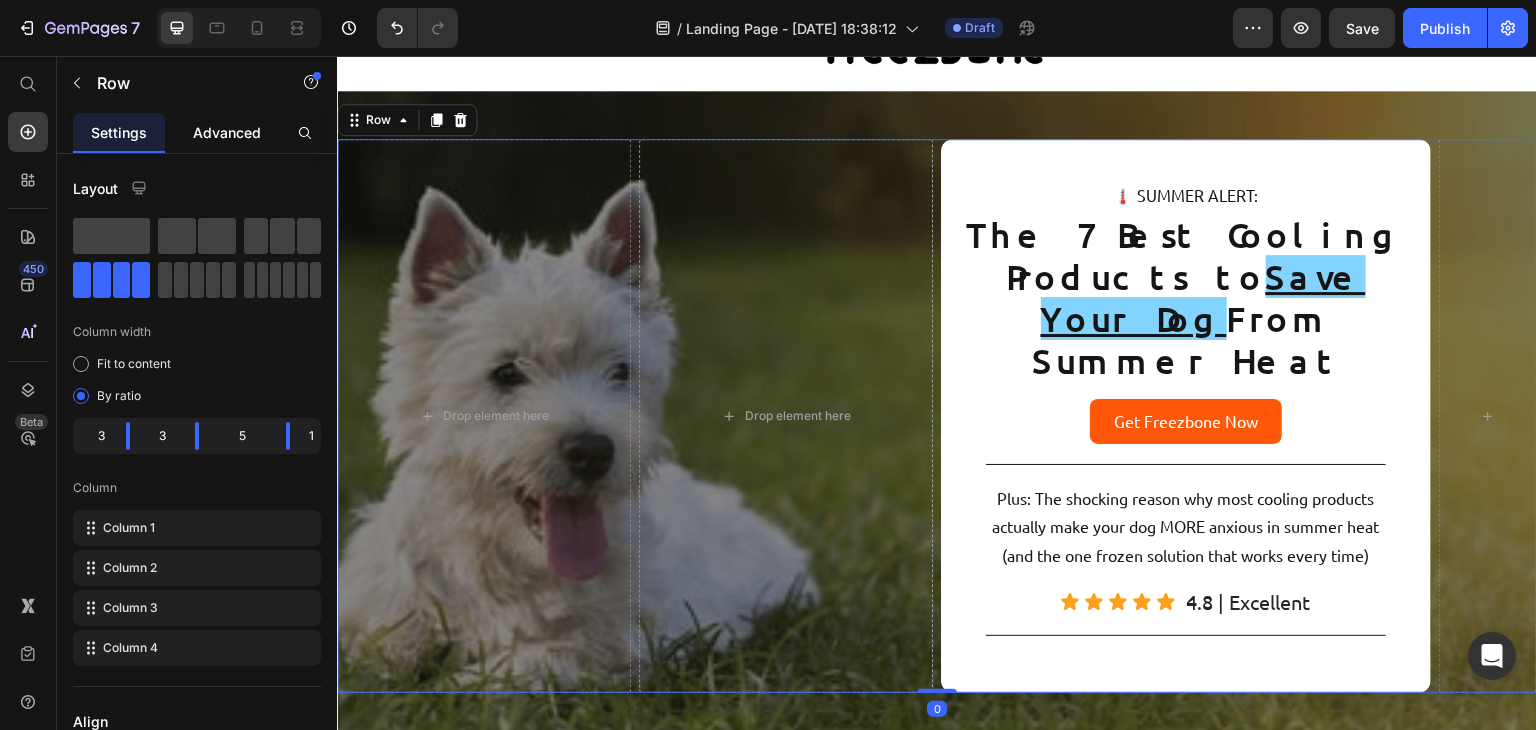 click on "Advanced" 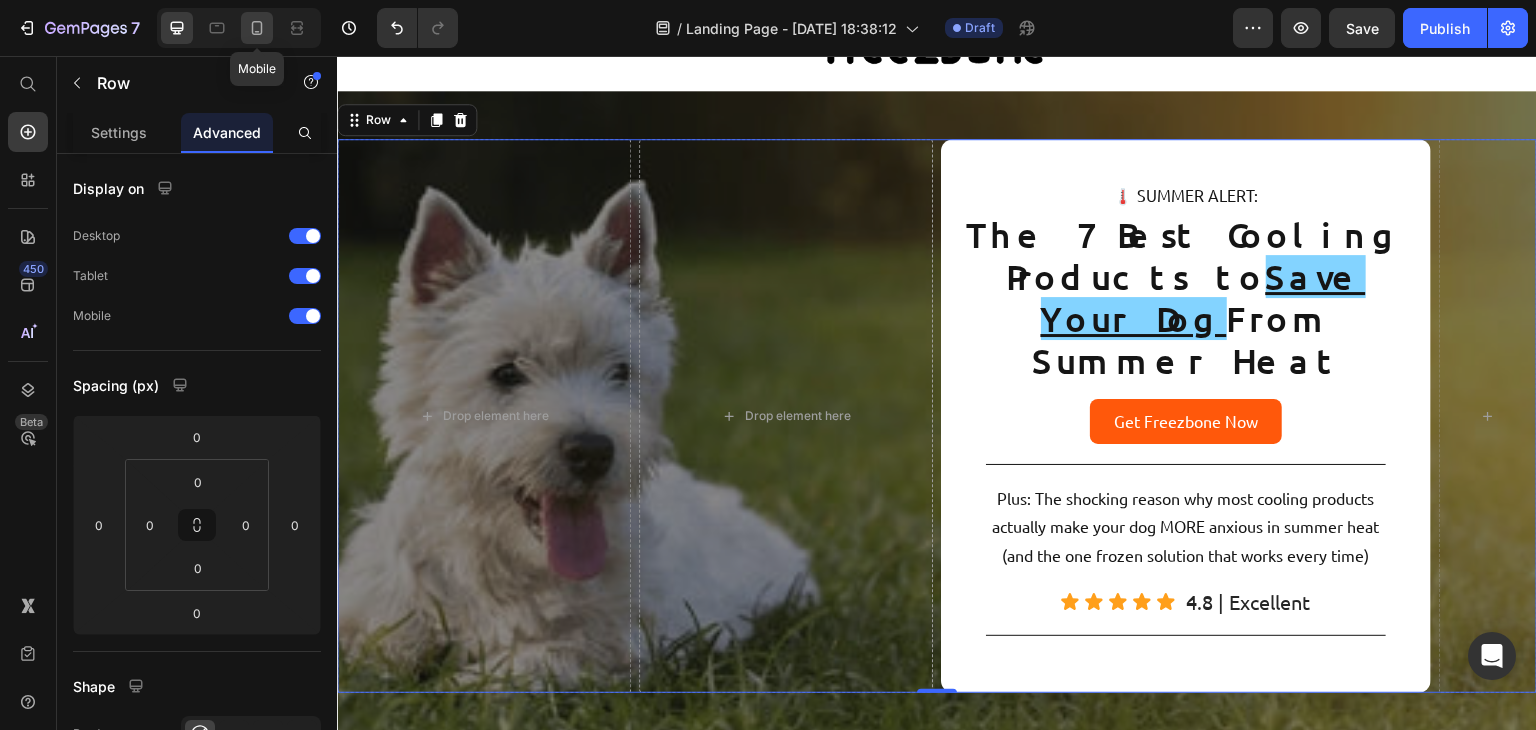 click 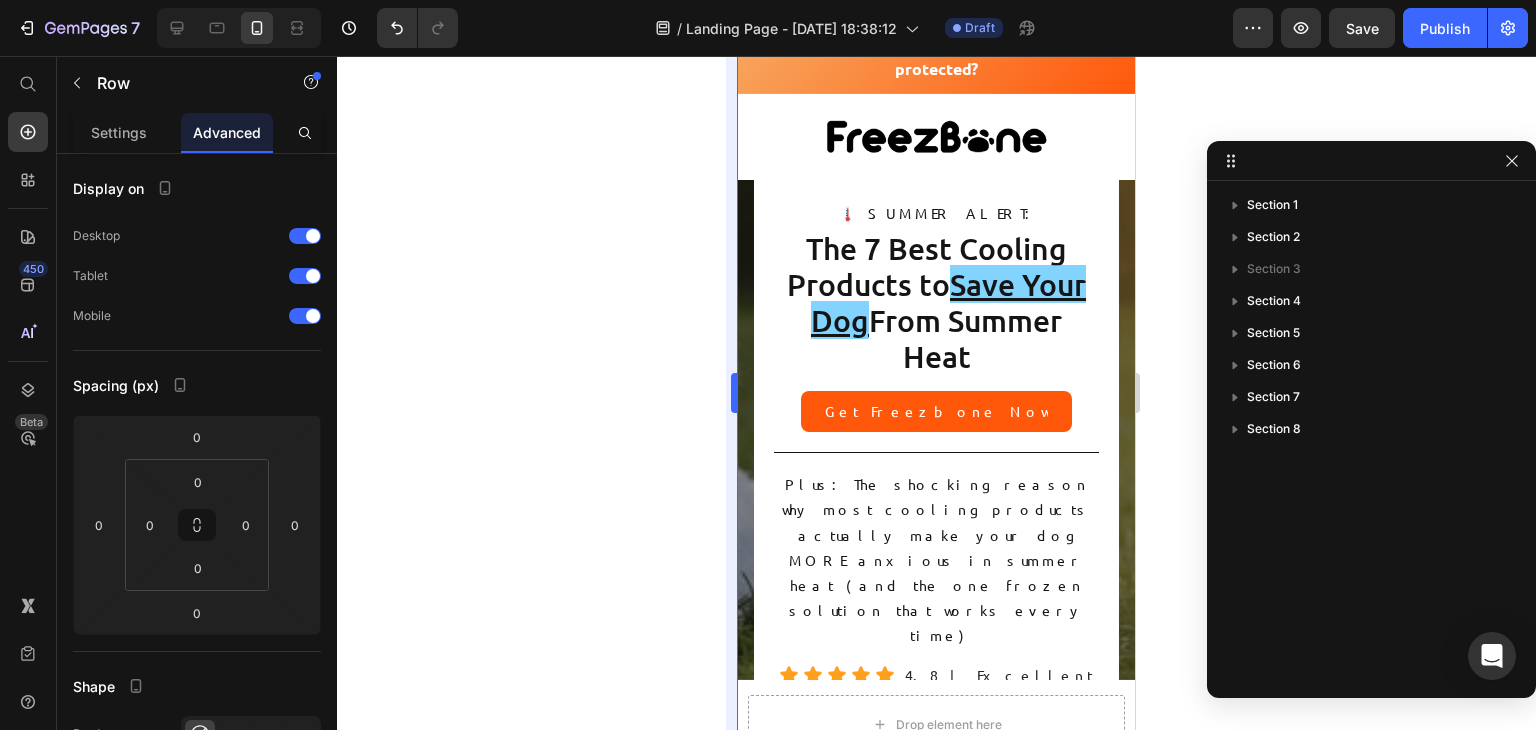 scroll, scrollTop: 128, scrollLeft: 0, axis: vertical 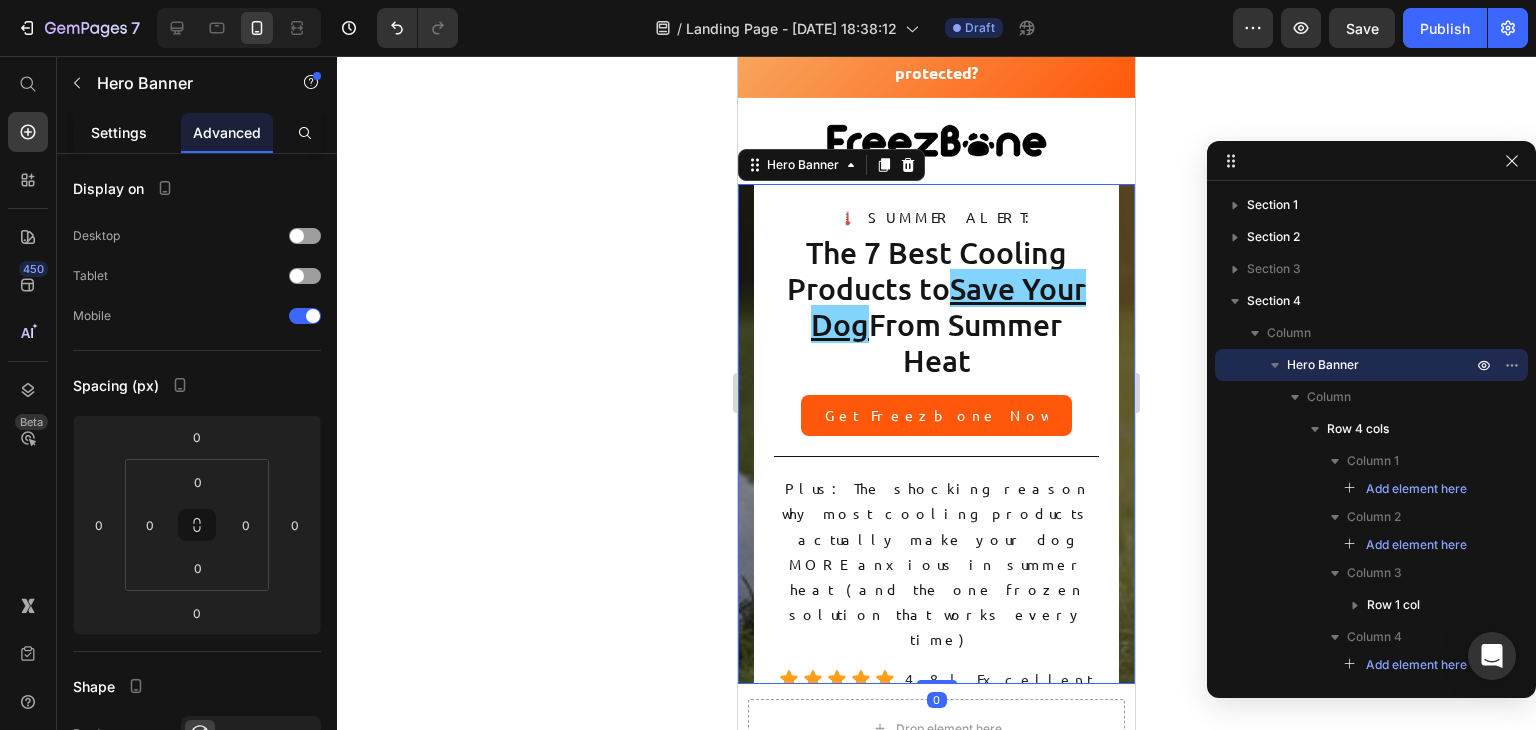 click on "Settings" at bounding box center [119, 132] 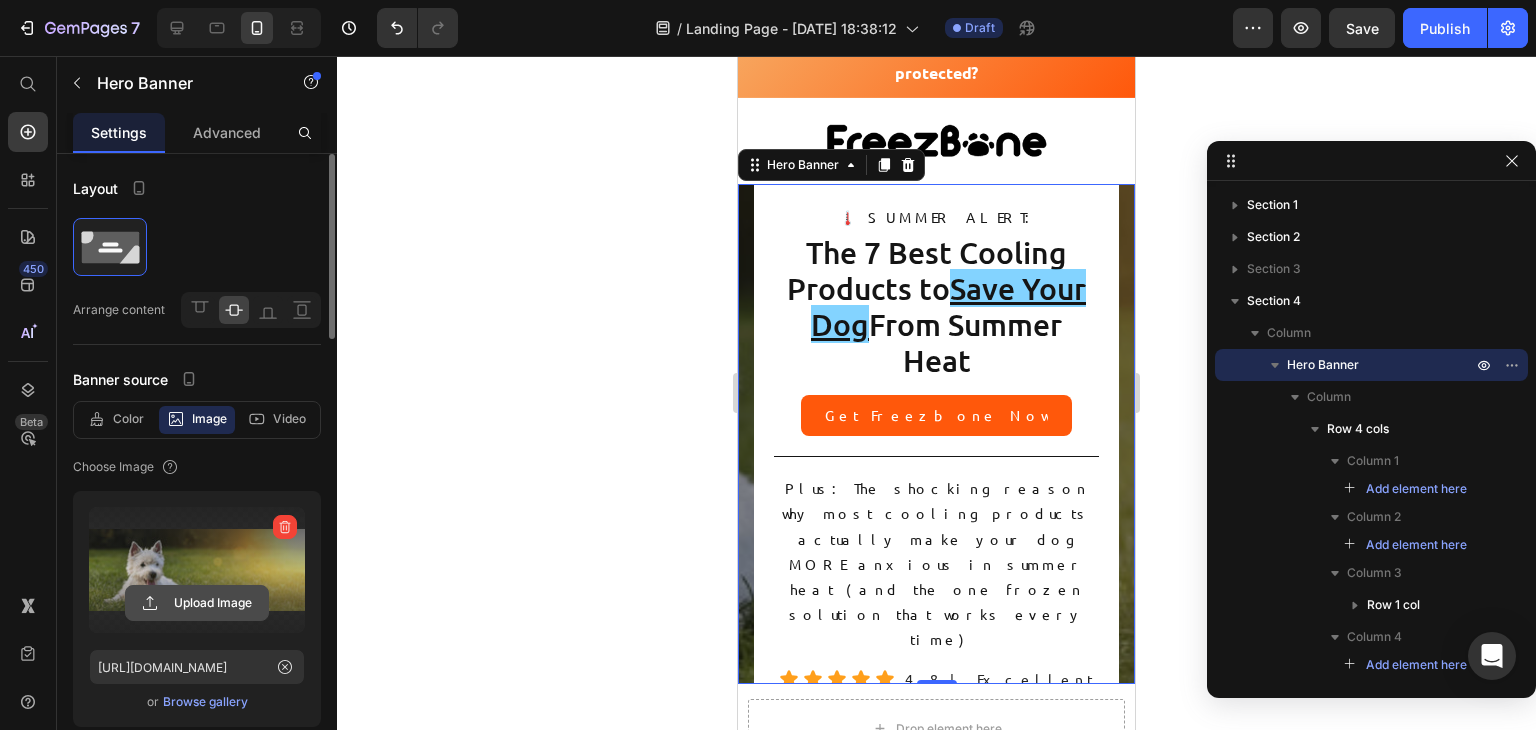 click 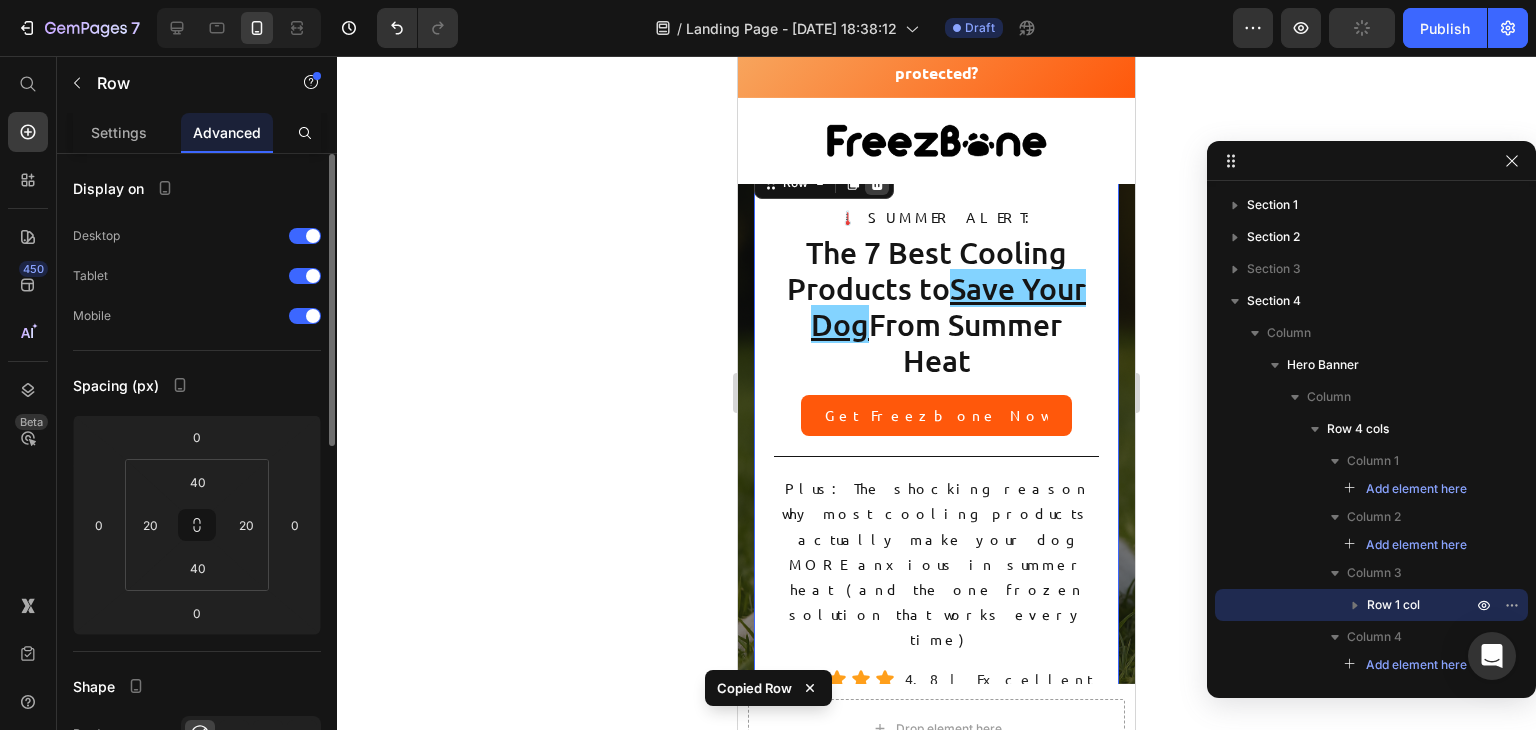 click at bounding box center [877, 183] 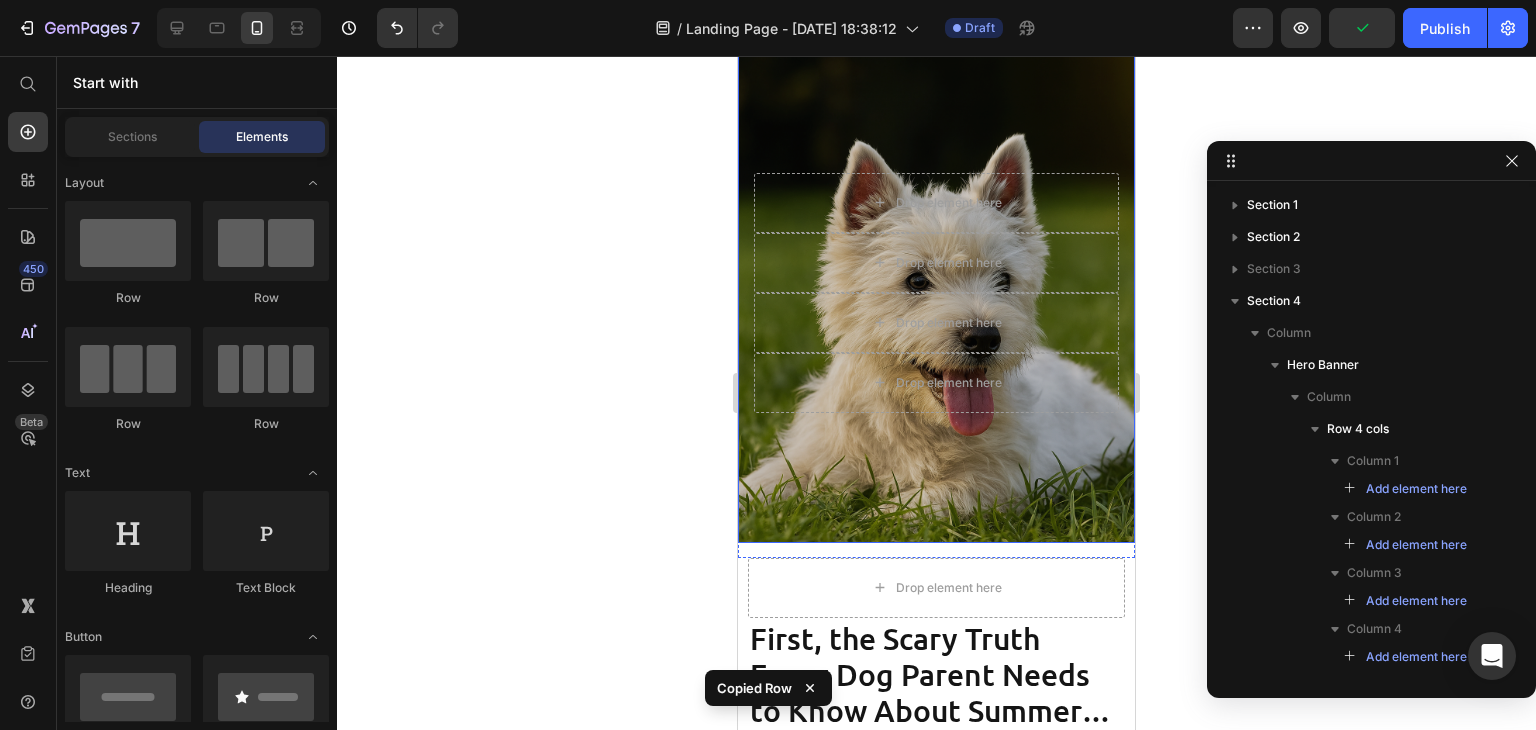 scroll, scrollTop: 280, scrollLeft: 0, axis: vertical 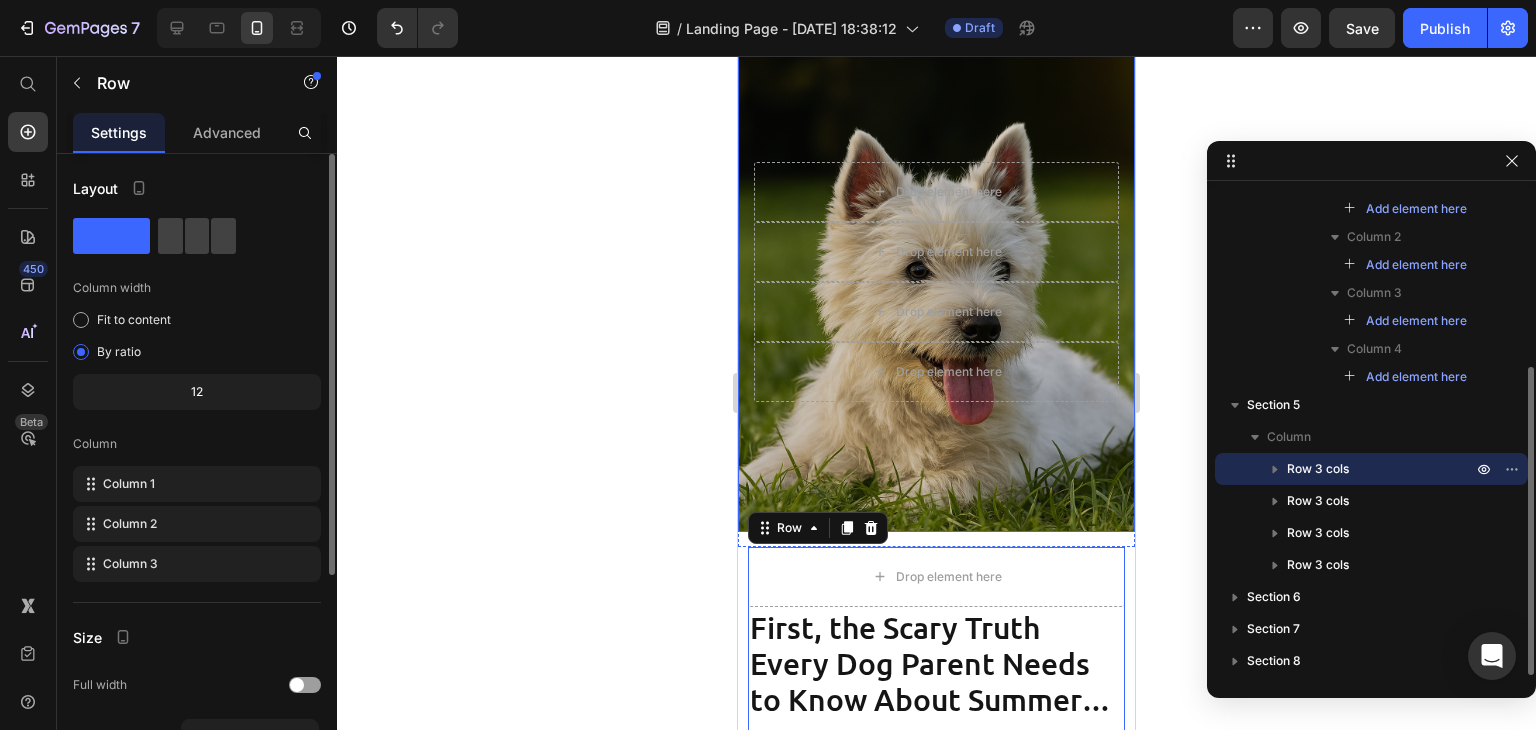 click at bounding box center [936, 282] 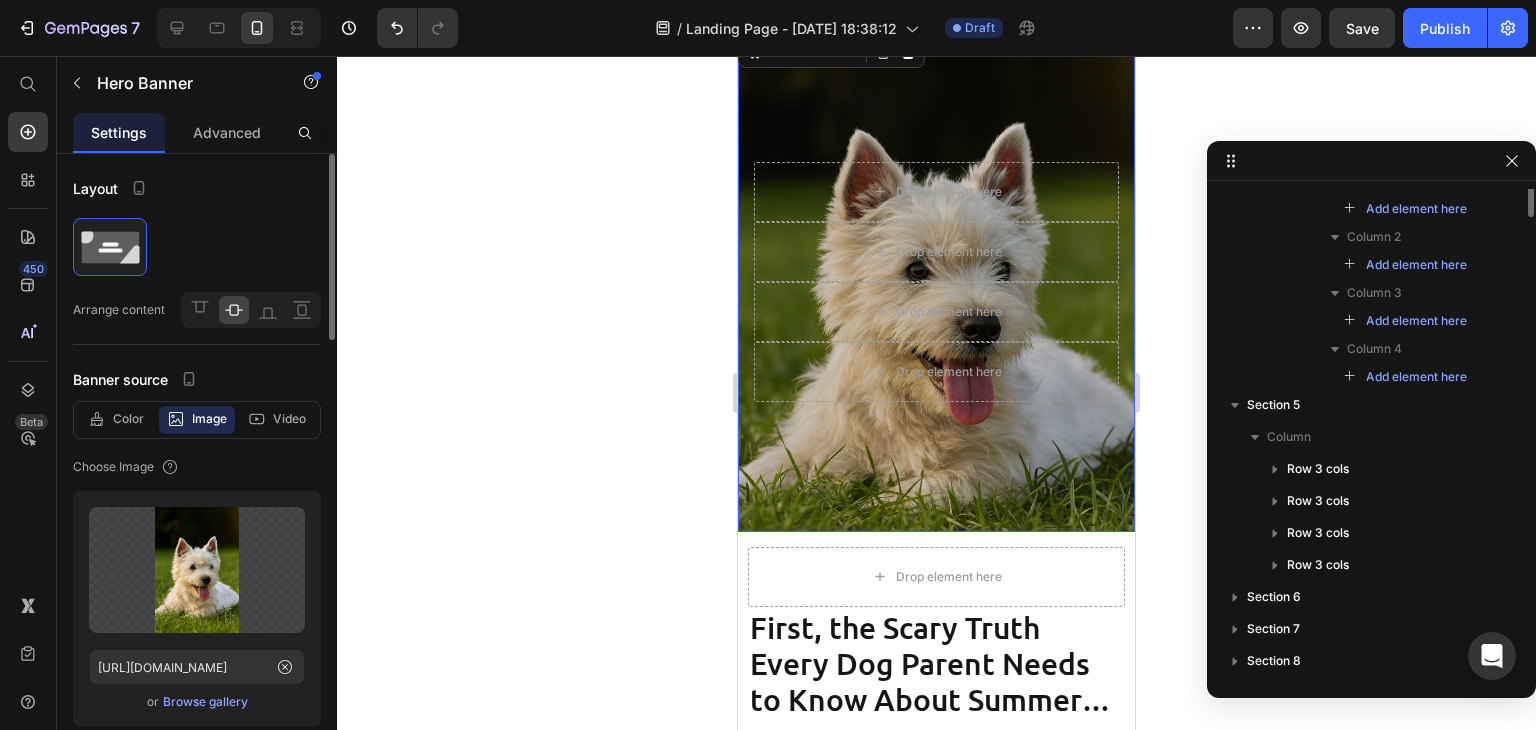 scroll, scrollTop: 0, scrollLeft: 0, axis: both 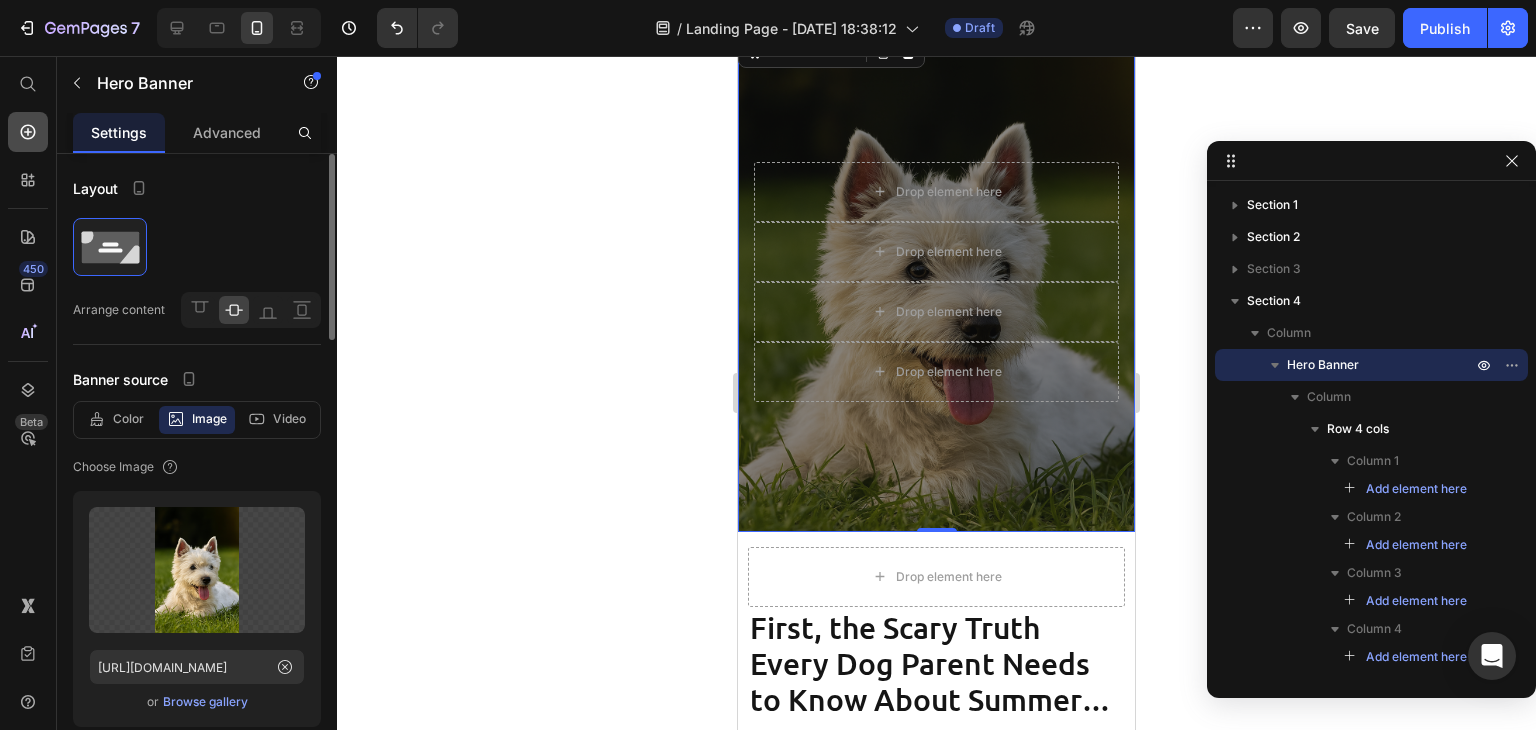 click 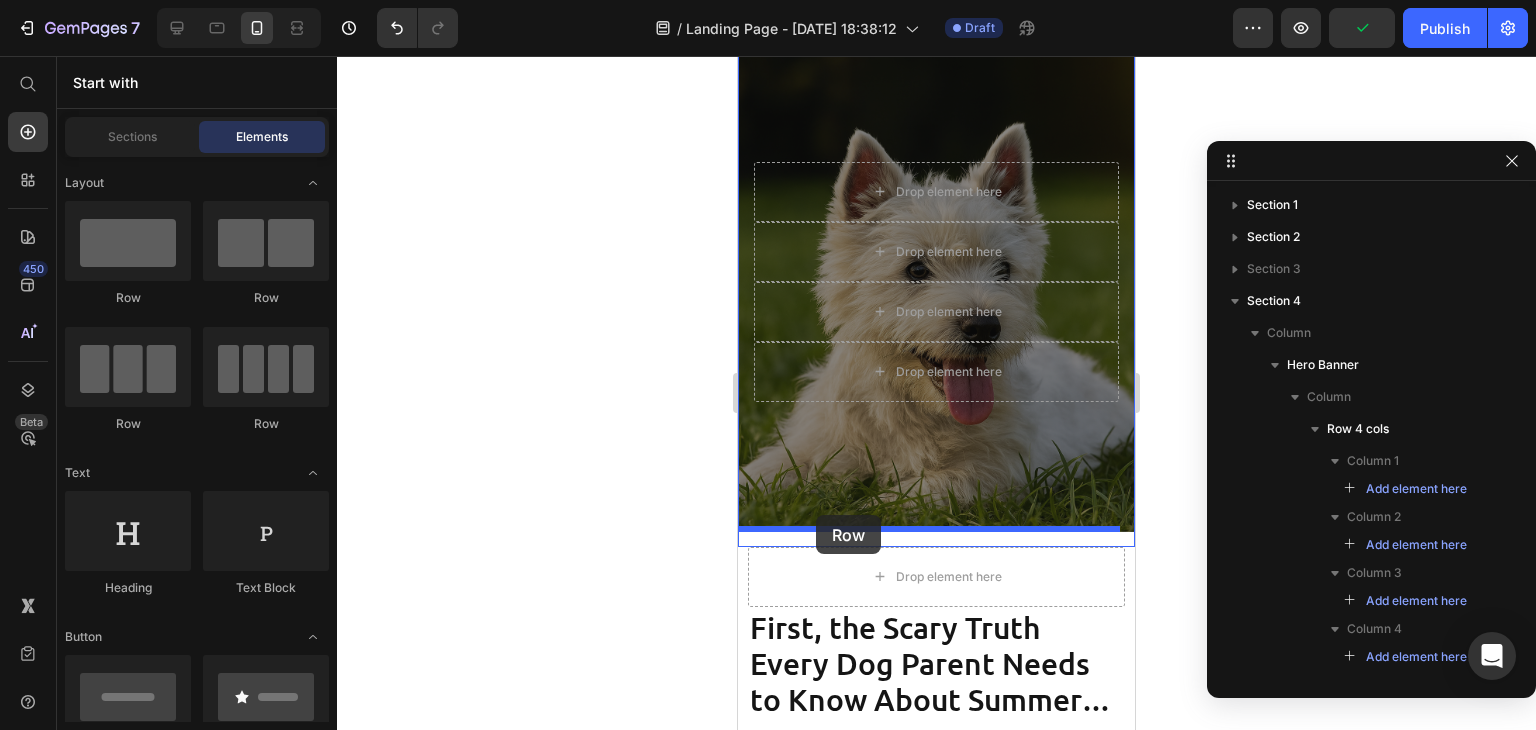 drag, startPoint x: 846, startPoint y: 278, endPoint x: 816, endPoint y: 515, distance: 238.89119 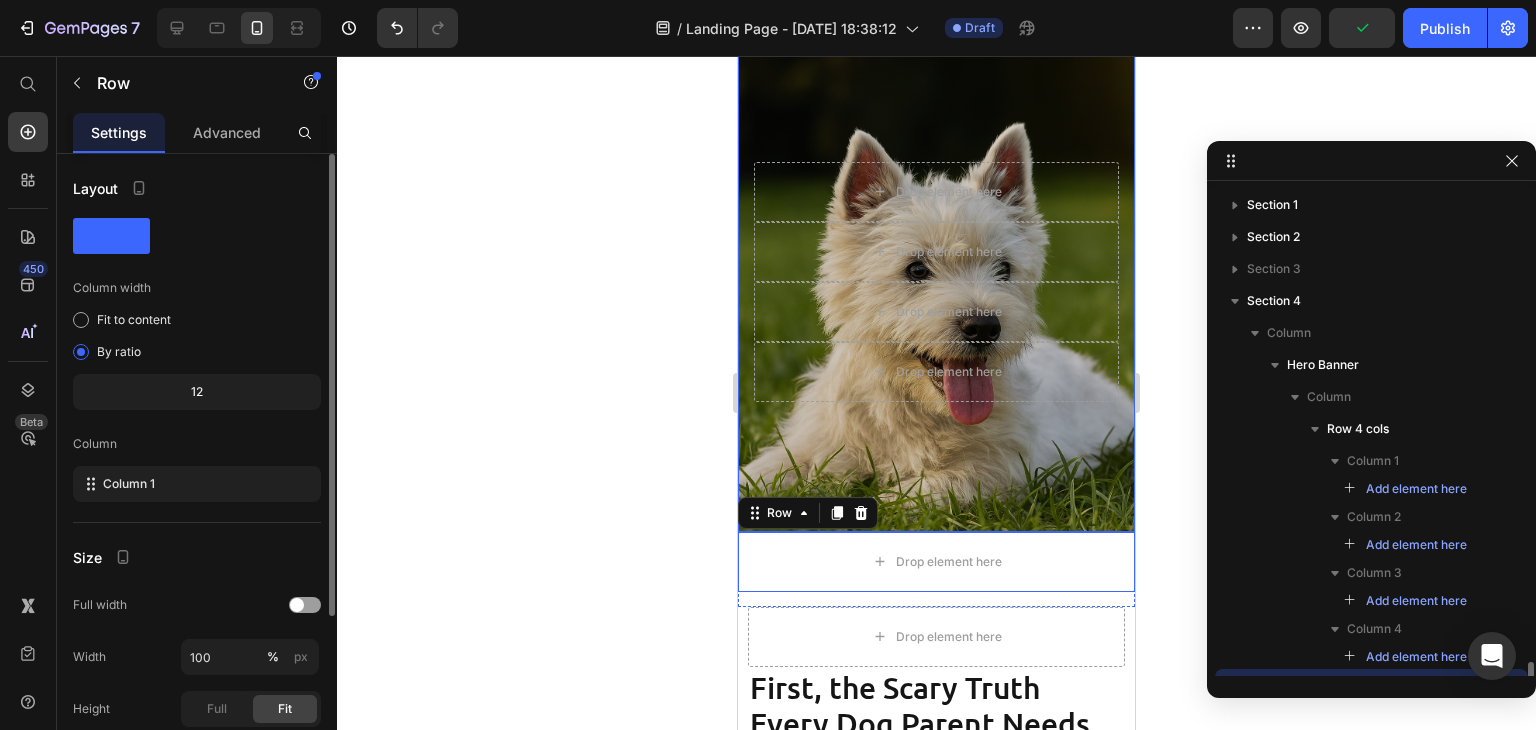 scroll, scrollTop: 294, scrollLeft: 0, axis: vertical 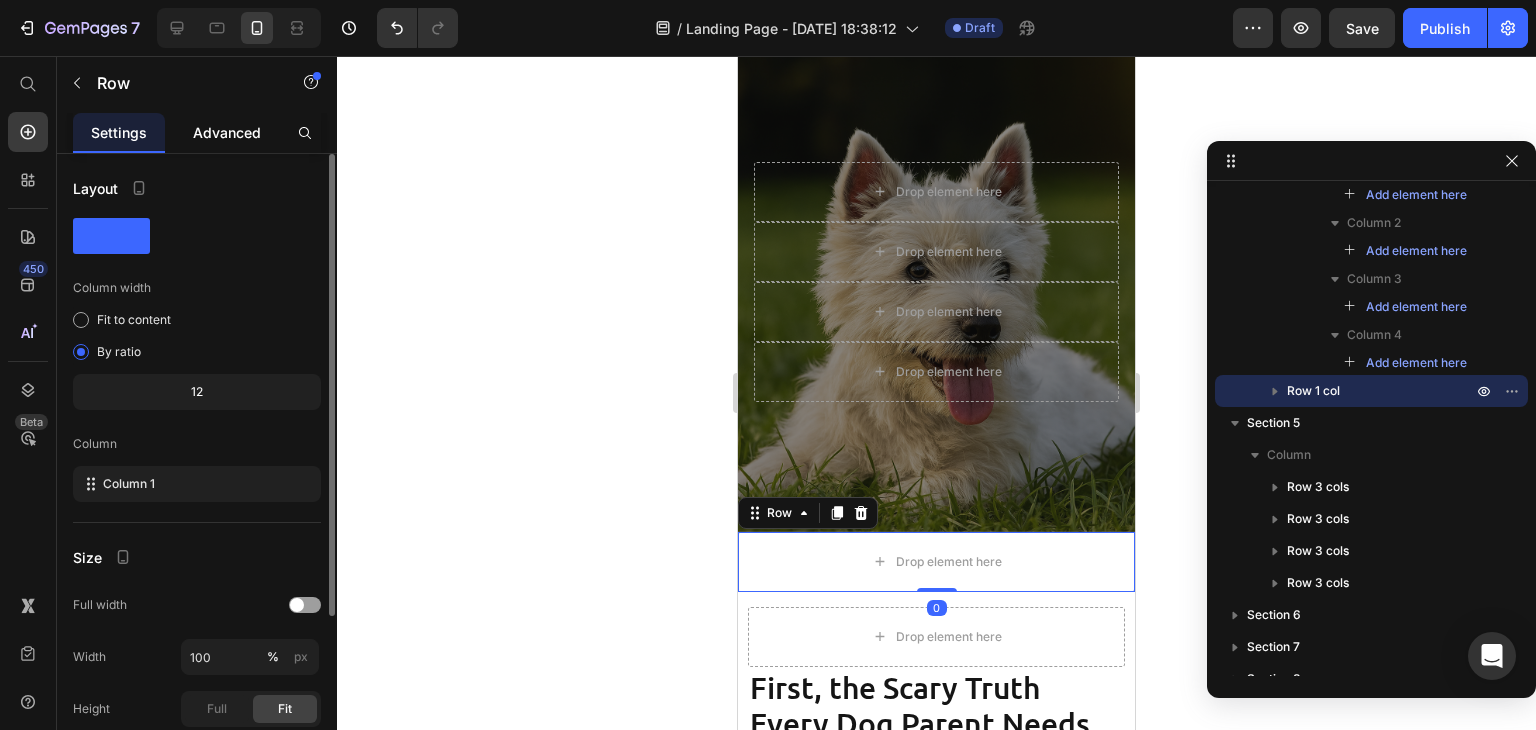 click on "Advanced" at bounding box center [227, 132] 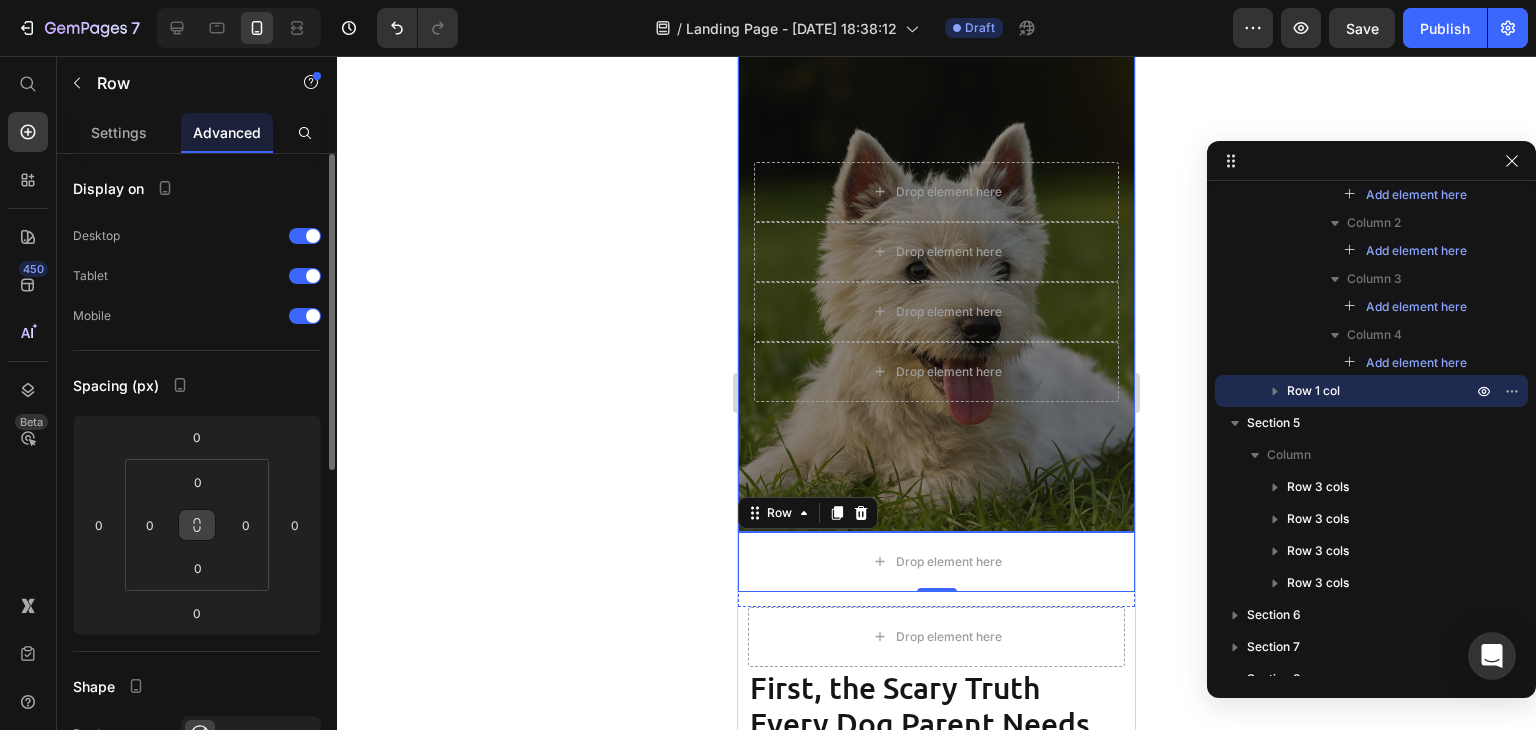 click at bounding box center (197, 525) 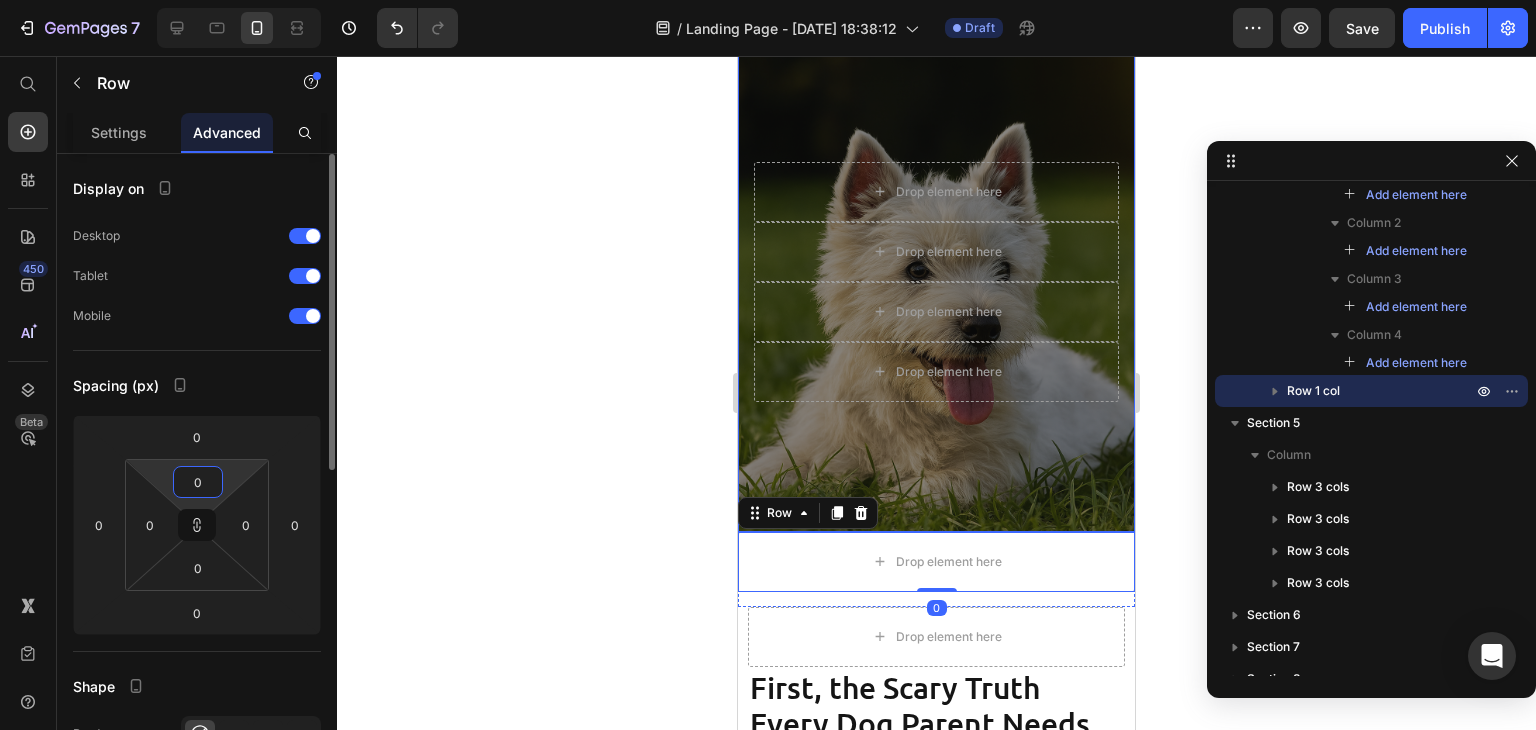 click on "0" at bounding box center (198, 482) 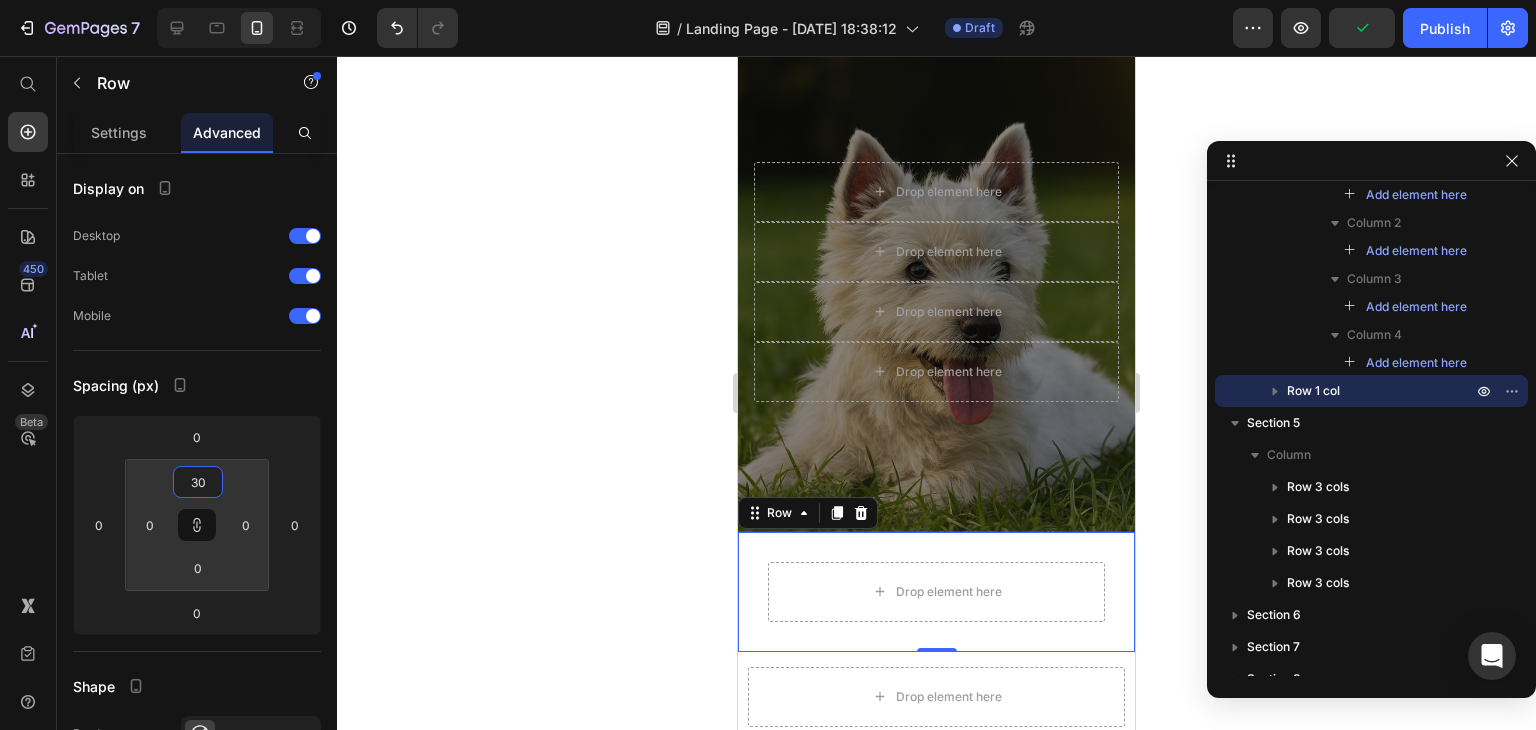 type on "30" 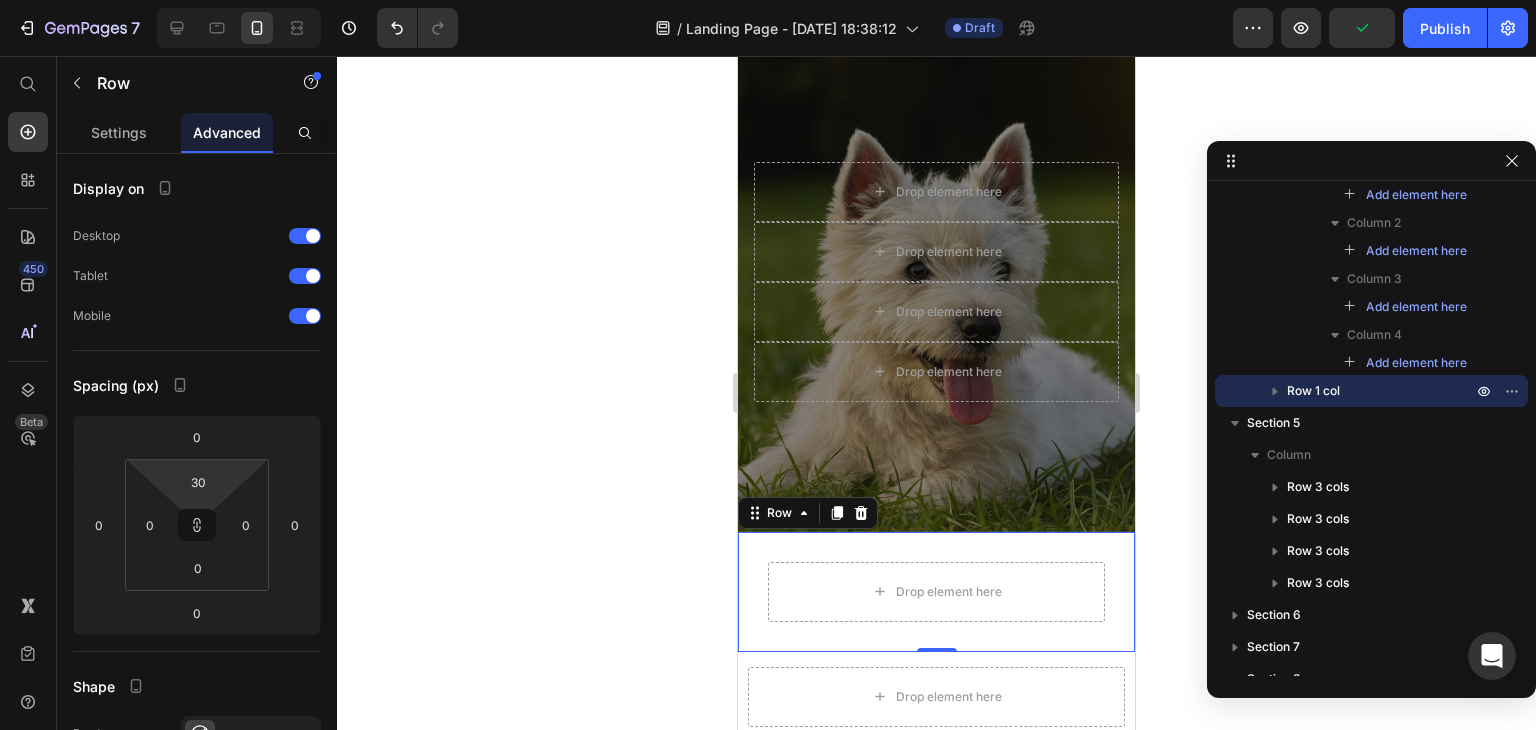 click on "Drop element here Row   0" at bounding box center (936, 592) 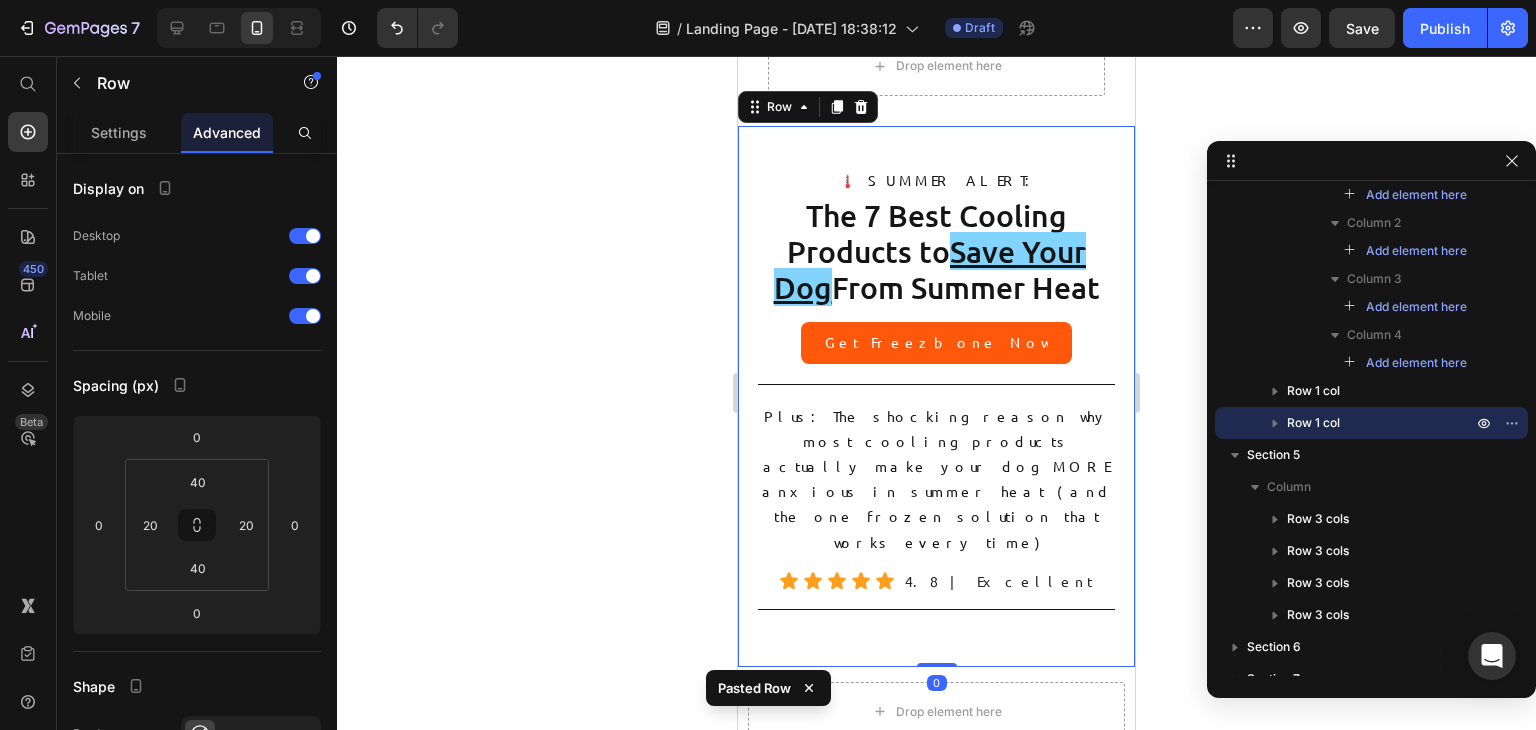 scroll, scrollTop: 581, scrollLeft: 0, axis: vertical 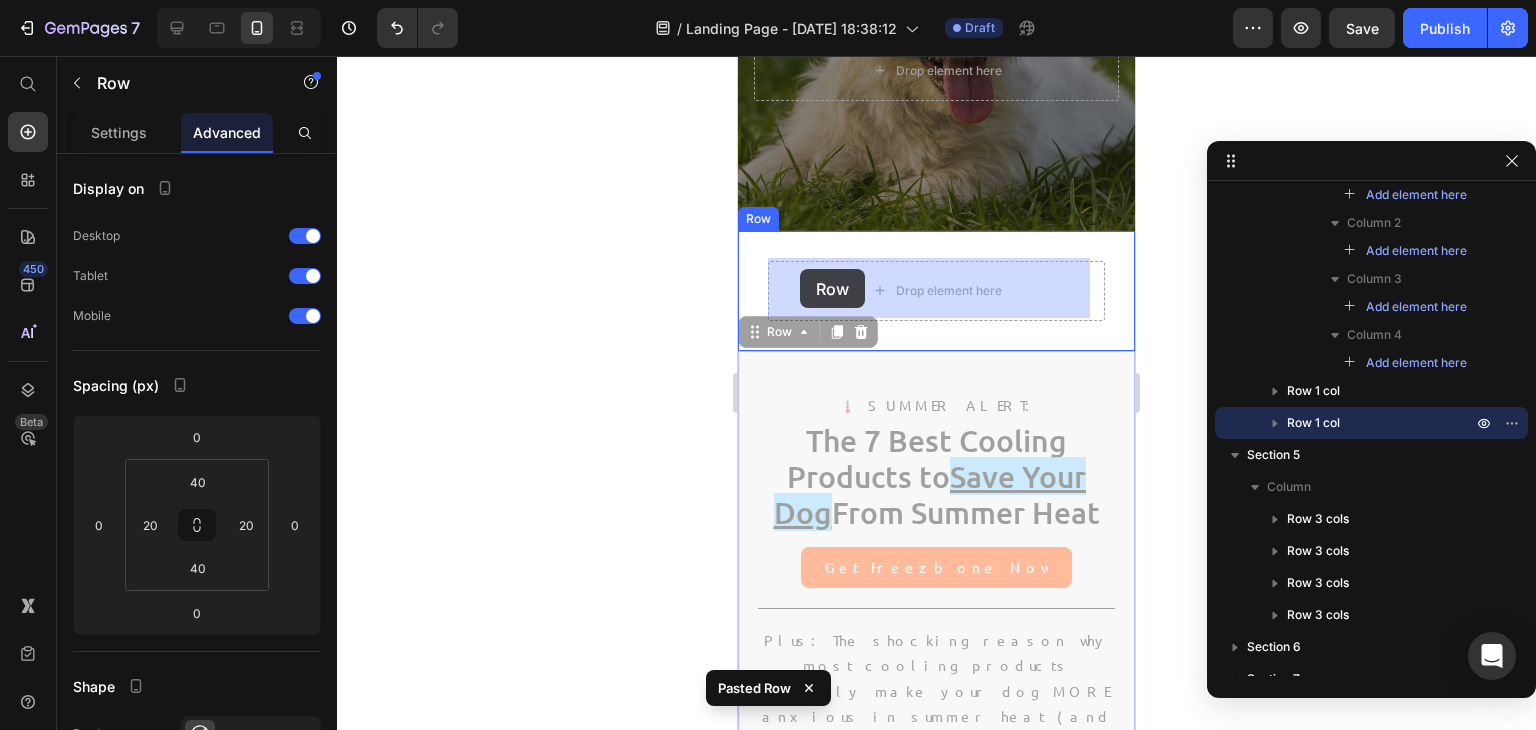 drag, startPoint x: 783, startPoint y: 320, endPoint x: 800, endPoint y: 269, distance: 53.75872 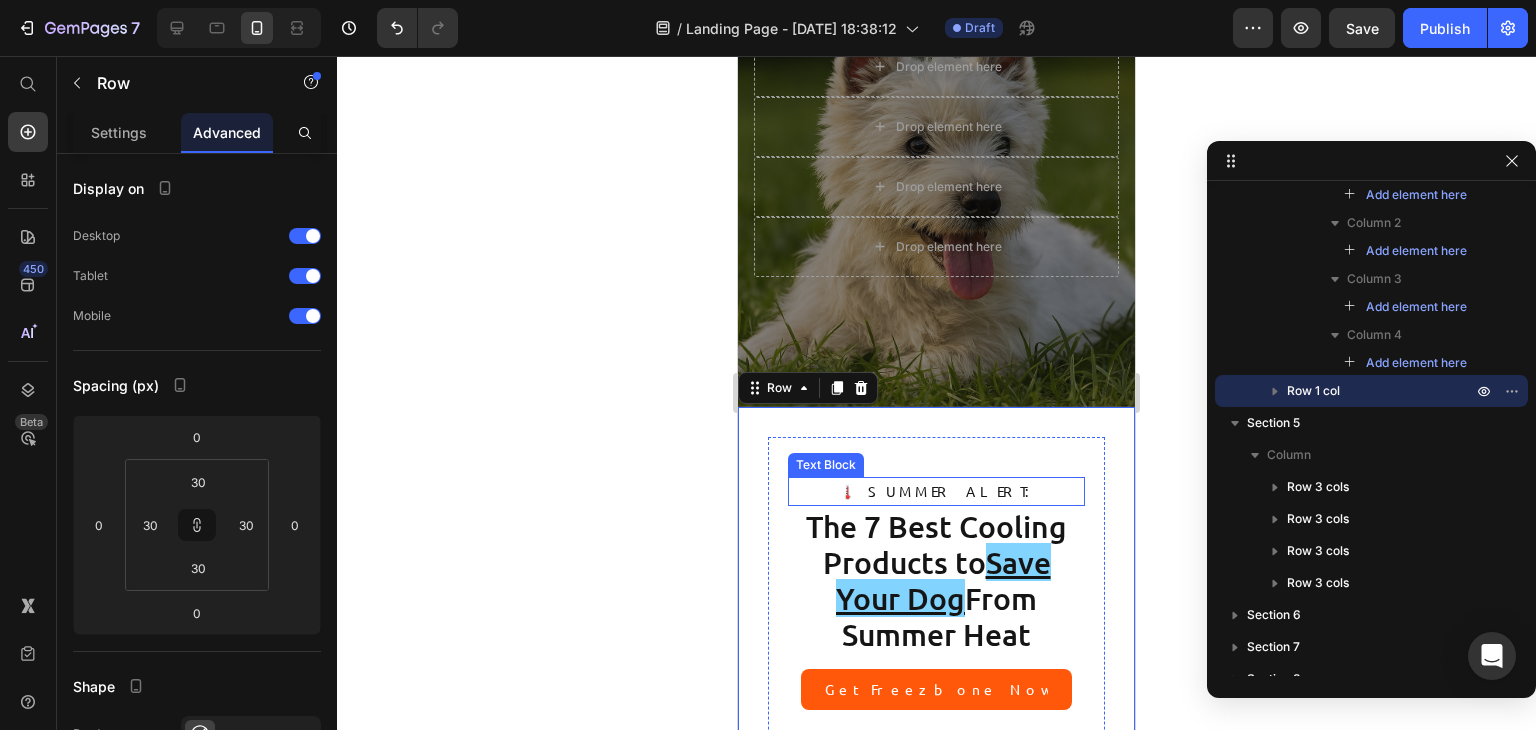 scroll, scrollTop: 404, scrollLeft: 0, axis: vertical 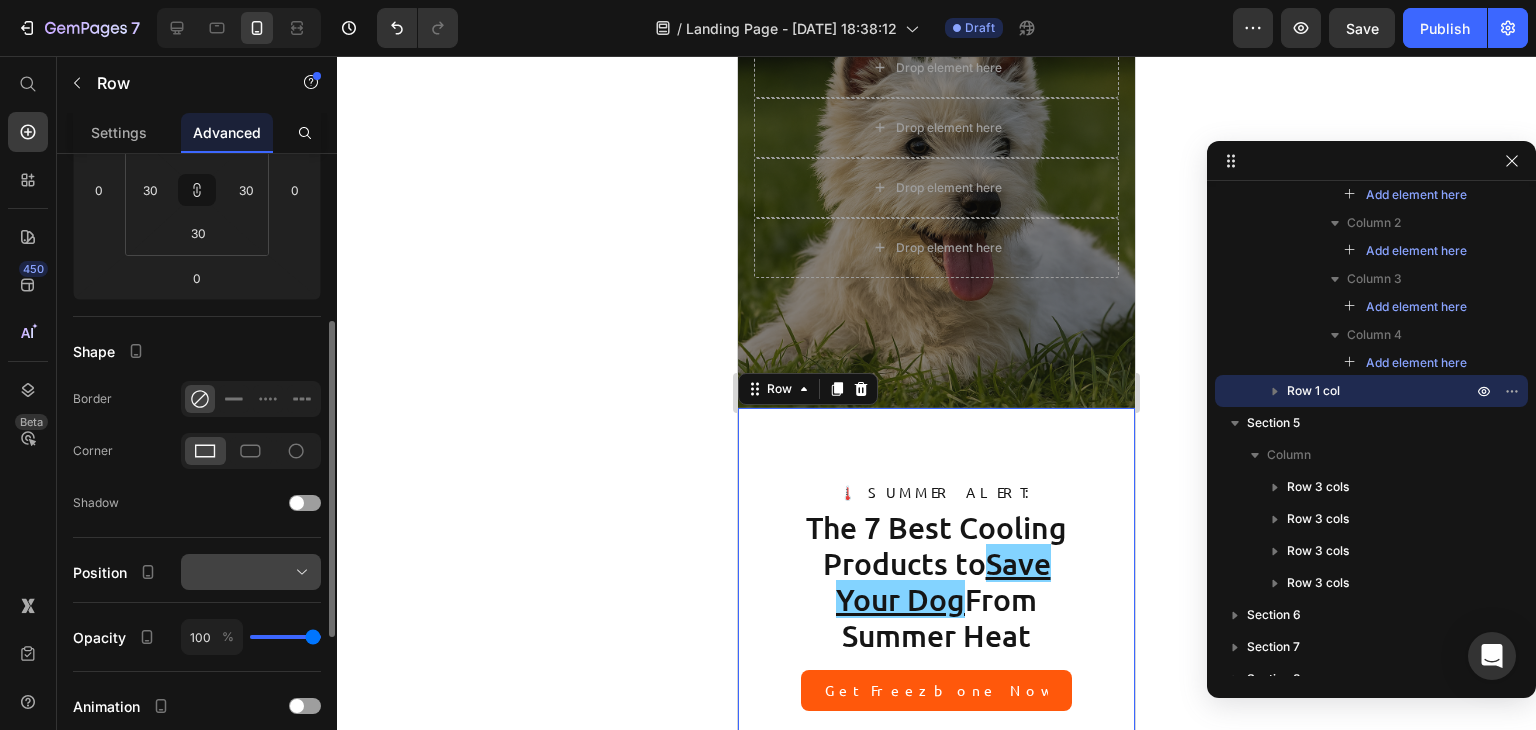 click at bounding box center [251, 572] 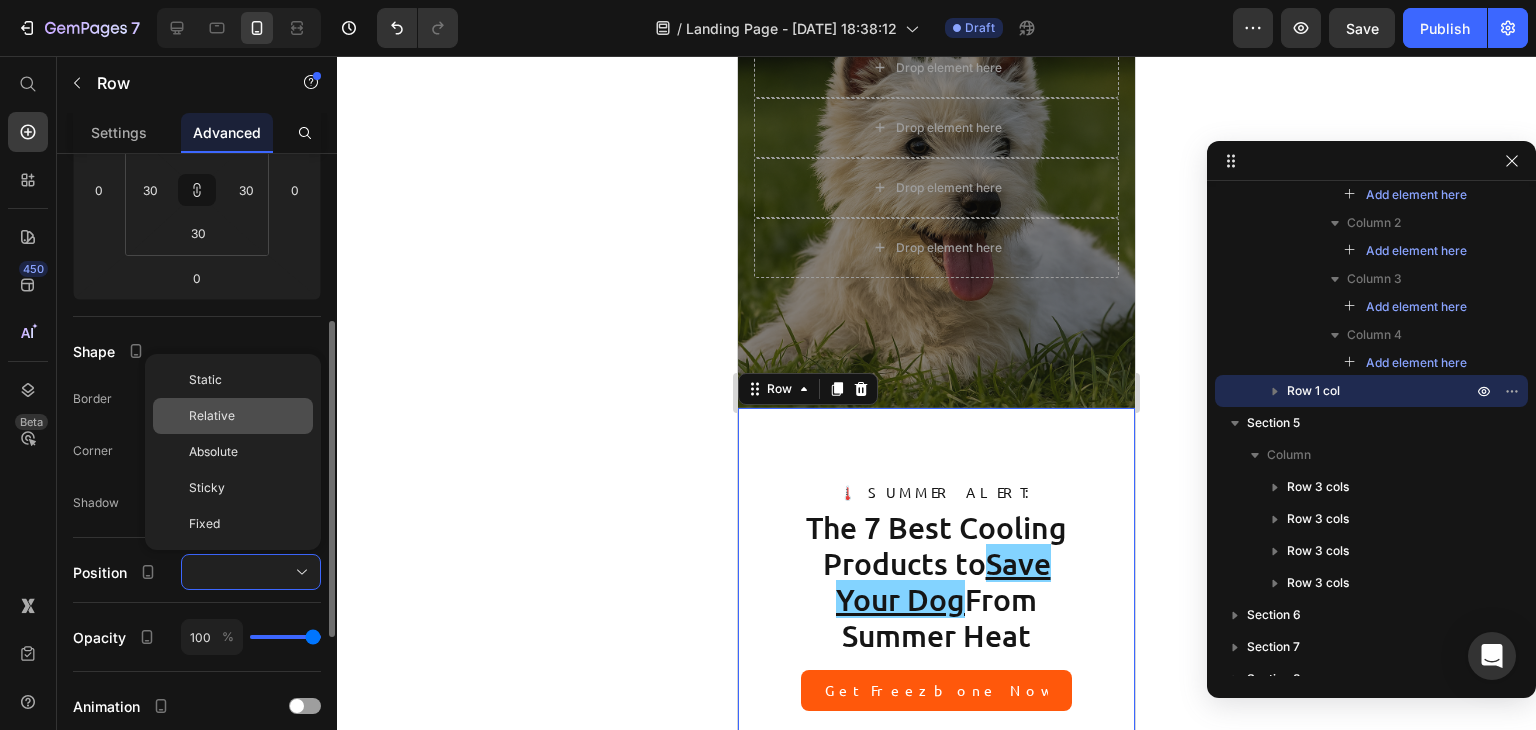 click on "Relative" at bounding box center (212, 416) 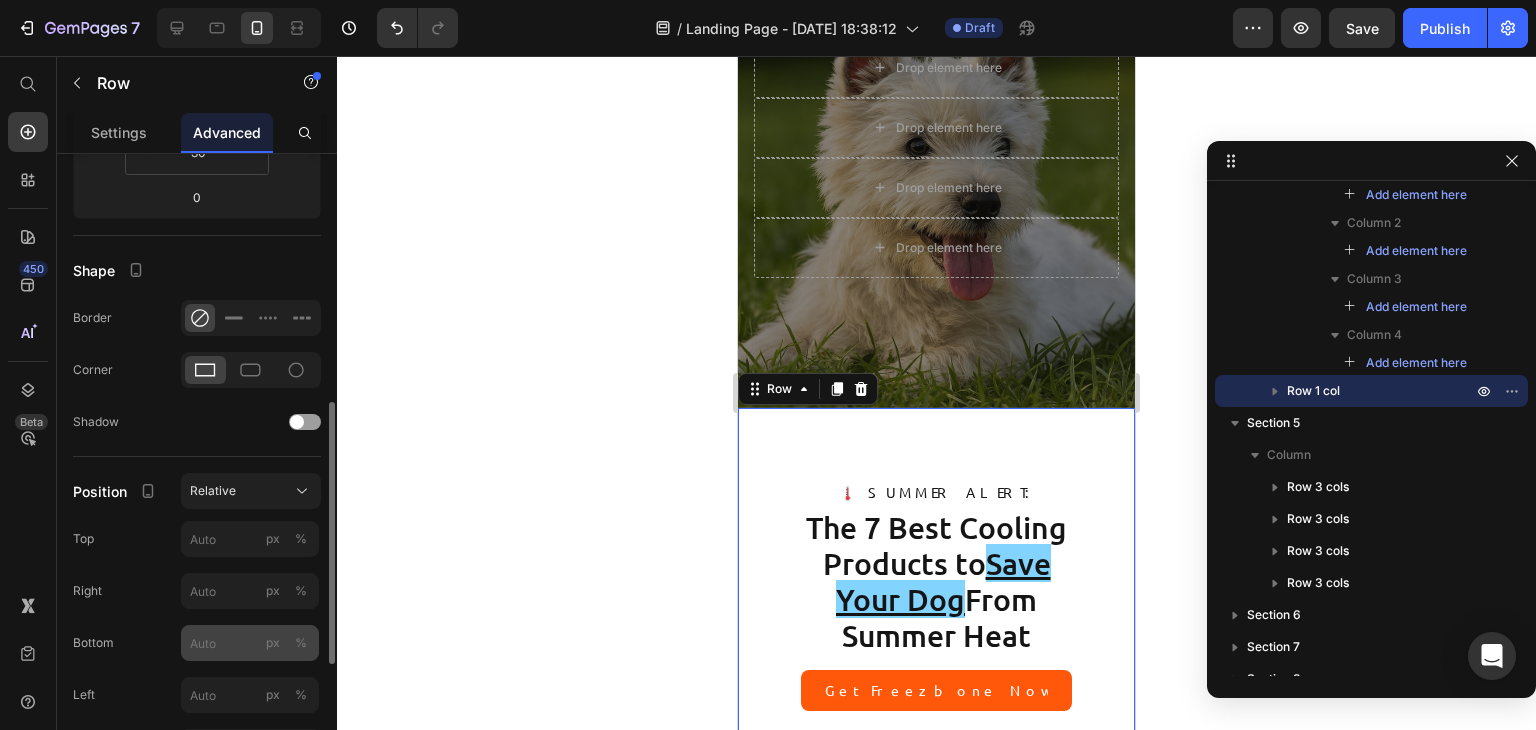 scroll, scrollTop: 472, scrollLeft: 0, axis: vertical 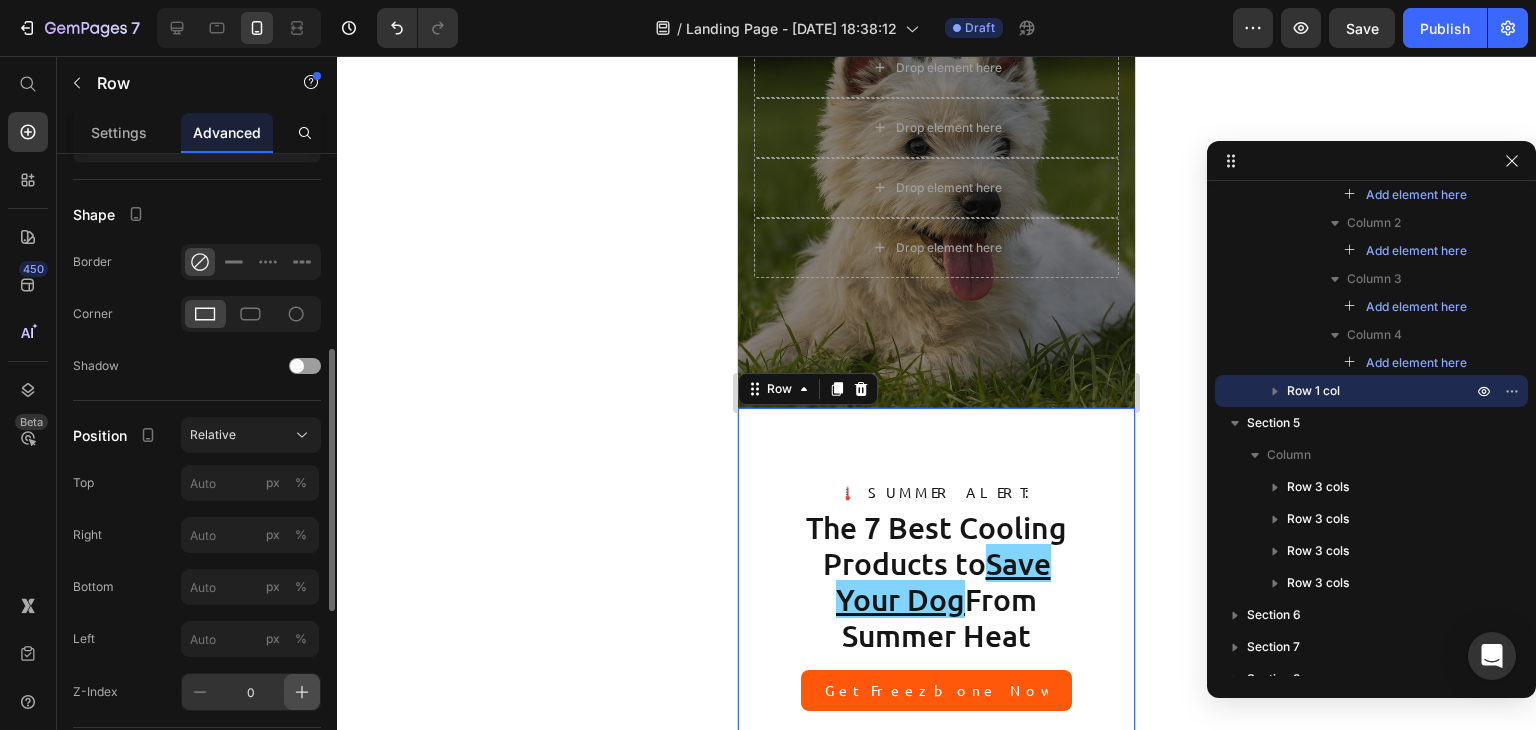 click 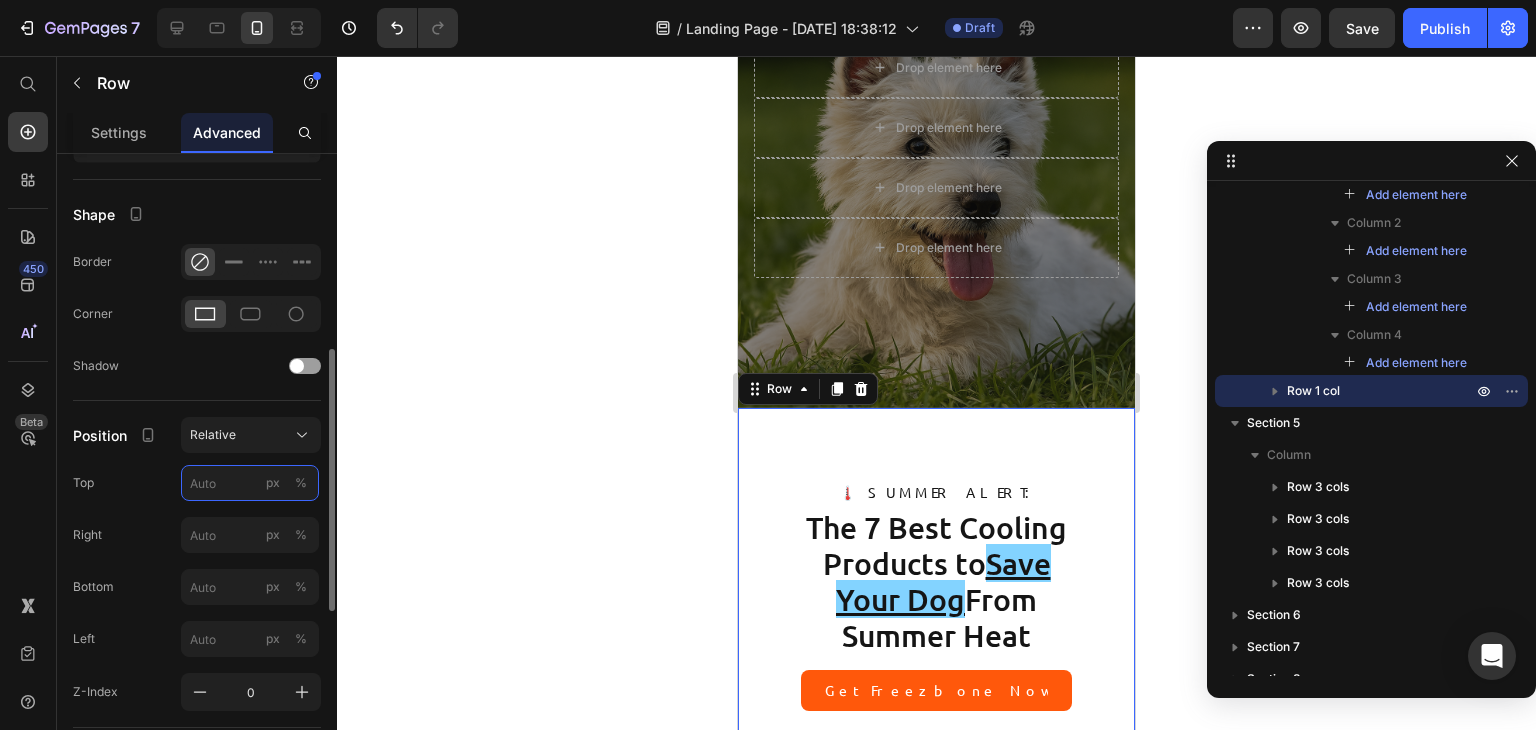 click on "px %" at bounding box center (250, 483) 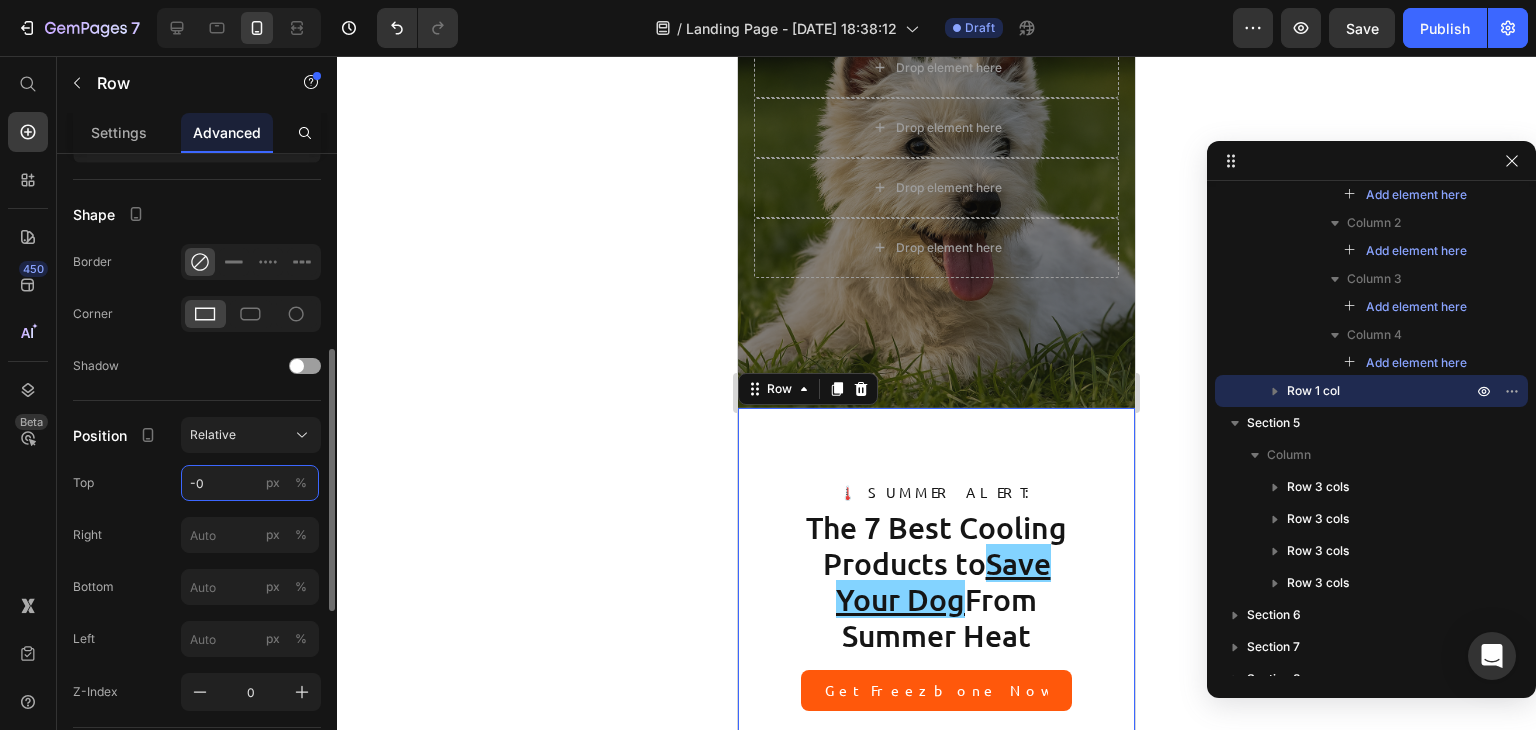 type on "-" 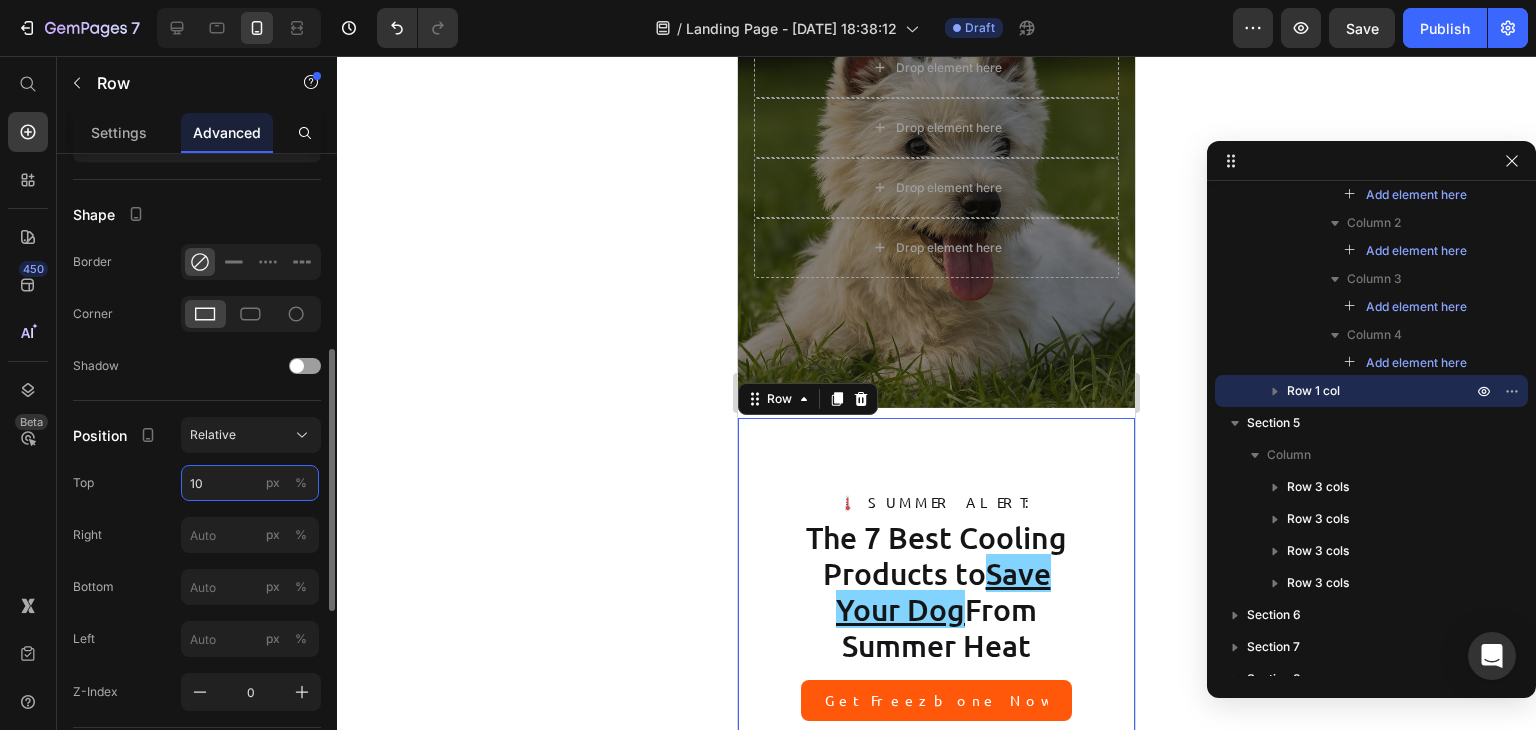 type on "1" 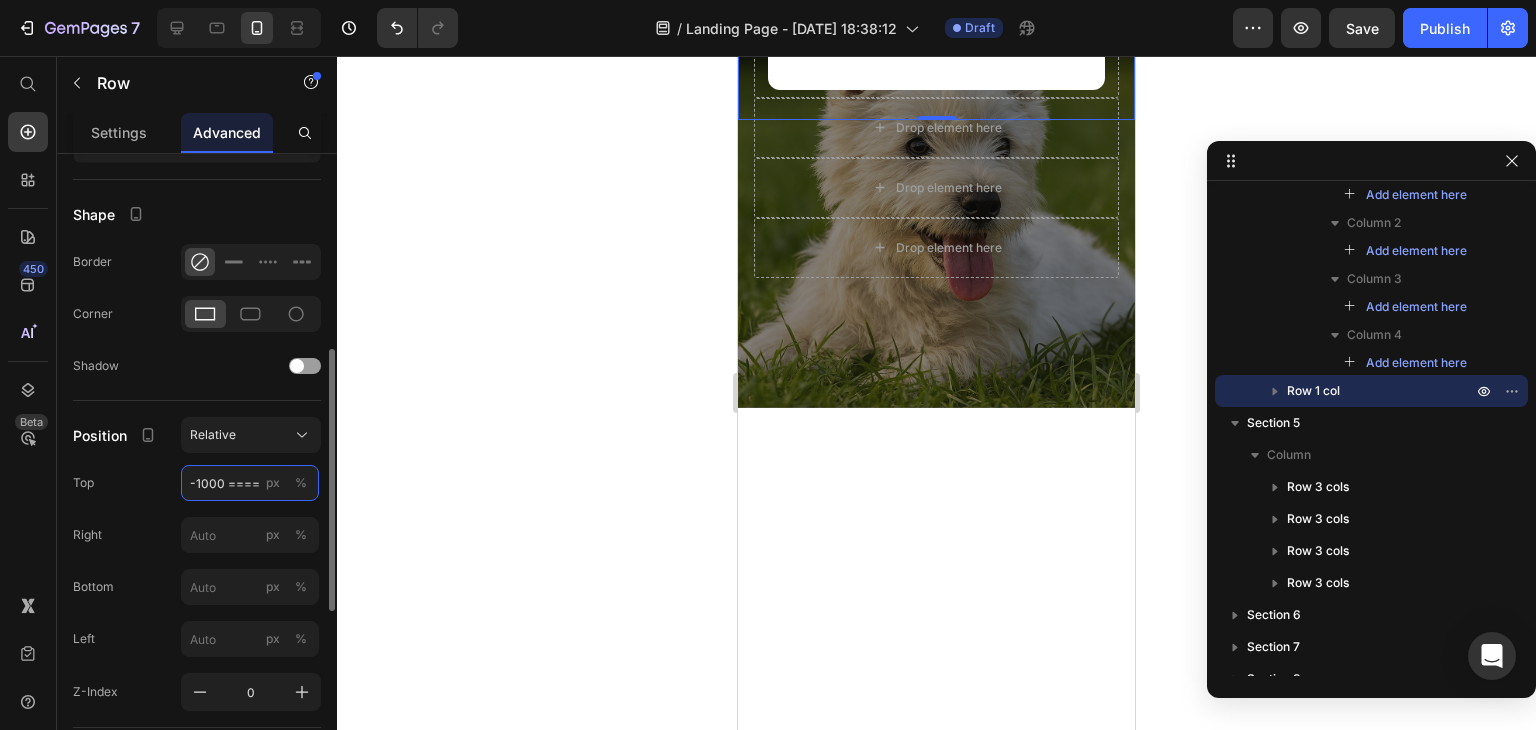 scroll, scrollTop: 0, scrollLeft: 0, axis: both 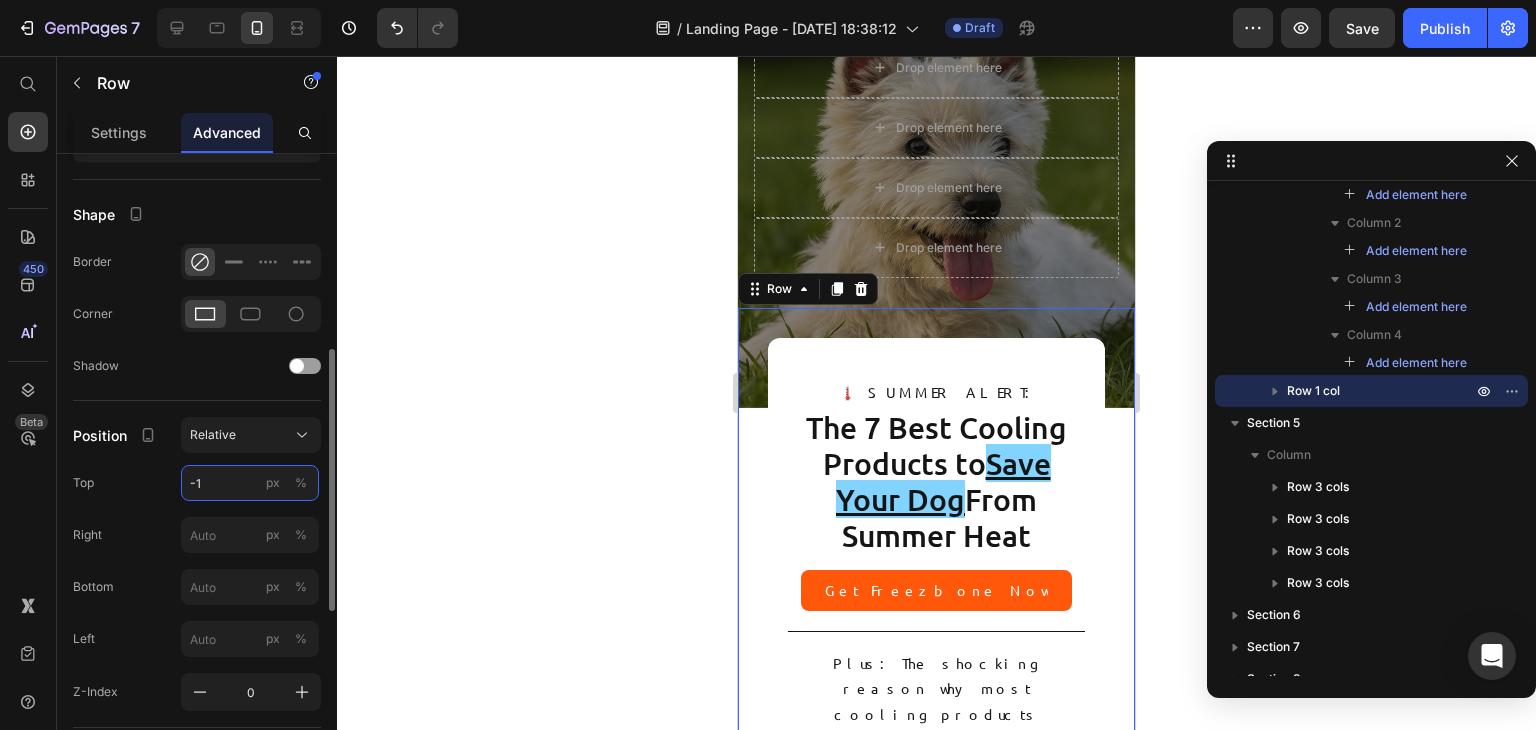 type on "-" 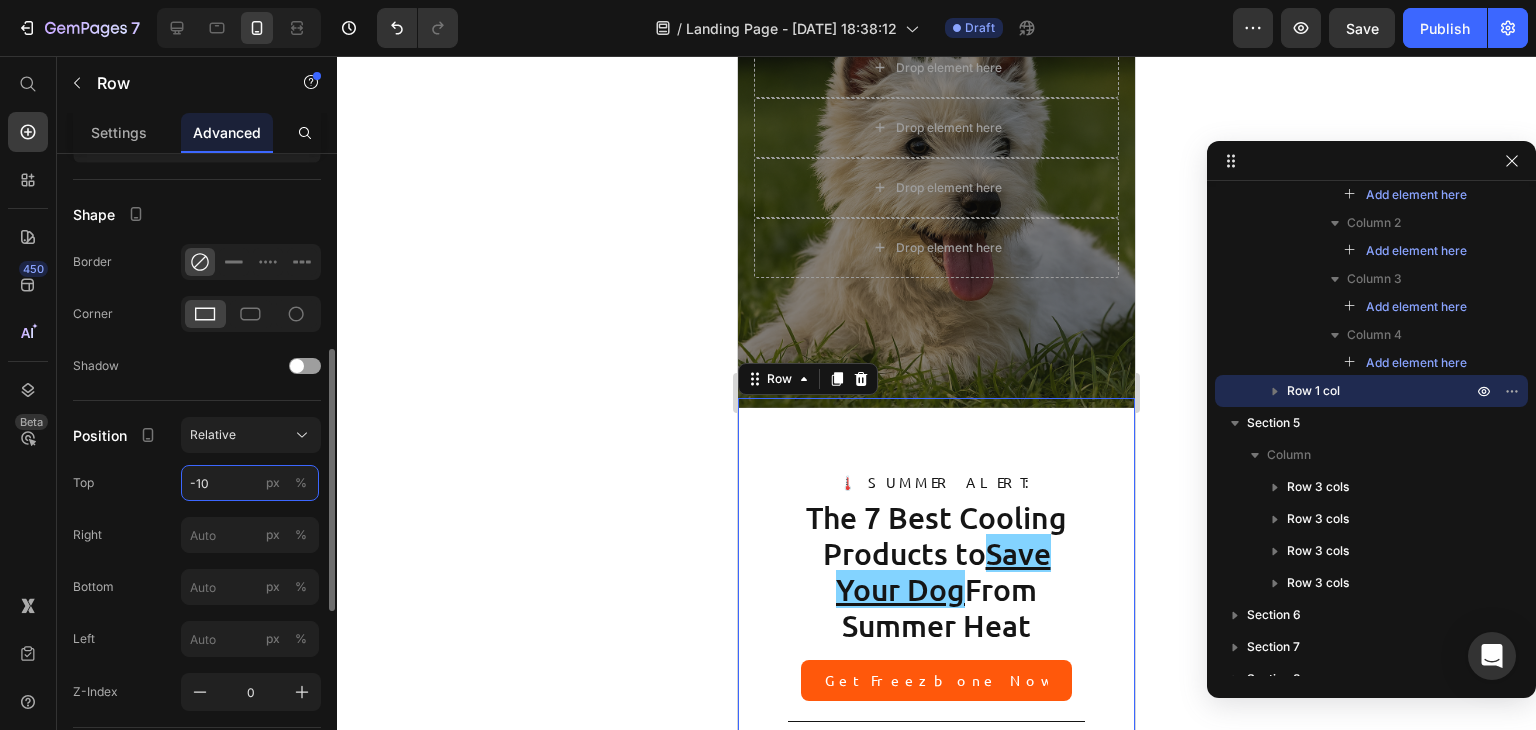 type on "-100" 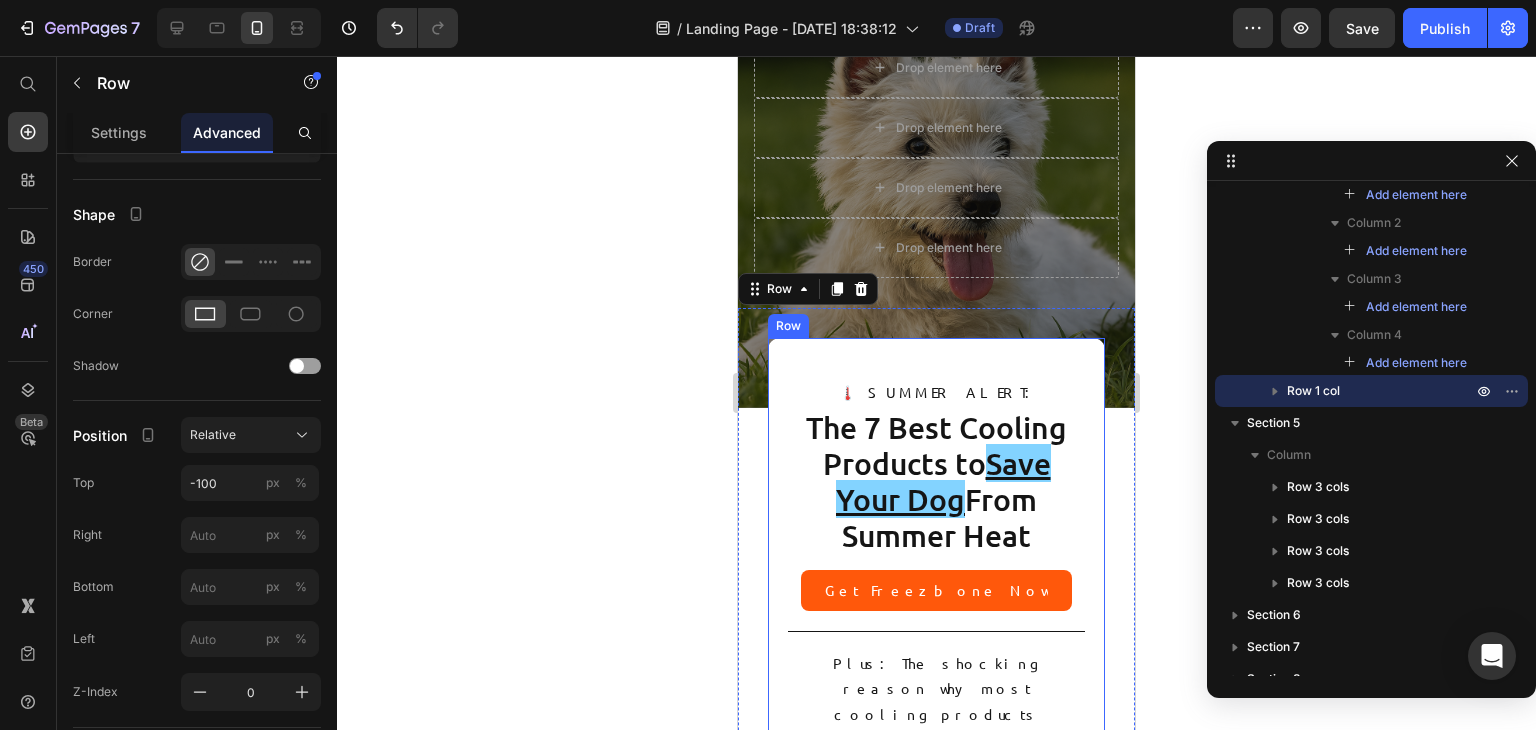 click on "🌡️ SUMMER ALERT: Text Block The 7 Best Cooling Products to  Save Your Dog  From Summer Heat Heading Get Freezbone Now Button                Title Line Plus: The shocking reason why most cooling products actually make your dog MORE anxious in summer heat (and the one frozen solution that works every time) Text Block Icon Icon Icon Icon Icon Icon List 4.8 | Excellent Text Block Row                Title Line Row" at bounding box center (936, 664) 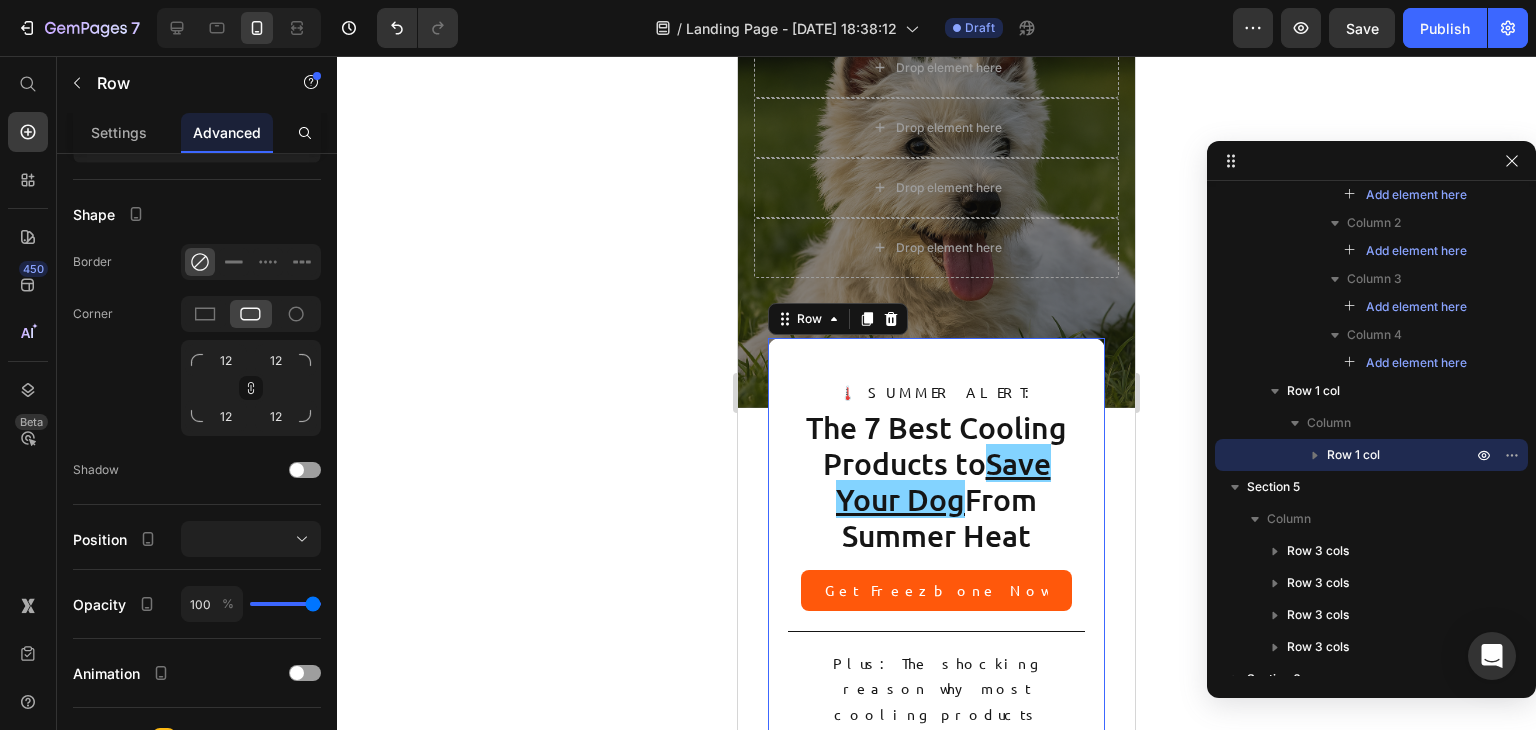 scroll, scrollTop: 472, scrollLeft: 0, axis: vertical 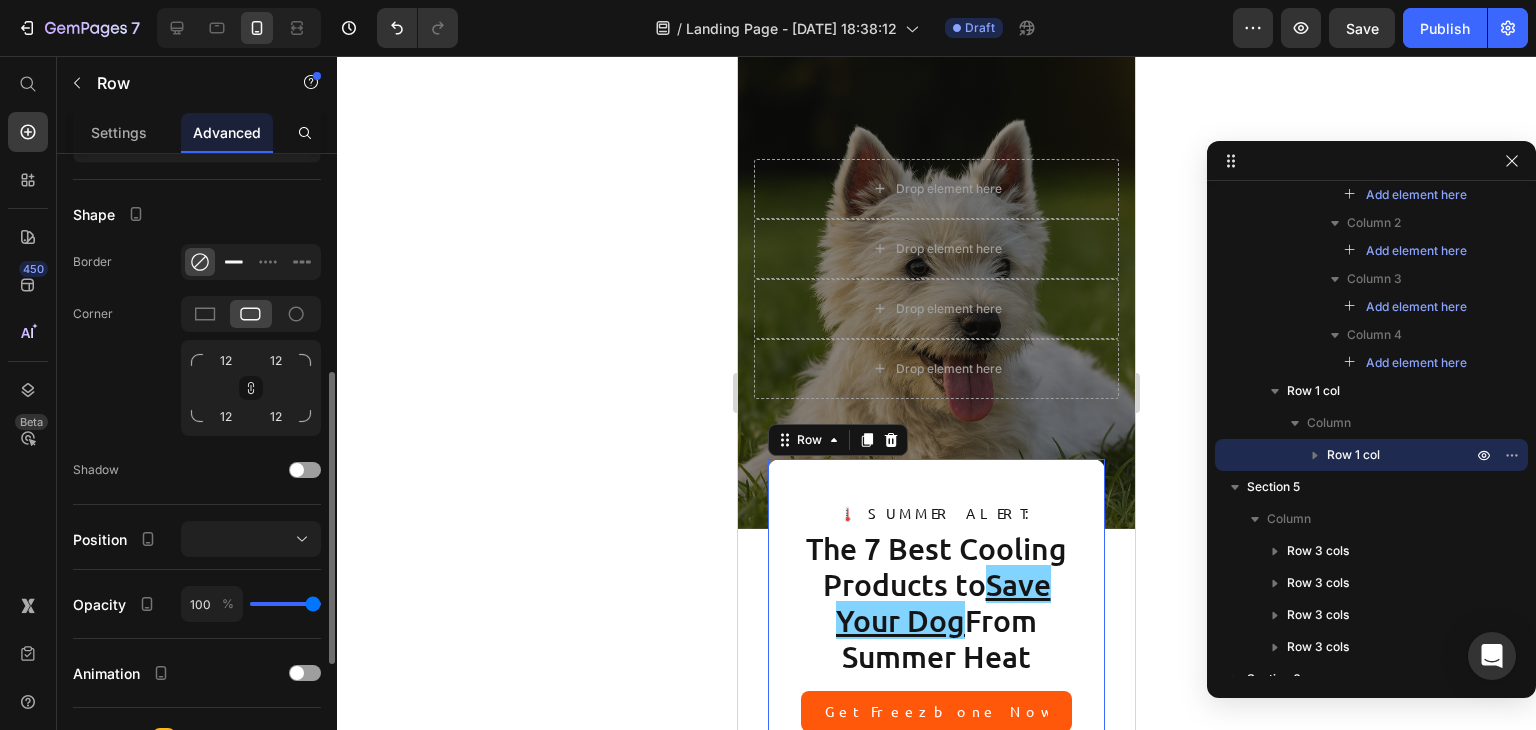 click 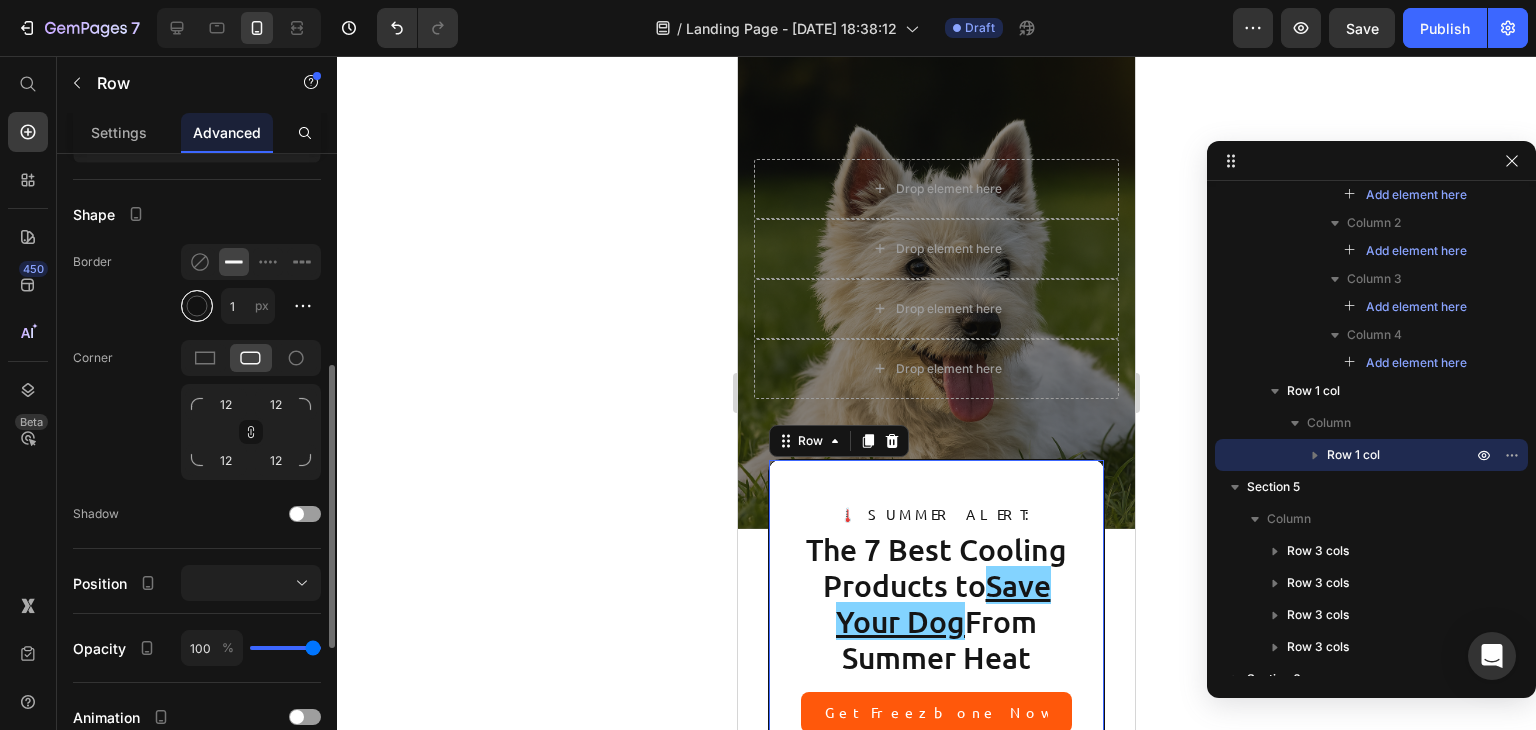 click at bounding box center (197, 306) 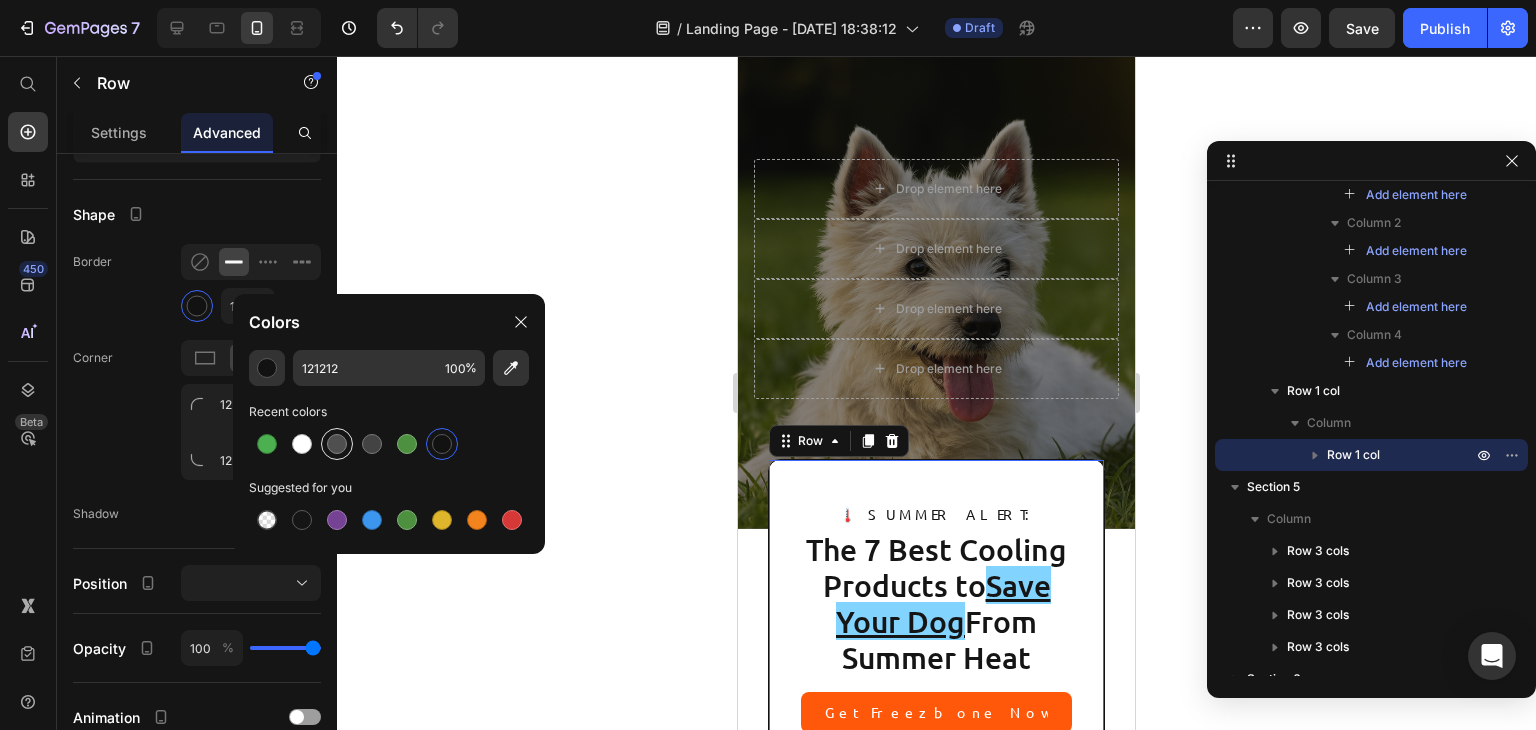 click at bounding box center [337, 444] 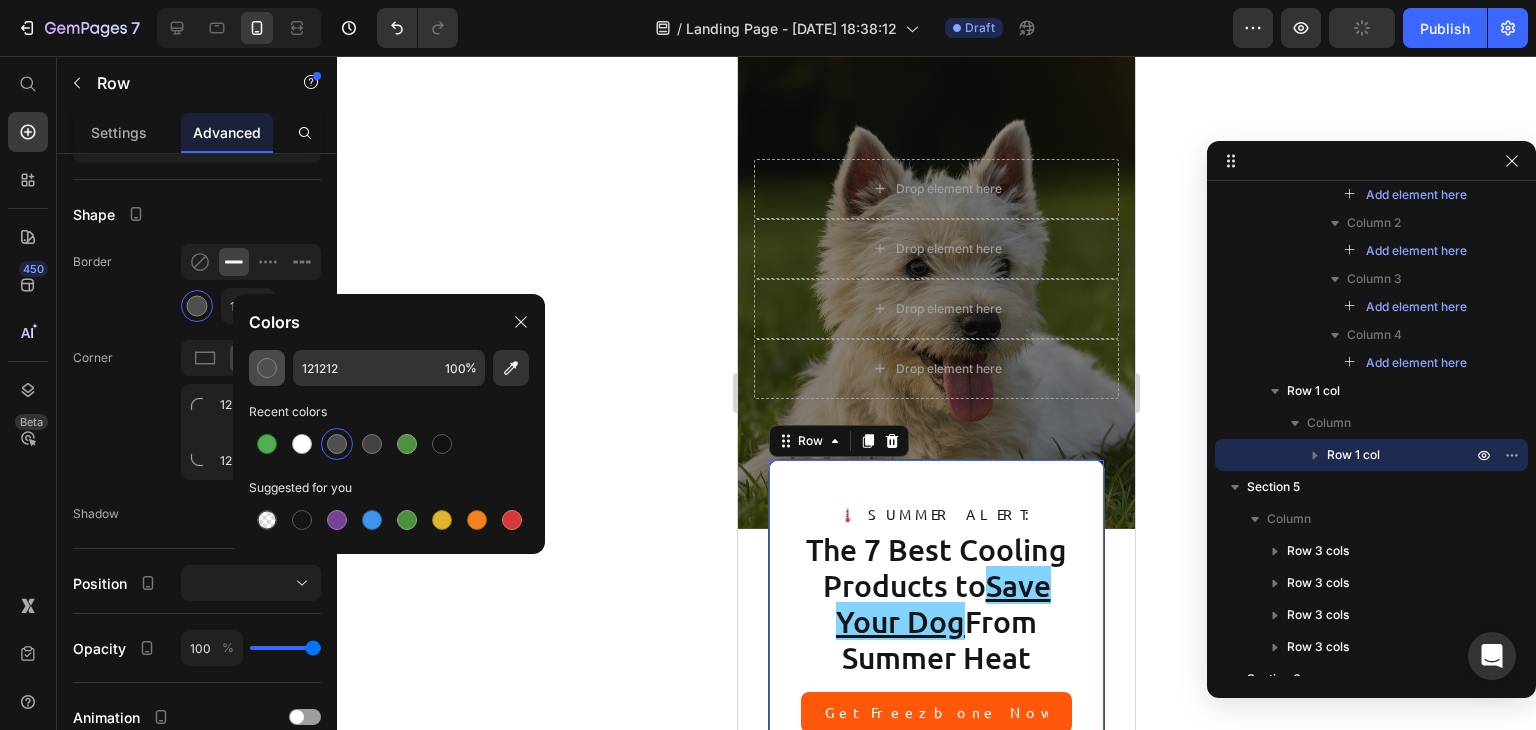 click at bounding box center (267, 368) 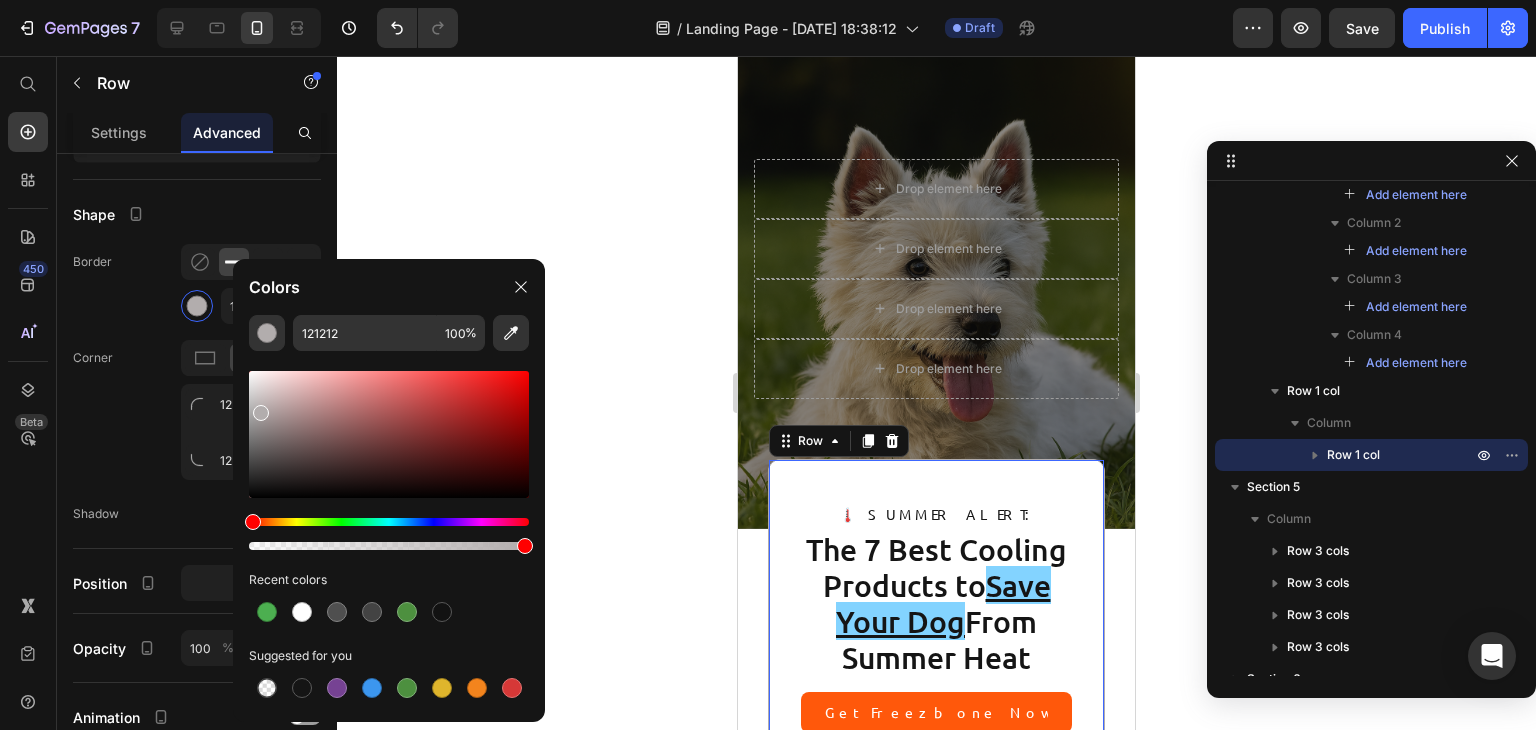 click at bounding box center [389, 434] 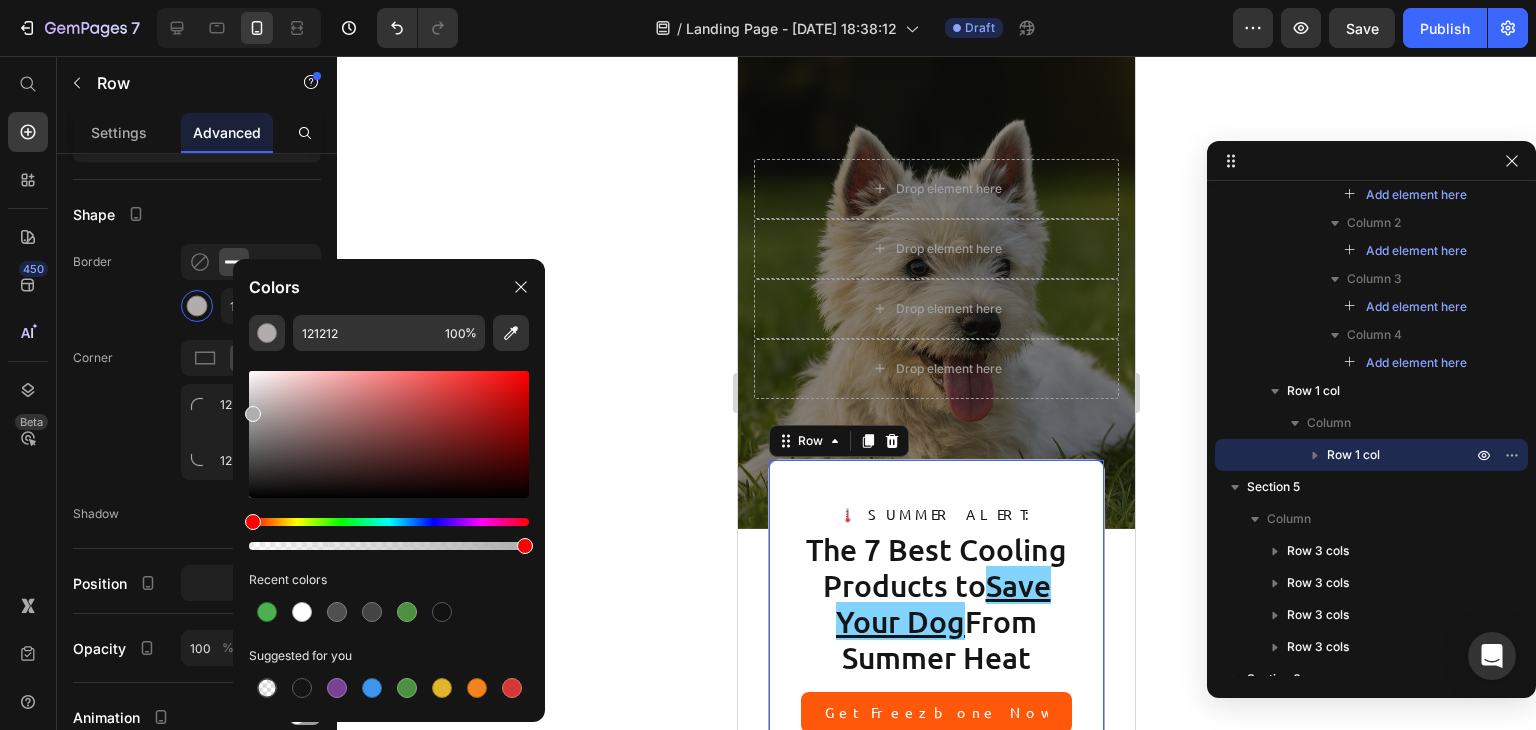drag, startPoint x: 258, startPoint y: 409, endPoint x: 232, endPoint y: 406, distance: 26.172504 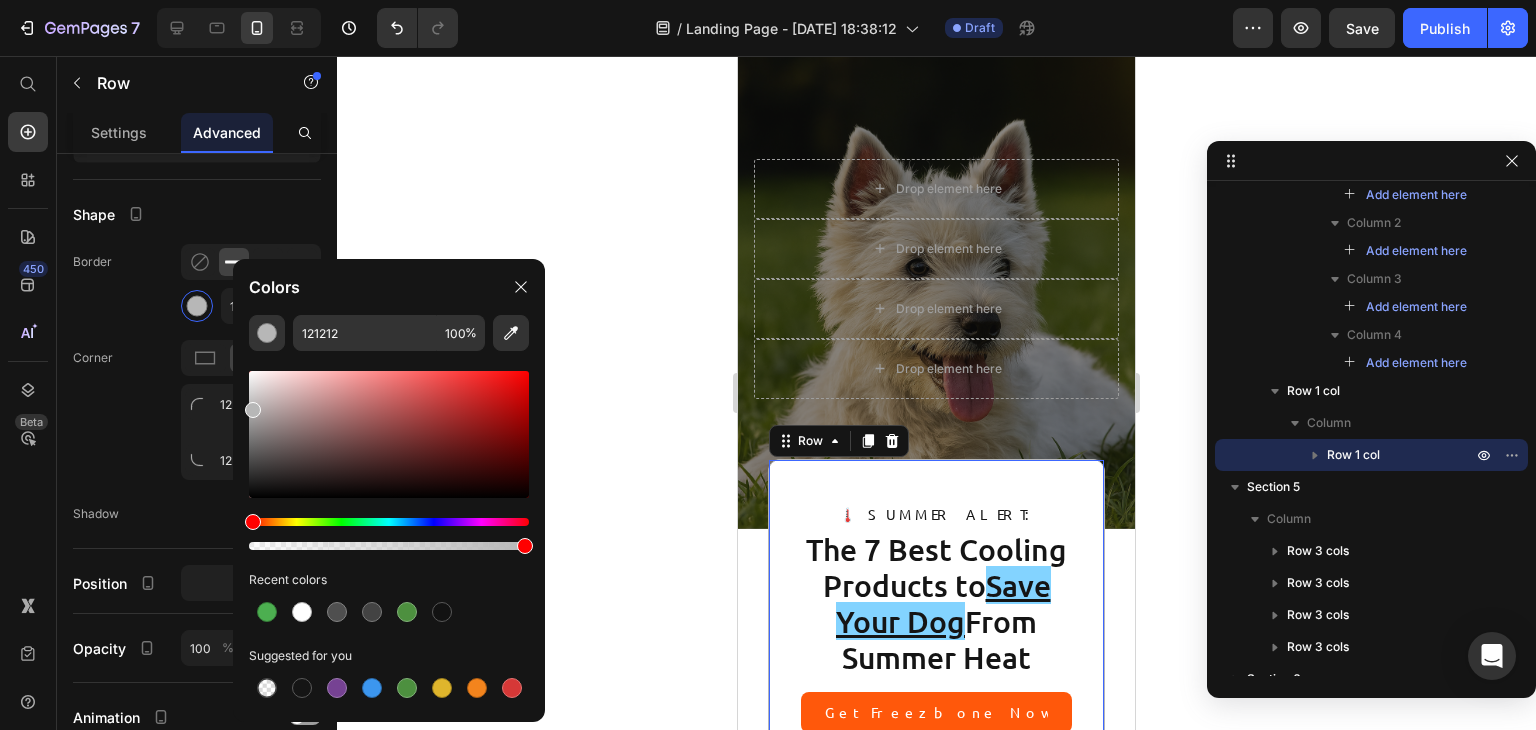 click on "Border 1 px" 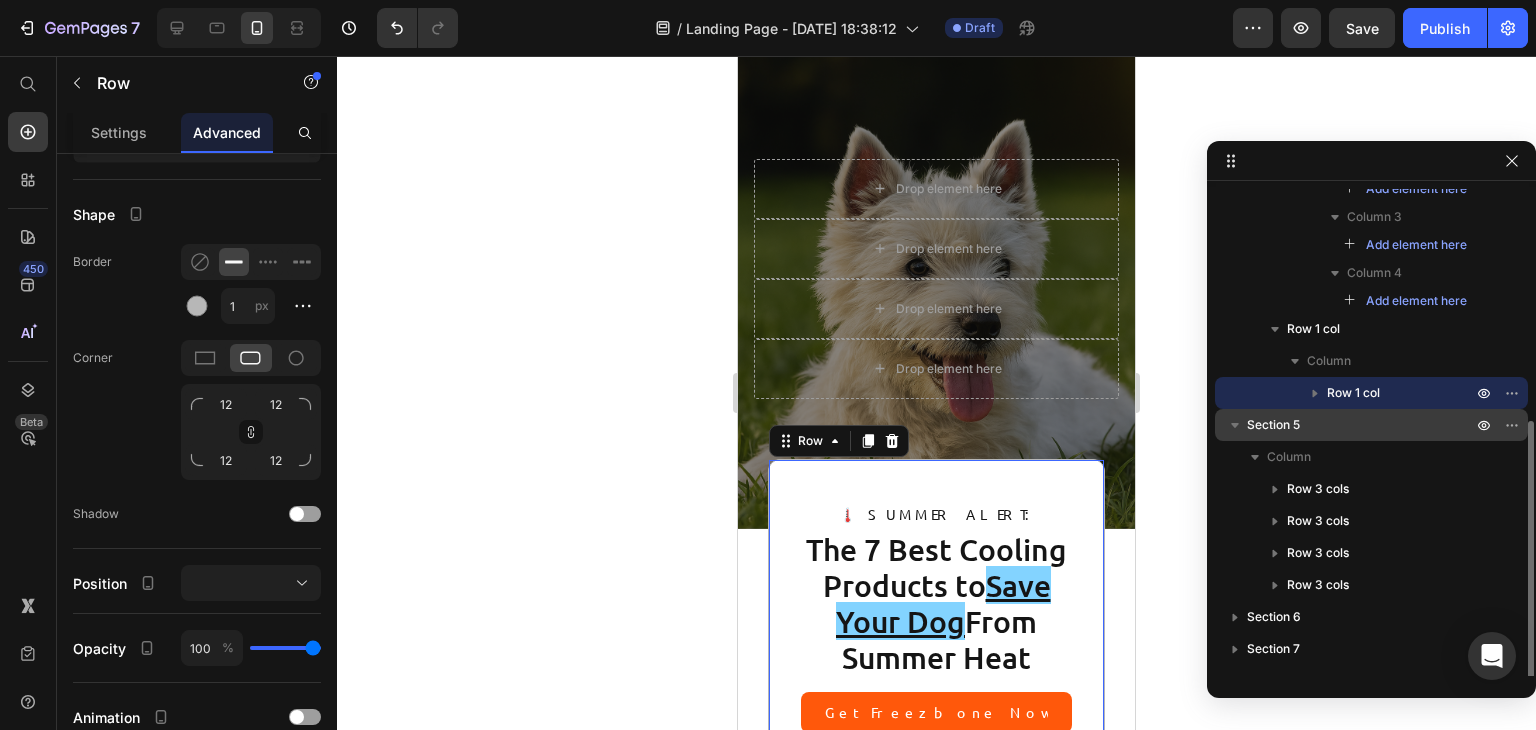 scroll, scrollTop: 376, scrollLeft: 0, axis: vertical 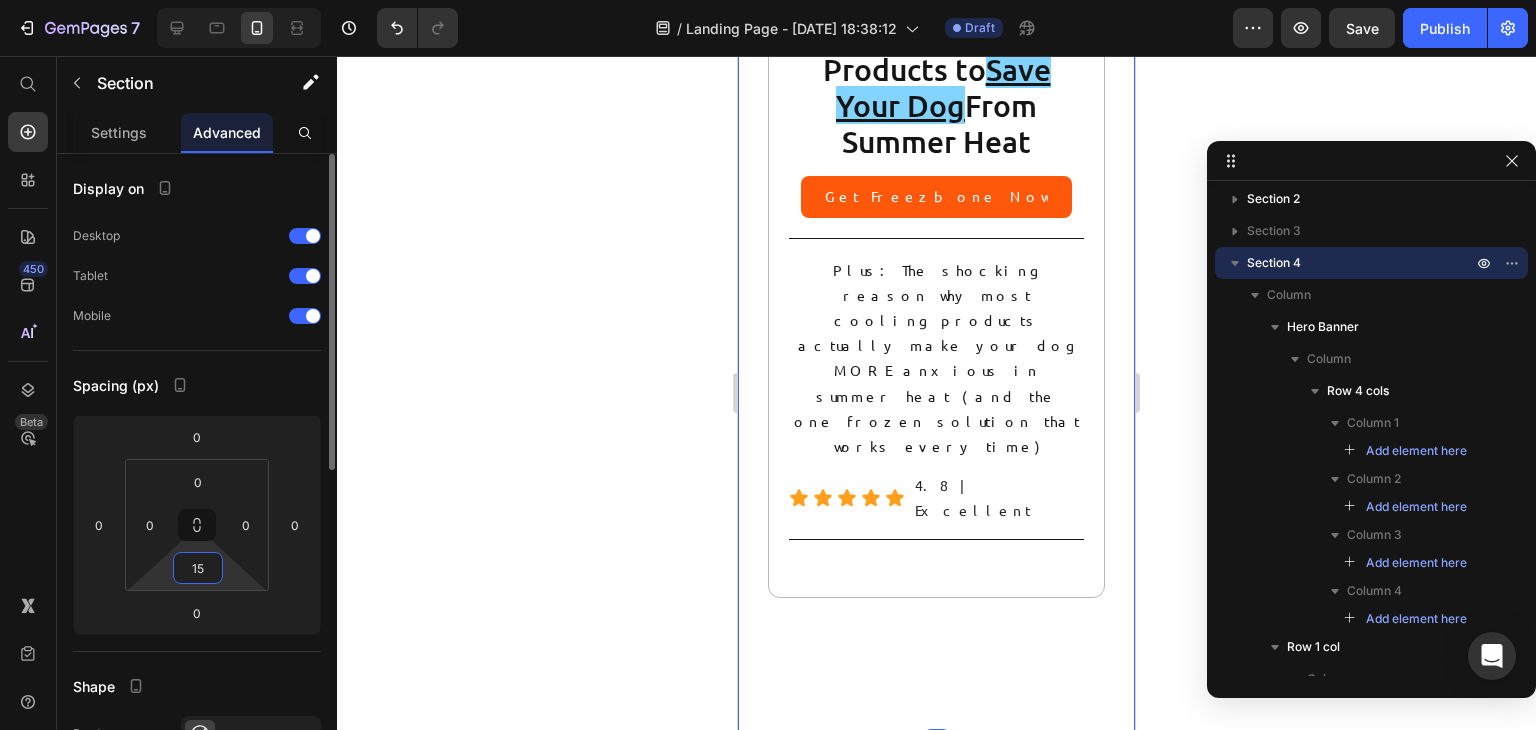 click on "15" at bounding box center (198, 568) 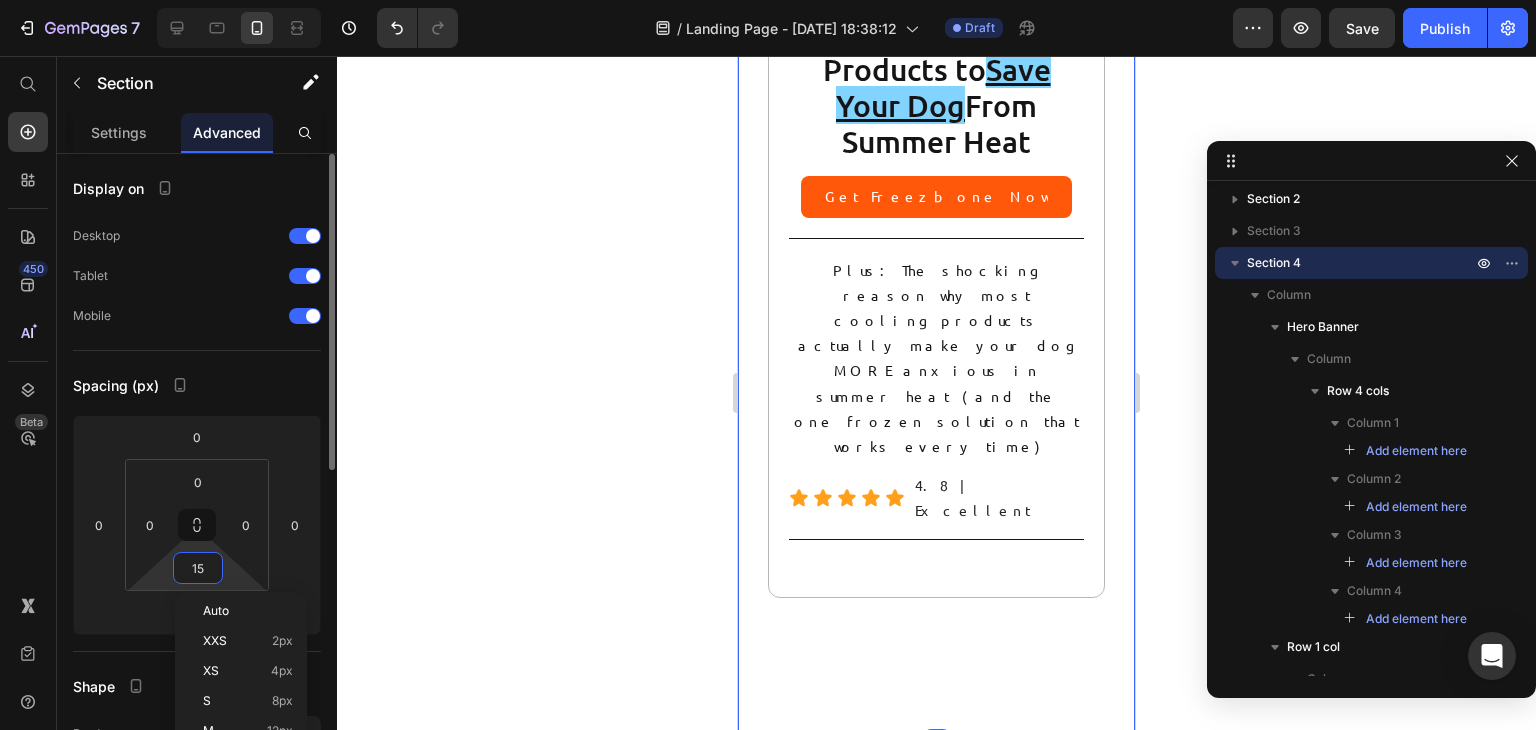 type 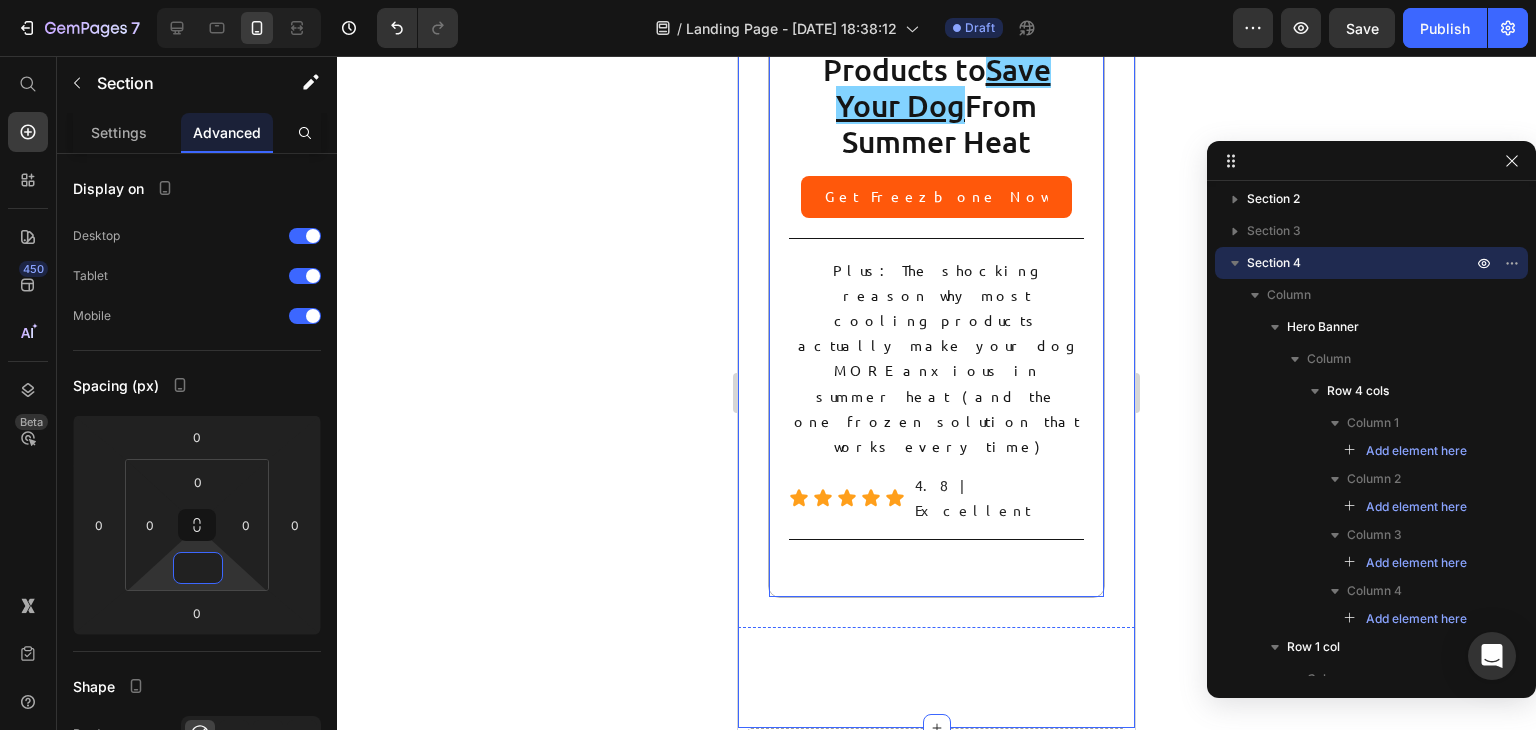 click on "🌡️ SUMMER ALERT: Text Block The 7 Best Cooling Products to  Save Your Dog  From Summer Heat Heading Get Freezbone Now Button                Title Line Plus: The shocking reason why most cooling products actually make your dog MORE anxious in summer heat (and the one frozen solution that works every time) Text Block Icon Icon Icon Icon Icon Icon List 4.8 | Excellent Text Block Row                Title Line Row" at bounding box center (936, 270) 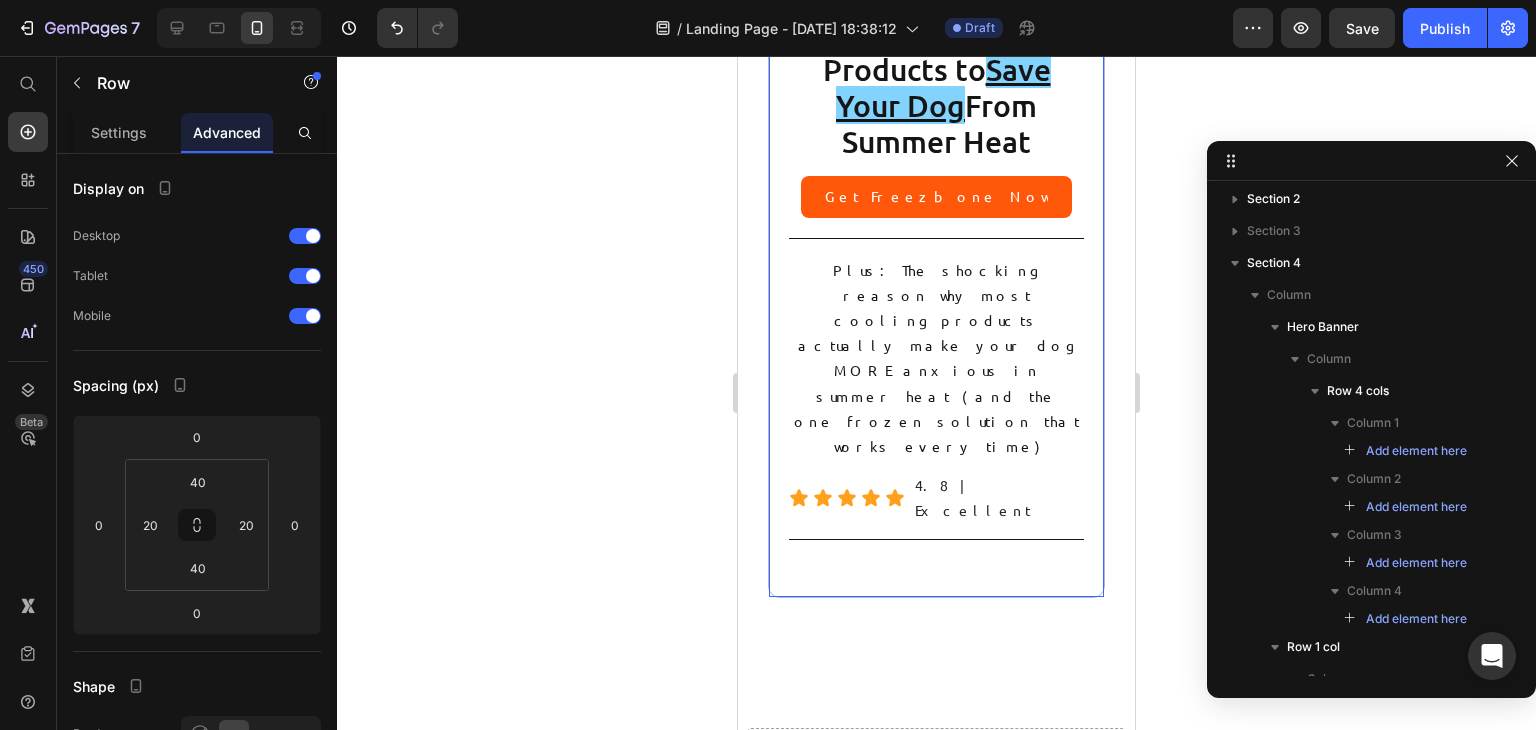 scroll, scrollTop: 358, scrollLeft: 0, axis: vertical 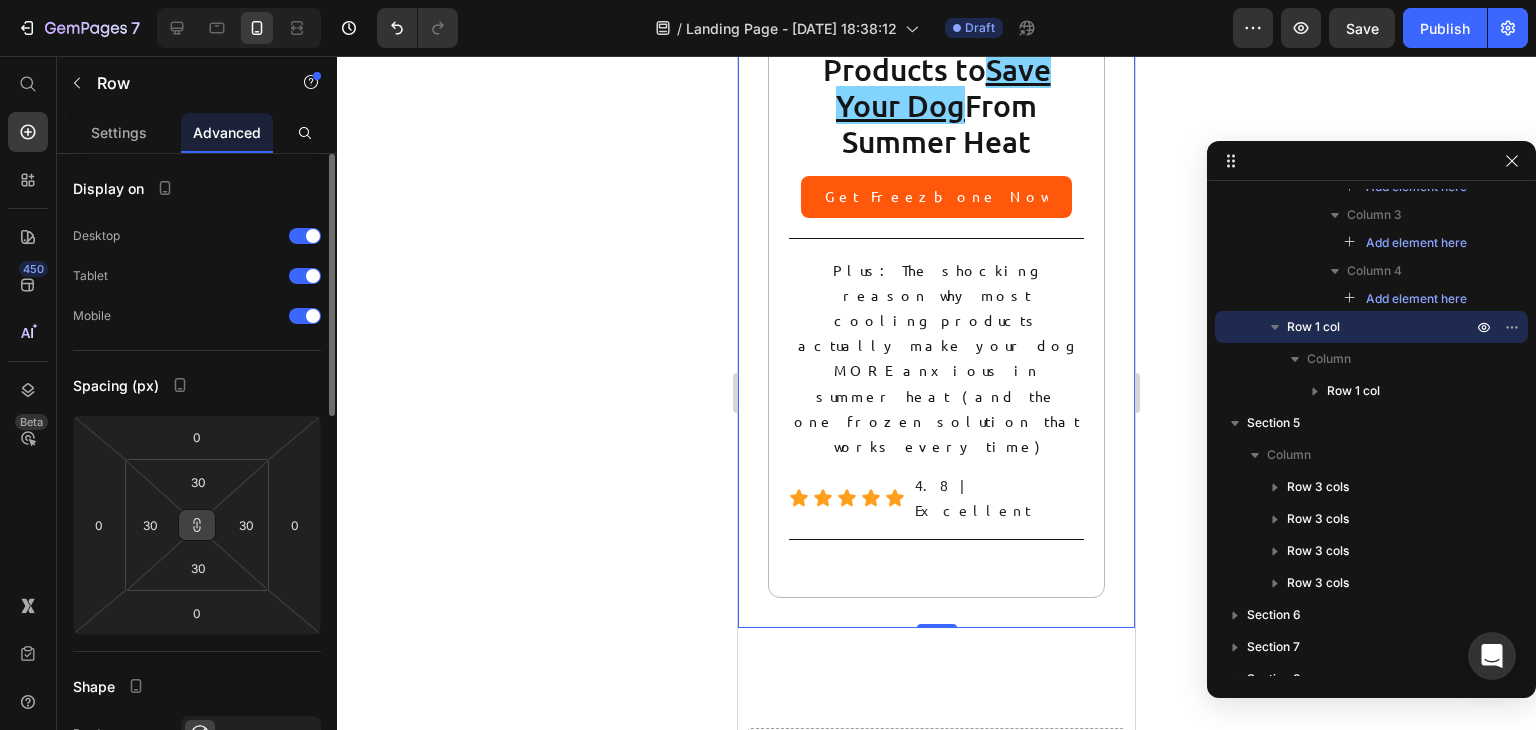 click at bounding box center [197, 525] 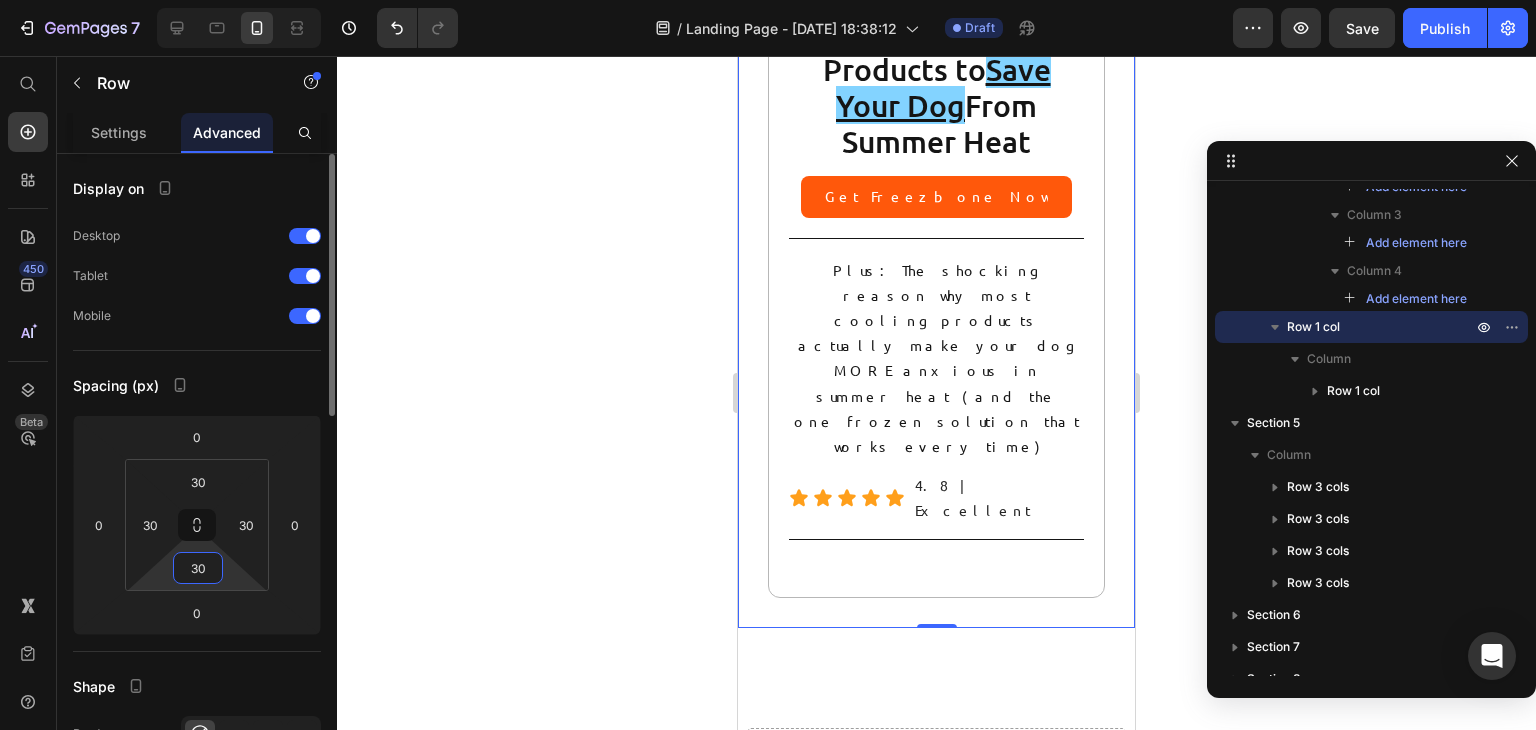 click on "30" at bounding box center [198, 568] 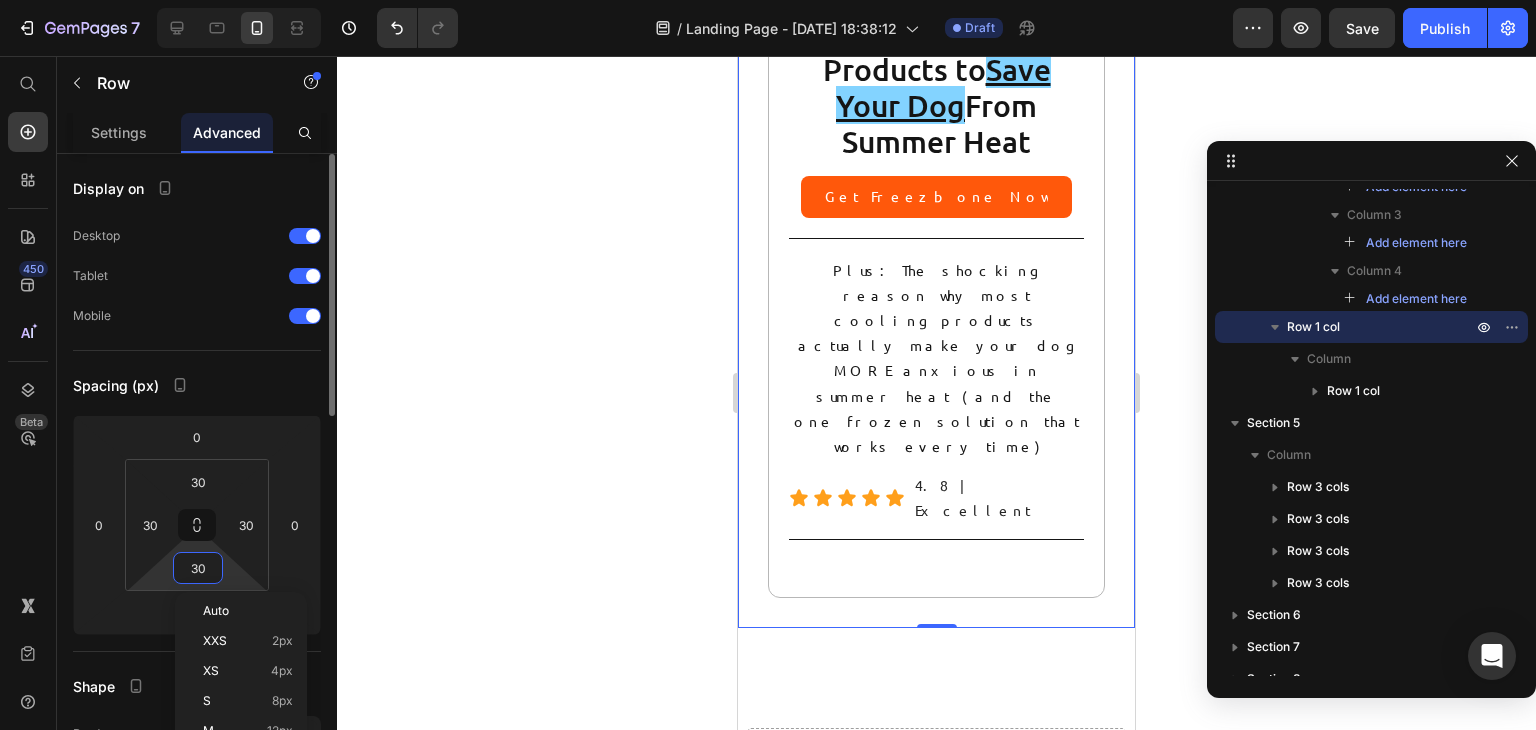 type on "0" 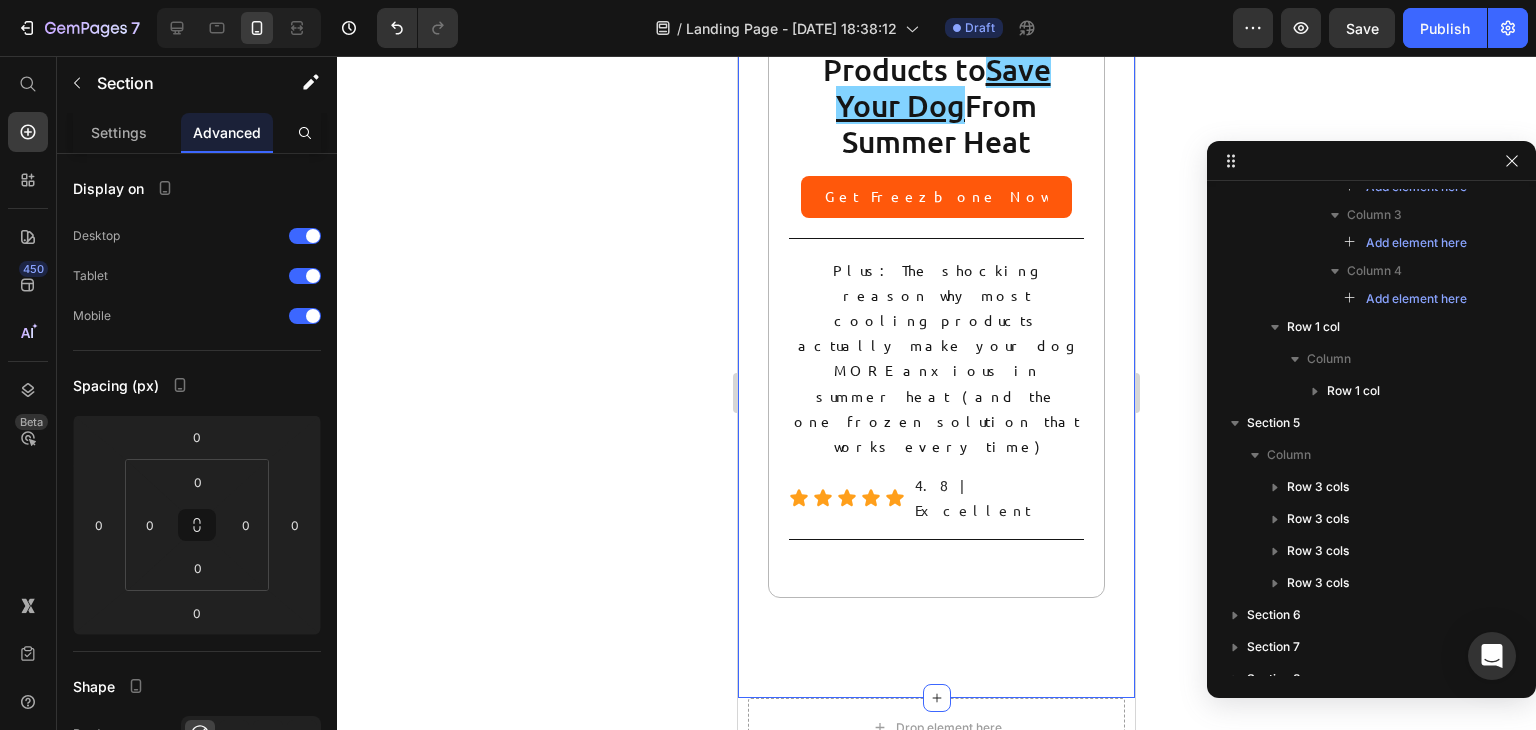 scroll, scrollTop: 0, scrollLeft: 0, axis: both 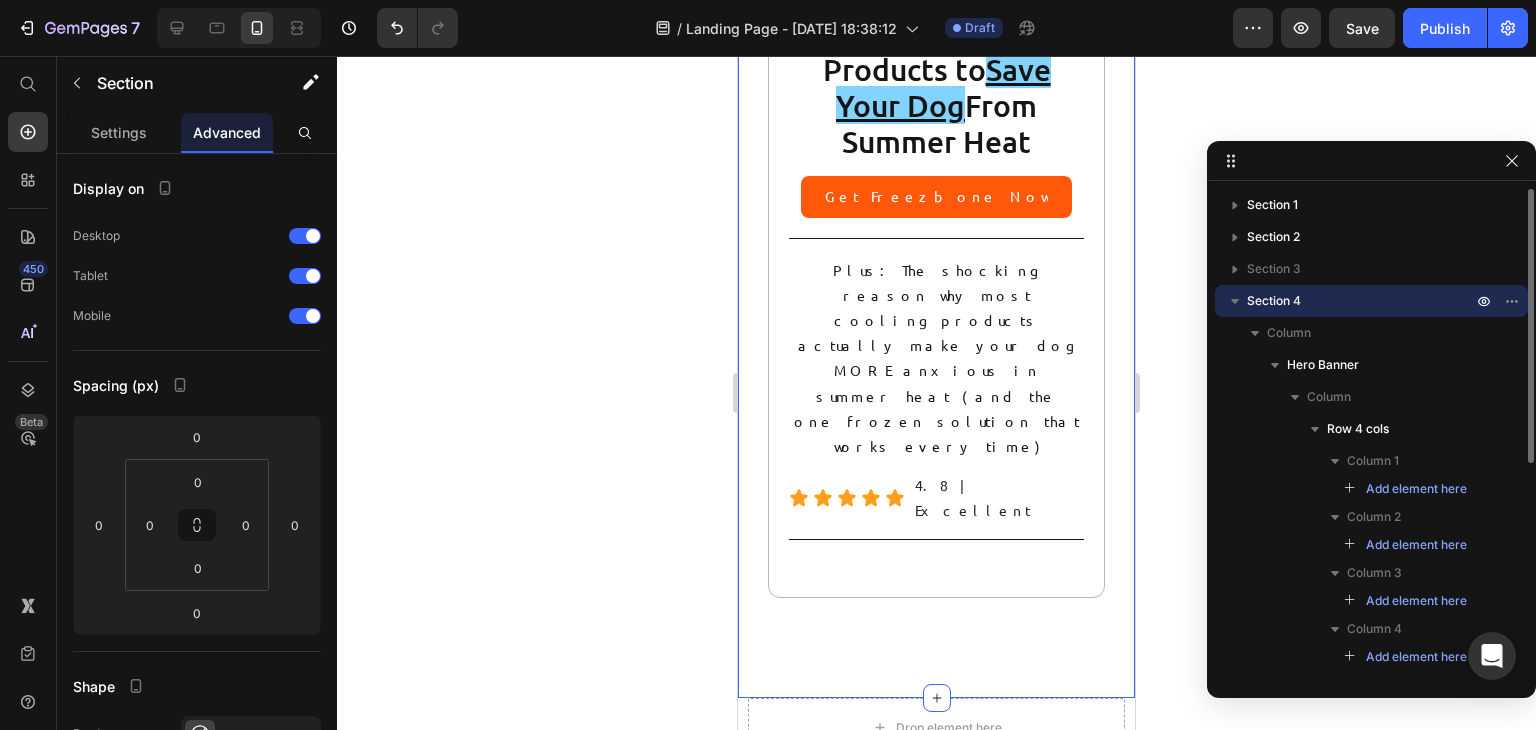 click on "Drop element here
Drop element here
Drop element here
Drop element here Row Hero Banner 🌡️ SUMMER ALERT: Text Block The 7 Best Cooling Products to  Save Your Dog  From Summer Heat Heading Get Freezbone Now Button                Title Line Plus: The shocking reason why most cooling products actually make your dog MORE anxious in summer heat (and the one frozen solution that works every time) Text Block Icon Icon Icon Icon Icon Icon List 4.8 | Excellent Text Block Row                Title Line Row Row" at bounding box center [936, 105] 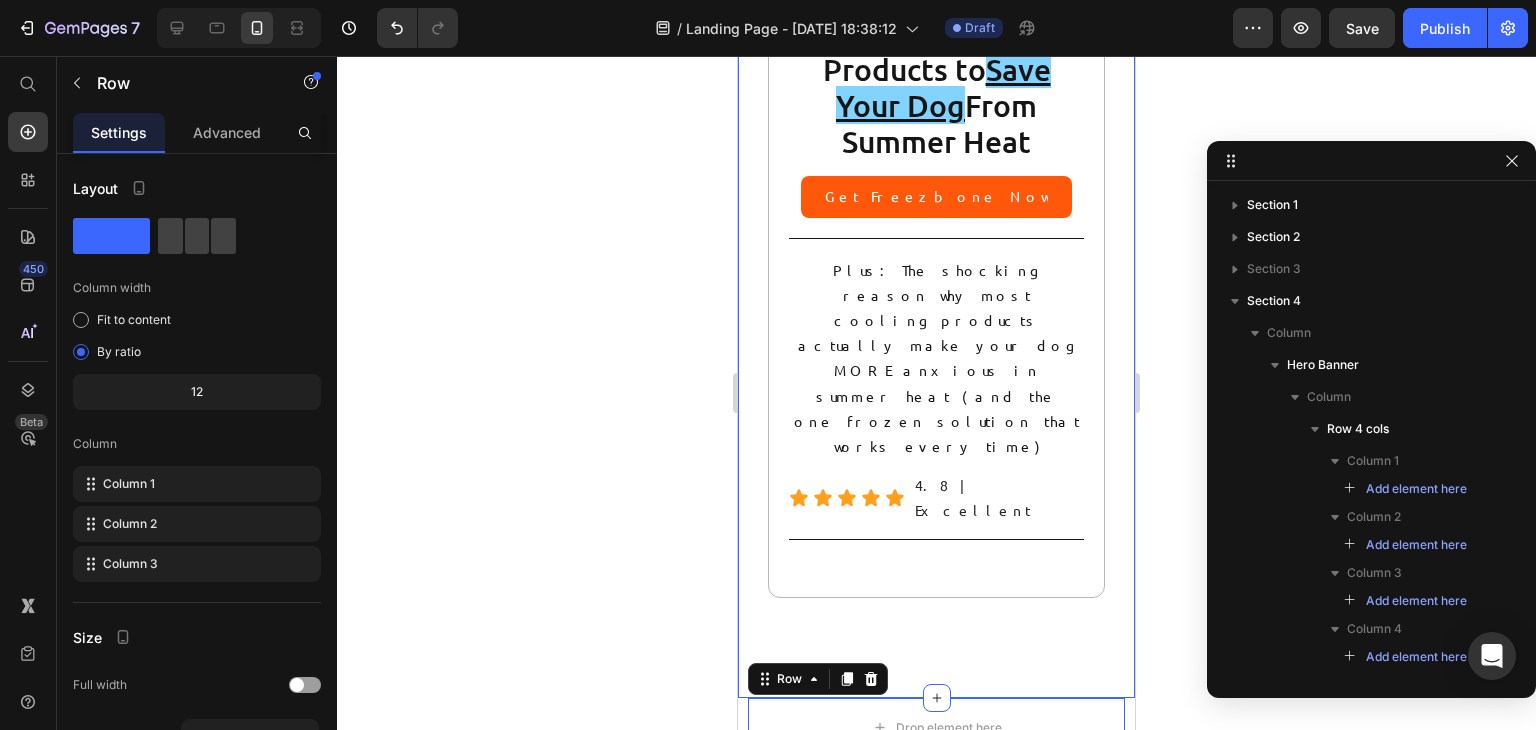 scroll, scrollTop: 454, scrollLeft: 0, axis: vertical 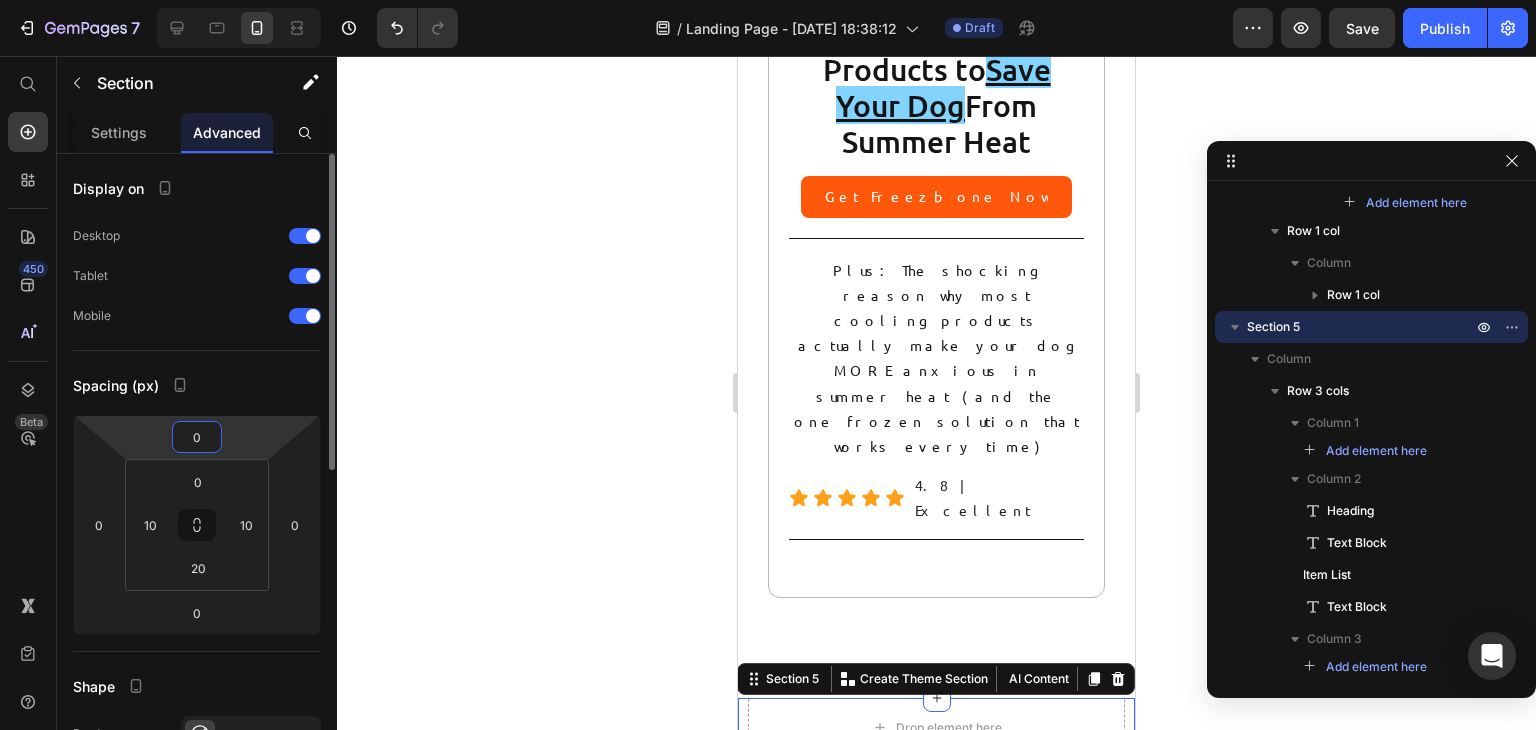 click on "0" at bounding box center (197, 437) 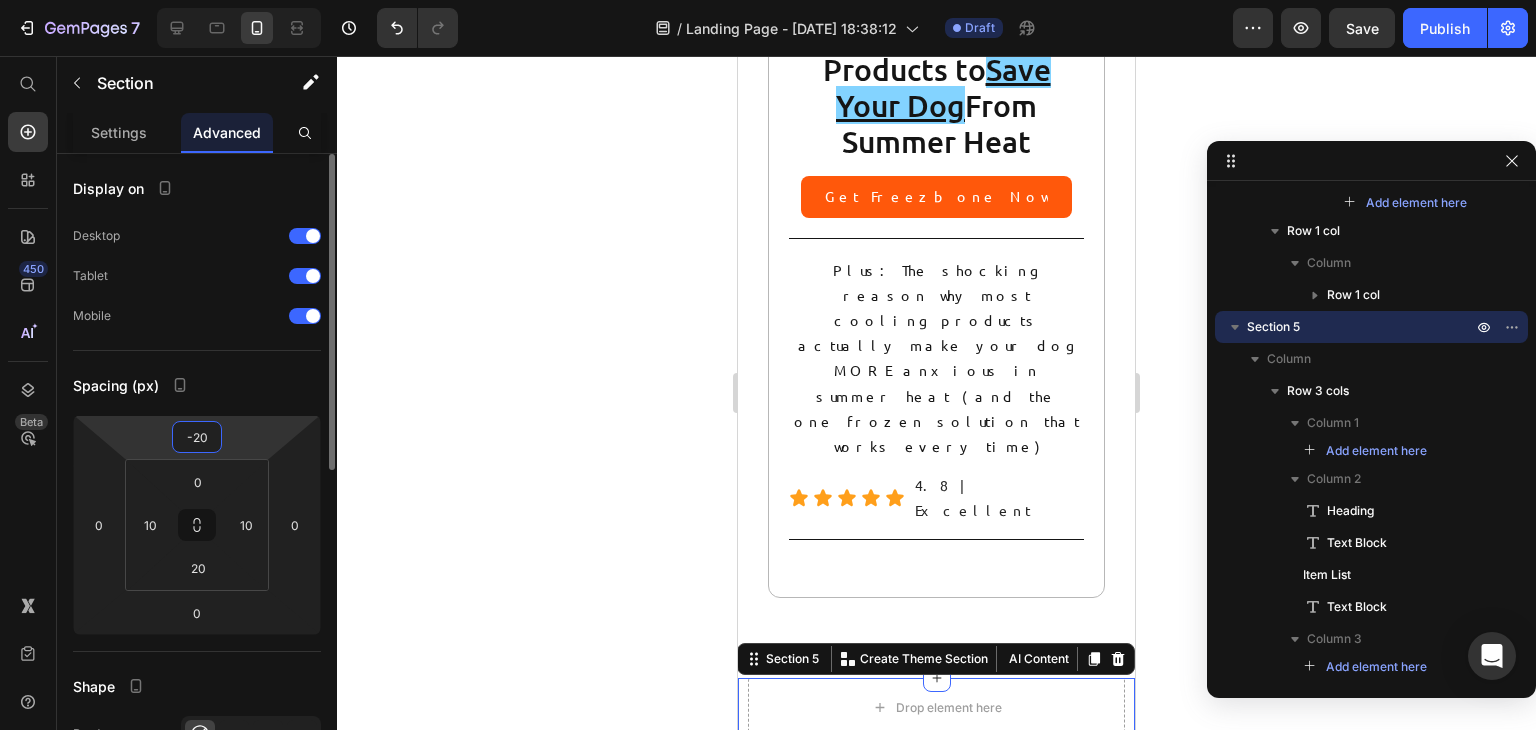 type on "-2" 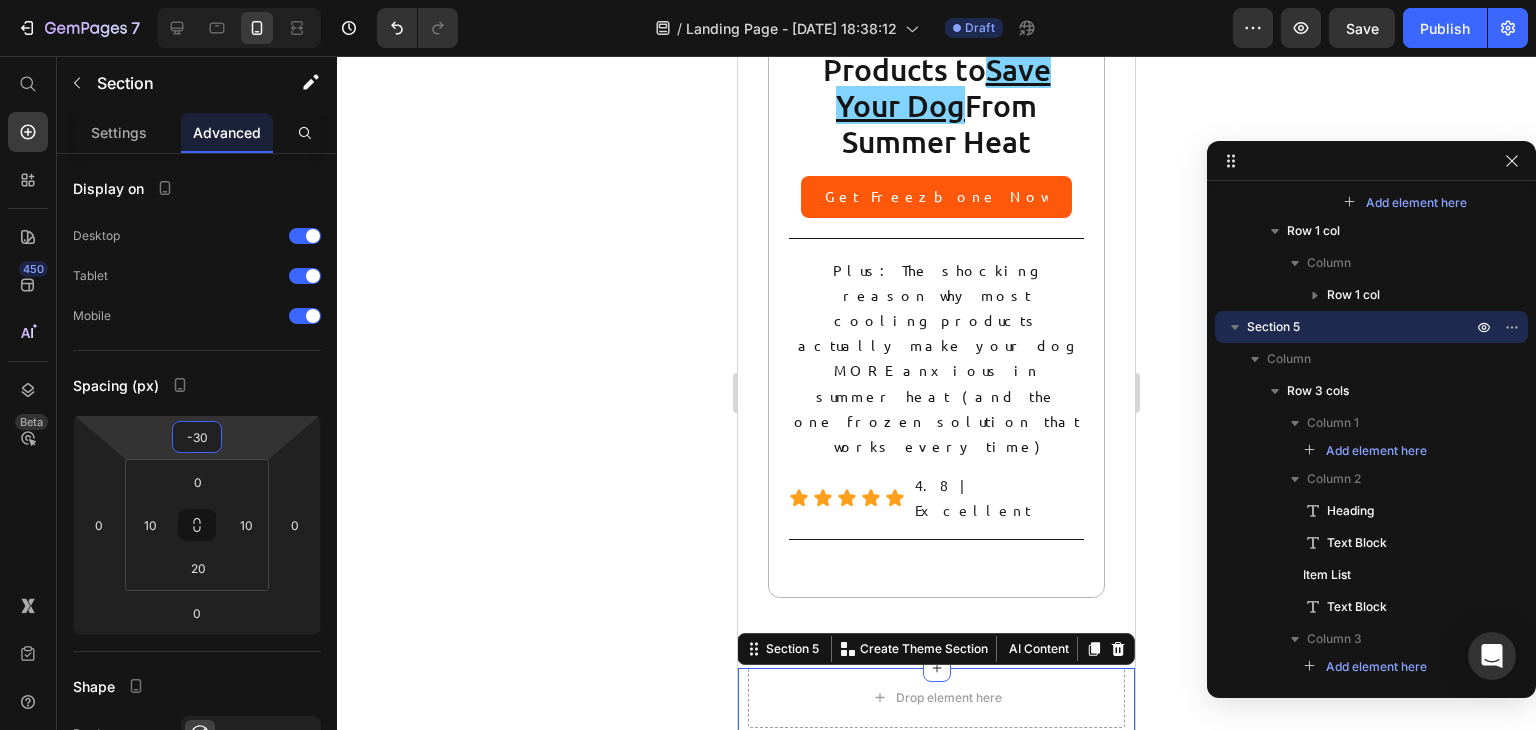 type on "-30" 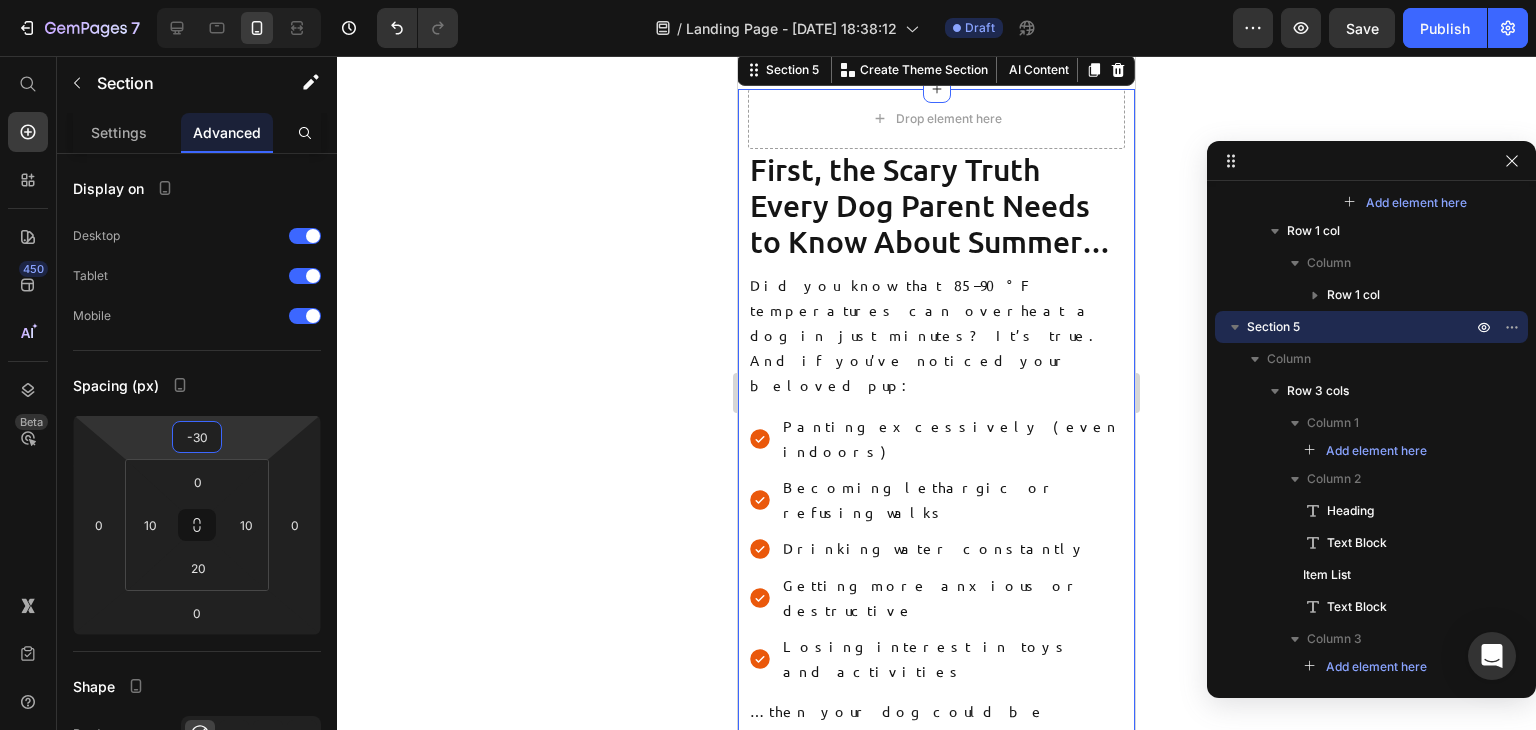 scroll, scrollTop: 1384, scrollLeft: 0, axis: vertical 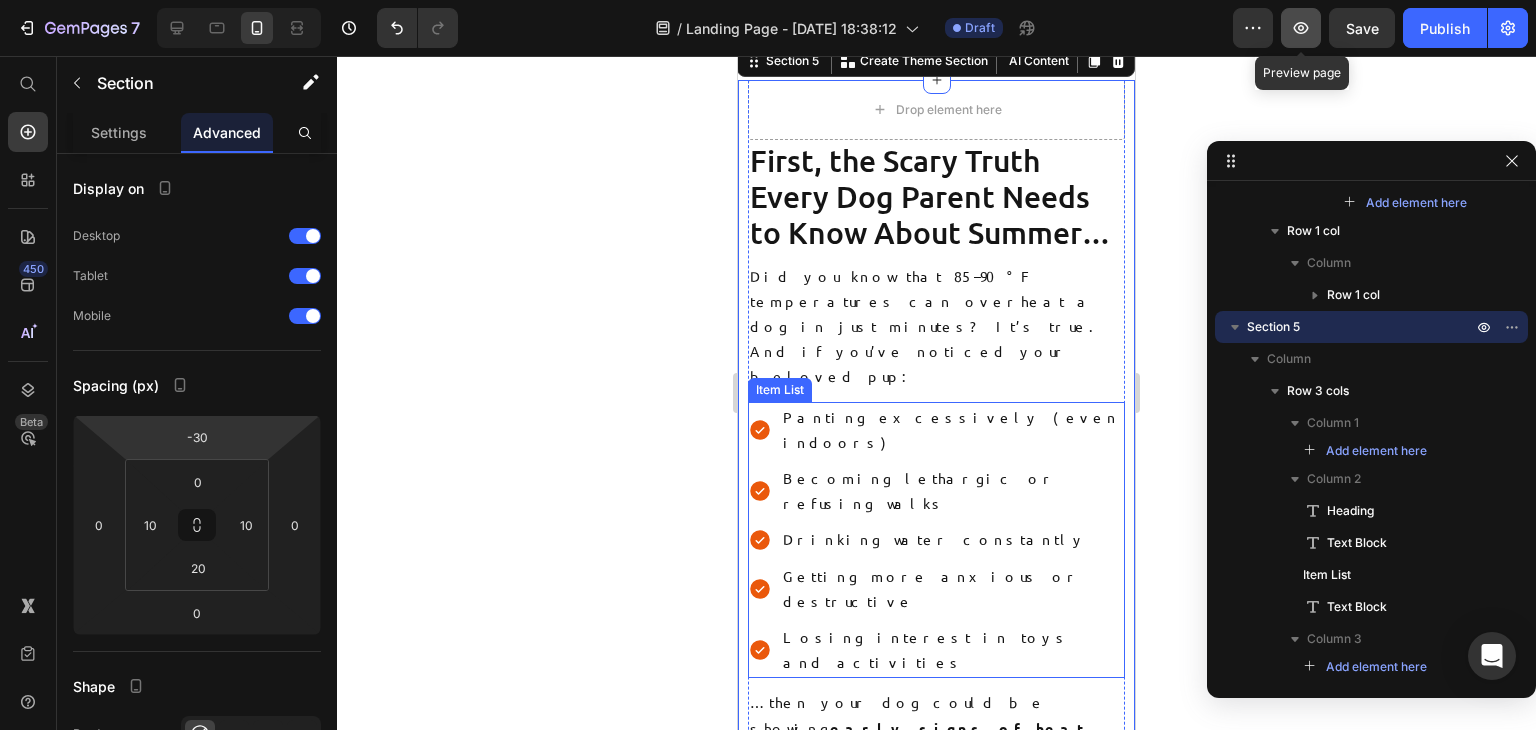 click 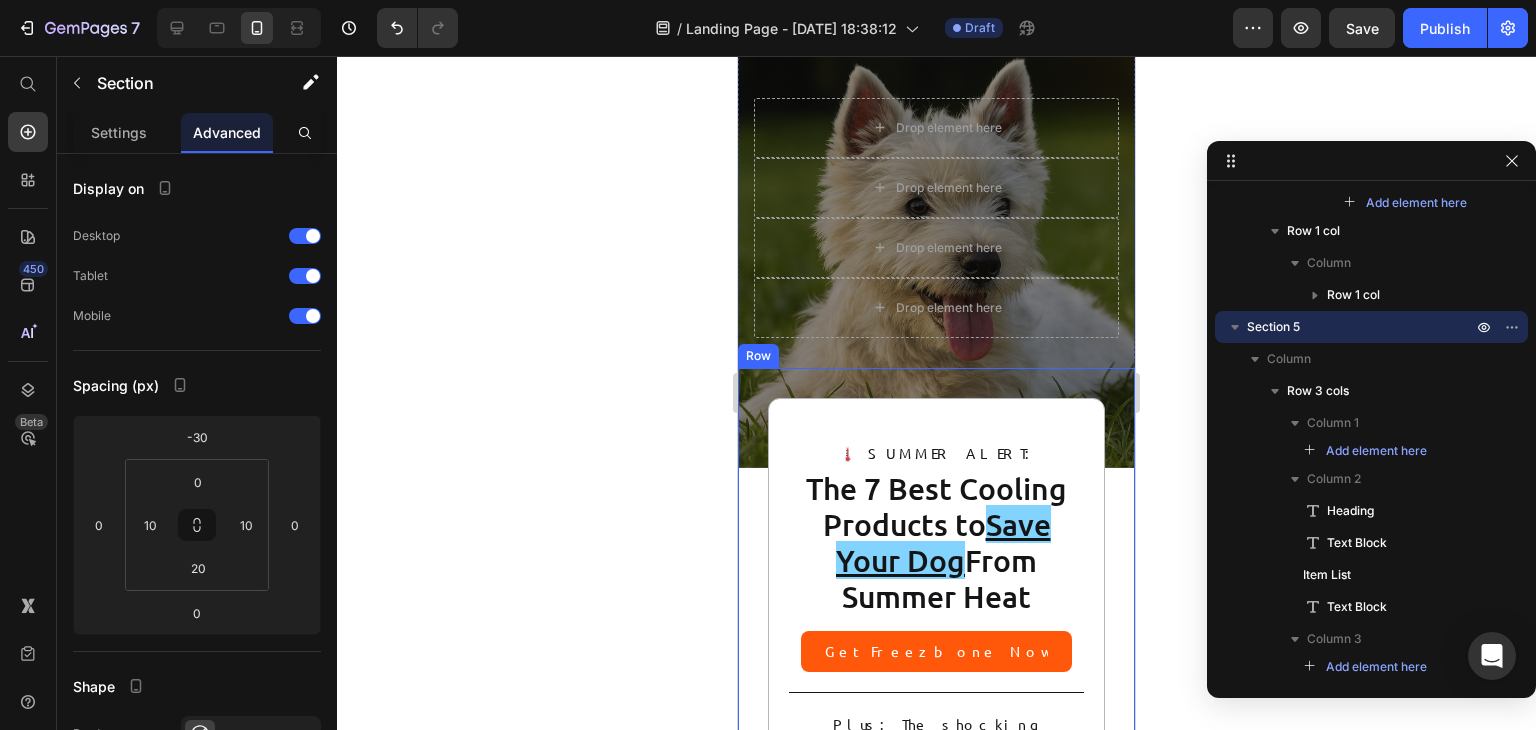 scroll, scrollTop: 344, scrollLeft: 0, axis: vertical 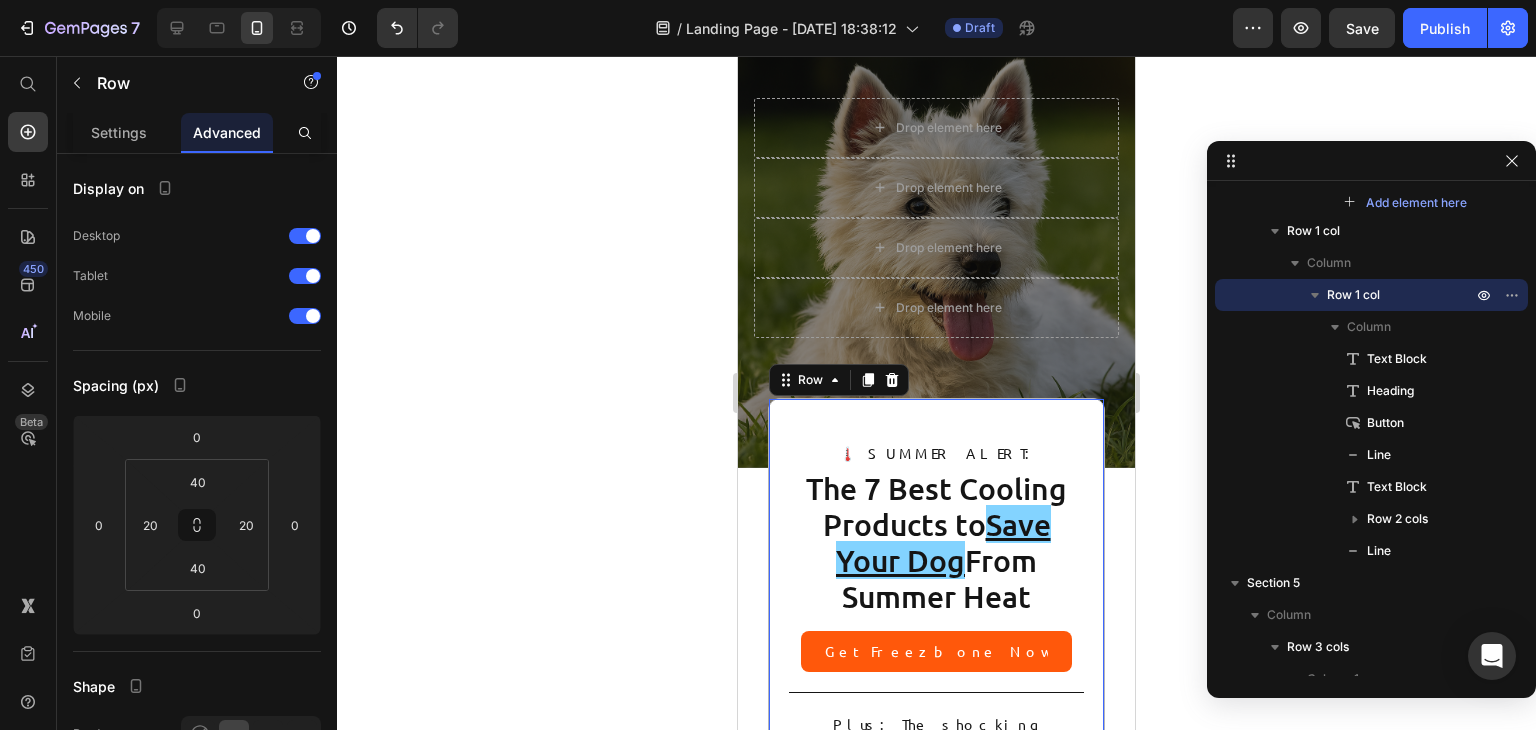 click on "🌡️ SUMMER ALERT: Text Block The 7 Best Cooling Products to  Save Your Dog  From Summer Heat Heading Get Freezbone Now Button                Title Line Plus: The shocking reason why most cooling products actually make your dog MORE anxious in summer heat (and the one frozen solution that works every time) Text Block Icon Icon Icon Icon Icon Icon List 4.8 | Excellent Text Block Row                Title Line Row   0" at bounding box center (936, 725) 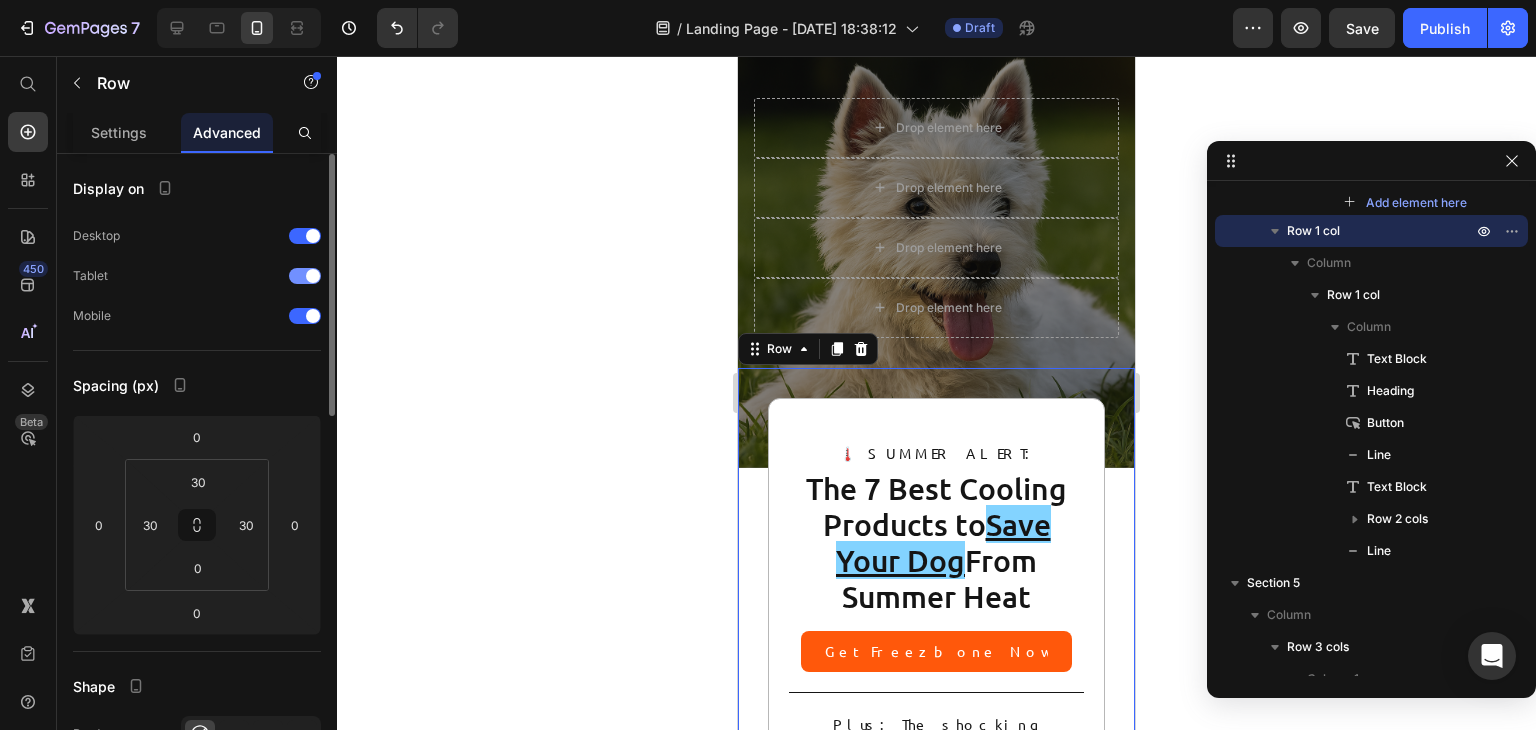 click at bounding box center (313, 276) 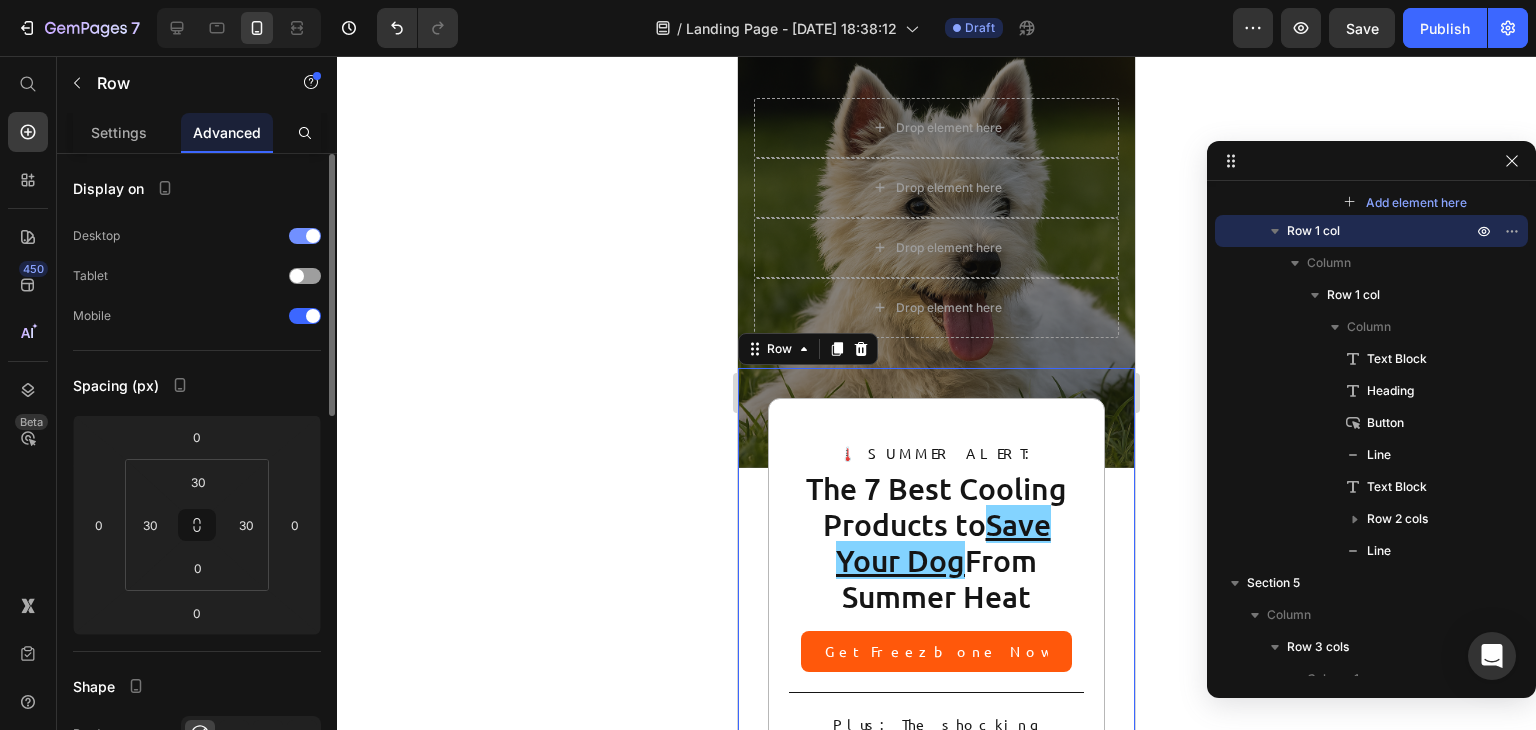 click at bounding box center (305, 236) 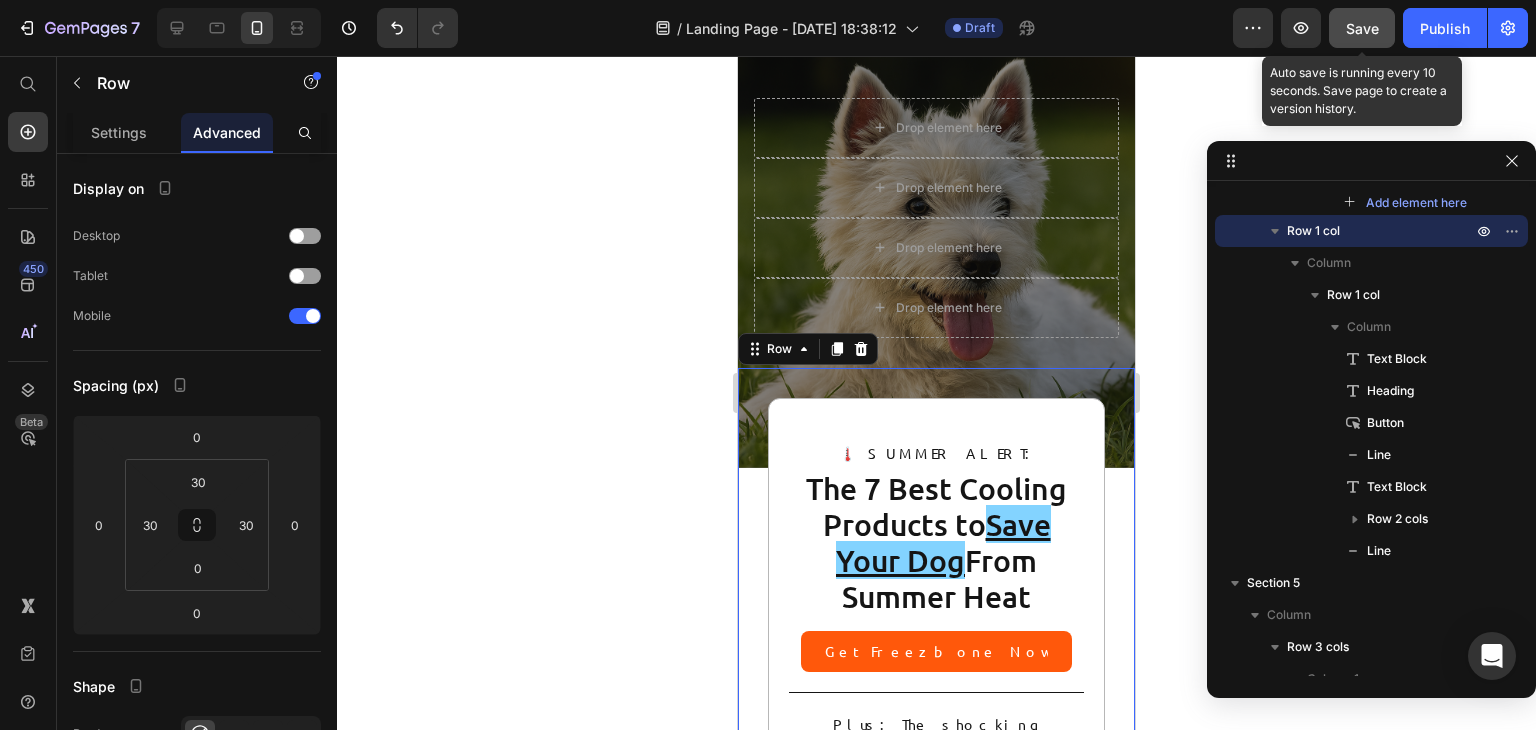 click on "Save" 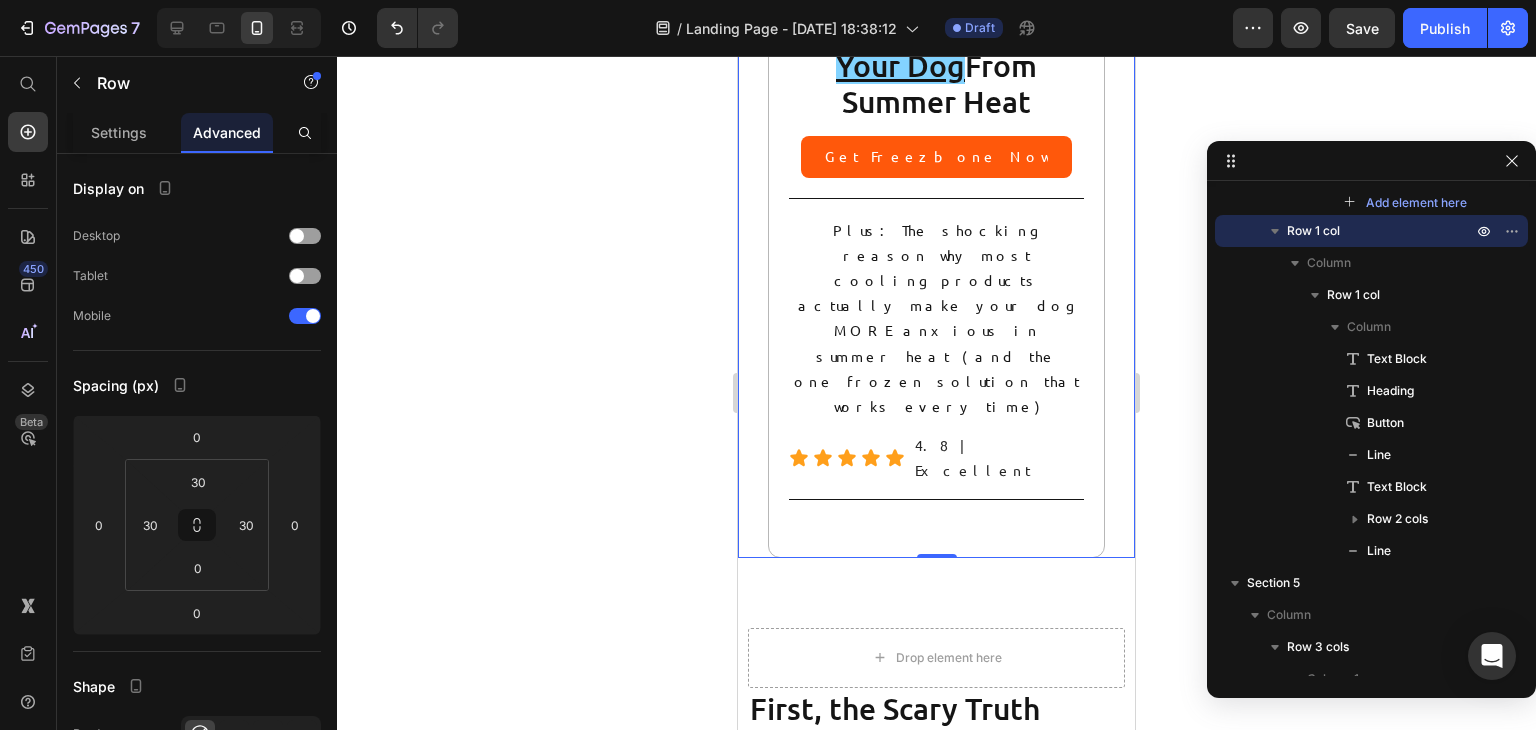 scroll, scrollTop: 836, scrollLeft: 0, axis: vertical 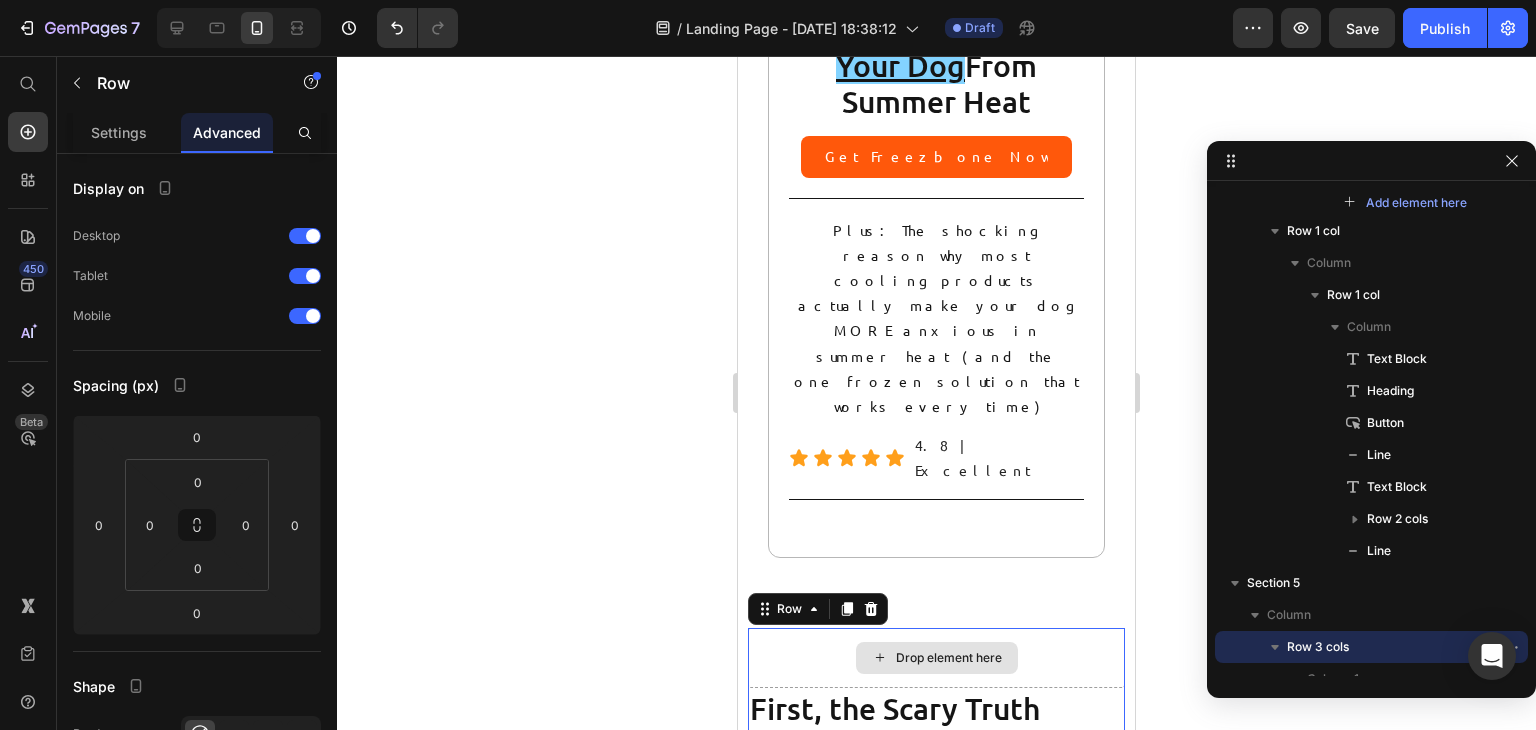 click on "Drop element here" at bounding box center (936, 658) 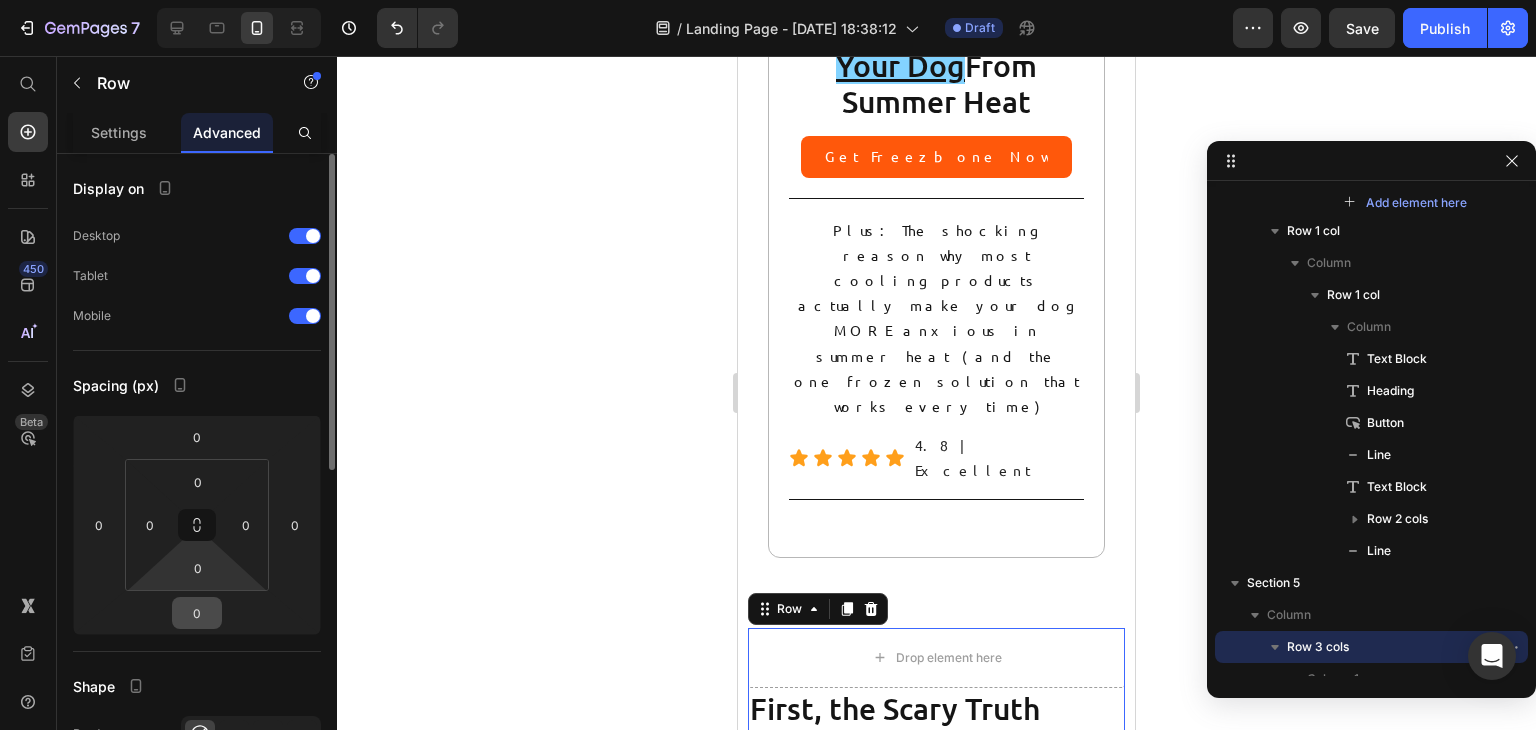 drag, startPoint x: 197, startPoint y: 538, endPoint x: 184, endPoint y: 607, distance: 70.21396 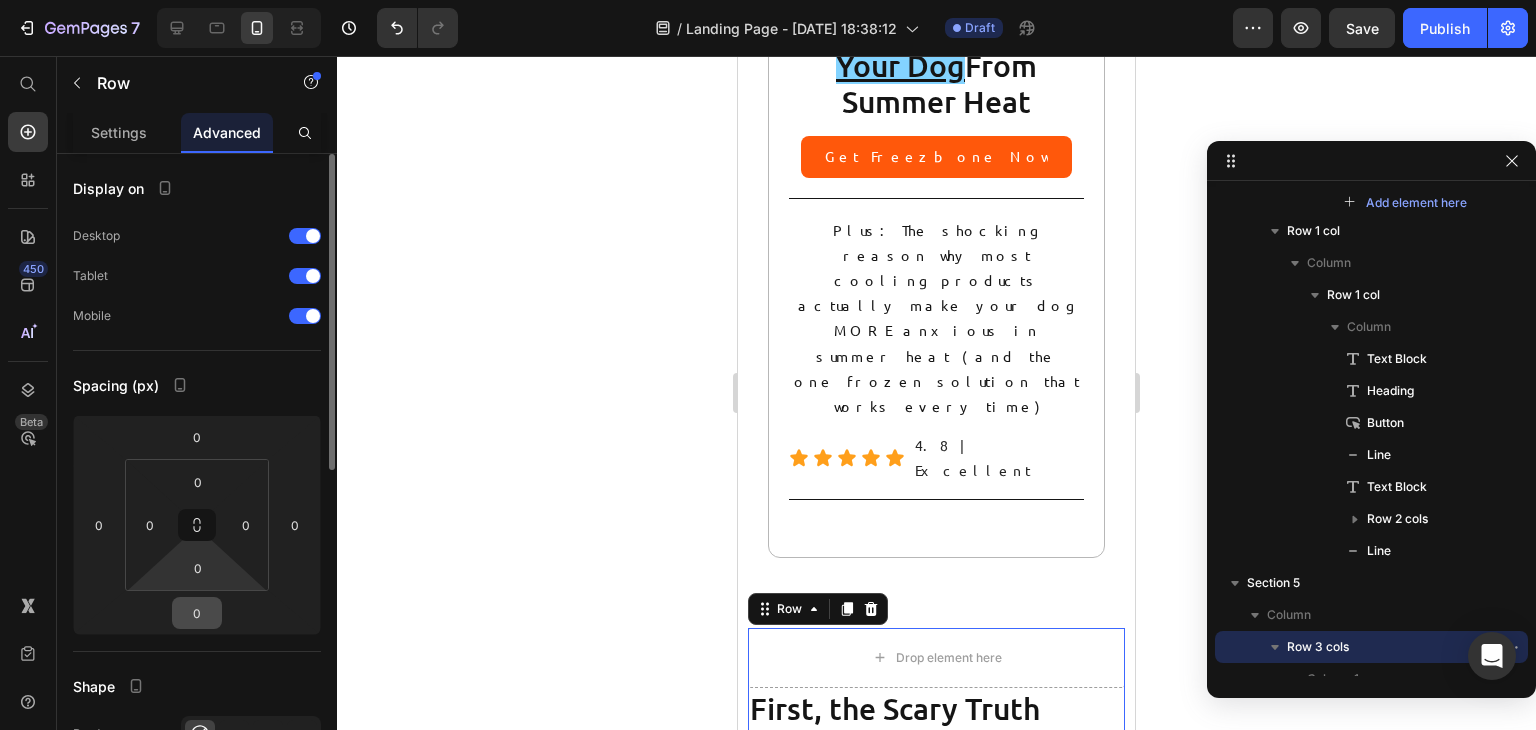 click on "0 0 0 0 0 0 0 0" 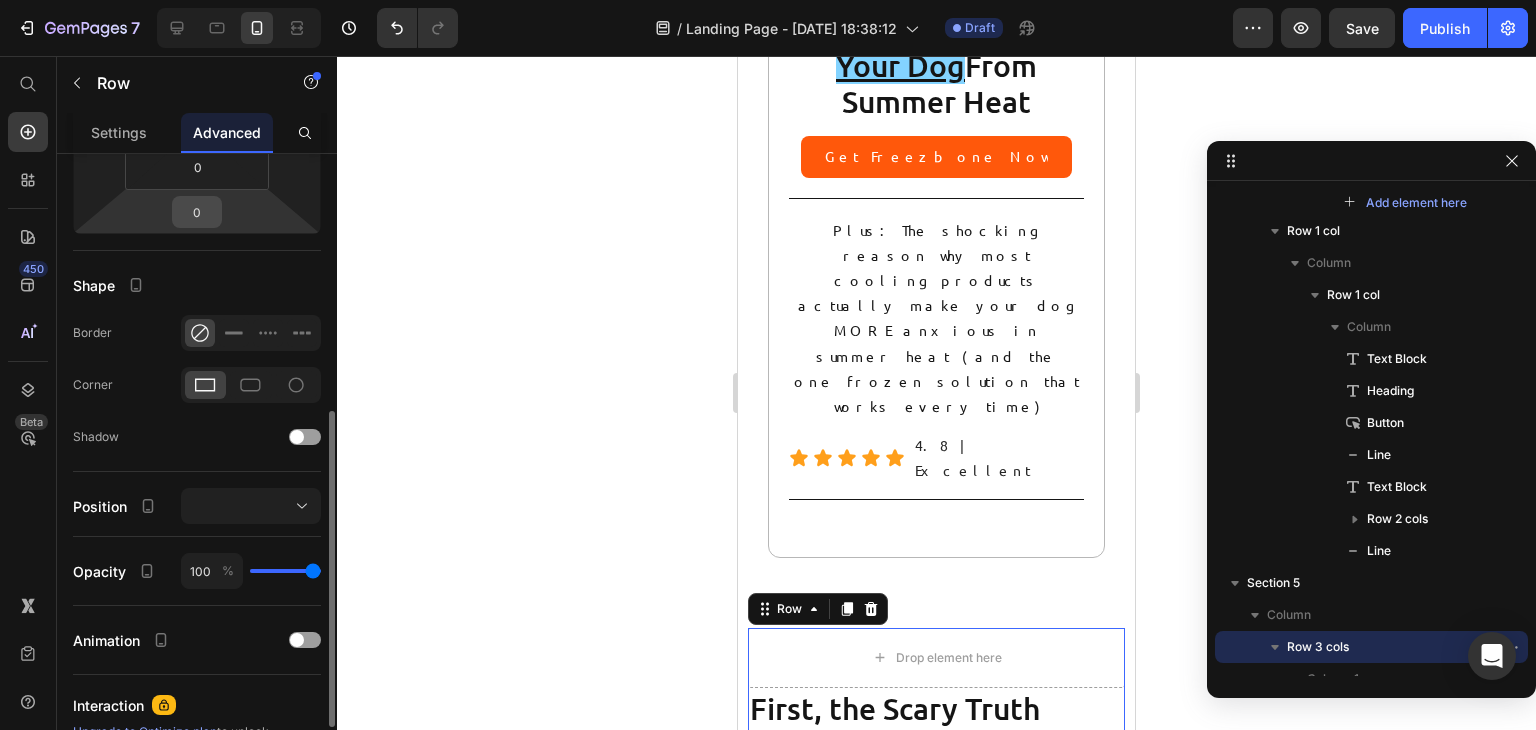 scroll, scrollTop: 450, scrollLeft: 0, axis: vertical 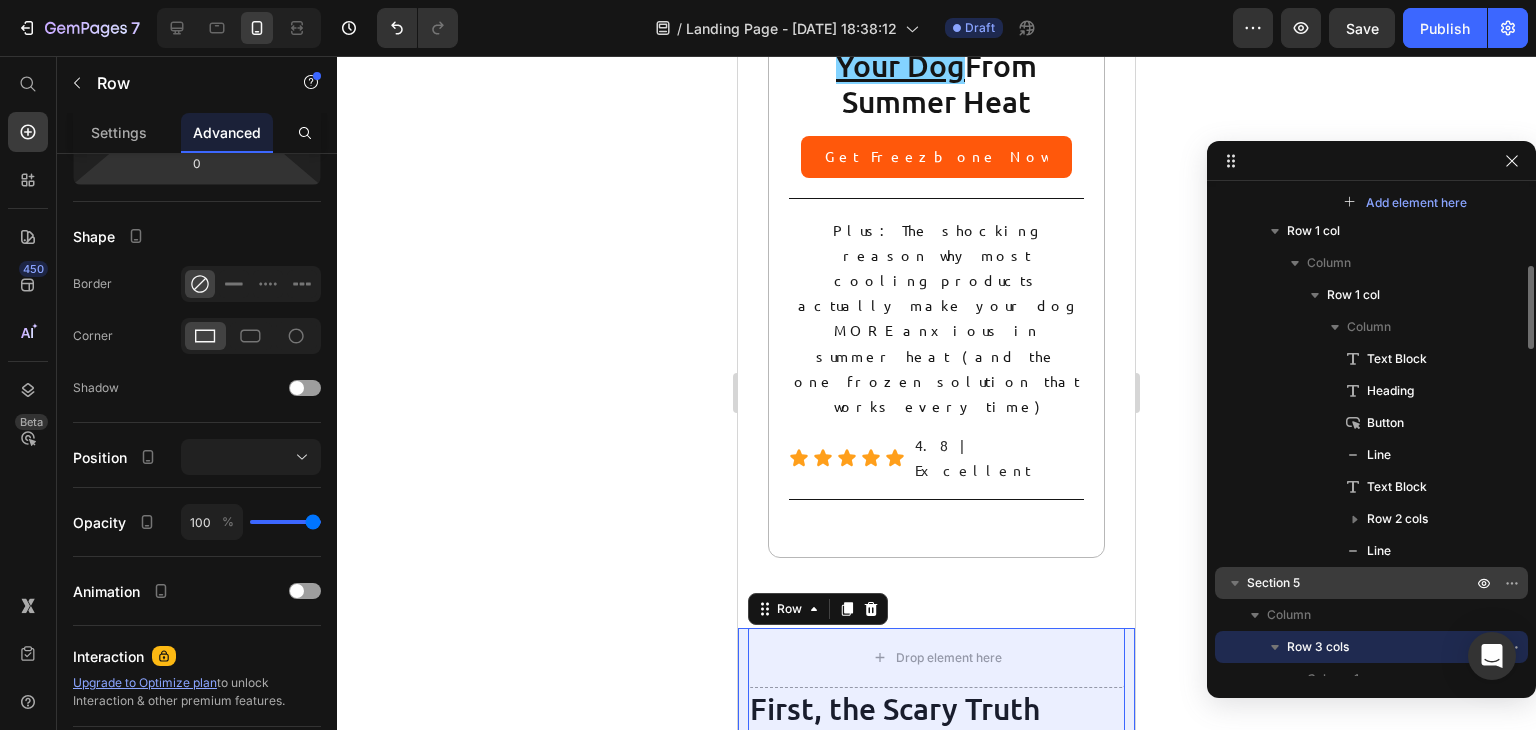 click on "Section 5" at bounding box center (1361, 583) 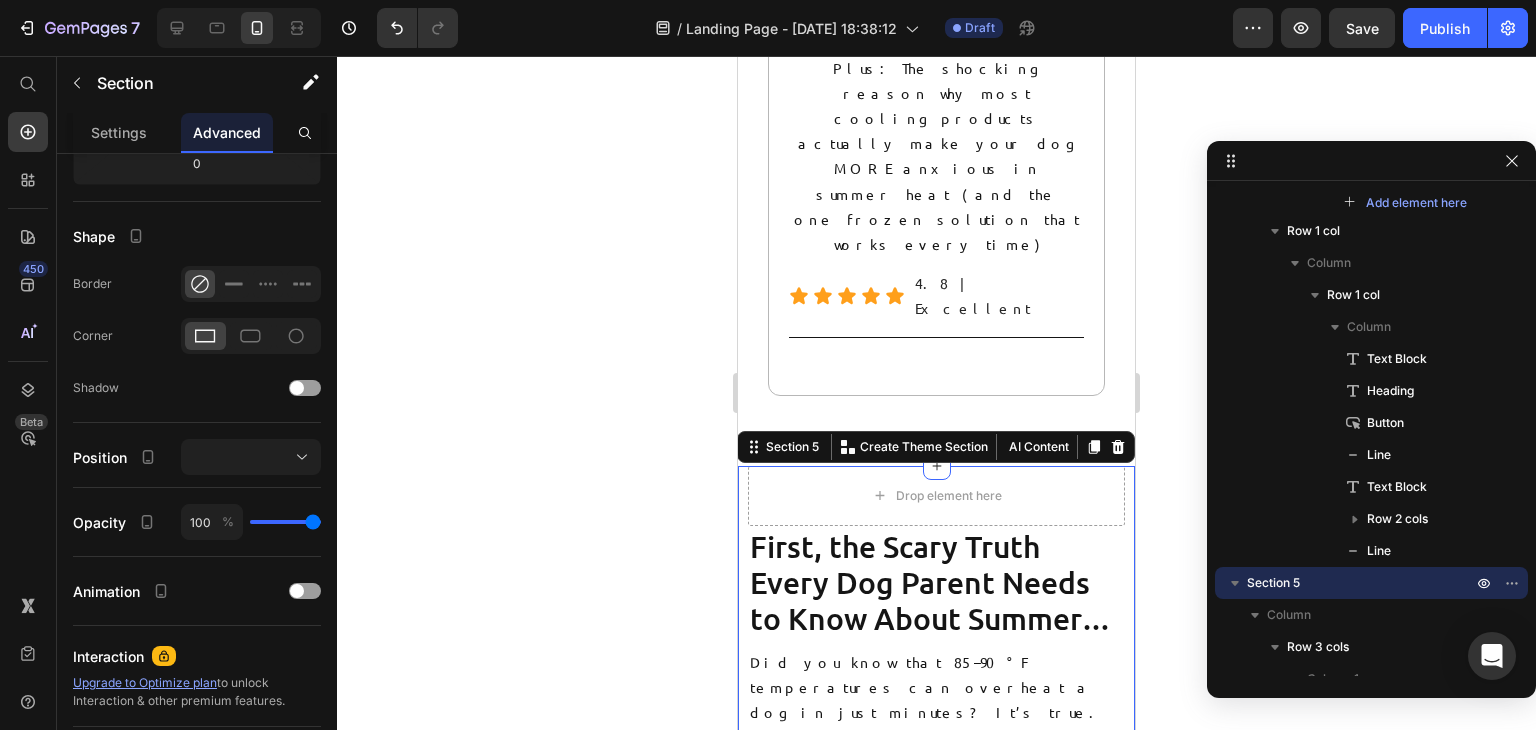 scroll, scrollTop: 0, scrollLeft: 0, axis: both 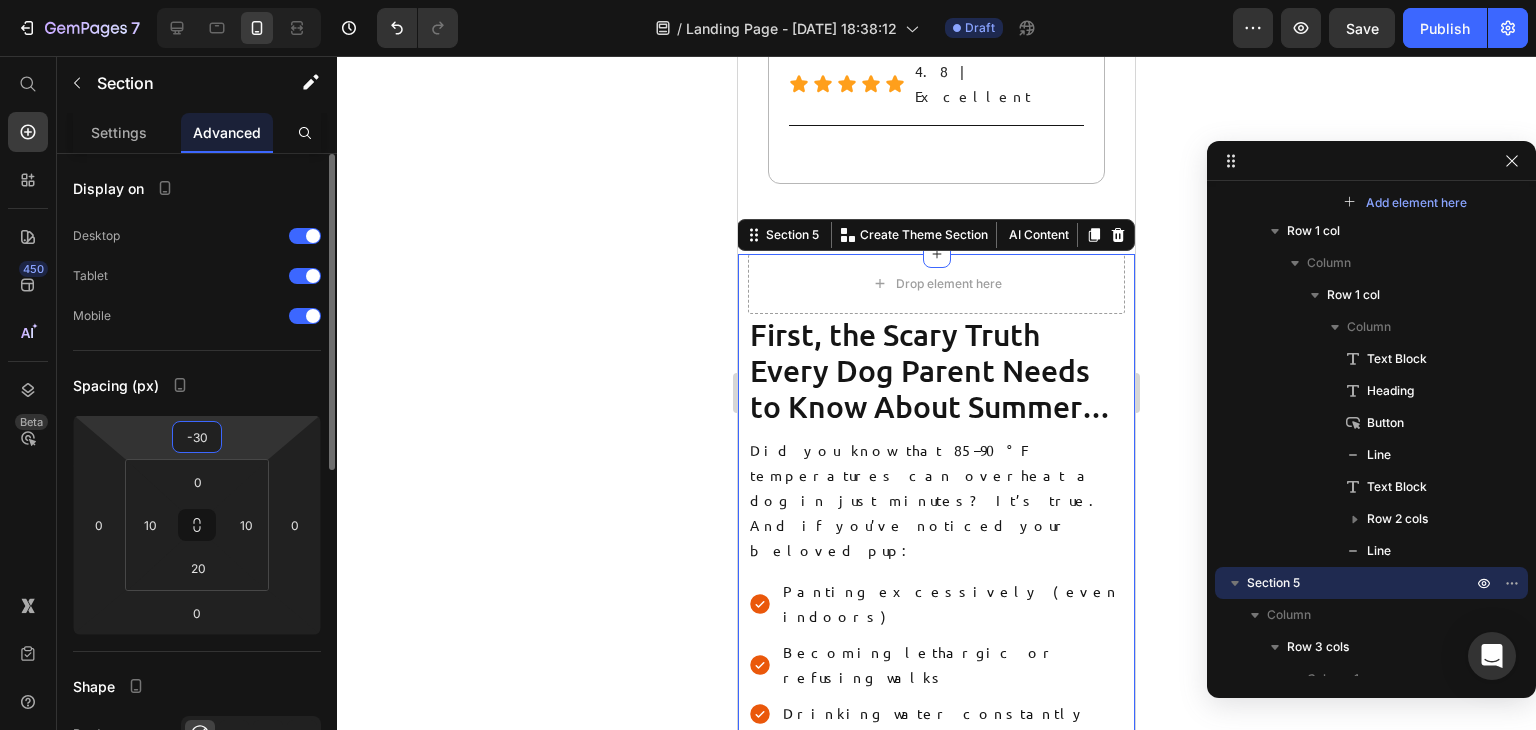 click on "-30" at bounding box center (197, 437) 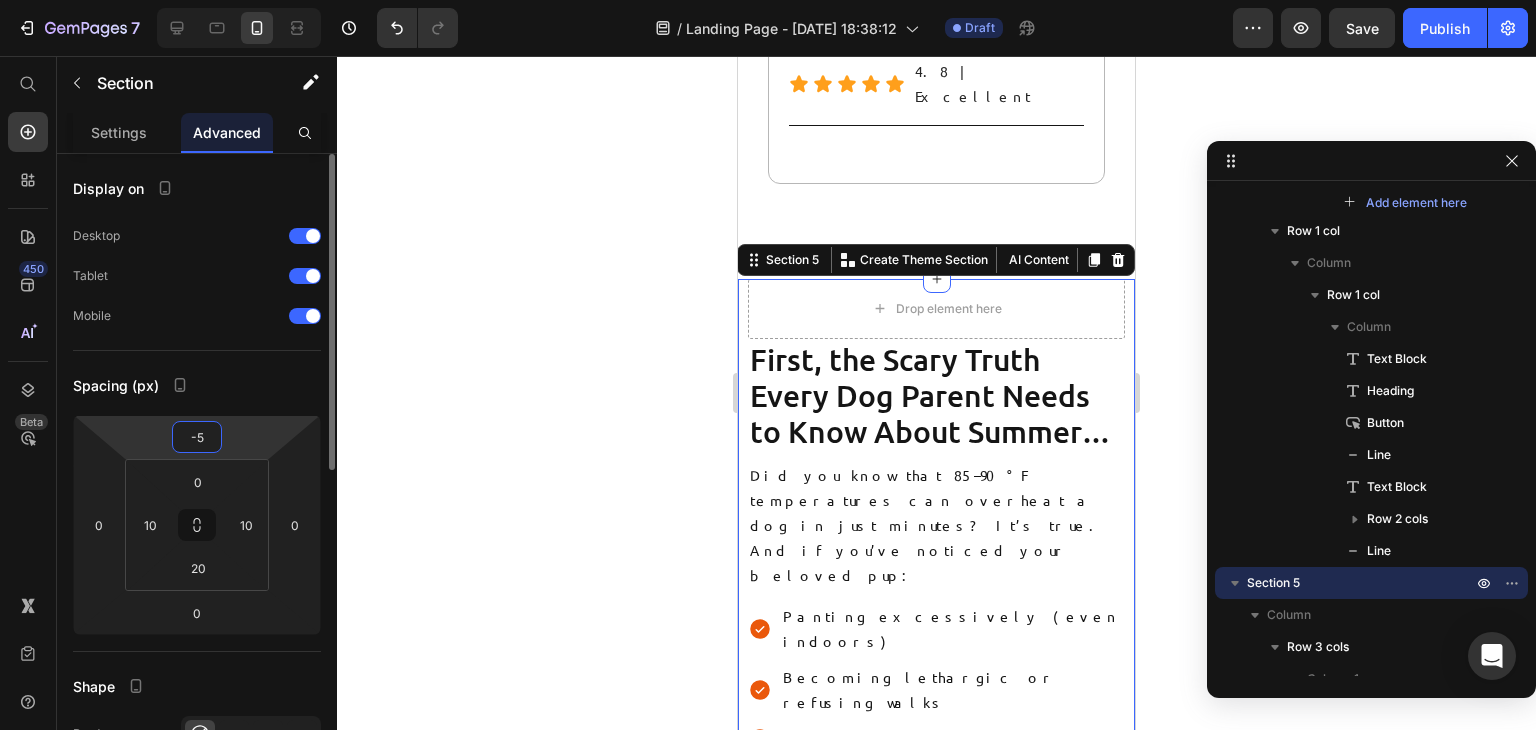type on "-50" 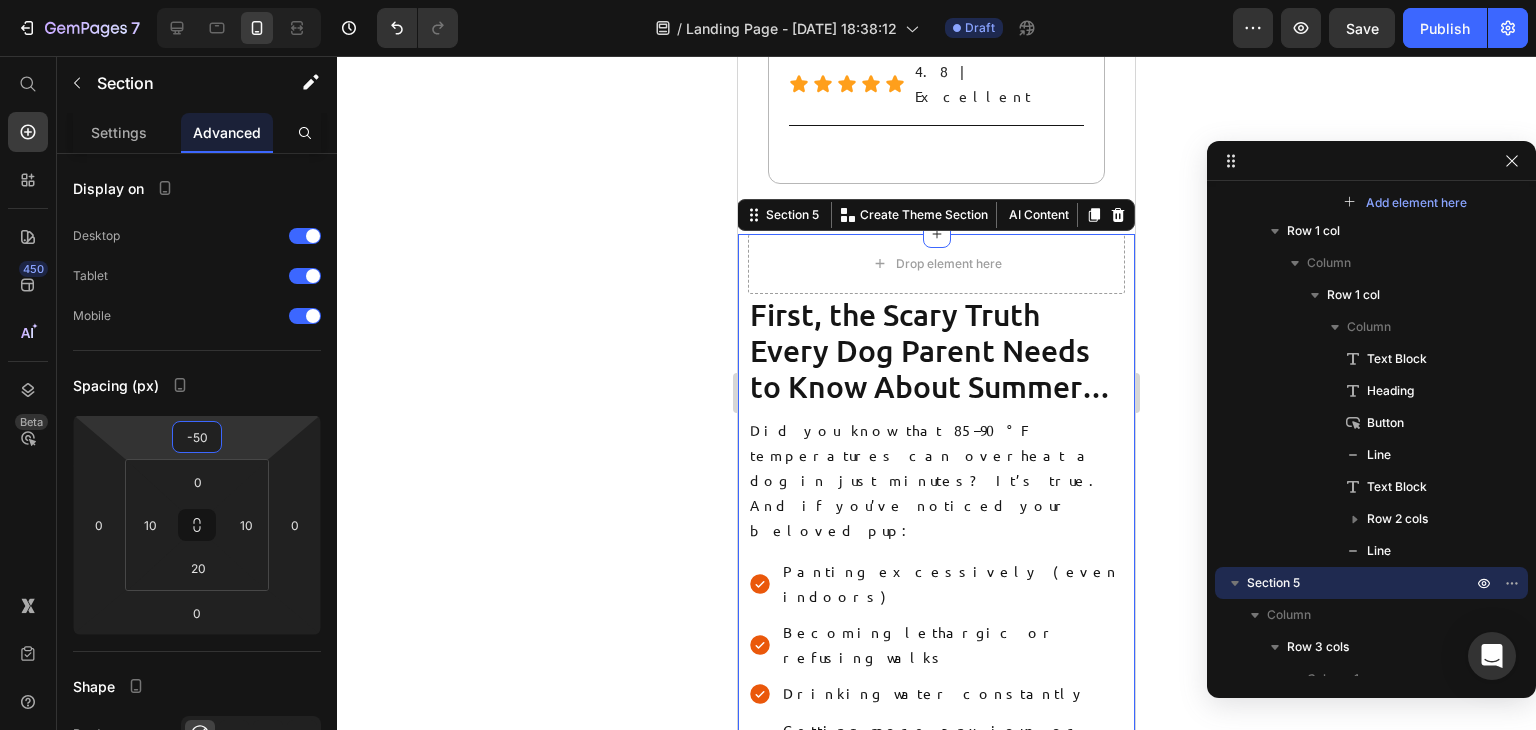 click 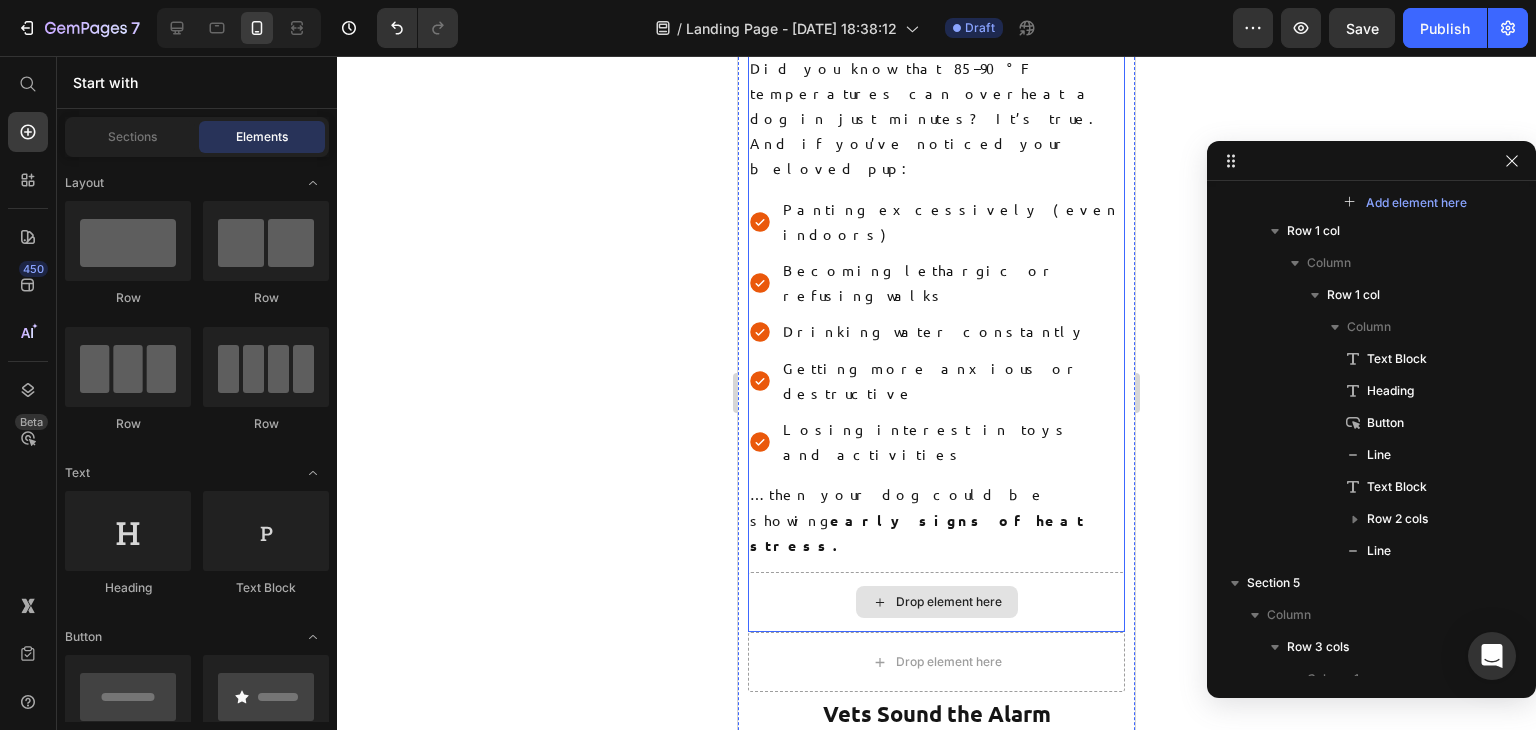 scroll, scrollTop: 1654, scrollLeft: 0, axis: vertical 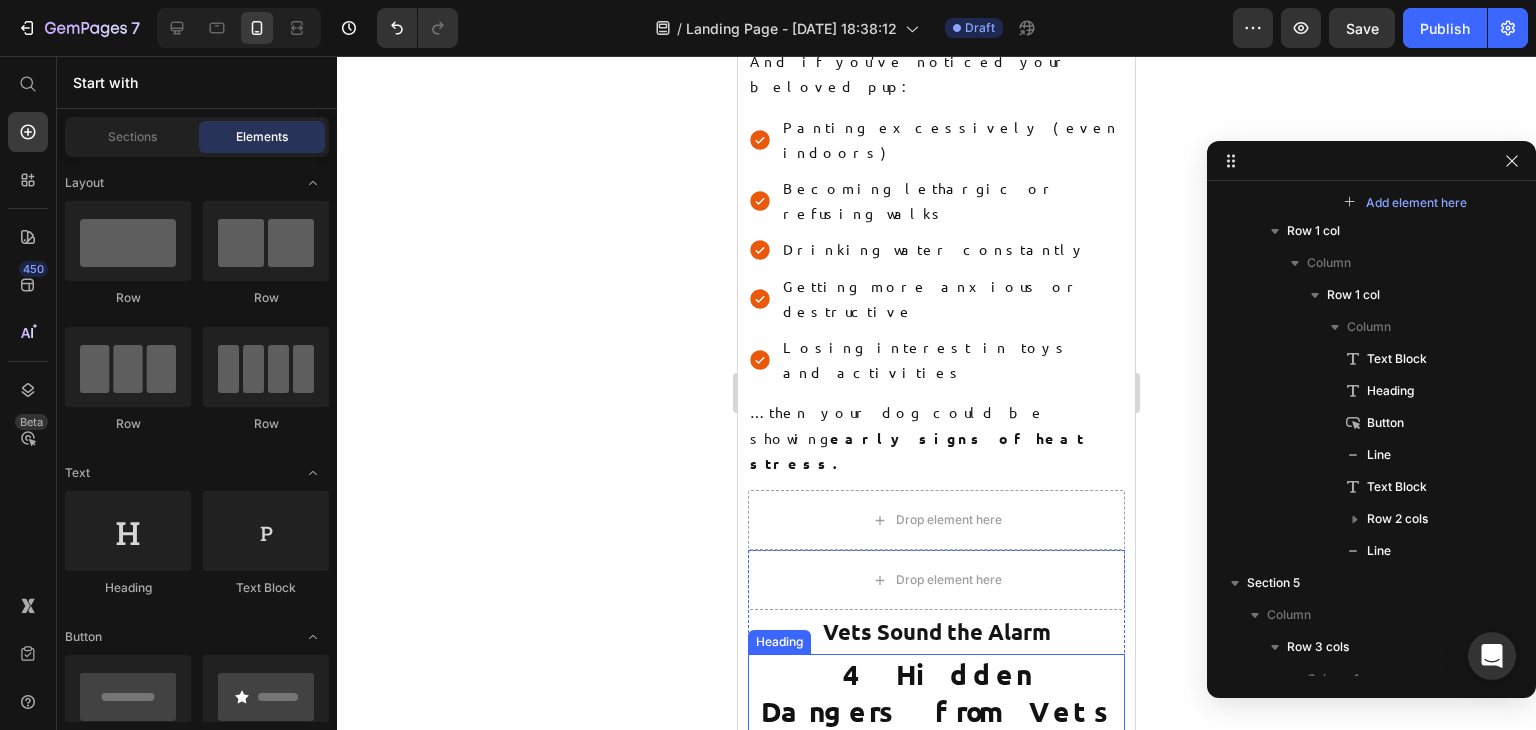 click on "4 Hidden Dangers from Vets" at bounding box center [936, 693] 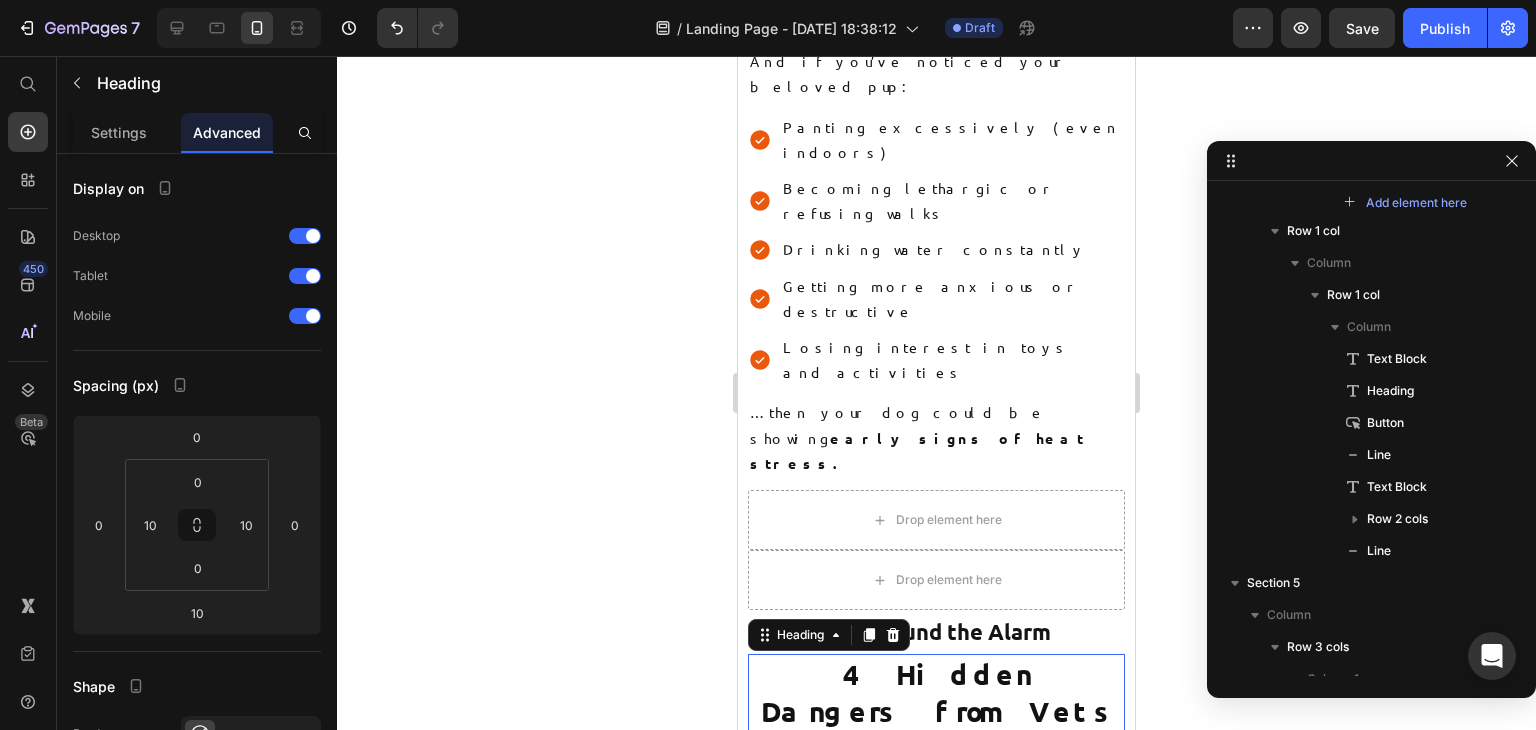 scroll, scrollTop: 1166, scrollLeft: 0, axis: vertical 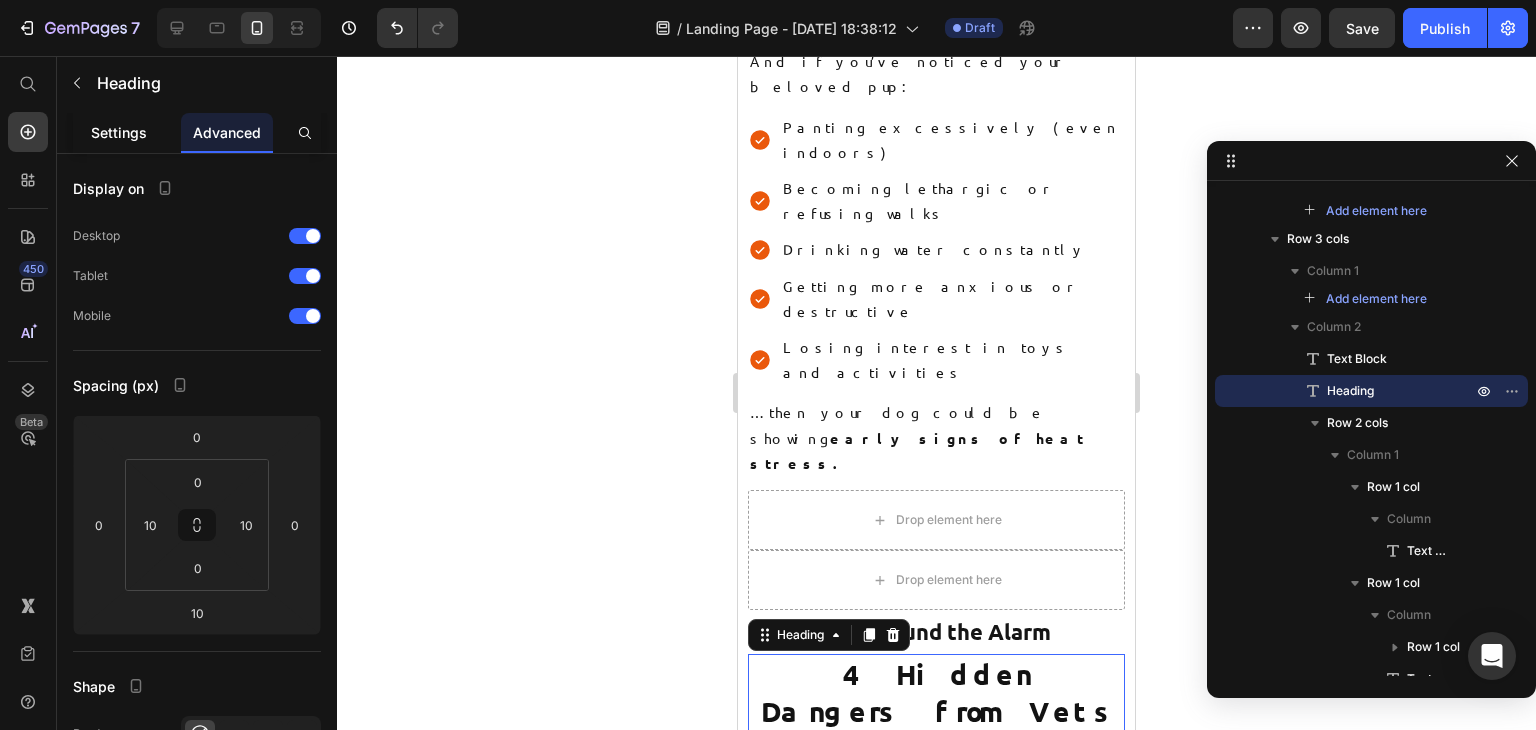 click on "Settings" at bounding box center (119, 132) 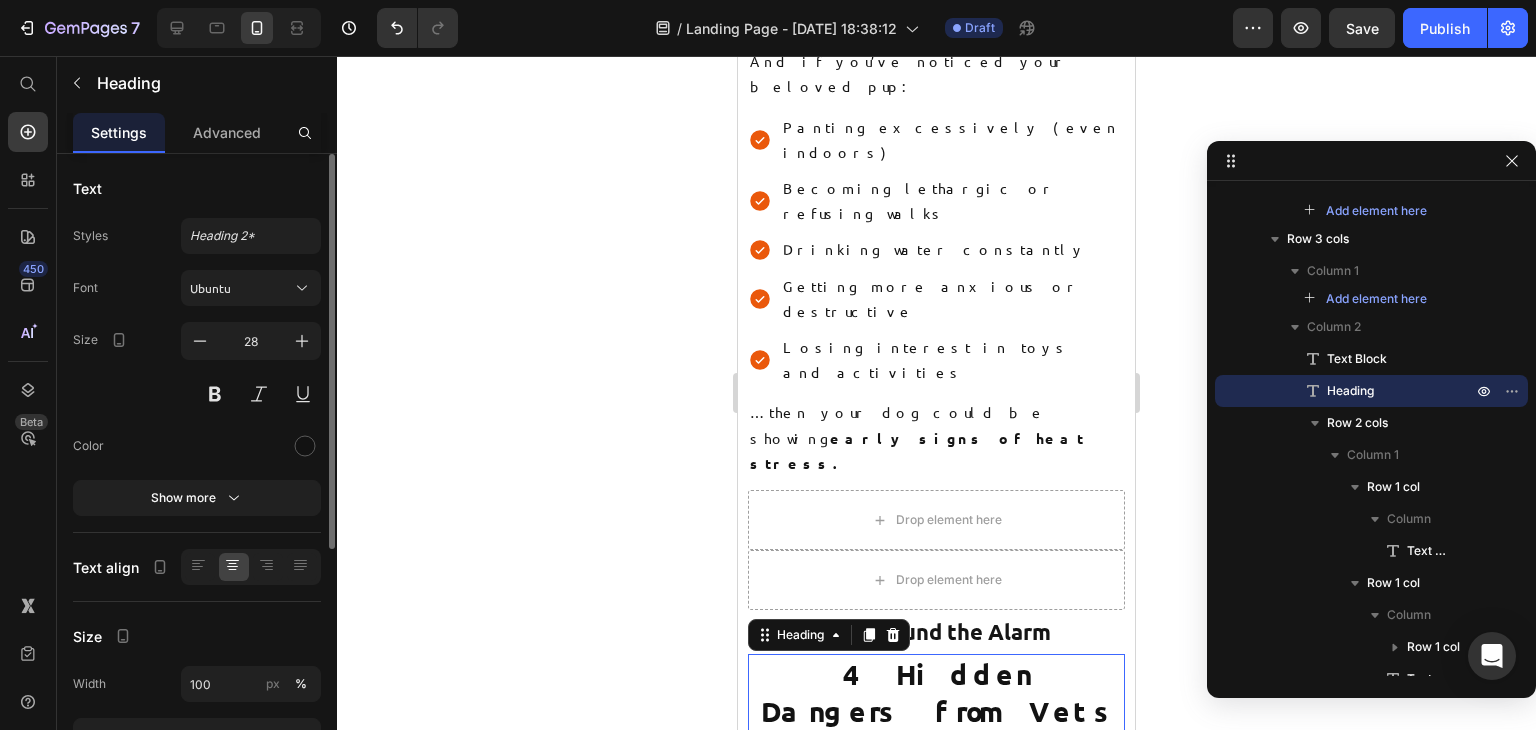 scroll, scrollTop: 376, scrollLeft: 0, axis: vertical 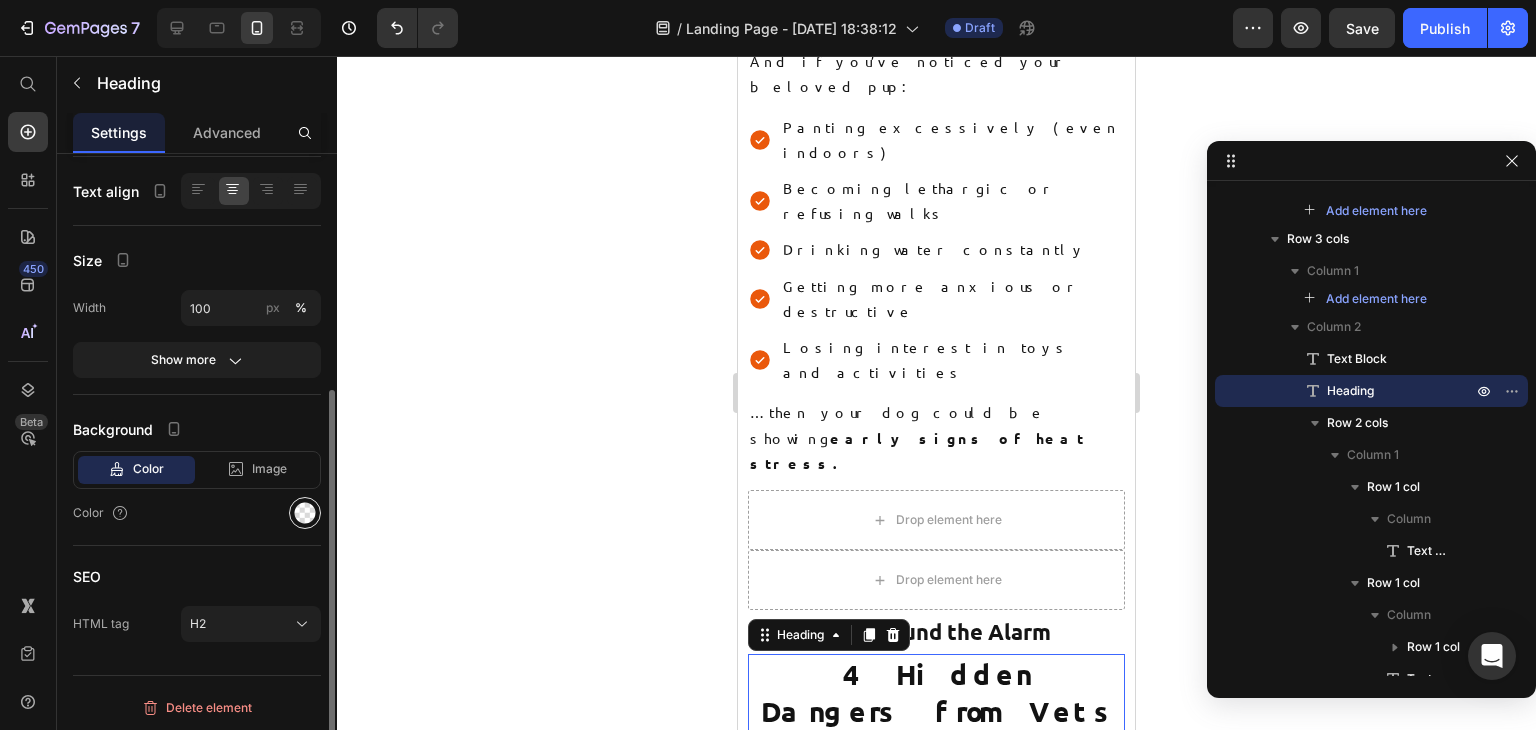 click at bounding box center [305, 513] 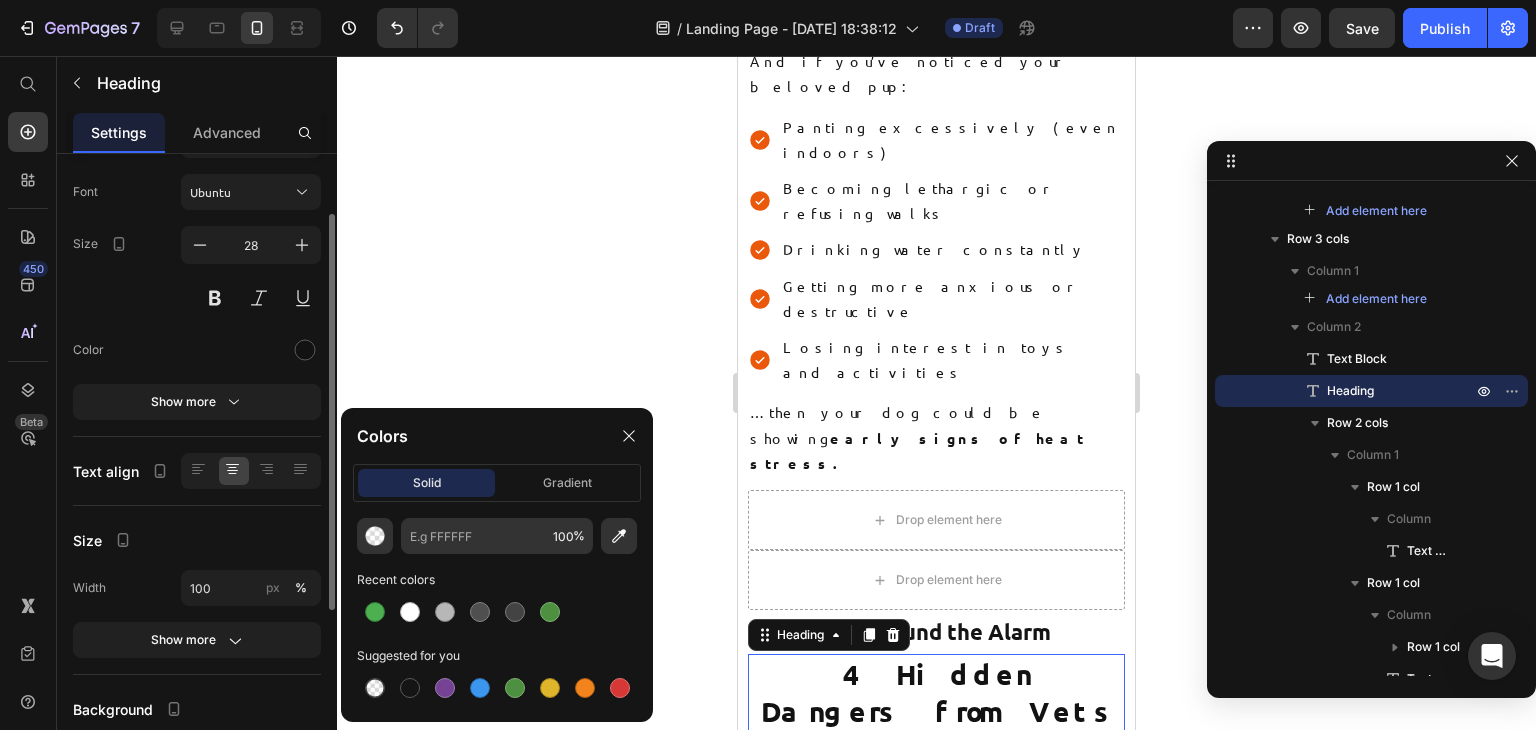 scroll, scrollTop: 0, scrollLeft: 0, axis: both 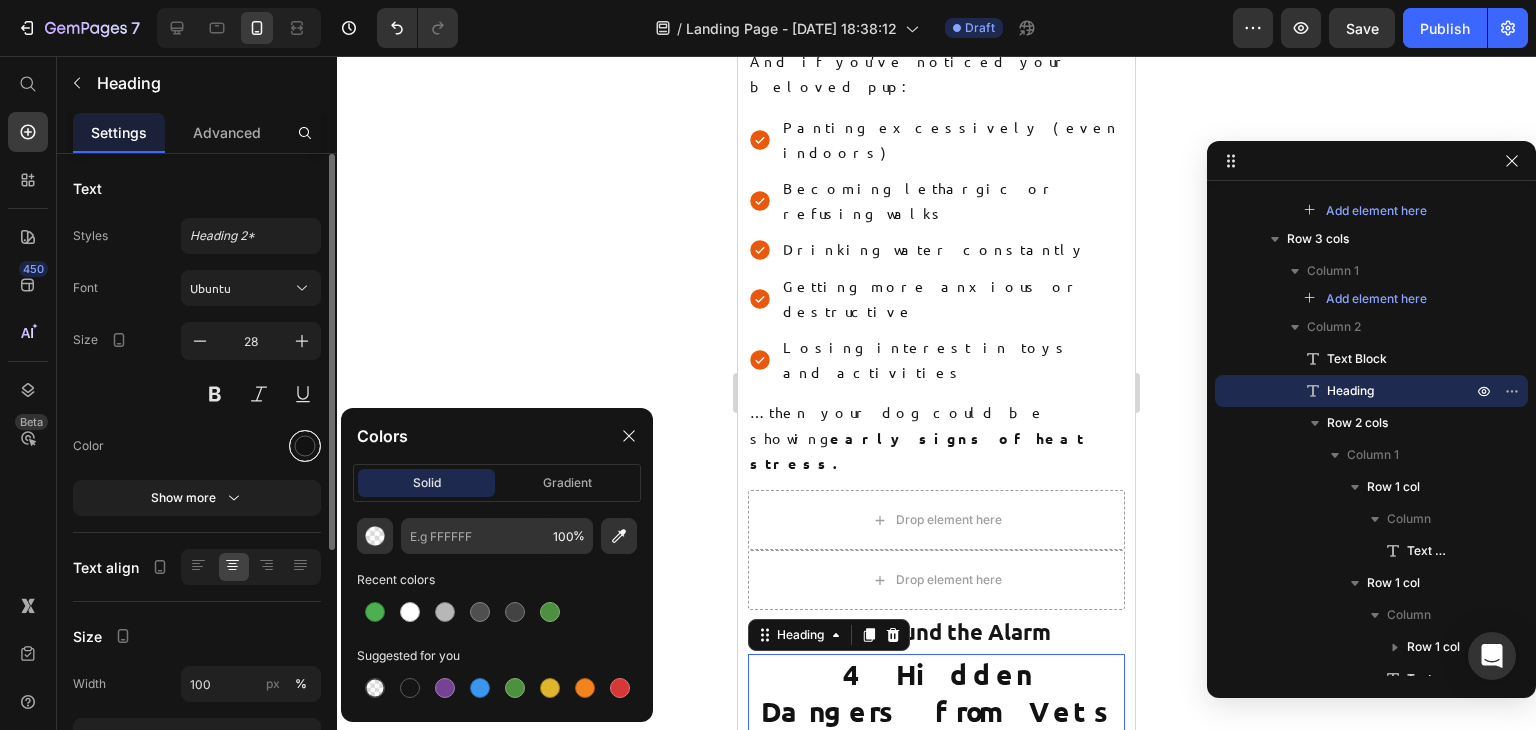 click at bounding box center (305, 446) 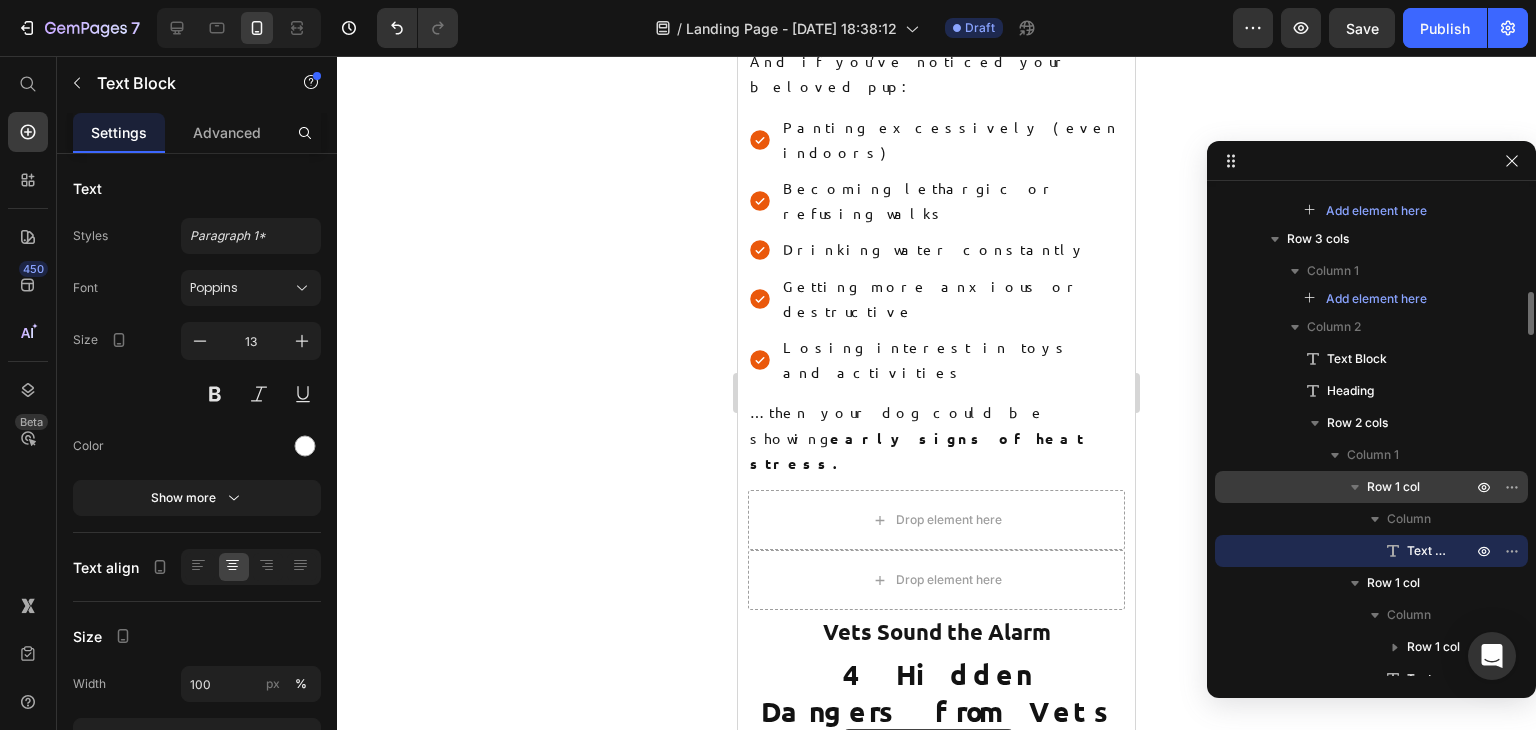 click on "Row 1 col" at bounding box center (1371, 487) 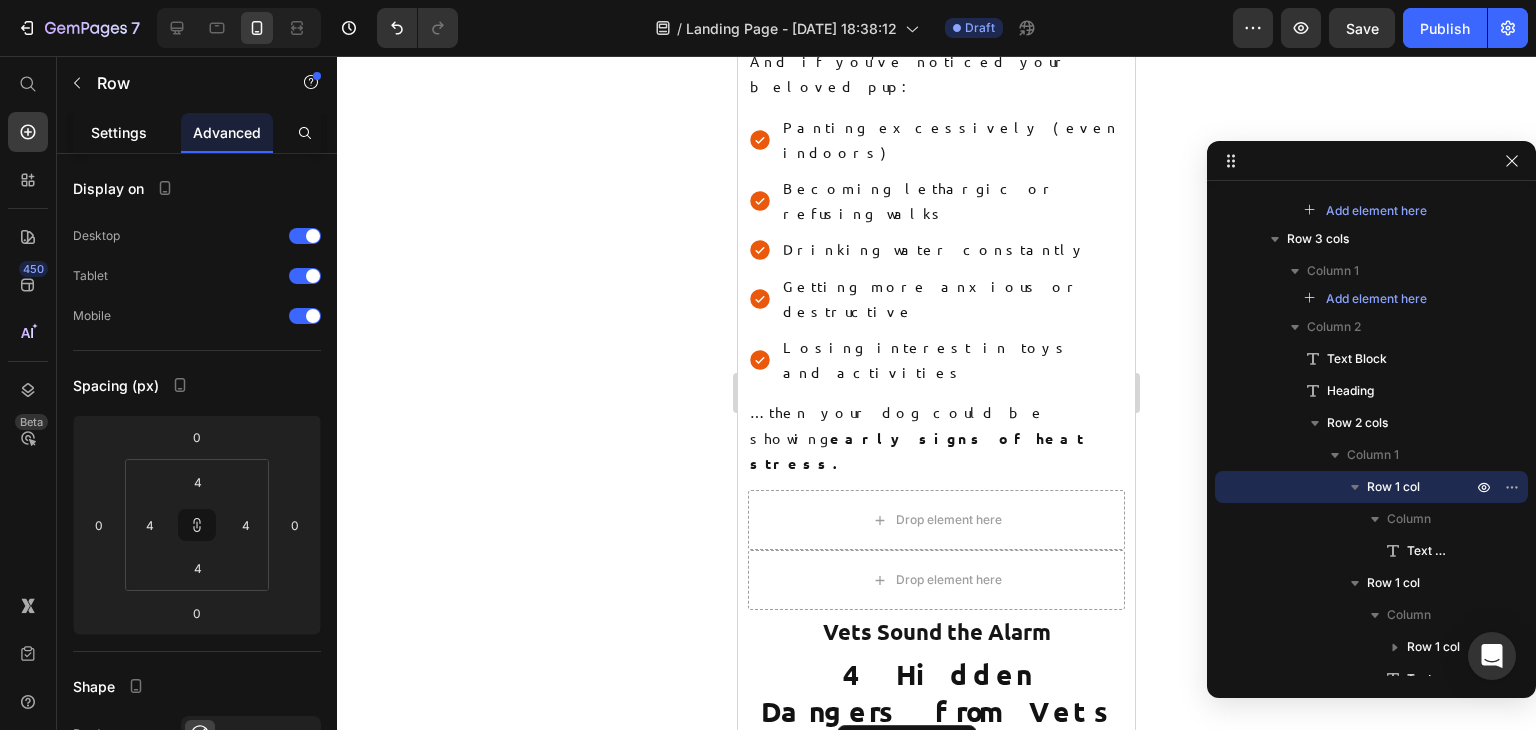 click on "Settings" at bounding box center [119, 132] 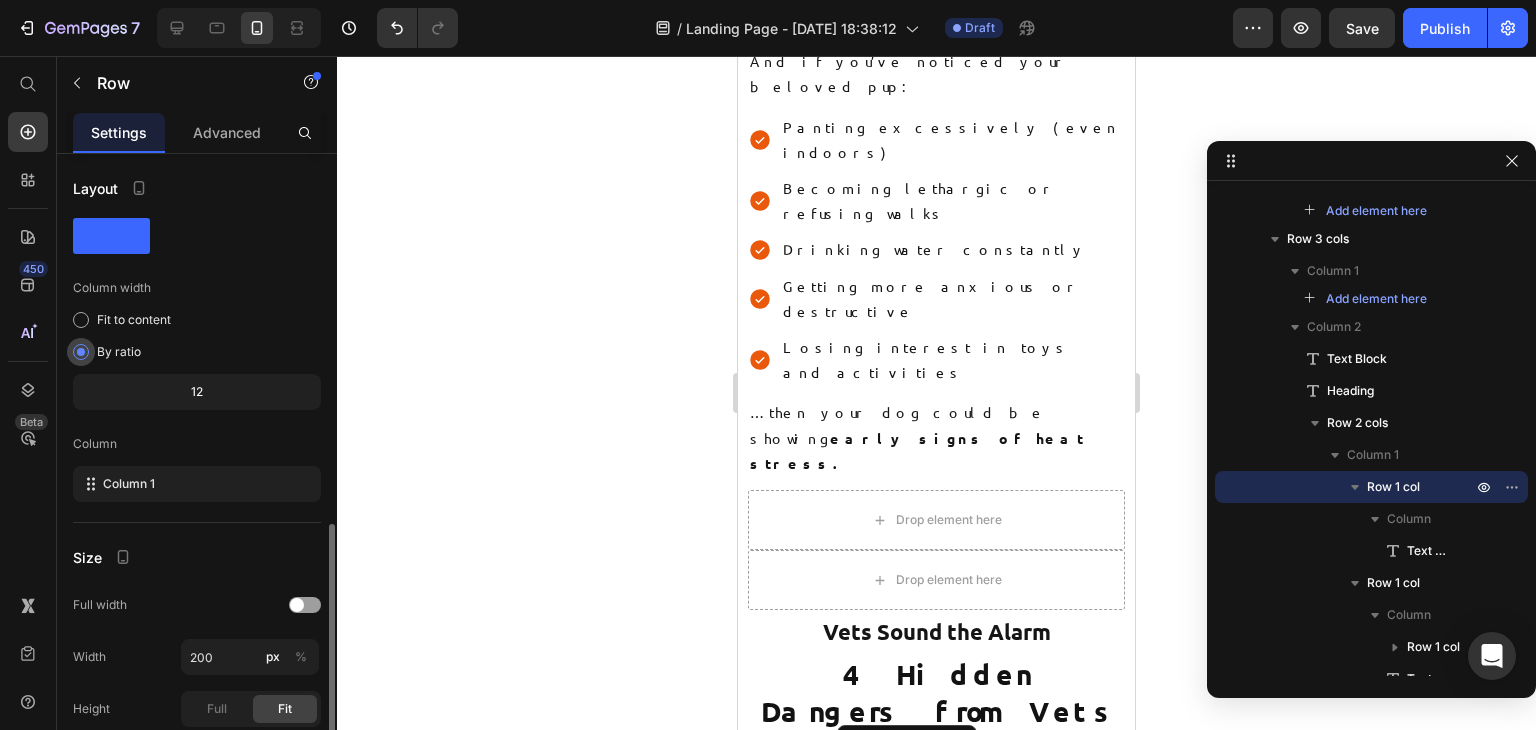 scroll, scrollTop: 233, scrollLeft: 0, axis: vertical 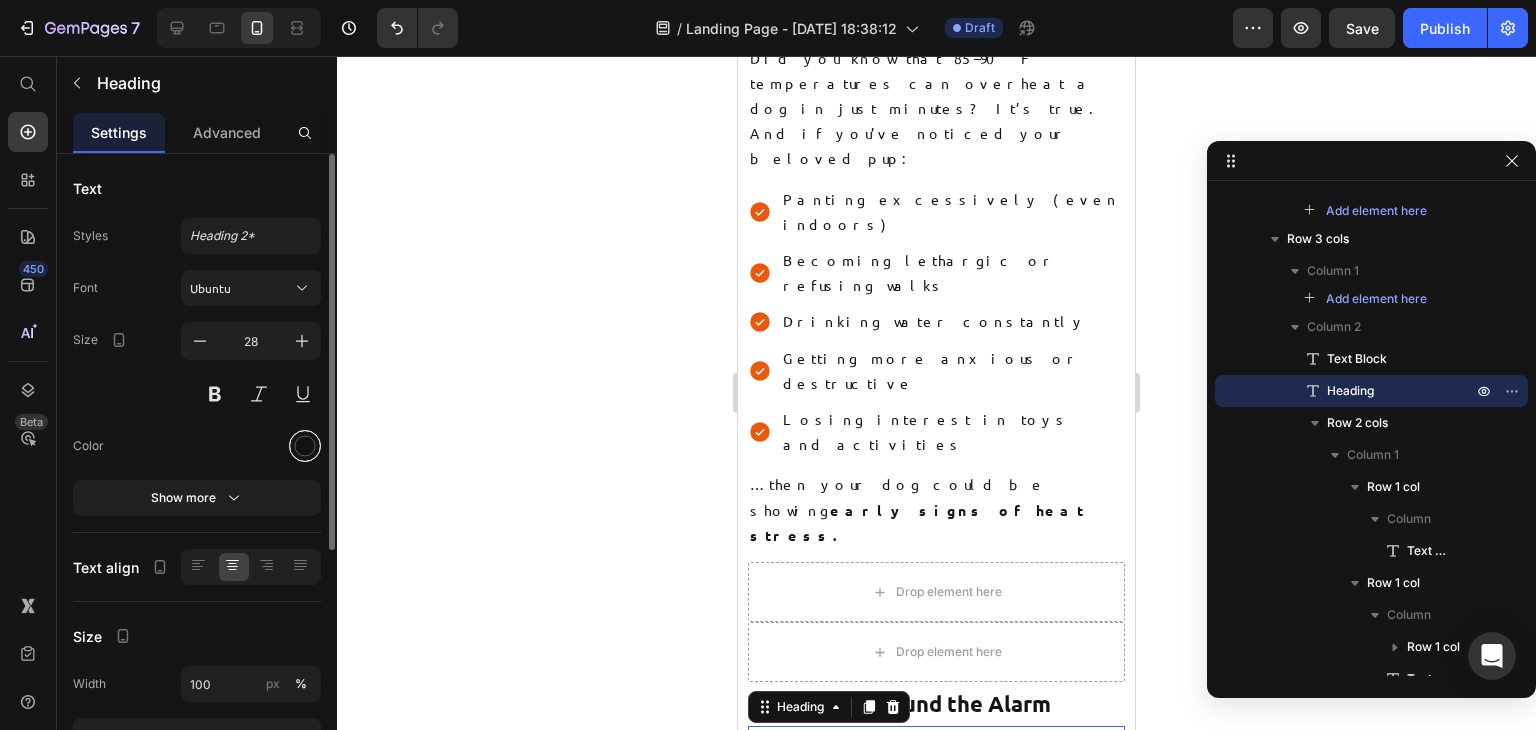 click at bounding box center (305, 446) 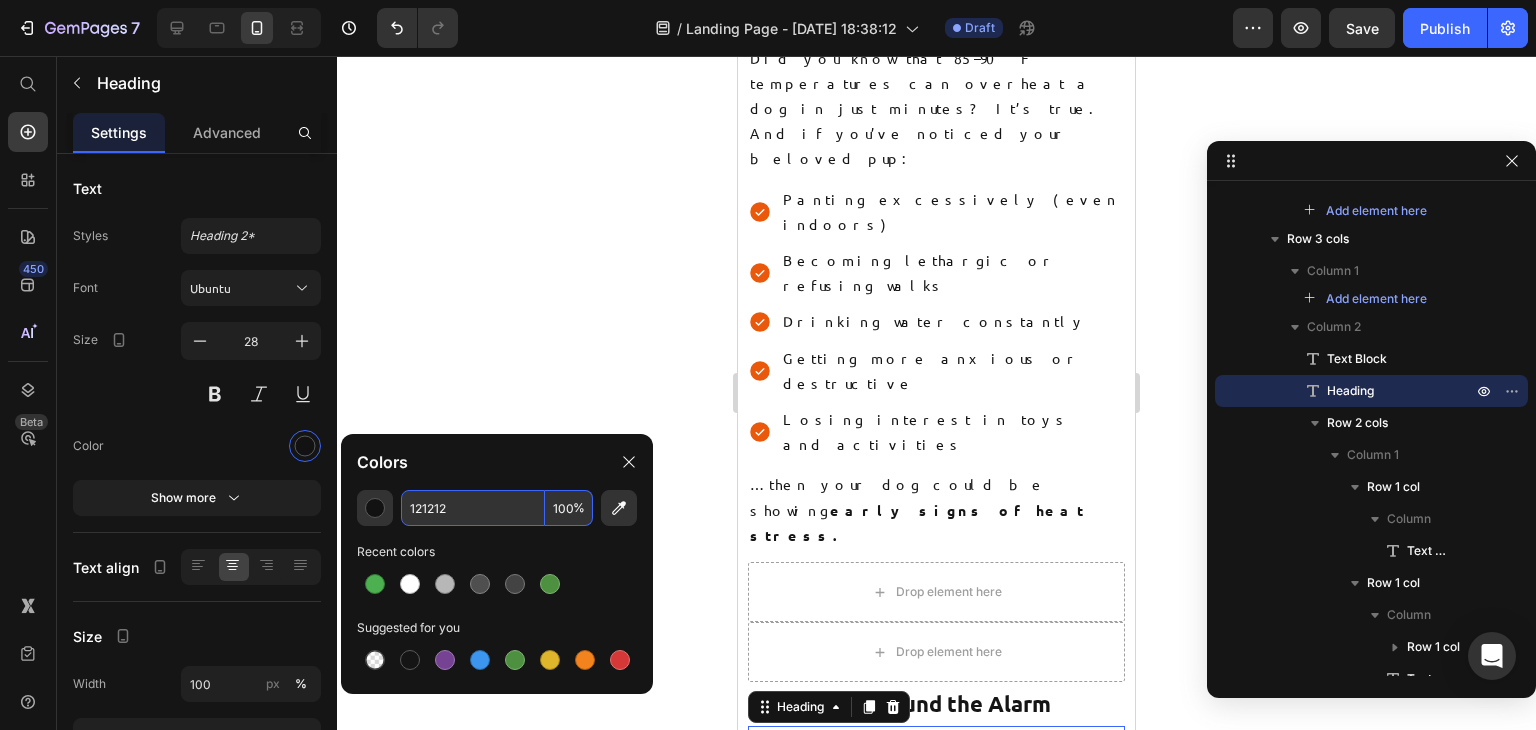 click on "121212" at bounding box center [473, 508] 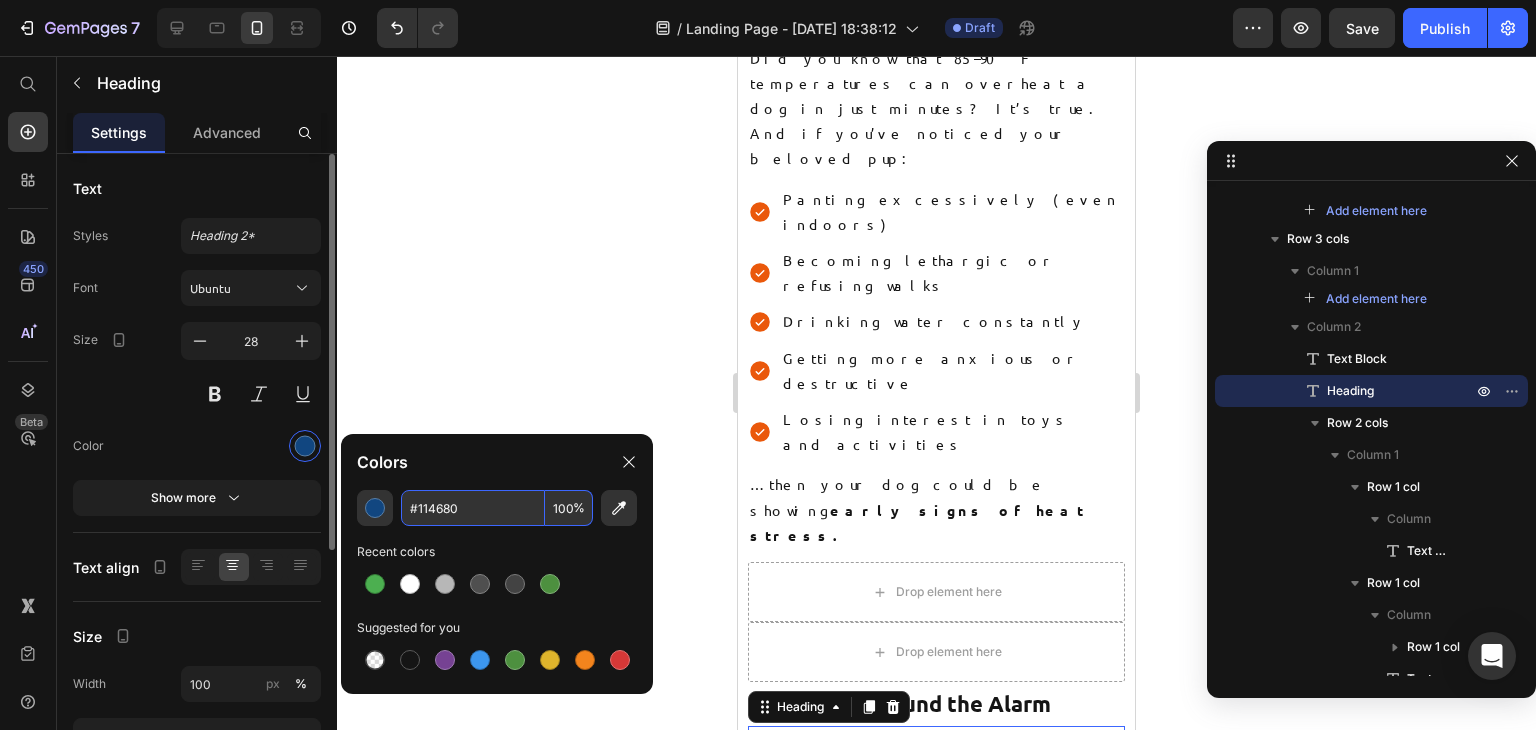 type on "114680" 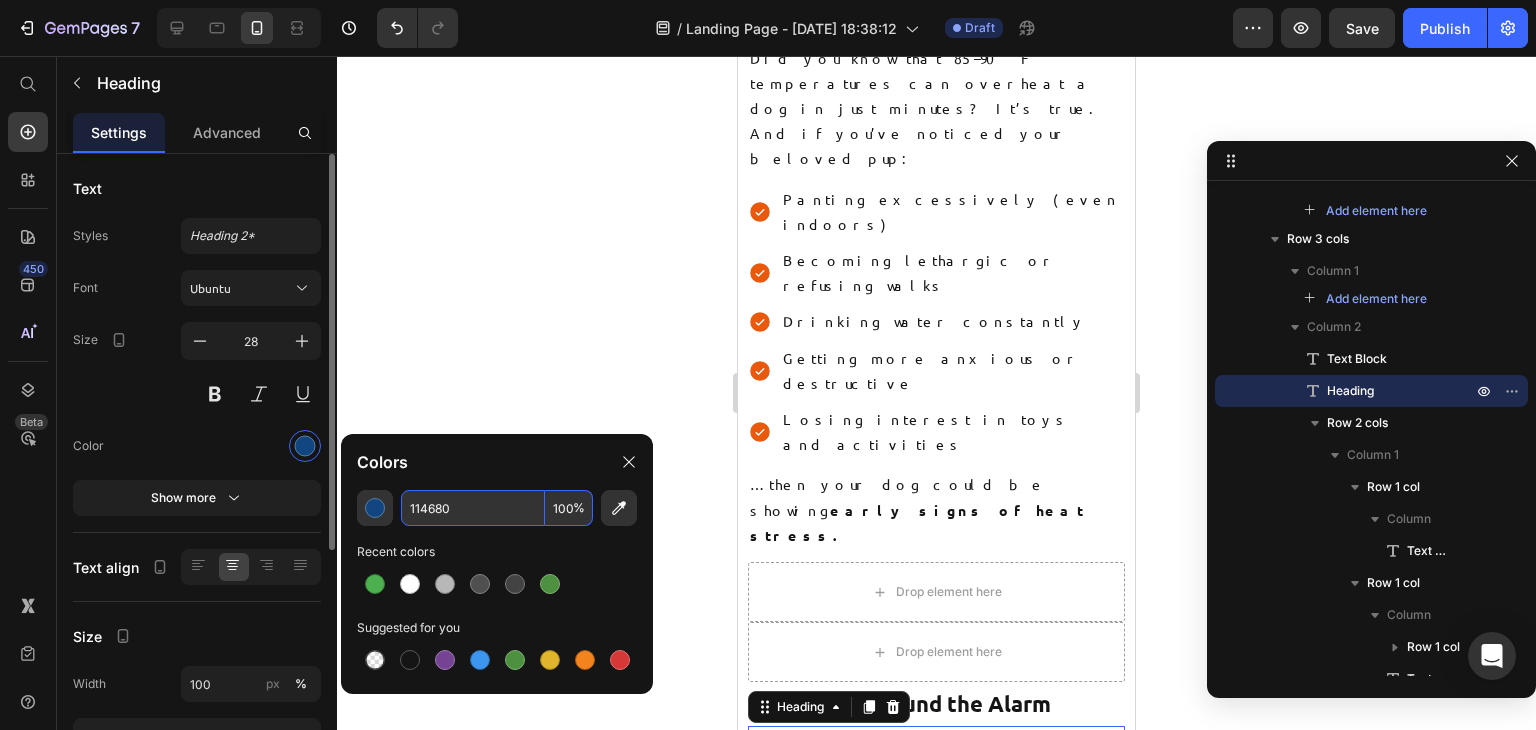 click at bounding box center (251, 446) 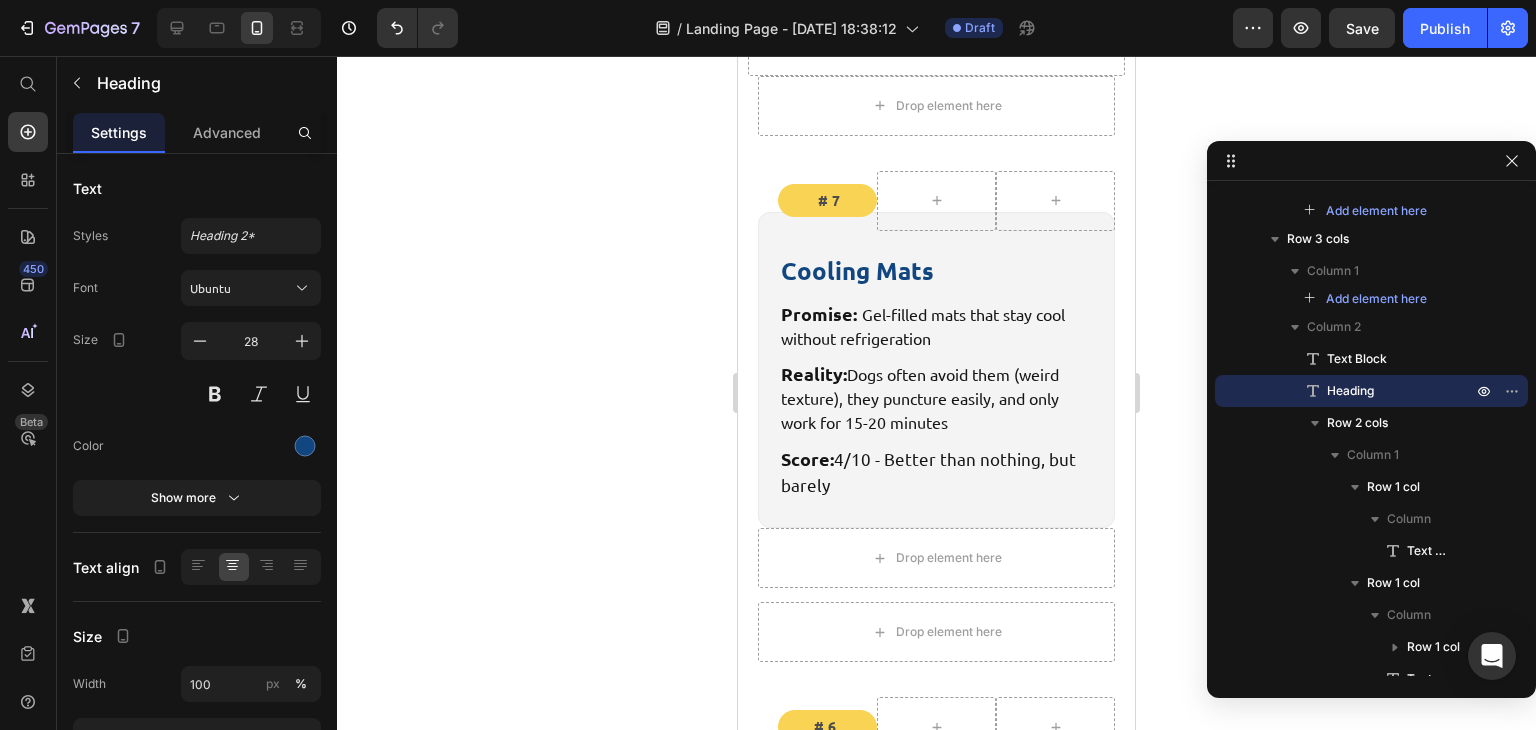 scroll, scrollTop: 5228, scrollLeft: 0, axis: vertical 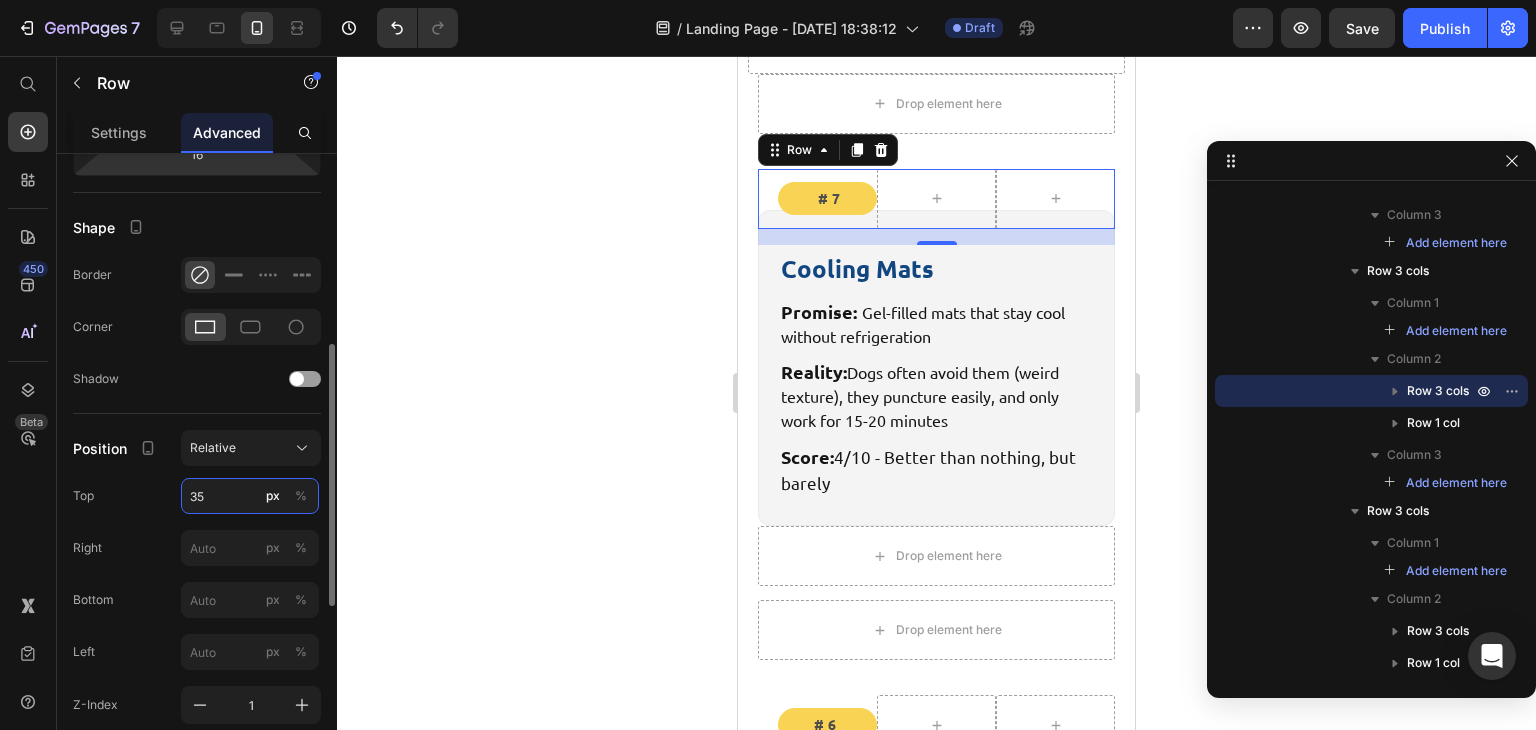 click on "35" at bounding box center (250, 496) 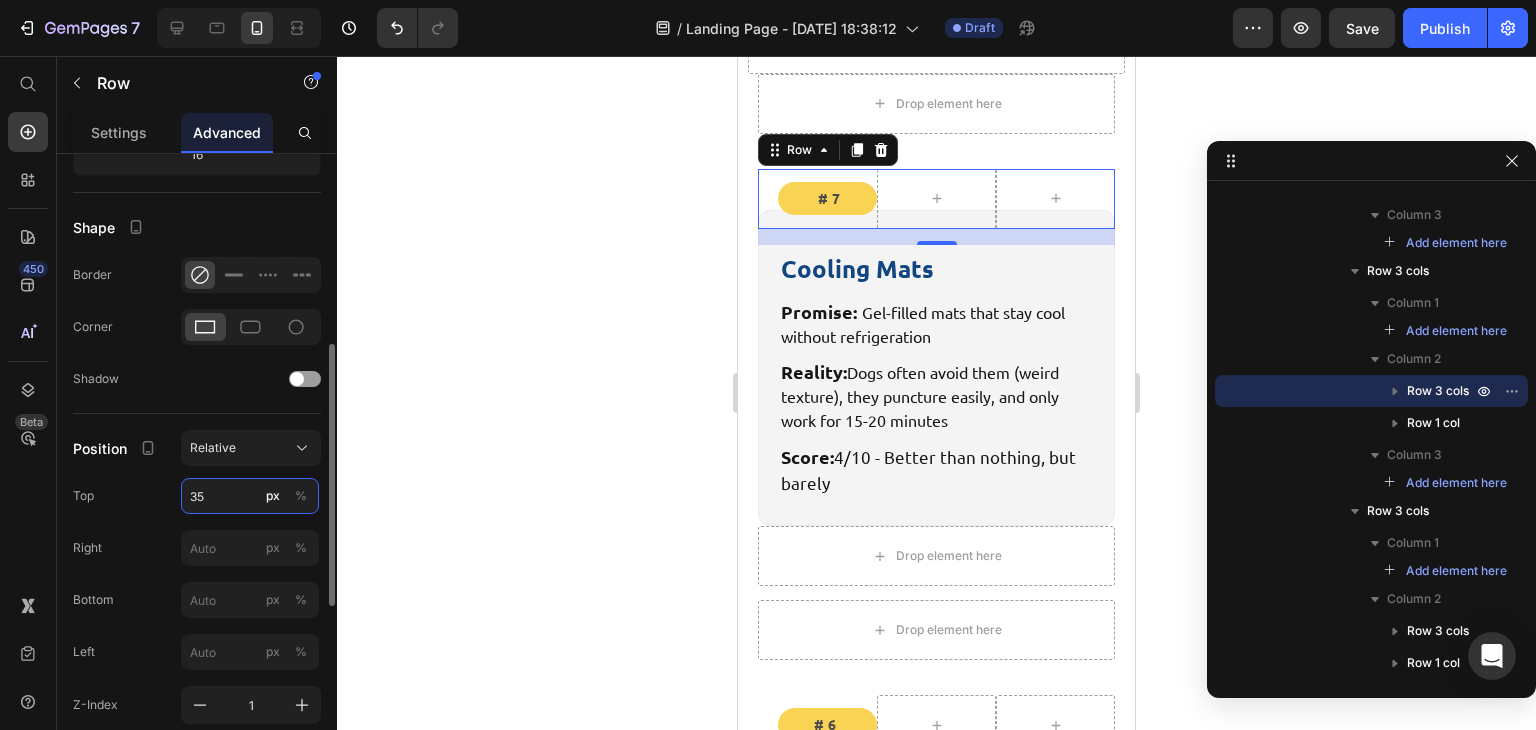 click on "35" at bounding box center [250, 496] 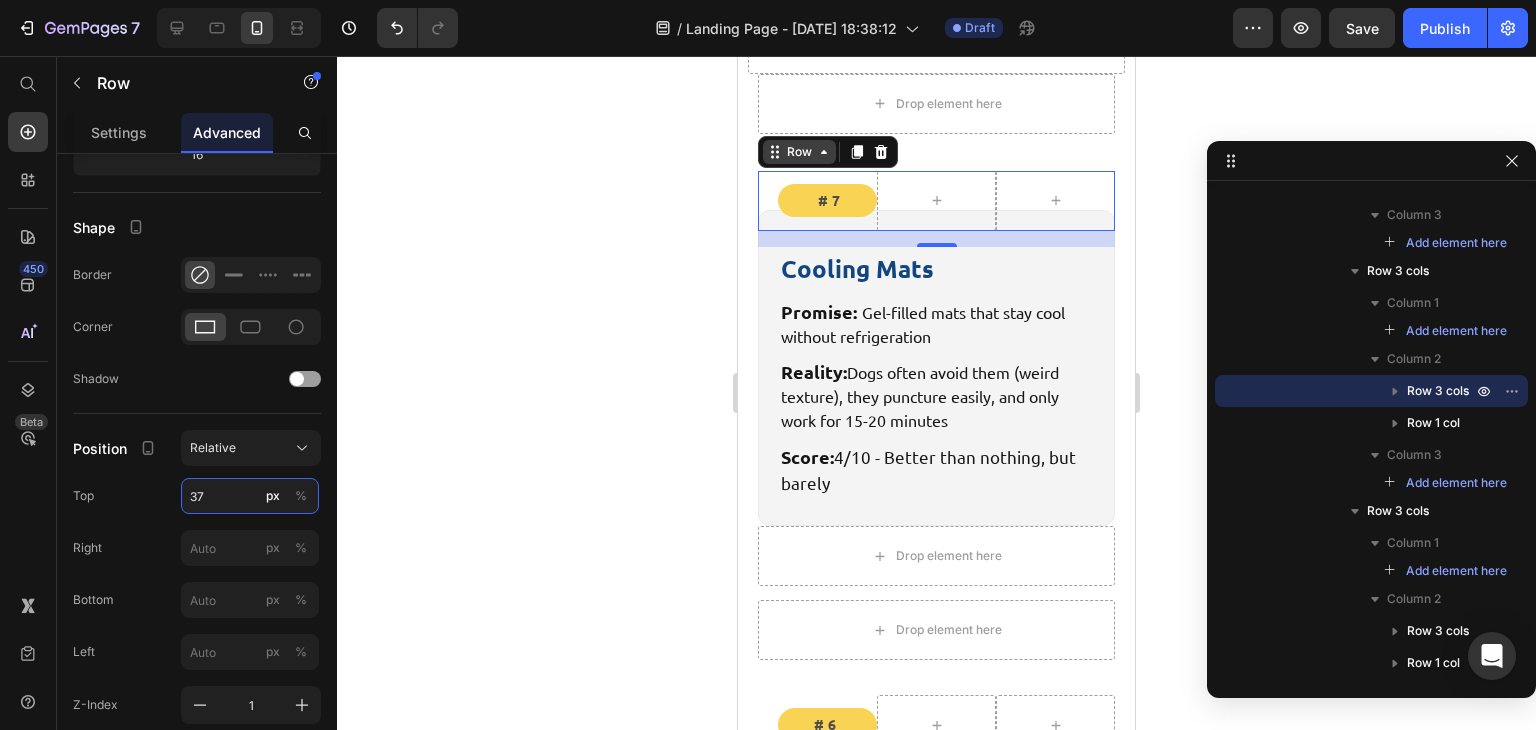 type on "37" 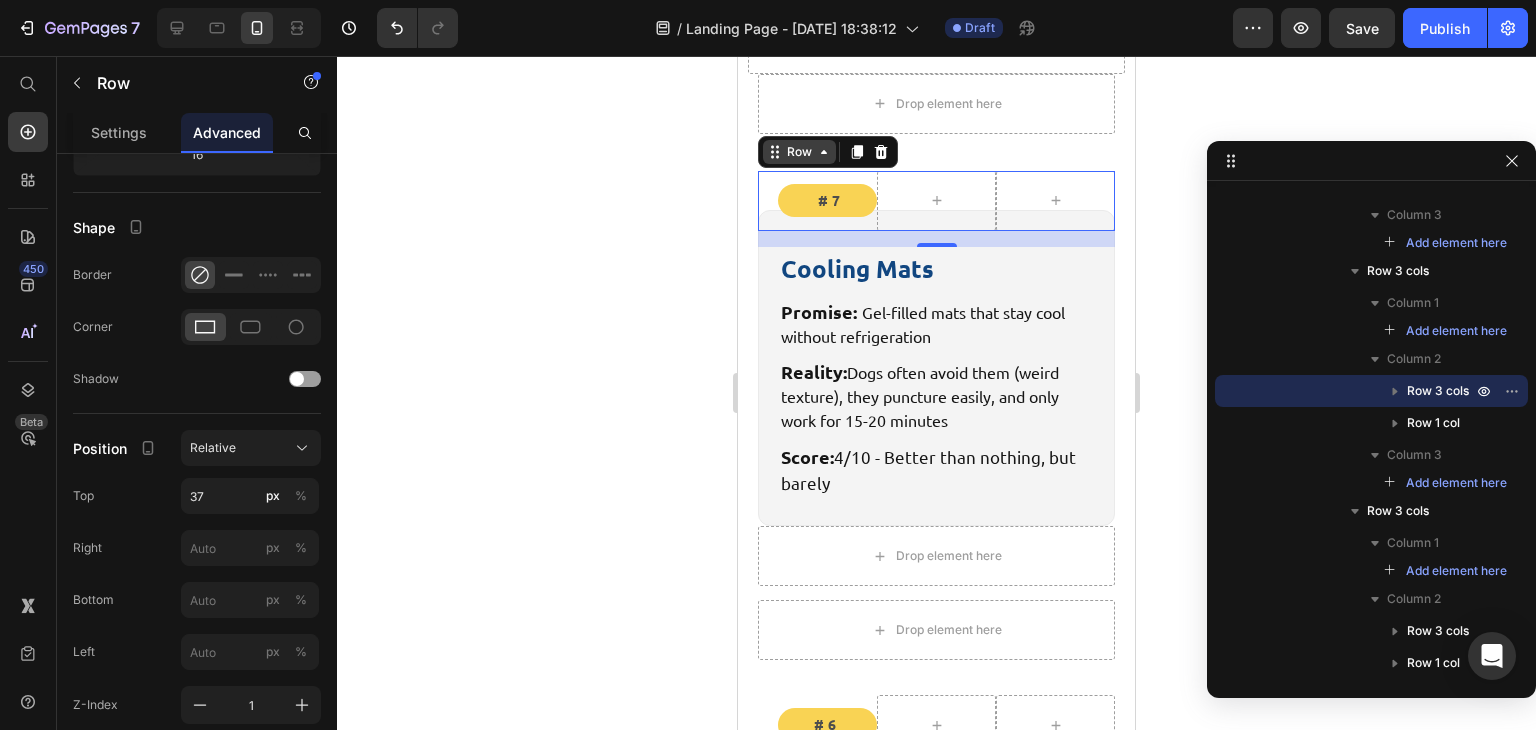 click on "Row" at bounding box center [799, 152] 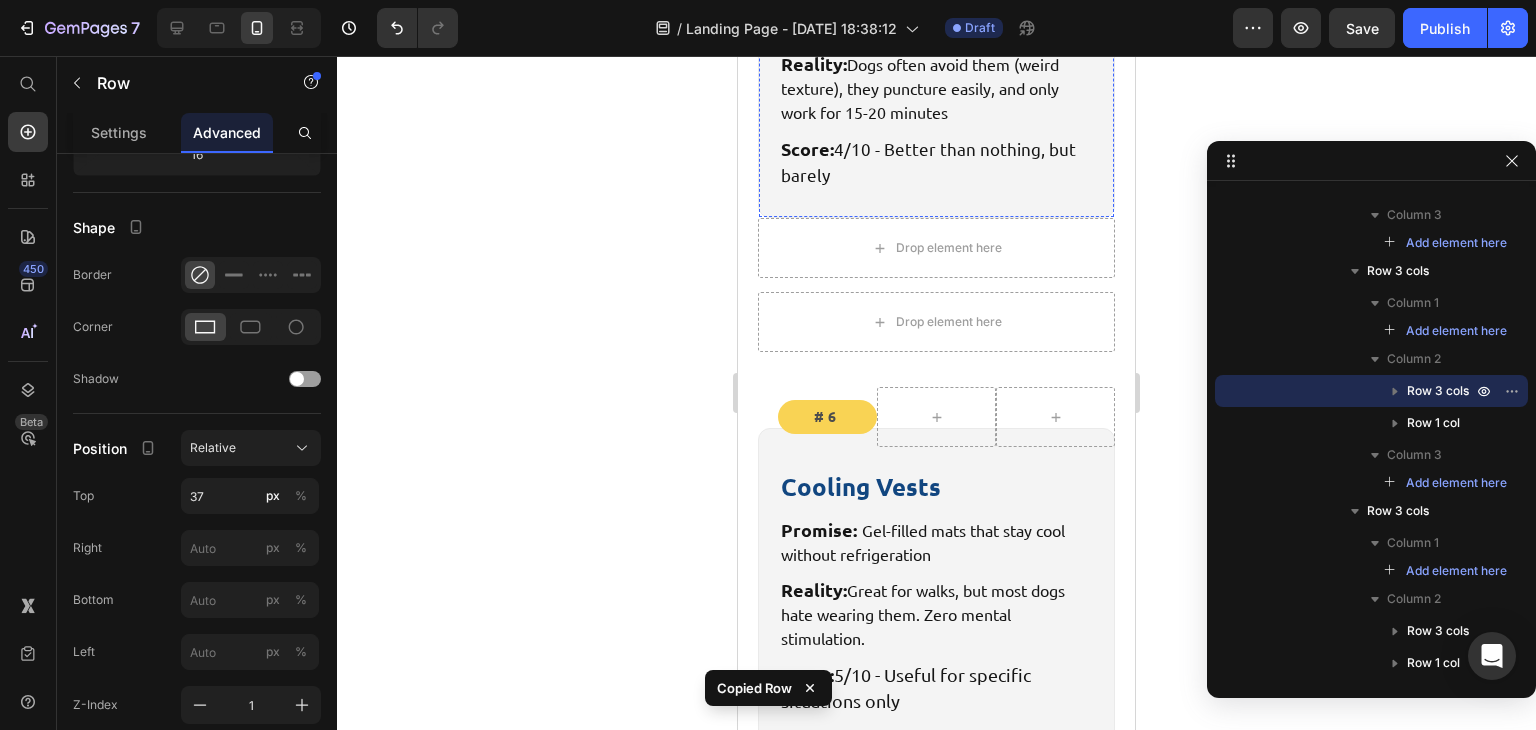 scroll, scrollTop: 5537, scrollLeft: 0, axis: vertical 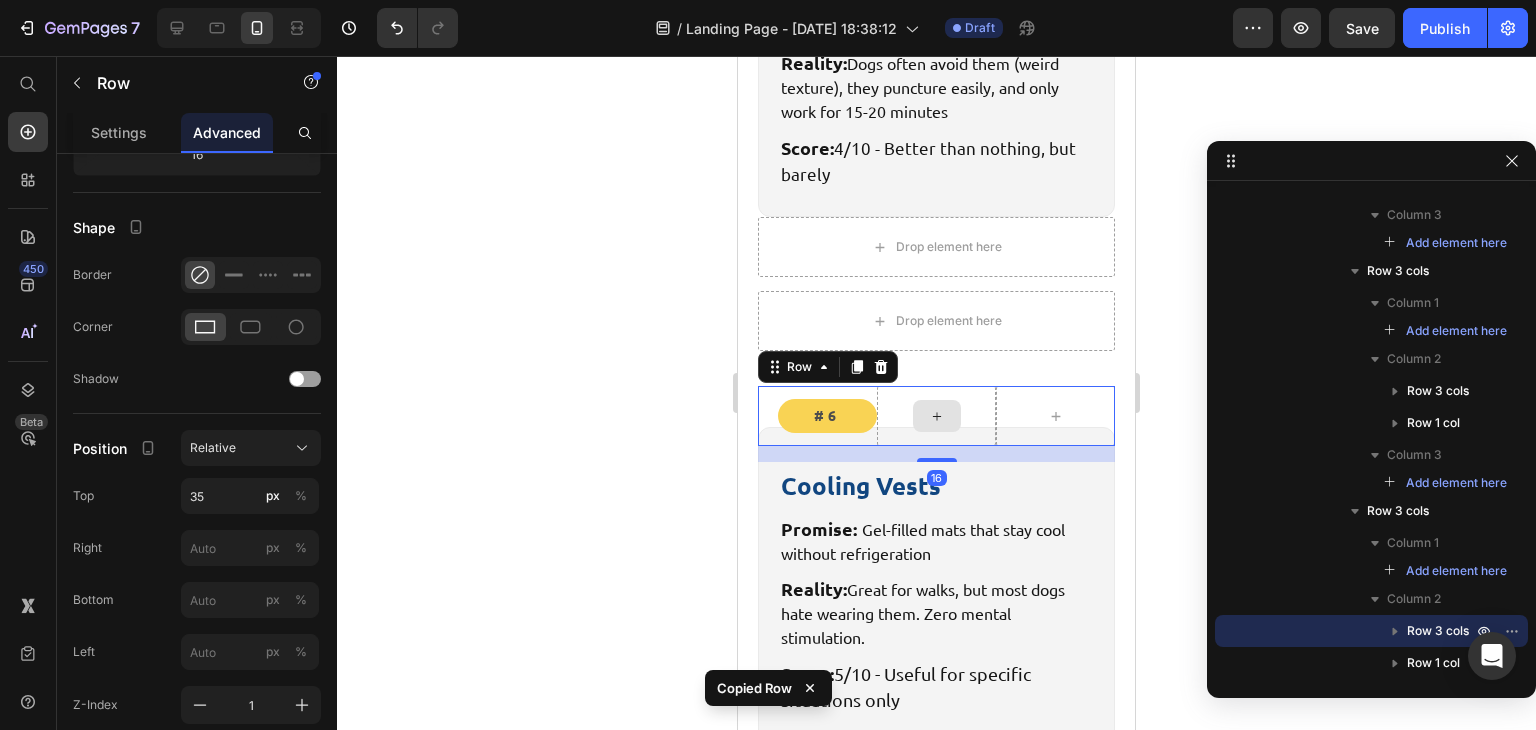 click at bounding box center (936, 416) 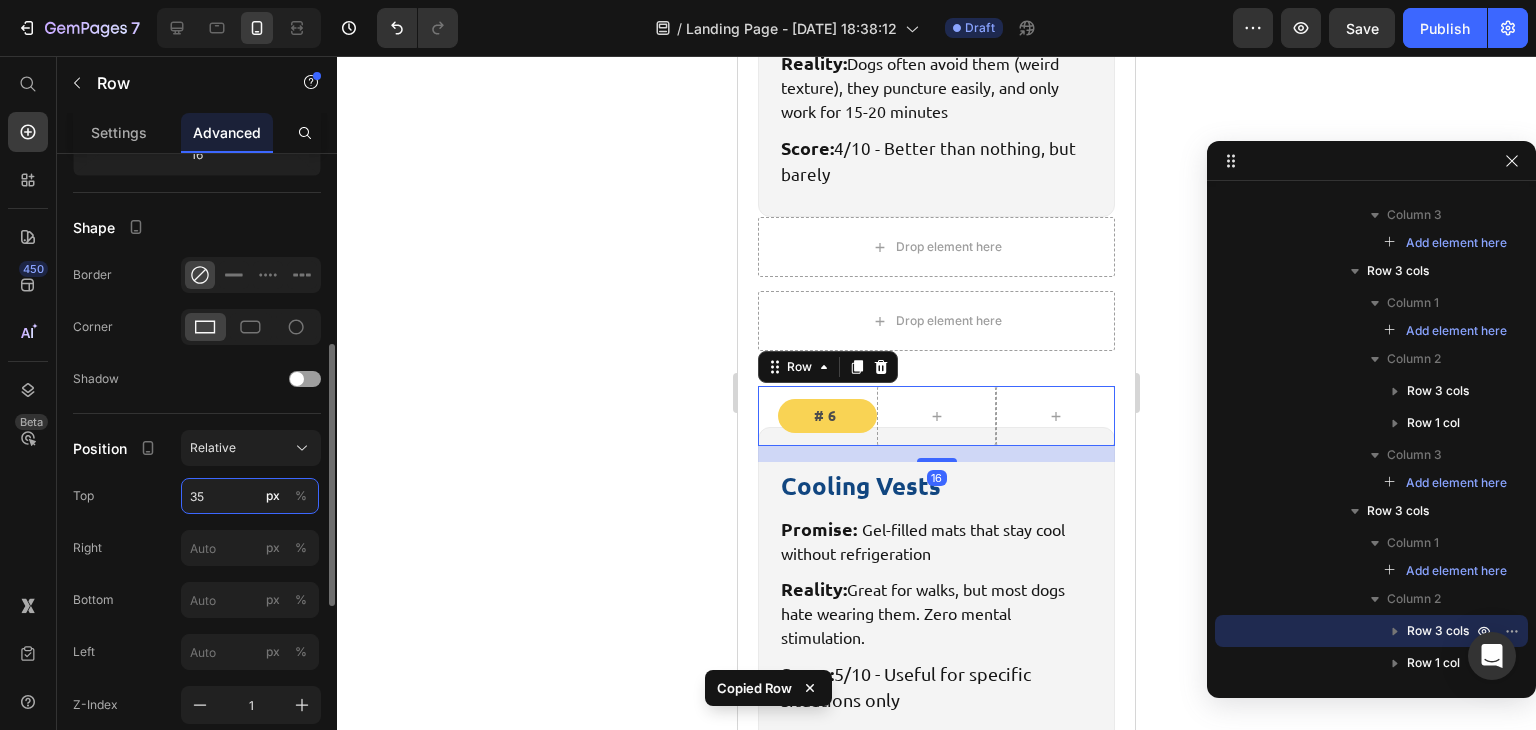 click on "35" at bounding box center [250, 496] 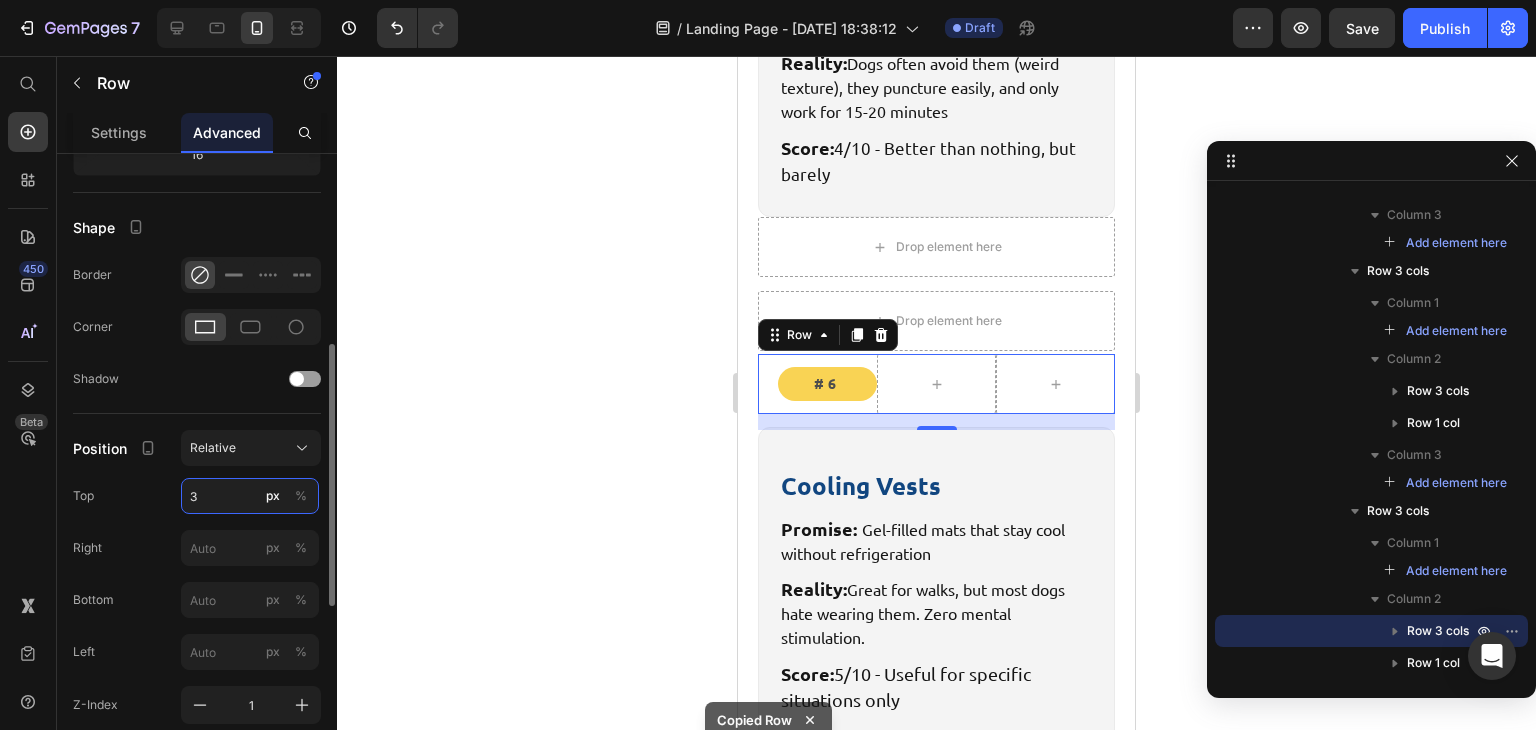 type on "37" 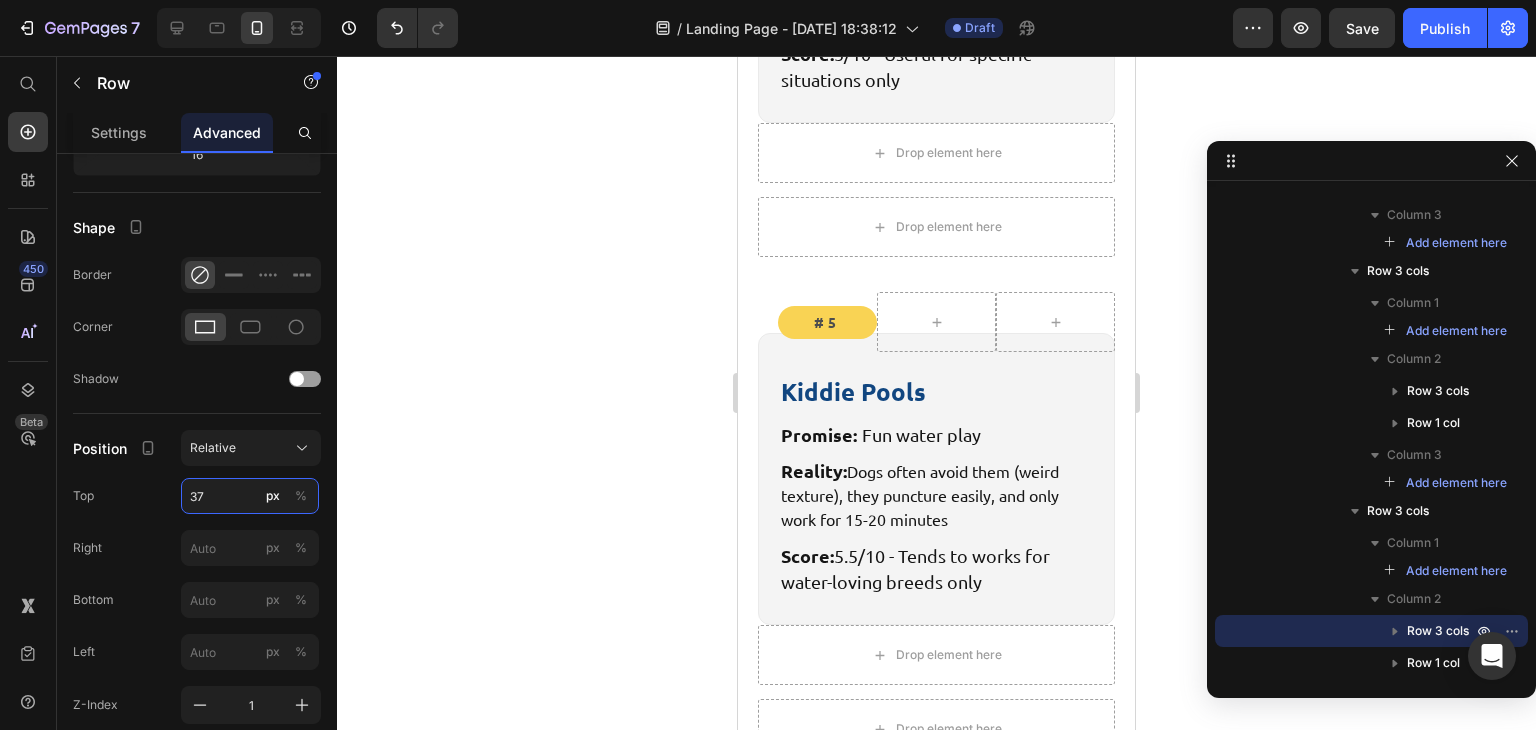scroll, scrollTop: 6161, scrollLeft: 0, axis: vertical 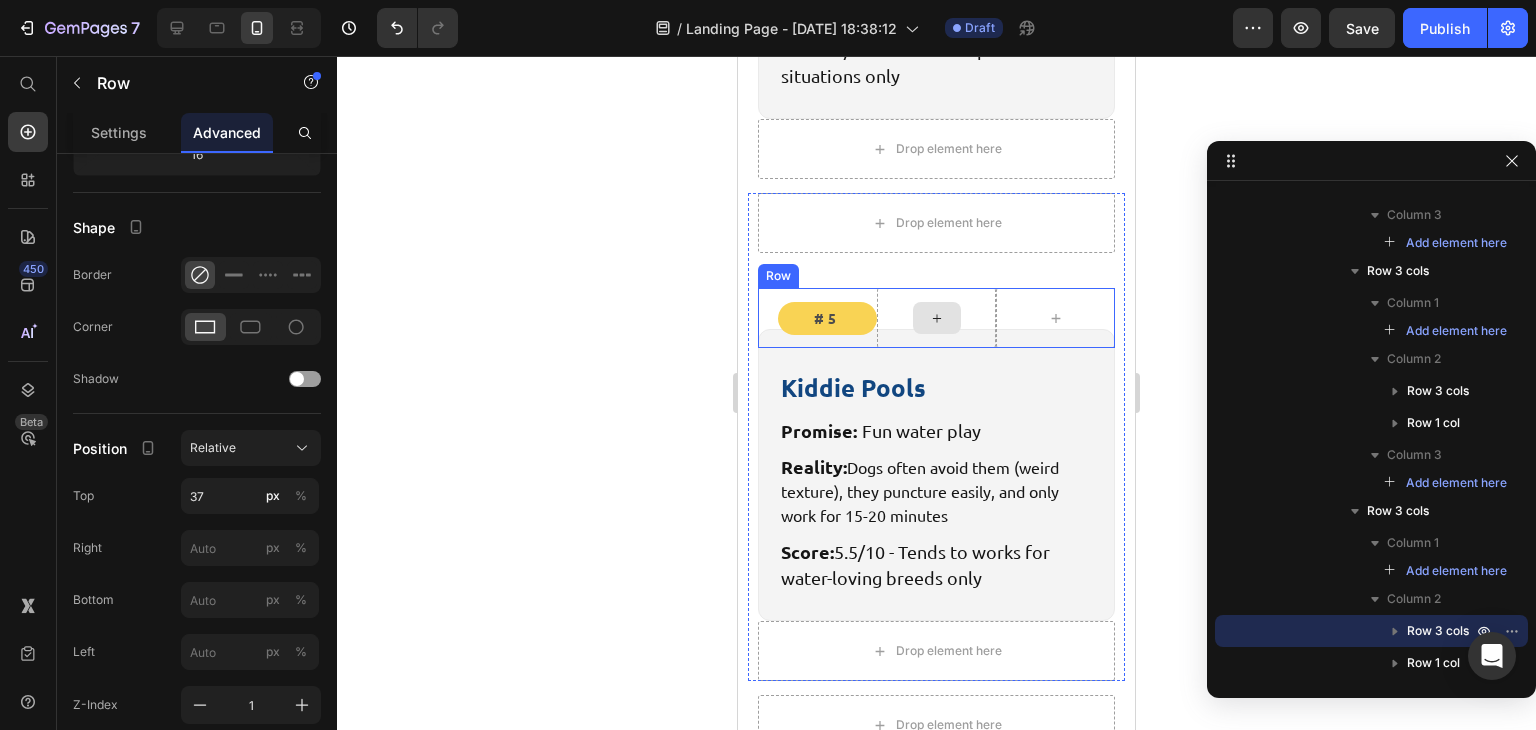 click at bounding box center [936, 318] 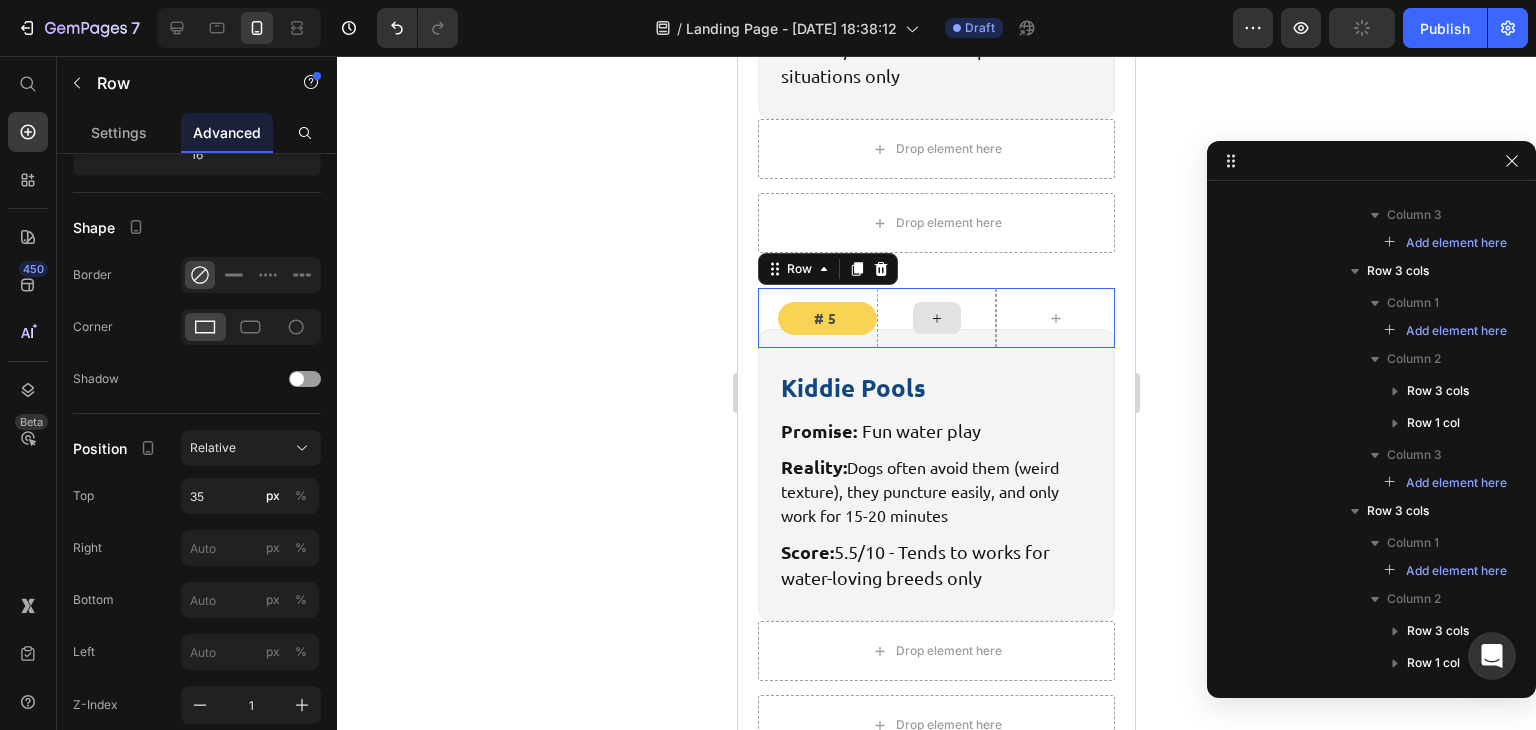 scroll, scrollTop: 4086, scrollLeft: 0, axis: vertical 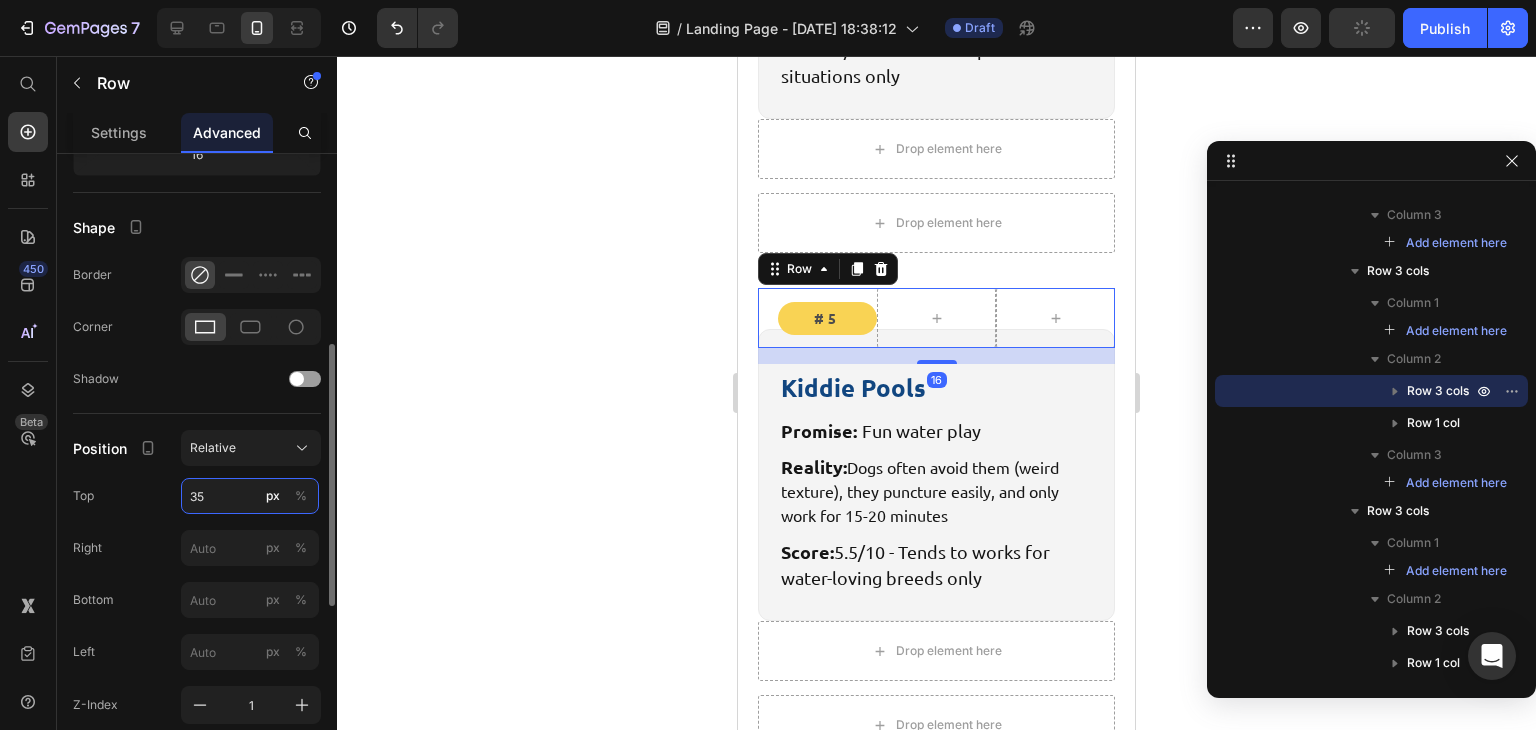 click on "35" at bounding box center [250, 496] 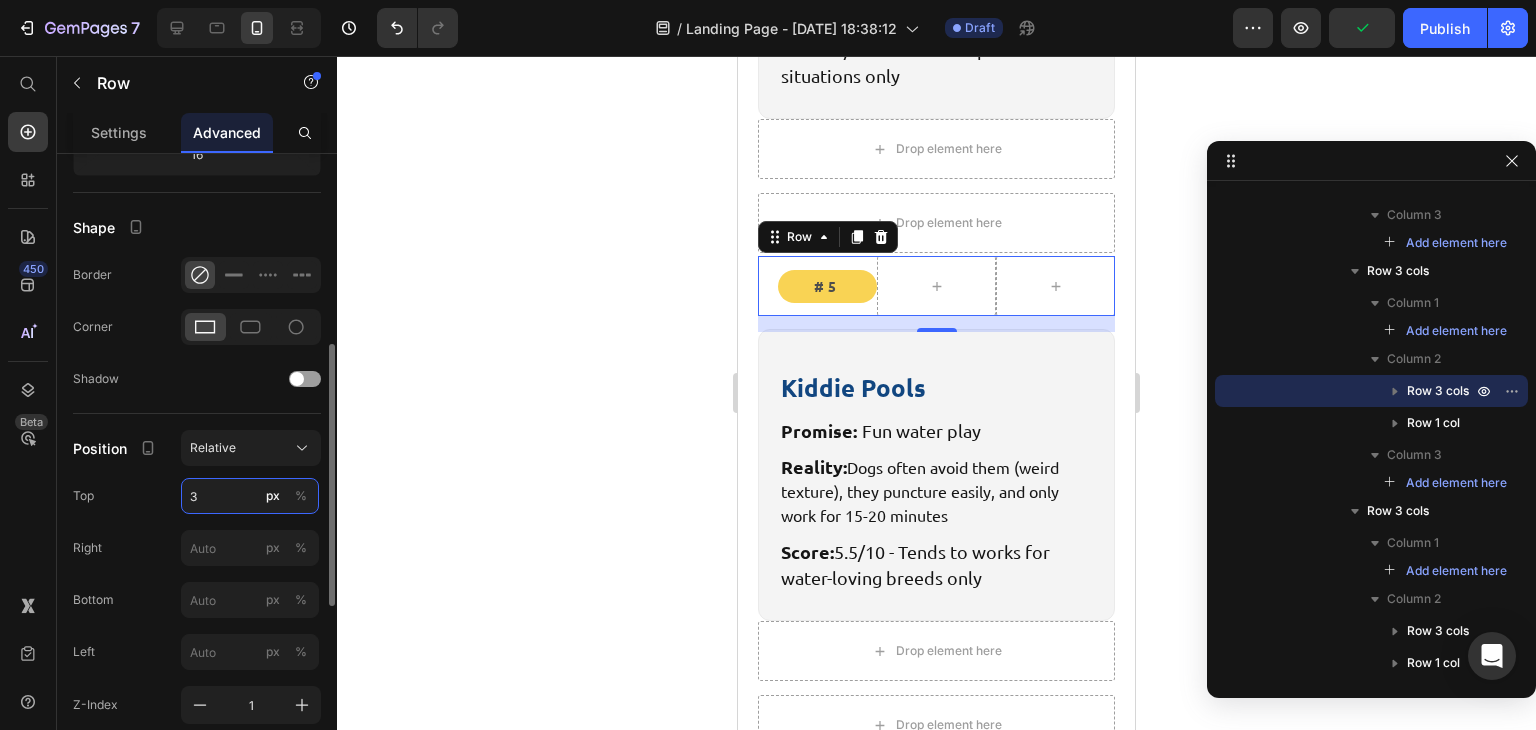 type on "37" 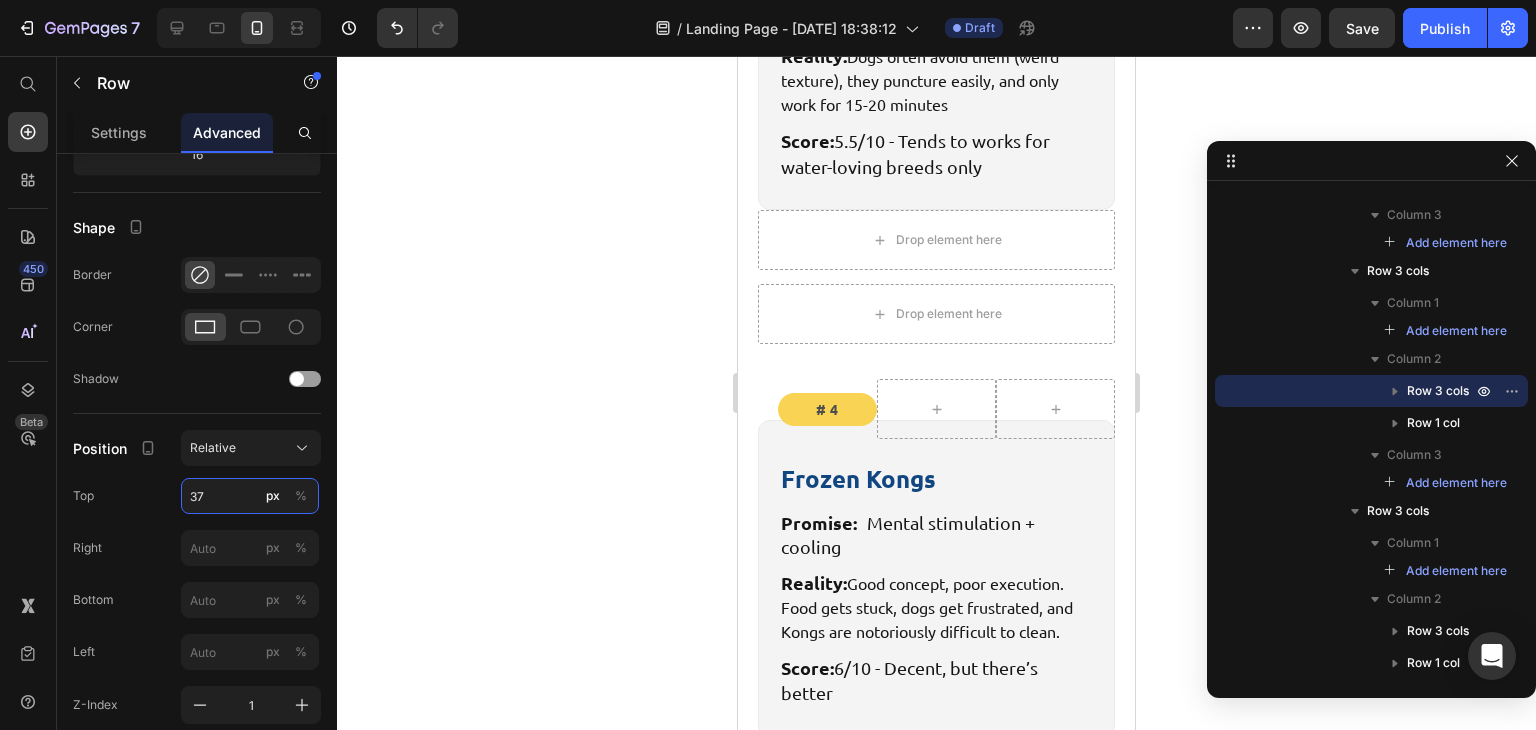 scroll, scrollTop: 6573, scrollLeft: 0, axis: vertical 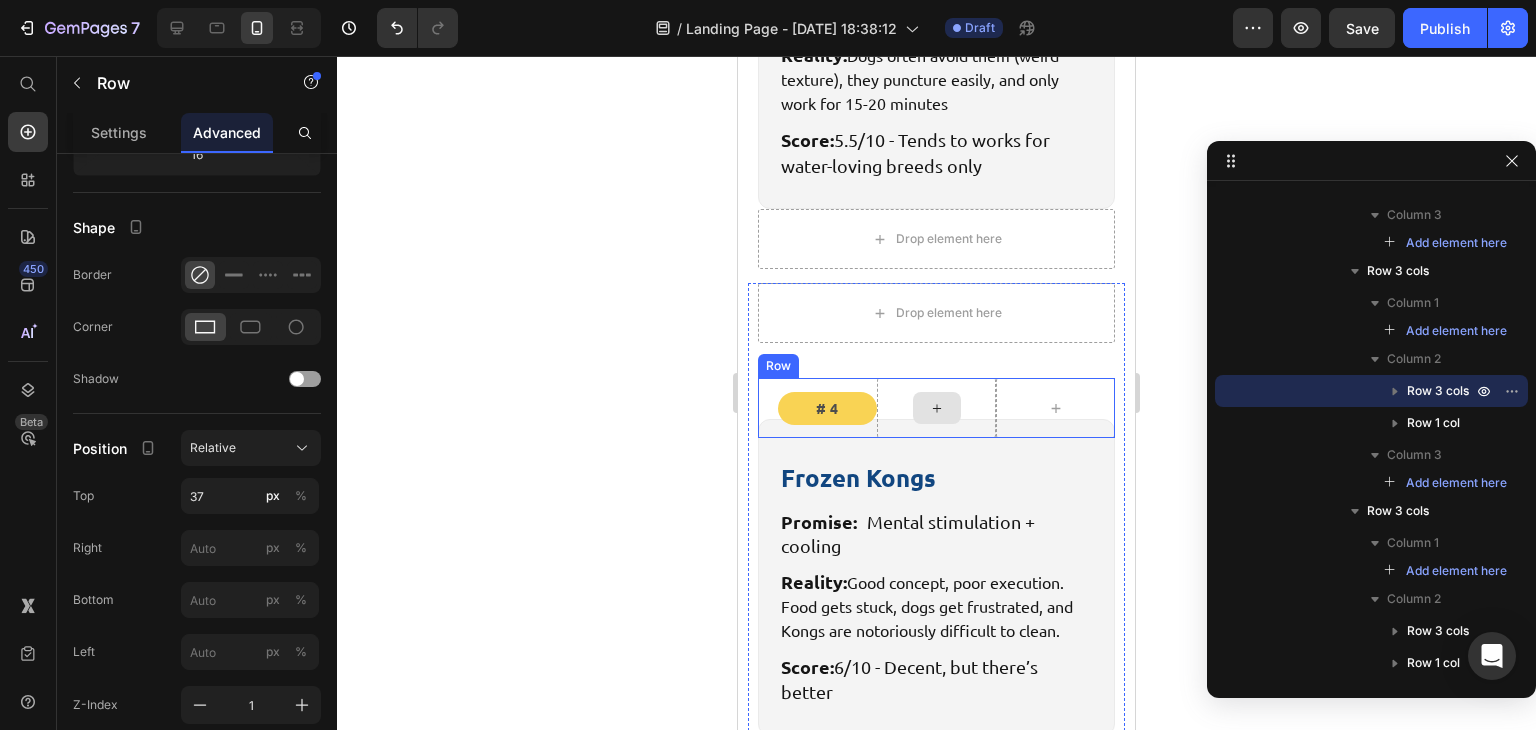 click at bounding box center (937, 408) 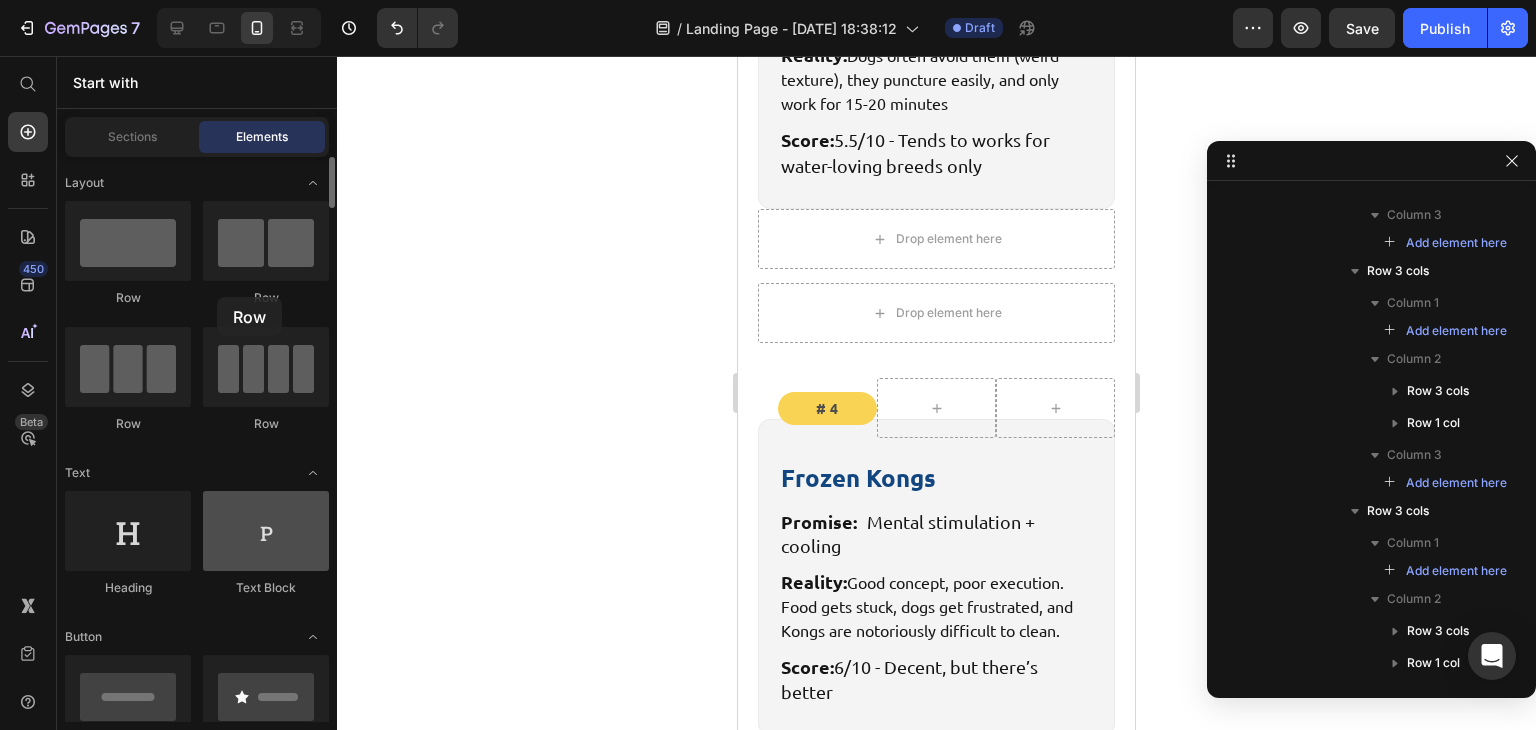drag, startPoint x: 217, startPoint y: 271, endPoint x: 235, endPoint y: 490, distance: 219.73848 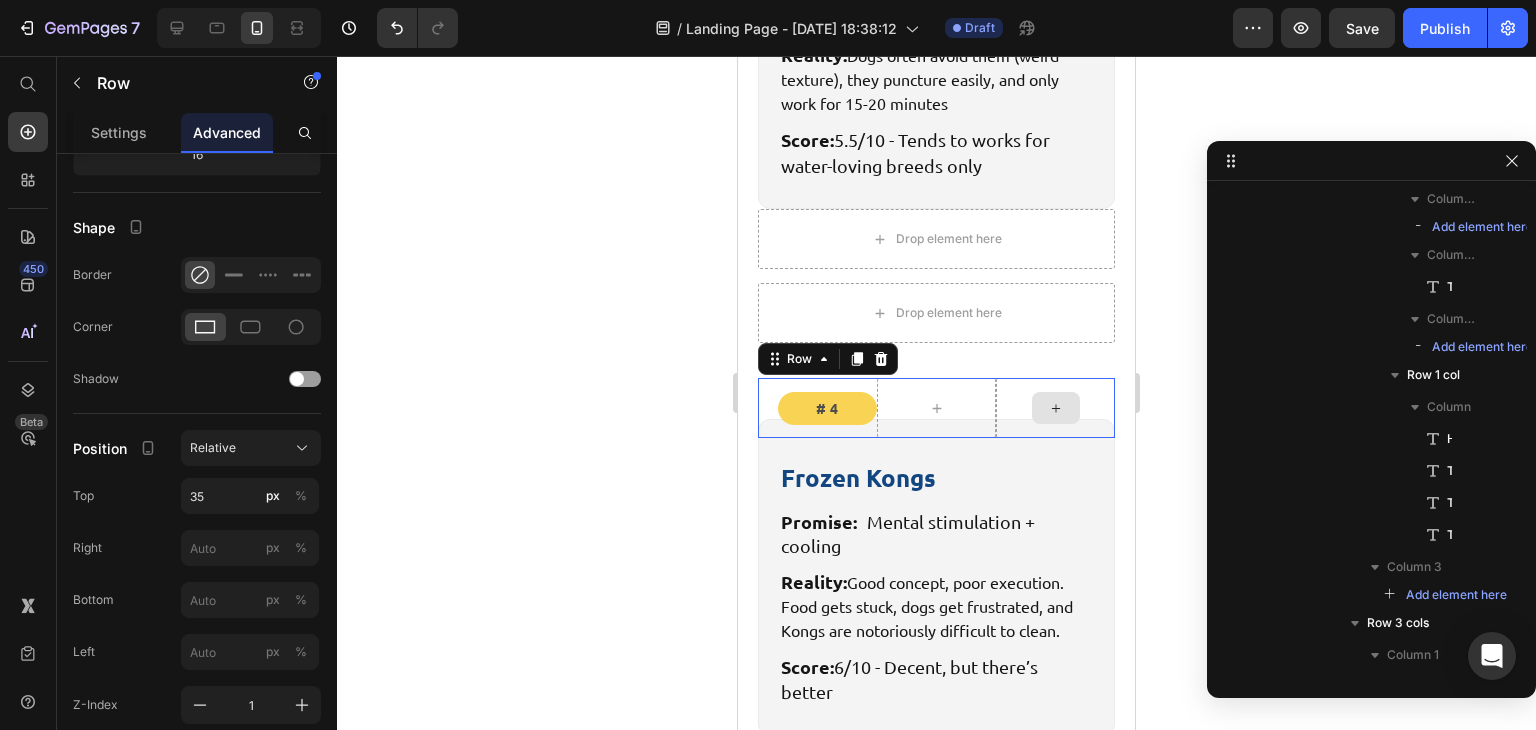 scroll, scrollTop: 5590, scrollLeft: 0, axis: vertical 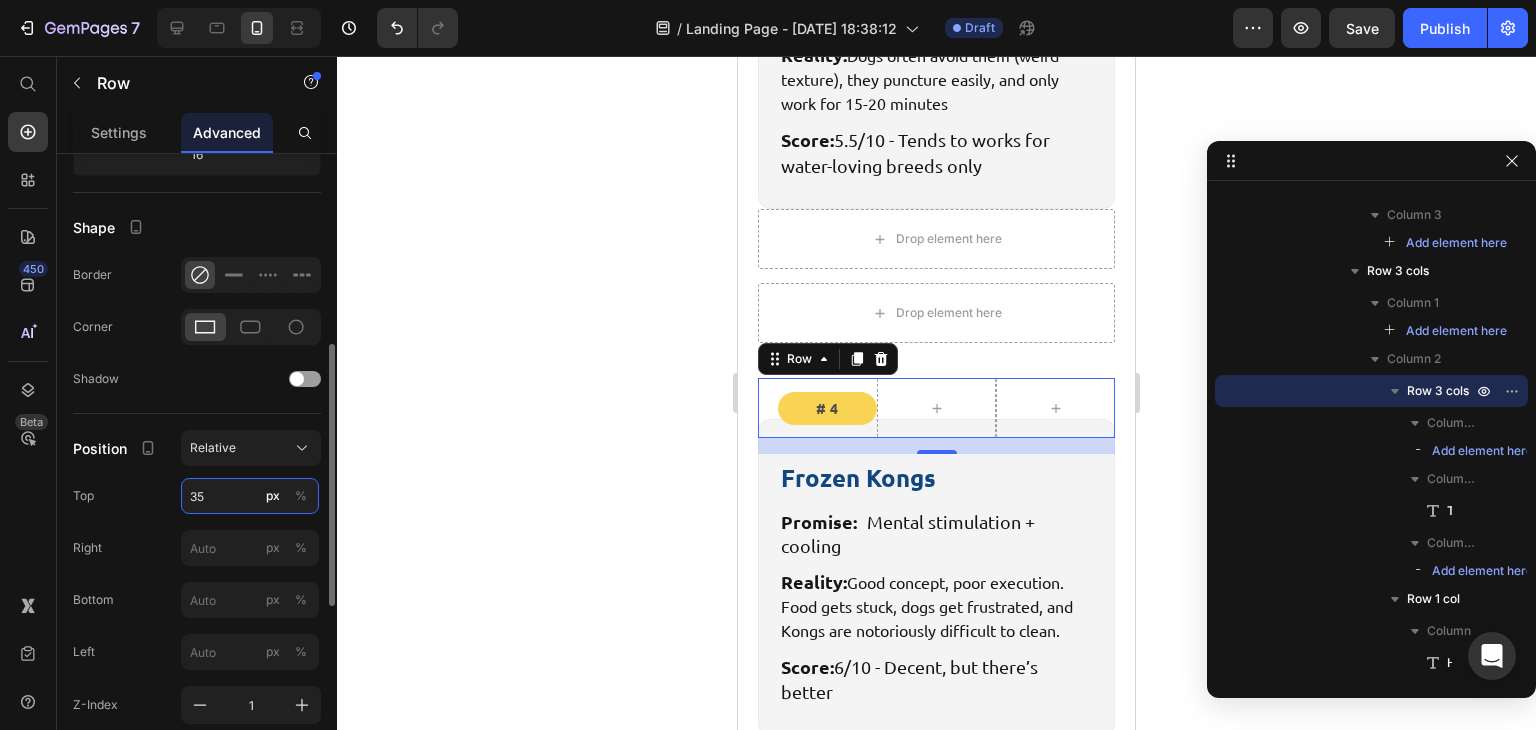 click on "35" at bounding box center (250, 496) 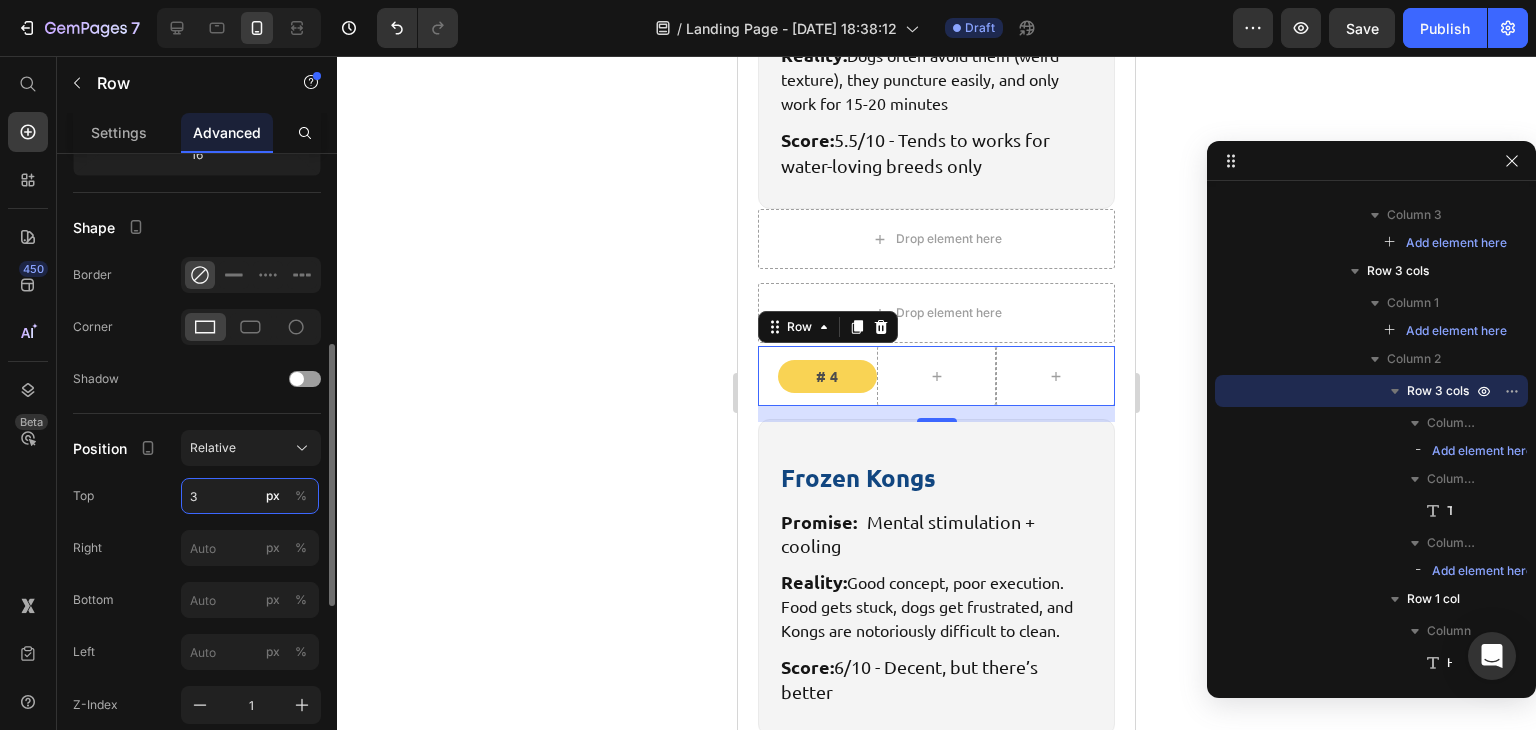 type on "37" 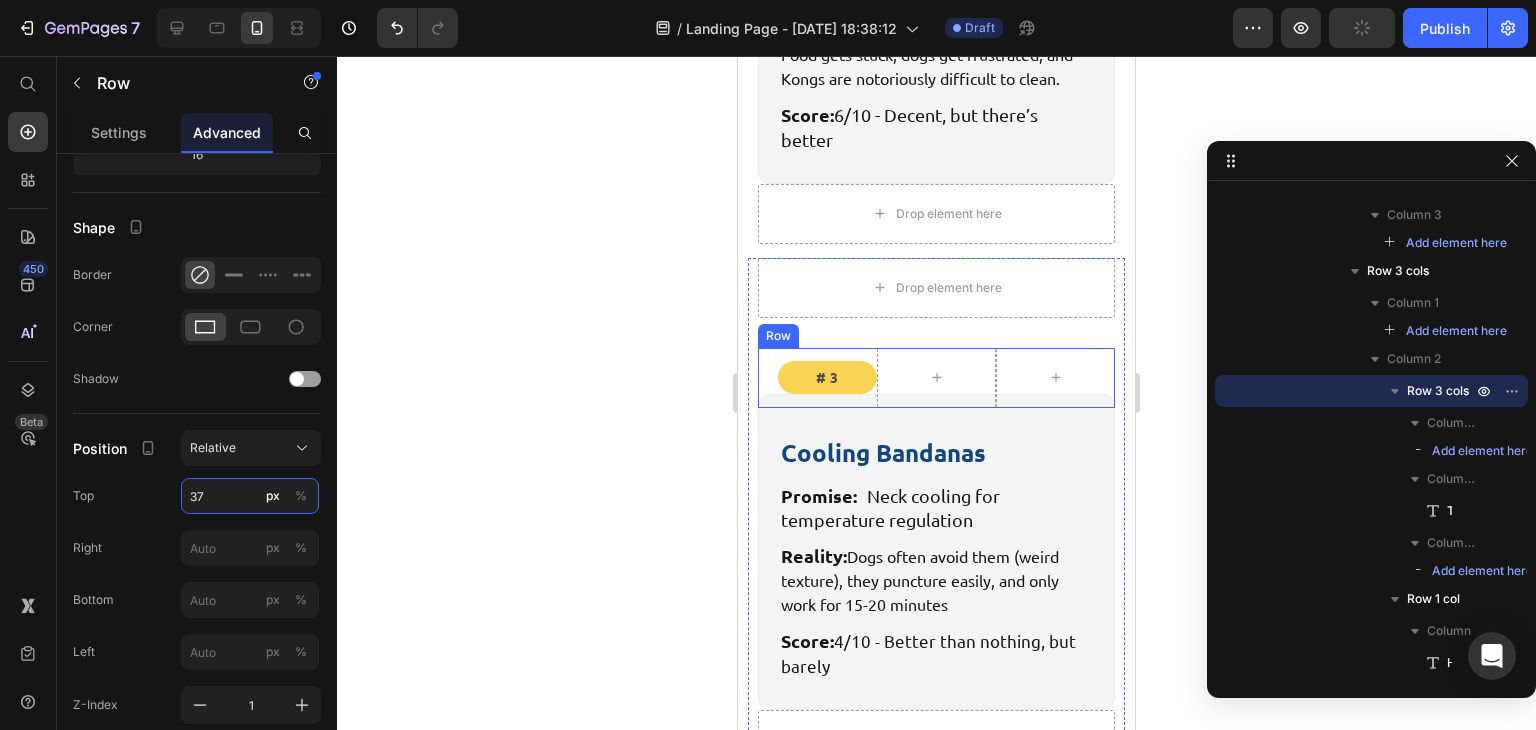 scroll, scrollTop: 7126, scrollLeft: 0, axis: vertical 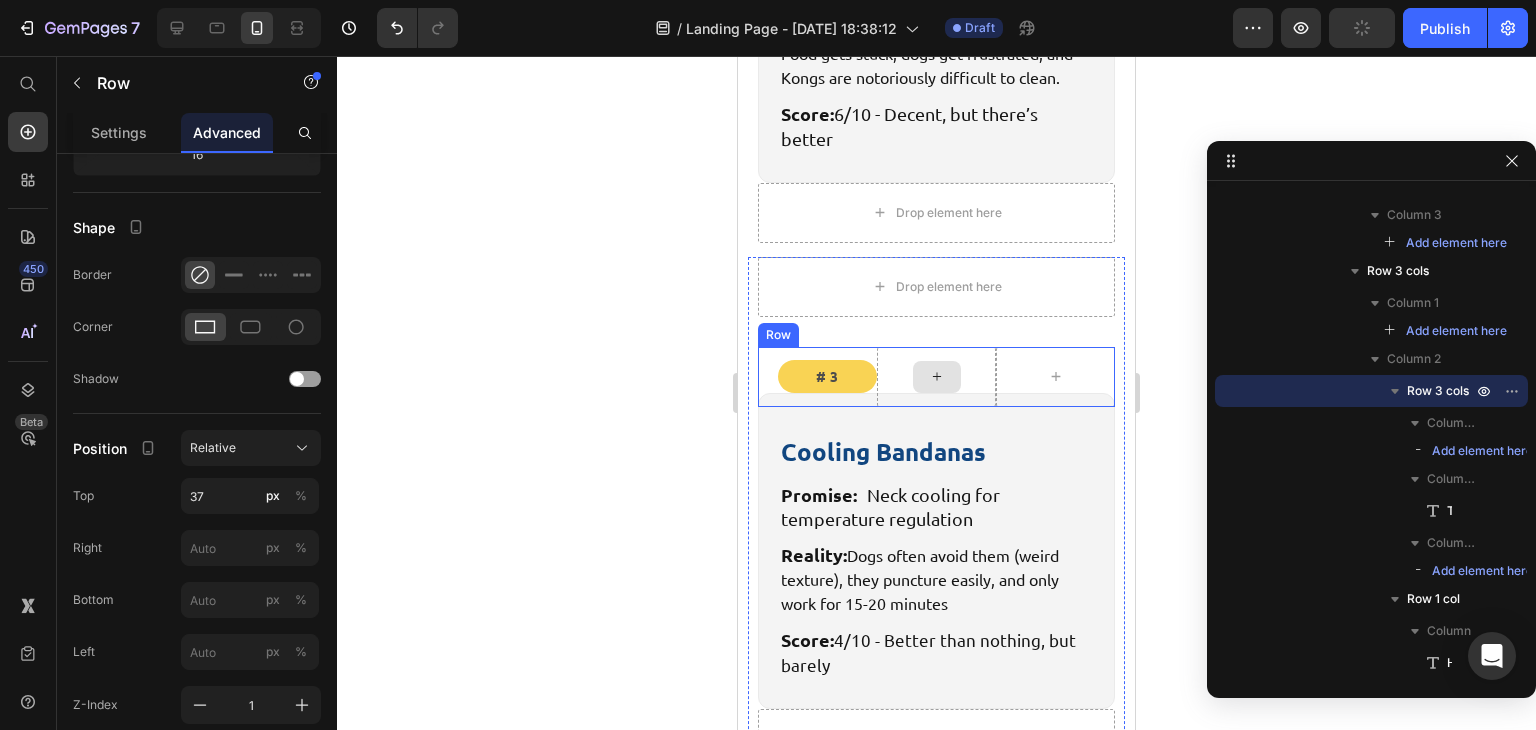 click at bounding box center (936, 377) 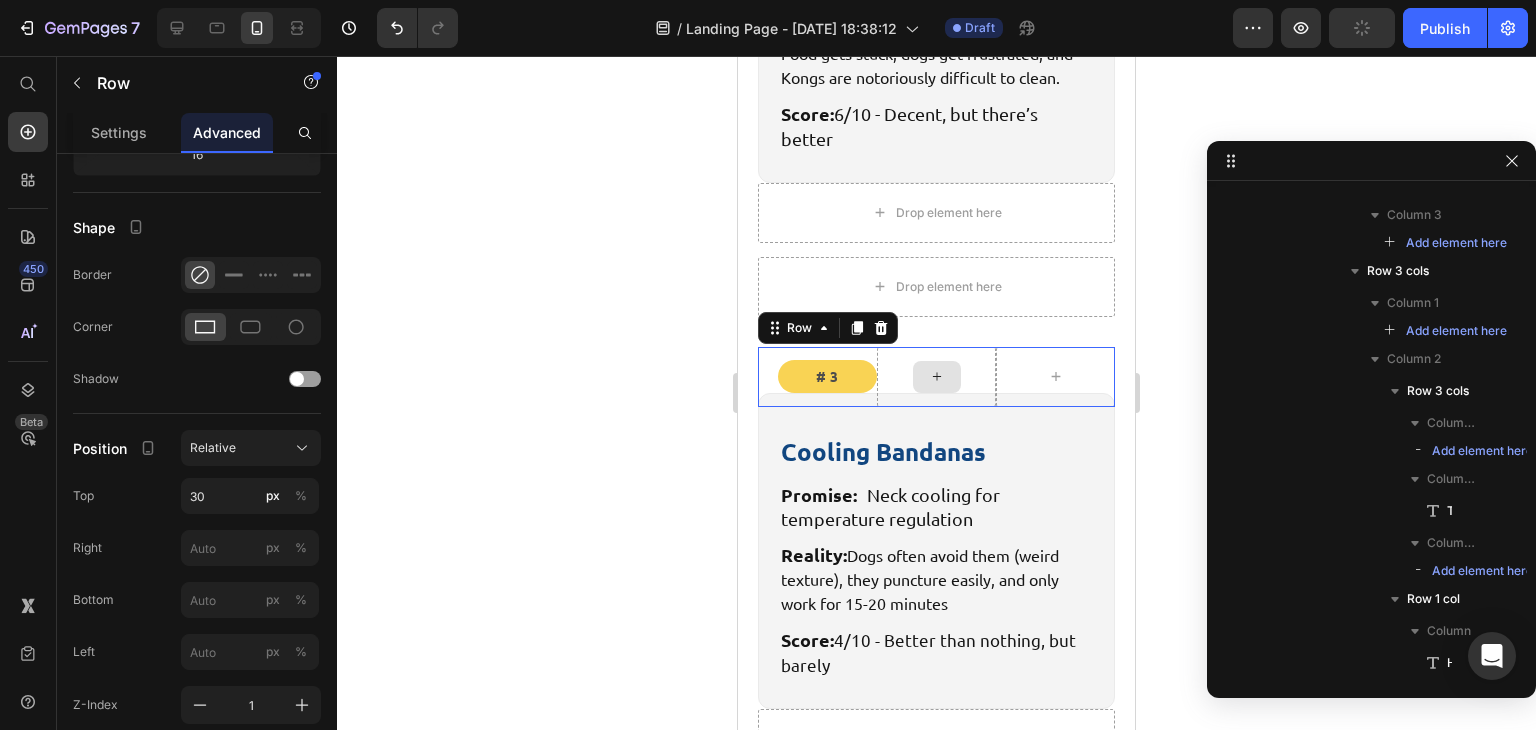 scroll, scrollTop: 6166, scrollLeft: 0, axis: vertical 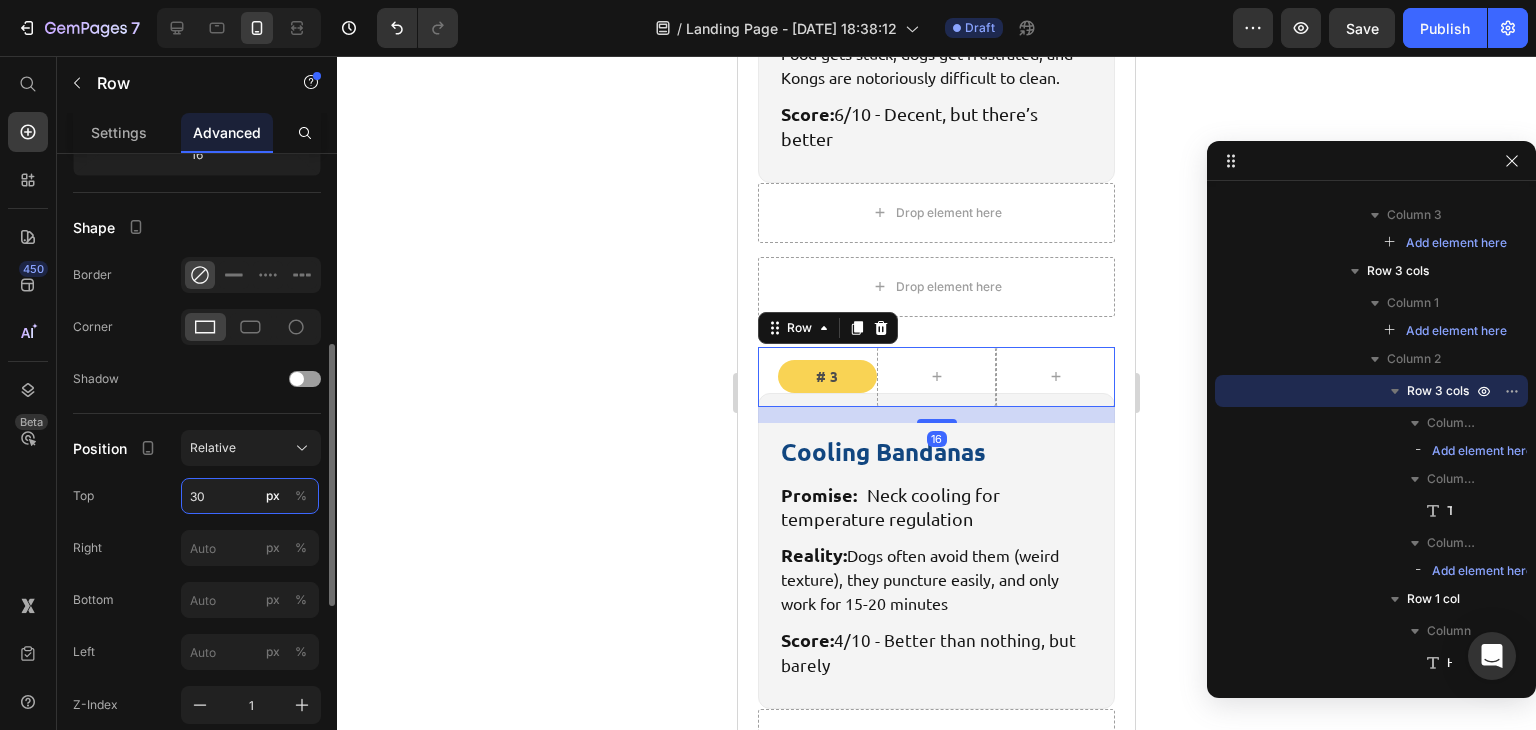 click on "30" at bounding box center [250, 496] 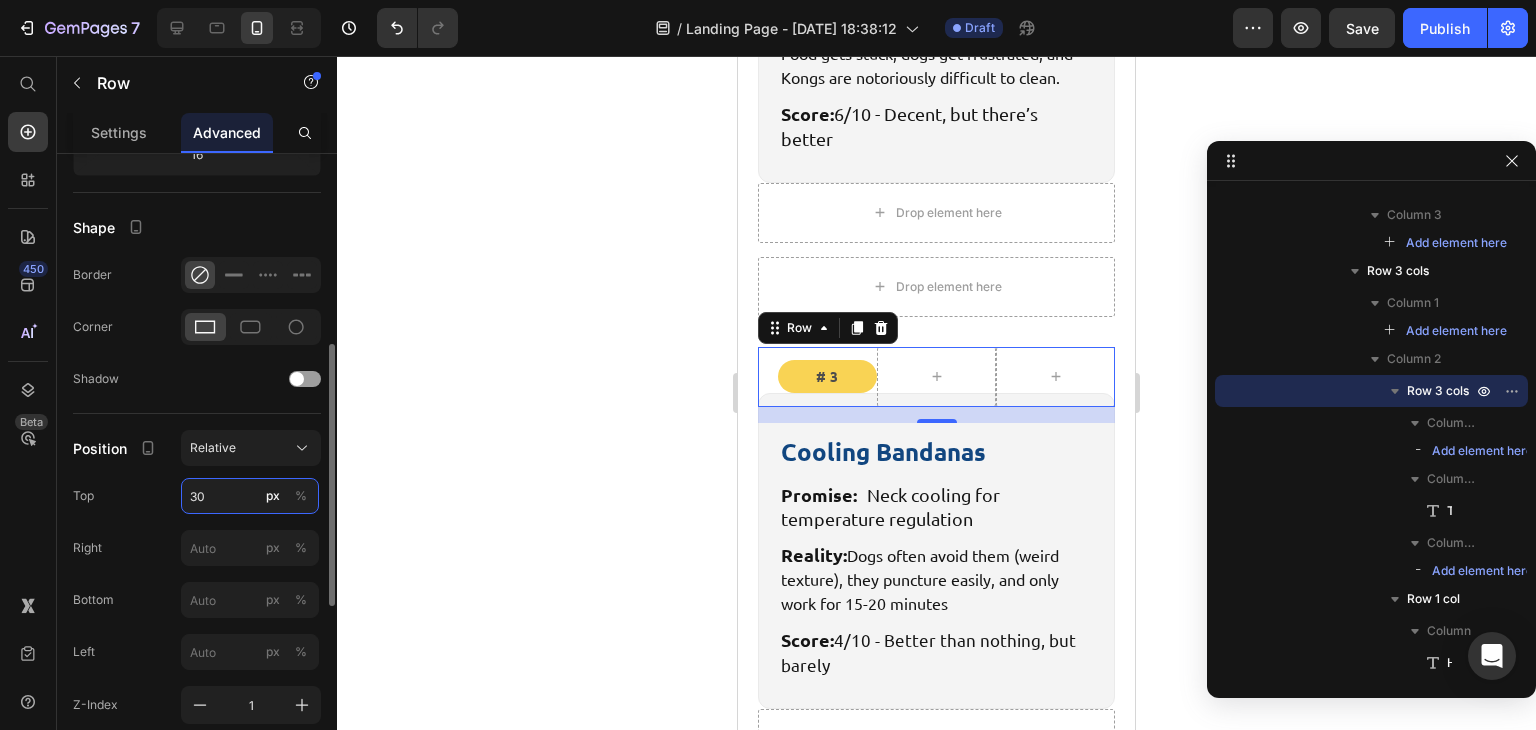 click on "30" at bounding box center (250, 496) 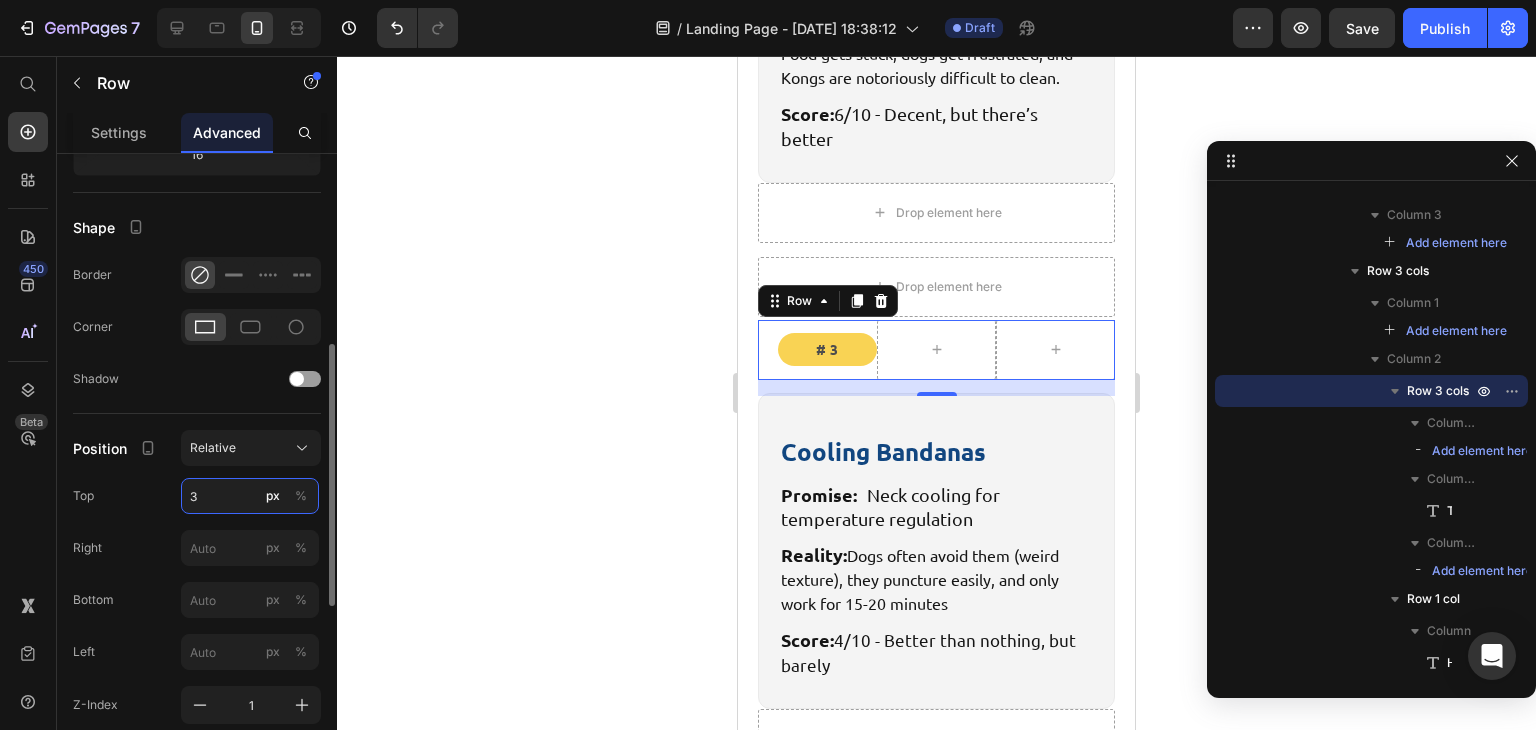 type on "37" 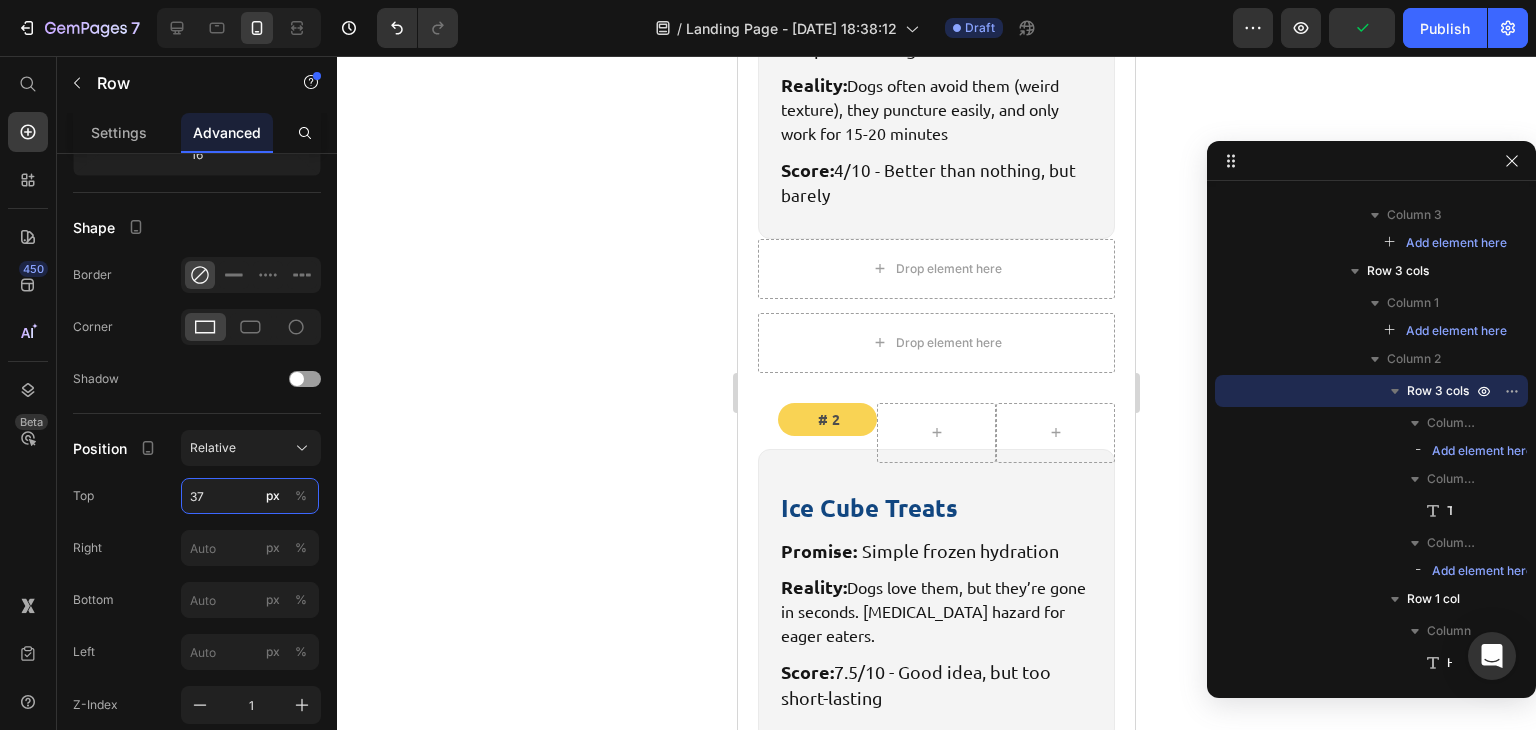 scroll, scrollTop: 7604, scrollLeft: 0, axis: vertical 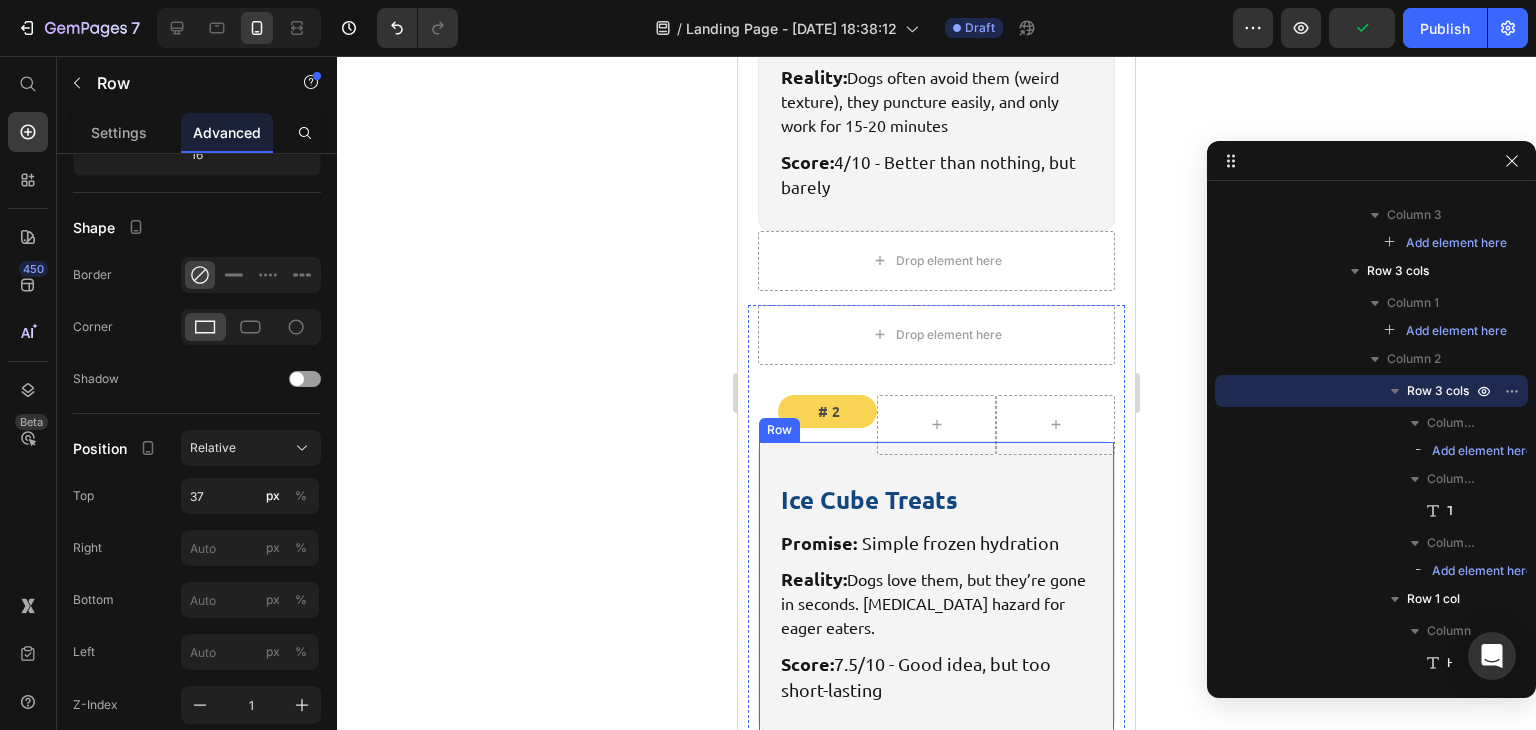 click on "Ice Cube Treats Heading Promise:   Simple frozen hydration Text block Reality:  Dogs love them, but they’re gone in seconds. Choking hazard for eager eaters. Text block Score:  7.5/10 - Good idea, but too short-lasting Text block Row" at bounding box center (936, 587) 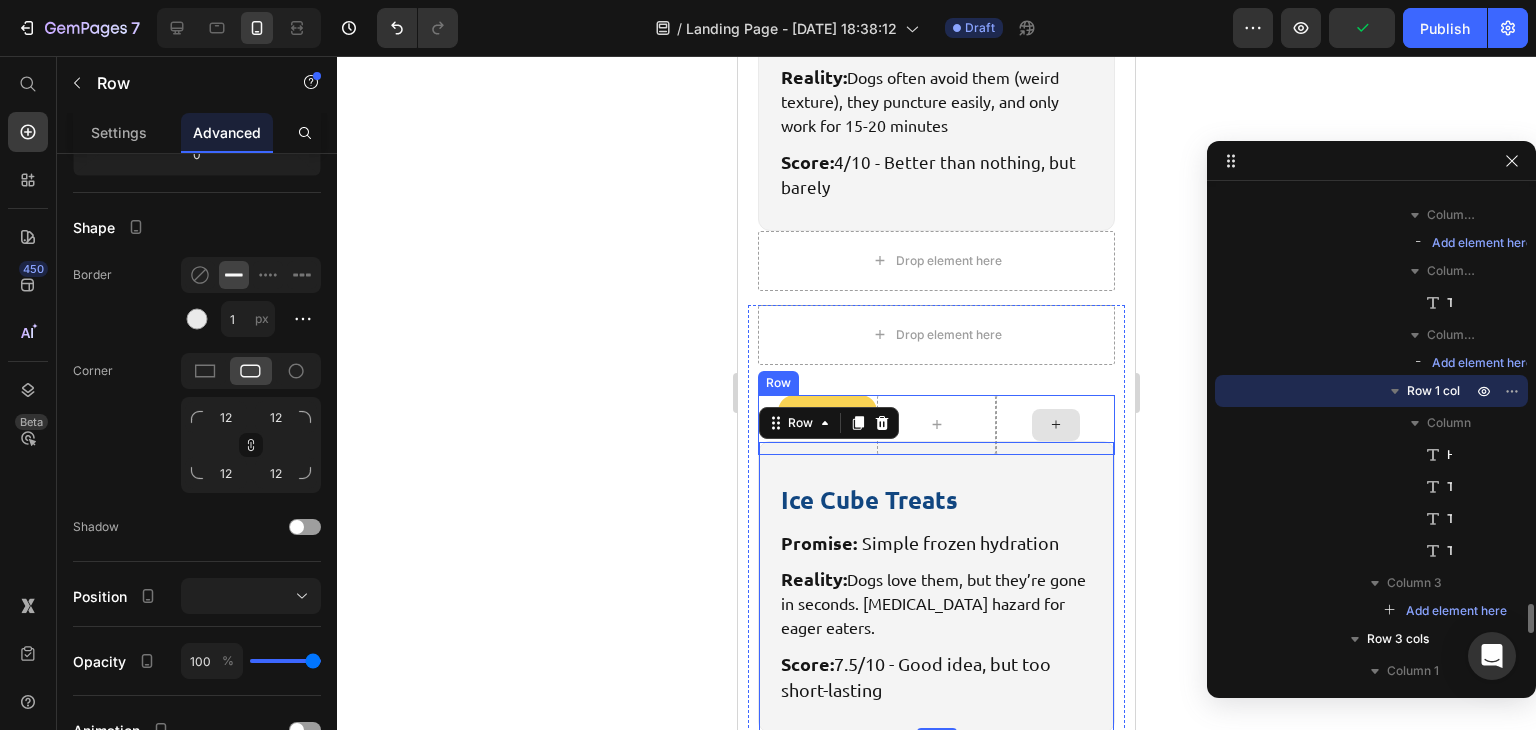 click at bounding box center (1055, 425) 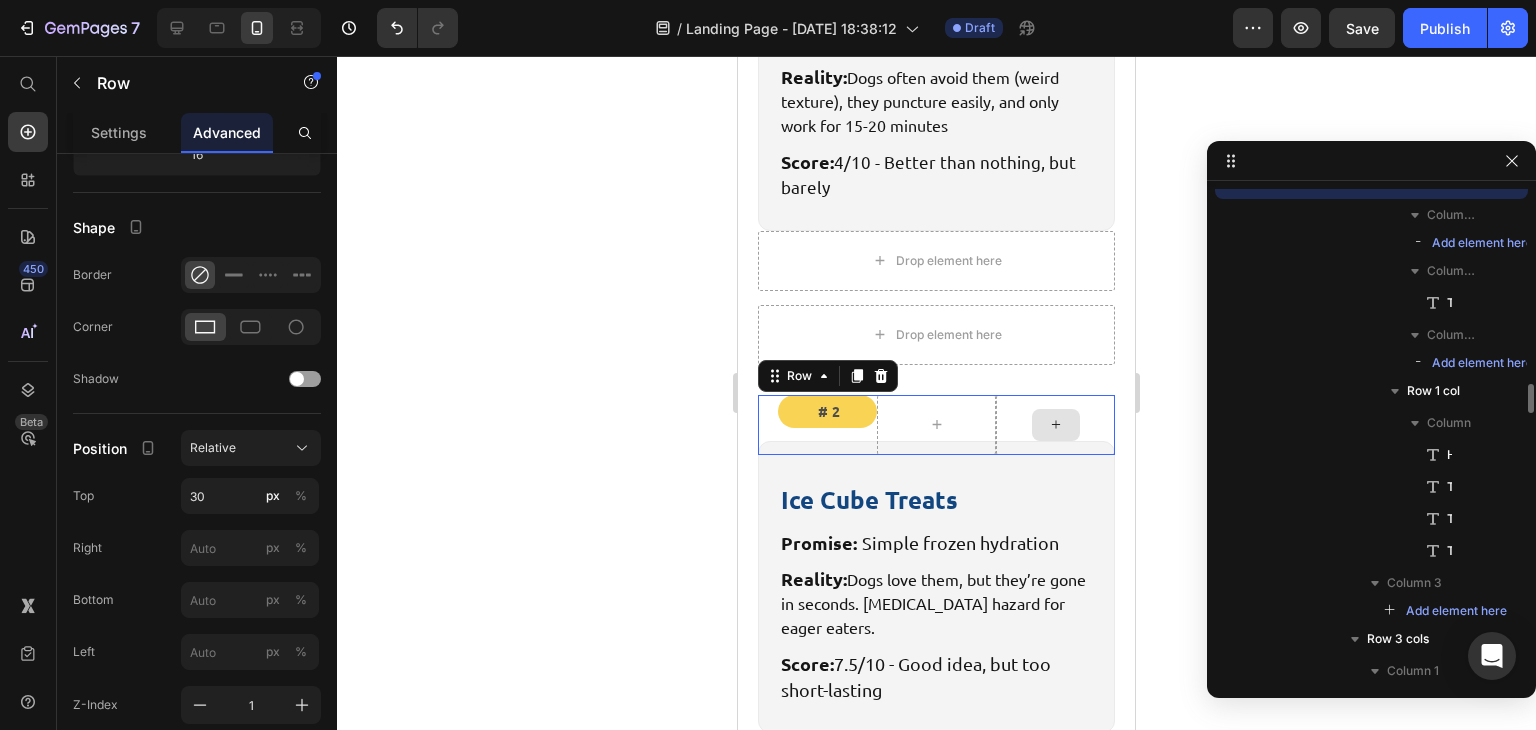scroll, scrollTop: 6742, scrollLeft: 0, axis: vertical 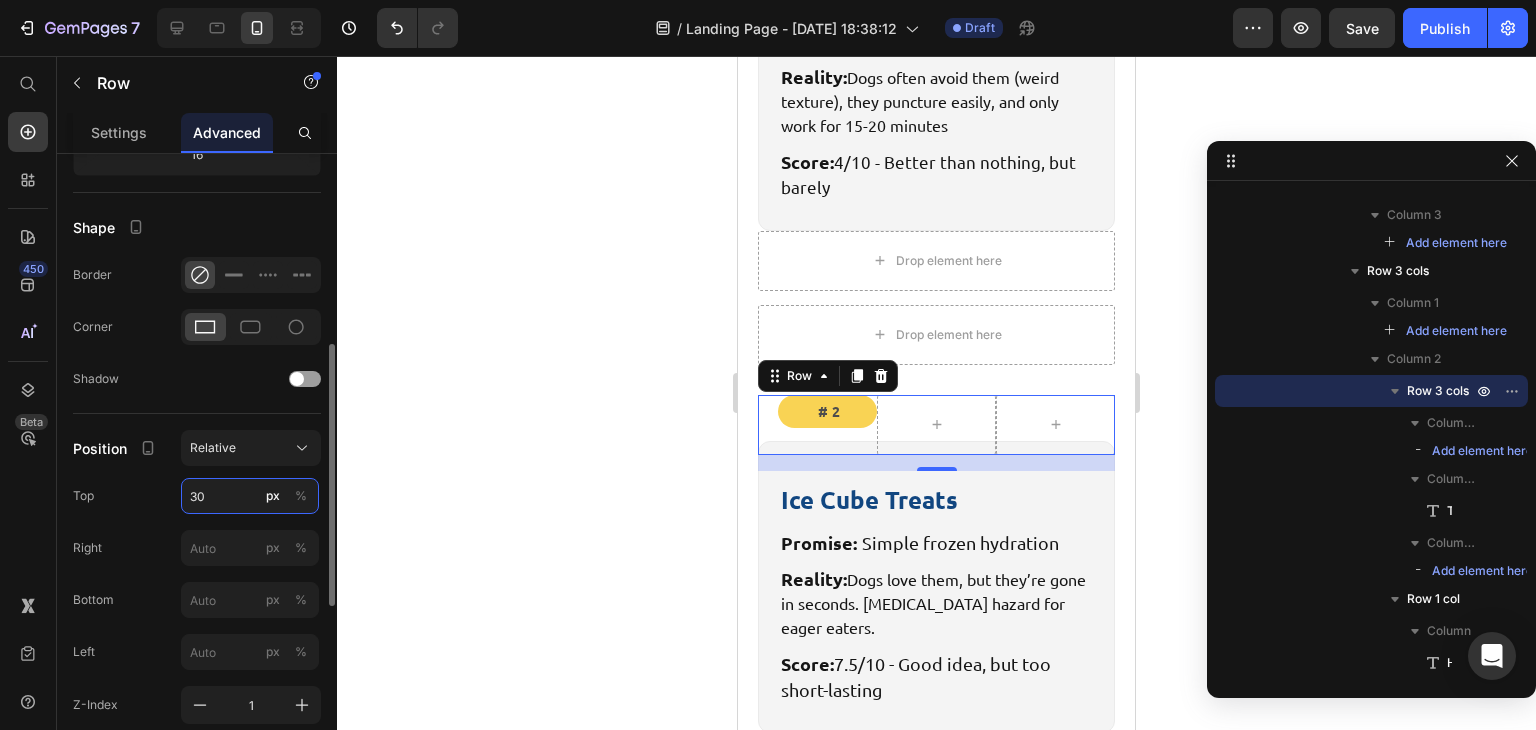 click on "30" at bounding box center [250, 496] 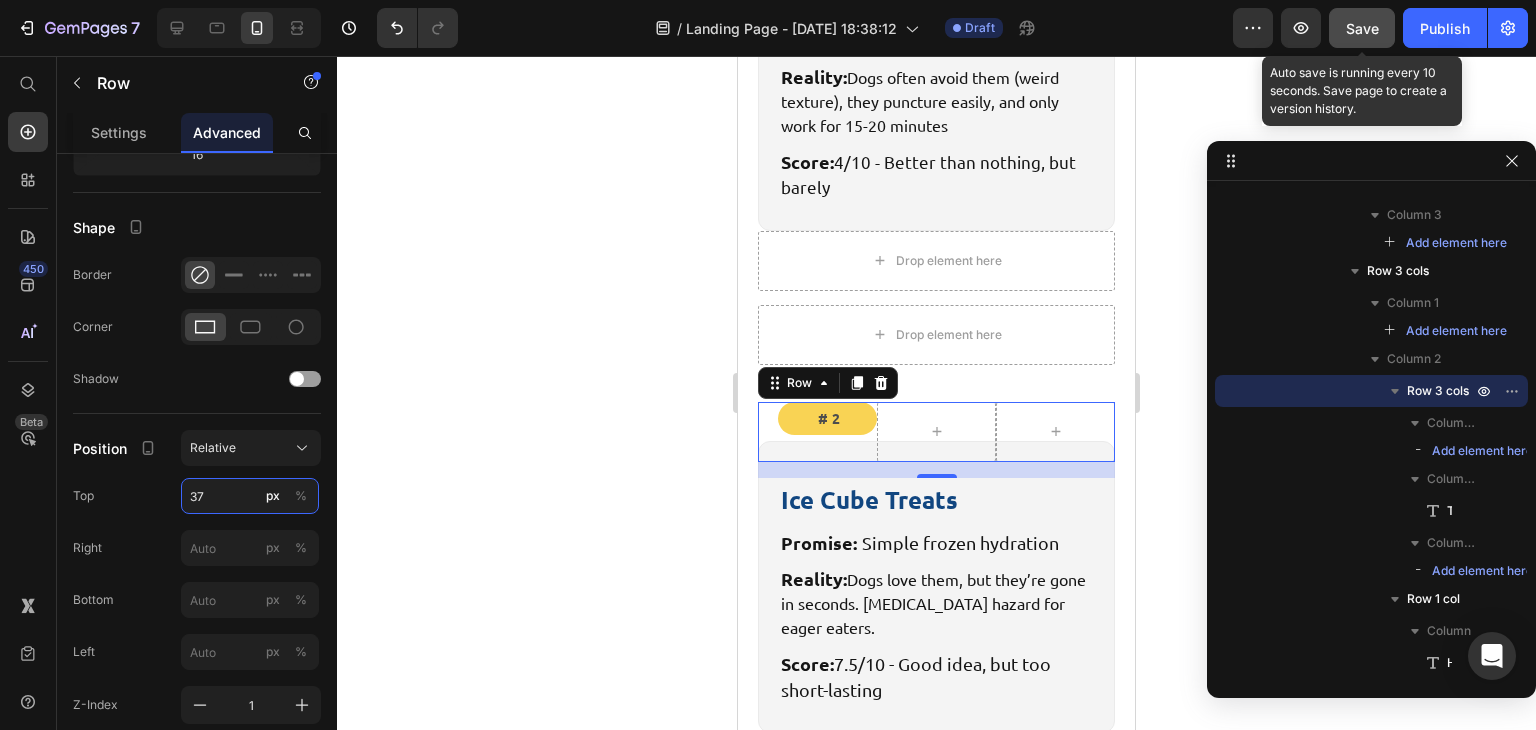 type on "37" 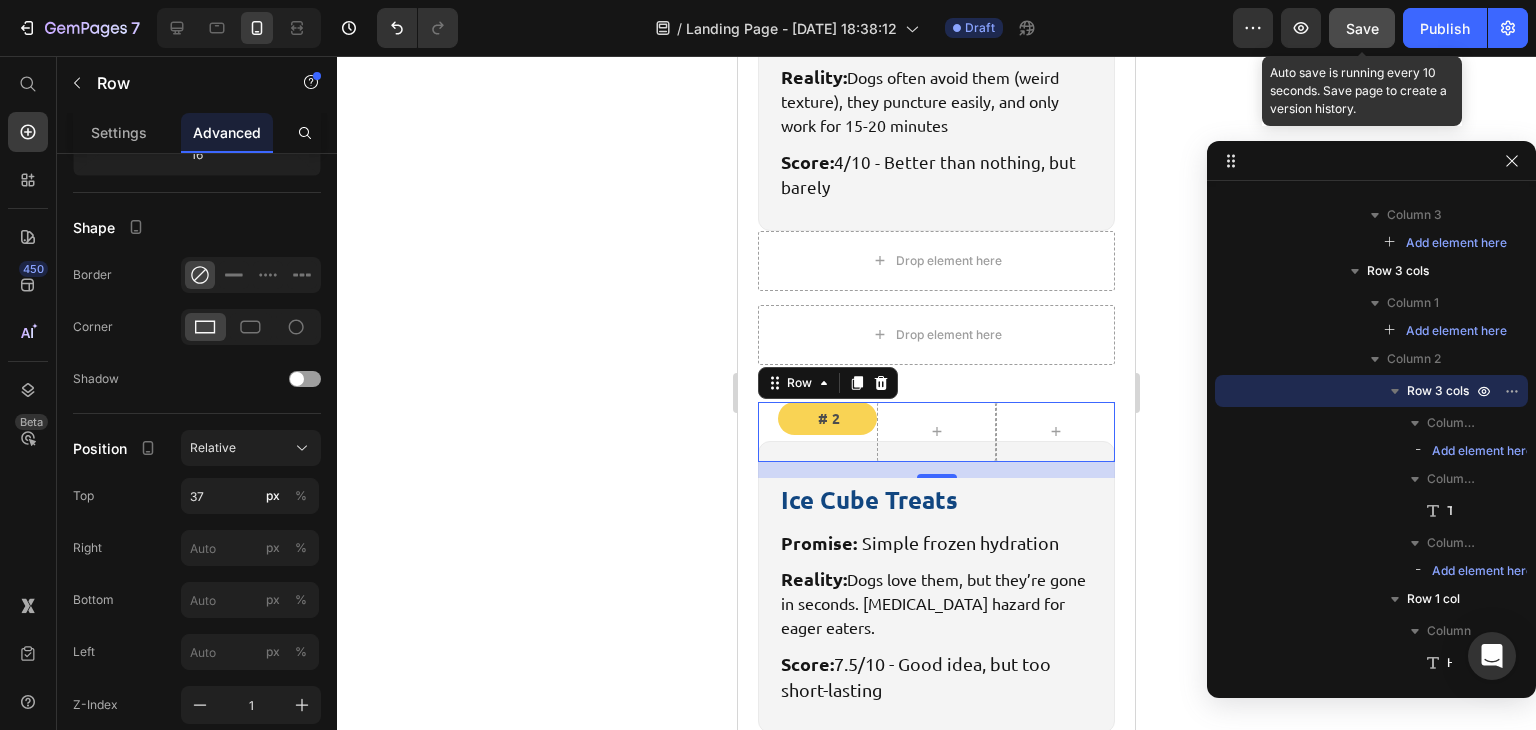 click on "Save" 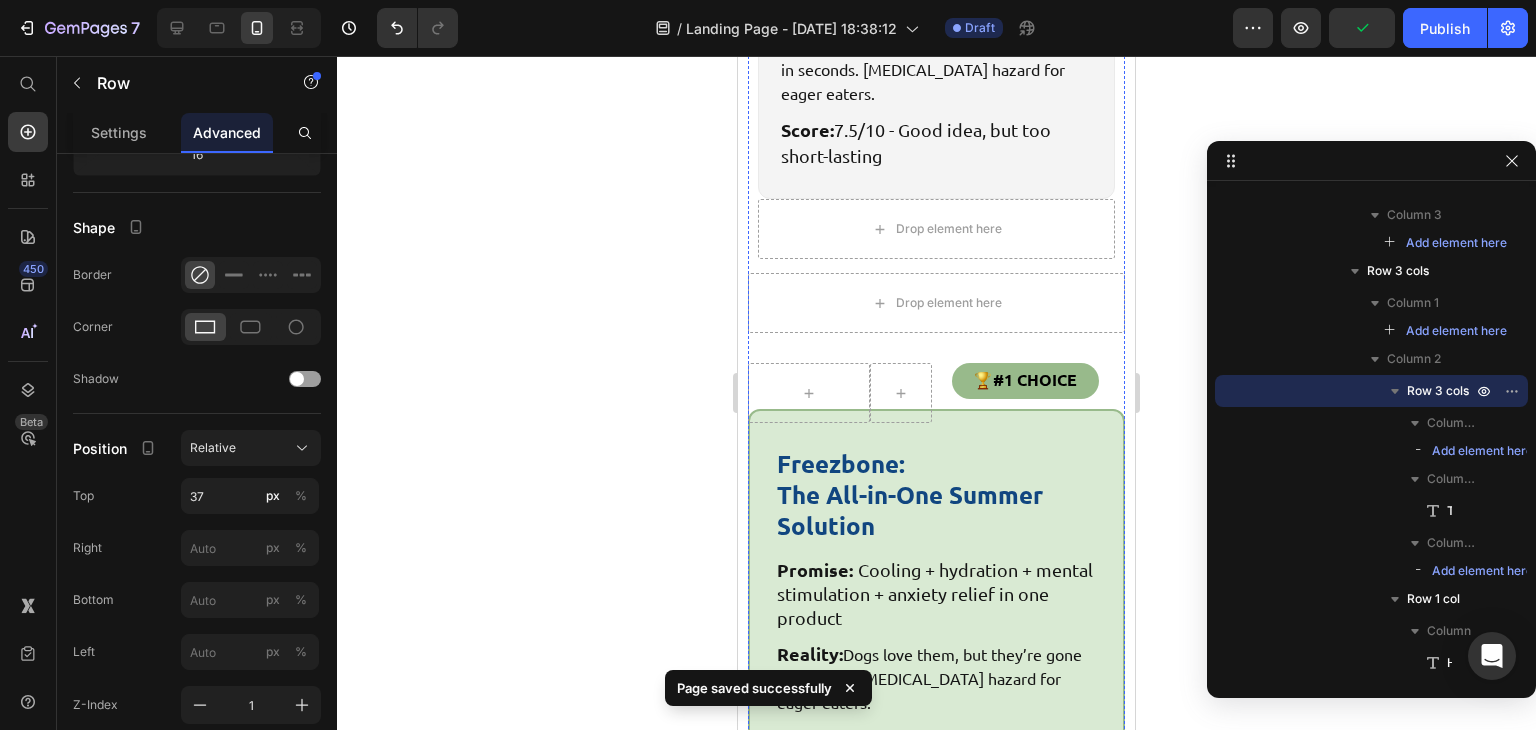 scroll, scrollTop: 8140, scrollLeft: 0, axis: vertical 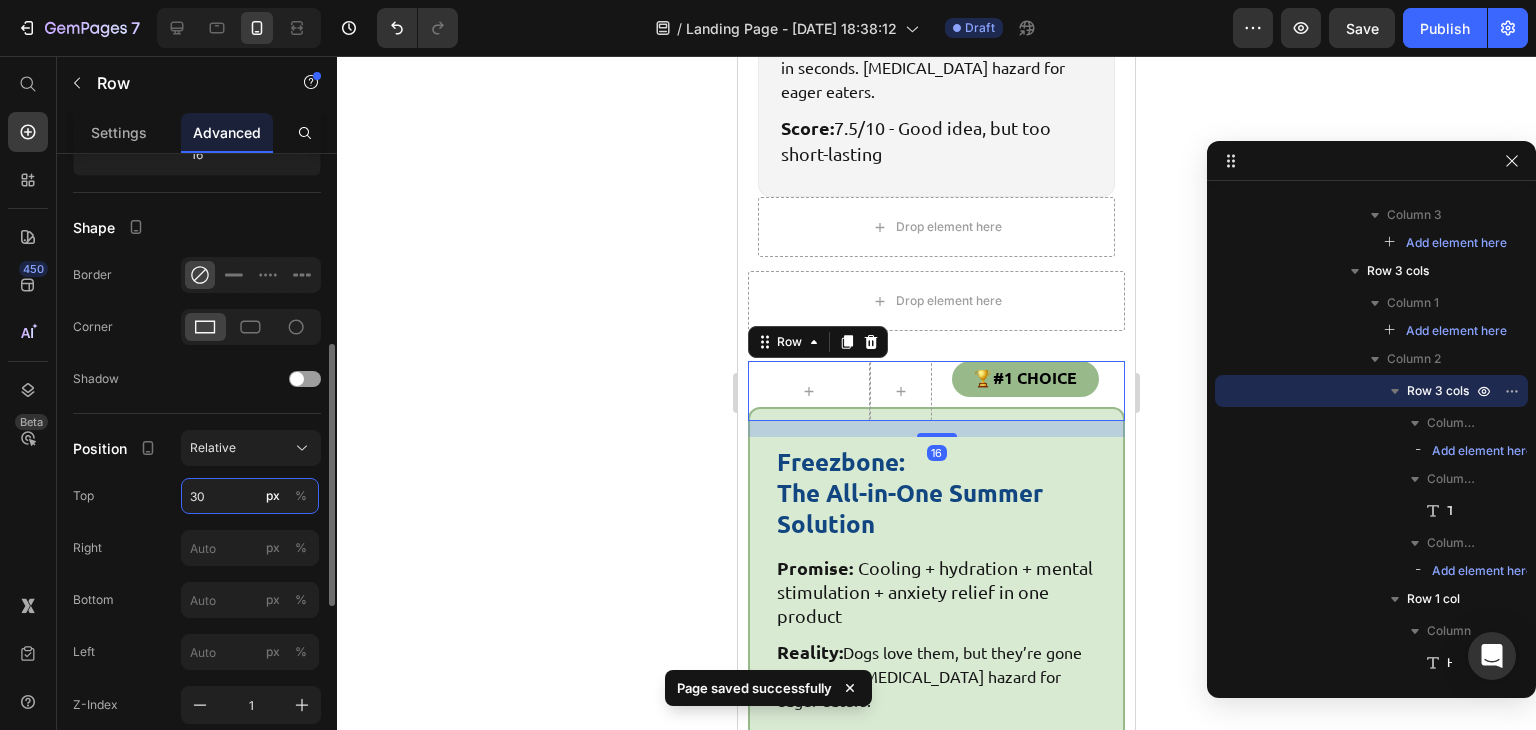 click on "30" at bounding box center [250, 496] 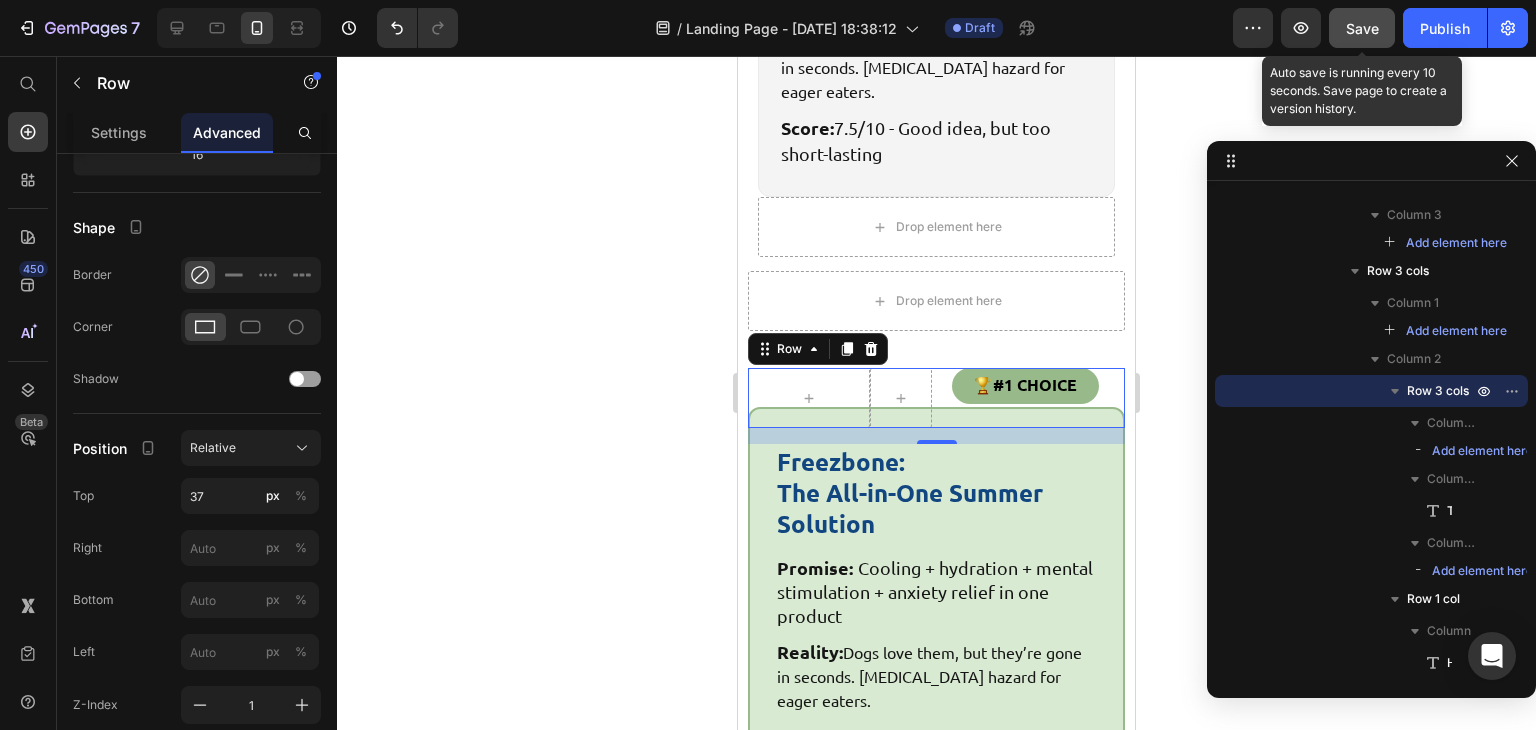 click on "Save" 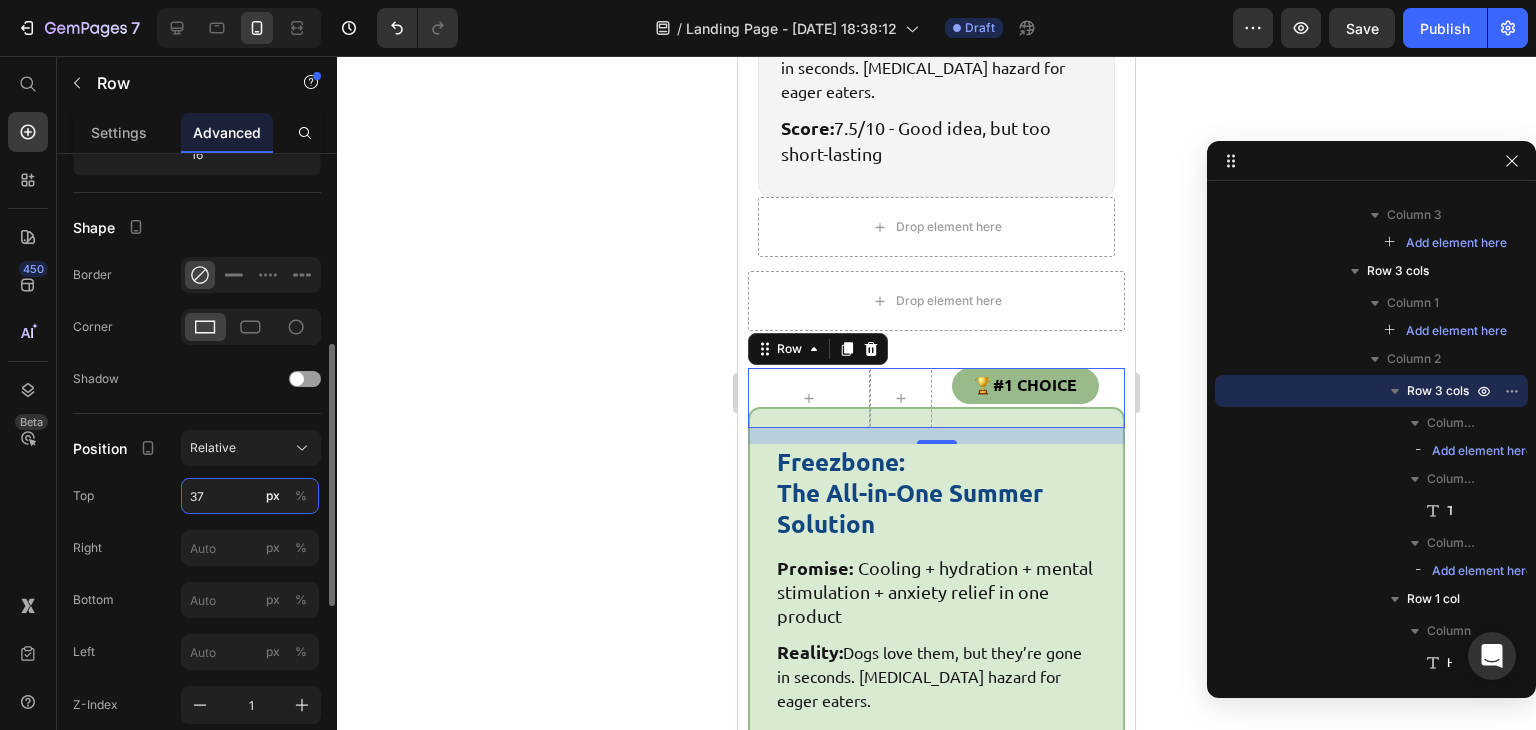 click on "37" at bounding box center (250, 496) 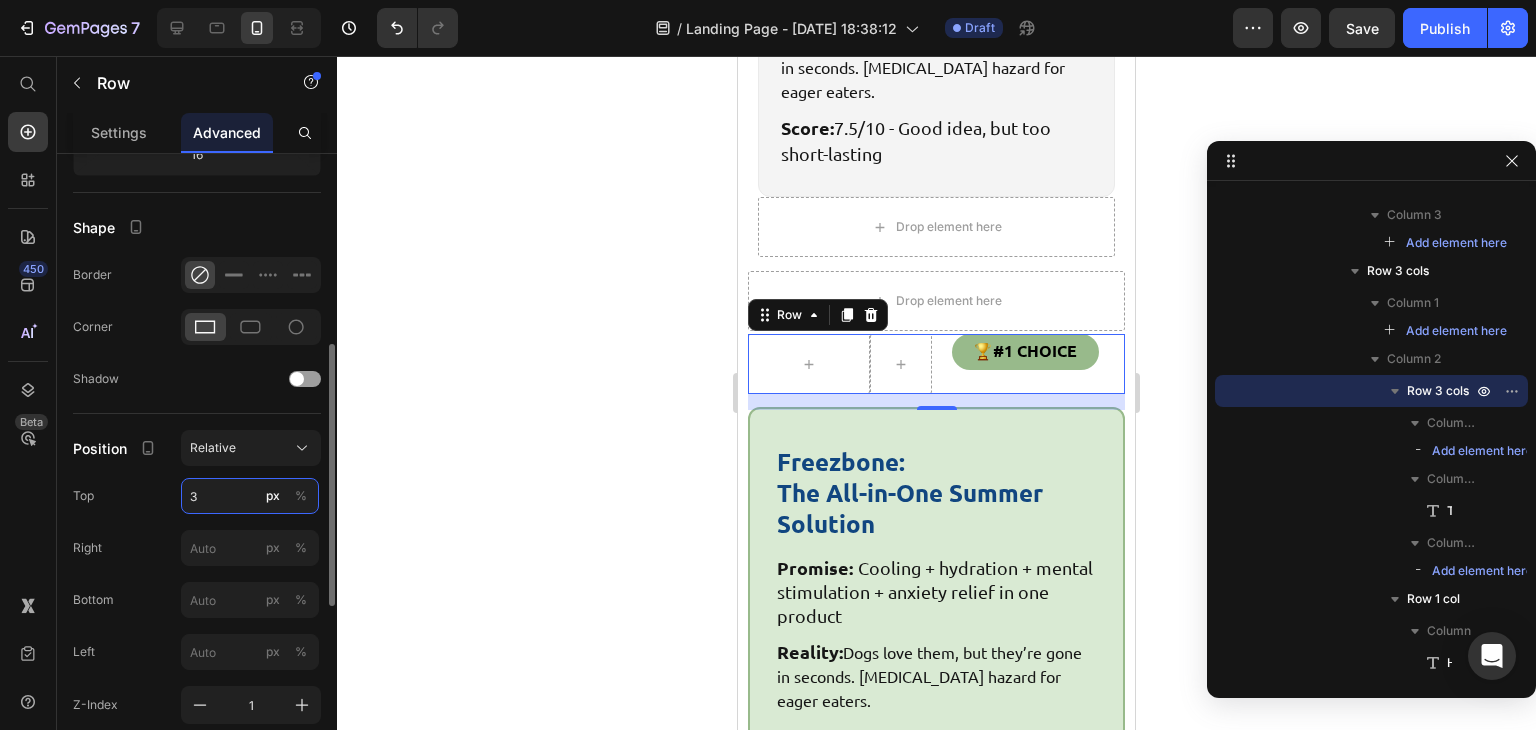 type on "36" 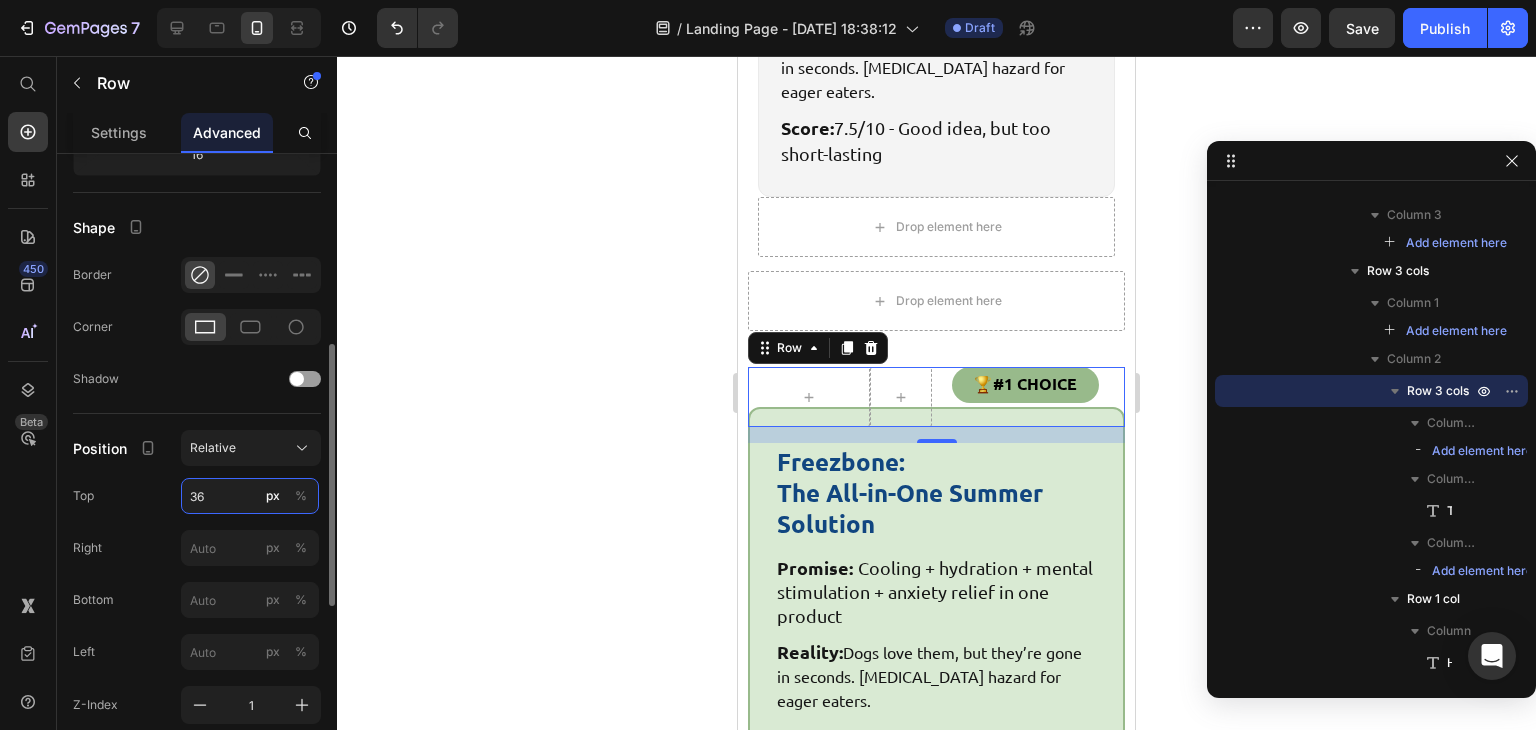click on "36" at bounding box center (250, 496) 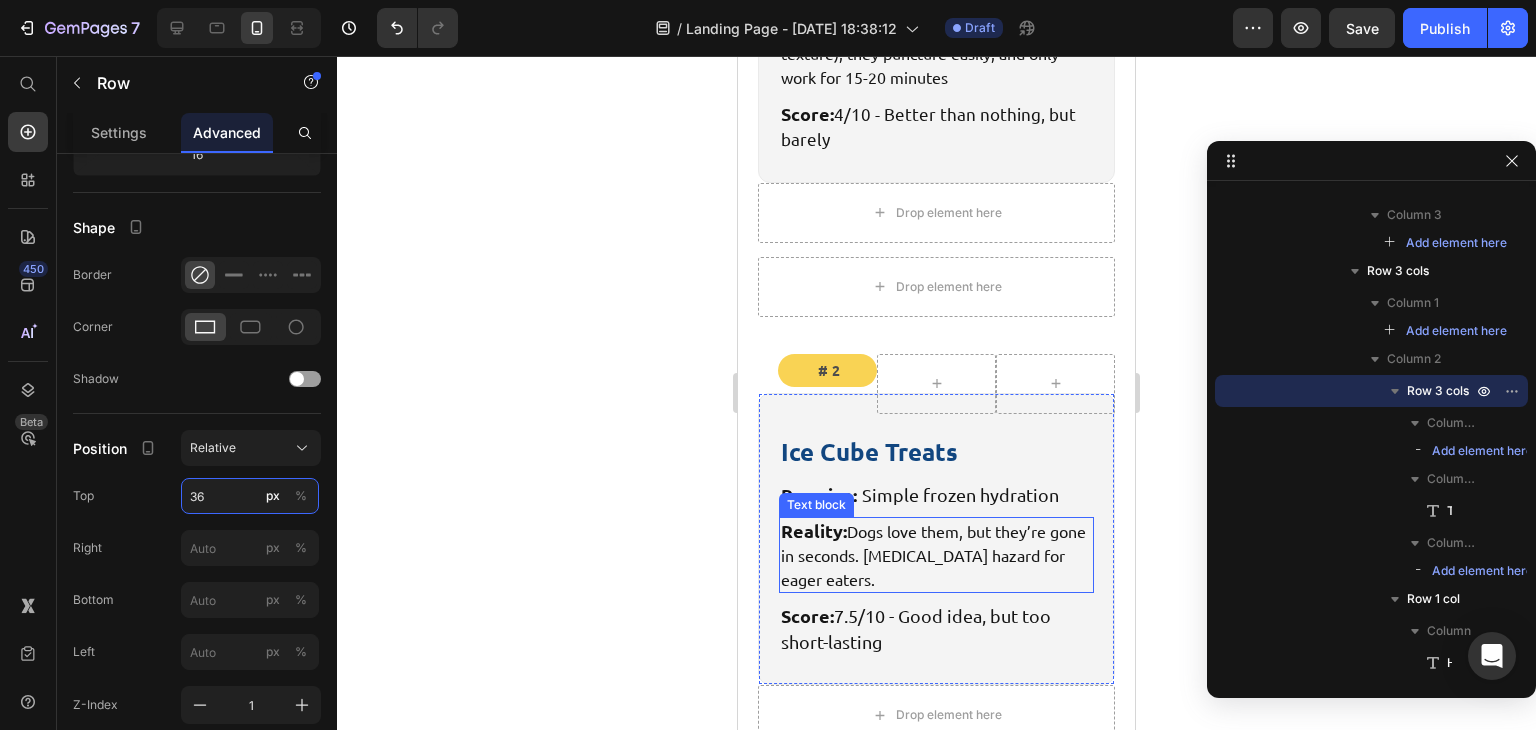scroll, scrollTop: 7646, scrollLeft: 0, axis: vertical 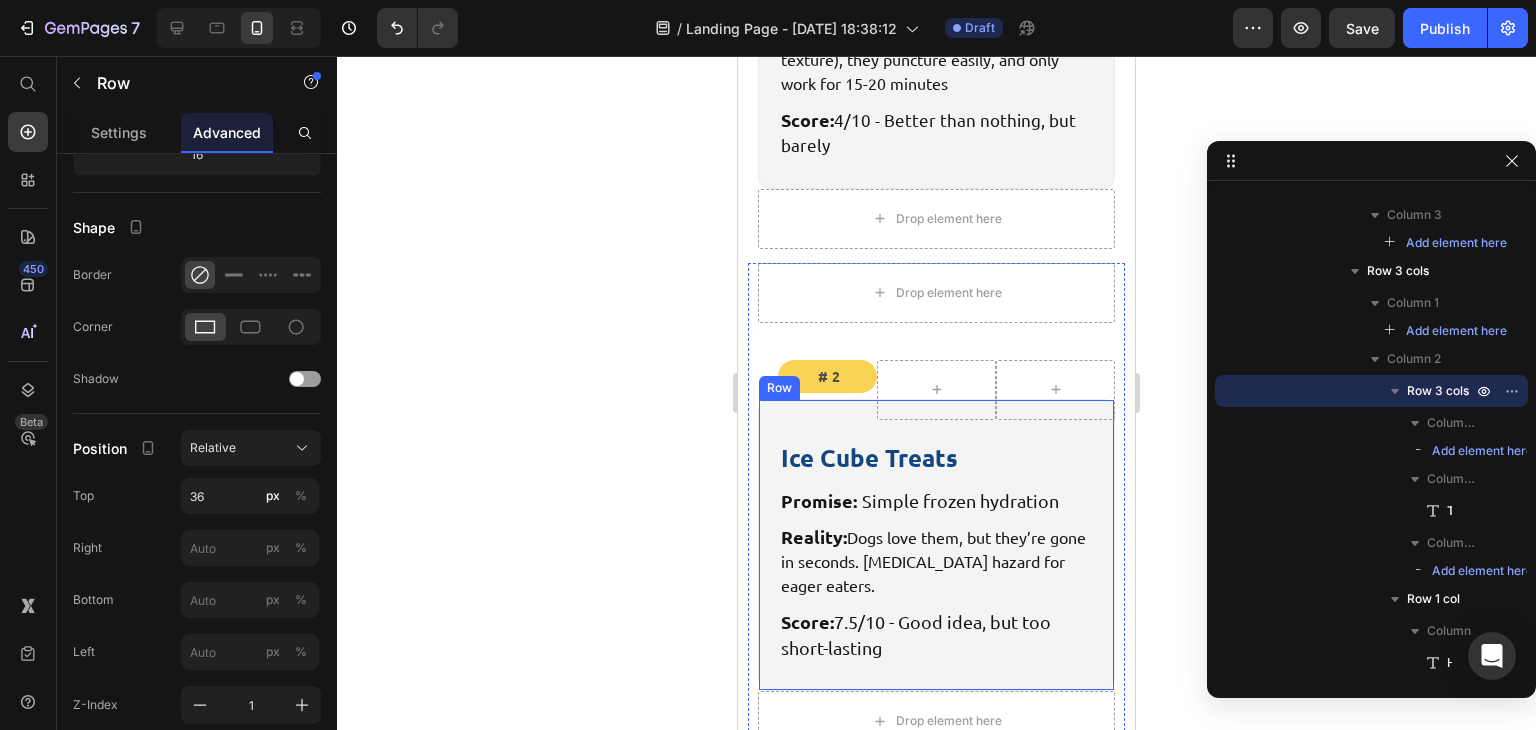 click on "Ice Cube Treats Heading Promise:   Simple frozen hydration Text block Reality:  Dogs love them, but they’re gone in seconds. Choking hazard for eager eaters. Text block Score:  7.5/10 - Good idea, but too short-lasting Text block Row" at bounding box center (936, 545) 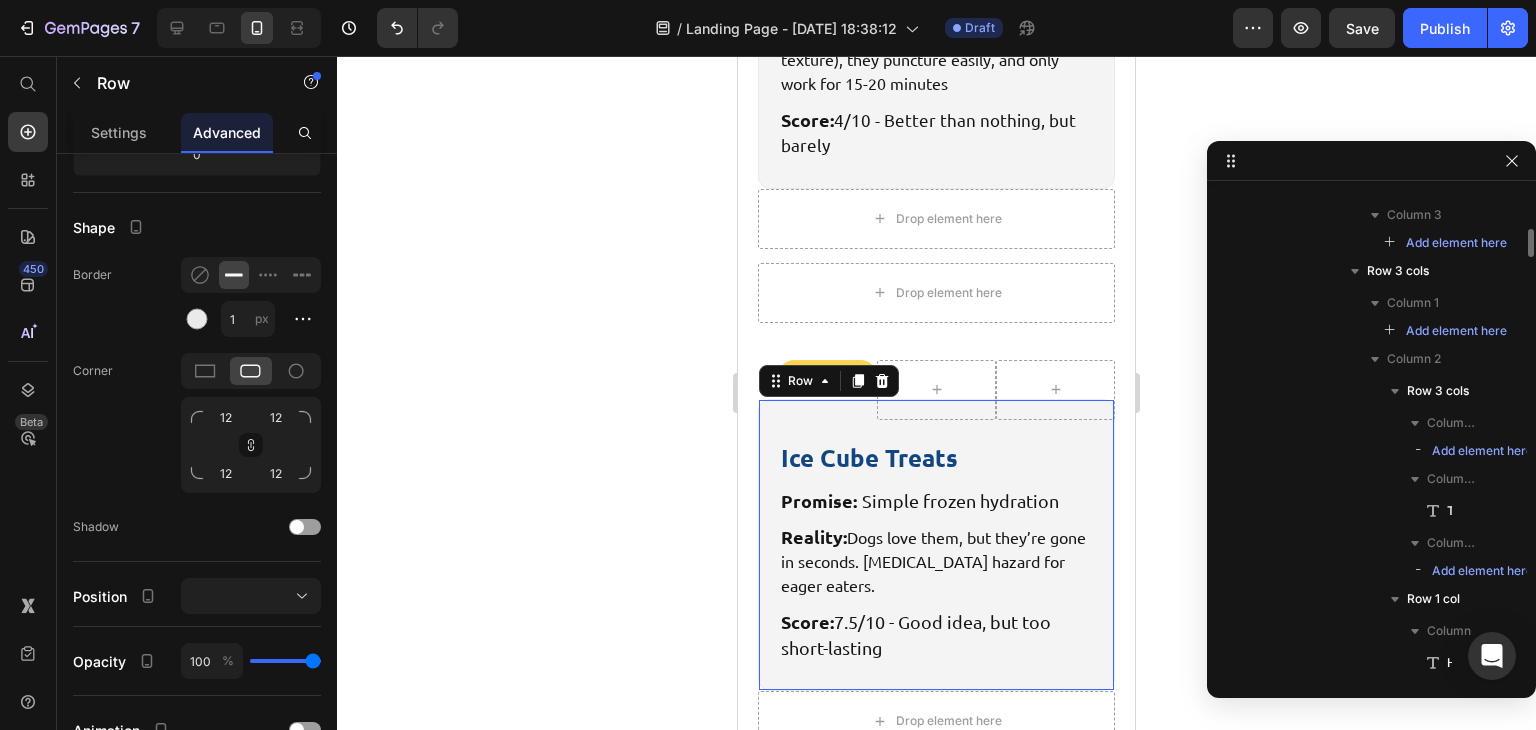 scroll, scrollTop: 6950, scrollLeft: 0, axis: vertical 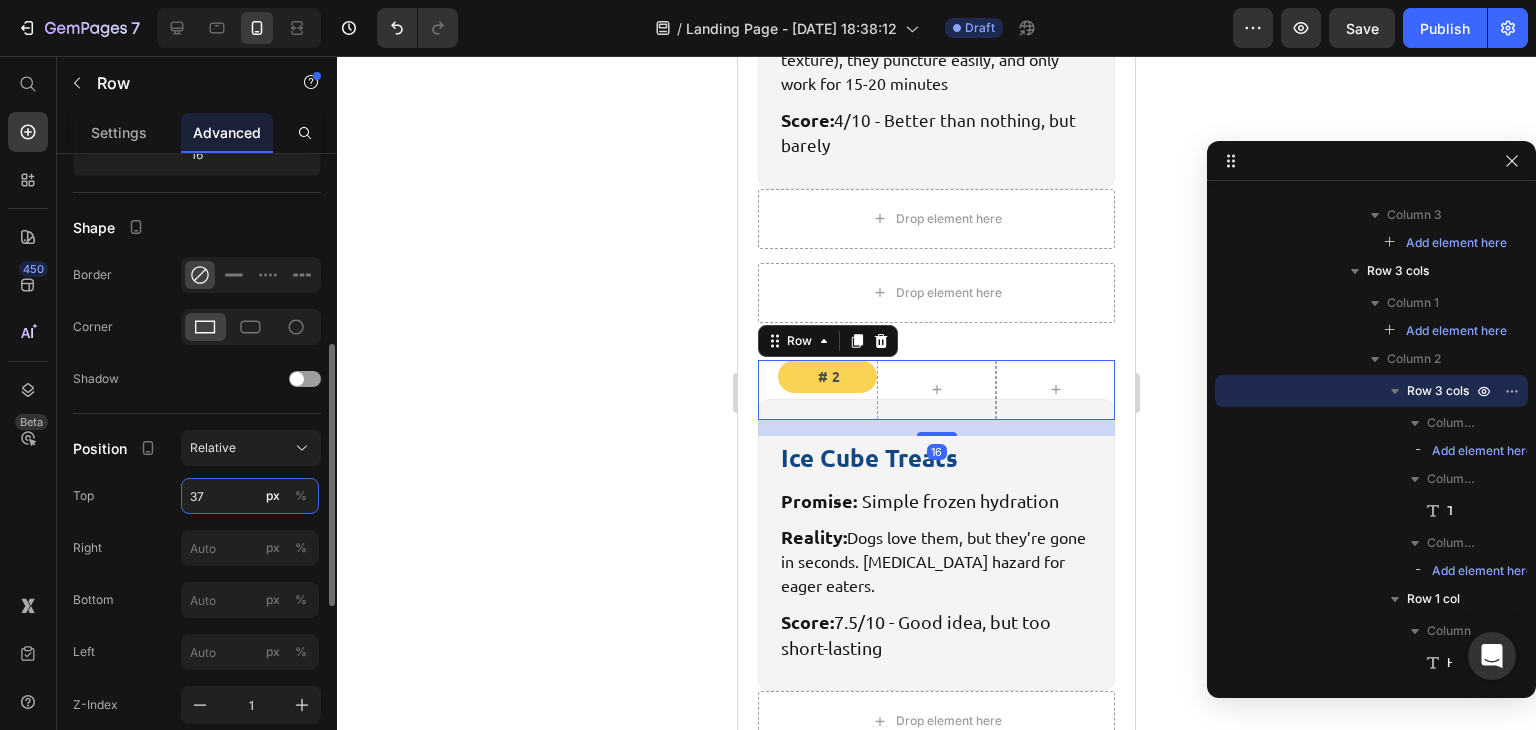 click on "37" at bounding box center [250, 496] 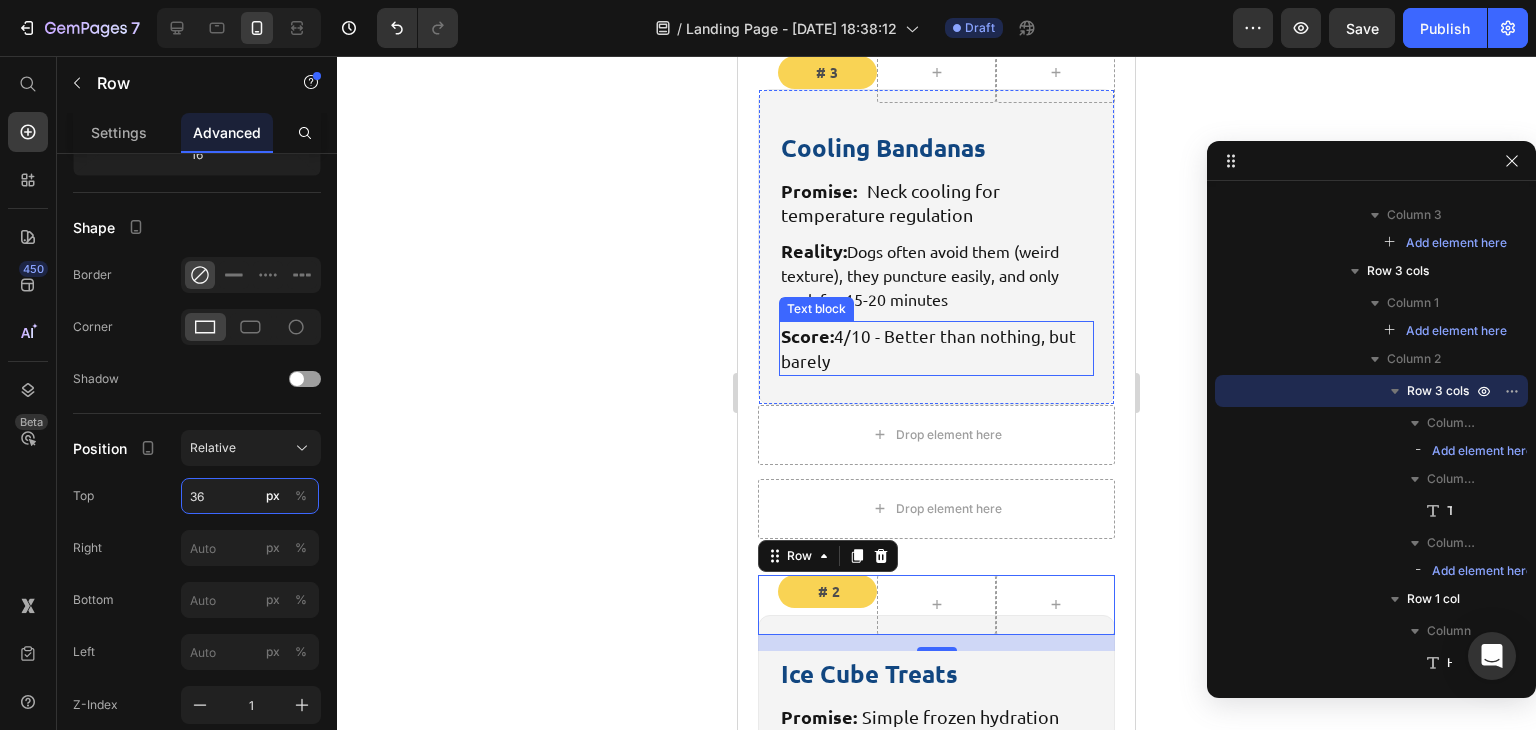 scroll, scrollTop: 7266, scrollLeft: 0, axis: vertical 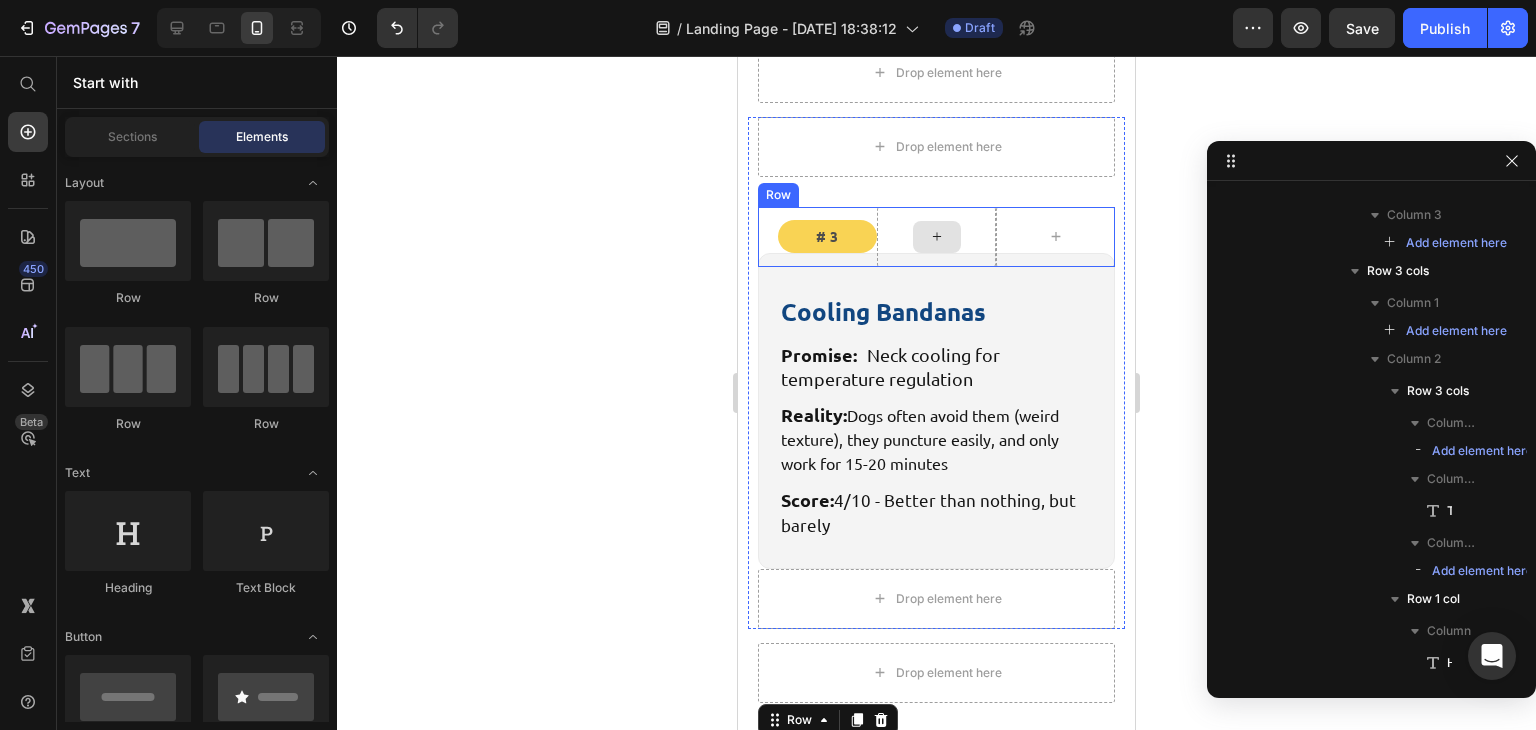 click at bounding box center [937, 237] 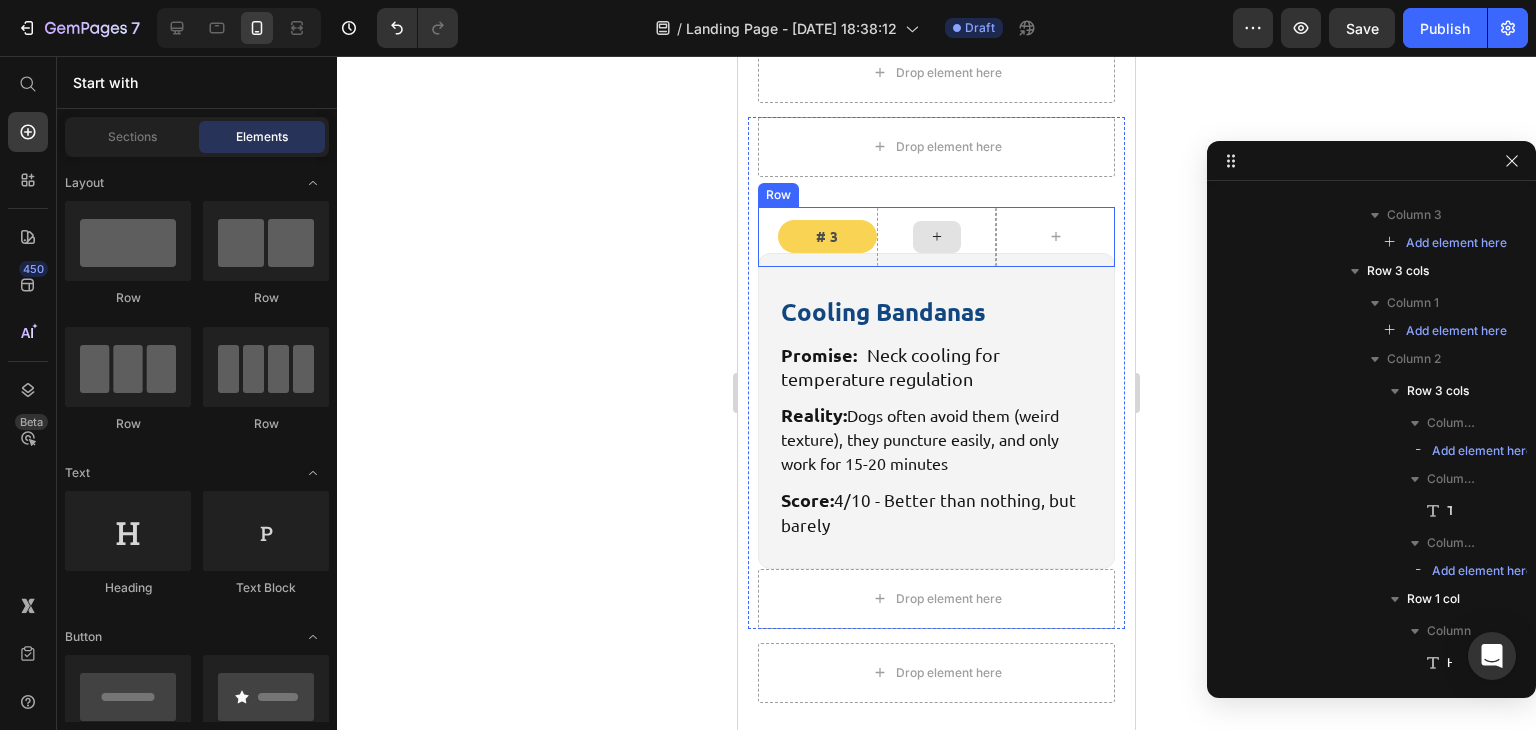 click 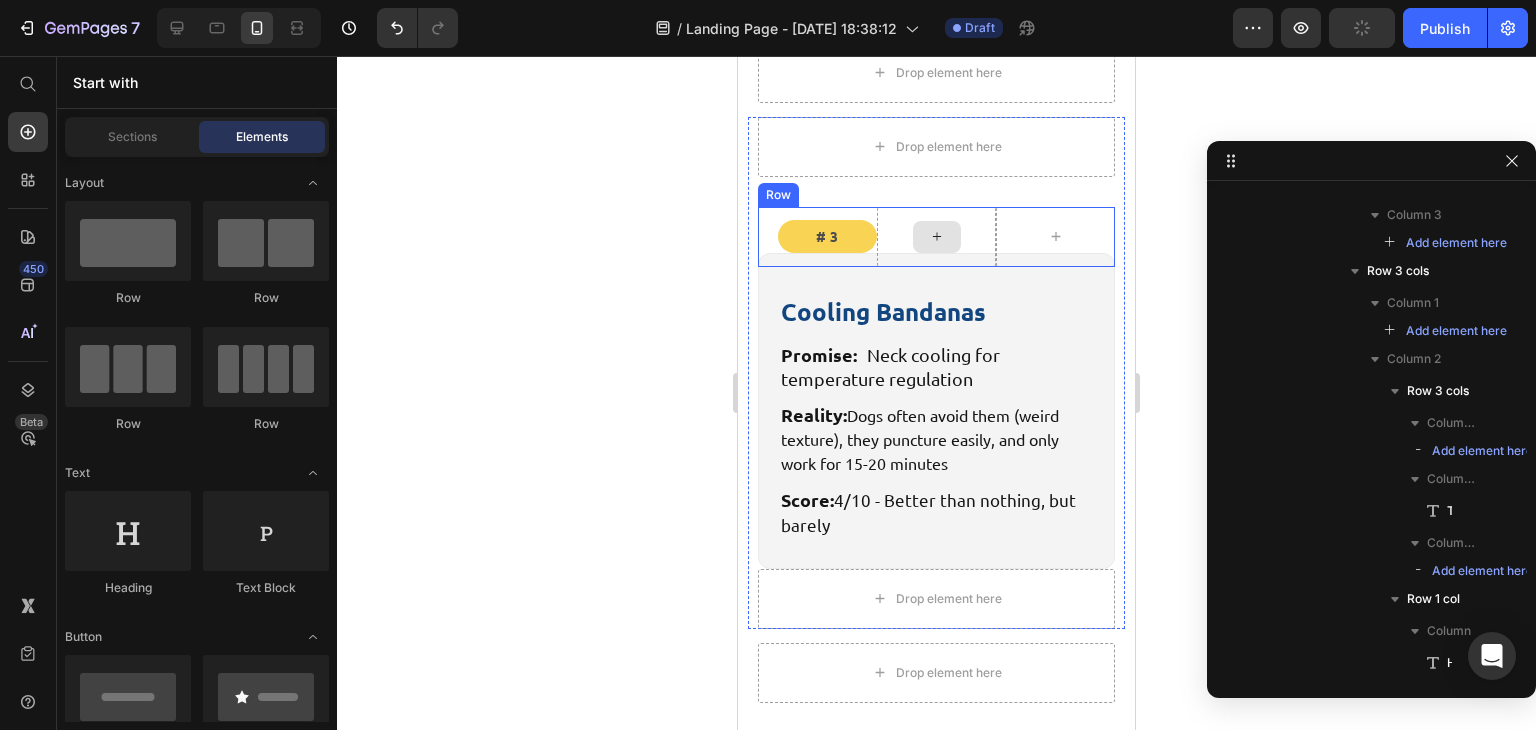 click at bounding box center (936, 237) 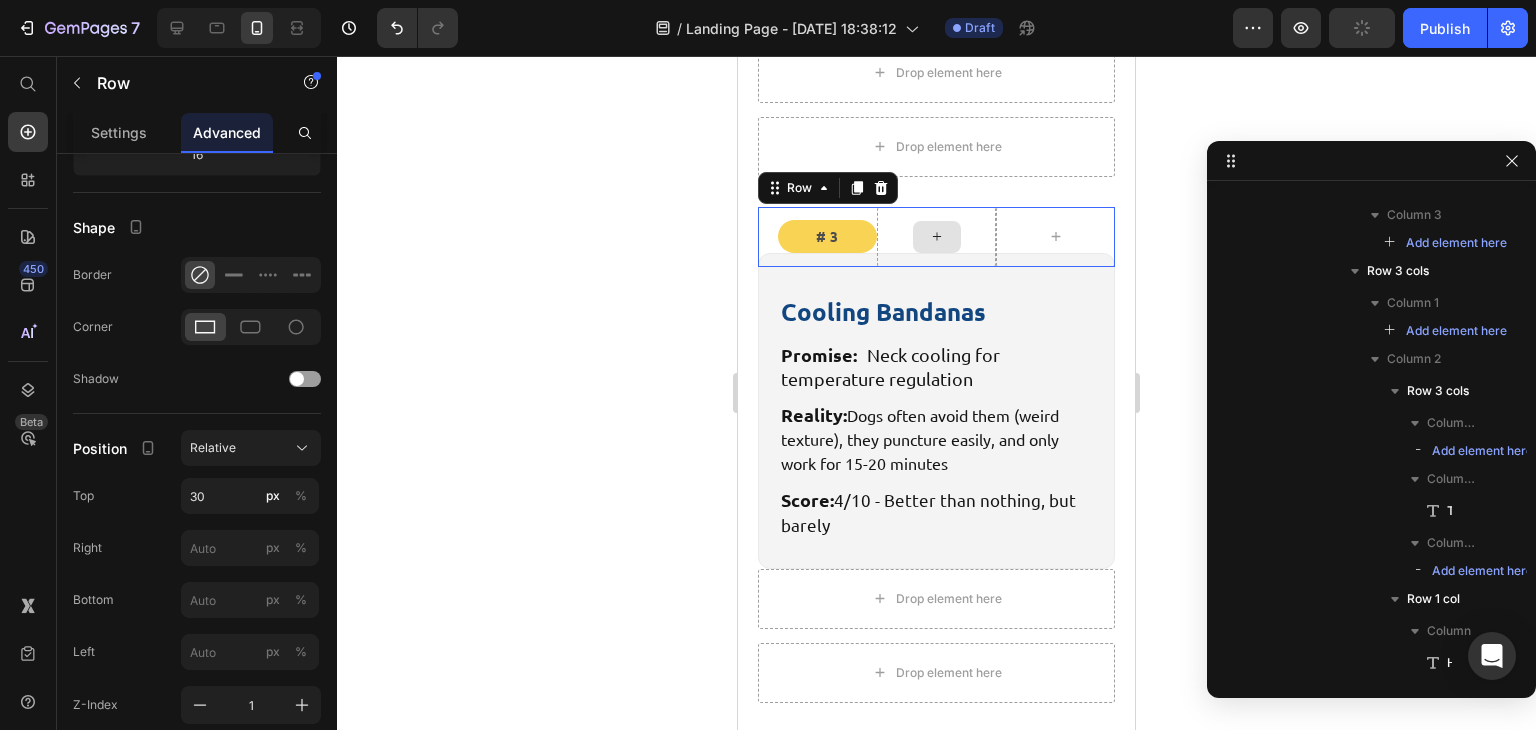 scroll, scrollTop: 6166, scrollLeft: 0, axis: vertical 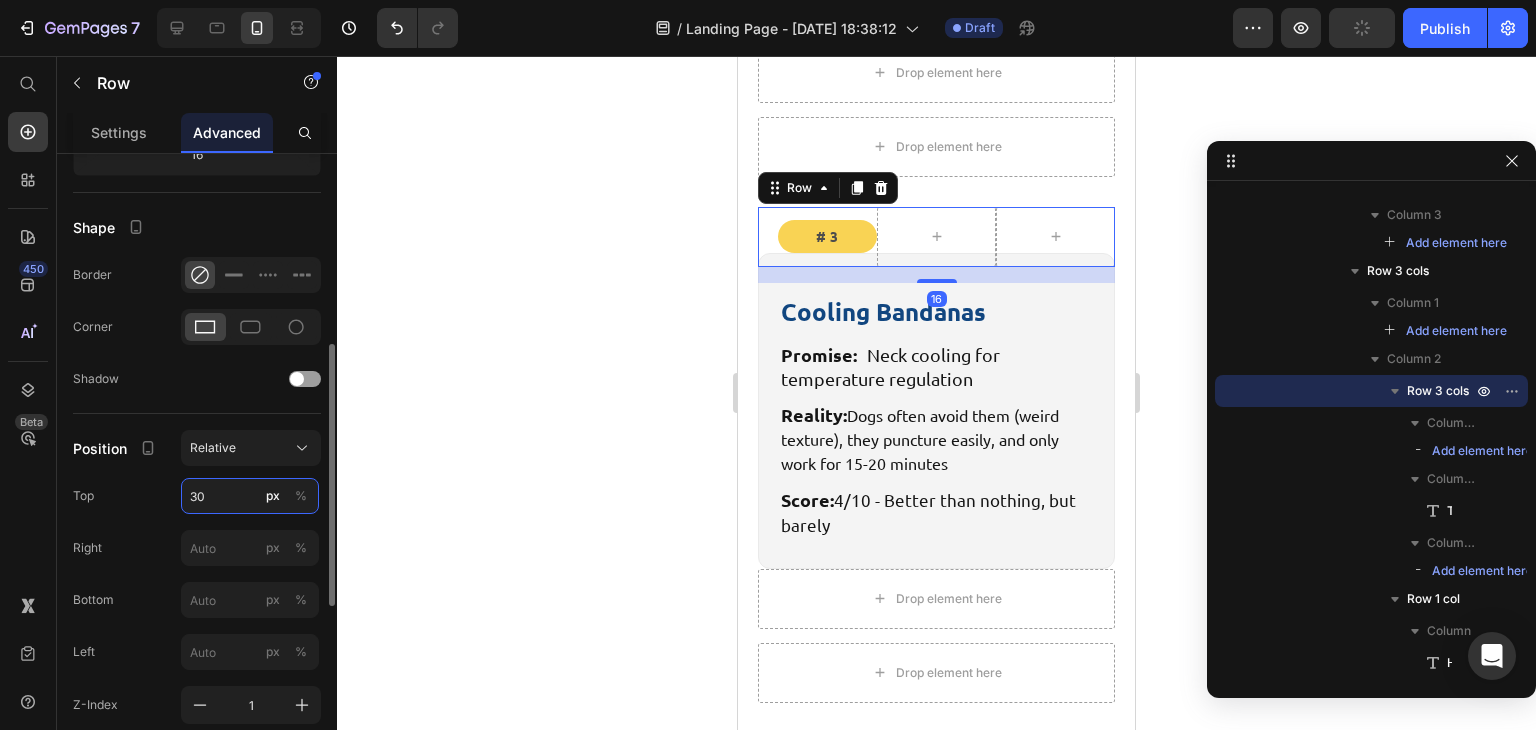click on "30" at bounding box center [250, 496] 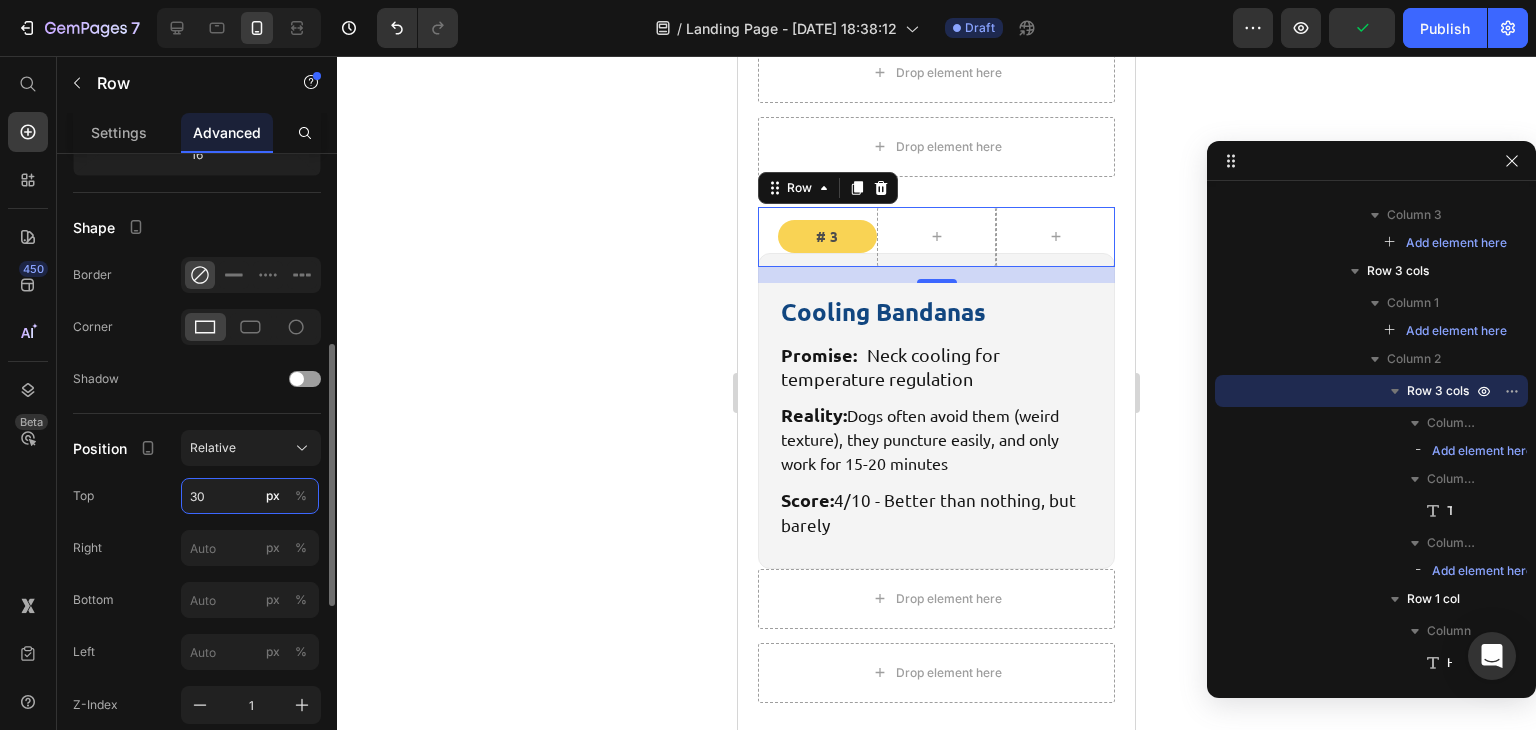 paste on "6" 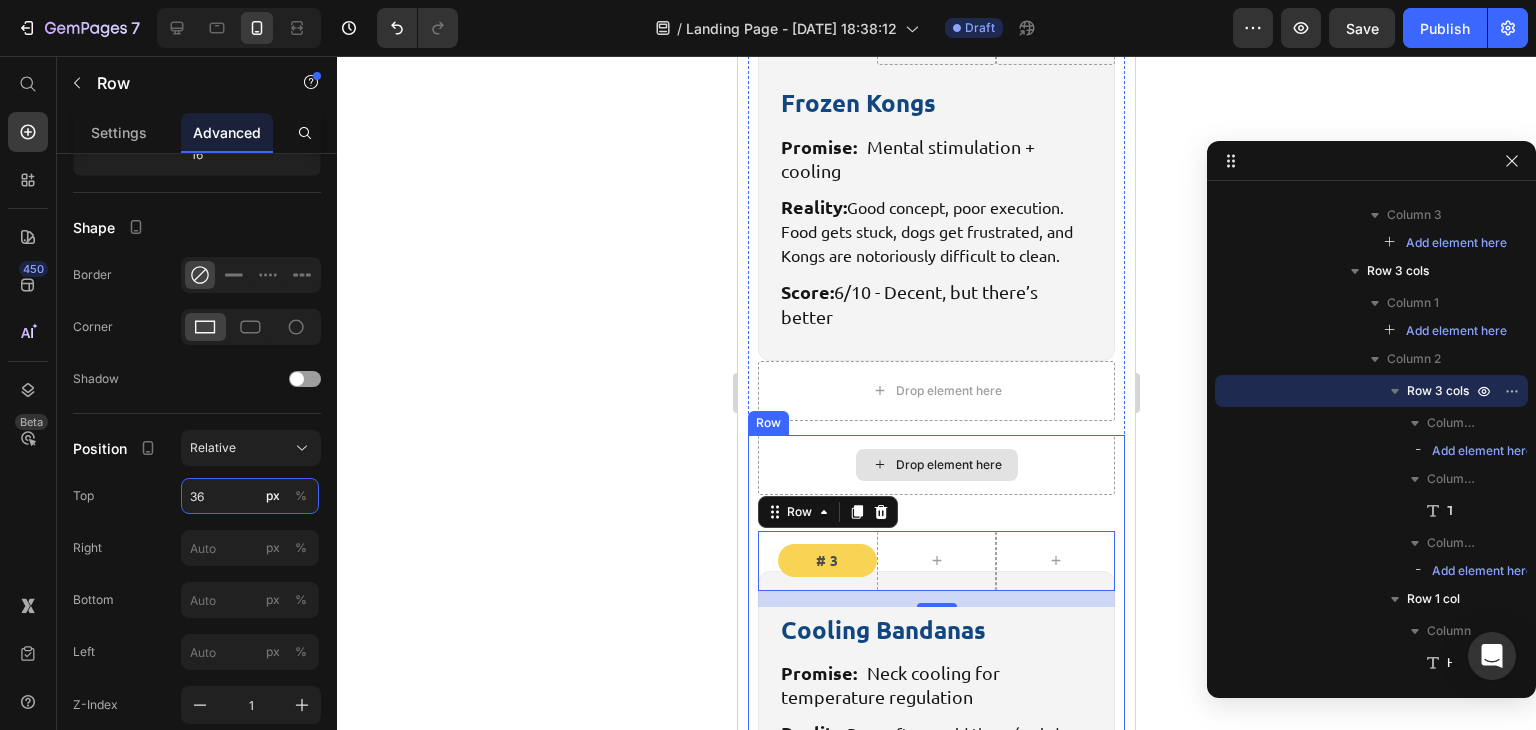 scroll, scrollTop: 6945, scrollLeft: 0, axis: vertical 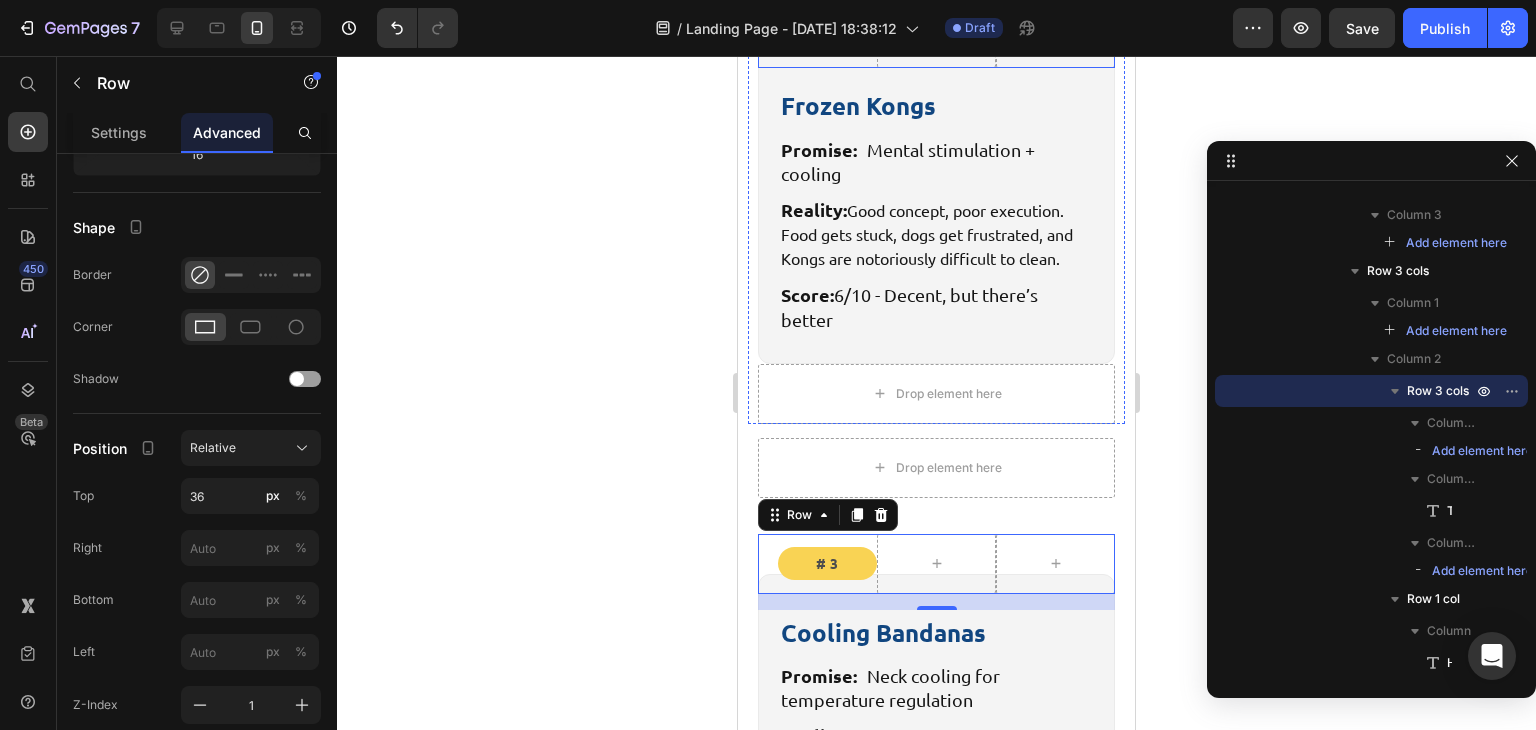 click at bounding box center [1055, 38] 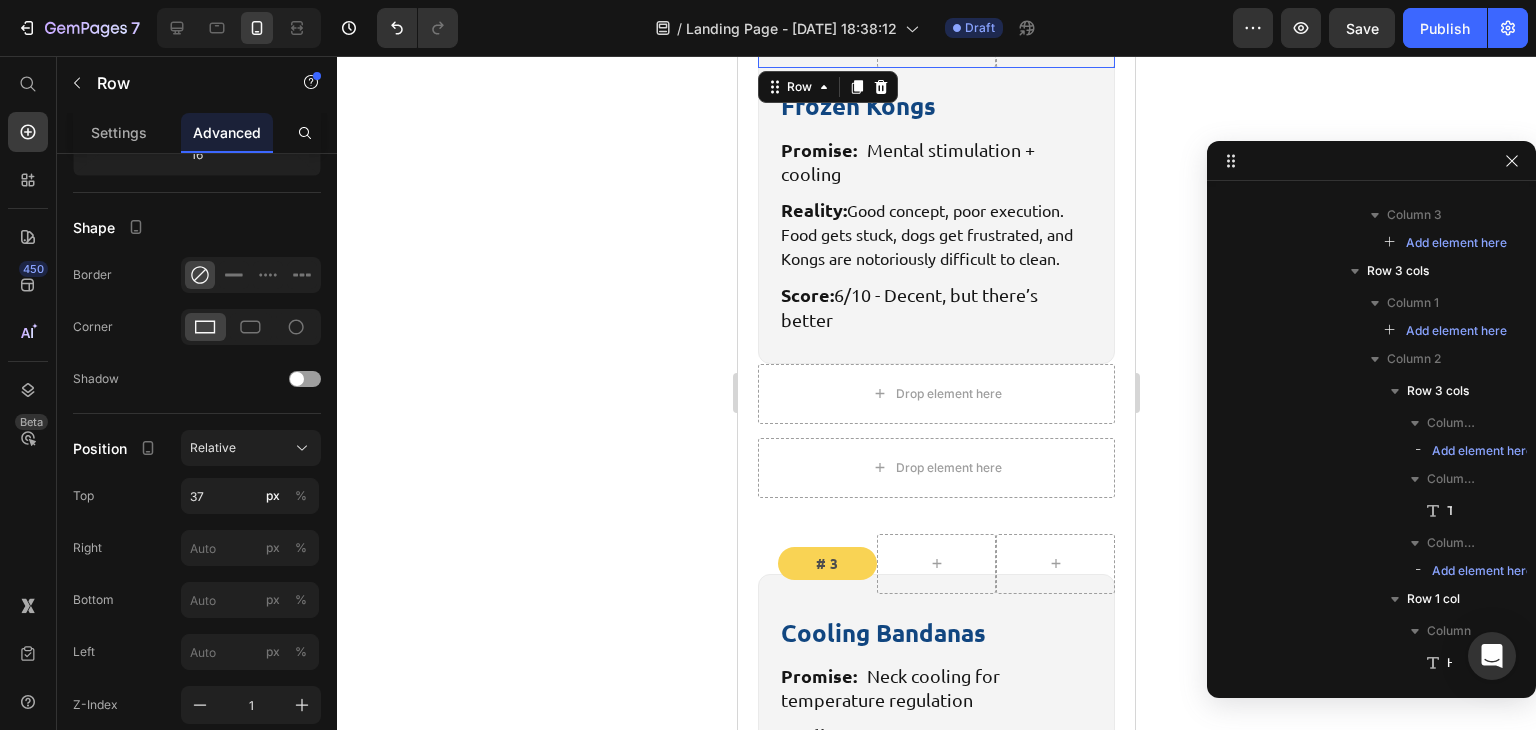 scroll, scrollTop: 5590, scrollLeft: 0, axis: vertical 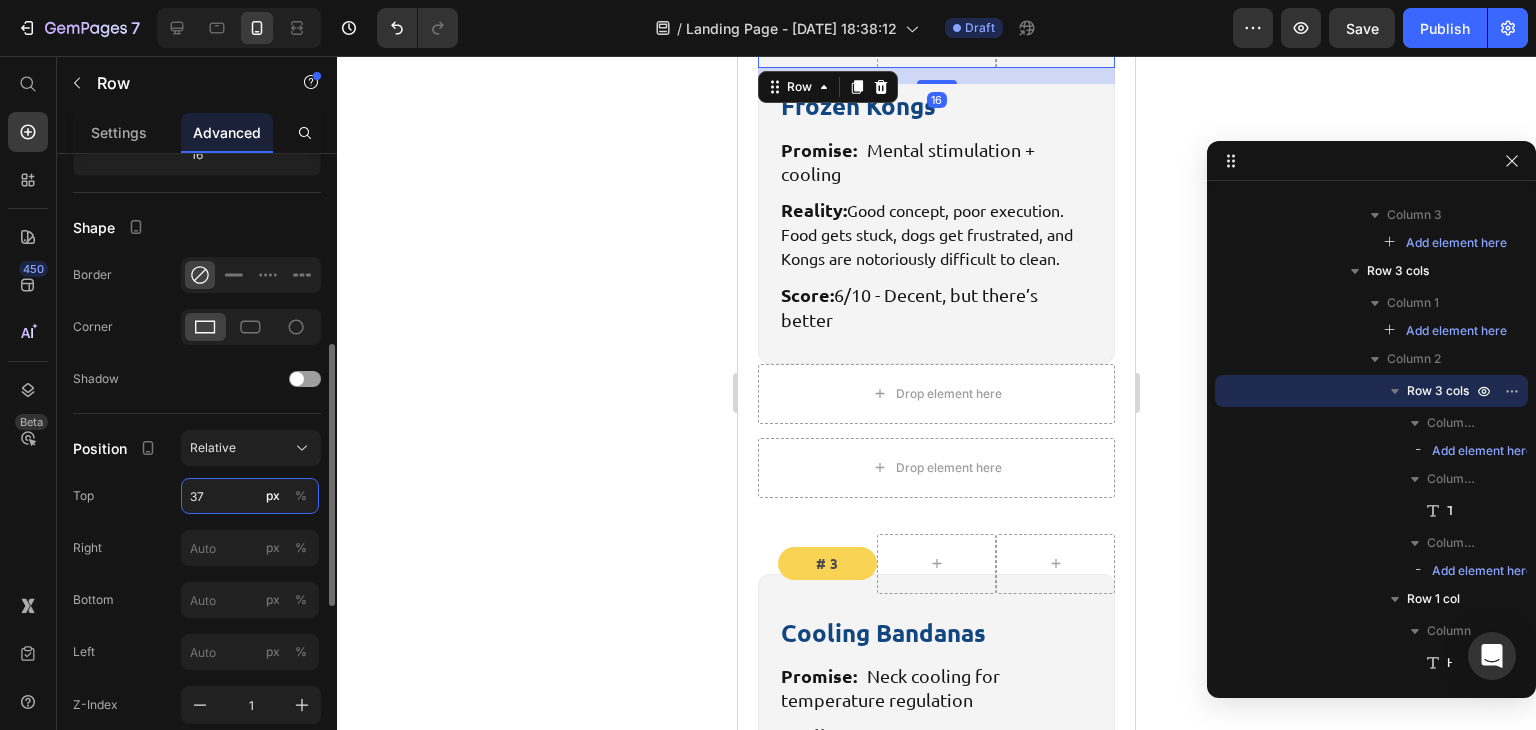 click on "37" at bounding box center (250, 496) 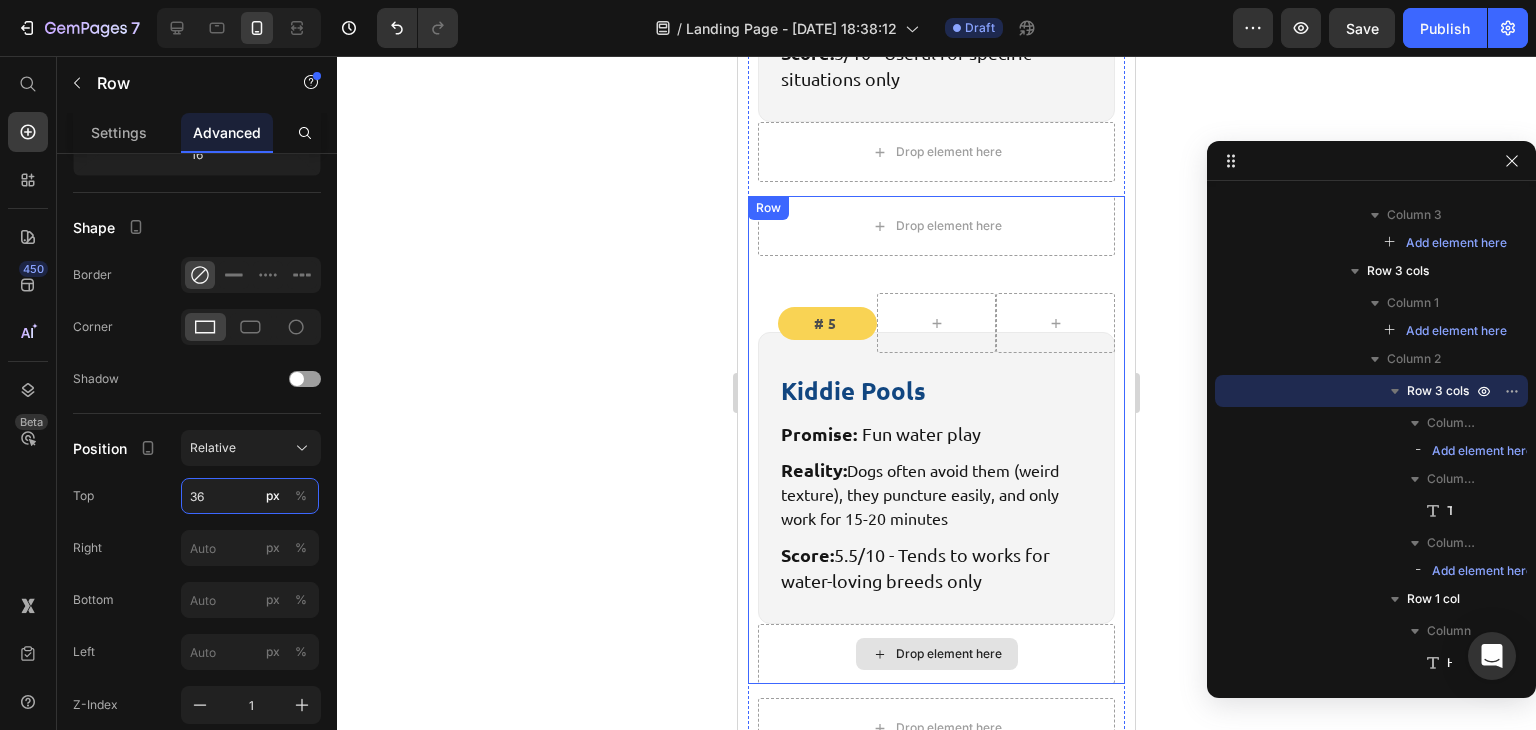 scroll, scrollTop: 6150, scrollLeft: 0, axis: vertical 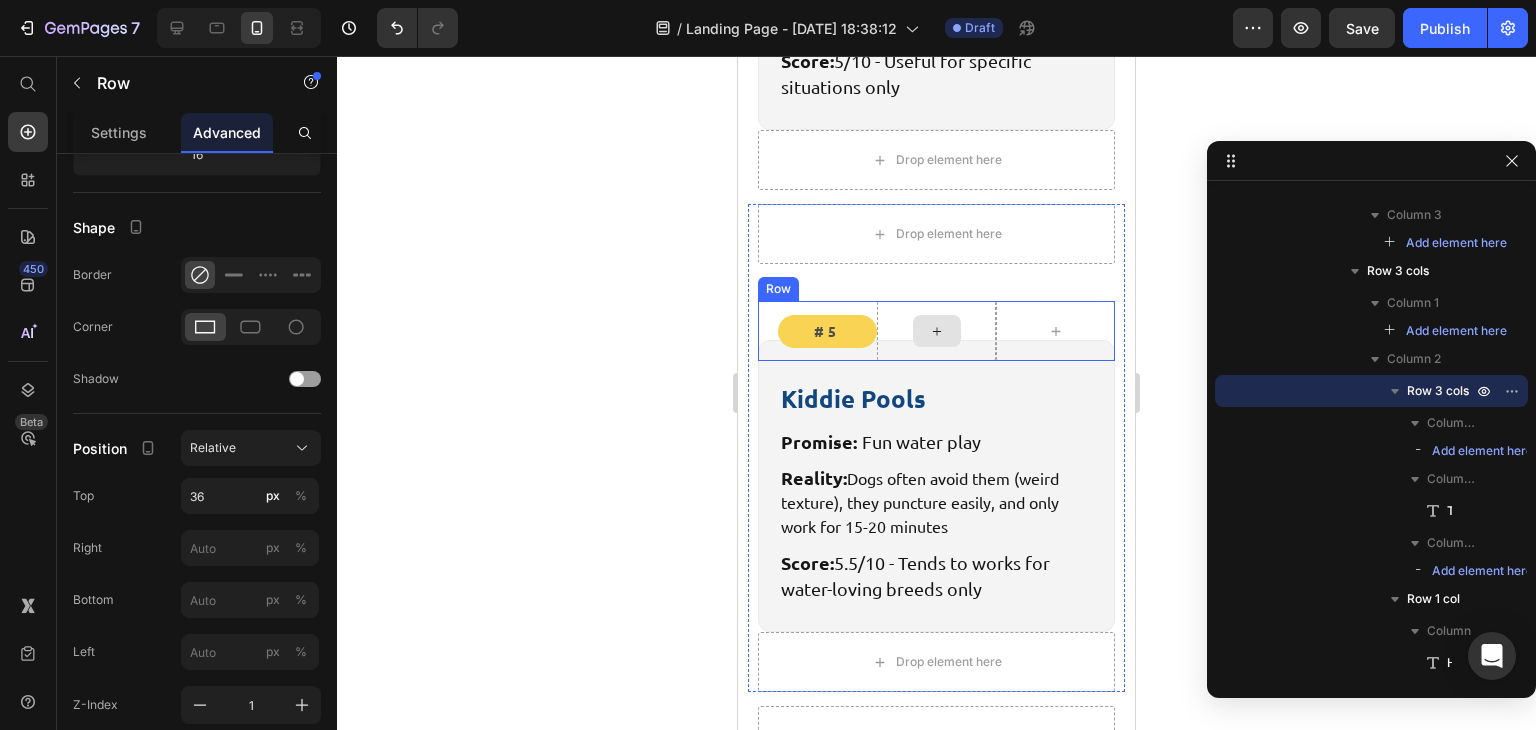 click at bounding box center (936, 331) 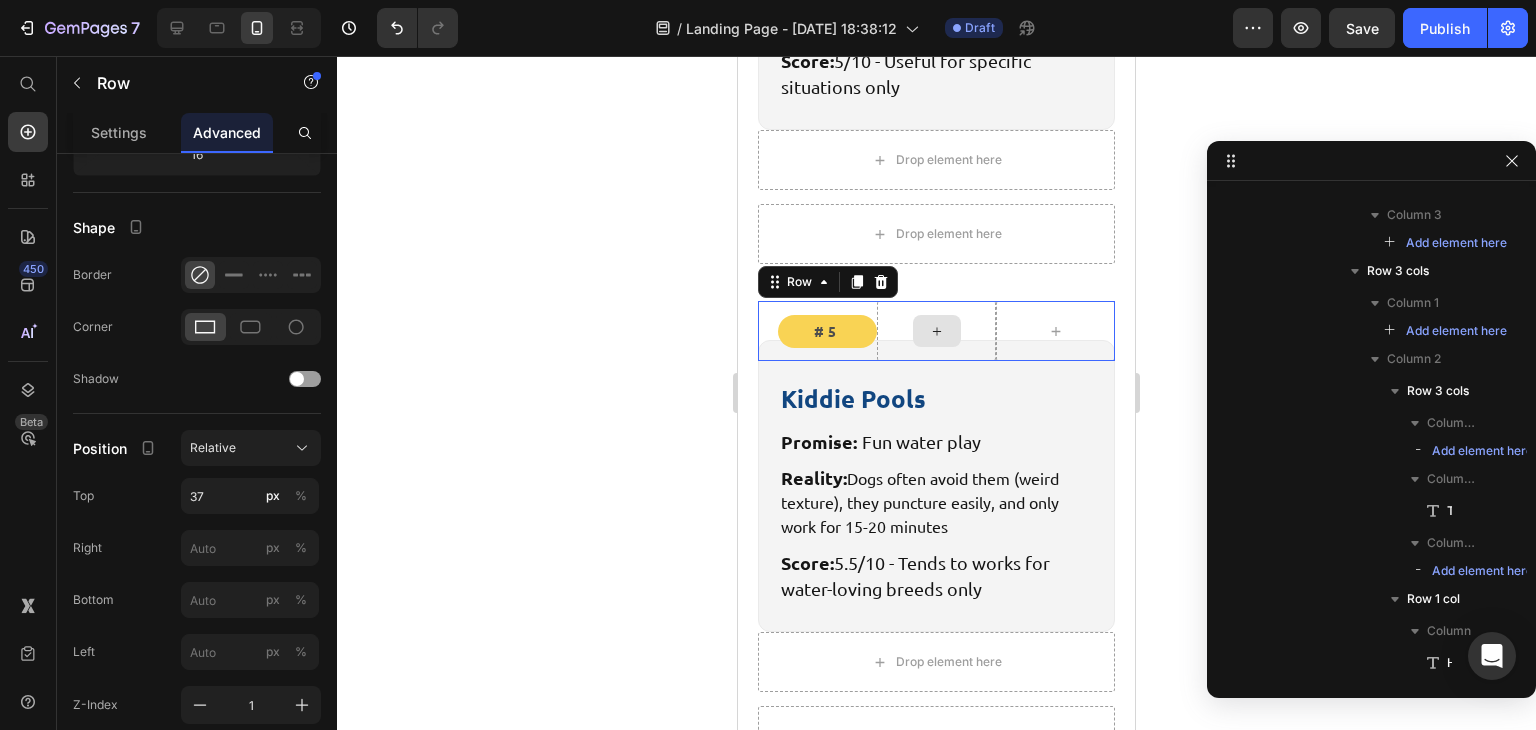 scroll, scrollTop: 5014, scrollLeft: 0, axis: vertical 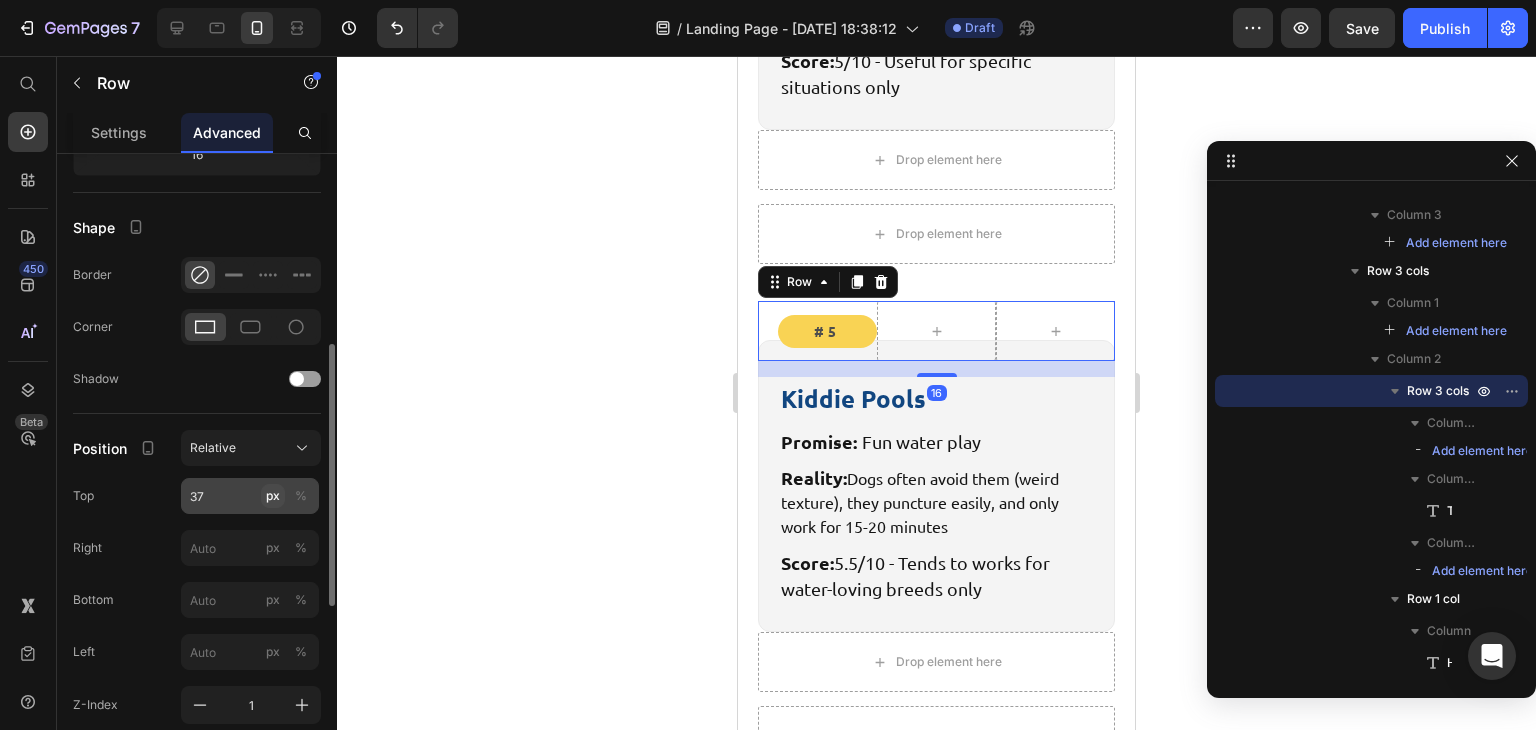 click on "px" 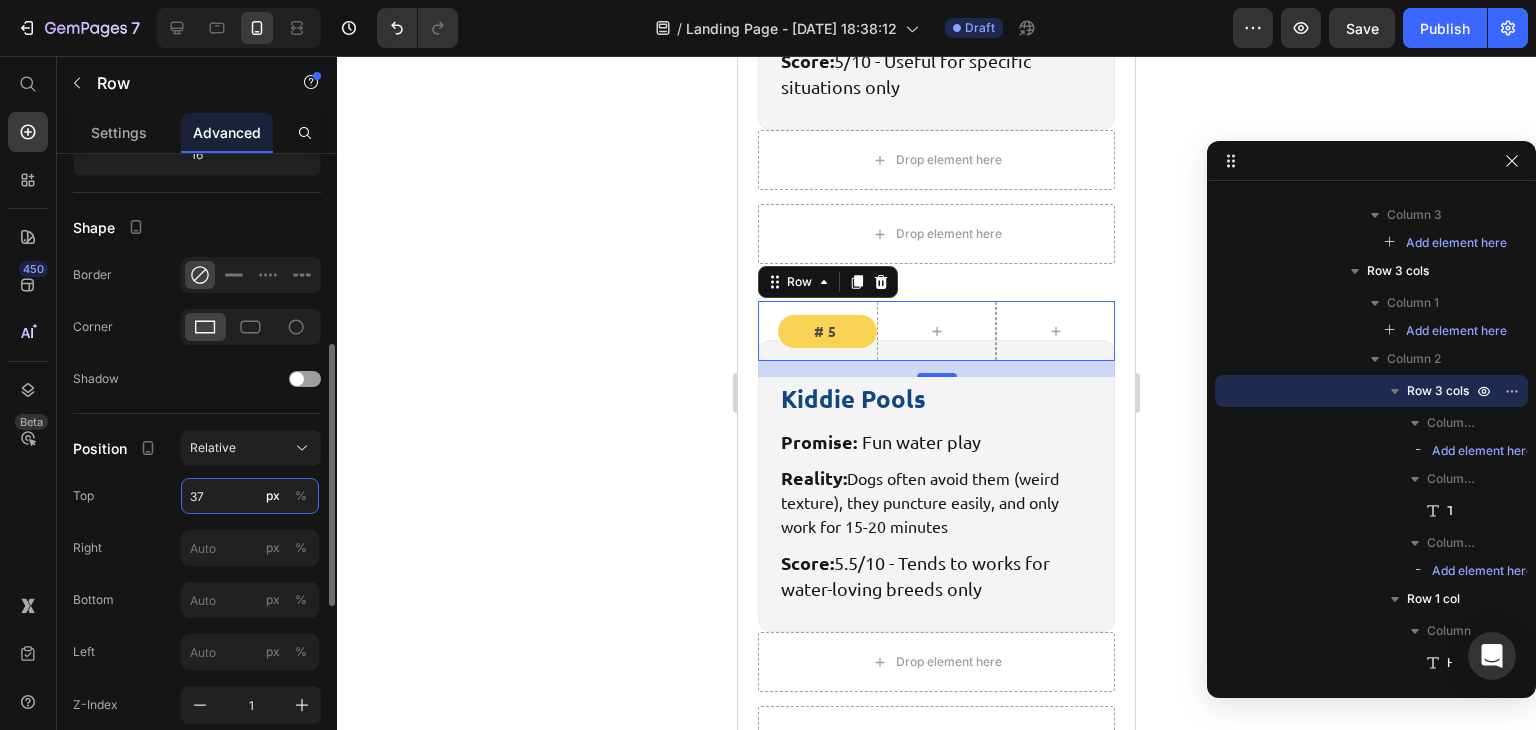 click on "37" at bounding box center (250, 496) 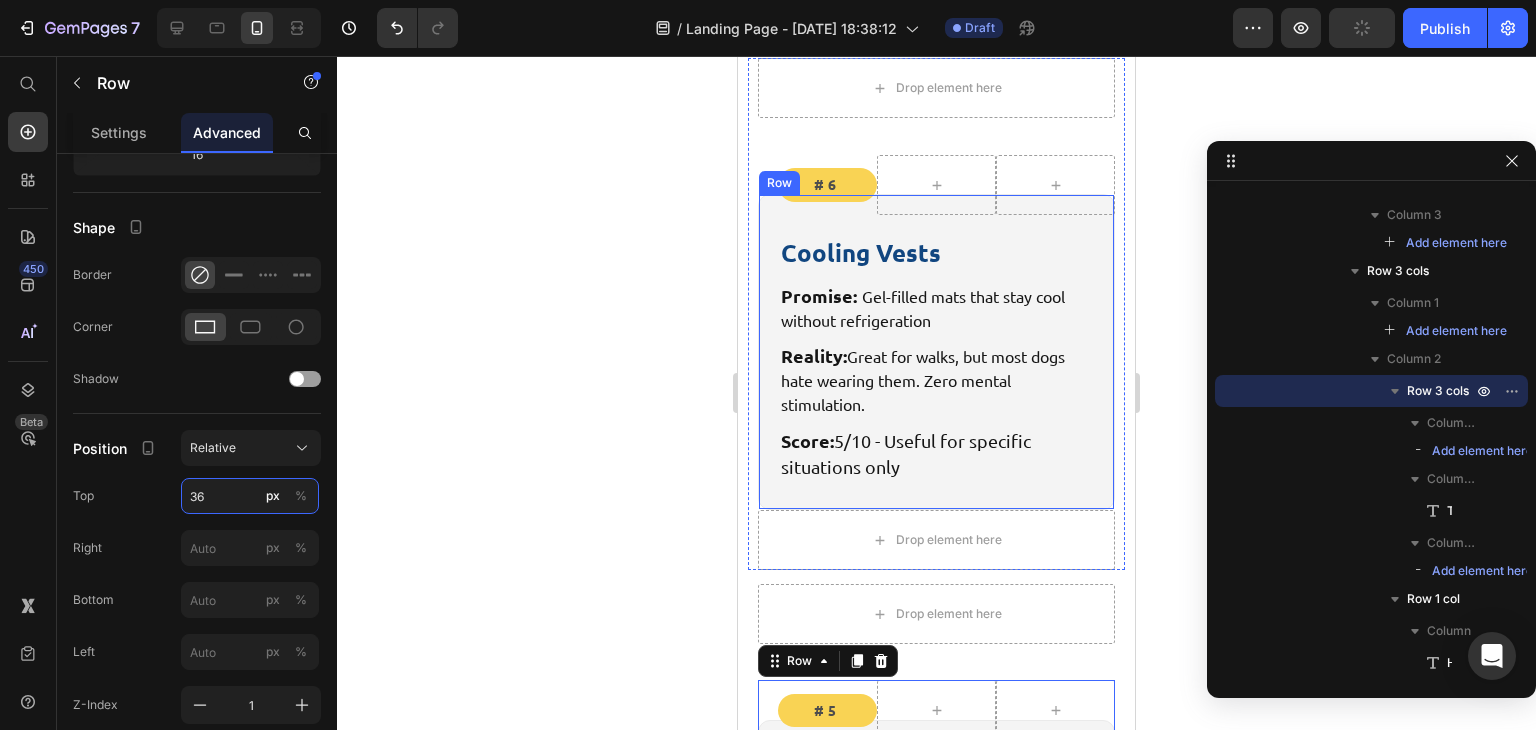 scroll, scrollTop: 5762, scrollLeft: 0, axis: vertical 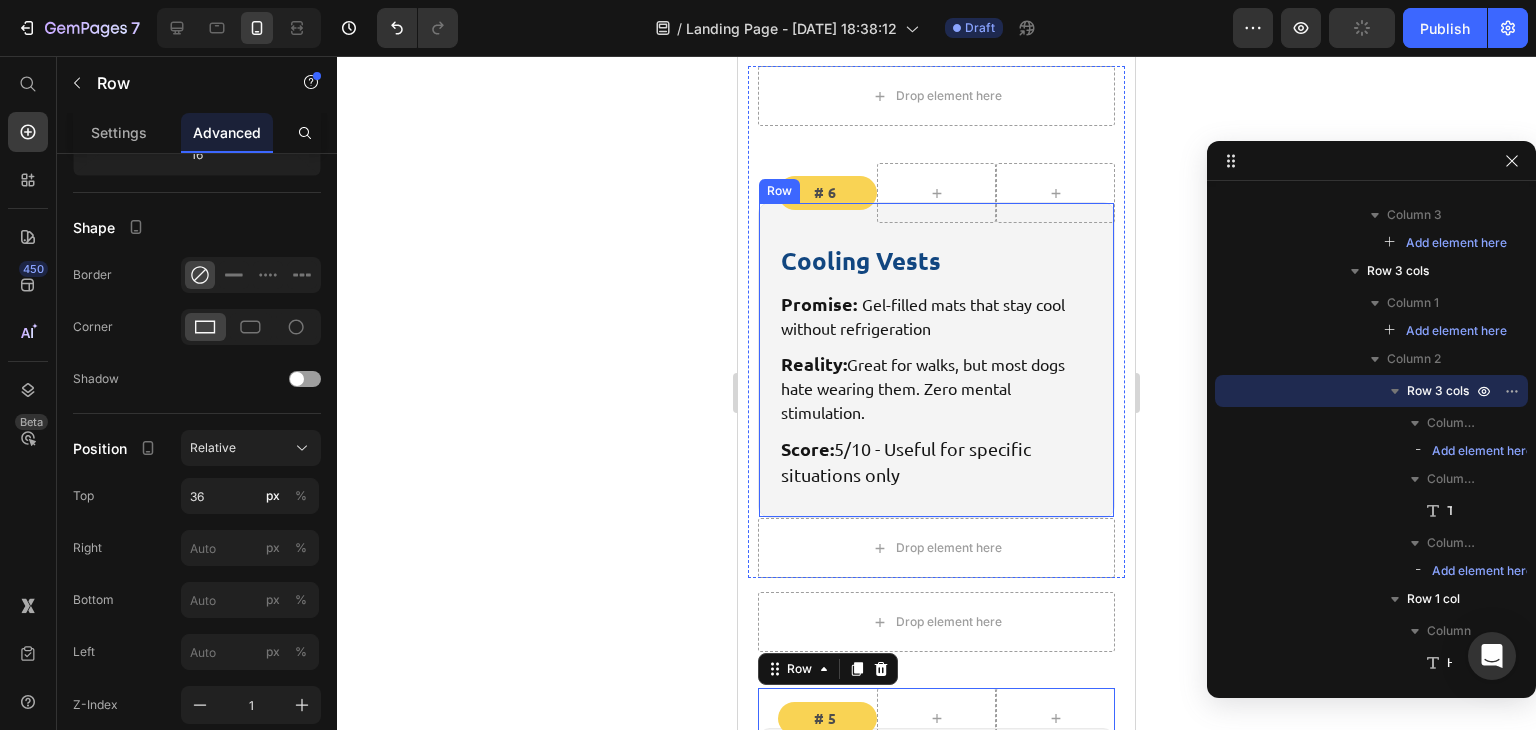 click on "Cooling Vests Heading Promise:   Gel-filled mats that stay cool without refrigeration Text block Reality:  Great for walks, but most dogs hate wearing them. Zero mental stimulation. Text block Score:  5/10 - Useful for specific situations only Text block Row" at bounding box center (936, 360) 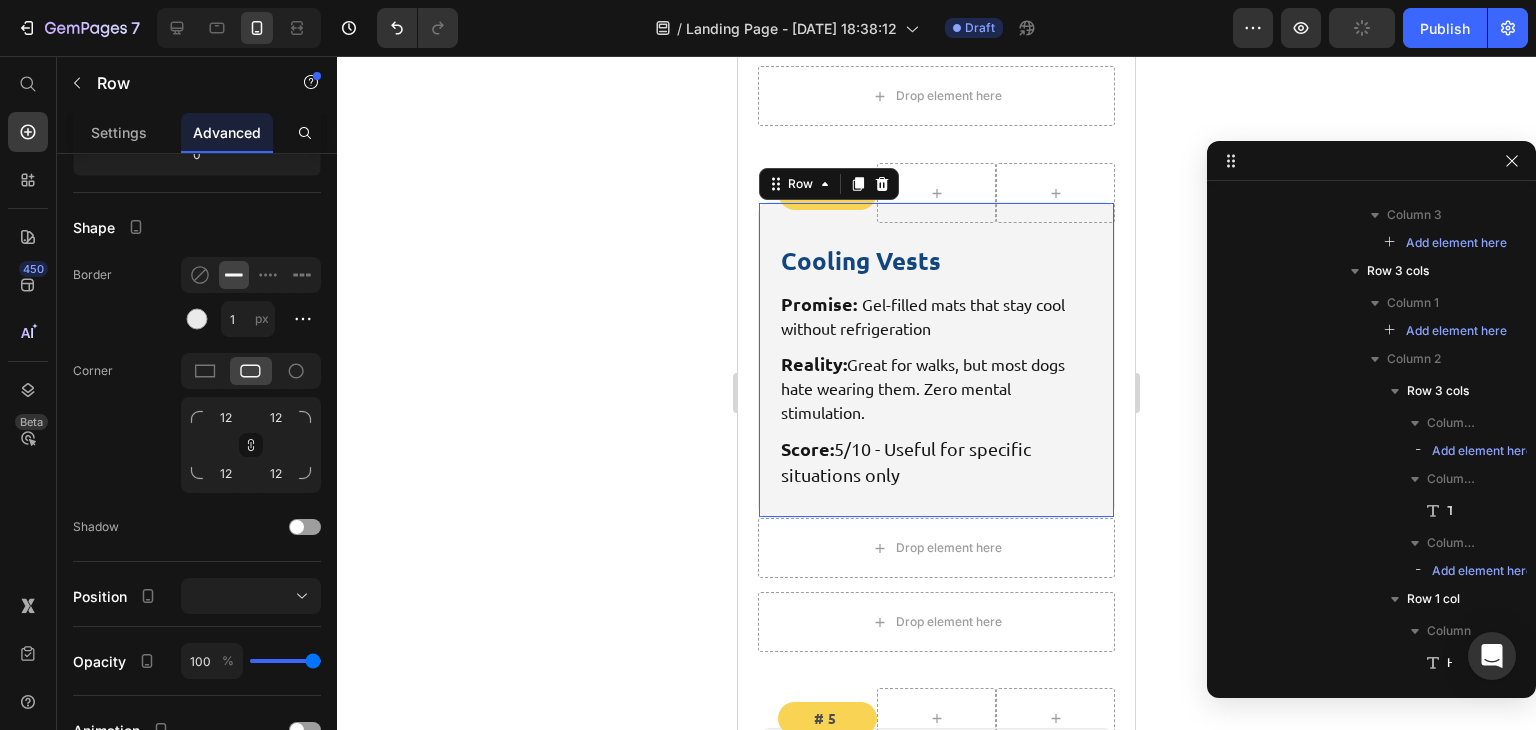 scroll, scrollTop: 4646, scrollLeft: 0, axis: vertical 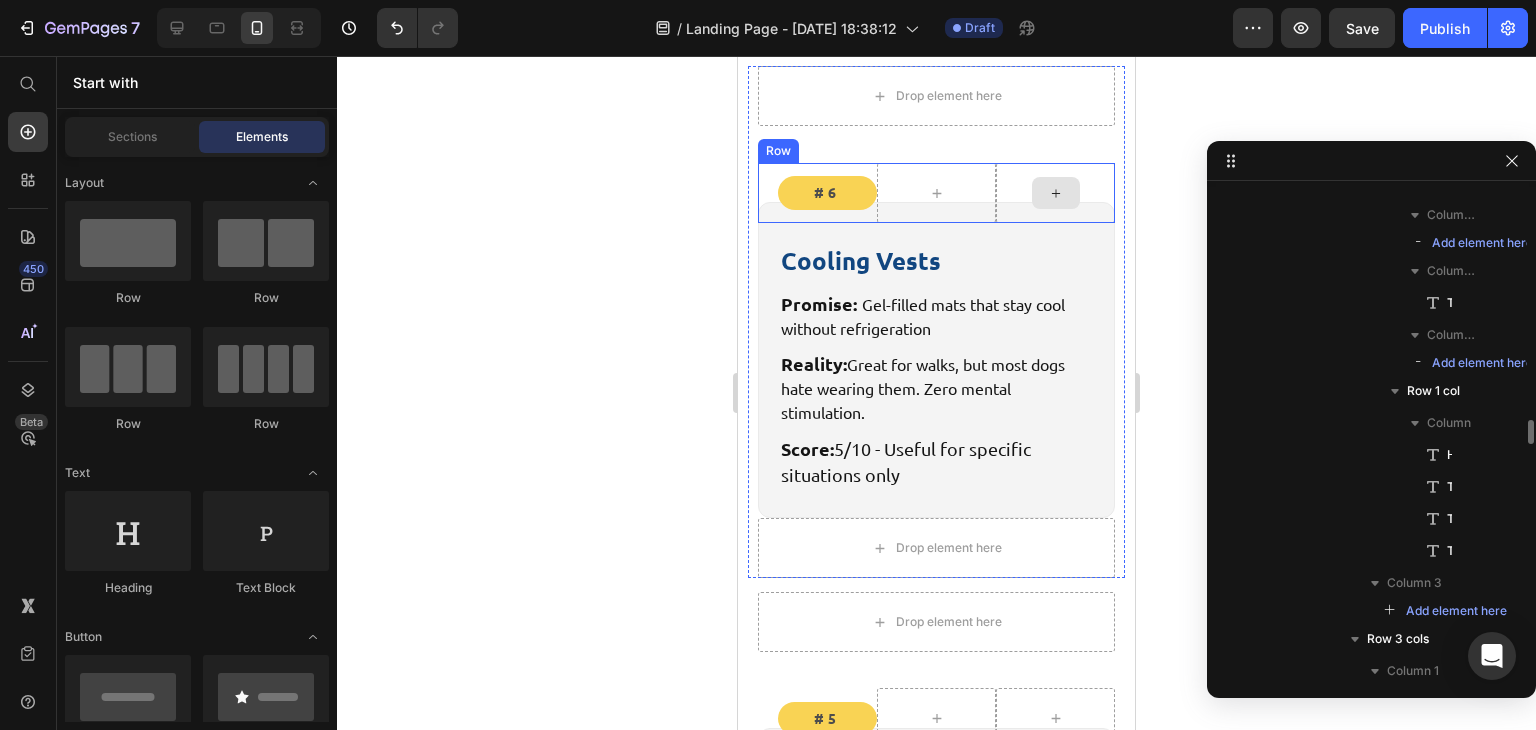 click at bounding box center [1056, 193] 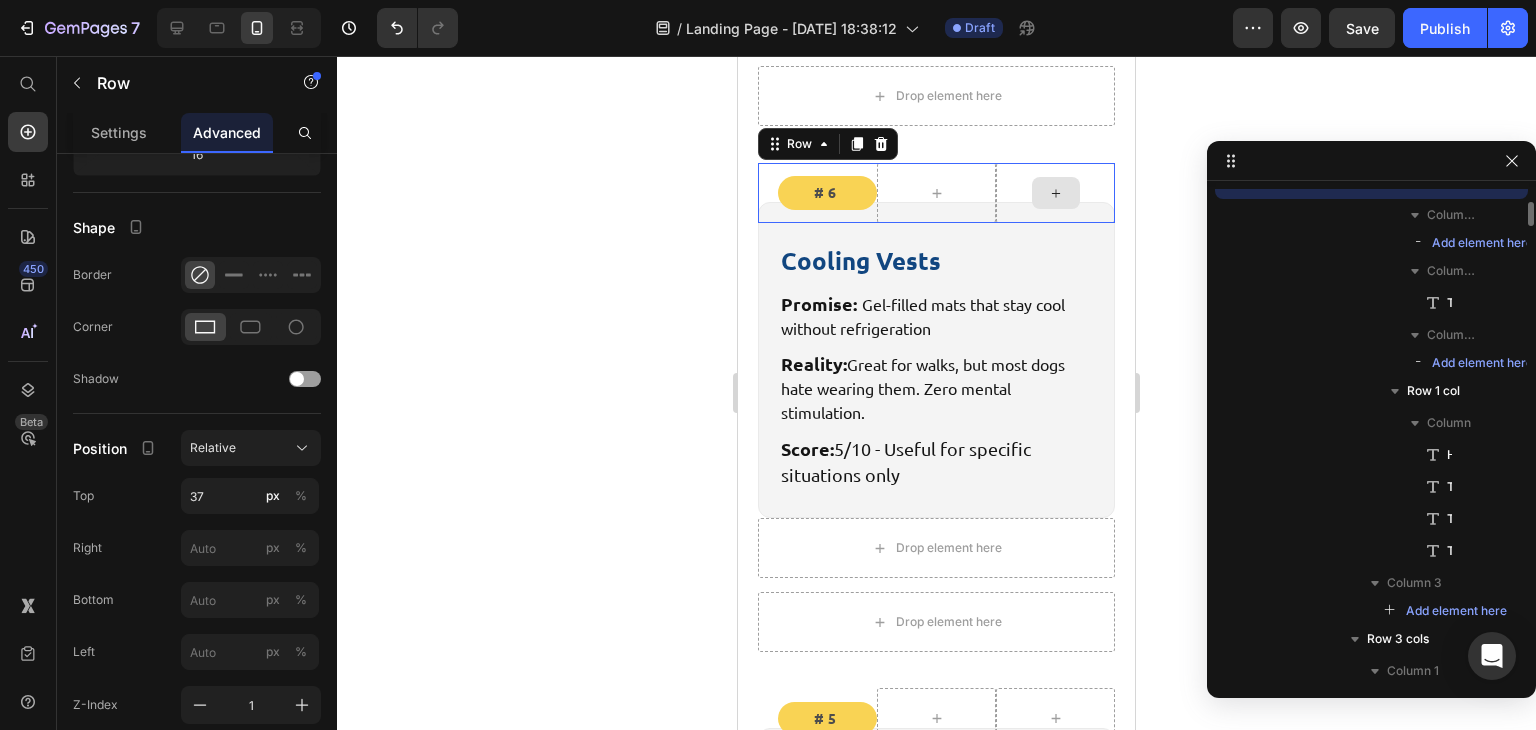 click at bounding box center (1055, 193) 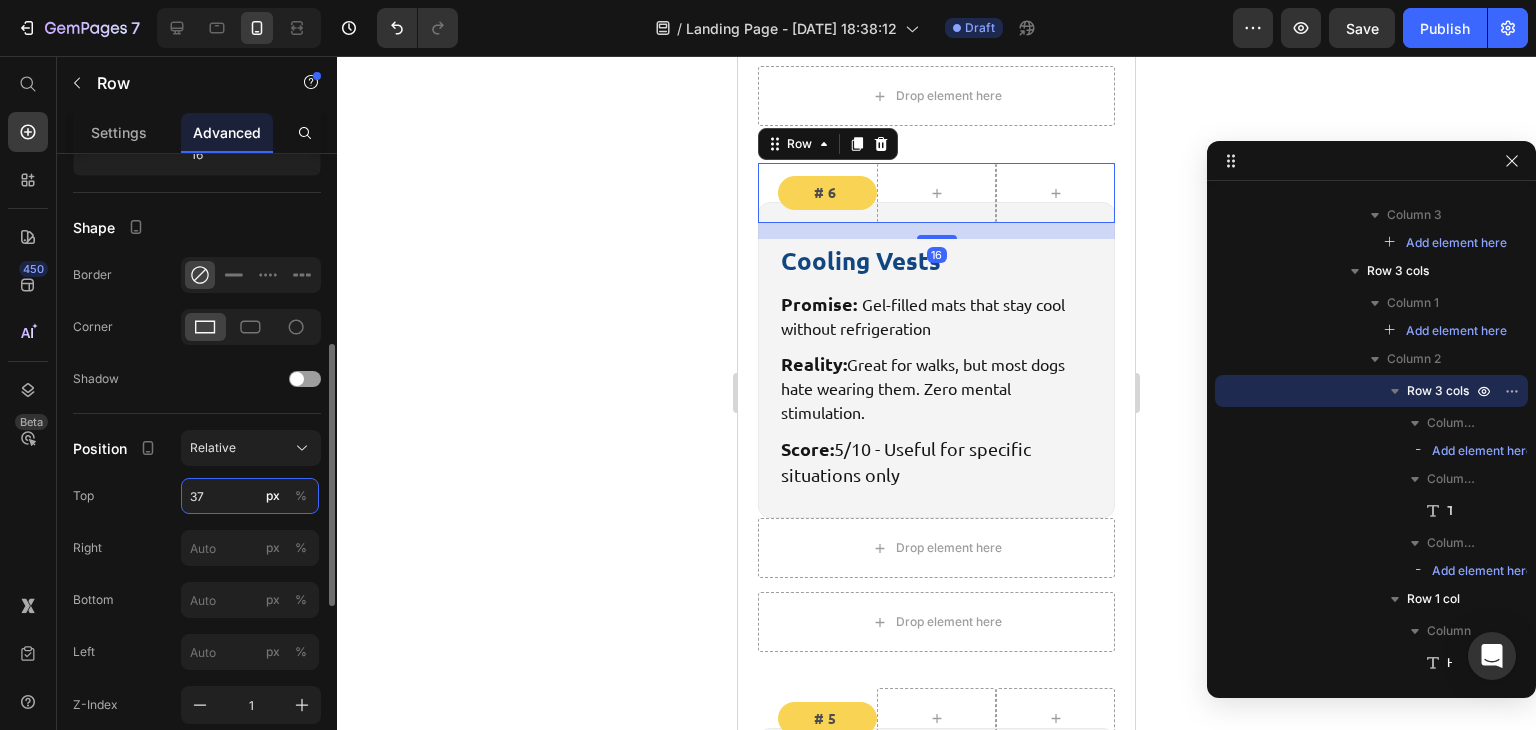 click on "37" at bounding box center (250, 496) 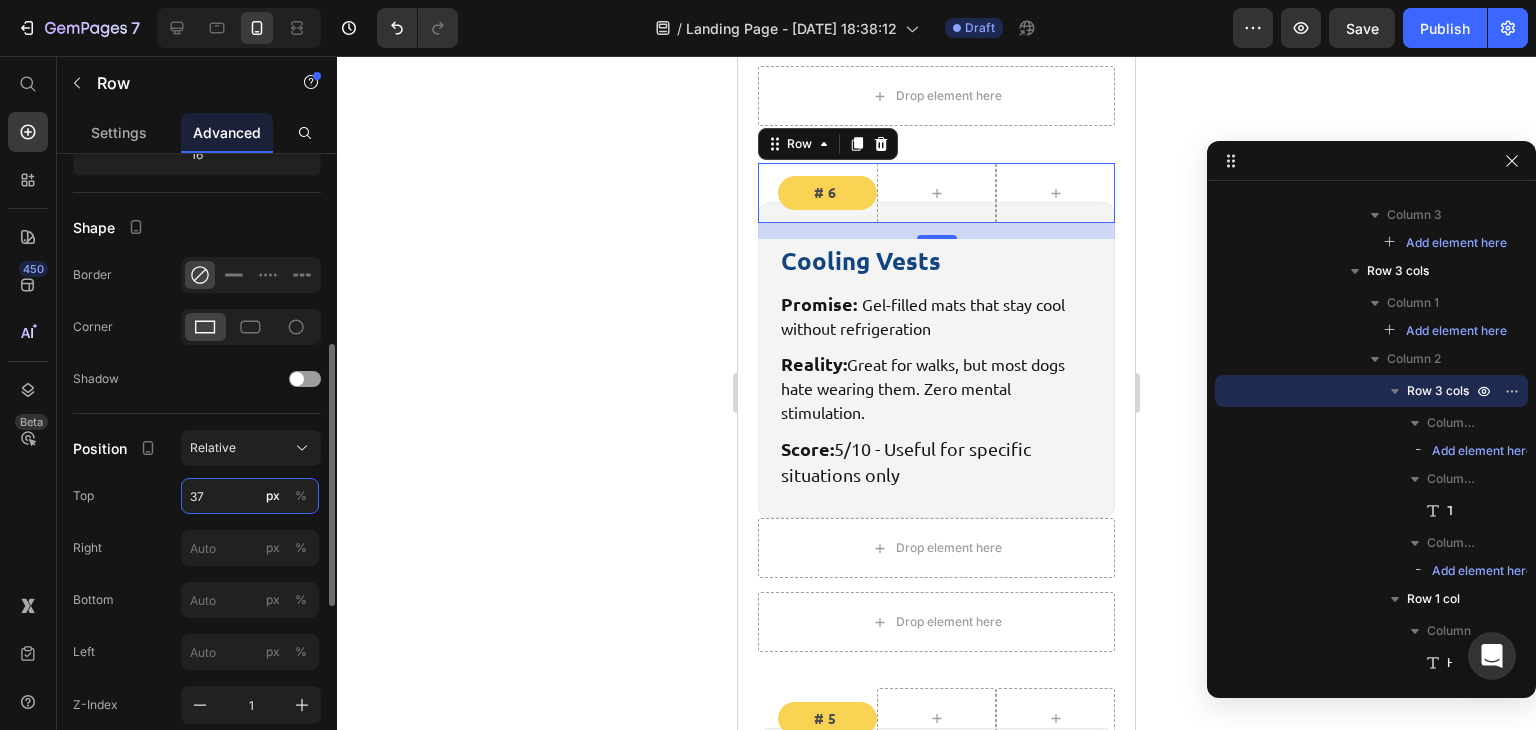 paste on "6" 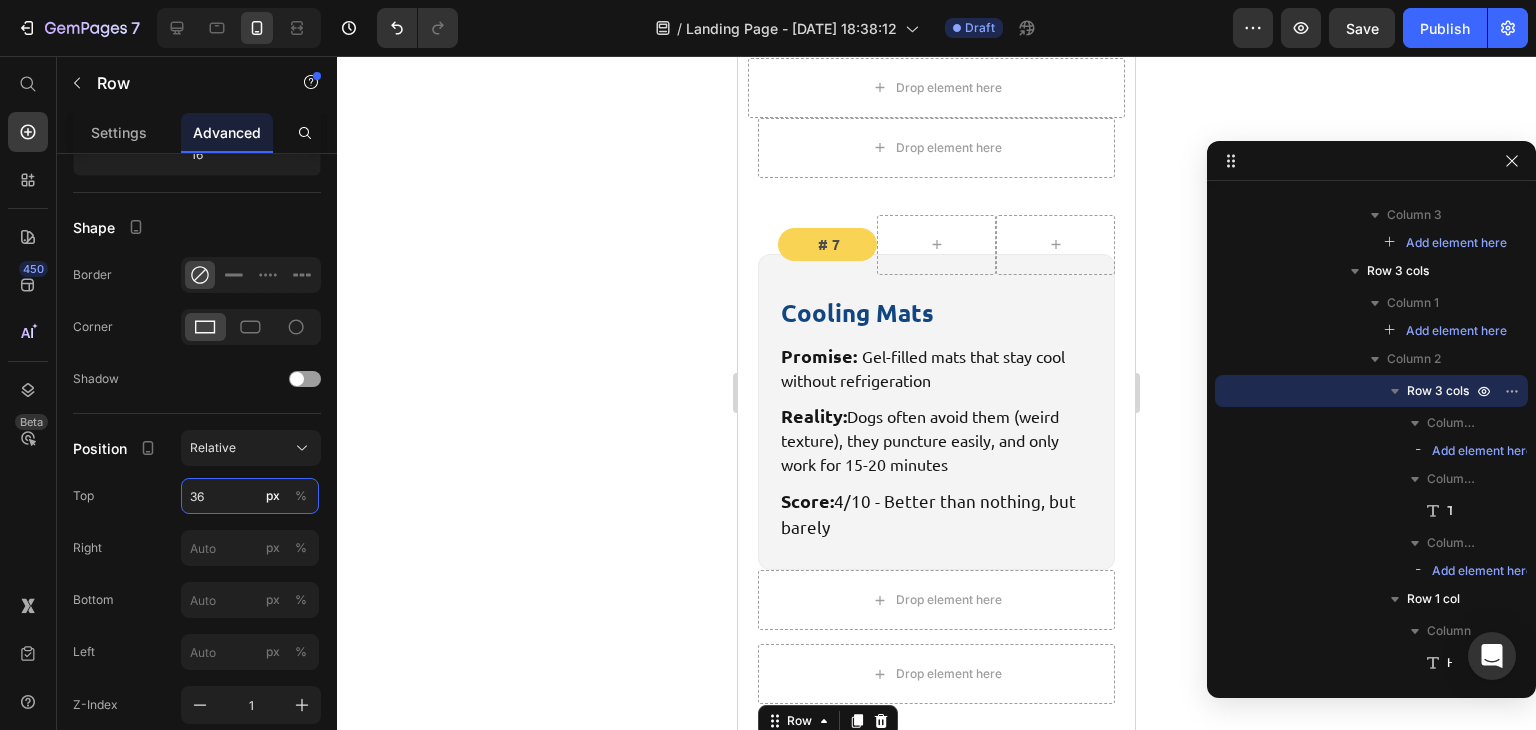 scroll, scrollTop: 5154, scrollLeft: 0, axis: vertical 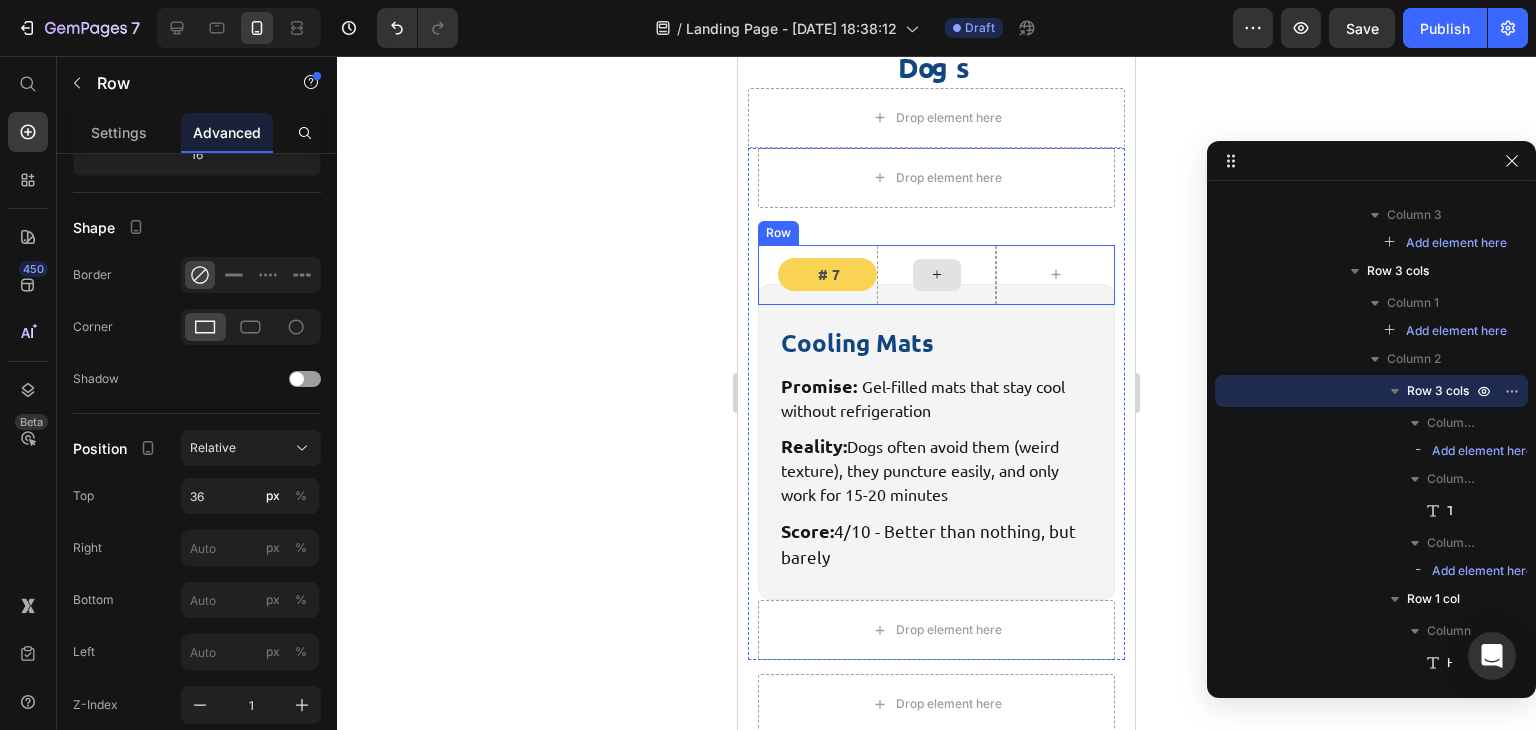 click at bounding box center (936, 275) 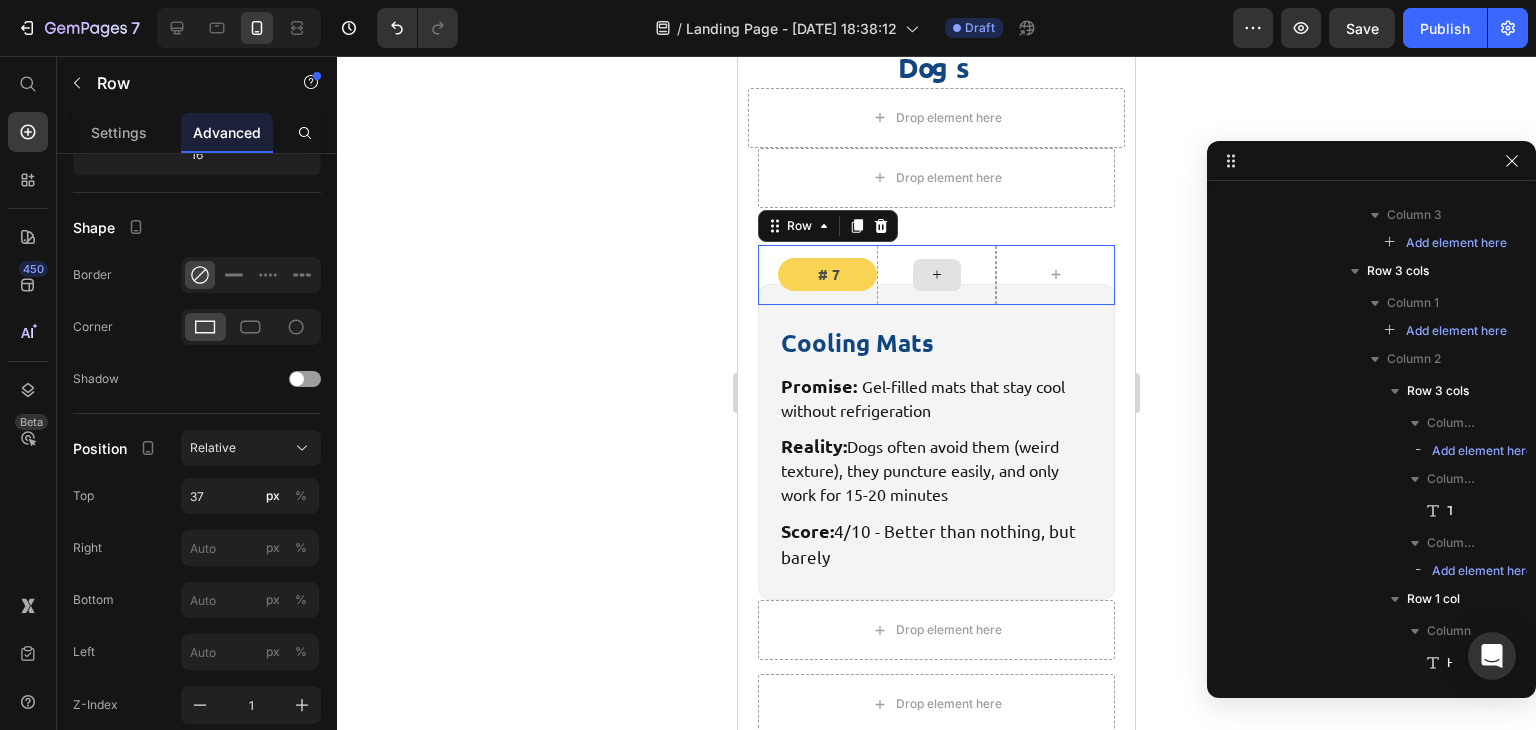 scroll, scrollTop: 3862, scrollLeft: 0, axis: vertical 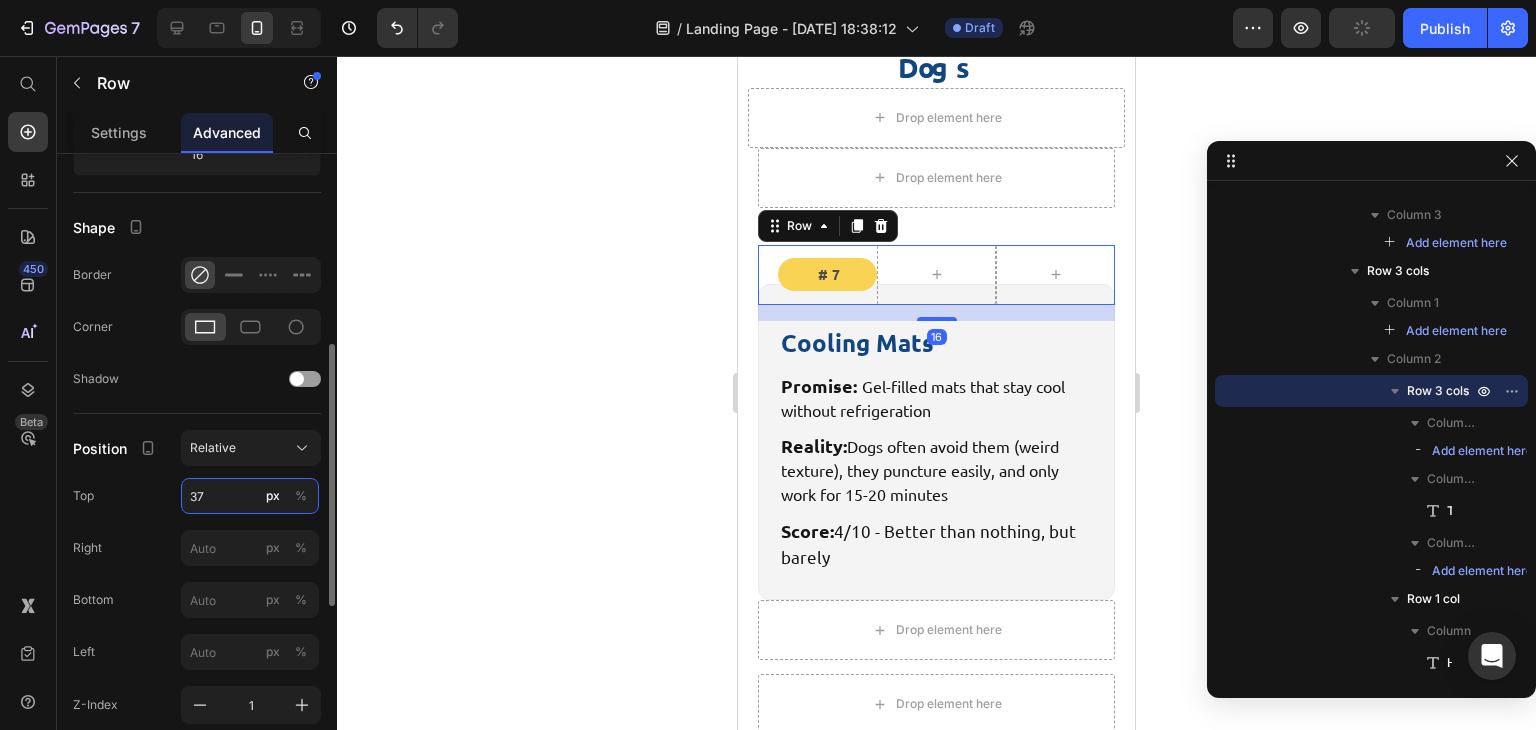 click on "37" at bounding box center (250, 496) 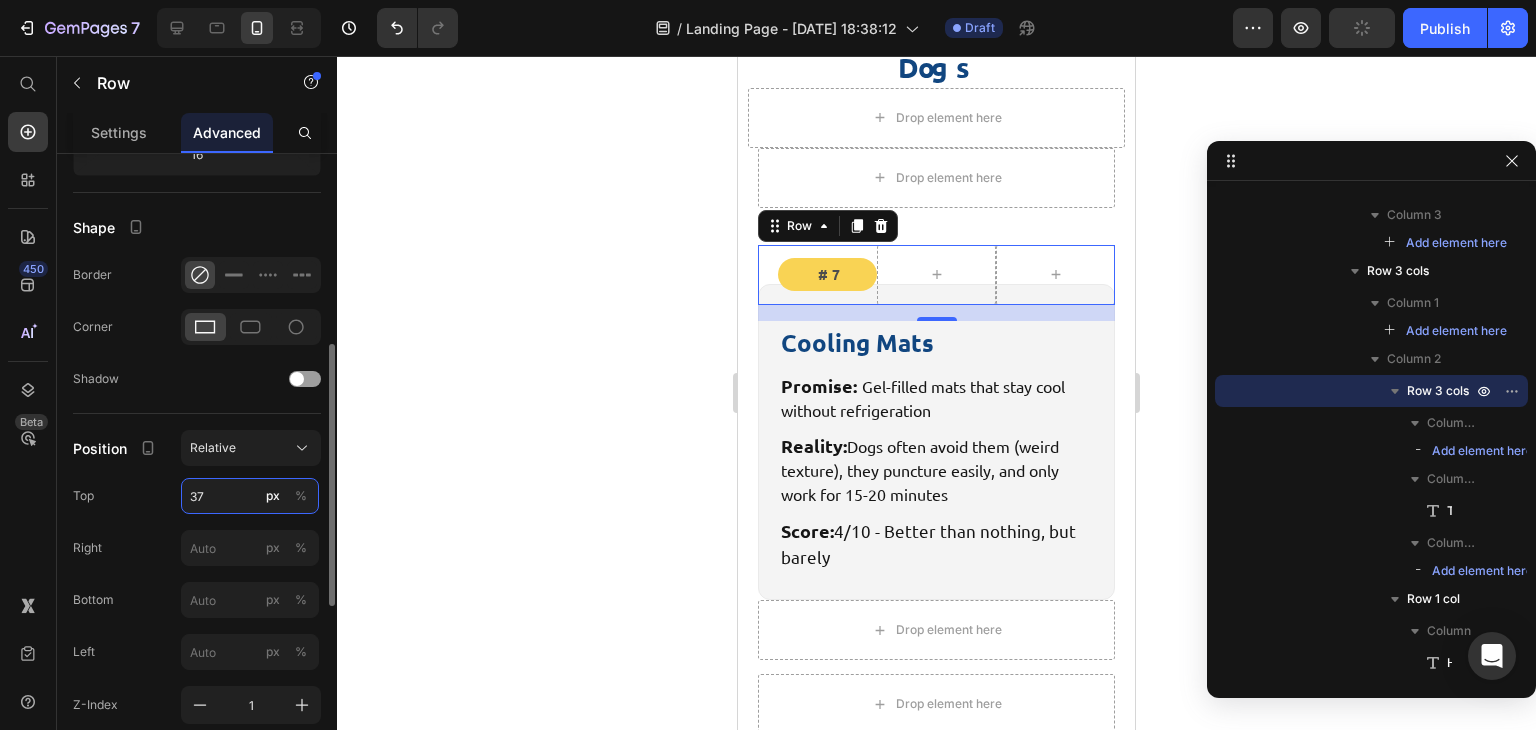 paste on "6" 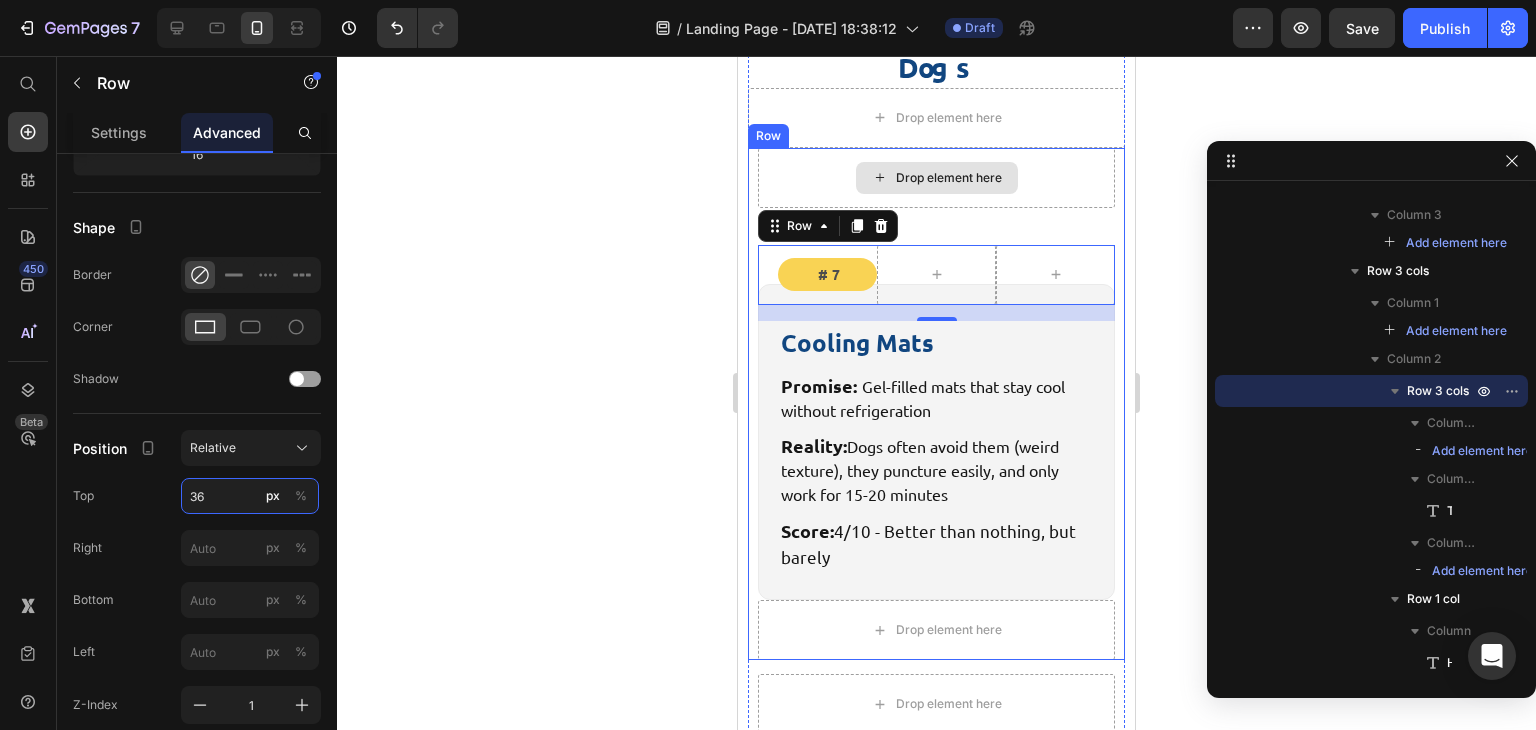 scroll, scrollTop: 4649, scrollLeft: 0, axis: vertical 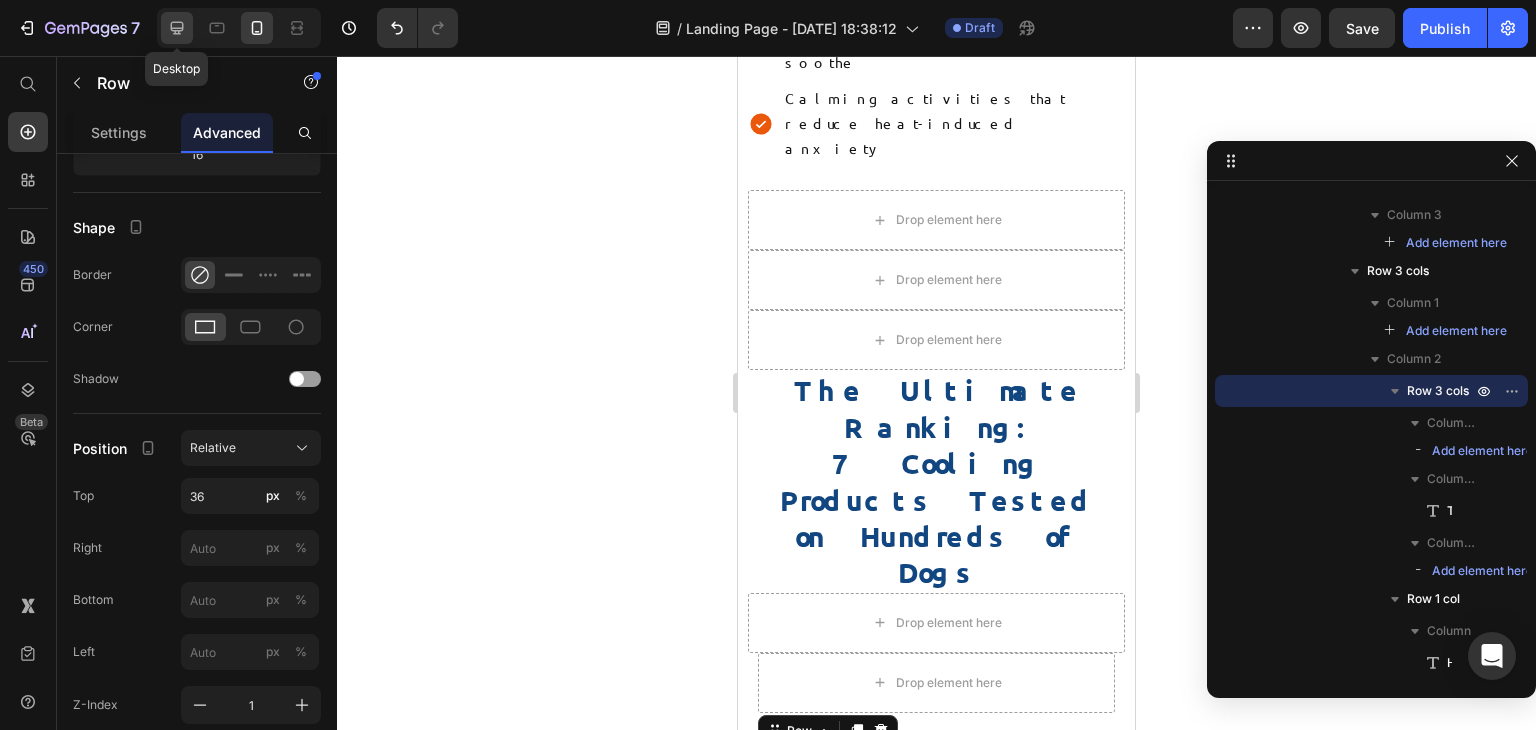 click 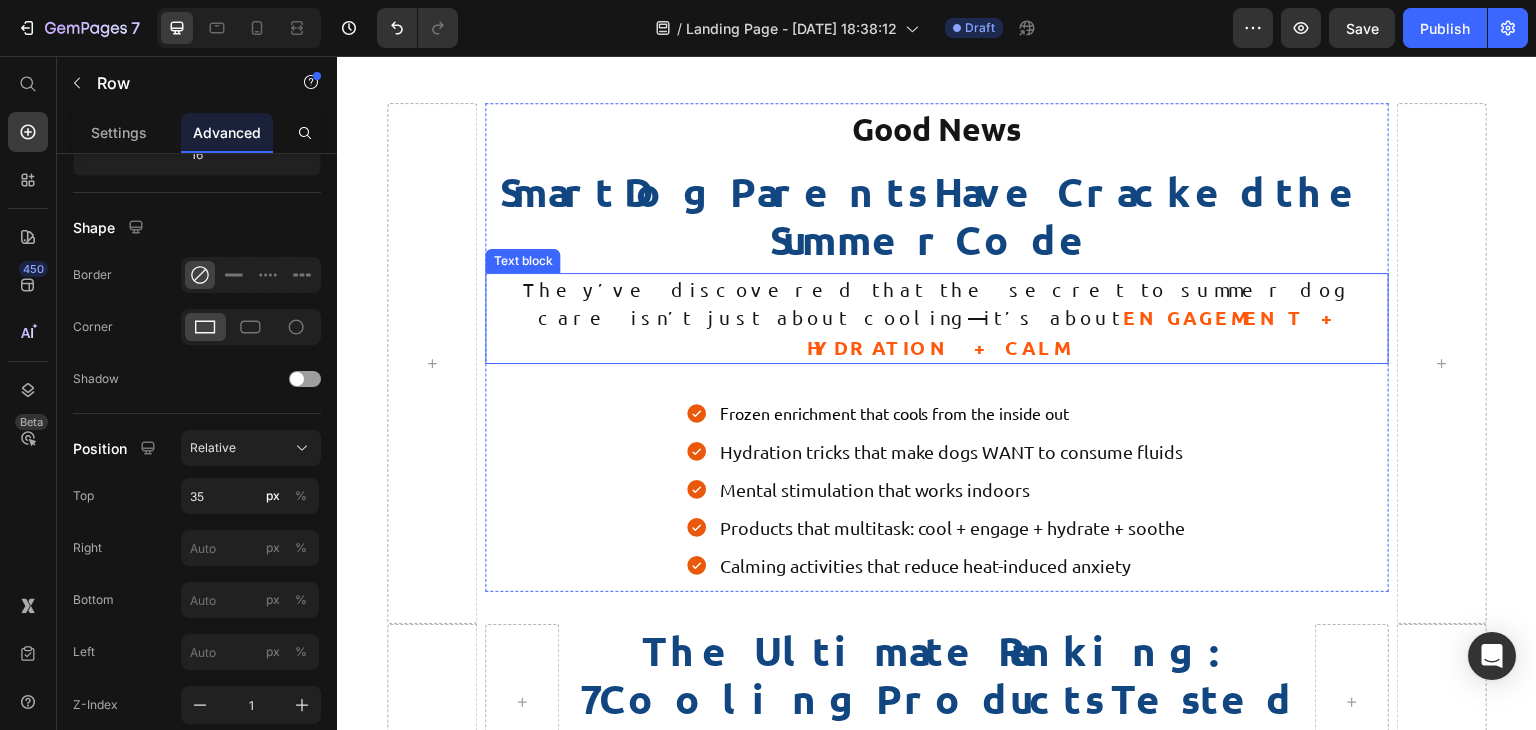 scroll, scrollTop: 3837, scrollLeft: 0, axis: vertical 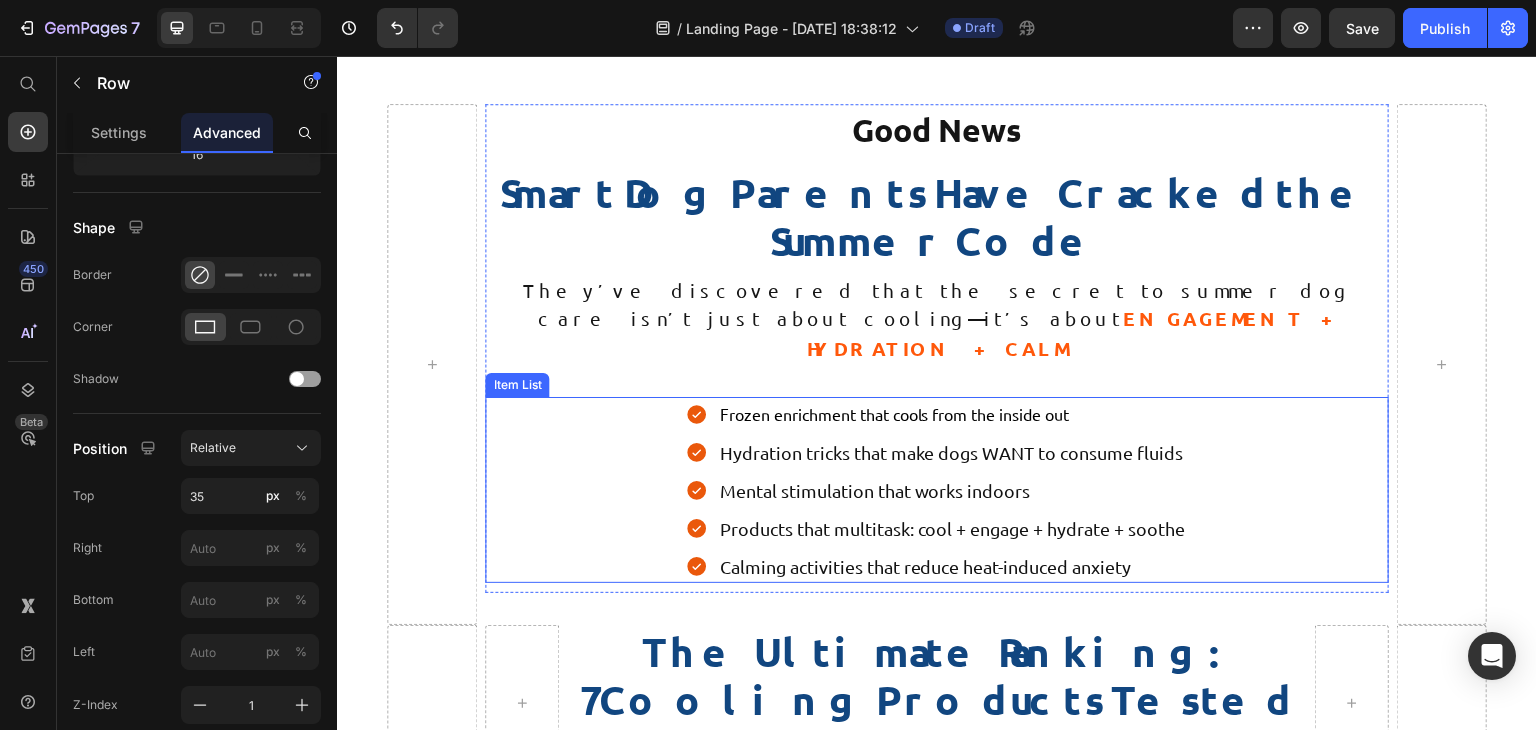 click on "Frozen enrichment that cools from the inside out Hydration tricks that make dogs WANT to consume fluids Mental stimulation that works indoors Products that multitask: cool + engage + hydrate + soothe Calming activities that reduce heat-induced anxiety" at bounding box center [936, 490] 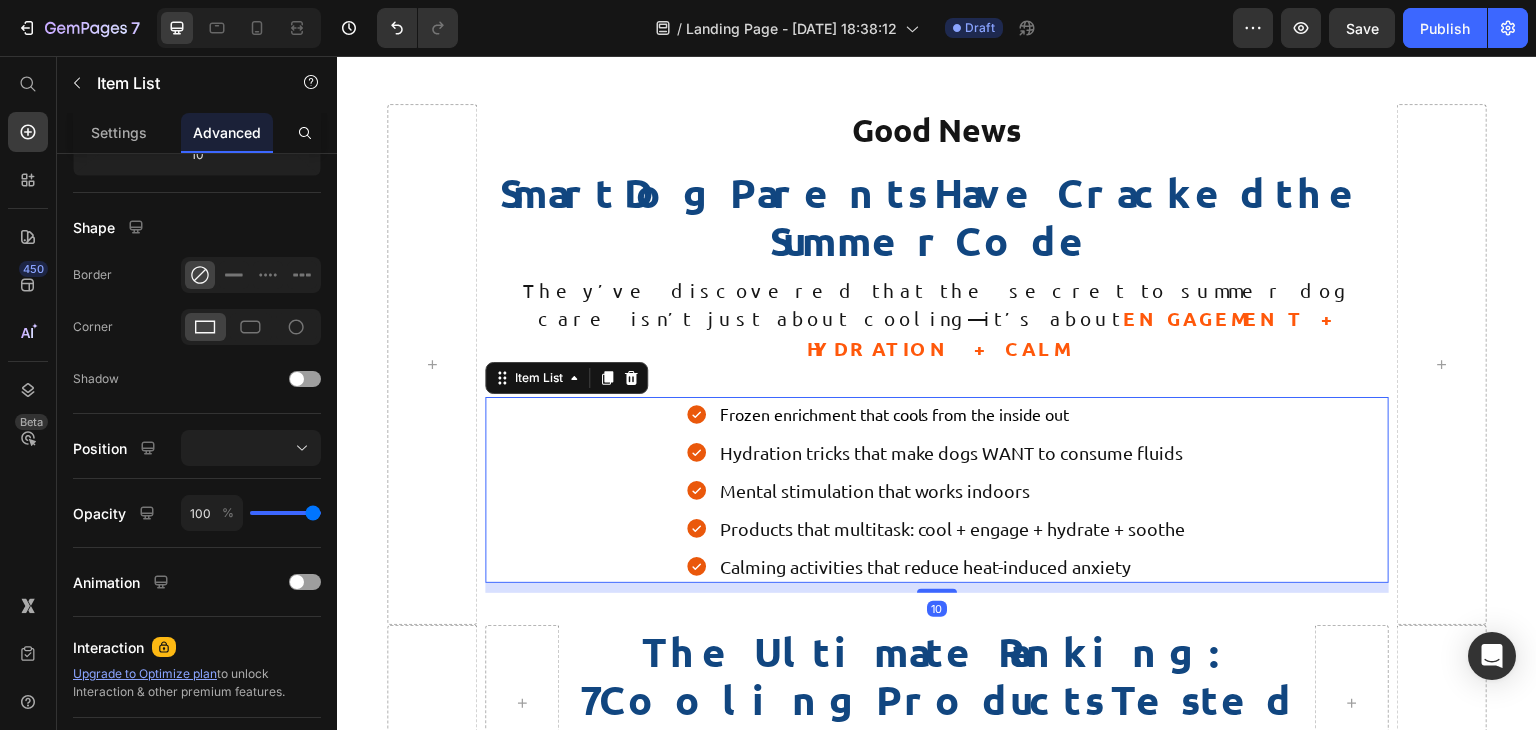 scroll, scrollTop: 0, scrollLeft: 0, axis: both 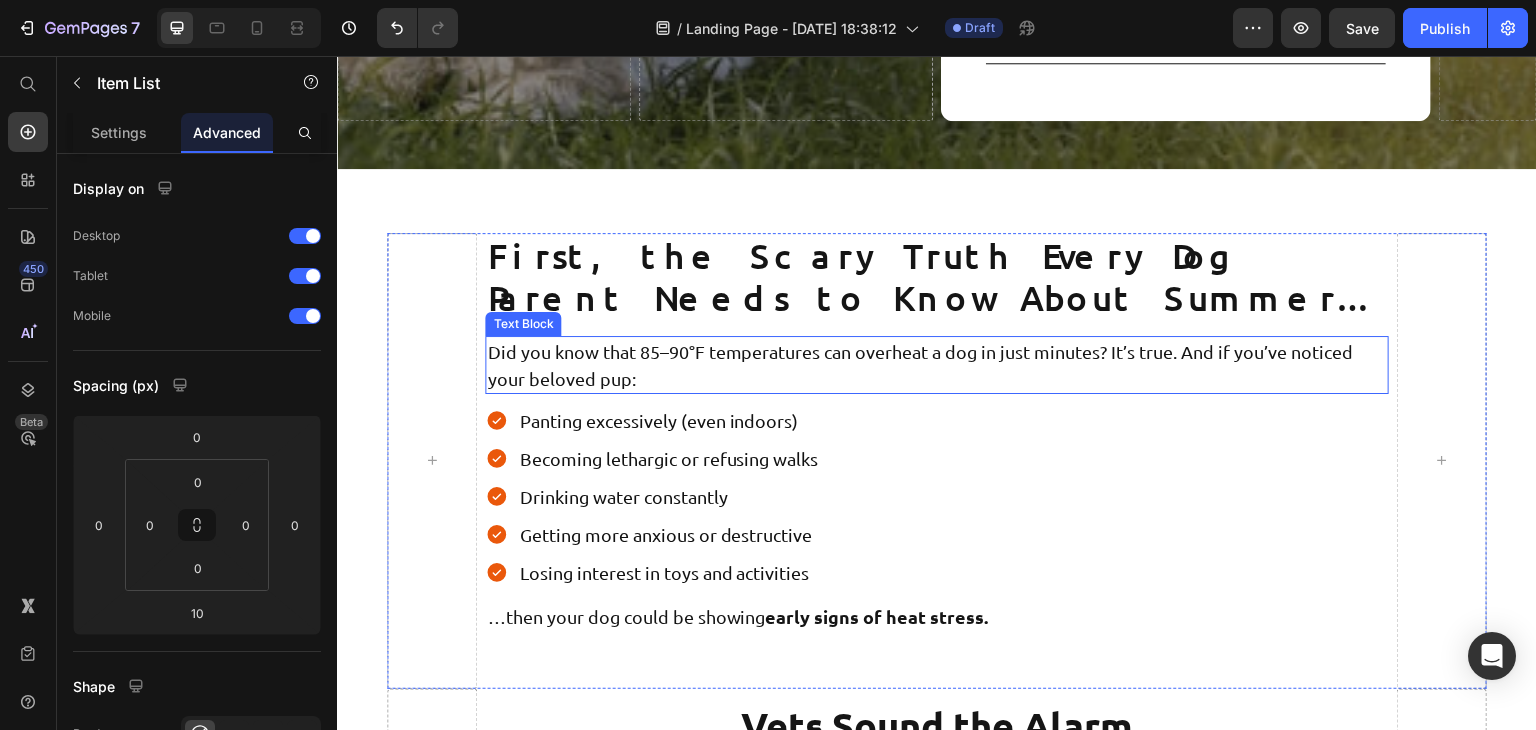 click on "Did you know that 85–90°F temperatures can overheat a dog in just minutes? It’s true. And if you’ve noticed your beloved pup:" at bounding box center (936, 365) 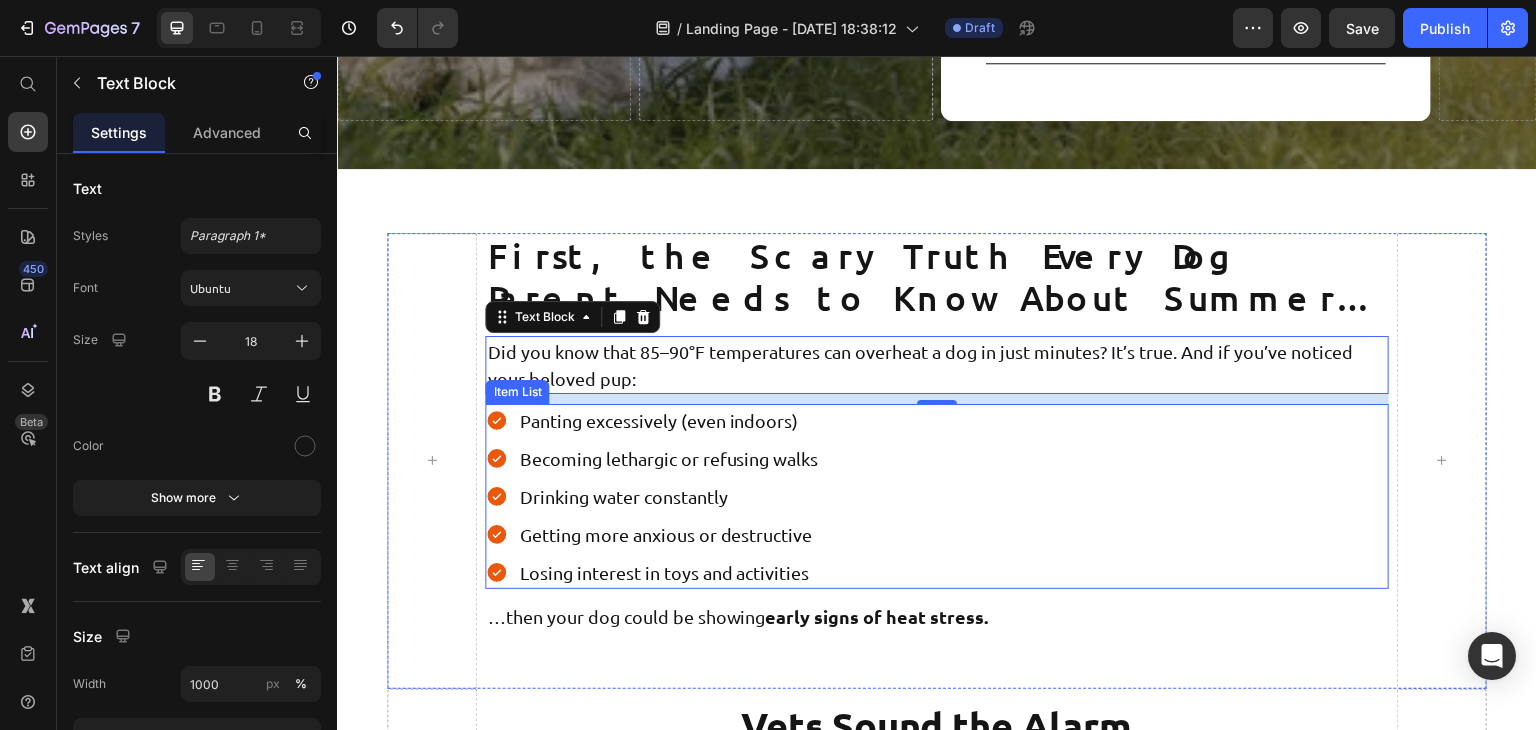 click on "Panting excessively (even indoors)  Becoming lethargic or refusing walks  Drinking water constantly  Getting more anxious or destructive  Losing interest in toys and activities" at bounding box center [936, 496] 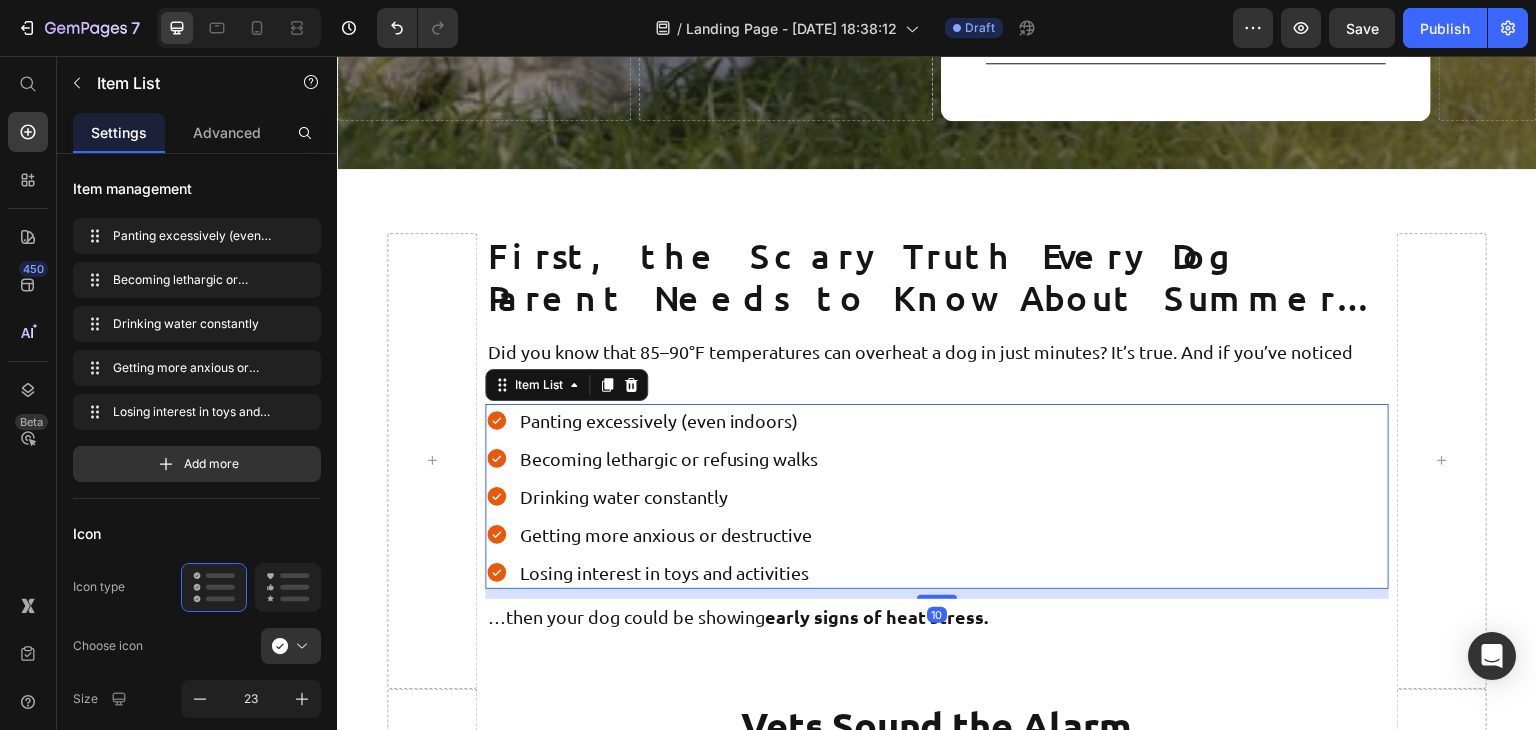 click on "Panting excessively (even indoors)" at bounding box center [668, 420] 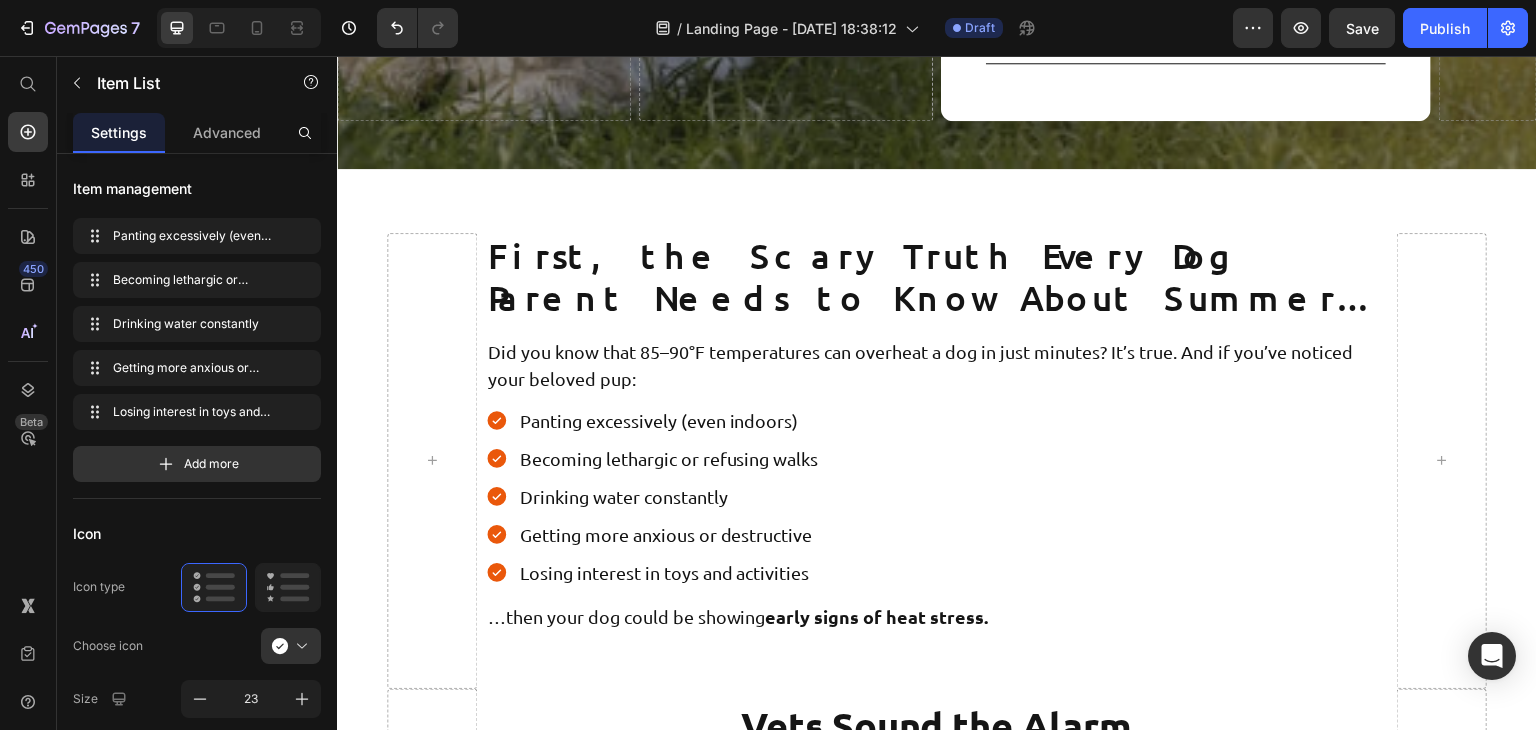 click on "Panting excessively (even indoors)  Becoming lethargic or refusing walks  Drinking water constantly  Getting more anxious or destructive  Losing interest in toys and activities" at bounding box center (936, 496) 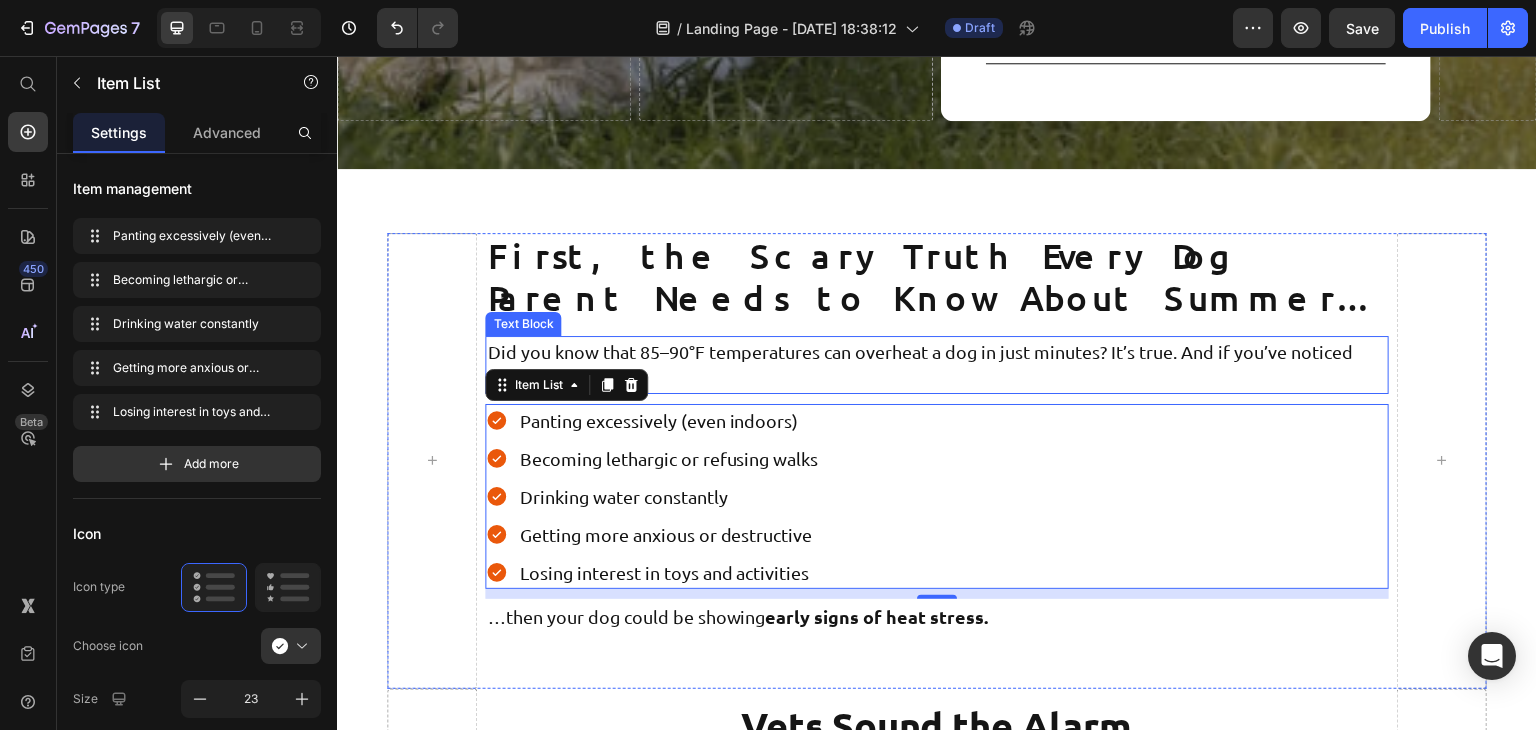 click on "Did you know that 85–90°F temperatures can overheat a dog in just minutes? It’s true. And if you’ve noticed your beloved pup:" at bounding box center [936, 365] 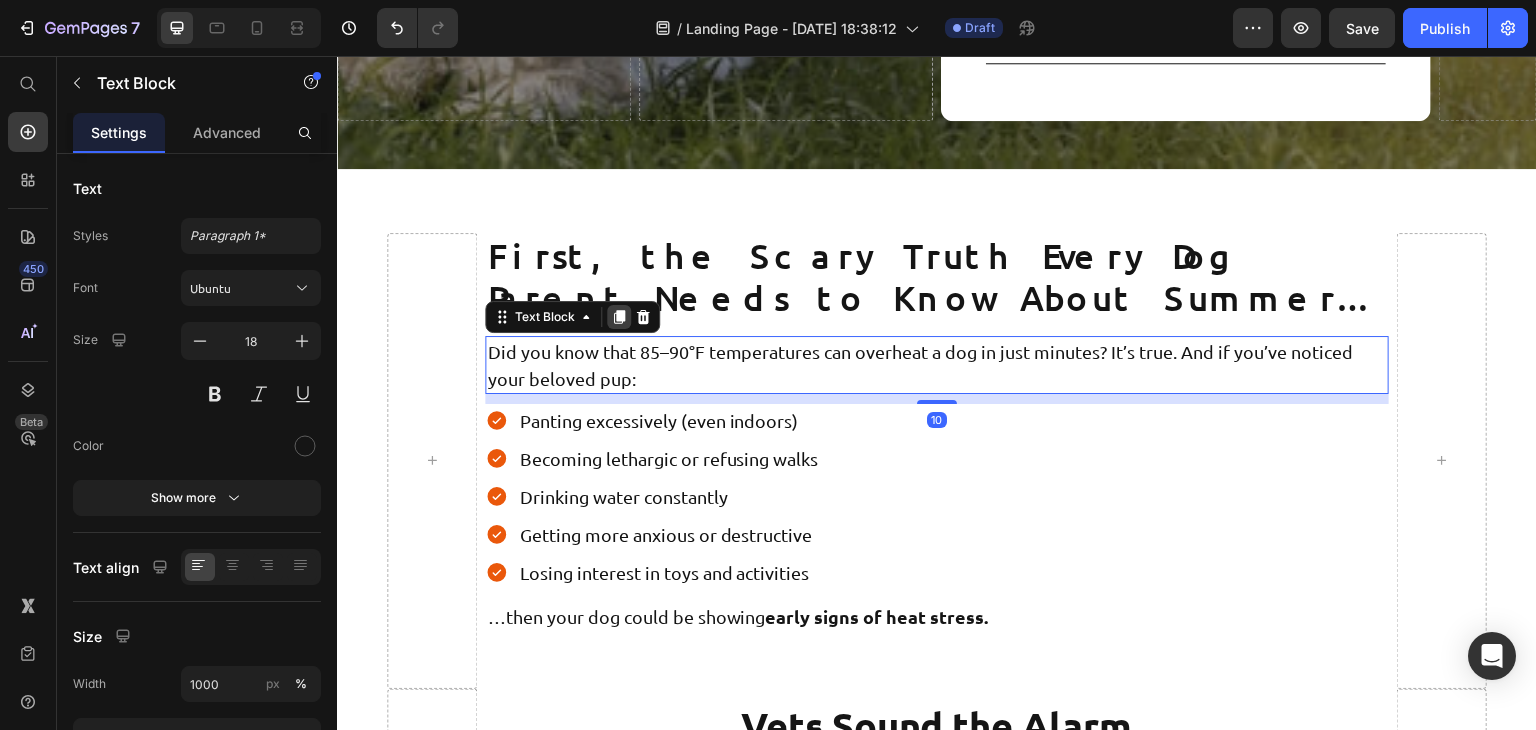 click at bounding box center (619, 317) 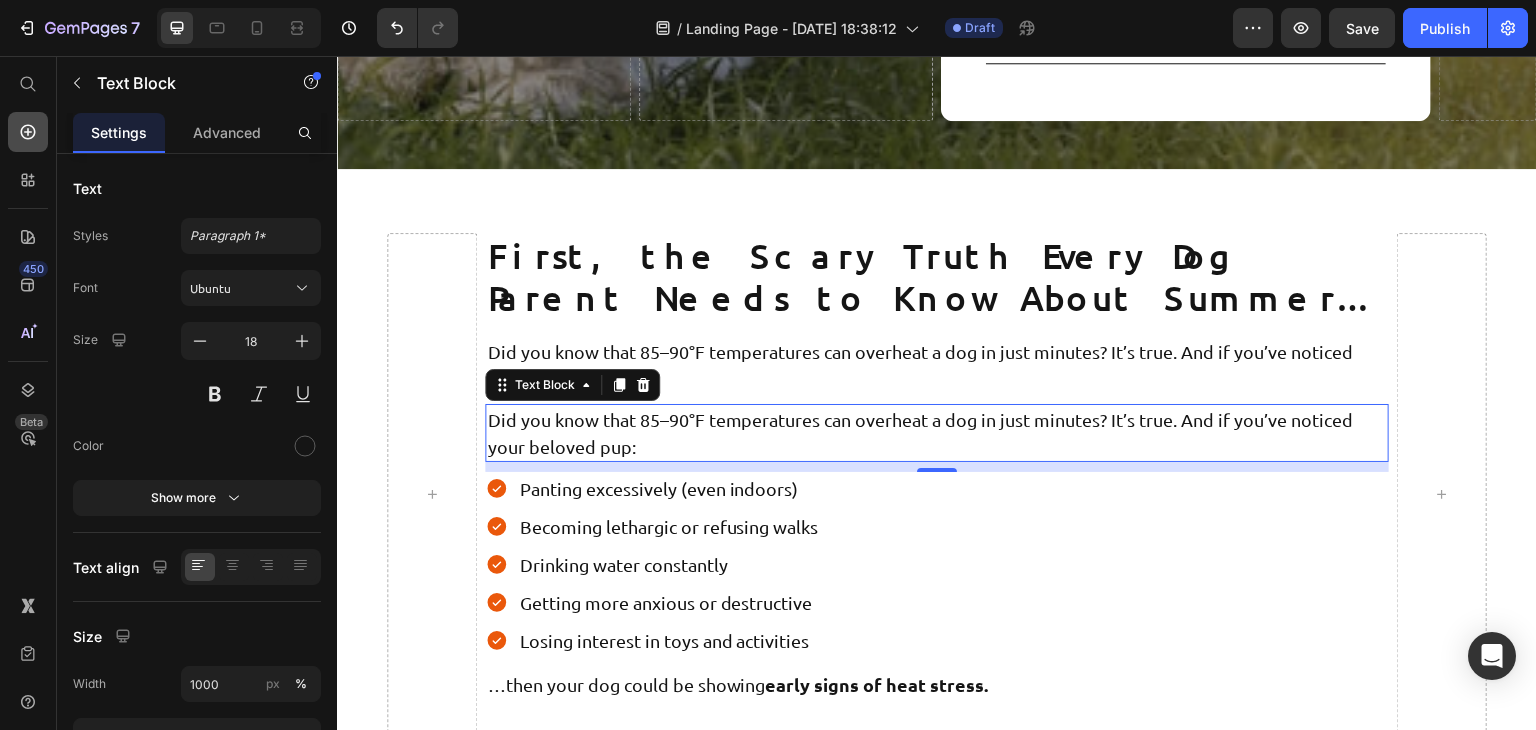 click 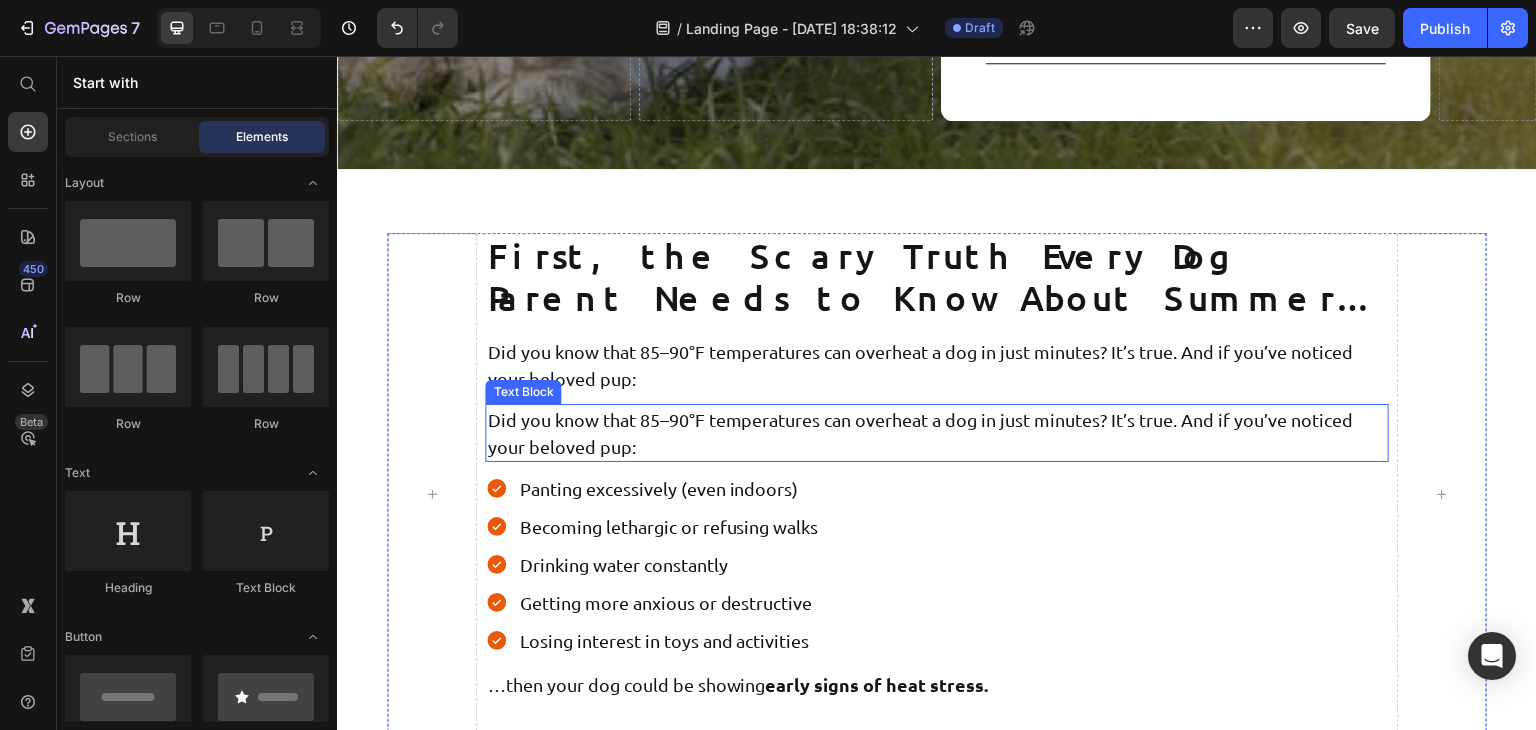 click on "Did you know that 85–90°F temperatures can overheat a dog in just minutes? It’s true. And if you’ve noticed your beloved pup:" at bounding box center [936, 433] 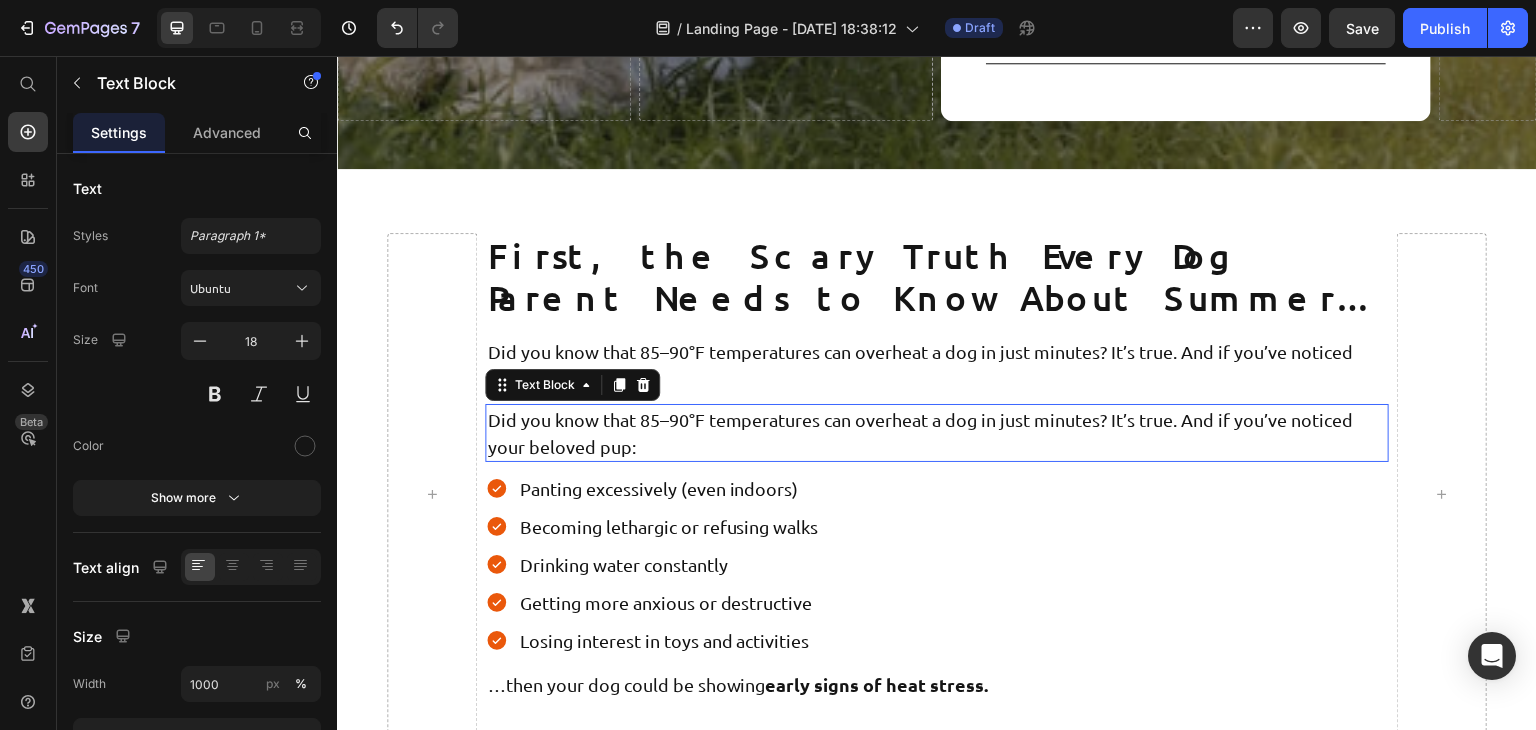 click on "Did you know that 85–90°F temperatures can overheat a dog in just minutes? It’s true. And if you’ve noticed your beloved pup:" at bounding box center (936, 433) 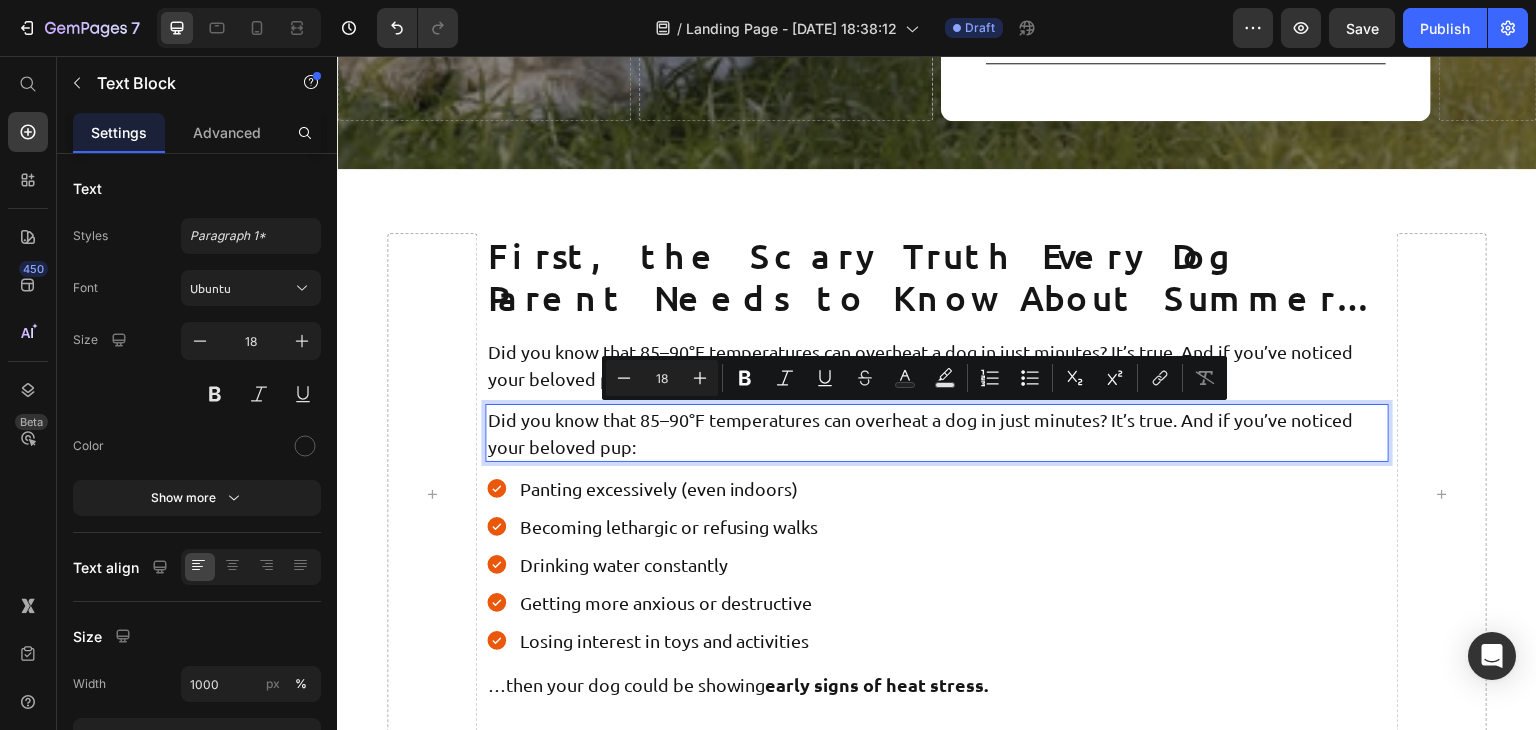 click on "Did you know that 85–90°F temperatures can overheat a dog in just minutes? It’s true. And if you’ve noticed your beloved pup:" at bounding box center (936, 433) 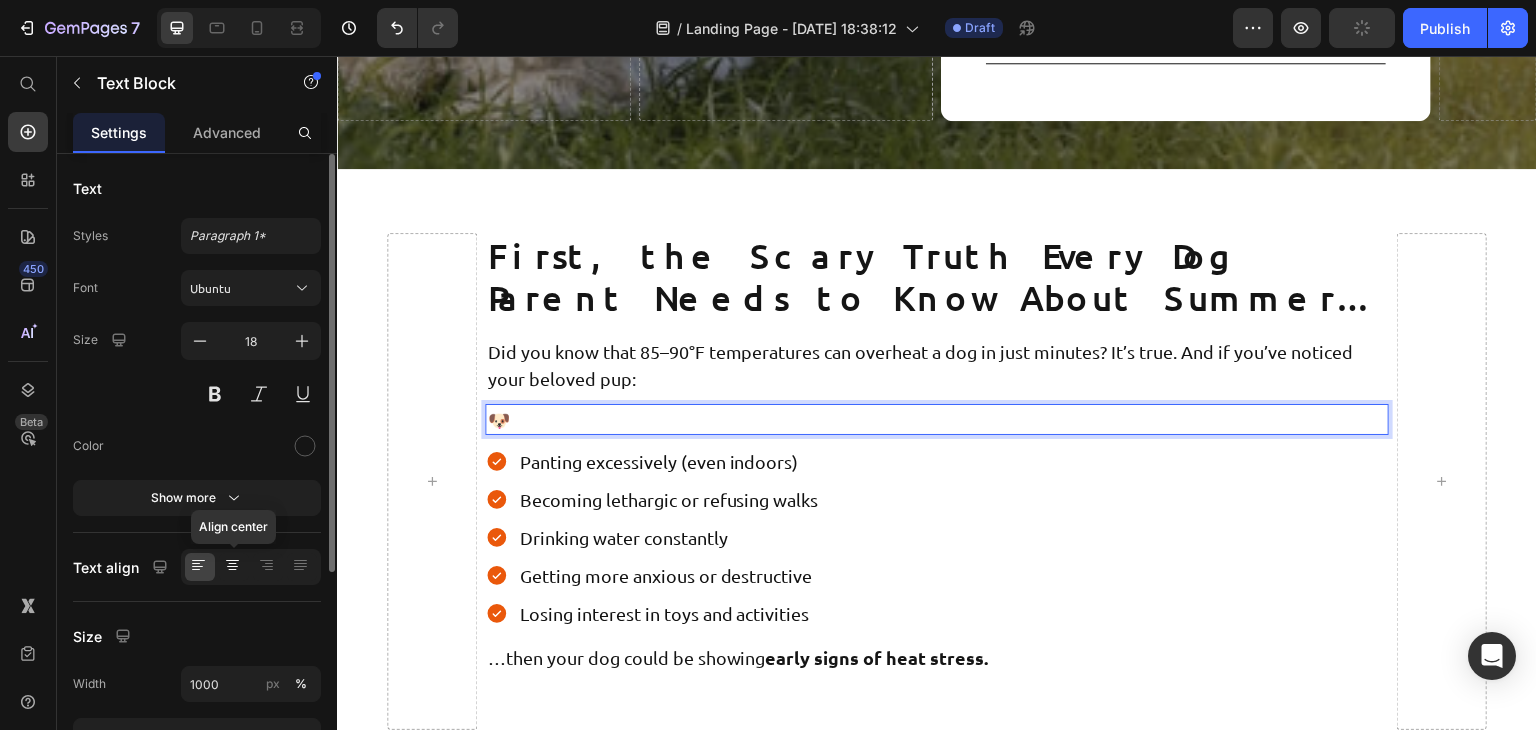 click 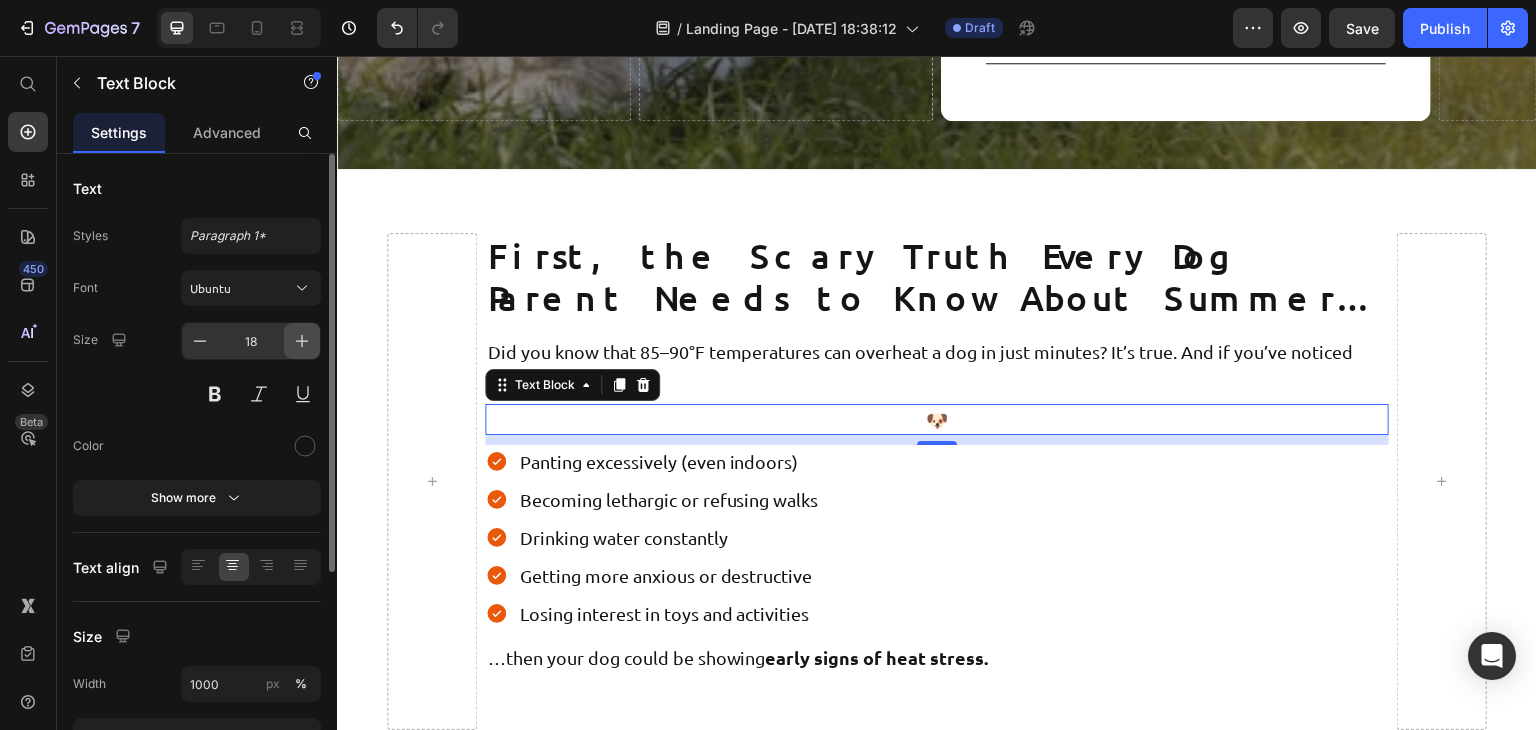 click at bounding box center (302, 341) 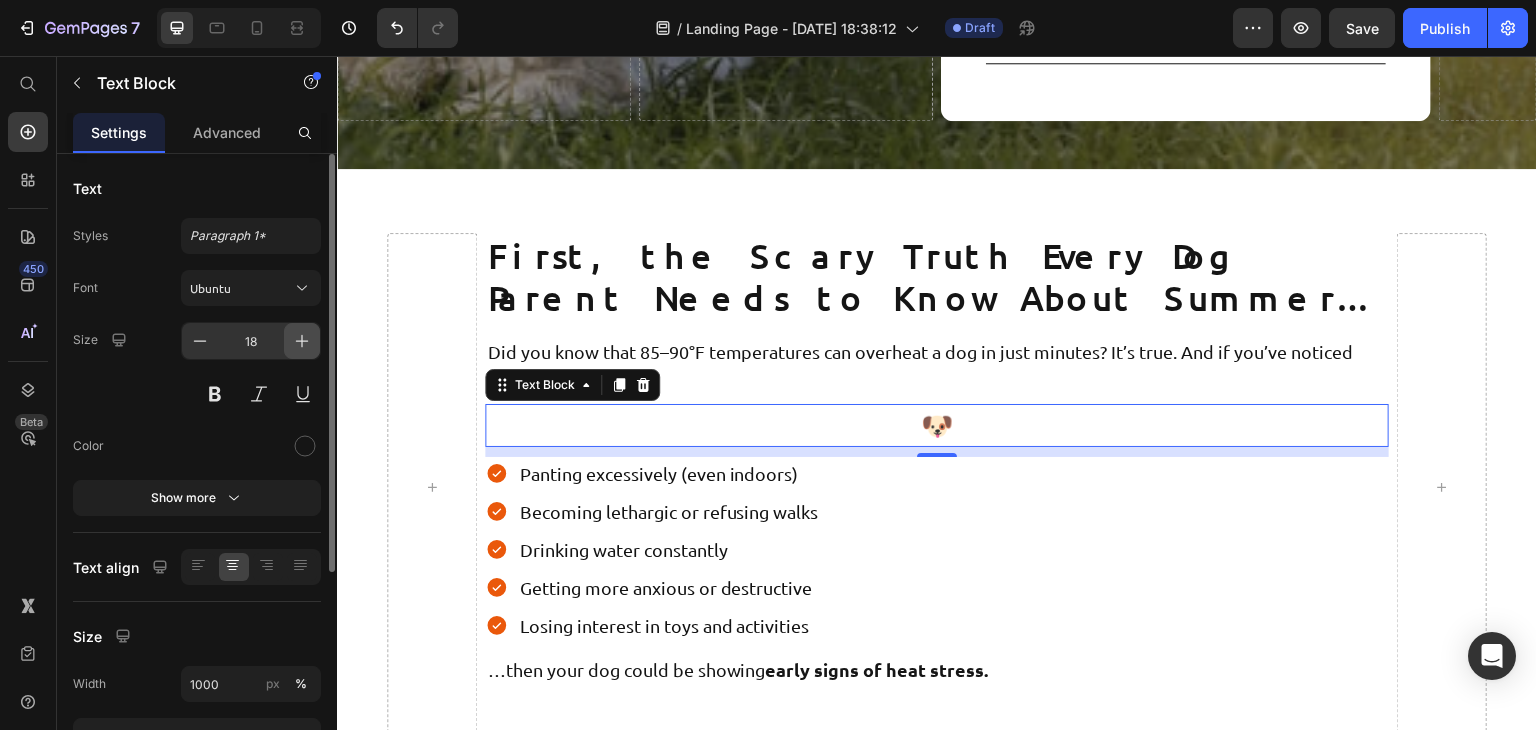 click at bounding box center (302, 341) 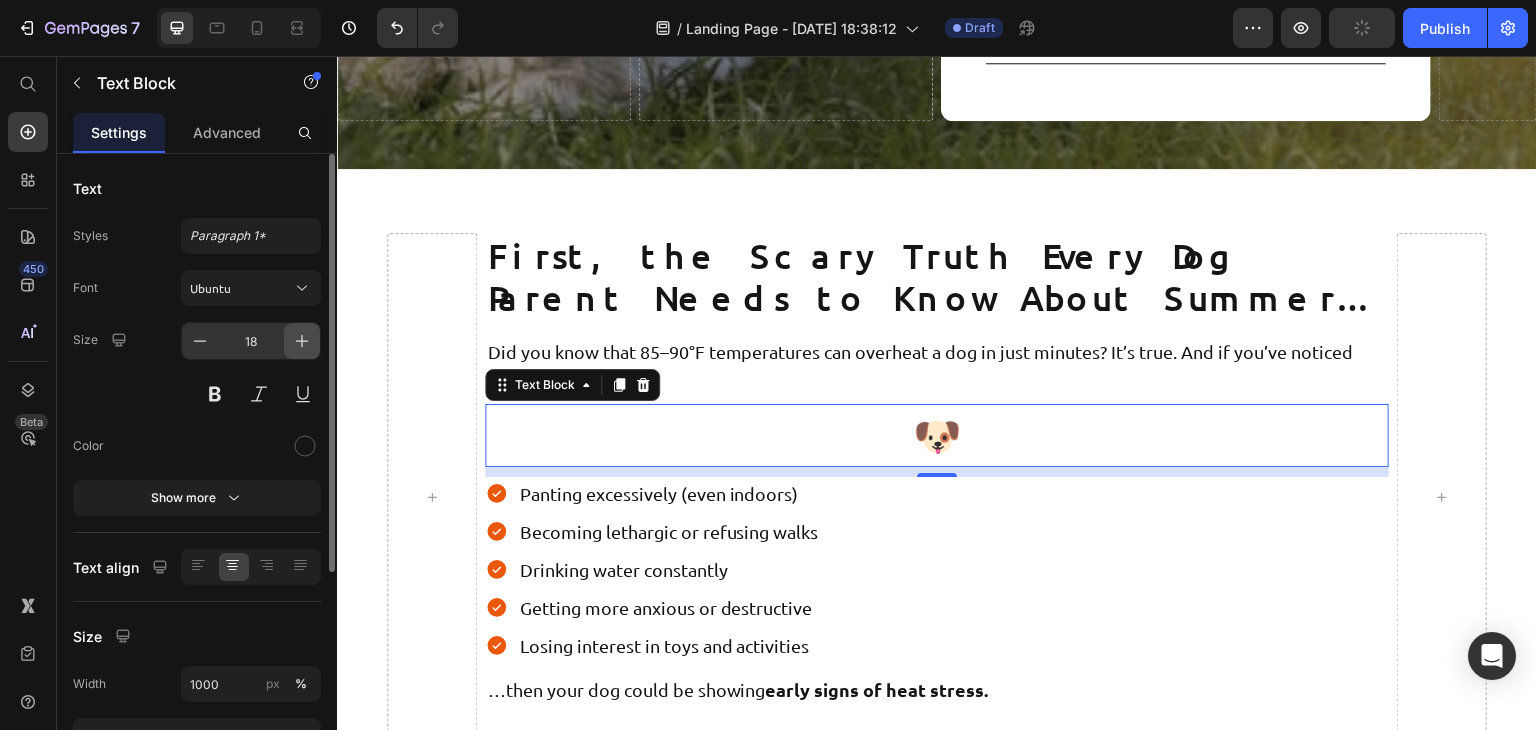 drag, startPoint x: 305, startPoint y: 325, endPoint x: 476, endPoint y: 523, distance: 261.61996 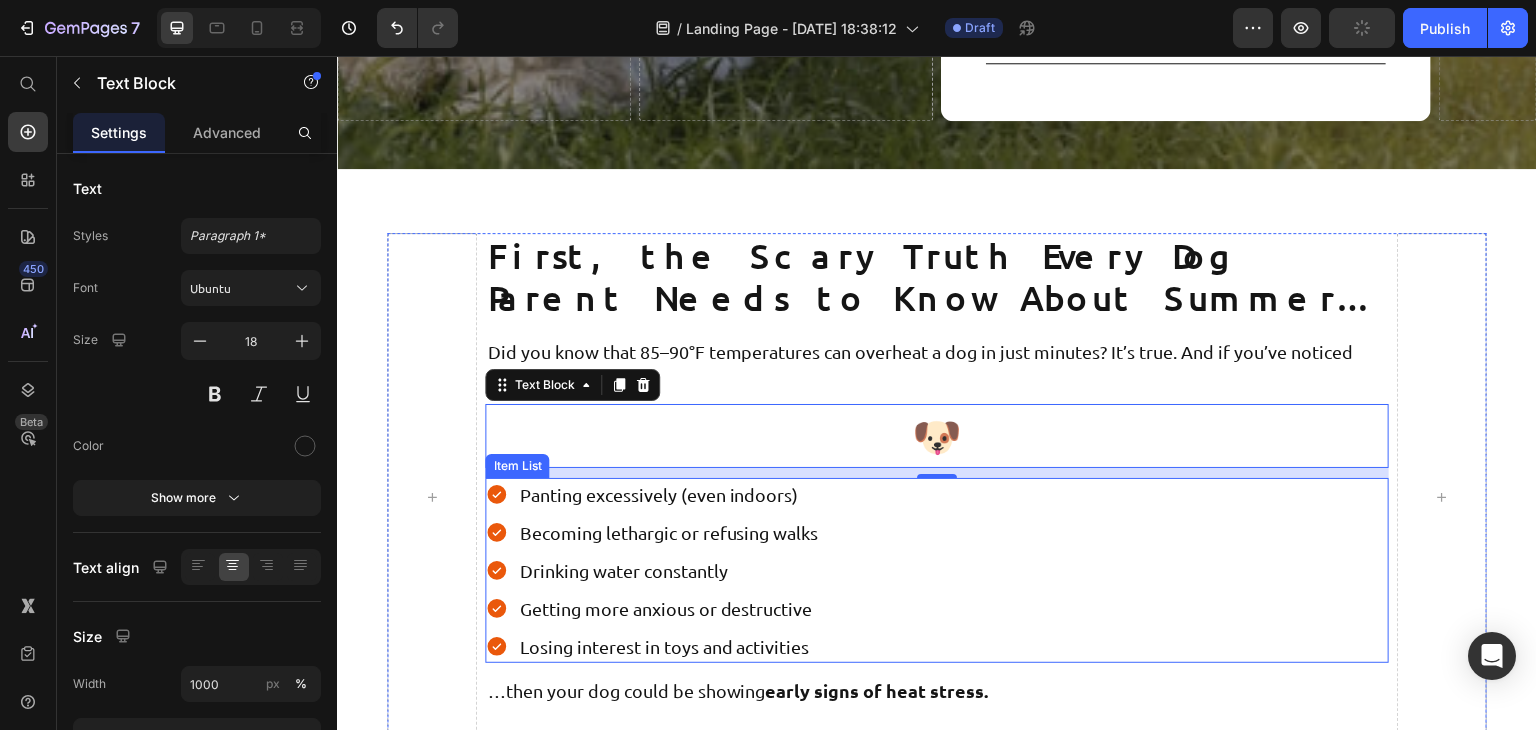 click on "Drinking water constantly" at bounding box center [668, 570] 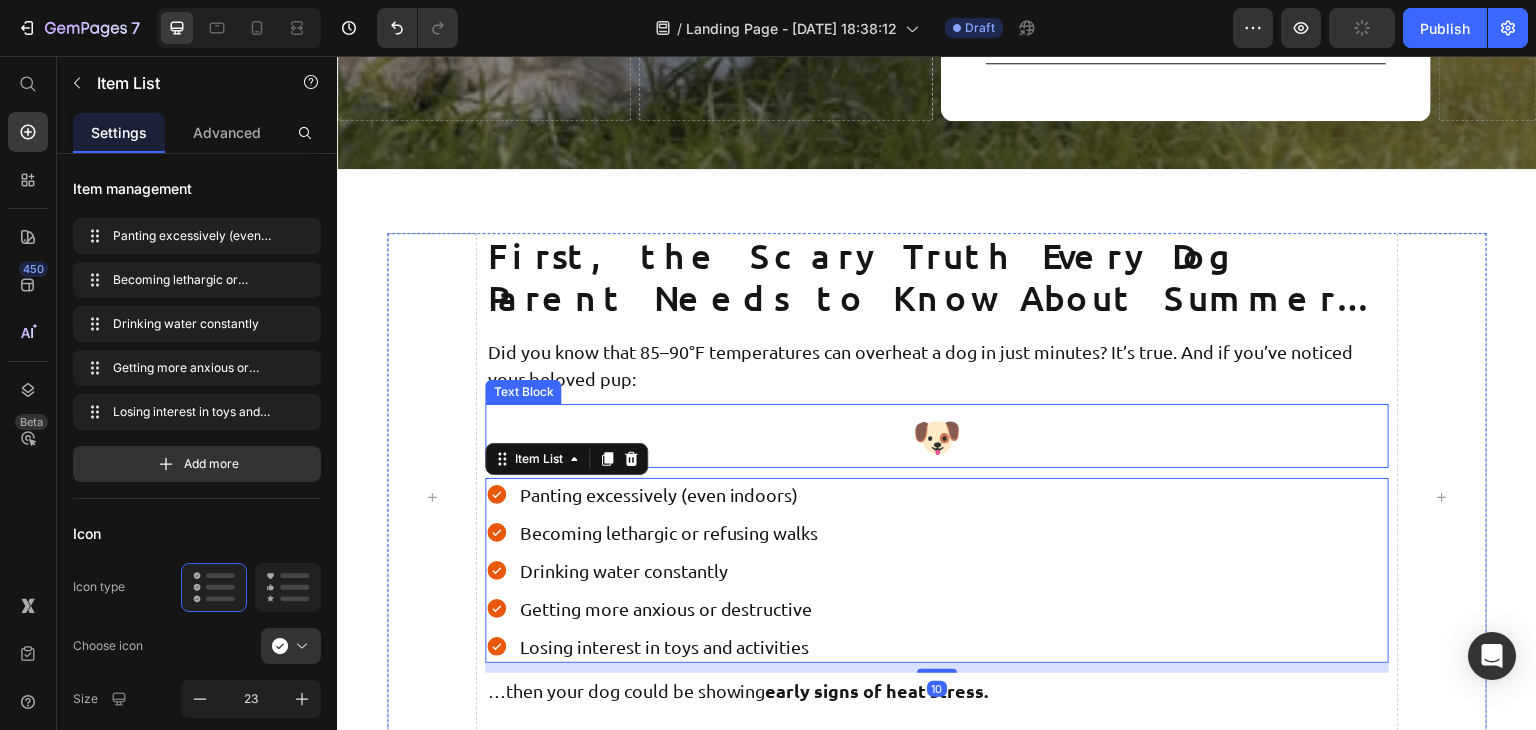 click on "🐶" at bounding box center [936, 436] 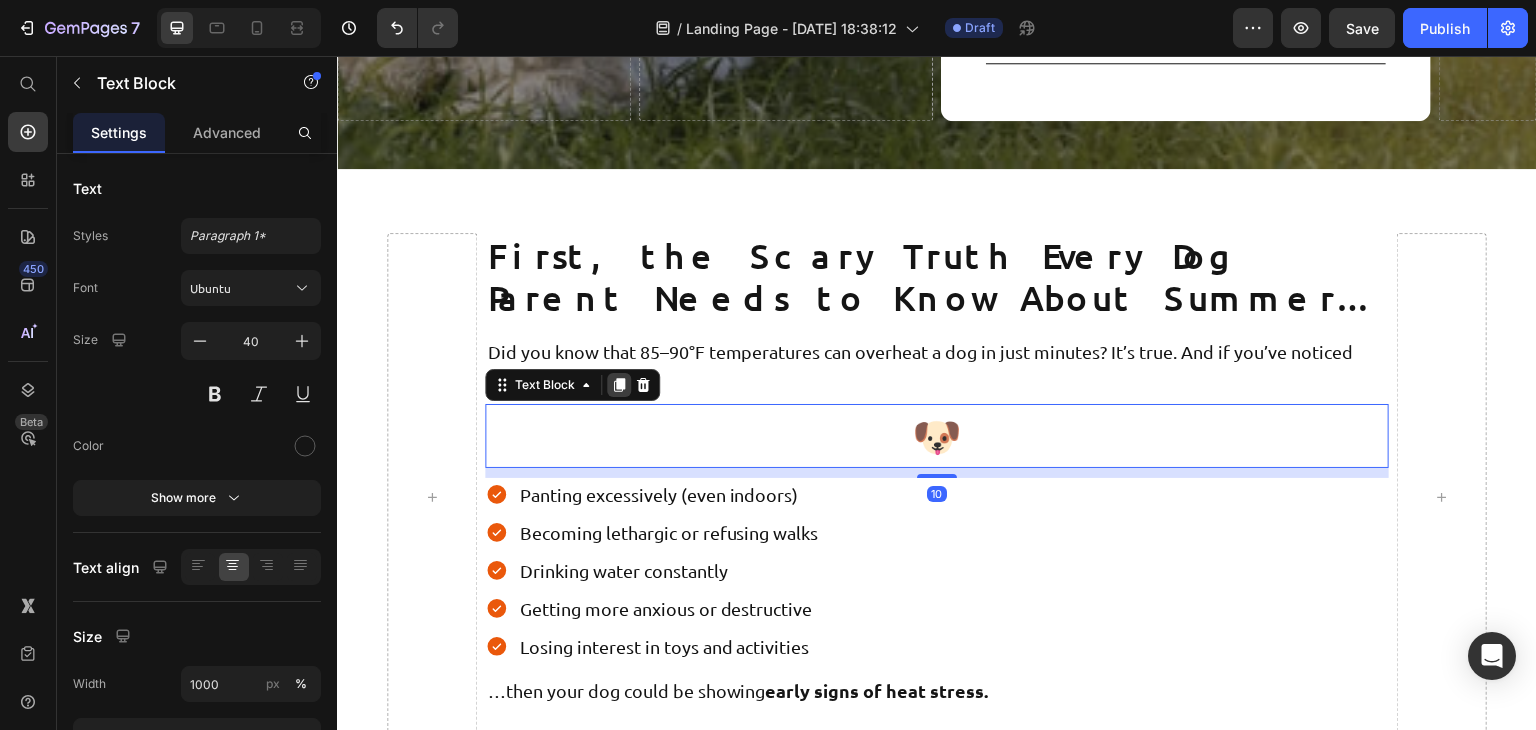 click 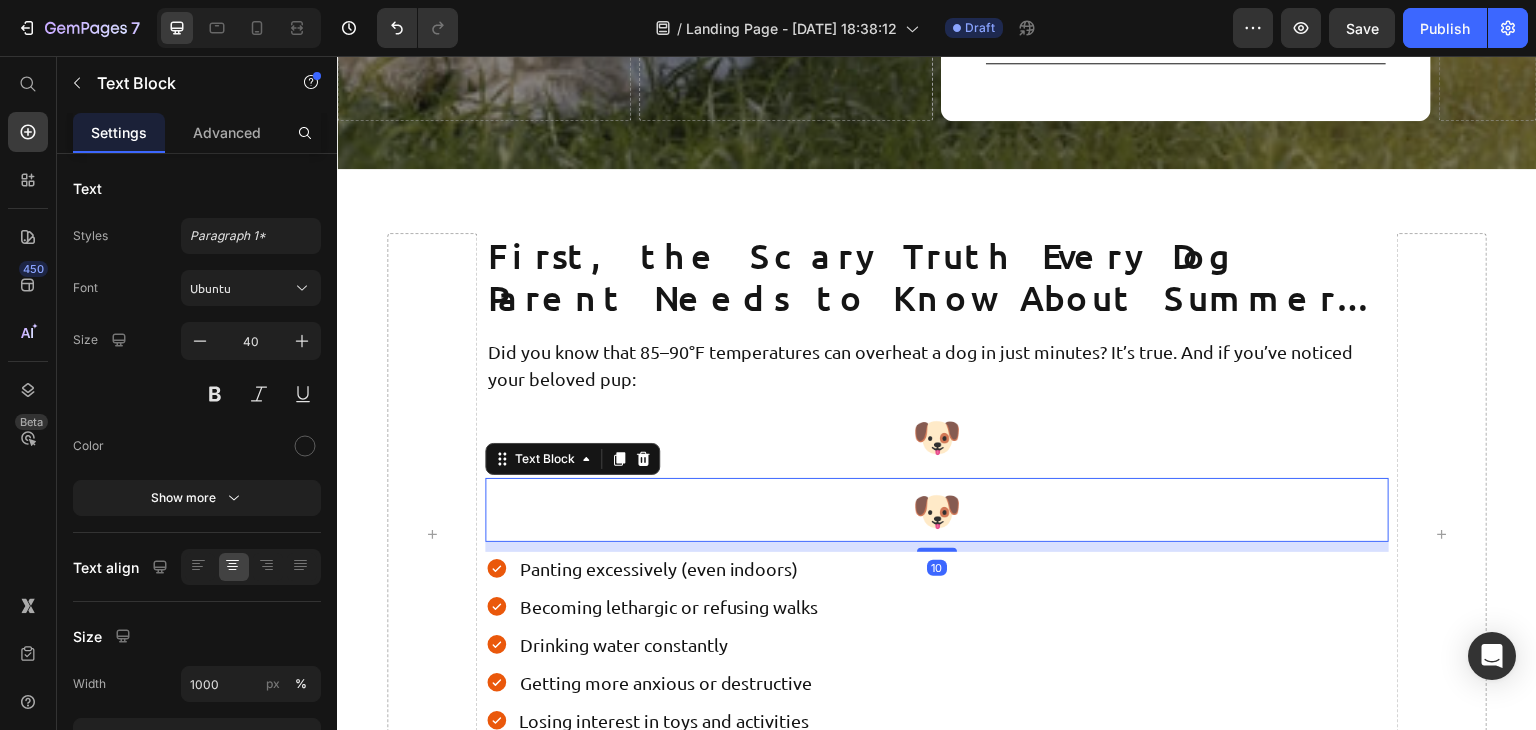 click on "🐶" at bounding box center [936, 510] 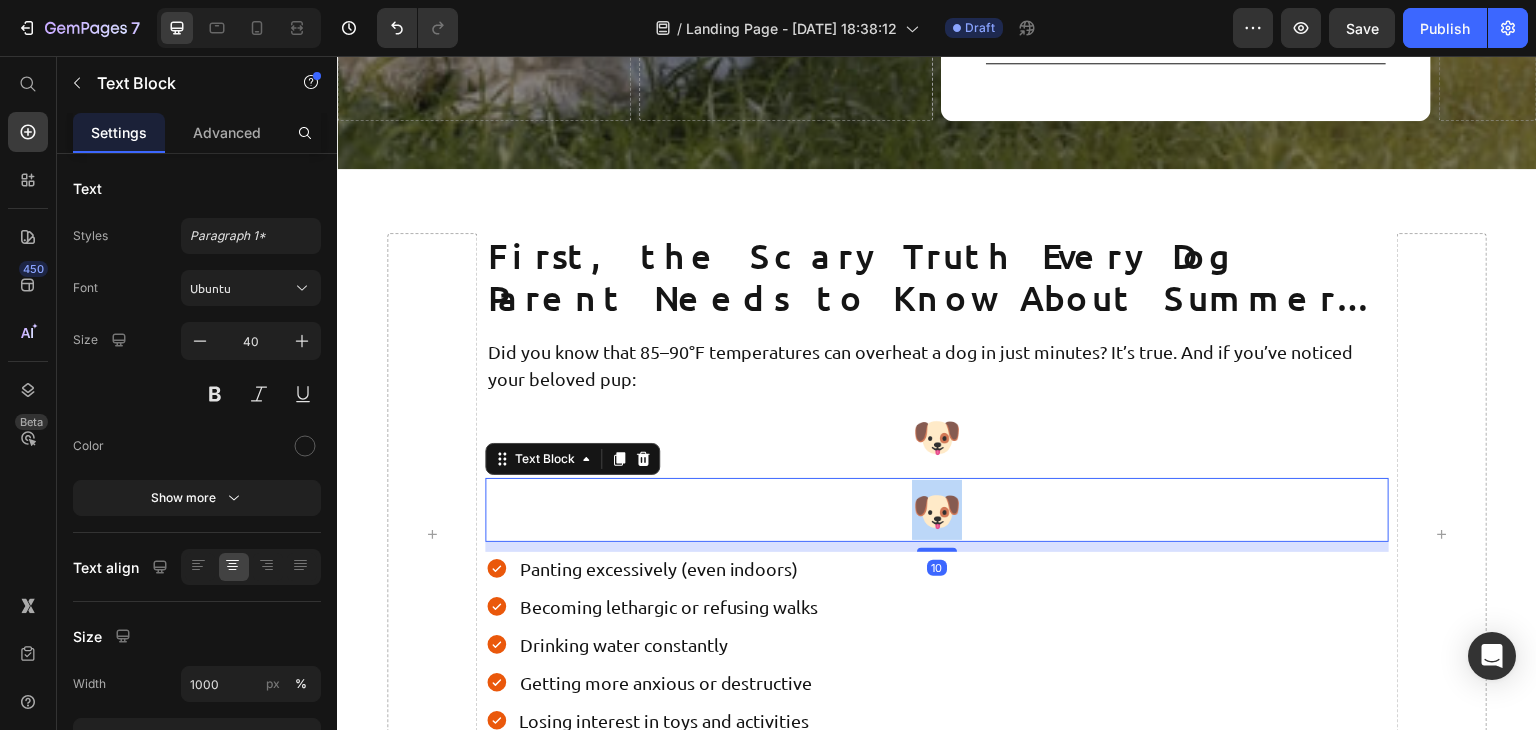 click on "🐶" at bounding box center [936, 510] 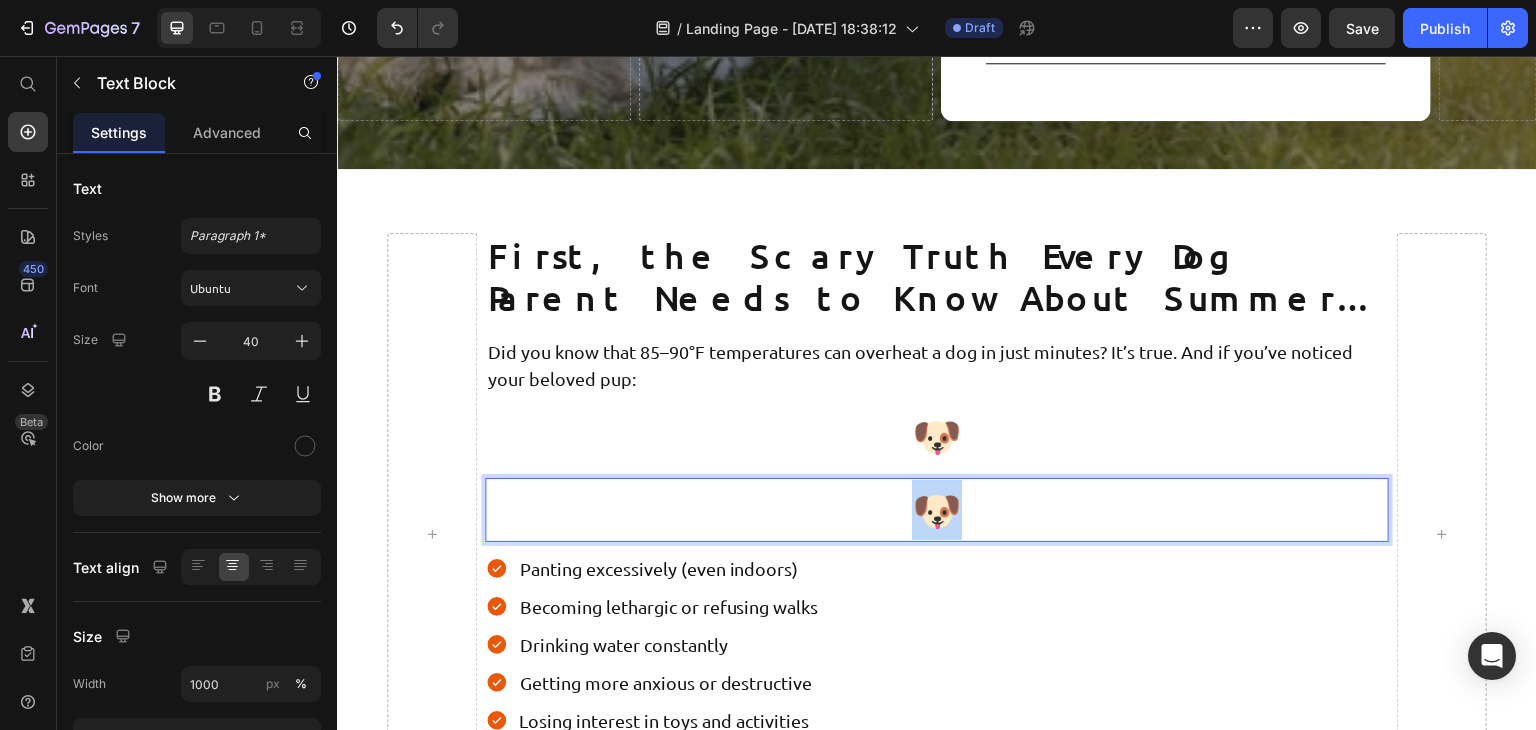 click on "🐶" at bounding box center (936, 510) 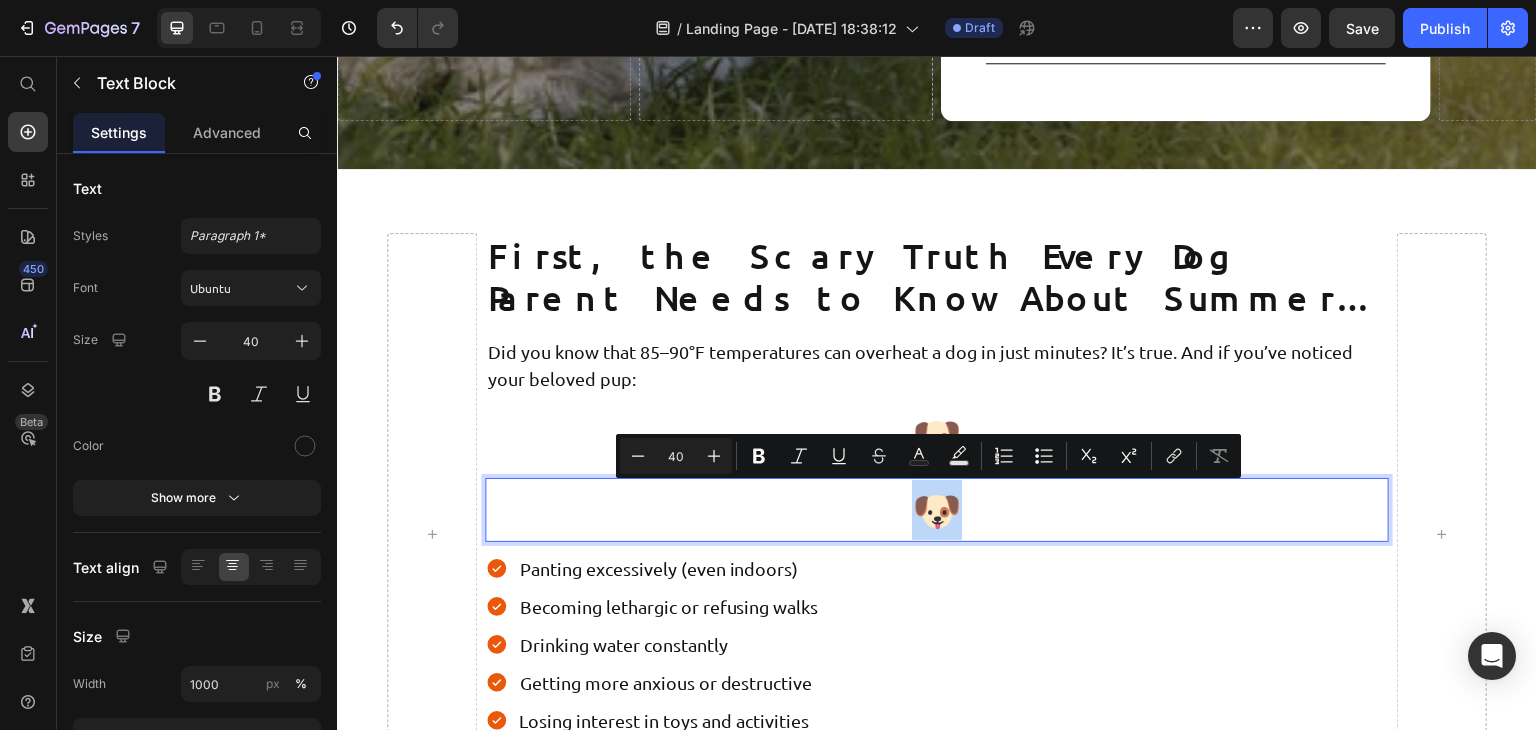 click on "🐶" at bounding box center (936, 510) 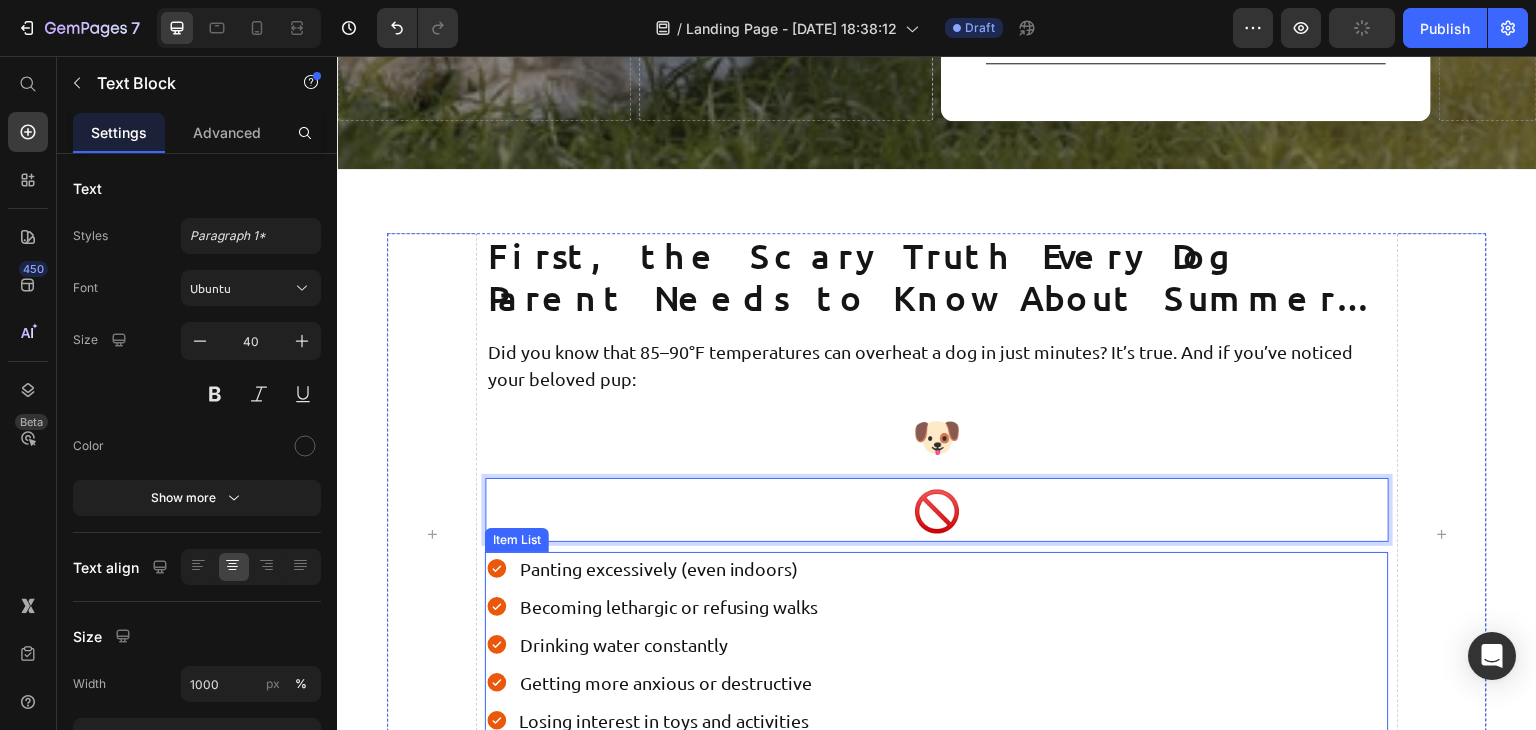 click on "Drinking water constantly" at bounding box center [668, 644] 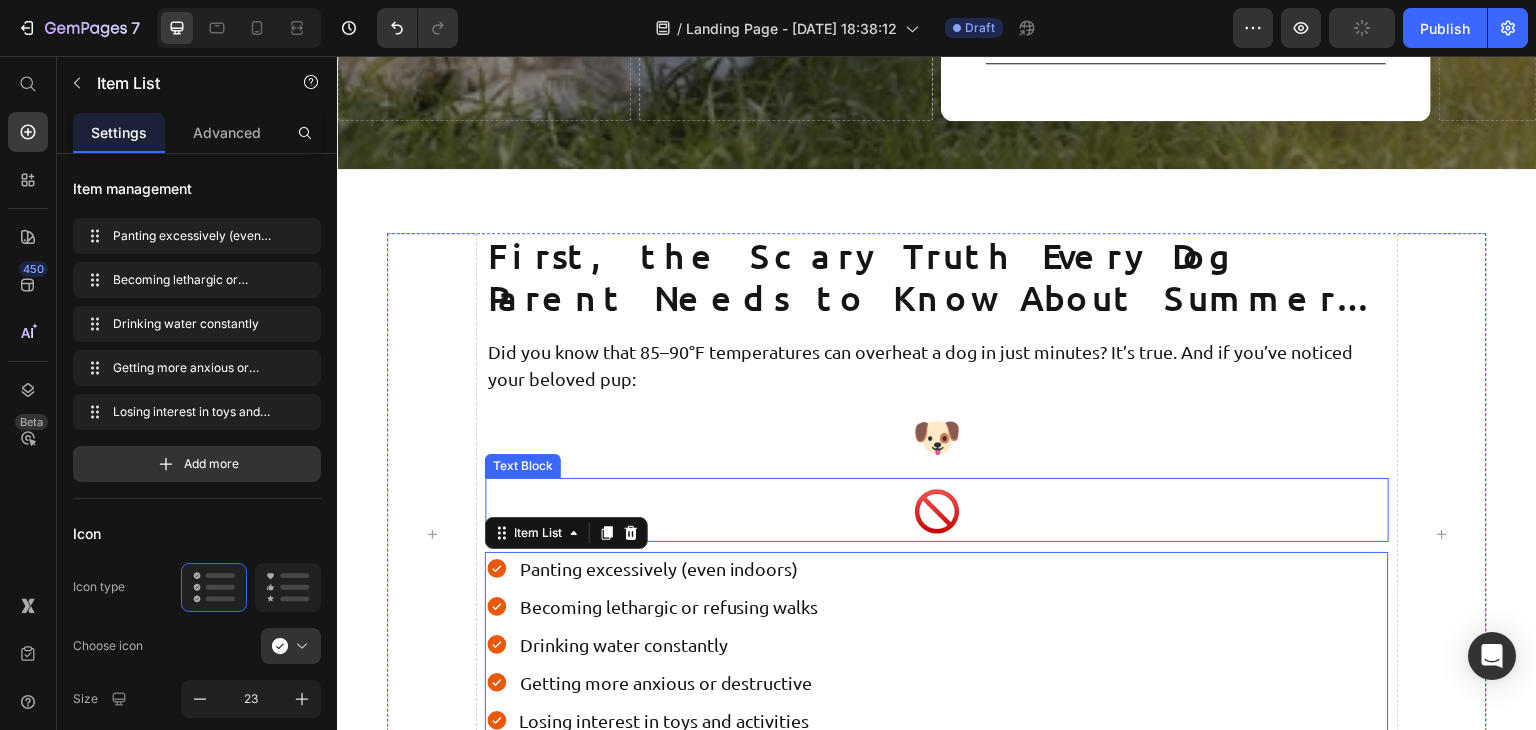 click on "🚫" at bounding box center [936, 510] 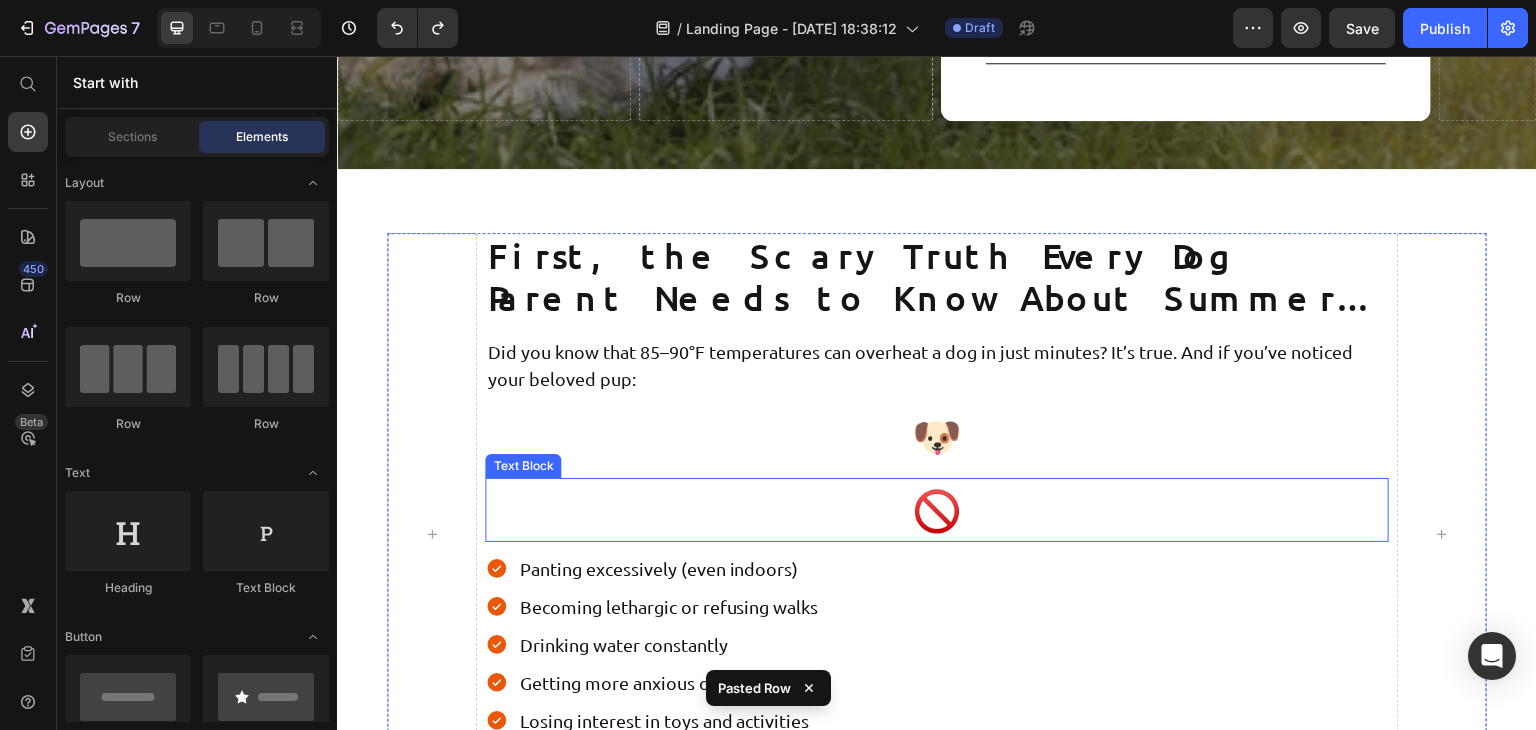 click on "🚫" at bounding box center (936, 510) 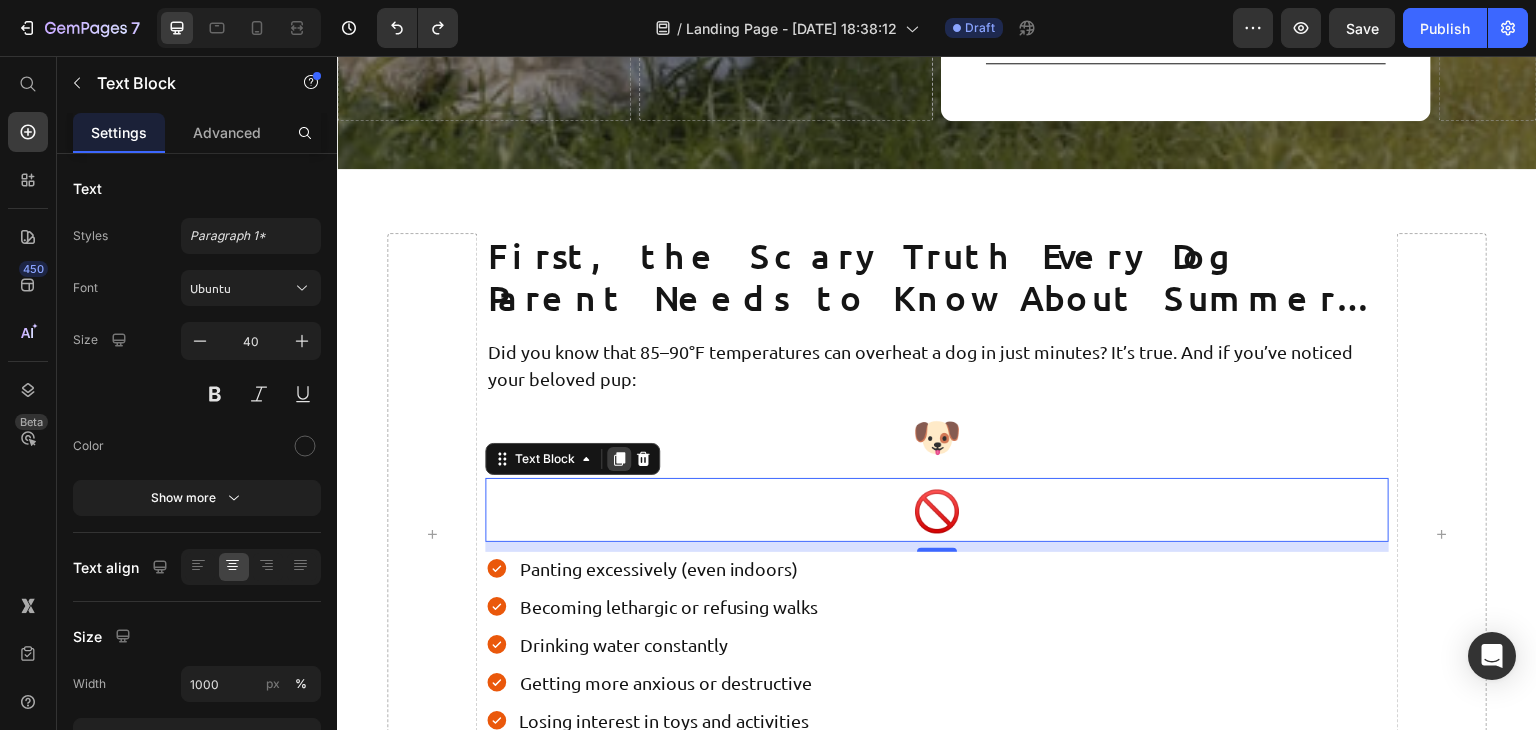 click at bounding box center (619, 459) 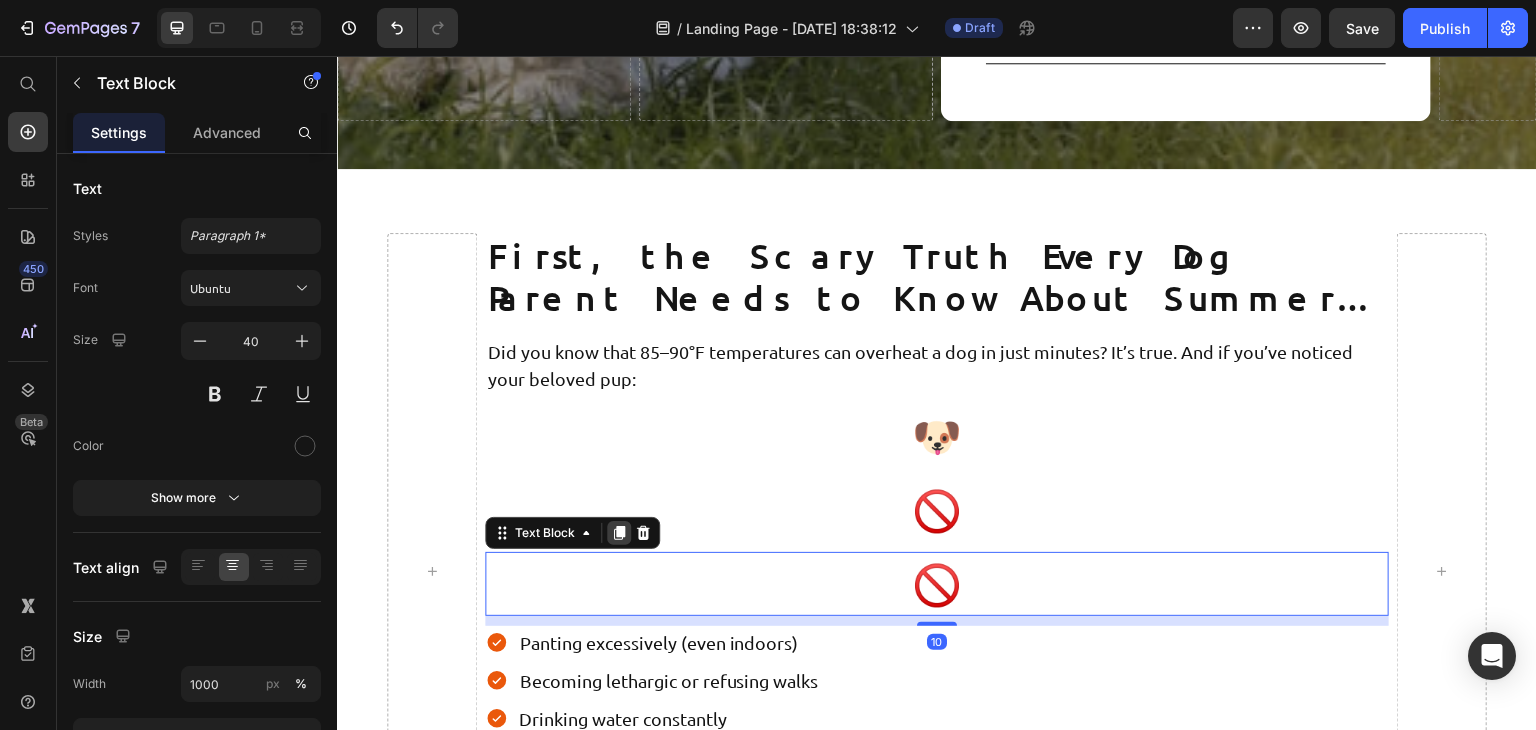 click 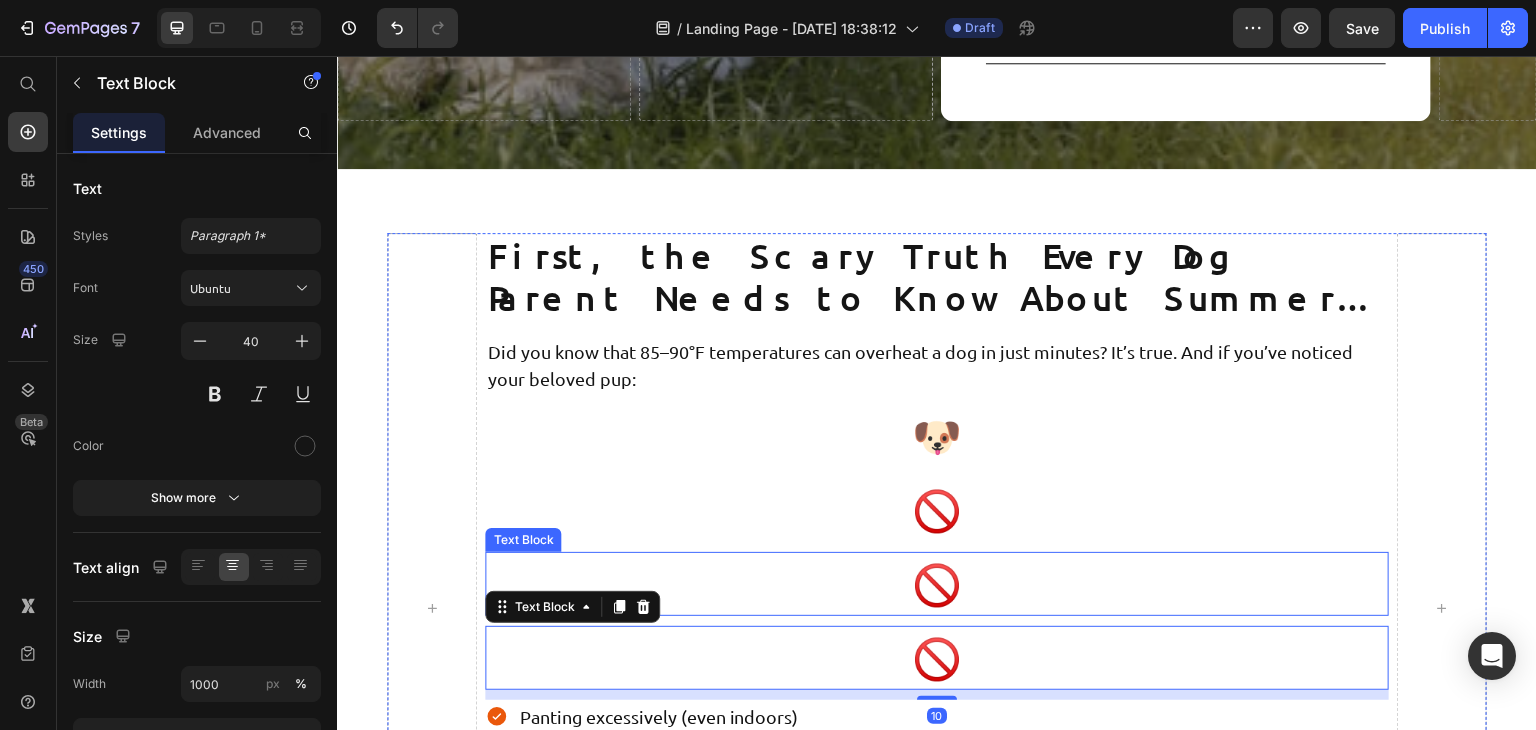 click on "🚫" at bounding box center (936, 584) 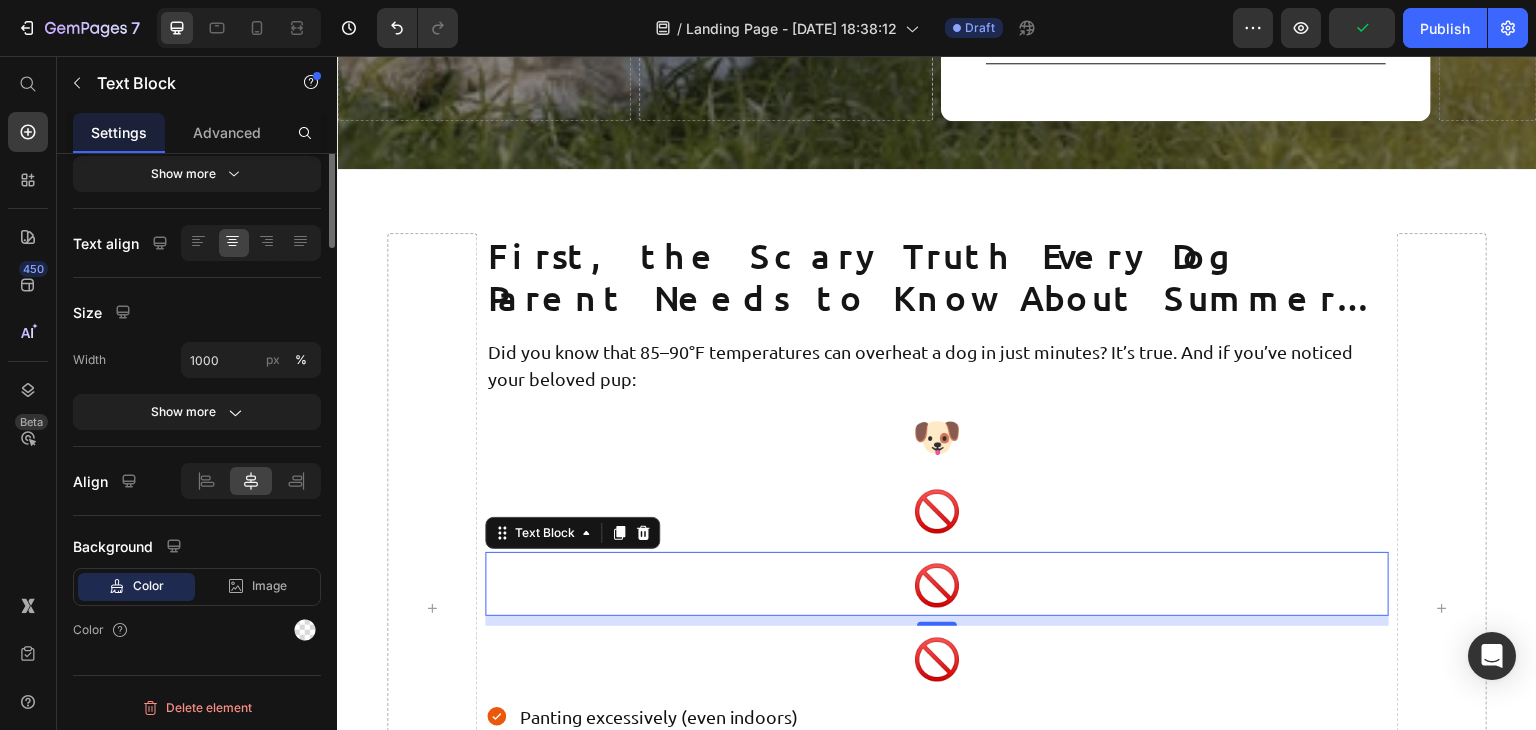 scroll, scrollTop: 0, scrollLeft: 0, axis: both 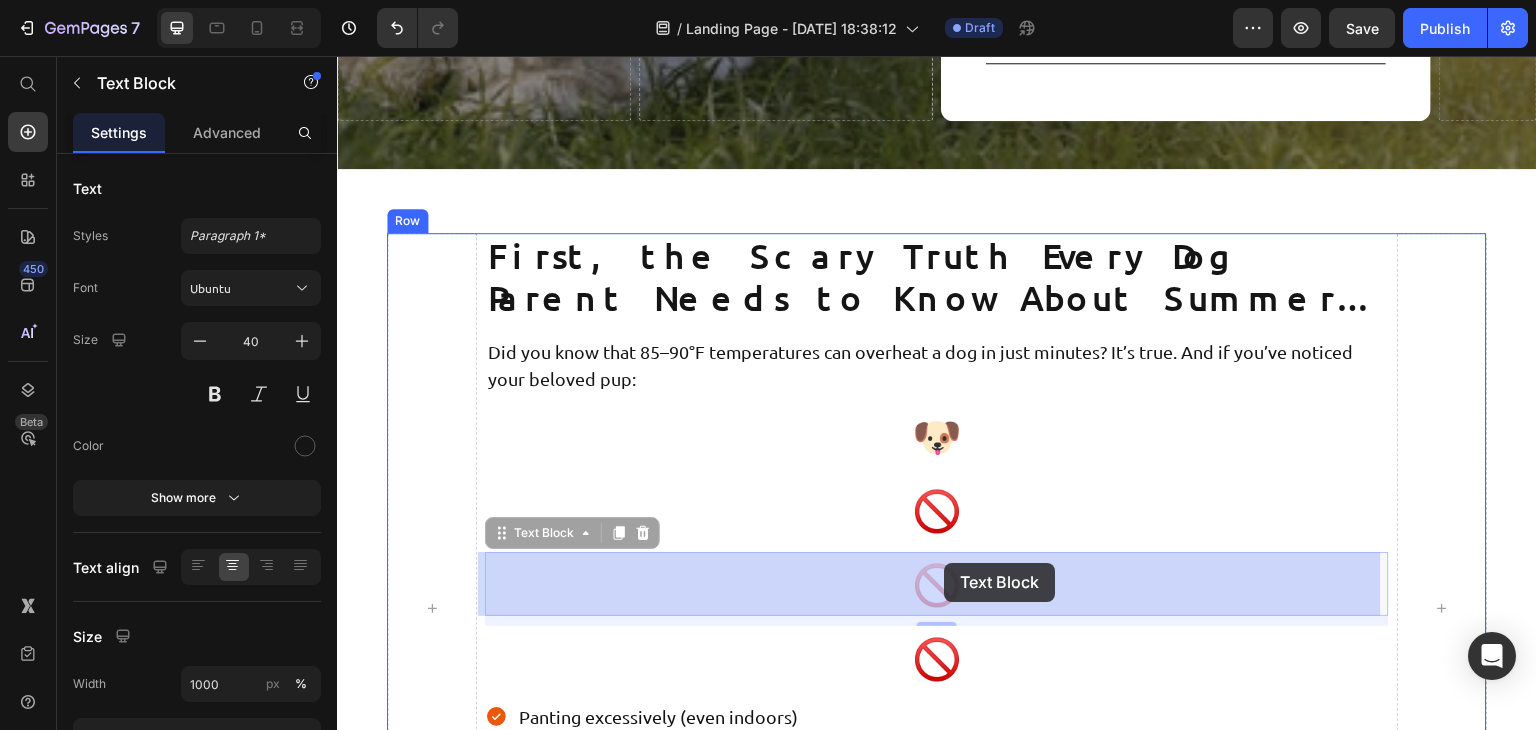 drag, startPoint x: 886, startPoint y: 562, endPoint x: 913, endPoint y: 568, distance: 27.658634 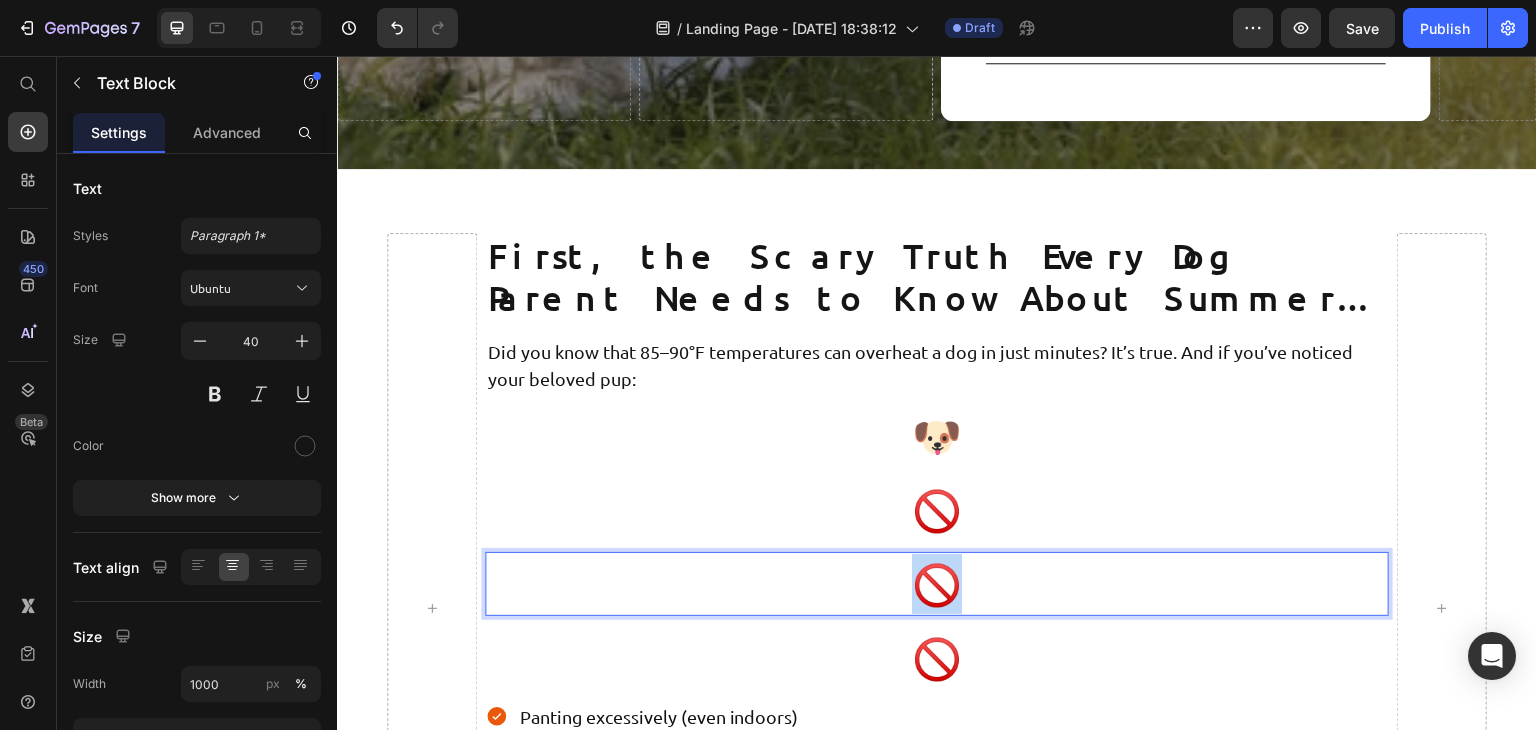 click on "🚫" at bounding box center [936, 584] 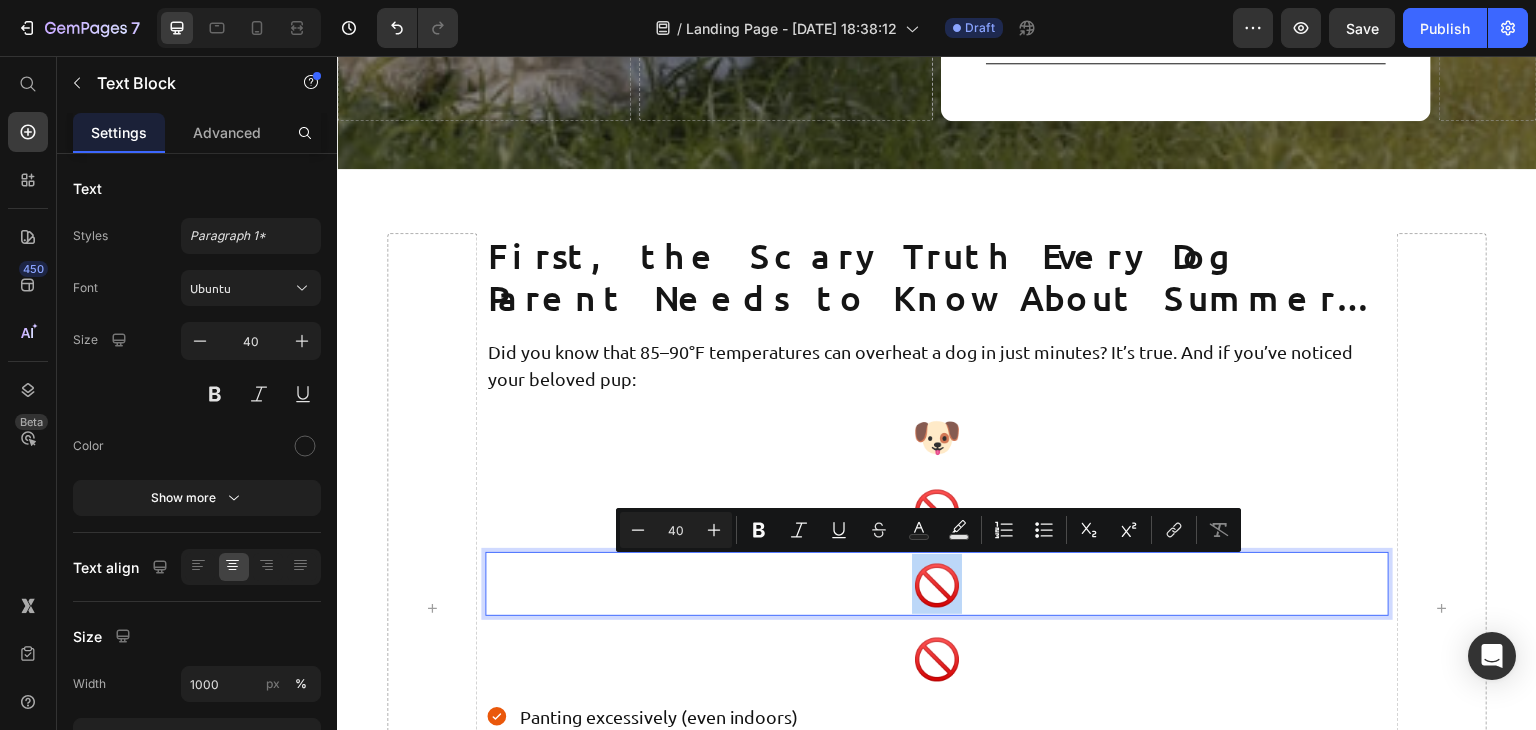 click on "🚫" at bounding box center [936, 584] 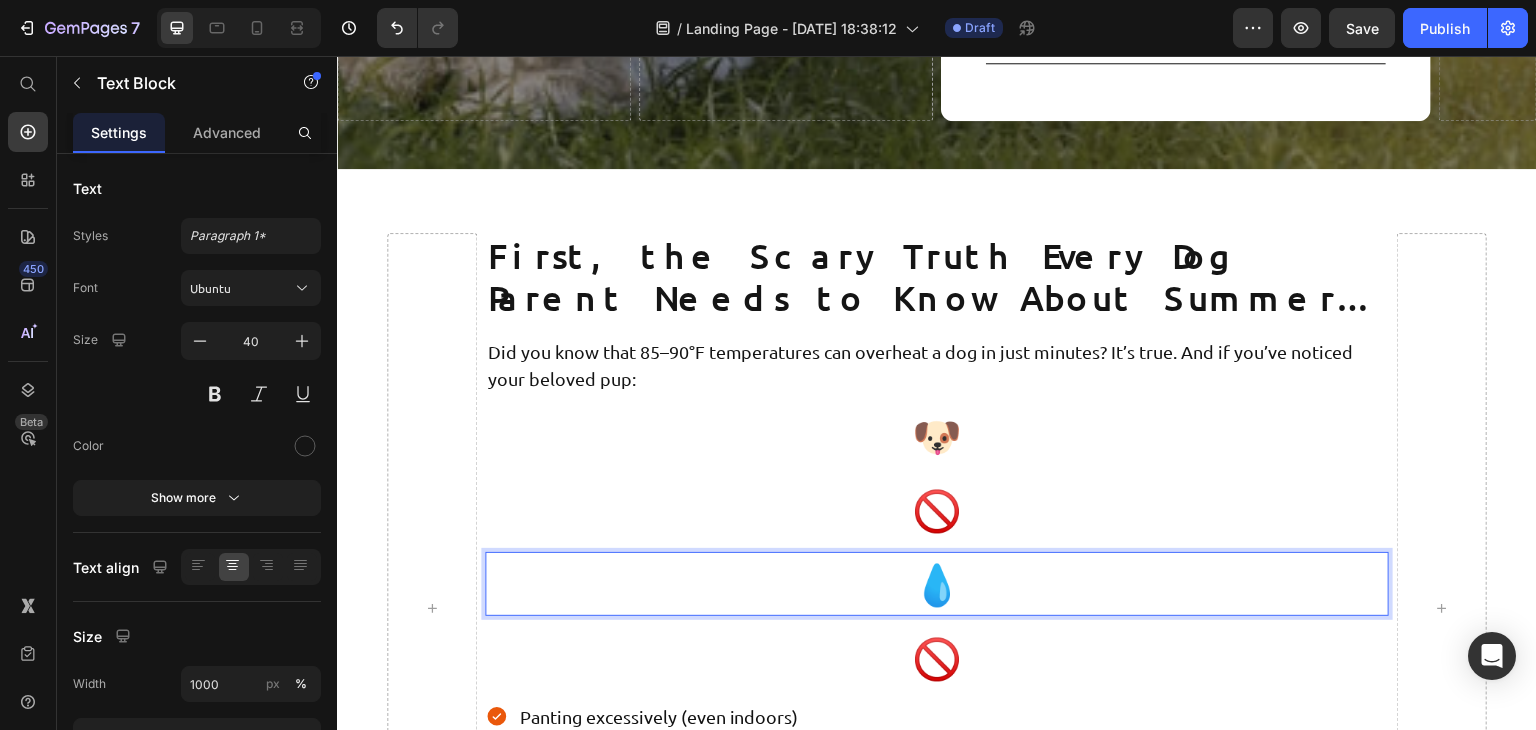 scroll, scrollTop: 854, scrollLeft: 0, axis: vertical 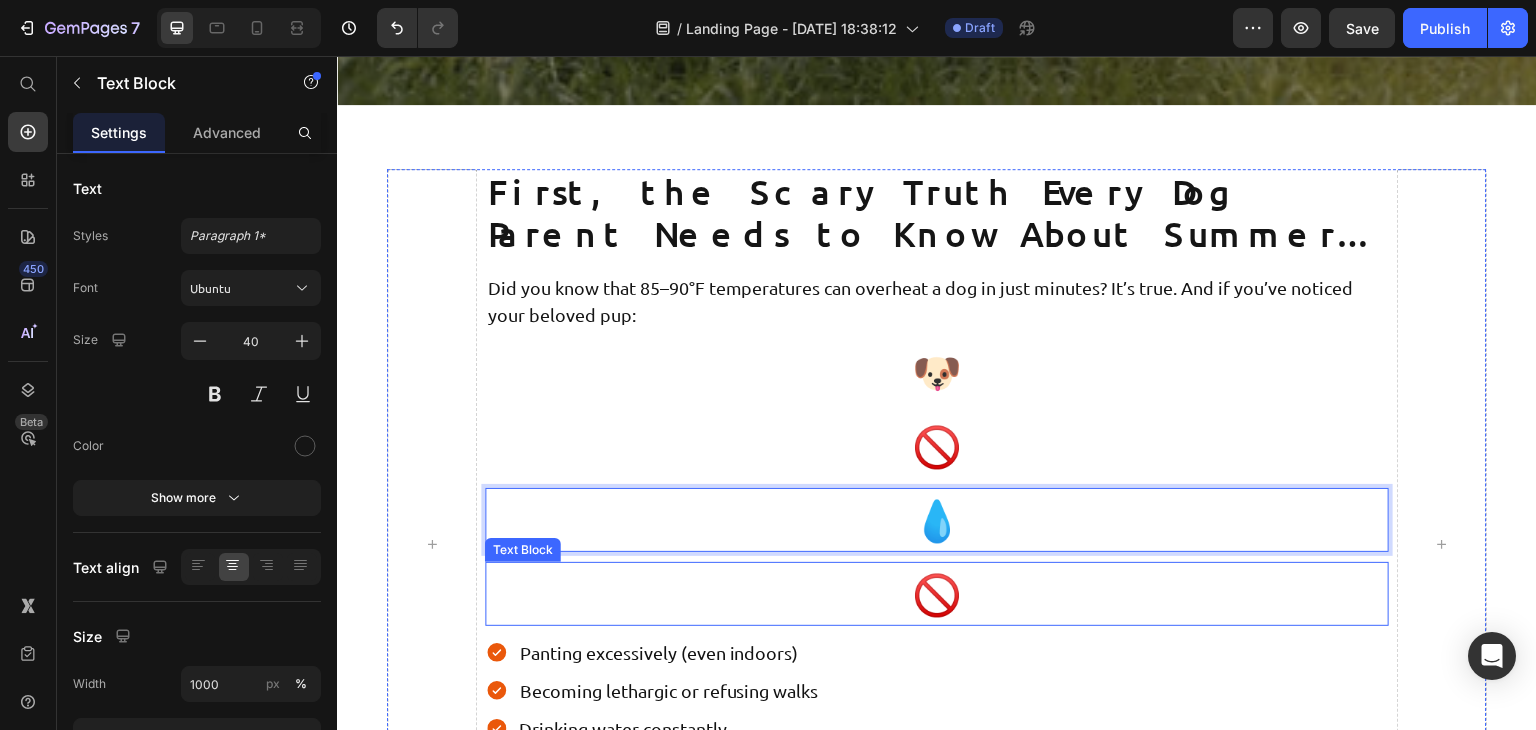 click on "🚫" at bounding box center [936, 594] 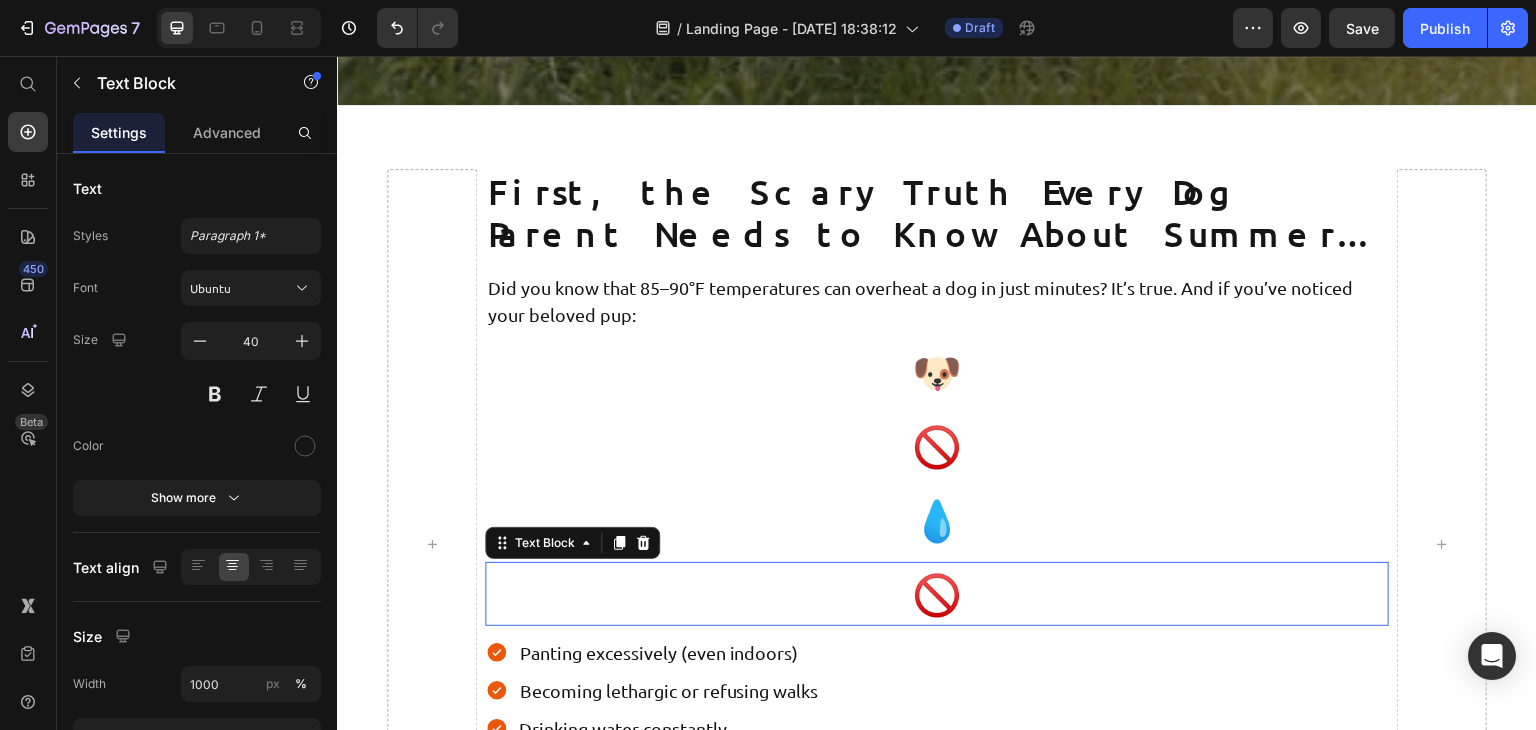 click on "🚫" at bounding box center (936, 594) 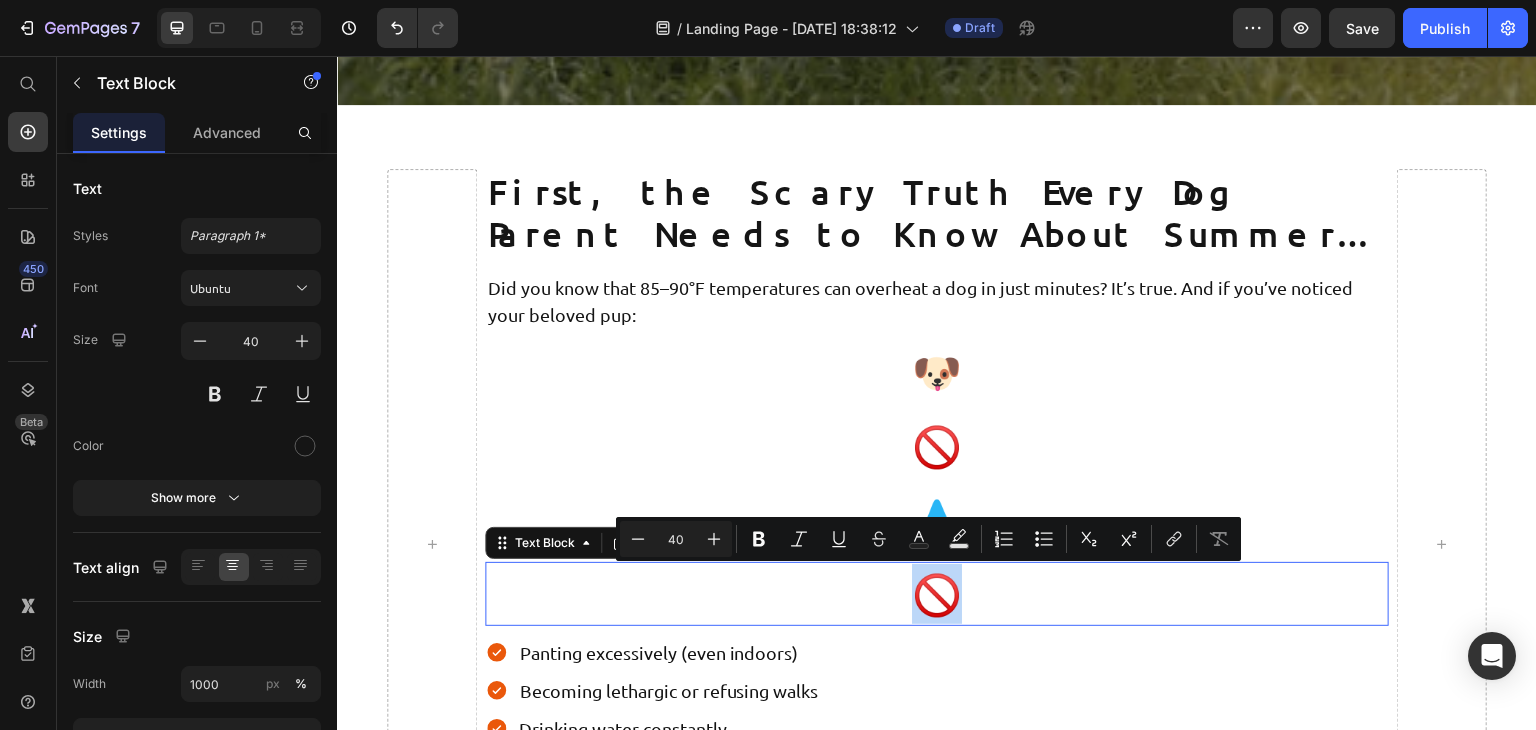 click on "🚫" at bounding box center (936, 594) 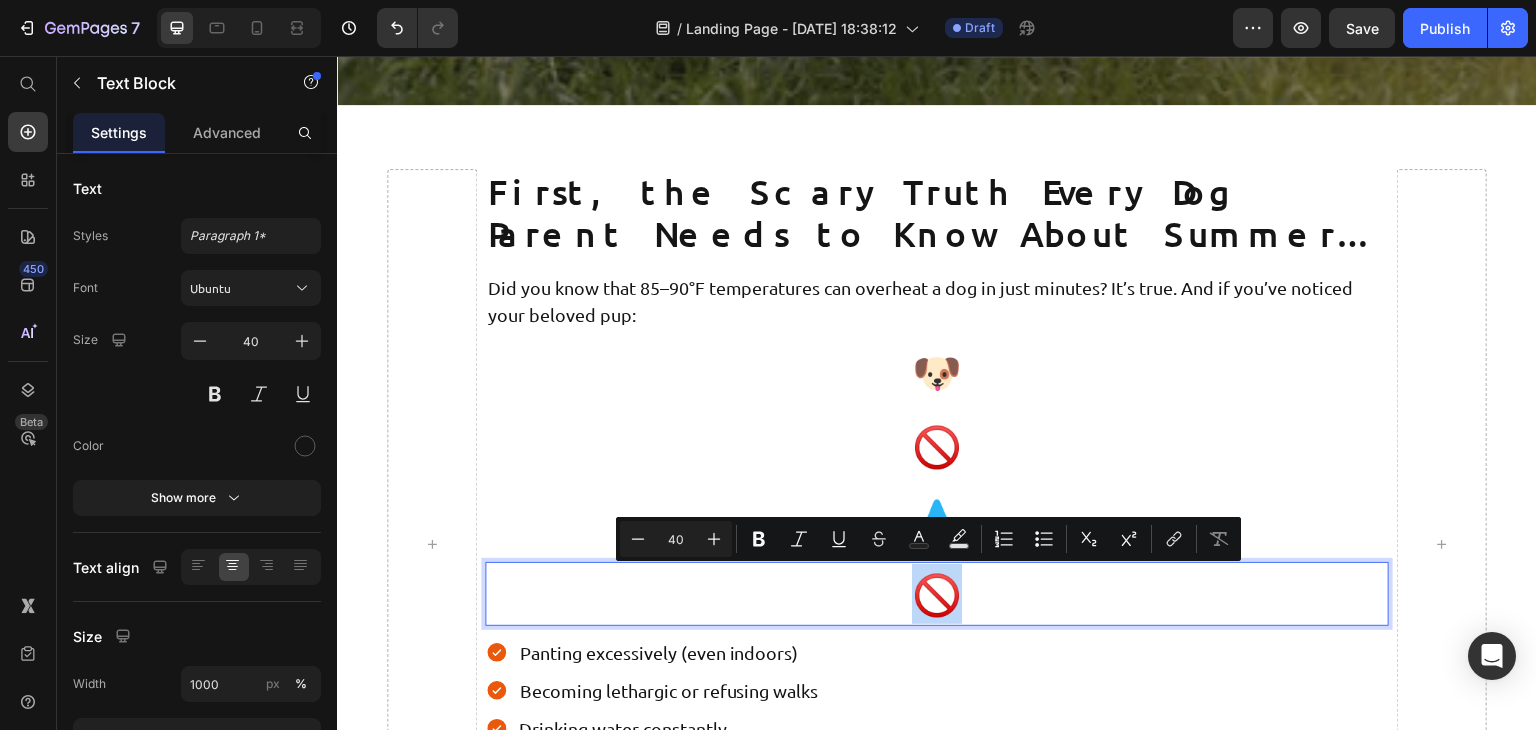 click on "🚫" at bounding box center (936, 594) 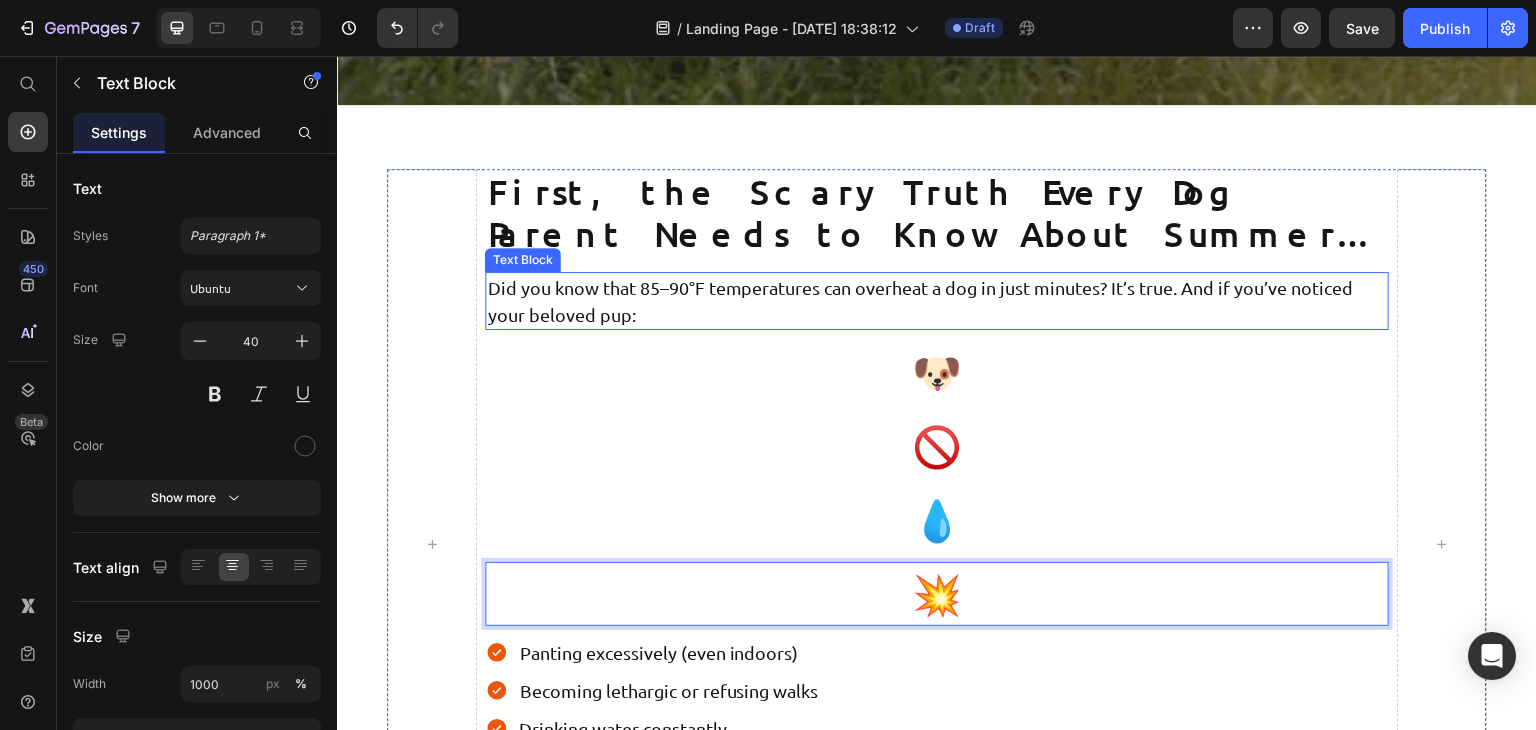 click on "Did you know that 85–90°F temperatures can overheat a dog in just minutes? It’s true. And if you’ve noticed your beloved pup:" at bounding box center [936, 301] 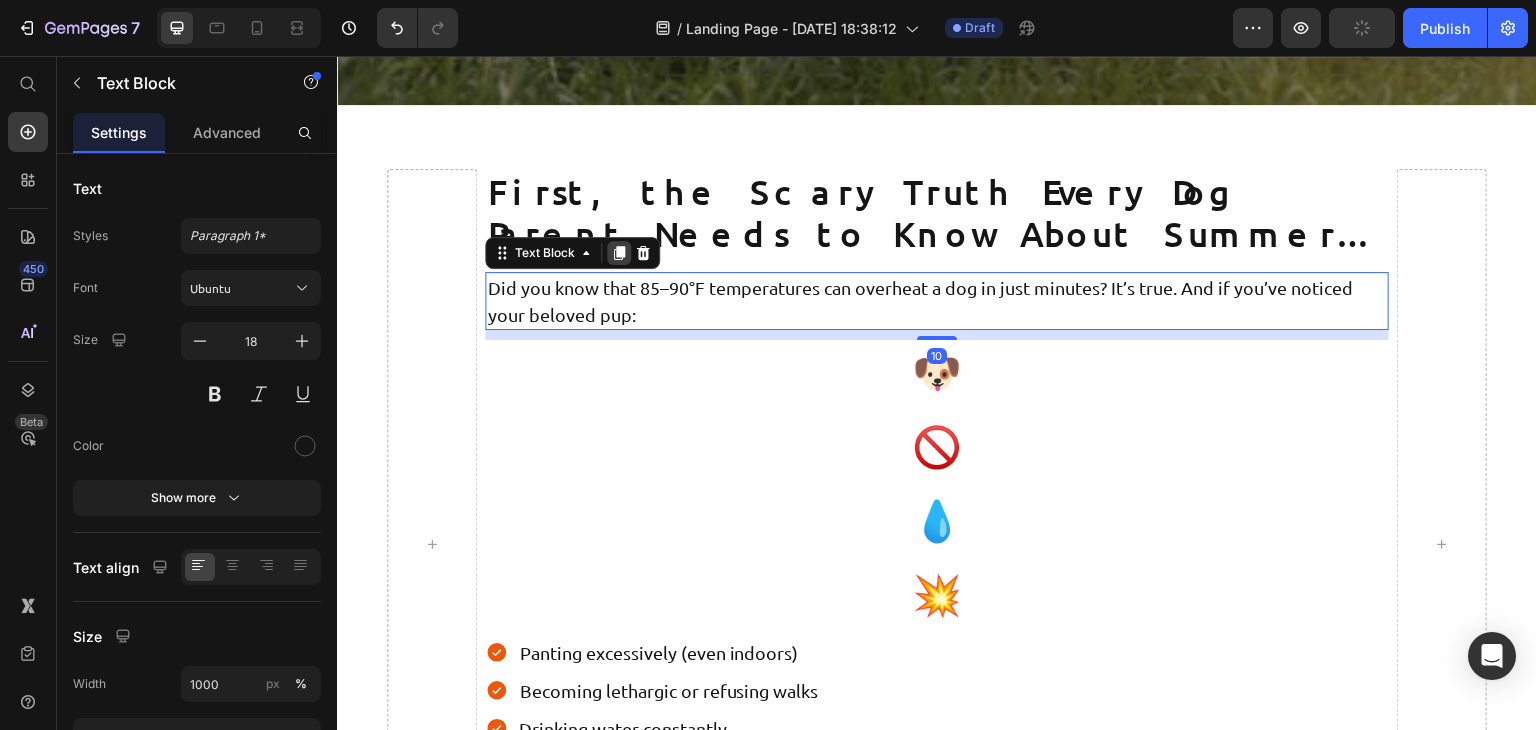 click at bounding box center [619, 253] 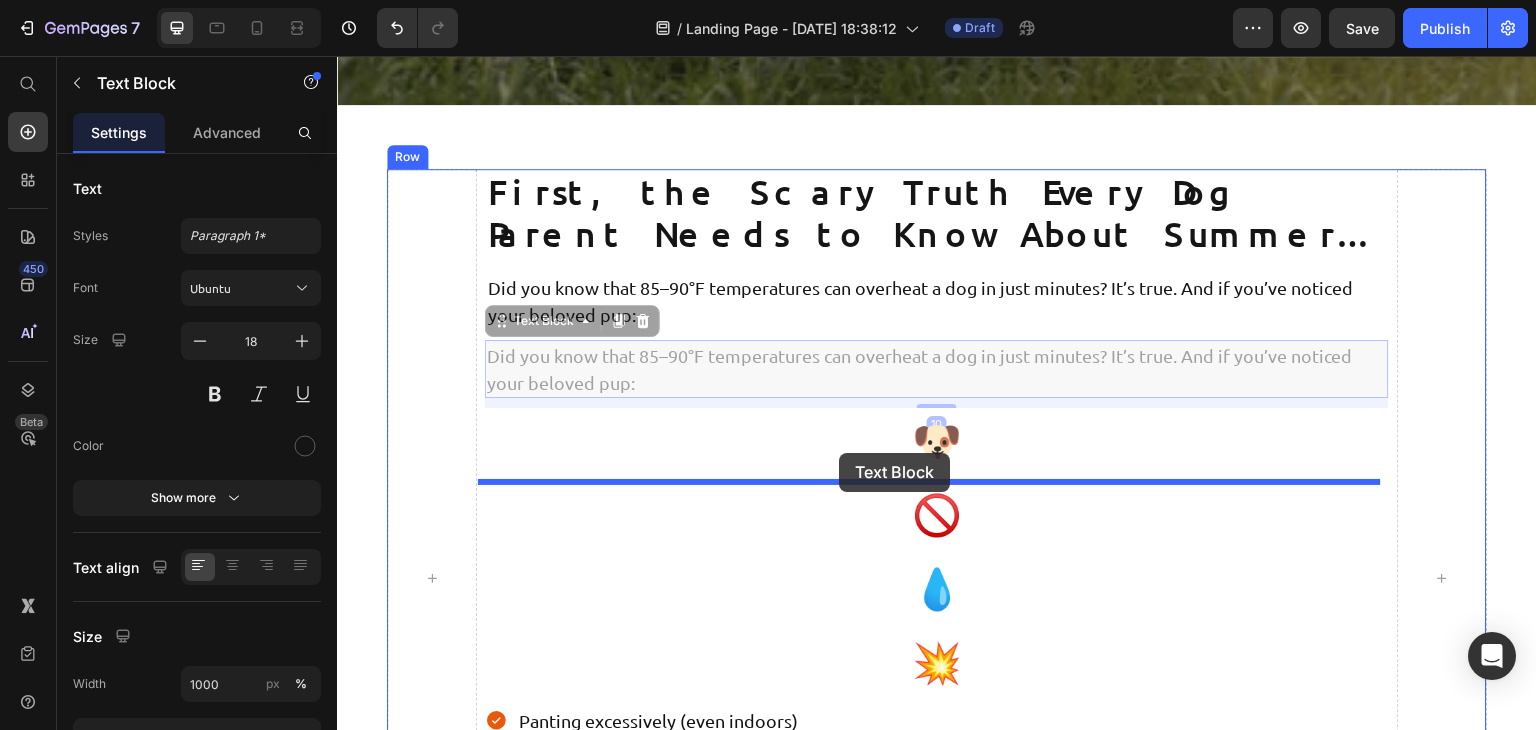 drag, startPoint x: 579, startPoint y: 328, endPoint x: 839, endPoint y: 453, distance: 288.48743 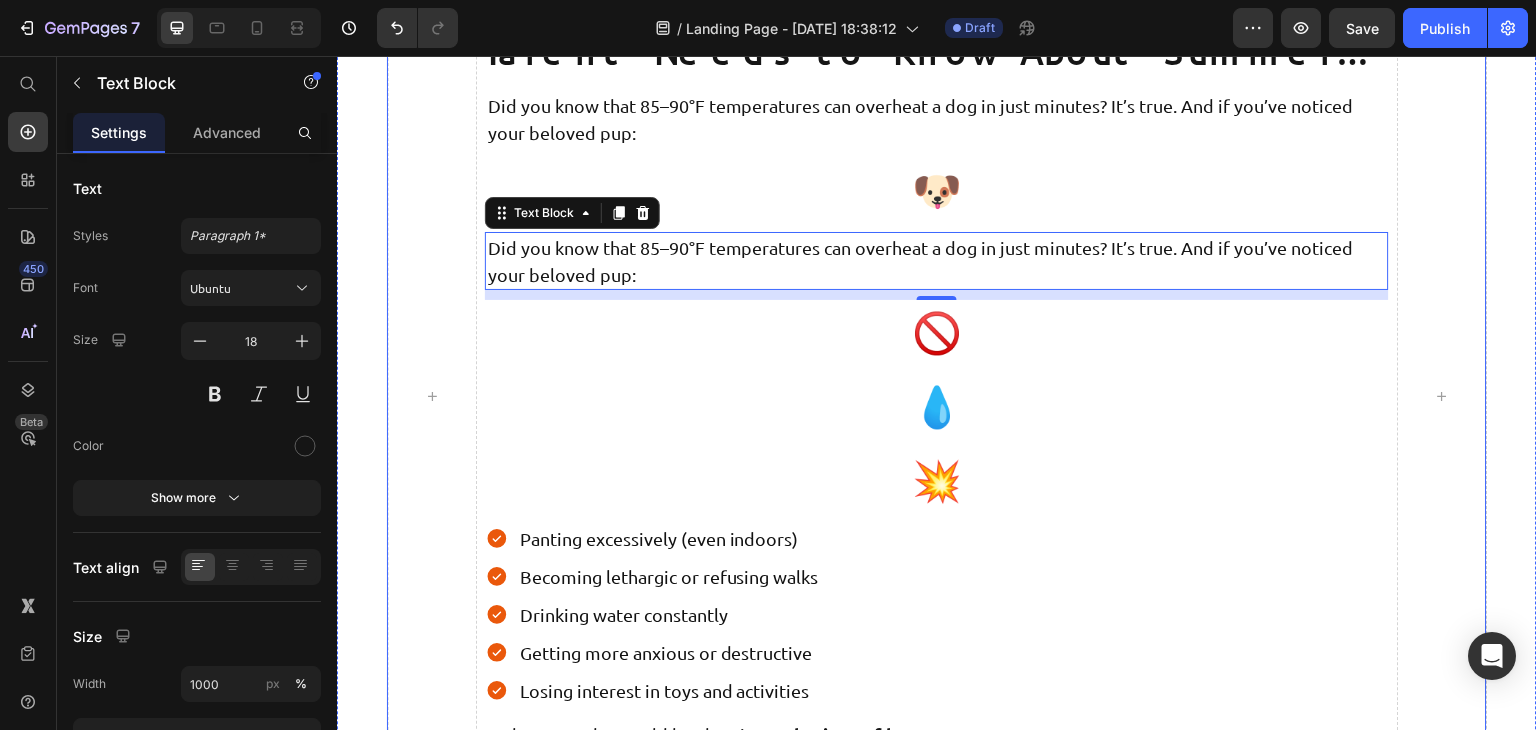 scroll, scrollTop: 1046, scrollLeft: 0, axis: vertical 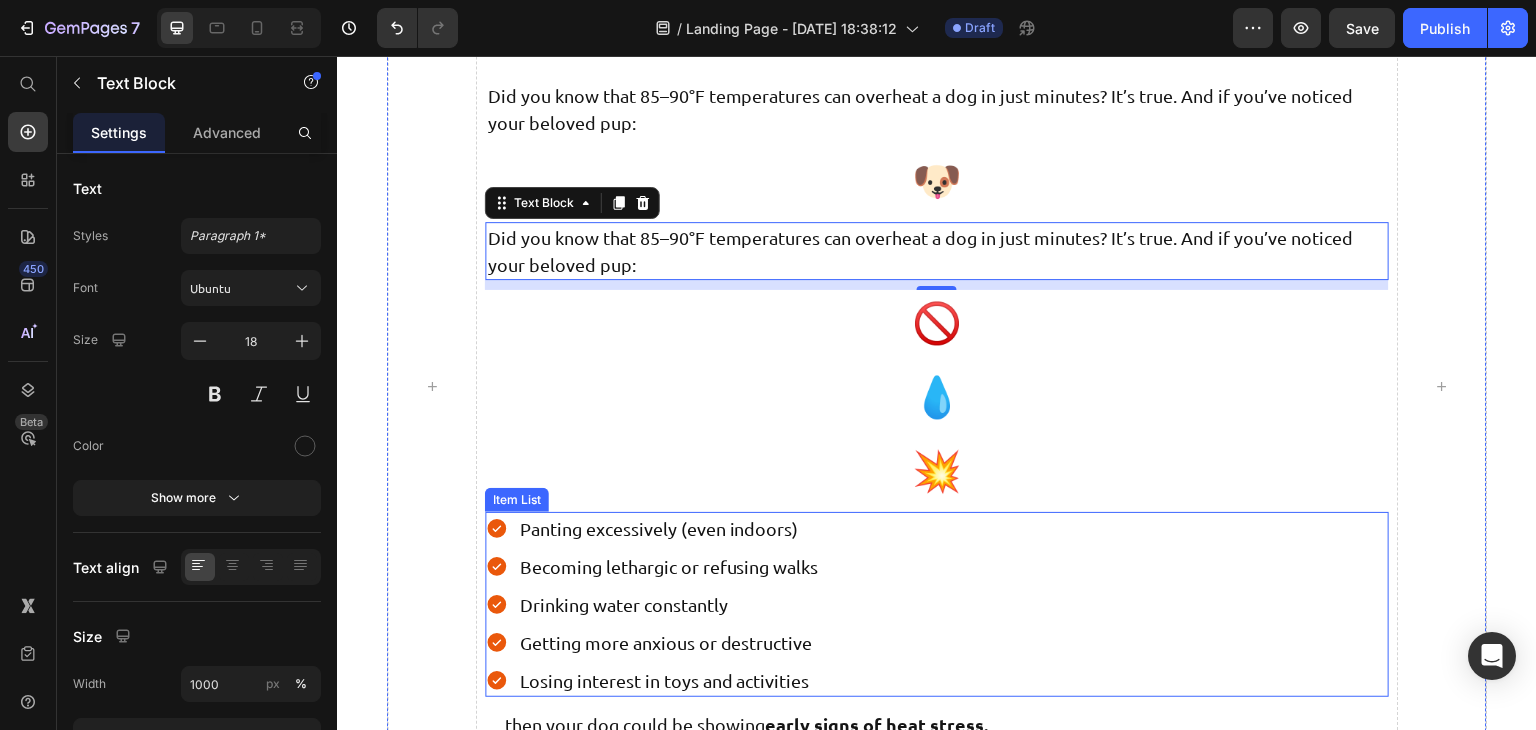 click on "Panting excessively (even indoors)" at bounding box center (668, 528) 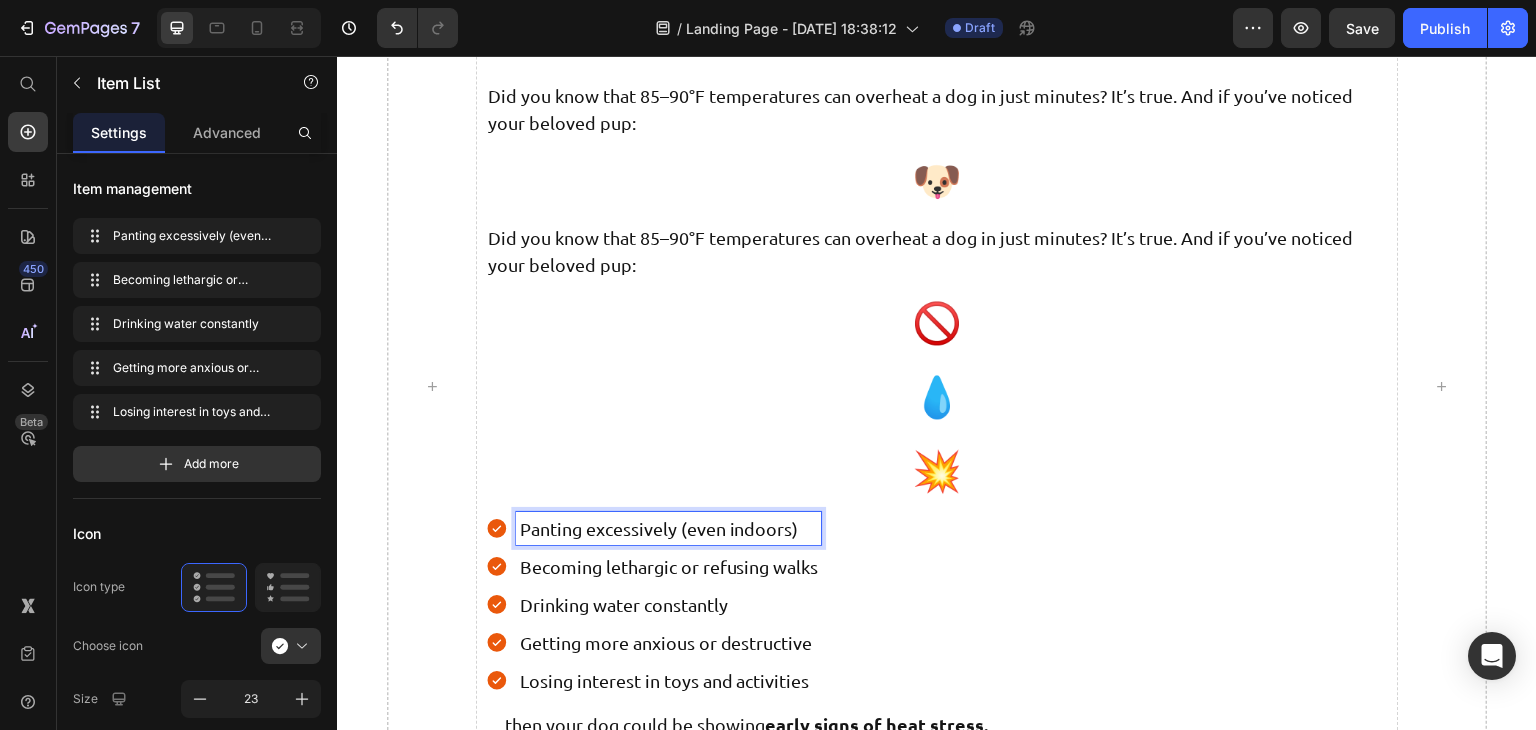 click on "Panting excessively (even indoors)" at bounding box center (668, 528) 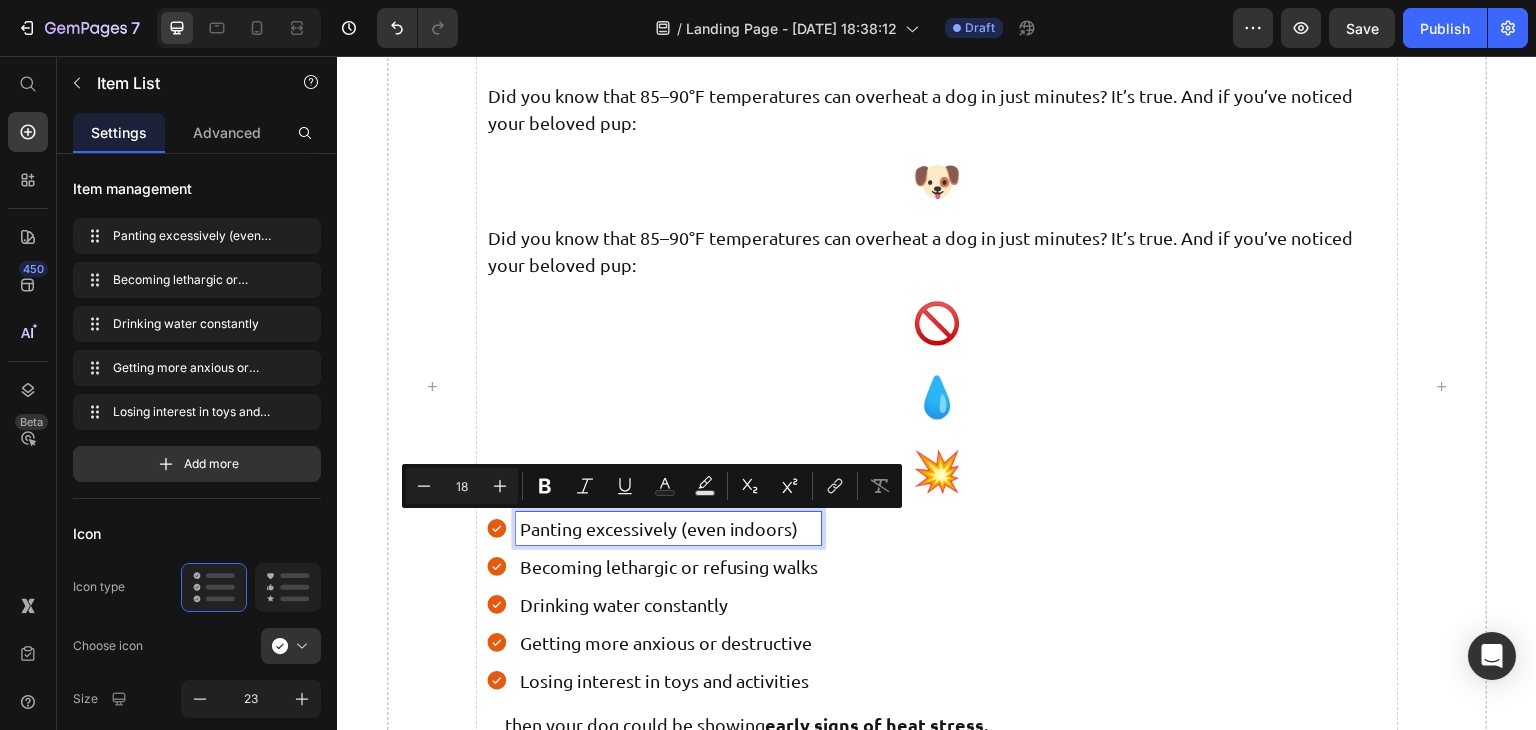 click on "Panting excessively (even indoors)" at bounding box center (668, 528) 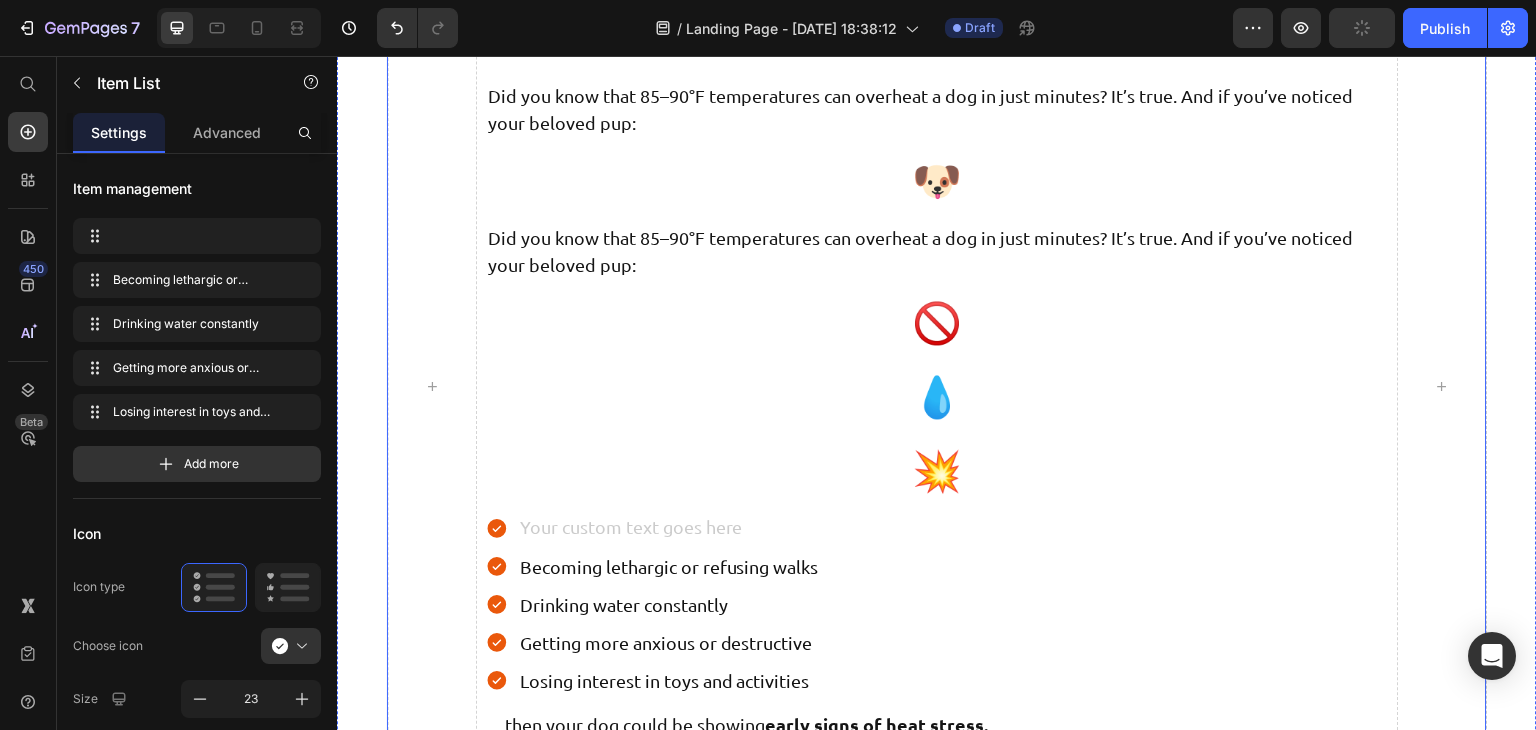scroll, scrollTop: 1037, scrollLeft: 0, axis: vertical 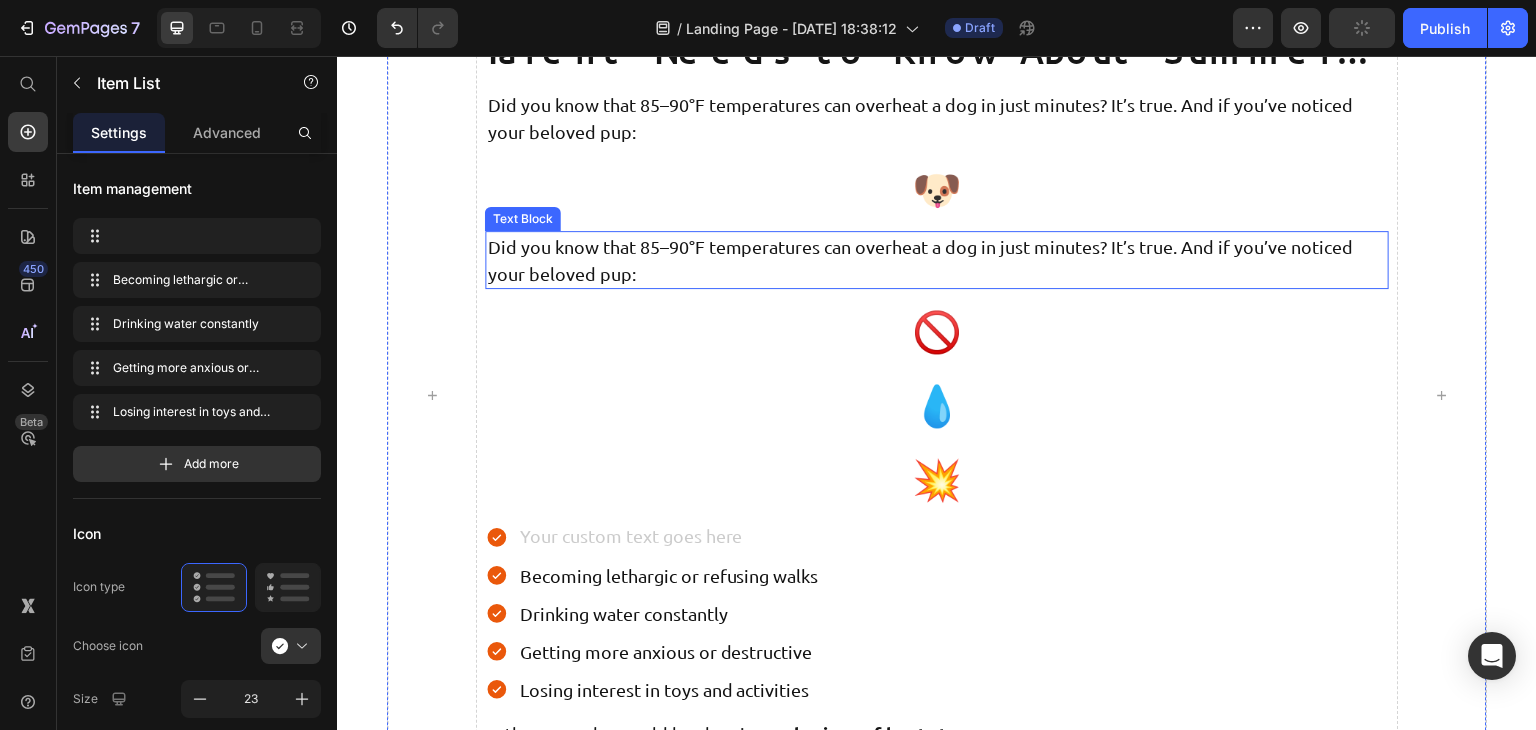 click on "Did you know that 85–90°F temperatures can overheat a dog in just minutes? It’s true. And if you’ve noticed your beloved pup:" at bounding box center [936, 260] 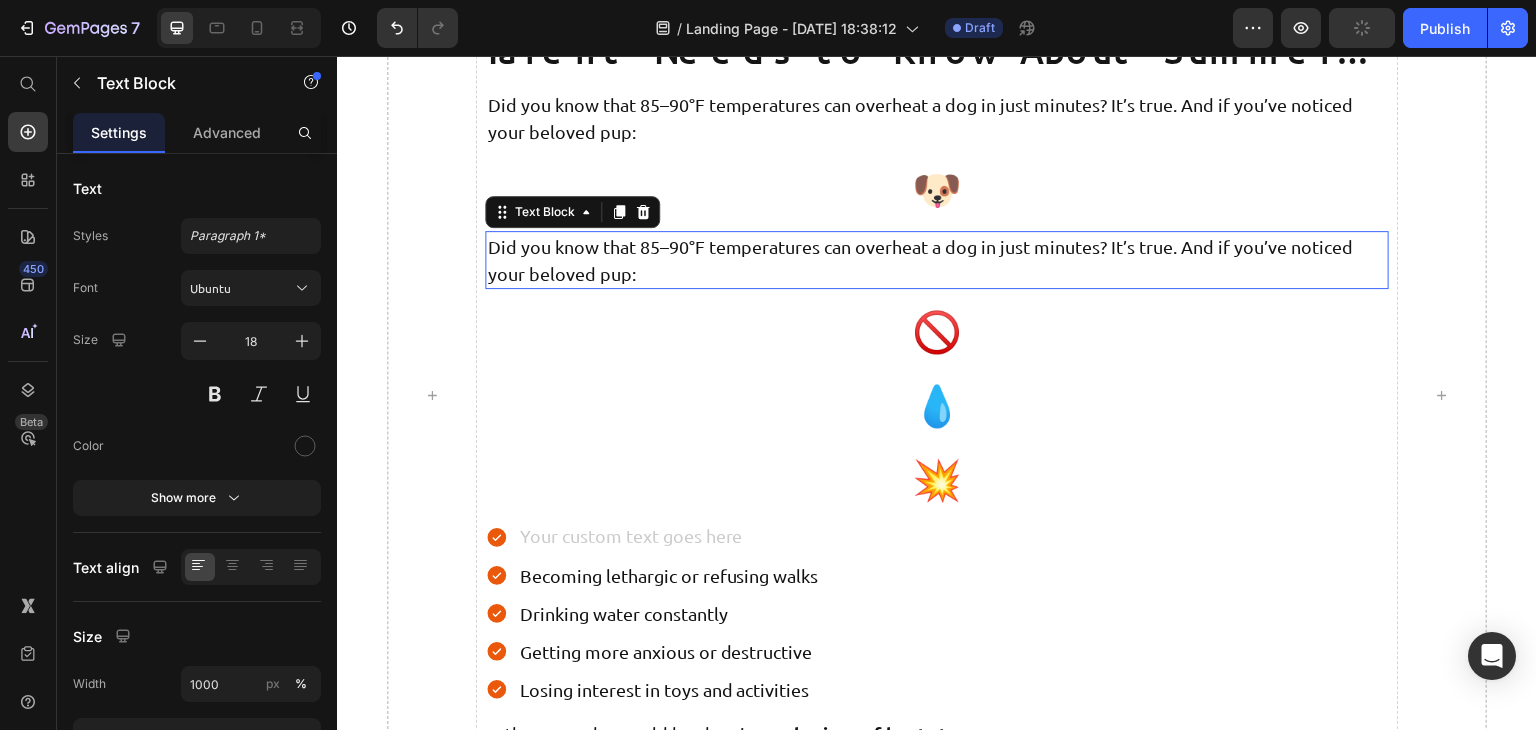 click on "Did you know that 85–90°F temperatures can overheat a dog in just minutes? It’s true. And if you’ve noticed your beloved pup:" at bounding box center [936, 260] 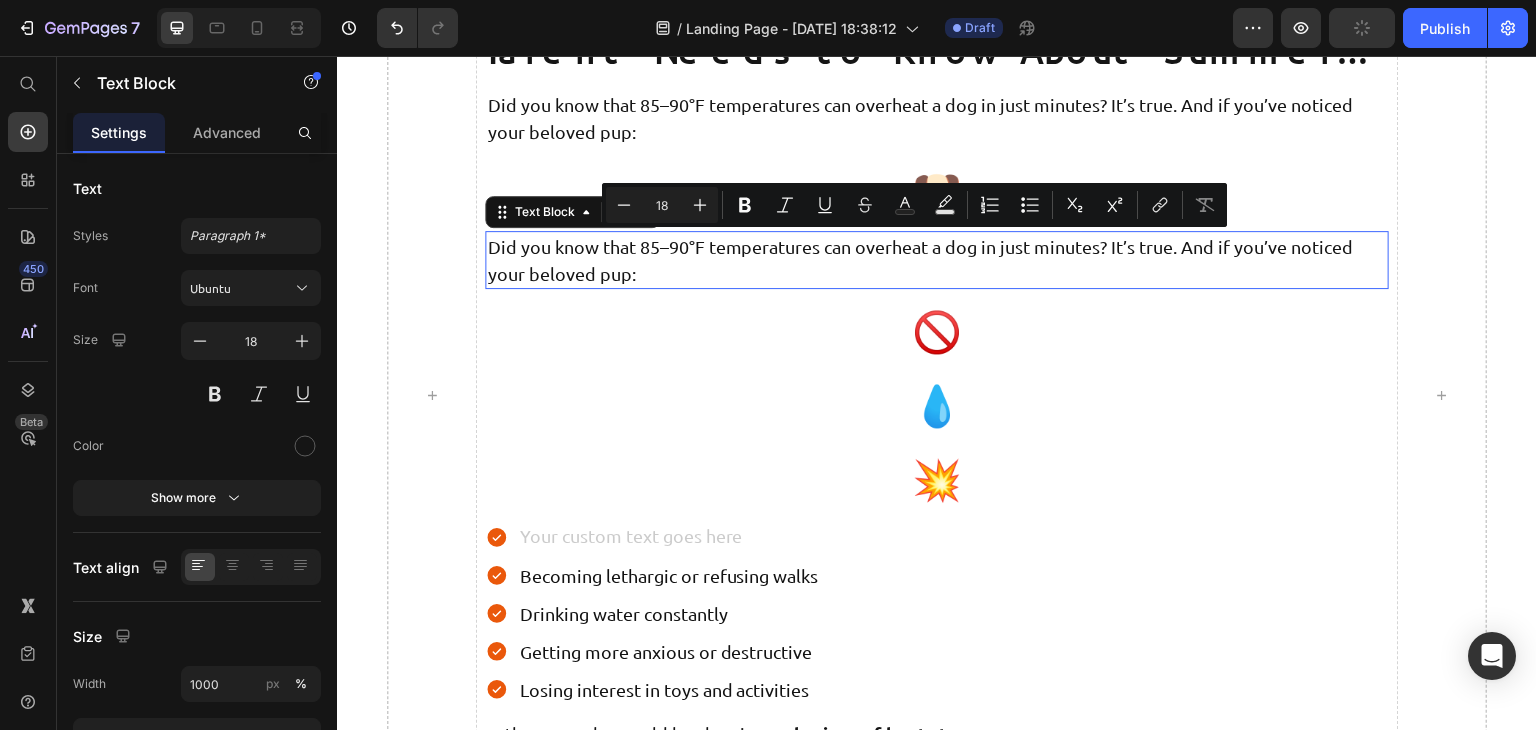 click on "Did you know that 85–90°F temperatures can overheat a dog in just minutes? It’s true. And if you’ve noticed your beloved pup:" at bounding box center [936, 260] 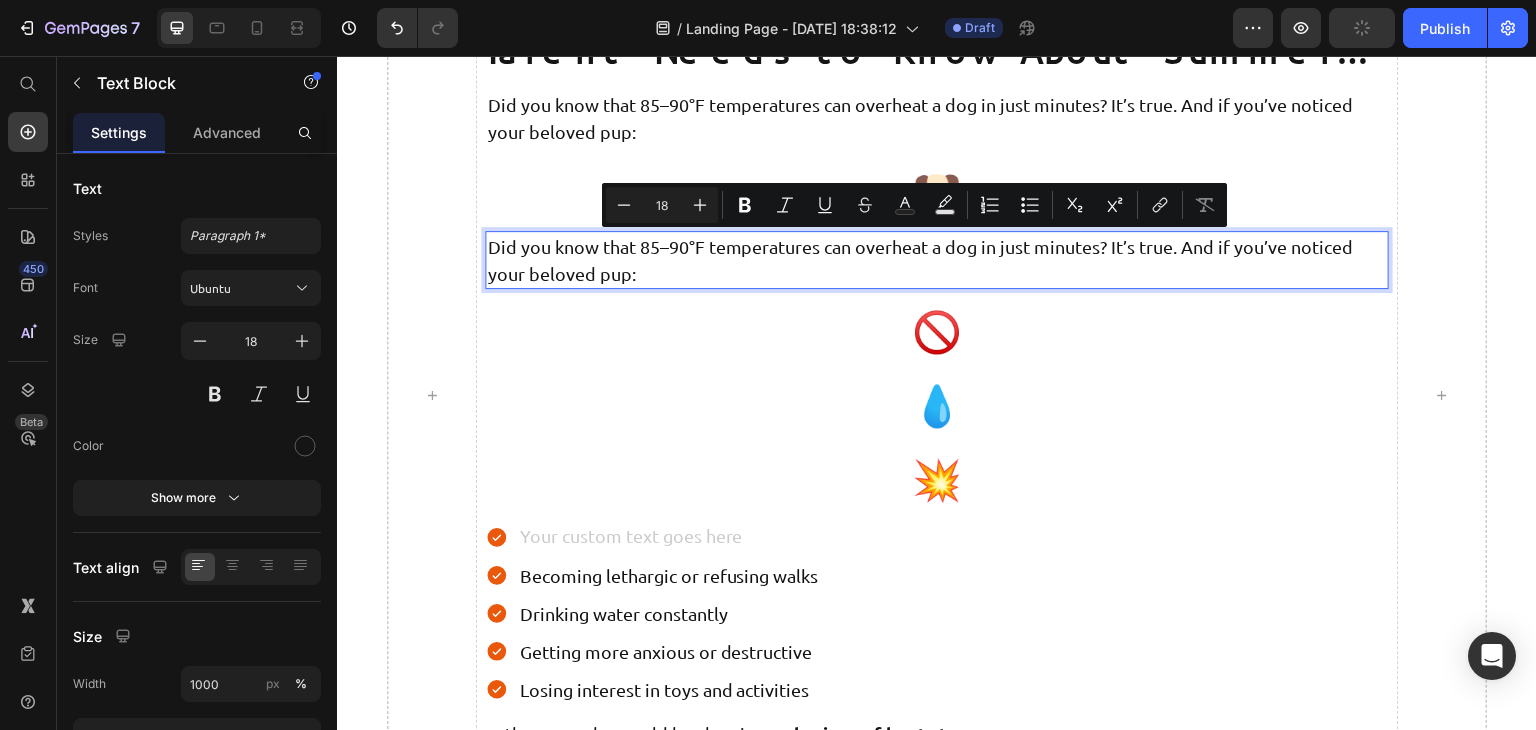 click on "Did you know that 85–90°F temperatures can overheat a dog in just minutes? It’s true. And if you’ve noticed your beloved pup:" at bounding box center [936, 260] 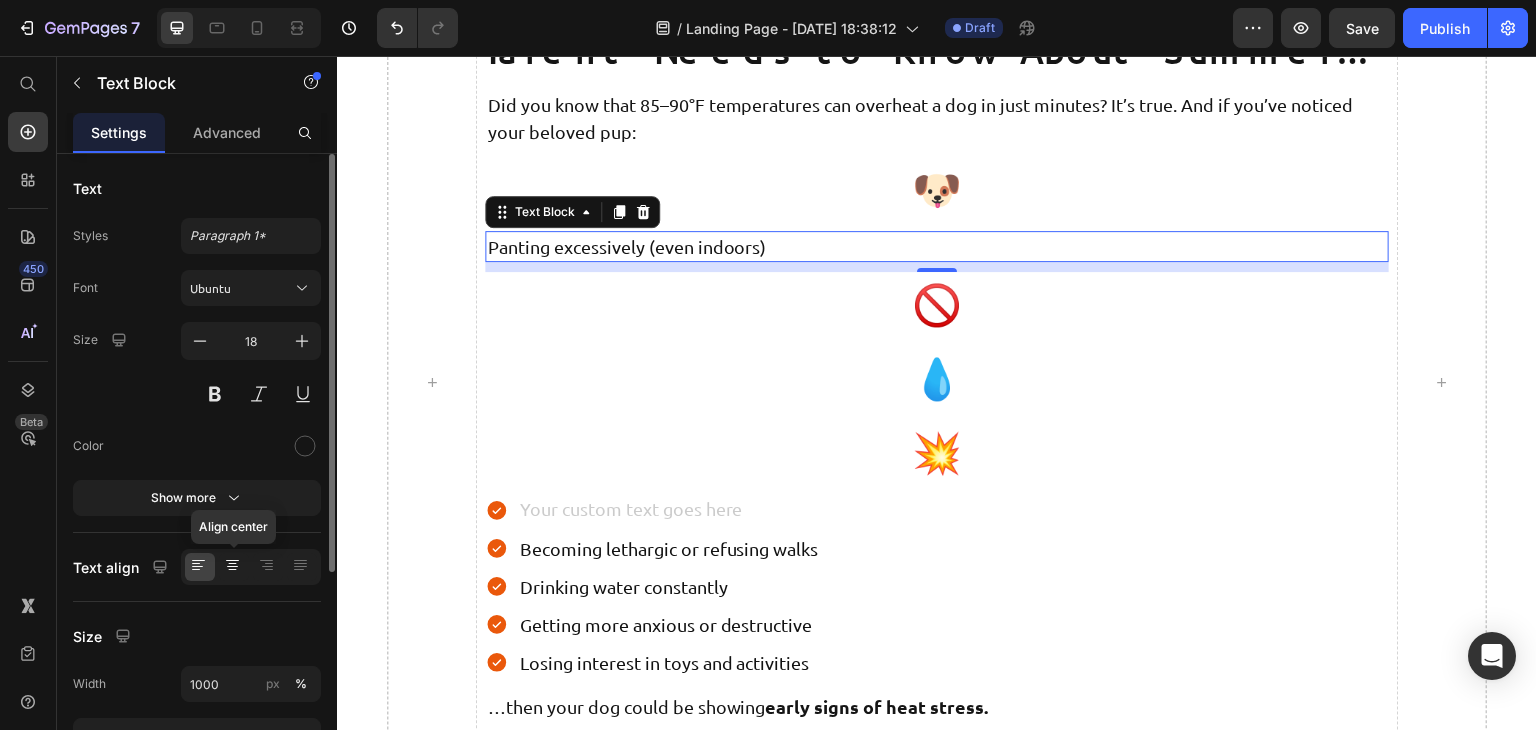 click 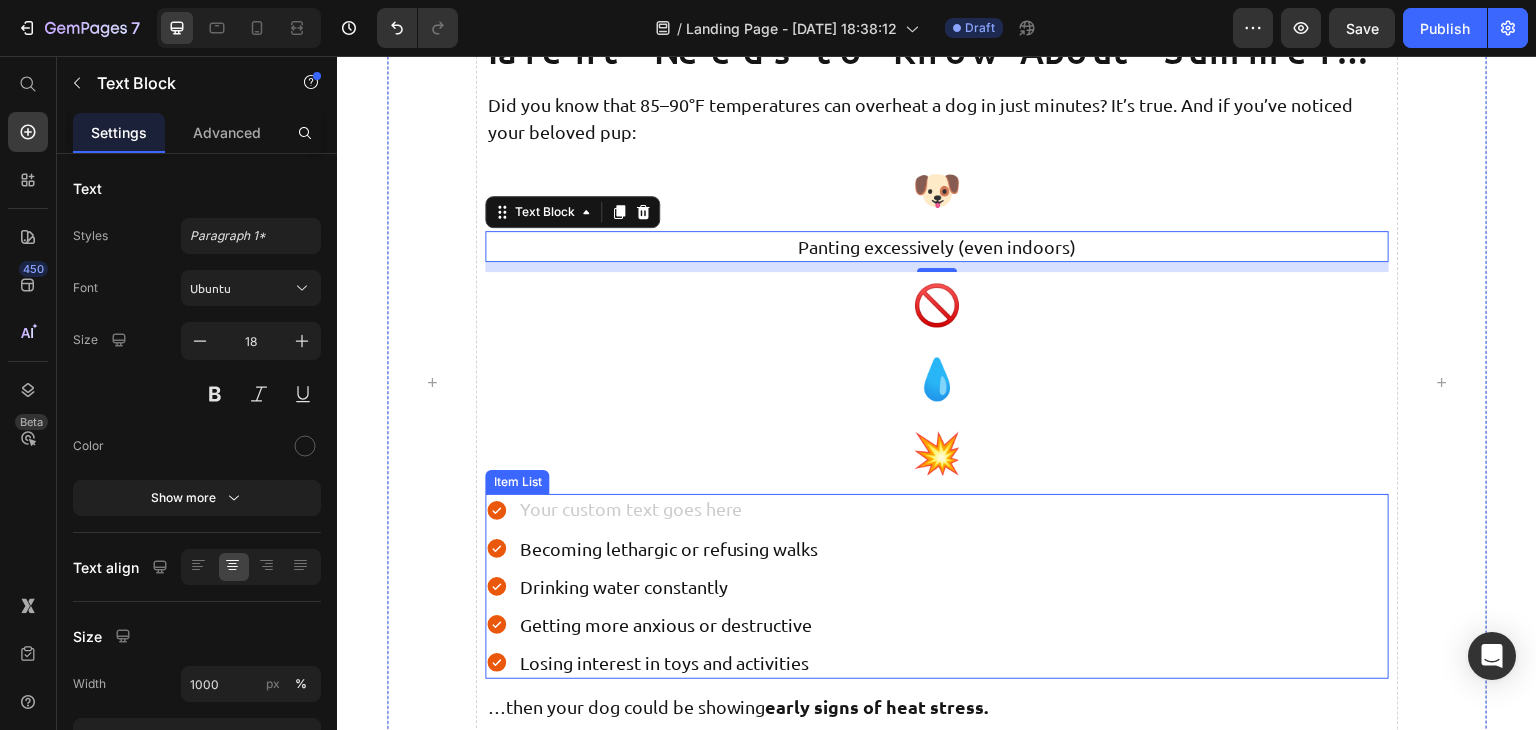 click on "Becoming lethargic or refusing walks" at bounding box center [668, 548] 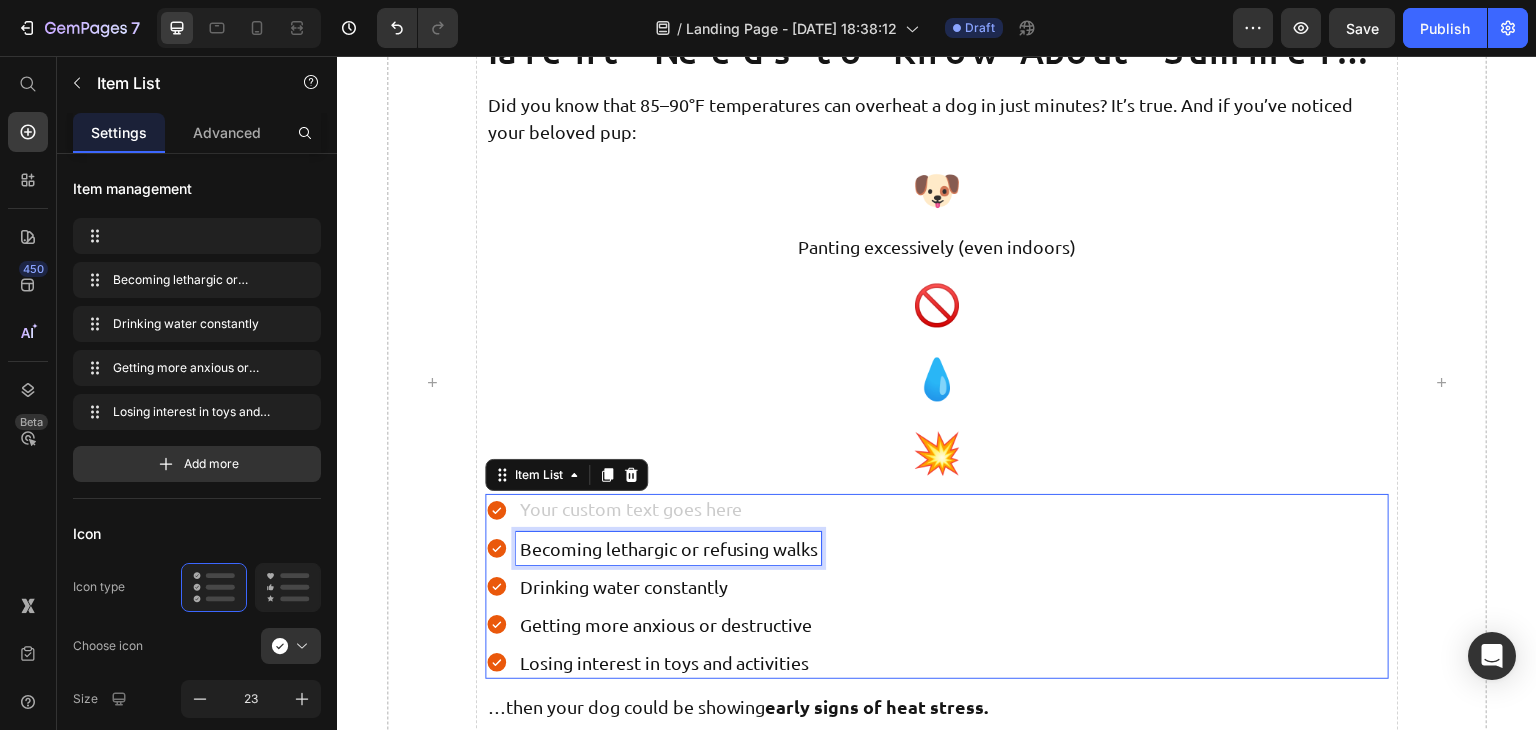 click on "Becoming lethargic or refusing walks" at bounding box center [668, 548] 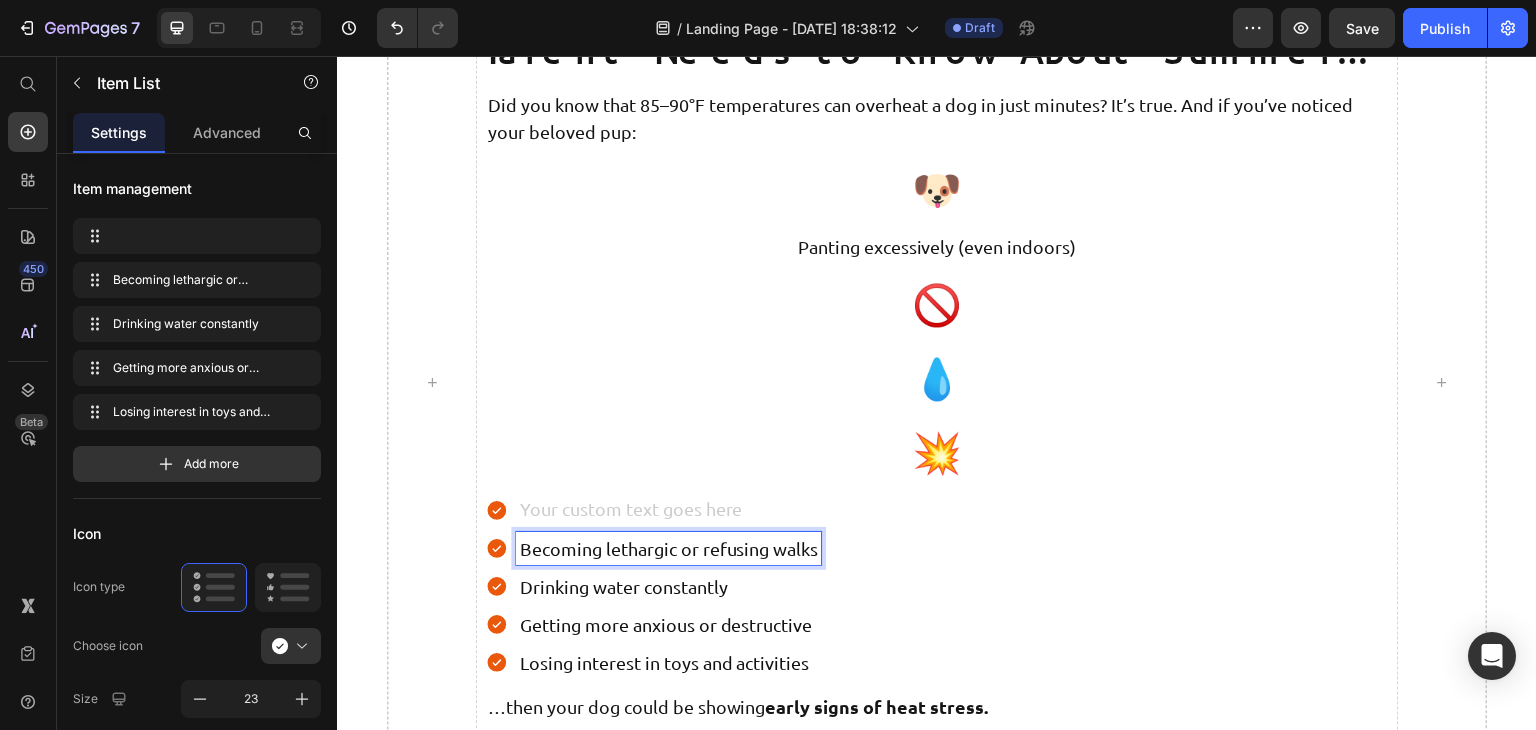 click on "Becoming lethargic or refusing walks" at bounding box center (668, 548) 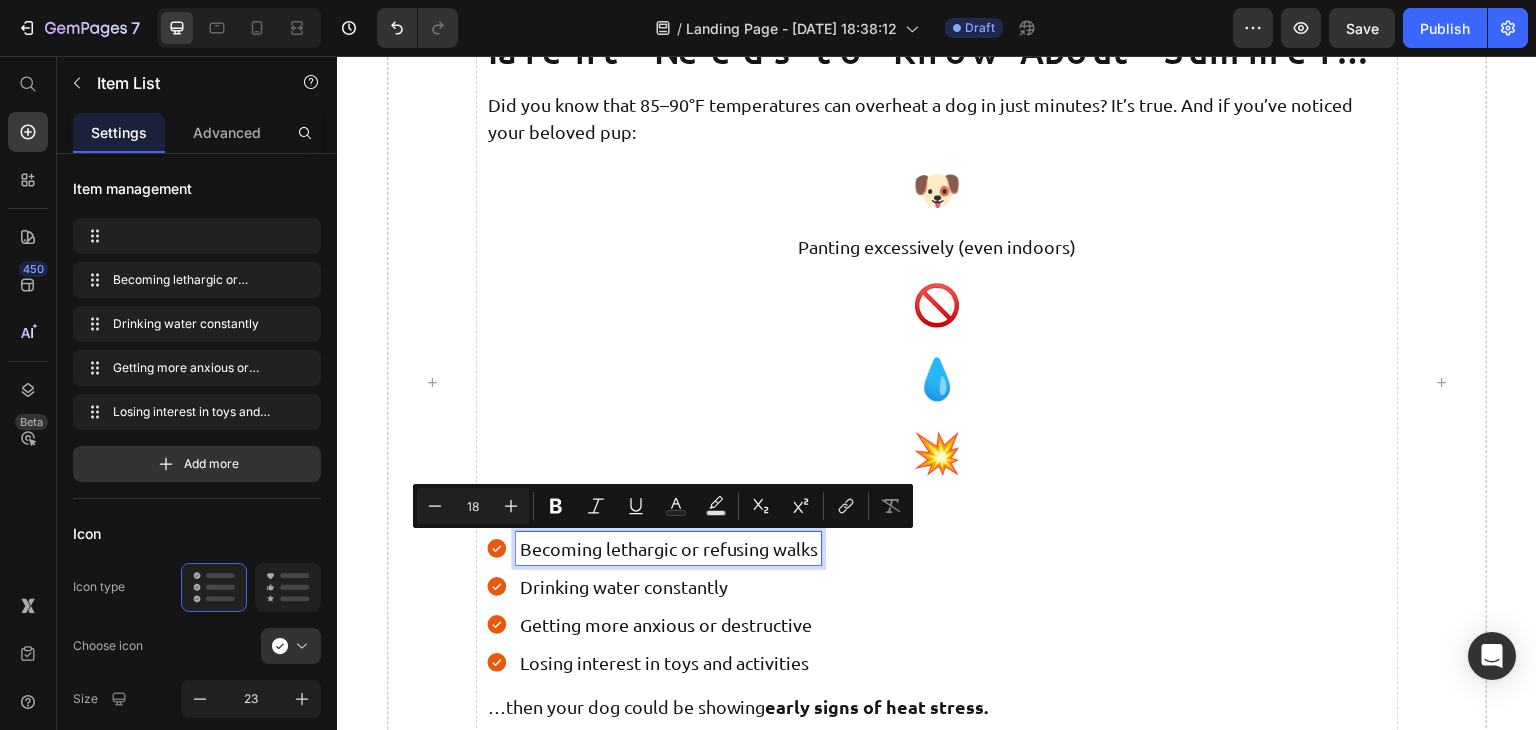 click on "Becoming lethargic or refusing walks" at bounding box center (668, 548) 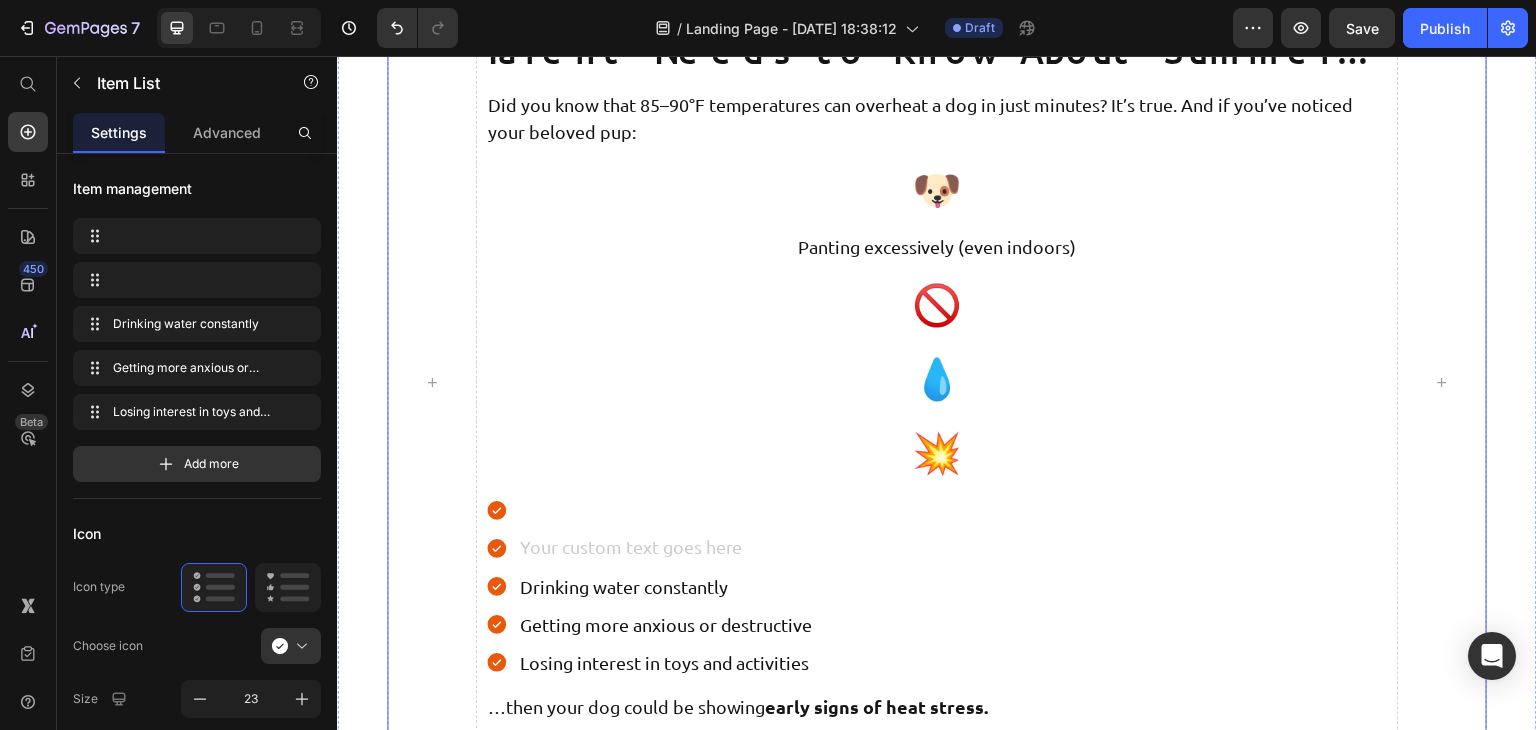 scroll, scrollTop: 1028, scrollLeft: 0, axis: vertical 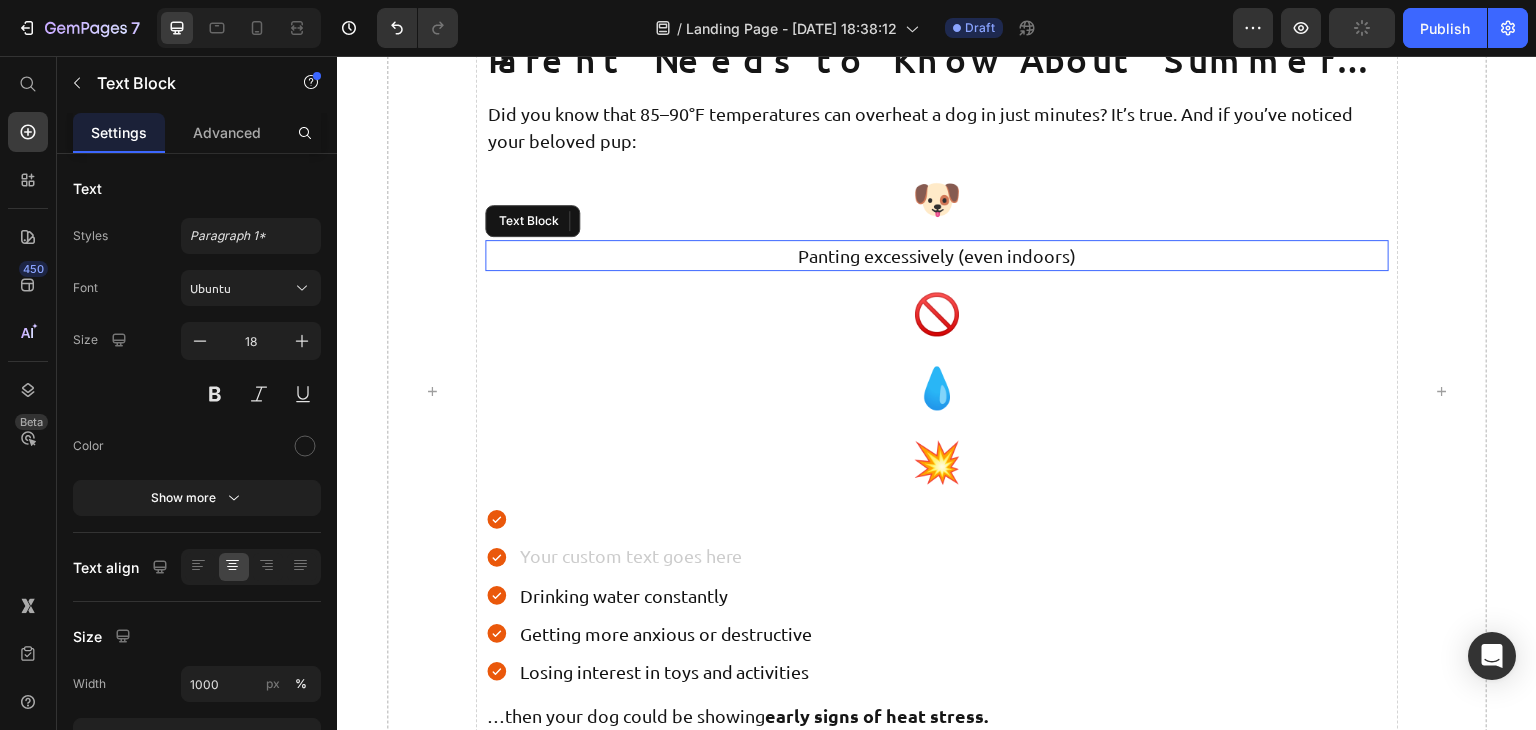 click on "Panting excessively (even indoors)" at bounding box center [936, 255] 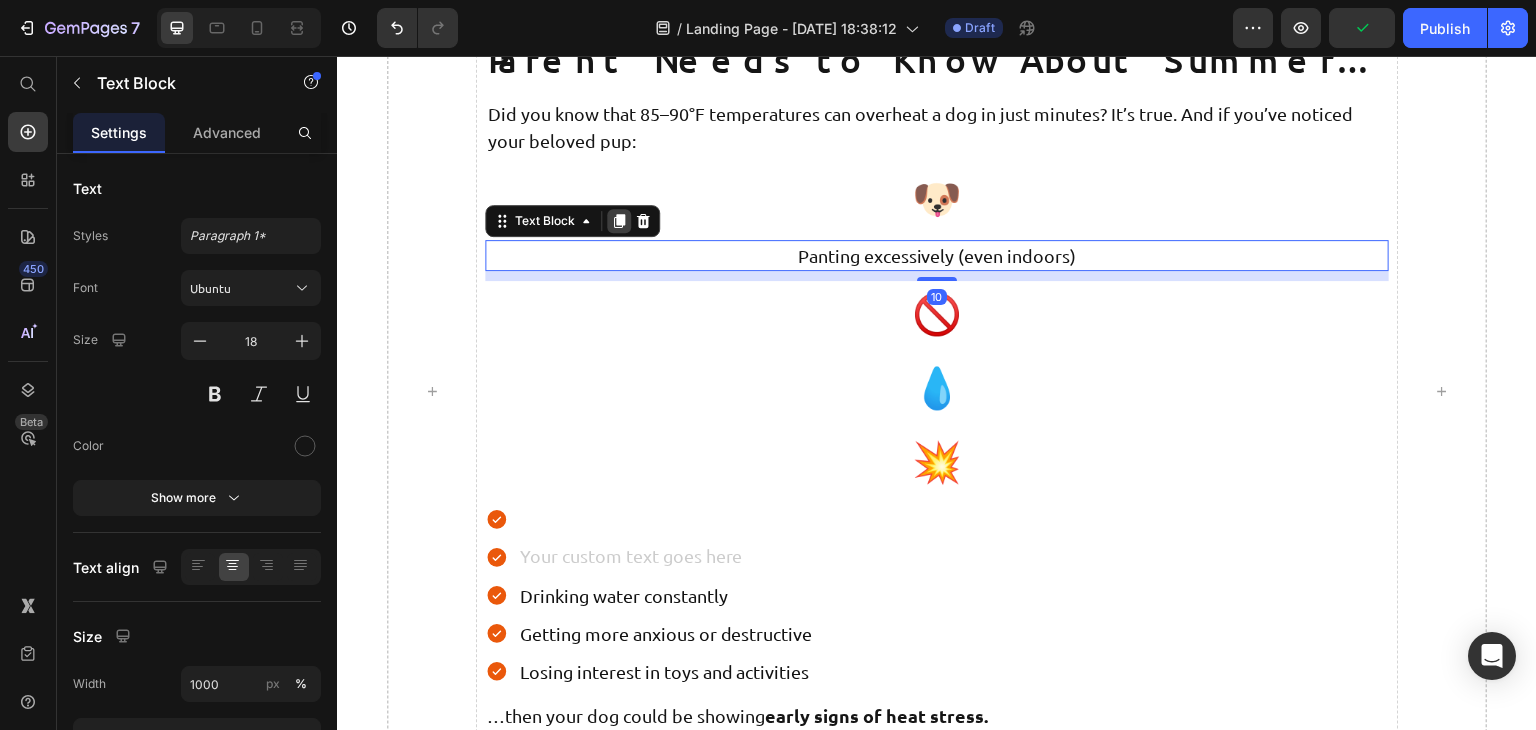 click 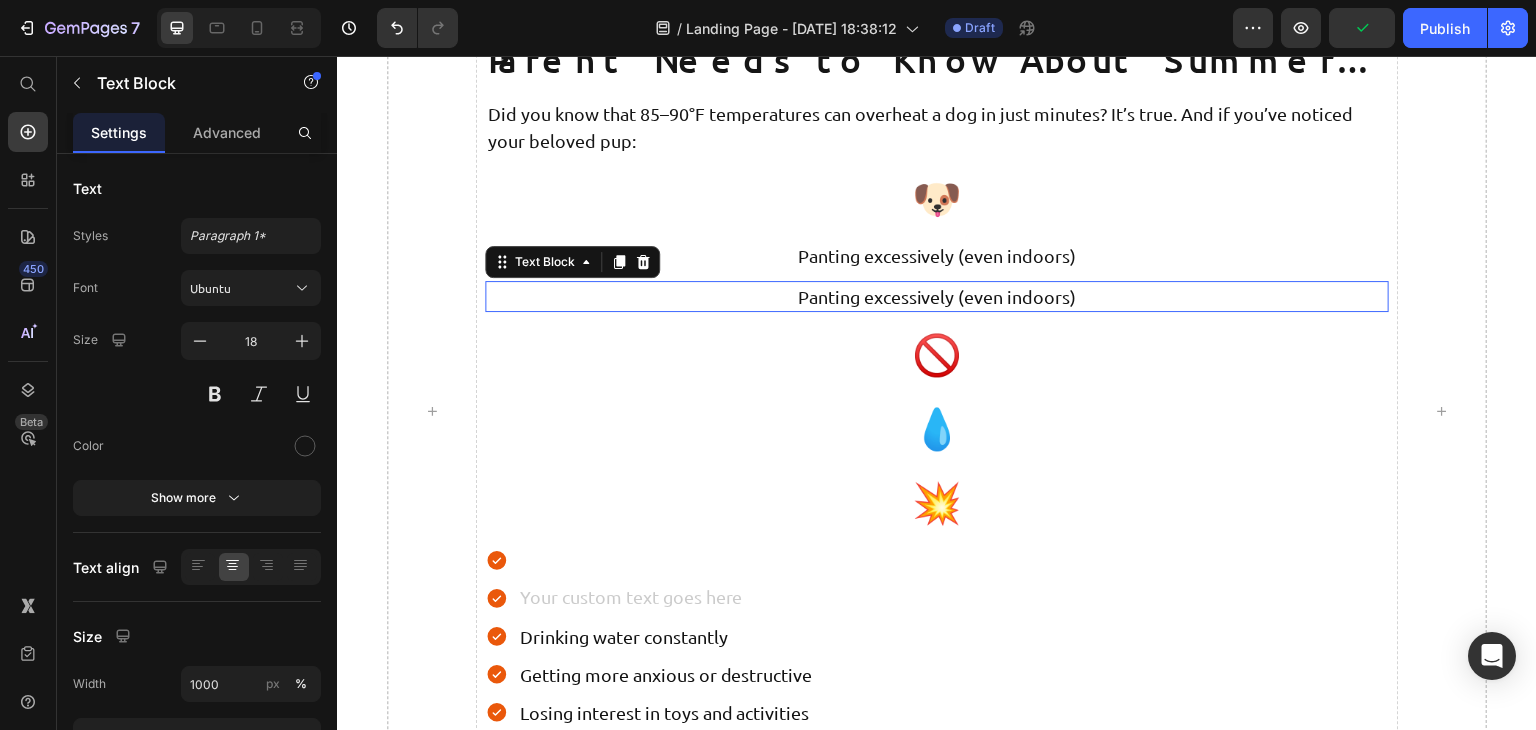 scroll, scrollTop: 1048, scrollLeft: 0, axis: vertical 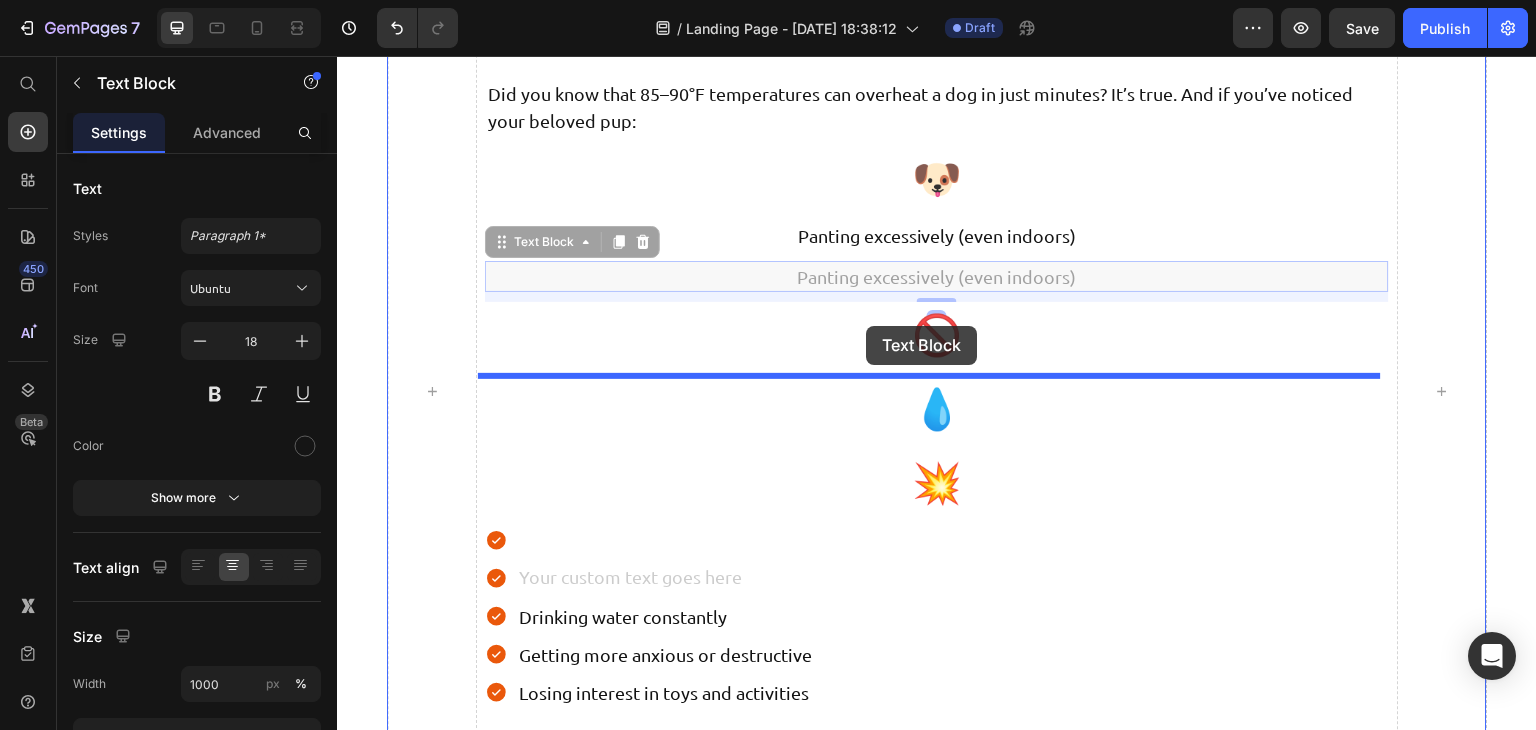 drag, startPoint x: 558, startPoint y: 253, endPoint x: 866, endPoint y: 326, distance: 316.53278 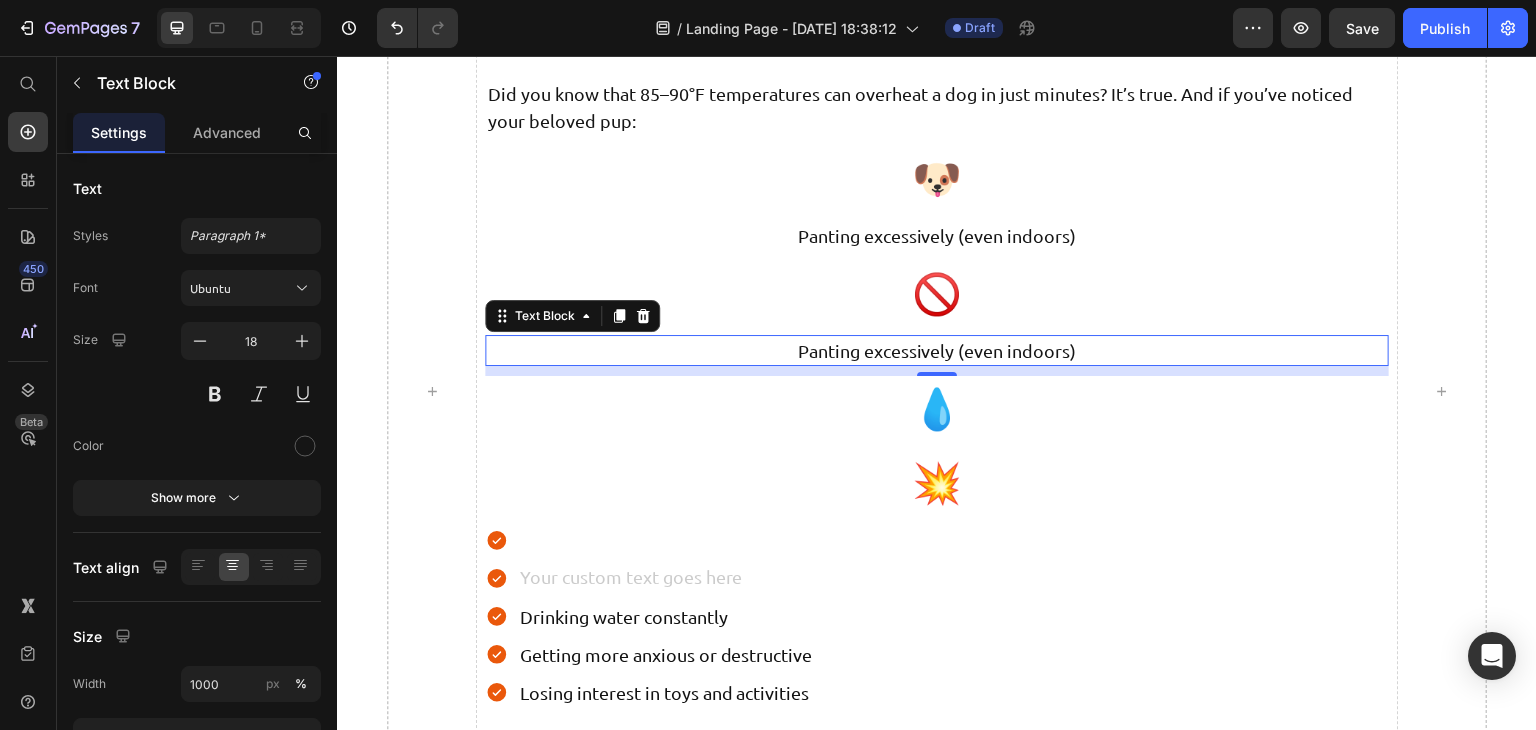 click on "Panting excessively (even indoors)" at bounding box center (936, 350) 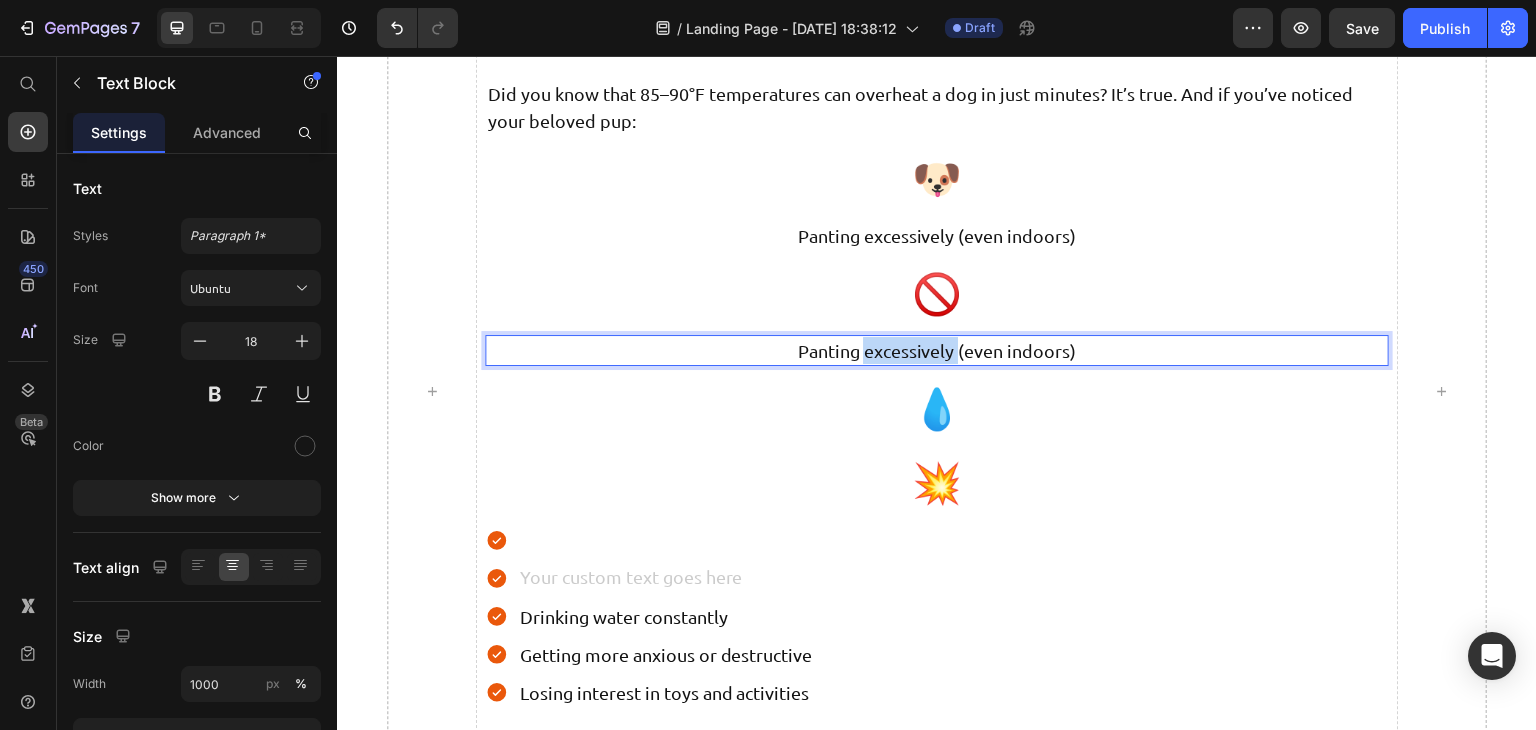 click on "Panting excessively (even indoors)" at bounding box center (936, 350) 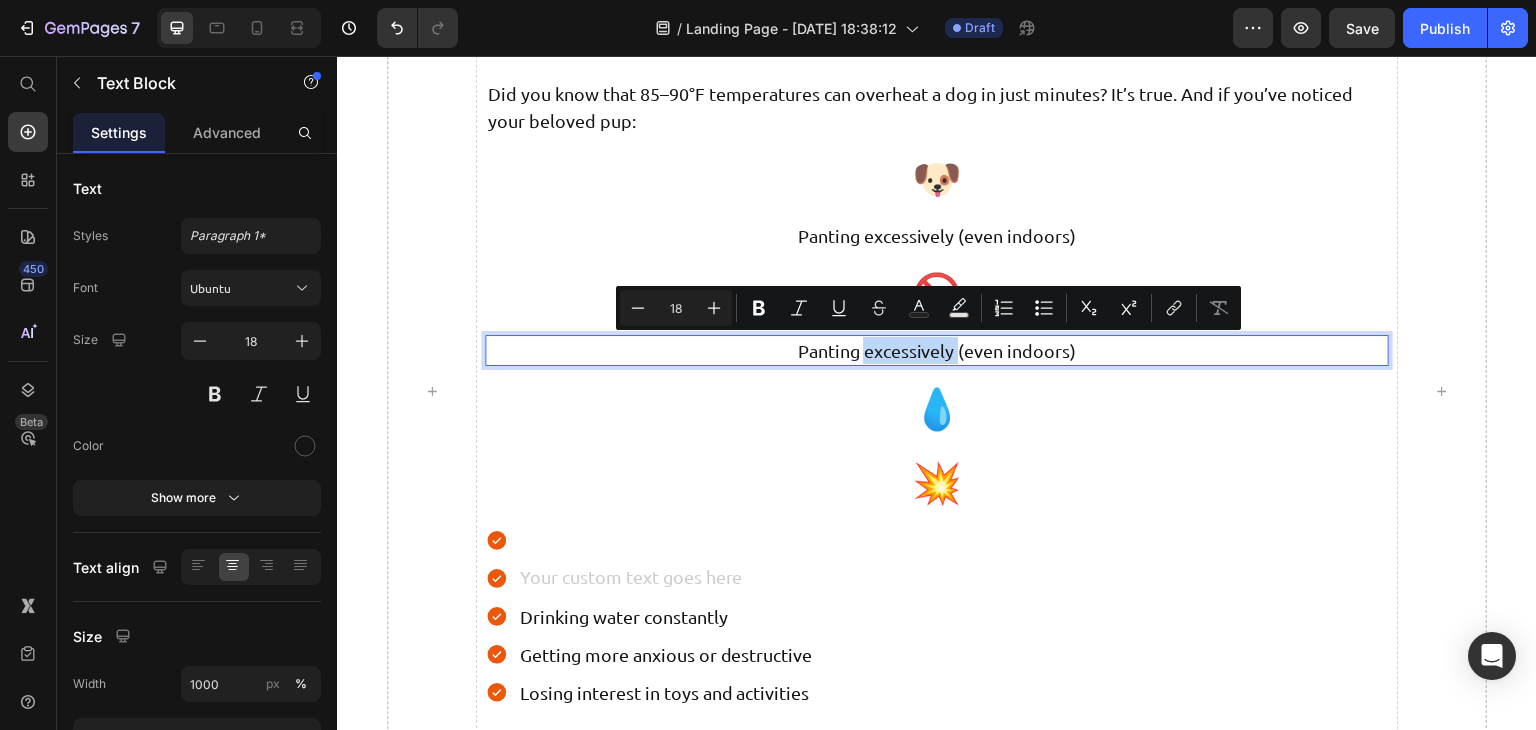 click on "Panting excessively (even indoors)" at bounding box center (936, 350) 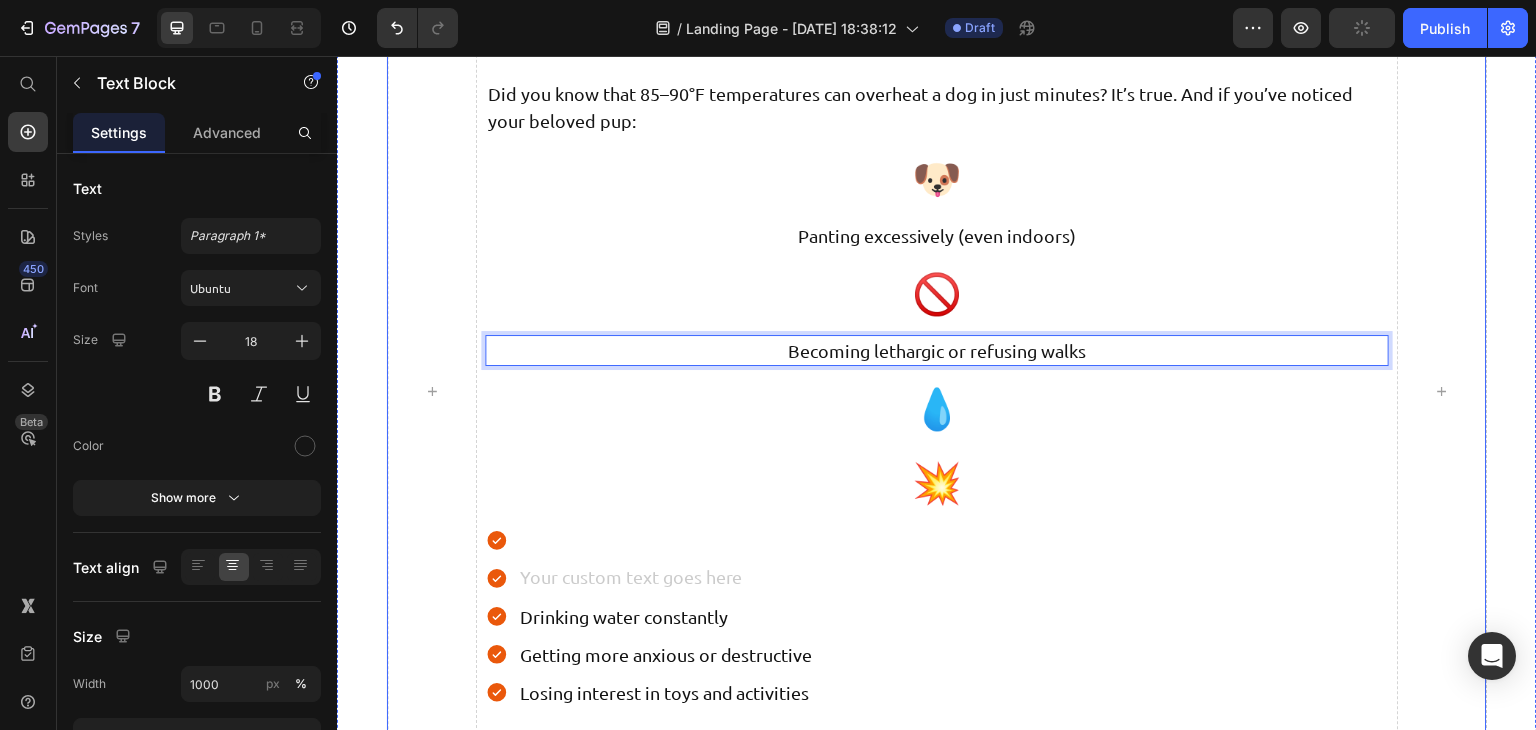 click on "First, the Scary Truth Every Dog Parent Needs to Know About Summer…  Heading Did you know that 85–90°F temperatures can overheat a dog in just minutes? It’s true. And if you’ve noticed your beloved pup:  Text Block 🐶 Text Block Panting excessively (even indoors)  Text Block 🚫 Text Block Becoming lethargic or refusing walks  Text Block   10 💧 Text Block 💥 Text Block Drinking water constantly  Getting more anxious or destructive  Losing interest in toys and activities Item List …then your dog could be showing  early signs of heat stress.   Text Block" at bounding box center [936, 391] 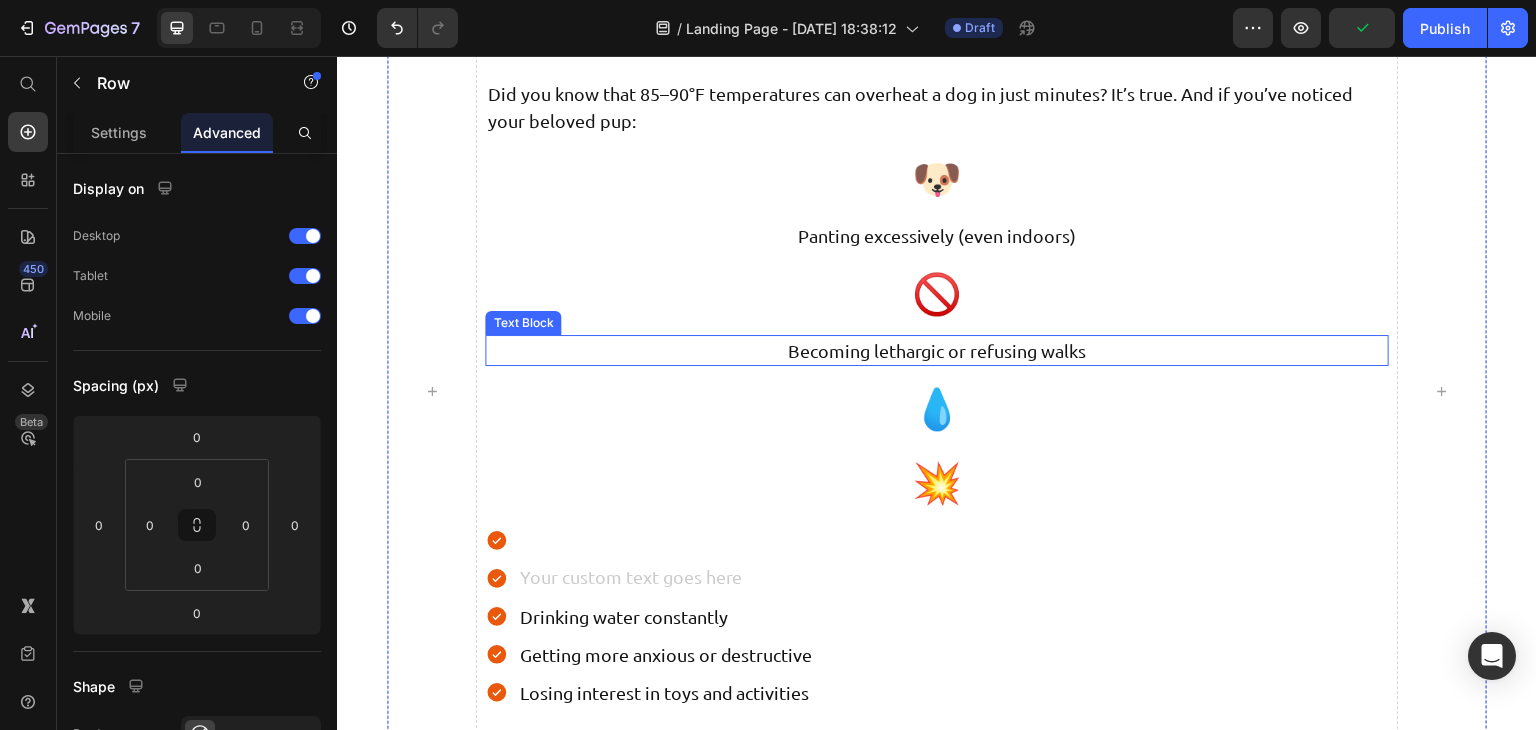 click on "Becoming lethargic or refusing walks" at bounding box center [936, 350] 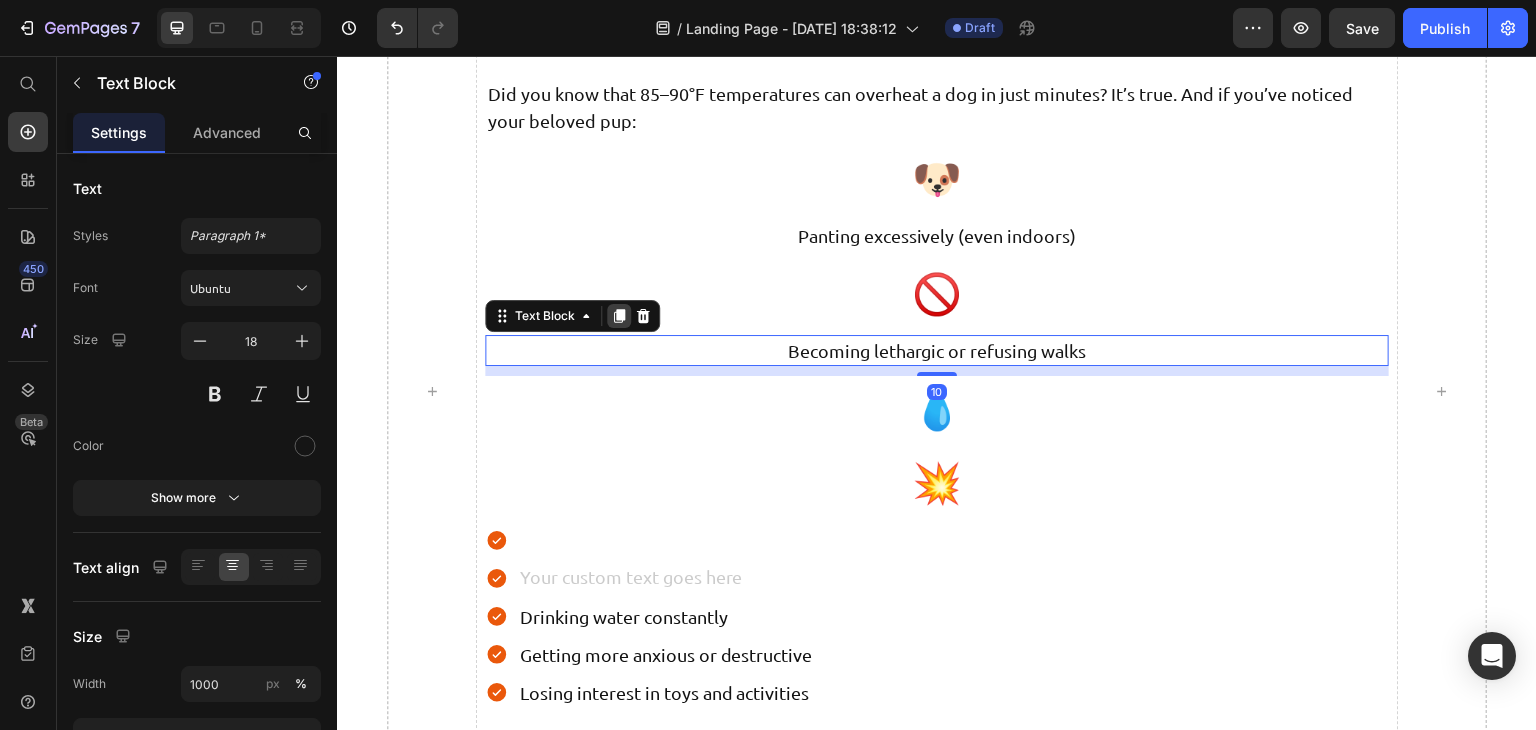 click at bounding box center [619, 316] 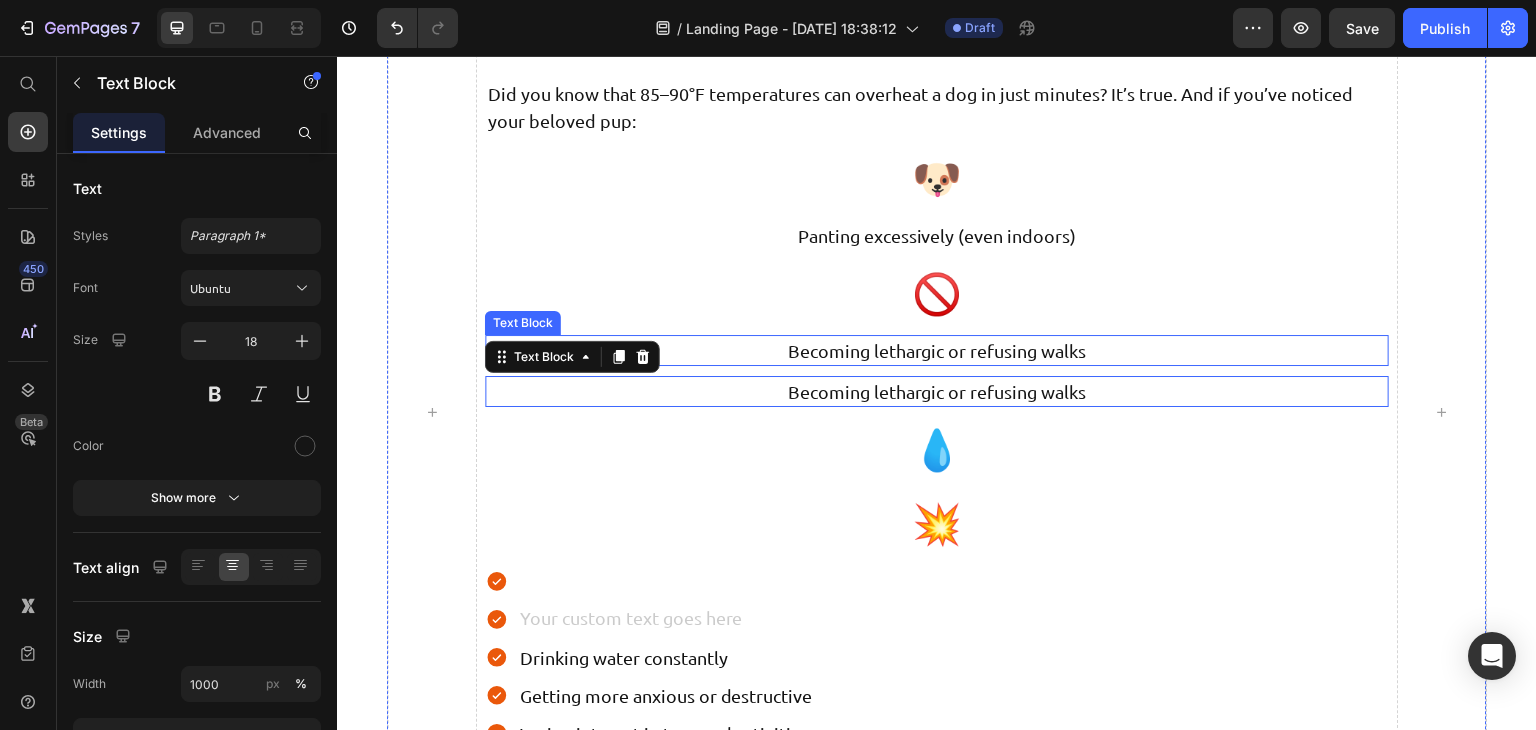 scroll, scrollTop: 1069, scrollLeft: 0, axis: vertical 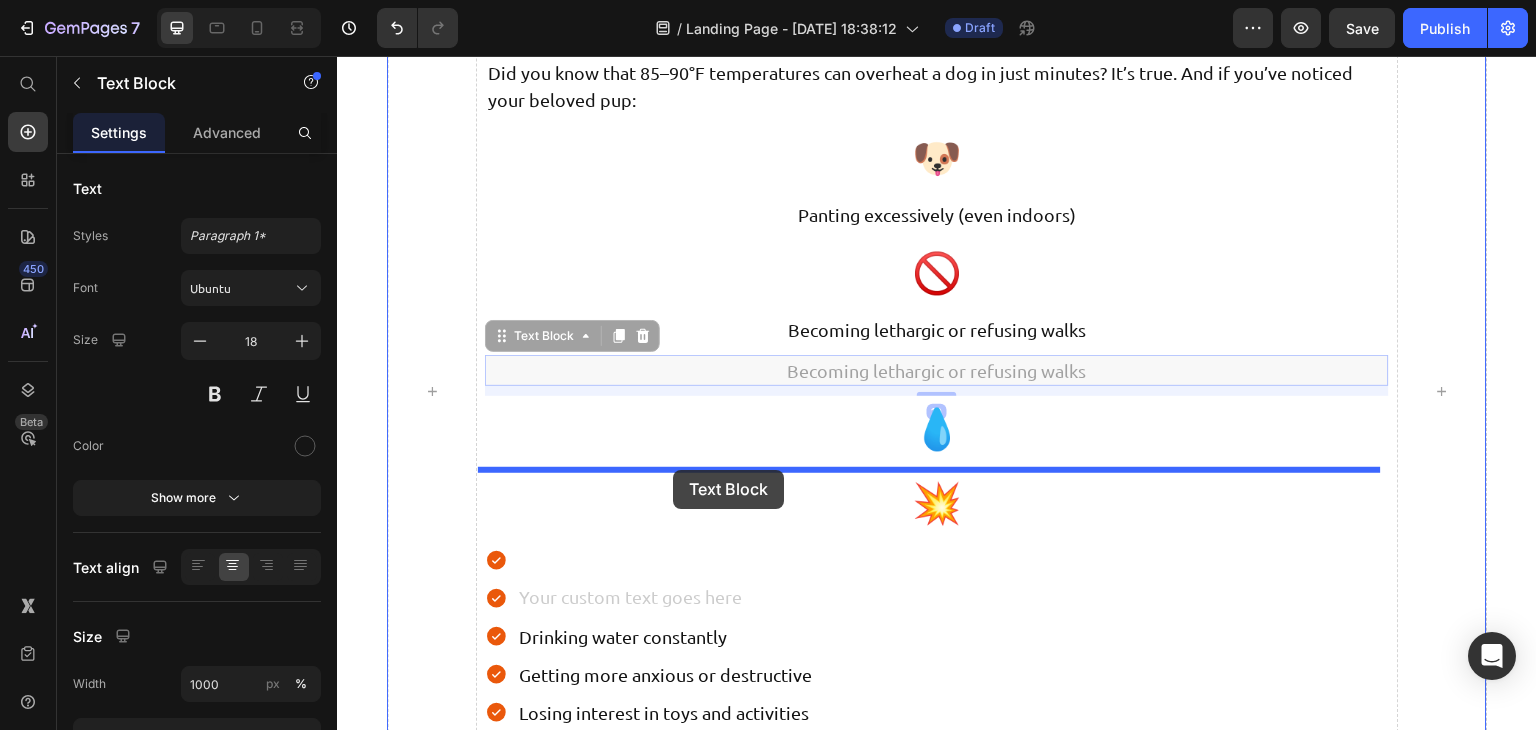 drag, startPoint x: 549, startPoint y: 338, endPoint x: 673, endPoint y: 470, distance: 181.1077 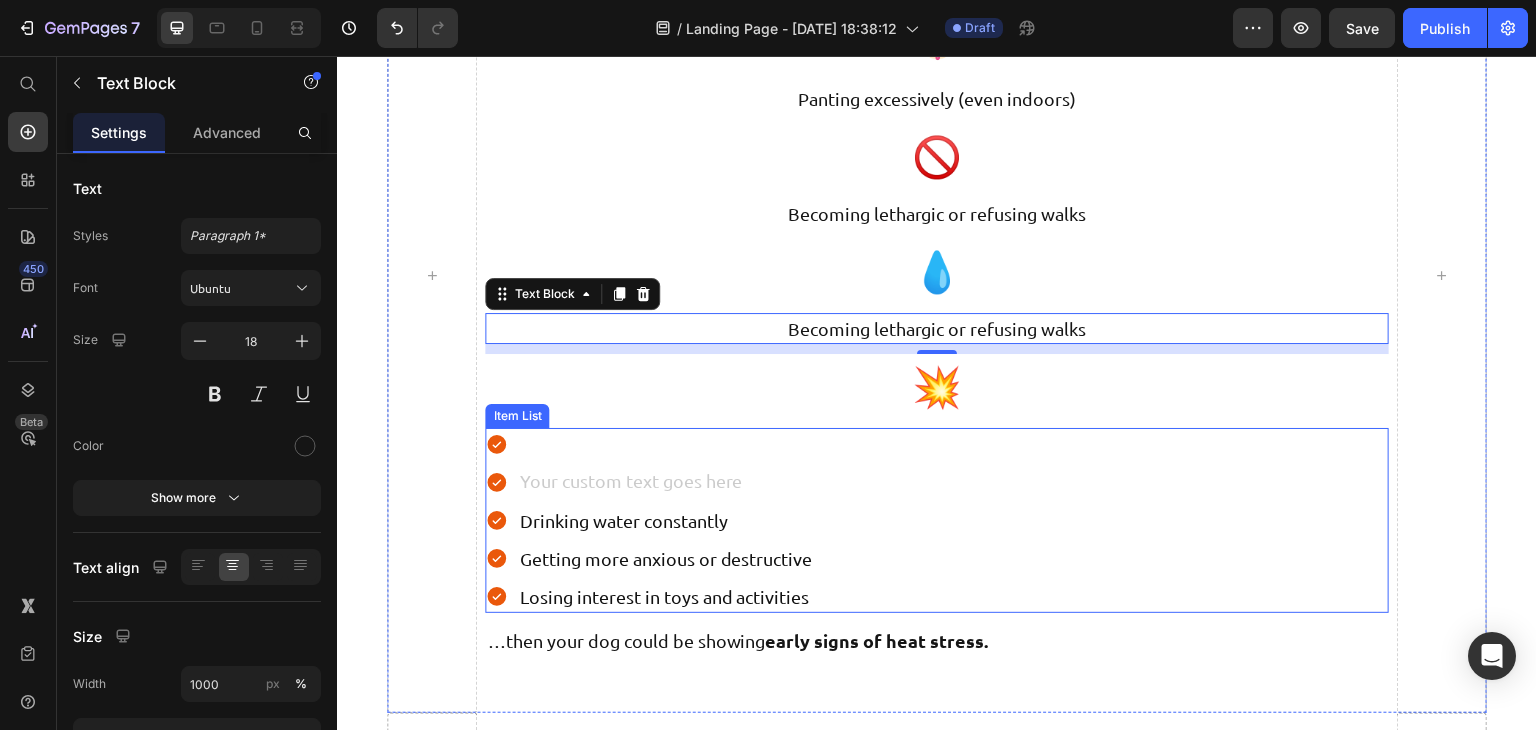 scroll, scrollTop: 1199, scrollLeft: 0, axis: vertical 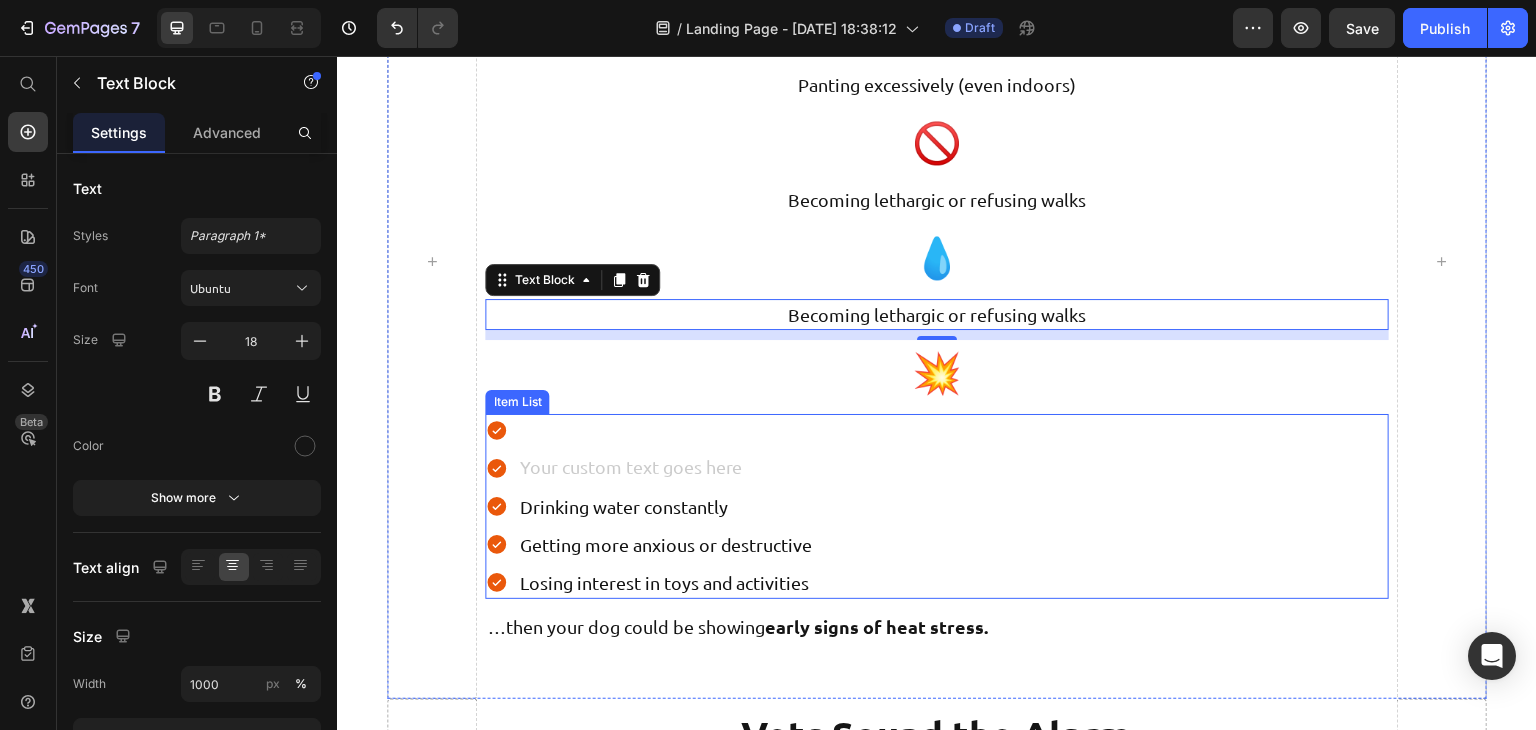 click on "Drinking water constantly" at bounding box center (665, 506) 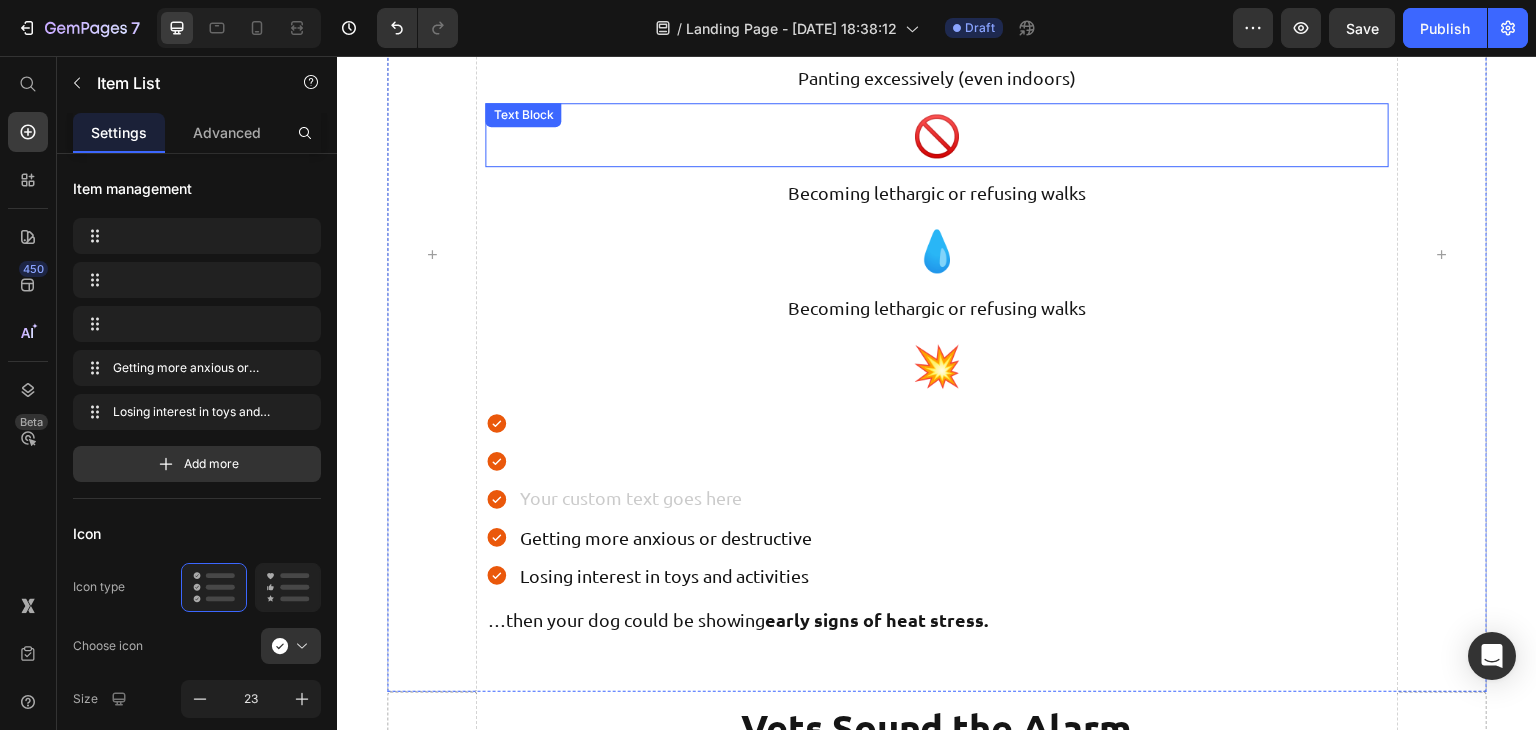 scroll, scrollTop: 1197, scrollLeft: 0, axis: vertical 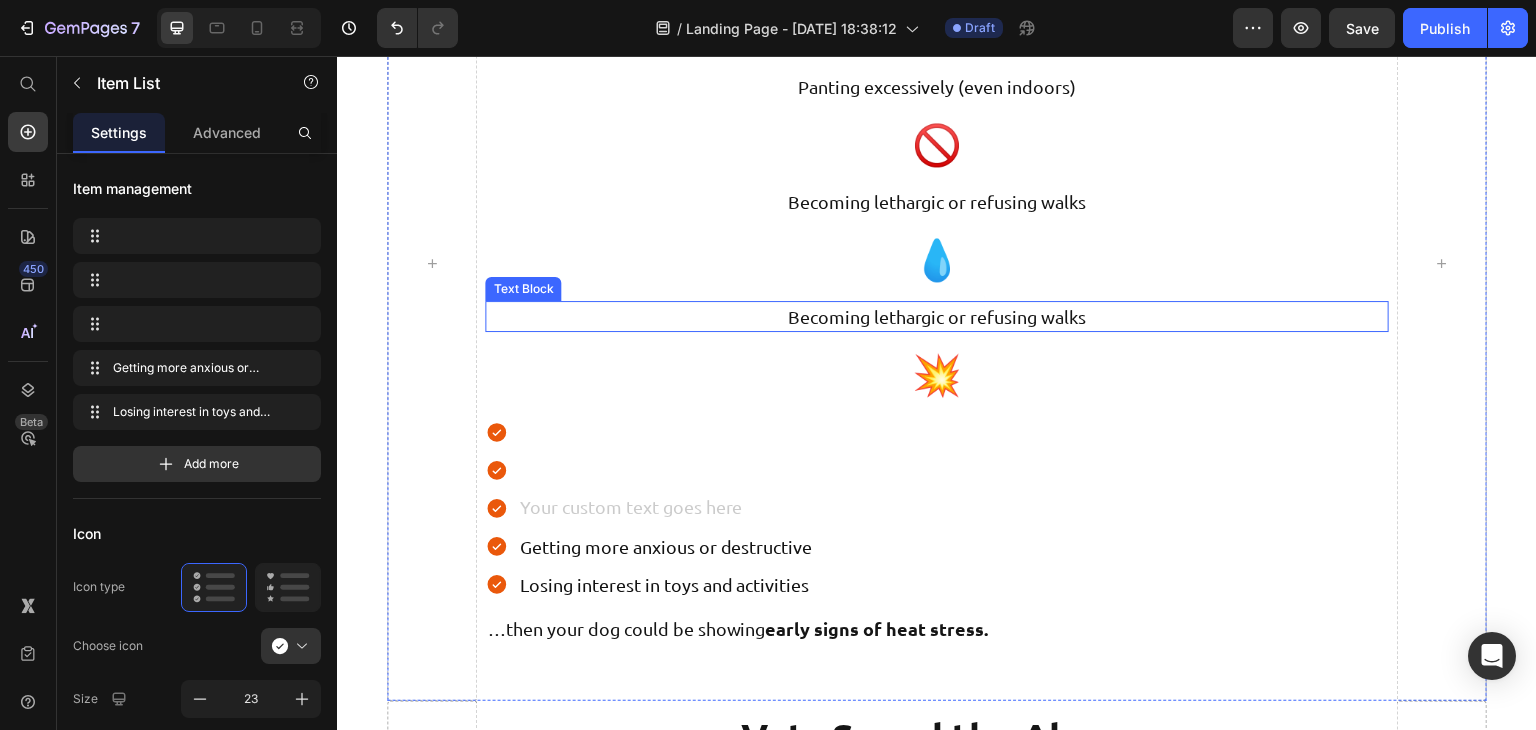 click on "Becoming lethargic or refusing walks" at bounding box center (936, 316) 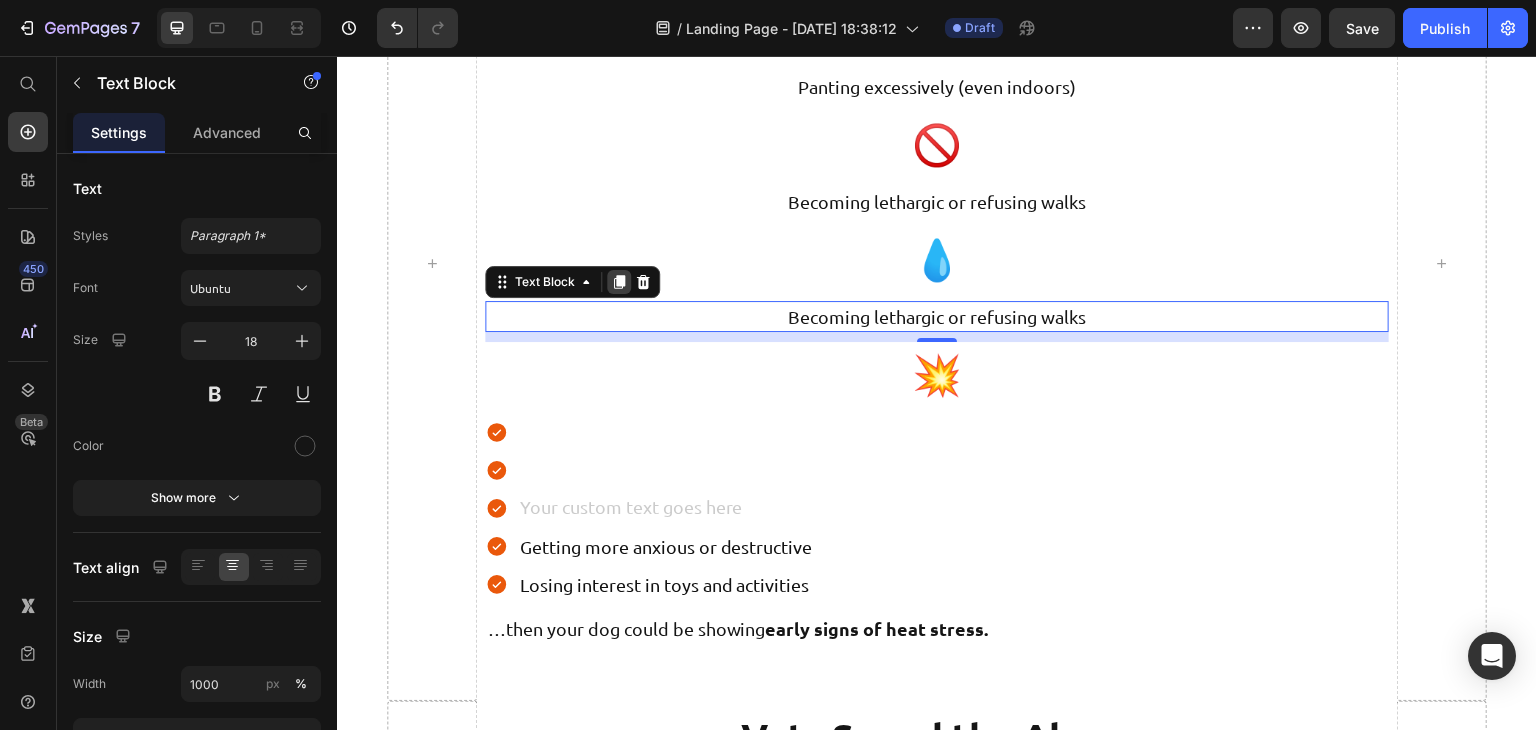 click 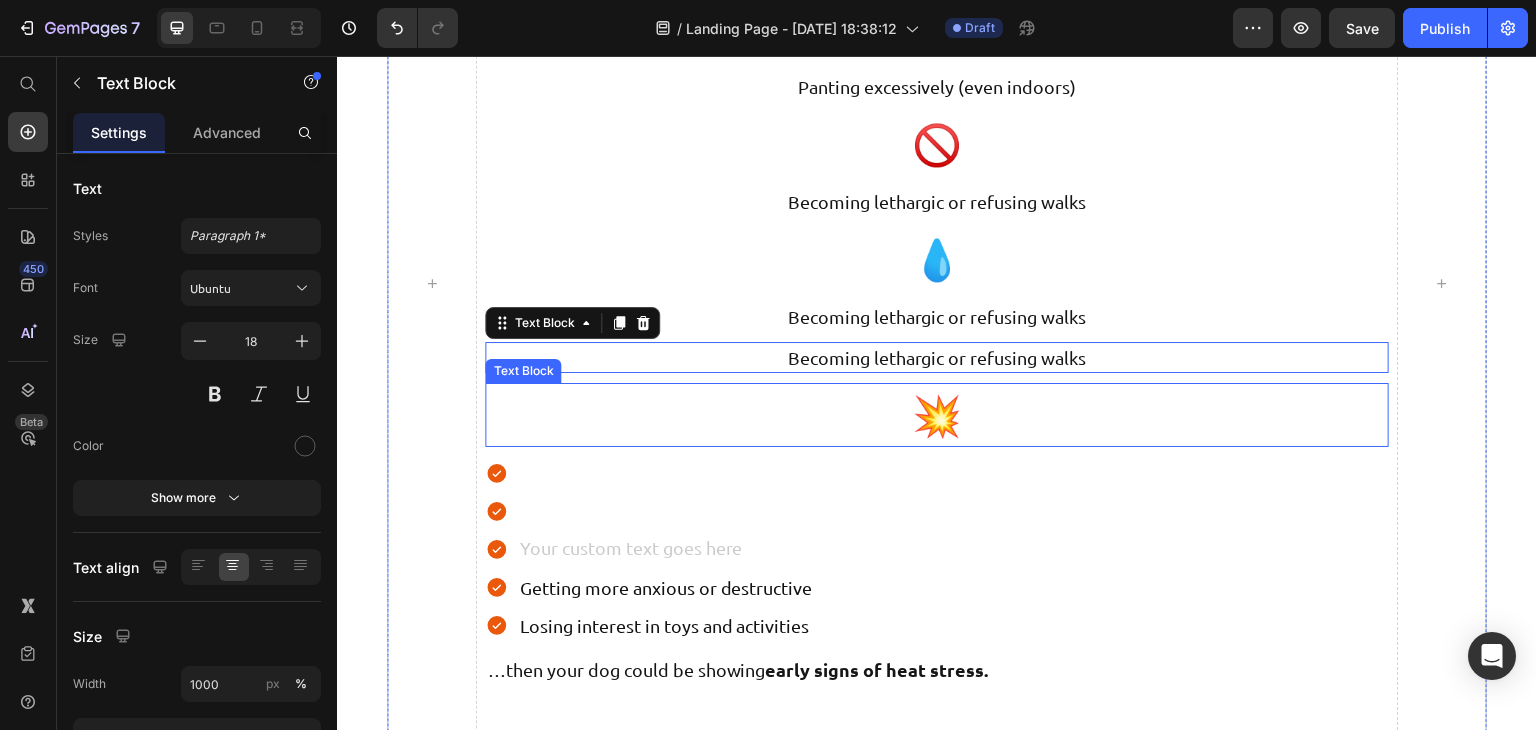 scroll, scrollTop: 1218, scrollLeft: 0, axis: vertical 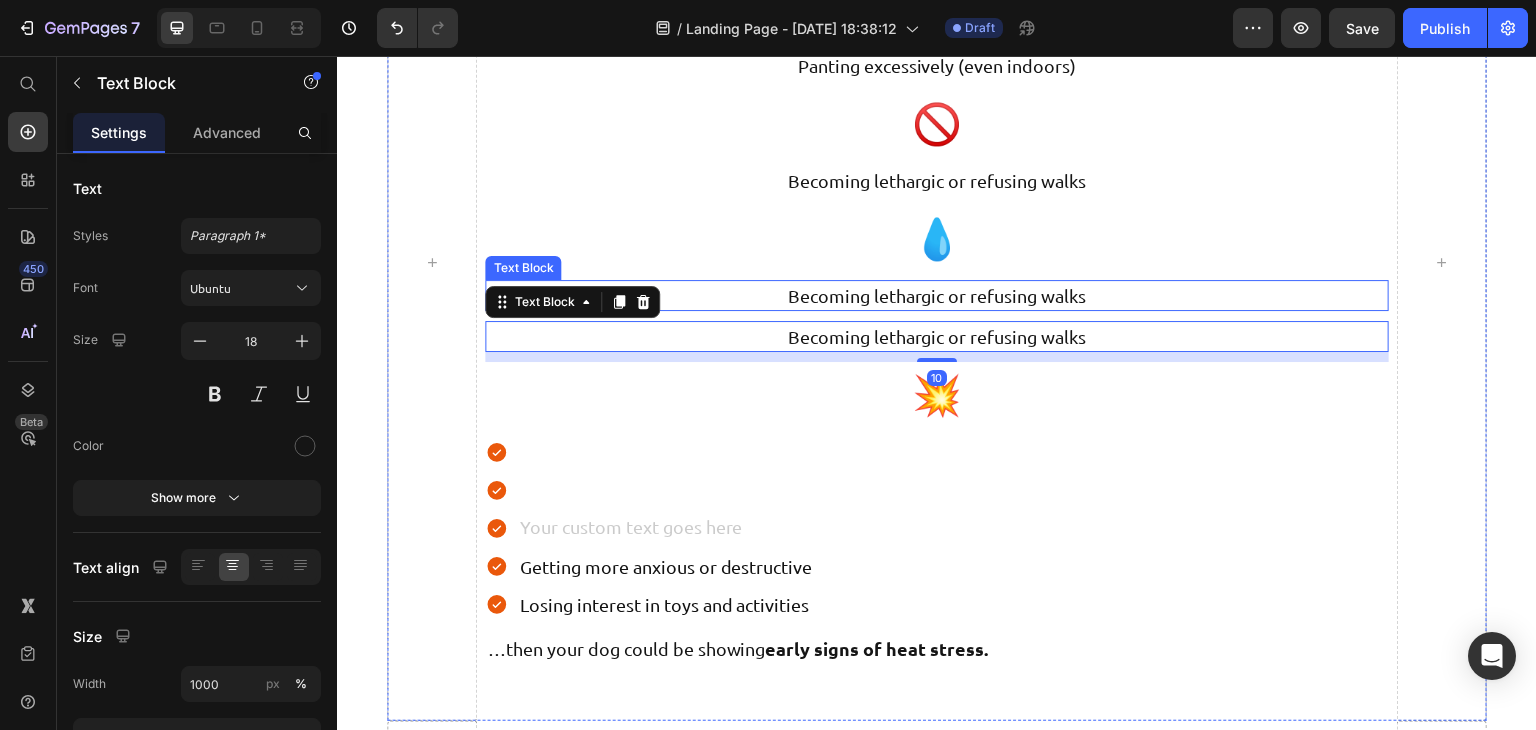 click on "Becoming lethargic or refusing walks" at bounding box center (936, 295) 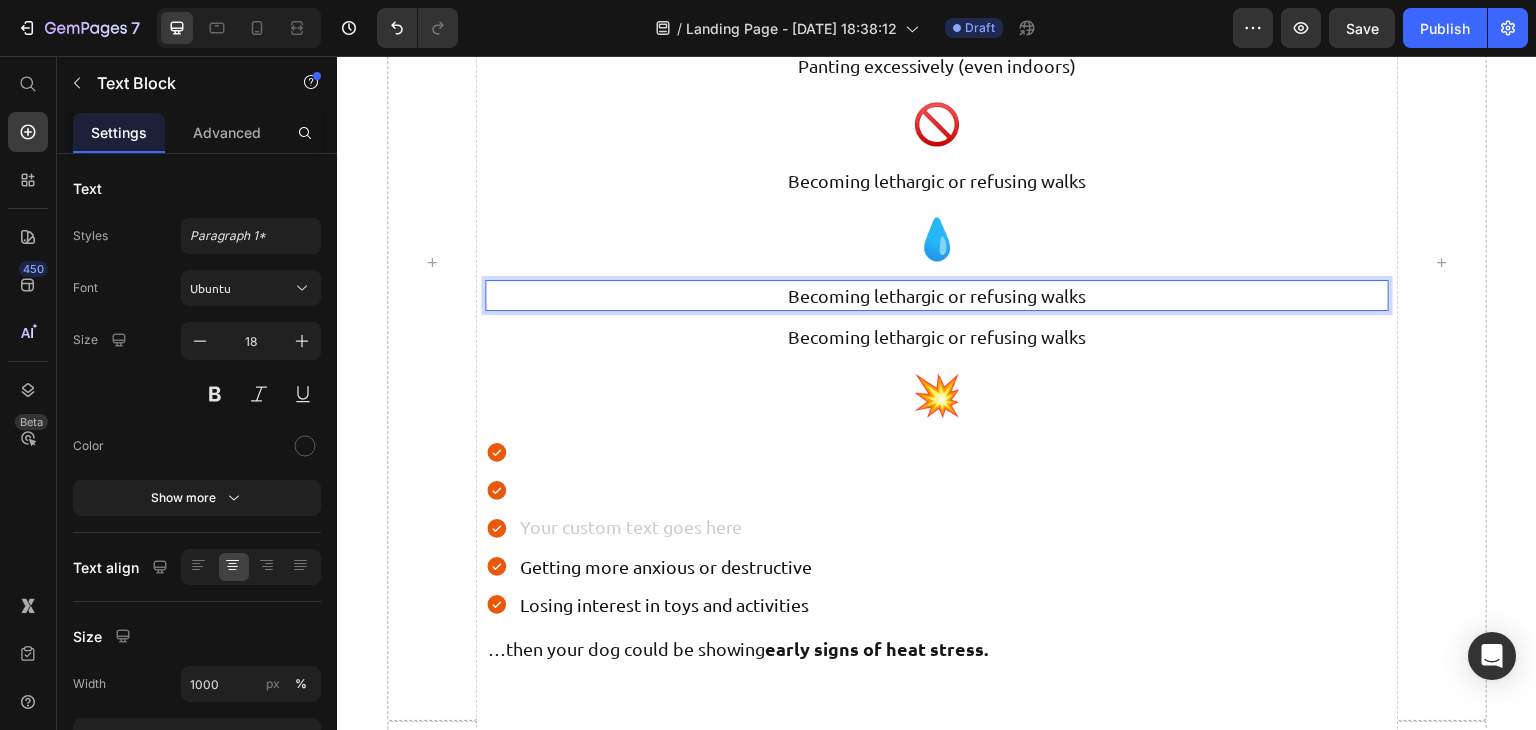 click on "Becoming lethargic or refusing walks" at bounding box center (936, 295) 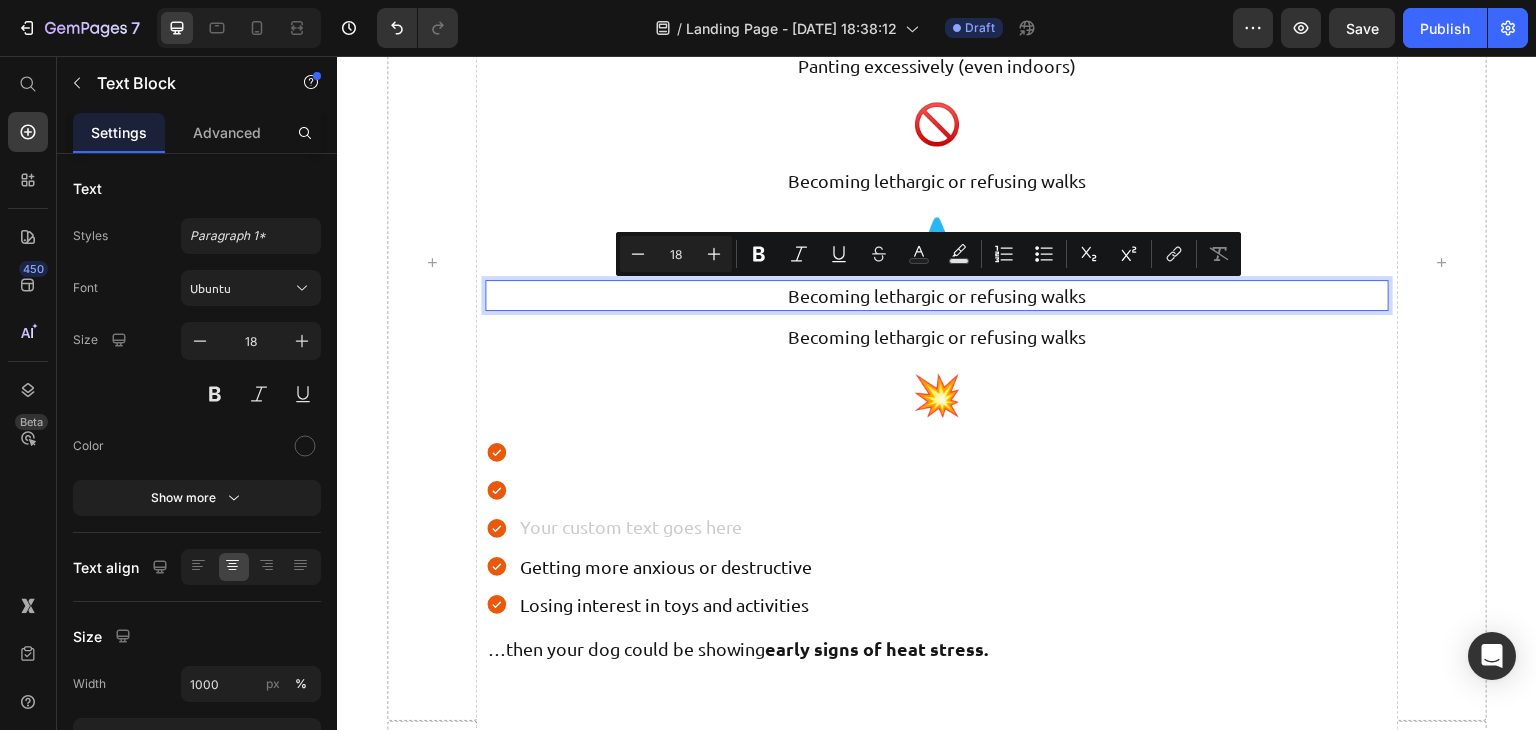 click on "Becoming lethargic or refusing walks" at bounding box center [936, 295] 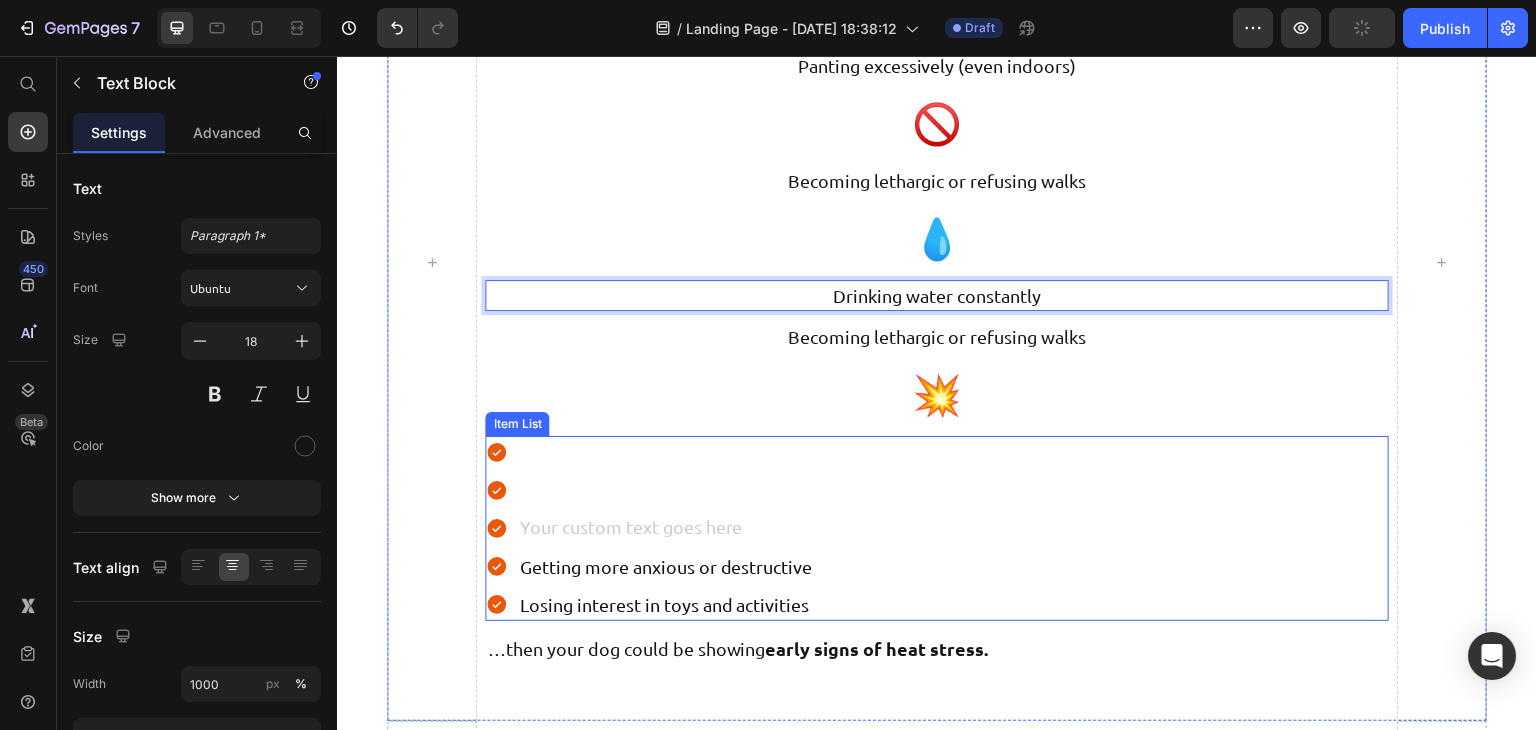 click on "Getting more anxious or destructive" at bounding box center (665, 566) 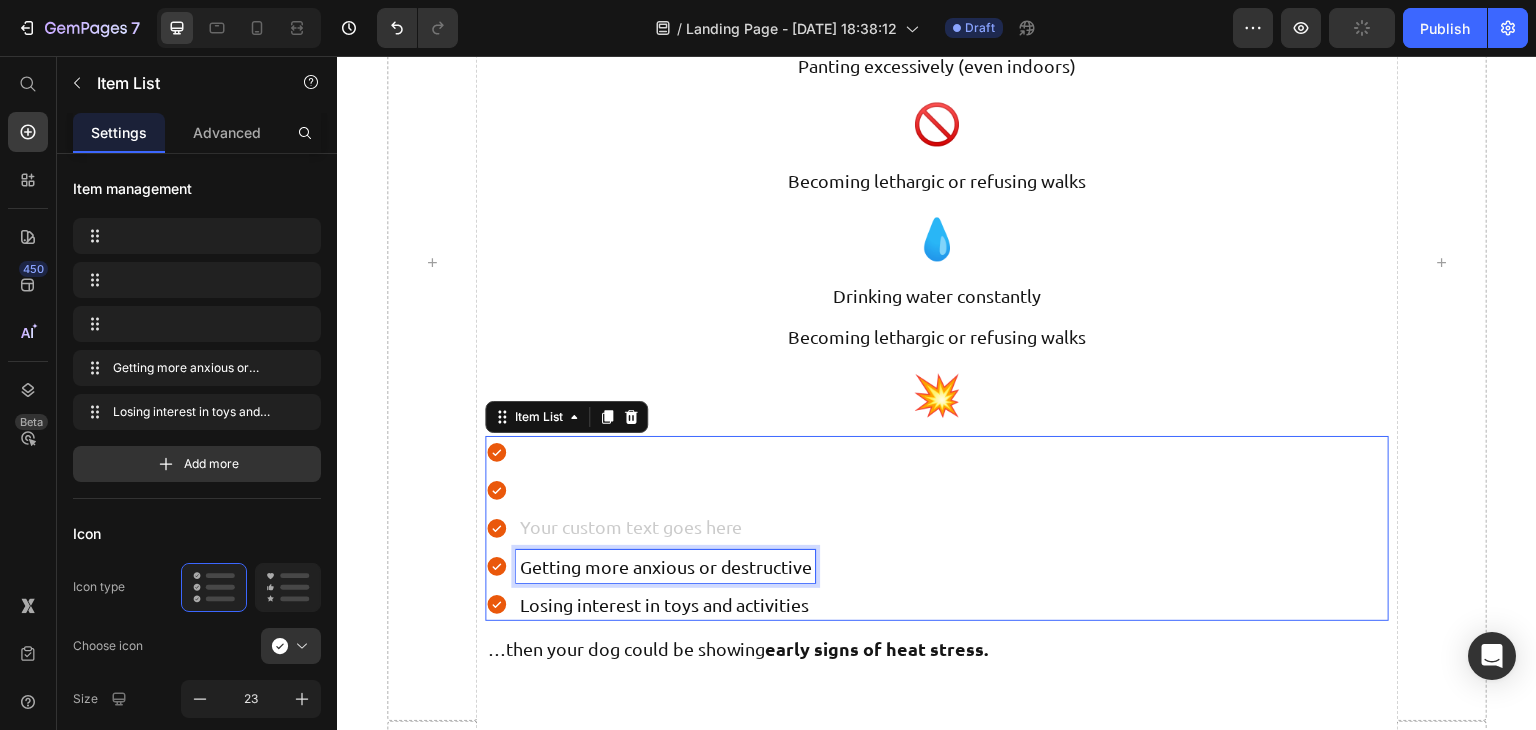 click on "Getting more anxious or destructive" at bounding box center [665, 566] 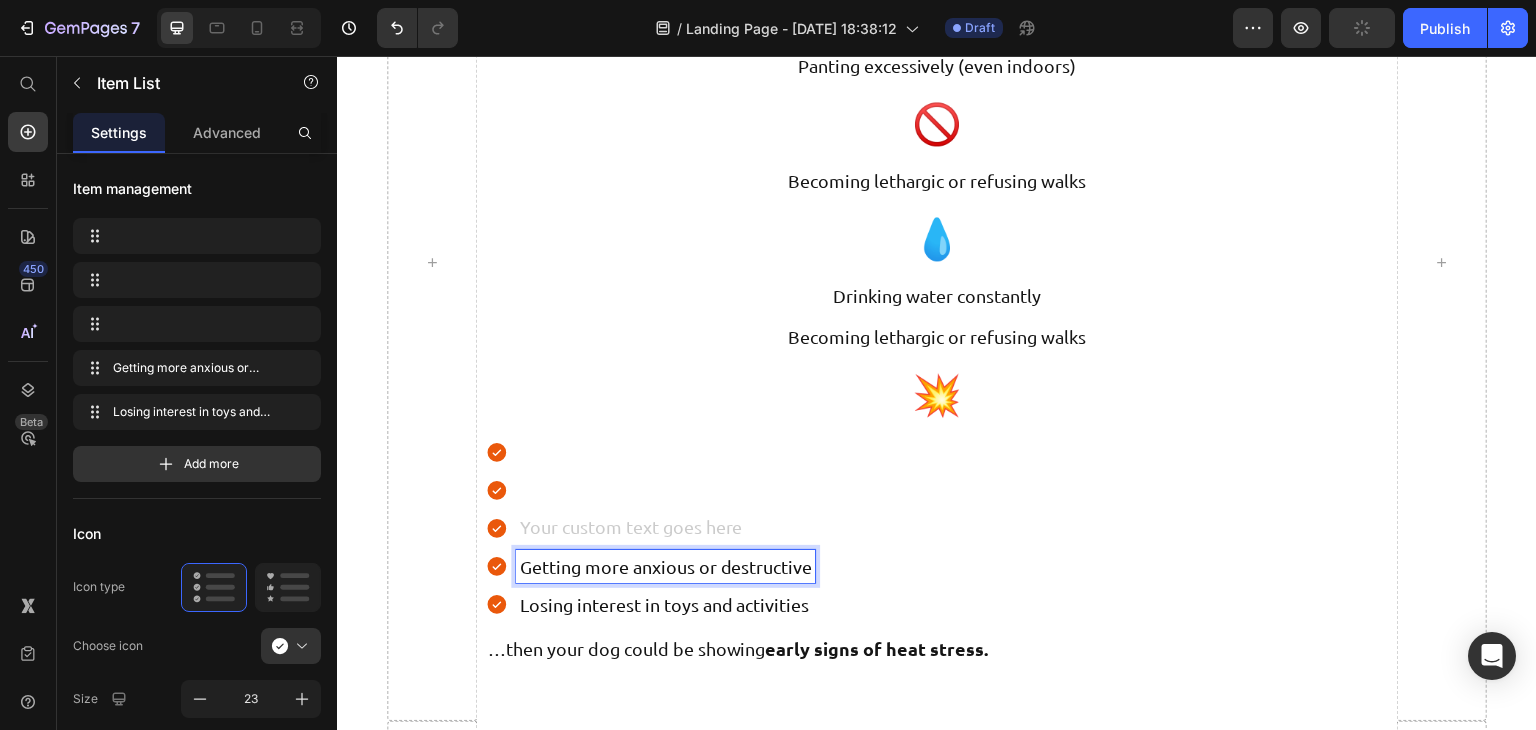 click on "Getting more anxious or destructive" at bounding box center (665, 566) 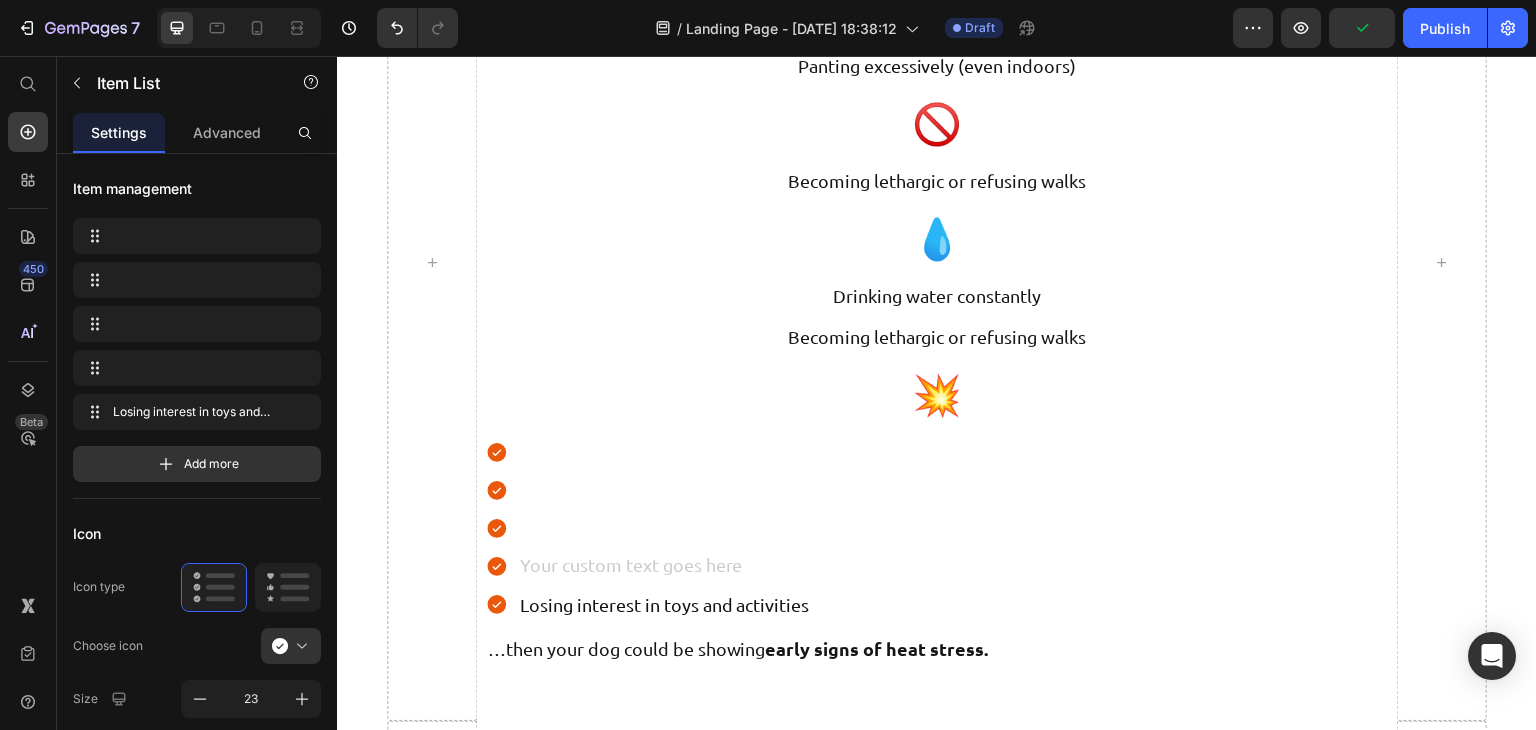 scroll, scrollTop: 1209, scrollLeft: 0, axis: vertical 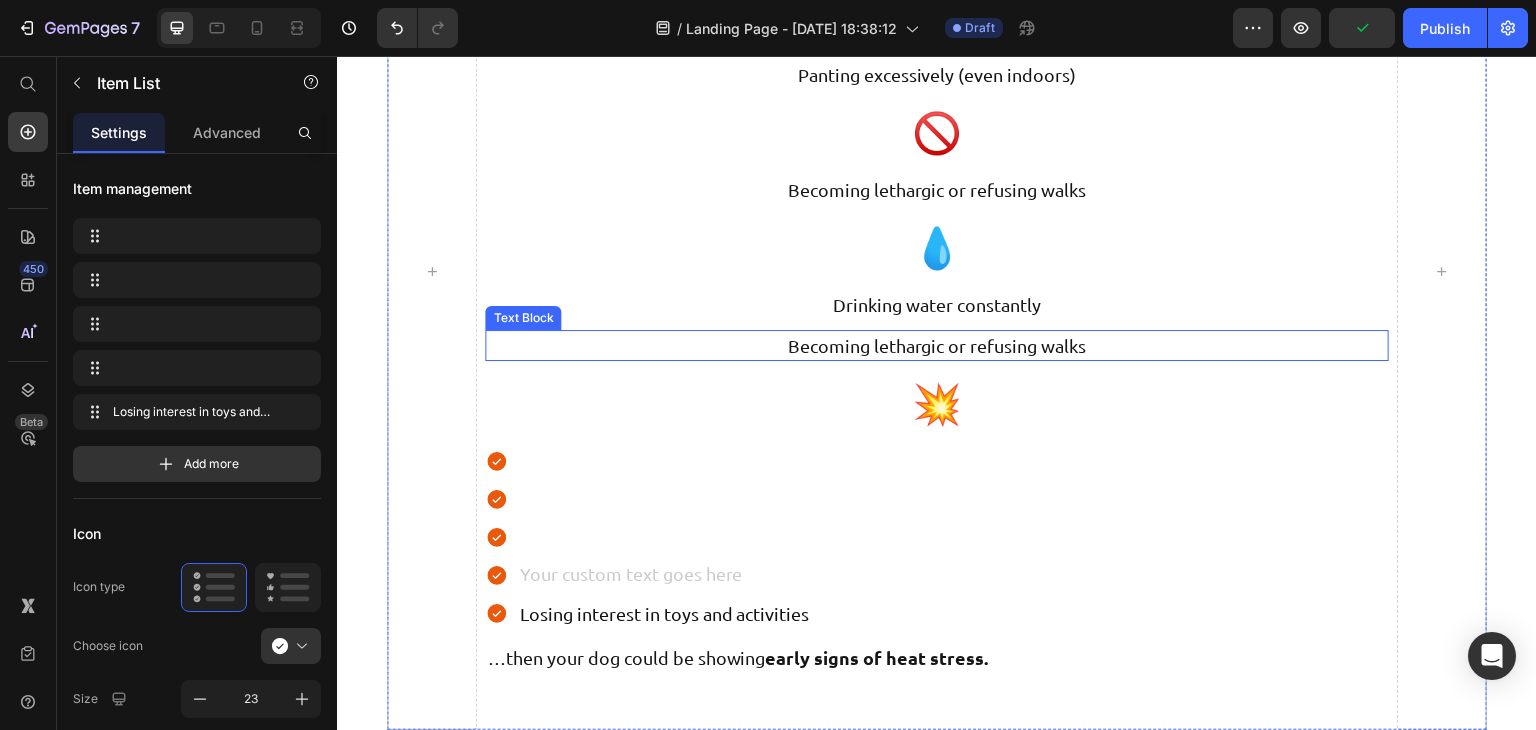 click on "Becoming lethargic or refusing walks" at bounding box center (936, 345) 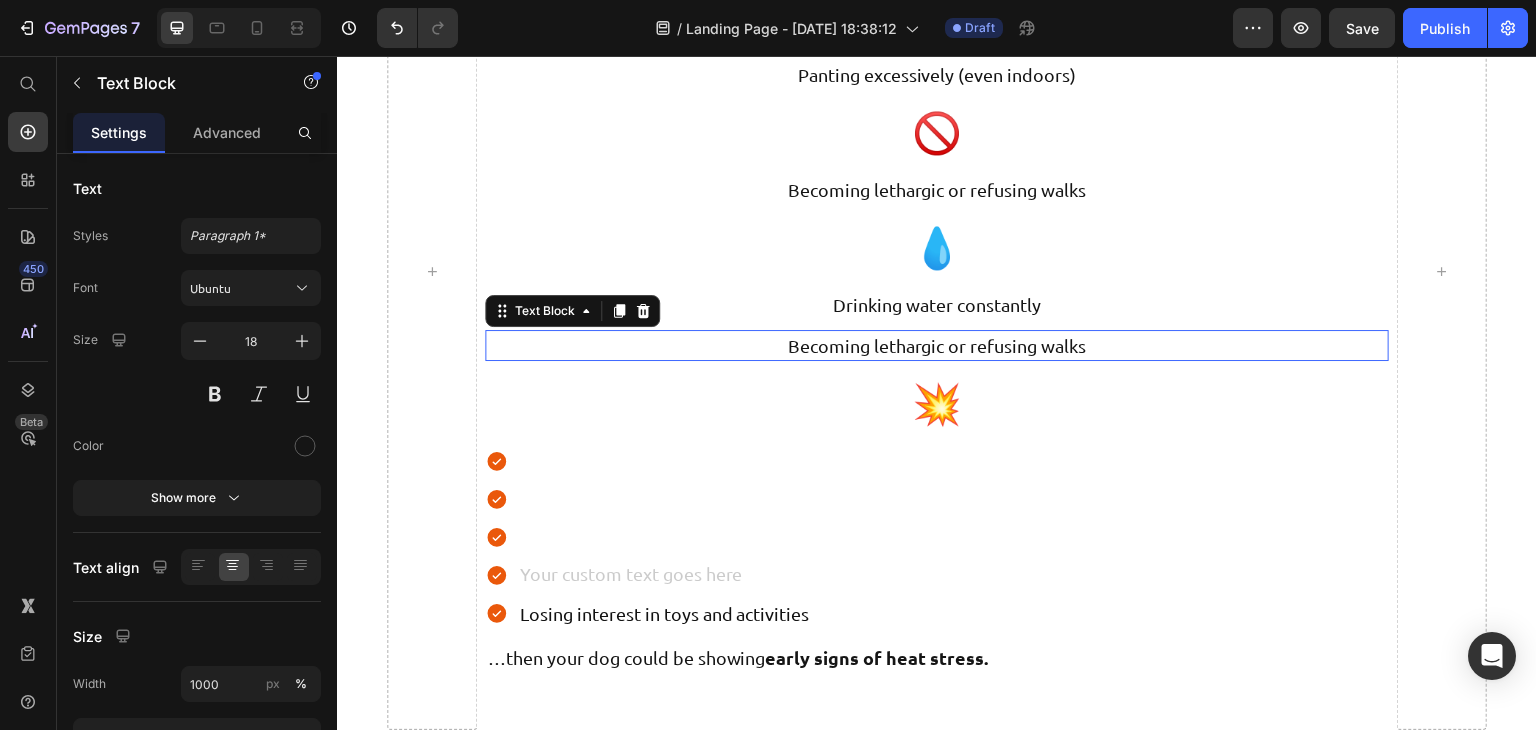 click on "Becoming lethargic or refusing walks" at bounding box center (936, 345) 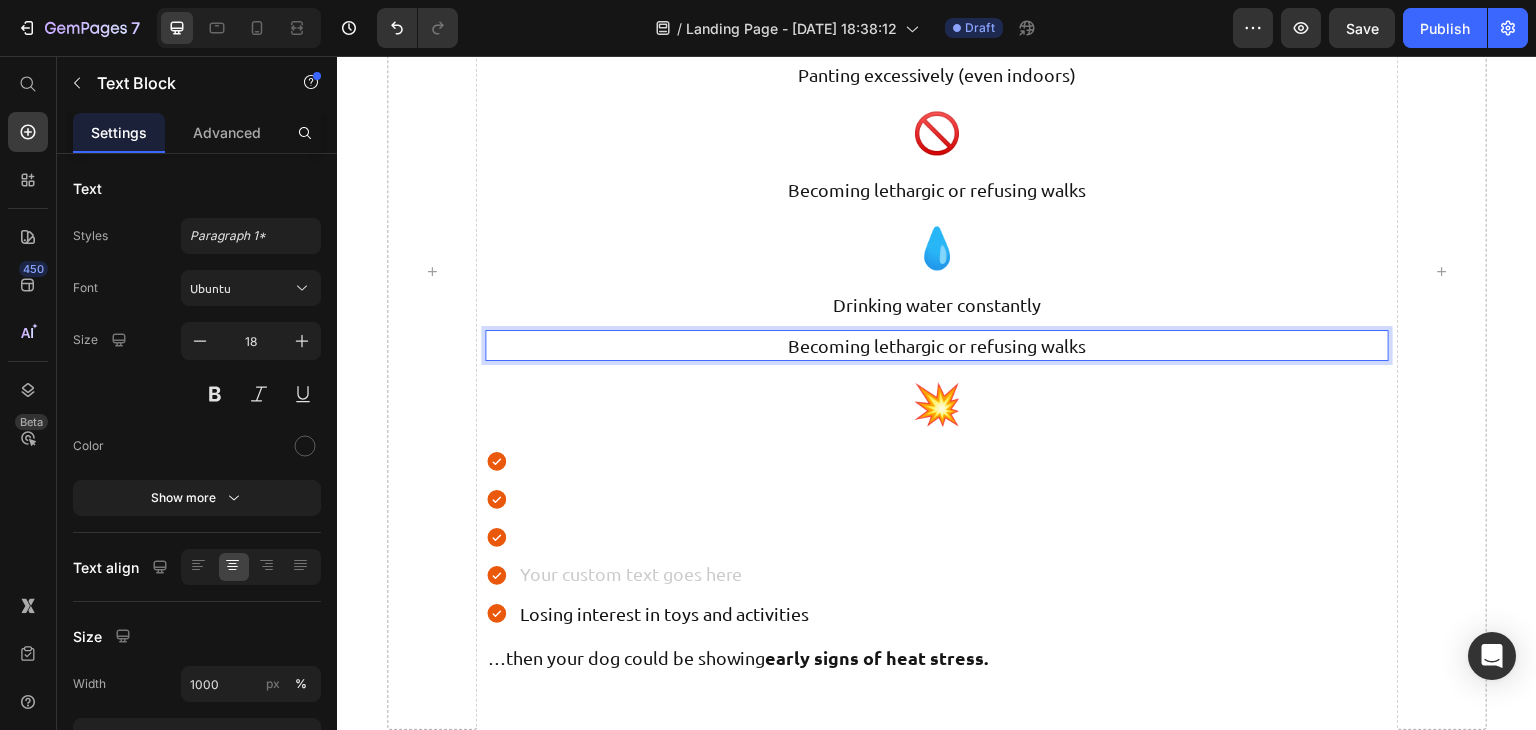 click on "Becoming lethargic or refusing walks" at bounding box center (936, 345) 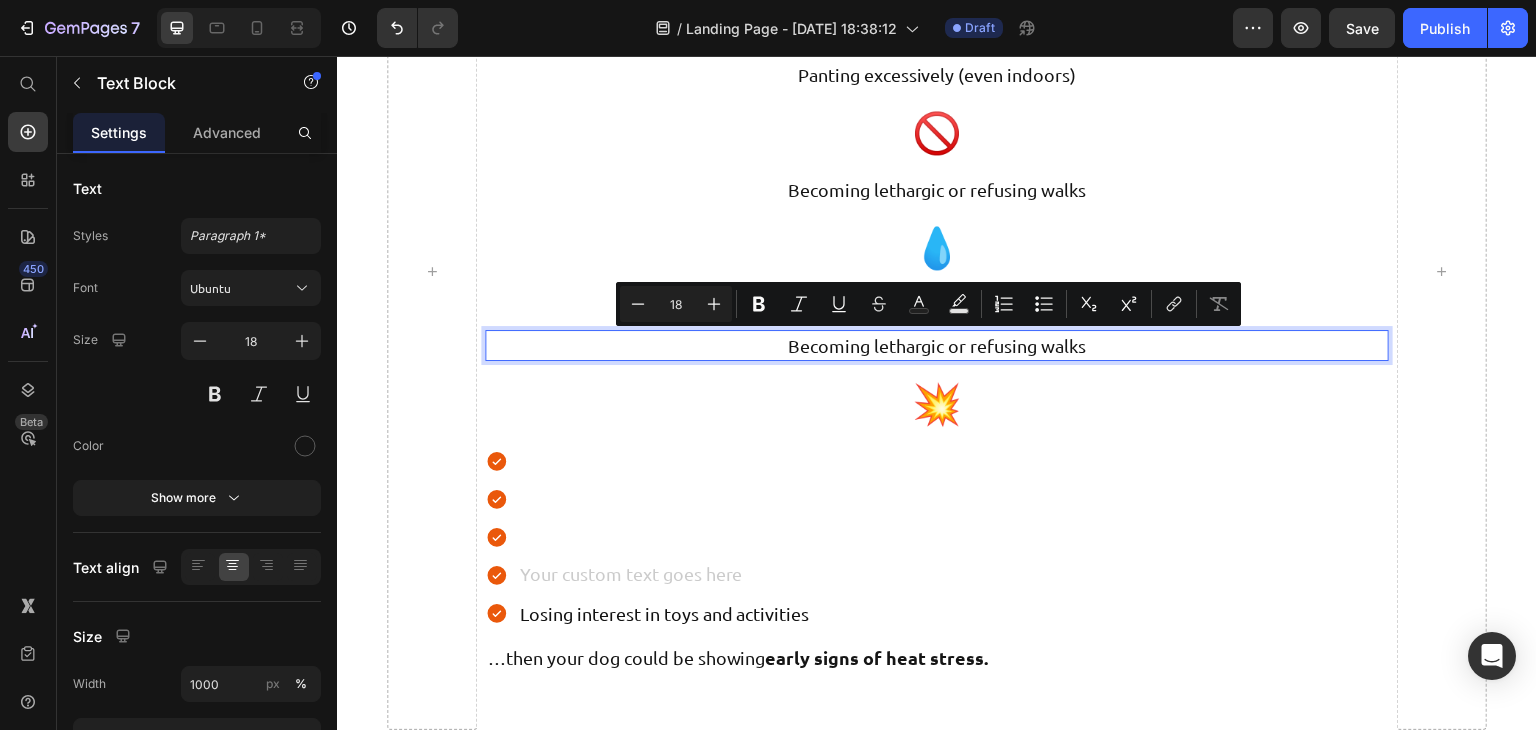 click on "Becoming lethargic or refusing walks" at bounding box center [936, 345] 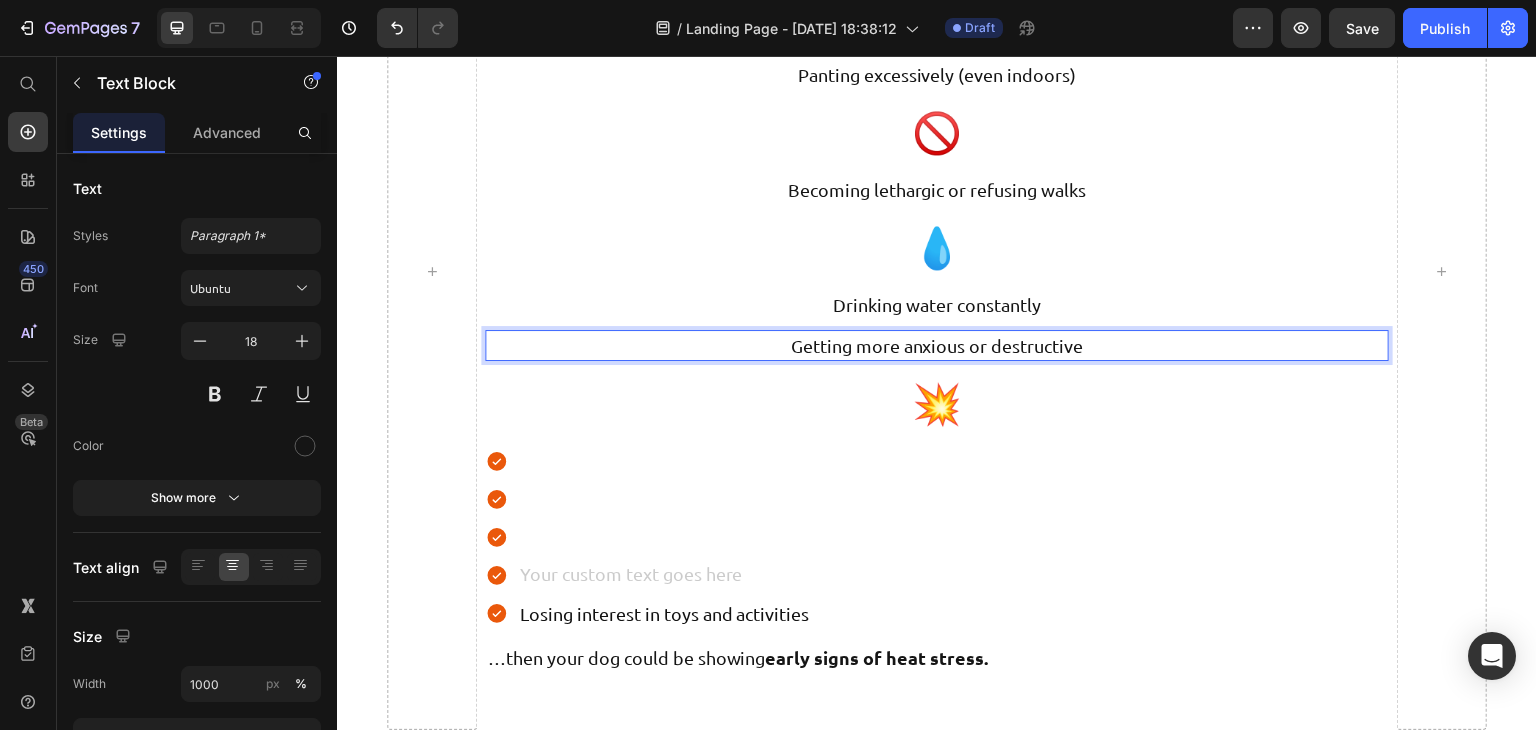 click on "Getting more anxious or destructive" at bounding box center (936, 345) 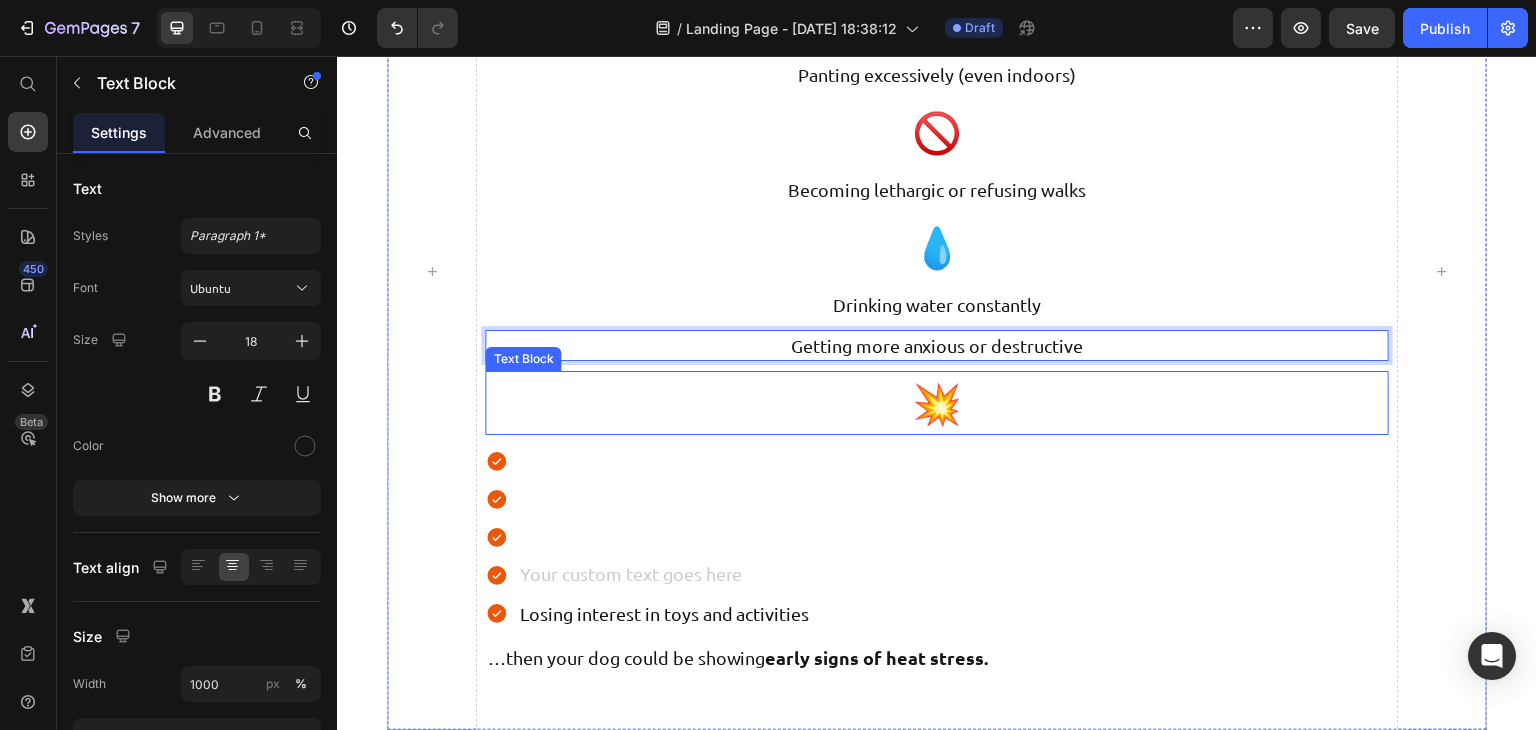 click on "💥" at bounding box center [936, 403] 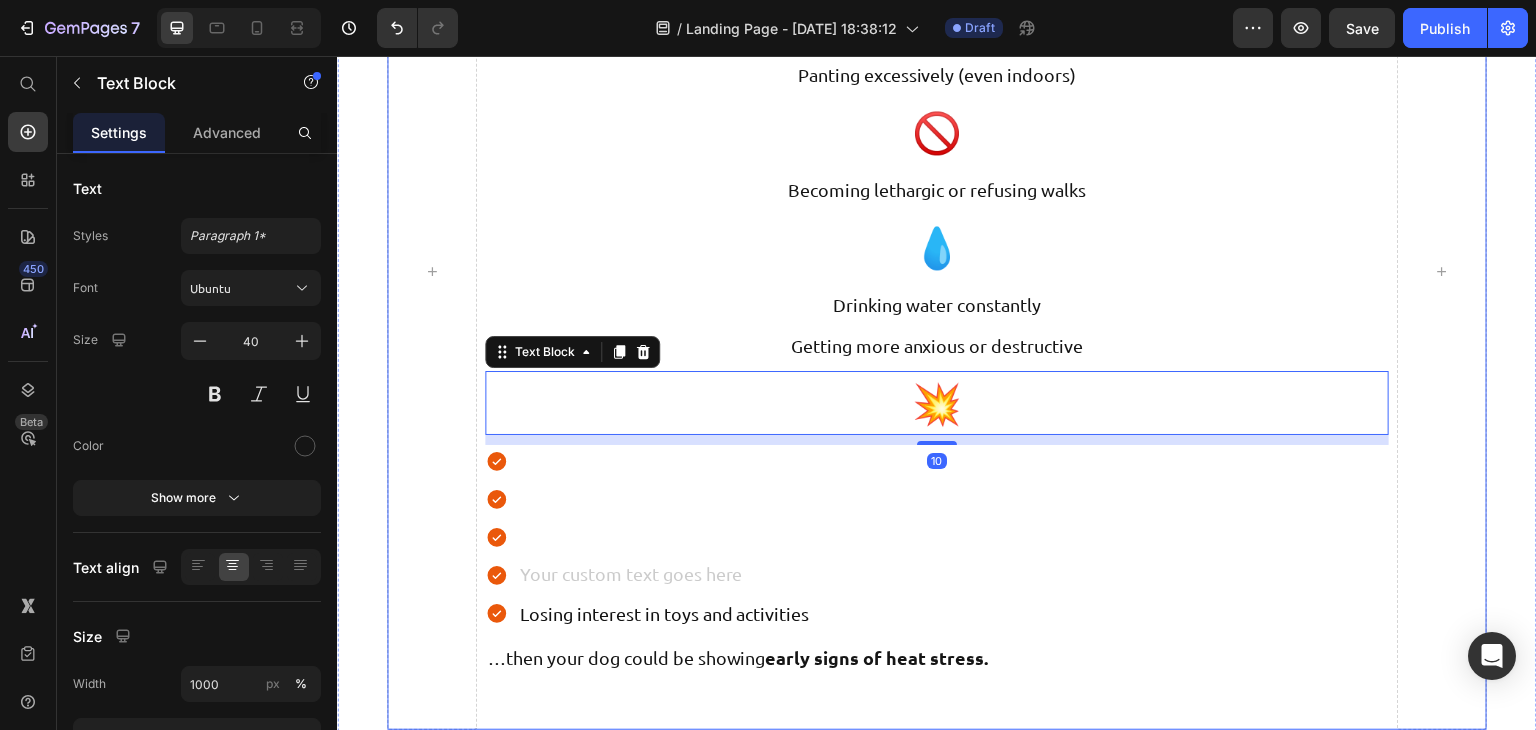 click on "First, the Scary Truth Every Dog Parent Needs to Know About Summer…  Heading Did you know that 85–90°F temperatures can overheat a dog in just minutes? It’s true. And if you’ve noticed your beloved pup:  Text Block 🐶 Text Block Panting excessively (even indoors)  Text Block 🚫 Text Block Becoming lethargic or refusing walks  Text Block 💧 Text Block Drinking water constantly  Text Block Getting more anxious or destructive  Text Block 💥 Text Block   10 Losing interest in toys and activities Item List …then your dog could be showing  early signs of heat stress.   Text Block" at bounding box center (936, 271) 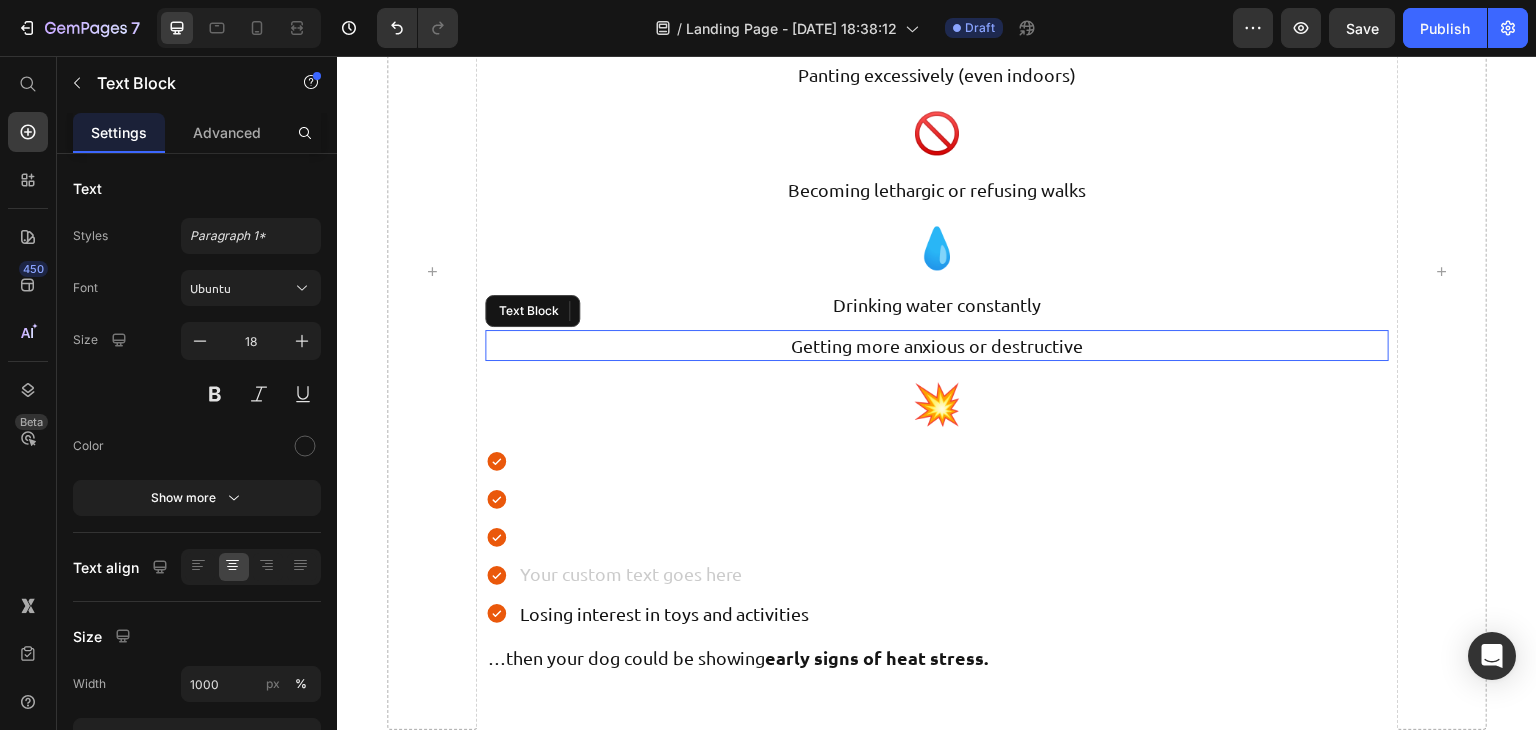 click on "Getting more anxious or destructive" at bounding box center [936, 345] 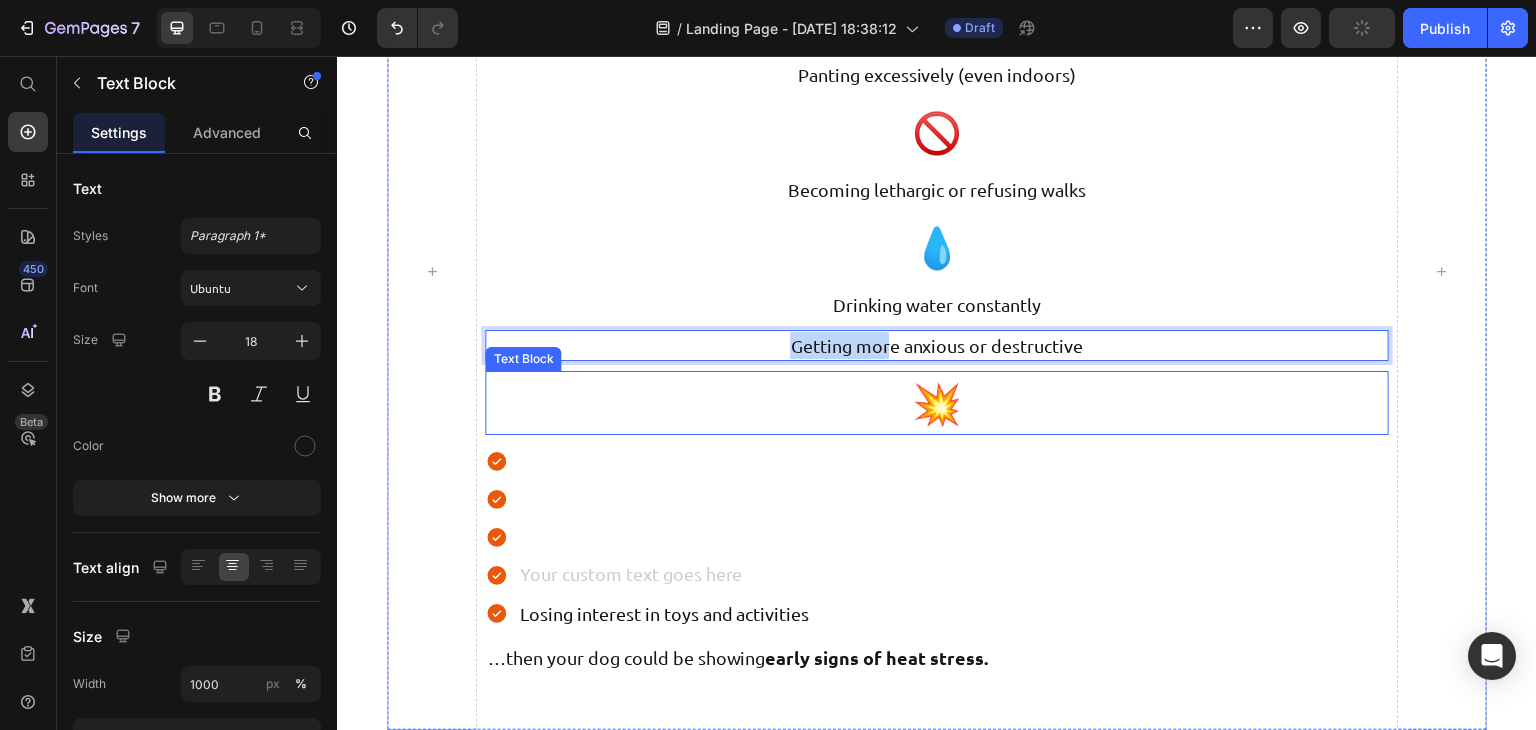 drag, startPoint x: 774, startPoint y: 350, endPoint x: 887, endPoint y: 510, distance: 195.88007 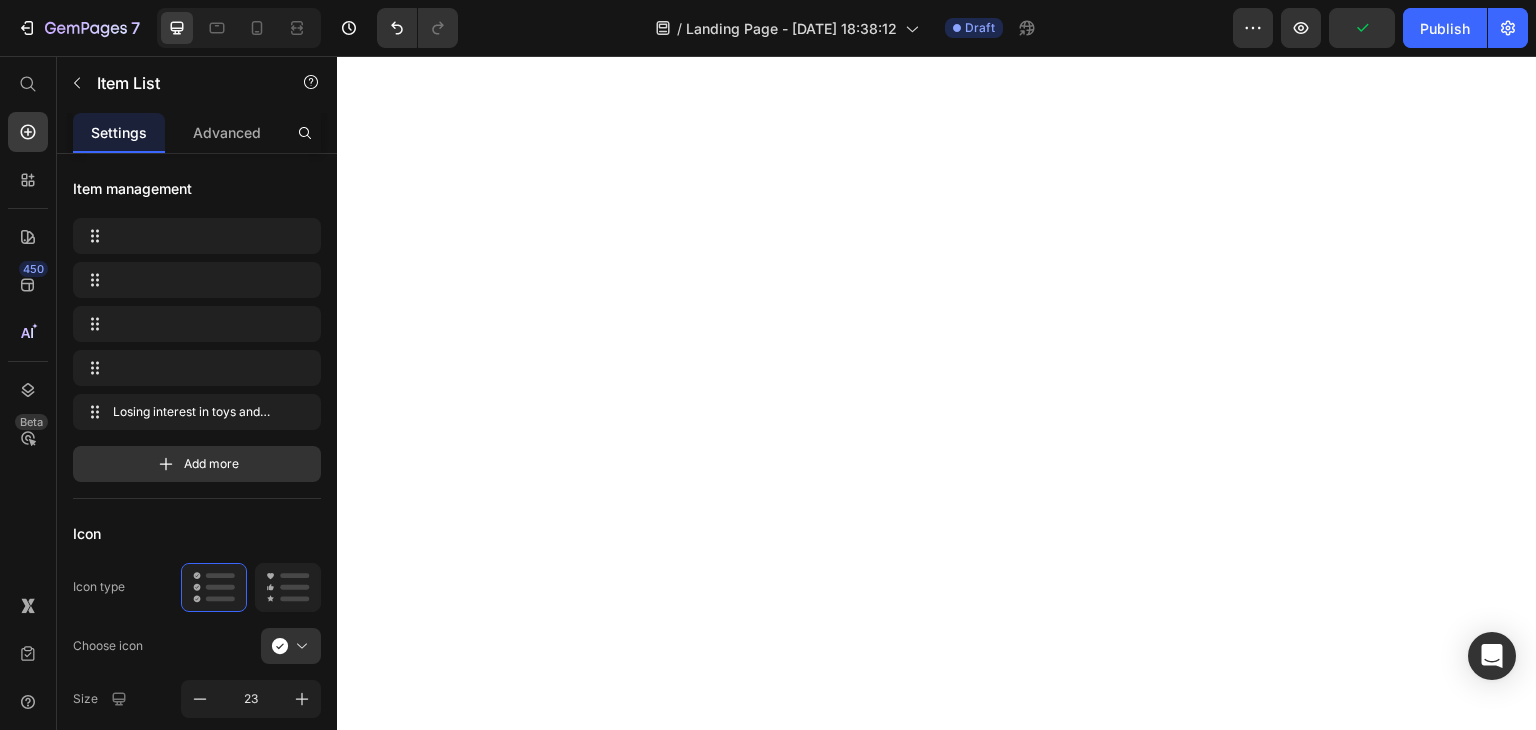 scroll, scrollTop: 0, scrollLeft: 0, axis: both 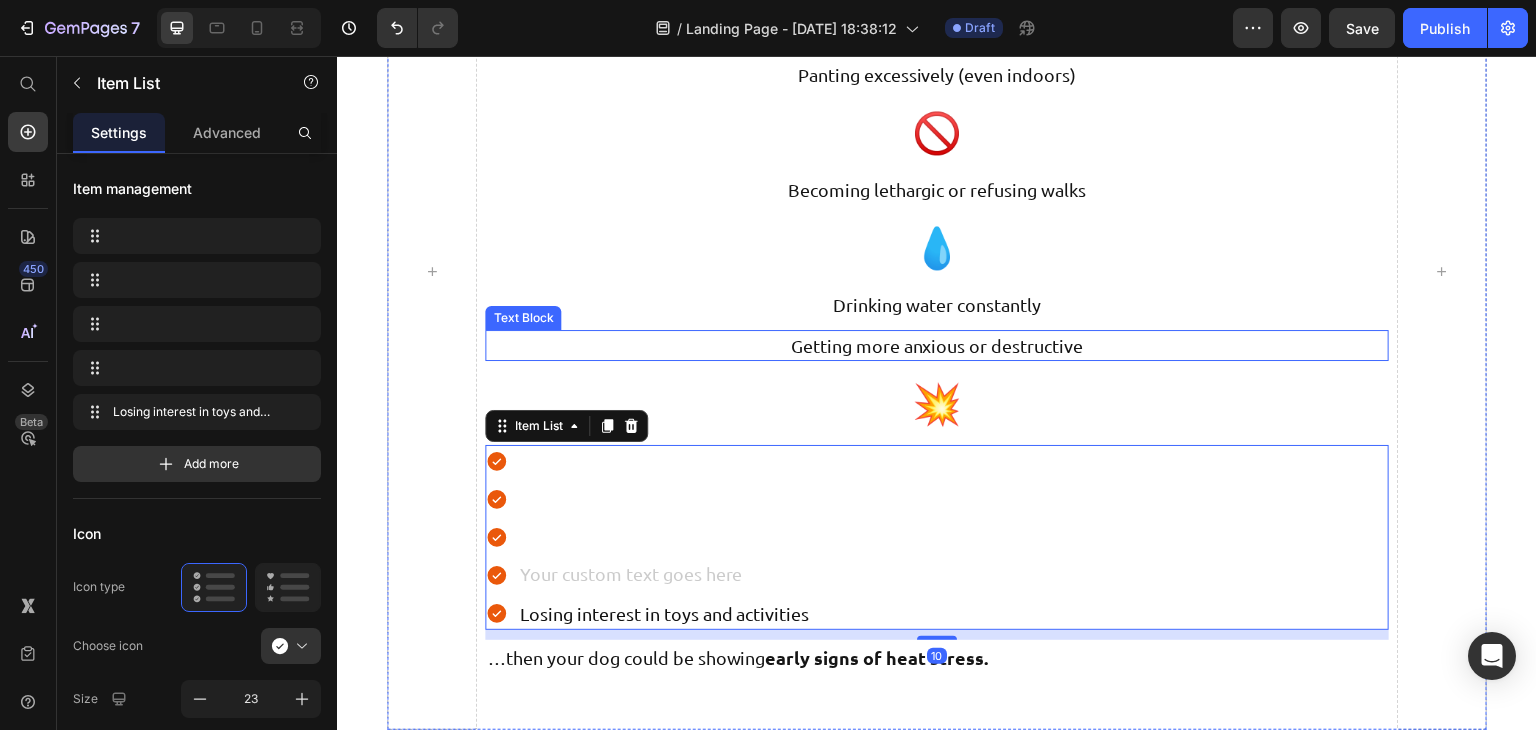 click on "Getting more anxious or destructive" at bounding box center (936, 345) 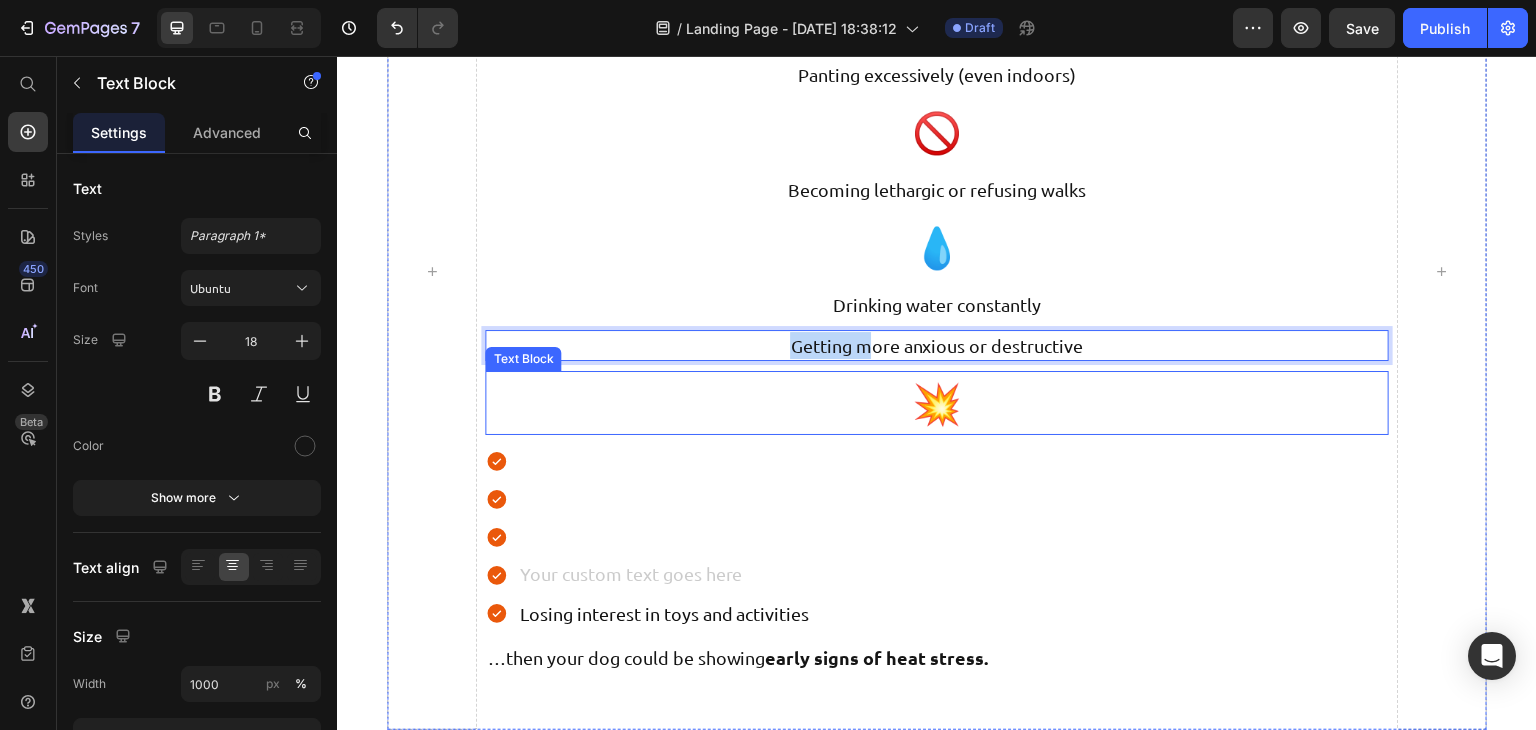 drag, startPoint x: 749, startPoint y: 354, endPoint x: 859, endPoint y: 433, distance: 135.42896 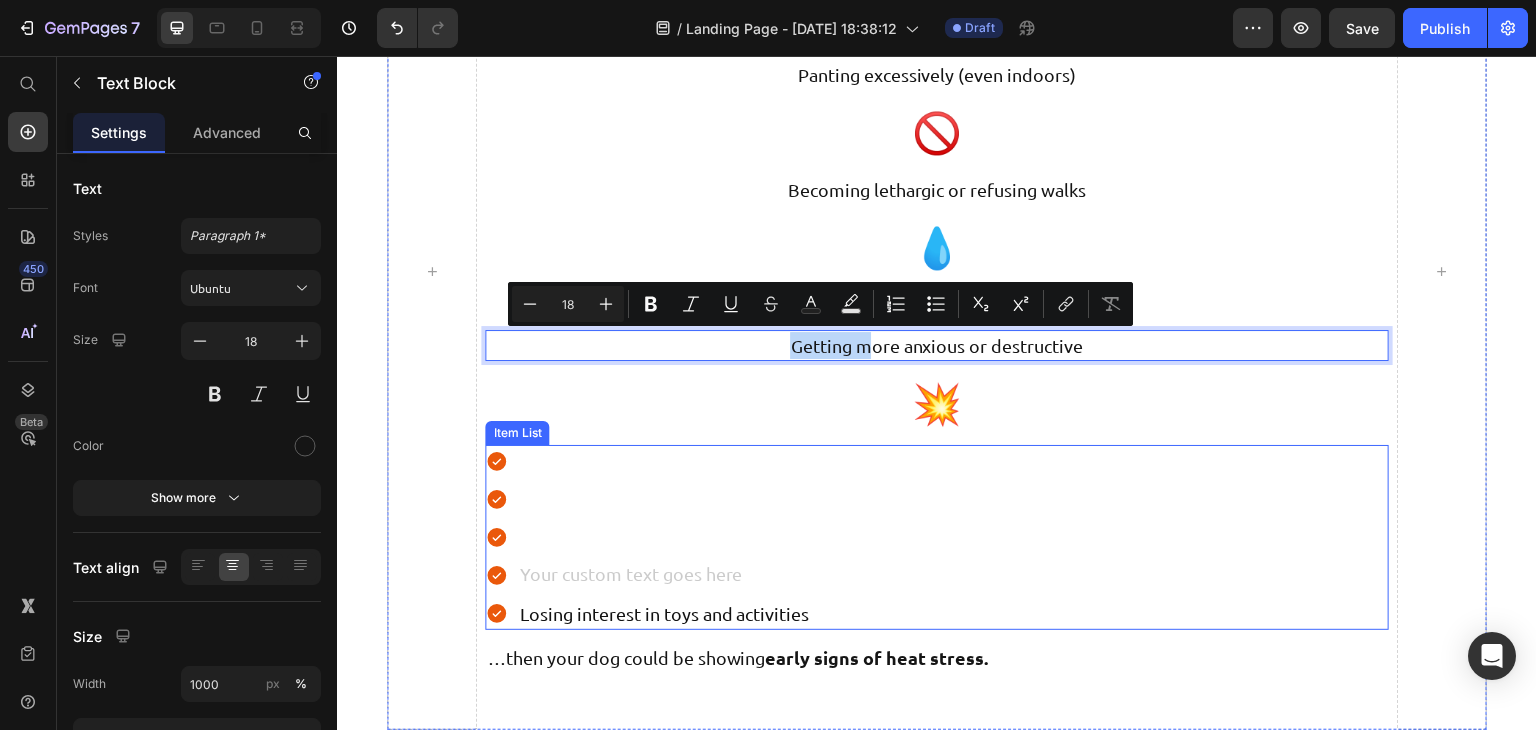 click on "Losing interest in toys and activities" at bounding box center (936, 537) 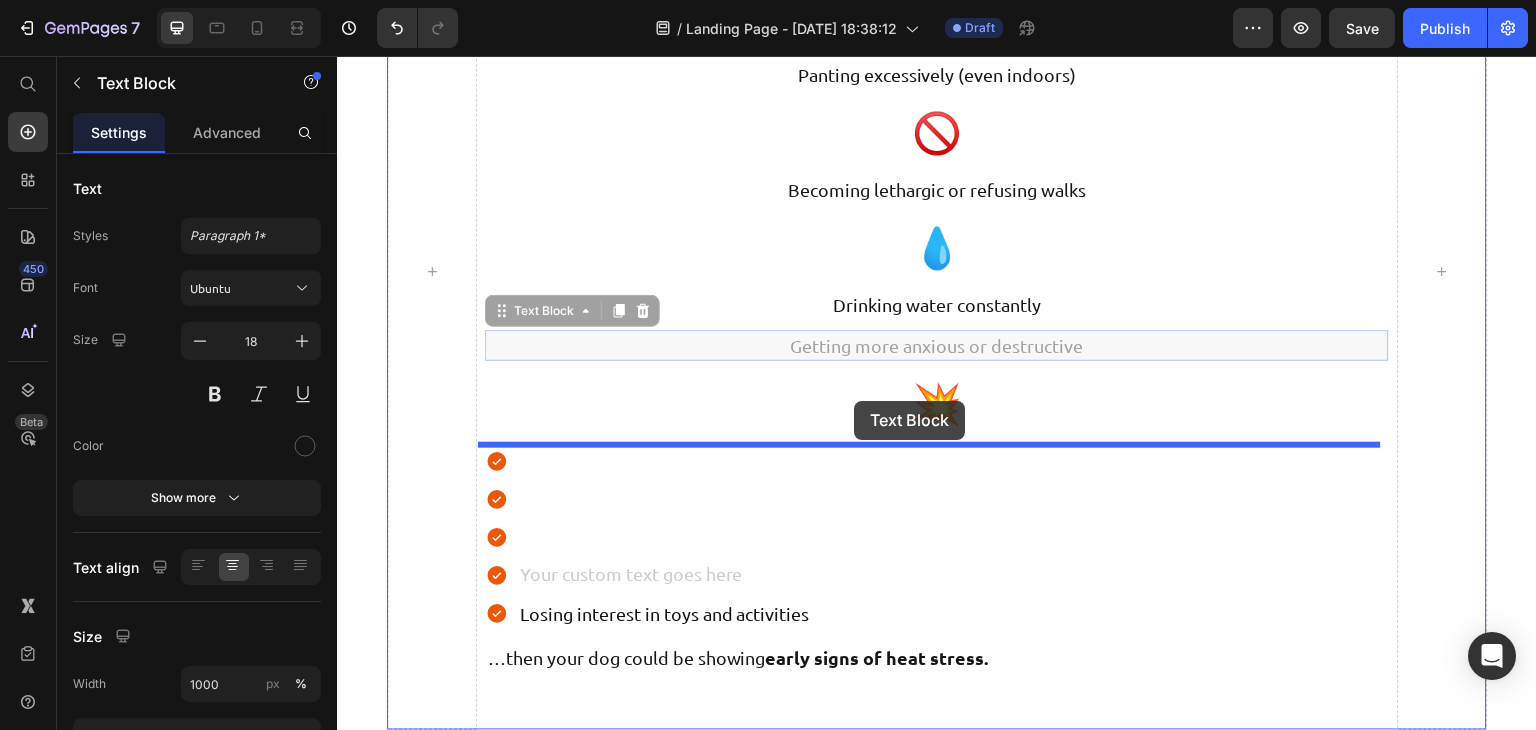 drag, startPoint x: 751, startPoint y: 345, endPoint x: 854, endPoint y: 401, distance: 117.239075 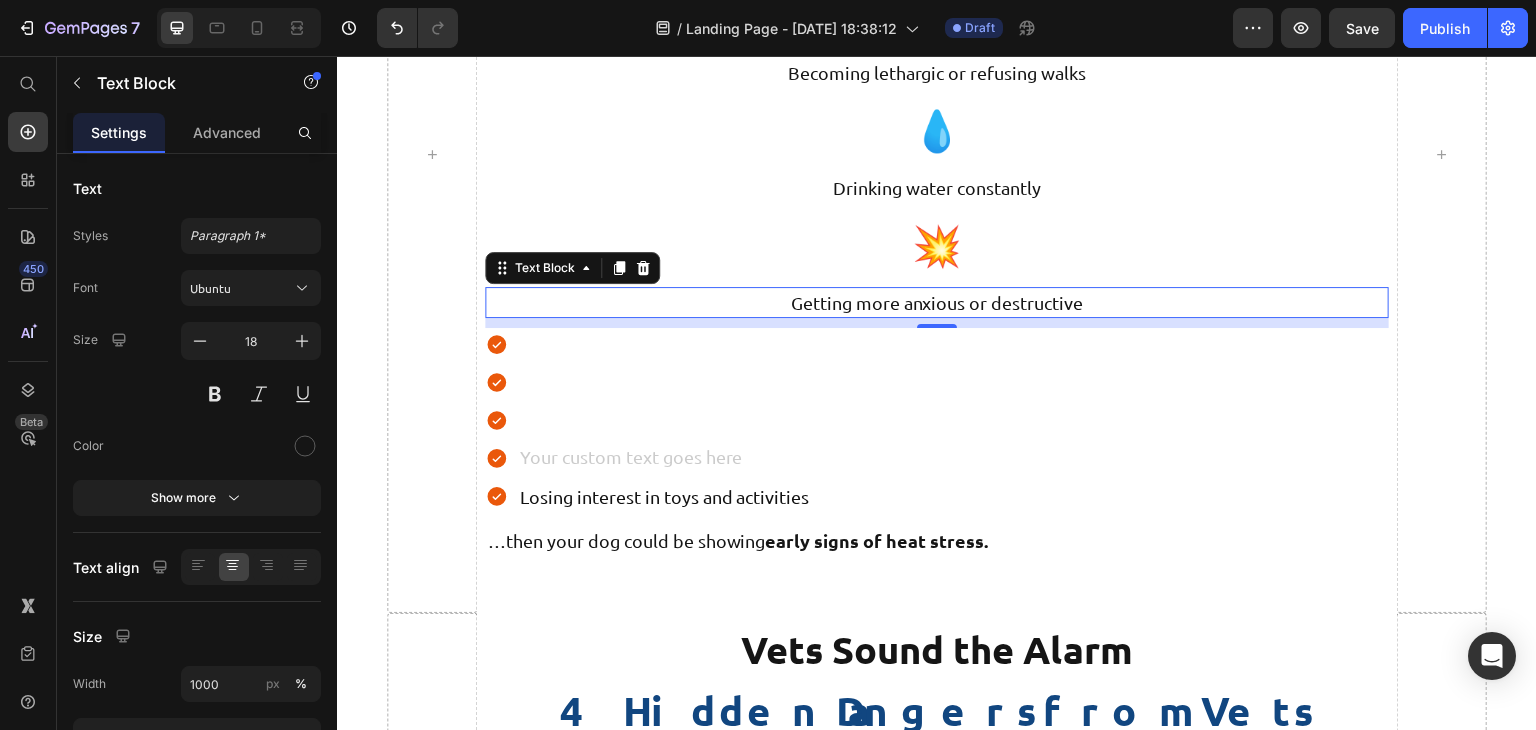 scroll, scrollTop: 1327, scrollLeft: 0, axis: vertical 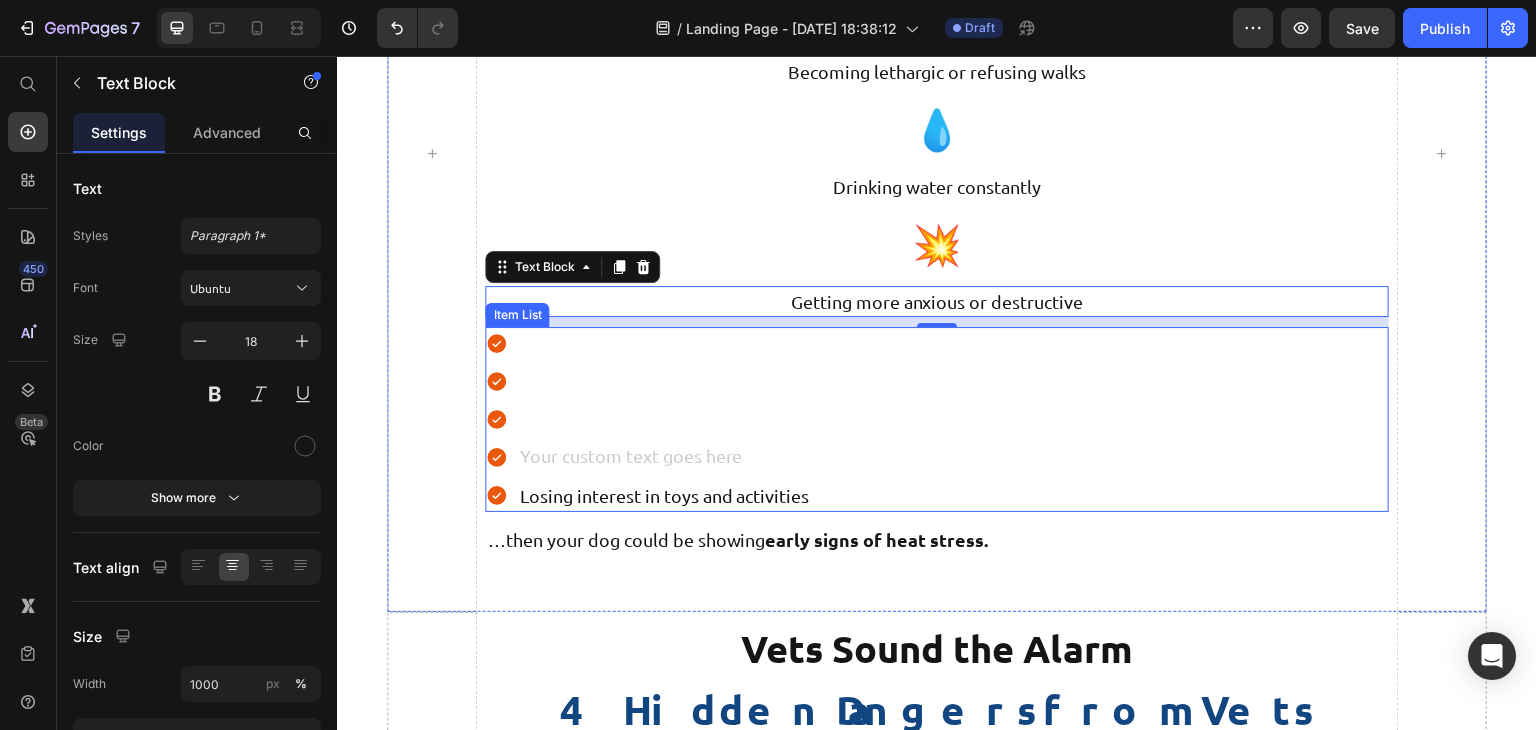 click on "Losing interest in toys and activities" at bounding box center [664, 495] 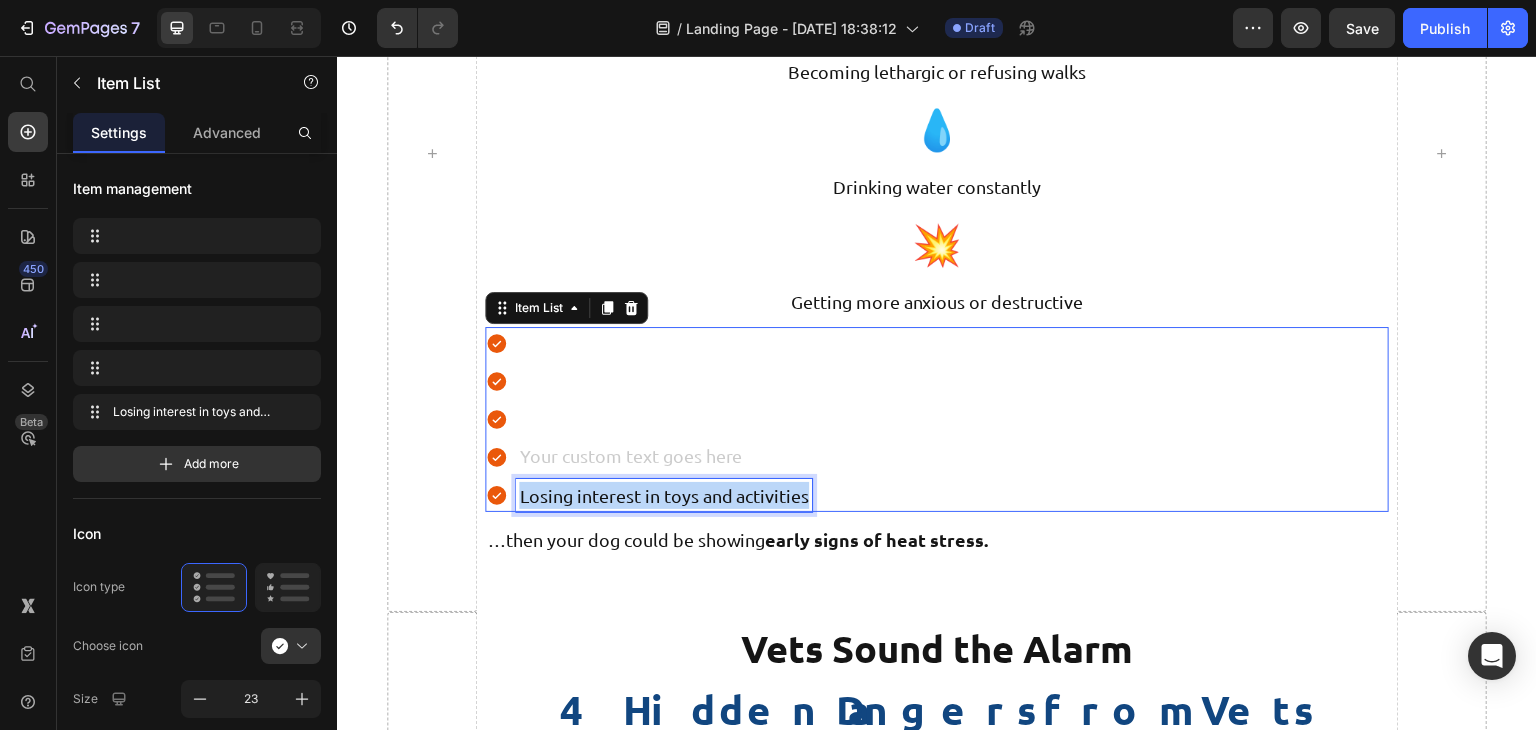 click on "Losing interest in toys and activities" at bounding box center [664, 495] 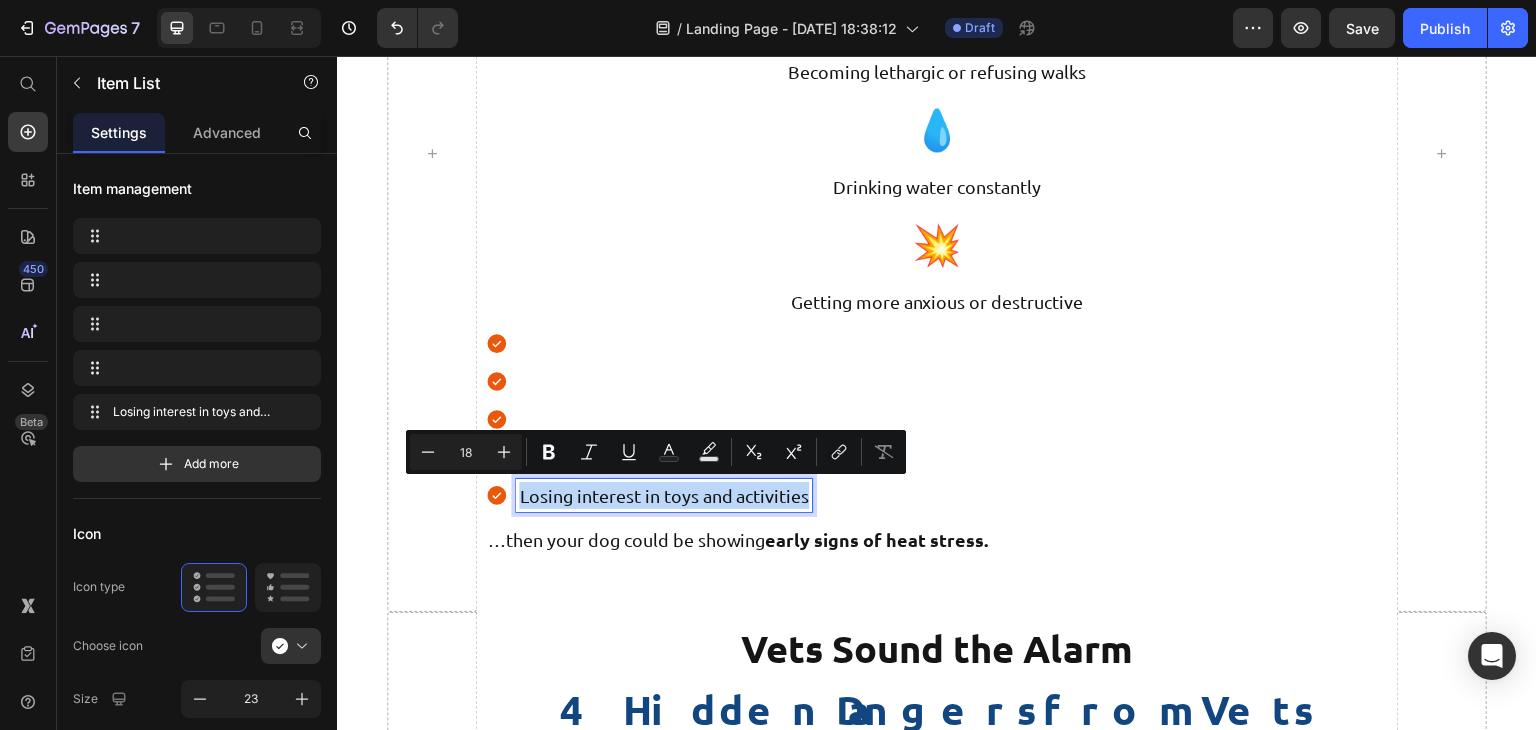 click on "Losing interest in toys and activities" at bounding box center [664, 495] 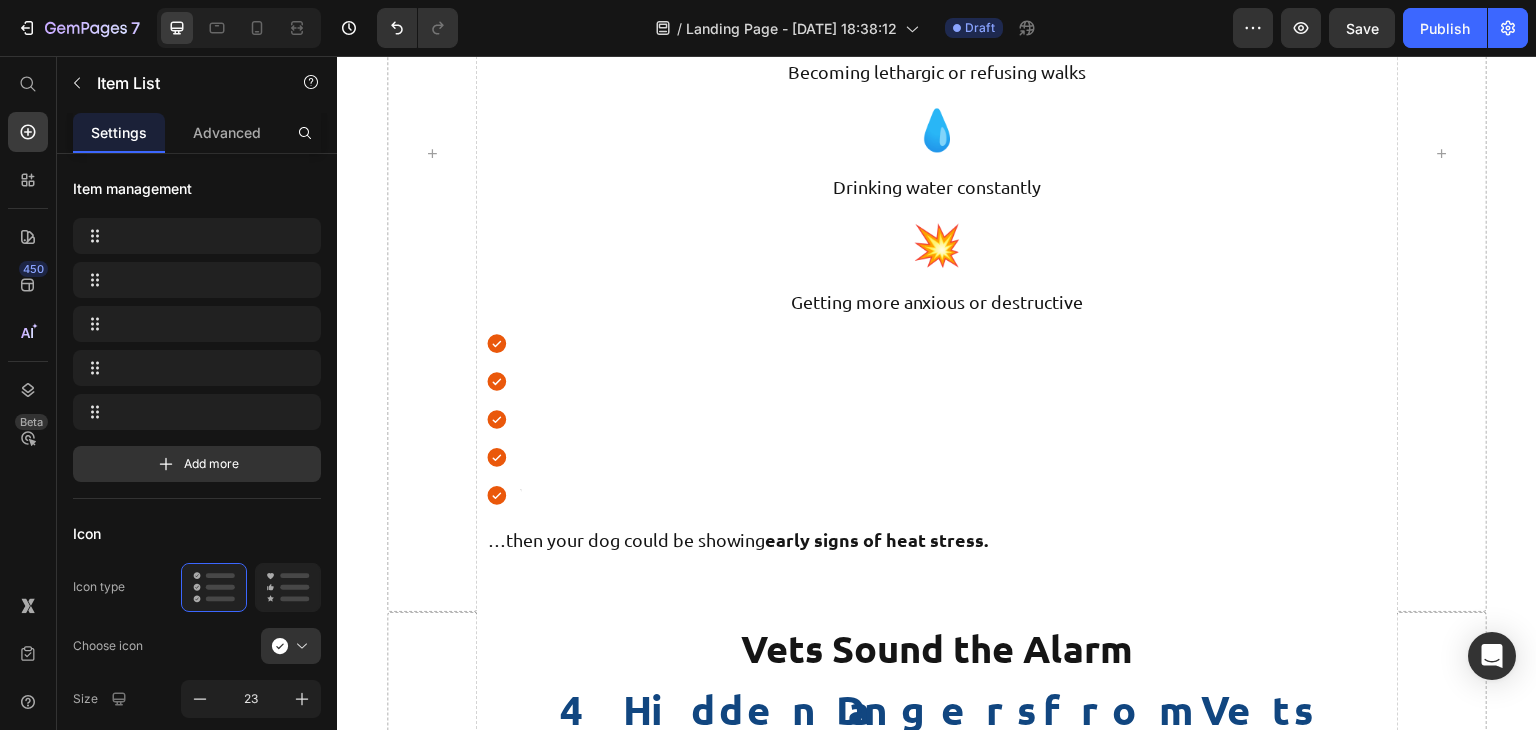scroll, scrollTop: 1318, scrollLeft: 0, axis: vertical 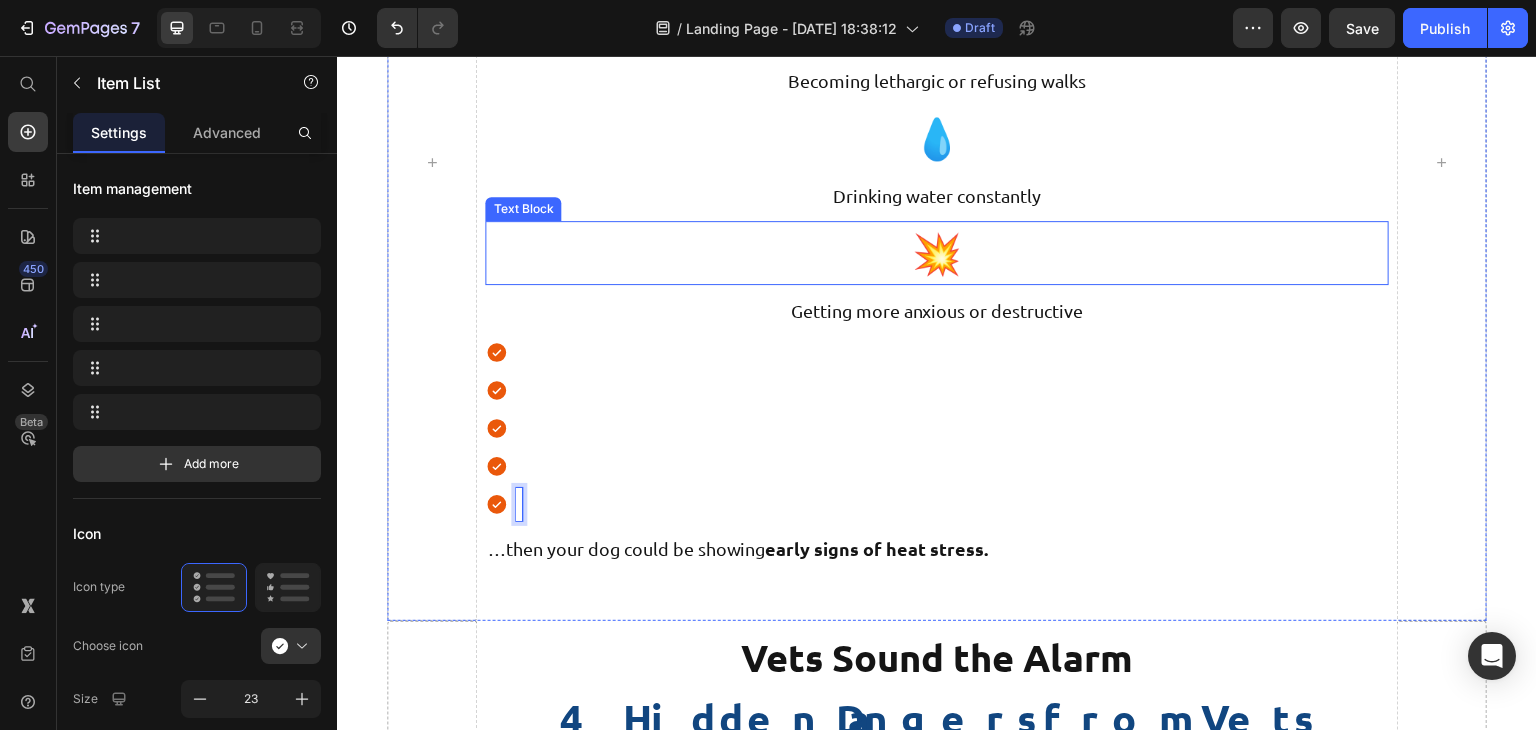 click on "💥" at bounding box center (936, 253) 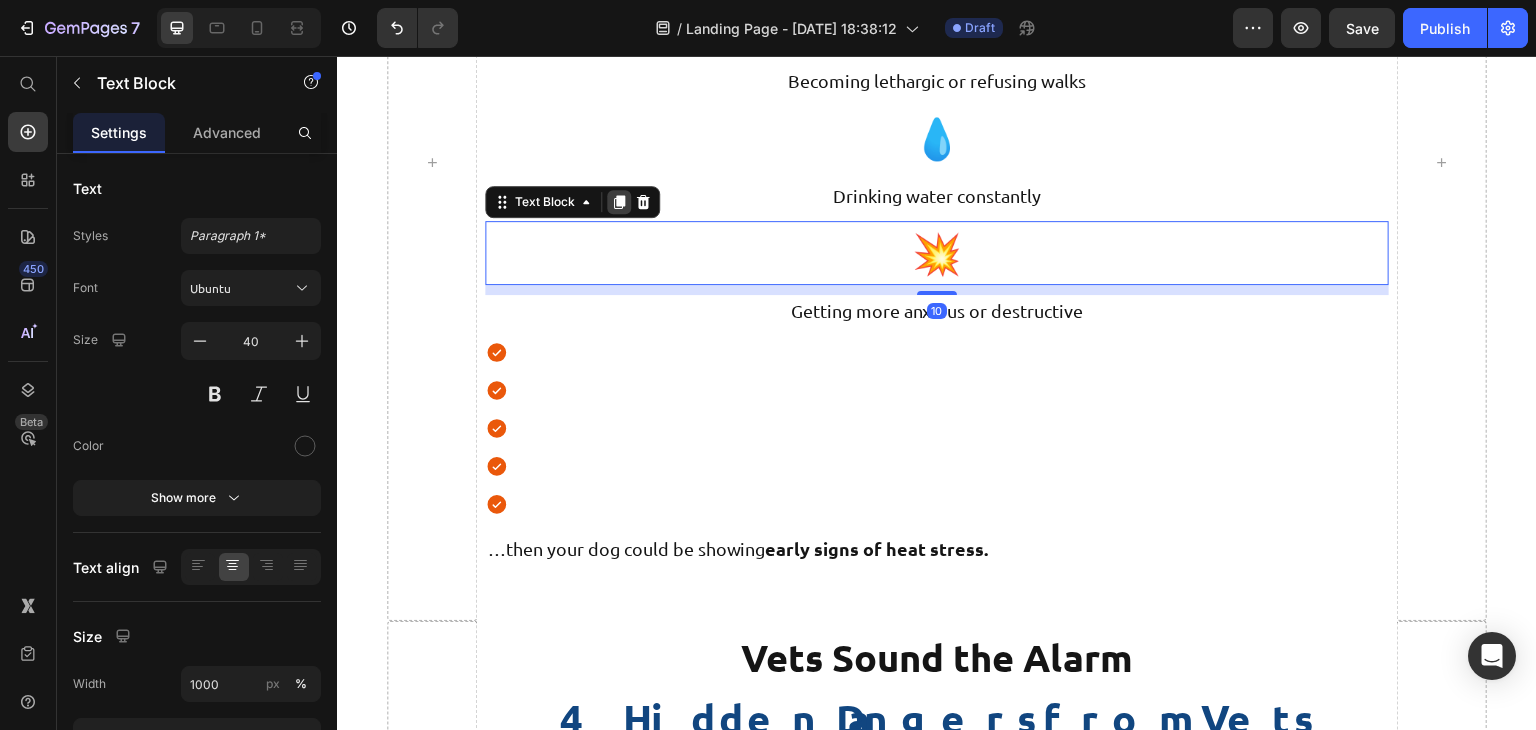 click at bounding box center (619, 202) 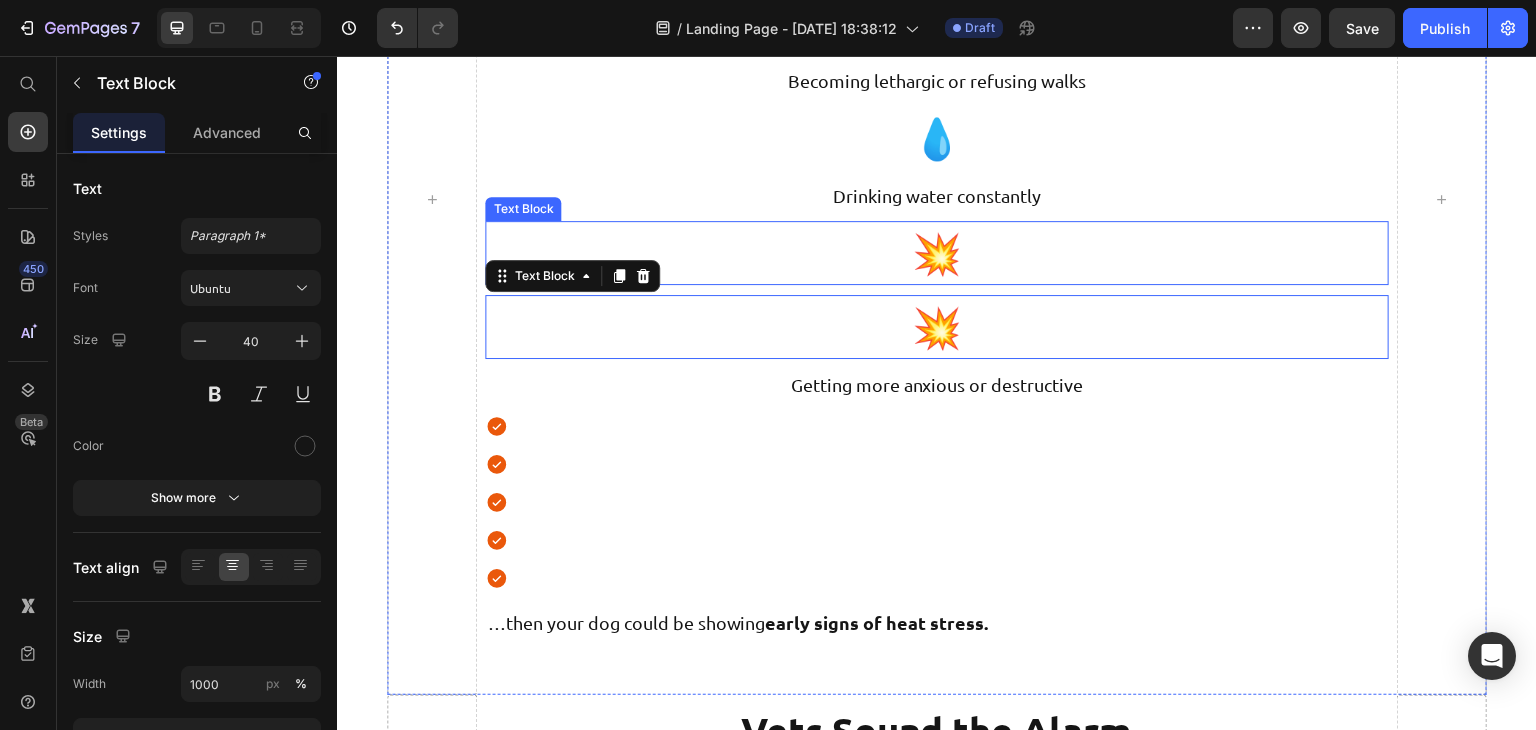 scroll, scrollTop: 1355, scrollLeft: 0, axis: vertical 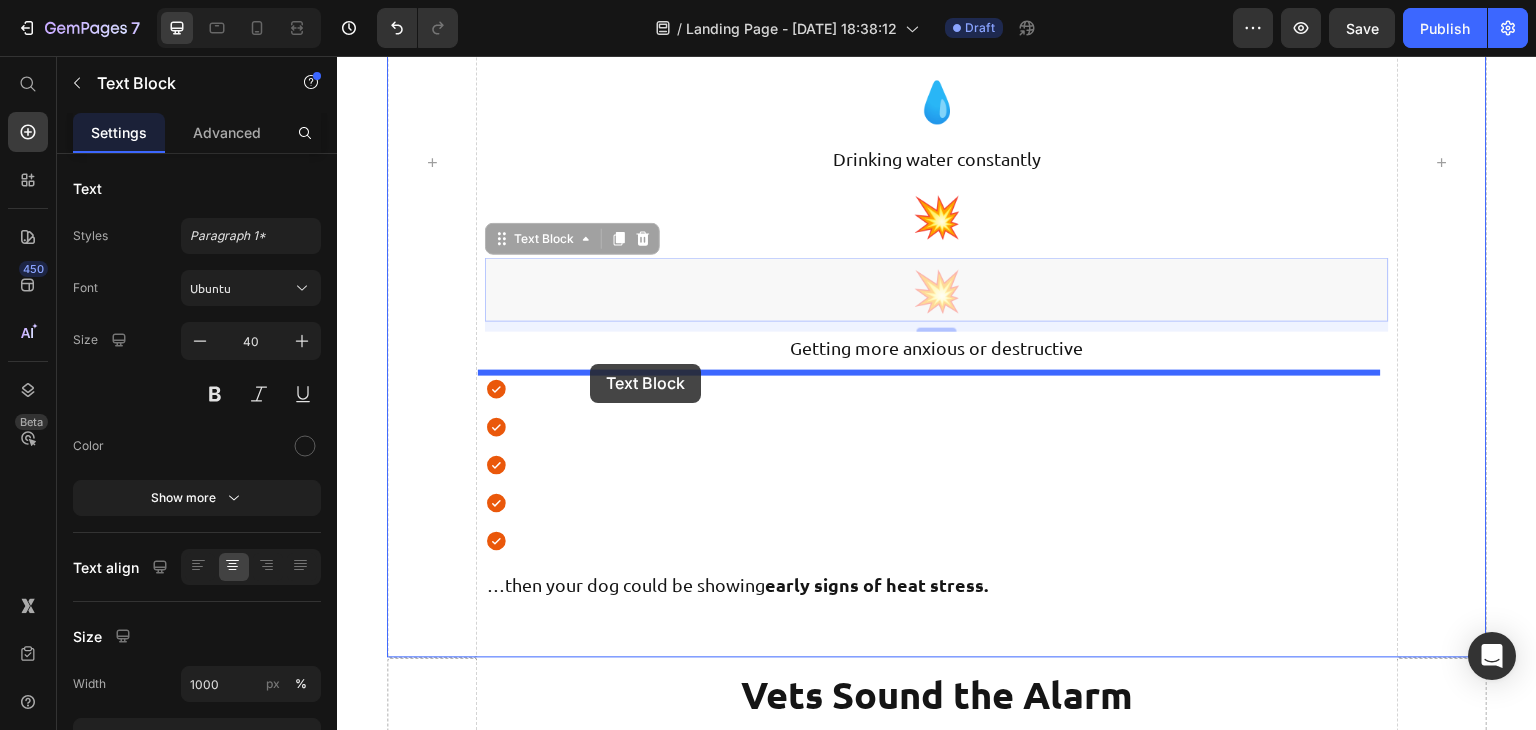 drag, startPoint x: 529, startPoint y: 241, endPoint x: 590, endPoint y: 364, distance: 137.2953 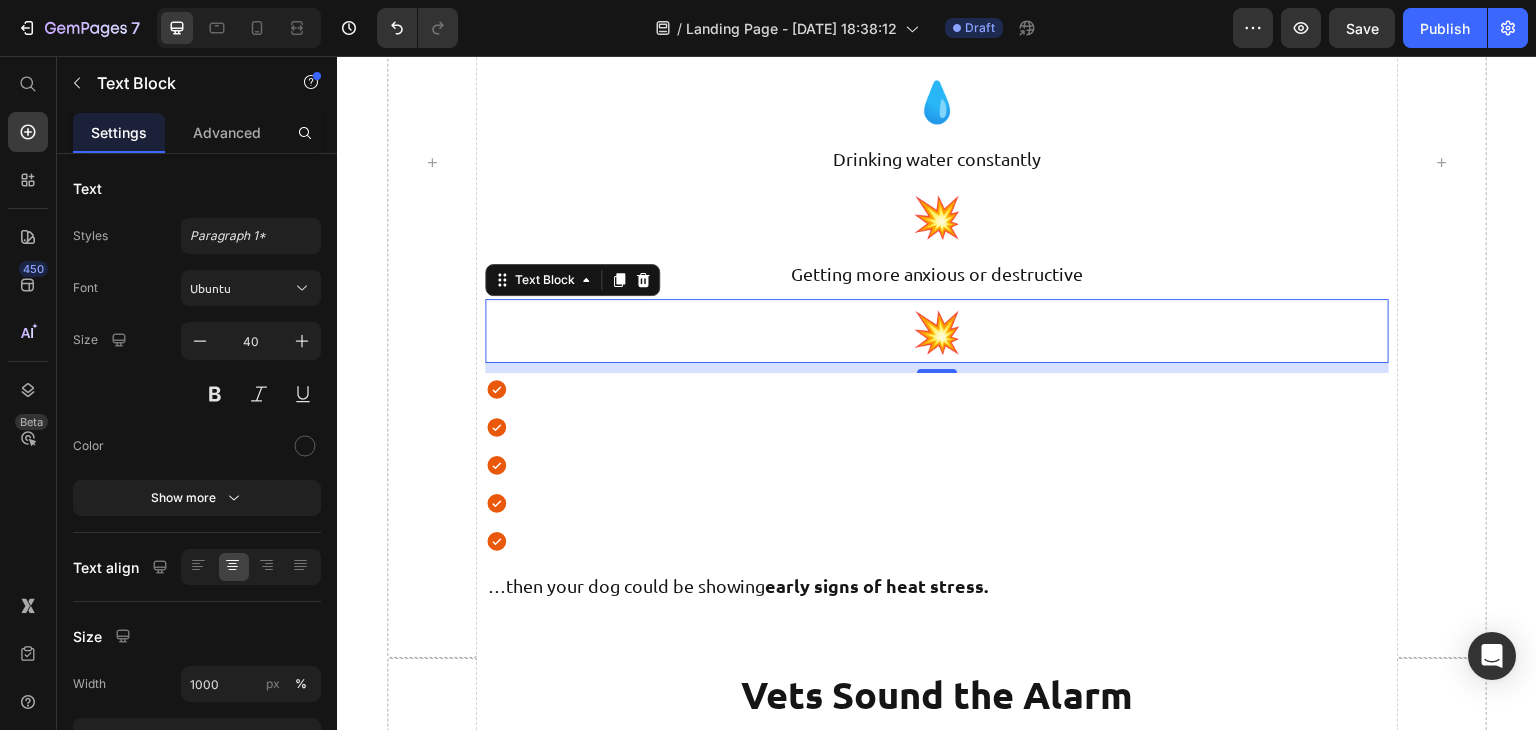 click on "💥" at bounding box center [936, 331] 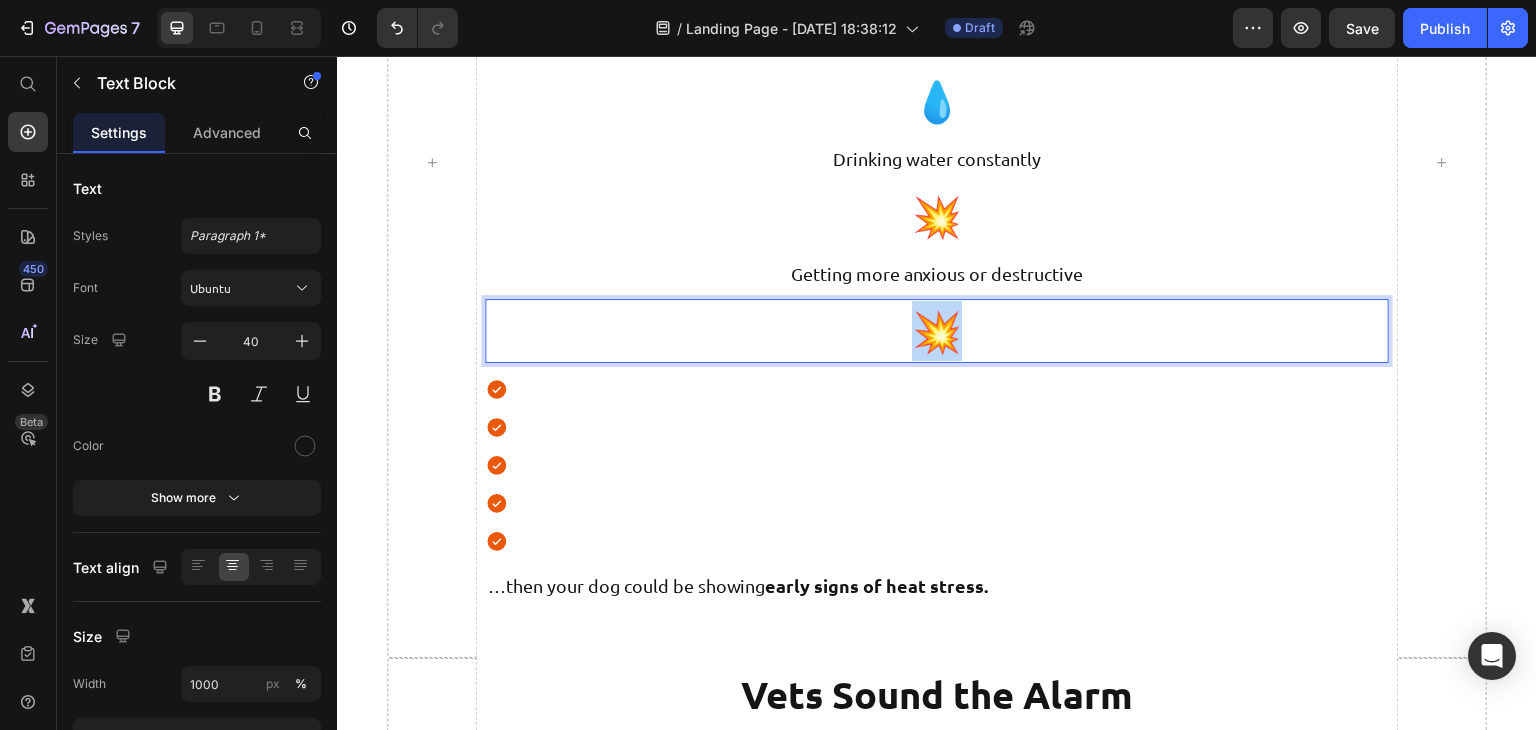 click on "💥" at bounding box center (936, 331) 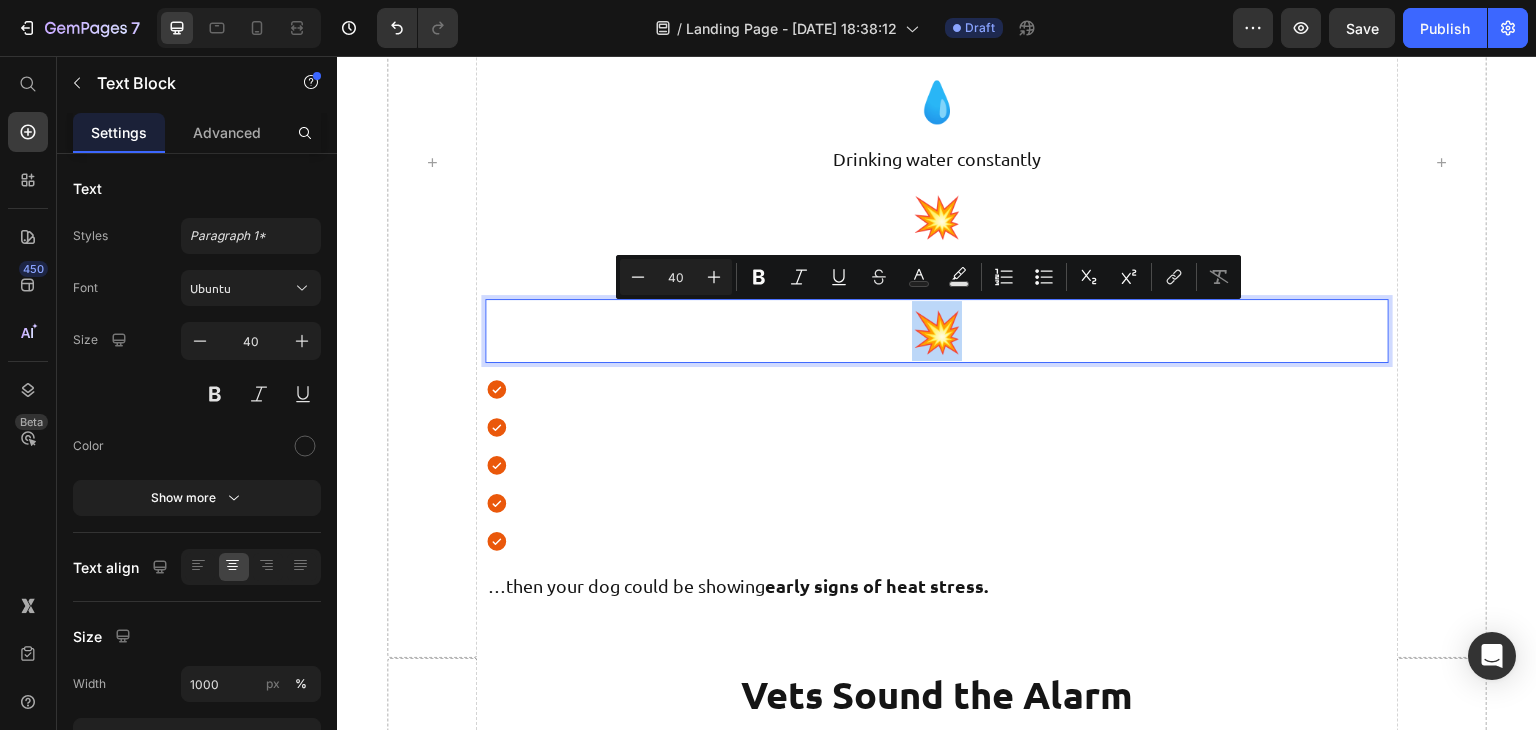 click on "💥" at bounding box center (936, 331) 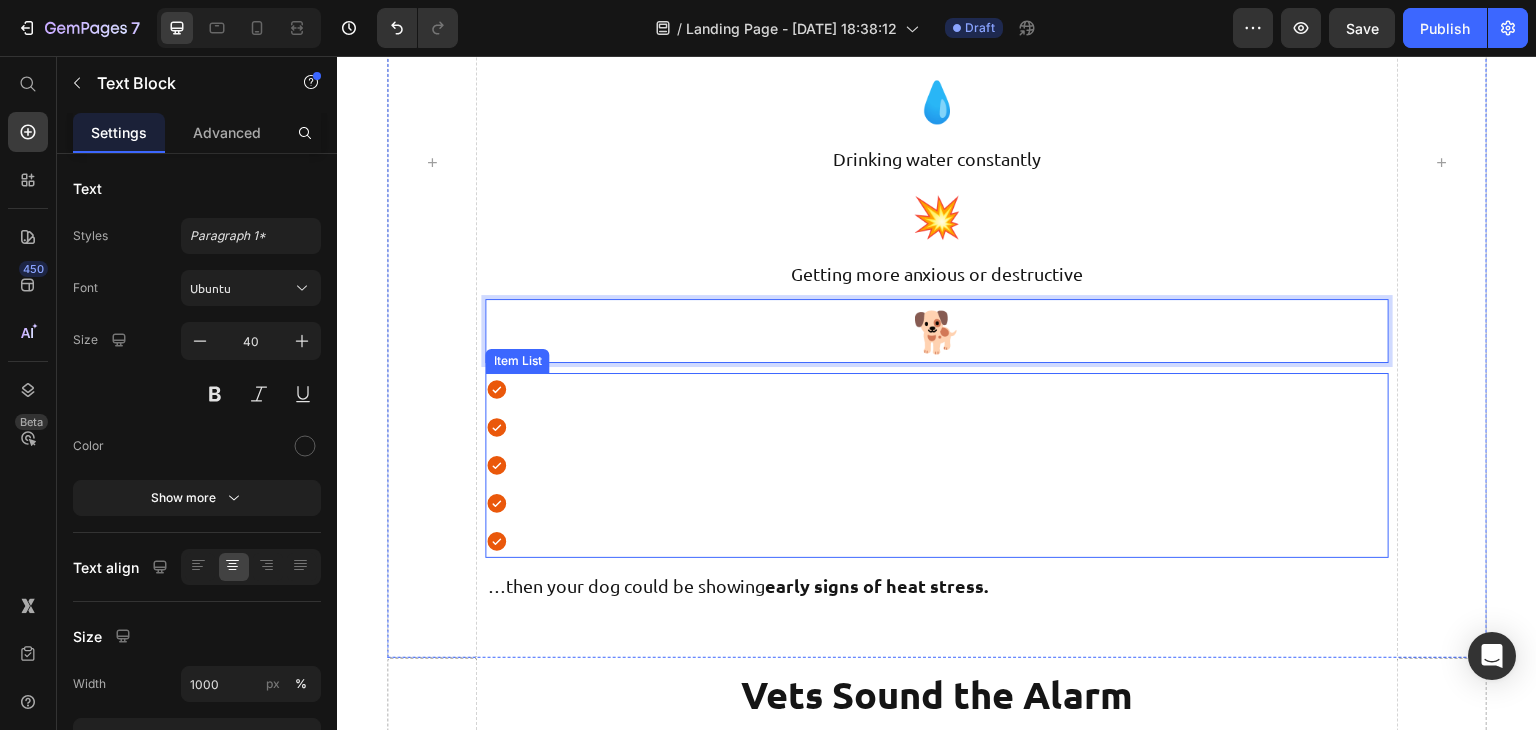 click at bounding box center [936, 465] 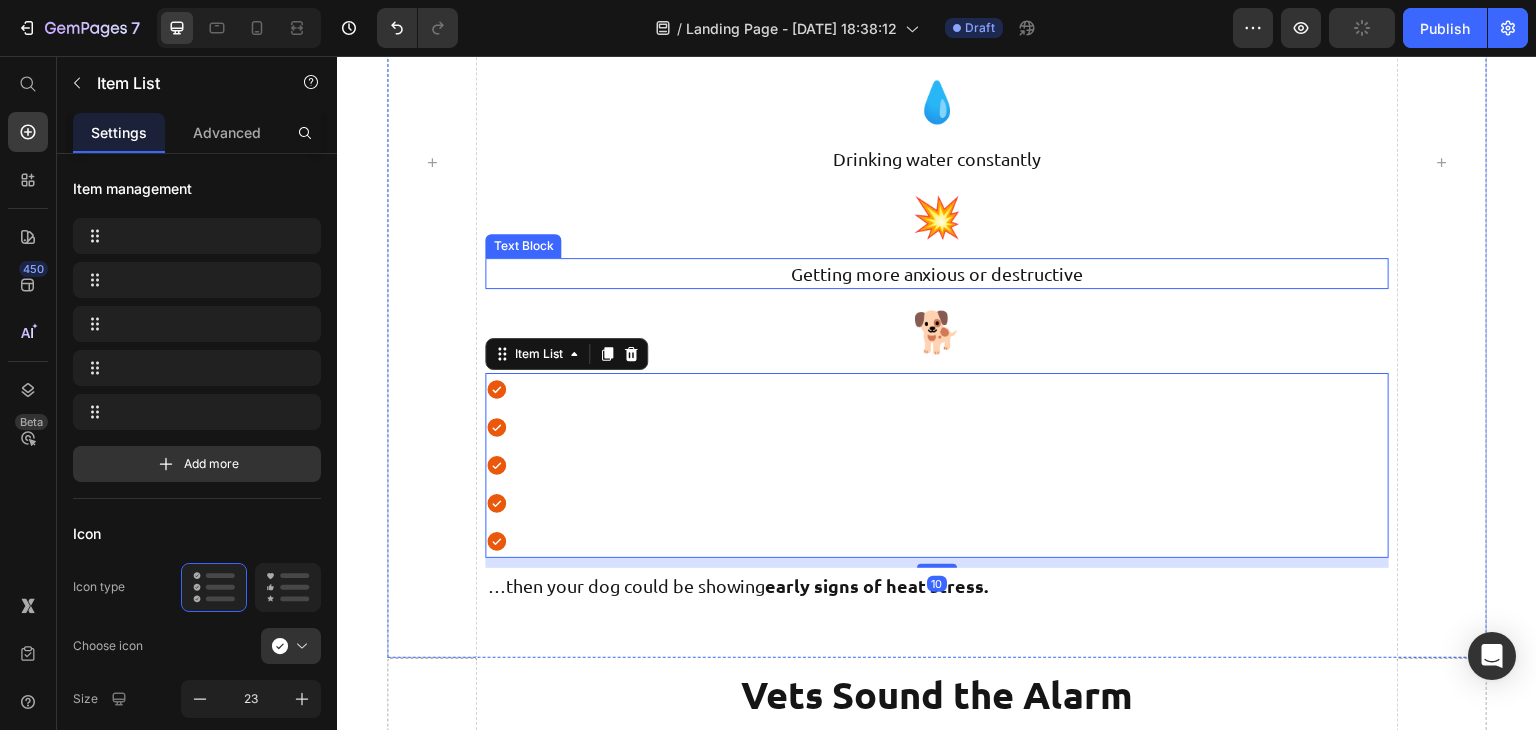 click on "Getting more anxious or destructive" at bounding box center [936, 273] 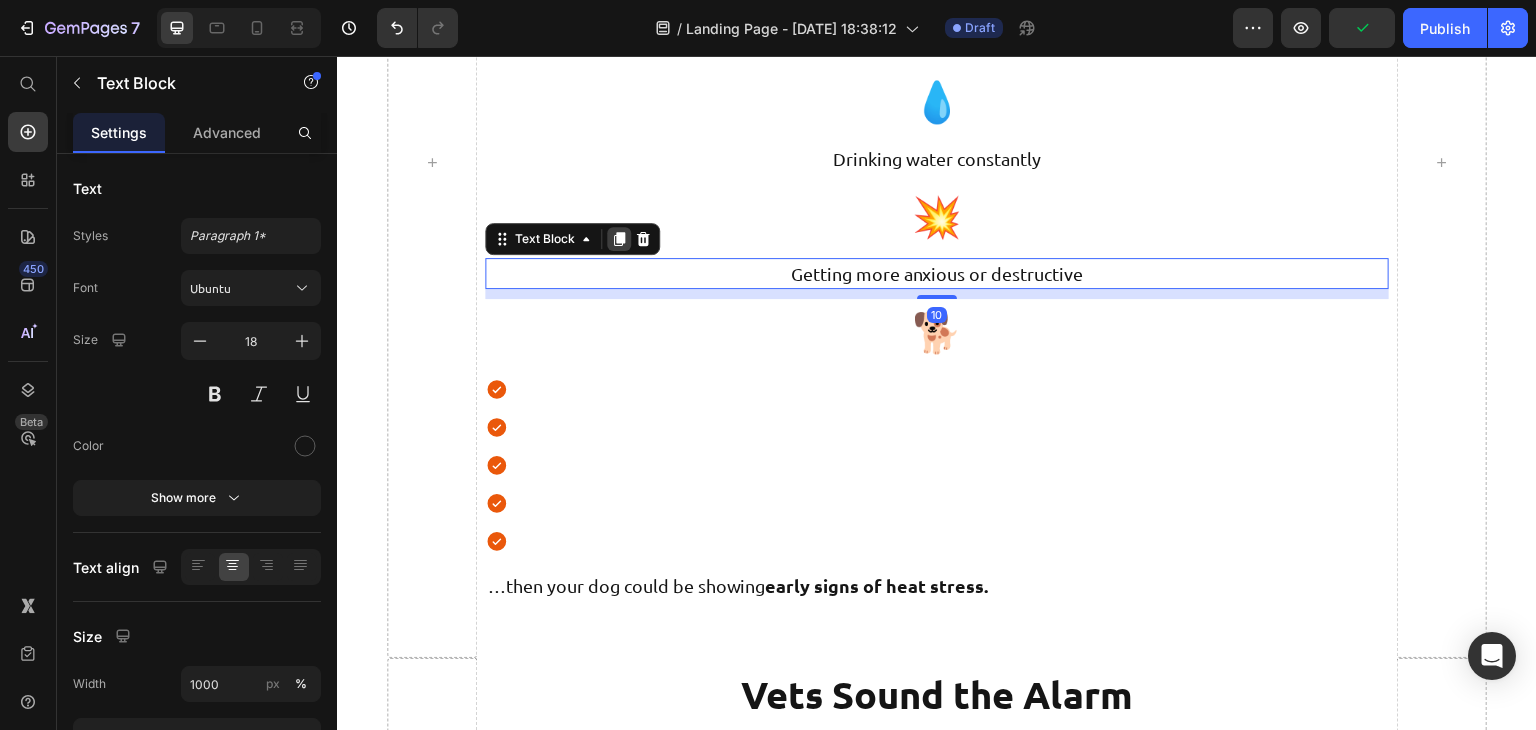 click 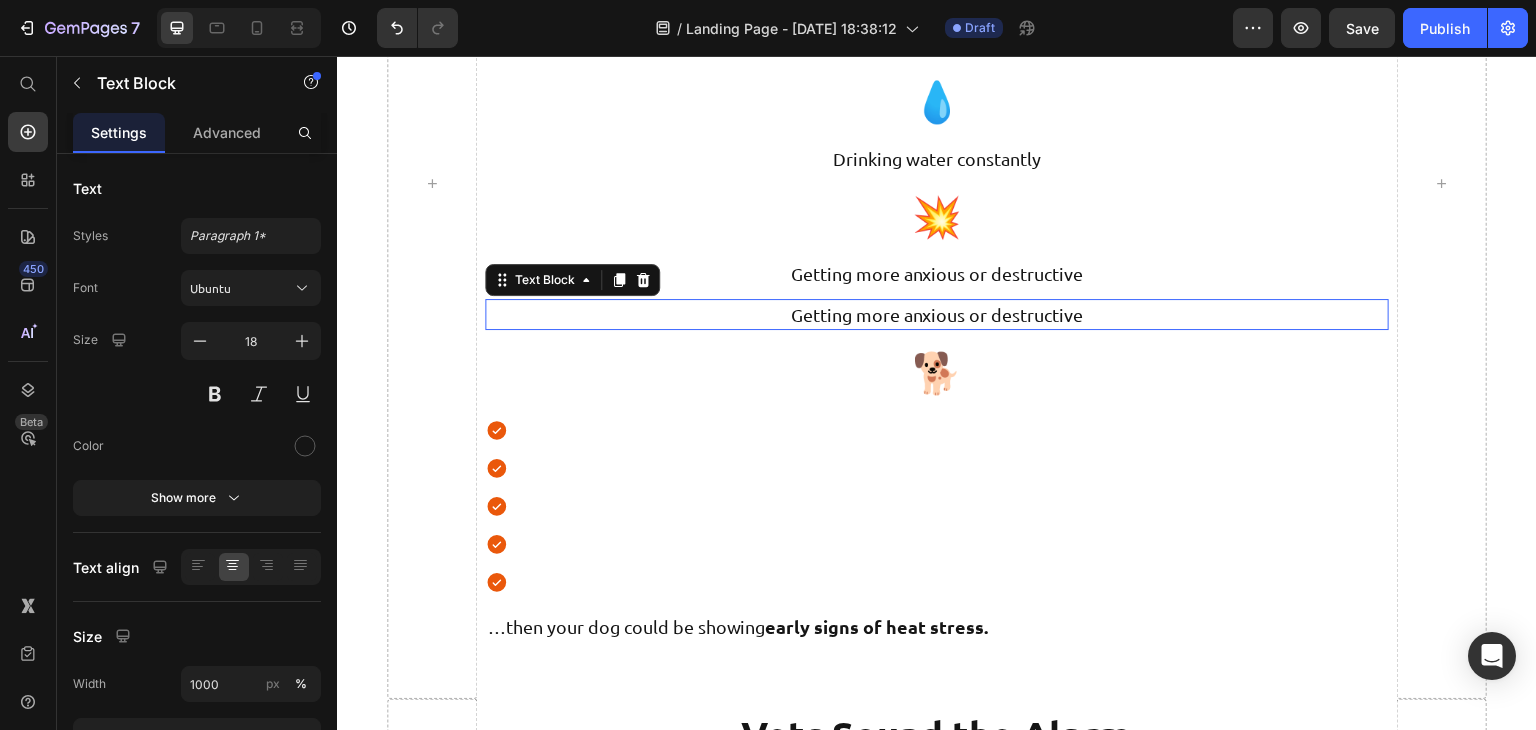 scroll, scrollTop: 1375, scrollLeft: 0, axis: vertical 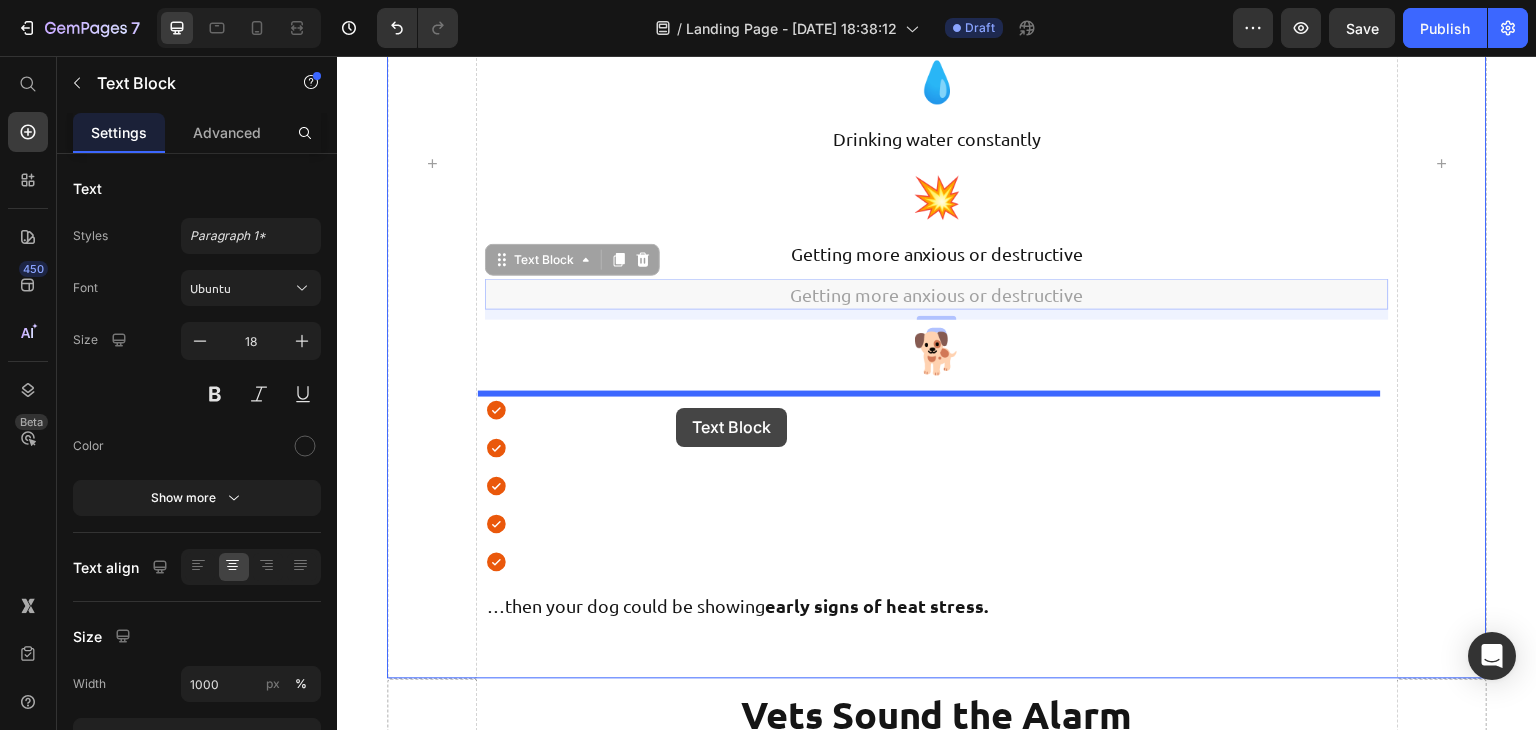 drag, startPoint x: 572, startPoint y: 263, endPoint x: 676, endPoint y: 408, distance: 178.44046 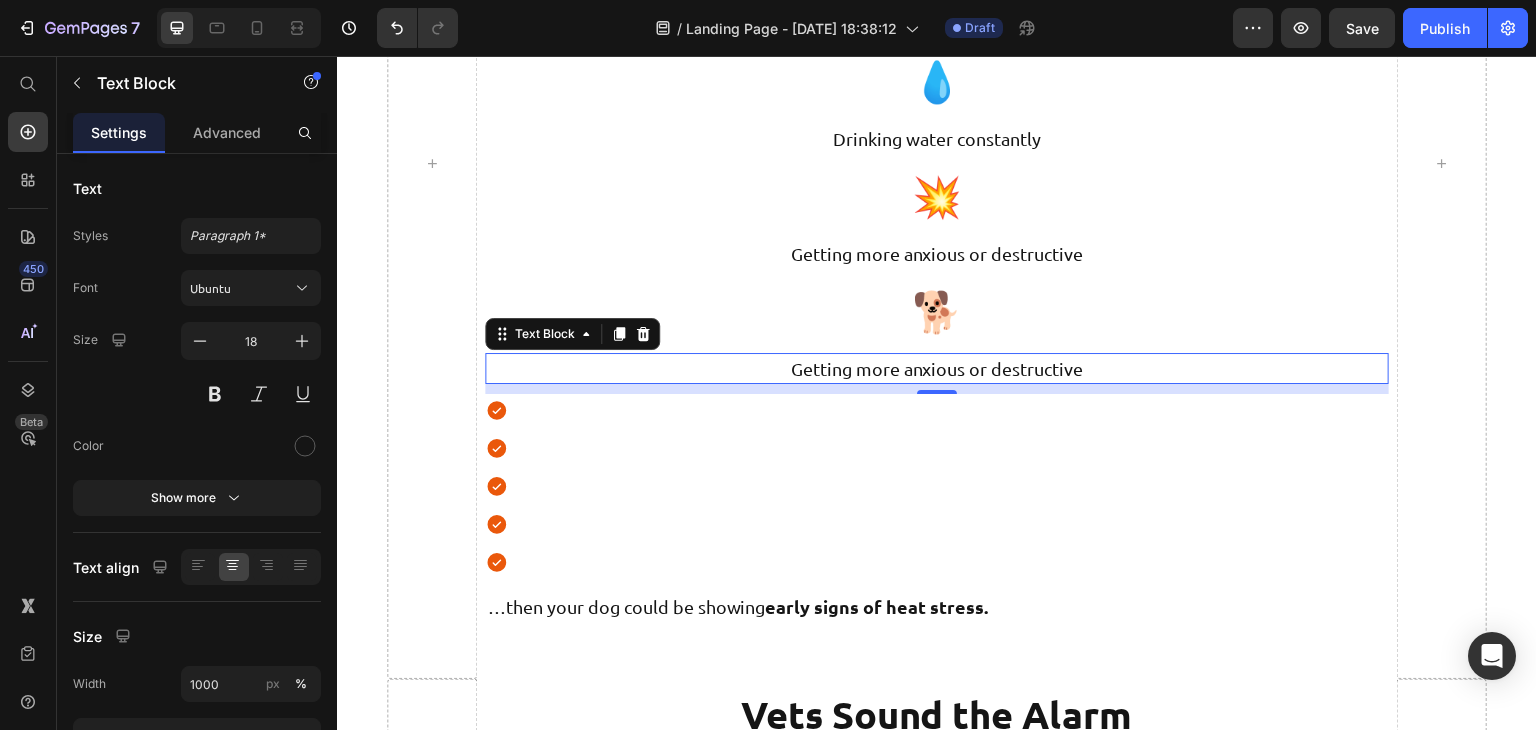 click on "Getting more anxious or destructive" at bounding box center (936, 368) 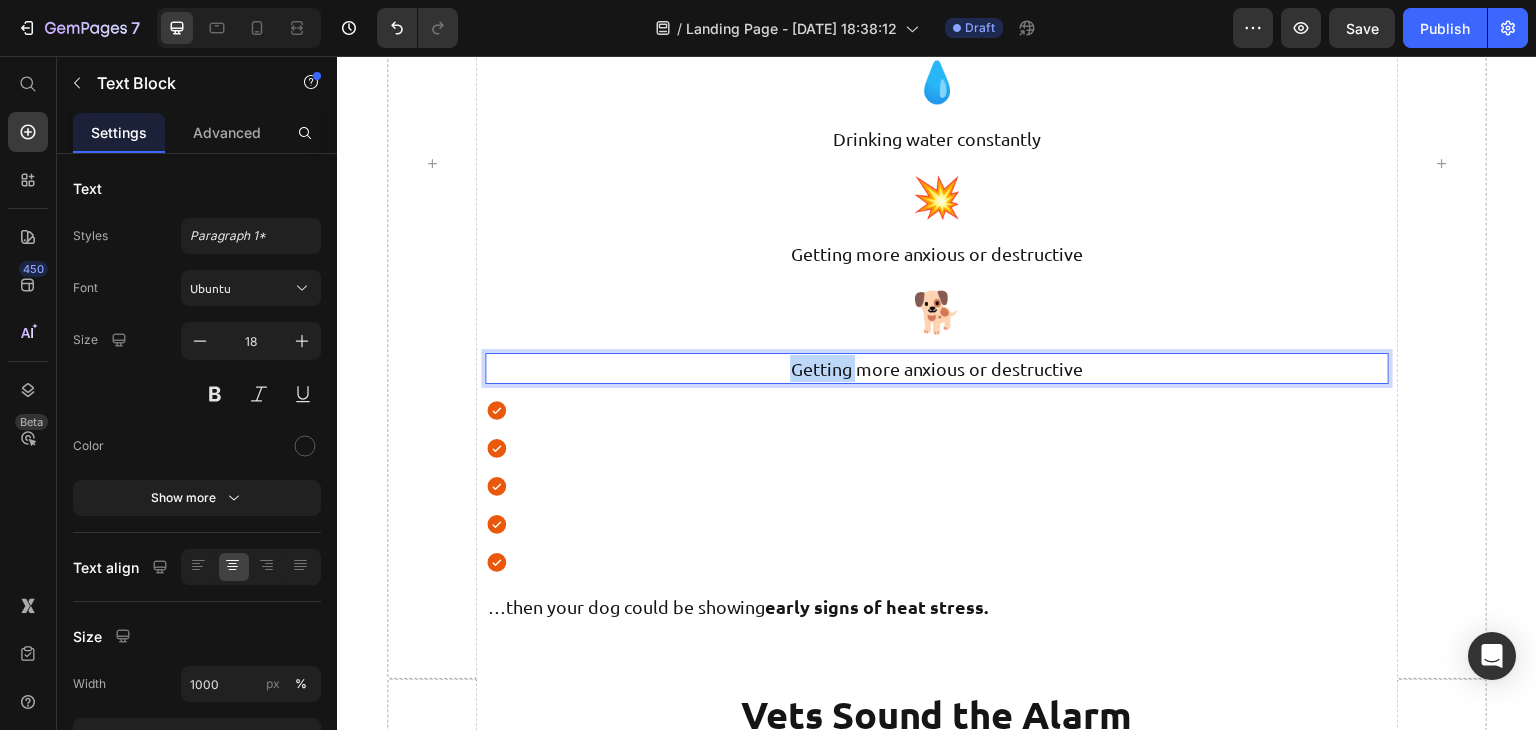 click on "Getting more anxious or destructive" at bounding box center (936, 368) 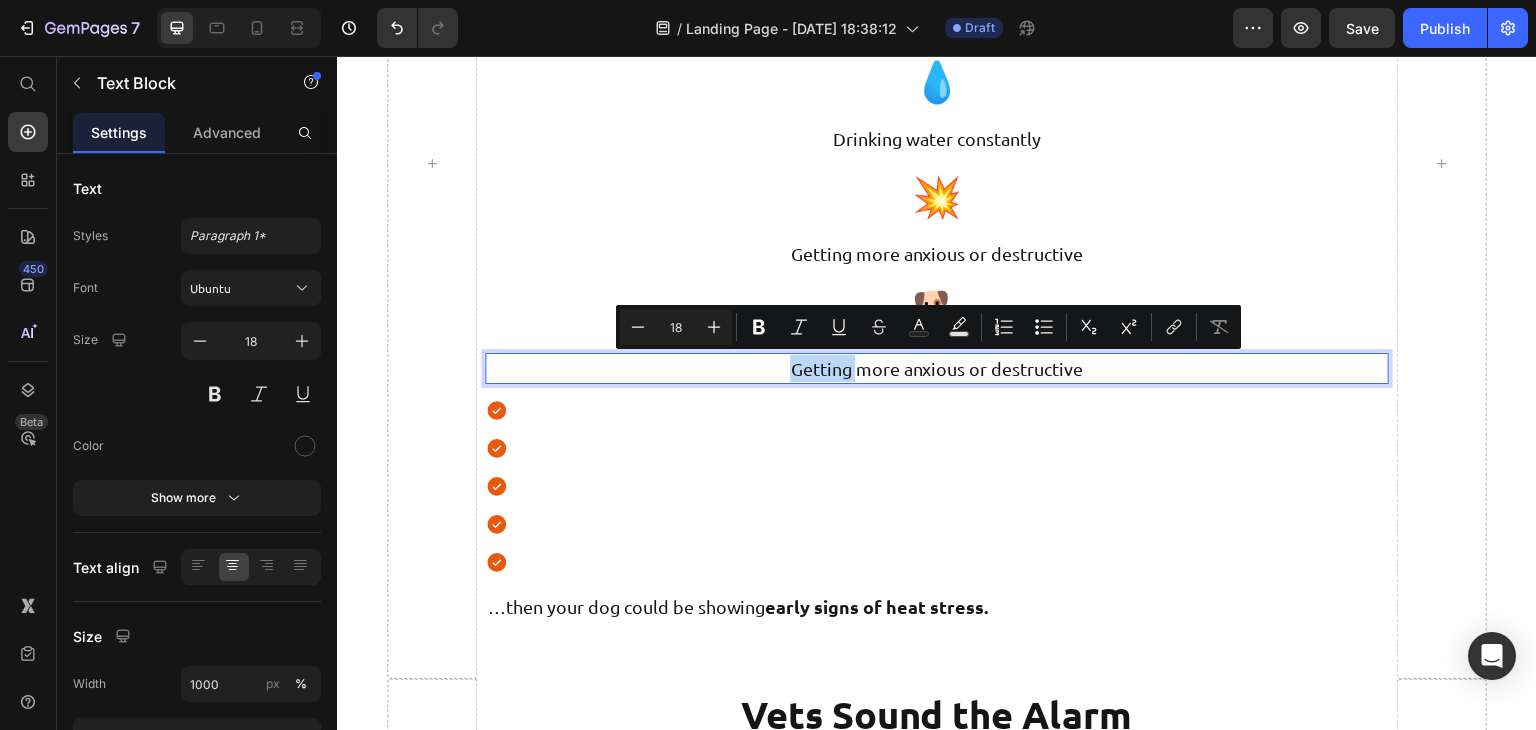 click on "Getting more anxious or destructive" at bounding box center [936, 368] 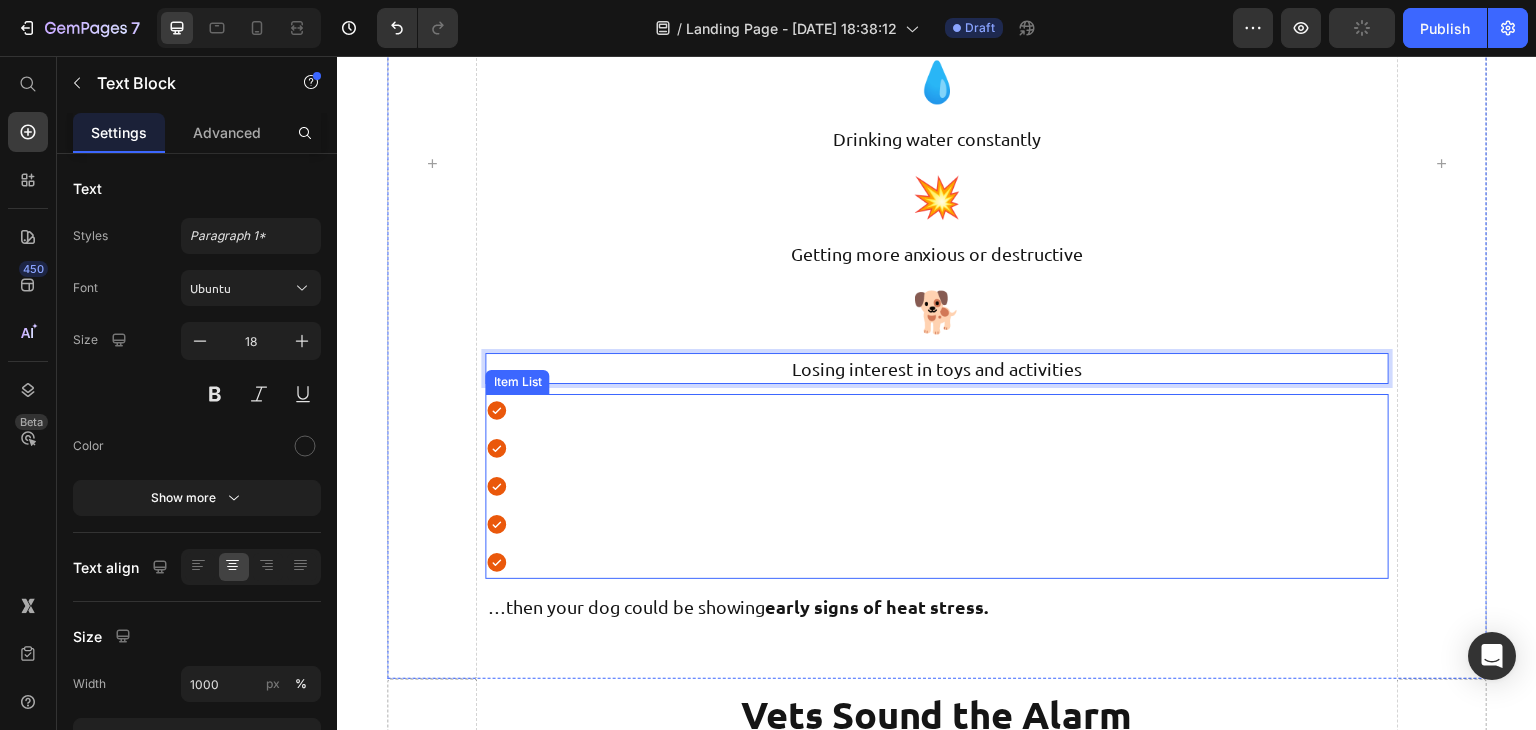 click at bounding box center [936, 486] 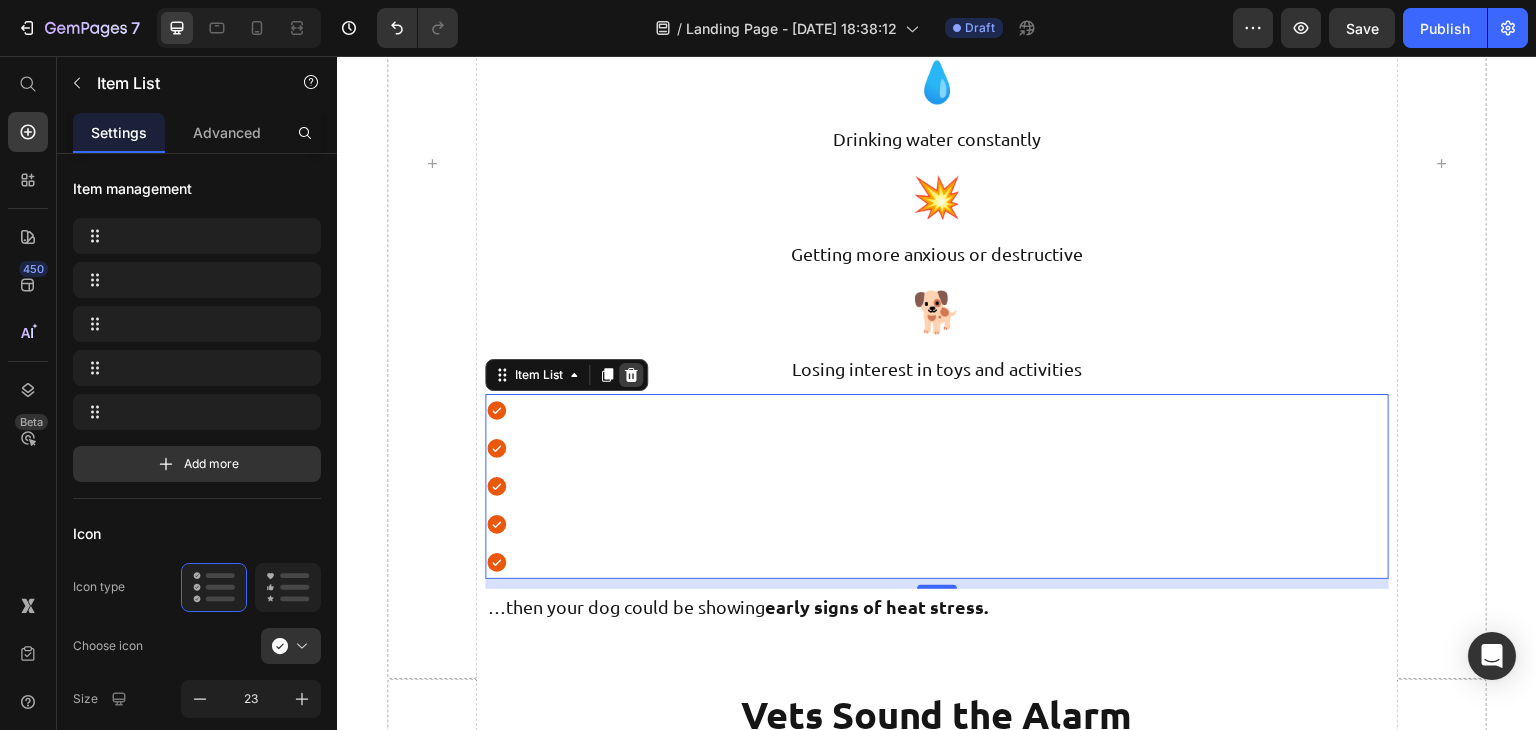 click at bounding box center [631, 375] 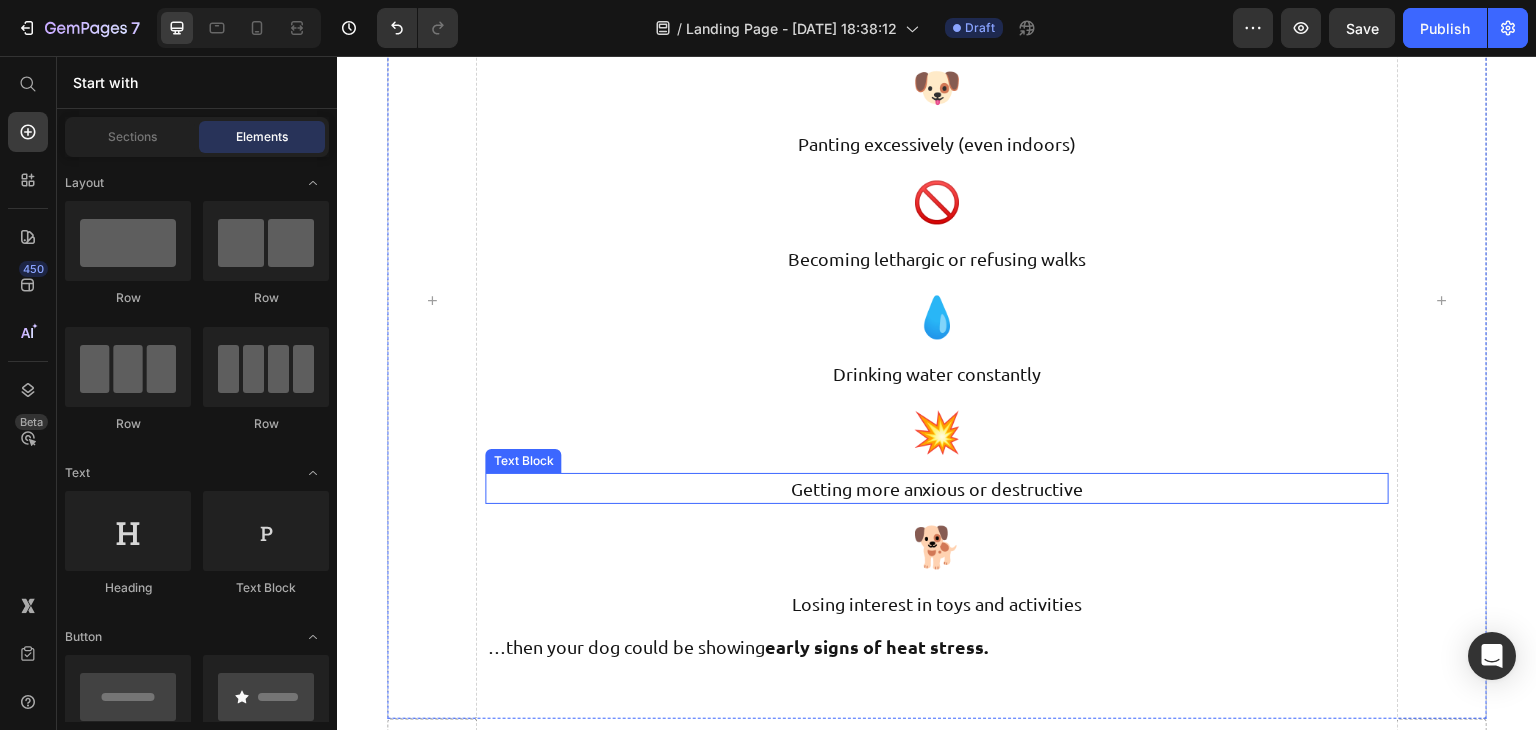 scroll, scrollTop: 1299, scrollLeft: 0, axis: vertical 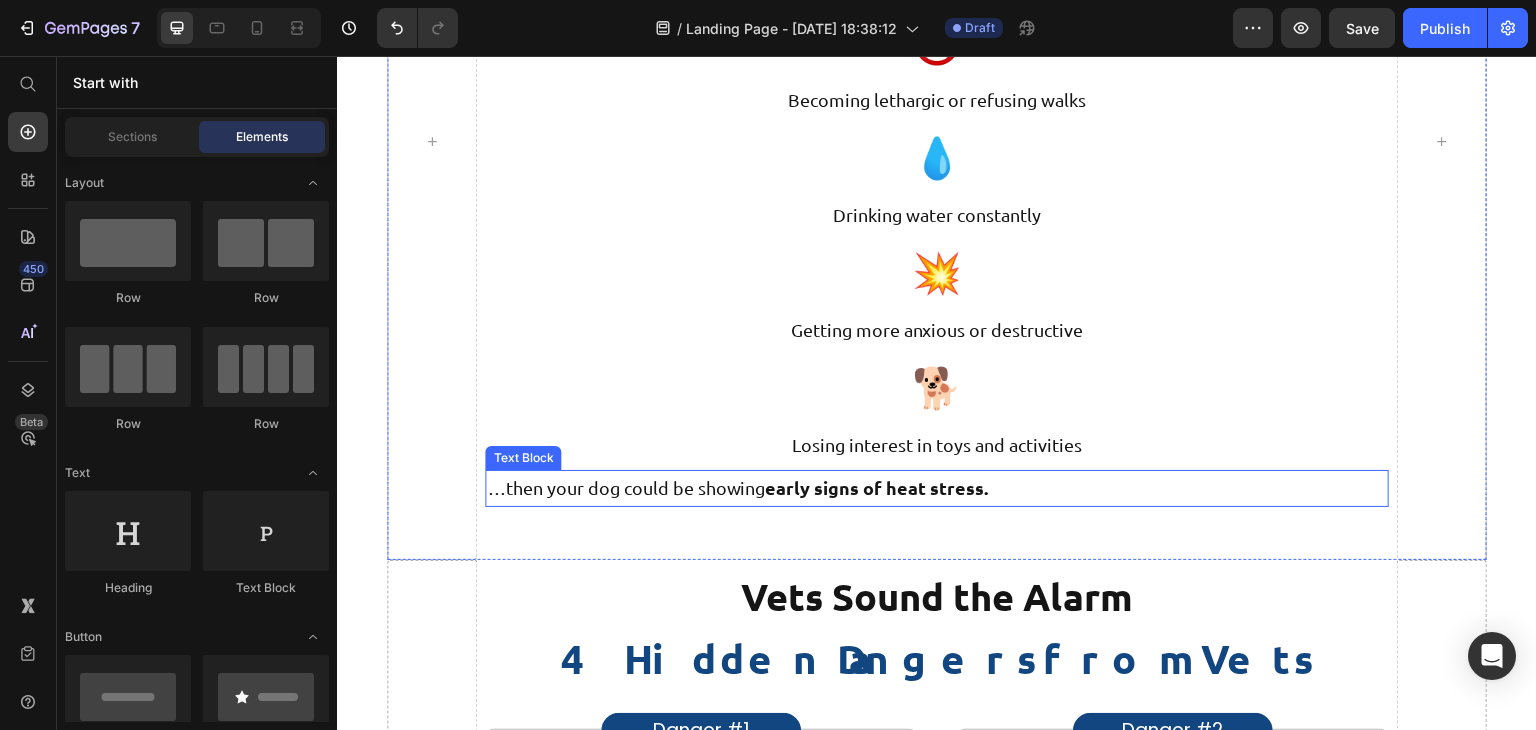 click on "…then your dog could be showing  early signs of heat stress." at bounding box center [936, 488] 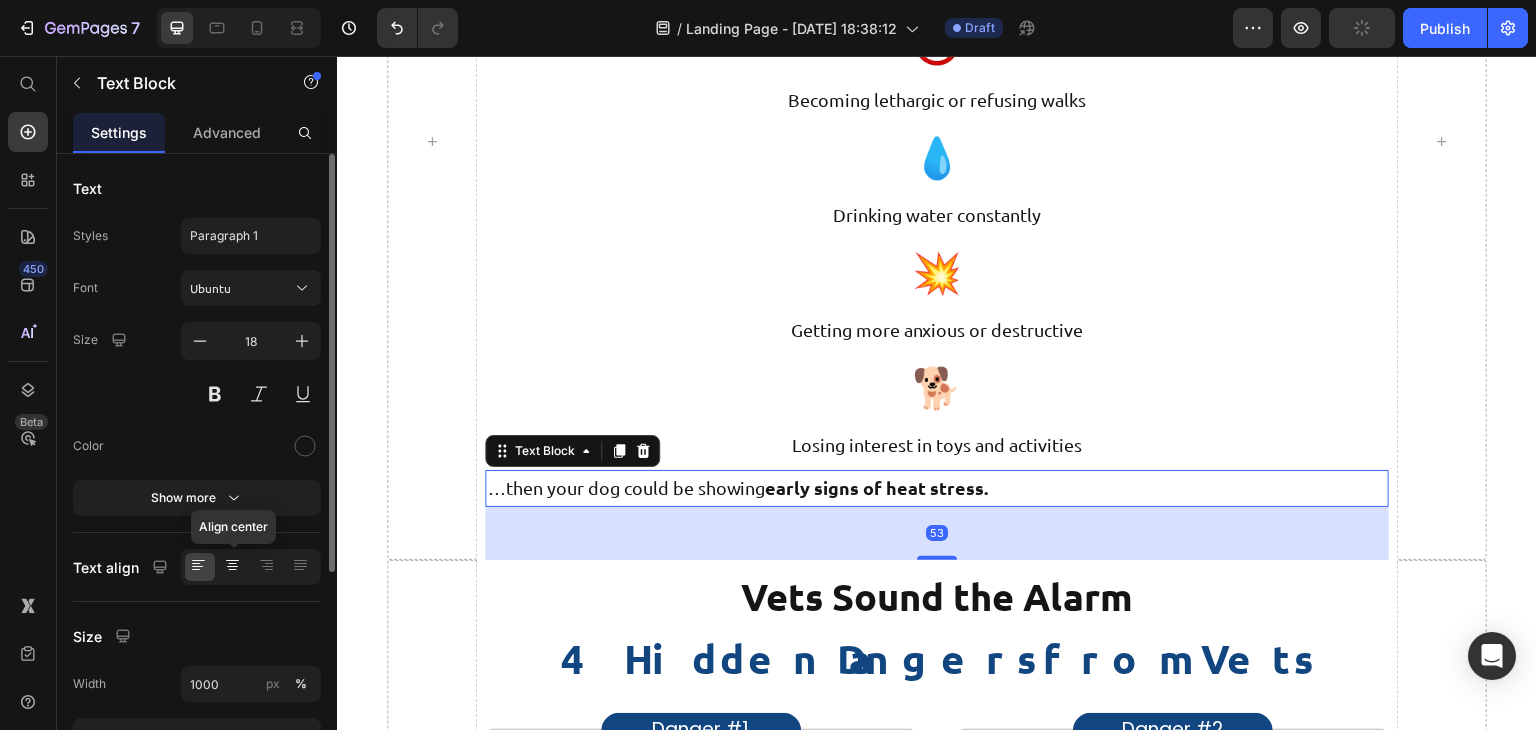click 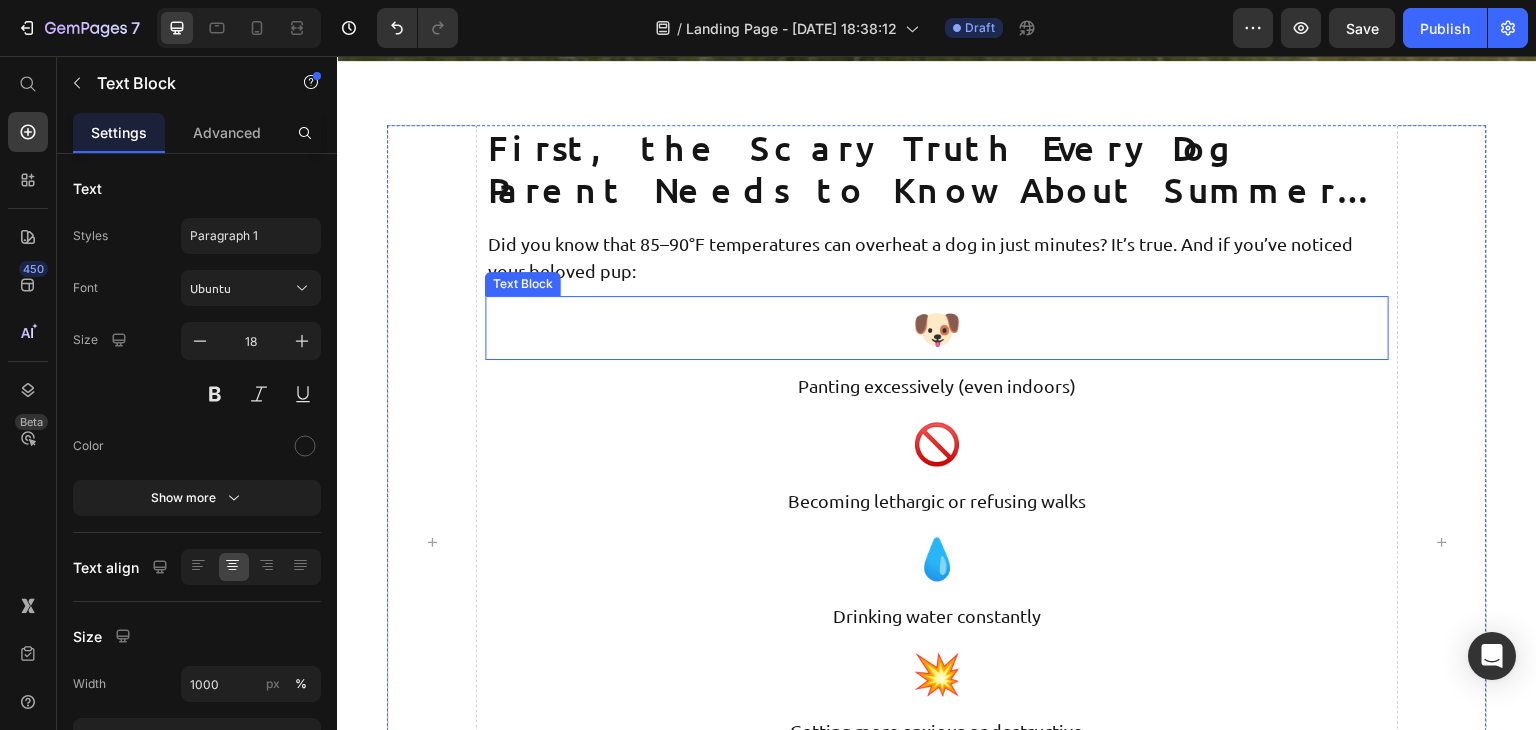 scroll, scrollTop: 894, scrollLeft: 0, axis: vertical 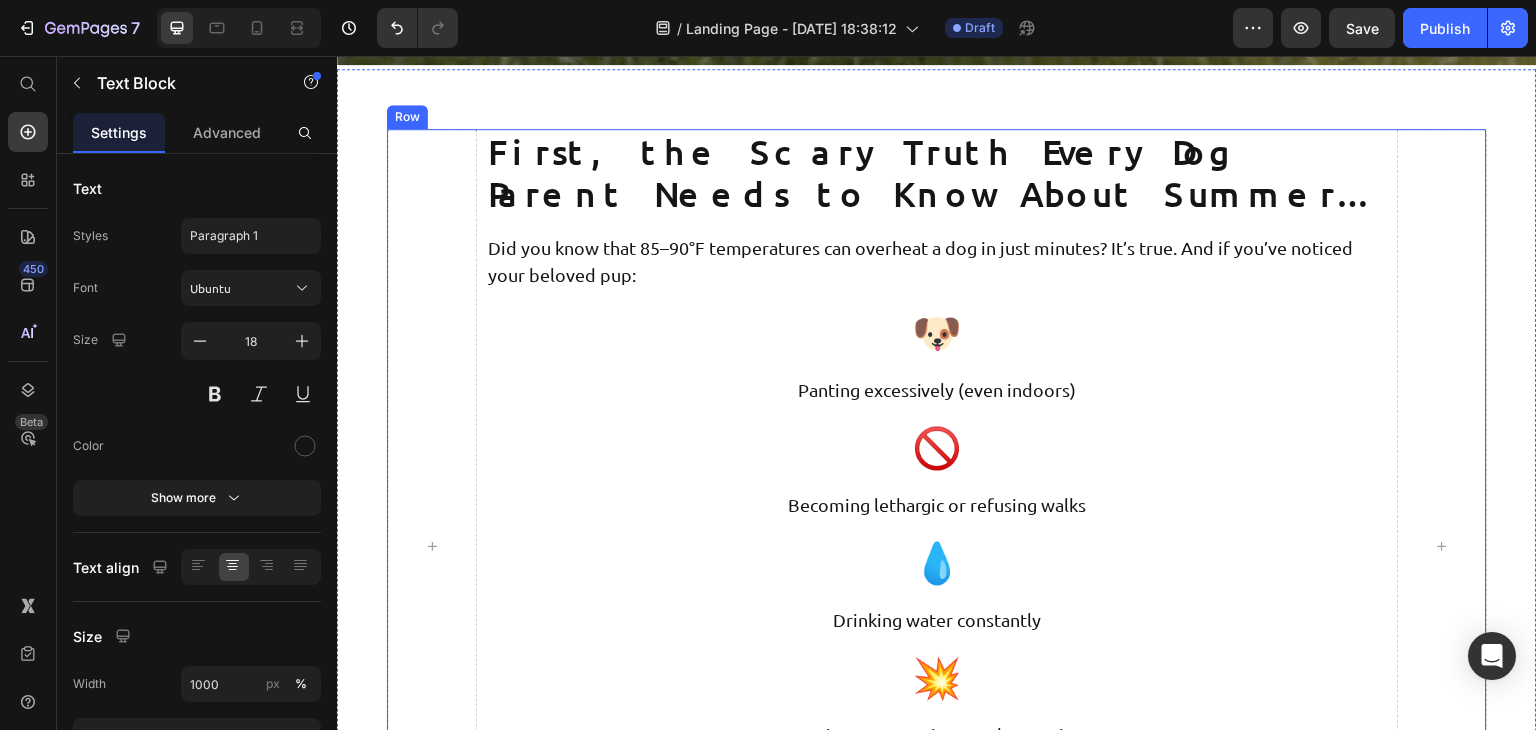 click on "First, the Scary Truth Every Dog Parent Needs to Know About Summer…  Heading Did you know that 85–90°F temperatures can overheat a dog in just minutes? It’s true. And if you’ve noticed your beloved pup:  Text Block 🐶 Text Block Panting excessively (even indoors)  Text Block 🚫 Text Block Becoming lethargic or refusing walks  Text Block 💧 Text Block Drinking water constantly  Text Block 💥 Text Block Getting more anxious or destructive  Text Block 🐕 Text Block Losing interest in toys and activities Text Block …then your dog could be showing  early signs of heat stress.   Text Block   53" at bounding box center [936, 546] 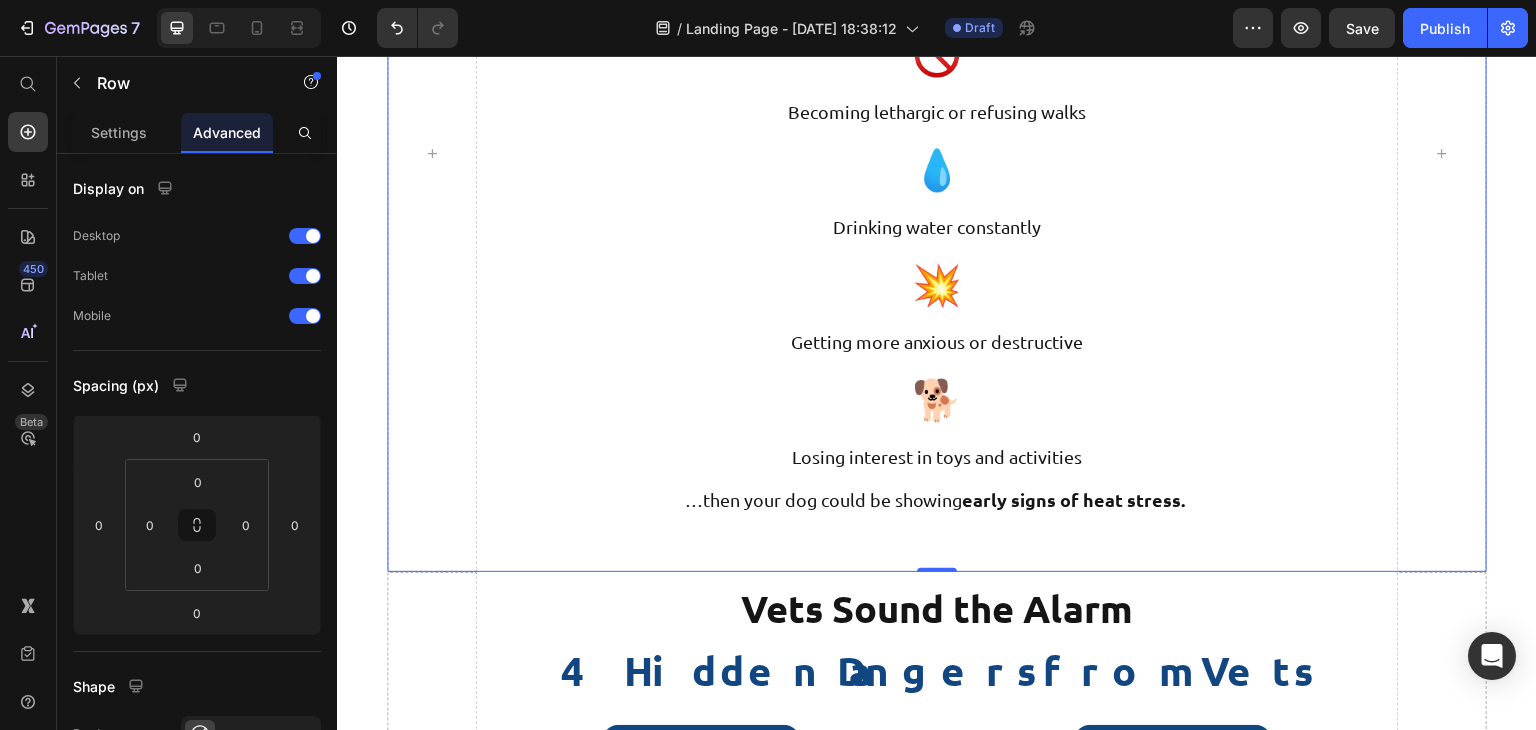 scroll, scrollTop: 1148, scrollLeft: 0, axis: vertical 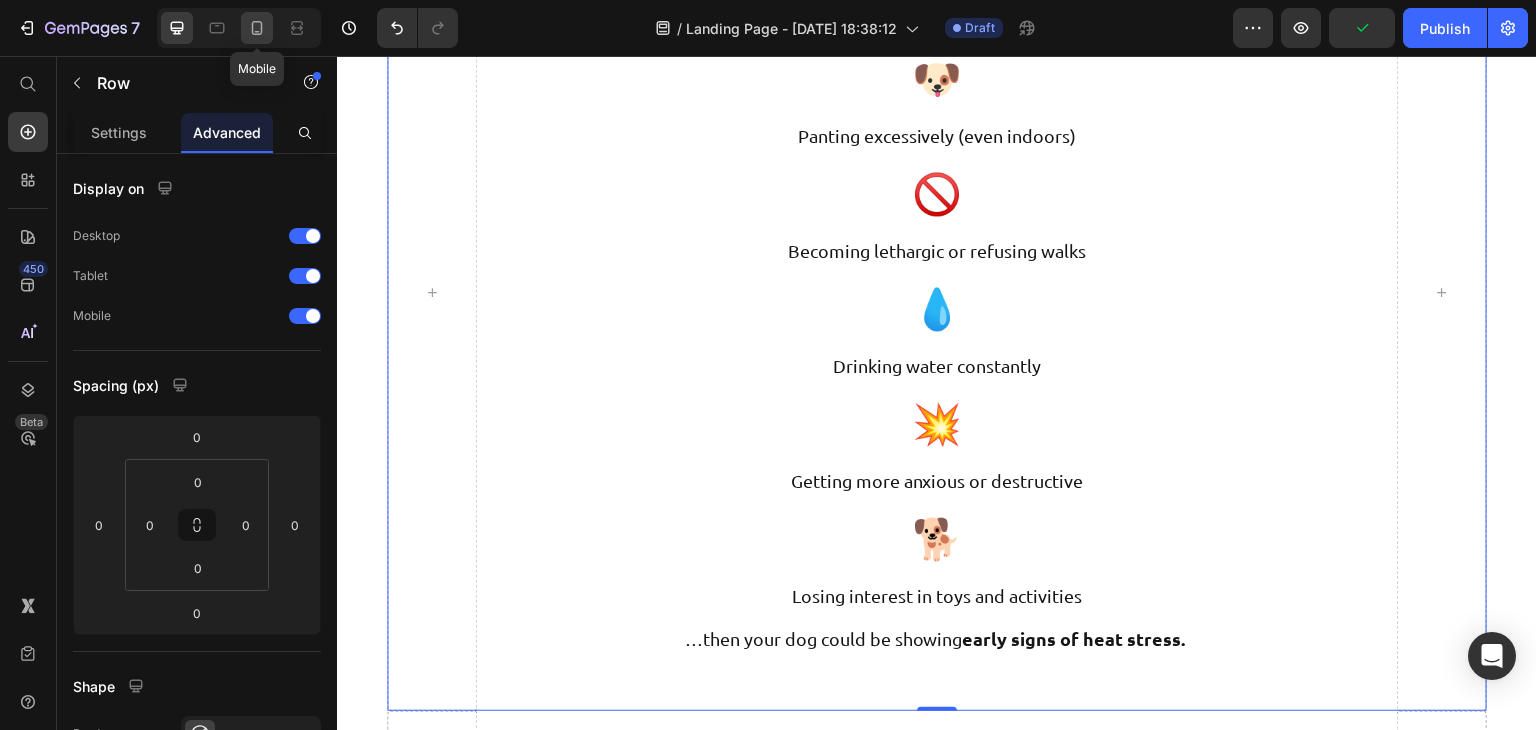click 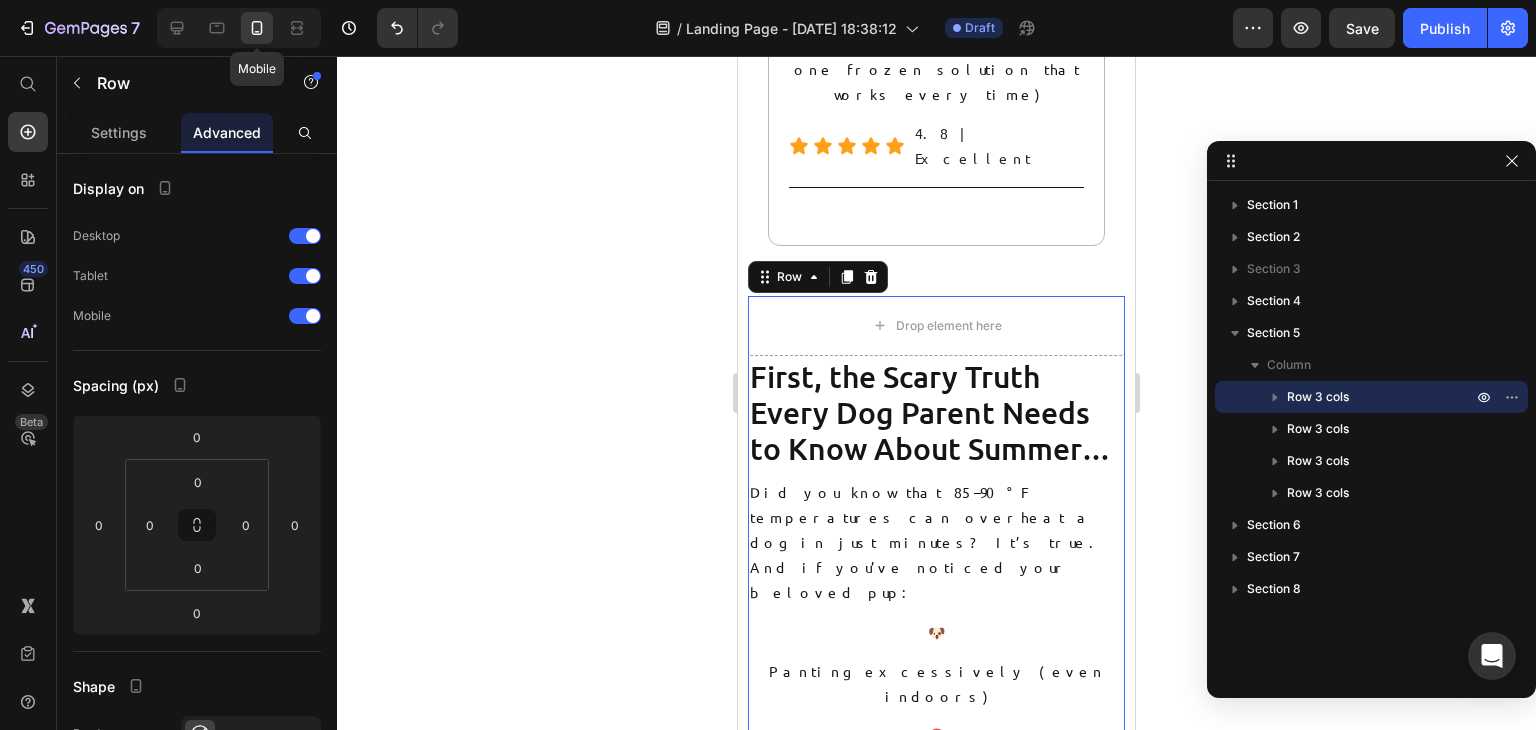 scroll, scrollTop: 1190, scrollLeft: 0, axis: vertical 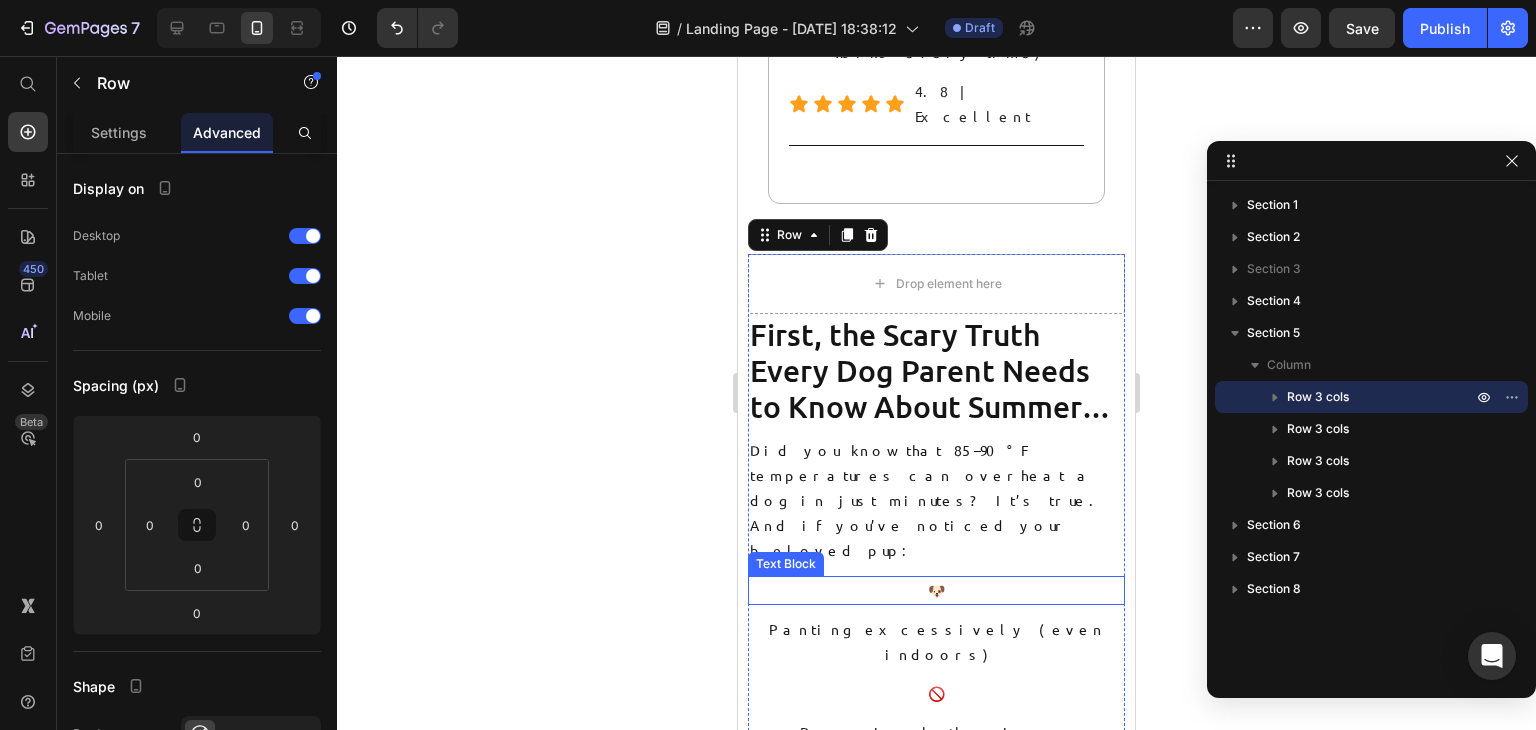 click on "🐶" at bounding box center [936, 590] 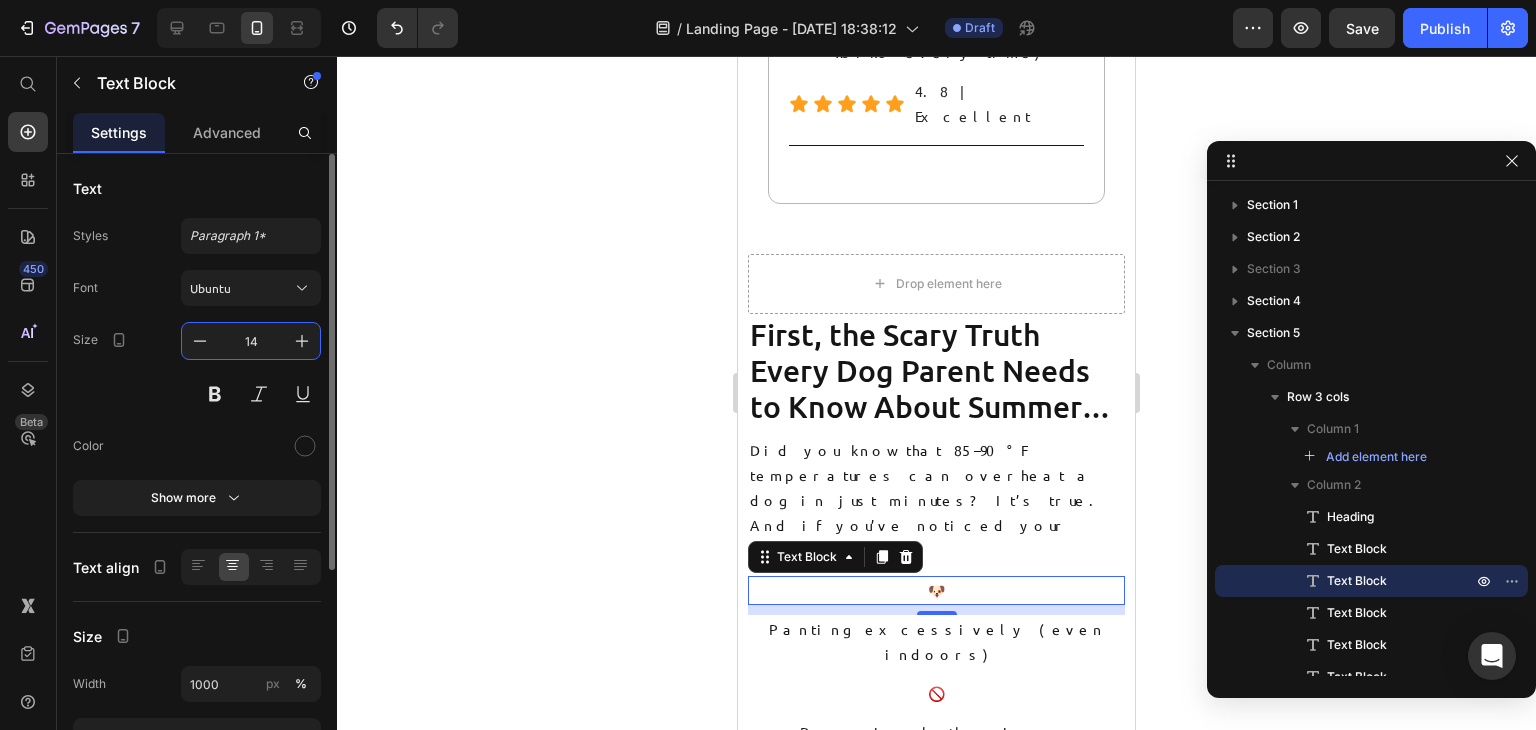 click on "14" at bounding box center (251, 341) 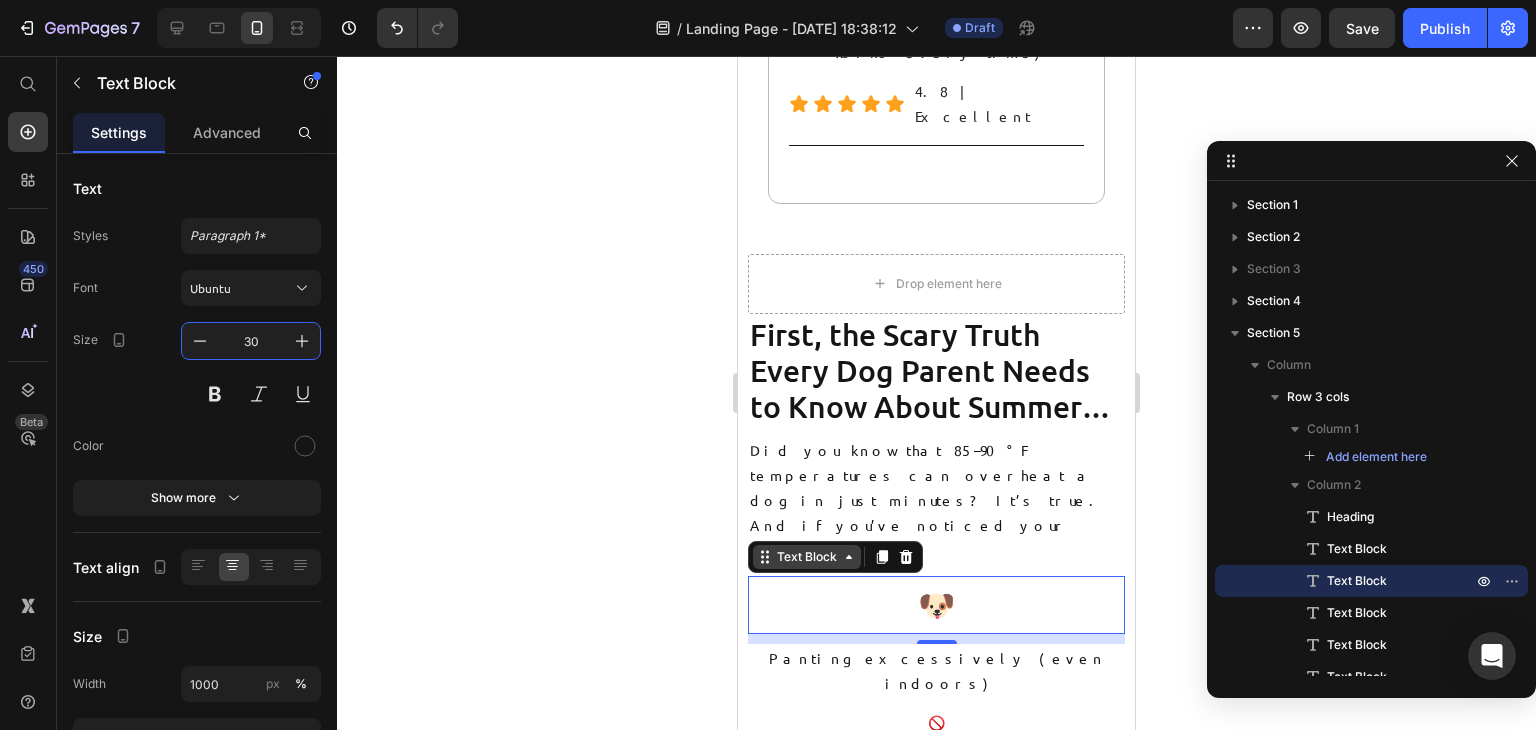 type on "30" 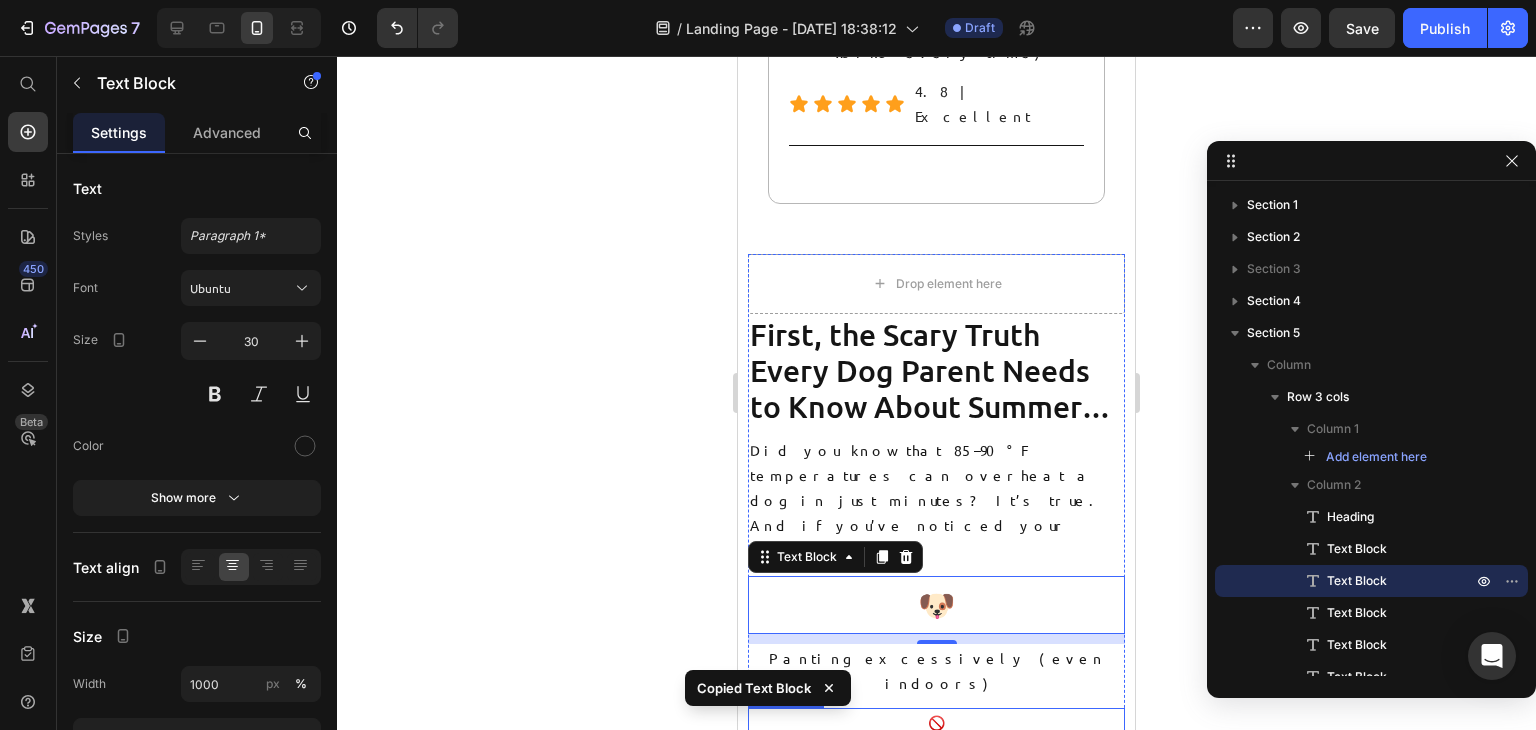 click on "🚫" at bounding box center (936, 722) 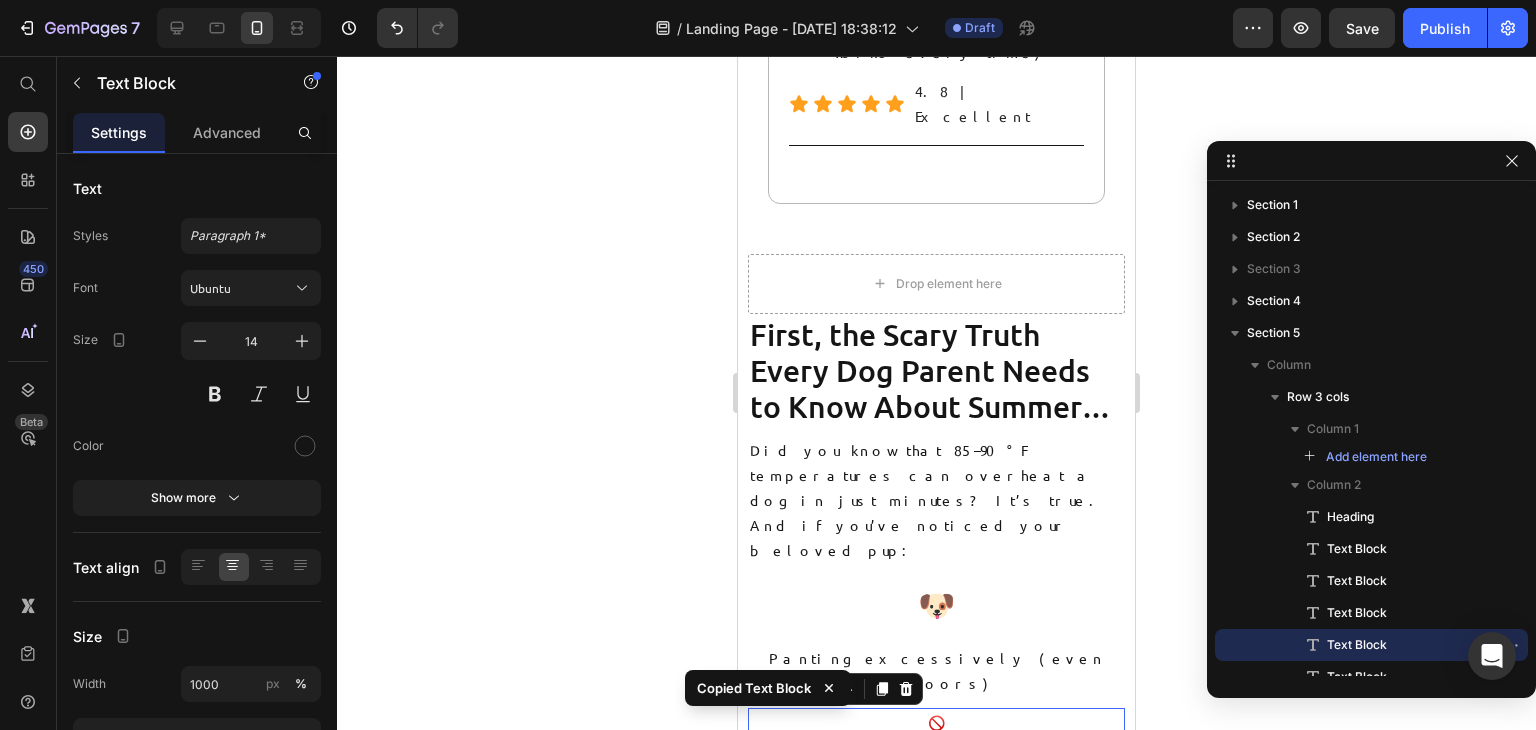 type on "30" 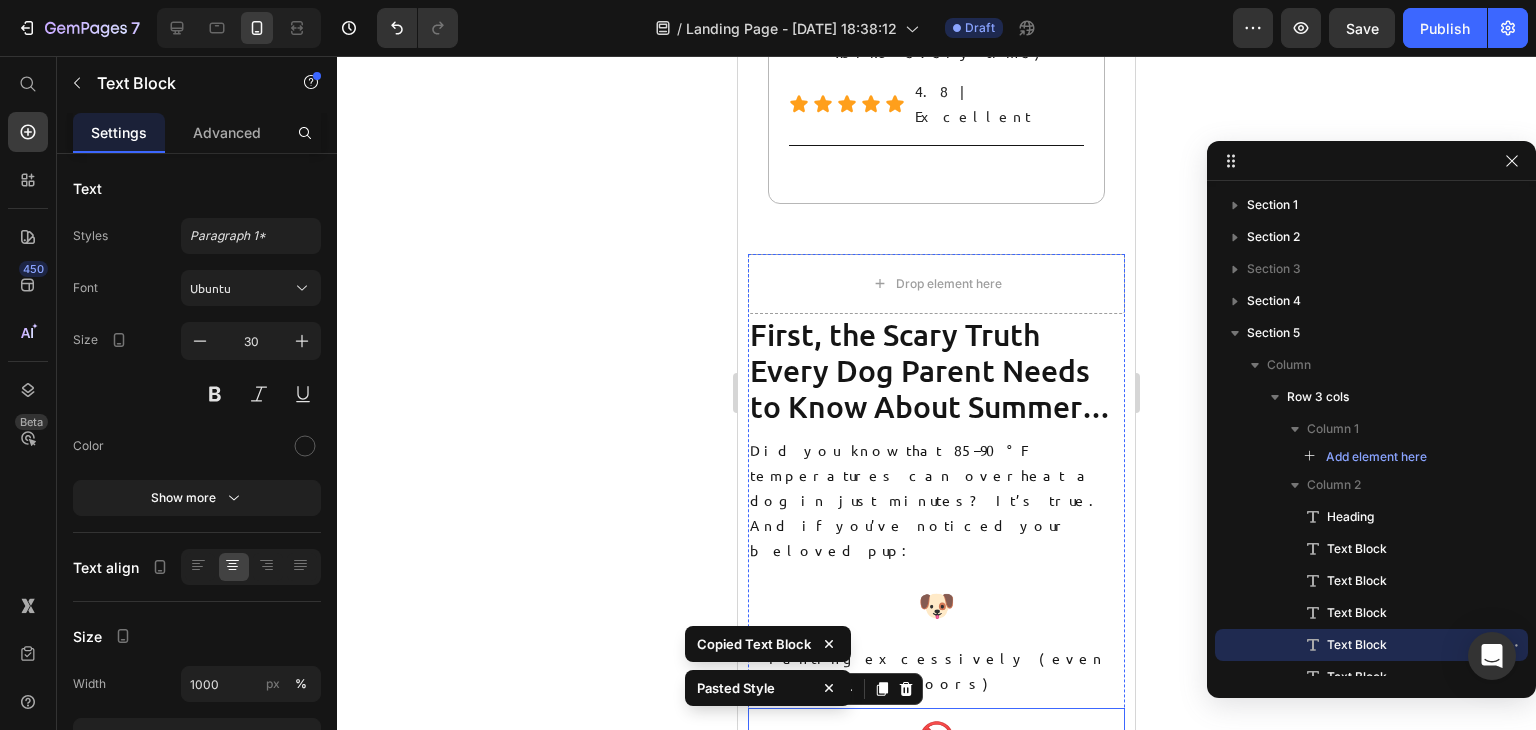 click on "💧" at bounding box center [936, 854] 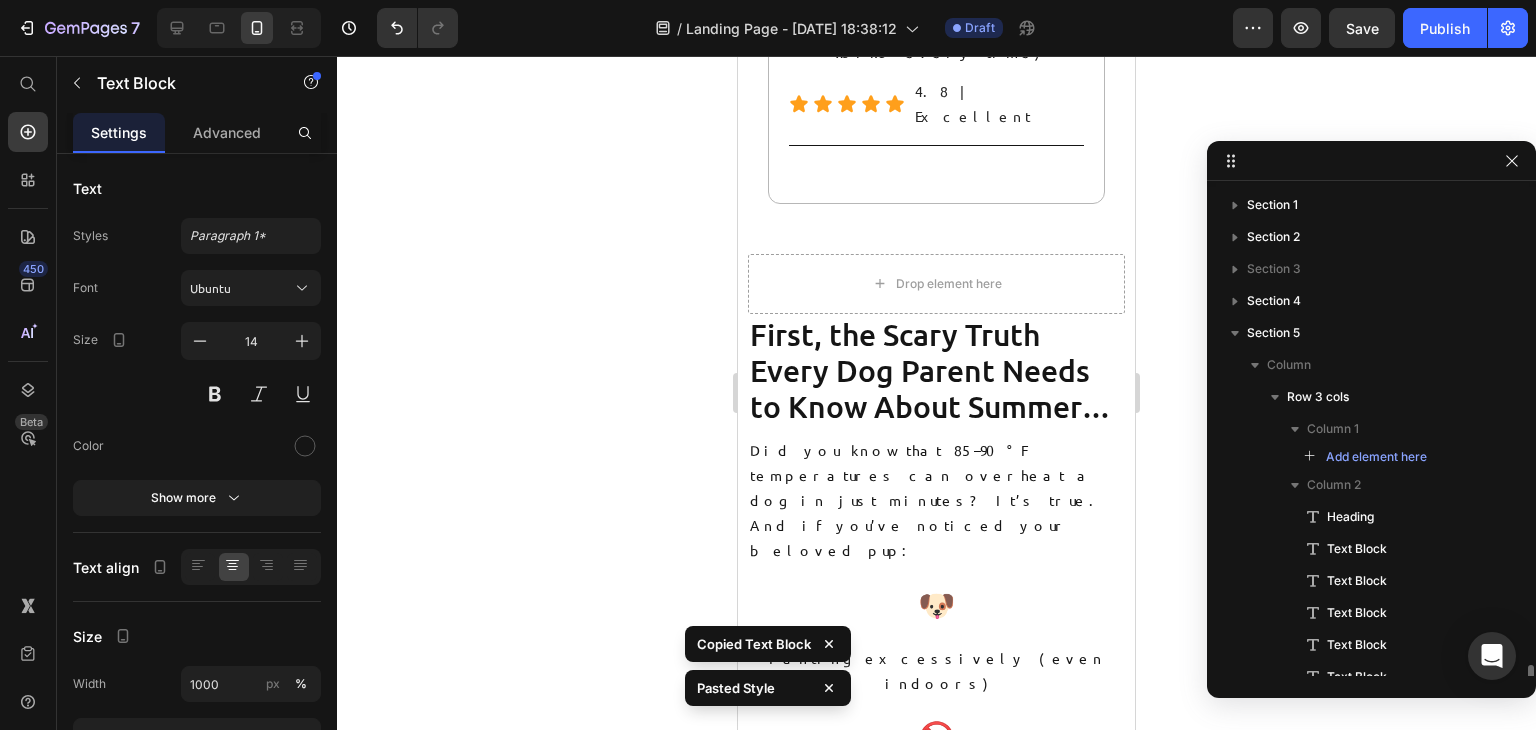 scroll, scrollTop: 318, scrollLeft: 0, axis: vertical 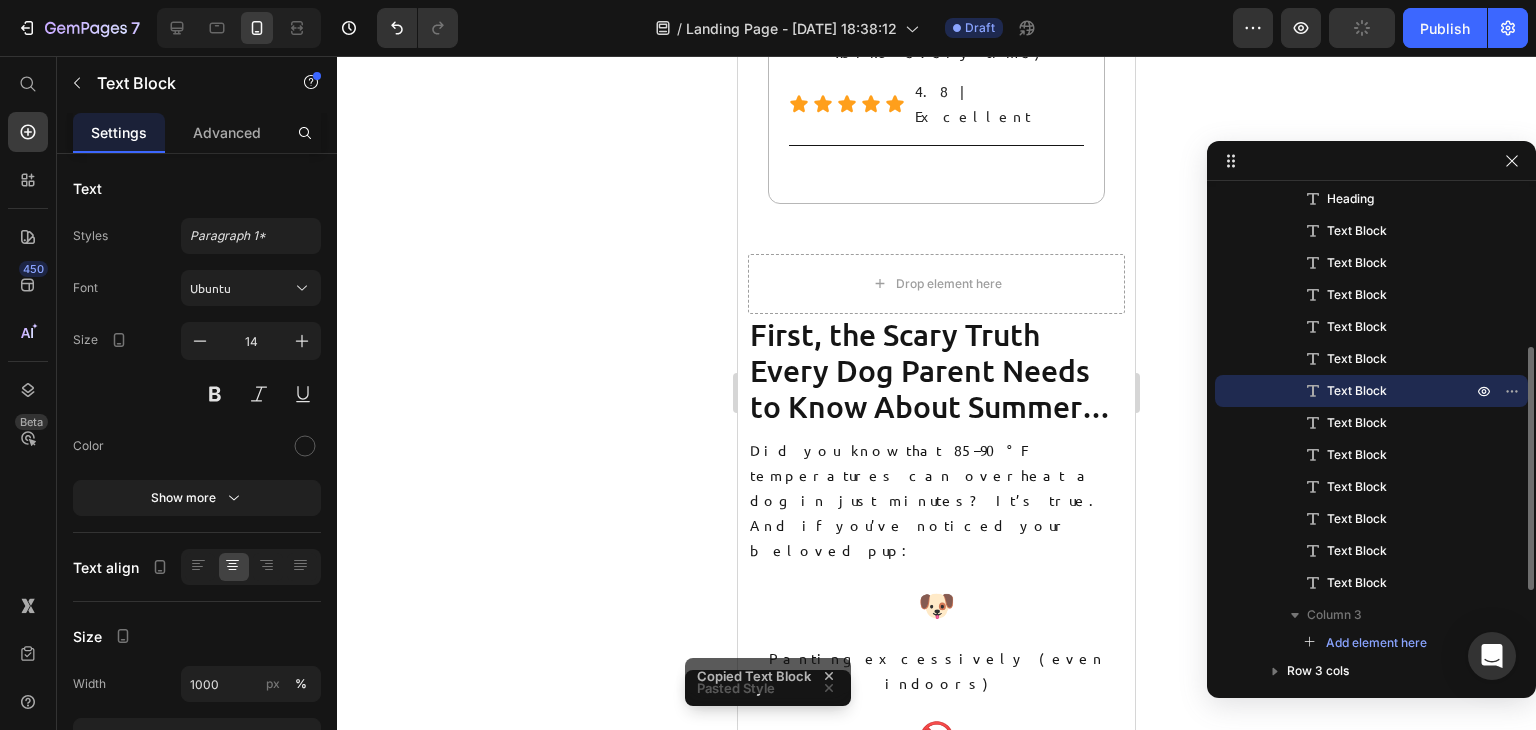 type on "30" 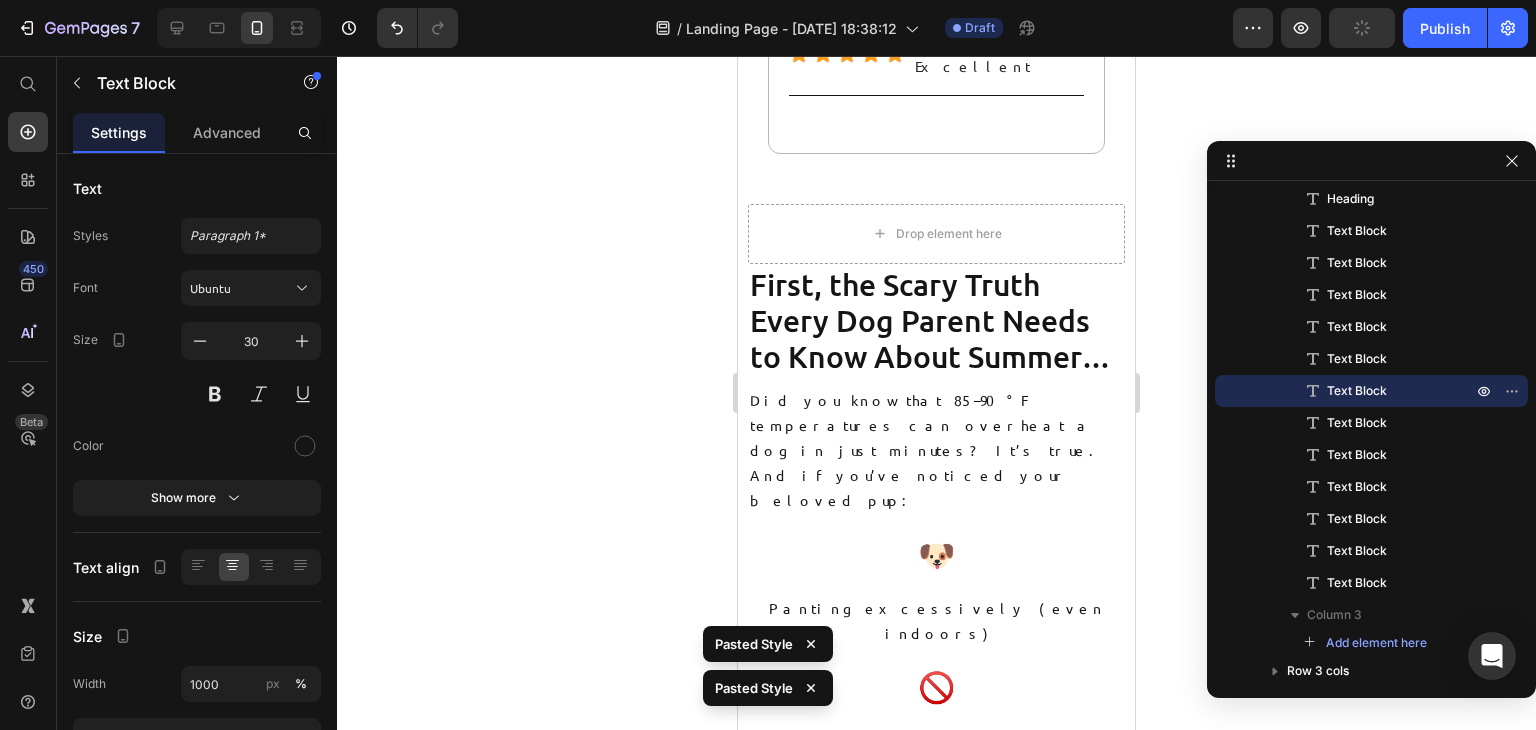 scroll, scrollTop: 1371, scrollLeft: 0, axis: vertical 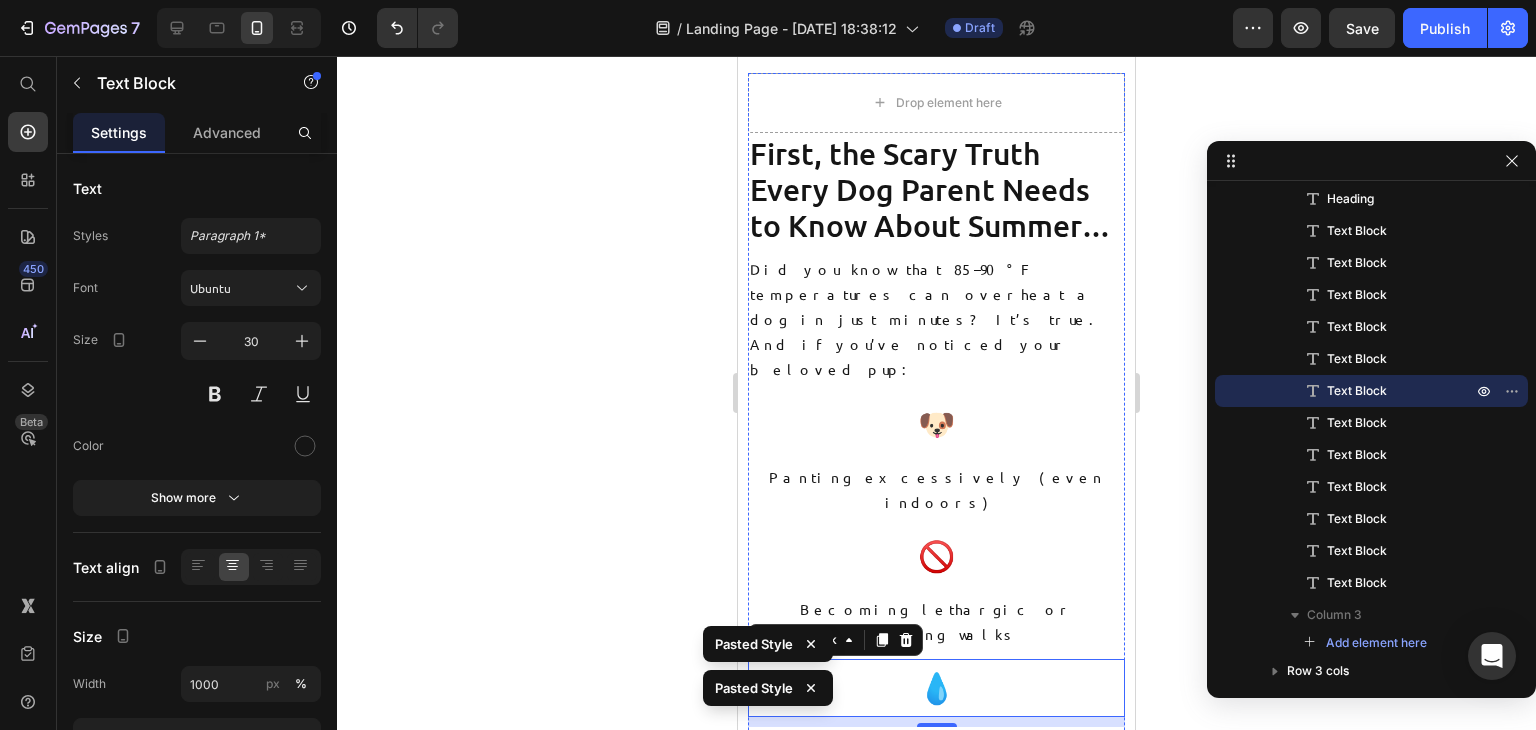 click on "💥" at bounding box center [936, 781] 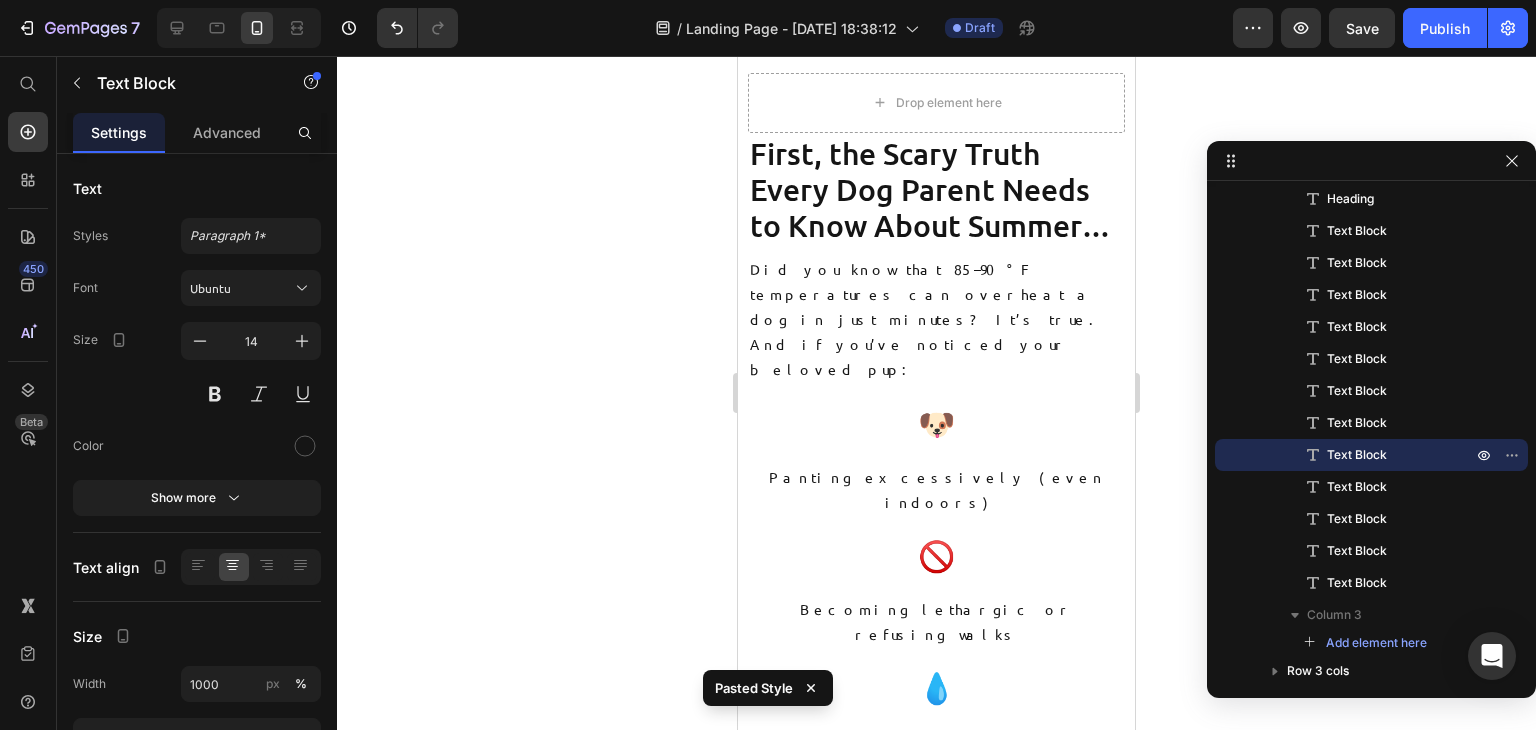 type on "30" 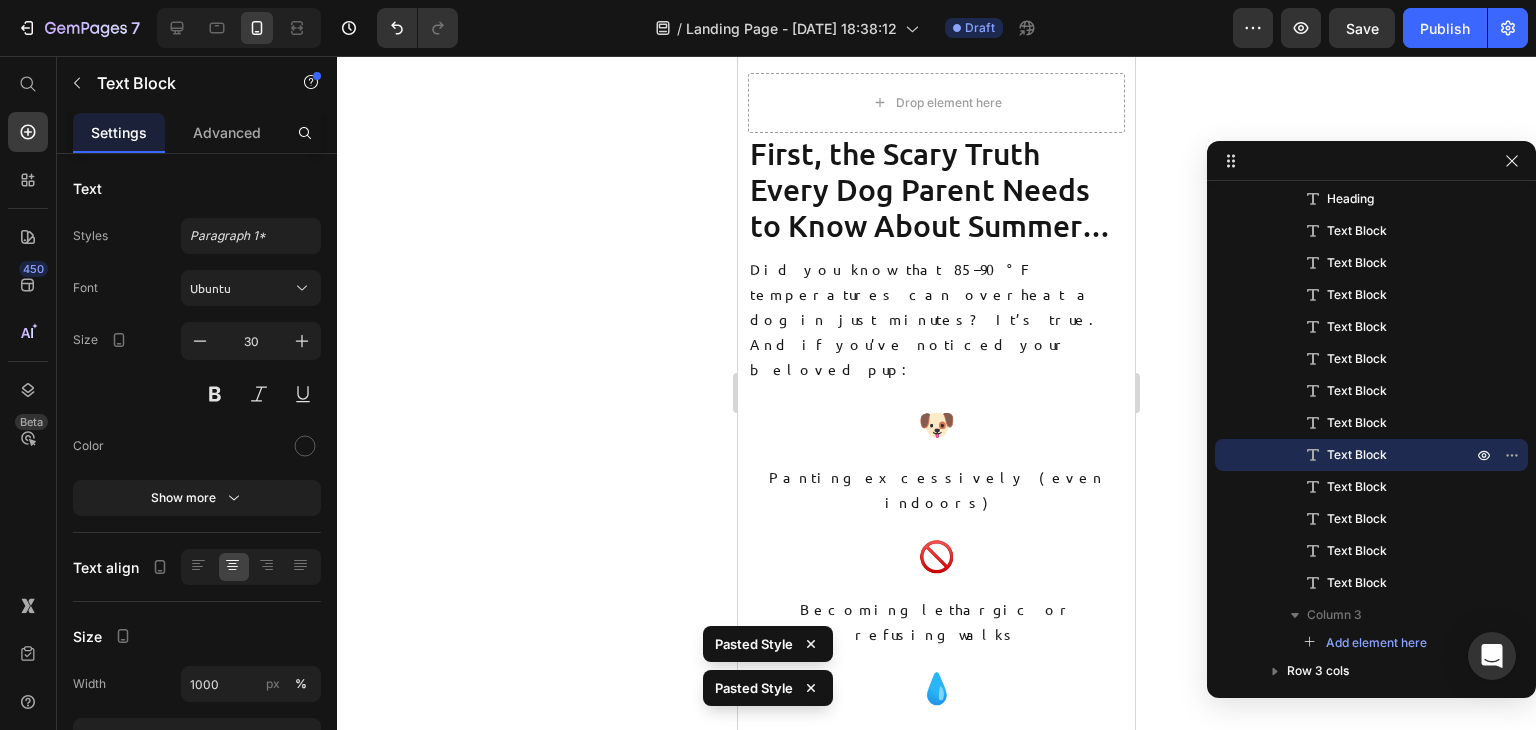 scroll, scrollTop: 1470, scrollLeft: 0, axis: vertical 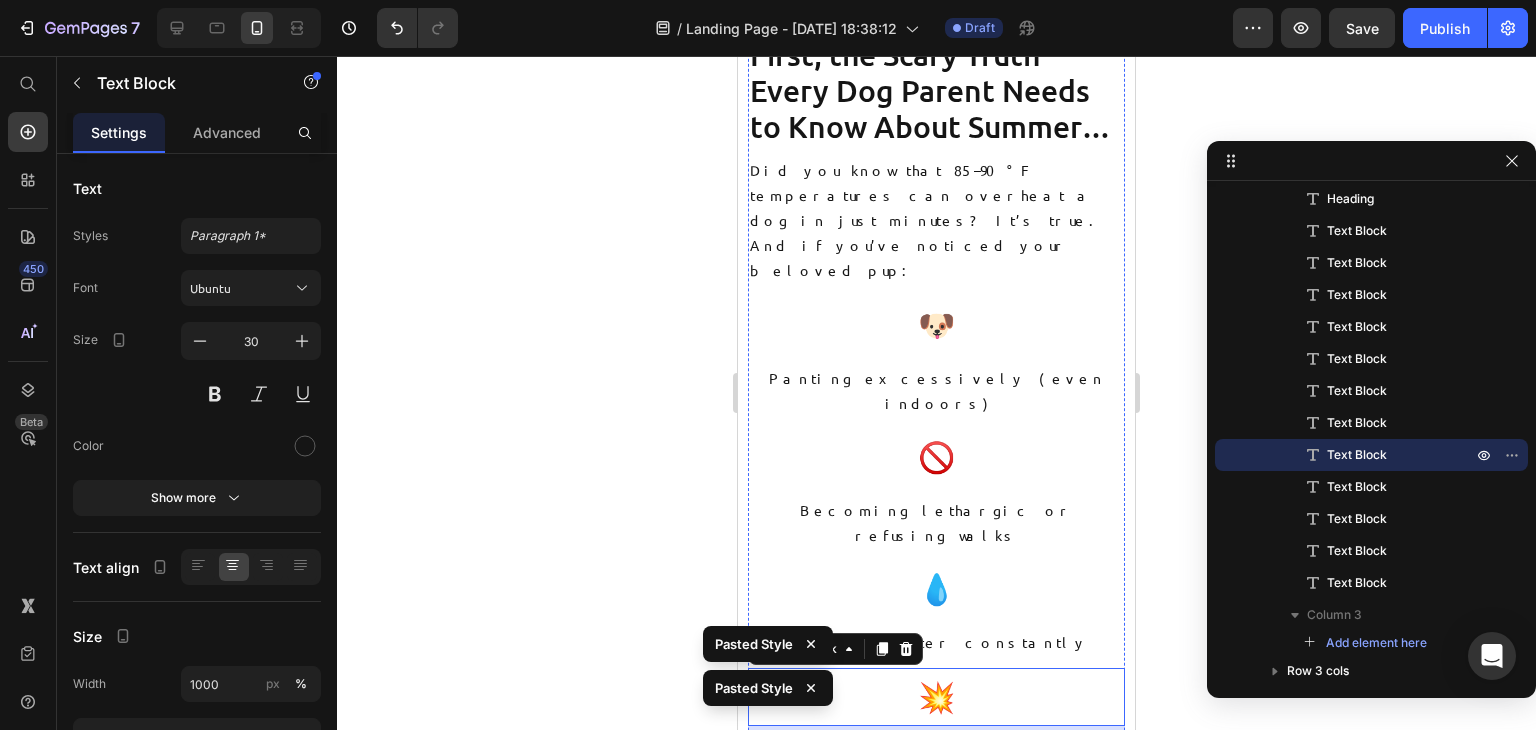click on "🐕" at bounding box center (936, 814) 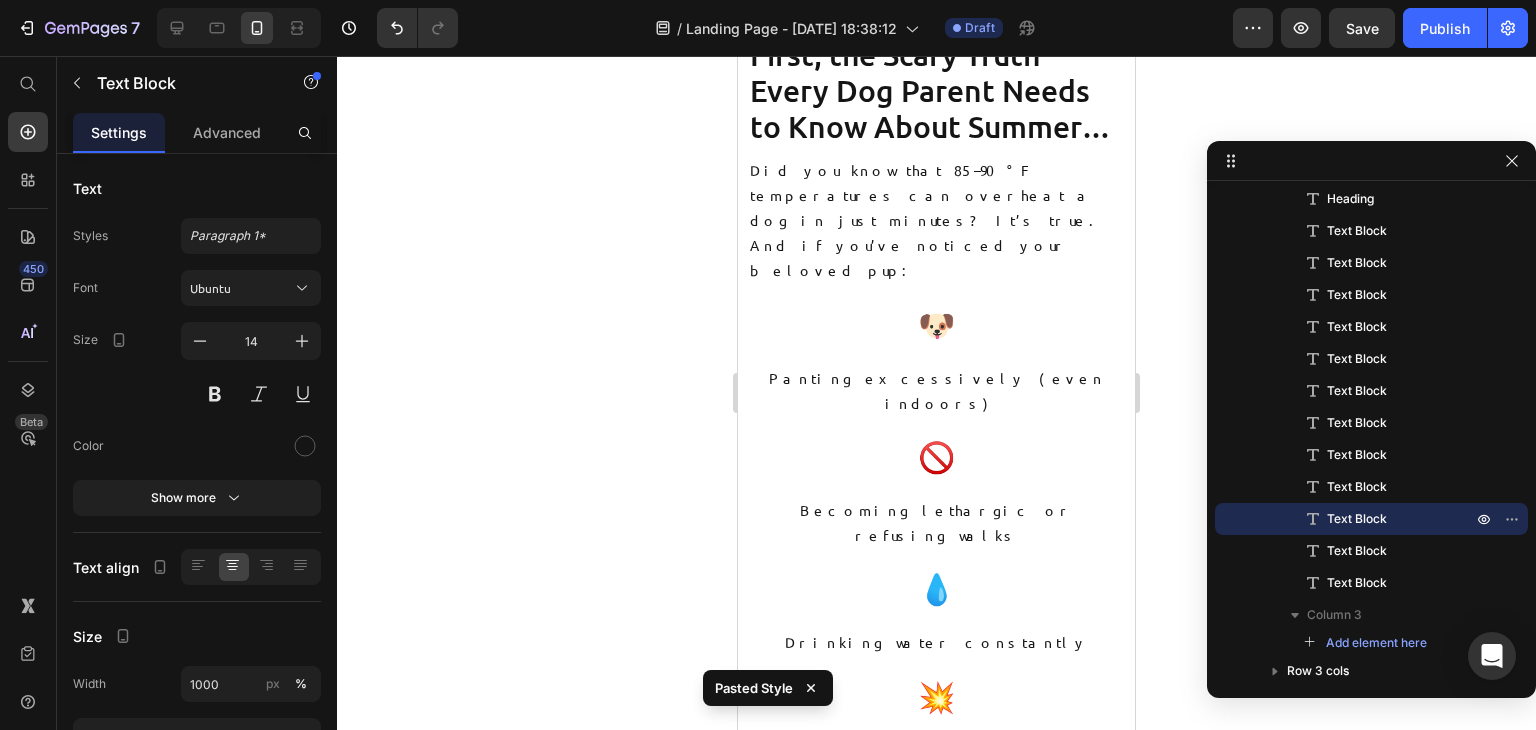 type on "30" 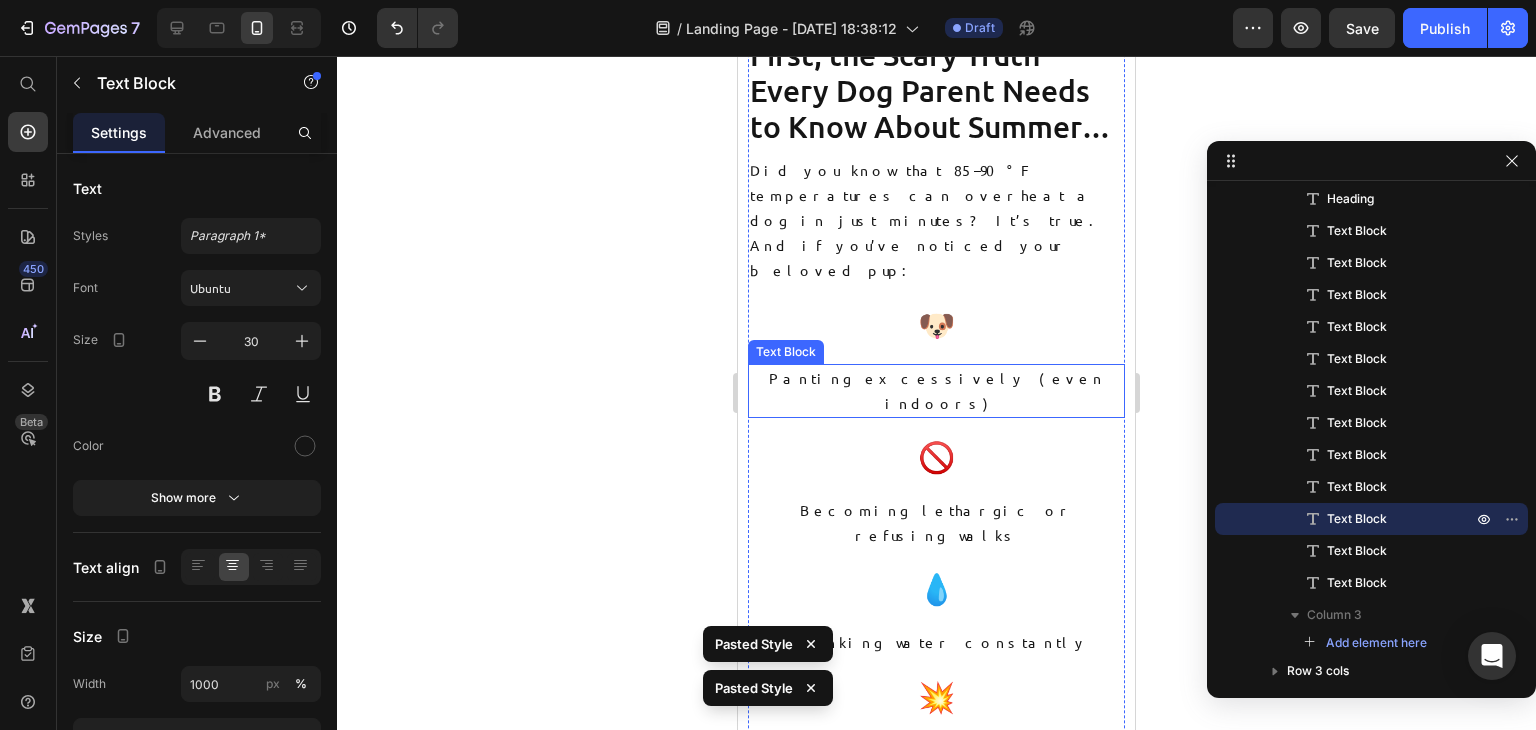 click on "Panting excessively (even indoors)" at bounding box center [936, 391] 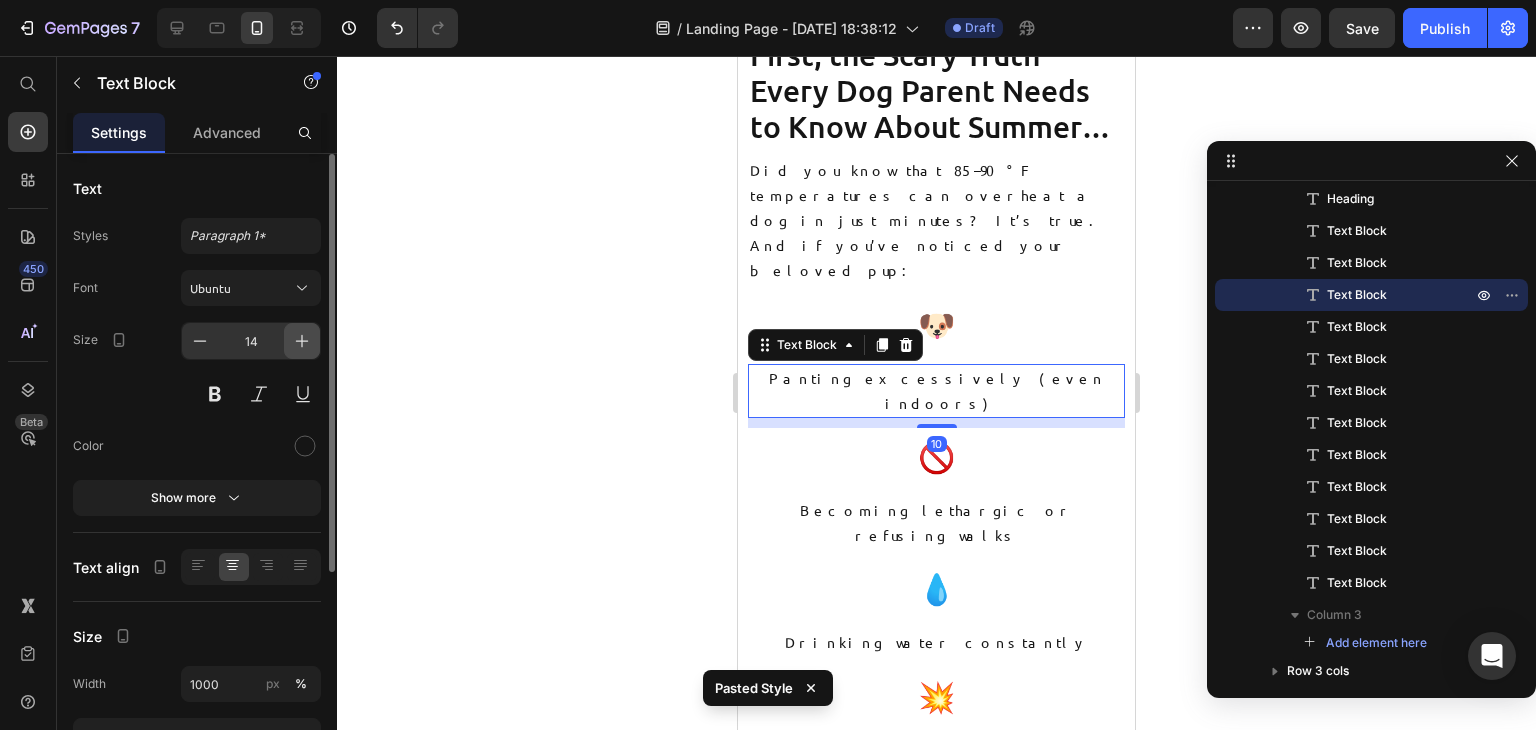 click at bounding box center [302, 341] 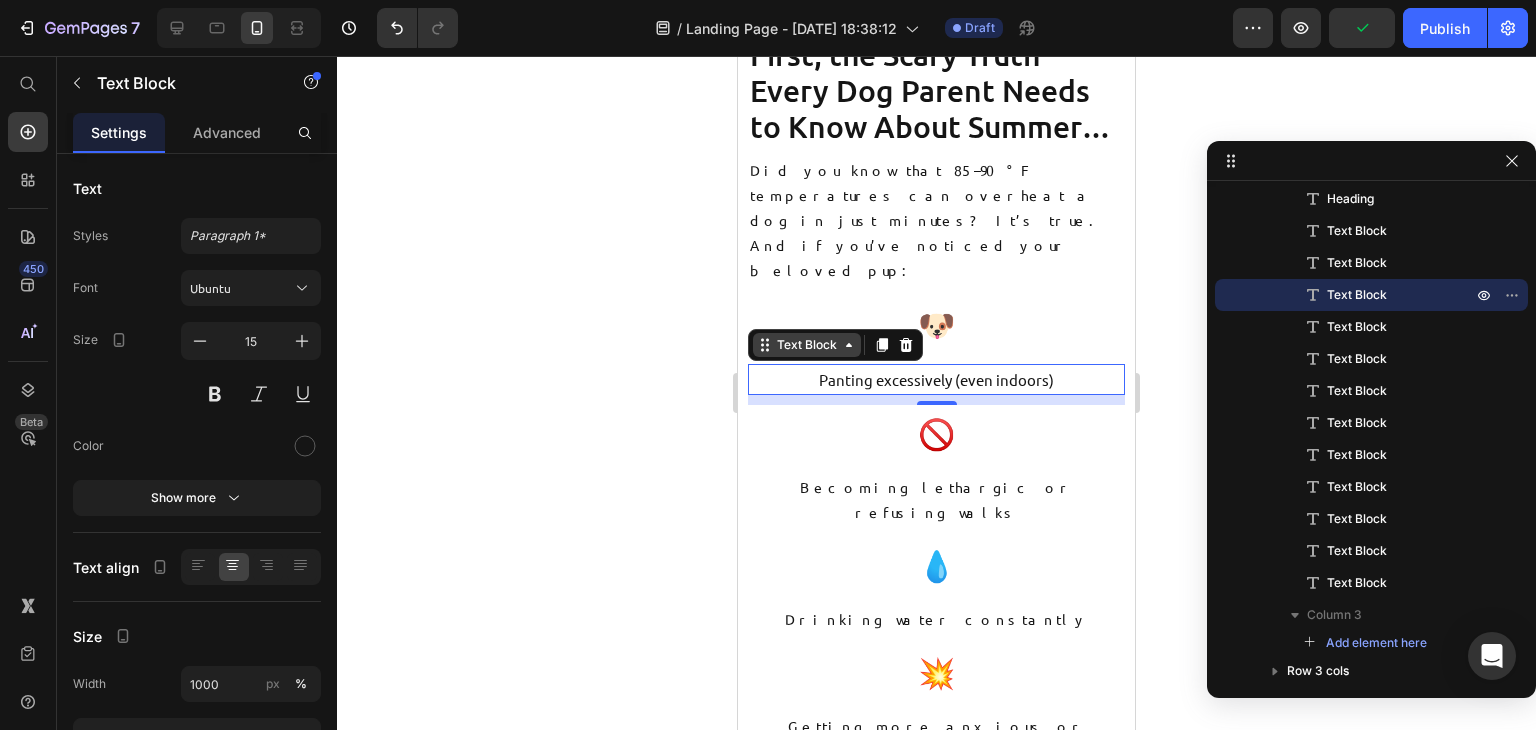 click on "Text Block" at bounding box center [807, 345] 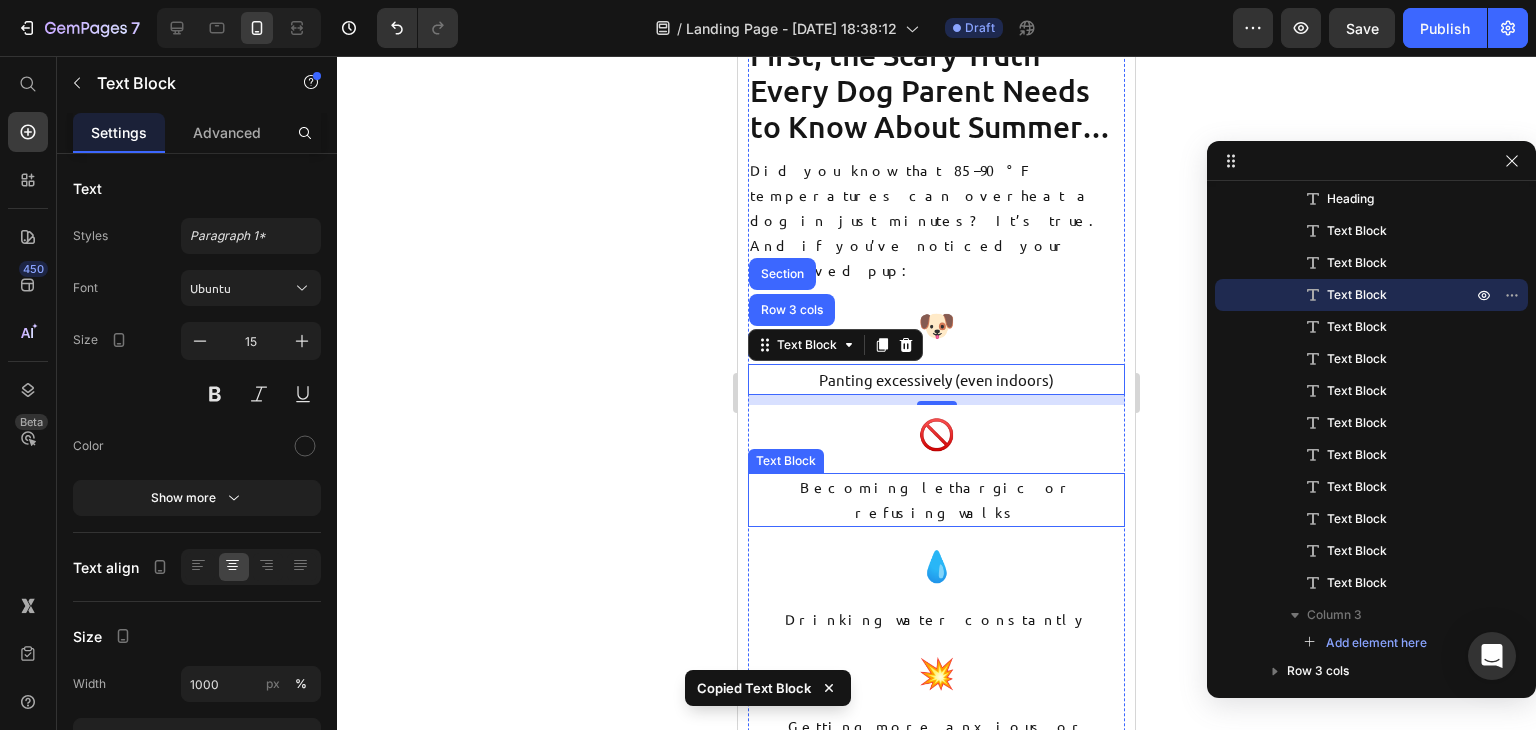 click on "Becoming lethargic or refusing walks" at bounding box center [936, 500] 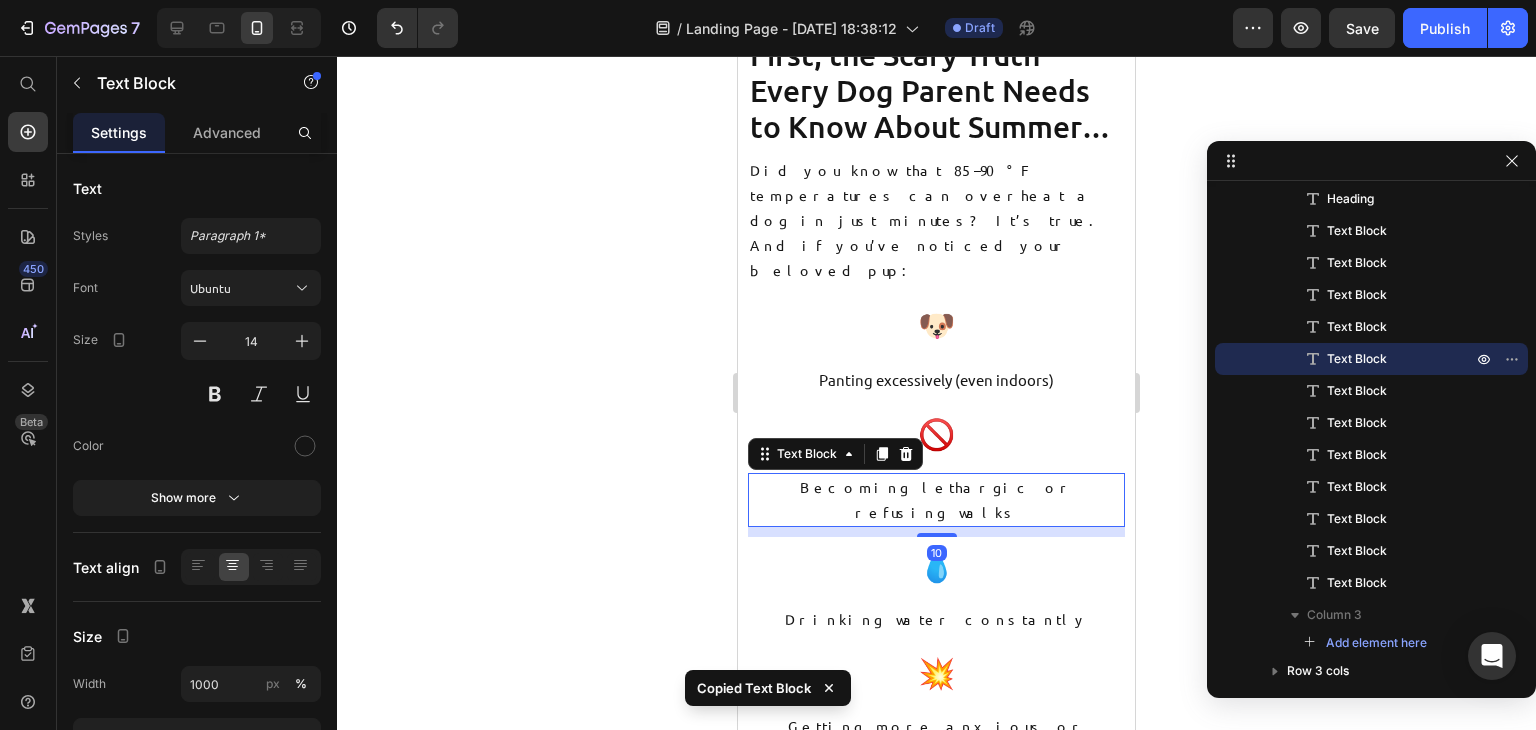 type on "15" 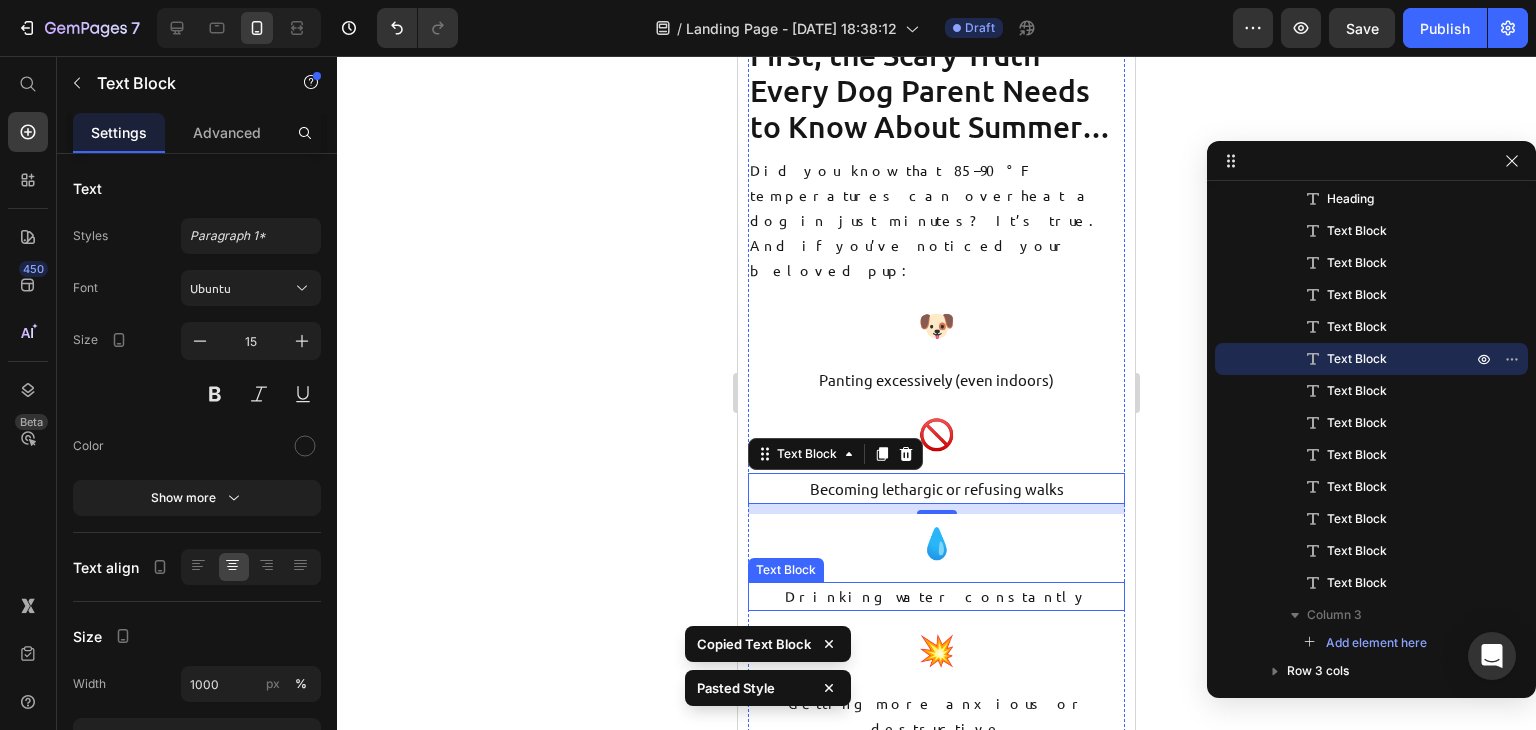 click on "Drinking water constantly" at bounding box center (936, 596) 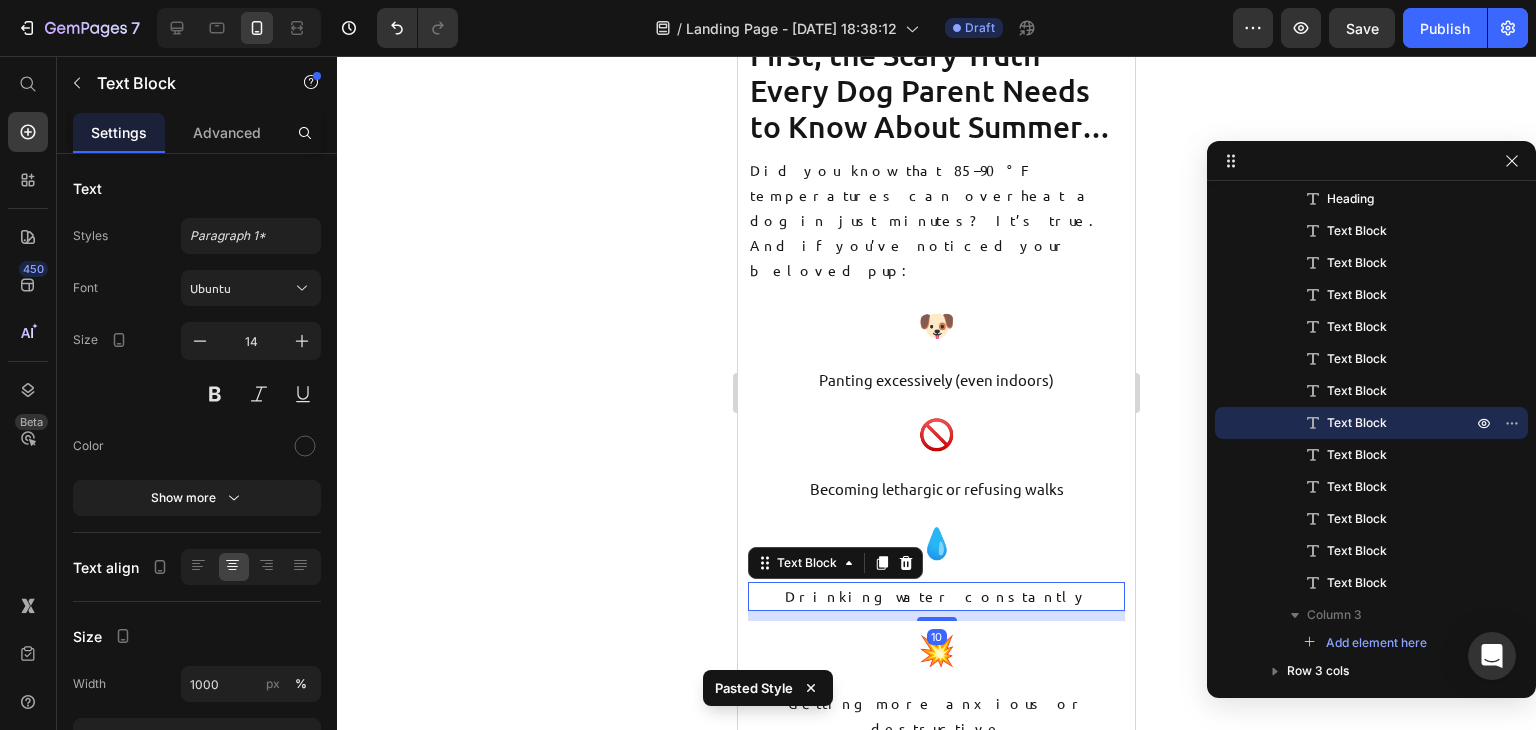 type on "15" 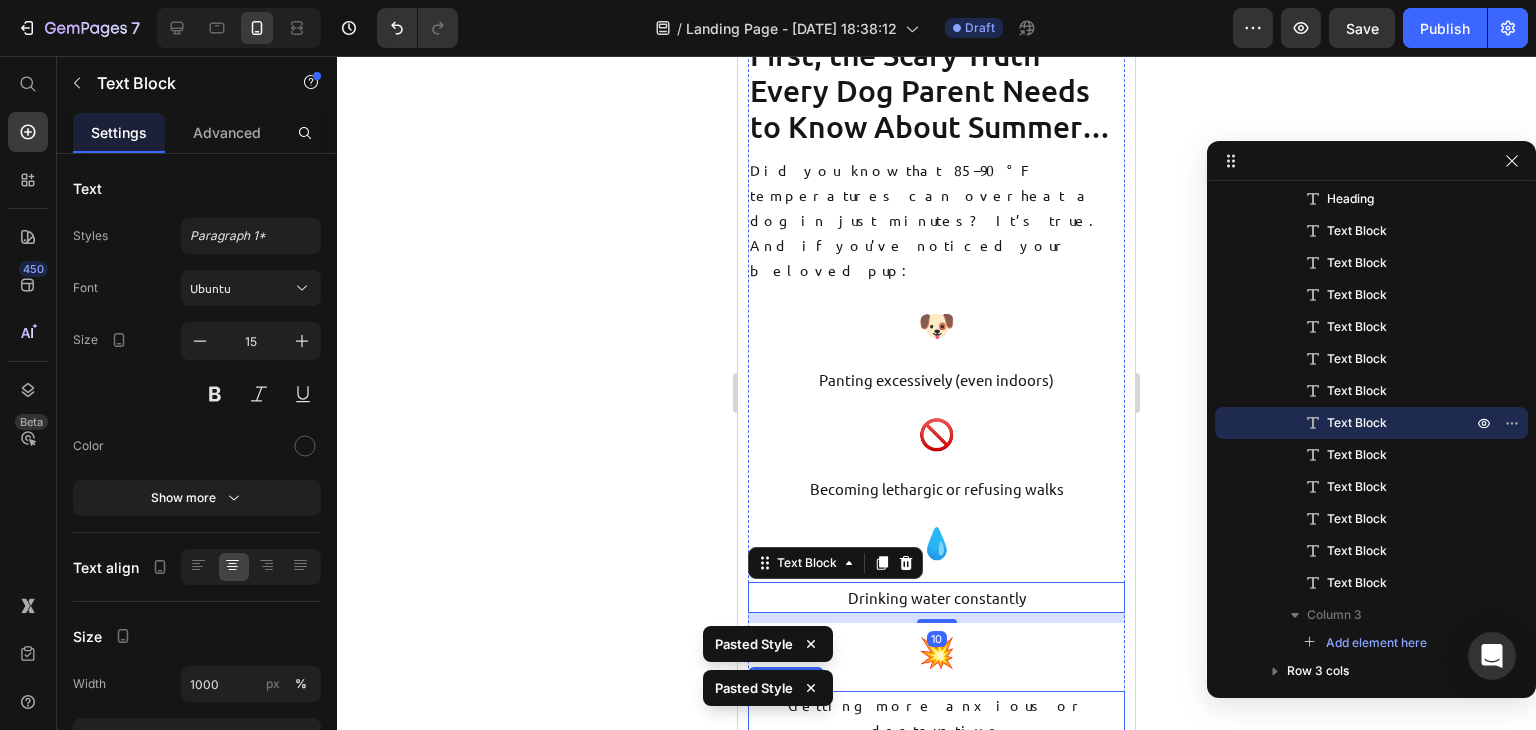 click on "Getting more anxious or destructive" at bounding box center [936, 718] 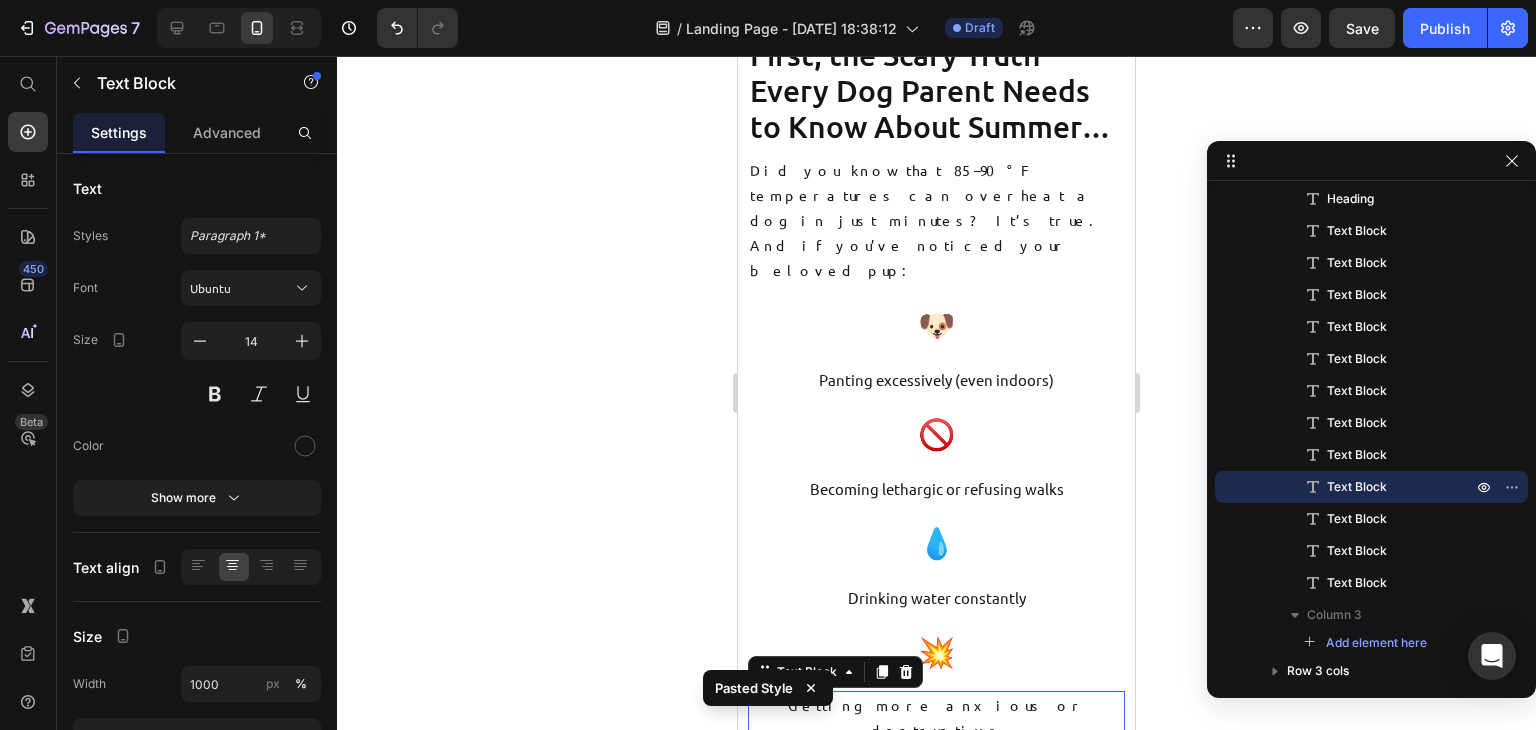 type on "15" 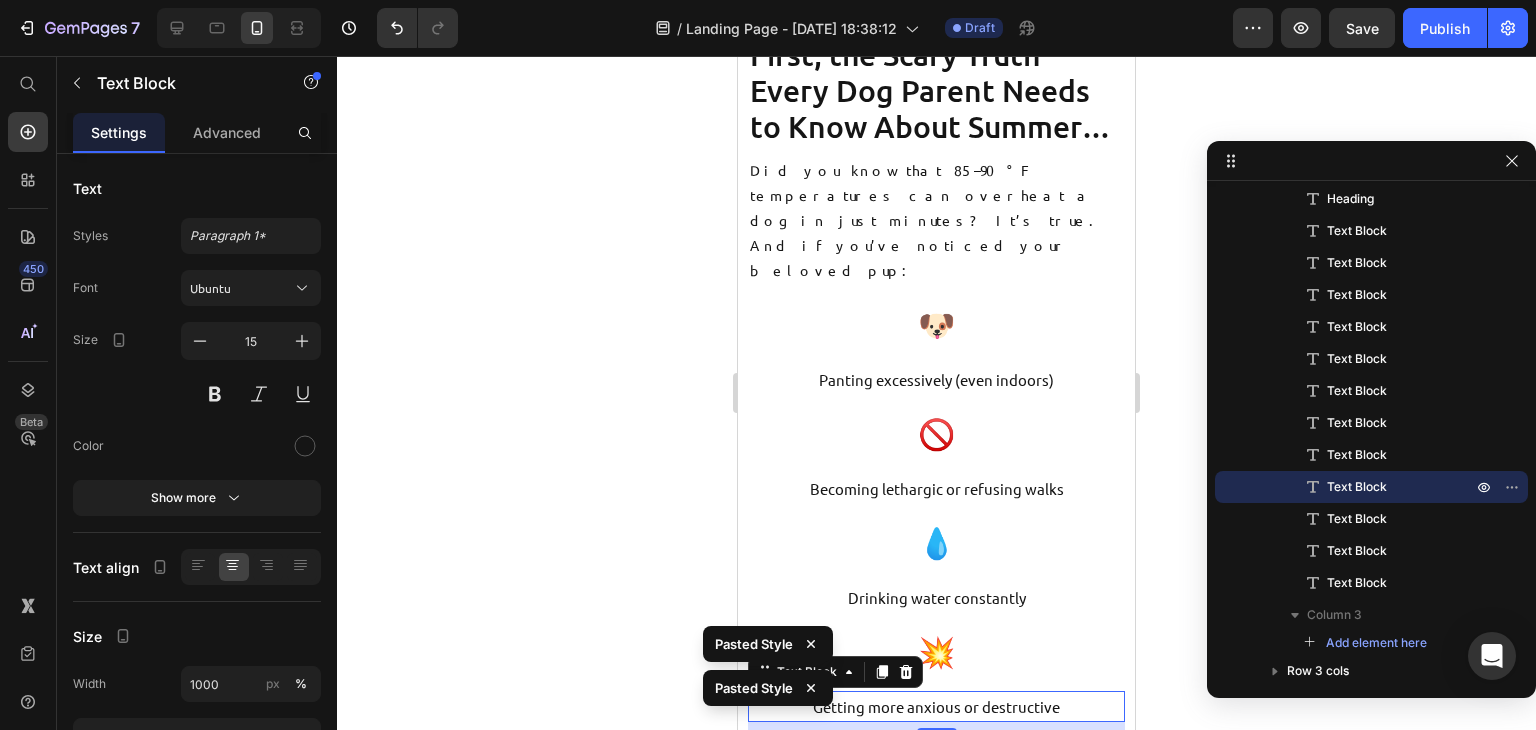 scroll, scrollTop: 1551, scrollLeft: 0, axis: vertical 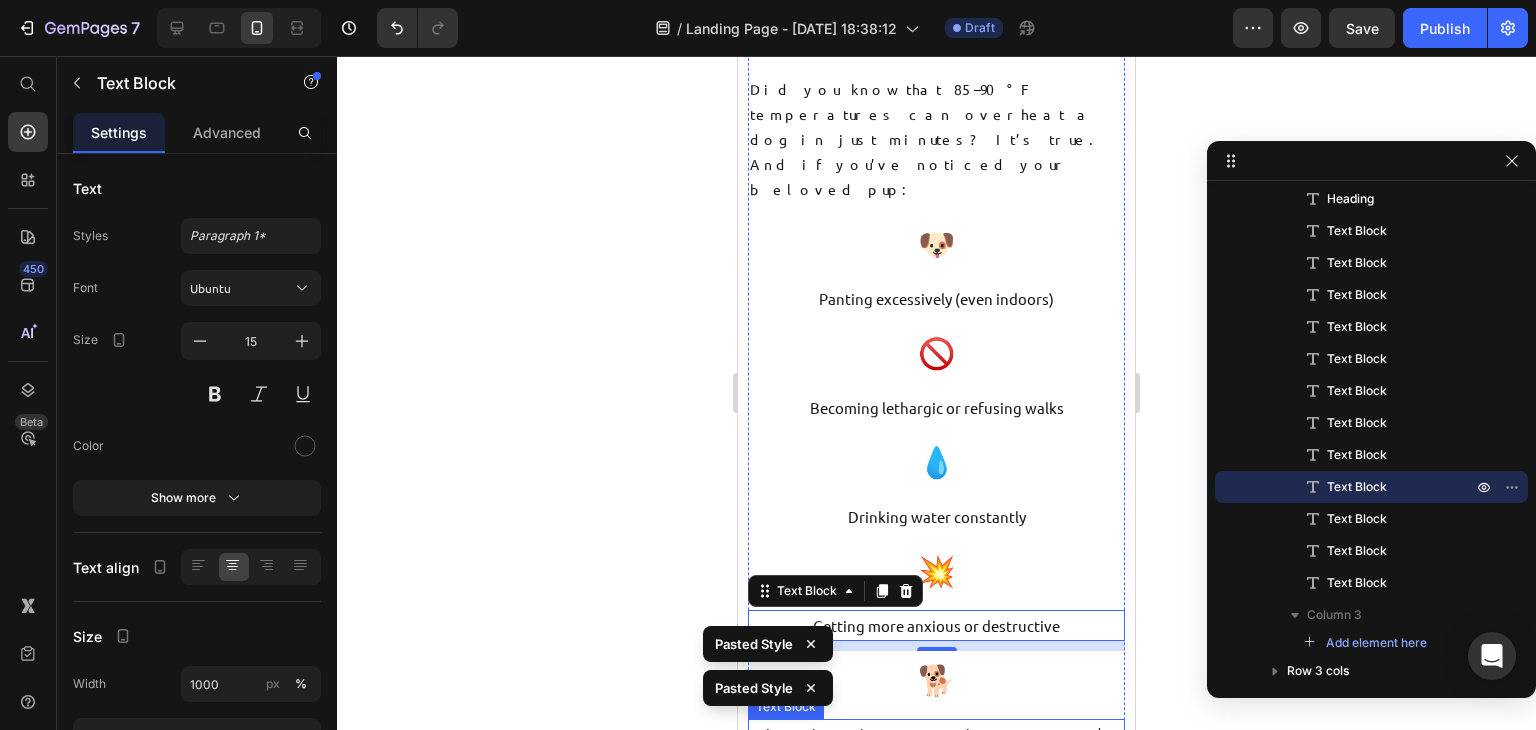 click on "Losing interest in toys and activities" at bounding box center (936, 746) 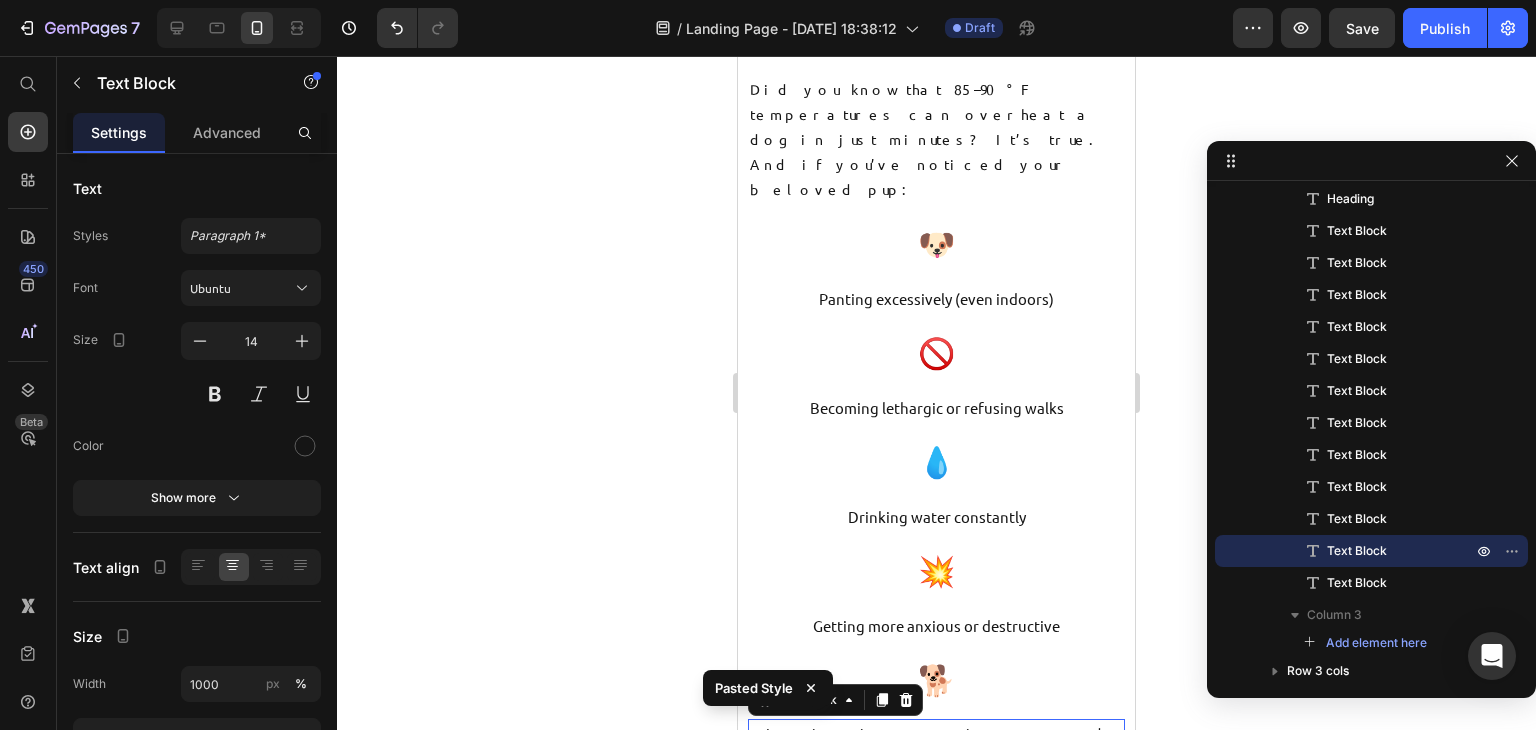 type on "15" 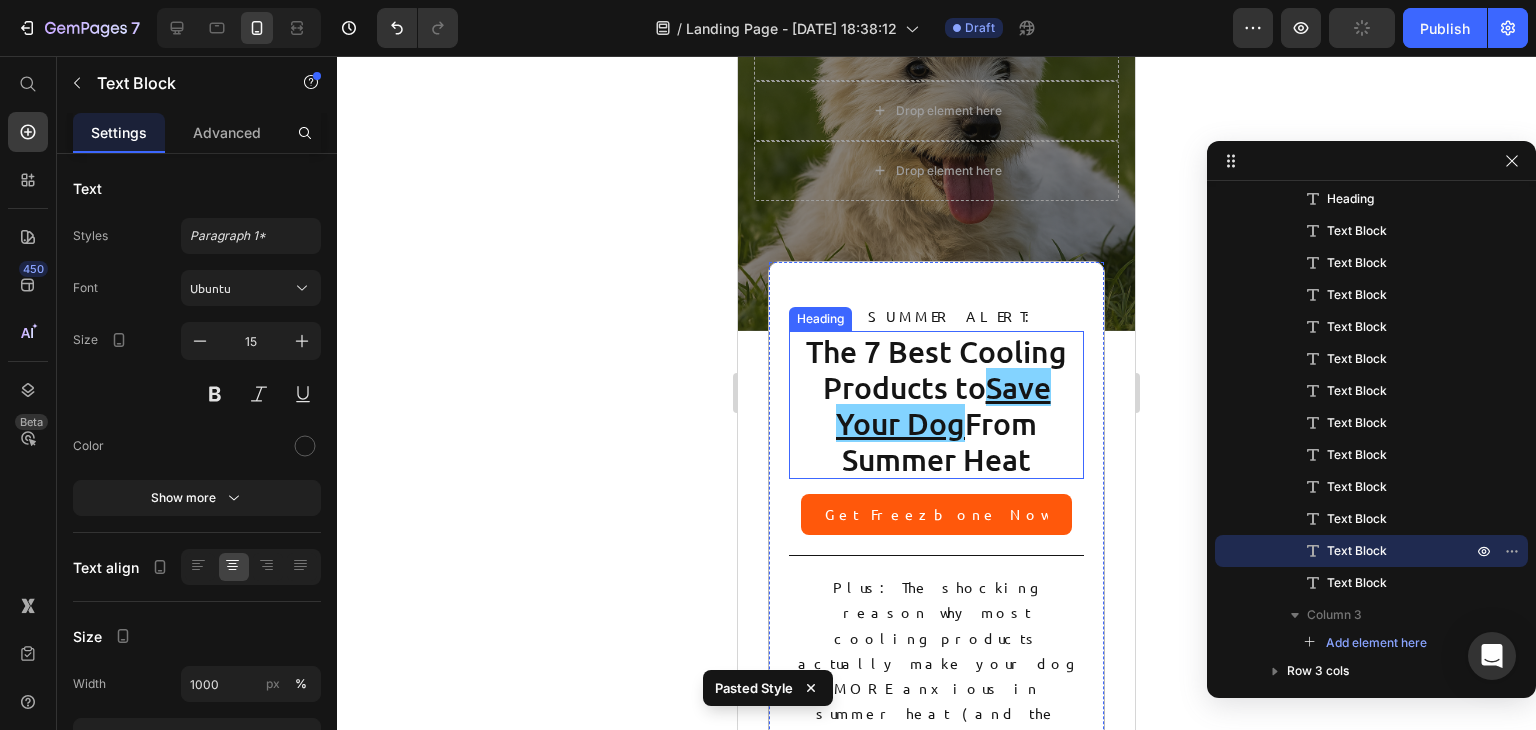 scroll, scrollTop: 647, scrollLeft: 0, axis: vertical 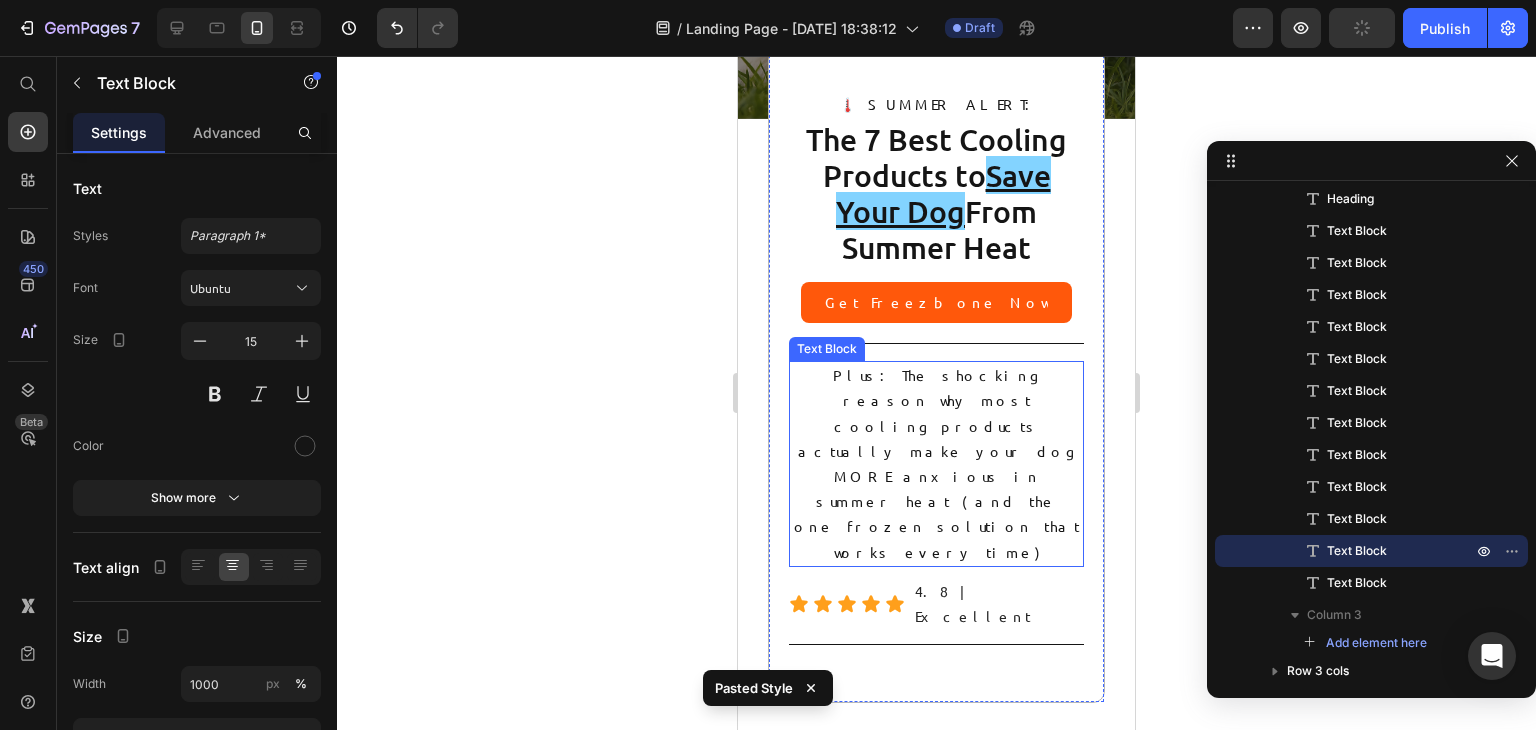 click on "Plus: The shocking reason why most cooling products actually make your dog MORE anxious in summer heat (and the one frozen solution that works every time)" at bounding box center [936, 464] 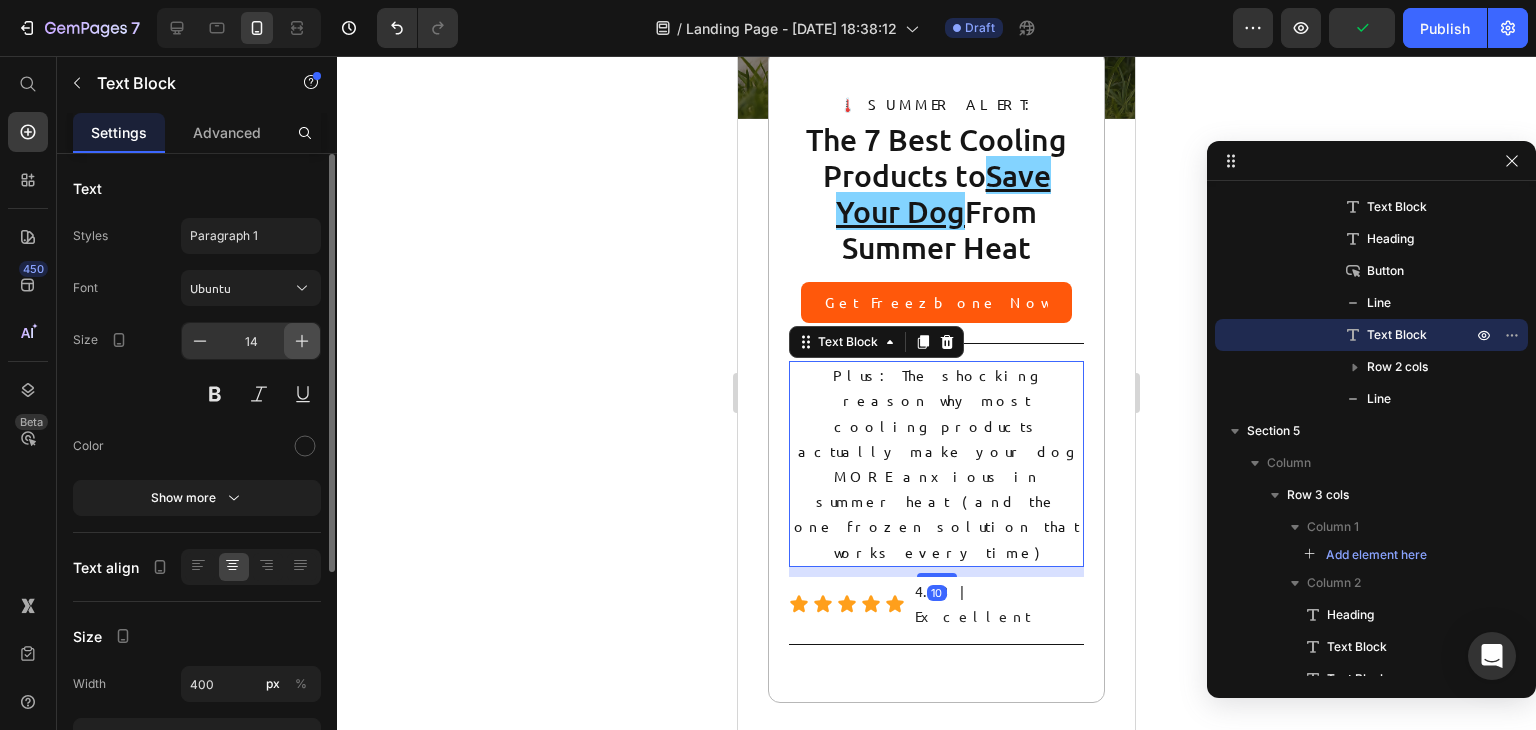 click 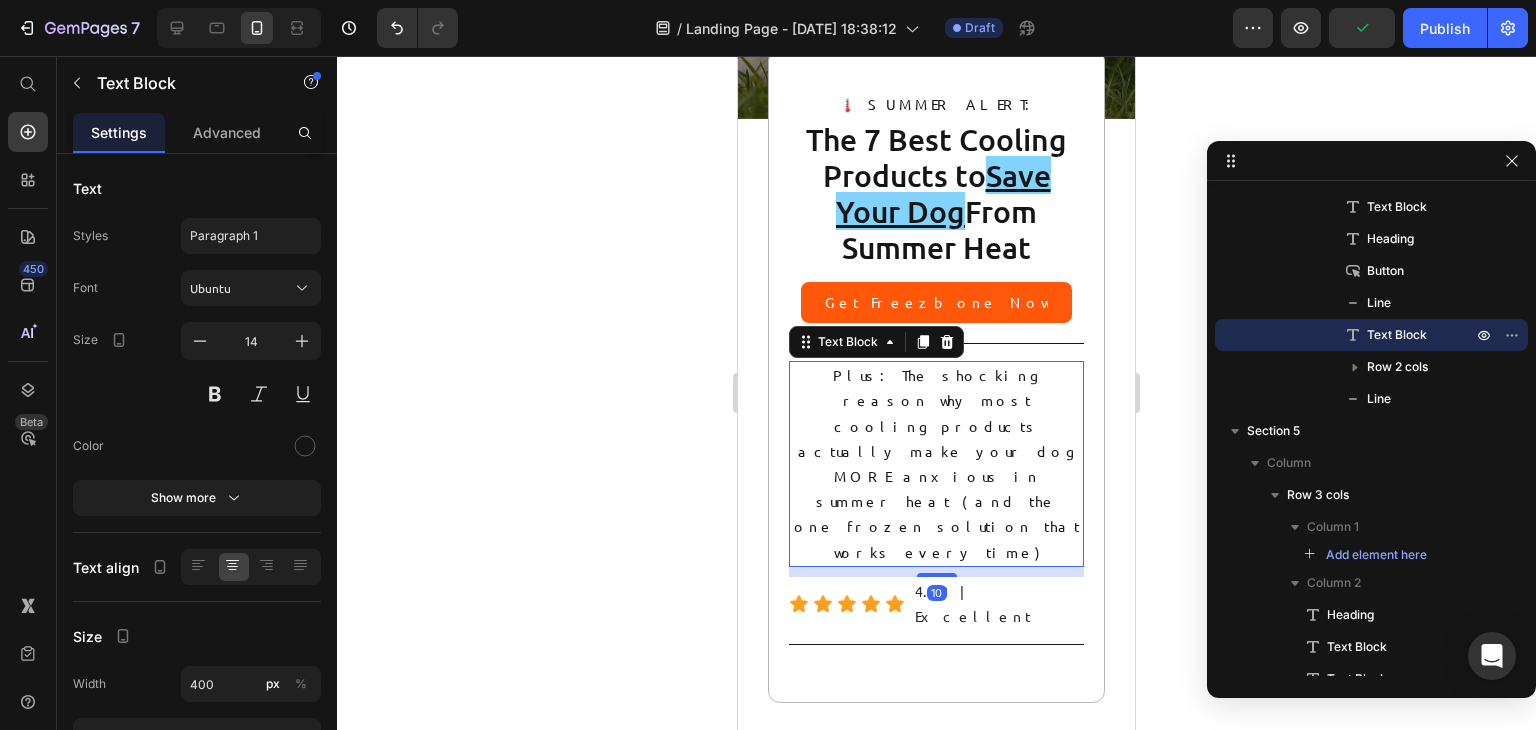 type on "15" 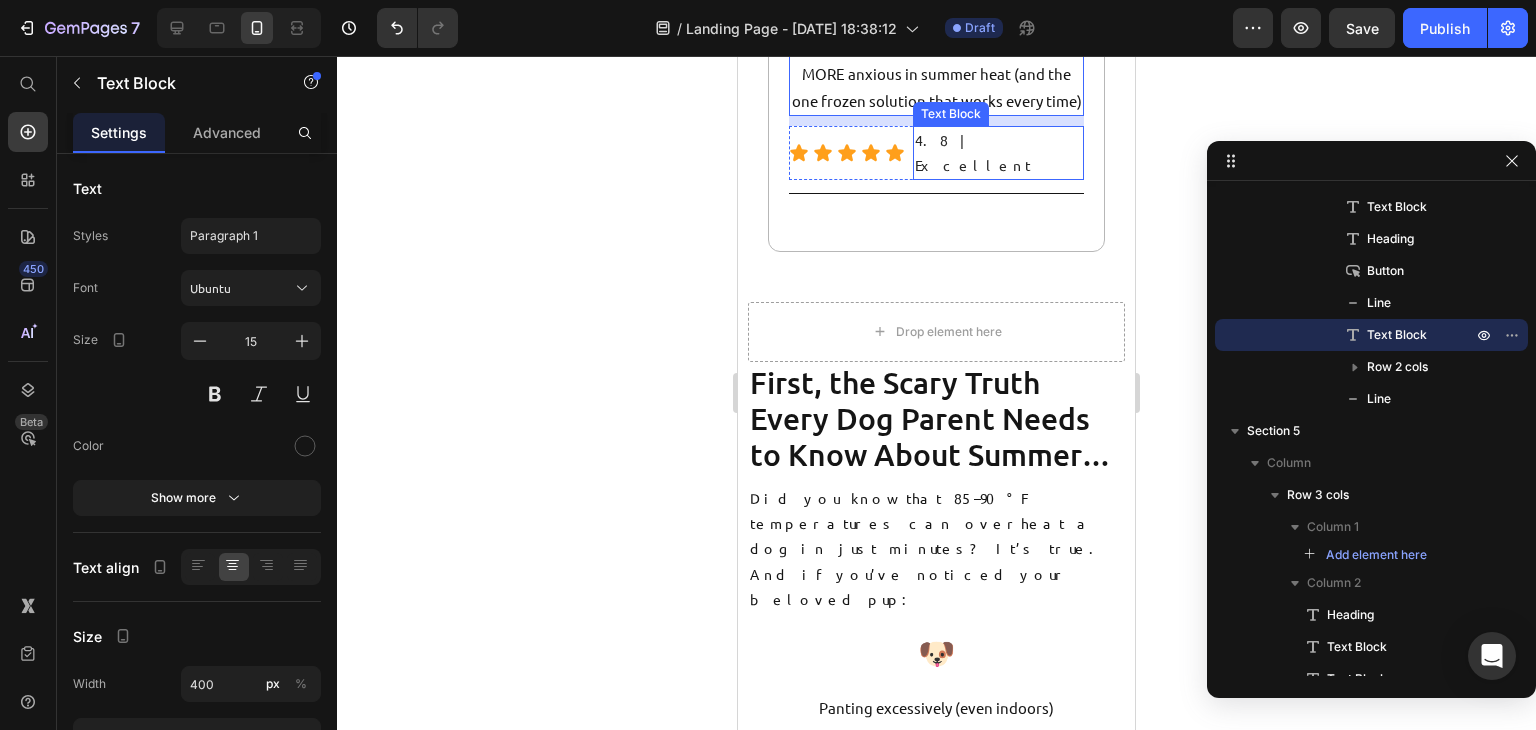 scroll, scrollTop: 1048, scrollLeft: 0, axis: vertical 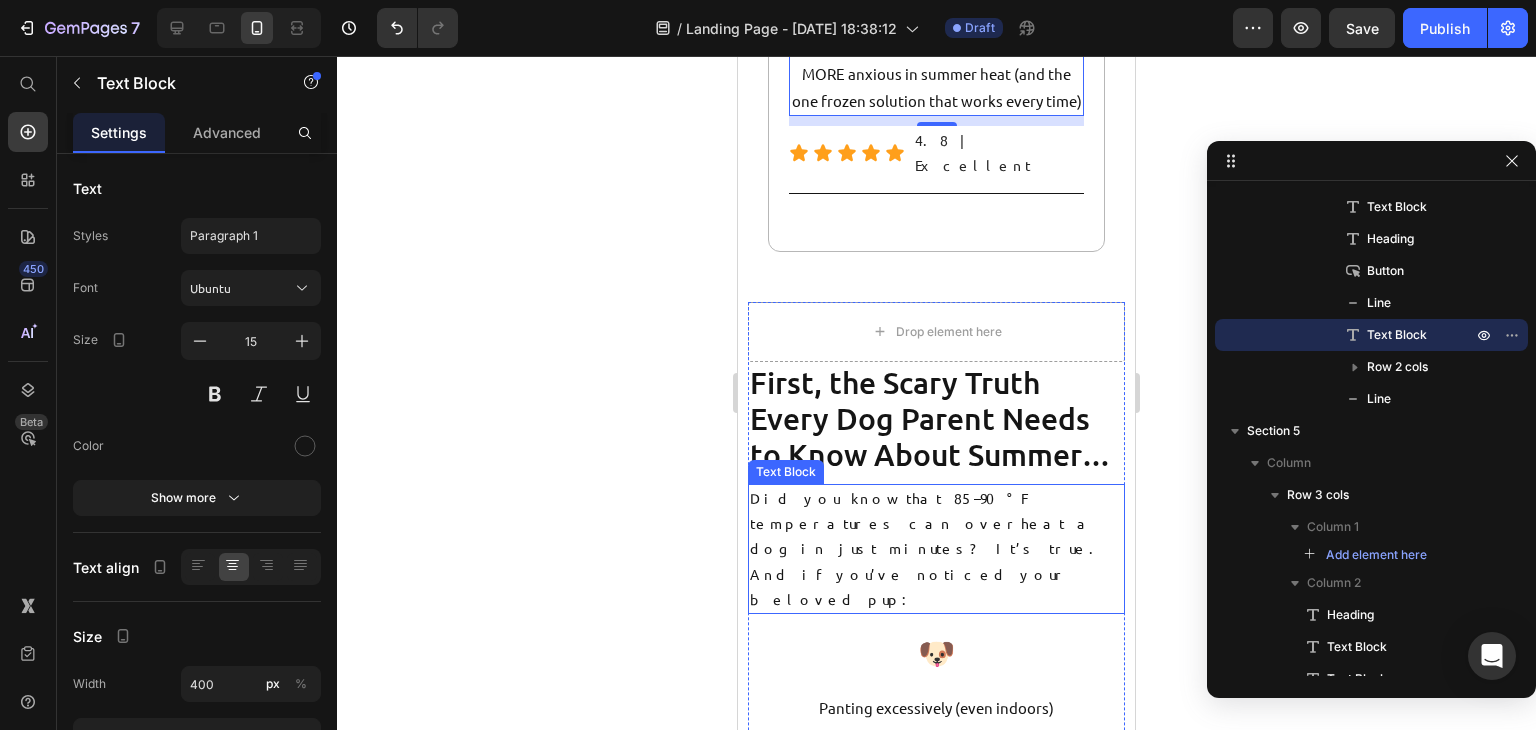 click on "Did you know that 85–90°F temperatures can overheat a dog in just minutes? It’s true. And if you’ve noticed your beloved pup:" at bounding box center [936, 549] 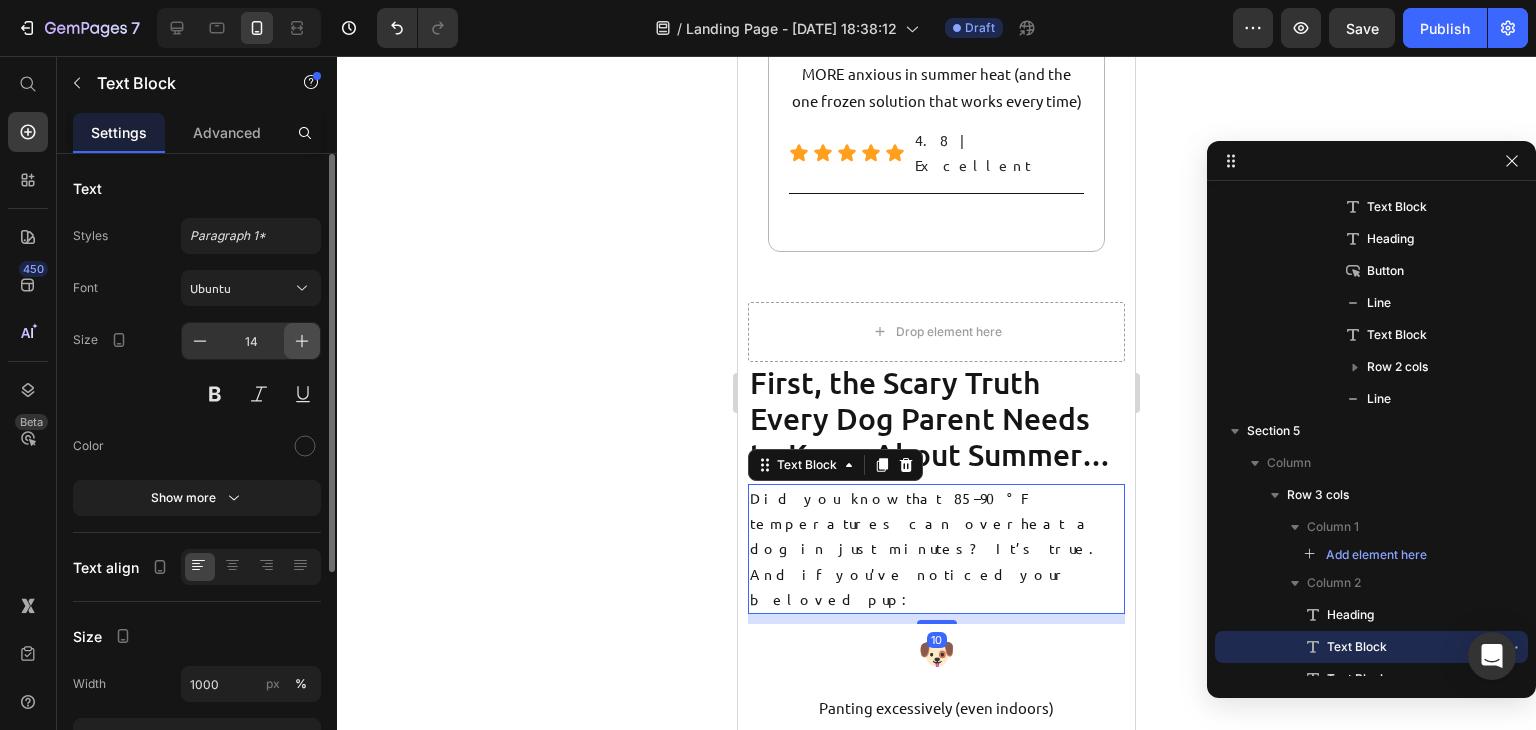 click 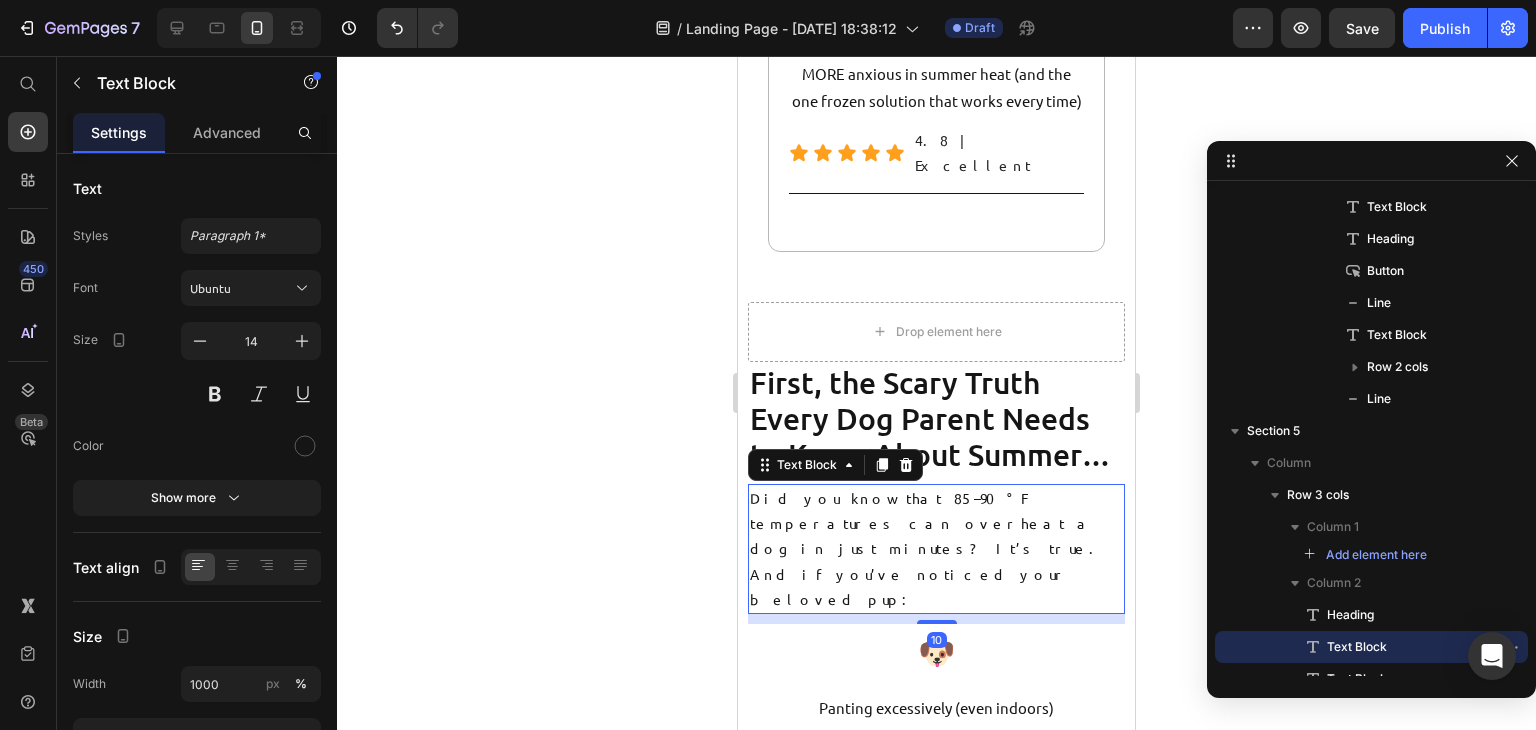 type on "15" 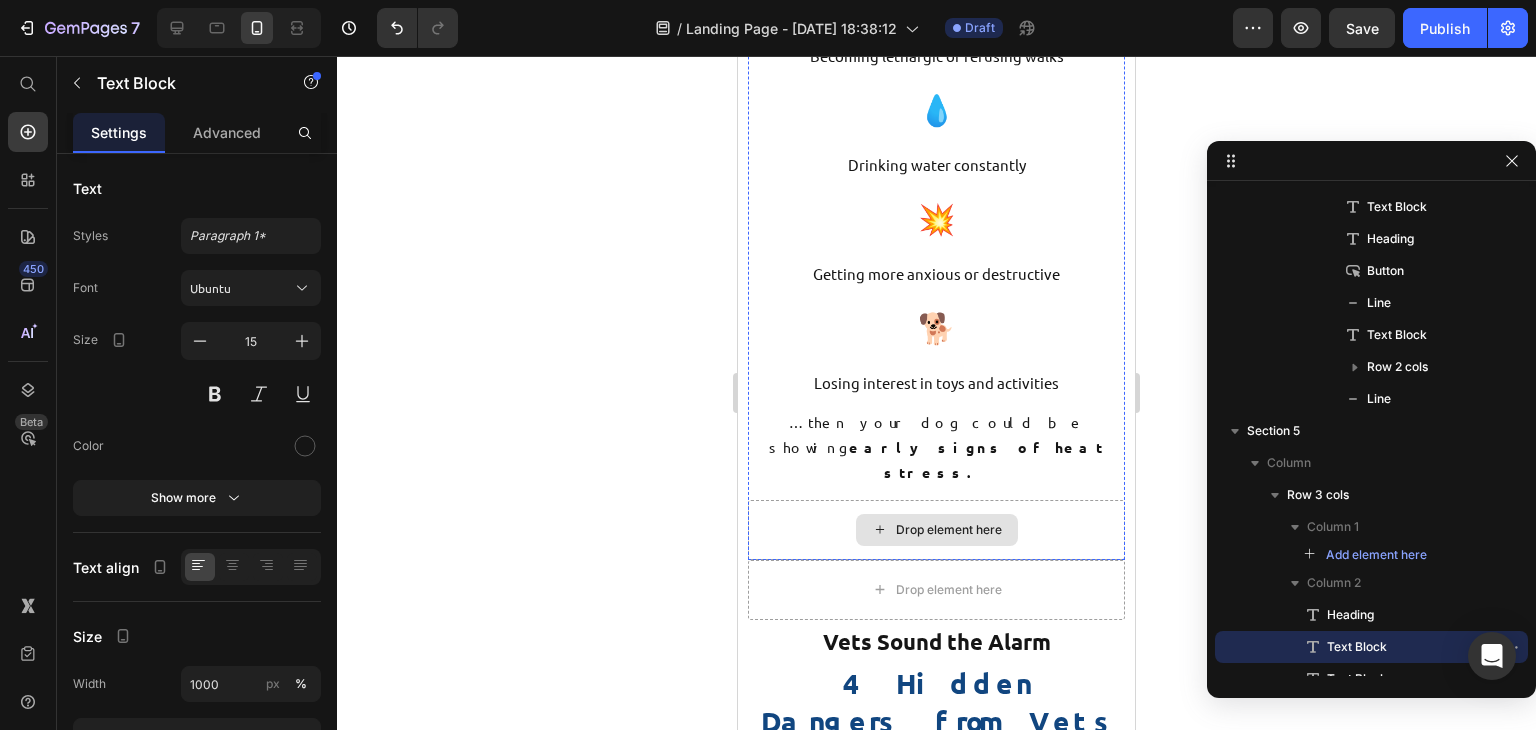 scroll, scrollTop: 1807, scrollLeft: 0, axis: vertical 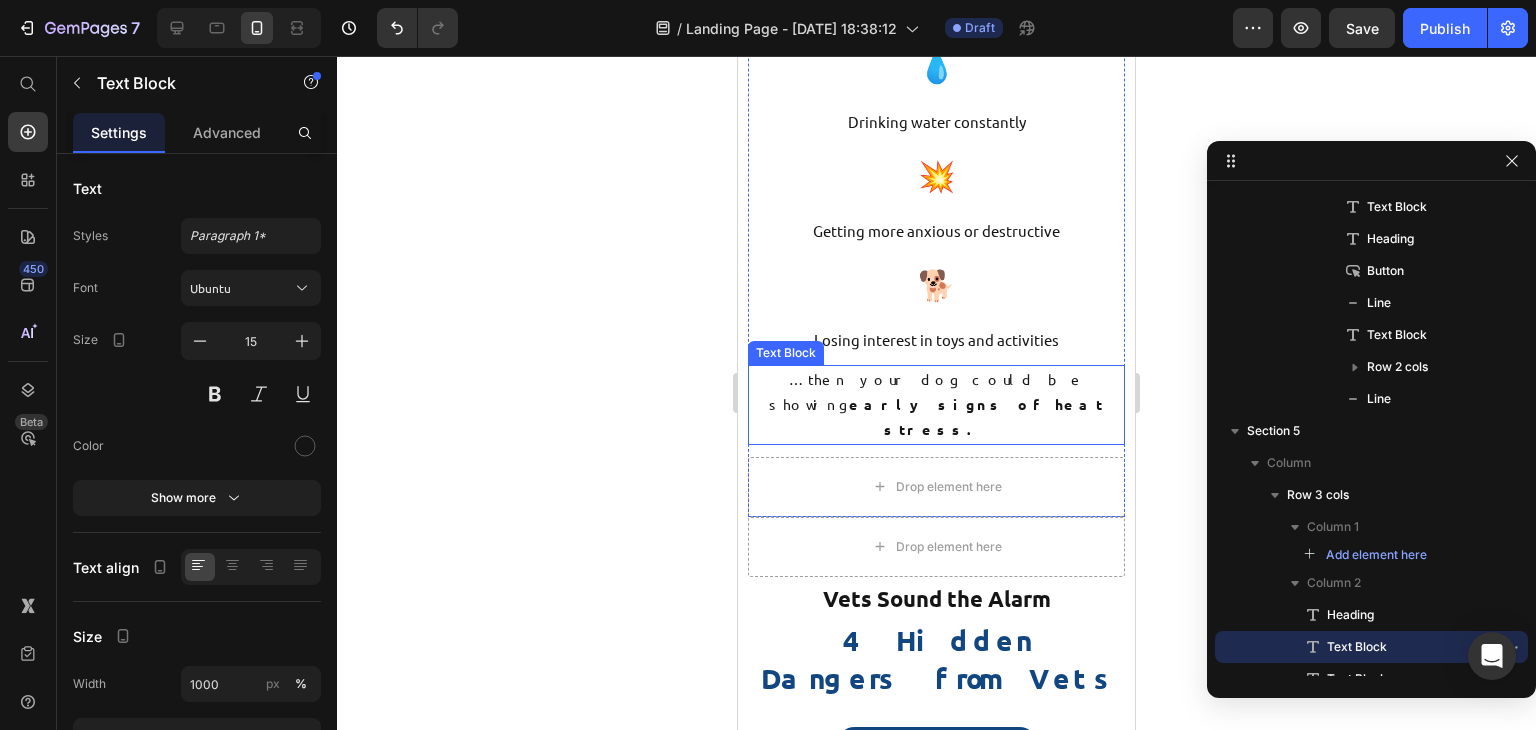 click on "…then your dog could be showing  early signs of heat stress." at bounding box center (936, 405) 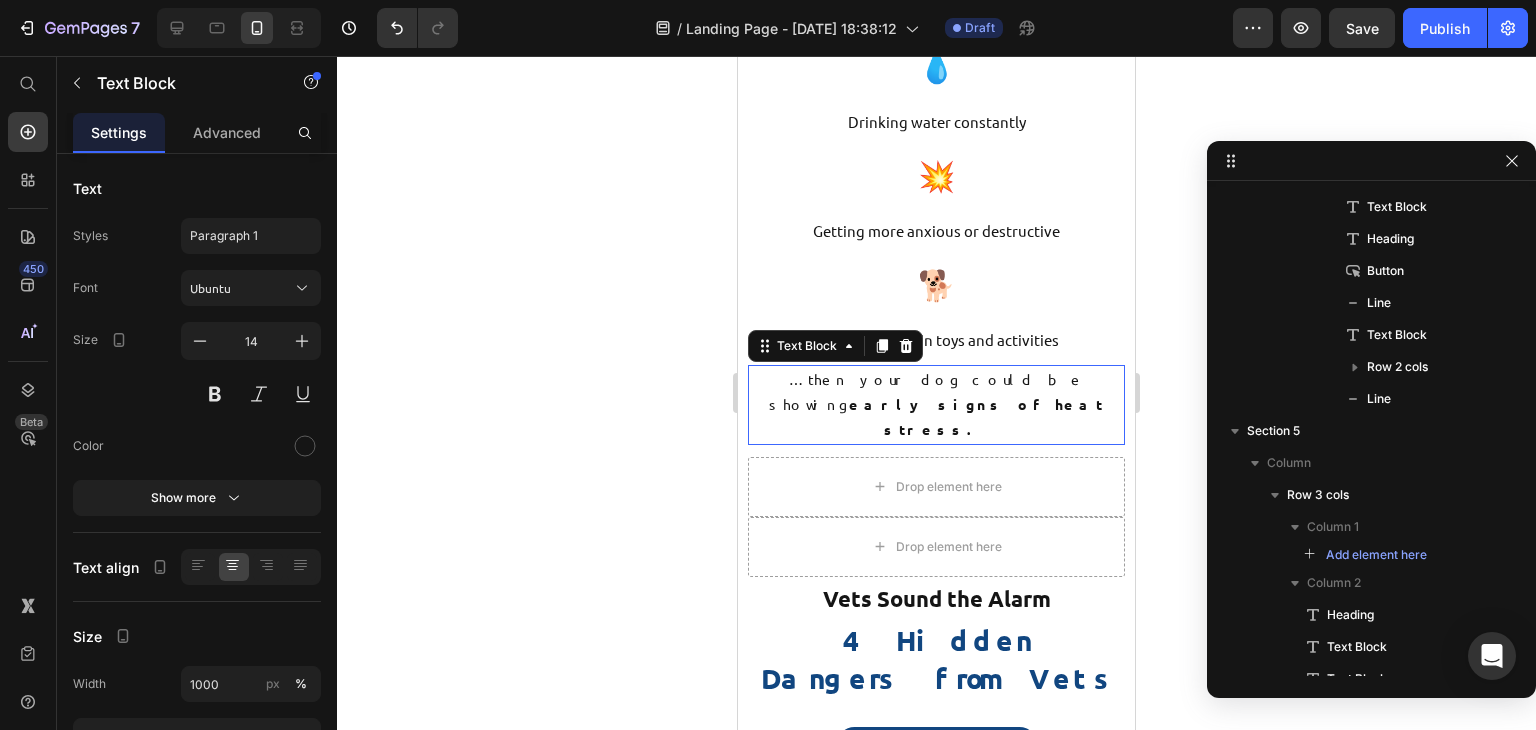 scroll, scrollTop: 926, scrollLeft: 0, axis: vertical 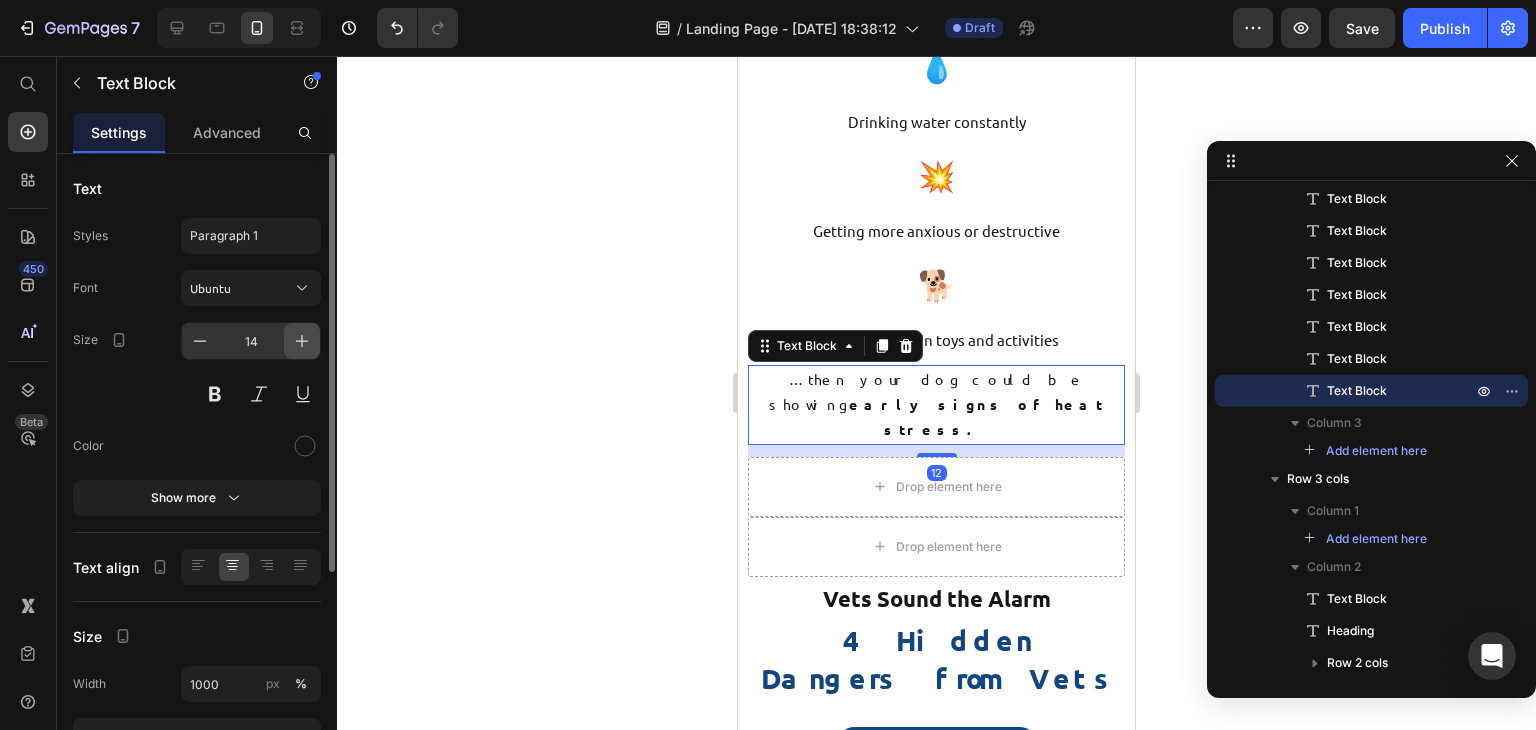drag, startPoint x: 305, startPoint y: 337, endPoint x: 99, endPoint y: 438, distance: 229.42755 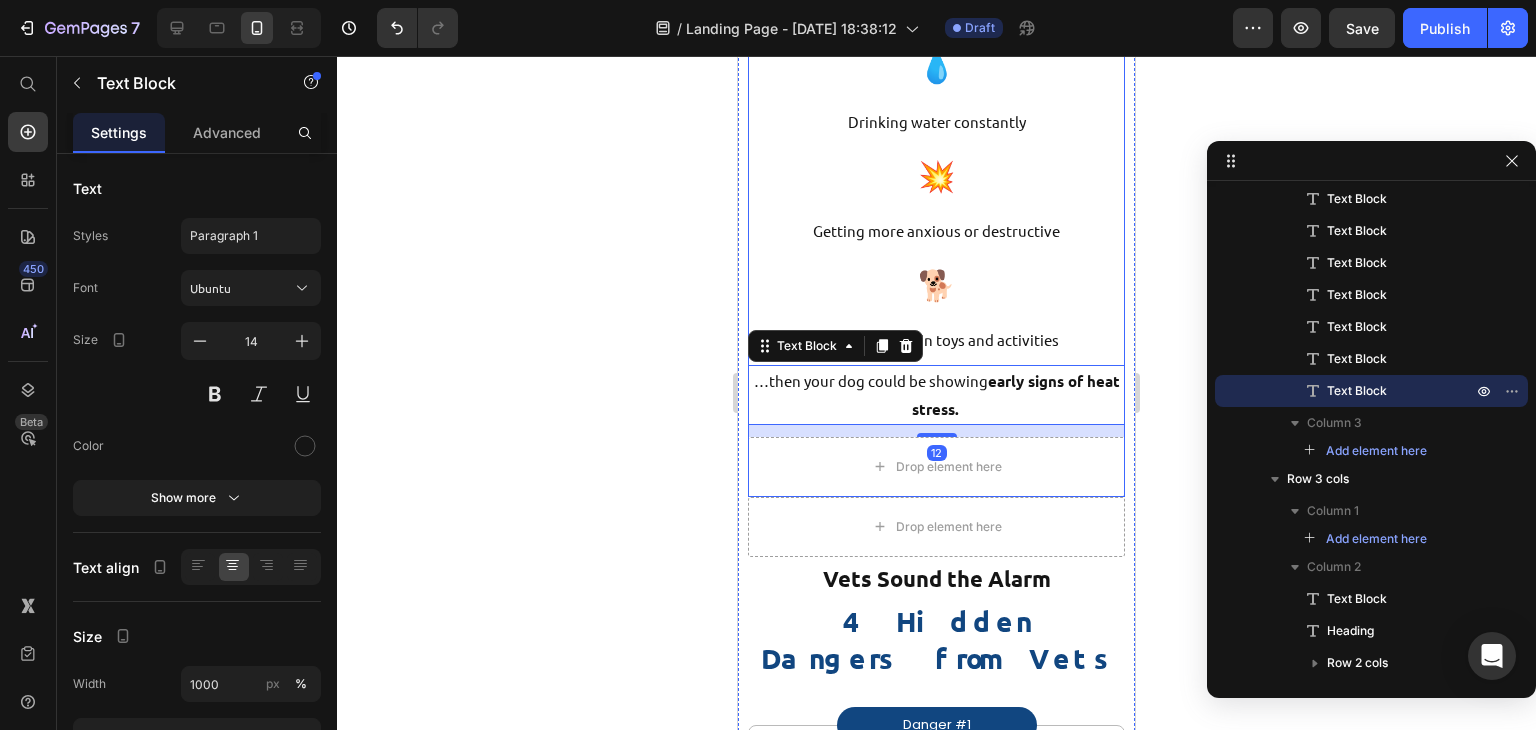 type on "15" 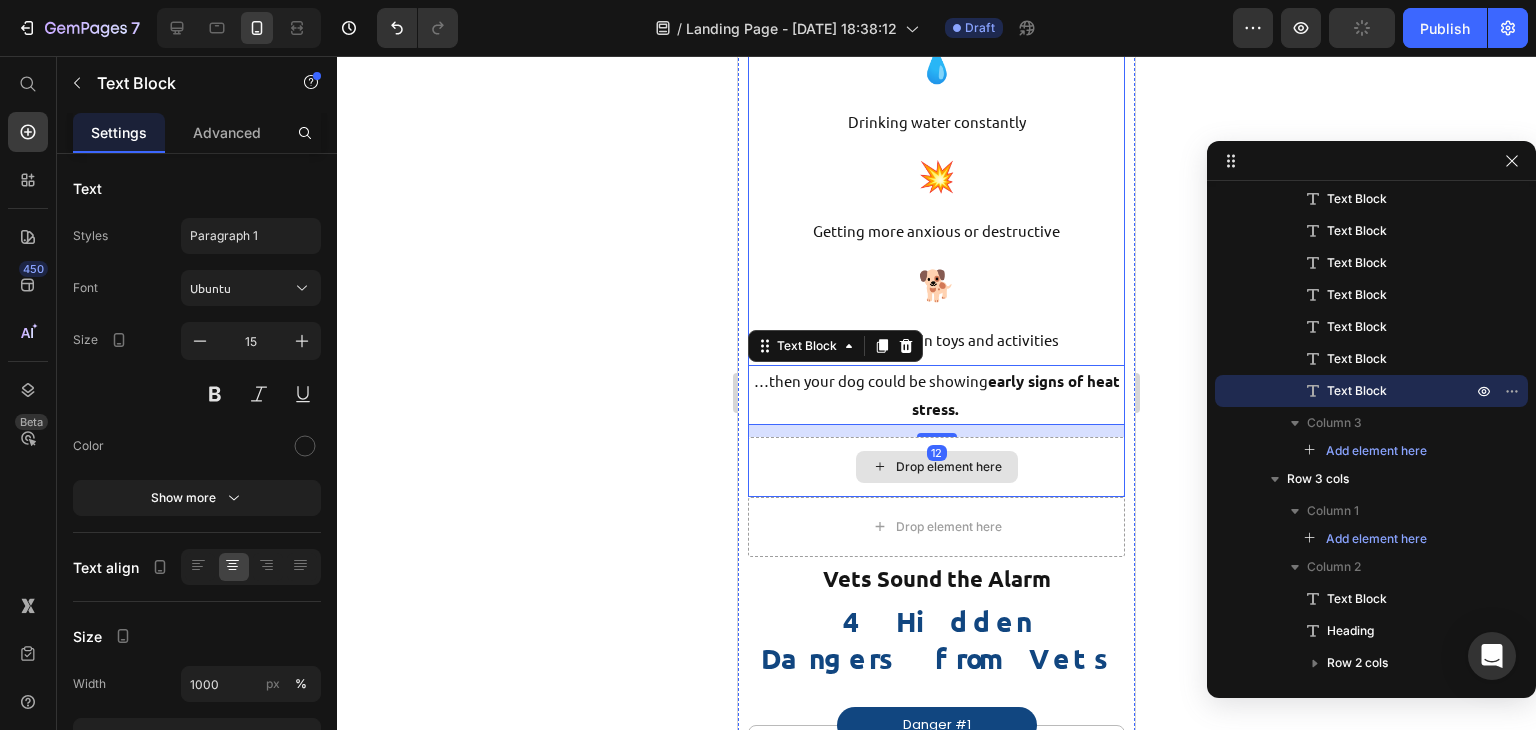 scroll, scrollTop: 2150, scrollLeft: 0, axis: vertical 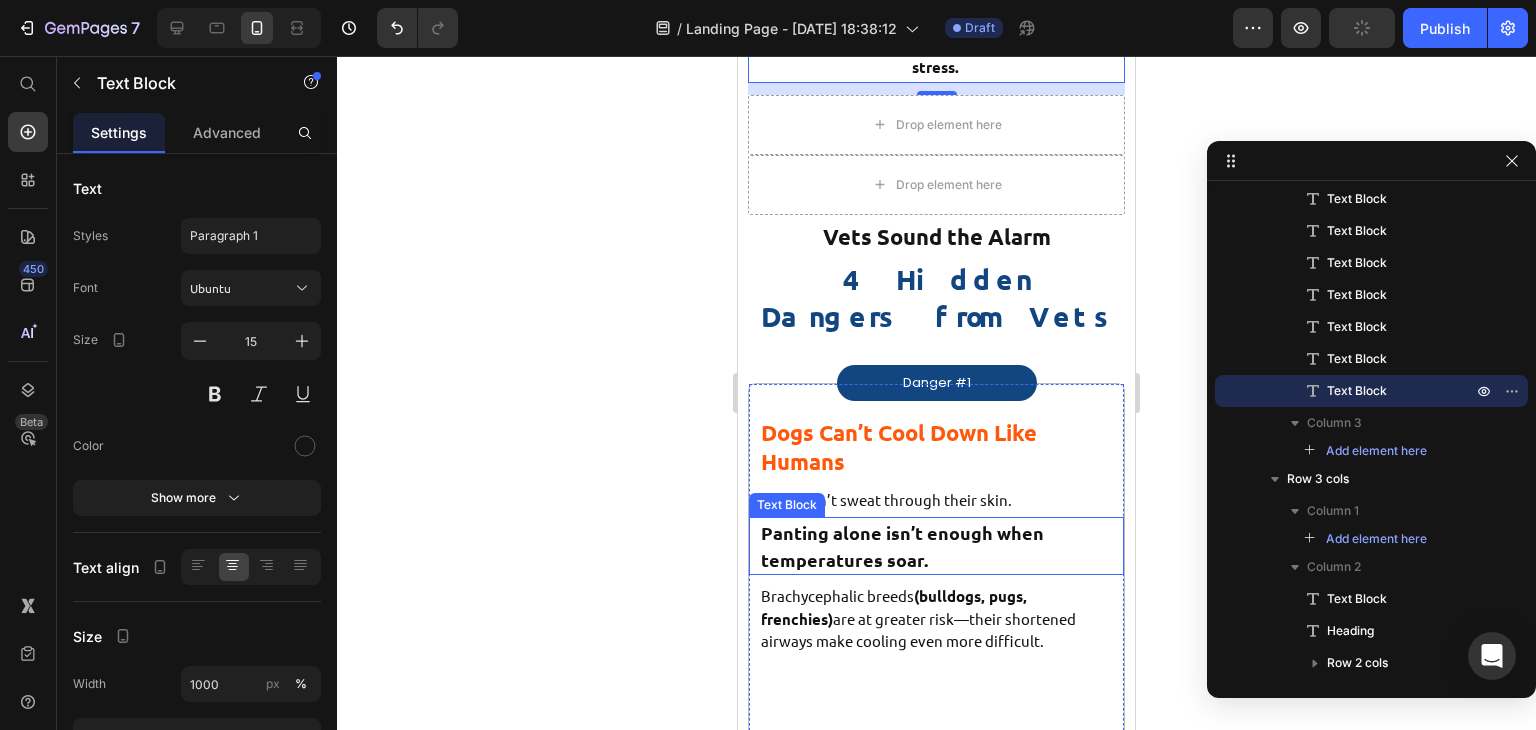 click on "Panting alone isn’t enough when temperatures soar." at bounding box center (902, 546) 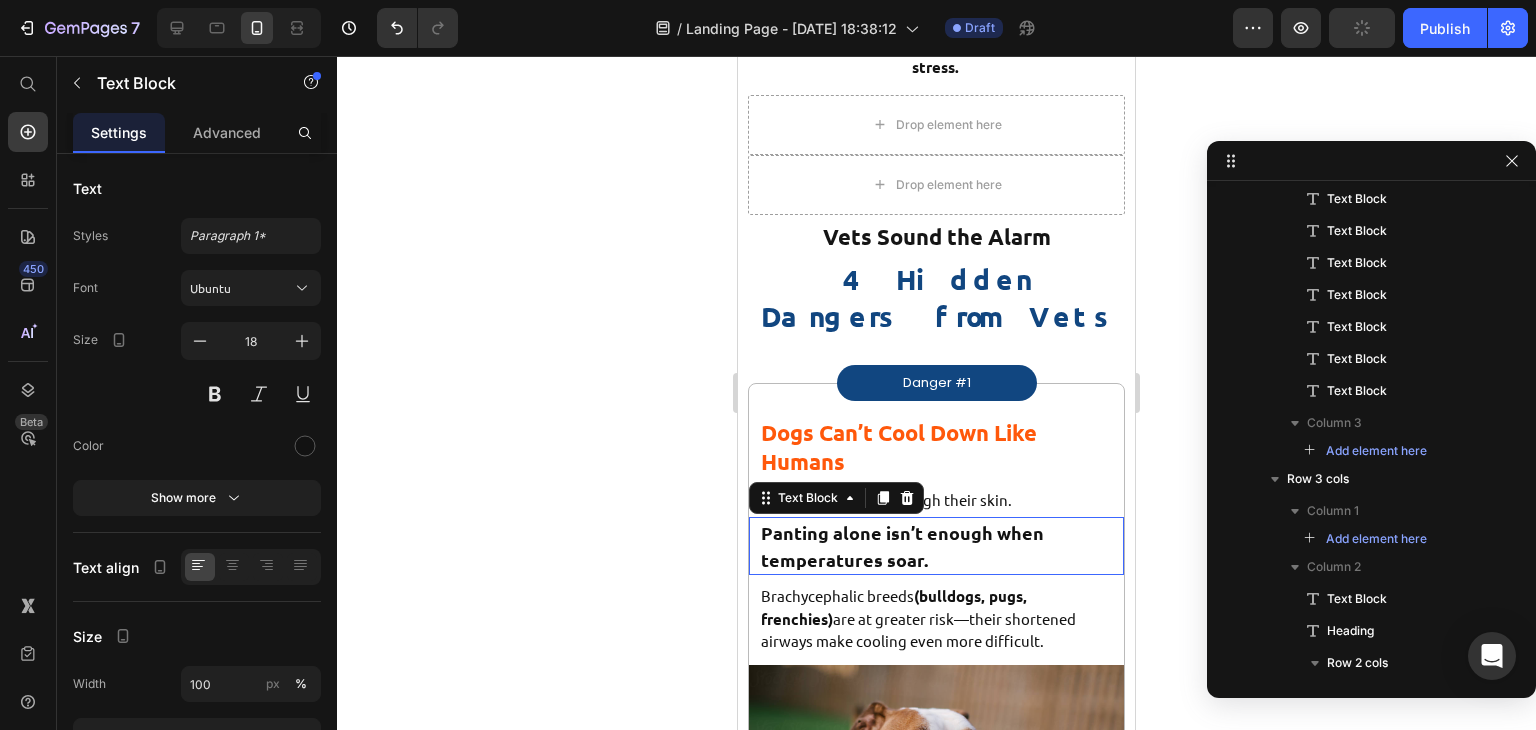 scroll, scrollTop: 1422, scrollLeft: 0, axis: vertical 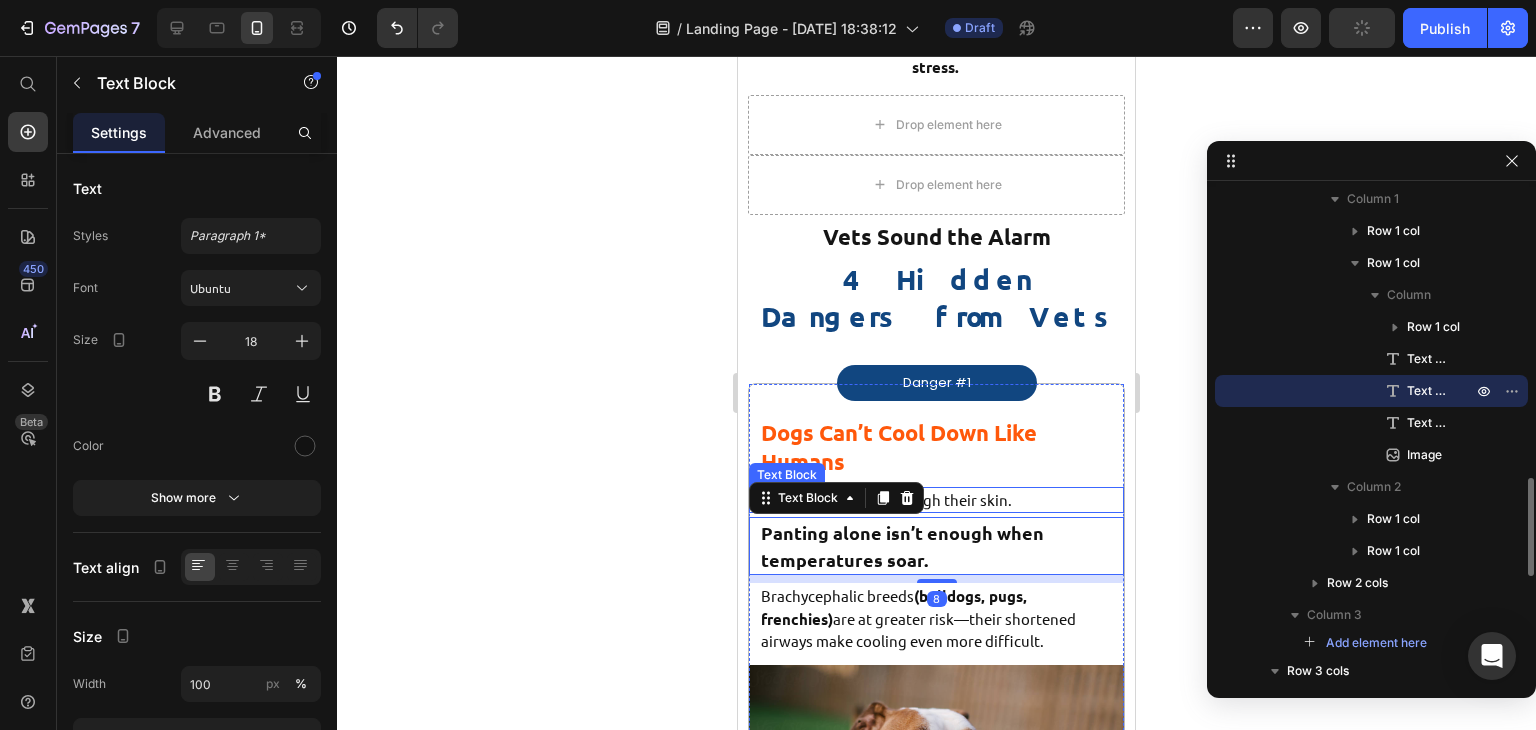 click on "Dogs don’t sweat through their skin." at bounding box center [936, 500] 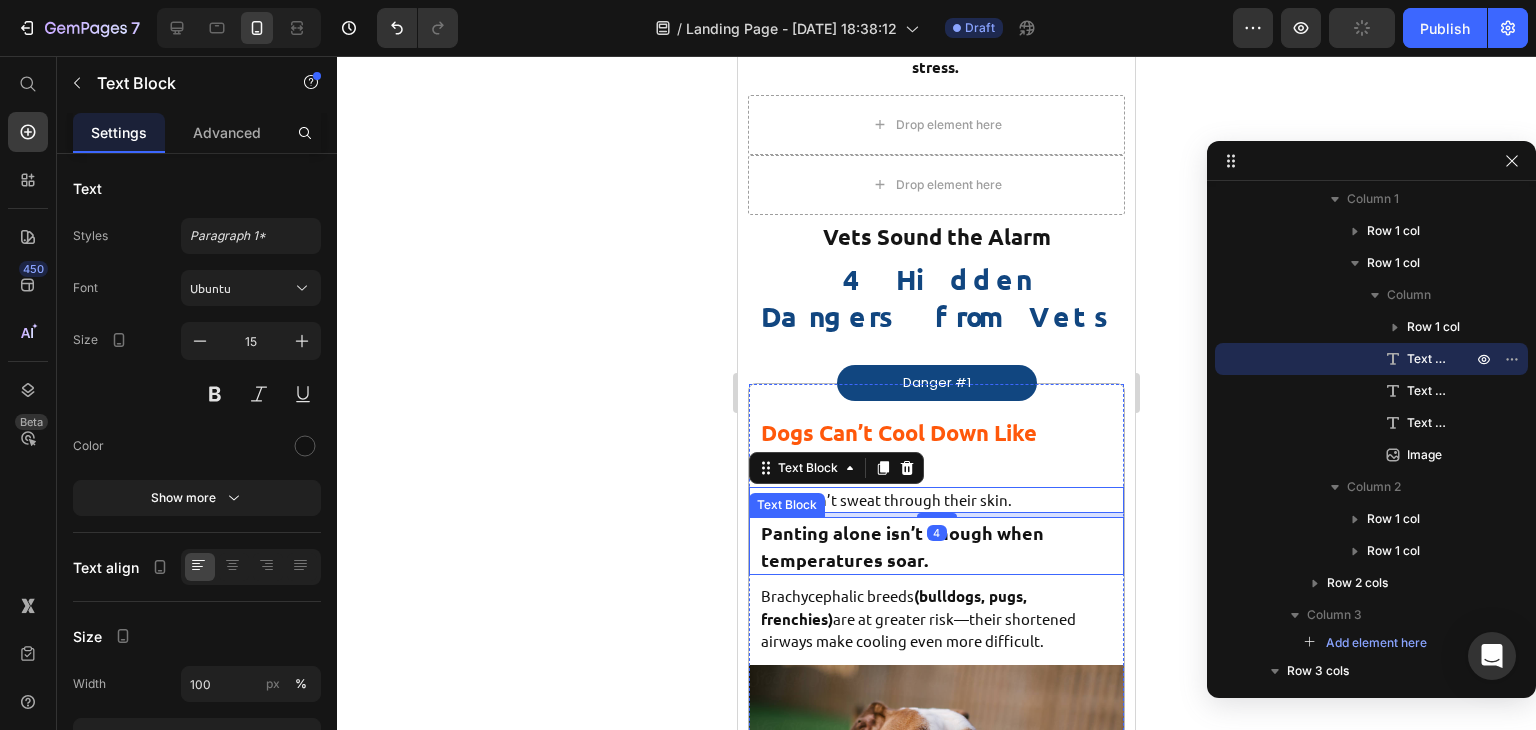 click on "Panting alone isn’t enough when temperatures soar." at bounding box center [936, 546] 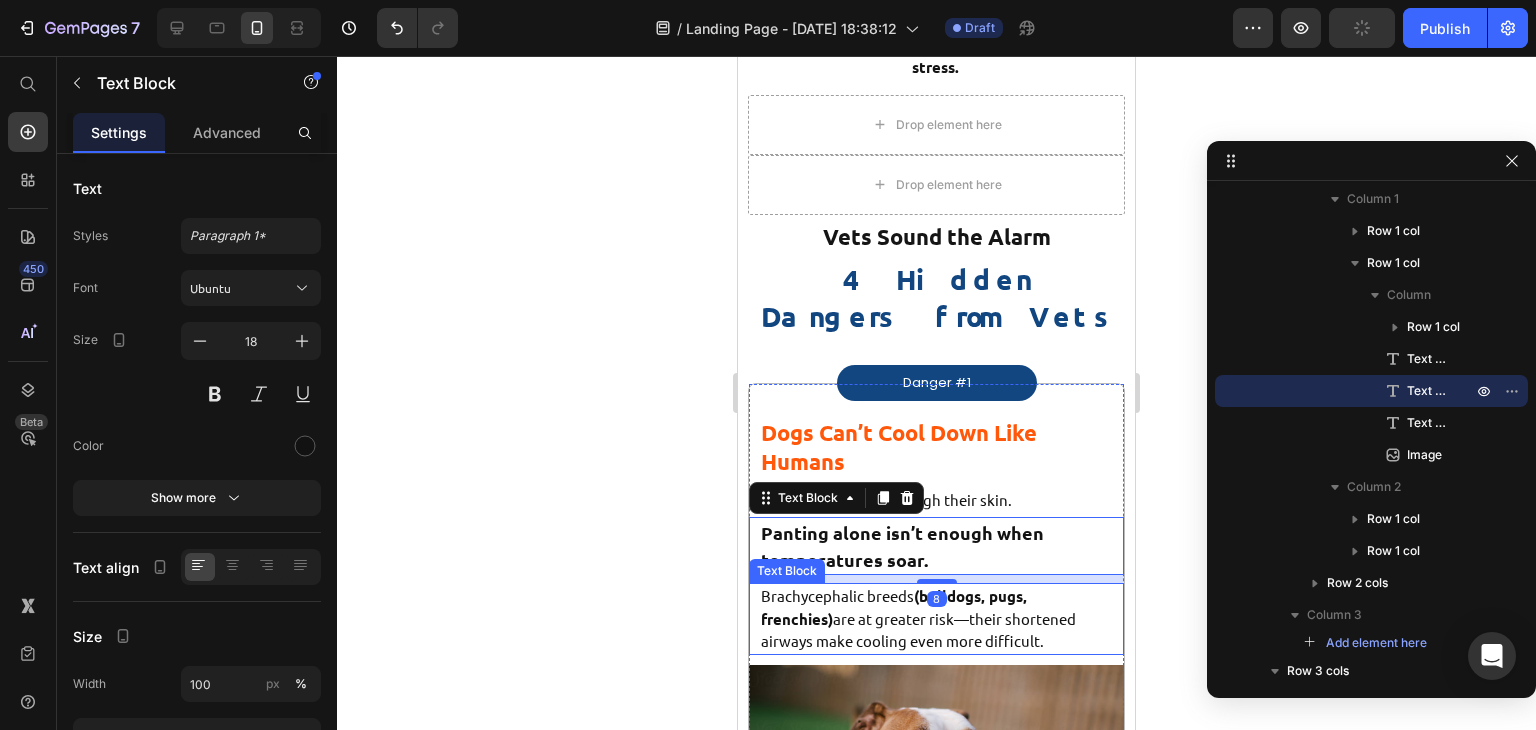 click on "(bulldogs, pugs, frenchies)" at bounding box center (894, 607) 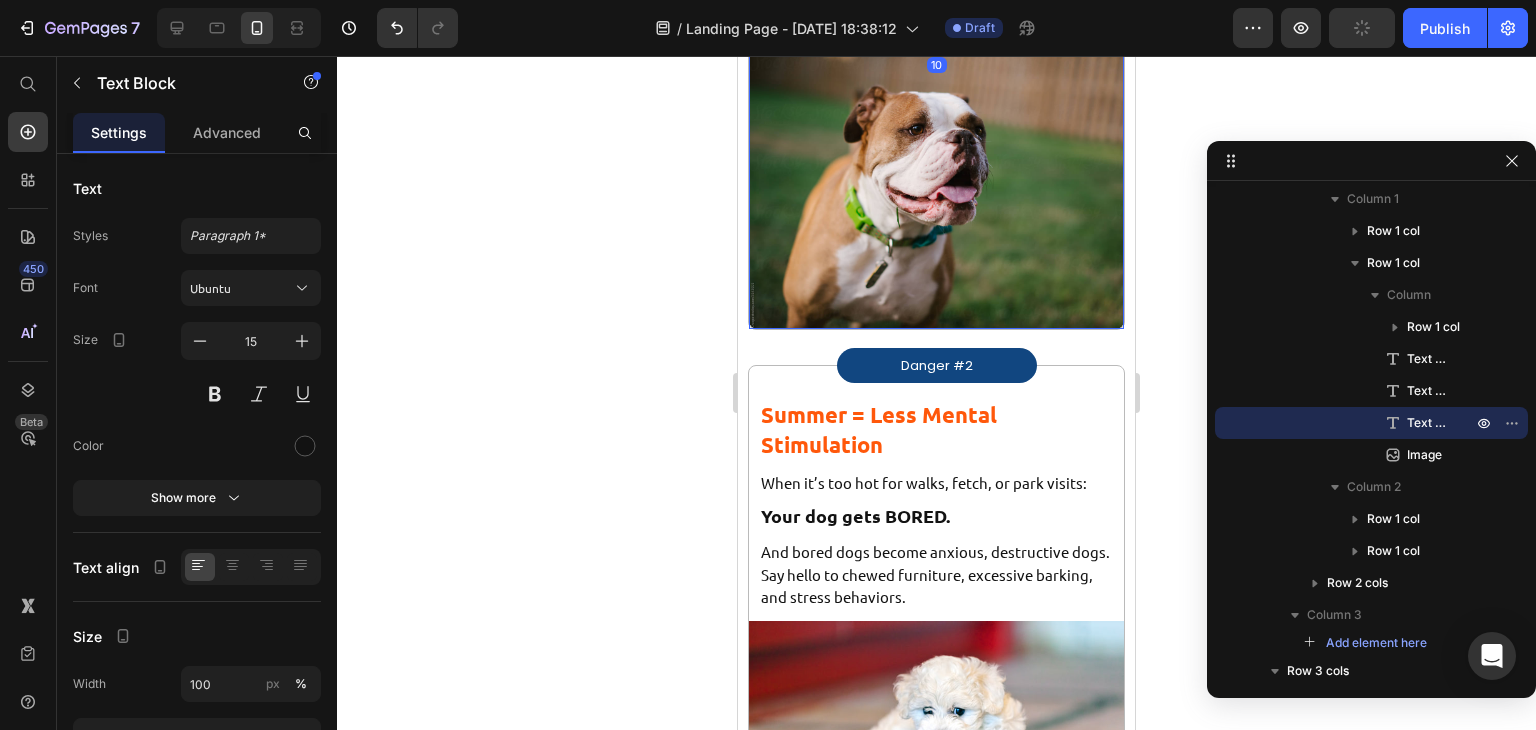 scroll, scrollTop: 2783, scrollLeft: 0, axis: vertical 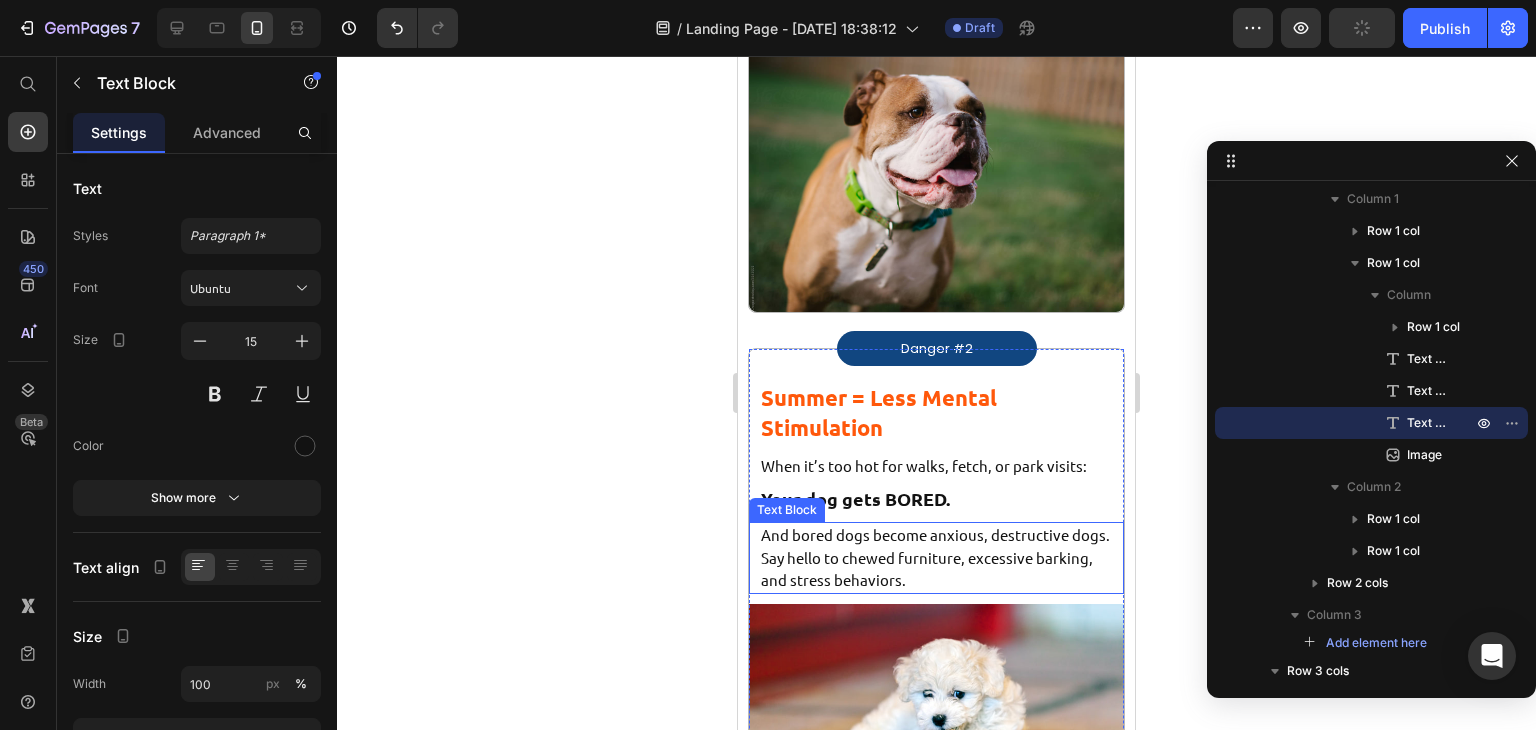 click on "And bored dogs become anxious, destructive dogs. Say hello to chewed furniture, excessive barking, and stress behaviors." at bounding box center [936, 558] 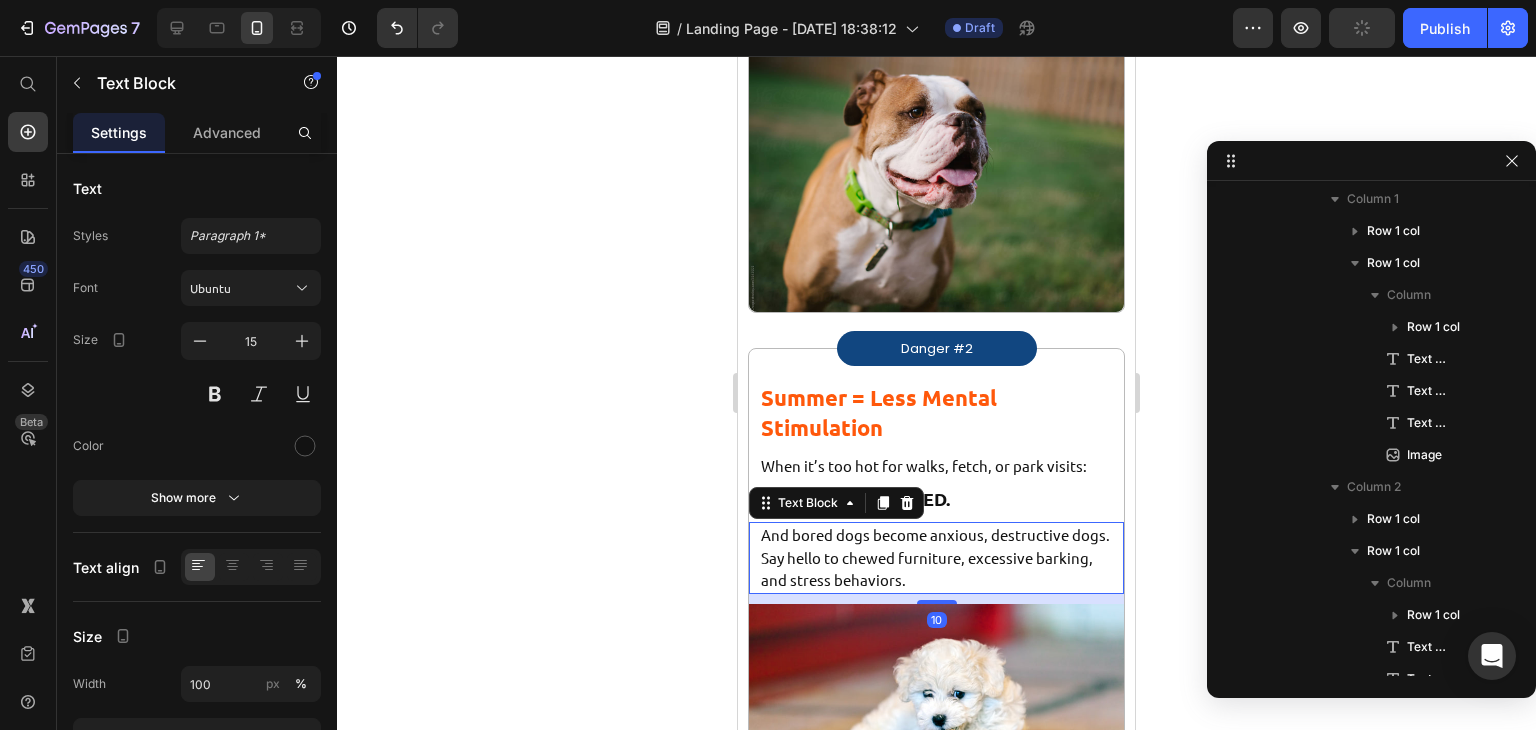 scroll, scrollTop: 1742, scrollLeft: 0, axis: vertical 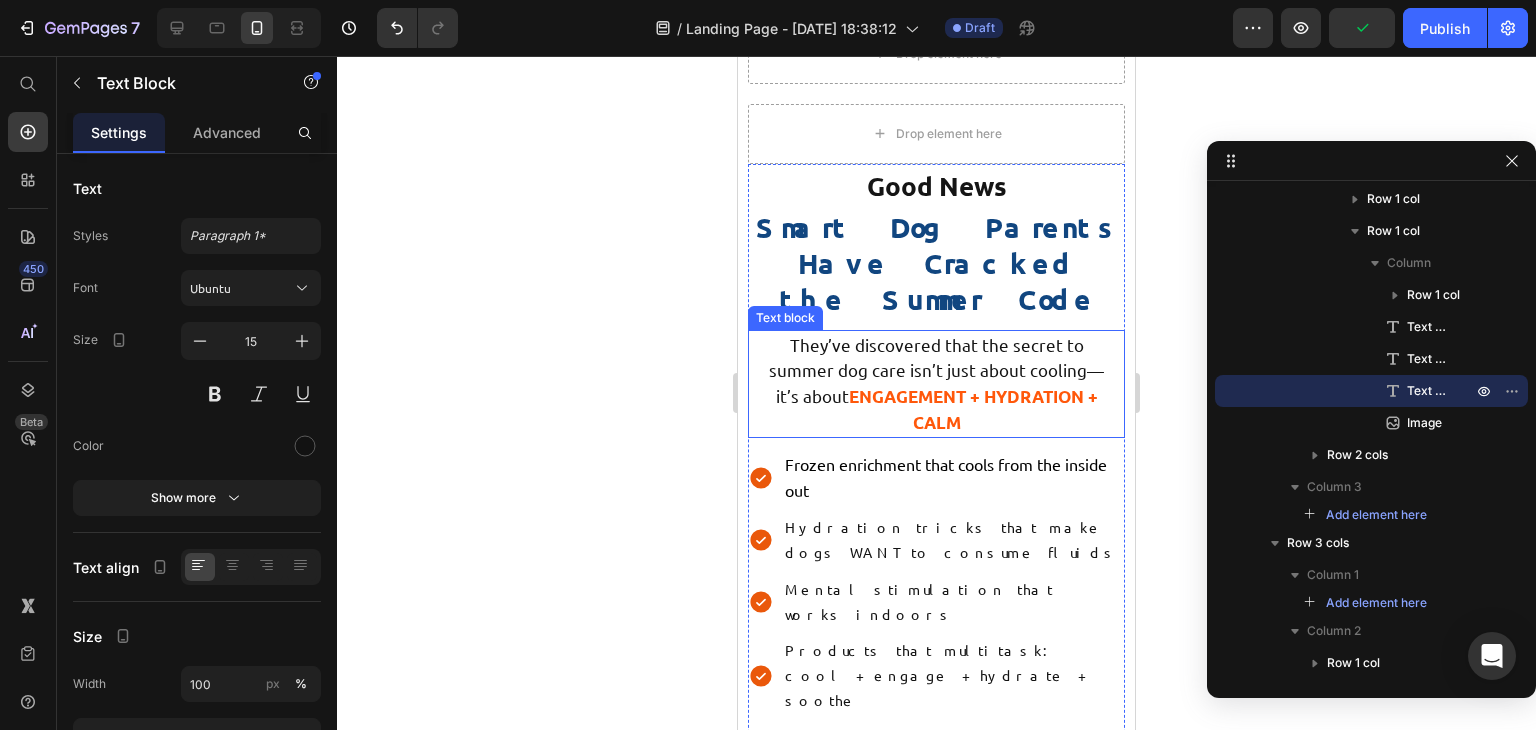 click on "They’ve discovered that the secret to summer dog care isn’t just about cooling—it’s about  ENGAGEMENT + HYDRATION + CALM" at bounding box center (936, 384) 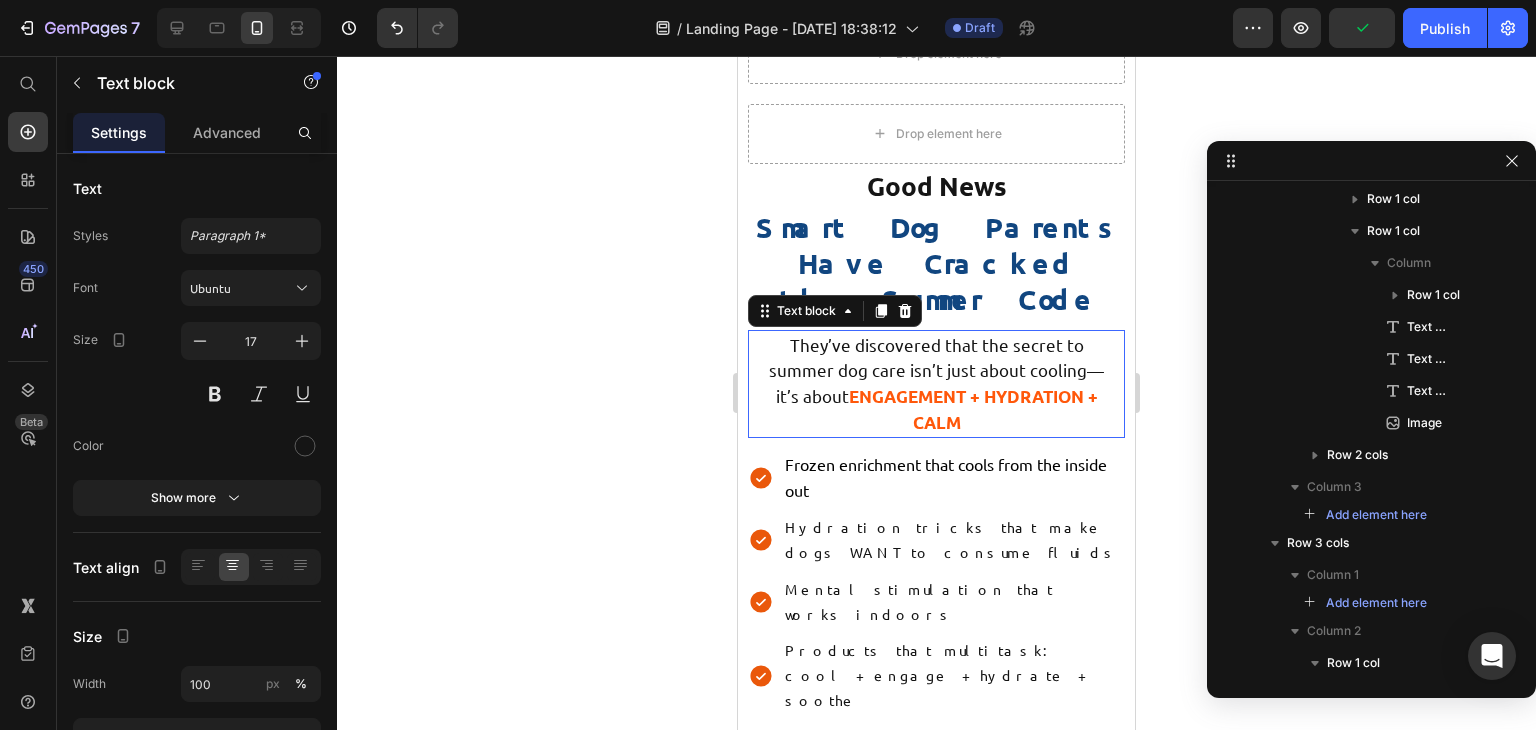 scroll, scrollTop: 2142, scrollLeft: 0, axis: vertical 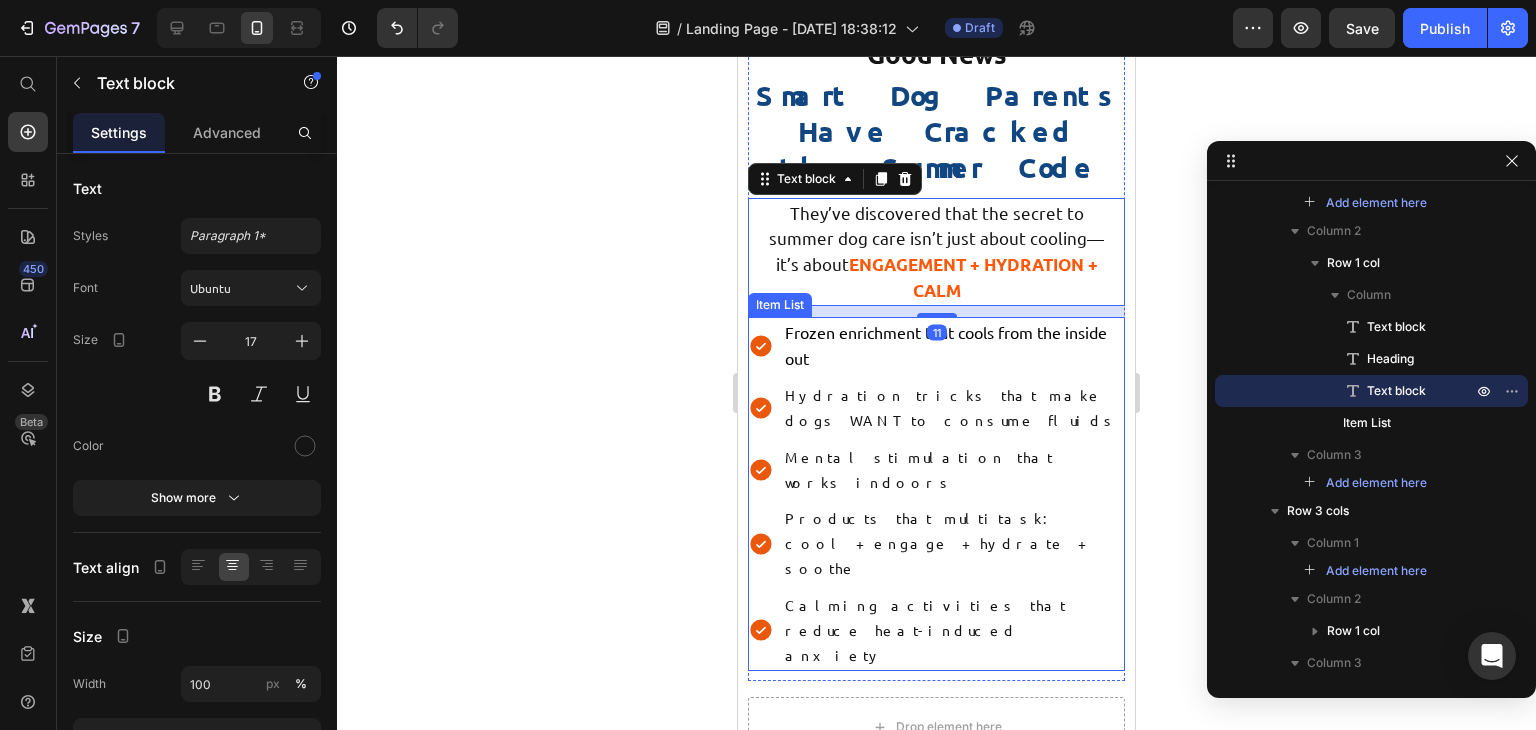 click on "Frozen enrichment that cools from the inside out" at bounding box center [953, 346] 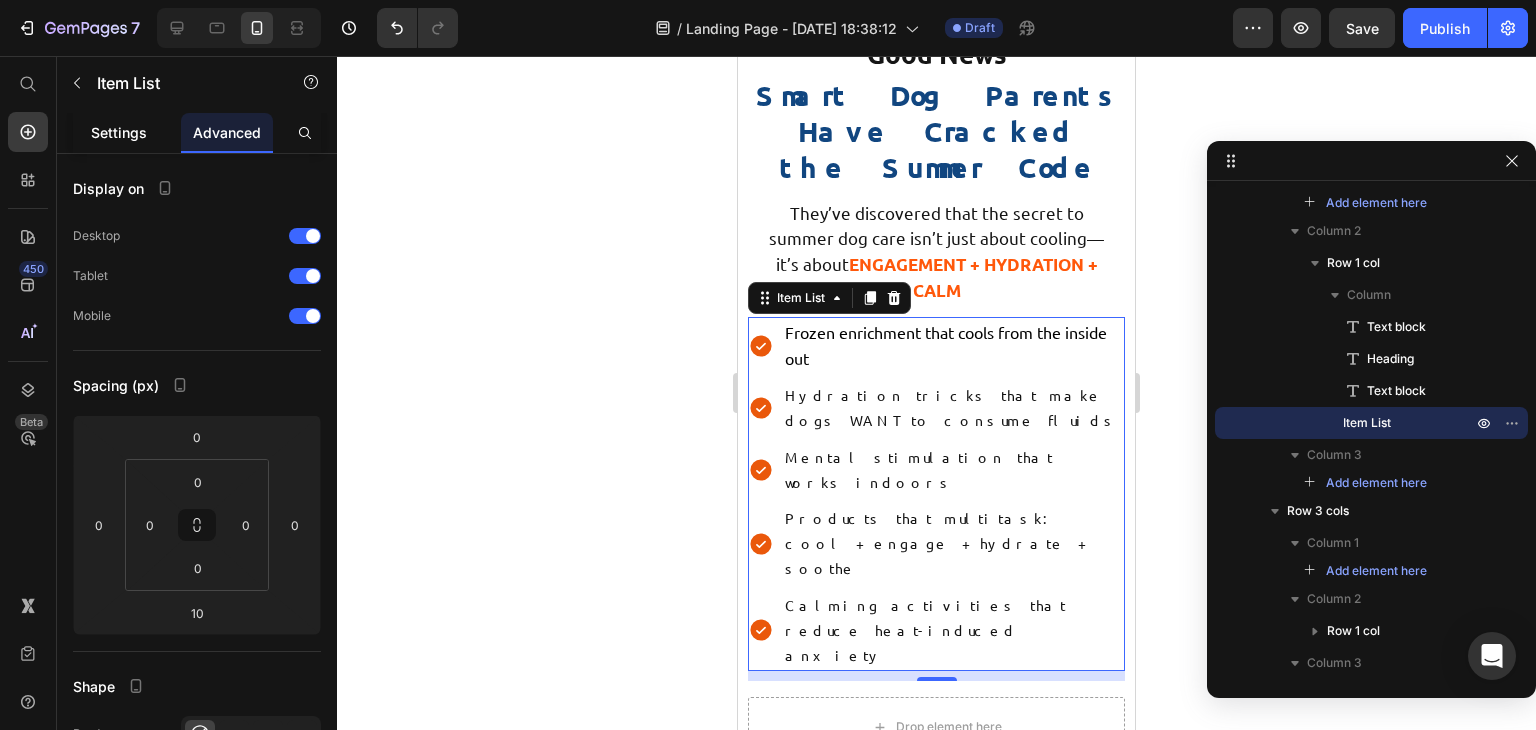 click on "Settings" at bounding box center [119, 132] 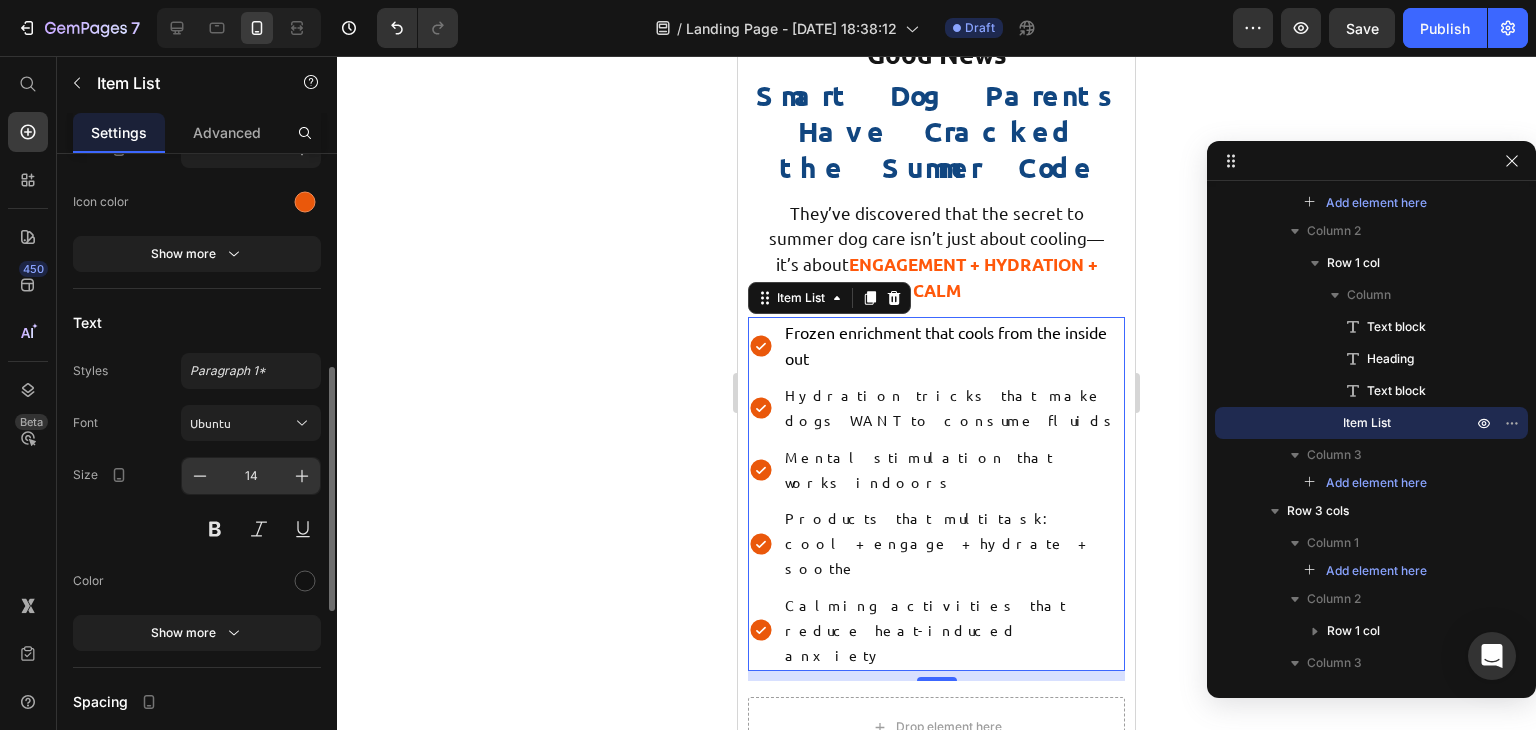 scroll, scrollTop: 551, scrollLeft: 0, axis: vertical 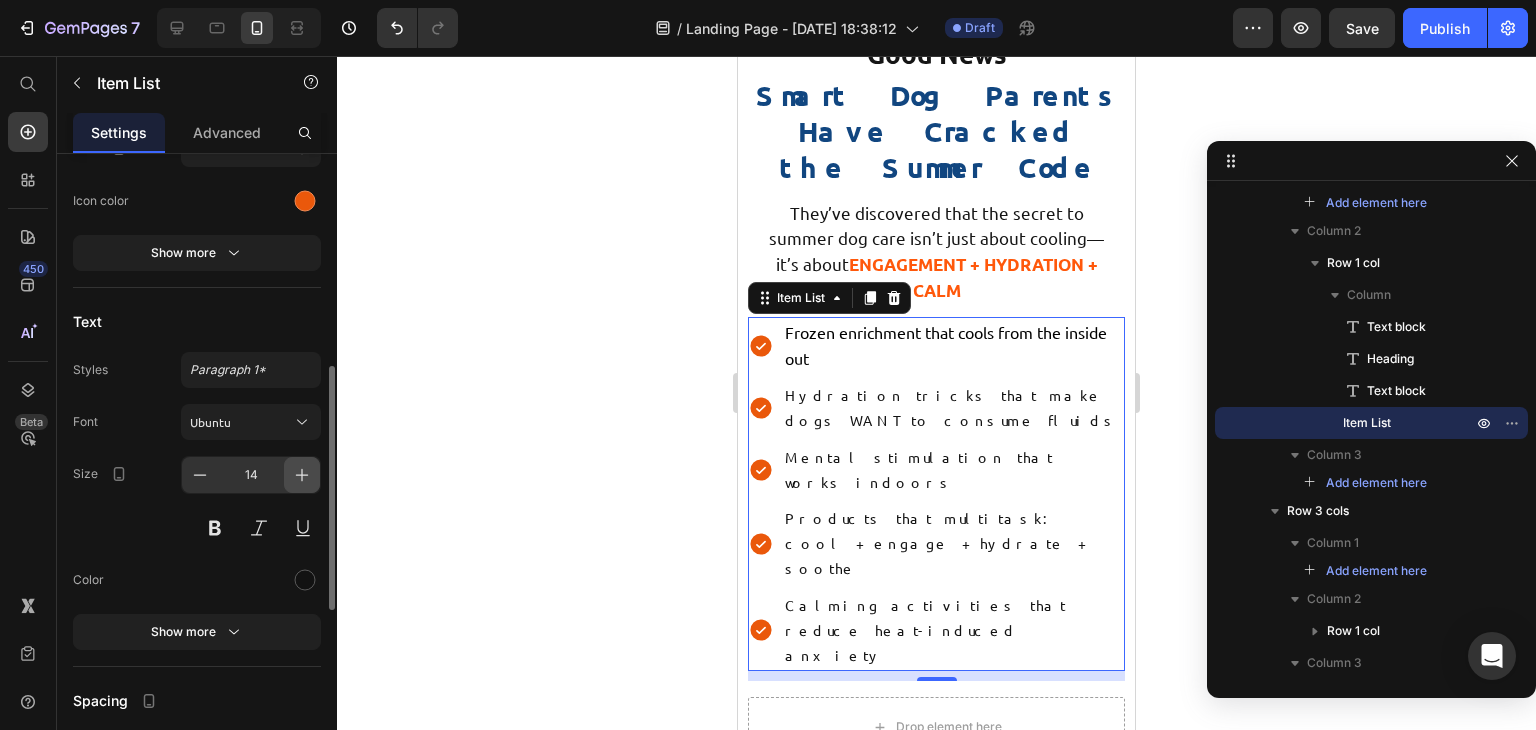 drag, startPoint x: 298, startPoint y: 479, endPoint x: 57, endPoint y: 461, distance: 241.67126 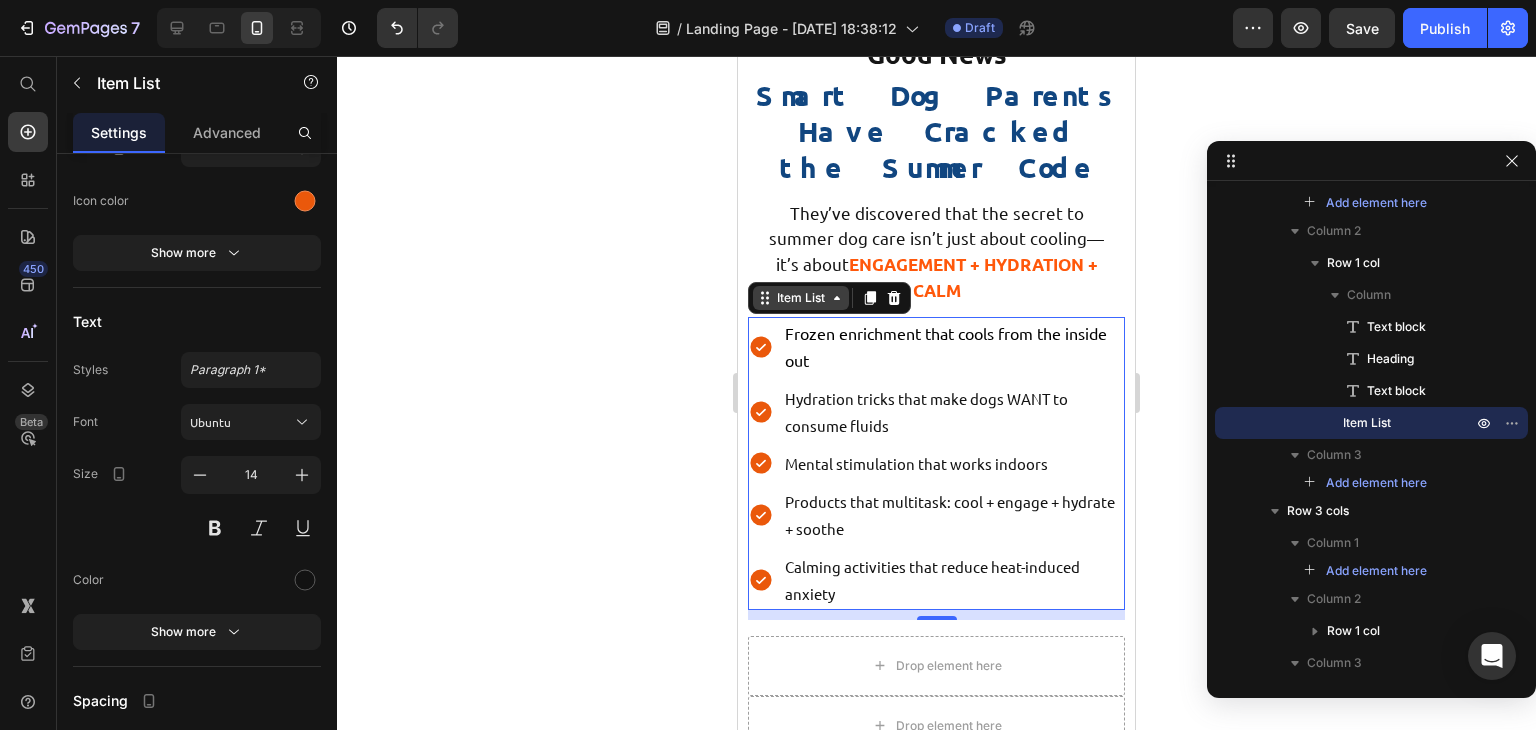 type on "15" 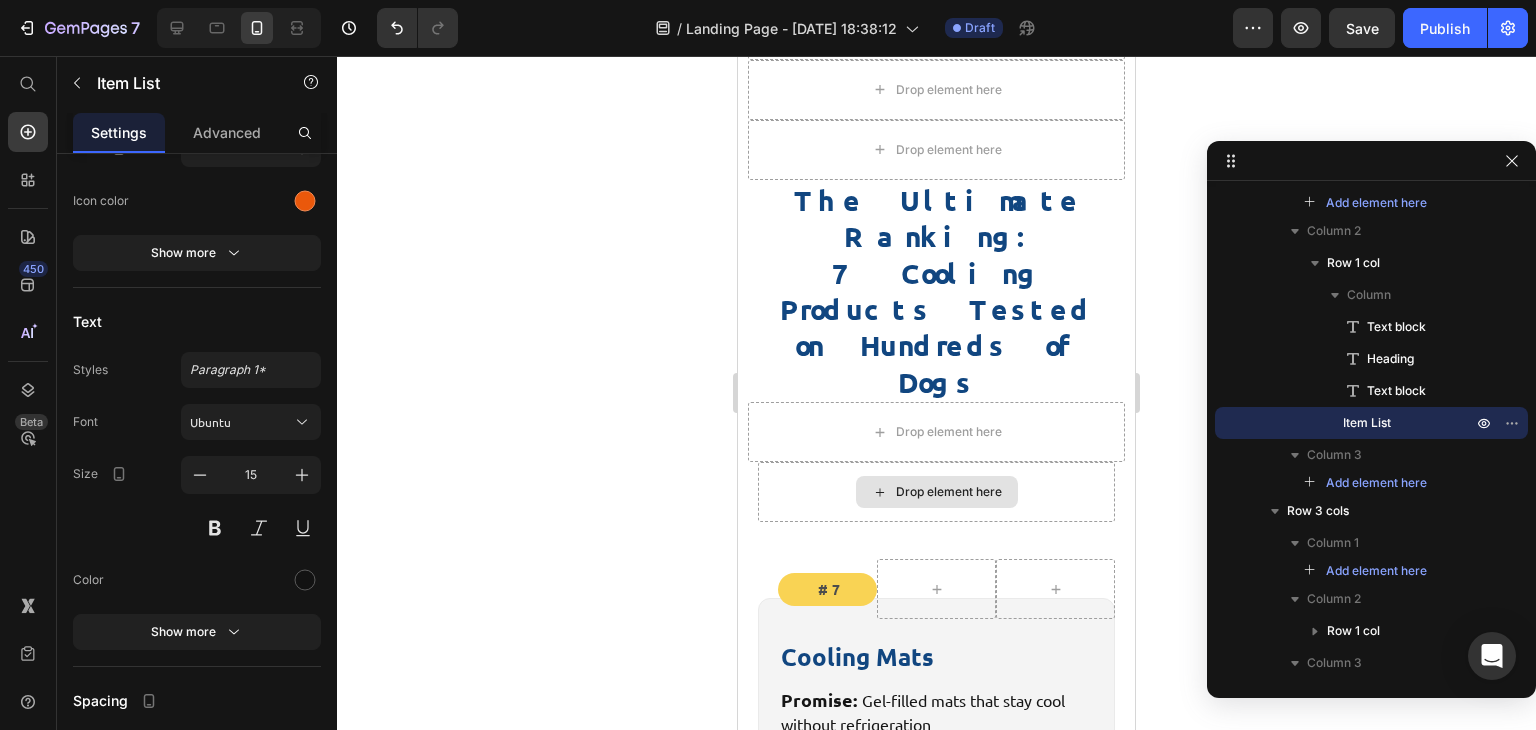 scroll, scrollTop: 5614, scrollLeft: 0, axis: vertical 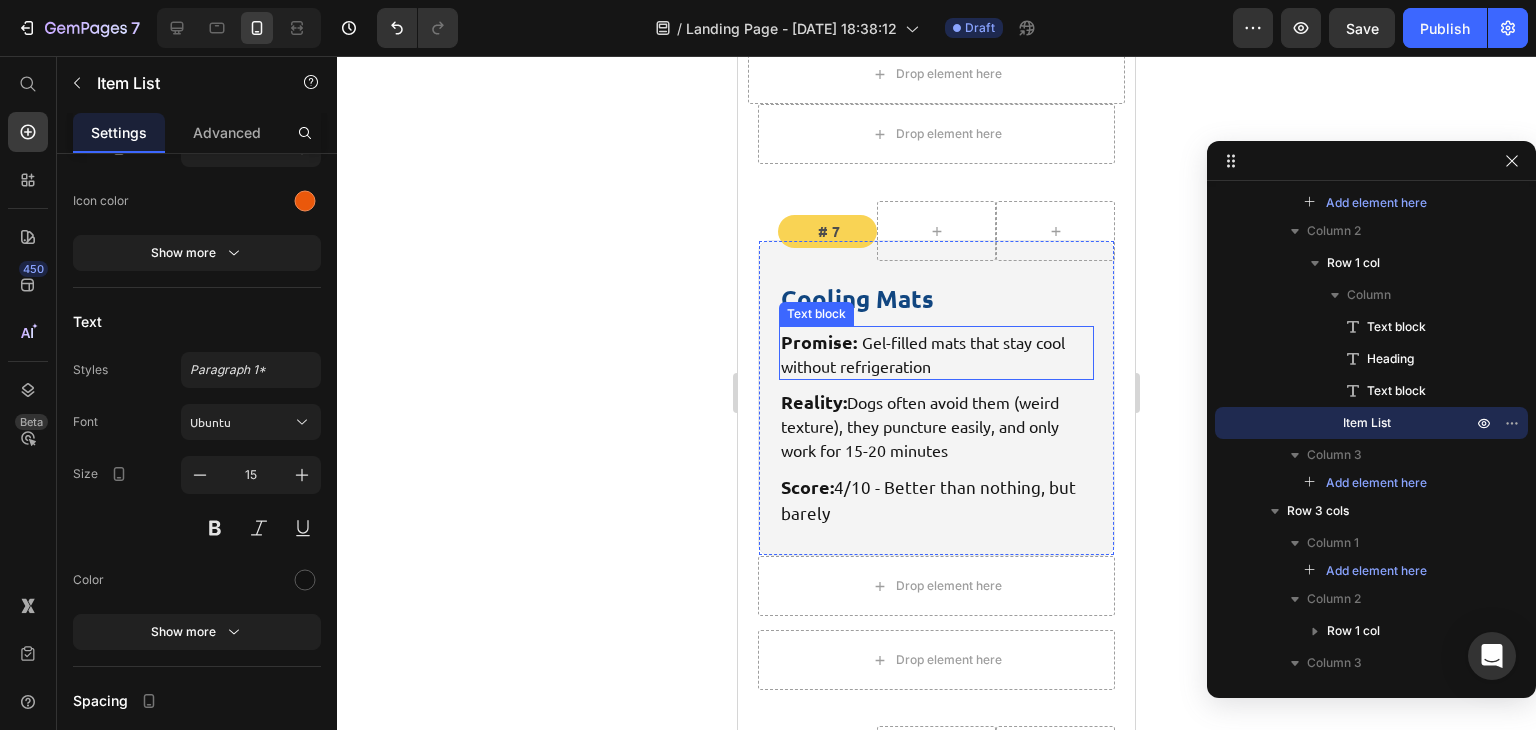 click on "Promise:   Gel-filled mats that stay cool without refrigeration" at bounding box center (936, 353) 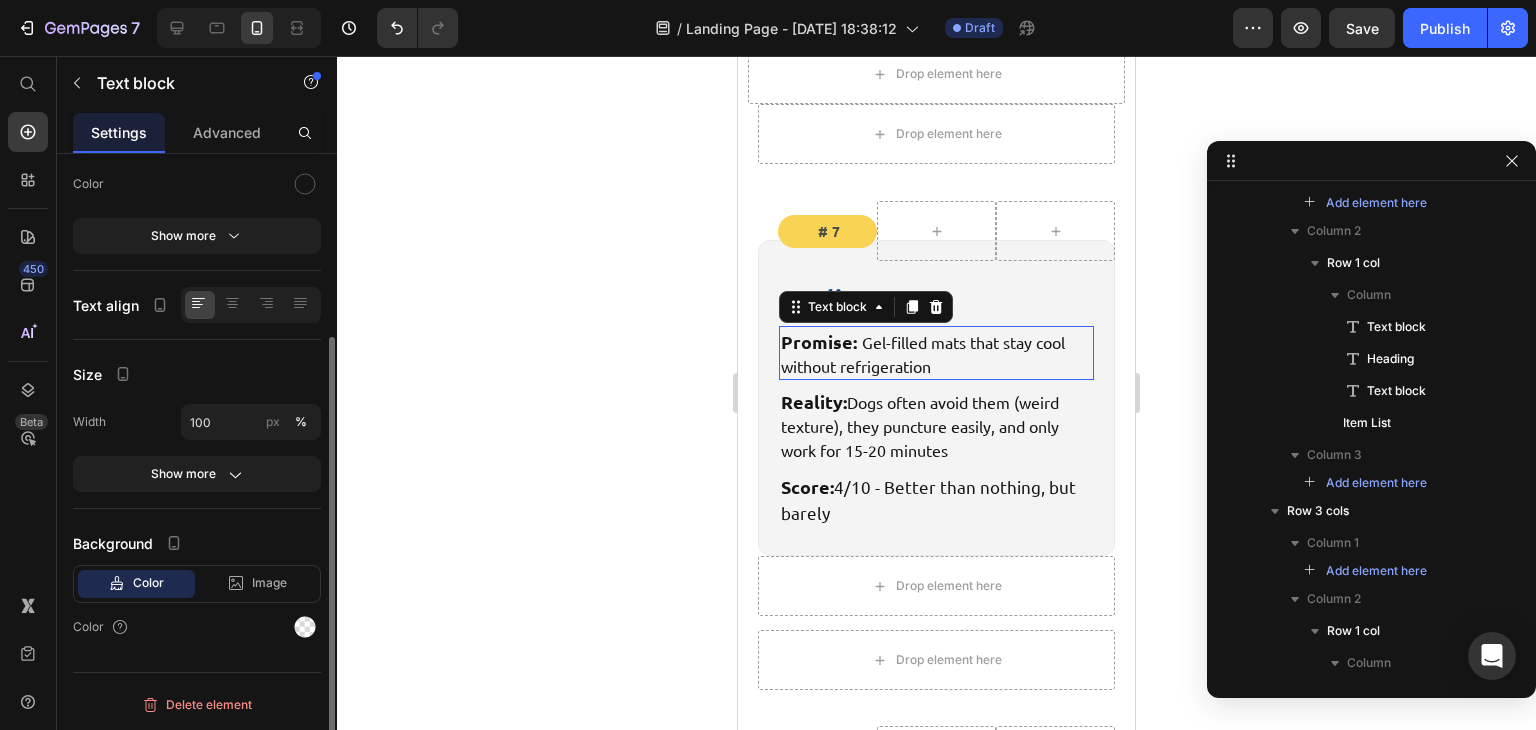scroll, scrollTop: 2726, scrollLeft: 0, axis: vertical 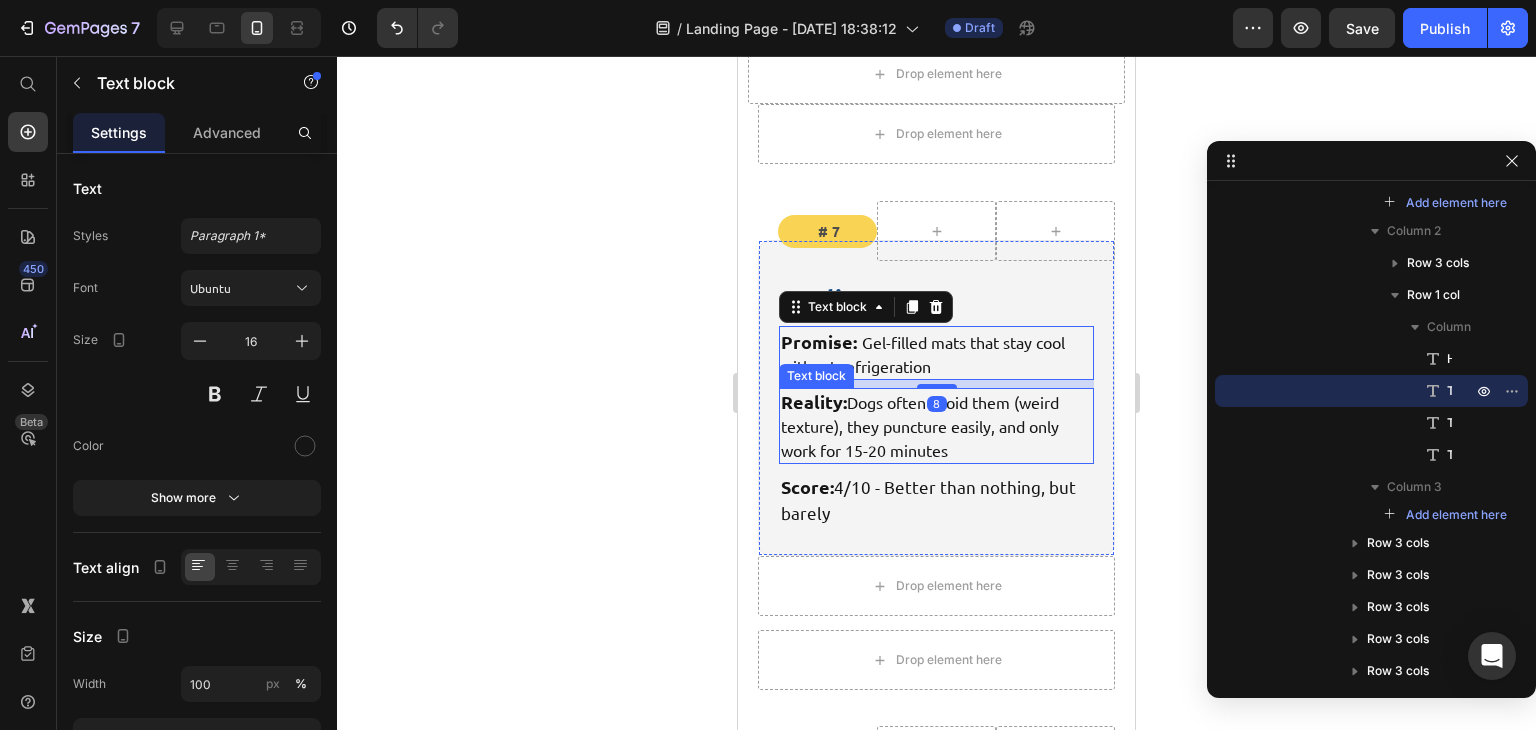 click on "Reality:  Dogs often avoid them (weird texture), they puncture easily, and only work for 15-20 minutes" at bounding box center (936, 426) 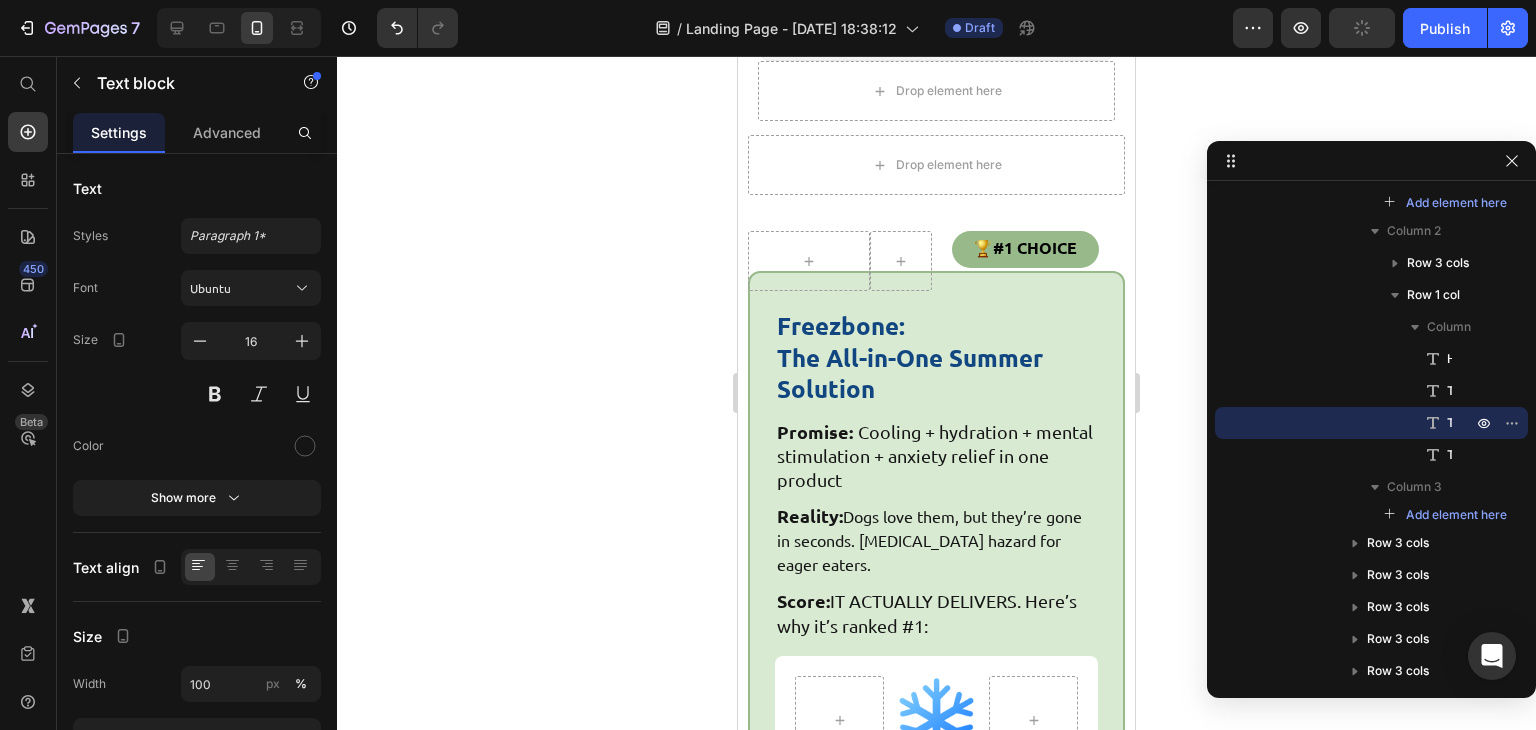 scroll, scrollTop: 9034, scrollLeft: 0, axis: vertical 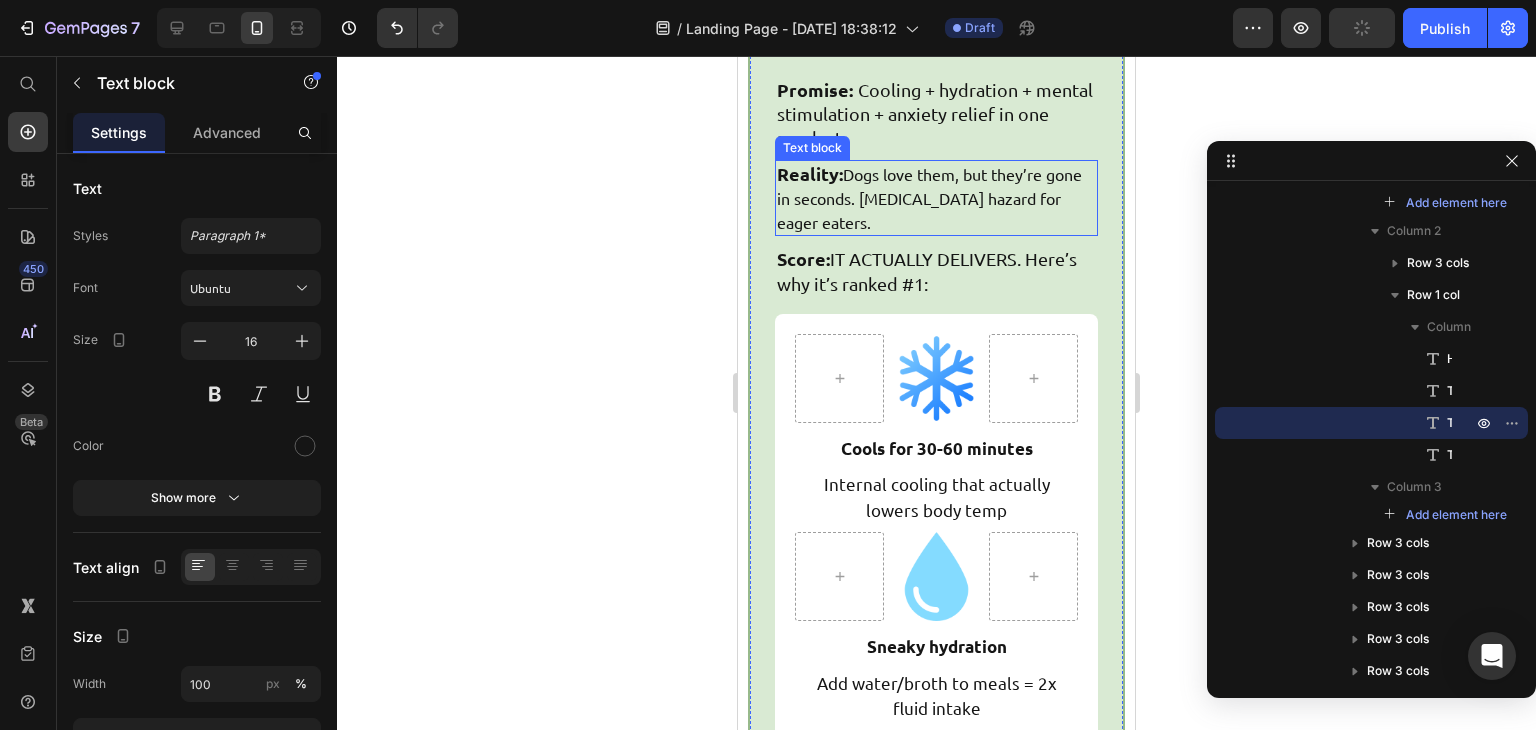 click on "Reality:  Dogs love them, but they’re gone in seconds. Choking hazard for eager eaters." at bounding box center (936, 198) 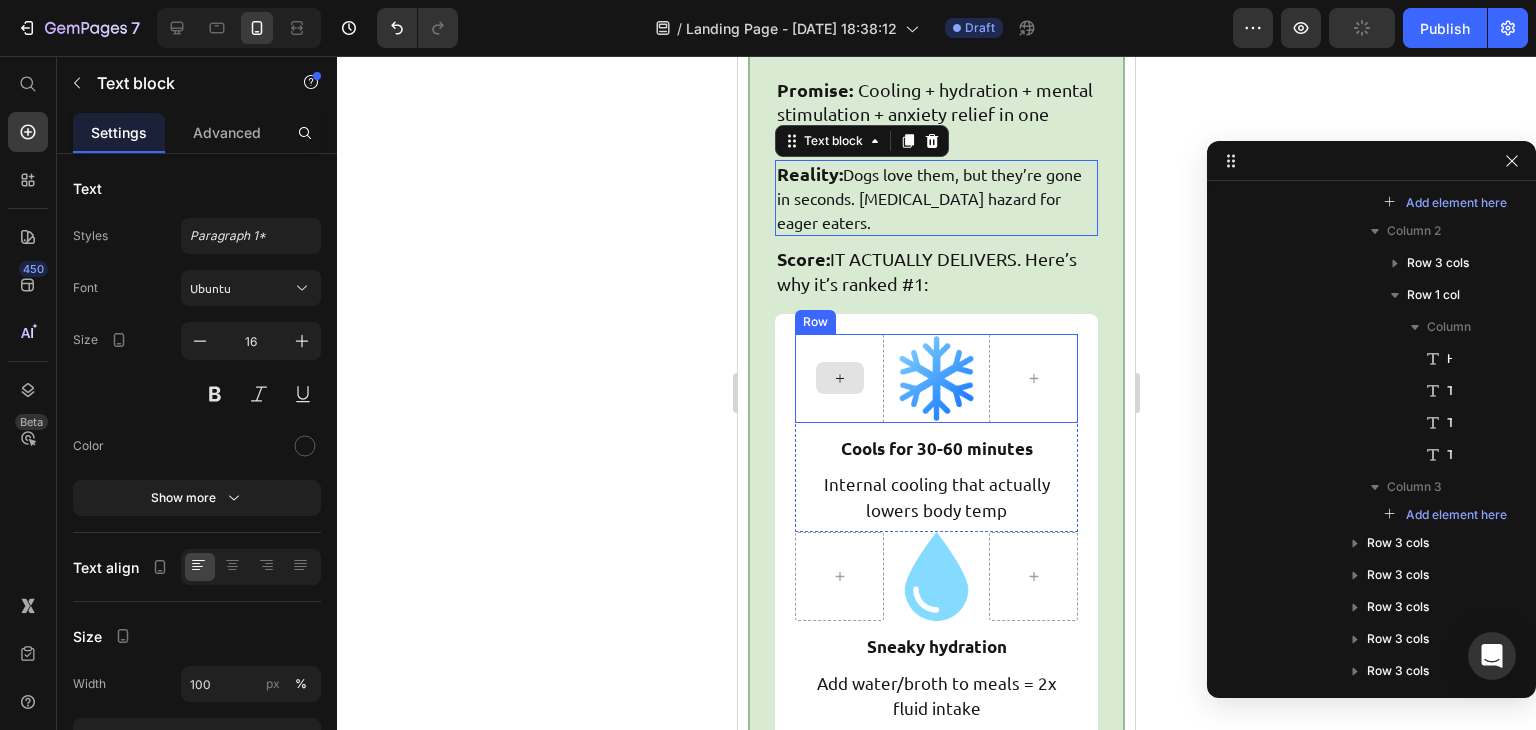 scroll, scrollTop: 3318, scrollLeft: 0, axis: vertical 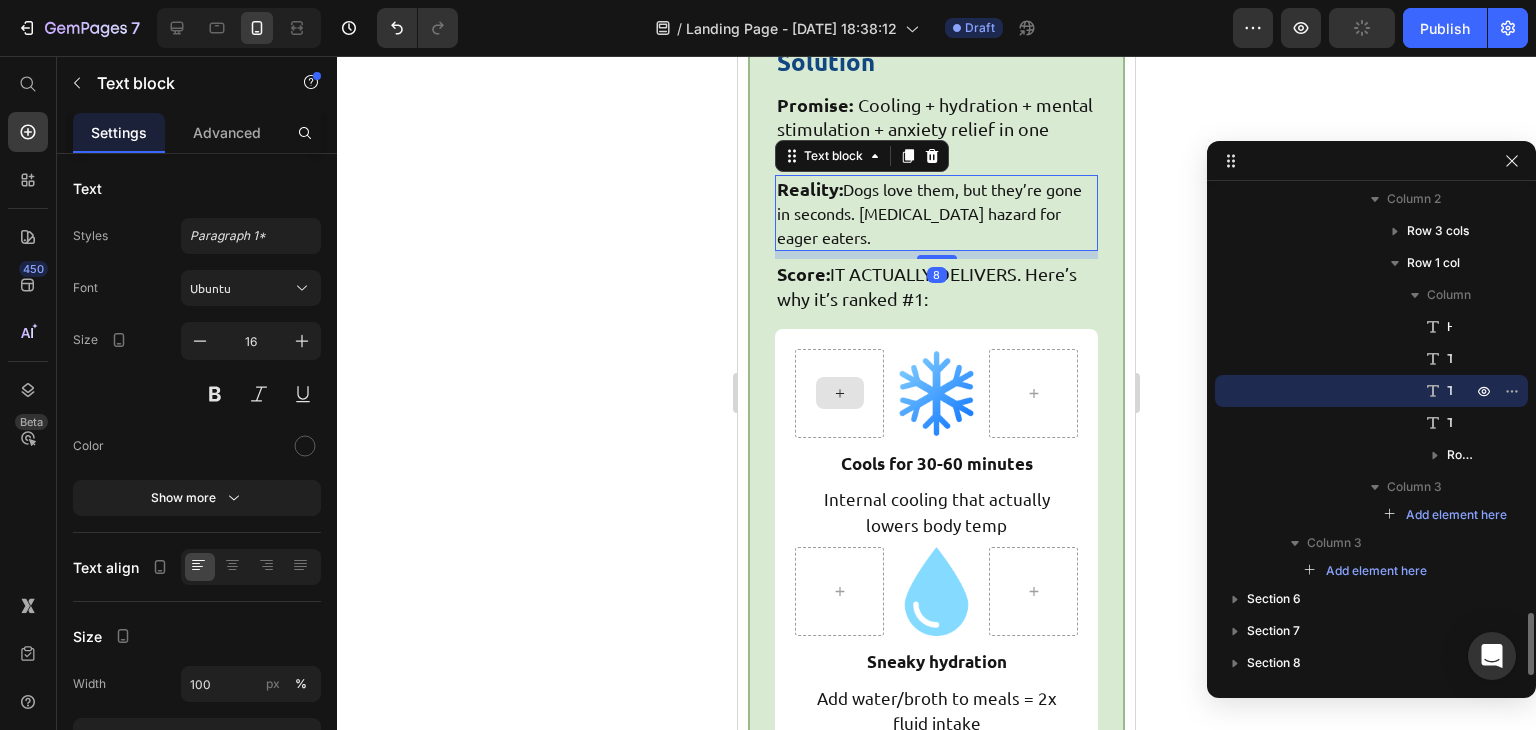 click on "🌡️ SUMMER ALERT: Text Block The 7 Best Cooling Products to  Save Your Dog  From Summer Heat Heading Get Freezbone Now Button                Title Line Plus: The shocking reason why most cooling products actually make your dog MORE anxious in summer heat (and the one frozen solution that works every time) Text Block Icon Icon Icon Icon Icon Icon List 4.8 | Excellent Text Block Row                Title Line Row
Row Hero Banner Section 3
Drop element here First, the Scary Truth Every Dog Parent Needs to Know About Summer…  Heading Did you know that 85–90°F temperatures can overheat a dog in just minutes? It’s true. And if you’ve noticed your beloved pup:  Text Block 🐶 Text Block Panting excessively (even indoors)  Text Block 🚫 Text Block Becoming lethargic or refusing walks  Text Block 💧 Text Block Drinking water constantly  Text Block 💥 Text Block Getting more anxious or destructive  Text Block 🐕" at bounding box center (936, -1906) 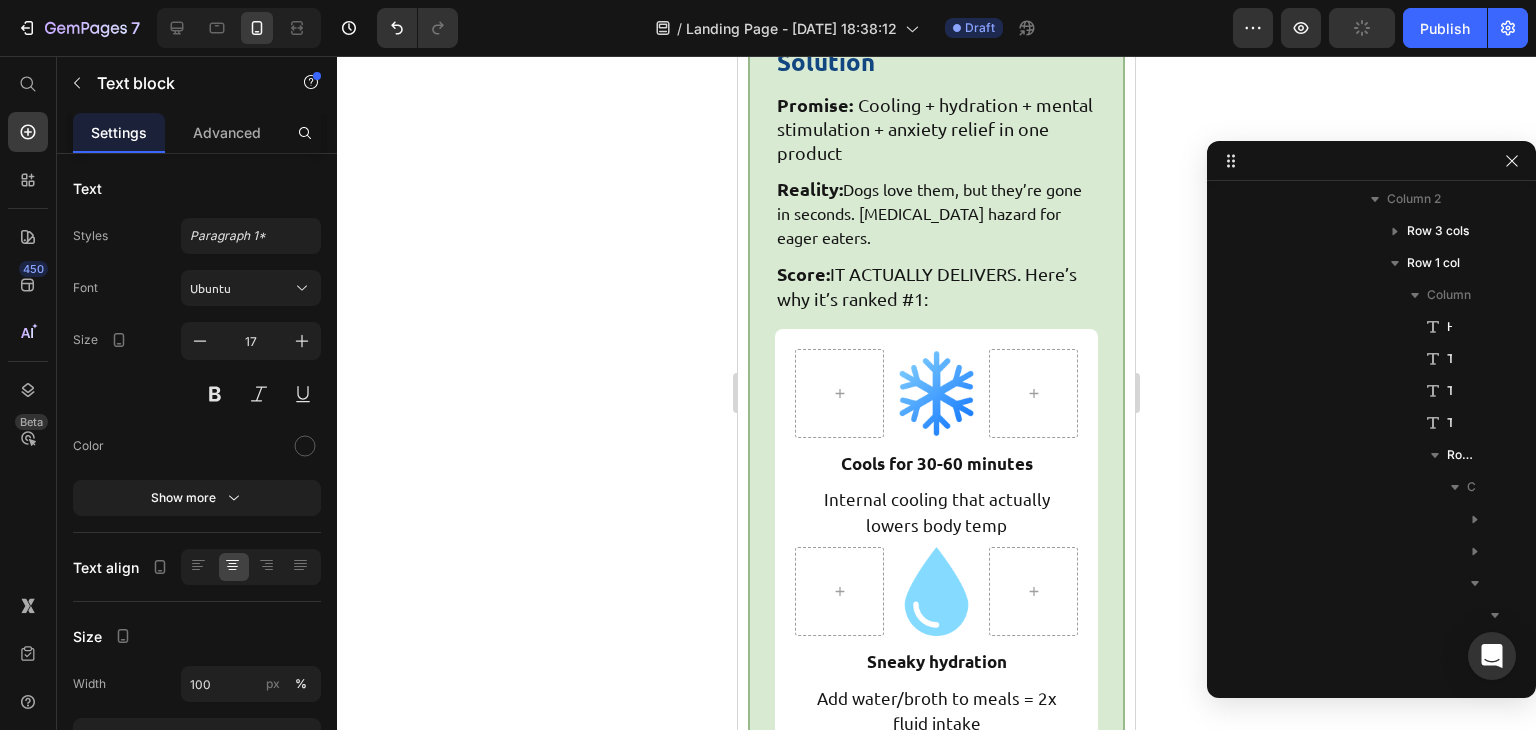 scroll, scrollTop: 9986, scrollLeft: 0, axis: vertical 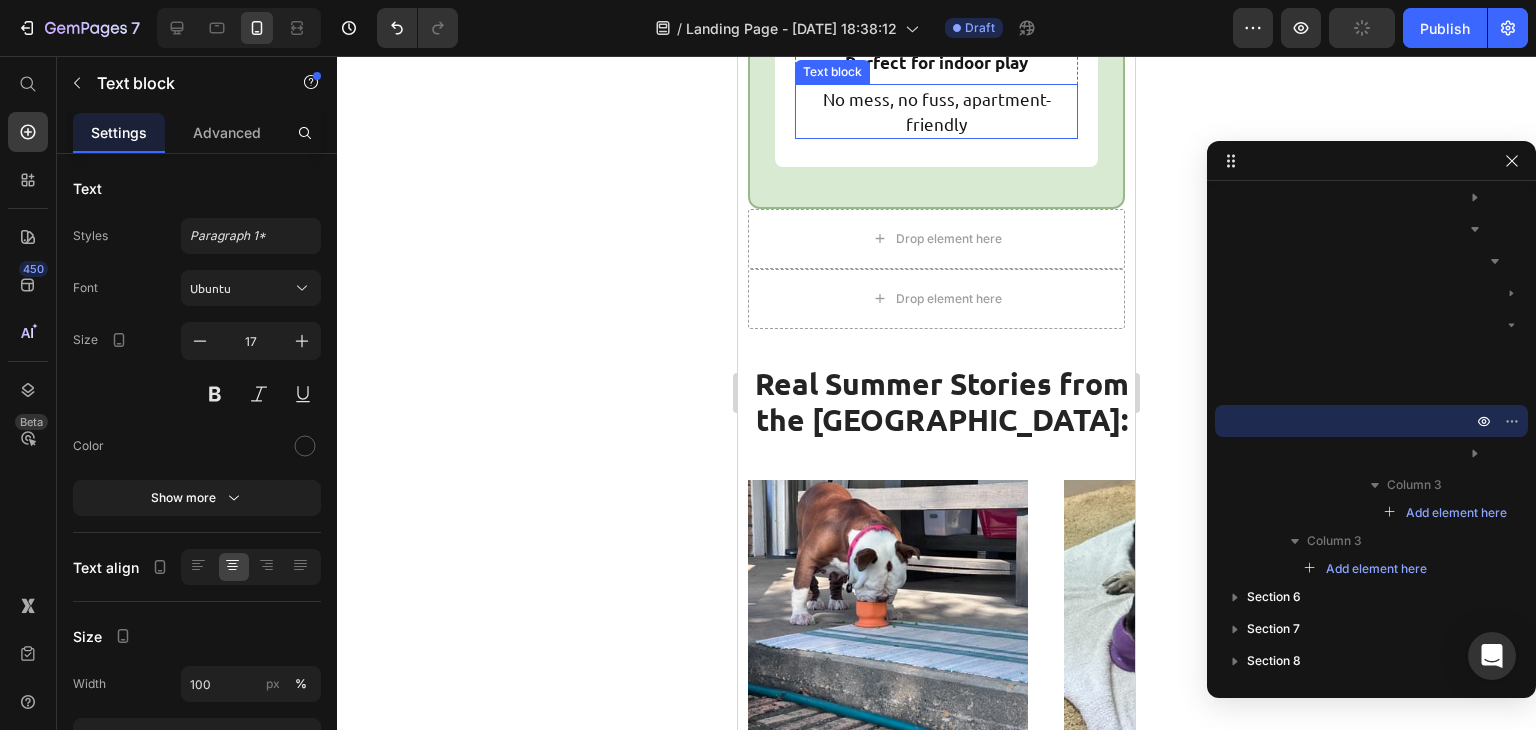 click on "No mess, no fuss, apartment-friendly" at bounding box center (936, 111) 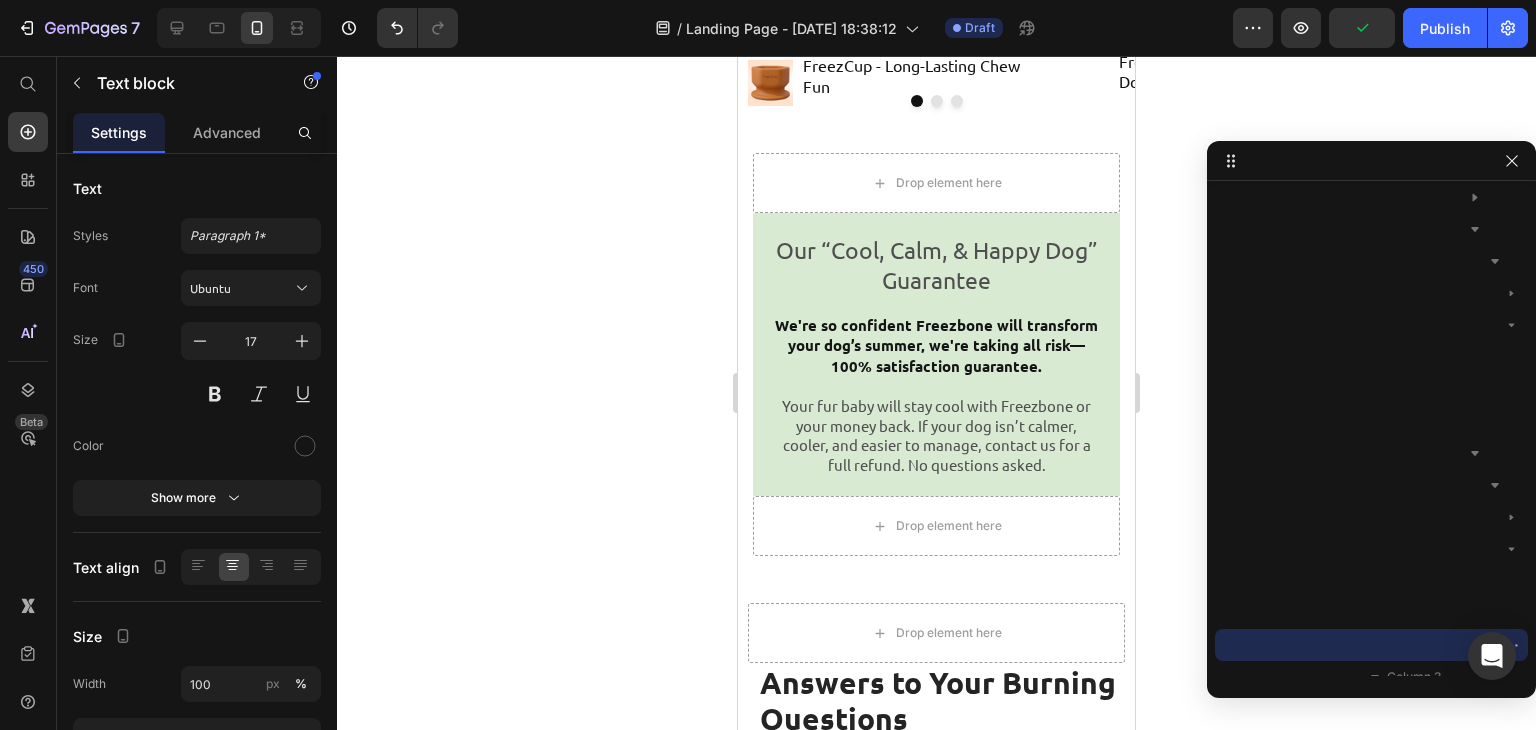 scroll, scrollTop: 10719, scrollLeft: 0, axis: vertical 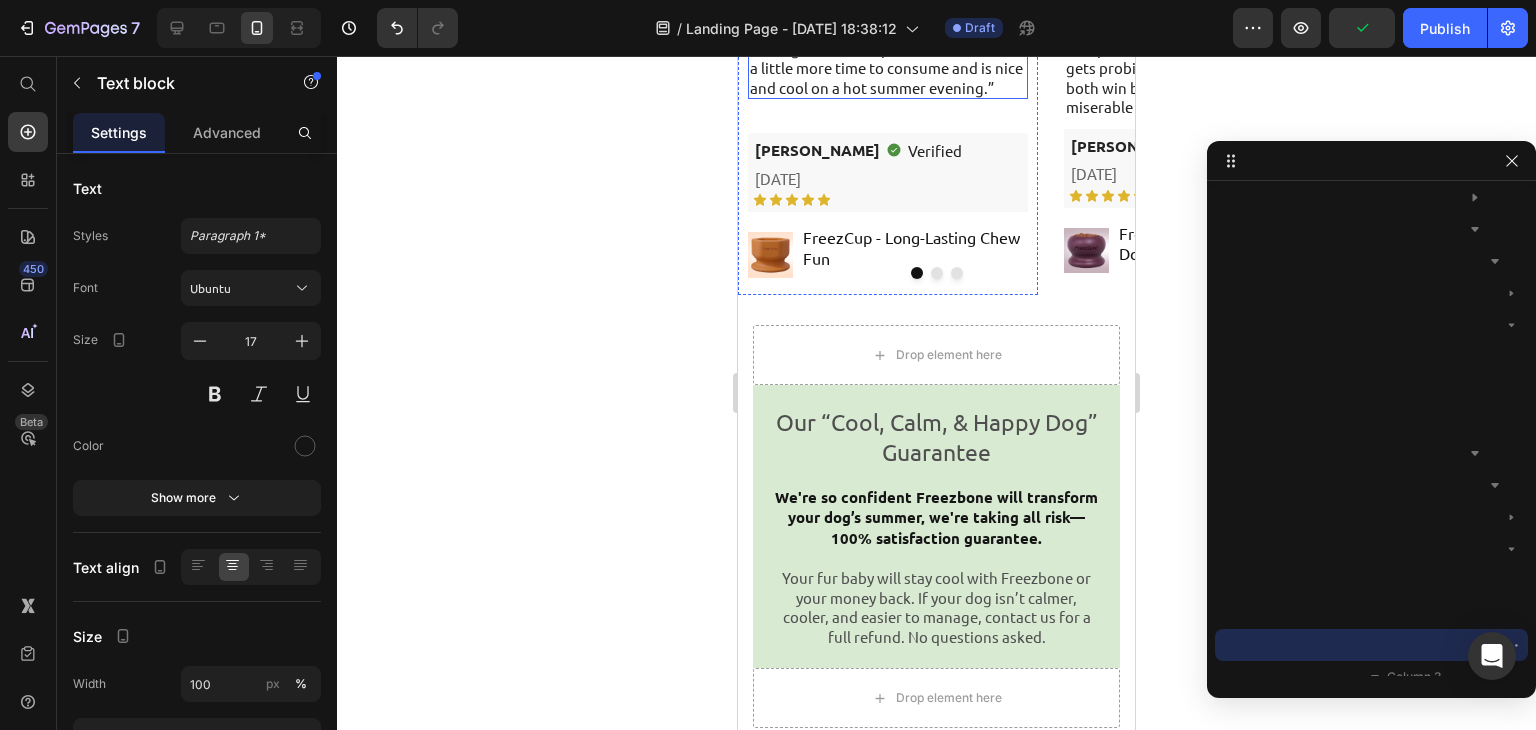 click on "“It’s a great meal replacement that takes a little more time to consume and is nice and cool on a hot summer evening.”" at bounding box center (888, 68) 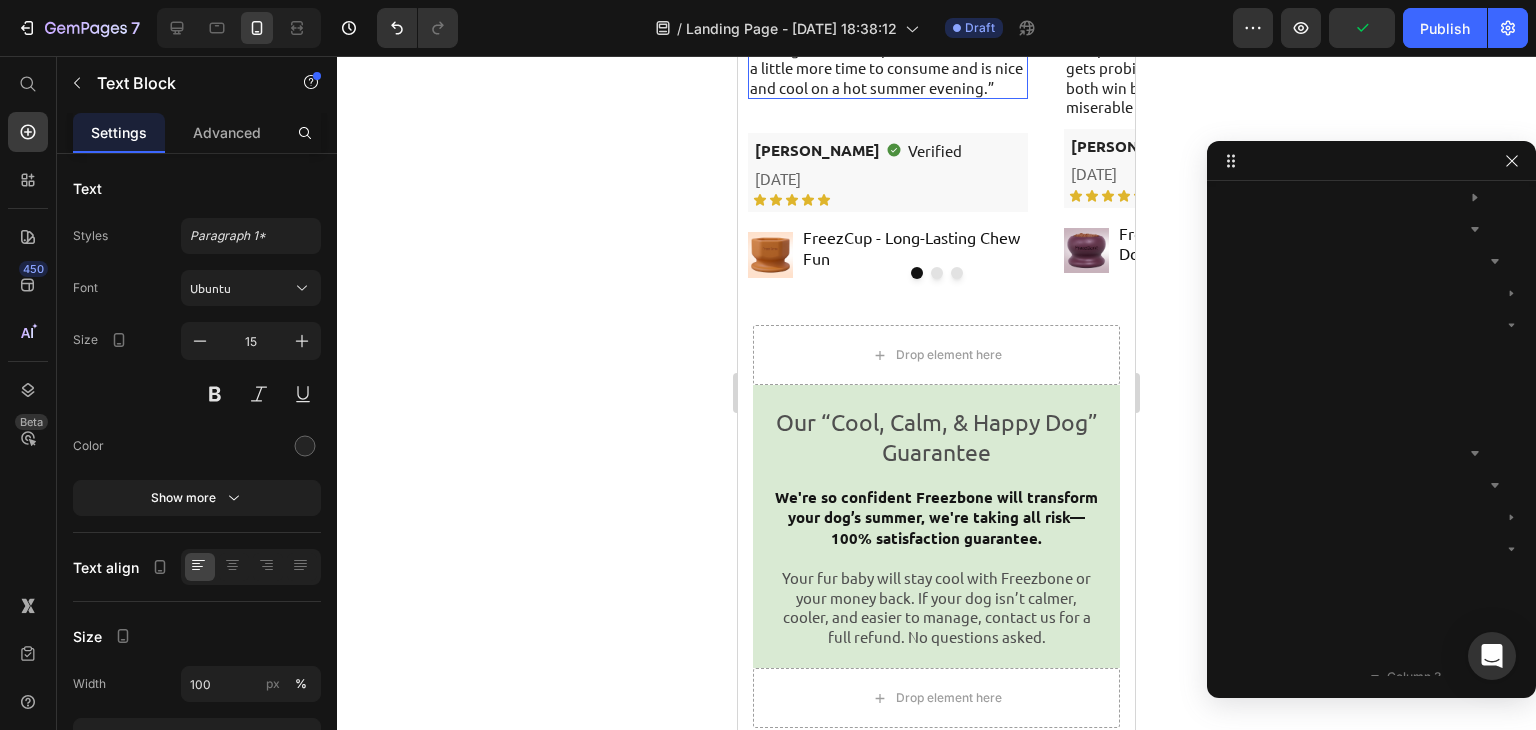 scroll, scrollTop: 4376, scrollLeft: 0, axis: vertical 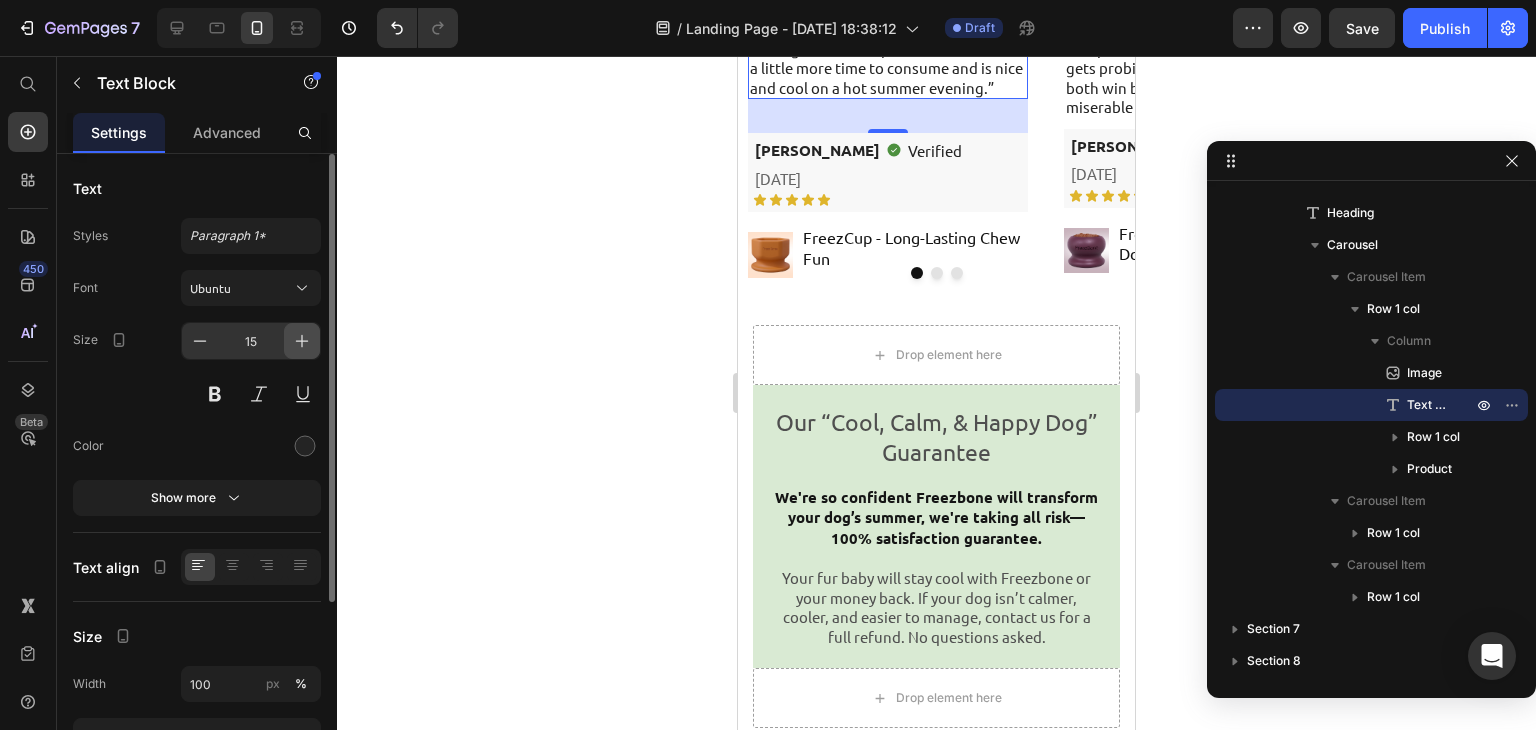 drag, startPoint x: 301, startPoint y: 337, endPoint x: 55, endPoint y: 405, distance: 255.22539 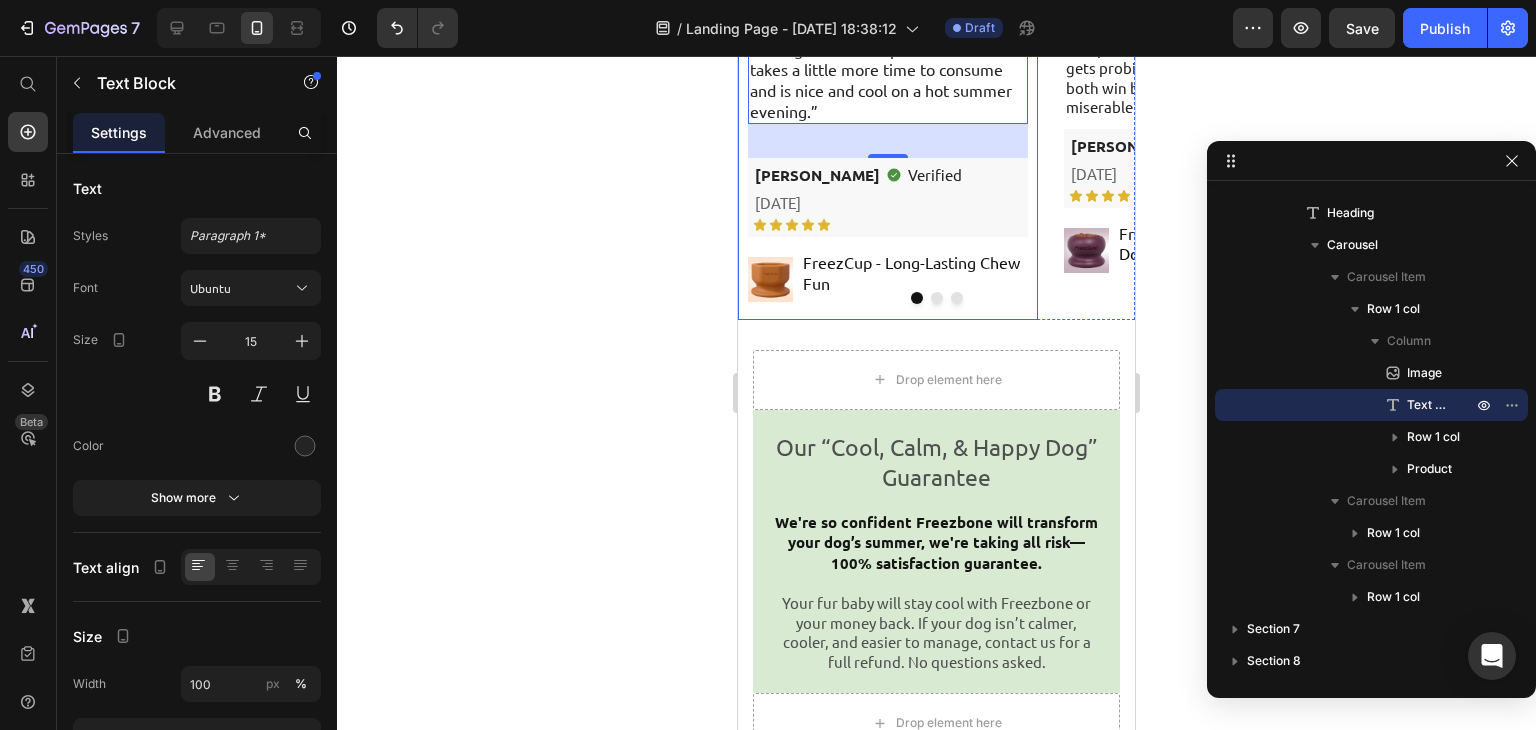 type on "16" 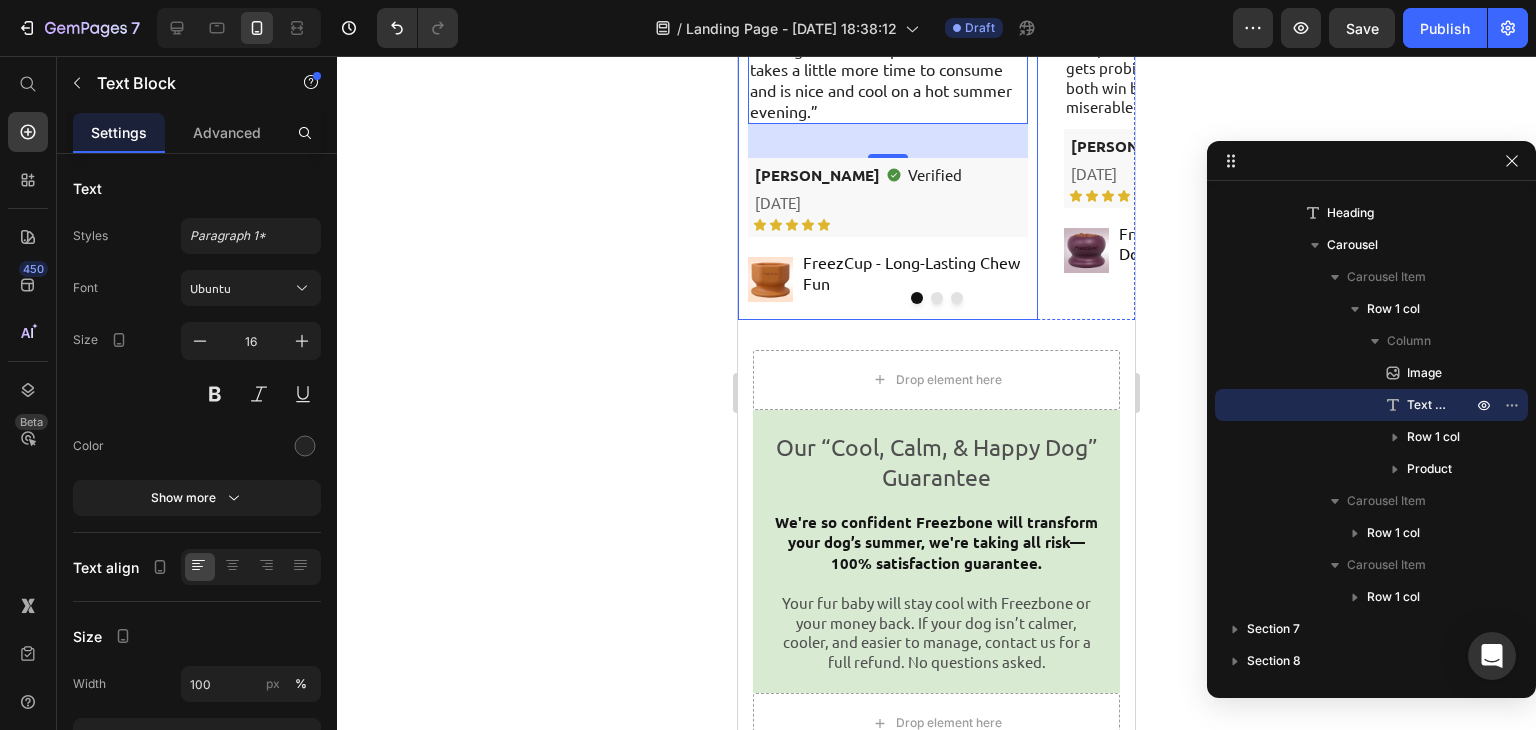 scroll, scrollTop: 10721, scrollLeft: 0, axis: vertical 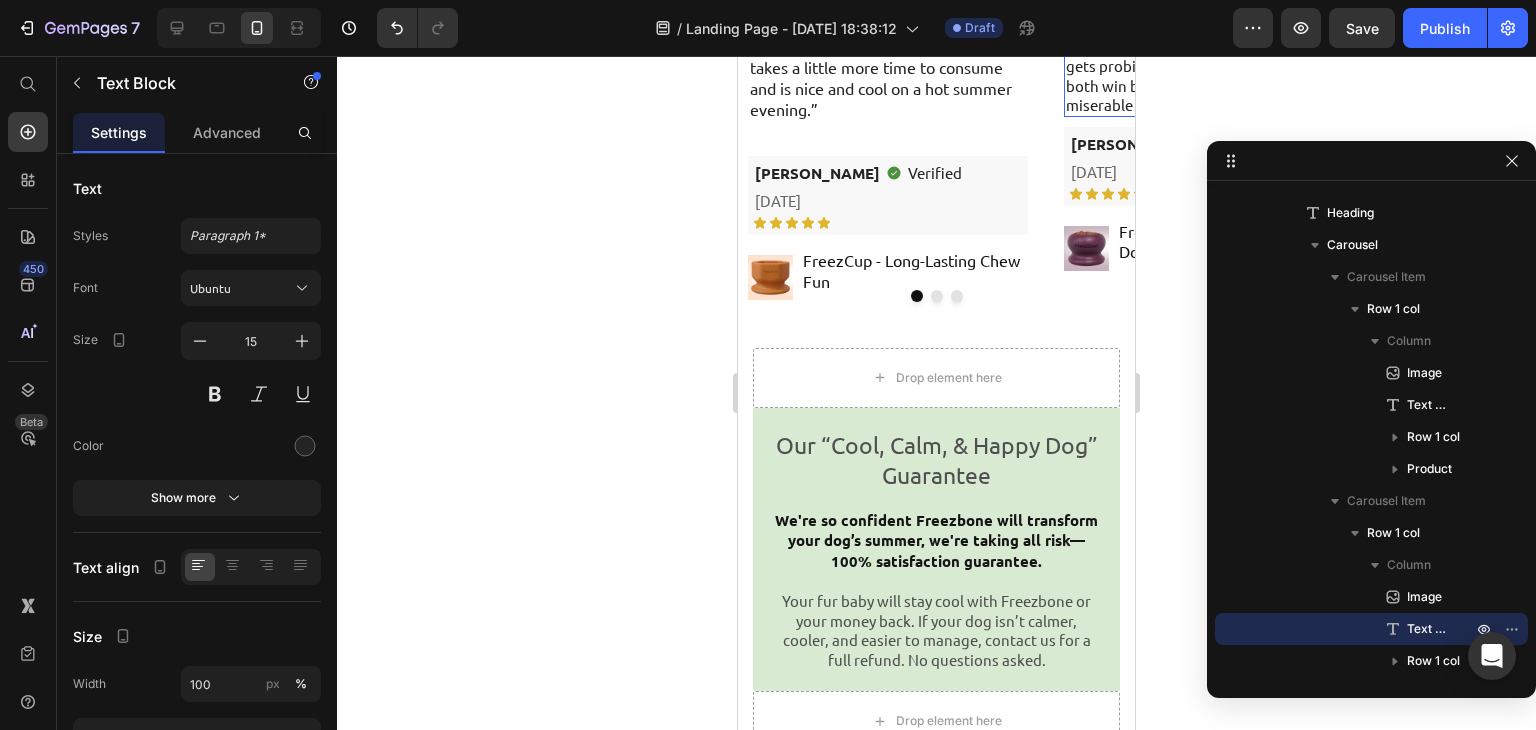 click on ""Keeps him occupied, keeps him cool, he gets probiotics and extra fiber, and we both win by not having to go out in this miserable summer heat.”" at bounding box center [1204, 76] 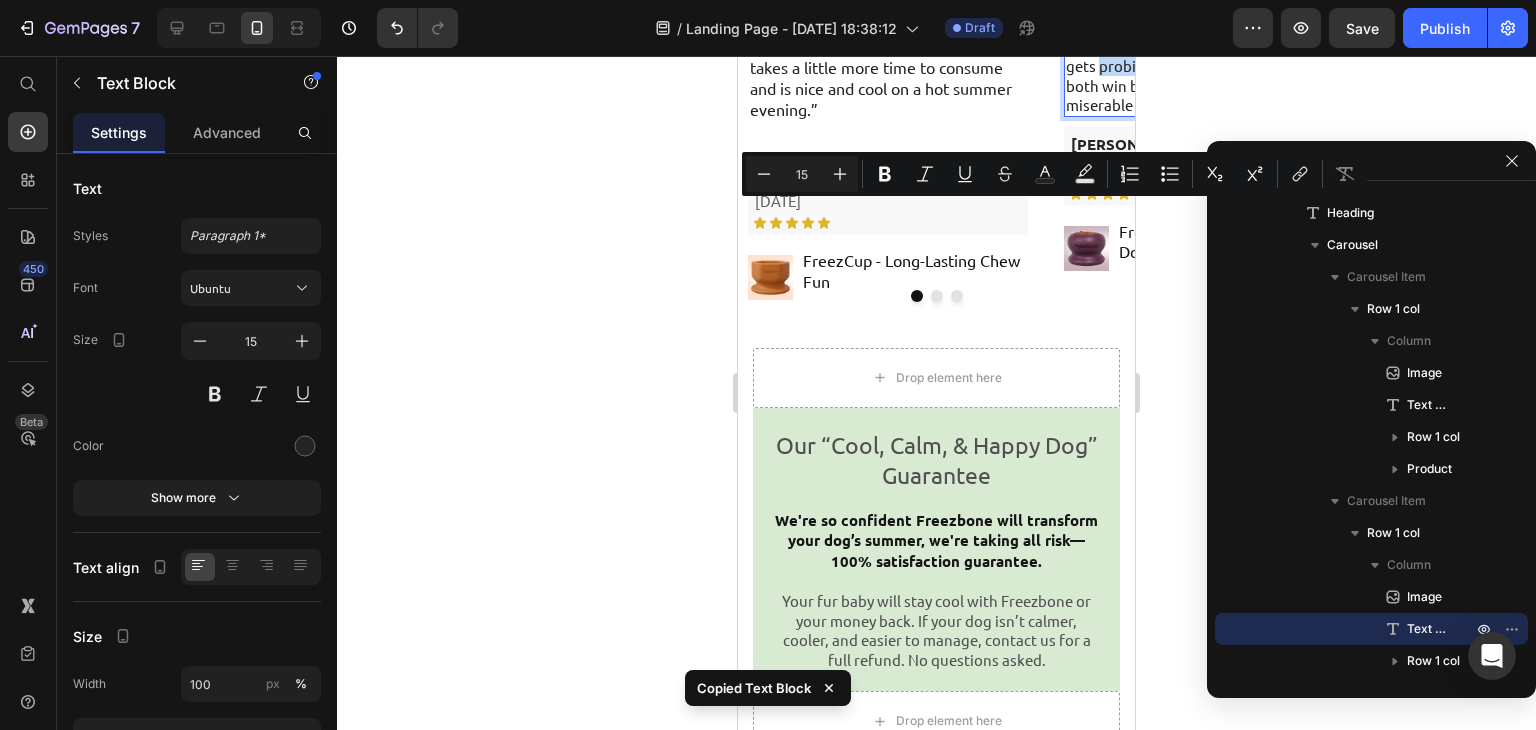 click on ""Keeps him occupied, keeps him cool, he gets probiotics and extra fiber, and we both win by not having to go out in this miserable summer heat.”" at bounding box center [1204, 76] 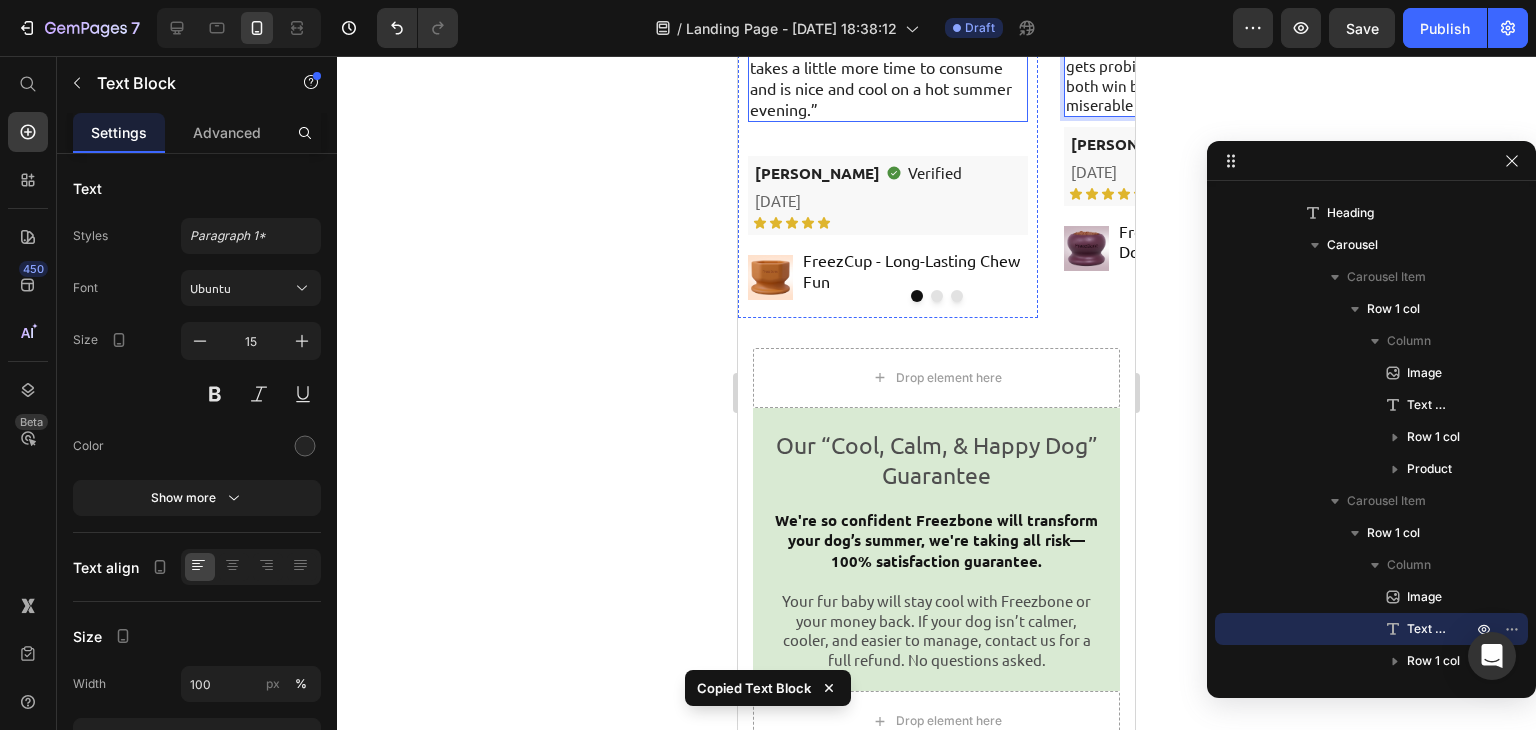 click on "“It’s a great meal replacement that takes a little more time to consume and is nice and cool on a hot summer evening.”" at bounding box center (888, 78) 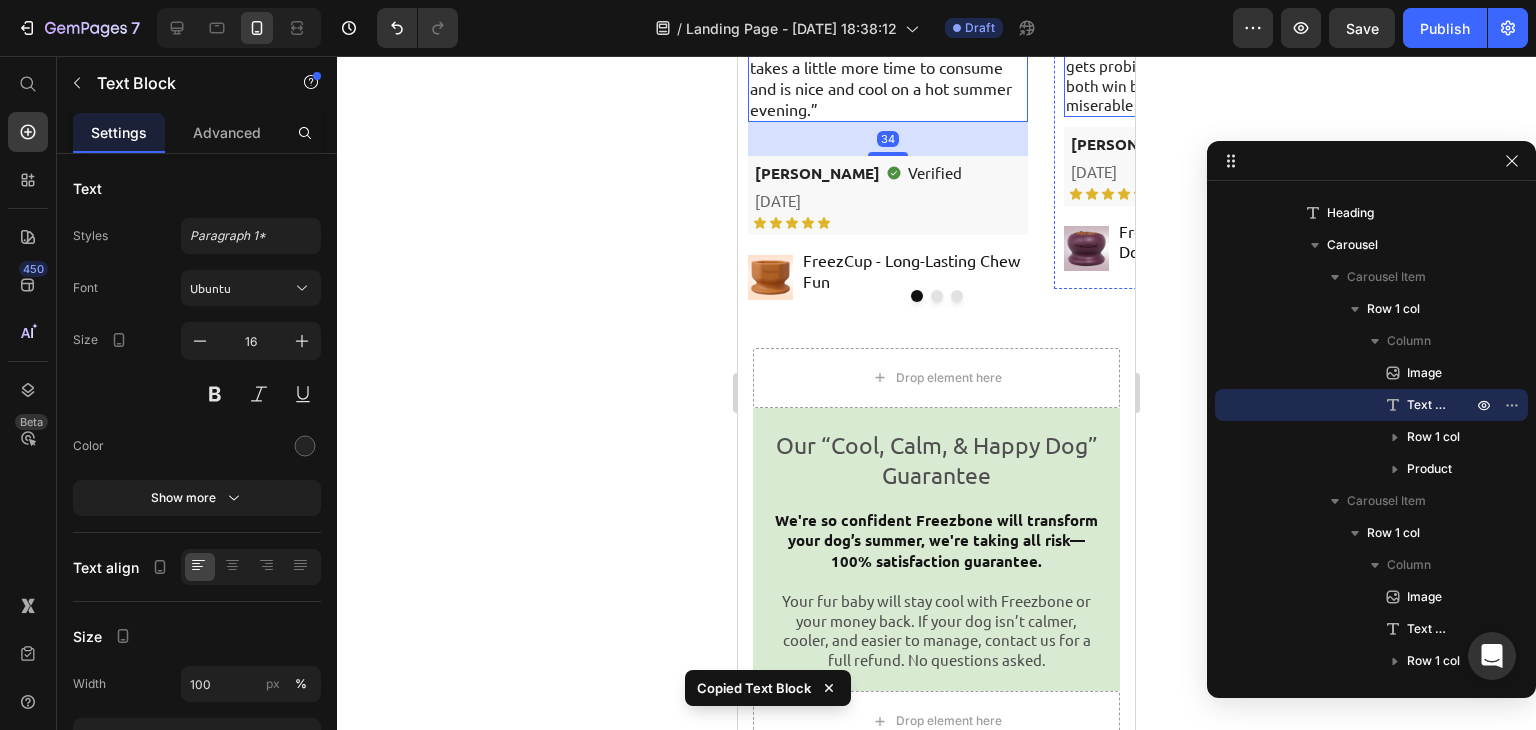 click on ""Keeps him occupied, keeps him cool, he gets probiotics and extra fiber, and we both win by not having to go out in this miserable summer heat.”" at bounding box center (1204, 76) 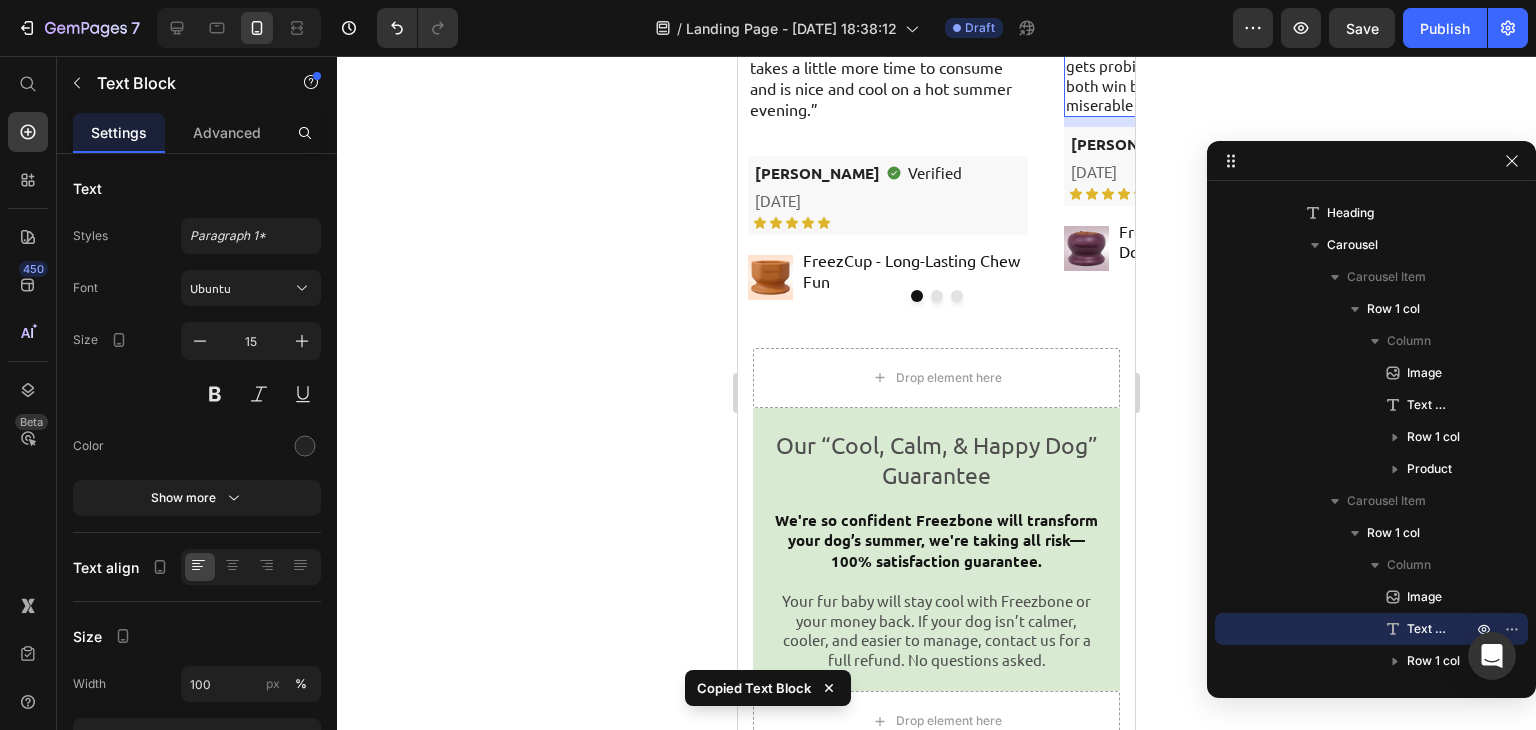 type on "16" 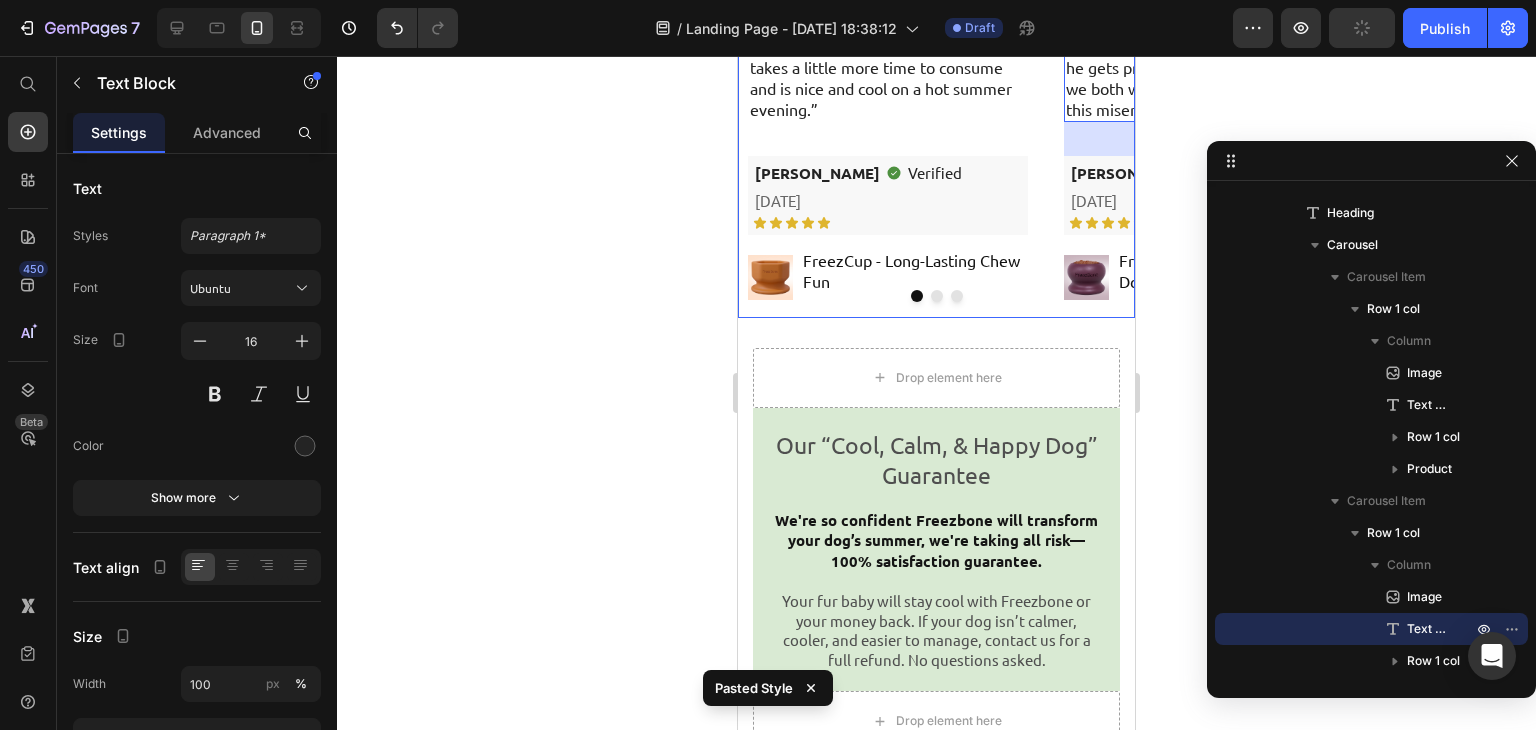 click at bounding box center (937, 296) 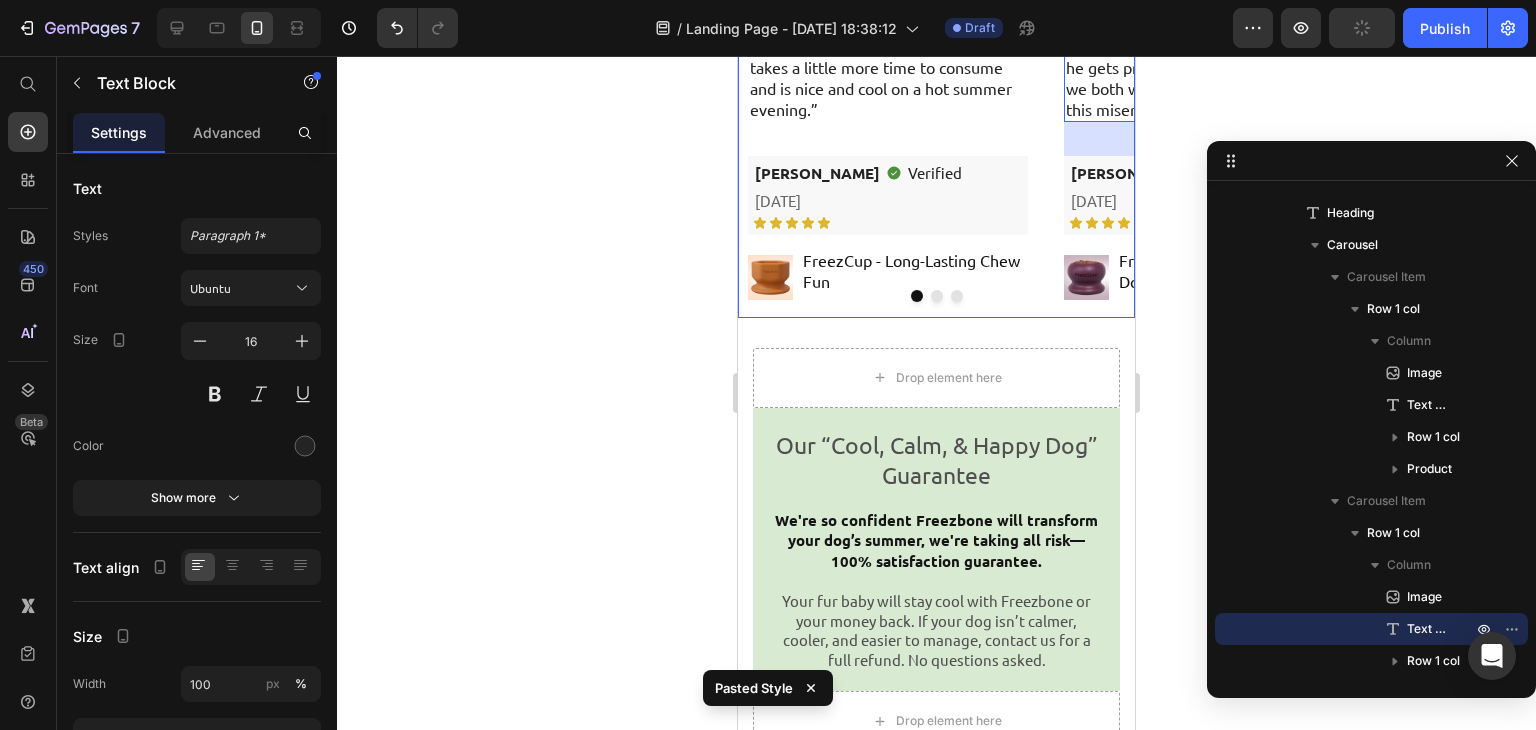 click at bounding box center [937, 296] 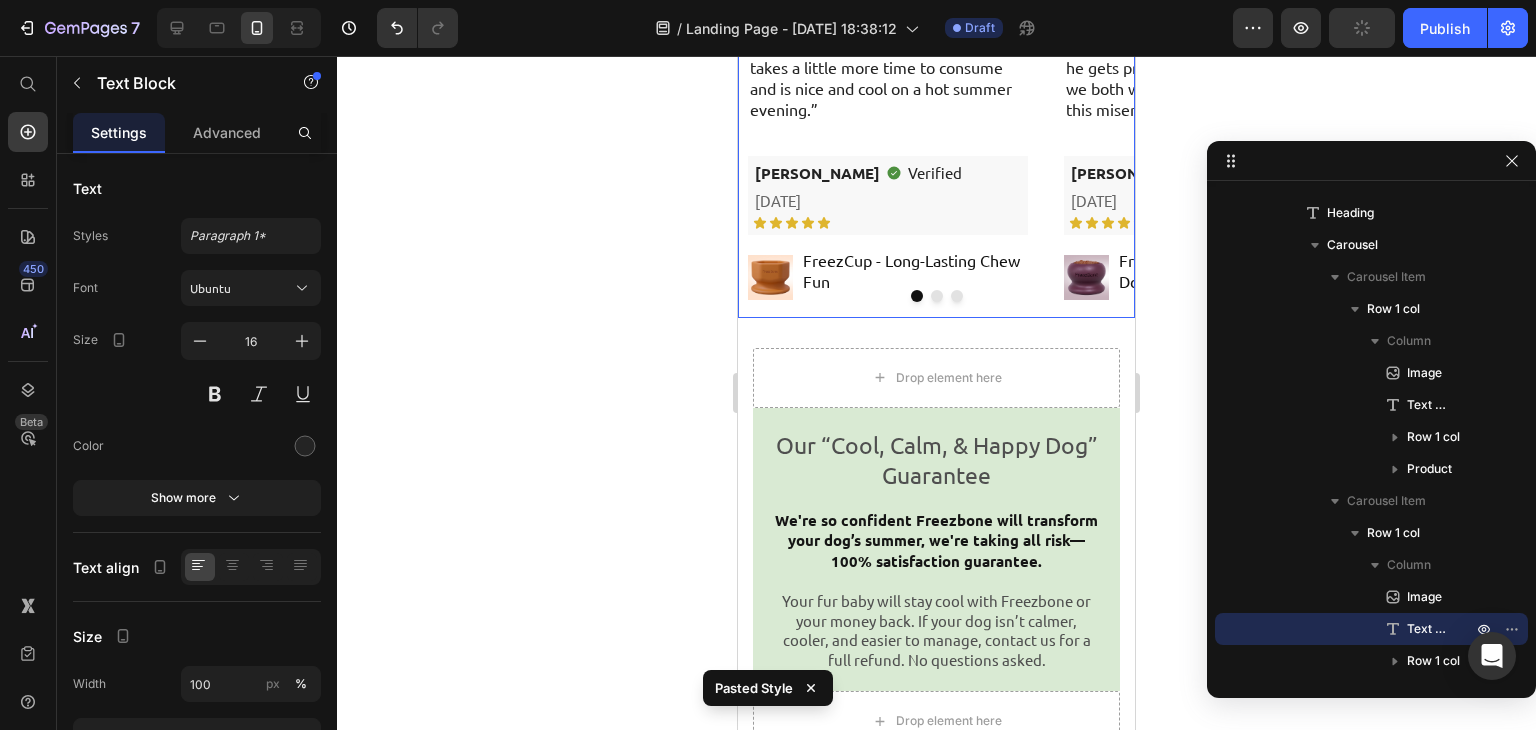 click at bounding box center [937, 296] 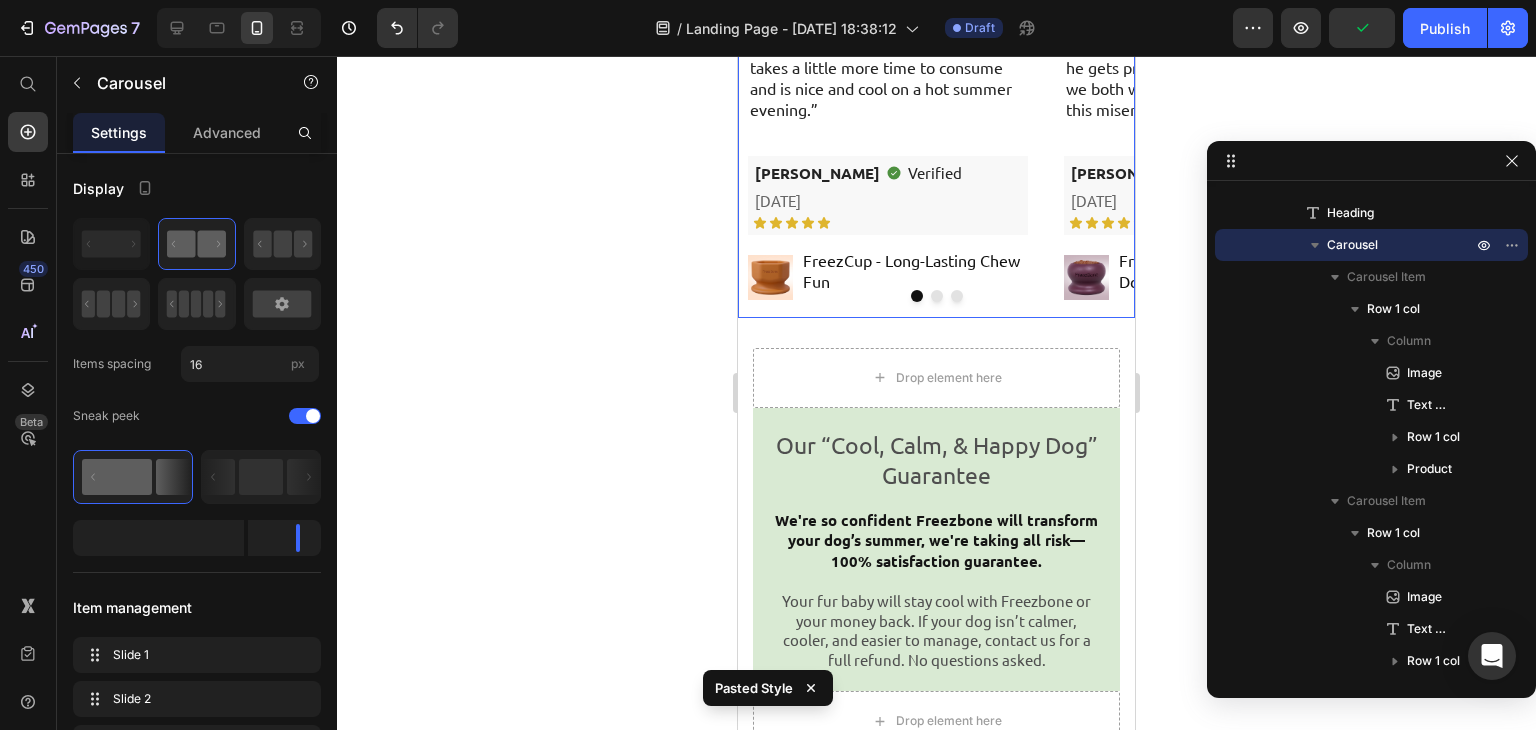 click at bounding box center [937, 296] 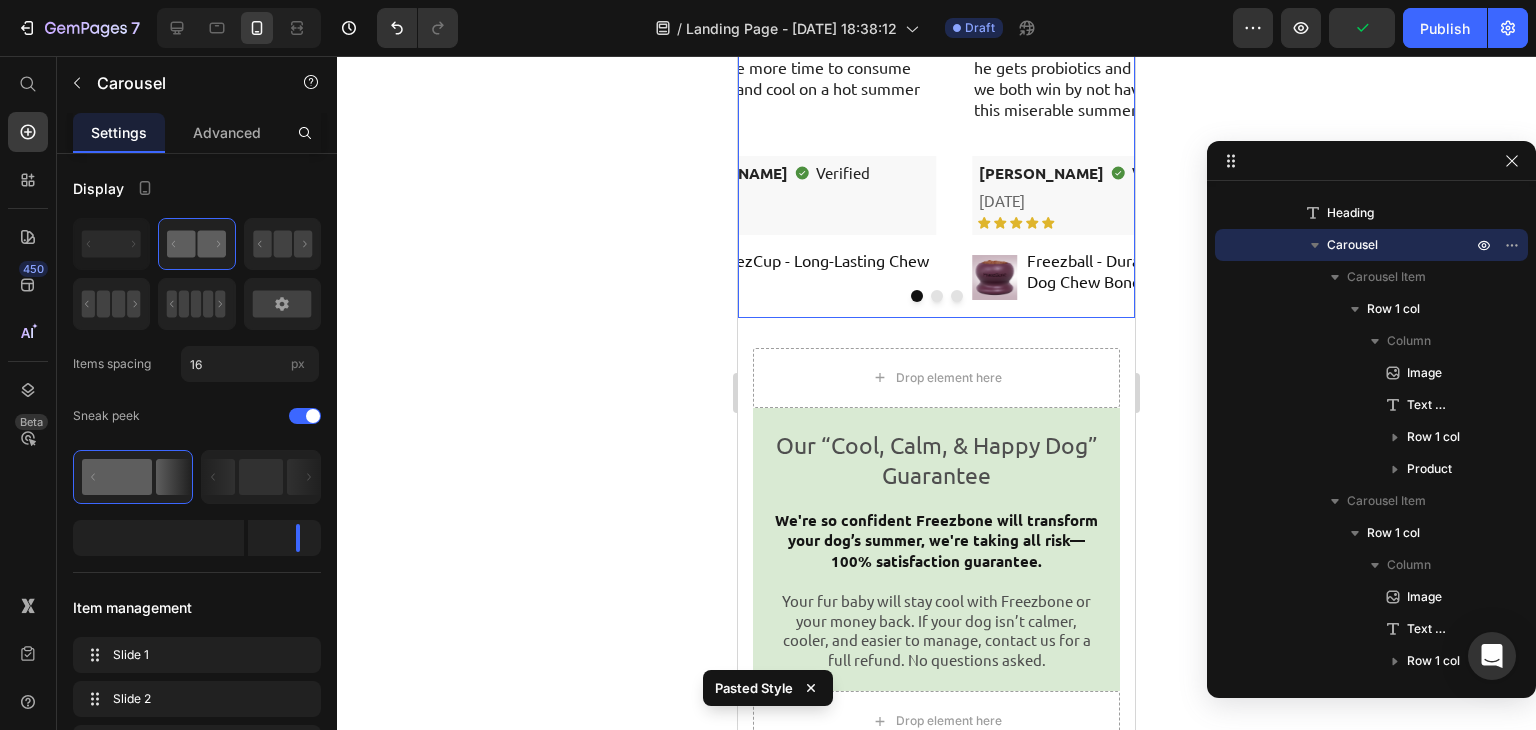 click at bounding box center (937, 296) 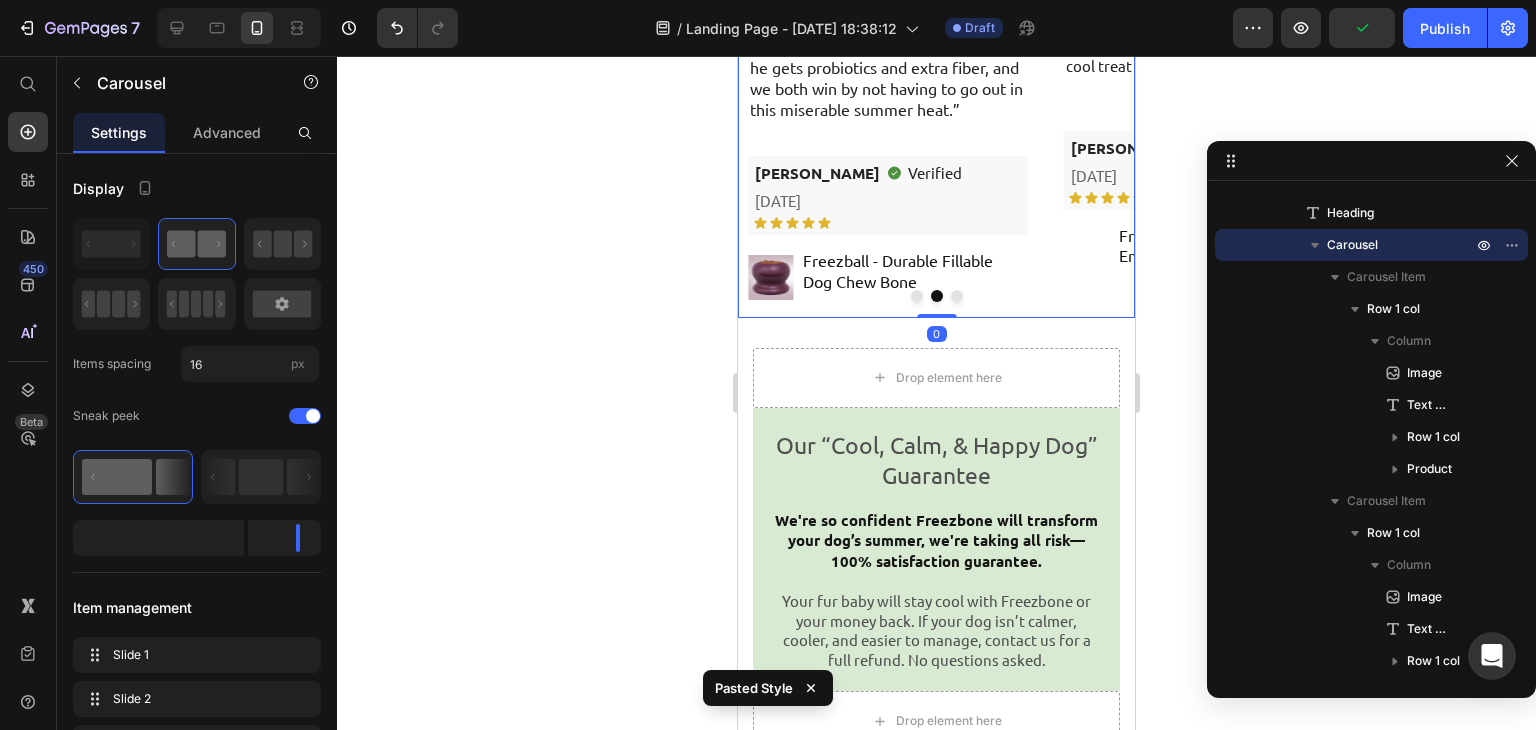 click at bounding box center (936, 296) 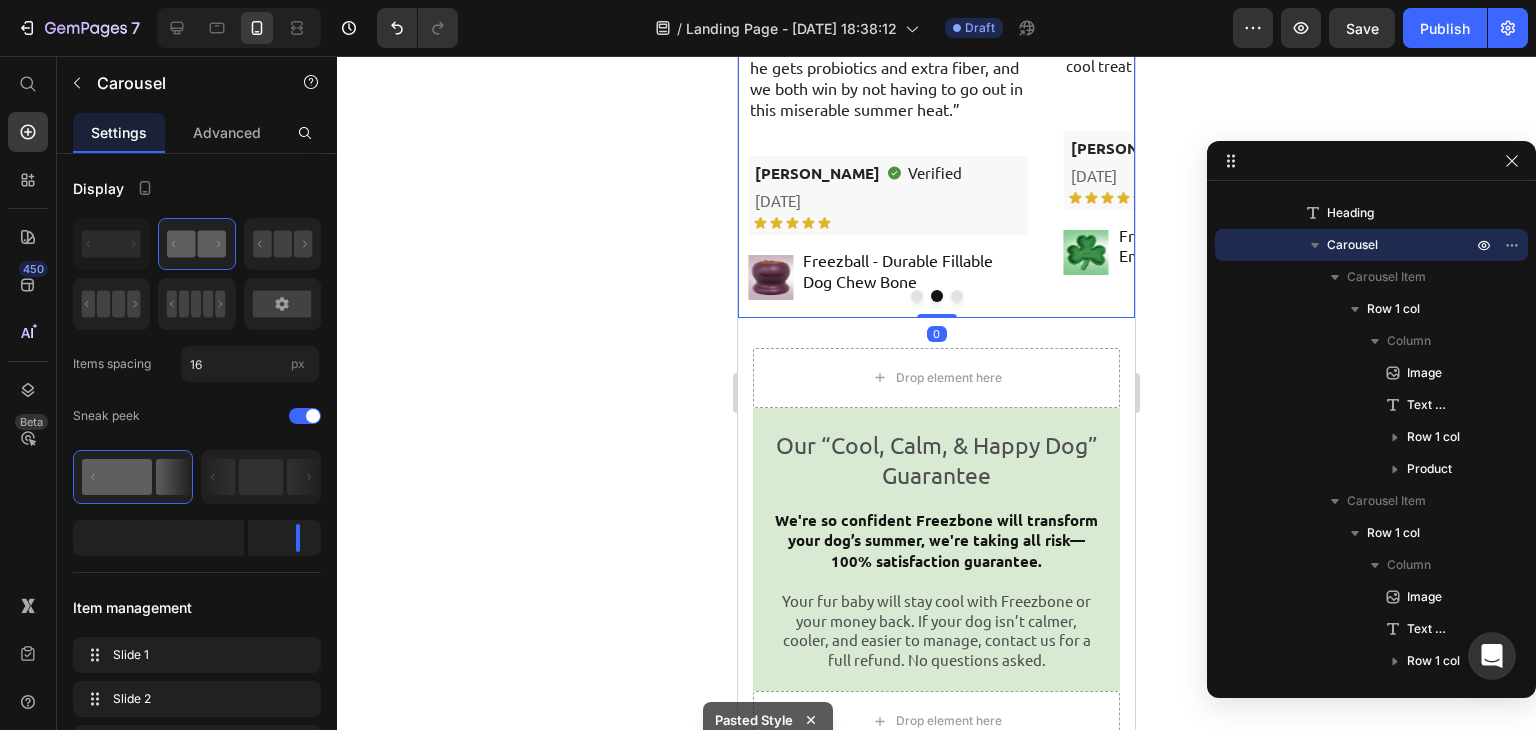 click at bounding box center [936, 296] 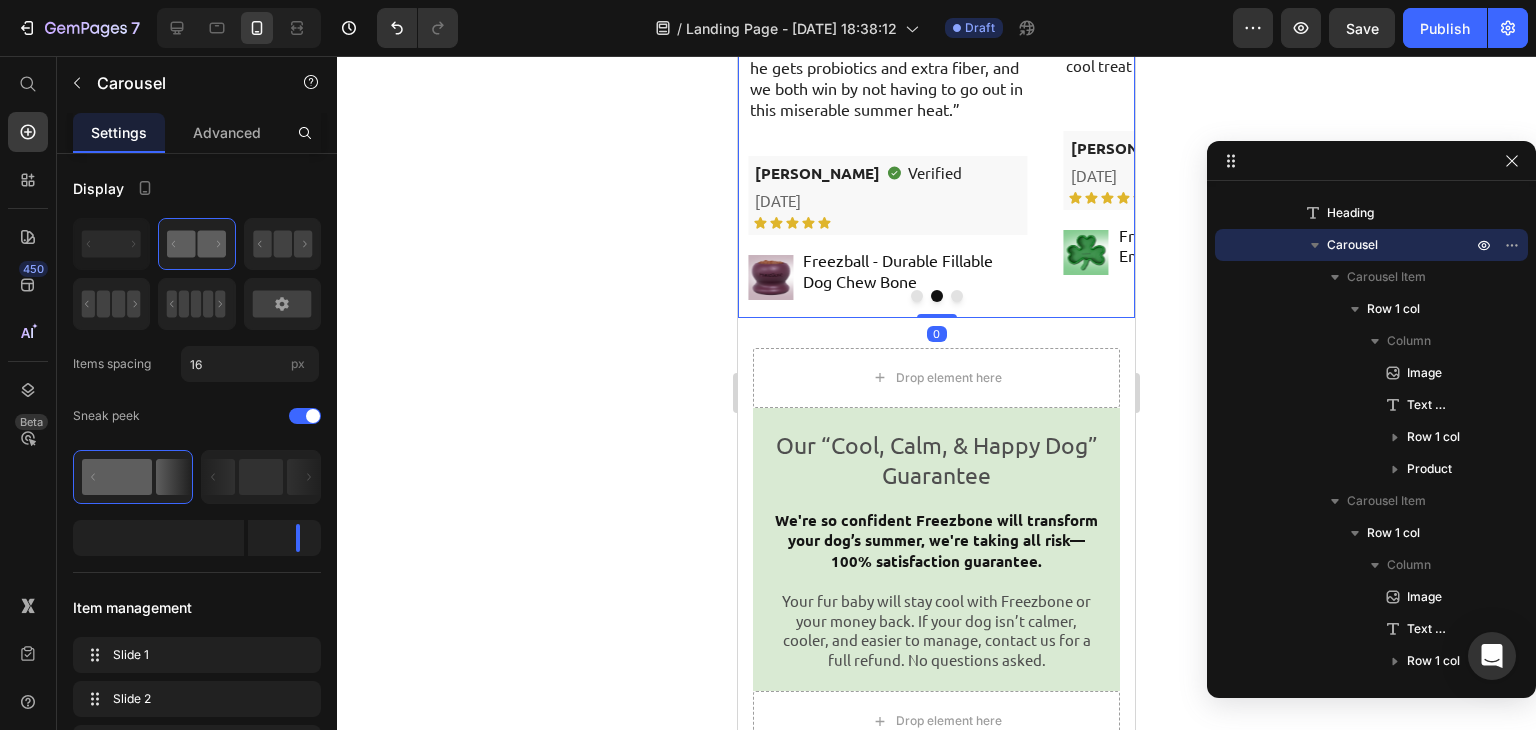 click at bounding box center [936, 296] 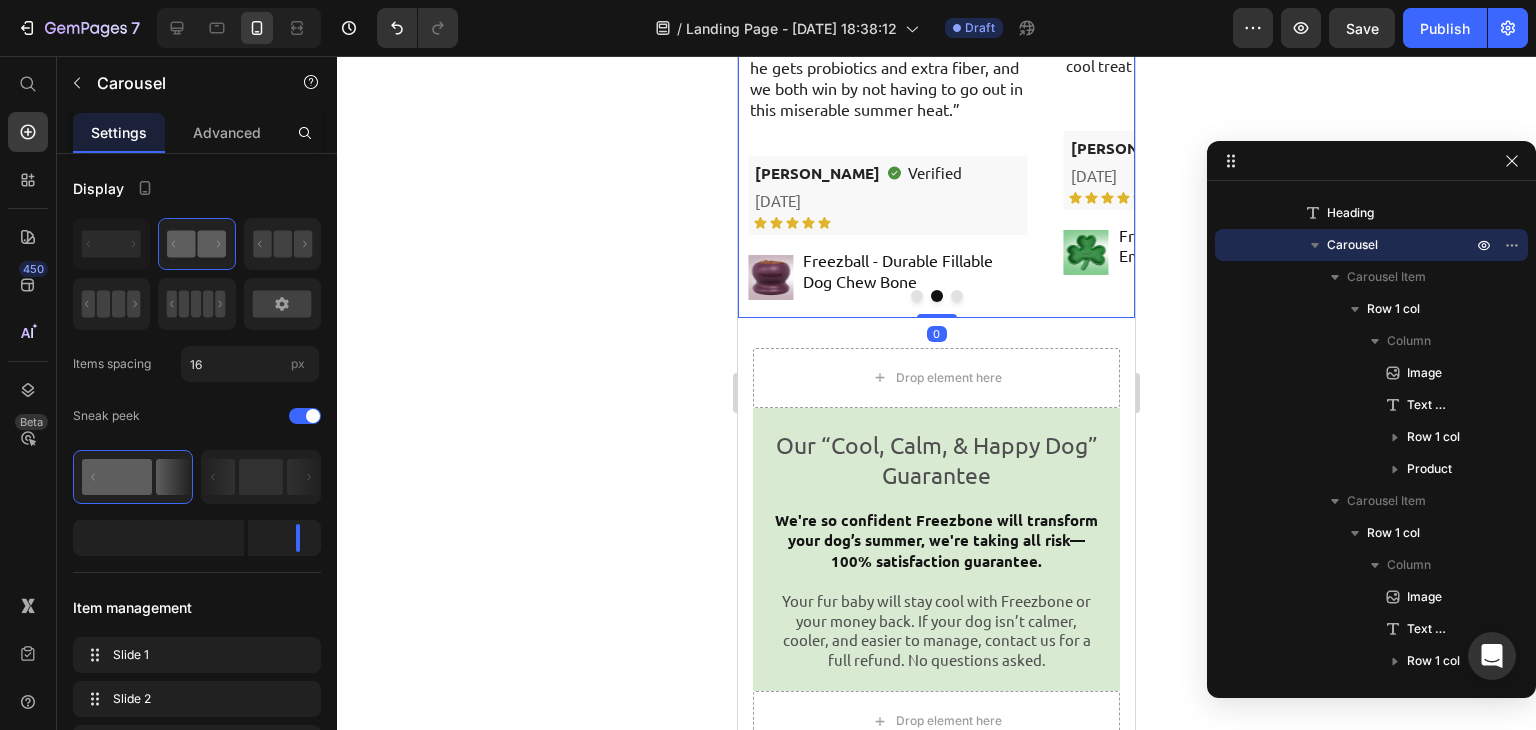 click at bounding box center [957, 296] 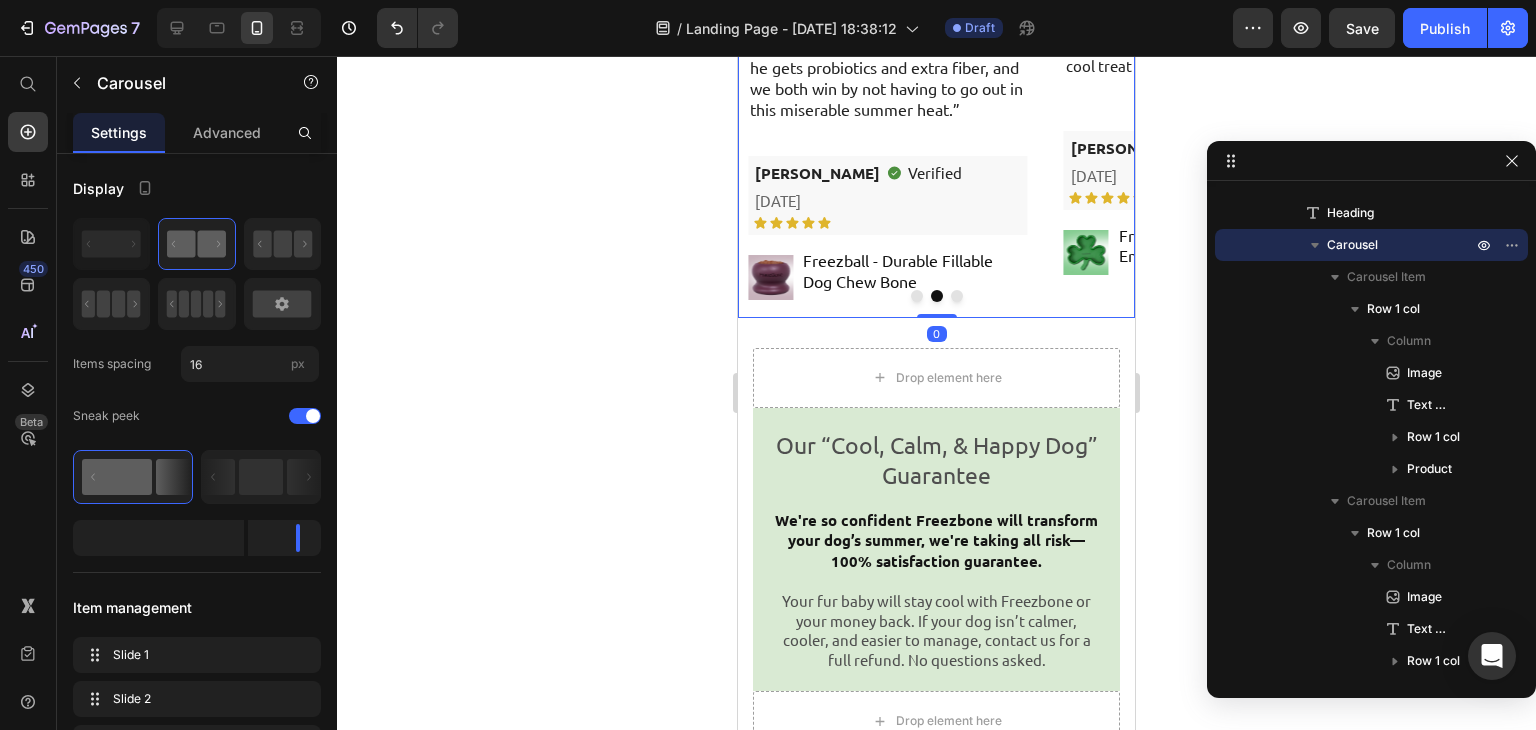 click at bounding box center [957, 296] 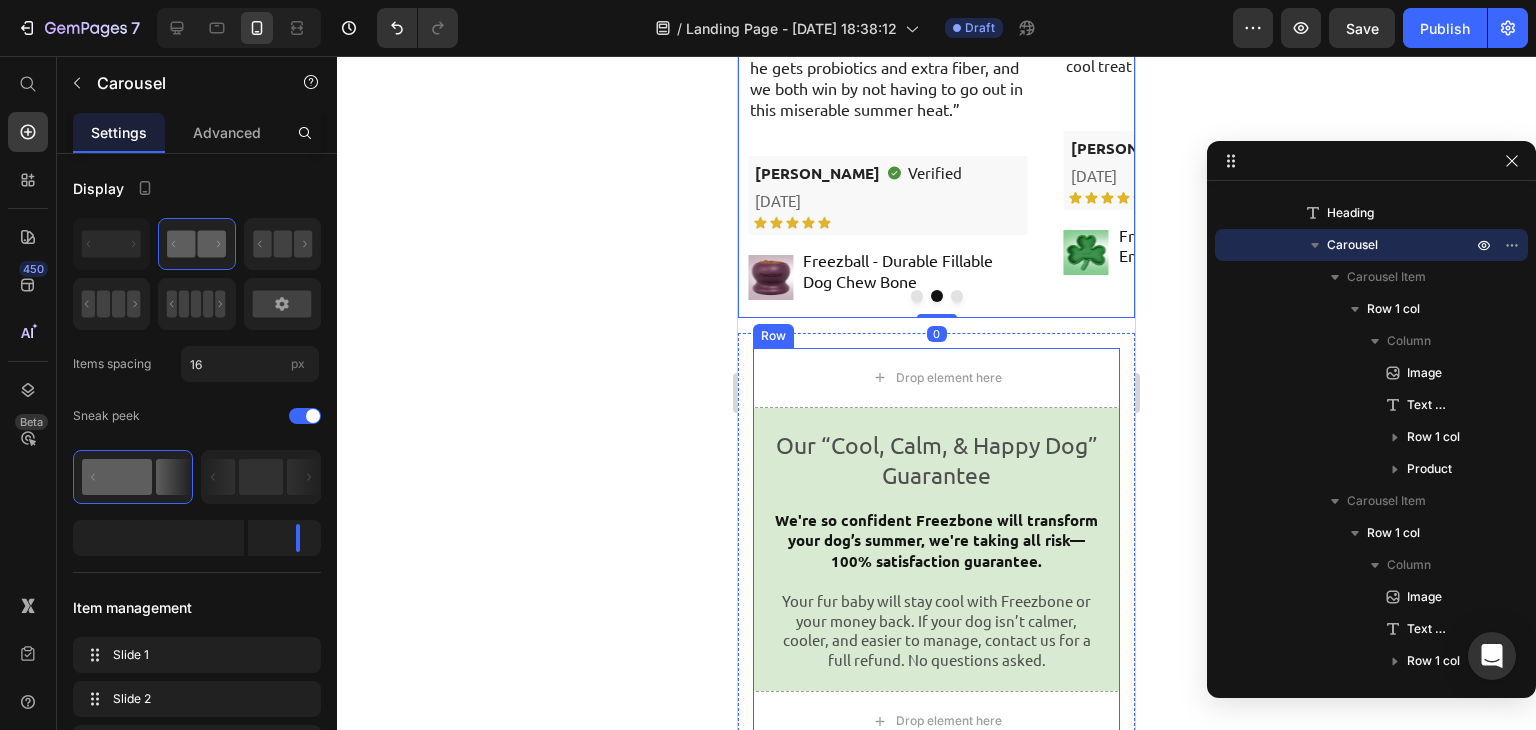 click on "Drop element here" at bounding box center (949, 378) 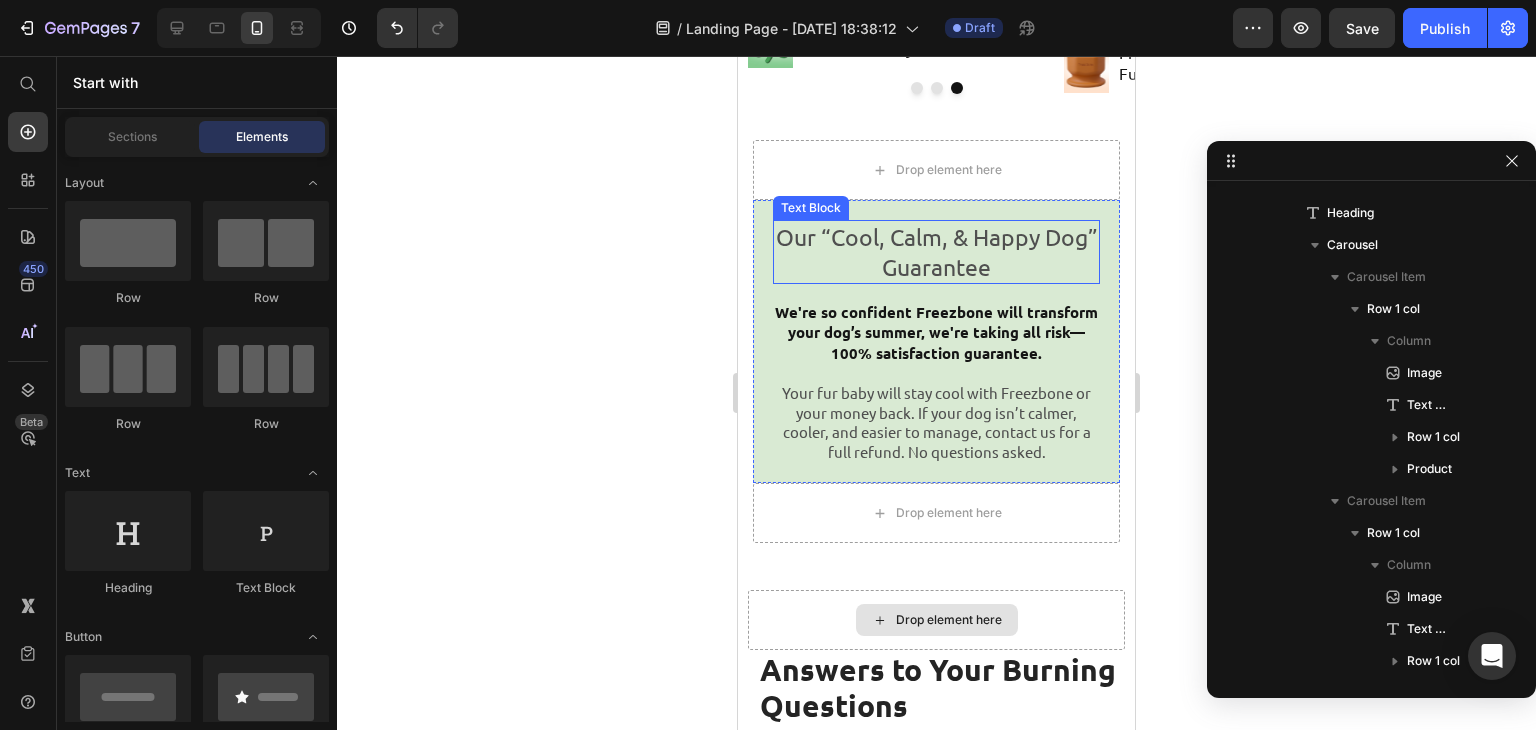 scroll, scrollTop: 10990, scrollLeft: 0, axis: vertical 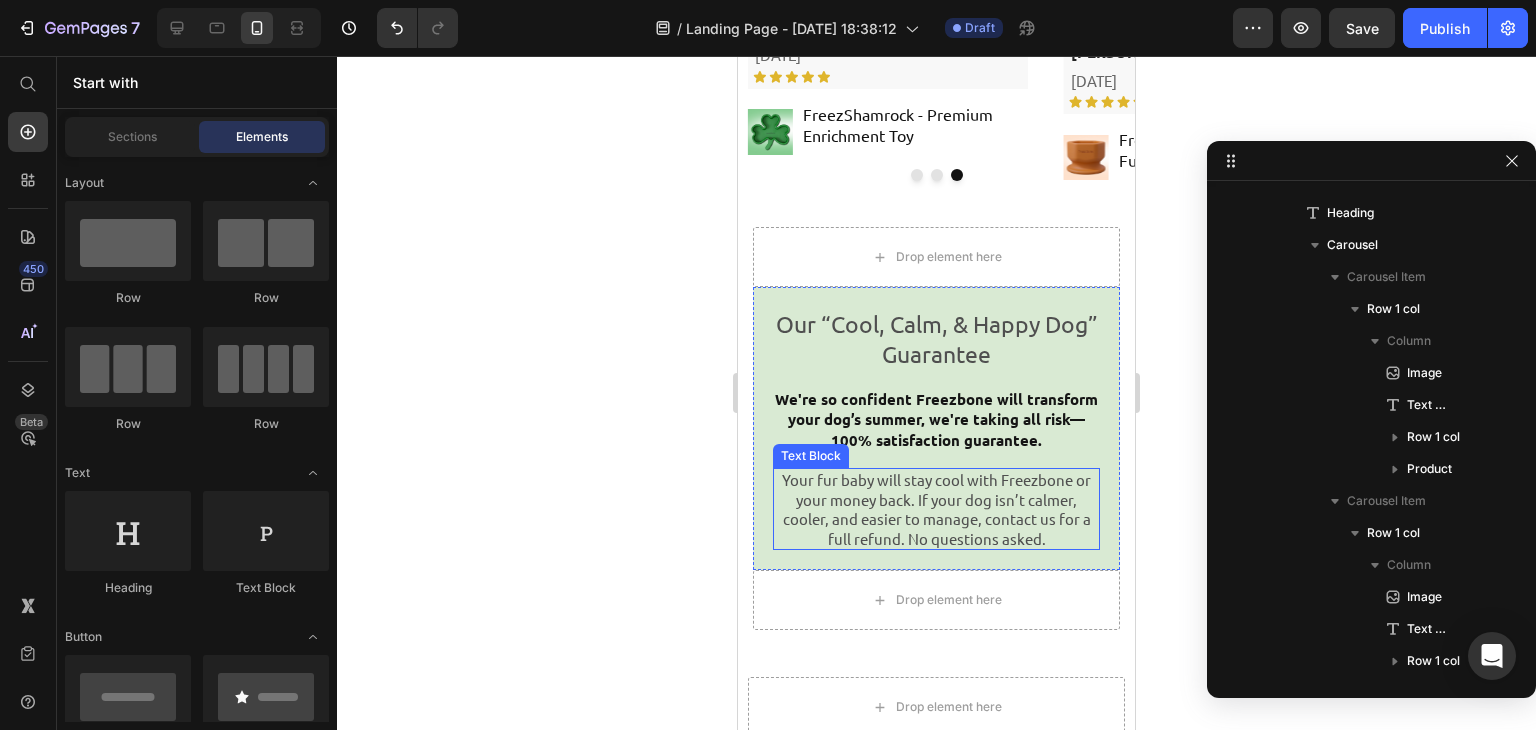 click on "Your fur baby will stay cool with Freezbone or your money back. If your dog isn’t calmer, cooler, and easier to manage, contact us for a full refund. No questions asked." at bounding box center [936, 509] 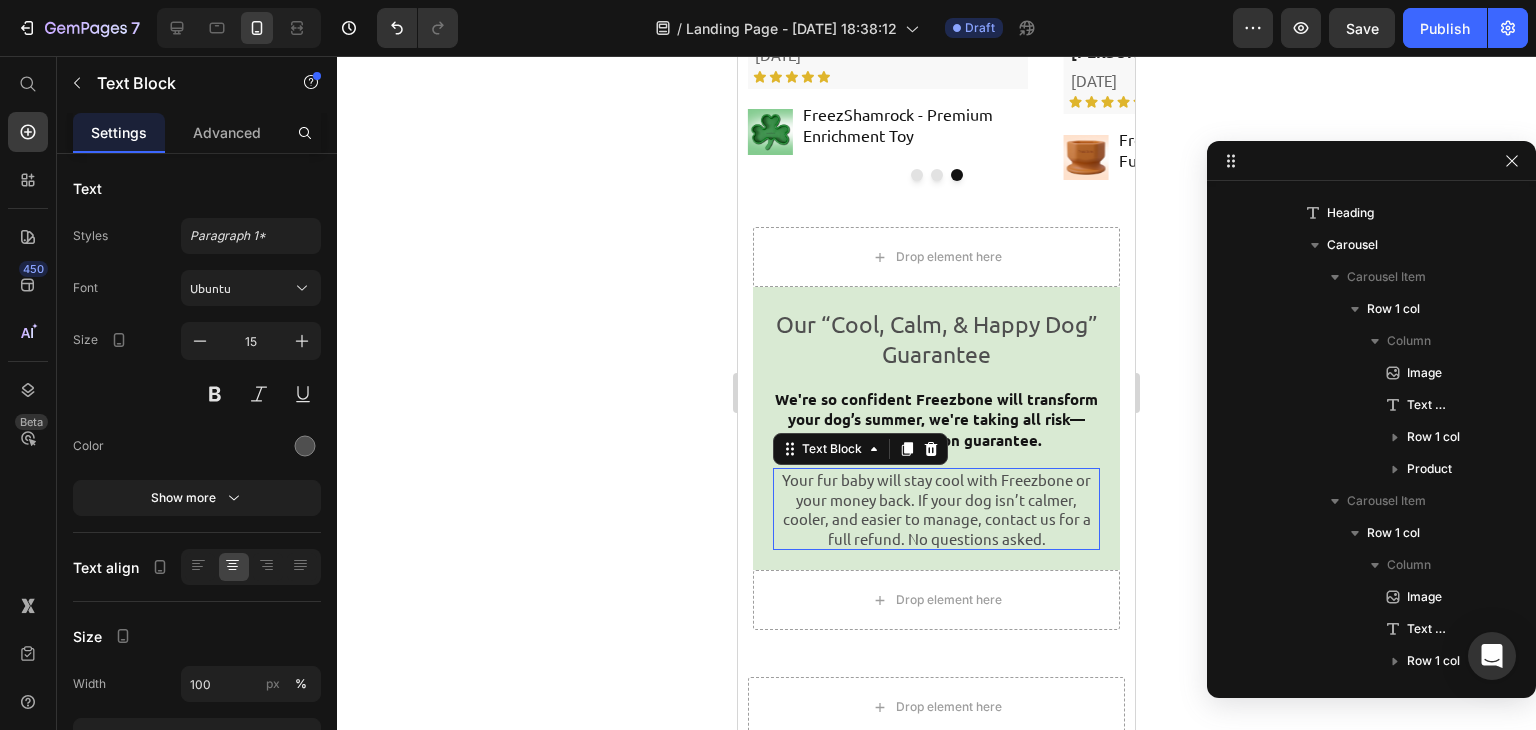 scroll, scrollTop: 4968, scrollLeft: 0, axis: vertical 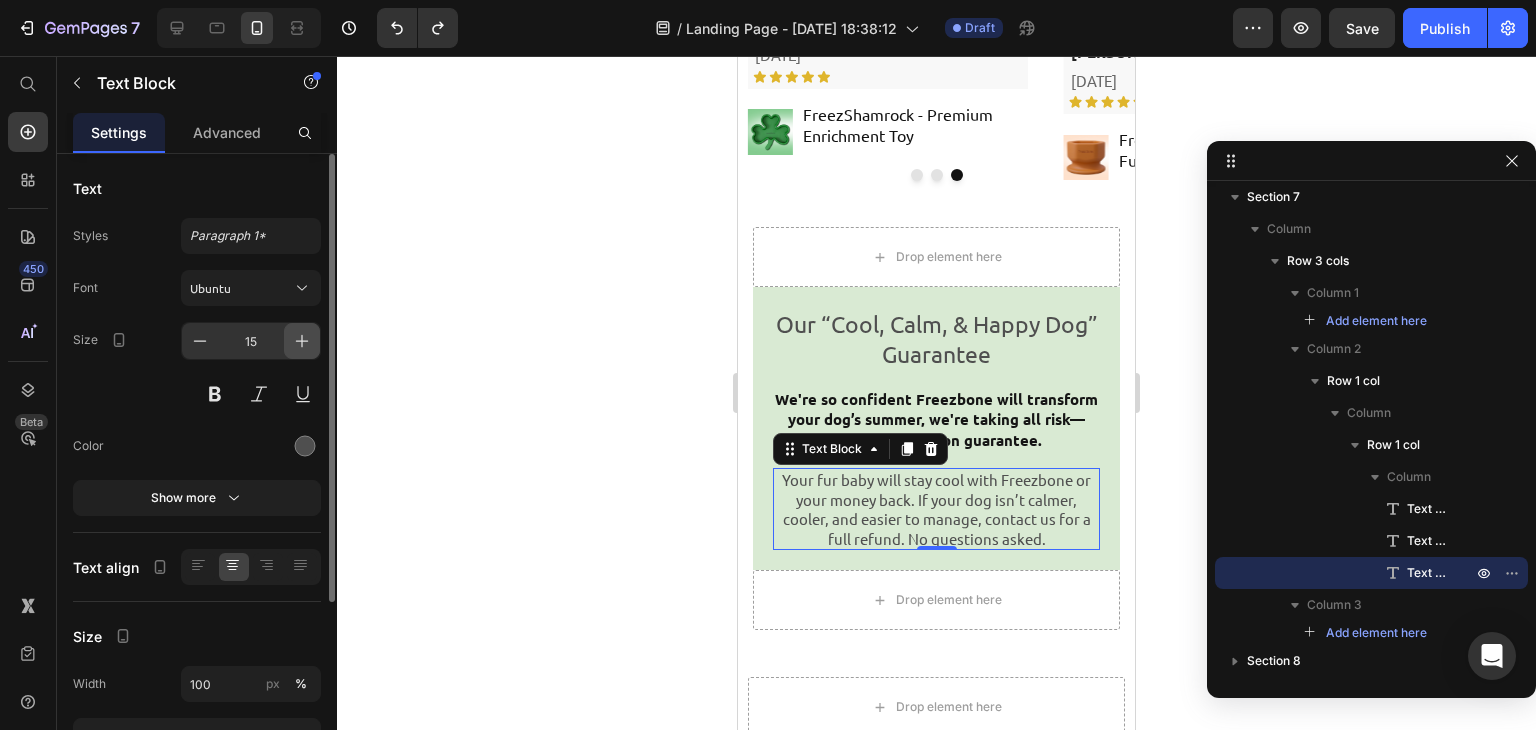 drag, startPoint x: 299, startPoint y: 339, endPoint x: 69, endPoint y: 413, distance: 241.61125 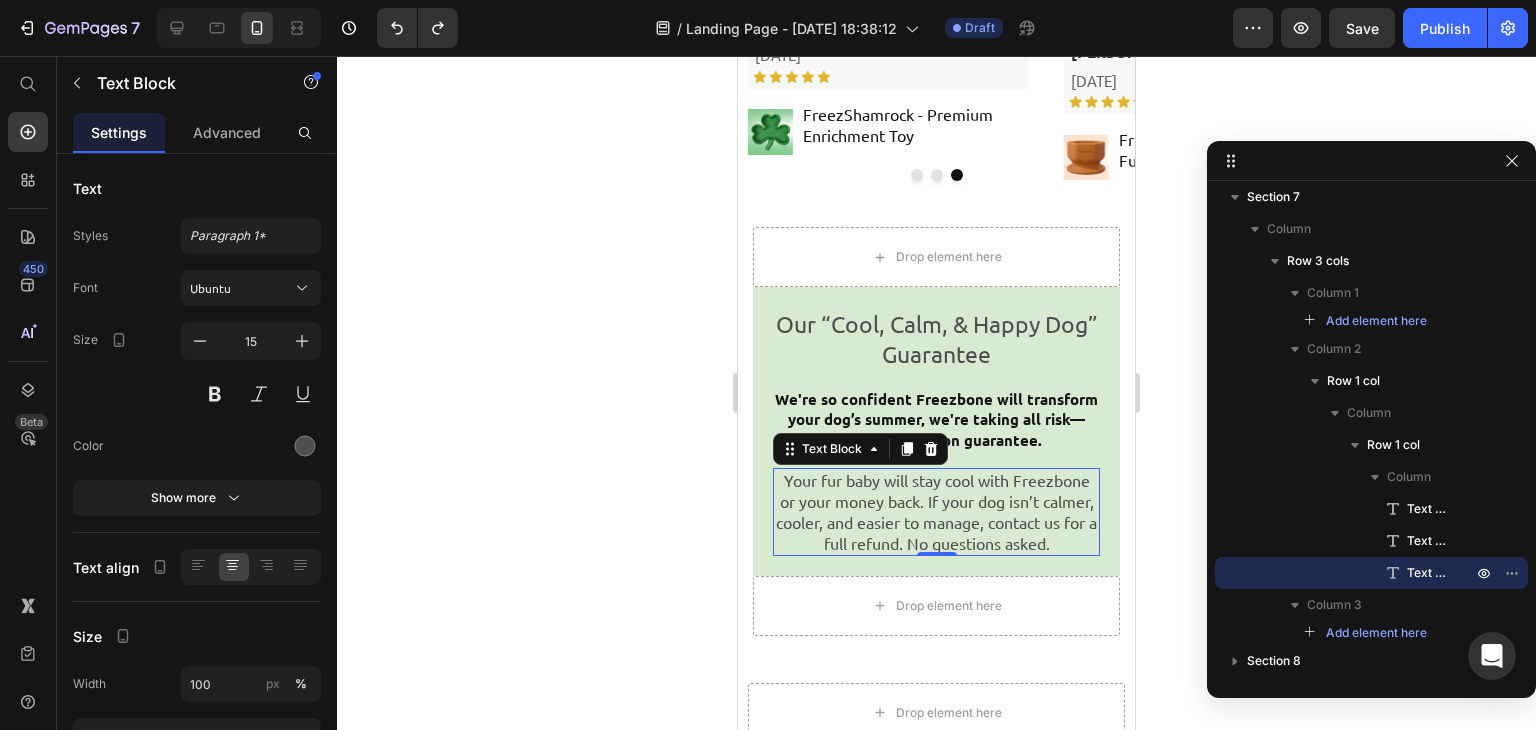 type on "16" 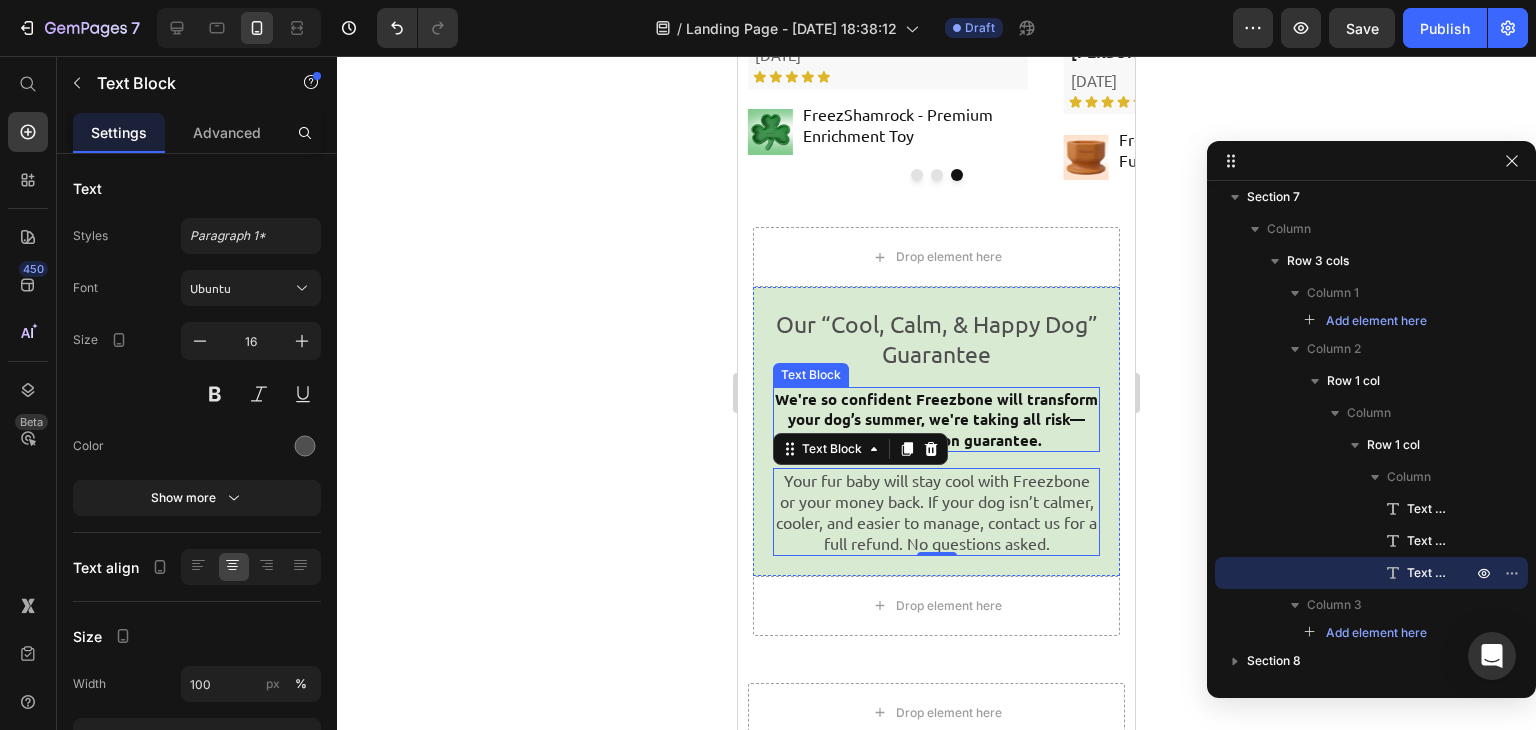 click on "We're so confident Freezbone will transform your dog’s summer, we're taking all risk—100% satisfaction guarantee." at bounding box center (936, 419) 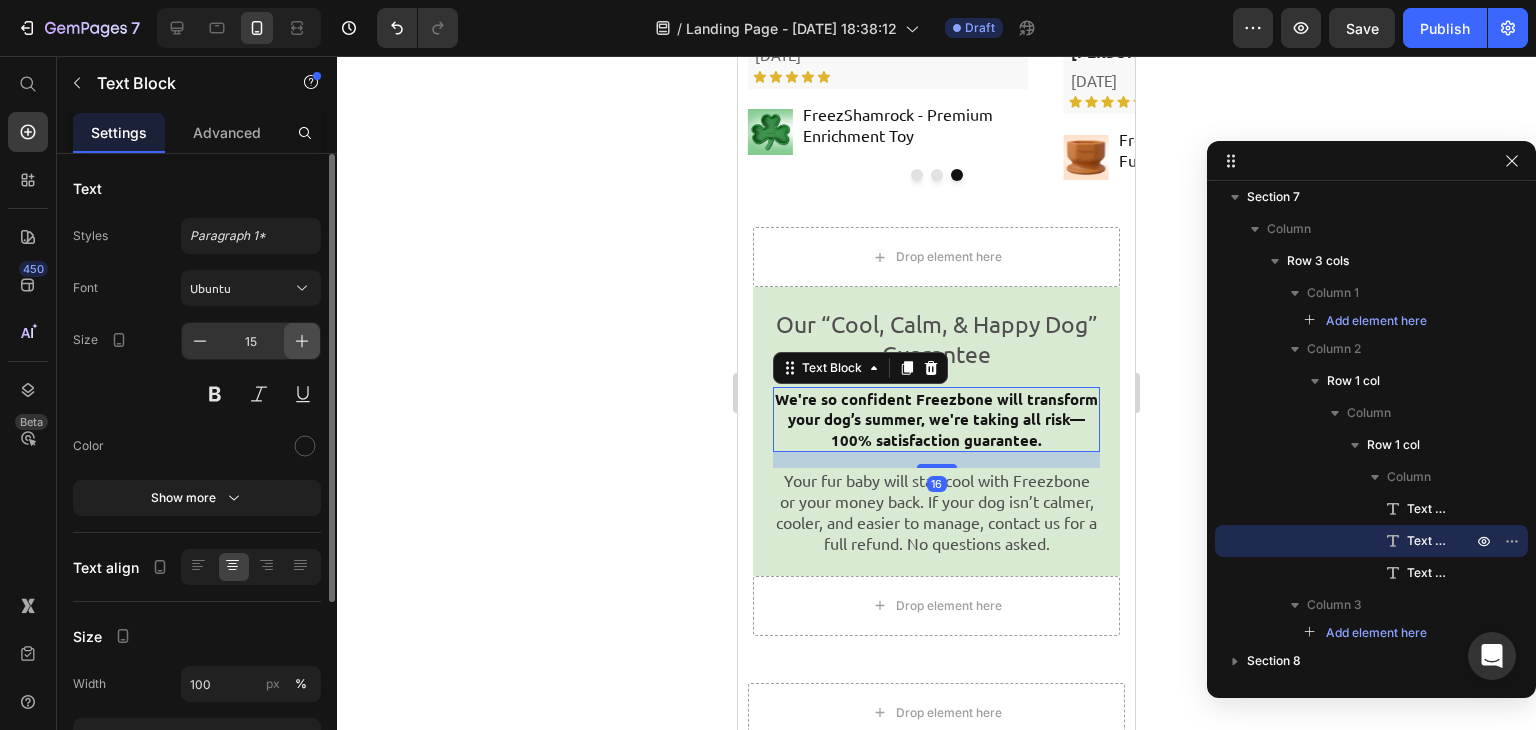 click 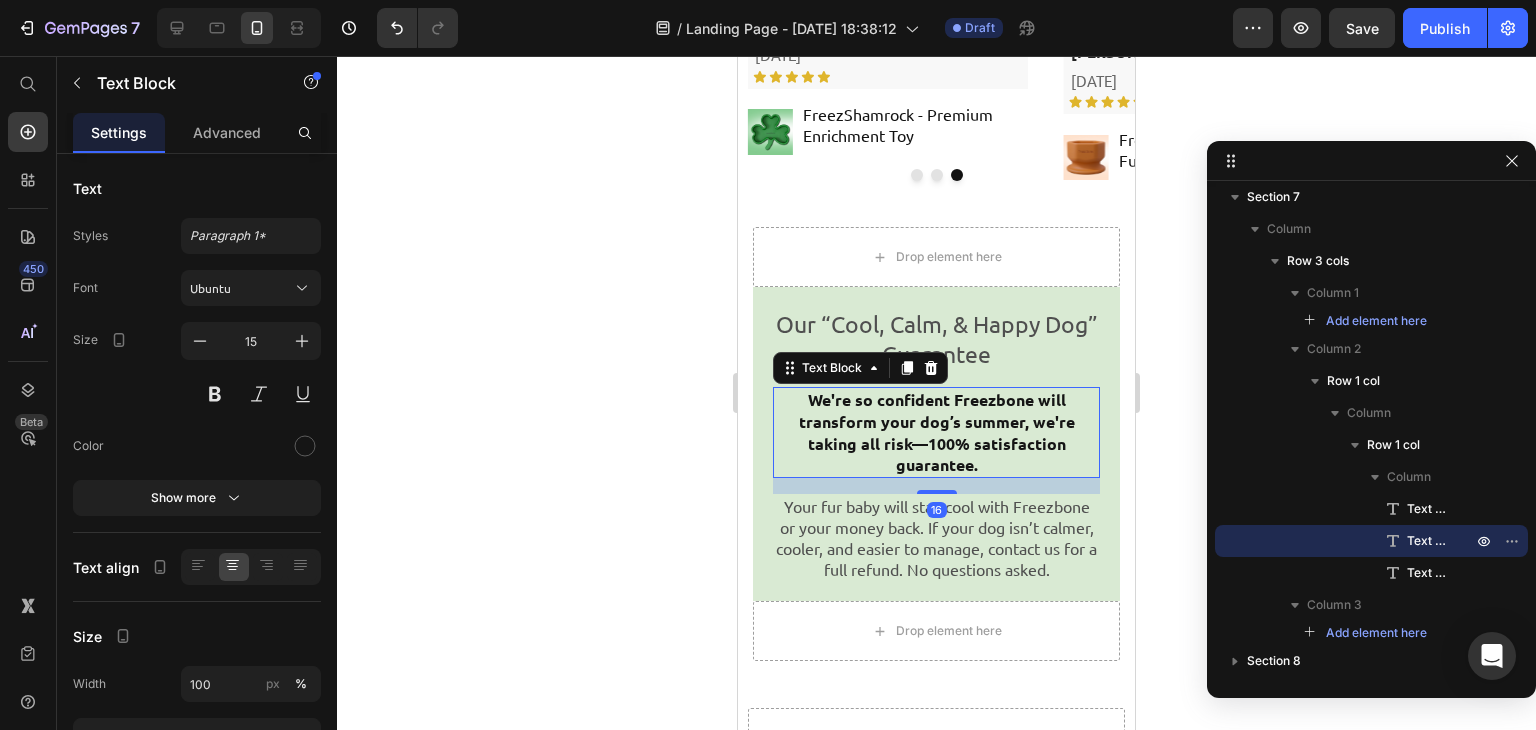 type on "16" 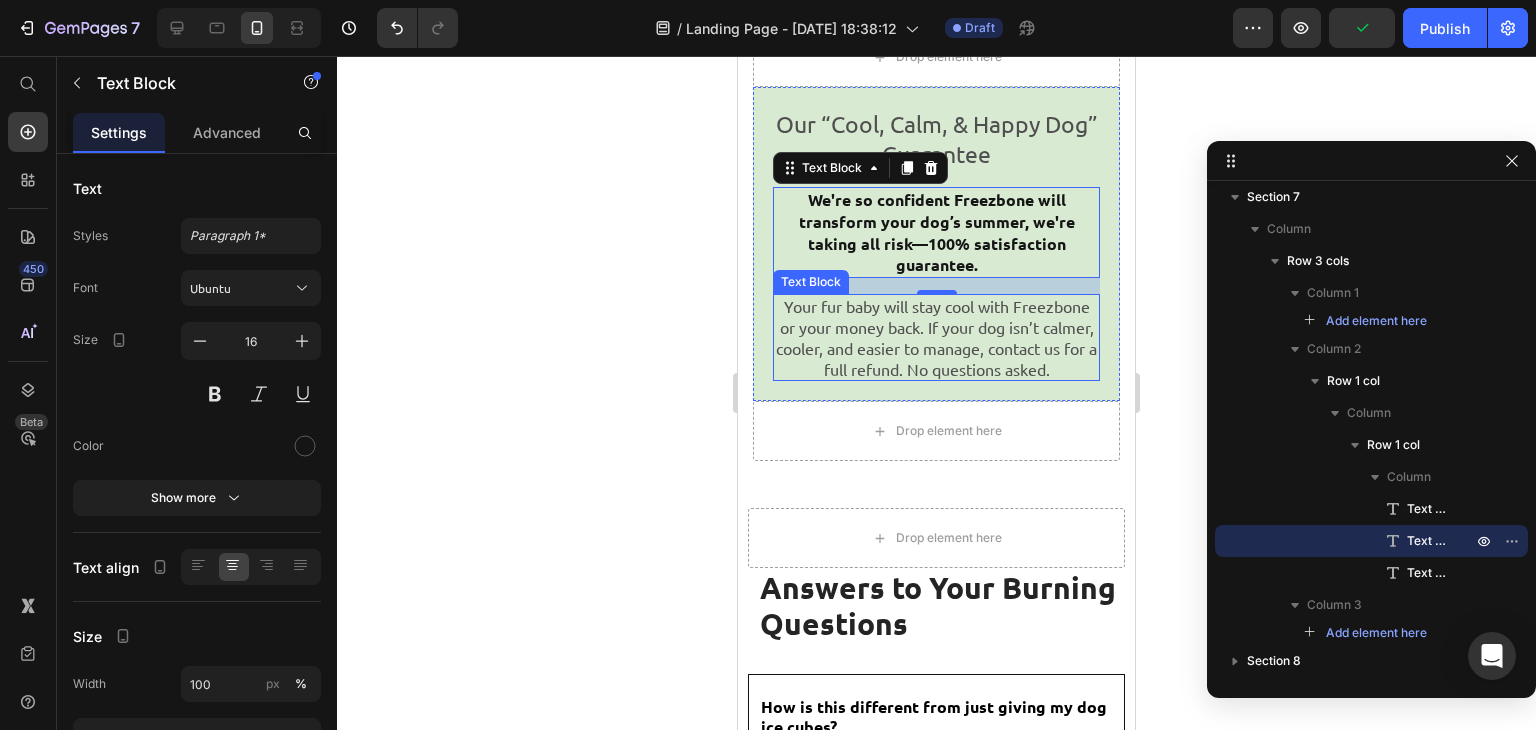 scroll, scrollTop: 11435, scrollLeft: 0, axis: vertical 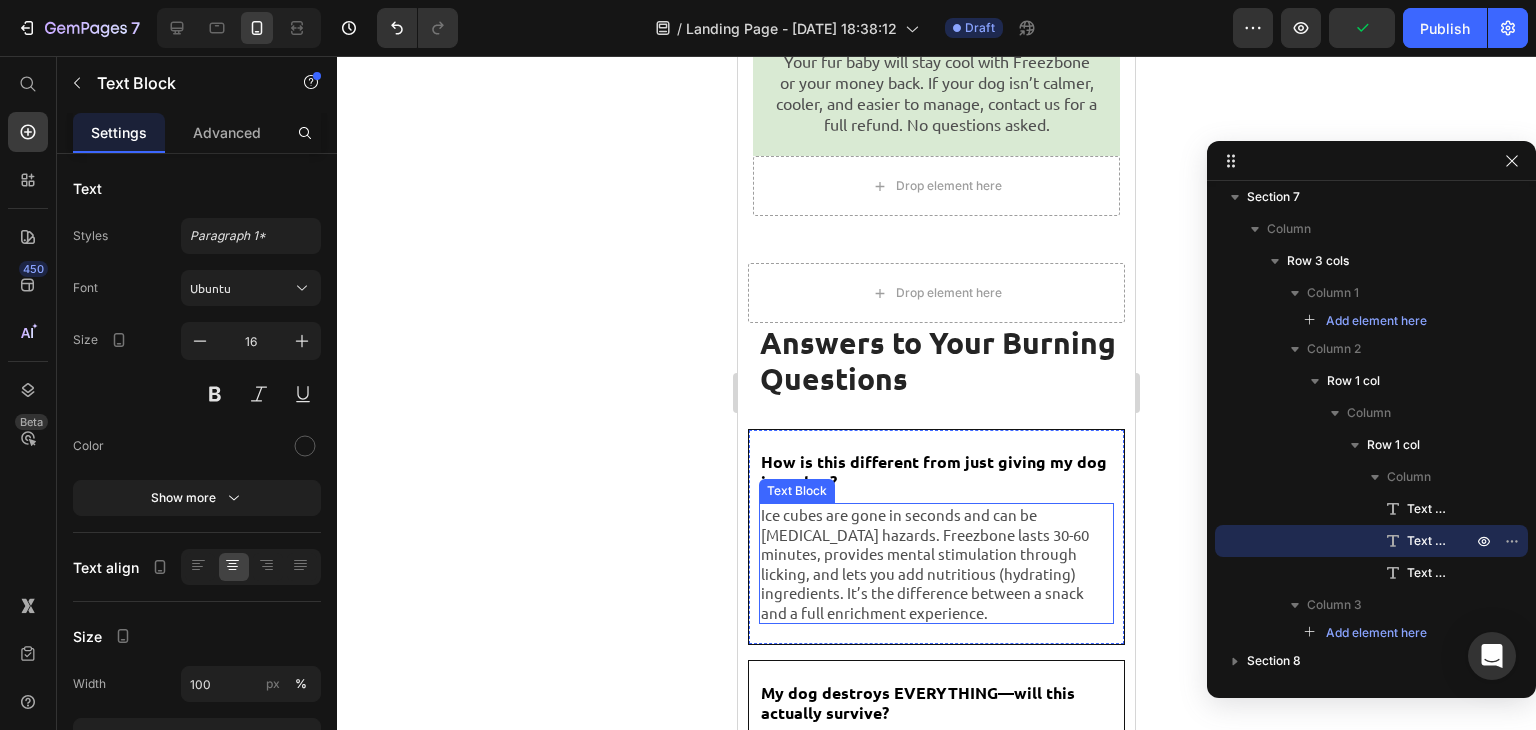 click on "Ice cubes are gone in seconds and can be choking hazards. Freezbone lasts 30-60 minutes, provides mental stimulation through licking, and lets you add nutritious (hydrating) ingredients. It’s the difference between a snack and a full enrichment experience." at bounding box center (936, 563) 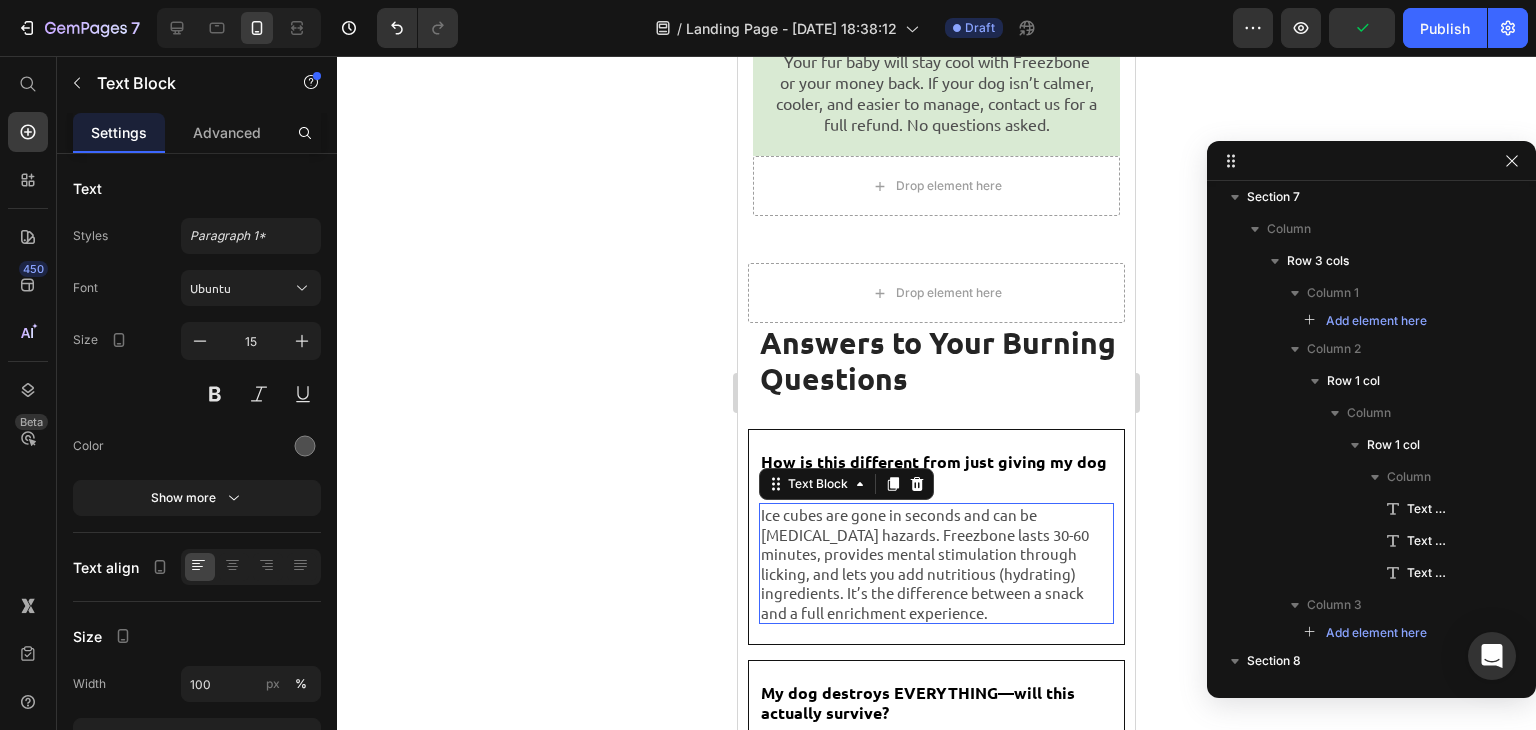 scroll, scrollTop: 5592, scrollLeft: 0, axis: vertical 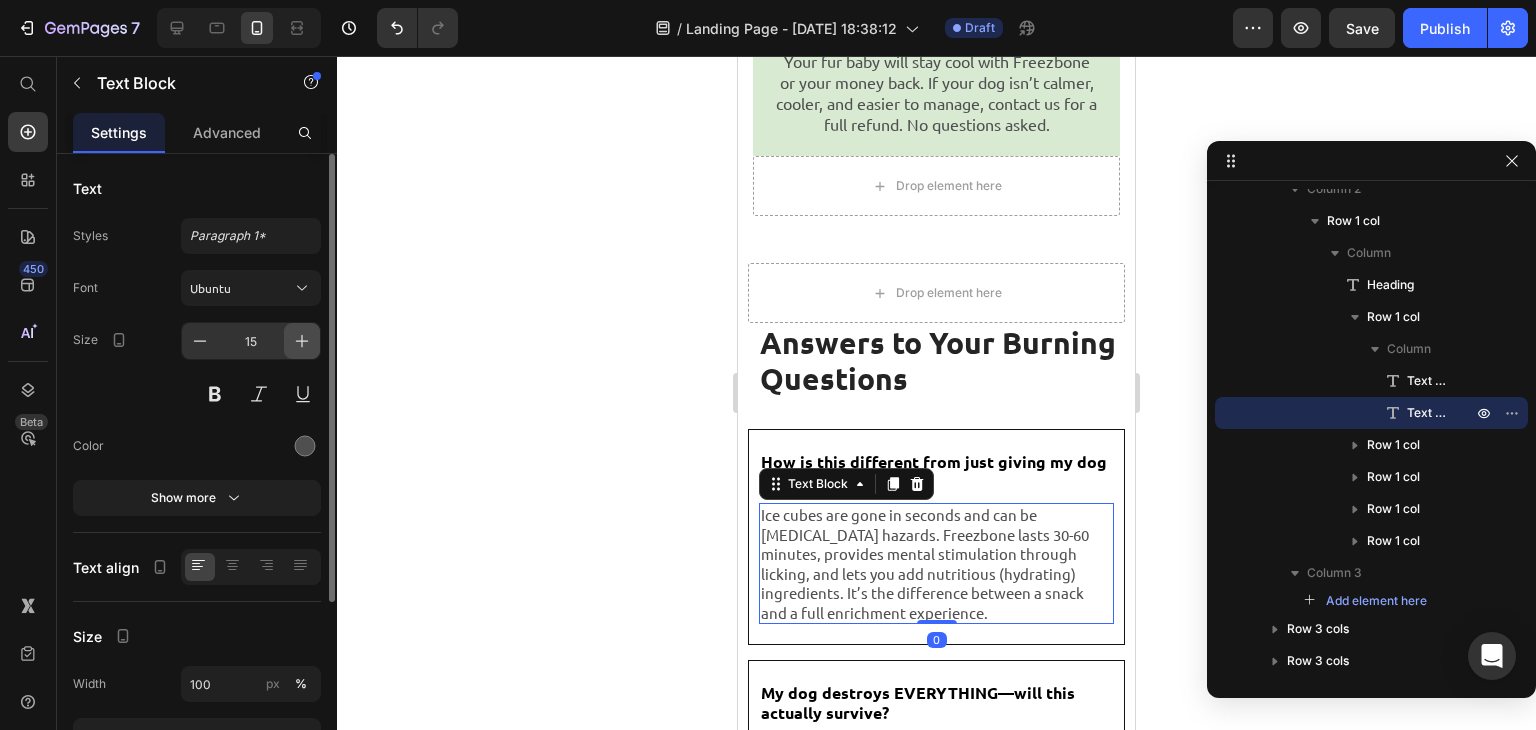 drag, startPoint x: 311, startPoint y: 344, endPoint x: 54, endPoint y: 391, distance: 261.26233 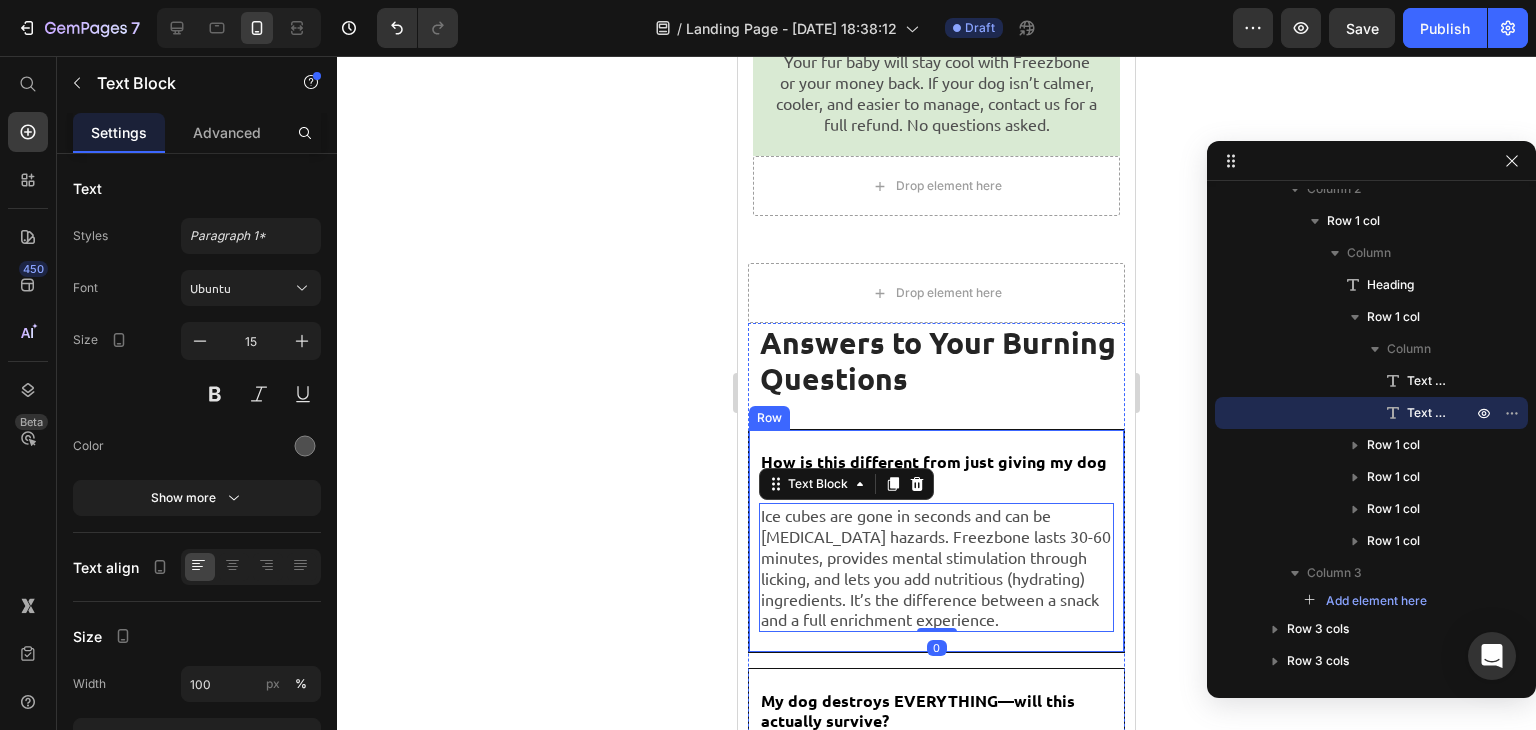 type on "16" 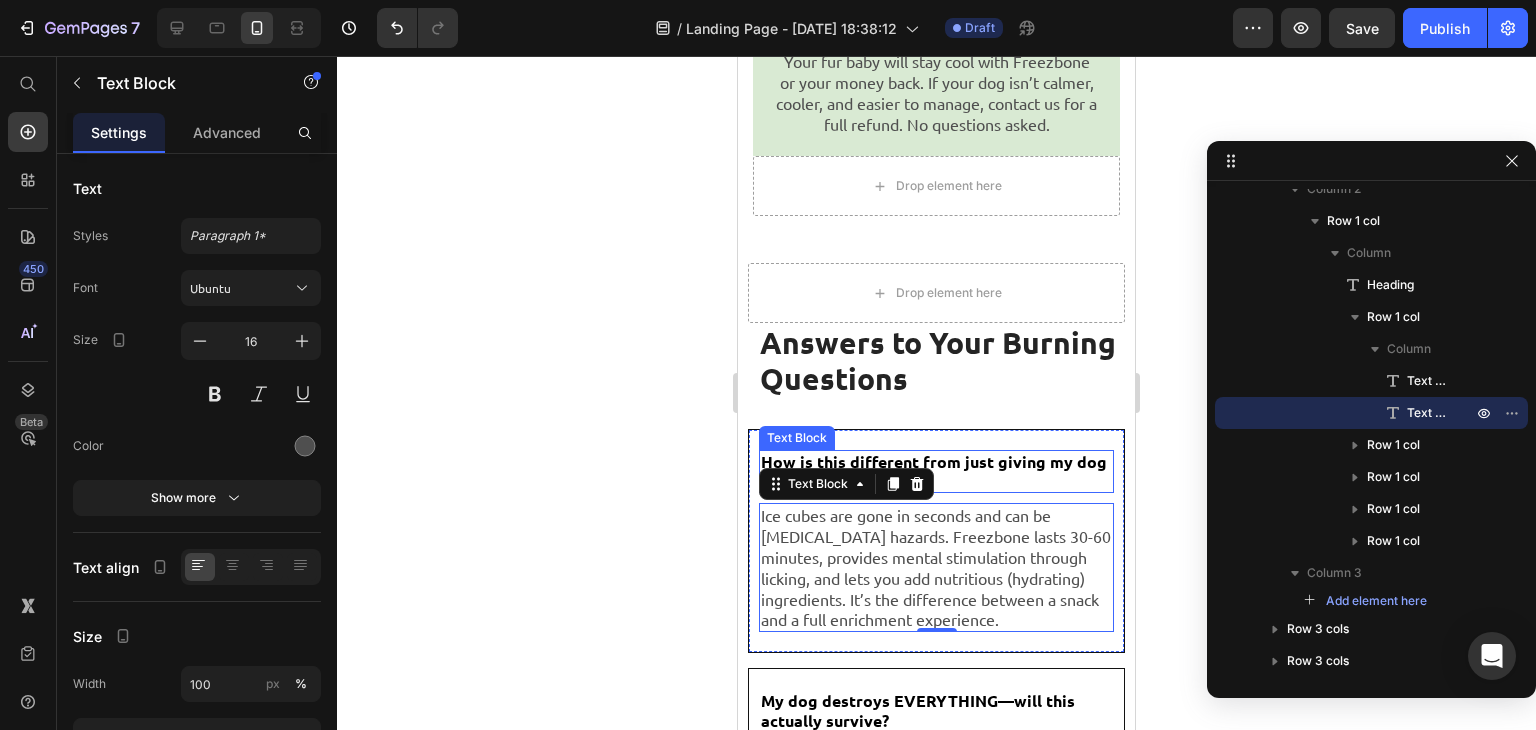 click on "How is this different from just giving my dog ice cubes?" at bounding box center [936, 471] 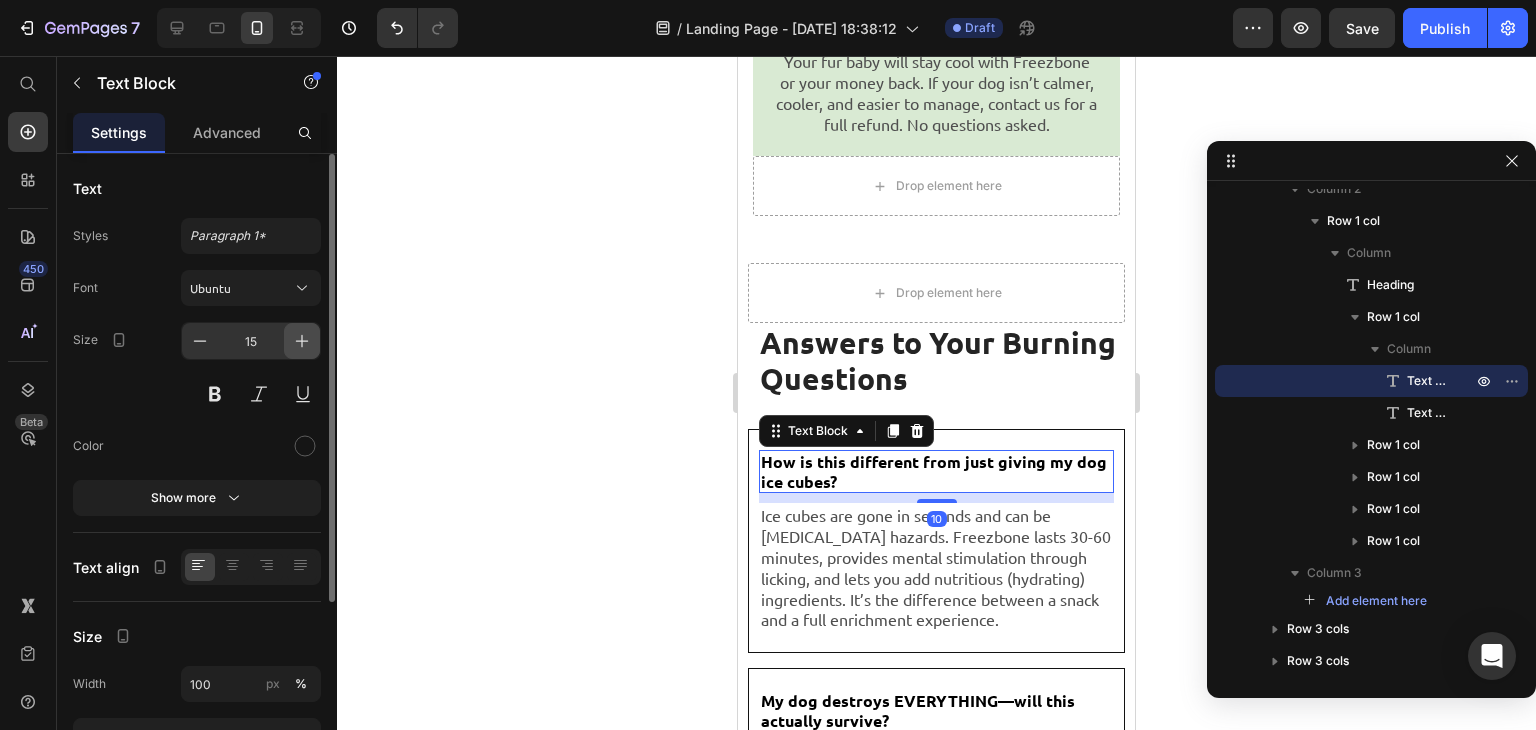 click 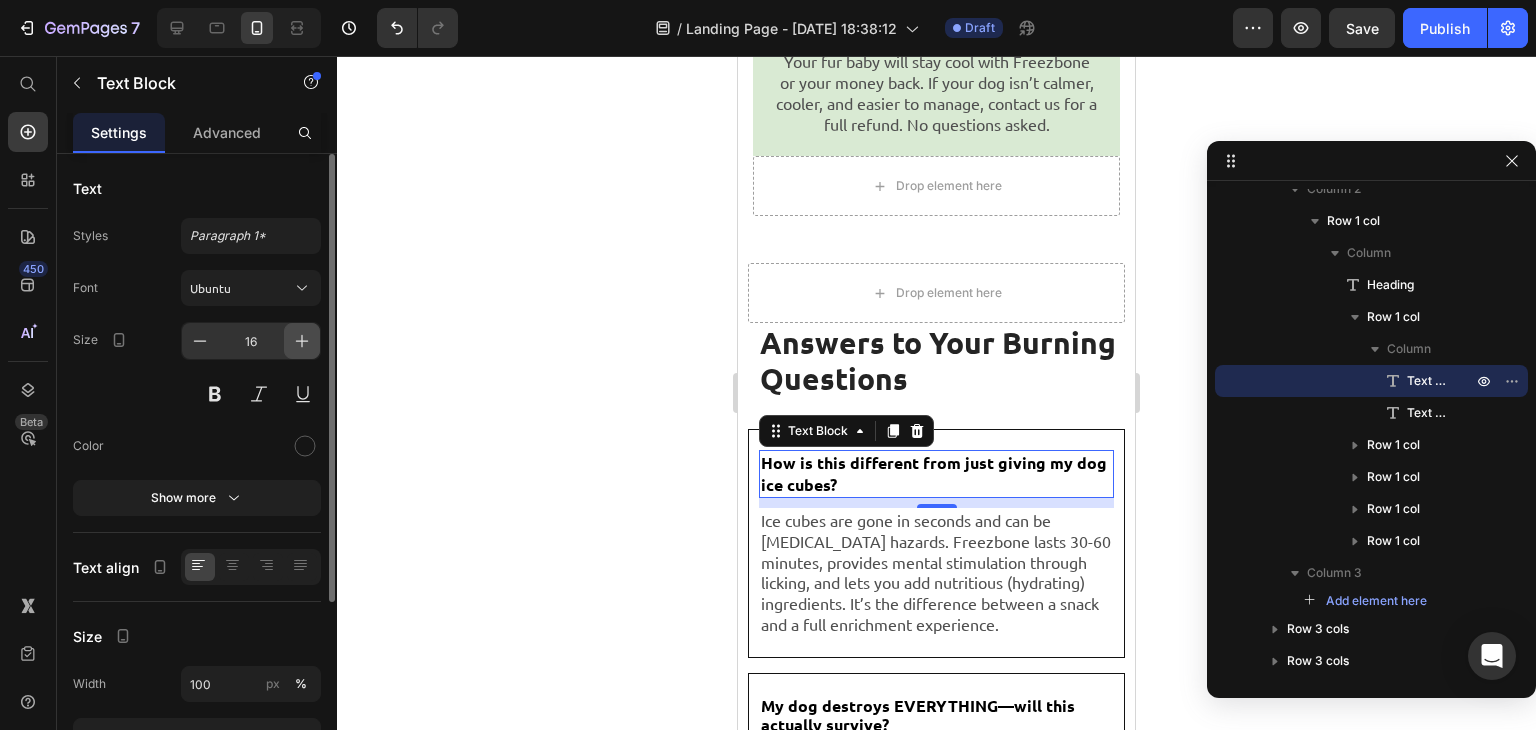 click at bounding box center (302, 341) 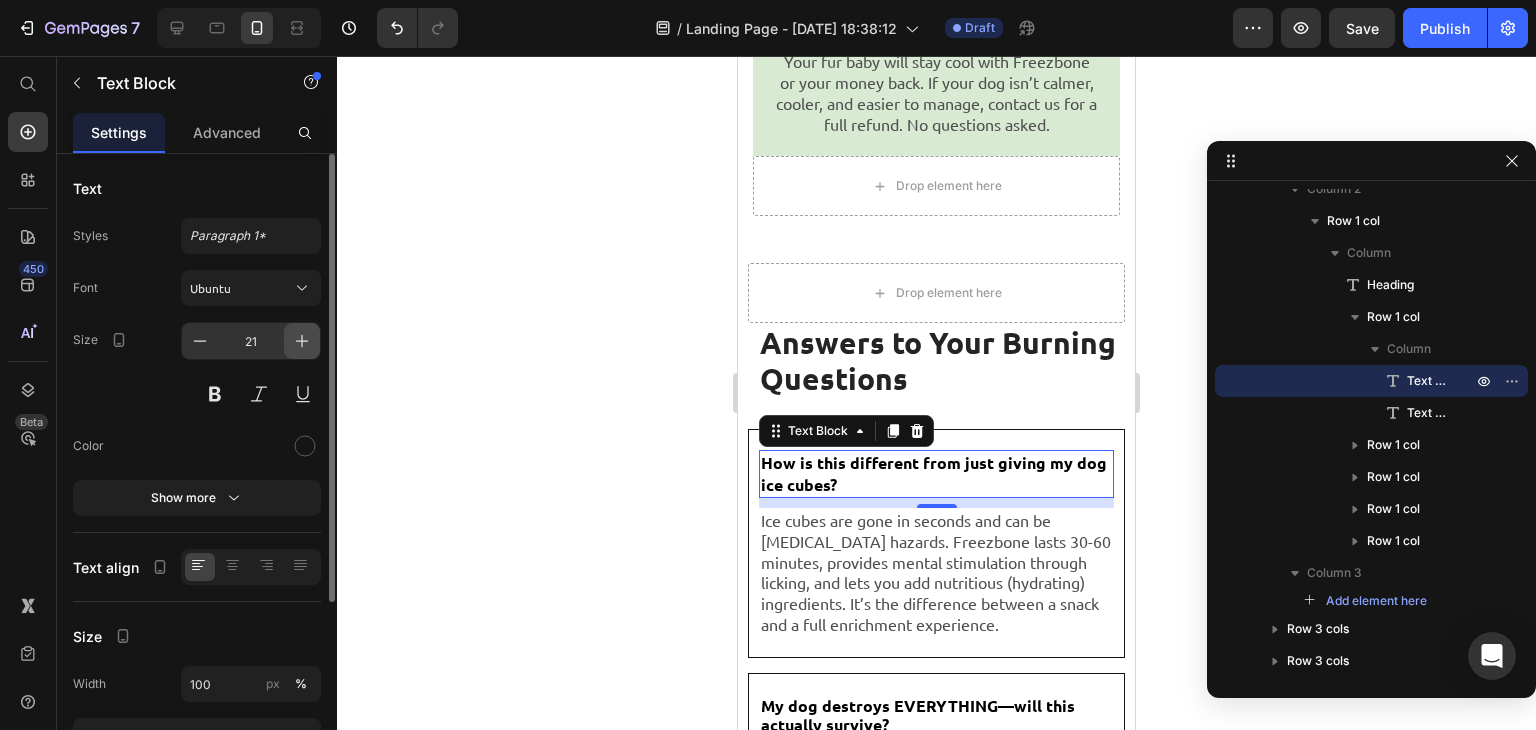 click at bounding box center (302, 341) 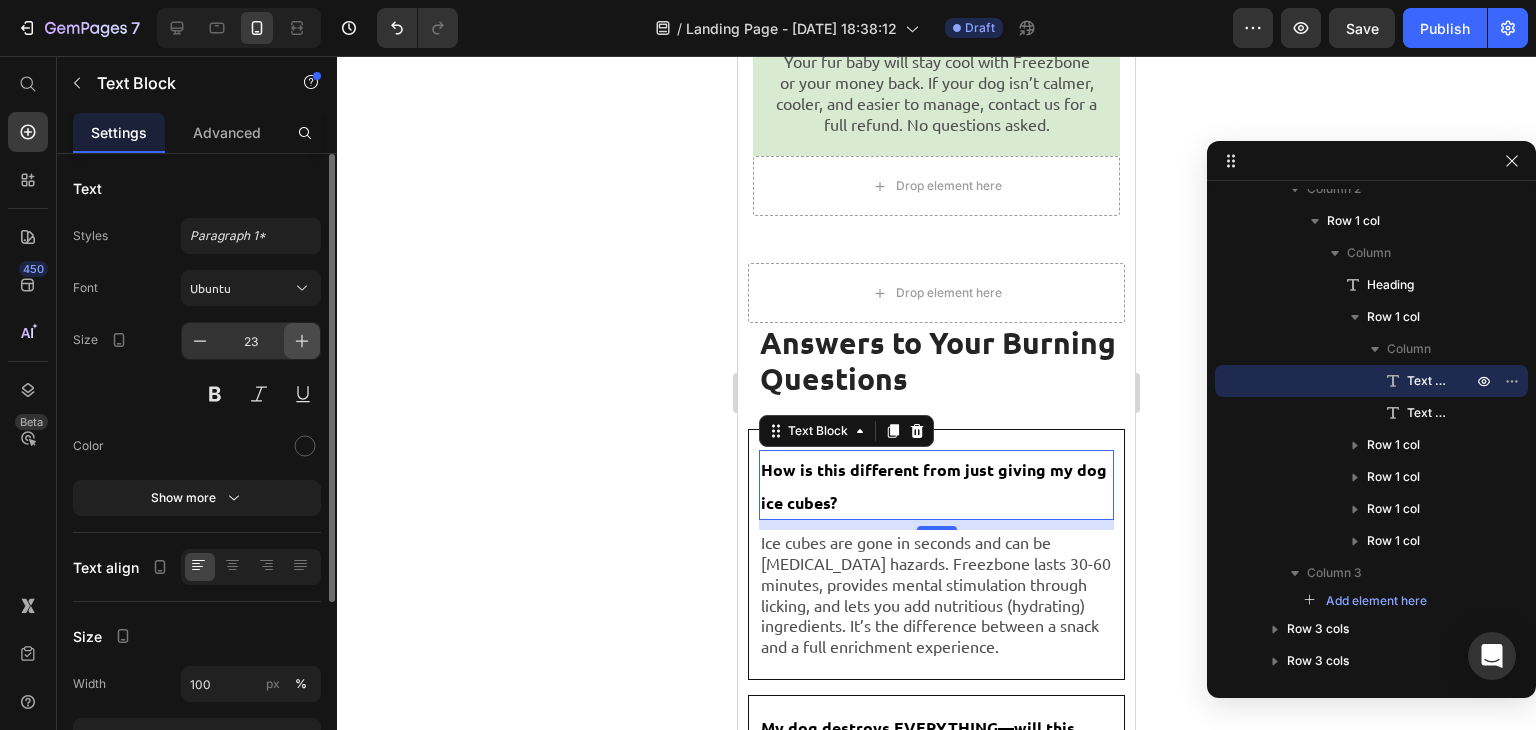 click at bounding box center (302, 341) 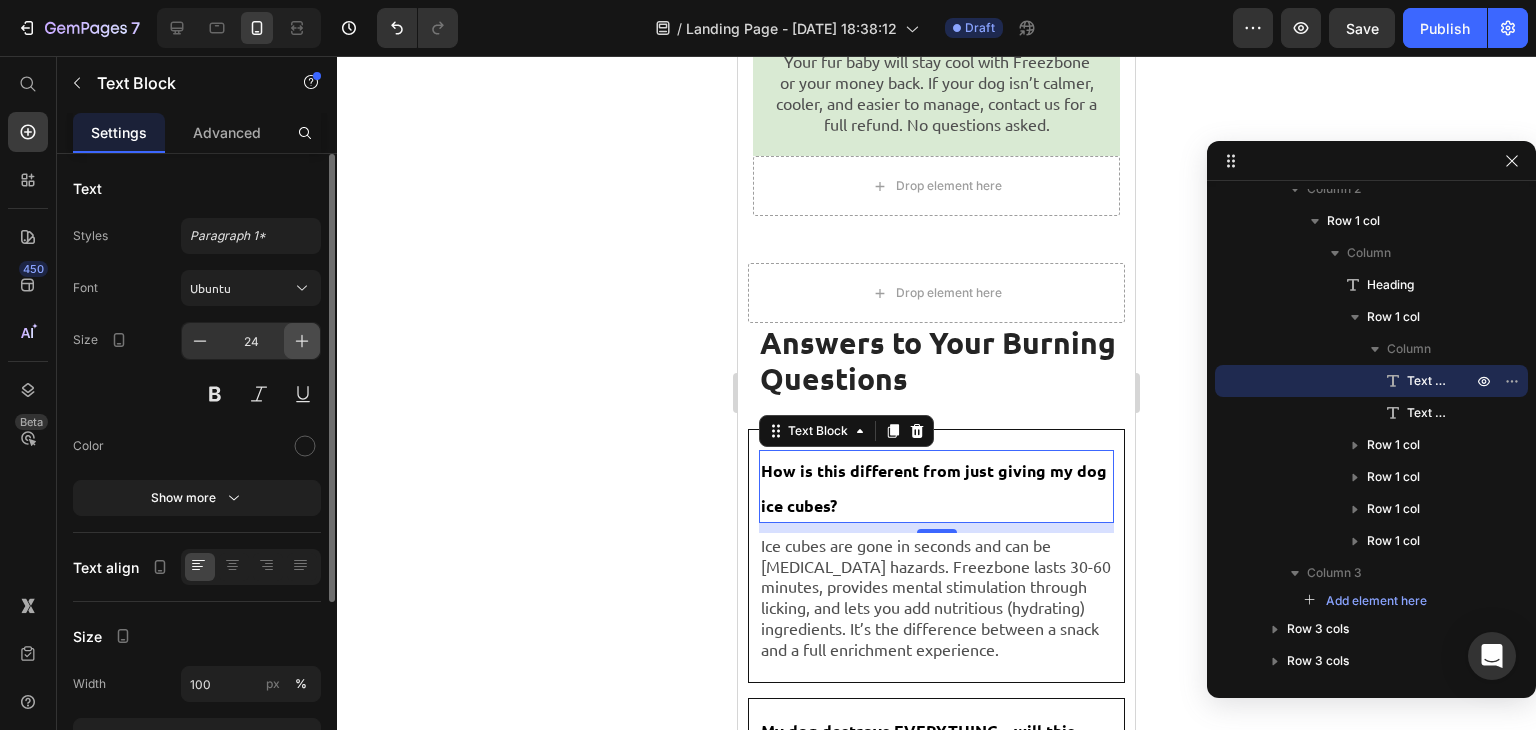 click at bounding box center [302, 341] 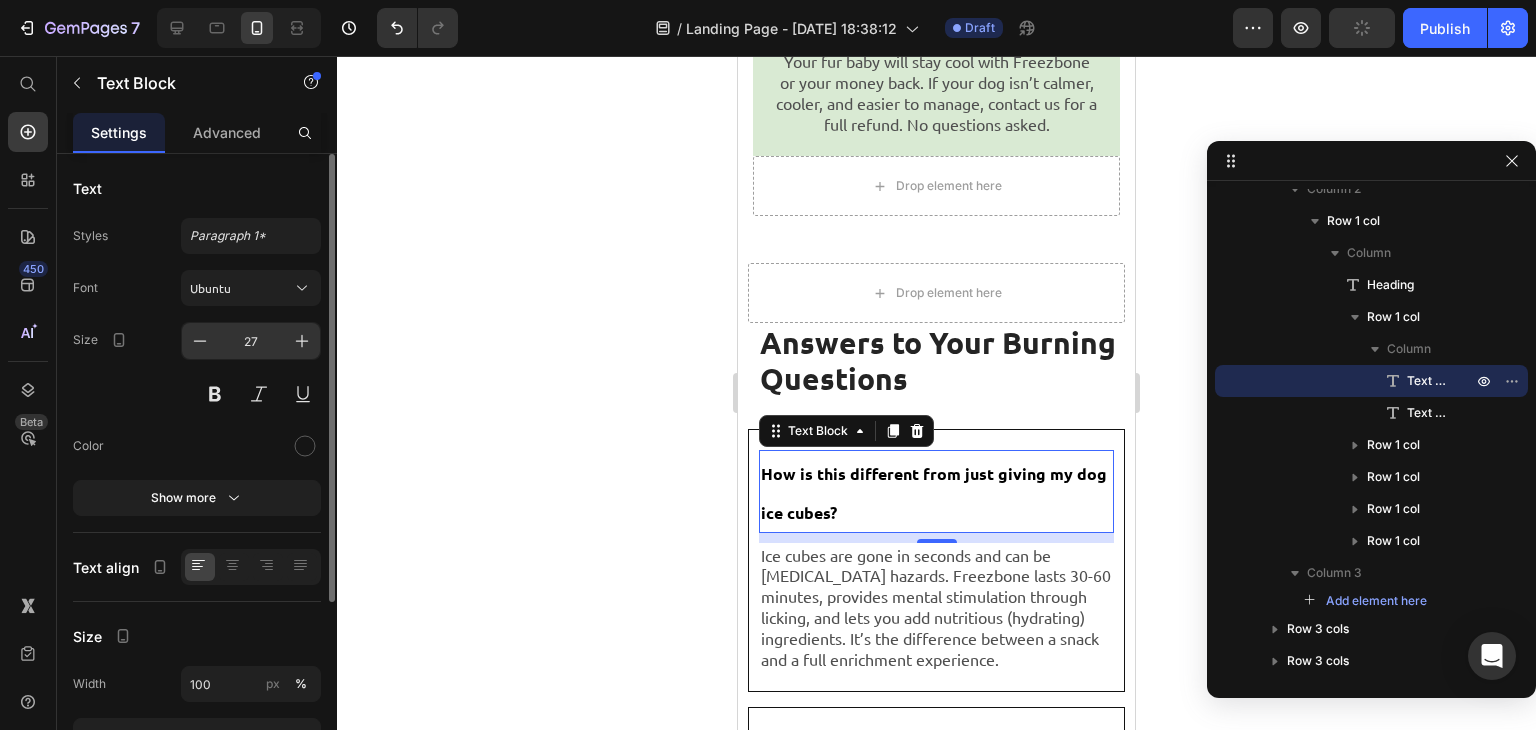 click on "27" at bounding box center [251, 341] 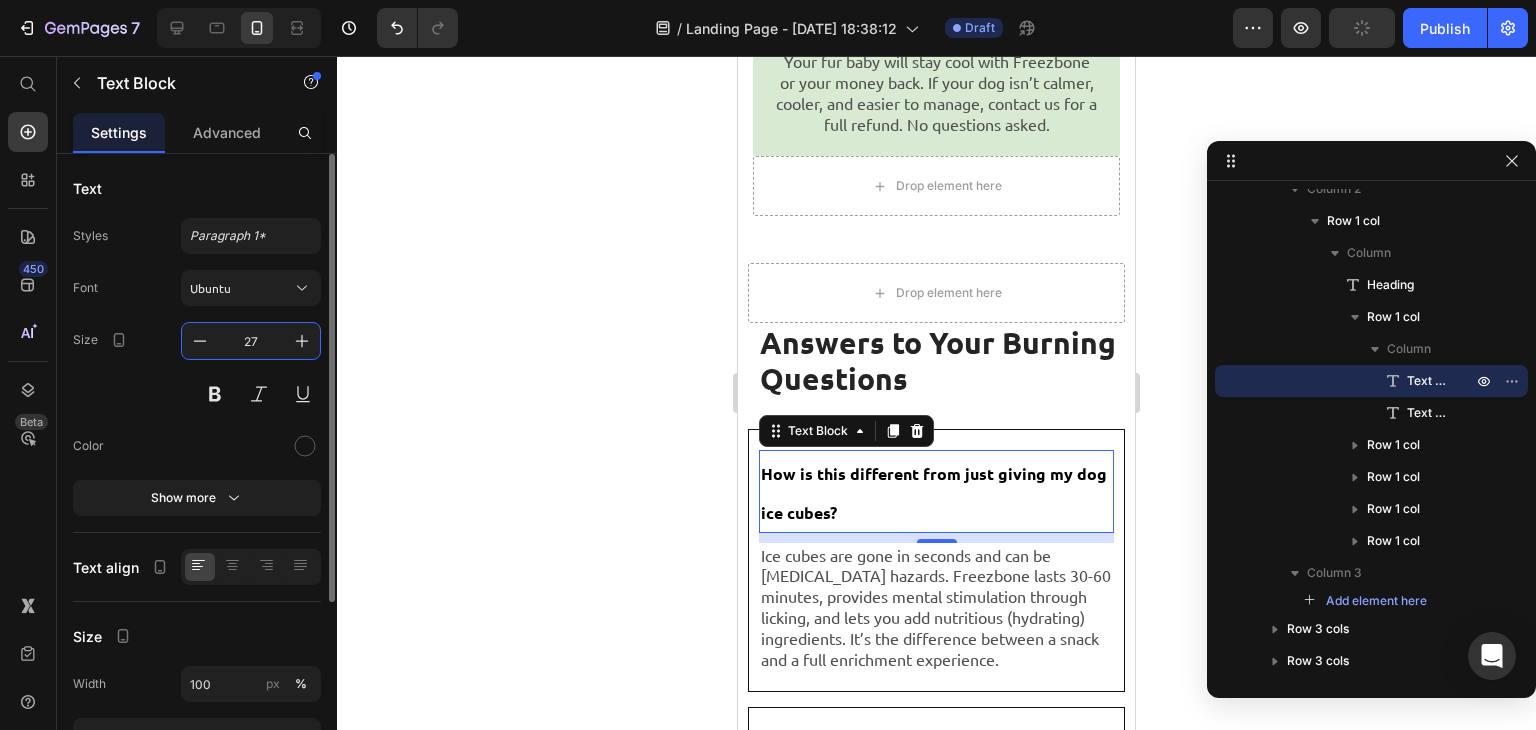 click on "27" at bounding box center (251, 341) 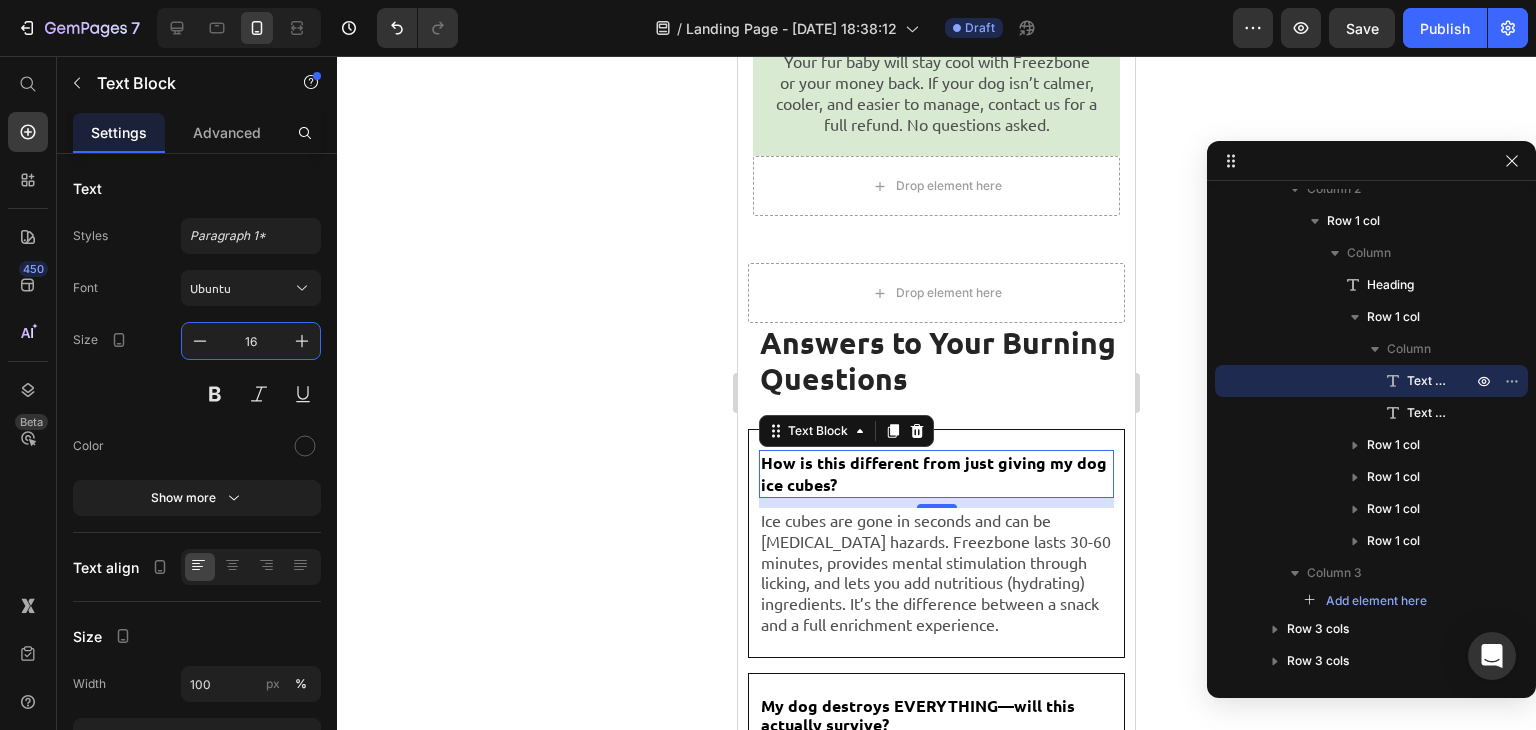 type on "16" 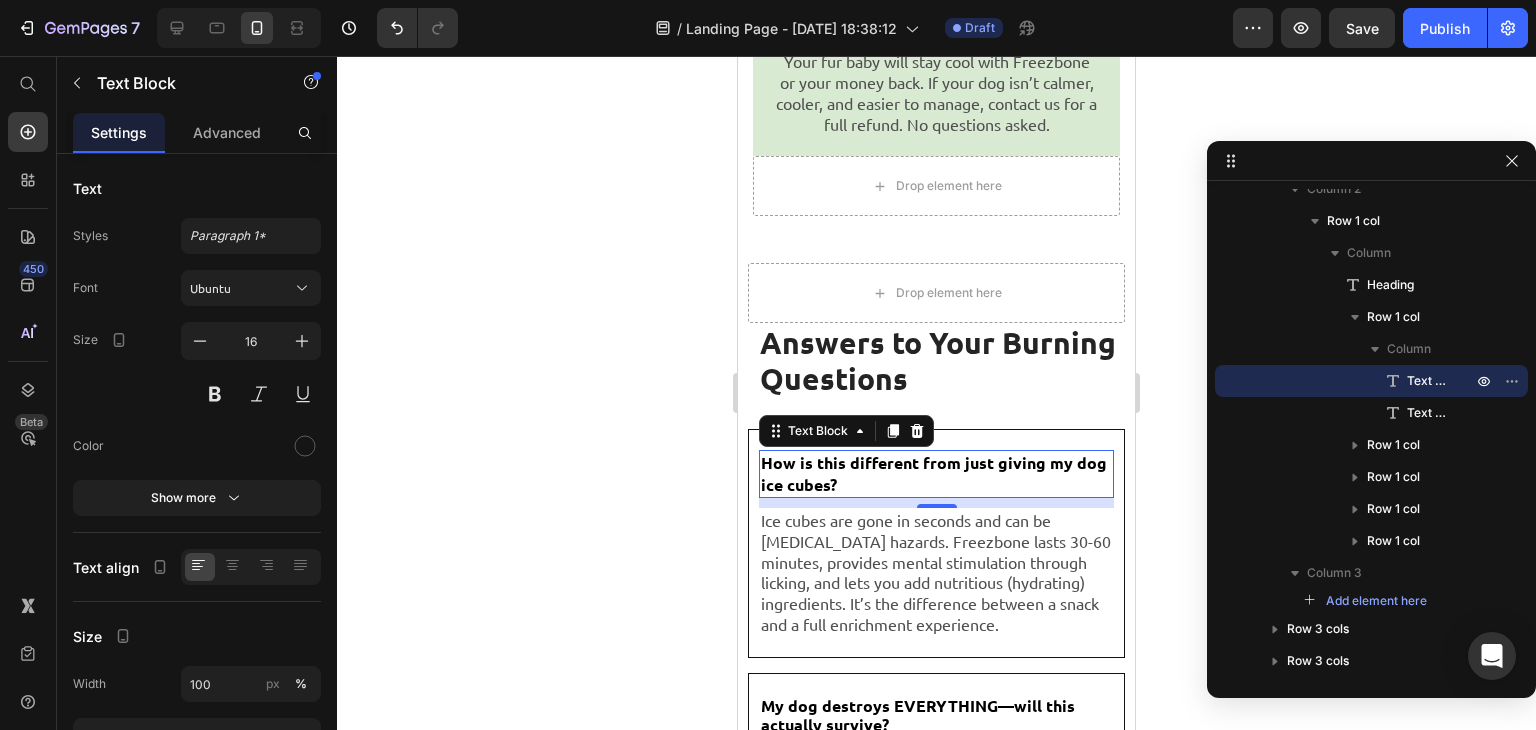 click on "How is this different from just giving my dog ice cubes?" at bounding box center (936, 474) 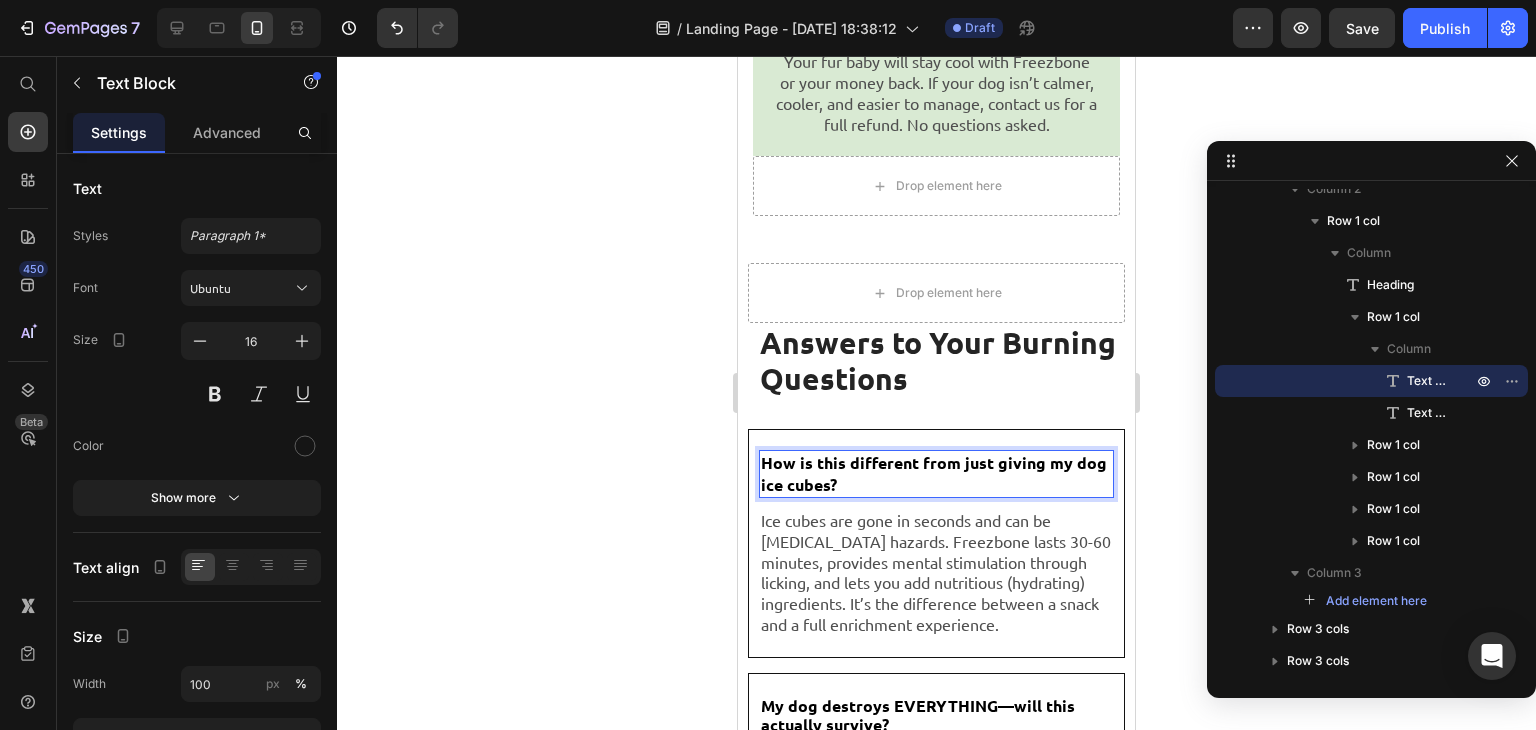 click on "How is this different from just giving my dog ice cubes?" at bounding box center (936, 474) 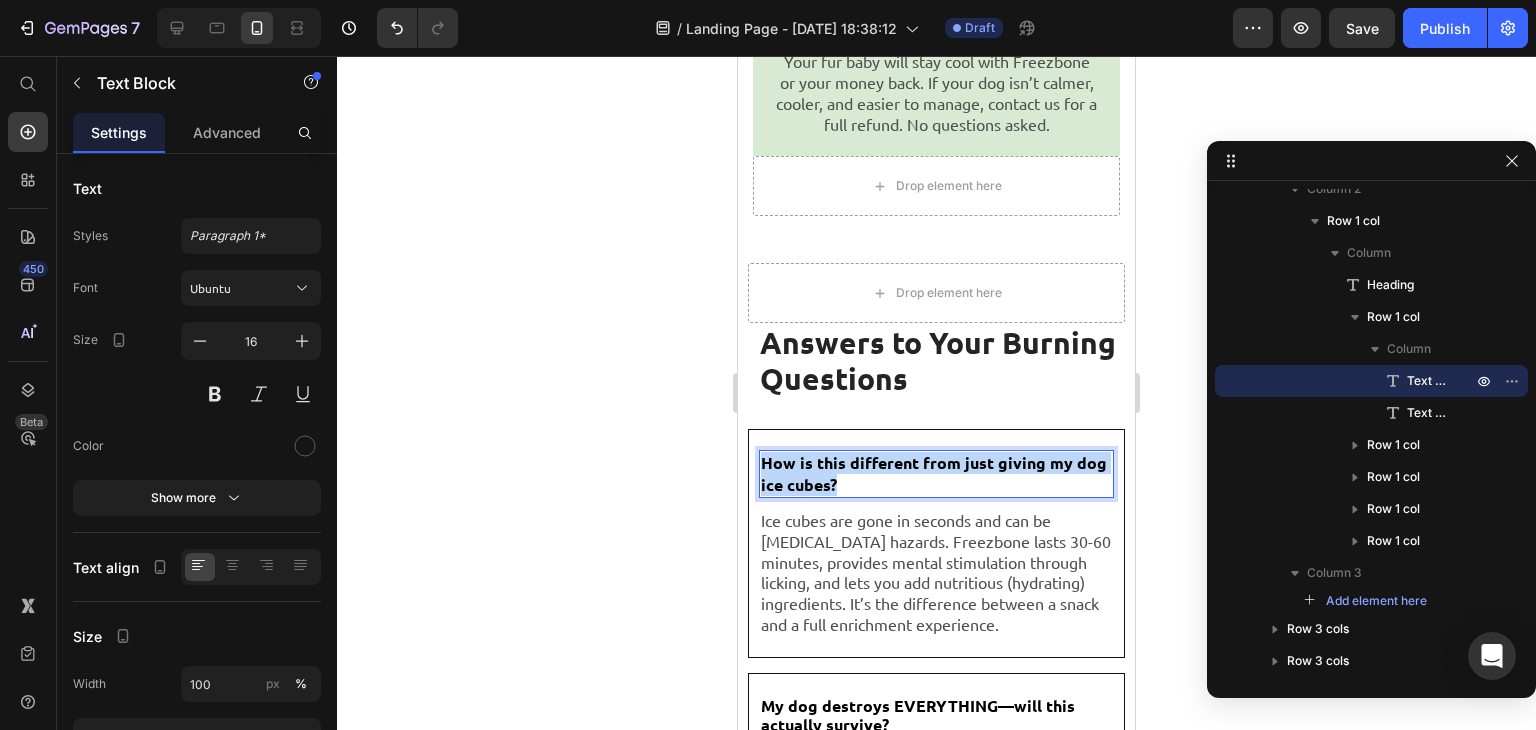 click on "How is this different from just giving my dog ice cubes?" at bounding box center (936, 474) 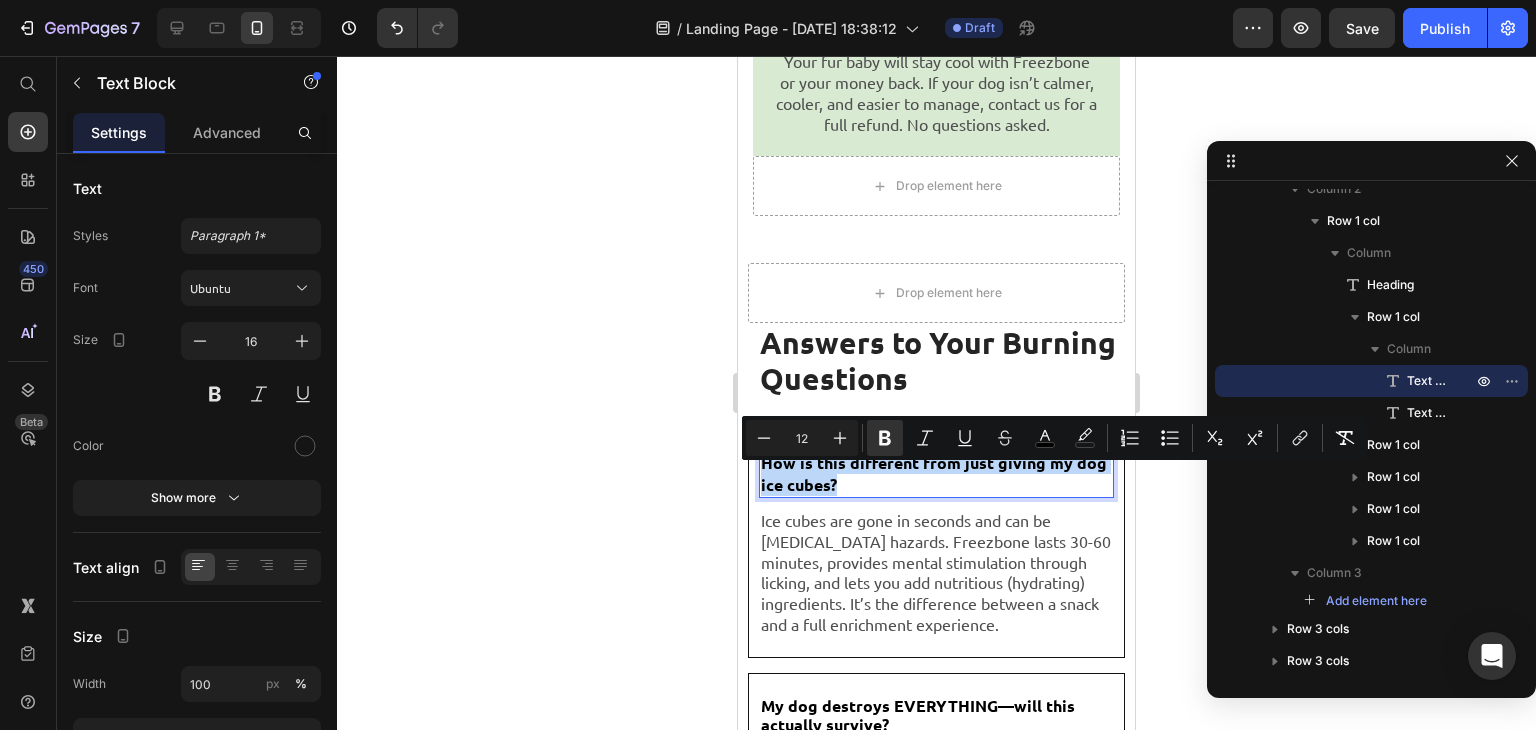 click on "How is this different from just giving my dog ice cubes?" at bounding box center (936, 474) 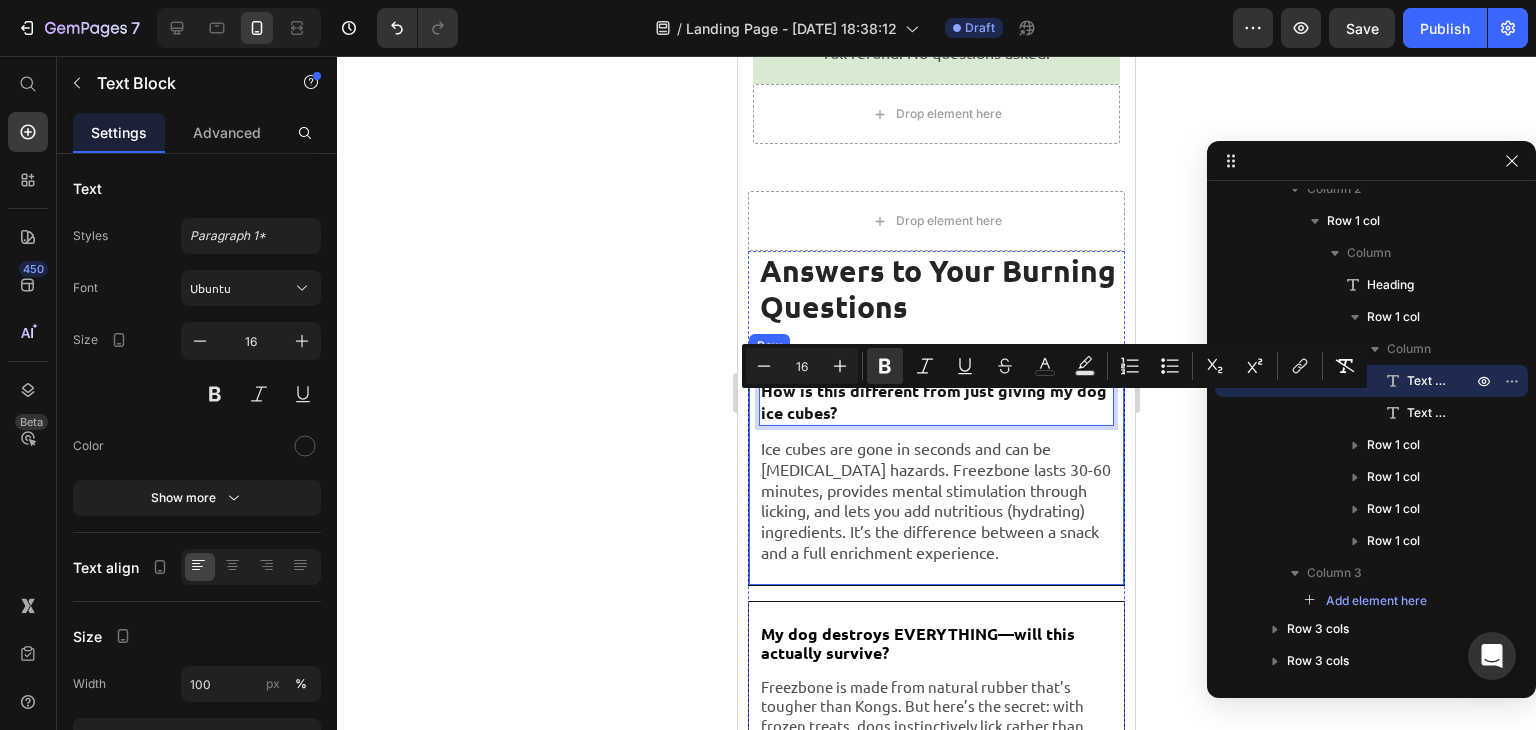 scroll, scrollTop: 11510, scrollLeft: 0, axis: vertical 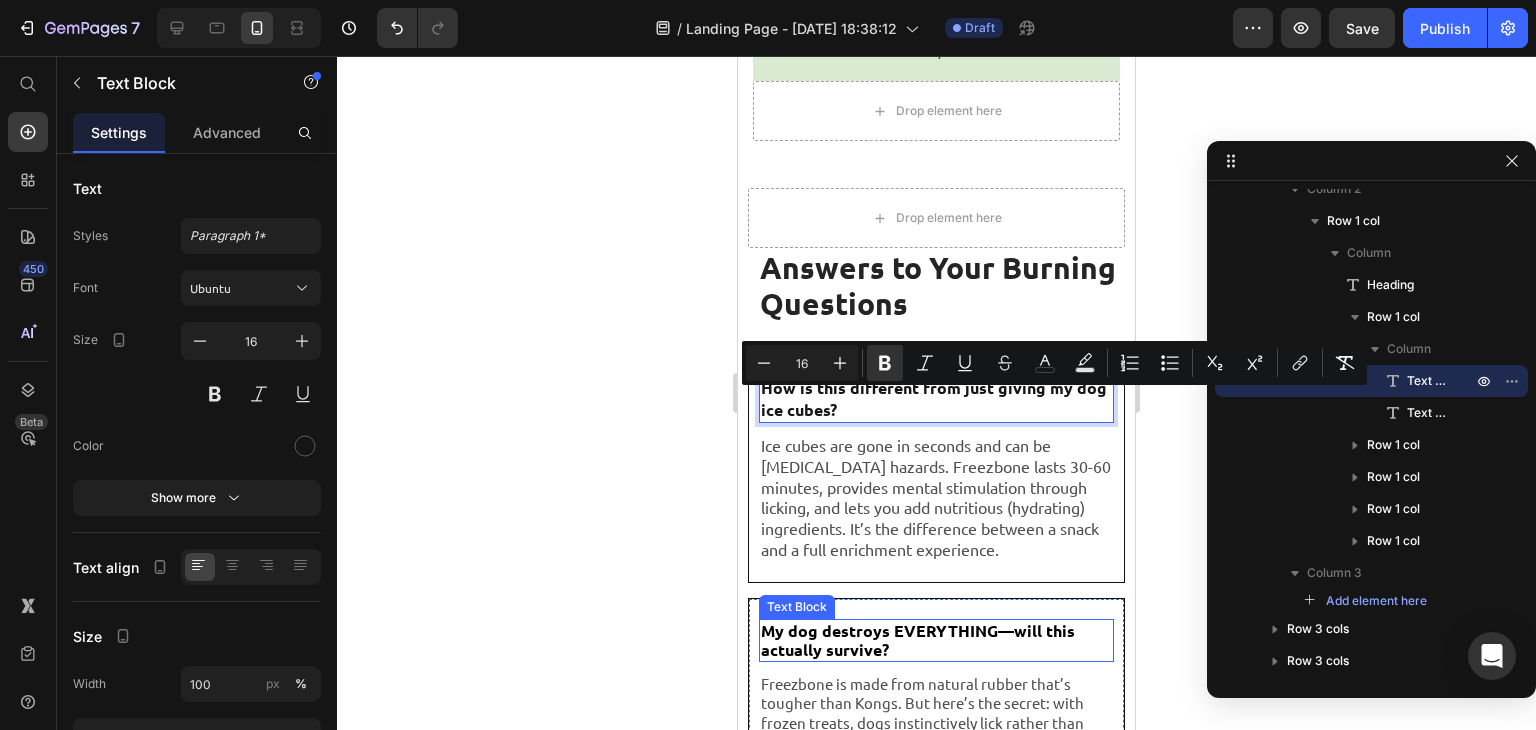 click on "My dog destroys EVERYTHING—will this actually survive?" at bounding box center [936, 640] 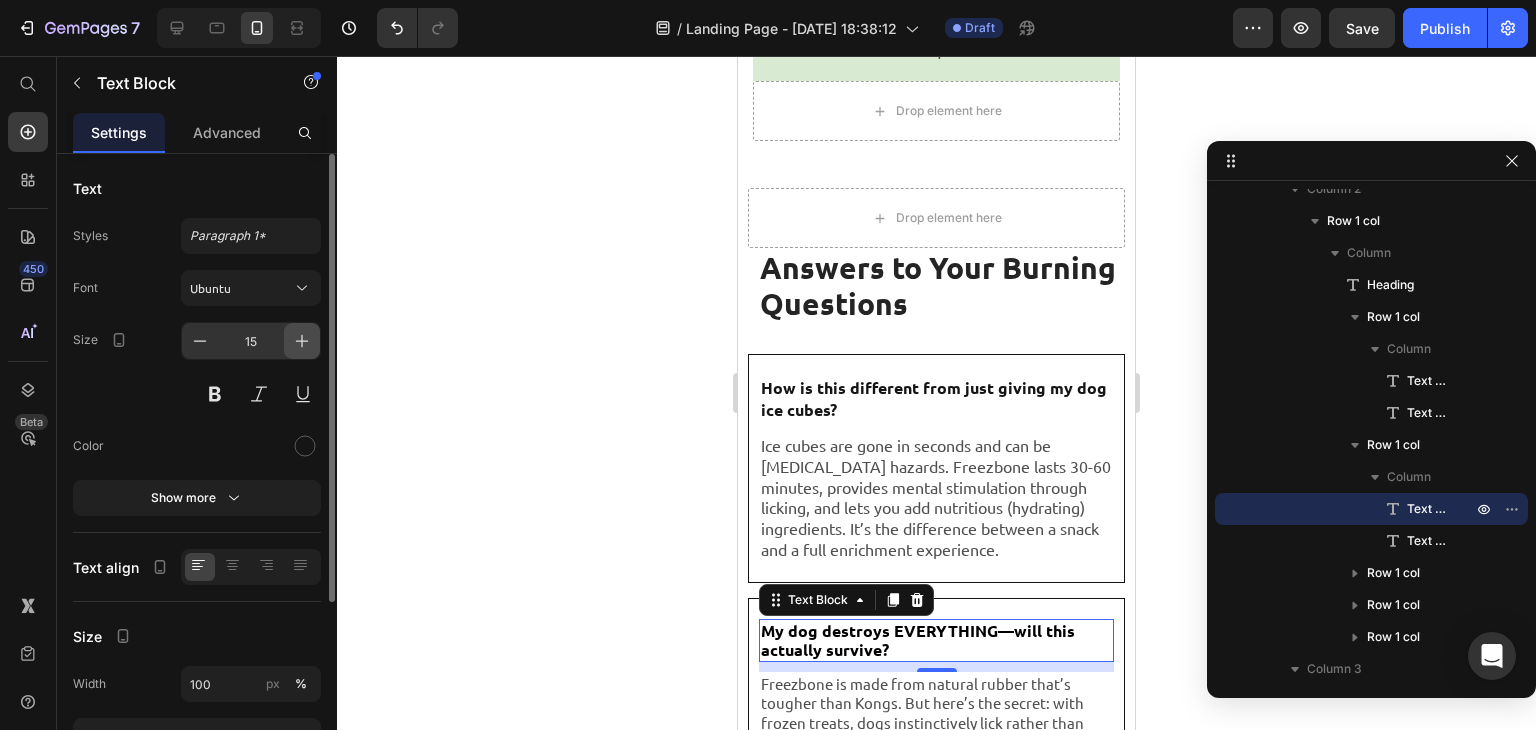 click 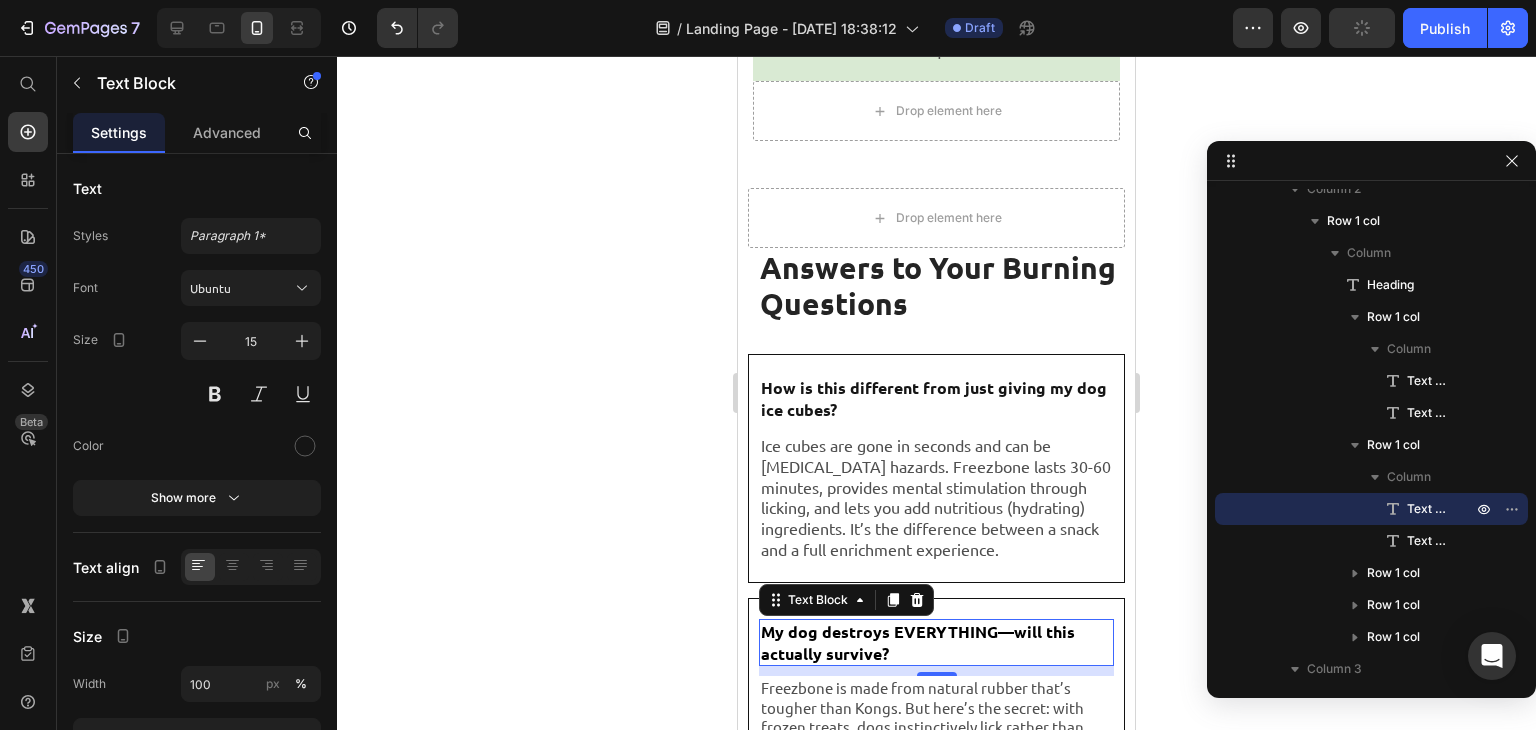 type on "16" 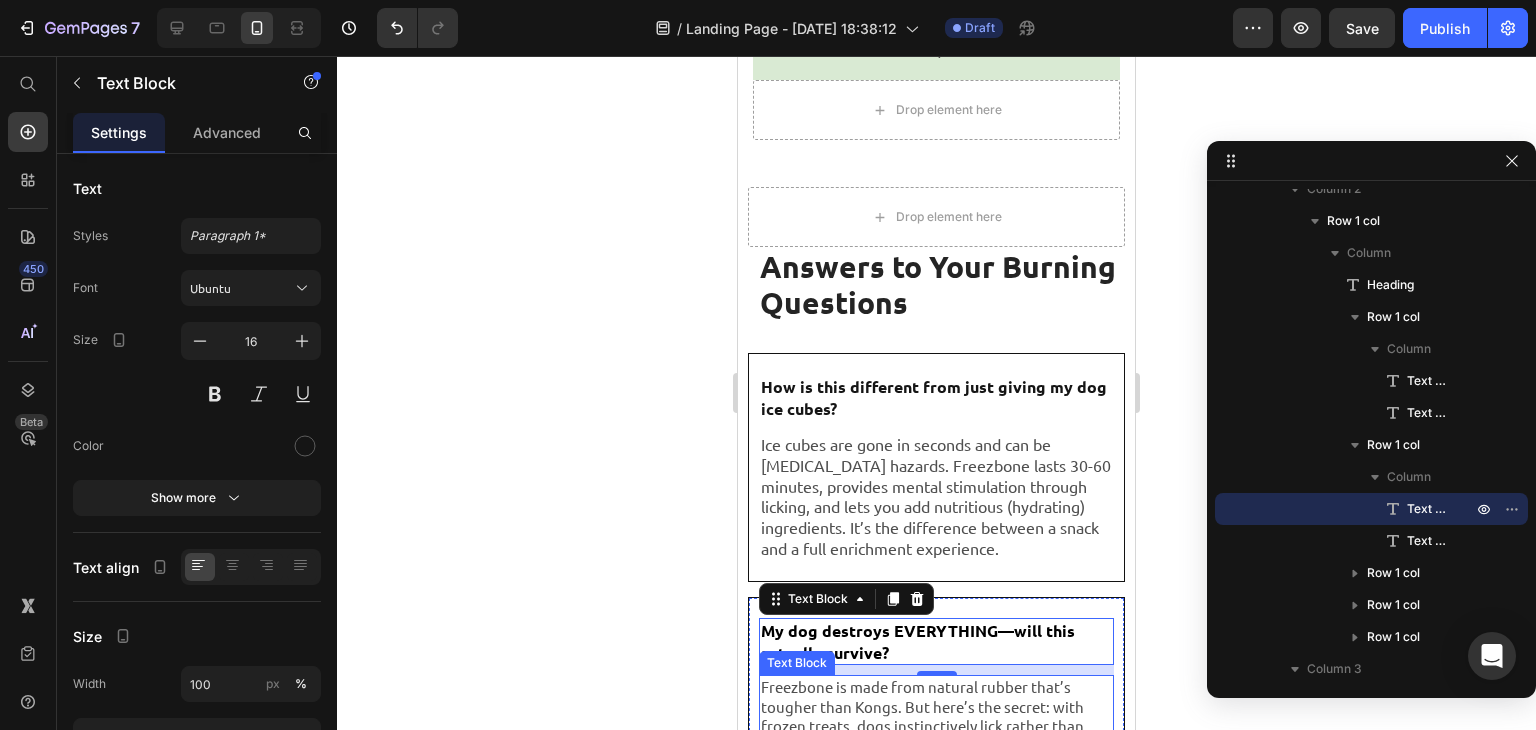 scroll, scrollTop: 11645, scrollLeft: 0, axis: vertical 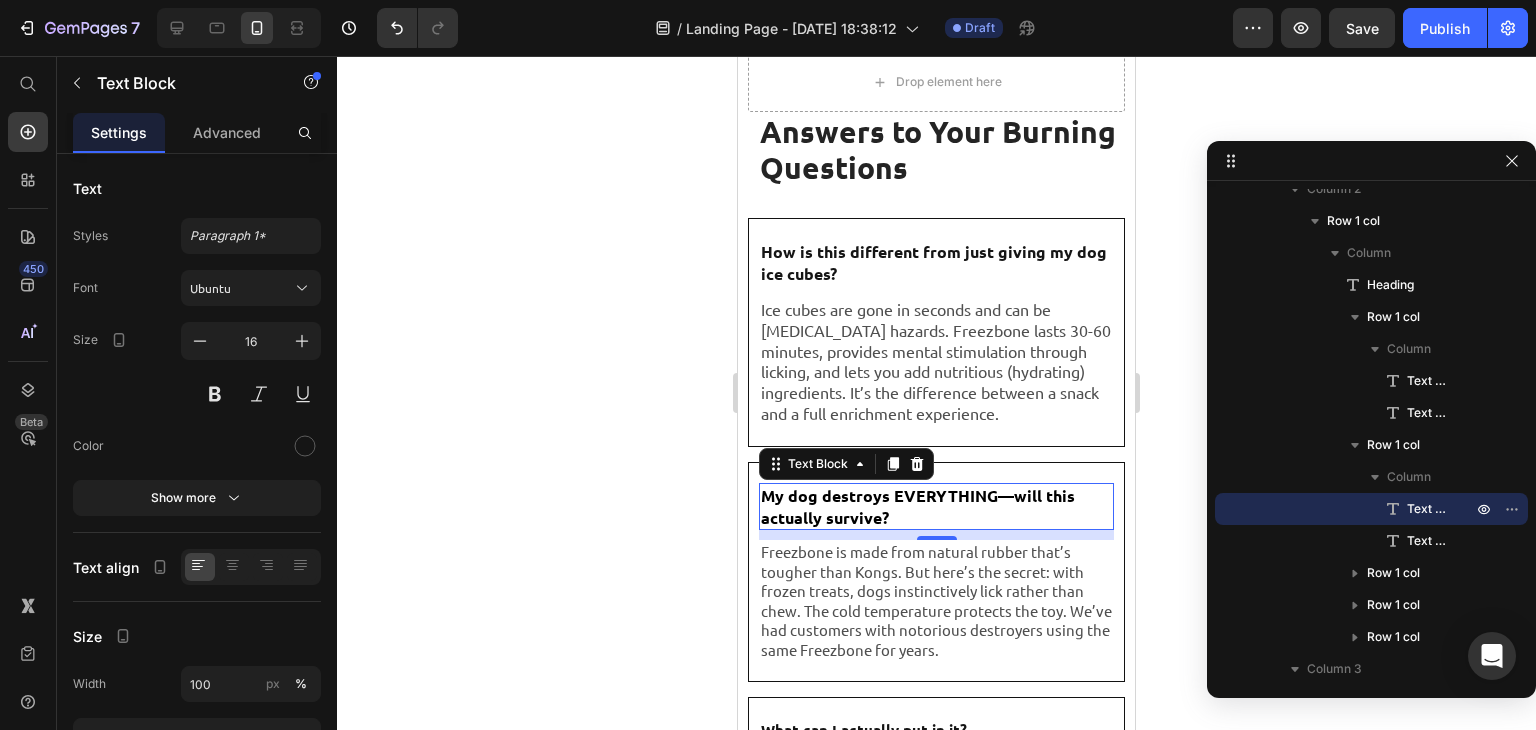 click on "My dog destroys EVERYTHING—will this actually survive?" at bounding box center (936, 507) 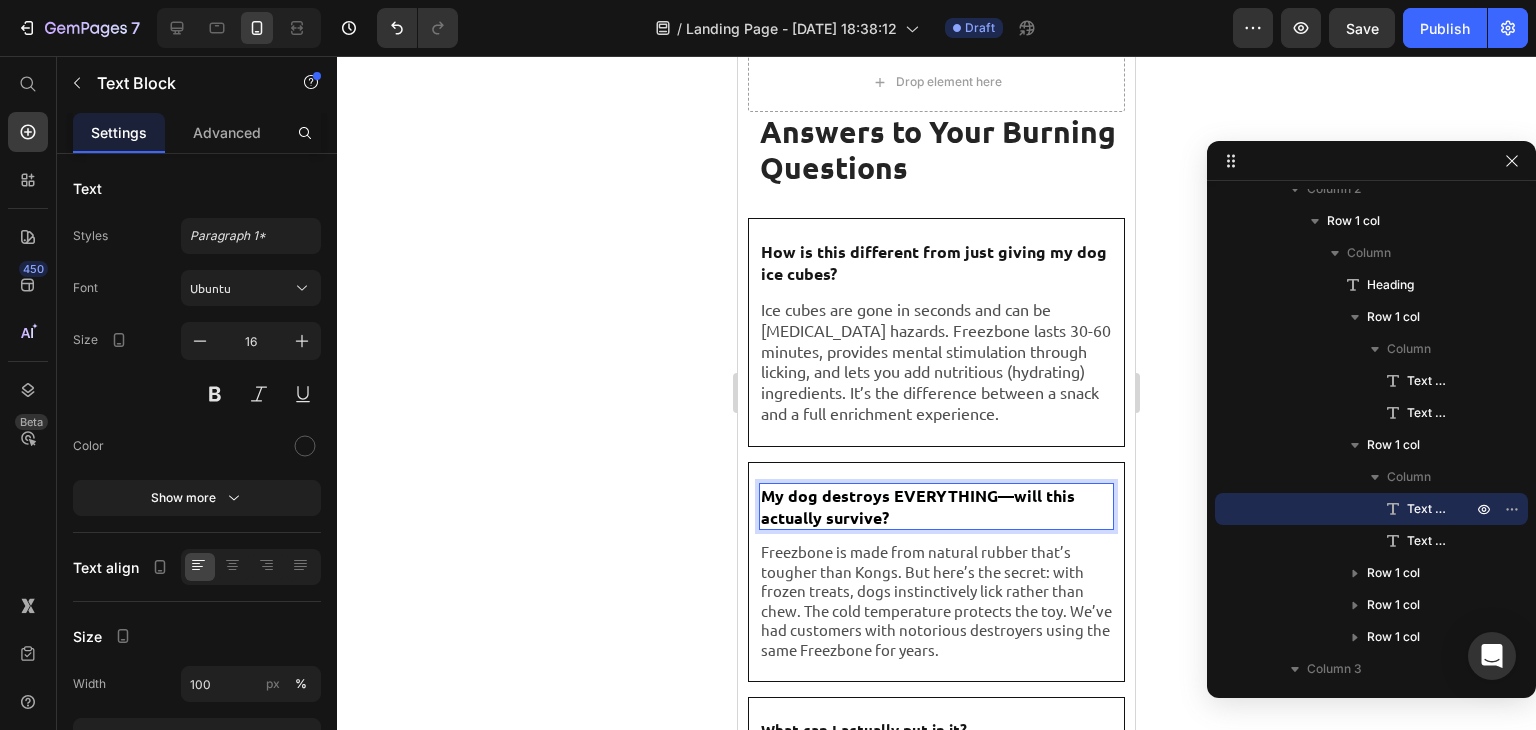 click on "My dog destroys EVERYTHING—will this actually survive?" at bounding box center (936, 507) 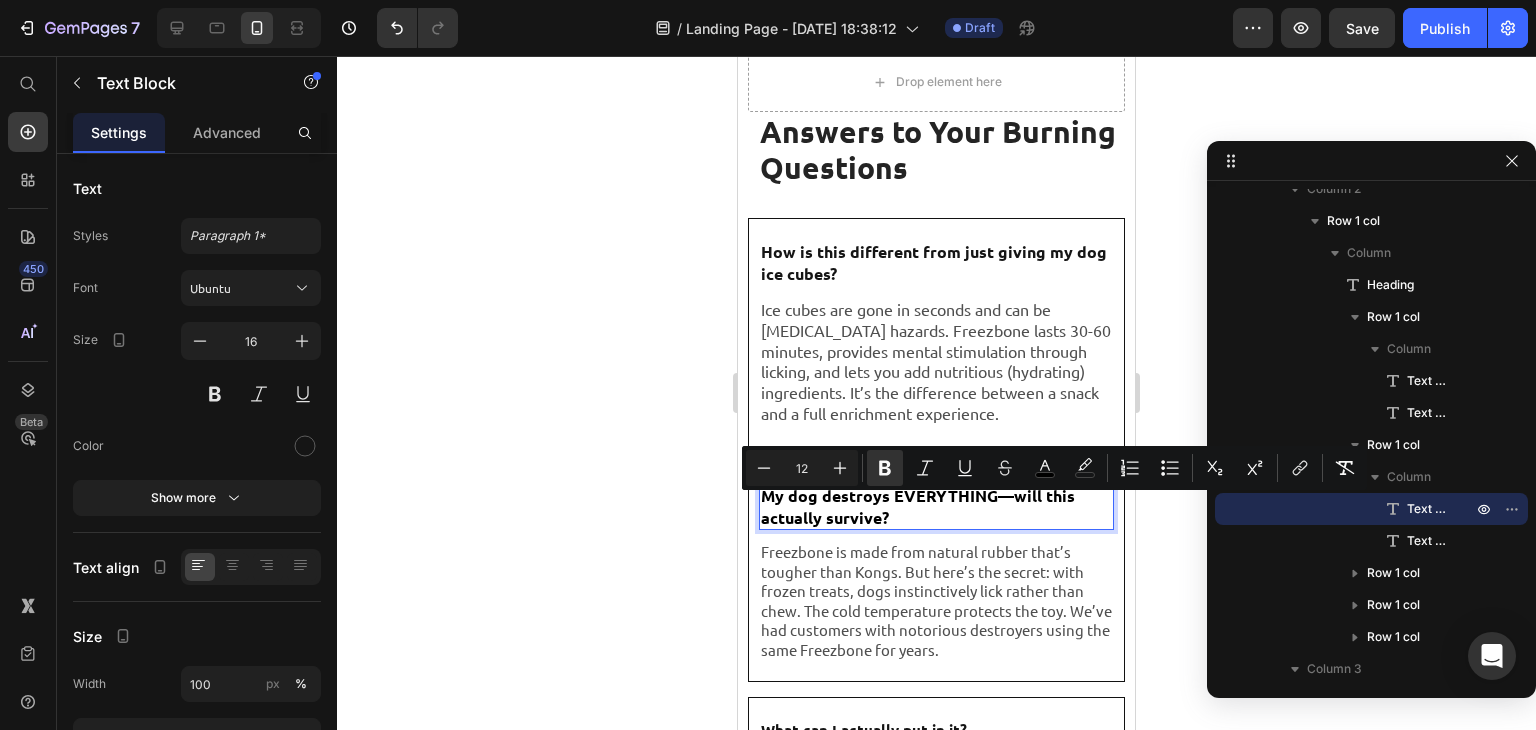 click on "My dog destroys EVERYTHING—will this actually survive?" at bounding box center [936, 507] 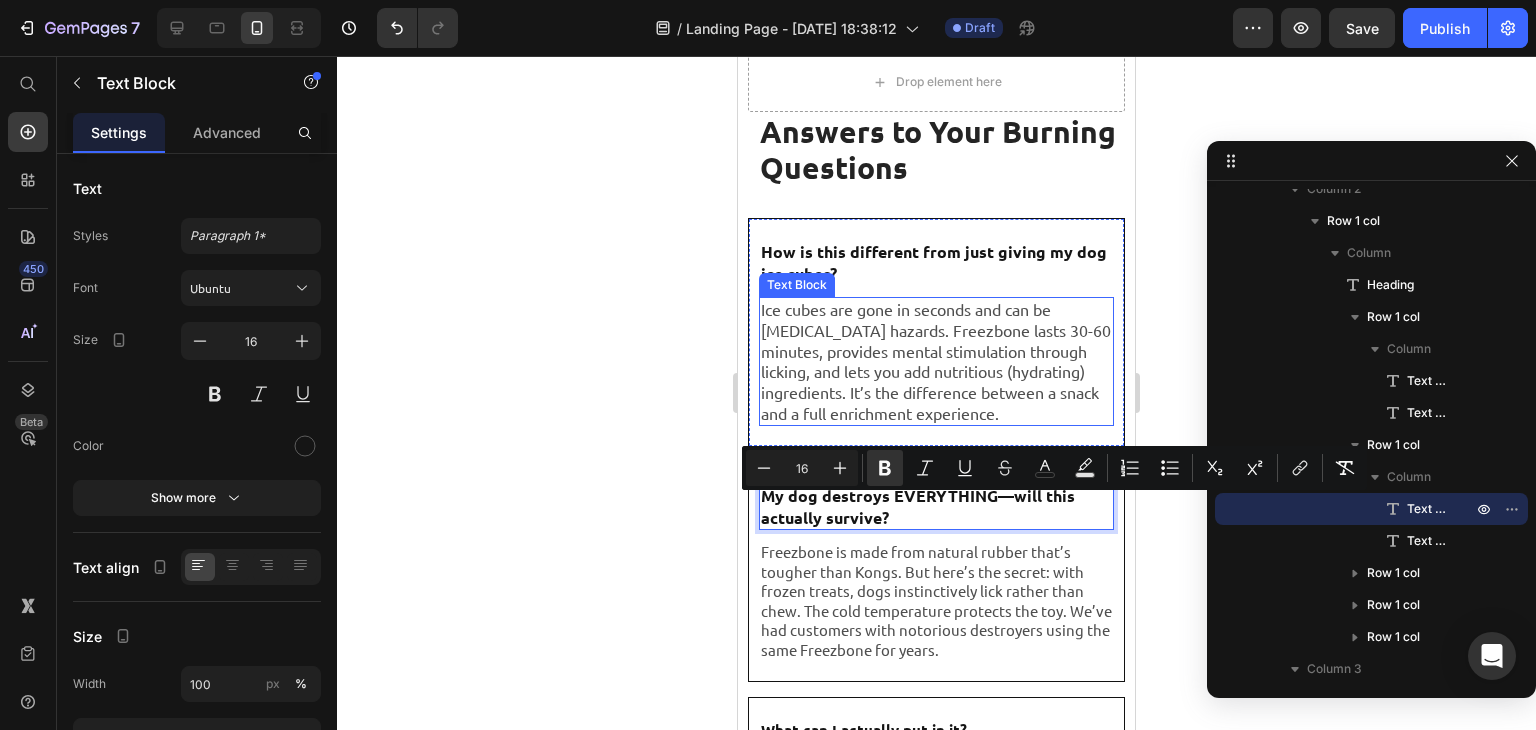 click on "Ice cubes are gone in seconds and can be choking hazards. Freezbone lasts 30-60 minutes, provides mental stimulation through licking, and lets you add nutritious (hydrating) ingredients. It’s the difference between a snack and a full enrichment experience." at bounding box center (936, 361) 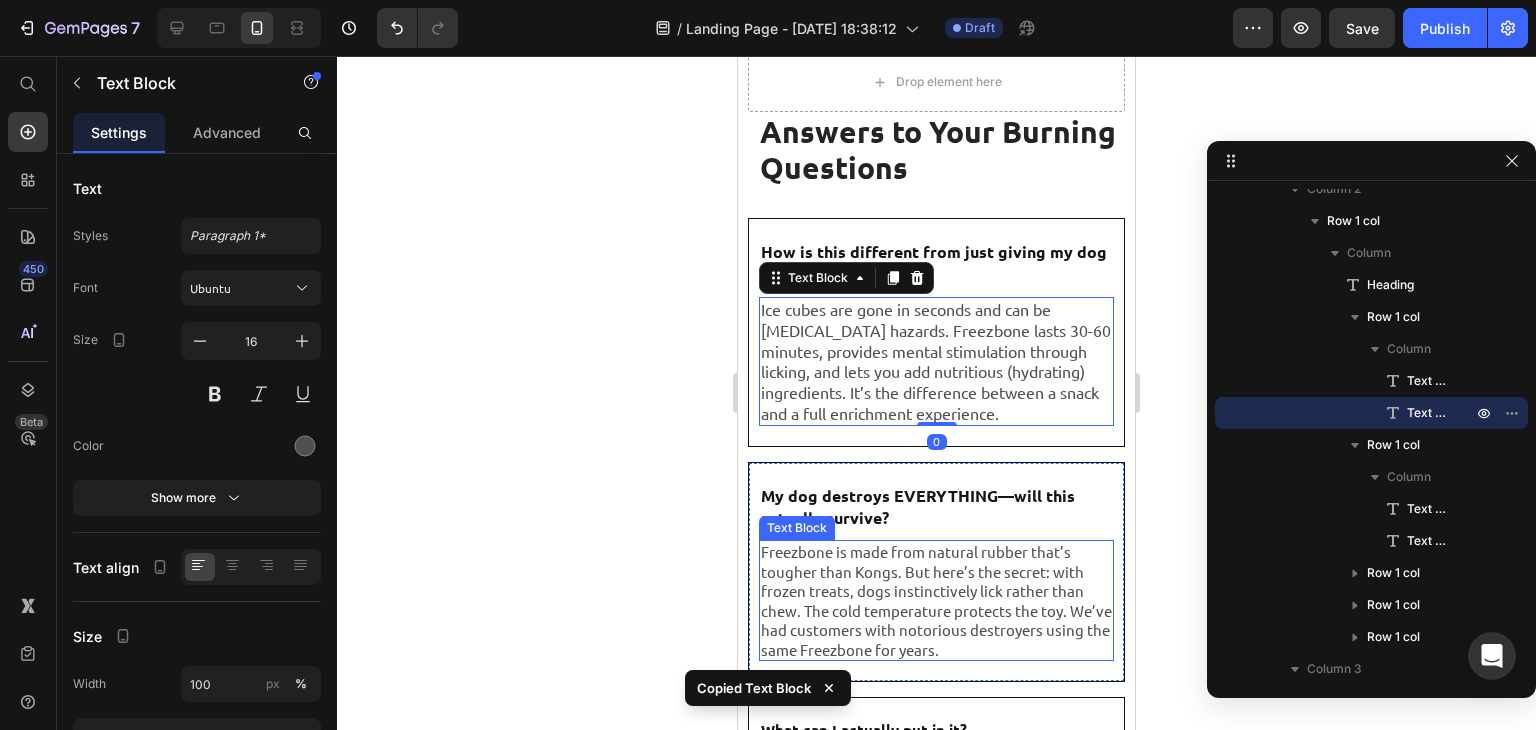 click on "Freezbone is made from natural rubber that’s tougher than Kongs. But here’s the secret: with frozen treats, dogs instinctively lick rather than chew. The cold temperature protects the toy. We’ve had customers with notorious destroyers using the same Freezbone for years." at bounding box center [936, 600] 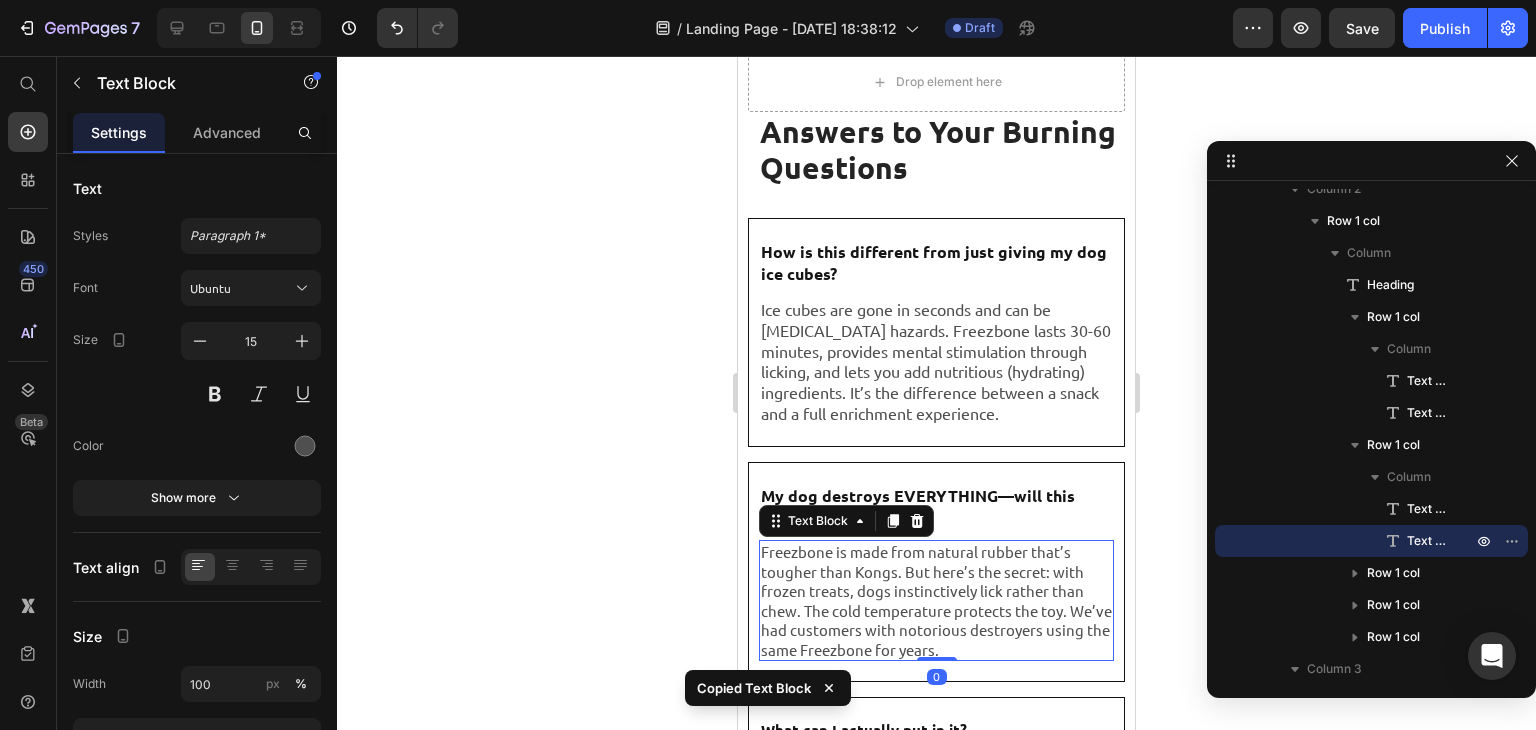type on "16" 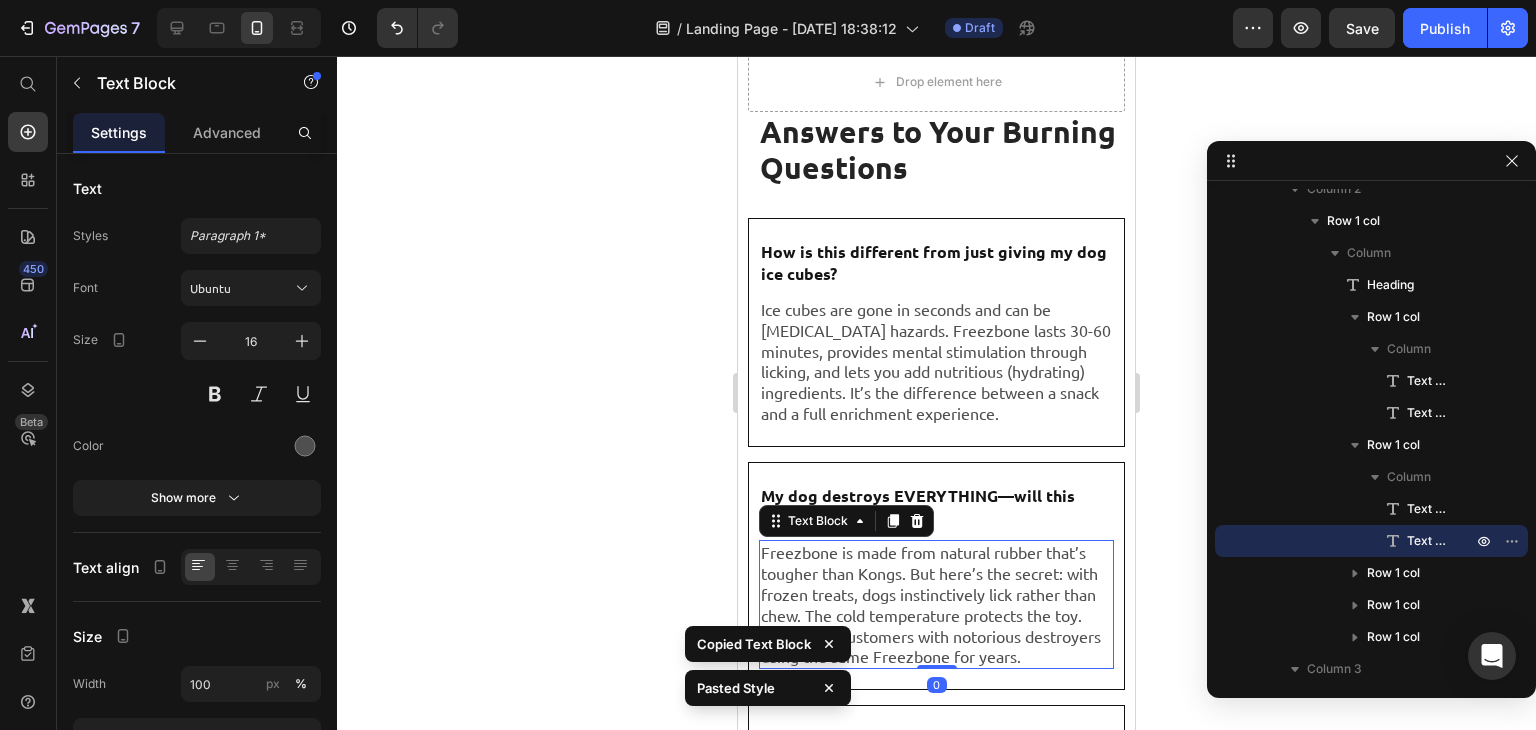 scroll, scrollTop: 11882, scrollLeft: 0, axis: vertical 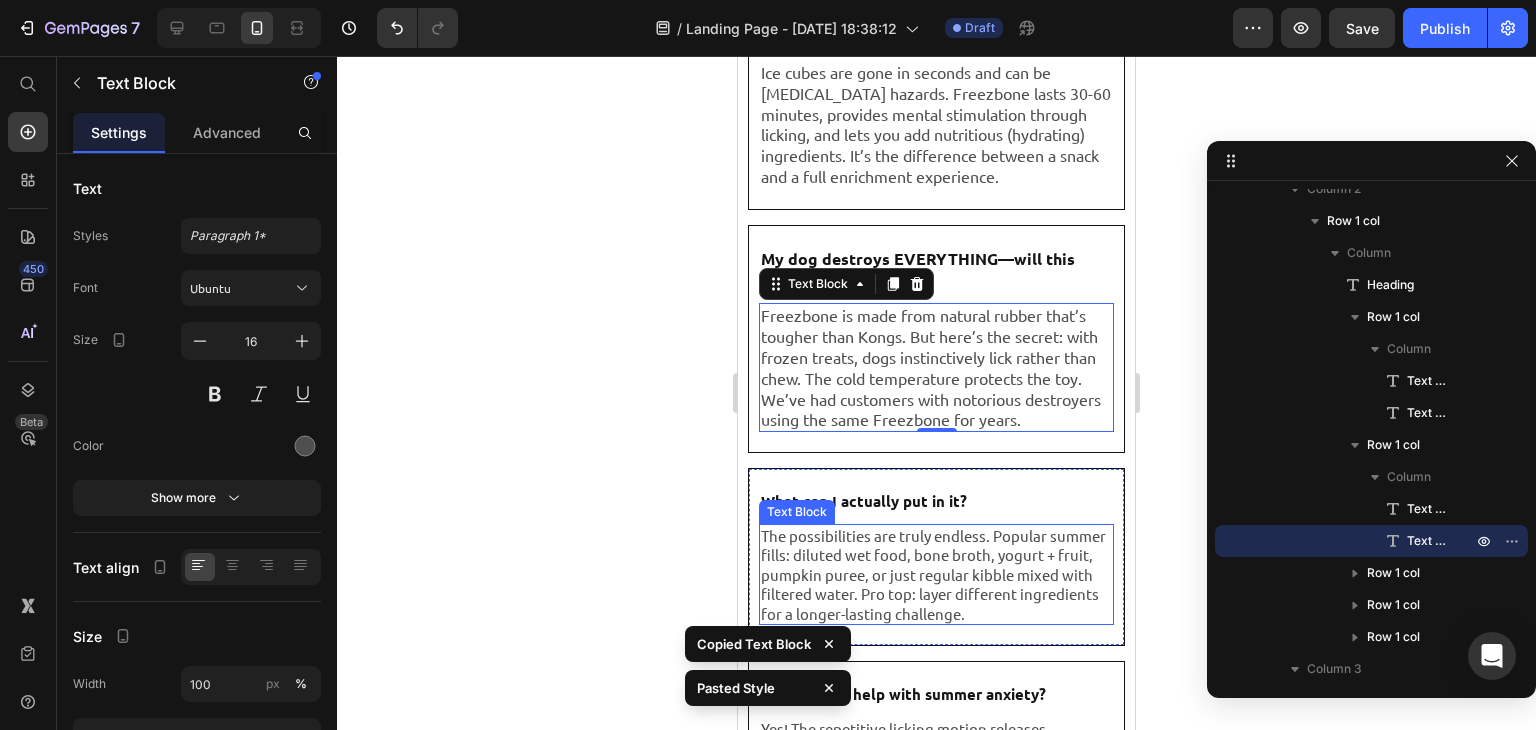 click on "What can I actually put in it? Text Block The possibilities are truly endless. Popular summer fills: diluted wet food, bone broth, yogurt + fruit, pumpkin puree, or just regular kibble mixed with filtered water. Pro top: layer different ingredients for a longer-lasting challenge. Text Block Row" at bounding box center (936, 557) 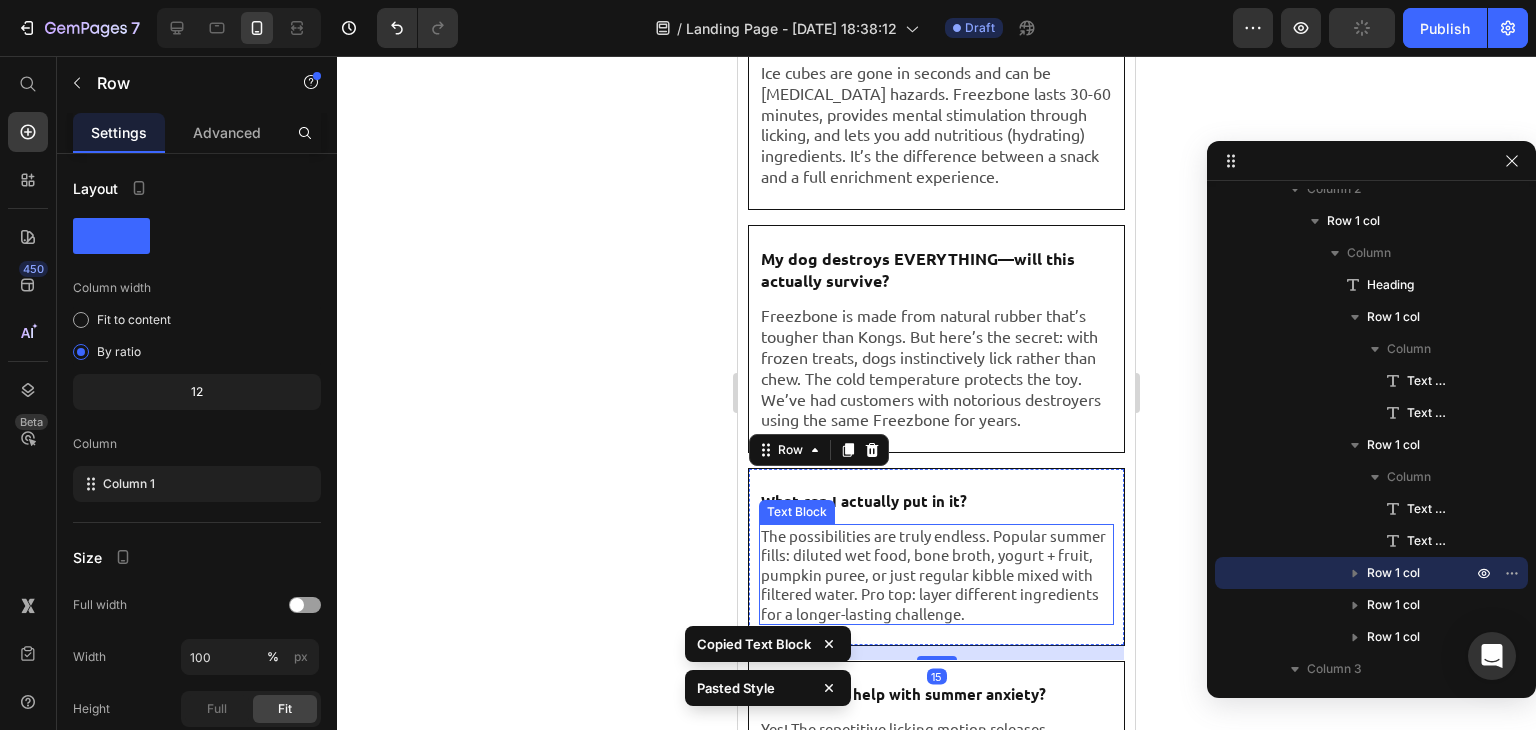 click on "The possibilities are truly endless. Popular summer fills: diluted wet food, bone broth, yogurt + fruit, pumpkin puree, or just regular kibble mixed with filtered water. Pro top: layer different ingredients for a longer-lasting challenge." at bounding box center [936, 575] 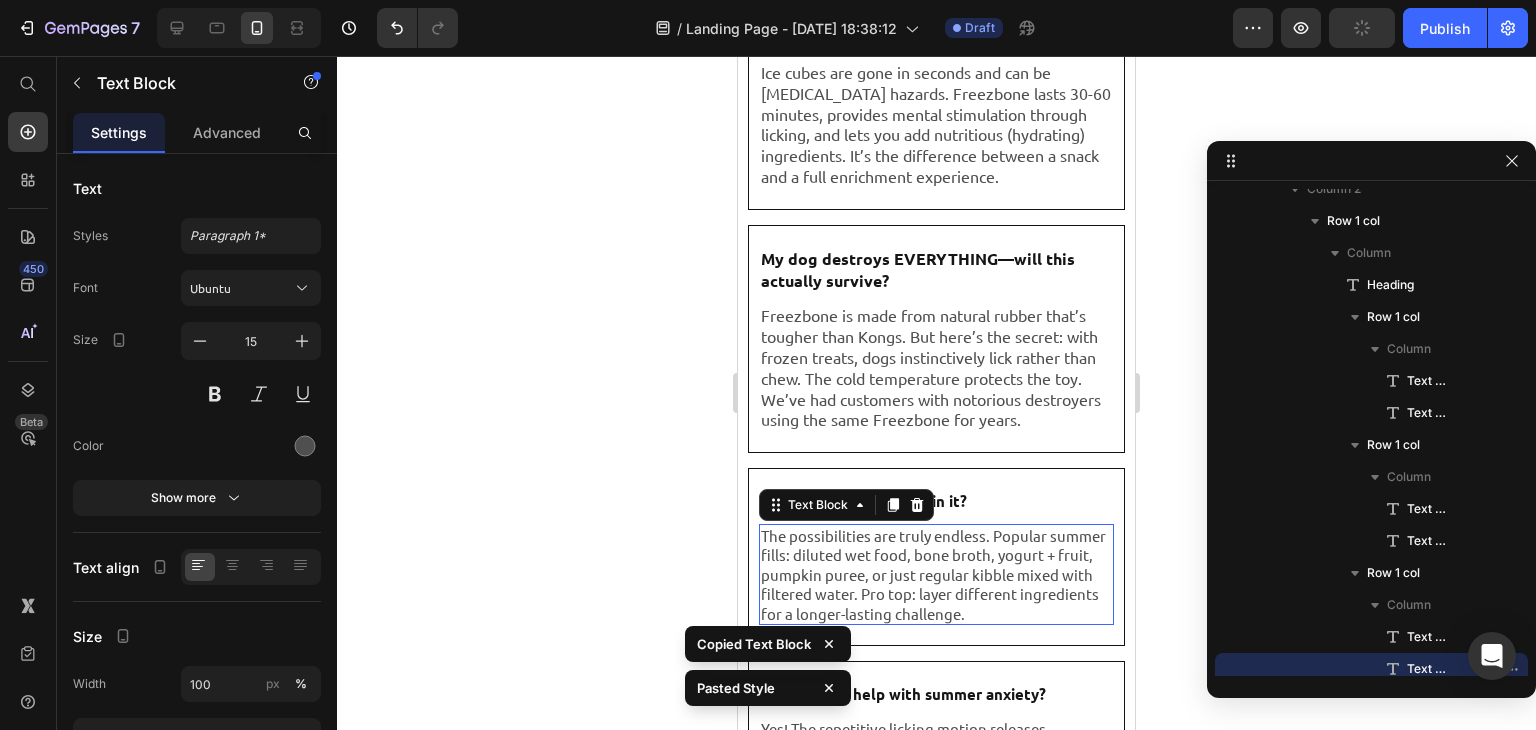 scroll, scrollTop: 5784, scrollLeft: 0, axis: vertical 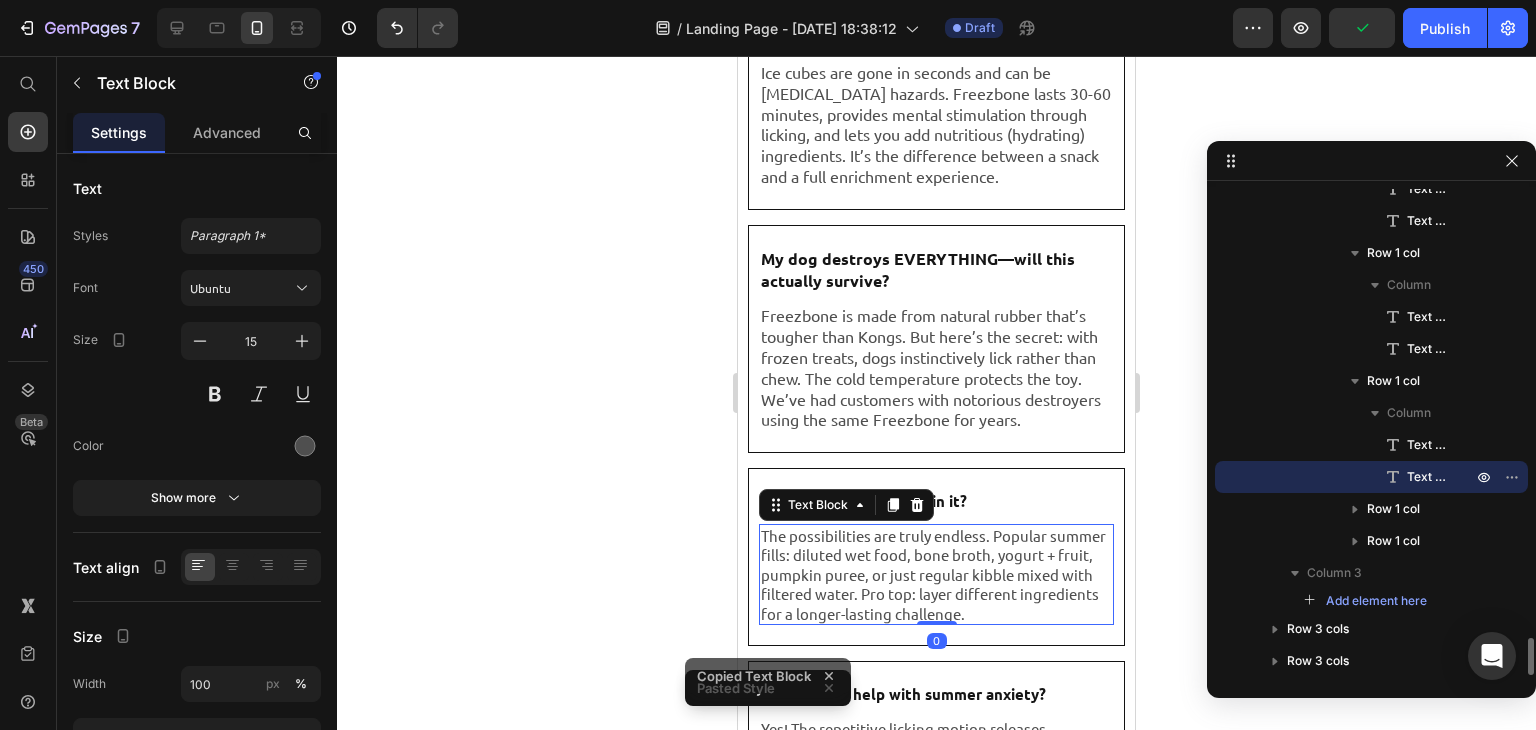 type on "16" 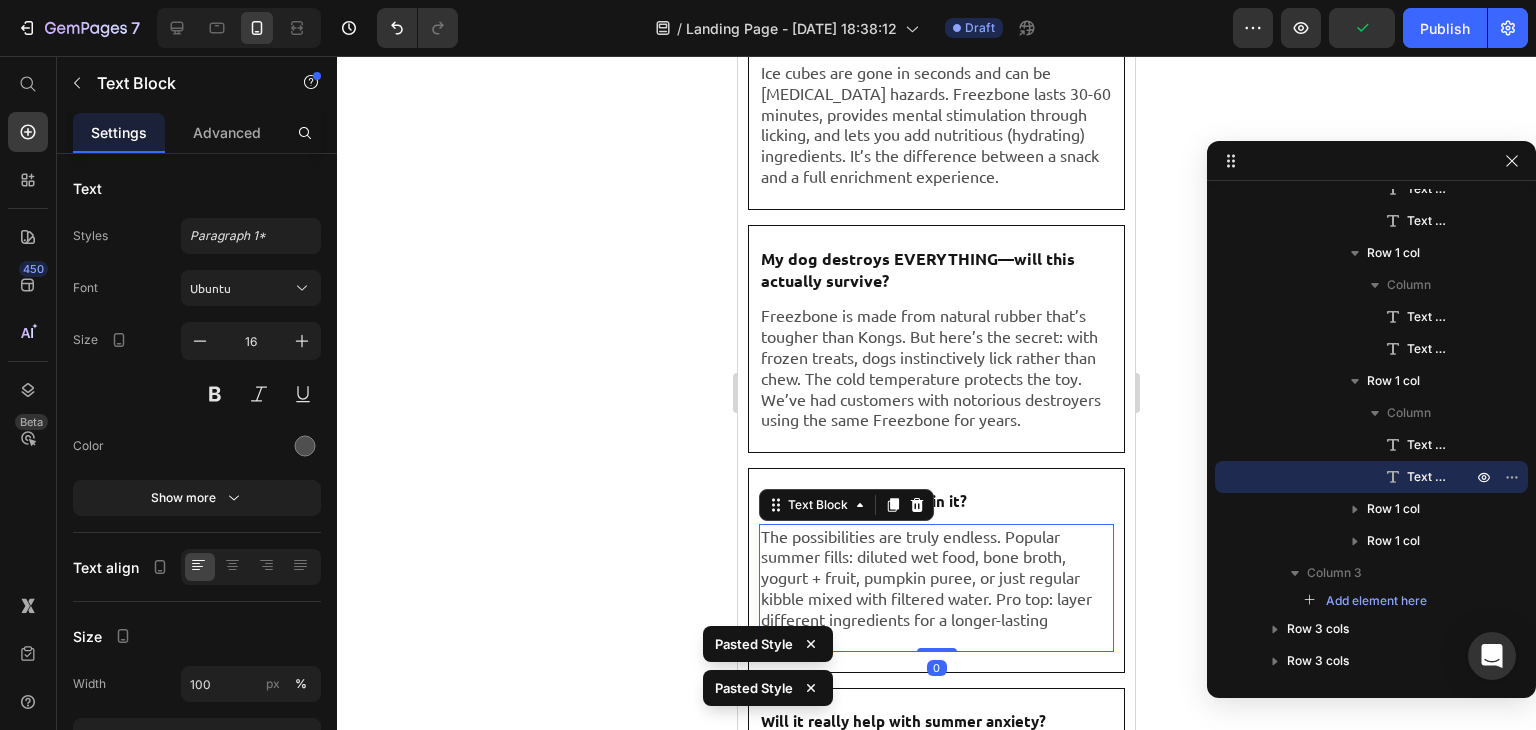 scroll, scrollTop: 12037, scrollLeft: 0, axis: vertical 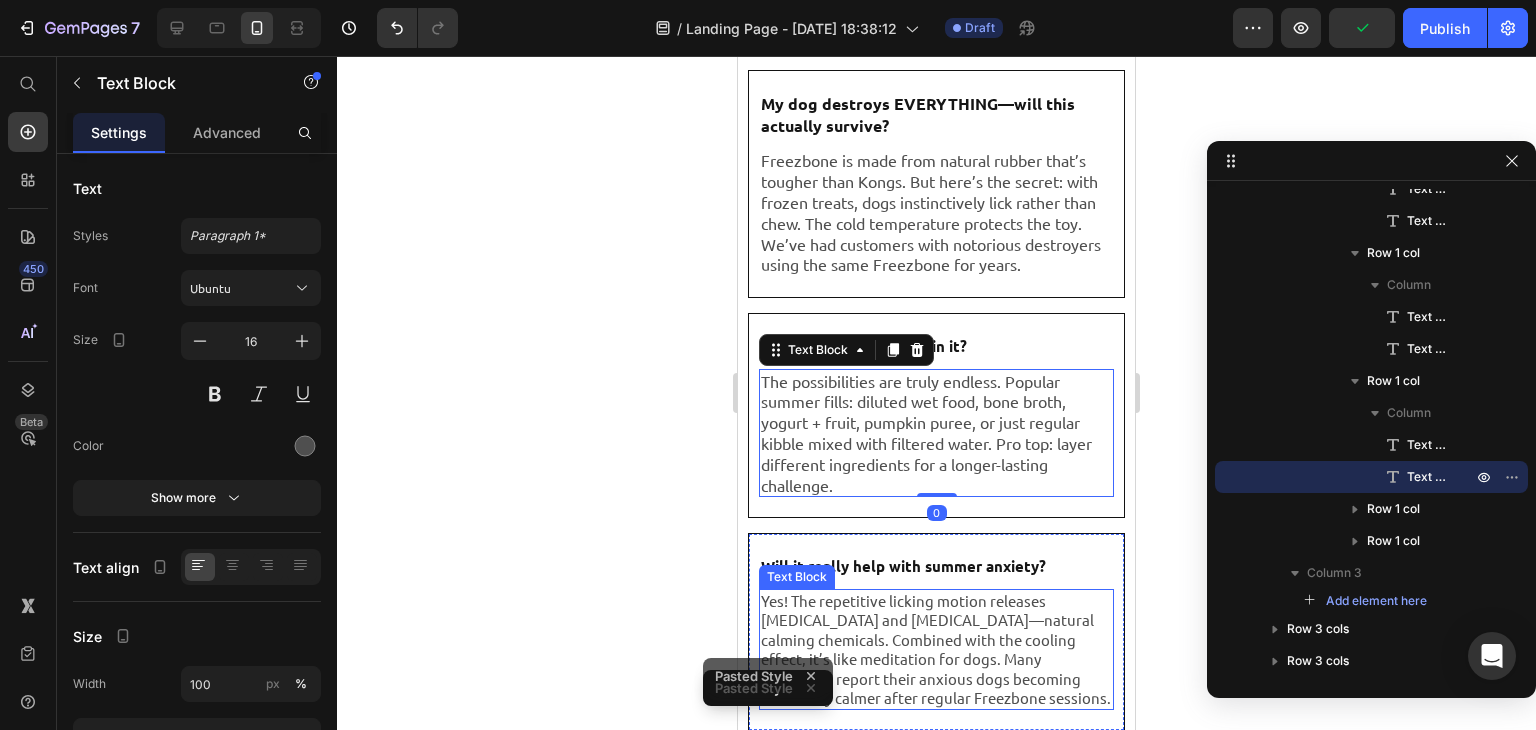 click on "Yes! The repetitive licking motion releases endorphins and serotonin—natural calming chemicals. Combined with the cooling effect, it’s like meditation for dogs. Many customers report their anxious dogs becoming noticeably calmer after regular Freezbone sessions." at bounding box center (936, 649) 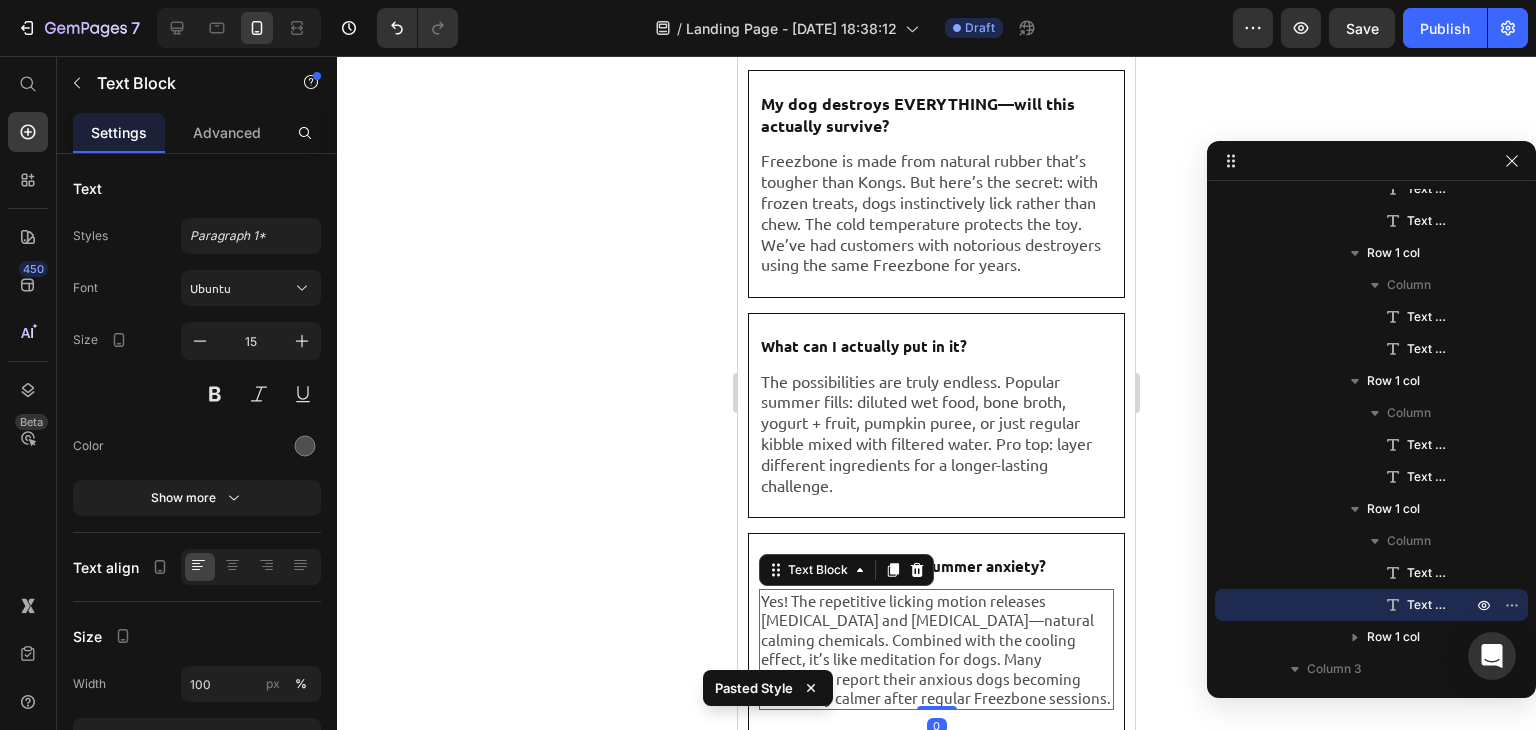 type on "16" 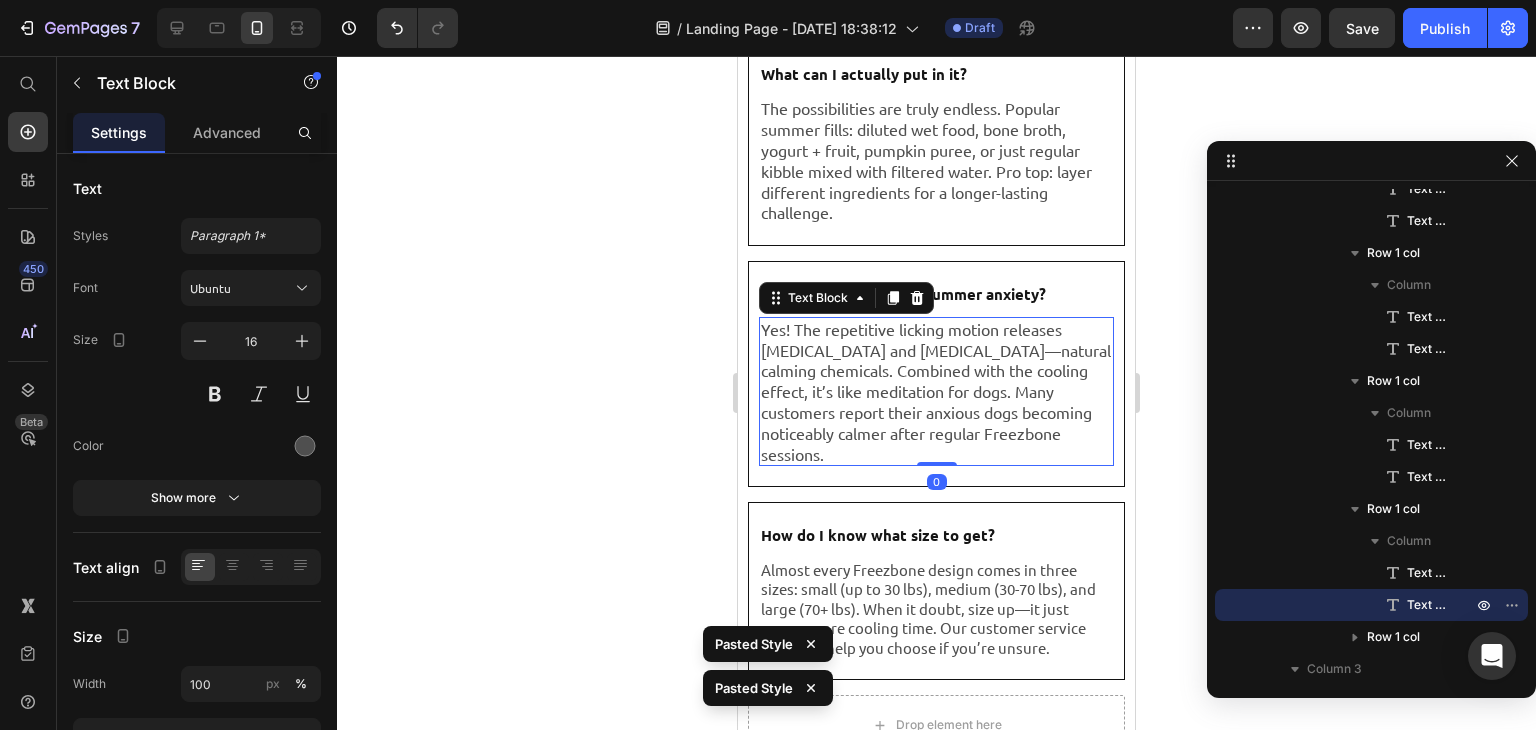 scroll, scrollTop: 12344, scrollLeft: 0, axis: vertical 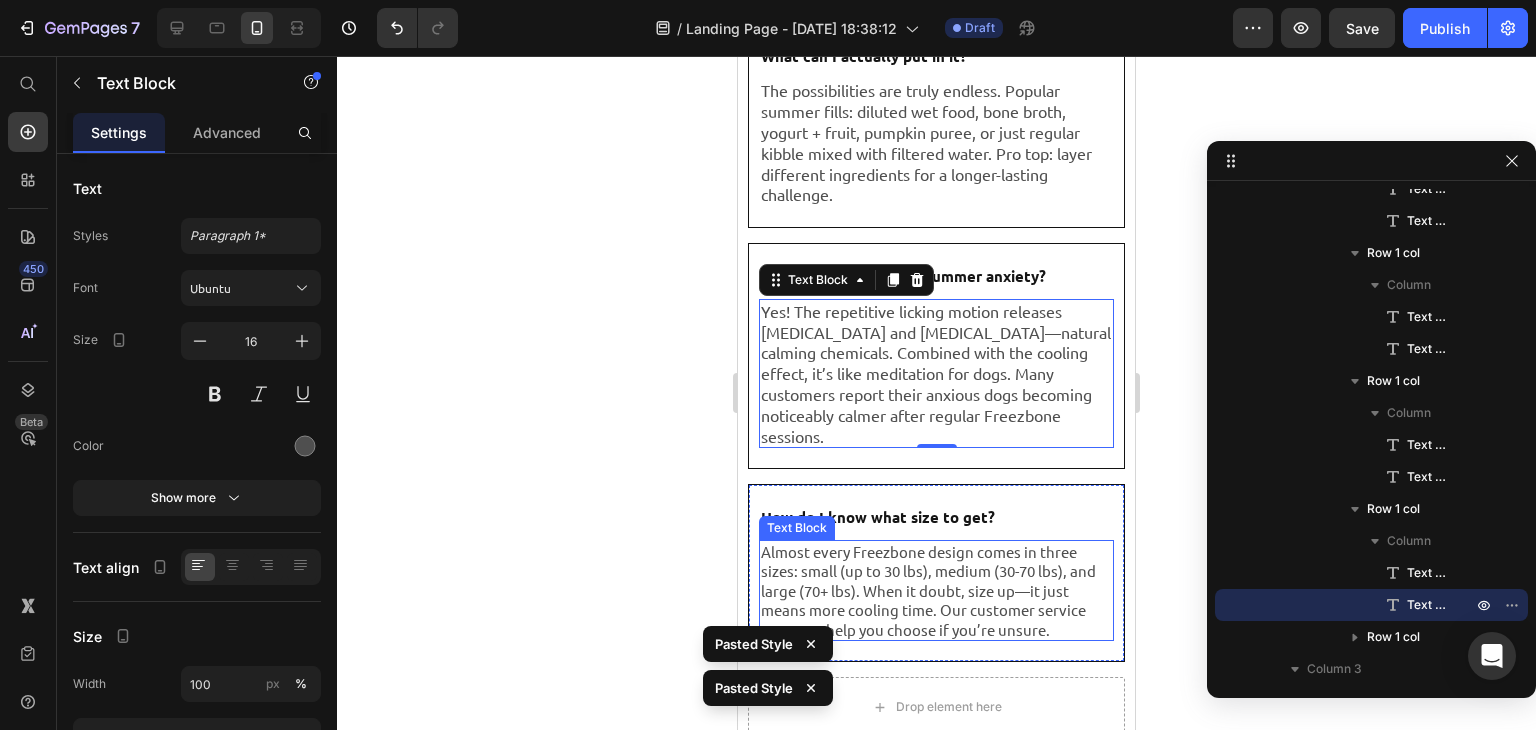 click on "Almost every Freezbone design comes in three sizes: small (up to 30 lbs), medium (30-70 lbs), and large (70+ lbs). When it doubt, size up—it just means more cooling time. Our customer service team can help you choose if you’re unsure." at bounding box center [936, 591] 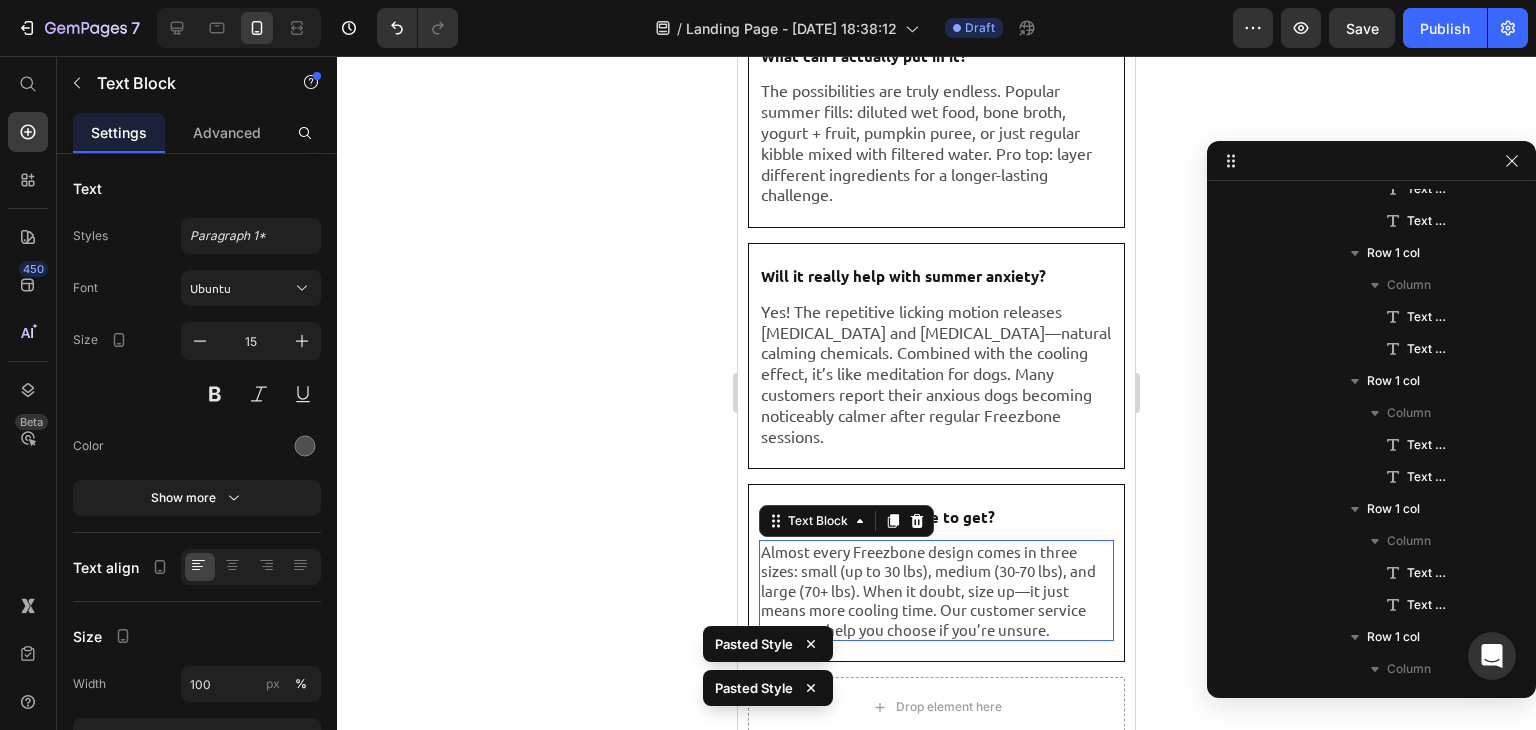 scroll, scrollTop: 5976, scrollLeft: 0, axis: vertical 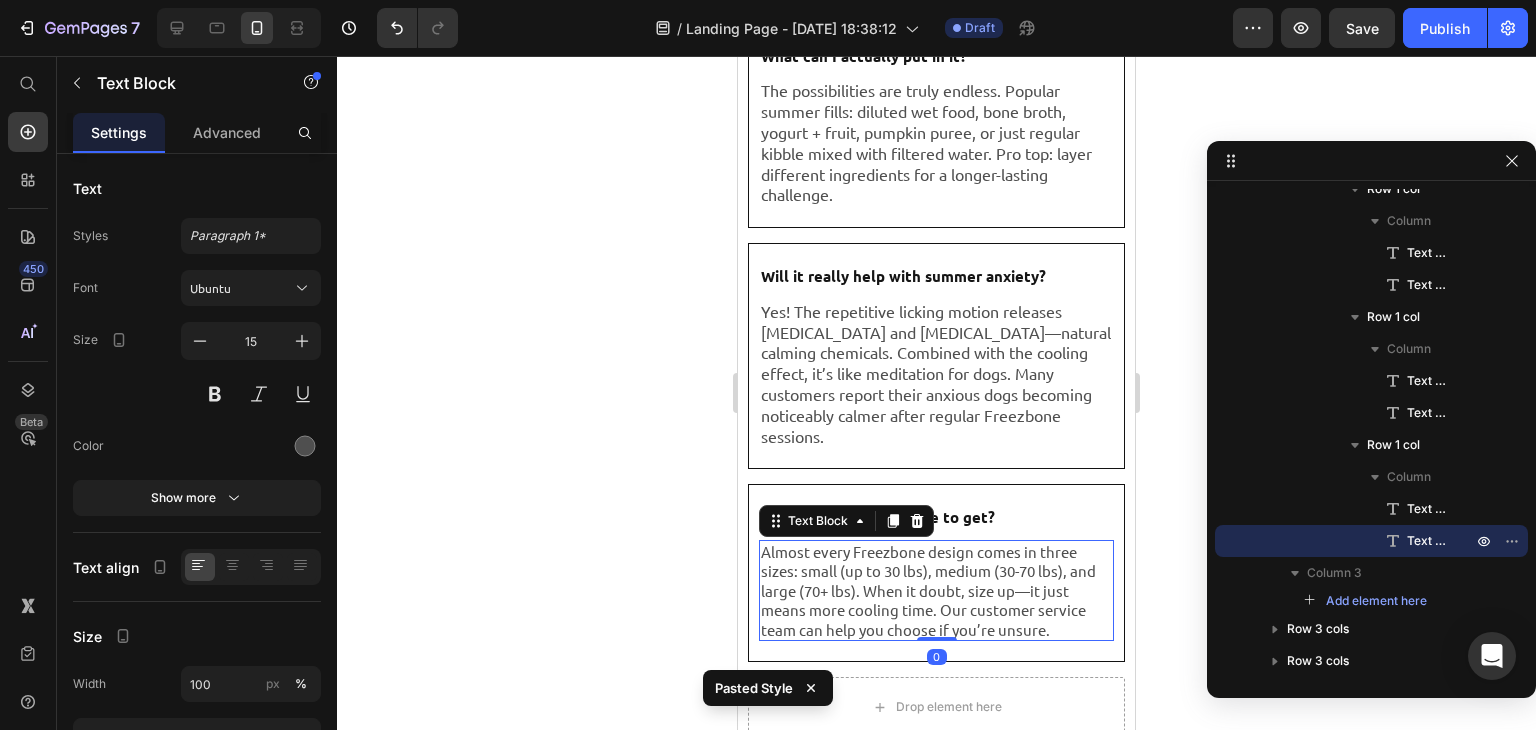 type on "16" 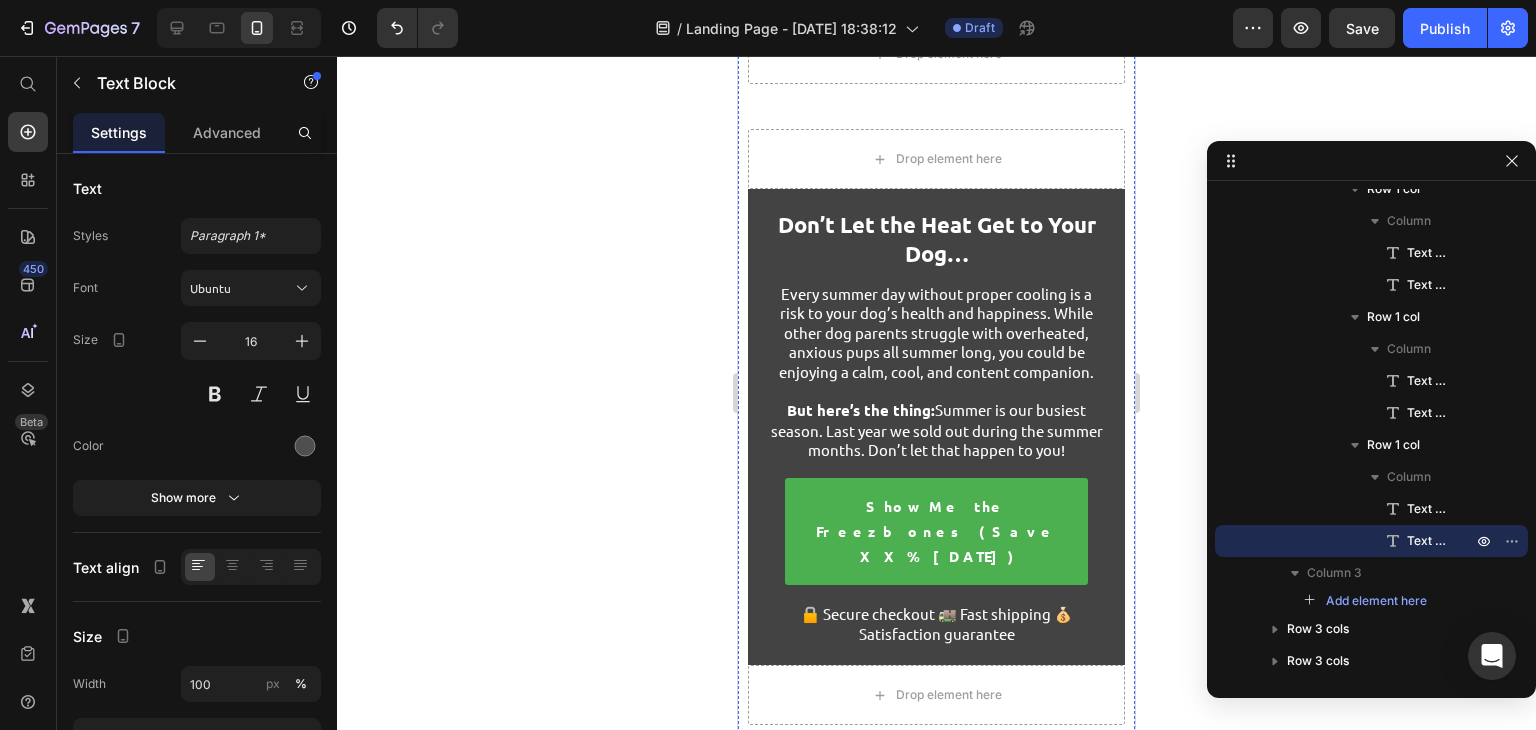 scroll, scrollTop: 13677, scrollLeft: 0, axis: vertical 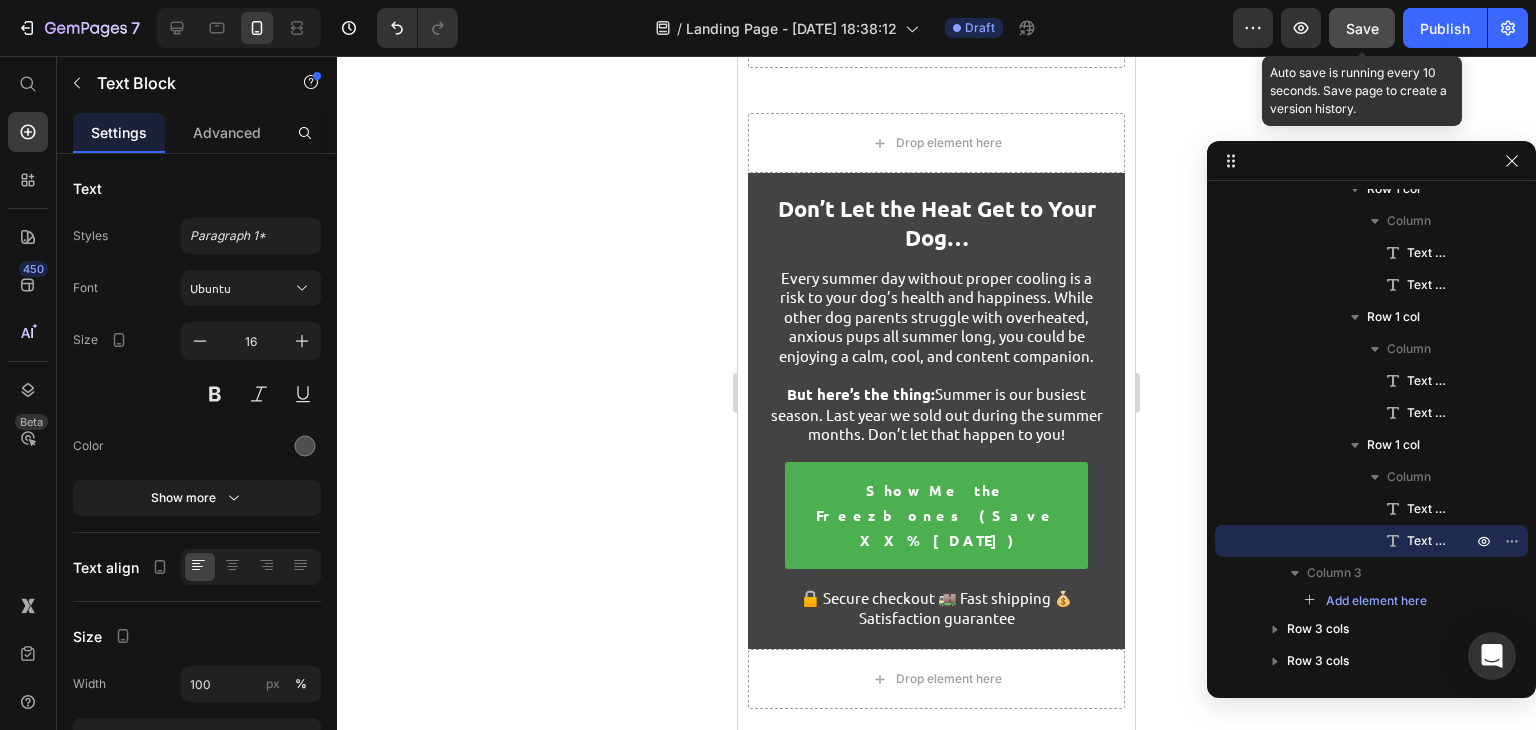 click on "Save" at bounding box center [1362, 28] 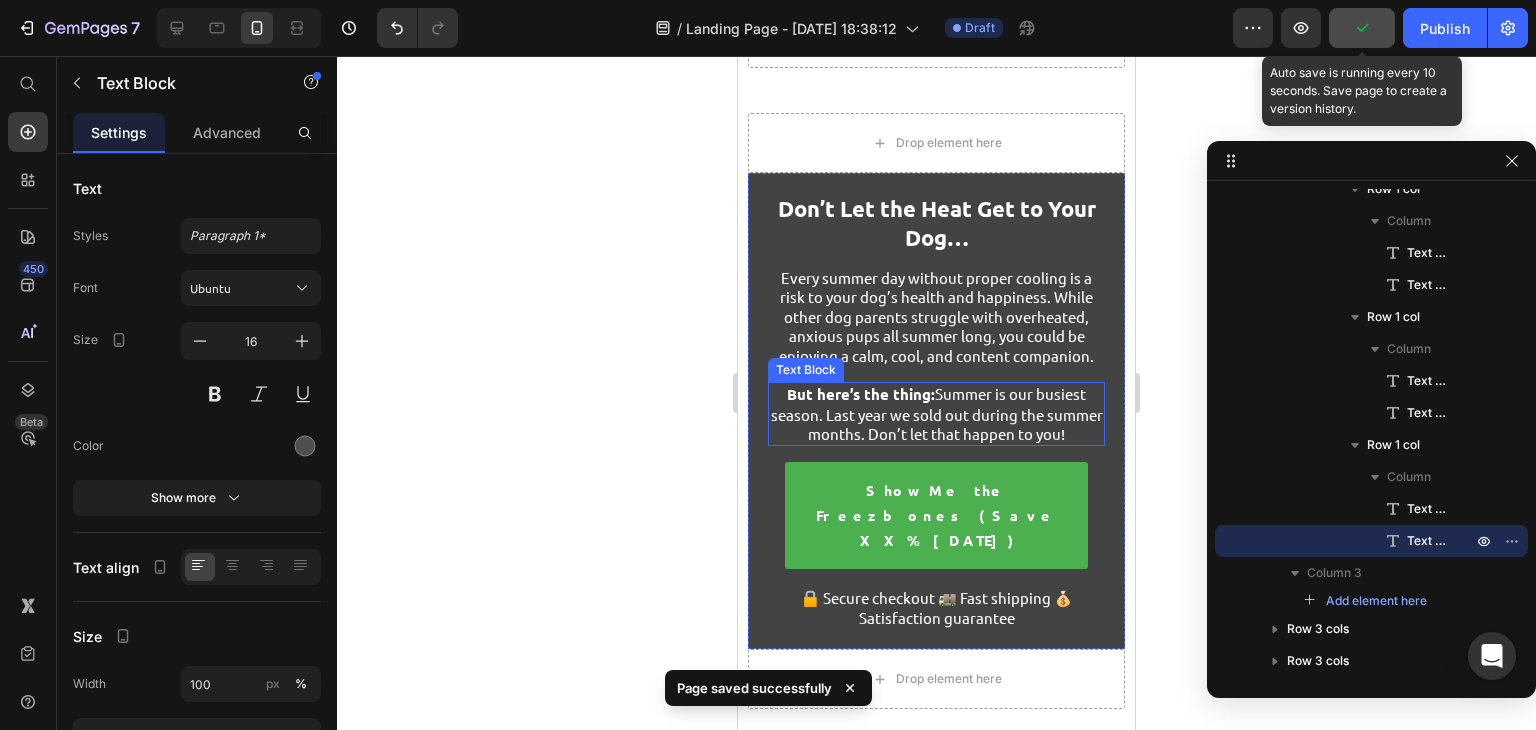 scroll, scrollTop: 13658, scrollLeft: 0, axis: vertical 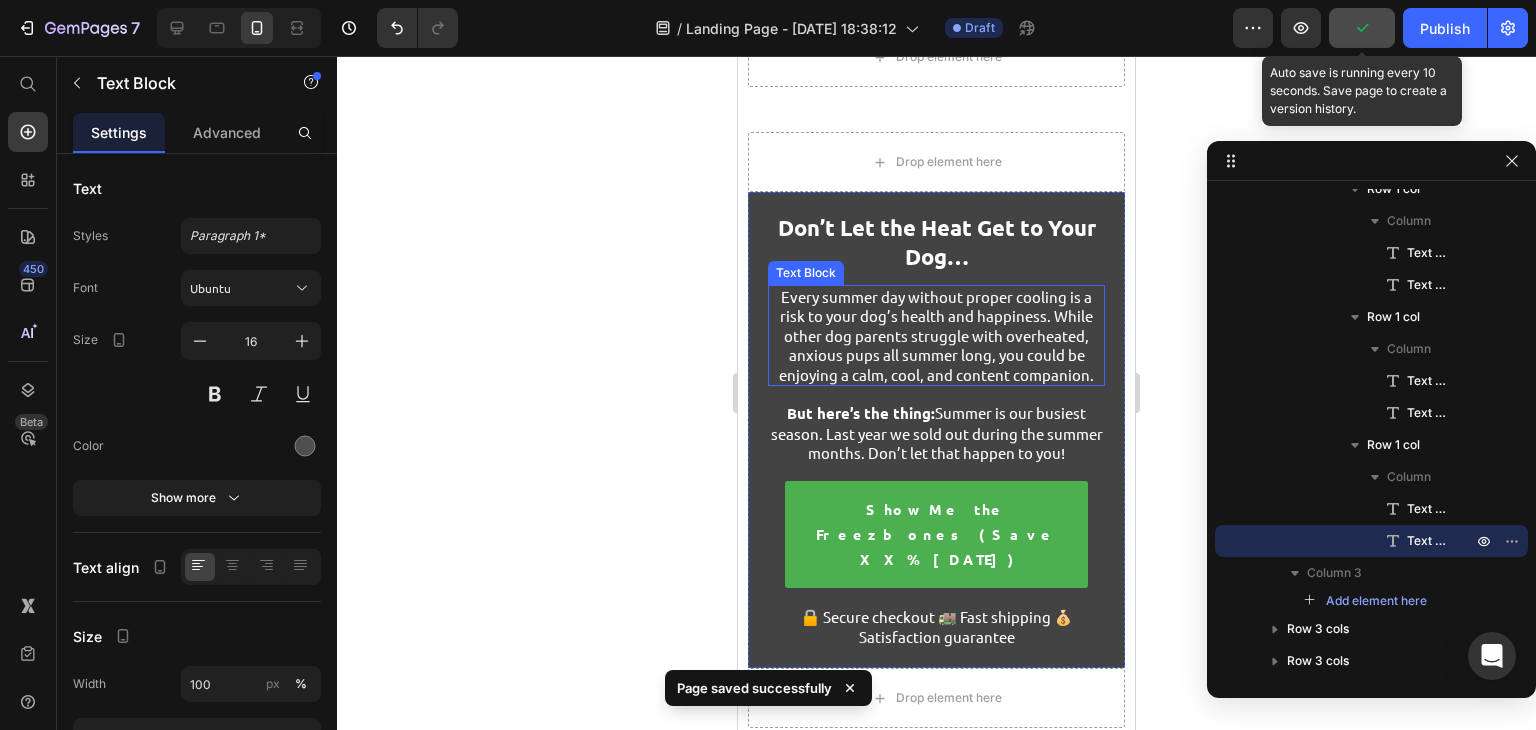 click on "Every summer day without proper cooling is a risk to your dog’s health and happiness. While other dog parents struggle with overheated, anxious pups all summer long, you could be enjoying a calm, cool, and content companion." at bounding box center [936, 336] 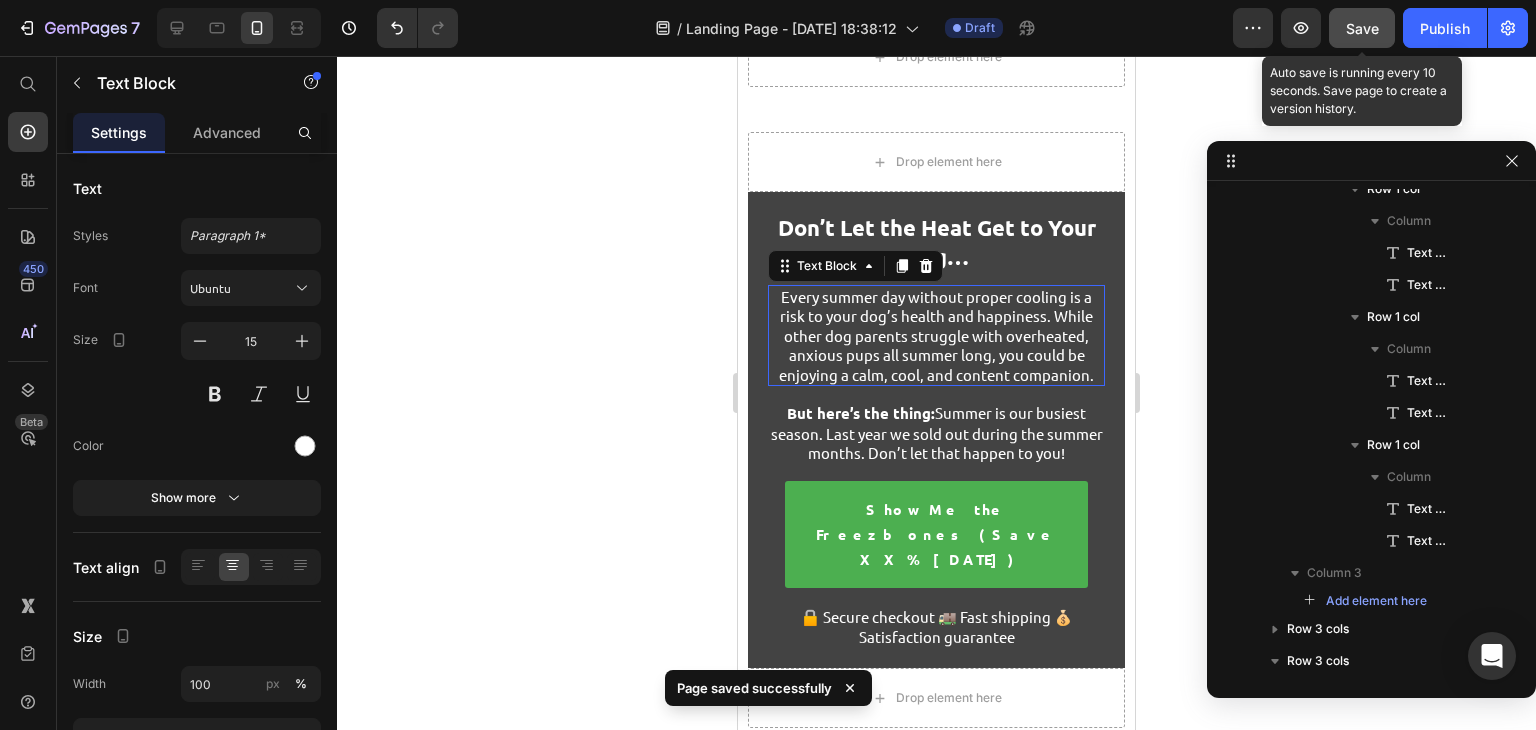 scroll, scrollTop: 6312, scrollLeft: 0, axis: vertical 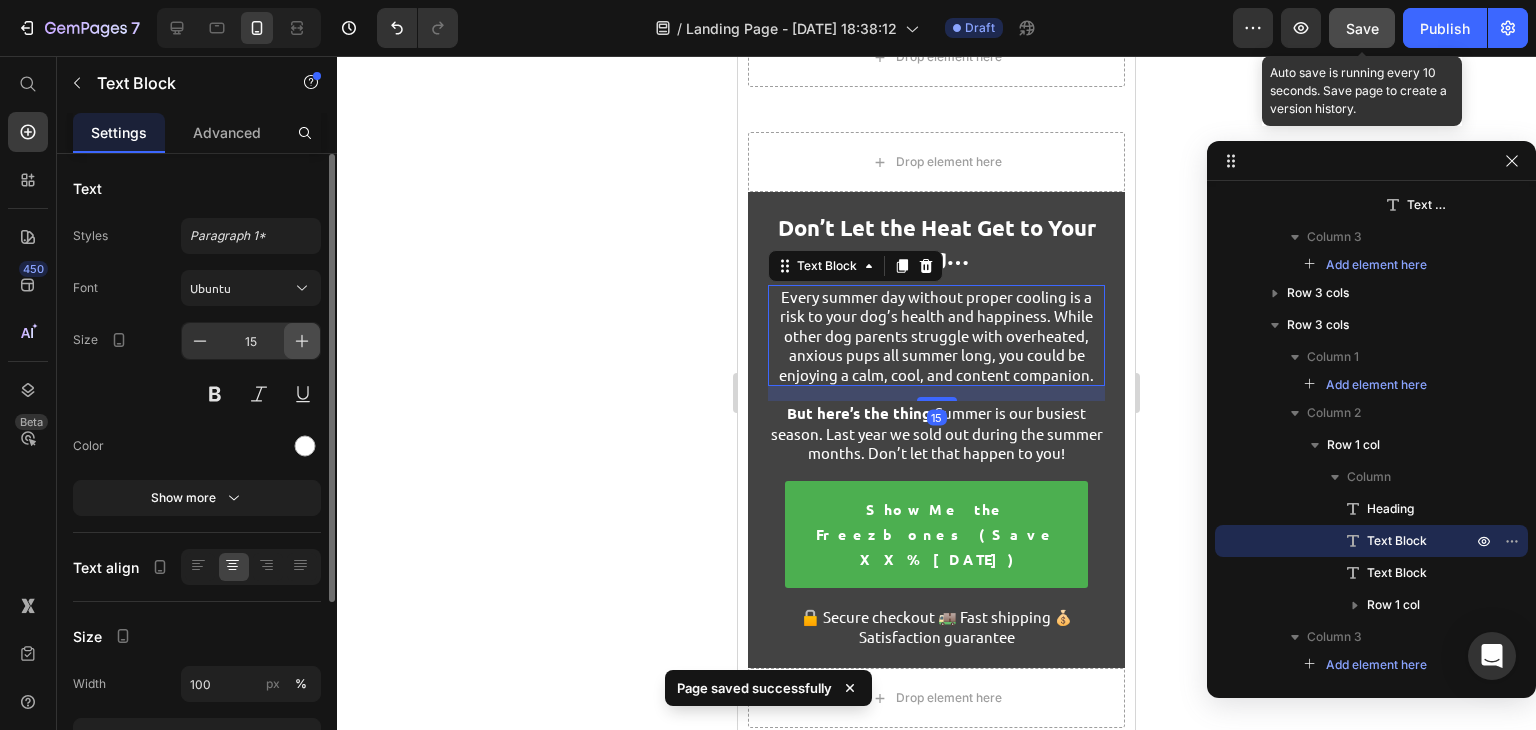 click 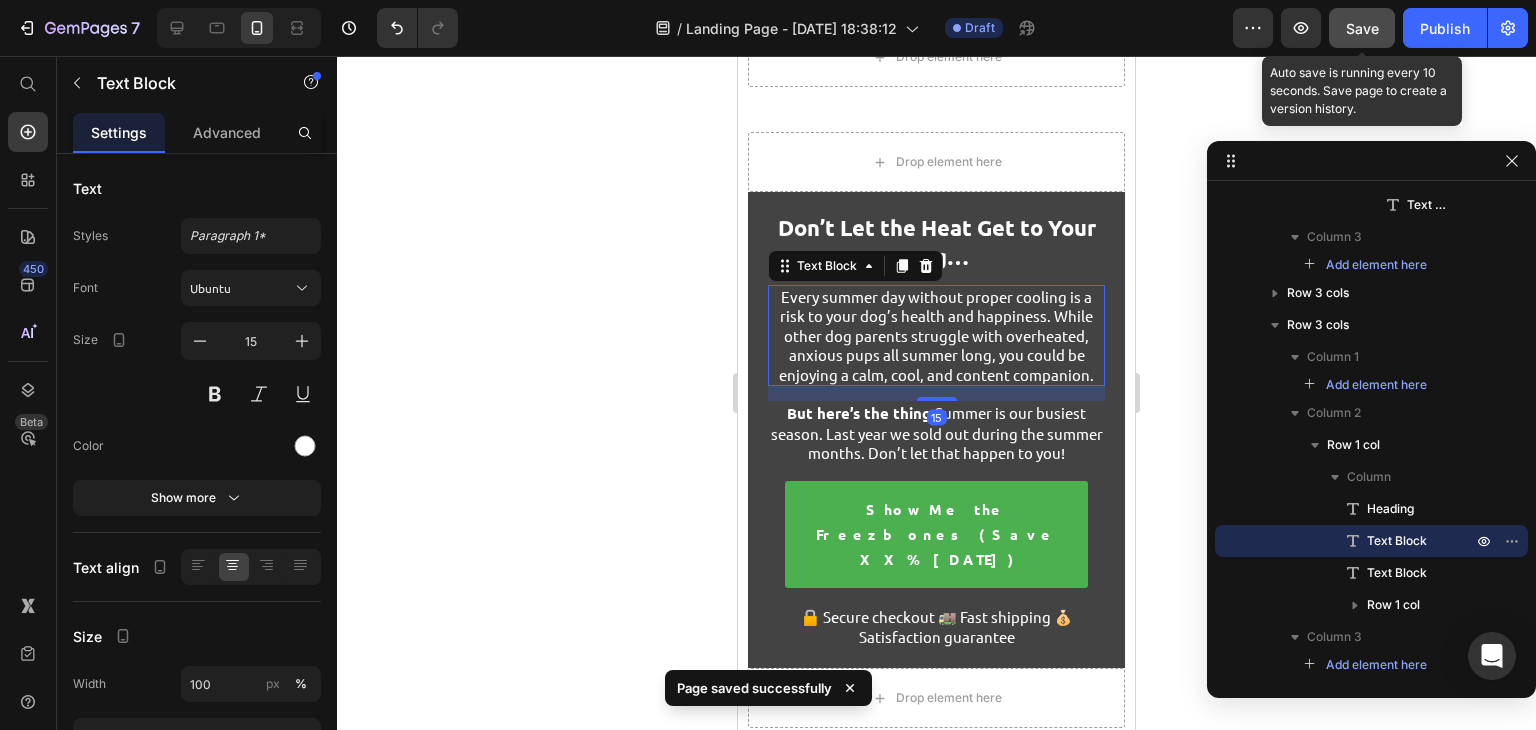 type on "16" 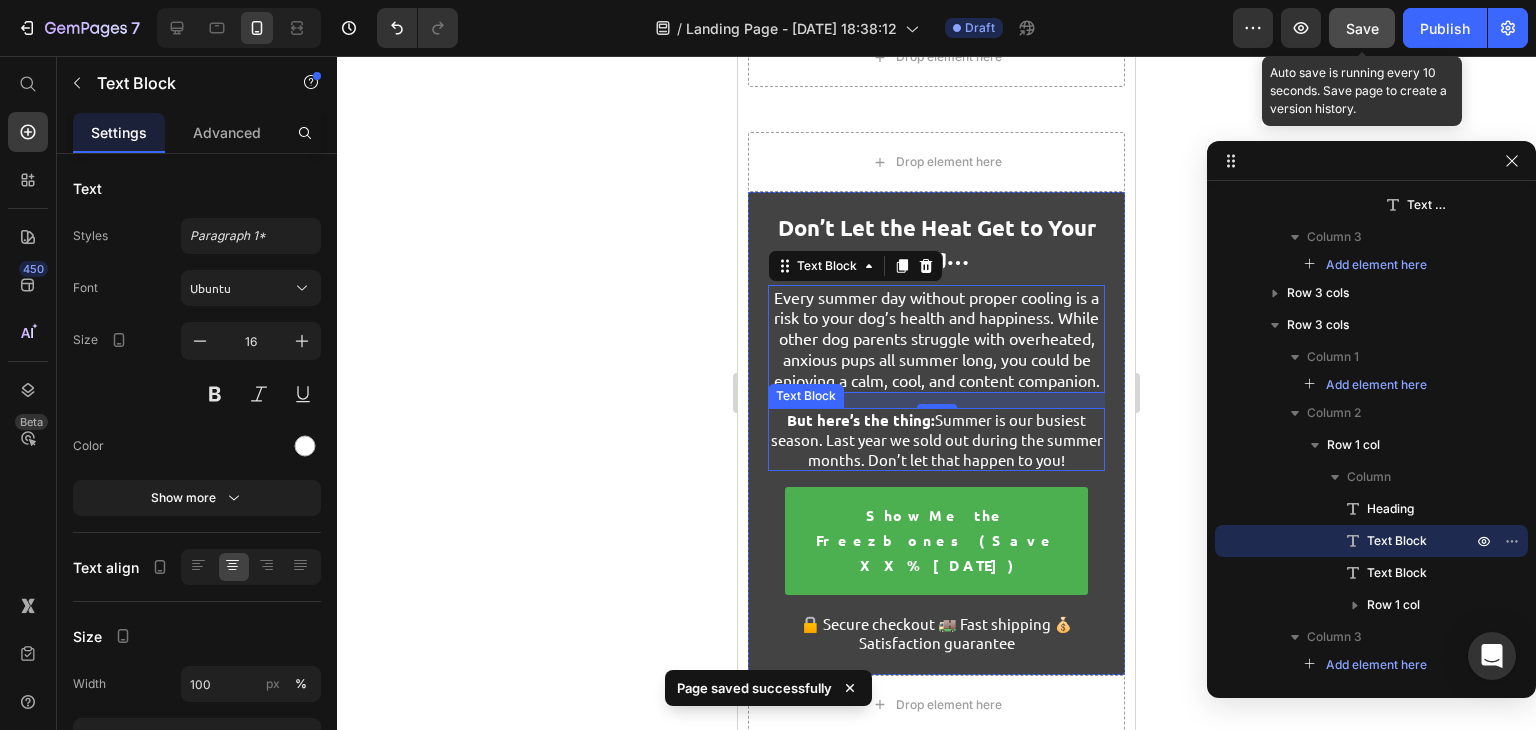 click on "But here’s the thing:  Summer is our busiest season. Last year we sold out during the summer months. Don’t let that happen to you!" at bounding box center (936, 440) 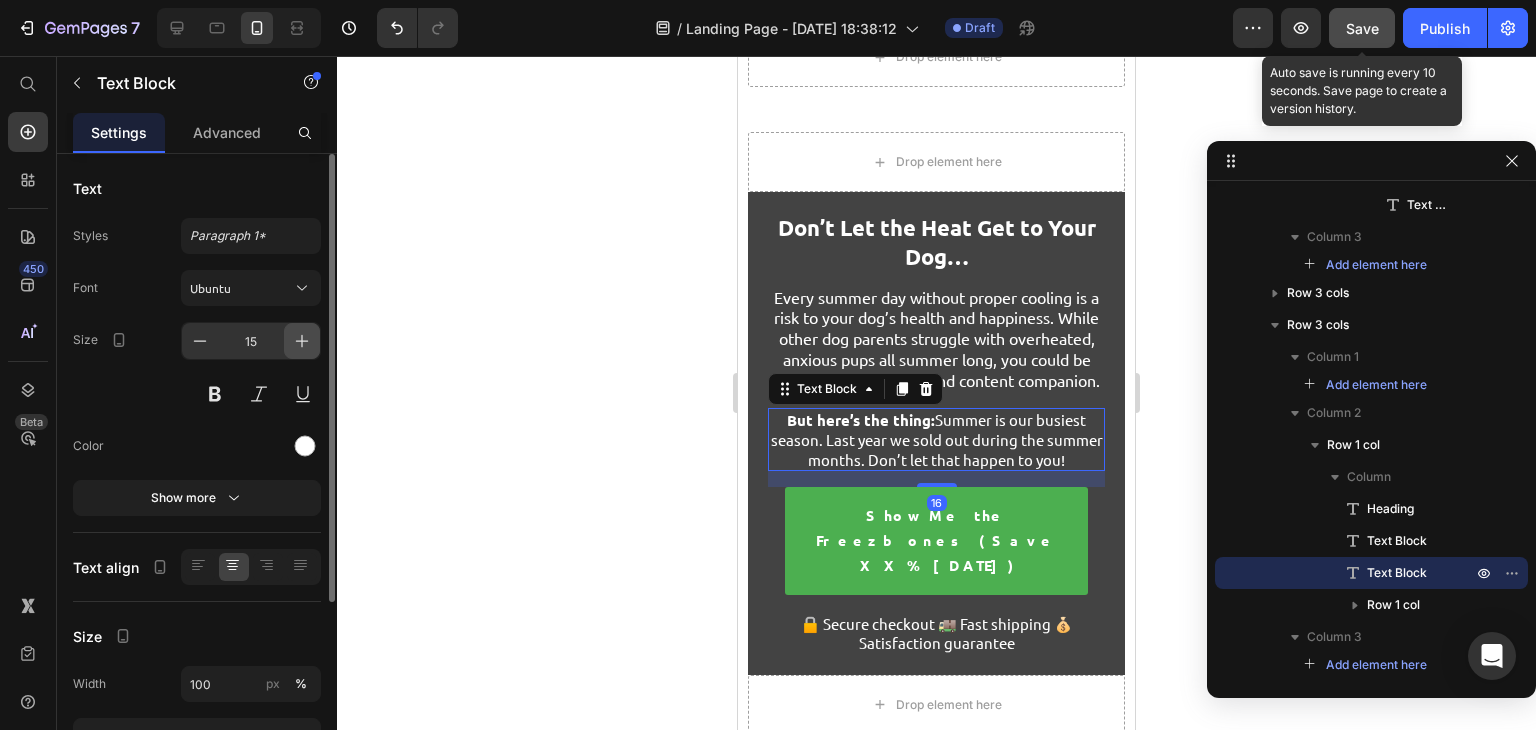 click 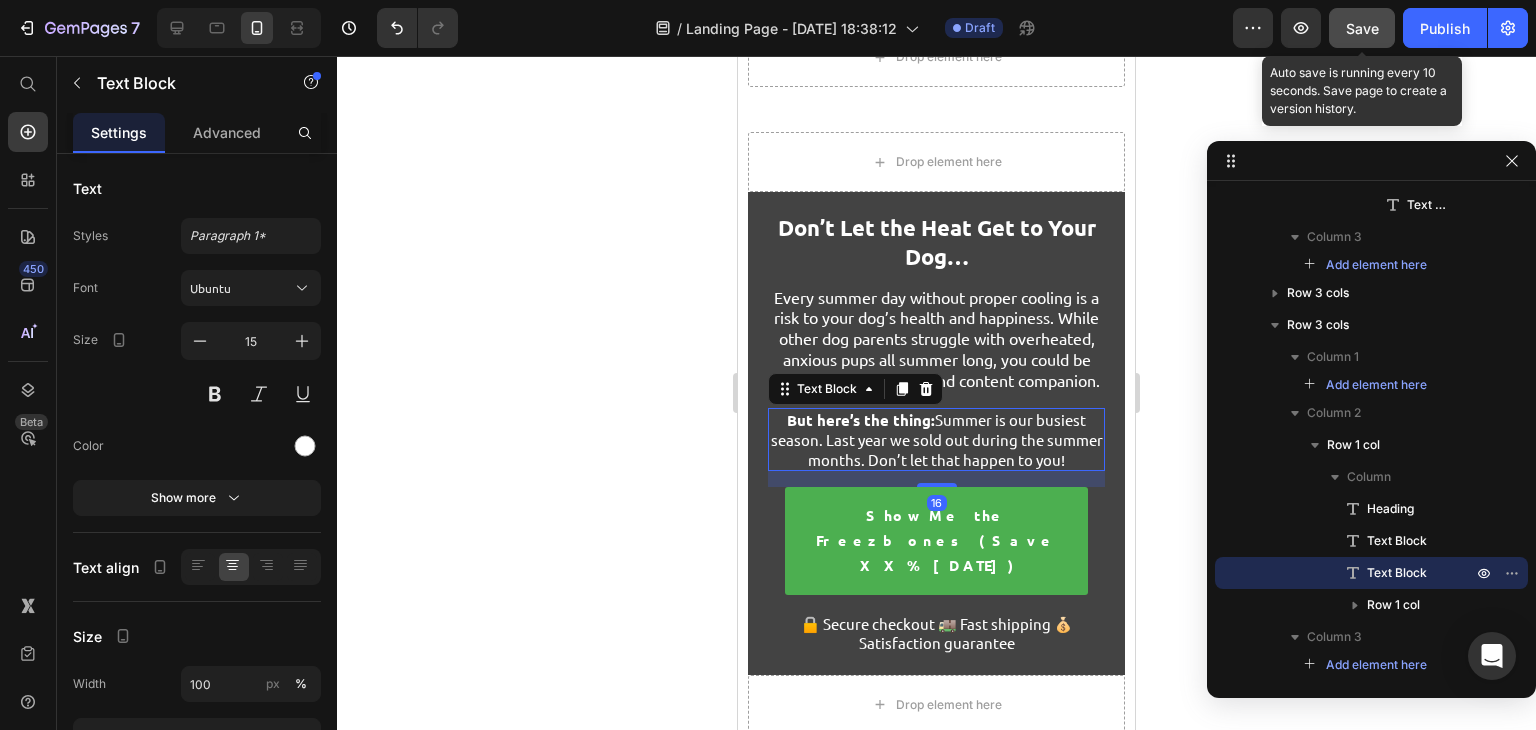 type on "16" 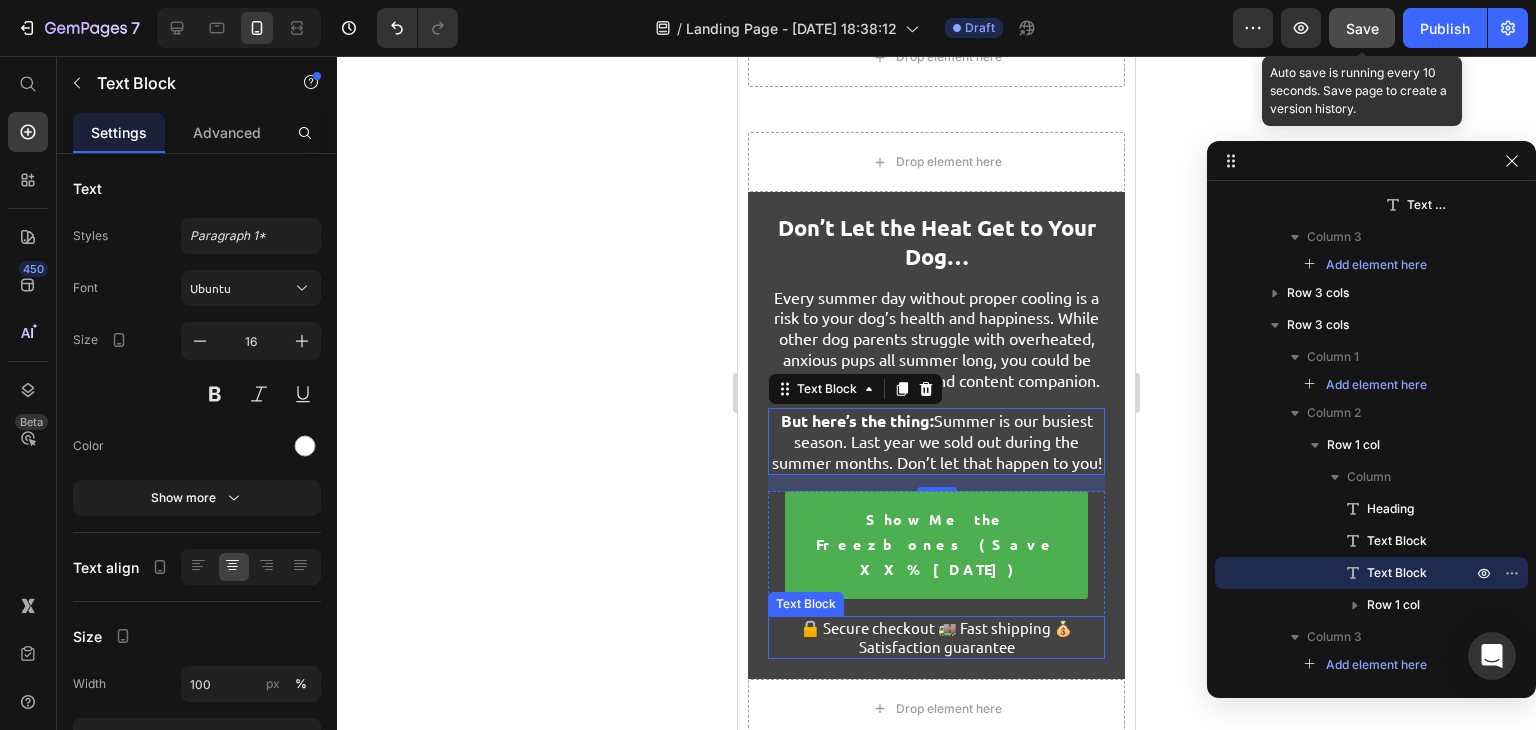 click on "🔒 Secure checkout 🚚 Fast shipping 💰Satisfaction guarantee" at bounding box center (936, 637) 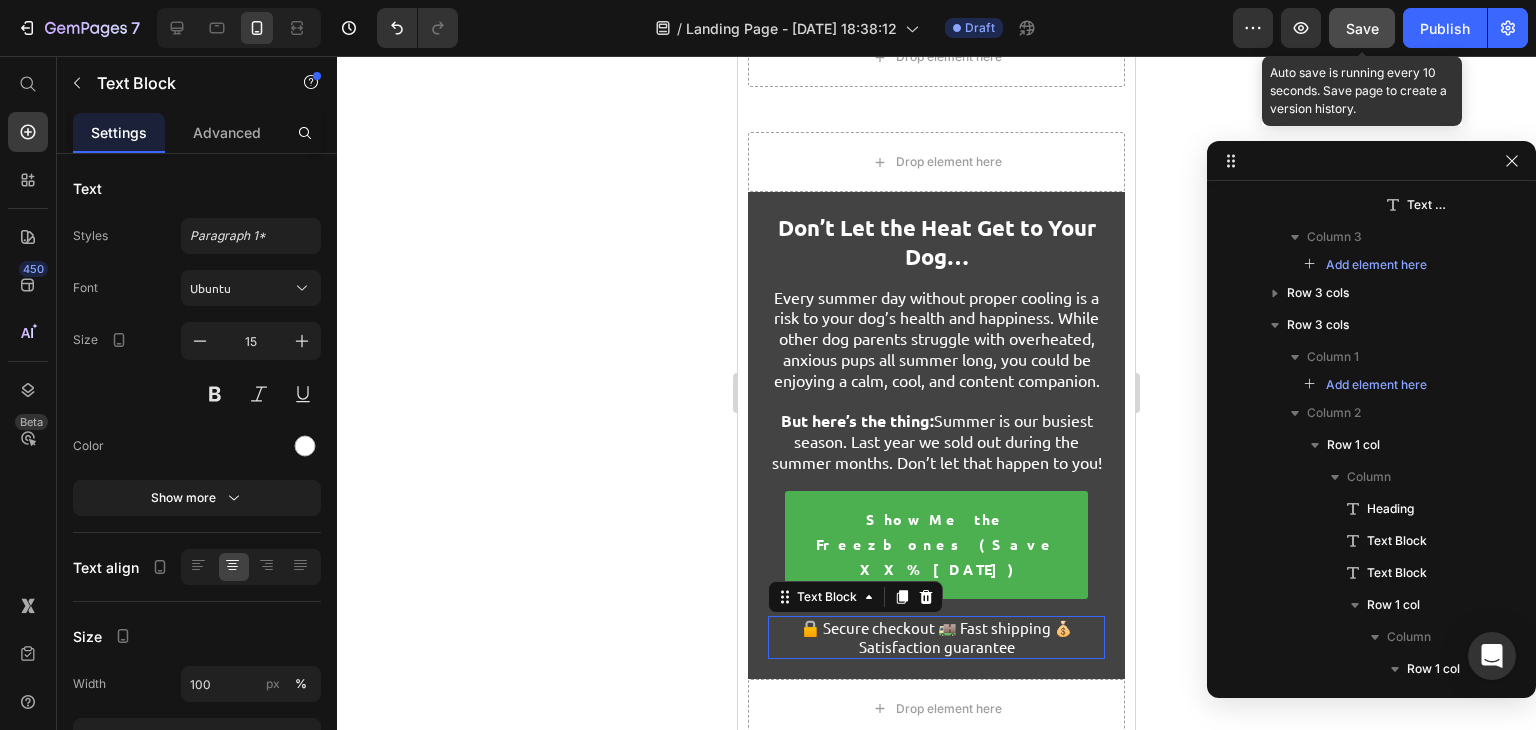 scroll, scrollTop: 6472, scrollLeft: 0, axis: vertical 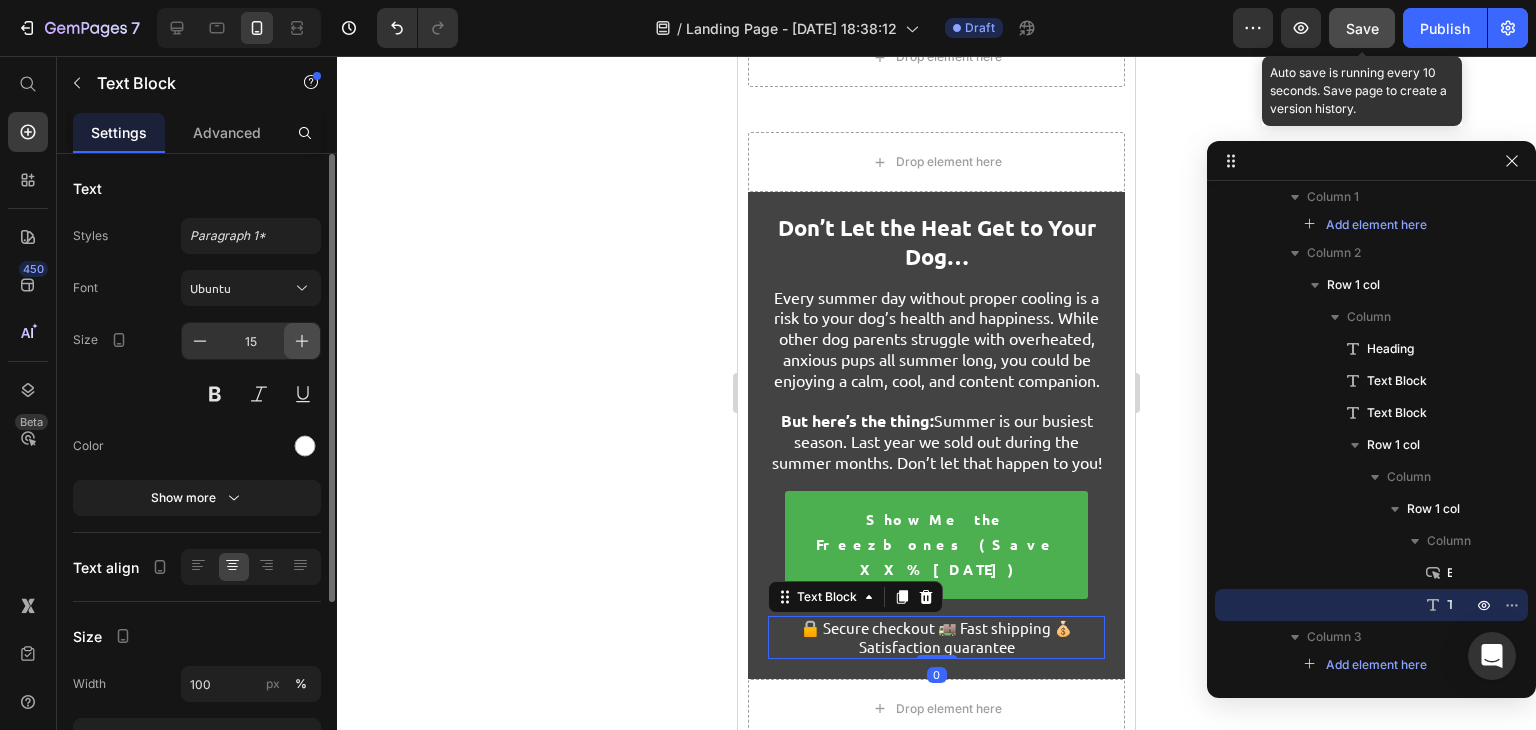 click 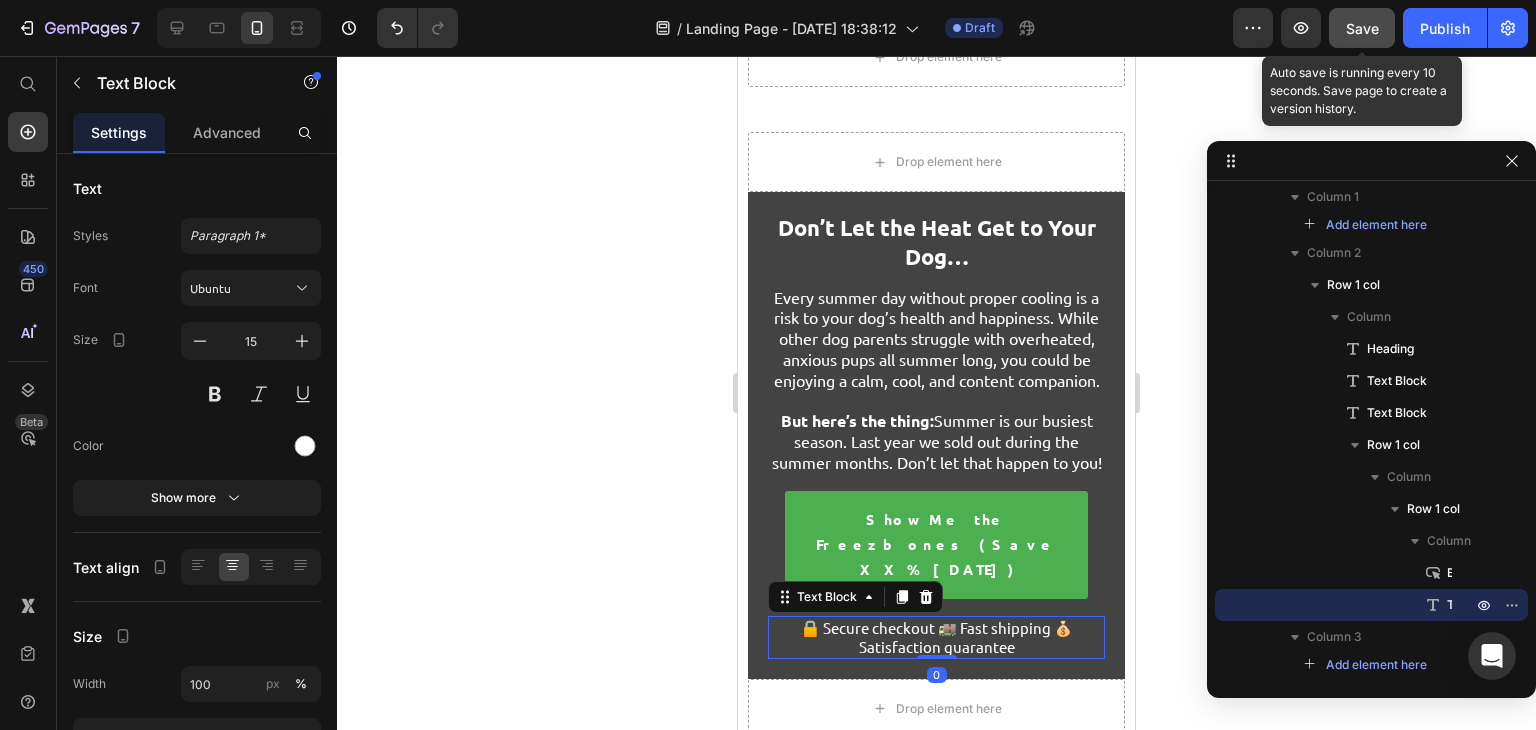 type on "16" 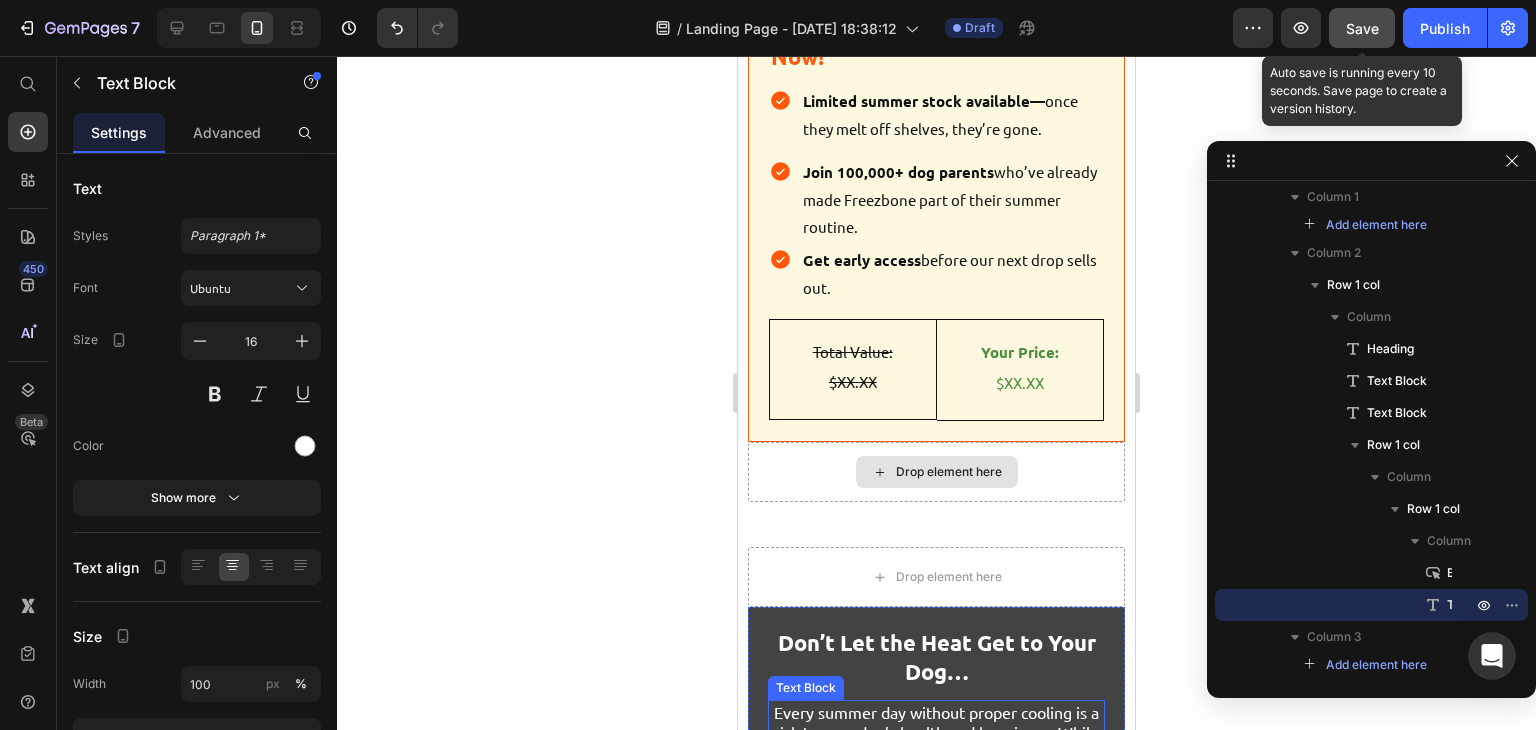 scroll, scrollTop: 13218, scrollLeft: 0, axis: vertical 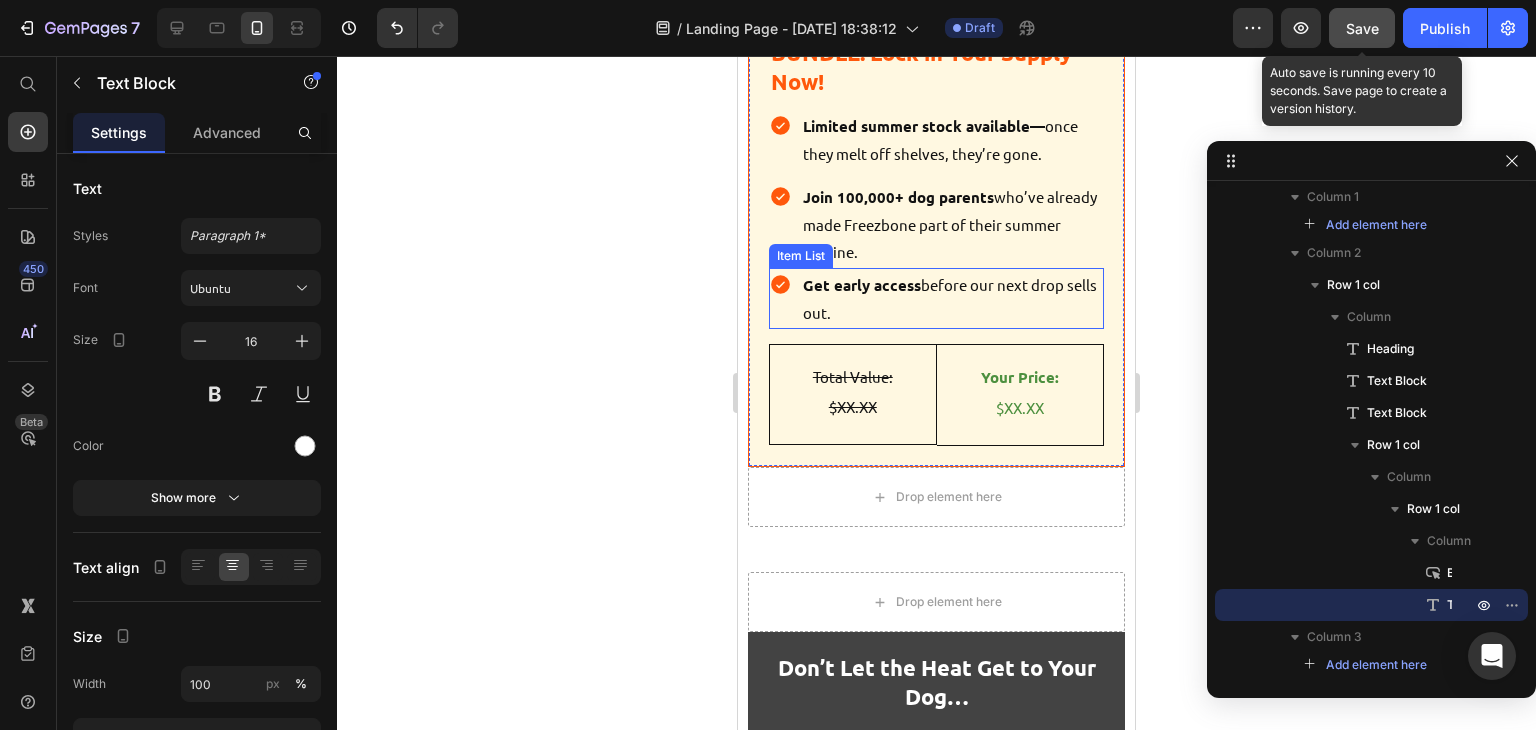 click on "Get early access  before our next drop sells out." at bounding box center (952, 298) 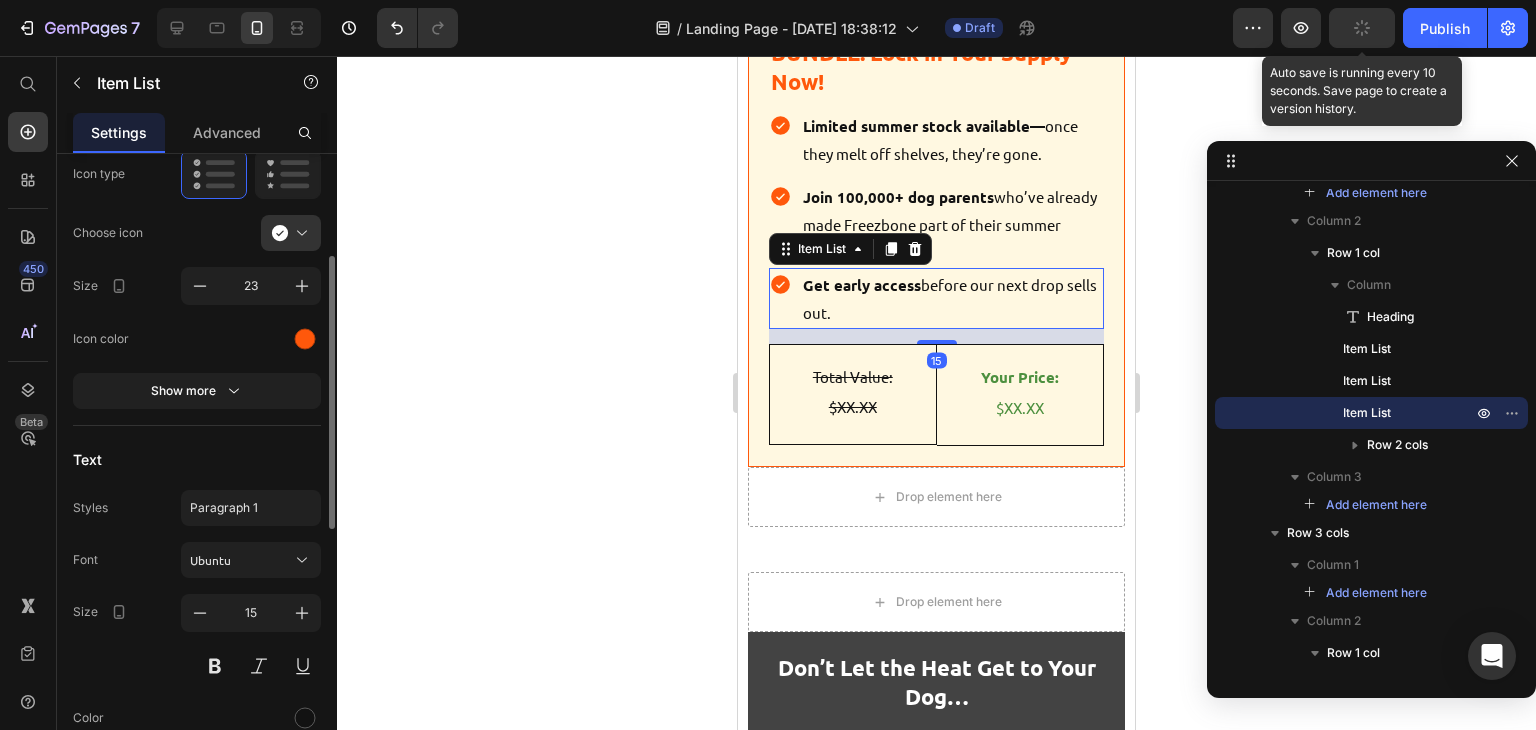 scroll, scrollTop: 384, scrollLeft: 0, axis: vertical 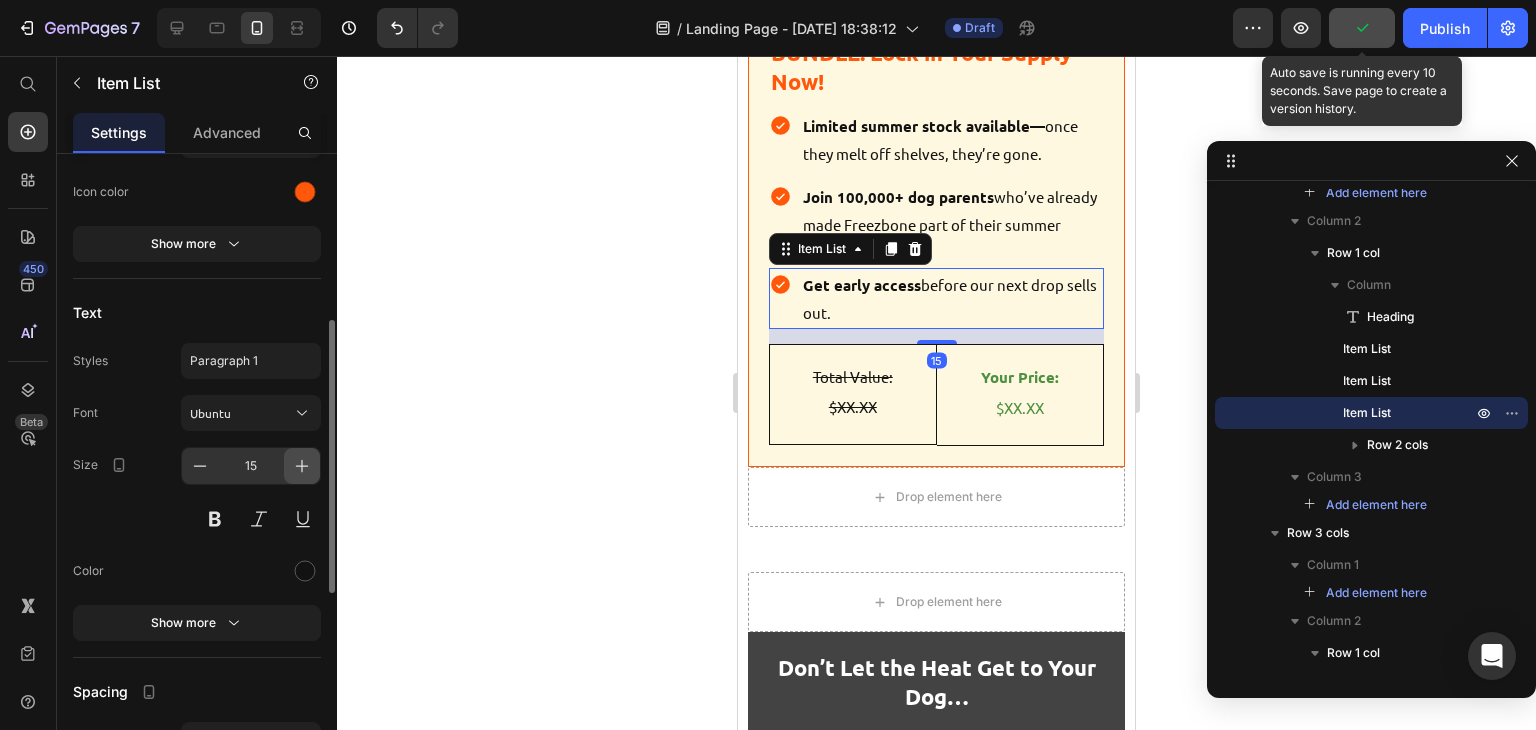 click 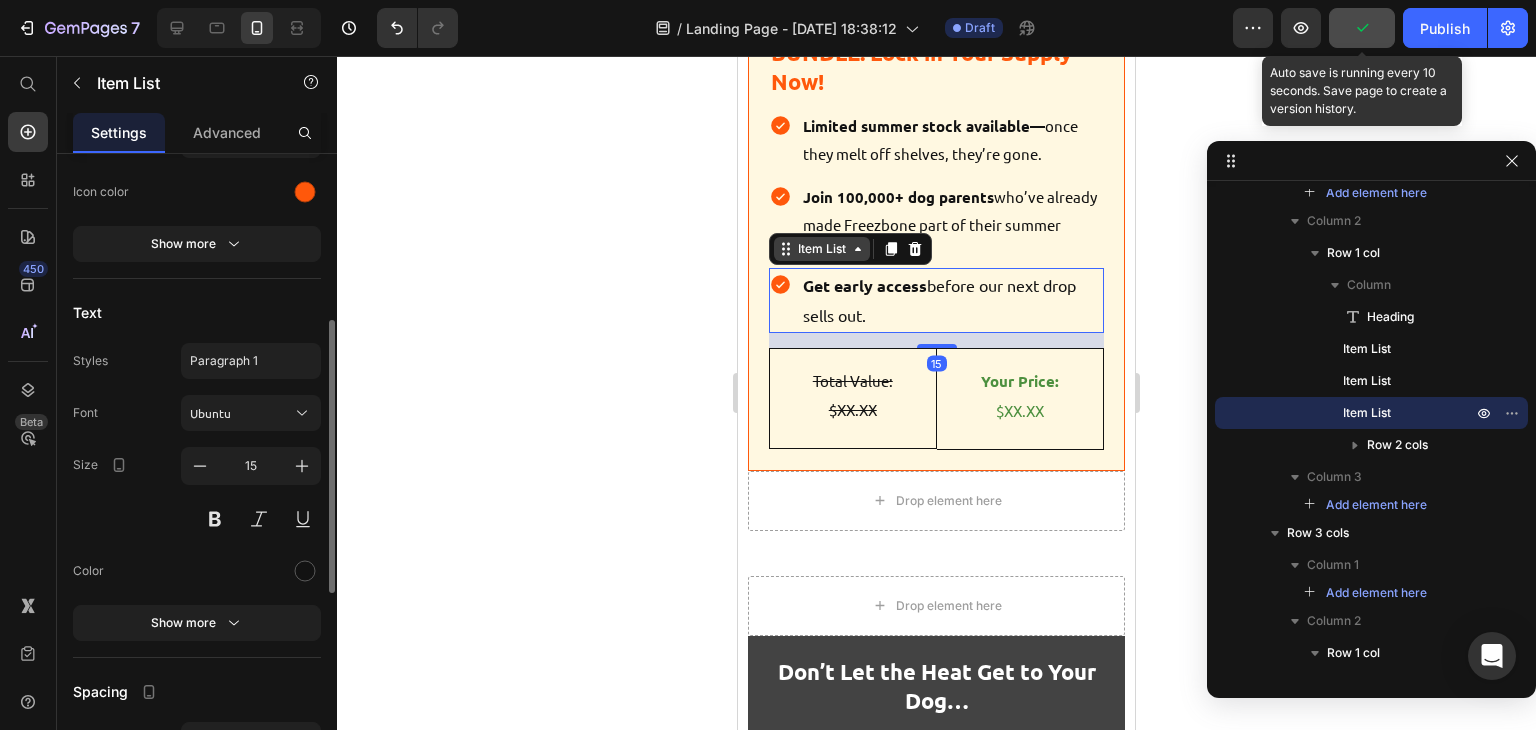 type on "16" 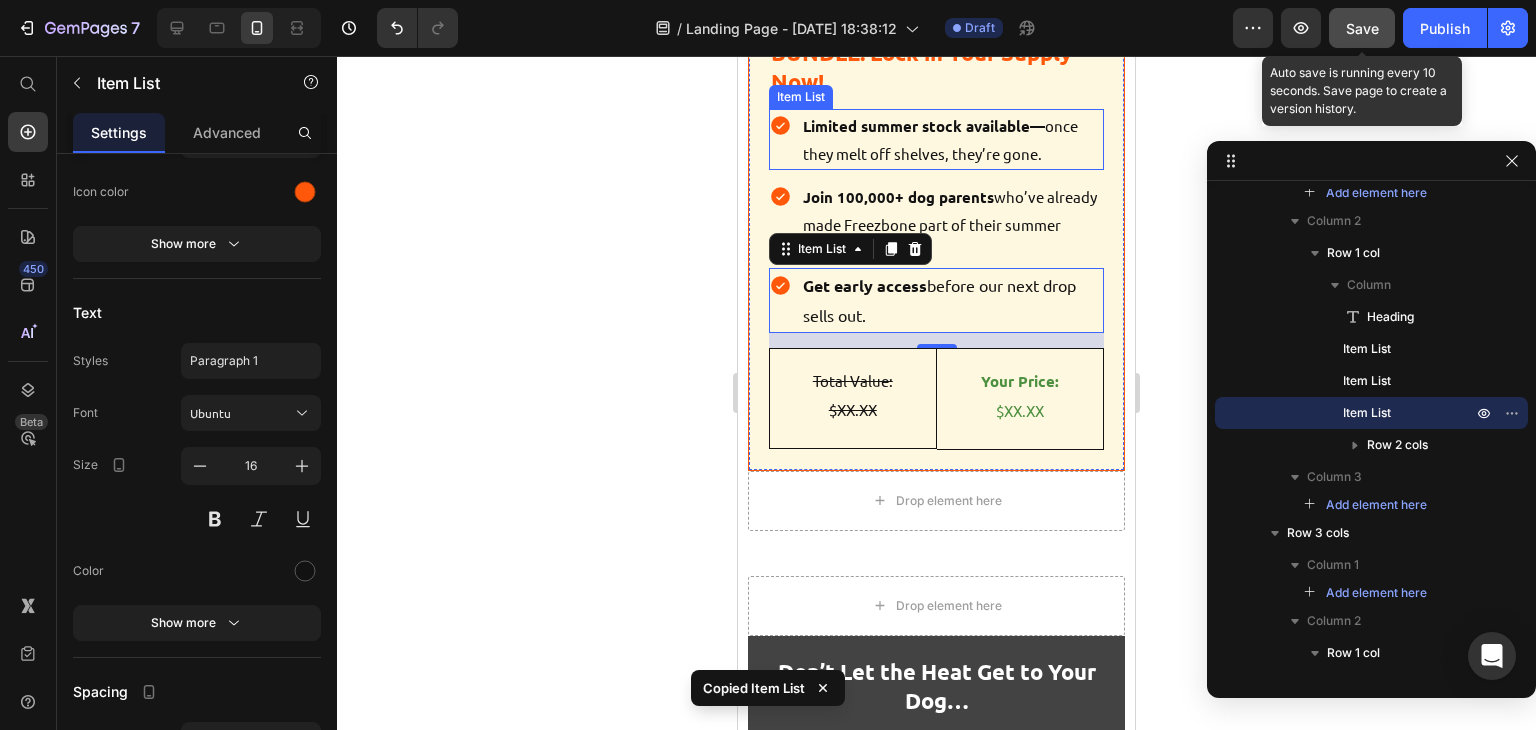 click on "Limited summer stock available— once they melt off shelves, they’re gone." at bounding box center [936, 139] 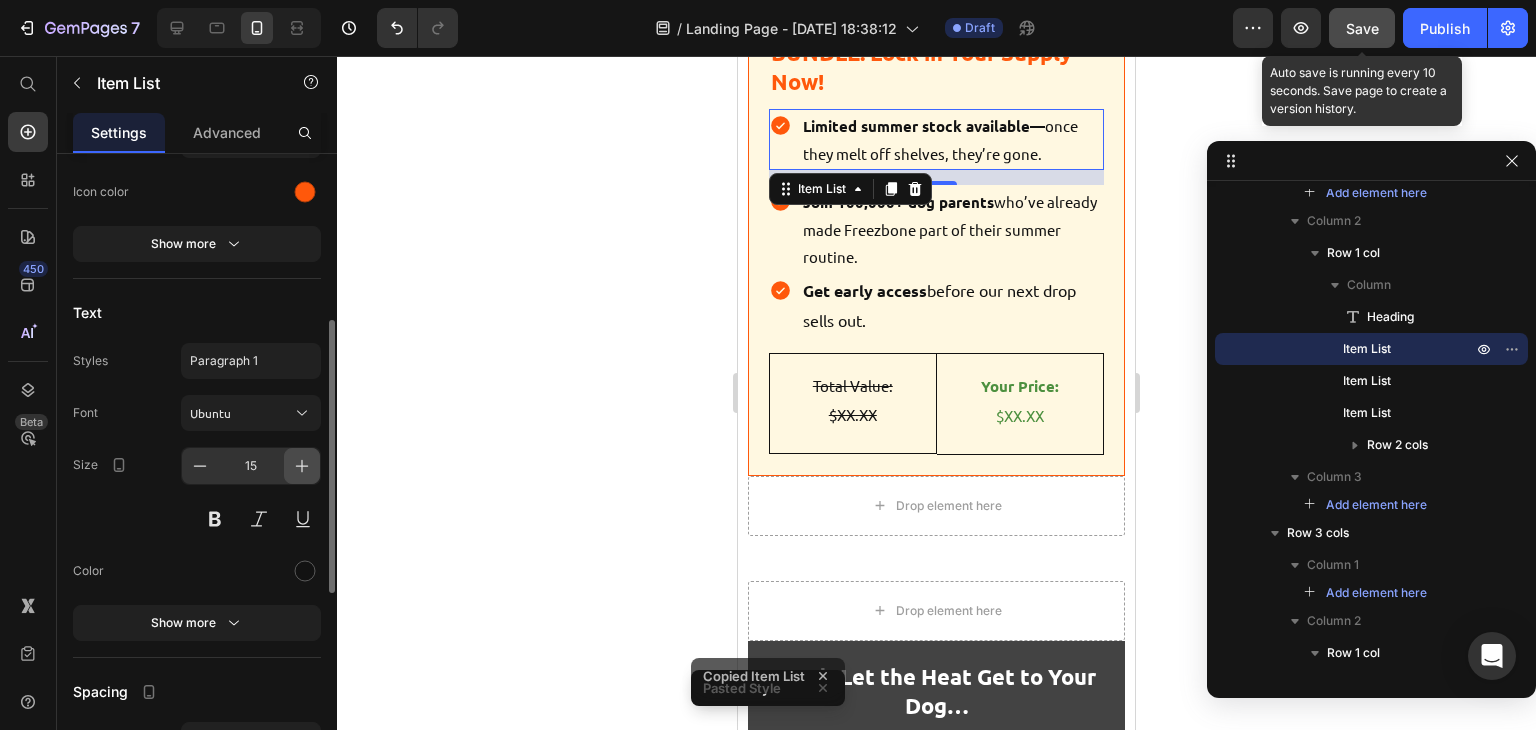 click at bounding box center [302, 466] 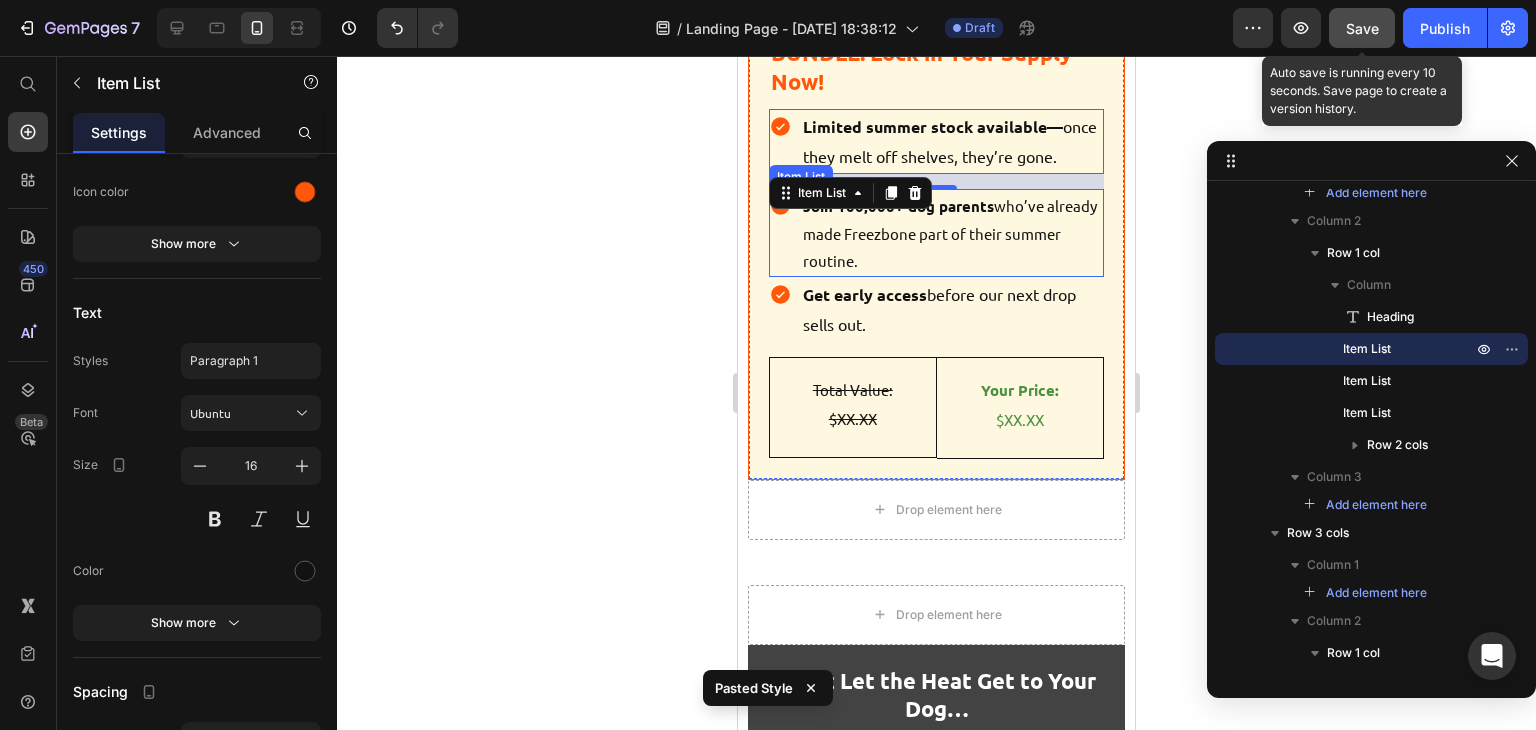 click on "Join 100,000+ dog parents  who’ve already made Freezbone part of their summer routine." at bounding box center (936, 233) 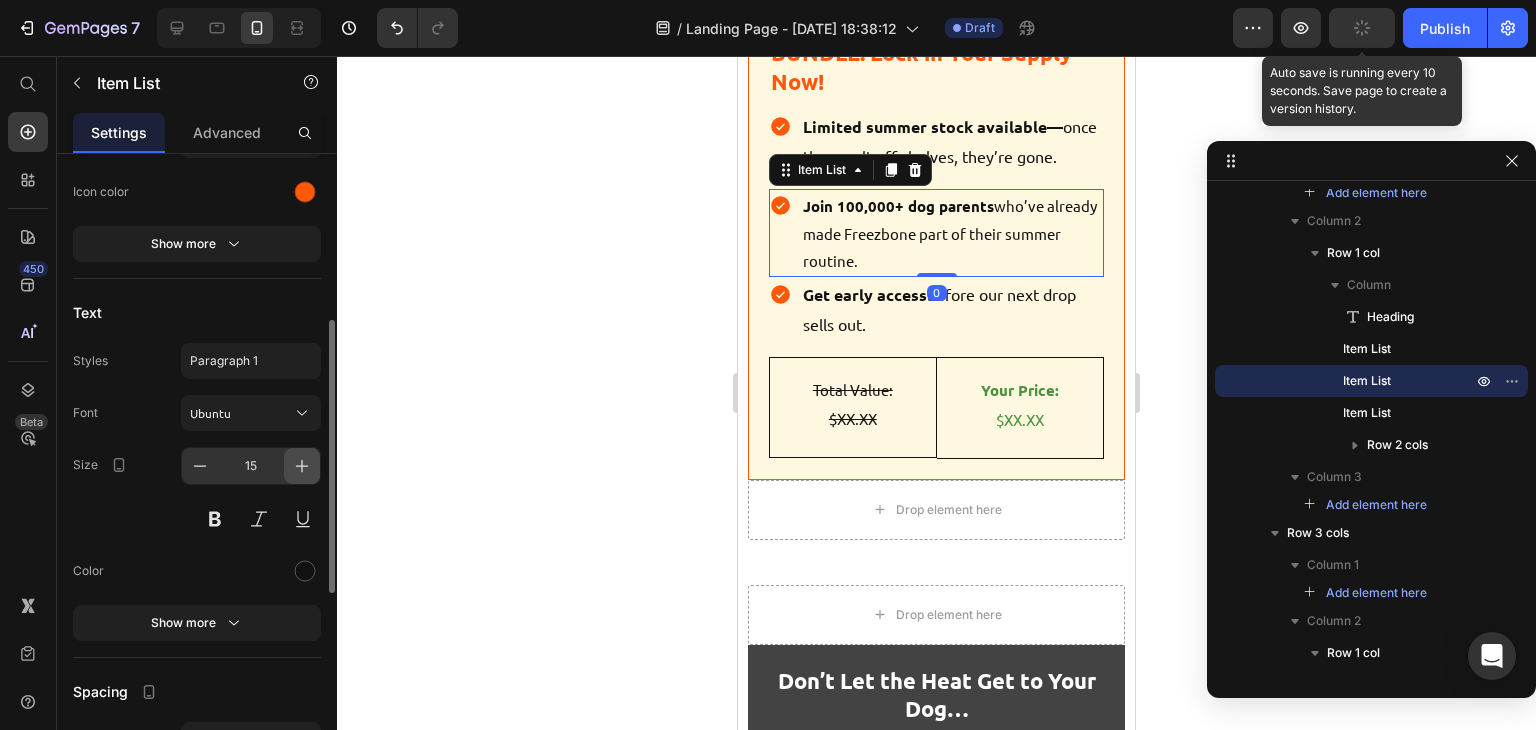 drag, startPoint x: 309, startPoint y: 467, endPoint x: 145, endPoint y: 263, distance: 261.74796 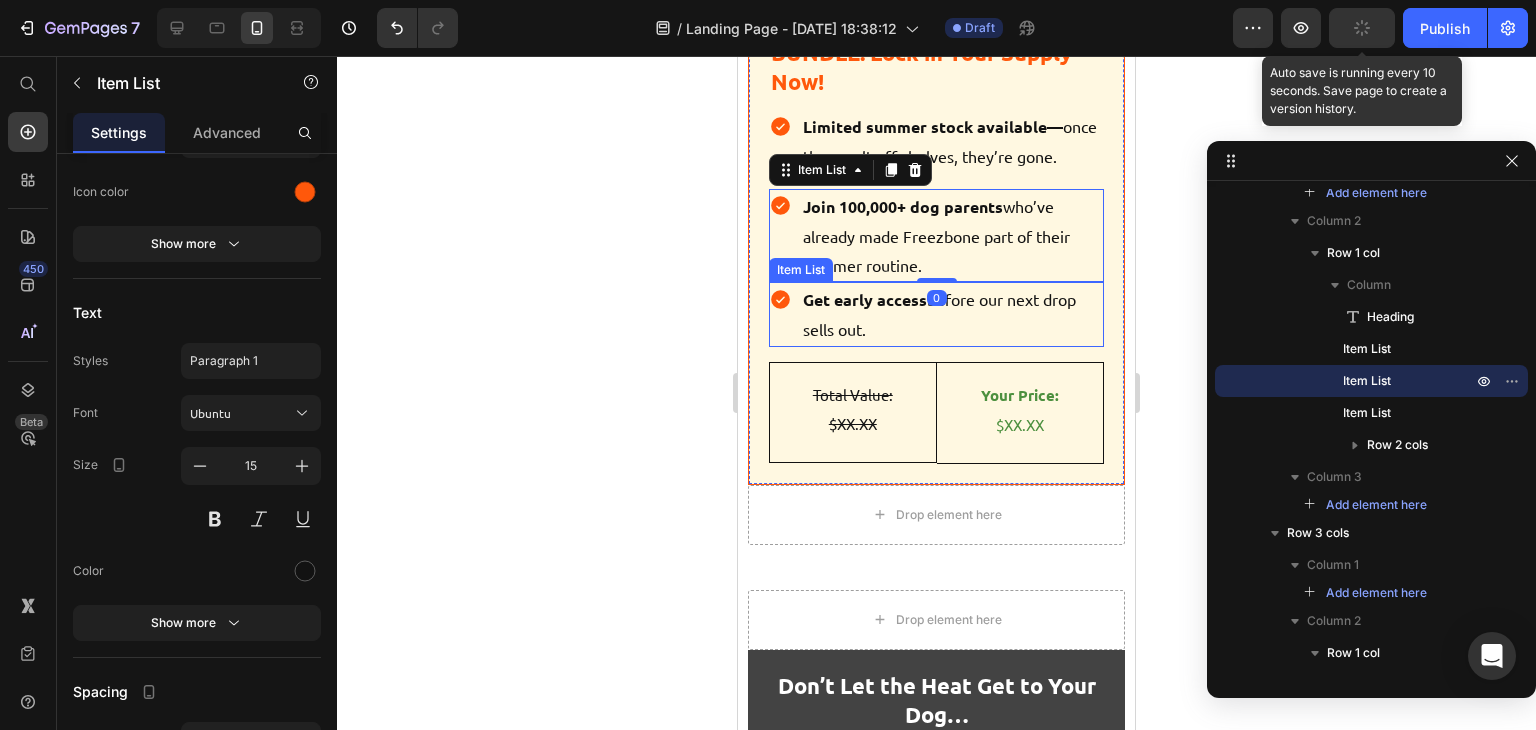 type on "16" 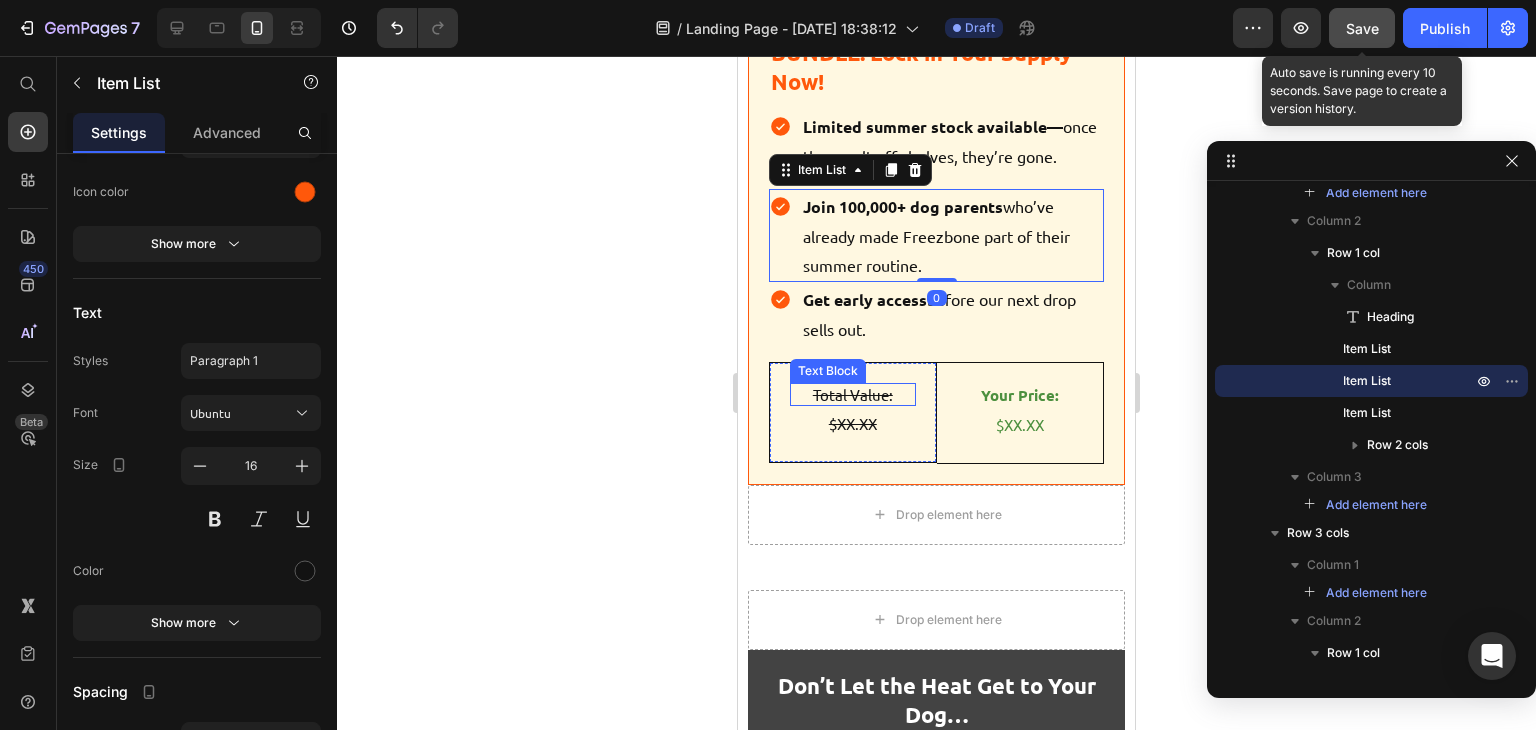 scroll, scrollTop: 13347, scrollLeft: 0, axis: vertical 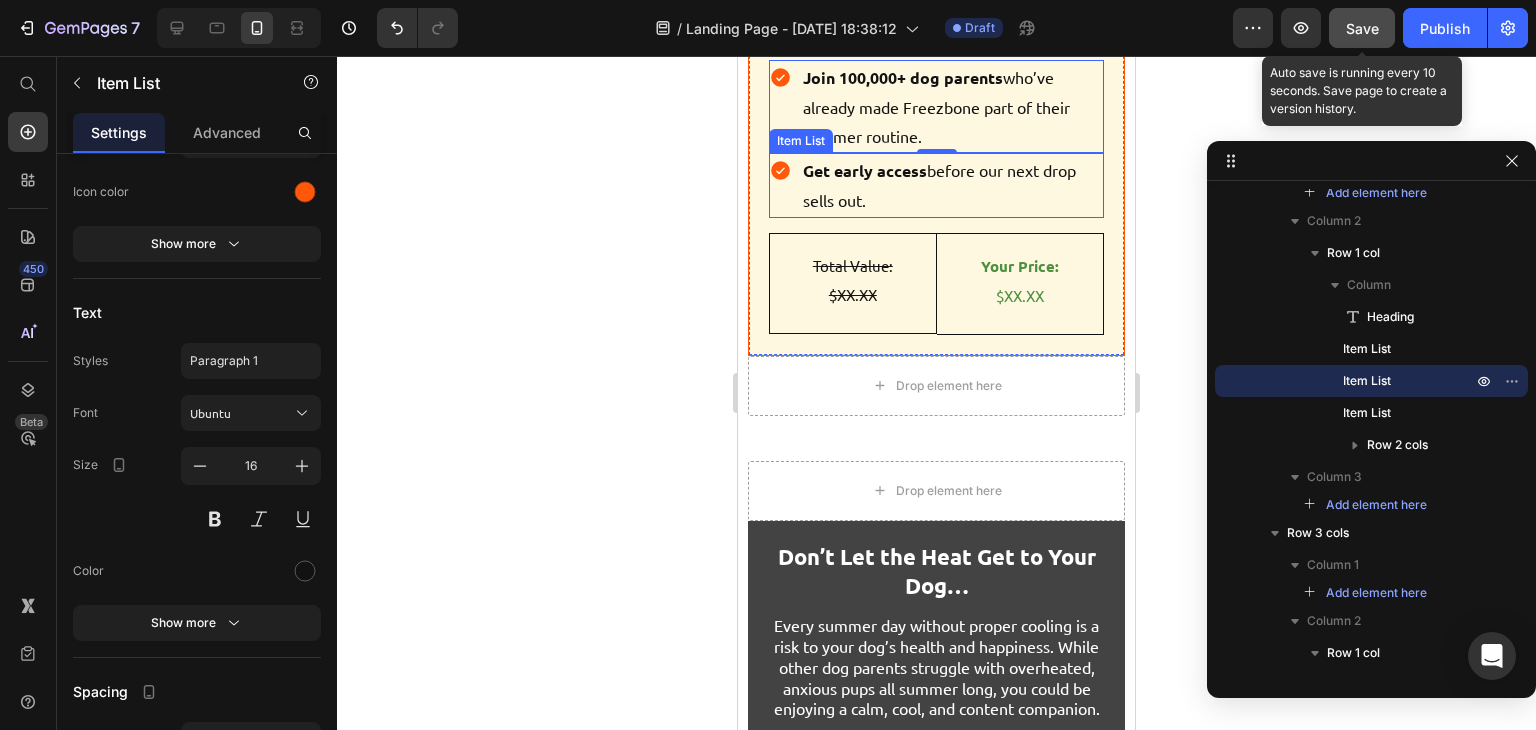 click on "Get early access  before our next drop sells out." at bounding box center [936, 185] 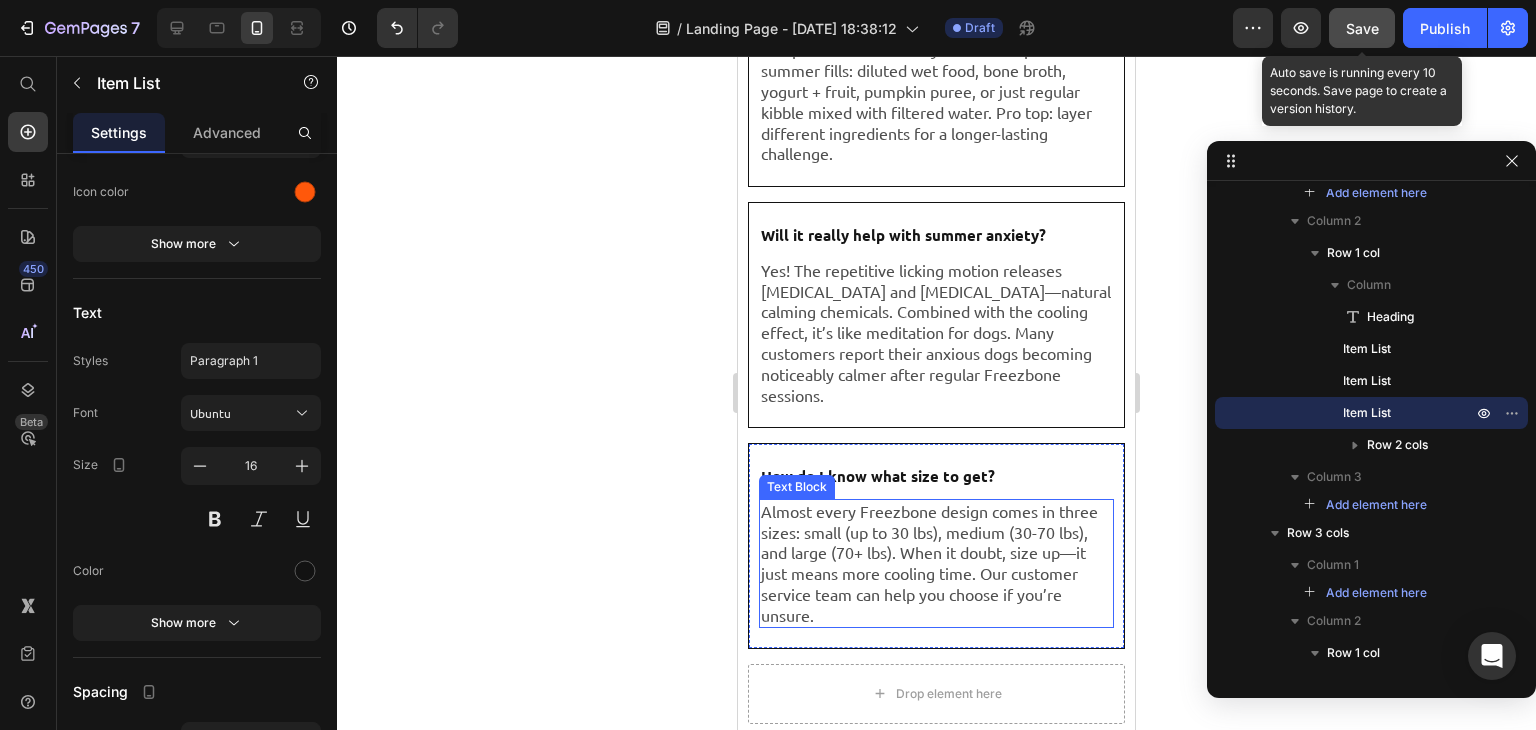 scroll, scrollTop: 12354, scrollLeft: 0, axis: vertical 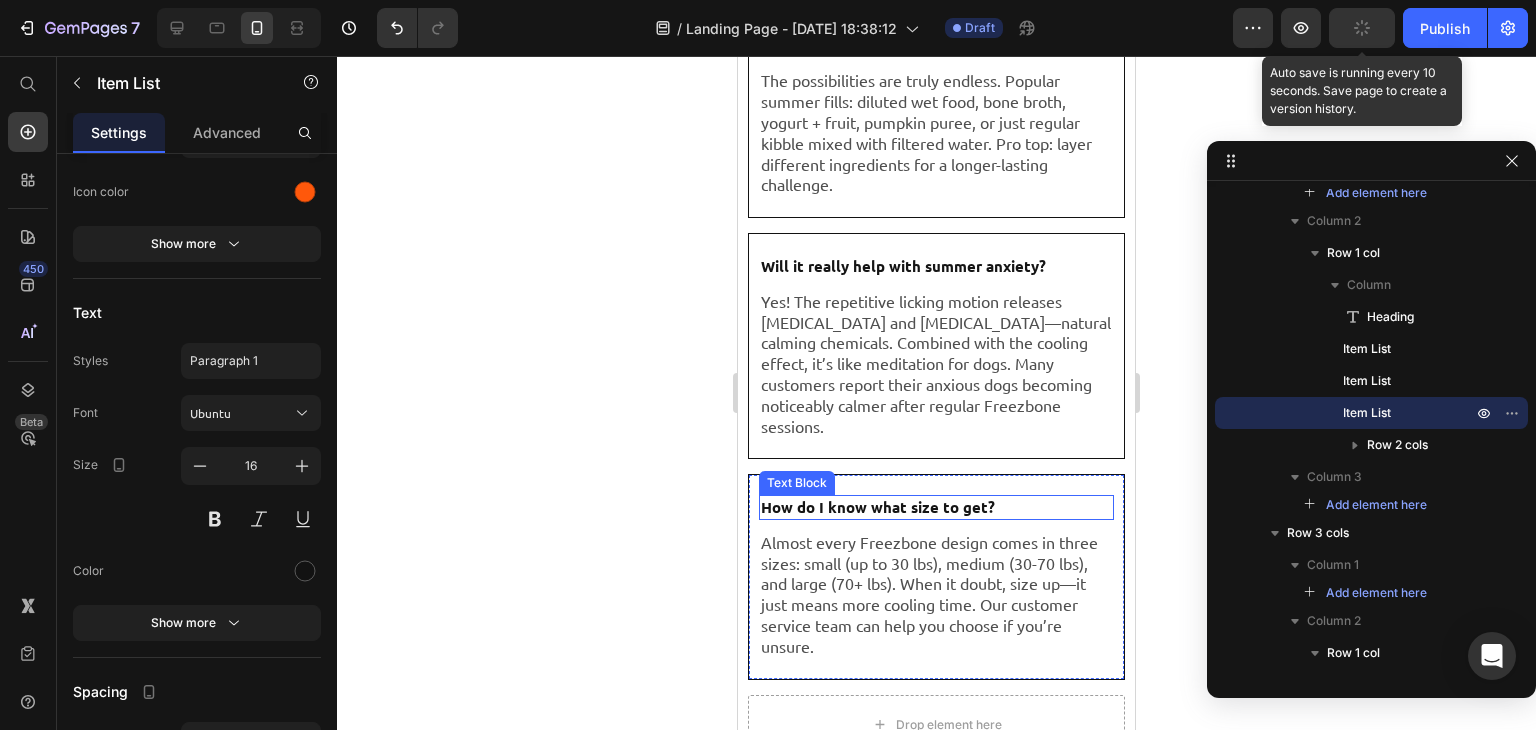 click on "How do I know what size to get?" at bounding box center (878, 507) 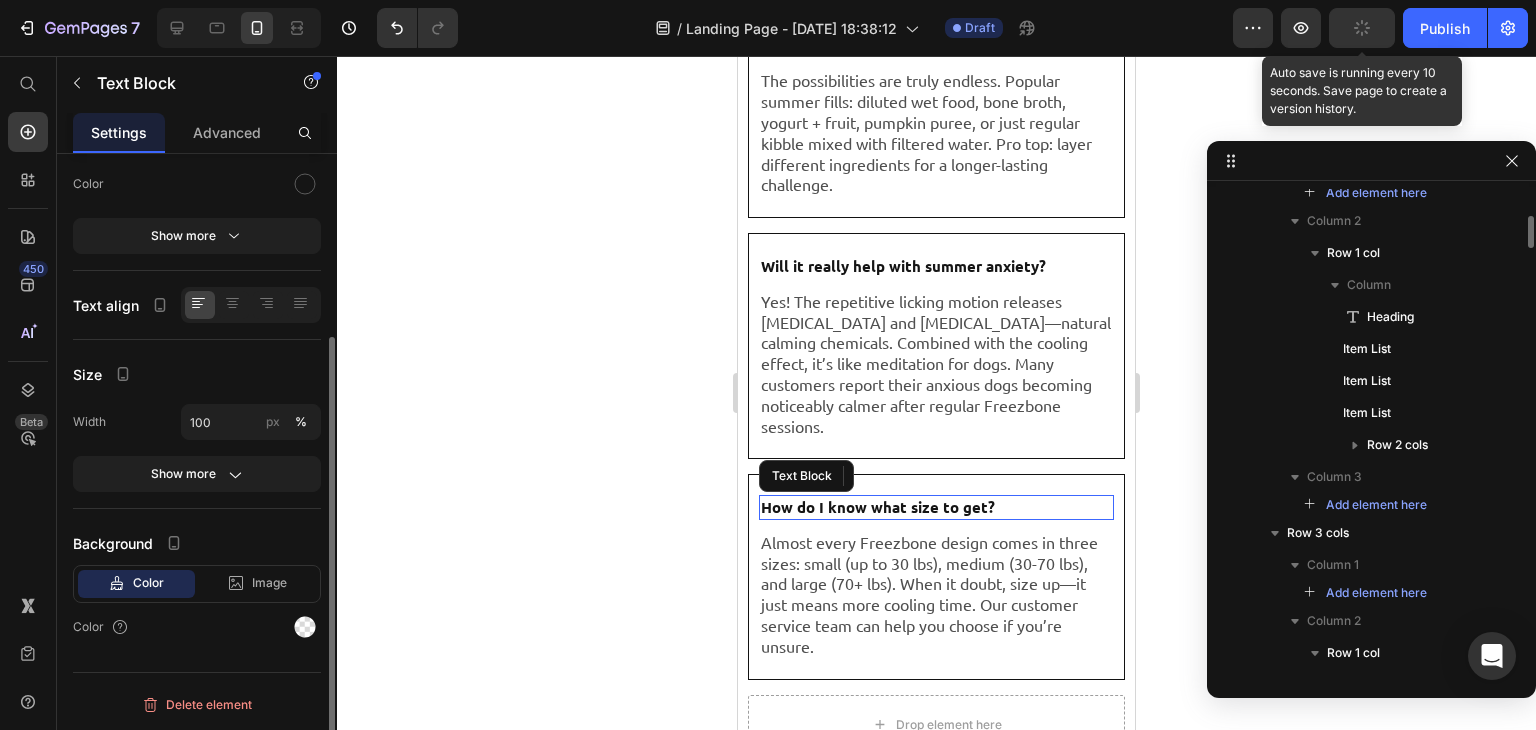 click on "How do I know what size to get?" at bounding box center [878, 507] 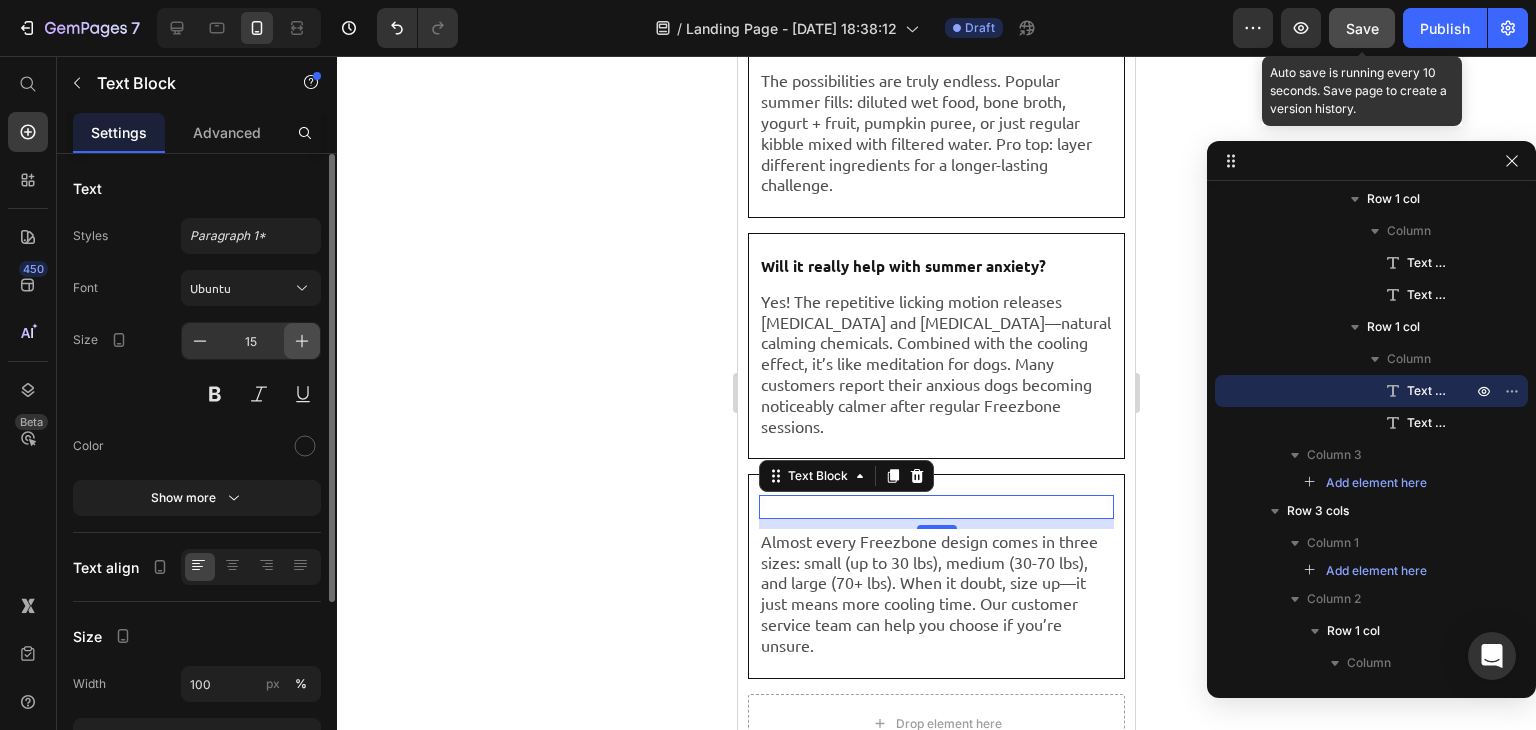 click 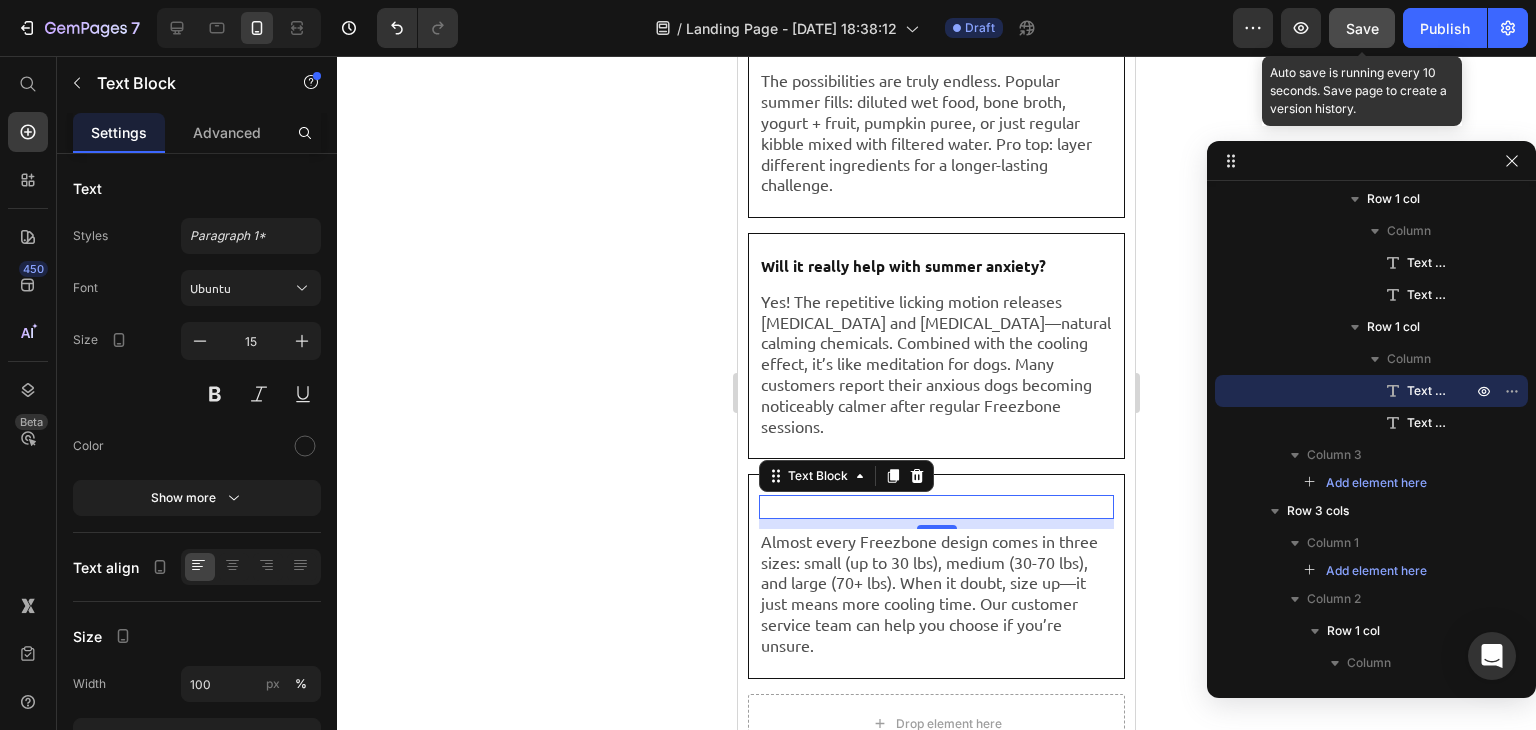type on "16" 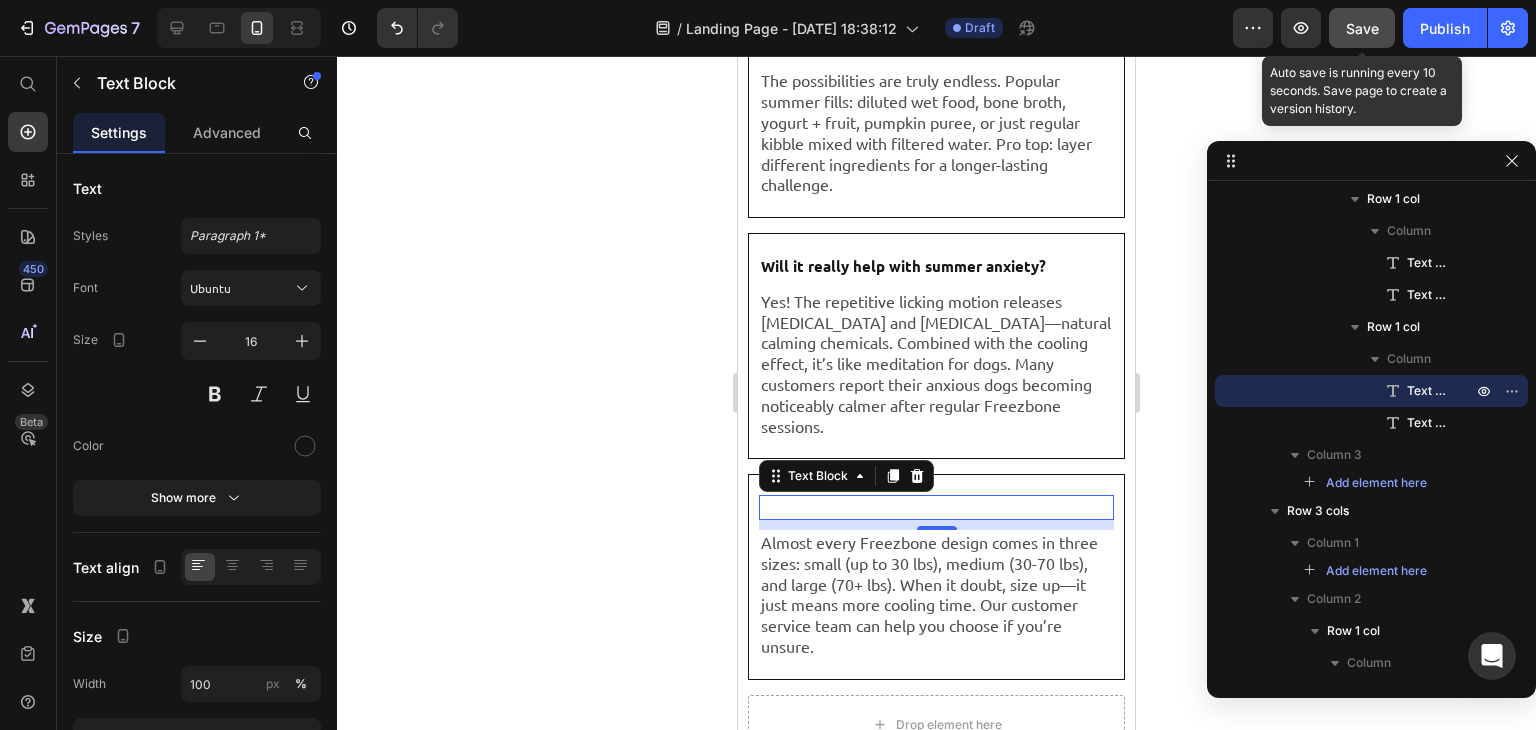 type 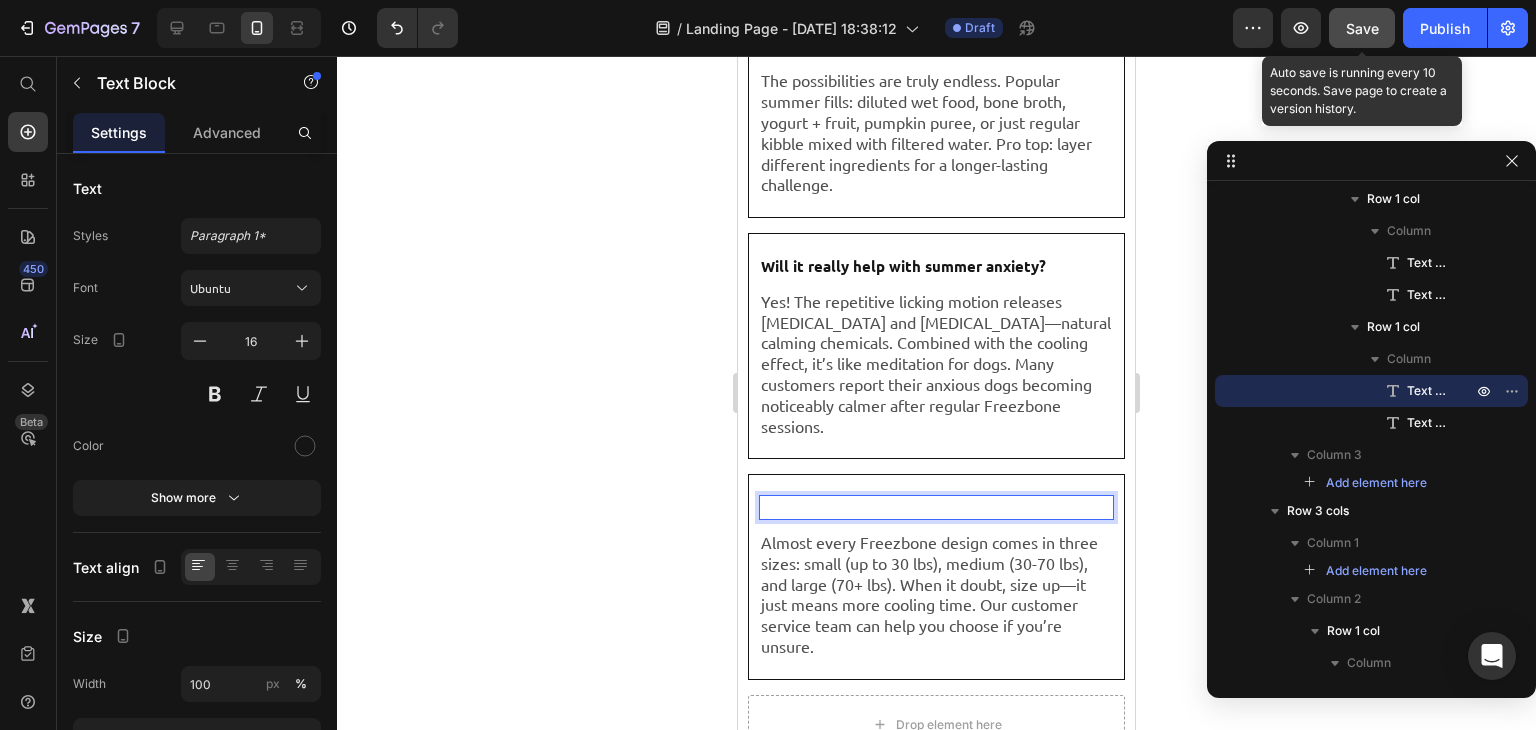 click at bounding box center [936, 507] 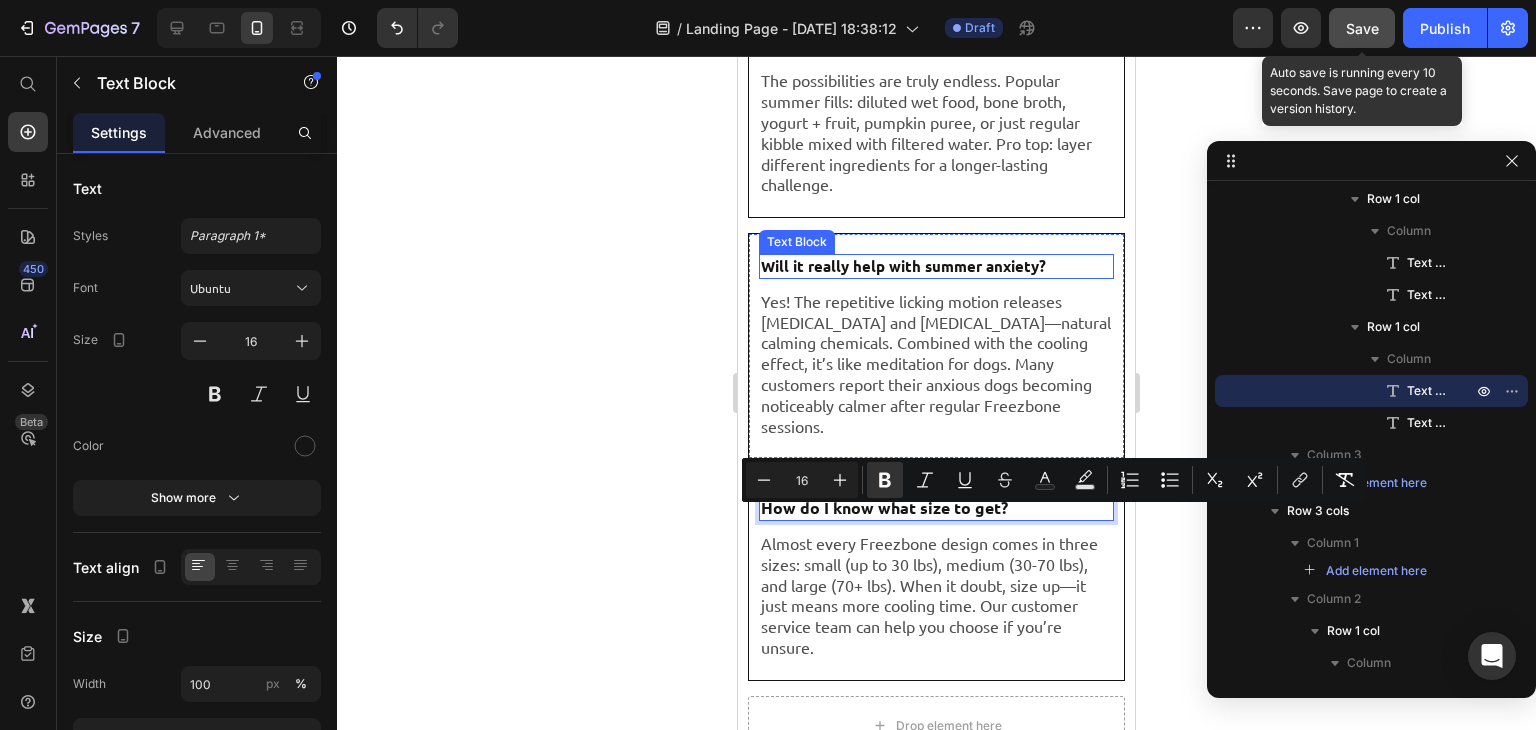 click on "Will it really help with summer anxiety?" at bounding box center (903, 266) 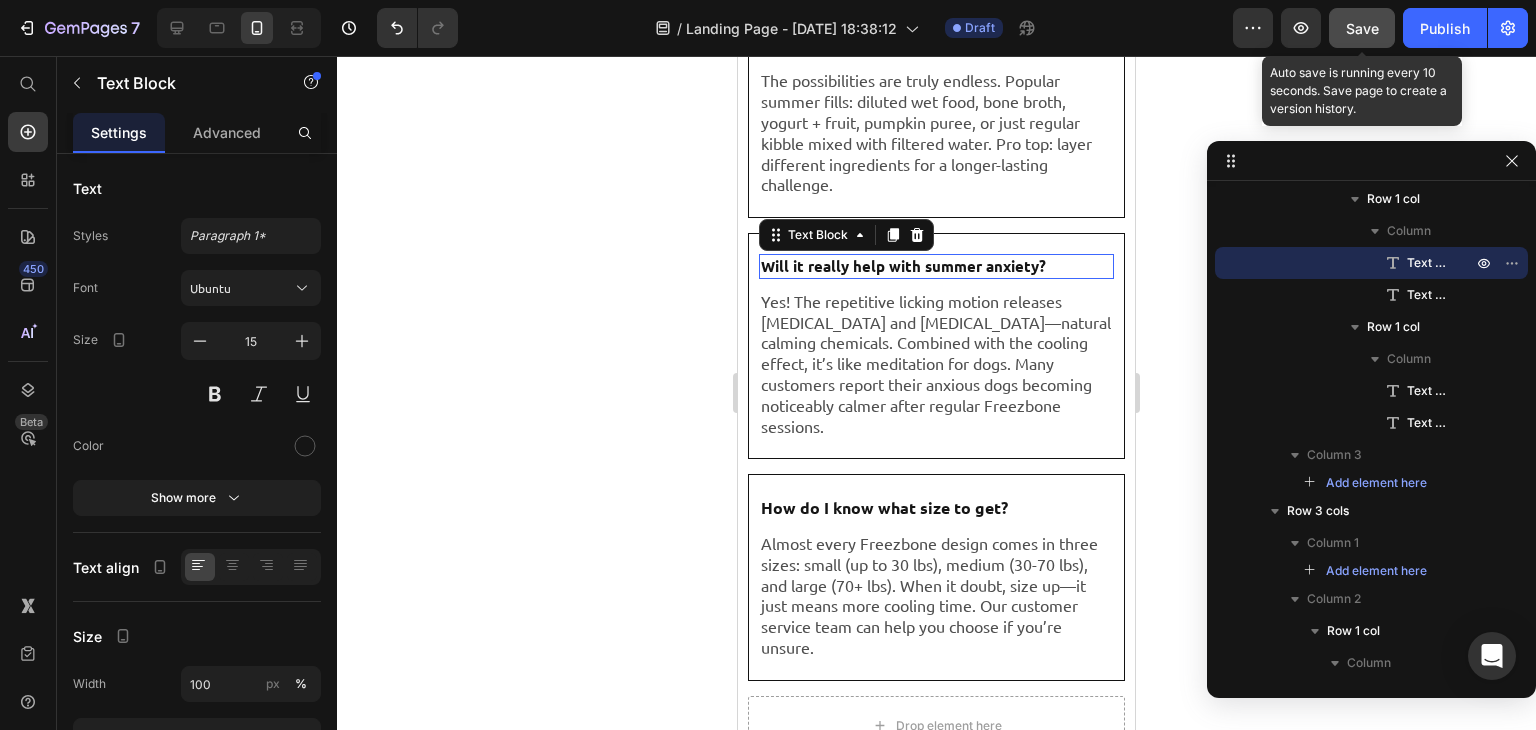 click on "Will it really help with summer anxiety?" at bounding box center [903, 266] 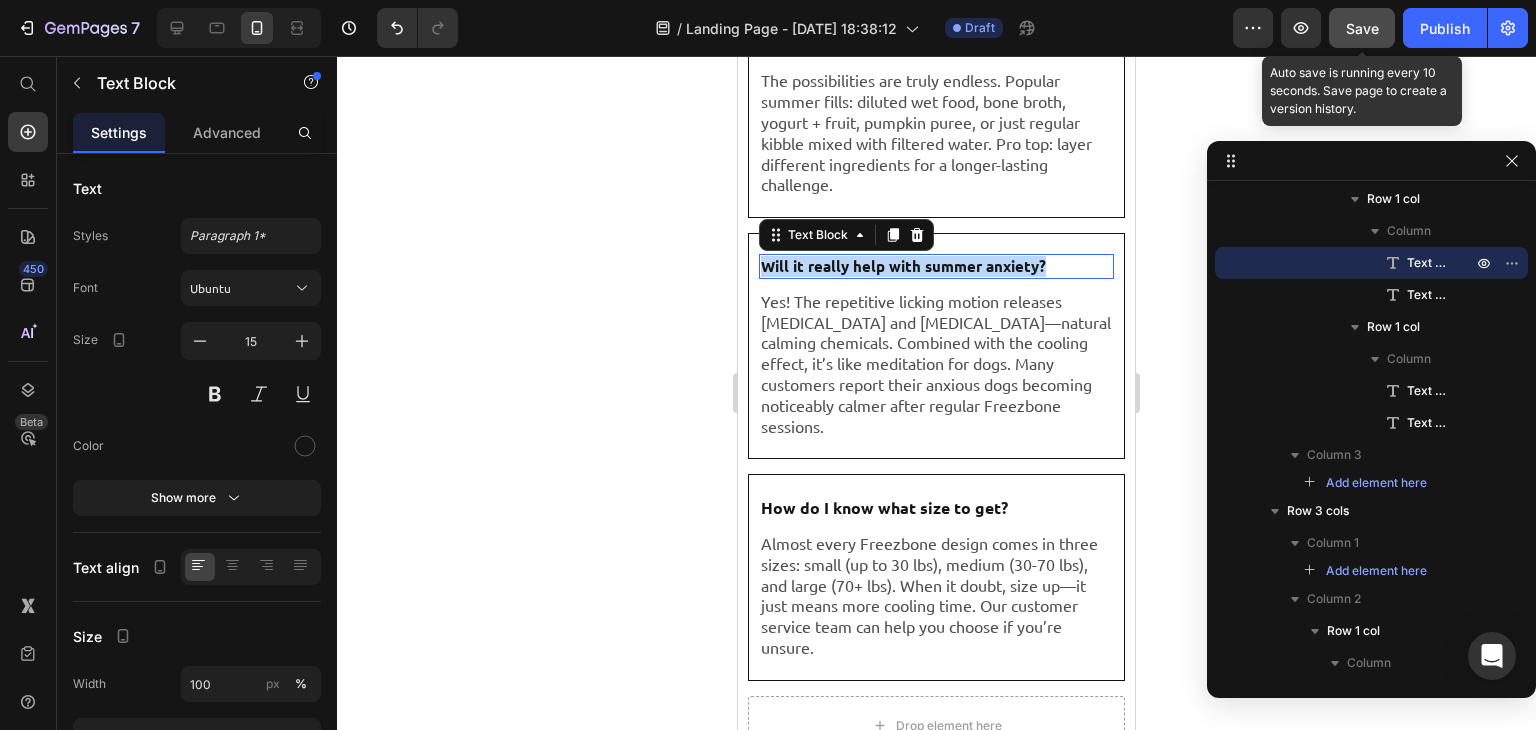 click on "Will it really help with summer anxiety?" at bounding box center [903, 266] 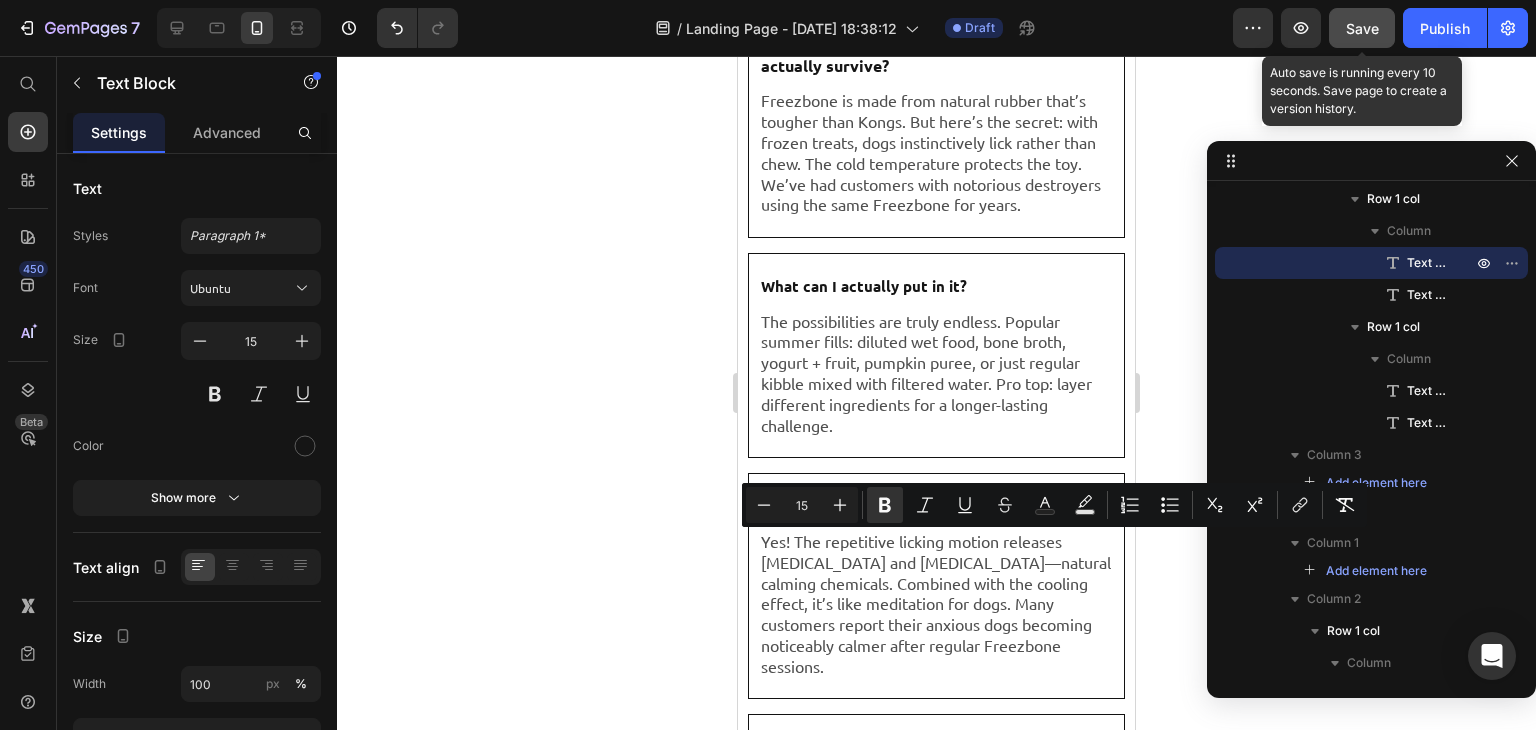 scroll, scrollTop: 12082, scrollLeft: 0, axis: vertical 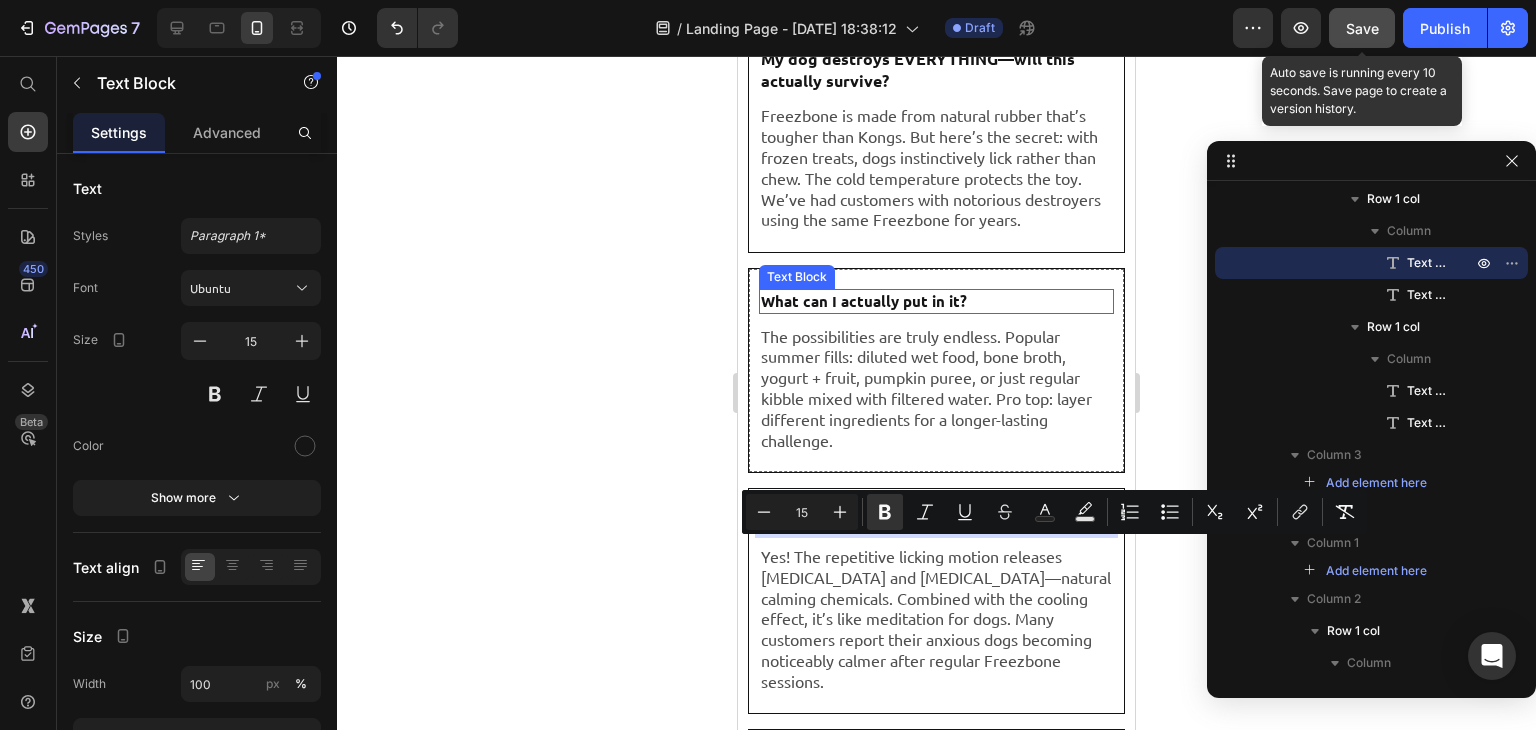 click on "What can I actually put in it?" at bounding box center [864, 301] 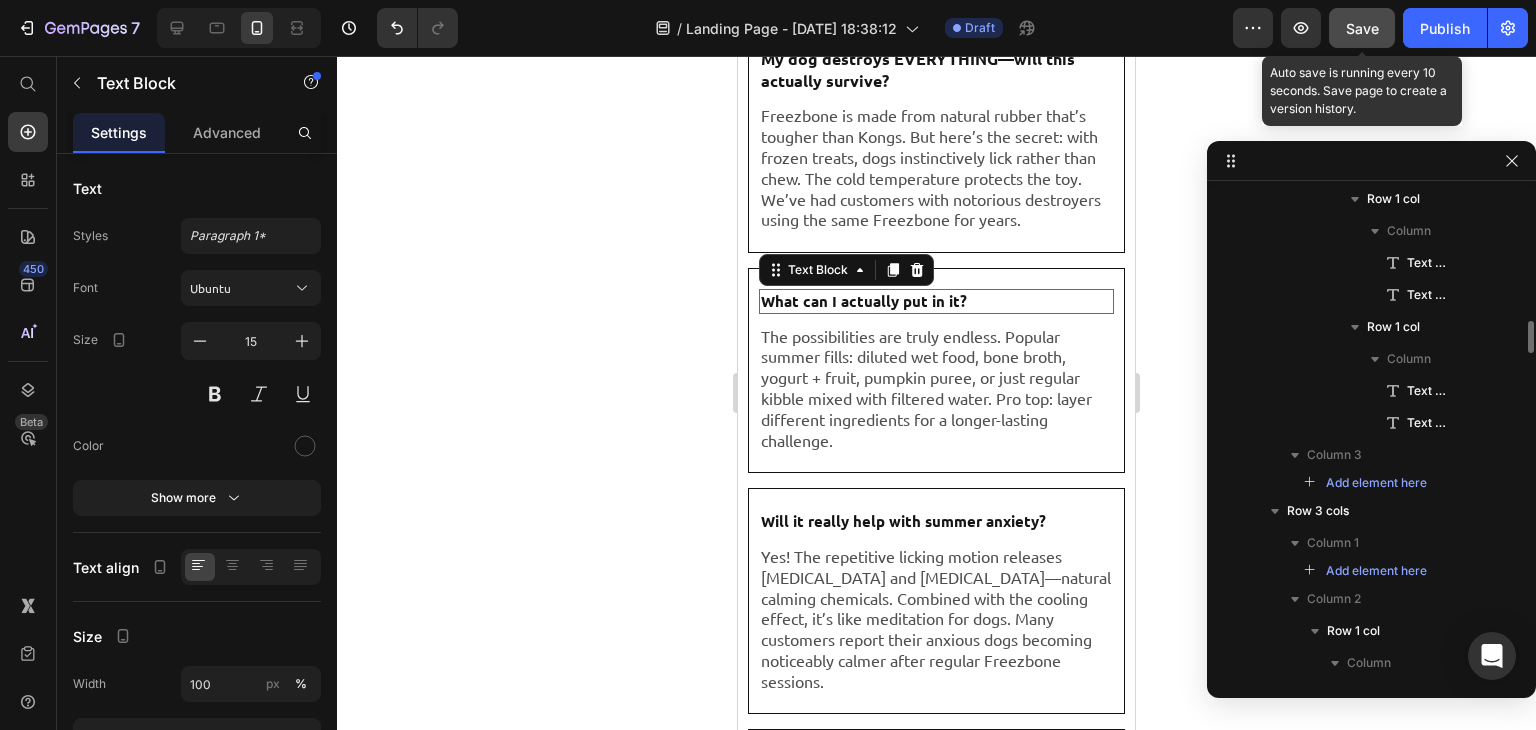 click on "What can I actually put in it?" at bounding box center (864, 301) 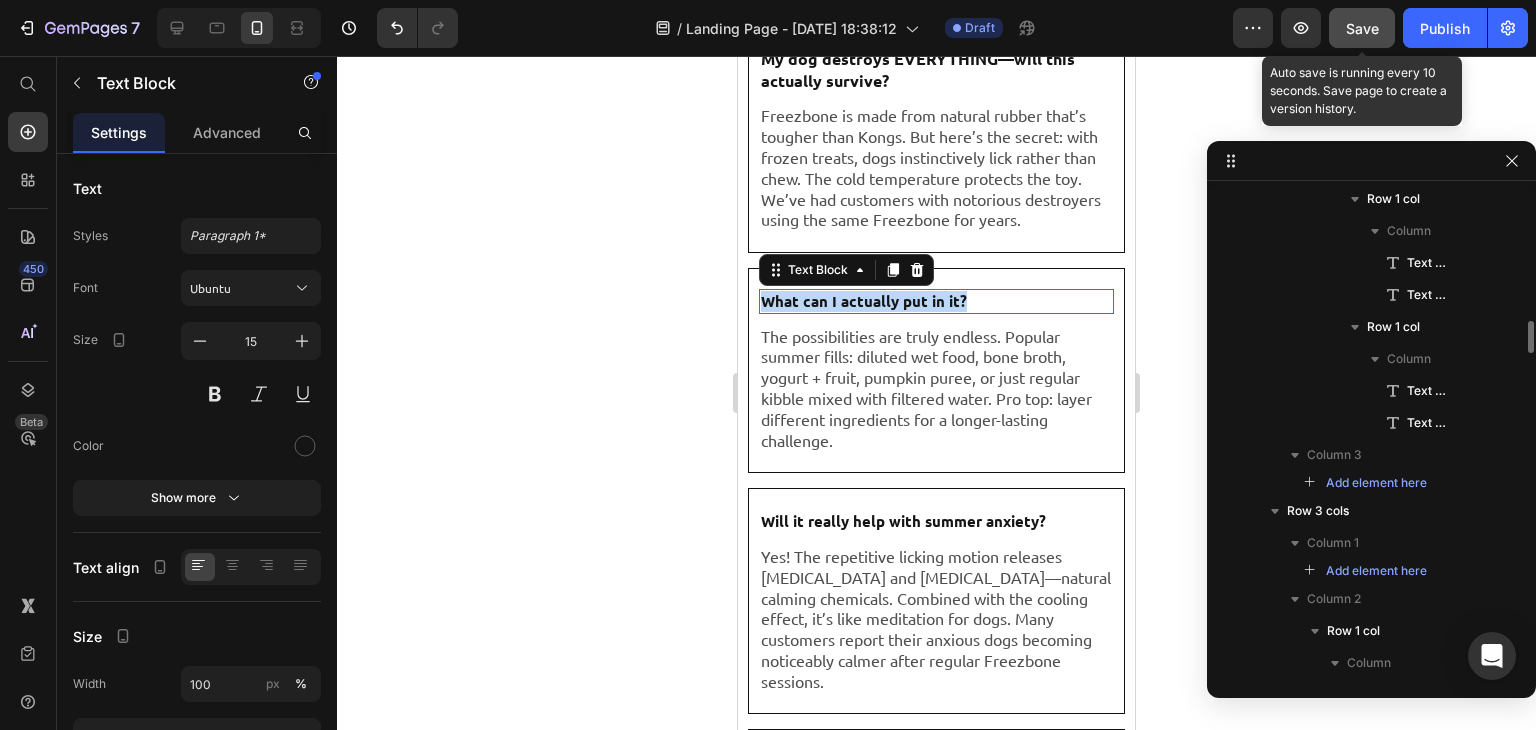 scroll, scrollTop: 5838, scrollLeft: 0, axis: vertical 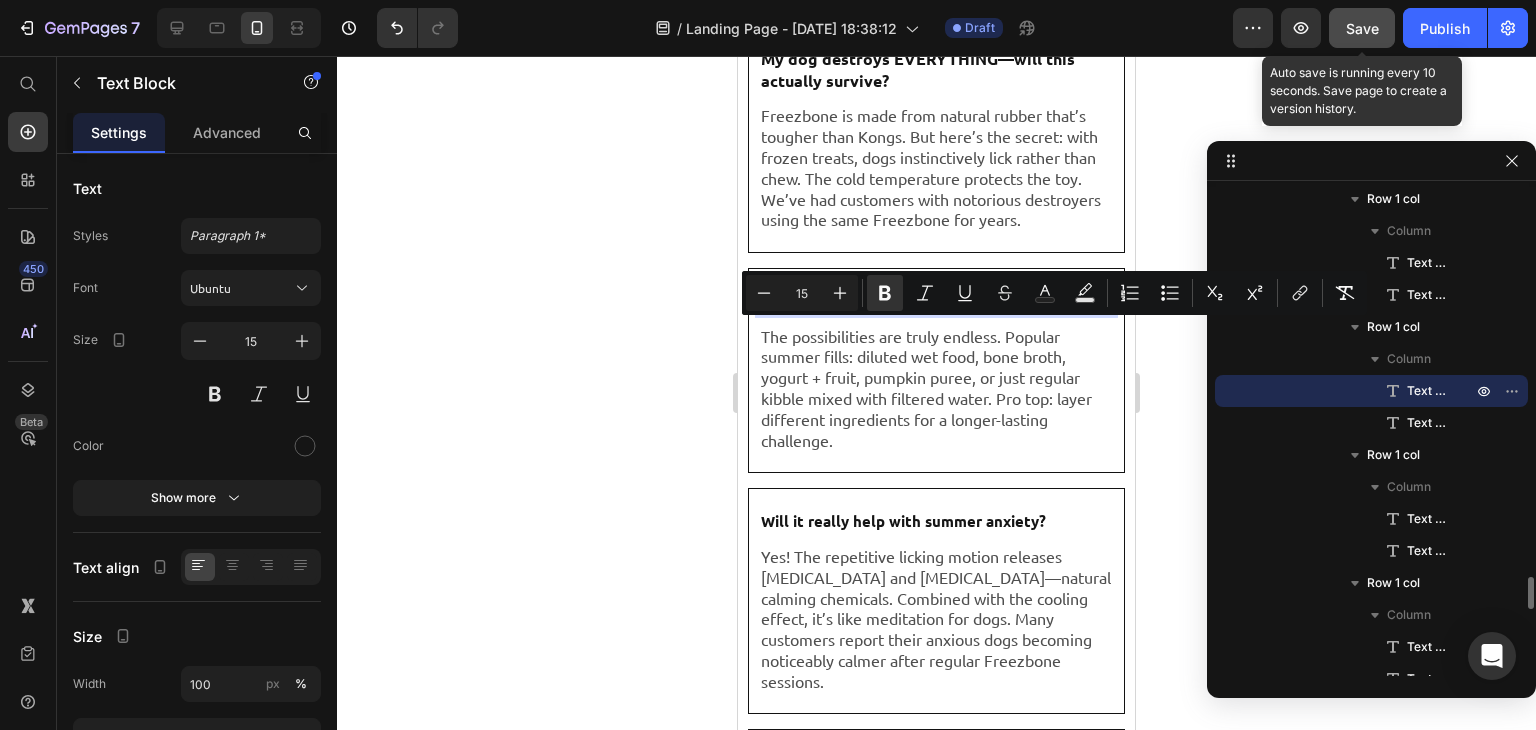 click on "What can I actually put in it?" at bounding box center (864, 301) 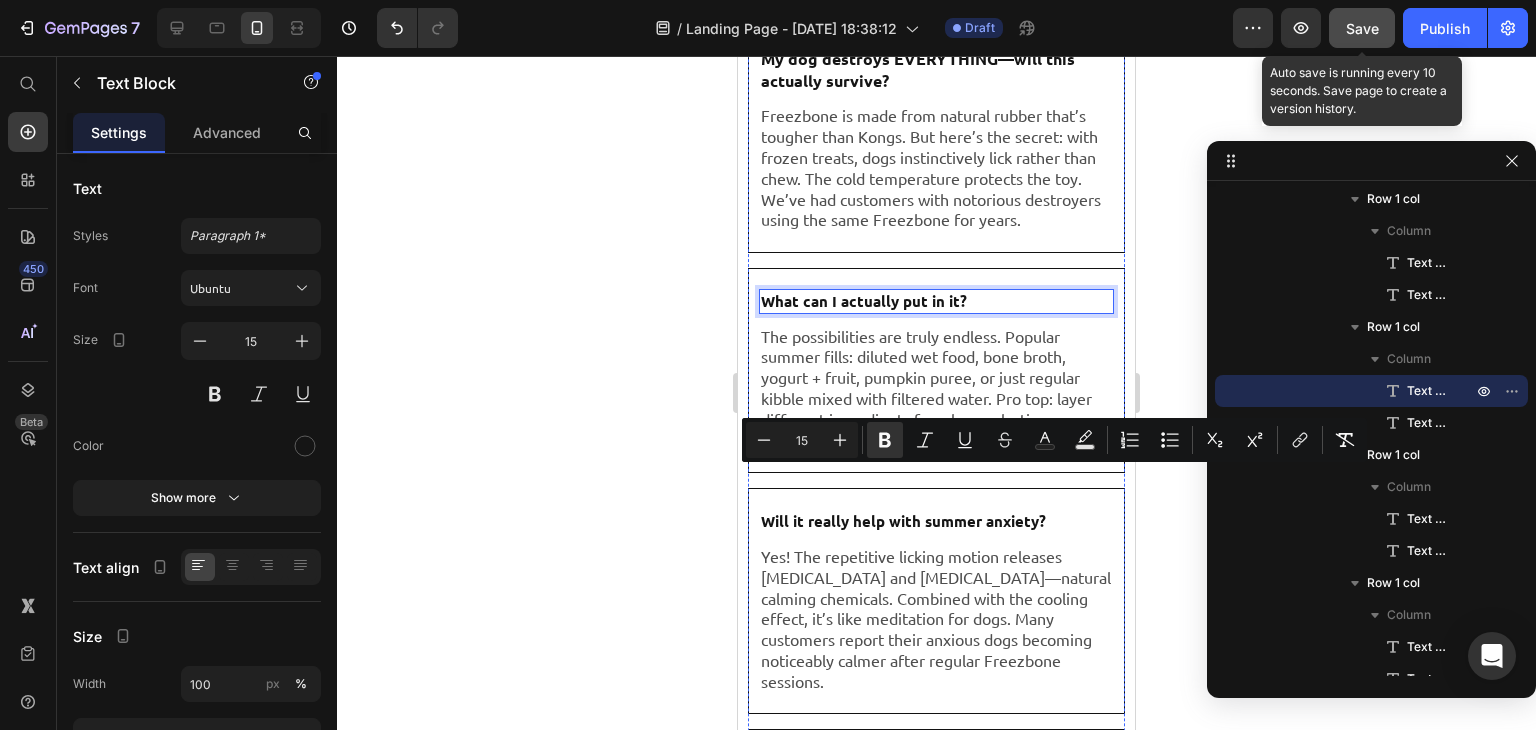 scroll, scrollTop: 11935, scrollLeft: 0, axis: vertical 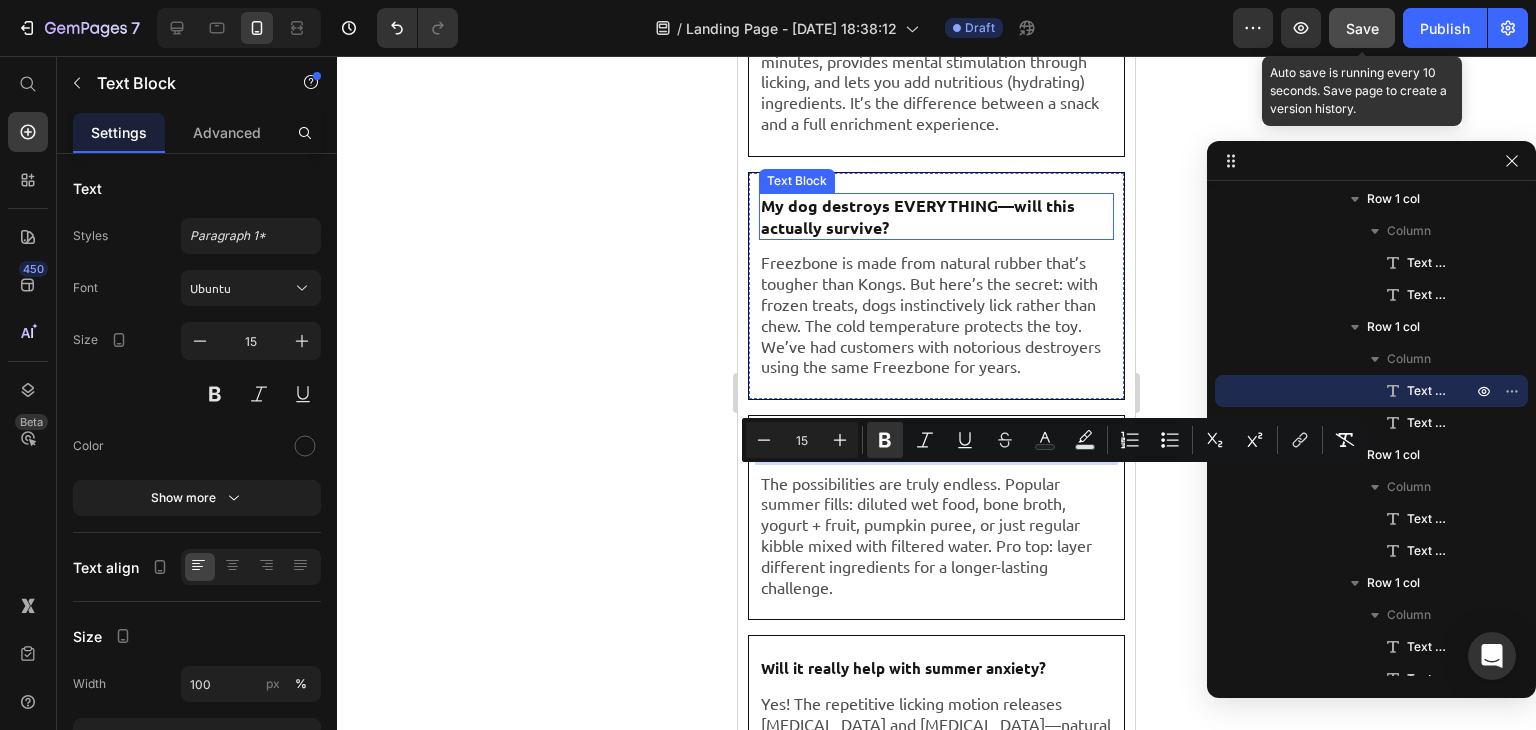 click on "My dog destroys EVERYTHING—will this actually survive?" at bounding box center [918, 216] 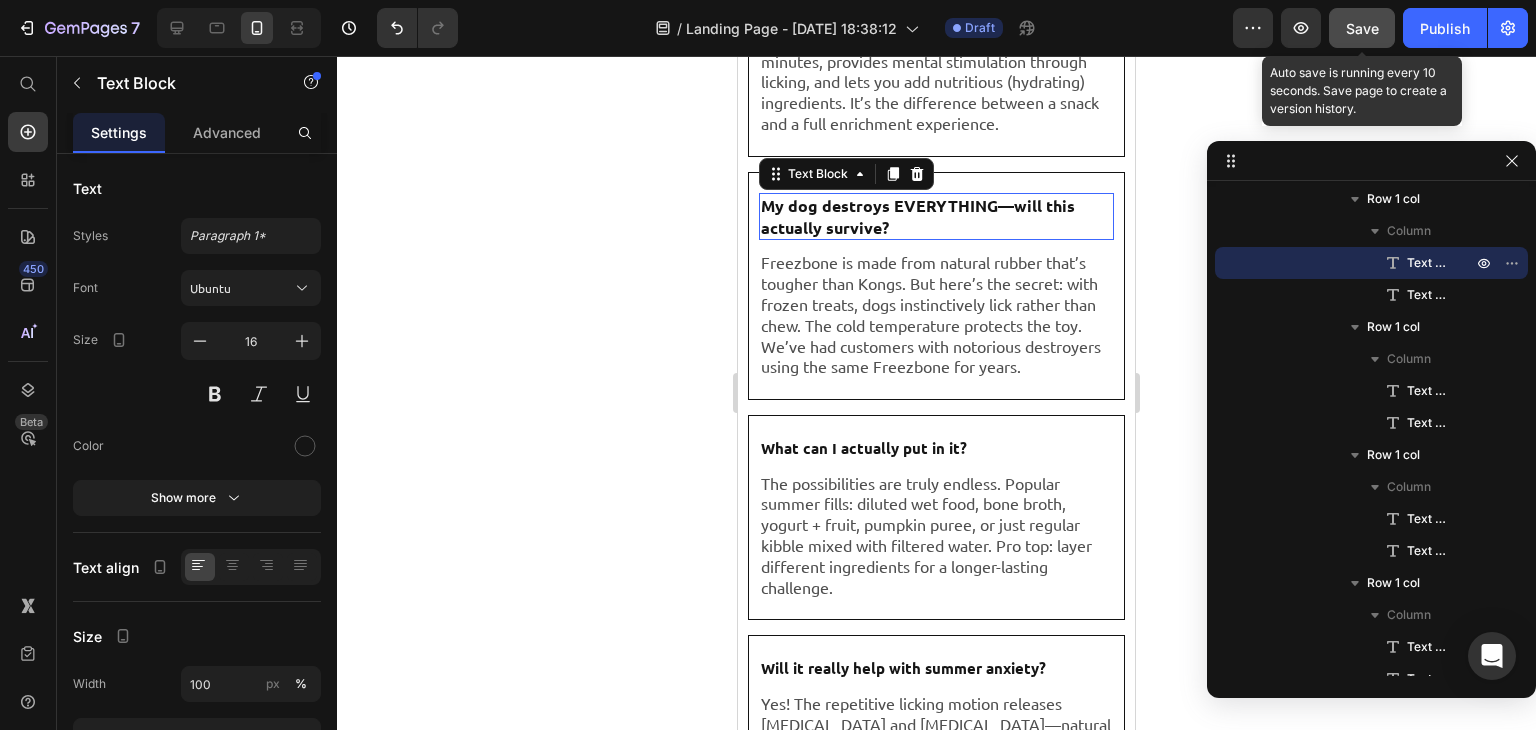 click on "My dog destroys EVERYTHING—will this actually survive?" at bounding box center (918, 216) 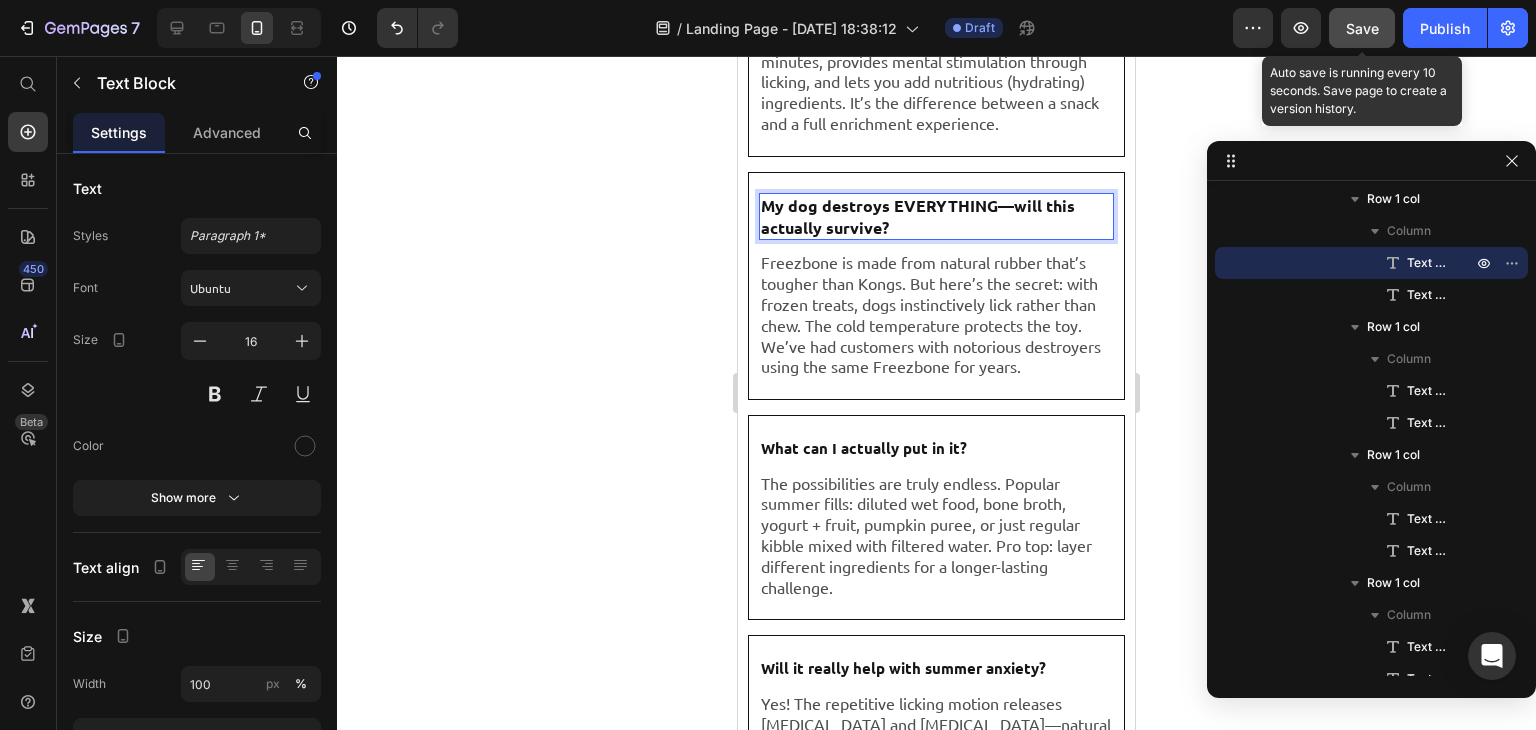click on "My dog destroys EVERYTHING—will this actually survive?" at bounding box center (918, 216) 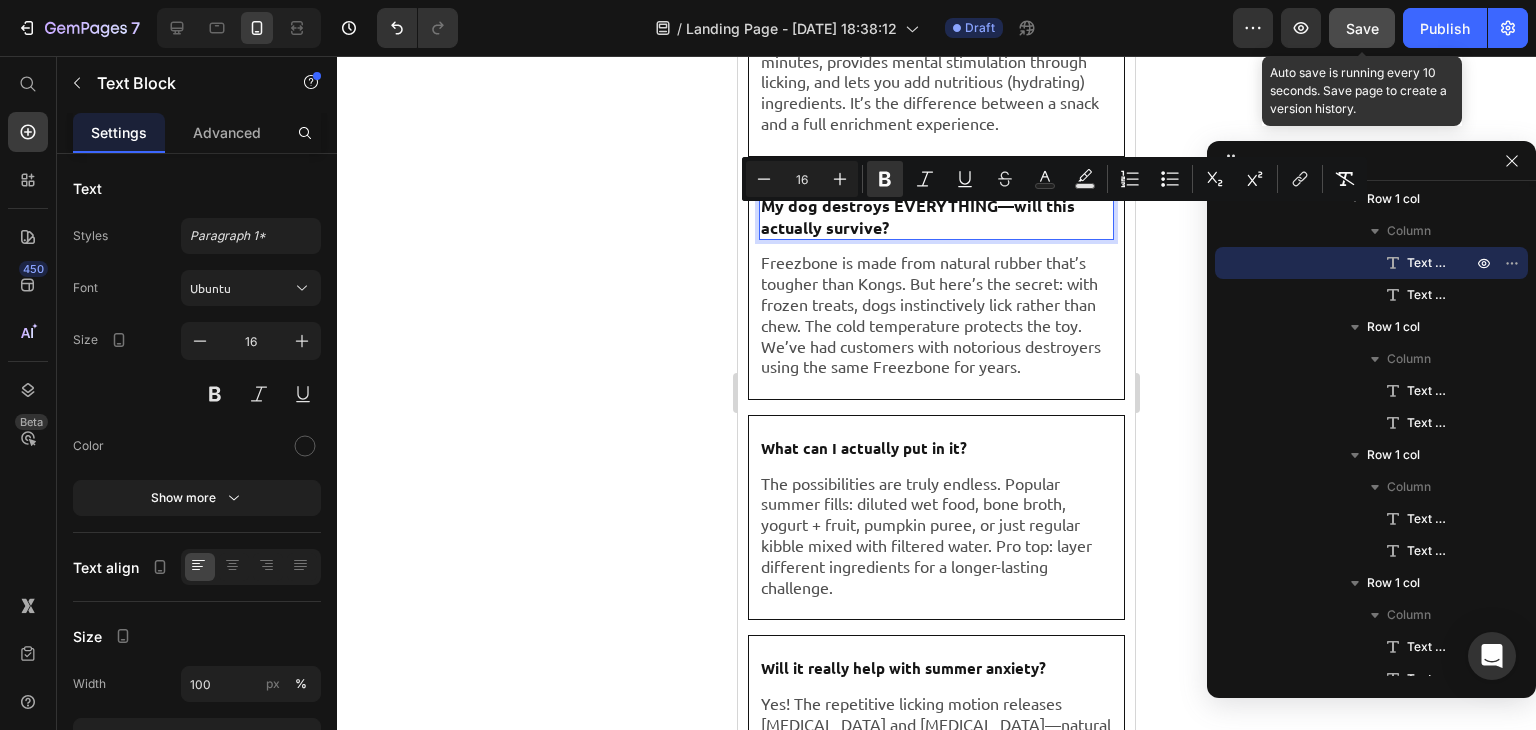 click on "My dog destroys EVERYTHING—will this actually survive?" at bounding box center (918, 216) 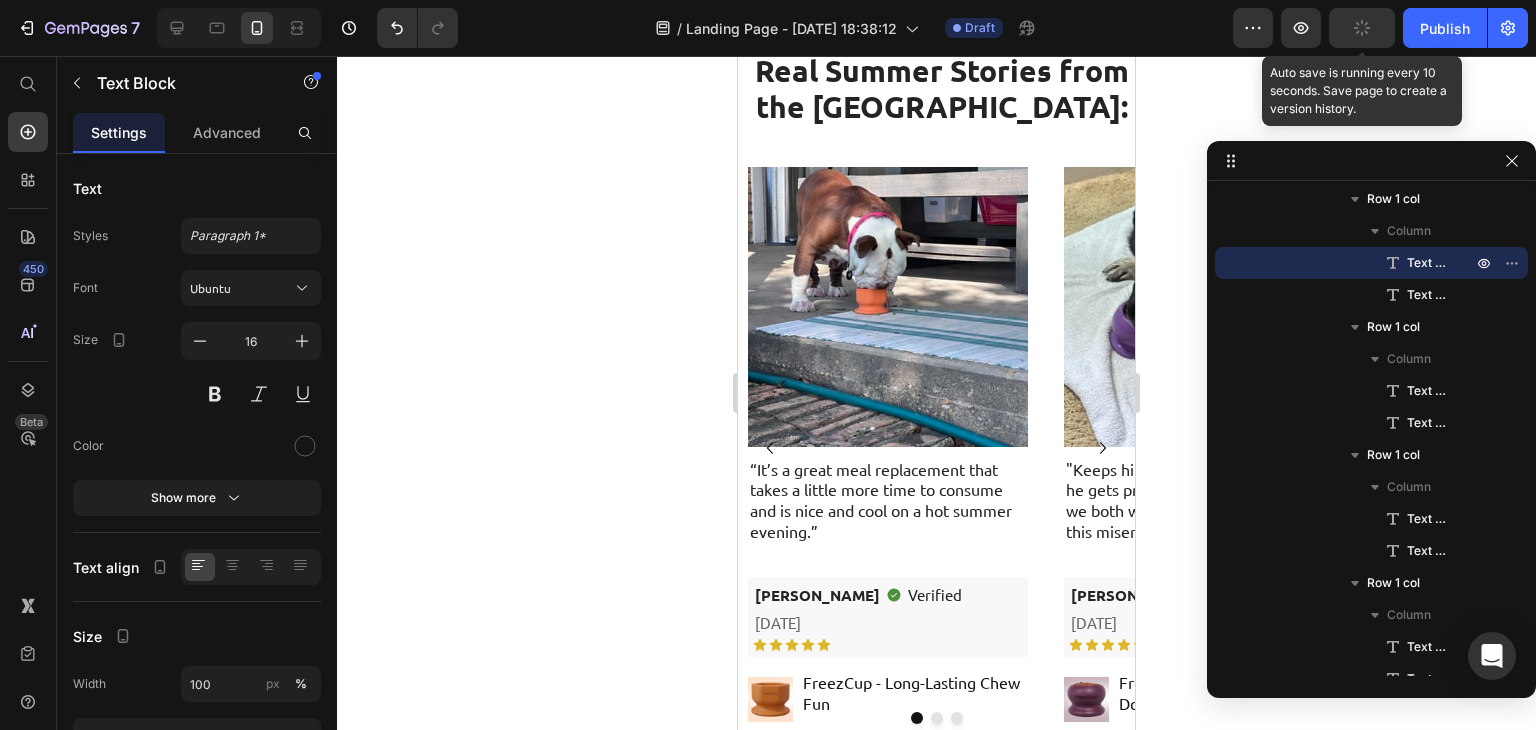 scroll, scrollTop: 10415, scrollLeft: 0, axis: vertical 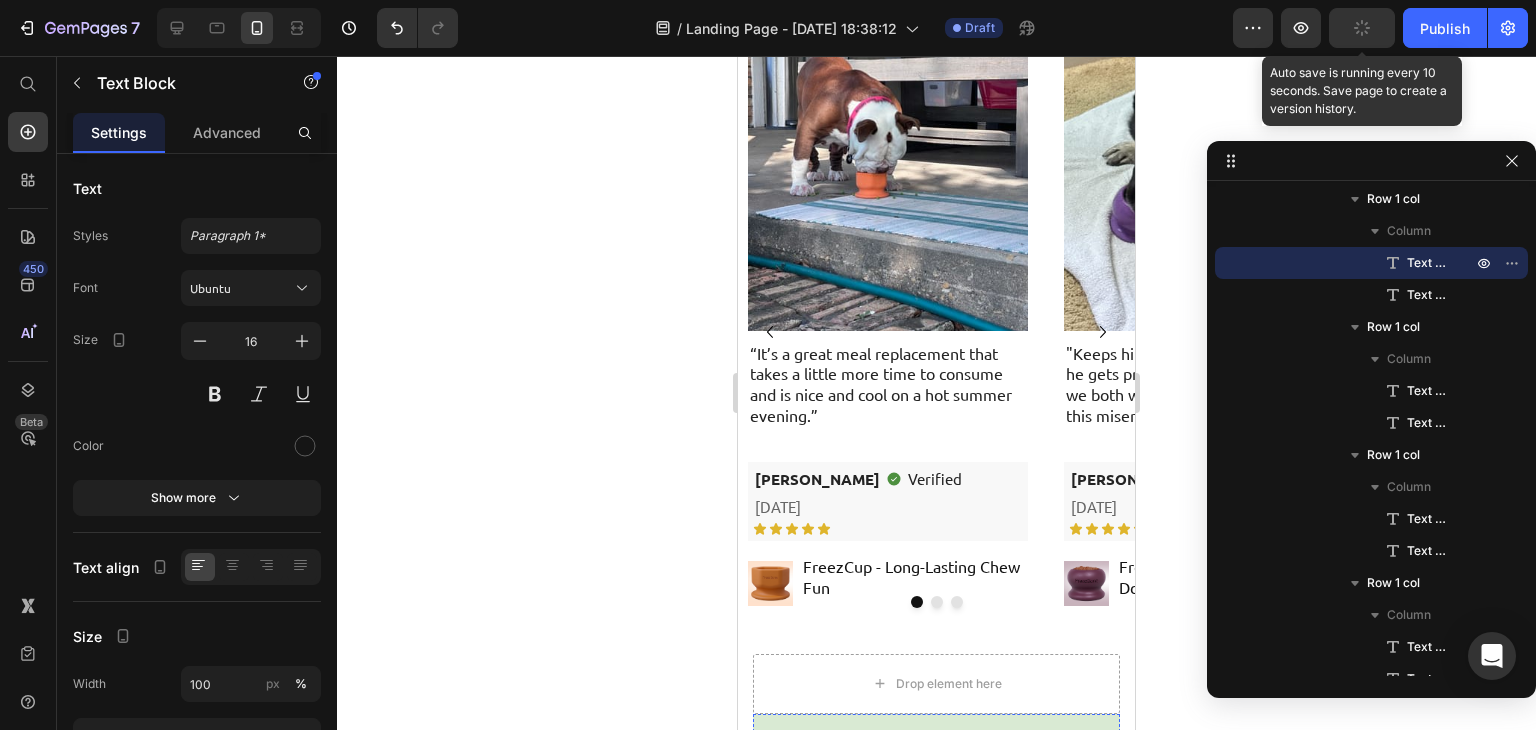 click on "Your fur baby will stay cool with Freezbone or your money back. If your dog isn’t calmer, cooler, and easier to manage, contact us for a full refund. No questions asked." at bounding box center [936, 964] 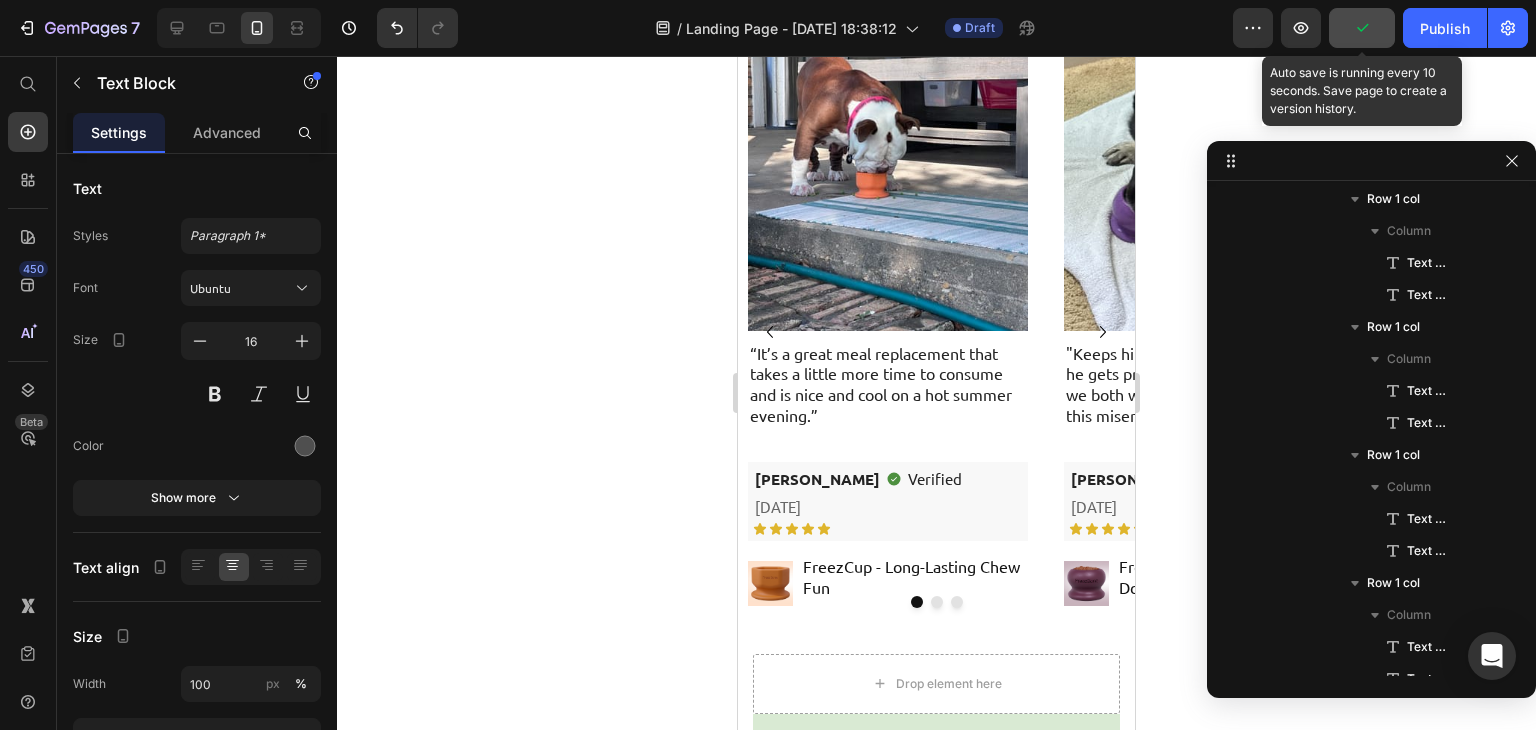 scroll, scrollTop: 5150, scrollLeft: 0, axis: vertical 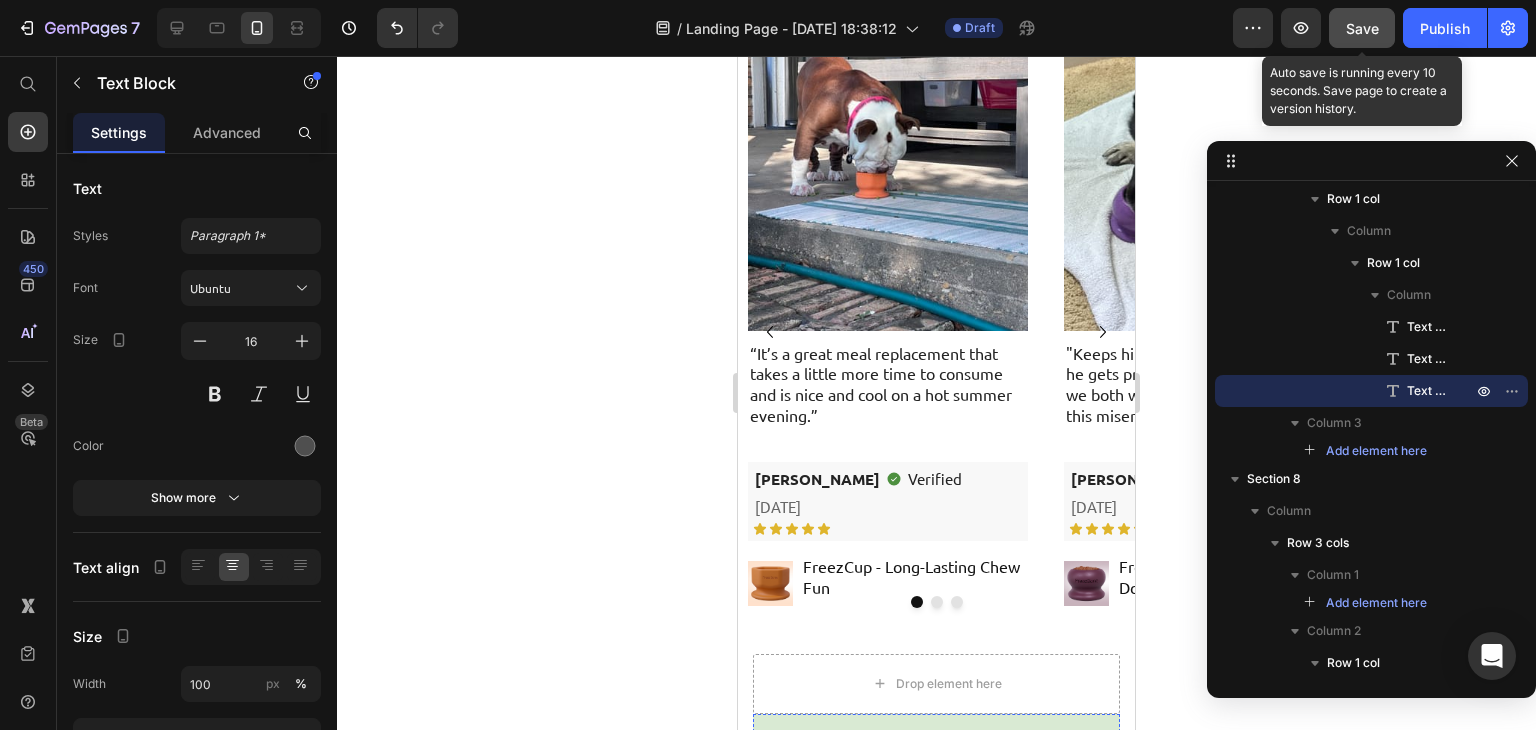 click on "We're so confident Freezbone will transform your dog’s summer, we're taking all risk—100% satisfaction guarantee." at bounding box center (937, 859) 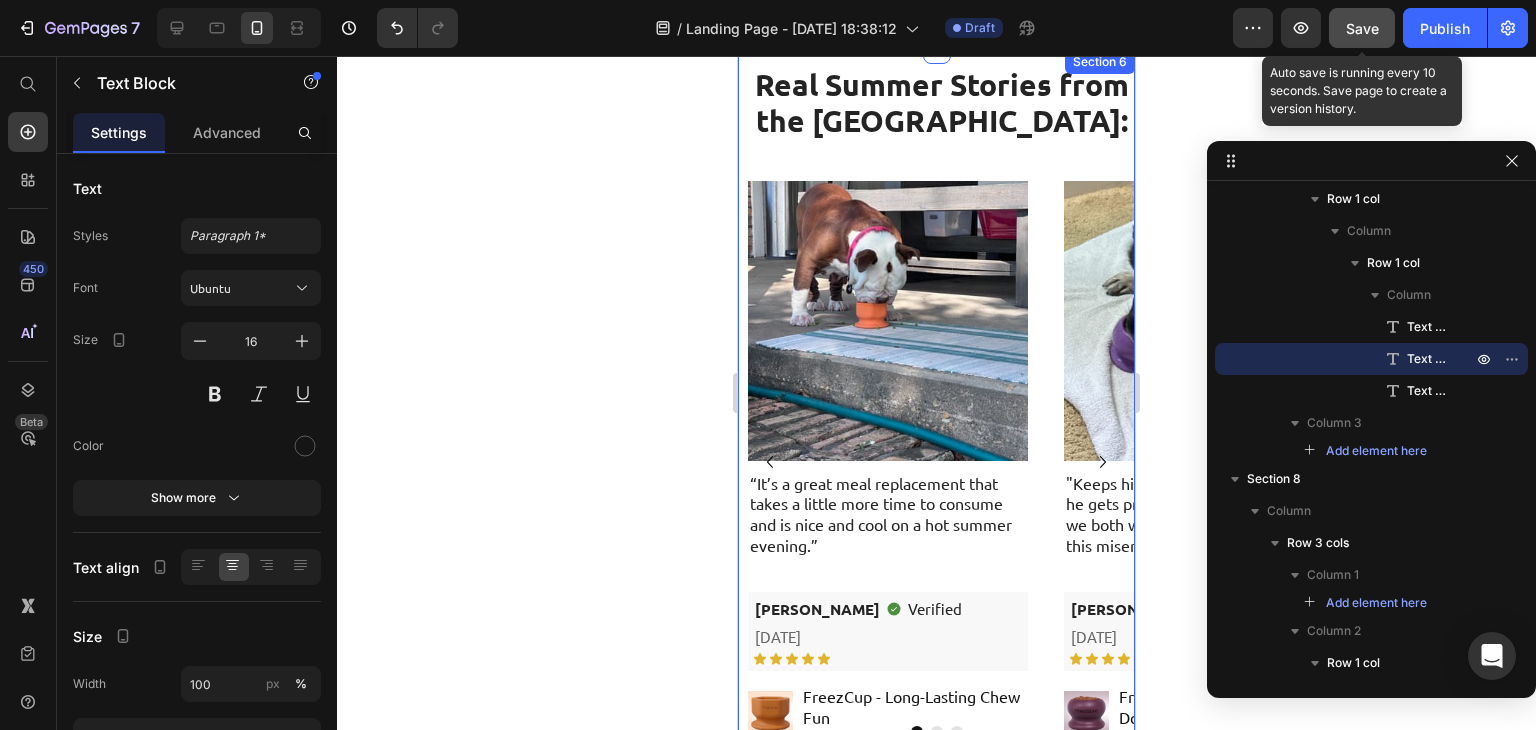 scroll, scrollTop: 10271, scrollLeft: 0, axis: vertical 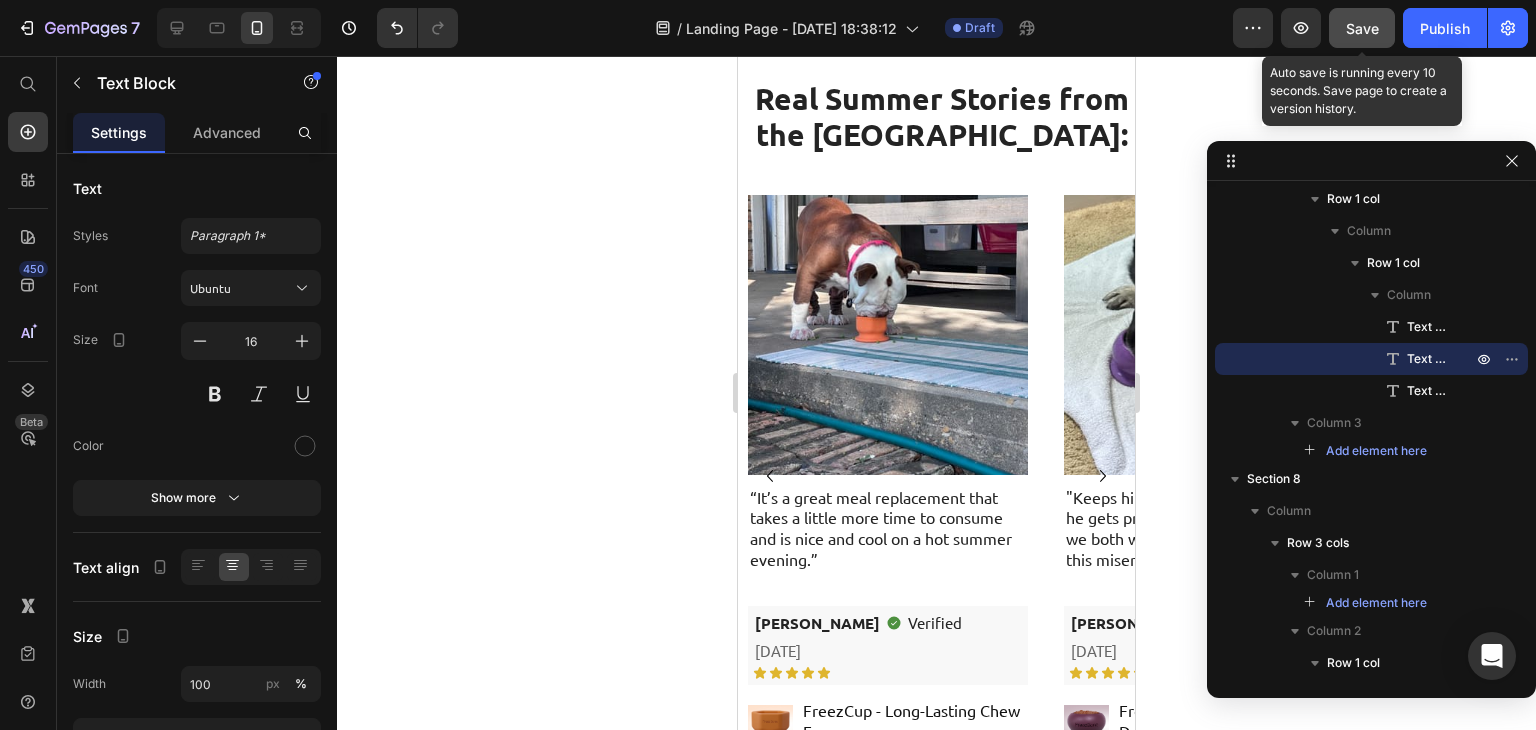 click on "Our “Cool, Calm, & Happy Dog” Guarantee Text Block We're so confident Freezbone will transform your dog’s summer, we're taking all risk—100% satisfaction guarantee. Text Block   16 Your fur baby will stay cool with Freezbone or your money back. If your dog isn’t calmer, cooler, and easier to manage, contact us for a full refund. No questions asked.  Text Block Row" at bounding box center (936, 1015) 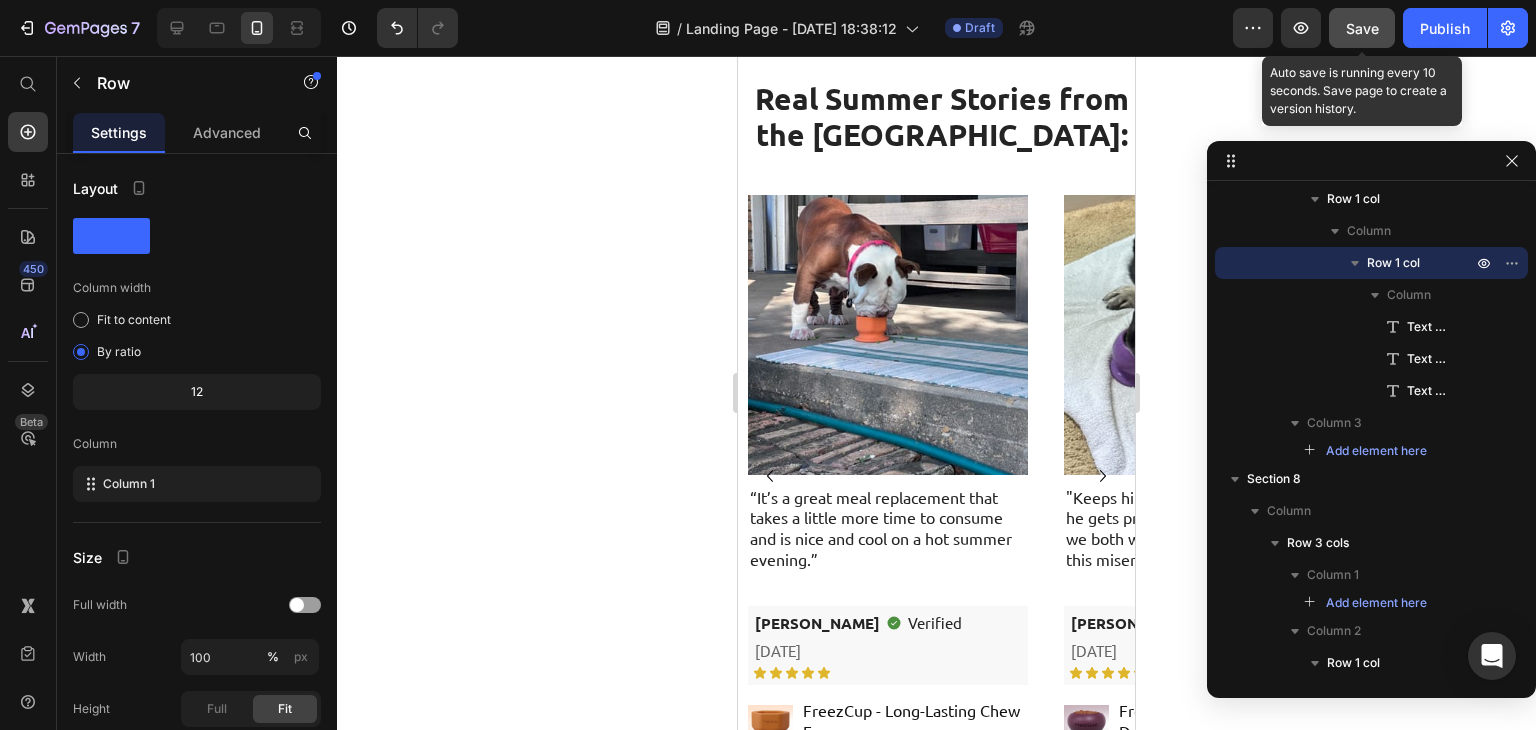 click on "Our “Cool, Calm, & Happy Dog” Guarantee" at bounding box center (936, 910) 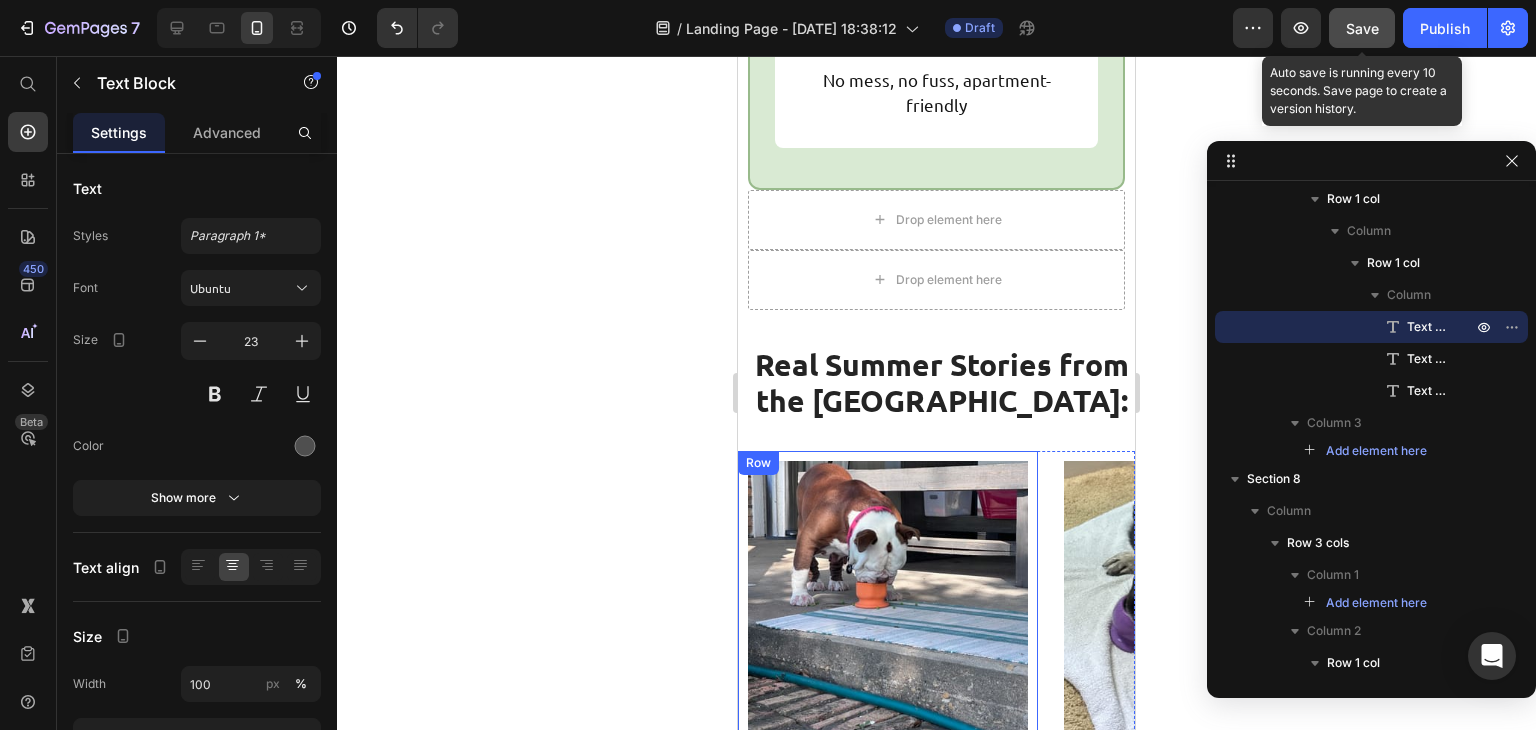 scroll, scrollTop: 10155, scrollLeft: 0, axis: vertical 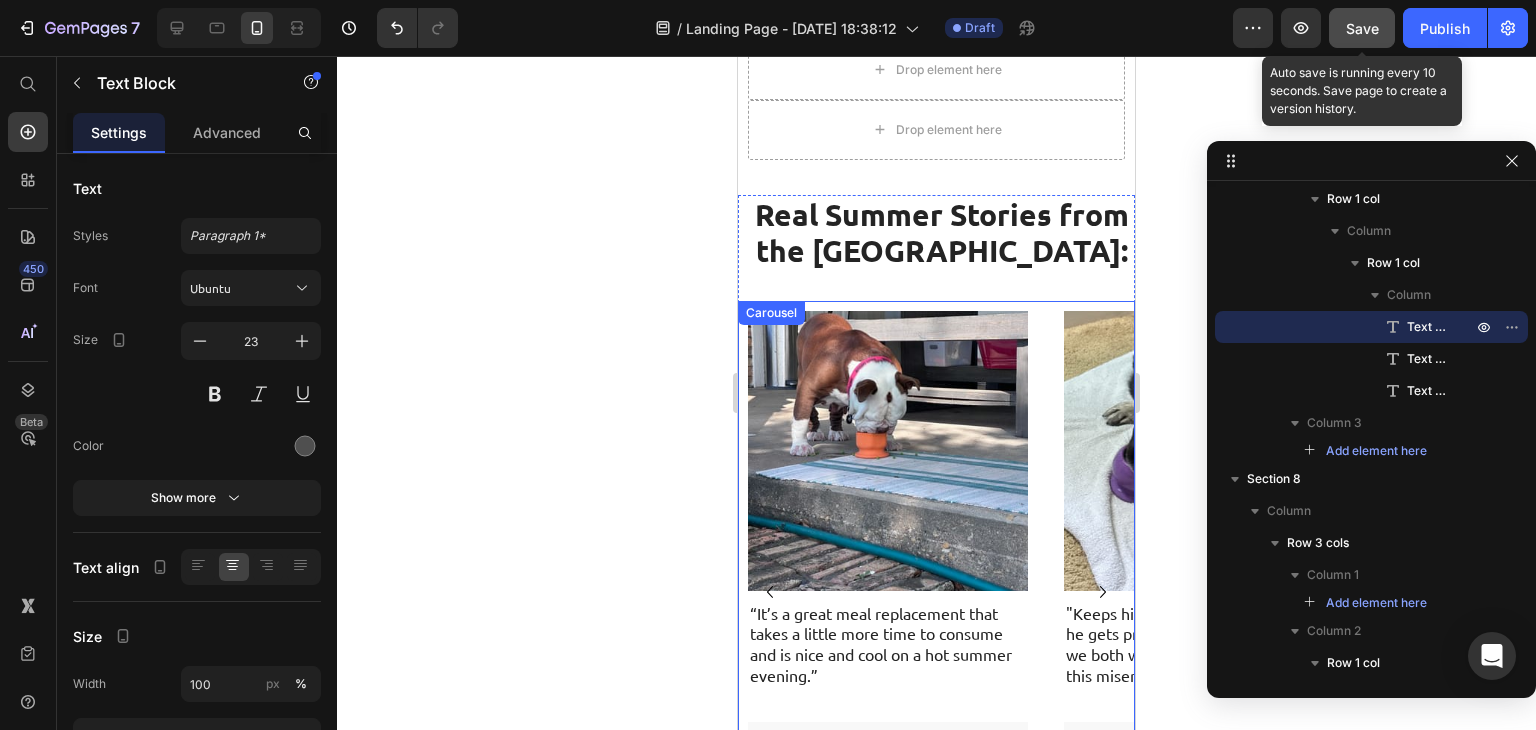 click at bounding box center (957, 862) 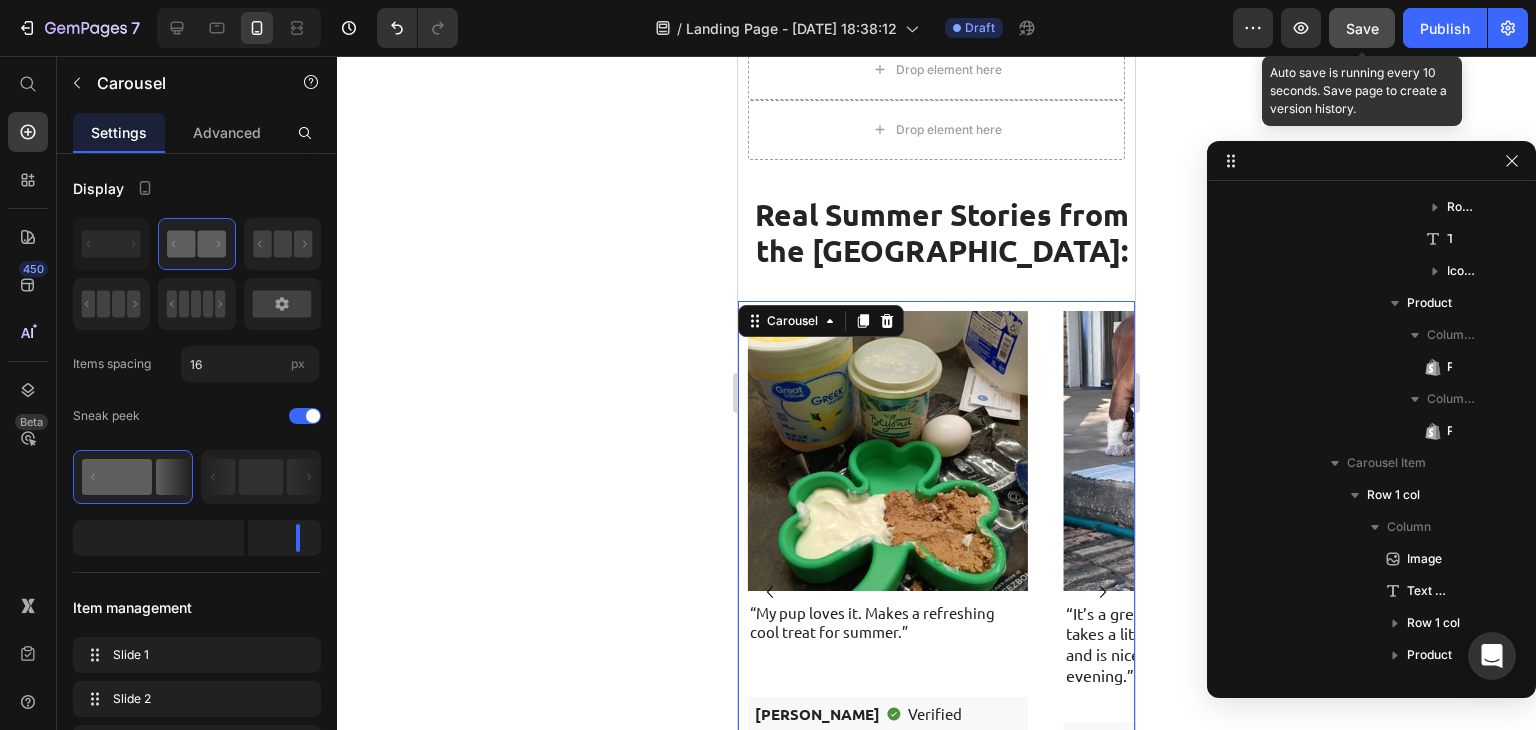 click at bounding box center [957, 862] 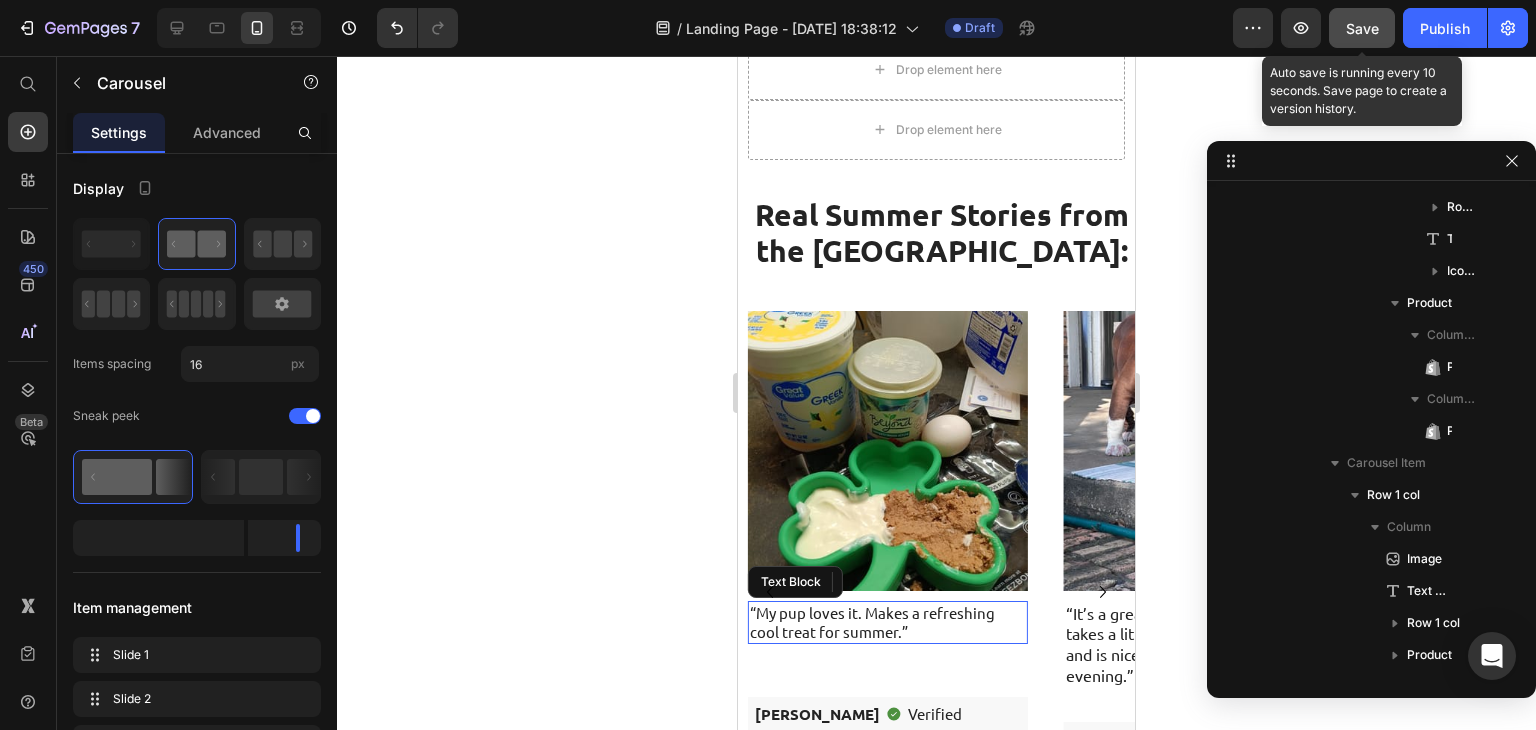 click on "“My pup loves it. Makes a refreshing cool treat for summer.”" at bounding box center [888, 622] 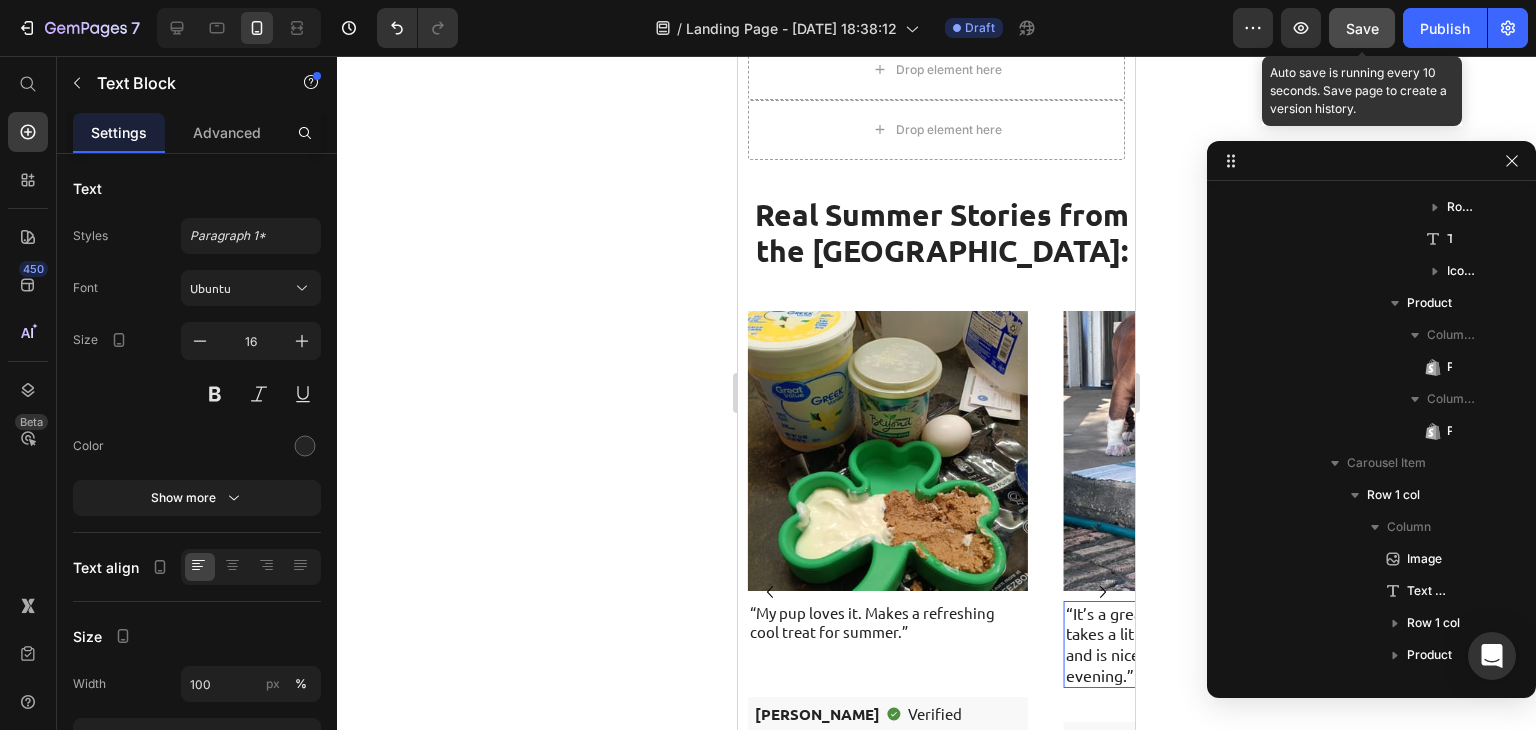 scroll, scrollTop: 4390, scrollLeft: 0, axis: vertical 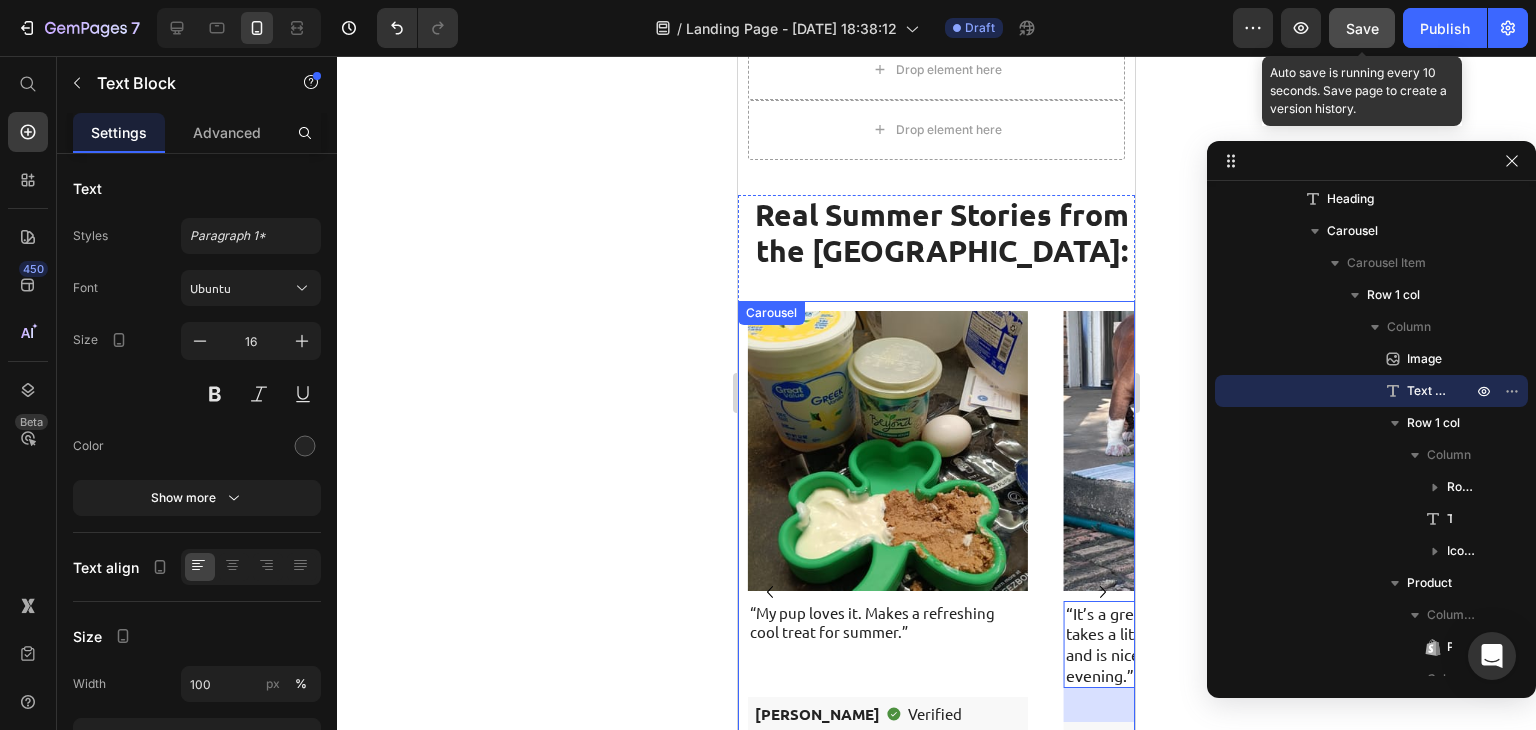 click on "Image “It’s a great meal replacement that takes a little more time to consume and is nice and cool on a hot summer evening.” Text Block   34 Kathy Lynn D. Text Block
Icon Verified Text Block Row 6/24/2025 Text Block Icon Icon Icon Icon Icon Icon List Row Product Images FreezCup - Long-Lasting Chew Fun Product Title Product Row Image "Keeps him occupied, keeps him cool, he gets probiotics and extra fiber, and we both win by not having to go out in this miserable summer heat.”  Text Block Theresa Text Block
Icon Verified Text Block Row 6/24/2025 Text Block Icon Icon Icon Icon Icon Icon List Row Product Images Freezball - Durable Fillable Dog Chew Bone Product Title Product Row Image “My pup loves it. Makes a refreshing cool treat for summer.”  Text Block Andre L. Text Block
Icon Verified Text Block Row 6/24/2025 Text Block Icon Icon Icon Icon Icon Icon List Row Product Images FreezShamrock - Premium Enrichment Toy Product Title Product Row" at bounding box center (936, 592) 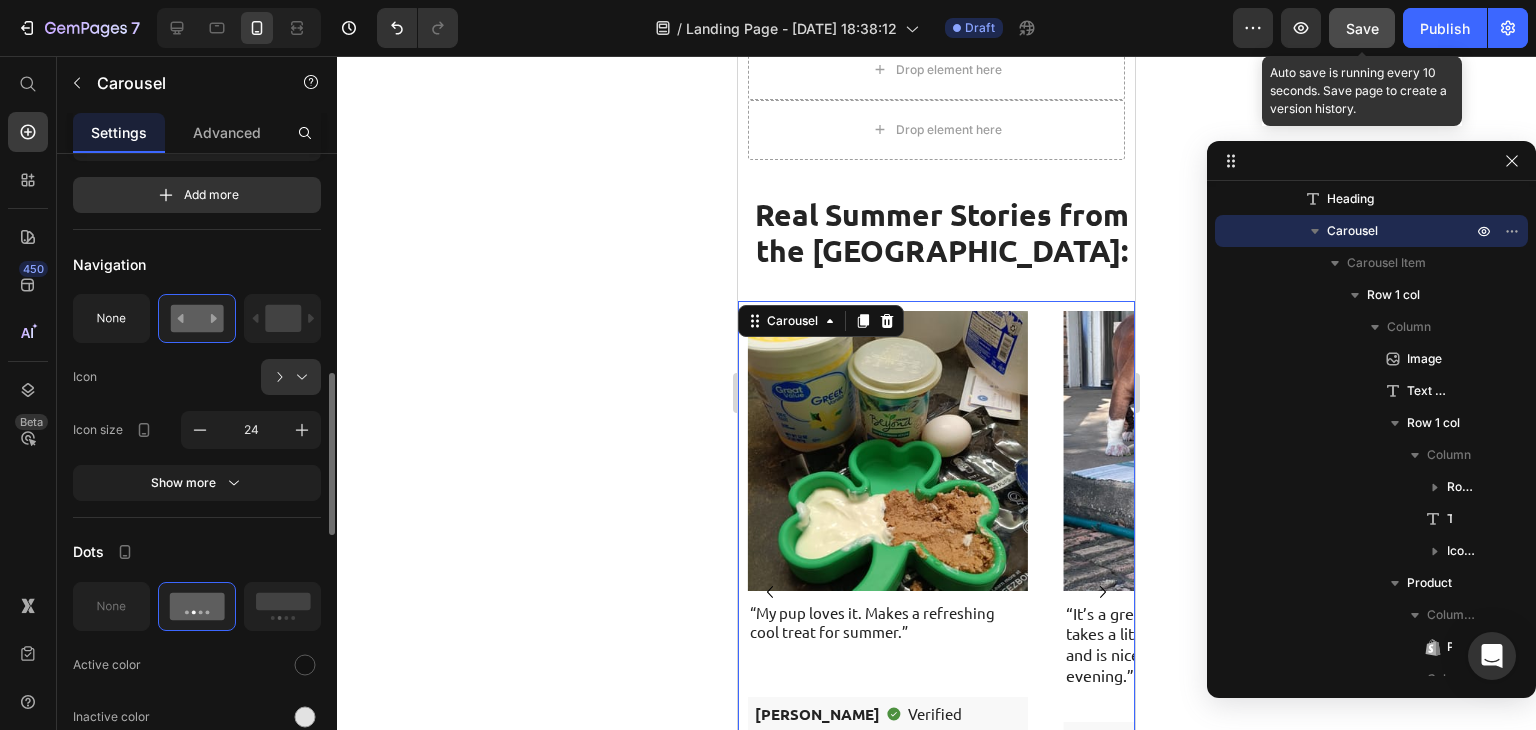 scroll, scrollTop: 652, scrollLeft: 0, axis: vertical 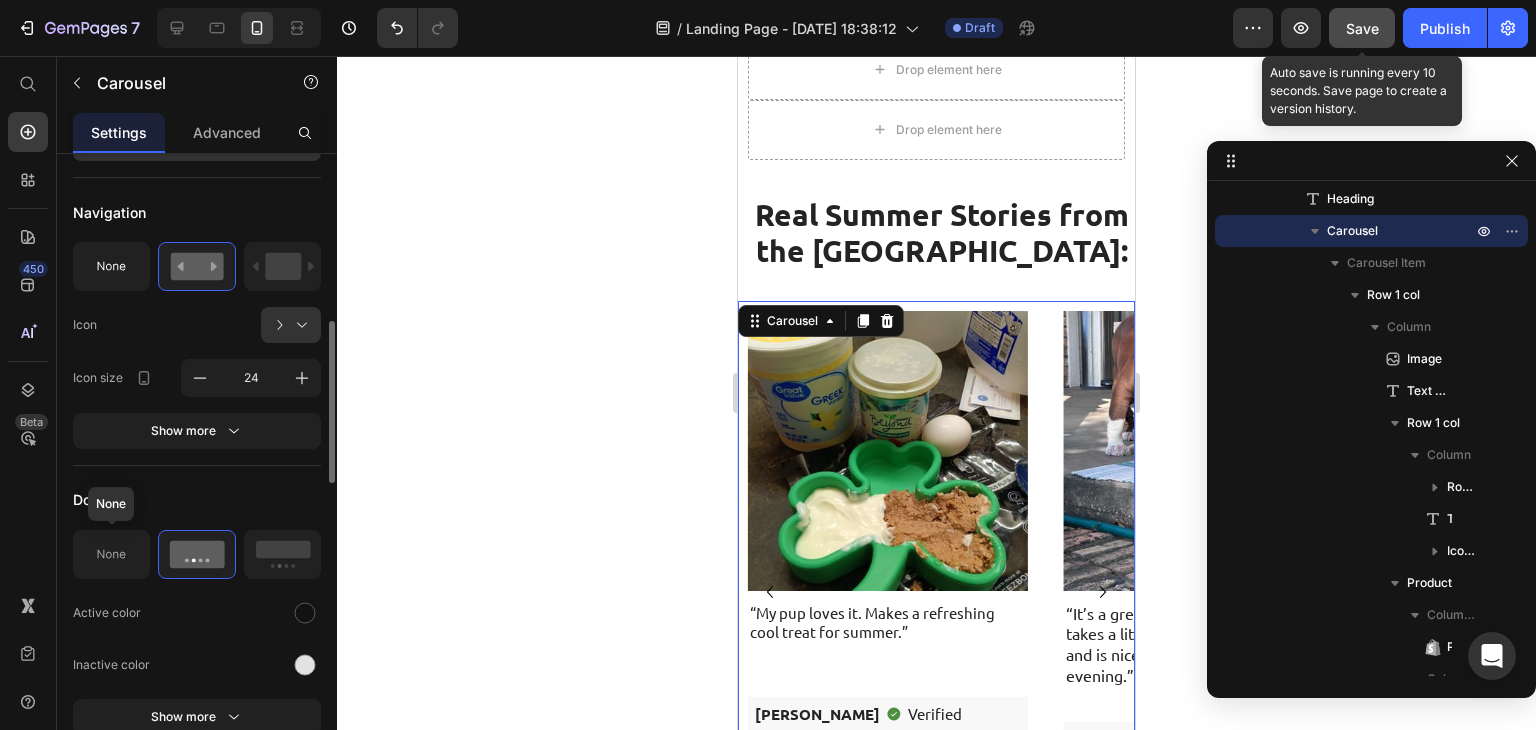 click 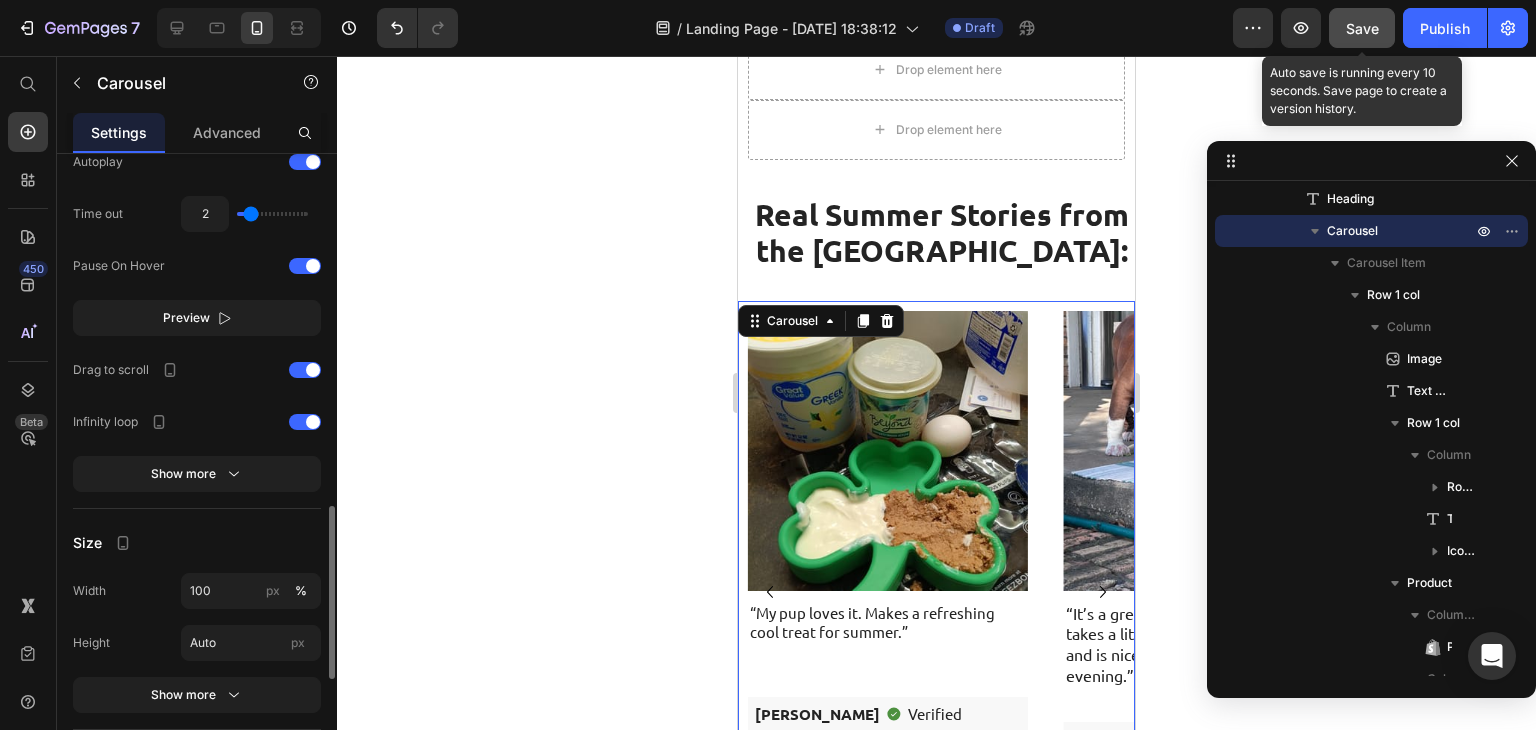 scroll, scrollTop: 1241, scrollLeft: 0, axis: vertical 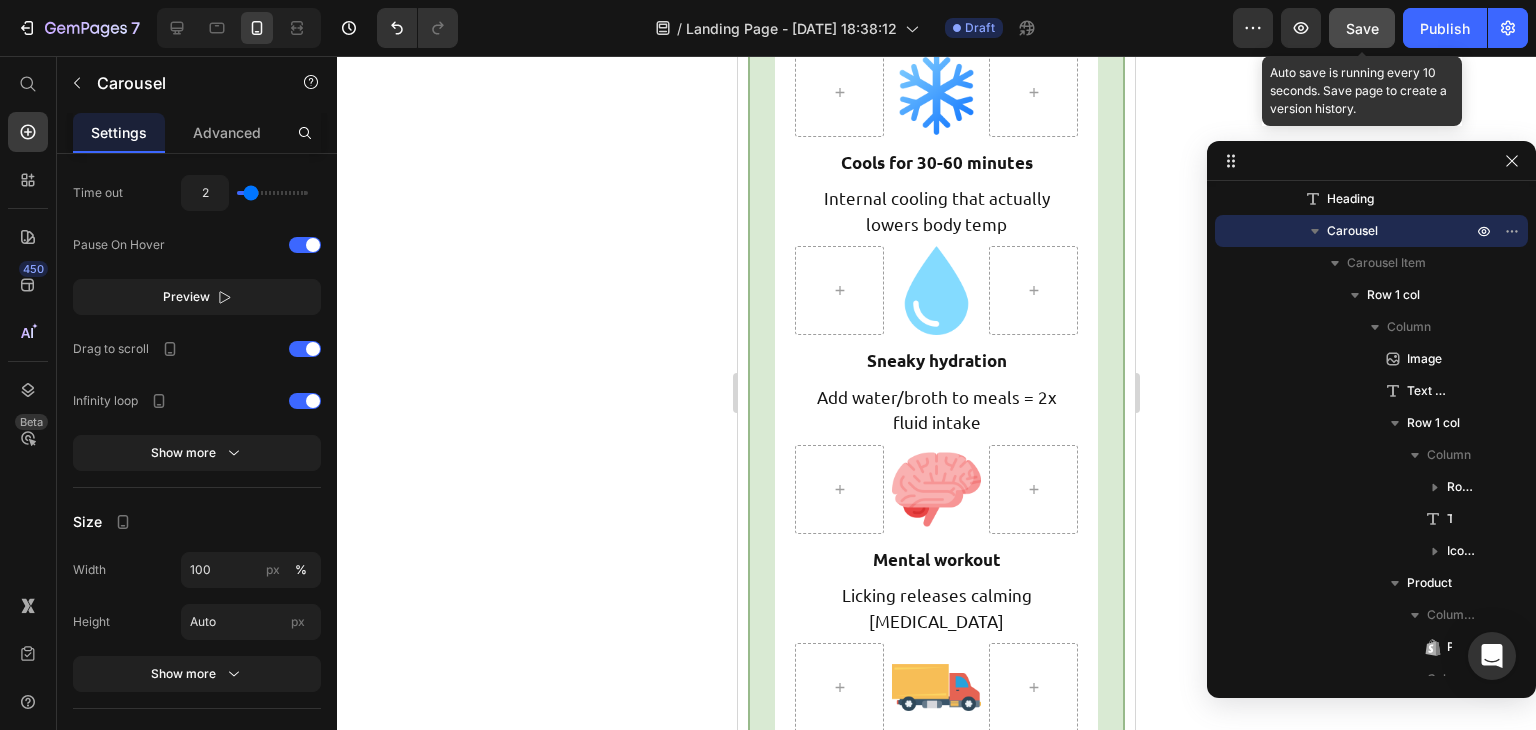 click on "No mess, no fuss, apartment-friendly" at bounding box center [936, 806] 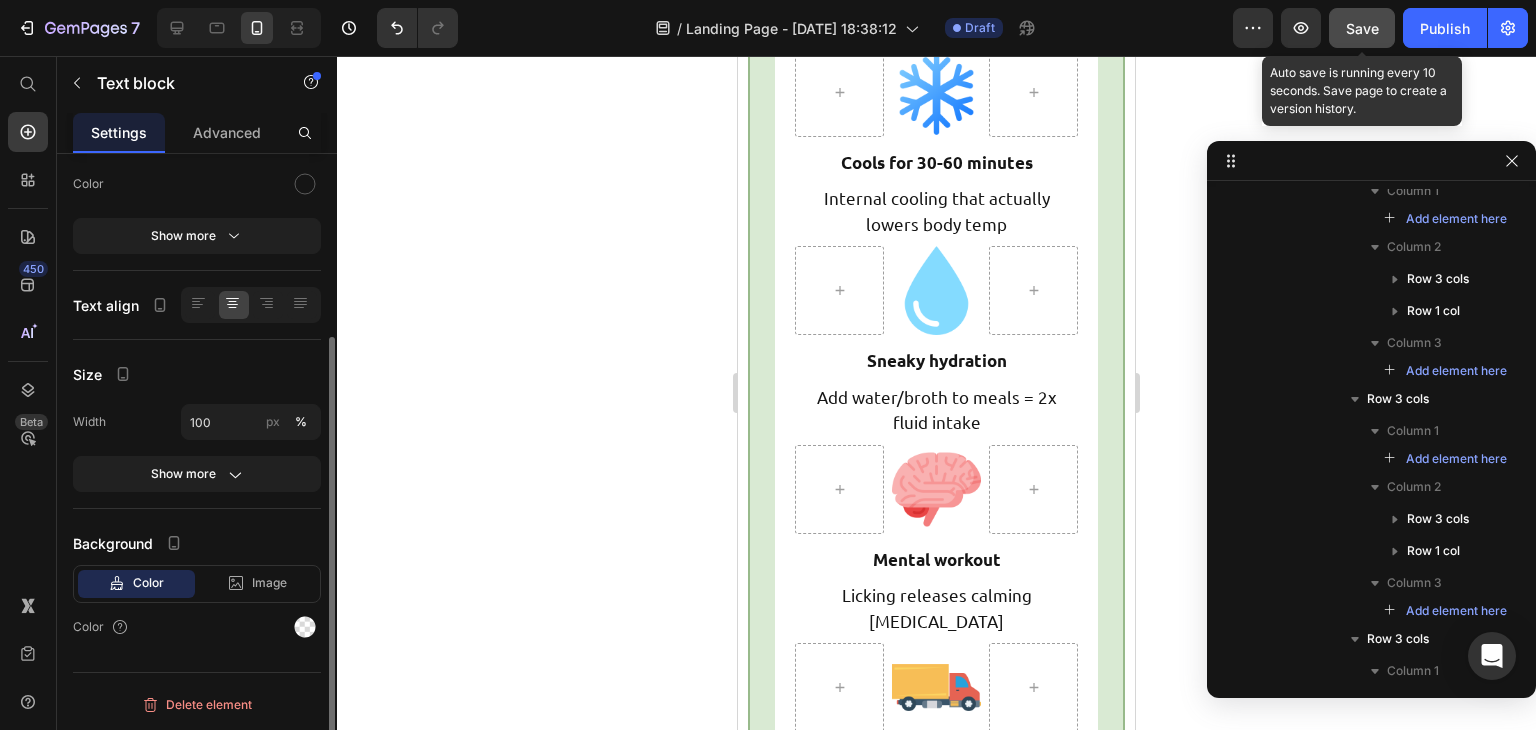 scroll, scrollTop: 6486, scrollLeft: 0, axis: vertical 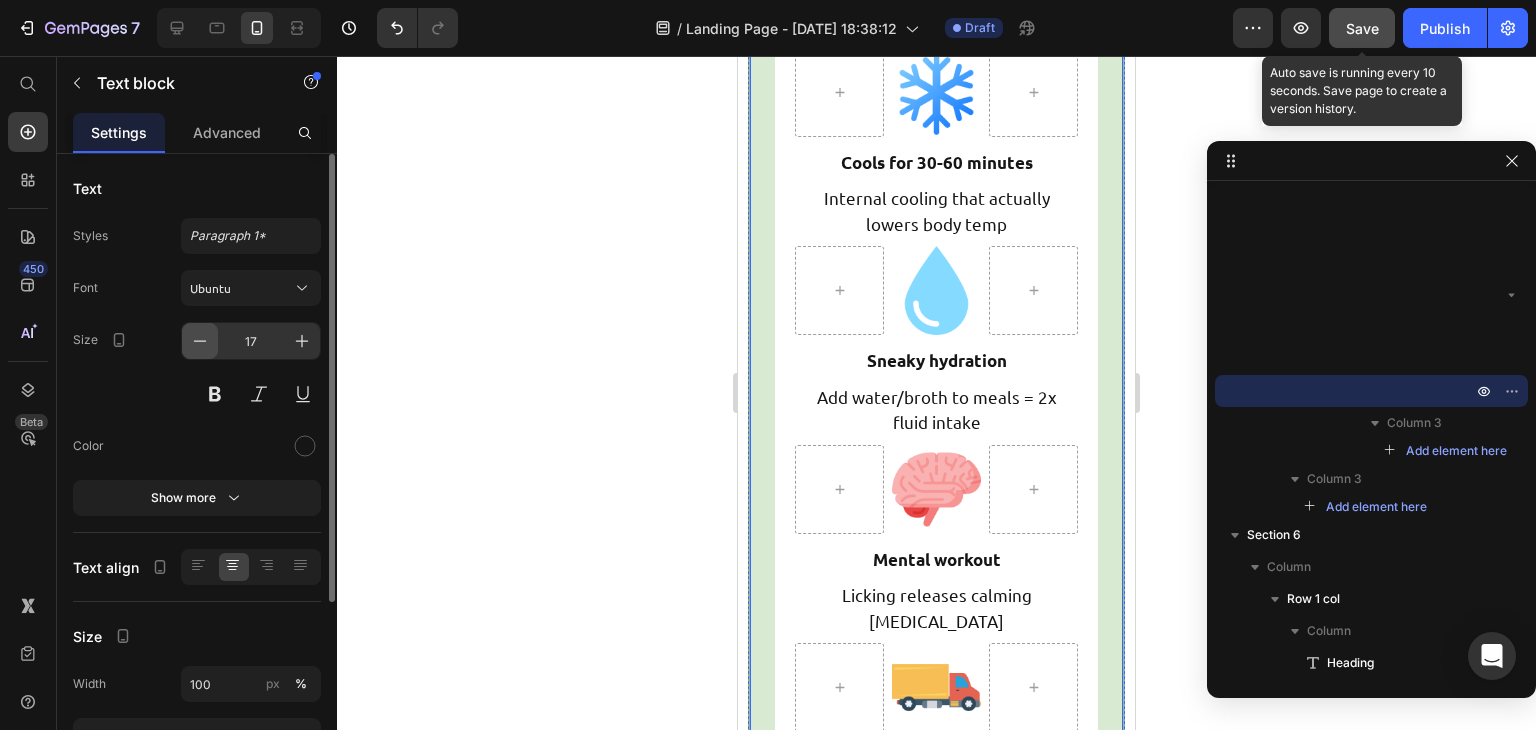 drag, startPoint x: 196, startPoint y: 333, endPoint x: 23, endPoint y: 230, distance: 201.34052 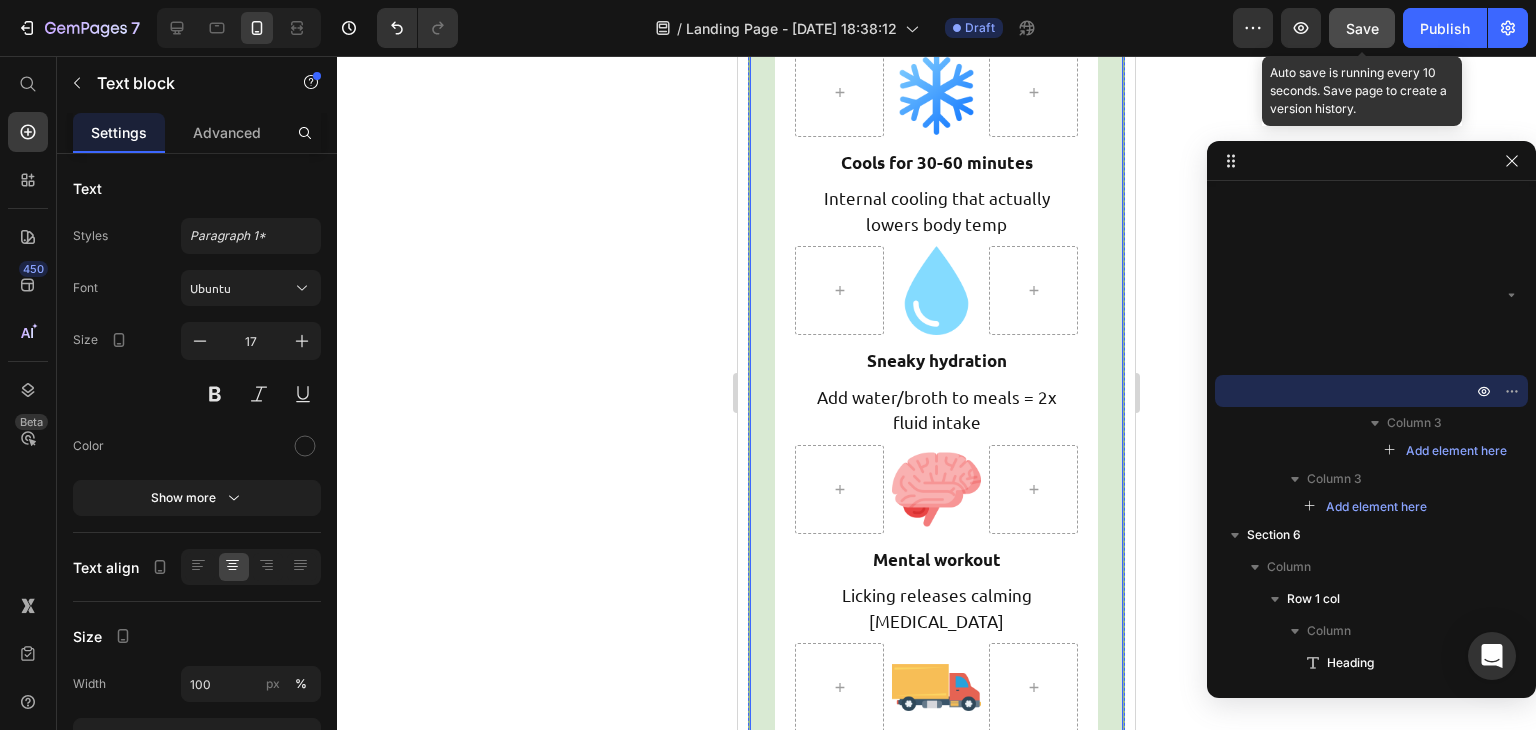 type on "16" 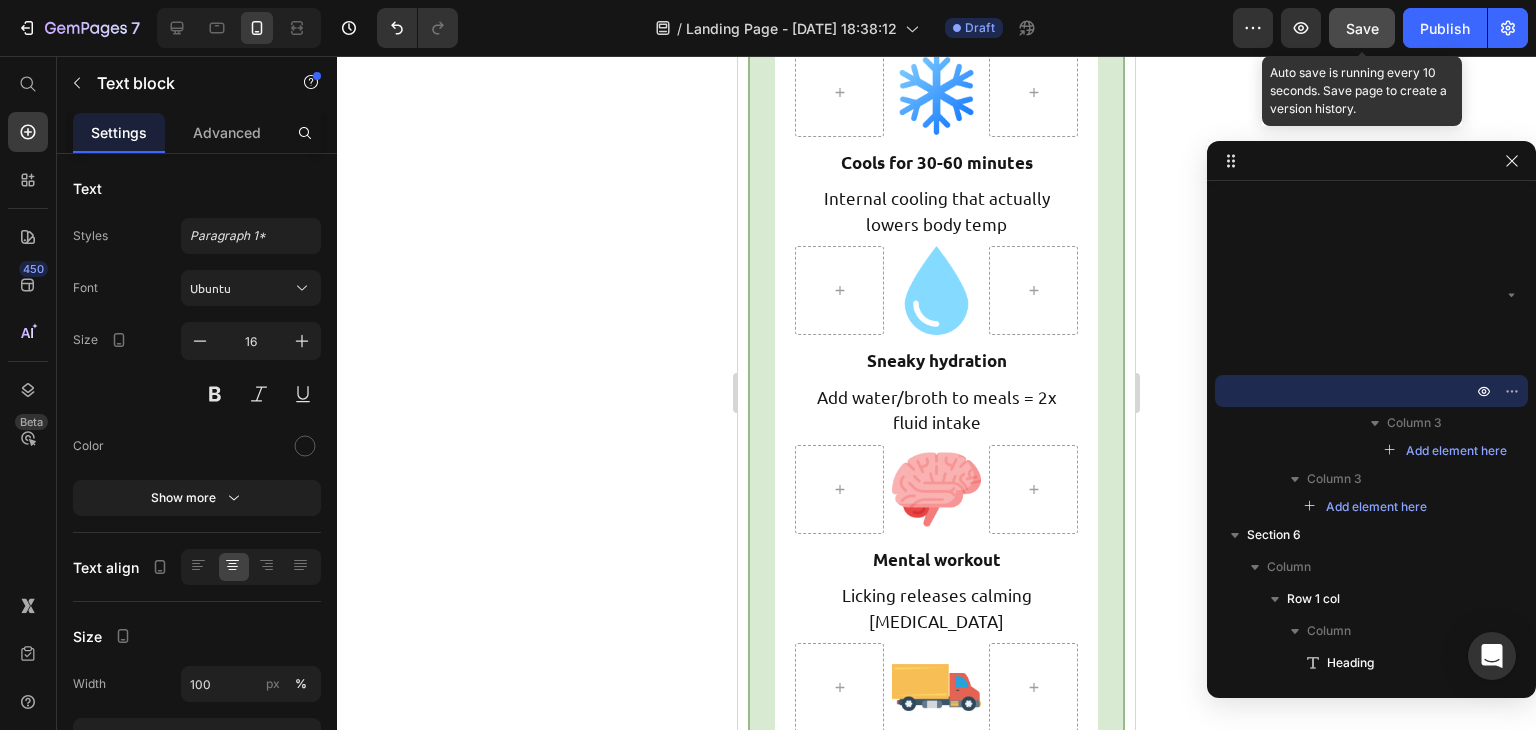 click on "Text block" at bounding box center (853, 760) 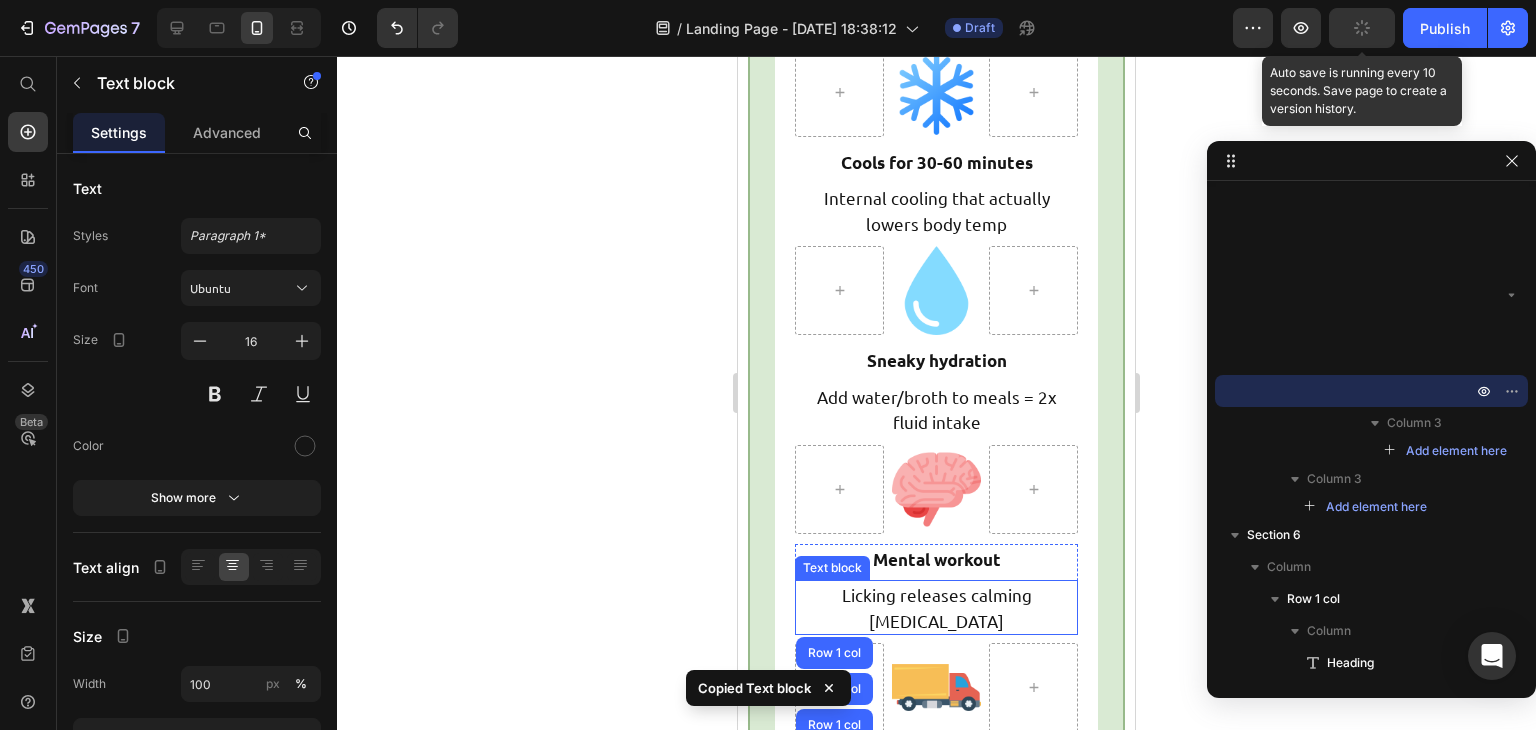 click on "Licking releases calming endorphins" at bounding box center (936, 607) 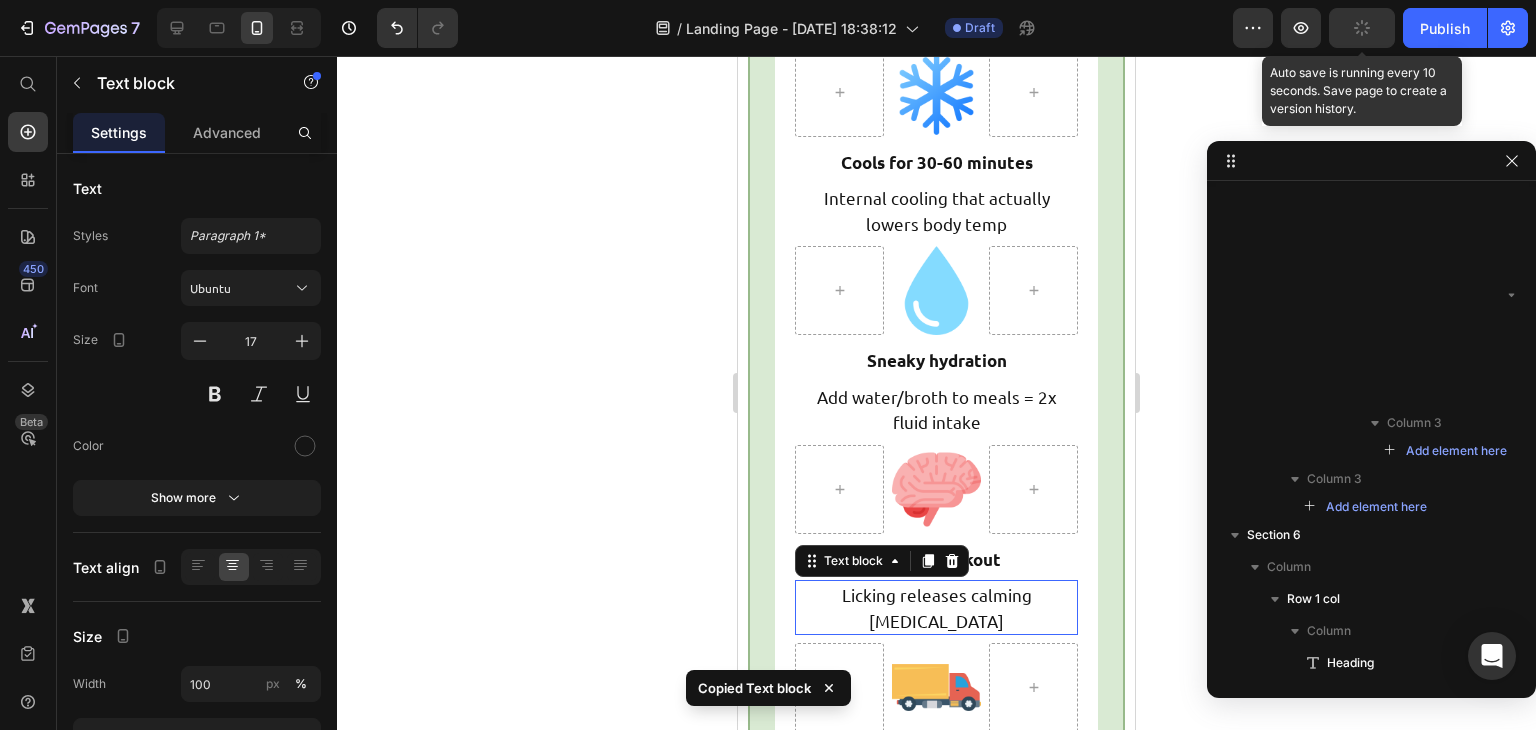 scroll, scrollTop: 6086, scrollLeft: 0, axis: vertical 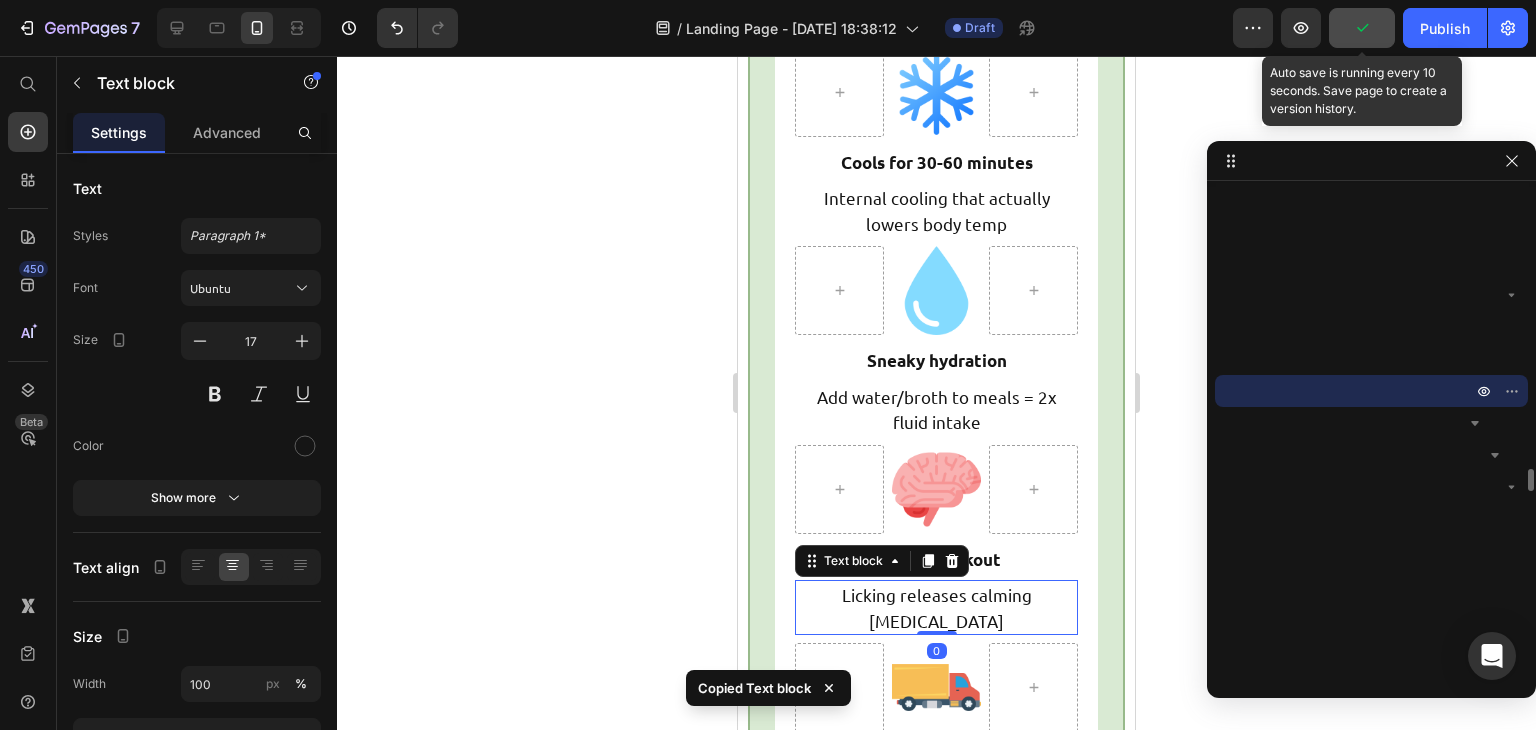type on "16" 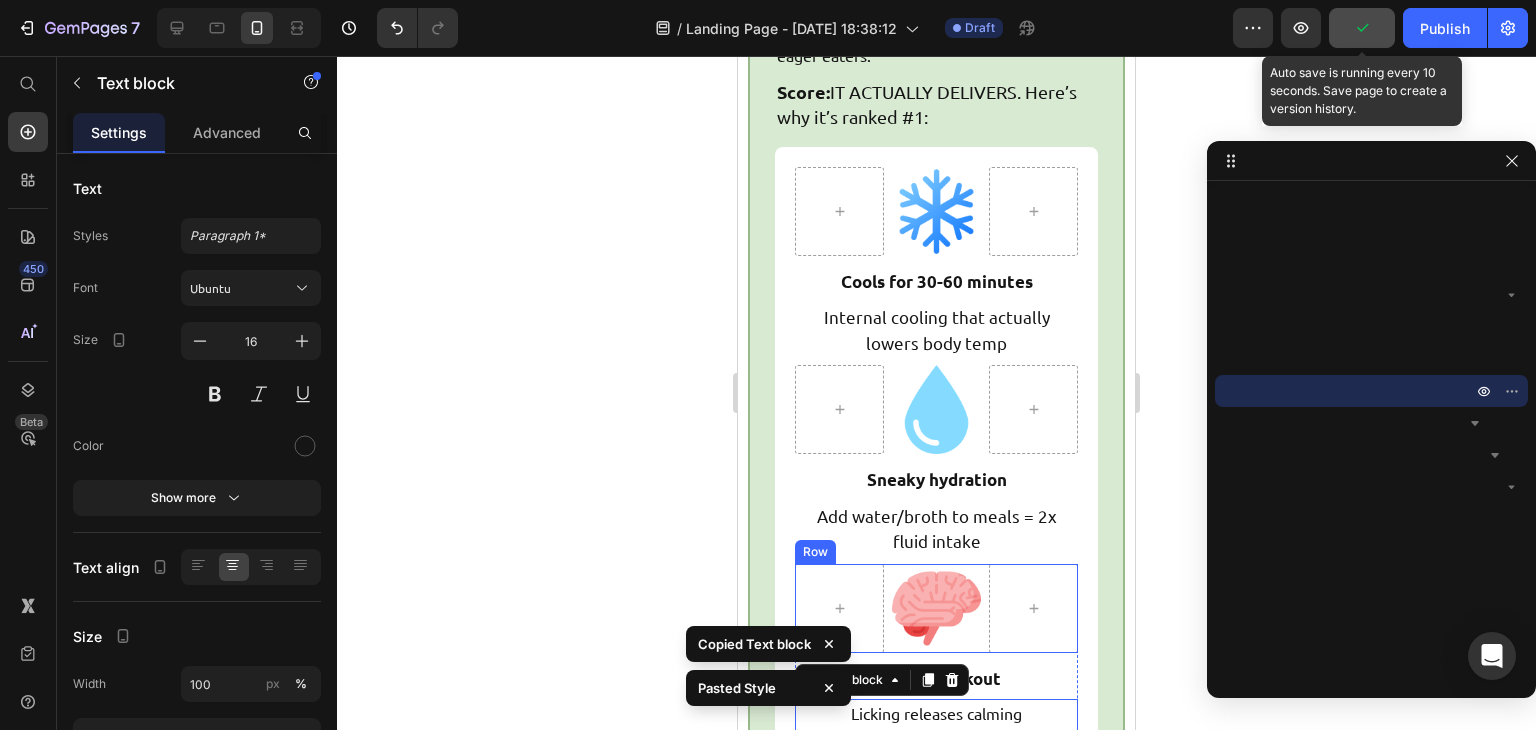 scroll, scrollTop: 9126, scrollLeft: 0, axis: vertical 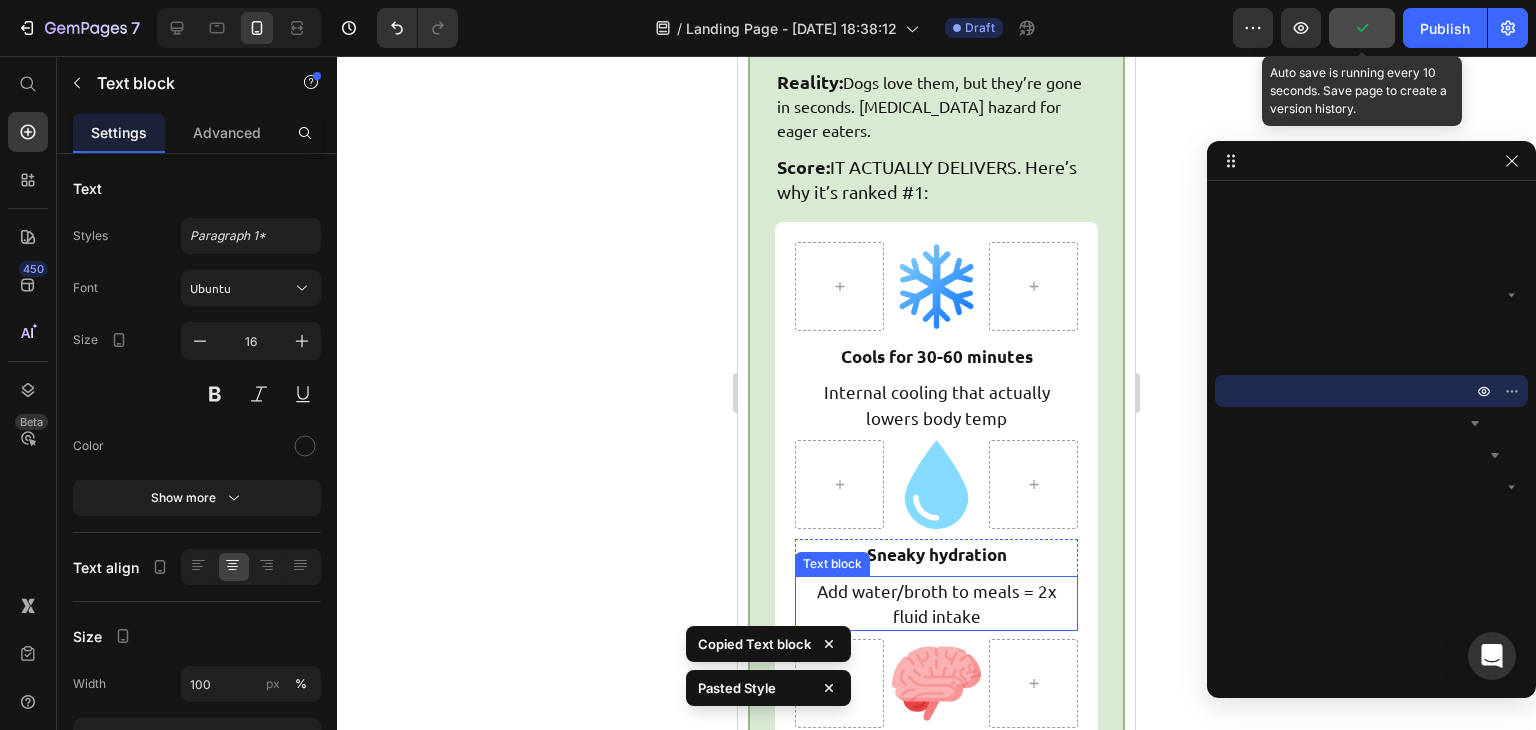 click on "Add water/broth to meals = 2x fluid intake" at bounding box center [936, 603] 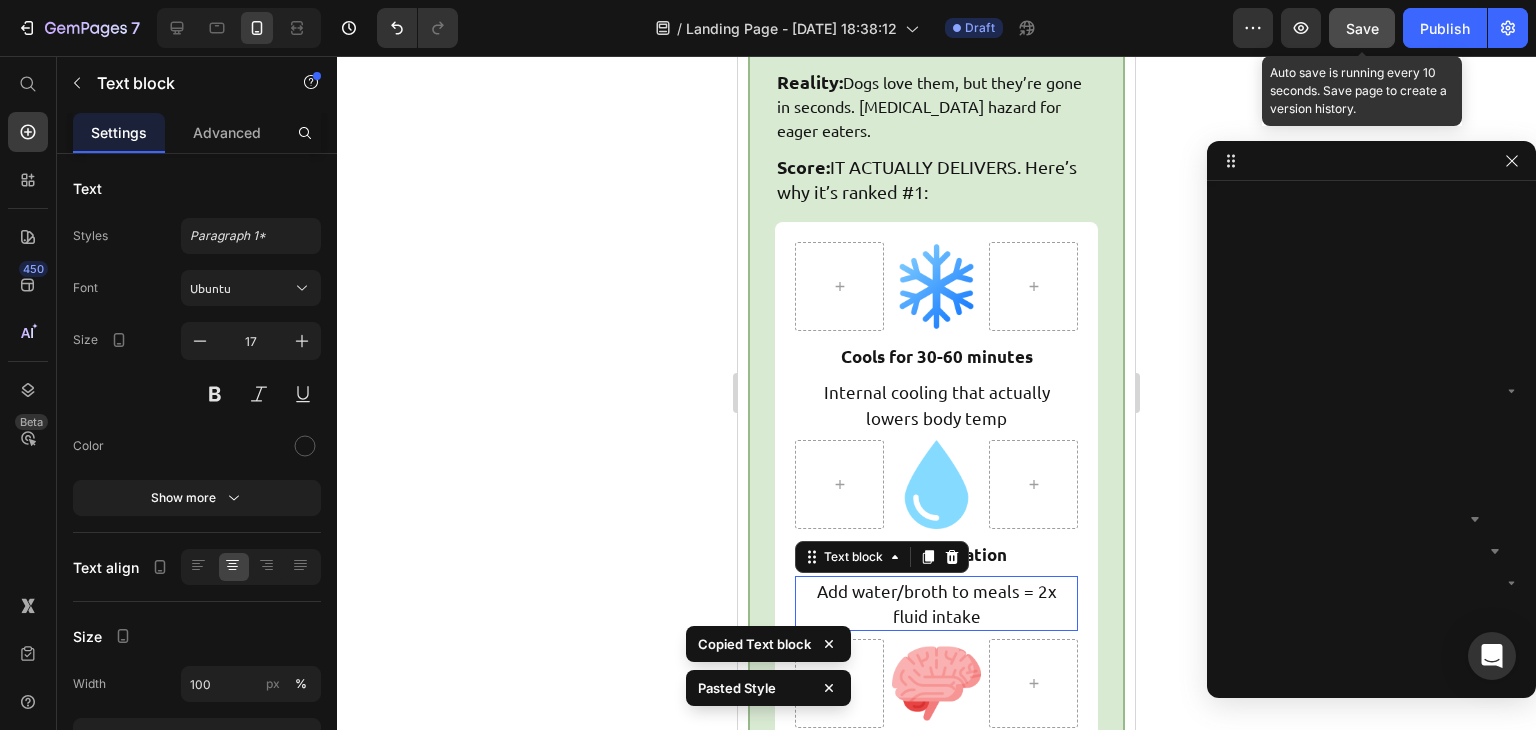 scroll, scrollTop: 5782, scrollLeft: 0, axis: vertical 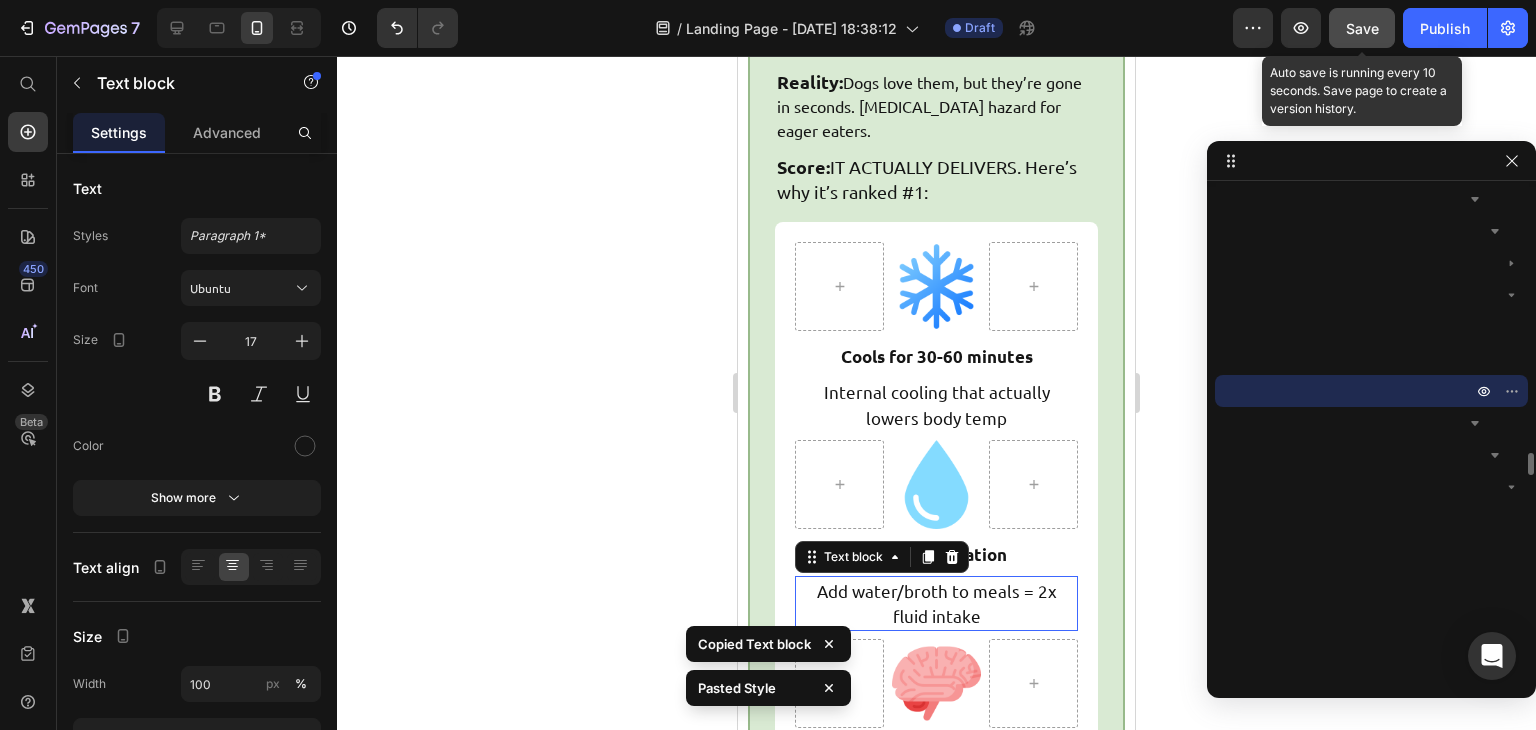 type on "16" 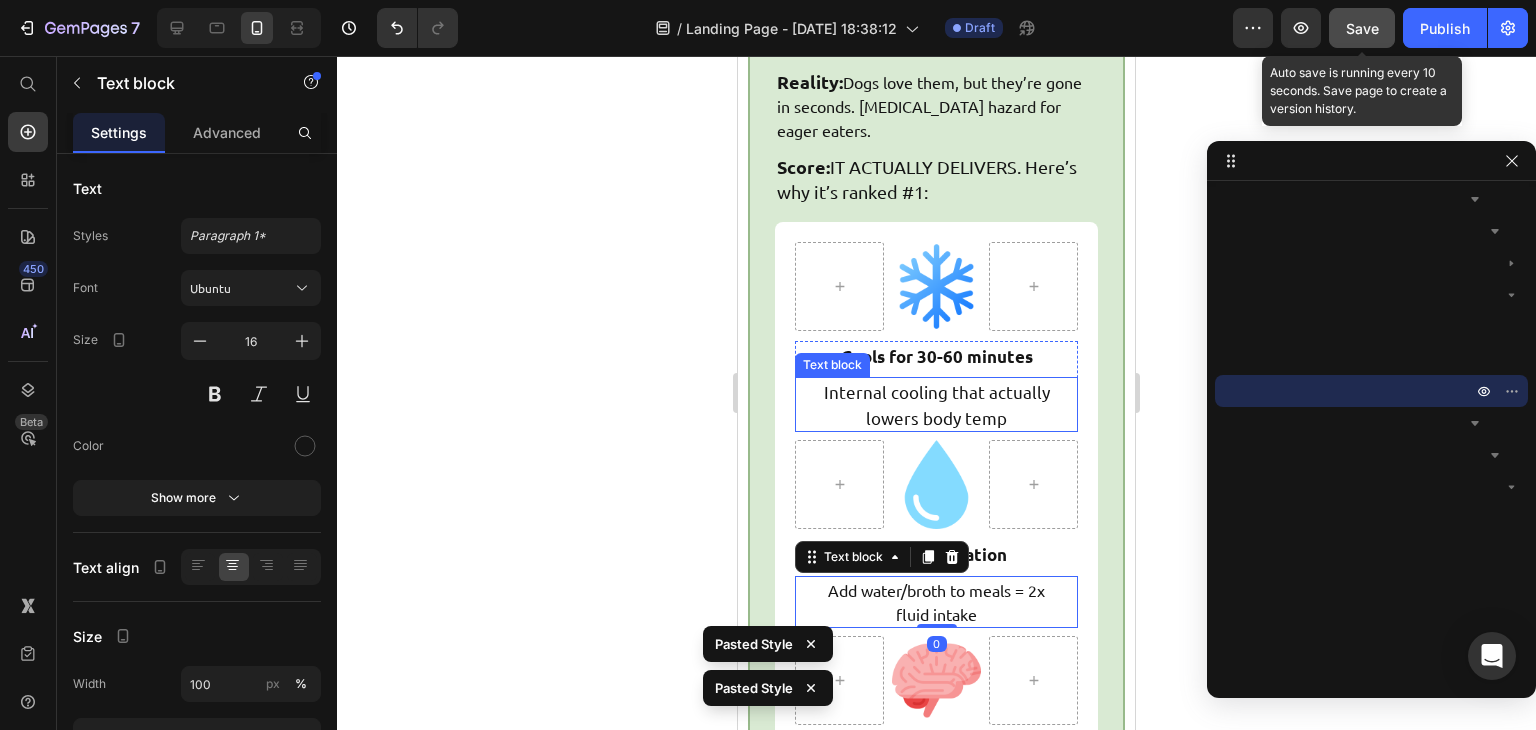 scroll, scrollTop: 8912, scrollLeft: 0, axis: vertical 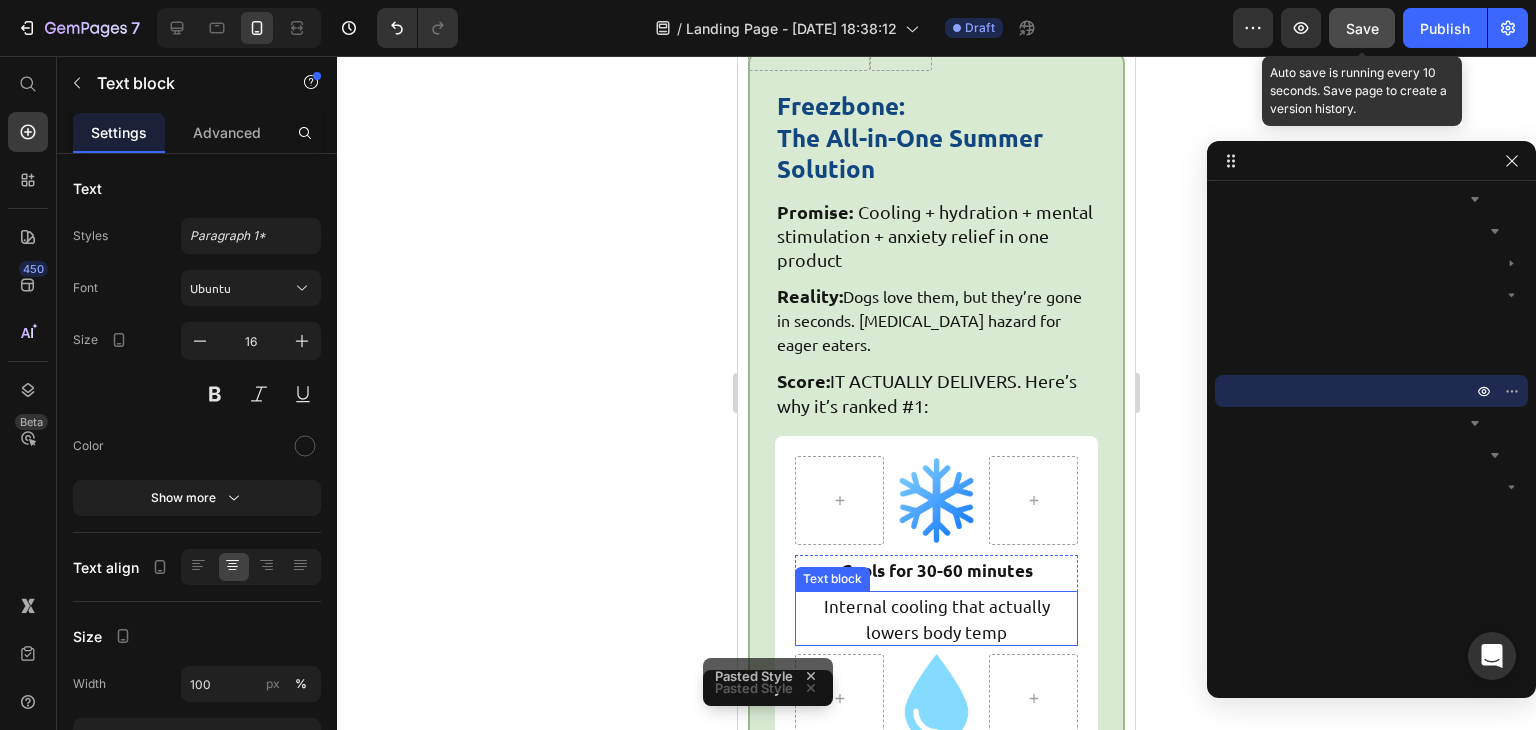 click on "Internal cooling that actually lowers body temp" at bounding box center [936, 618] 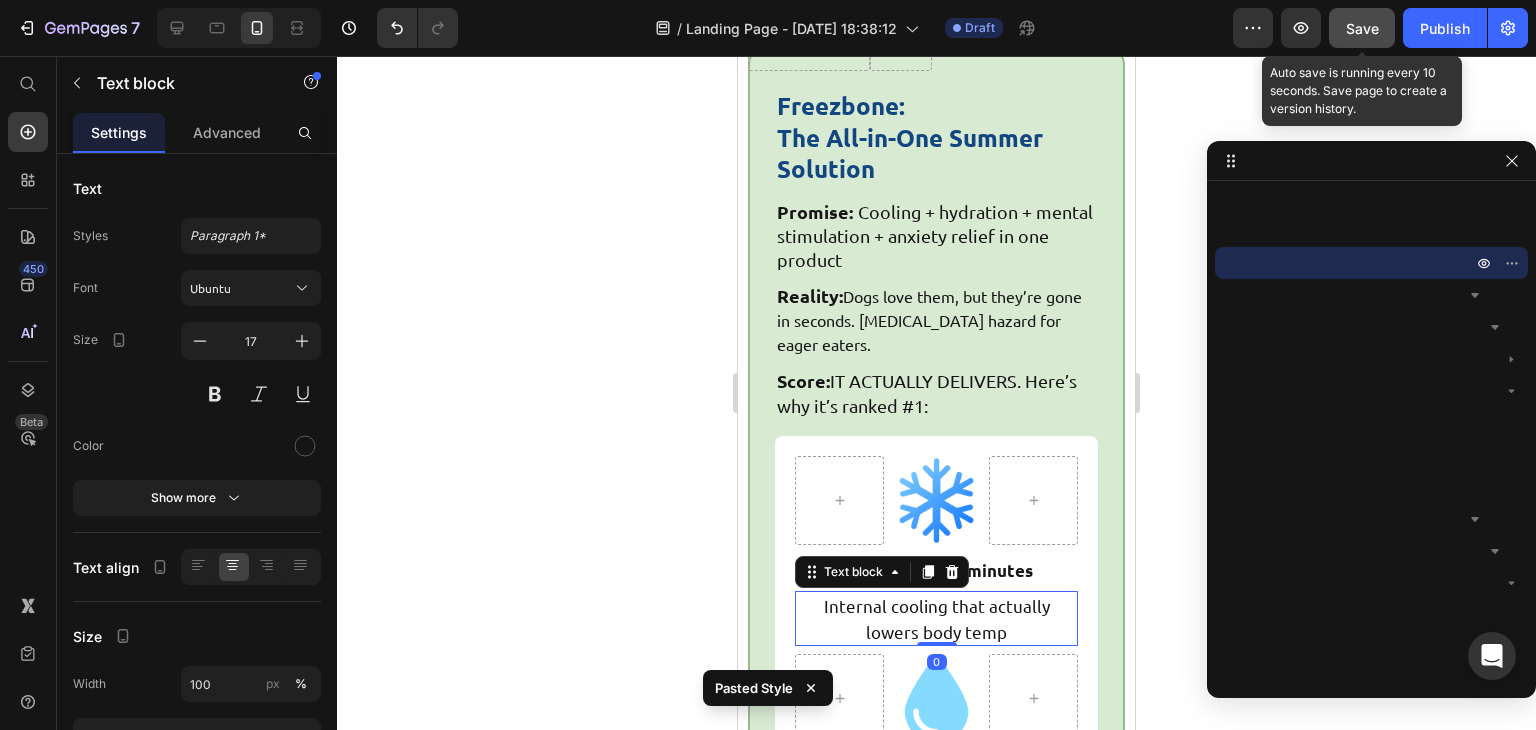 type on "16" 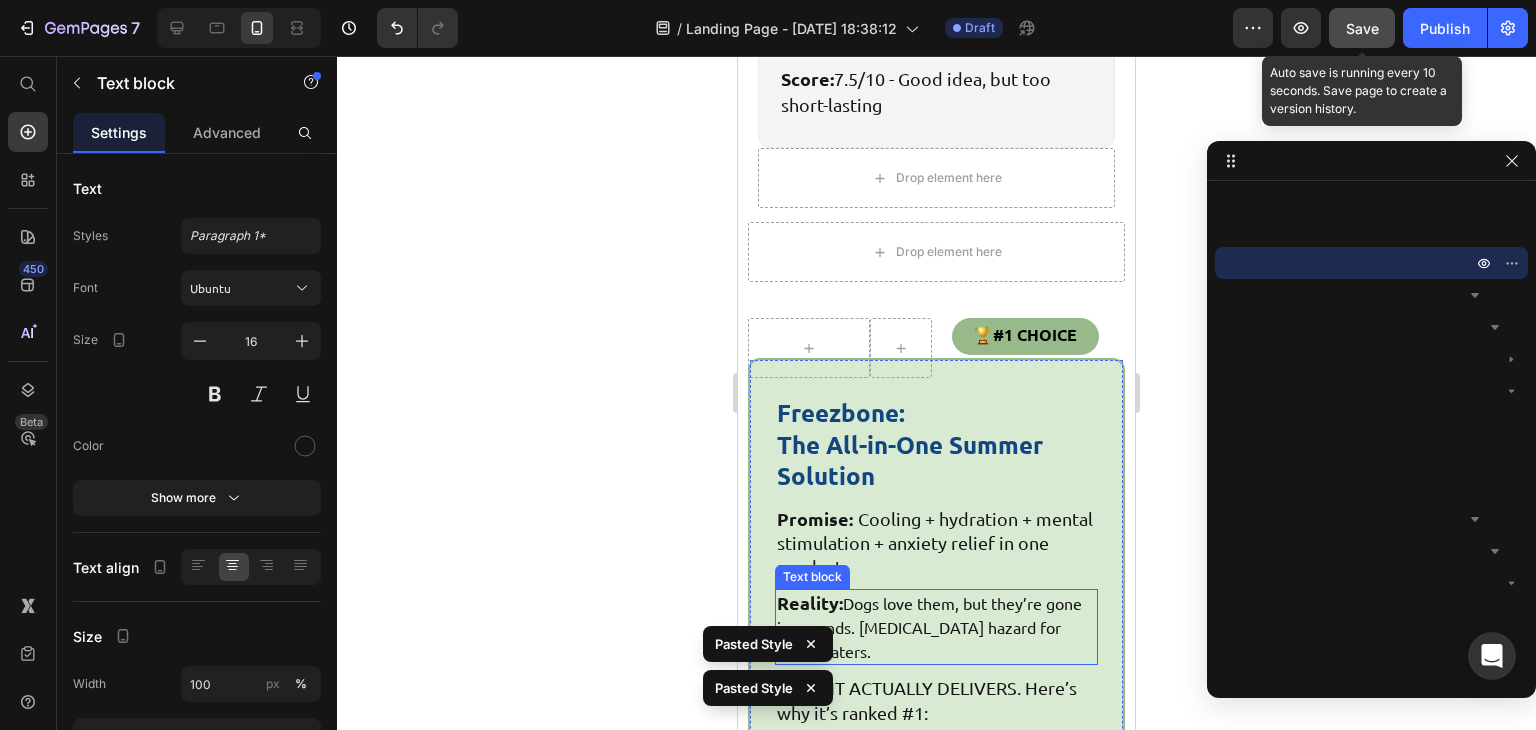 scroll, scrollTop: 8604, scrollLeft: 0, axis: vertical 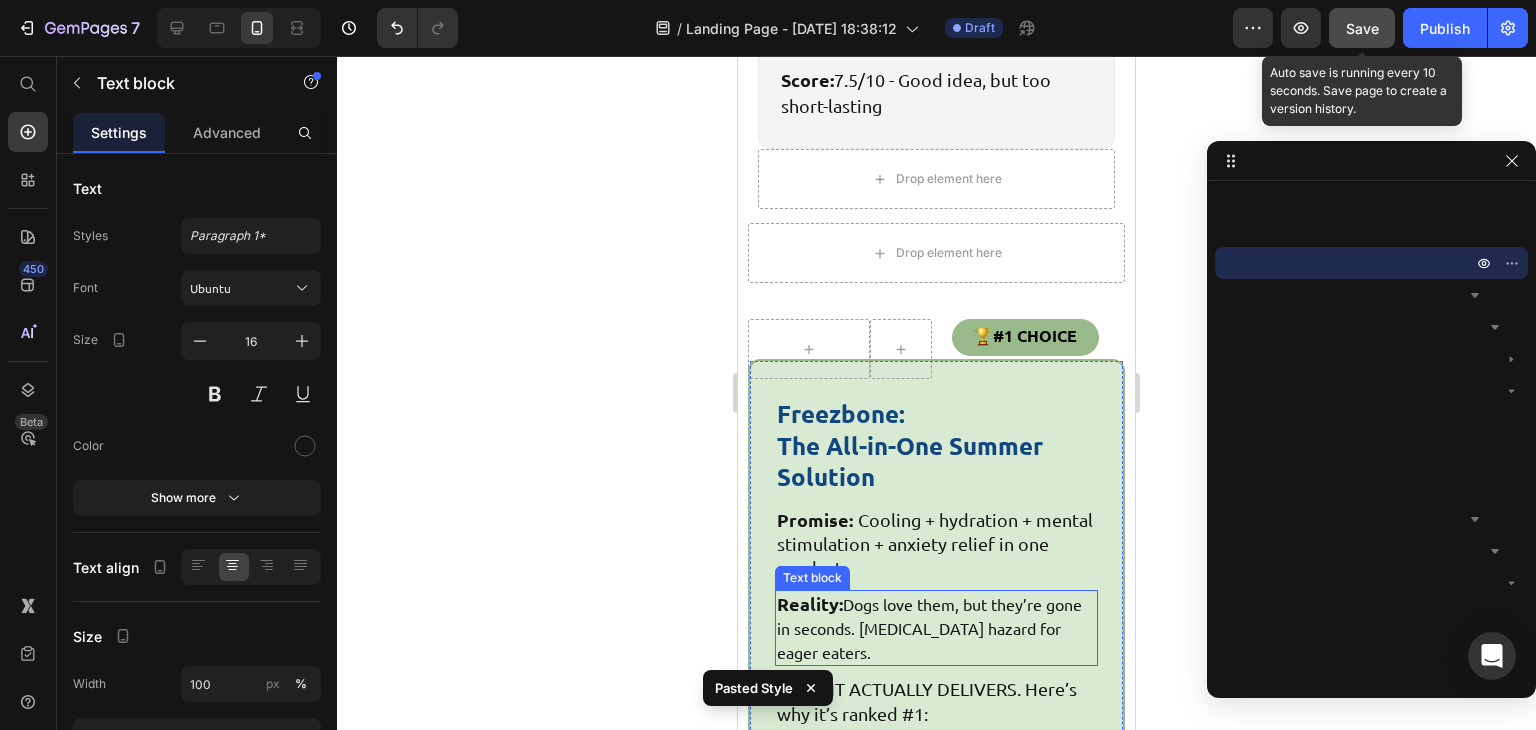 click on "Reality:  Dogs love them, but they’re gone in seconds. Choking hazard for eager eaters." at bounding box center (936, 628) 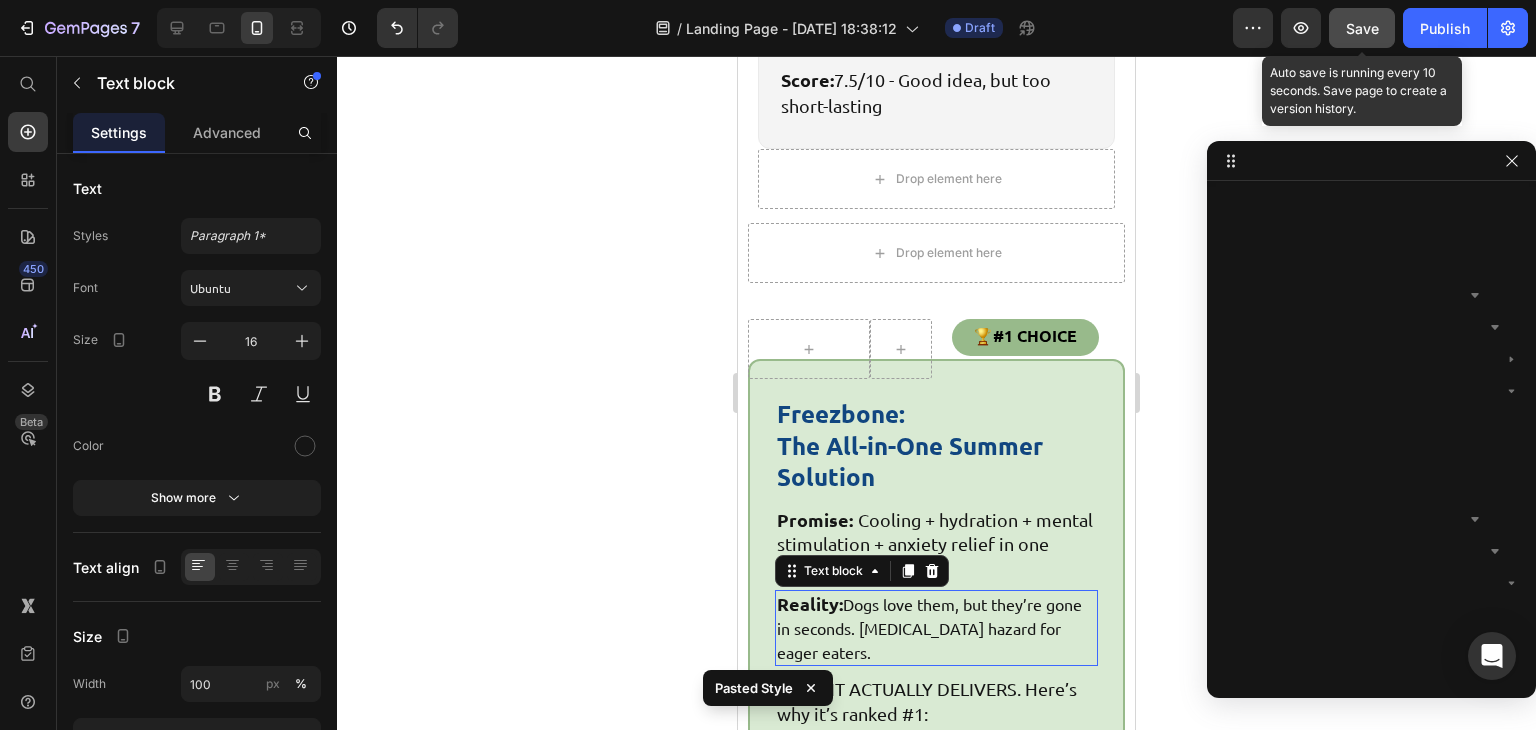 scroll, scrollTop: 5334, scrollLeft: 0, axis: vertical 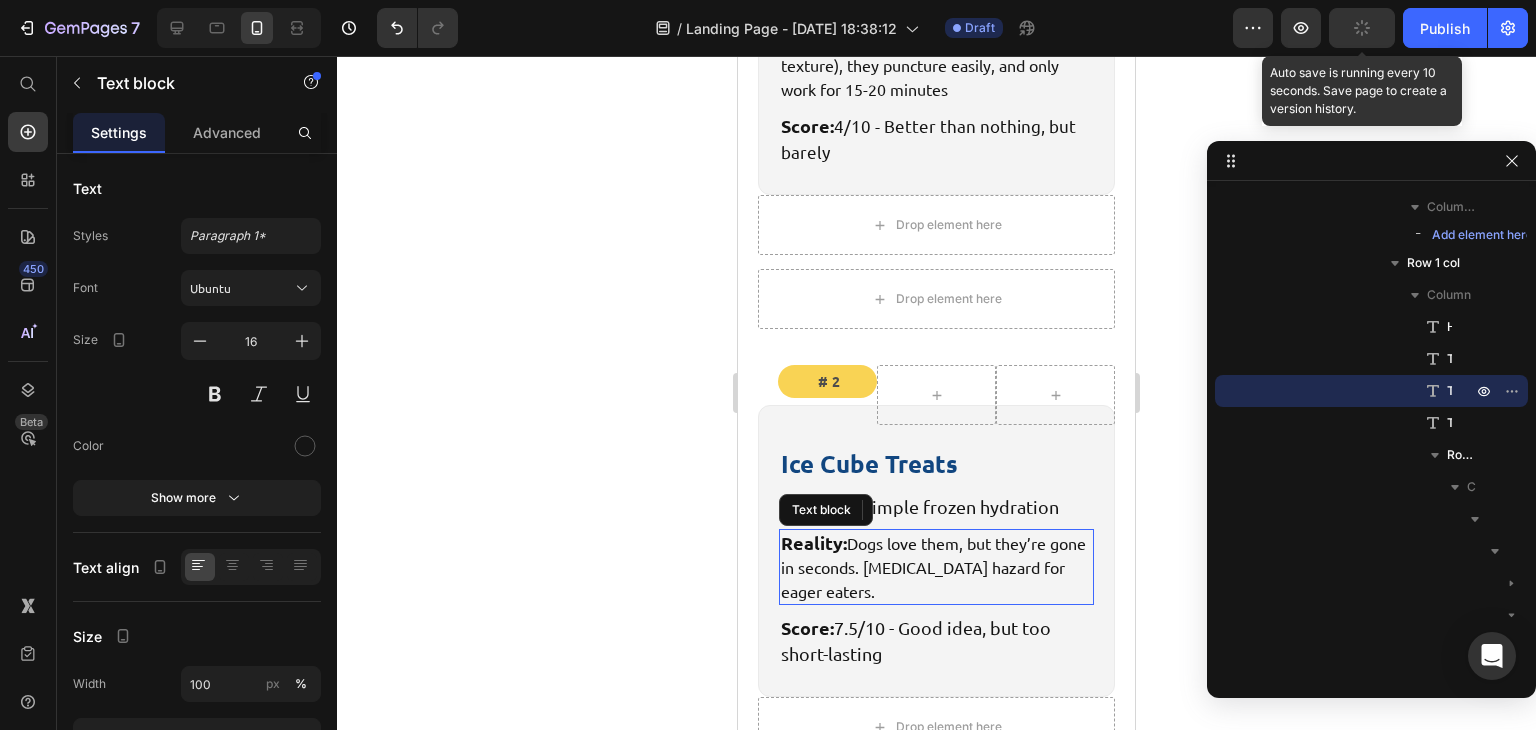 click on "Reality:  Dogs love them, but they’re gone in seconds. Choking hazard for eager eaters." at bounding box center [936, 567] 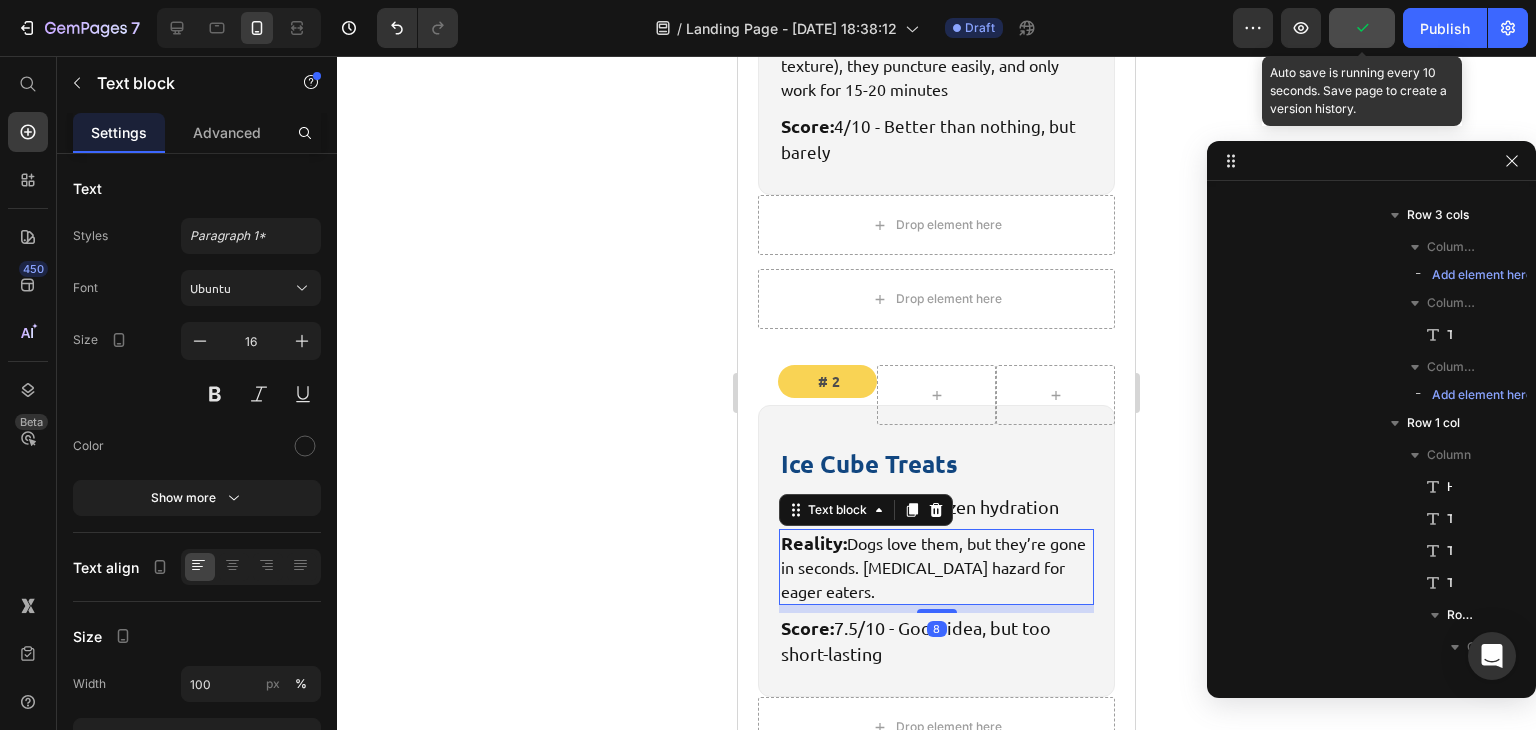 scroll, scrollTop: 4918, scrollLeft: 0, axis: vertical 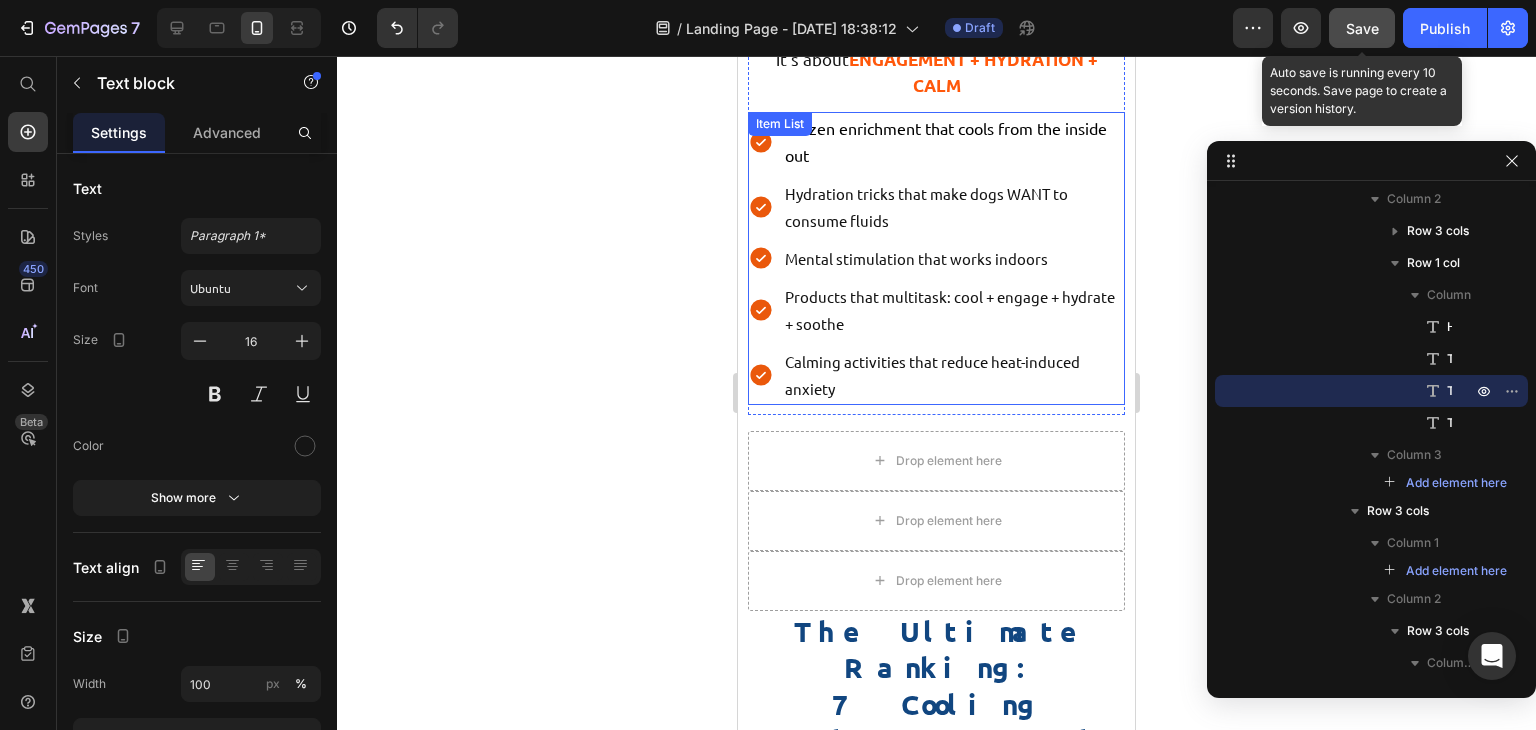 click on "Mental stimulation that works indoors" at bounding box center (936, 258) 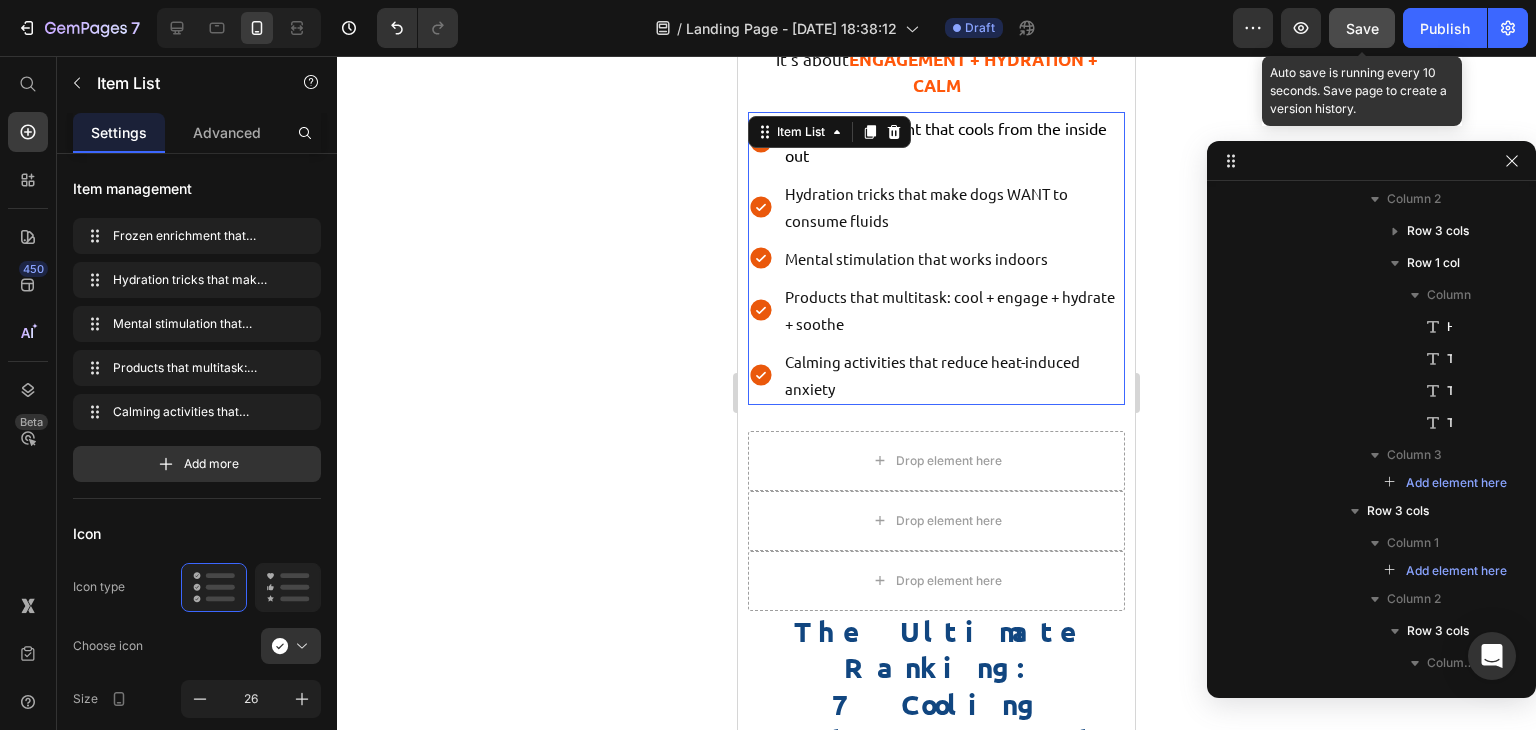 scroll, scrollTop: 2622, scrollLeft: 0, axis: vertical 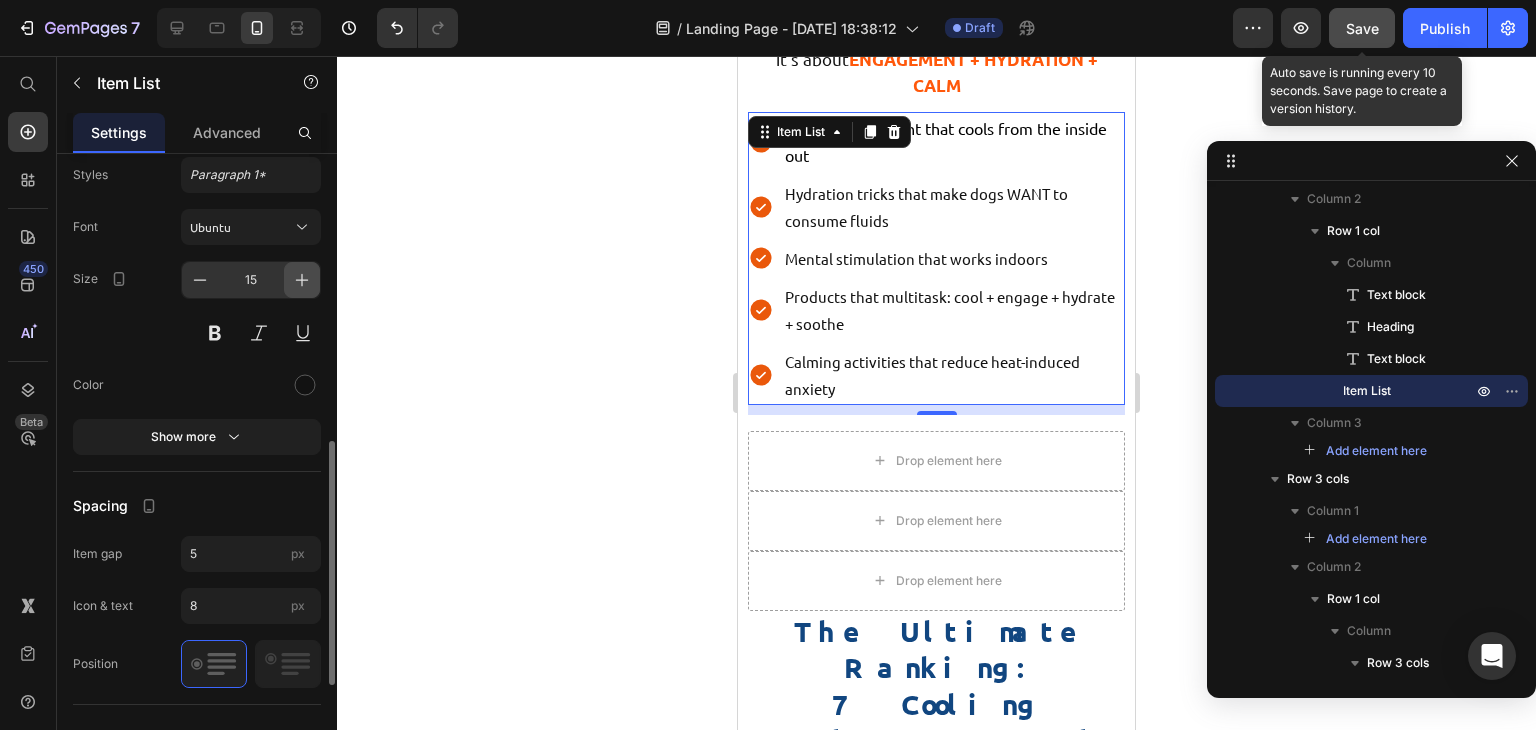 drag, startPoint x: 295, startPoint y: 289, endPoint x: 366, endPoint y: 133, distance: 171.3972 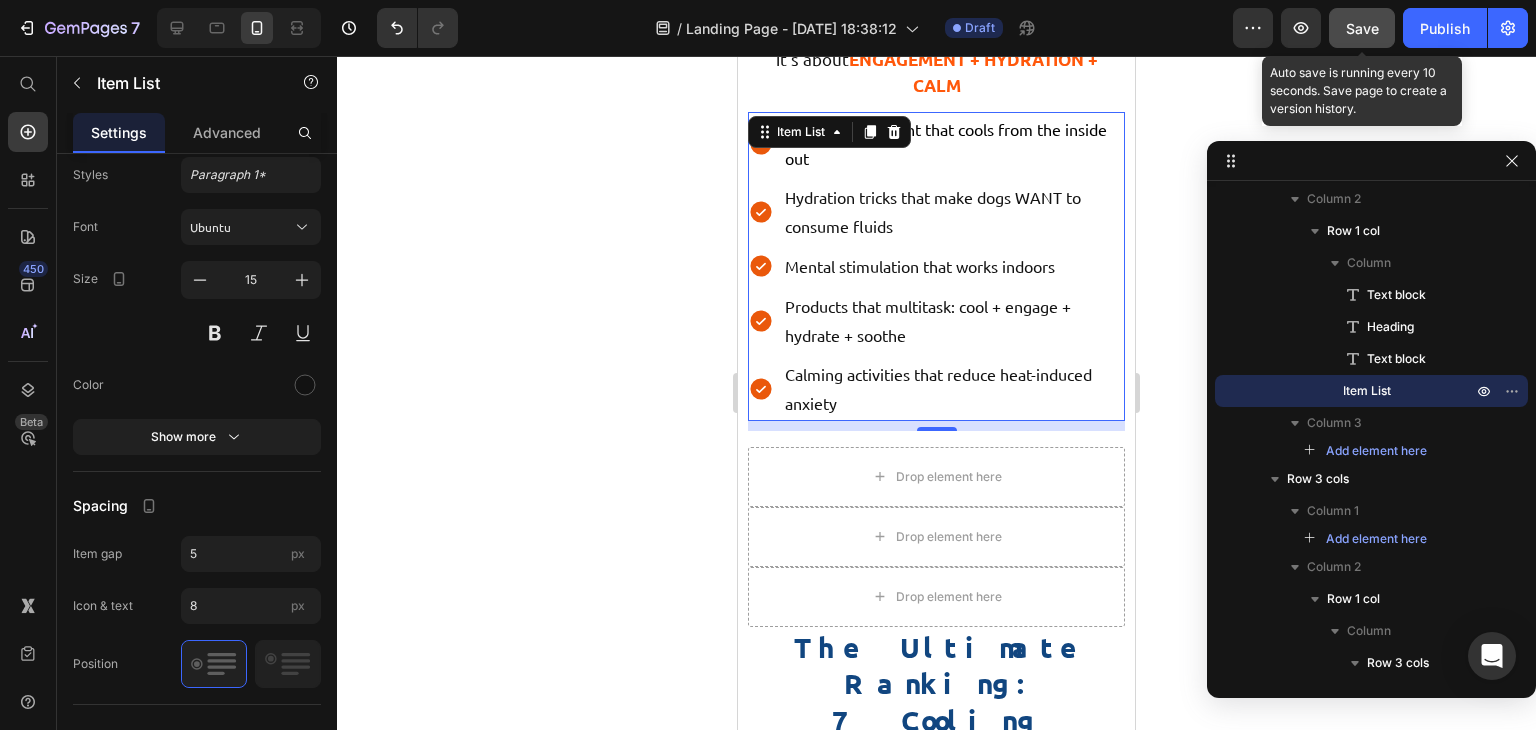 type on "16" 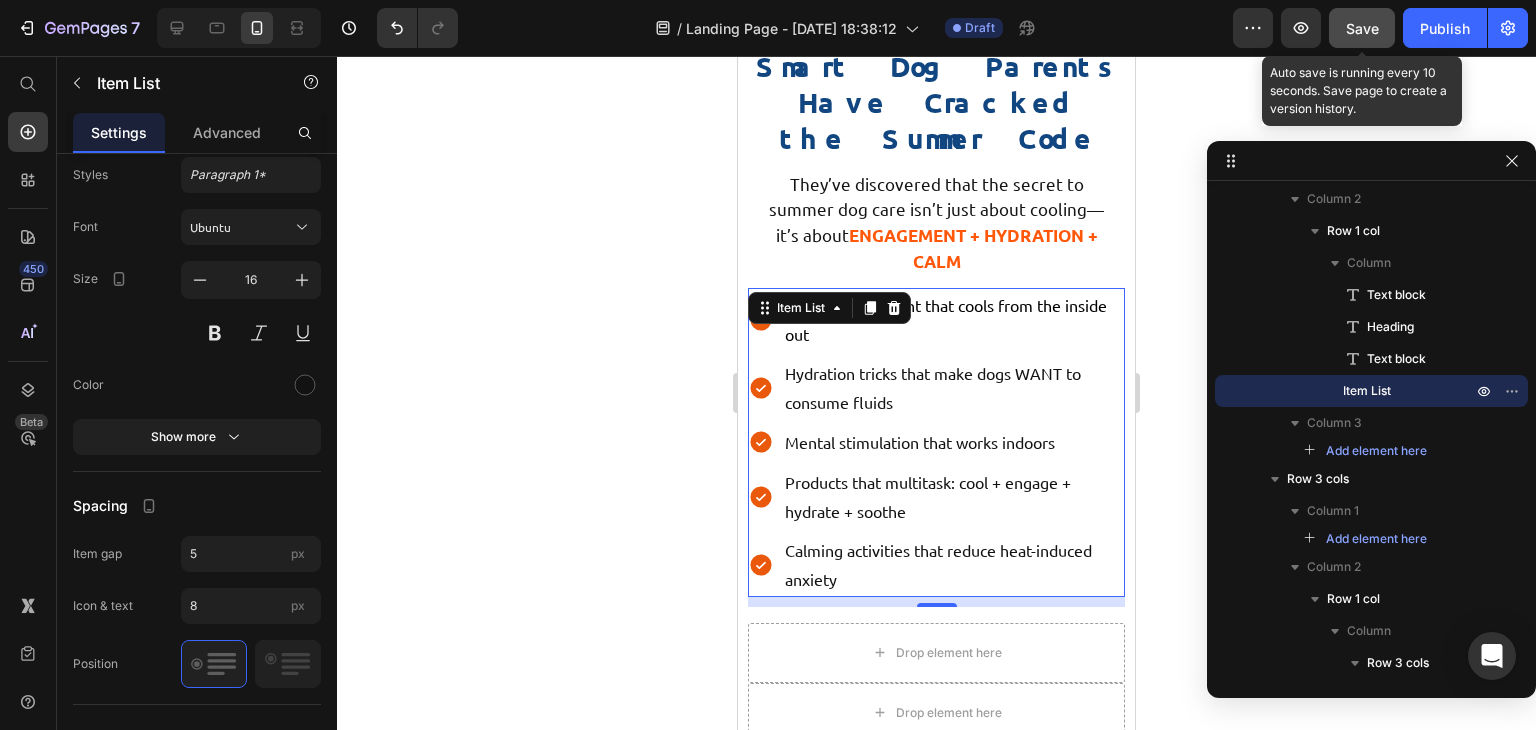 scroll, scrollTop: 4634, scrollLeft: 0, axis: vertical 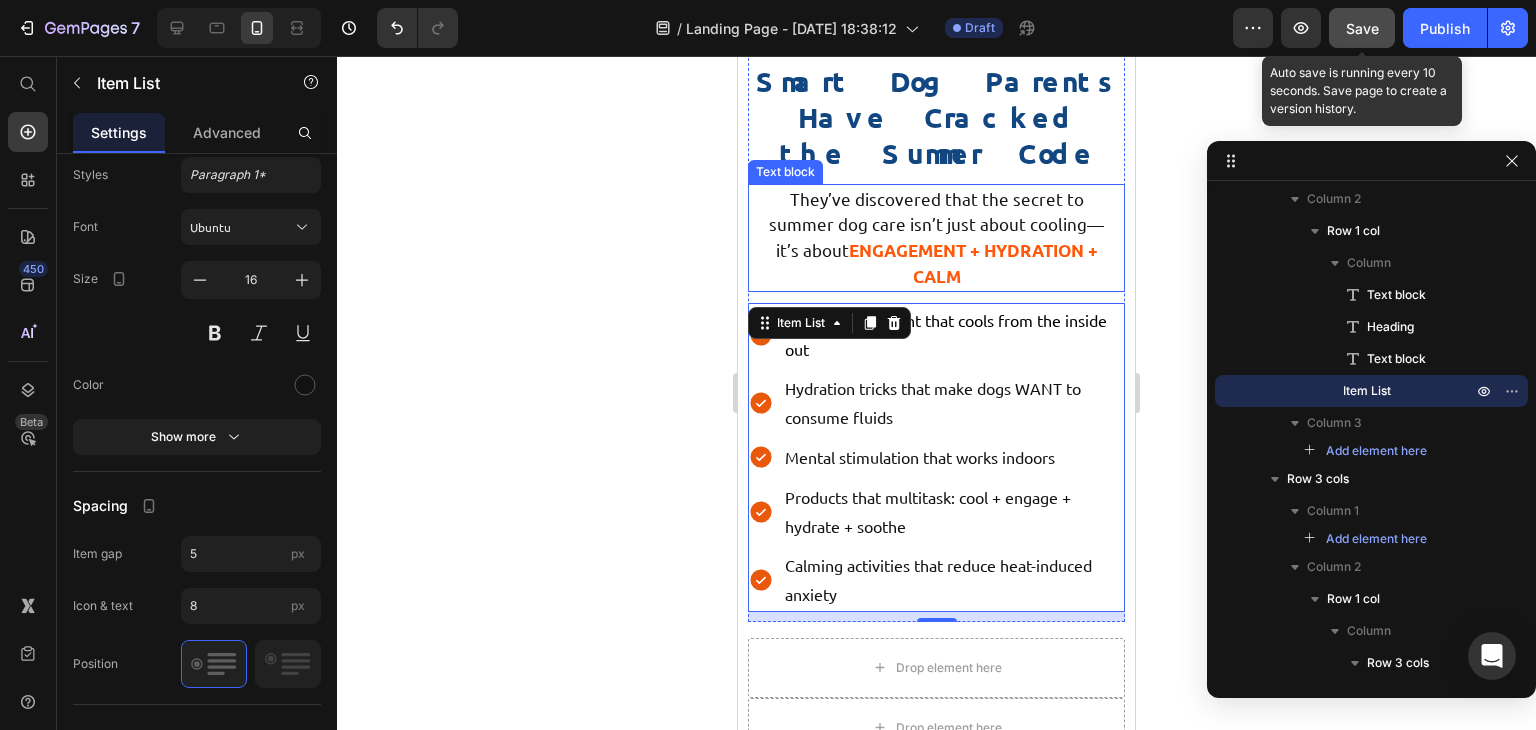 click on "They’ve discovered that the secret to summer dog care isn’t just about cooling—it’s about  ENGAGEMENT + HYDRATION + CALM" at bounding box center (936, 238) 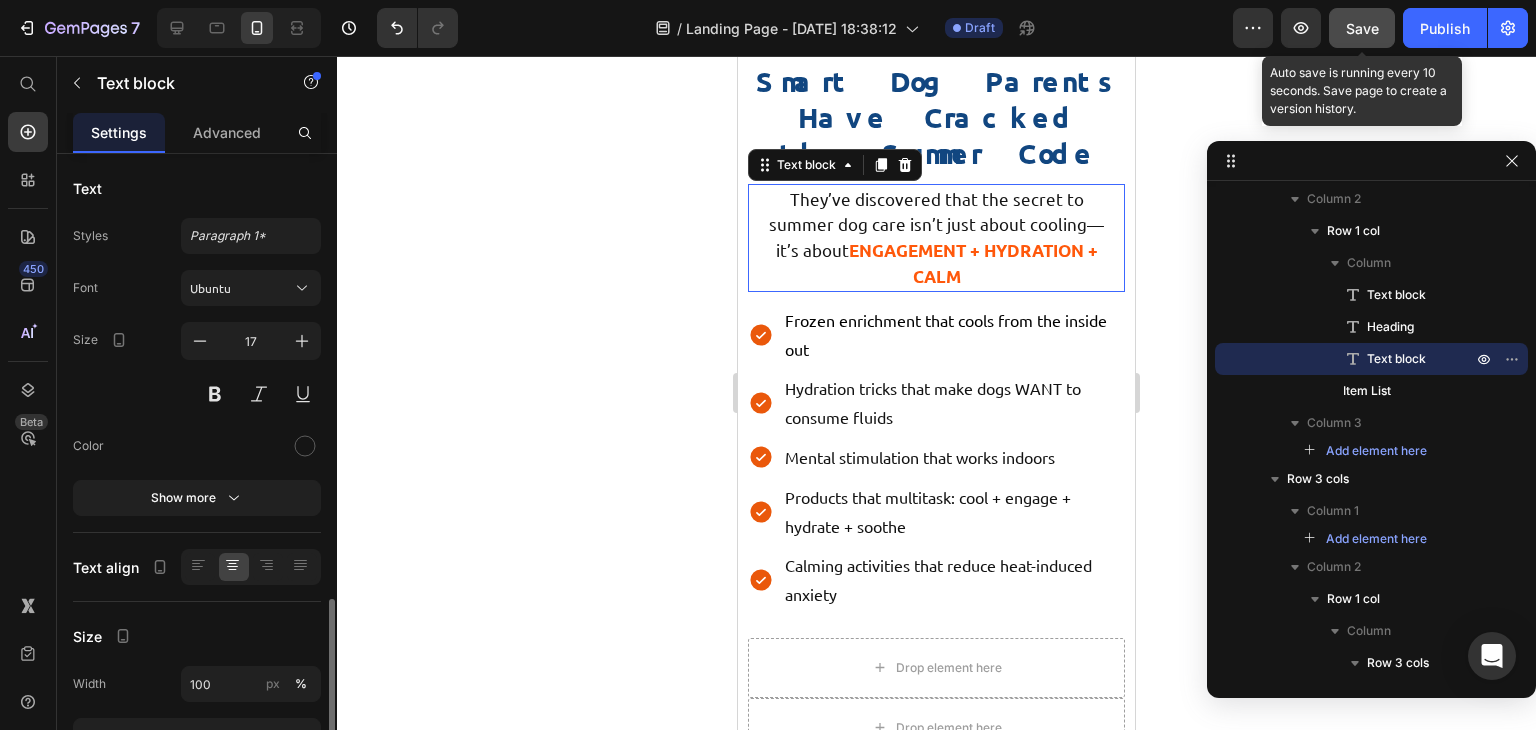 scroll, scrollTop: 0, scrollLeft: 0, axis: both 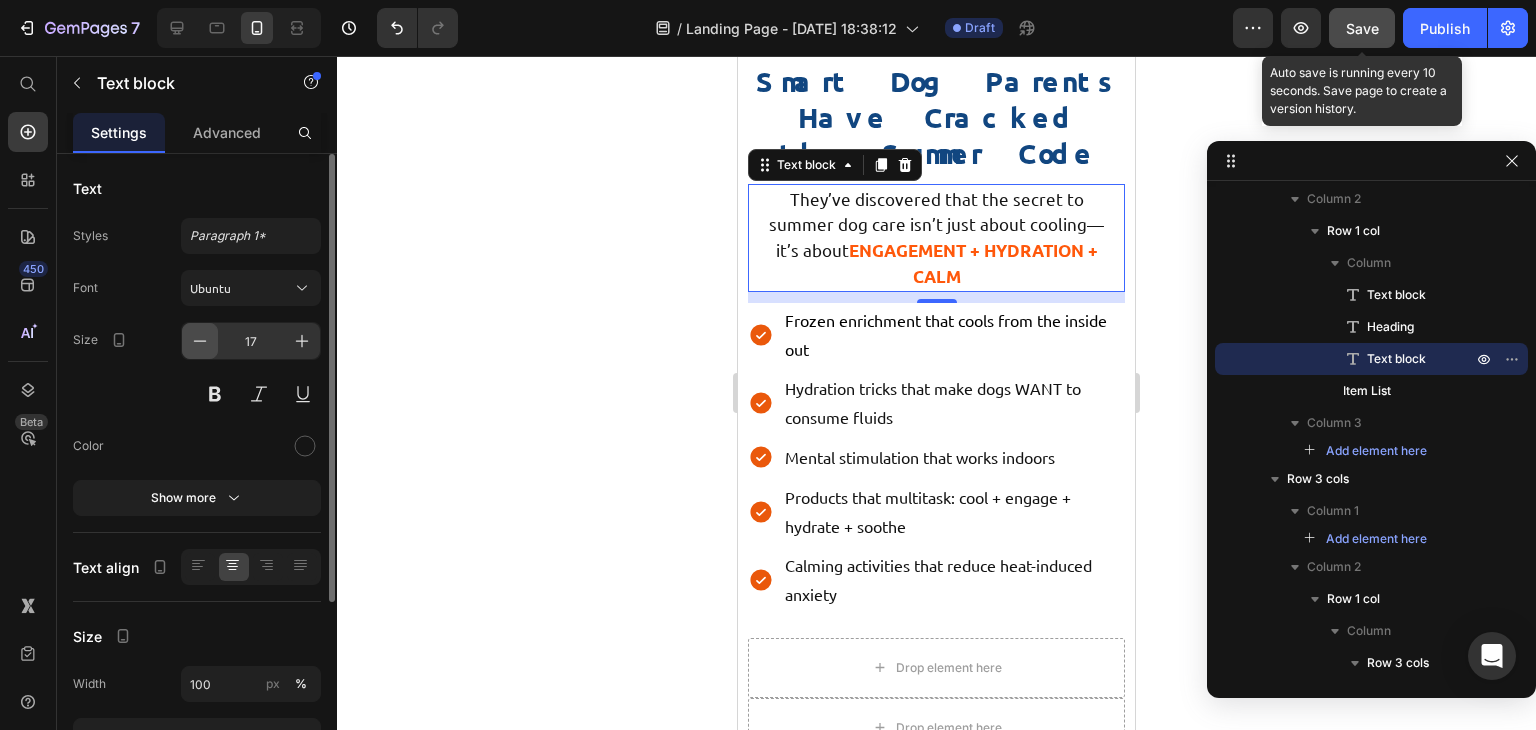 click 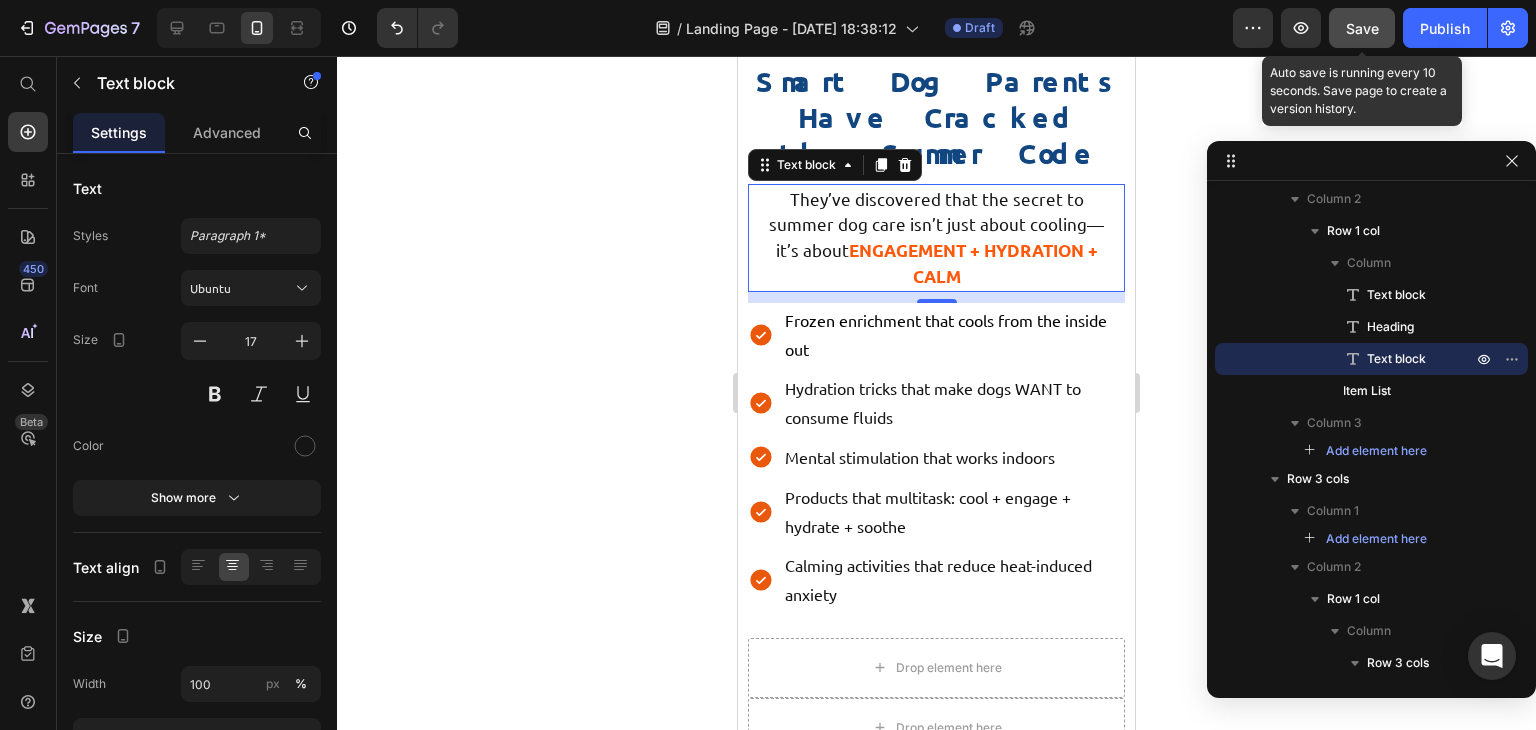 type on "16" 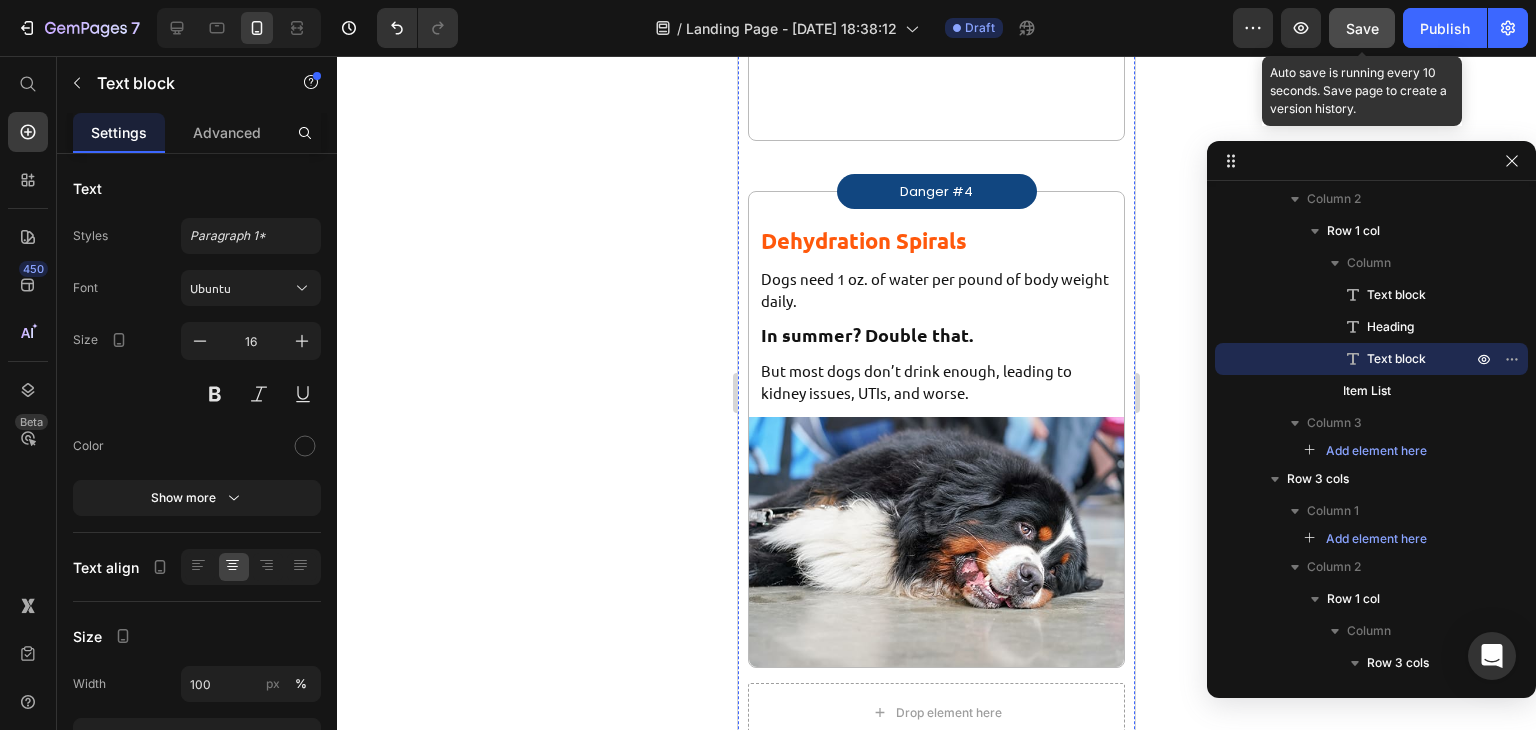 scroll, scrollTop: 4039, scrollLeft: 0, axis: vertical 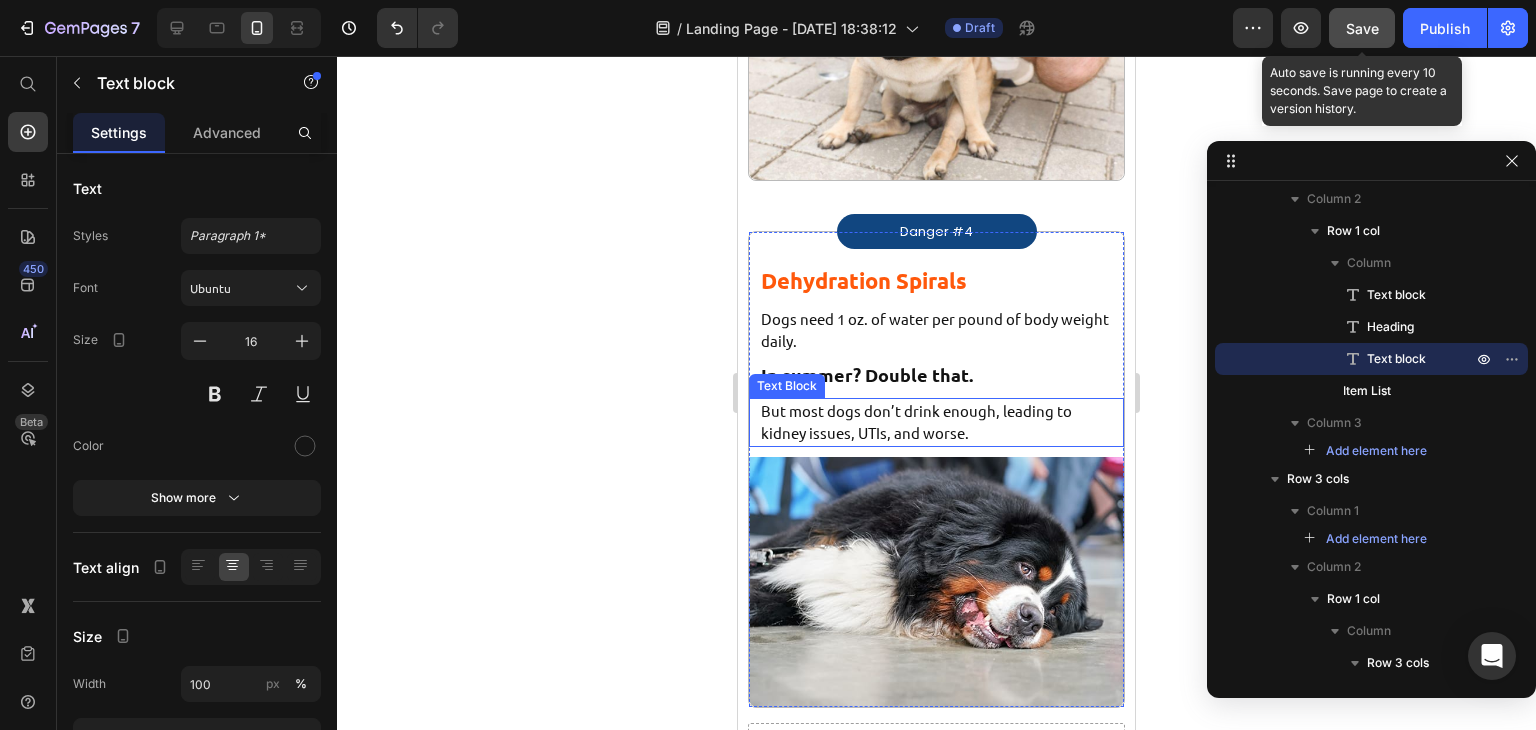 click on "But most dogs don’t drink enough, leading to kidney issues, UTIs, and worse." at bounding box center [936, 422] 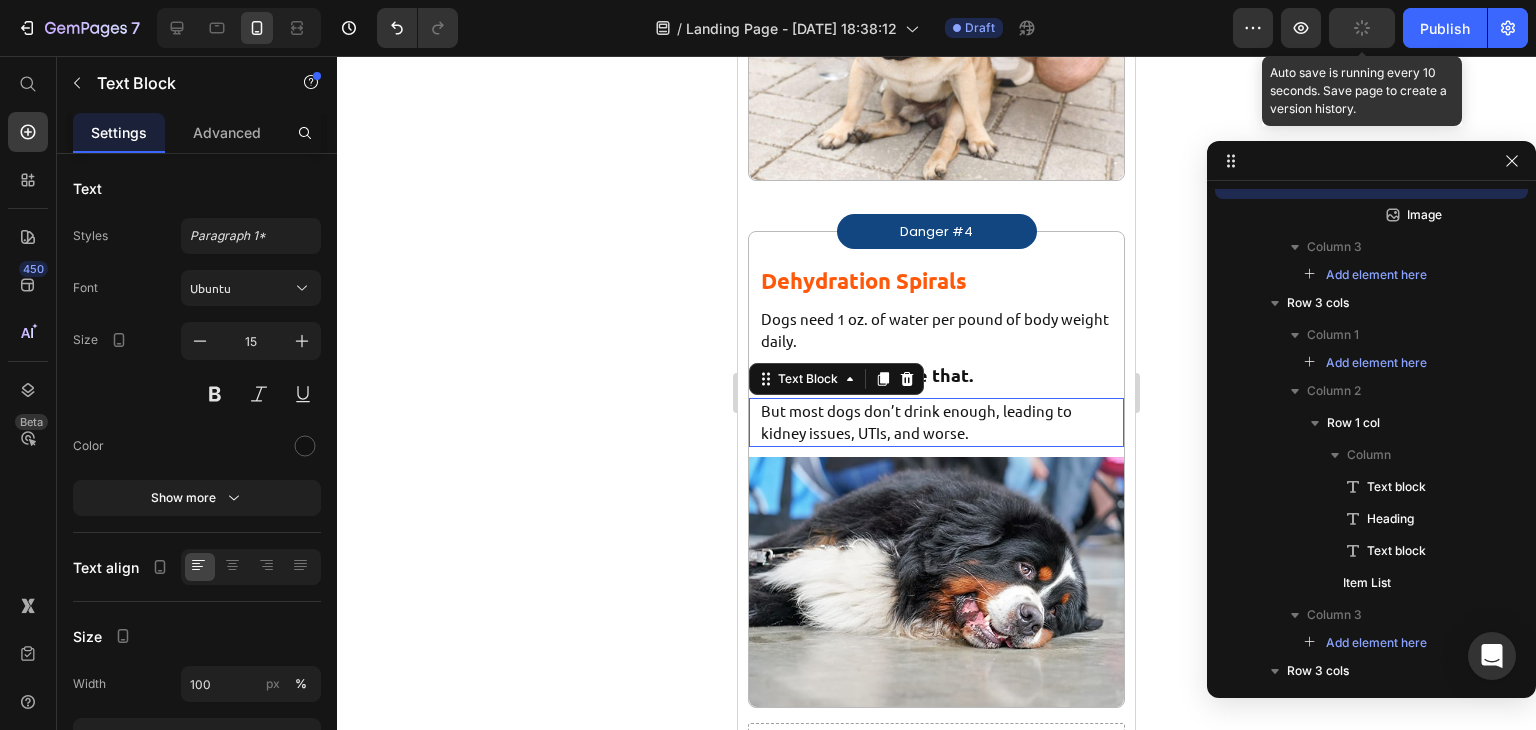 scroll, scrollTop: 2414, scrollLeft: 0, axis: vertical 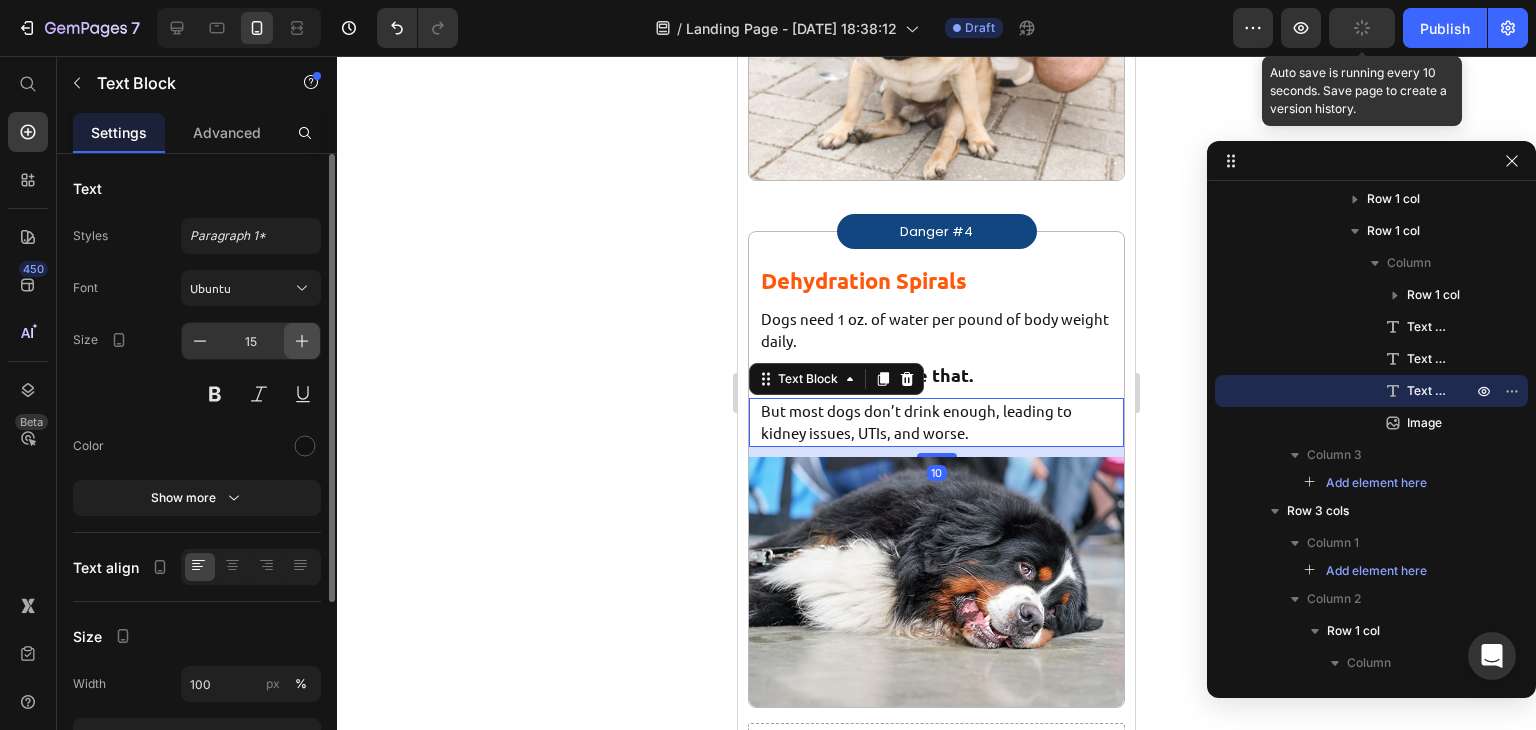 drag, startPoint x: 300, startPoint y: 345, endPoint x: 215, endPoint y: 251, distance: 126.732 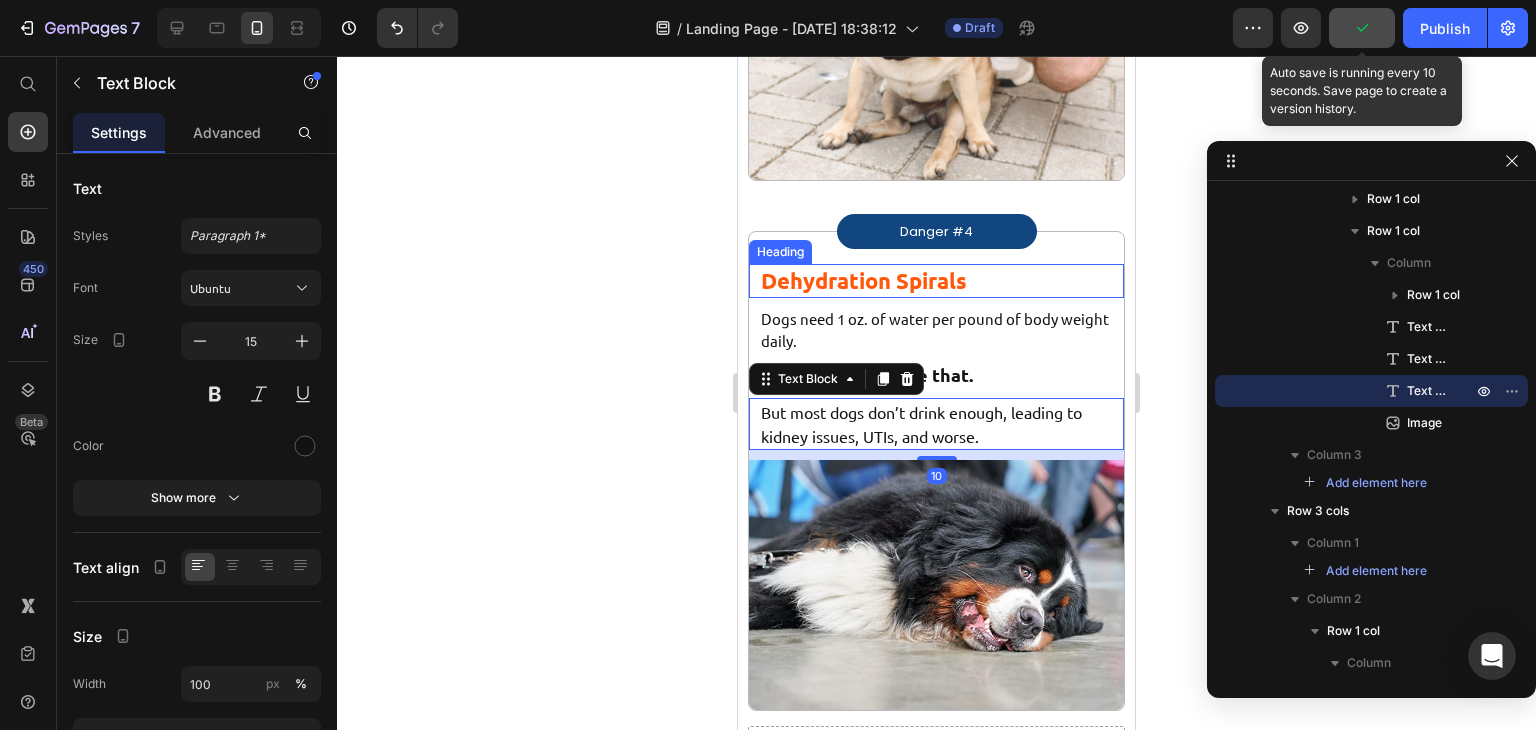 type on "16" 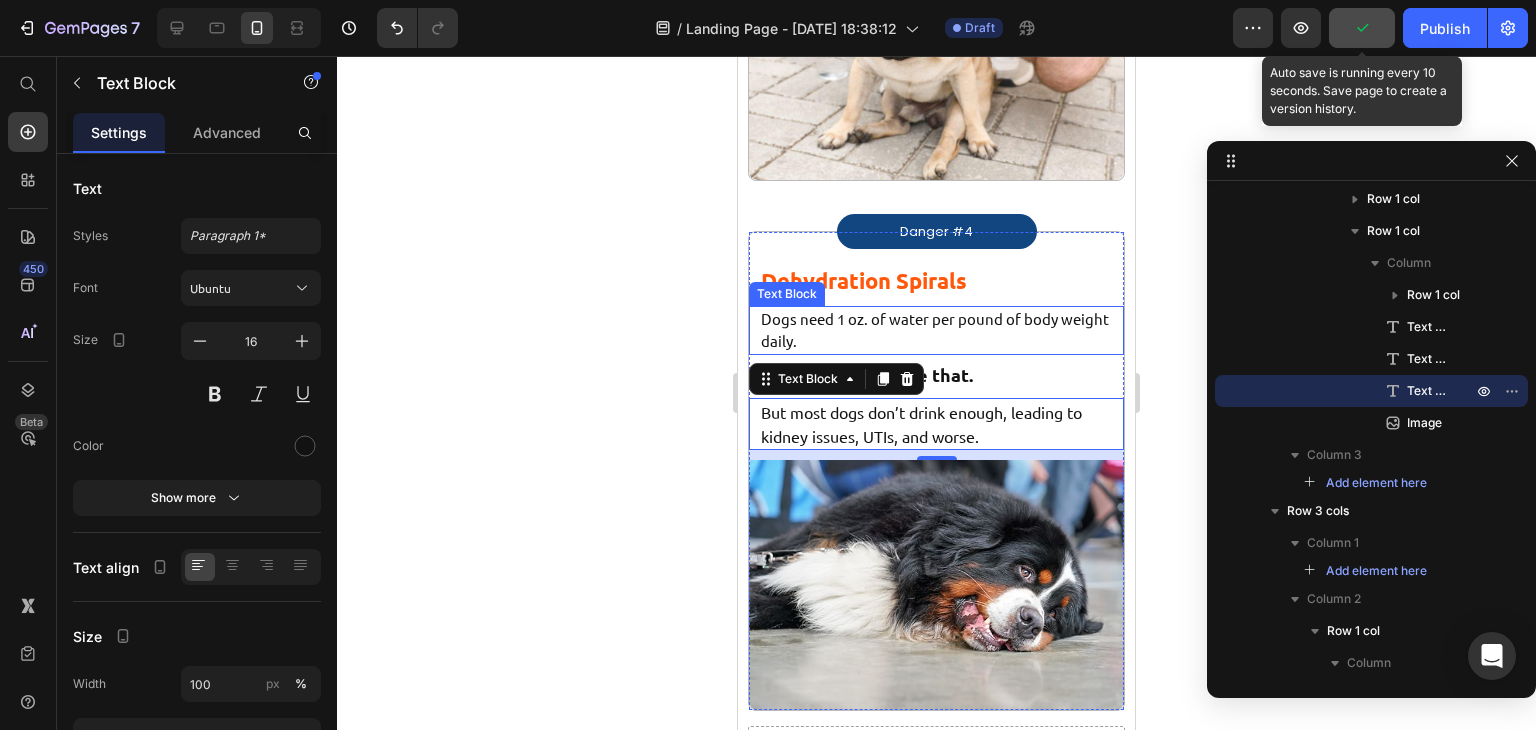 click on "Dogs need 1 oz. of water per pound of body weight daily." at bounding box center [936, 330] 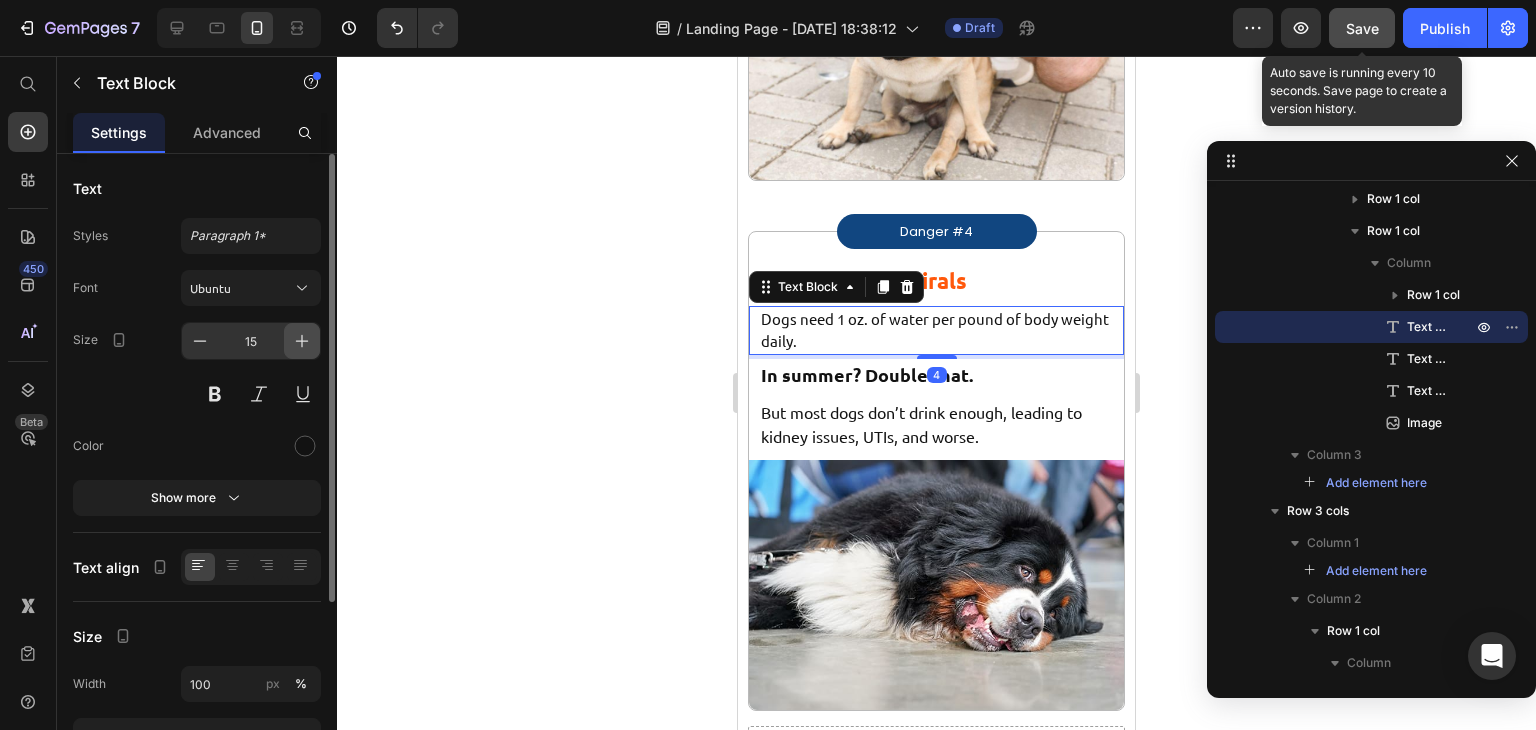 drag, startPoint x: 310, startPoint y: 332, endPoint x: 57, endPoint y: 303, distance: 254.65663 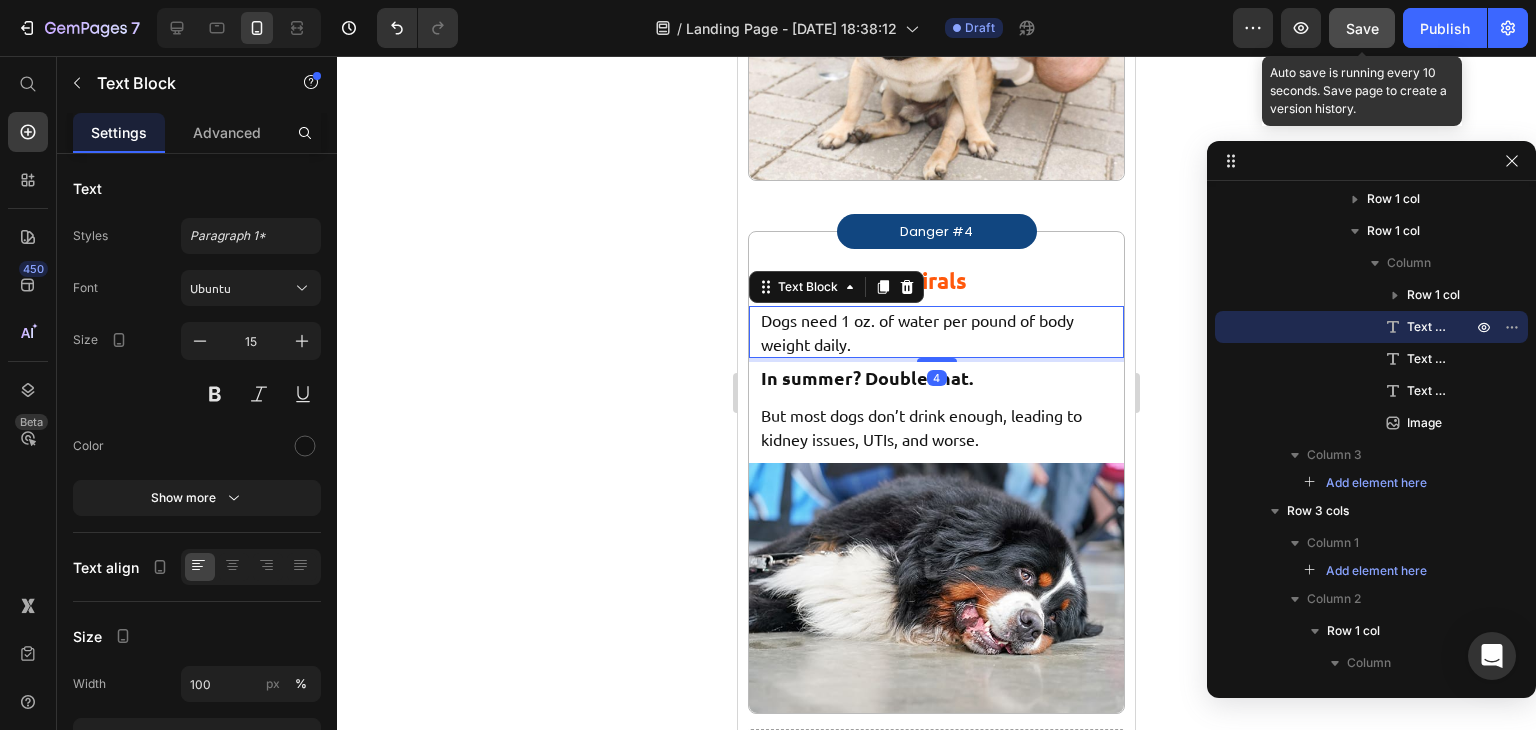 type on "16" 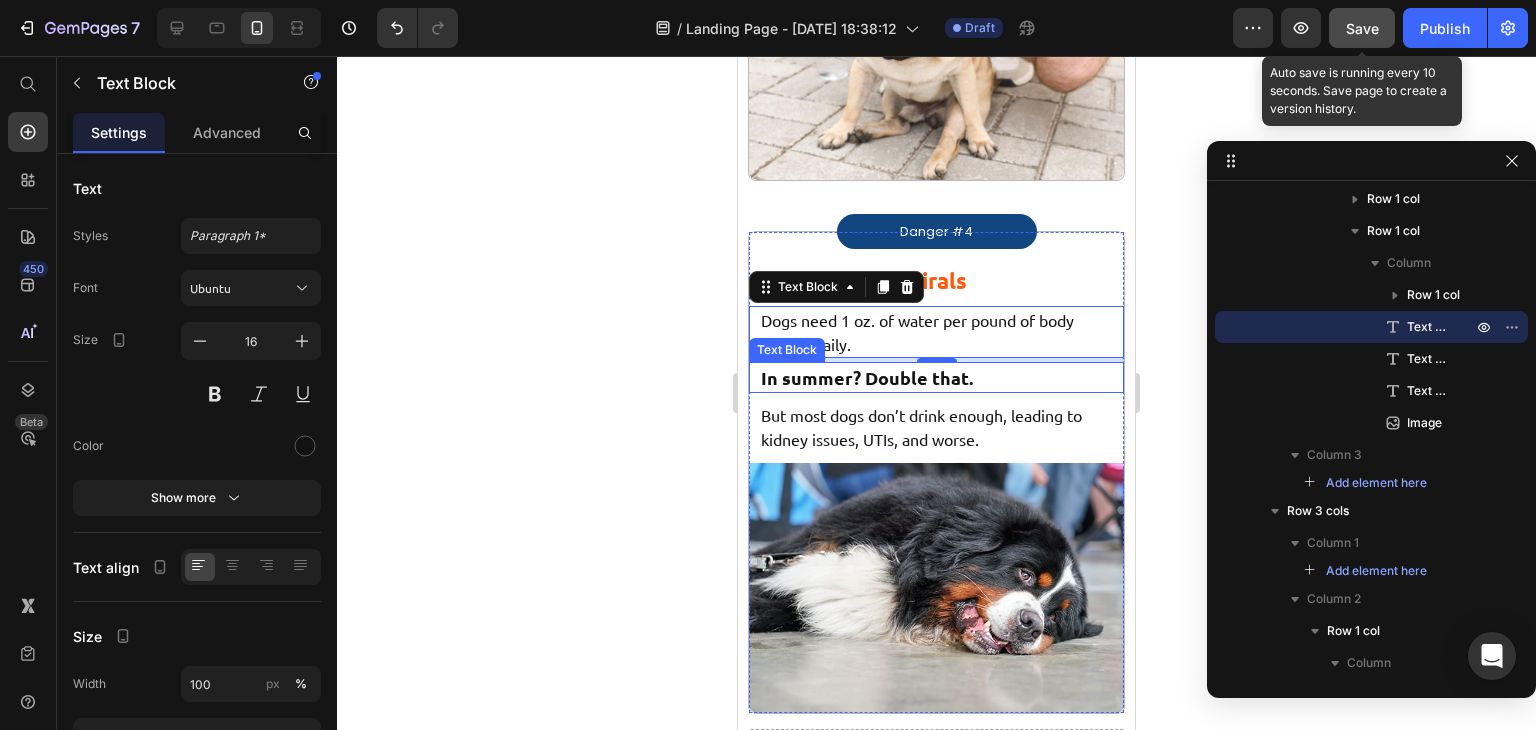 click on "In summer? Double that." at bounding box center [936, 377] 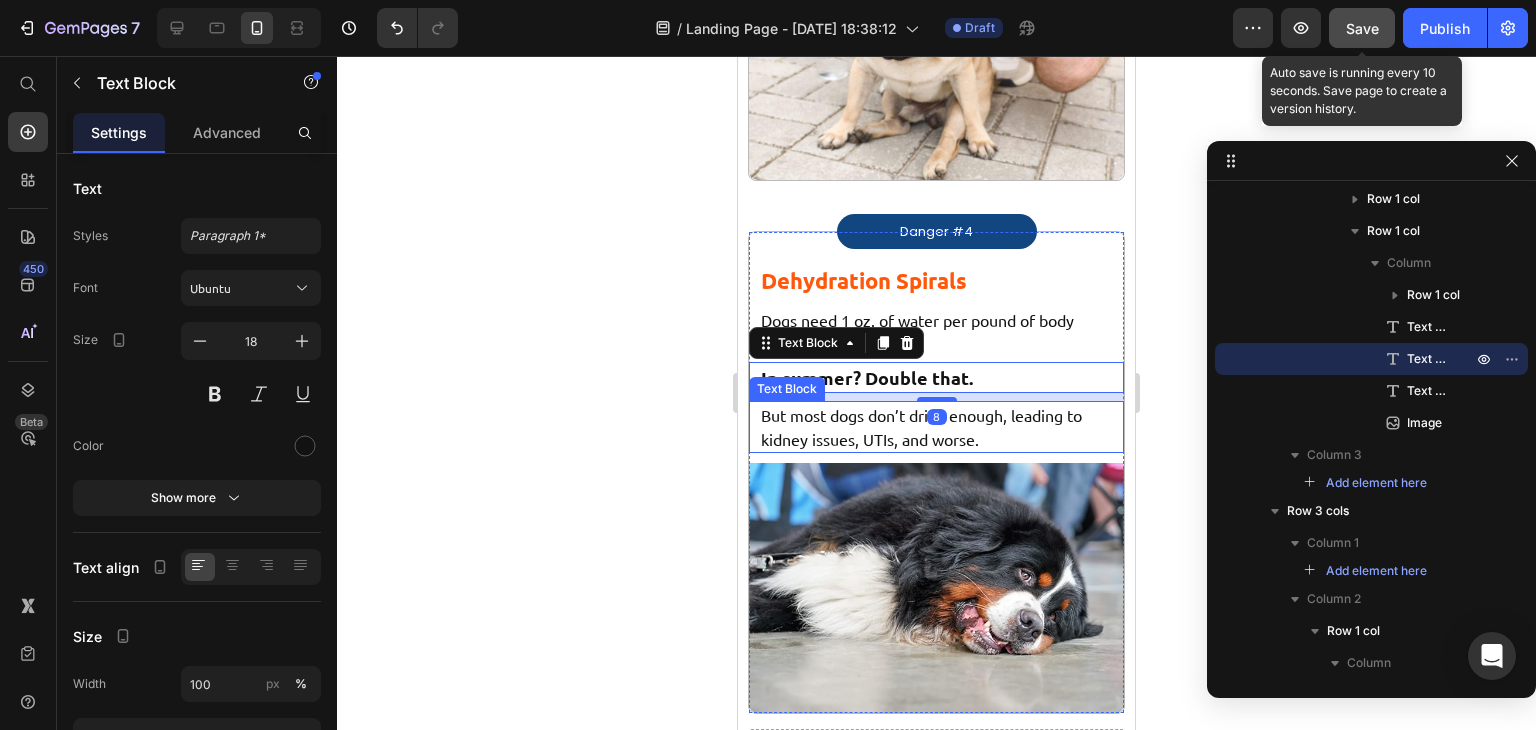 click on "But most dogs don’t drink enough, leading to kidney issues, UTIs, and worse." at bounding box center (936, 427) 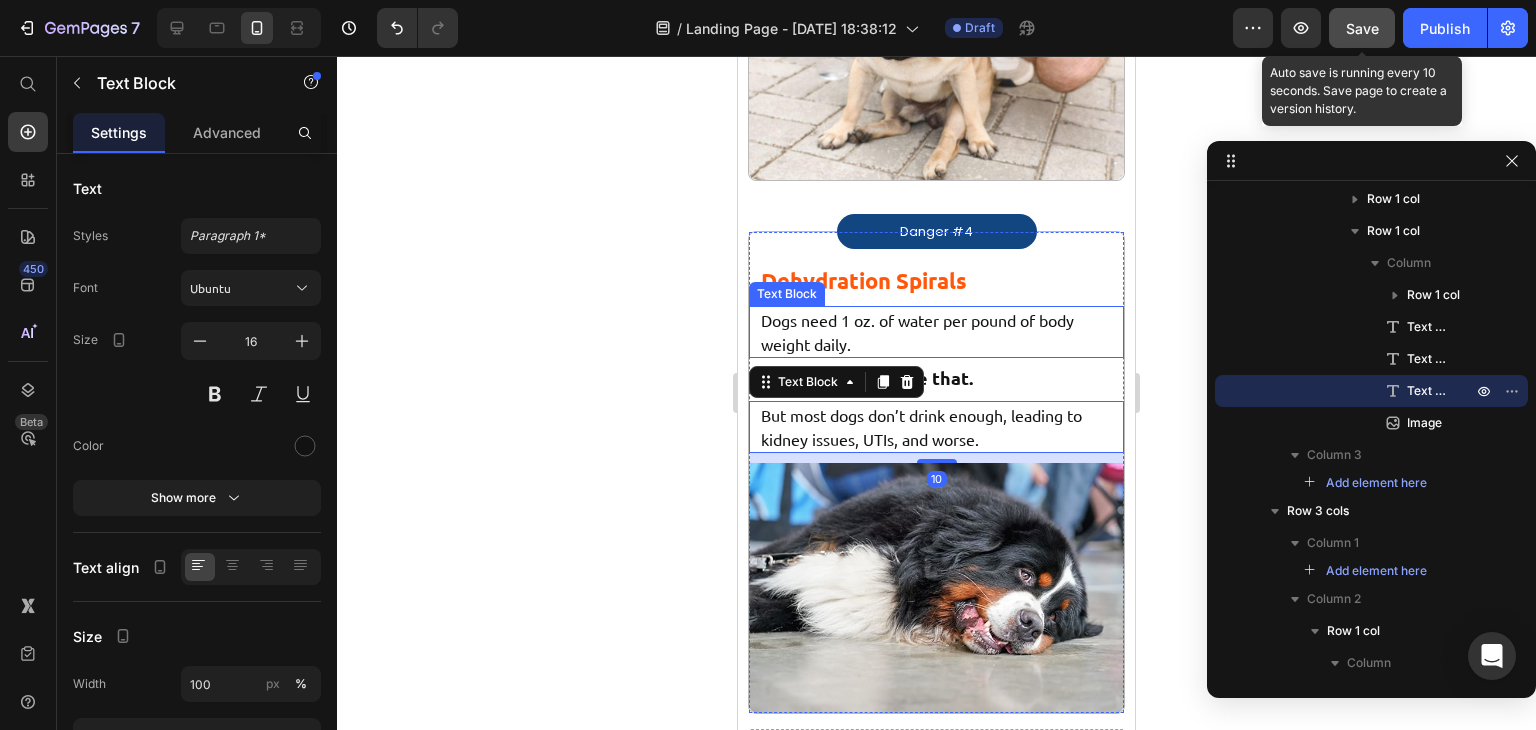 click on "Dogs need 1 oz. of water per pound of body weight daily." at bounding box center [936, 332] 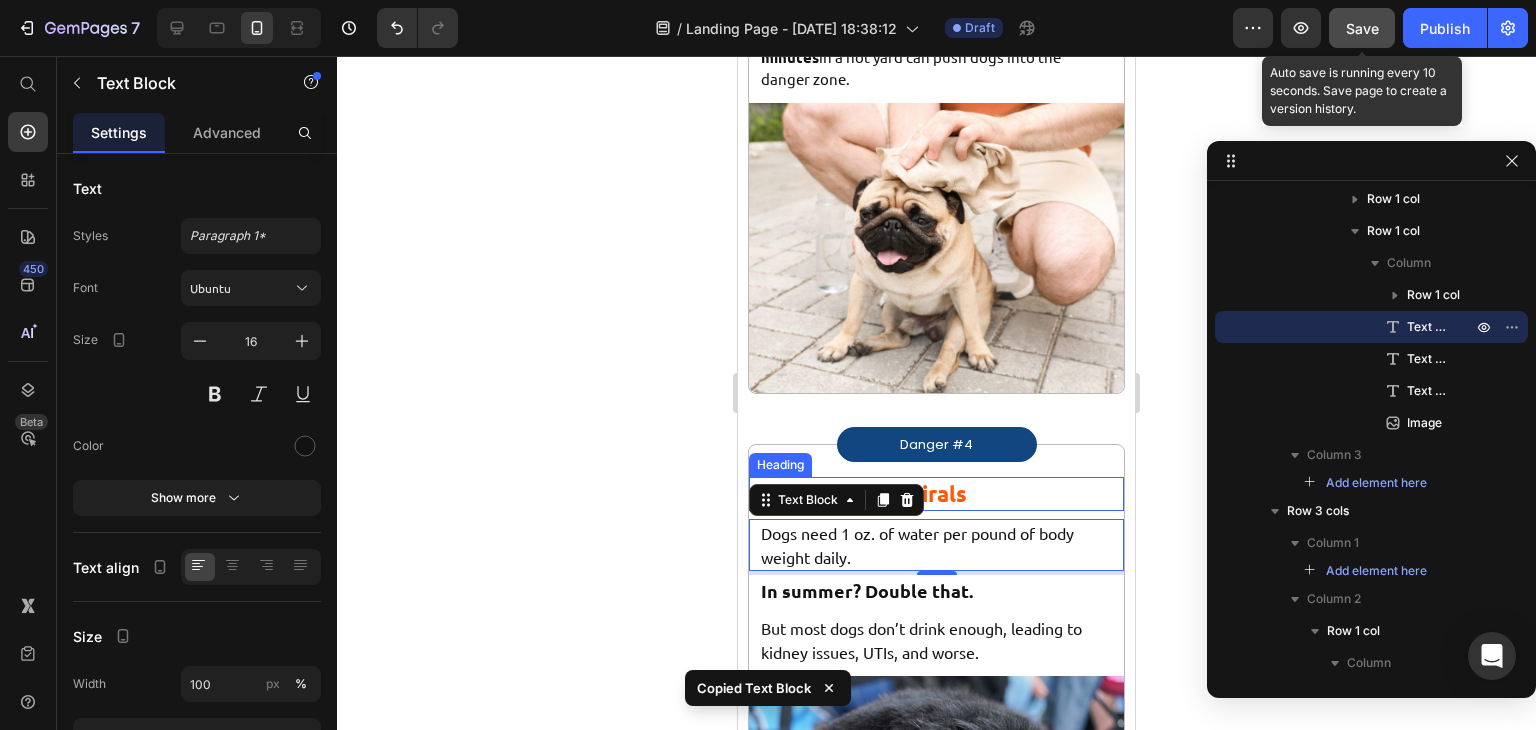 scroll, scrollTop: 3560, scrollLeft: 0, axis: vertical 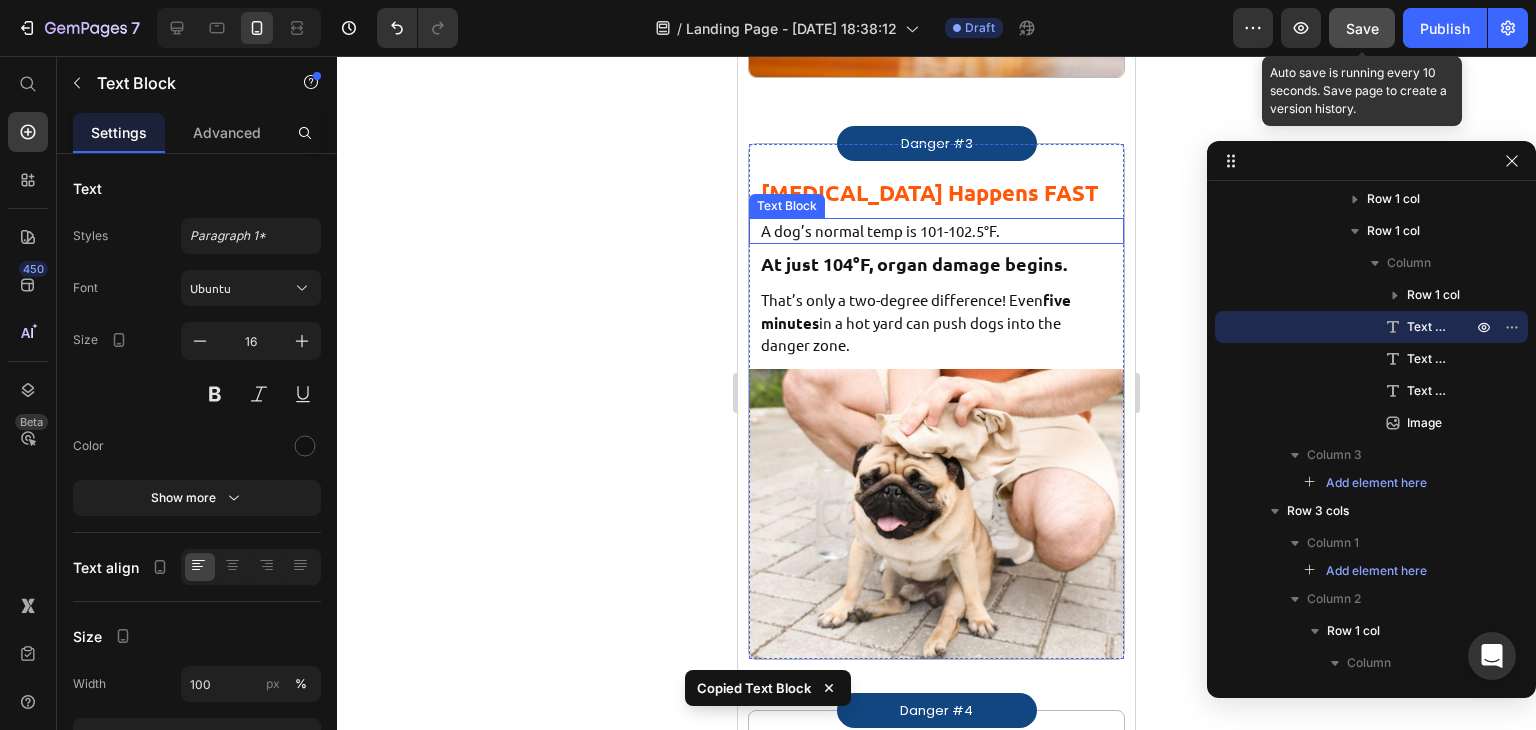 click on "A dog’s normal temp is 101-102.5°F." at bounding box center (936, 231) 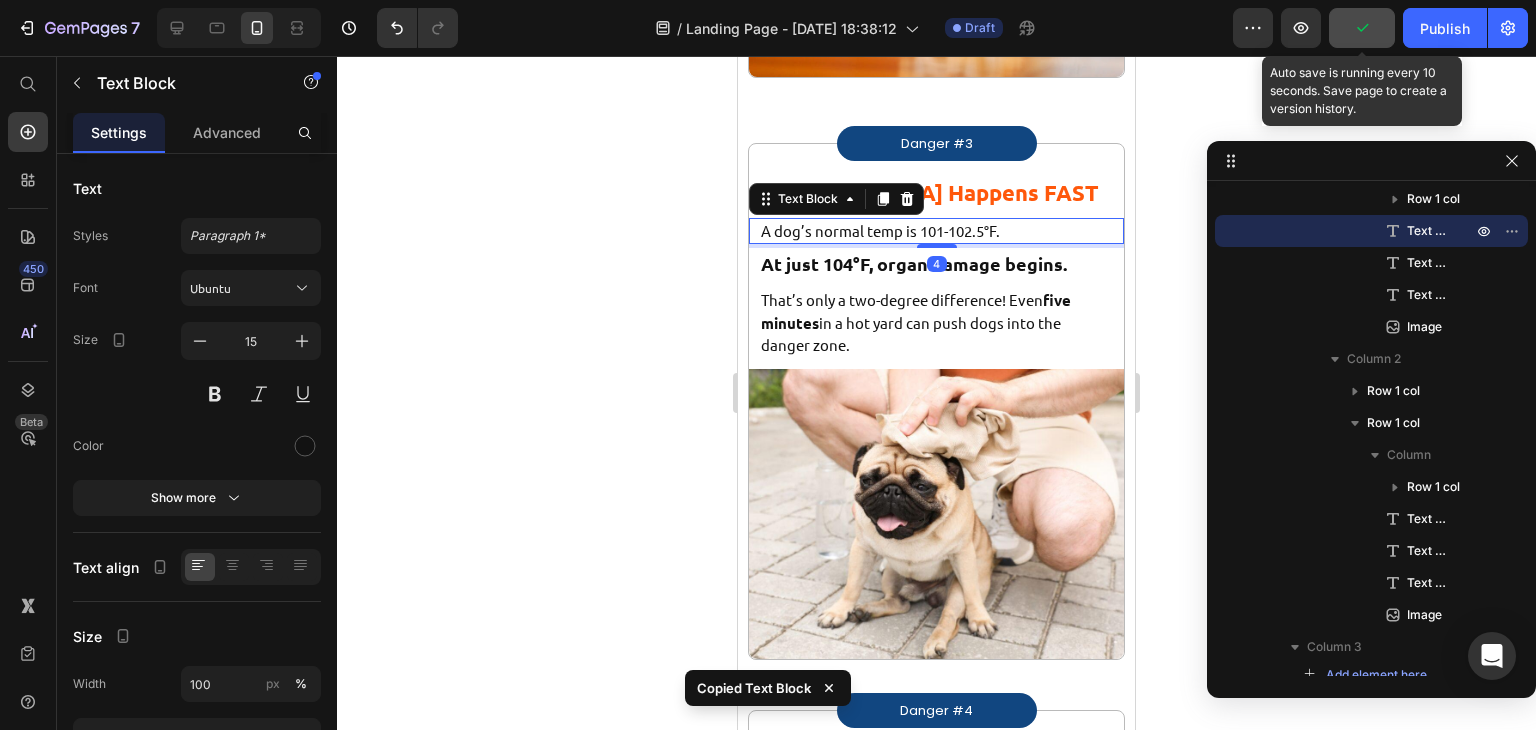 type on "16" 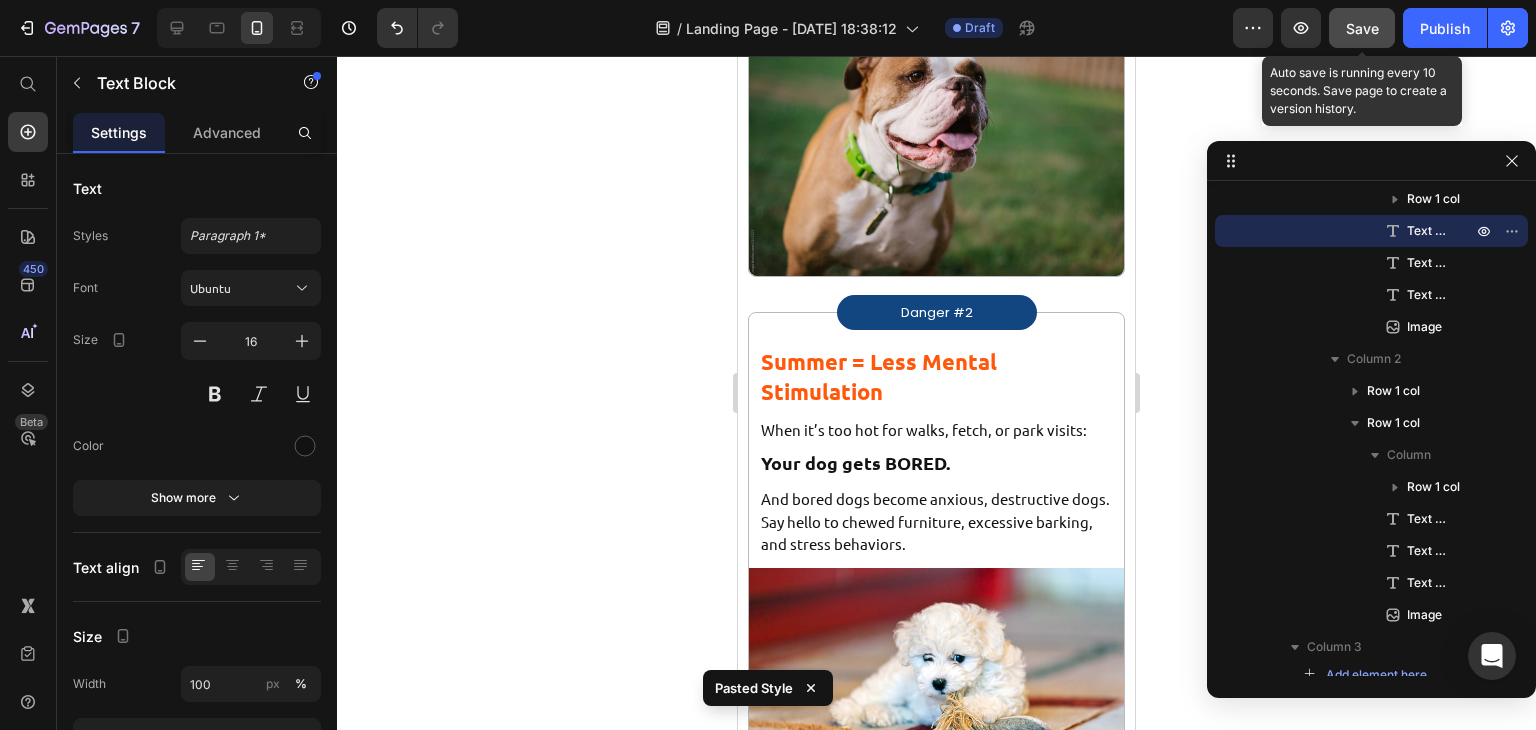 scroll, scrollTop: 2775, scrollLeft: 0, axis: vertical 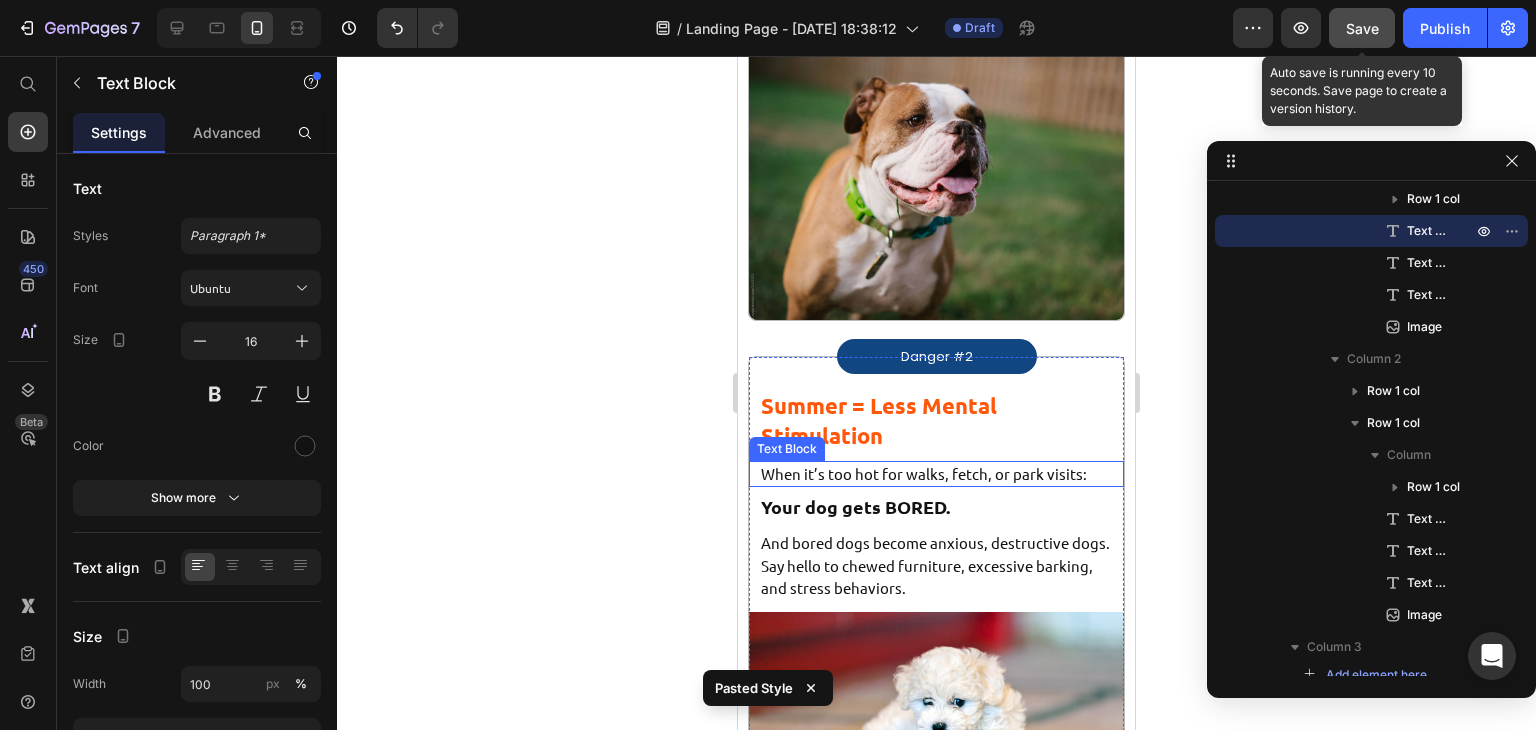 click on "When it’s too hot for walks, fetch, or park visits:" at bounding box center (936, 474) 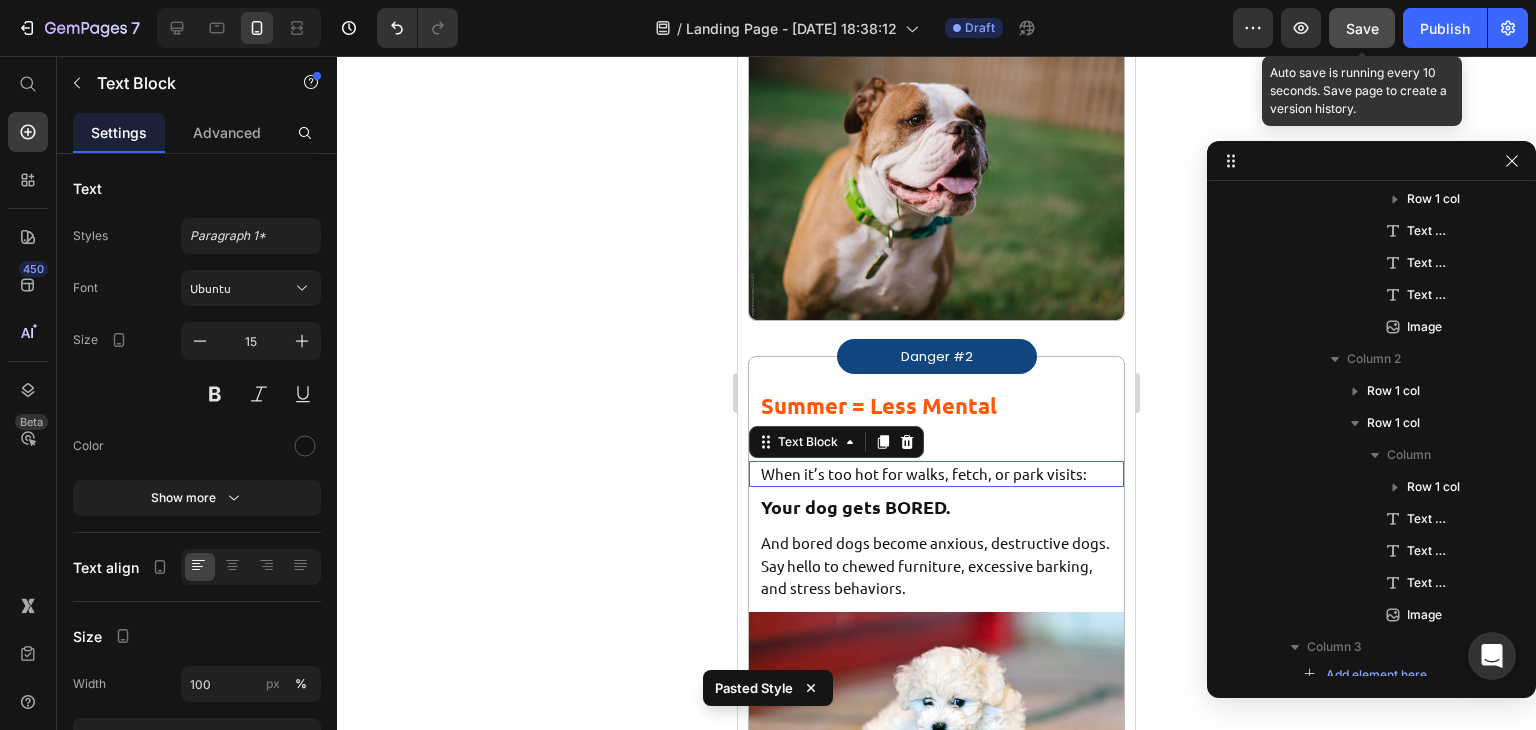 scroll, scrollTop: 1934, scrollLeft: 0, axis: vertical 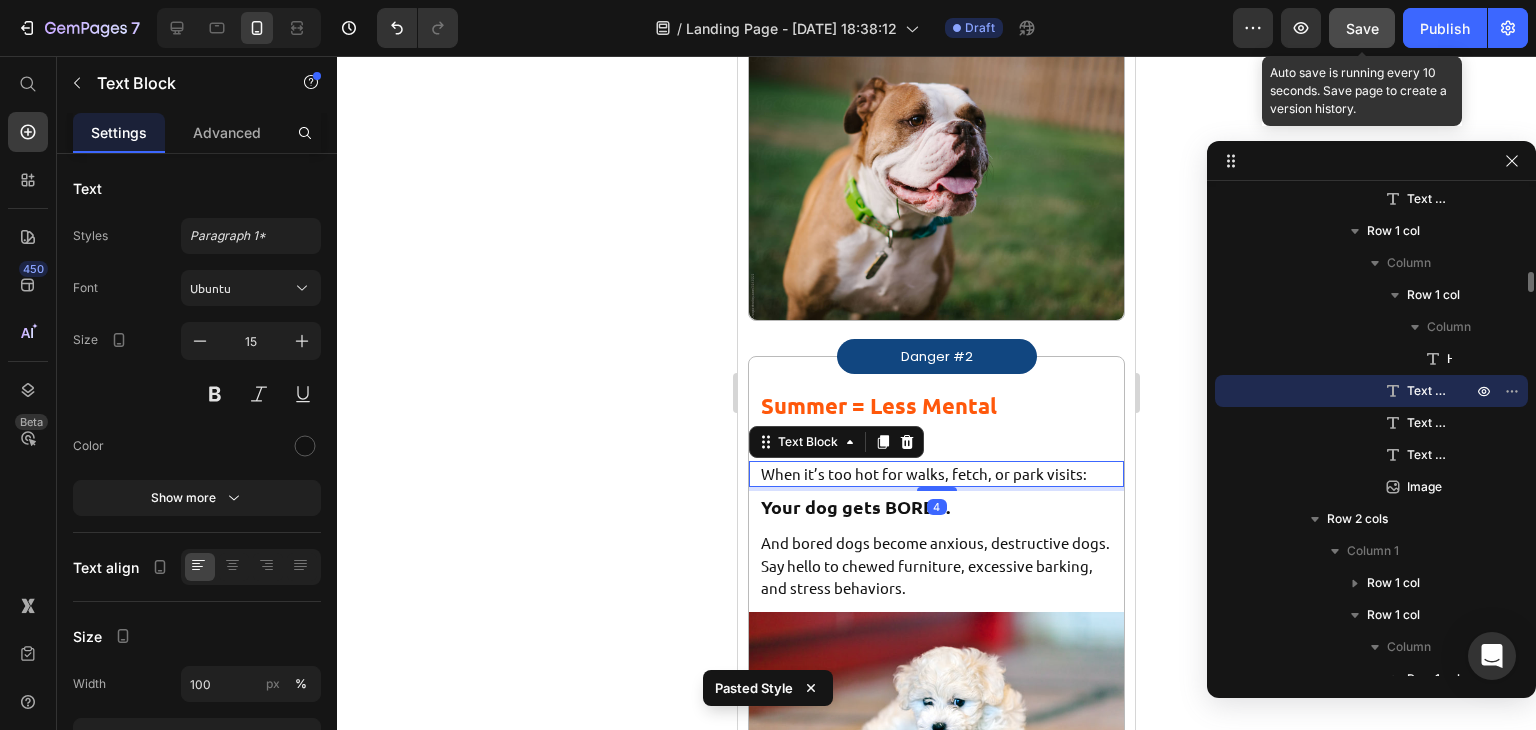 type on "16" 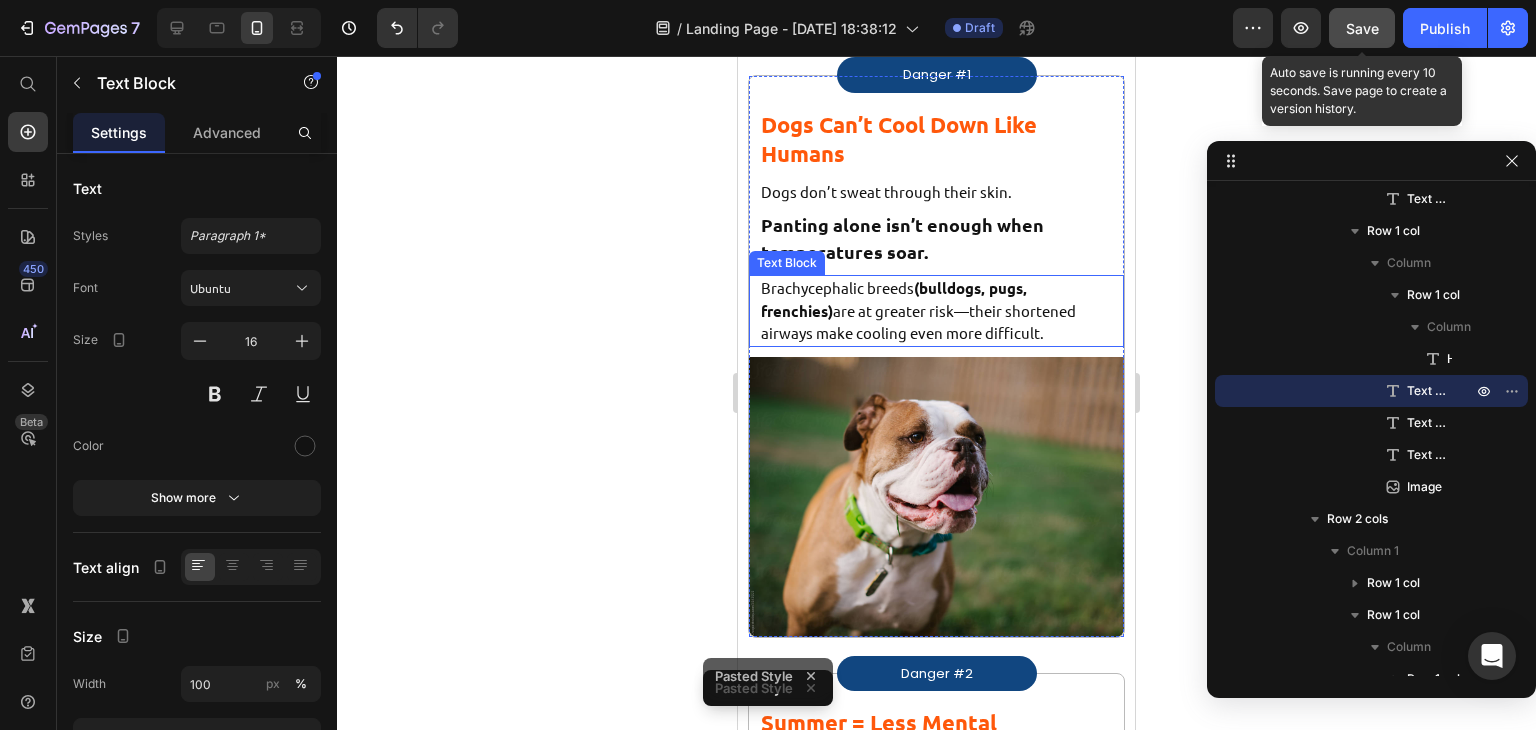 scroll, scrollTop: 2457, scrollLeft: 0, axis: vertical 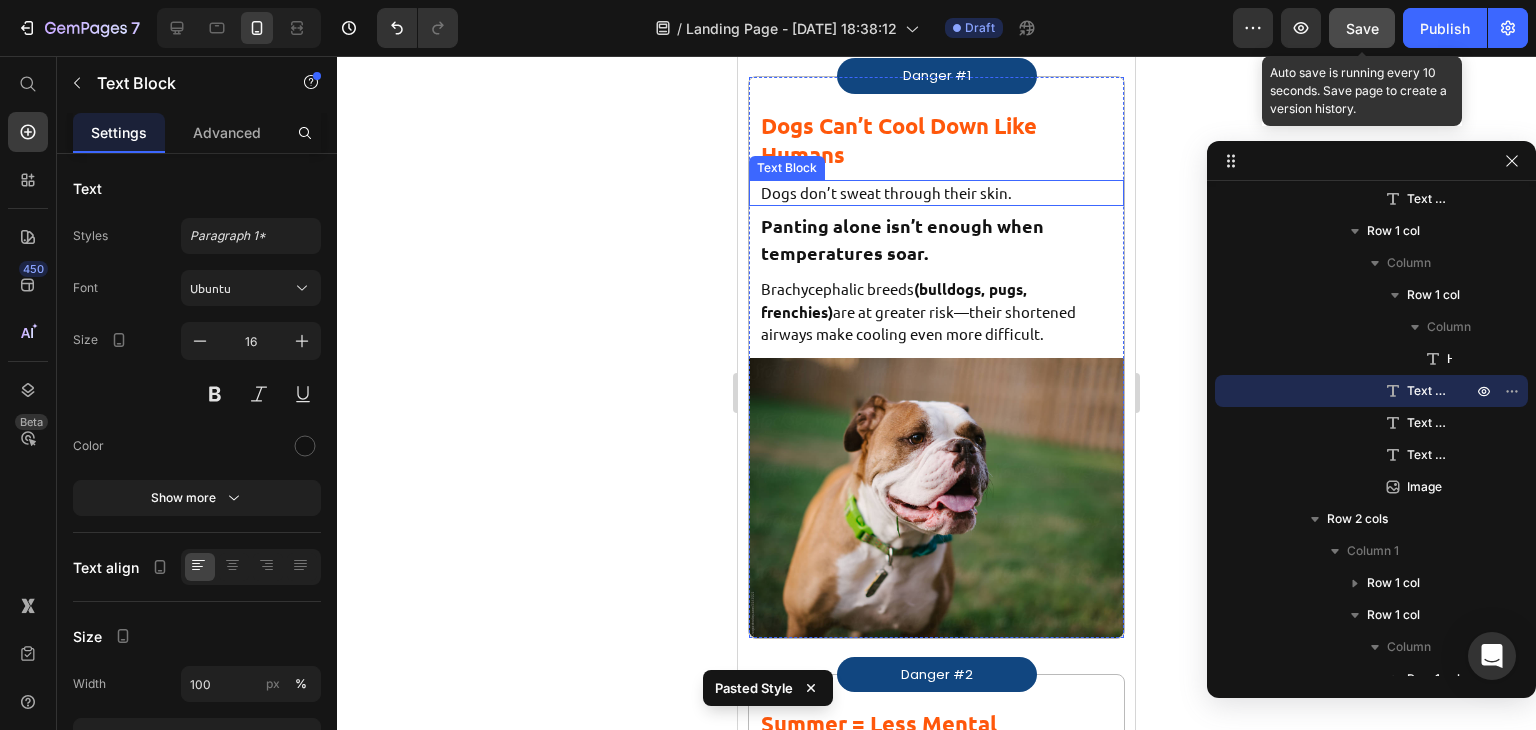 click on "Dogs don’t sweat through their skin." at bounding box center (936, 193) 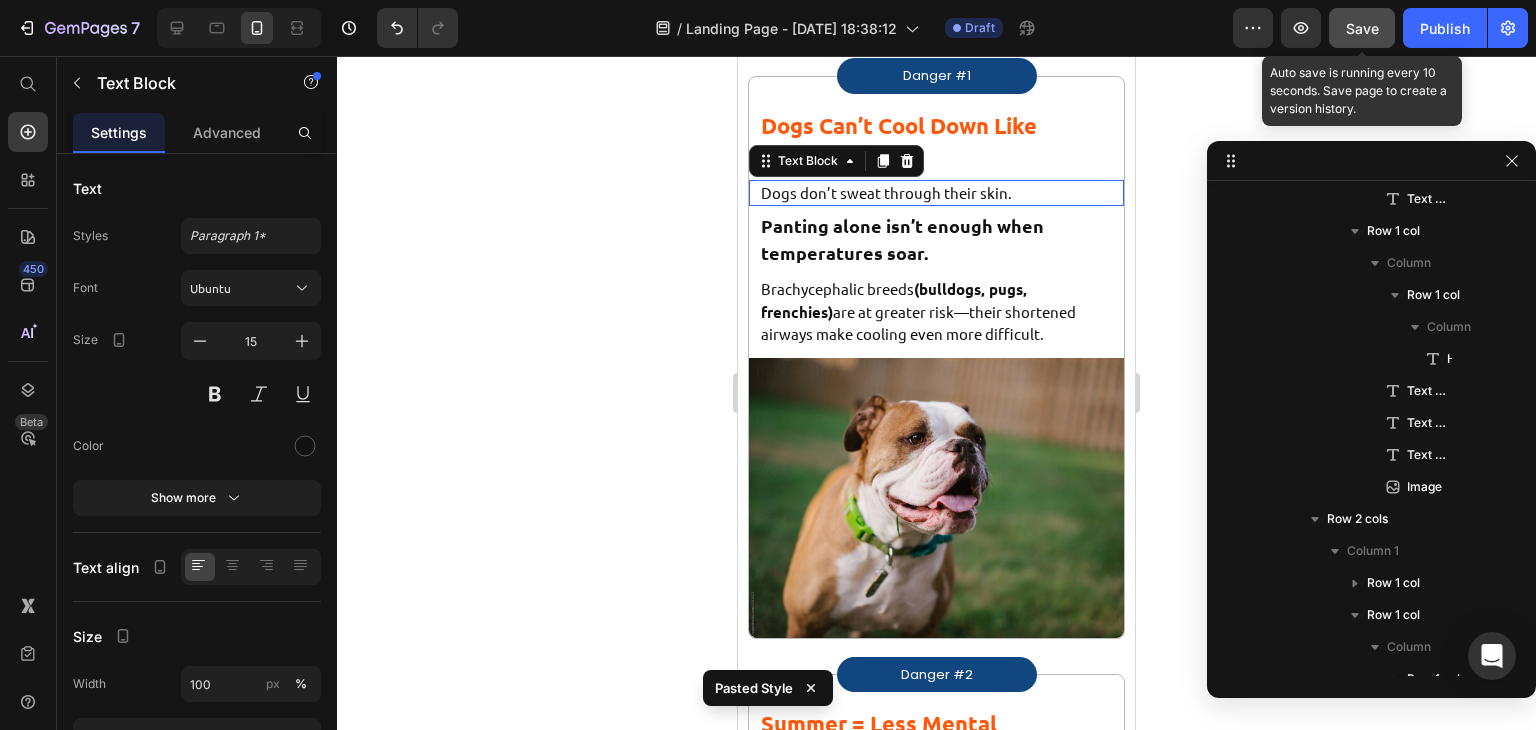 scroll, scrollTop: 1518, scrollLeft: 0, axis: vertical 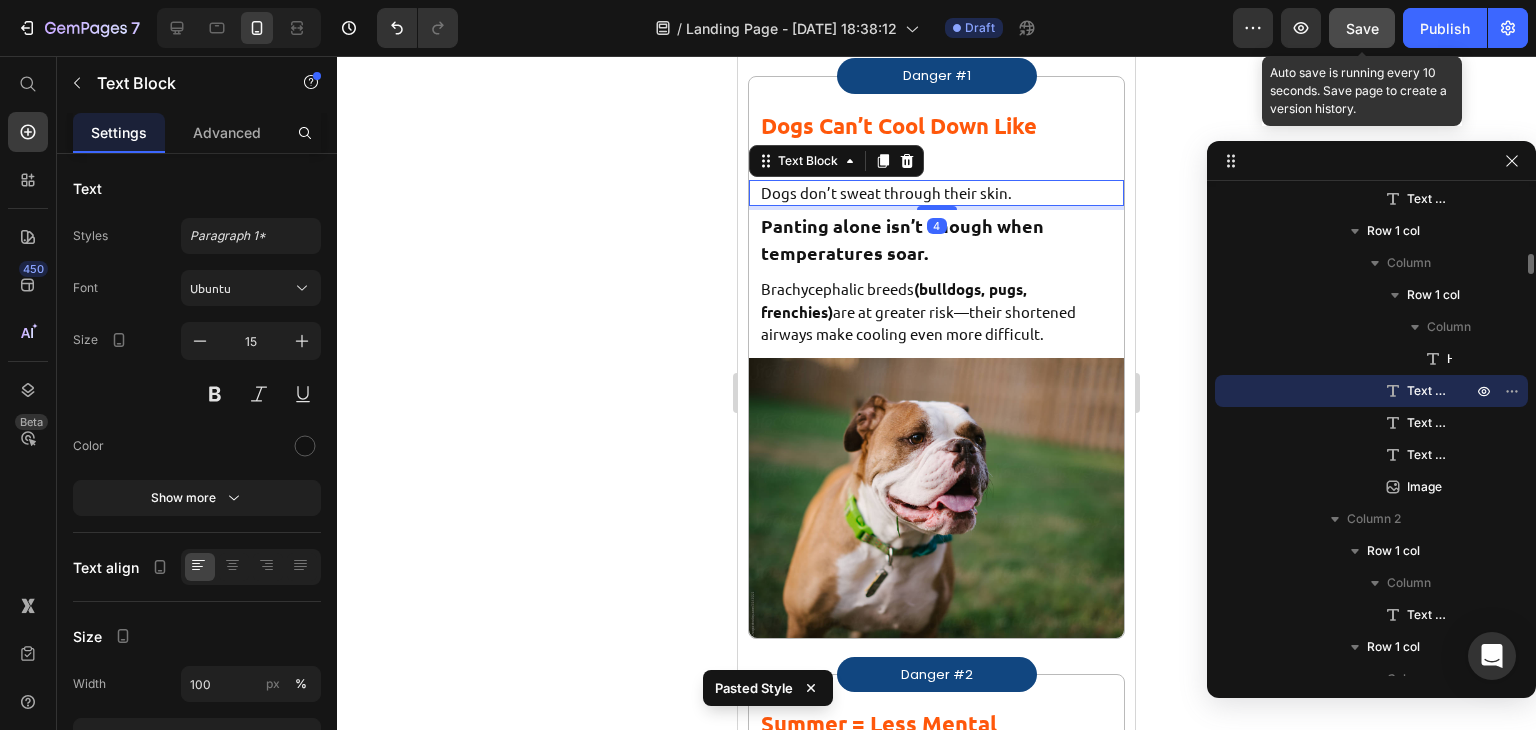 type on "16" 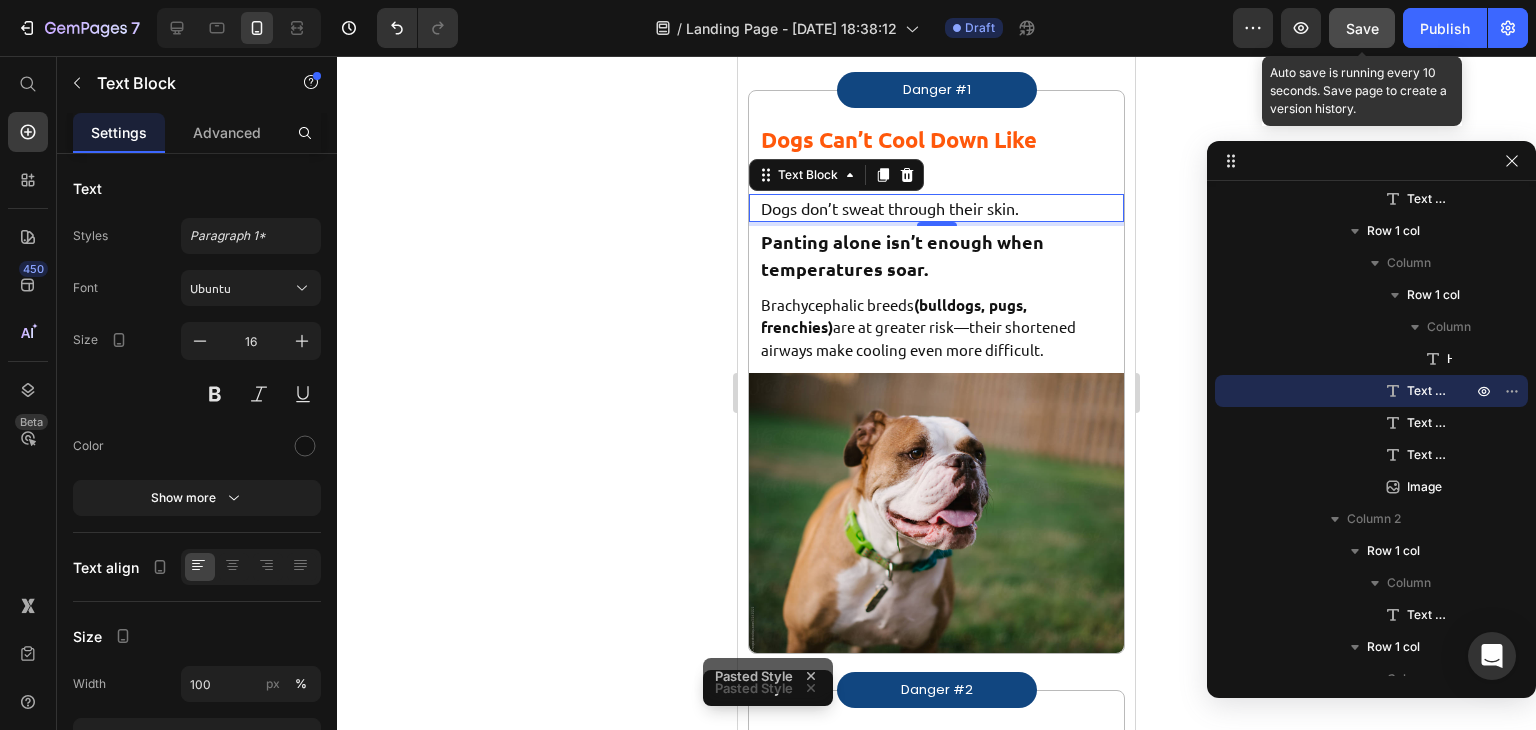 scroll, scrollTop: 2463, scrollLeft: 0, axis: vertical 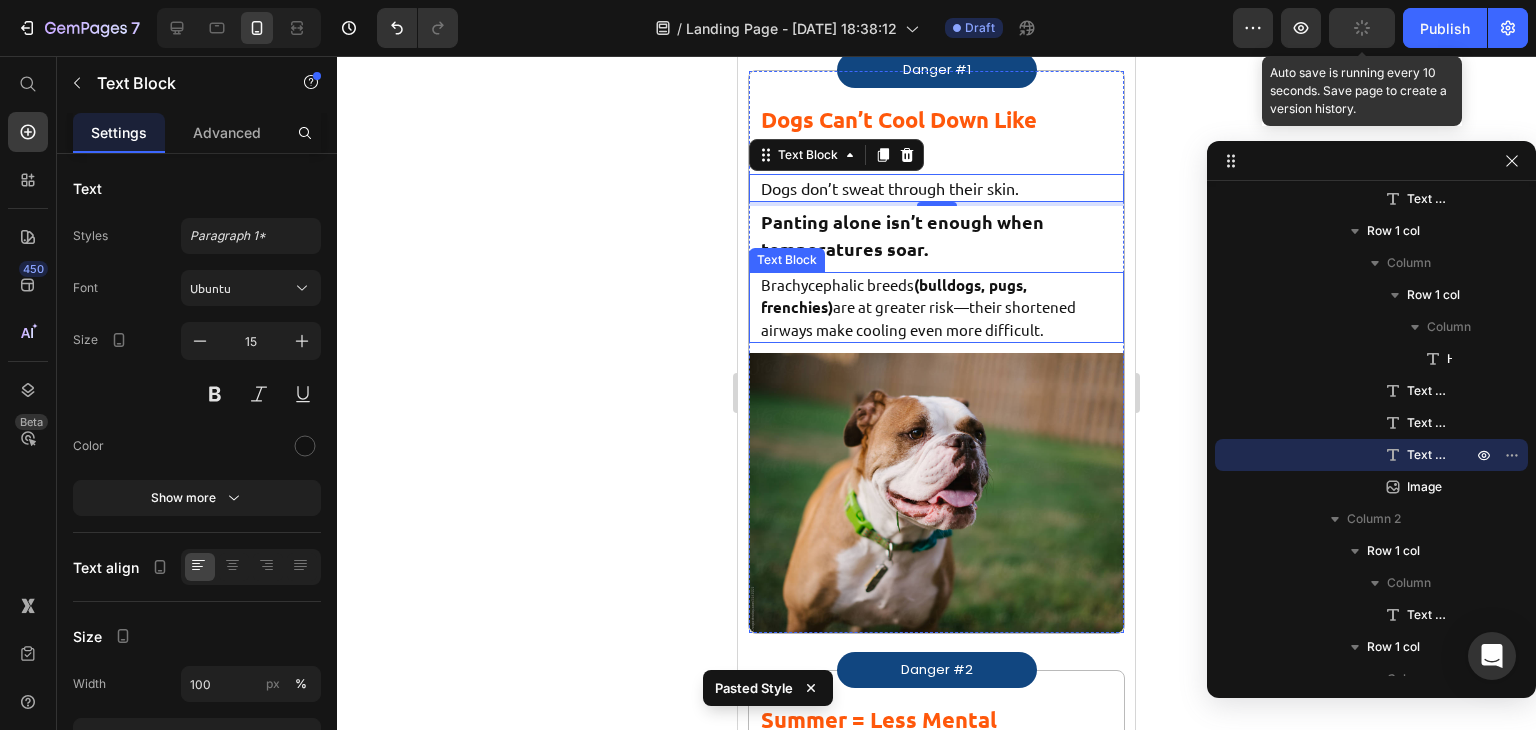 click on "(bulldogs, pugs, frenchies)" at bounding box center (894, 296) 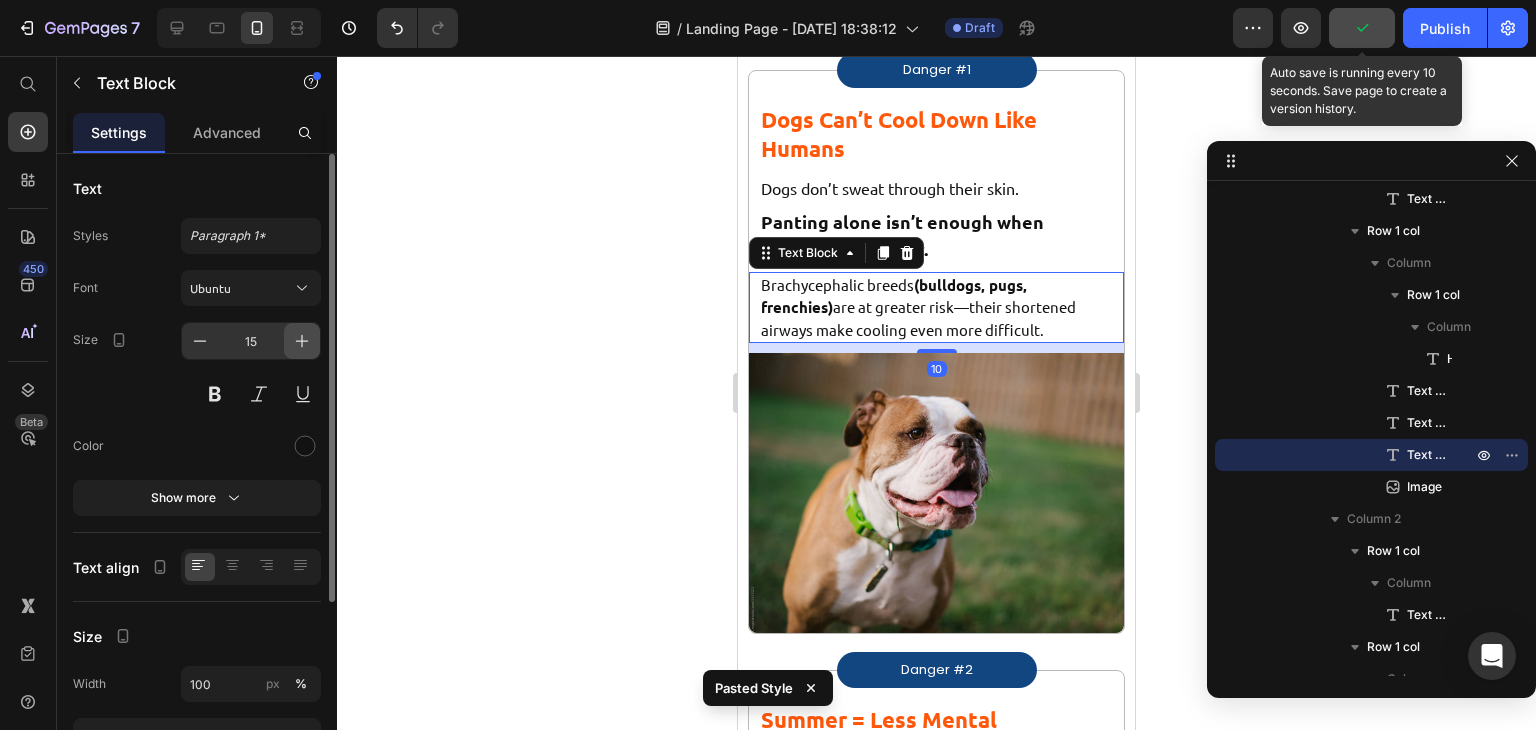 click 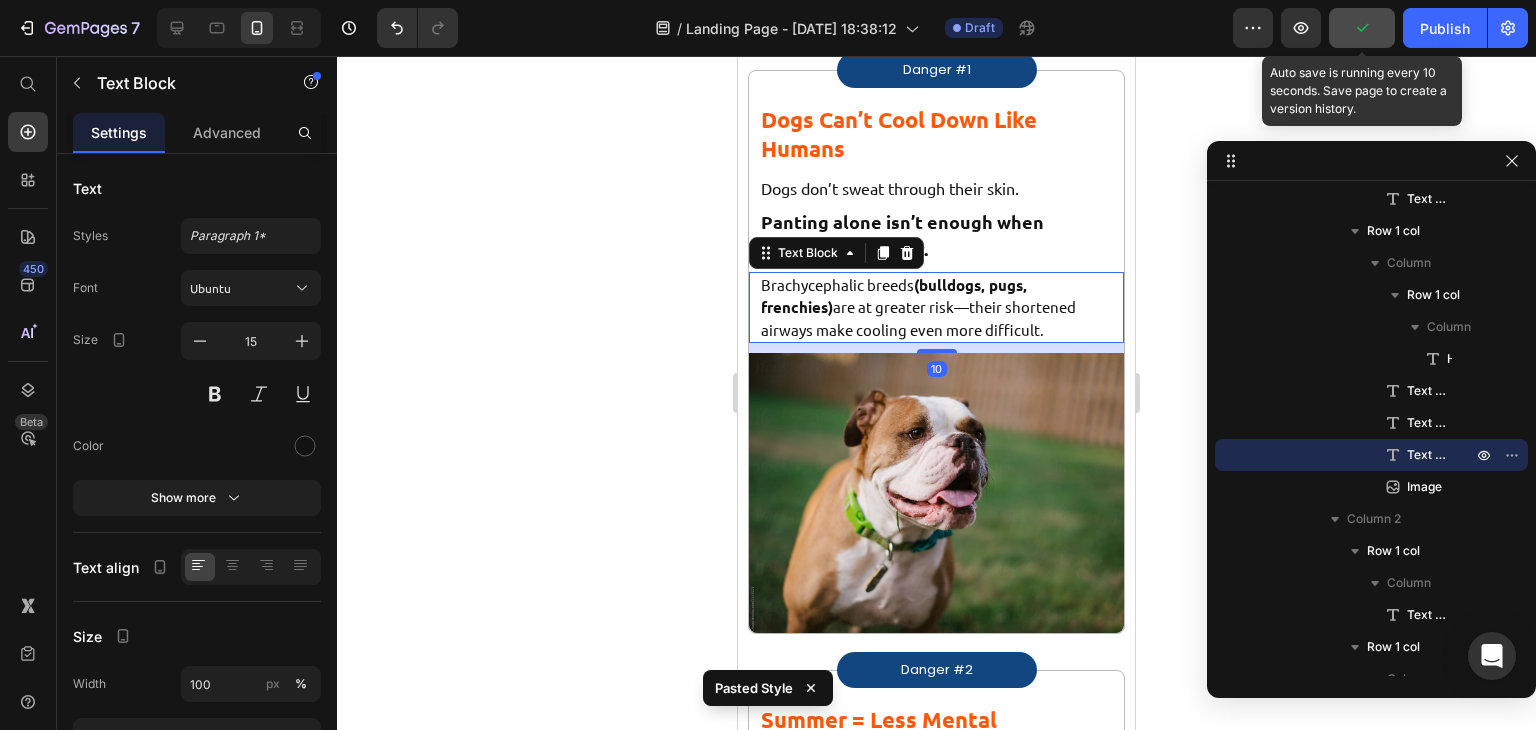 type on "16" 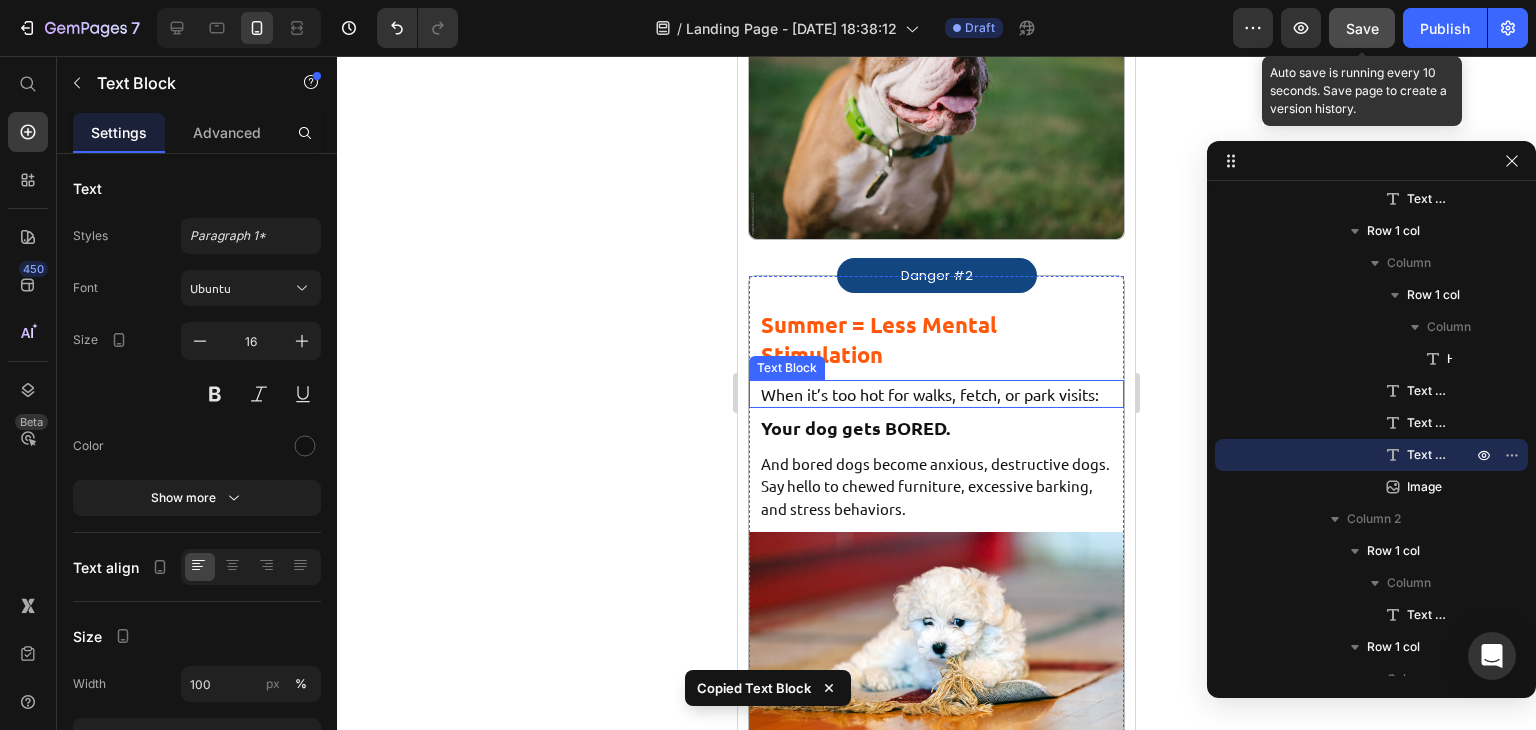 scroll, scrollTop: 2965, scrollLeft: 0, axis: vertical 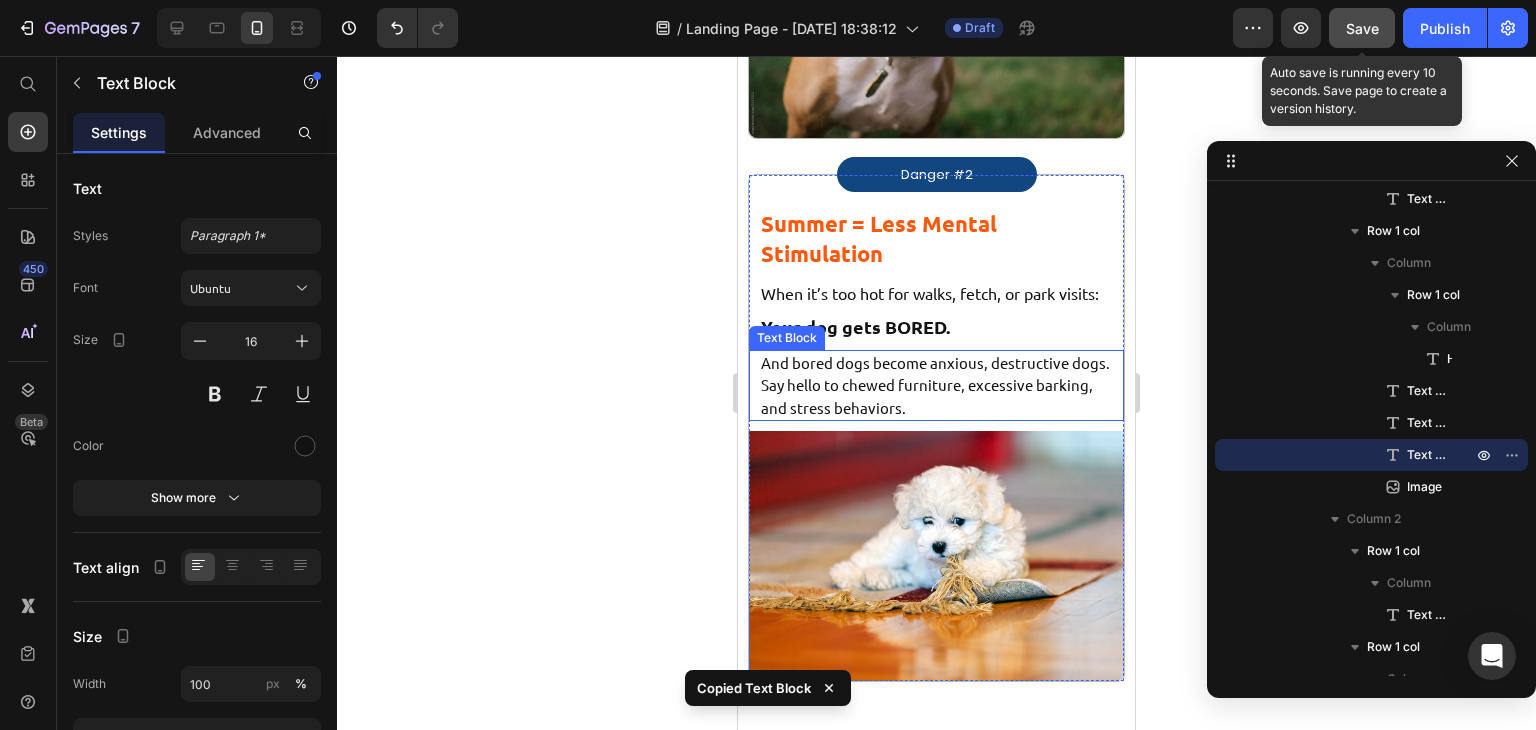 click on "And bored dogs become anxious, destructive dogs. Say hello to chewed furniture, excessive barking, and stress behaviors." at bounding box center [936, 386] 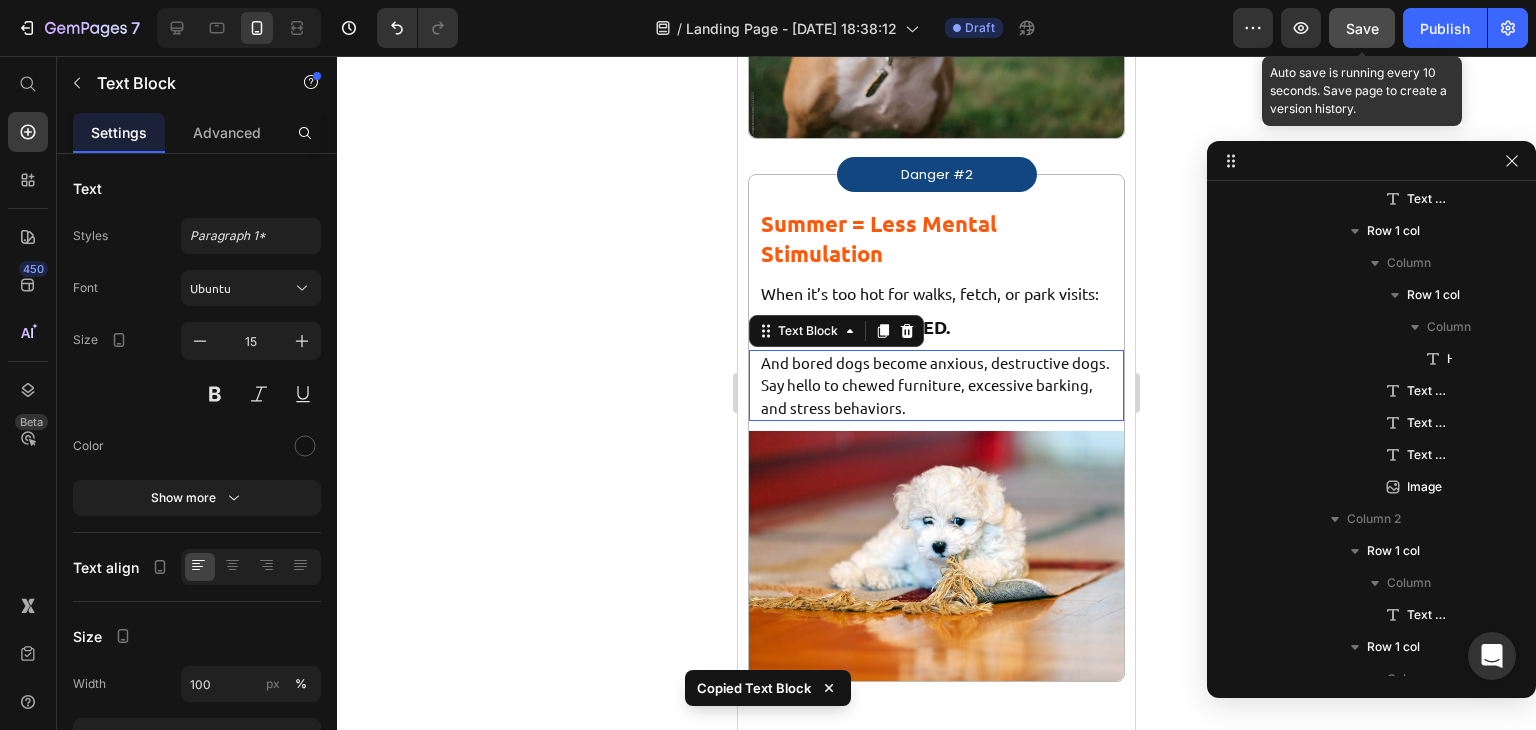 scroll, scrollTop: 1998, scrollLeft: 0, axis: vertical 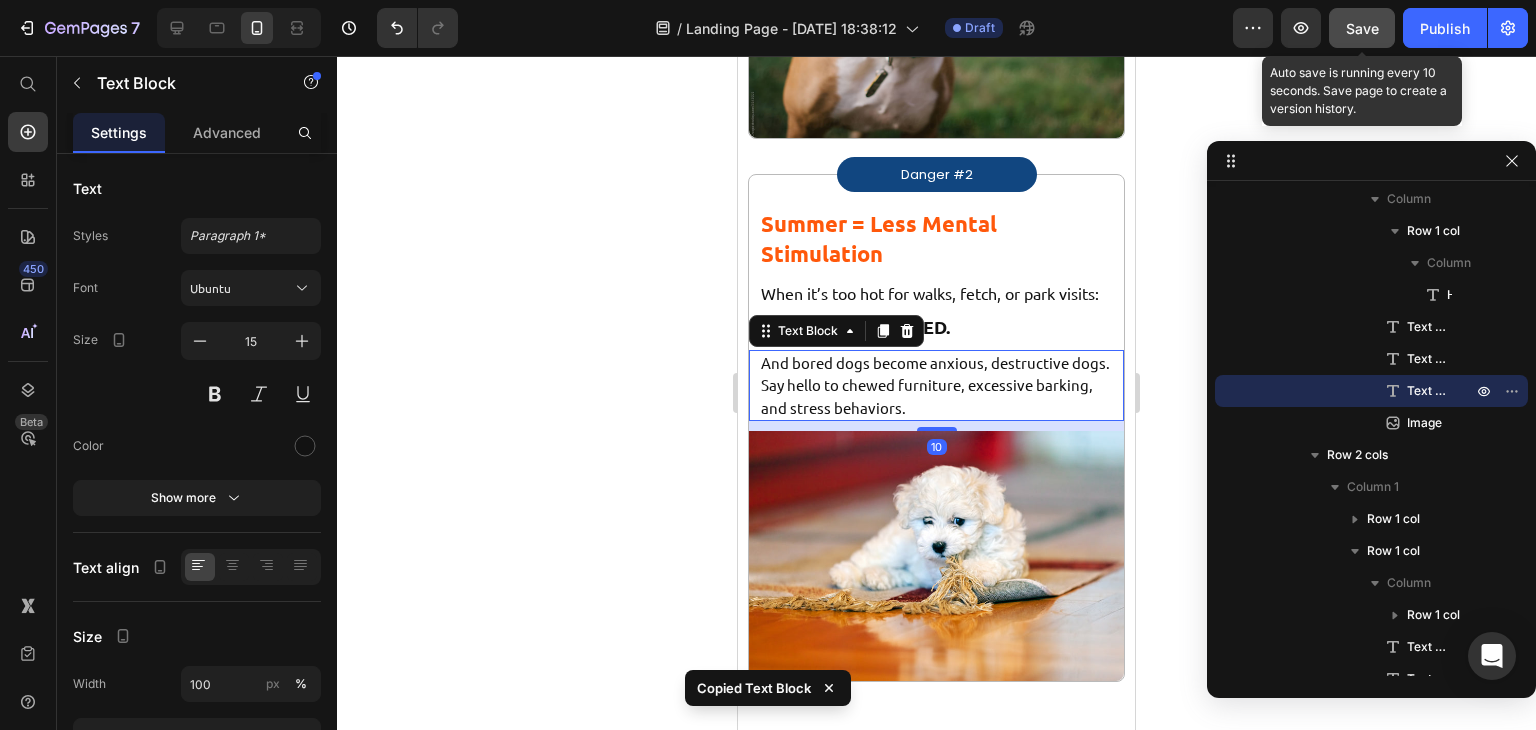 type on "16" 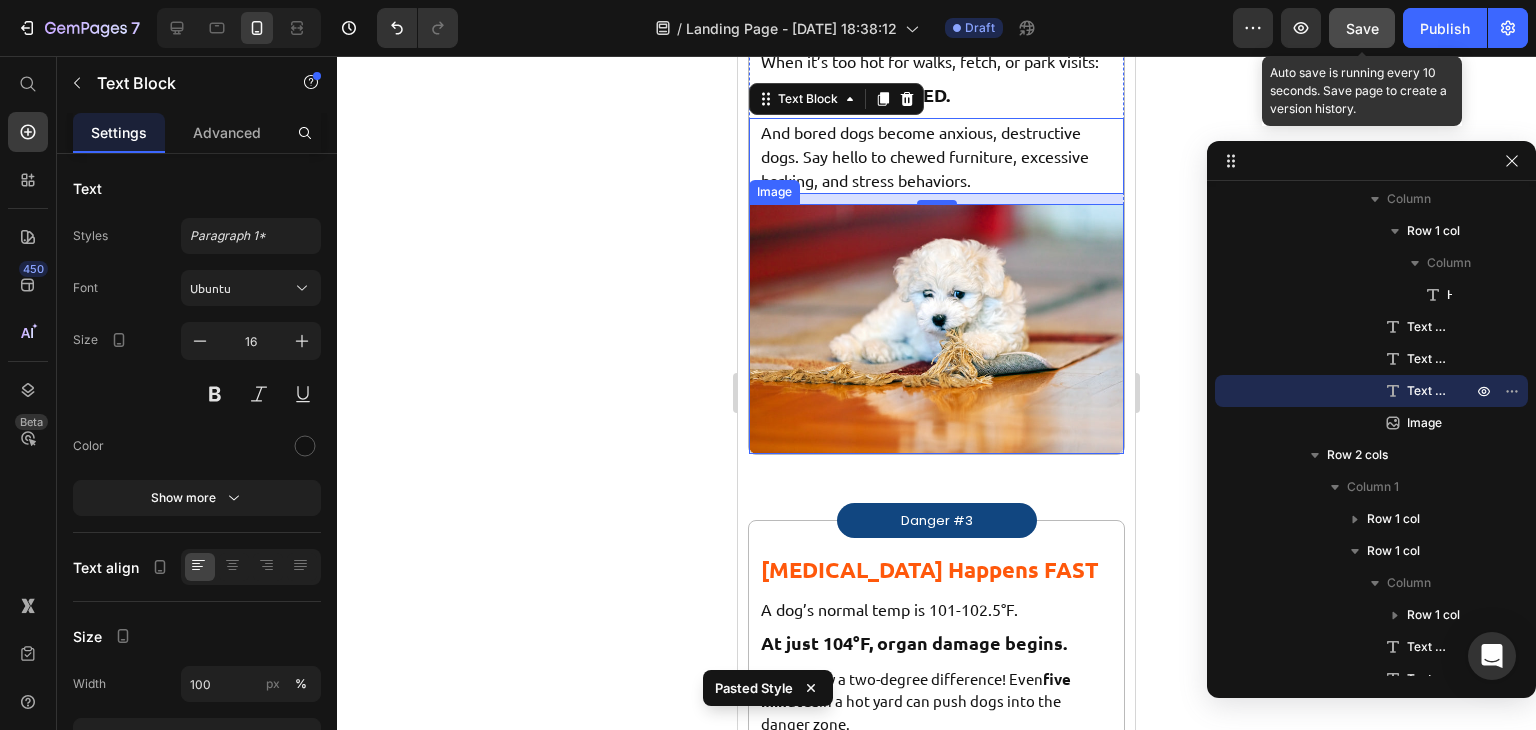 scroll, scrollTop: 3457, scrollLeft: 0, axis: vertical 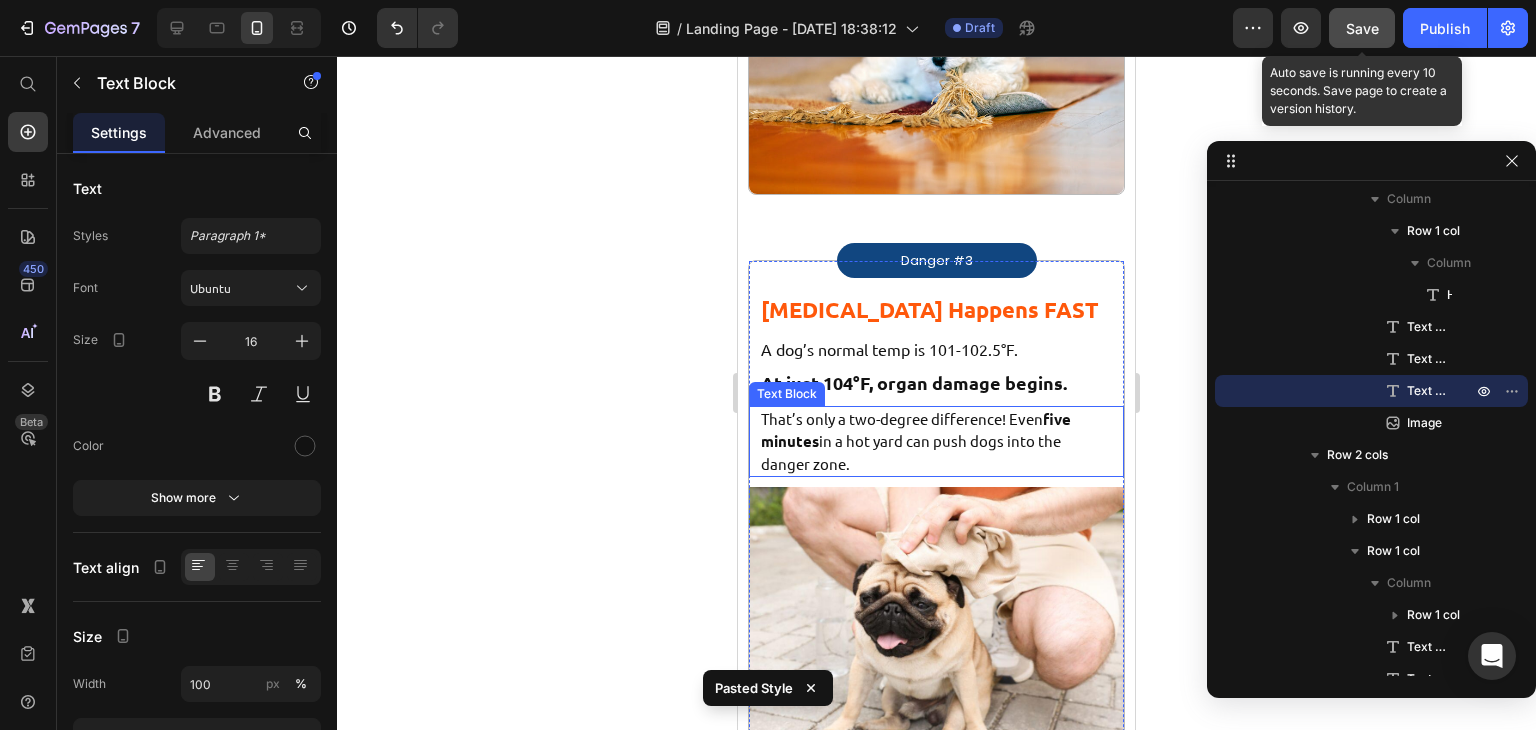 click on "That’s only a two-degree difference! Even  five minutes  in a hot yard can push dogs into the danger zone." at bounding box center (936, 442) 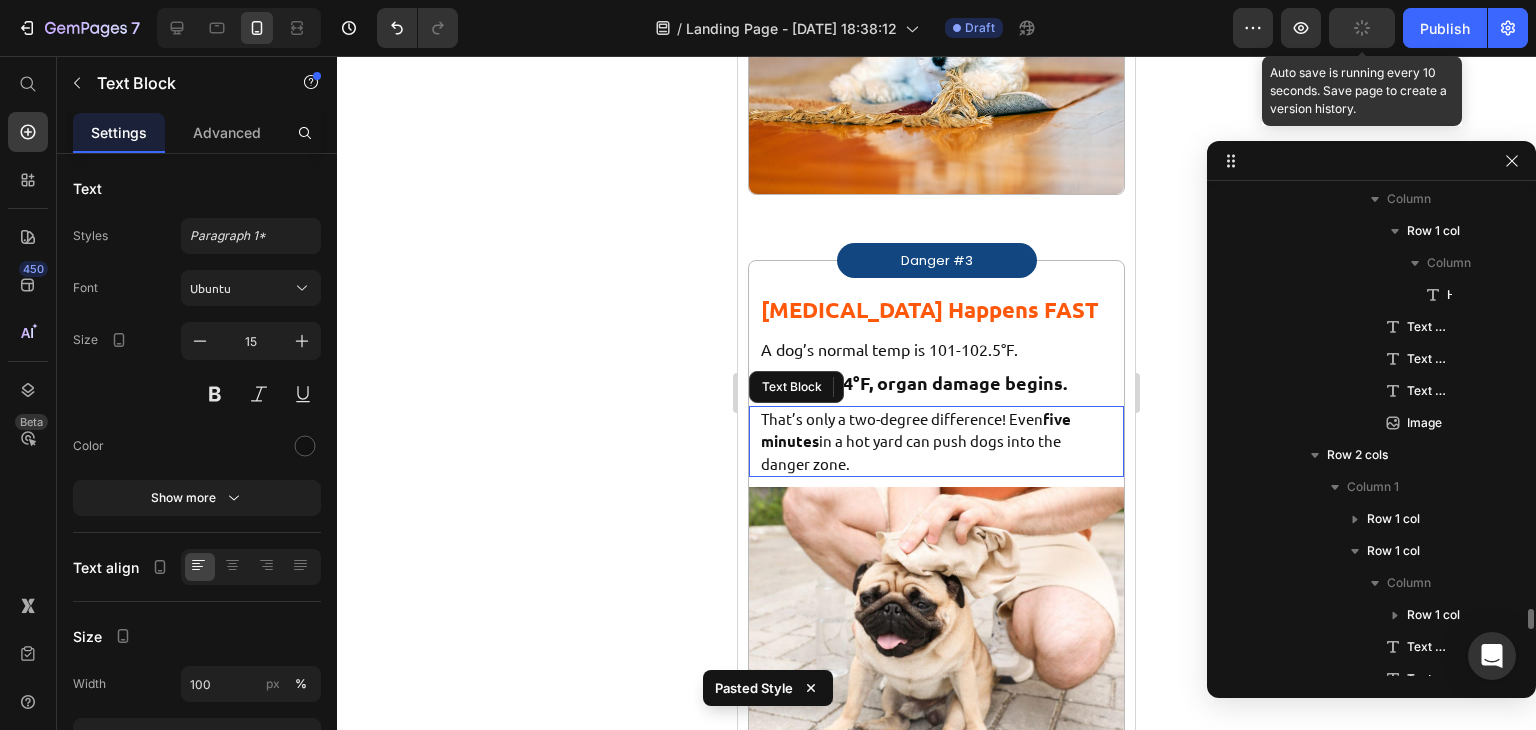 scroll, scrollTop: 2318, scrollLeft: 0, axis: vertical 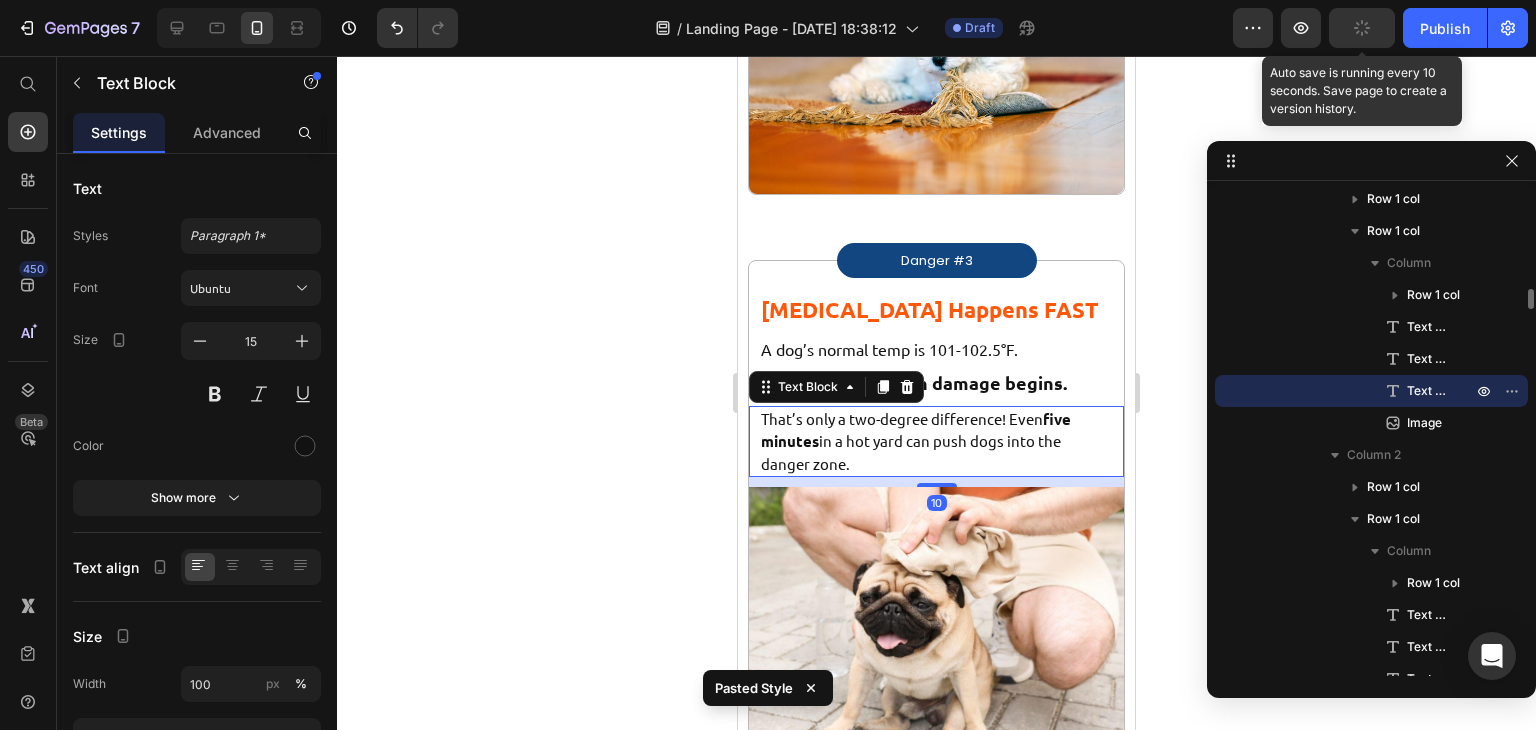 type on "16" 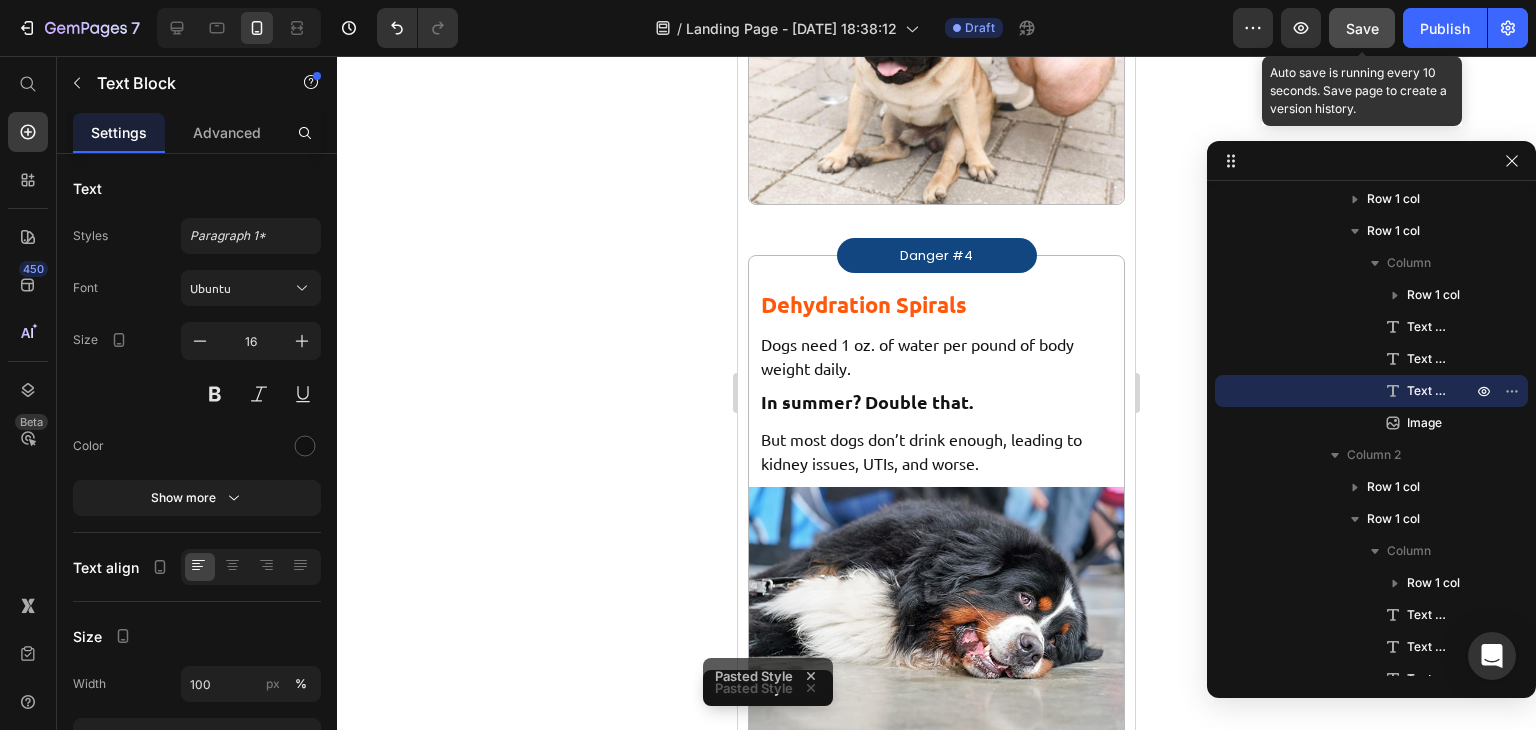 scroll, scrollTop: 4043, scrollLeft: 0, axis: vertical 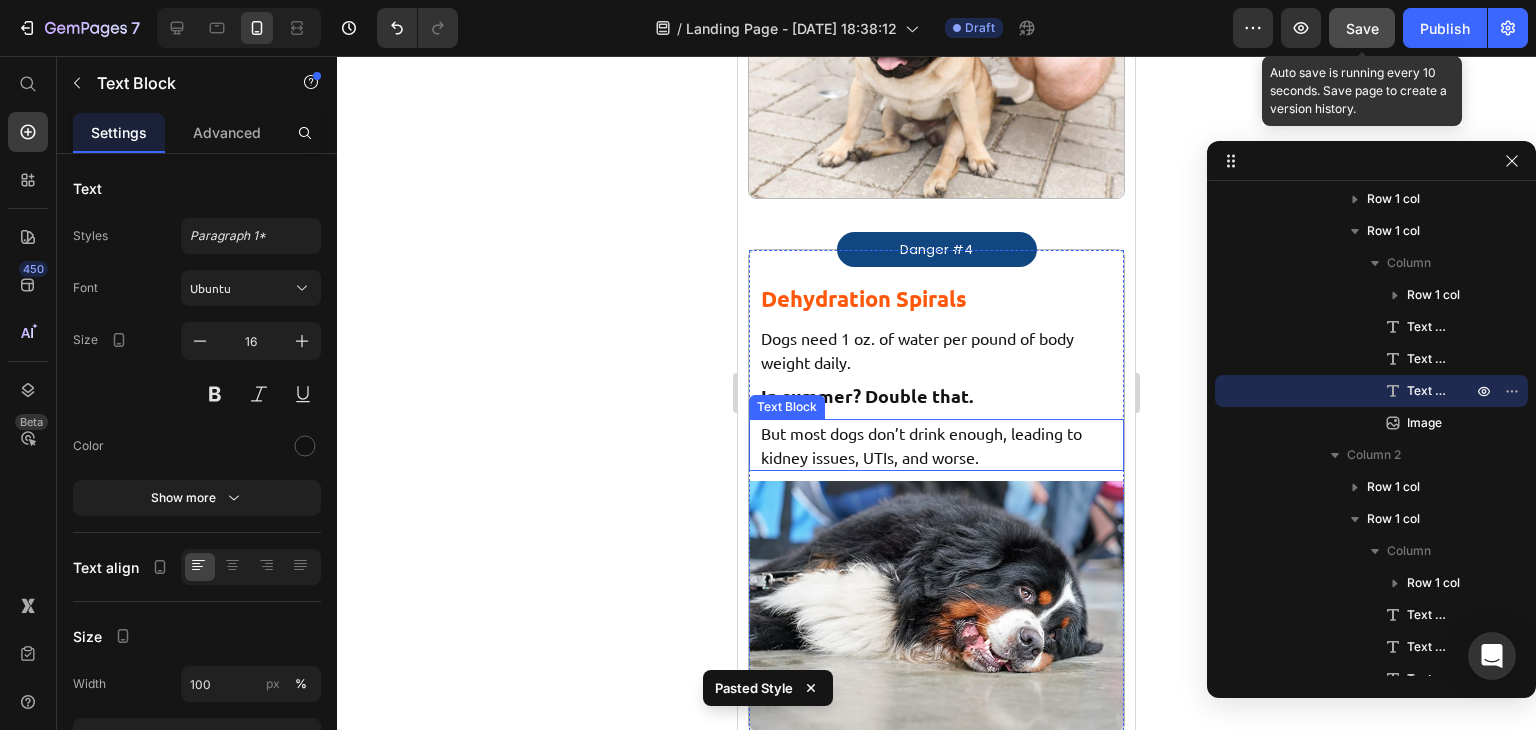 click on "But most dogs don’t drink enough, leading to kidney issues, UTIs, and worse." at bounding box center [936, 445] 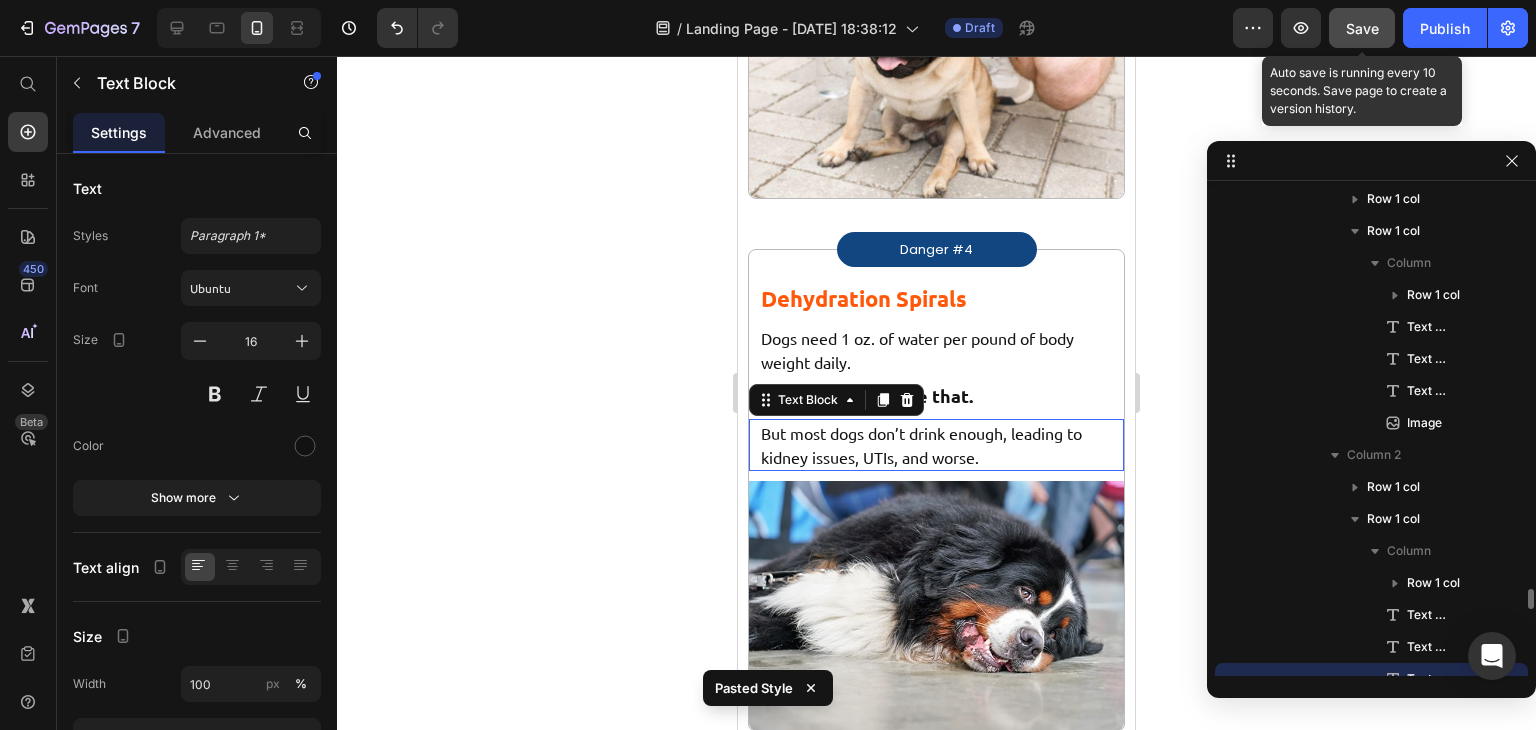 scroll, scrollTop: 2606, scrollLeft: 0, axis: vertical 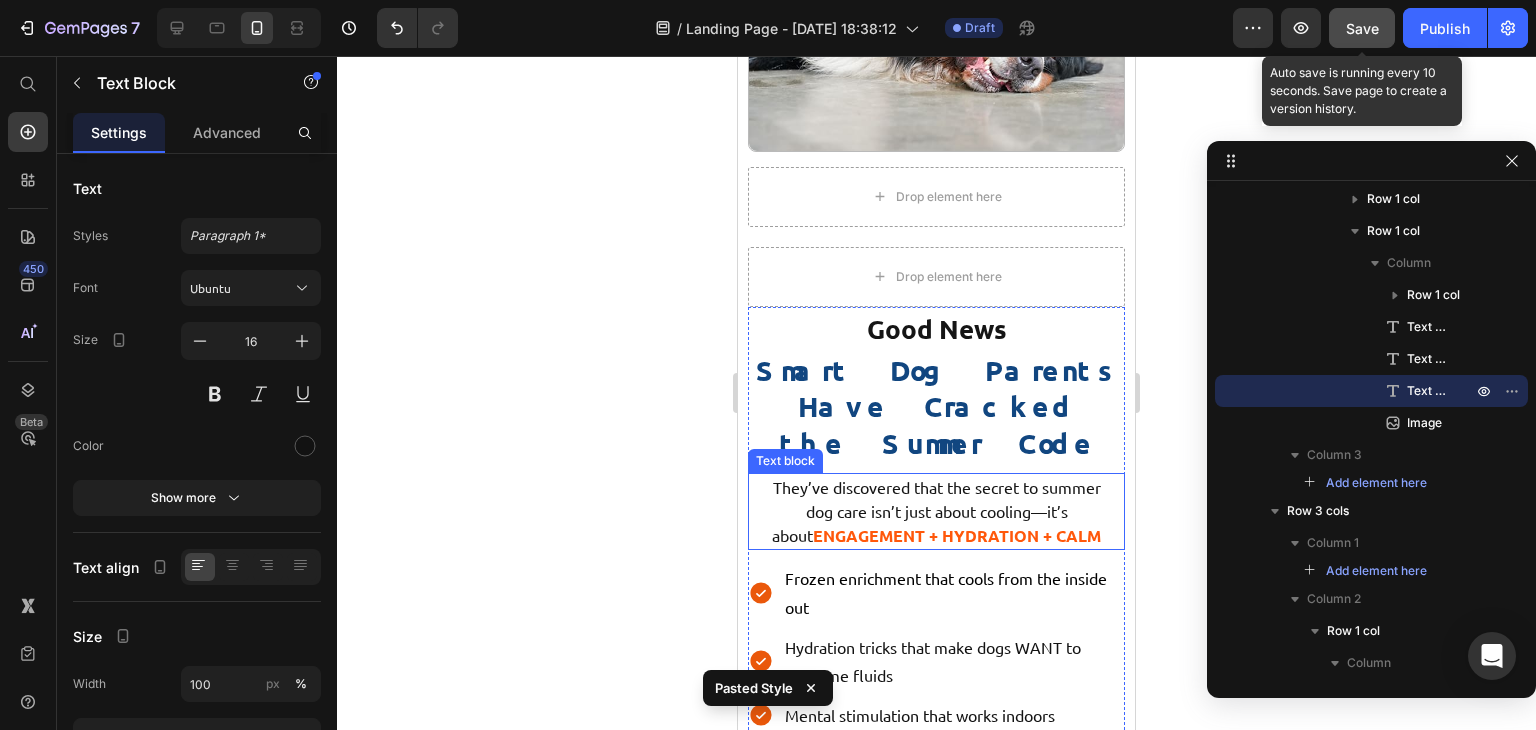 click on "They’ve discovered that the secret to summer dog care isn’t just about cooling—it’s about  ENGAGEMENT + HYDRATION + CALM" at bounding box center [936, 511] 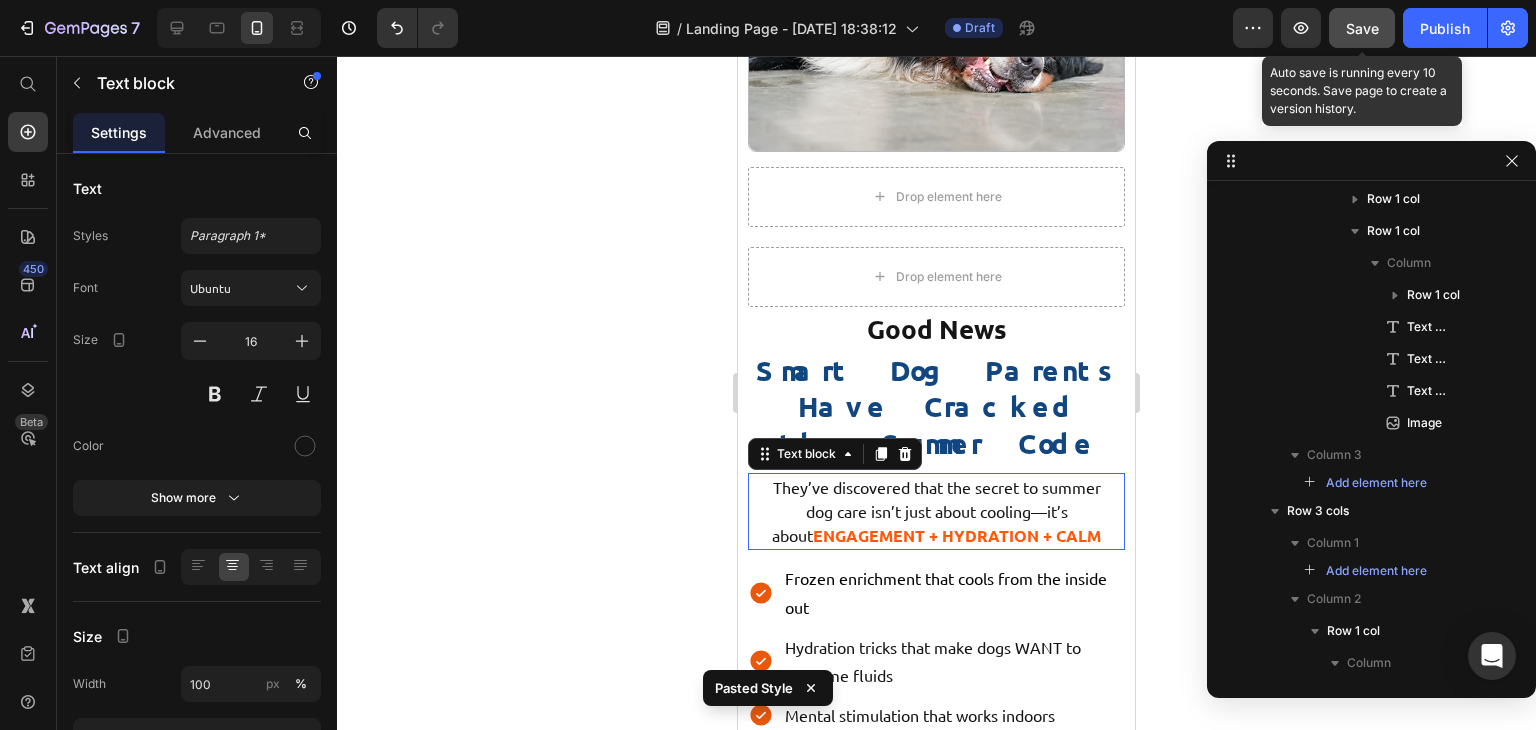 scroll, scrollTop: 2974, scrollLeft: 0, axis: vertical 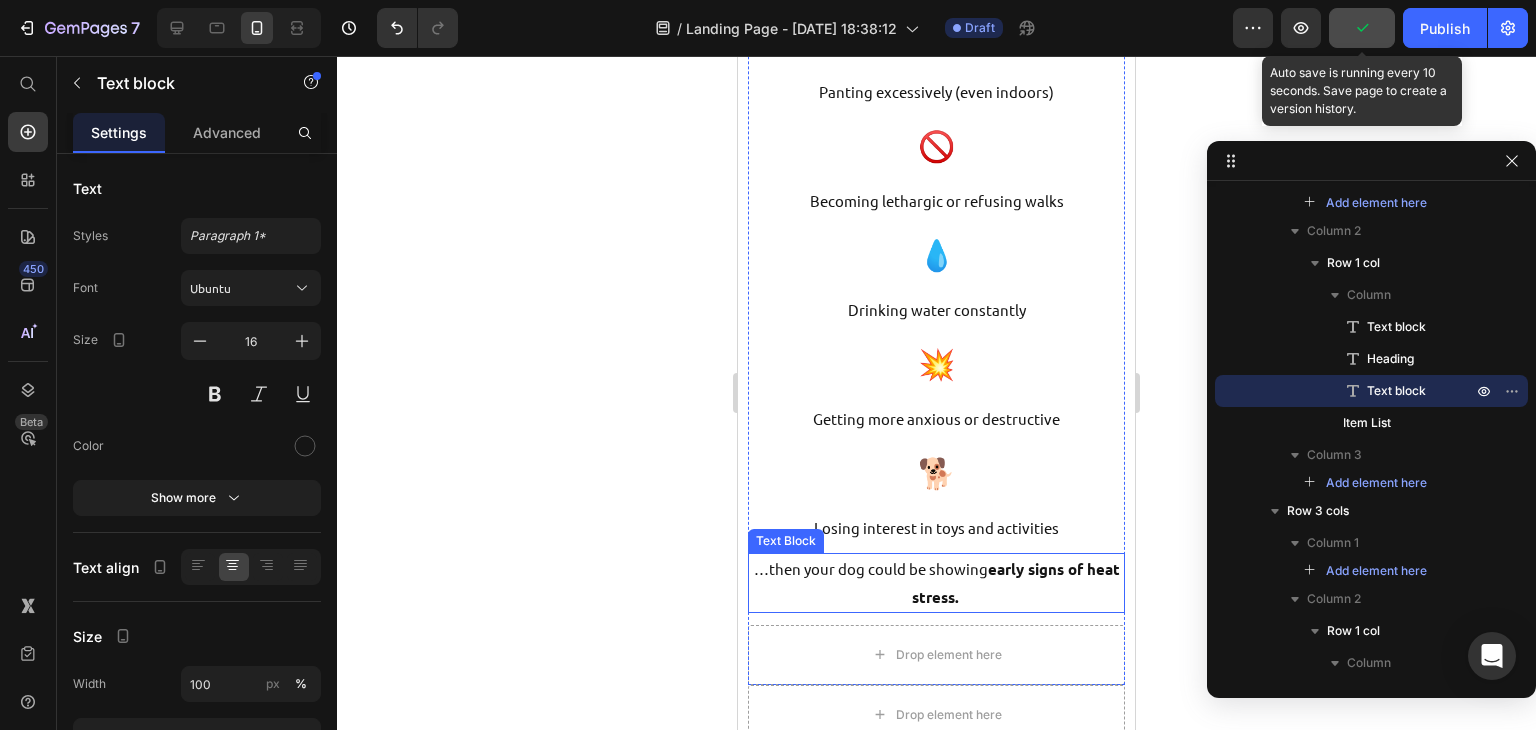 click on "…then your dog could be showing  early signs of heat stress." at bounding box center [936, 583] 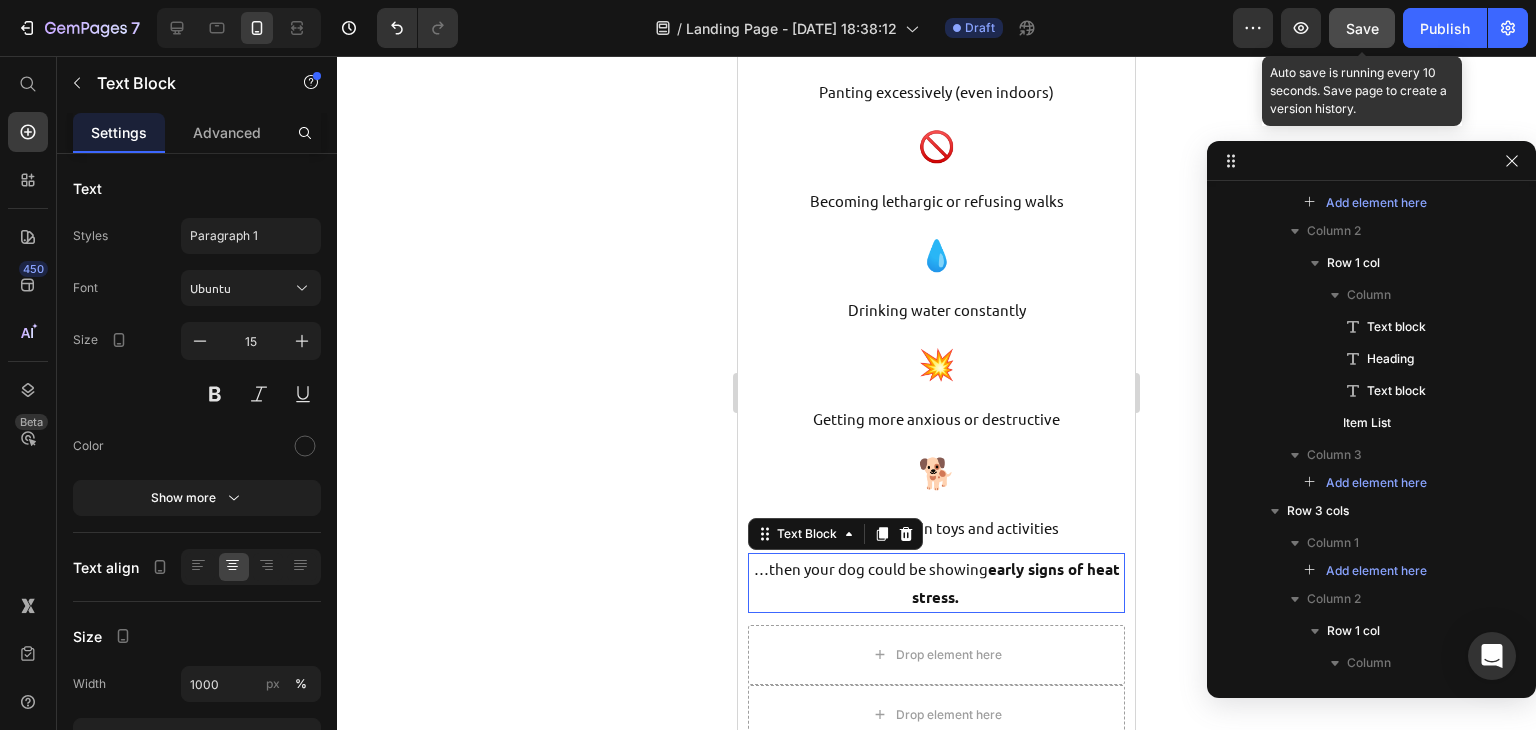 scroll, scrollTop: 926, scrollLeft: 0, axis: vertical 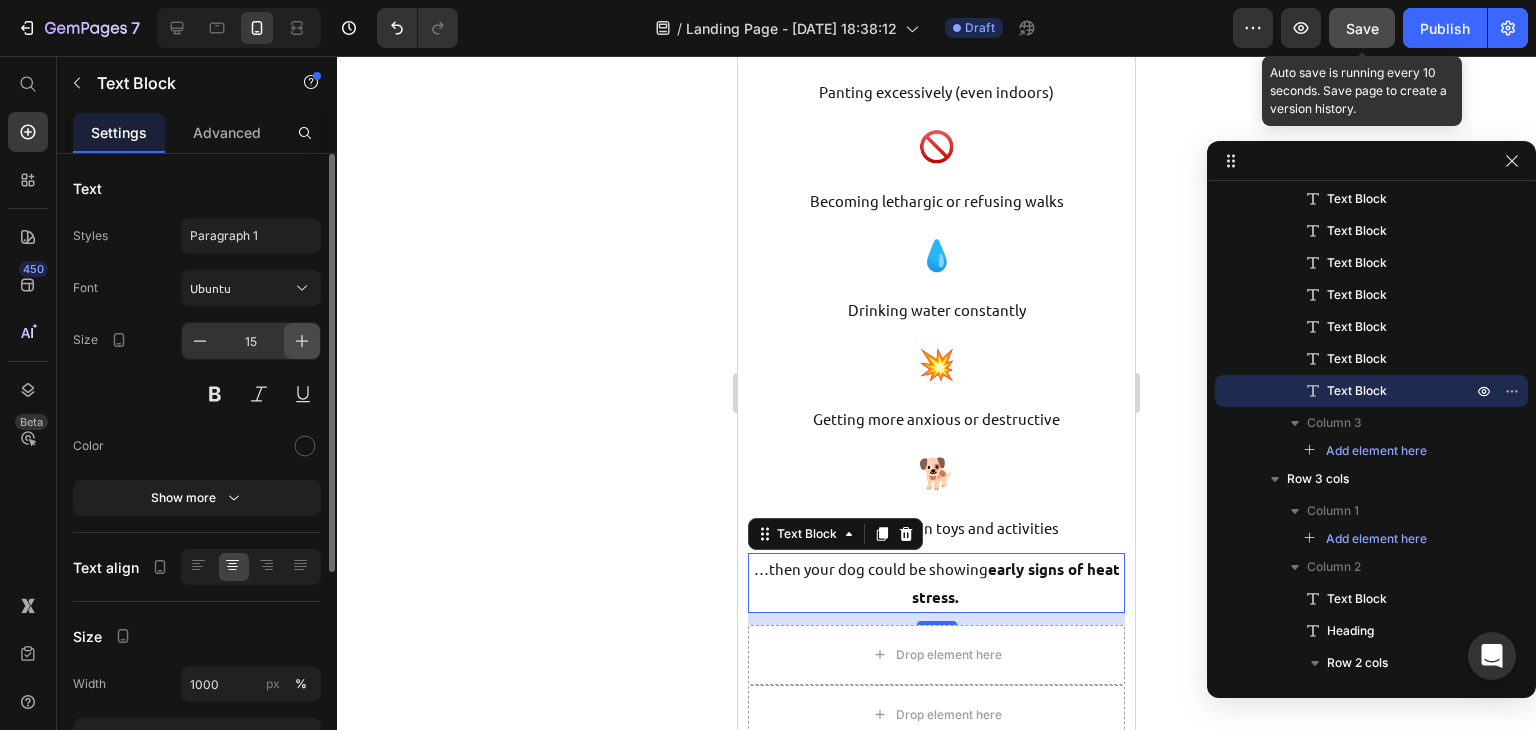 drag, startPoint x: 289, startPoint y: 341, endPoint x: 121, endPoint y: 253, distance: 189.65231 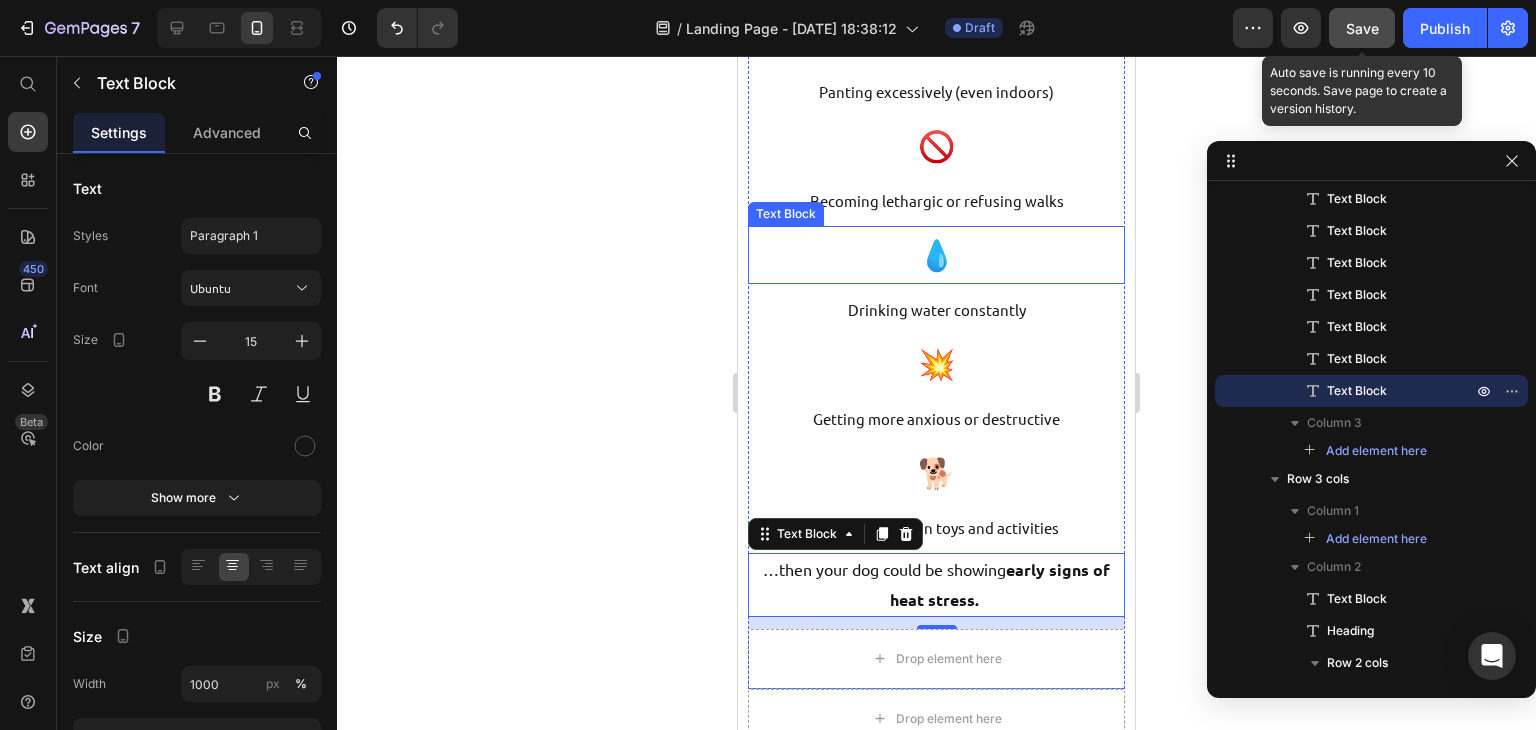 type on "16" 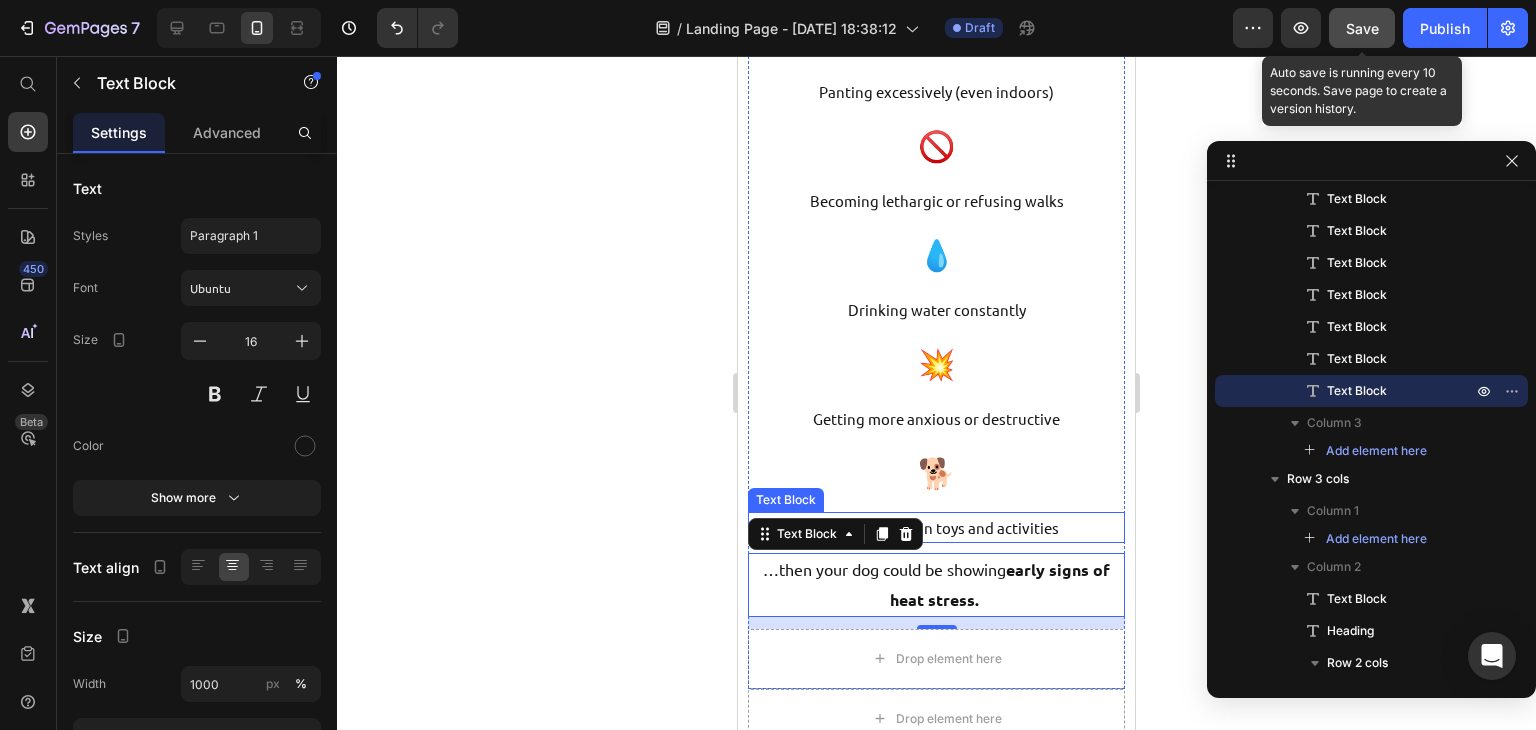 click on "Losing interest in toys and activities" at bounding box center (936, 527) 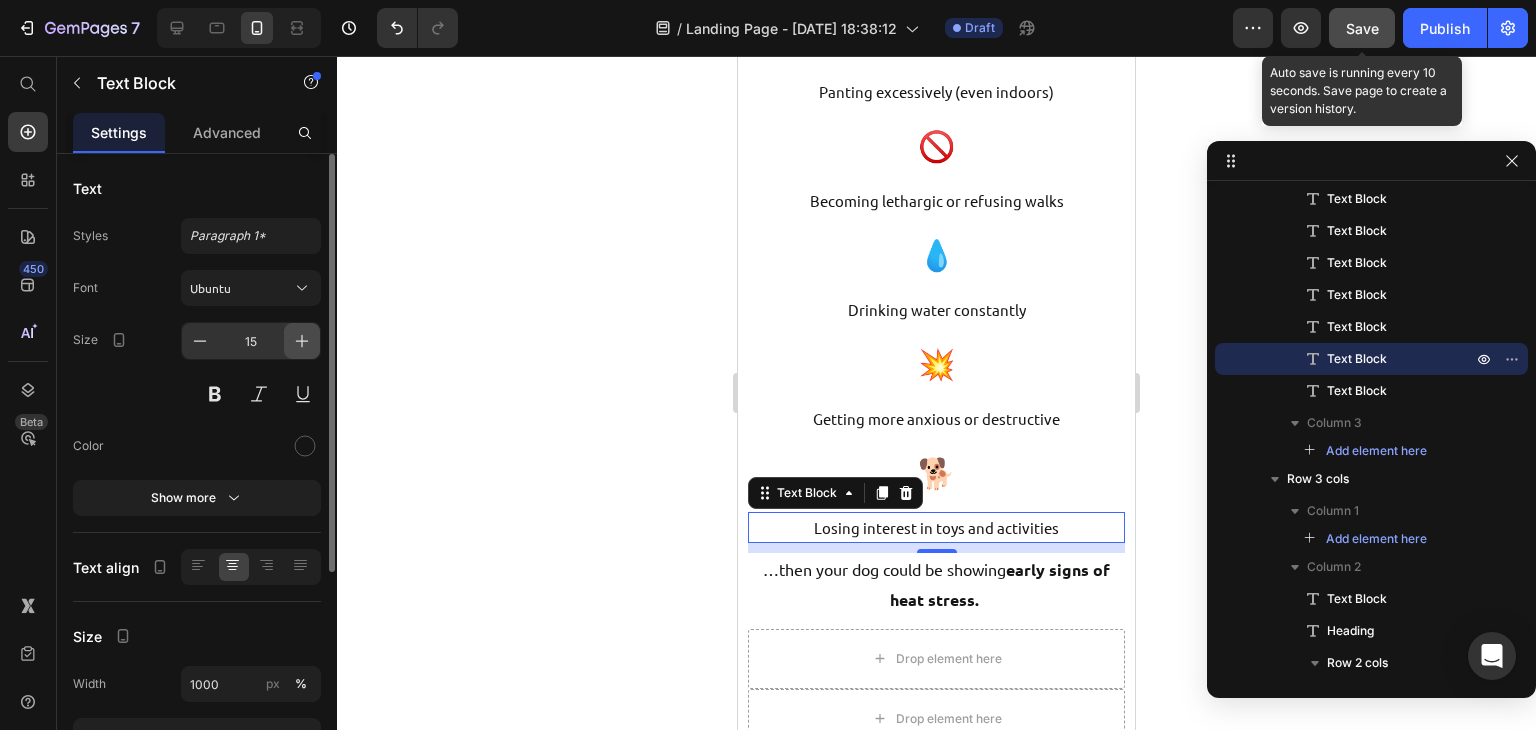 drag, startPoint x: 299, startPoint y: 348, endPoint x: 52, endPoint y: 209, distance: 283.42548 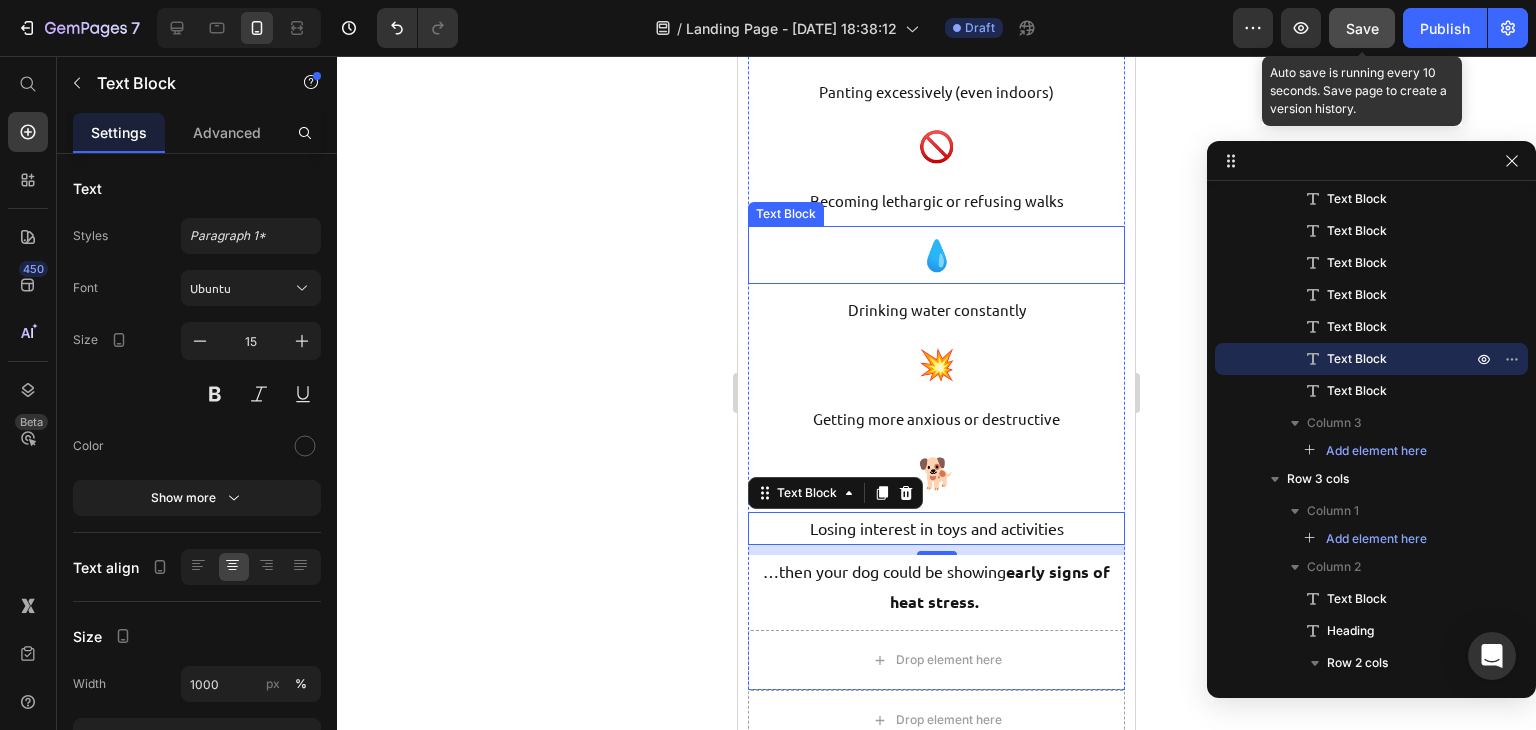 type on "16" 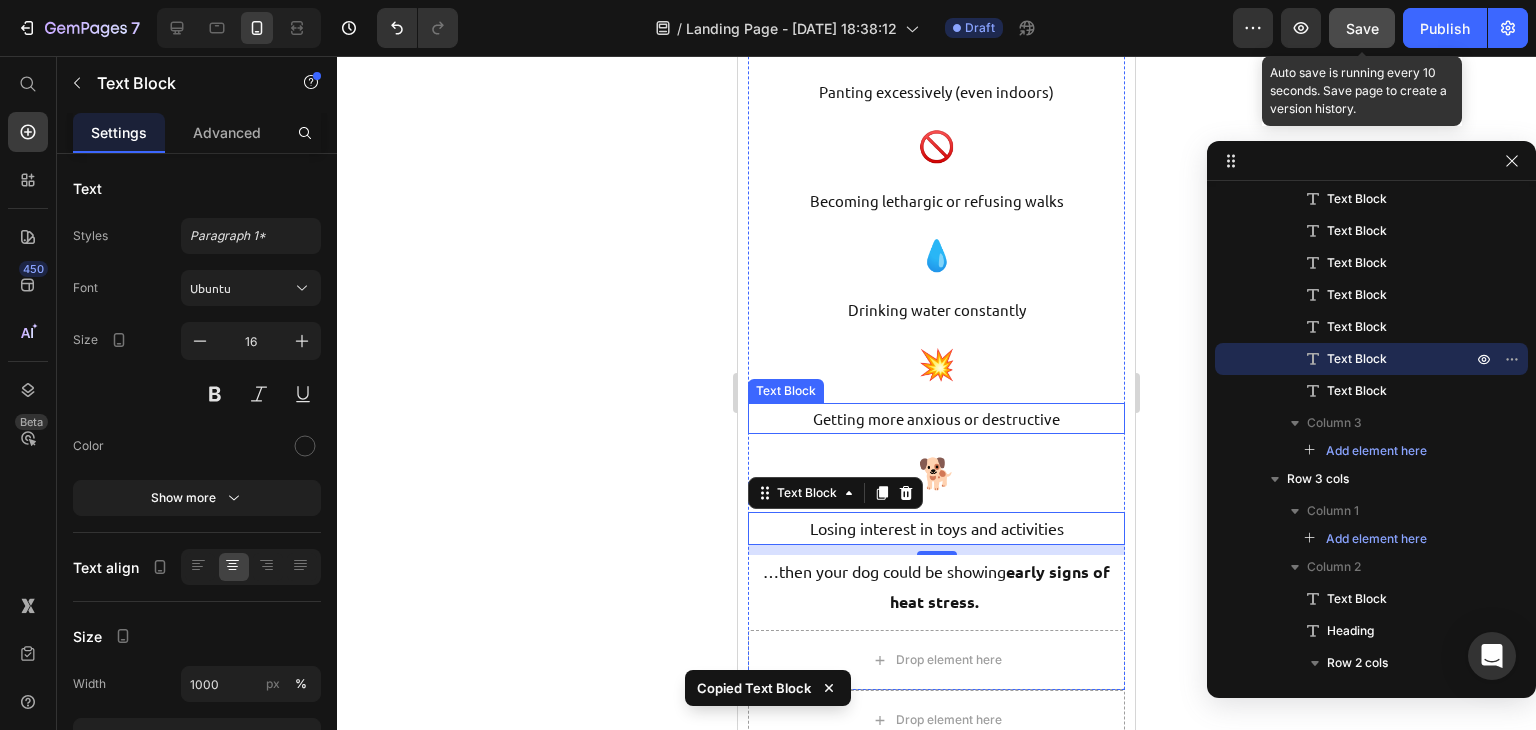 click on "Getting more anxious or destructive" at bounding box center [936, 418] 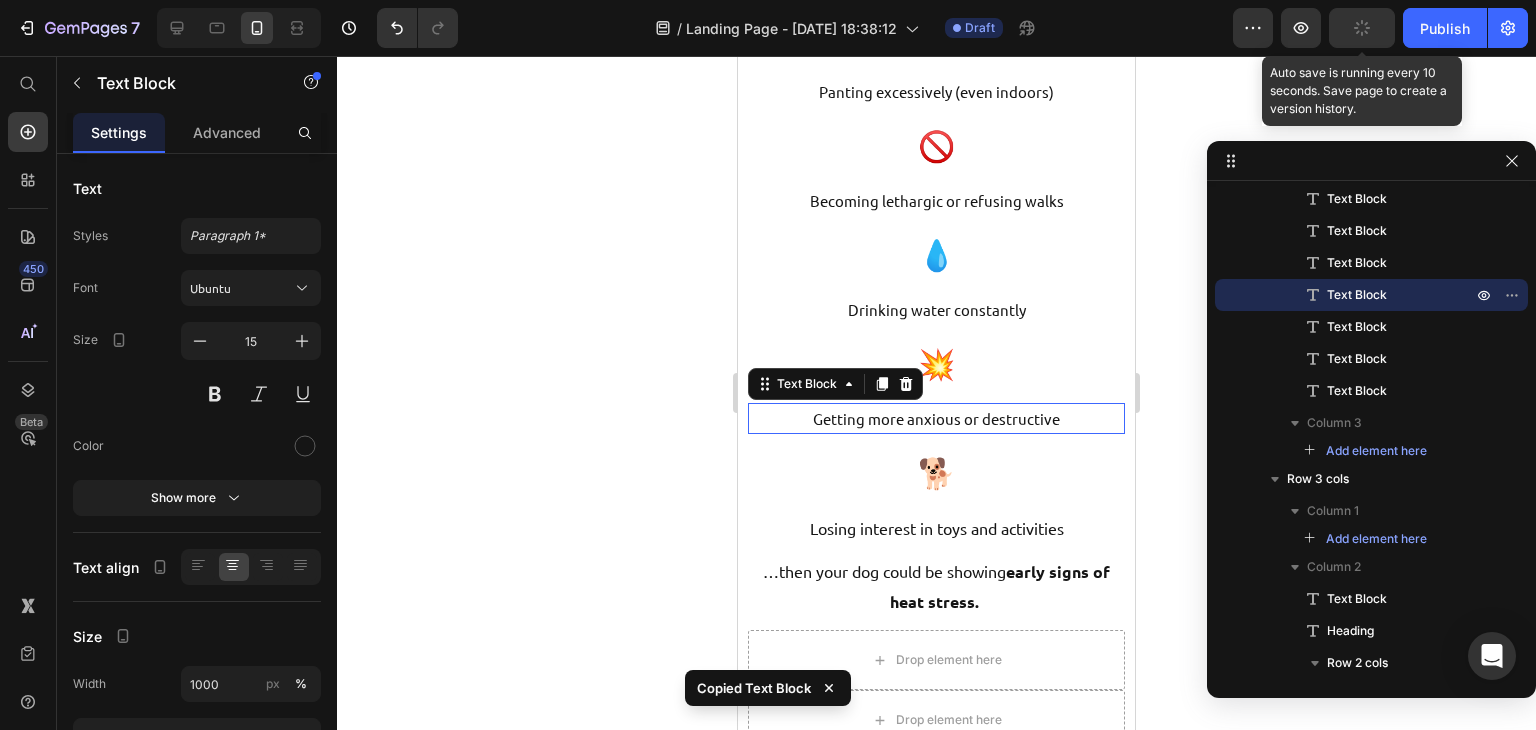 type on "16" 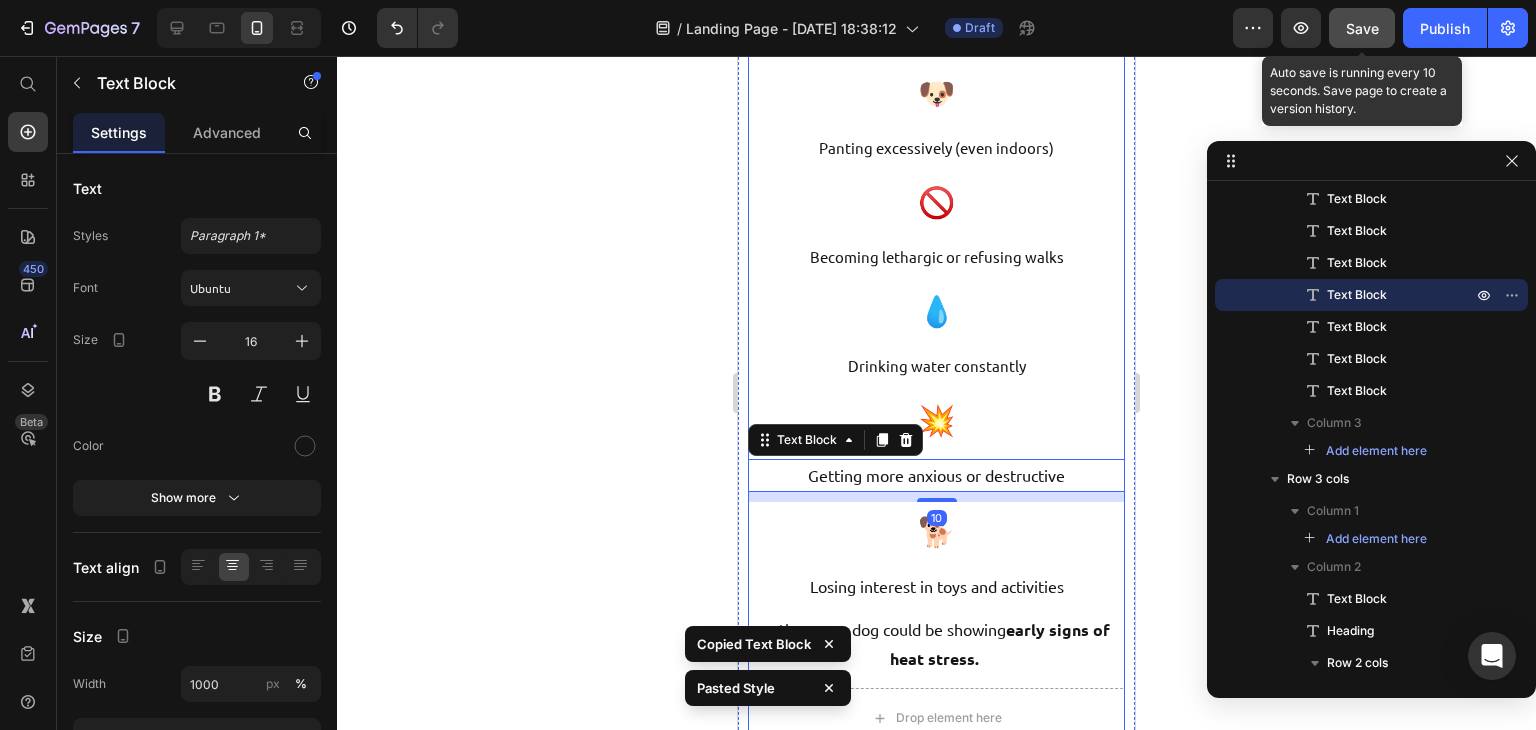 scroll, scrollTop: 1543, scrollLeft: 0, axis: vertical 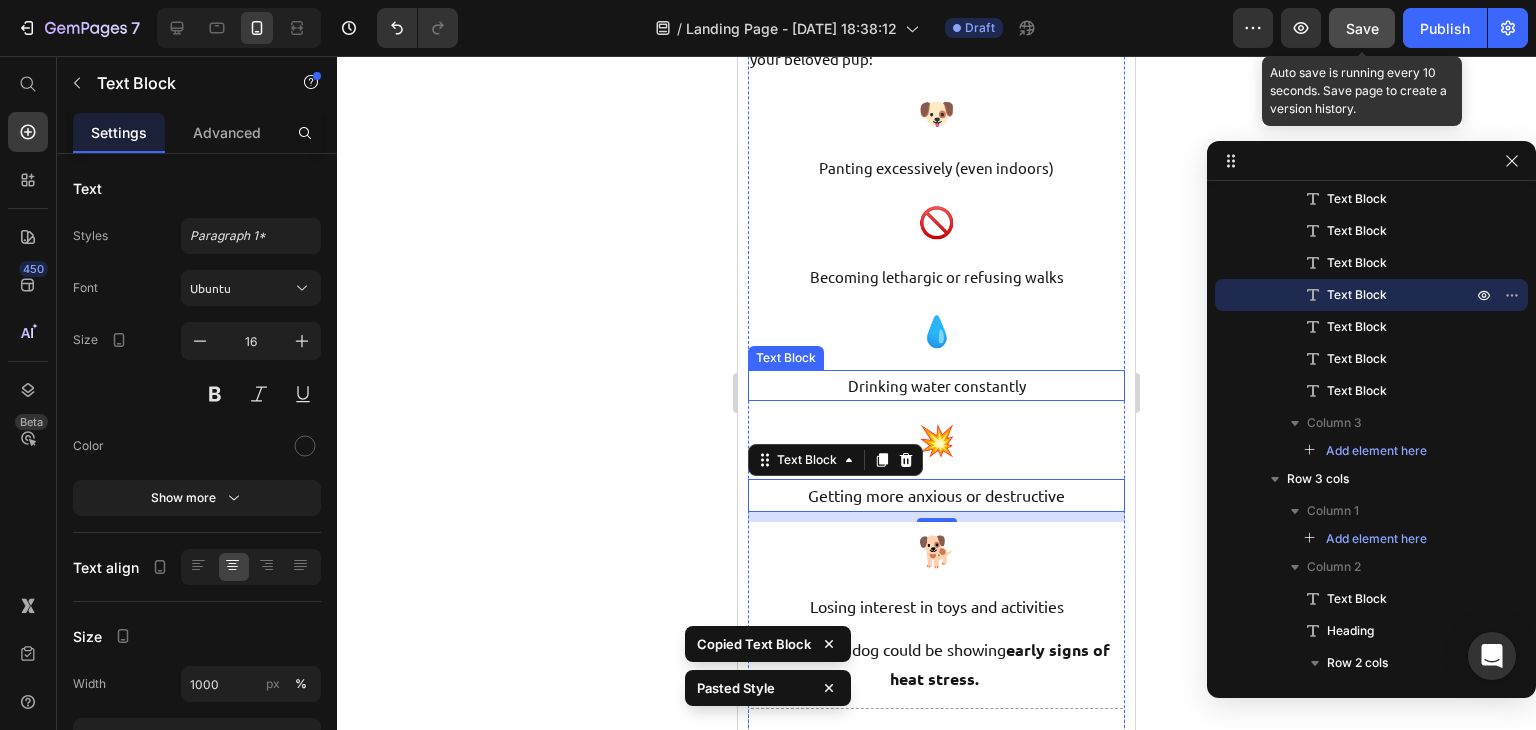 click on "Drinking water constantly" at bounding box center (936, 385) 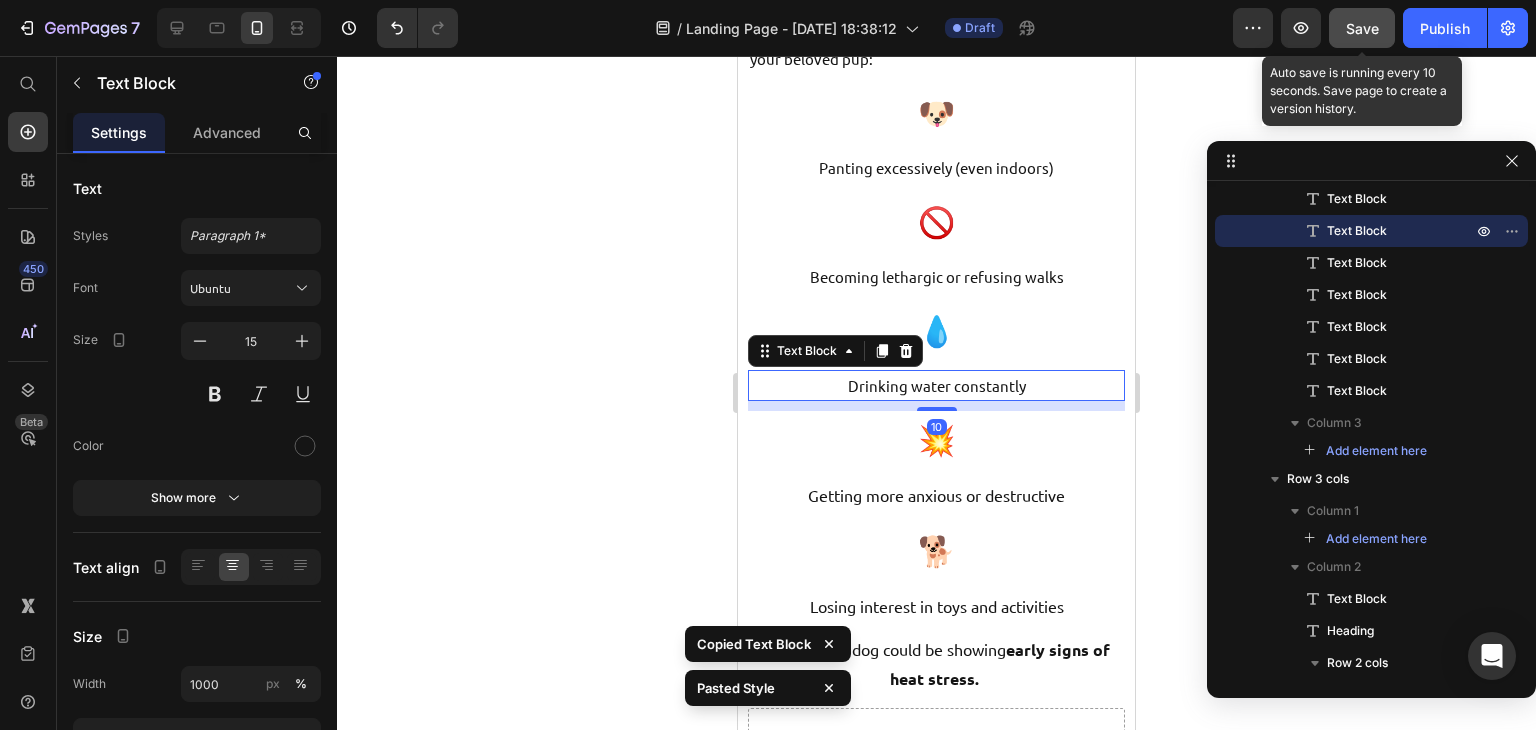 type on "16" 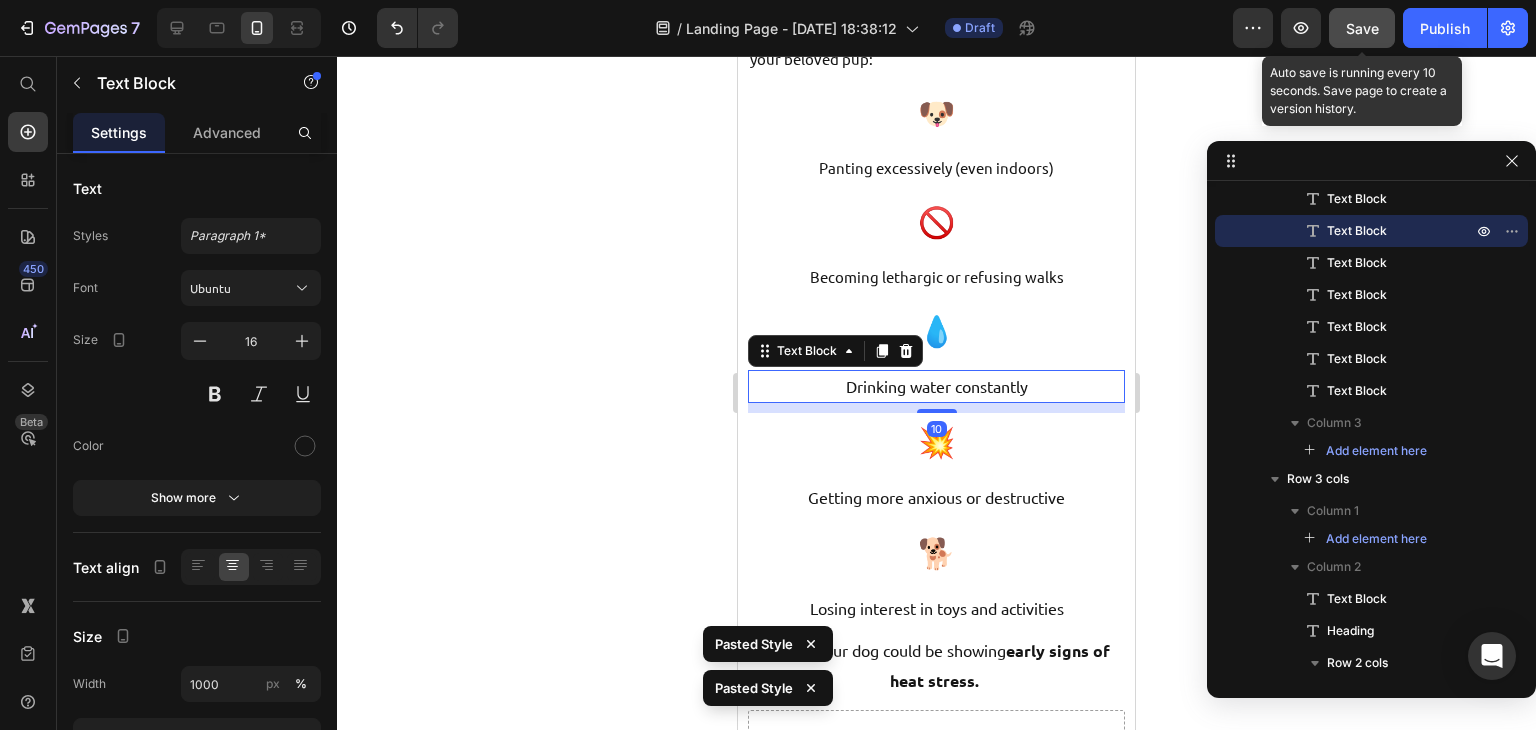 scroll, scrollTop: 1500, scrollLeft: 0, axis: vertical 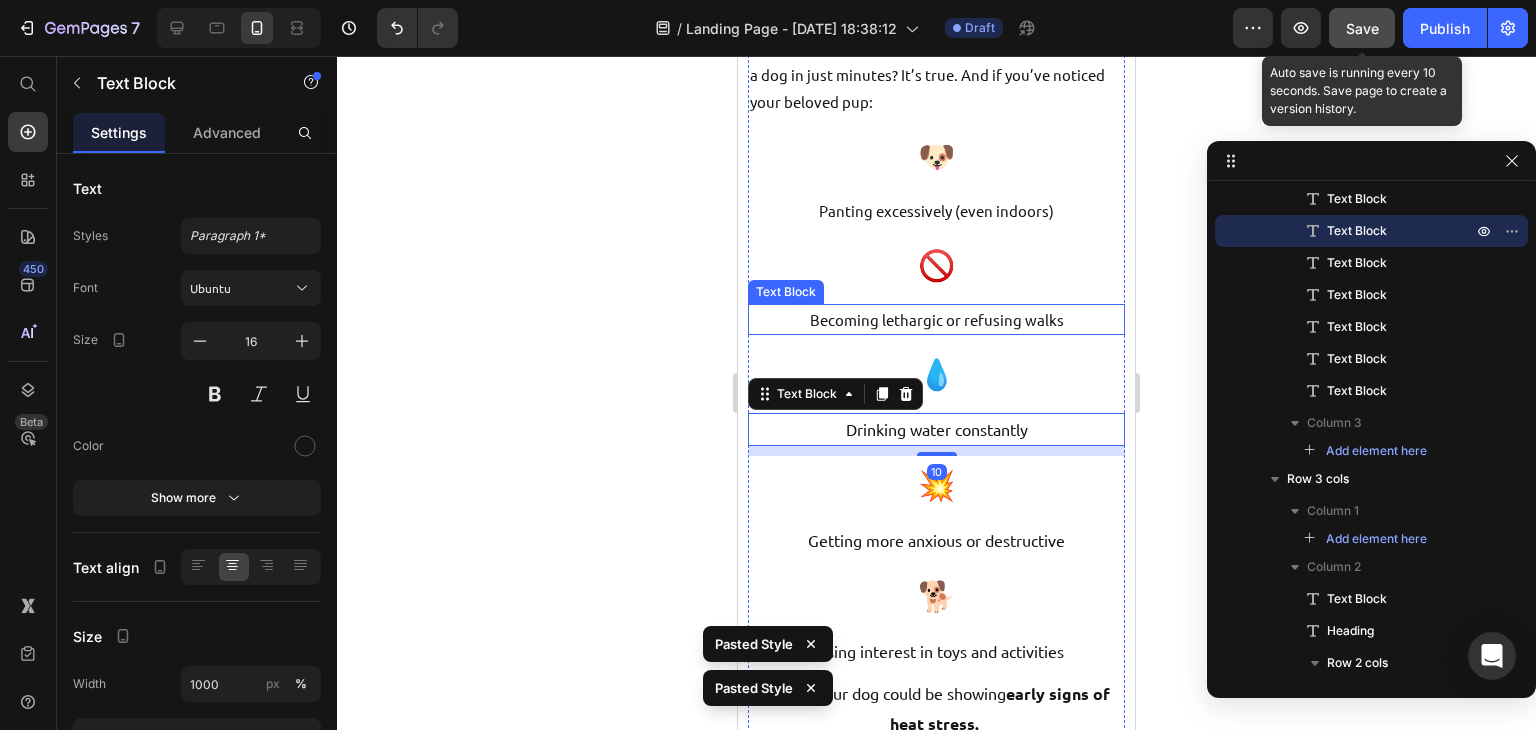 click on "Becoming lethargic or refusing walks" at bounding box center [936, 319] 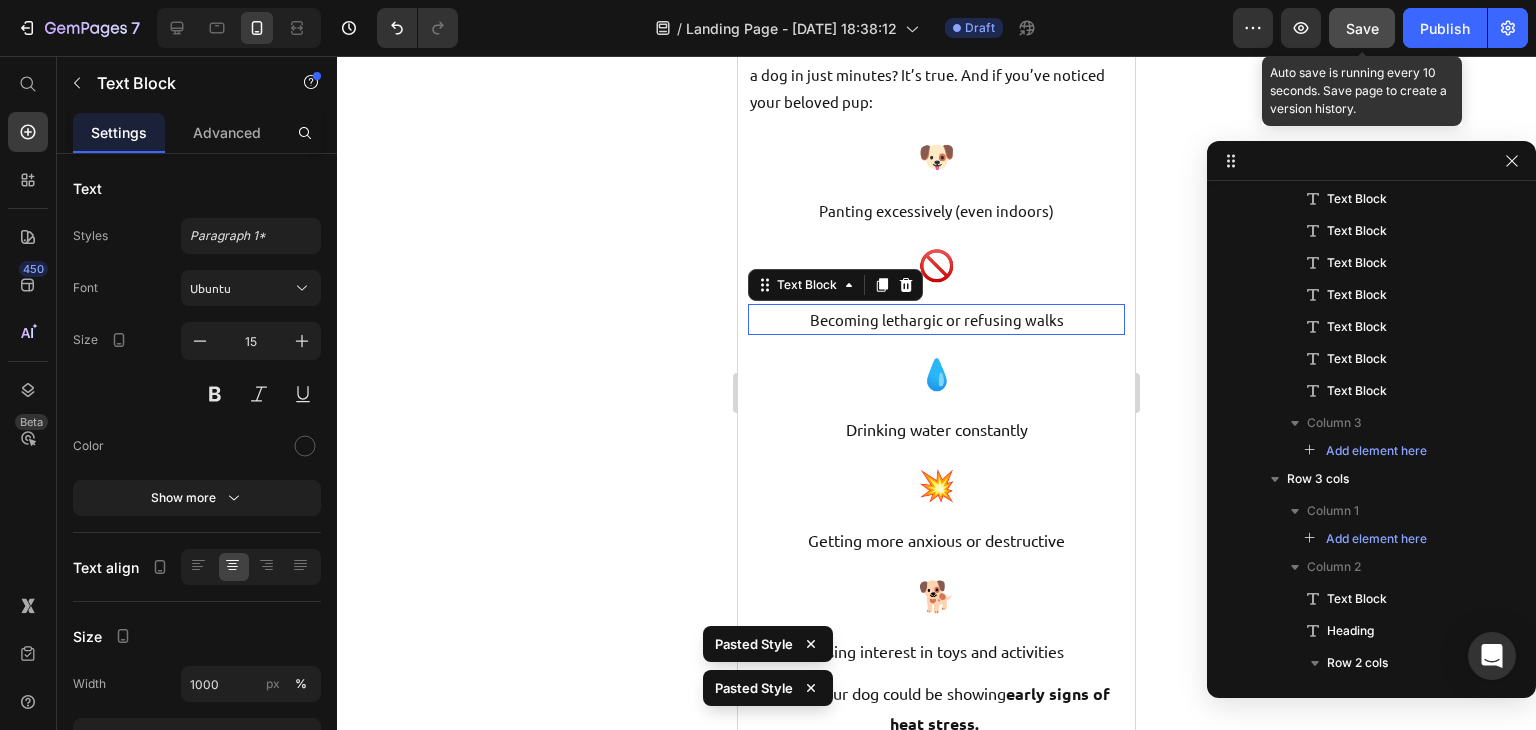 scroll, scrollTop: 702, scrollLeft: 0, axis: vertical 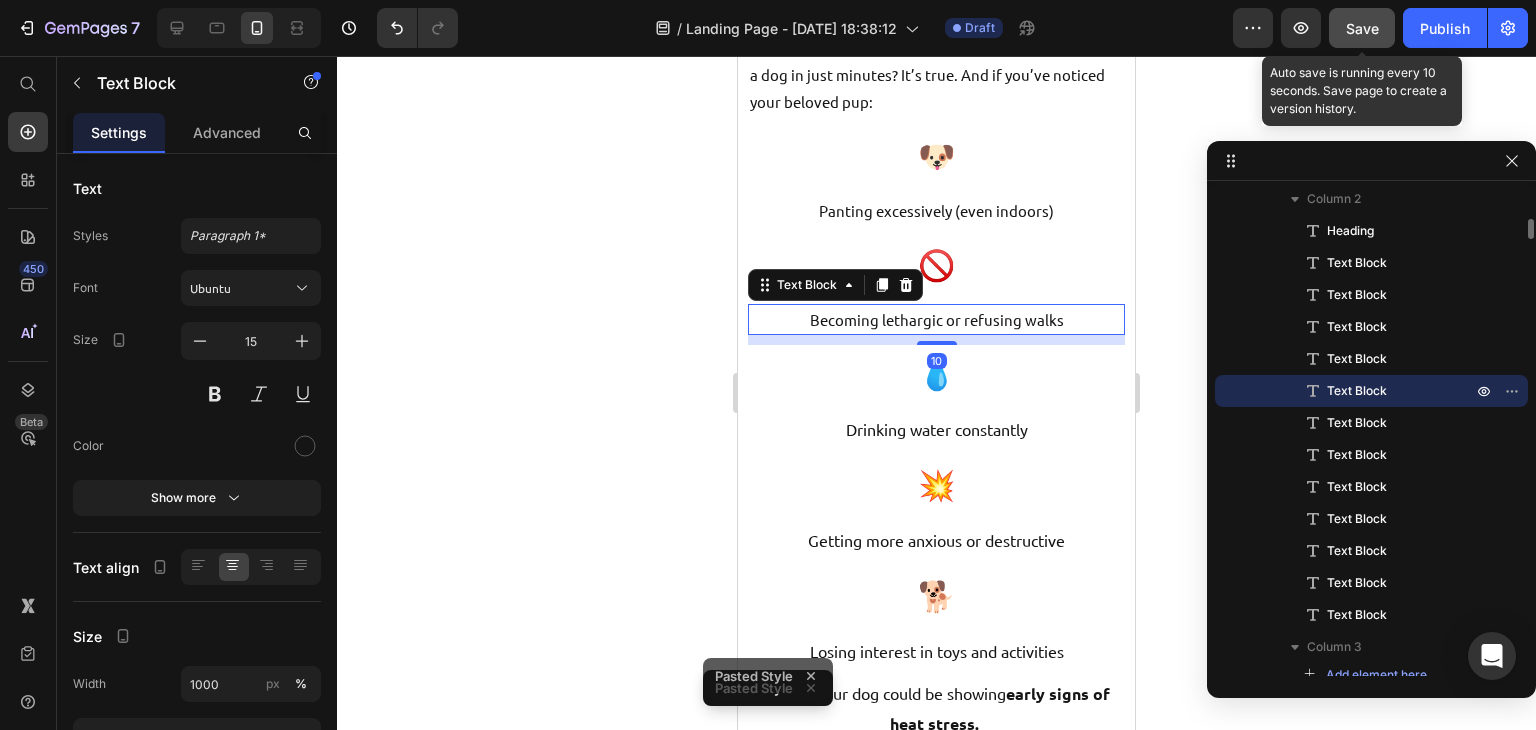 type on "16" 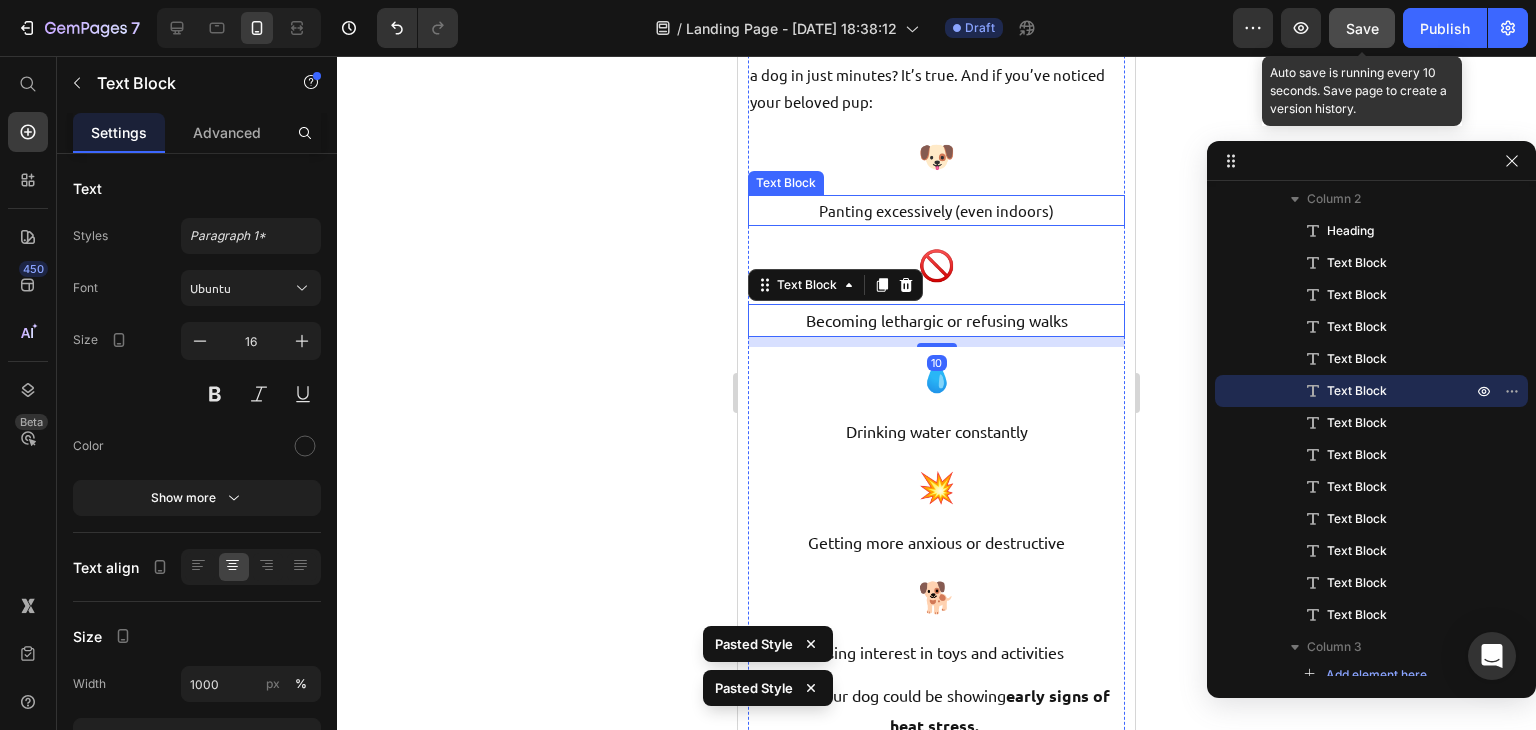 click on "Panting excessively (even indoors)" at bounding box center [936, 210] 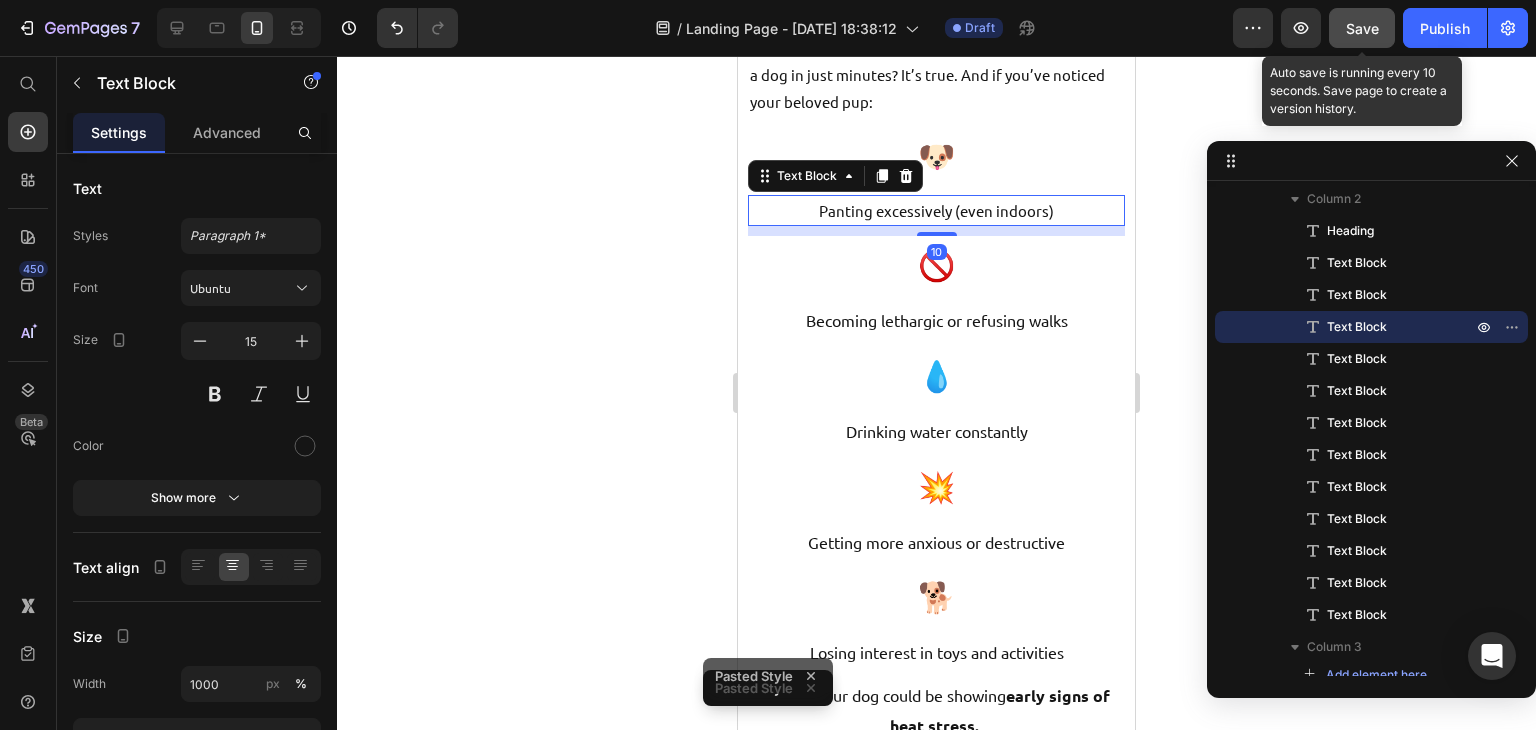 type on "16" 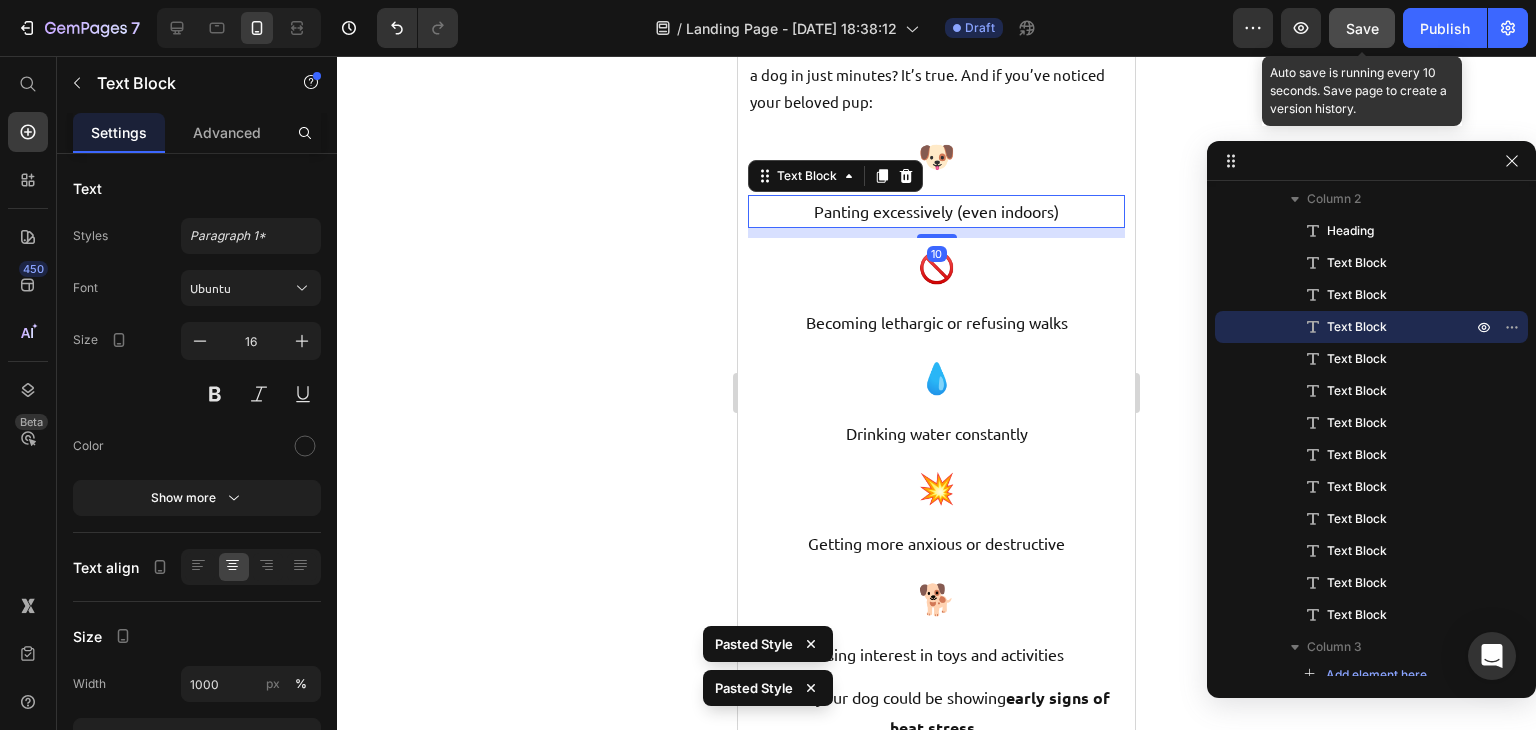 scroll, scrollTop: 1326, scrollLeft: 0, axis: vertical 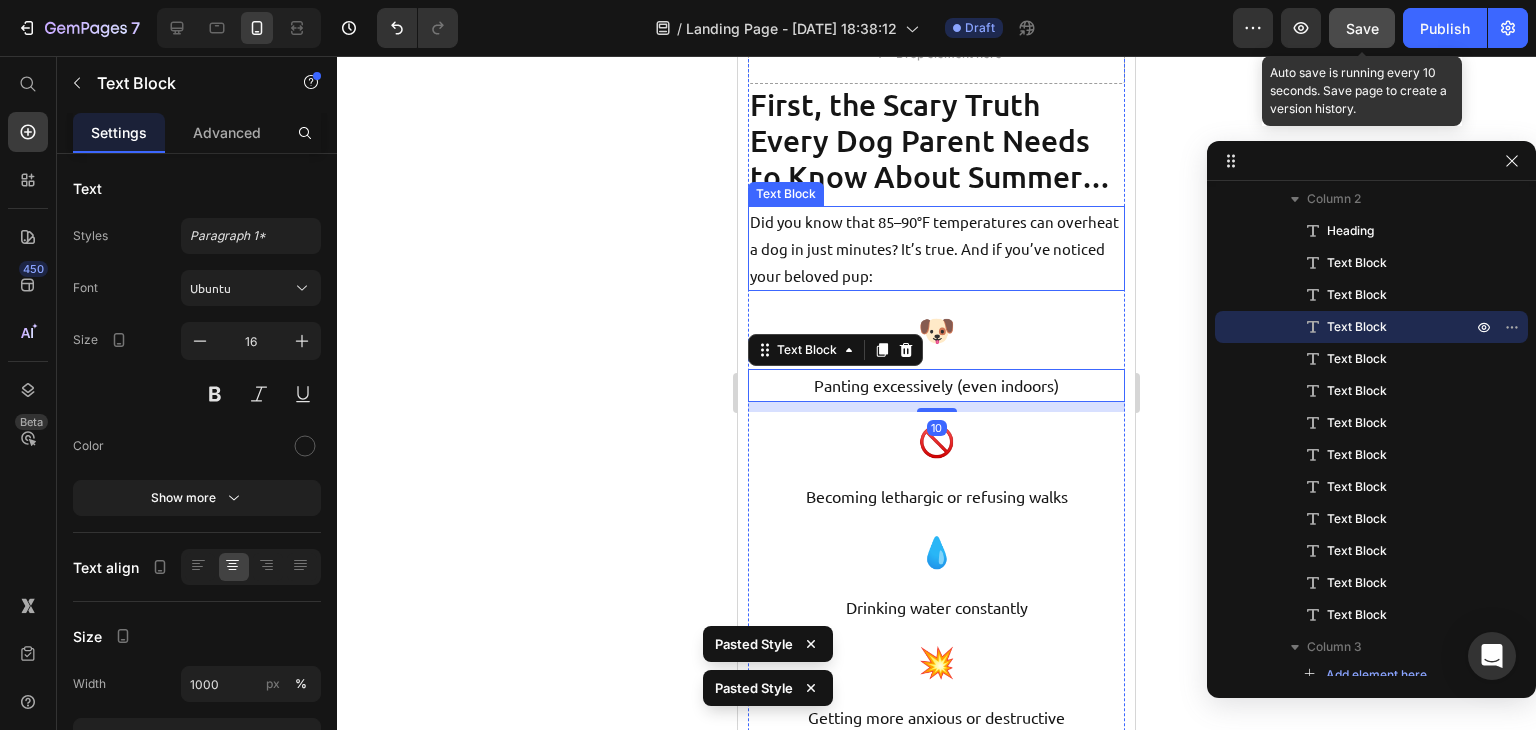 click on "Did you know that 85–90°F temperatures can overheat a dog in just minutes? It’s true. And if you’ve noticed your beloved pup:" at bounding box center (936, 248) 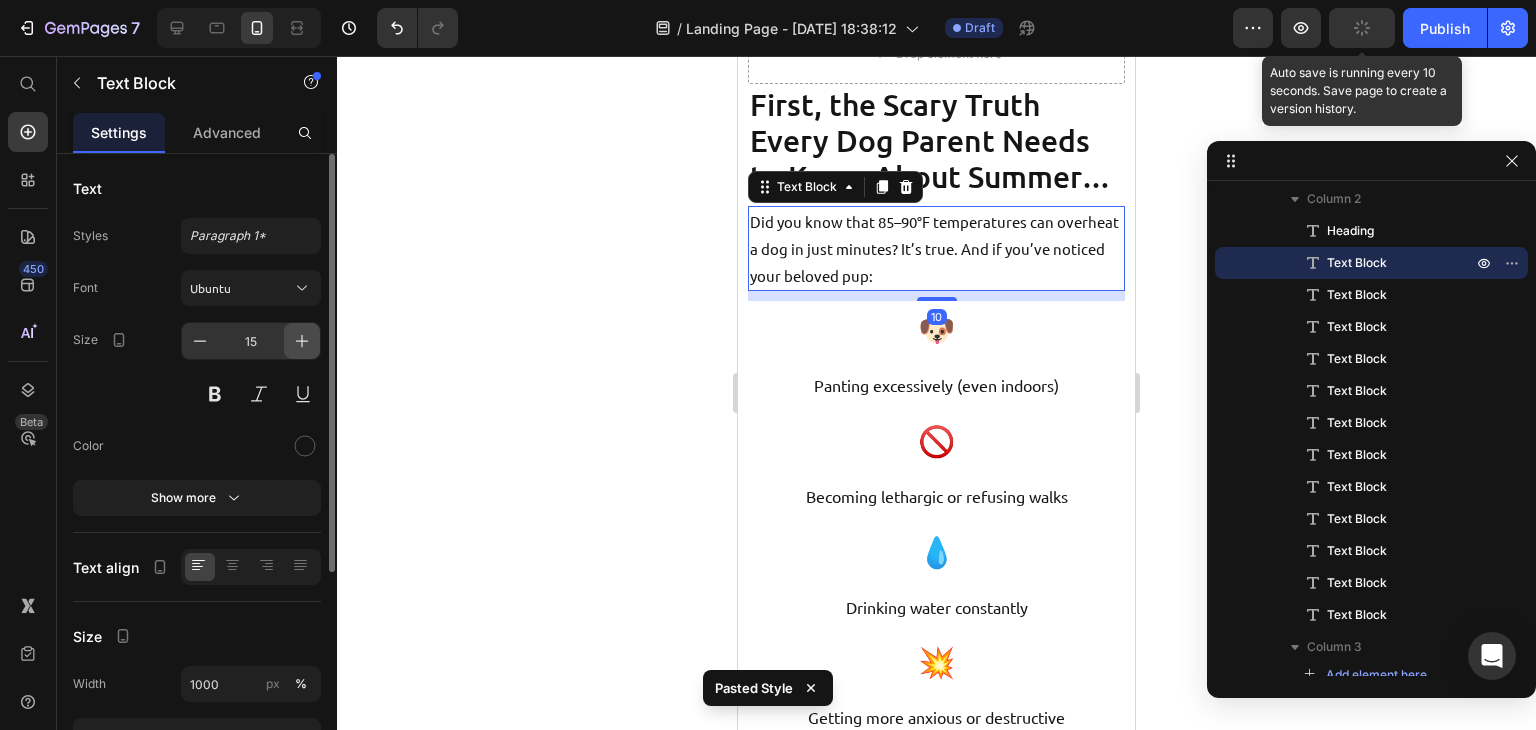 click at bounding box center [302, 341] 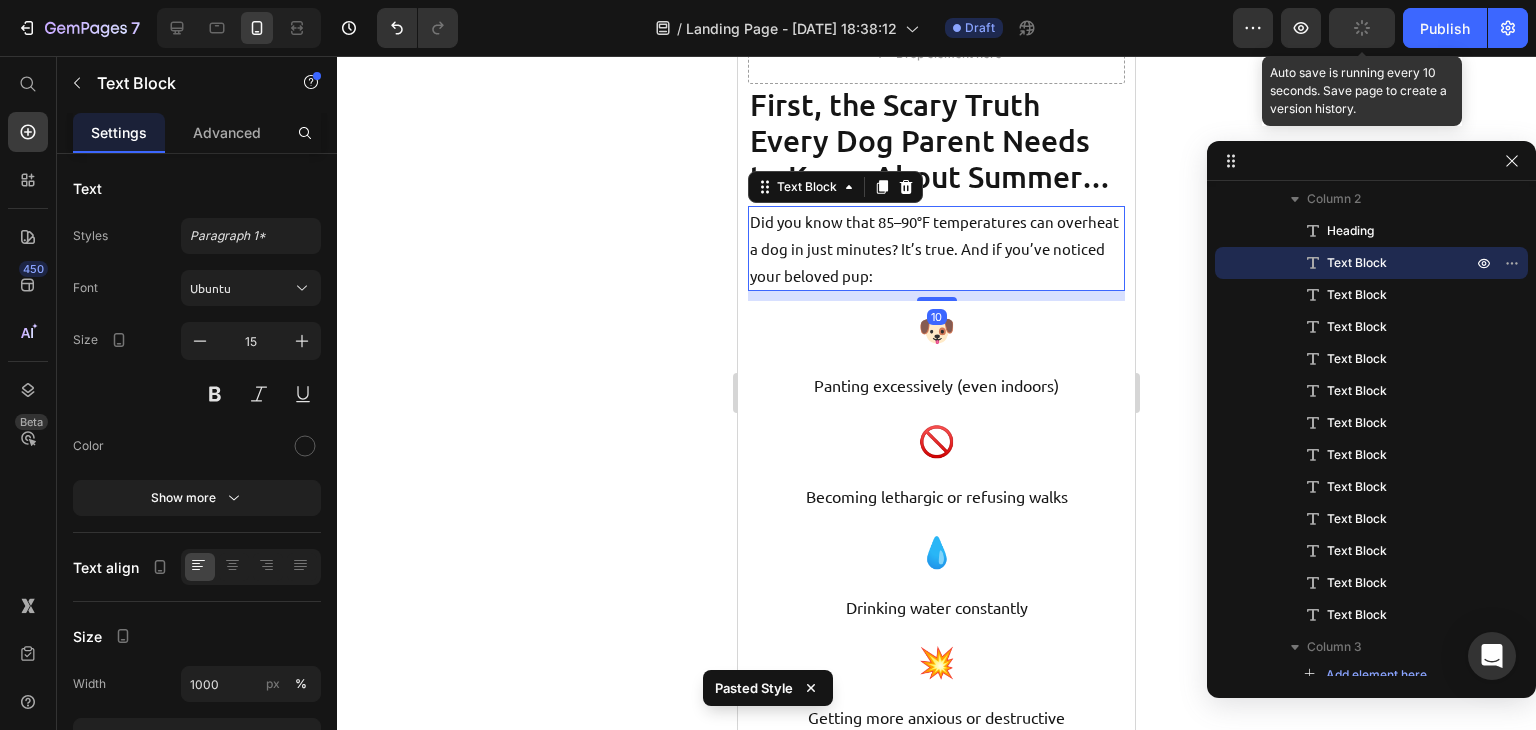 type on "16" 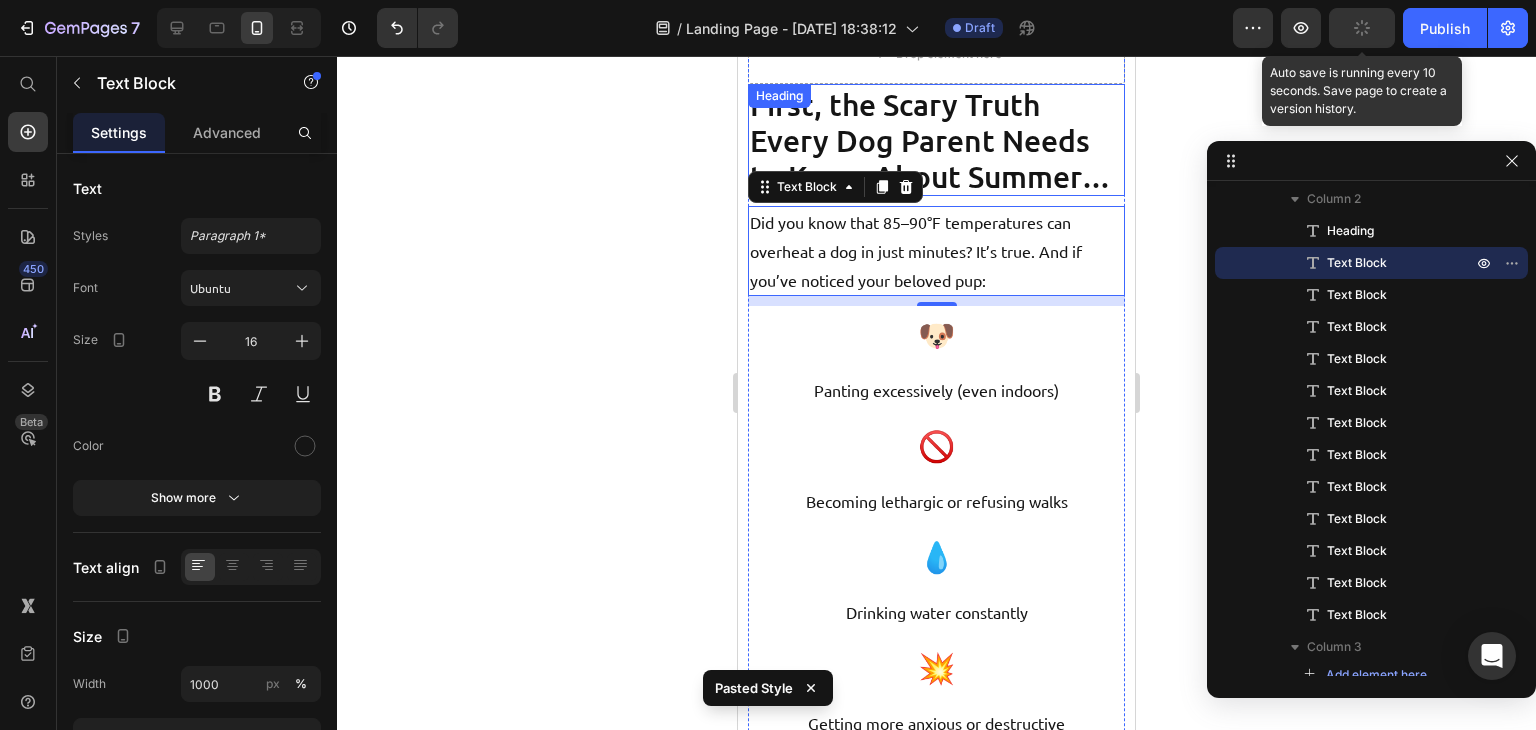 click on "First, the Scary Truth Every Dog Parent Needs to Know About Summer…" at bounding box center (936, 140) 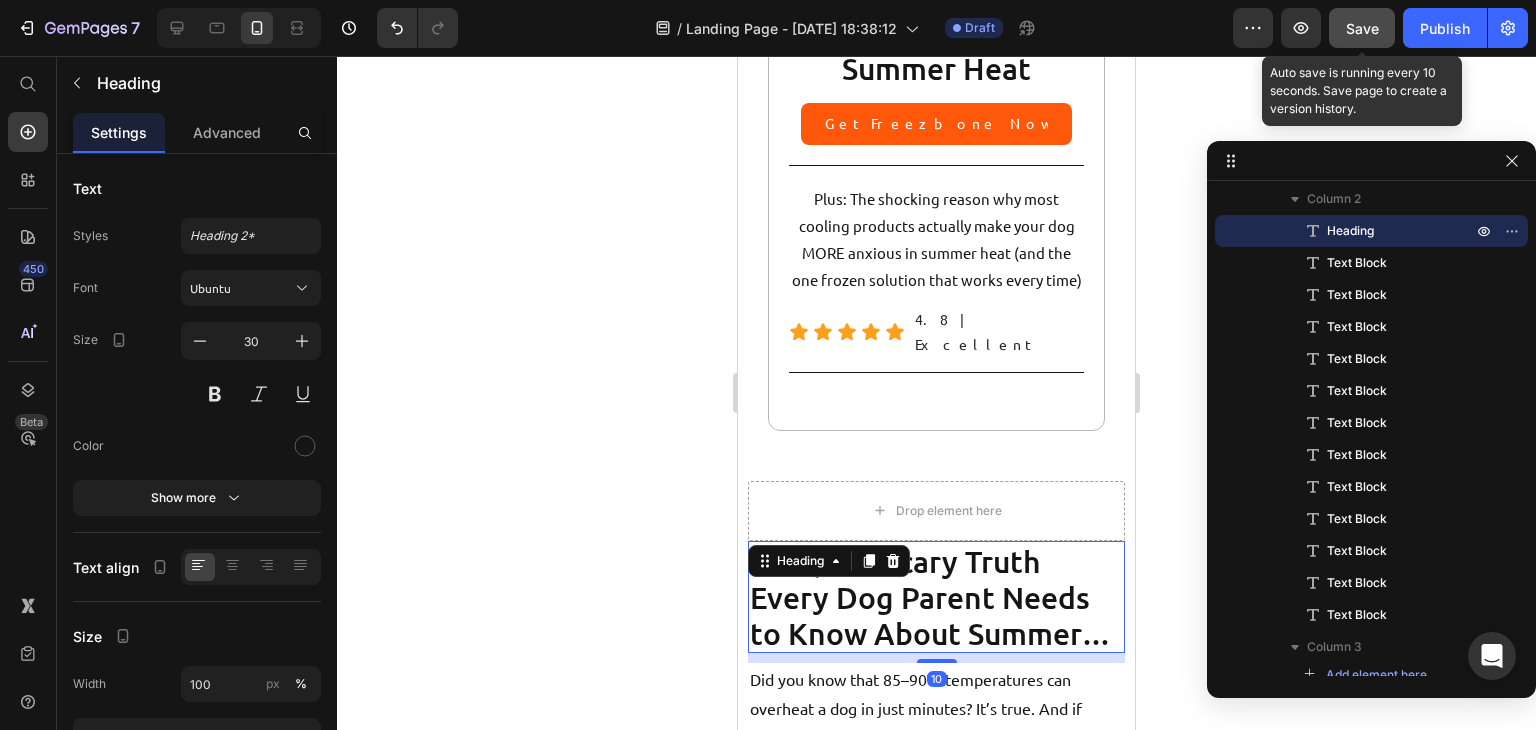 scroll, scrollTop: 843, scrollLeft: 0, axis: vertical 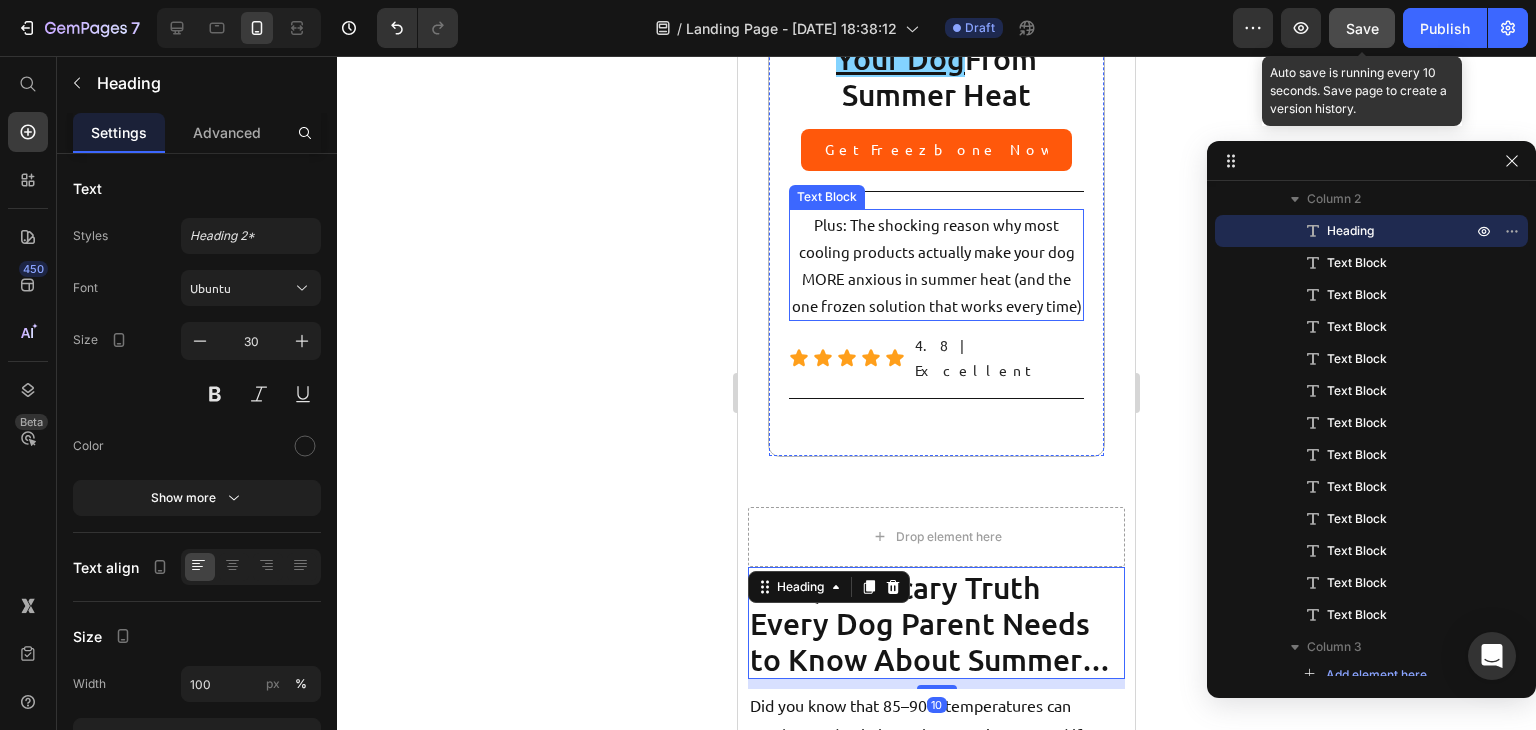 click on "Plus: The shocking reason why most cooling products actually make your dog MORE anxious in summer heat (and the one frozen solution that works every time)" at bounding box center (936, 265) 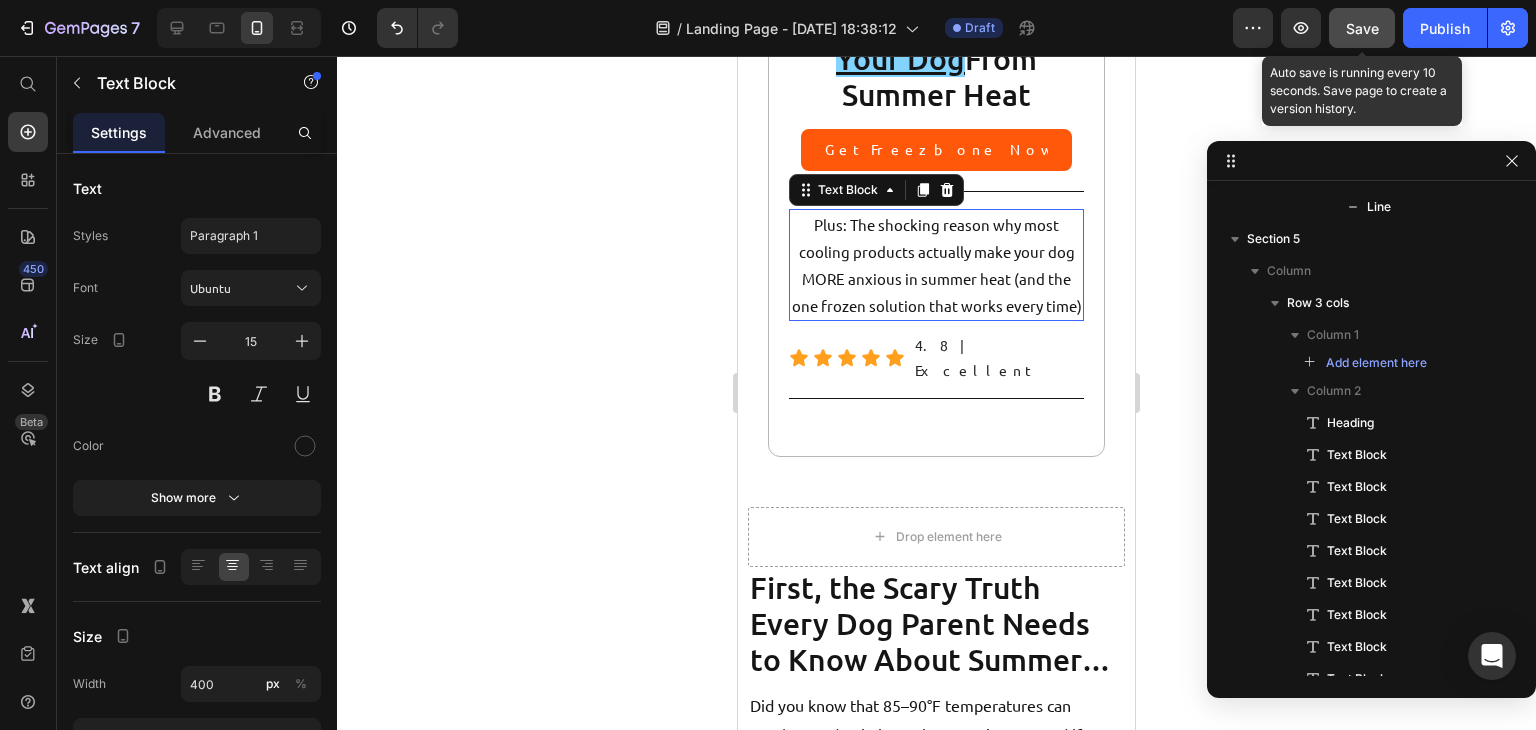 scroll, scrollTop: 326, scrollLeft: 0, axis: vertical 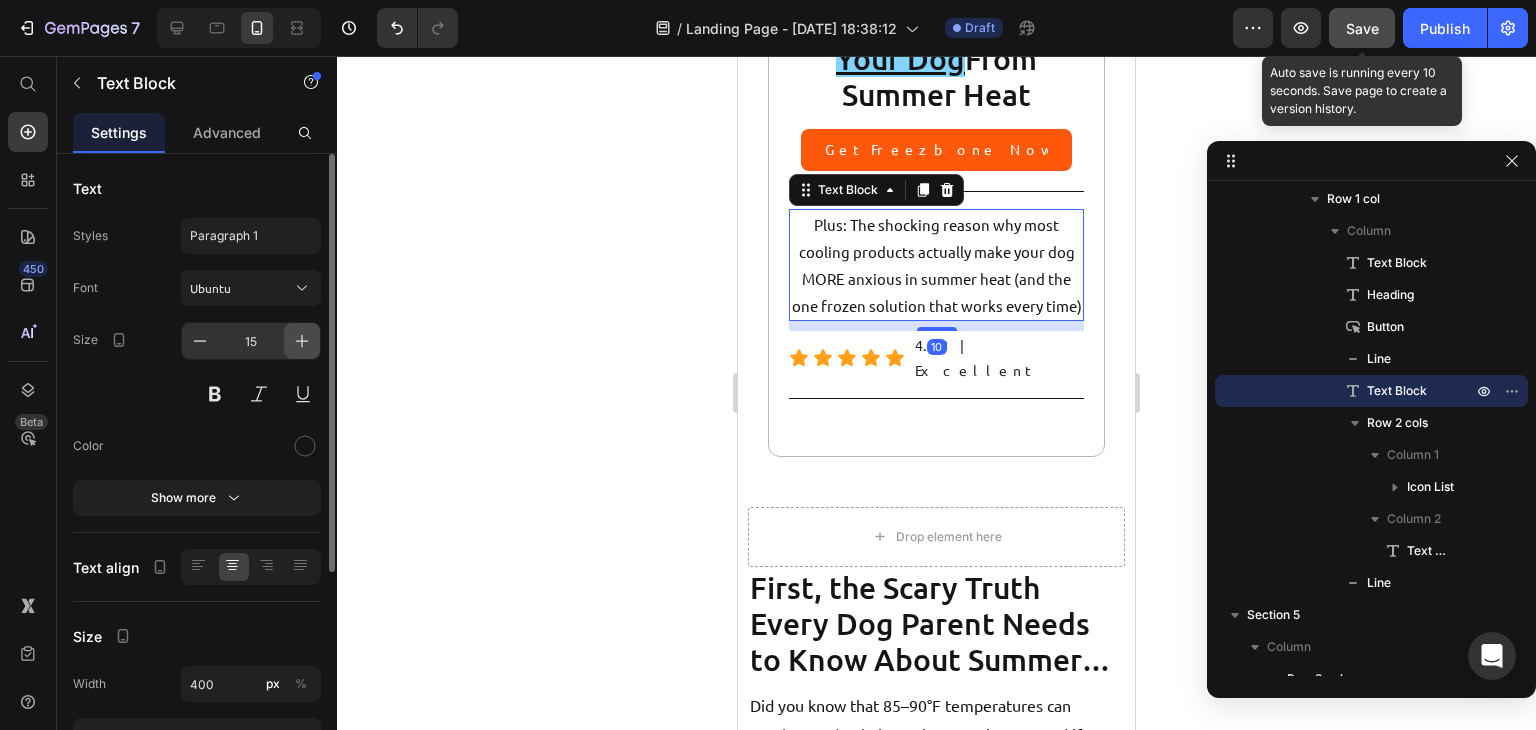 click 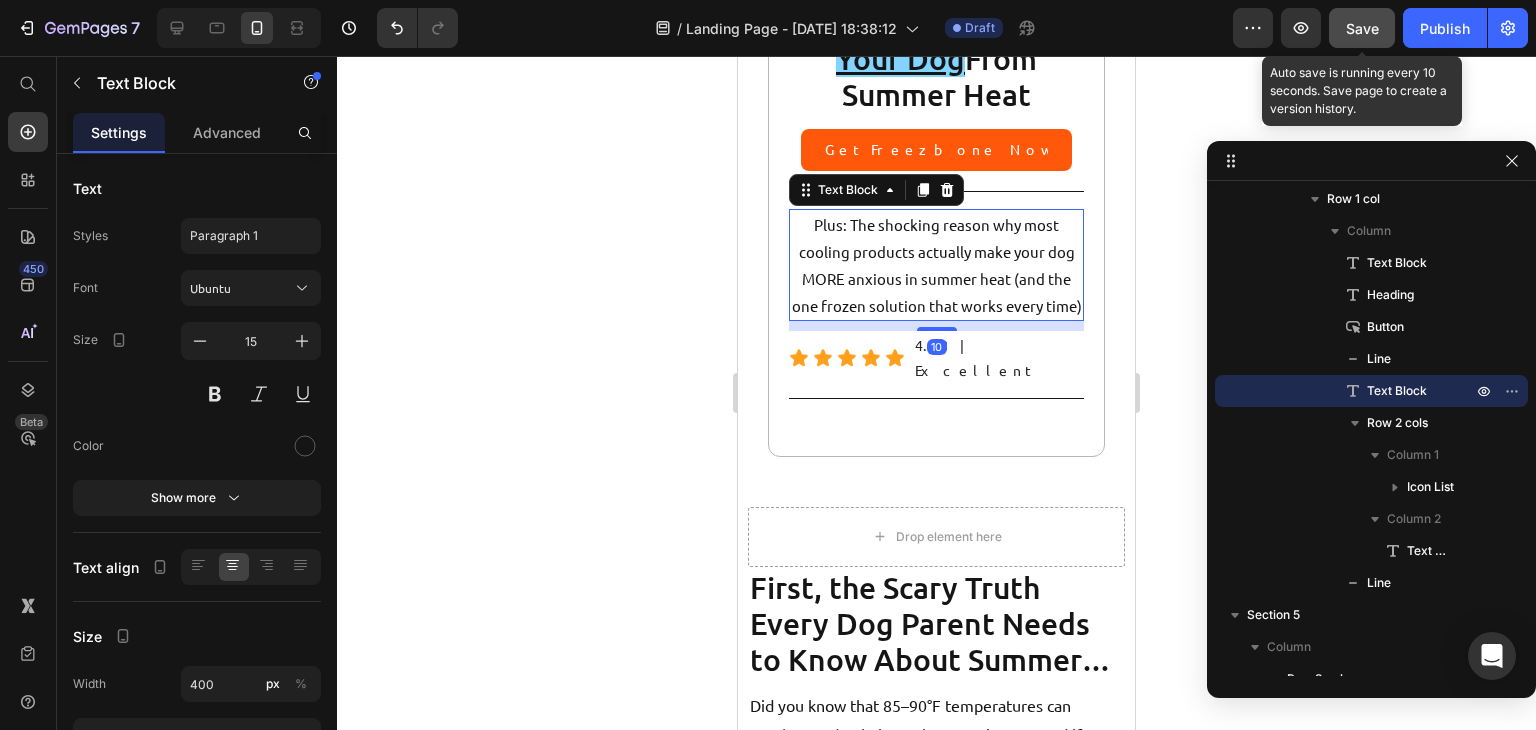 type on "16" 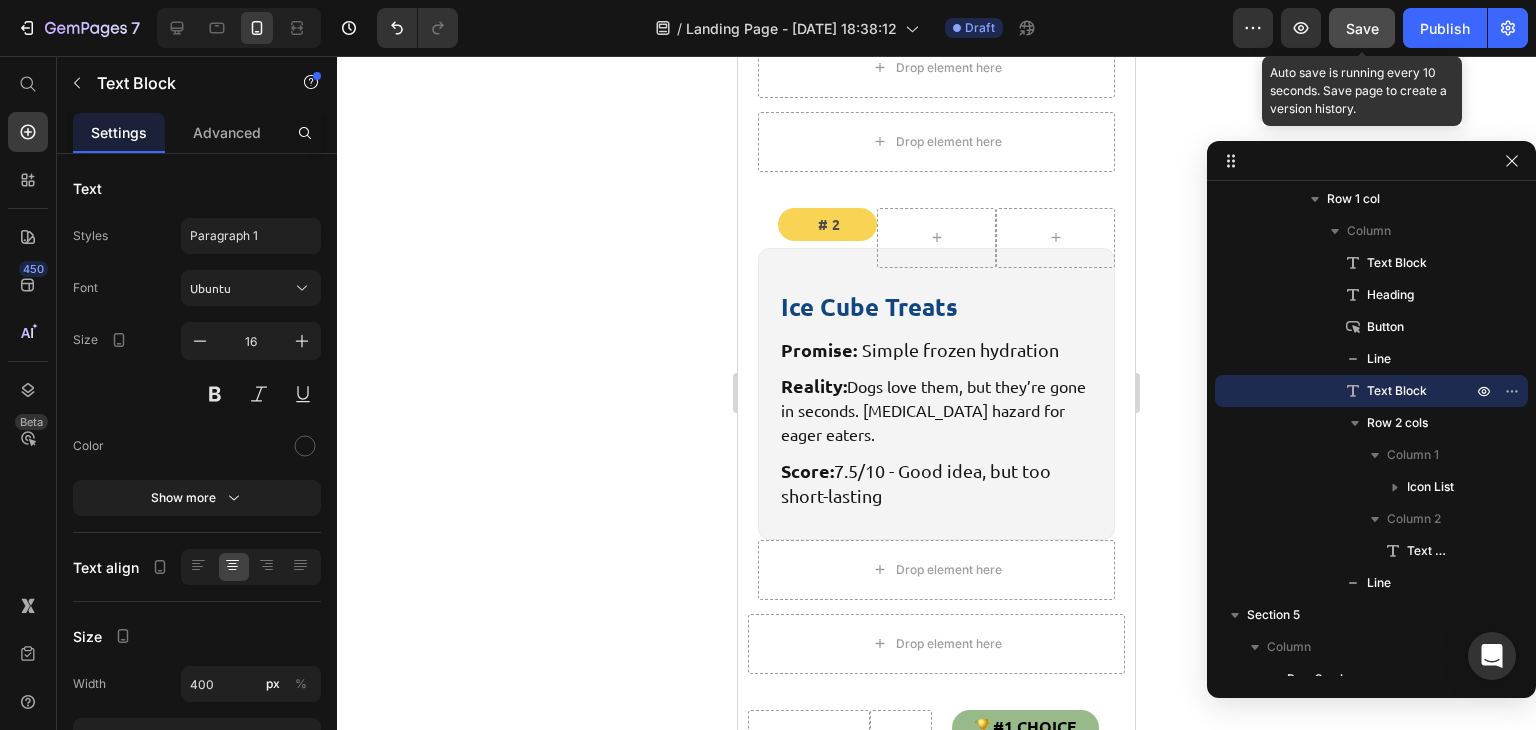 scroll, scrollTop: 8520, scrollLeft: 0, axis: vertical 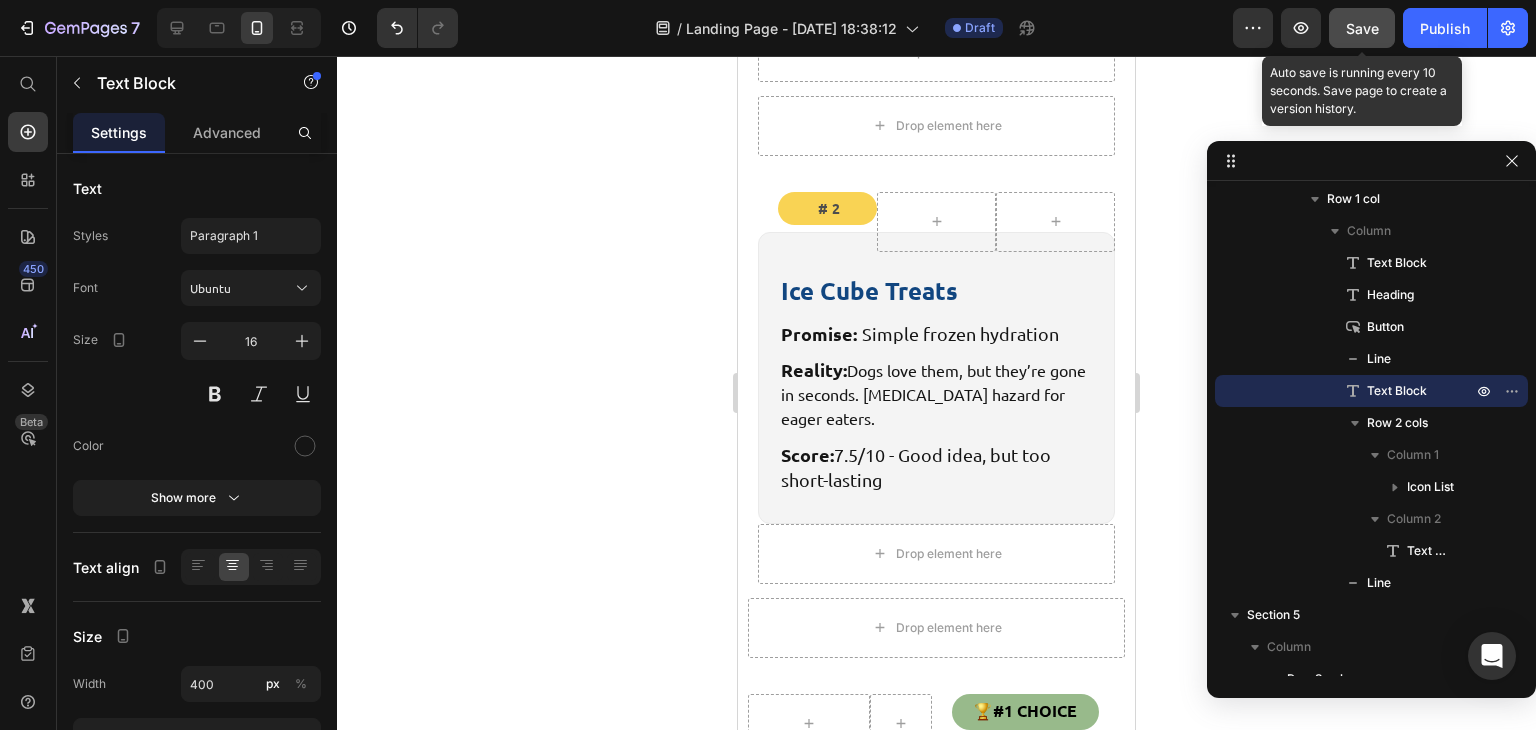 click on "Save" at bounding box center (1362, 28) 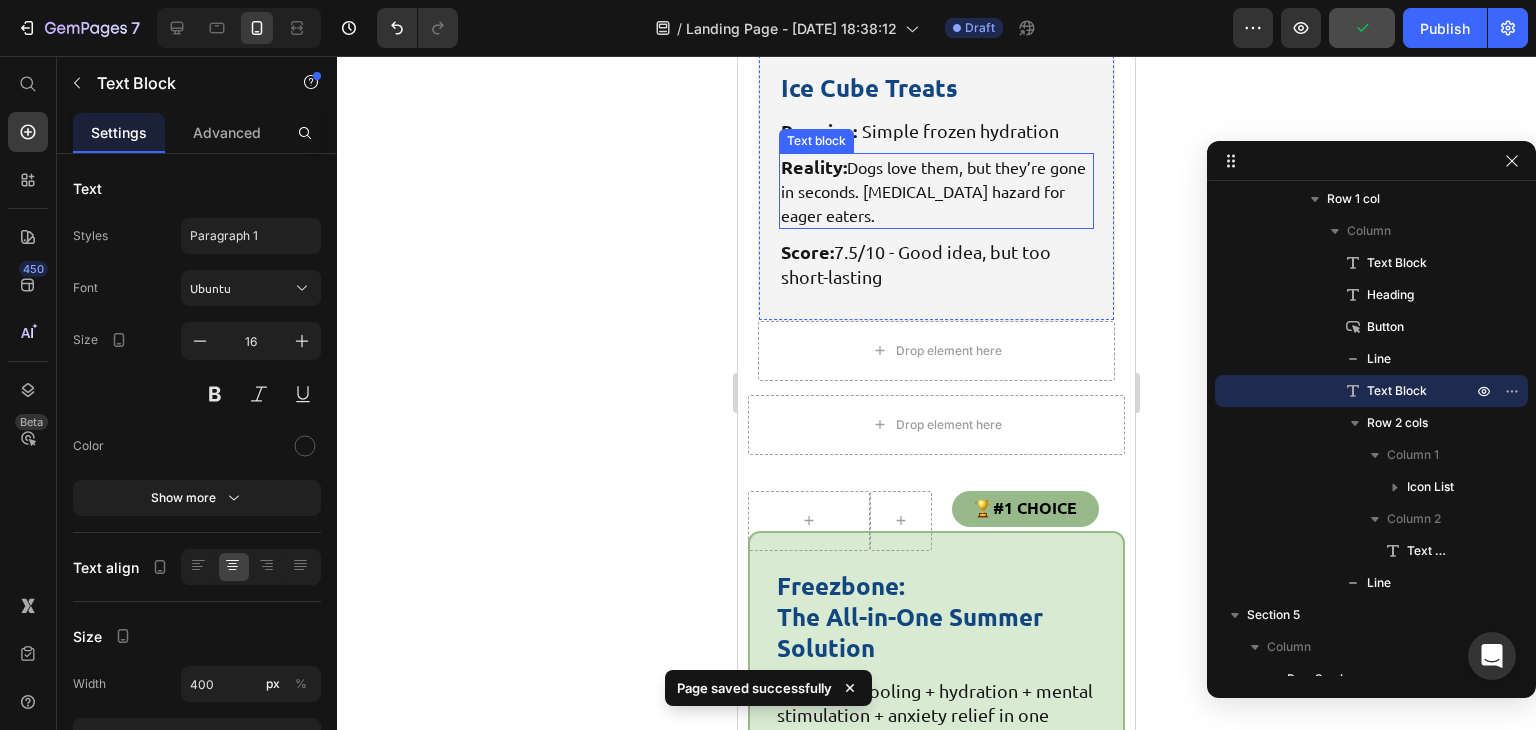 scroll, scrollTop: 8728, scrollLeft: 0, axis: vertical 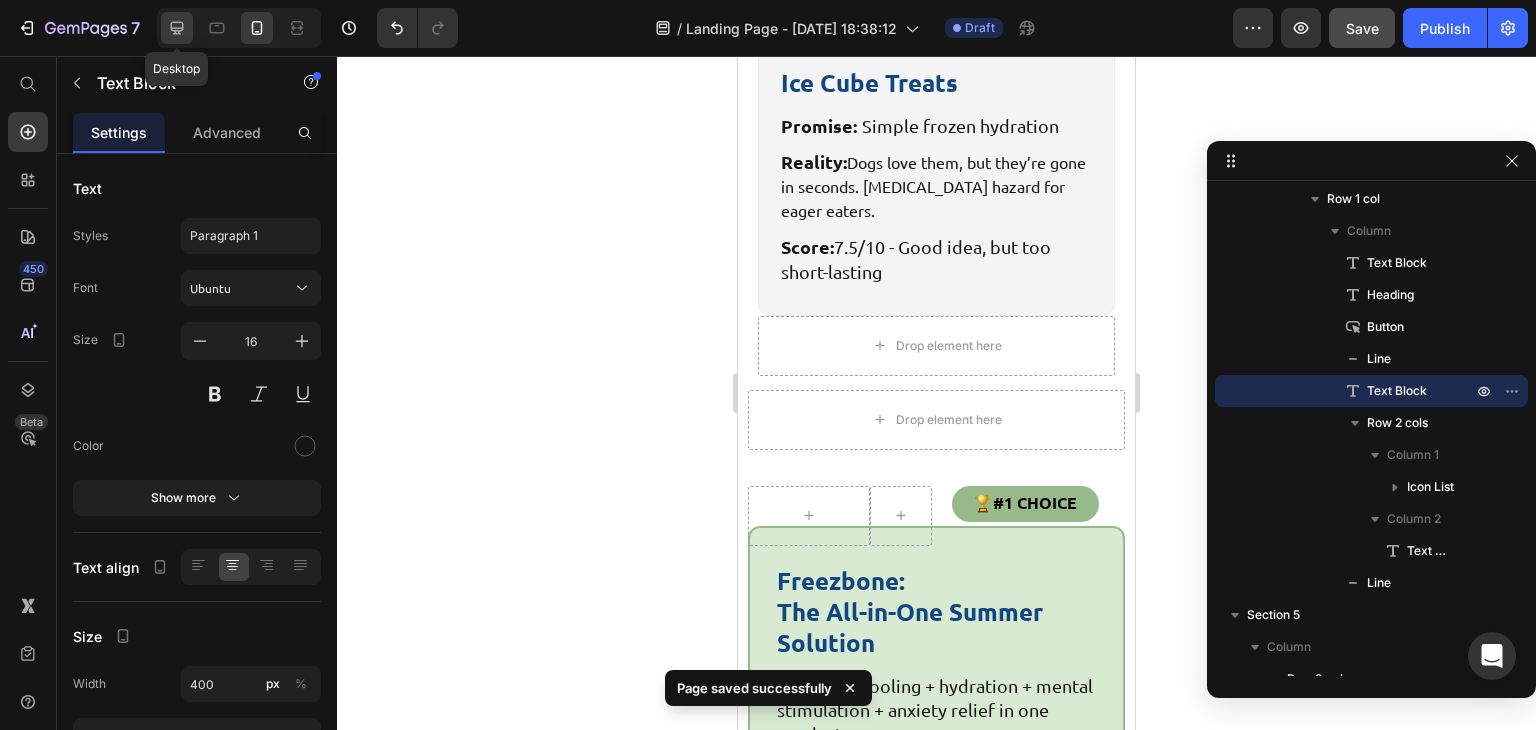 click 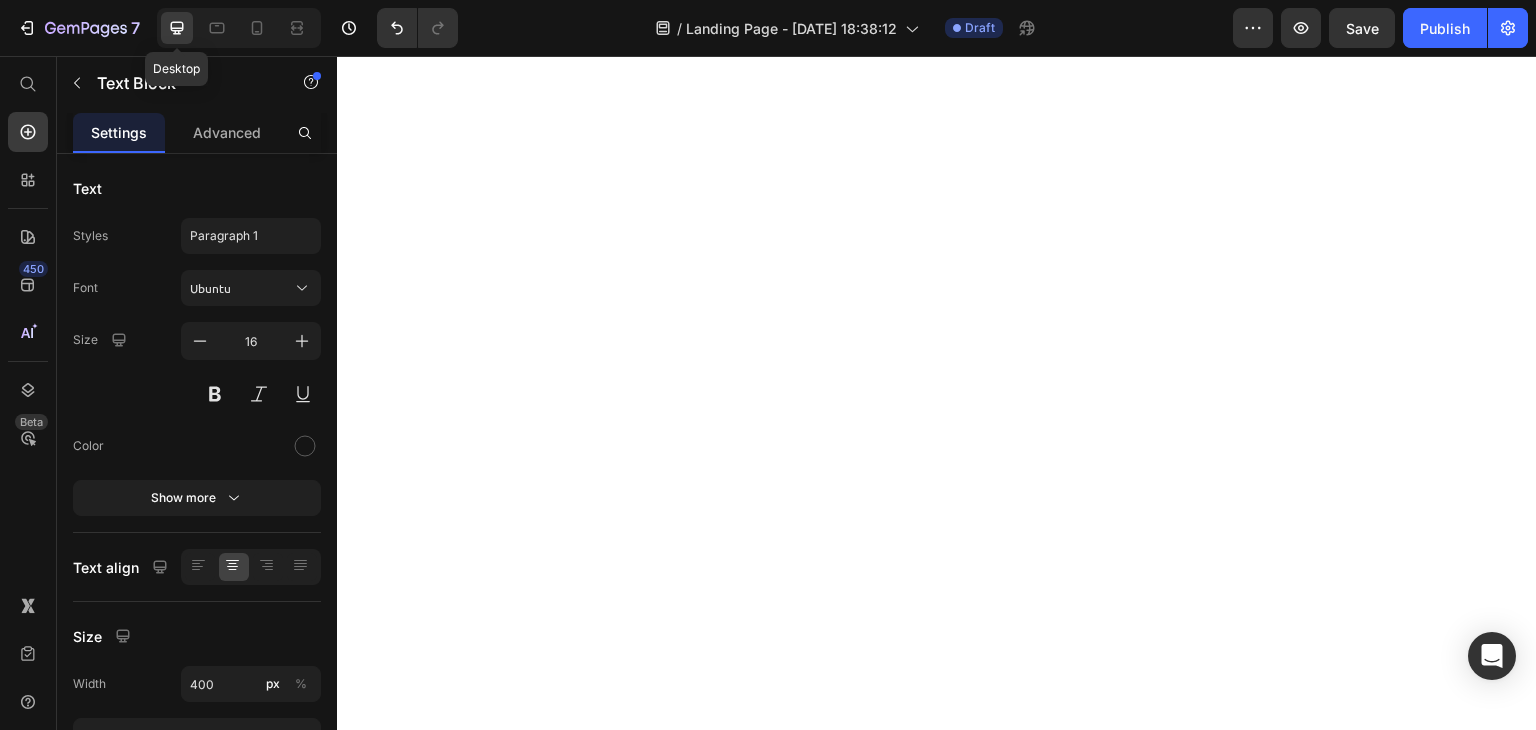 scroll, scrollTop: 0, scrollLeft: 0, axis: both 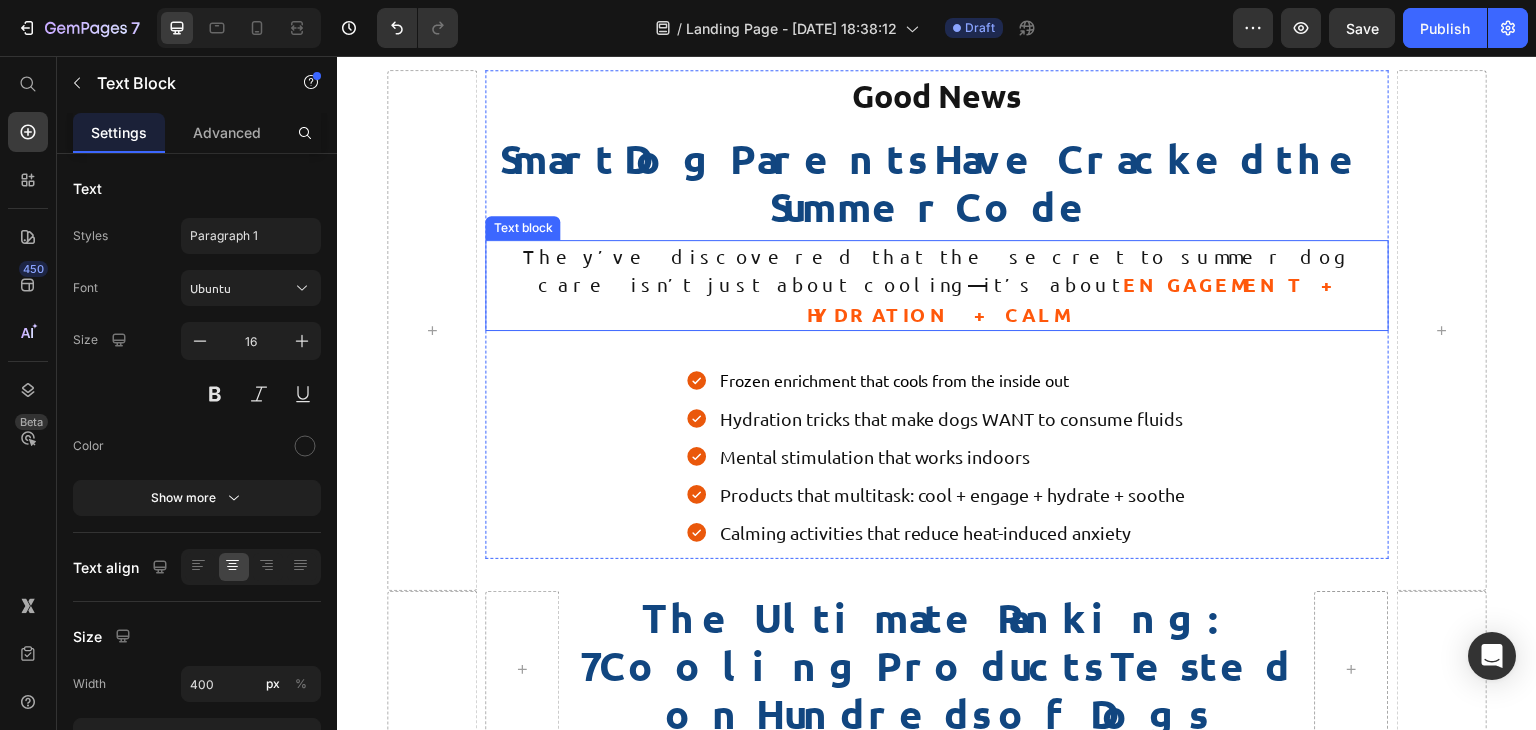 click on "Good News Text block Smart Dog Parents Have Cracked the Summer Code Heading They’ve discovered that the secret to summer dog care isn’t just about cooling—it’s about  ENGAGEMENT + HYDRATION + CALM Text block Frozen enrichment that cools from the inside out Hydration tricks that make dogs WANT to consume fluids Mental stimulation that works indoors Products that multitask: cool + engage + hydrate + soothe Calming activities that reduce heat-induced anxiety Item List" at bounding box center [936, 315] 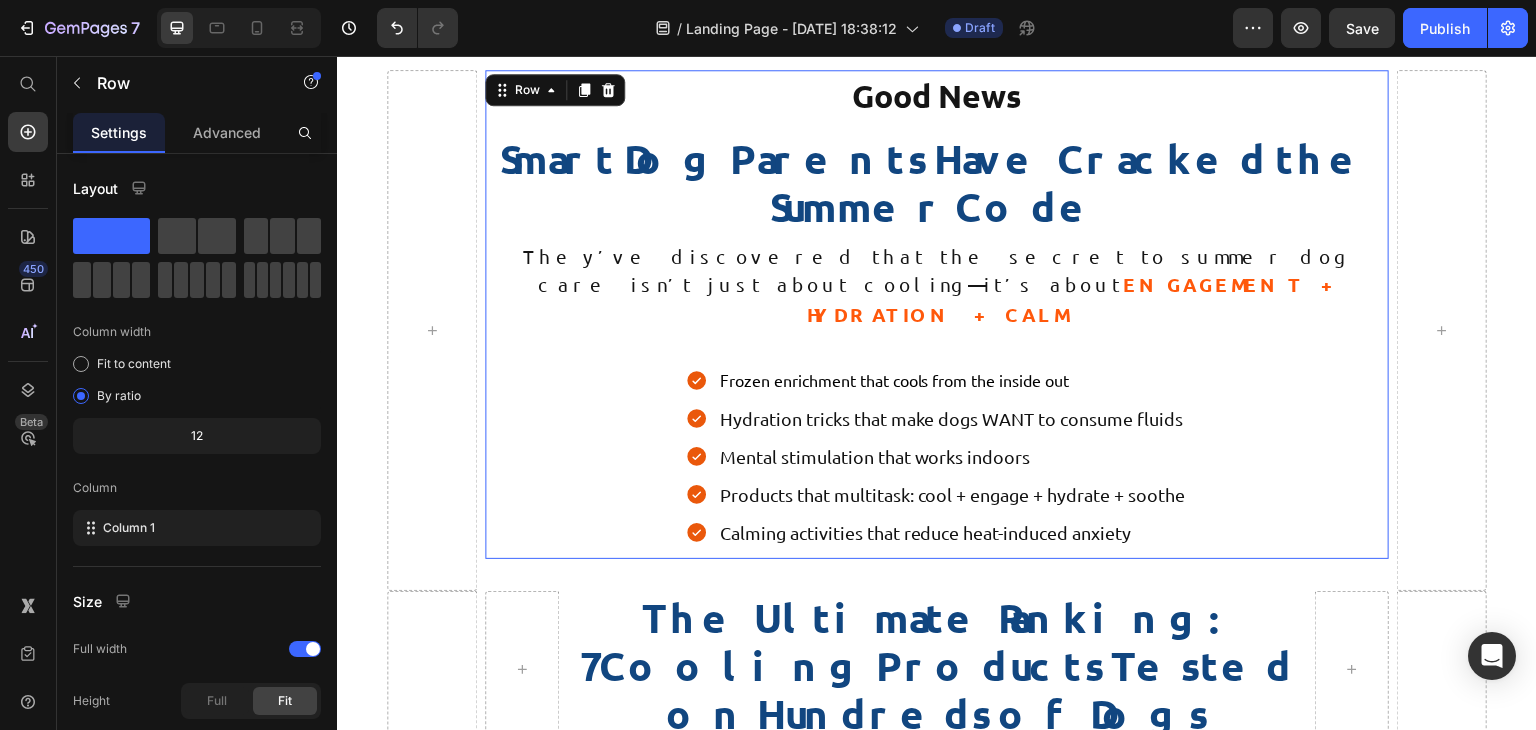 click on "Good News Text block Smart Dog Parents Have Cracked the Summer Code Heading They’ve discovered that the secret to summer dog care isn’t just about cooling—it’s about  ENGAGEMENT + HYDRATION + CALM Text block Frozen enrichment that cools from the inside out Hydration tricks that make dogs WANT to consume fluids Mental stimulation that works indoors Products that multitask: cool + engage + hydrate + soothe Calming activities that reduce heat-induced anxiety Item List" at bounding box center [936, 315] 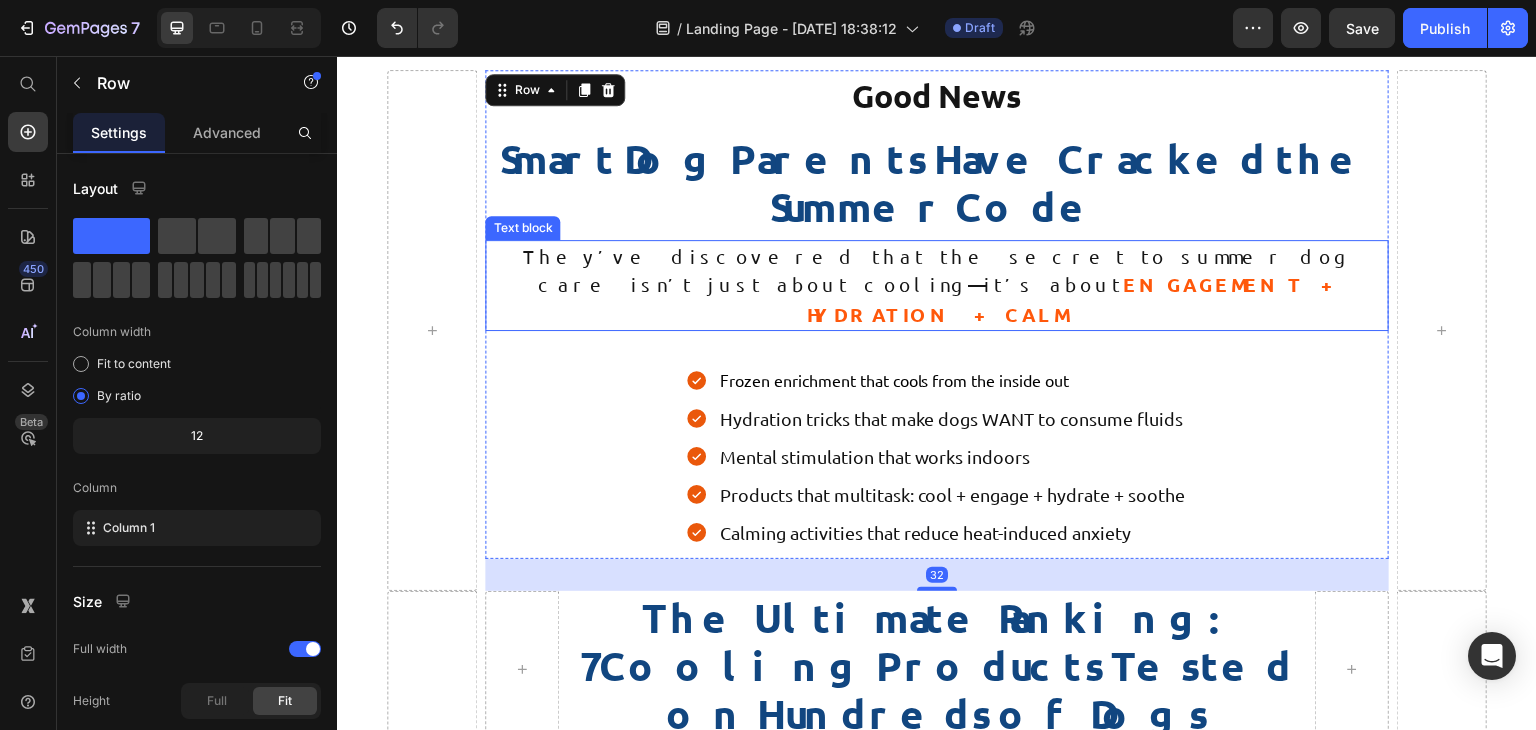 click on "ENGAGEMENT + HYDRATION + CALM" at bounding box center [1071, 299] 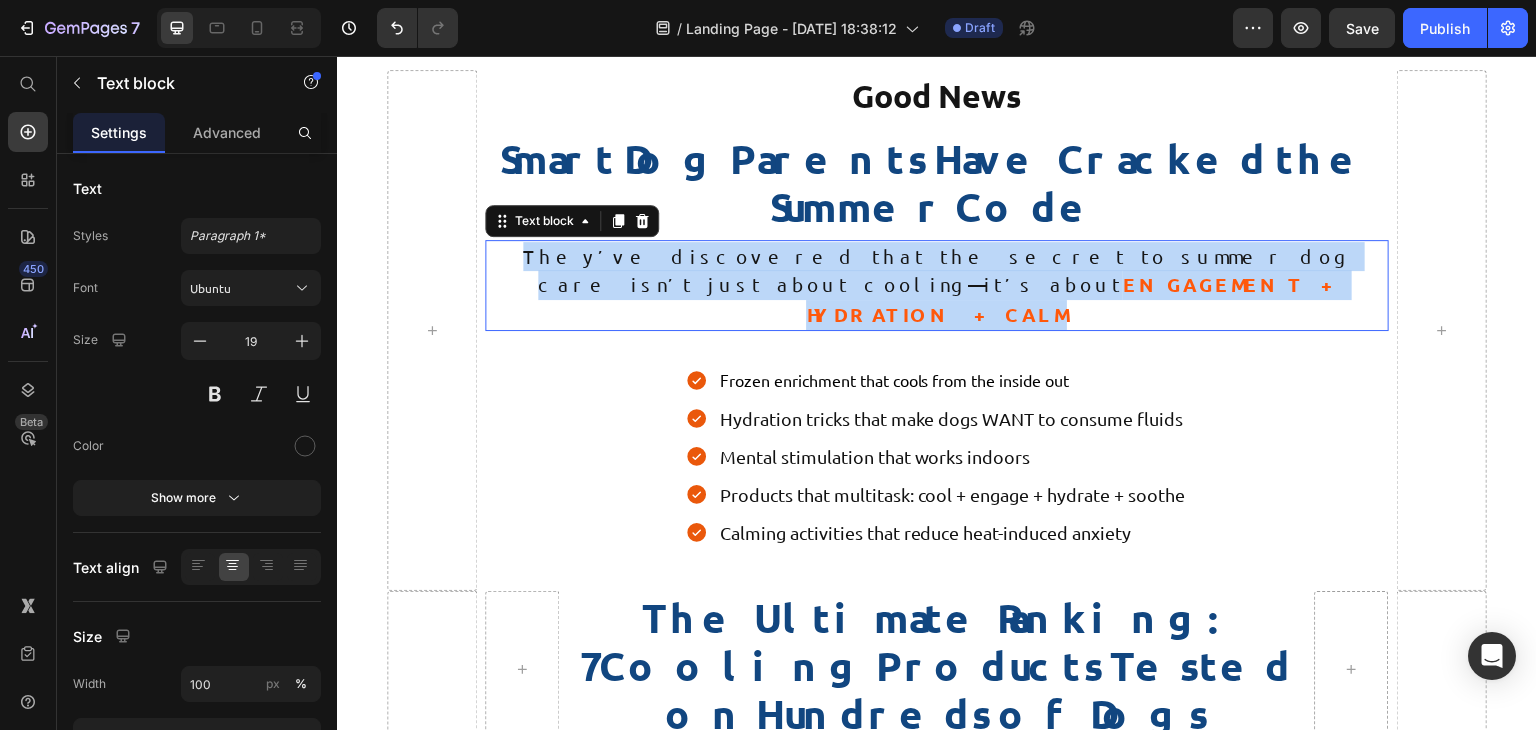 click on "ENGAGEMENT + HYDRATION + CALM" at bounding box center [1071, 299] 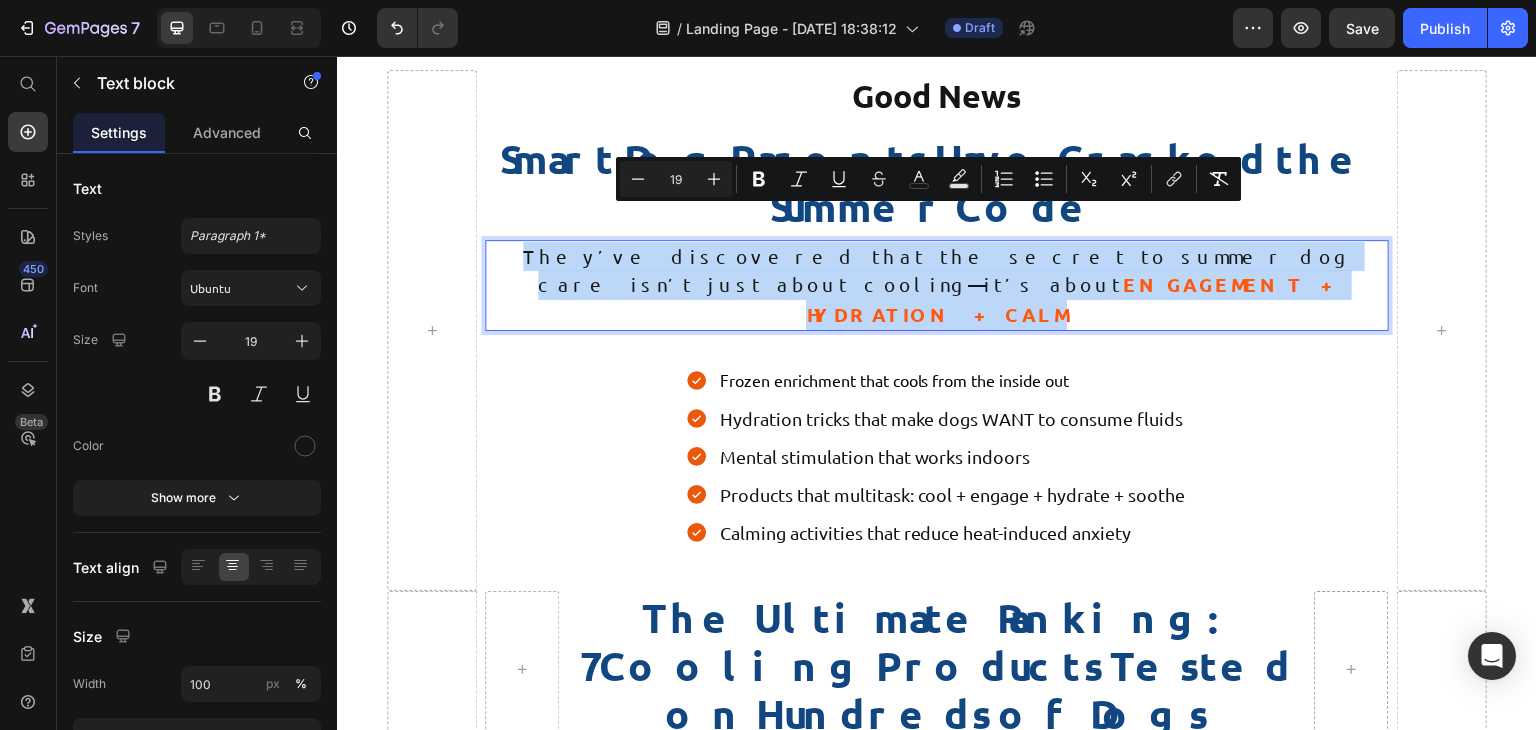 click on "ENGAGEMENT + HYDRATION + CALM" at bounding box center [1071, 299] 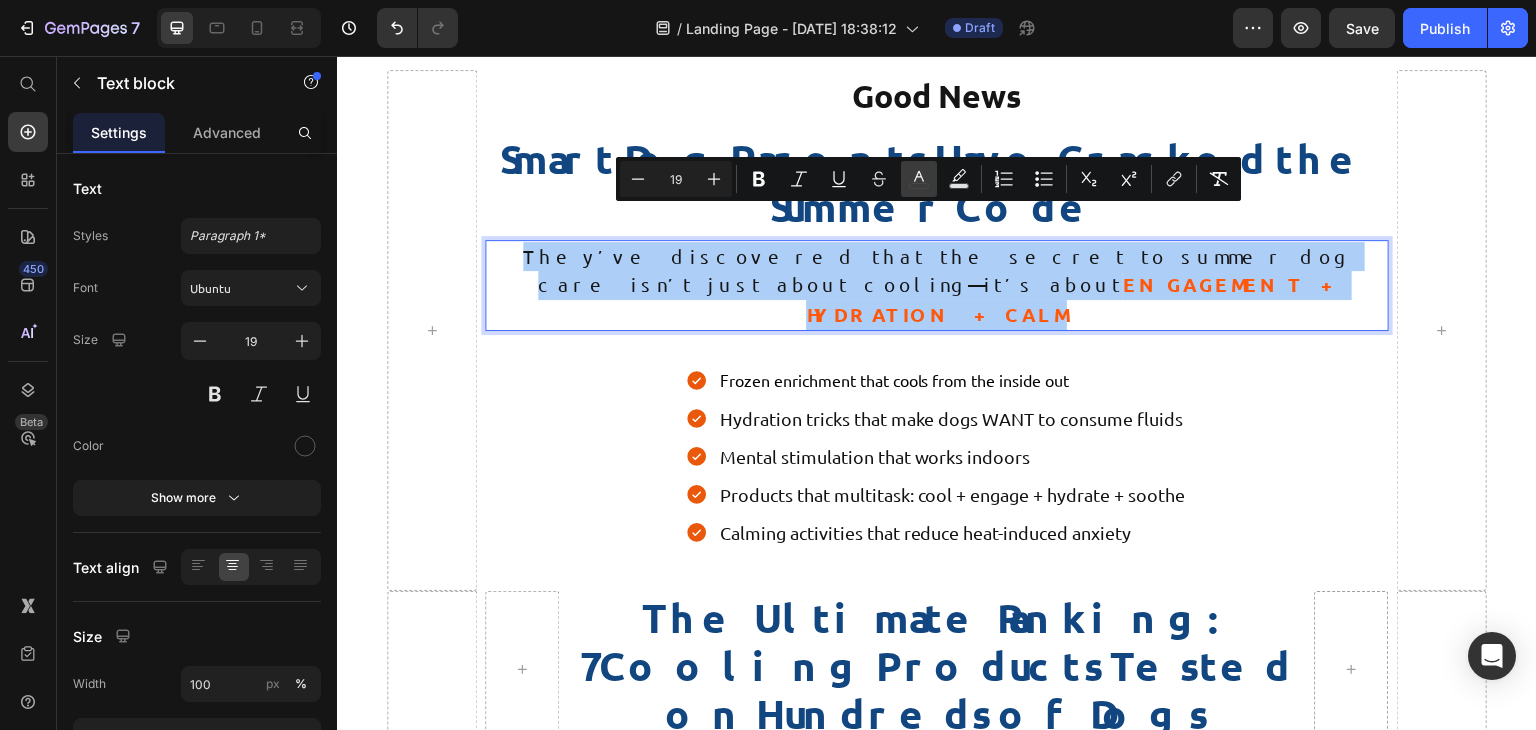 click 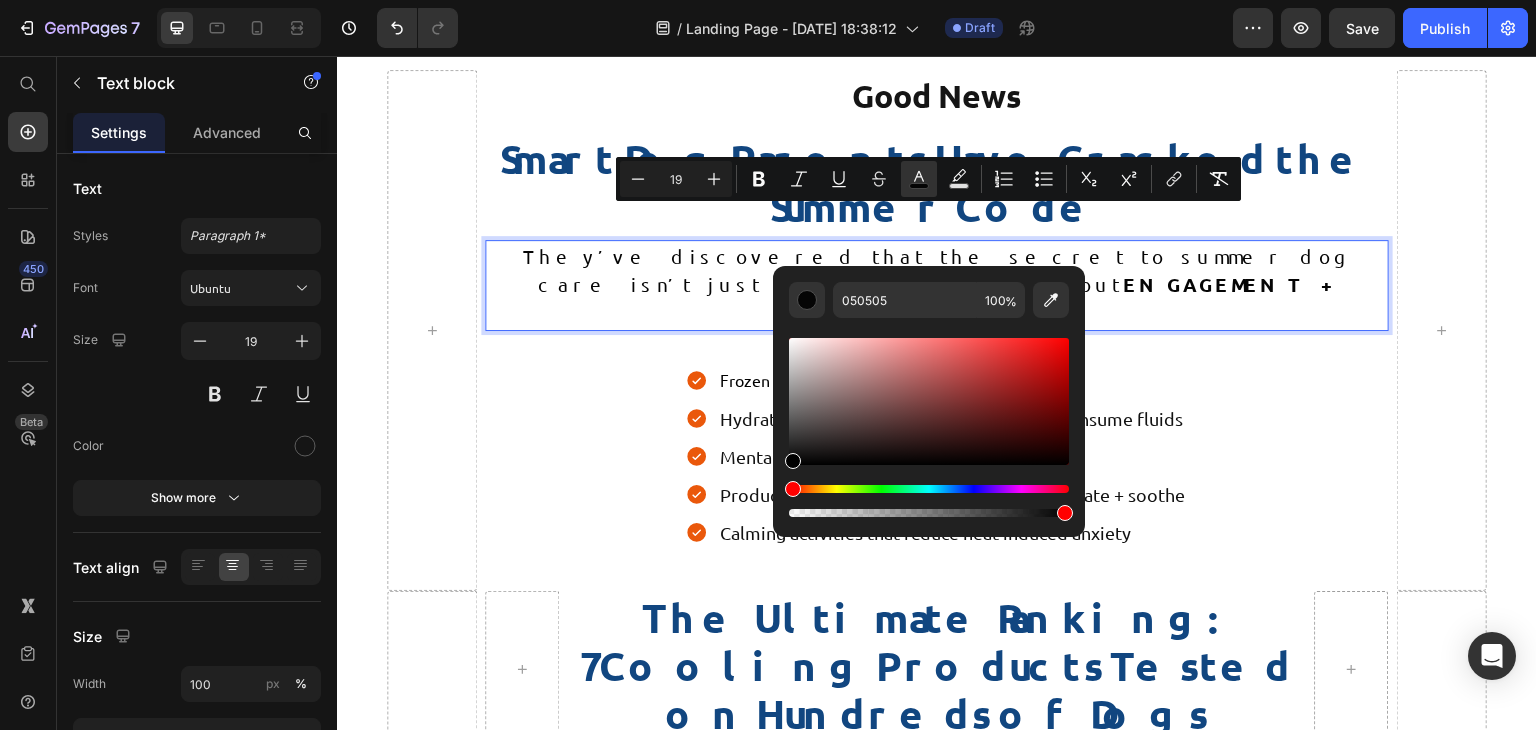 drag, startPoint x: 1130, startPoint y: 518, endPoint x: 755, endPoint y: 467, distance: 378.45212 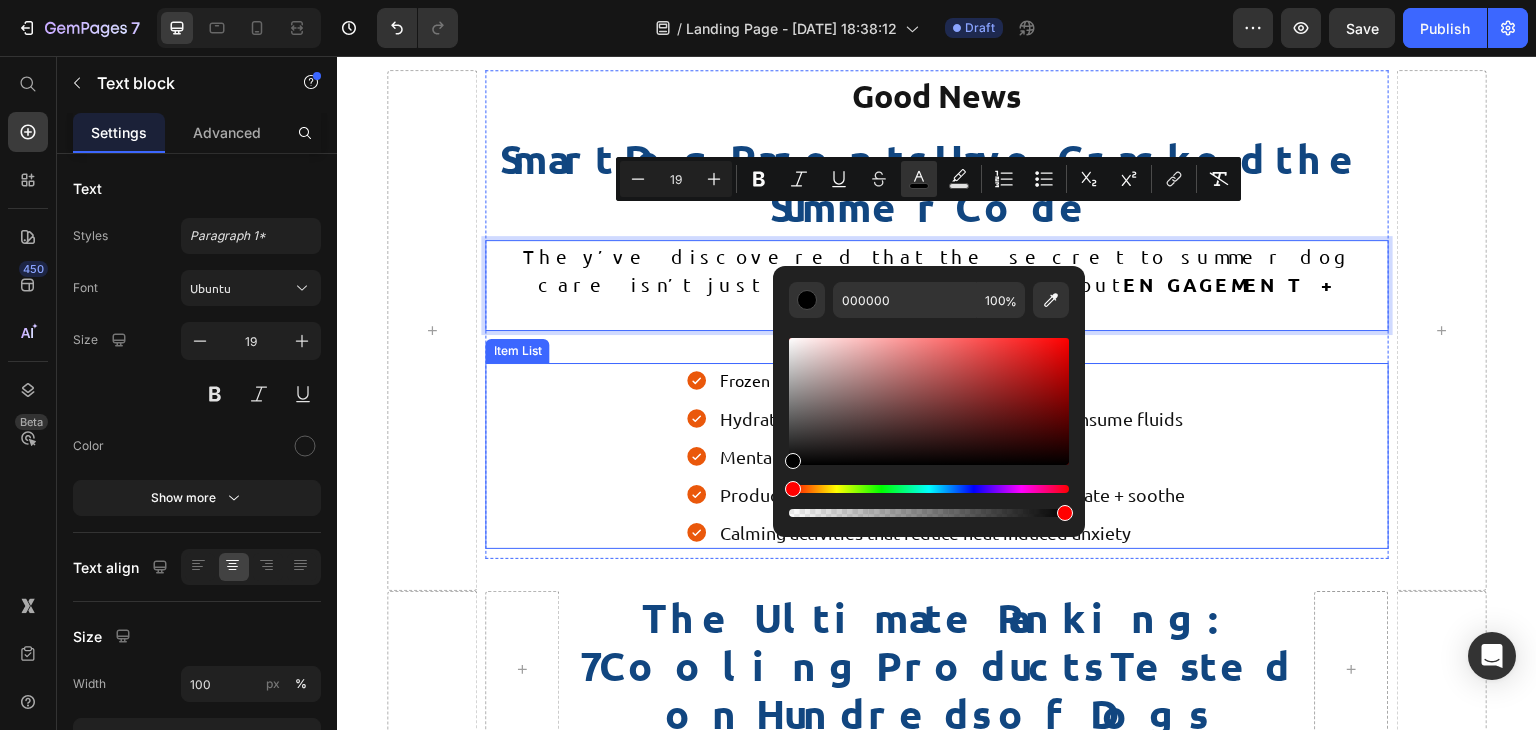click on "Frozen enrichment that cools from the inside out Hydration tricks that make dogs WANT to consume fluids Mental stimulation that works indoors Products that multitask: cool + engage + hydrate + soothe Calming activities that reduce heat-induced anxiety" at bounding box center (936, 456) 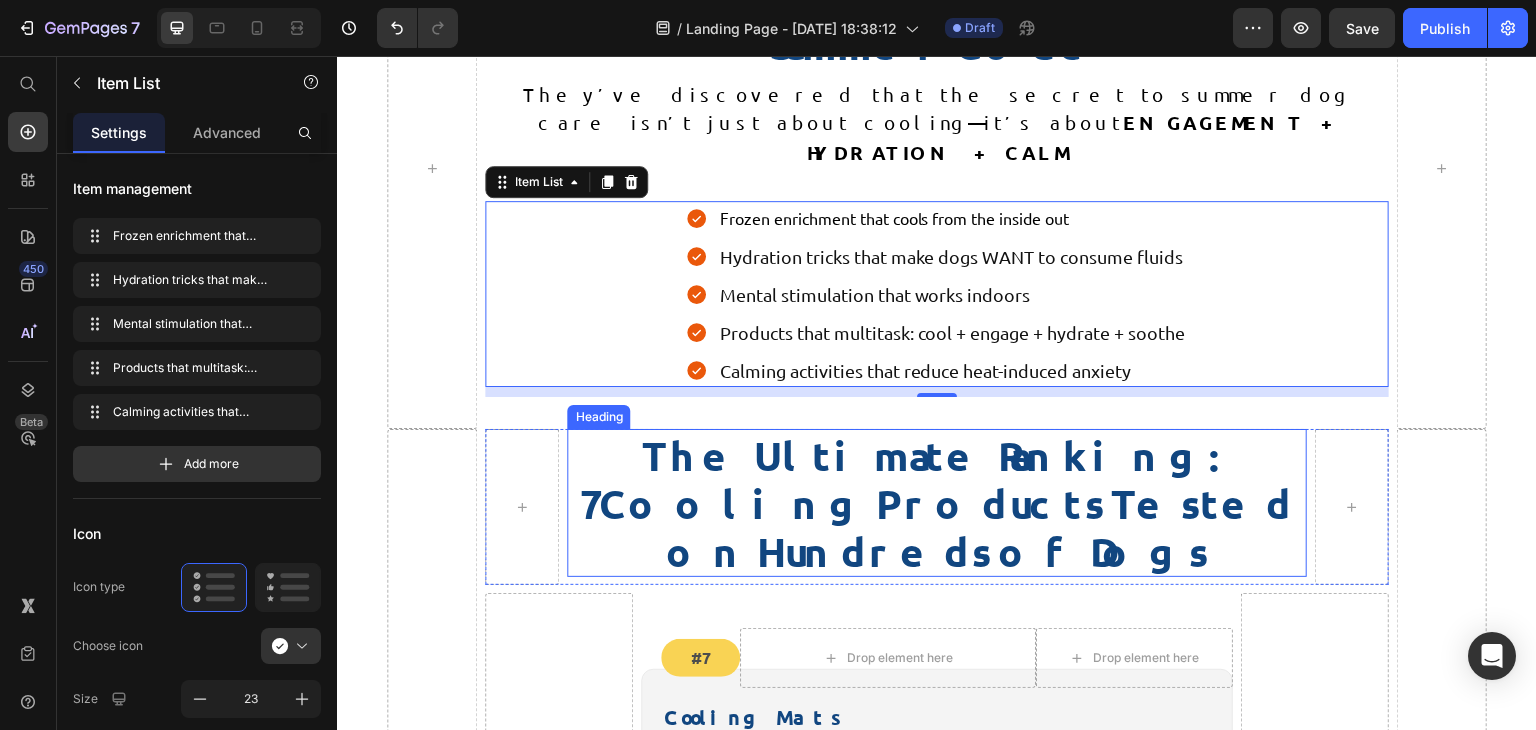 scroll, scrollTop: 4325, scrollLeft: 0, axis: vertical 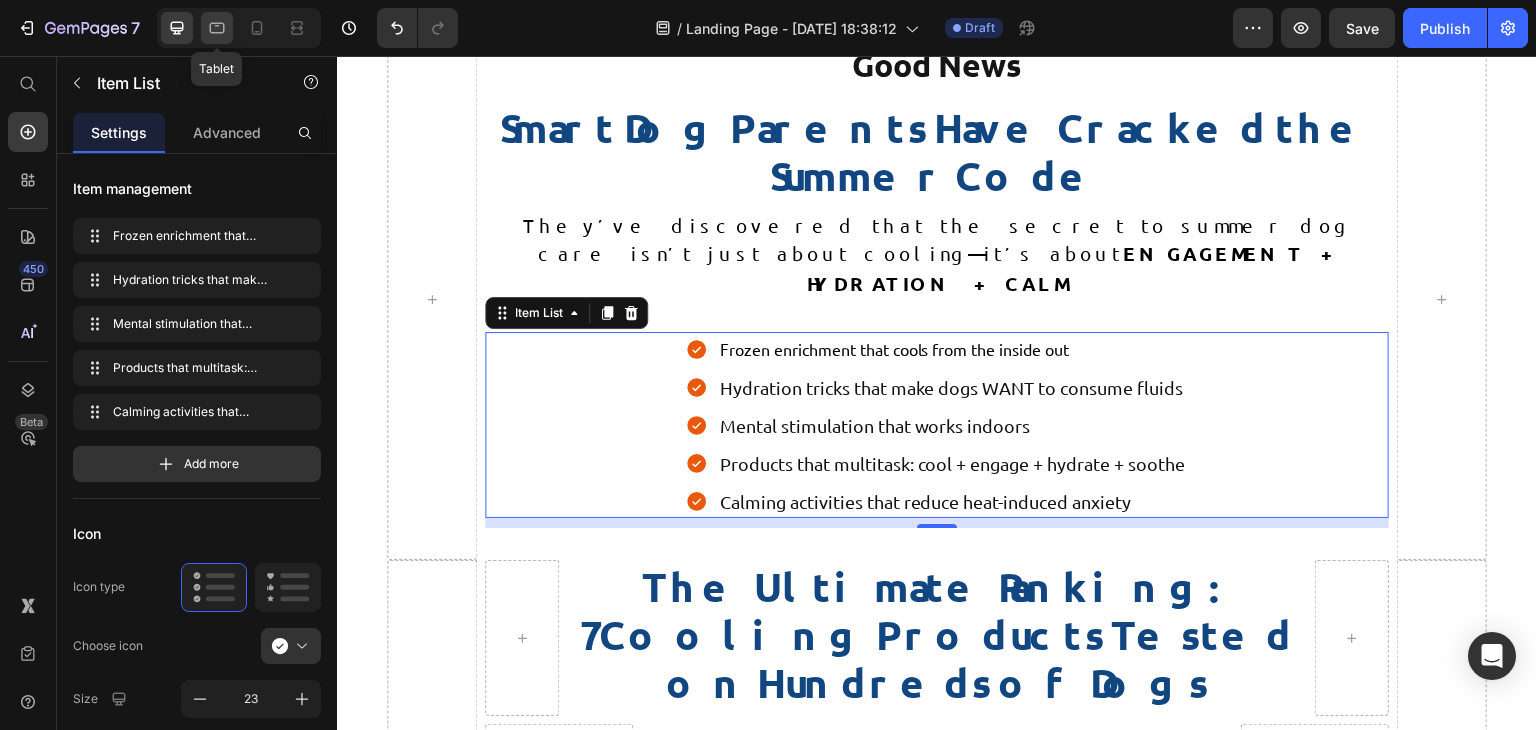 click 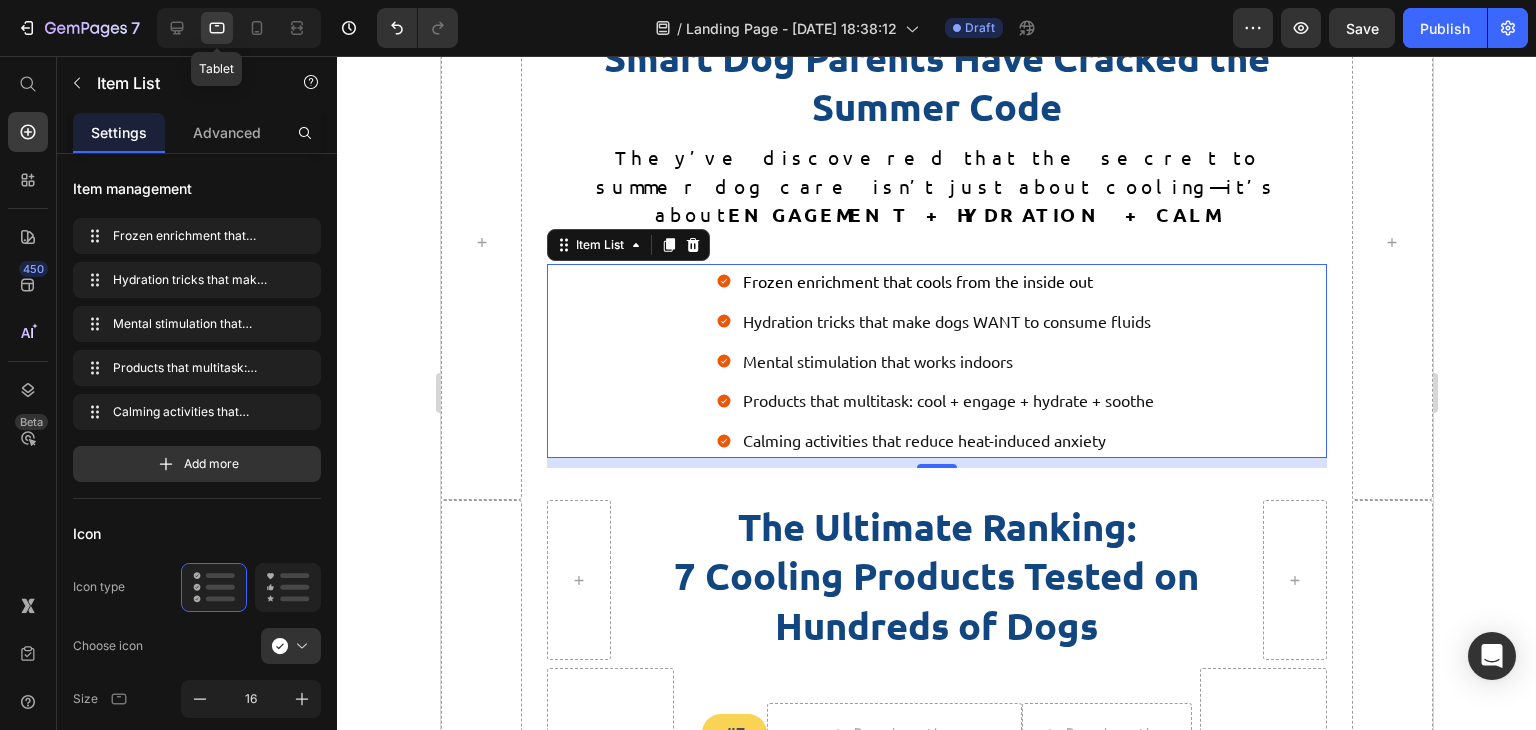 scroll, scrollTop: 4398, scrollLeft: 0, axis: vertical 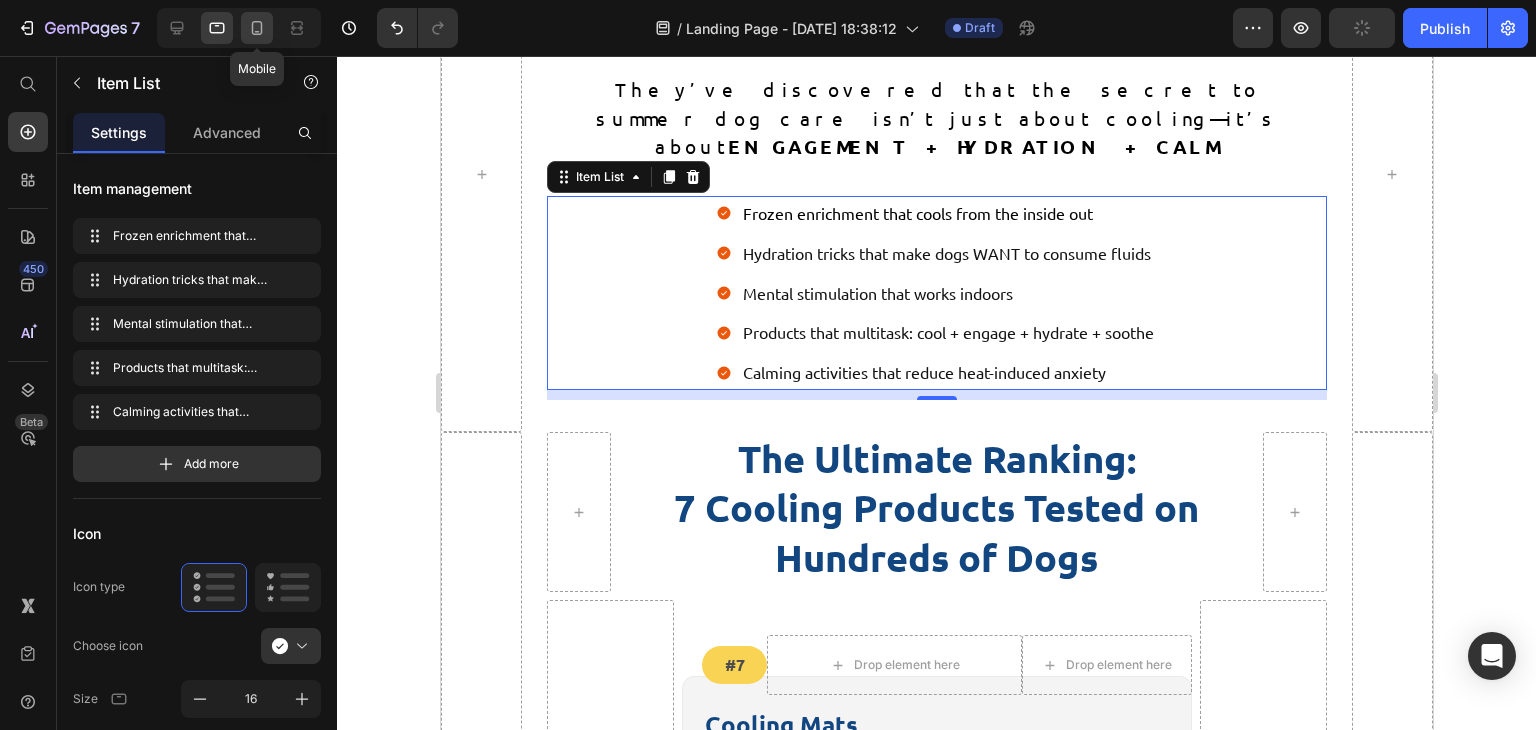 click 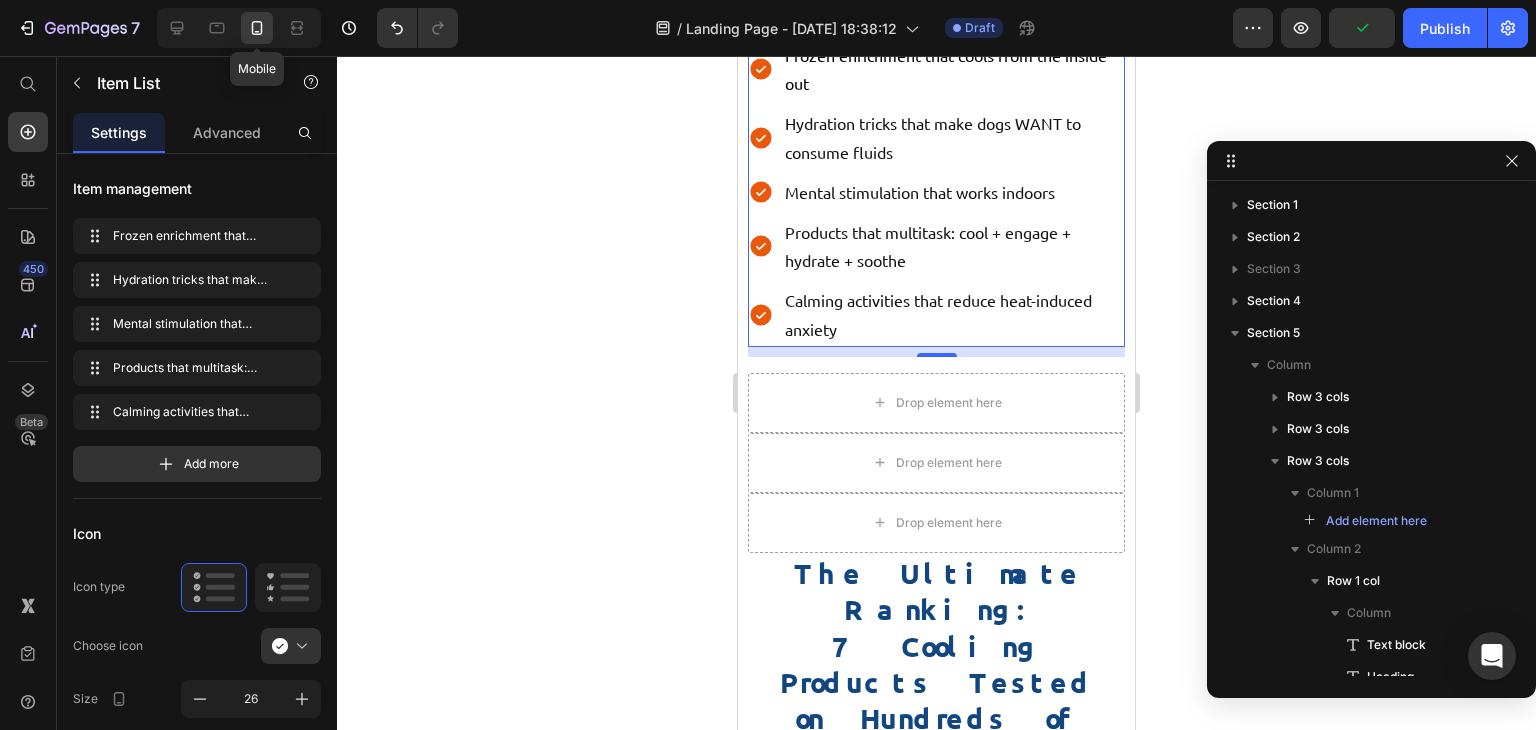 scroll, scrollTop: 5120, scrollLeft: 0, axis: vertical 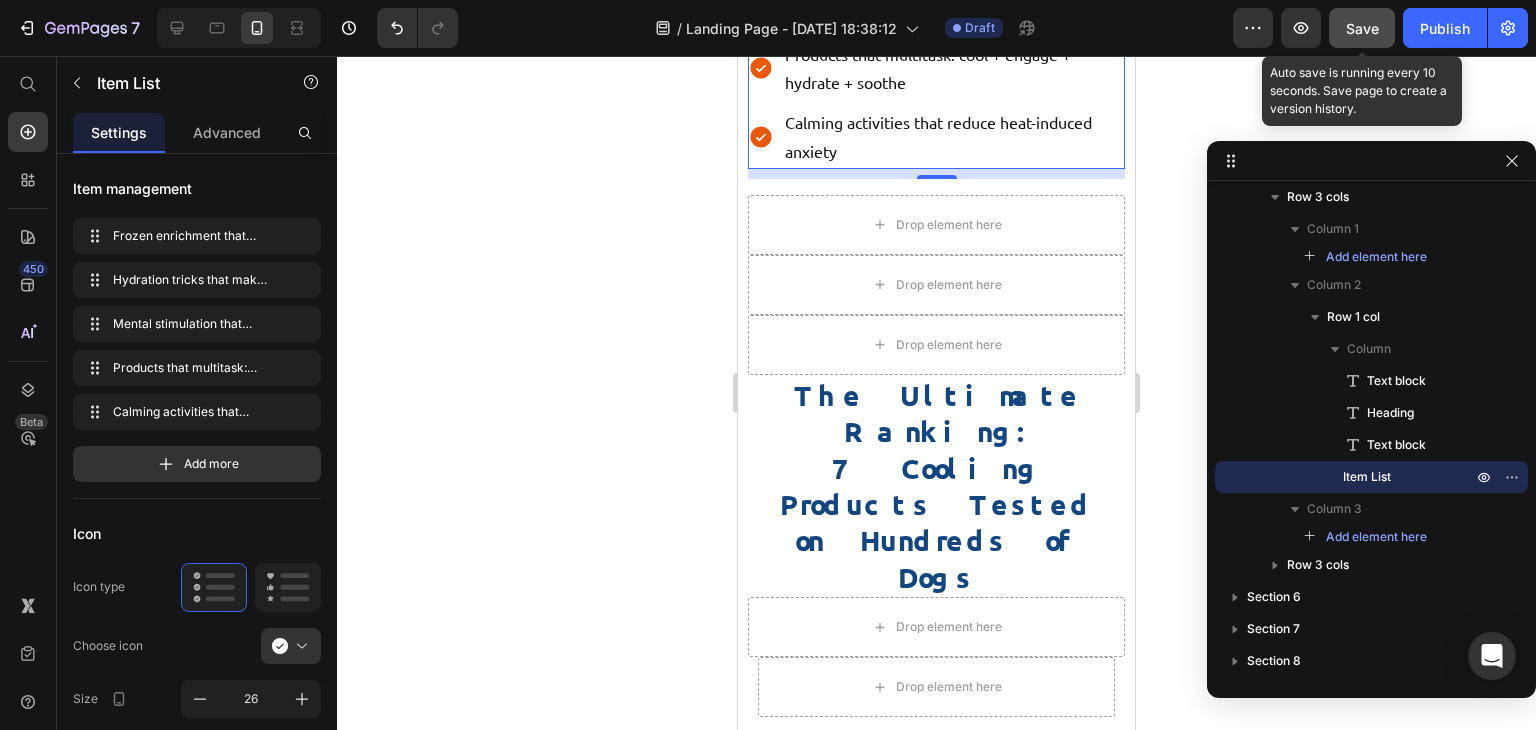 click on "Save" at bounding box center [1362, 28] 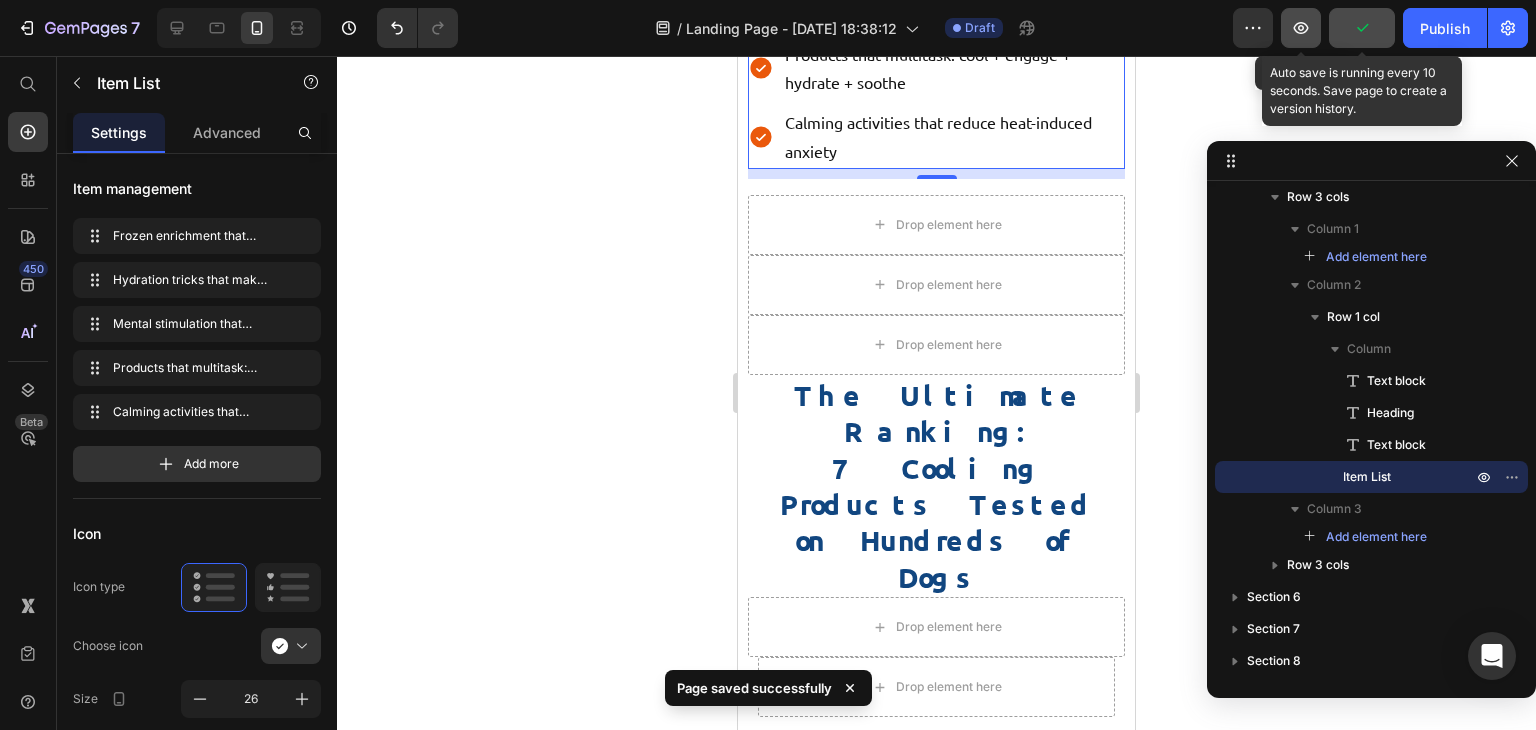 click 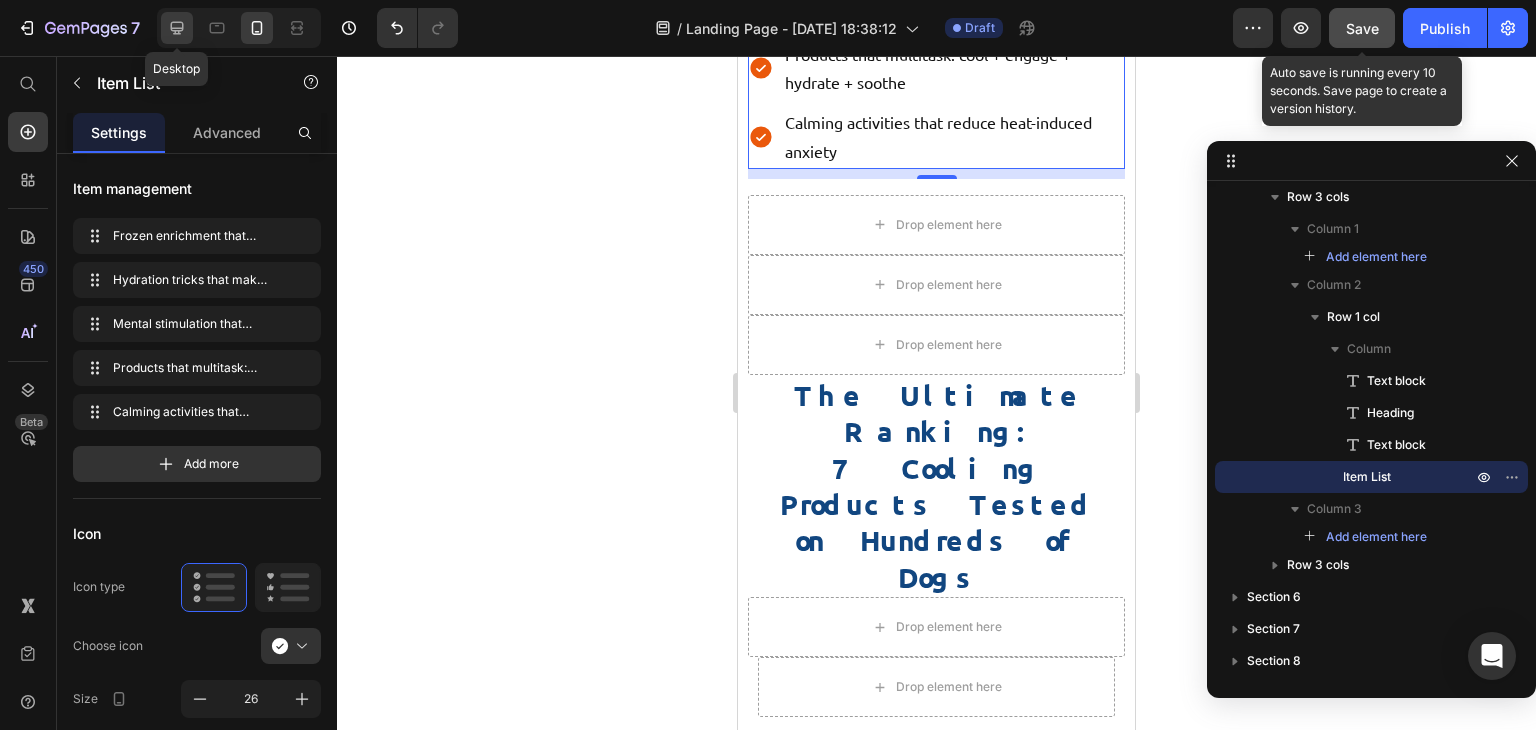 drag, startPoint x: 170, startPoint y: 19, endPoint x: 51, endPoint y: 421, distance: 419.24338 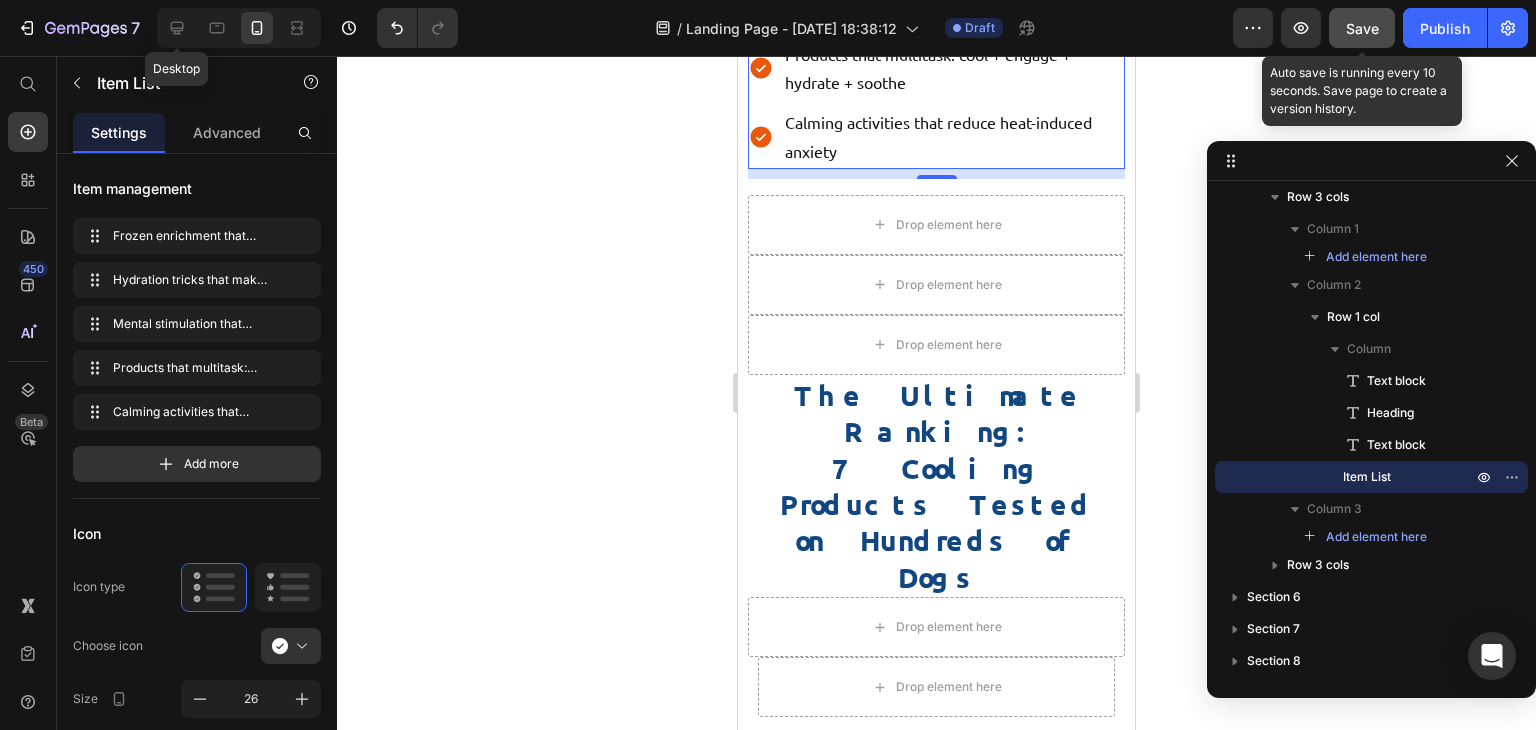type on "18" 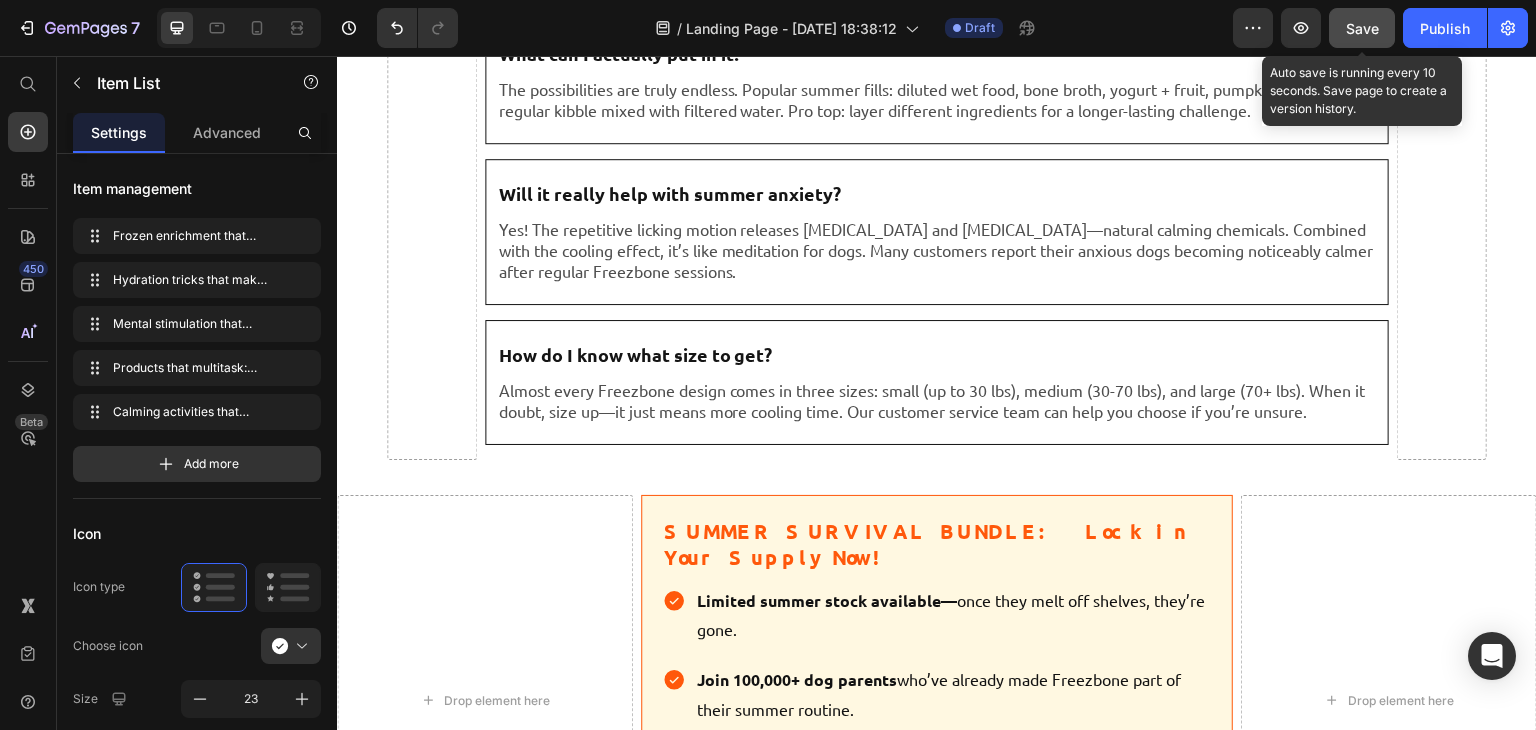 scroll, scrollTop: 9817, scrollLeft: 0, axis: vertical 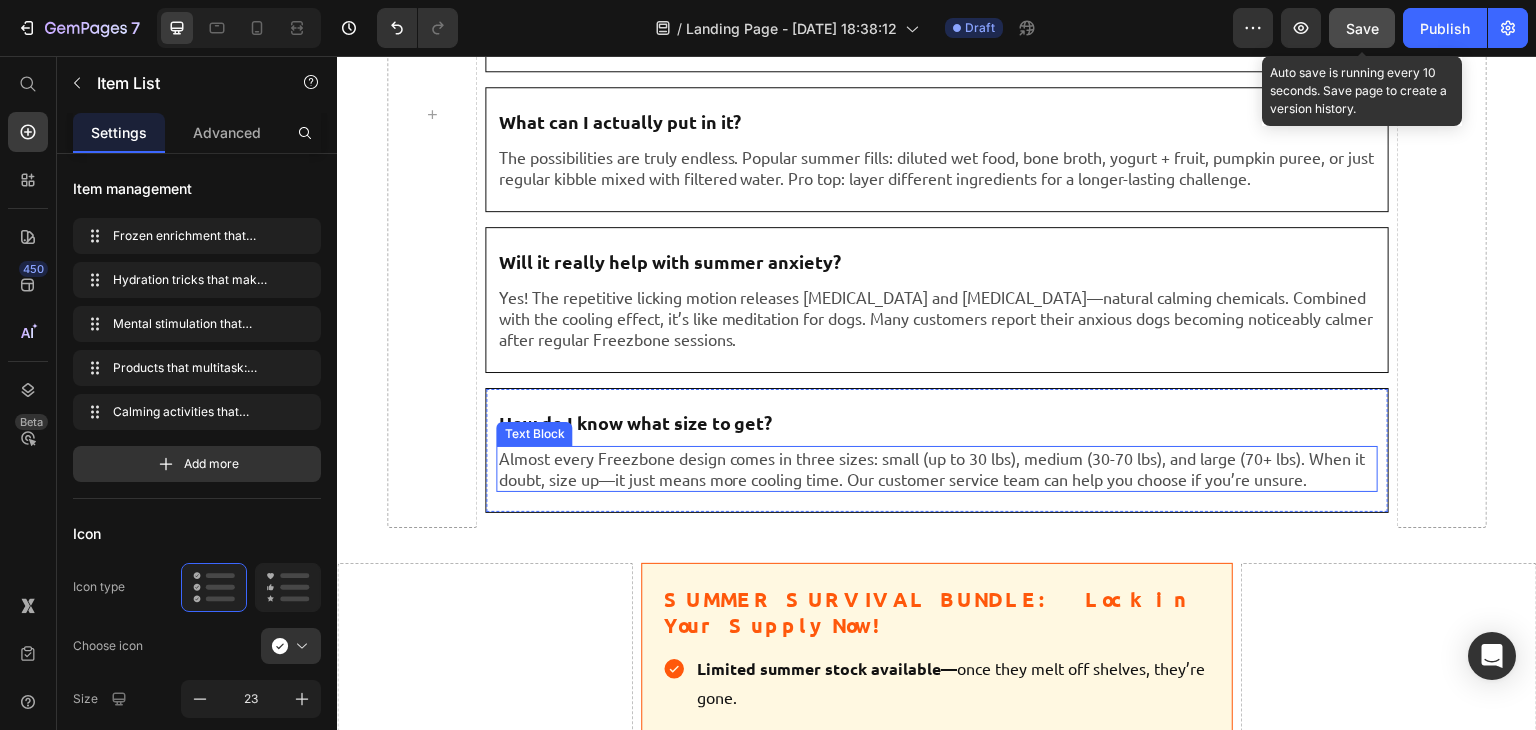 click on "Almost every Freezbone design comes in three sizes: small (up to 30 lbs), medium (30-70 lbs), and large (70+ lbs). When it doubt, size up—it just means more cooling time. Our customer service team can help you choose if you’re unsure." at bounding box center (936, 469) 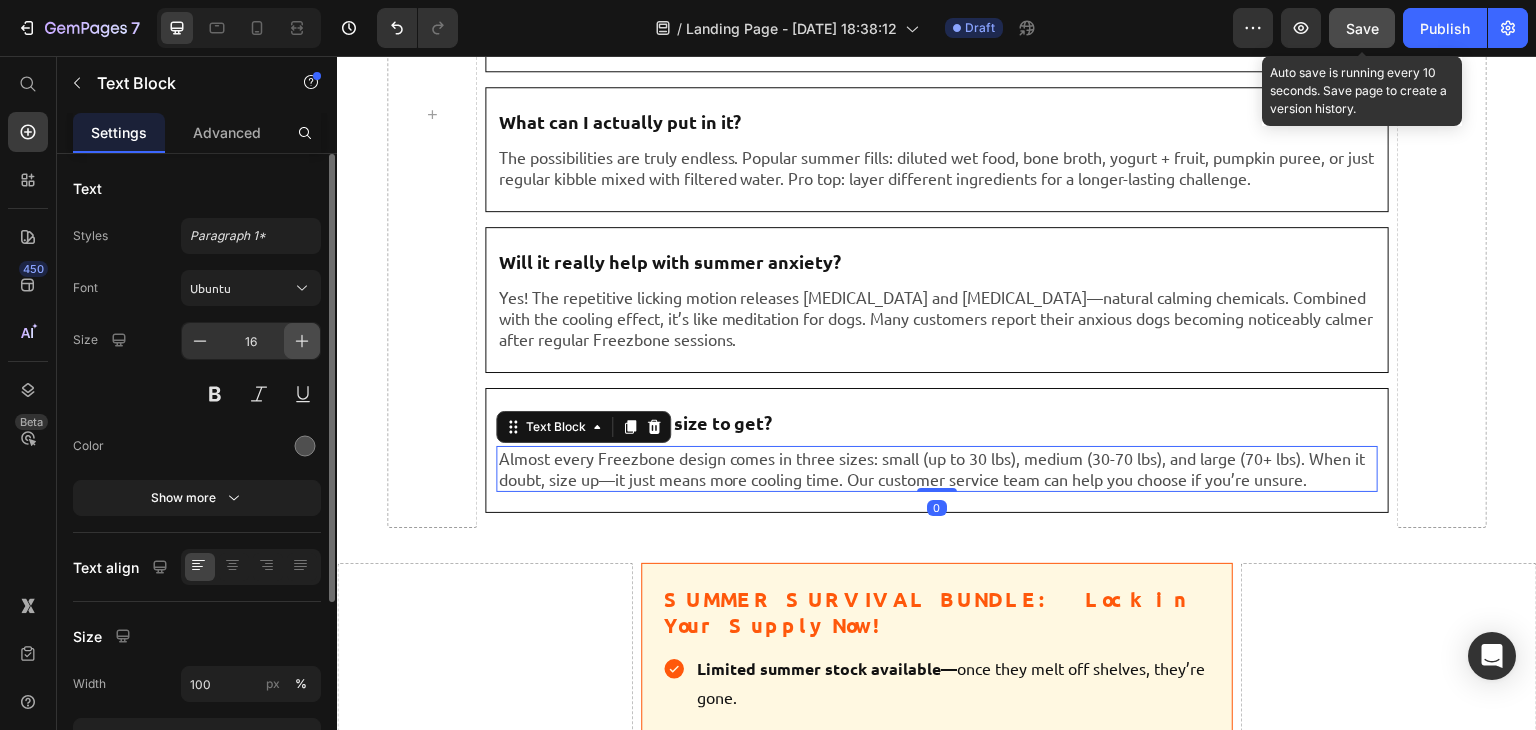 click at bounding box center [302, 341] 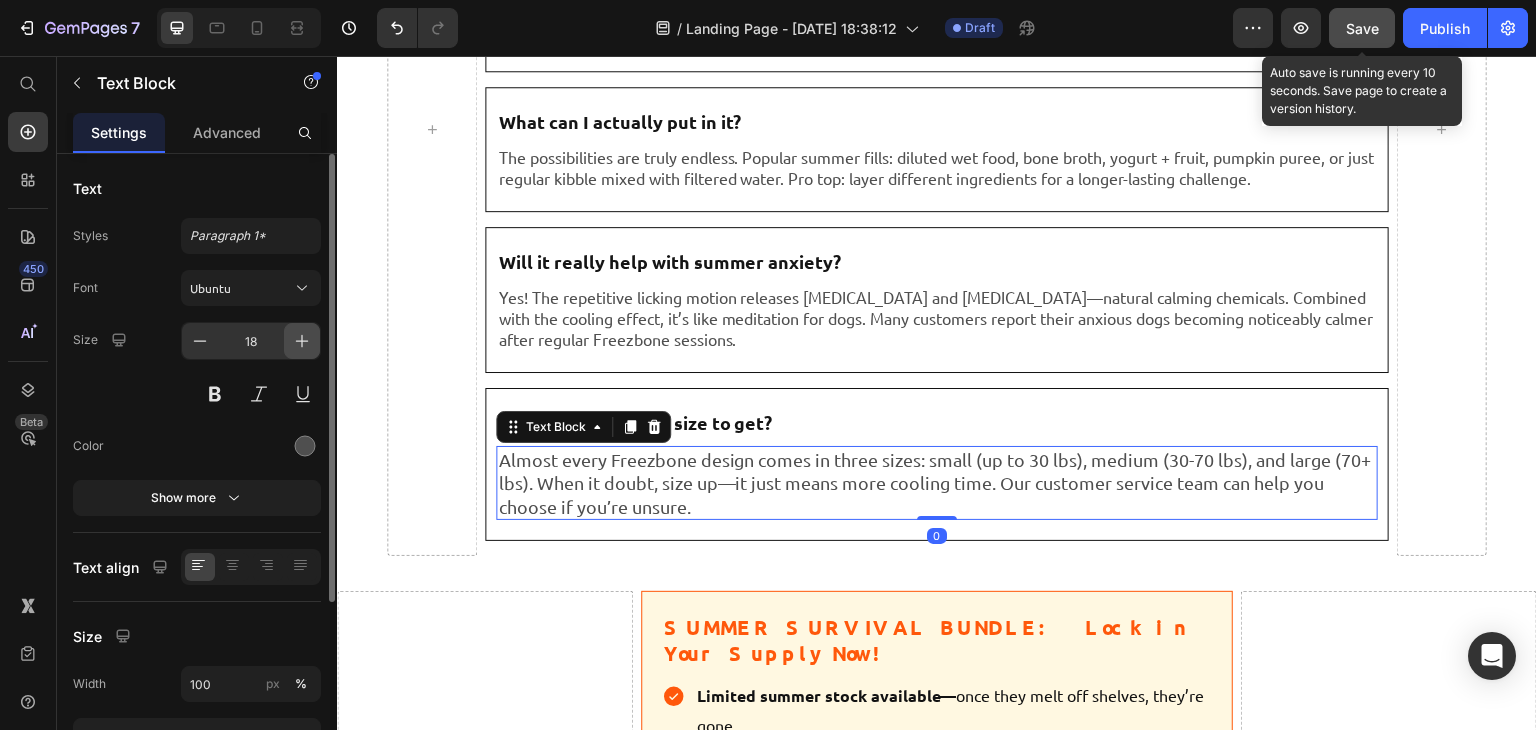 scroll, scrollTop: 9832, scrollLeft: 0, axis: vertical 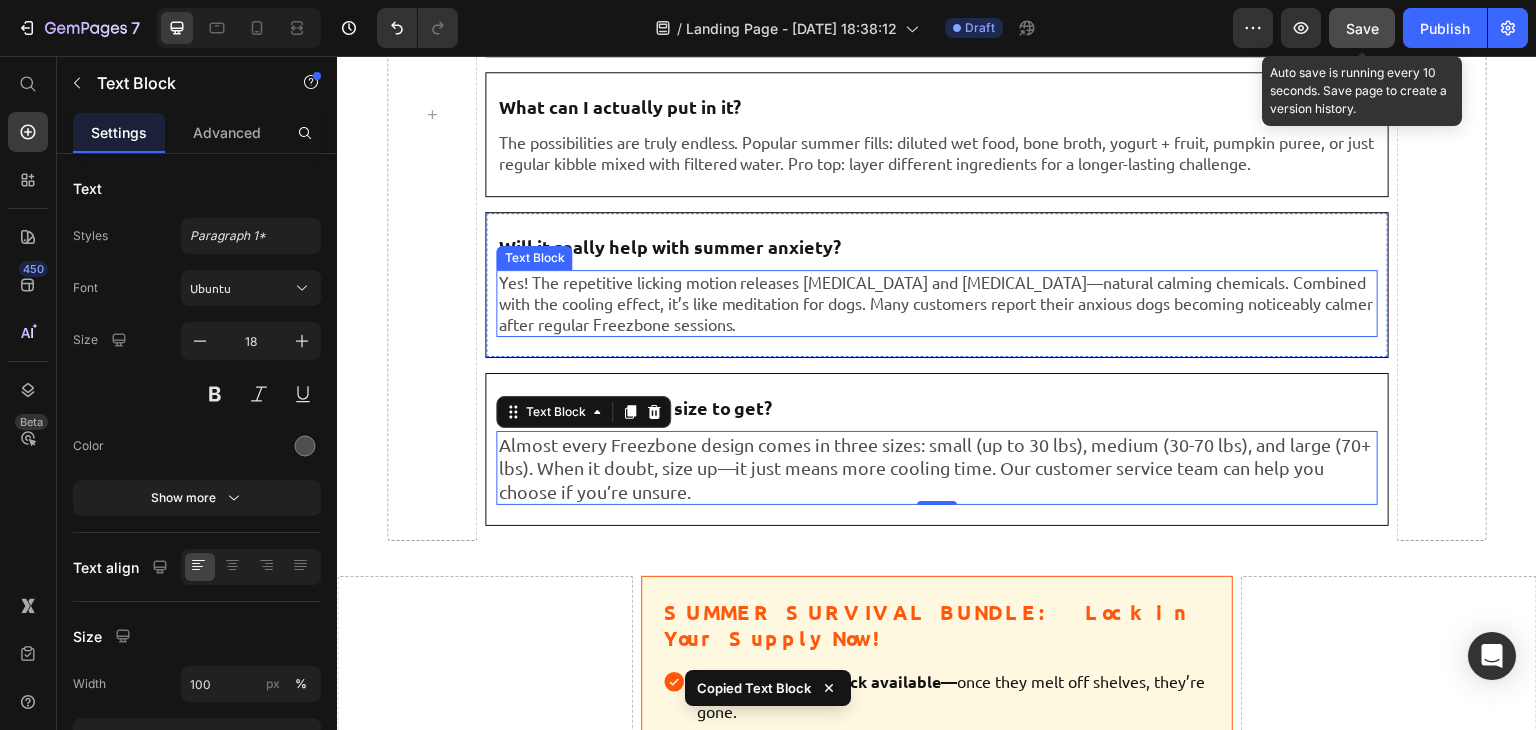 click on "Yes! The repetitive licking motion releases [MEDICAL_DATA] and [MEDICAL_DATA]—natural calming chemicals. Combined with the cooling effect, it’s like meditation for dogs. Many customers report their anxious dogs becoming noticeably calmer after regular Freezbone sessions." at bounding box center [936, 303] 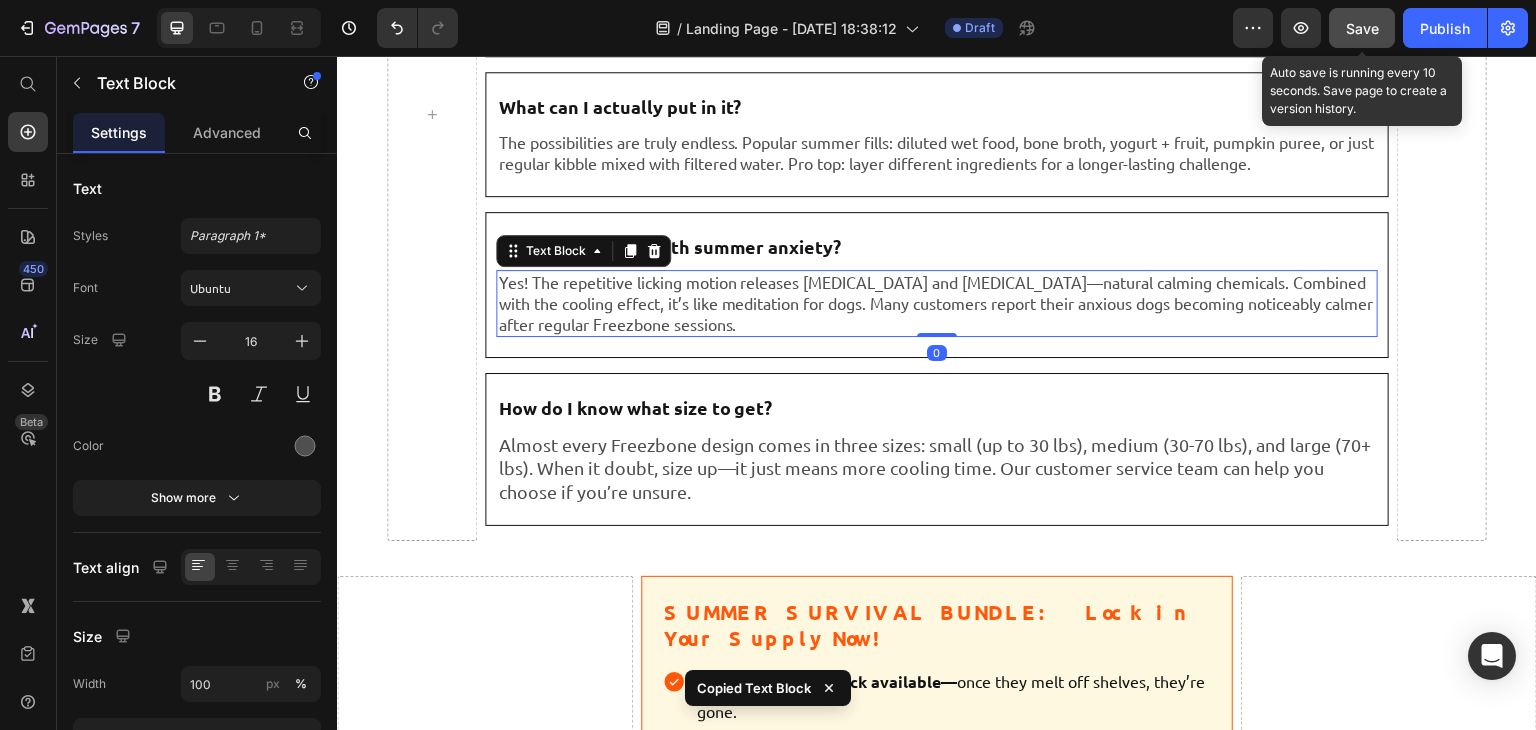 type on "18" 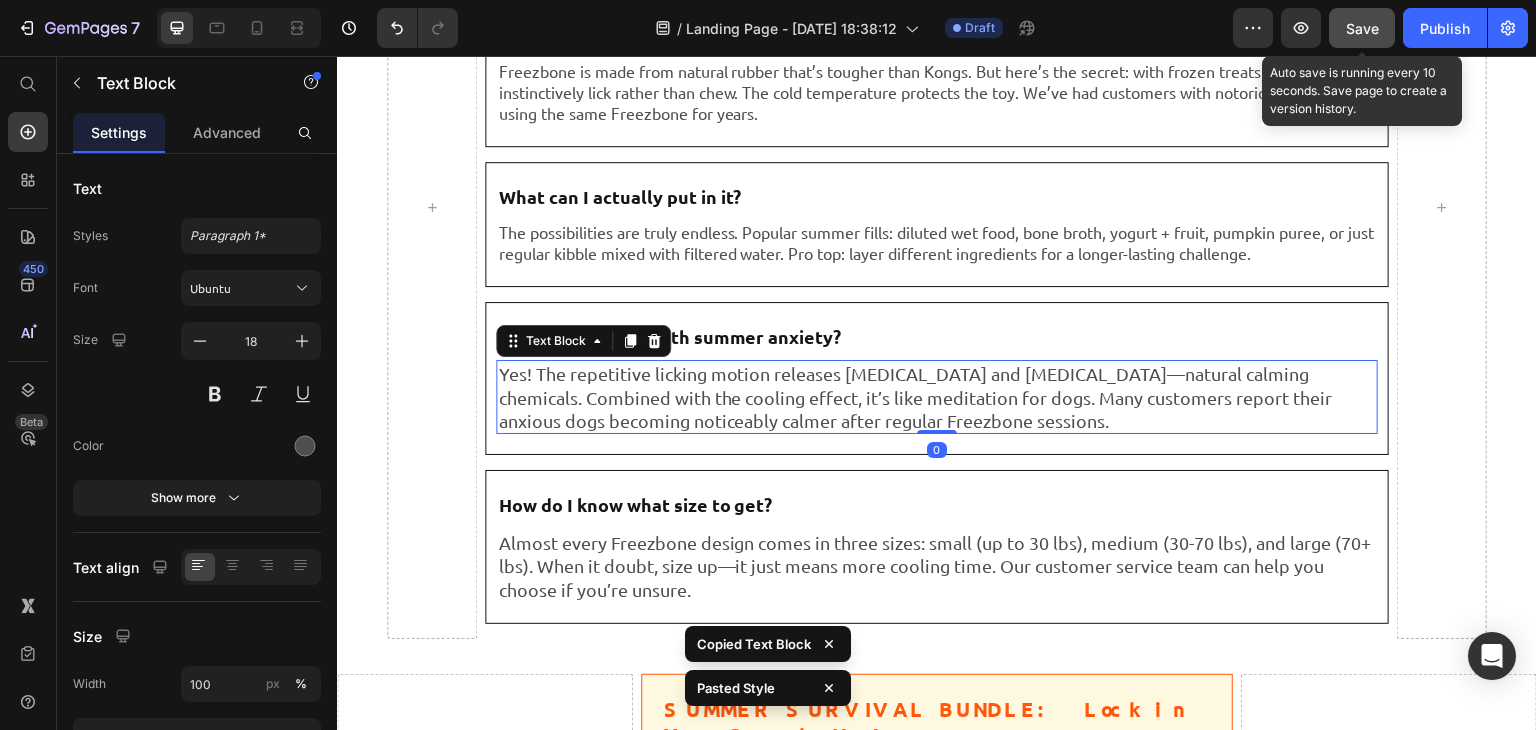 scroll, scrollTop: 9741, scrollLeft: 0, axis: vertical 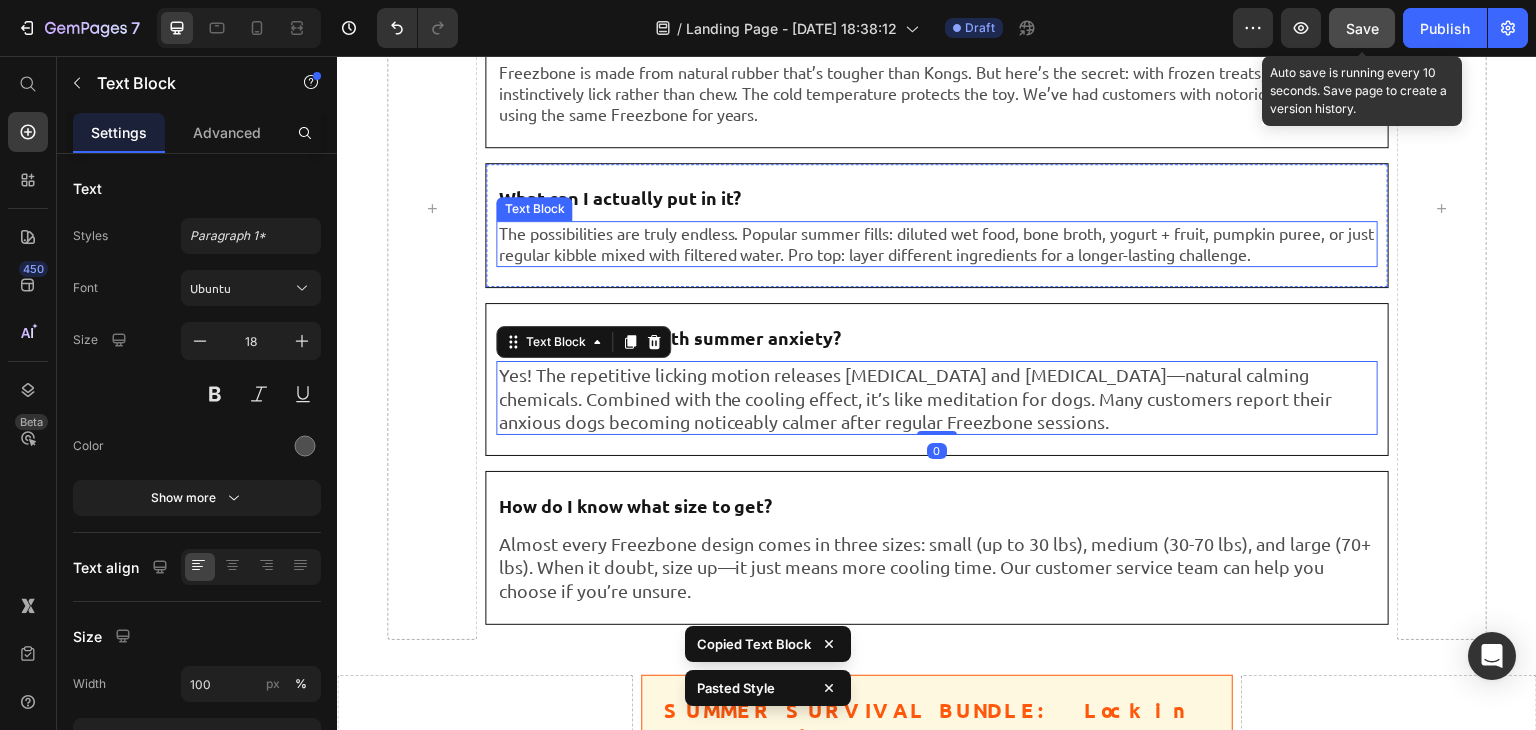 click on "The possibilities are truly endless. Popular summer fills: diluted wet food, bone broth, yogurt + fruit, pumpkin puree, or just regular kibble mixed with filtered water. Pro top: layer different ingredients for a longer-lasting challenge." at bounding box center [936, 244] 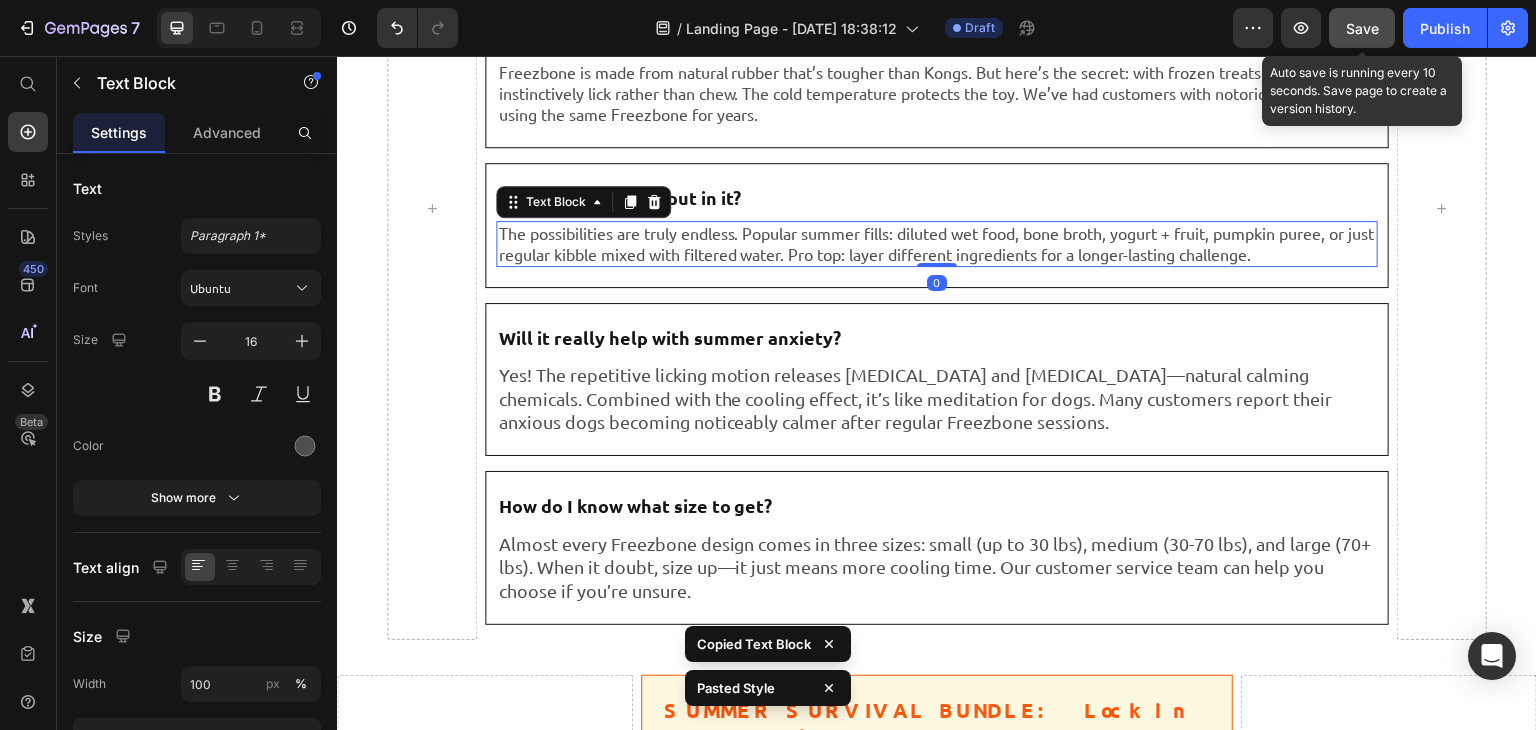 type on "18" 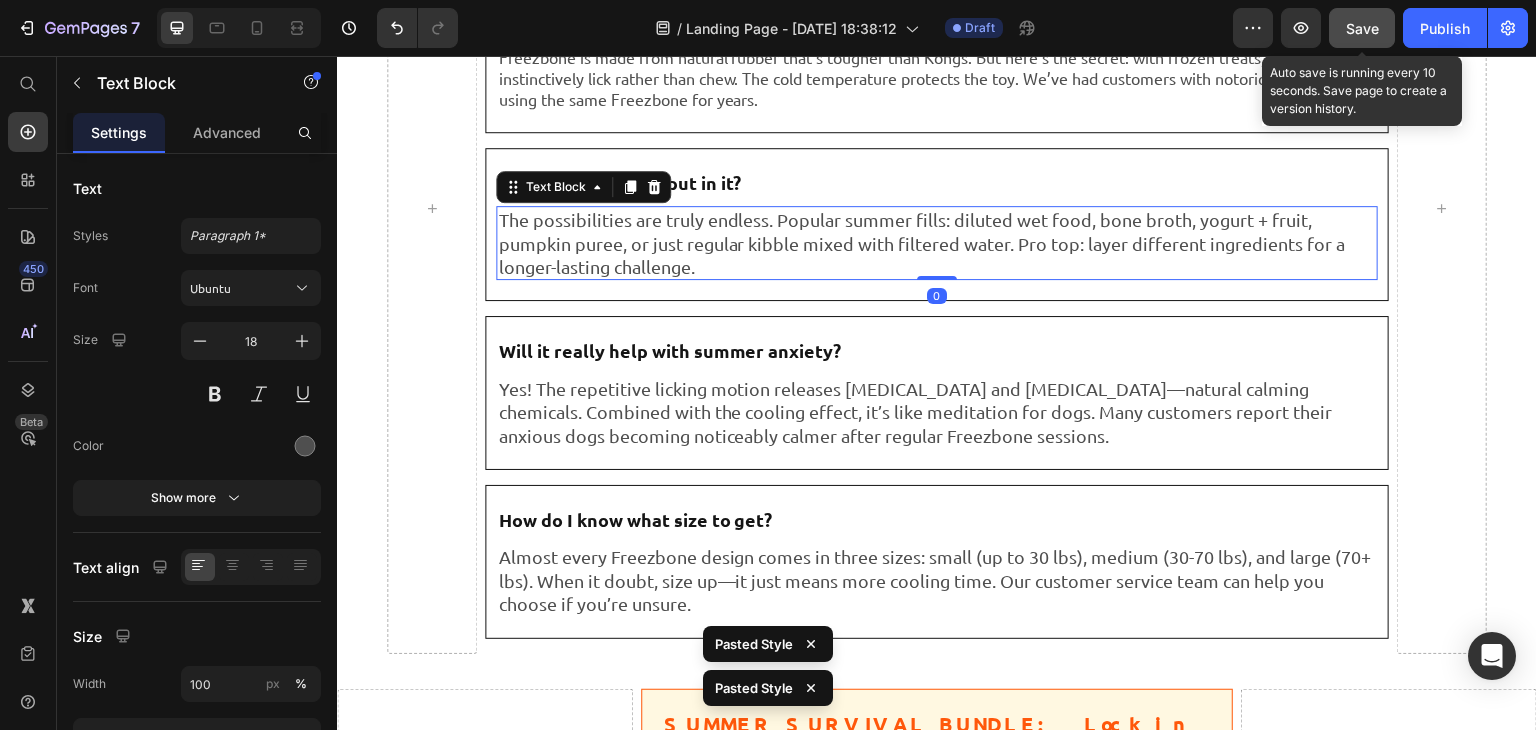 scroll, scrollTop: 9598, scrollLeft: 0, axis: vertical 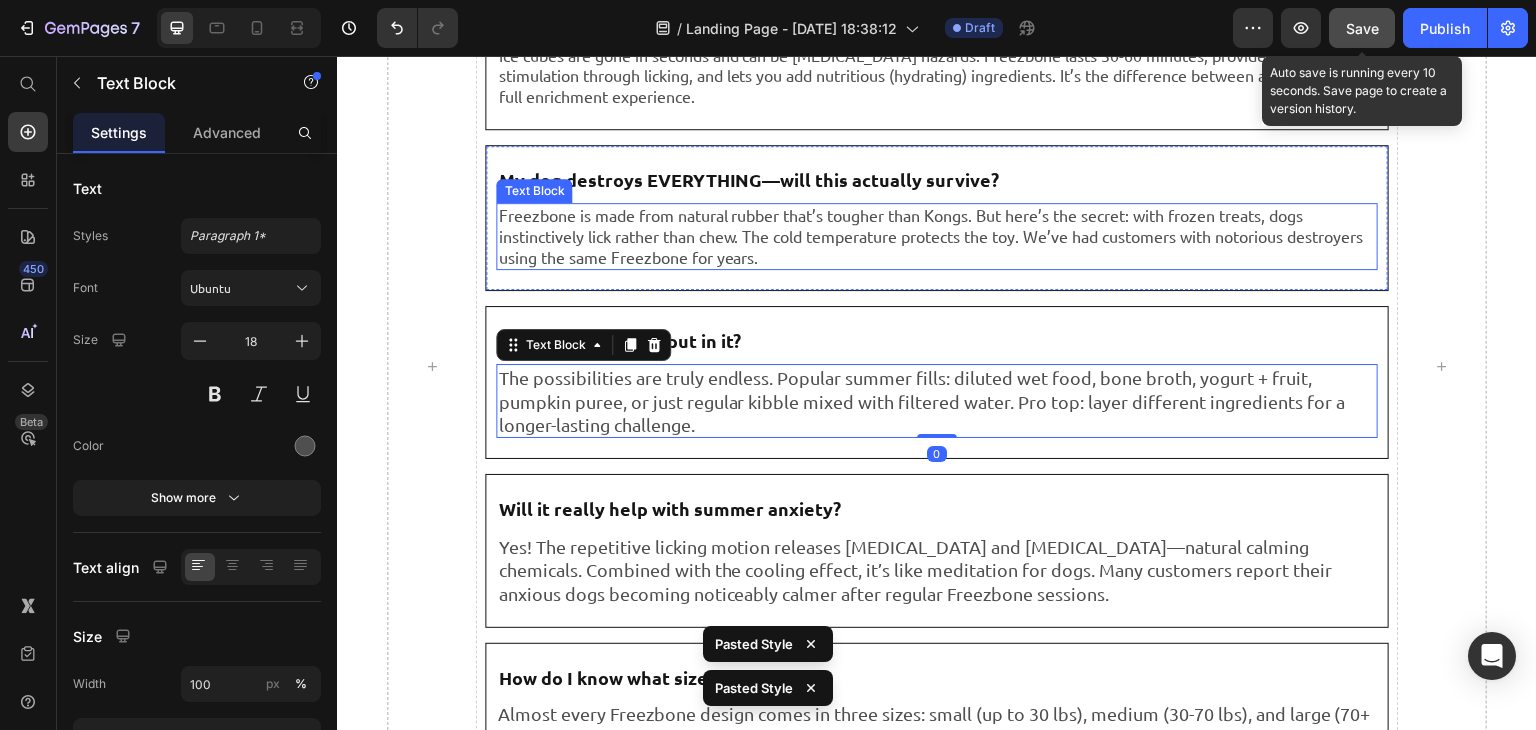 click on "Freezbone is made from natural rubber that’s tougher than Kongs. But here’s the secret: with frozen treats, dogs instinctively lick rather than chew. The cold temperature protects the toy. We’ve had customers with notorious destroyers using the same Freezbone for years." at bounding box center (936, 236) 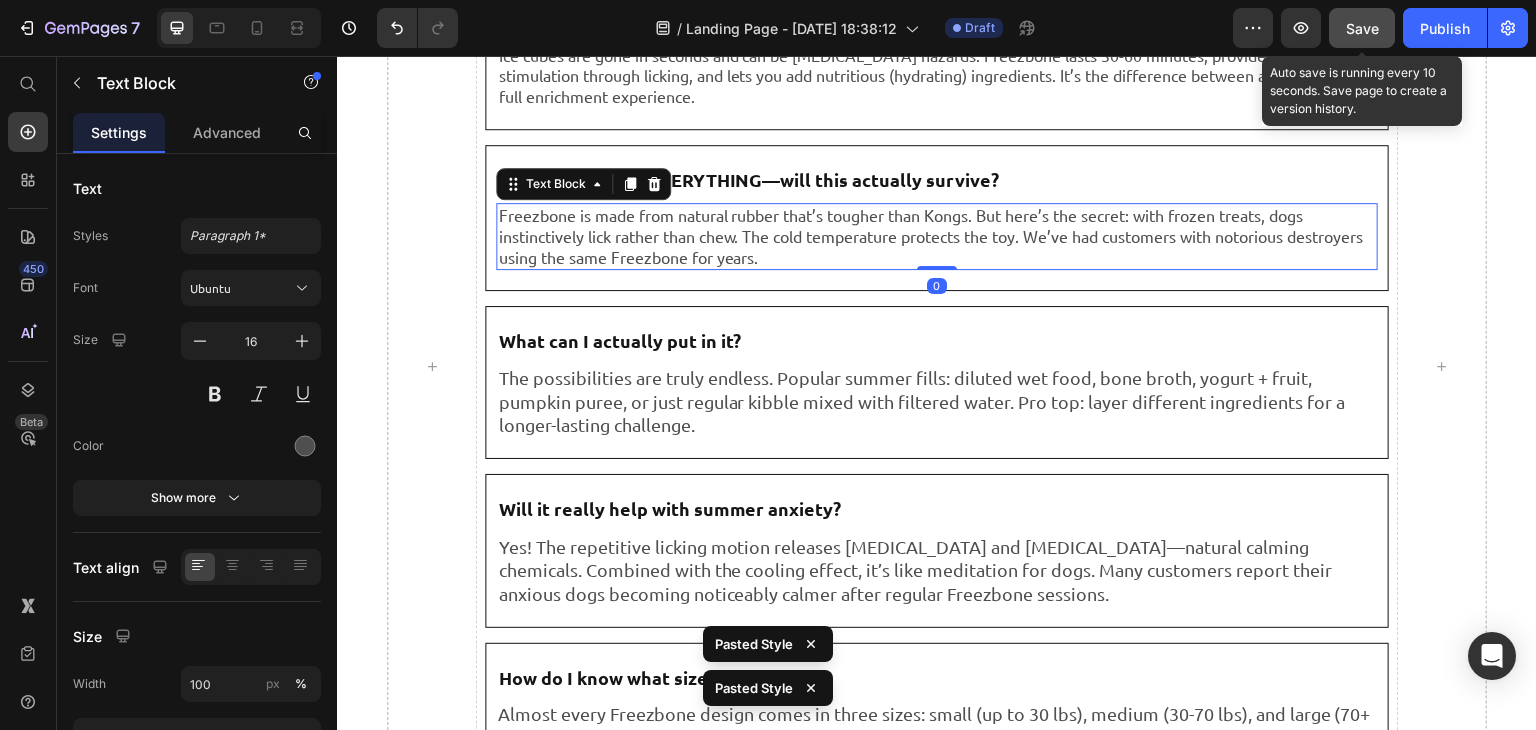type on "18" 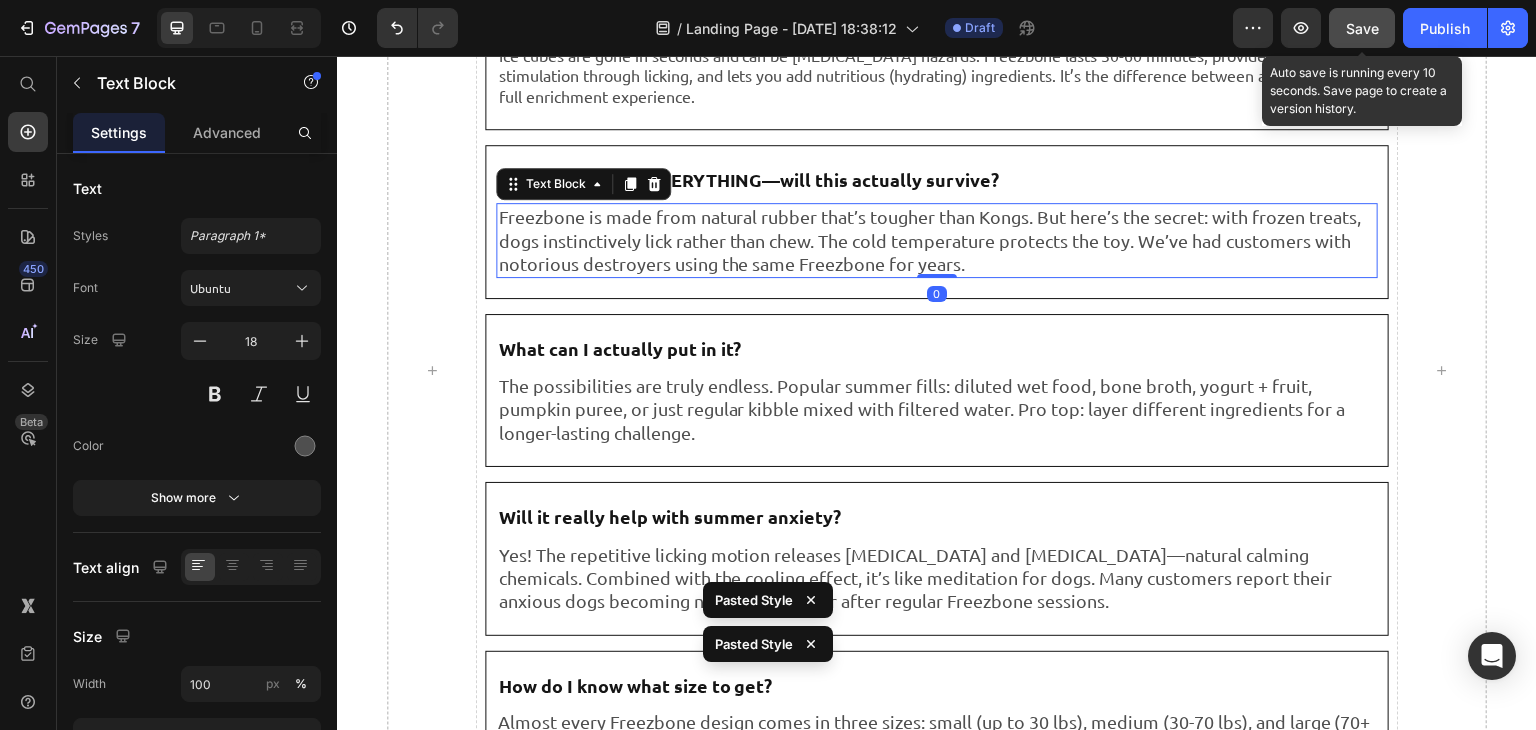 scroll, scrollTop: 9602, scrollLeft: 0, axis: vertical 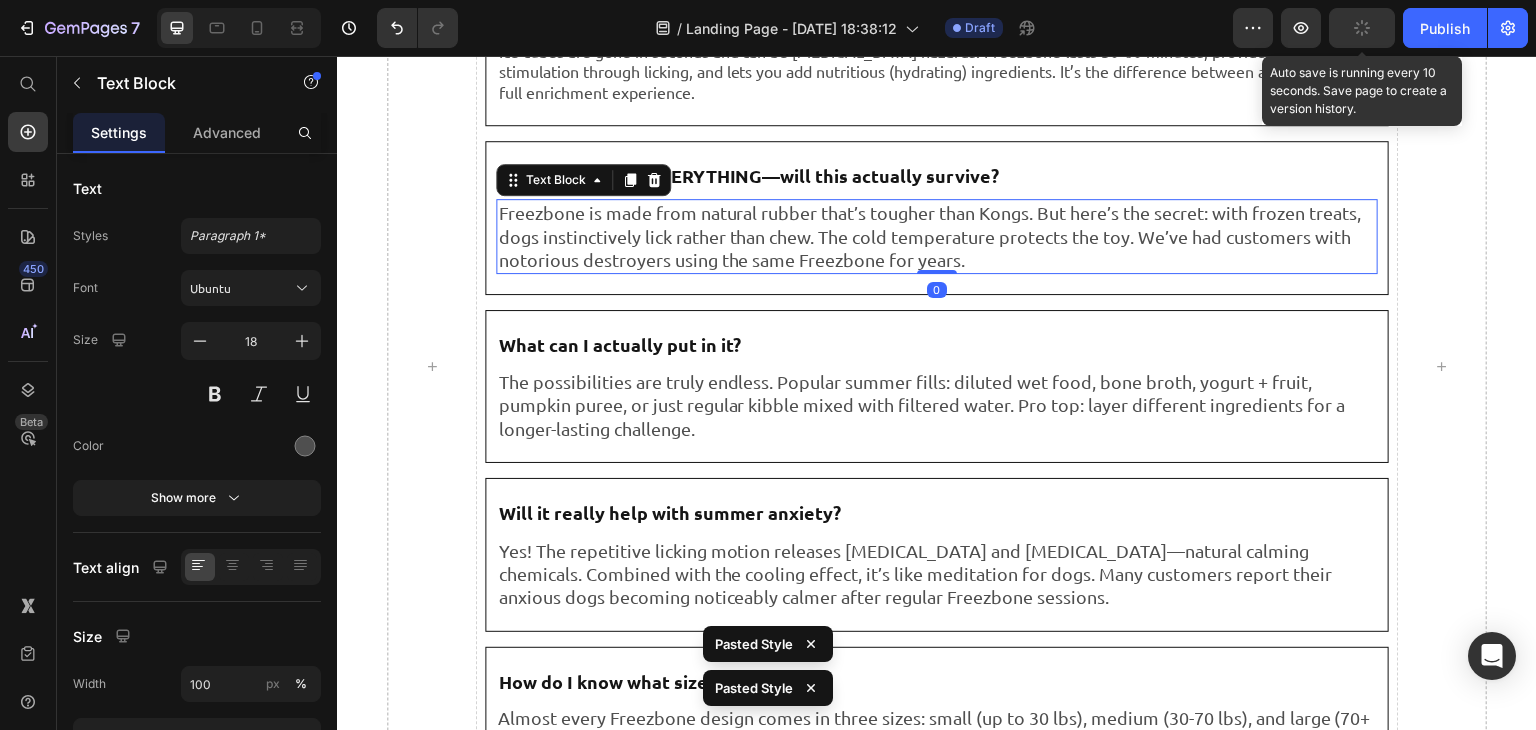 click on "Answers to Your Burning Questions Heading How is this different from just giving my dog ice cubes? Text Block Ice cubes are gone in seconds and can be [MEDICAL_DATA] hazards. Freezbone lasts 30-60 minutes, provides mental stimulation through licking, and lets you add nutritious (hydrating) ingredients. It’s the difference between a snack and a full enrichment experience. Text Block Row My dog destroys EVERYTHING—will this actually survive?   Text Block Freezbone is made from natural rubber that’s tougher than Kongs. But here’s the secret: with frozen treats, dogs instinctively lick rather than chew. The cold temperature protects the toy. We’ve had customers with notorious destroyers using the same Freezbone for years. Text Block   0 Row What can I actually put in it? Text Block Text Block Row Will it really help with summer anxiety? Text Block Text Block Row How do I know what size to get?  Text Block Text Block Row" at bounding box center [936, 366] 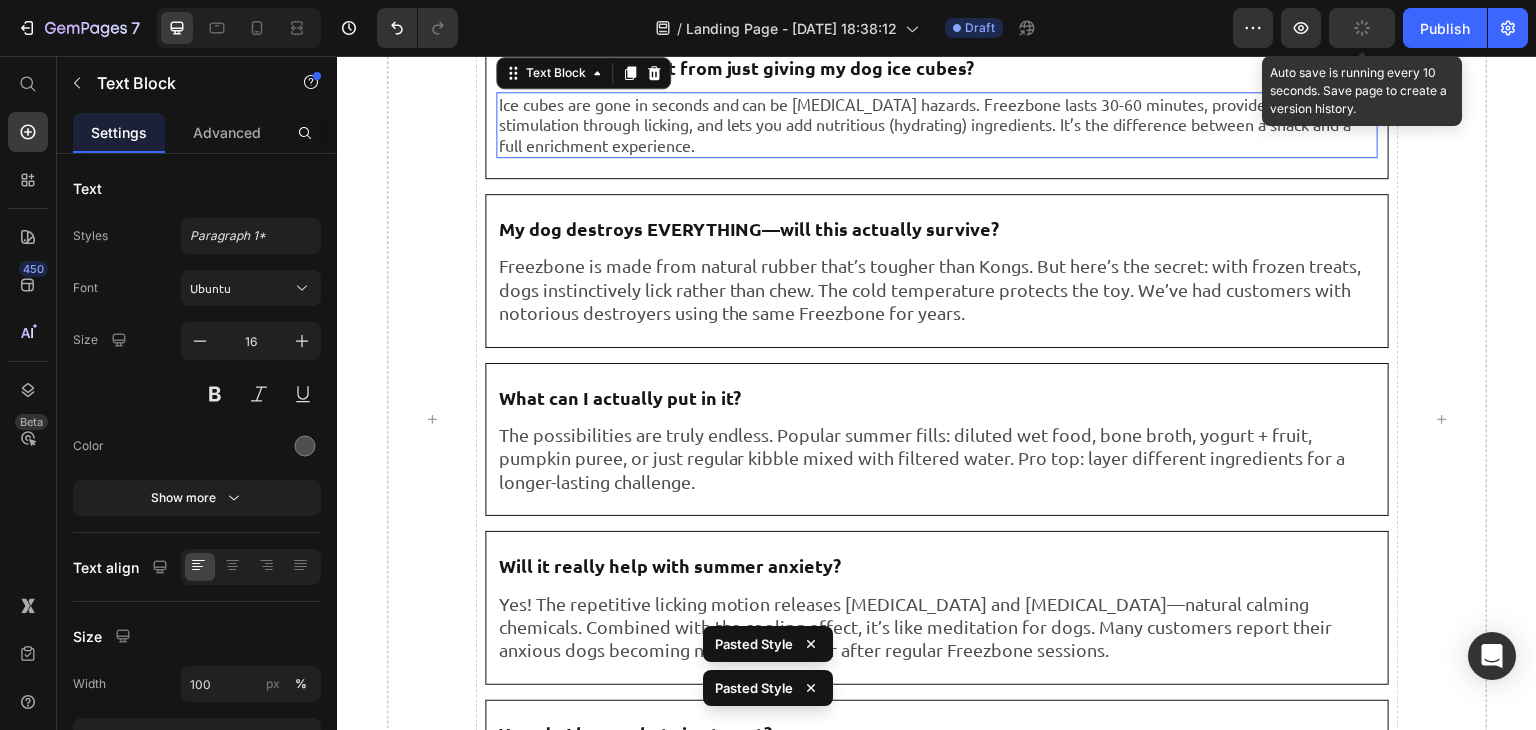 scroll, scrollTop: 9378, scrollLeft: 0, axis: vertical 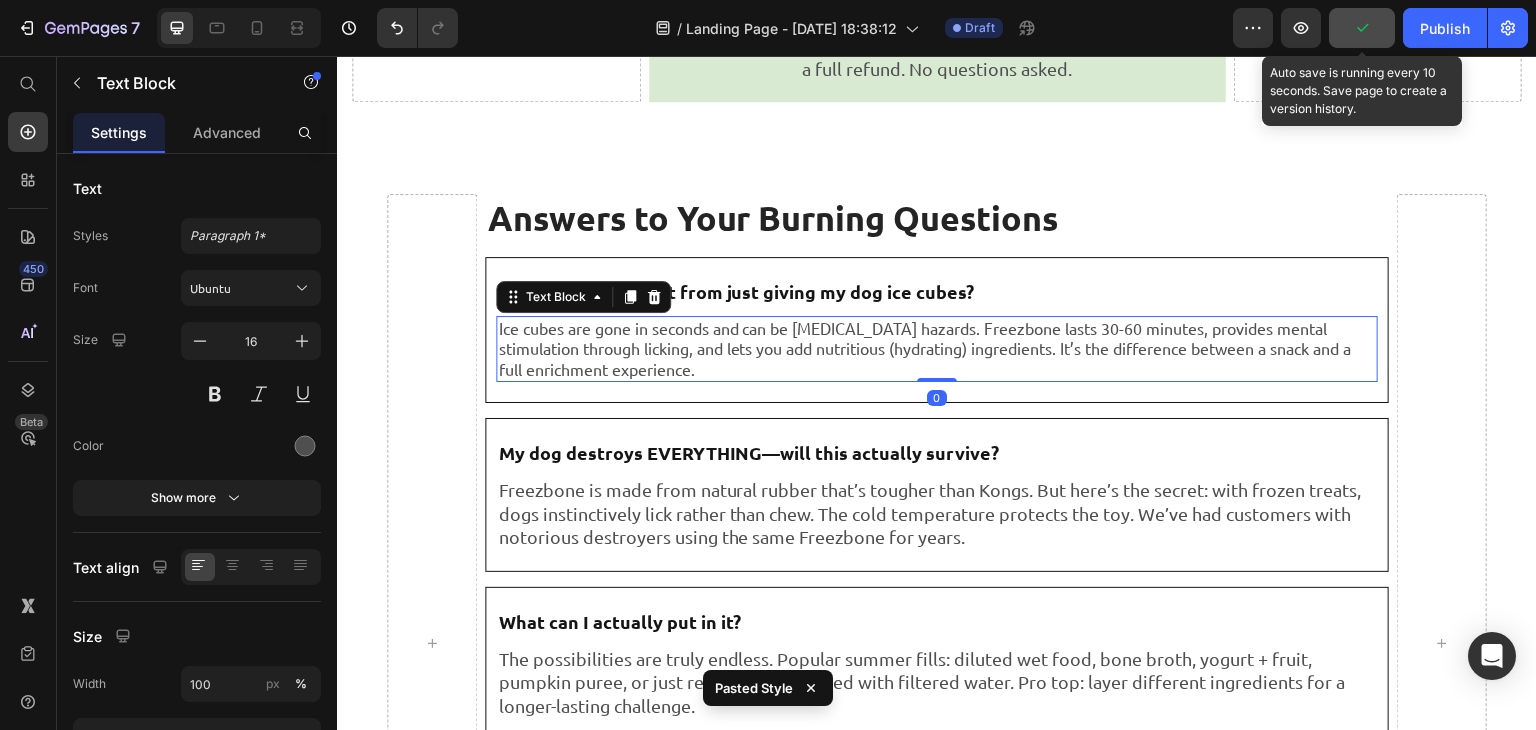 type on "18" 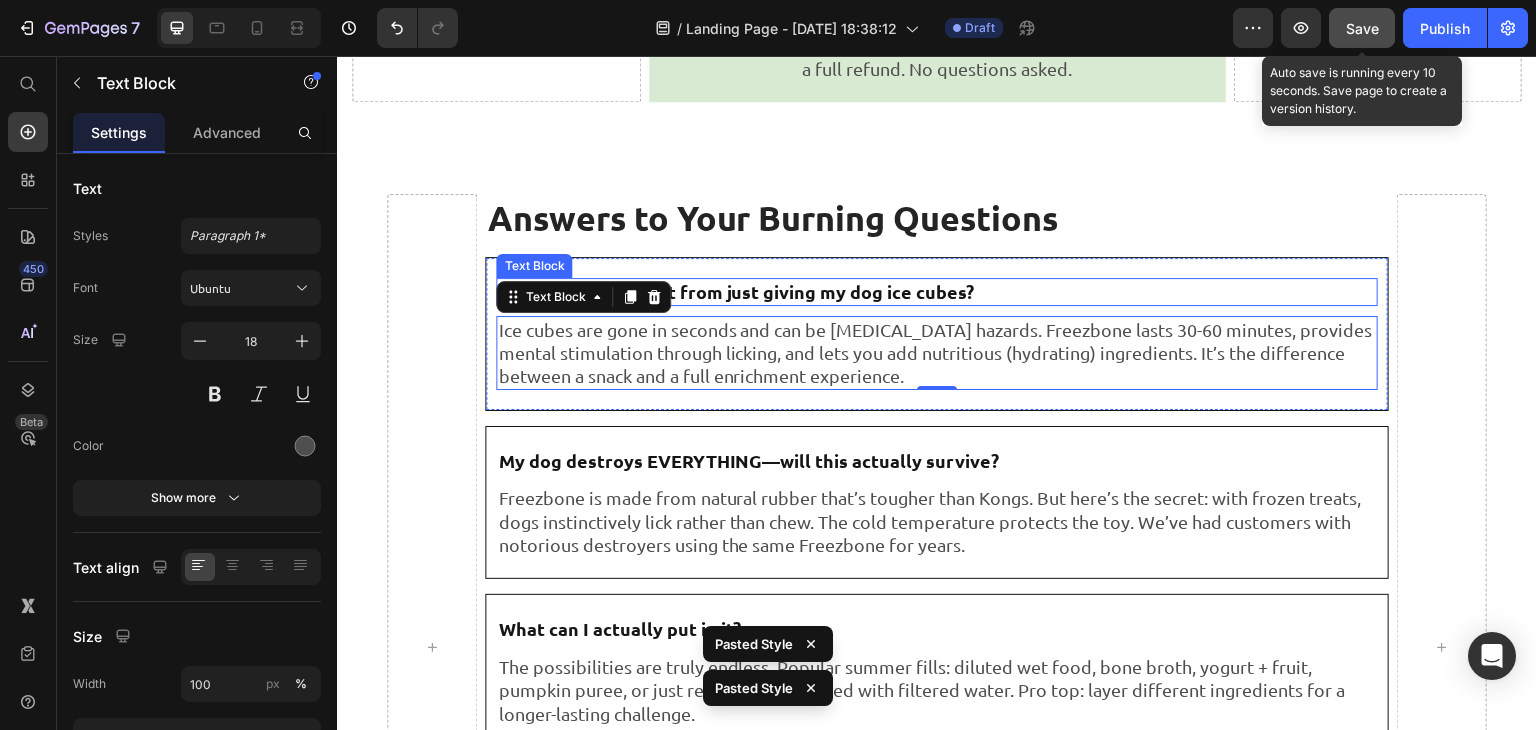 click on "How is this different from just giving my dog ice cubes?" at bounding box center (736, 291) 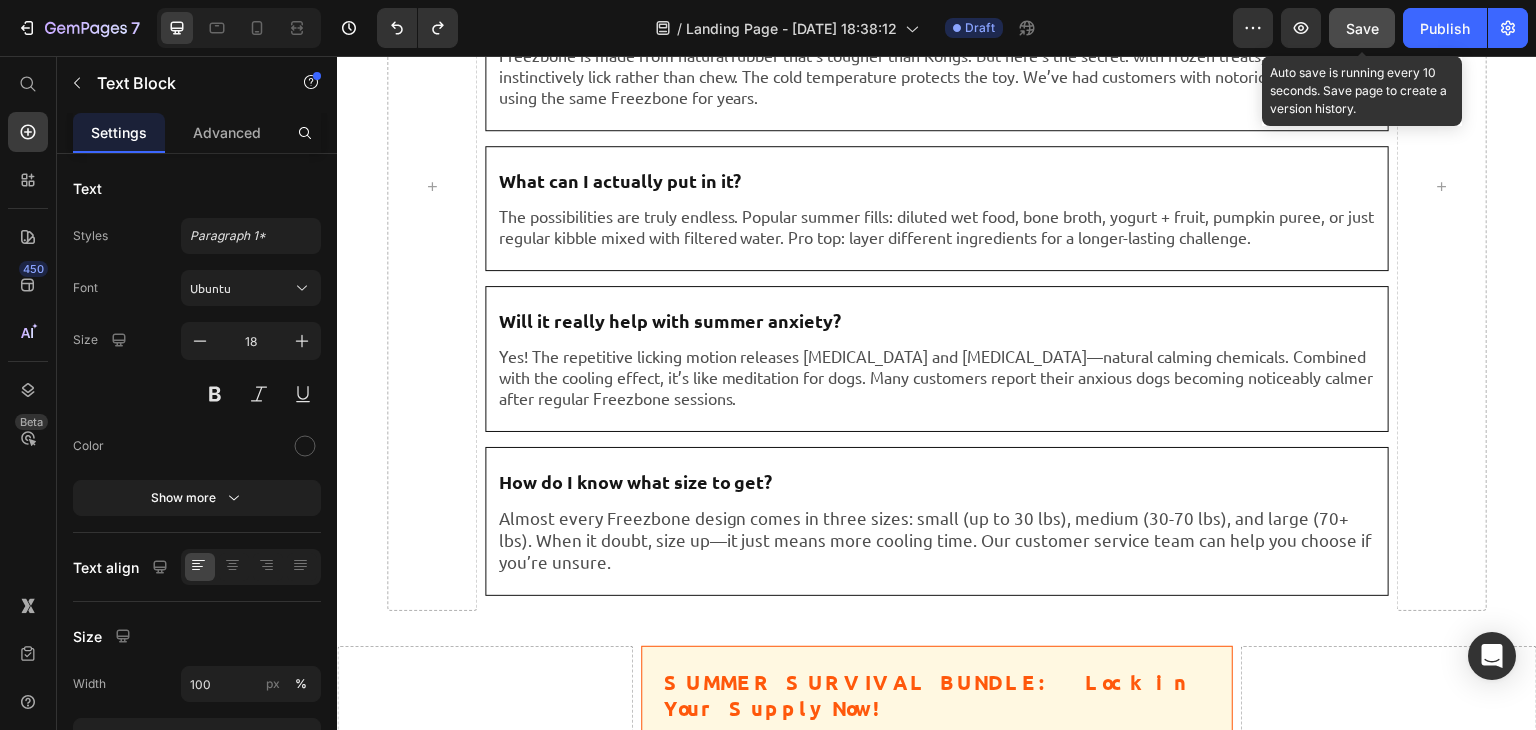 scroll, scrollTop: 9756, scrollLeft: 0, axis: vertical 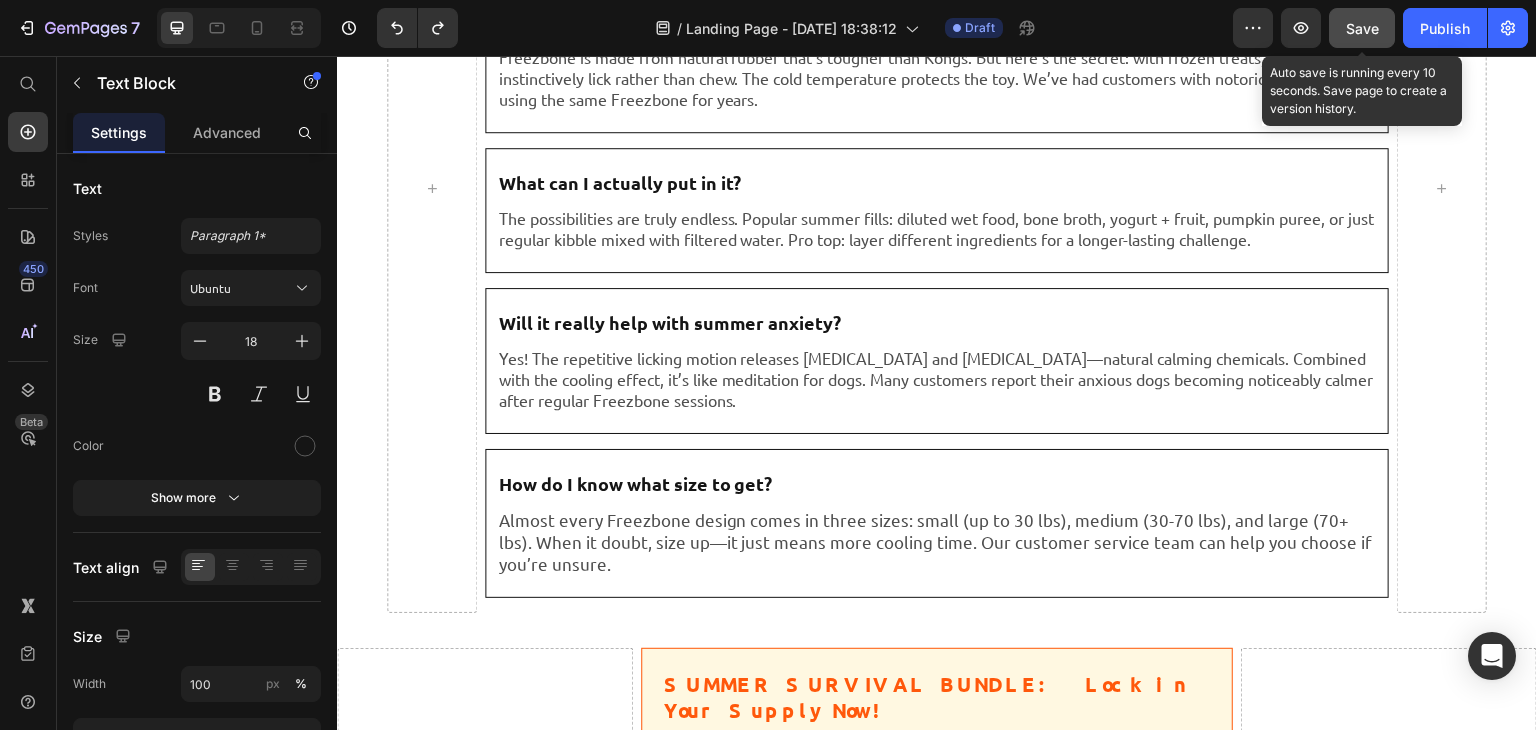 click on "Save" at bounding box center [1362, 28] 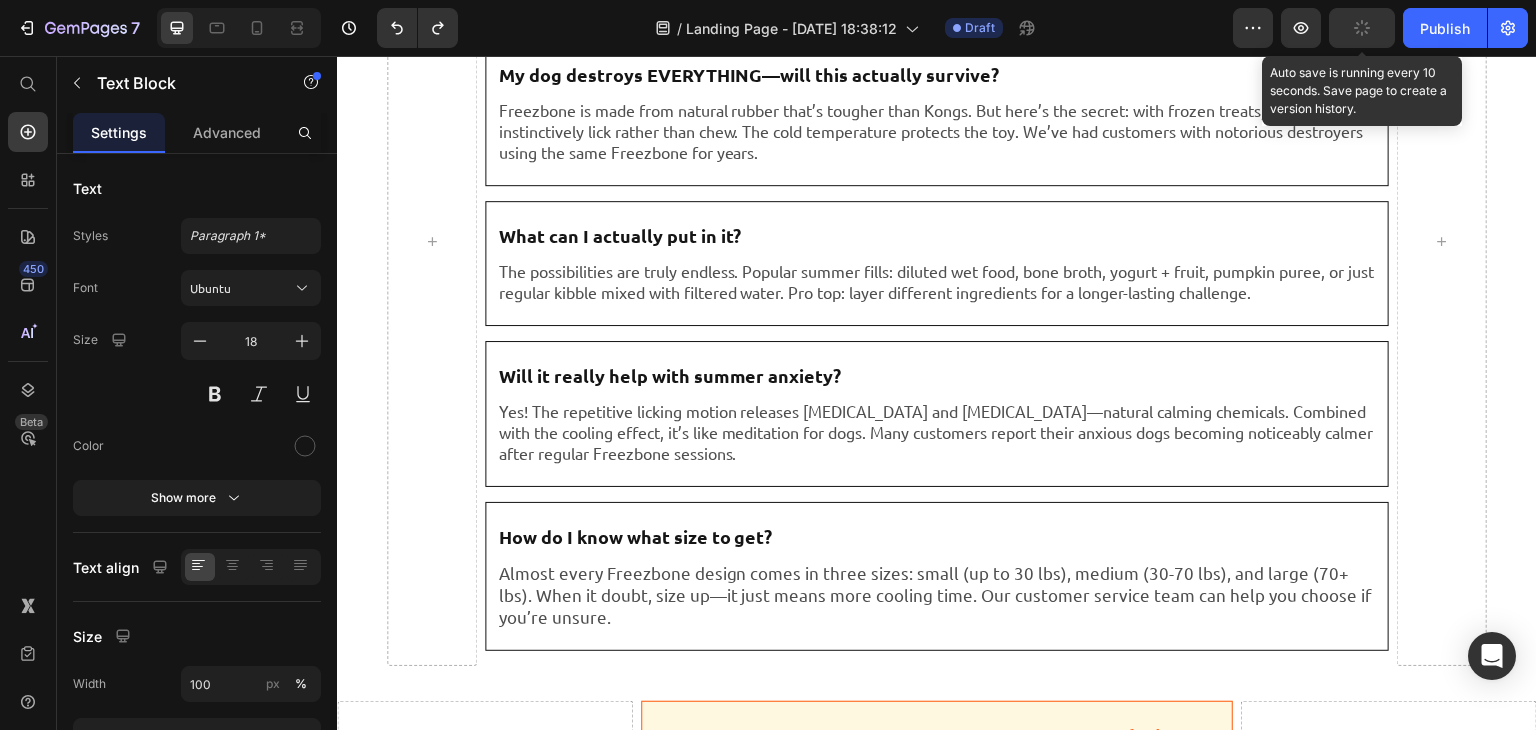 scroll, scrollTop: 9256, scrollLeft: 0, axis: vertical 